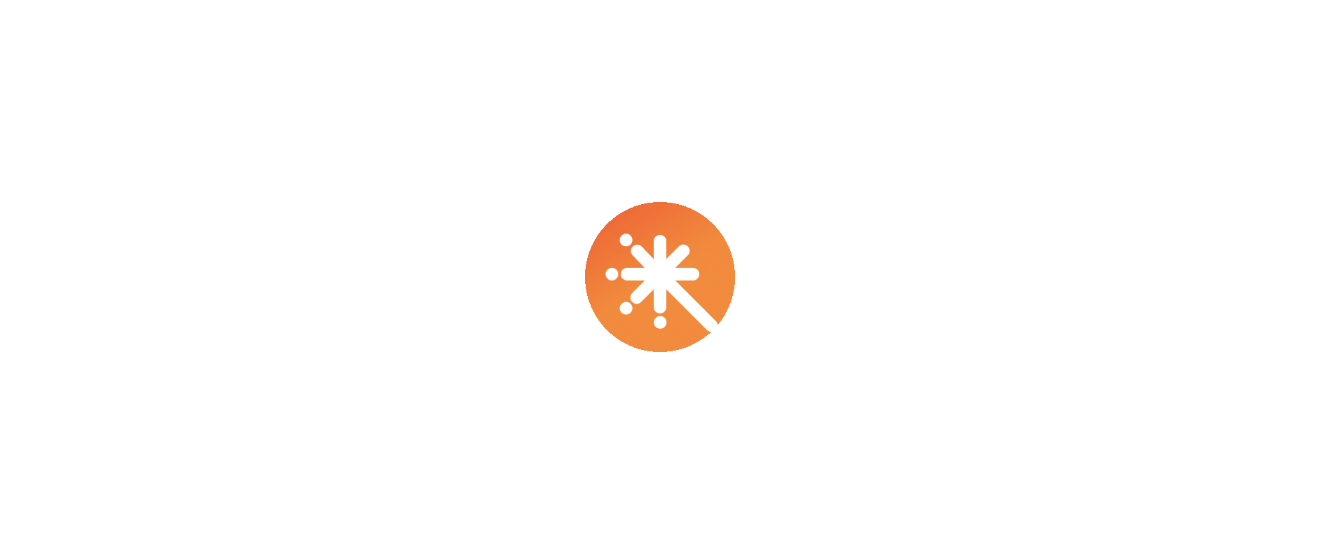 scroll, scrollTop: 0, scrollLeft: 0, axis: both 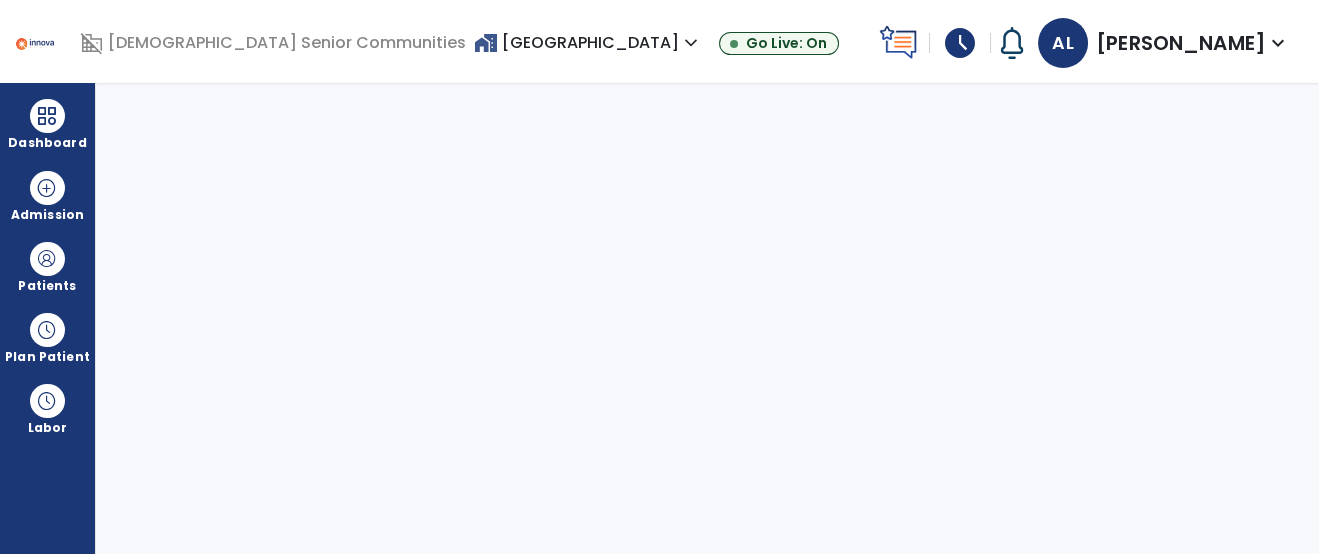 select on "****" 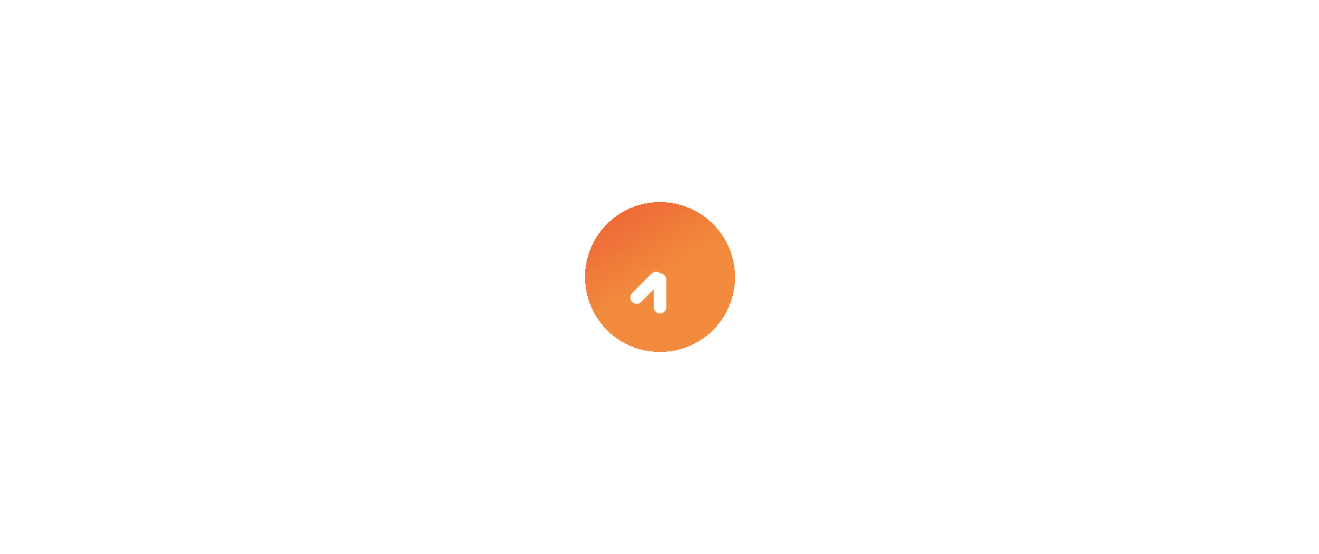 scroll, scrollTop: 0, scrollLeft: 0, axis: both 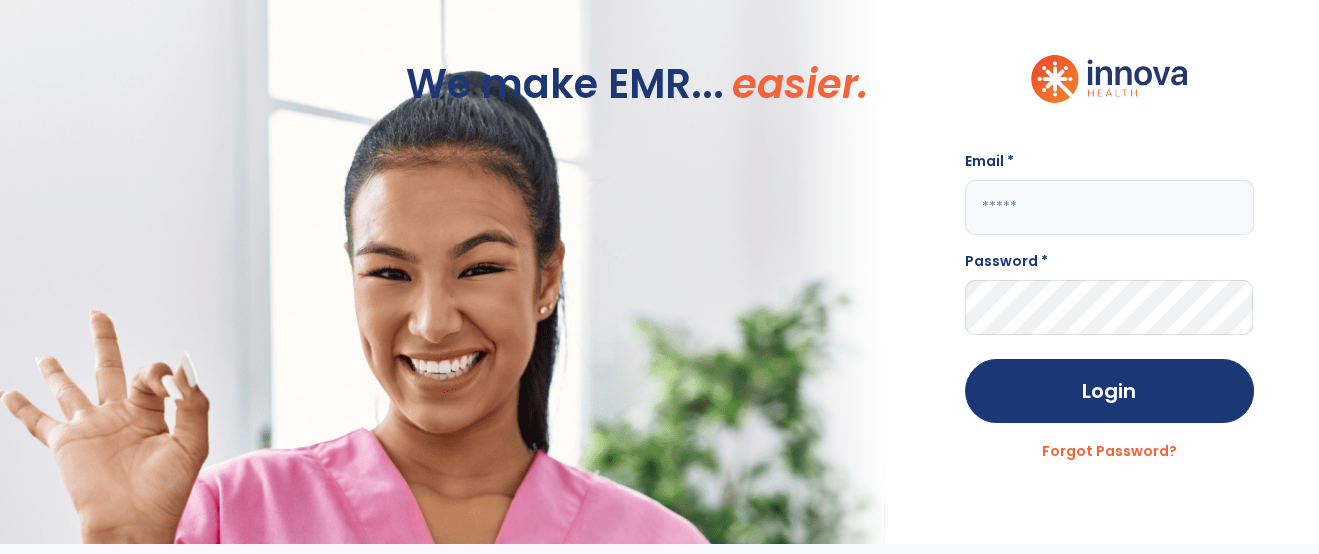 click 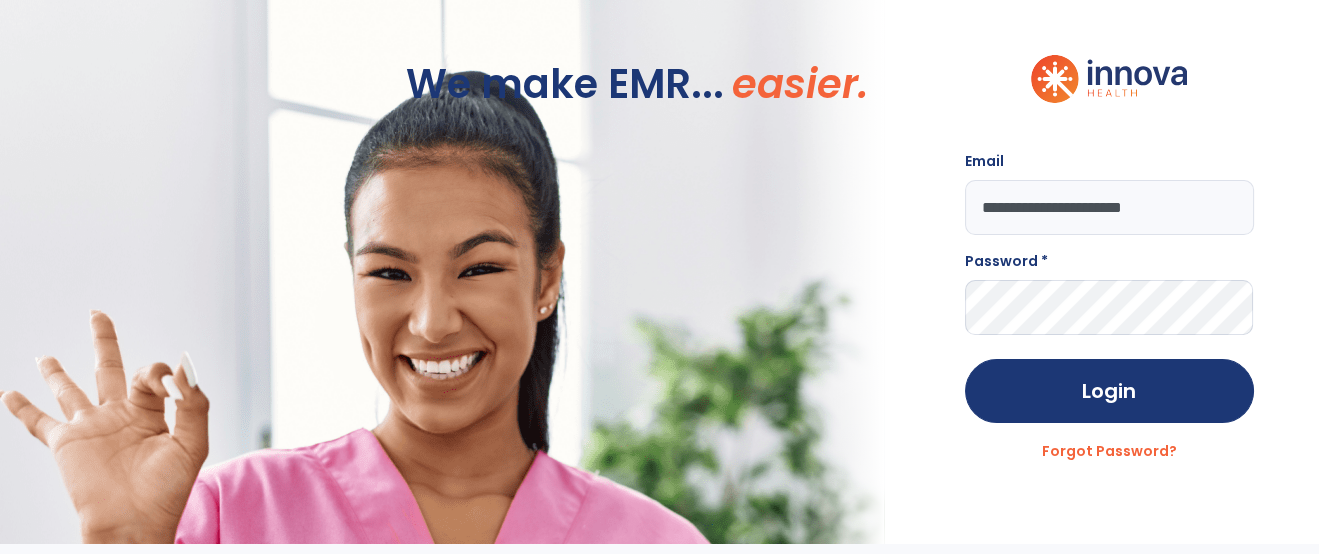 type on "**********" 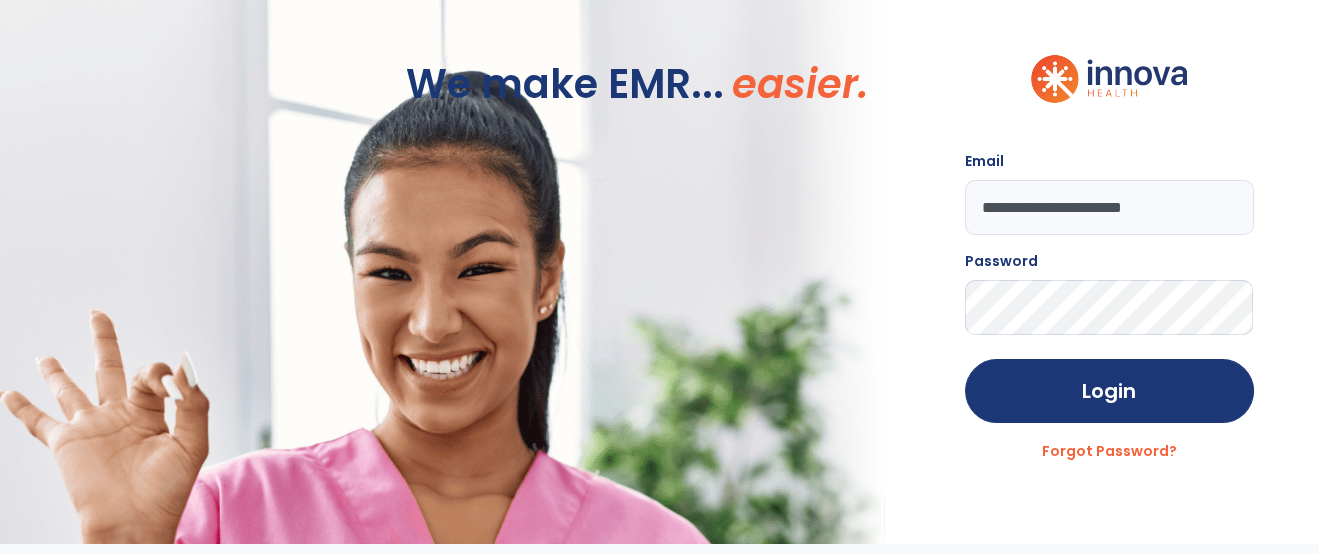 click on "Login" 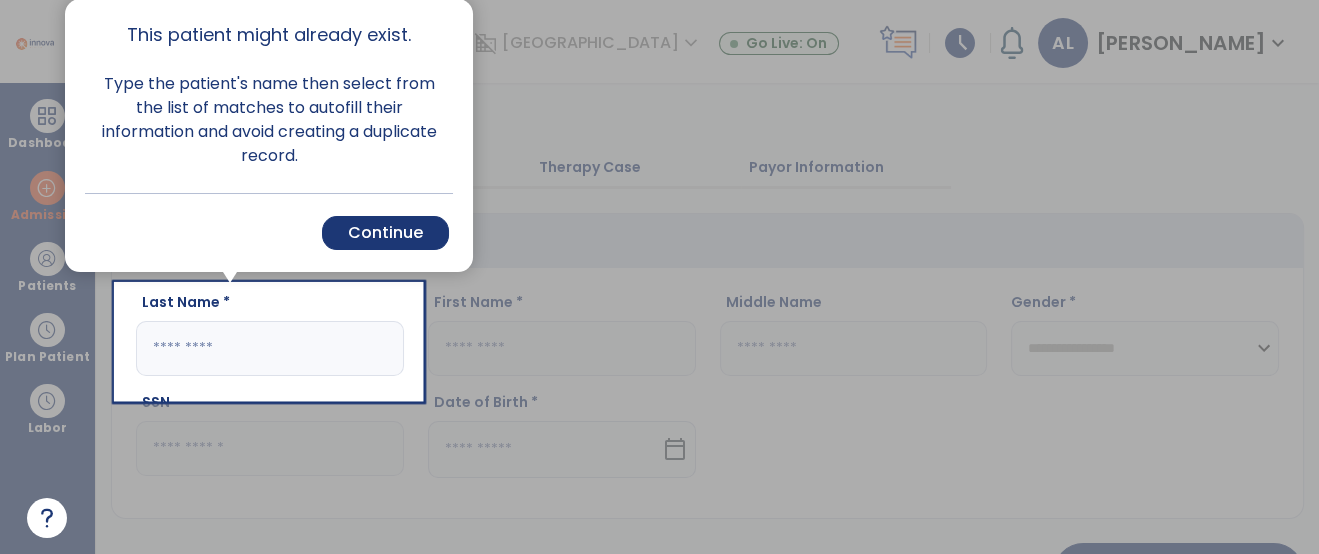 click at bounding box center [58, 277] 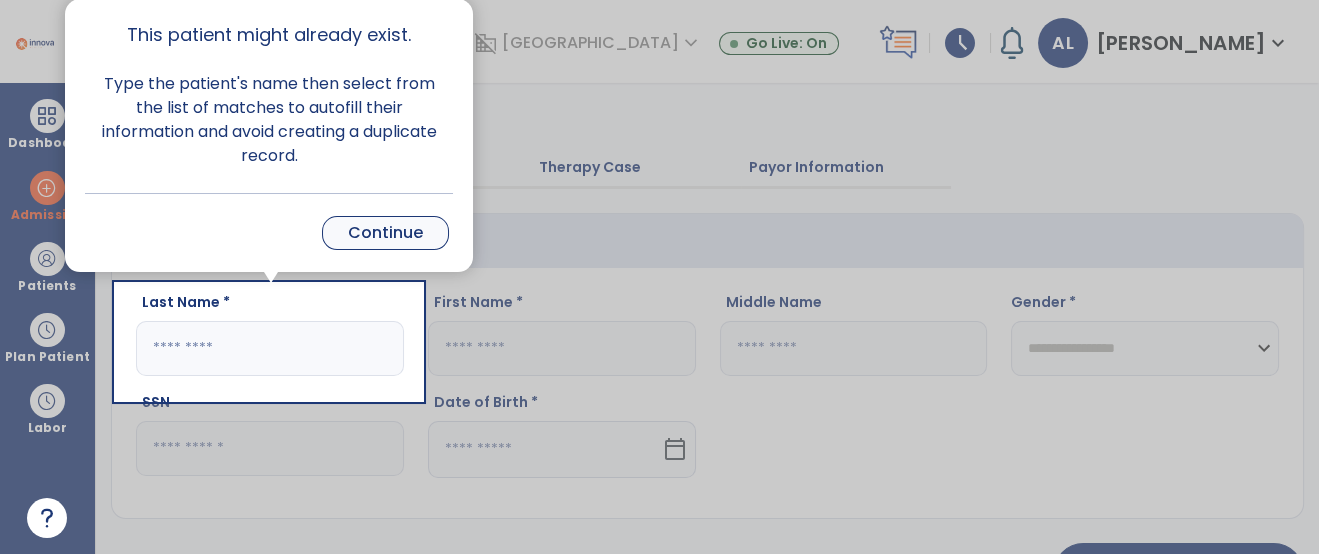 click on "Continue" at bounding box center (385, 233) 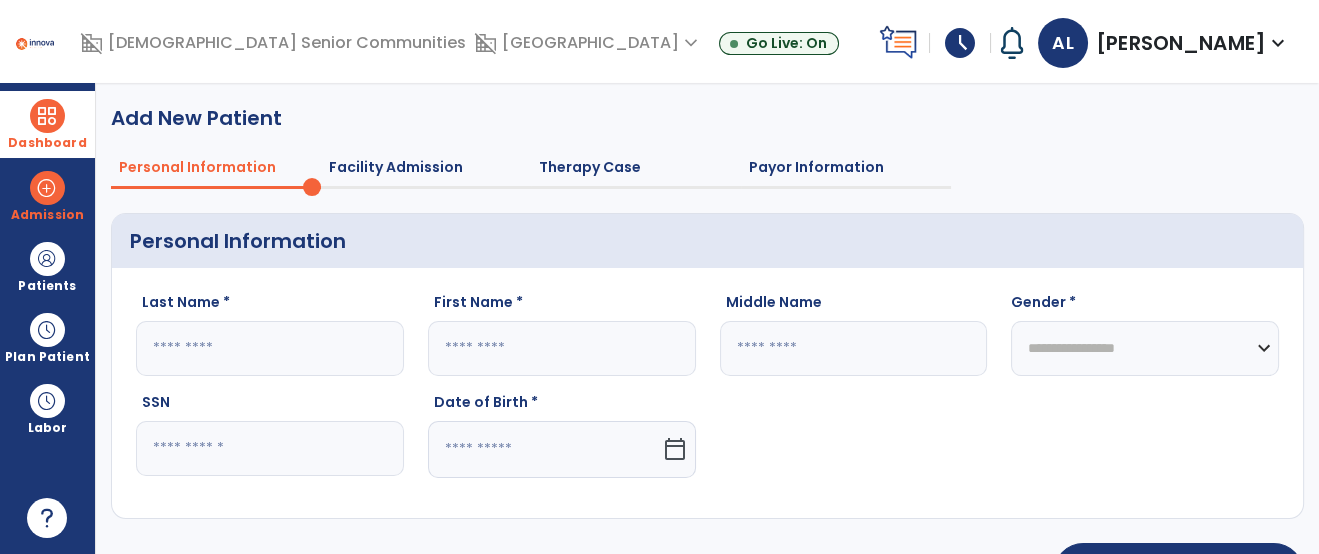 click on "Dashboard" at bounding box center [47, 143] 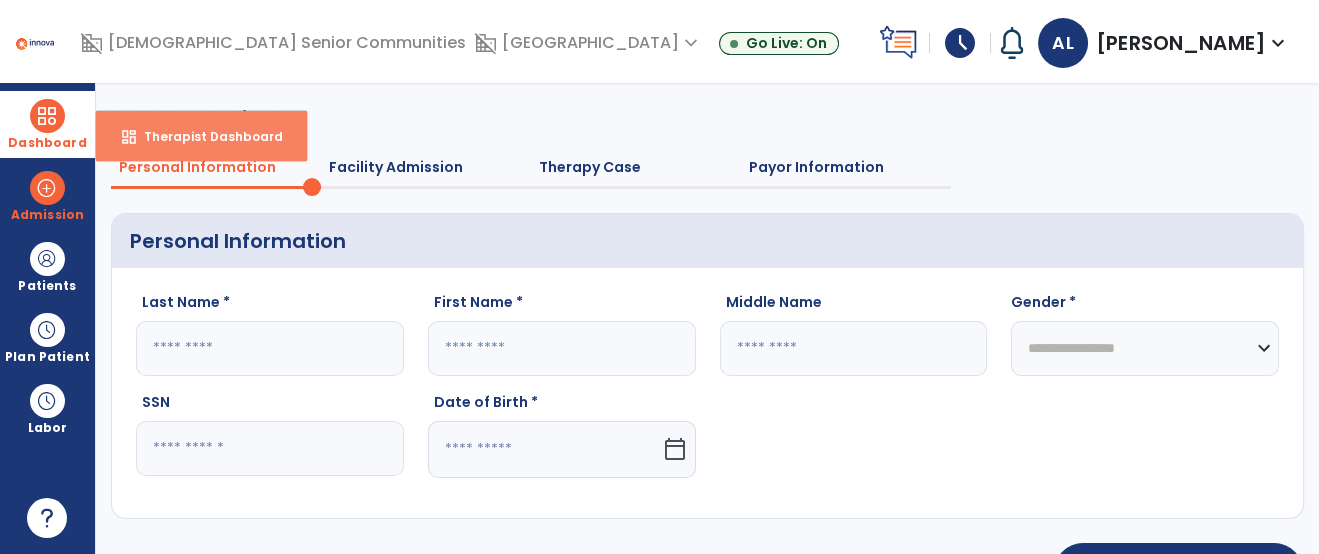 click on "dashboard  Therapist Dashboard" at bounding box center [201, 136] 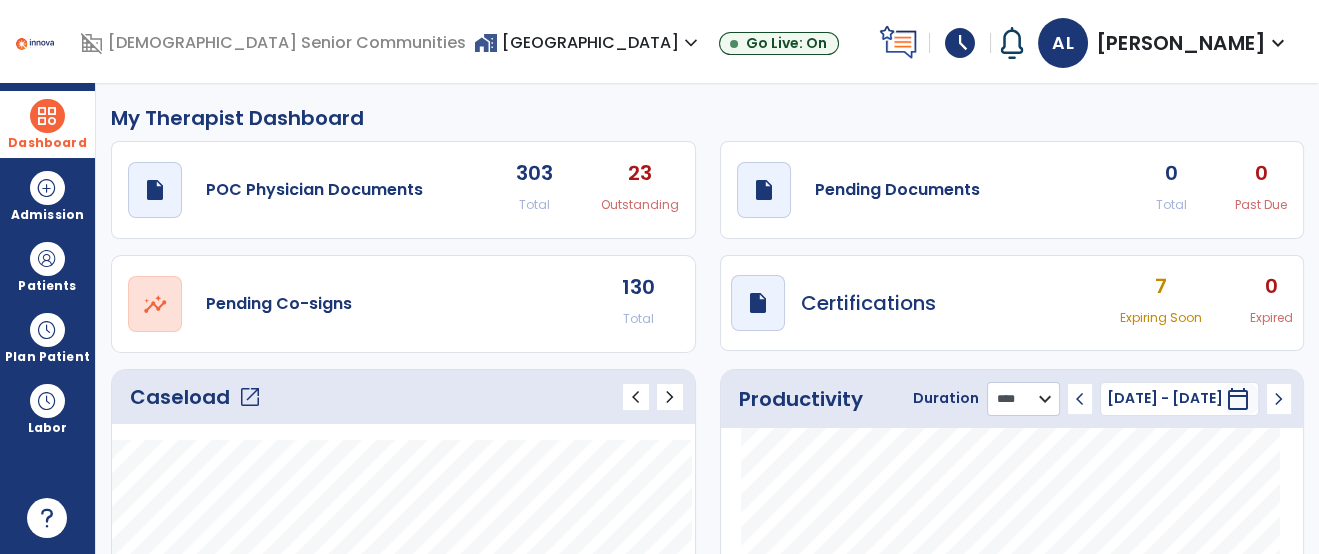 click on "******** **** ***" 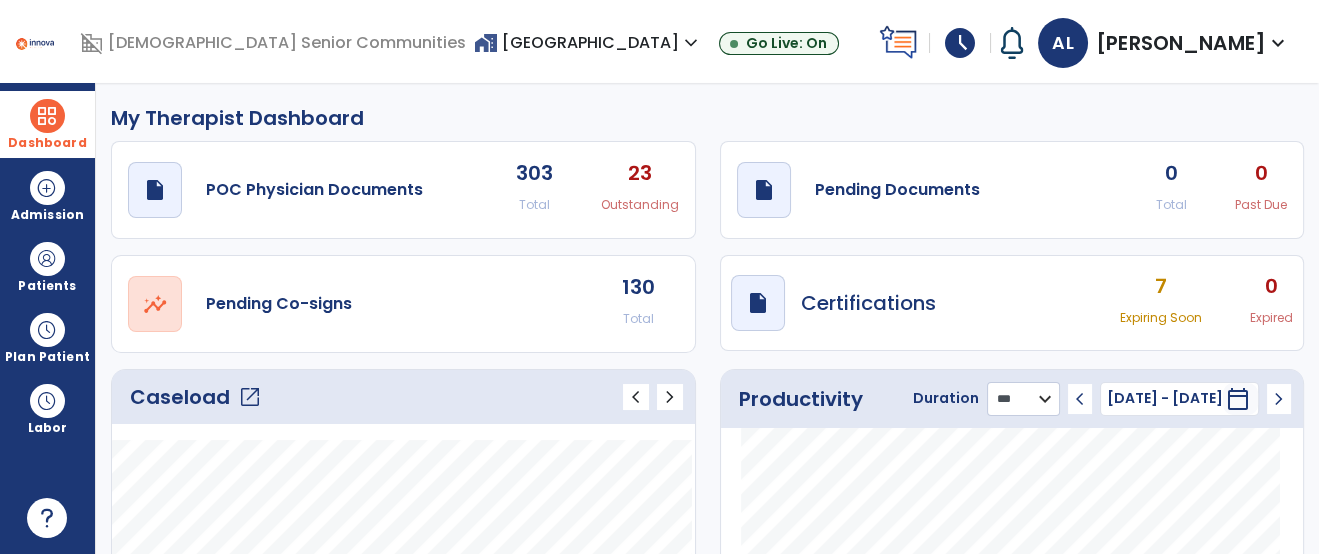 click on "******** **** ***" 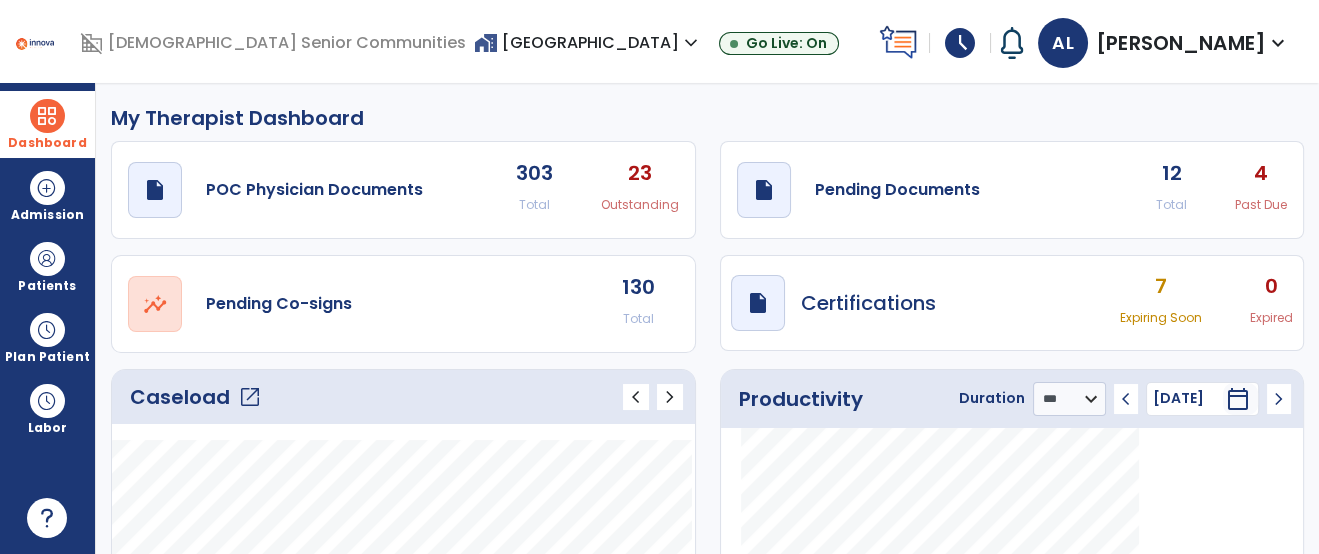 click on "chevron_left" 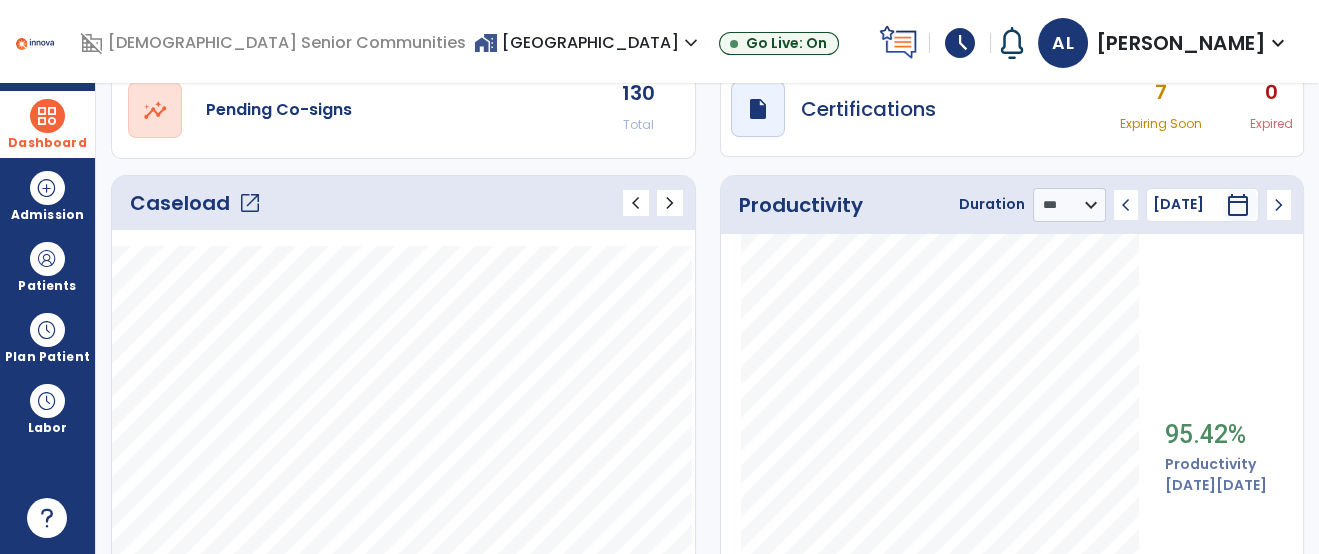 scroll, scrollTop: 222, scrollLeft: 0, axis: vertical 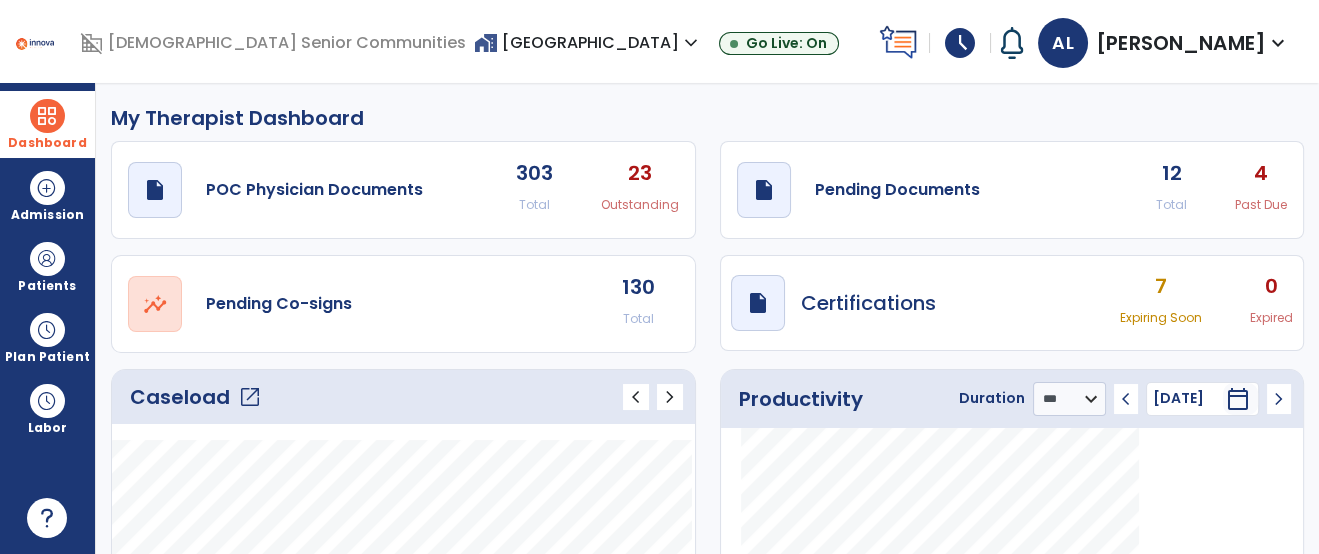 click at bounding box center [47, 116] 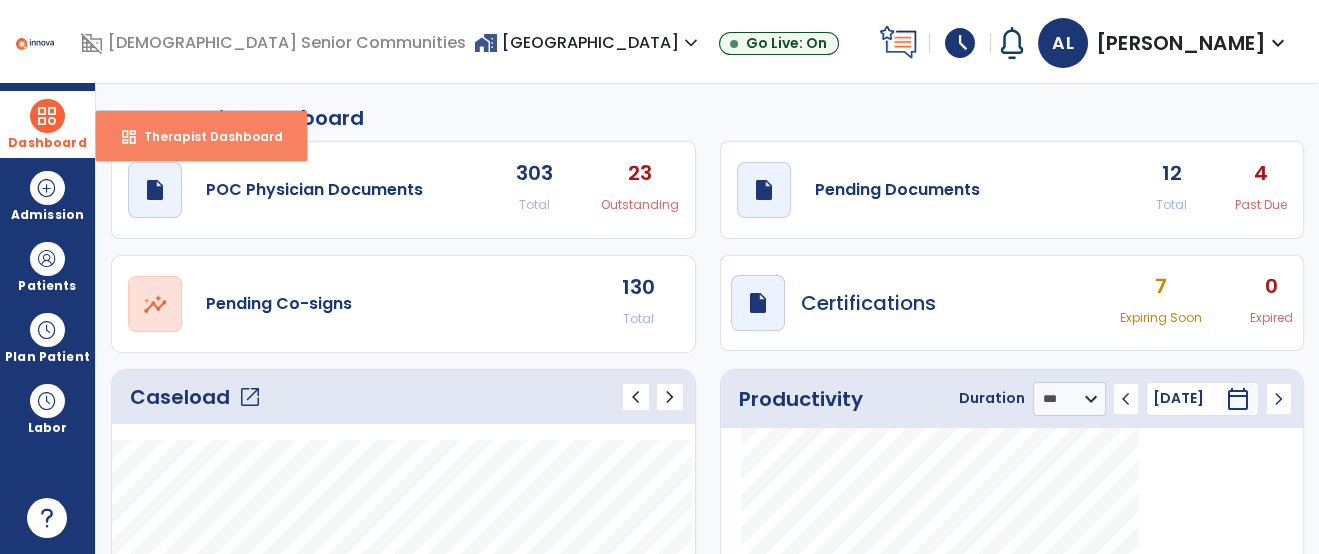 click on "dashboard  Therapist Dashboard" at bounding box center [201, 136] 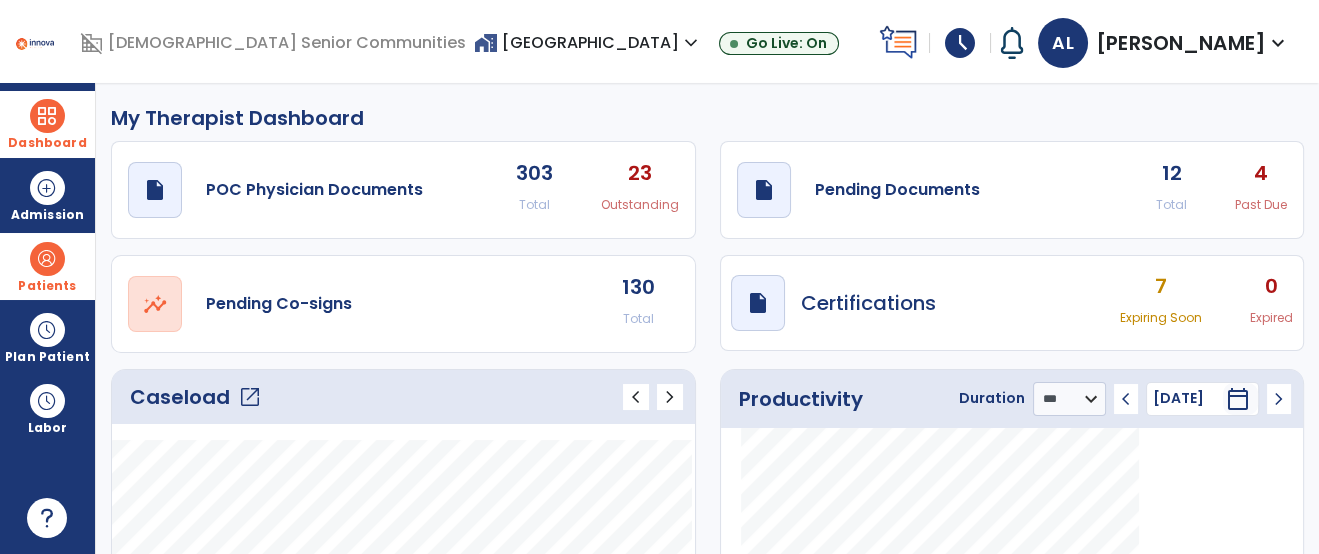 click at bounding box center (47, 259) 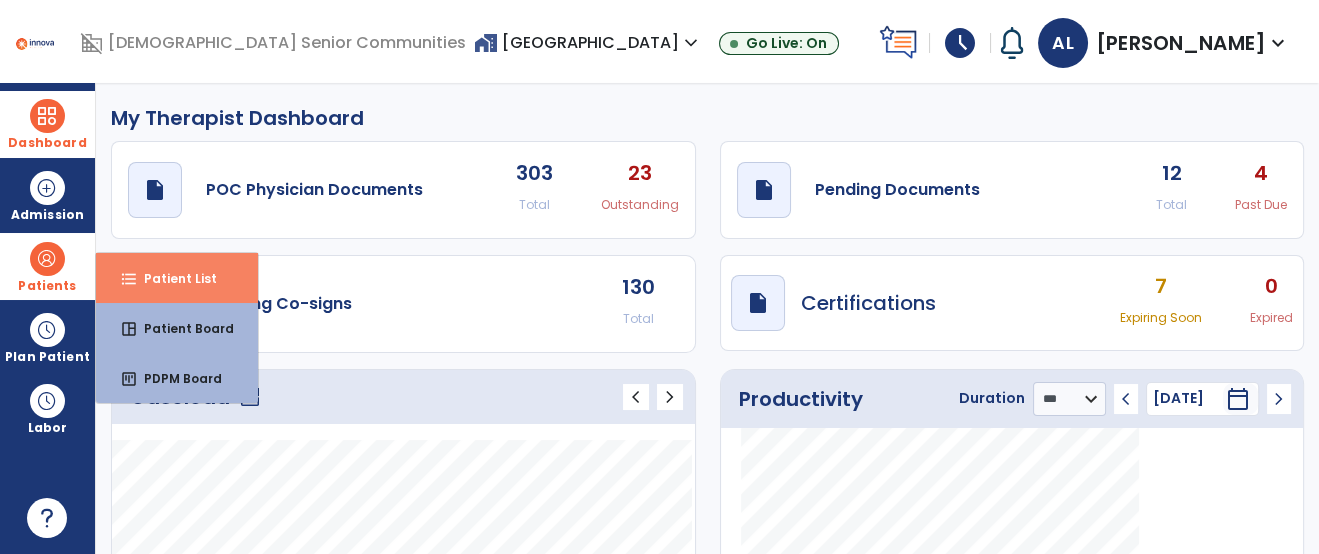 click on "Patient List" at bounding box center [172, 278] 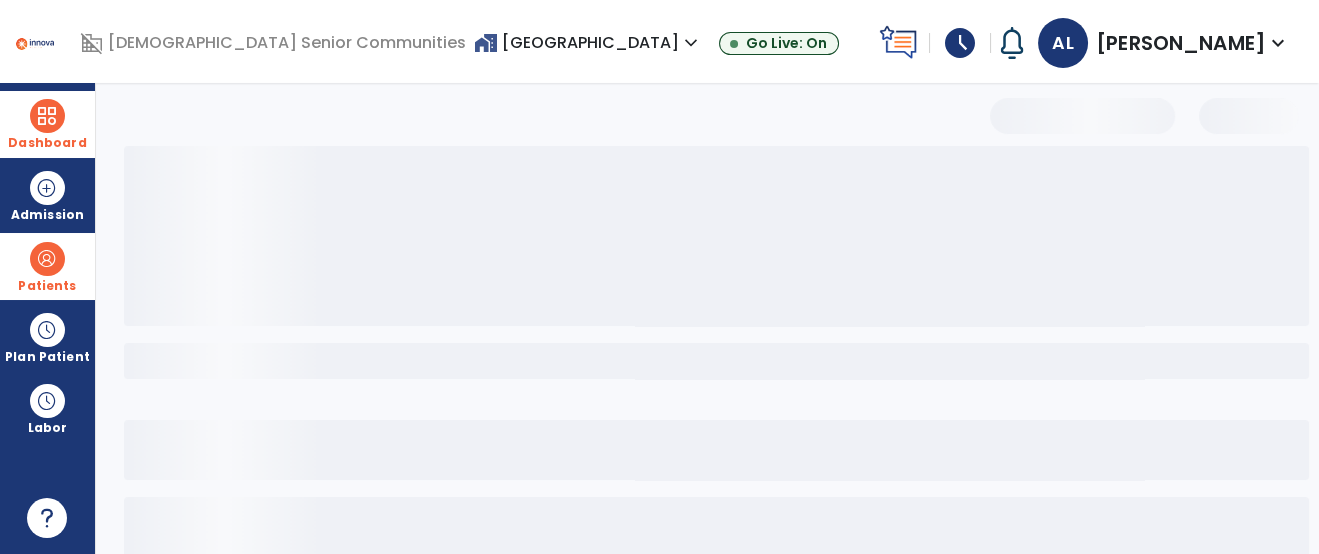select on "***" 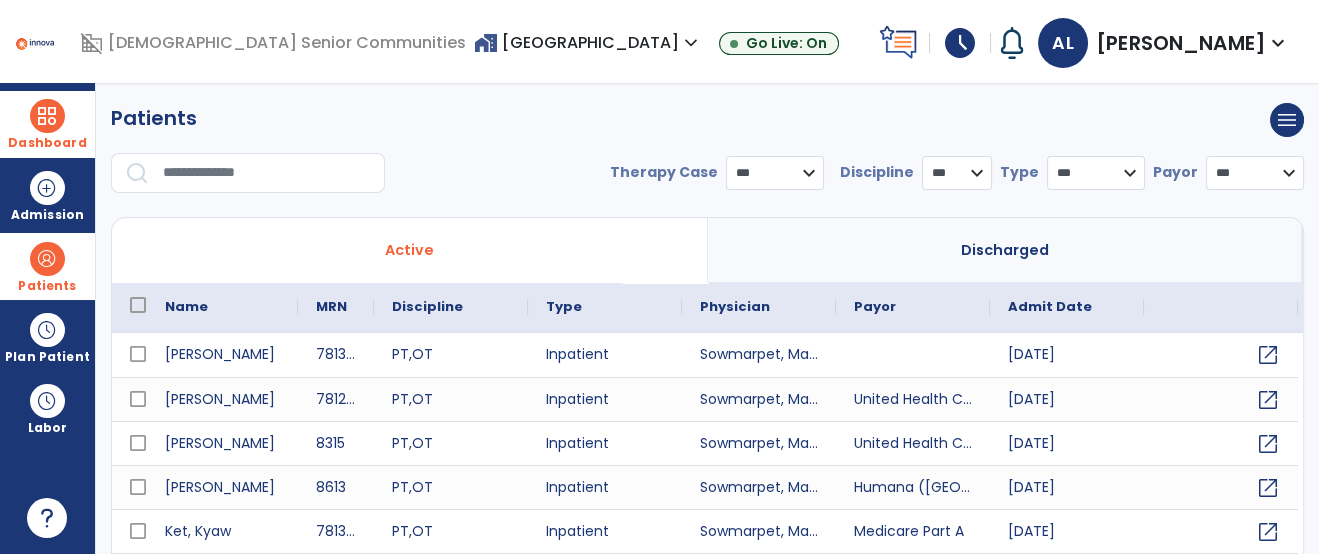 click at bounding box center [267, 173] 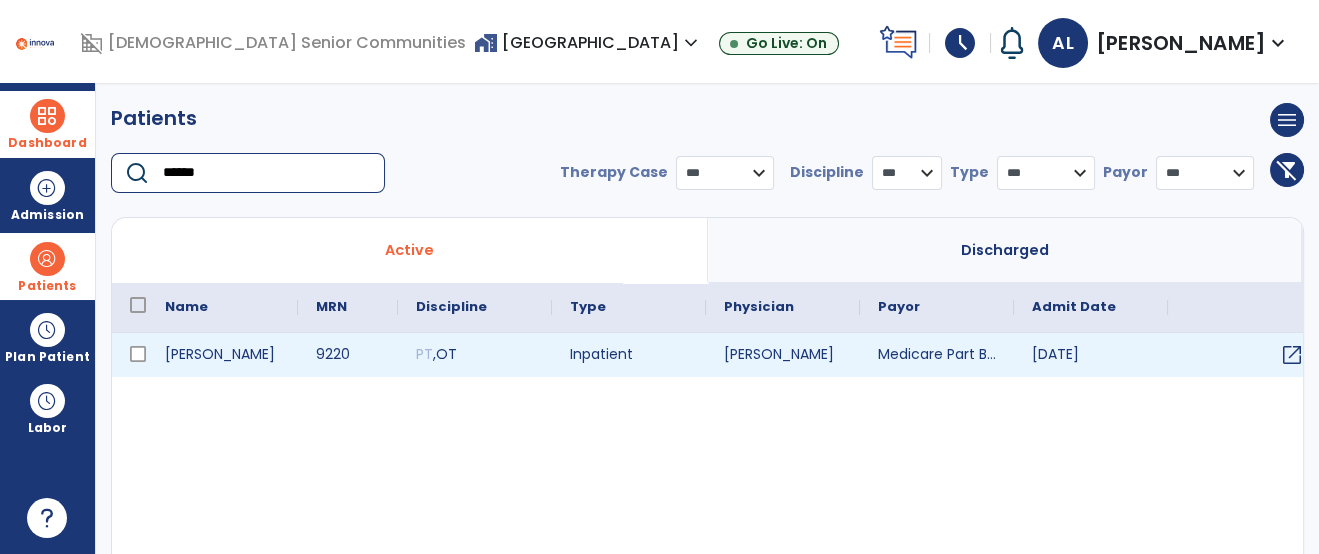 type on "******" 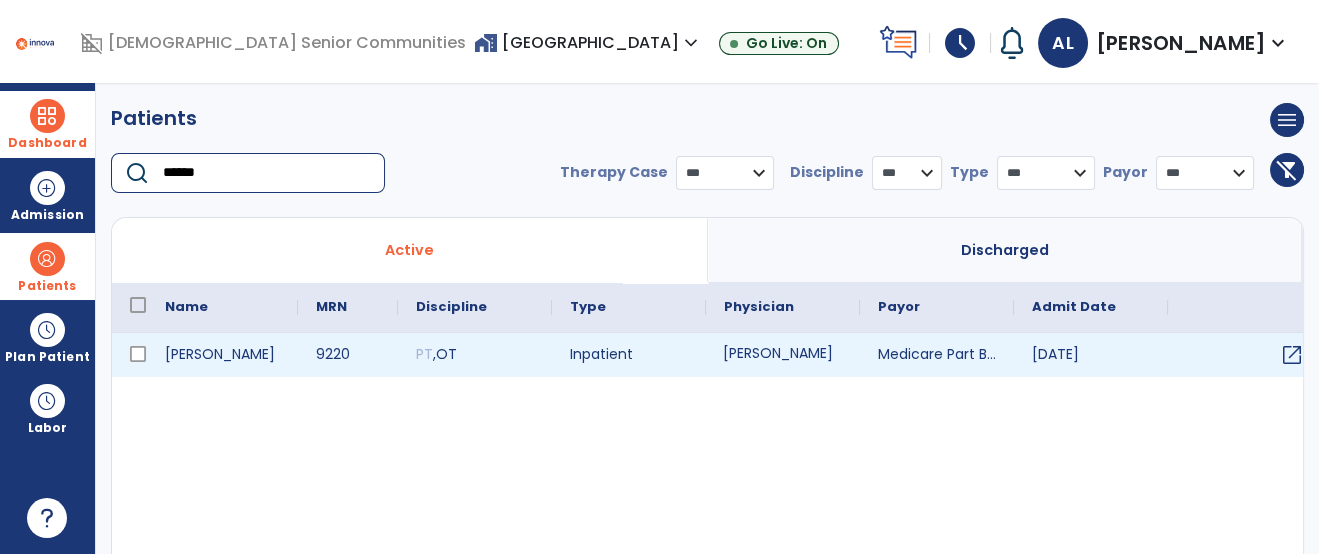click on "Patel, Rutvik" at bounding box center [783, 355] 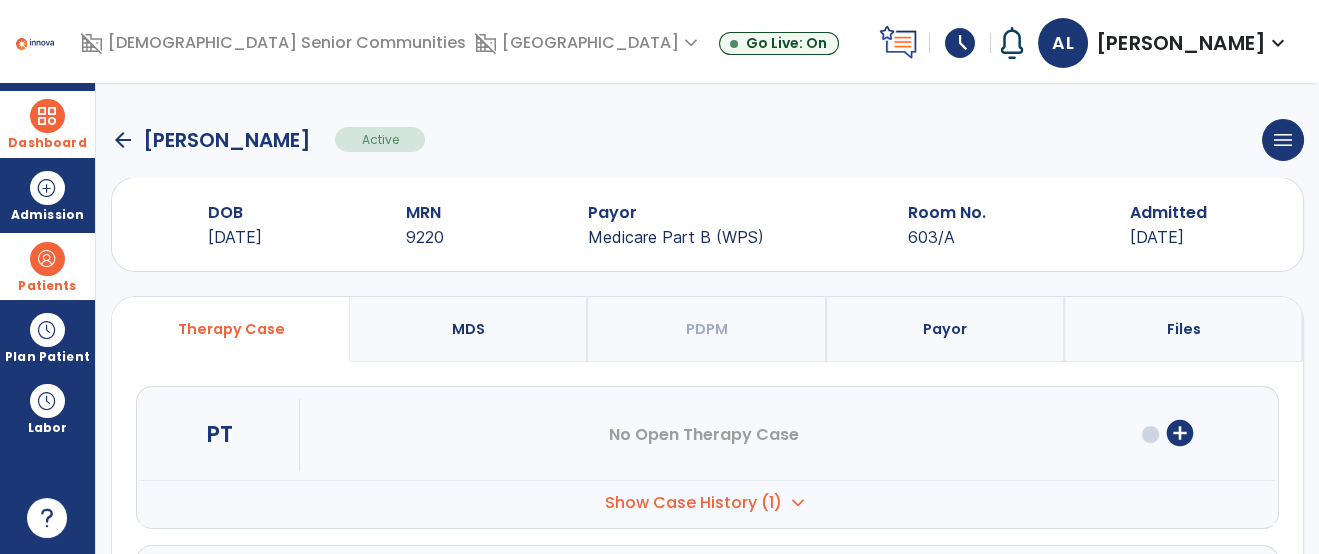 scroll, scrollTop: 295, scrollLeft: 0, axis: vertical 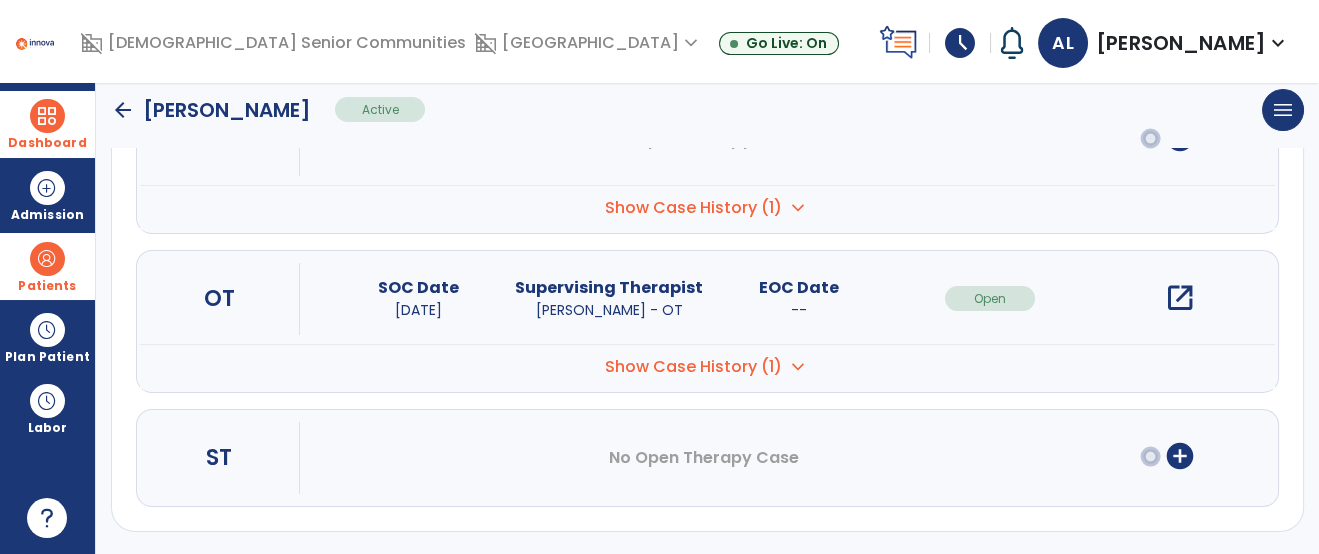 click on "open_in_new" at bounding box center [1180, 298] 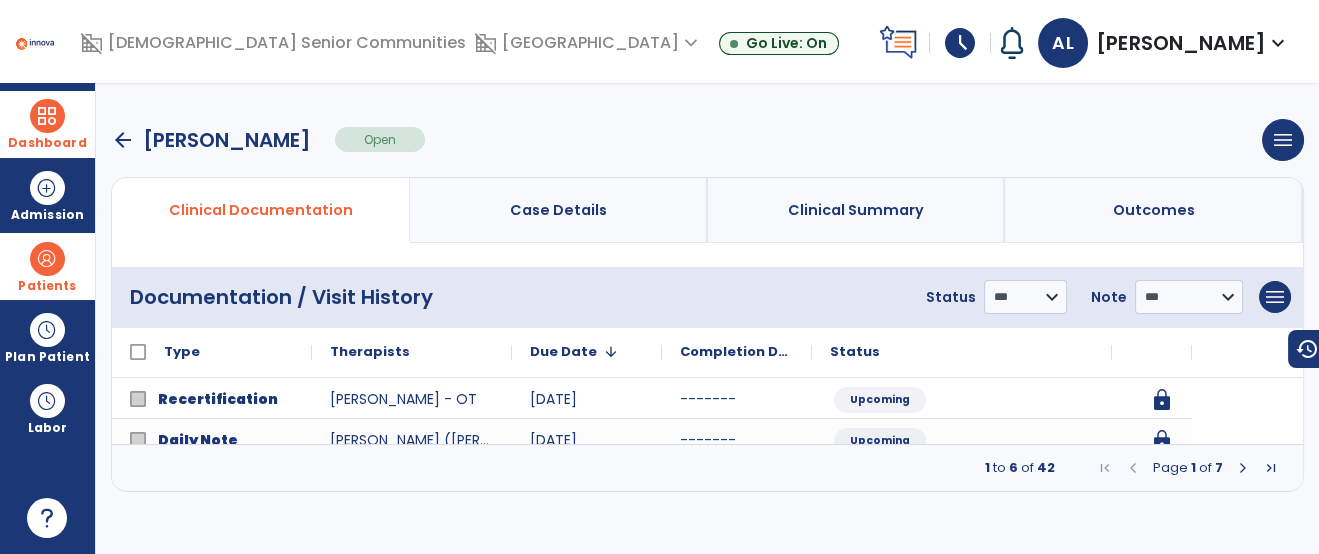 scroll, scrollTop: 0, scrollLeft: 0, axis: both 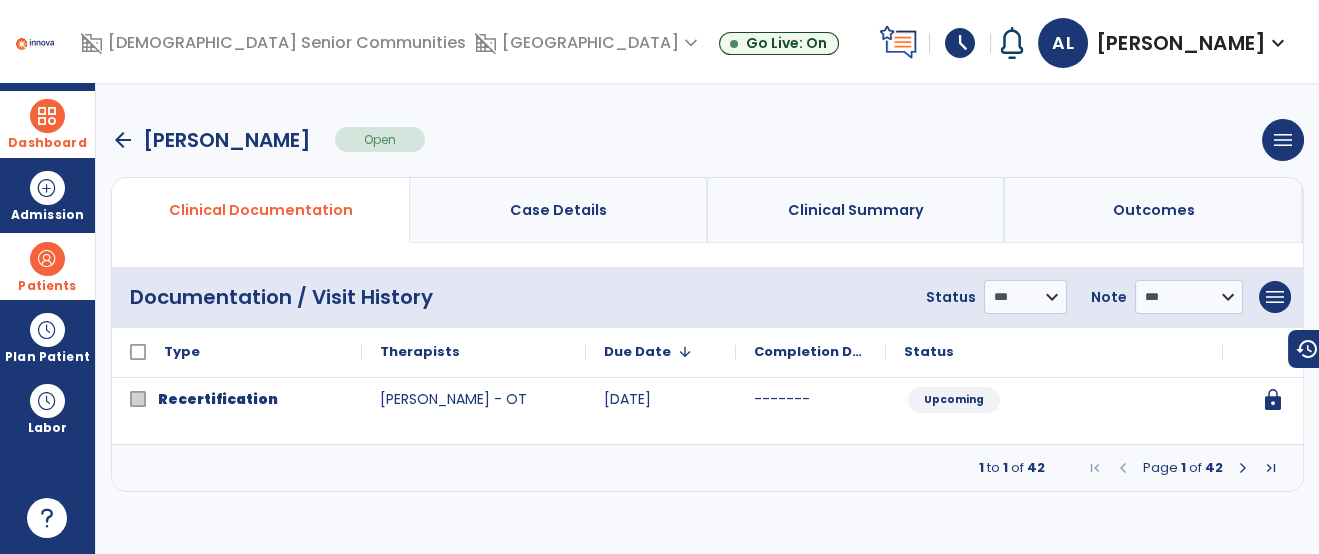 click at bounding box center (1243, 468) 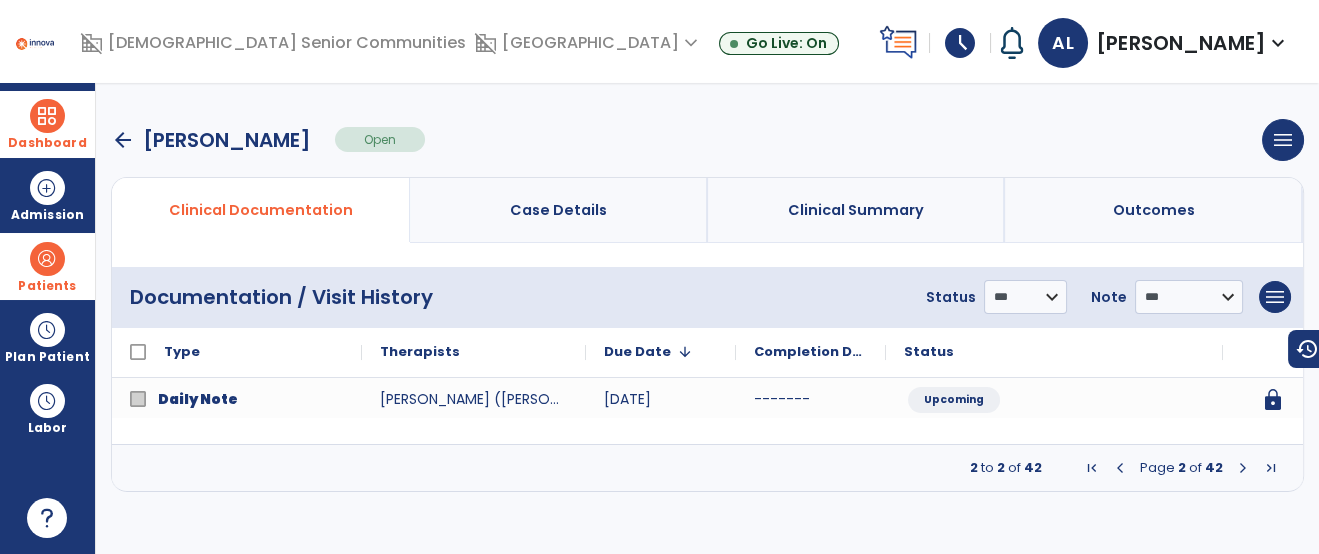click at bounding box center [1243, 468] 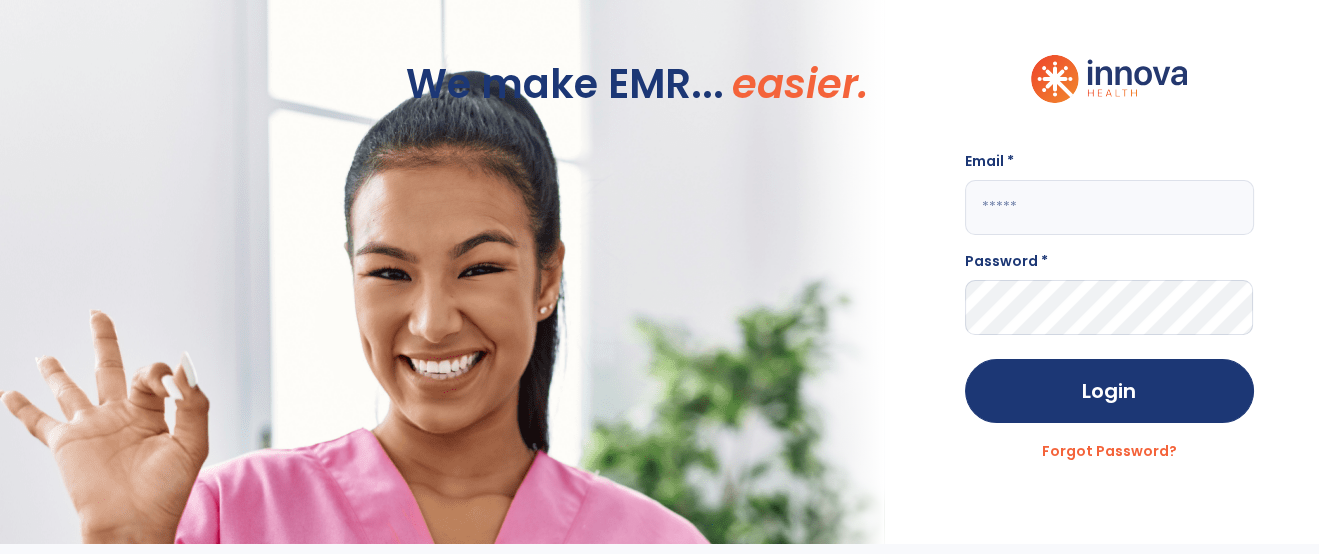 click 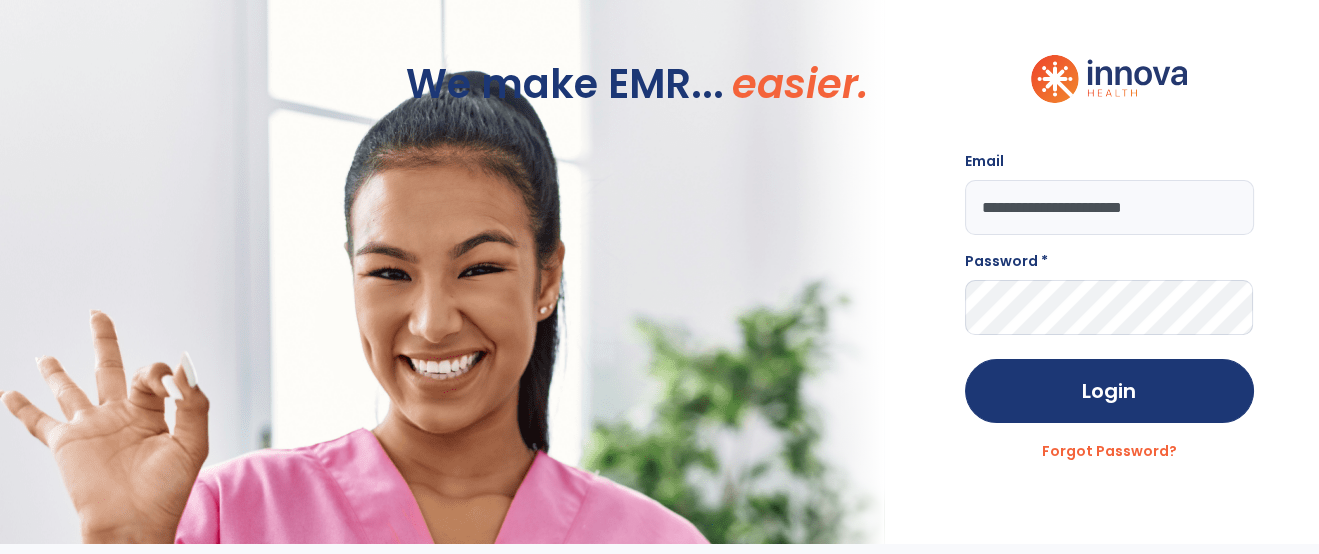 type on "**********" 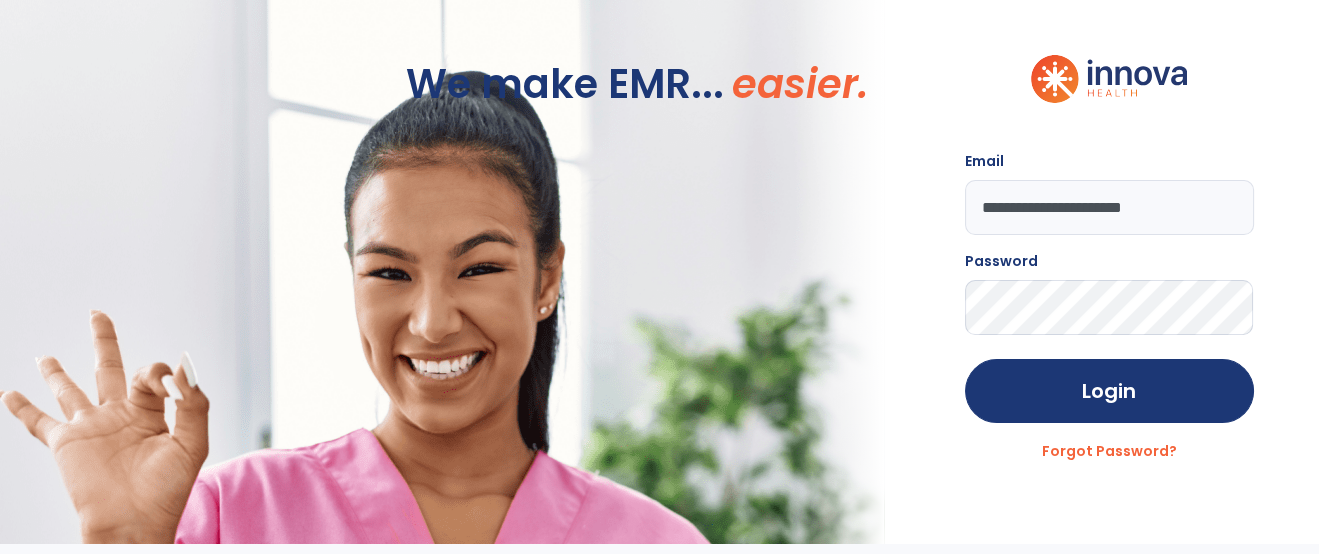 click on "Login" 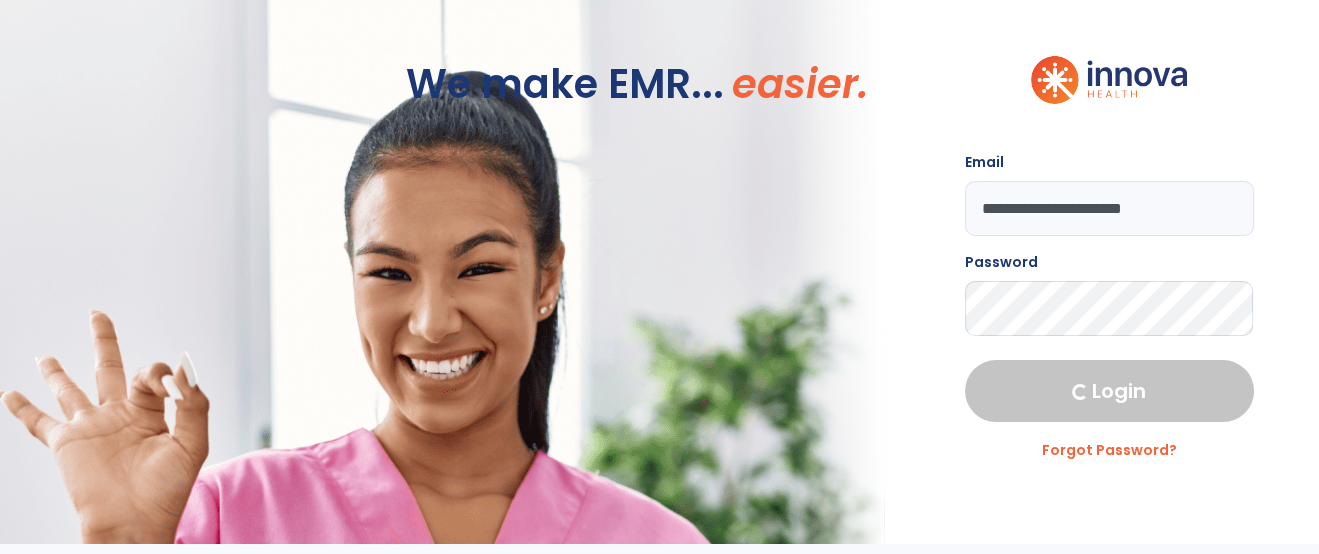 select on "****" 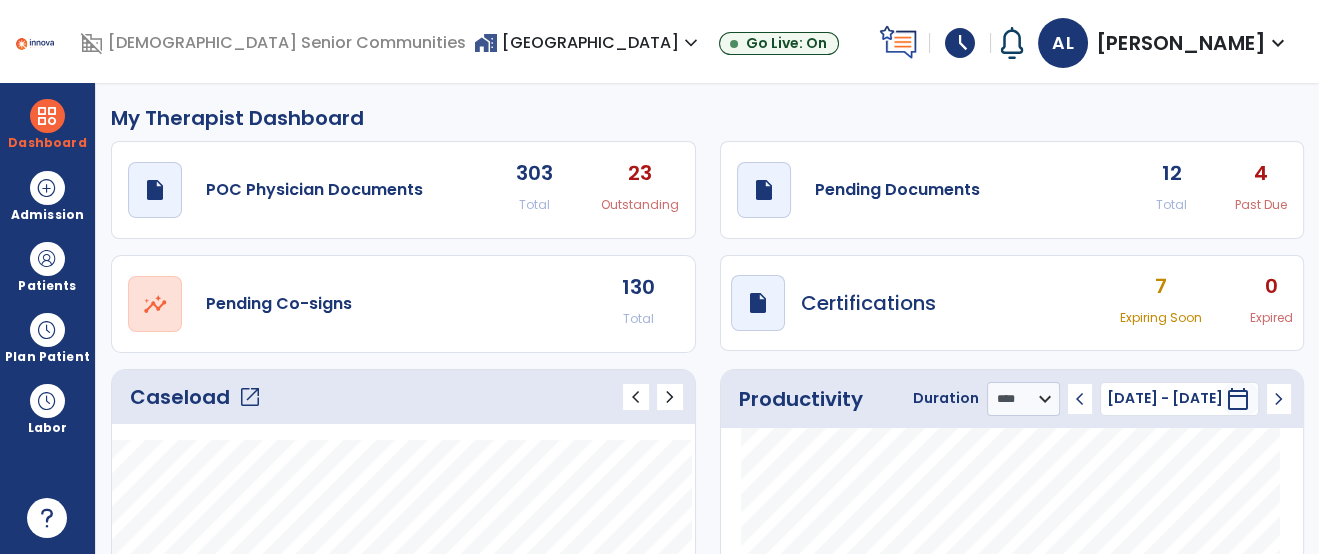 click on "open_in_new  Pending Co-signs 130 Total" 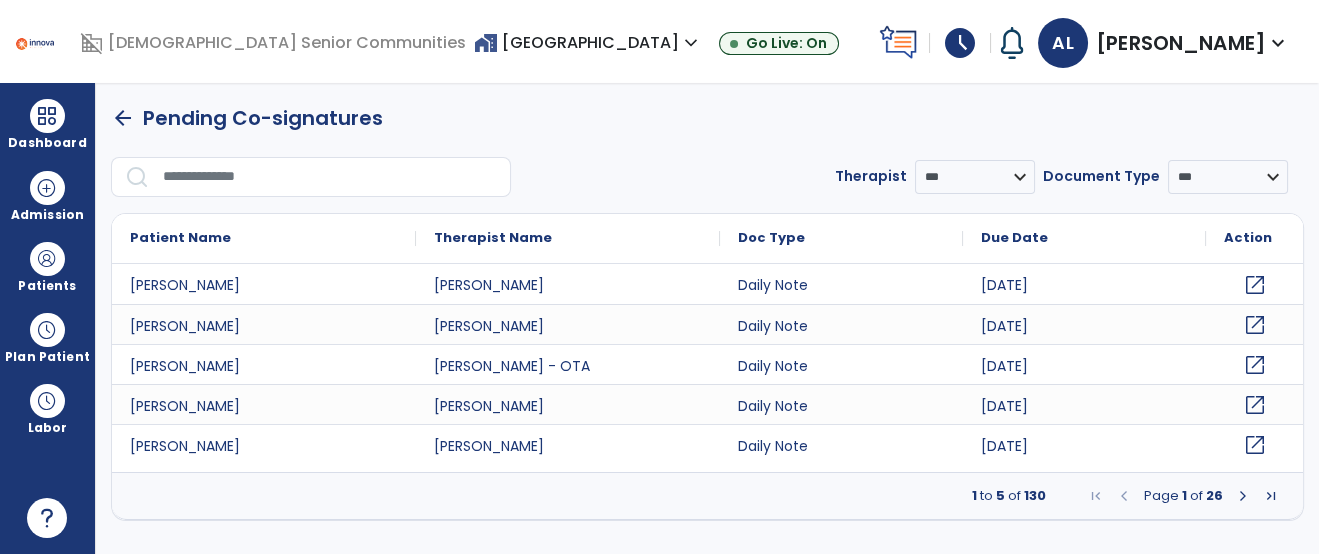 click at bounding box center (330, 177) 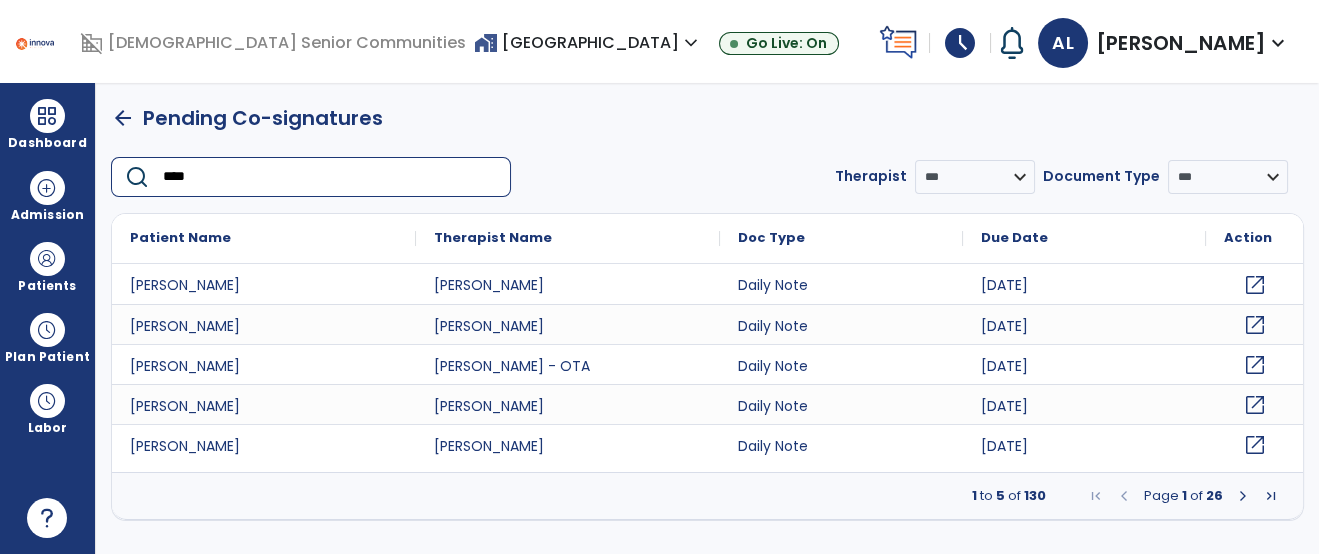 type on "*****" 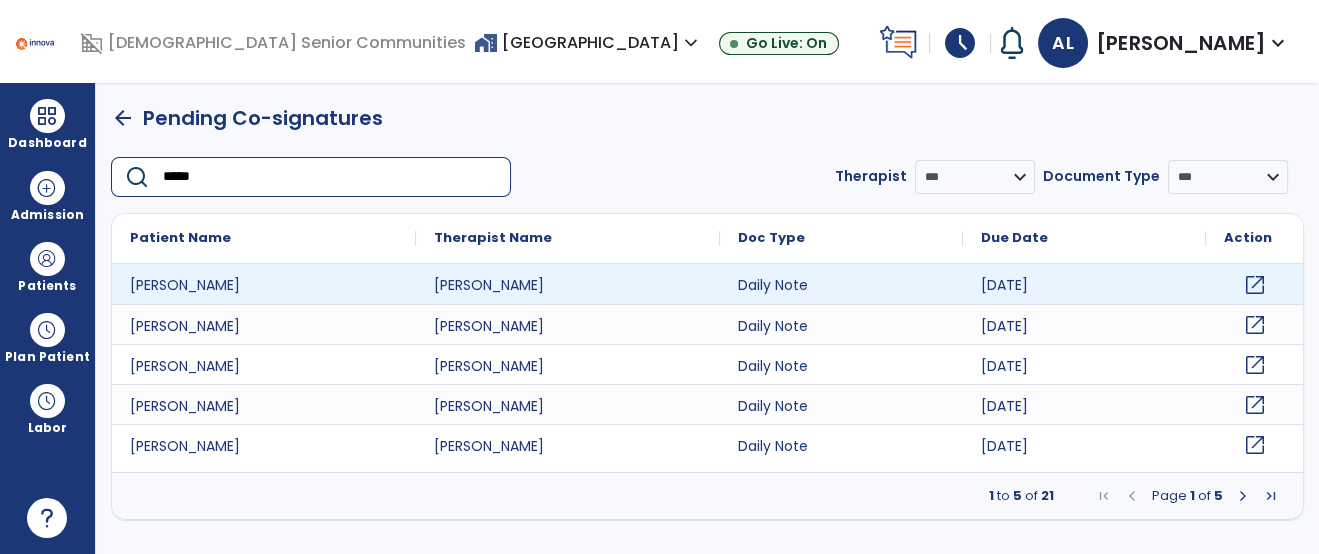click on "open_in_new" 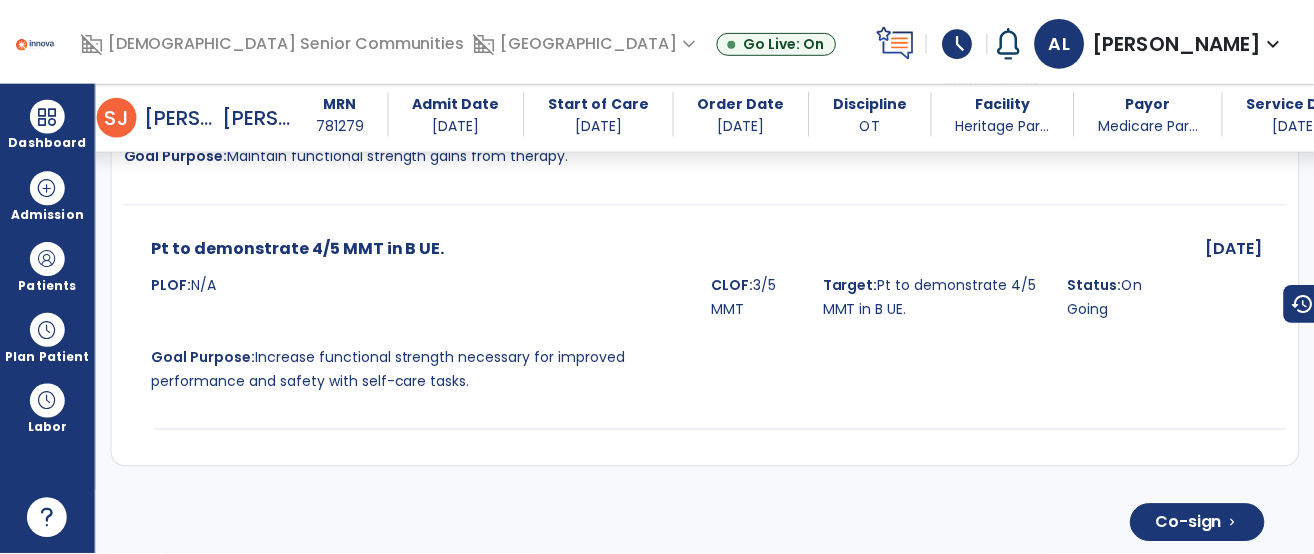 scroll, scrollTop: 5288, scrollLeft: 0, axis: vertical 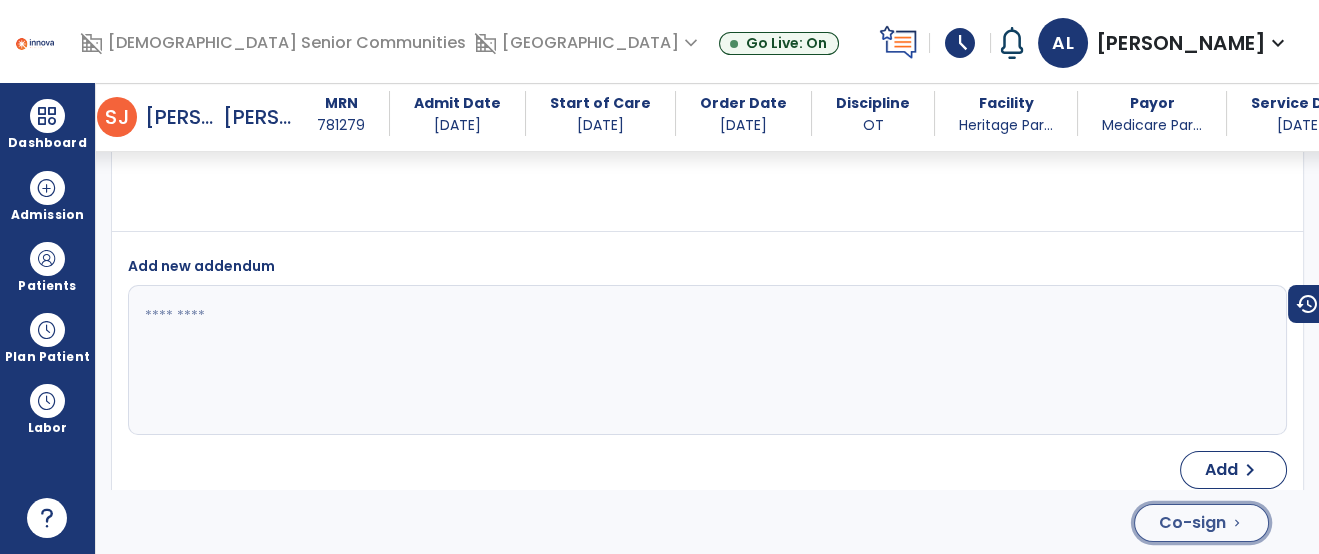 click on "Co-sign  chevron_right" 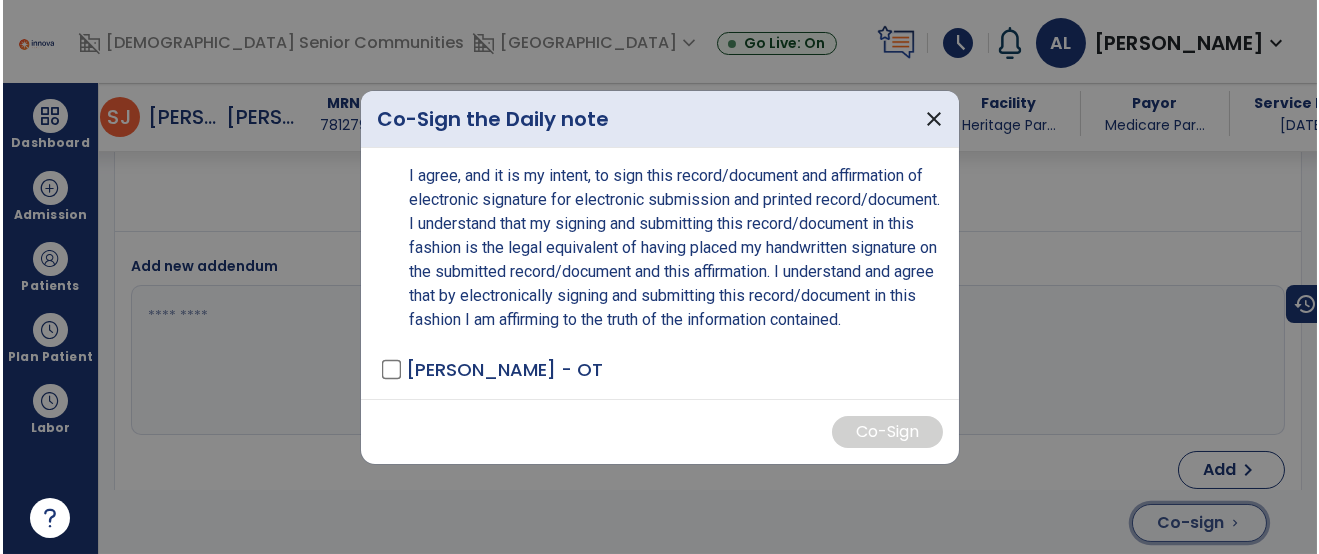 scroll, scrollTop: 5288, scrollLeft: 0, axis: vertical 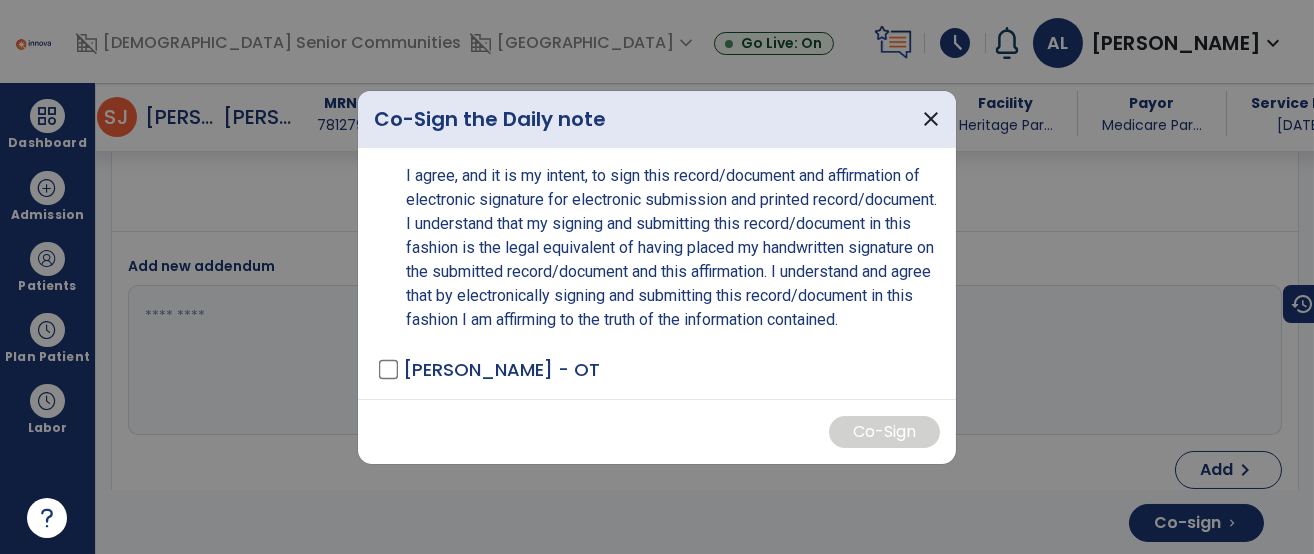 click on "I agree, and it is my intent, to sign this record/document and affirmation of electronic signature for electronic submission and printed record/document. I understand that my signing and submitting this record/document in this fashion is the legal equivalent of having placed my handwritten signature on the submitted record/document and this affirmation. I understand and agree that by electronically signing and submitting this record/document in this fashion I am affirming to the truth of the information contained.  [PERSON_NAME]  - OT" at bounding box center [657, 273] 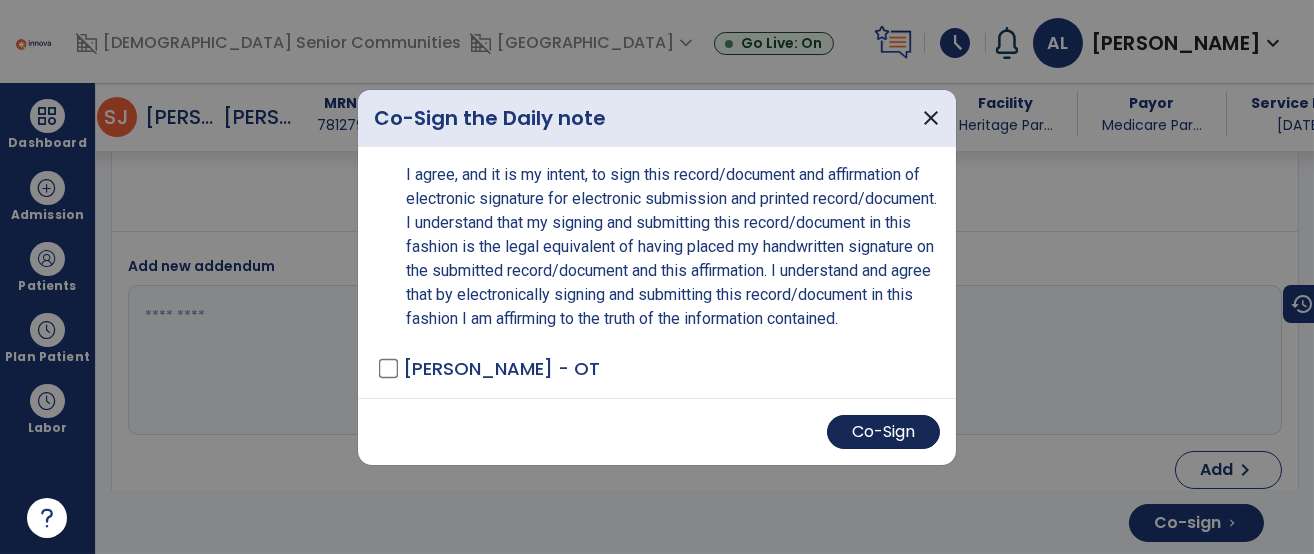 click on "Co-Sign" at bounding box center (883, 432) 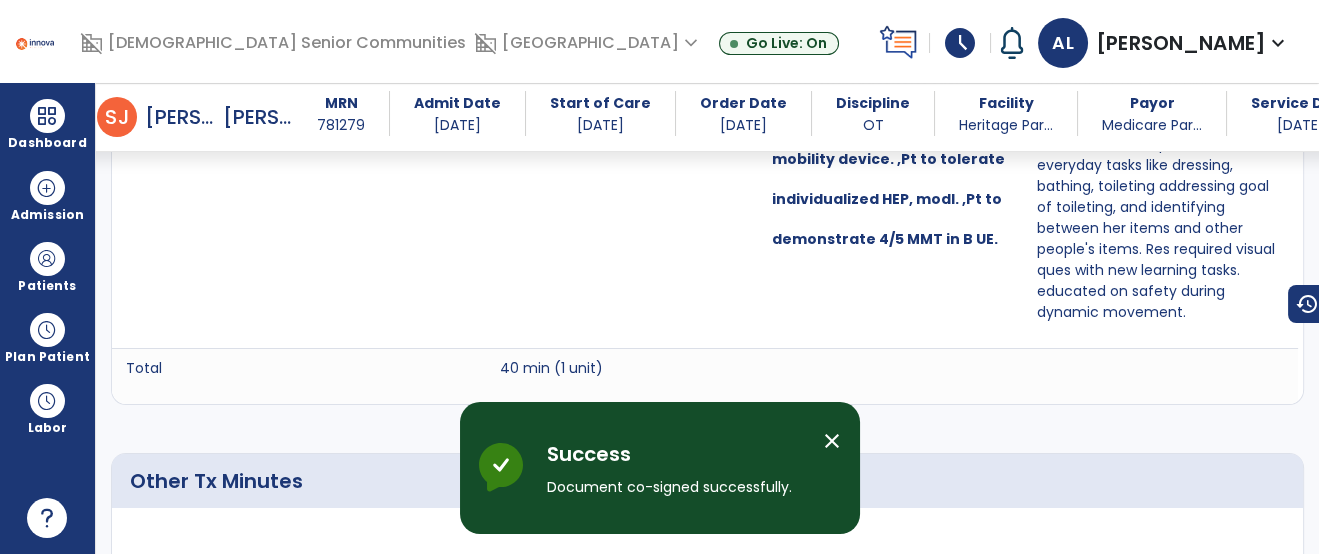 scroll, scrollTop: 0, scrollLeft: 0, axis: both 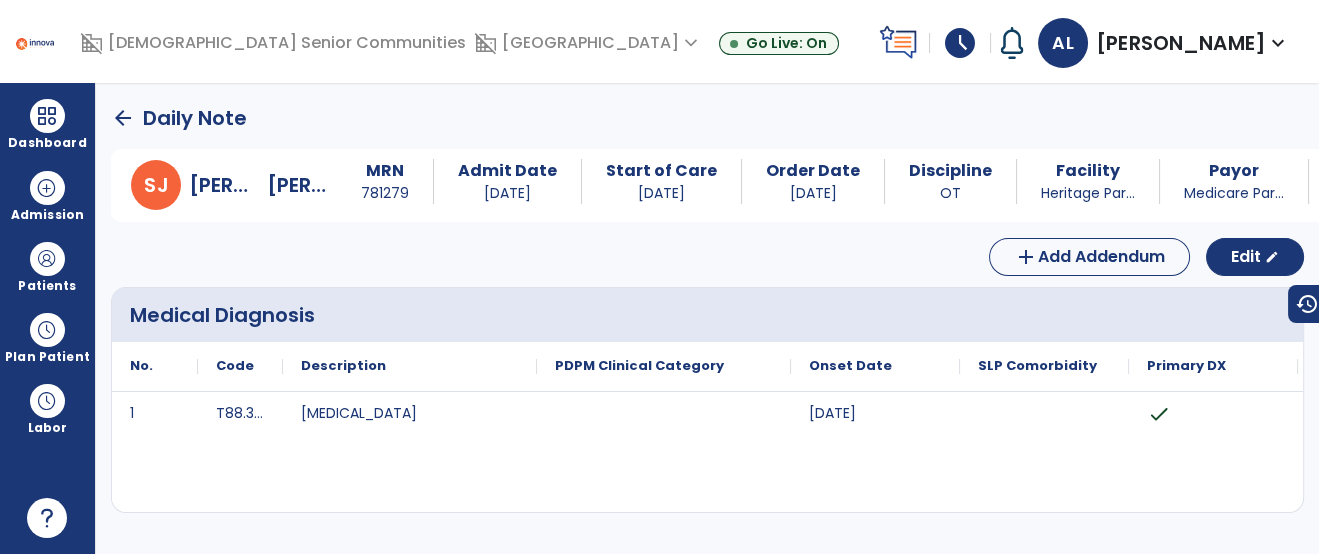 click on "arrow_back" 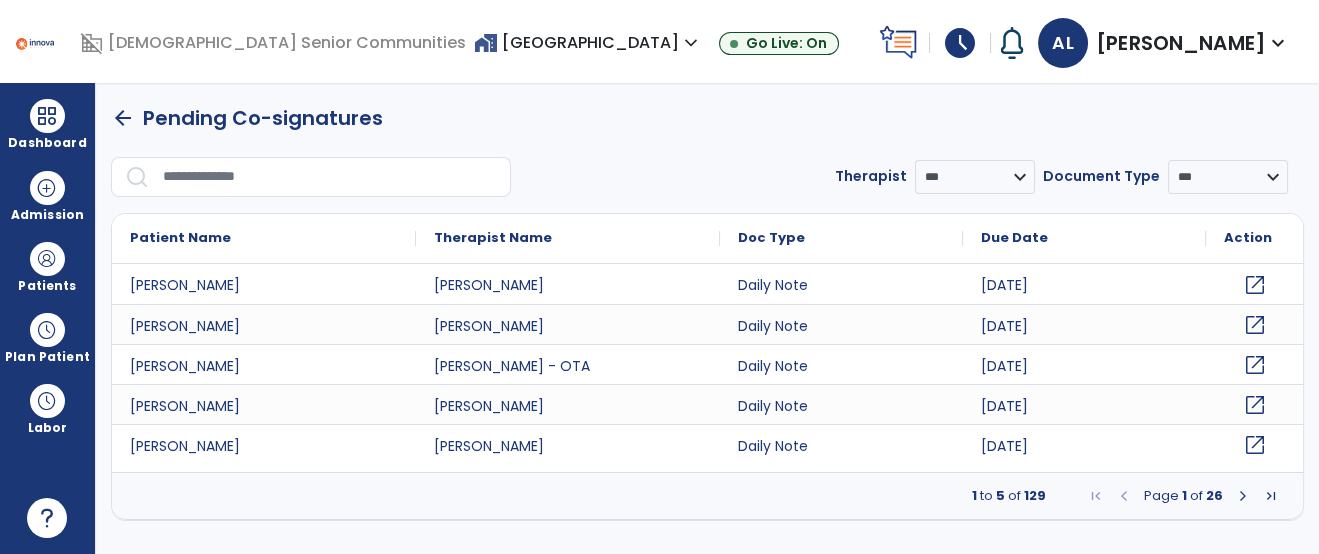 click at bounding box center (330, 177) 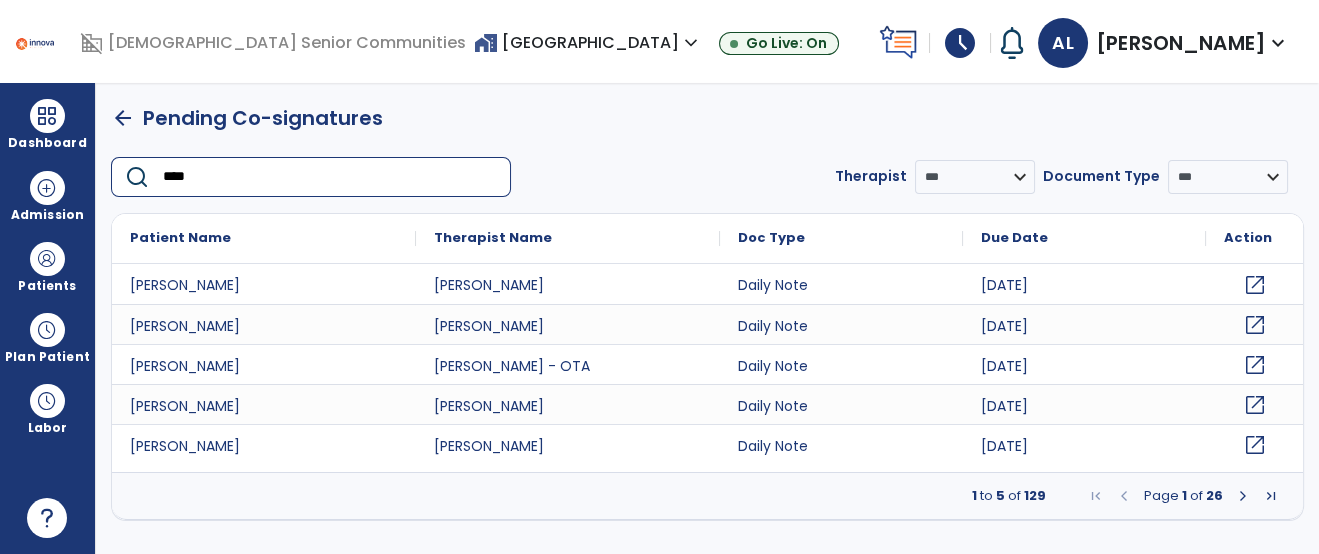 type on "*****" 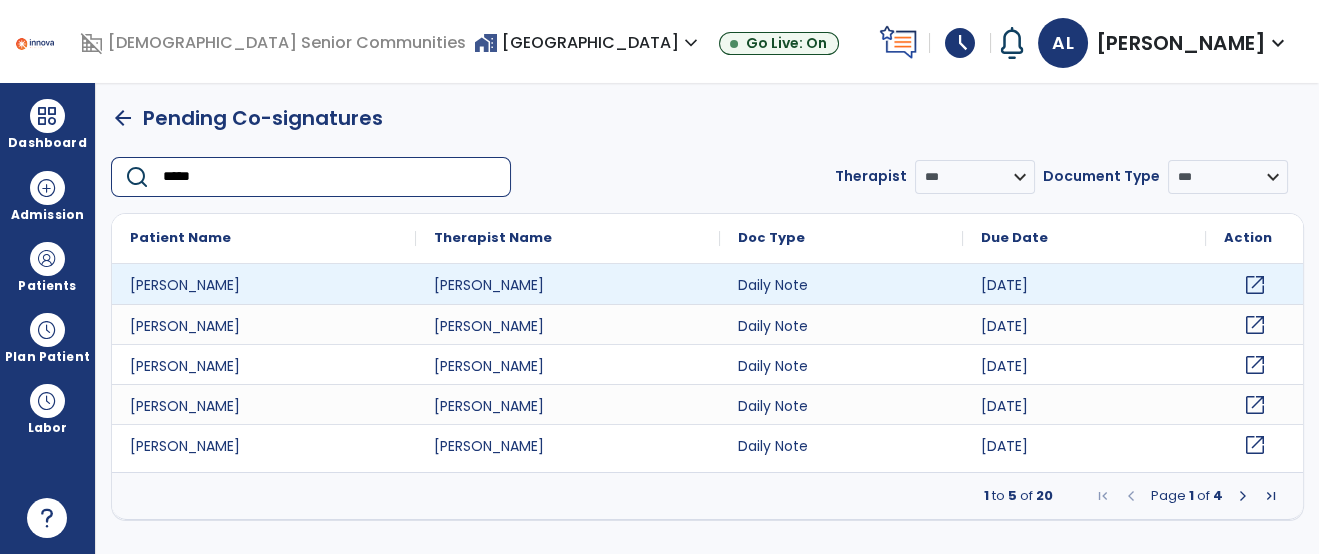 click on "open_in_new" 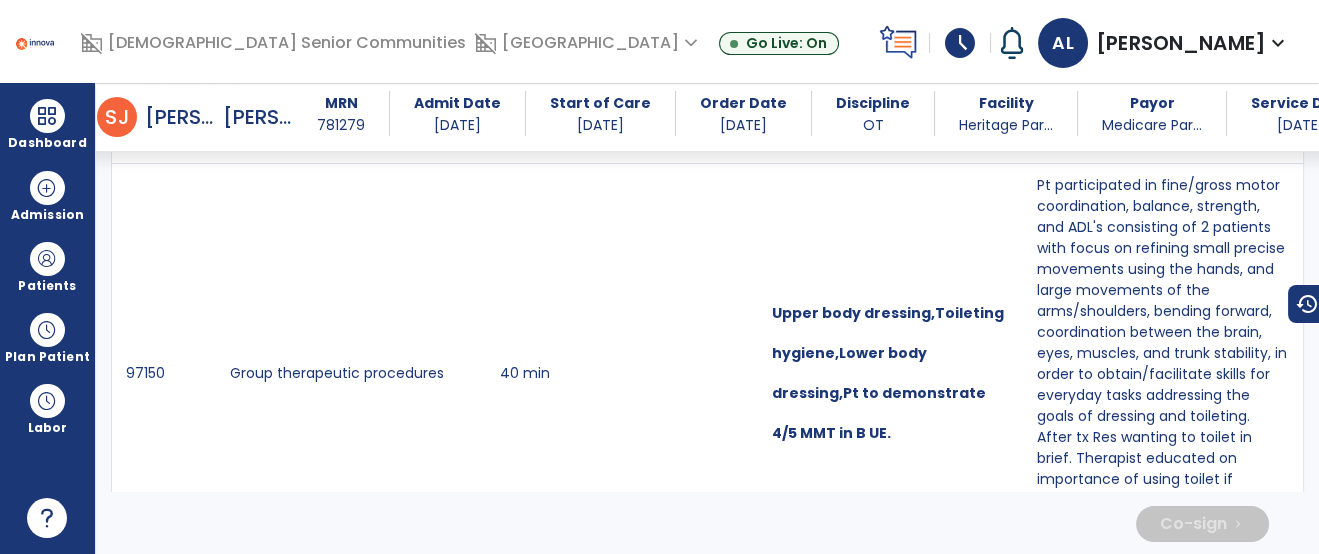 scroll, scrollTop: 1421, scrollLeft: 0, axis: vertical 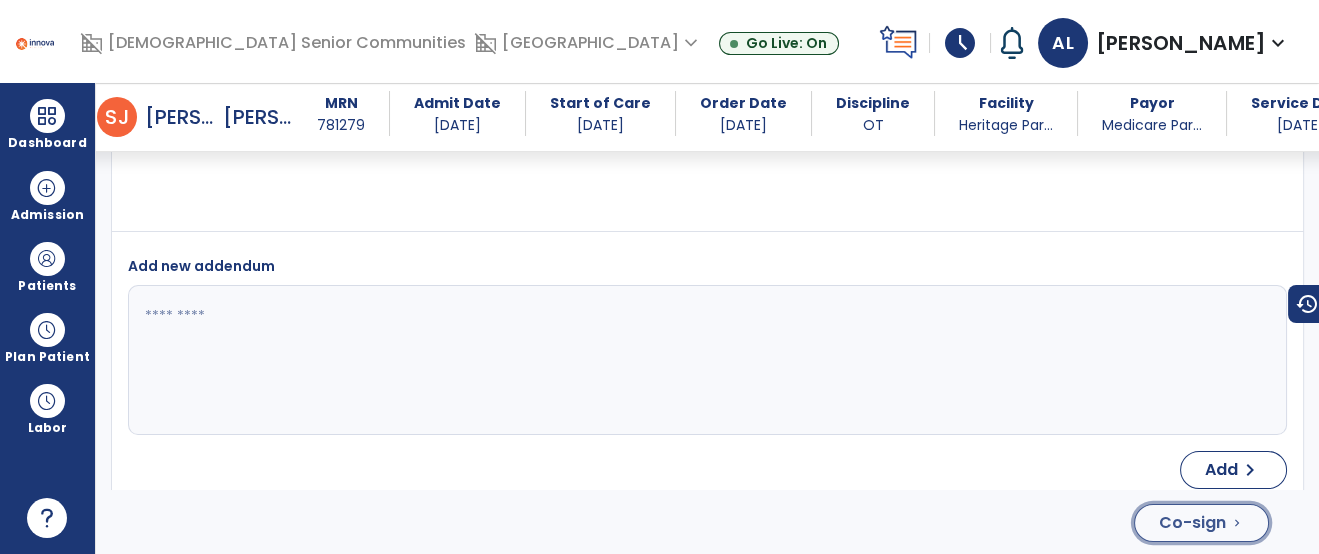 click on "Co-sign" 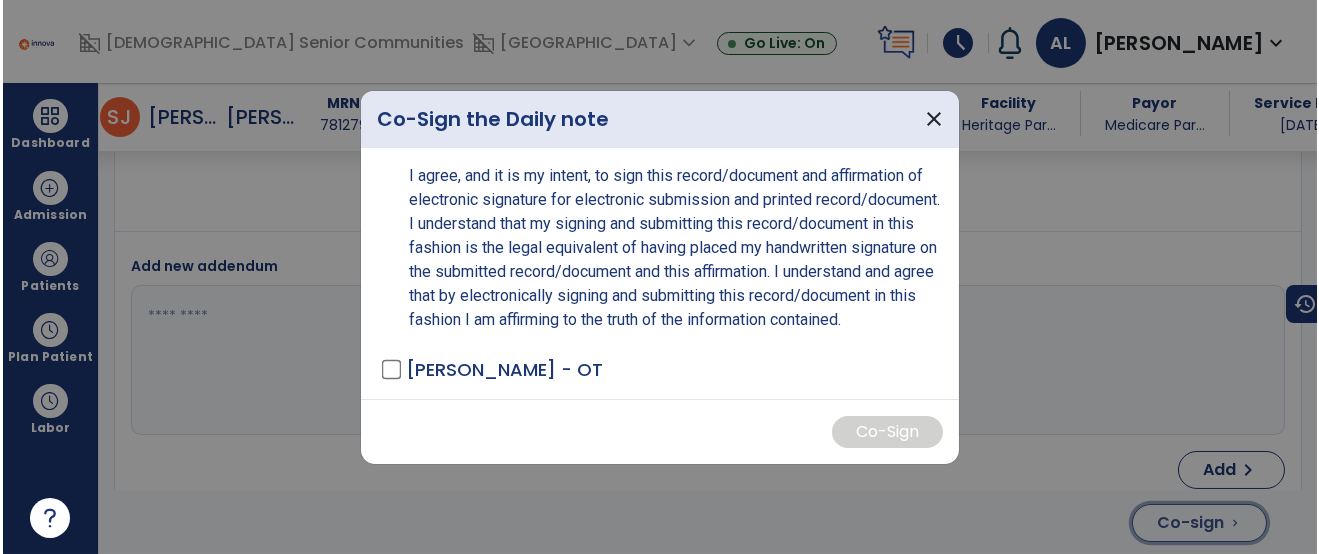 scroll, scrollTop: 5183, scrollLeft: 0, axis: vertical 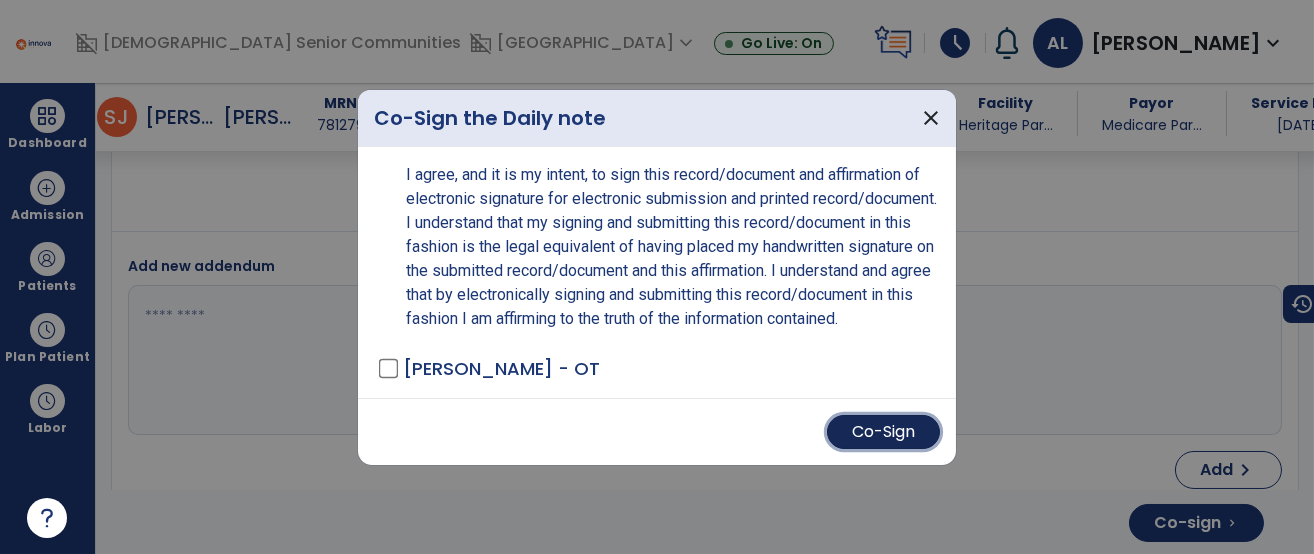 click on "Co-Sign" at bounding box center [883, 432] 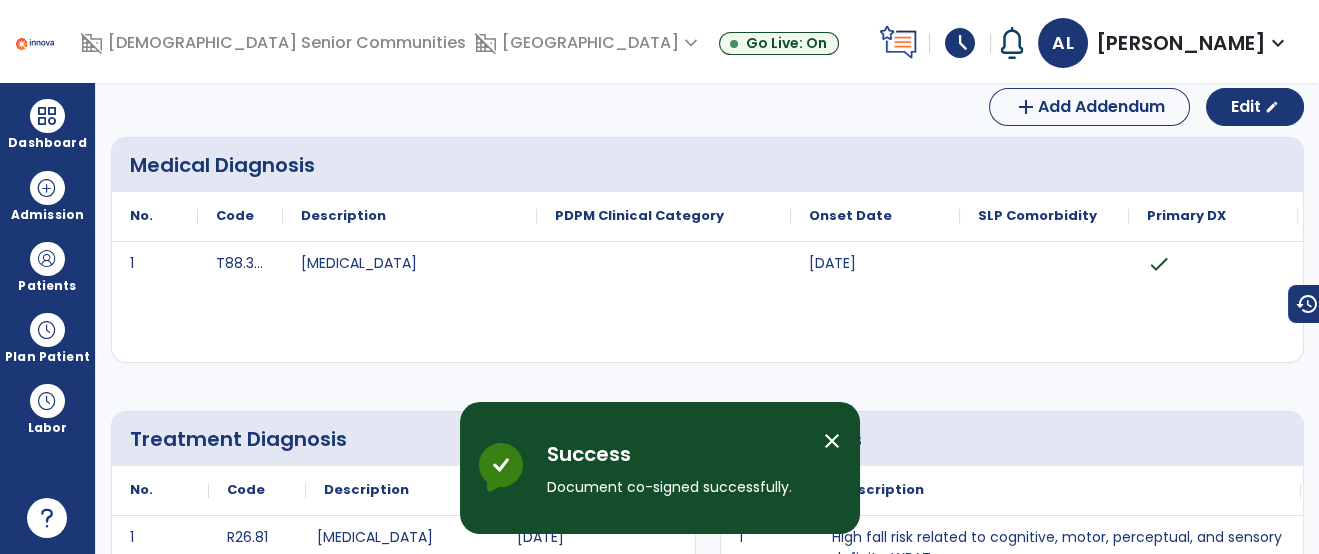 scroll, scrollTop: 0, scrollLeft: 0, axis: both 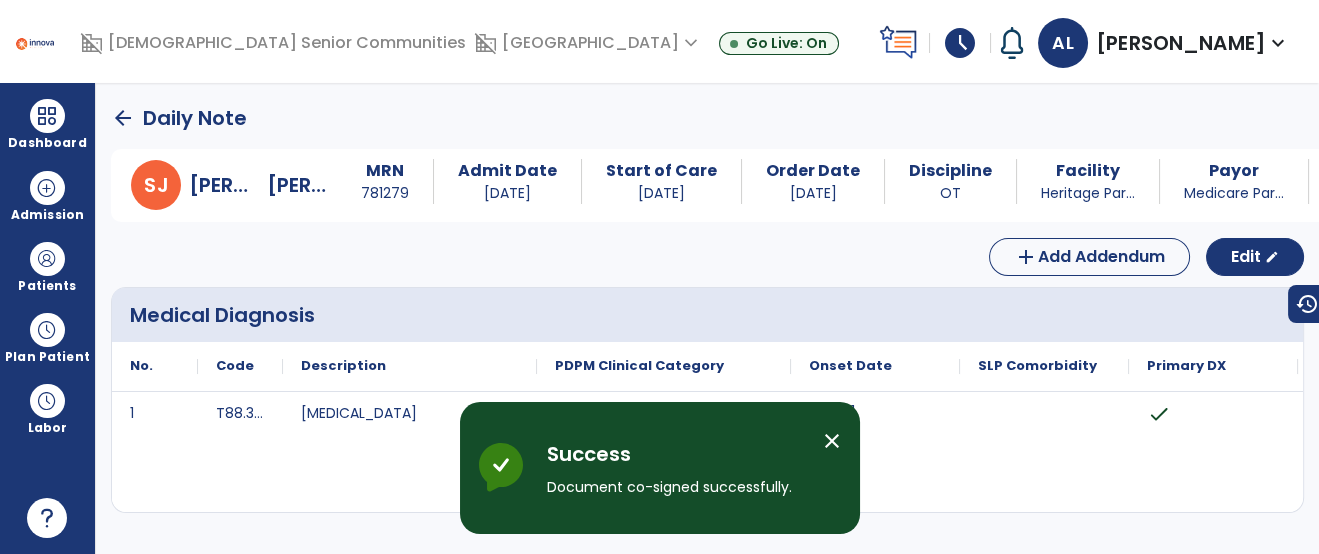 click on "arrow_back" 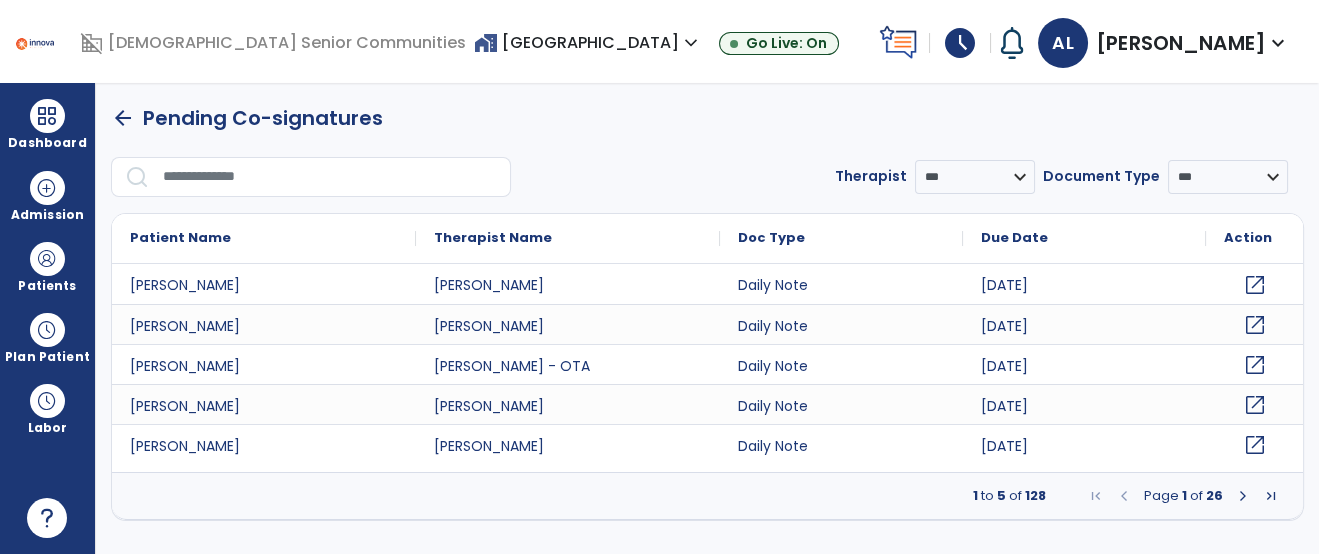 click at bounding box center [330, 177] 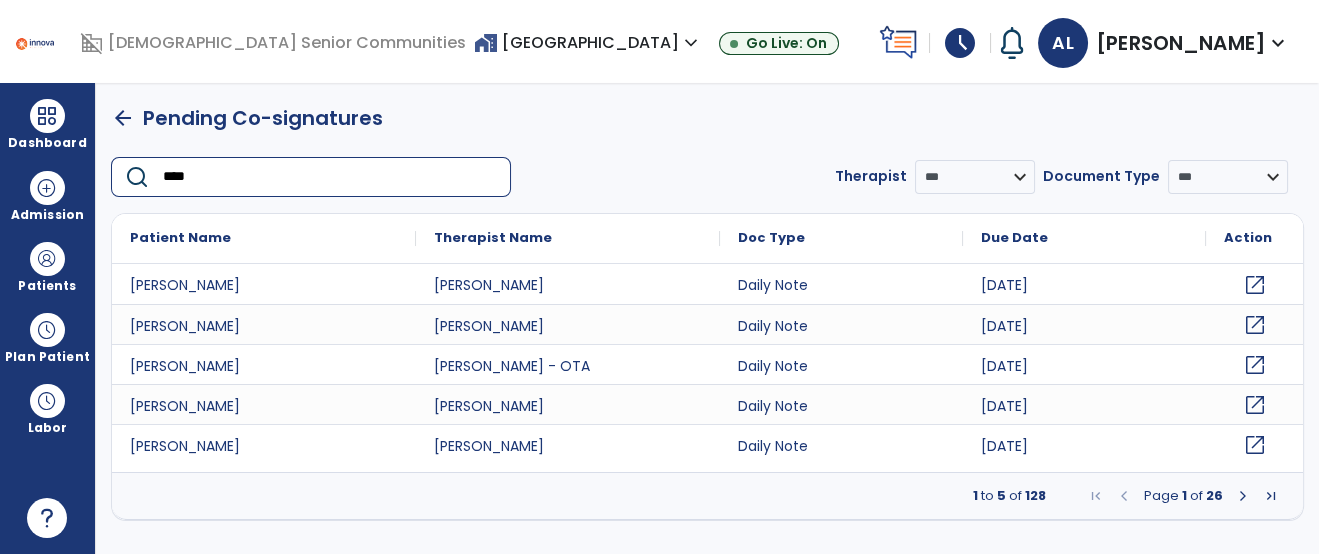 type on "*****" 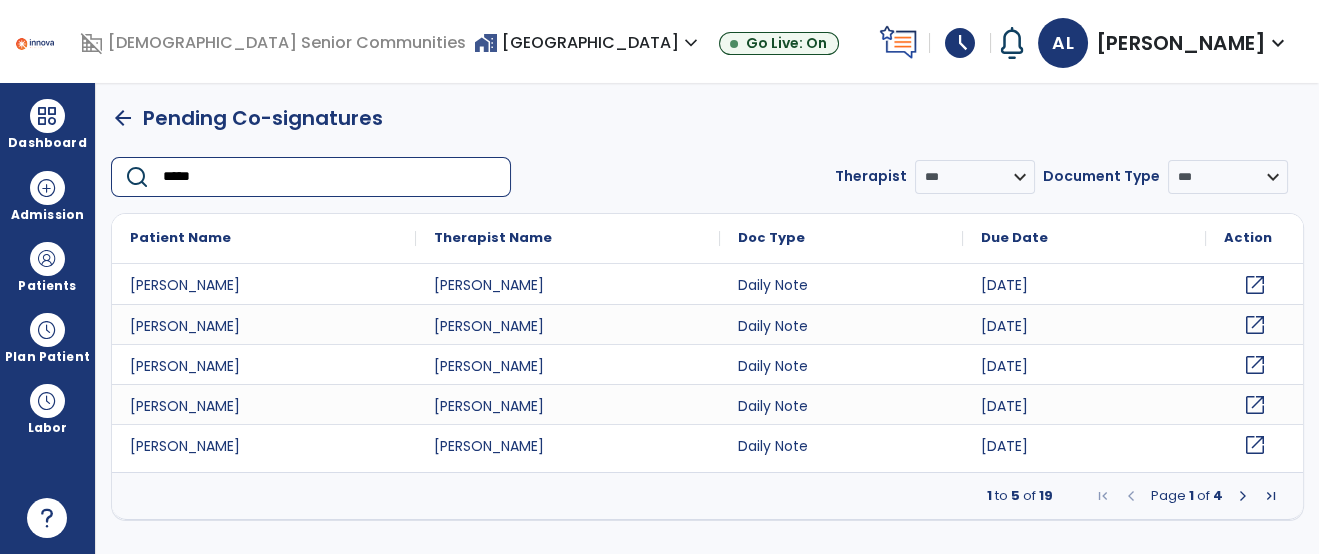 click on "open_in_new" 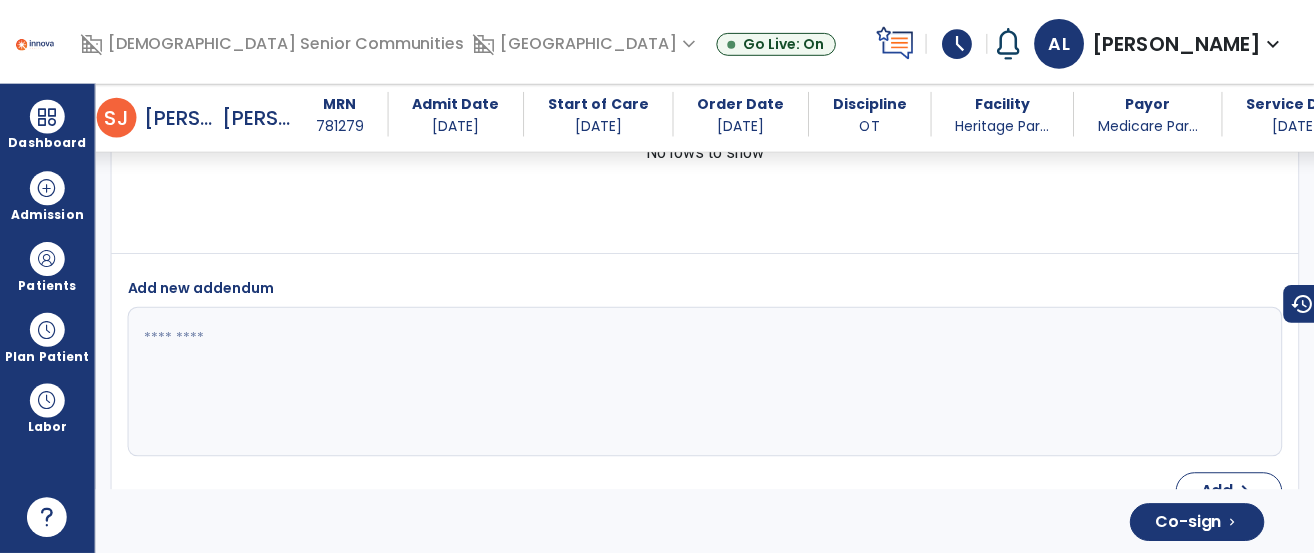 scroll, scrollTop: 5534, scrollLeft: 0, axis: vertical 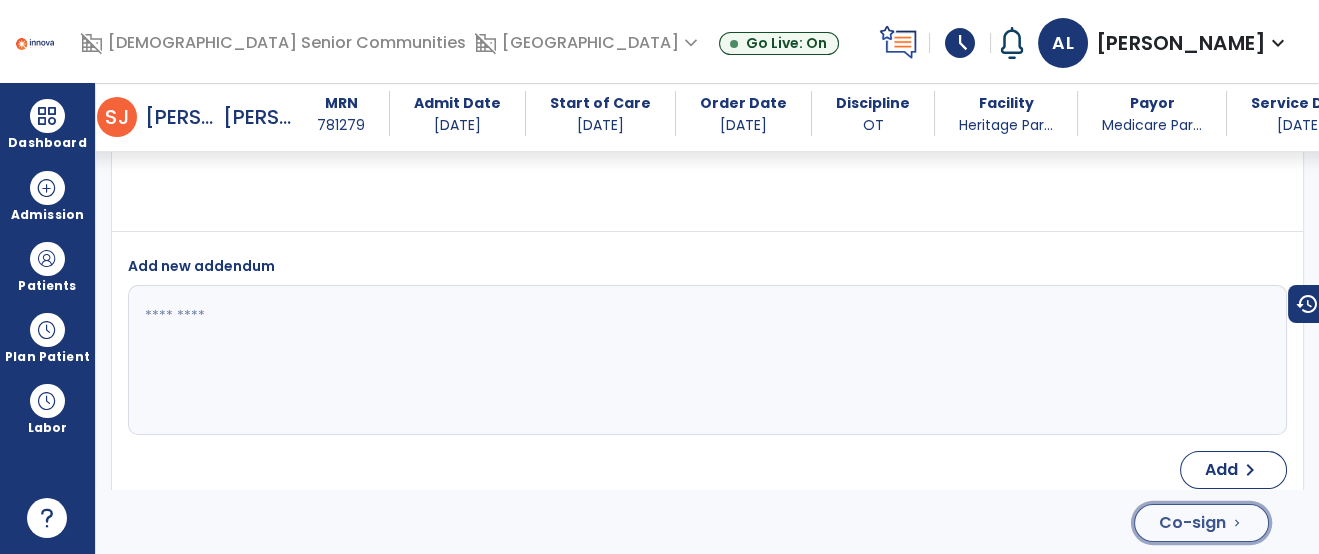 click on "Co-sign" 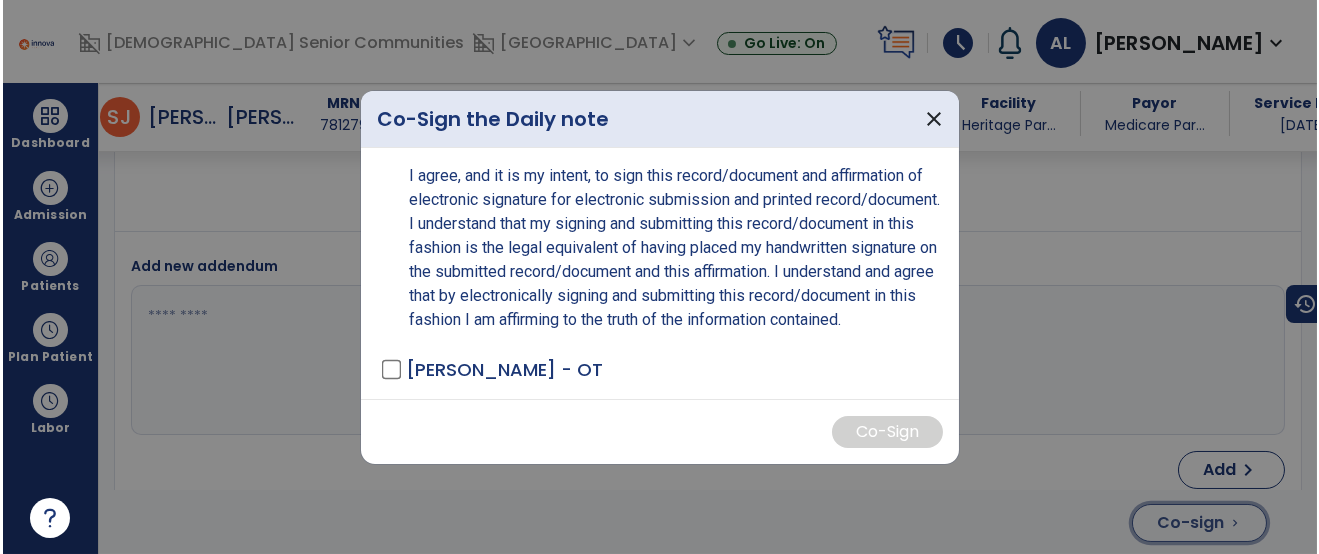 scroll, scrollTop: 5555, scrollLeft: 0, axis: vertical 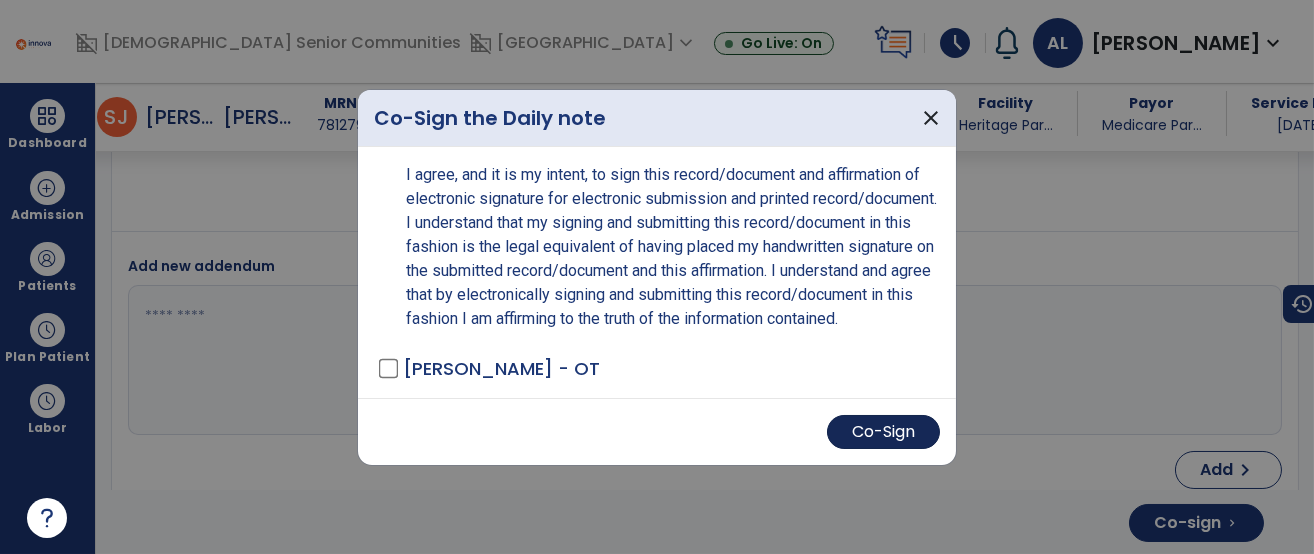 click on "Co-Sign" at bounding box center [883, 432] 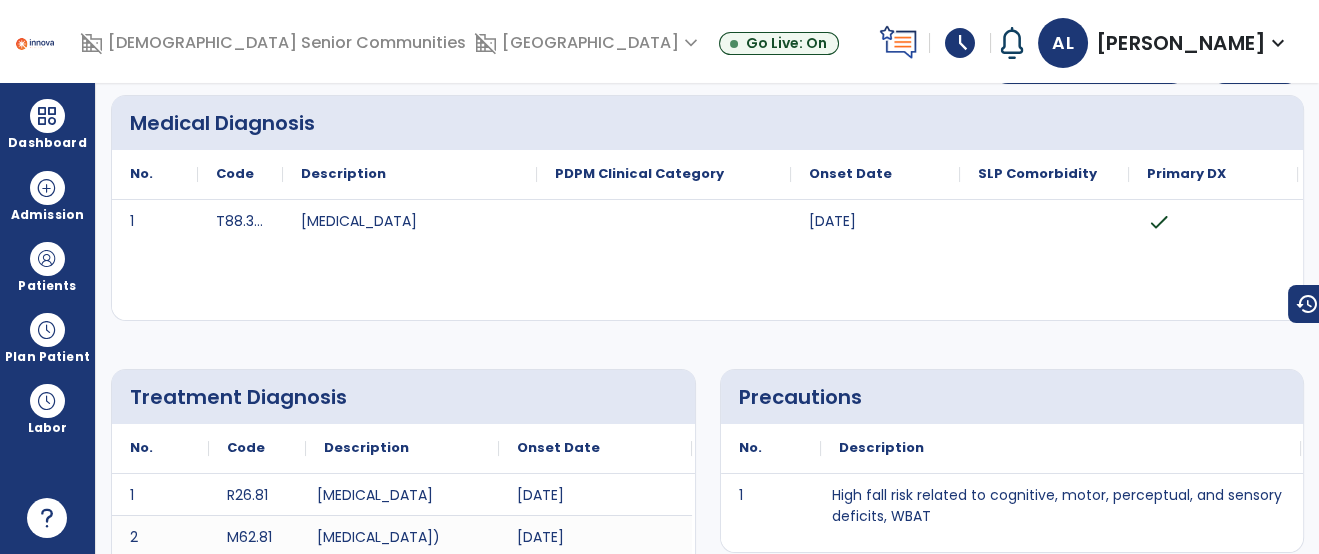 scroll, scrollTop: 0, scrollLeft: 0, axis: both 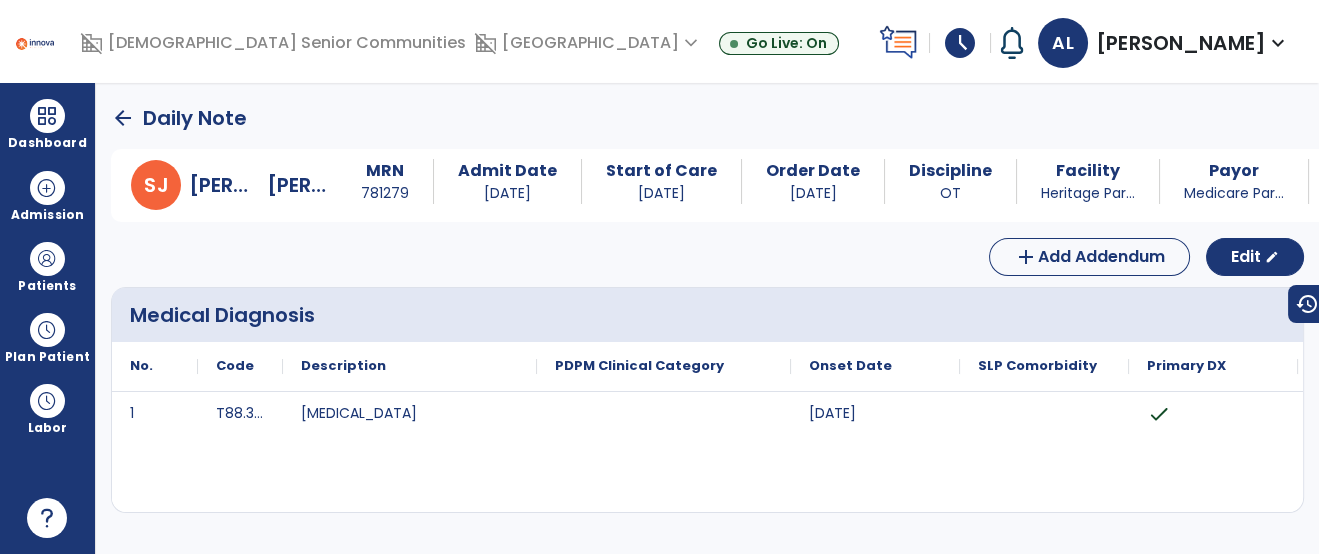 click on "arrow_back" 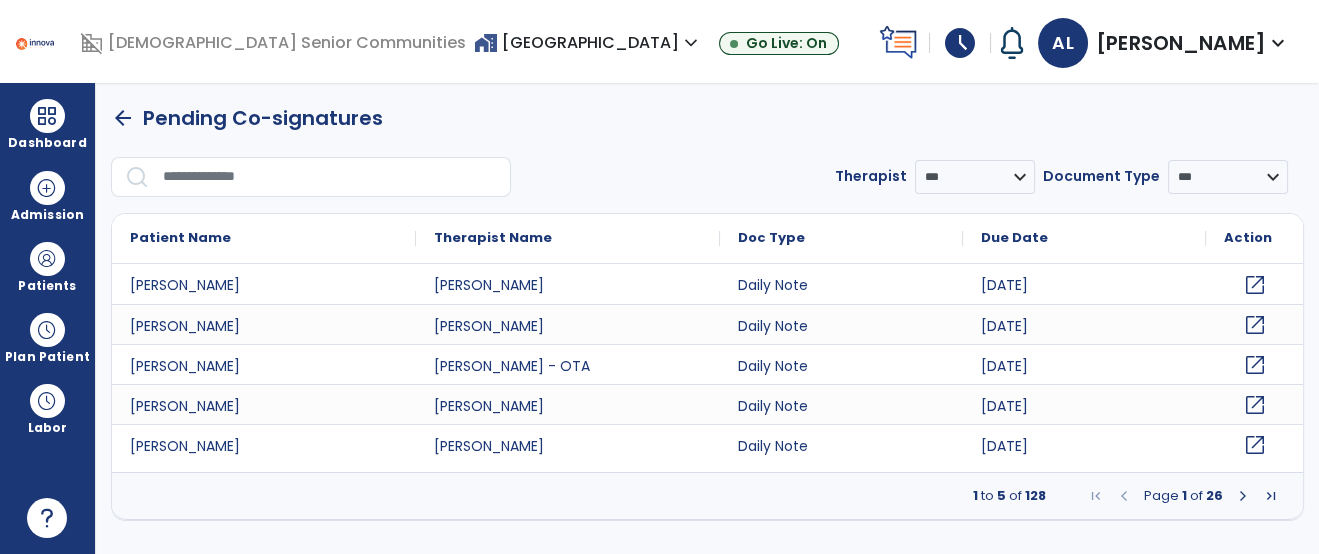 click at bounding box center (330, 177) 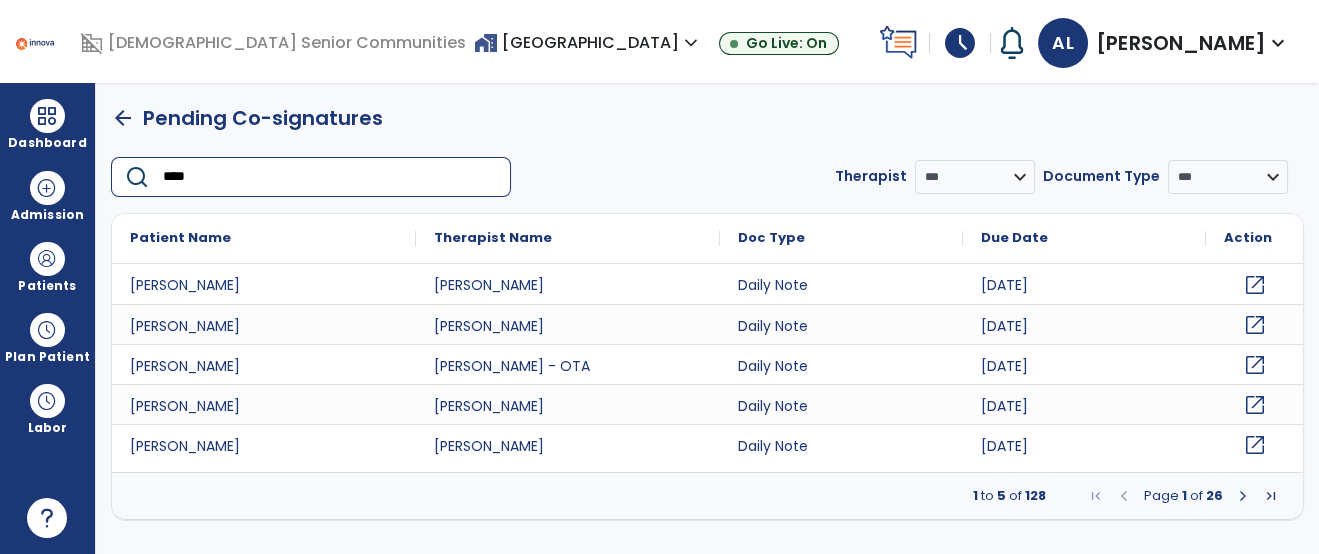 type on "*****" 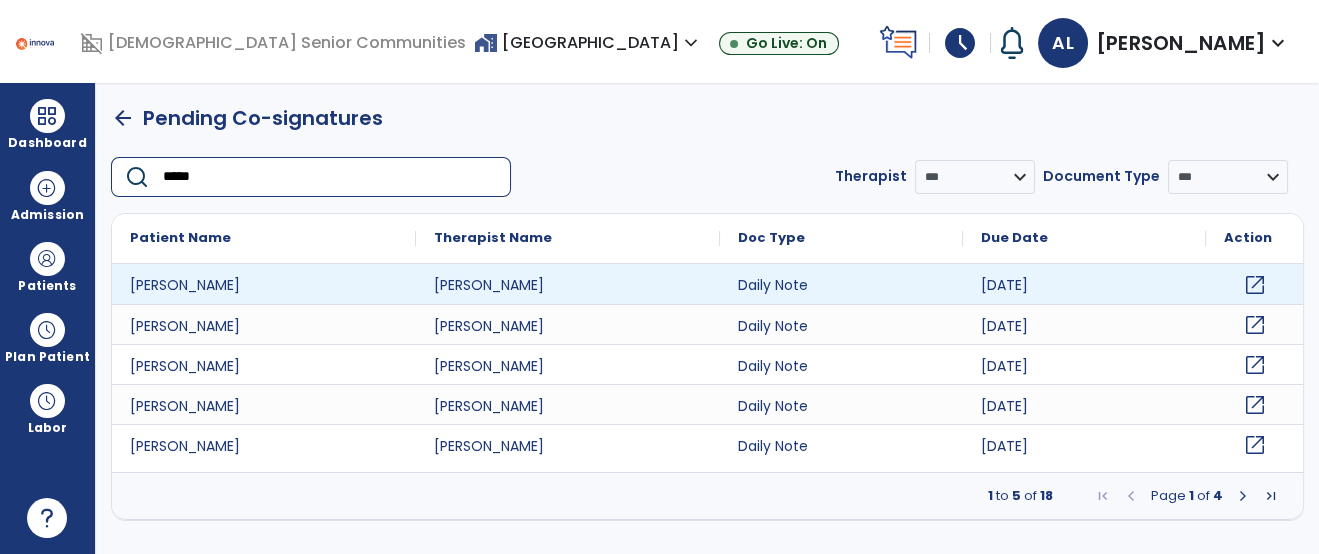 click on "open_in_new" 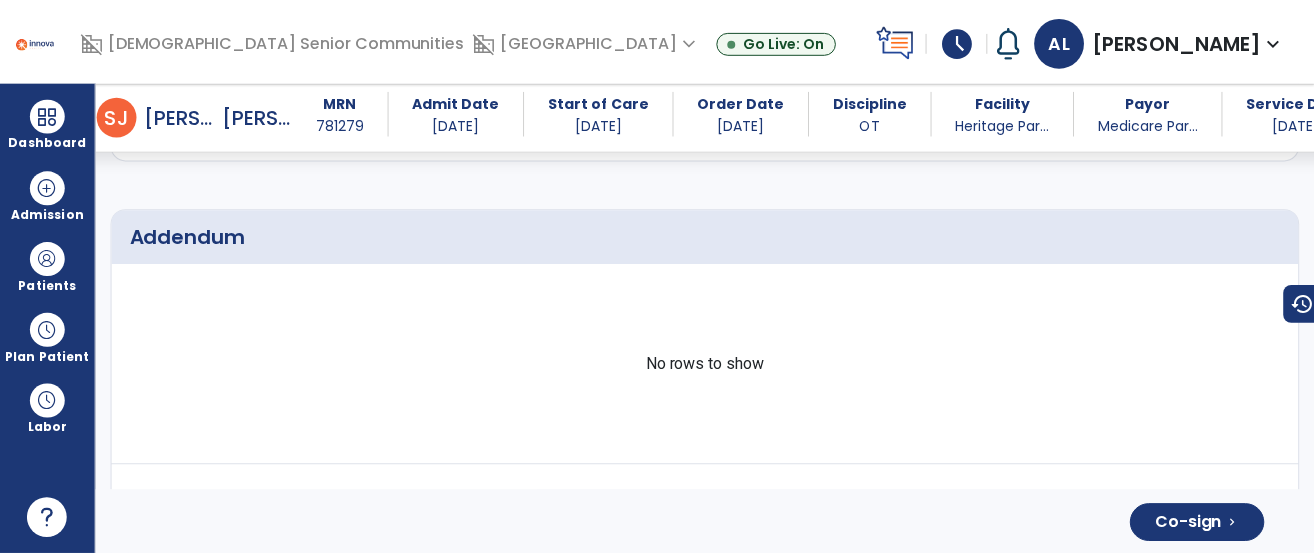 scroll, scrollTop: 5660, scrollLeft: 0, axis: vertical 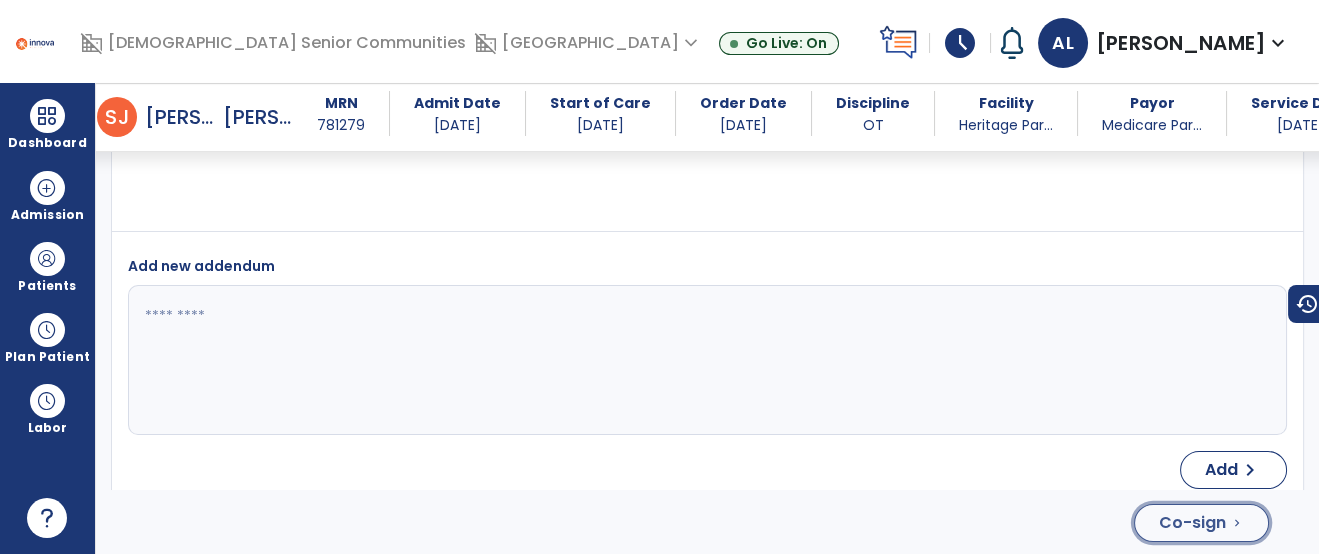 click on "Co-sign" 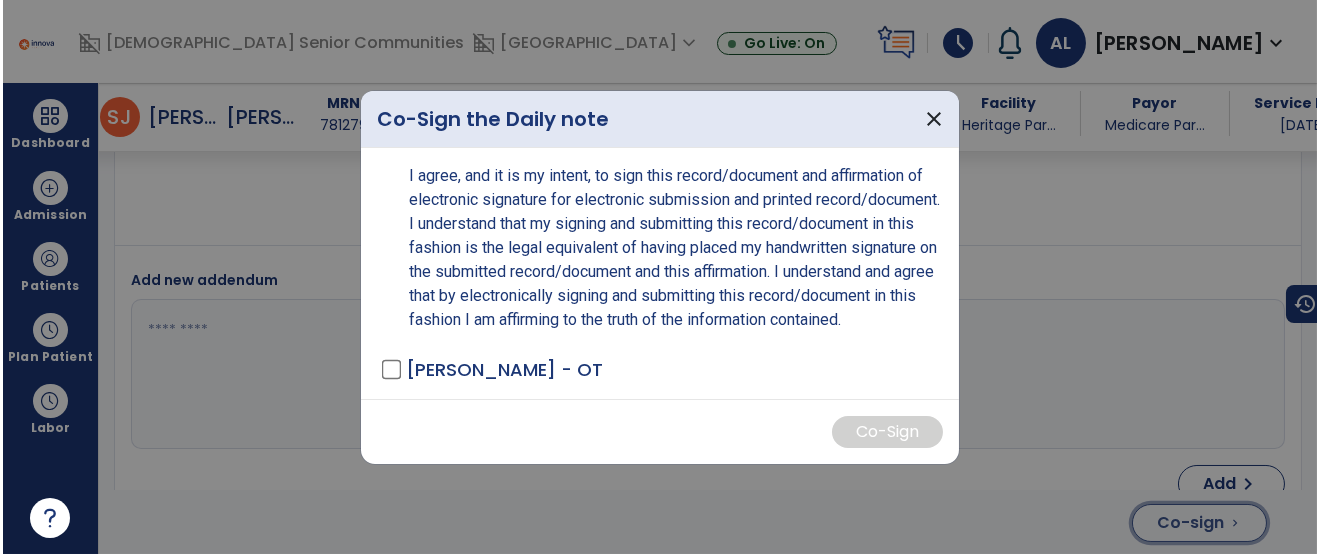 scroll, scrollTop: 5681, scrollLeft: 0, axis: vertical 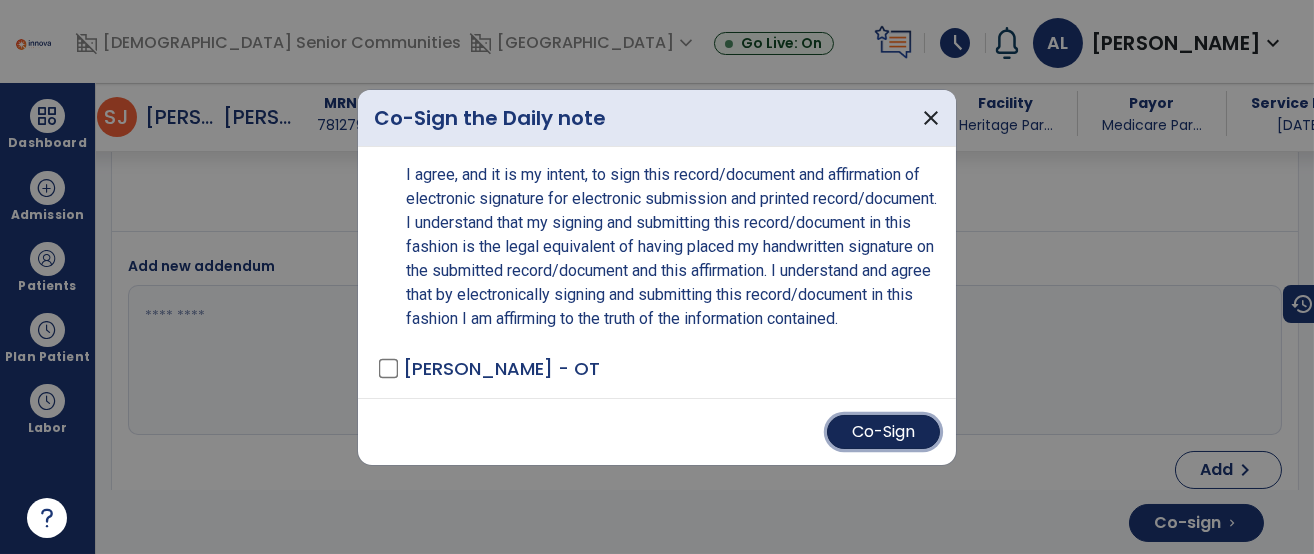 click on "Co-Sign" at bounding box center [883, 432] 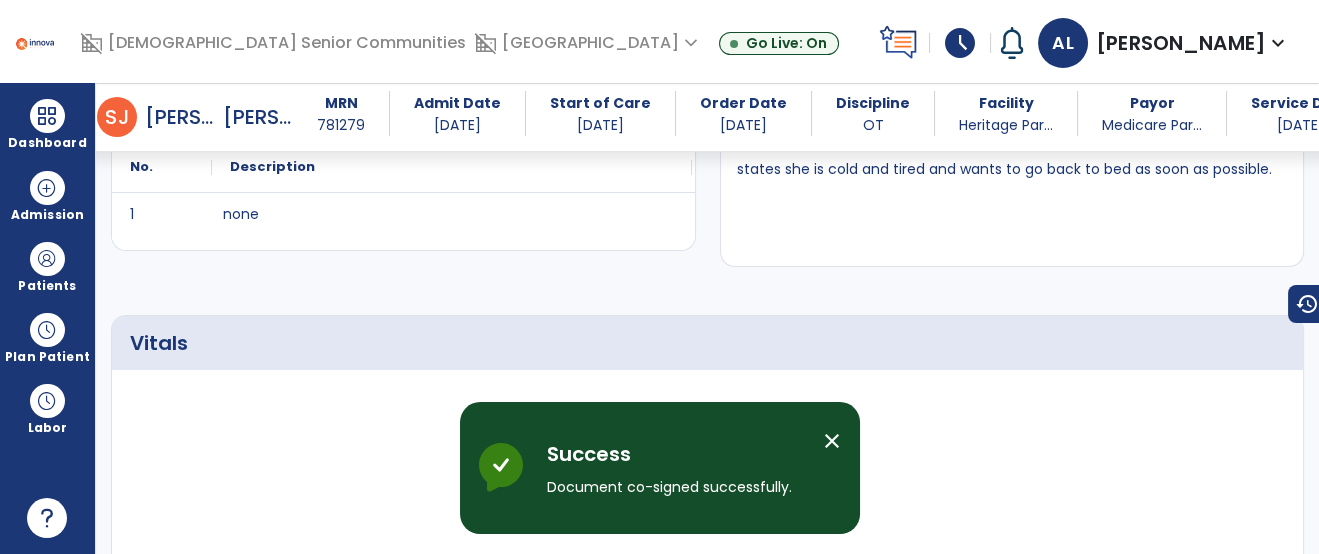 scroll, scrollTop: 0, scrollLeft: 0, axis: both 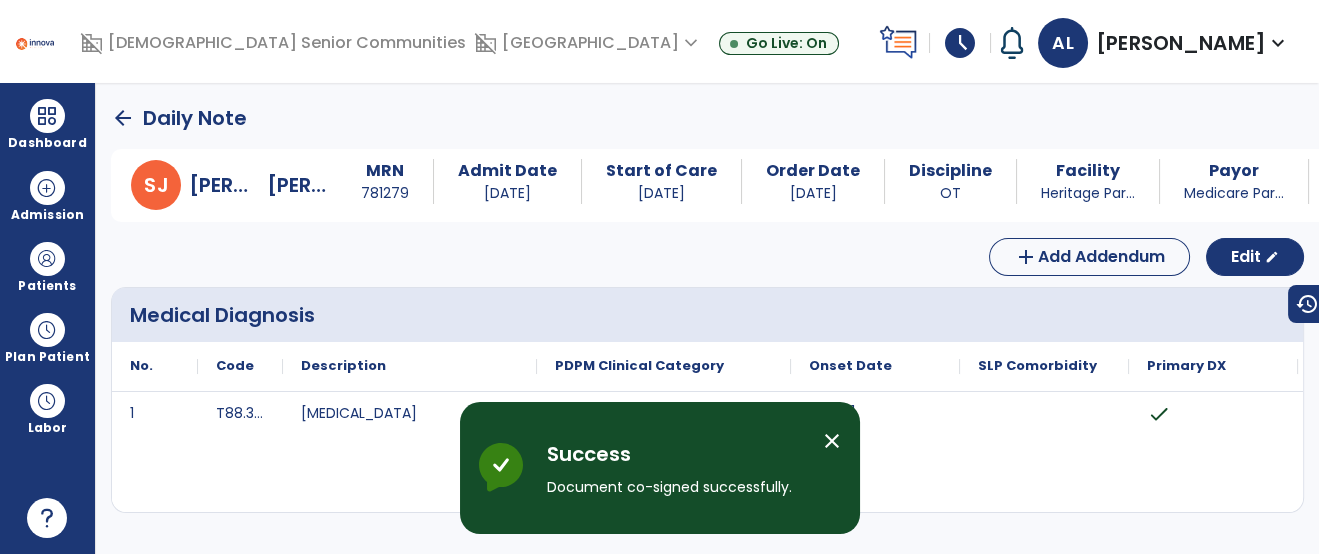 click on "arrow_back" 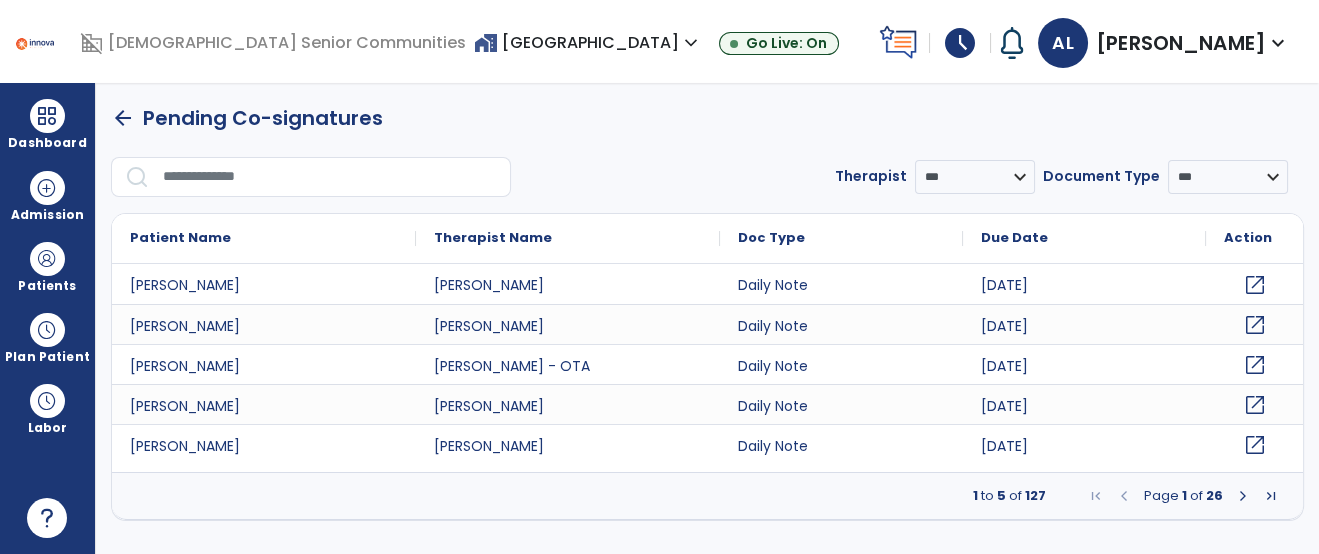 click at bounding box center [330, 177] 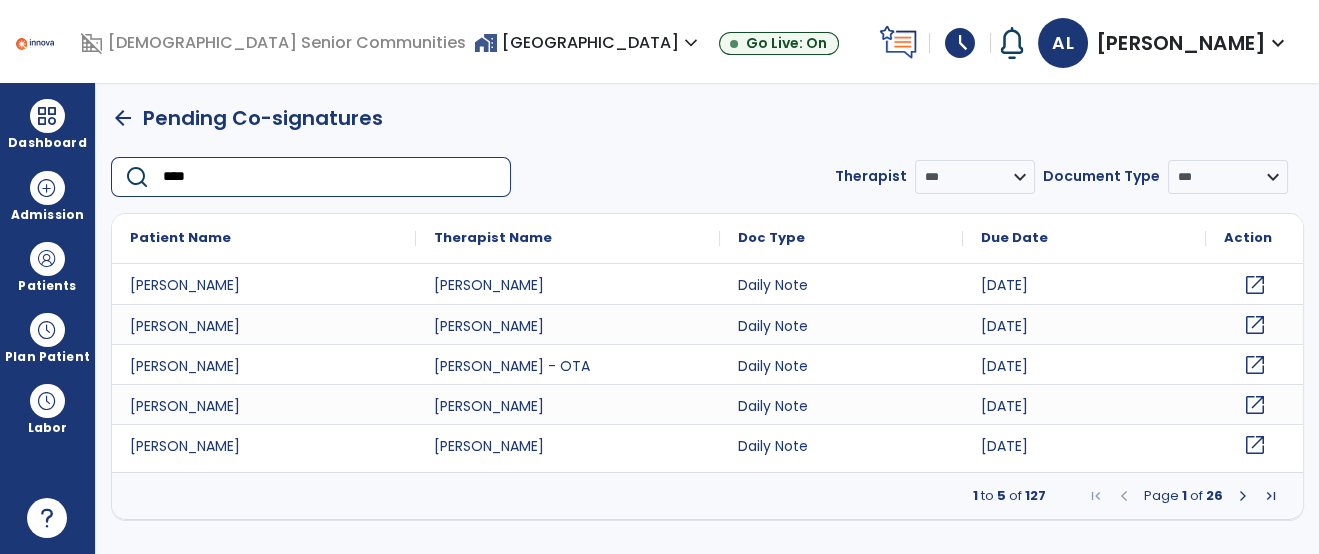 type on "*****" 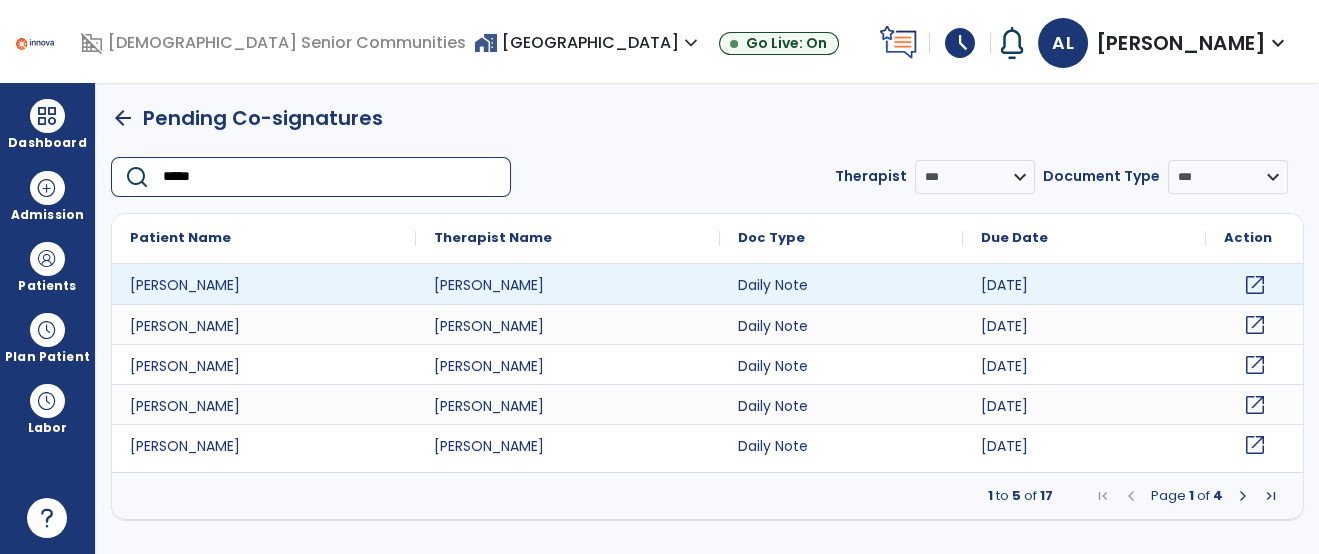 click on "open_in_new" 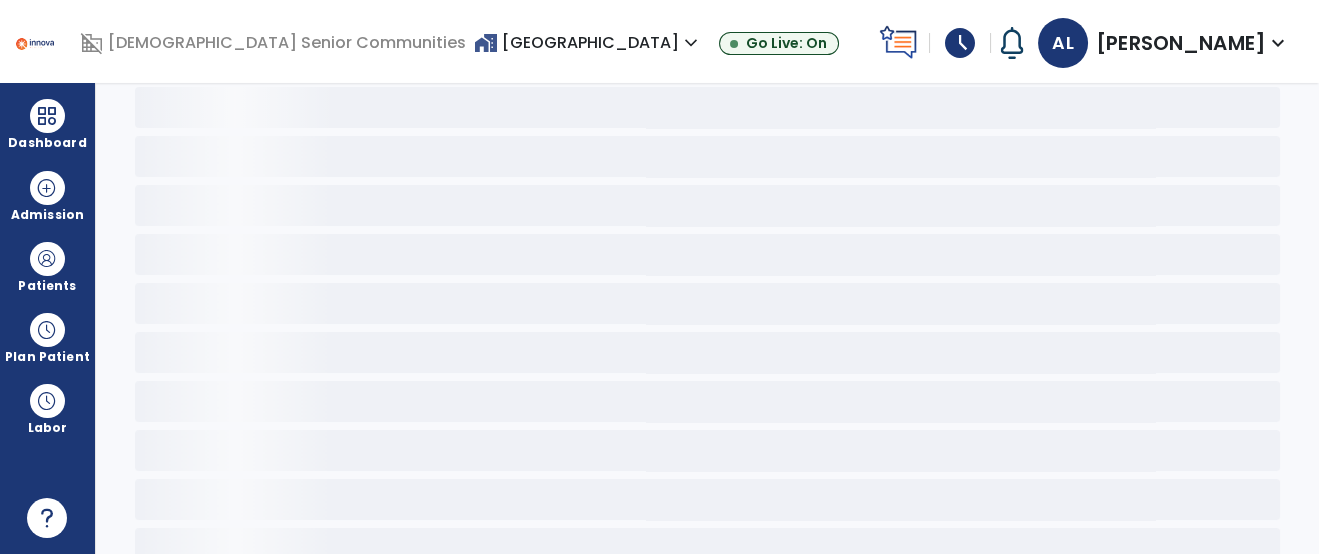 scroll, scrollTop: 44, scrollLeft: 0, axis: vertical 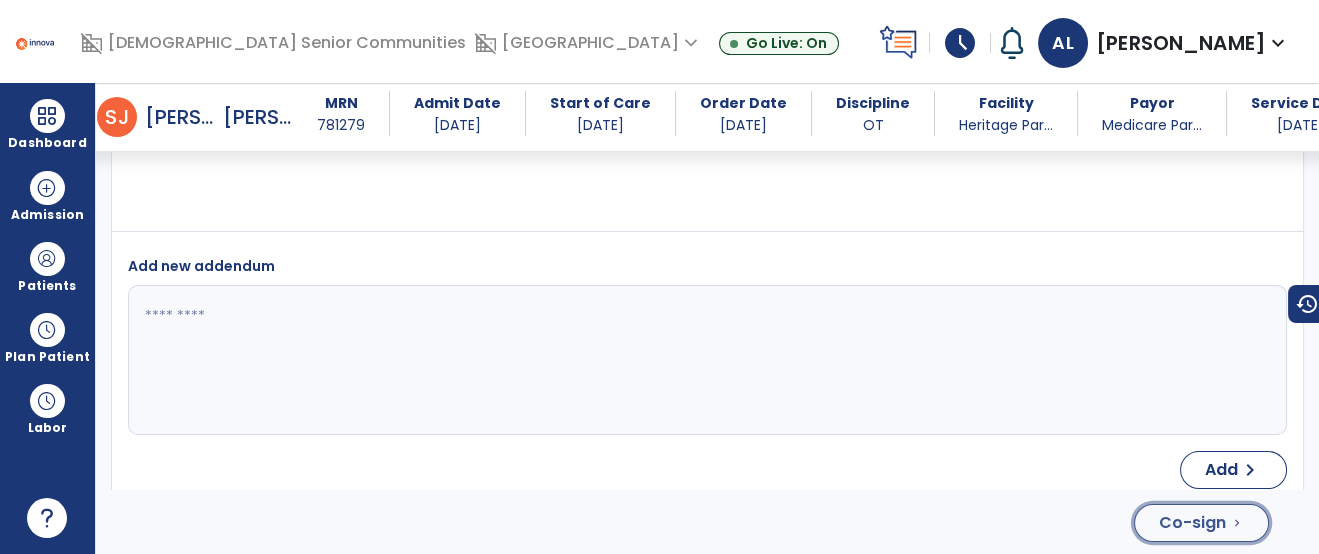 click on "chevron_right" 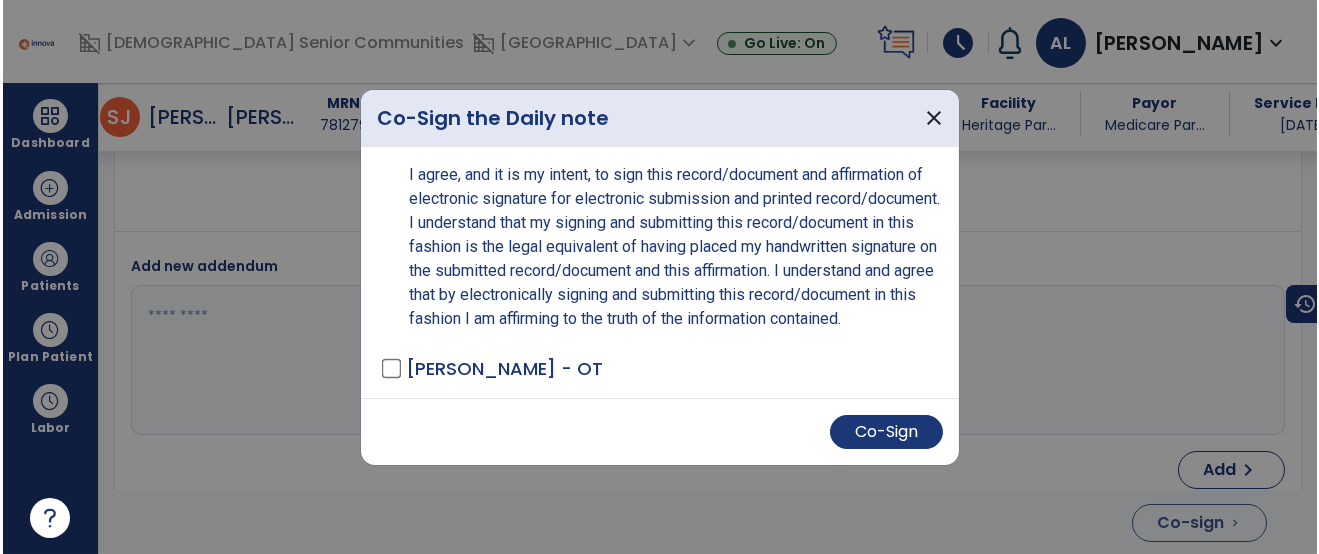 scroll, scrollTop: 5429, scrollLeft: 0, axis: vertical 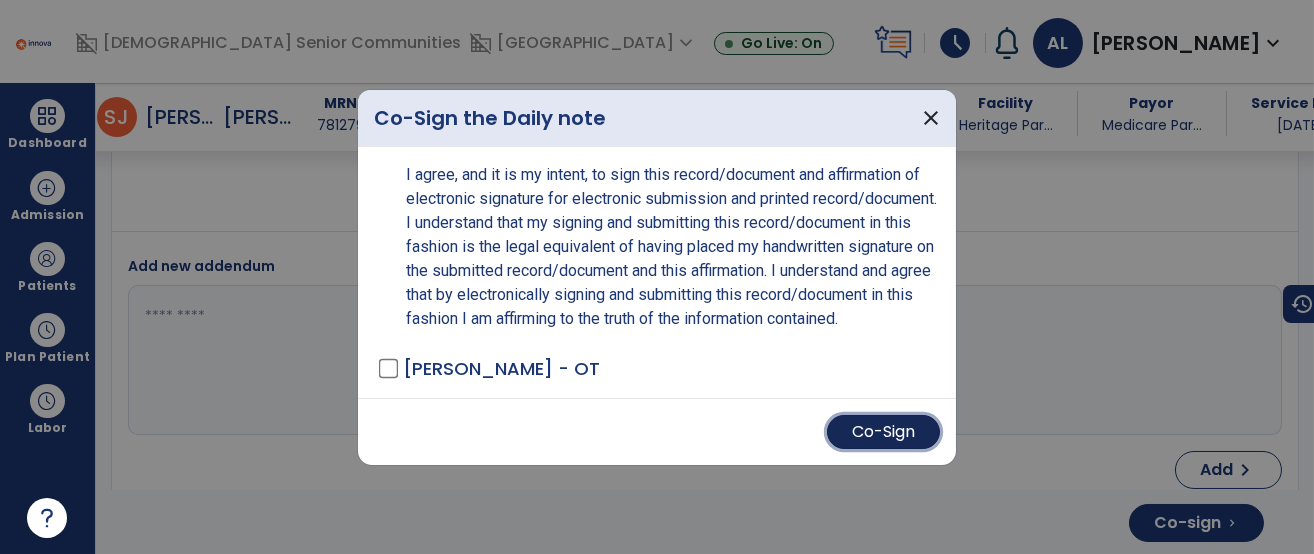 click on "Co-Sign" at bounding box center (883, 432) 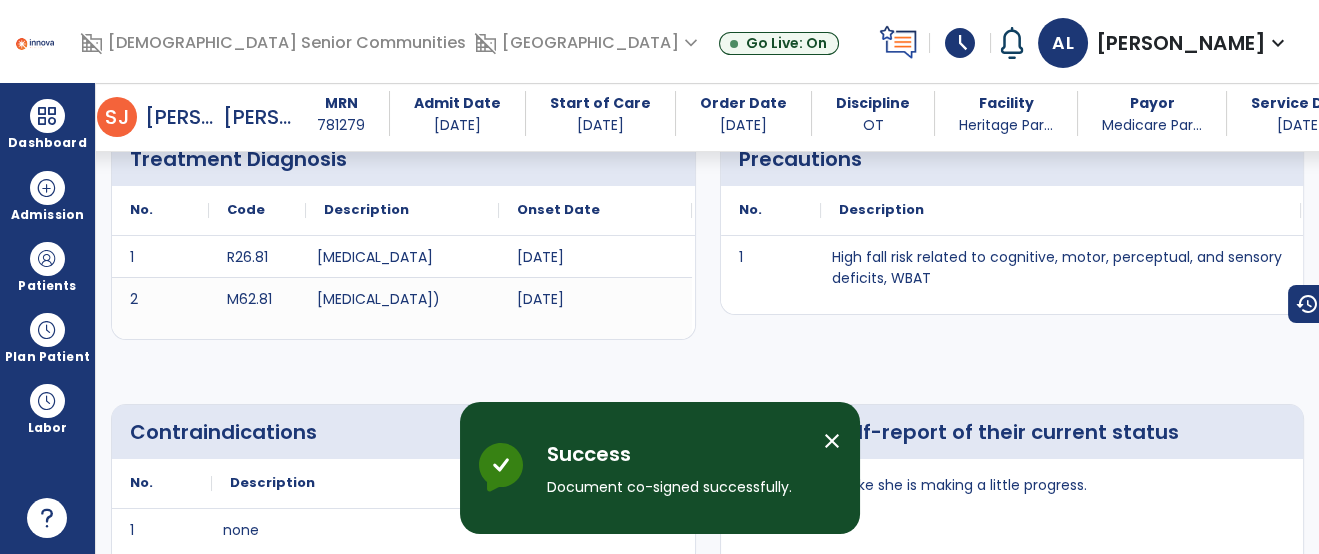 scroll, scrollTop: 0, scrollLeft: 0, axis: both 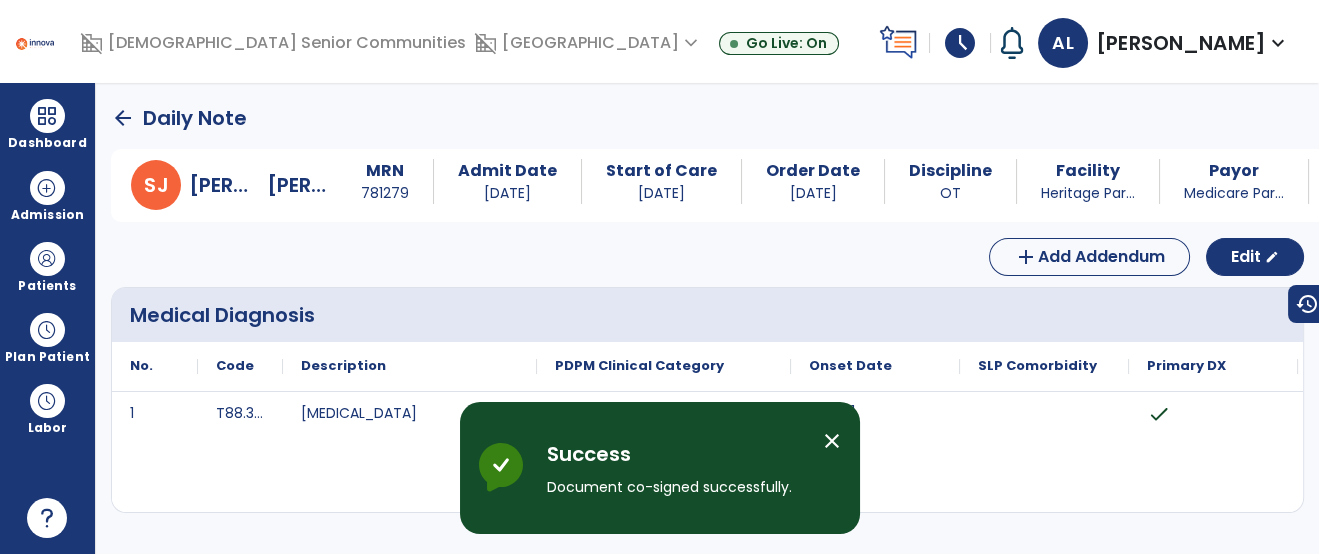 click on "arrow_back" 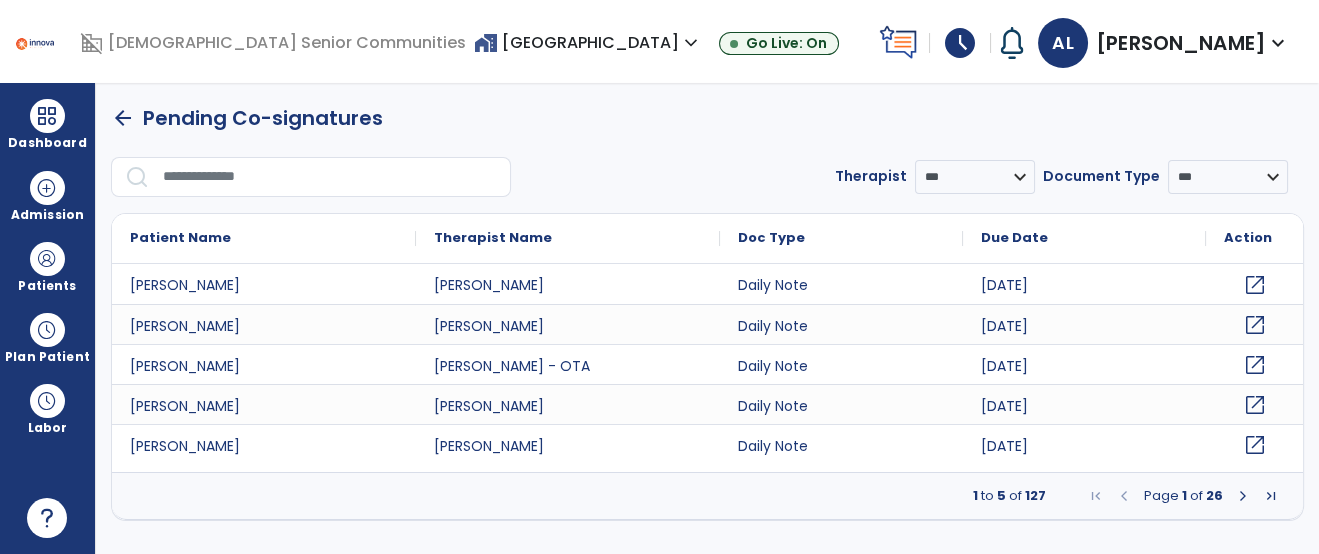 click at bounding box center [330, 177] 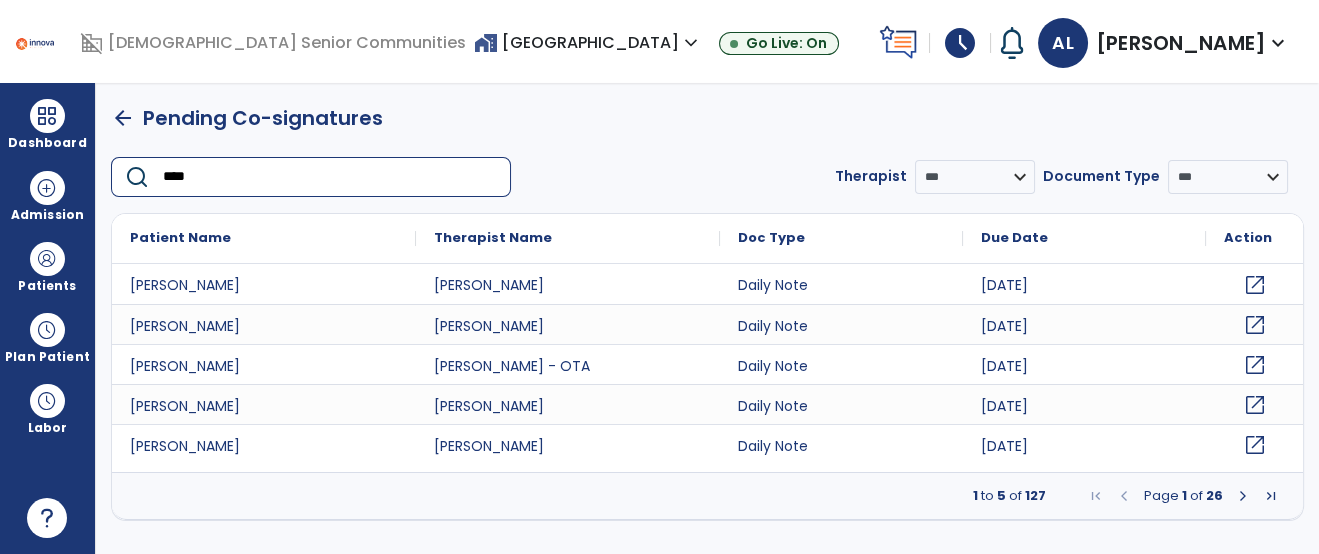 type on "*****" 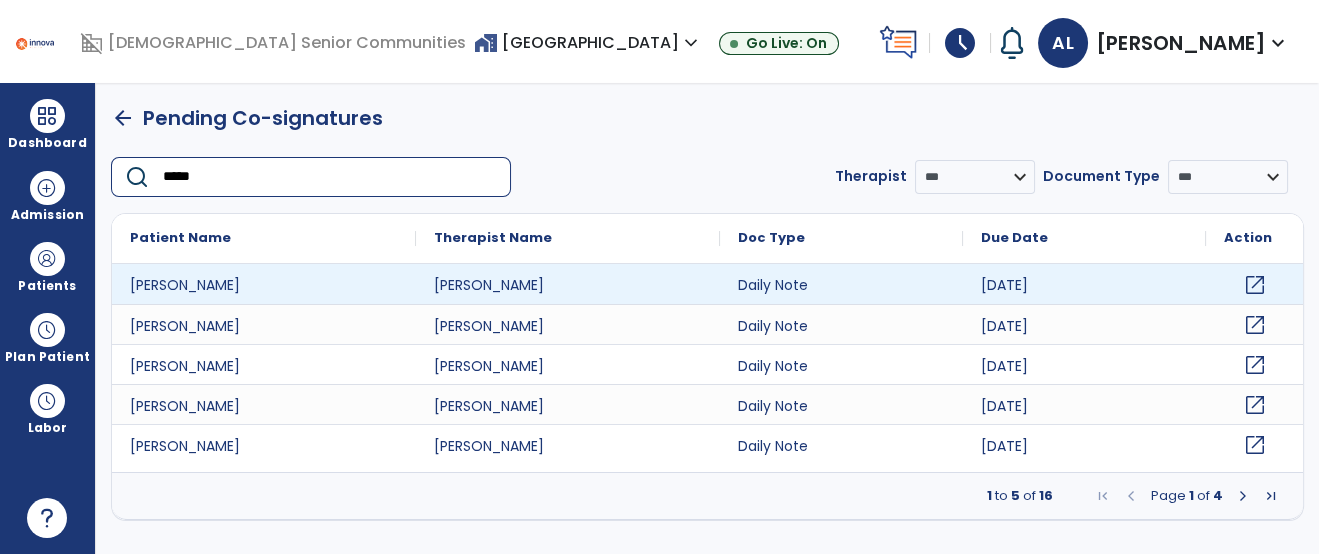 click on "open_in_new" 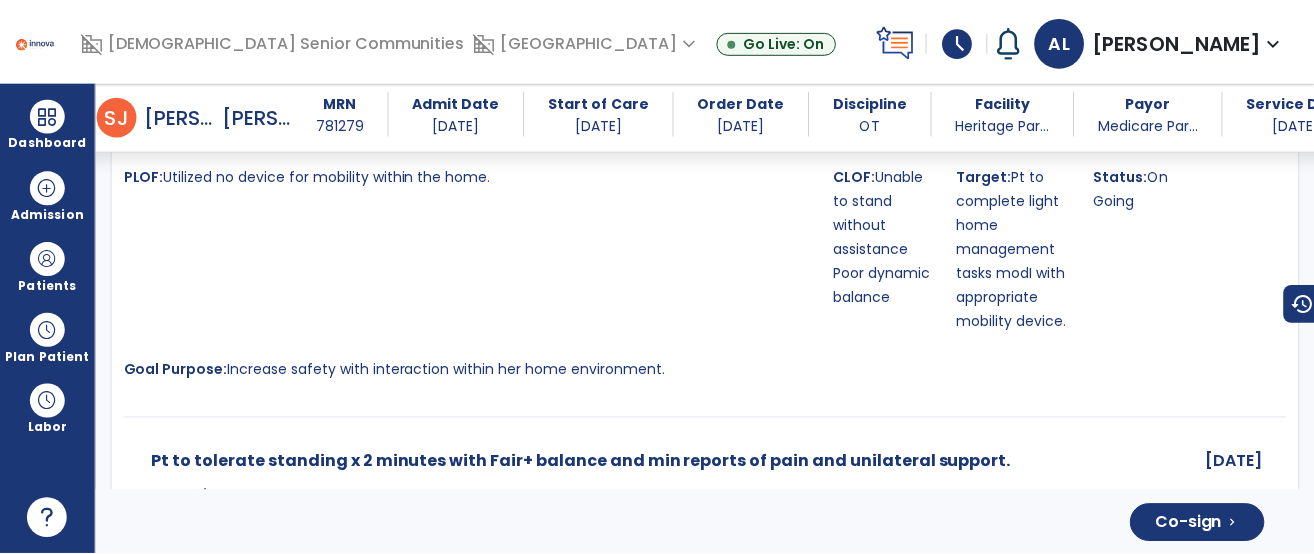 scroll, scrollTop: 5681, scrollLeft: 0, axis: vertical 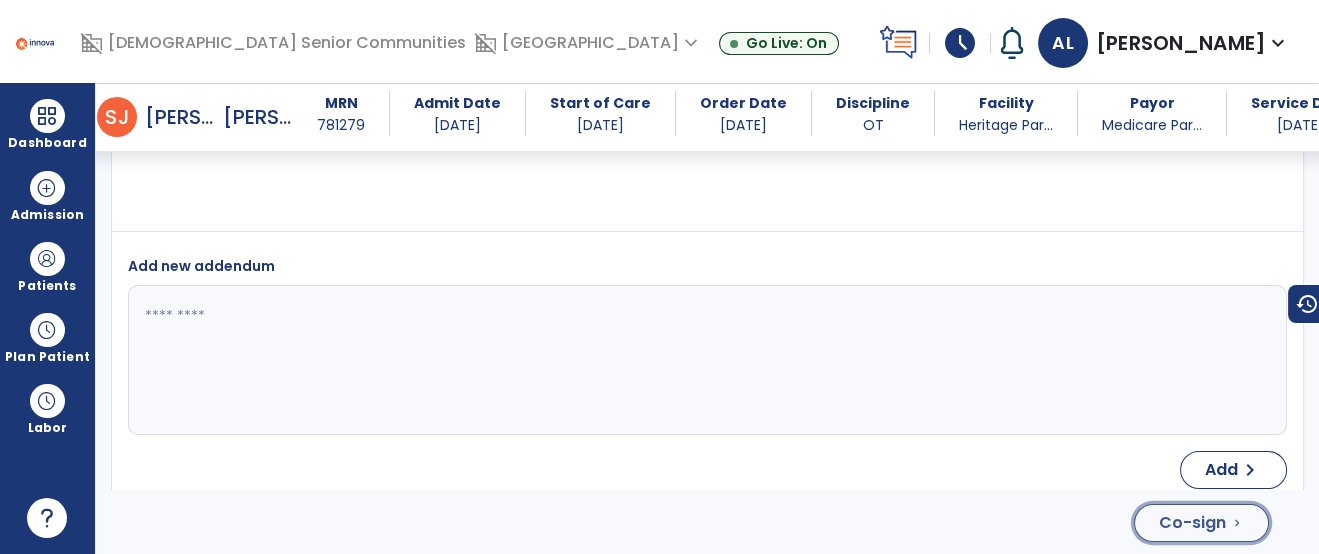 click on "Co-sign  chevron_right" 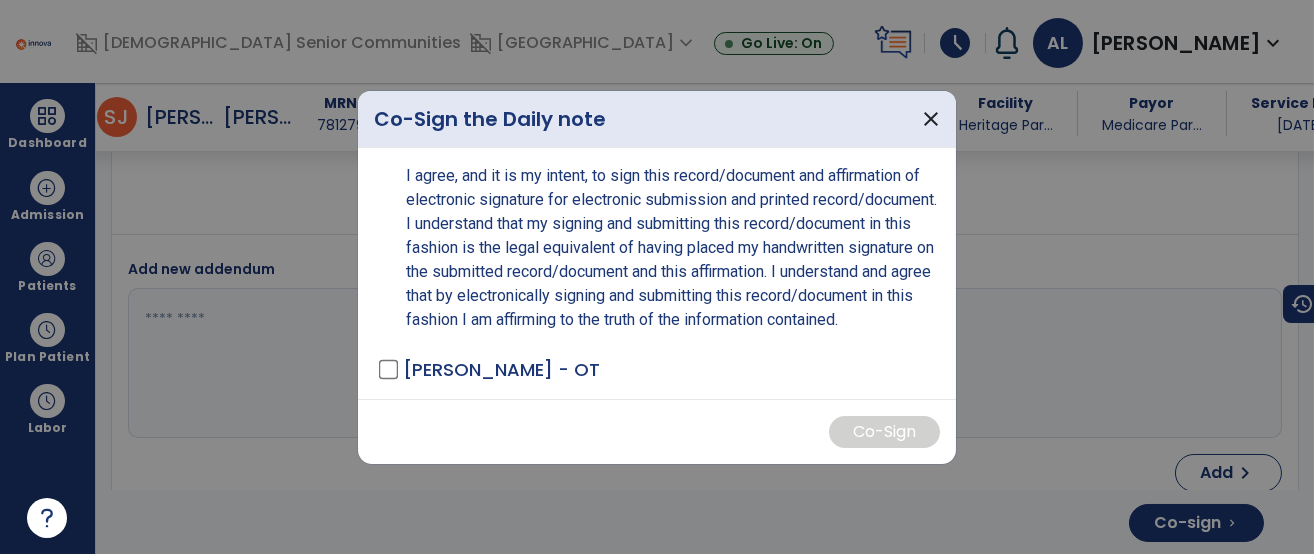 click on "[PERSON_NAME]  - OT" at bounding box center (501, 369) 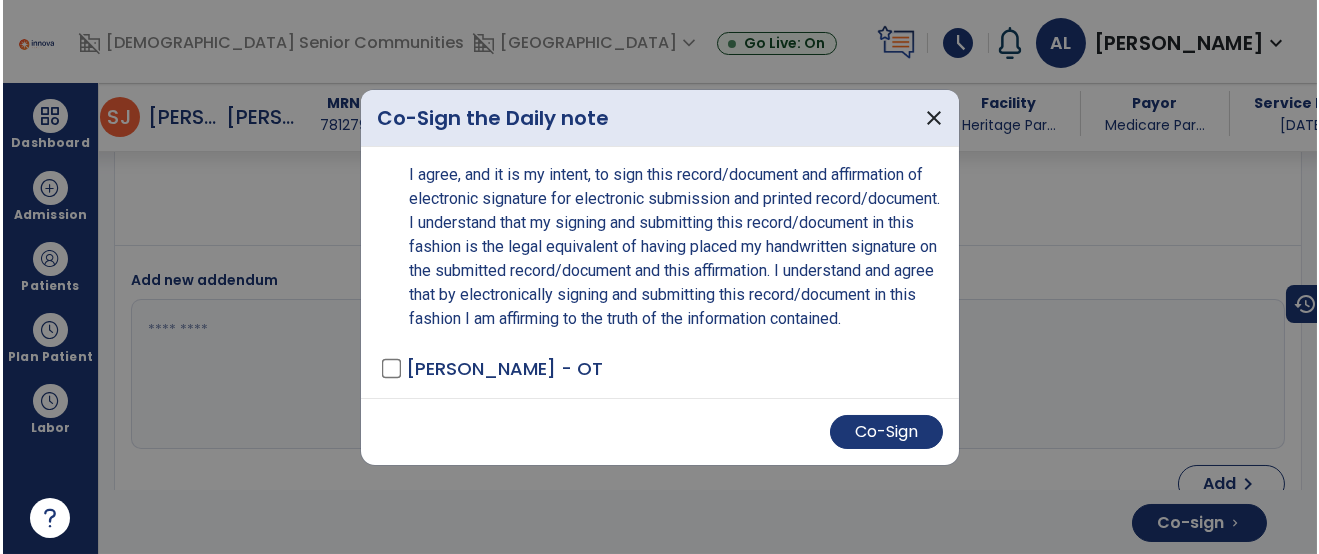 scroll, scrollTop: 5702, scrollLeft: 0, axis: vertical 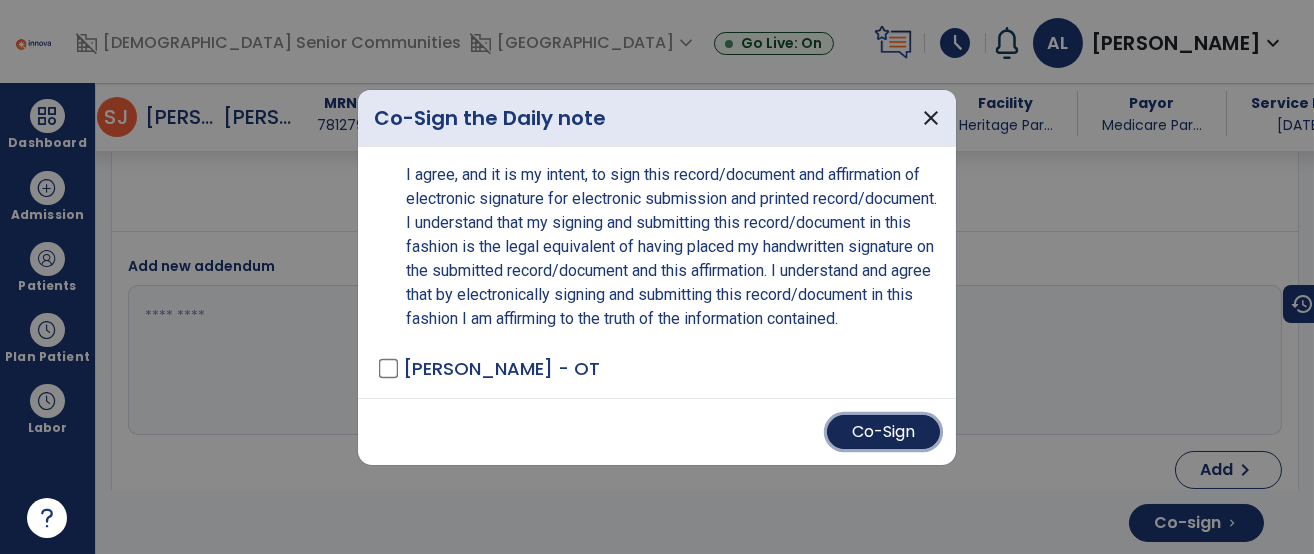 click on "Co-Sign" at bounding box center (883, 432) 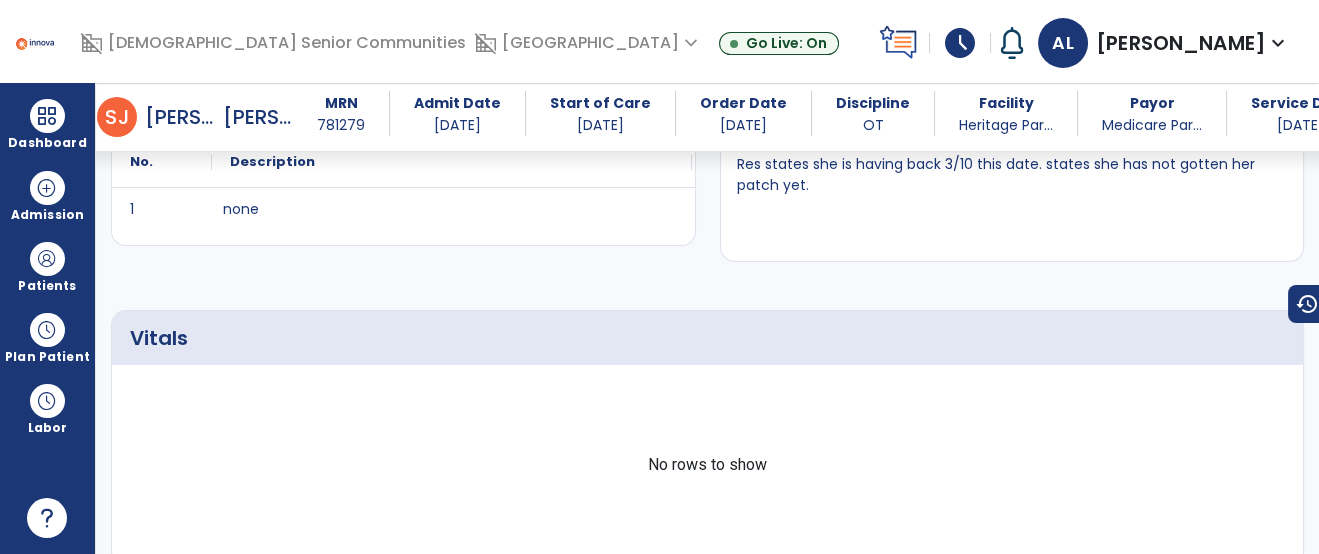 scroll, scrollTop: 0, scrollLeft: 0, axis: both 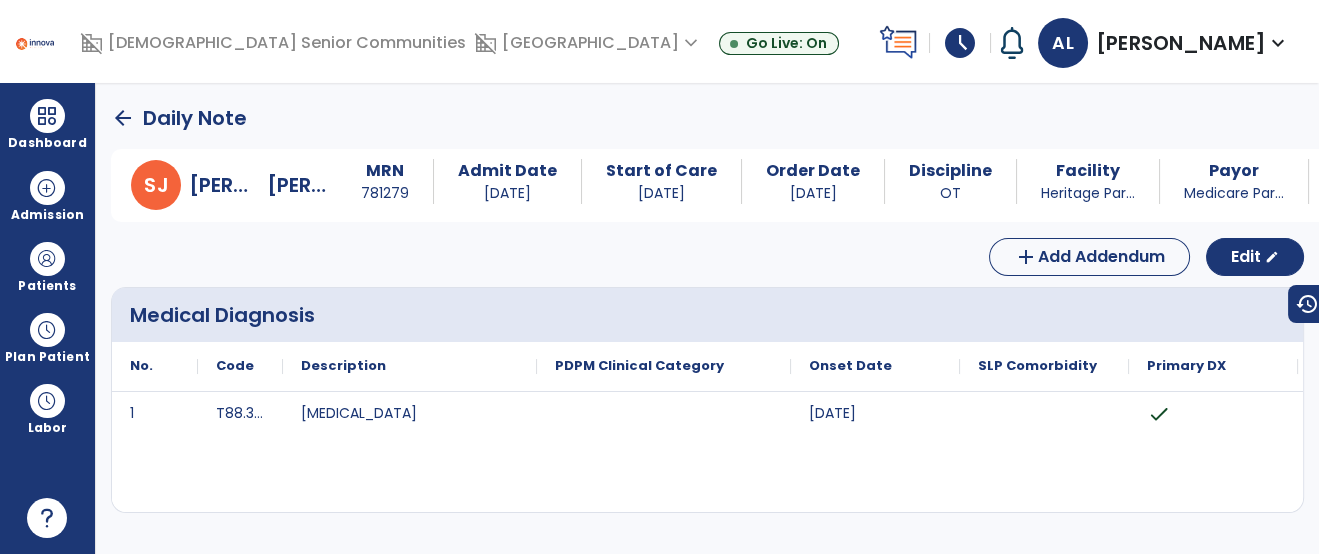 click on "arrow_back" 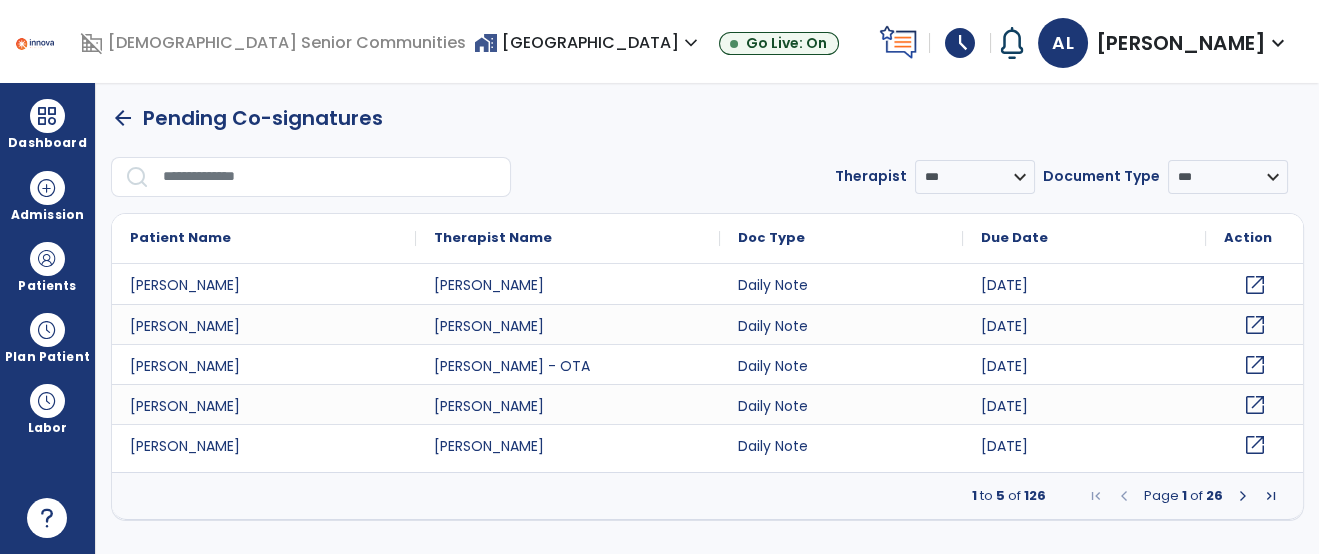click at bounding box center (330, 177) 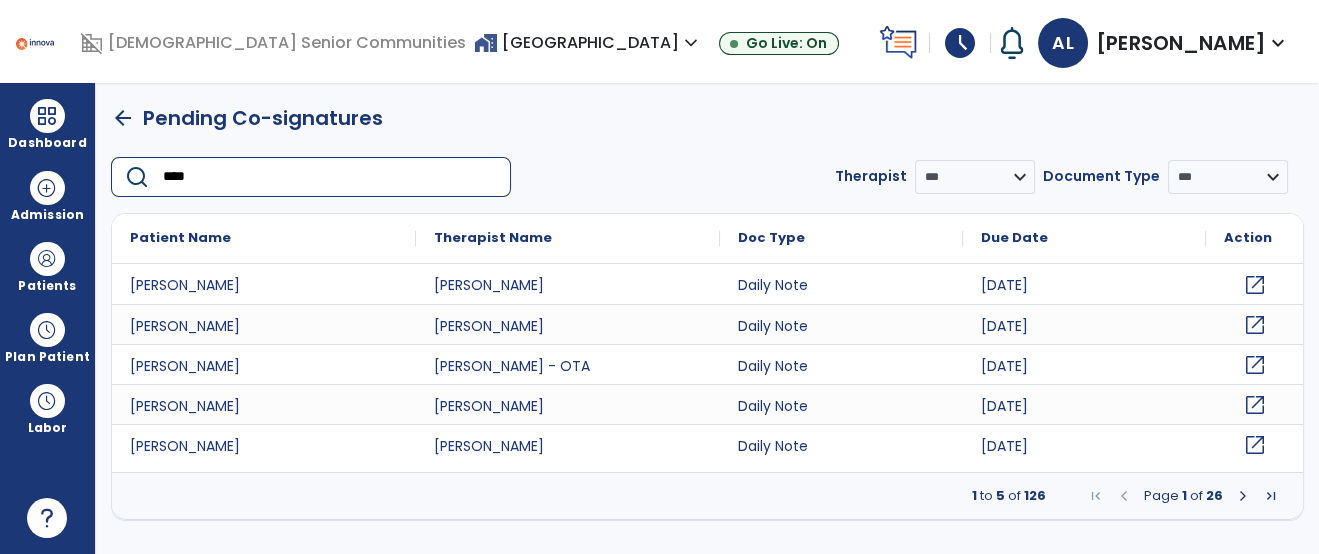 type on "*****" 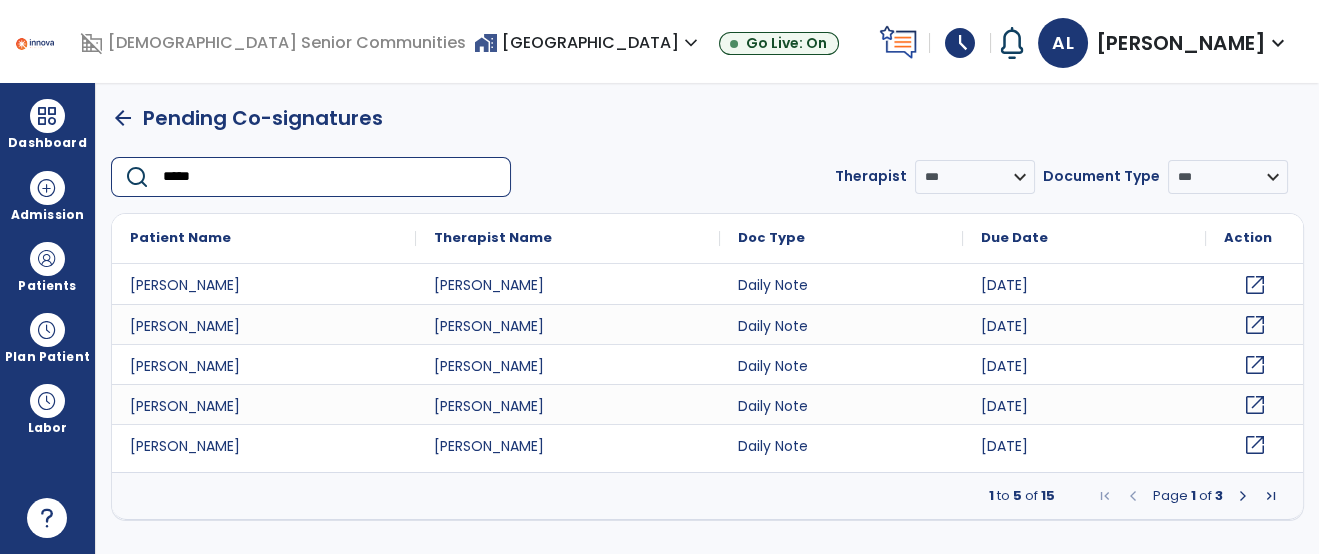 click on "open_in_new" 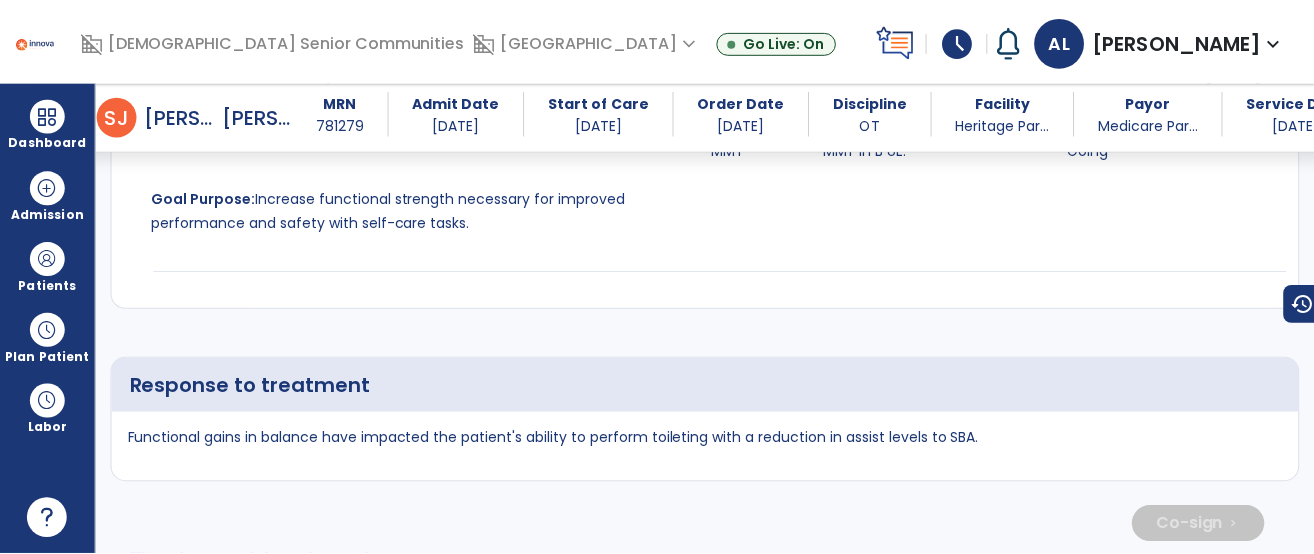 scroll, scrollTop: 5618, scrollLeft: 0, axis: vertical 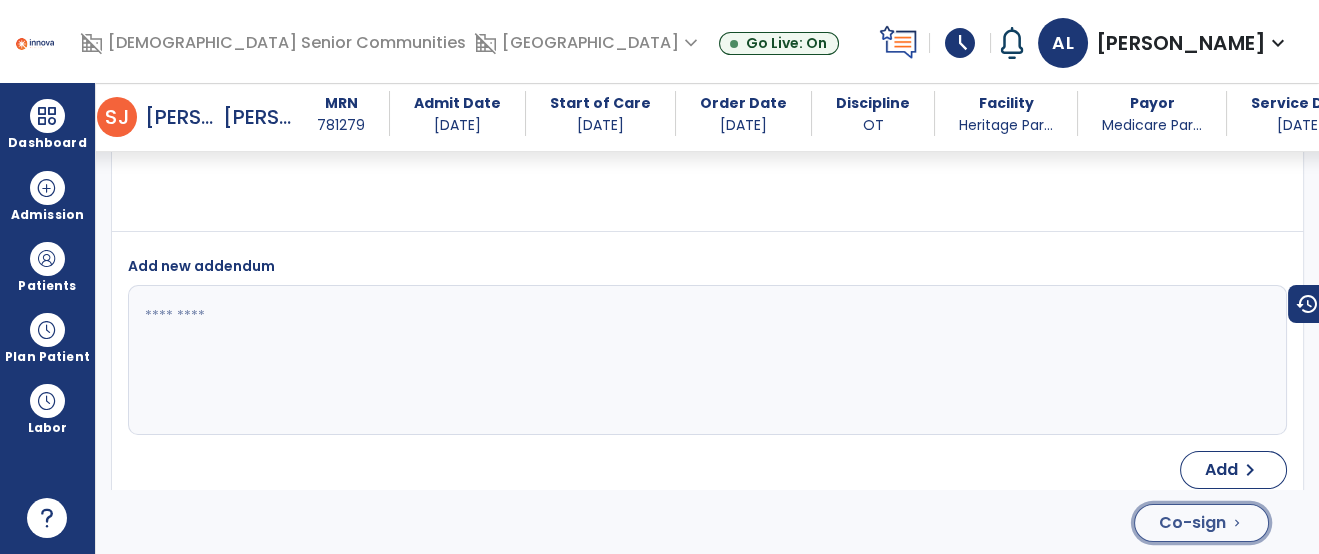 click on "Co-sign  chevron_right" 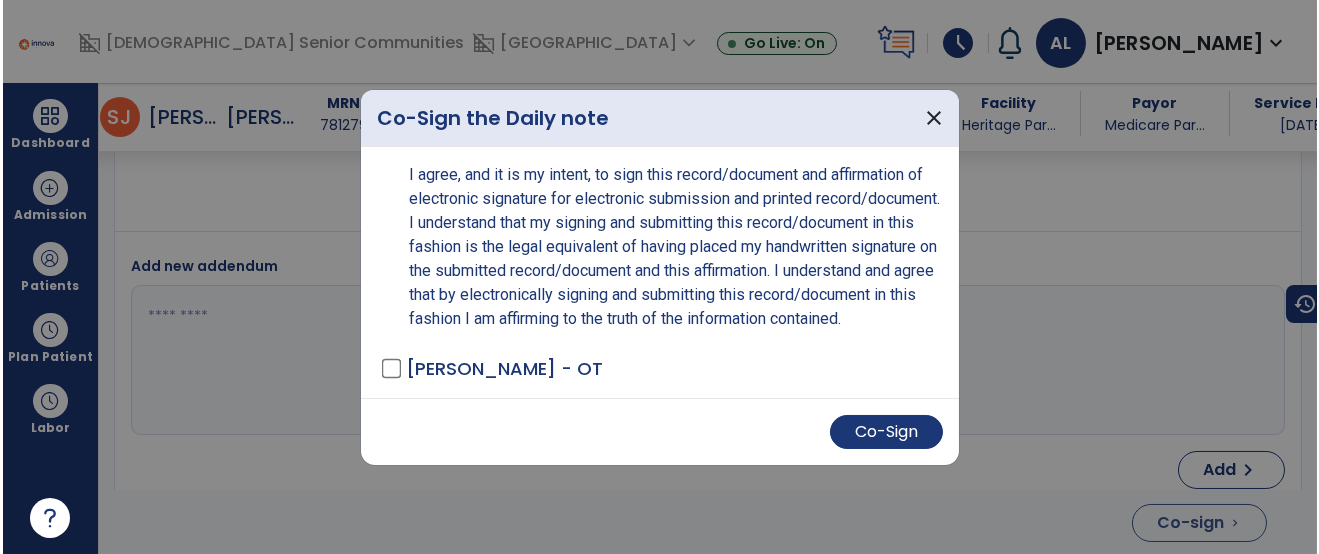 scroll, scrollTop: 5618, scrollLeft: 0, axis: vertical 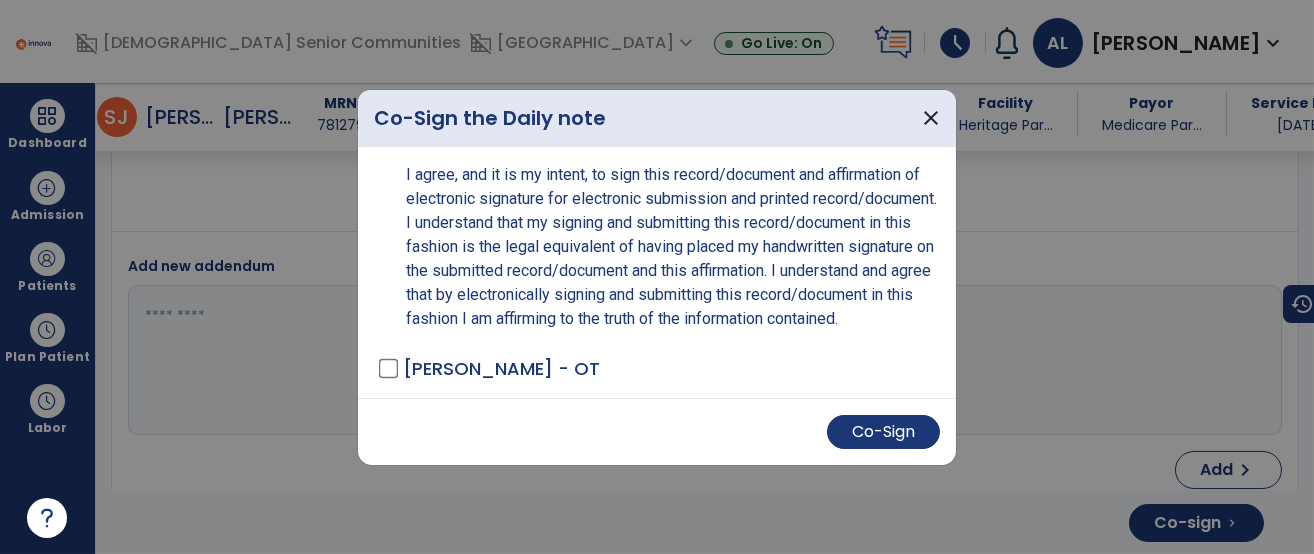 click on "Co-Sign" at bounding box center (657, 431) 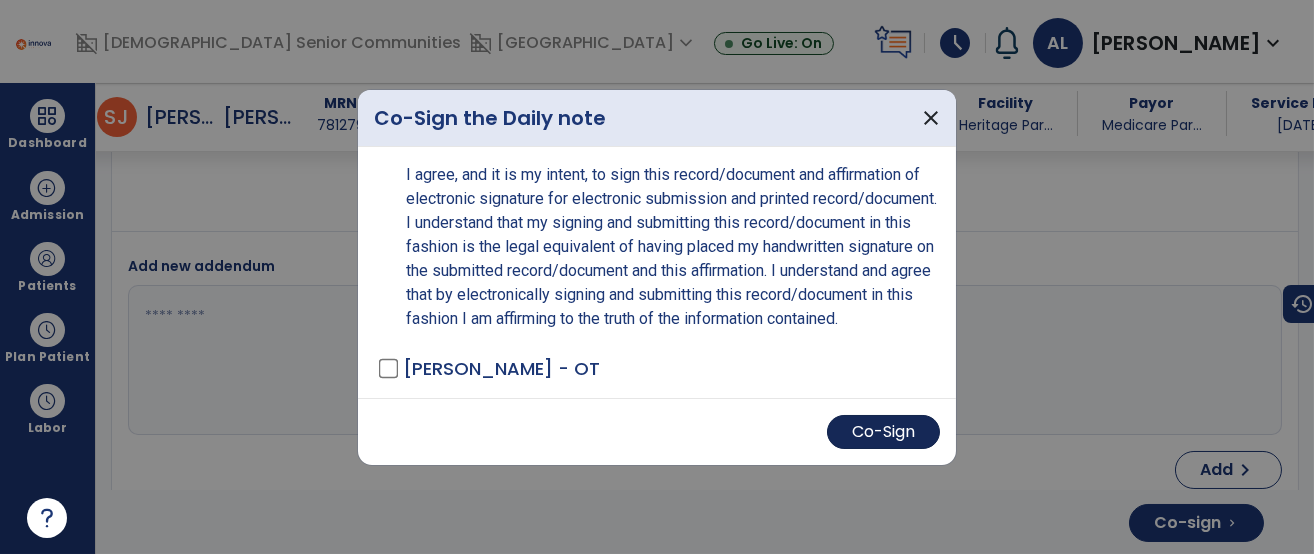 click on "Co-Sign" at bounding box center [883, 432] 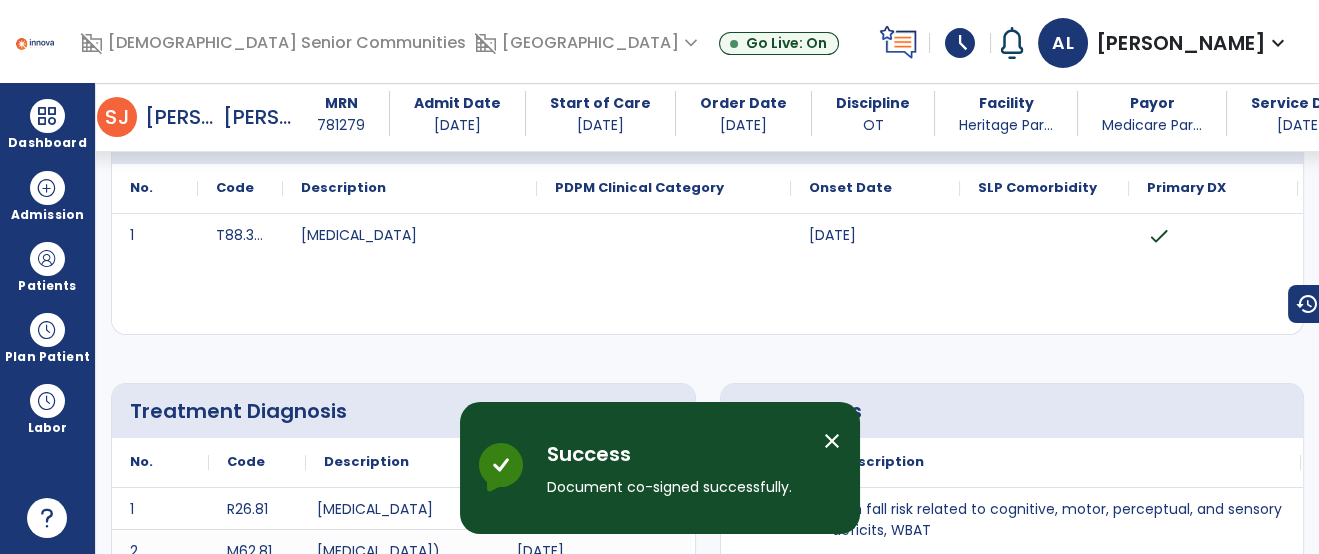 scroll, scrollTop: 0, scrollLeft: 0, axis: both 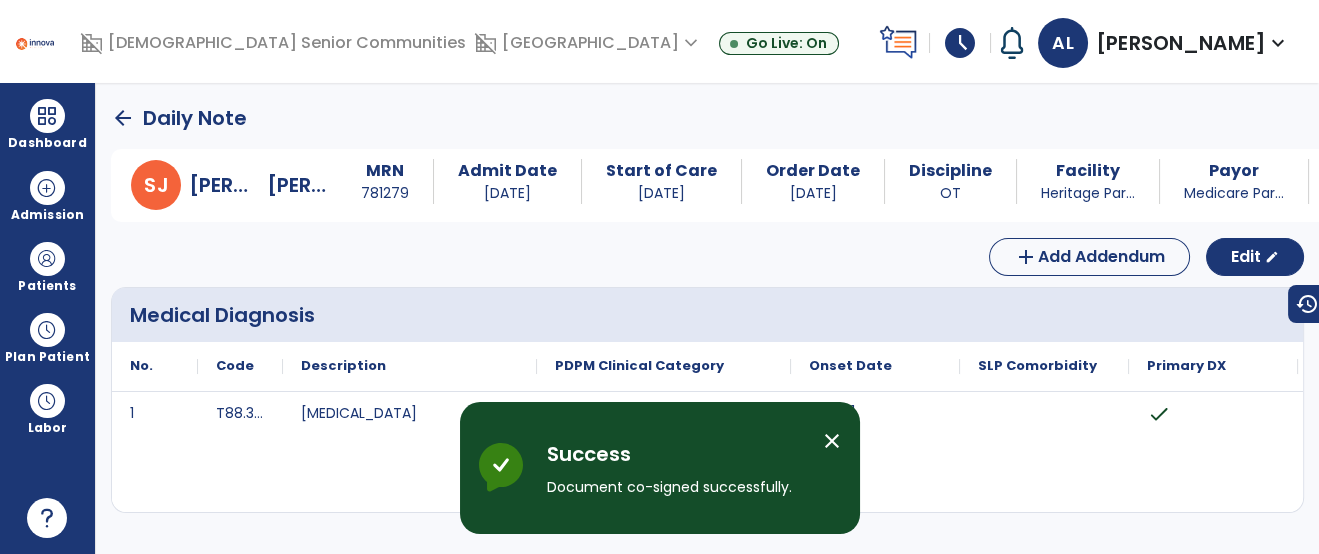 click on "arrow_back" 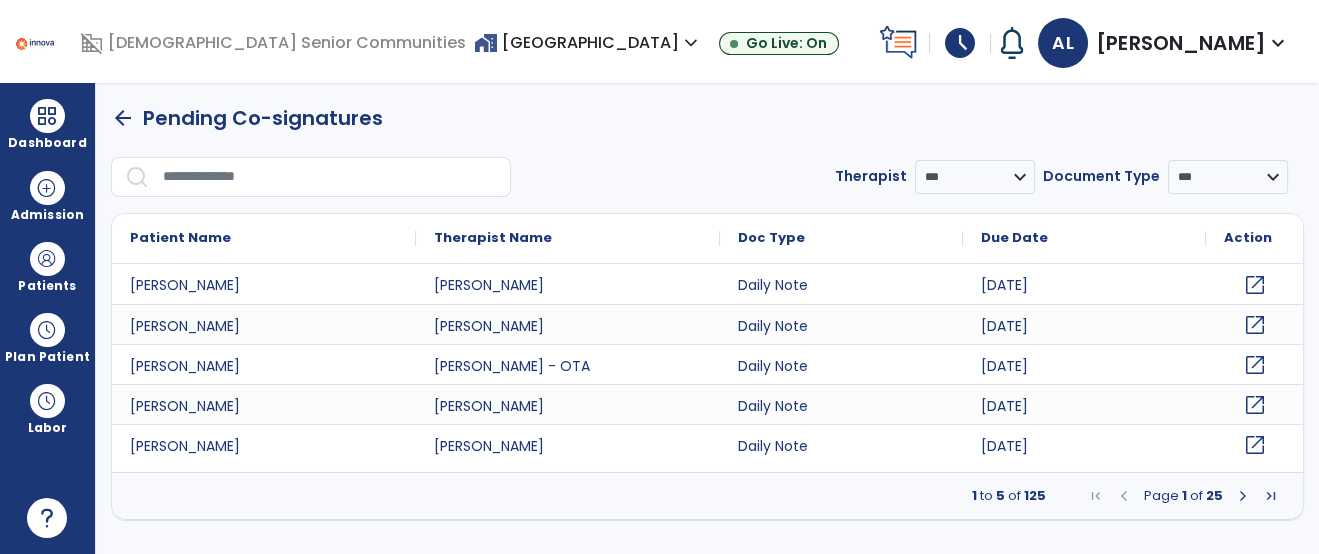 click at bounding box center [330, 177] 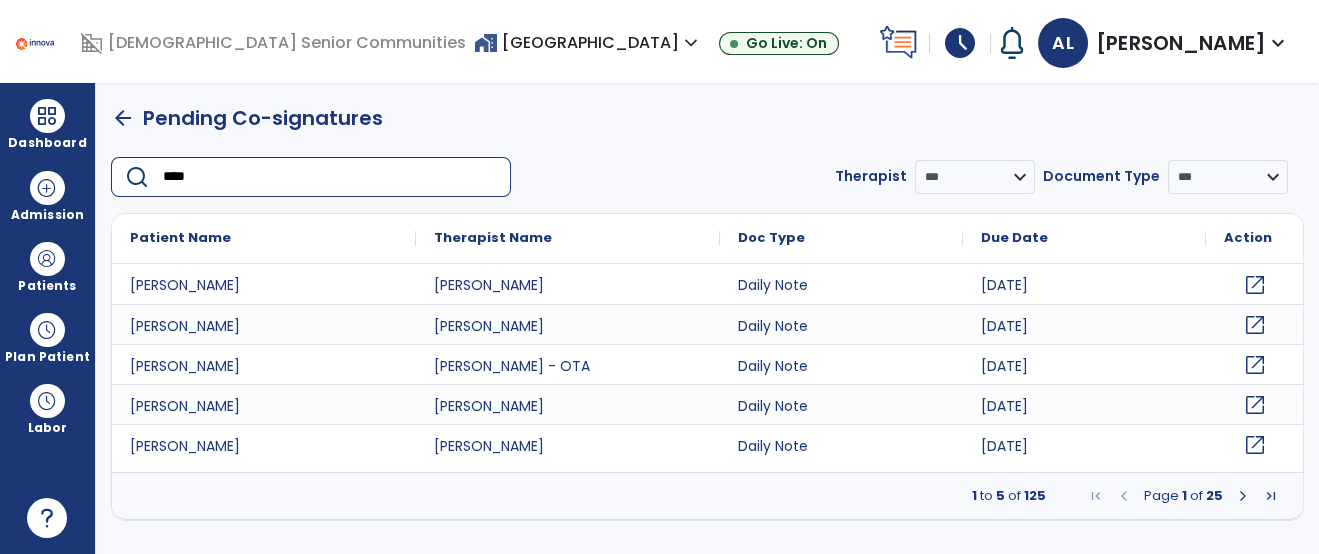 type on "*****" 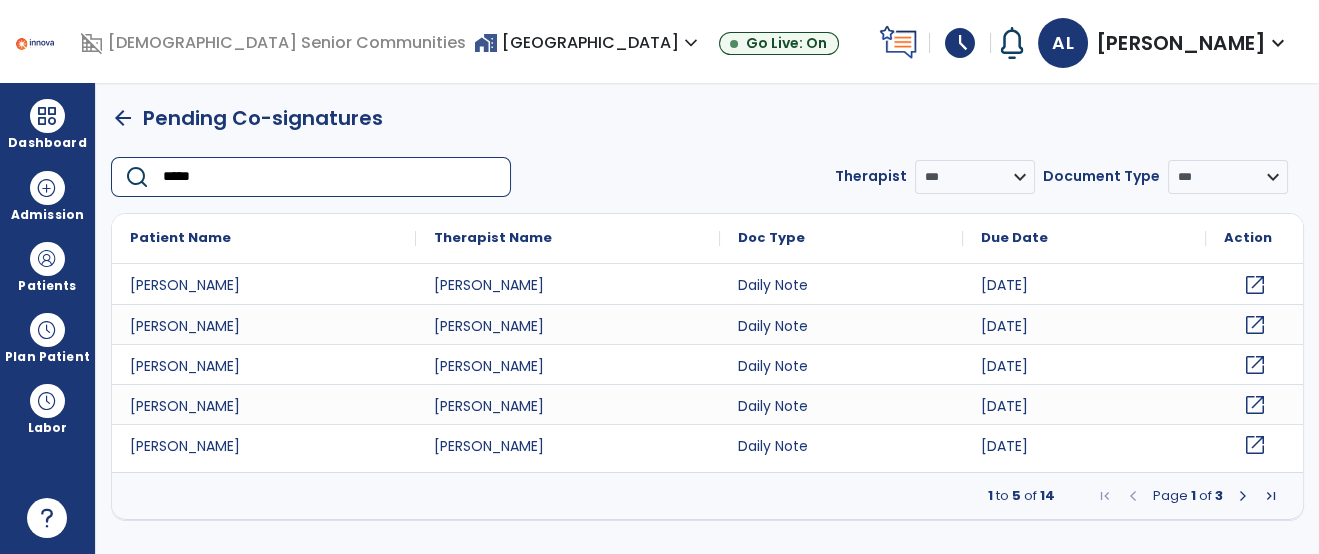 click on "open_in_new" 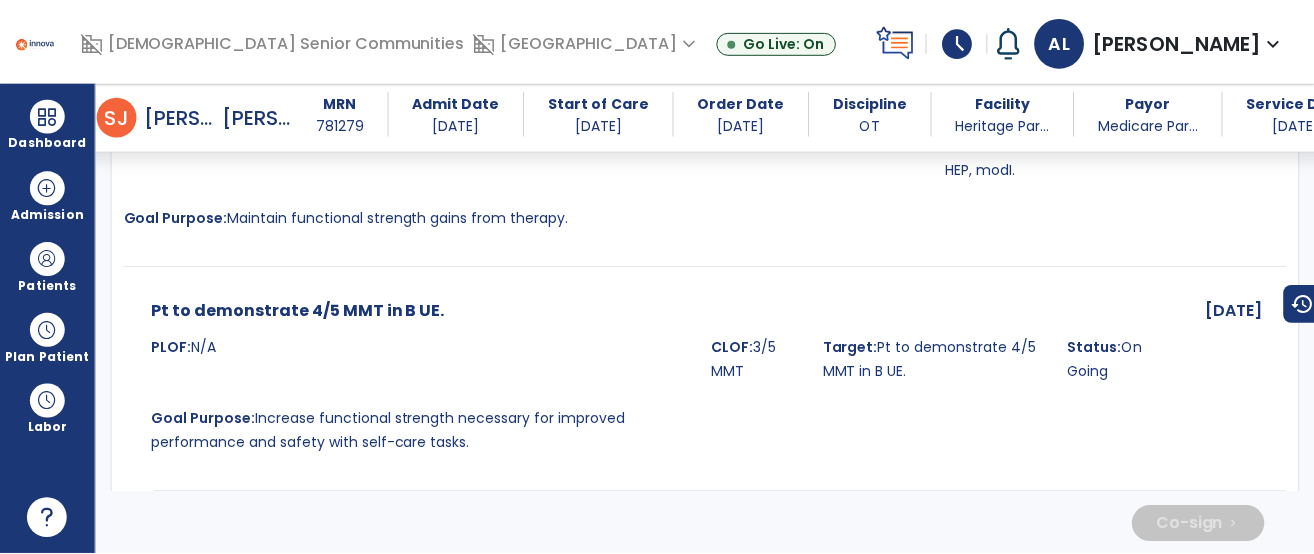 scroll, scrollTop: 5330, scrollLeft: 0, axis: vertical 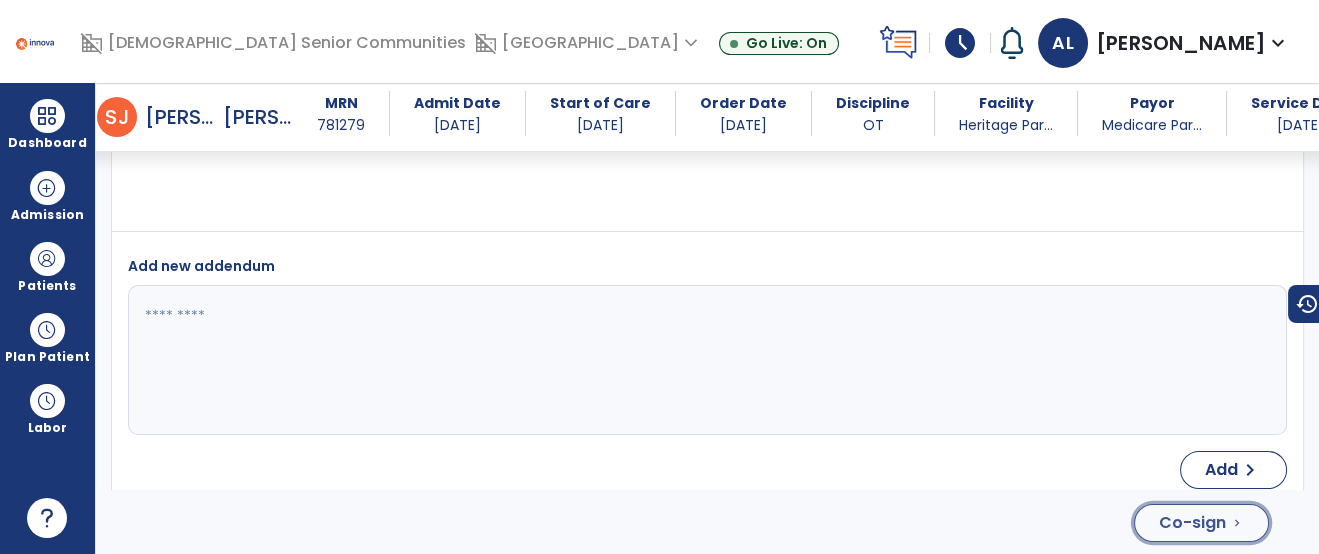click on "Co-sign" 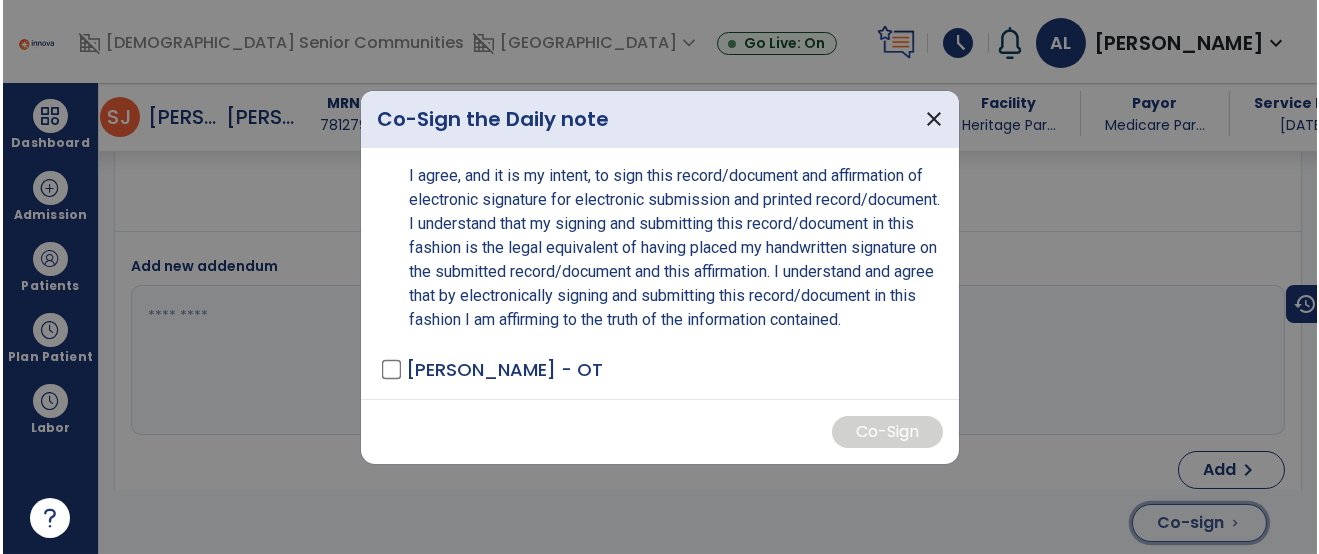 scroll, scrollTop: 5330, scrollLeft: 0, axis: vertical 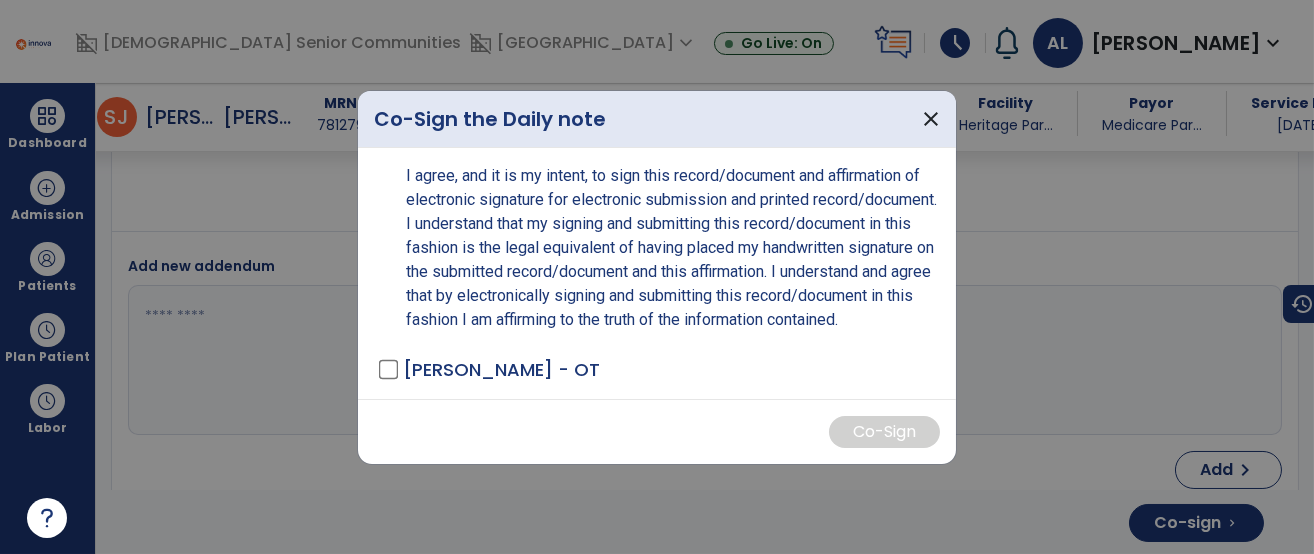 click on "I agree, and it is my intent, to sign this record/document and affirmation of electronic signature for electronic submission and printed record/document. I understand that my signing and submitting this record/document in this fashion is the legal equivalent of having placed my handwritten signature on the submitted record/document and this affirmation. I understand and agree that by electronically signing and submitting this record/document in this fashion I am affirming to the truth of the information contained.  [PERSON_NAME]  - OT" at bounding box center (657, 273) 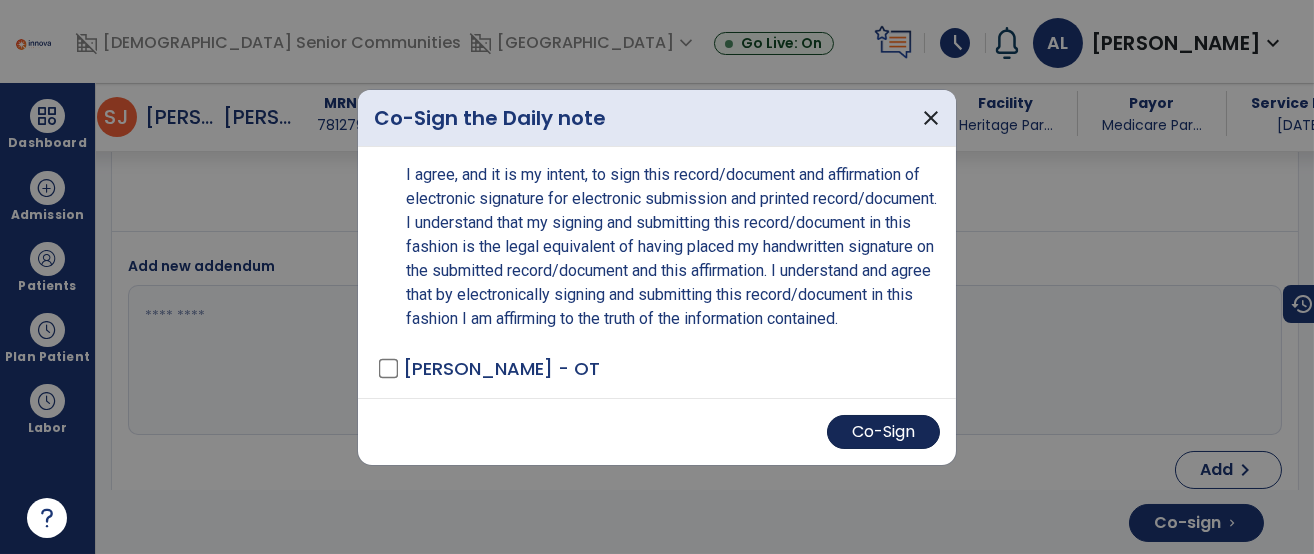 click on "Co-Sign" at bounding box center (883, 432) 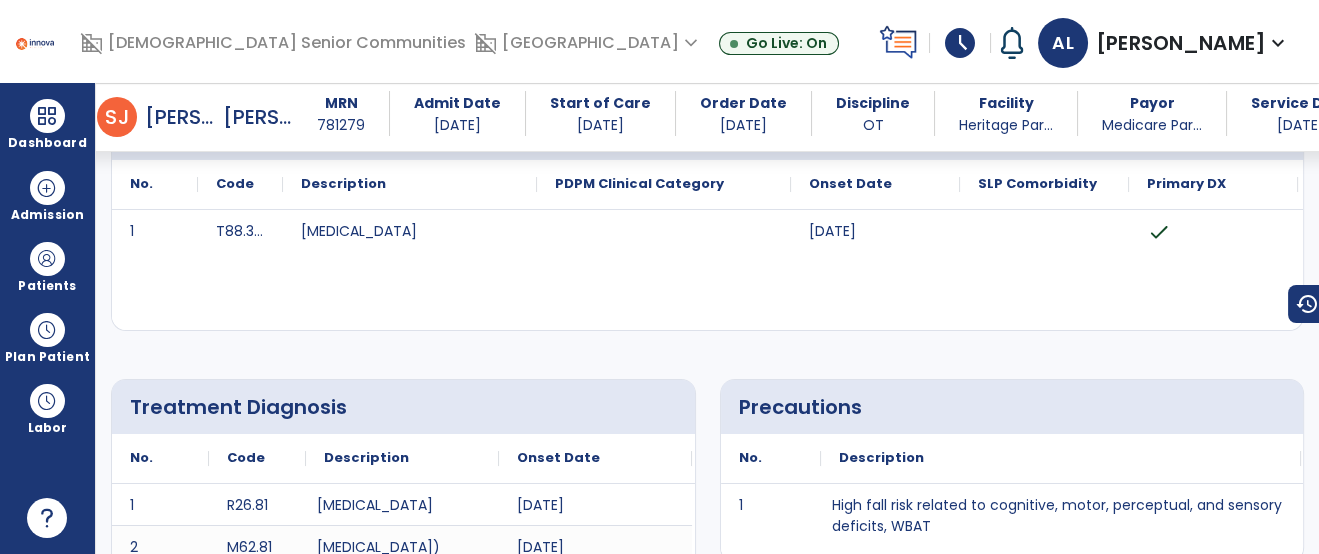 scroll, scrollTop: 0, scrollLeft: 0, axis: both 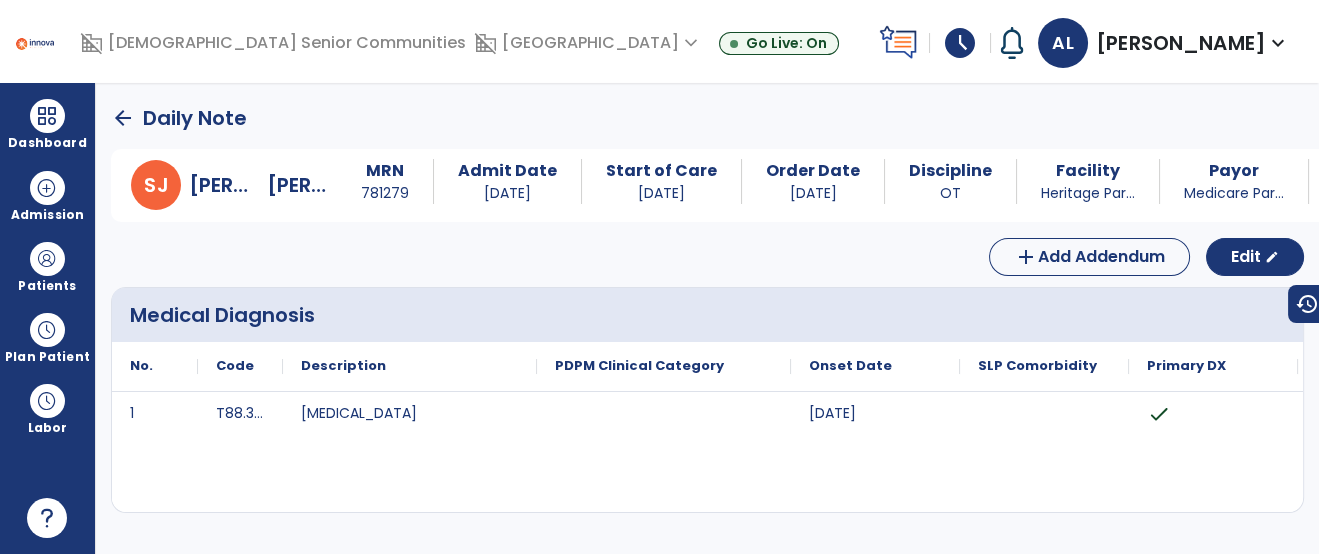 click on "arrow_back   Daily Note" 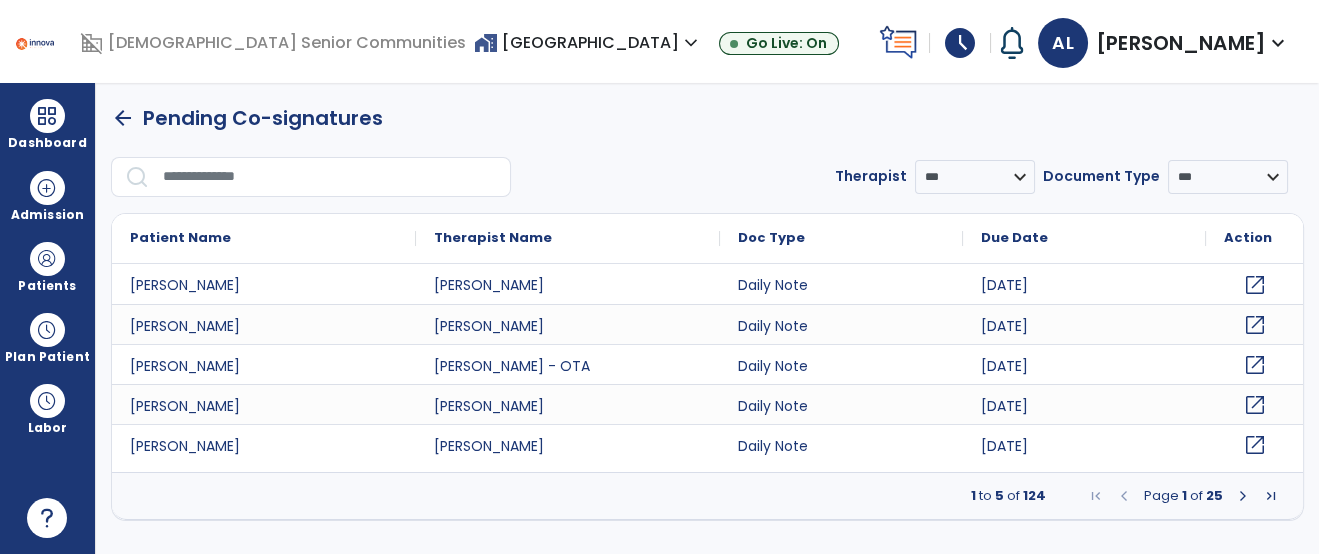click at bounding box center (330, 177) 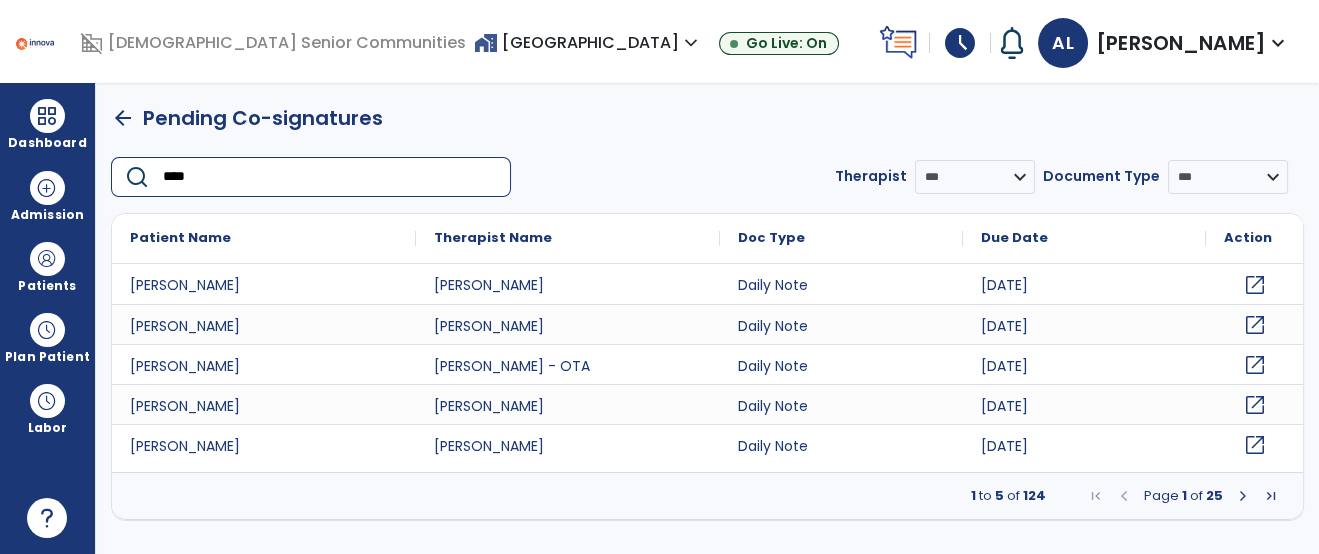 type on "*****" 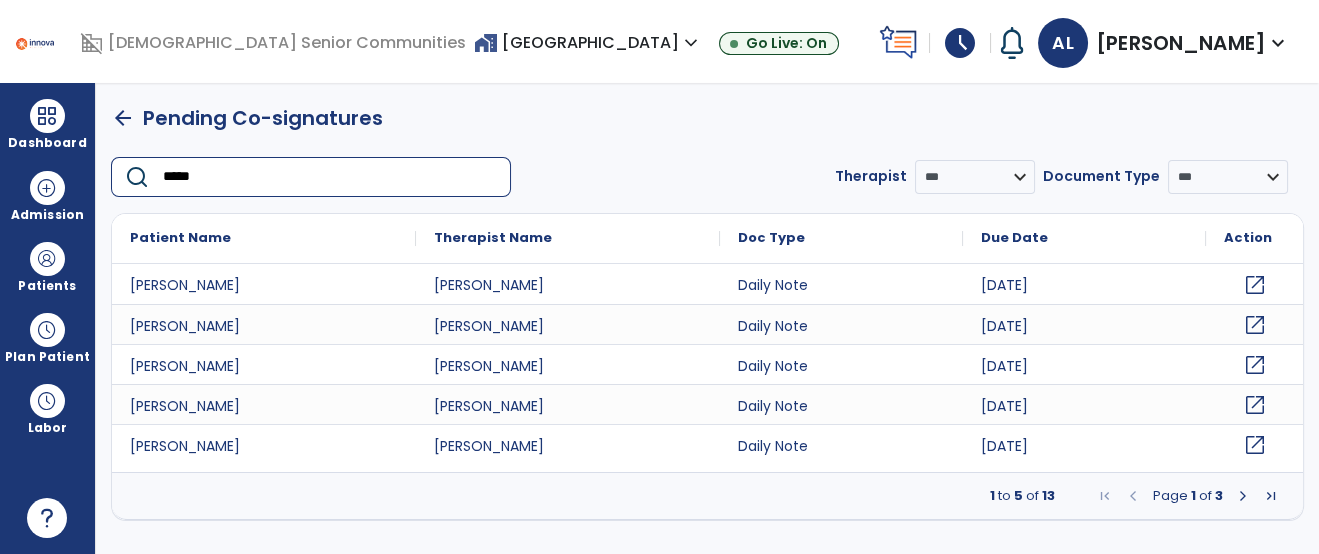 click on "open_in_new" 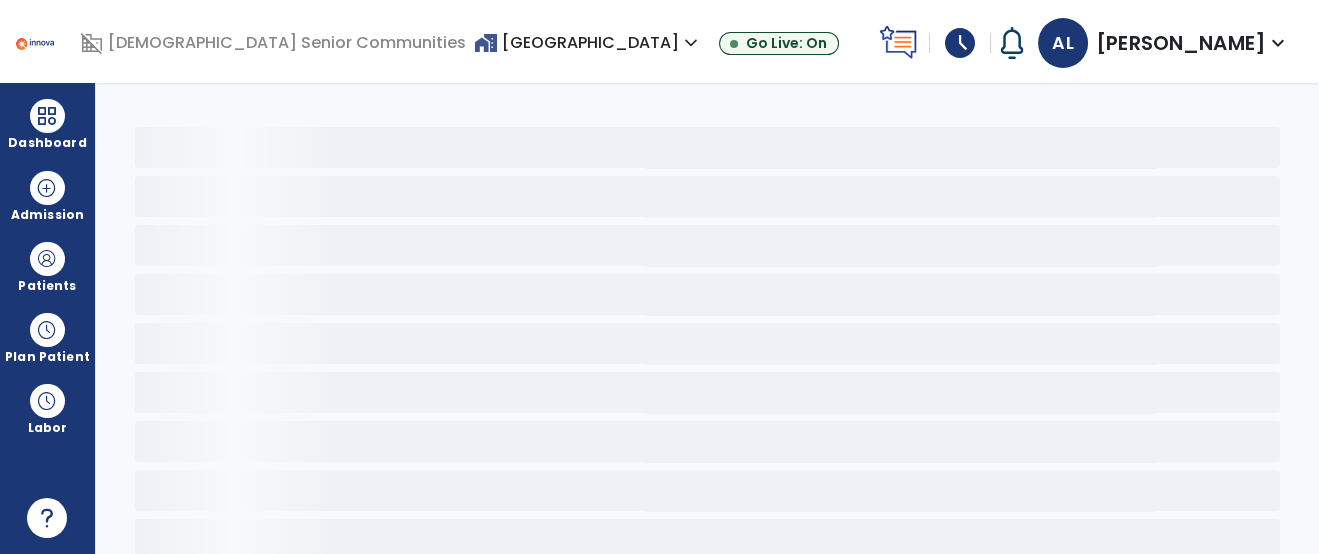 scroll, scrollTop: 102, scrollLeft: 0, axis: vertical 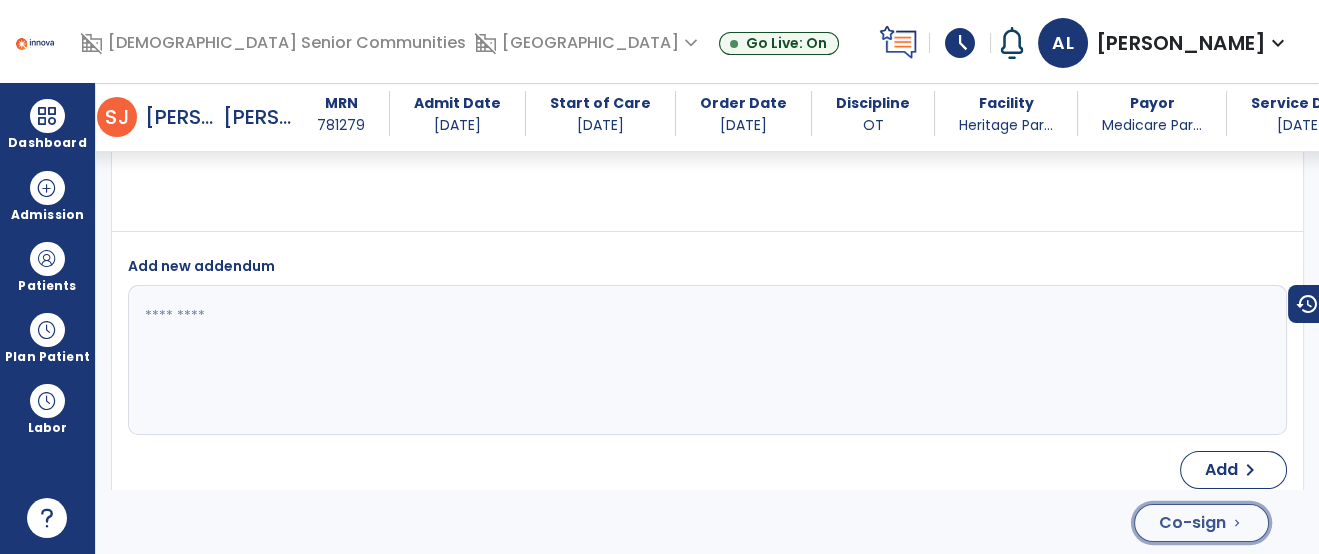 click on "Co-sign" 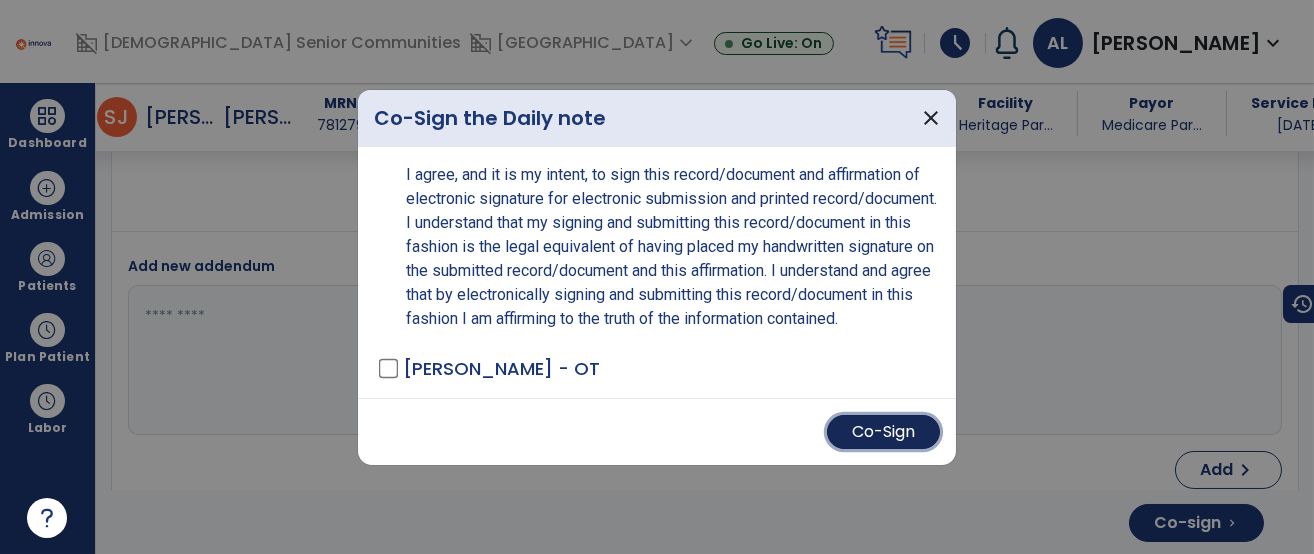 click on "Co-Sign" at bounding box center (883, 432) 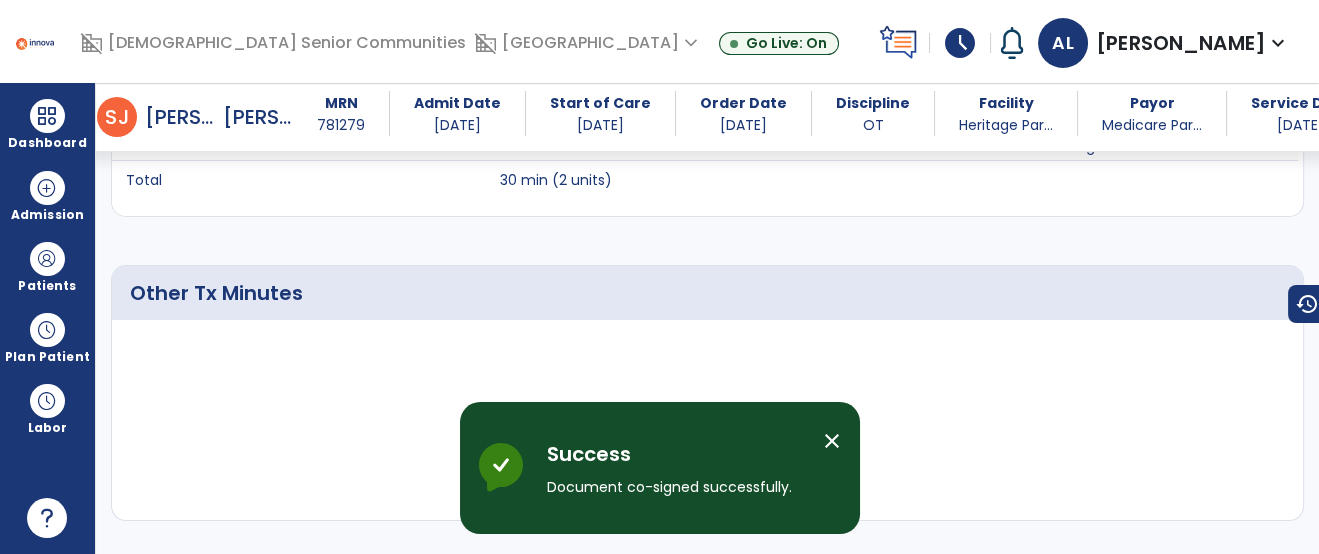 scroll, scrollTop: 0, scrollLeft: 0, axis: both 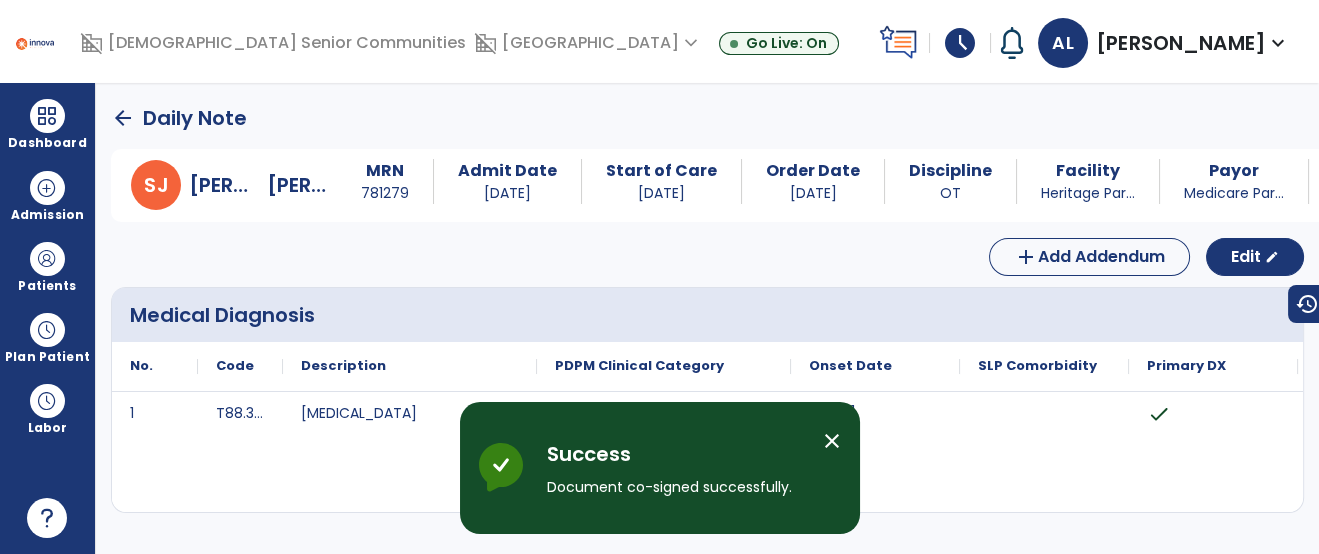 click on "arrow_back" 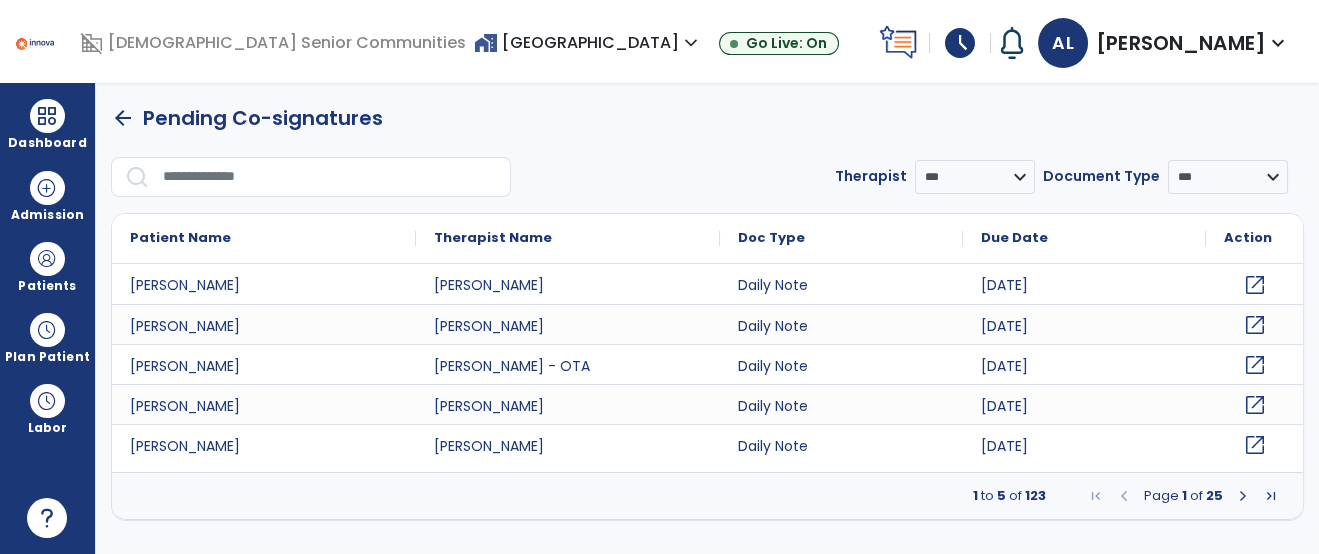 click at bounding box center (330, 177) 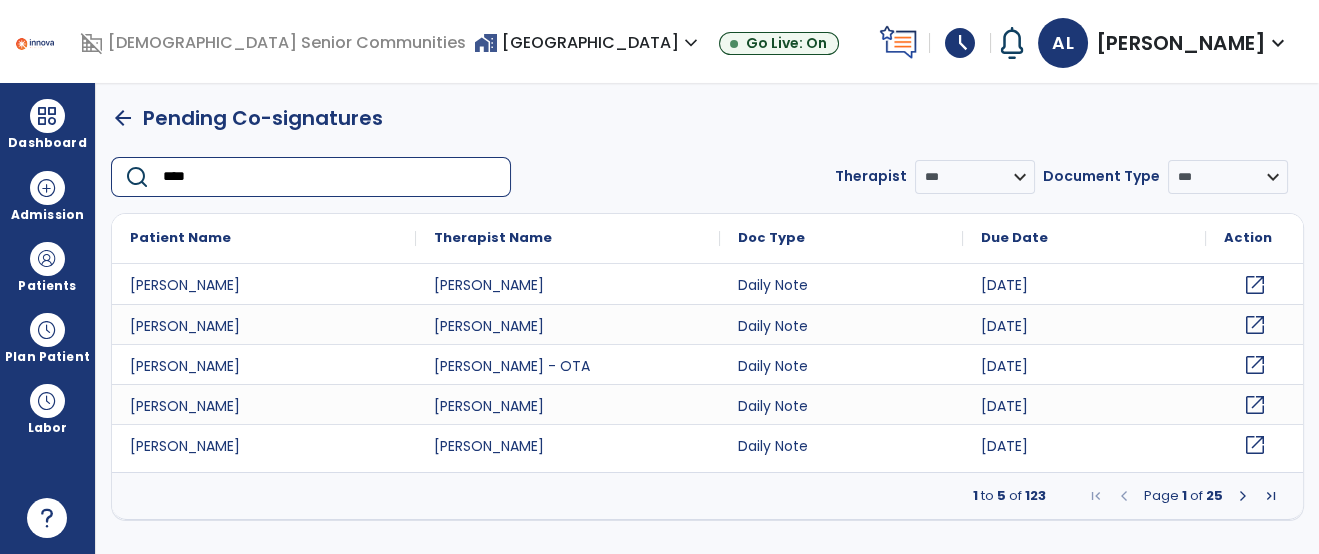 type on "*****" 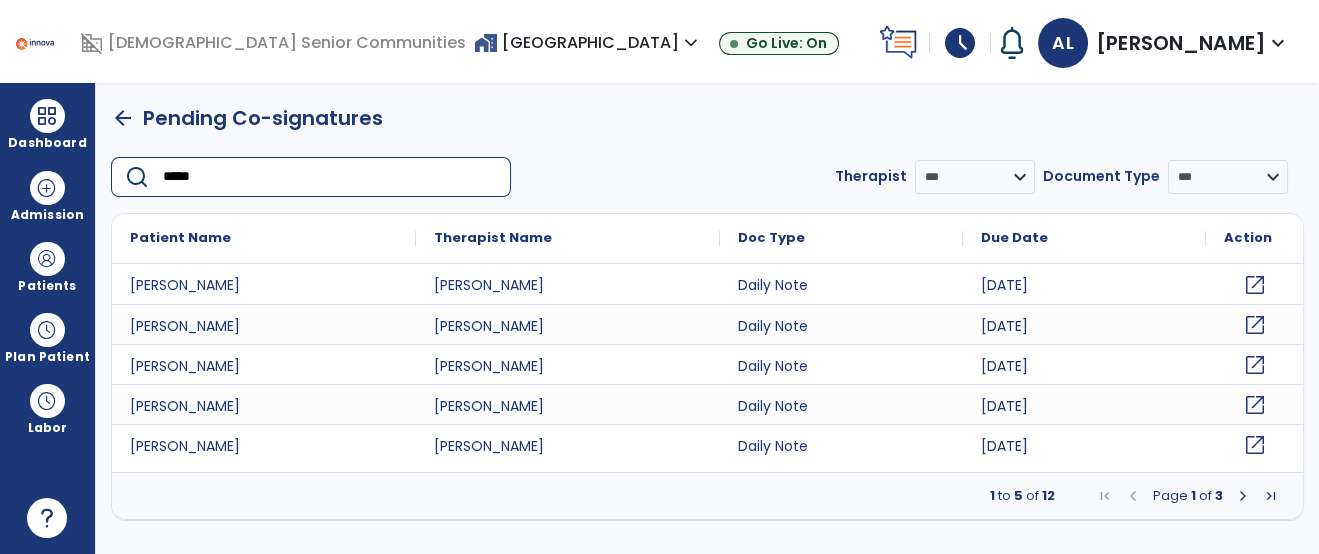 click on "open_in_new" 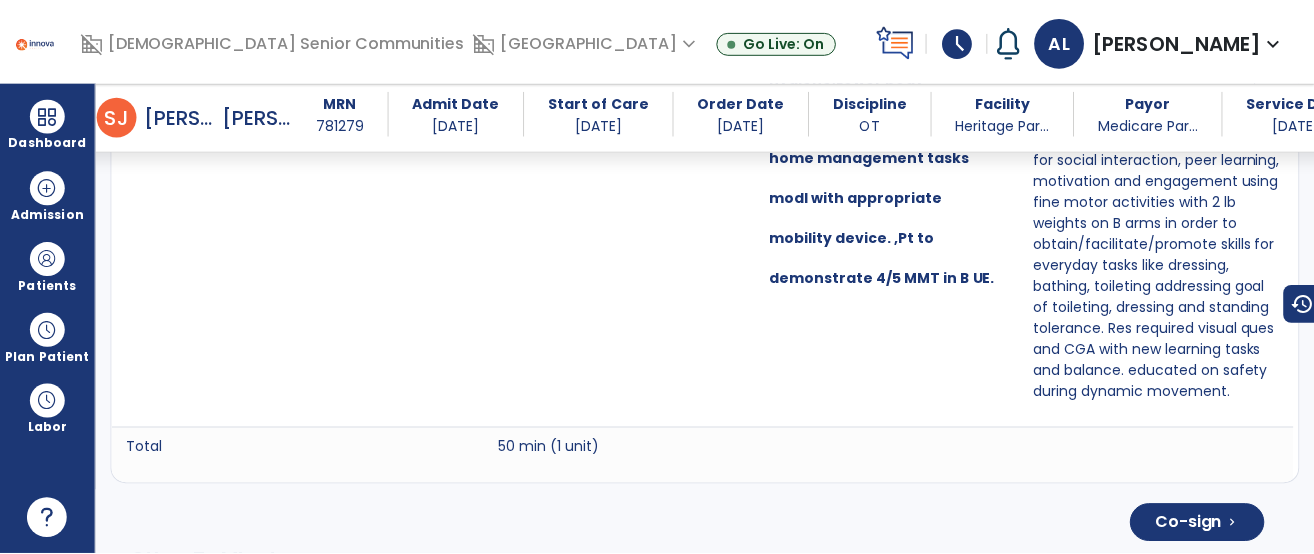 scroll, scrollTop: 1588, scrollLeft: 0, axis: vertical 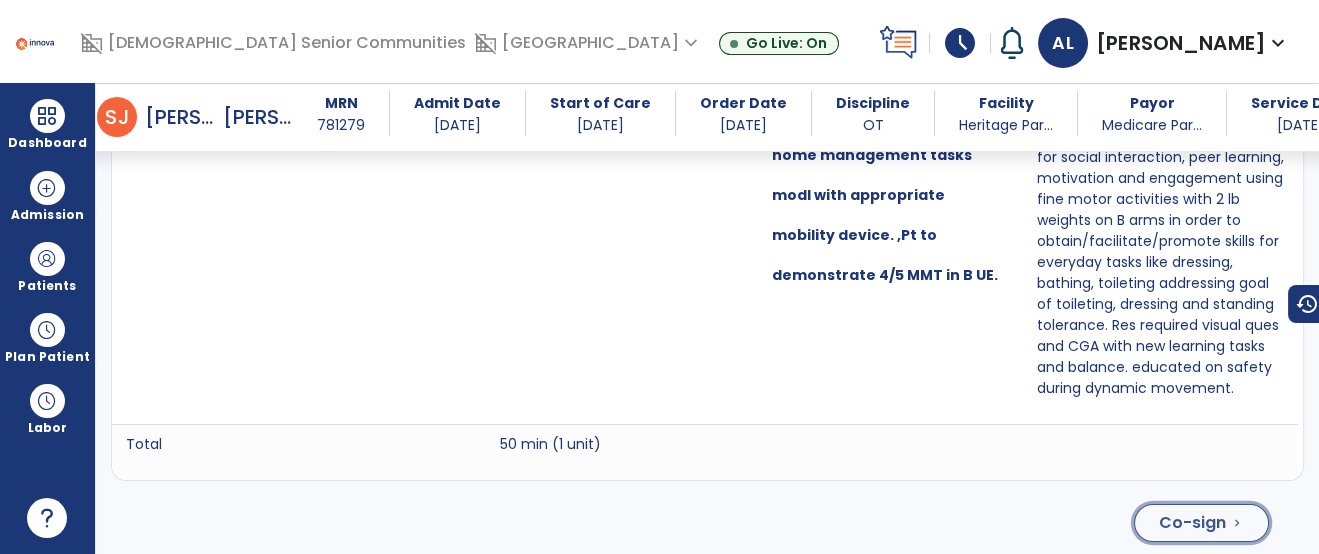 click on "Co-sign  chevron_right" 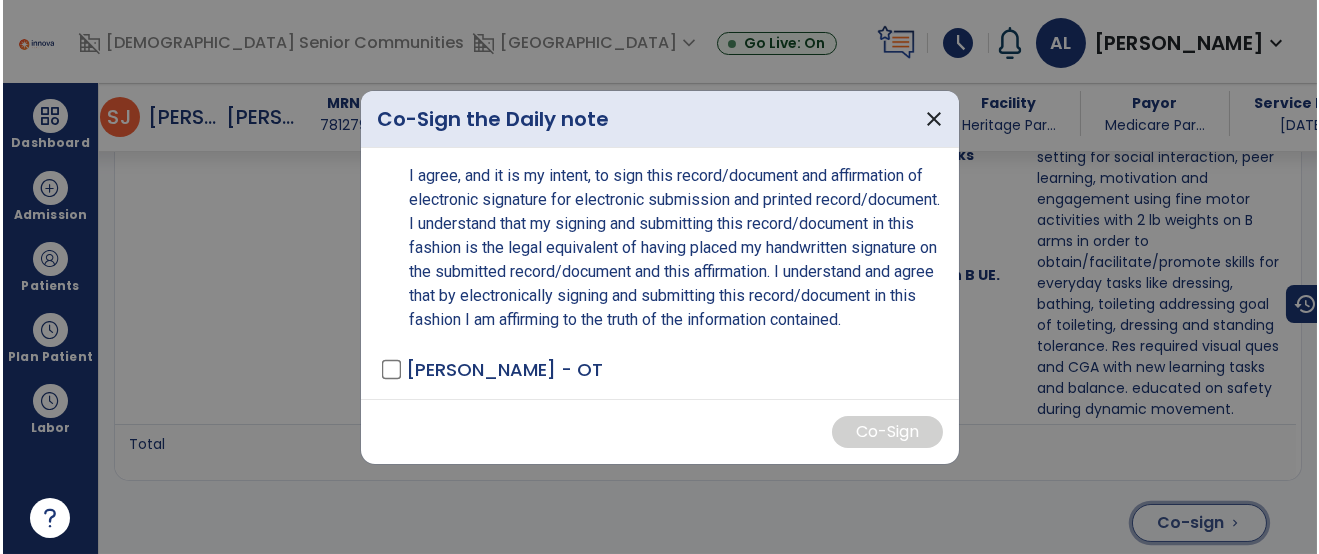scroll, scrollTop: 1588, scrollLeft: 0, axis: vertical 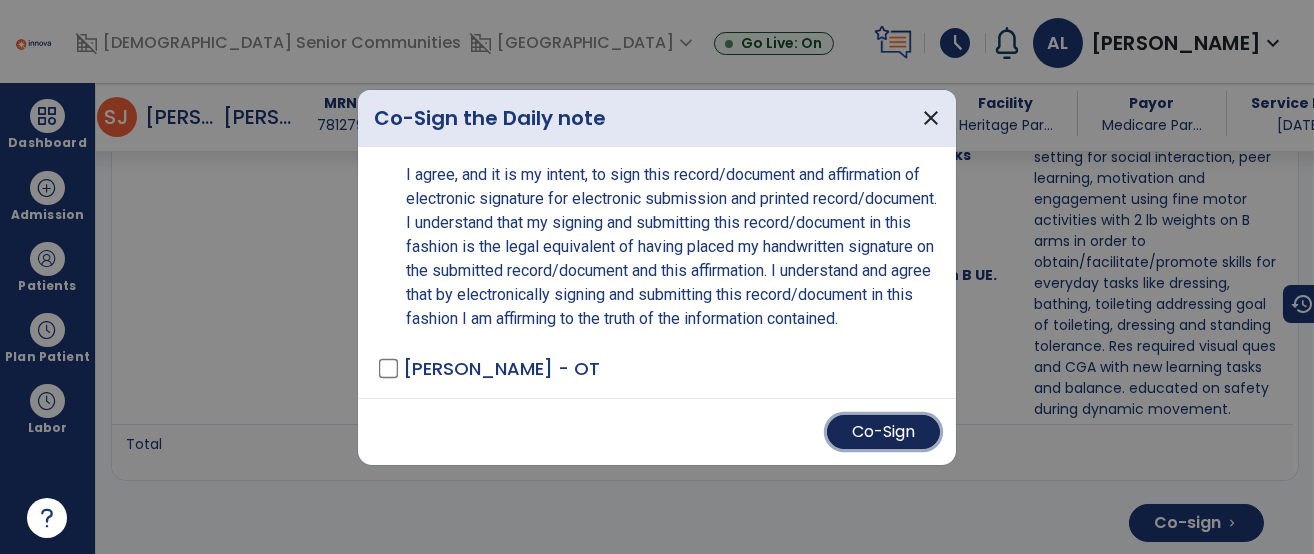 click on "Co-Sign" at bounding box center [883, 432] 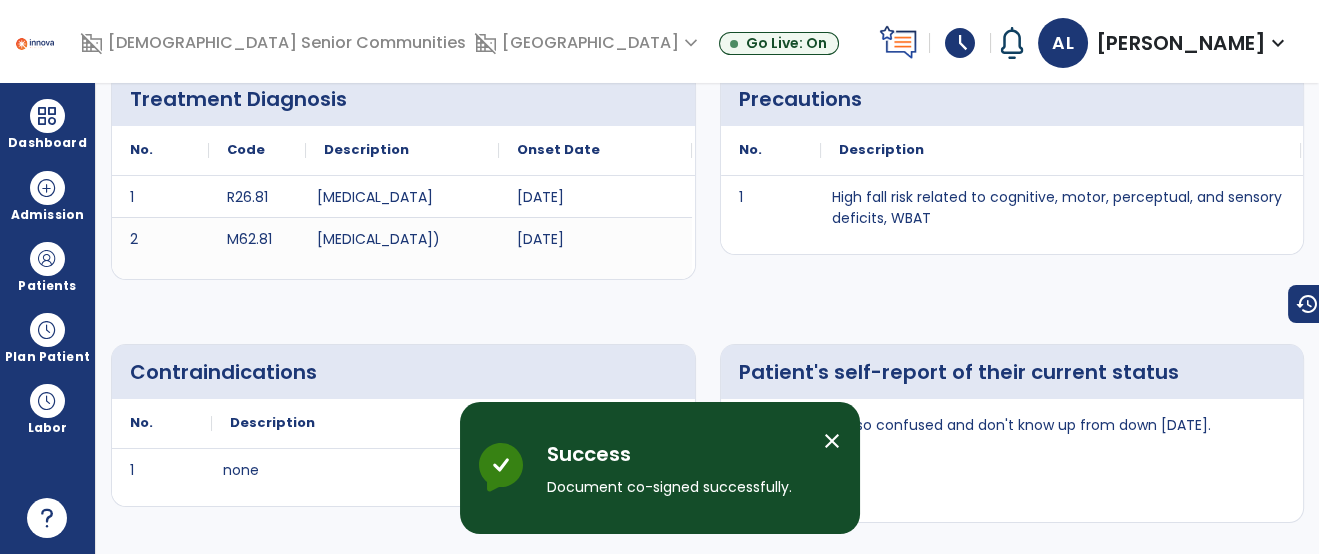 scroll, scrollTop: 0, scrollLeft: 0, axis: both 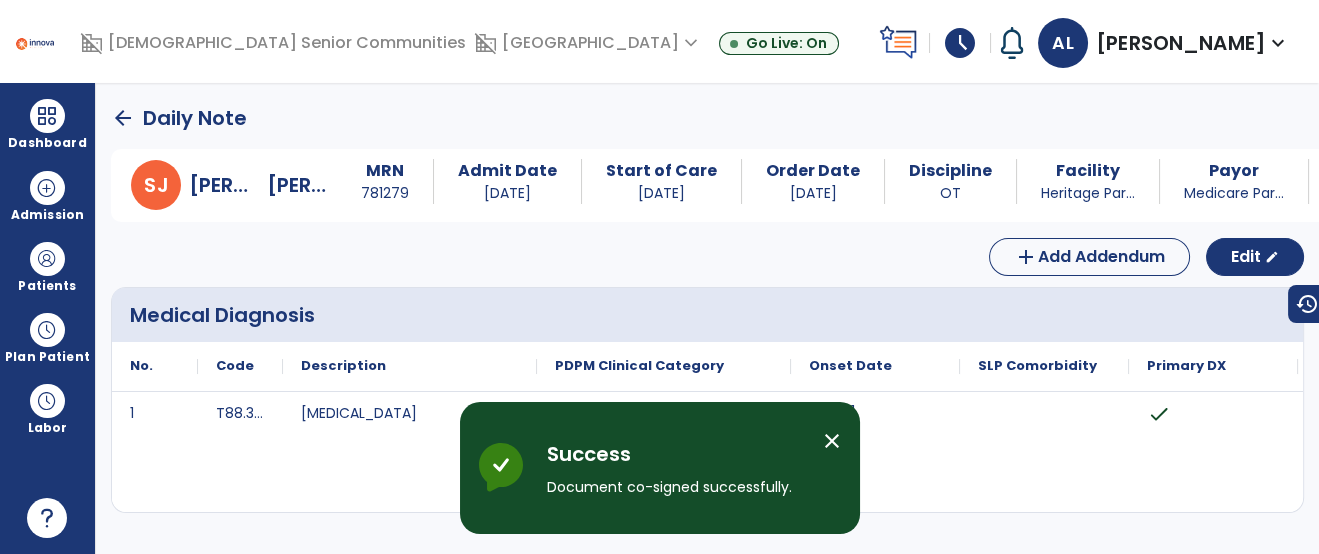 click on "arrow_back" 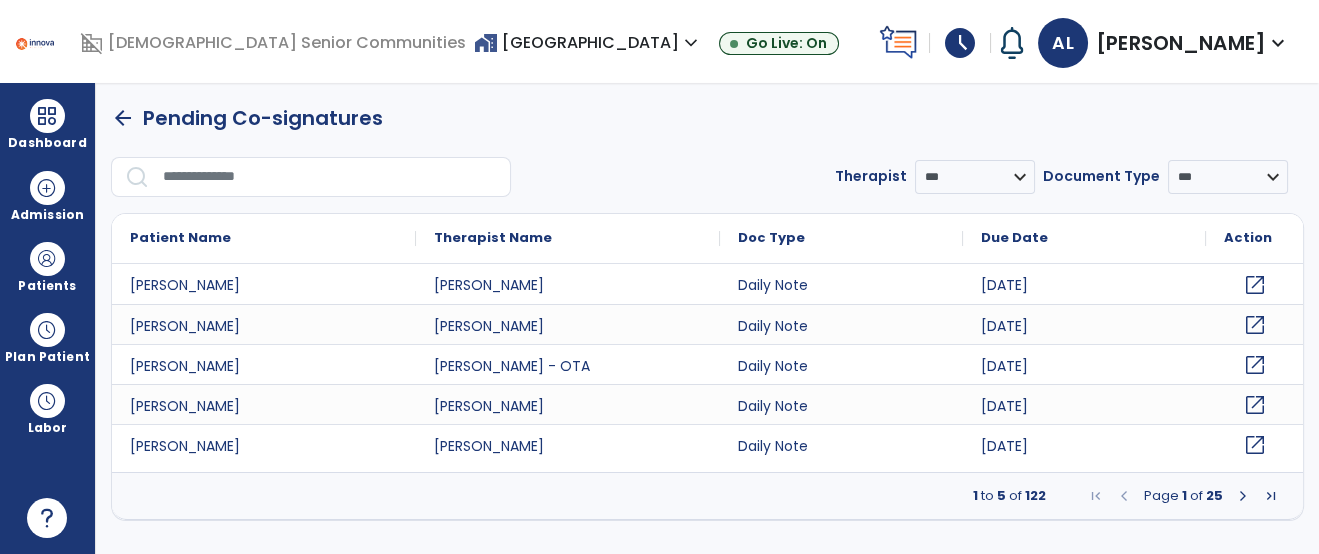 click at bounding box center [330, 177] 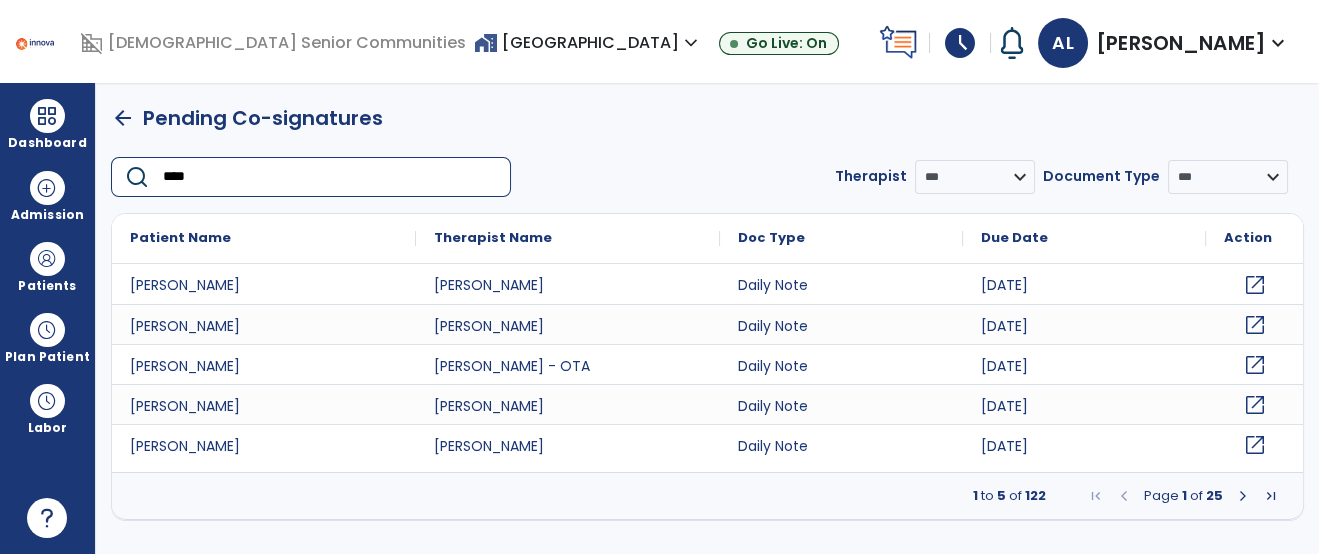 type on "*****" 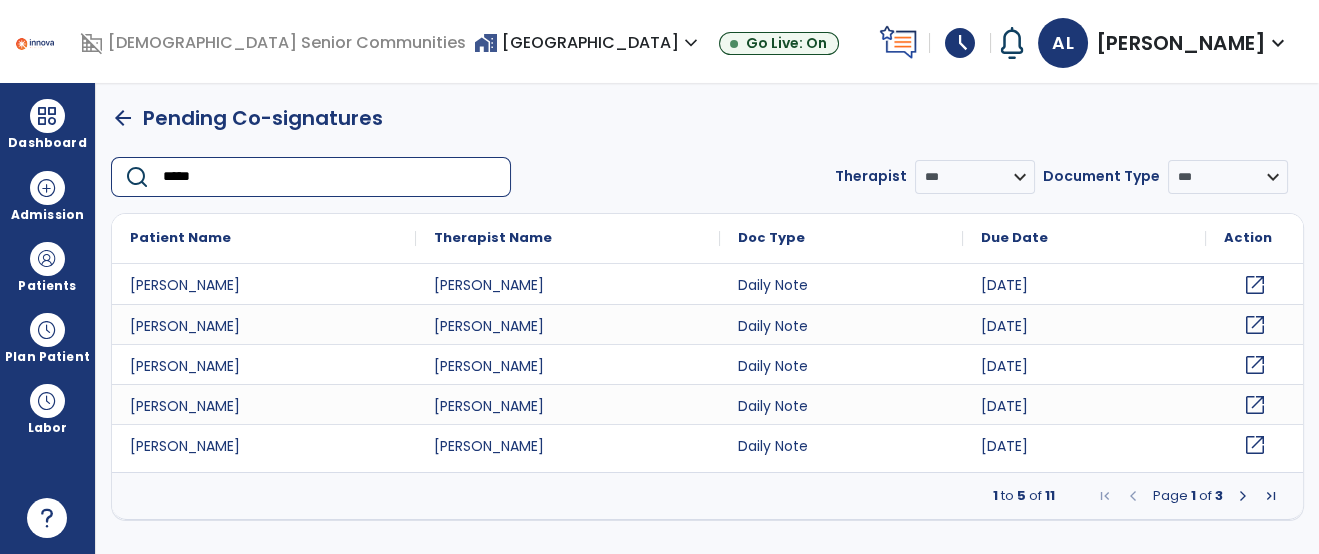 click on "open_in_new" 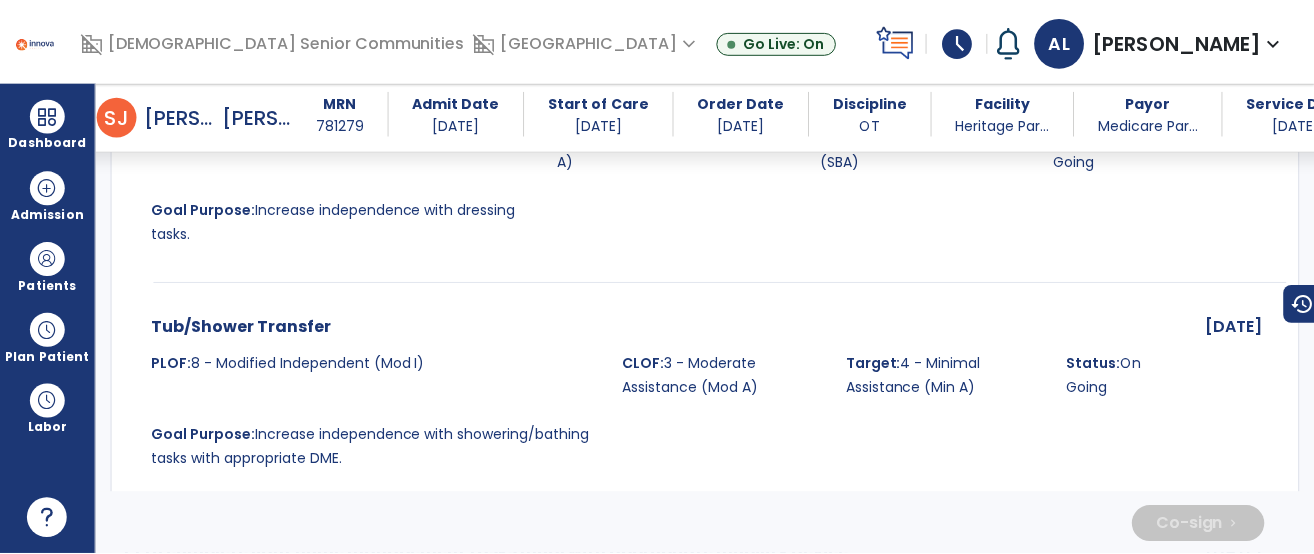 scroll, scrollTop: 5660, scrollLeft: 0, axis: vertical 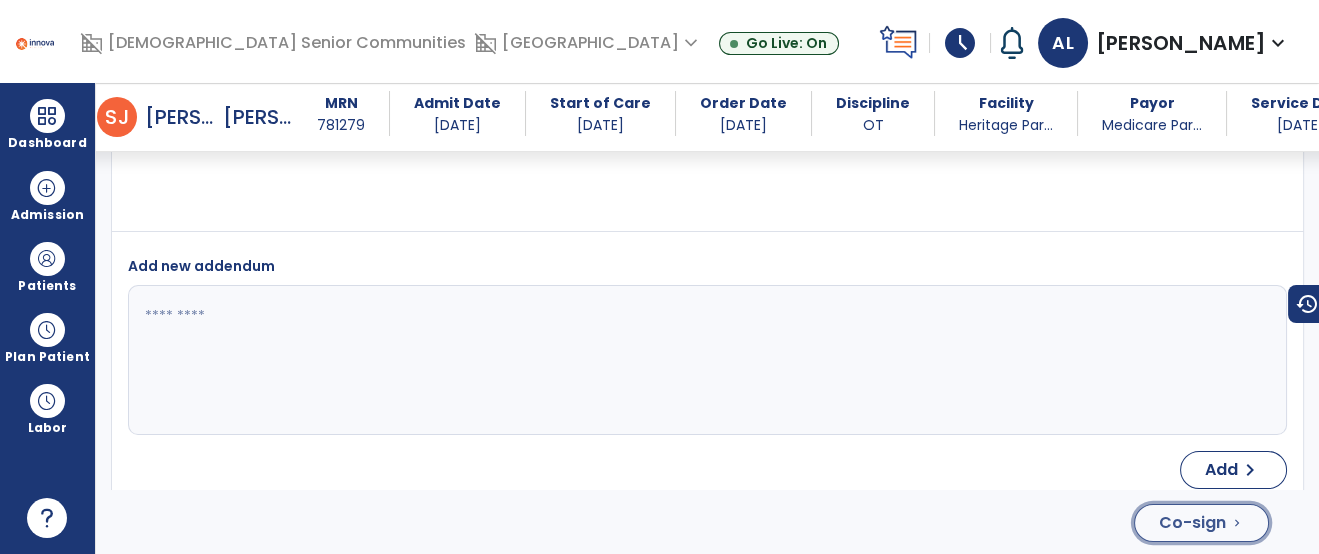 click on "Co-sign" 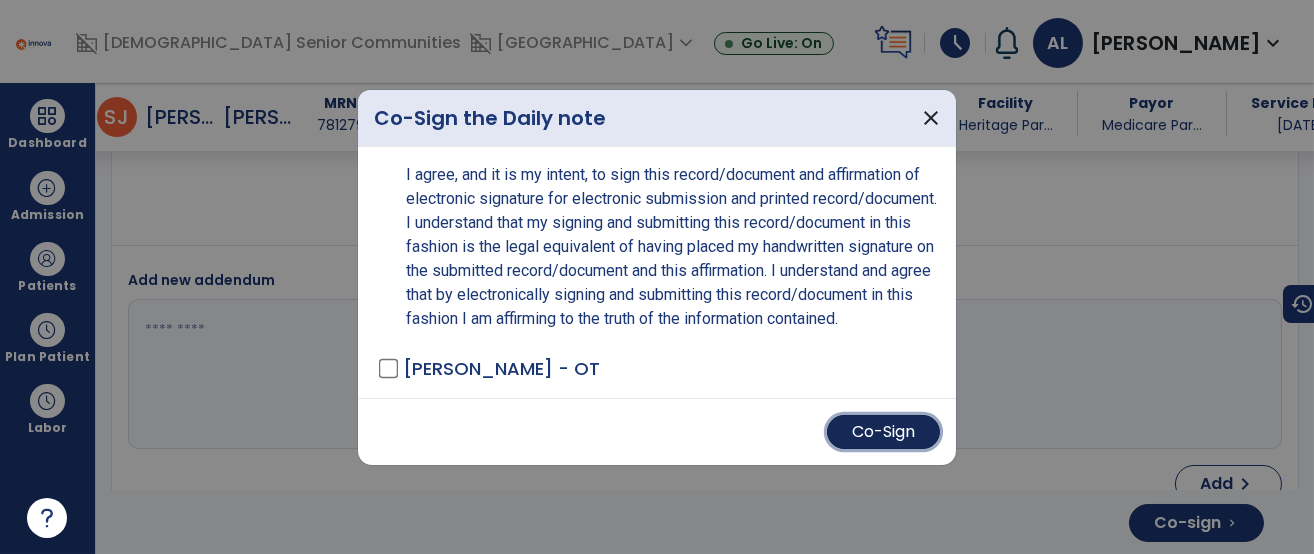 click on "Co-Sign" at bounding box center (883, 432) 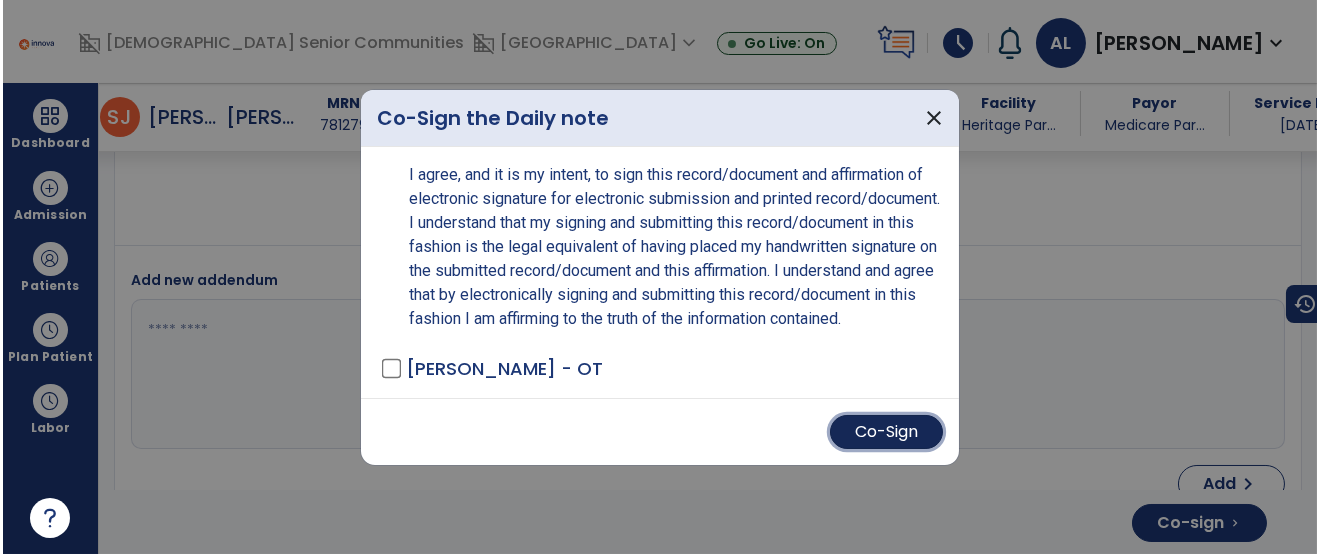 scroll, scrollTop: 5681, scrollLeft: 0, axis: vertical 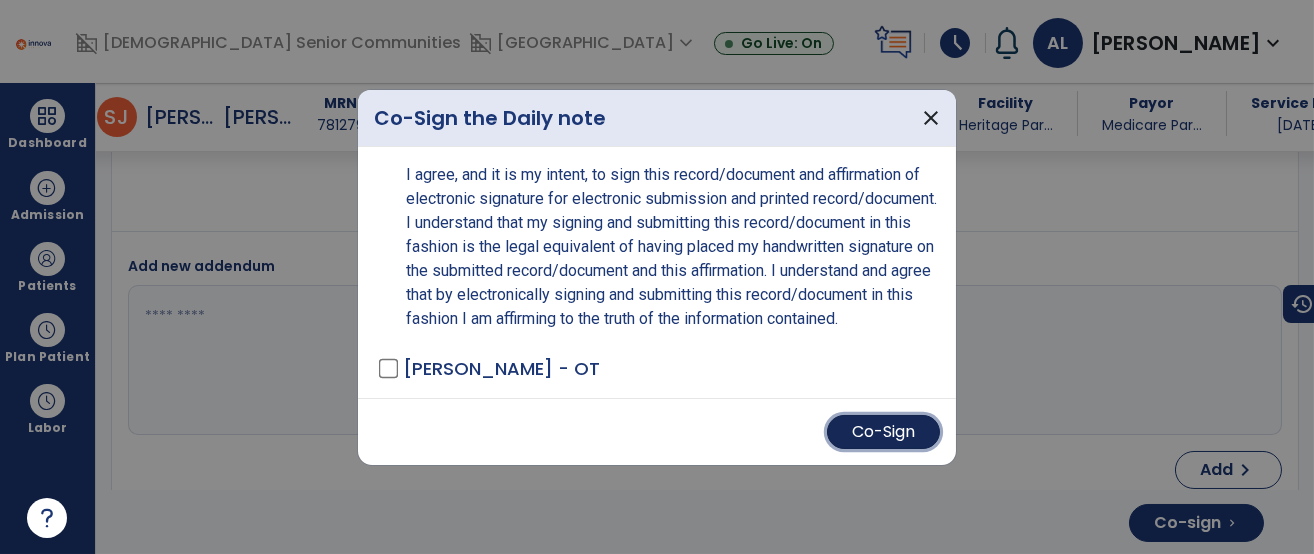 click on "Co-Sign" at bounding box center [883, 432] 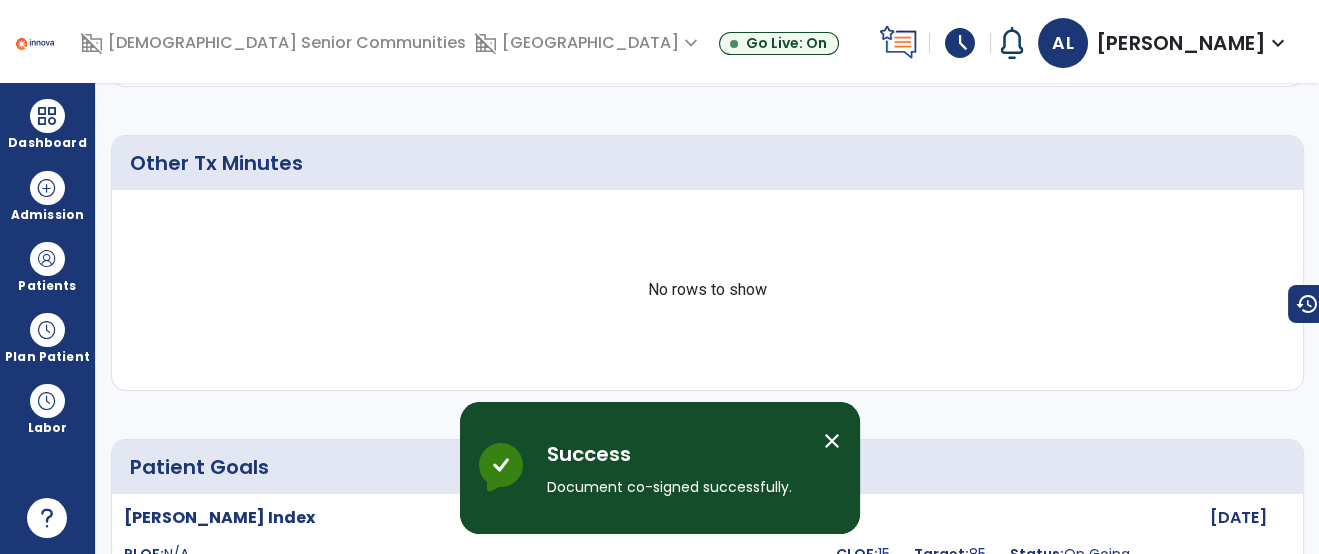 scroll, scrollTop: 0, scrollLeft: 0, axis: both 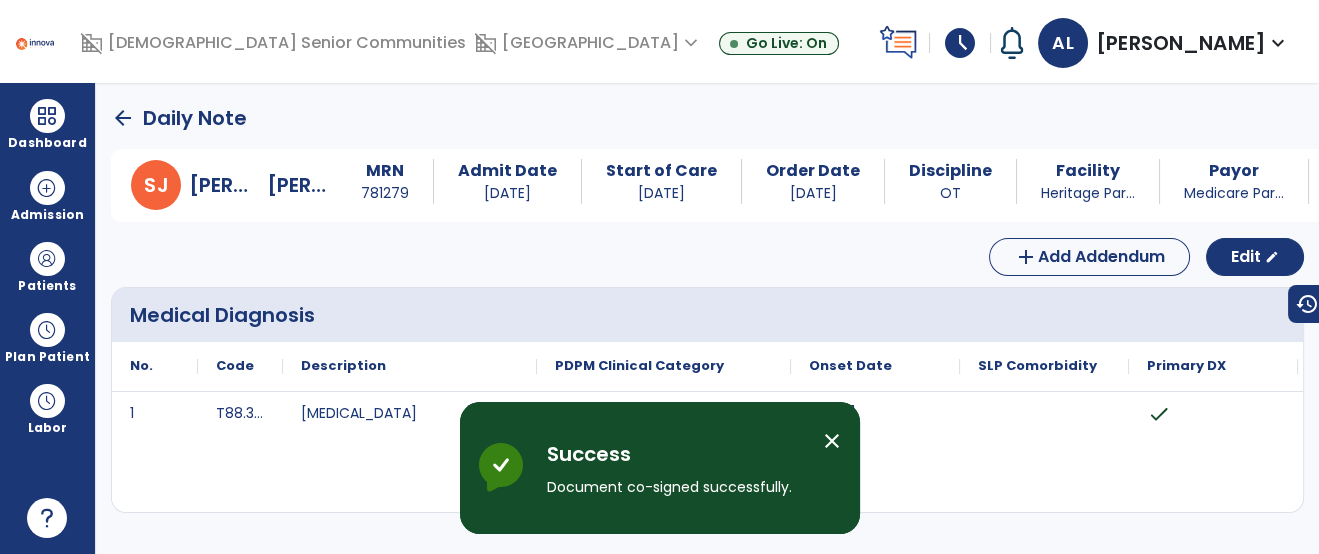 click on "arrow_back" 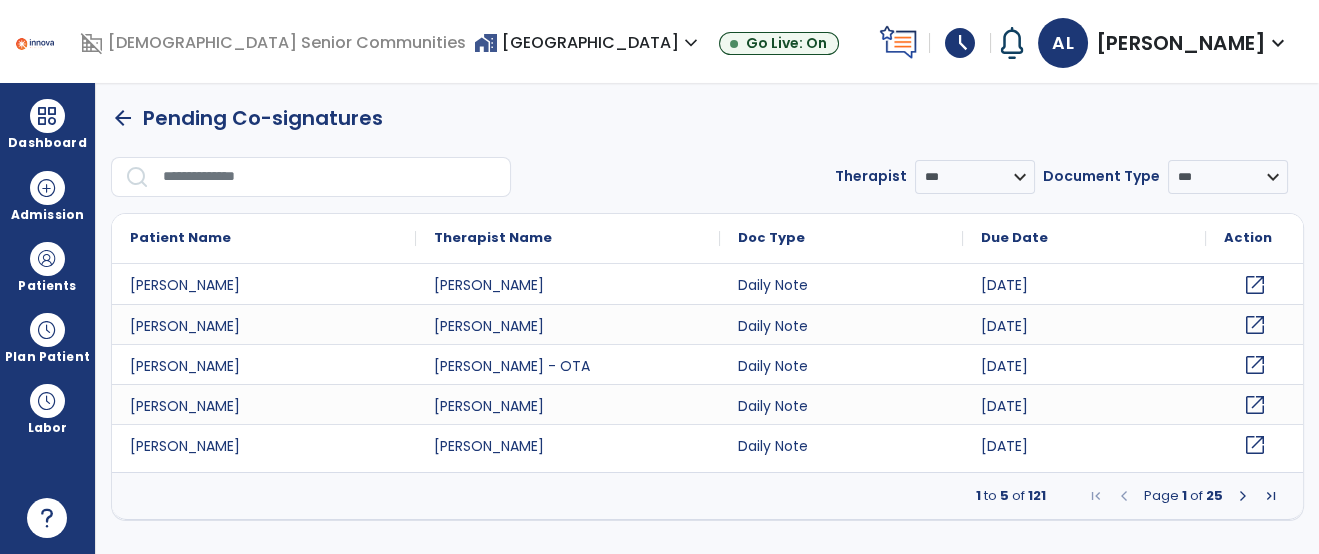 click at bounding box center [330, 177] 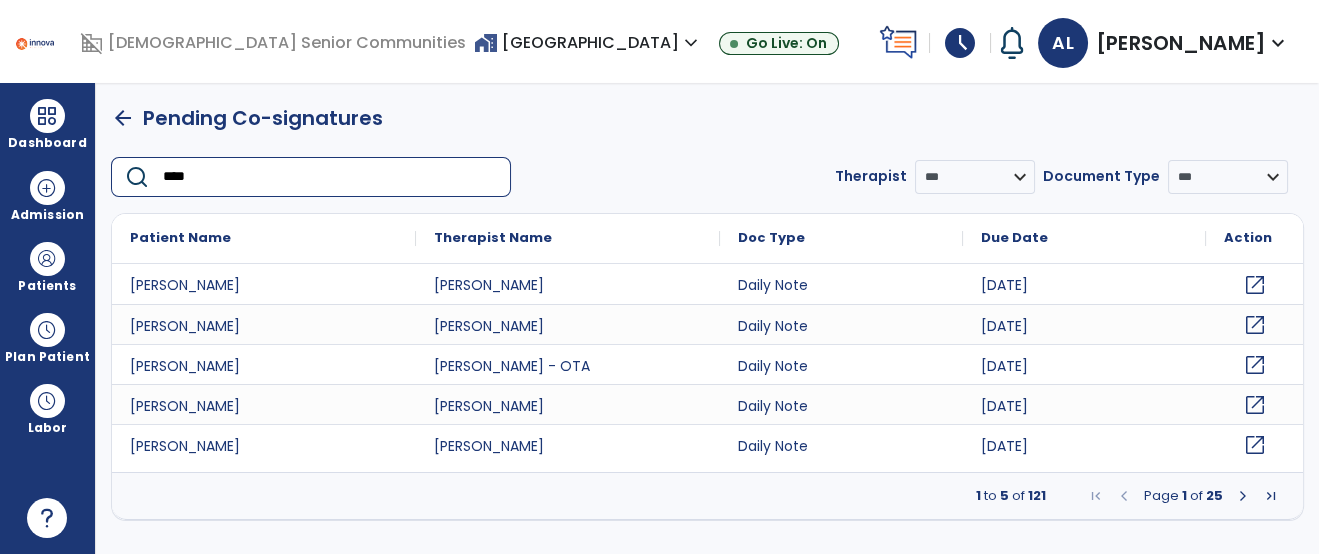 type on "*****" 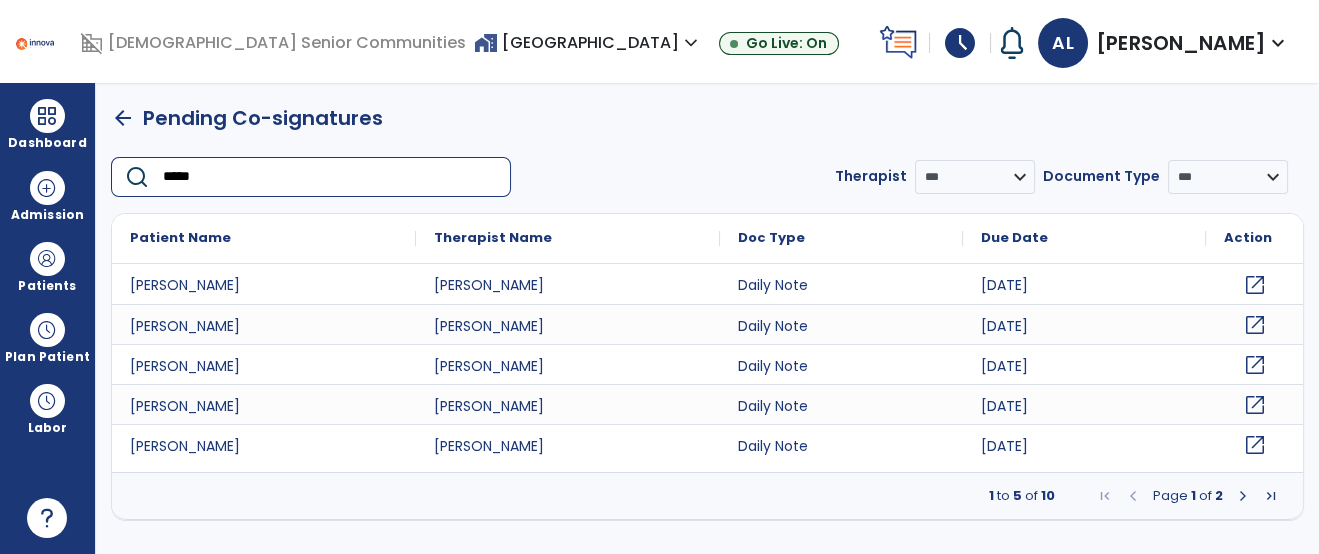 click on "open_in_new" 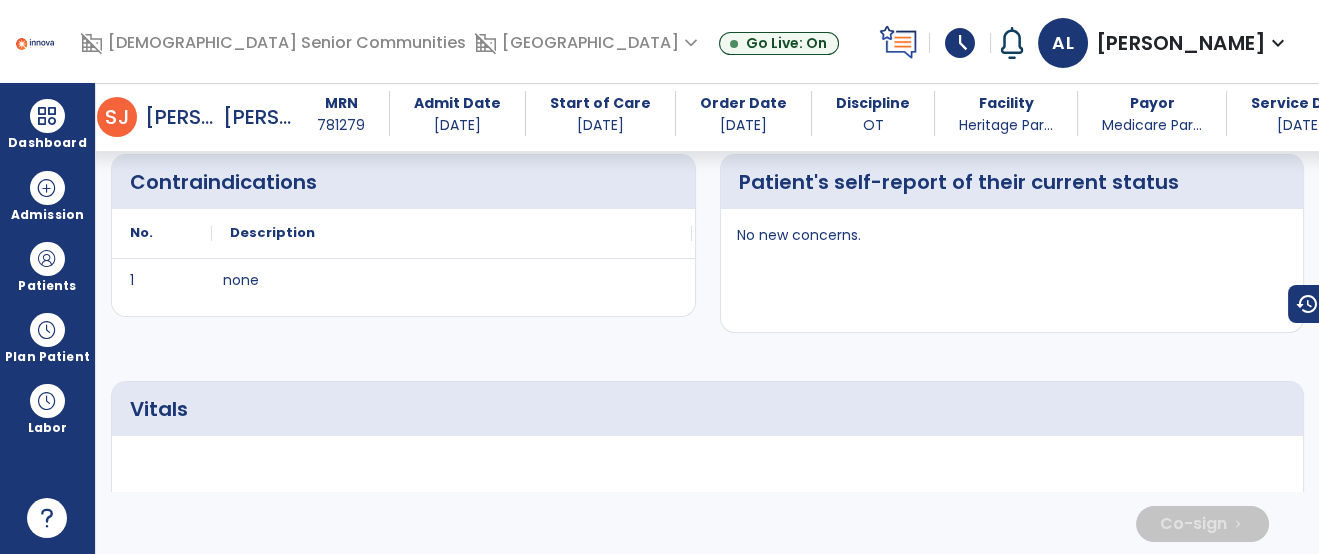 scroll, scrollTop: 1268, scrollLeft: 0, axis: vertical 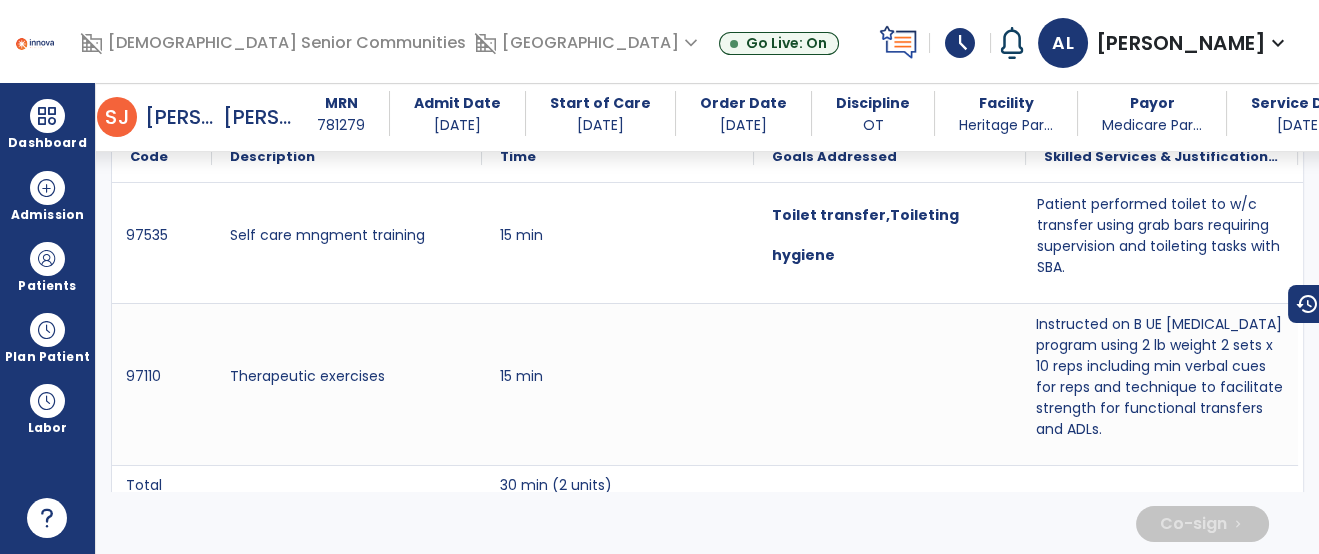 click on "Instructed on B UE resistive exercise program using 2 lb weight 2 sets x 10 reps including min verbal cues for reps and technique to facilitate strength for functional transfers and ADLs." at bounding box center [1162, 377] 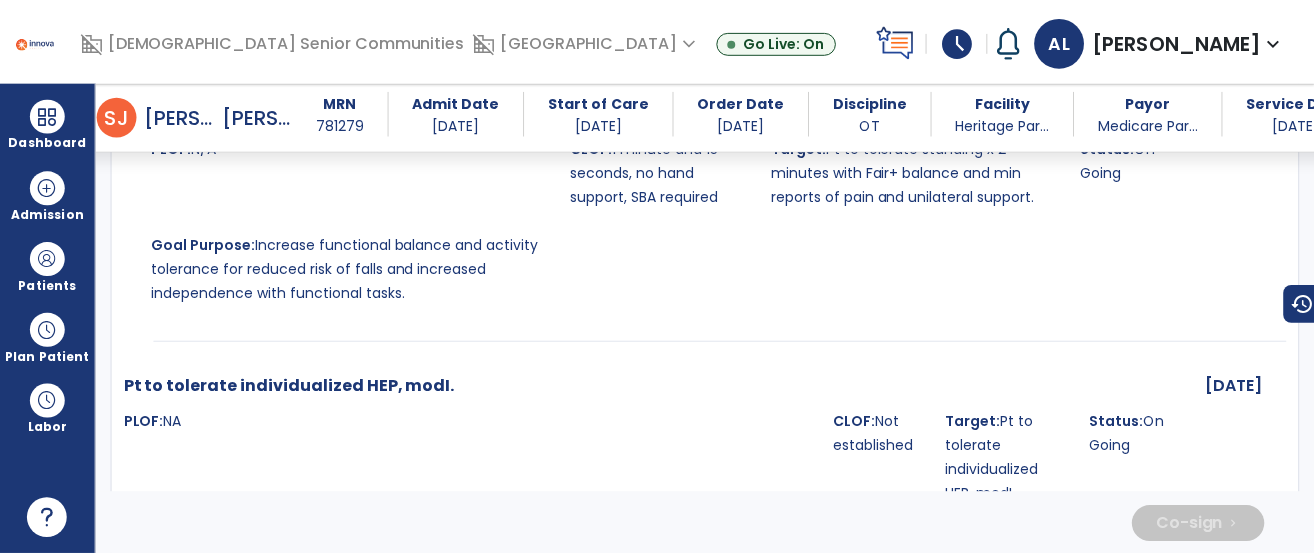 scroll, scrollTop: 5009, scrollLeft: 0, axis: vertical 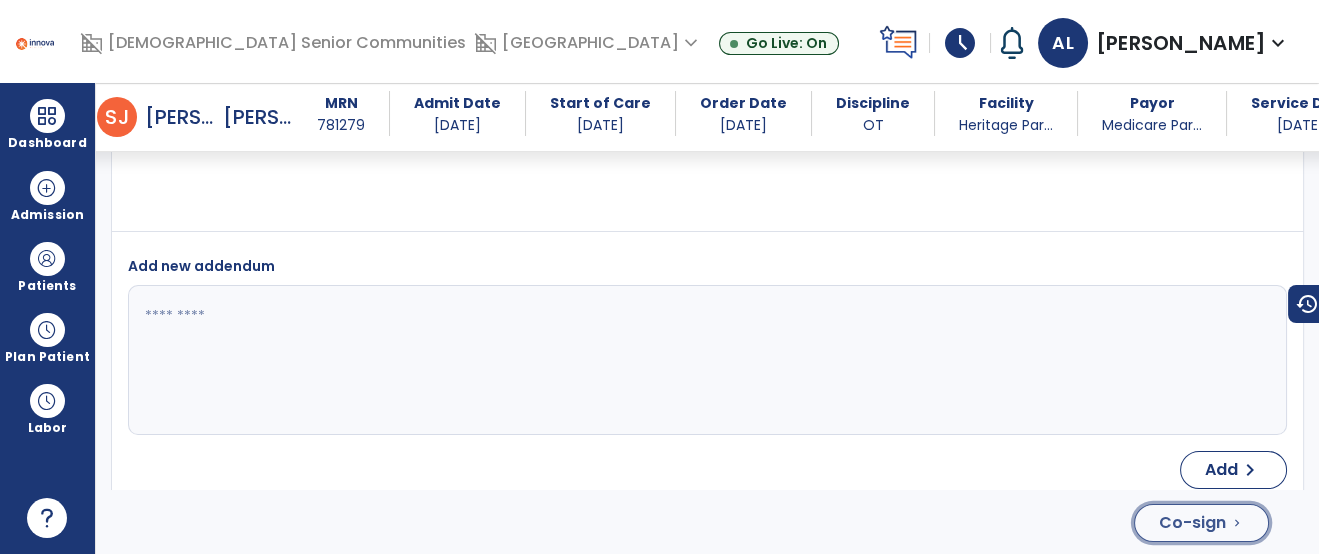 click on "Co-sign" 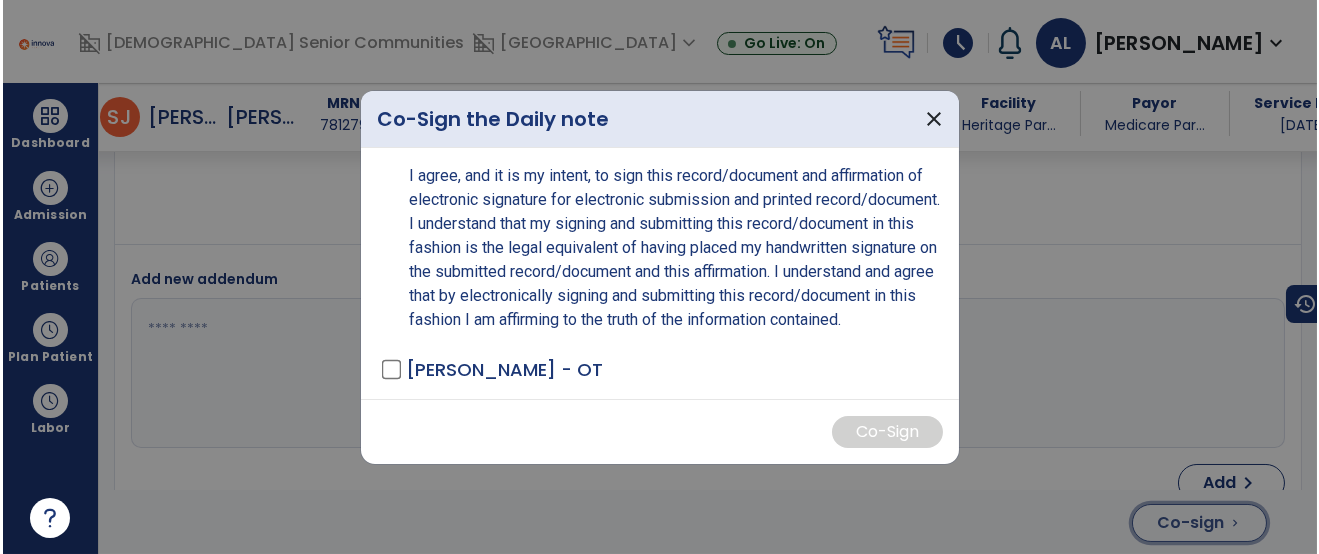 scroll, scrollTop: 5009, scrollLeft: 0, axis: vertical 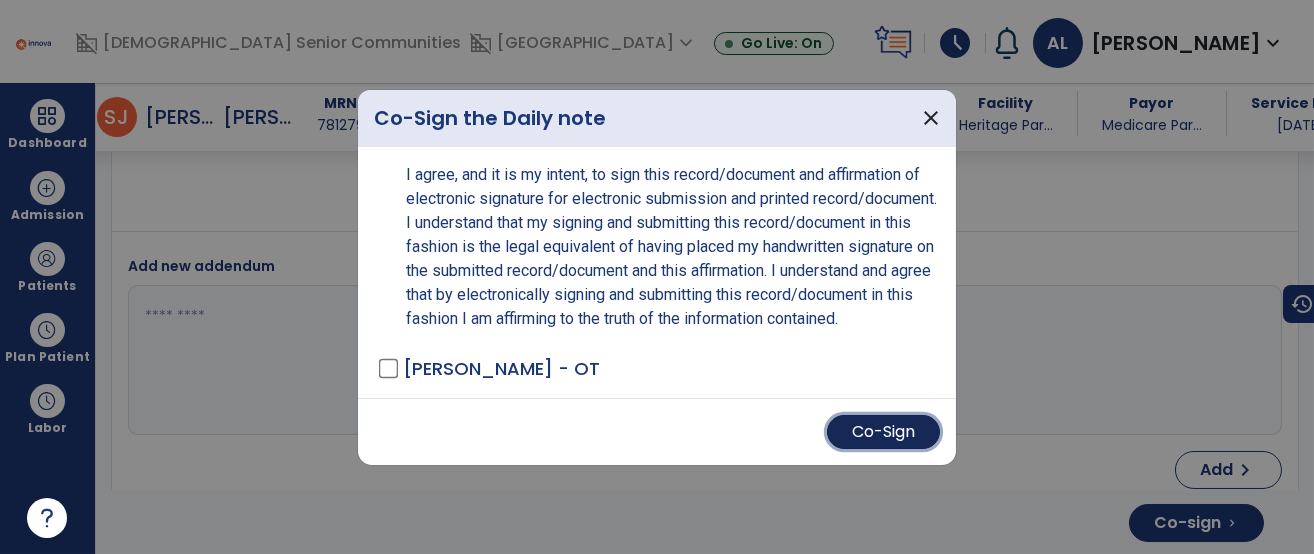 click on "Co-Sign" at bounding box center (883, 432) 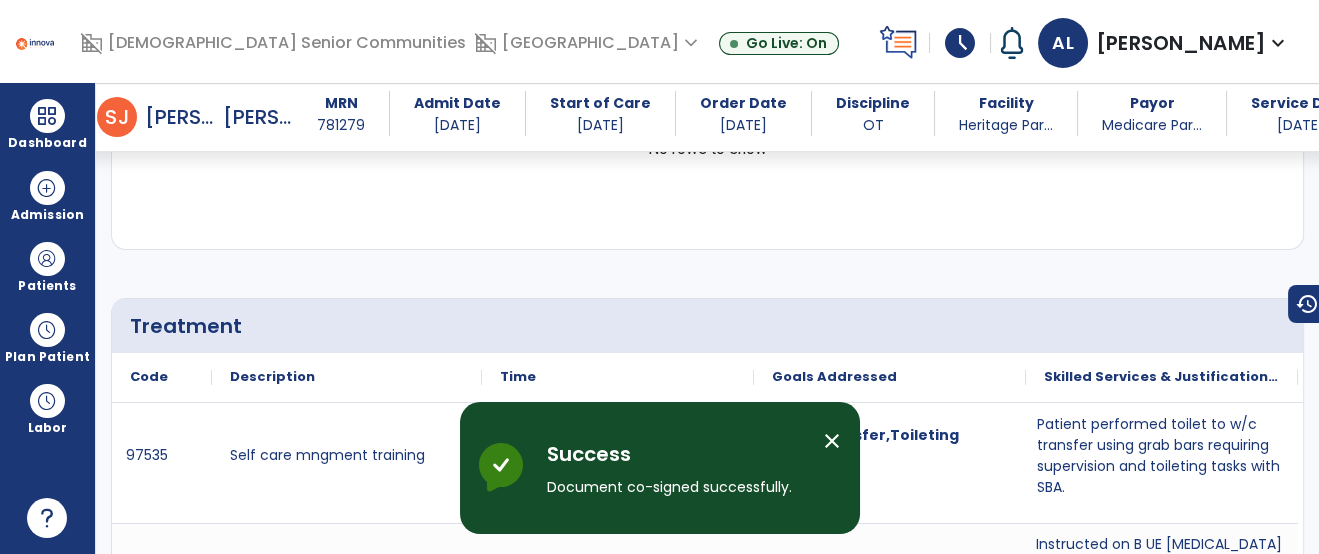 scroll, scrollTop: 0, scrollLeft: 0, axis: both 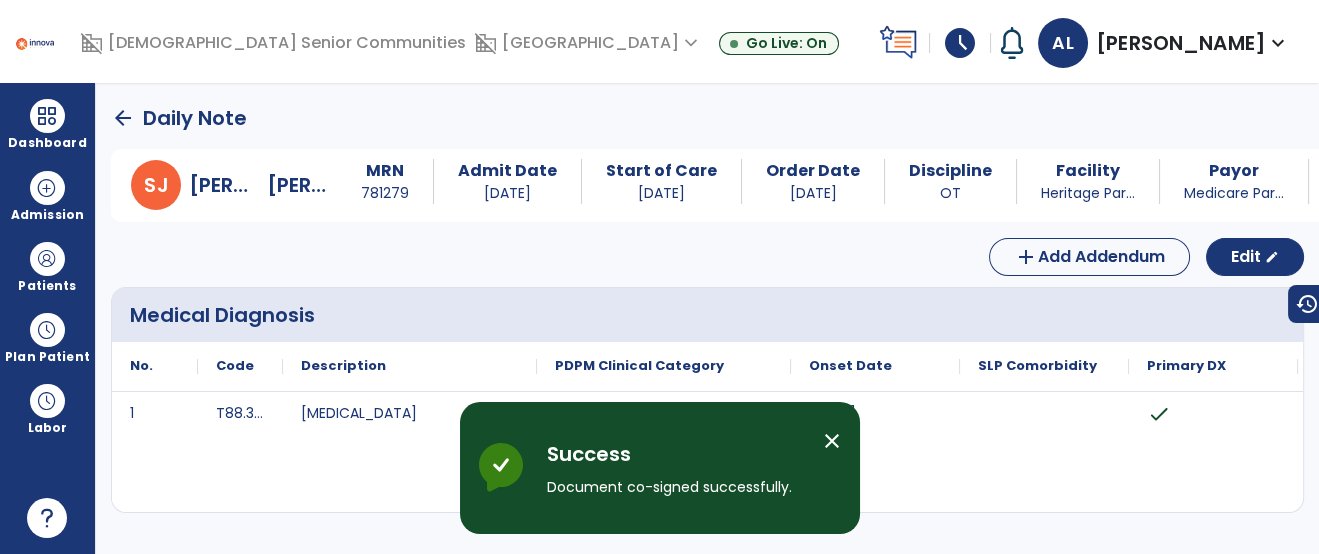 click on "arrow_back" 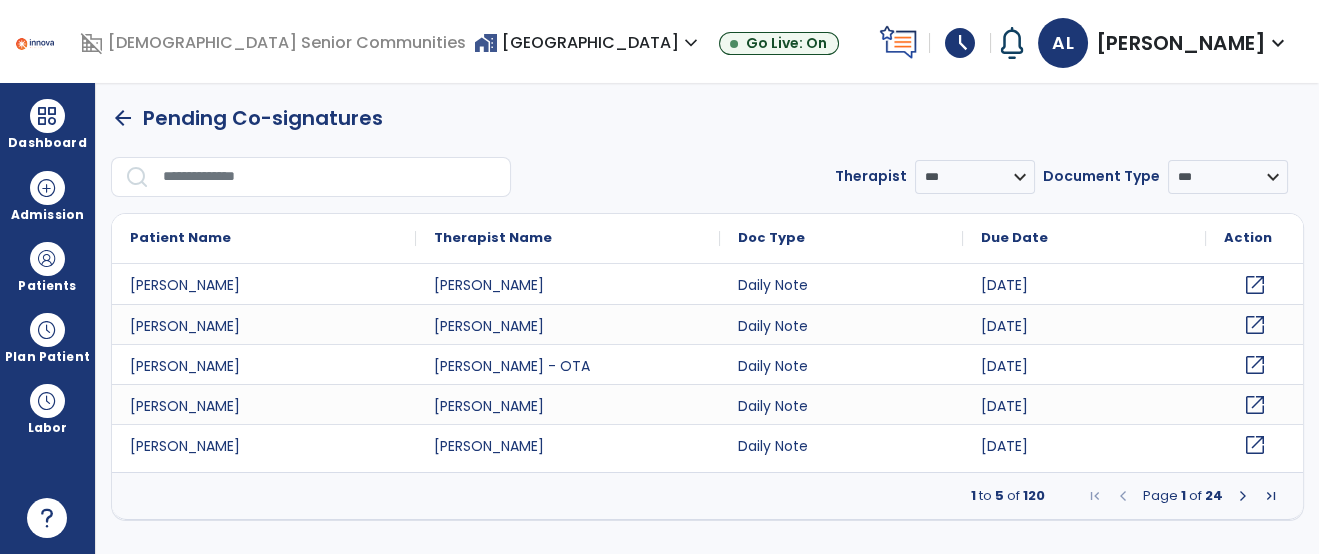 click at bounding box center (330, 177) 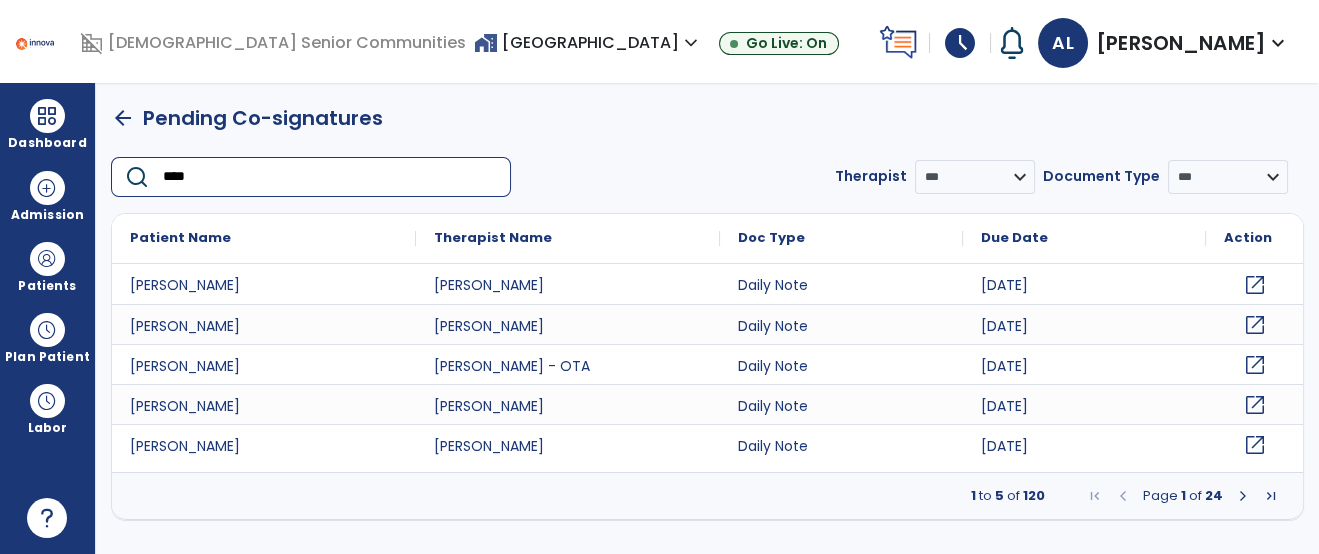 type on "*****" 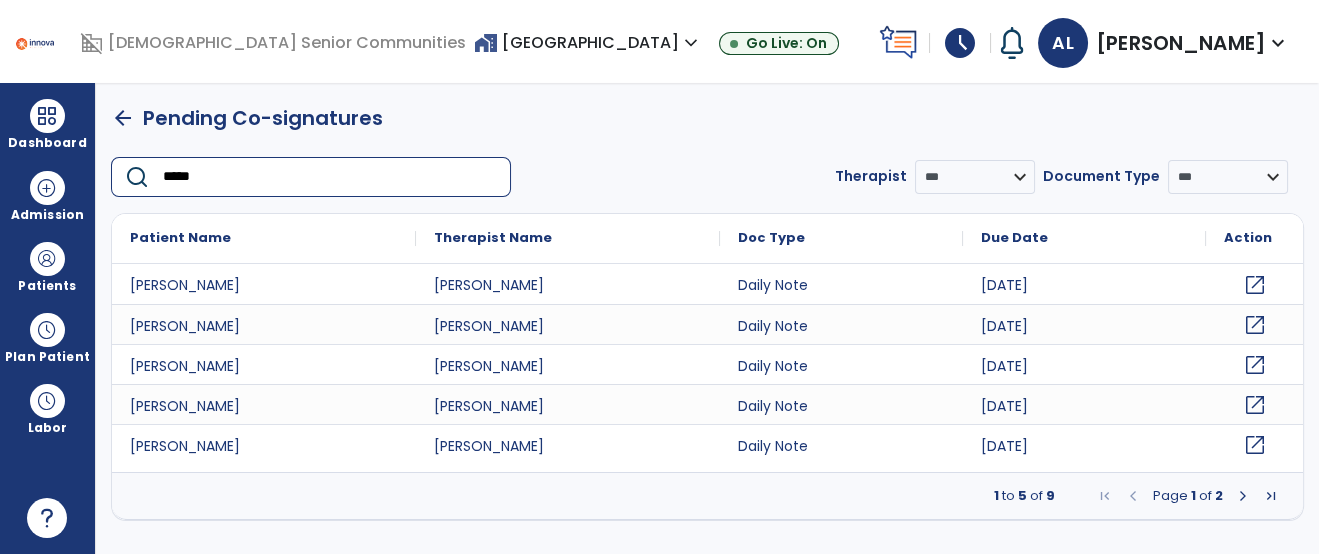 click on "open_in_new" 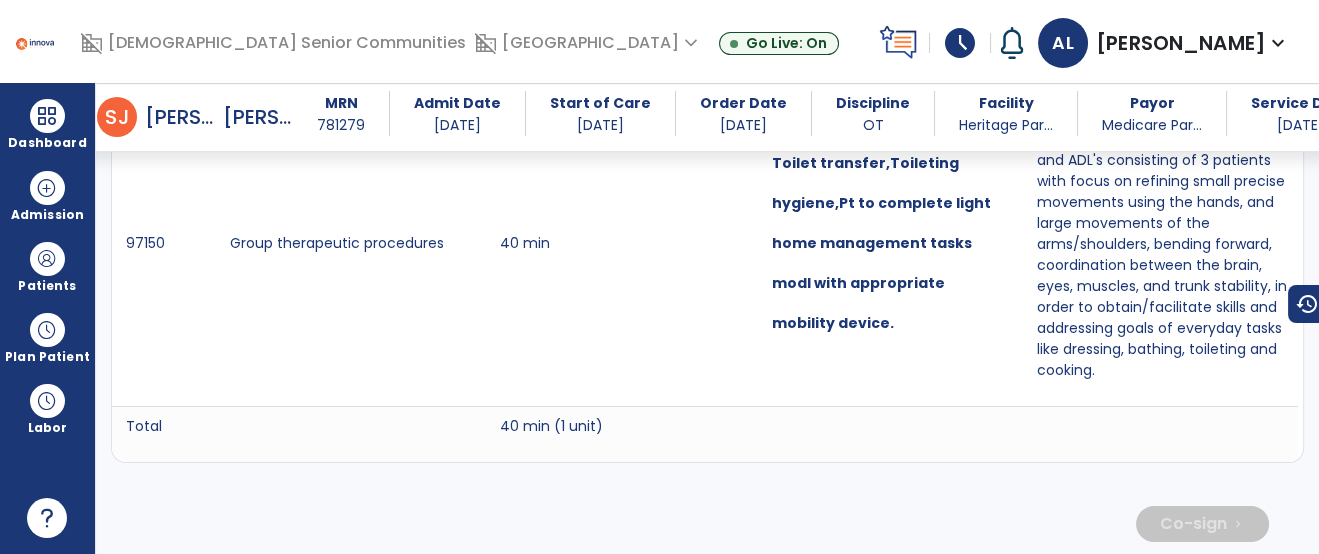 scroll, scrollTop: 1383, scrollLeft: 0, axis: vertical 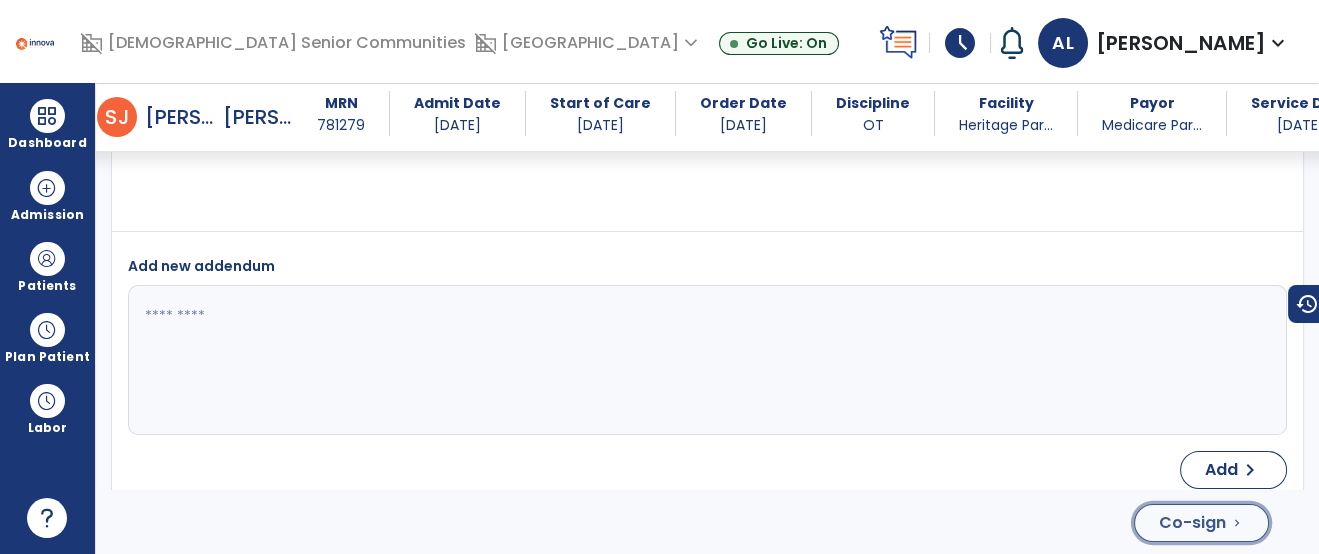 click on "Co-sign" 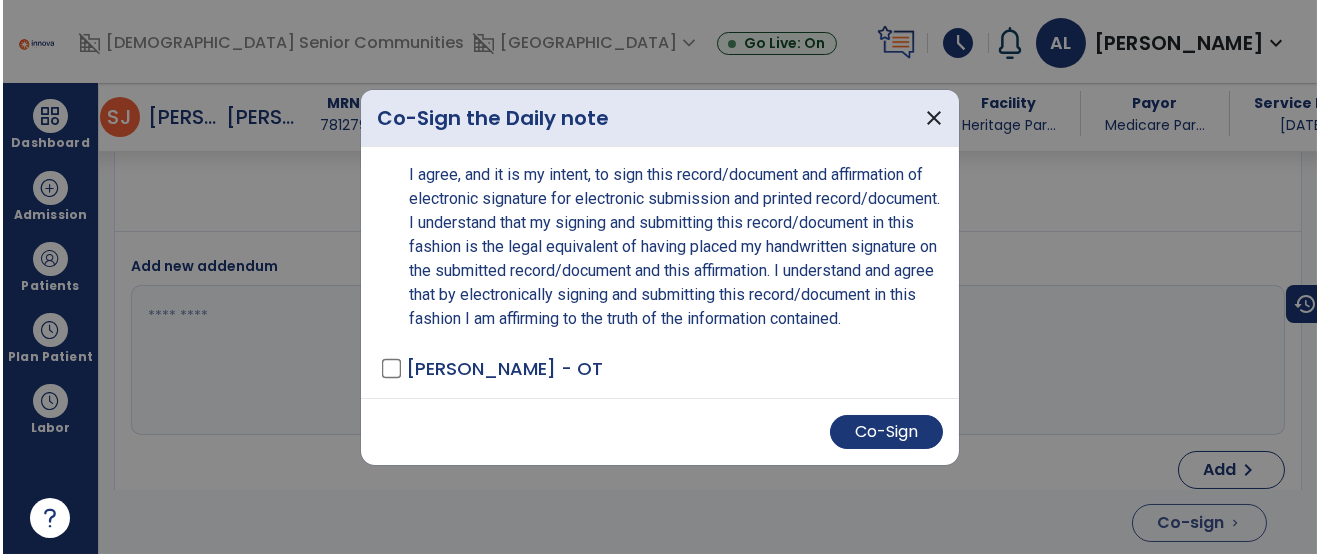 scroll, scrollTop: 5036, scrollLeft: 0, axis: vertical 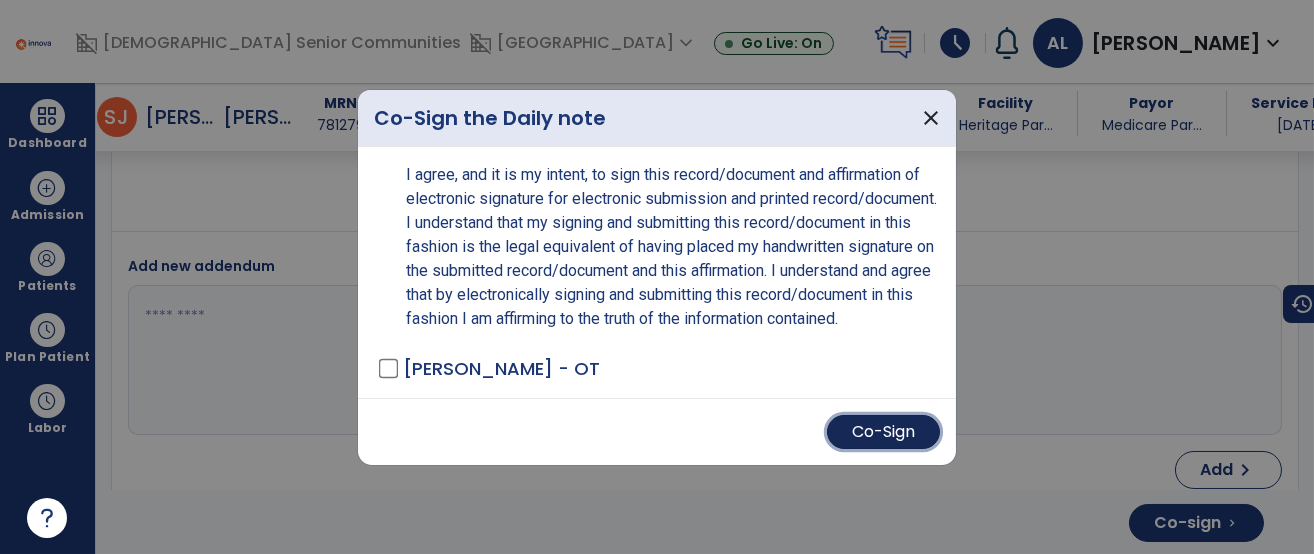 click on "Co-Sign" at bounding box center [883, 432] 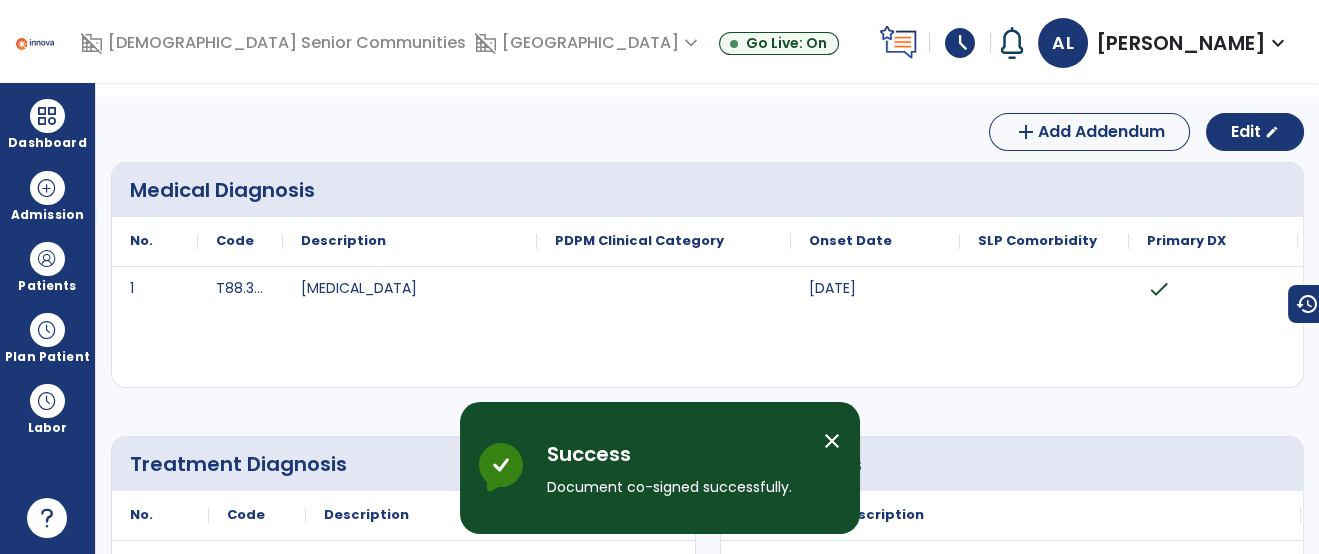 scroll, scrollTop: 0, scrollLeft: 0, axis: both 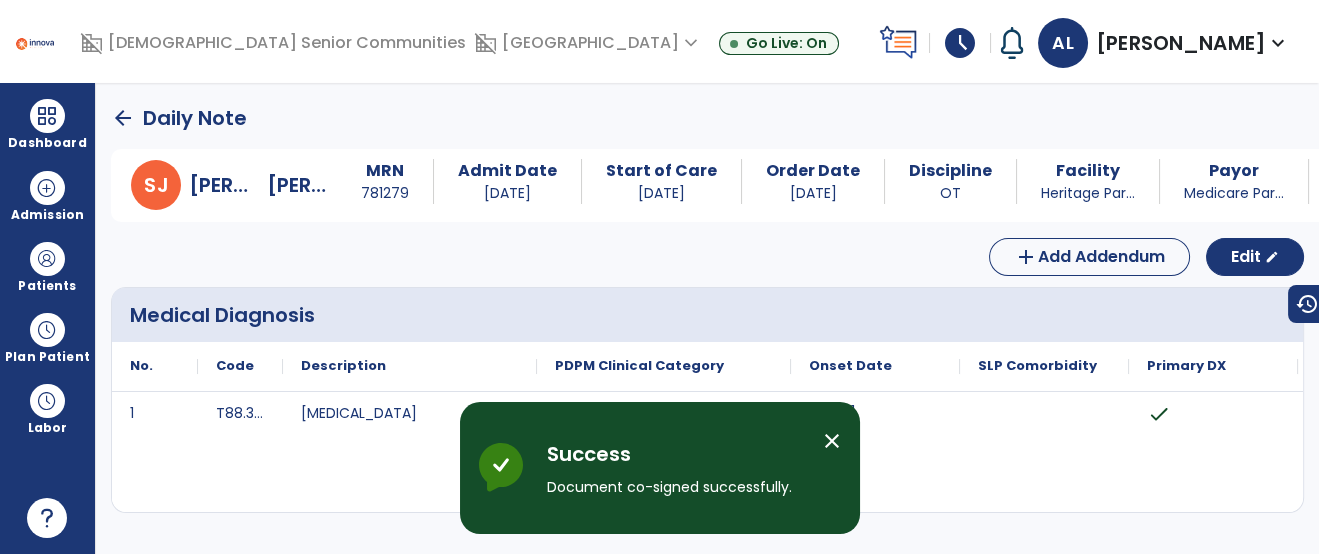 click on "arrow_back" 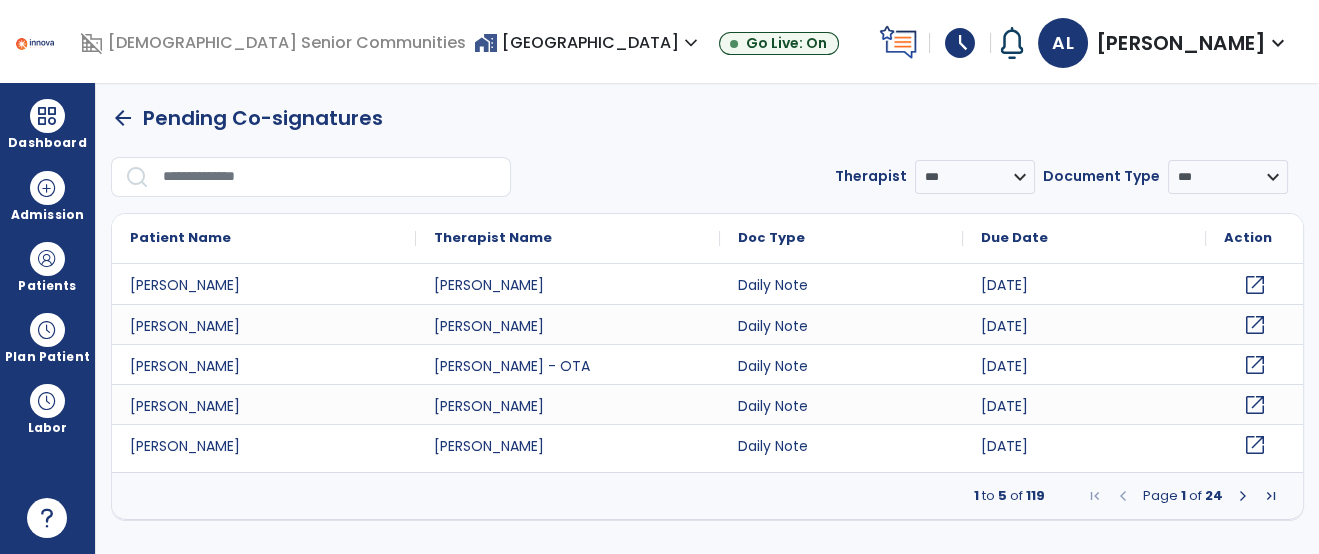 click at bounding box center (330, 177) 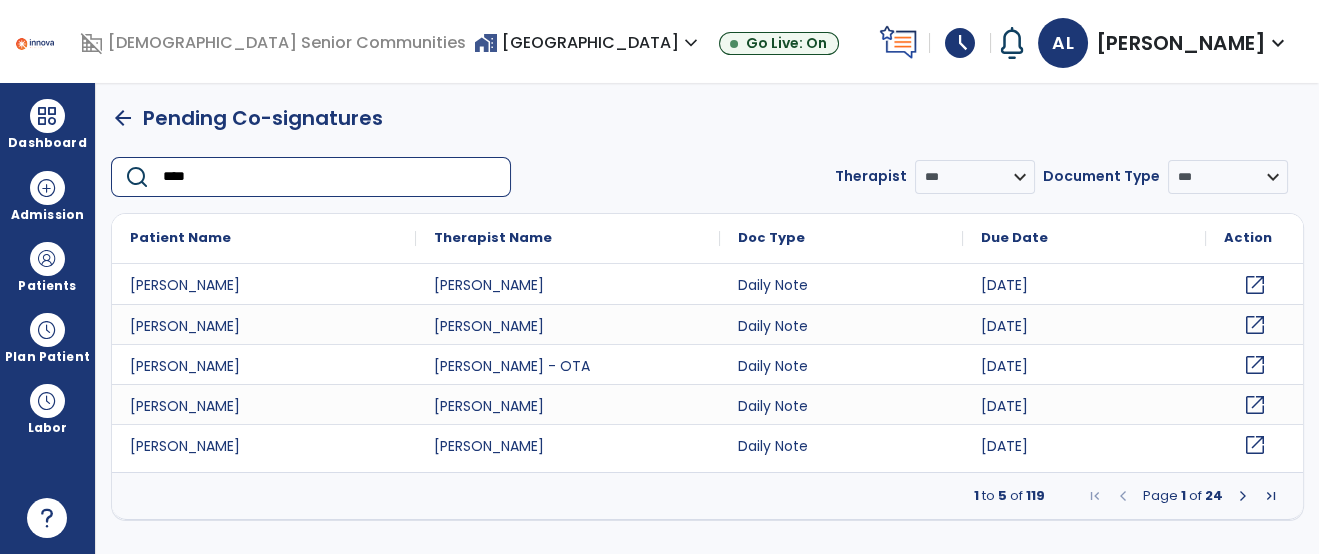 type on "*****" 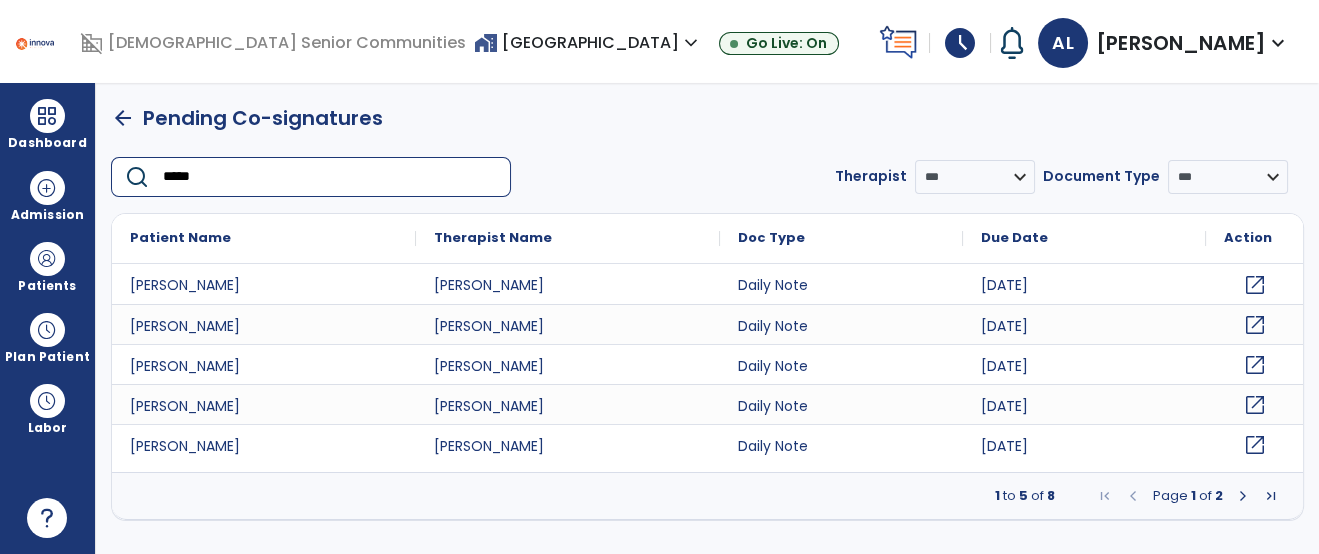 click on "open_in_new" 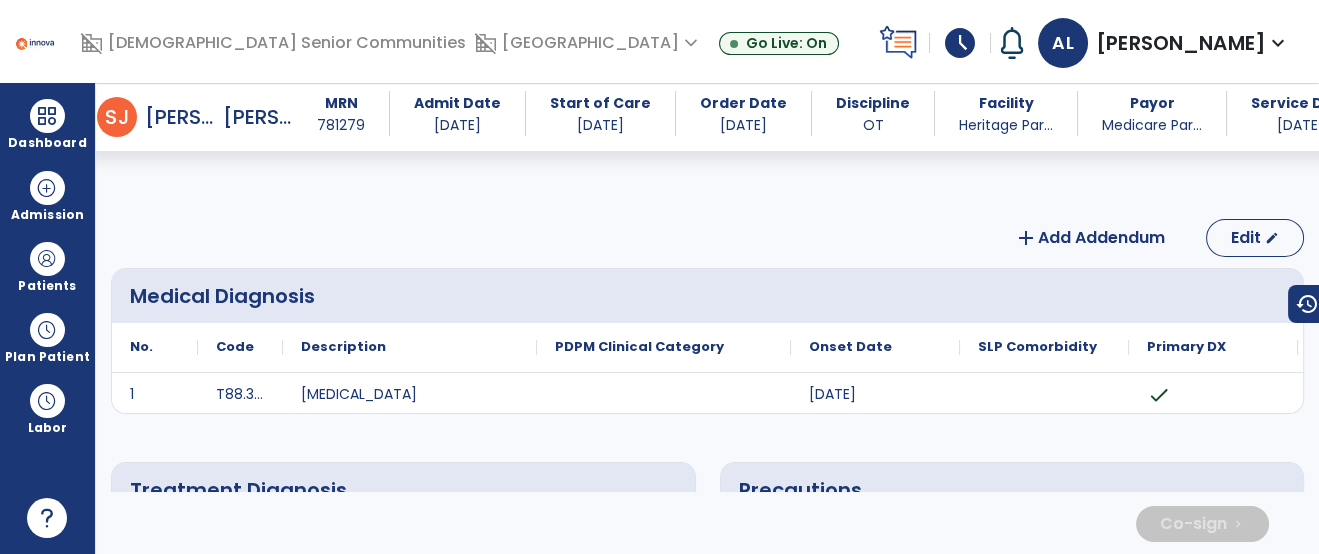 scroll, scrollTop: 1291, scrollLeft: 0, axis: vertical 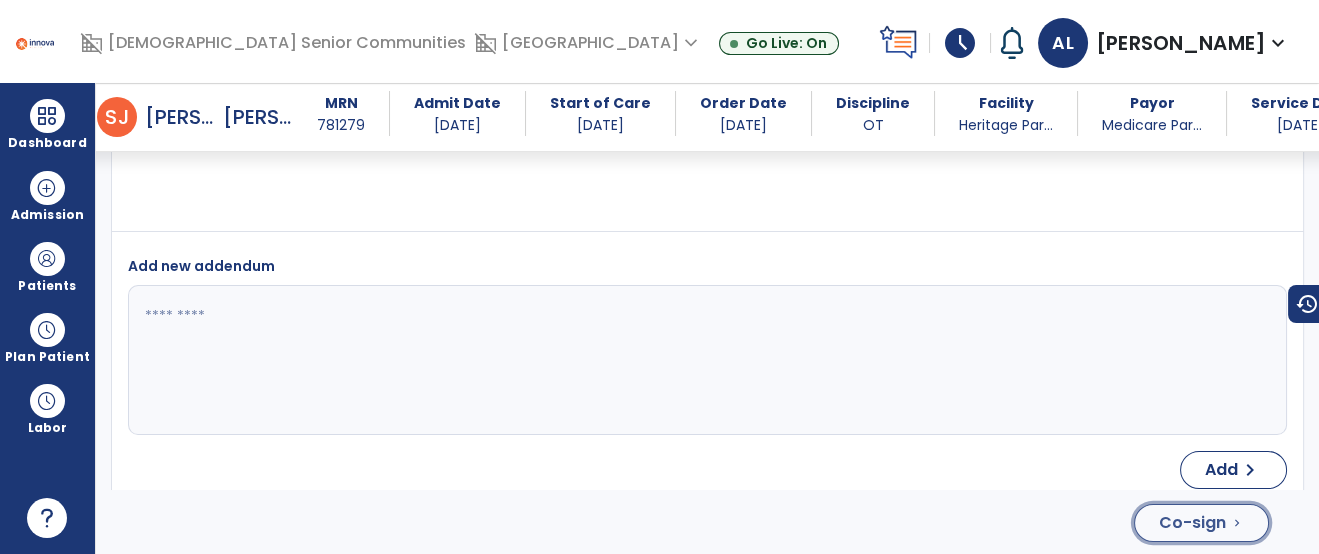 click on "Co-sign" 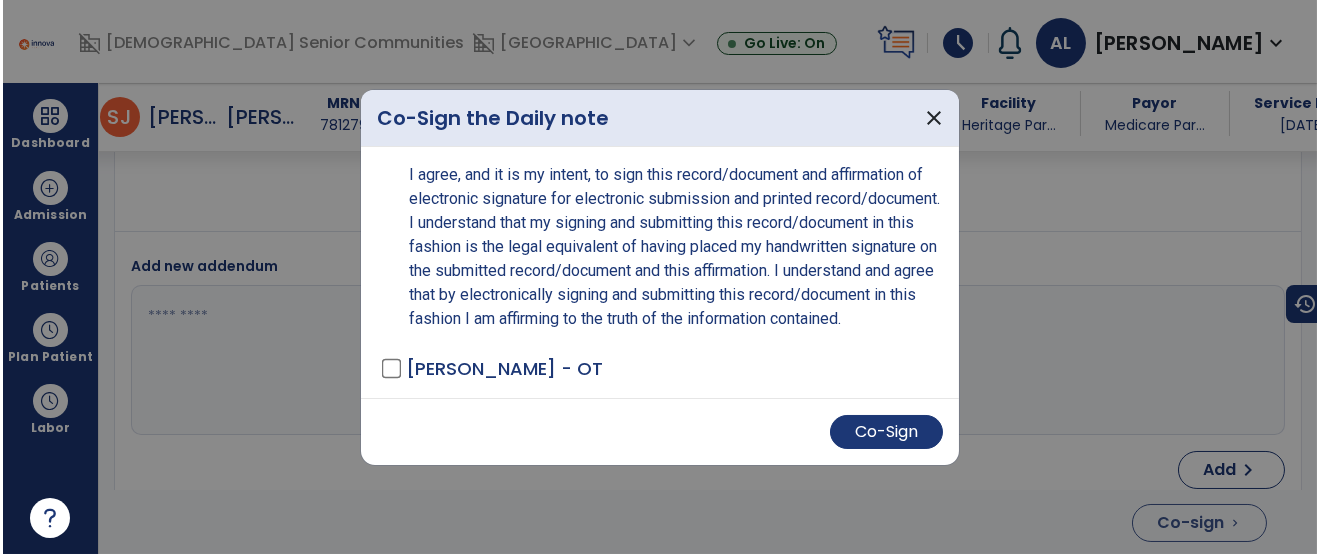 scroll, scrollTop: 4947, scrollLeft: 0, axis: vertical 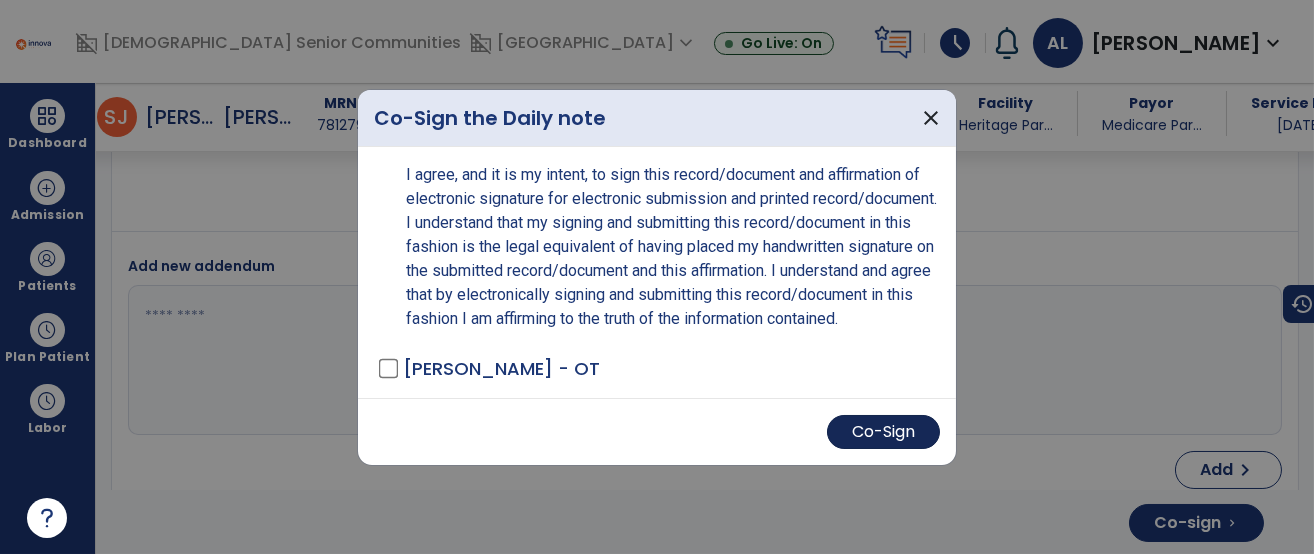 click on "Co-Sign" at bounding box center (883, 432) 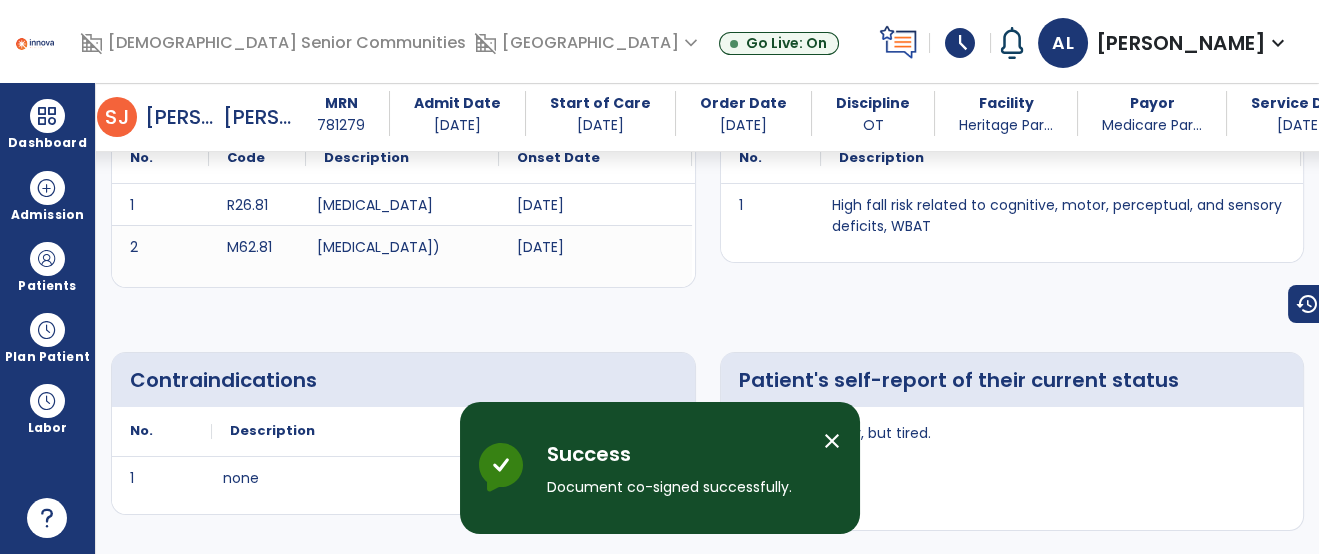 scroll, scrollTop: 0, scrollLeft: 0, axis: both 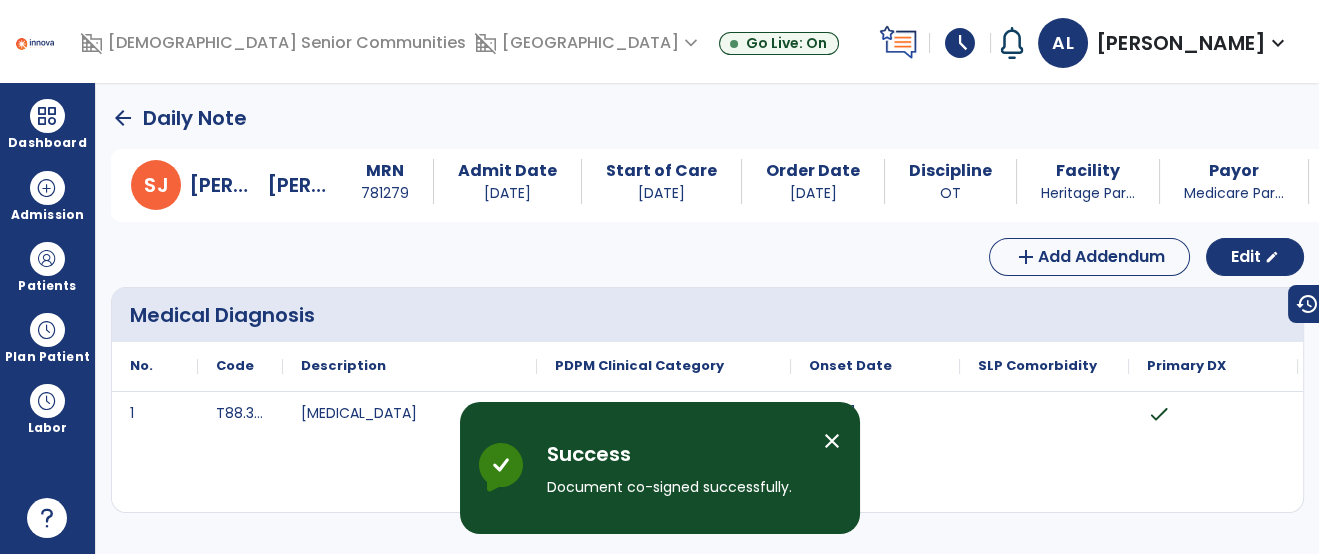 click on "arrow_back" 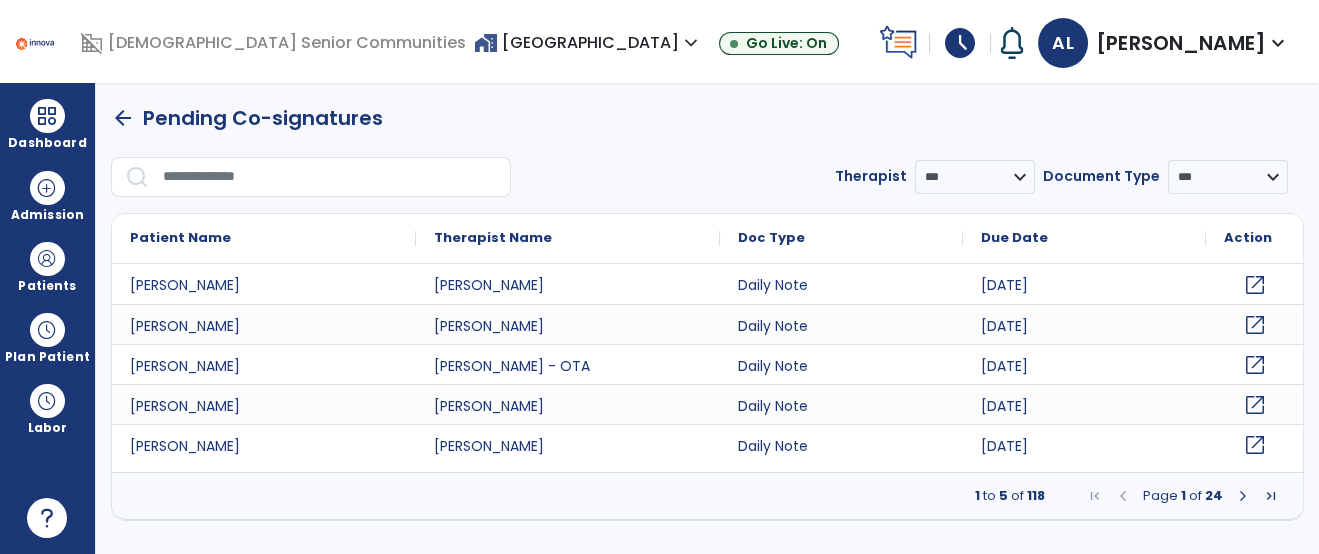 click at bounding box center [330, 177] 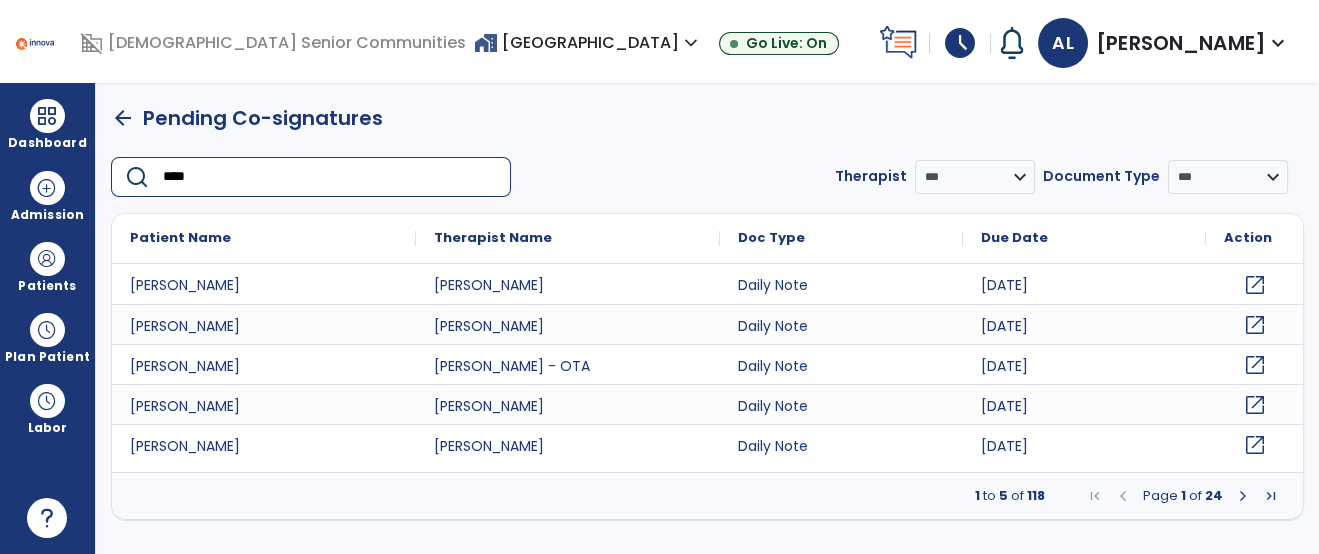 type on "*****" 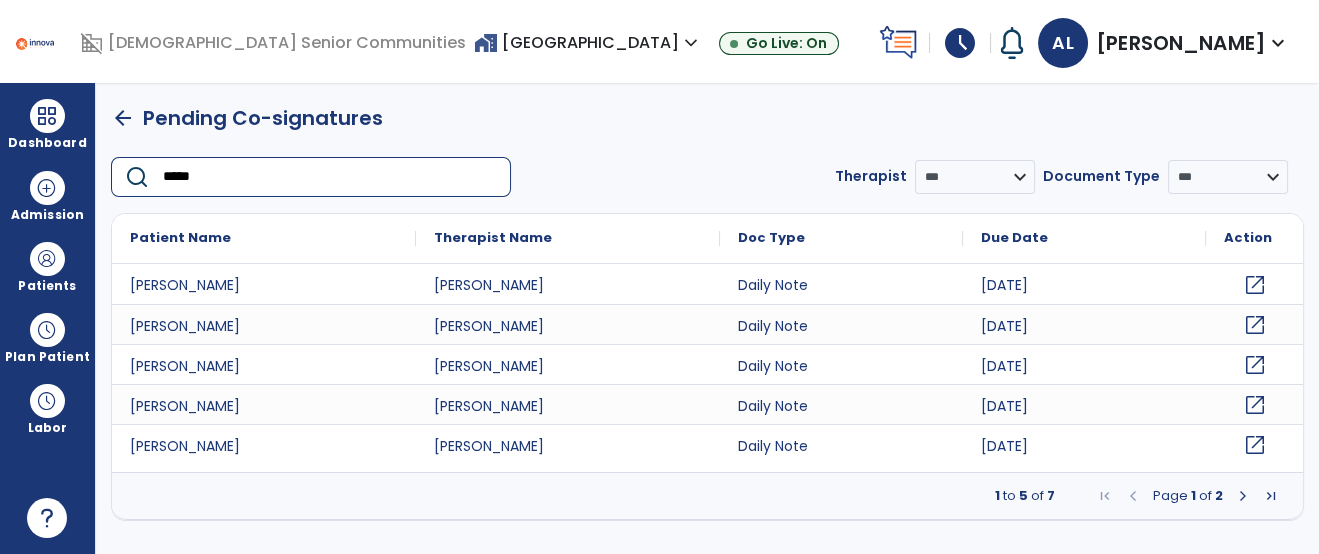 click on "open_in_new" 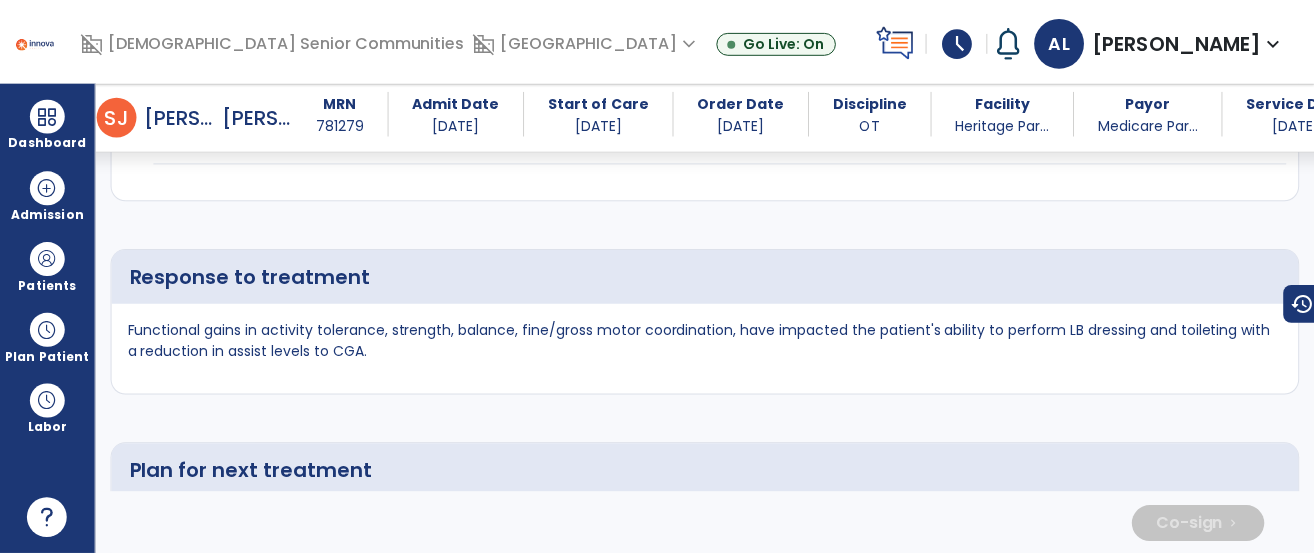scroll, scrollTop: 5519, scrollLeft: 0, axis: vertical 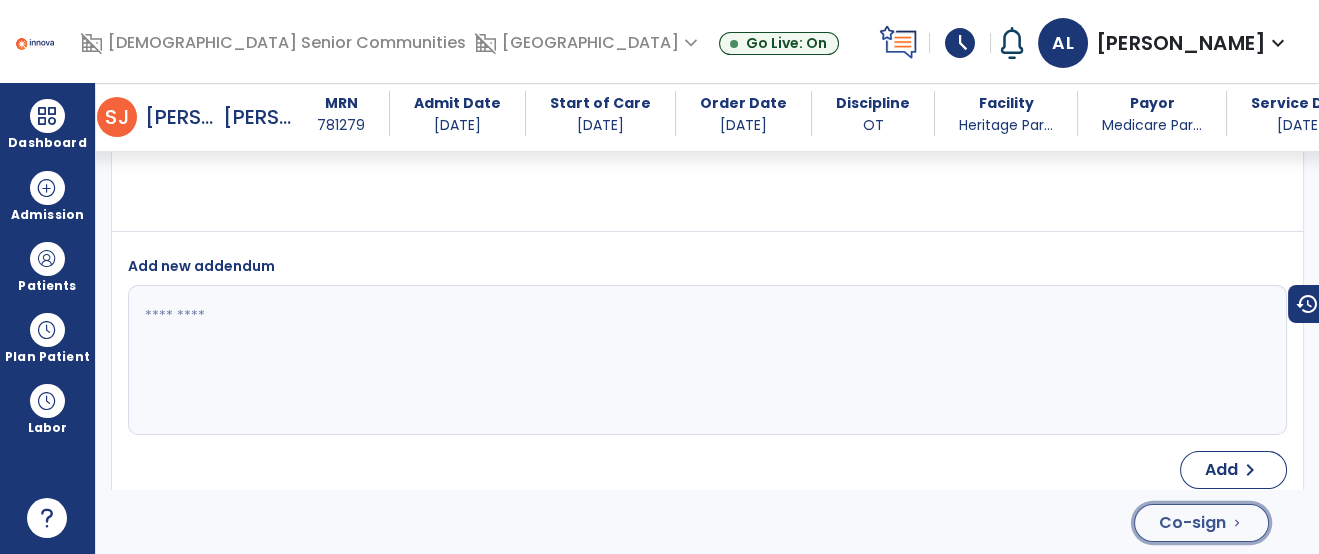 click on "Co-sign" 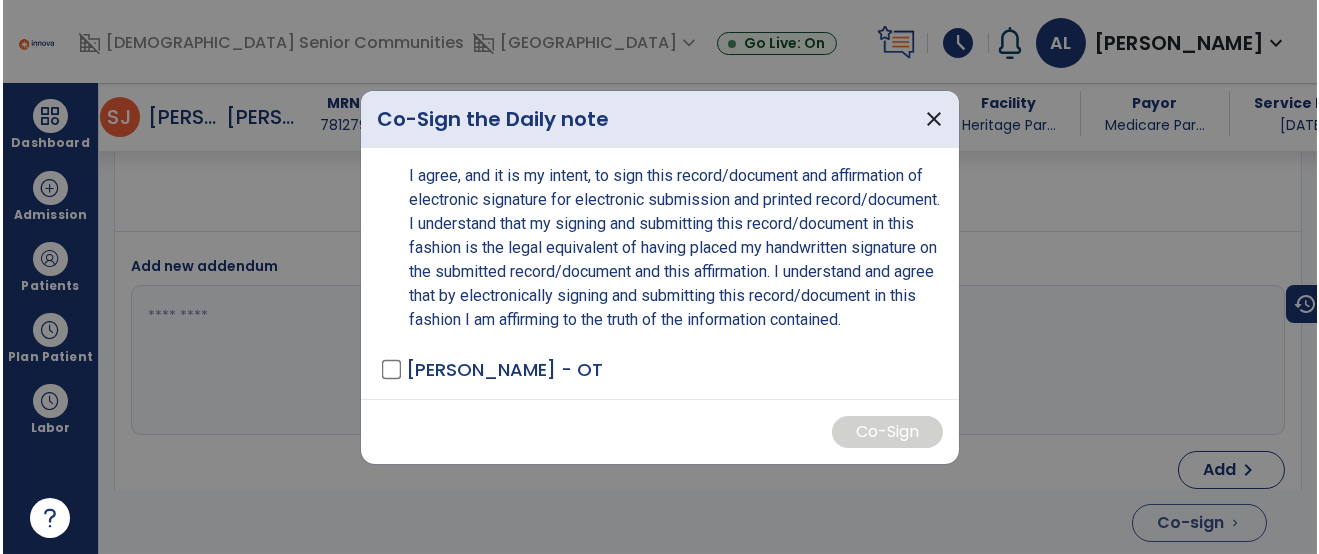 scroll, scrollTop: 5519, scrollLeft: 0, axis: vertical 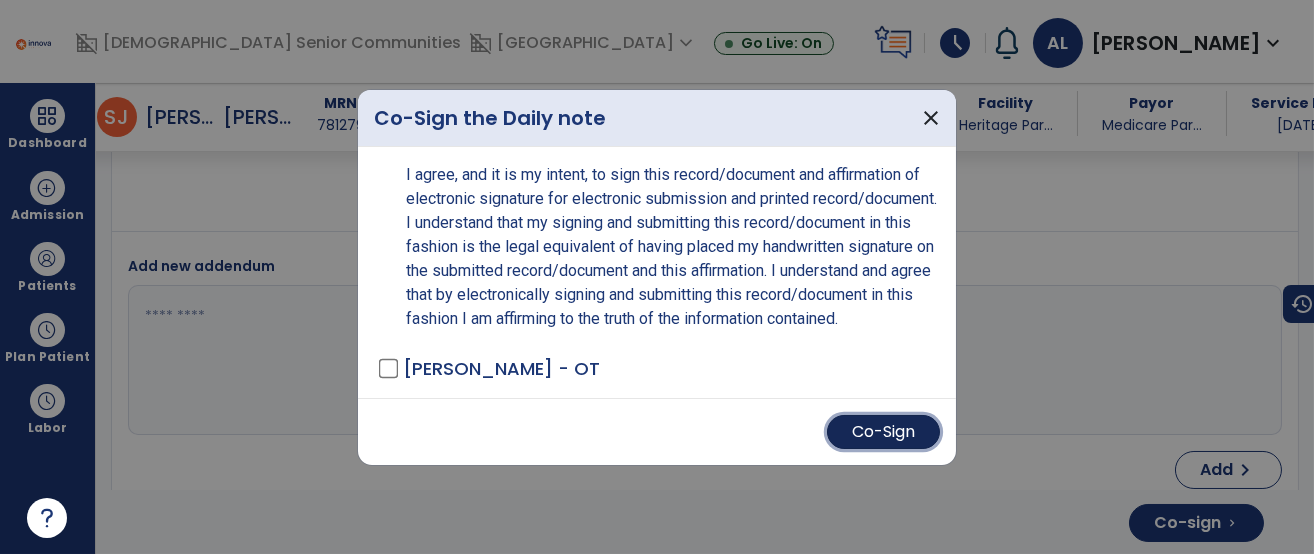 click on "Co-Sign" at bounding box center (883, 432) 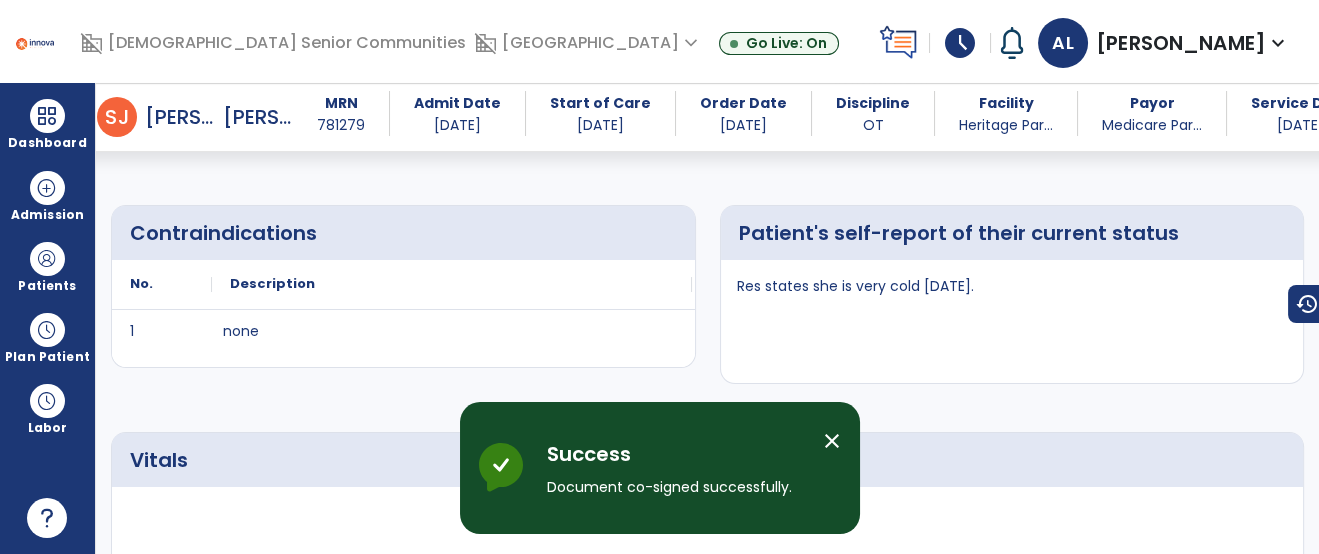 scroll, scrollTop: 0, scrollLeft: 0, axis: both 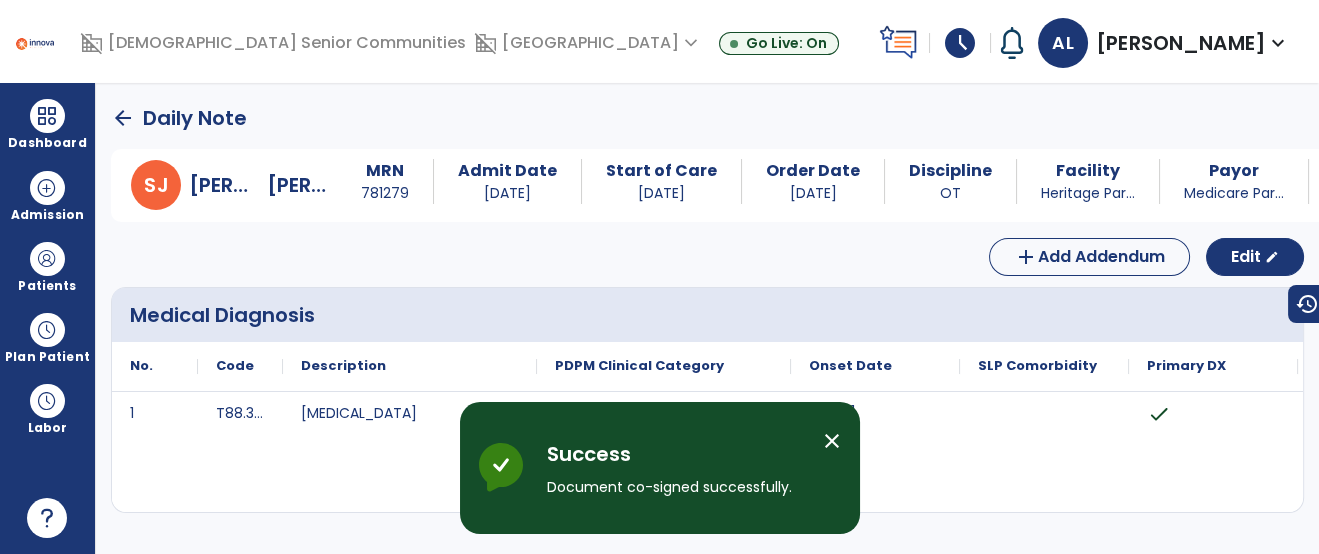 click on "arrow_back" 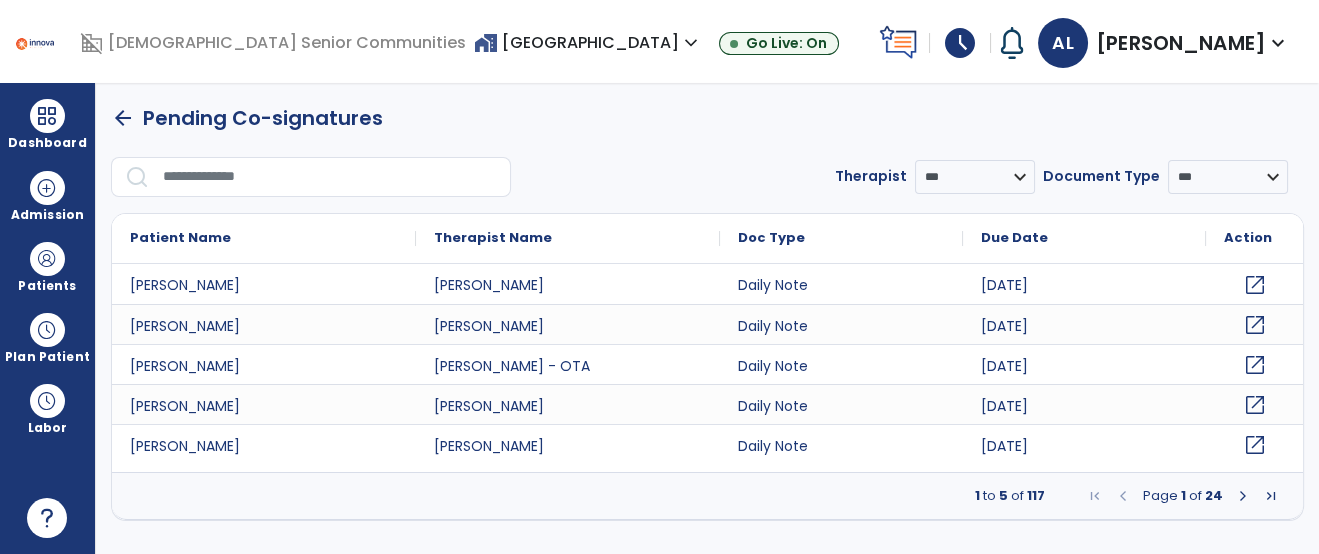click at bounding box center [330, 177] 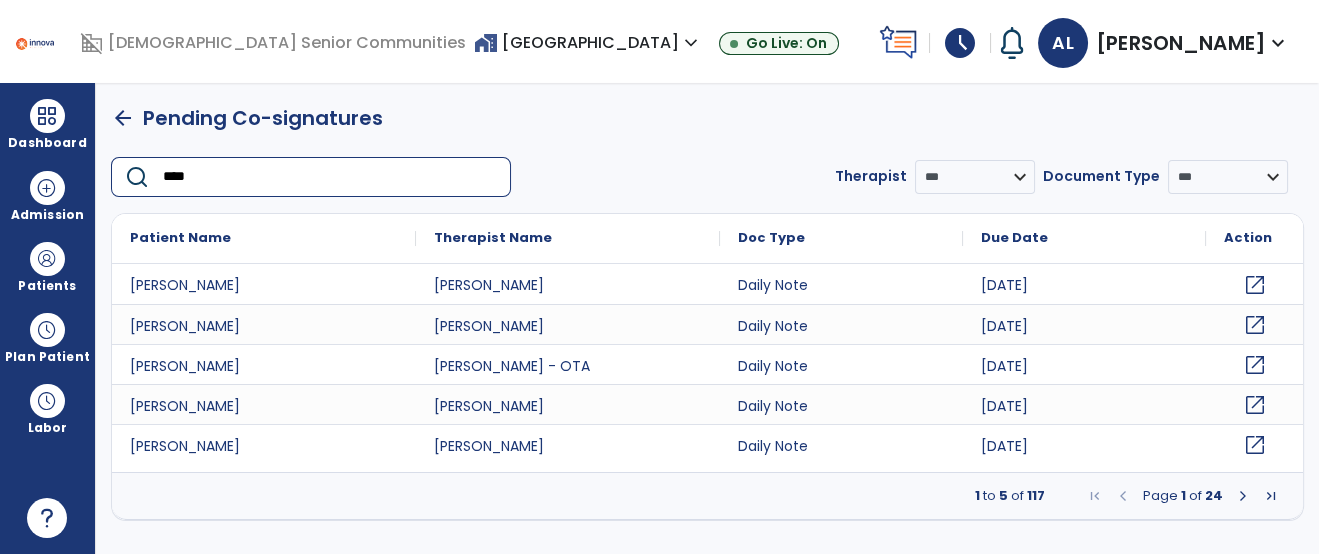 type on "*****" 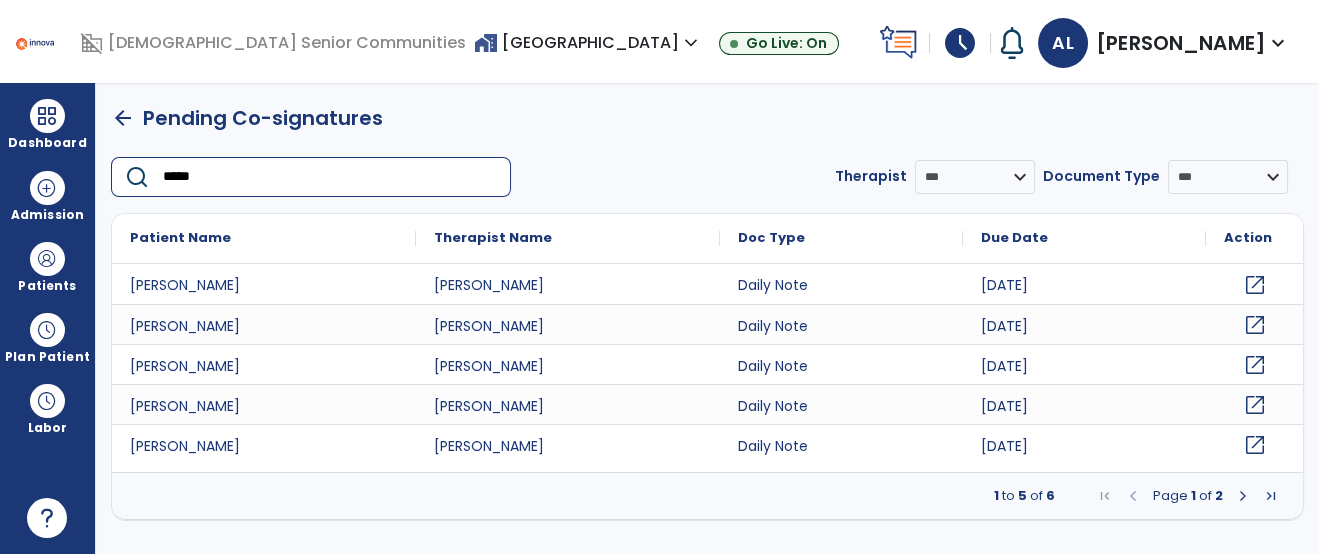 click on "open_in_new" 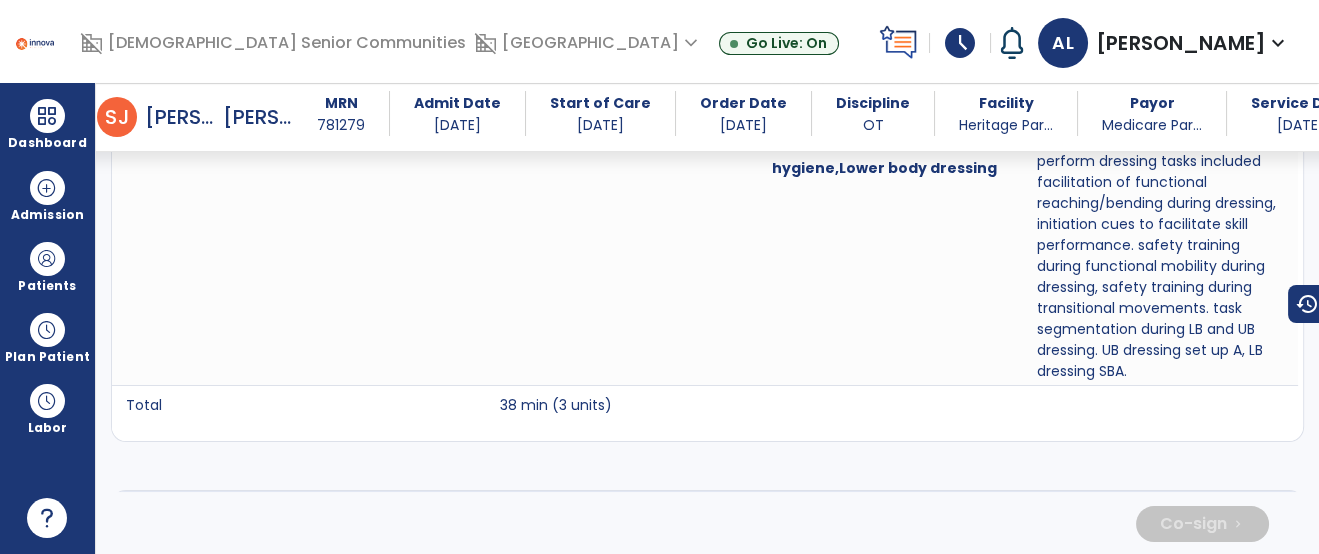 scroll, scrollTop: 1900, scrollLeft: 0, axis: vertical 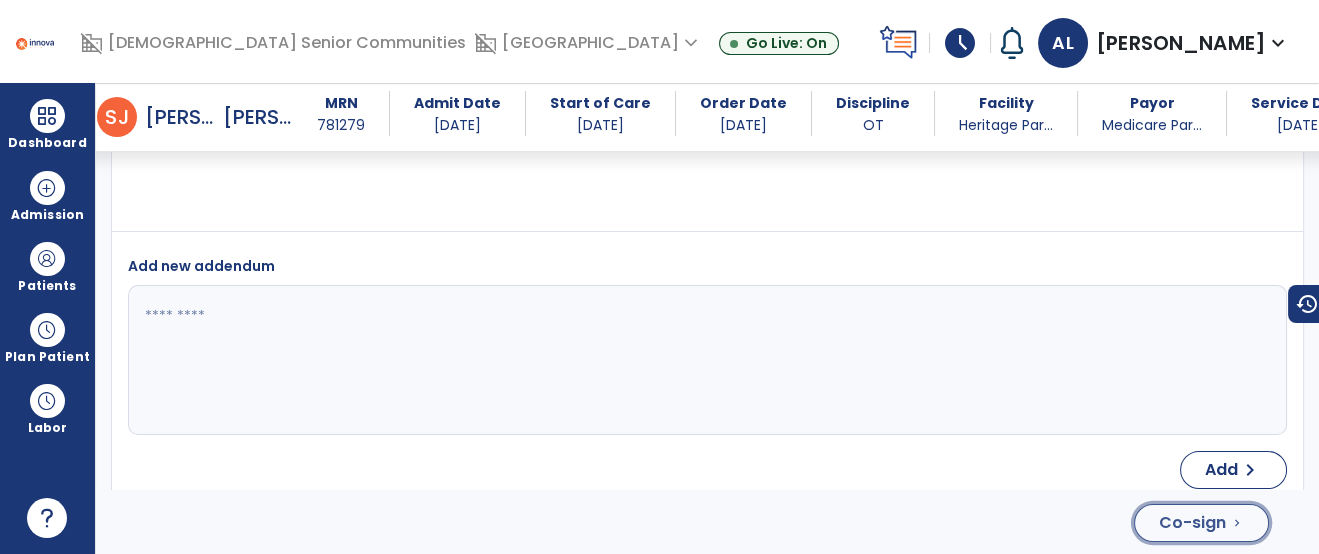 click on "Co-sign  chevron_right" 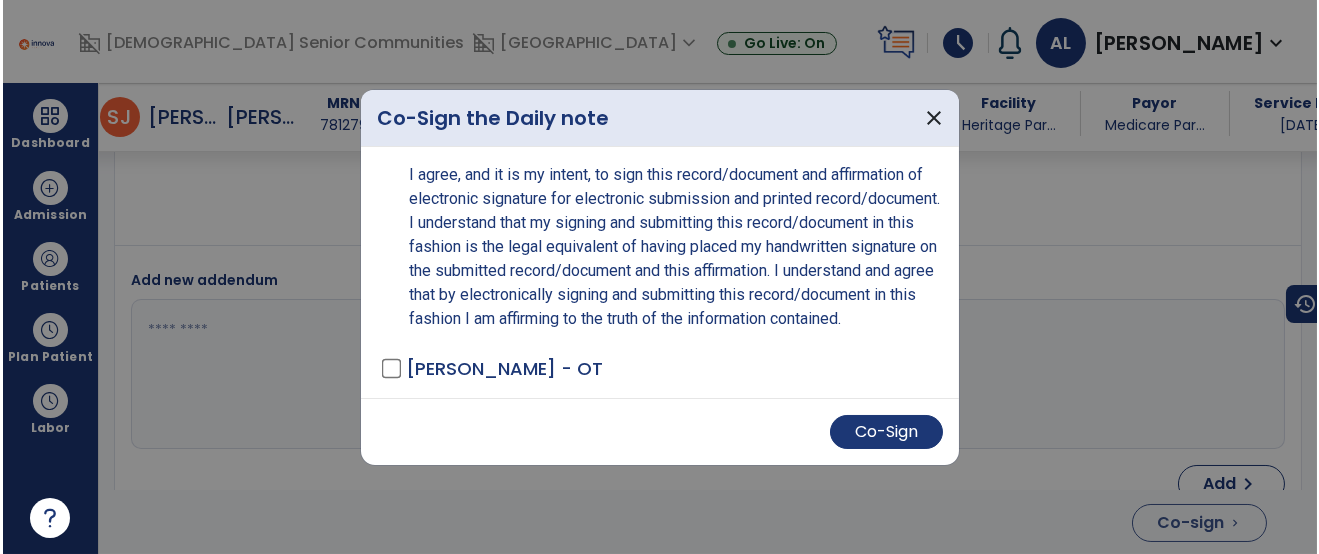 scroll, scrollTop: 5576, scrollLeft: 0, axis: vertical 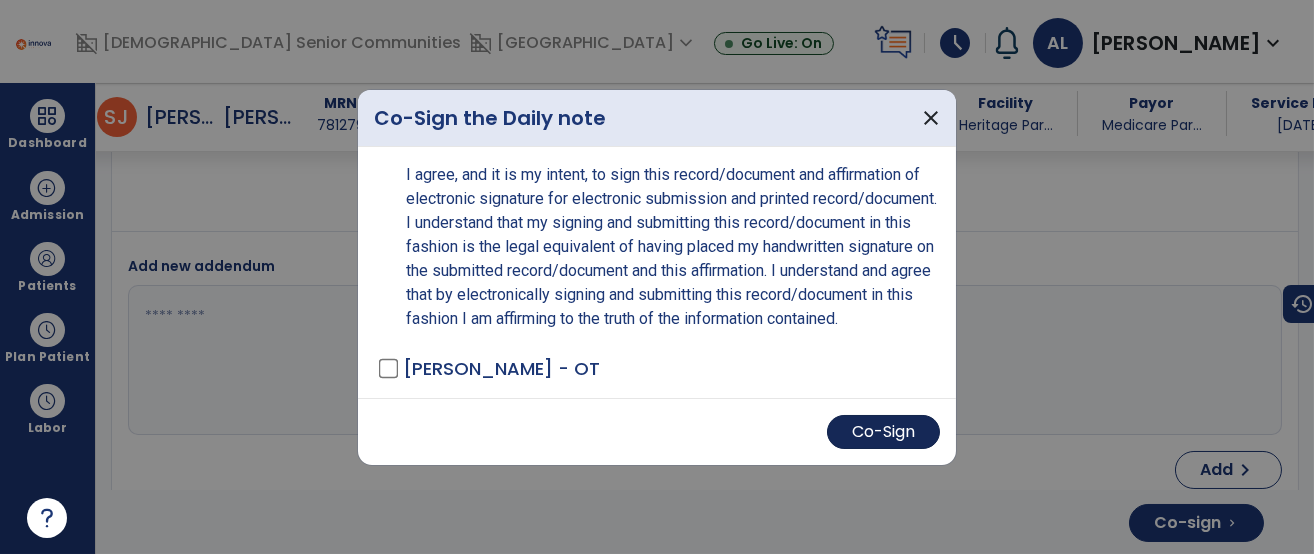 click on "Co-Sign" at bounding box center (883, 432) 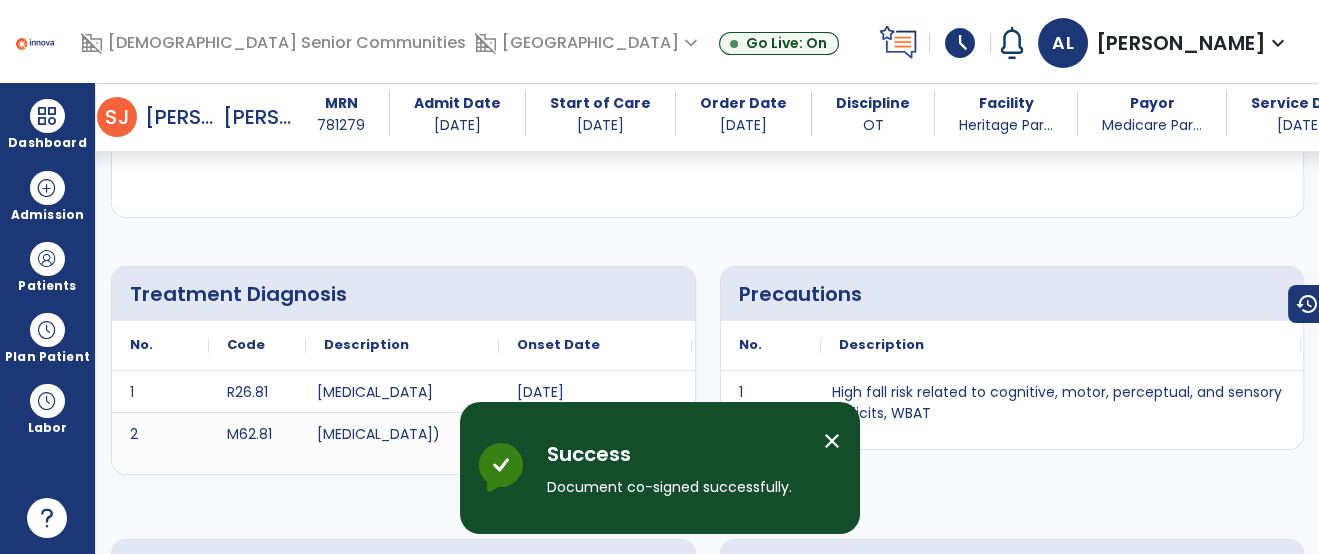 scroll, scrollTop: 0, scrollLeft: 0, axis: both 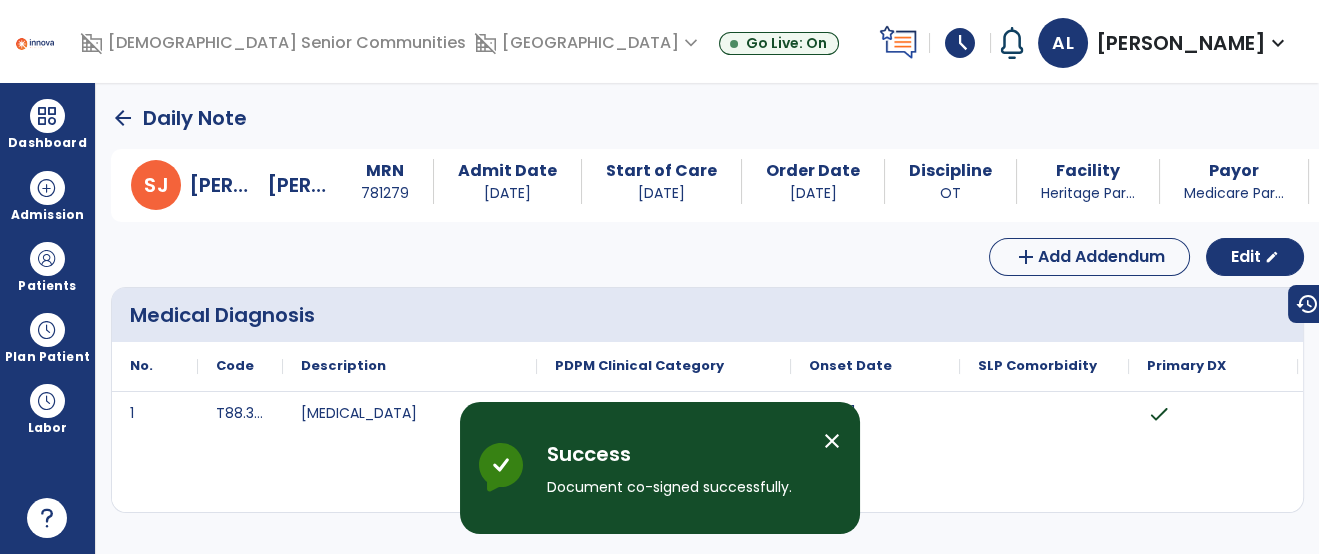 click on "arrow_back" 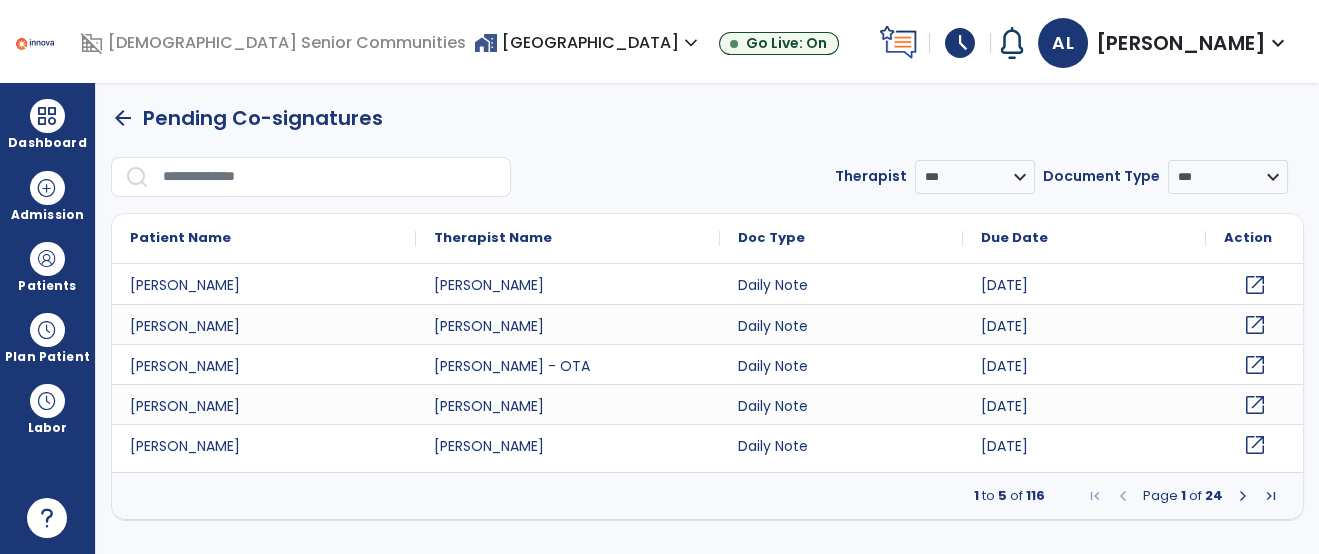 click at bounding box center [330, 177] 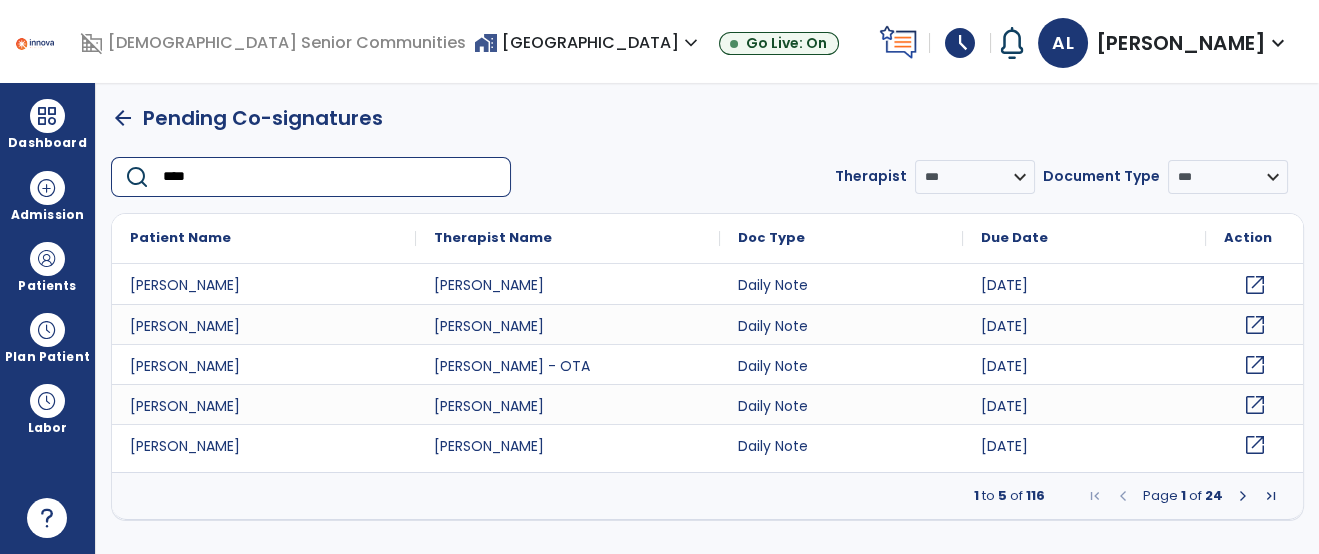 type on "*****" 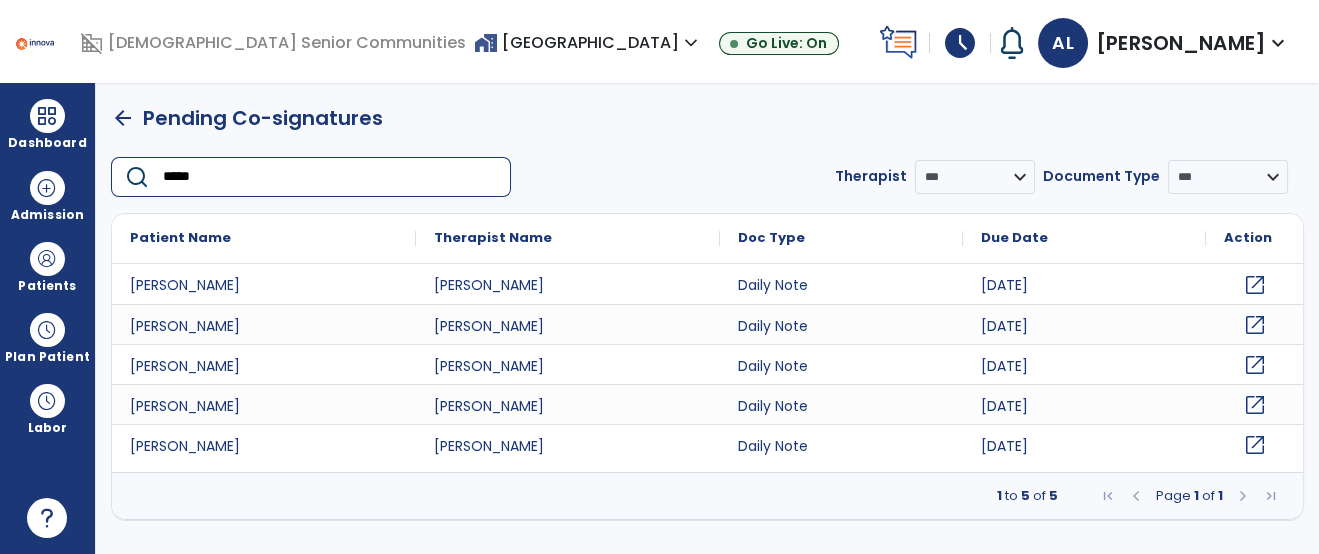 click on "open_in_new" 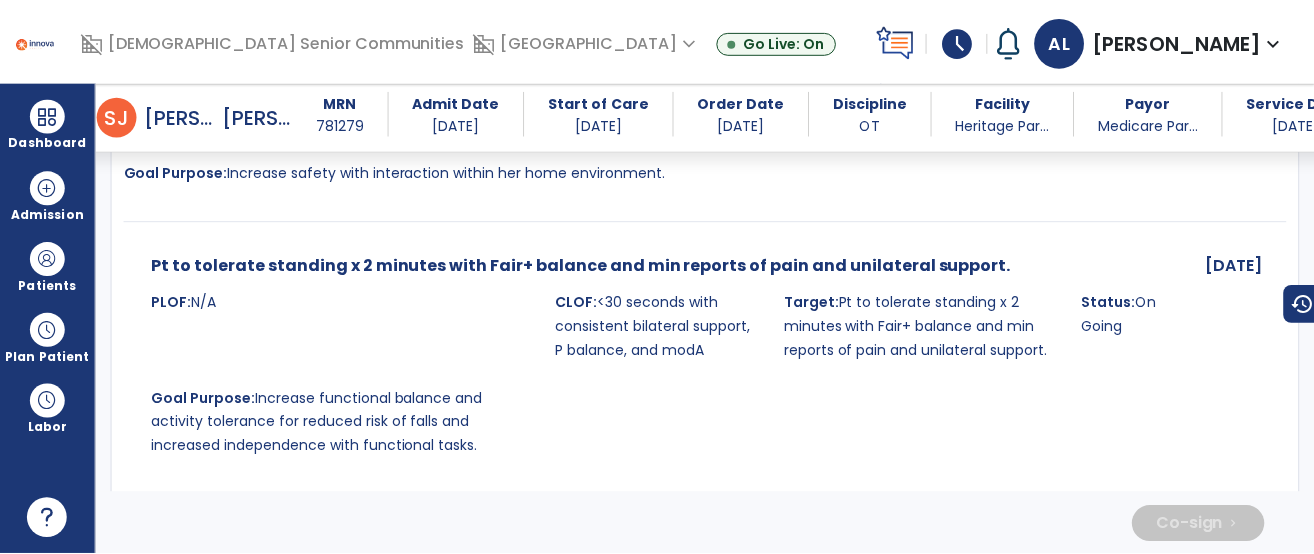scroll, scrollTop: 5267, scrollLeft: 0, axis: vertical 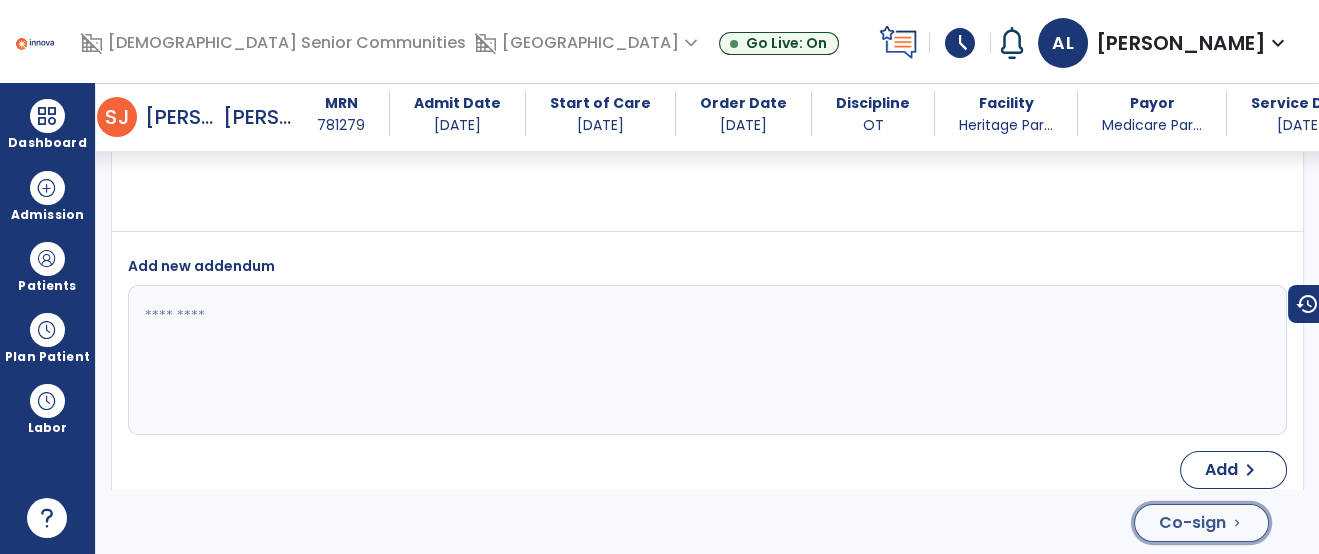 click on "Co-sign" 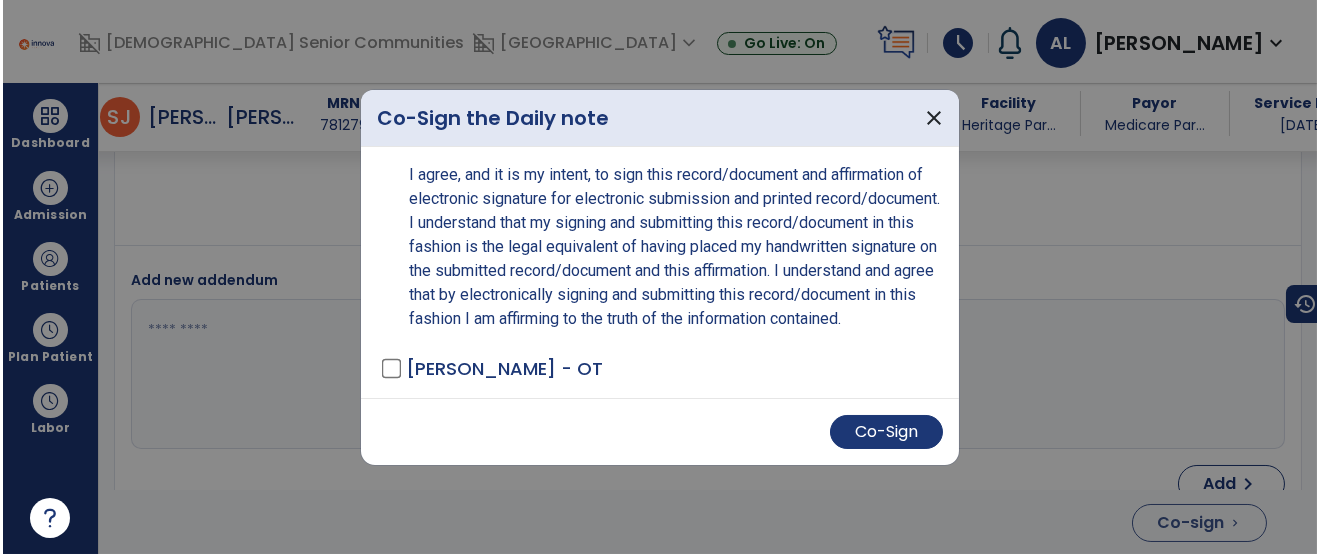 scroll, scrollTop: 5288, scrollLeft: 0, axis: vertical 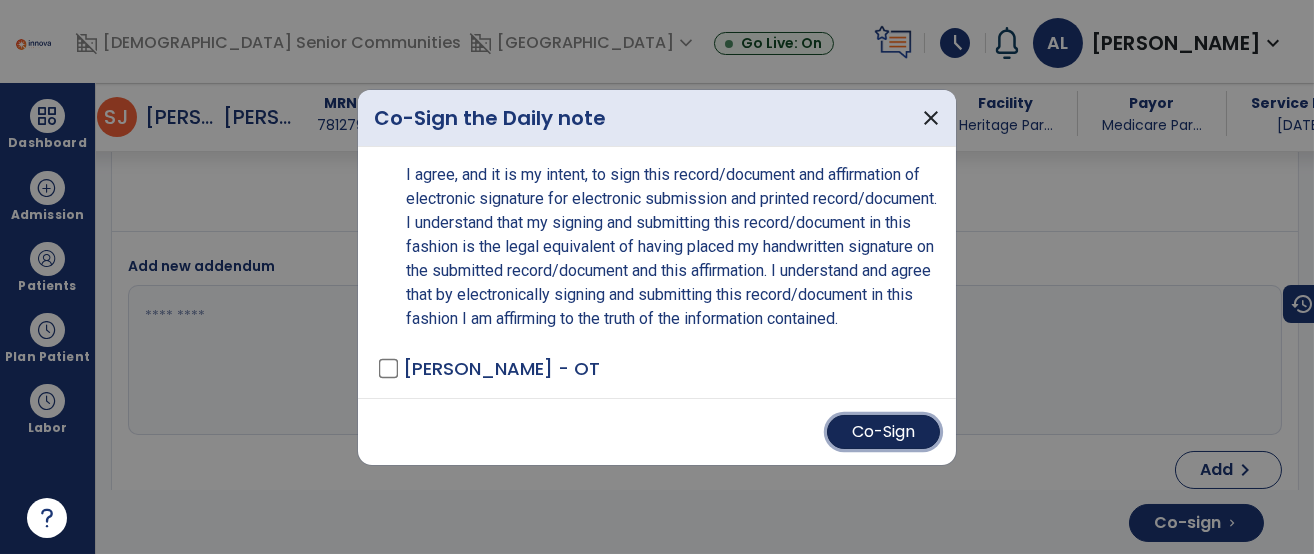 click on "Co-Sign" at bounding box center [883, 432] 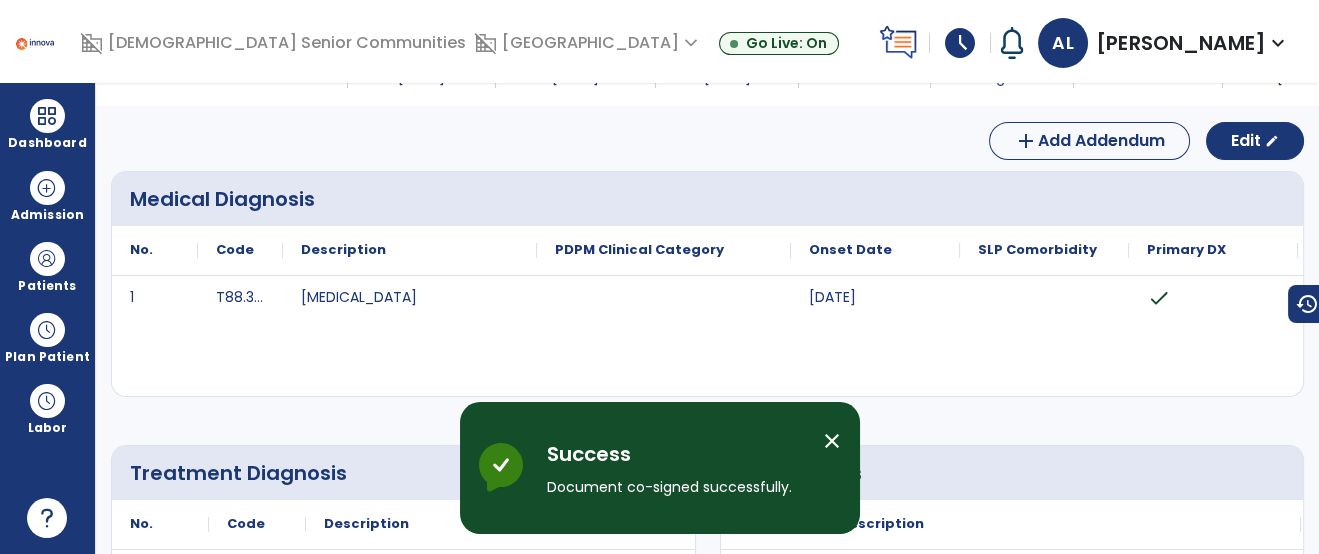 scroll, scrollTop: 0, scrollLeft: 0, axis: both 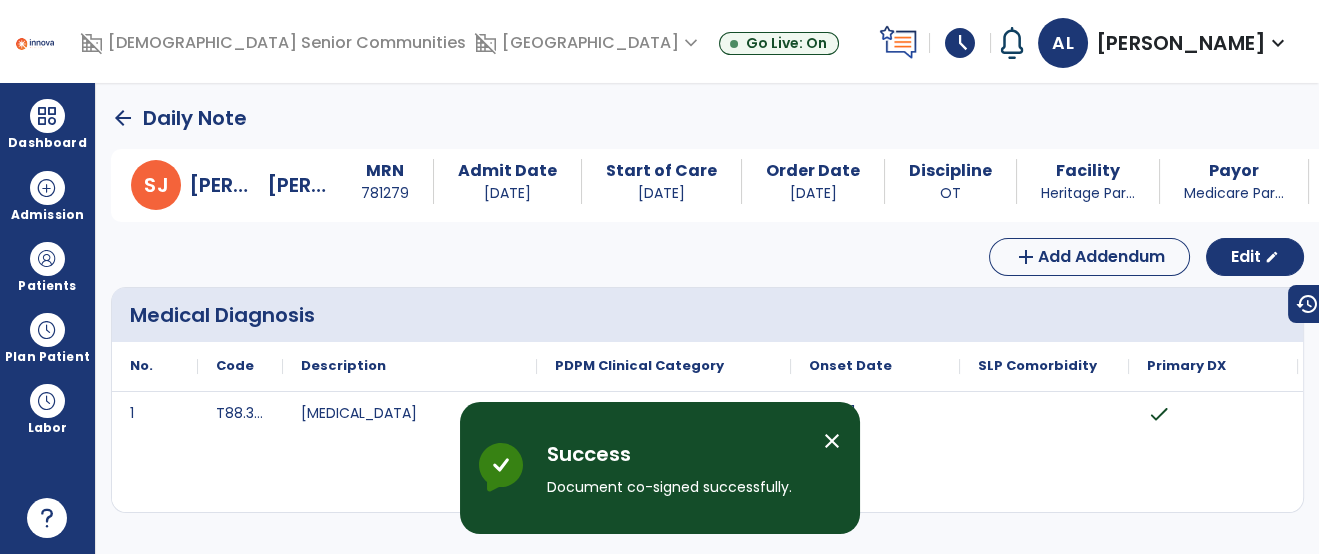 click on "arrow_back" 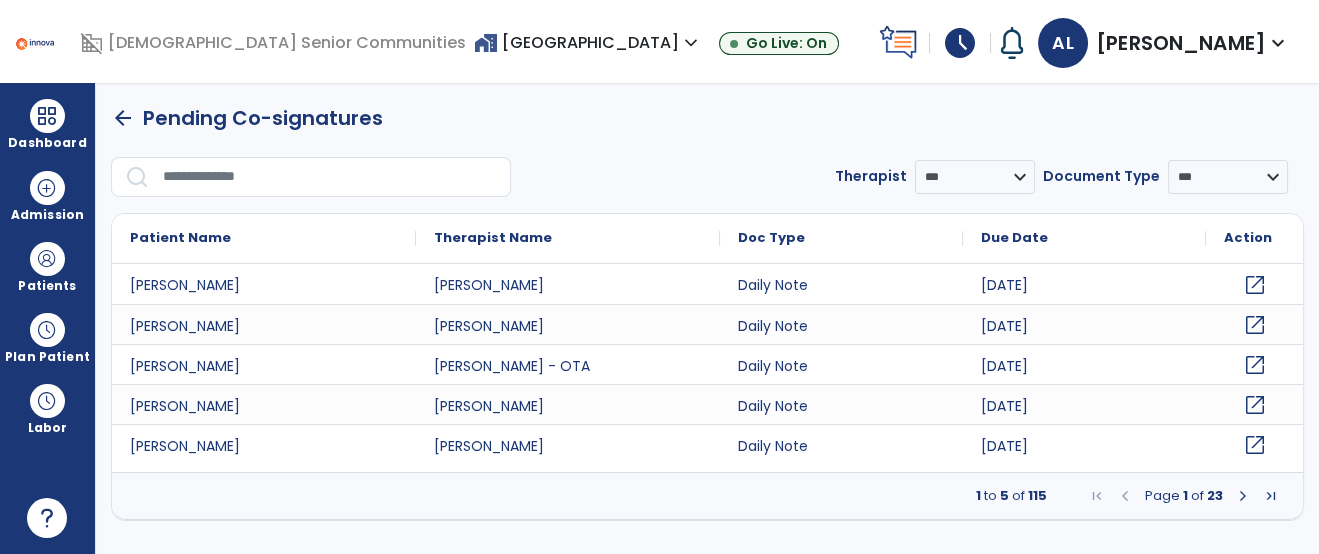click at bounding box center (330, 177) 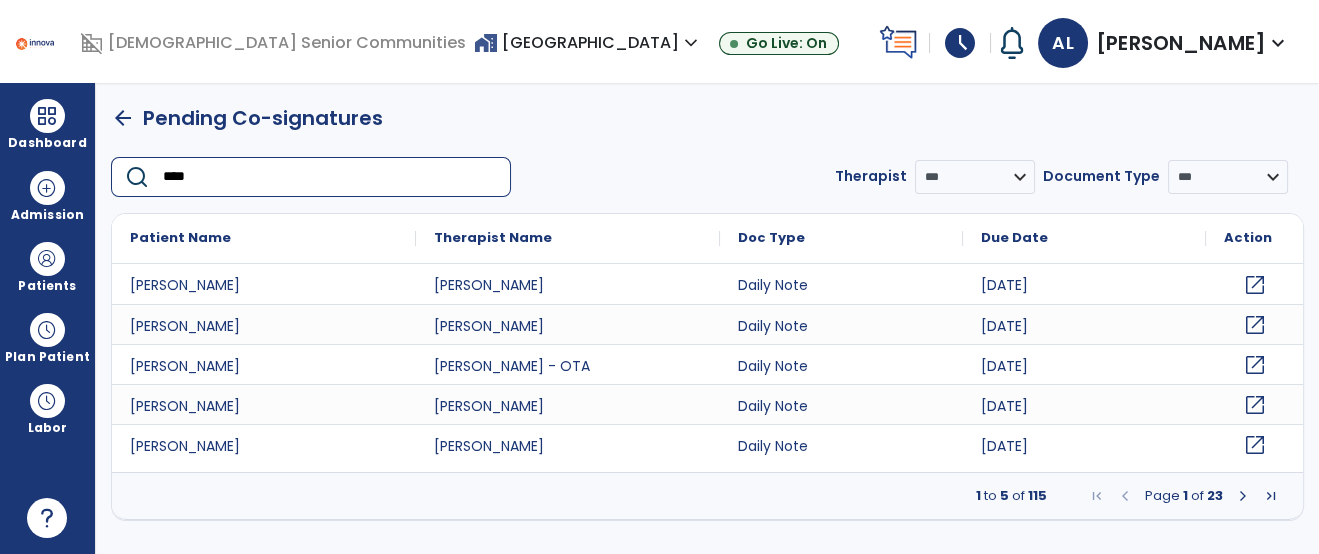 type on "*****" 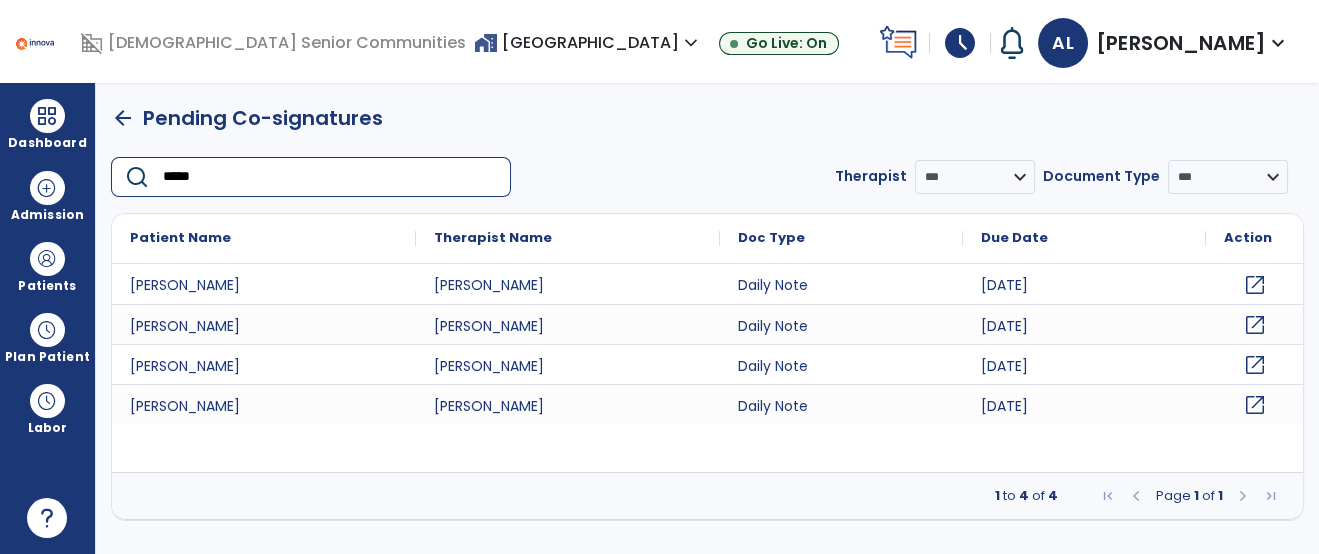 click on "open_in_new" 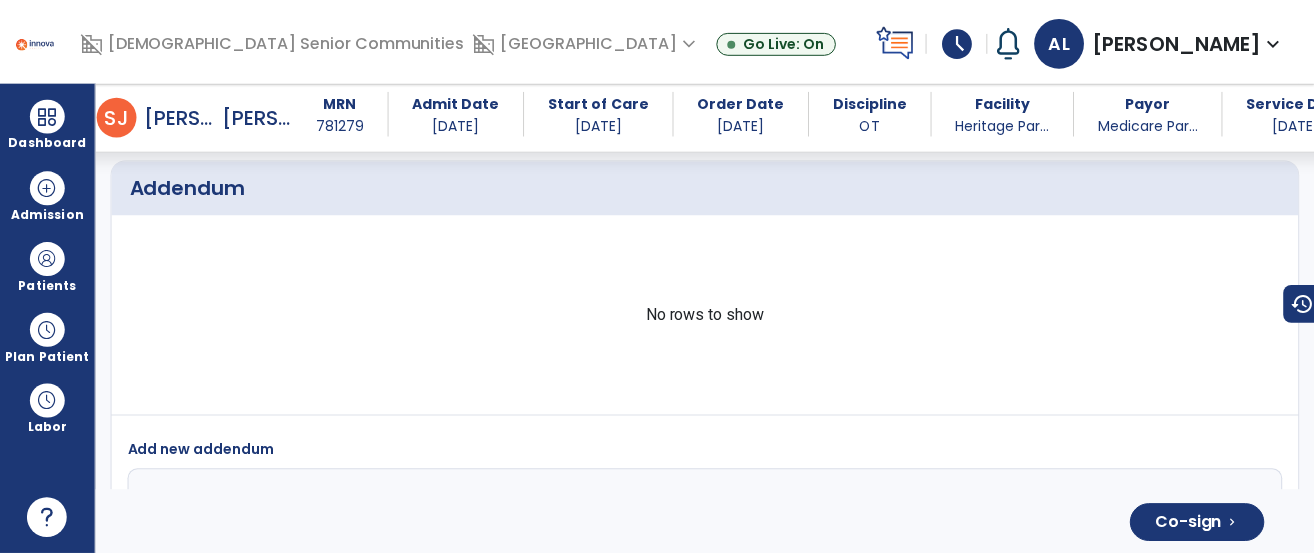 scroll, scrollTop: 5183, scrollLeft: 0, axis: vertical 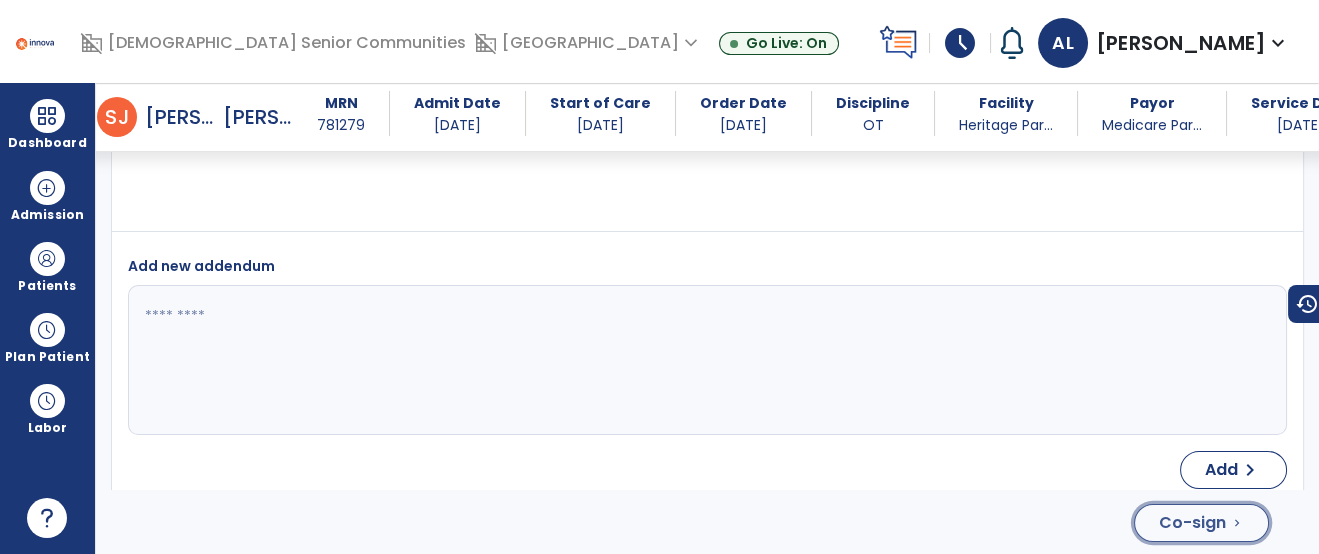 click on "Co-sign" 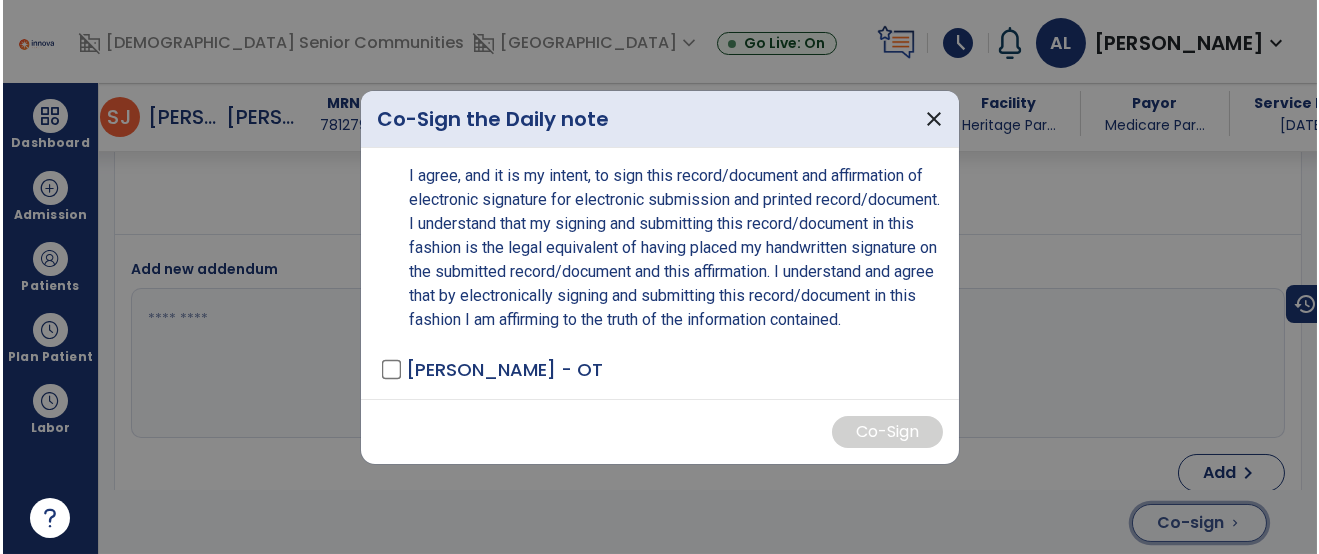 scroll, scrollTop: 5183, scrollLeft: 0, axis: vertical 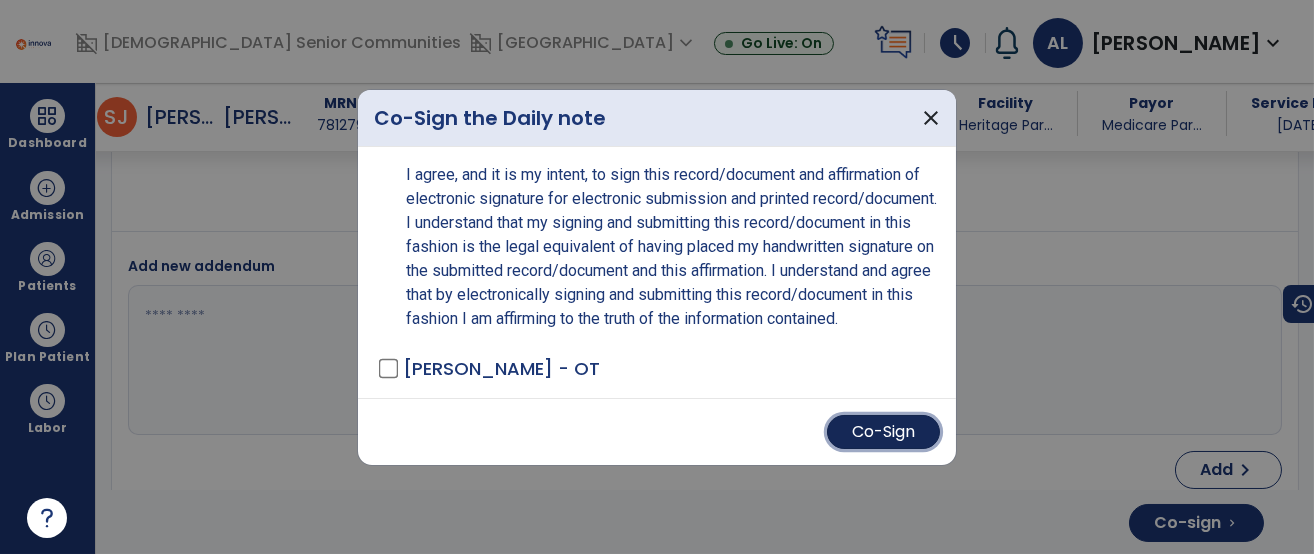 click on "Co-Sign" at bounding box center (883, 432) 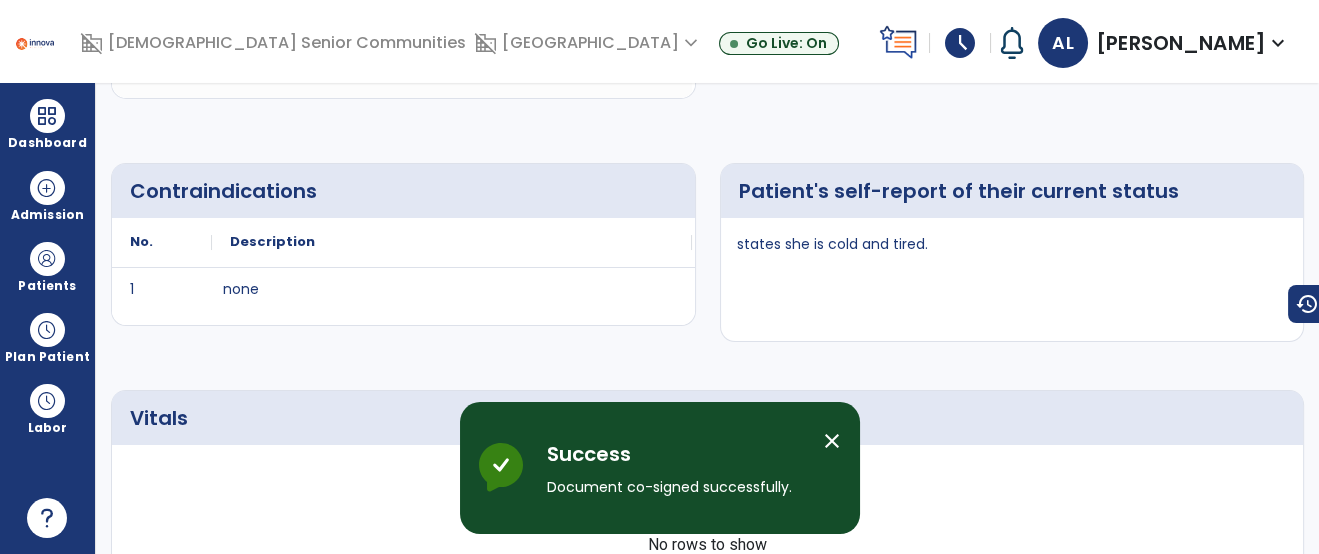 scroll, scrollTop: 0, scrollLeft: 0, axis: both 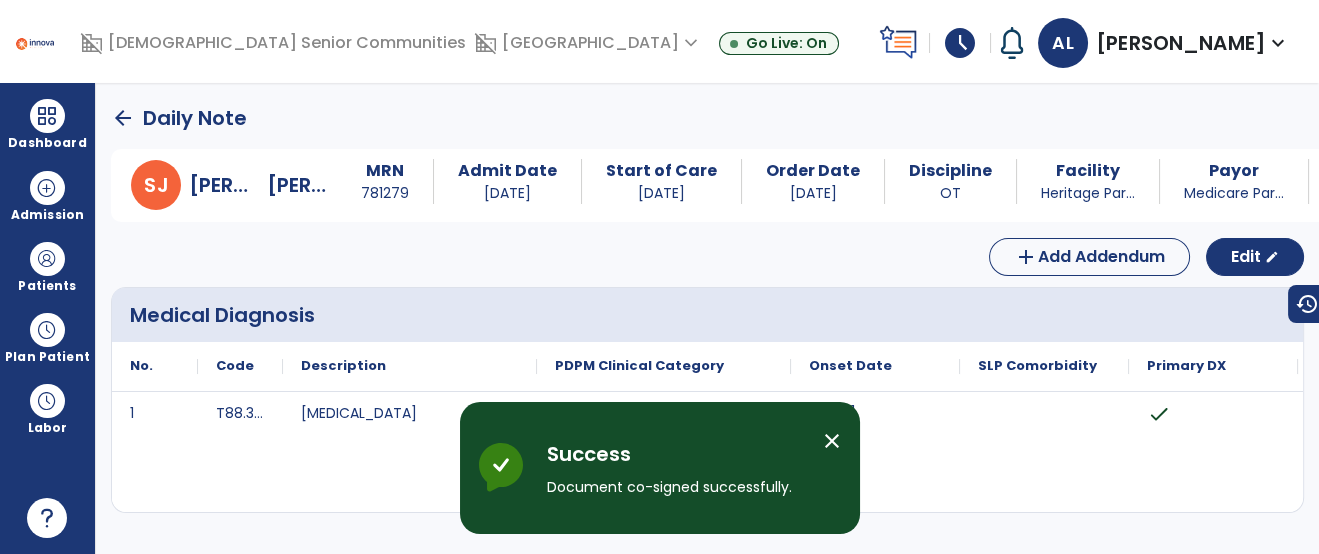 click on "arrow_back" 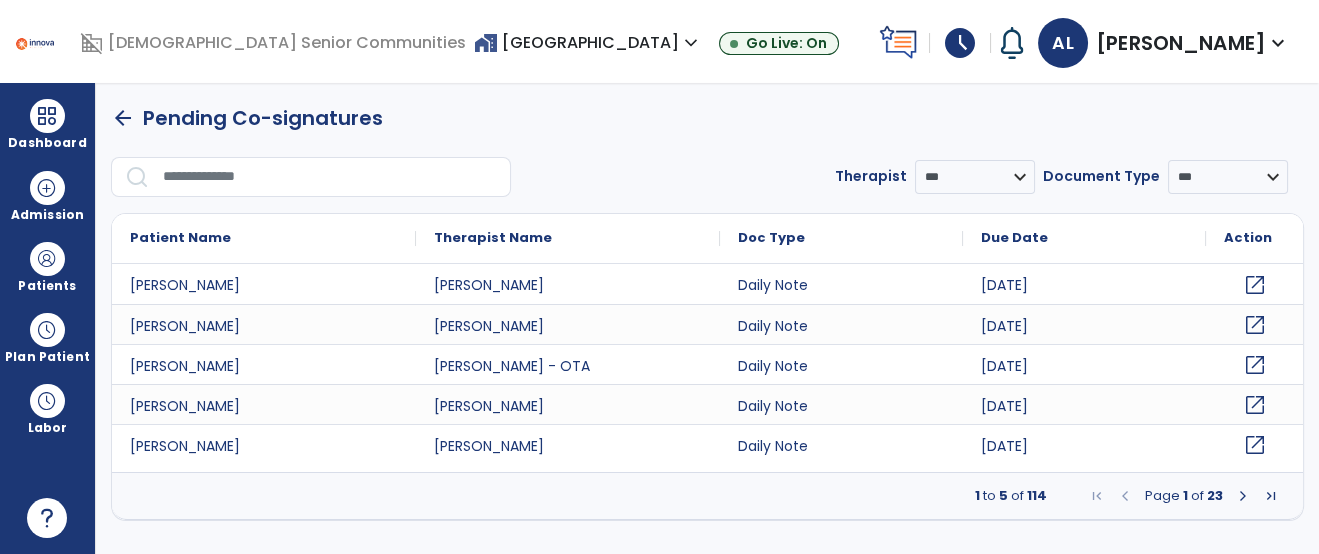 click at bounding box center [330, 177] 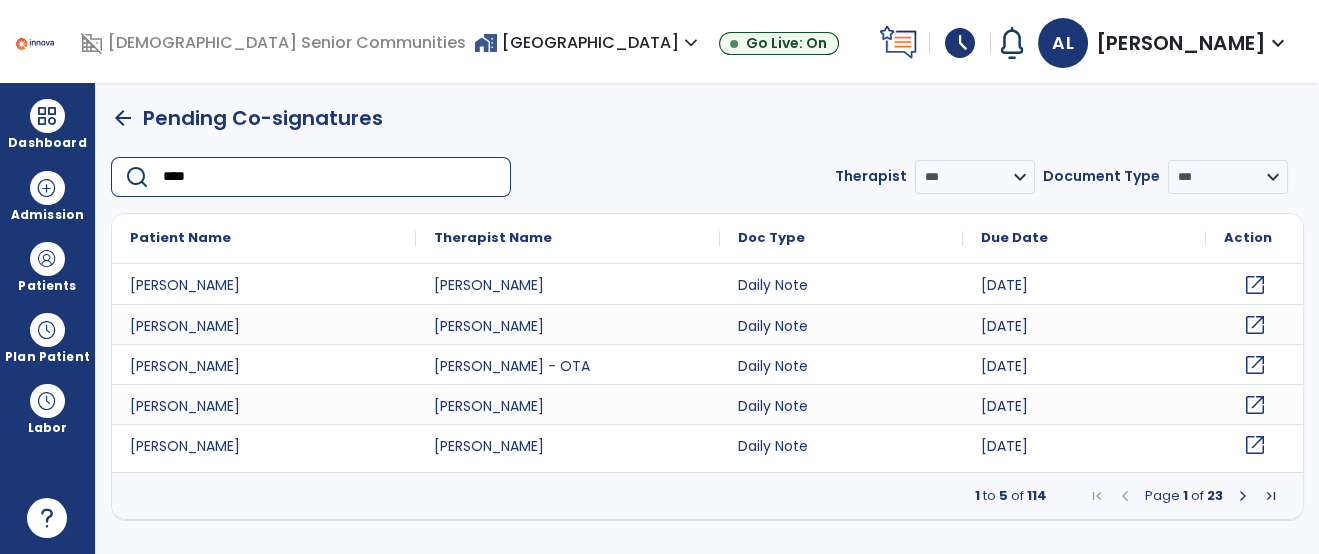 type on "*****" 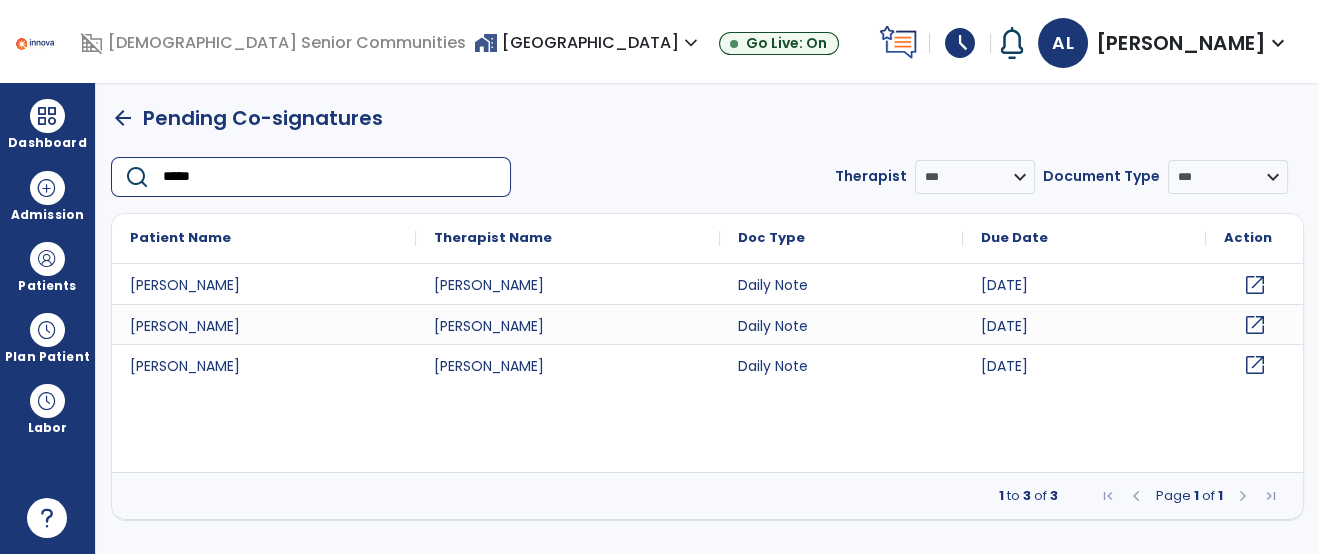 click on "open_in_new" 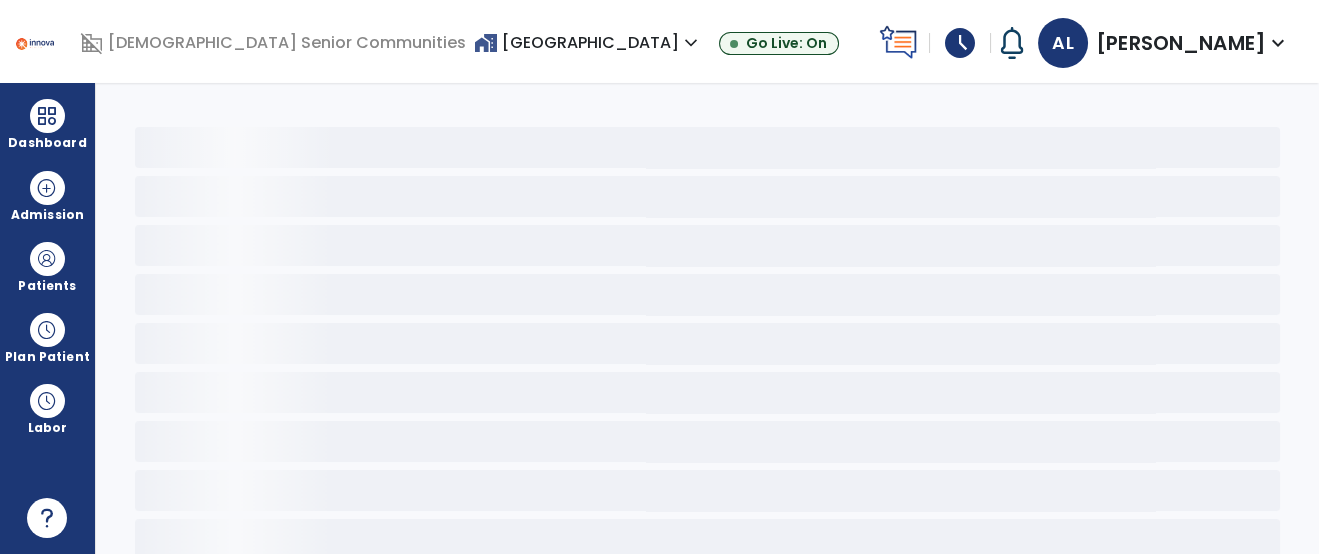 click 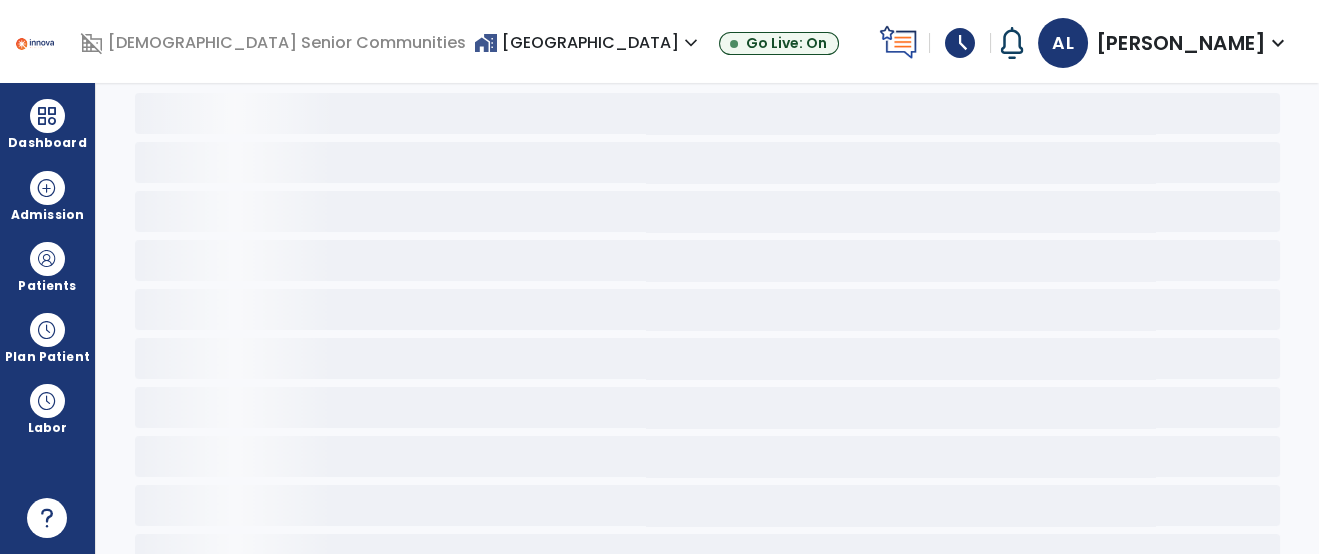 scroll, scrollTop: 0, scrollLeft: 0, axis: both 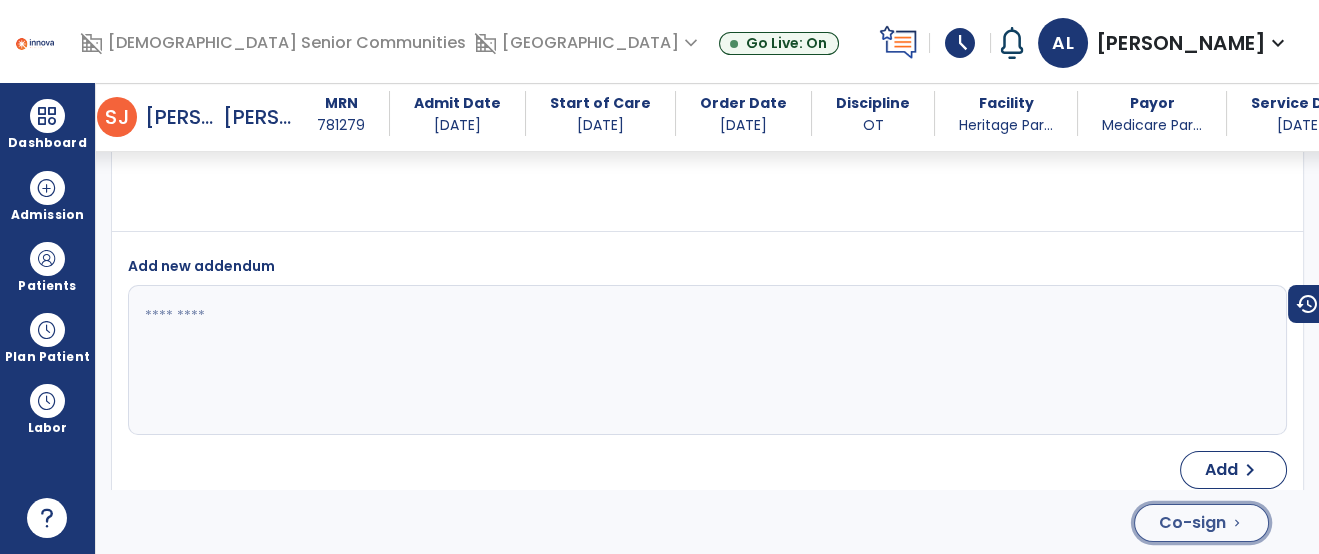 click on "Co-sign" 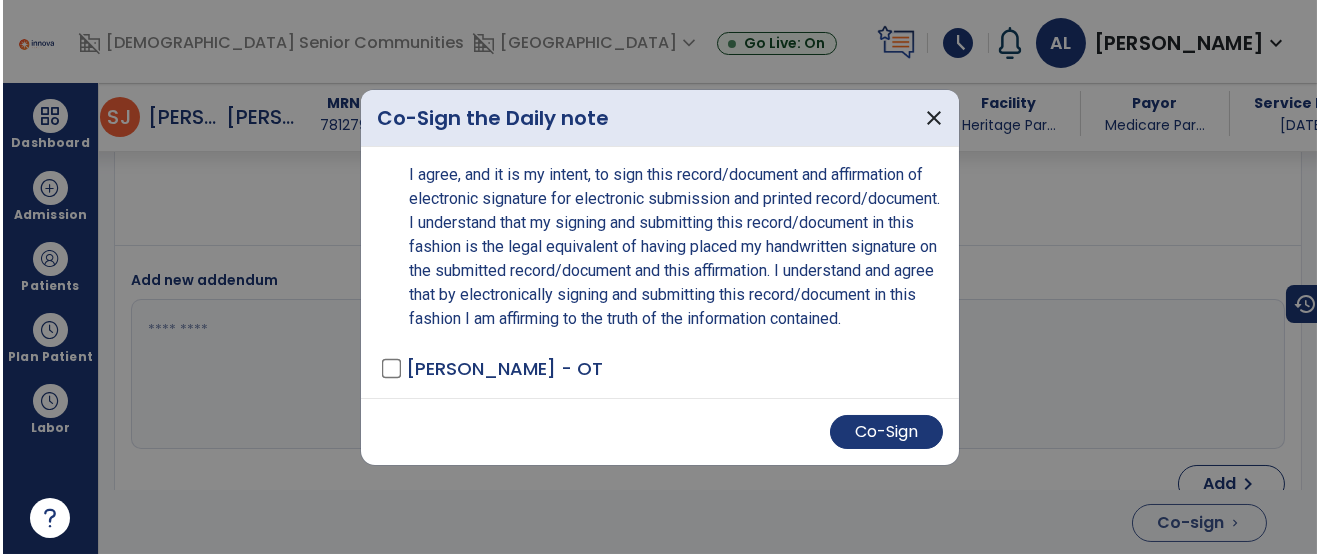 scroll, scrollTop: 5618, scrollLeft: 0, axis: vertical 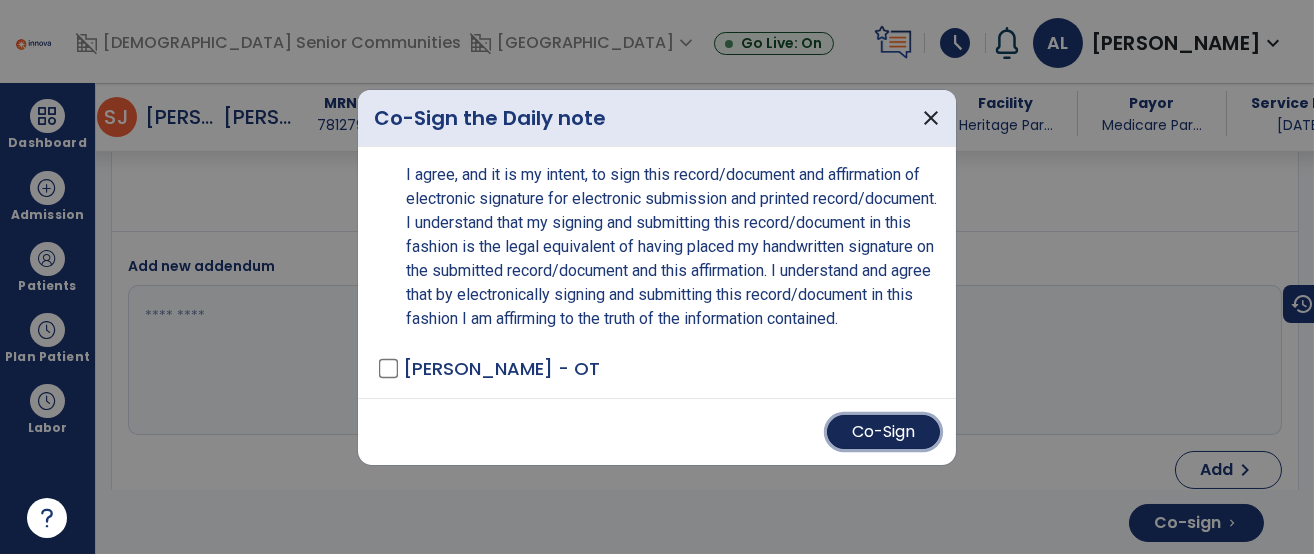click on "Co-Sign" at bounding box center (883, 432) 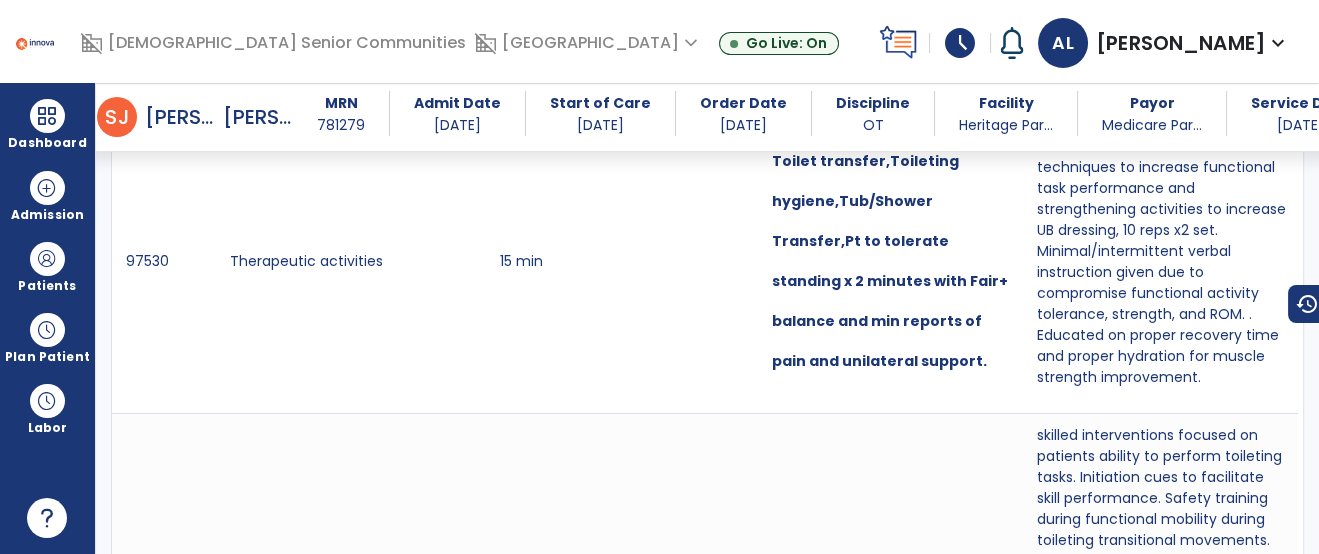scroll, scrollTop: 0, scrollLeft: 0, axis: both 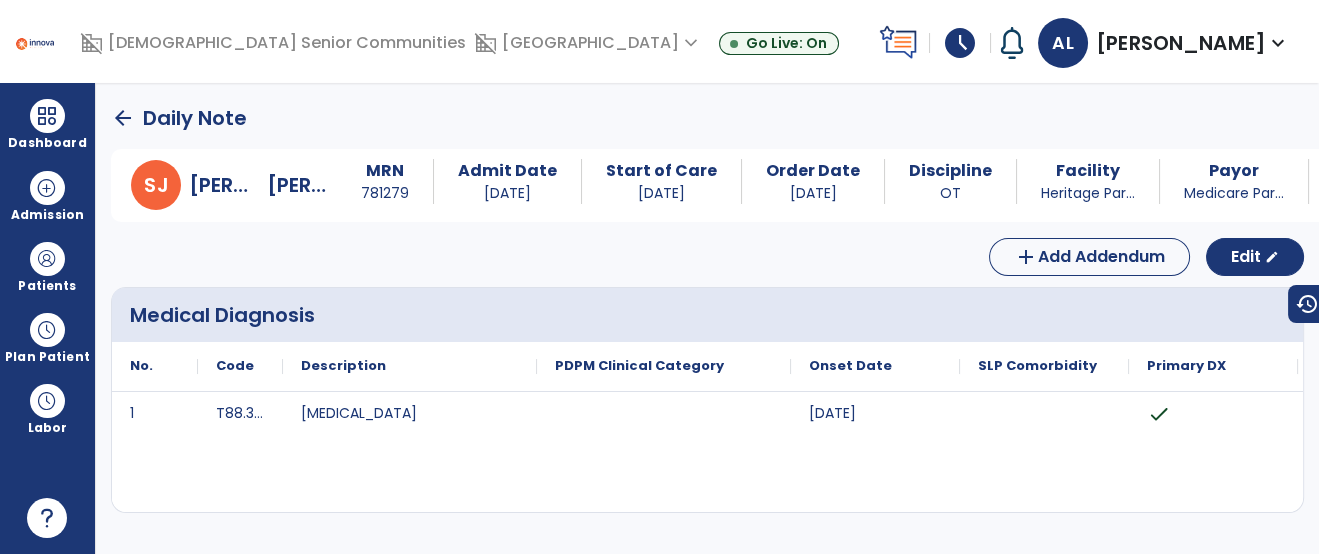 click on "arrow_back" 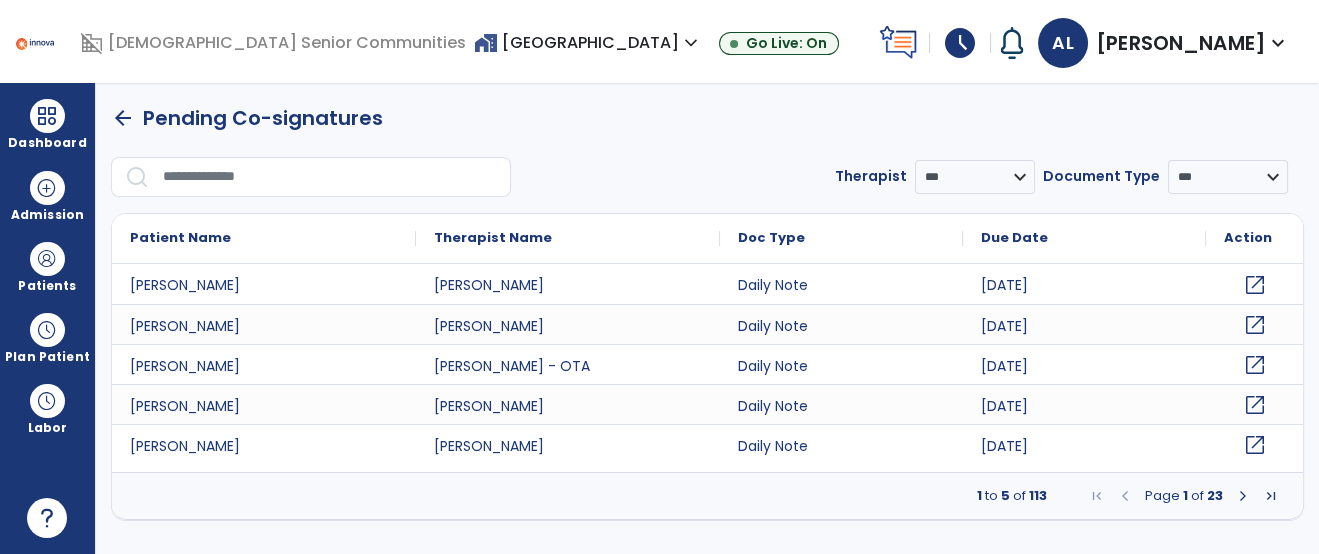 click at bounding box center (330, 177) 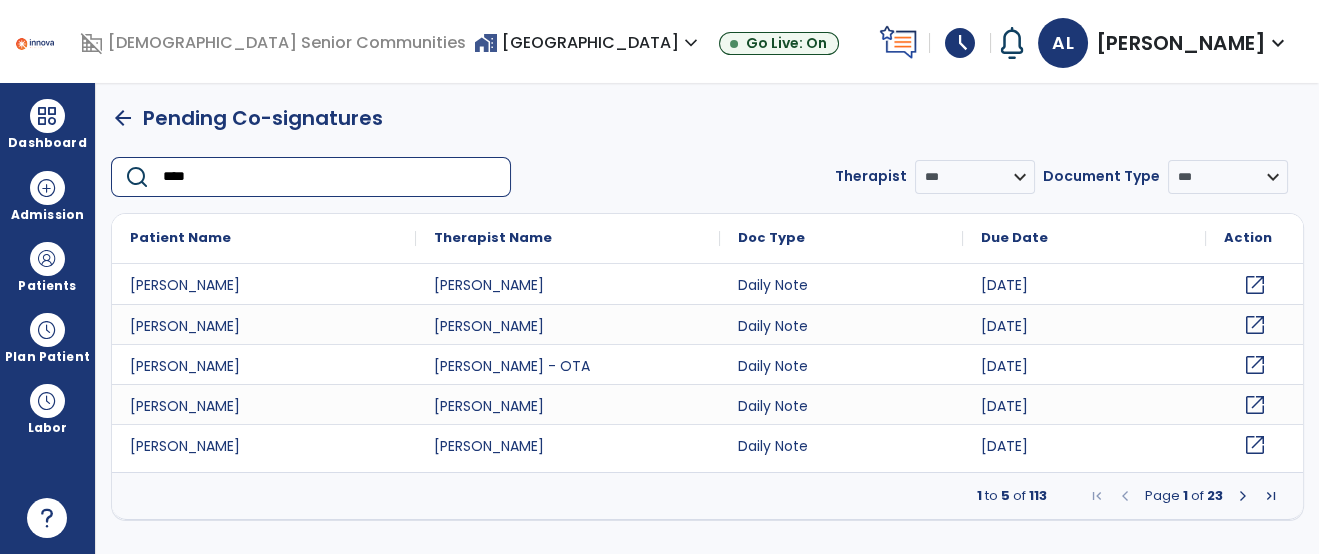 type on "*****" 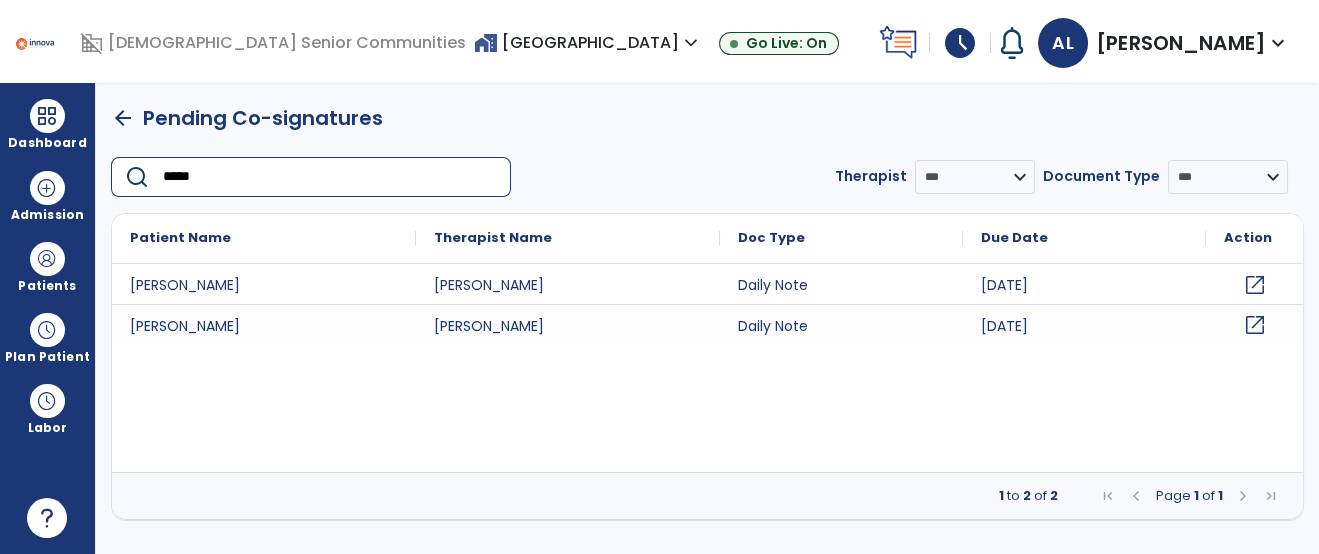 click on "open_in_new" 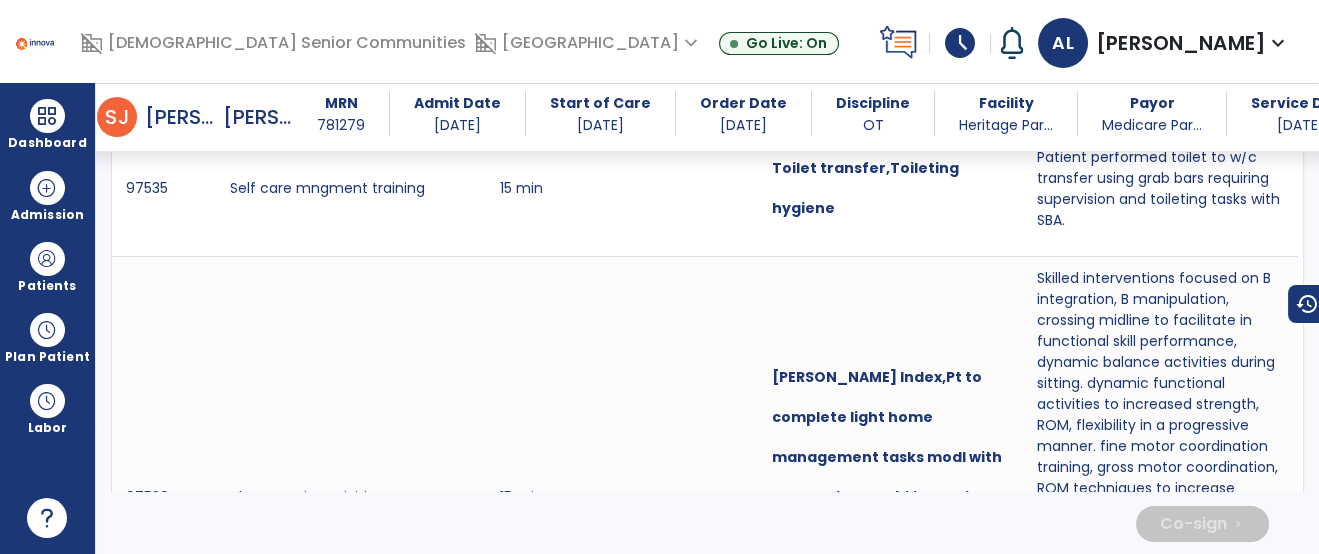 scroll, scrollTop: 1315, scrollLeft: 0, axis: vertical 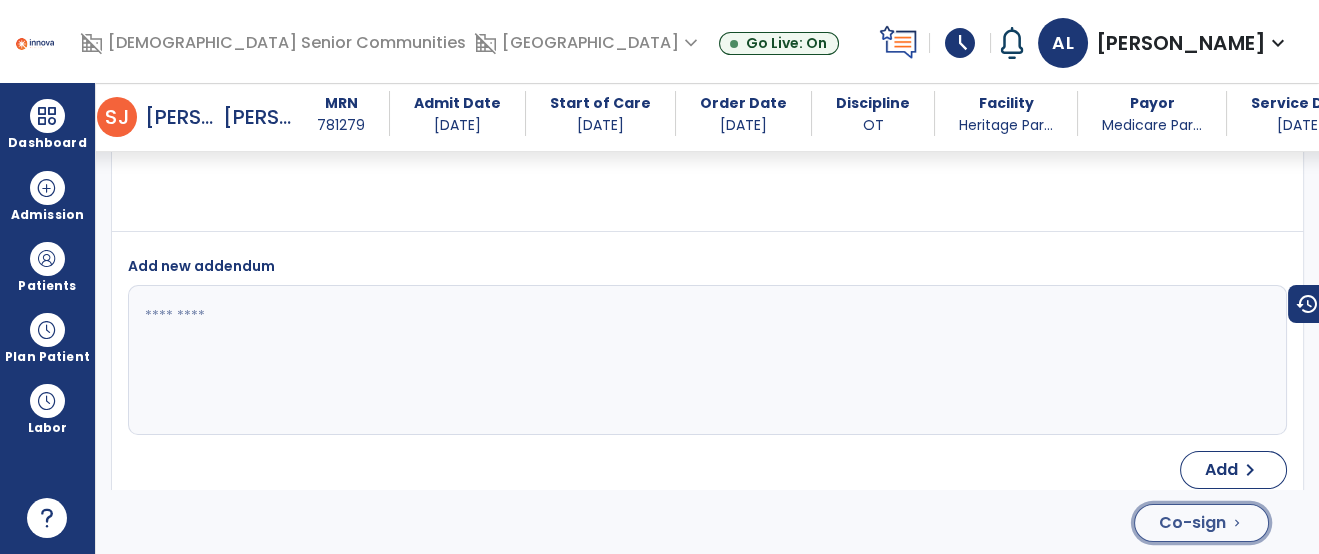 click on "Co-sign" 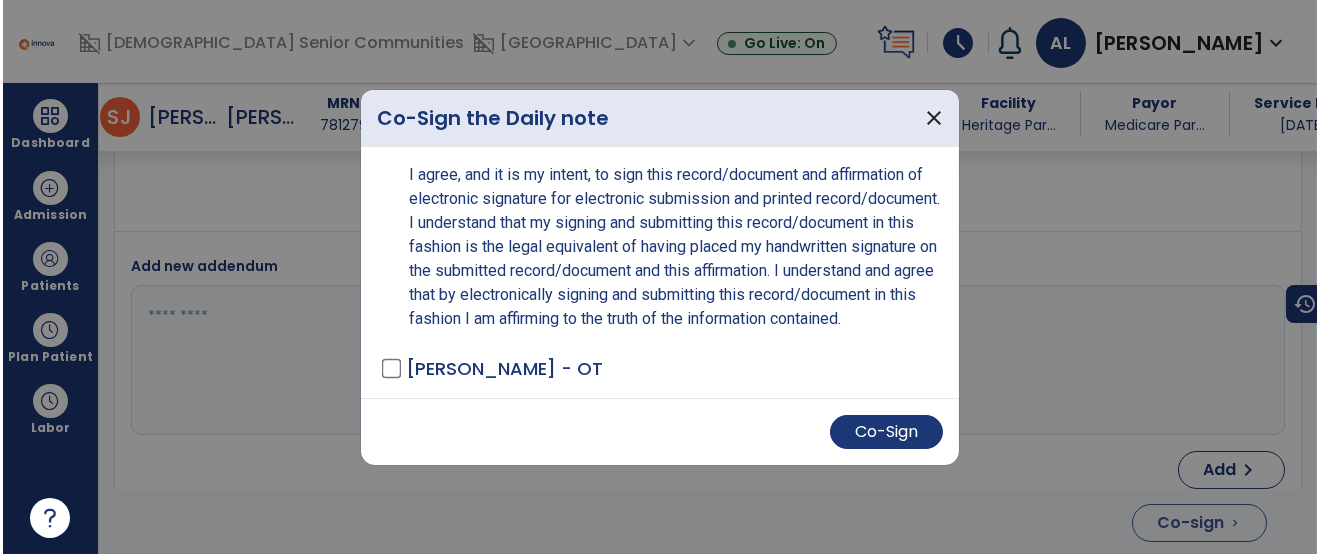 scroll, scrollTop: 5366, scrollLeft: 0, axis: vertical 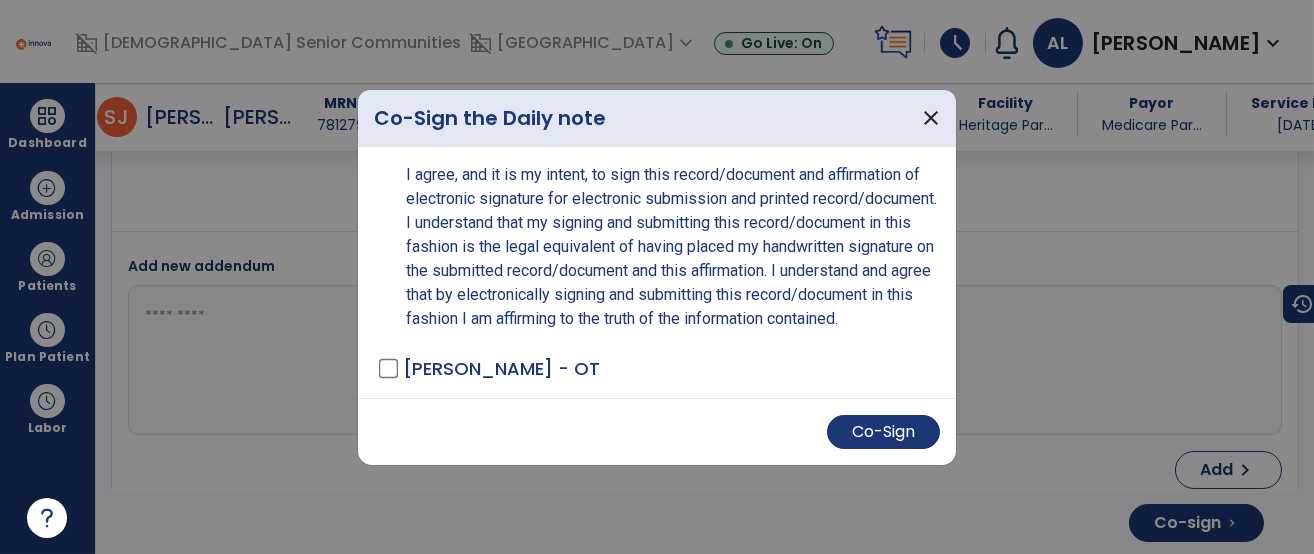 click on "Co-Sign" at bounding box center (657, 431) 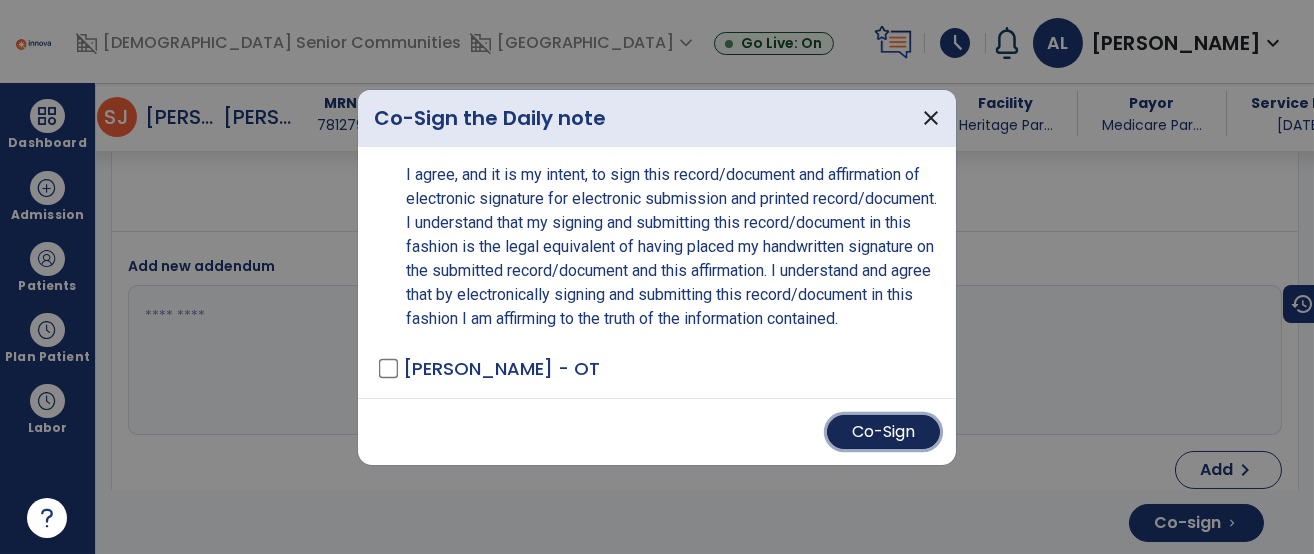click on "Co-Sign" at bounding box center [883, 432] 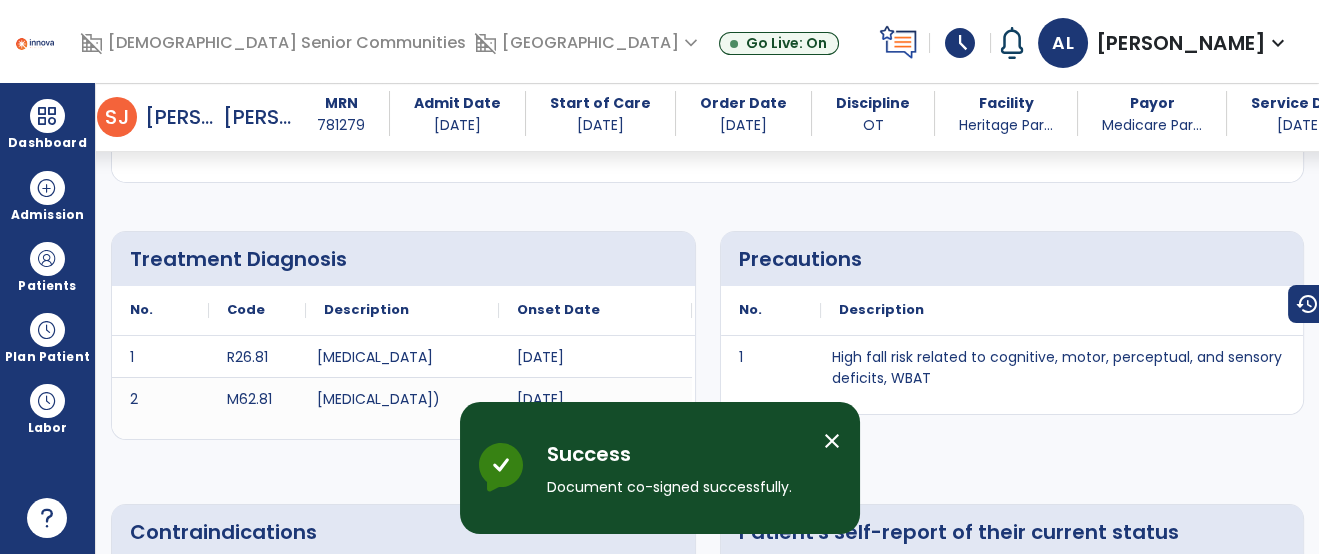 scroll, scrollTop: 0, scrollLeft: 0, axis: both 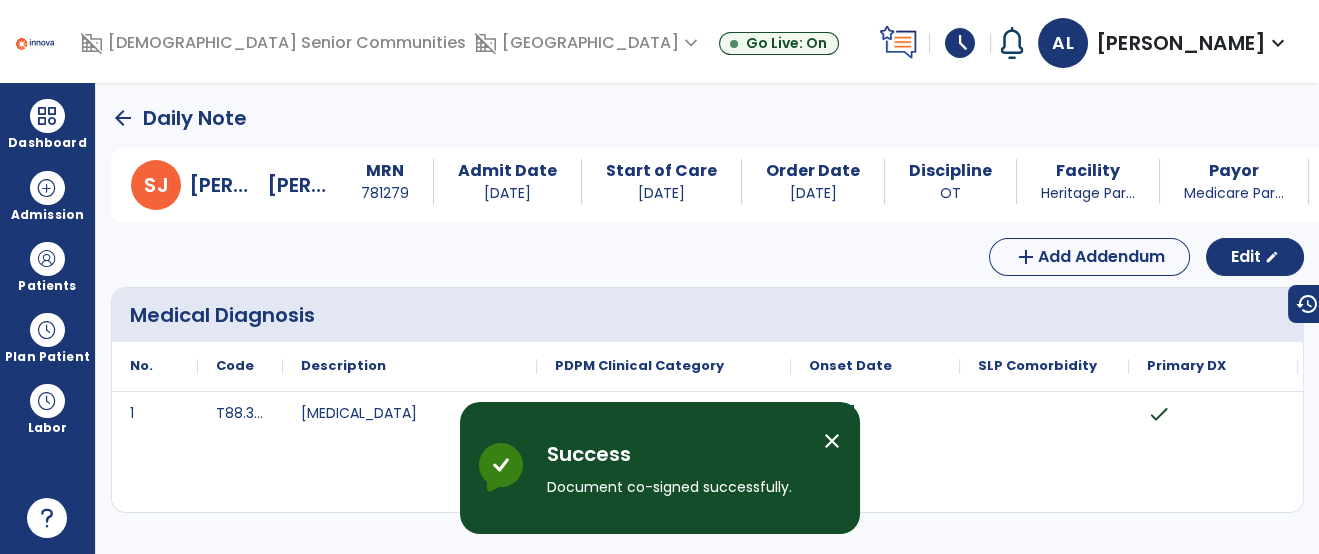 click on "arrow_back" 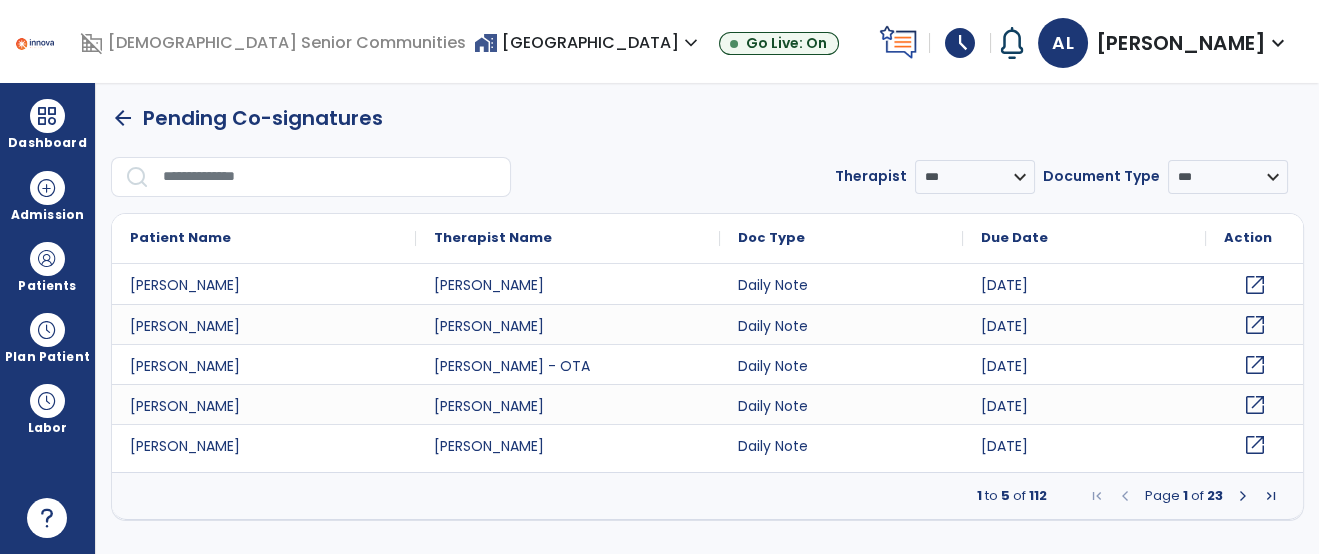 click at bounding box center (330, 177) 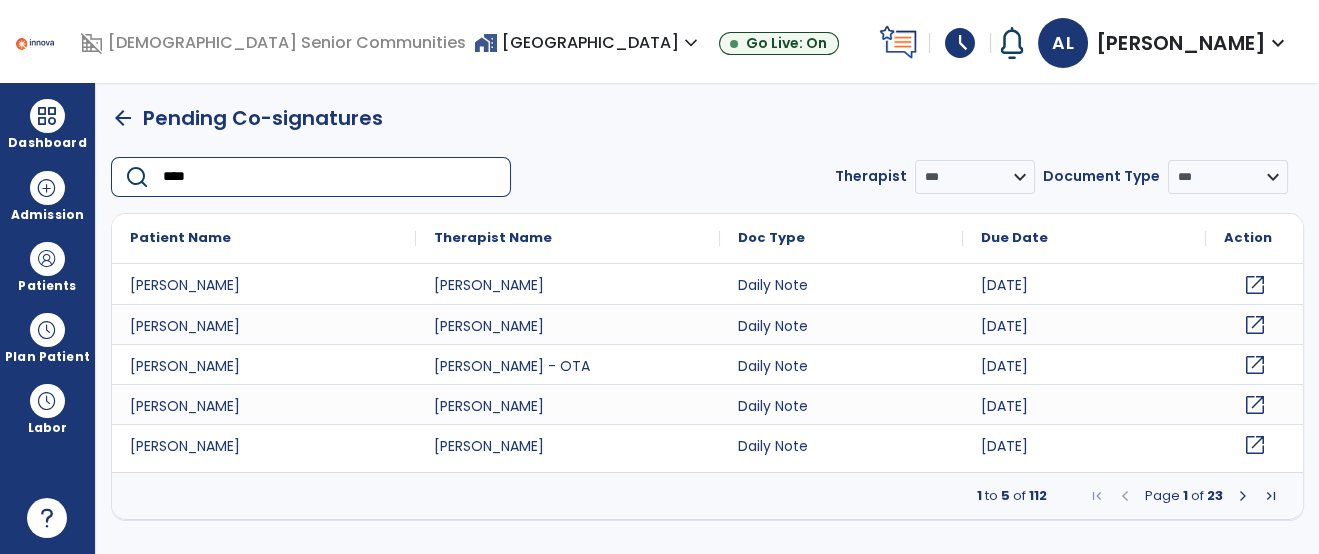 type on "*****" 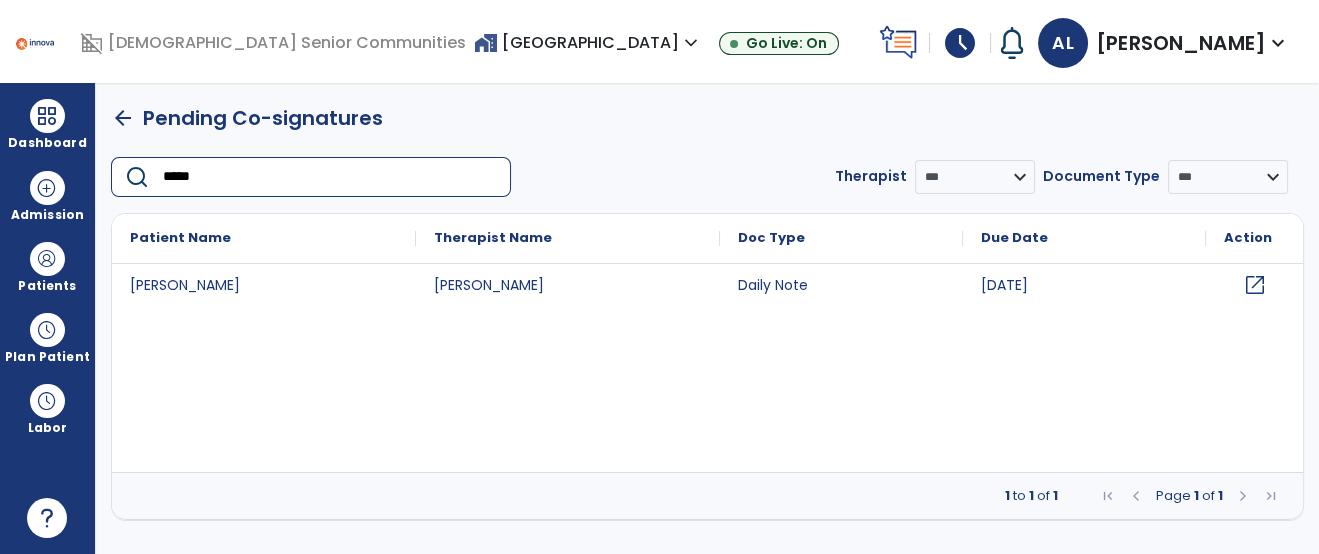click on "open_in_new" 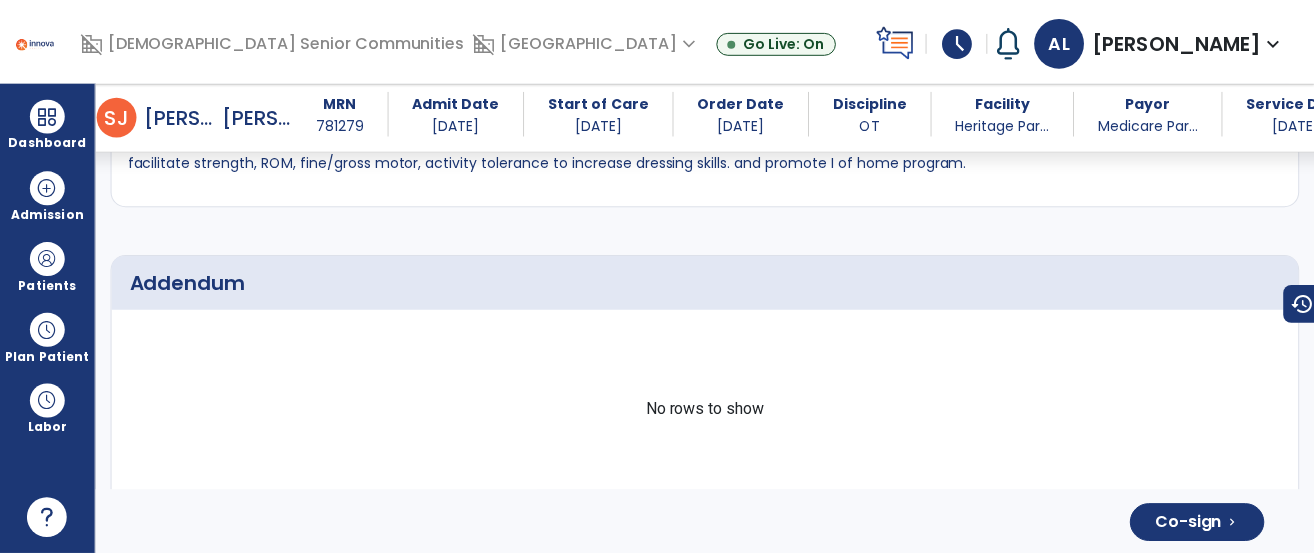 scroll, scrollTop: 5702, scrollLeft: 0, axis: vertical 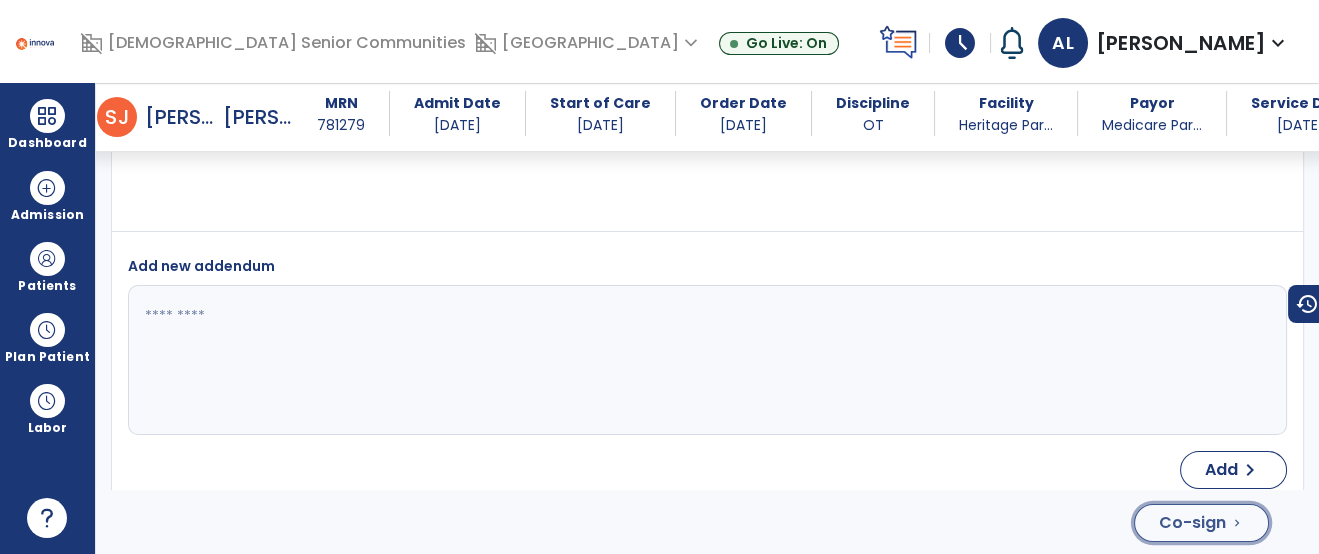 click on "Co-sign  chevron_right" 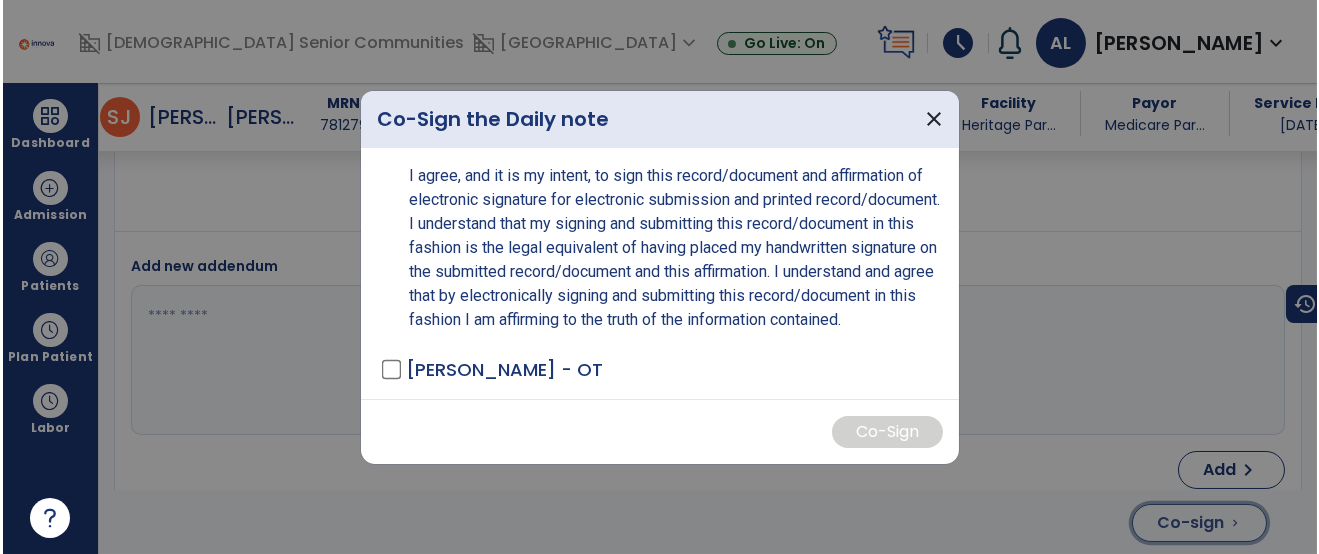 scroll, scrollTop: 5702, scrollLeft: 0, axis: vertical 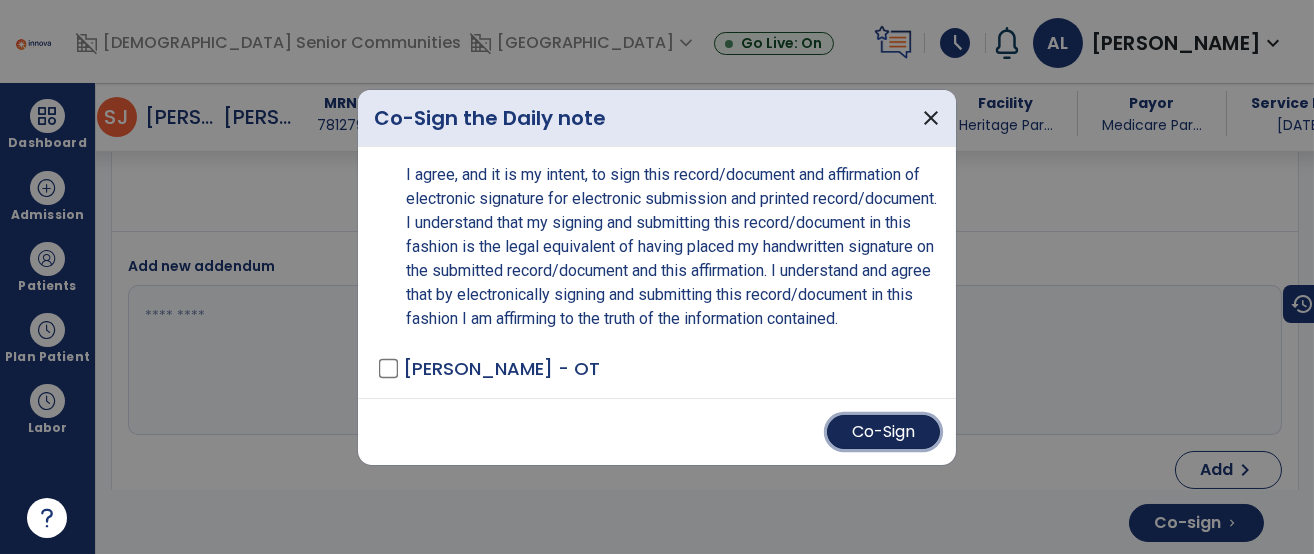 click on "Co-Sign" at bounding box center [883, 432] 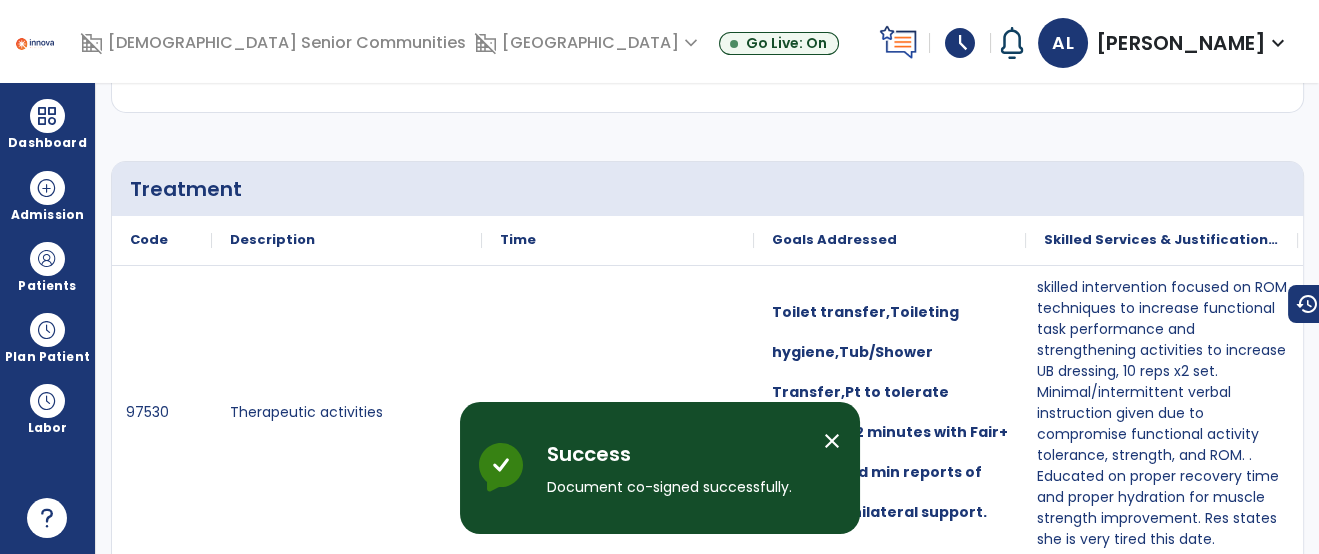 scroll, scrollTop: 0, scrollLeft: 0, axis: both 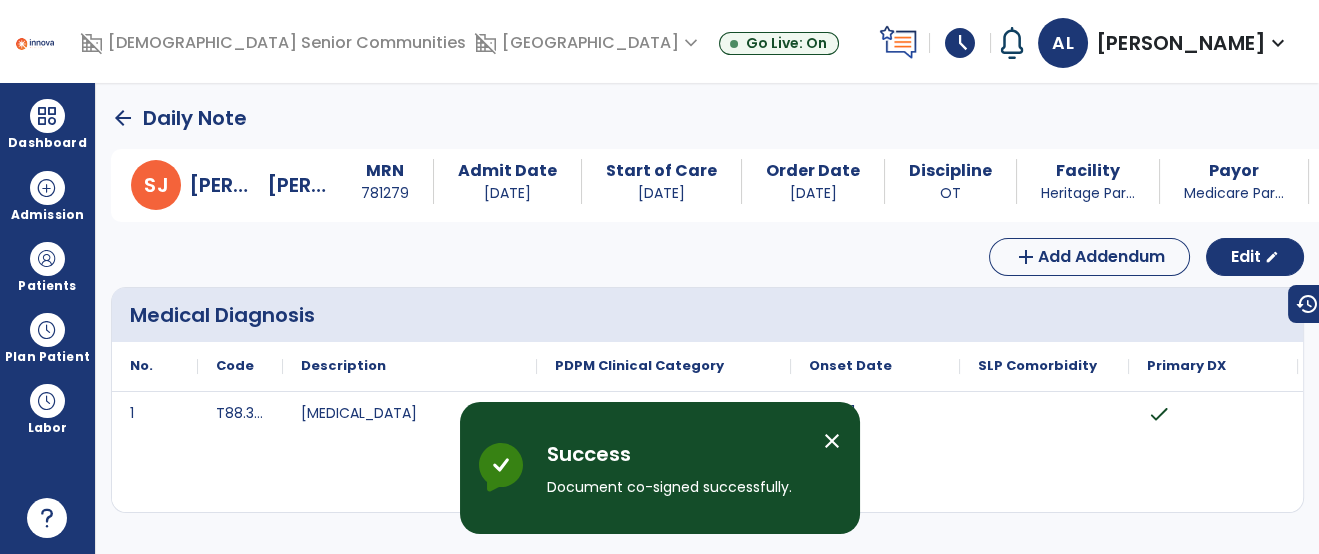 click on "arrow_back" 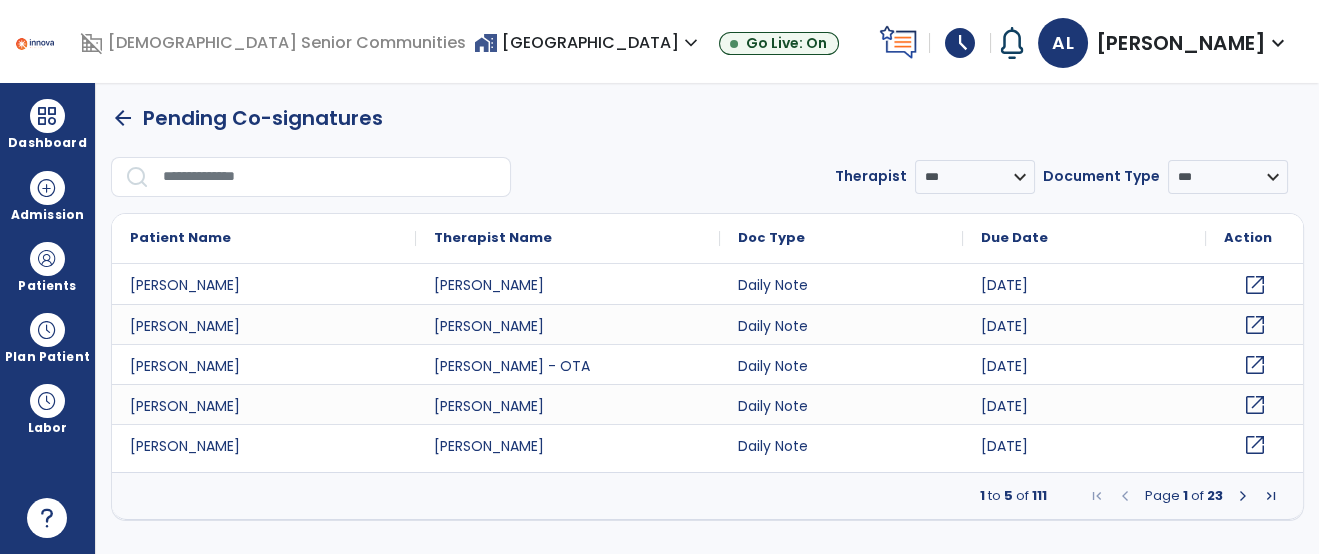 click at bounding box center [330, 177] 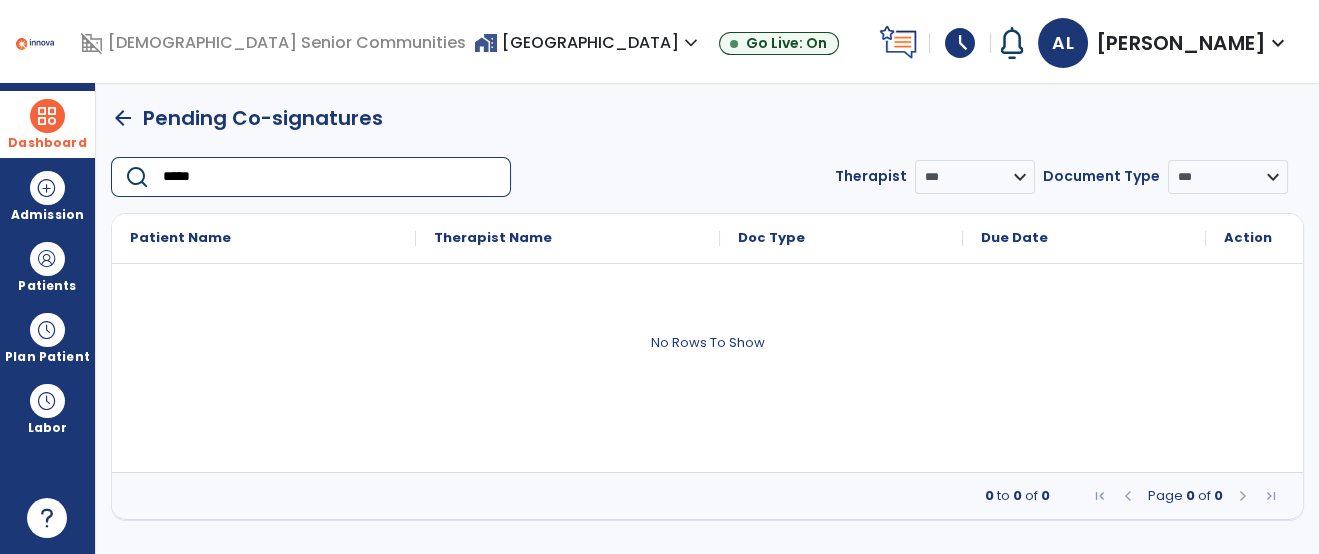 type on "*****" 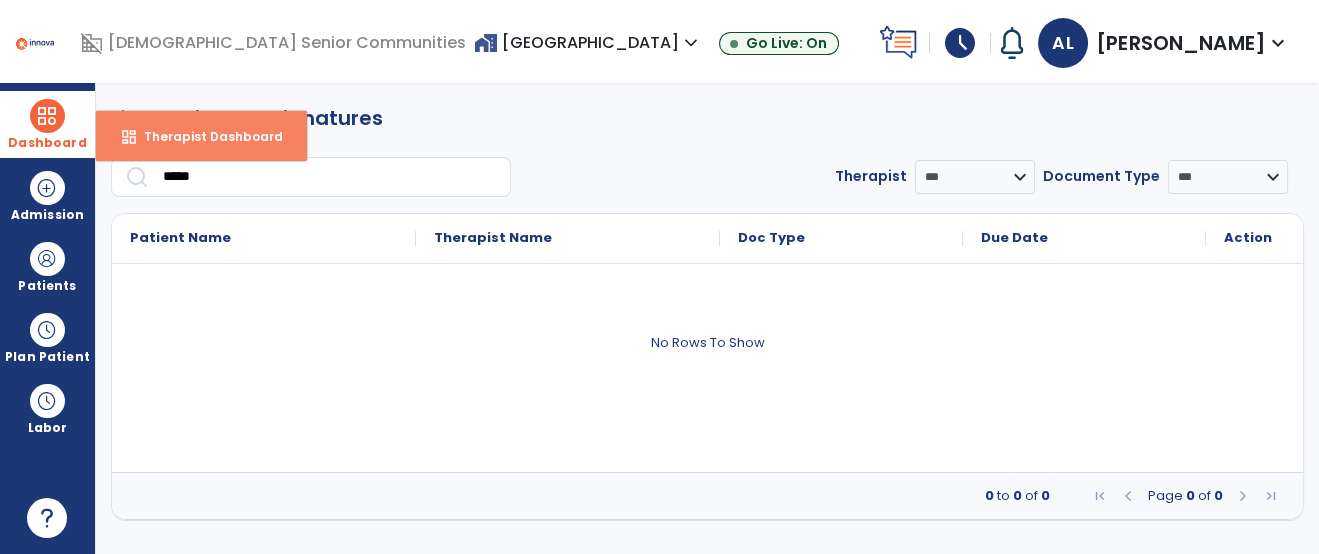 click on "dashboard  Therapist Dashboard" at bounding box center [201, 136] 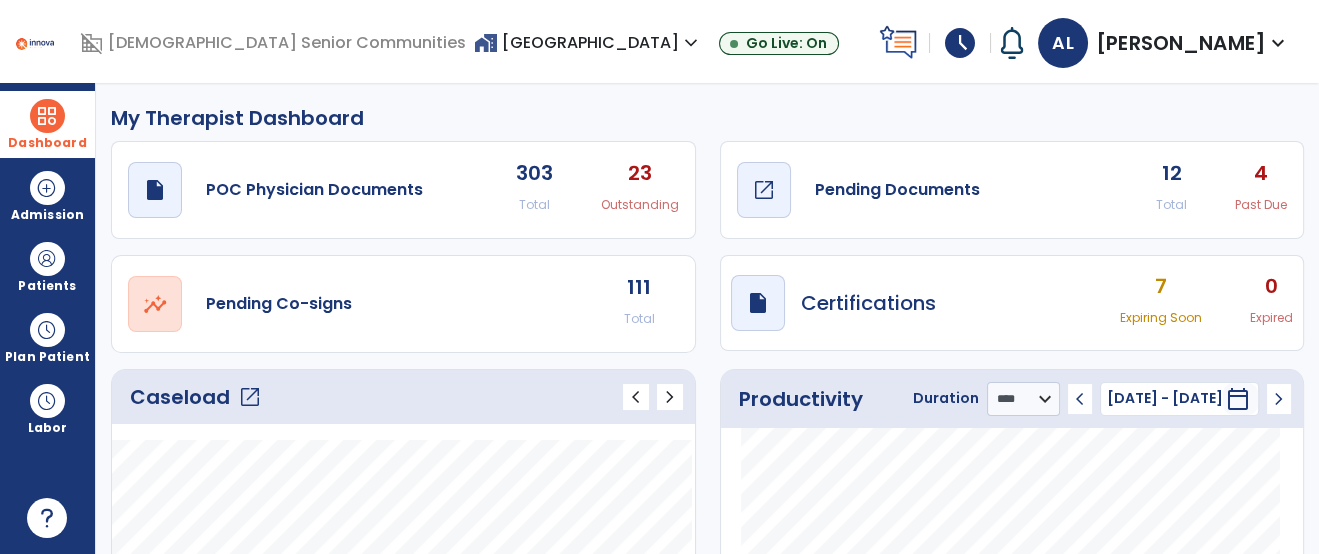 click on "Pending Documents" 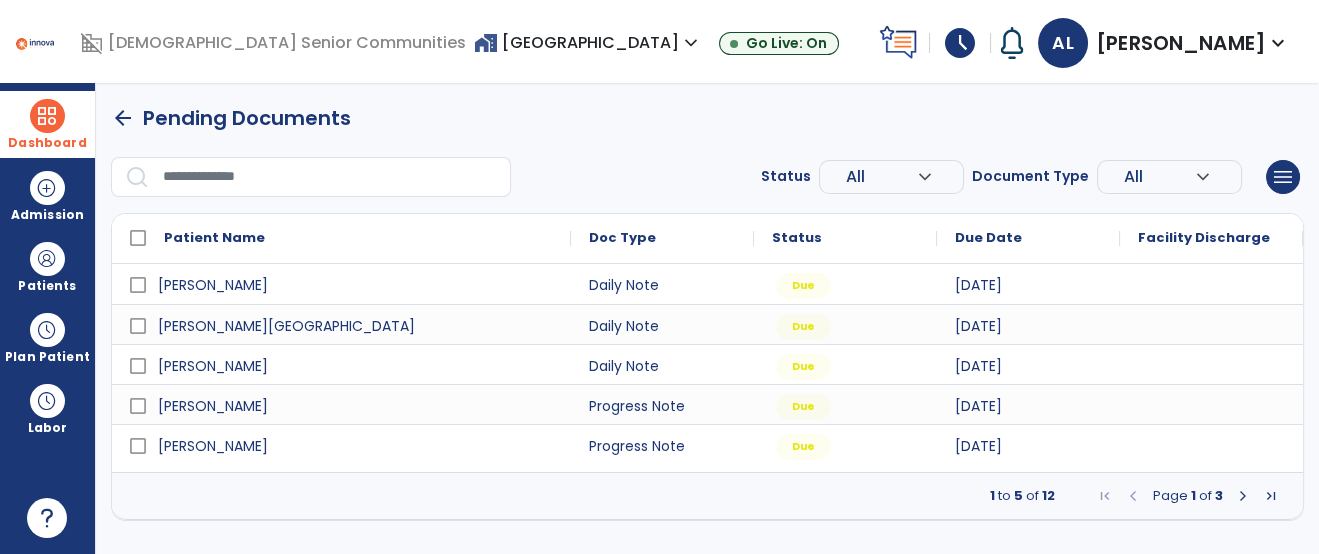 click at bounding box center [330, 177] 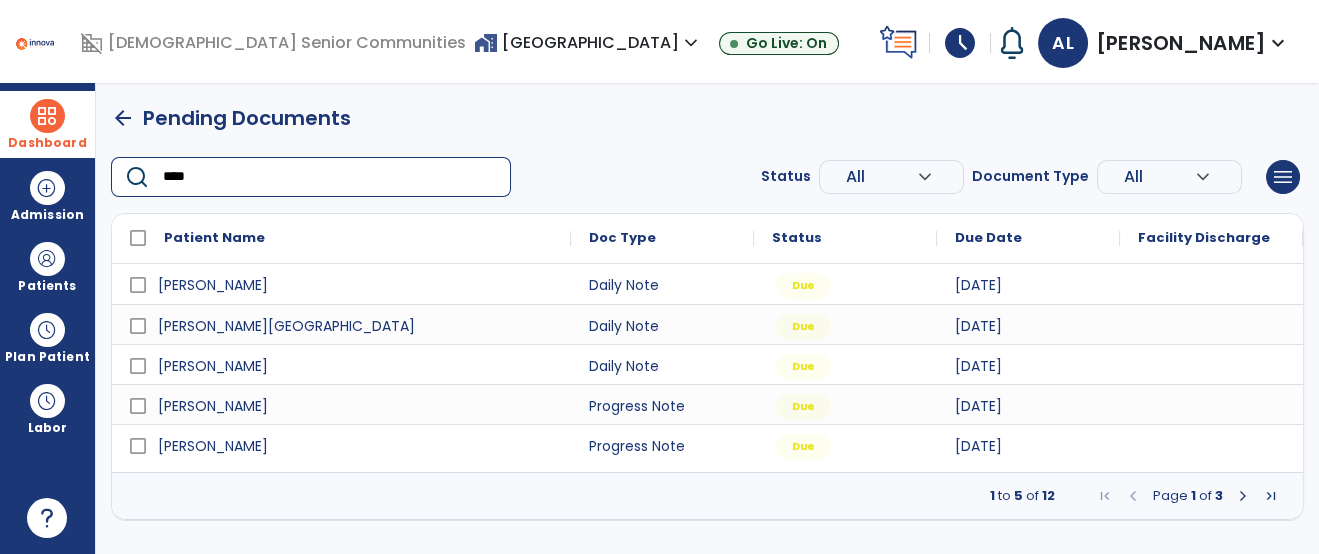 type on "*****" 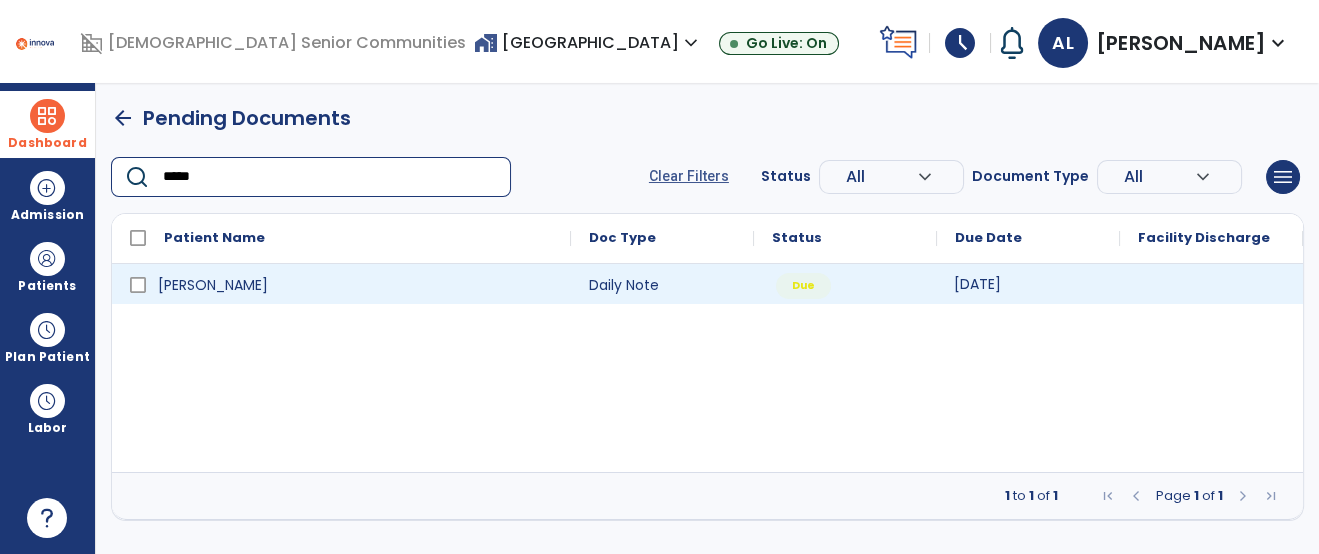 click on "[DATE]" at bounding box center [977, 284] 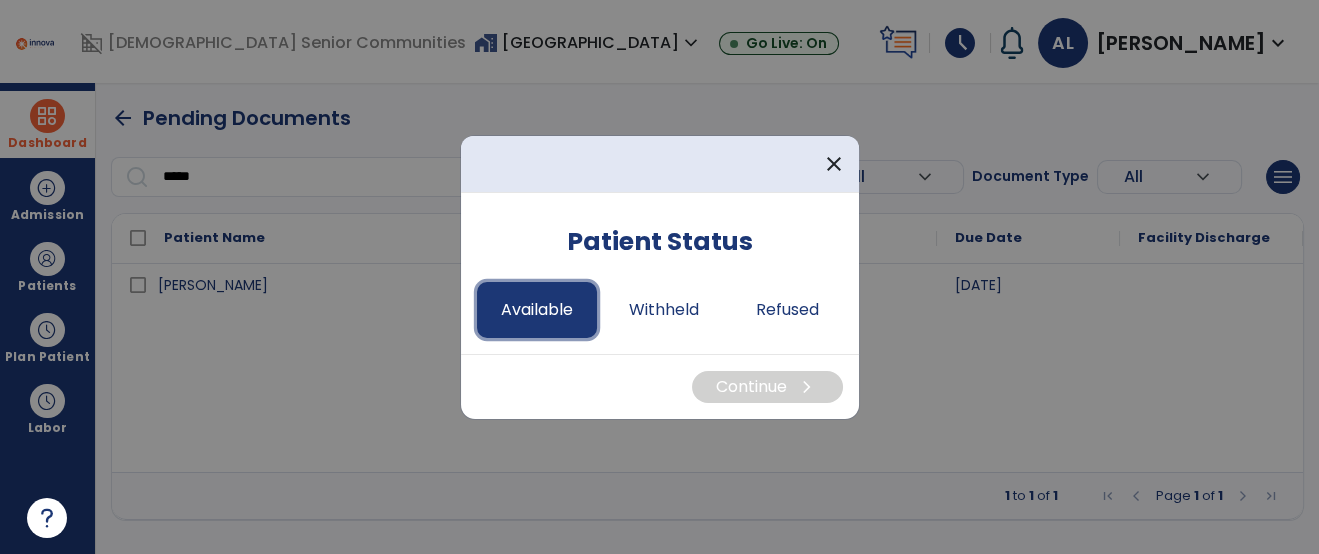 click on "Available" at bounding box center (537, 310) 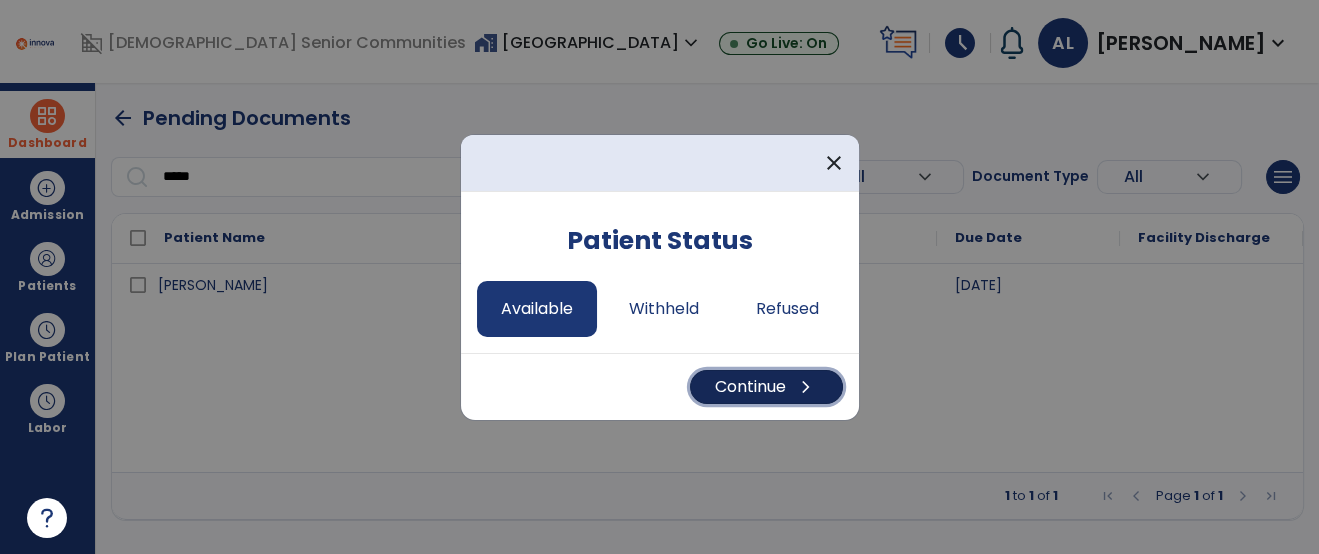 click on "Continue   chevron_right" at bounding box center [766, 387] 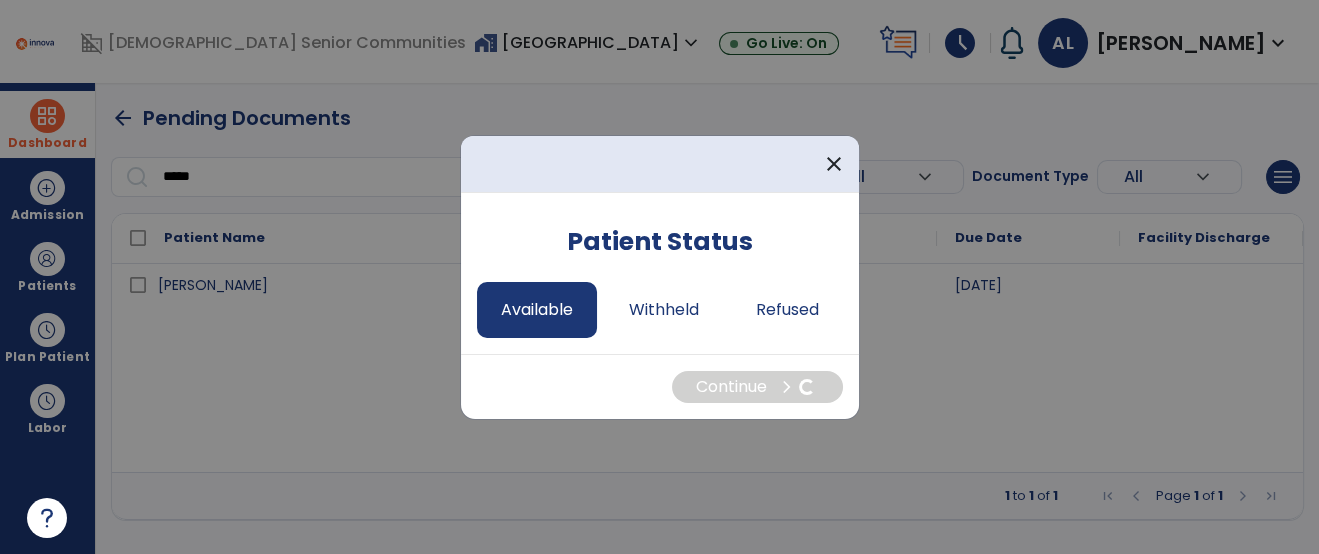 select on "*" 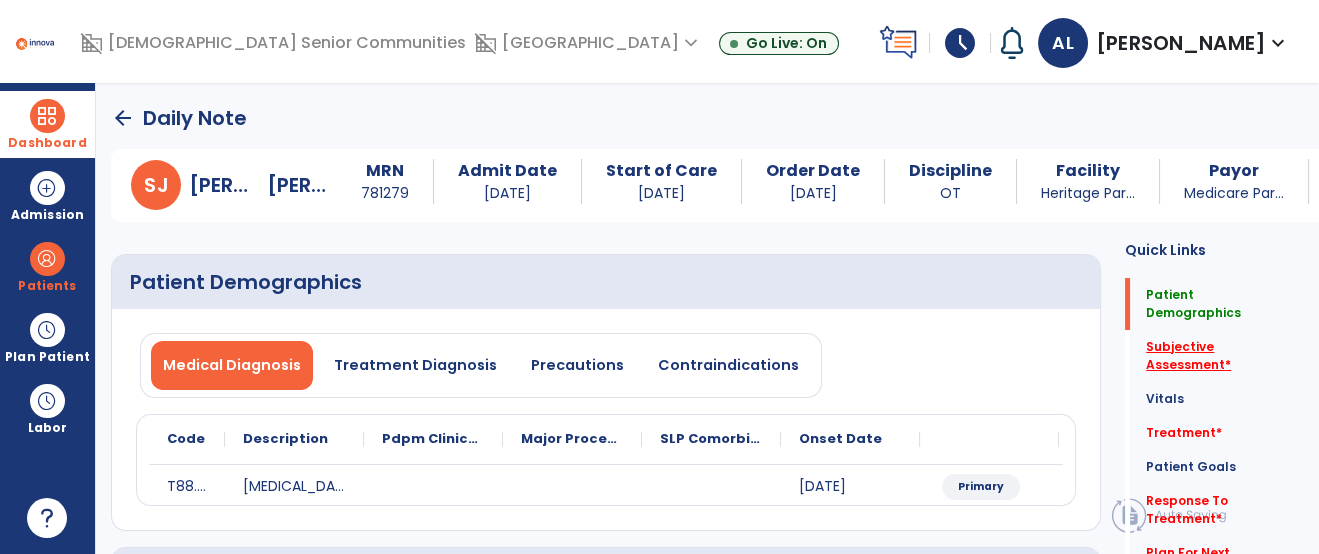 click on "Subjective Assessment   *" 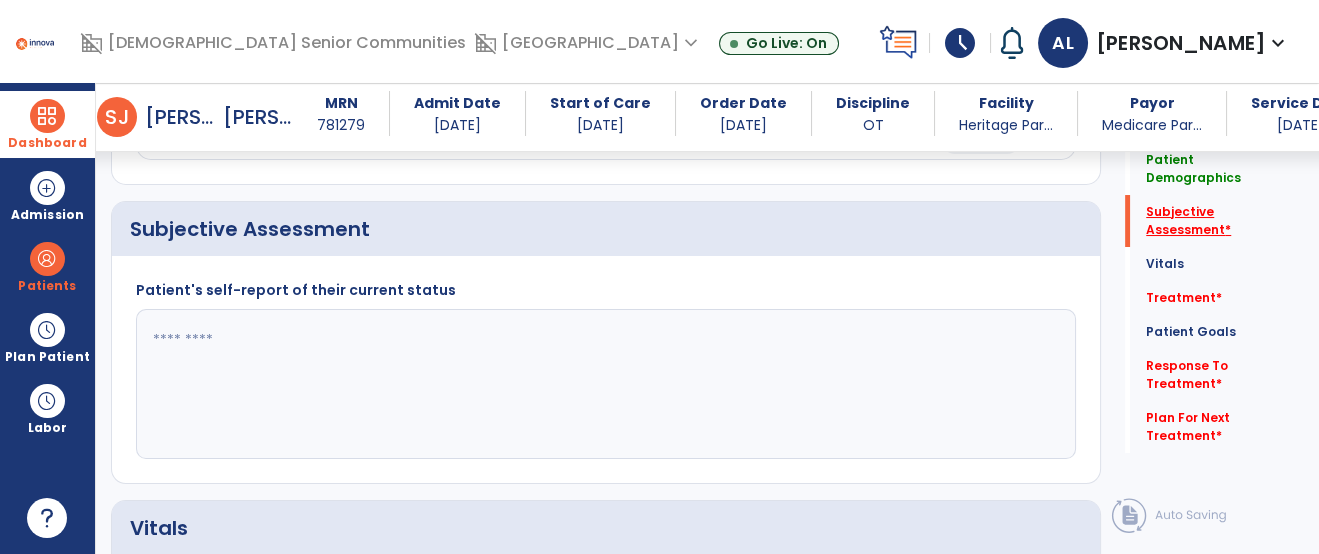 scroll, scrollTop: 369, scrollLeft: 0, axis: vertical 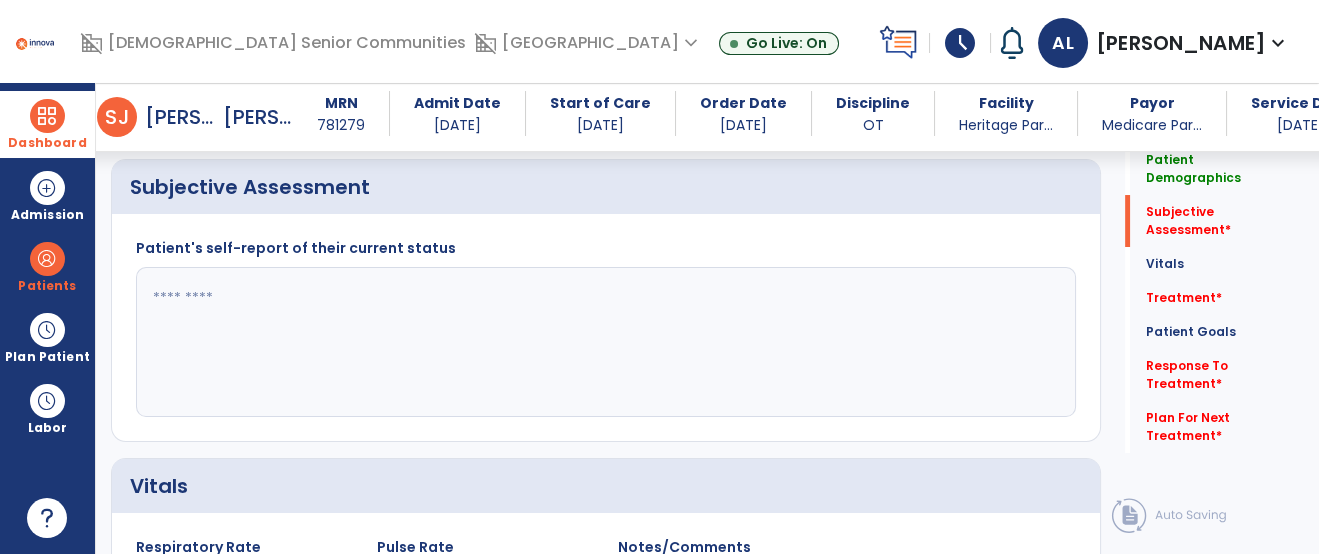click 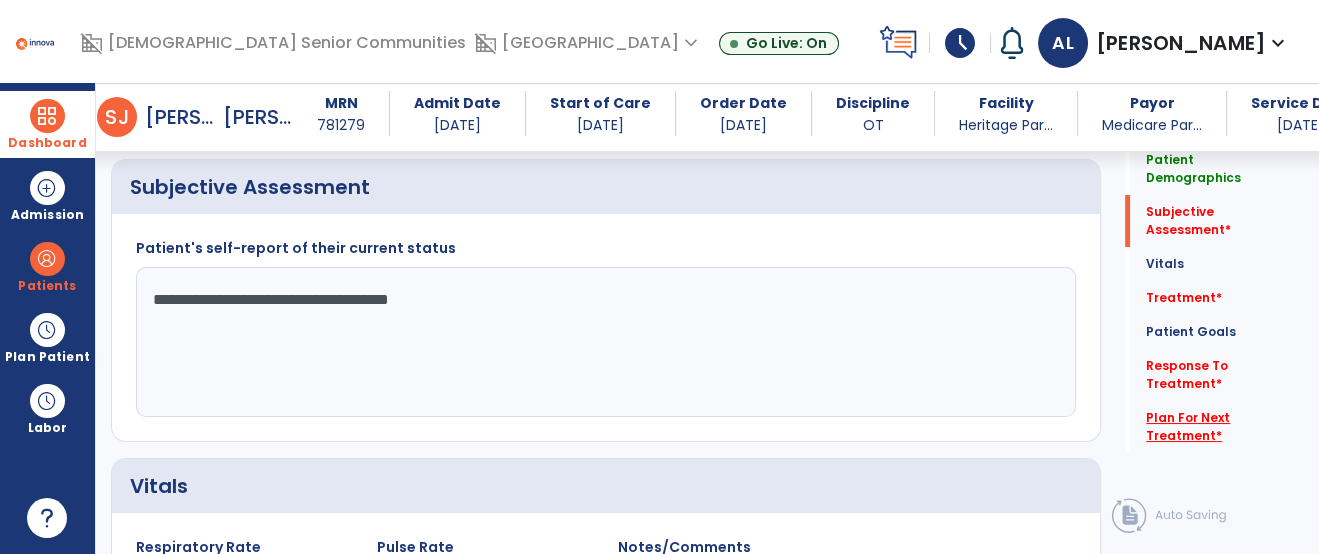 type on "**********" 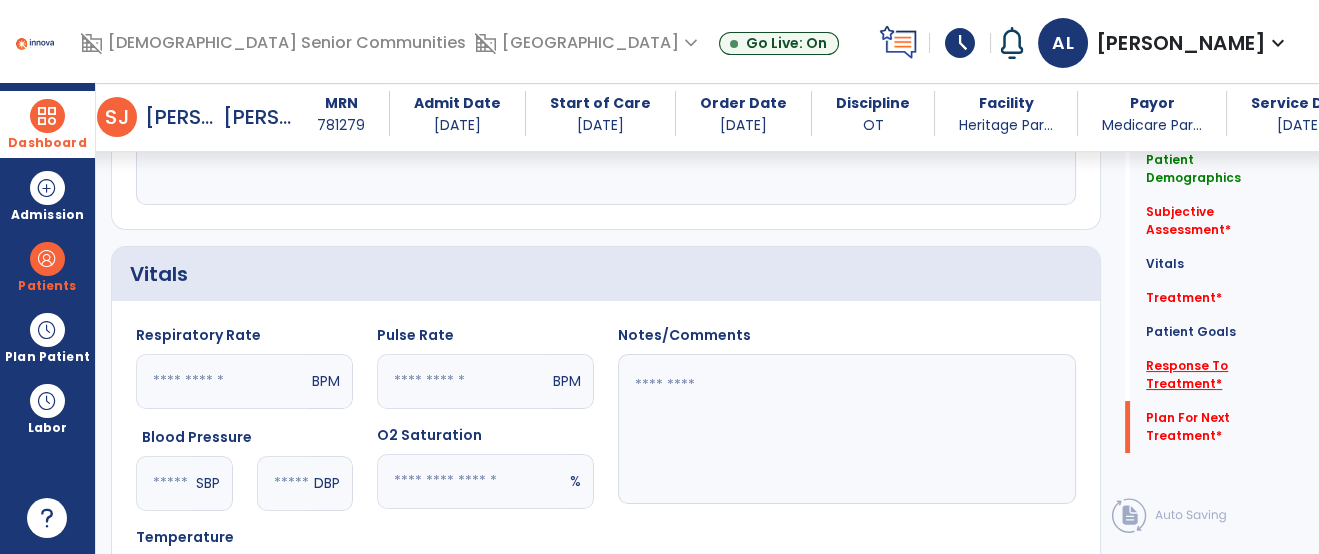 scroll, scrollTop: 1566, scrollLeft: 0, axis: vertical 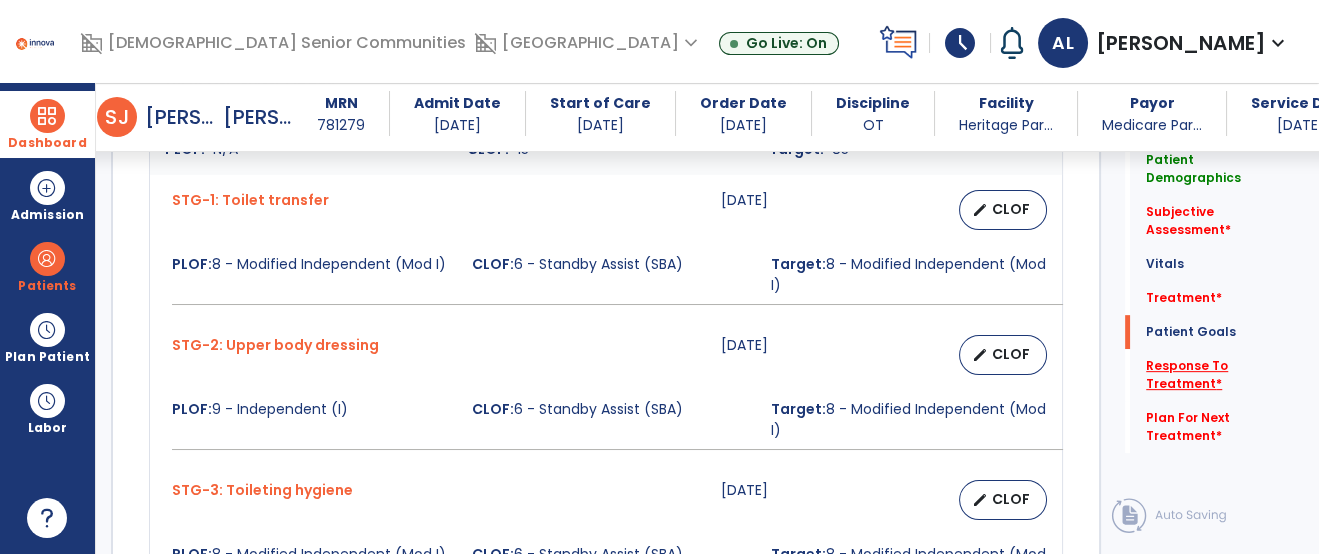 click on "Response To Treatment   *" 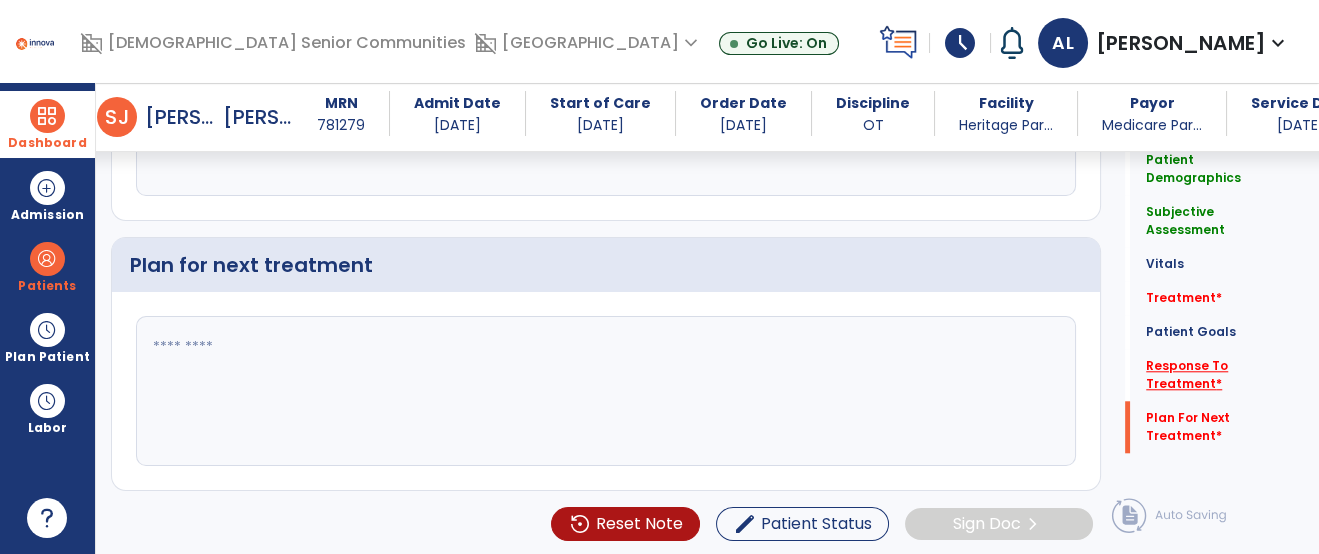scroll, scrollTop: 3002, scrollLeft: 0, axis: vertical 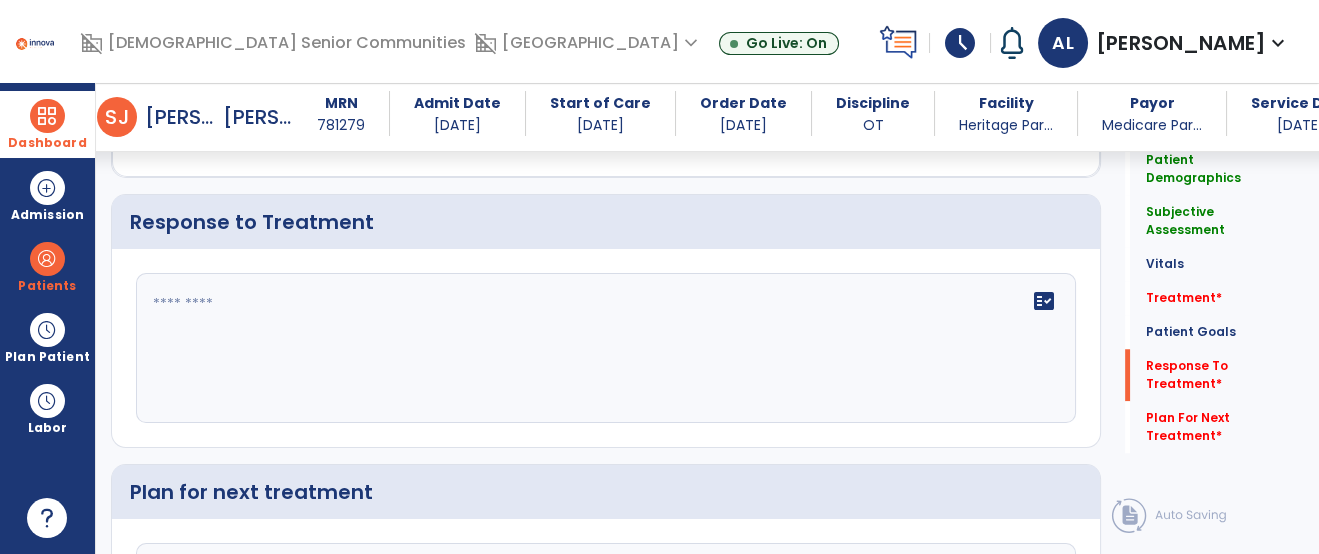 click on "fact_check" 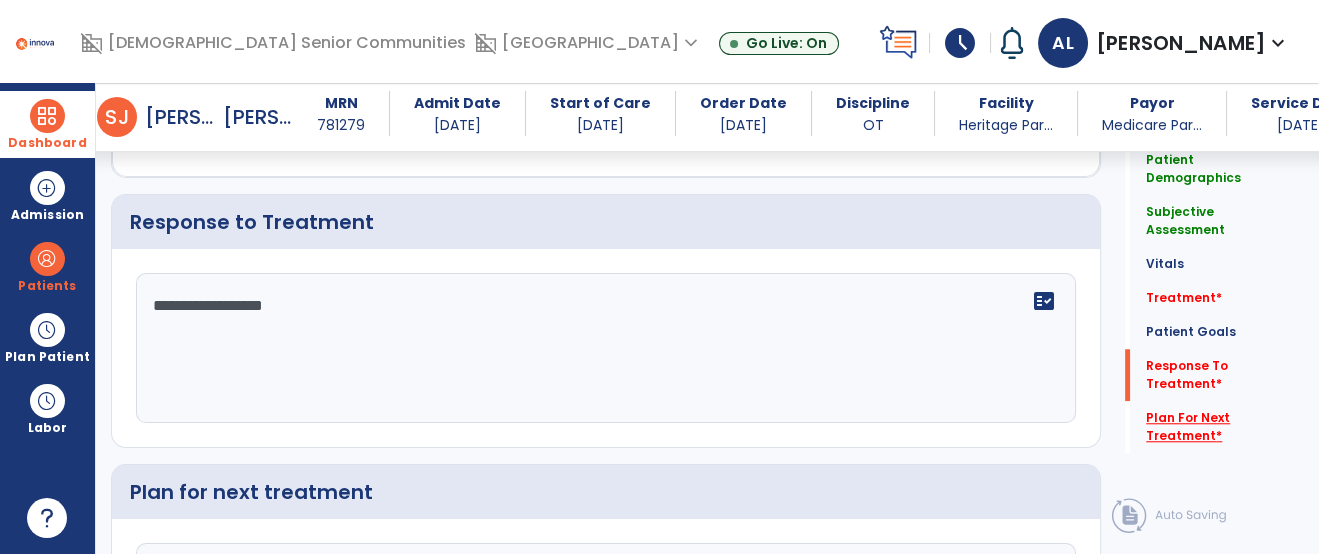 type on "**********" 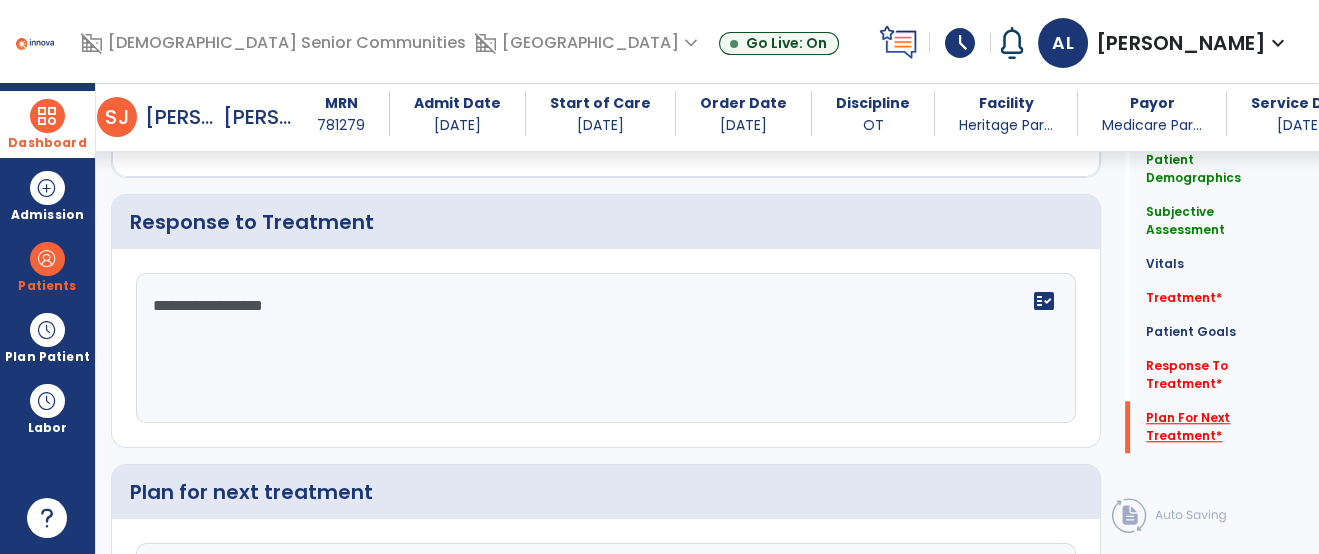 scroll, scrollTop: 3099, scrollLeft: 0, axis: vertical 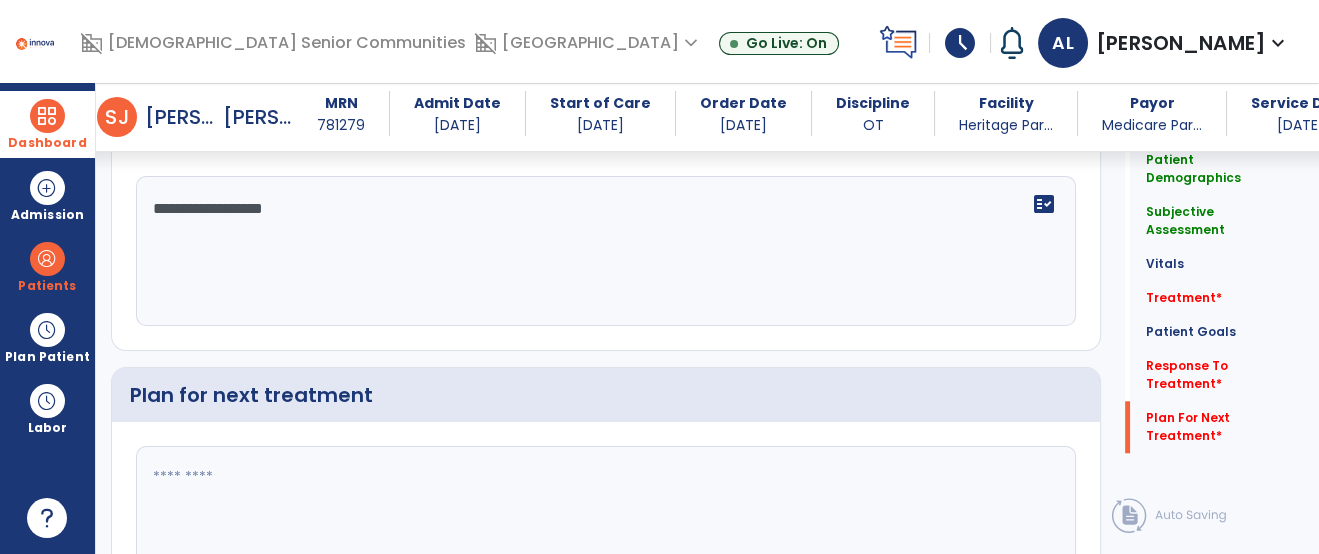 click 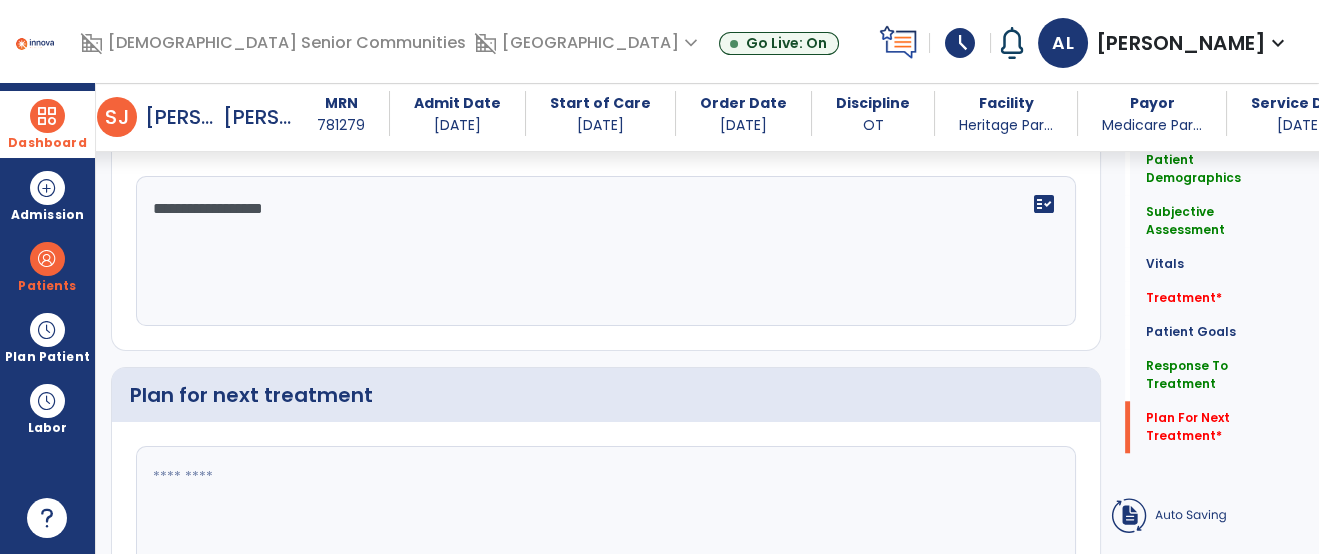 scroll, scrollTop: 3229, scrollLeft: 0, axis: vertical 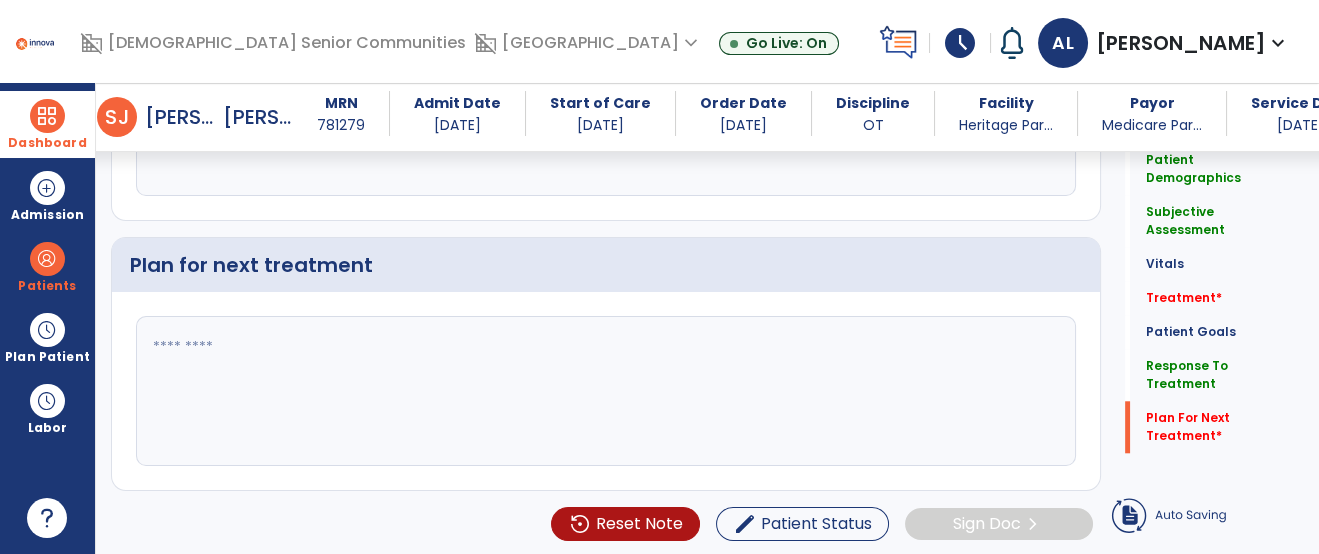 click 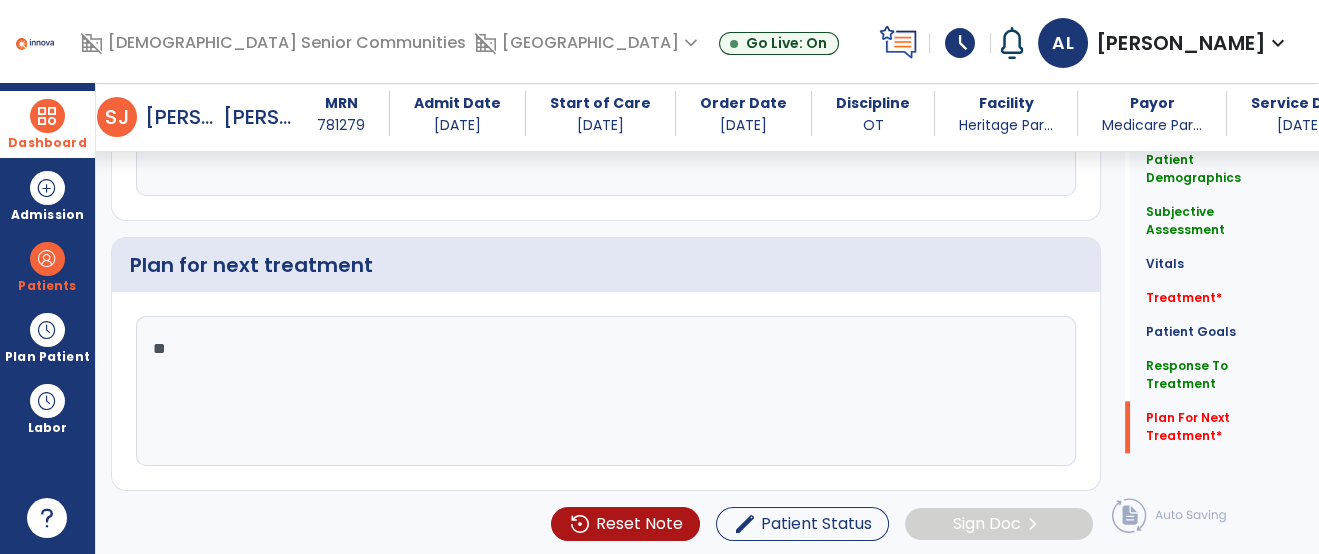 type on "*" 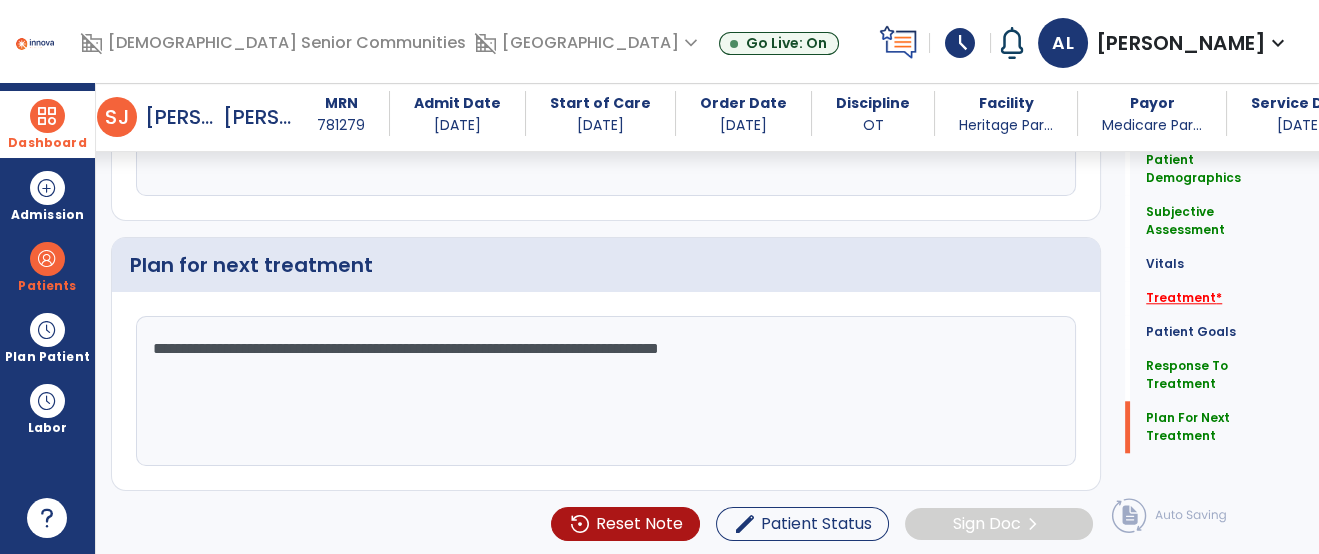 type on "**********" 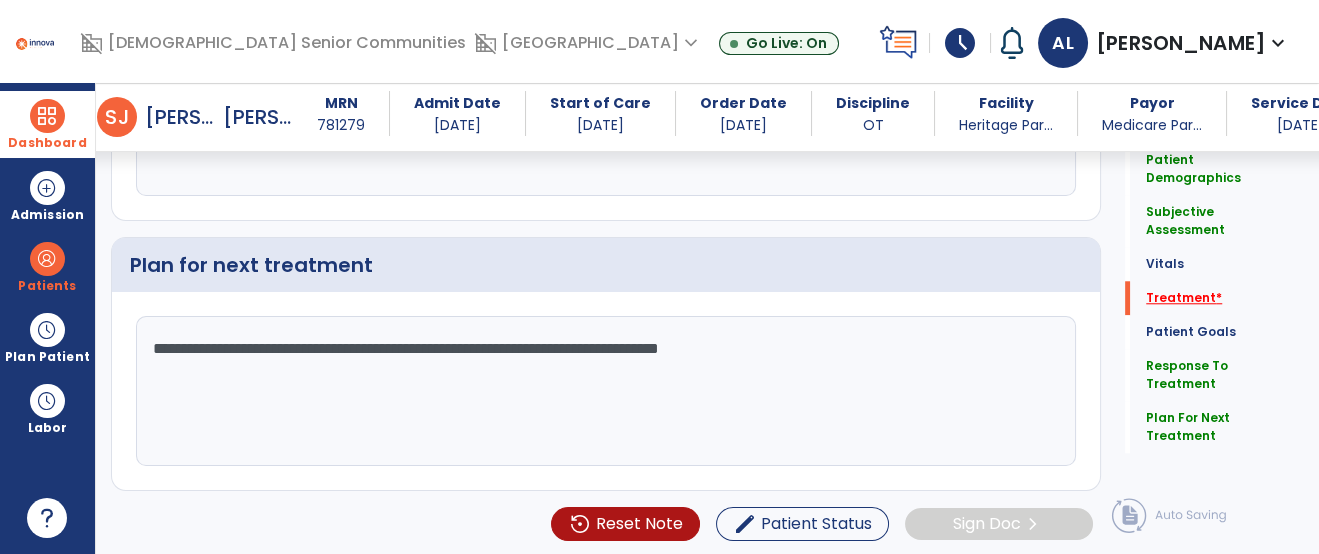 scroll, scrollTop: 3169, scrollLeft: 0, axis: vertical 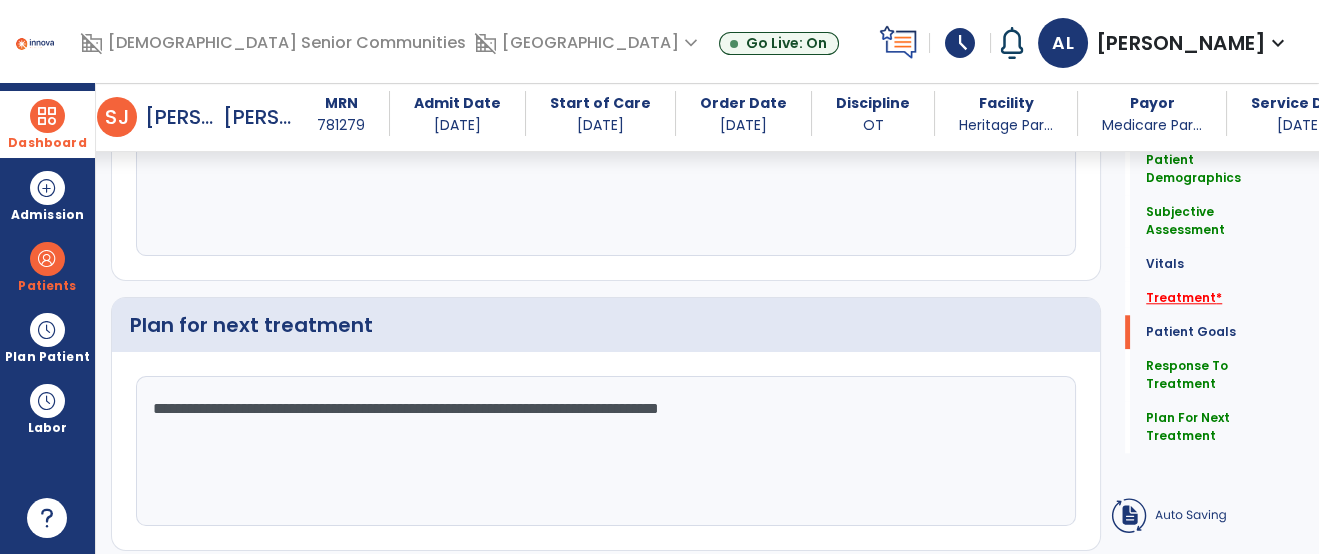 click on "STG-1: Pt to demonstrate 4/5 MMT in B UE.  07-04-2025   edit   CLOF PLOF:  N/A  CLOF:  3+/5  Target:  Pt to demonstrate 4/5 MMT in B UE." at bounding box center [606, -148] 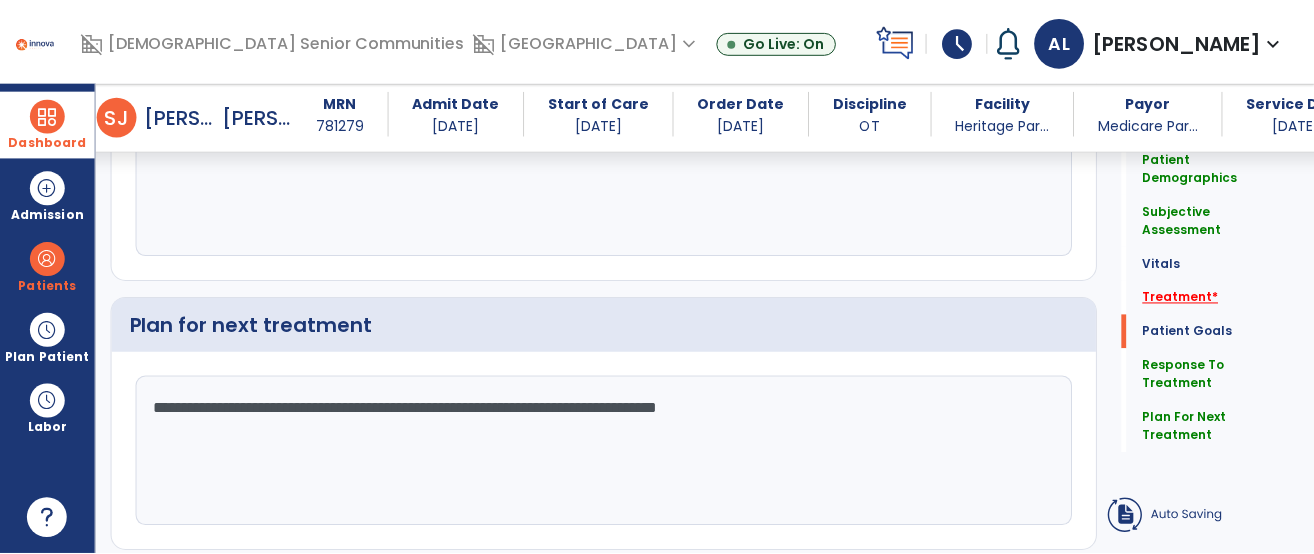 scroll, scrollTop: 1057, scrollLeft: 0, axis: vertical 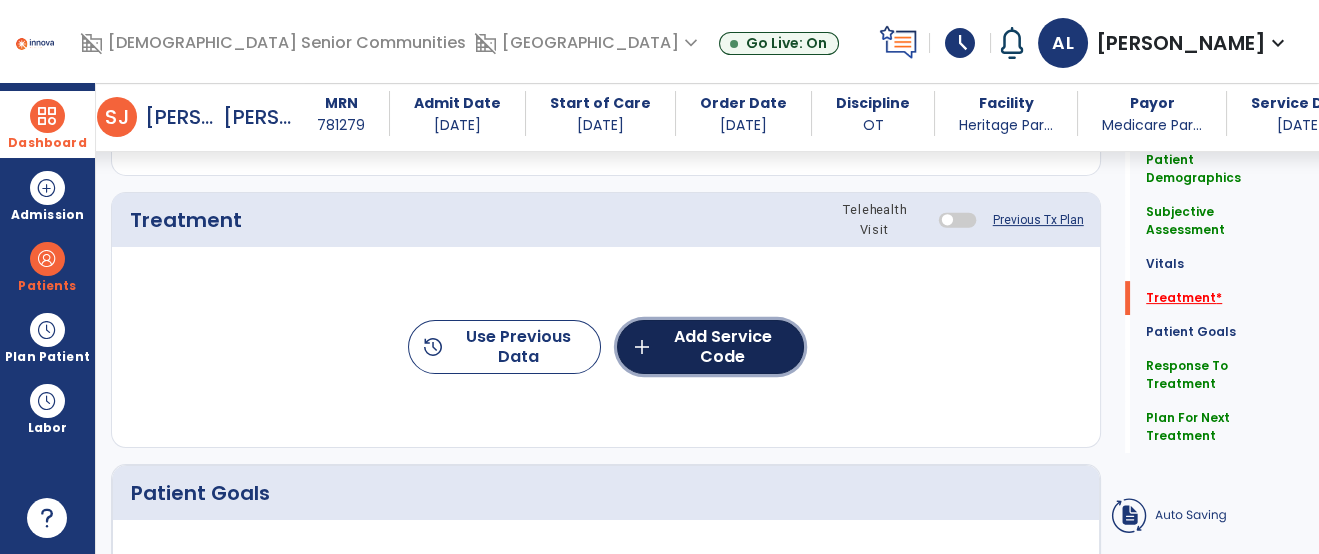 click on "add  Add Service Code" 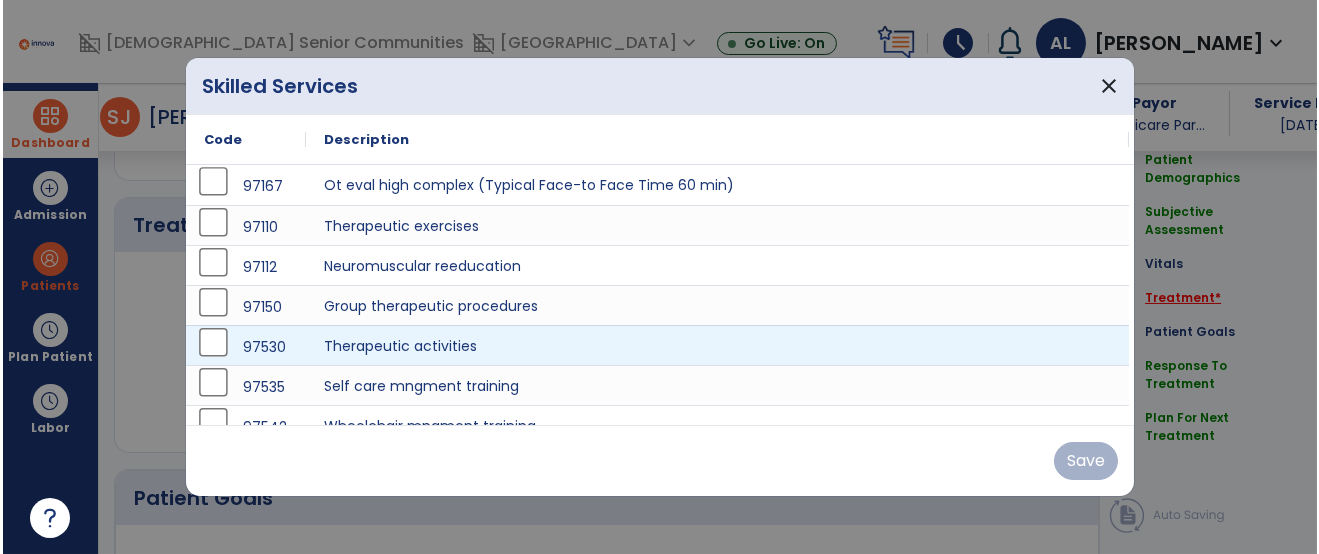 scroll, scrollTop: 1057, scrollLeft: 0, axis: vertical 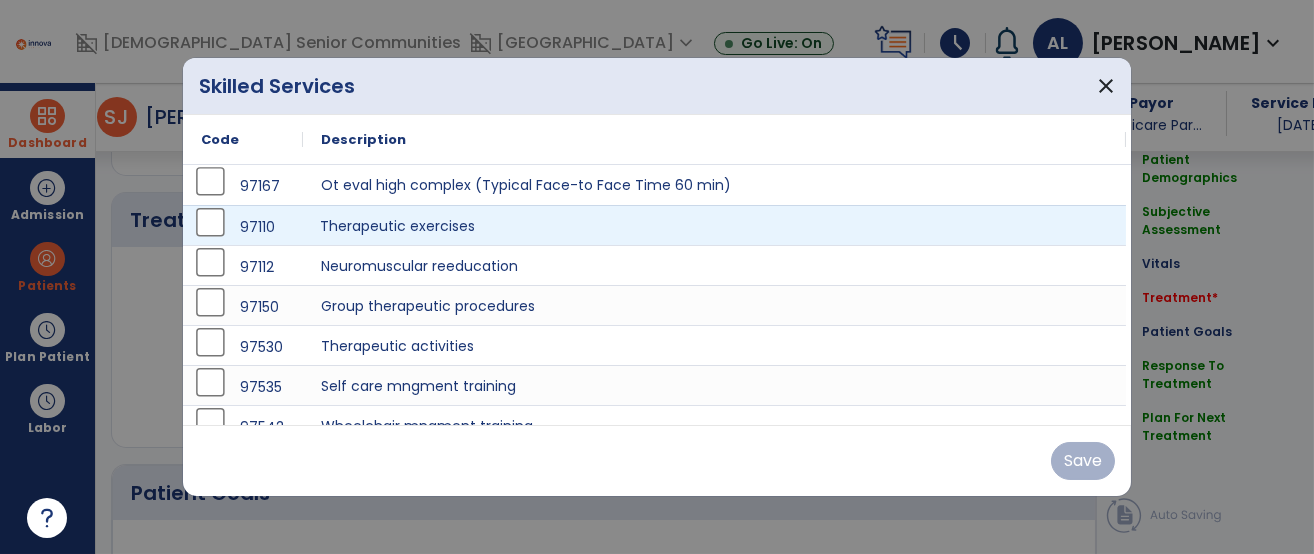 click on "Therapeutic exercises" at bounding box center [714, 225] 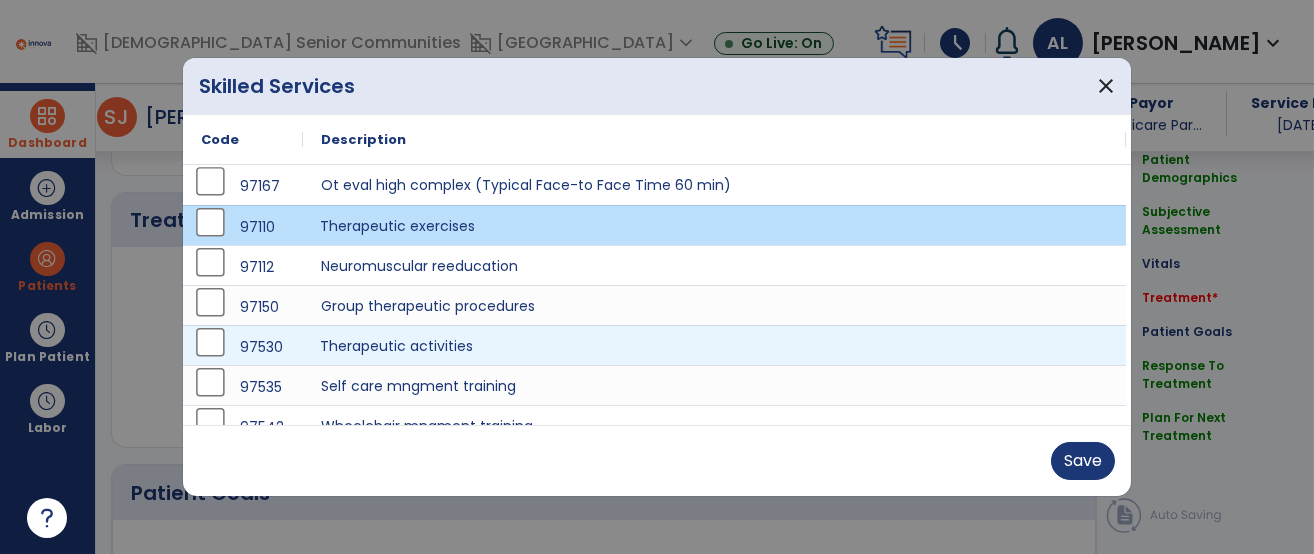 click on "Therapeutic activities" at bounding box center (714, 345) 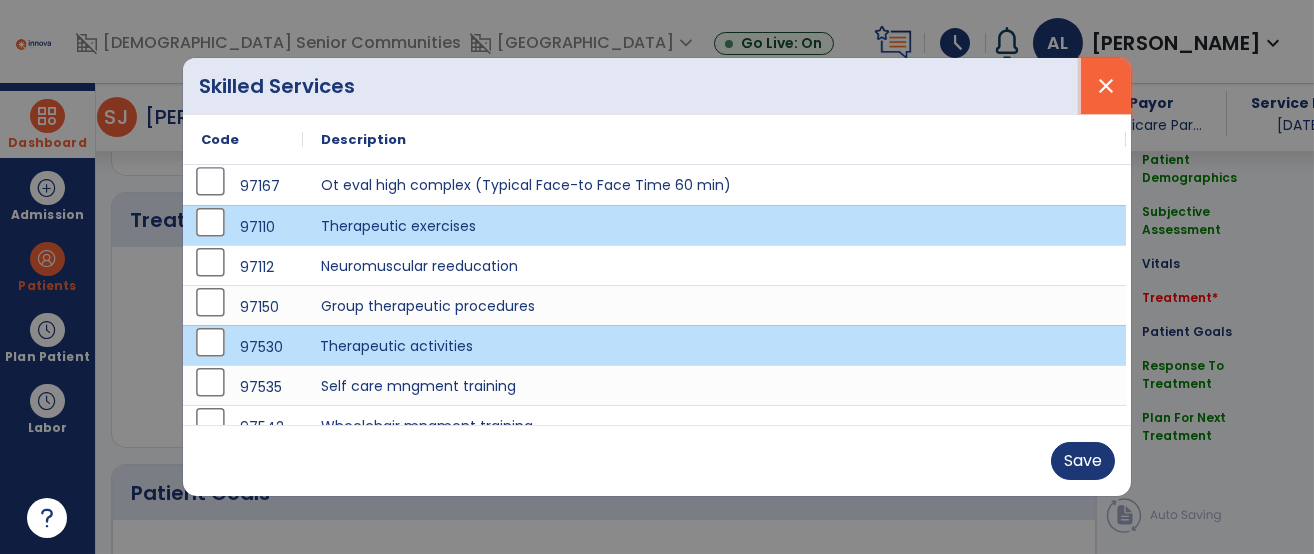 click on "close" at bounding box center (1106, 86) 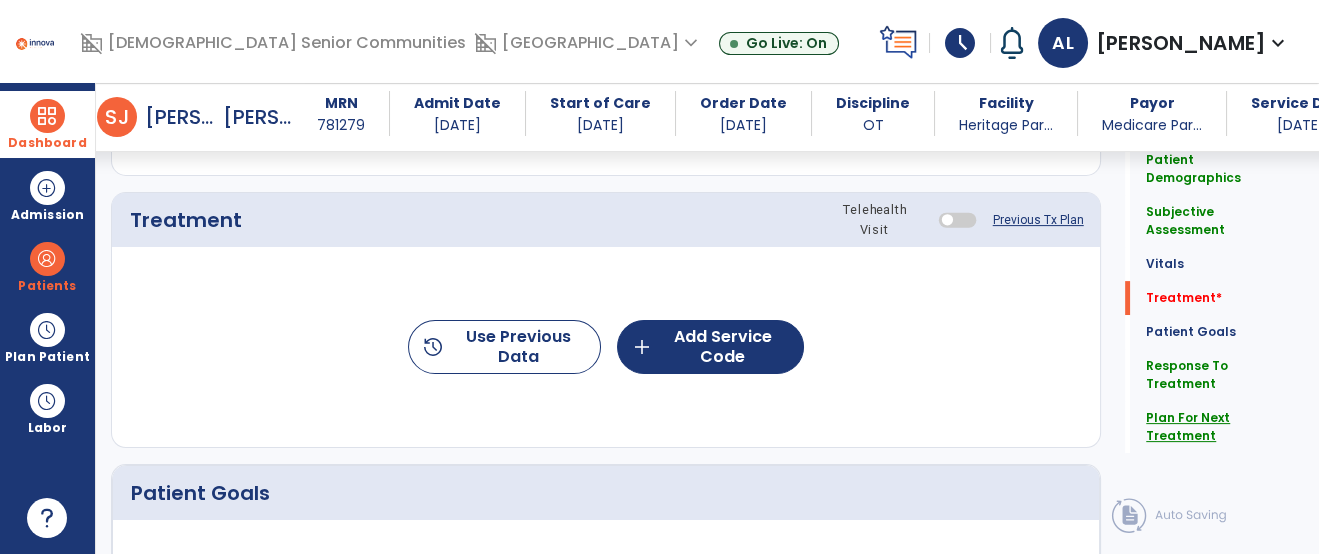 click on "Plan For Next Treatment" 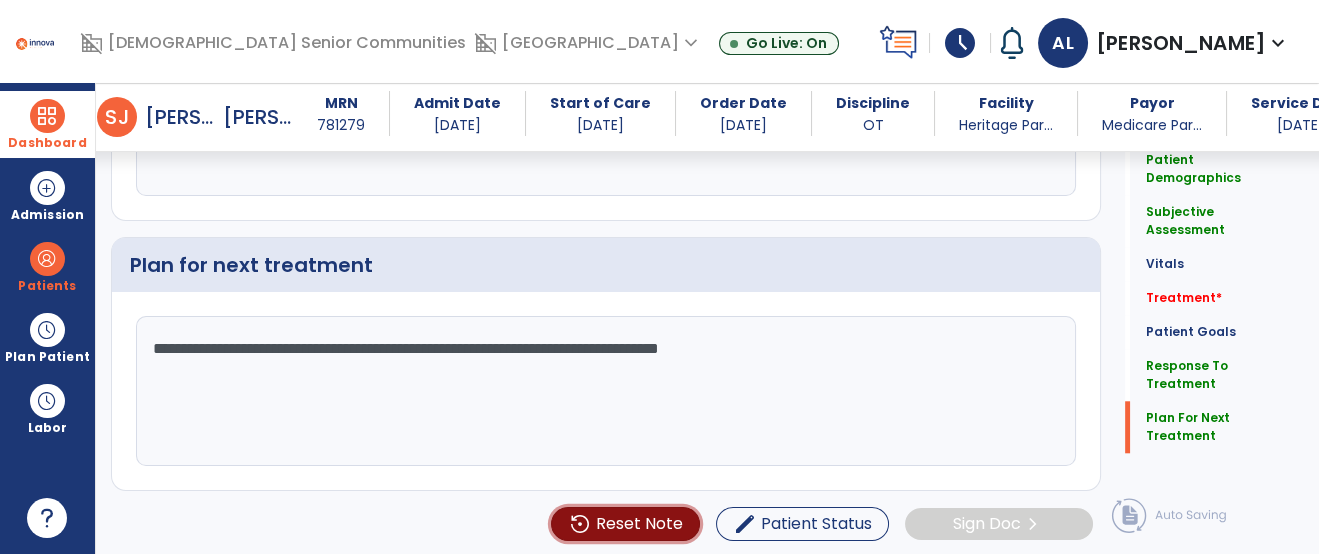 click on "Reset Note" 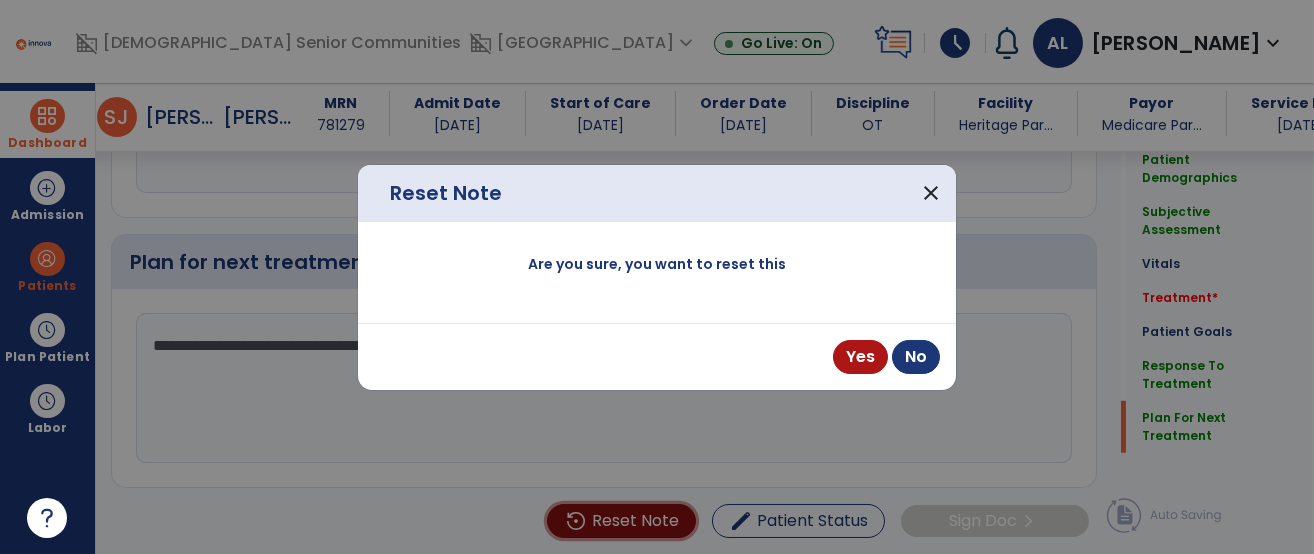 scroll, scrollTop: 3250, scrollLeft: 0, axis: vertical 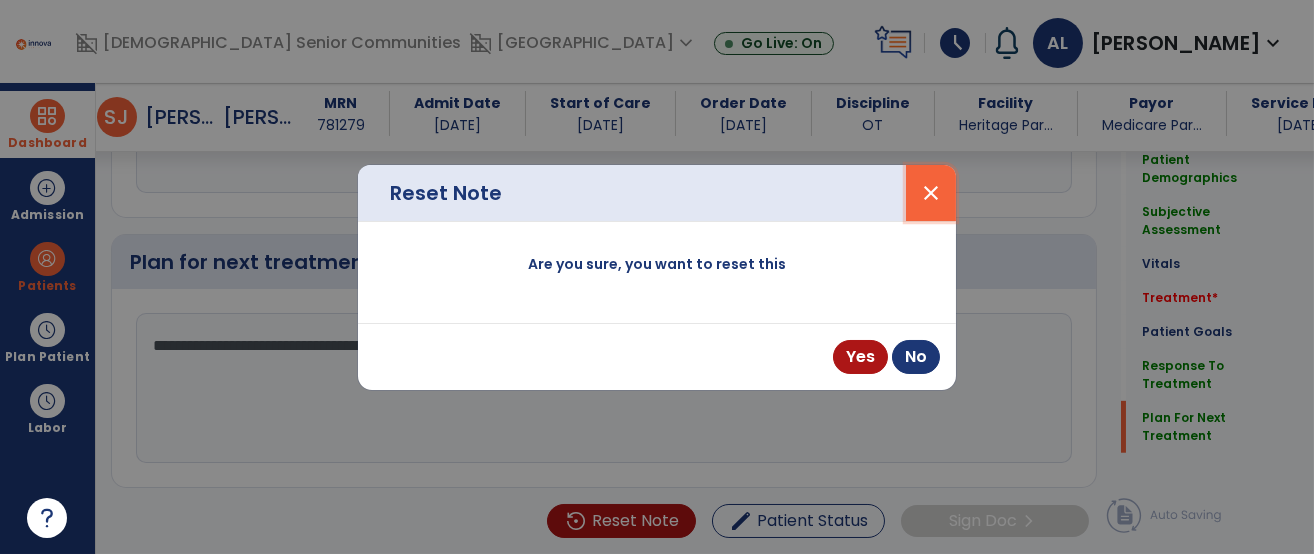 click on "close" at bounding box center (931, 193) 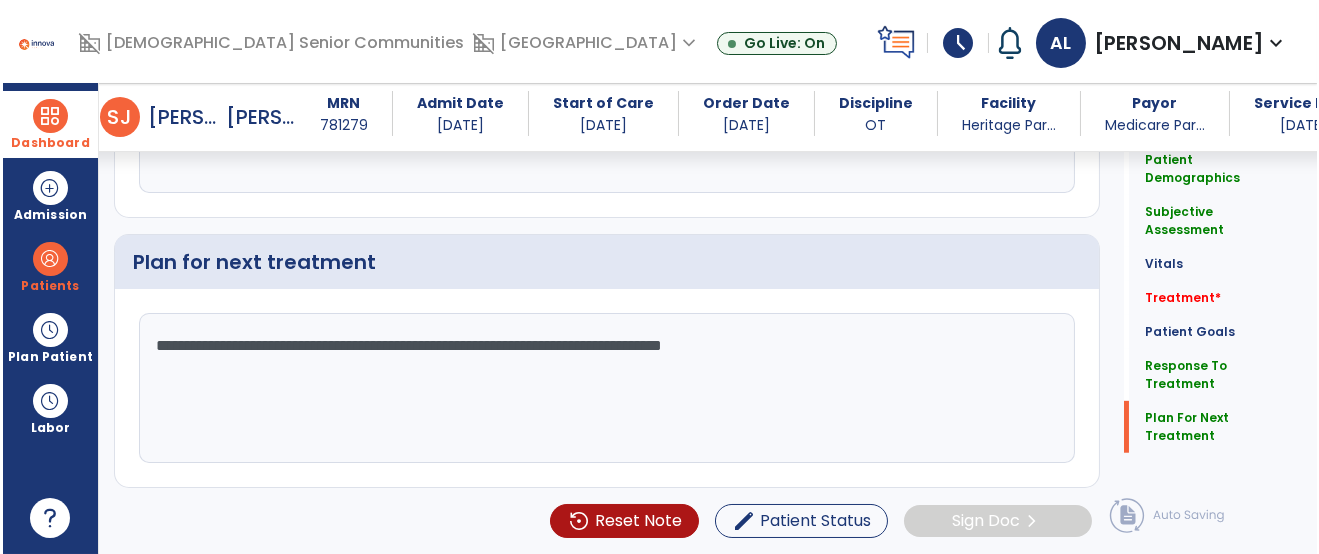 scroll, scrollTop: 3229, scrollLeft: 0, axis: vertical 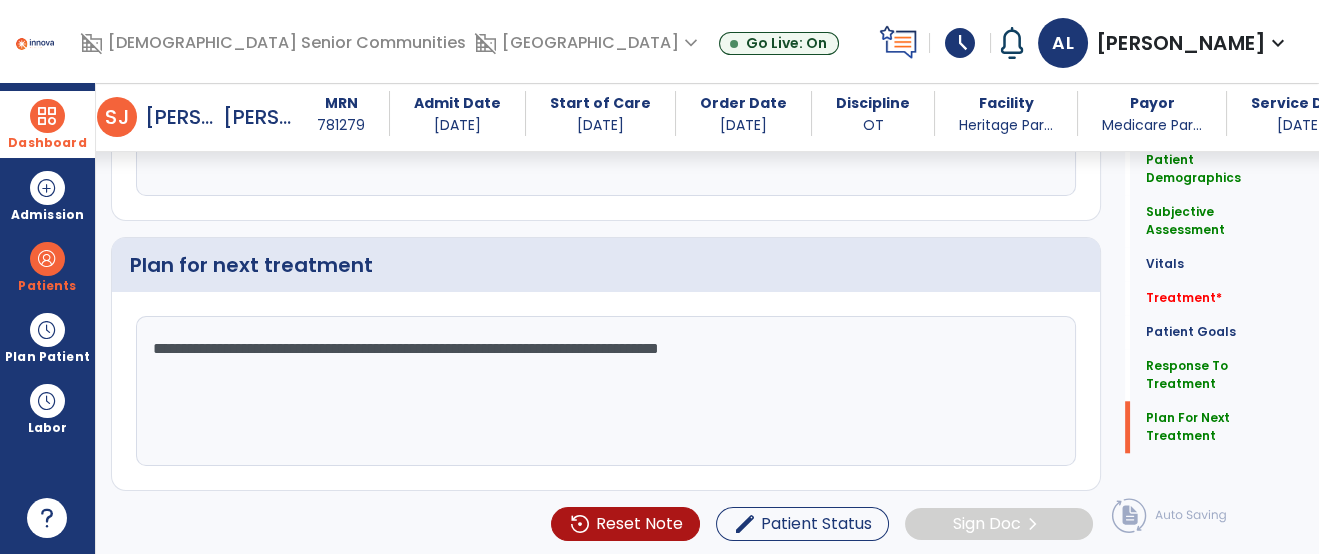 click on "Plan for next treatment" 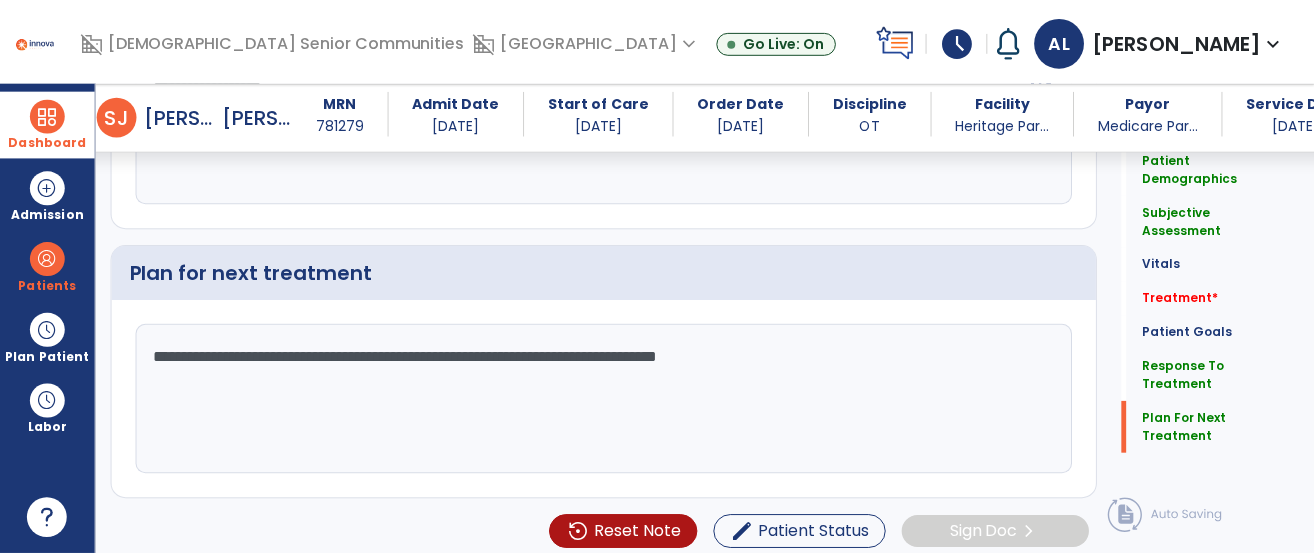 scroll, scrollTop: 3229, scrollLeft: 0, axis: vertical 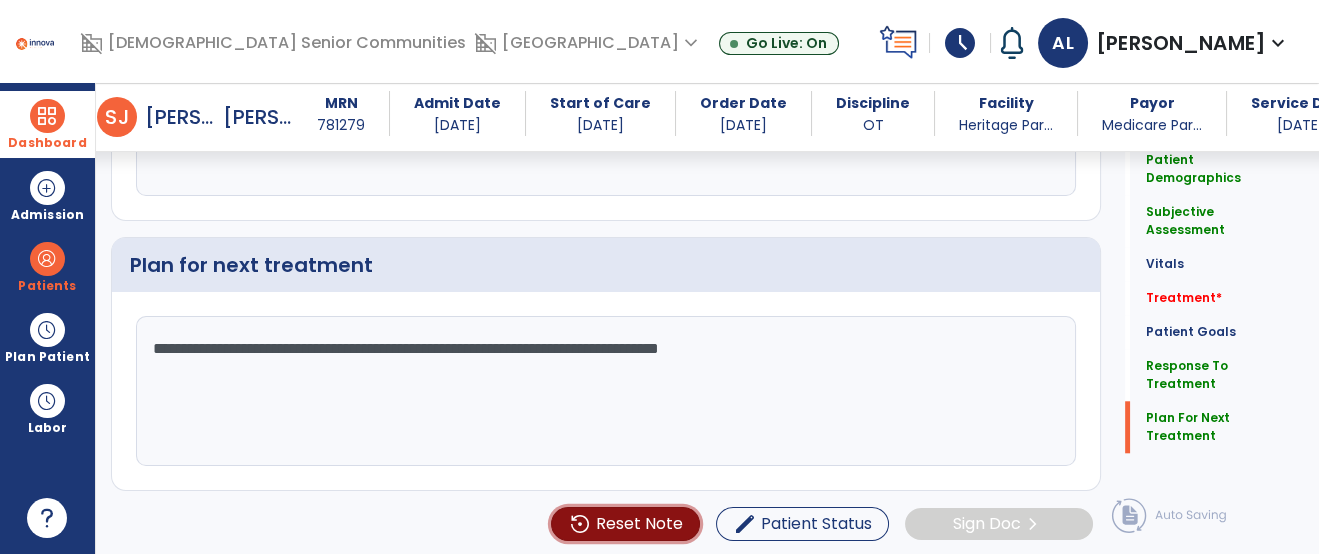 click on "Reset Note" 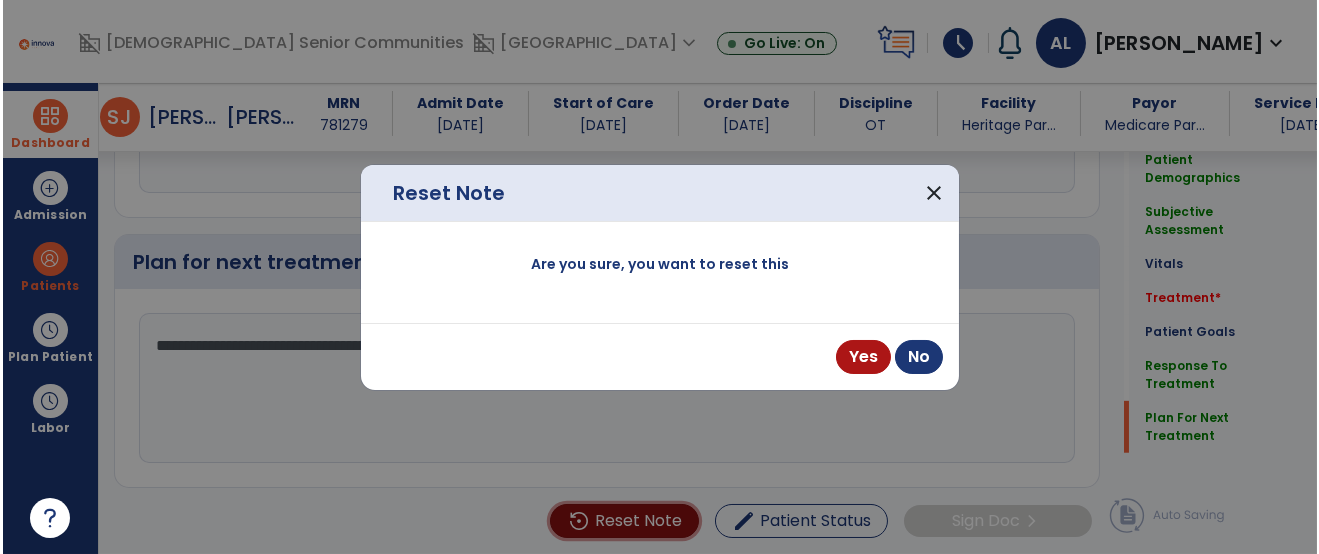 scroll, scrollTop: 3250, scrollLeft: 0, axis: vertical 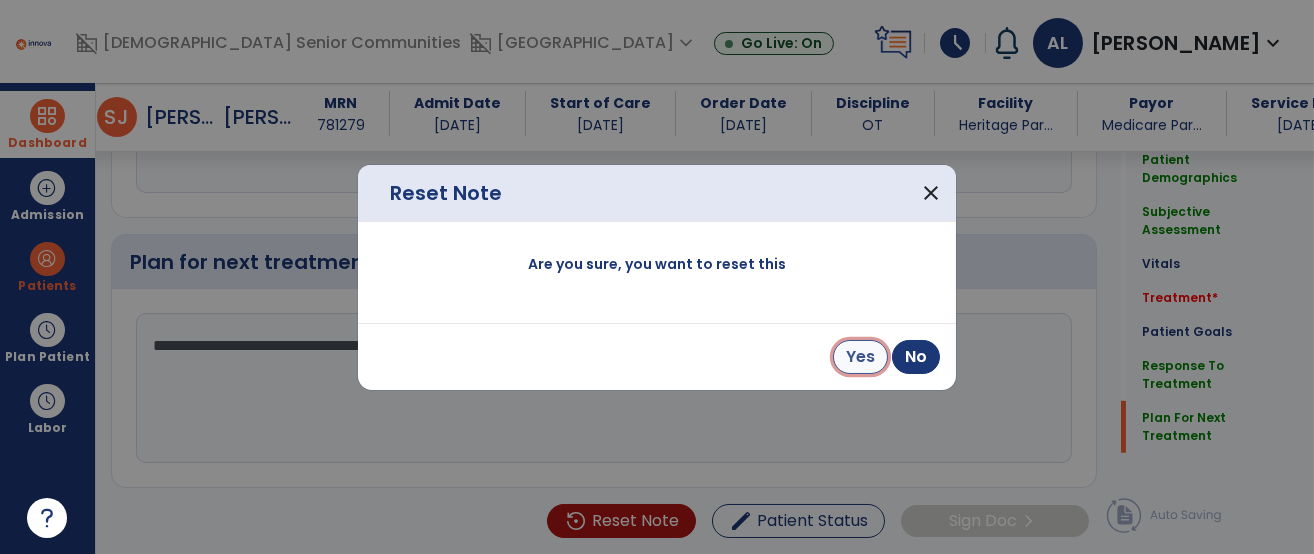 click on "Yes" at bounding box center [860, 357] 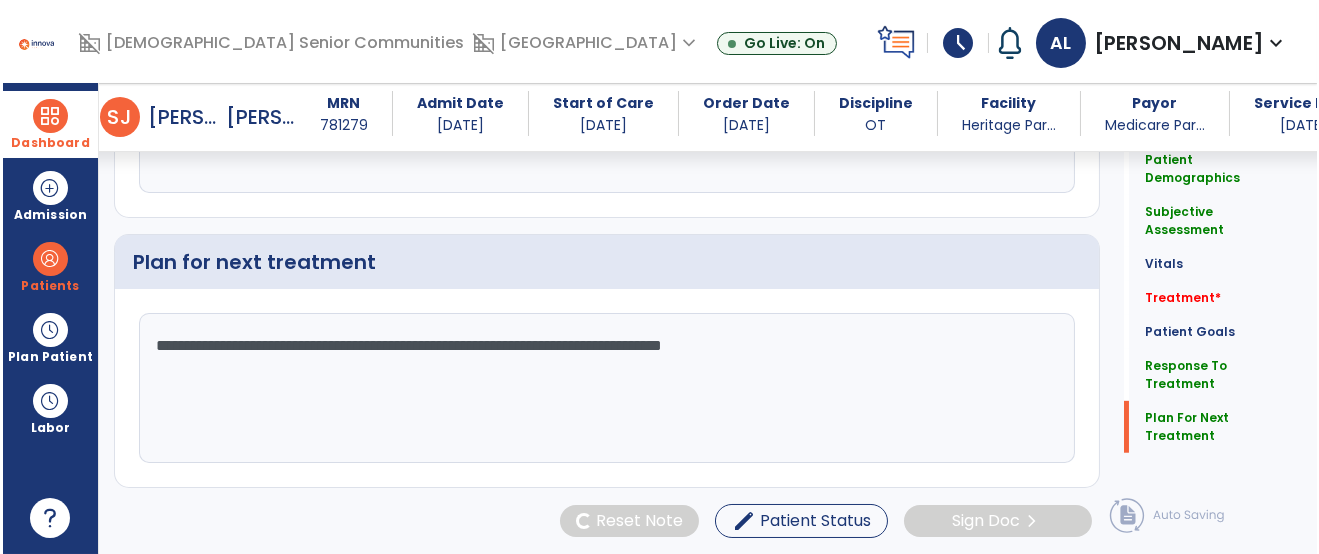 scroll, scrollTop: 3229, scrollLeft: 0, axis: vertical 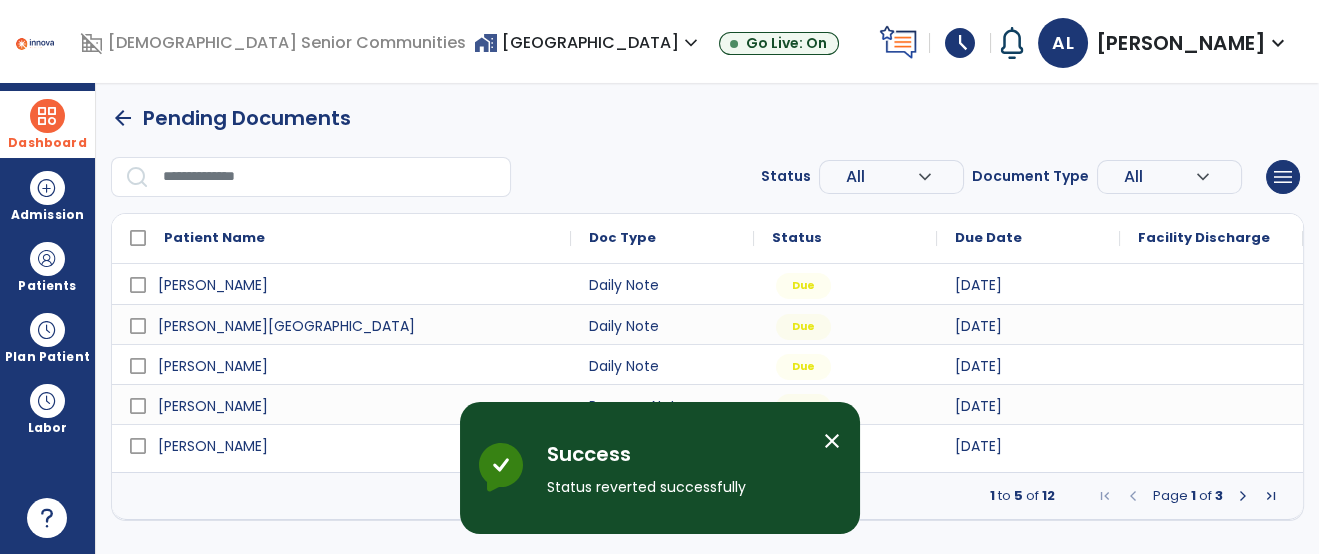 click at bounding box center (330, 177) 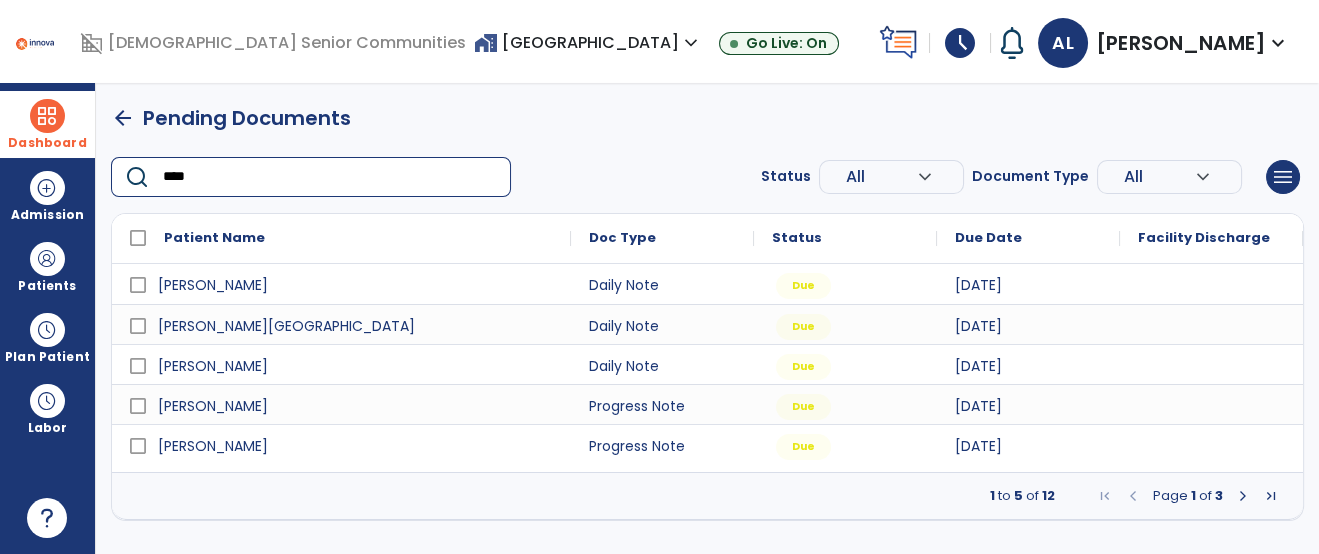 type on "*****" 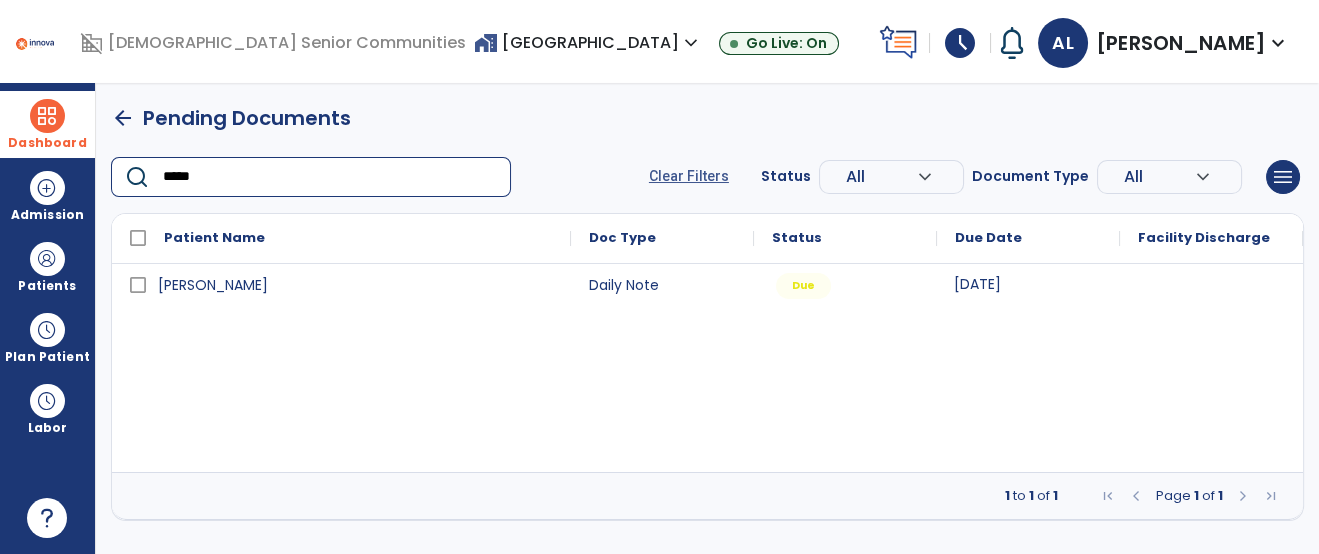 click on "[DATE]" at bounding box center (977, 284) 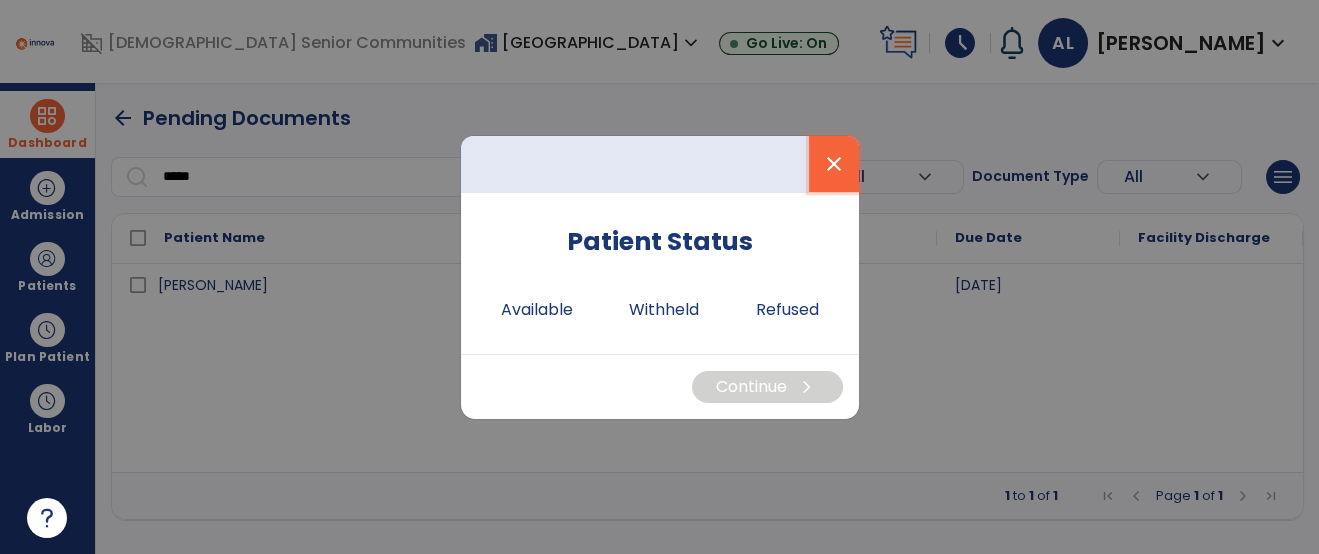 click on "close" at bounding box center [834, 164] 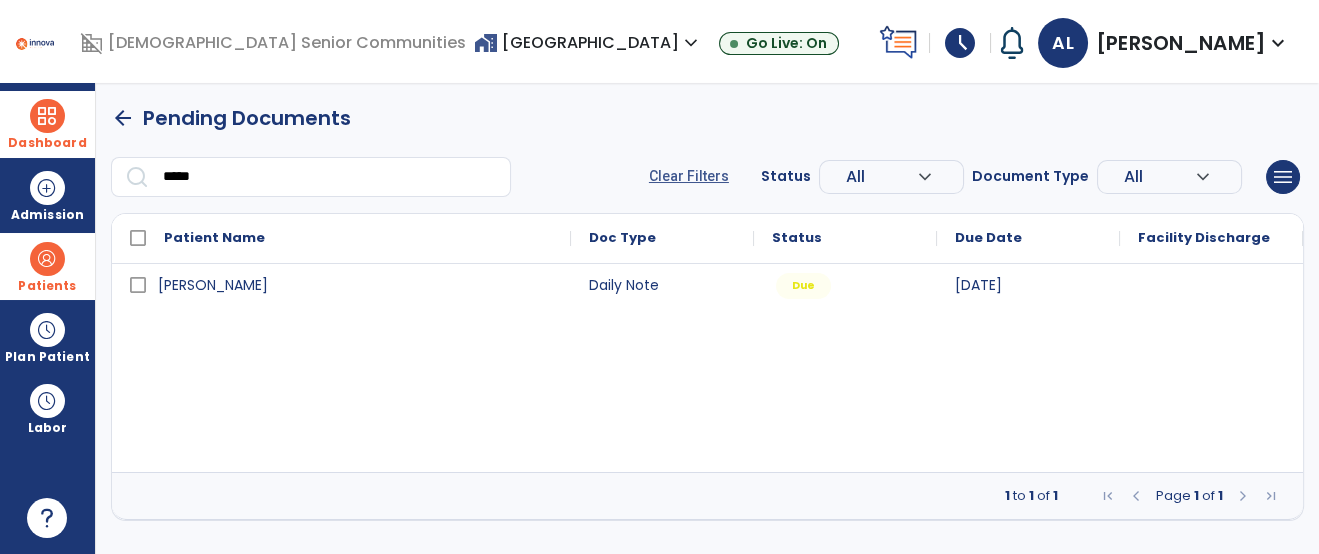 click at bounding box center (47, 259) 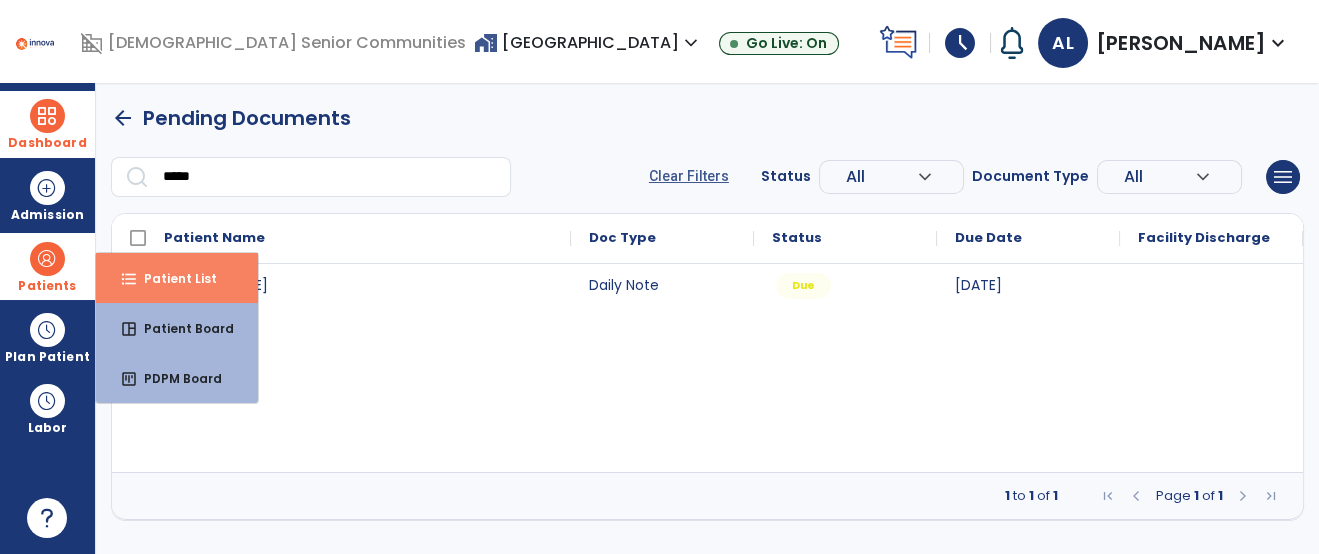 click on "format_list_bulleted  Patient List" at bounding box center [177, 278] 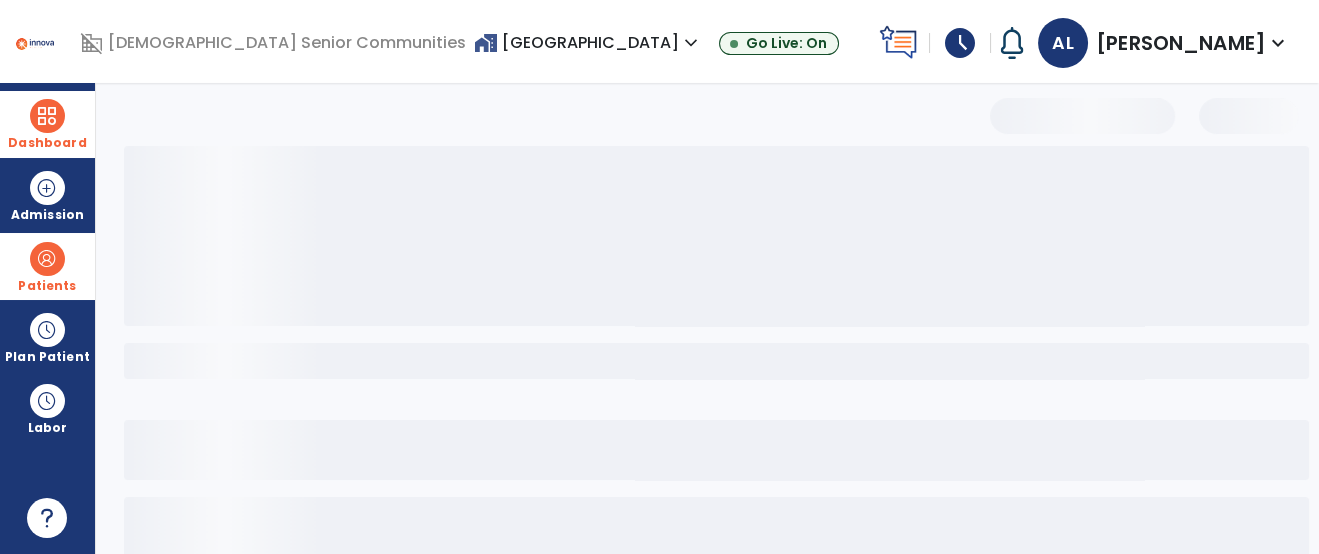 select on "***" 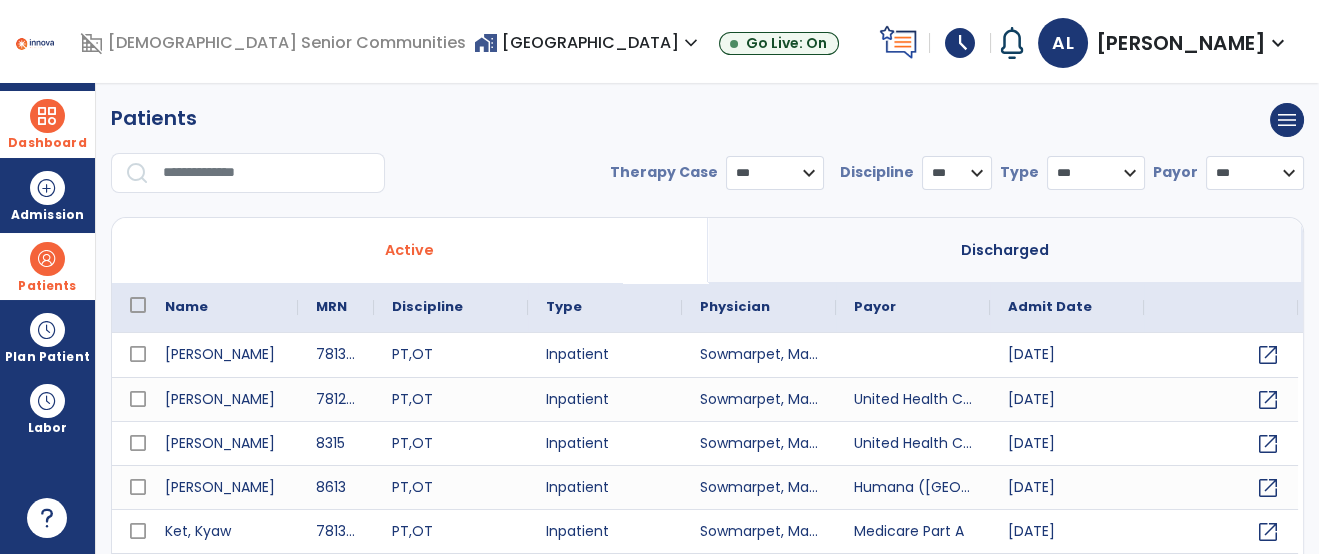 click at bounding box center (267, 173) 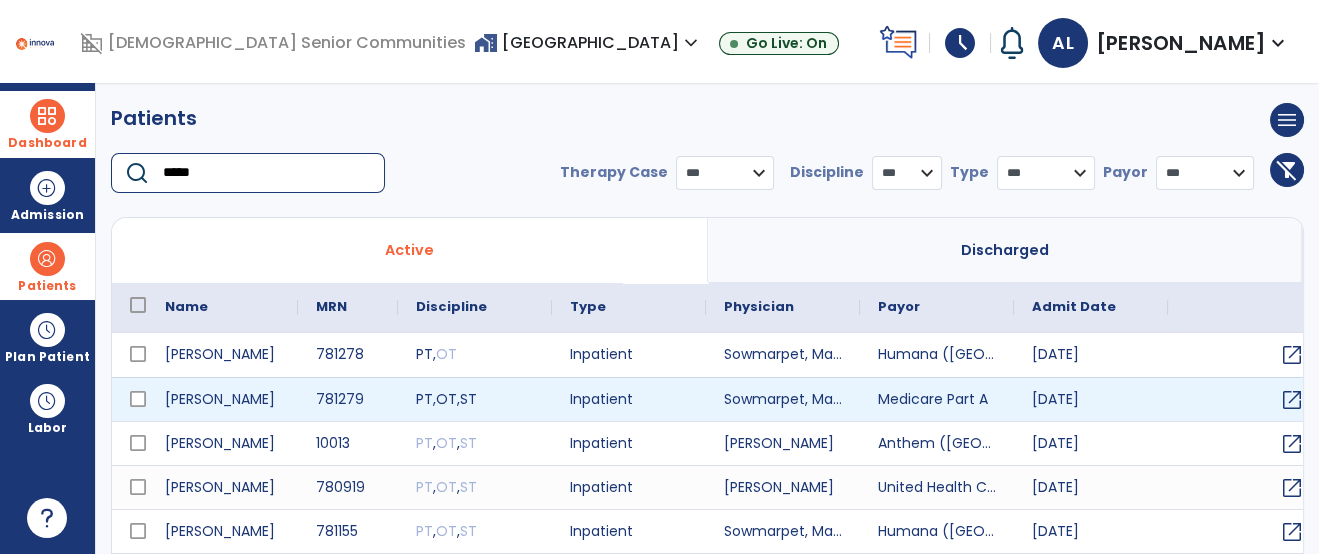 type on "*****" 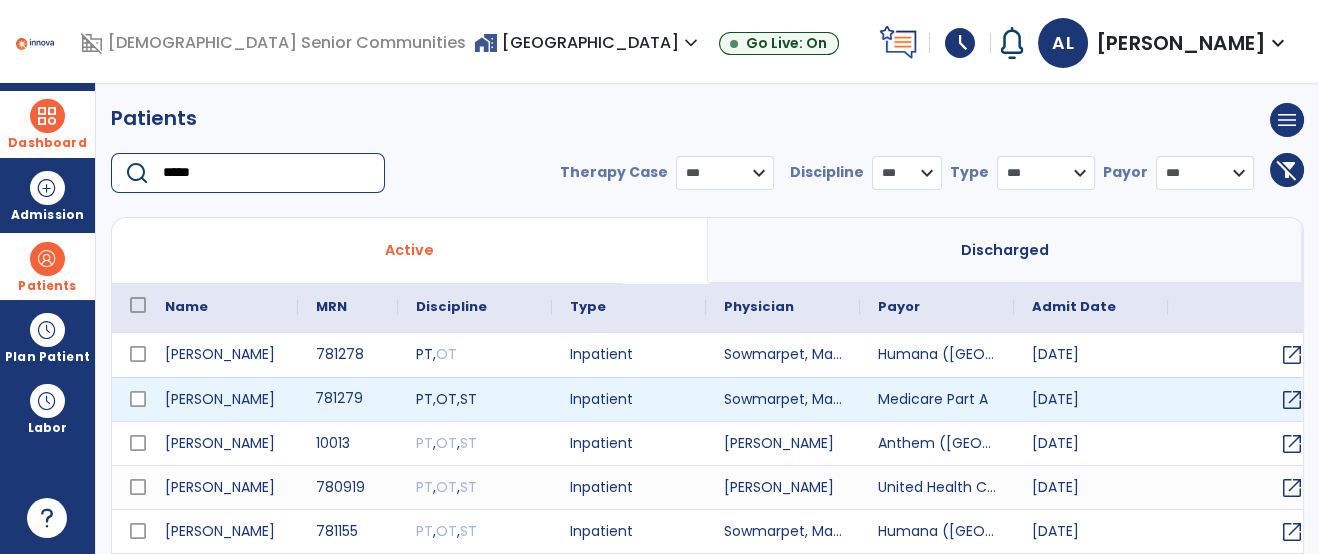 click on "781279" at bounding box center [348, 399] 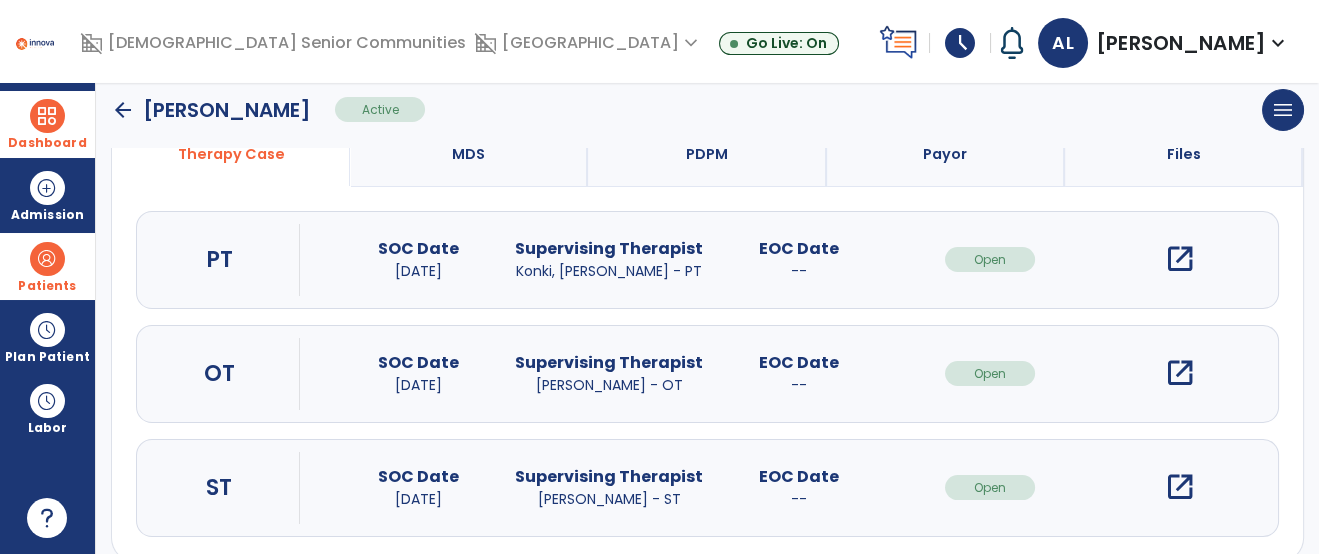 scroll, scrollTop: 177, scrollLeft: 0, axis: vertical 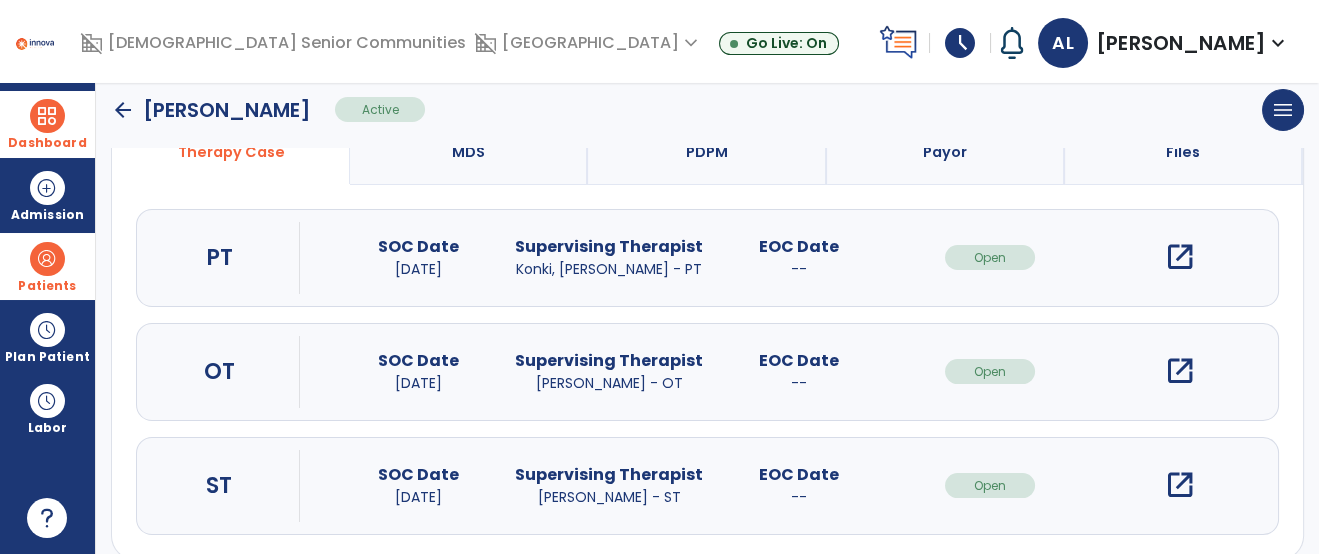 click on "open_in_new" at bounding box center [1180, 371] 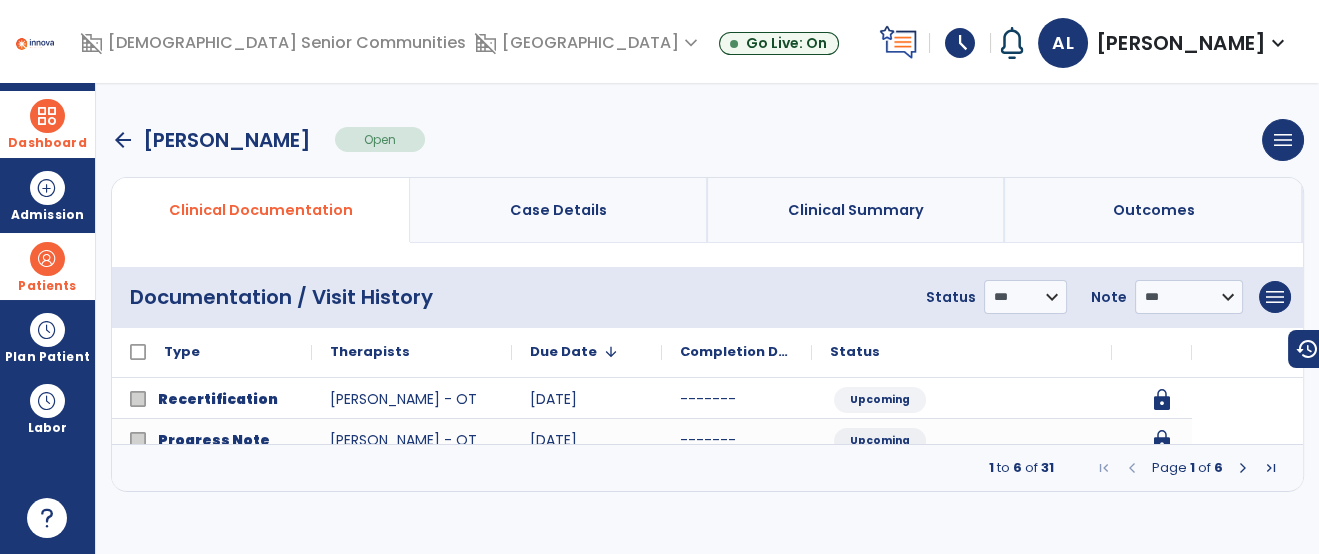 scroll, scrollTop: 0, scrollLeft: 0, axis: both 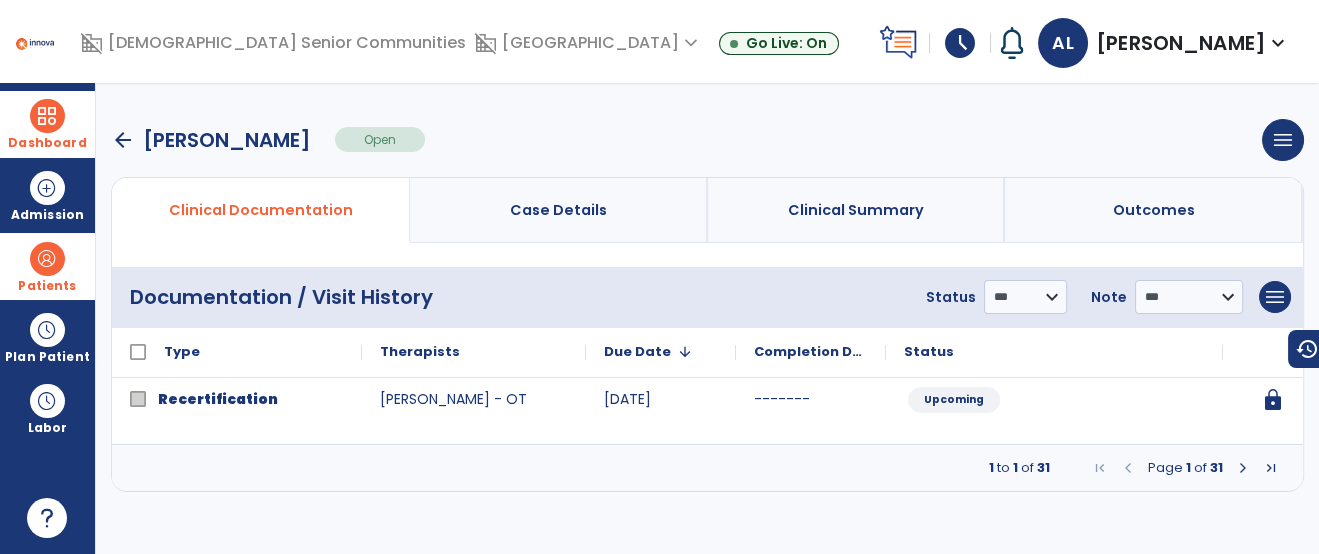 click at bounding box center (1243, 468) 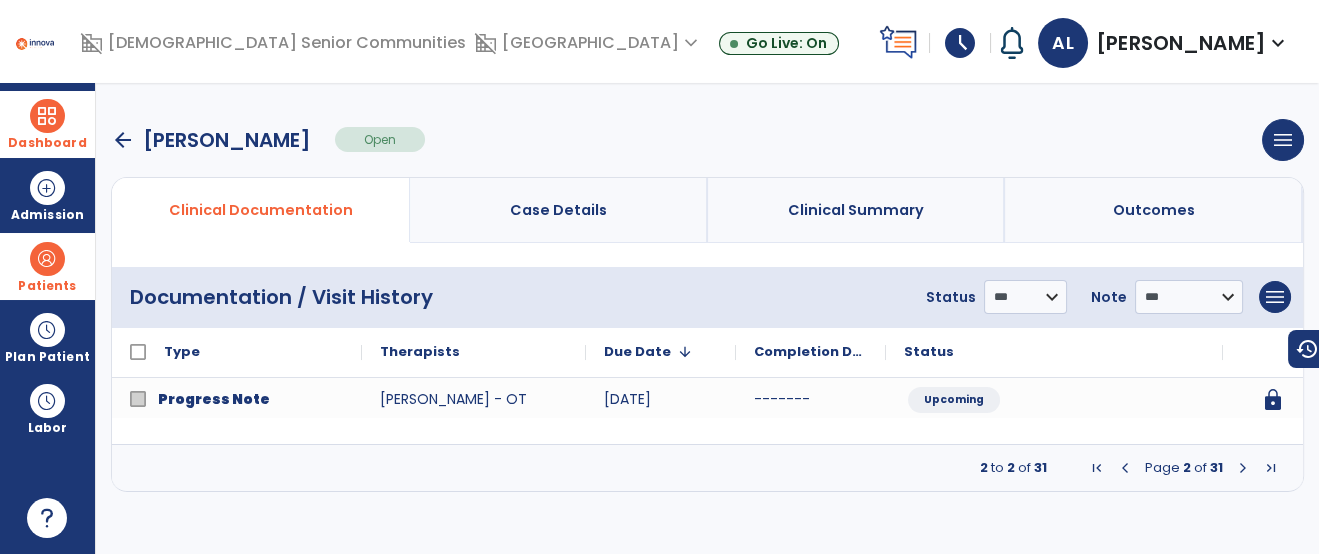 click at bounding box center [1243, 468] 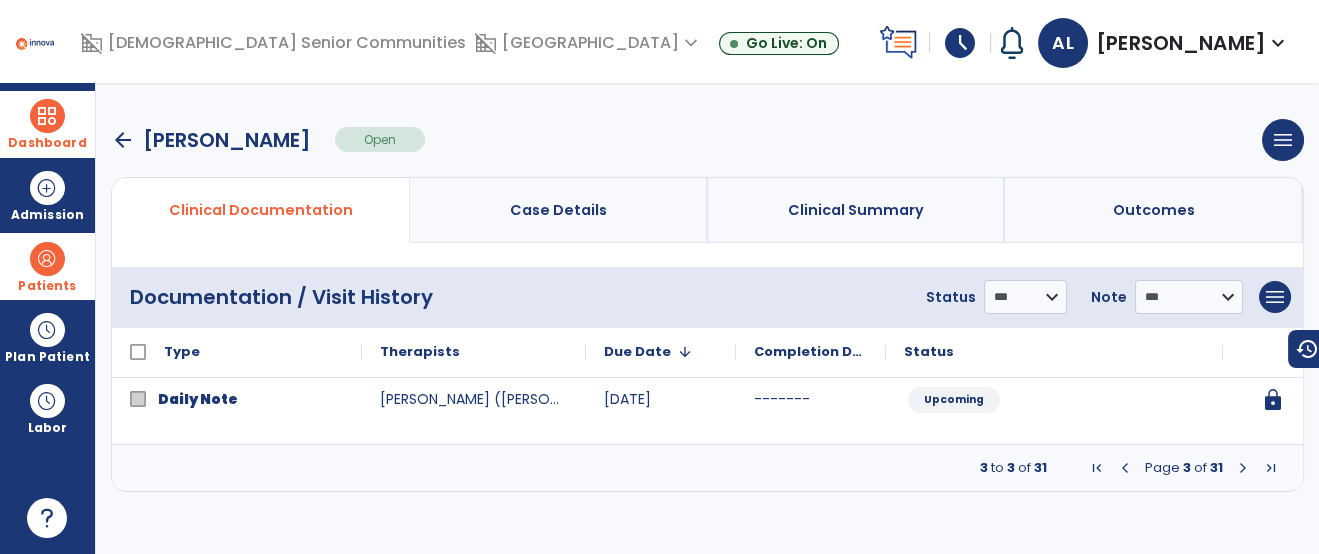 click at bounding box center (1243, 468) 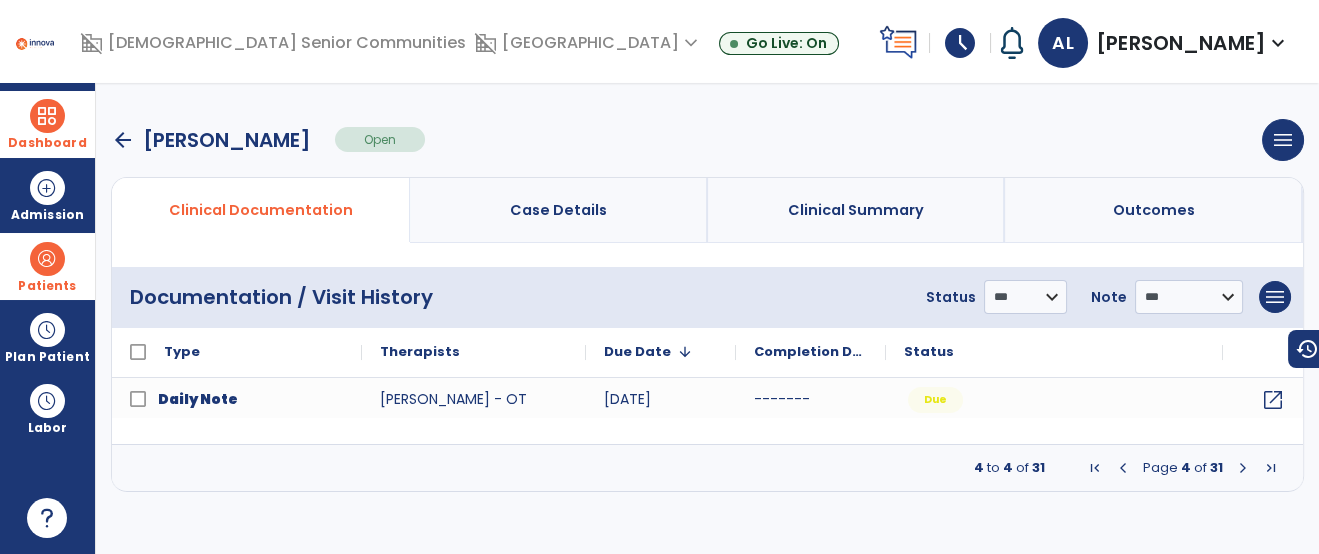 click at bounding box center (1243, 468) 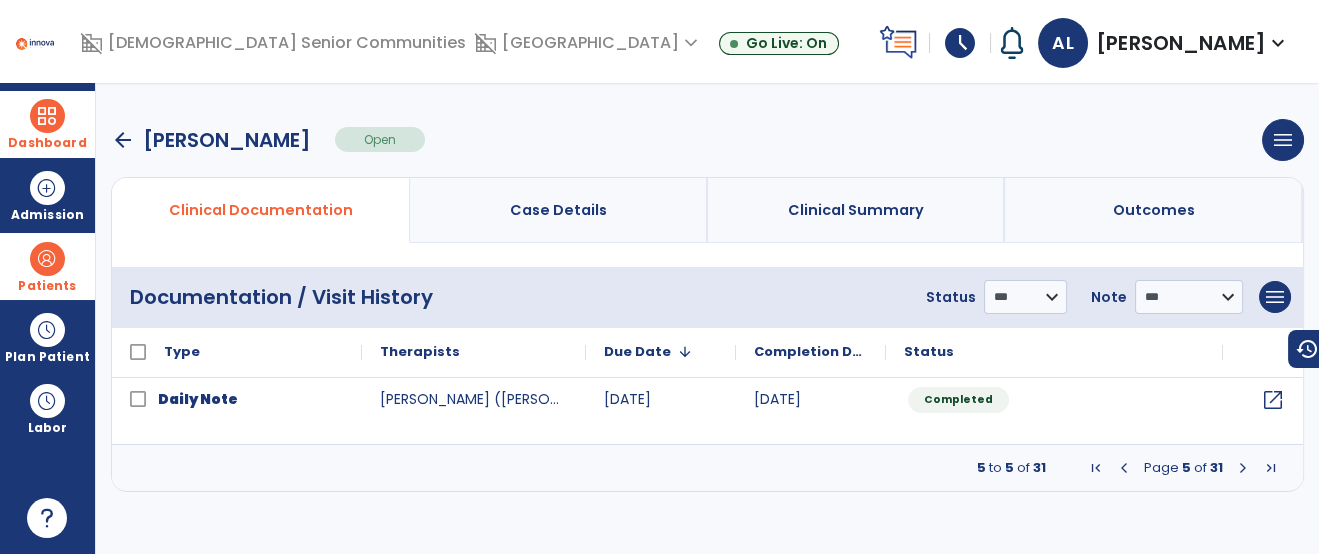 click at bounding box center (1124, 468) 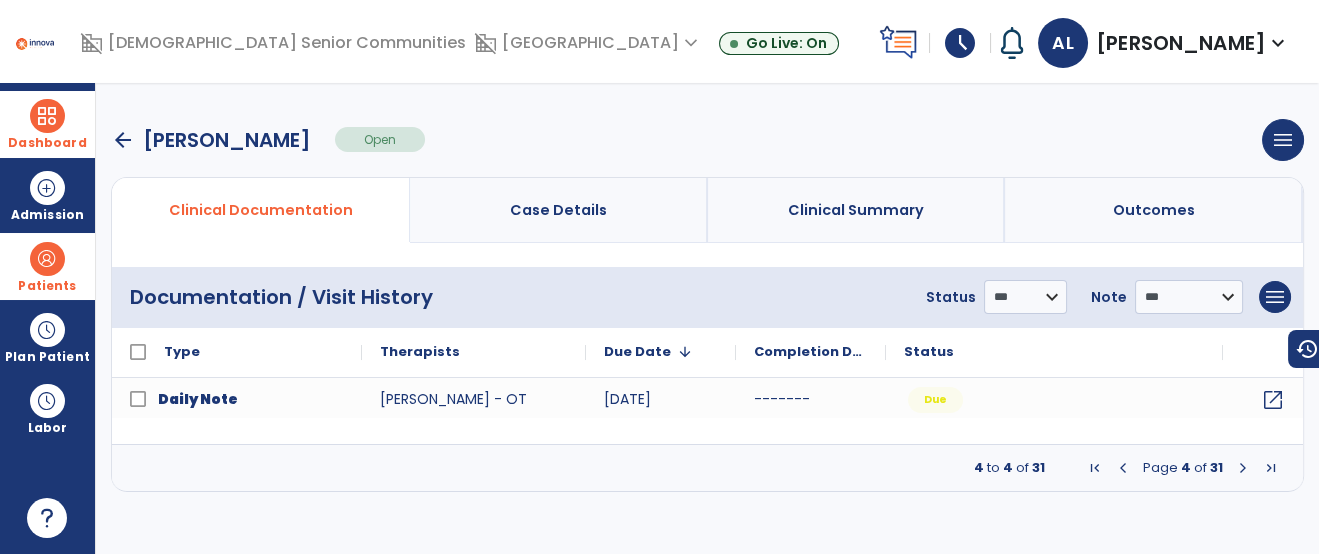 click at bounding box center (1123, 468) 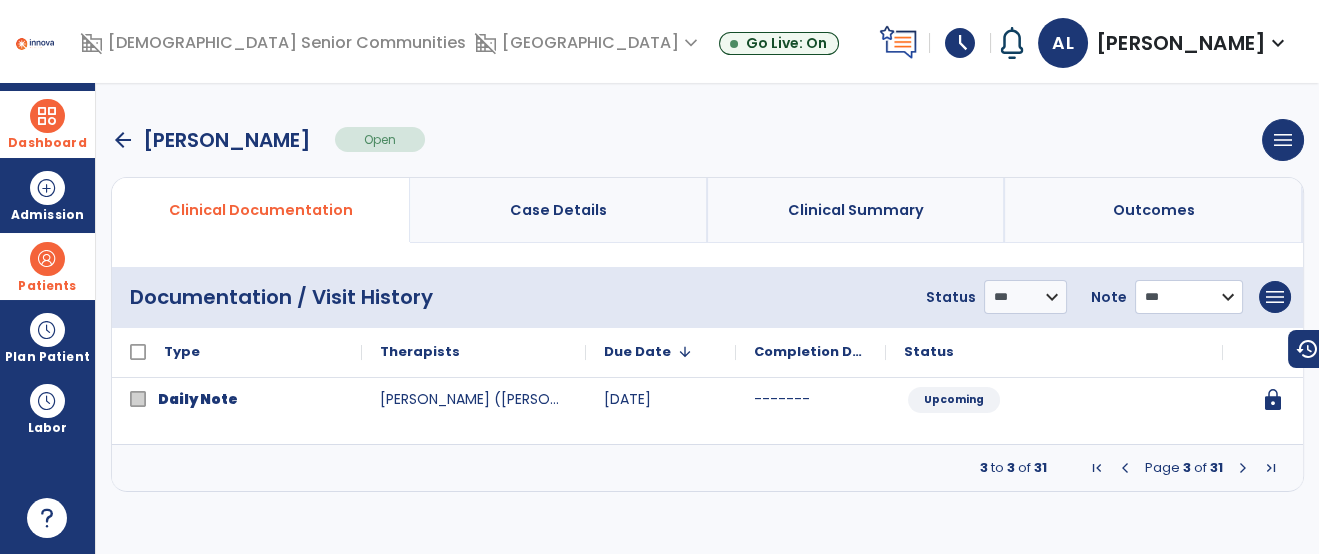 click on "**********" at bounding box center [1025, 297] 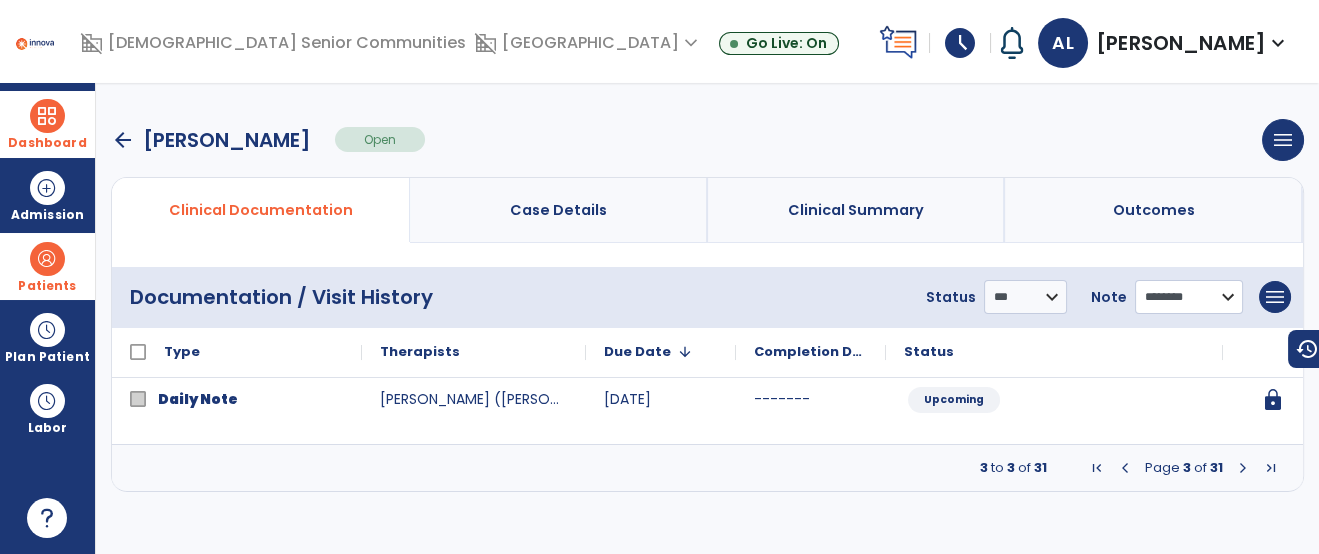 click on "**********" at bounding box center (1025, 297) 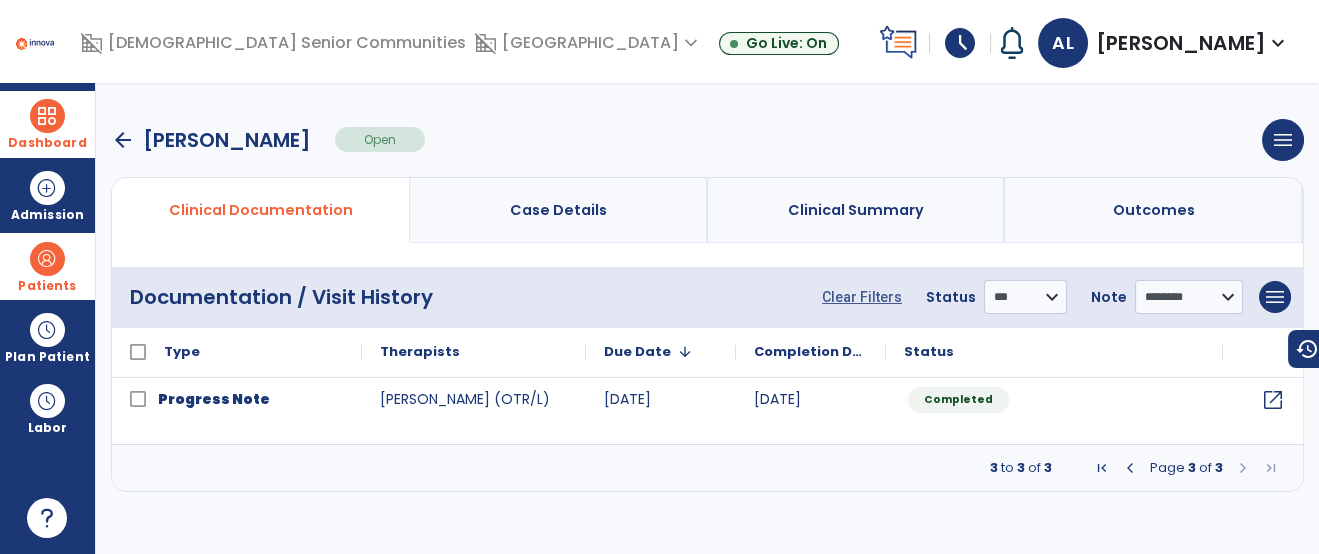 click on "arrow_back   Smith, Janet  Open  menu   Edit Therapy Case   Delete Therapy Case   Close Therapy Case" at bounding box center [707, 140] 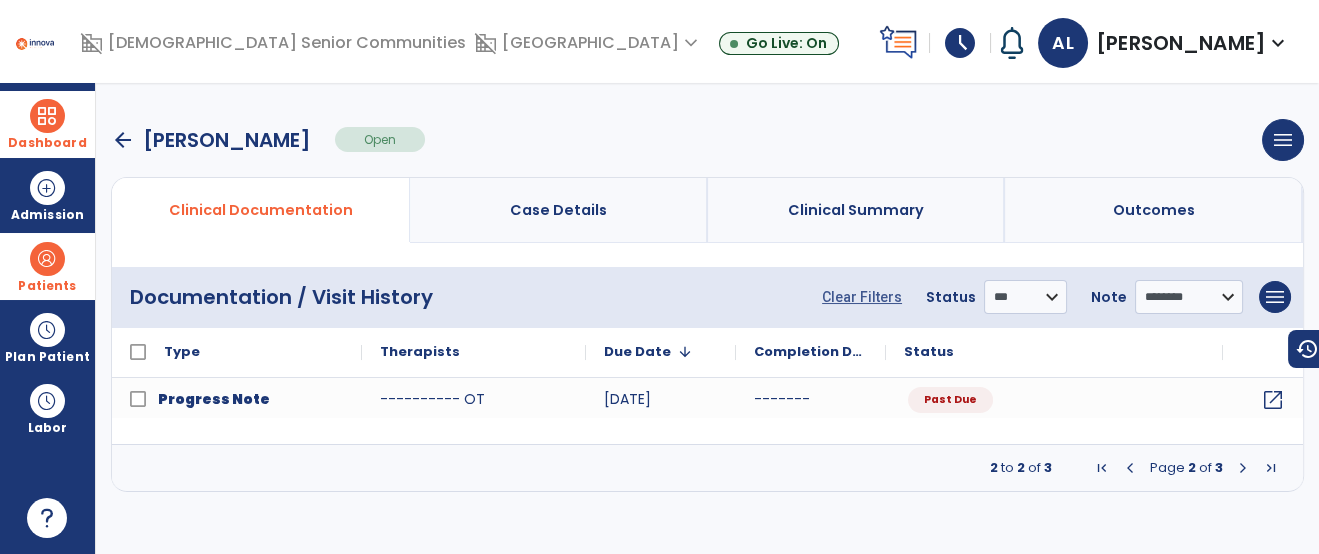 click on "Dashboard" at bounding box center [47, 124] 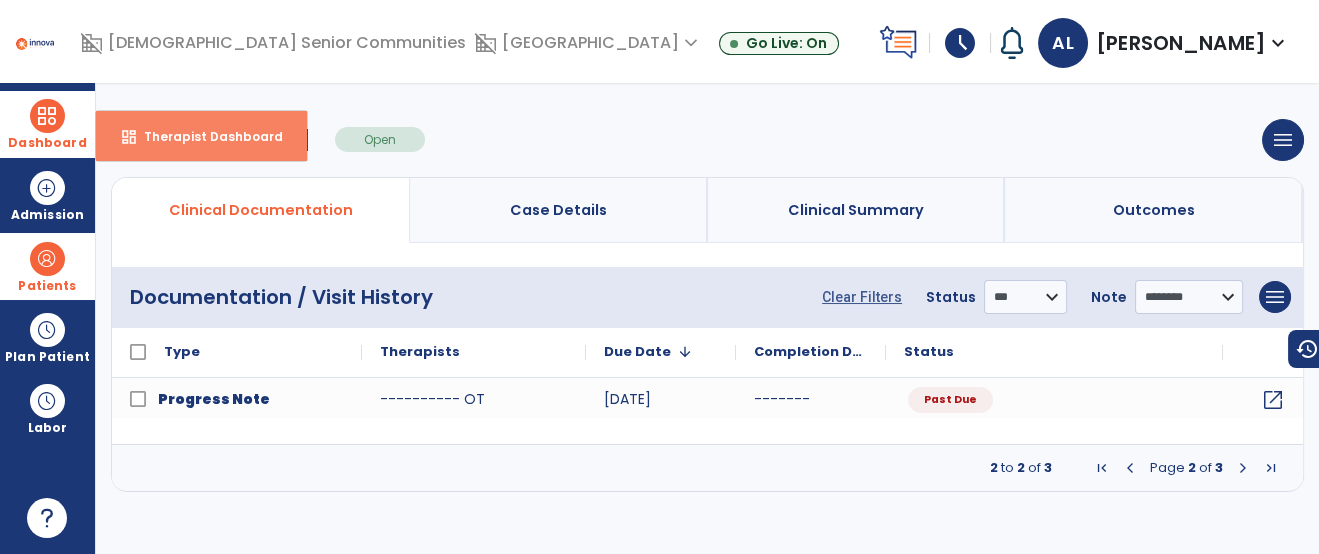 click on "dashboard  Therapist Dashboard" at bounding box center [201, 136] 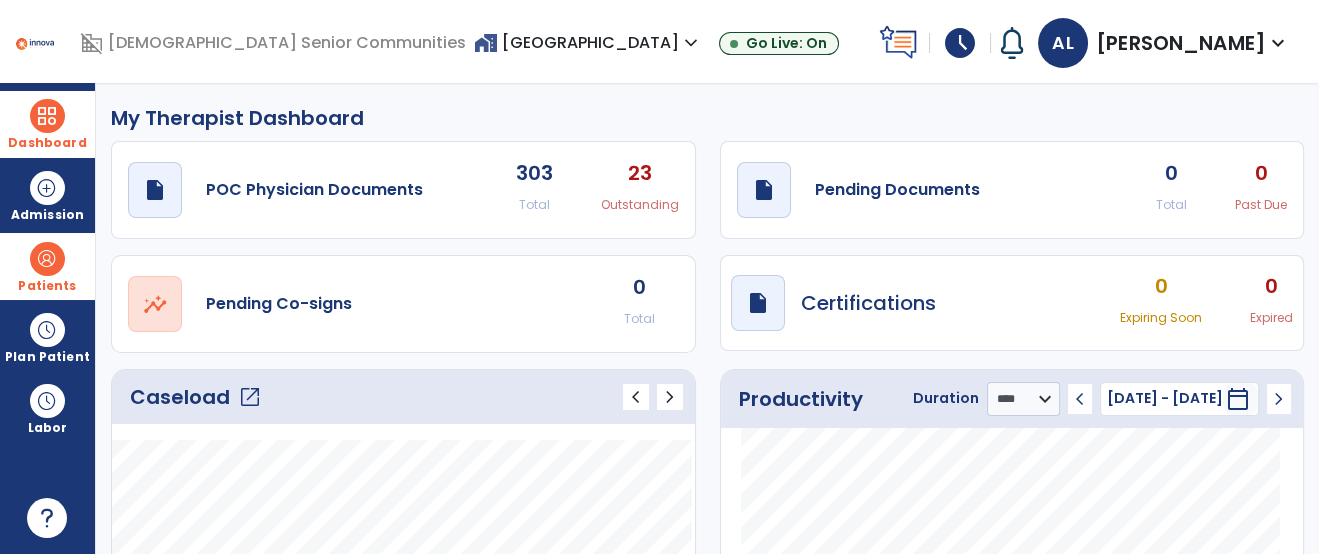 click on "open_in_new  Pending Co-signs 0 Total" 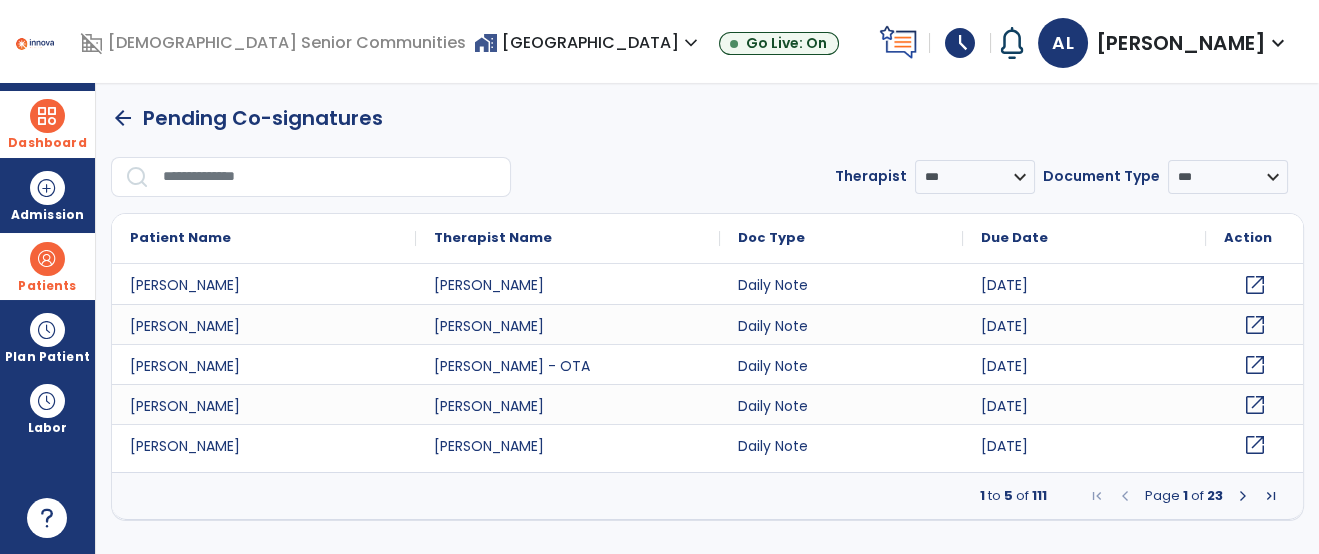 click at bounding box center [330, 177] 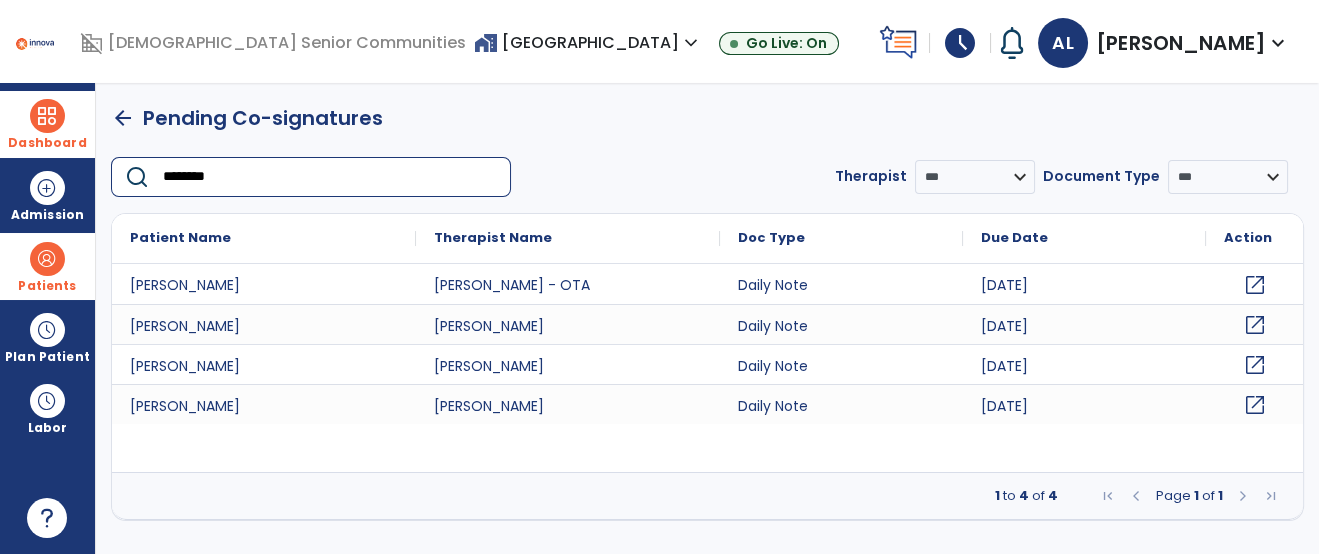 type on "********" 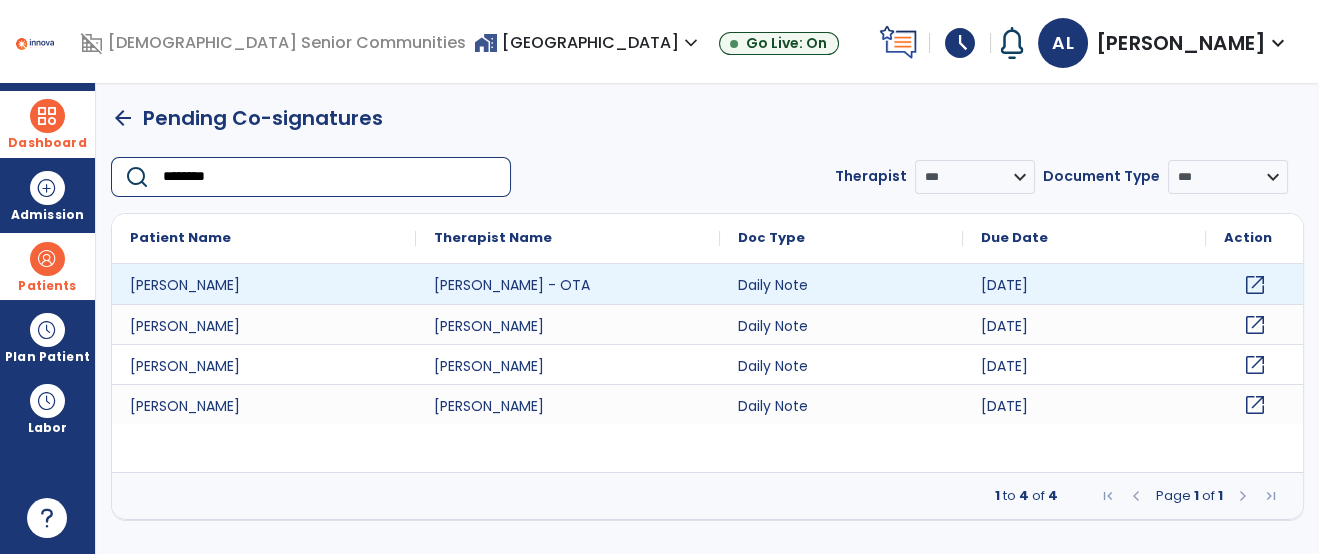 click on "open_in_new" 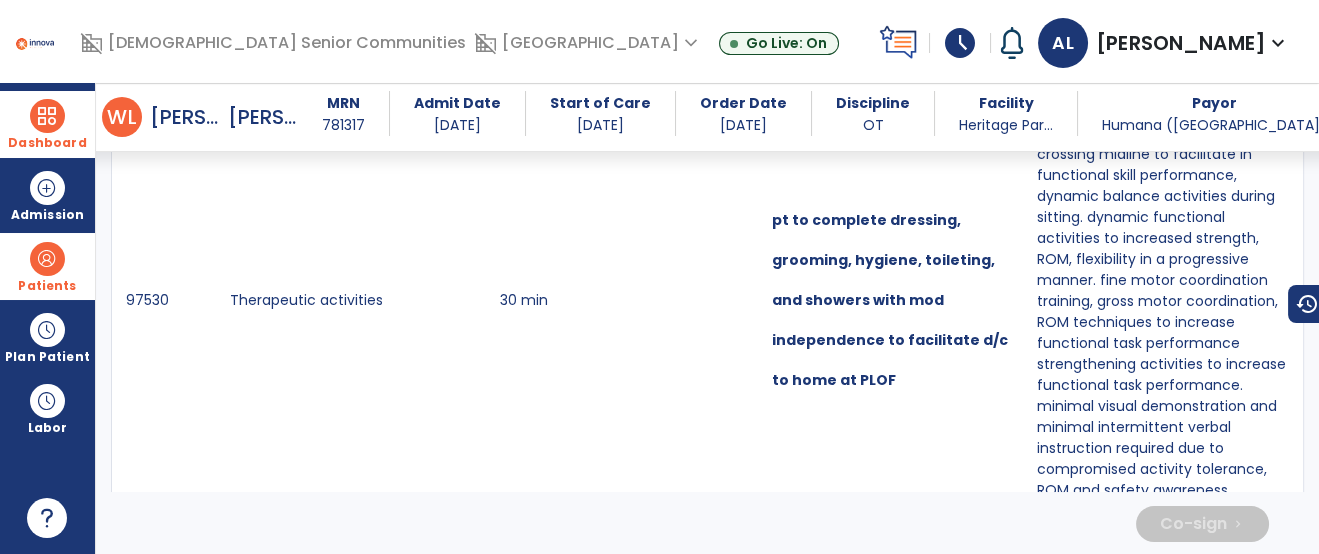 scroll, scrollTop: 2012, scrollLeft: 0, axis: vertical 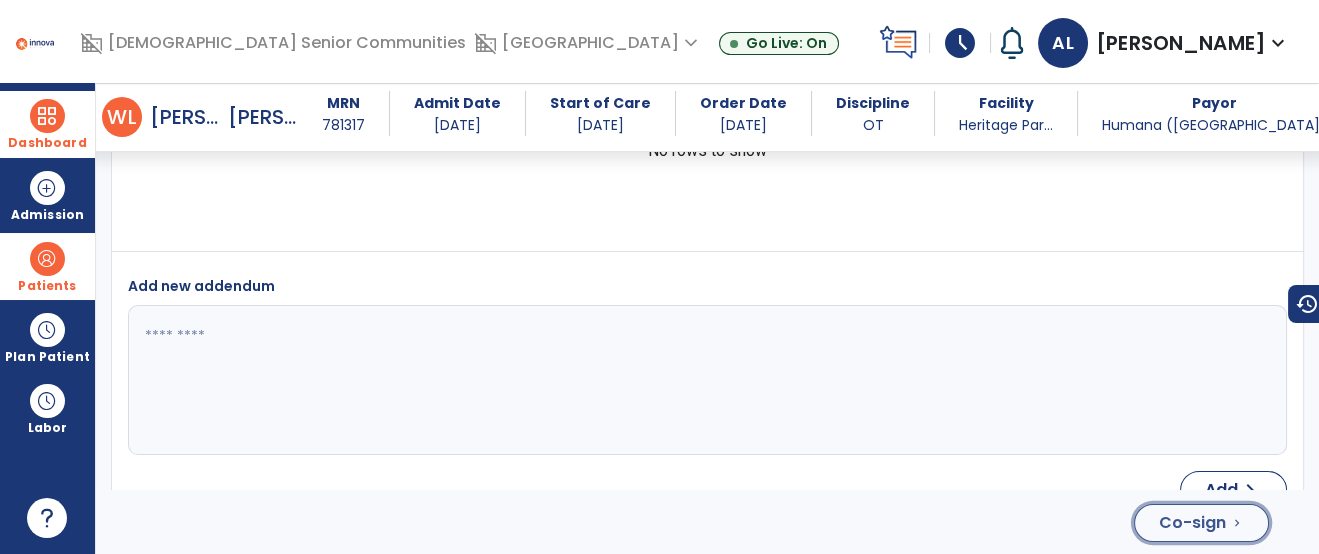 click on "Co-sign" 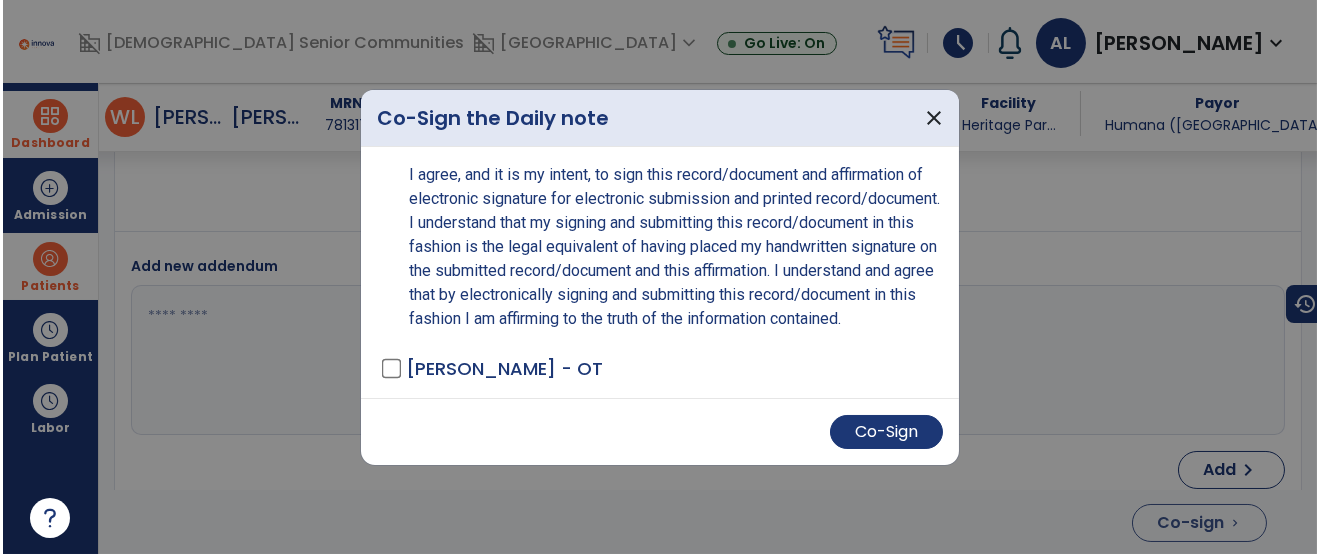 scroll, scrollTop: 4408, scrollLeft: 0, axis: vertical 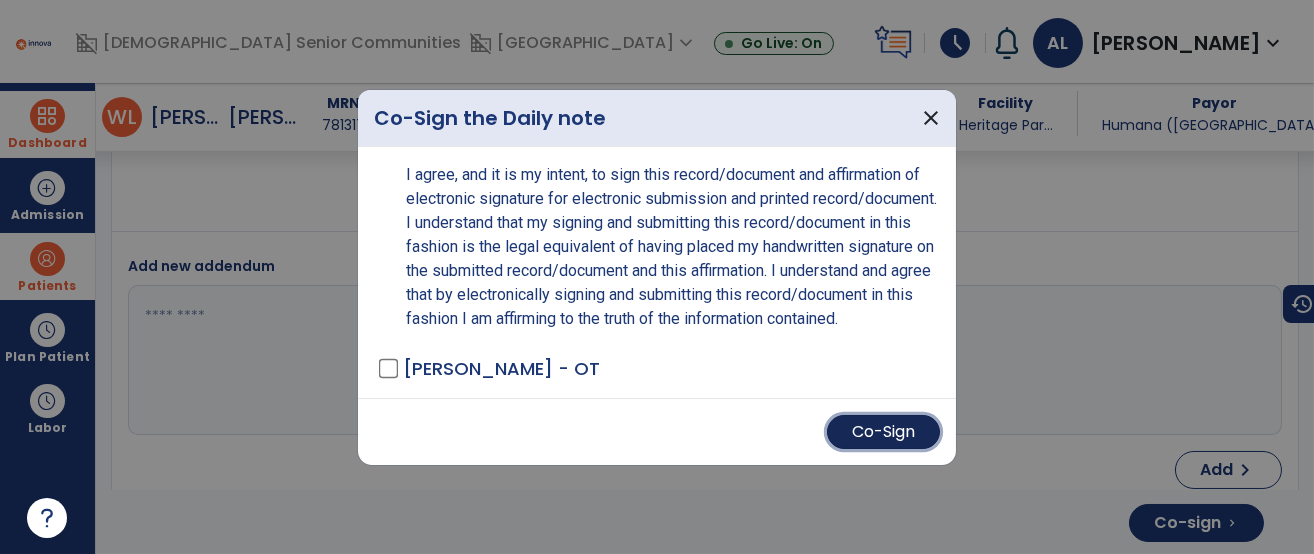 click on "Co-Sign" at bounding box center (883, 432) 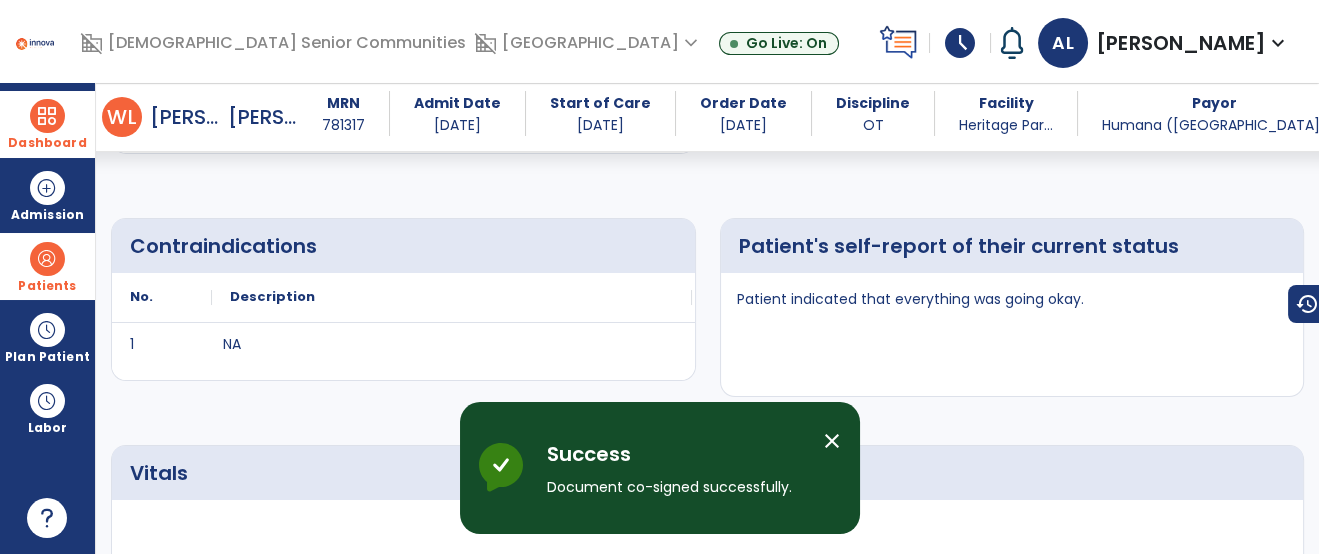 scroll, scrollTop: 0, scrollLeft: 0, axis: both 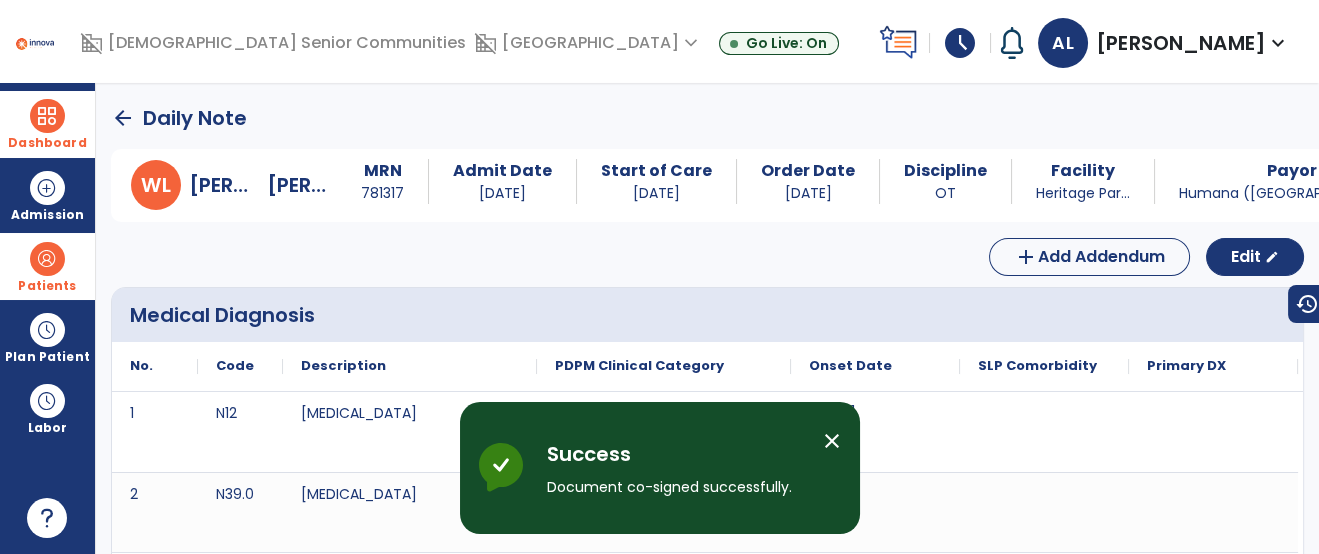click on "arrow_back" 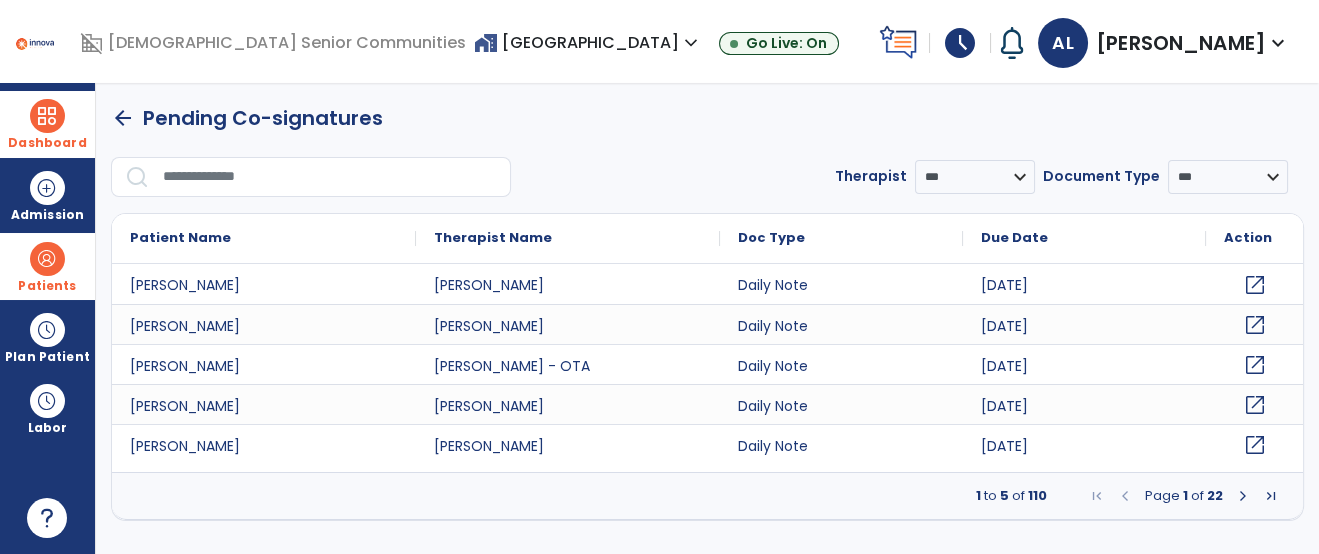click at bounding box center [330, 177] 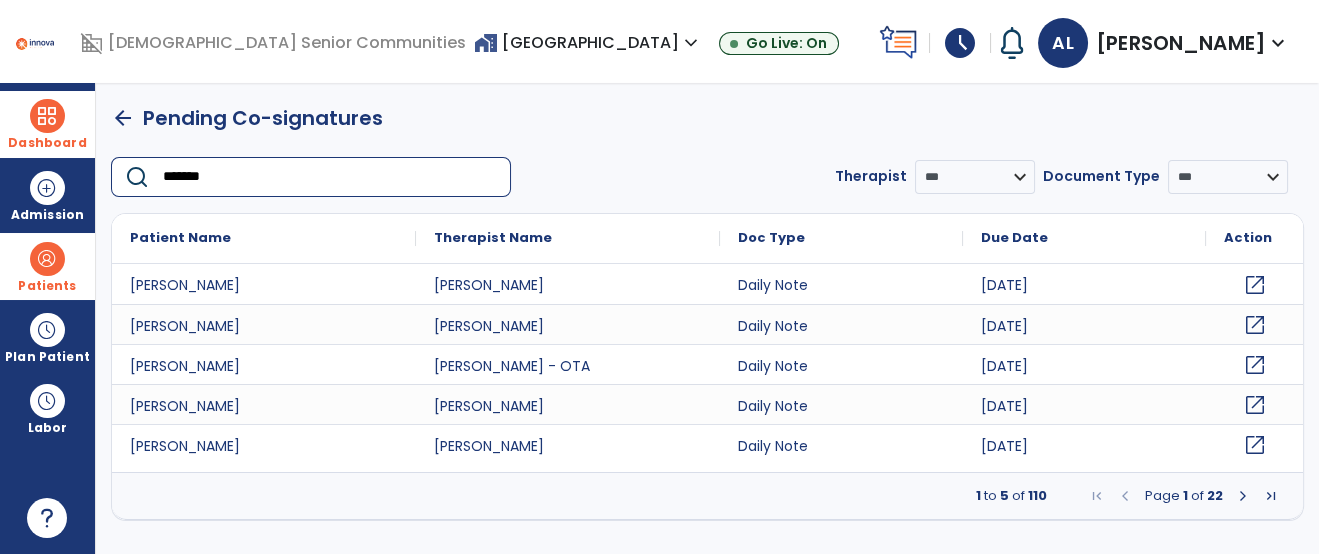 type on "********" 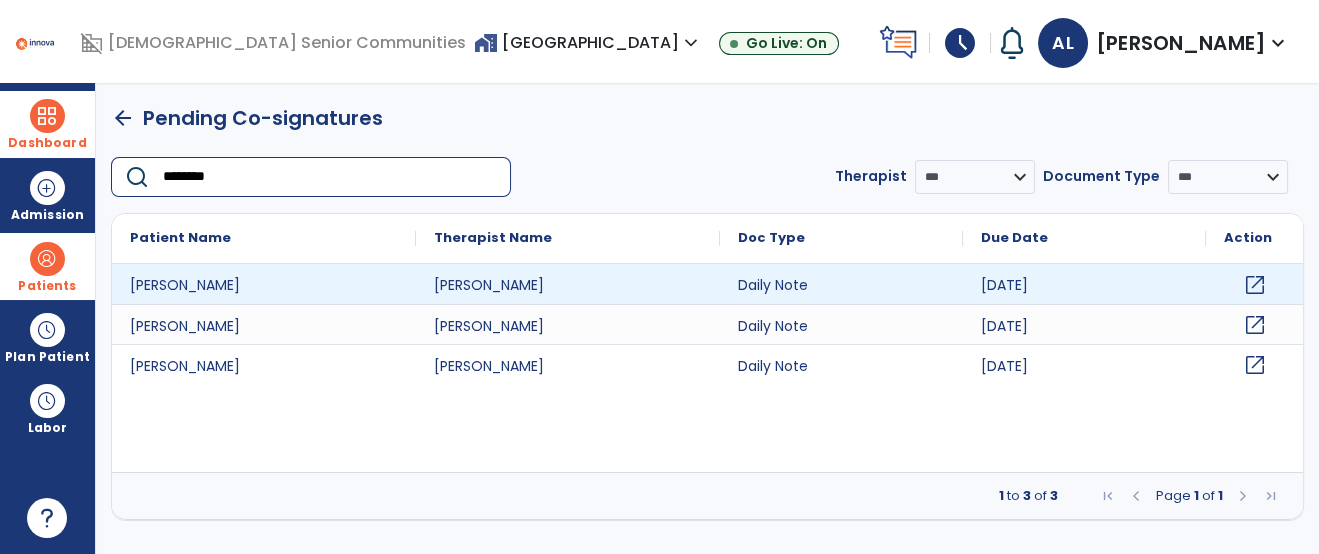 click on "open_in_new" 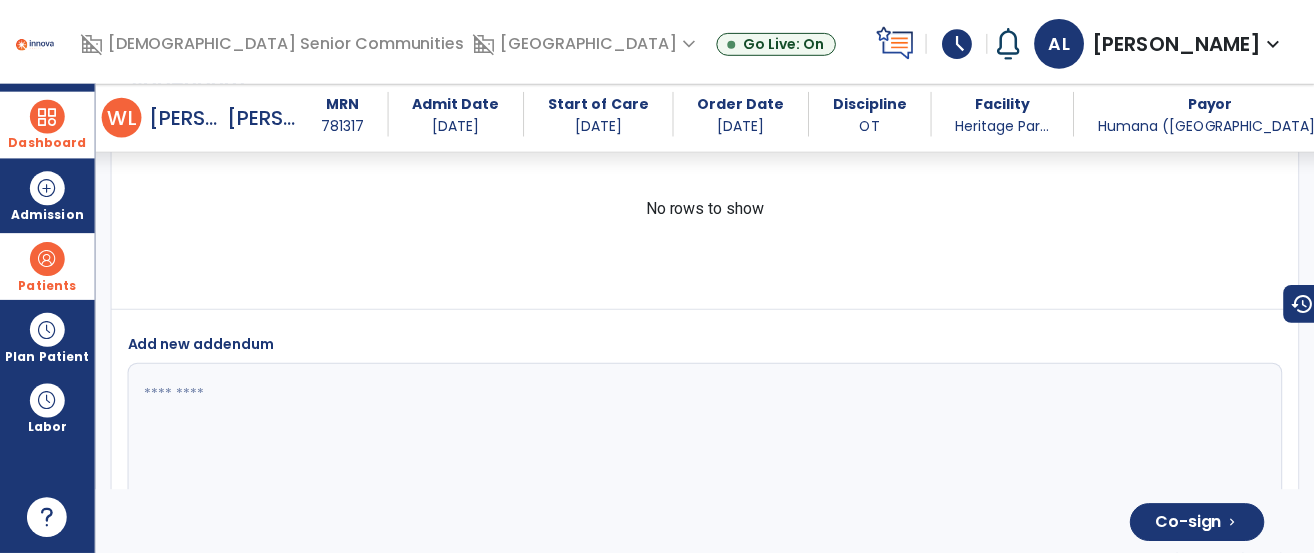 scroll, scrollTop: 4716, scrollLeft: 0, axis: vertical 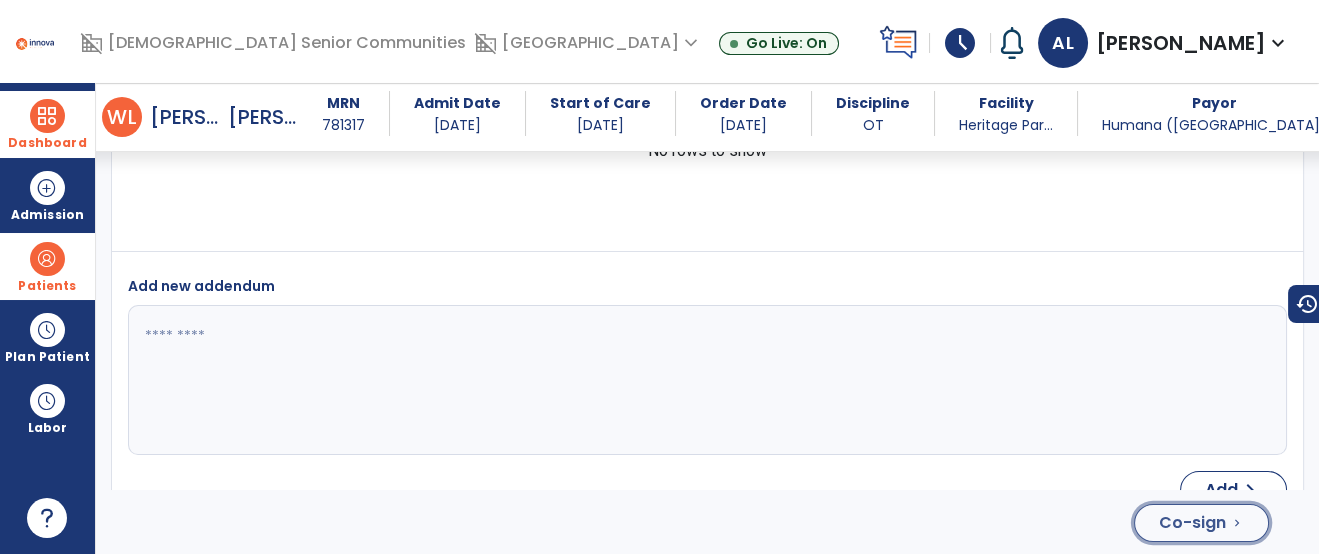 click on "Co-sign" 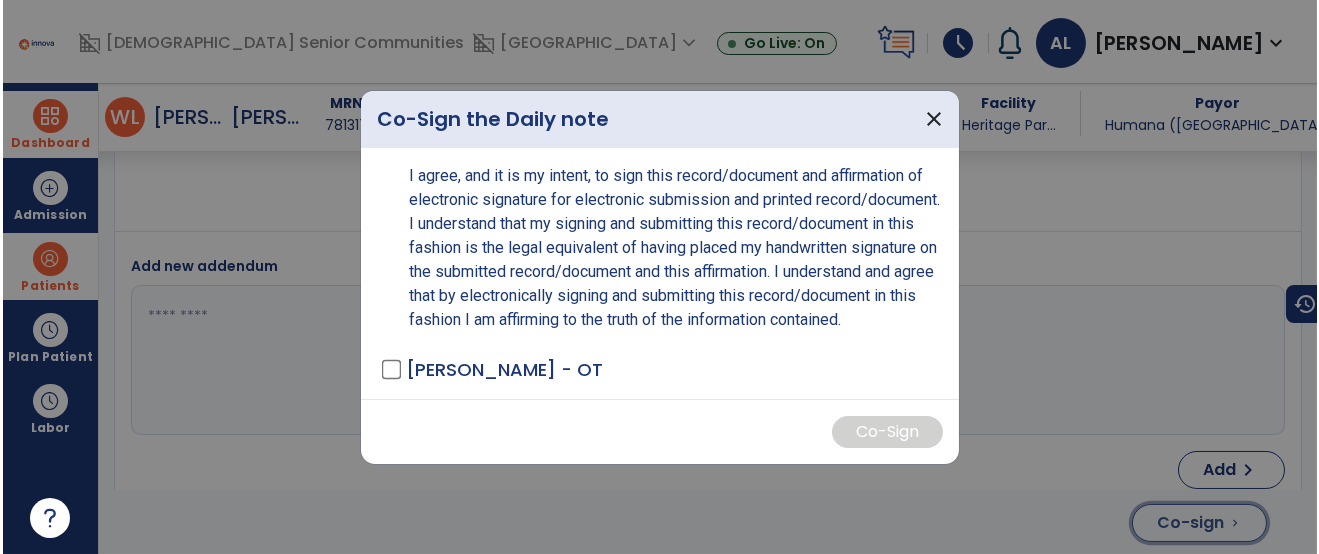 scroll, scrollTop: 4740, scrollLeft: 0, axis: vertical 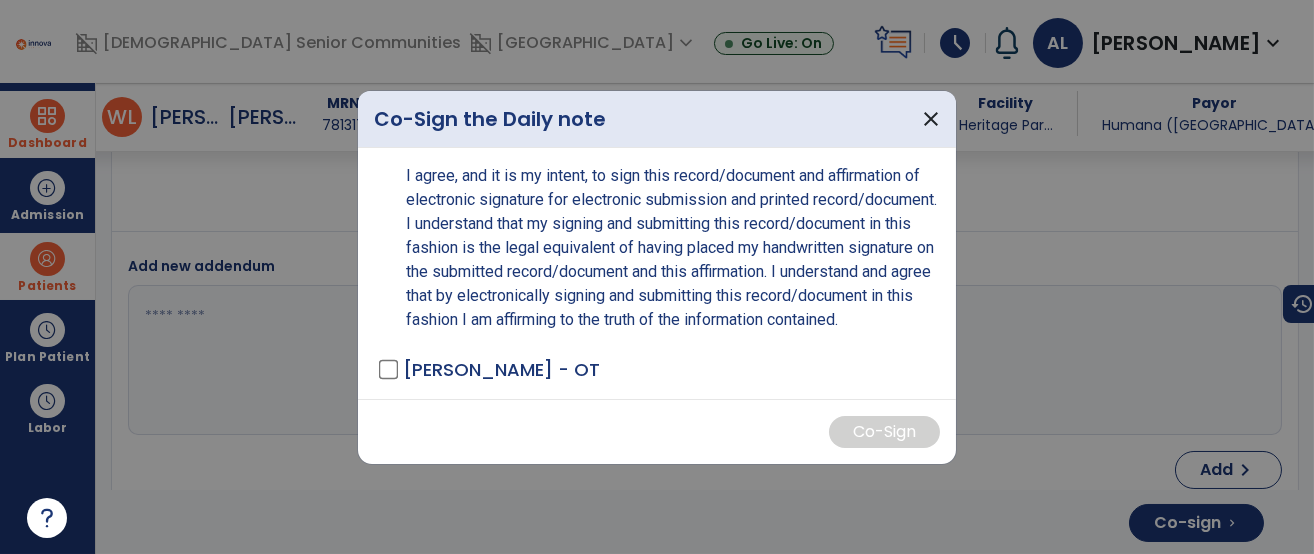click on "[PERSON_NAME]  - OT" at bounding box center (501, 369) 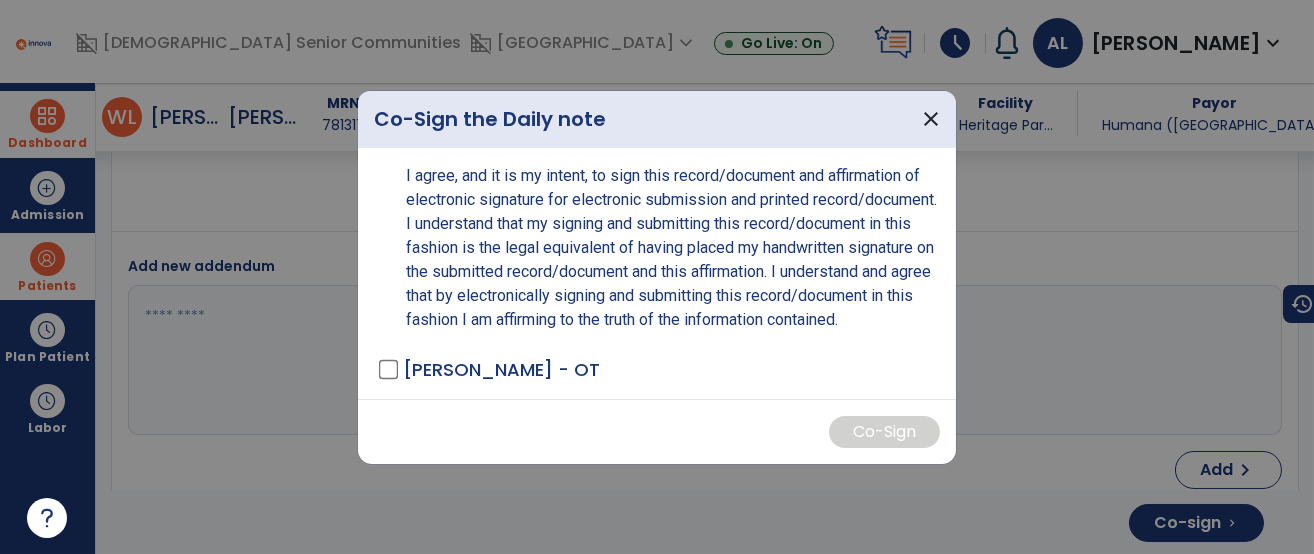 click at bounding box center (657, 277) 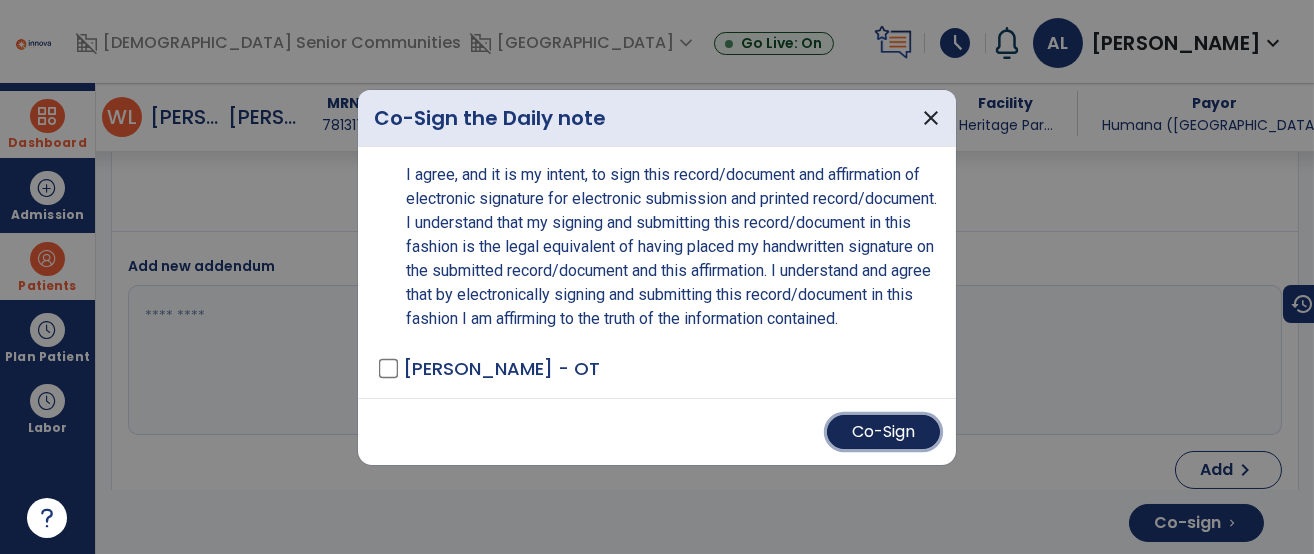 click on "Co-Sign" at bounding box center (883, 432) 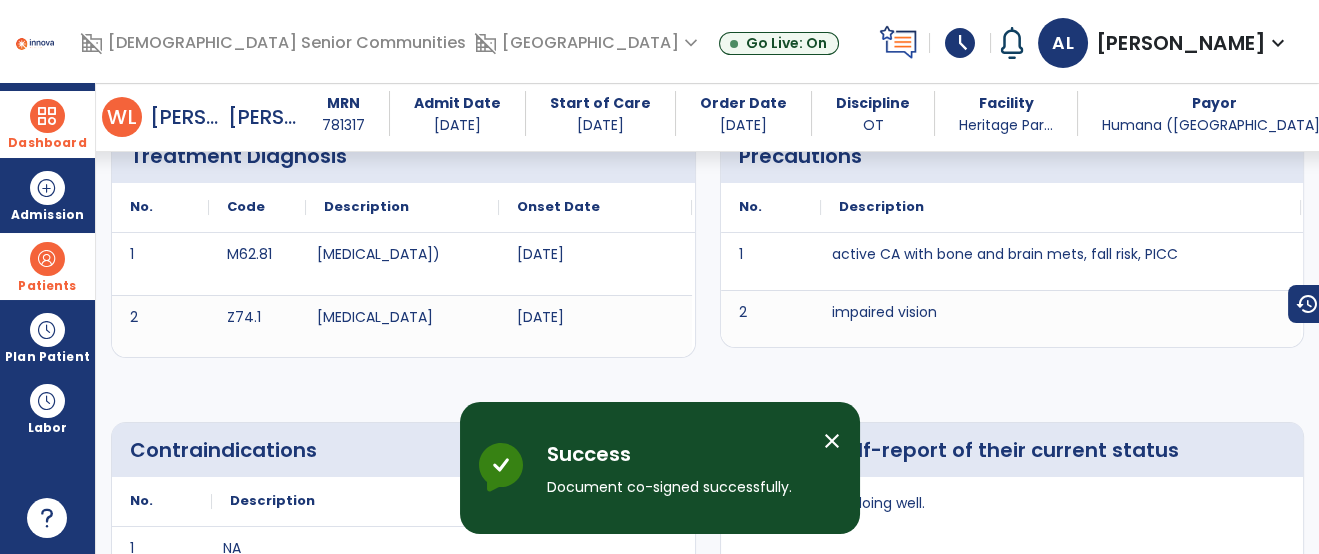scroll, scrollTop: 0, scrollLeft: 0, axis: both 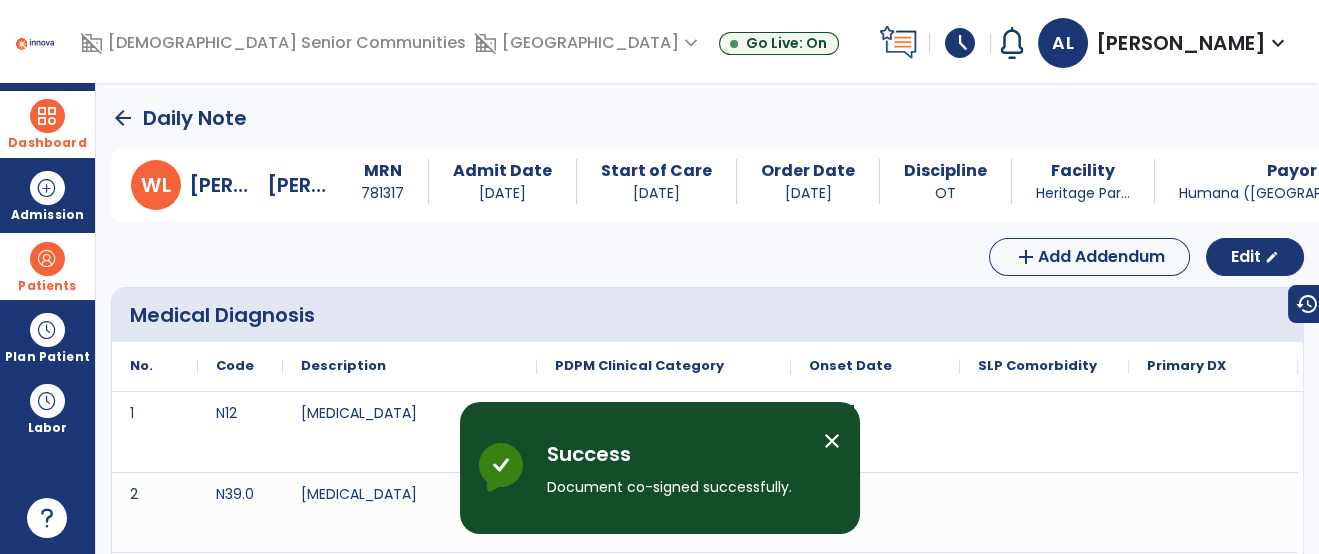 click on "arrow_back" 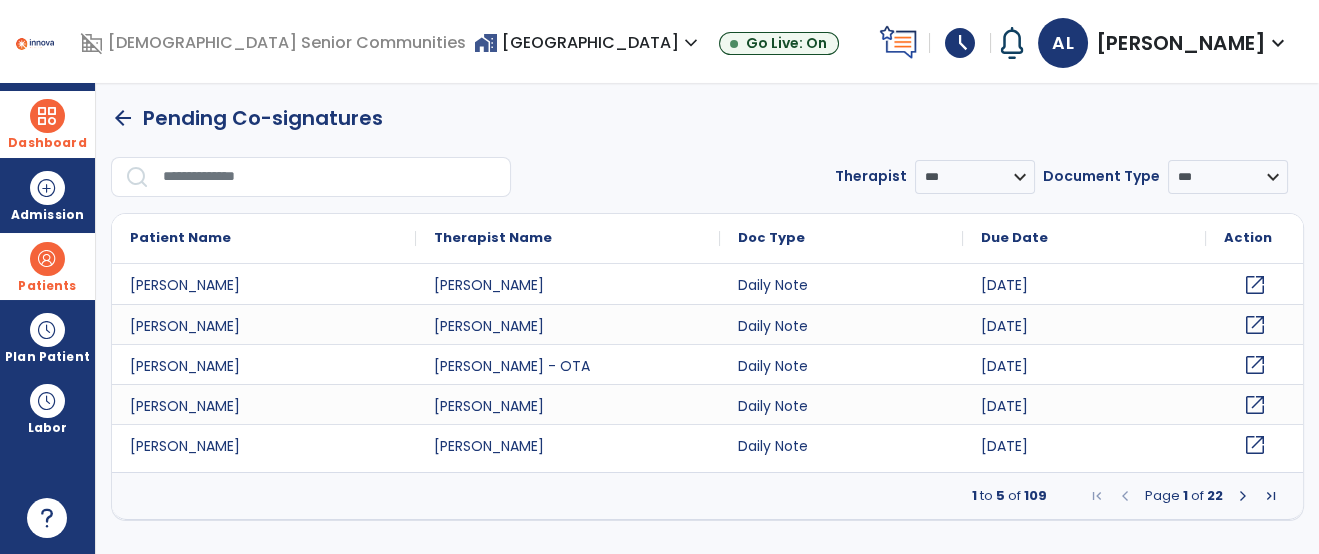 click at bounding box center (330, 177) 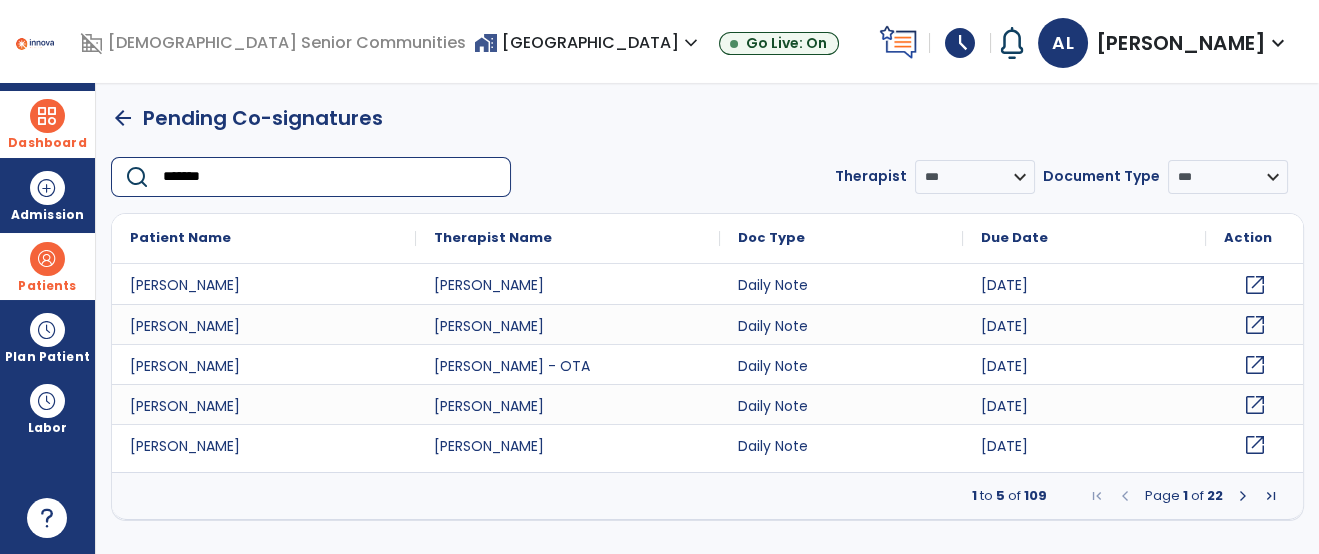 type on "********" 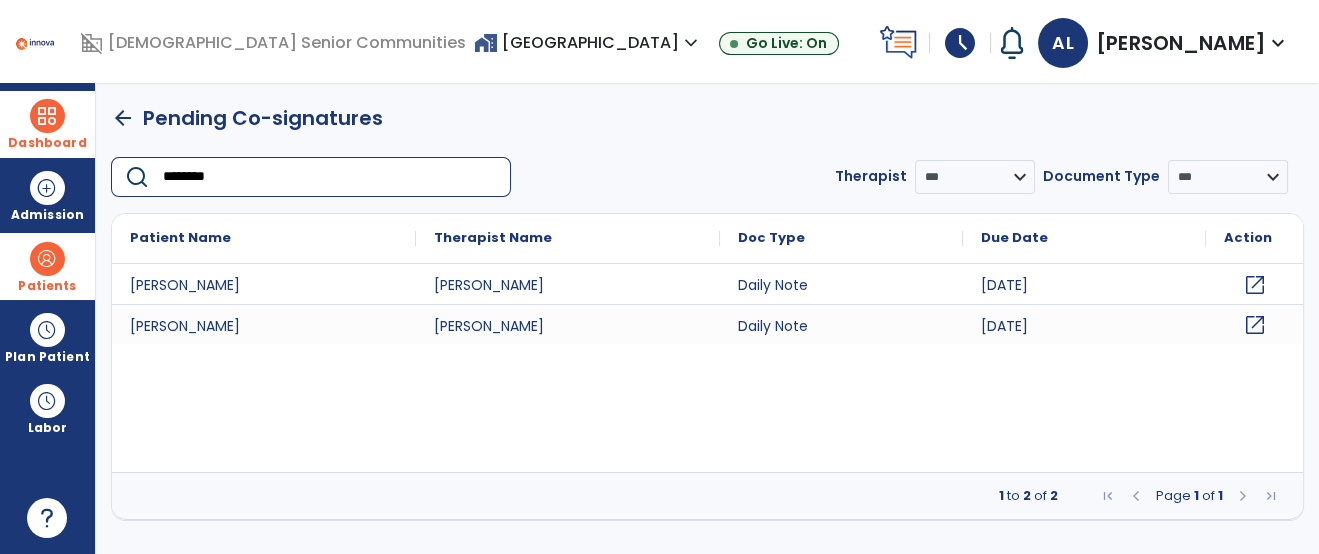 click on "open_in_new" 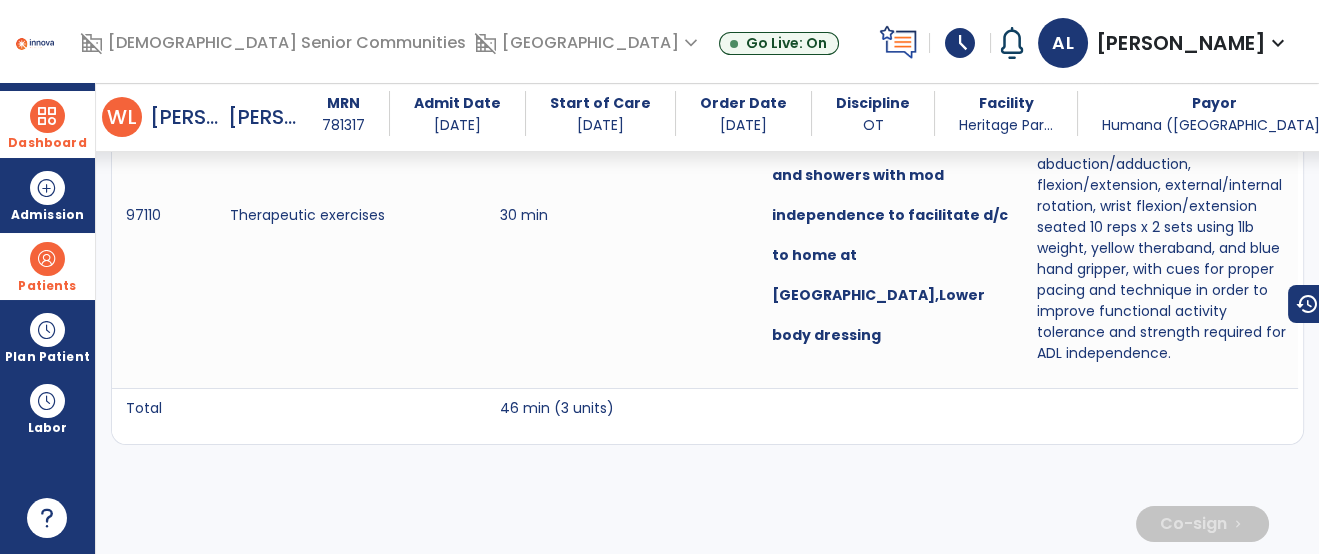 scroll, scrollTop: 2166, scrollLeft: 0, axis: vertical 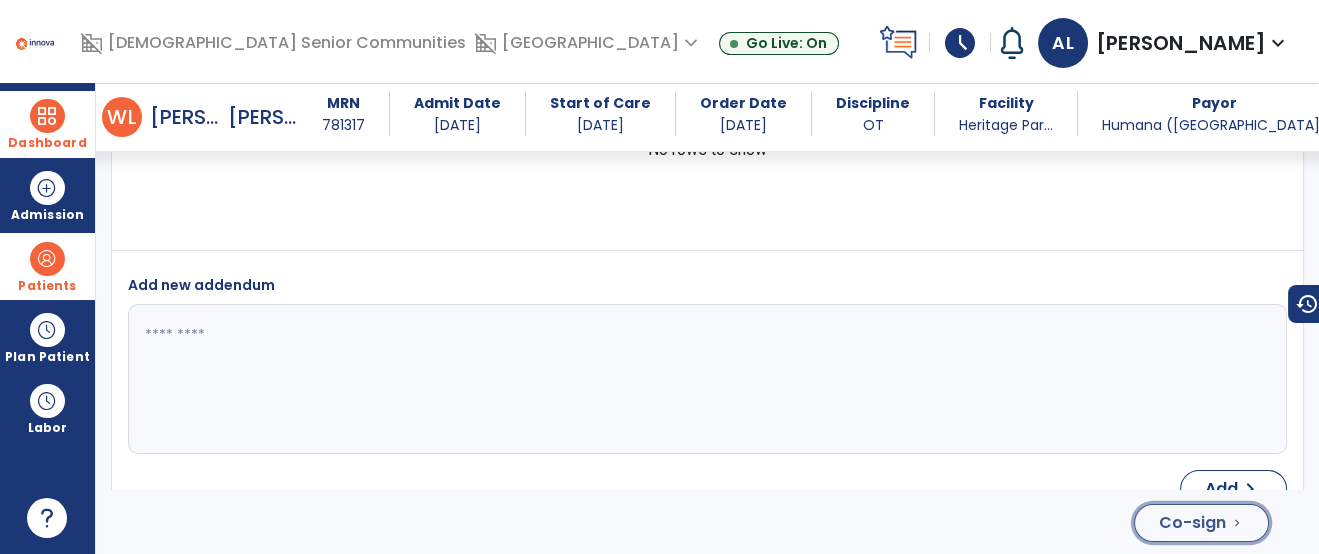 click on "Co-sign" 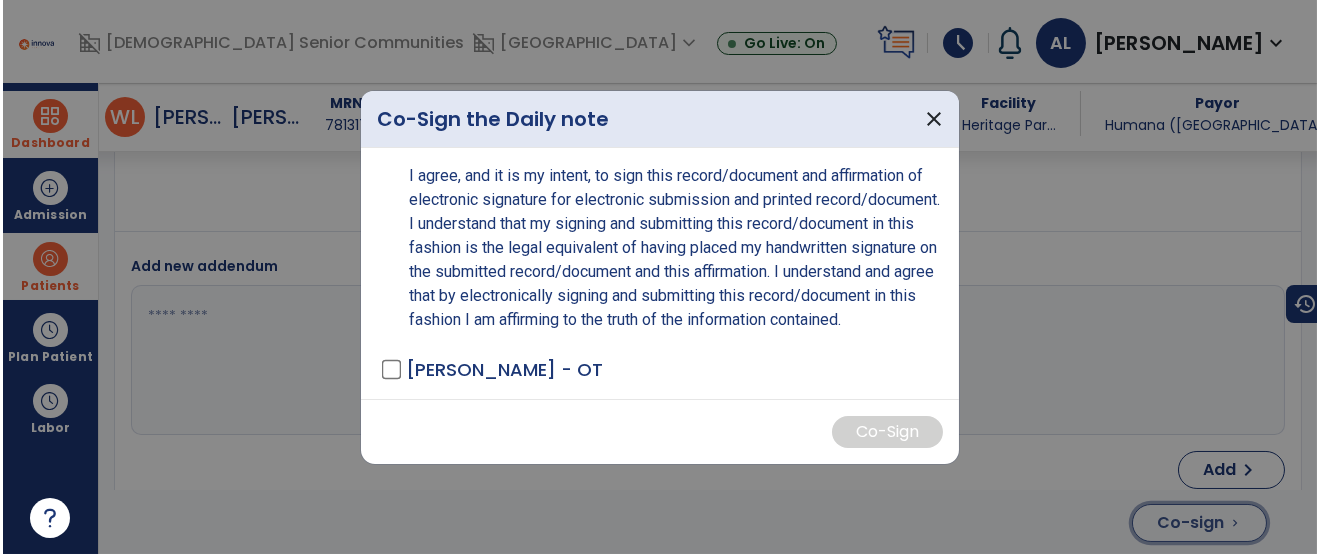 scroll, scrollTop: 4613, scrollLeft: 0, axis: vertical 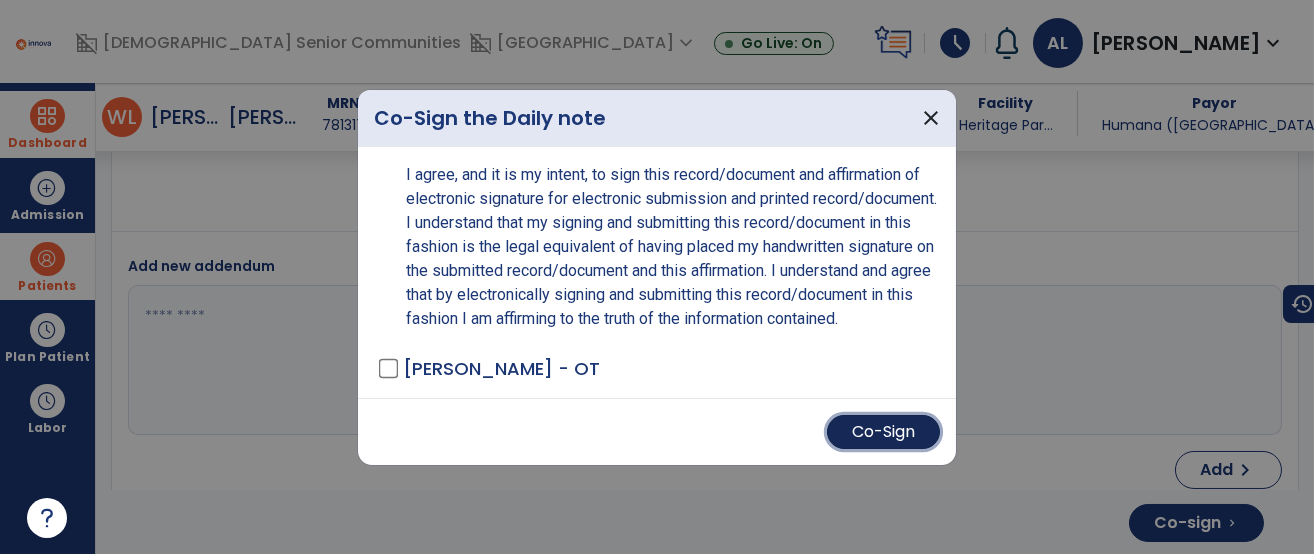 click on "Co-Sign" at bounding box center [883, 432] 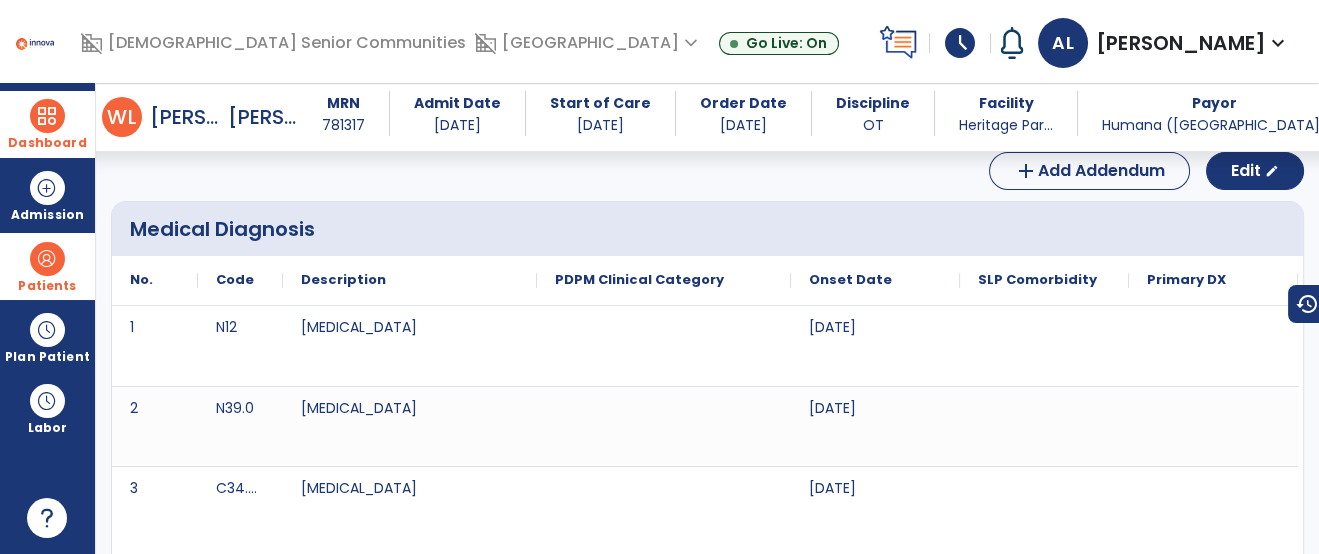 scroll, scrollTop: 0, scrollLeft: 0, axis: both 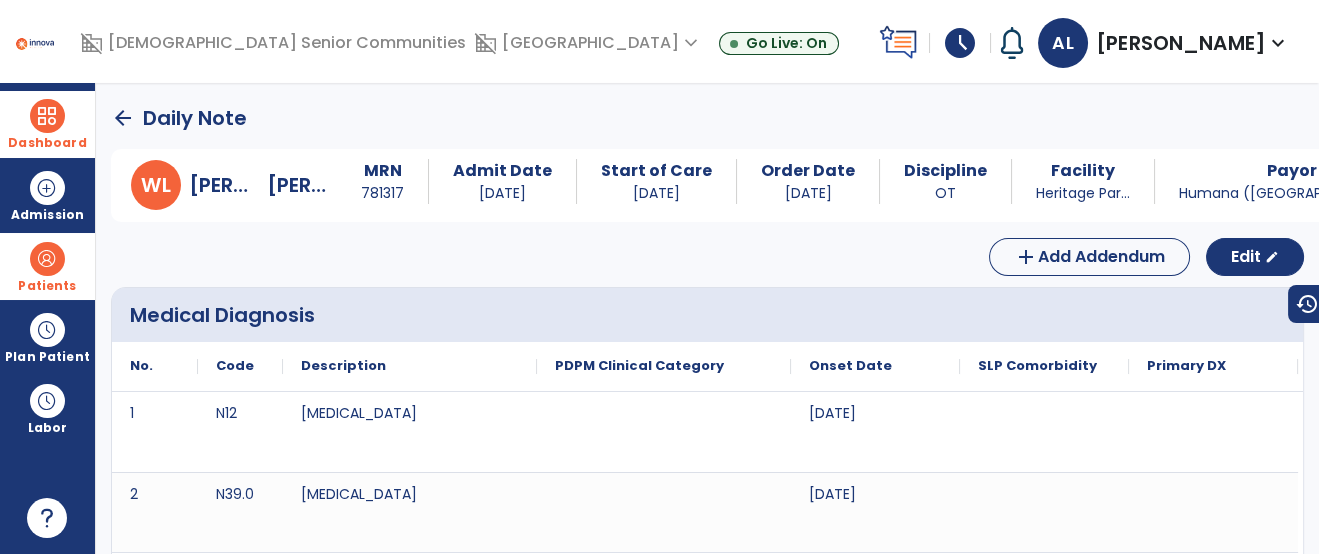 click on "arrow_back" 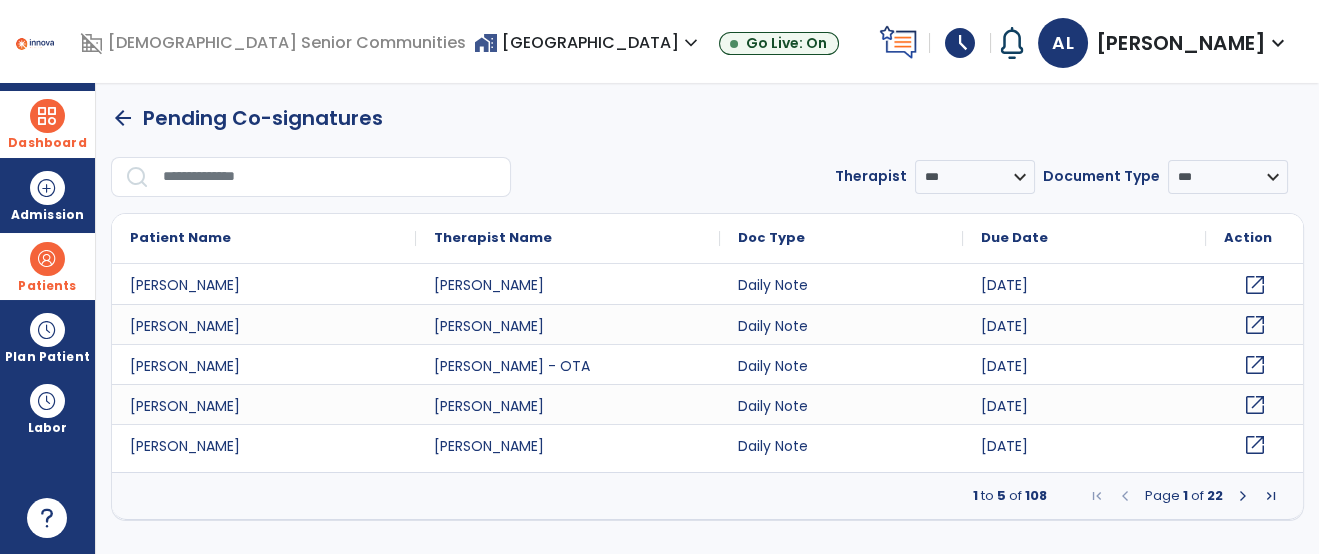 click at bounding box center (330, 177) 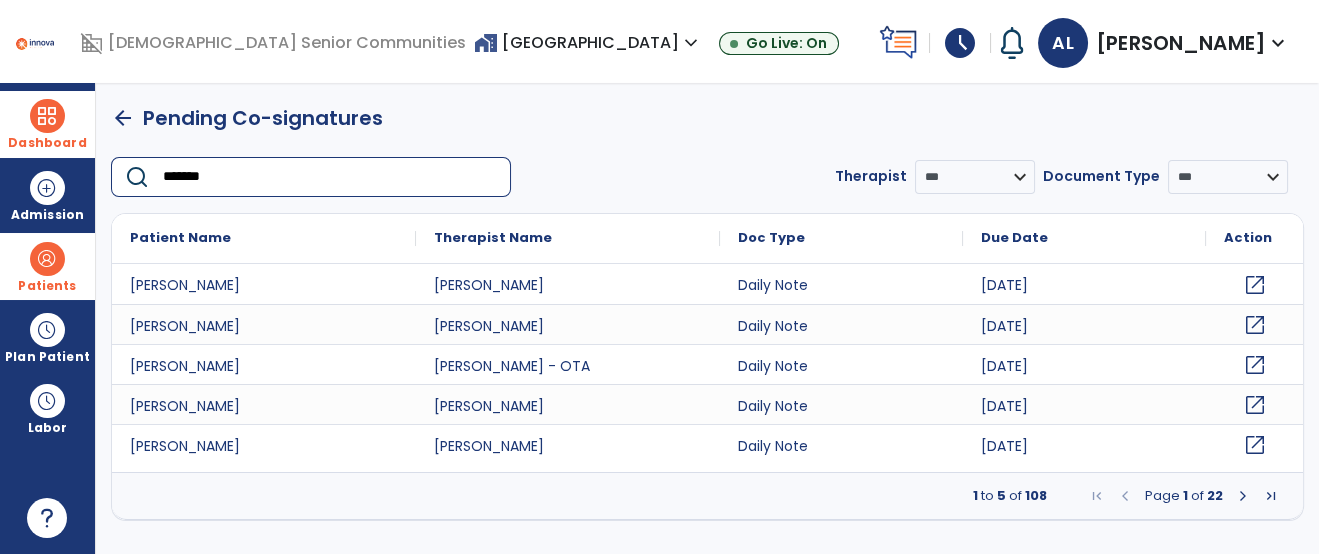 type on "********" 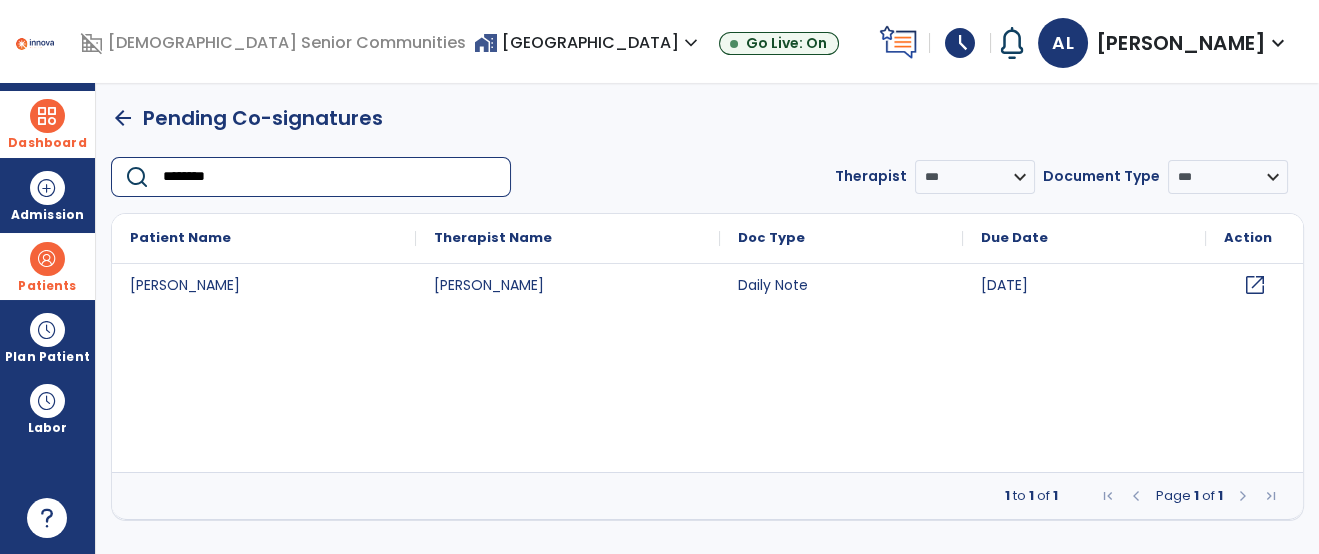 click on "open_in_new" 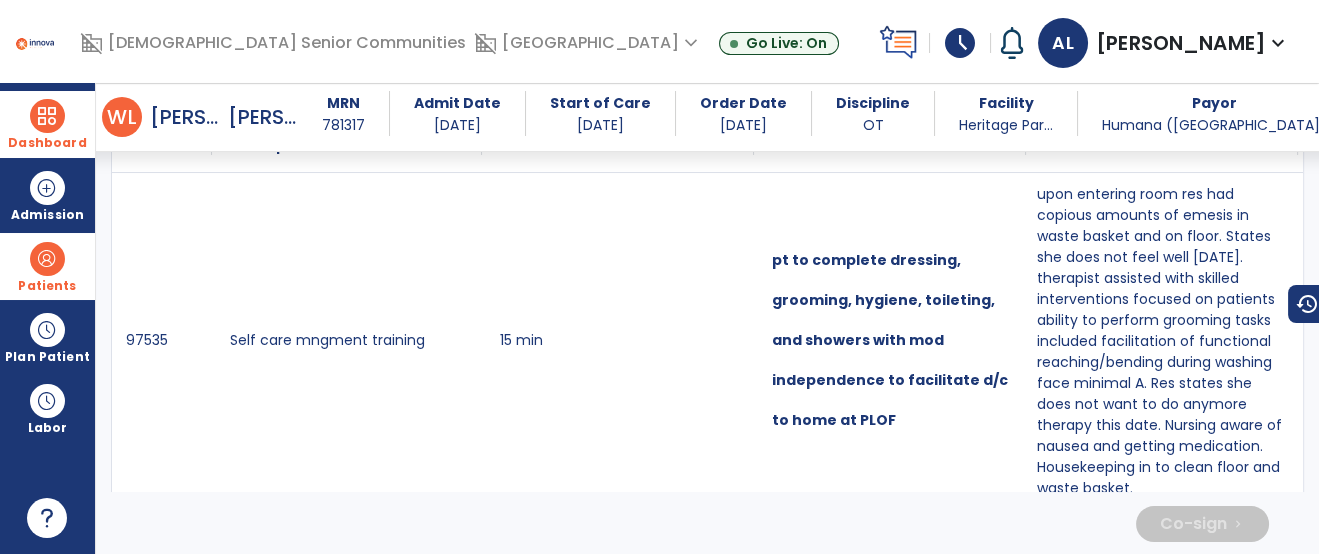 scroll, scrollTop: 1741, scrollLeft: 0, axis: vertical 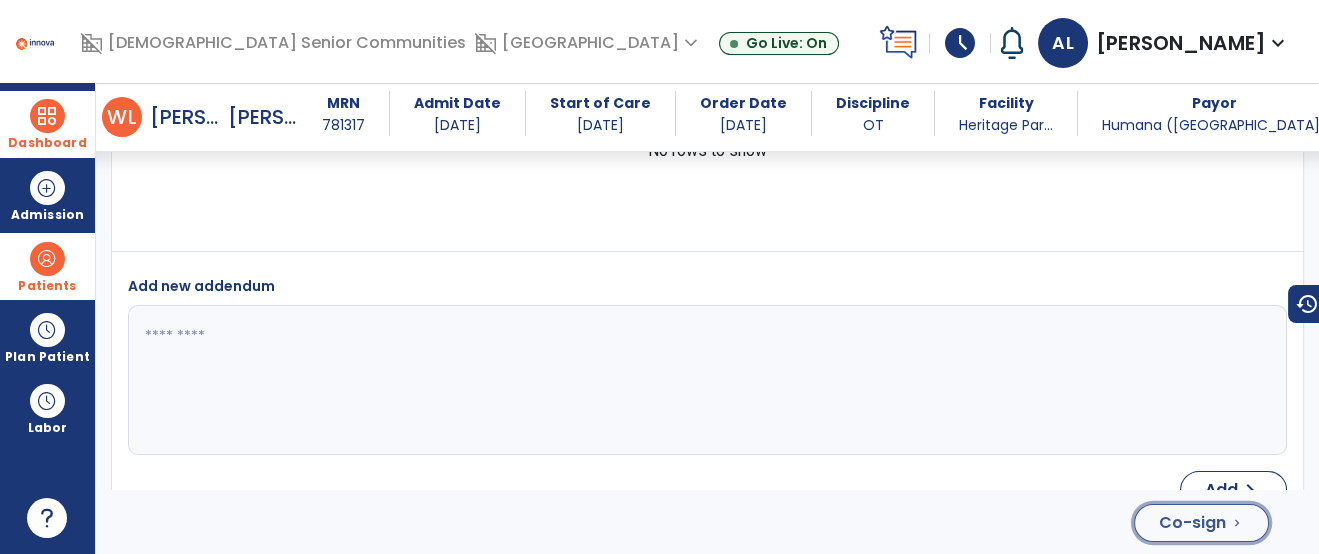 click on "Co-sign" 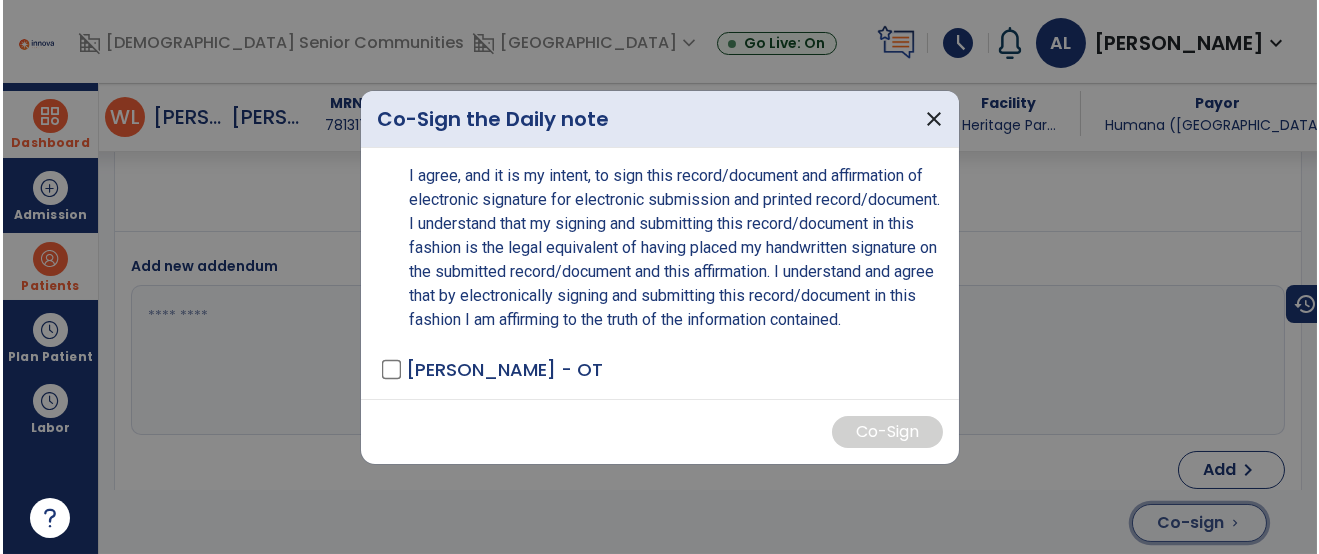 scroll, scrollTop: 4324, scrollLeft: 0, axis: vertical 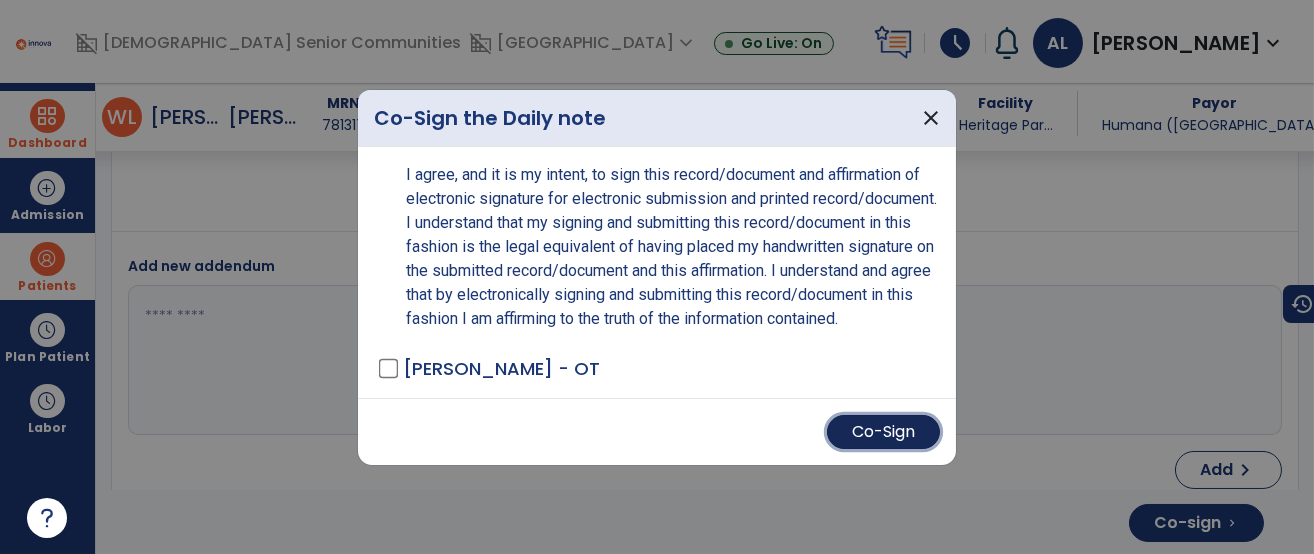click on "Co-Sign" at bounding box center (883, 432) 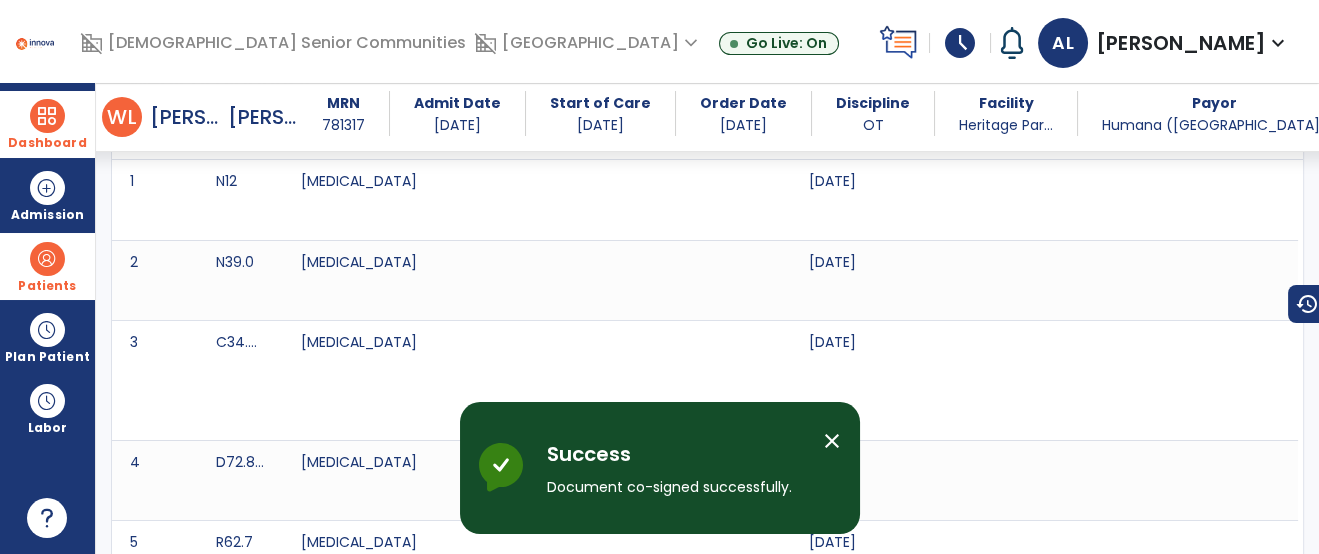 scroll, scrollTop: 0, scrollLeft: 0, axis: both 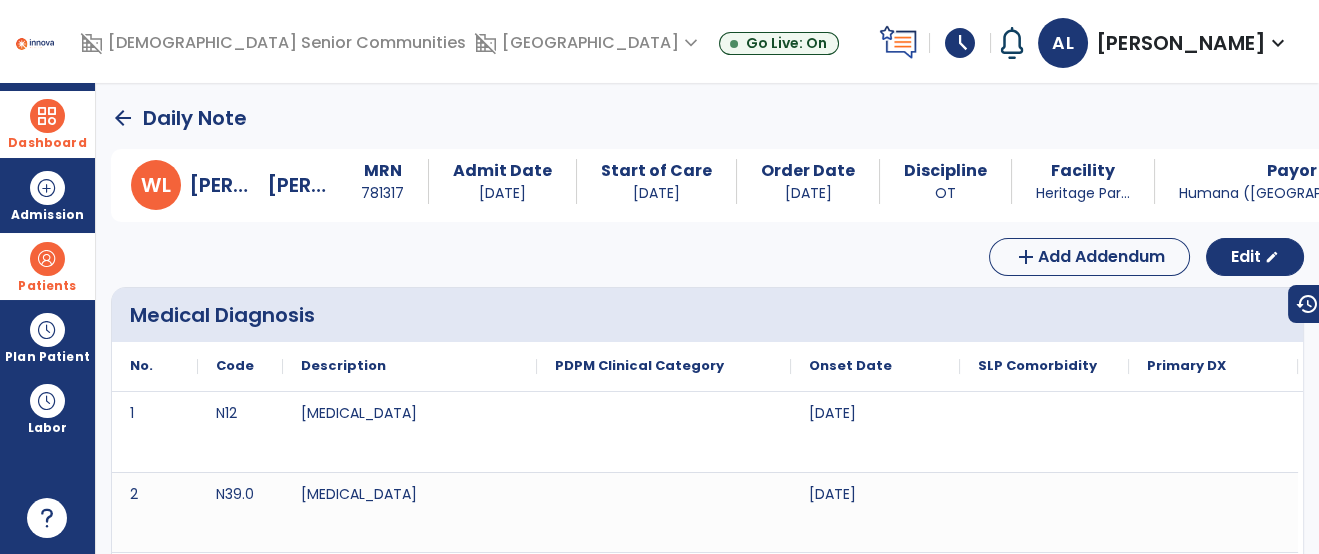 click on "arrow_back" 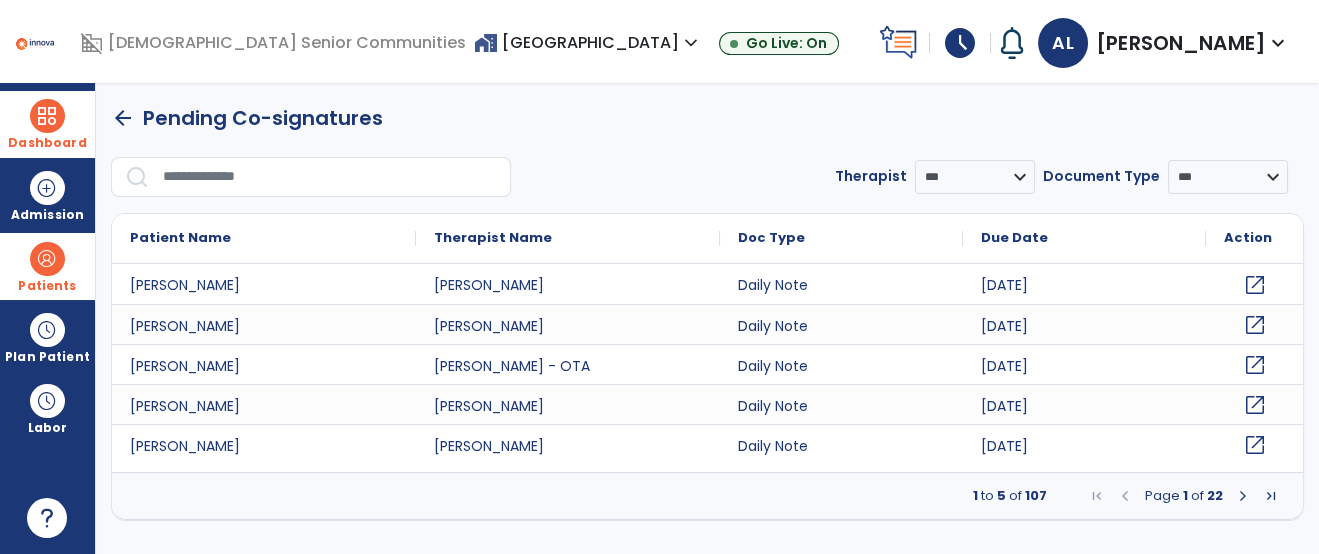 click at bounding box center (311, 177) 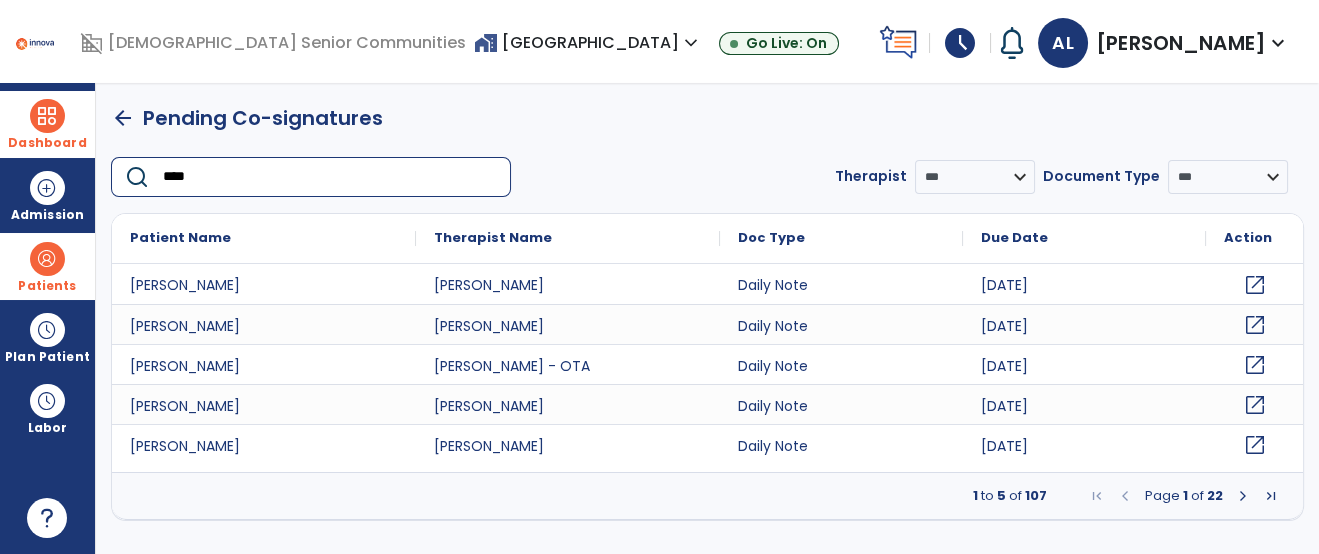 type on "*****" 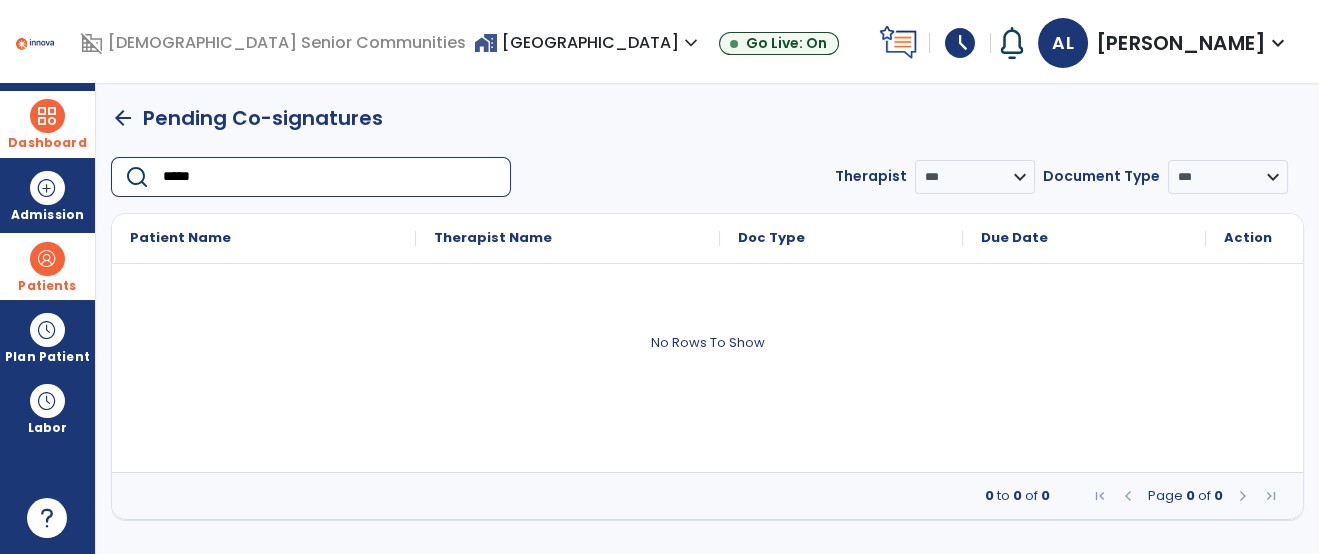 click on "arrow_back" 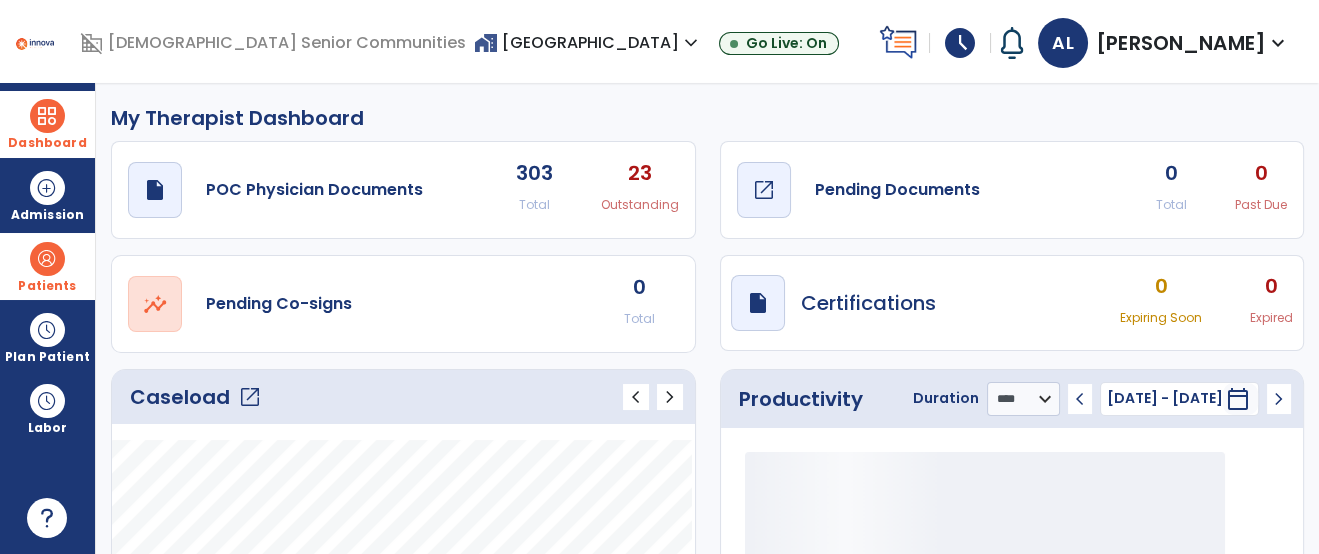 click on "Pending Documents" 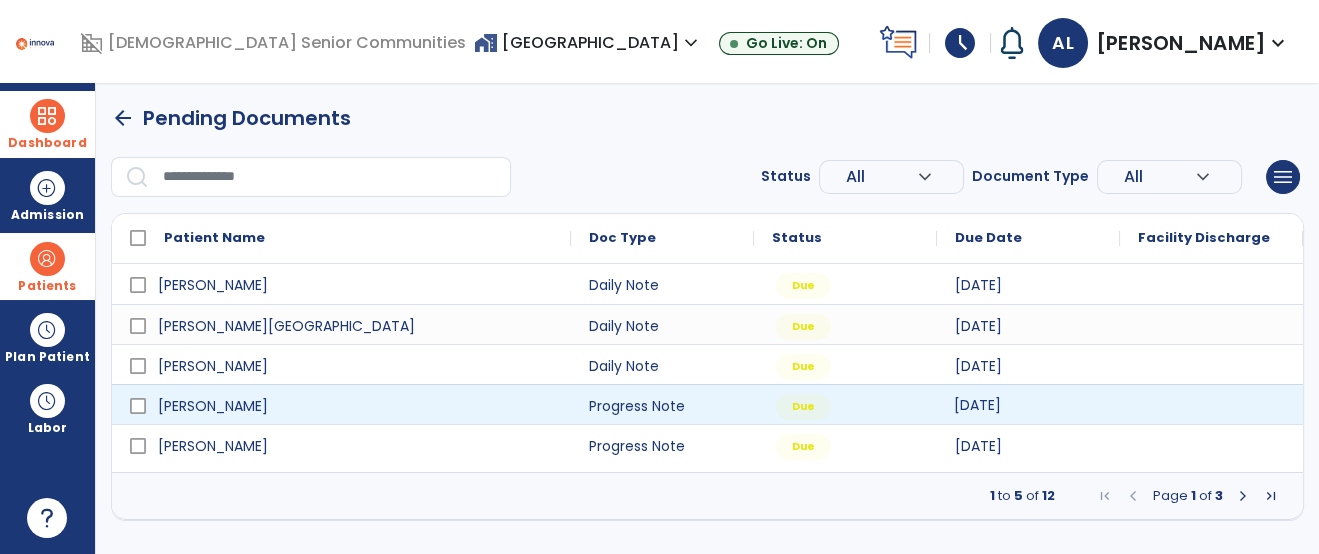 click on "[DATE]" at bounding box center (977, 405) 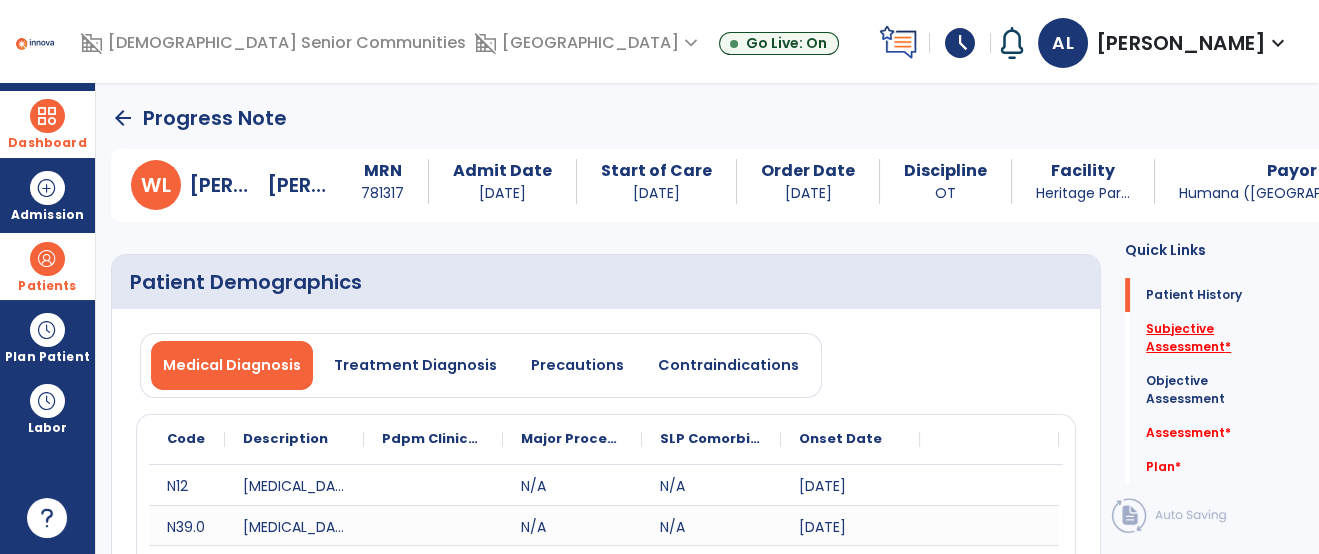 click on "Subjective Assessment   *" 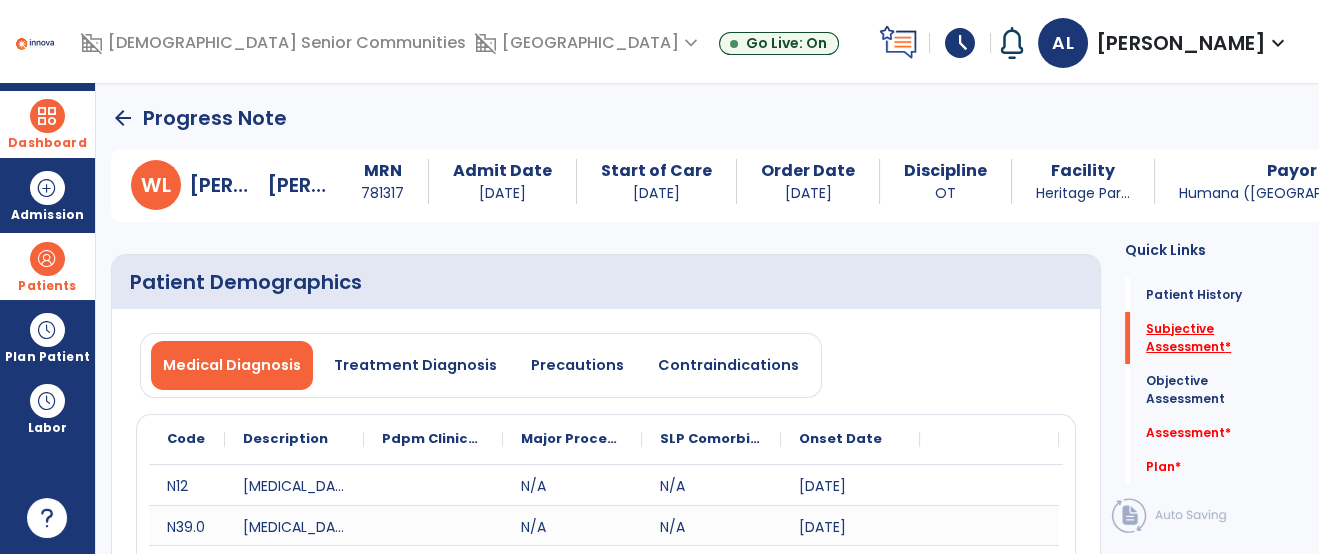 scroll, scrollTop: 127, scrollLeft: 0, axis: vertical 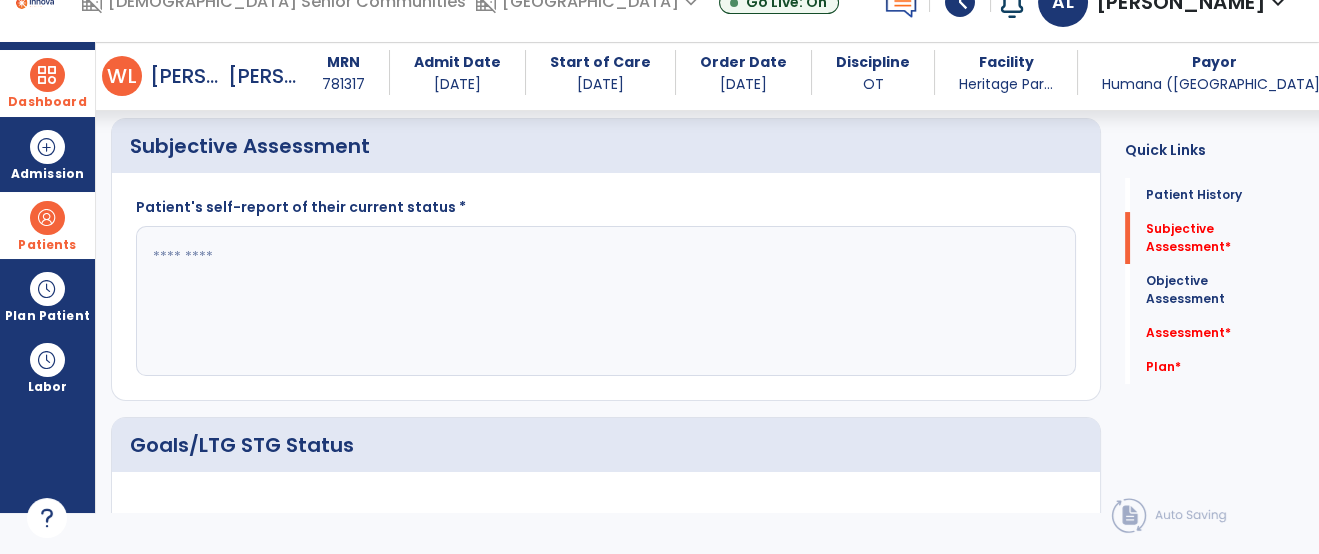 click 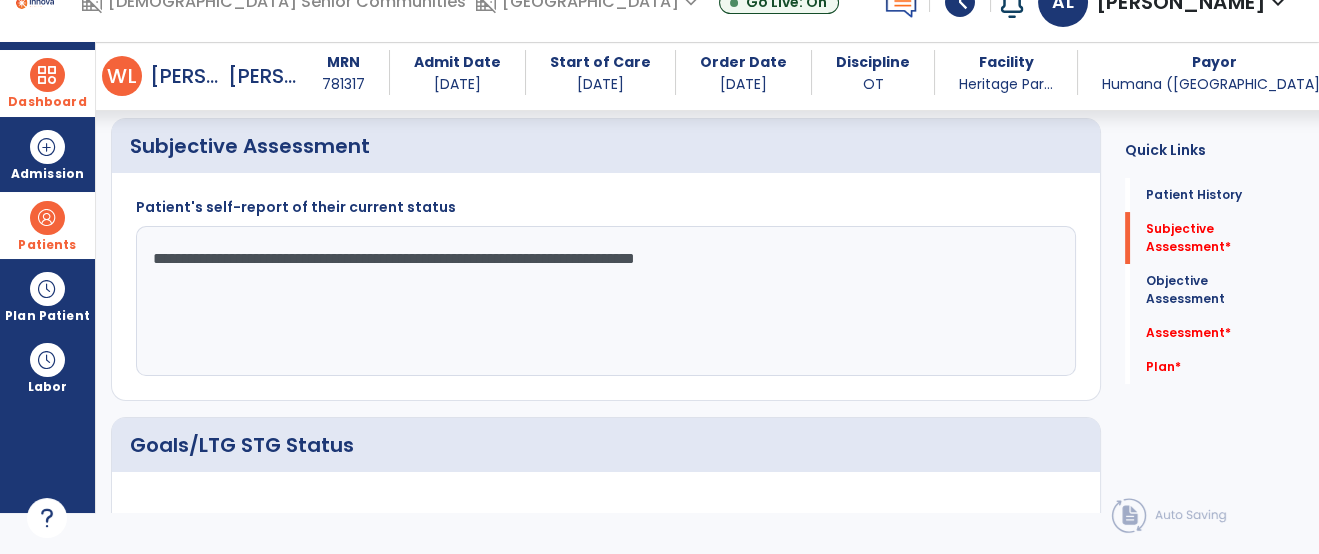 type on "**********" 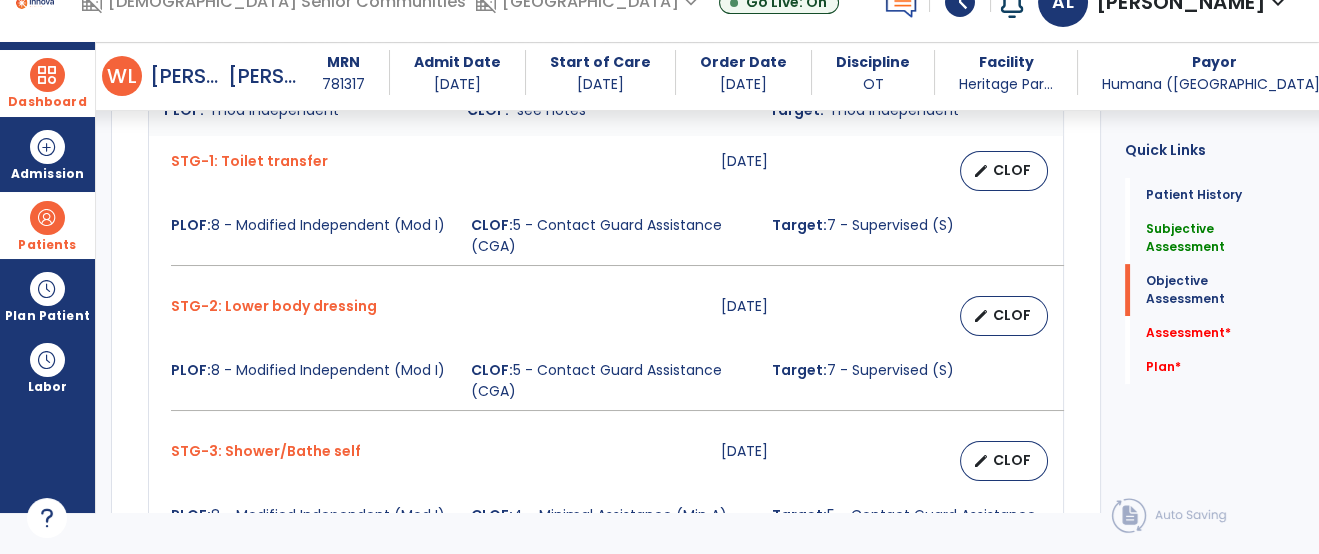 scroll, scrollTop: 1142, scrollLeft: 0, axis: vertical 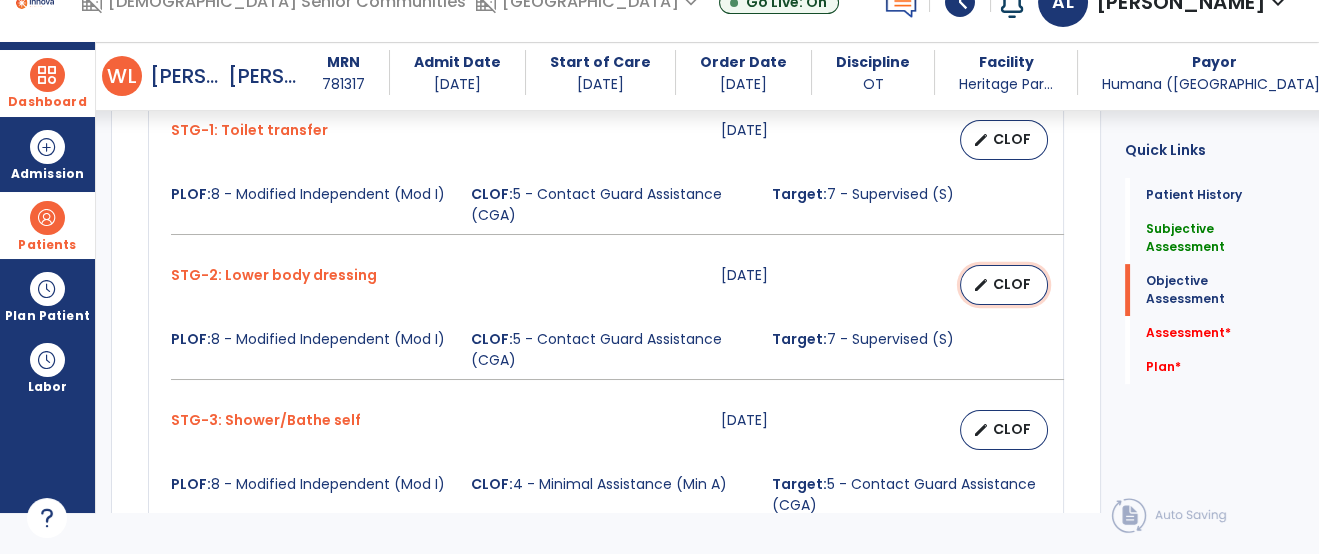 click on "CLOF" at bounding box center (1012, 284) 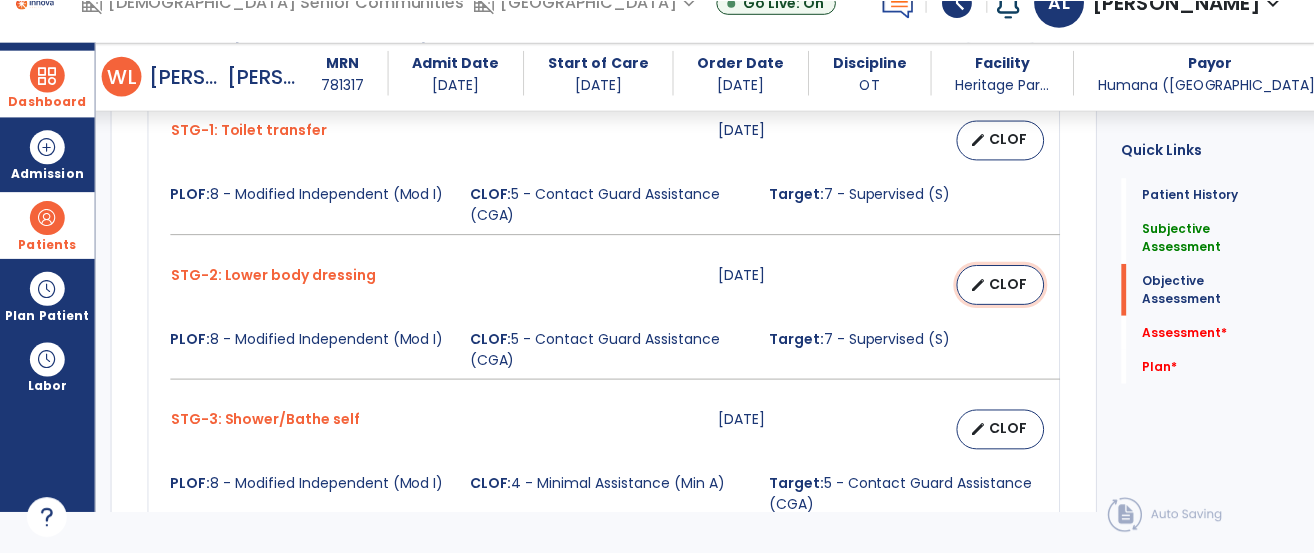 scroll, scrollTop: 0, scrollLeft: 0, axis: both 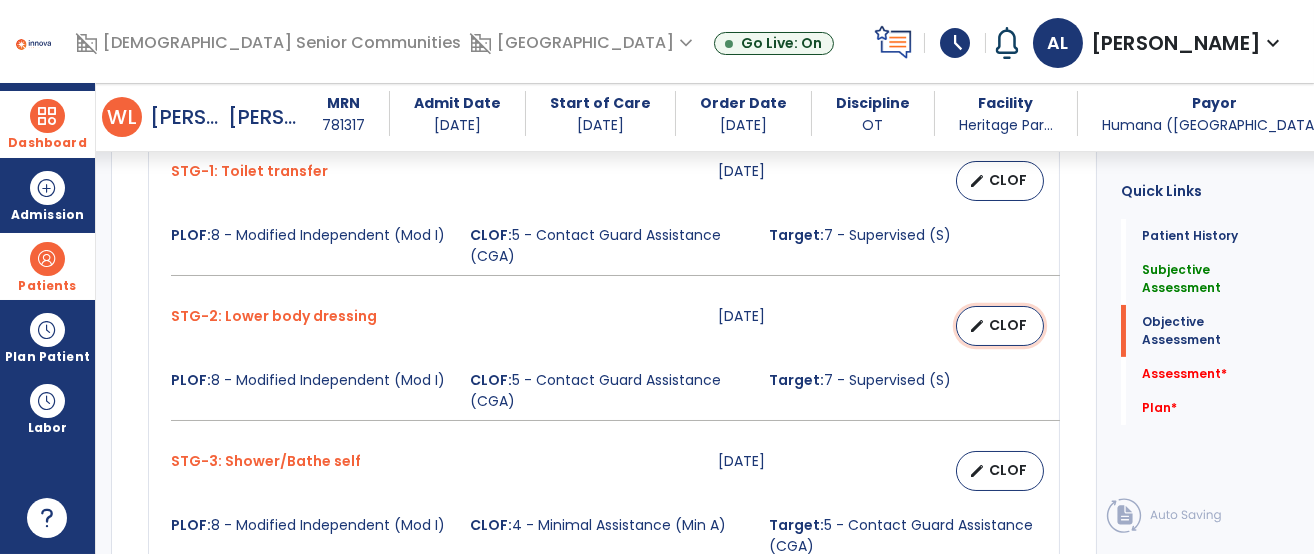 select on "********" 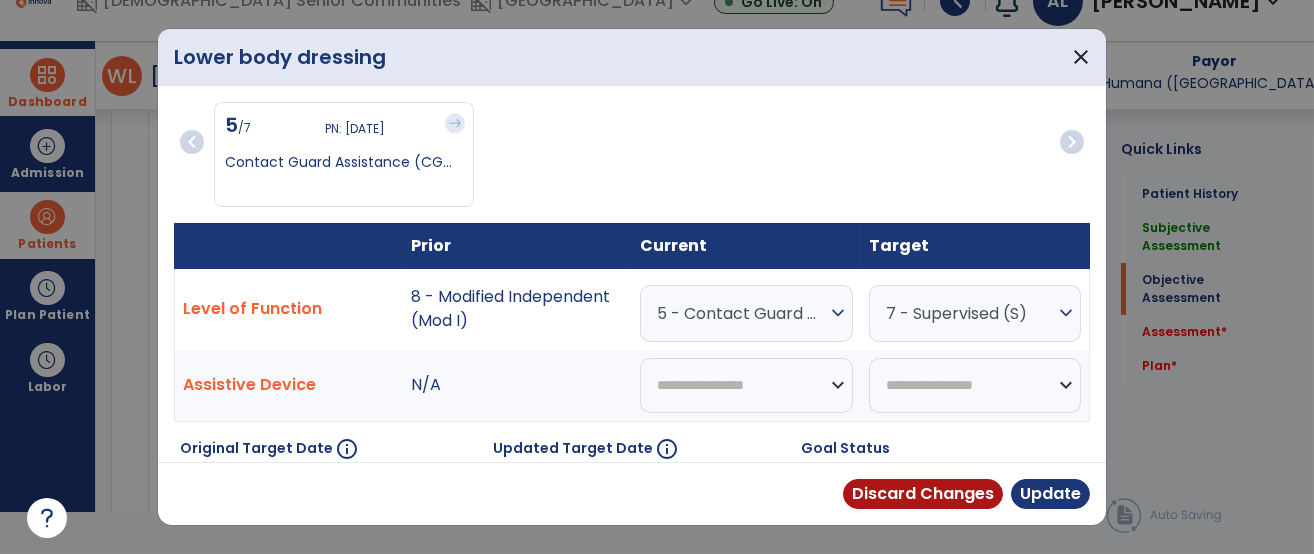scroll, scrollTop: 1142, scrollLeft: 0, axis: vertical 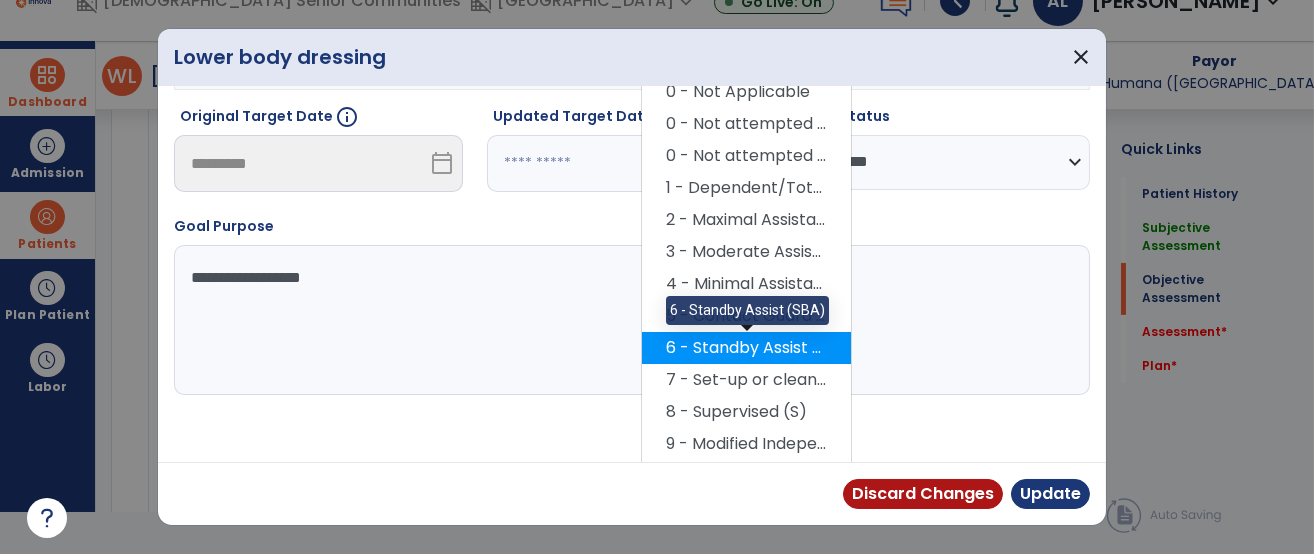 click on "6 - Standby Assist (SBA)" at bounding box center [746, 348] 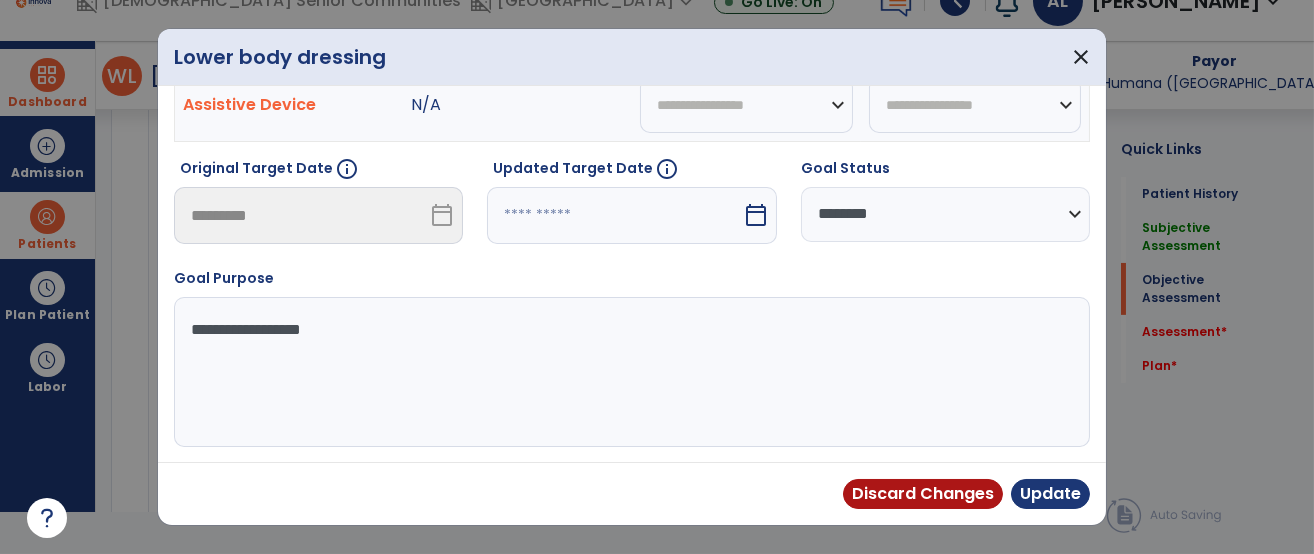 scroll, scrollTop: 279, scrollLeft: 0, axis: vertical 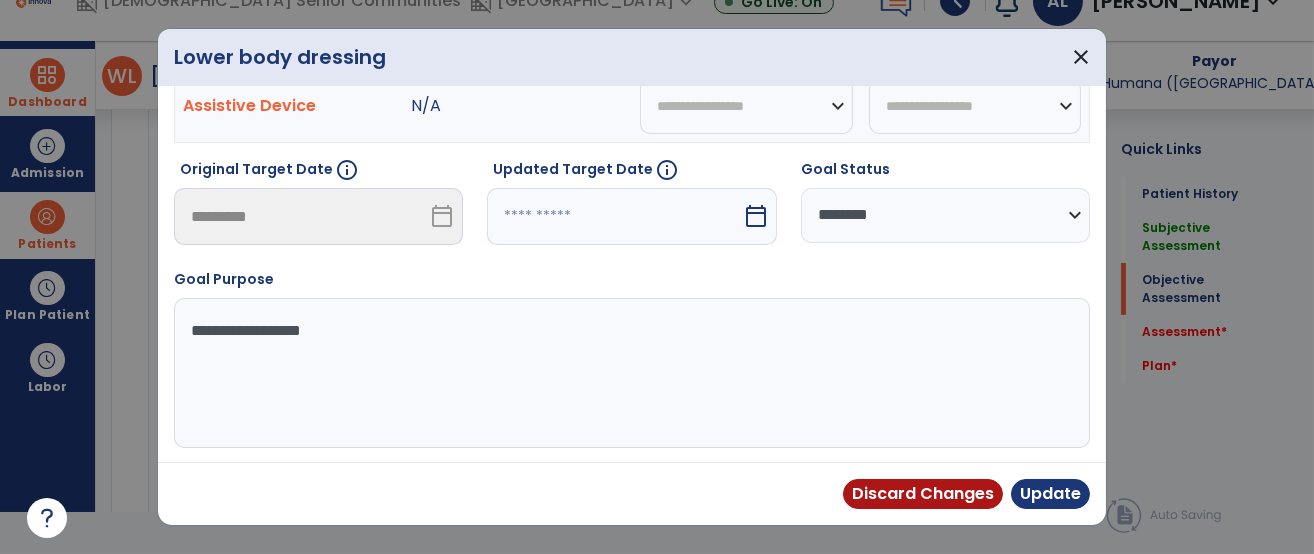 click on "**********" at bounding box center (632, 358) 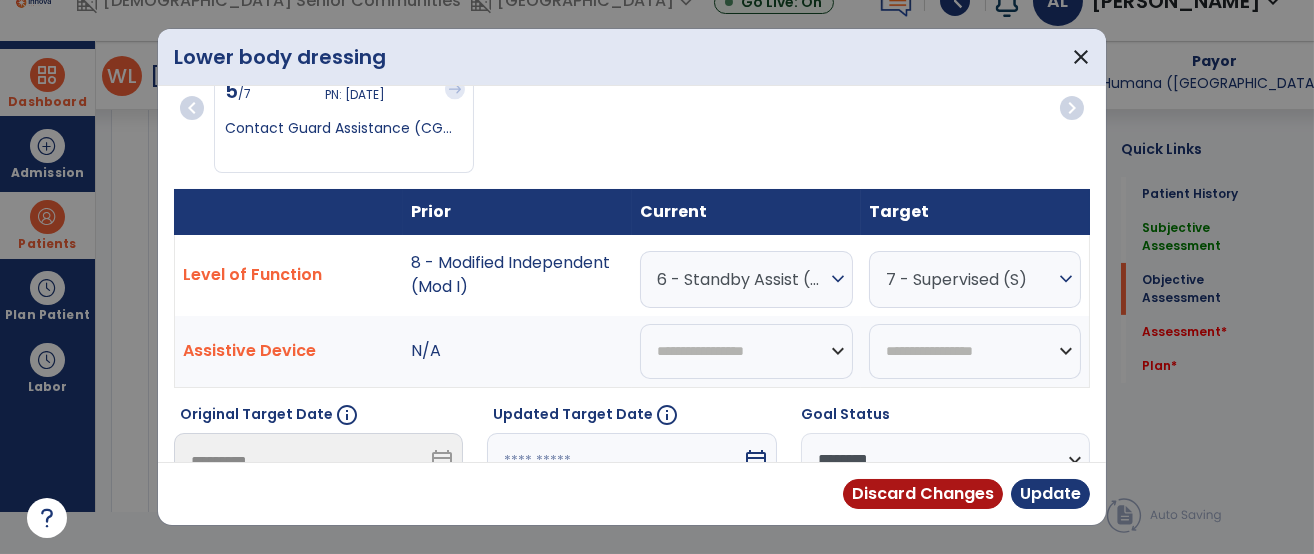 scroll, scrollTop: 0, scrollLeft: 0, axis: both 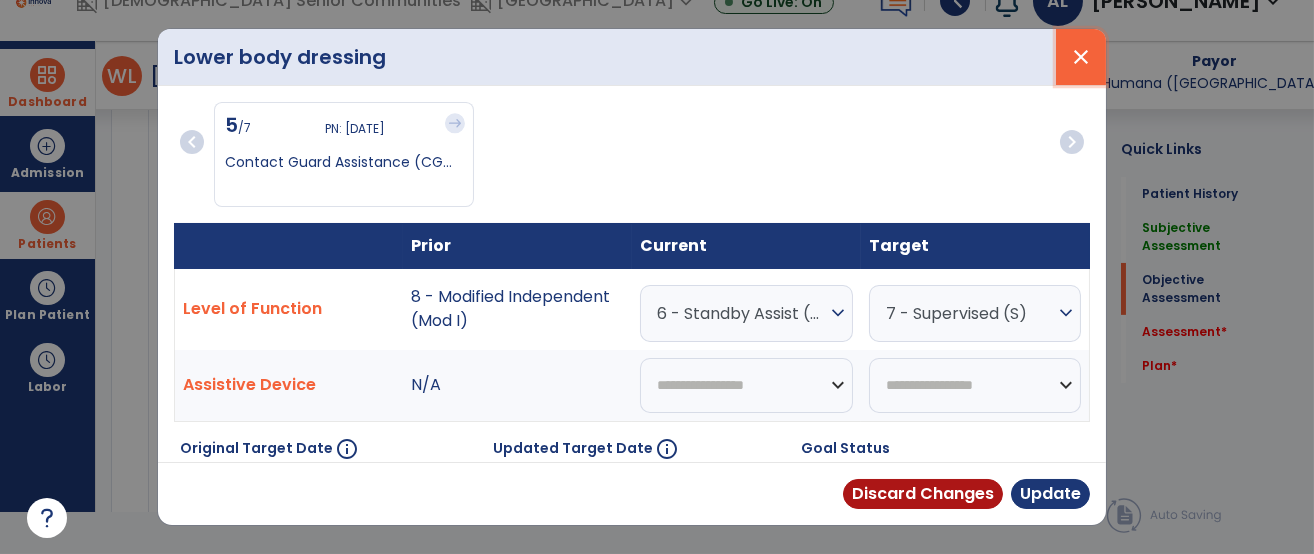 click on "close" at bounding box center (1081, 57) 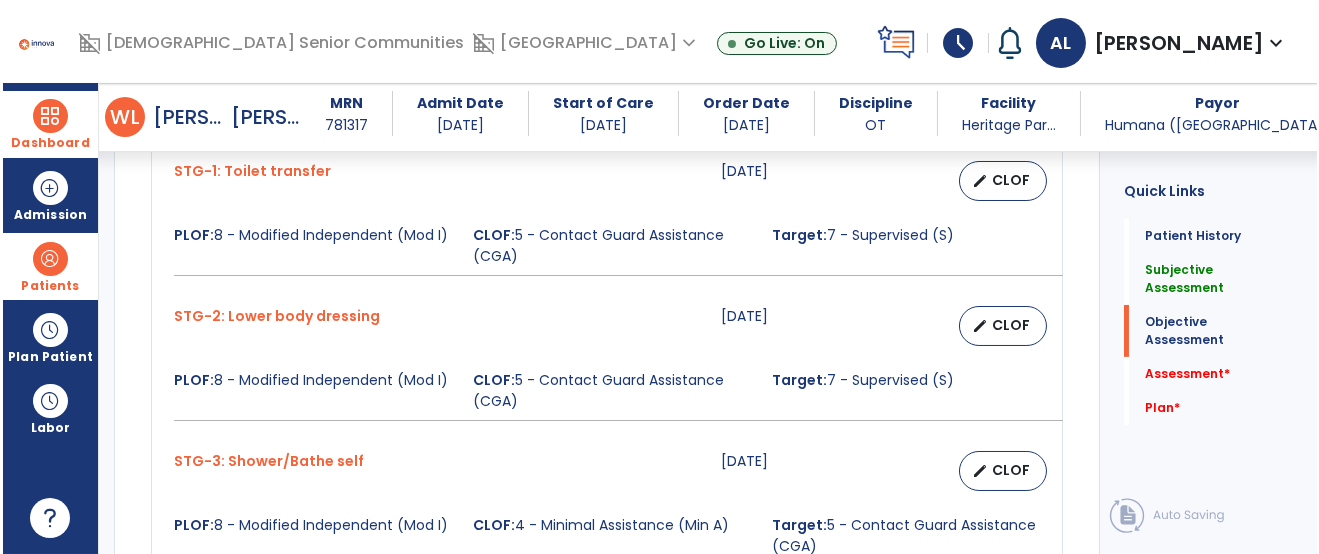 scroll, scrollTop: 41, scrollLeft: 0, axis: vertical 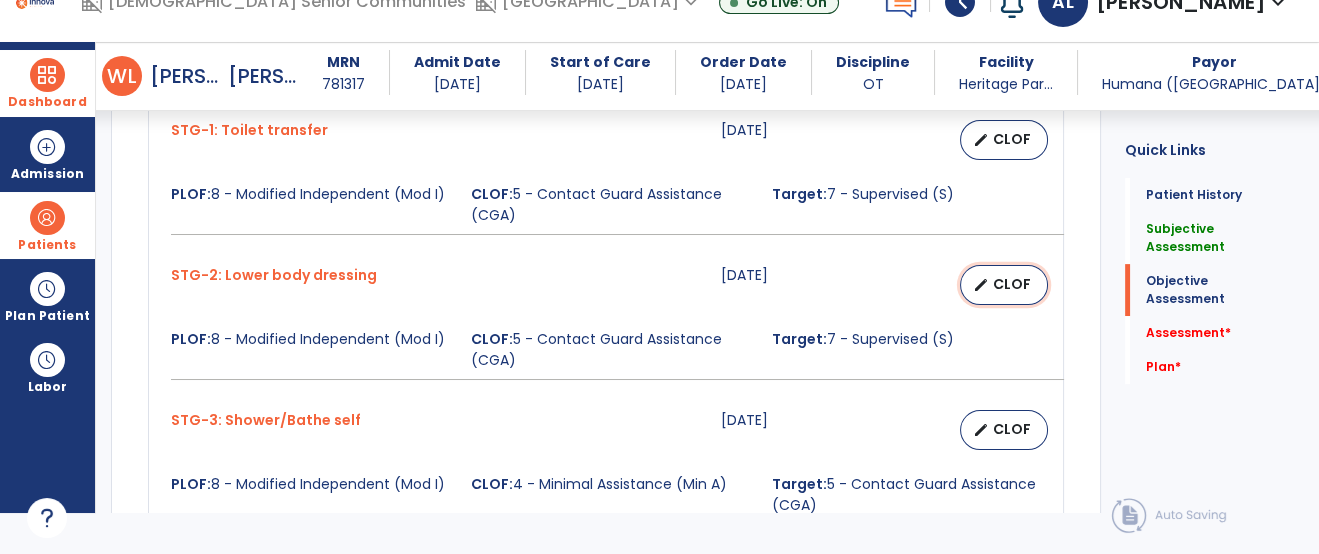 click on "edit   CLOF" at bounding box center [1004, 285] 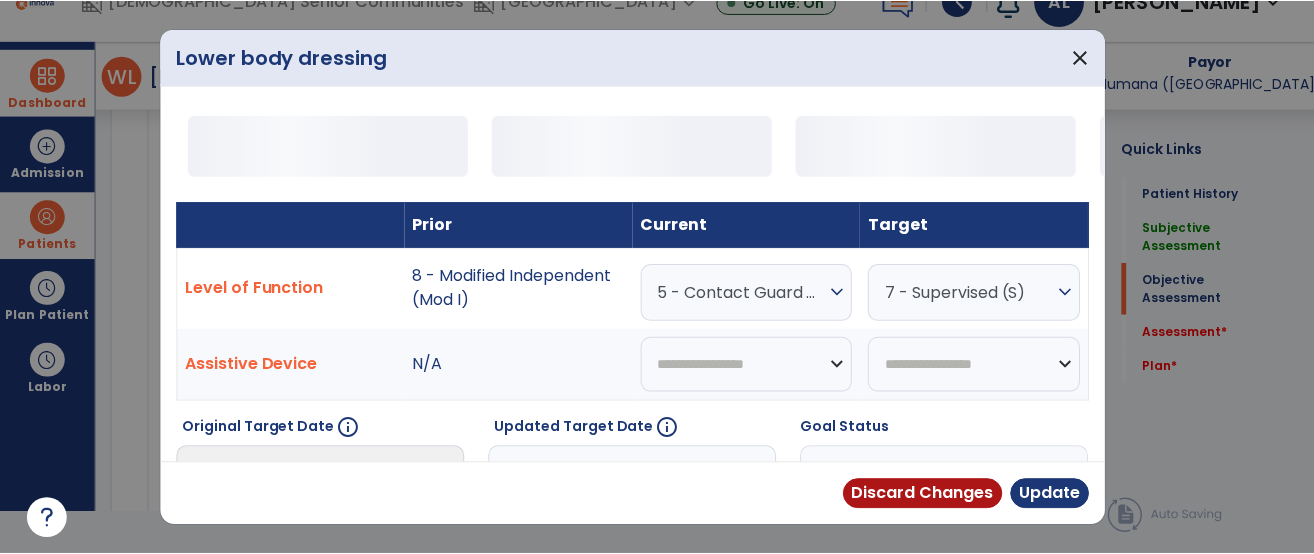 scroll, scrollTop: 0, scrollLeft: 0, axis: both 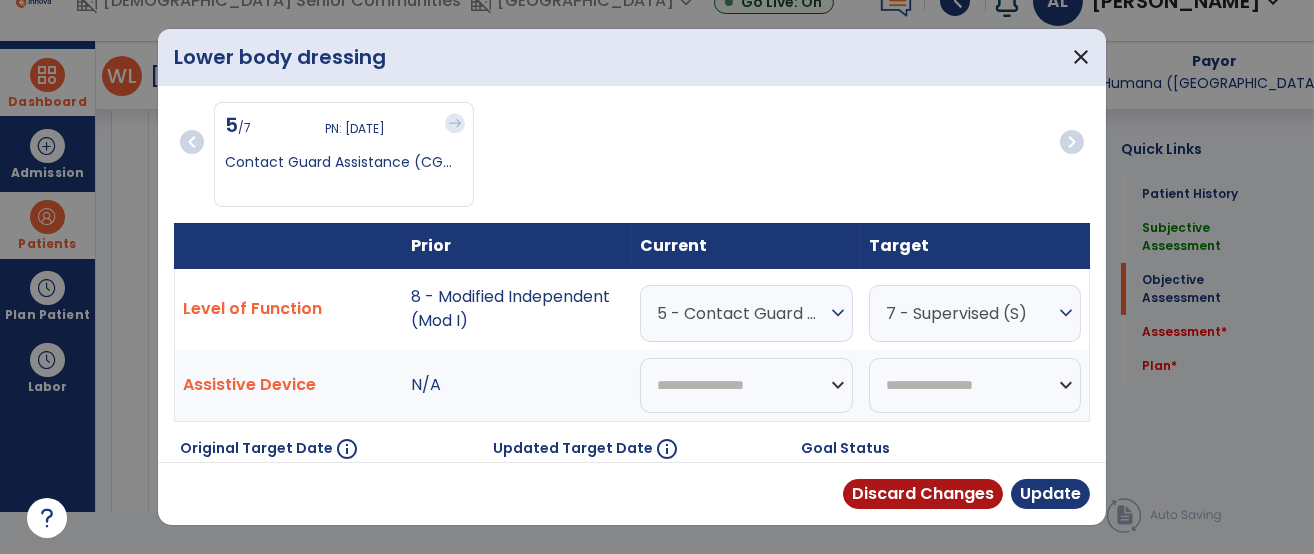 click on "5 - Contact Guard Assistance (CGA)" at bounding box center [741, 313] 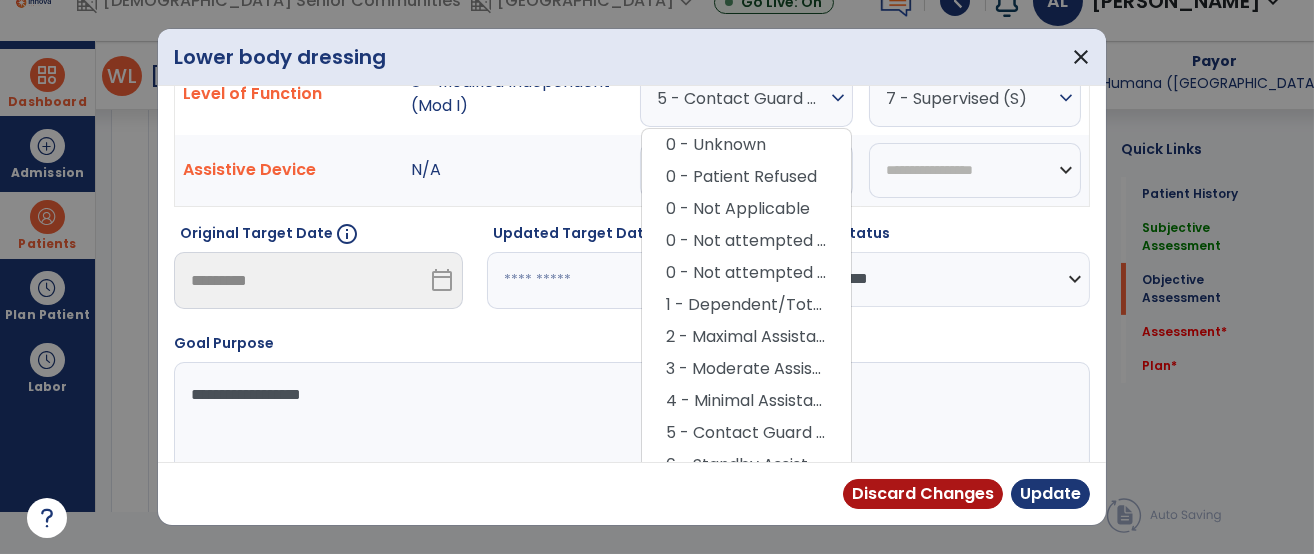 scroll, scrollTop: 222, scrollLeft: 0, axis: vertical 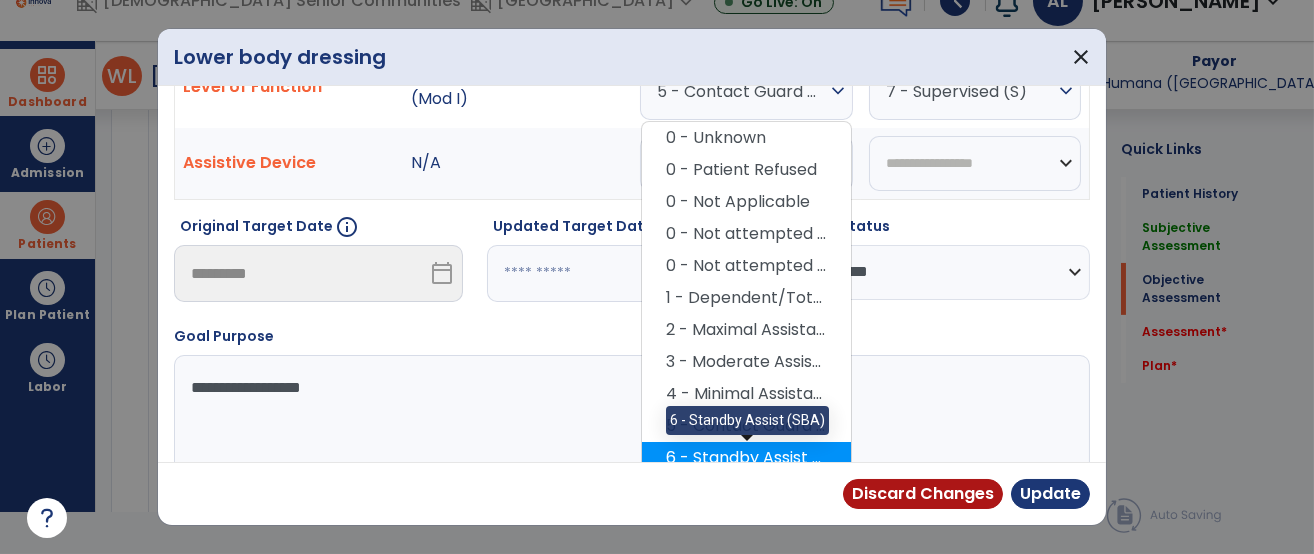 click on "6 - Standby Assist (SBA)" at bounding box center (746, 458) 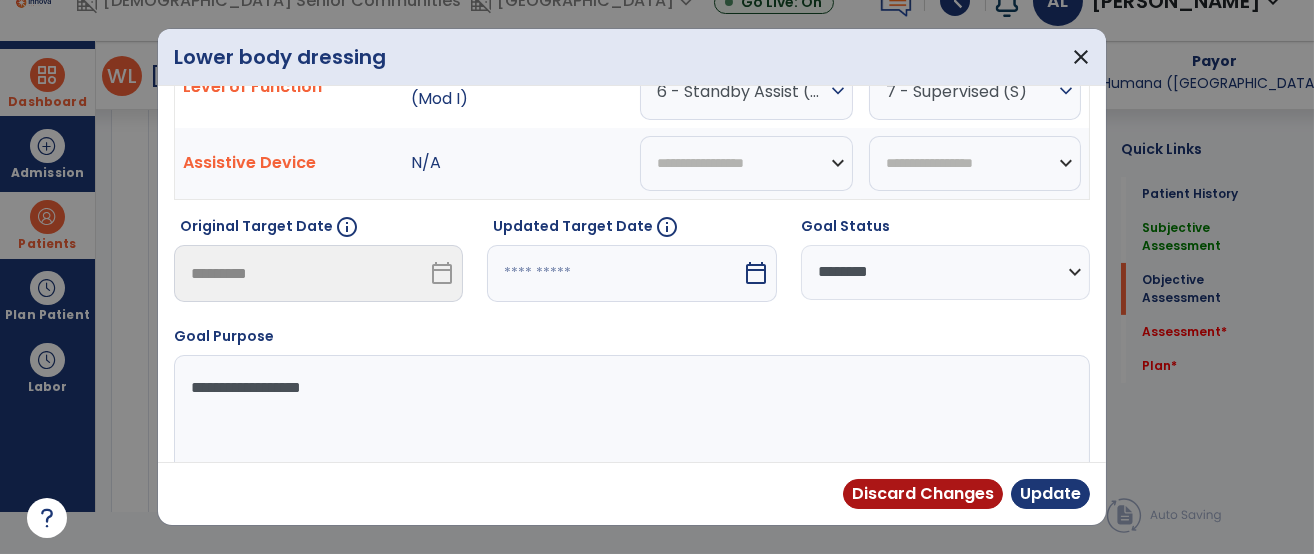 click on "**********" at bounding box center (945, 267) 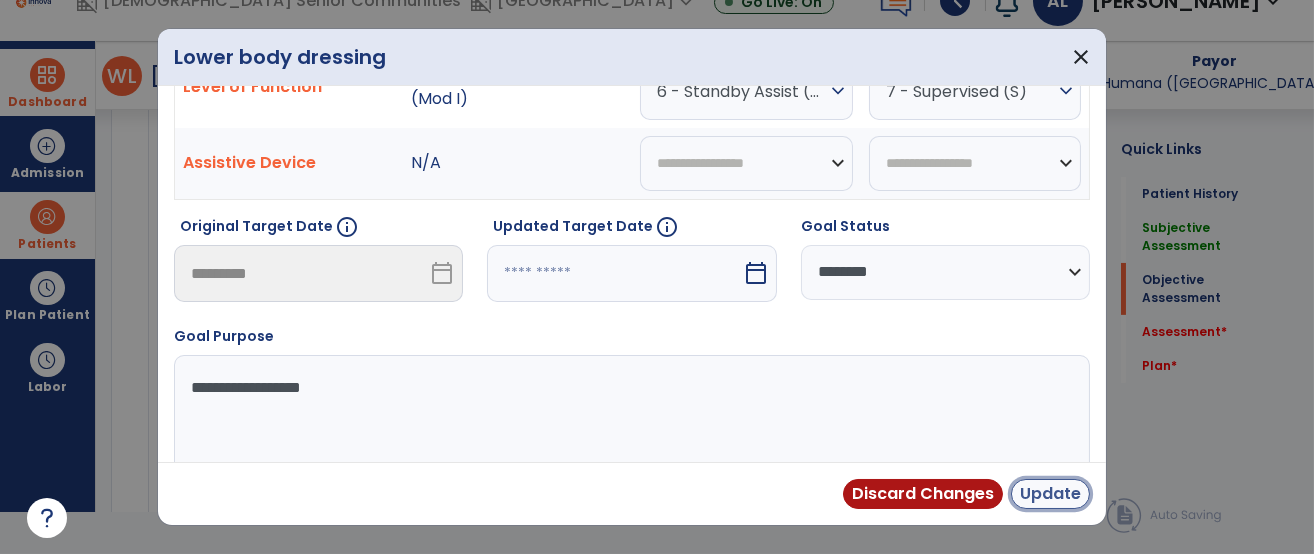 click on "Update" at bounding box center (1050, 494) 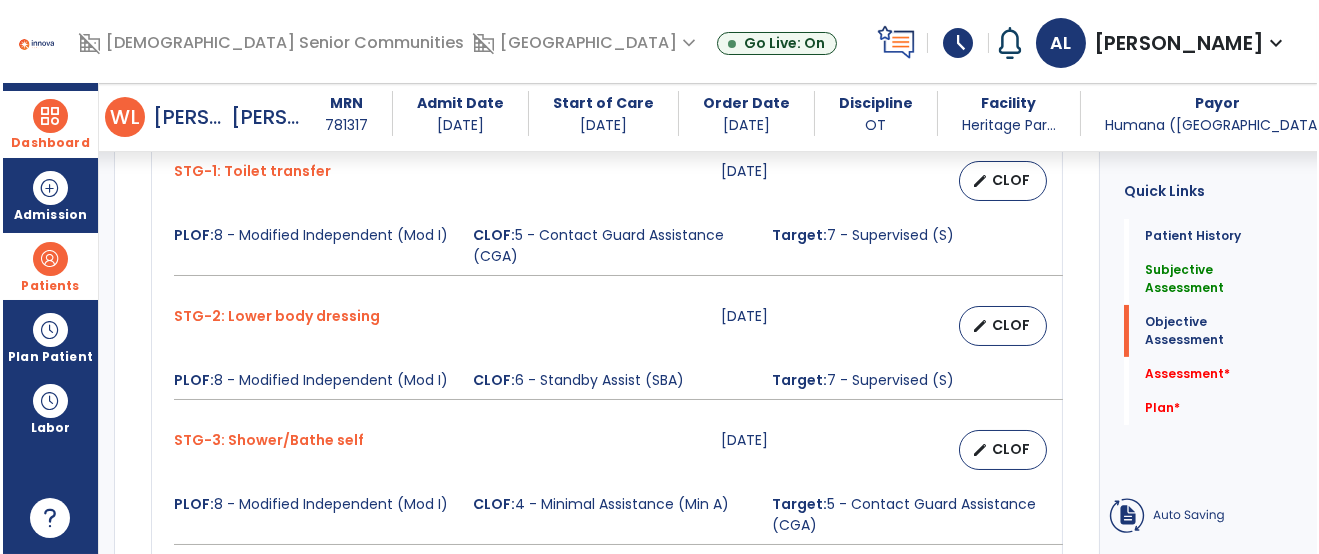 scroll, scrollTop: 41, scrollLeft: 0, axis: vertical 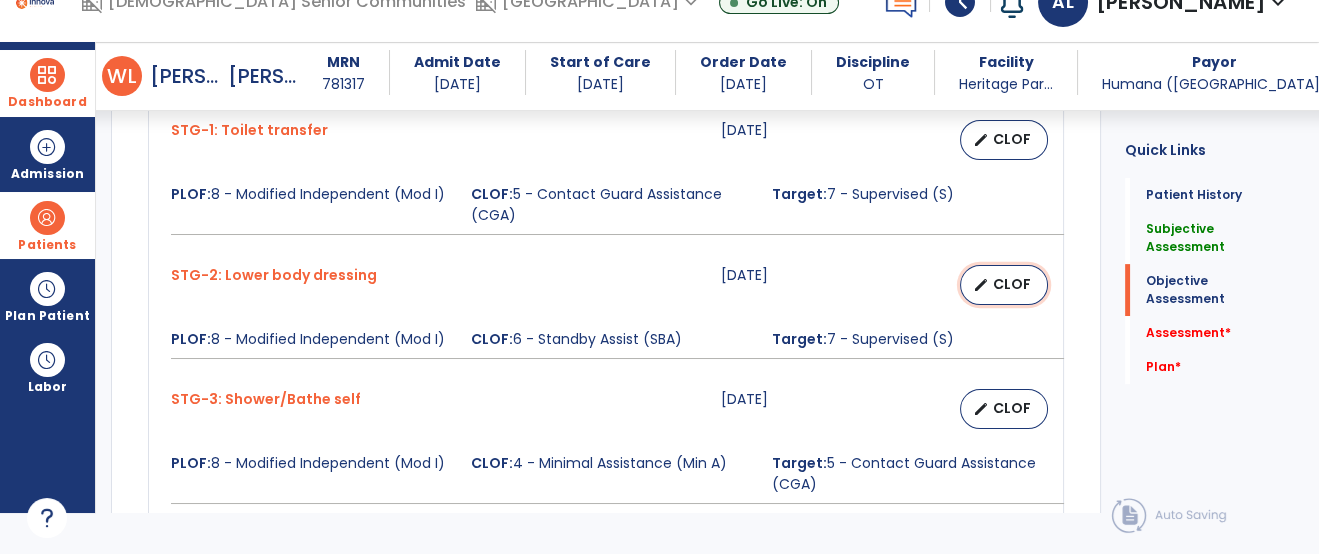 click on "CLOF" at bounding box center (1012, 284) 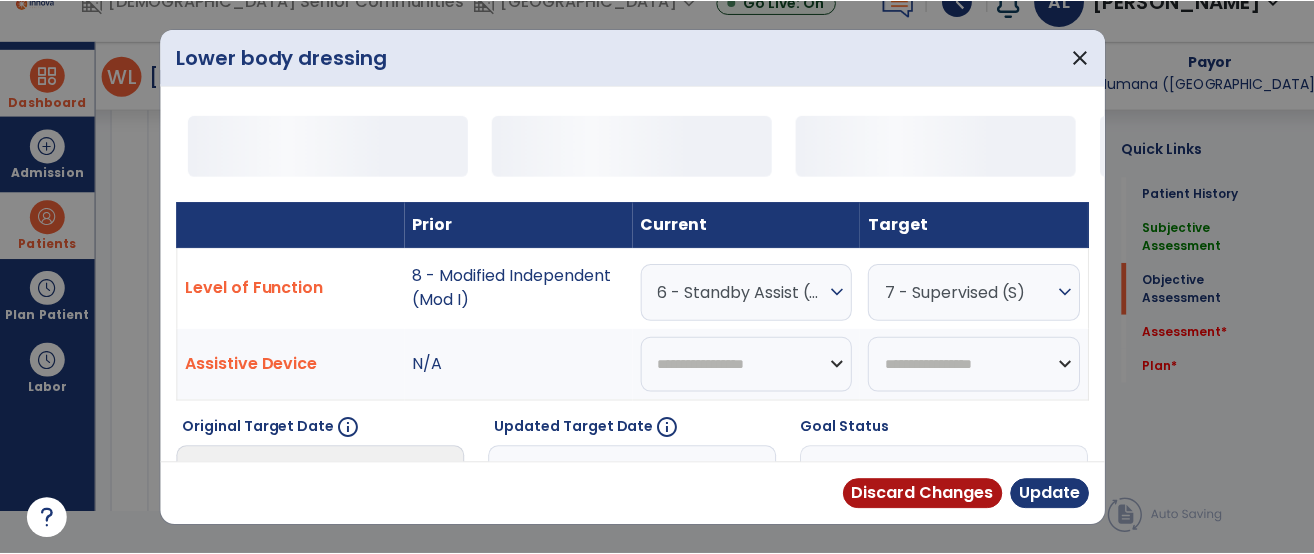 scroll, scrollTop: 0, scrollLeft: 0, axis: both 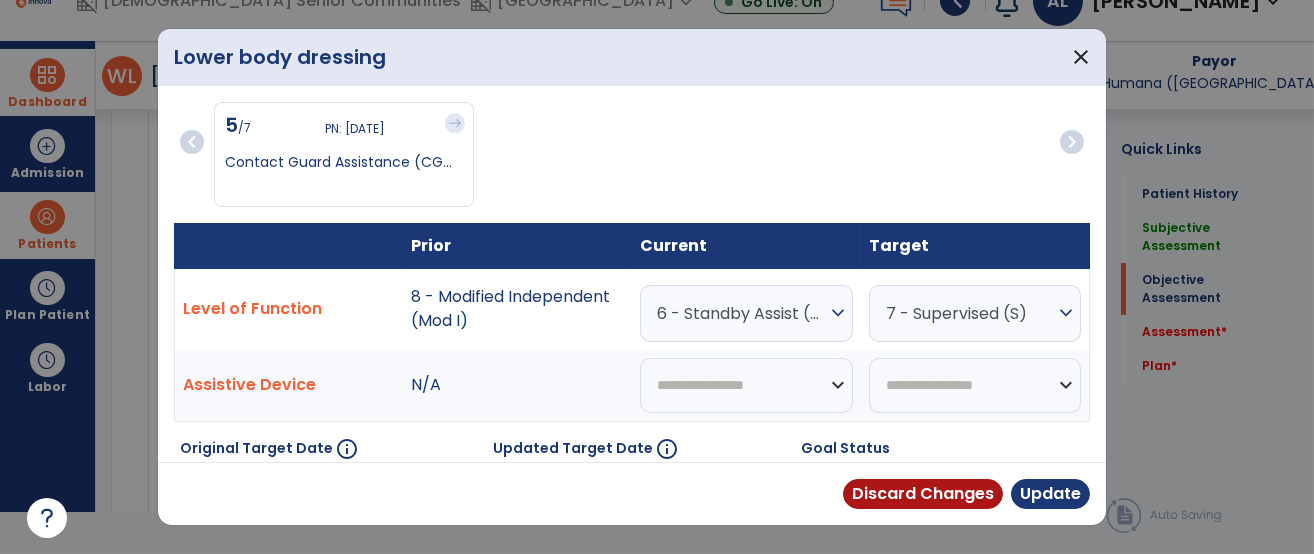 click on "5 /7  PN: 07/03/2025   Contact Guard Assistance (CG..." at bounding box center [632, 154] 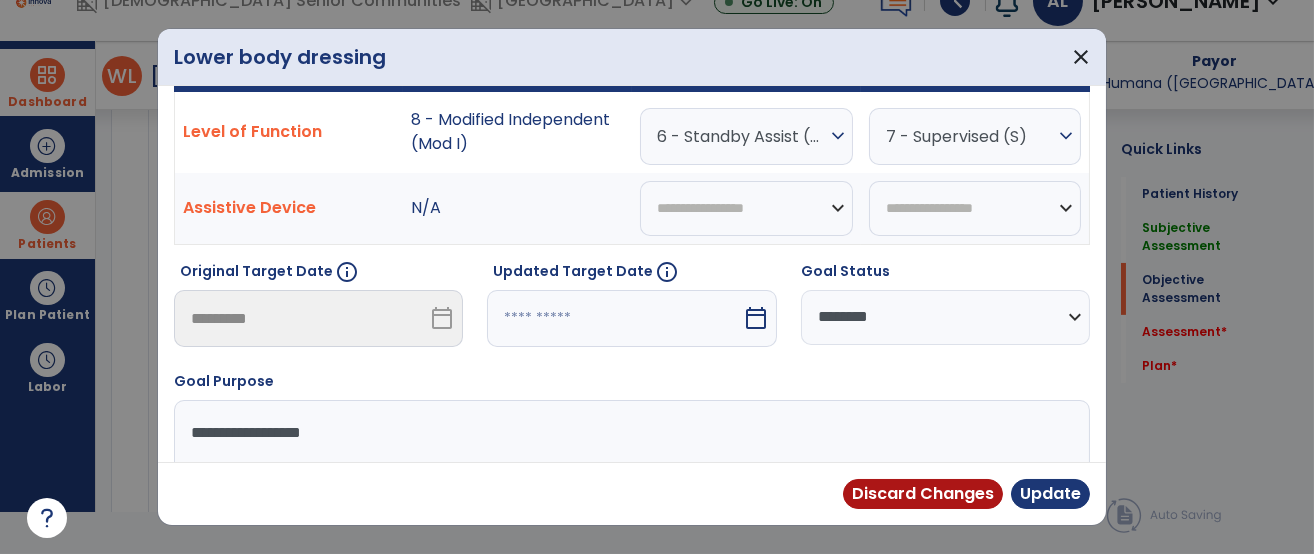 click at bounding box center (614, 318) 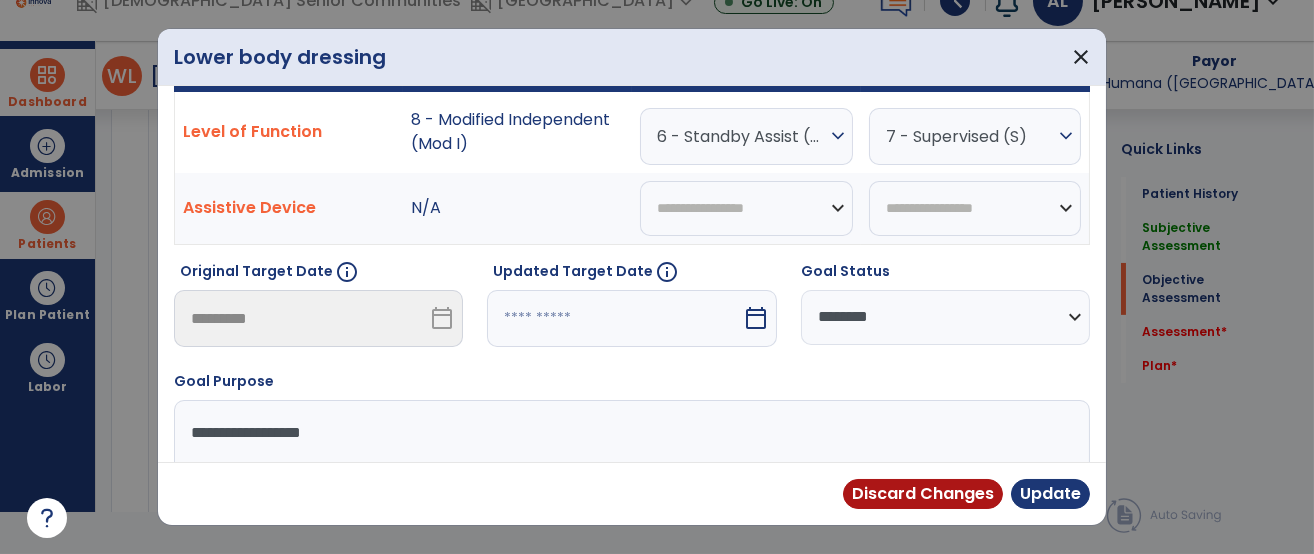 select on "*" 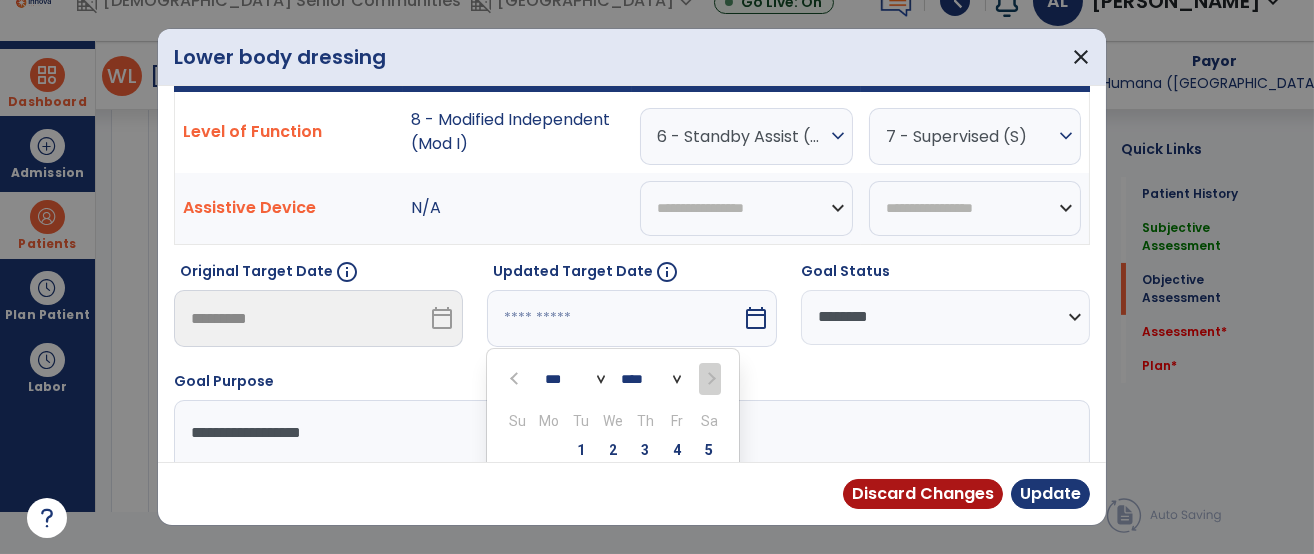 scroll, scrollTop: 358, scrollLeft: 0, axis: vertical 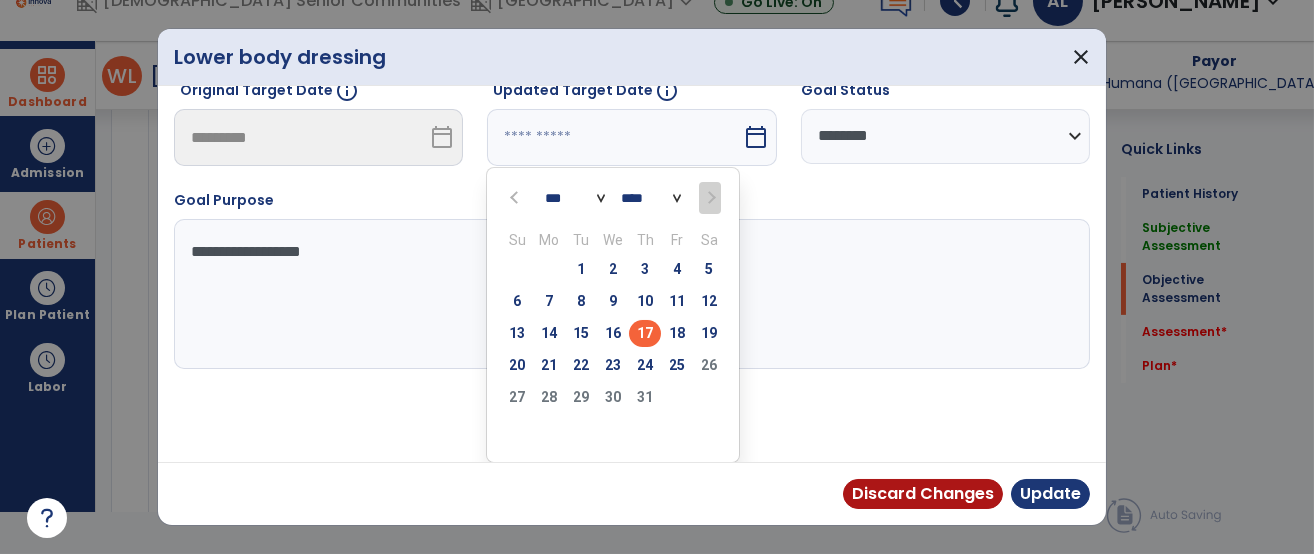 type on "*********" 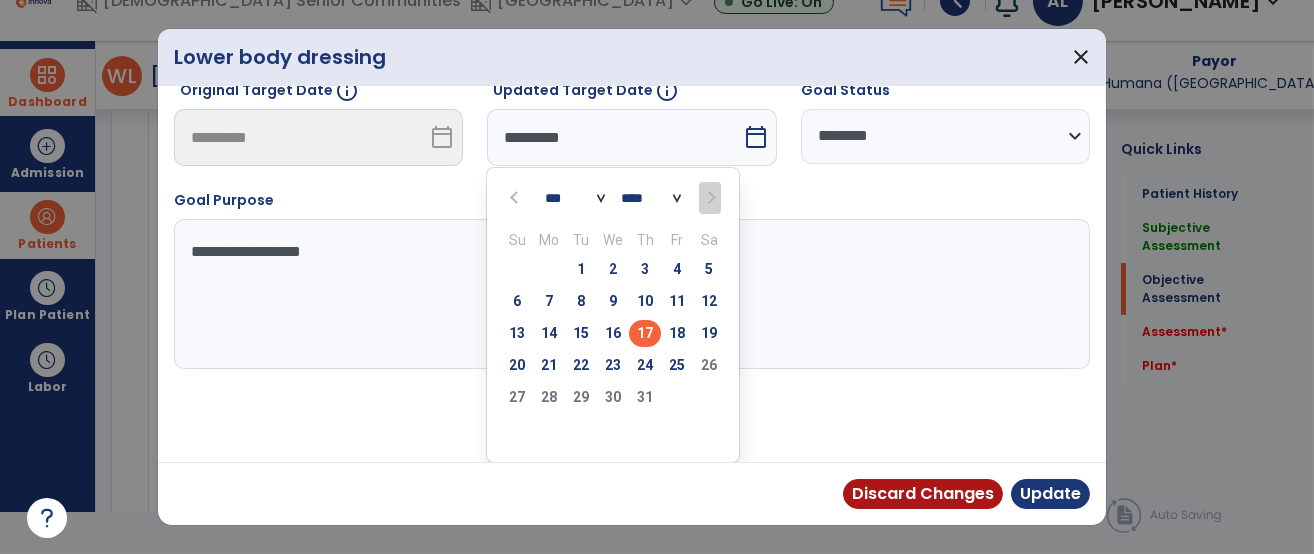 scroll, scrollTop: 279, scrollLeft: 0, axis: vertical 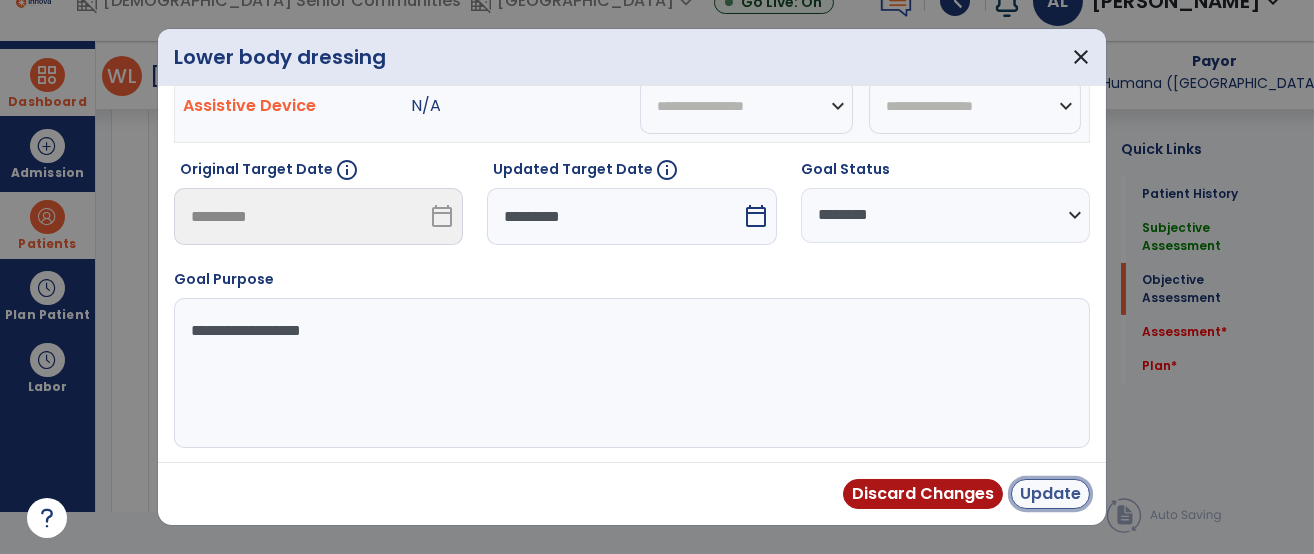click on "Update" at bounding box center [1050, 494] 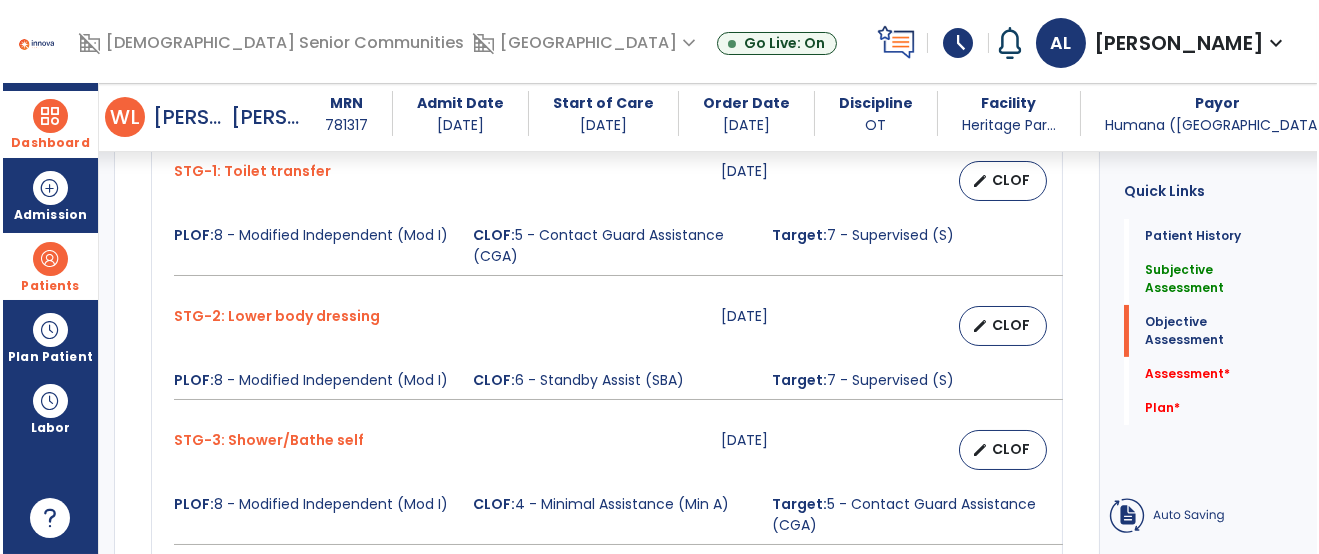 scroll, scrollTop: 41, scrollLeft: 0, axis: vertical 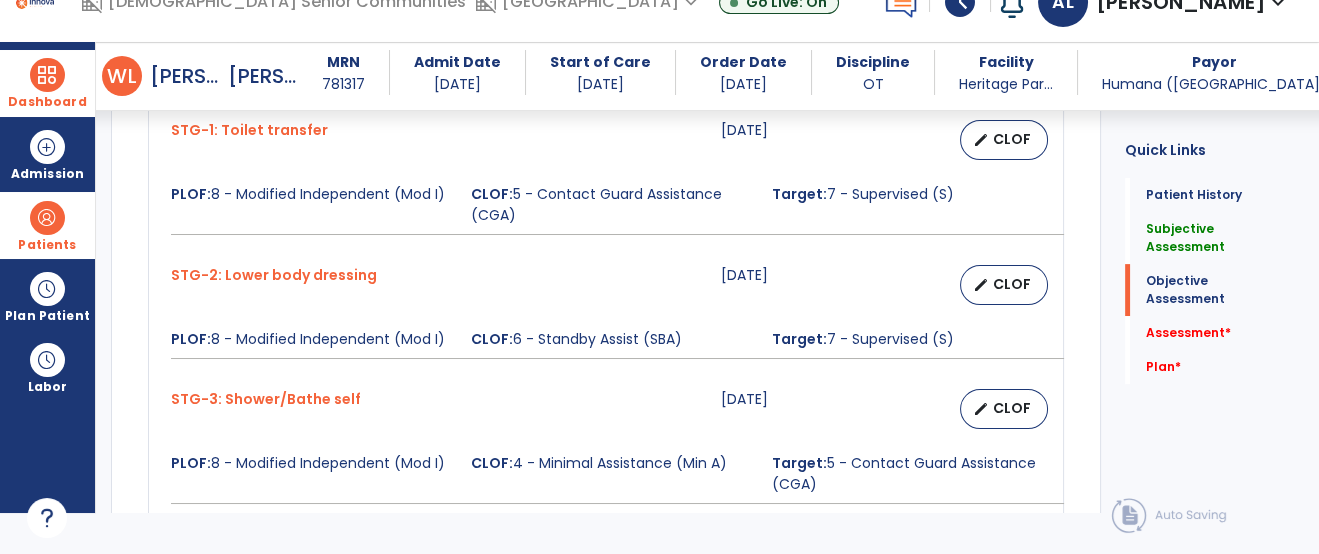 click on "Quick Links  Patient History   Patient History   Subjective Assessment   Subjective Assessment   Objective Assessment   Objective Assessment   Assessment   *  Assessment   *  Plan   *  Plan   *" 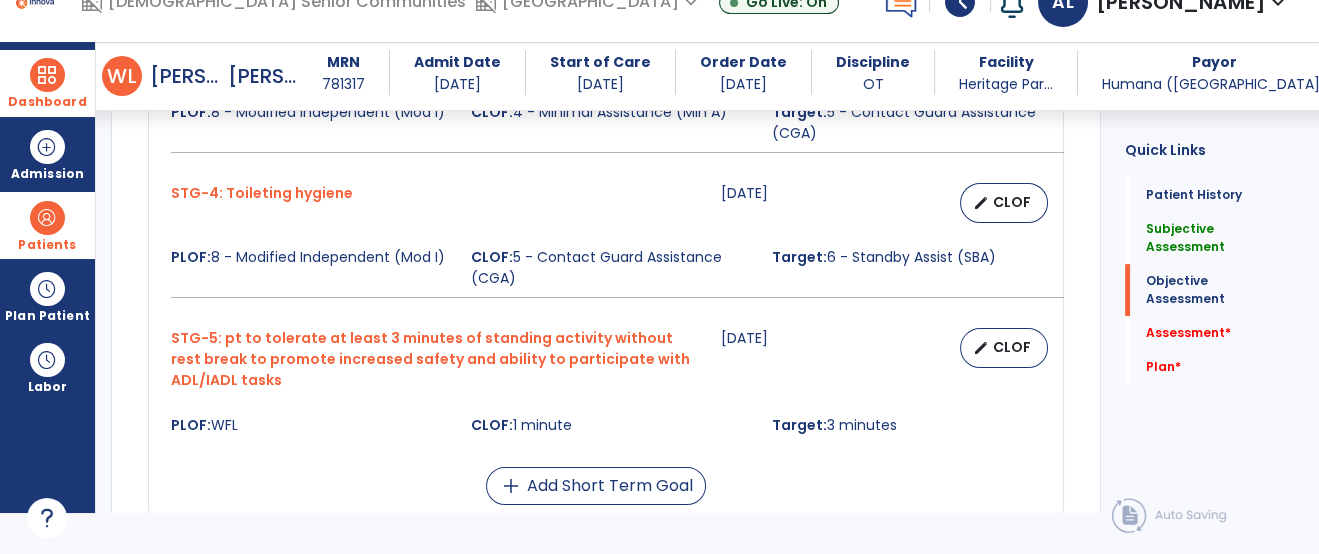 scroll, scrollTop: 1497, scrollLeft: 0, axis: vertical 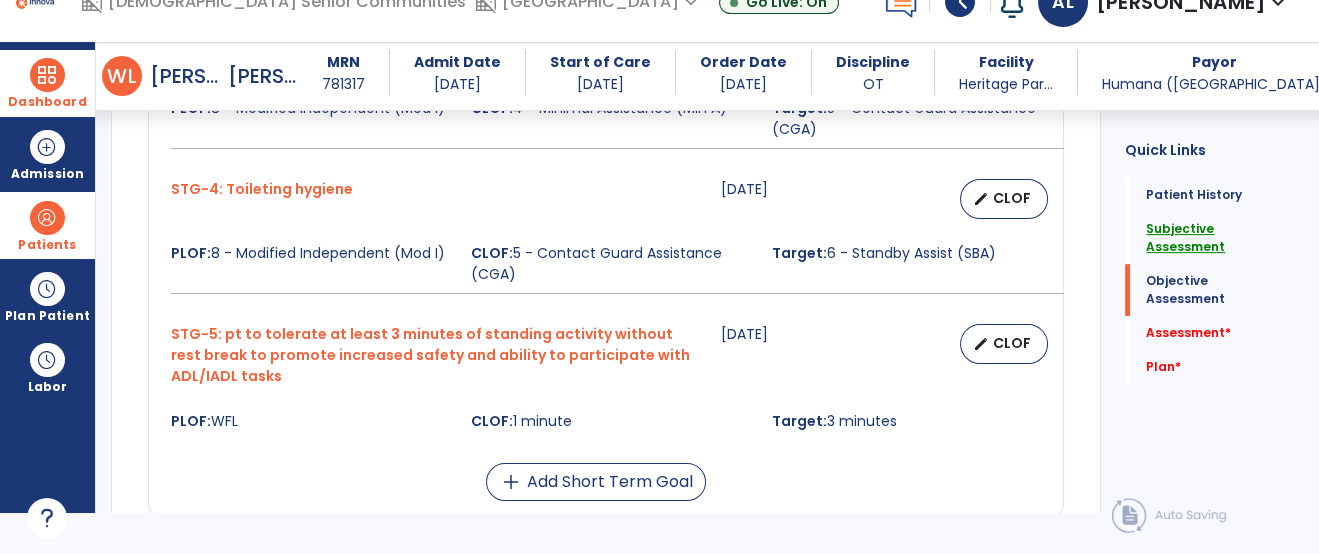click on "Subjective Assessment" 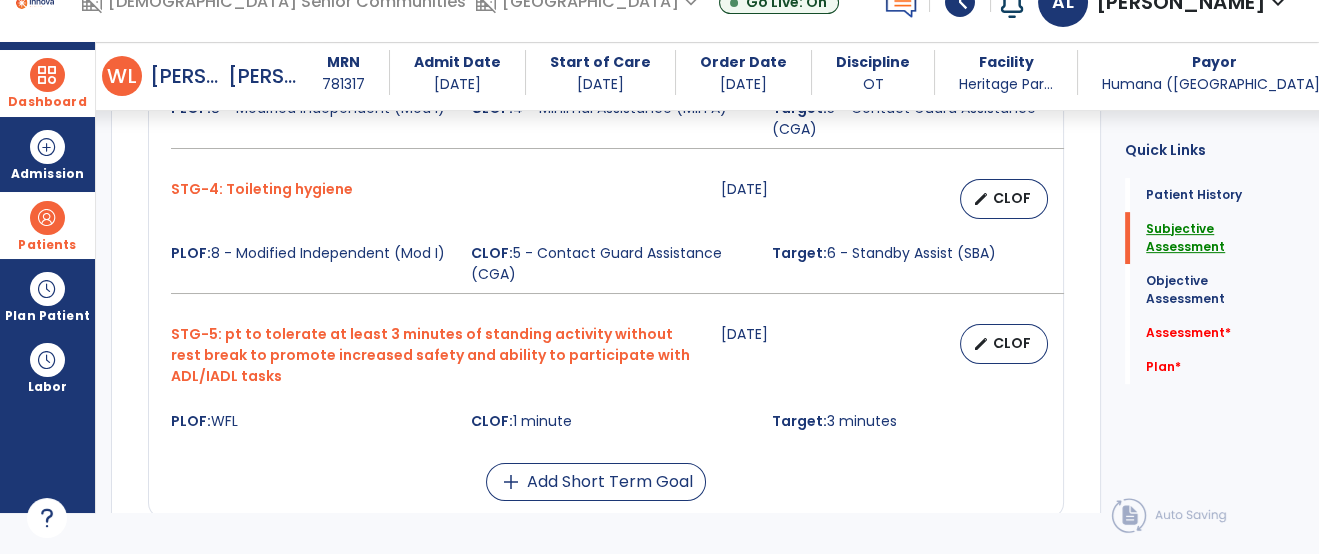 scroll, scrollTop: 1427, scrollLeft: 0, axis: vertical 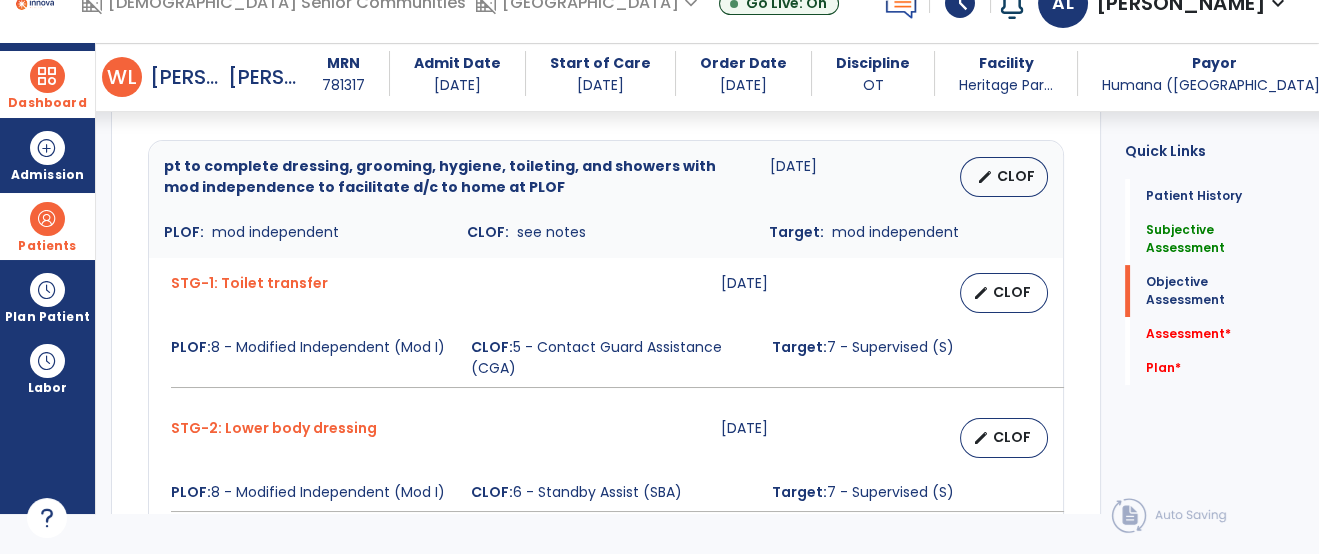 click on "Quick Links  Patient History   Patient History   Subjective Assessment   Subjective Assessment   Objective Assessment   Objective Assessment   Assessment   *  Assessment   *  Plan   *  Plan   *" 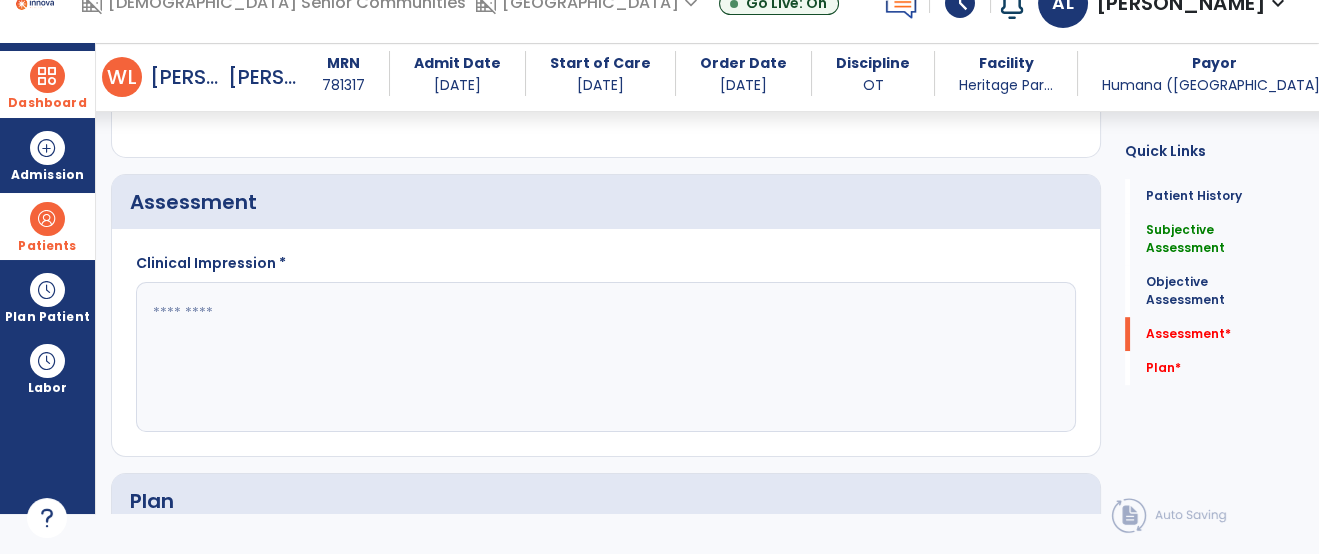 scroll, scrollTop: 1967, scrollLeft: 0, axis: vertical 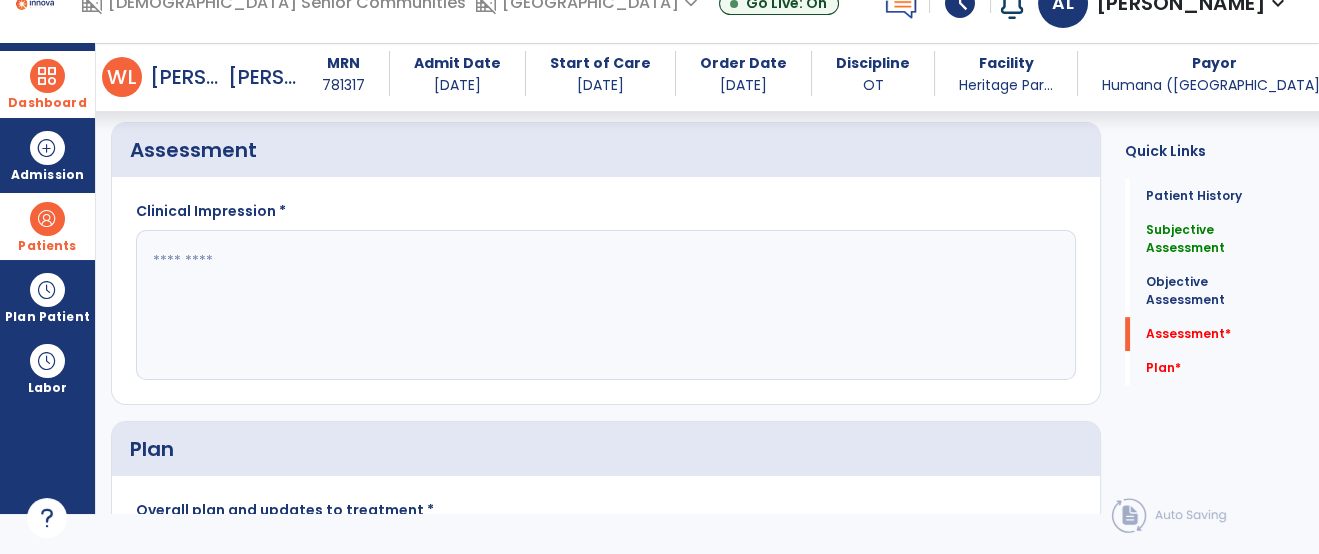 click 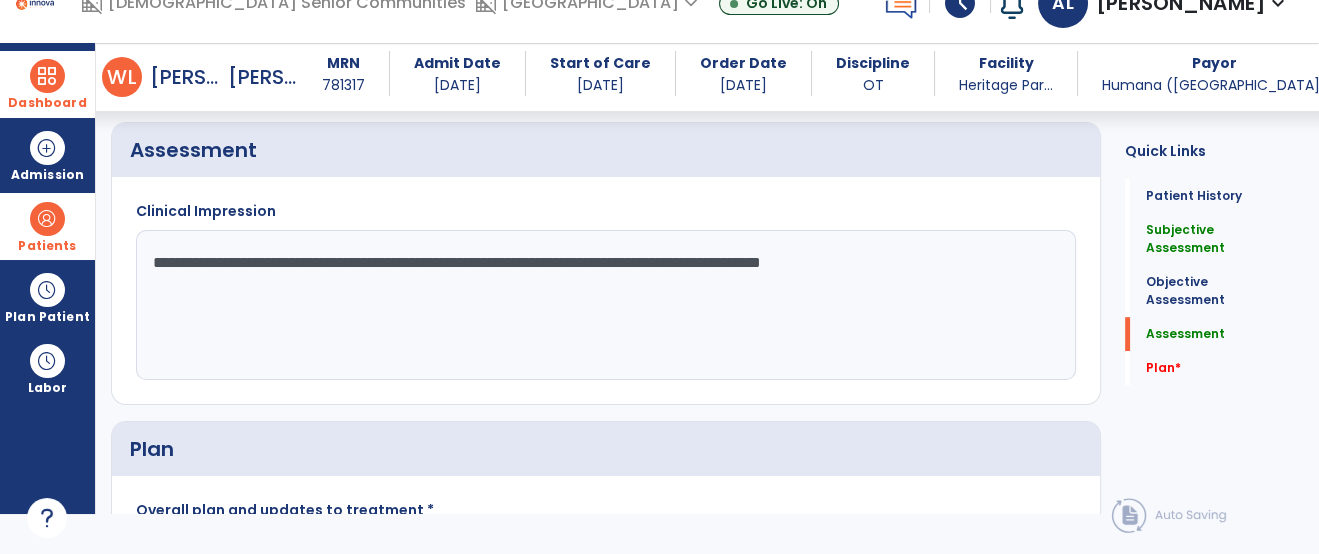 click on "**********" 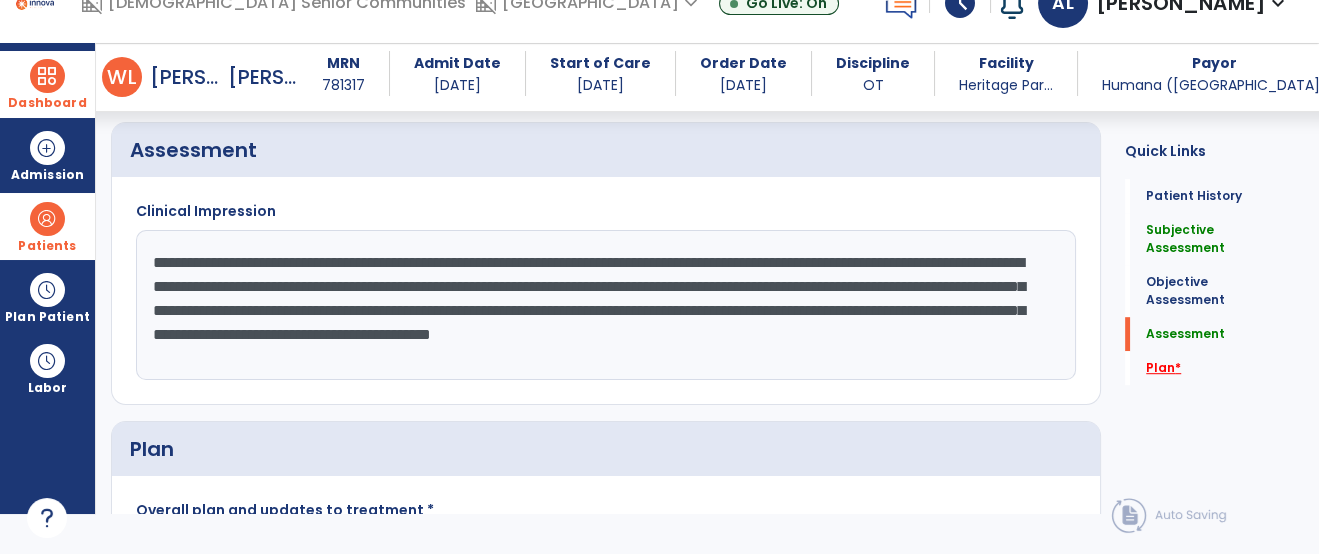 type on "**********" 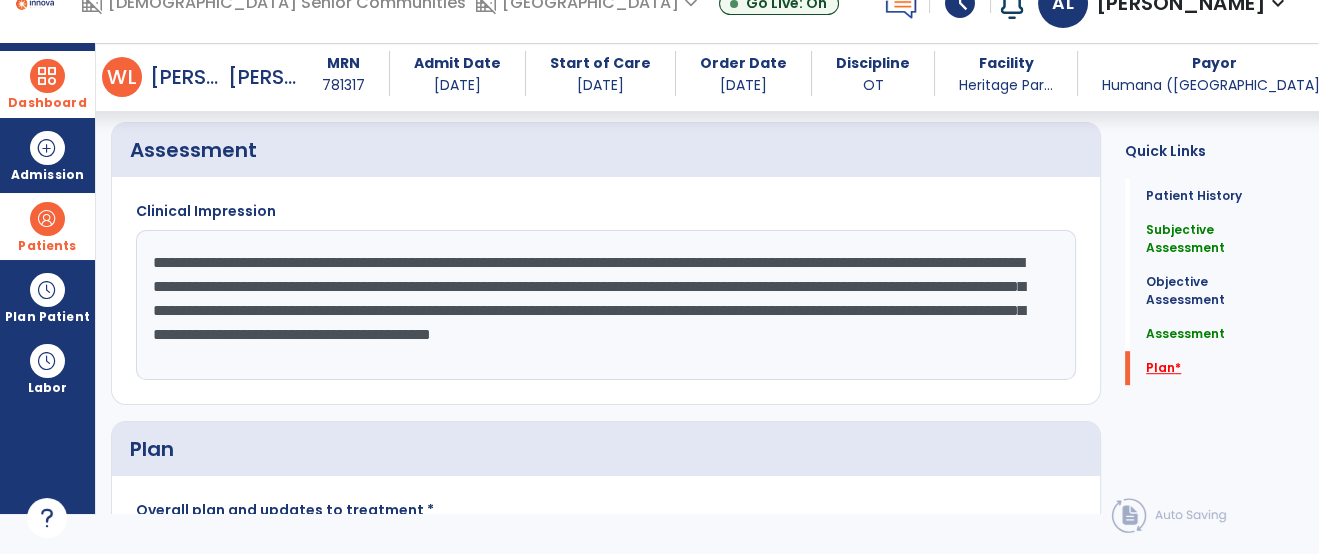 scroll, scrollTop: 2065, scrollLeft: 0, axis: vertical 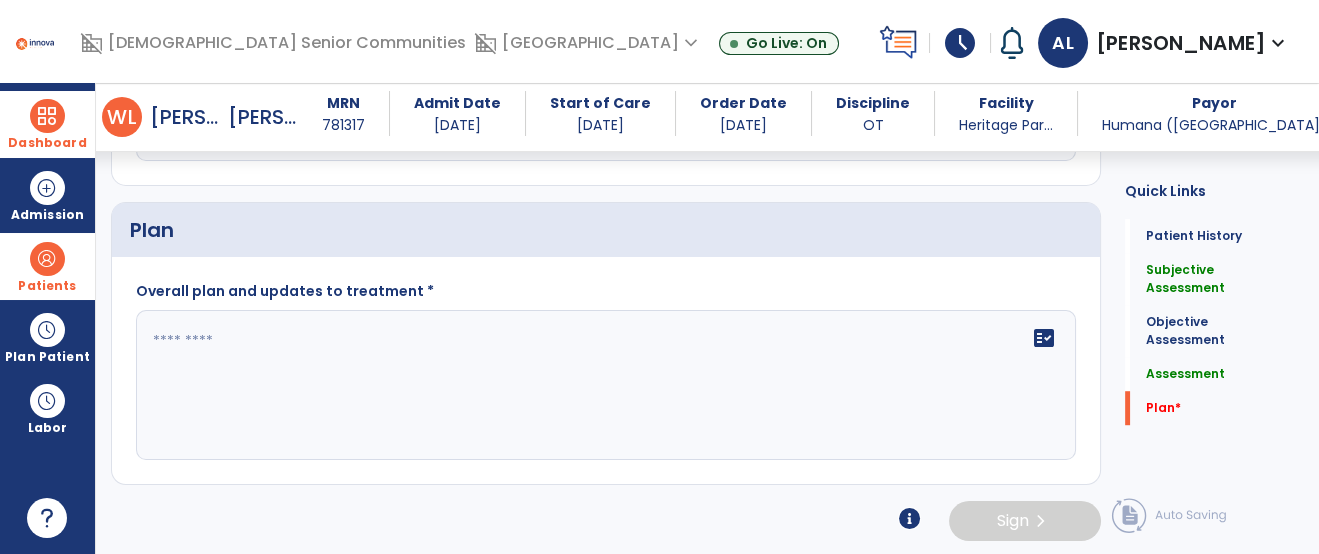 click on "Overall plan and updates to treatment *  fact_check" 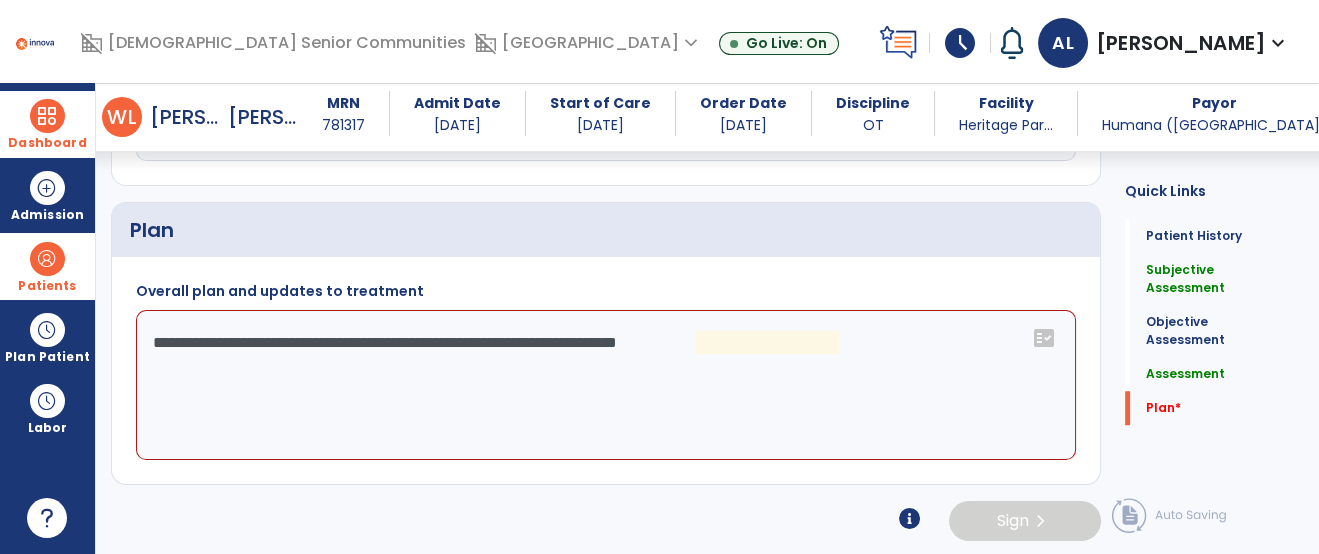 click on "**********" 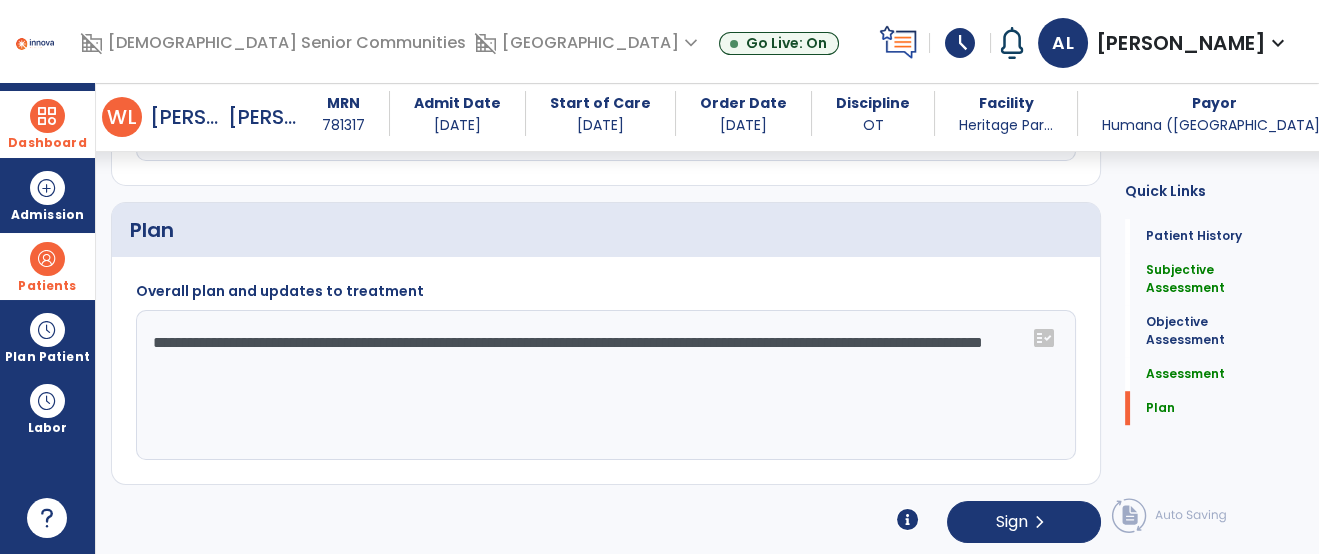 type on "**********" 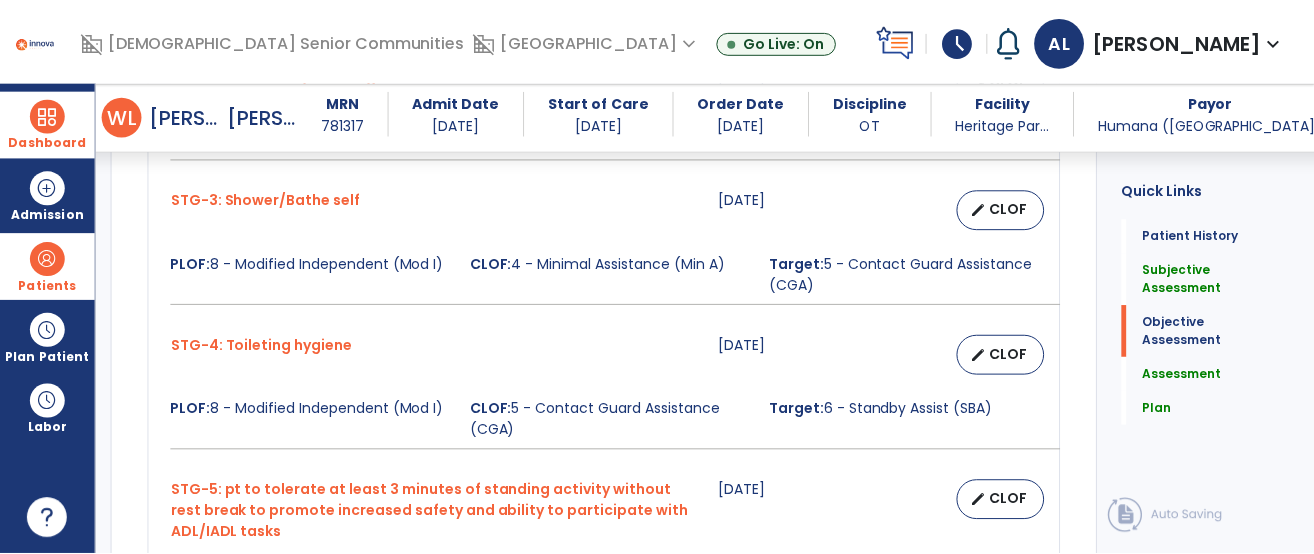 scroll, scrollTop: 1427, scrollLeft: 0, axis: vertical 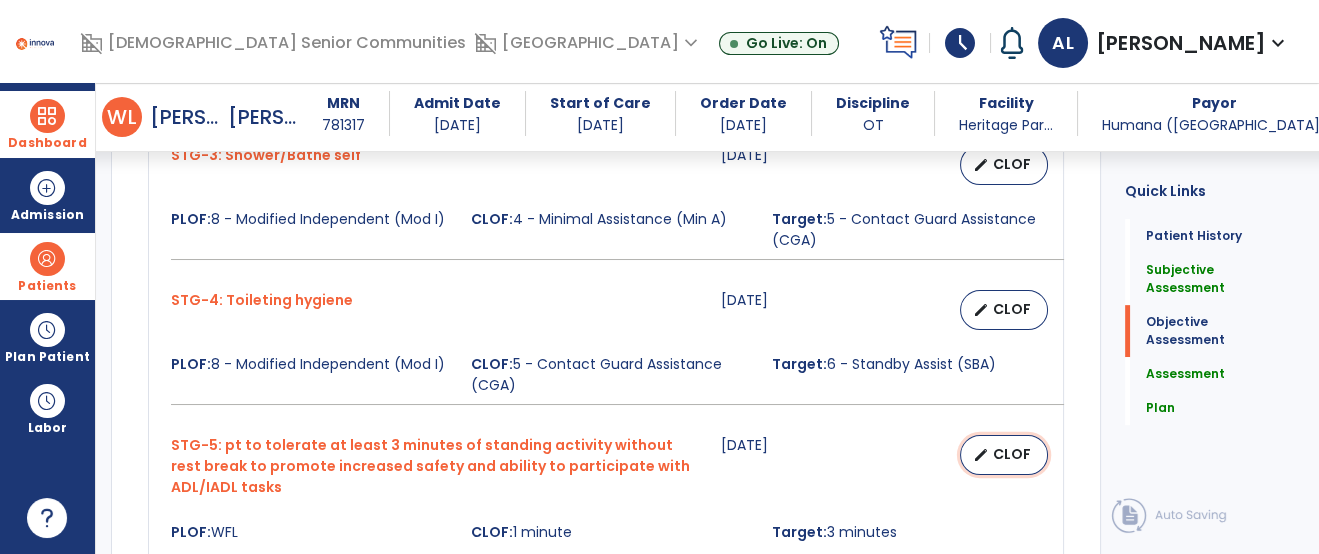 click on "edit   CLOF" at bounding box center (1004, 455) 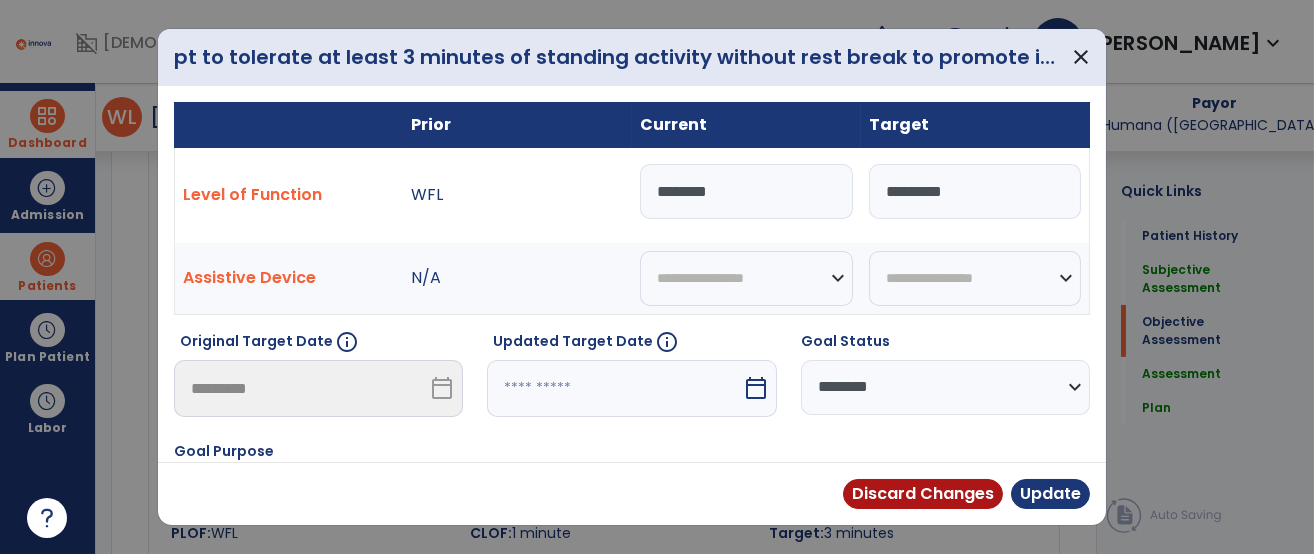 scroll, scrollTop: 1427, scrollLeft: 0, axis: vertical 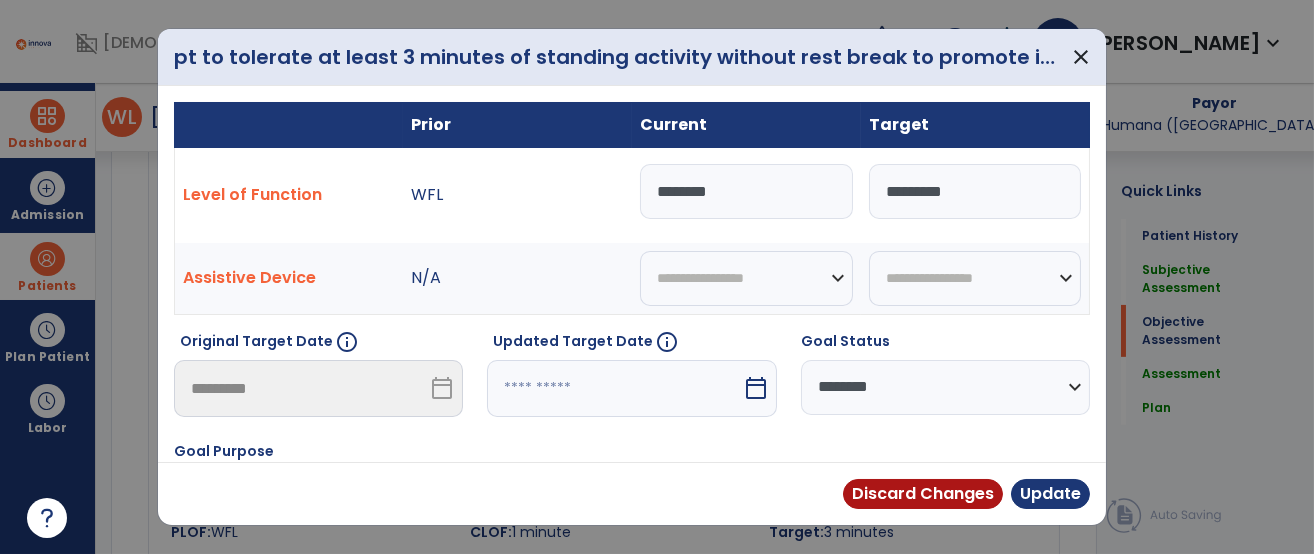 click on "calendar_today" at bounding box center (756, 388) 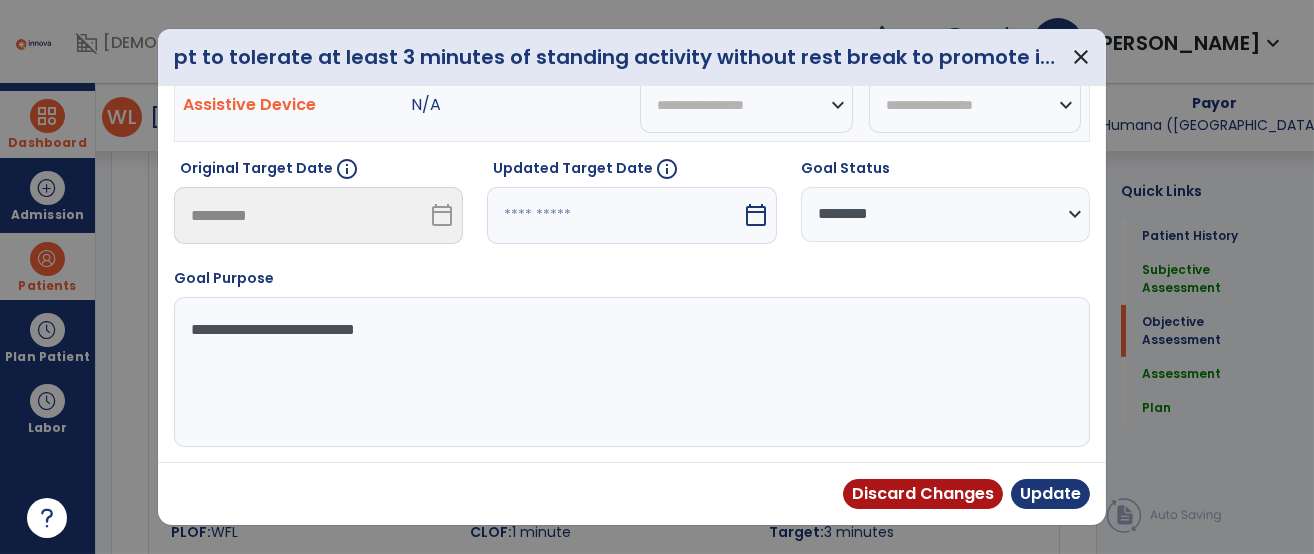 select on "*" 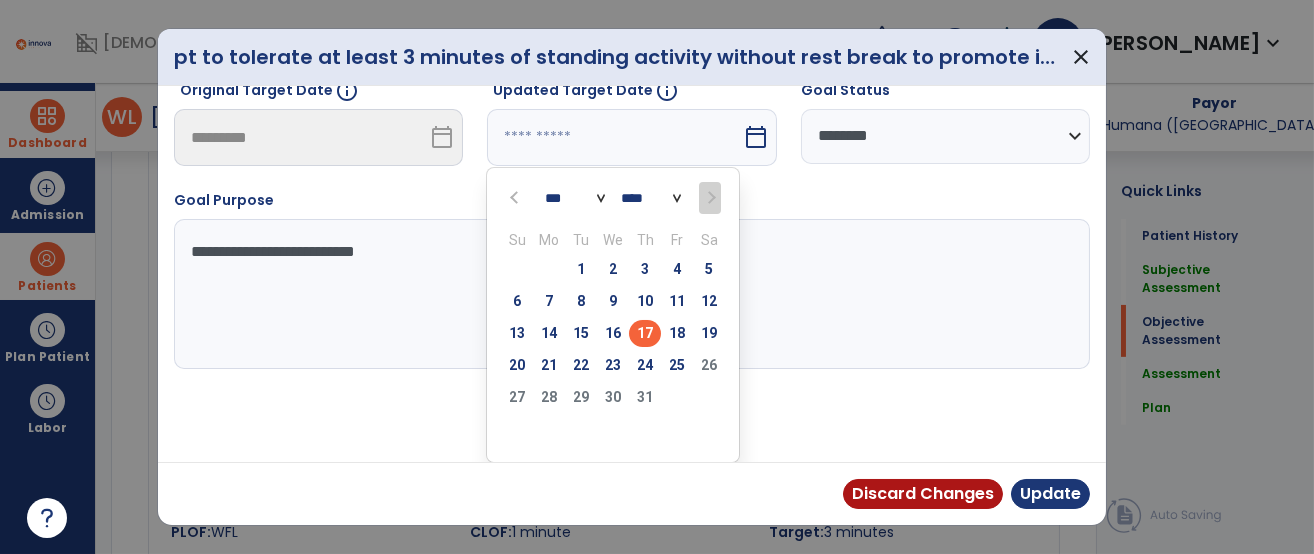 type on "*********" 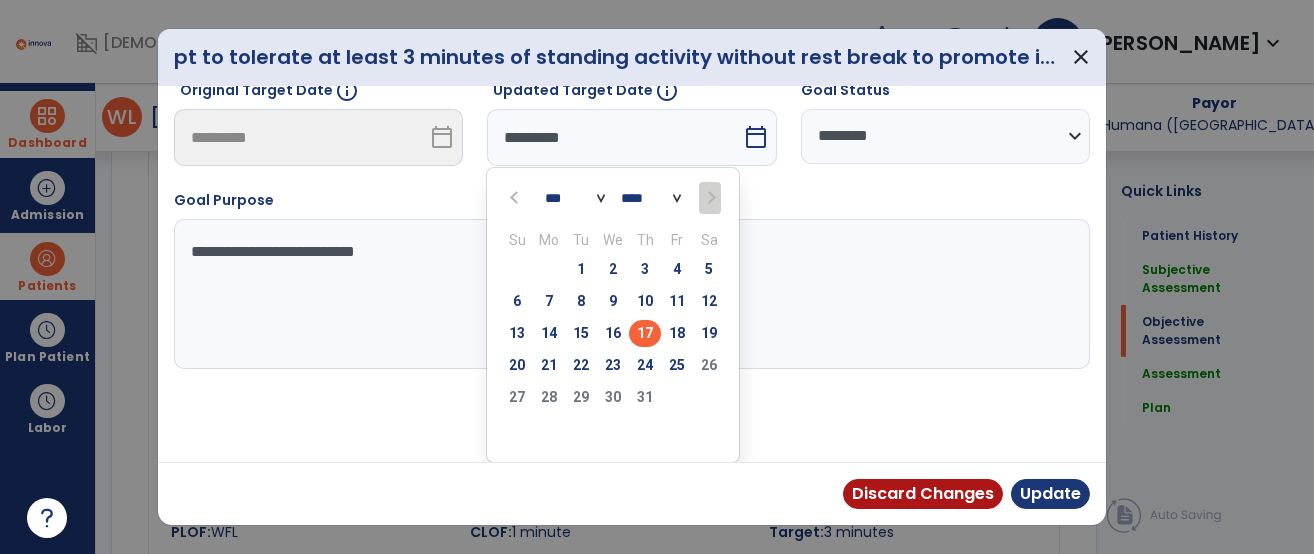 scroll, scrollTop: 172, scrollLeft: 0, axis: vertical 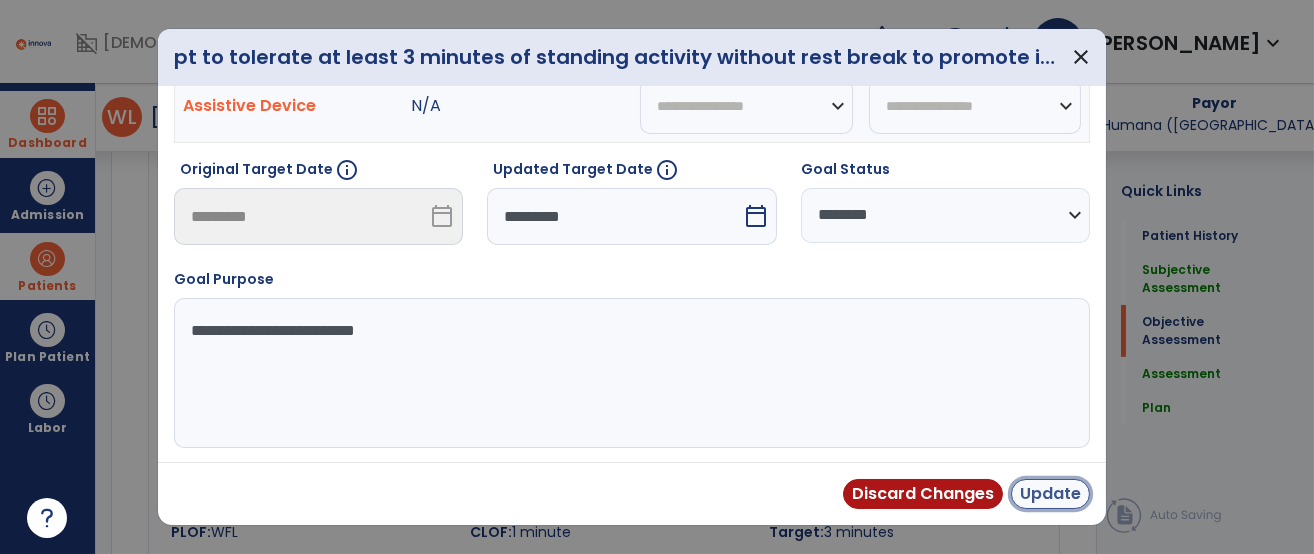 click on "Update" at bounding box center [1050, 494] 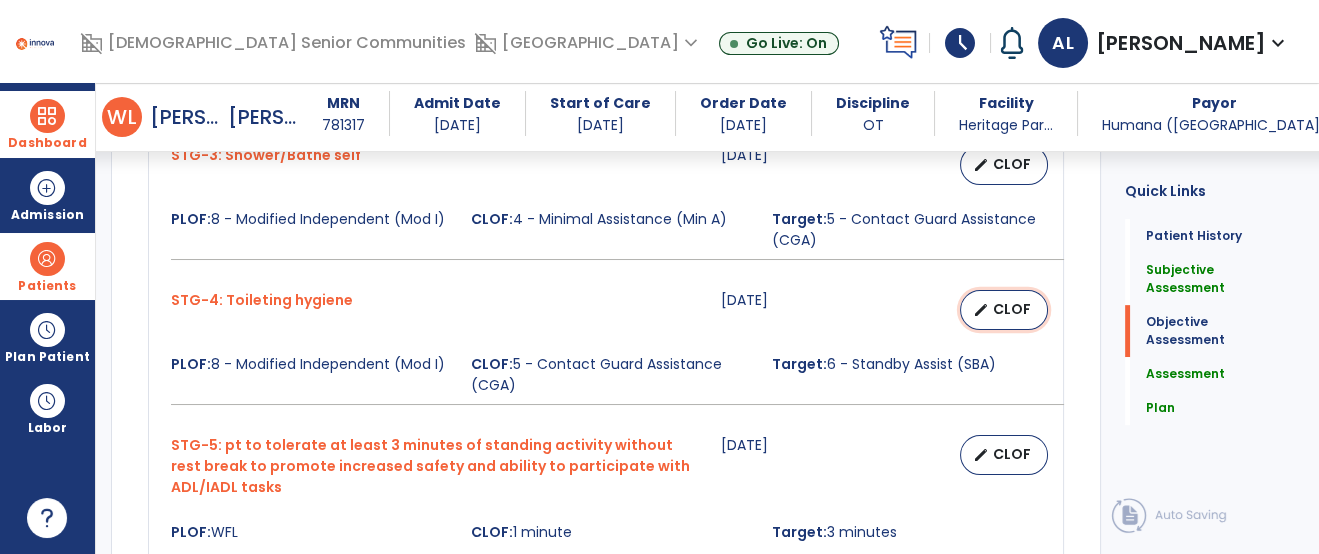 click on "edit" at bounding box center [981, 310] 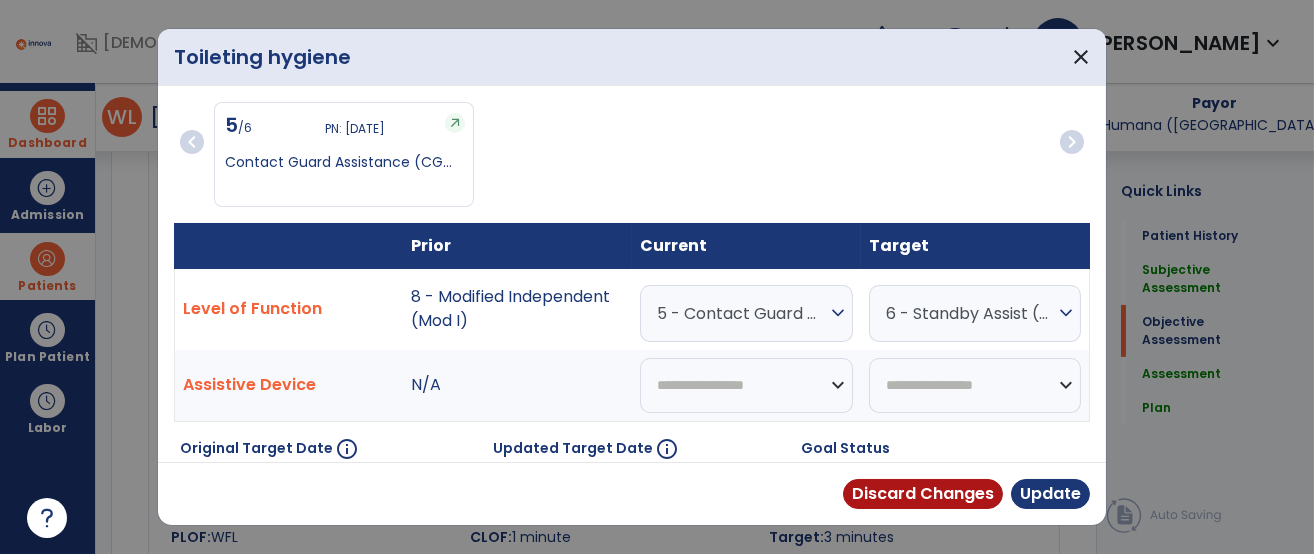 scroll, scrollTop: 1427, scrollLeft: 0, axis: vertical 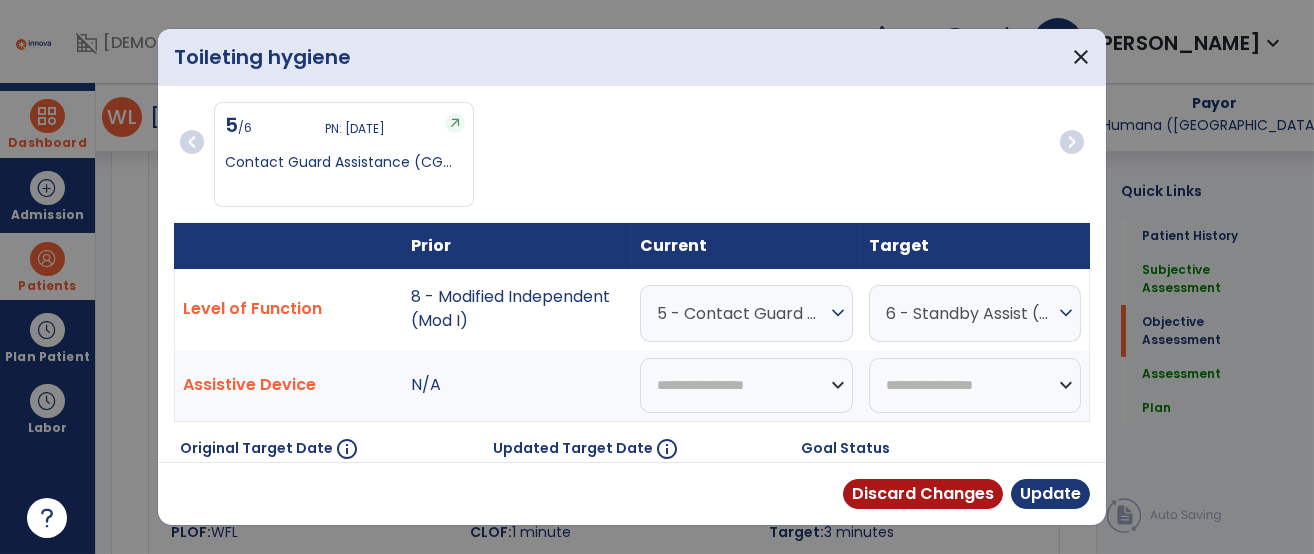 click on "5 /6  PN: 07/03/2025   Contact Guard Assistance (CG..." at bounding box center [632, 154] 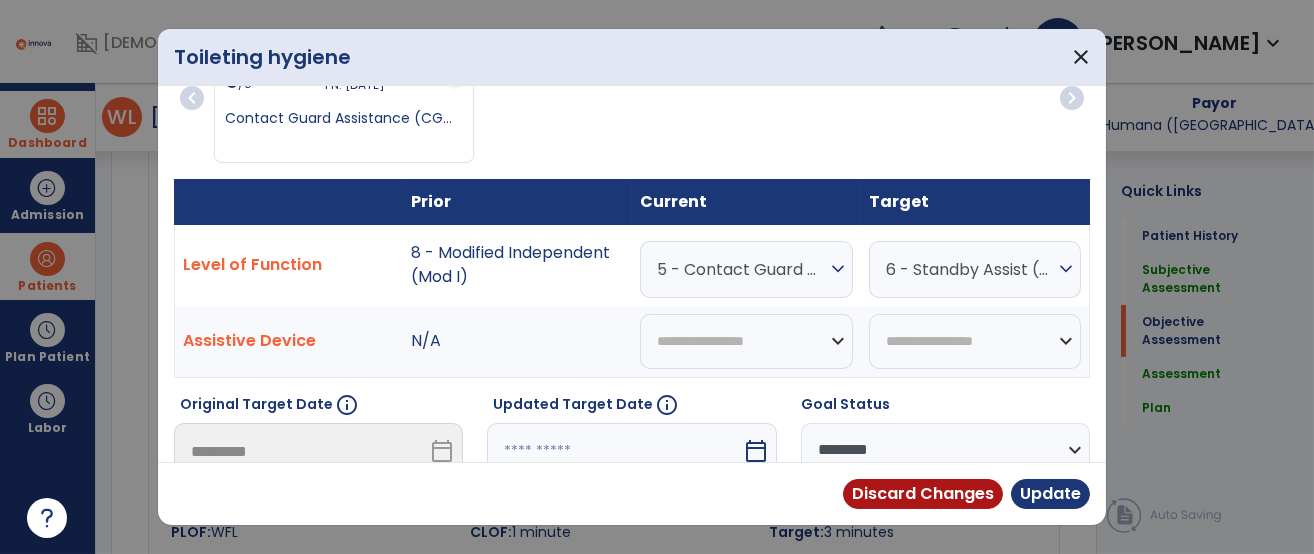 scroll, scrollTop: 177, scrollLeft: 0, axis: vertical 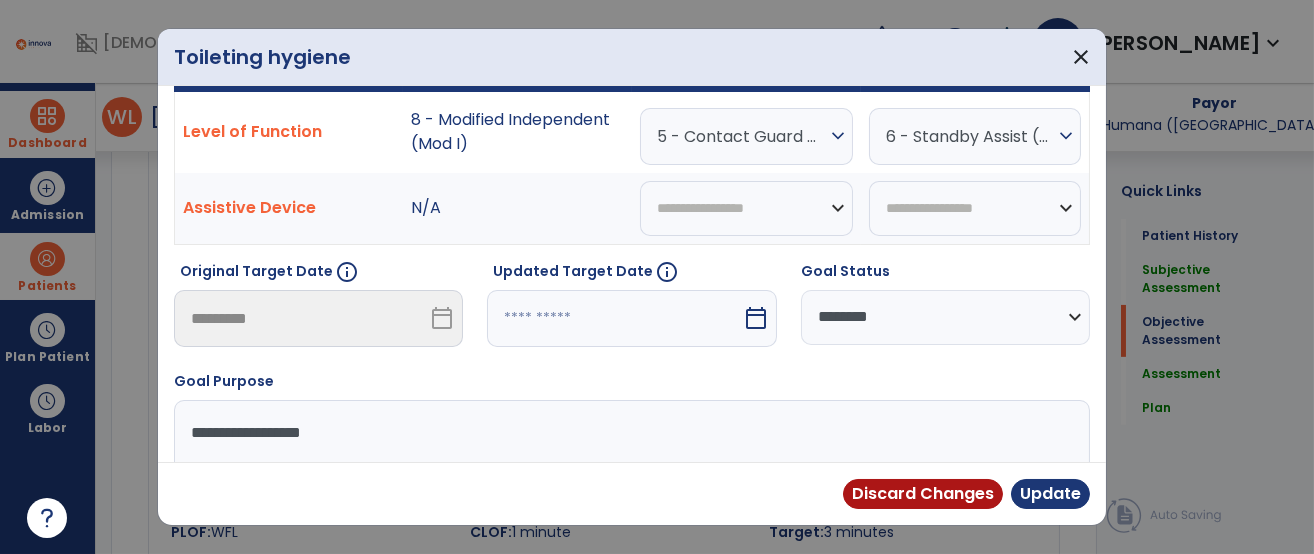 click on "calendar_today" at bounding box center [756, 318] 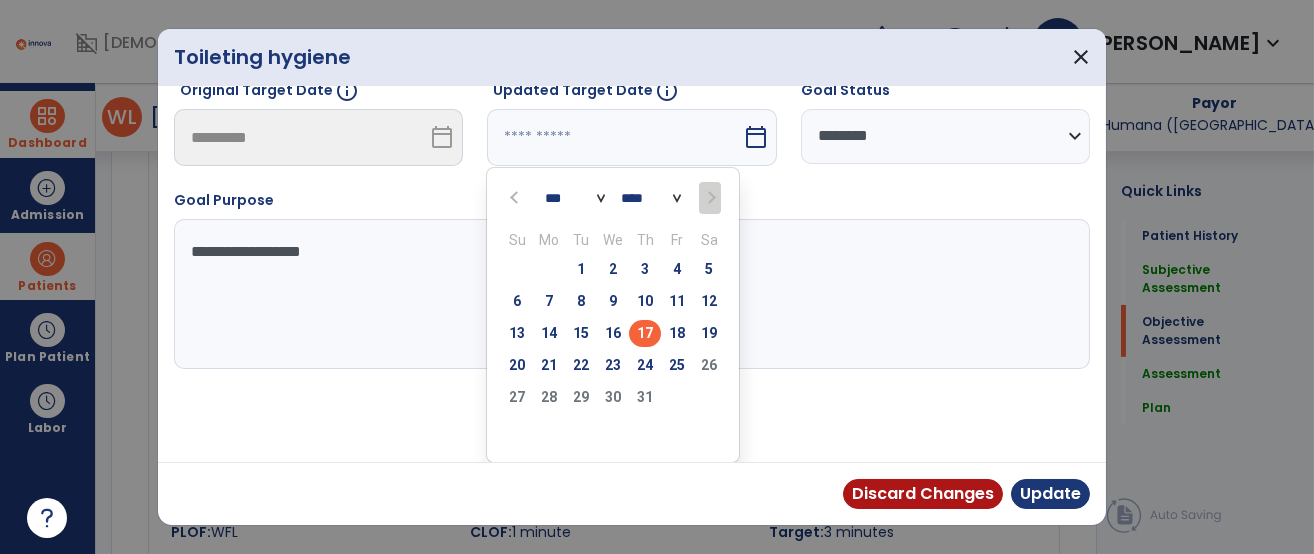 type on "*********" 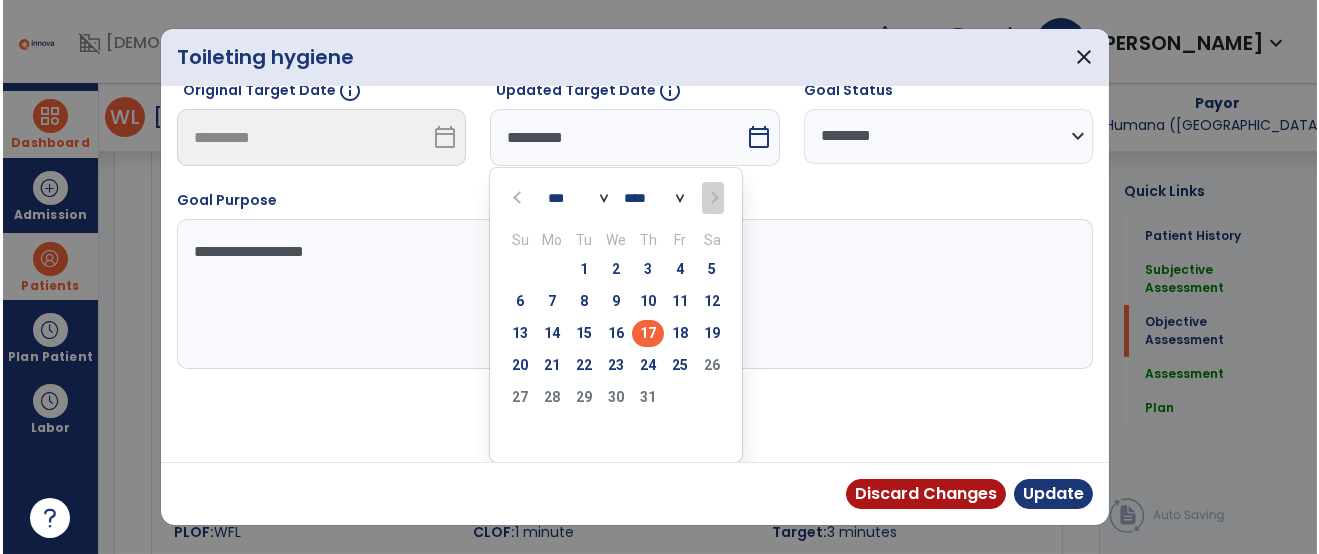 scroll, scrollTop: 279, scrollLeft: 0, axis: vertical 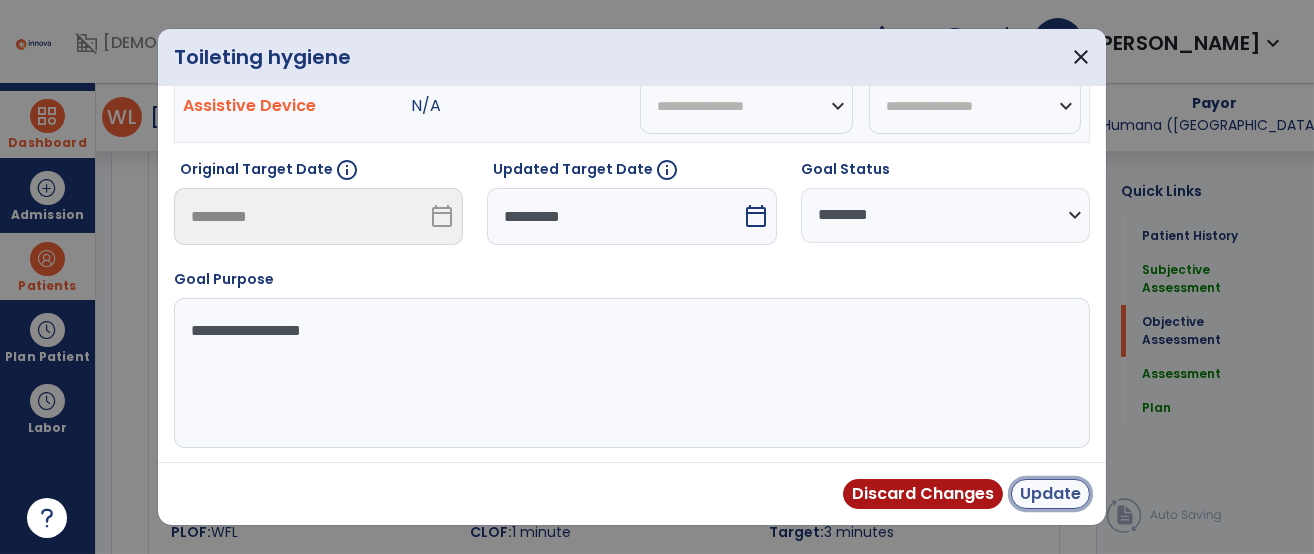 click on "Update" at bounding box center (1050, 494) 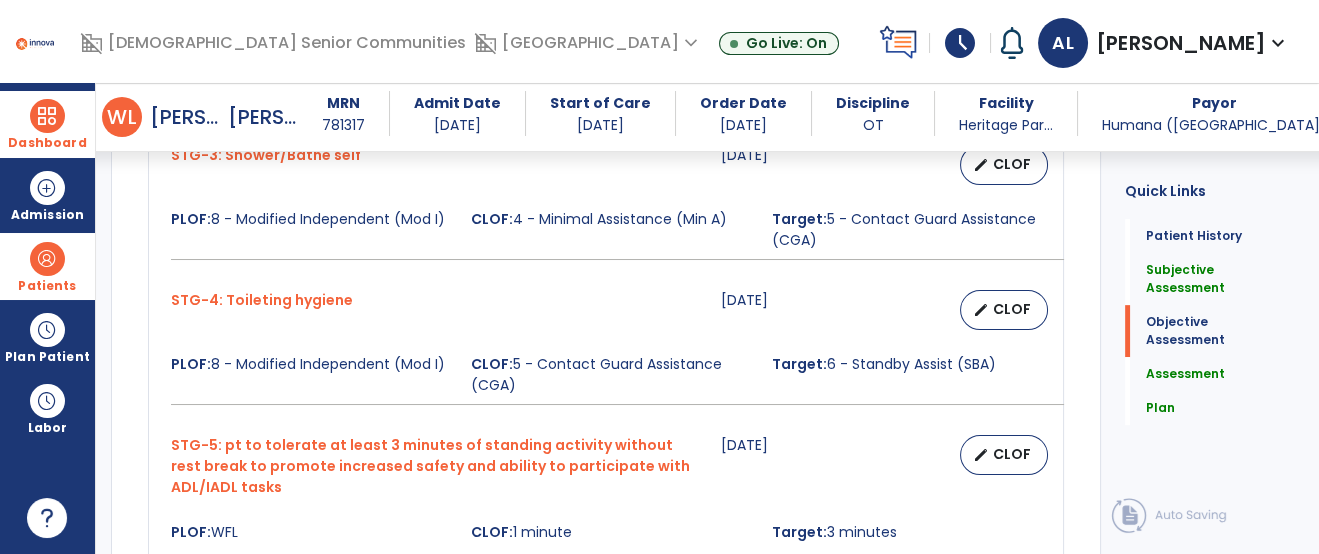 click on "pt to complete dressing, grooming, hygiene, toileting, and showers with mod independence to facilitate d/c to home at PLOF  07-25-2025   edit   CLOF PLOF:    mod independent CLOF:    see notes Target:    mod independent STG-1: Toilet transfer  07-11-2025   edit   CLOF PLOF:  8 - Modified Independent (Mod I)  CLOF:  5 - Contact Guard Assistance (CGA)  Target:  7 - Supervised (S)  STG-2: Lower body dressing  07-17-2025   edit   CLOF PLOF:  8 - Modified Independent (Mod I)  CLOF:  6 - Standby Assist (SBA)  Target:  7 - Supervised (S)  STG-3: Shower/Bathe self  07-11-2025   edit   CLOF PLOF:  8 - Modified Independent (Mod I)  CLOF:  4 - Minimal Assistance (Min A)  Target:  5 - Contact Guard Assistance (CGA)  STG-4: Toileting hygiene  07-17-2025   edit   CLOF PLOF:  8 - Modified Independent (Mod I)  CLOF:  5 - Contact Guard Assistance (CGA)  Target:  6 - Standby Assist (SBA)   07-17-2025   edit   CLOF PLOF:  WFL  CLOF:  1 minute  Target:  3 minutes  add  Add Short Term Goal" 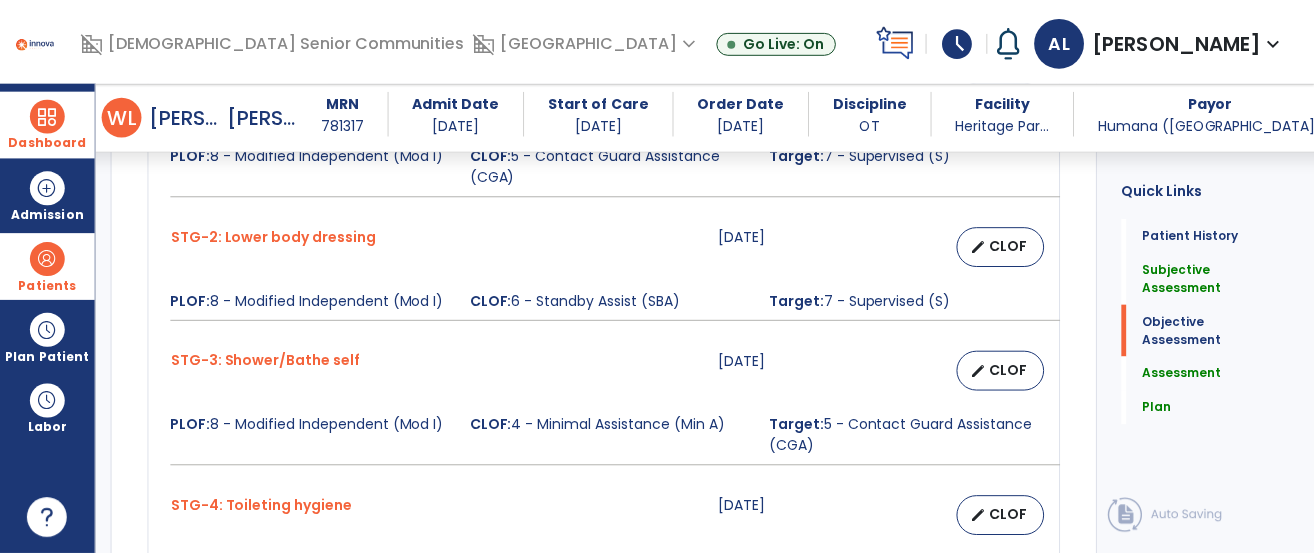scroll, scrollTop: 1160, scrollLeft: 0, axis: vertical 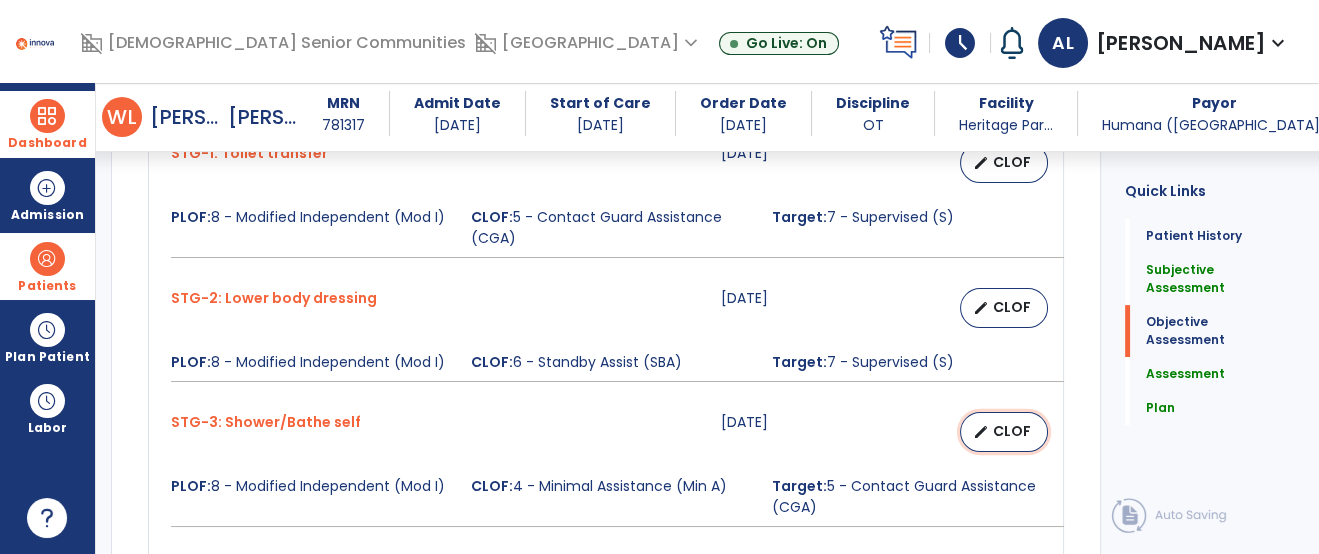 click on "CLOF" at bounding box center (1012, 431) 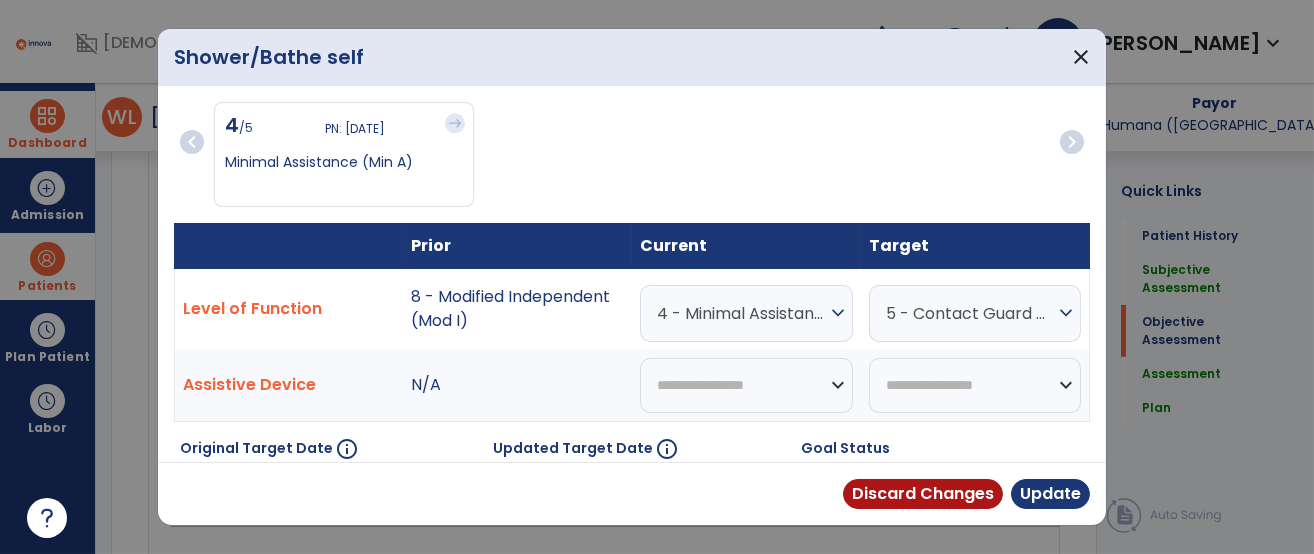 scroll, scrollTop: 1160, scrollLeft: 0, axis: vertical 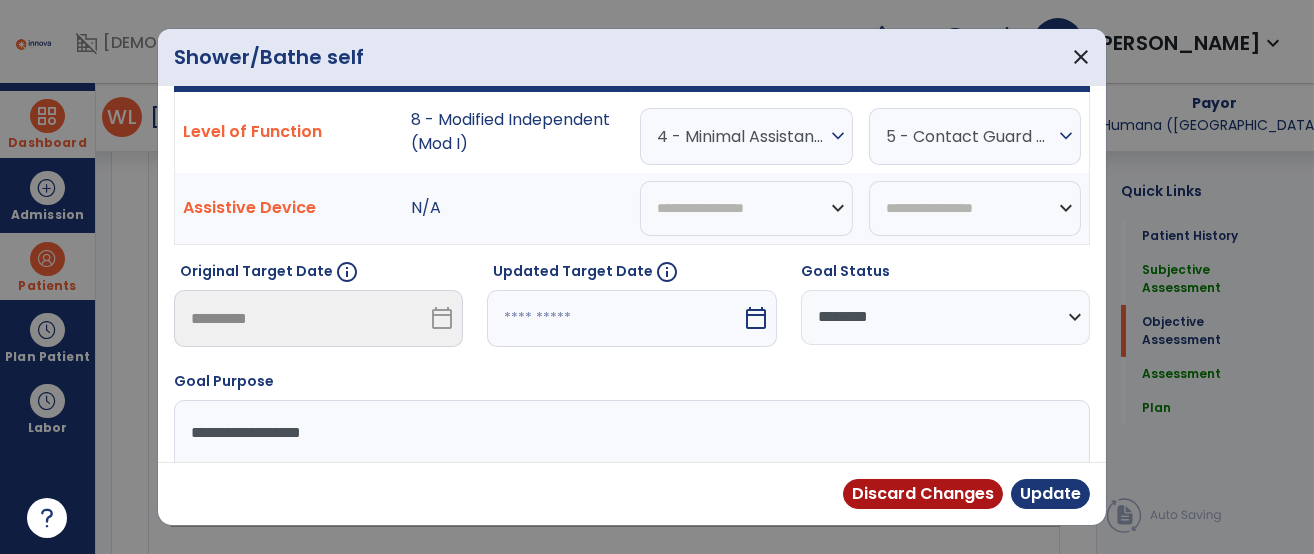 click at bounding box center [614, 318] 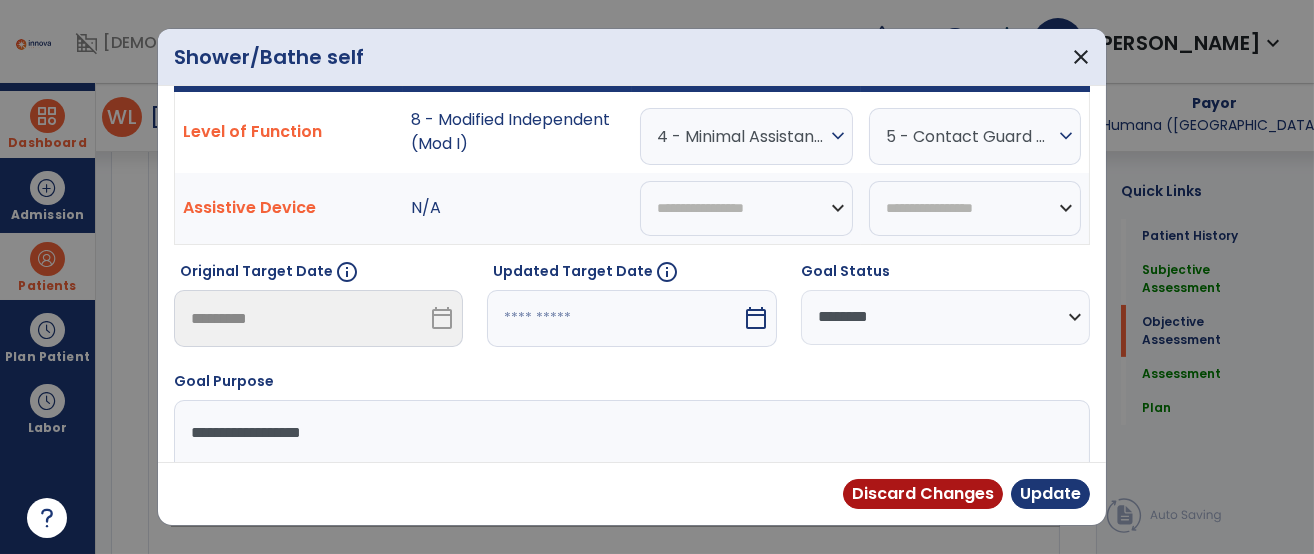select on "*" 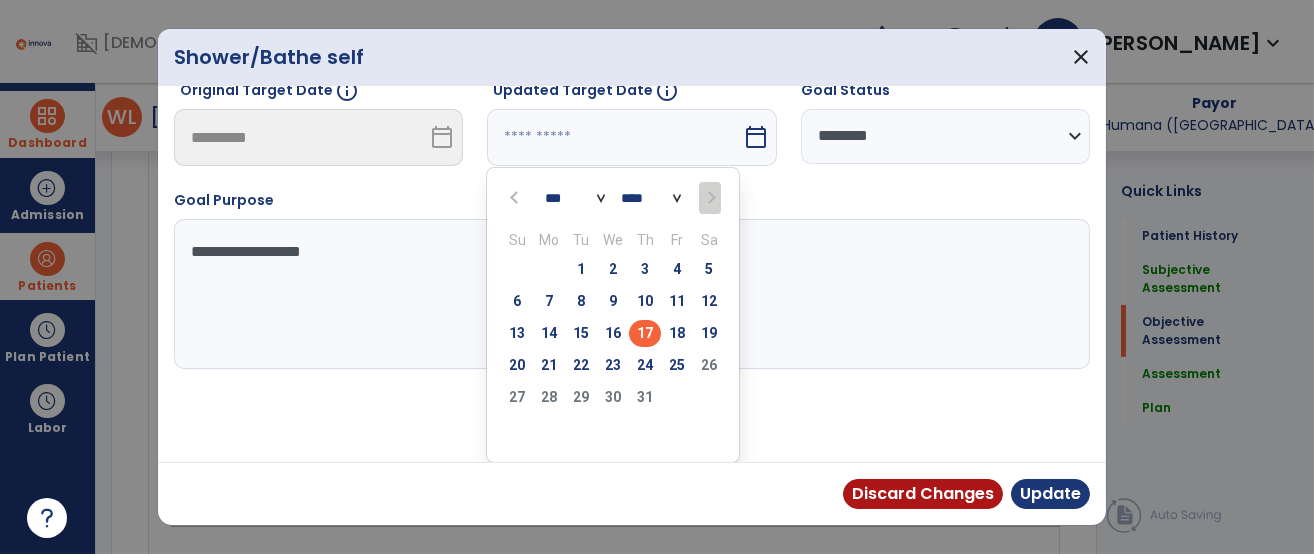 type on "*********" 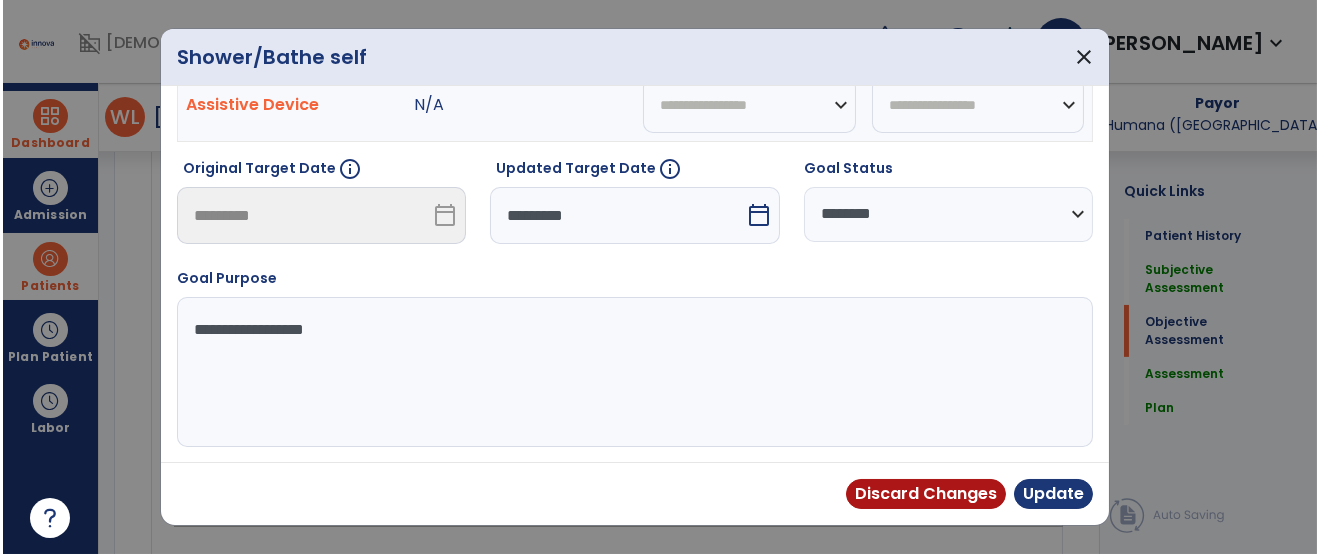 scroll, scrollTop: 279, scrollLeft: 0, axis: vertical 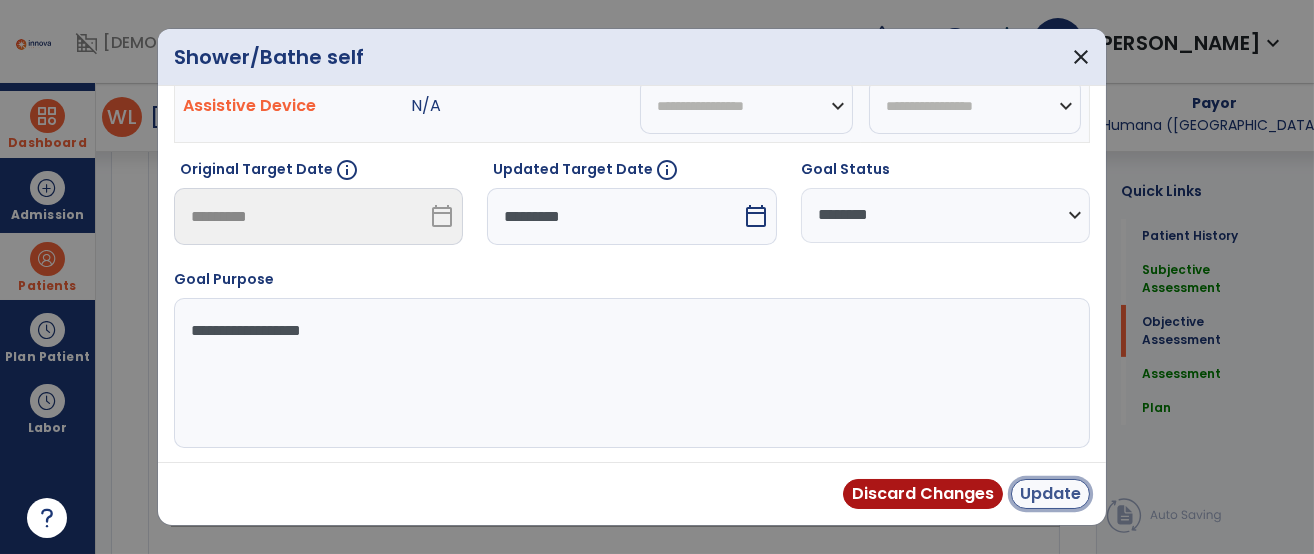 click on "Update" at bounding box center [1050, 494] 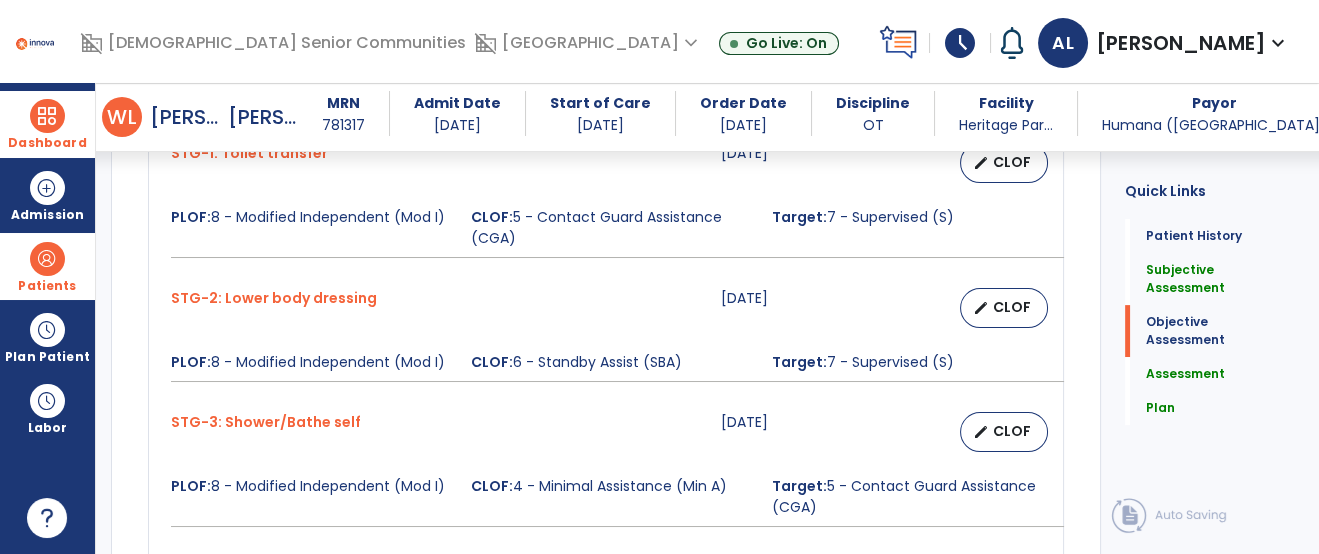 click on "Target:  7 - Supervised (S)" at bounding box center (910, 362) 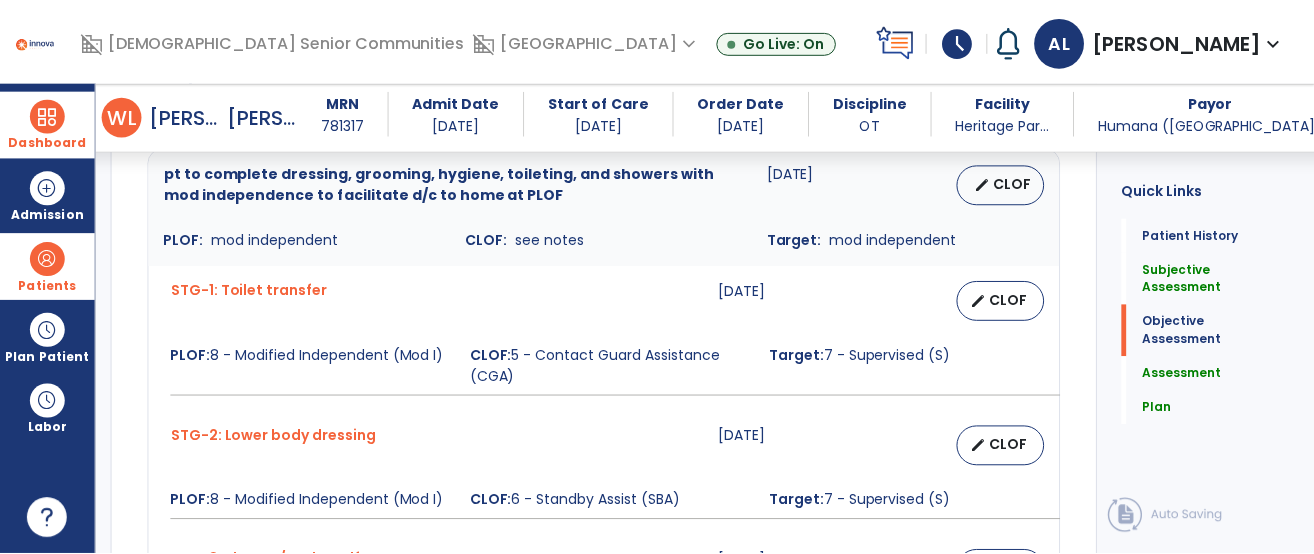 scroll, scrollTop: 982, scrollLeft: 0, axis: vertical 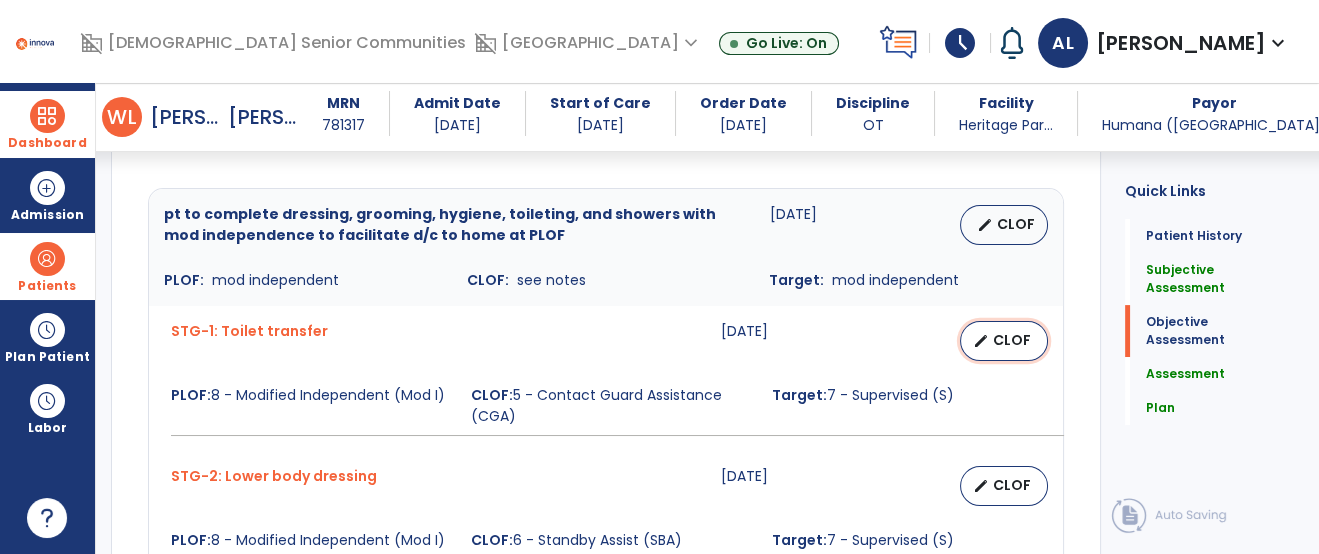 click on "edit   CLOF" at bounding box center [1004, 341] 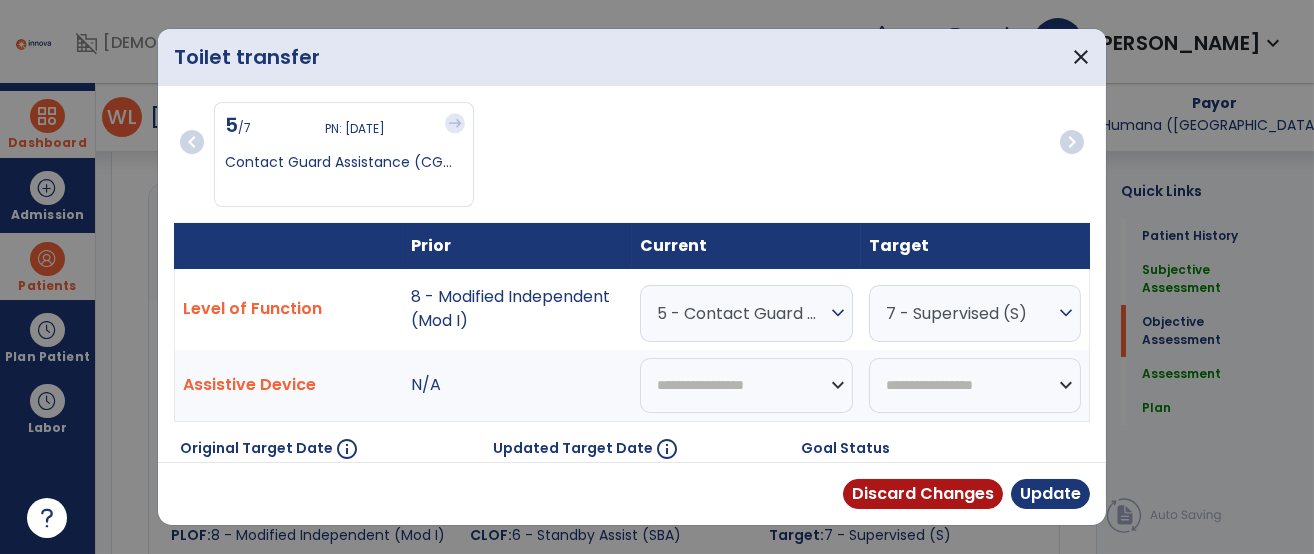 scroll, scrollTop: 982, scrollLeft: 0, axis: vertical 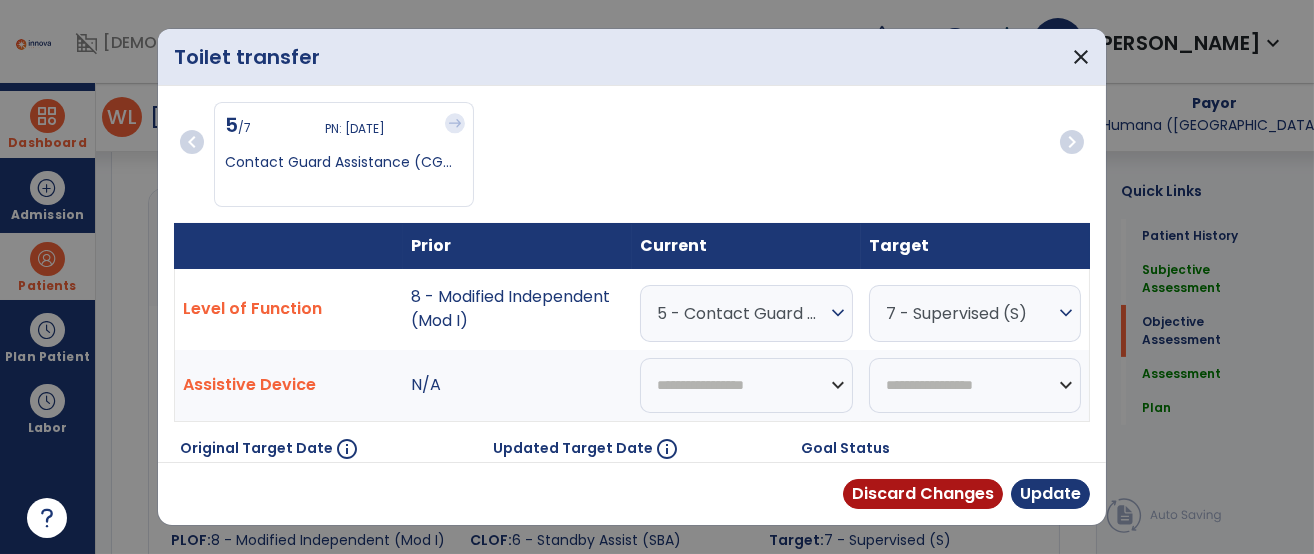 click on "5 /7  PN: 07/03/2025   Contact Guard Assistance (CG..." at bounding box center [632, 154] 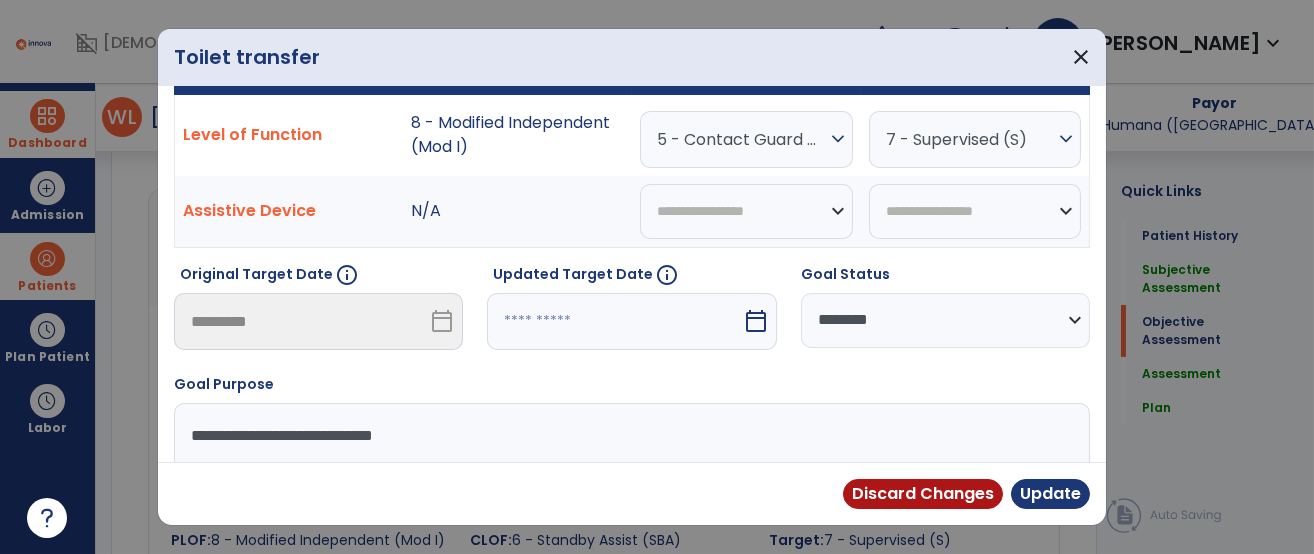 scroll, scrollTop: 177, scrollLeft: 0, axis: vertical 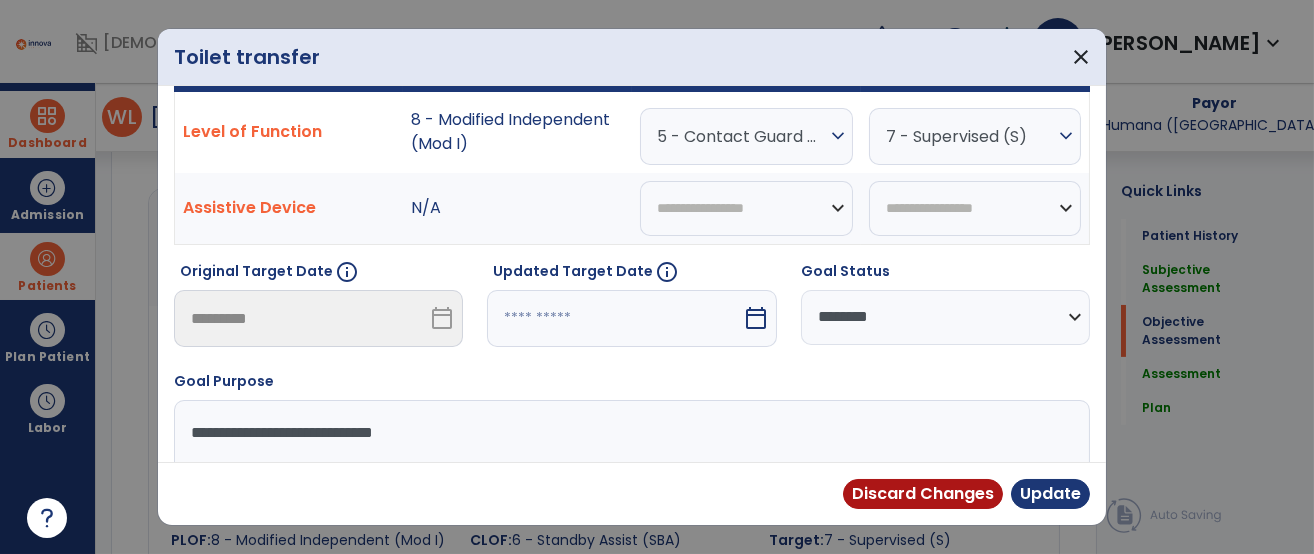 click on "calendar_today" at bounding box center (758, 318) 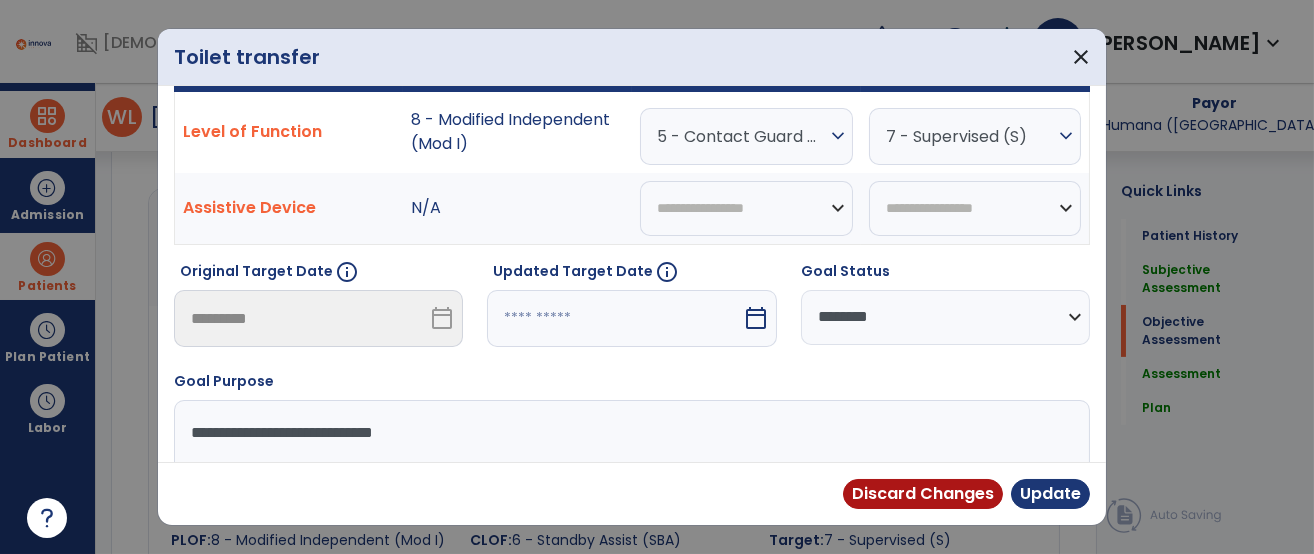 select on "*" 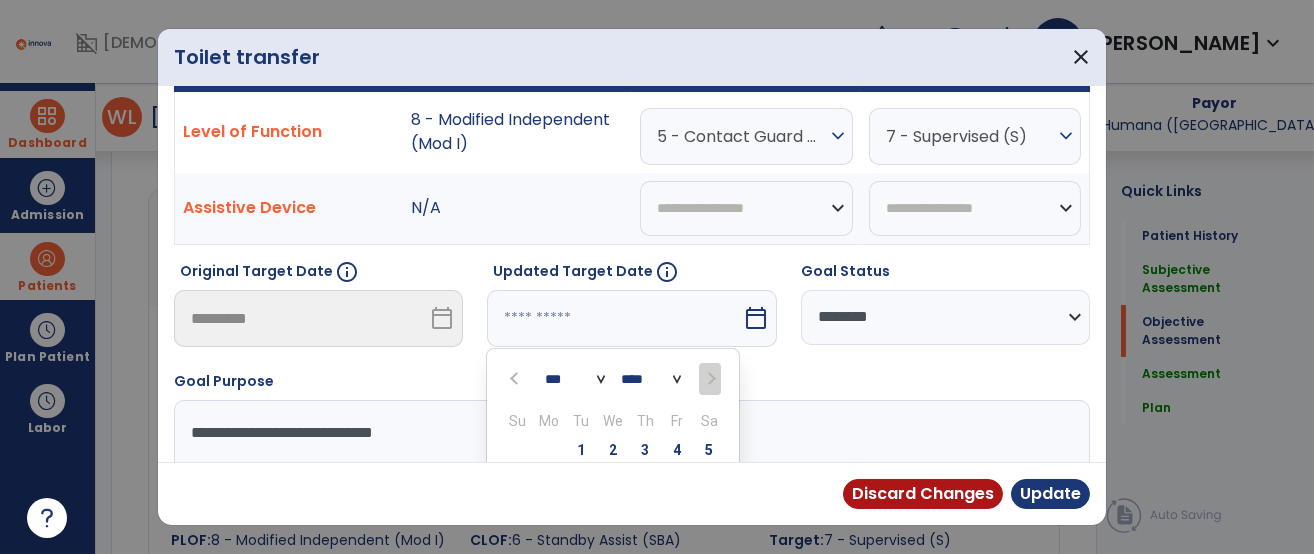scroll, scrollTop: 358, scrollLeft: 0, axis: vertical 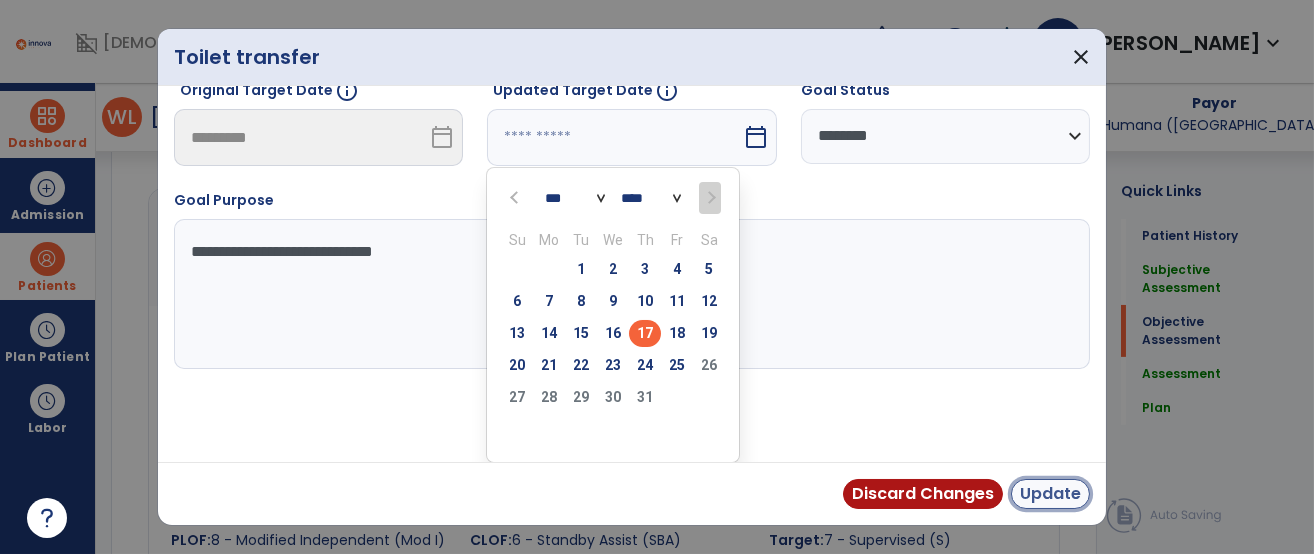 click on "Update" at bounding box center [1050, 494] 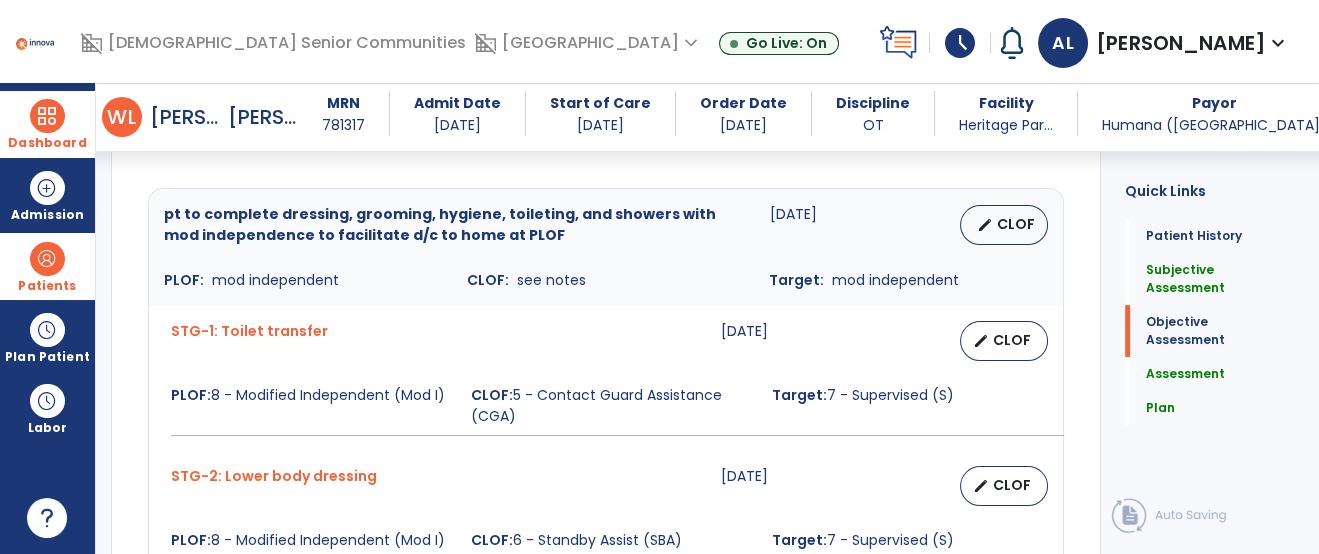 click on "Quick Links  Patient History   Patient History   Subjective Assessment   Subjective Assessment   Objective Assessment   Objective Assessment   Assessment   Assessment   Plan   Plan" 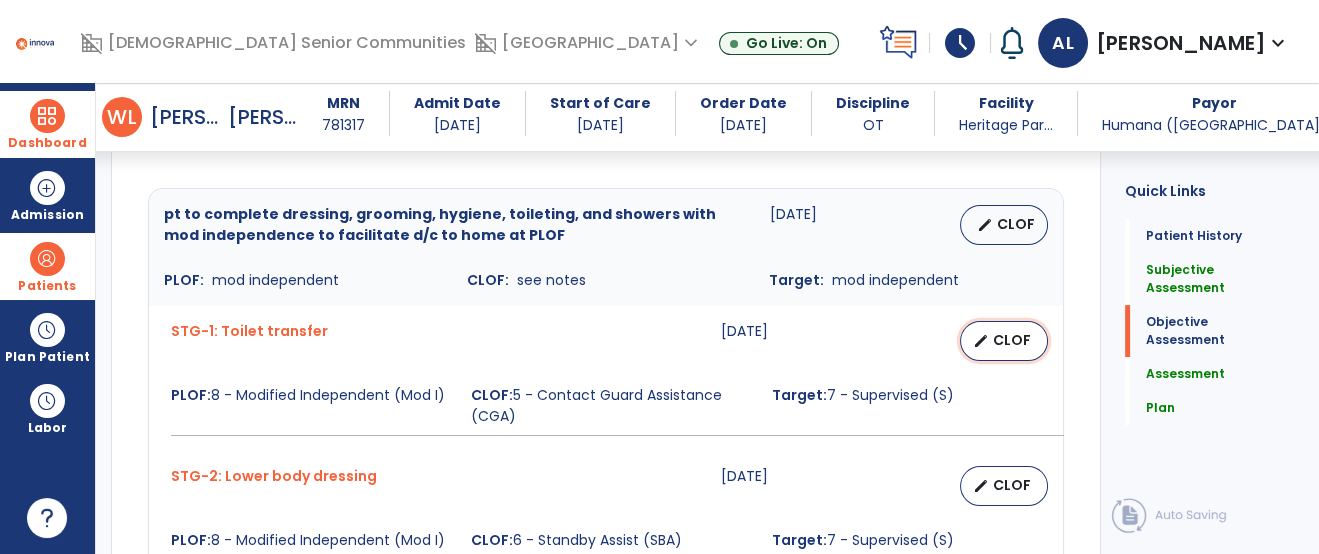 click on "CLOF" at bounding box center [1012, 340] 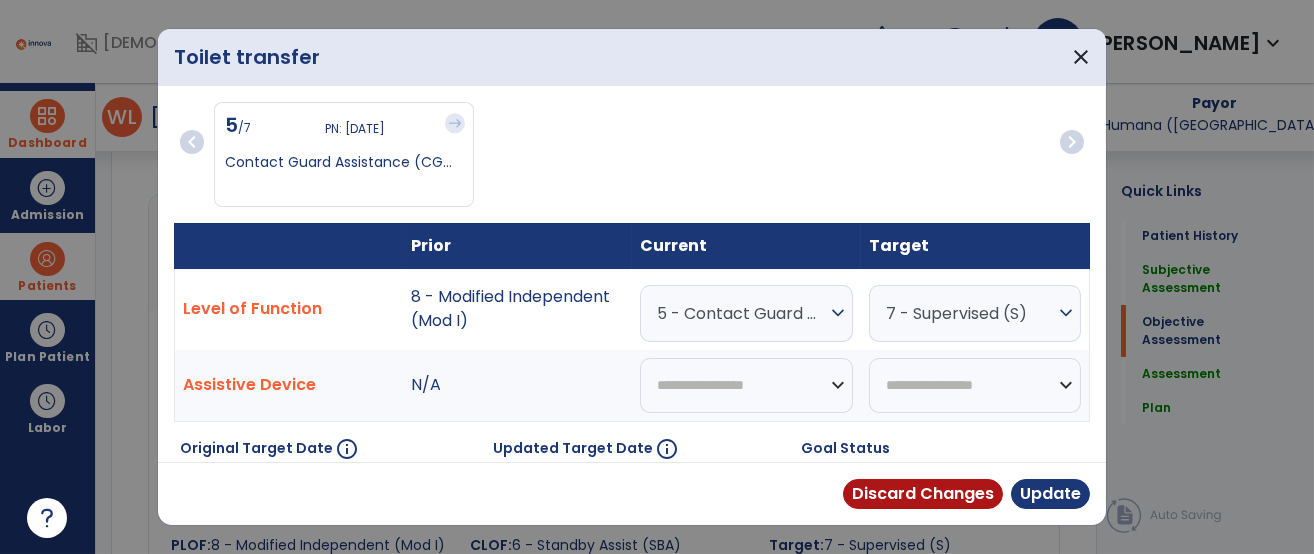 scroll, scrollTop: 982, scrollLeft: 0, axis: vertical 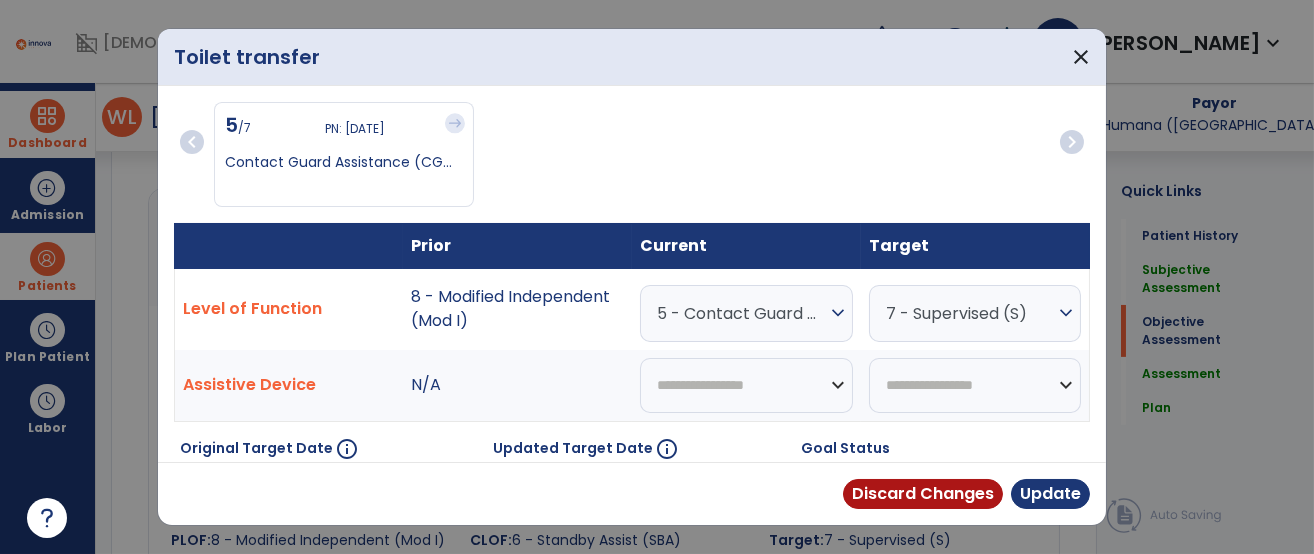 type 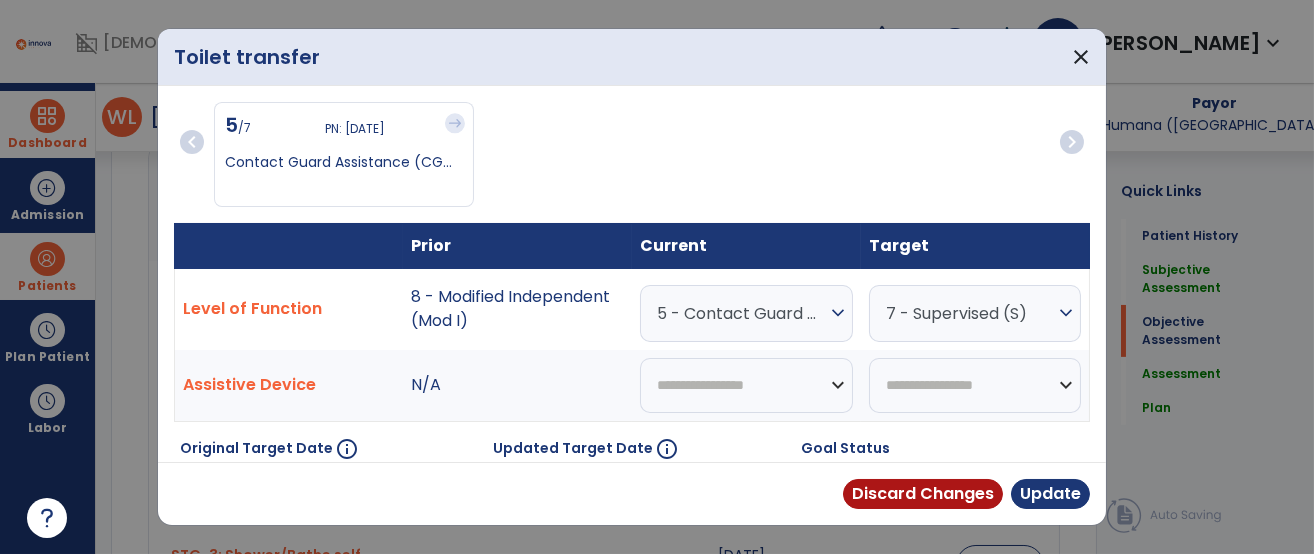 click on "chevron_left   5 /7  PN: 07/03/2025   Contact Guard Assistance (CG...      chevron_right  Prior Current Target Level of Function  8 - Modified Independent (Mod I)     5 - Contact Guard Assistance (CGA)   expand_more   0 - Unknown   0 - Patient Refused   0 - Not Applicable   0 - Not attempted due to environmental limitation   0 - Not attempted due to medical condition or safety concerns   1 - Dependent/Total Assistance (D)   2 - Maximal Assistance (Max A)   3 - Moderate Assistance (Mod A)   4 - Minimal Assistance (Min A)   5 - Contact Guard Assistance (CGA)   6 - Standby Assist (SBA)   7 - Set-up or clean-up assistance   8 - Supervised (S)   9 - Modified Independent (Mod I)   10 - Independent (I)     7 - Supervised (S)   expand_more   0 - Unknown   0 - Patient Refused   0 - Not Applicable   0 - Not attempted due to environmental limitation   0 - Not attempted due to medical condition or safety concerns   1 - Dependent/Total Assistance (D)   2 - Maximal Assistance (Max A)   3 - Moderate Assistance (Mod A)" at bounding box center (632, 414) 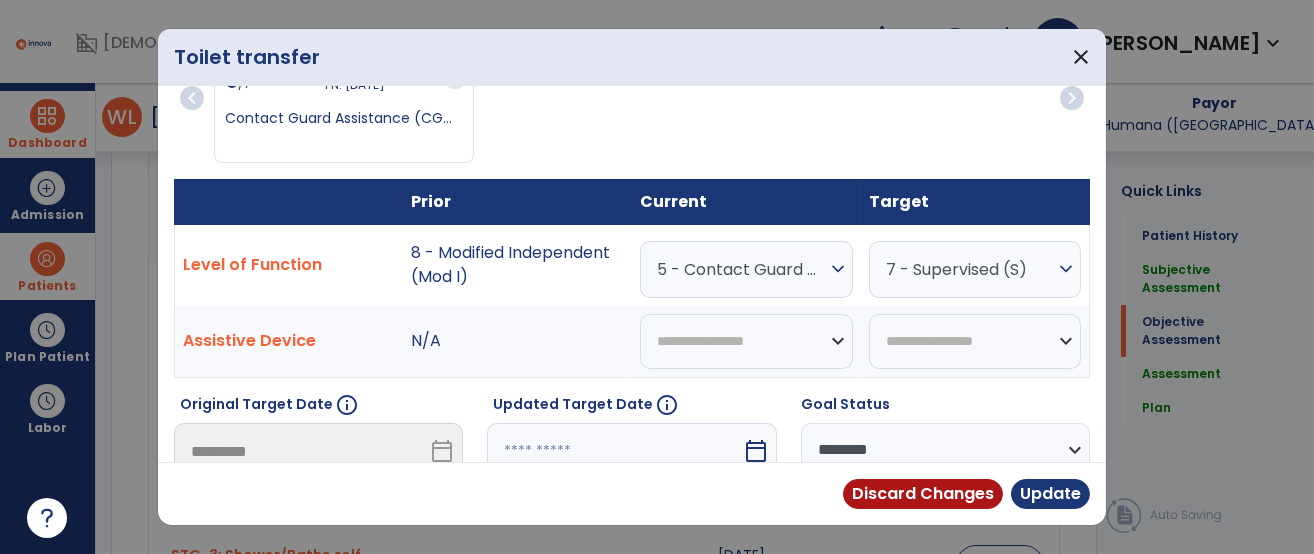 scroll, scrollTop: 177, scrollLeft: 0, axis: vertical 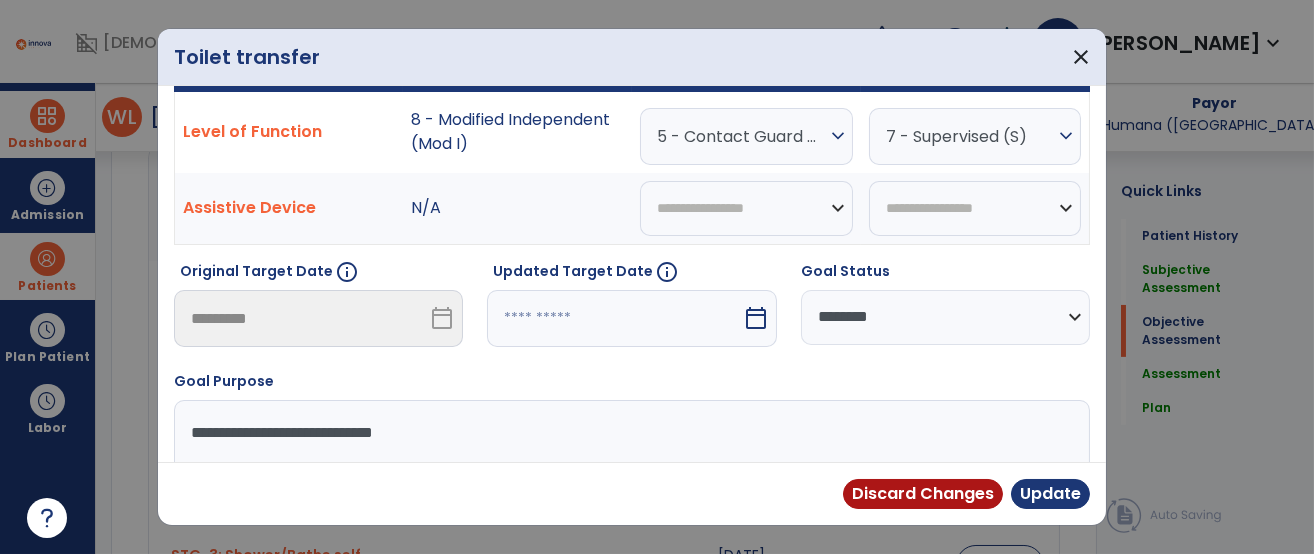 click on "calendar_today" at bounding box center [756, 318] 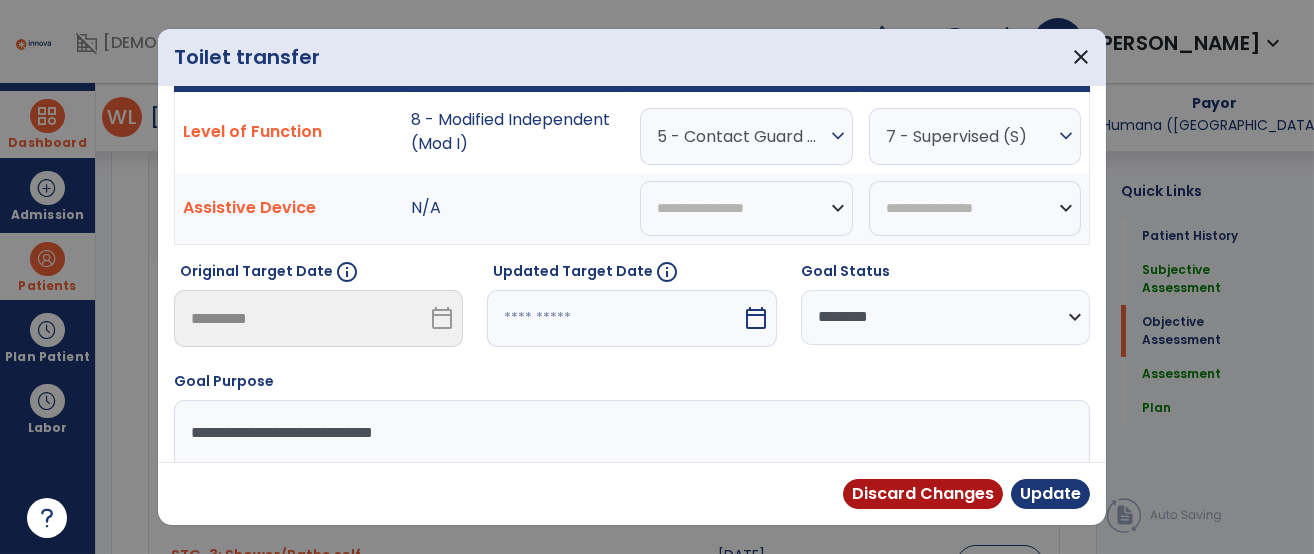 scroll, scrollTop: 358, scrollLeft: 0, axis: vertical 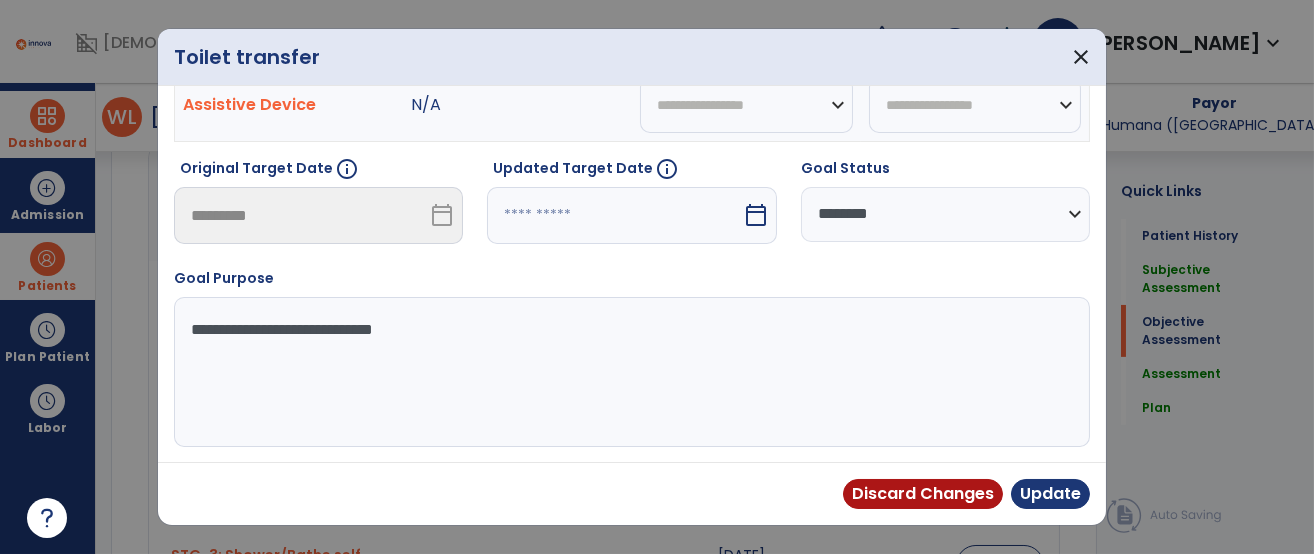 select on "*" 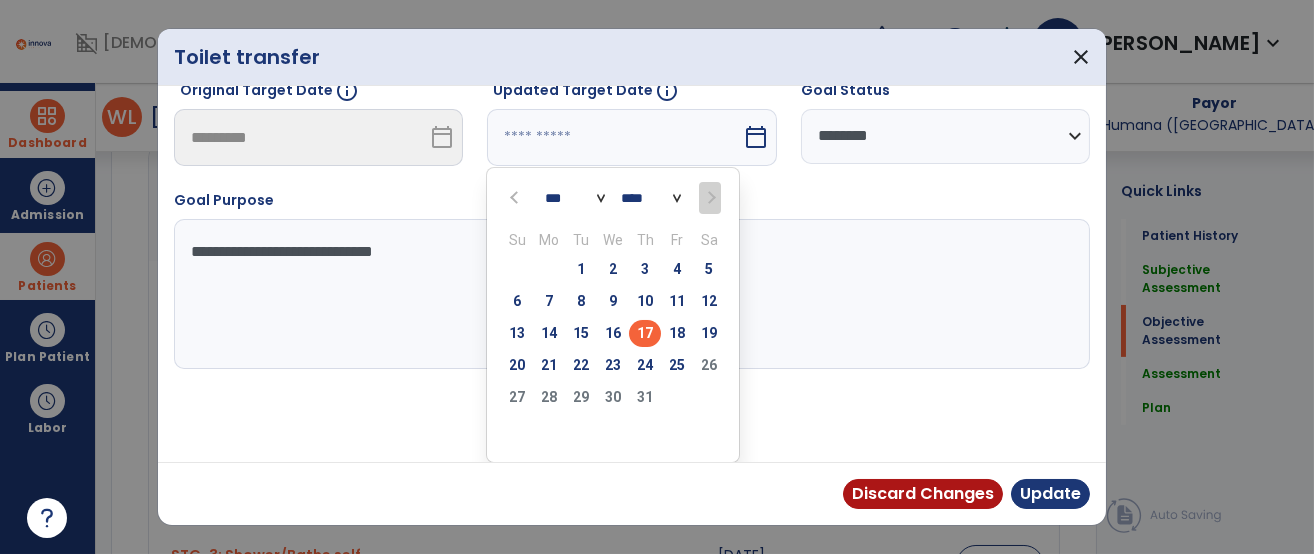 type on "*********" 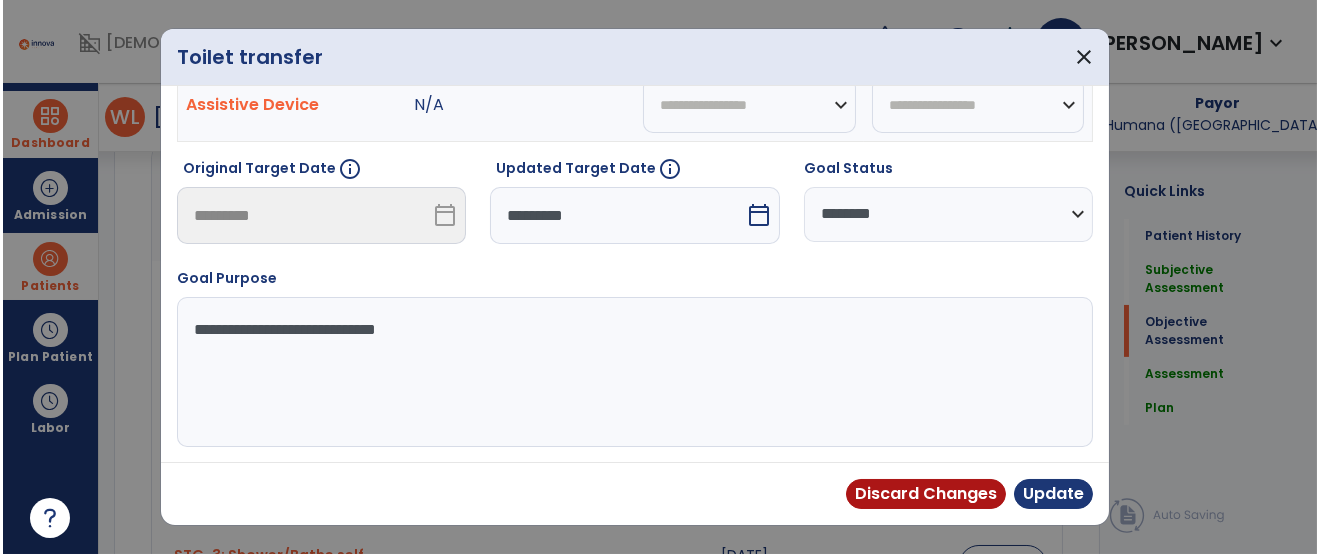 scroll, scrollTop: 279, scrollLeft: 0, axis: vertical 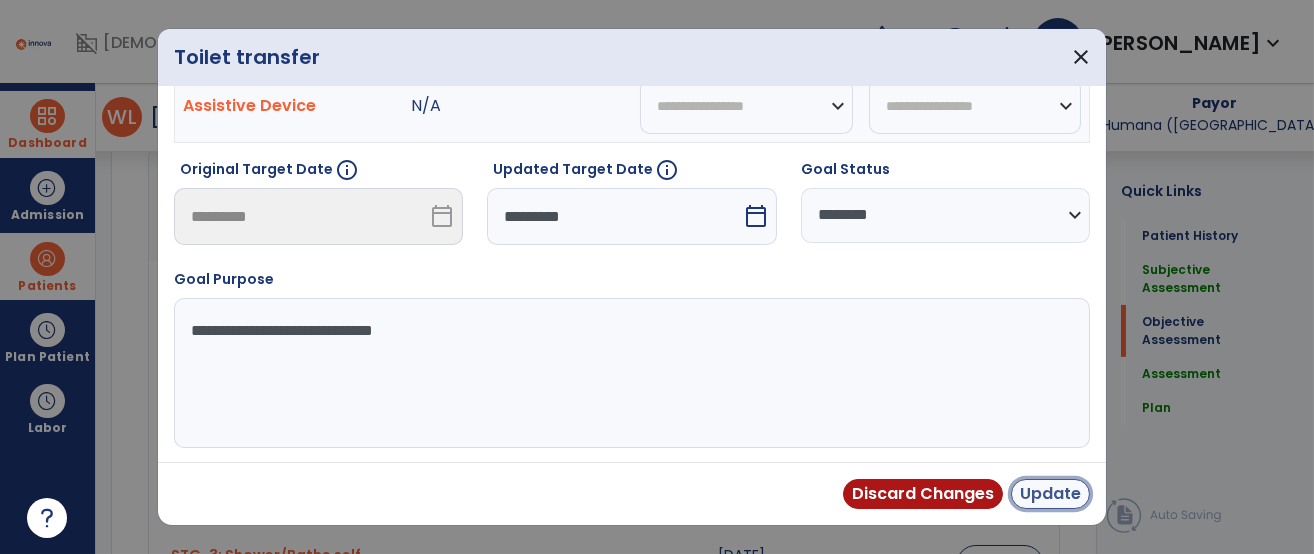 click on "Update" at bounding box center [1050, 494] 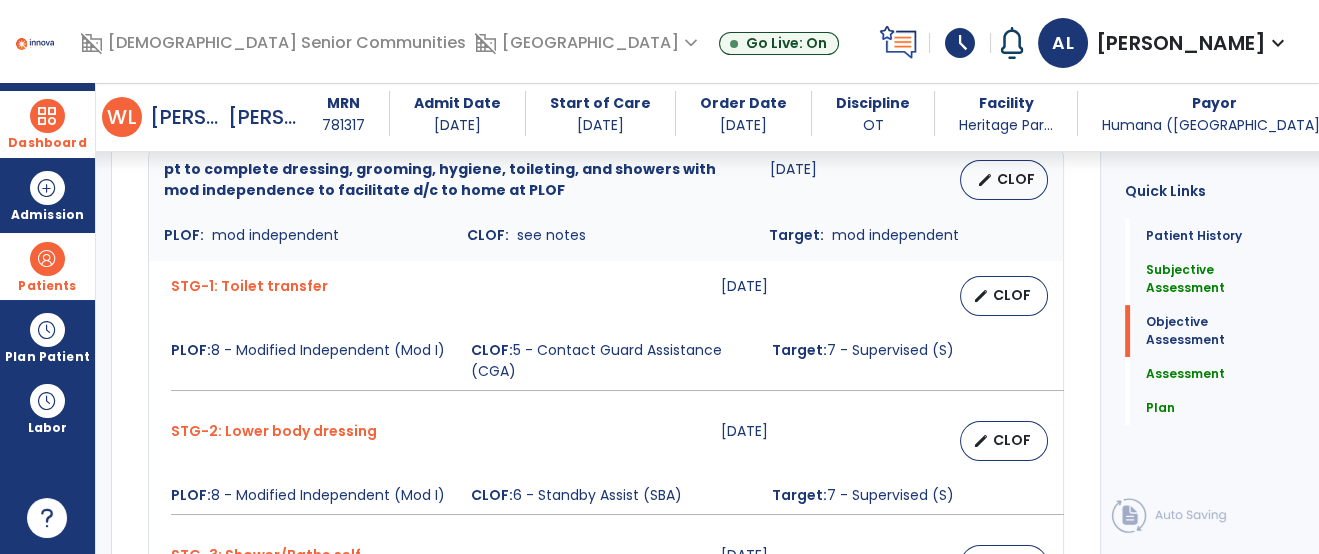 click on "Quick Links  Patient History   Patient History   Subjective Assessment   Subjective Assessment   Objective Assessment   Objective Assessment   Assessment   Assessment   Plan   Plan" 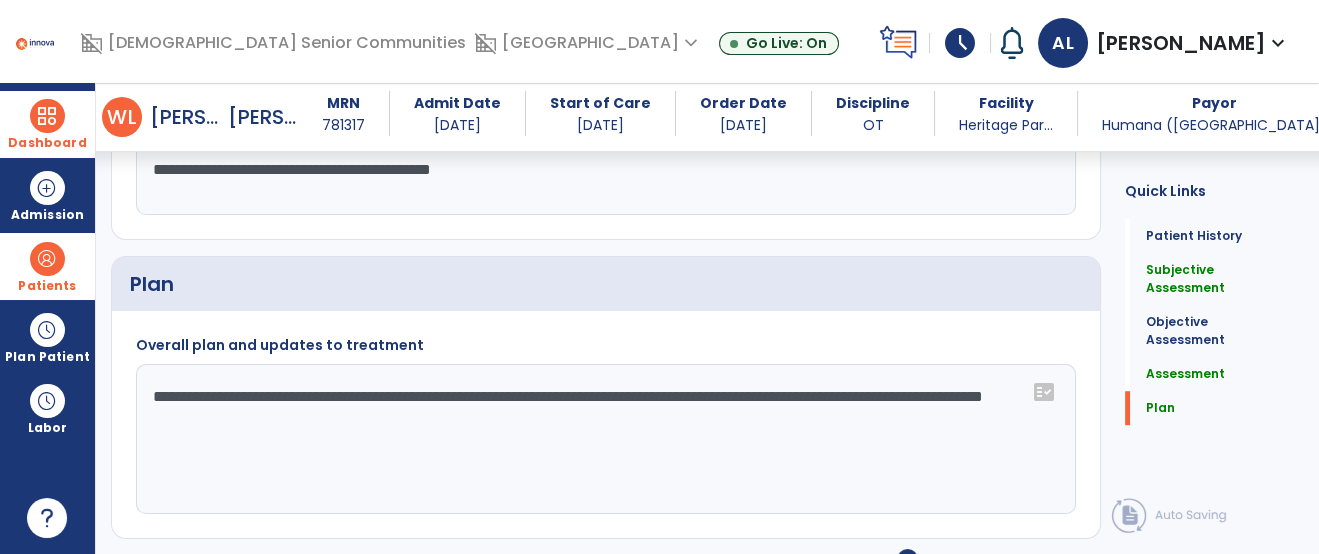 scroll, scrollTop: 2228, scrollLeft: 0, axis: vertical 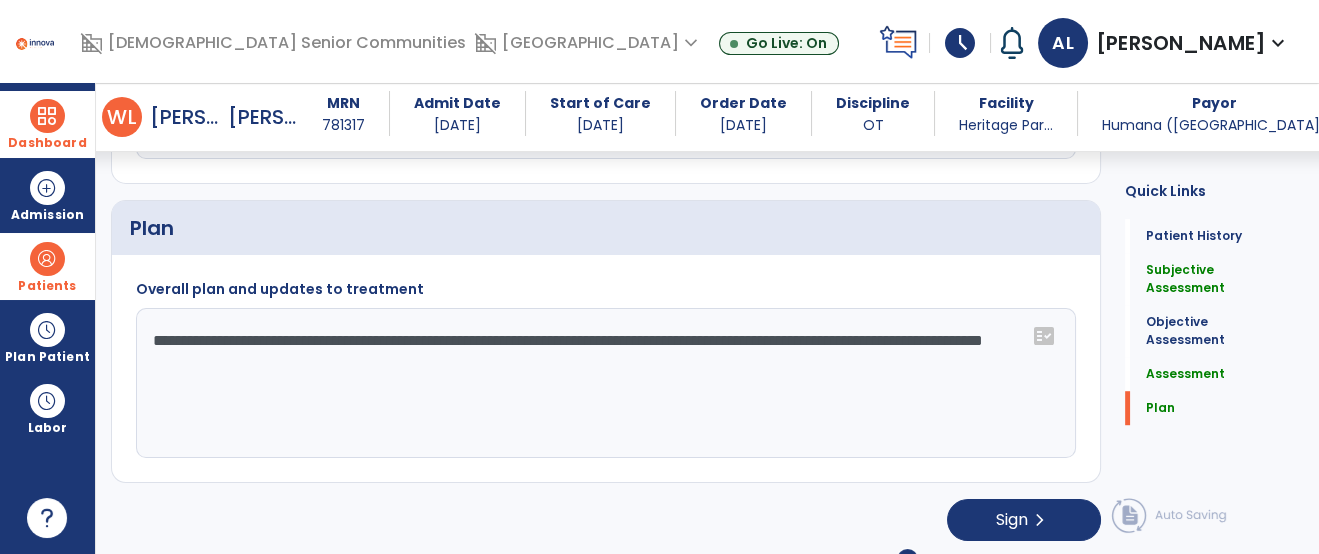 click on "**********" 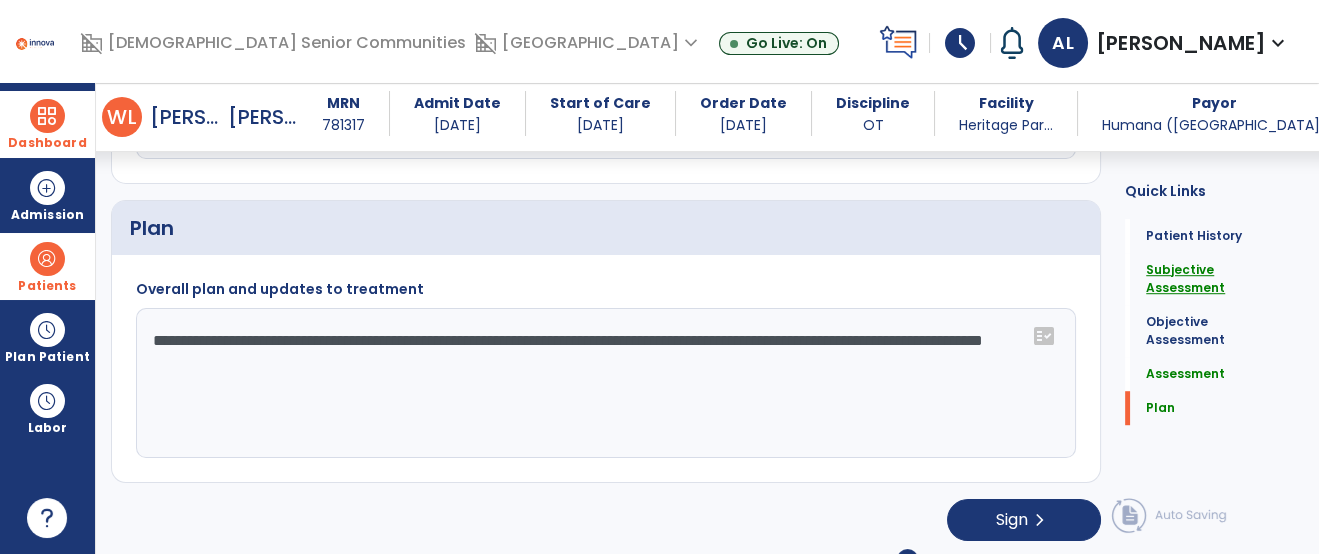 click on "Subjective Assessment" 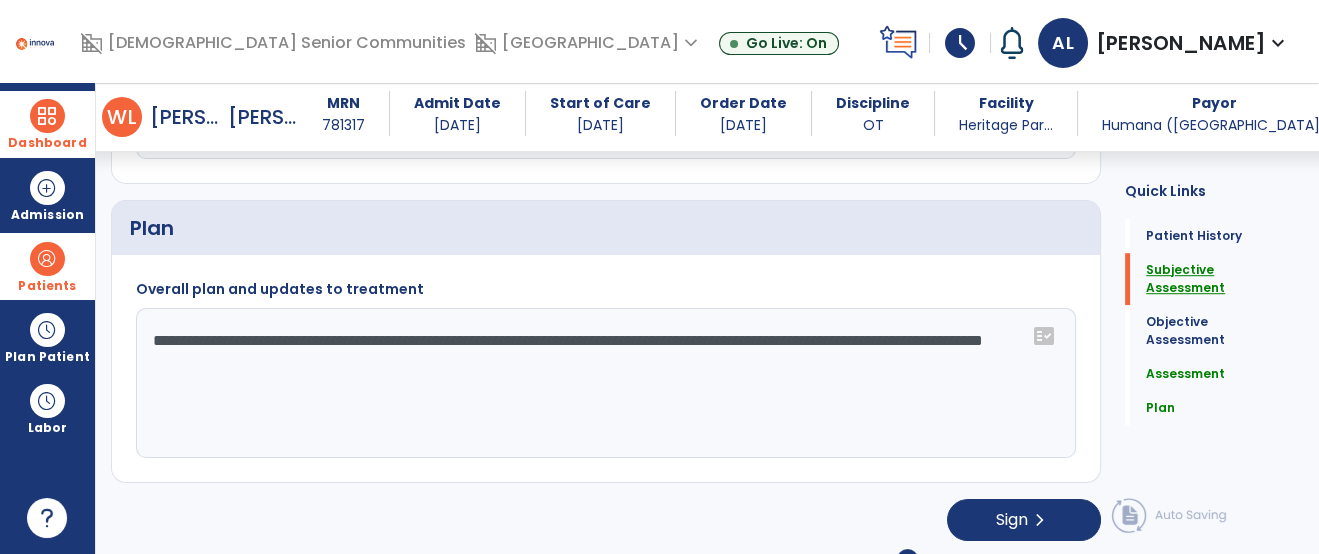 scroll, scrollTop: 2103, scrollLeft: 0, axis: vertical 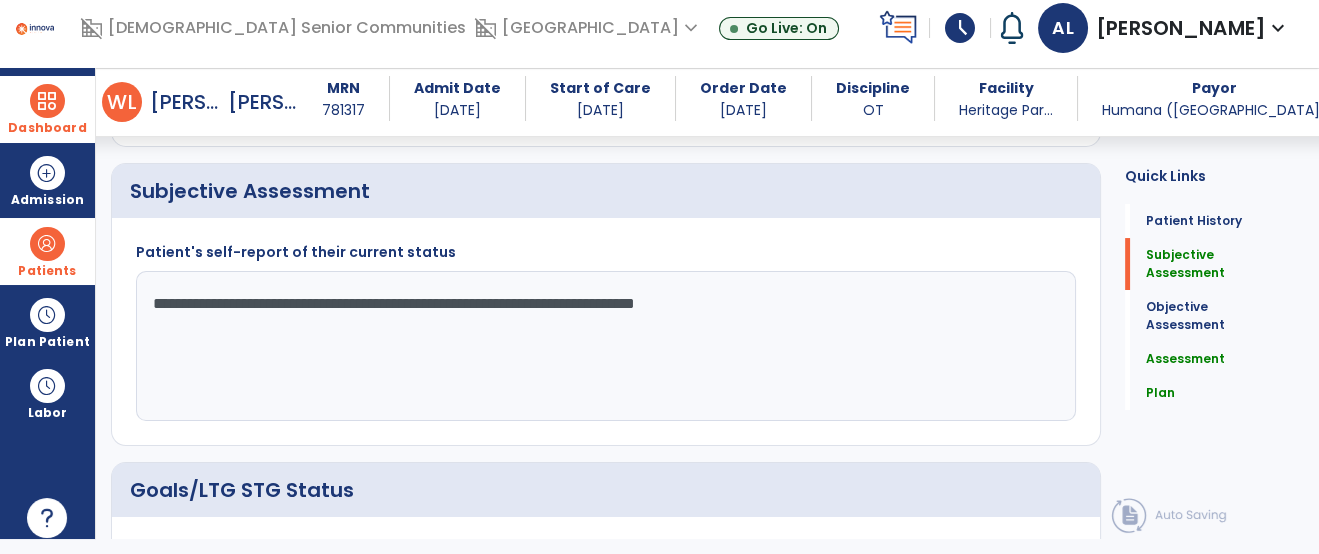 click on "**********" 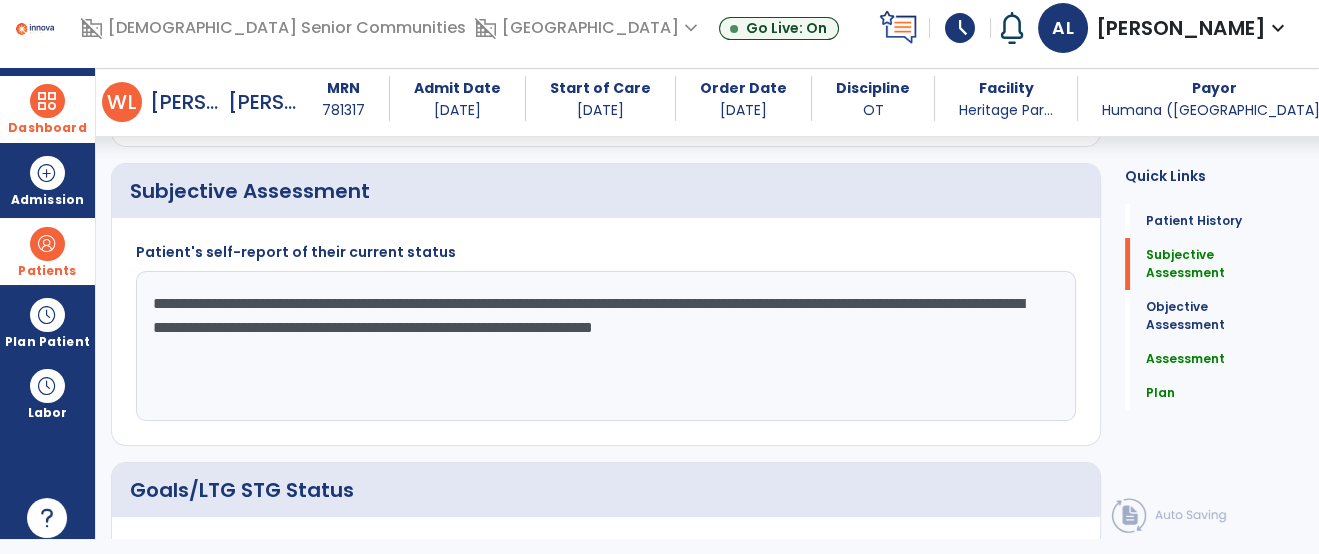 click on "**********" 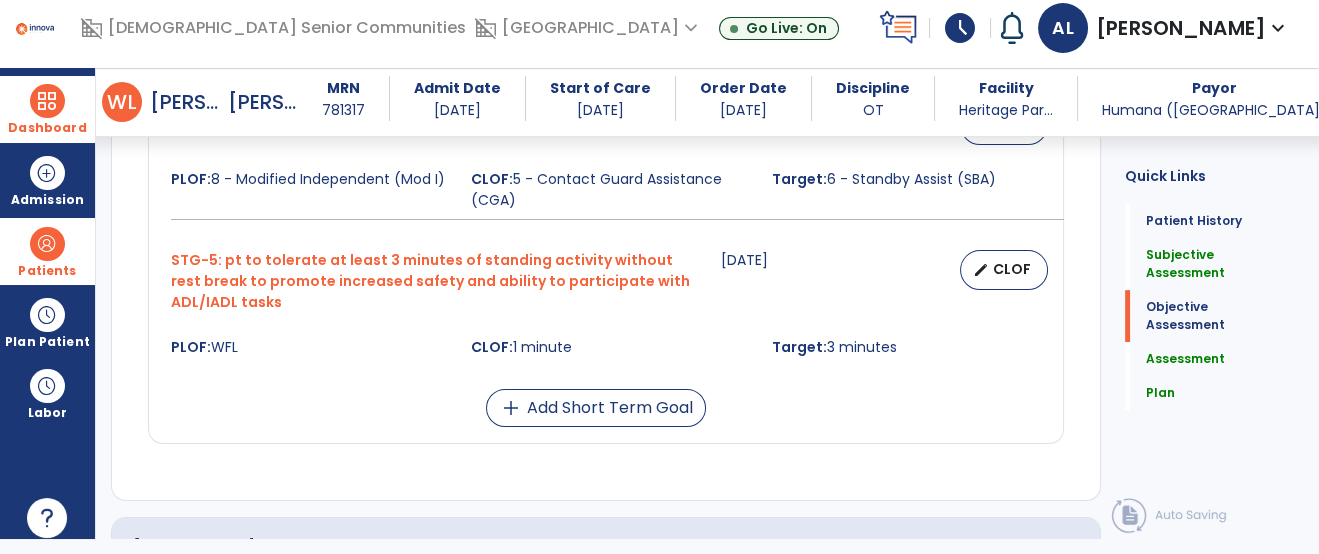 scroll, scrollTop: 1904, scrollLeft: 0, axis: vertical 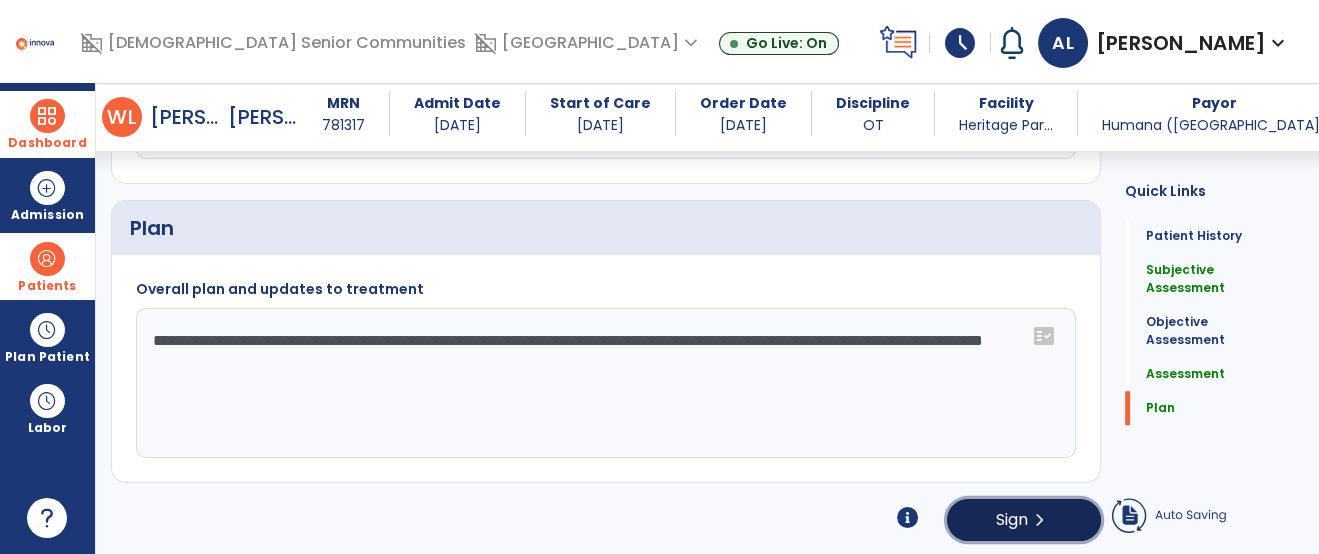 click on "Sign" 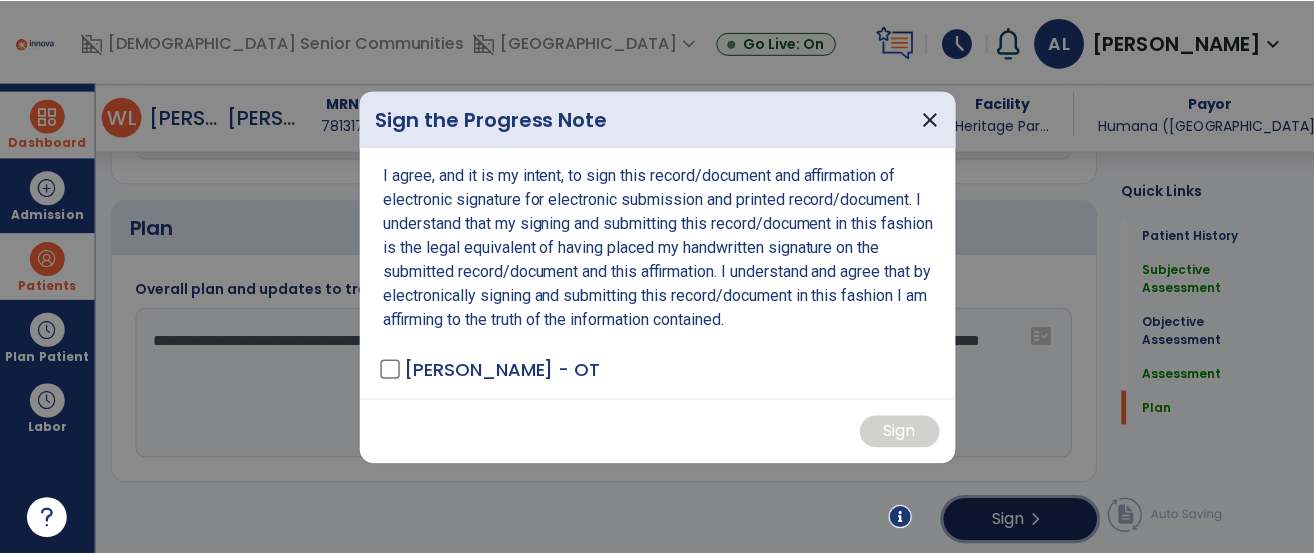 scroll, scrollTop: 0, scrollLeft: 0, axis: both 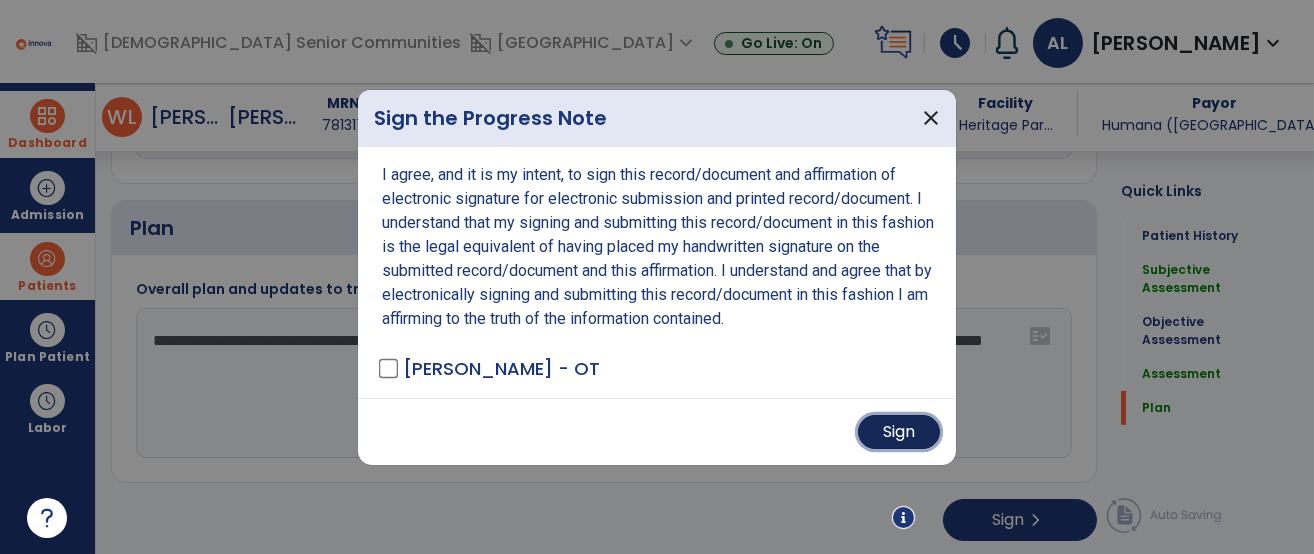 click on "Sign" at bounding box center [899, 432] 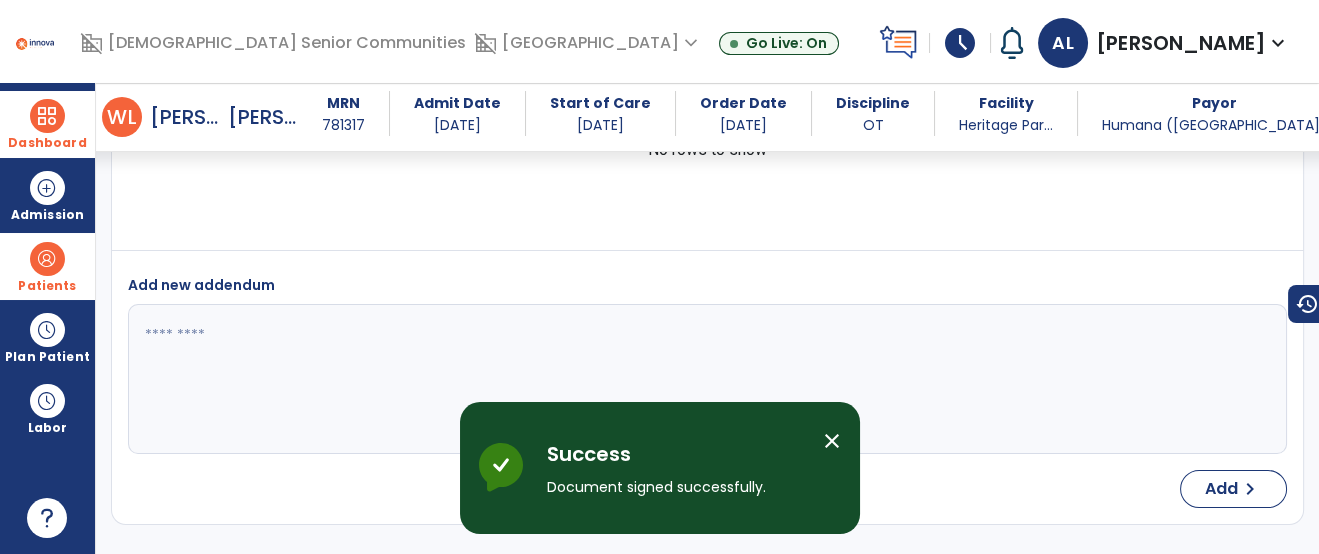 click at bounding box center [47, 116] 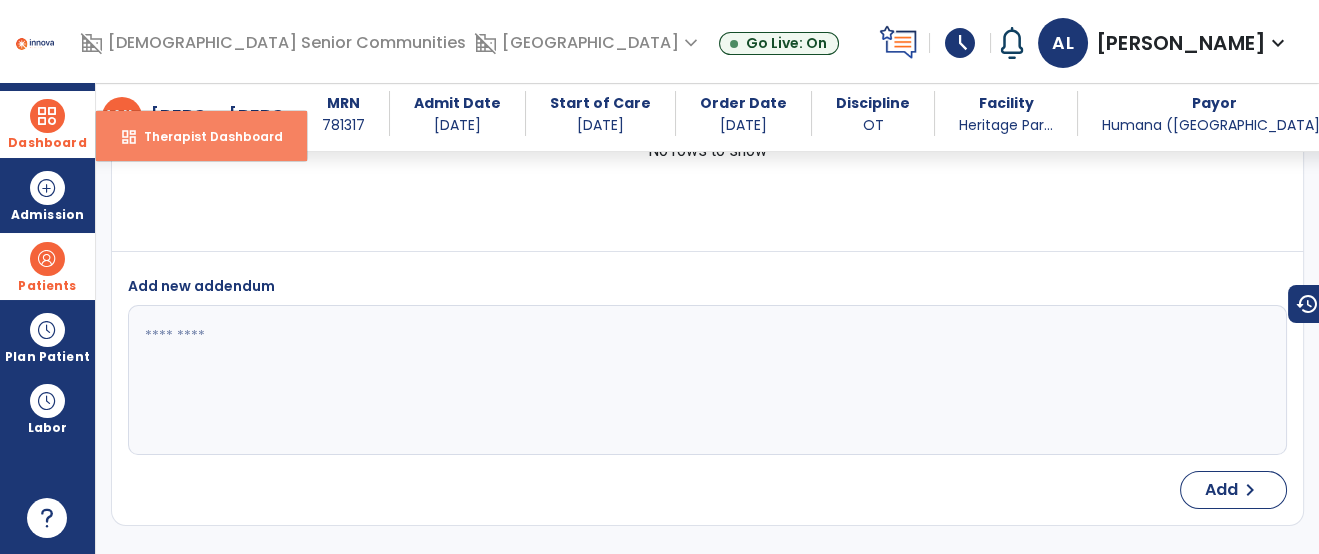 click on "dashboard  Therapist Dashboard" at bounding box center (201, 136) 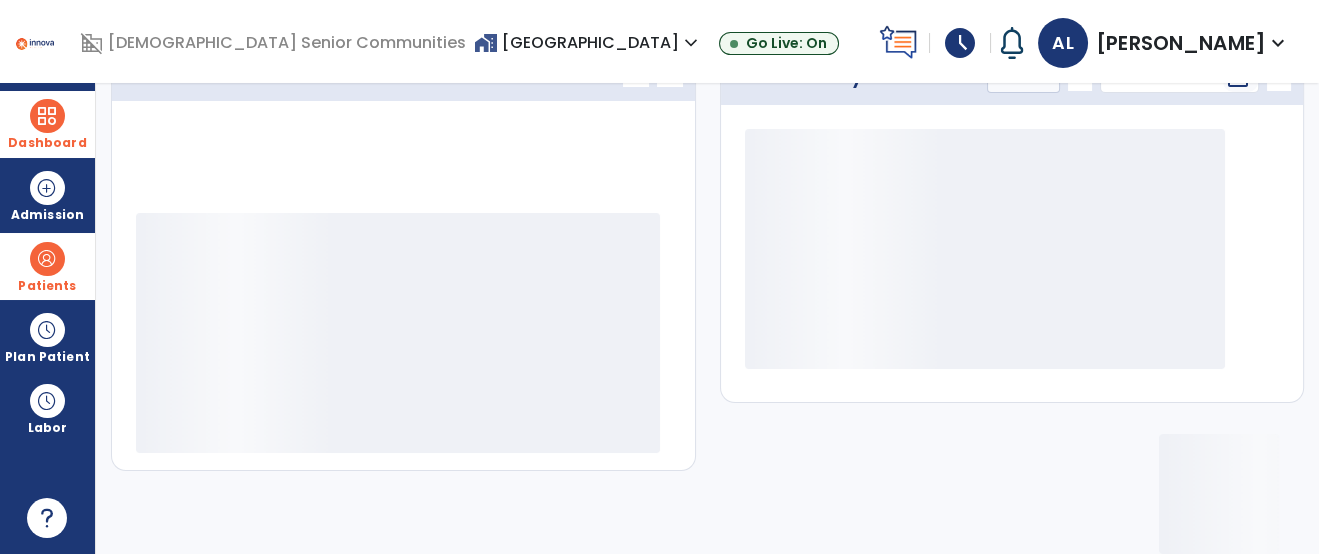 scroll, scrollTop: 324, scrollLeft: 0, axis: vertical 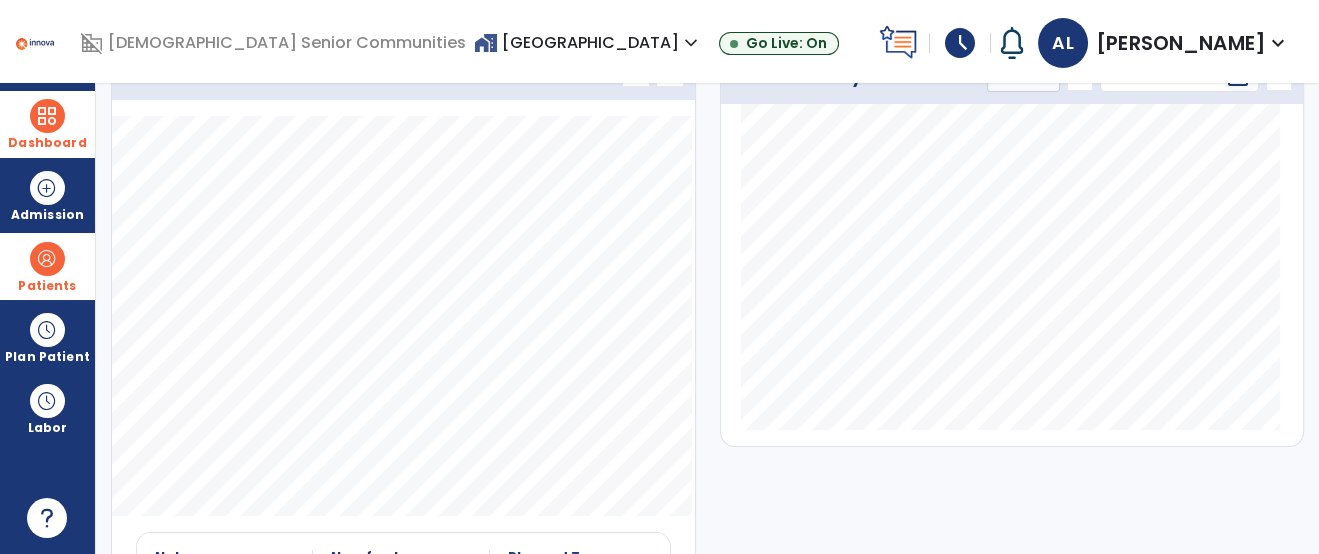click on "Caseload   open_in_new   chevron_left   chevron_right
Notes
No. of notes
Planned Tx
1" 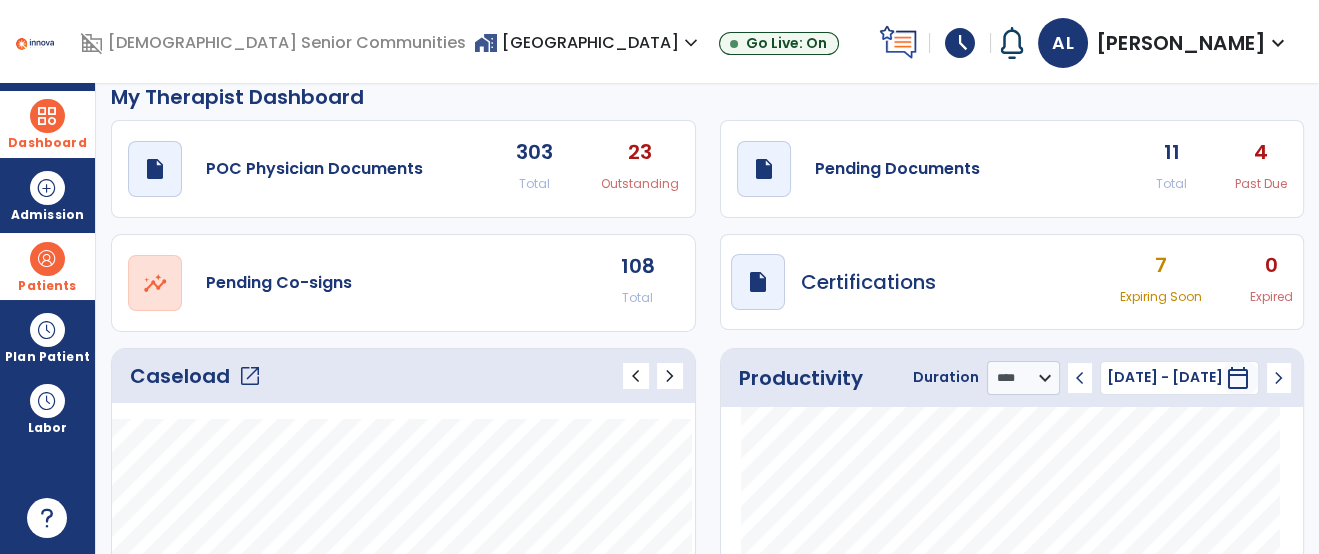 scroll, scrollTop: 0, scrollLeft: 0, axis: both 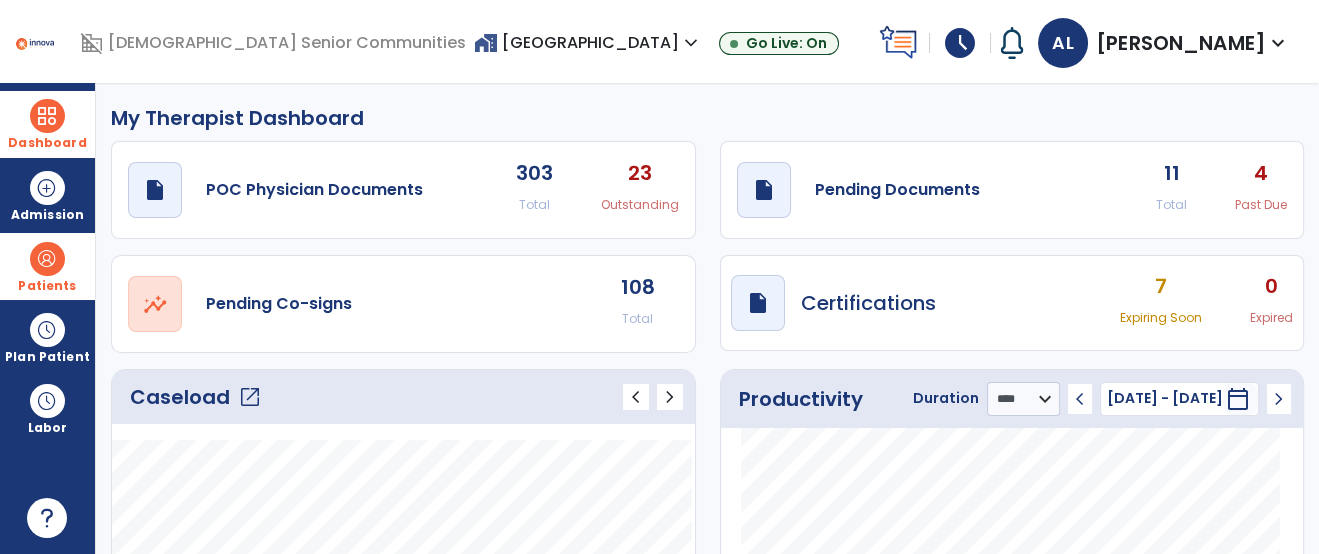 click on "Patients" at bounding box center [47, 266] 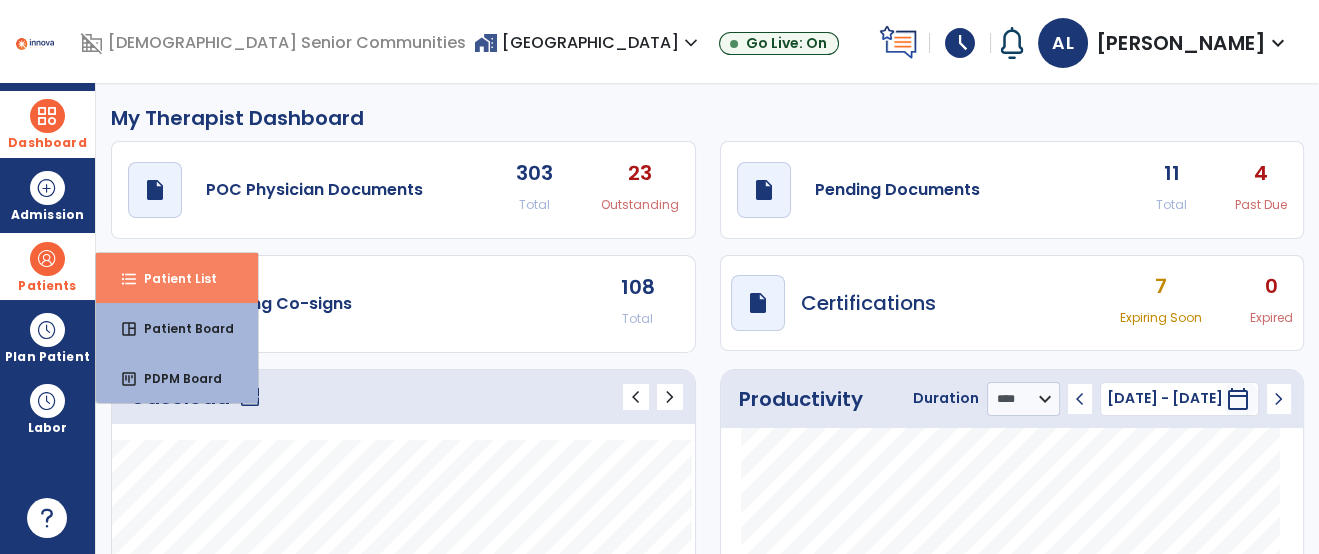 click on "Patient List" at bounding box center (172, 278) 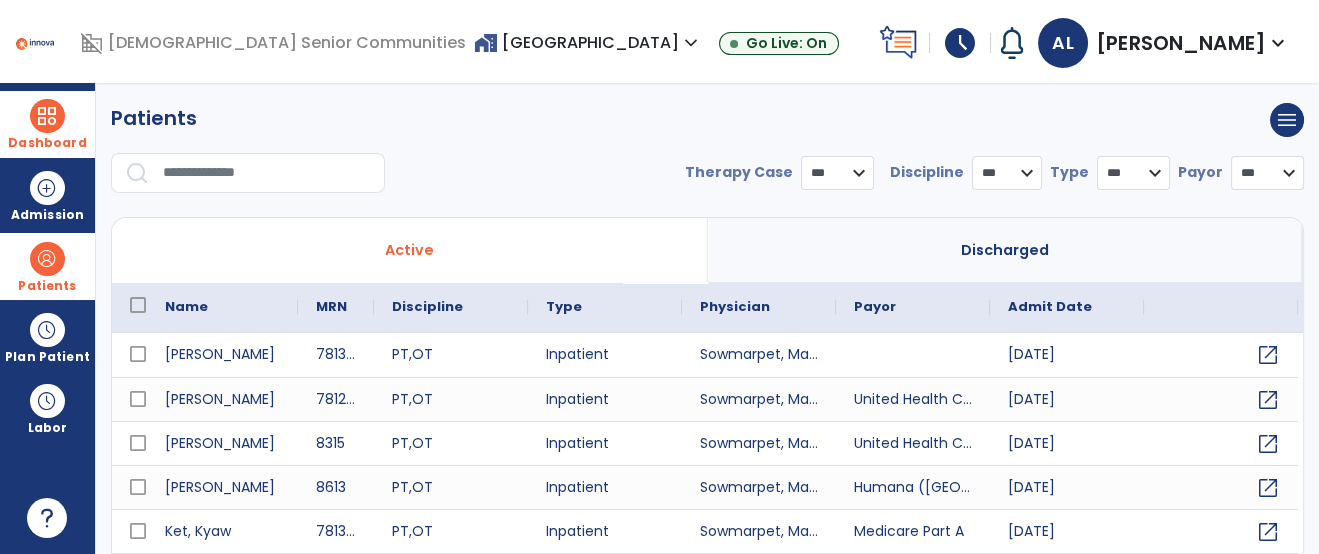 click at bounding box center [267, 173] 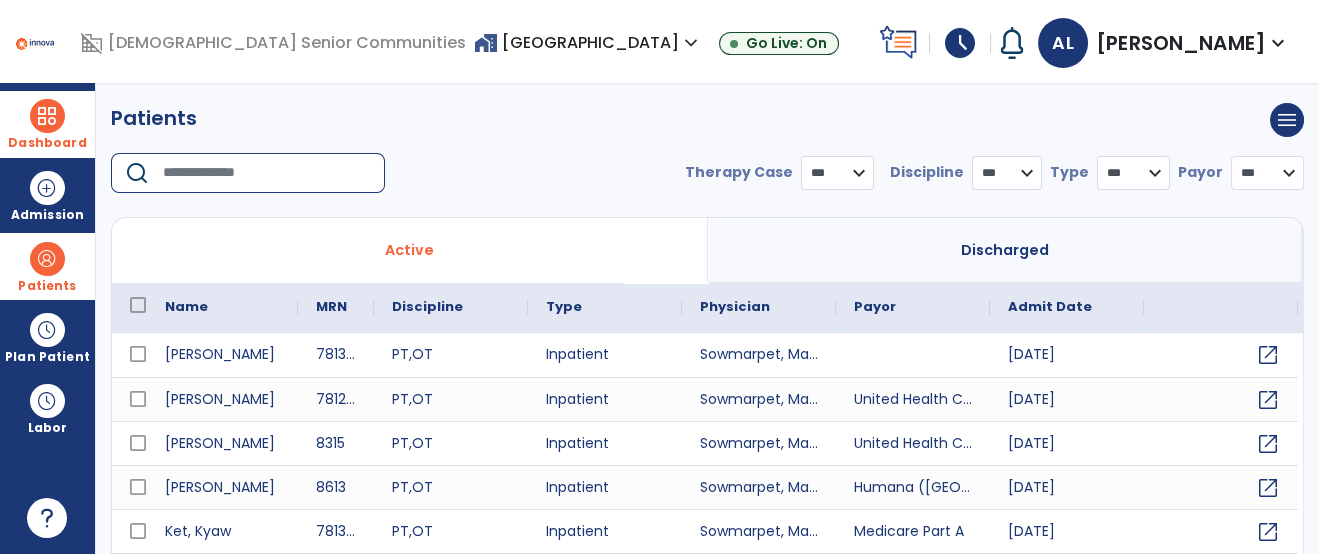 click at bounding box center [267, 173] 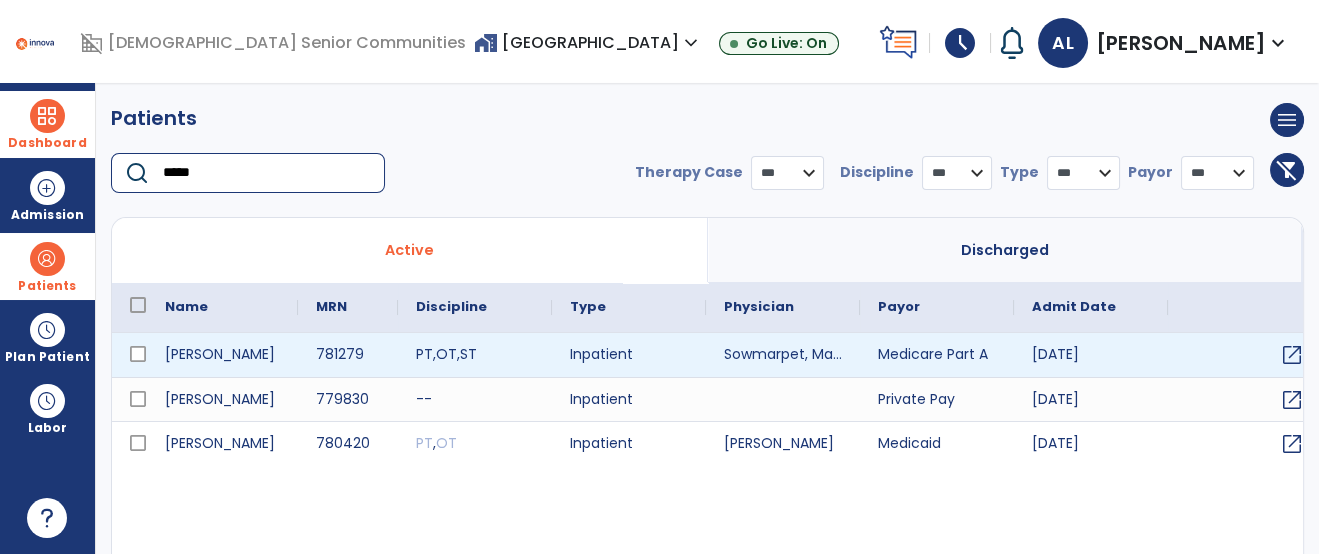 type on "*****" 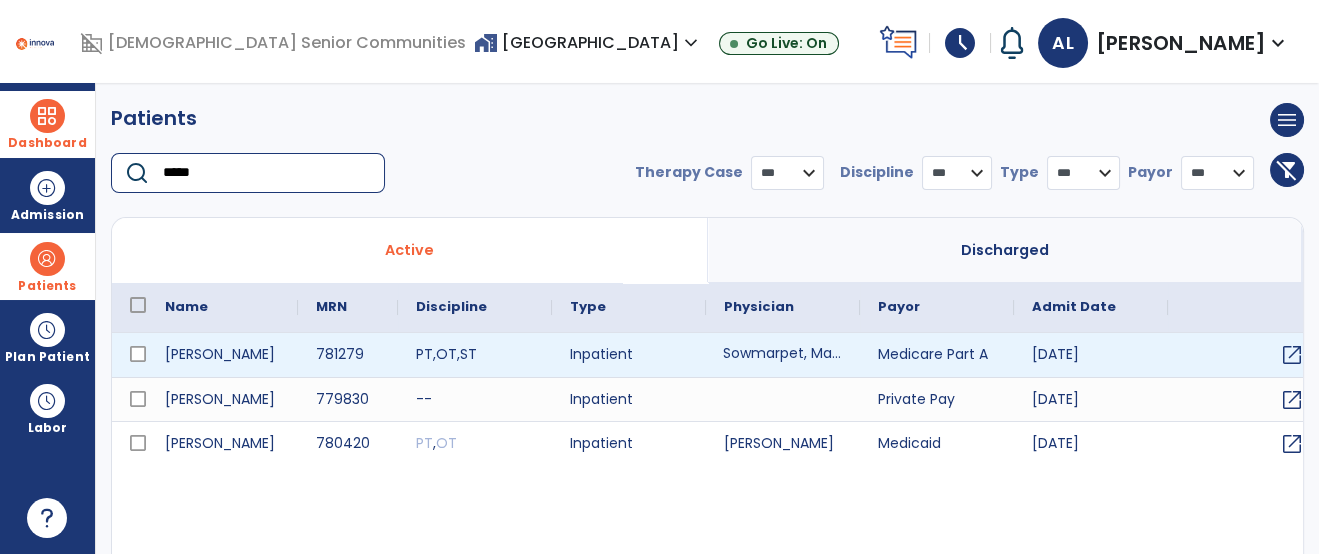click on "Sowmarpet, Mandasmitha" at bounding box center [783, 355] 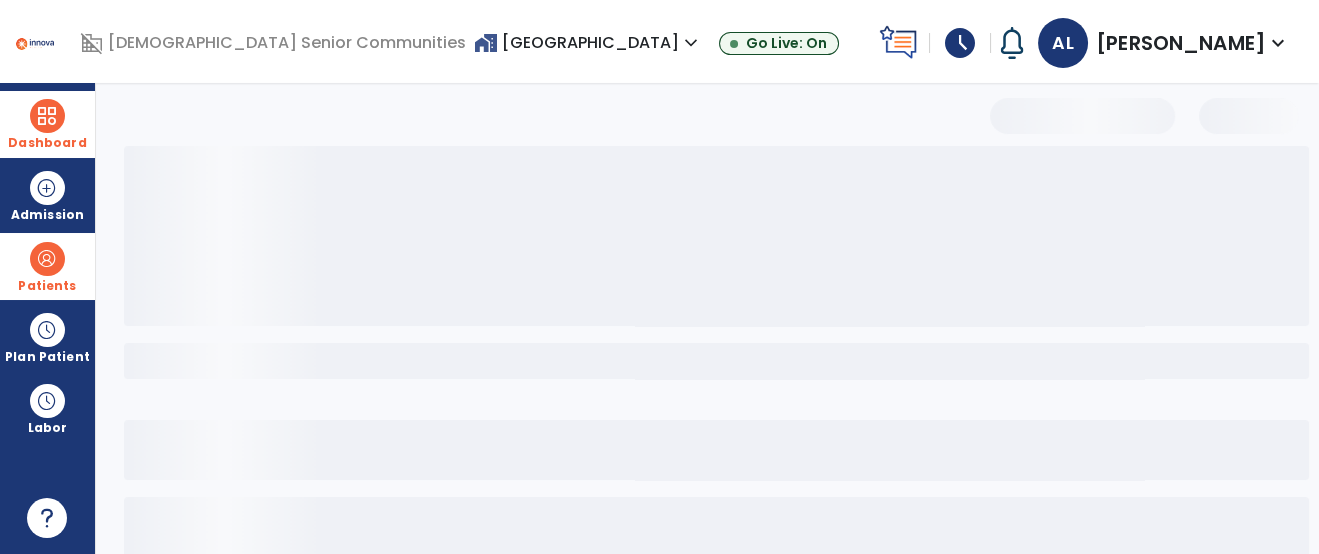 select on "***" 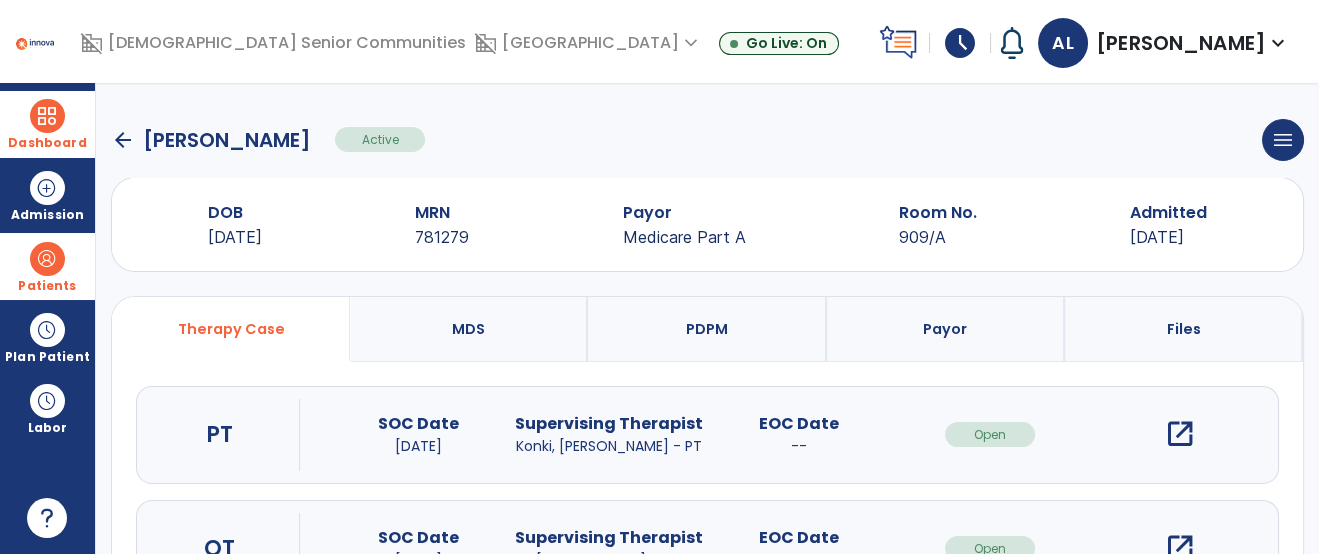 click on "open_in_new" at bounding box center [1180, 548] 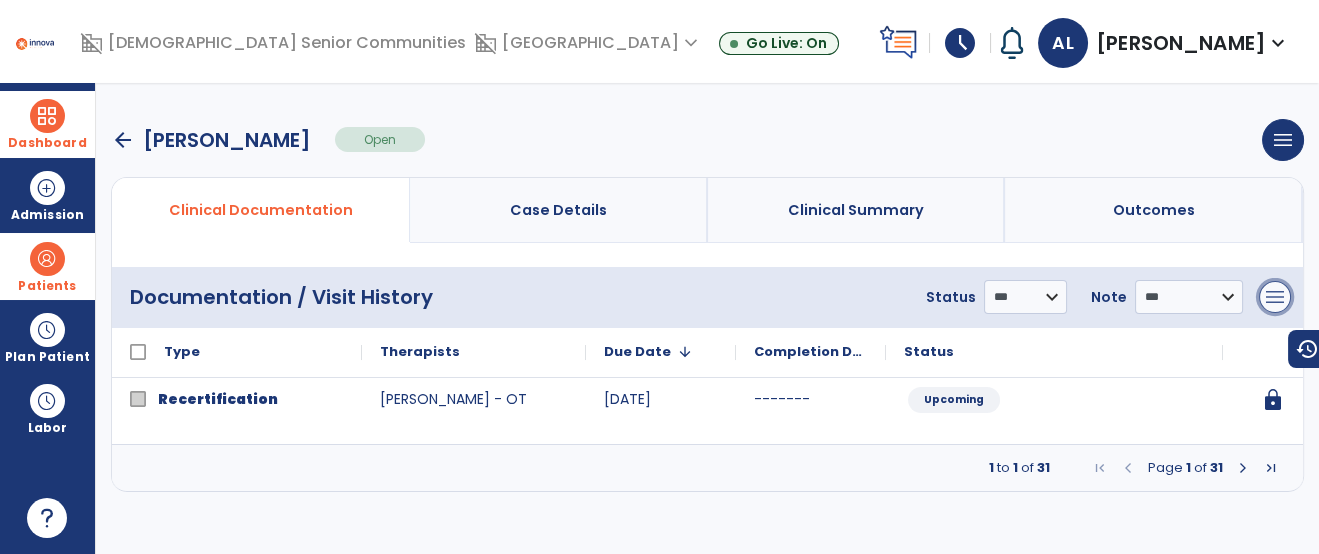 click on "menu" at bounding box center [1275, 297] 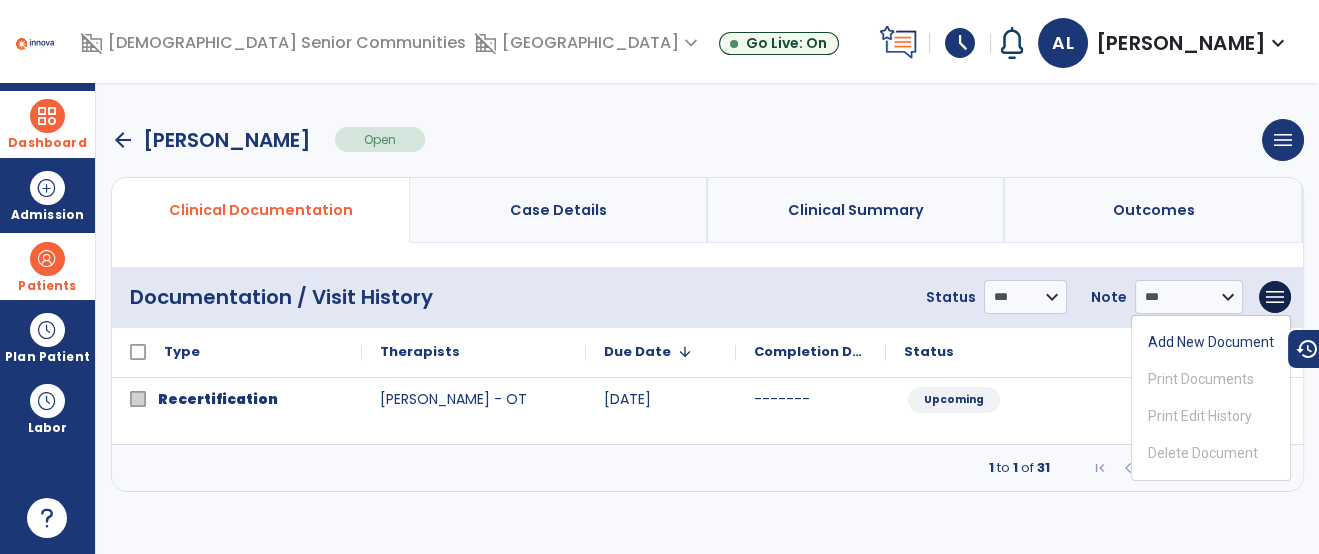 click on "1
to
1
of
31
Page
1
of
31" at bounding box center (707, 468) 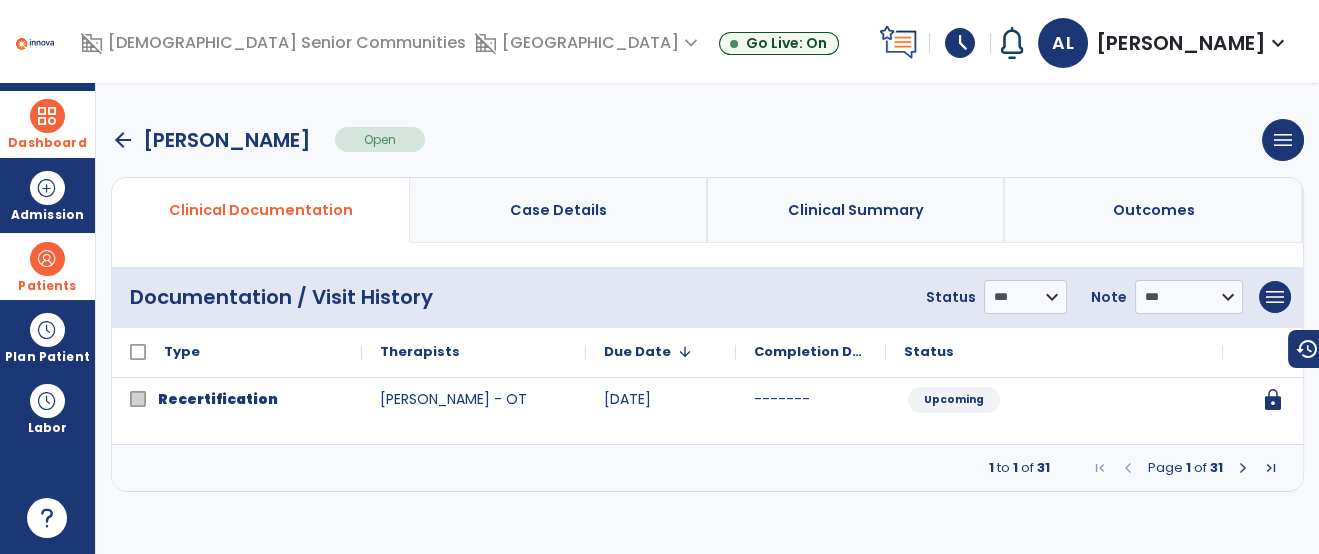 click at bounding box center (1243, 468) 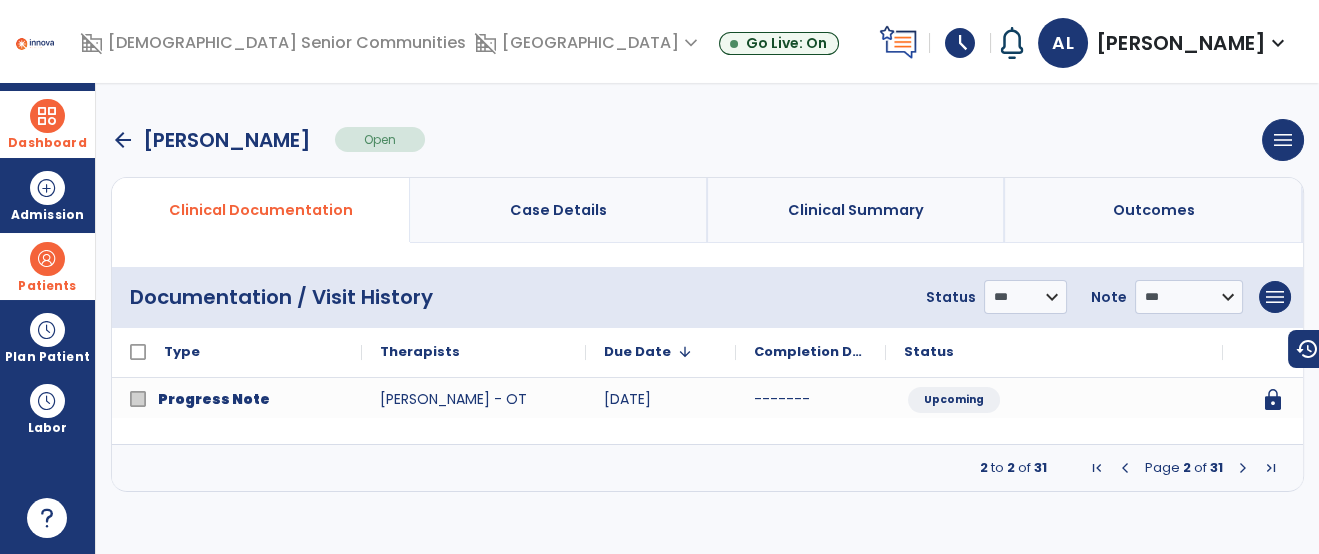 click at bounding box center [1243, 468] 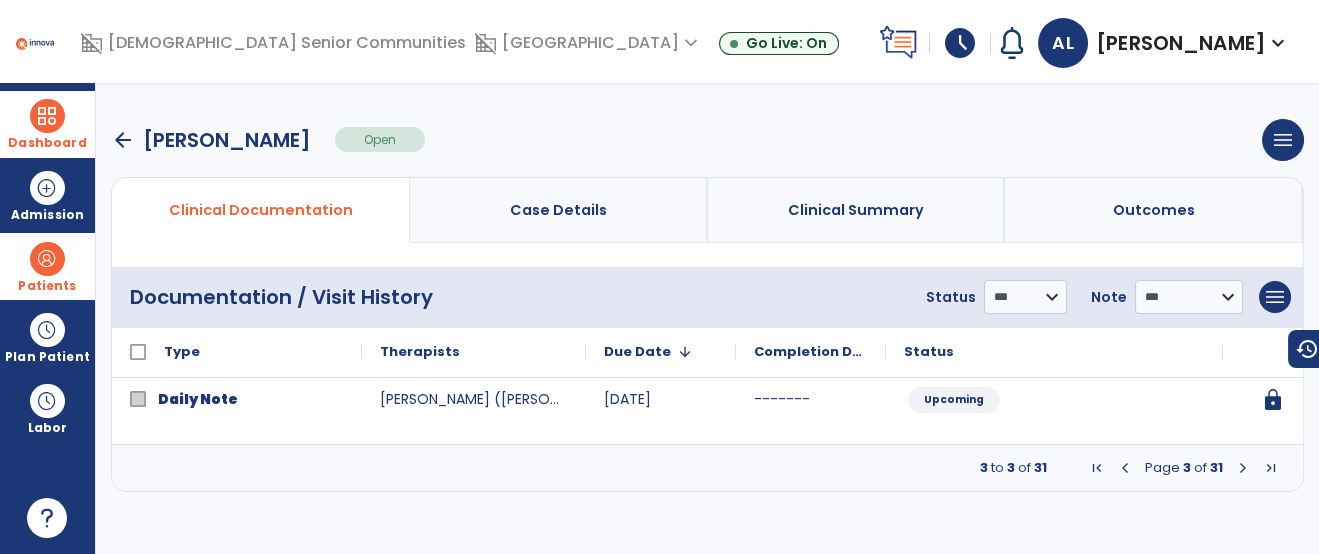 click at bounding box center [1243, 468] 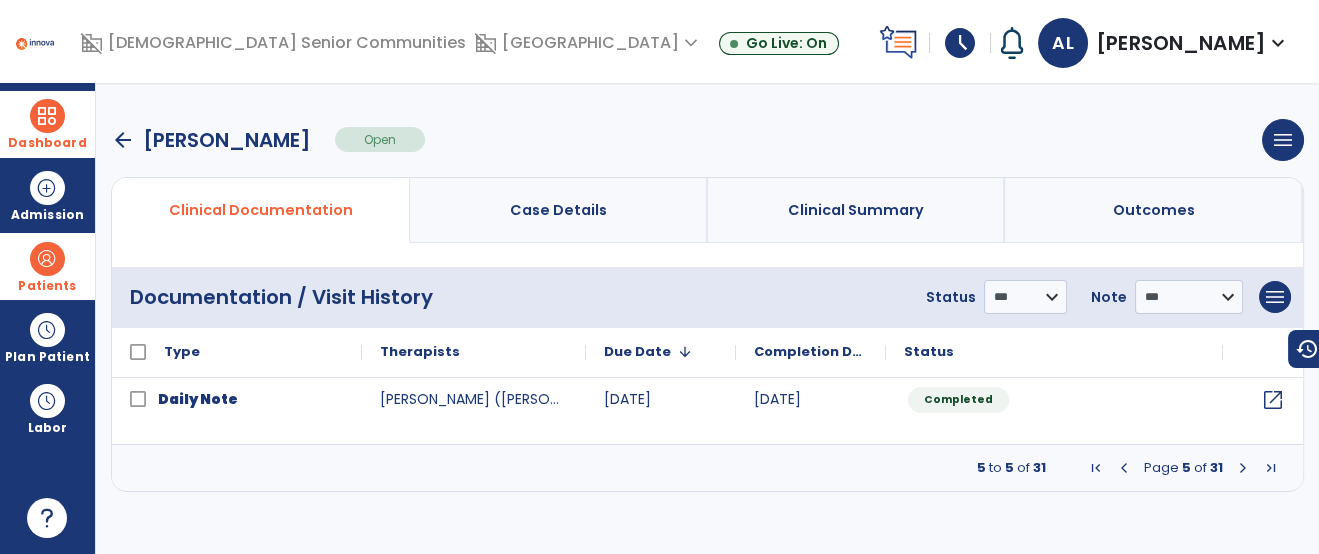 click at bounding box center [1243, 468] 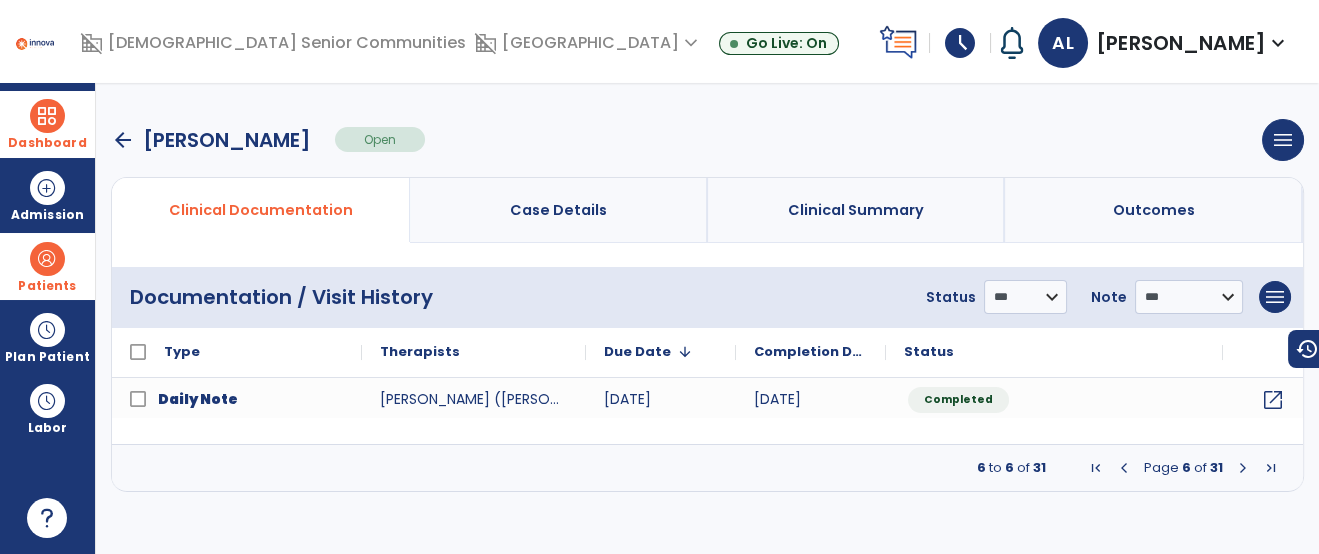 click at bounding box center [1243, 468] 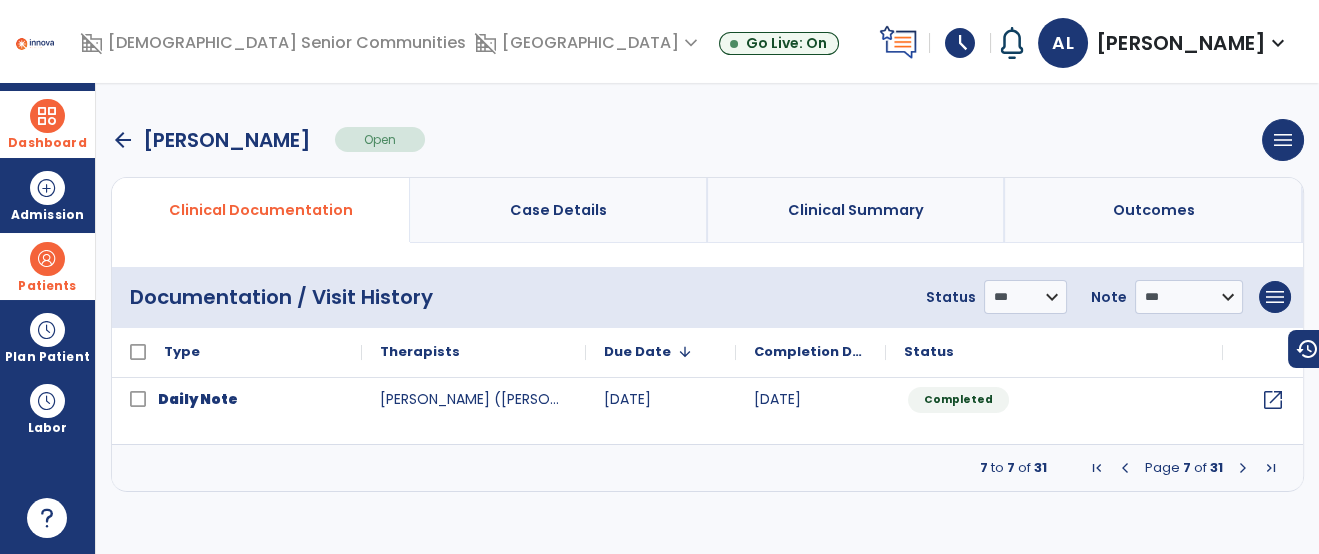 click at bounding box center (1243, 468) 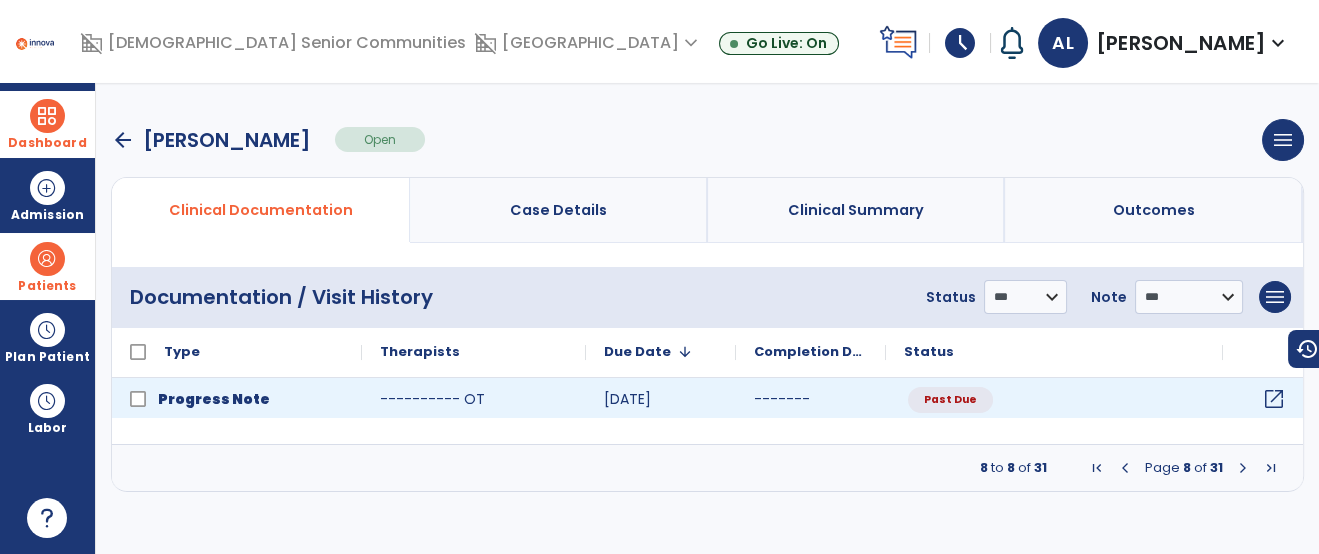 click on "open_in_new" 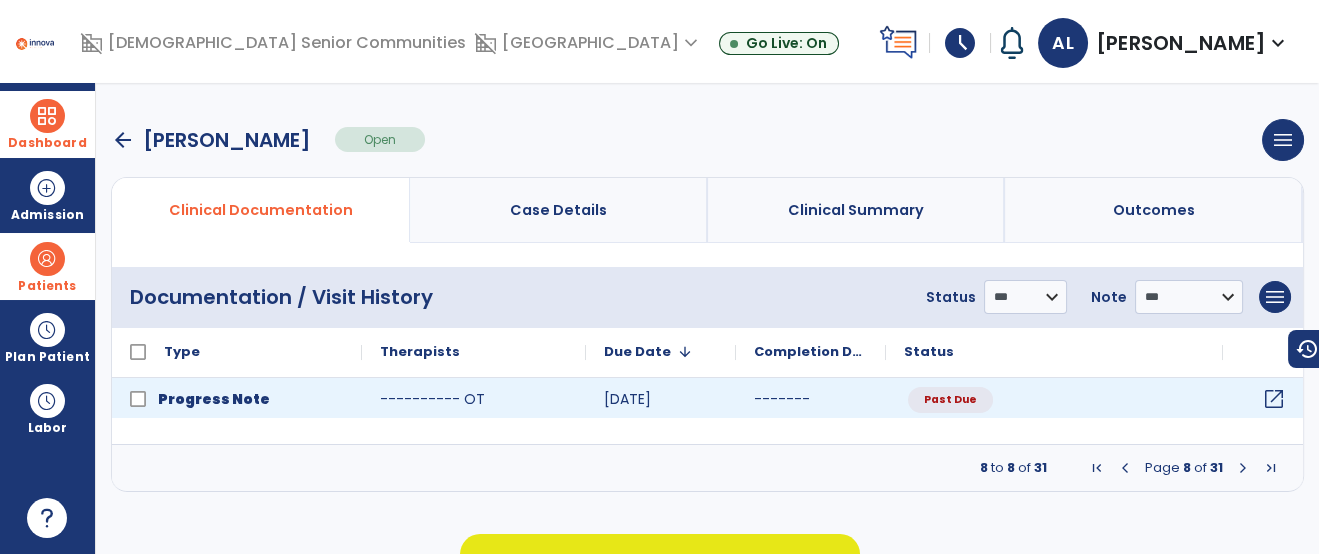 click on "open_in_new" 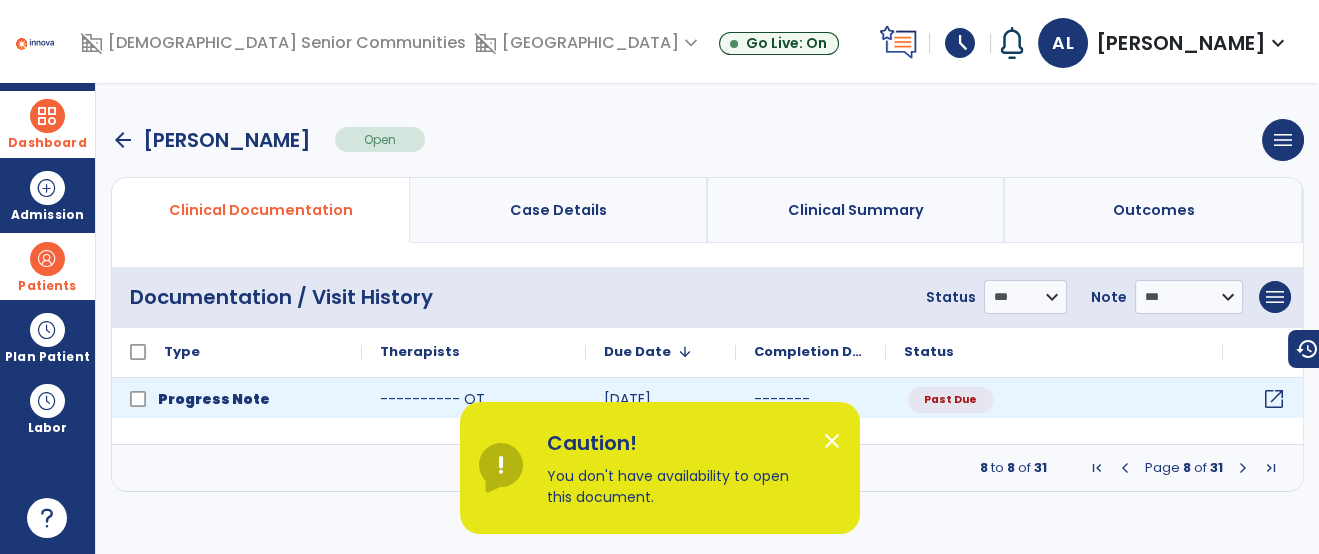 click on "open_in_new" 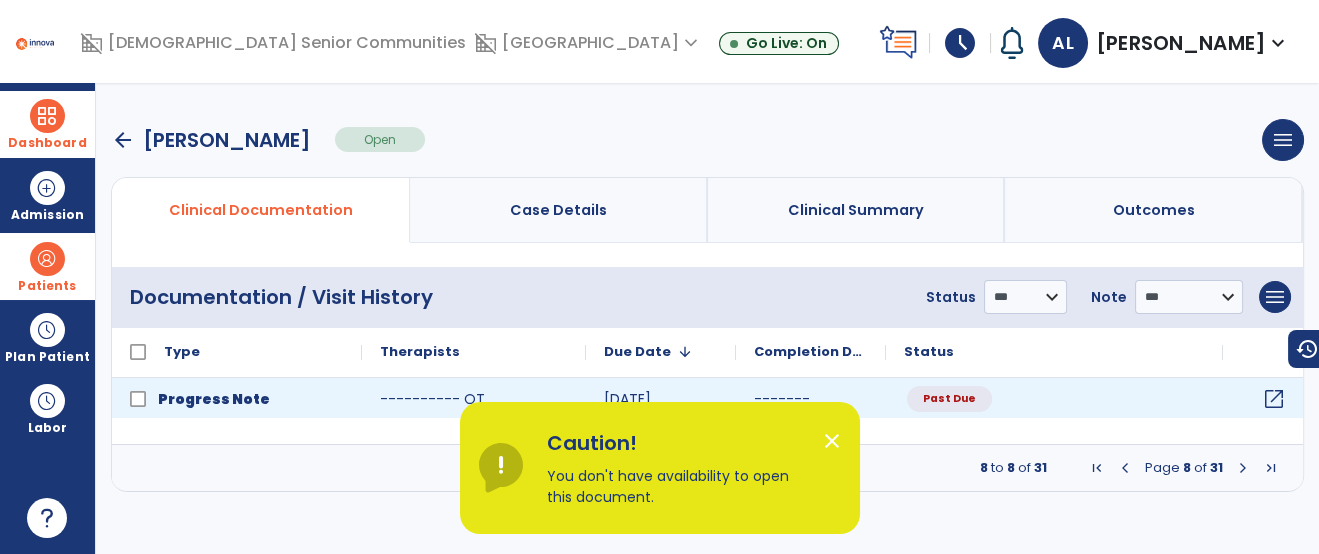 click on "Past Due" 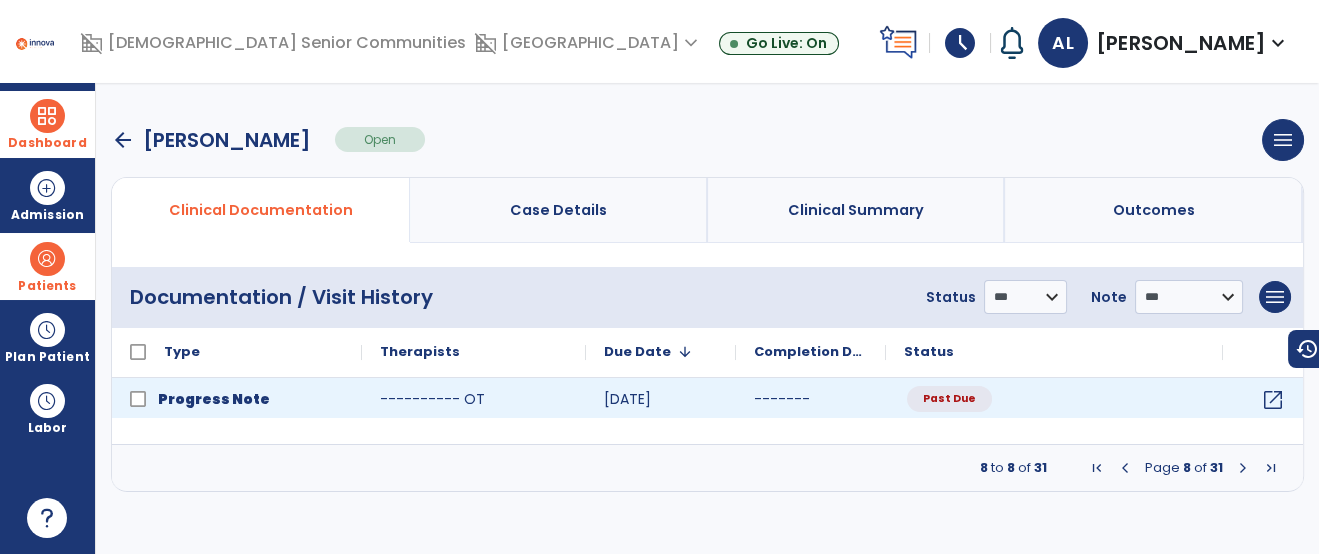 click on "Past Due" 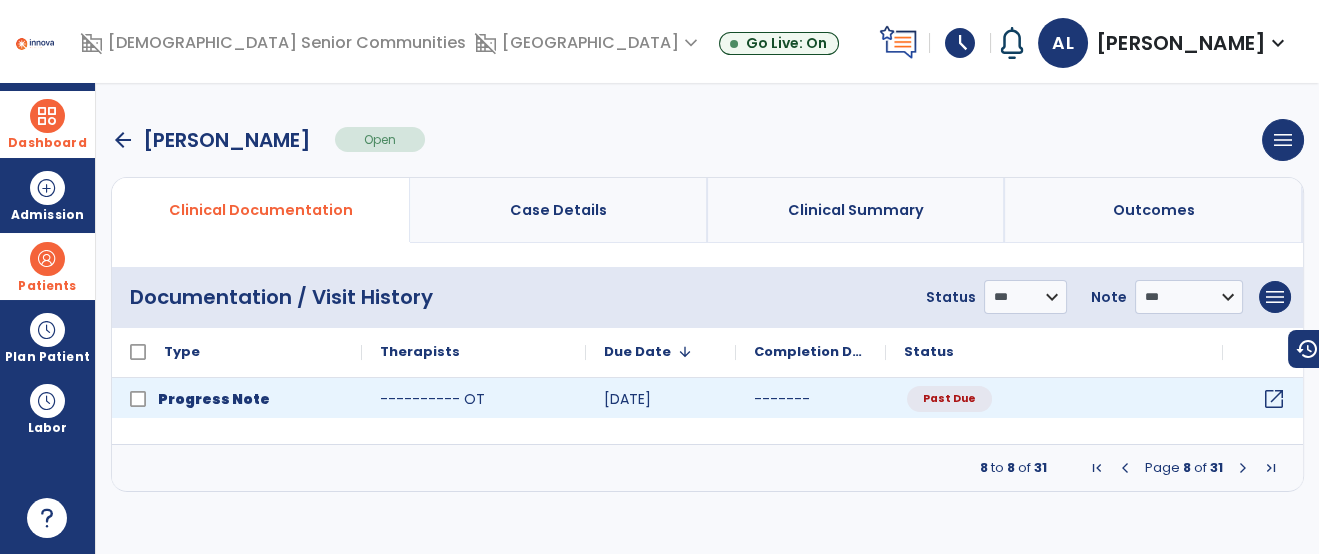click on "open_in_new" 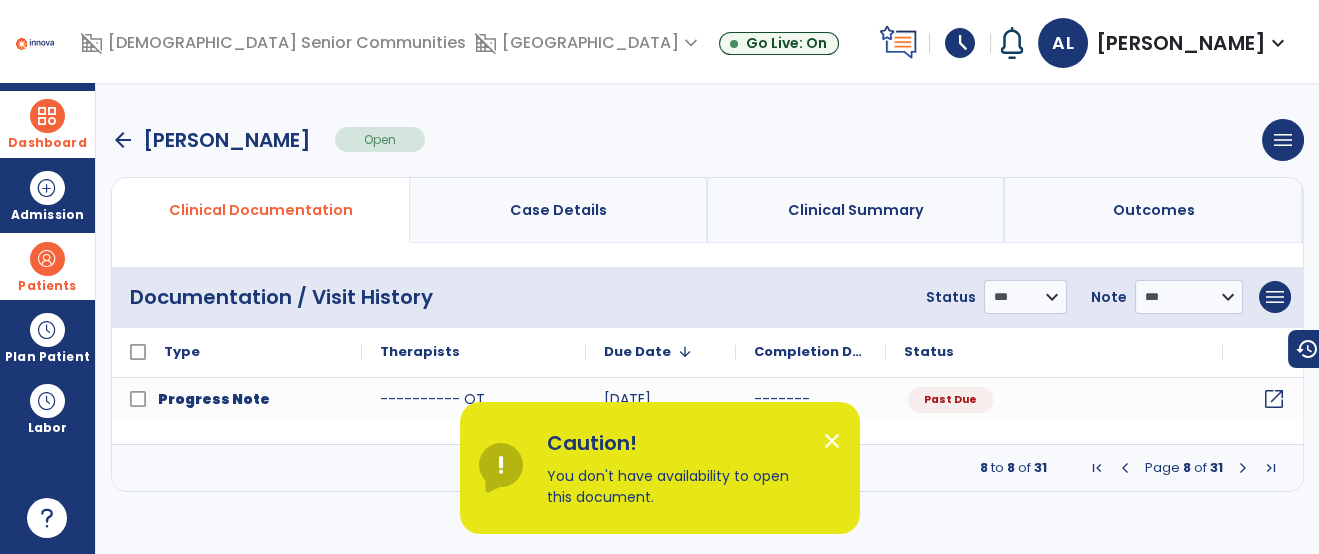 click on "arrow_back   Smith, Janet  Open  menu   Edit Therapy Case   Delete Therapy Case   Close Therapy Case" at bounding box center (707, 140) 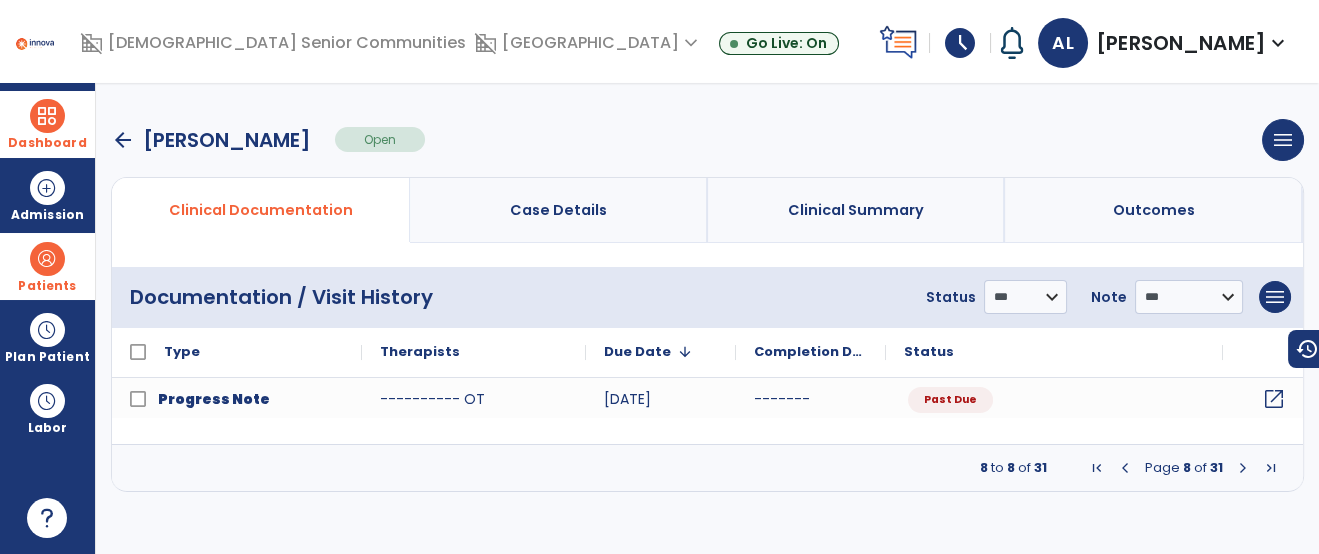 click at bounding box center [47, 116] 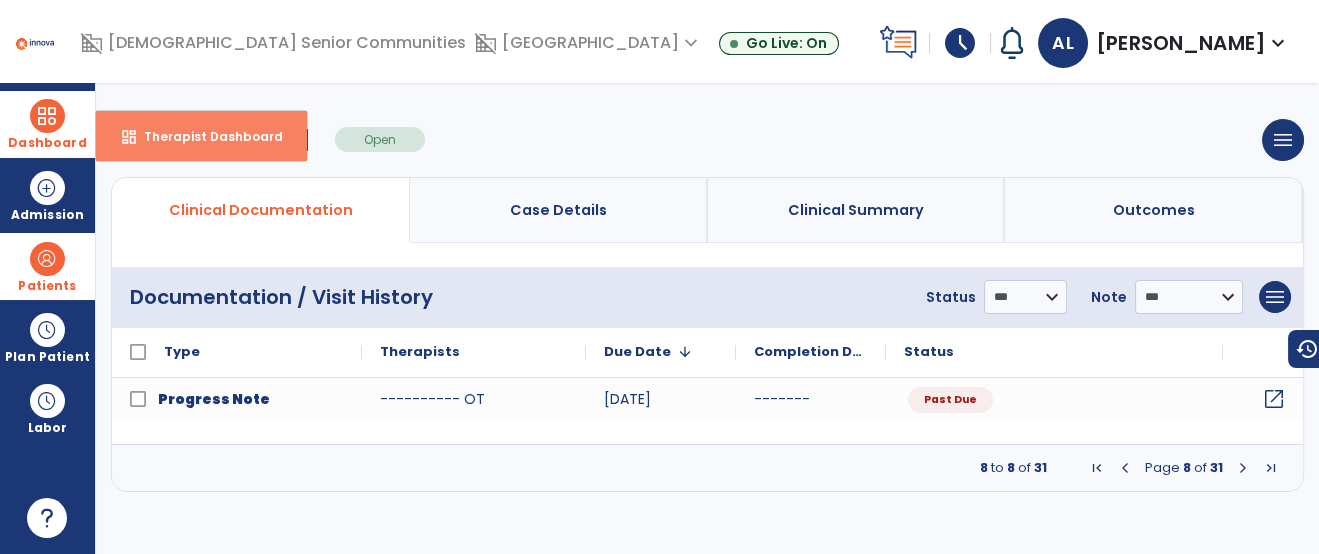 click on "dashboard  Therapist Dashboard" at bounding box center (201, 136) 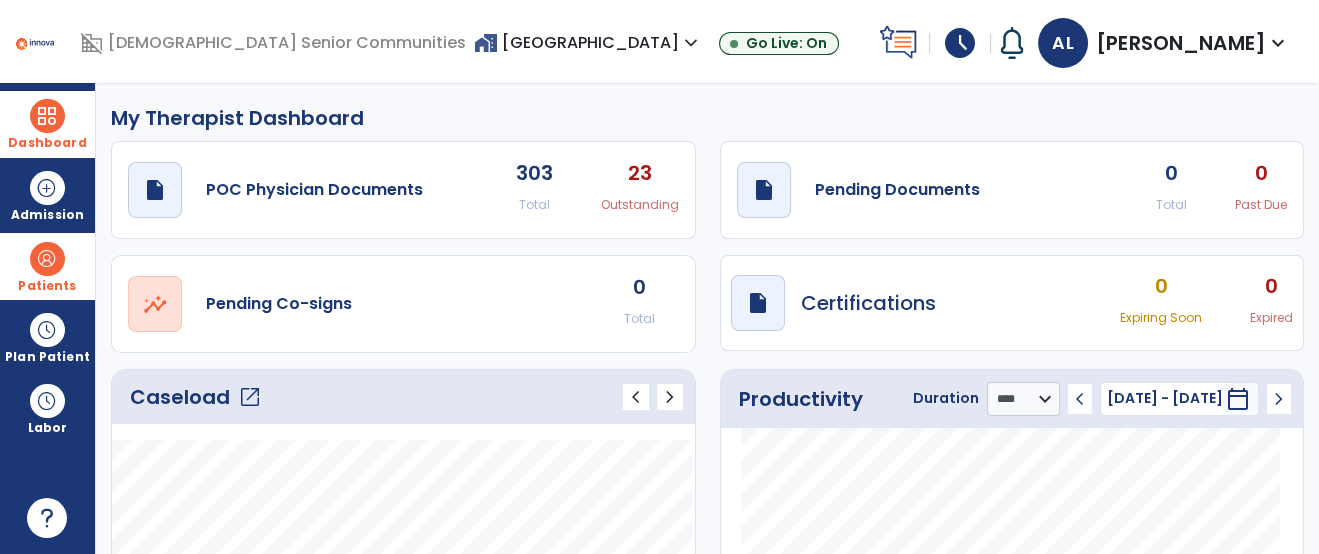 click on "draft   open_in_new  Pending Documents 0 Total 0 Past Due" 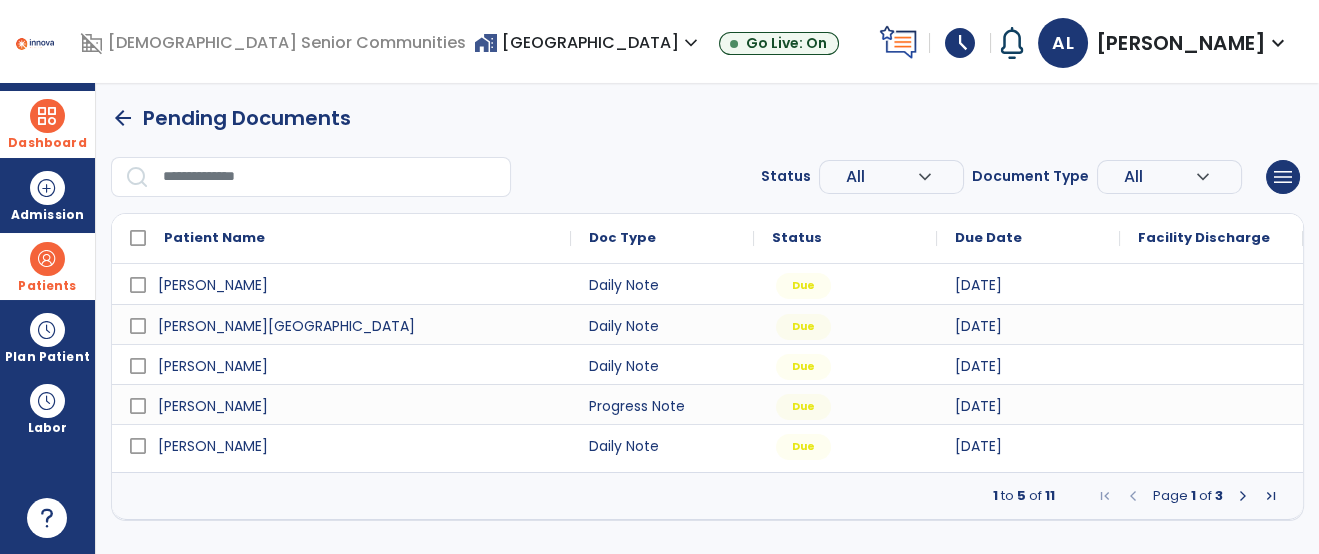click at bounding box center (330, 177) 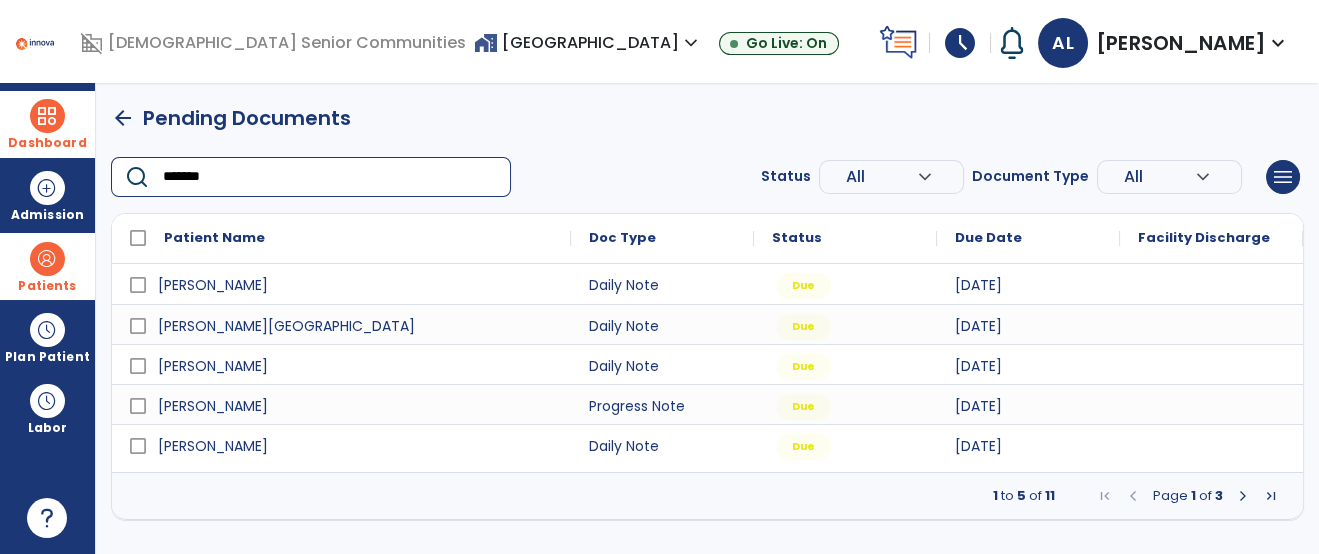 type on "********" 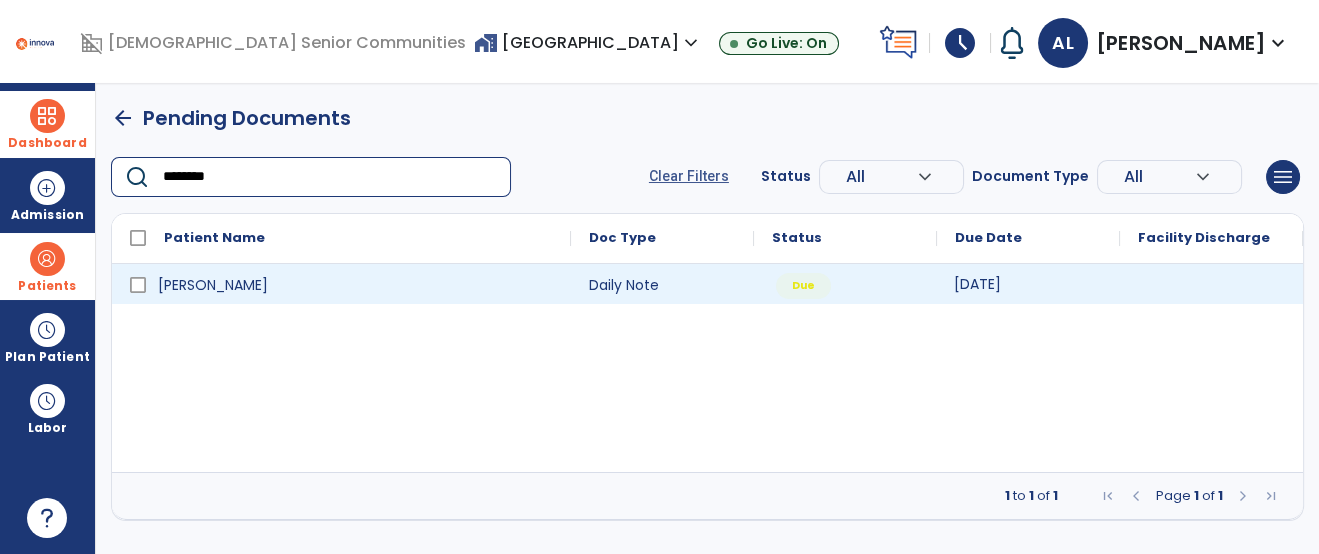 click on "[DATE]" at bounding box center [977, 284] 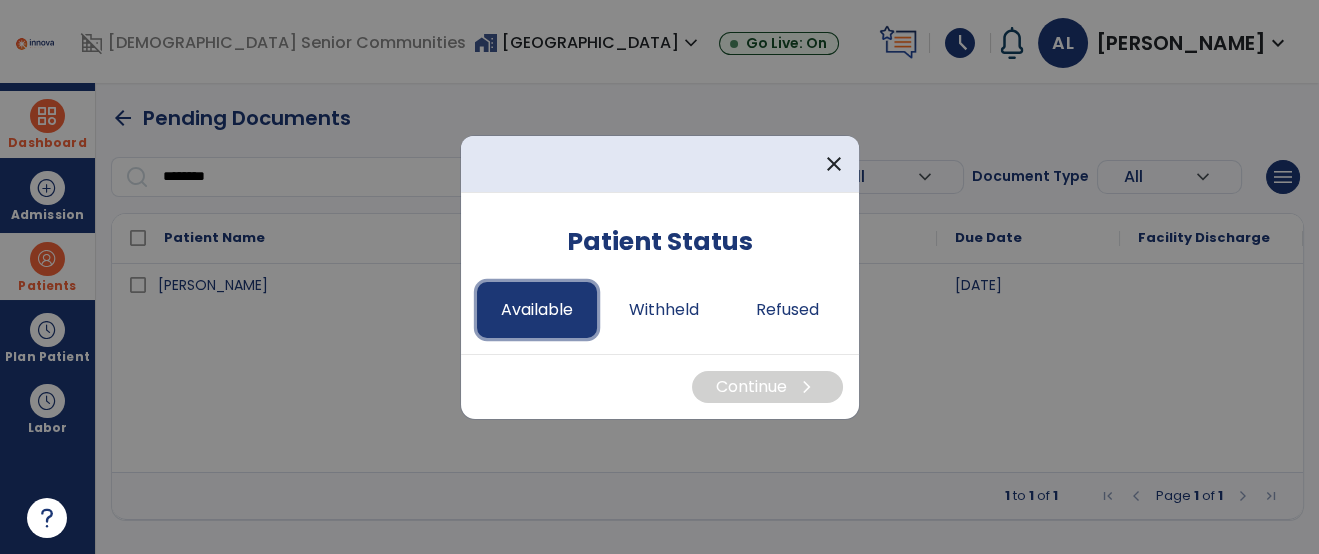 click on "Available" at bounding box center (537, 310) 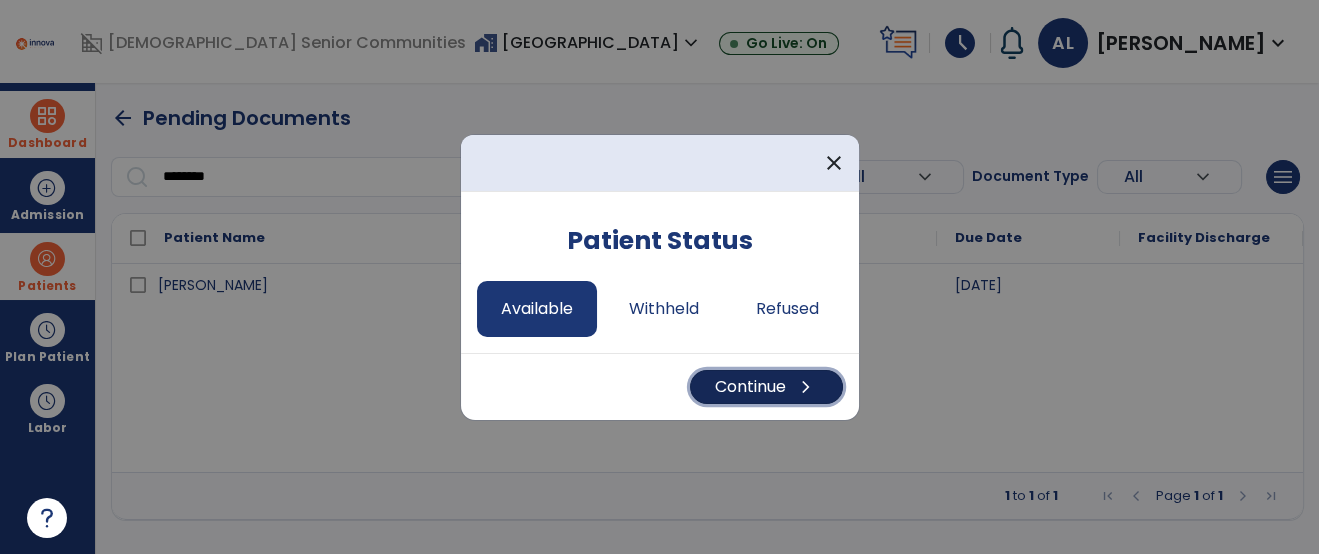 click on "Continue   chevron_right" at bounding box center (766, 387) 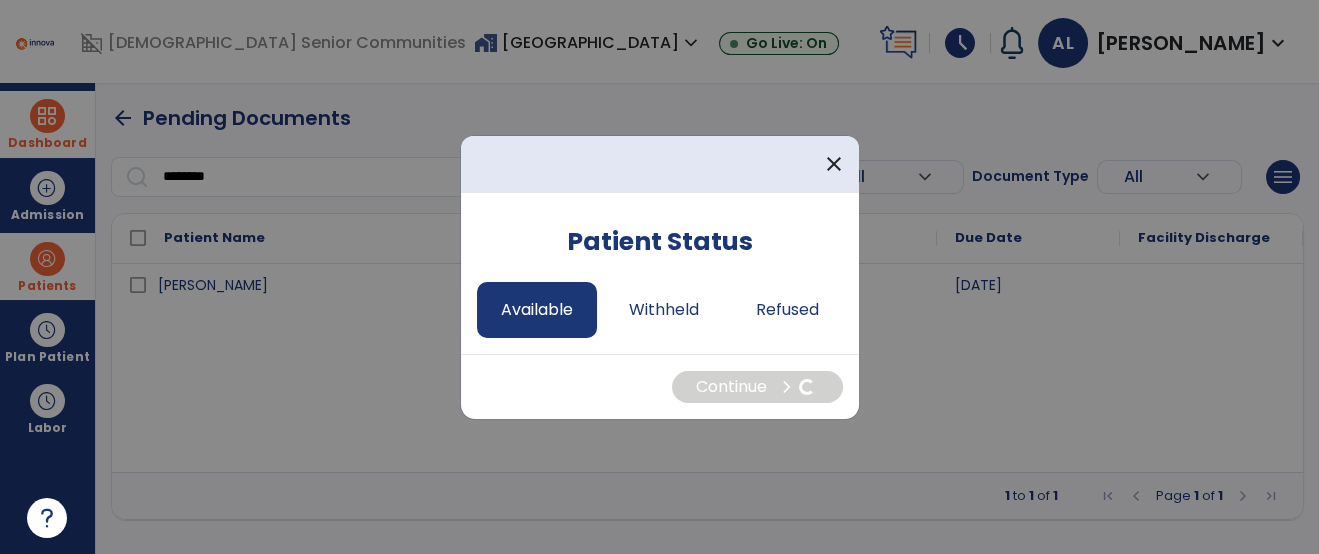 select on "*" 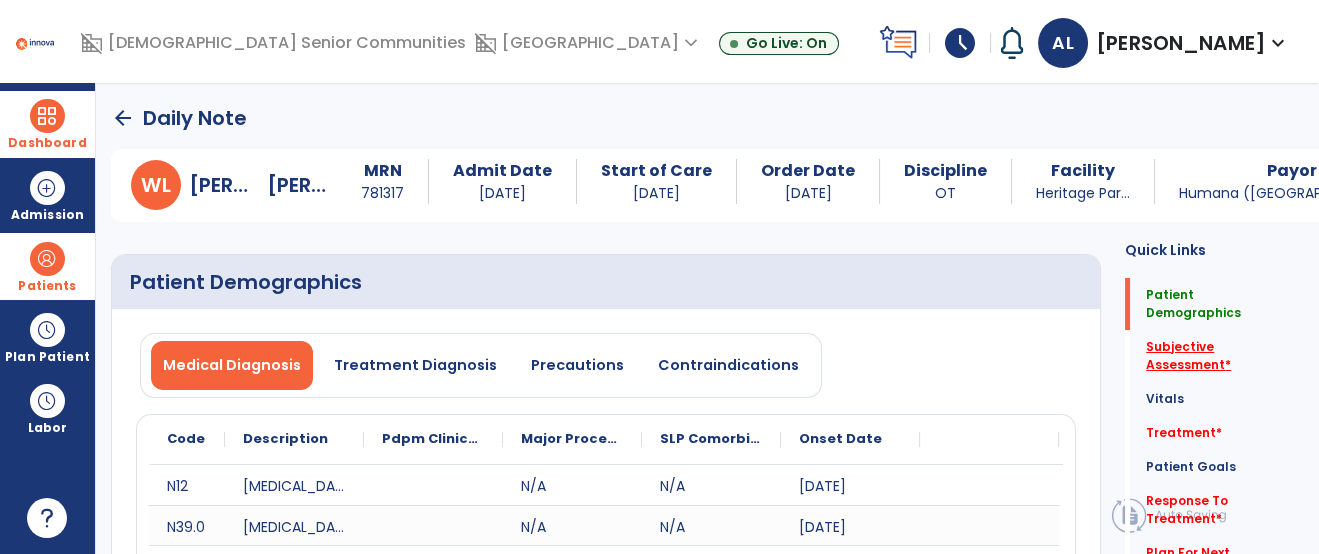 click on "Subjective Assessment   *" 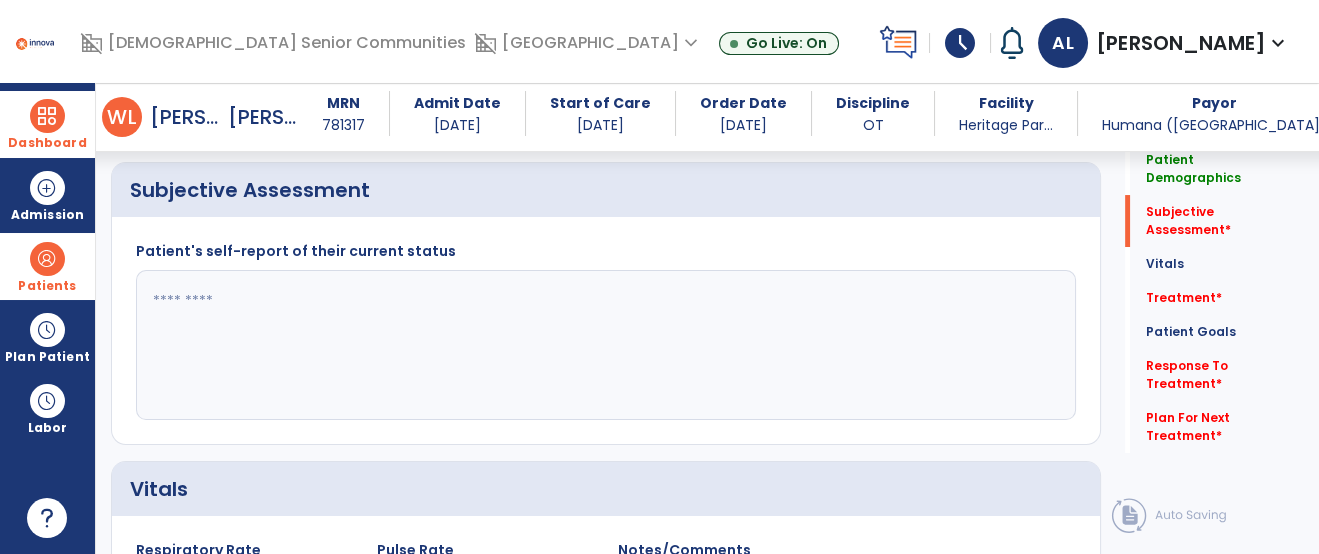 scroll, scrollTop: 609, scrollLeft: 0, axis: vertical 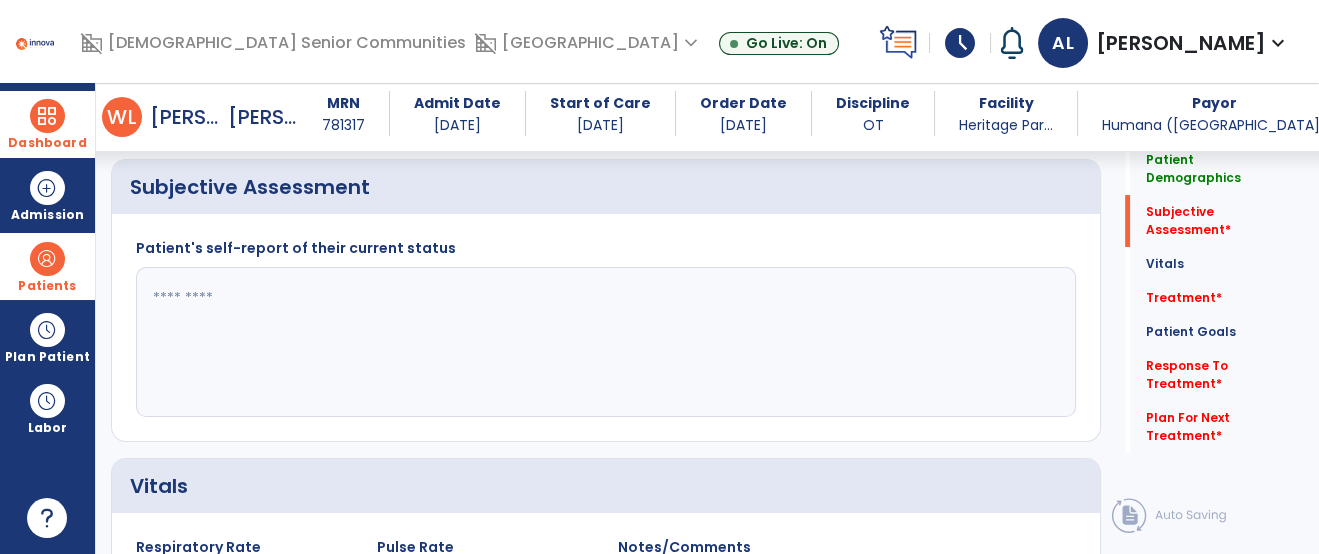 click 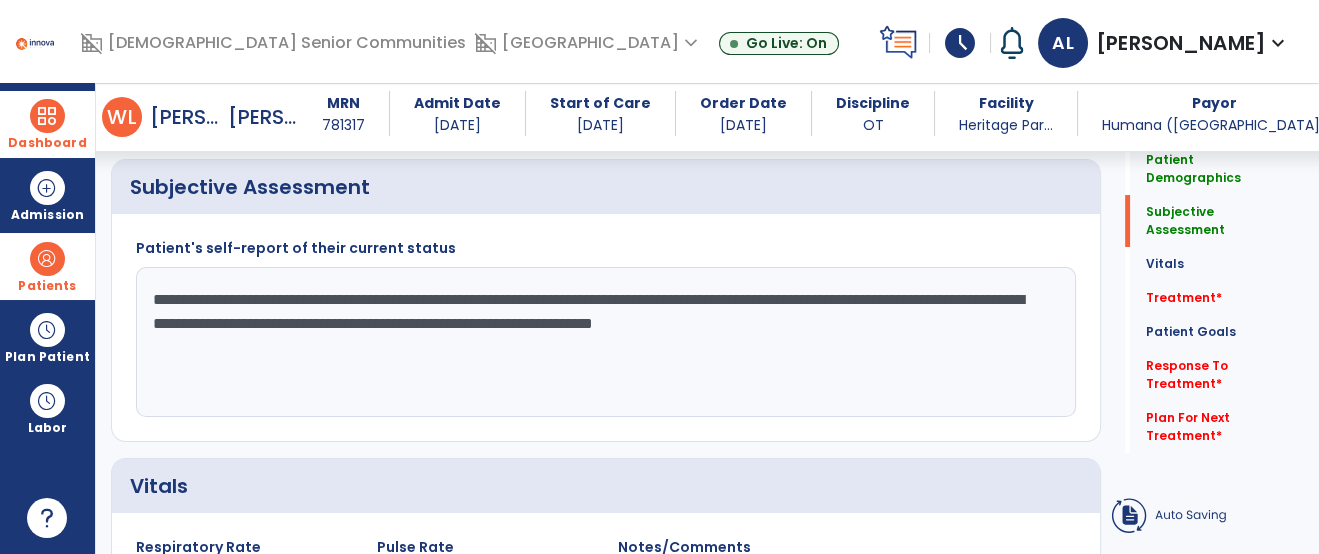 drag, startPoint x: 764, startPoint y: 290, endPoint x: 876, endPoint y: 404, distance: 159.8124 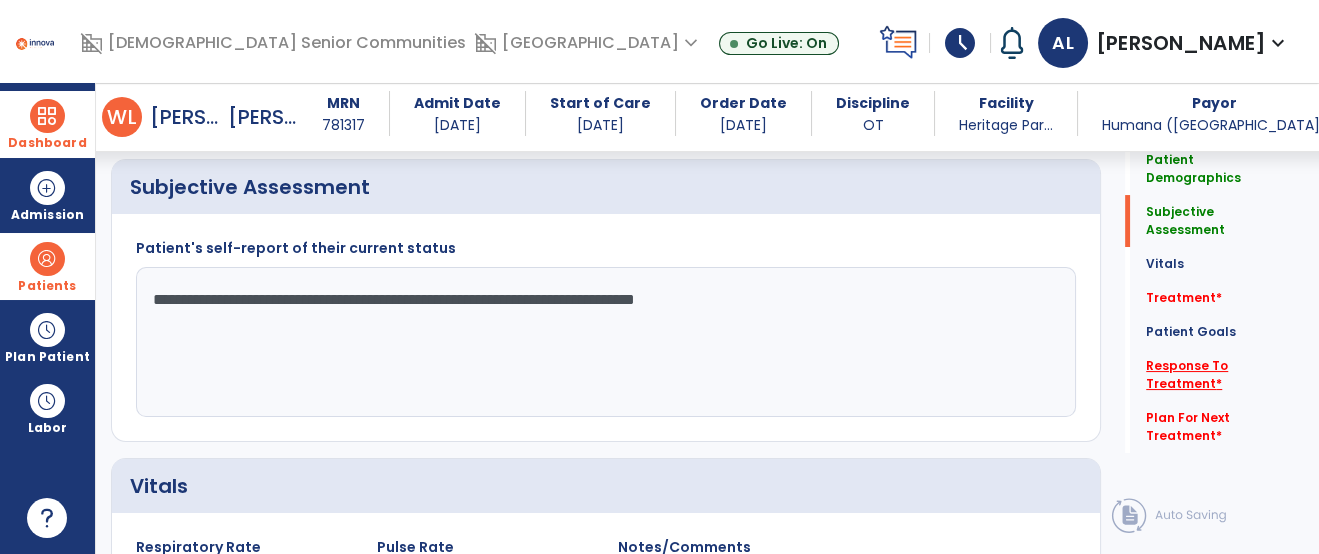 type on "**********" 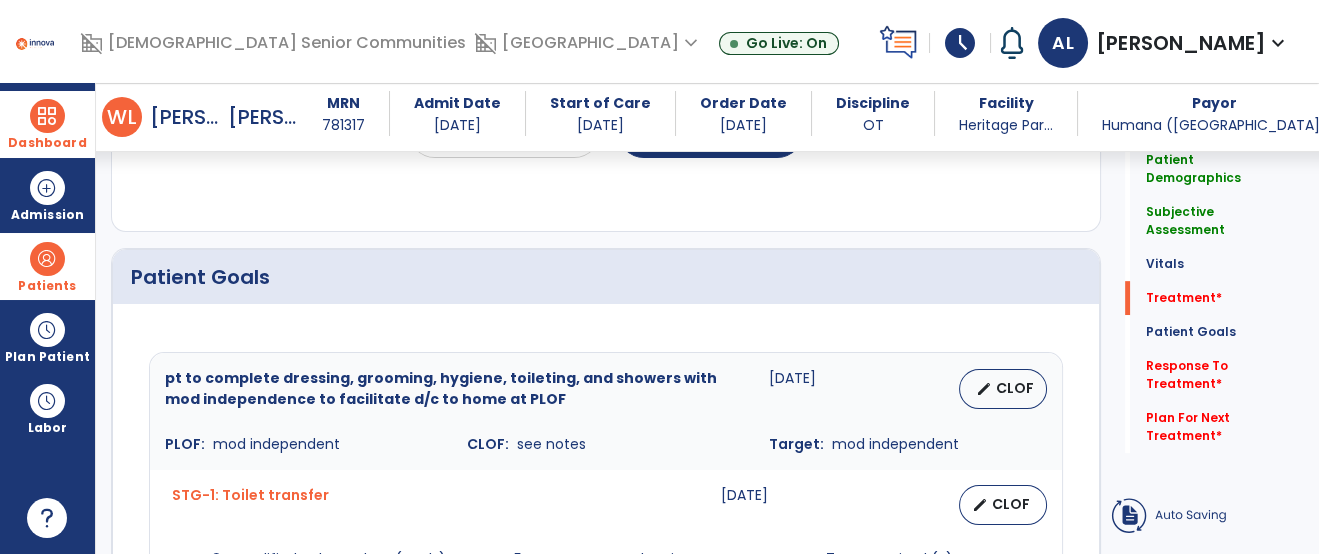 click on "fact_check" 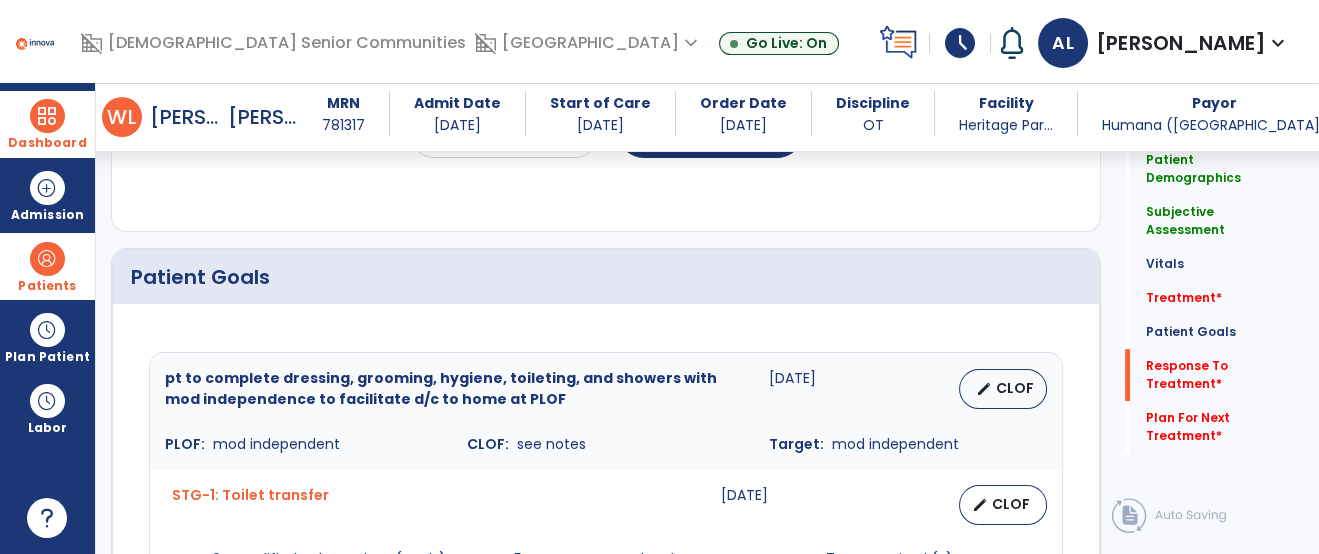 scroll, scrollTop: 2593, scrollLeft: 0, axis: vertical 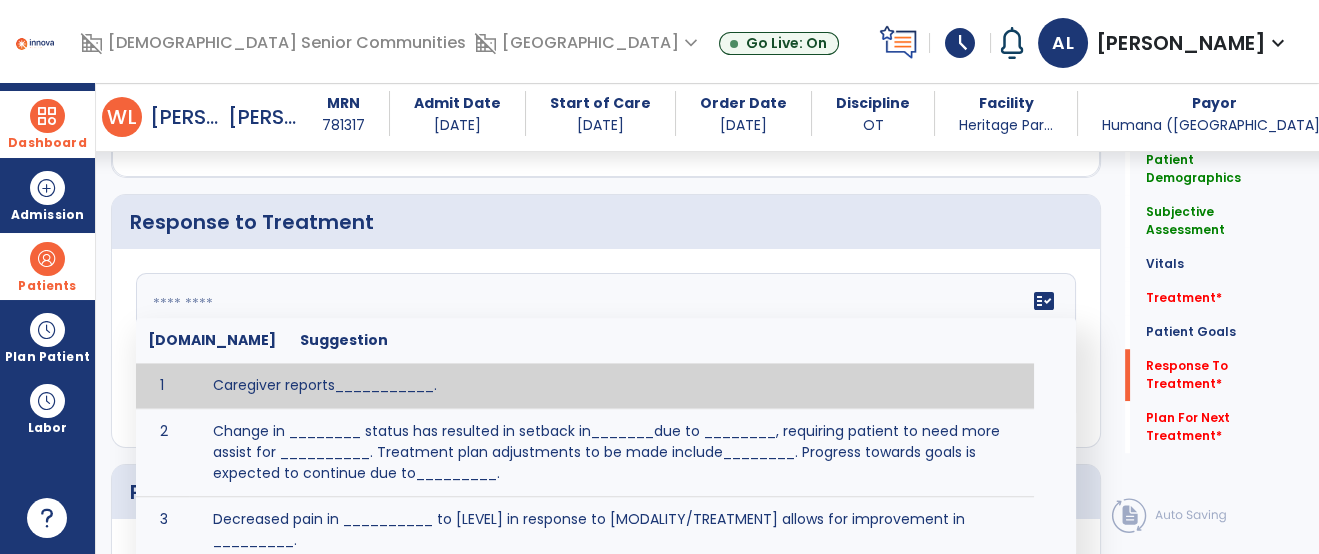 paste on "**********" 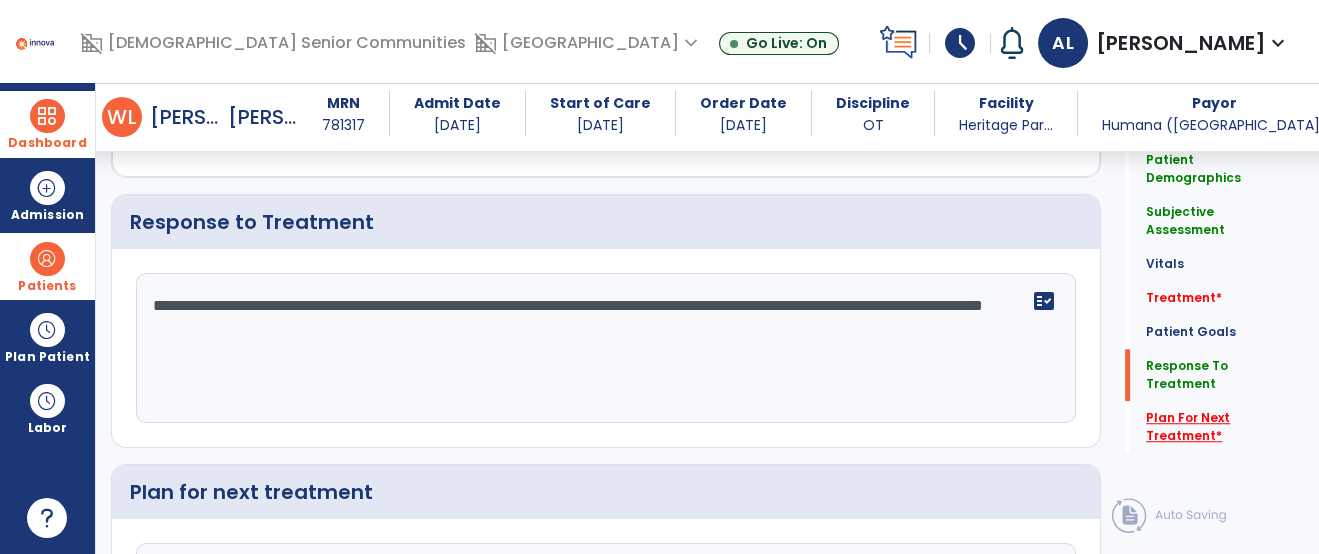 type on "**********" 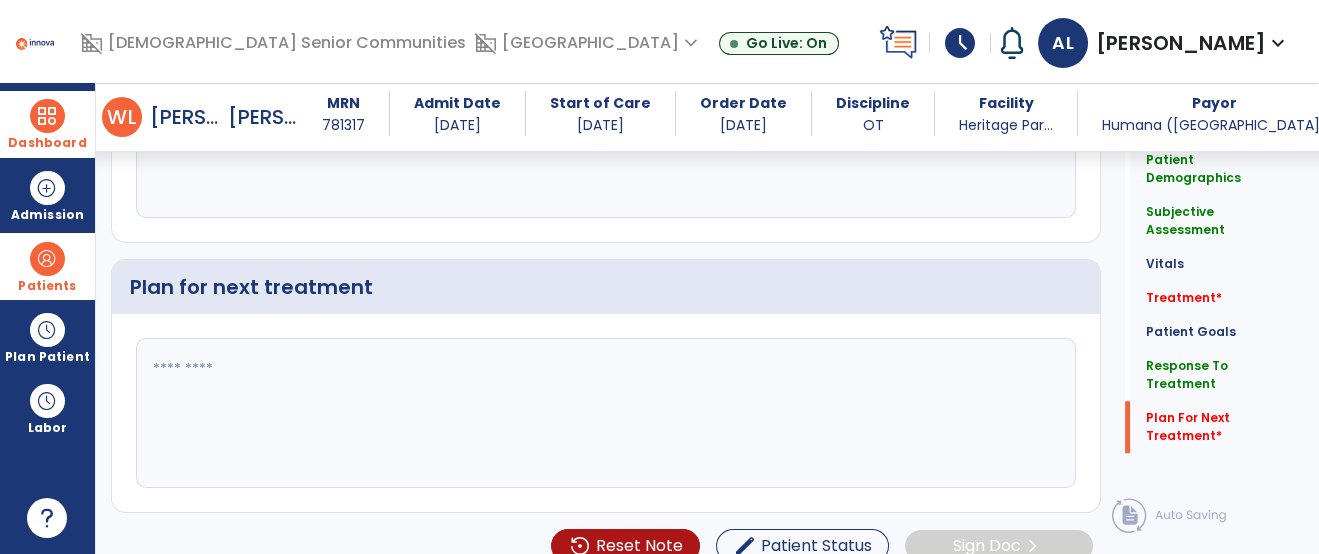 scroll, scrollTop: 2820, scrollLeft: 0, axis: vertical 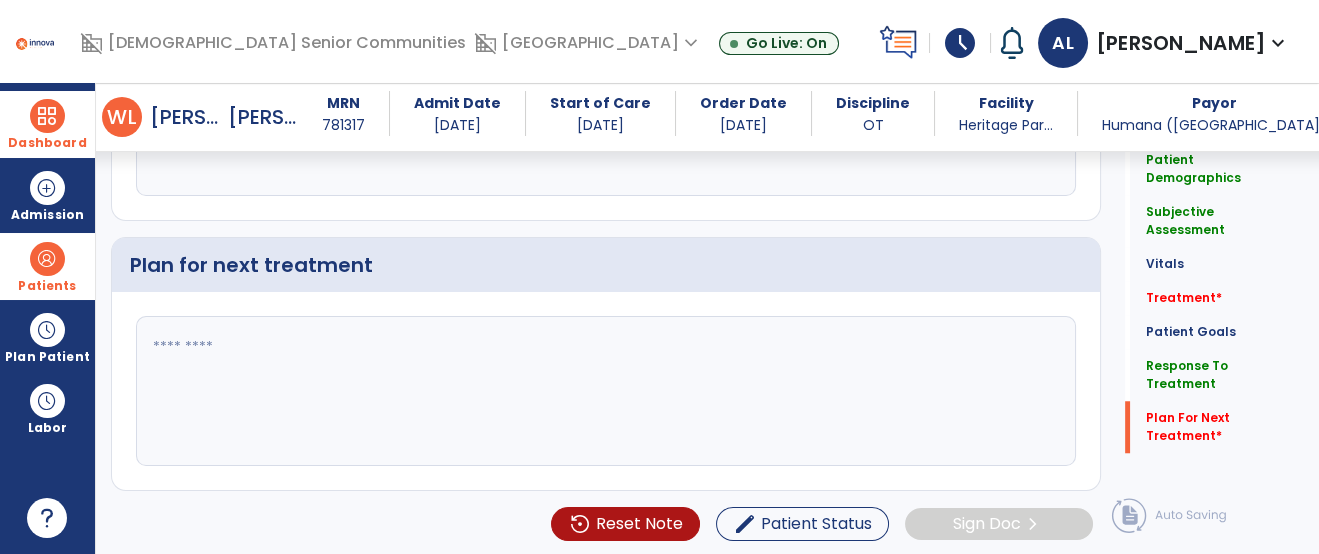 click 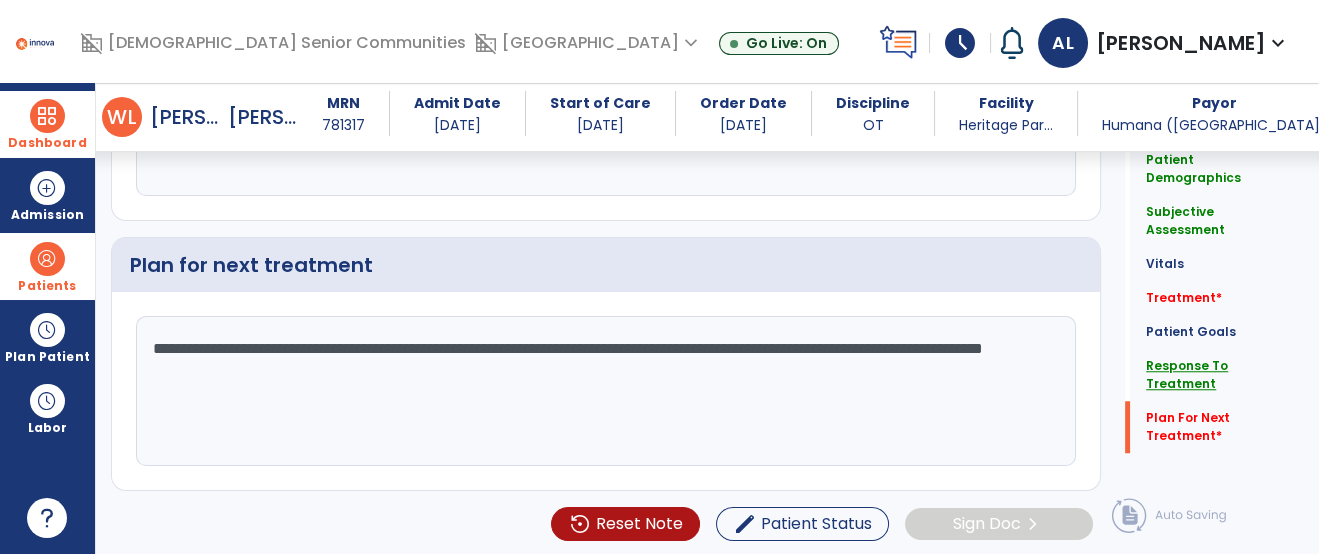 type on "**********" 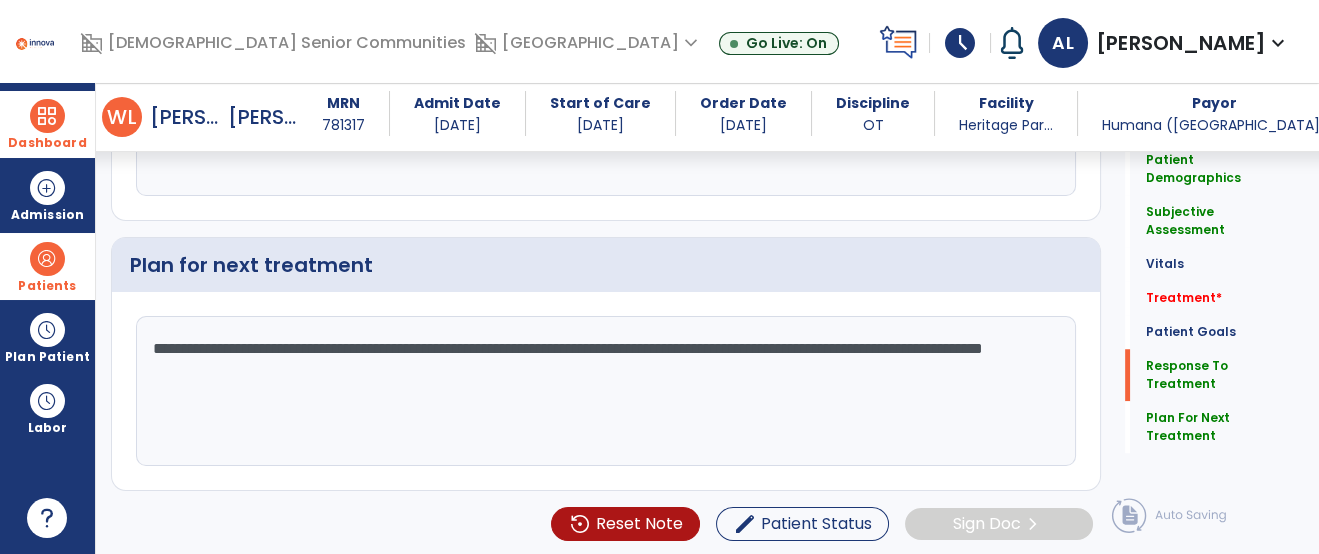 scroll, scrollTop: 2593, scrollLeft: 0, axis: vertical 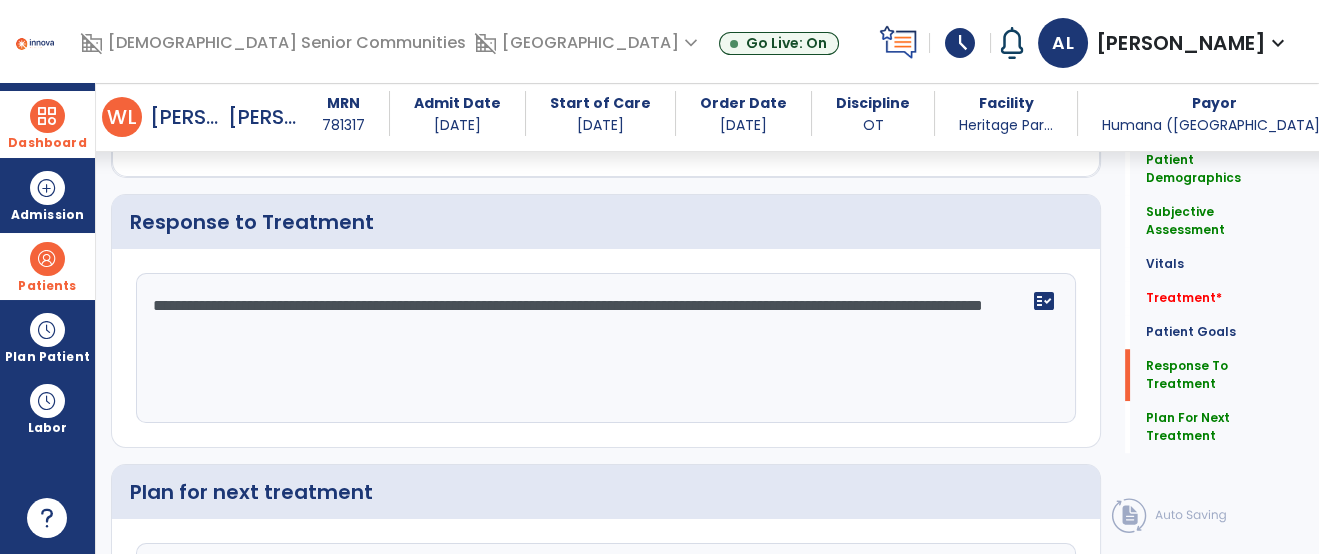 click on "**********" 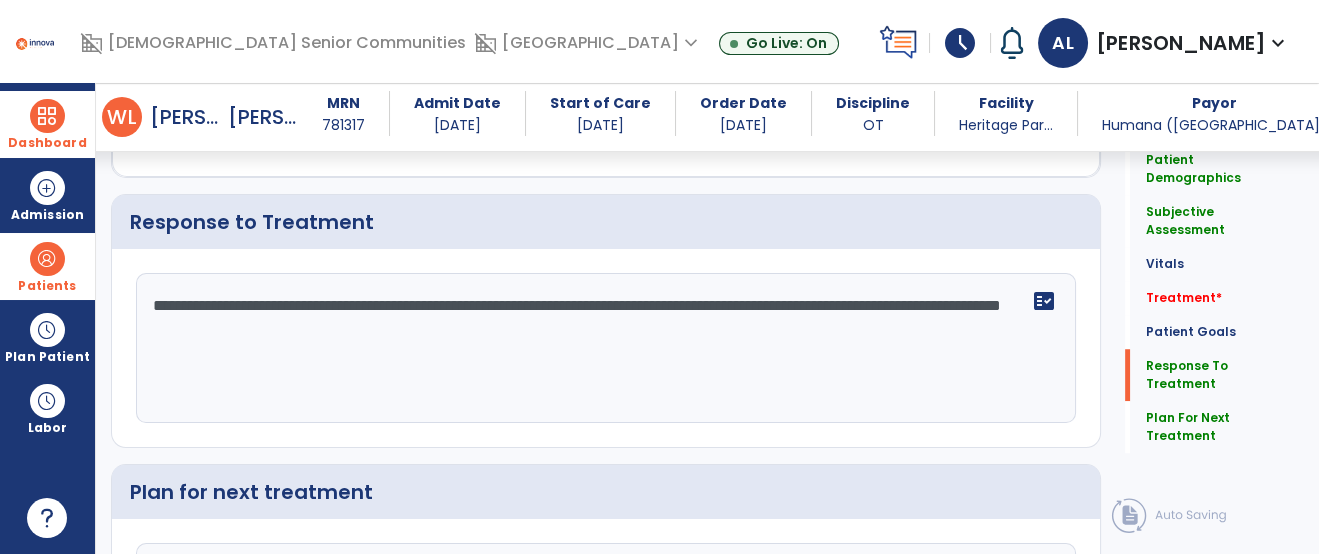 type on "**********" 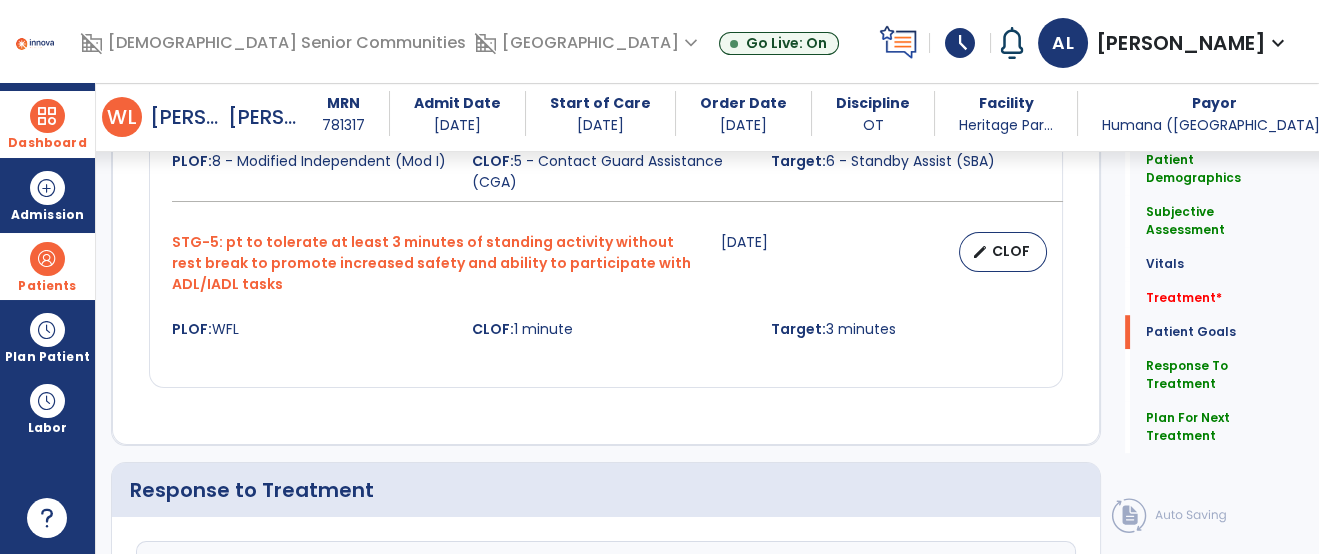 scroll, scrollTop: 2353, scrollLeft: 0, axis: vertical 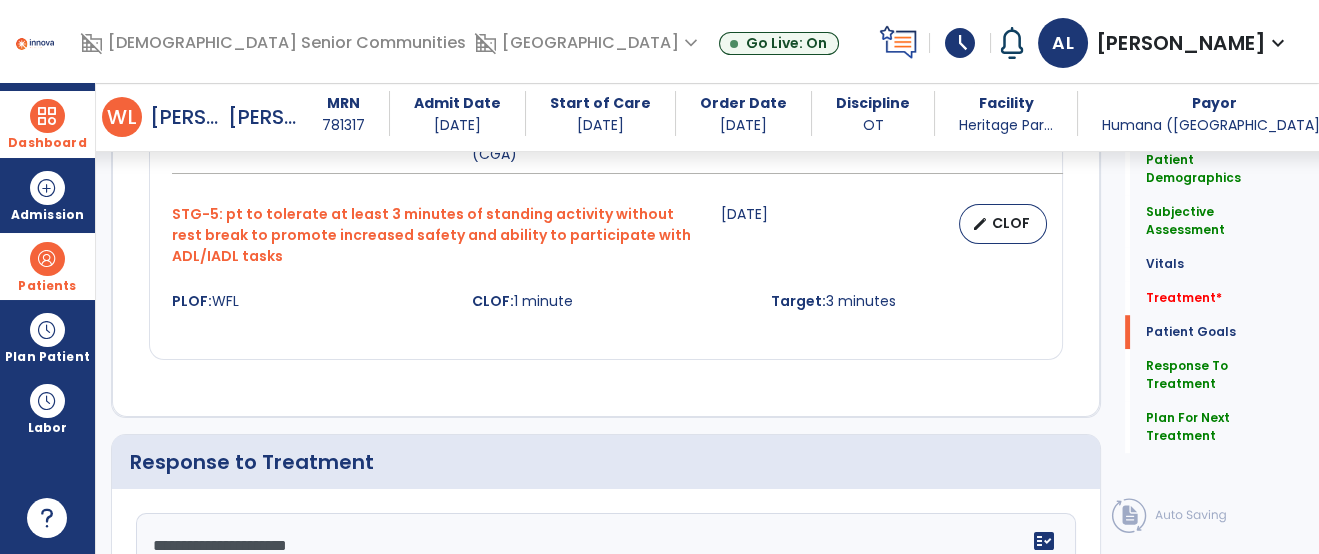 click on "pt to complete dressing, grooming, hygiene, toileting, and showers with mod independence to facilitate d/c to home at PLOF  07-25-2025   edit   CLOF PLOF:    mod independent CLOF:    see notes Target:    mod independent STG-1: Toilet transfer  07-17-2025   edit   CLOF PLOF:  8 - Modified Independent (Mod I)  CLOF:  5 - Contact Guard Assistance (CGA)  Target:  7 - Supervised (S)  STG-2: Lower body dressing  07-17-2025   edit   CLOF PLOF:  8 - Modified Independent (Mod I)  CLOF:  6 - Standby Assist (SBA)  Target:  7 - Supervised (S)  STG-3: Shower/Bathe self  07-17-2025   edit   CLOF PLOF:  8 - Modified Independent (Mod I)  CLOF:  4 - Minimal Assistance (Min A)  Target:  5 - Contact Guard Assistance (CGA)  STG-4: Toileting hygiene  07-17-2025   edit   CLOF PLOF:  8 - Modified Independent (Mod I)  CLOF:  5 - Contact Guard Assistance (CGA)  Target:  6 - Standby Assist (SBA)   07-17-2025   edit   CLOF PLOF:  WFL  CLOF:  1 minute  Target:  3 minutes" 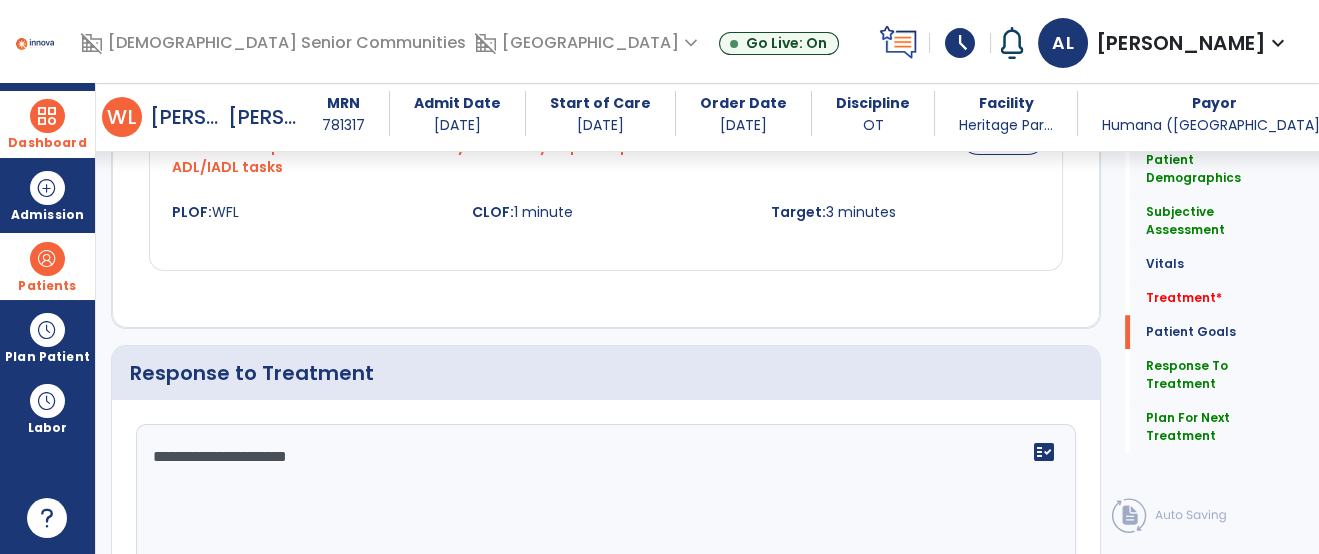 scroll, scrollTop: 2487, scrollLeft: 0, axis: vertical 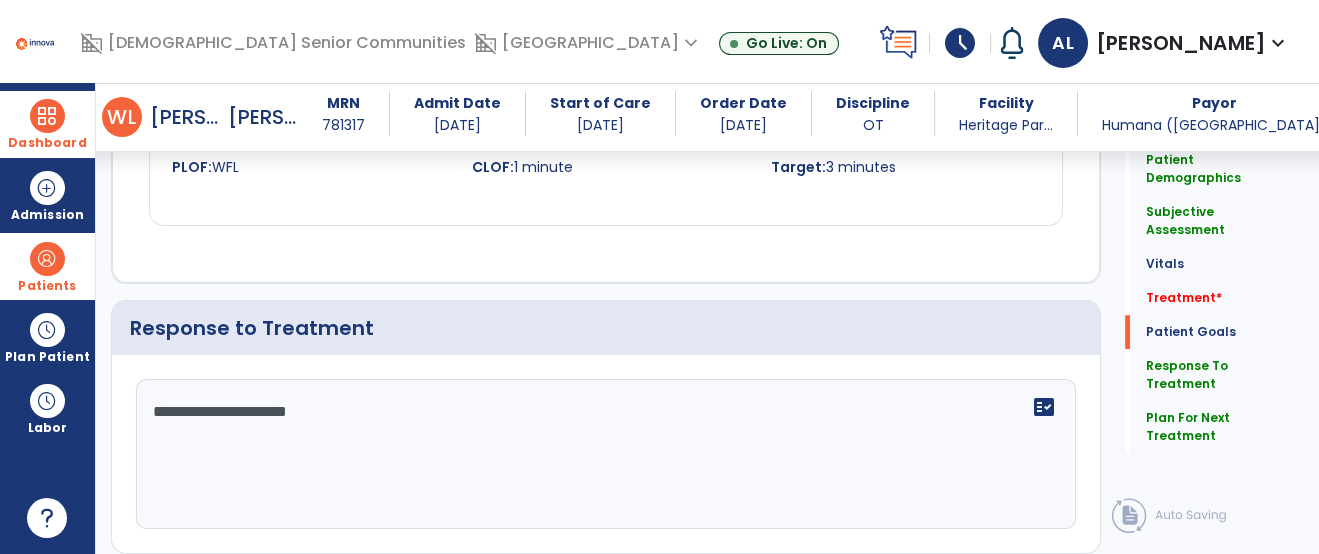 click on "**********" 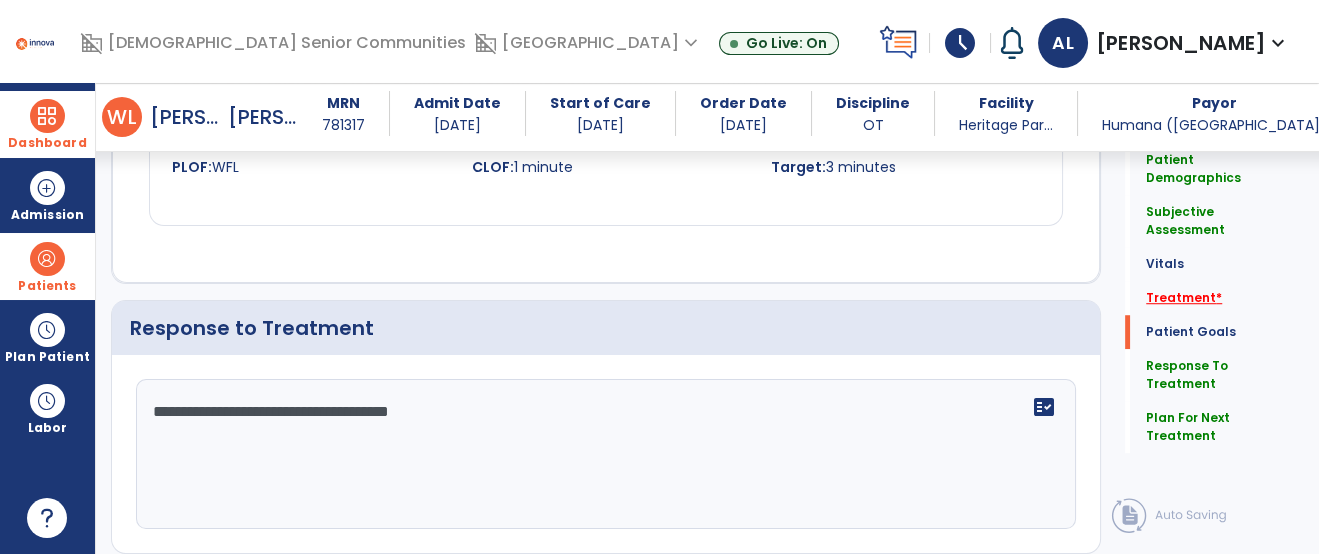 type on "**********" 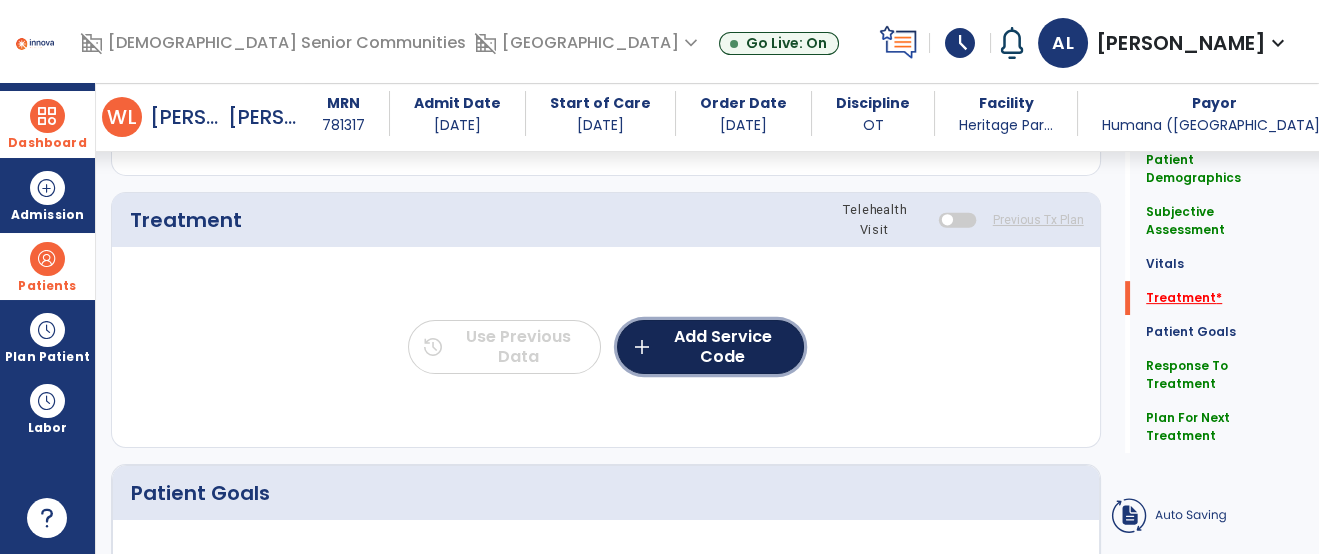 click on "add  Add Service Code" 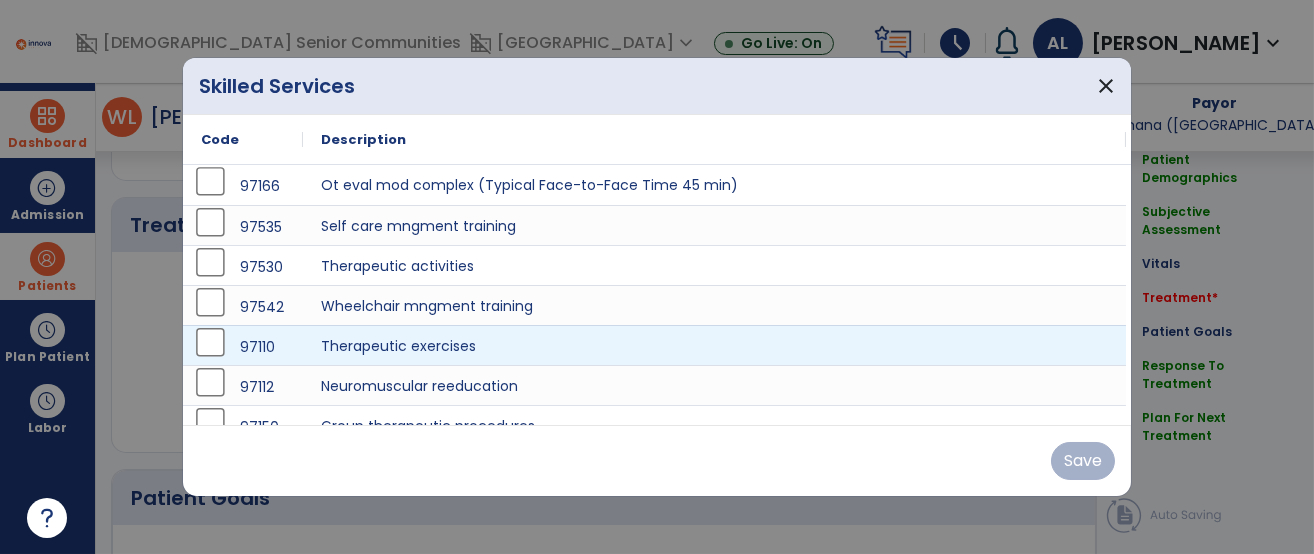 scroll, scrollTop: 1297, scrollLeft: 0, axis: vertical 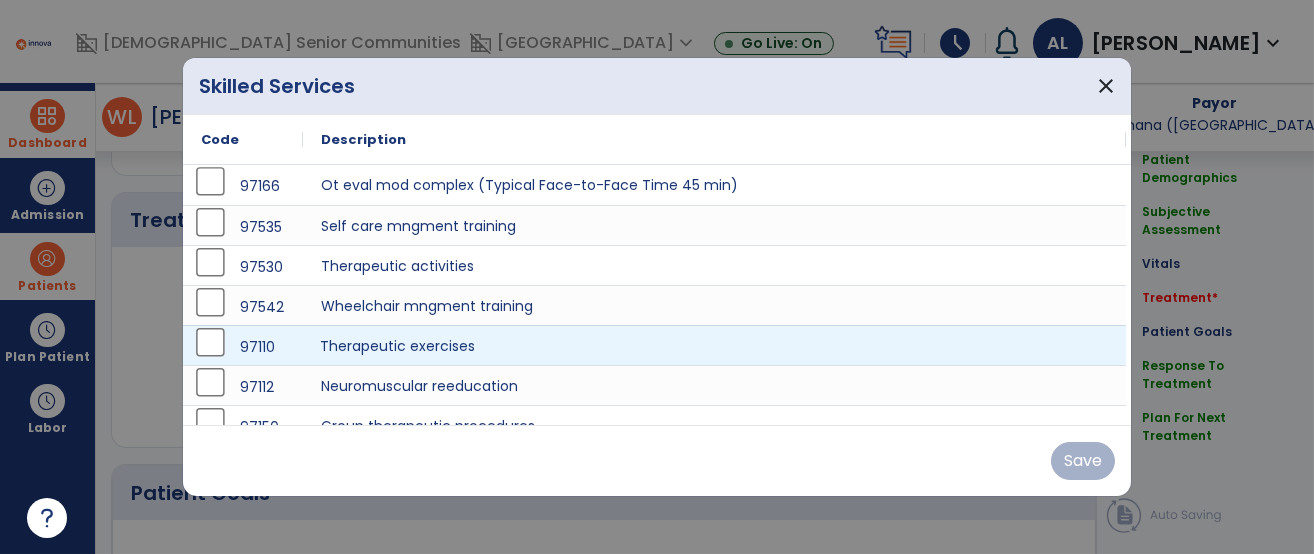click on "Therapeutic exercises" at bounding box center (714, 345) 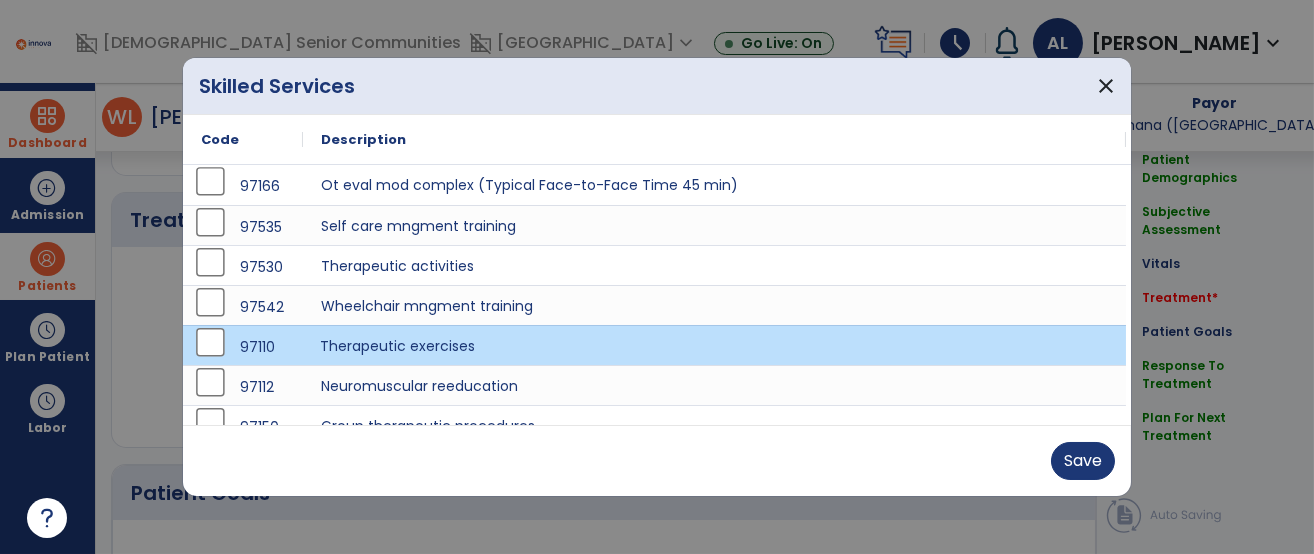 click on "Therapeutic exercises" at bounding box center [714, 345] 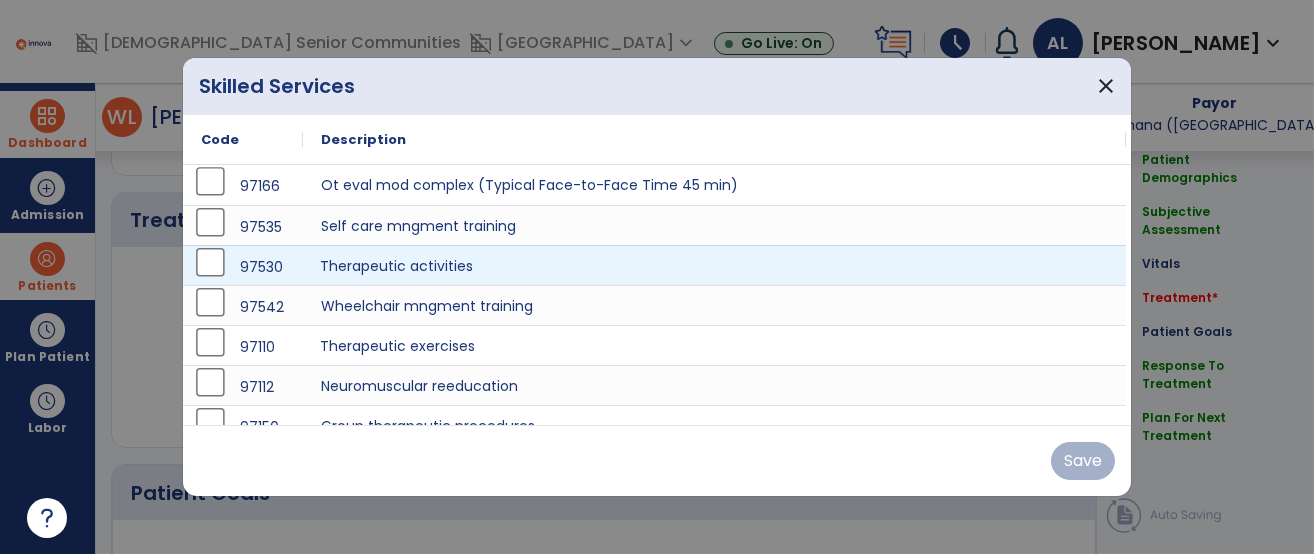 click on "Therapeutic activities" at bounding box center [714, 265] 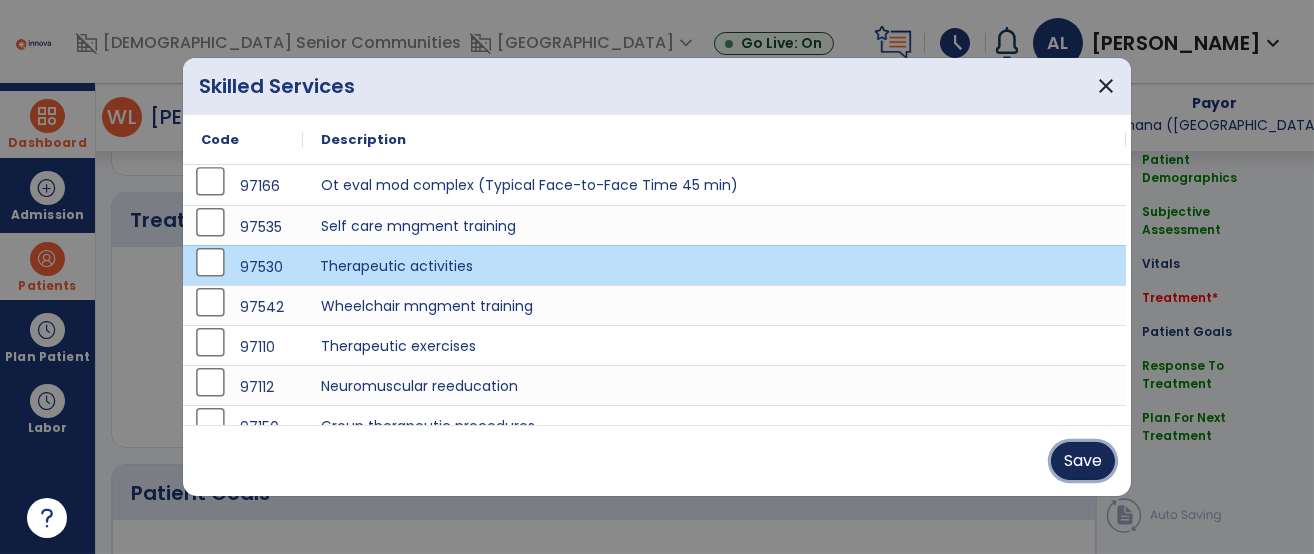 click on "Save" at bounding box center [1083, 461] 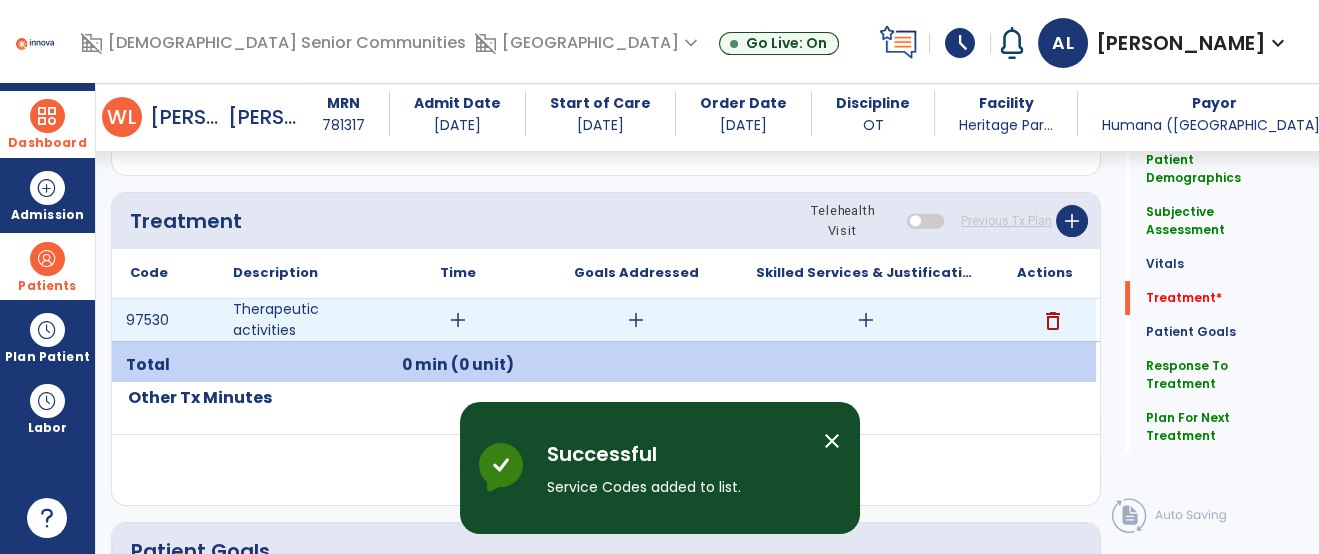 click on "add" at bounding box center (866, 320) 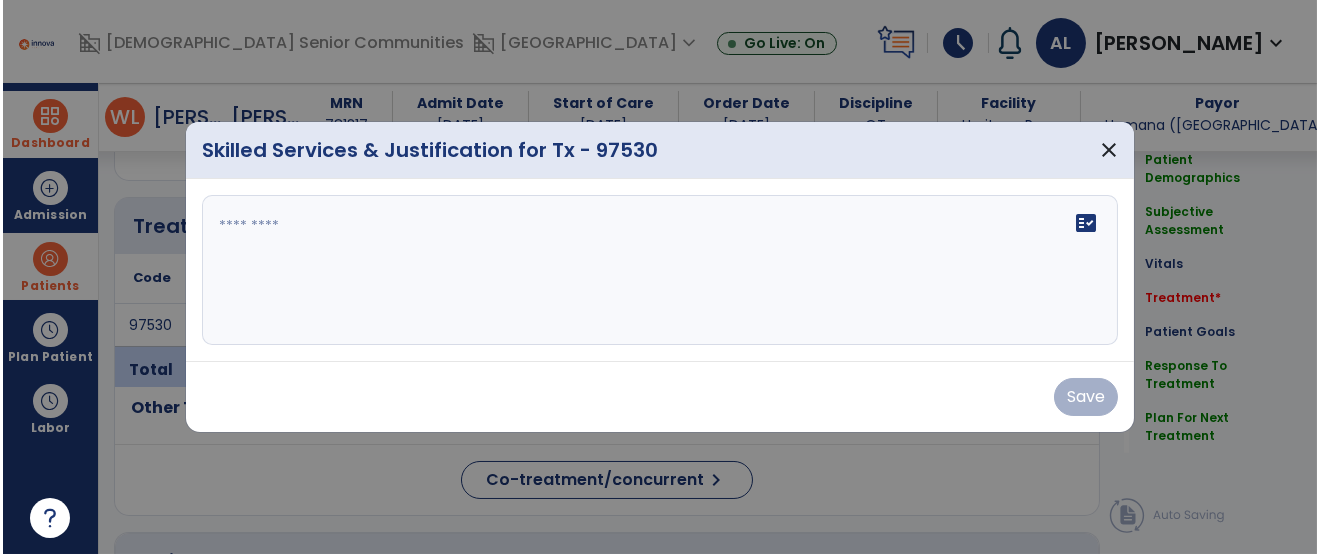 scroll, scrollTop: 1297, scrollLeft: 0, axis: vertical 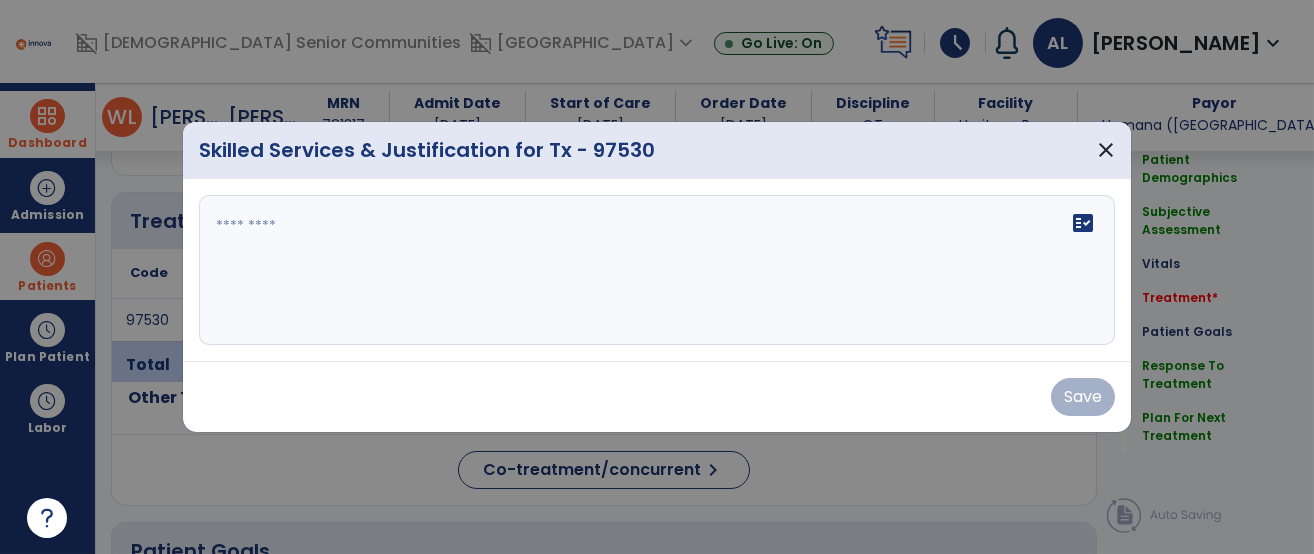 click on "fact_check" at bounding box center (657, 270) 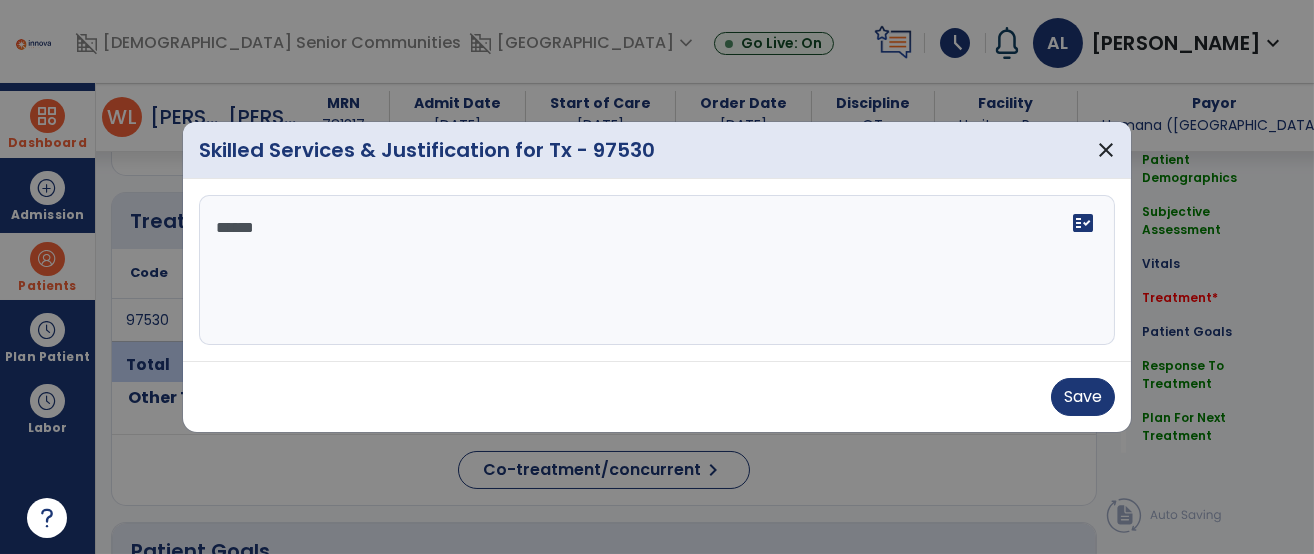 type on "*******" 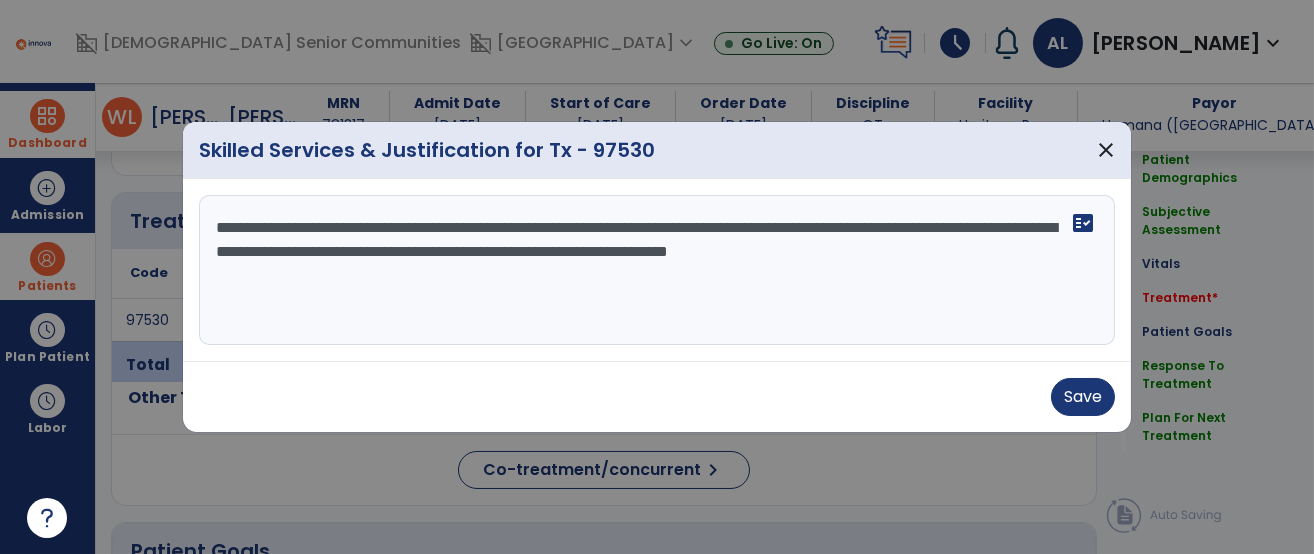 click on "**********" at bounding box center [657, 270] 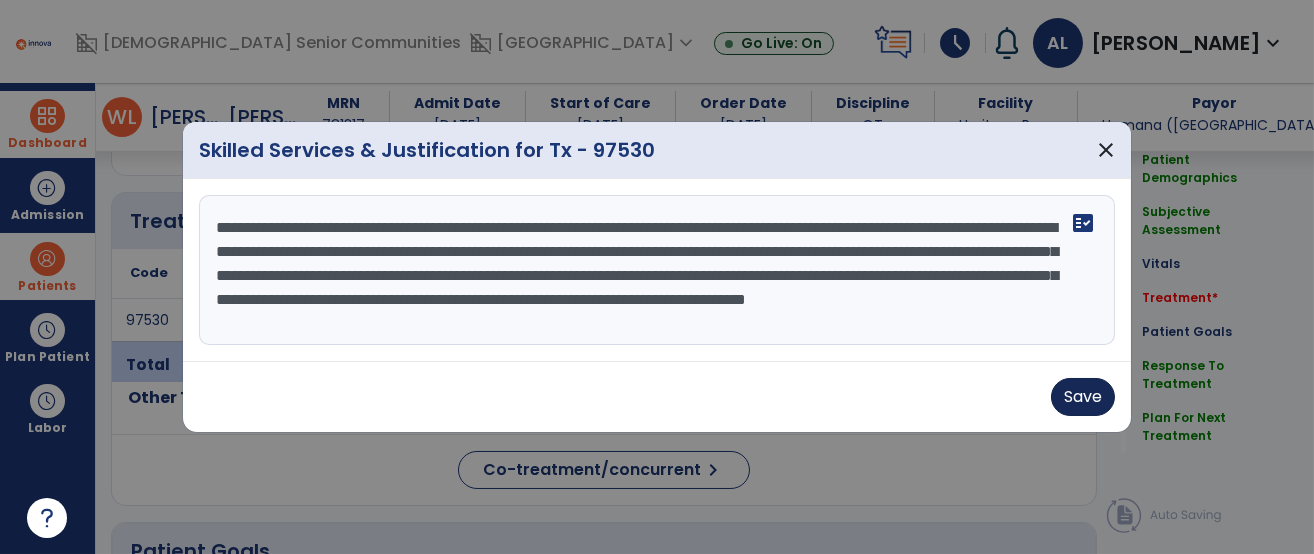 type on "**********" 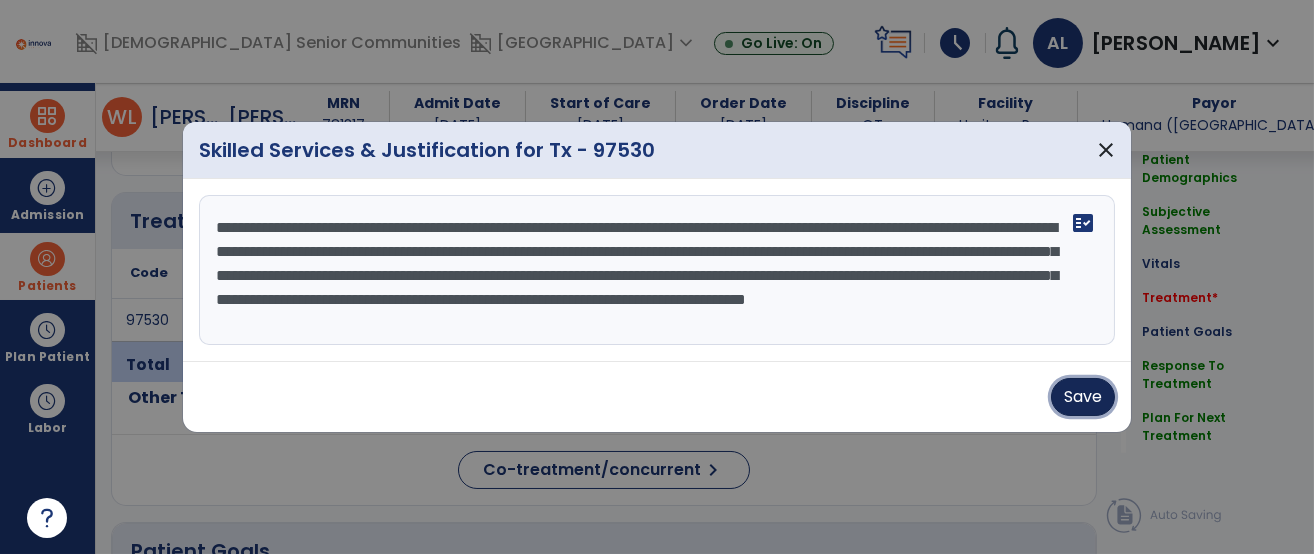 click on "Save" at bounding box center (1083, 397) 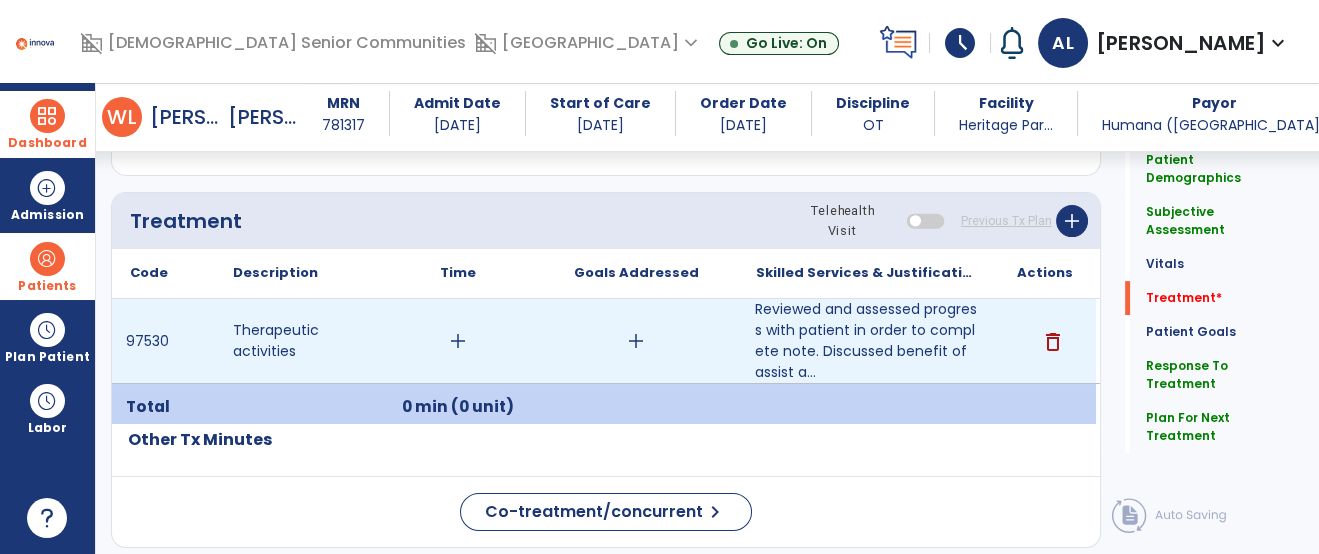 click on "add" at bounding box center (458, 341) 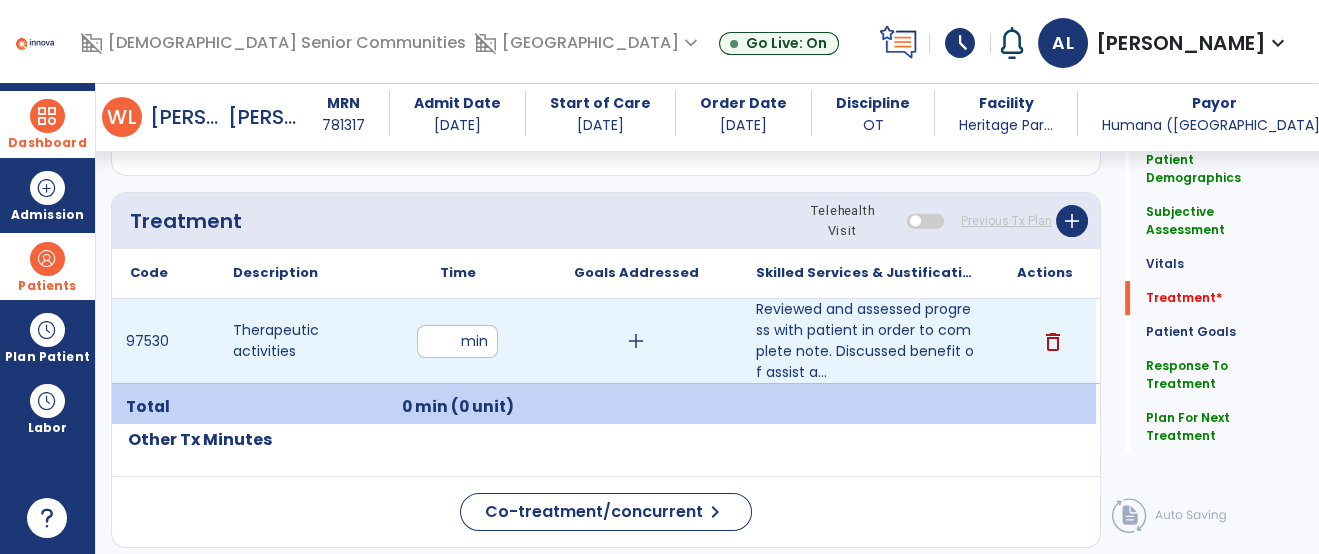 type on "**" 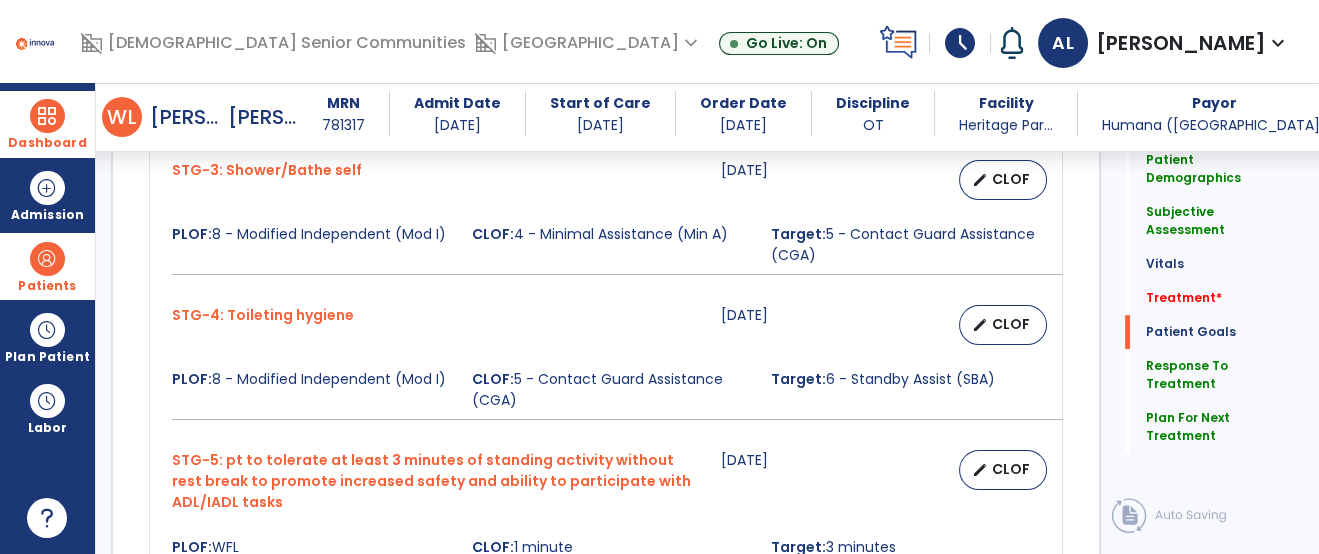 scroll, scrollTop: 2920, scrollLeft: 0, axis: vertical 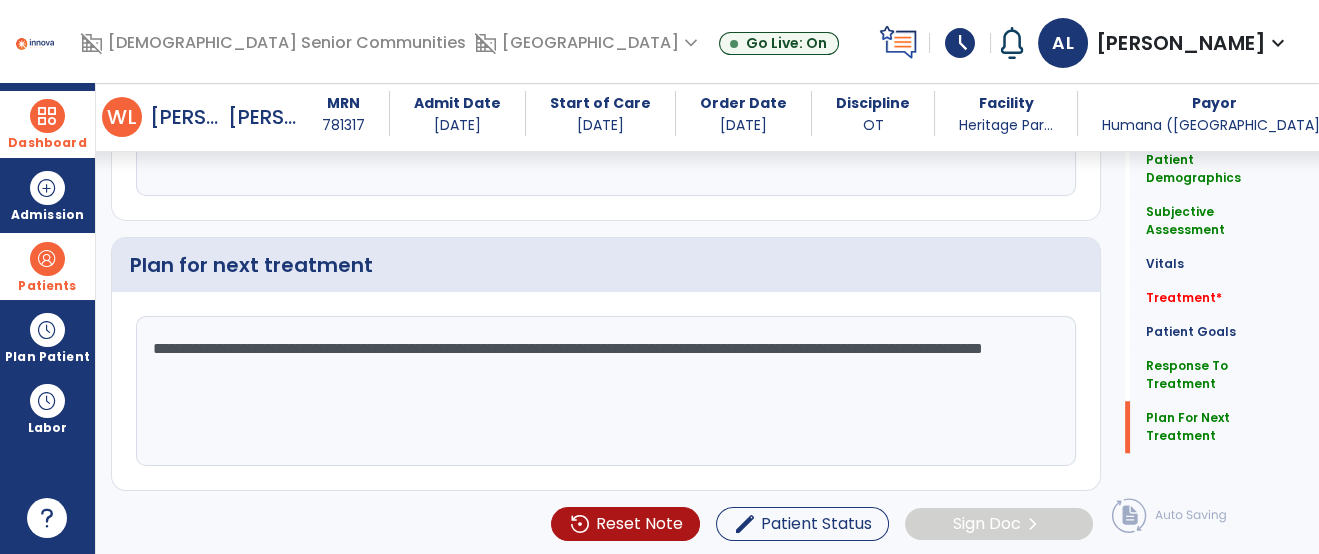 click on "Quick Links  Patient Demographics   Patient Demographics   Subjective Assessment   Subjective Assessment   Vitals   Vitals   Treatment   *  Treatment   *  Patient Goals   Patient Goals   Response To Treatment   Response To Treatment   Plan For Next Treatment   Plan For Next Treatment" 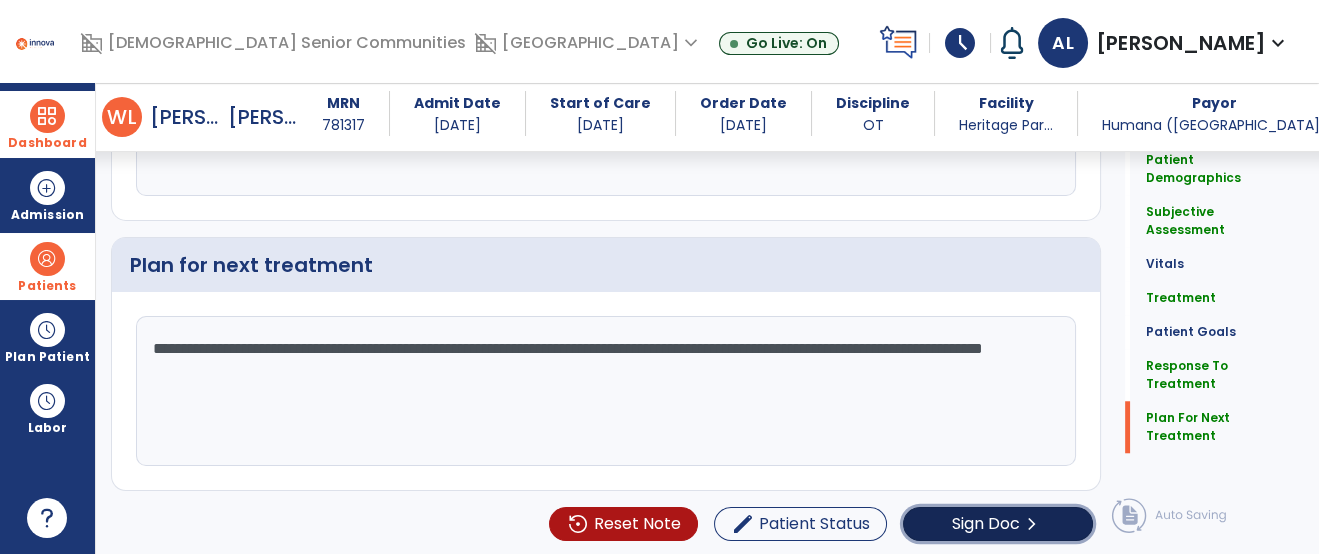 click on "Sign Doc  chevron_right" 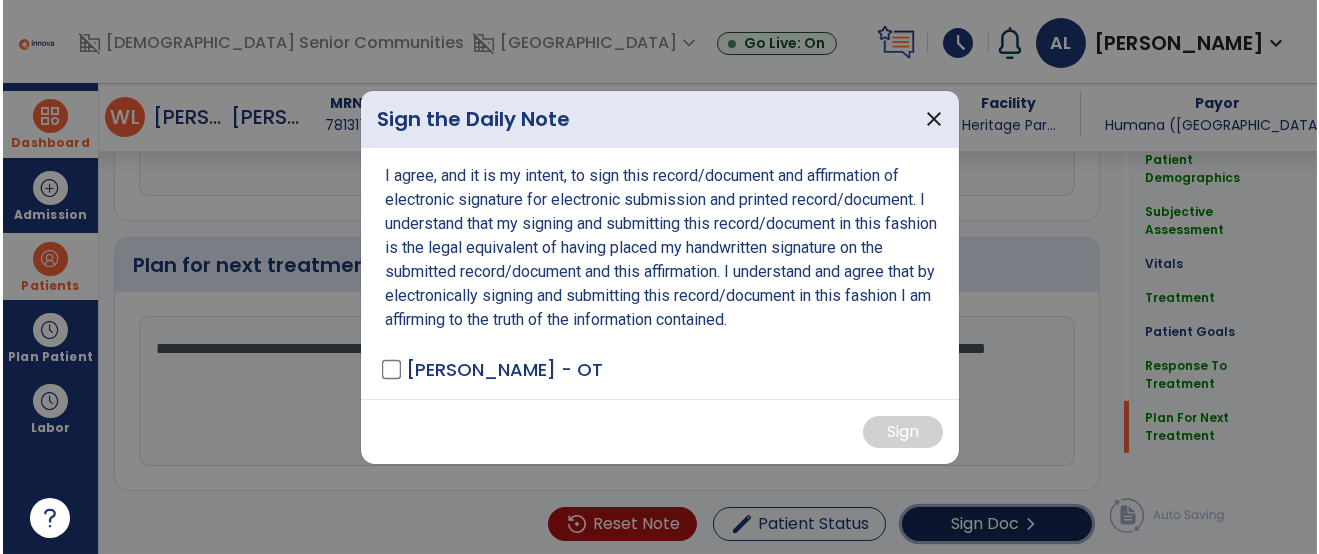 scroll, scrollTop: 2920, scrollLeft: 0, axis: vertical 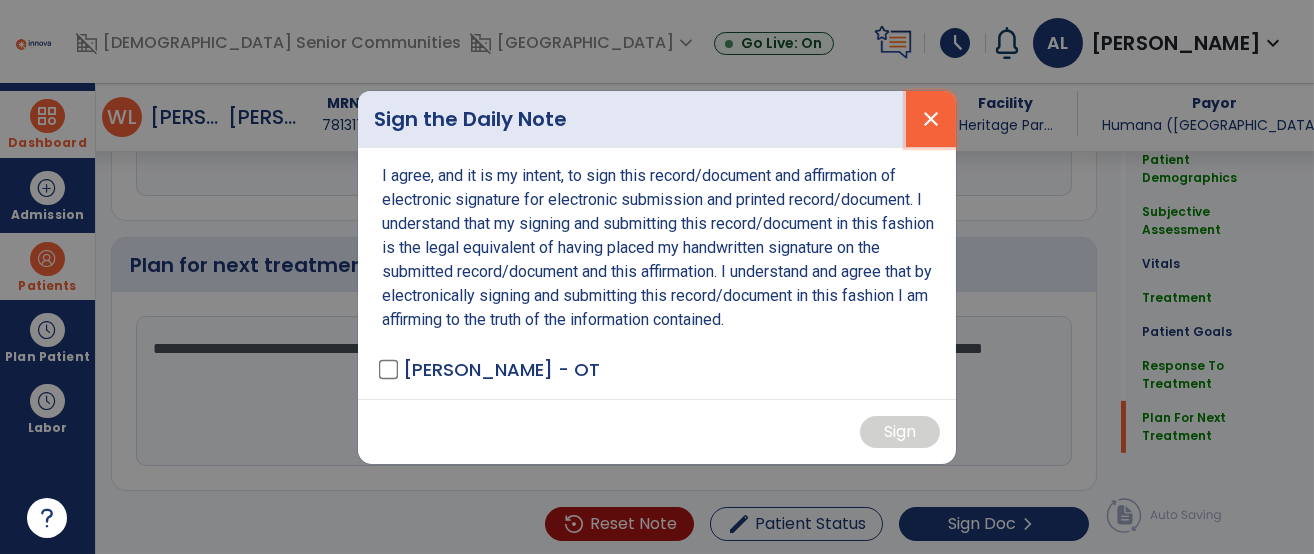 click on "close" at bounding box center (931, 119) 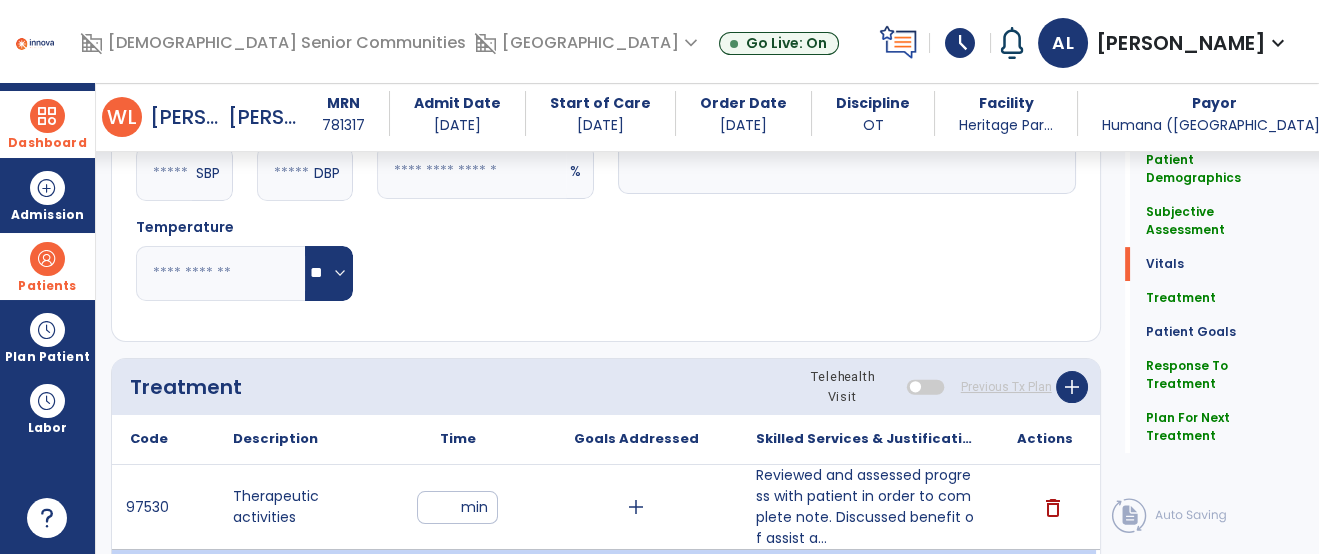 scroll, scrollTop: 1175, scrollLeft: 0, axis: vertical 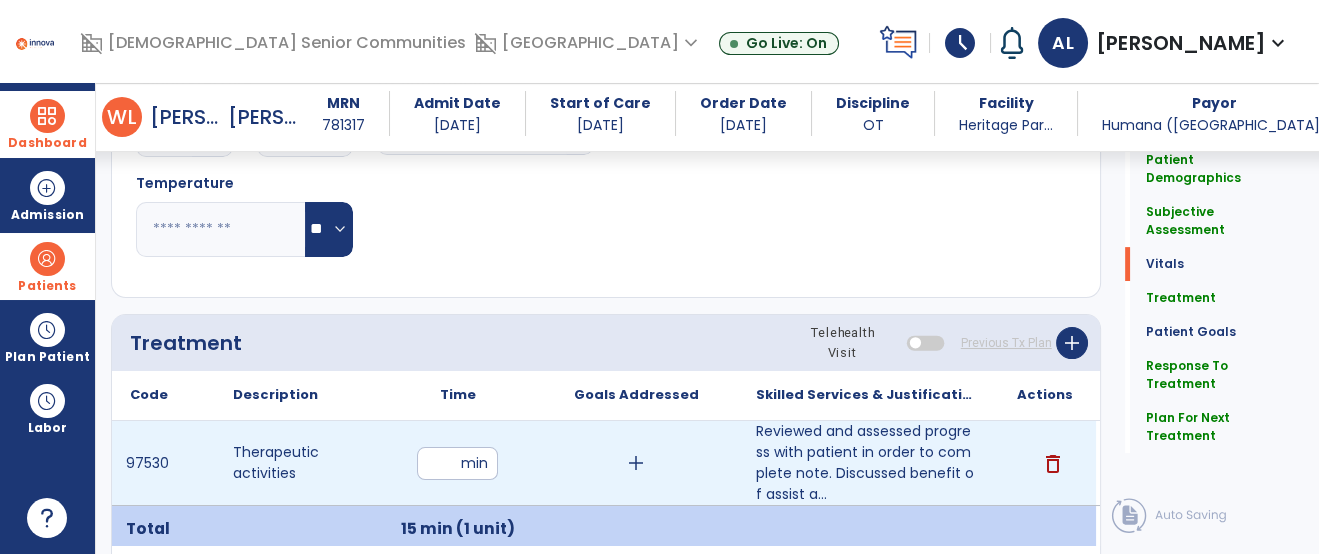 click on "**" at bounding box center (457, 463) 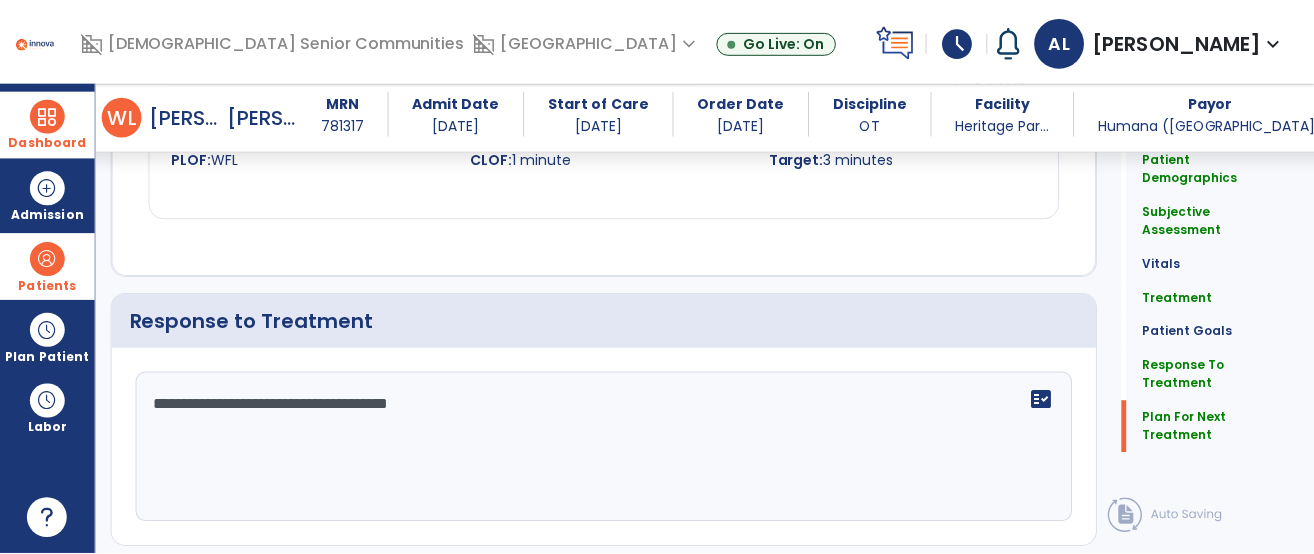 scroll, scrollTop: 2920, scrollLeft: 0, axis: vertical 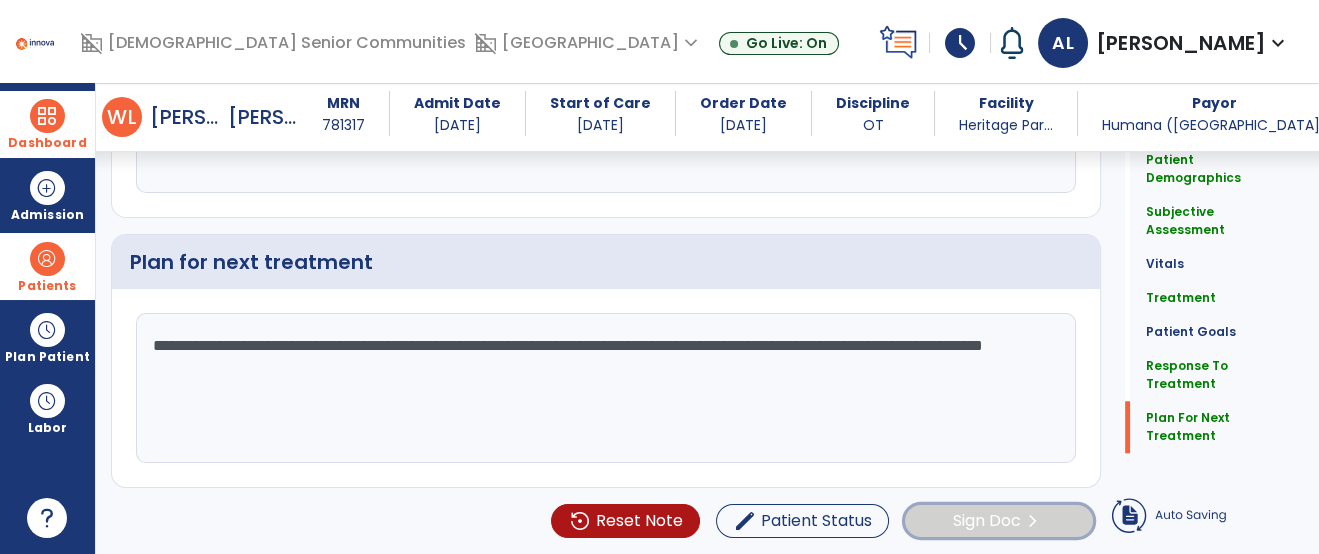 click on "Sign Doc" 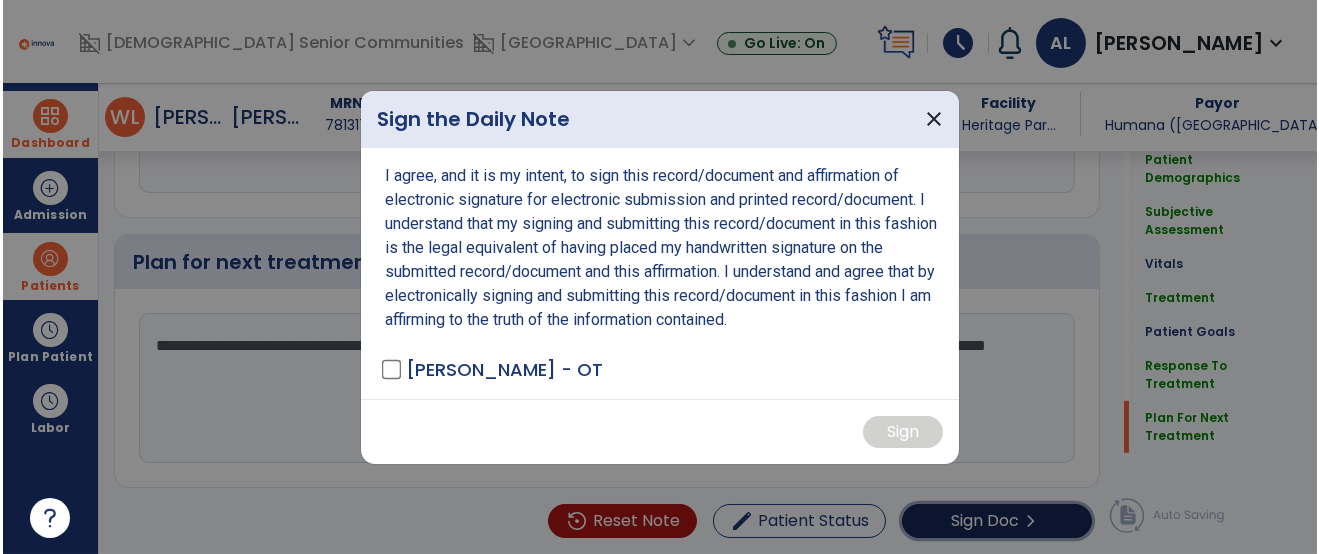 scroll, scrollTop: 2920, scrollLeft: 0, axis: vertical 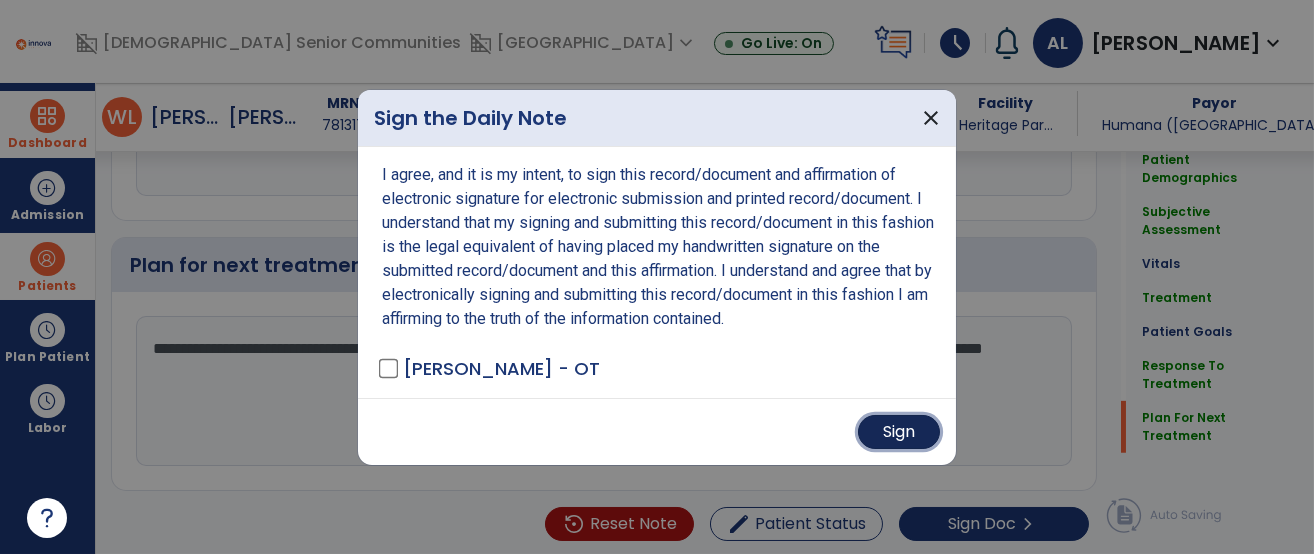 click on "Sign" at bounding box center [899, 432] 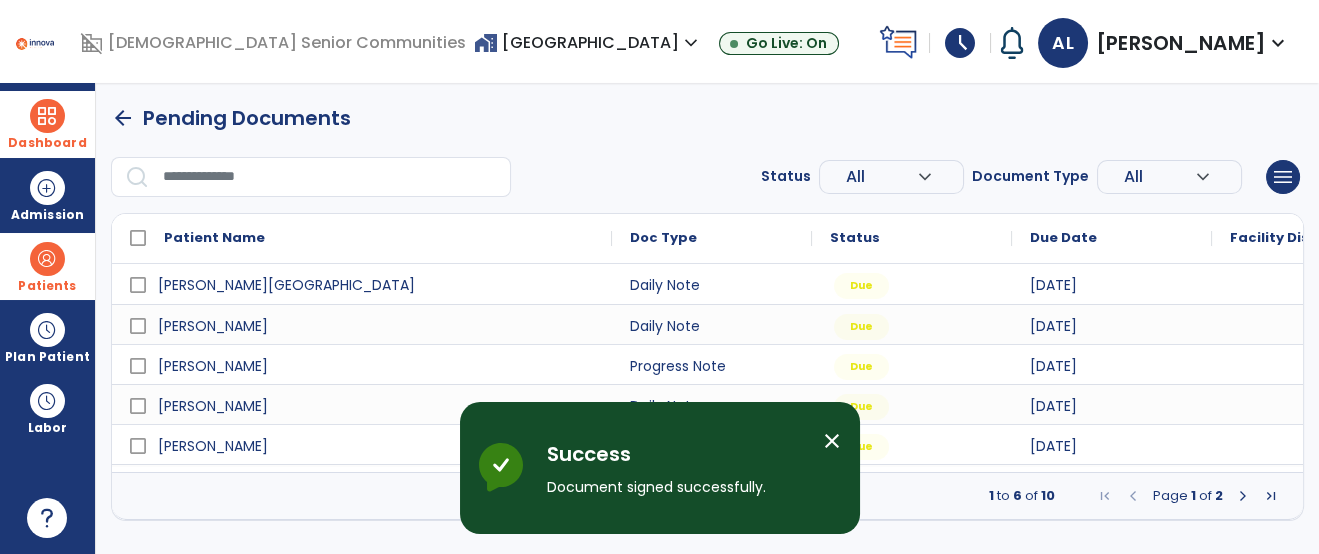 scroll, scrollTop: 0, scrollLeft: 0, axis: both 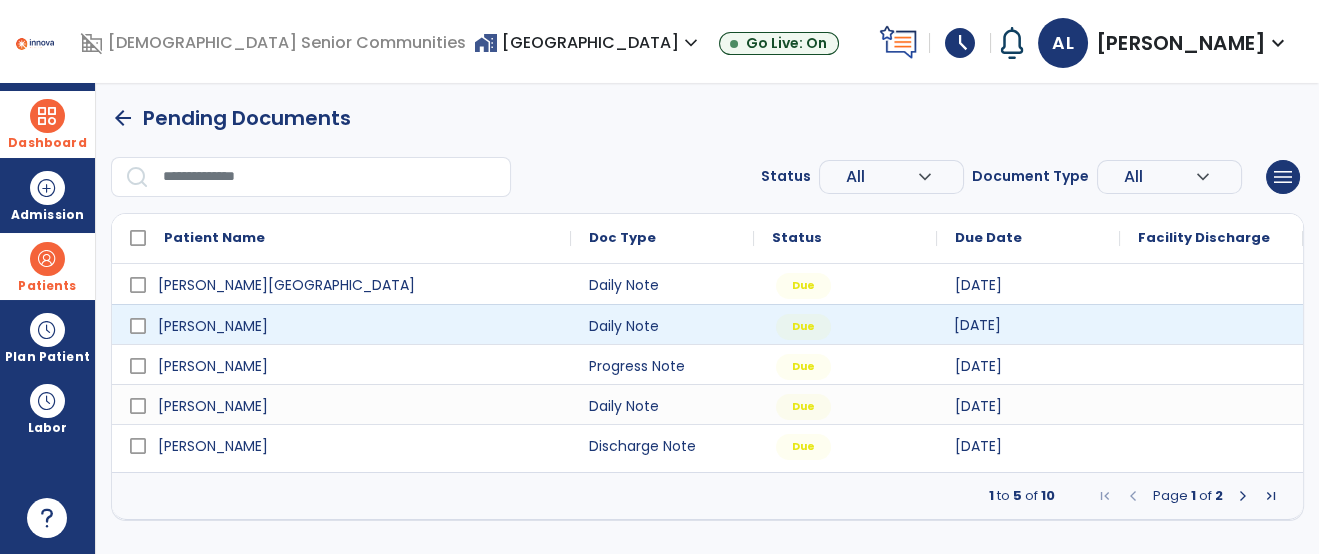 click on "[DATE]" at bounding box center (1028, 324) 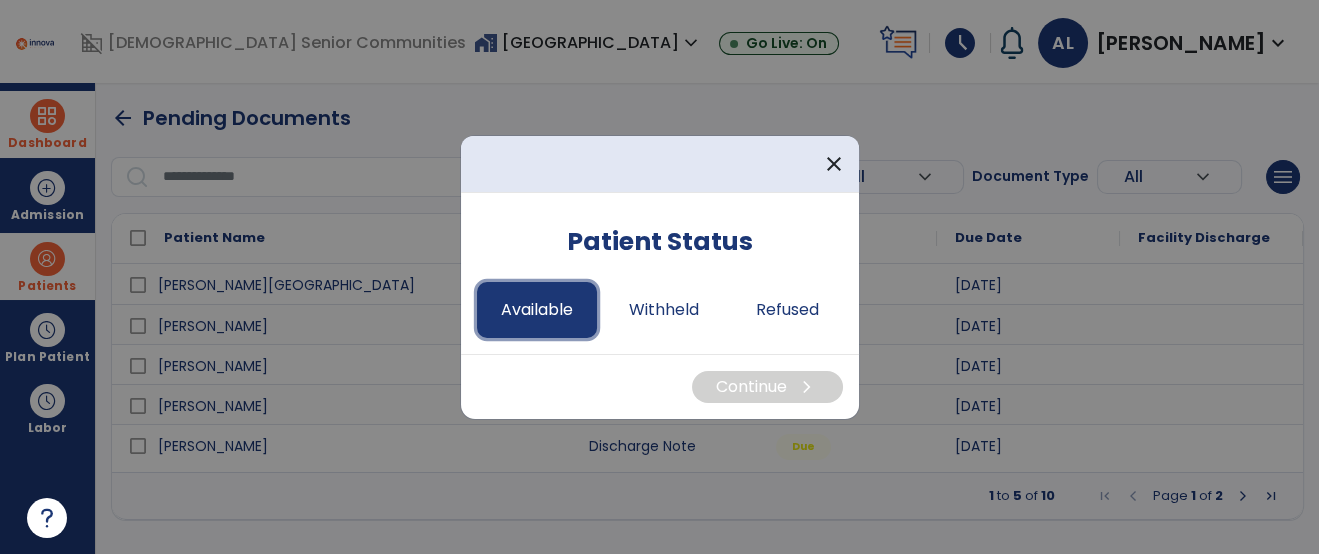 click on "Available" at bounding box center [537, 310] 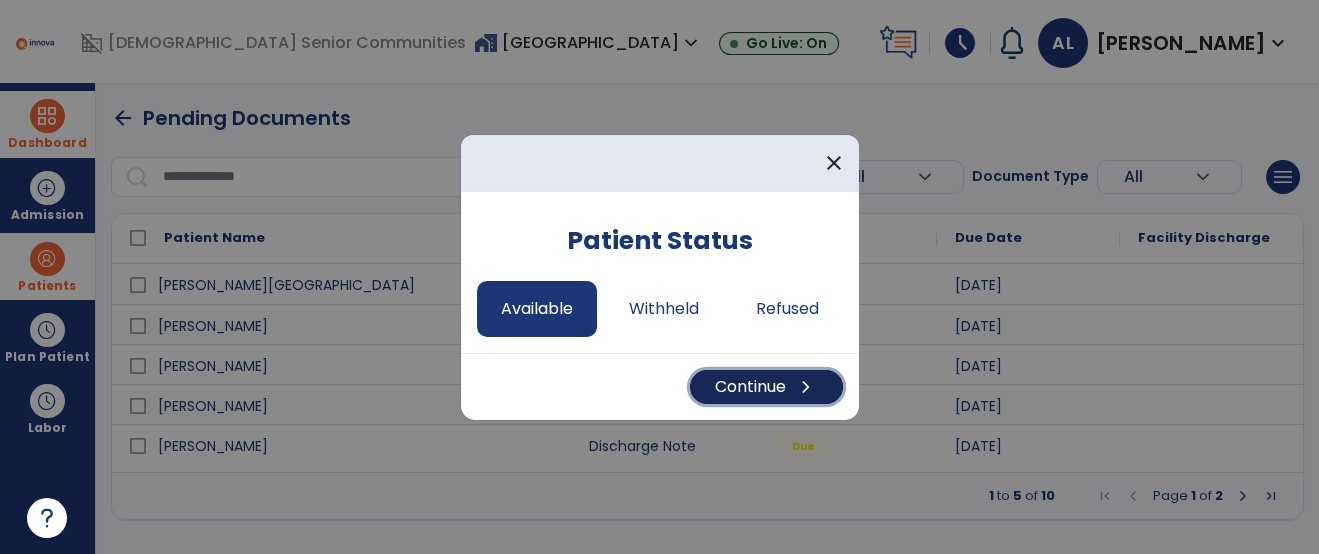 click on "chevron_right" at bounding box center [806, 387] 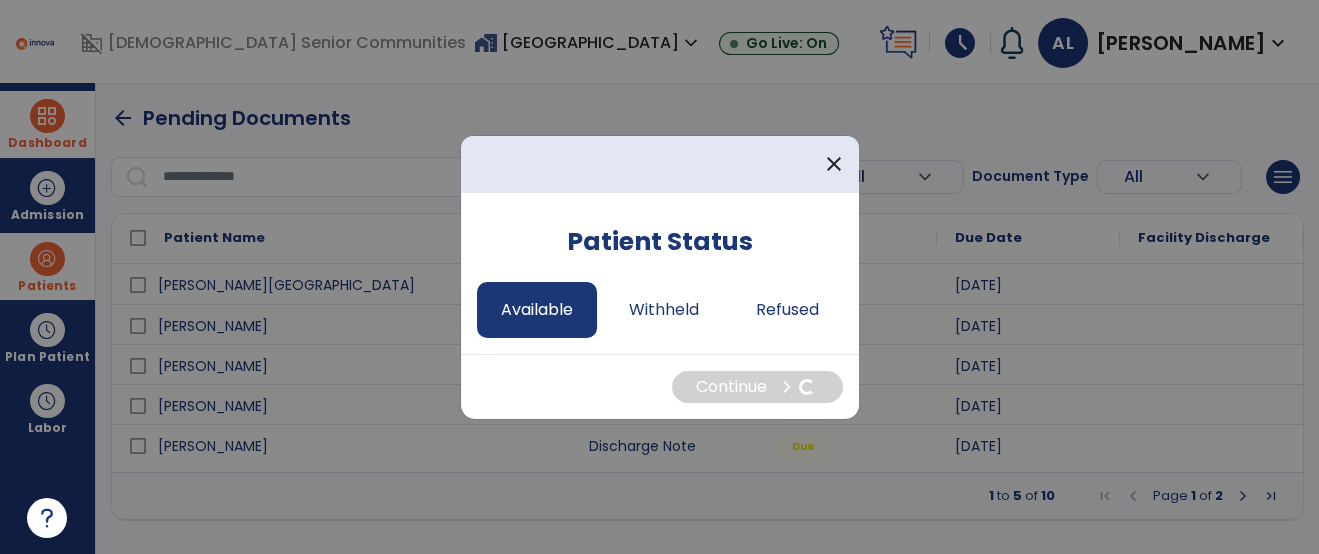 select on "*" 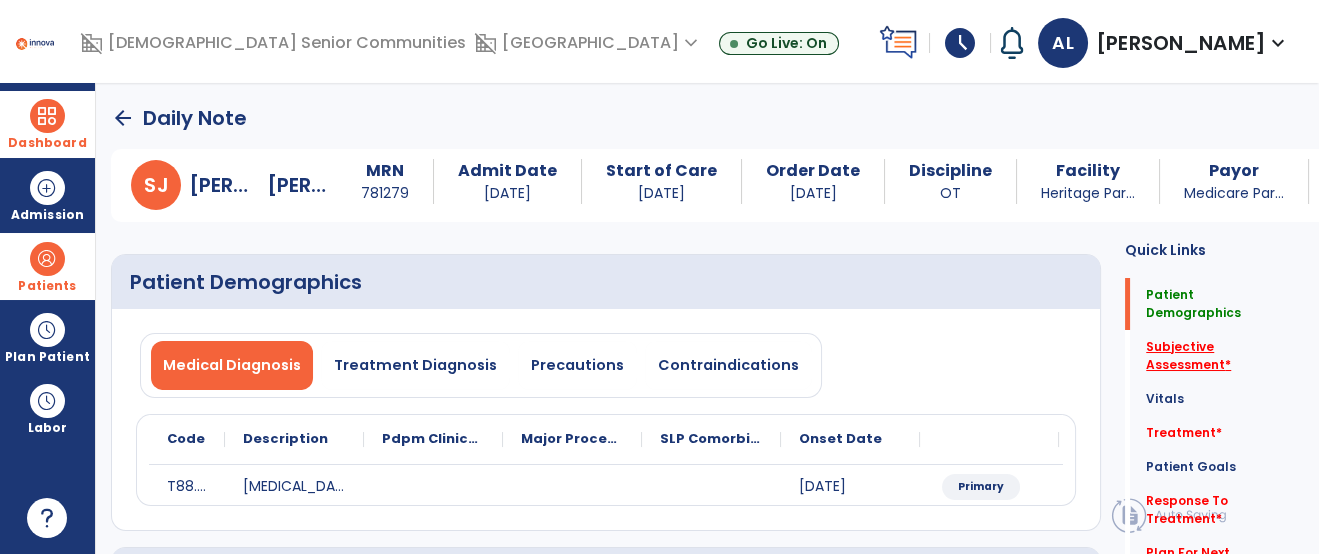 click on "Subjective Assessment   *" 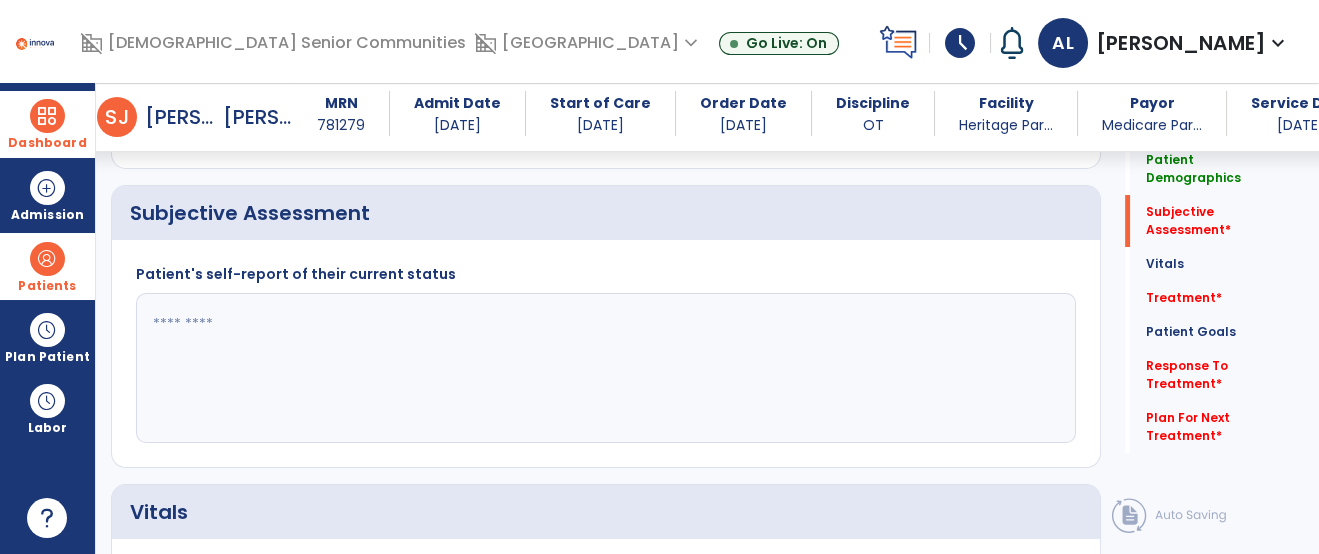 scroll, scrollTop: 369, scrollLeft: 0, axis: vertical 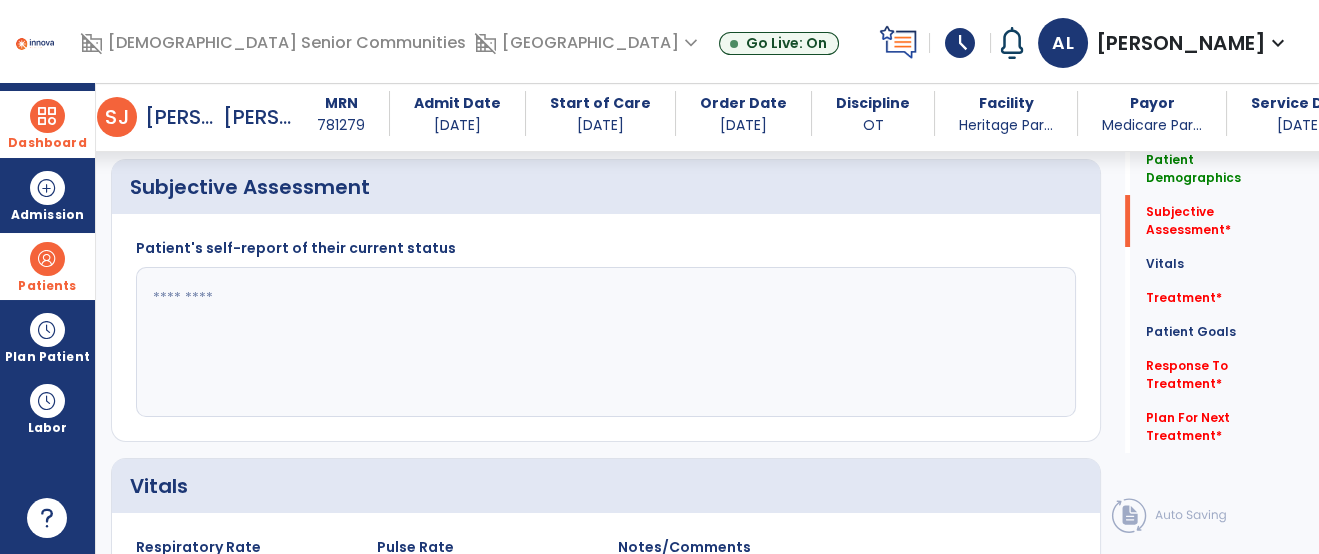 click 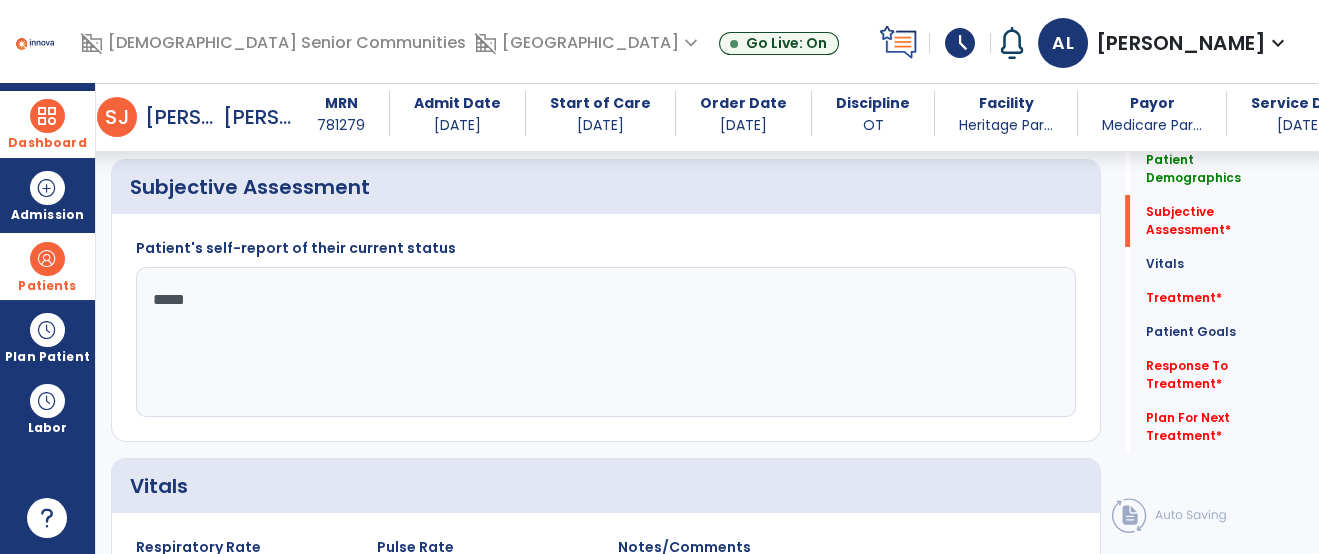 type on "******" 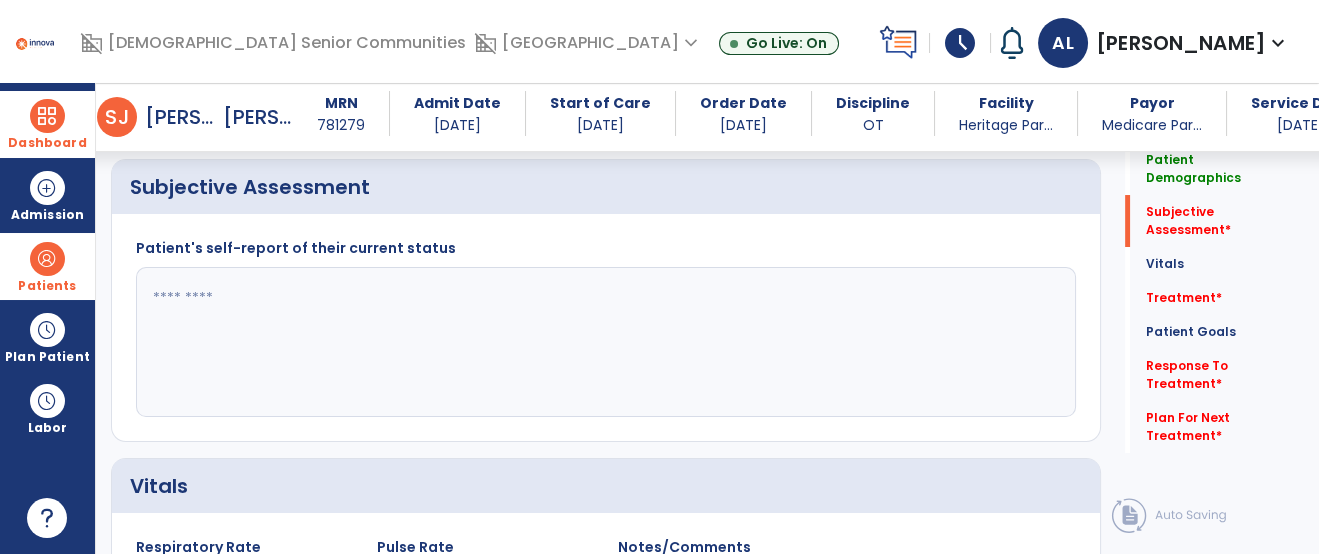 type on "*******" 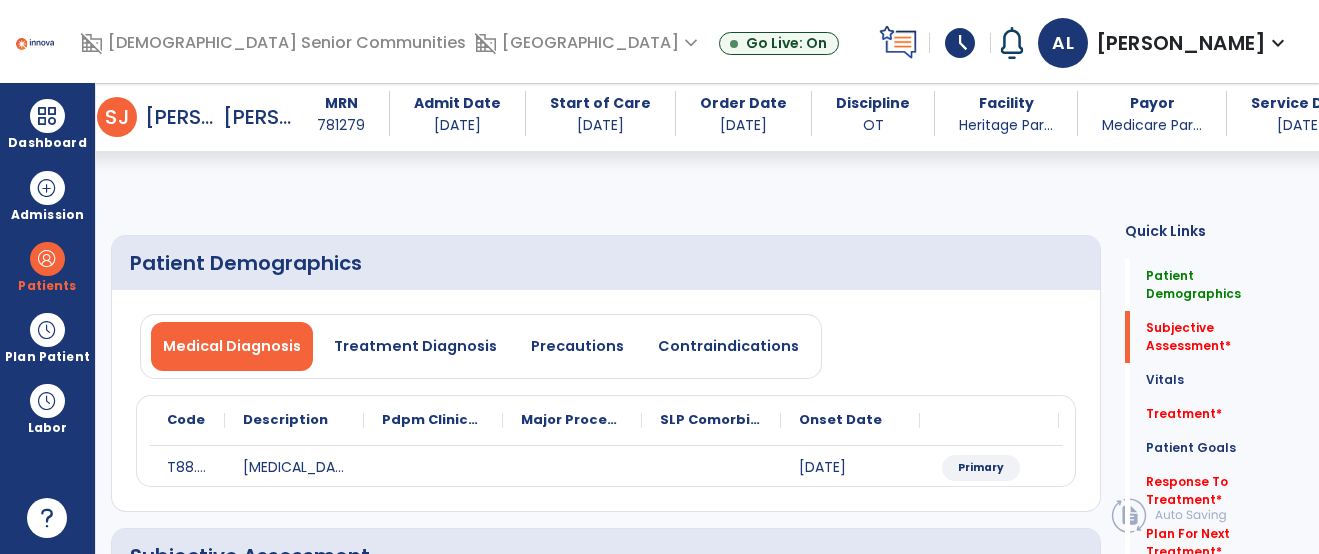 select on "*" 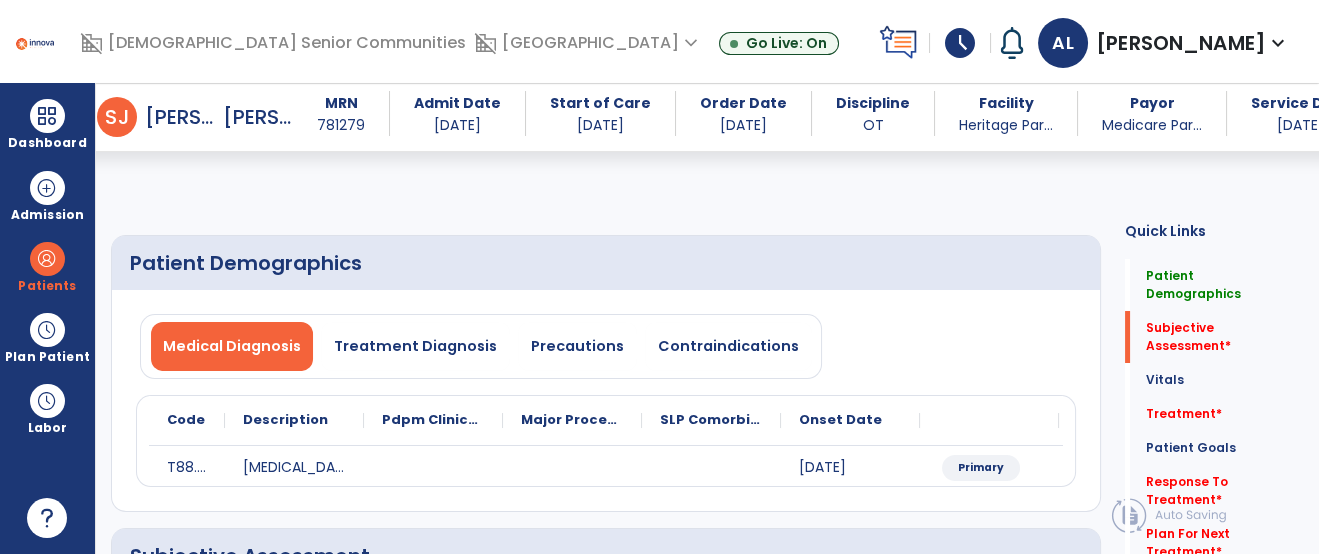 scroll, scrollTop: 369, scrollLeft: 0, axis: vertical 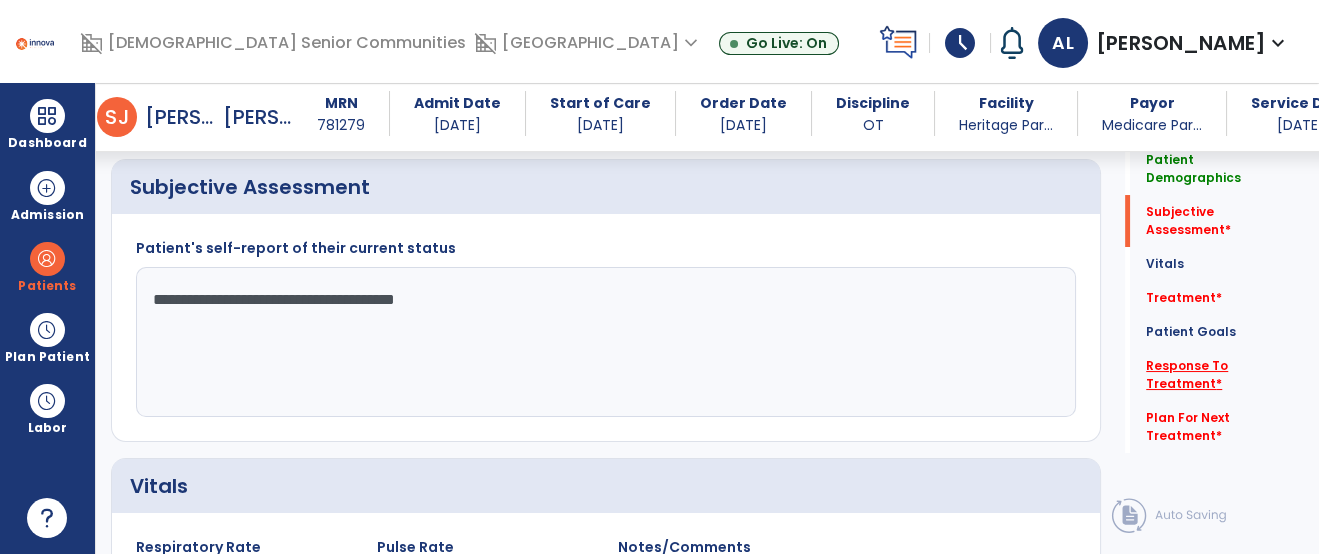 type on "**********" 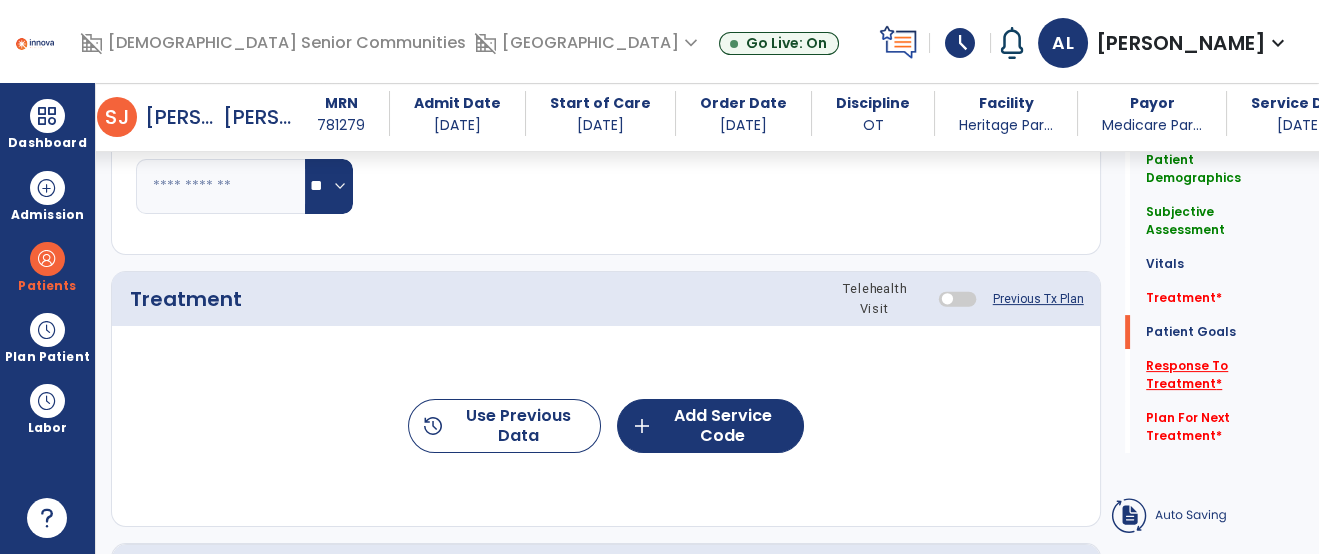 scroll, scrollTop: 3002, scrollLeft: 0, axis: vertical 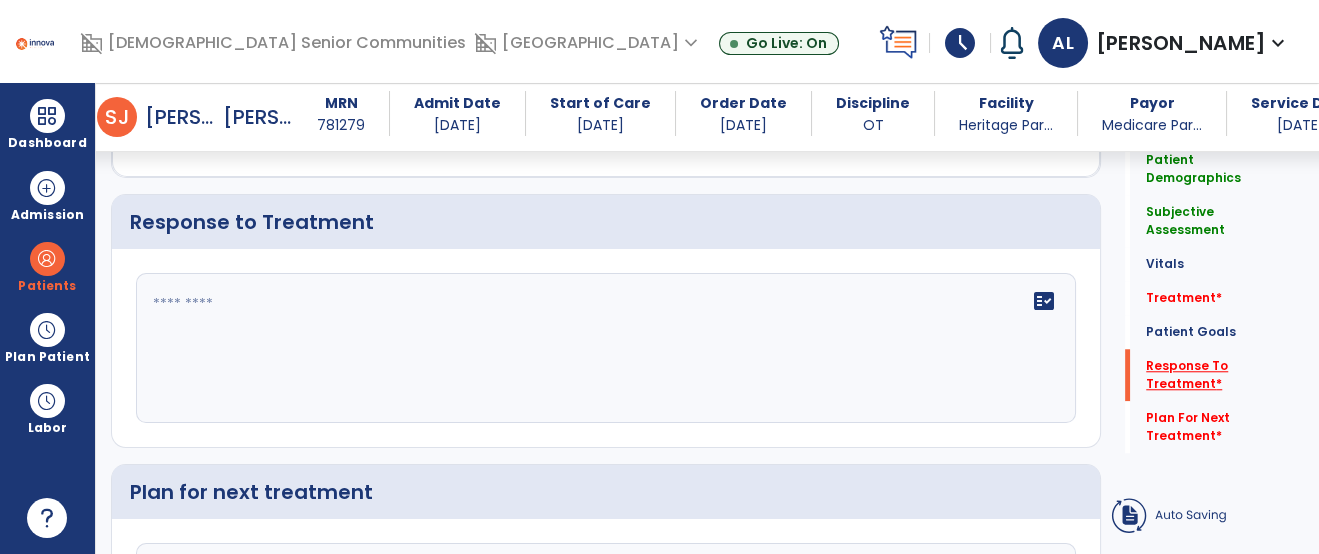 click on "fact_check" 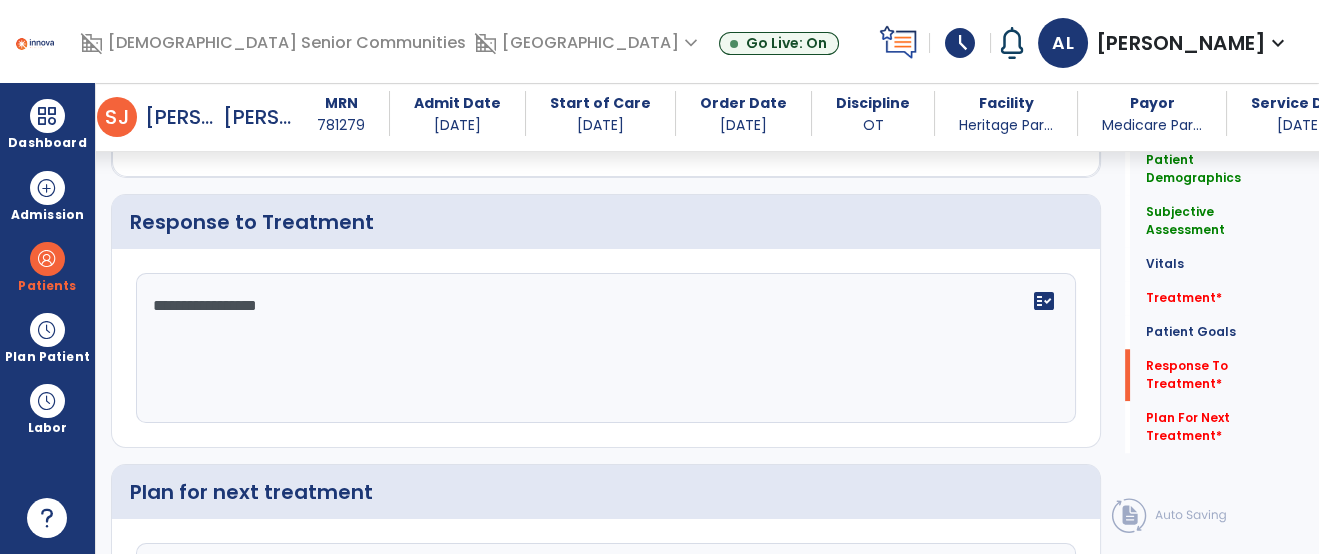 type on "**********" 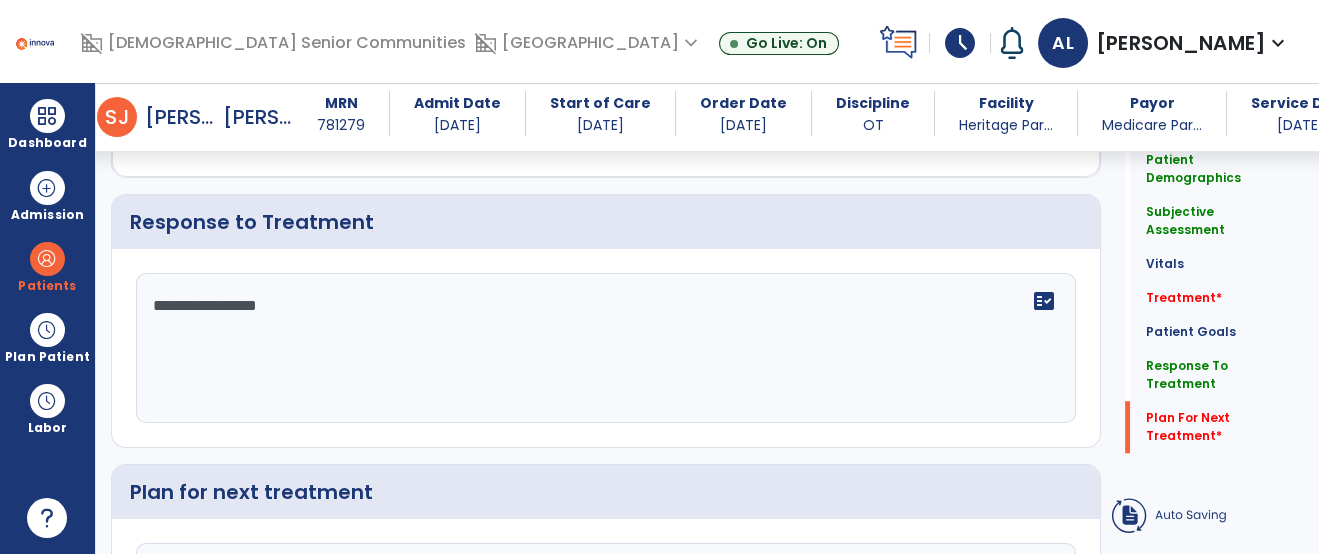 click on "**********" 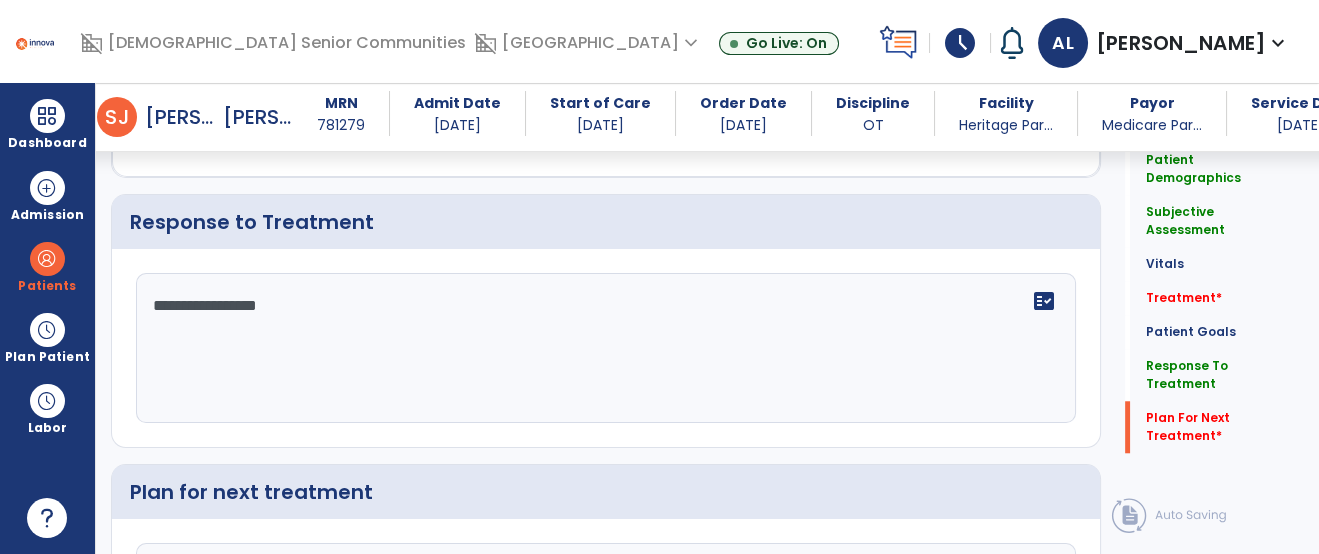 scroll, scrollTop: 3229, scrollLeft: 0, axis: vertical 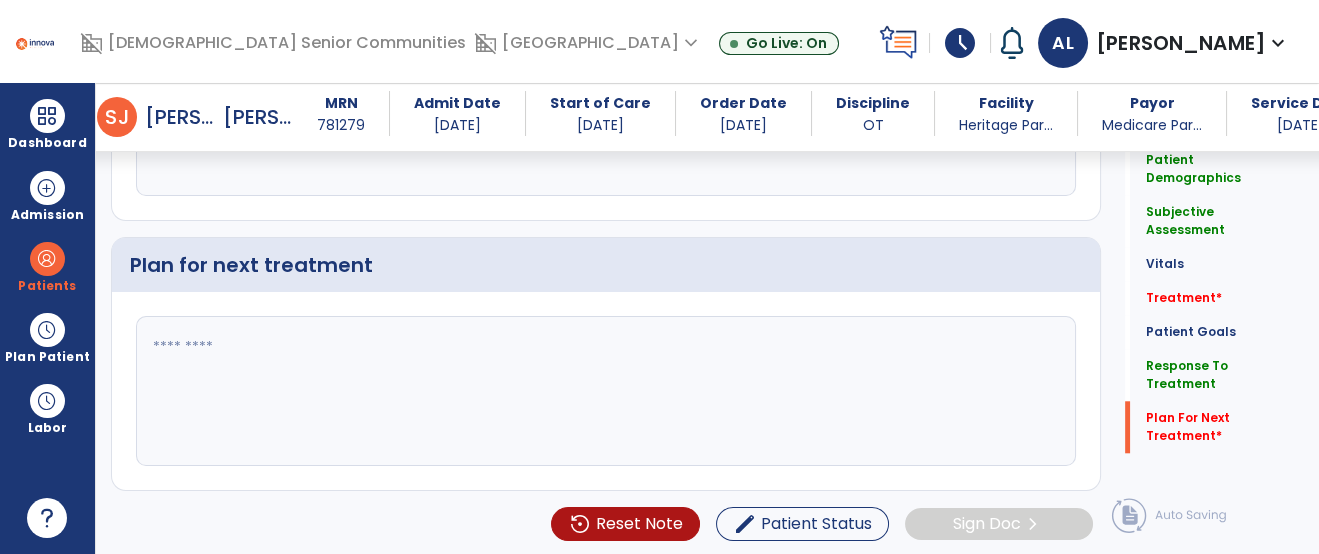 click 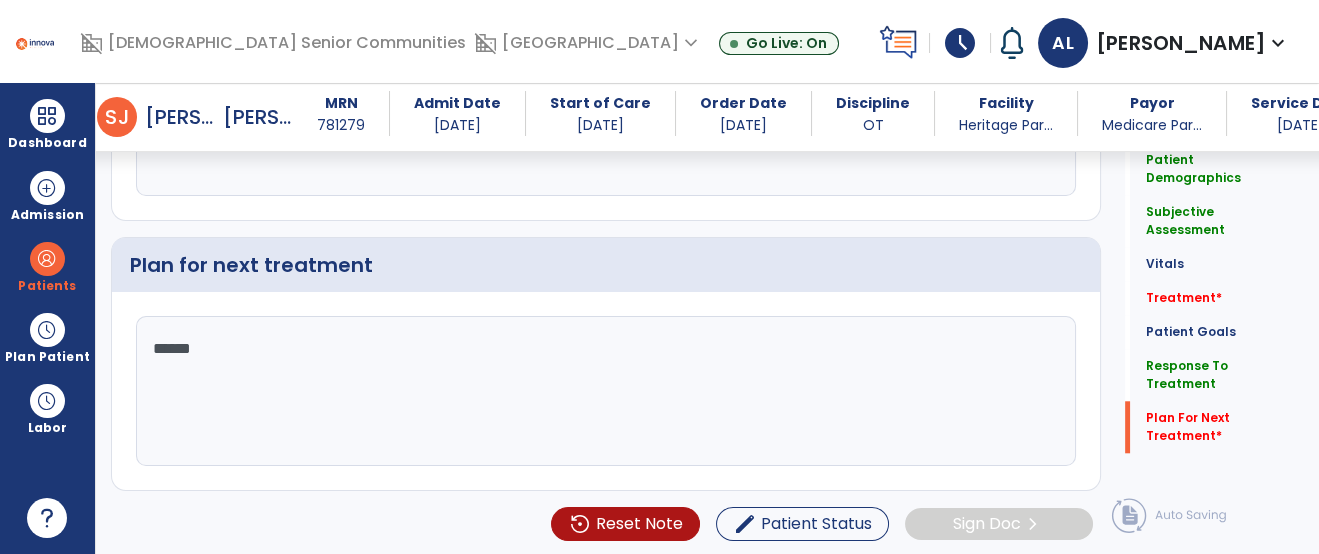 type on "*******" 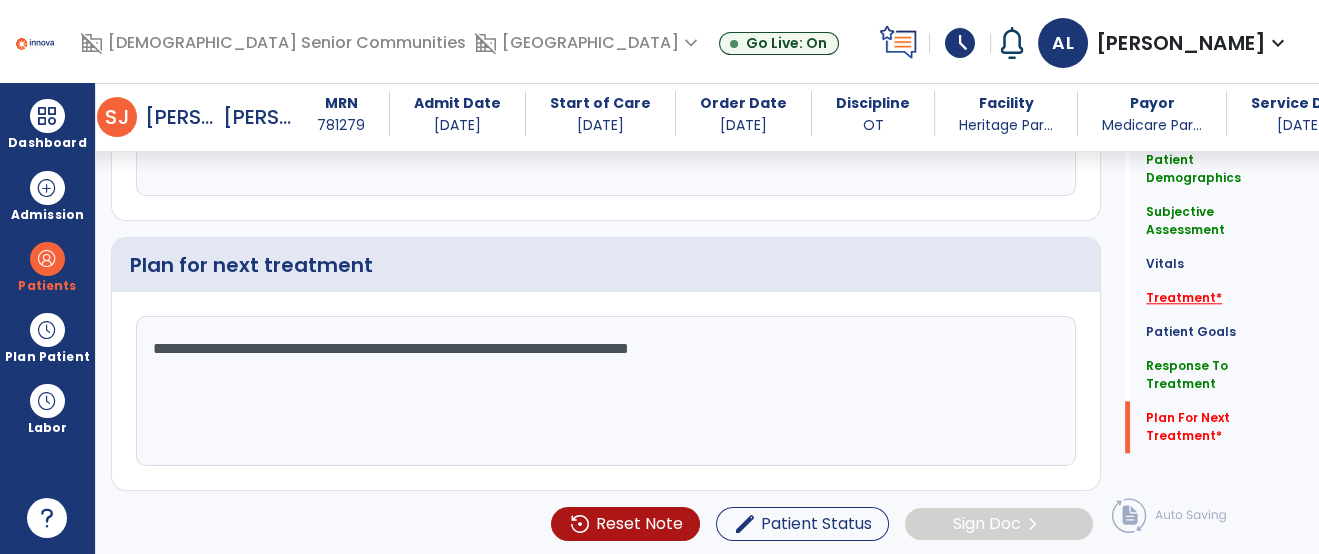 type on "**********" 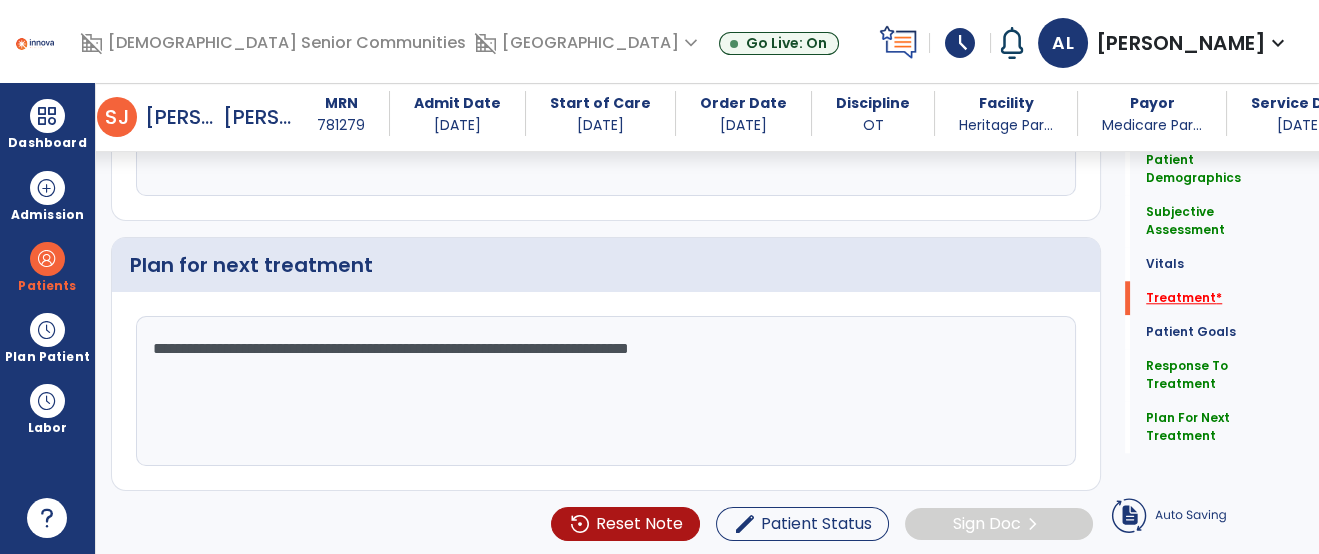 click on "Treatment   *" 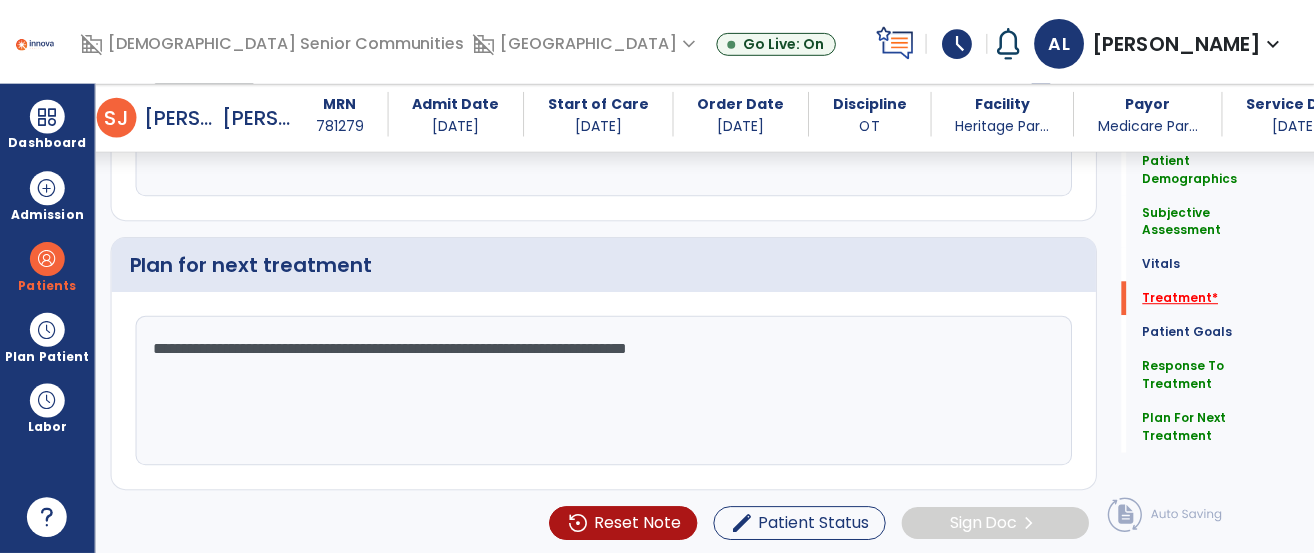 scroll, scrollTop: 1057, scrollLeft: 0, axis: vertical 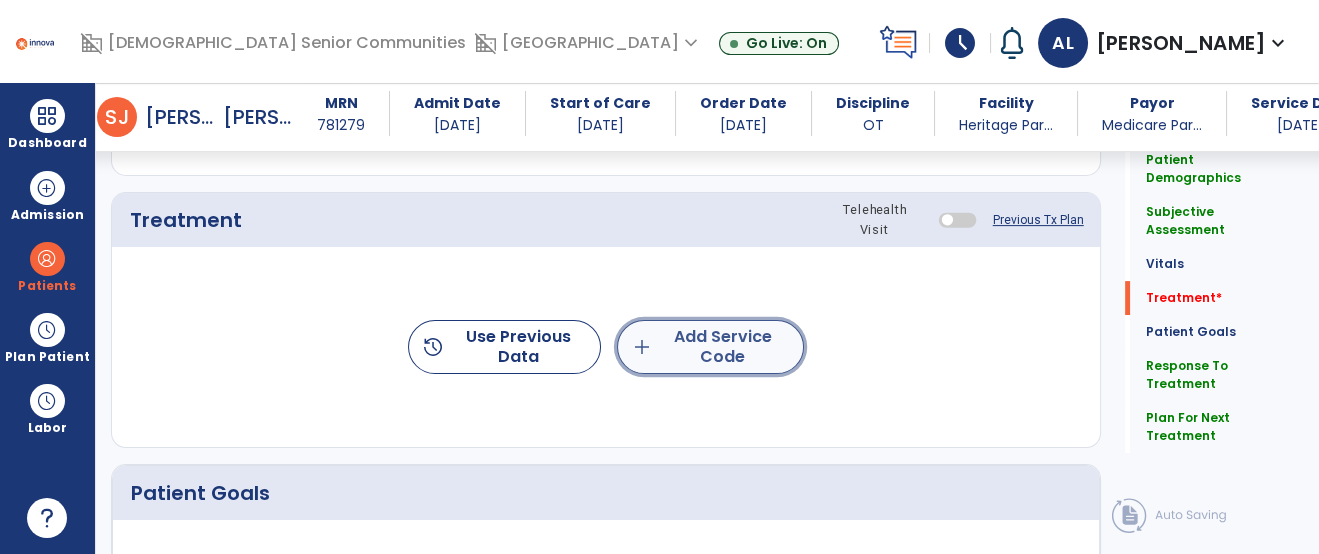 click on "add  Add Service Code" 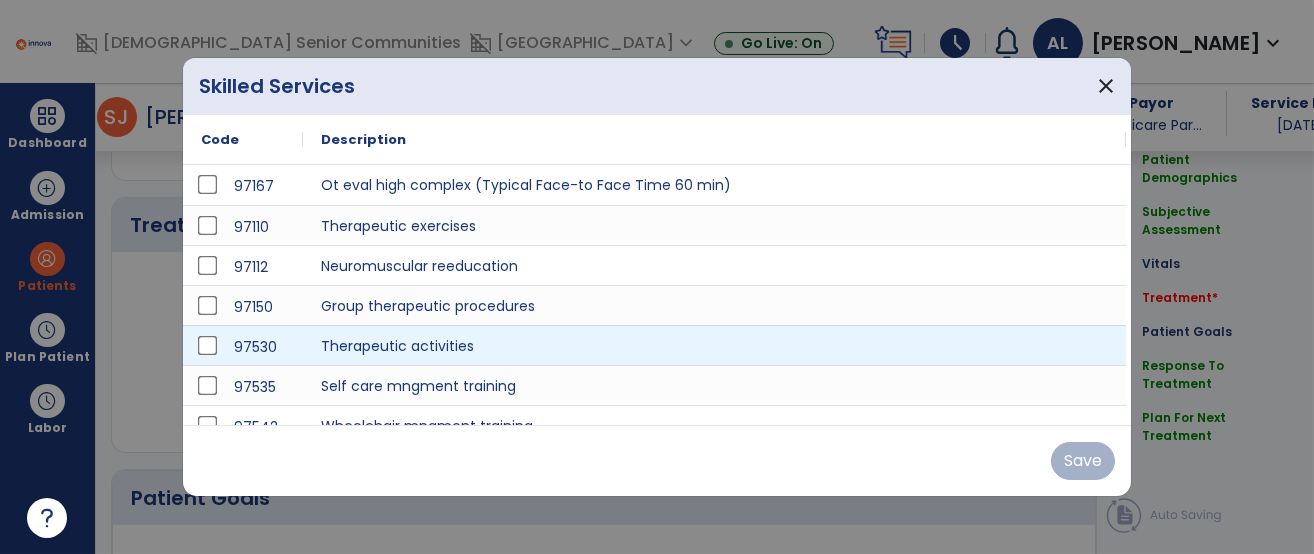 scroll, scrollTop: 1057, scrollLeft: 0, axis: vertical 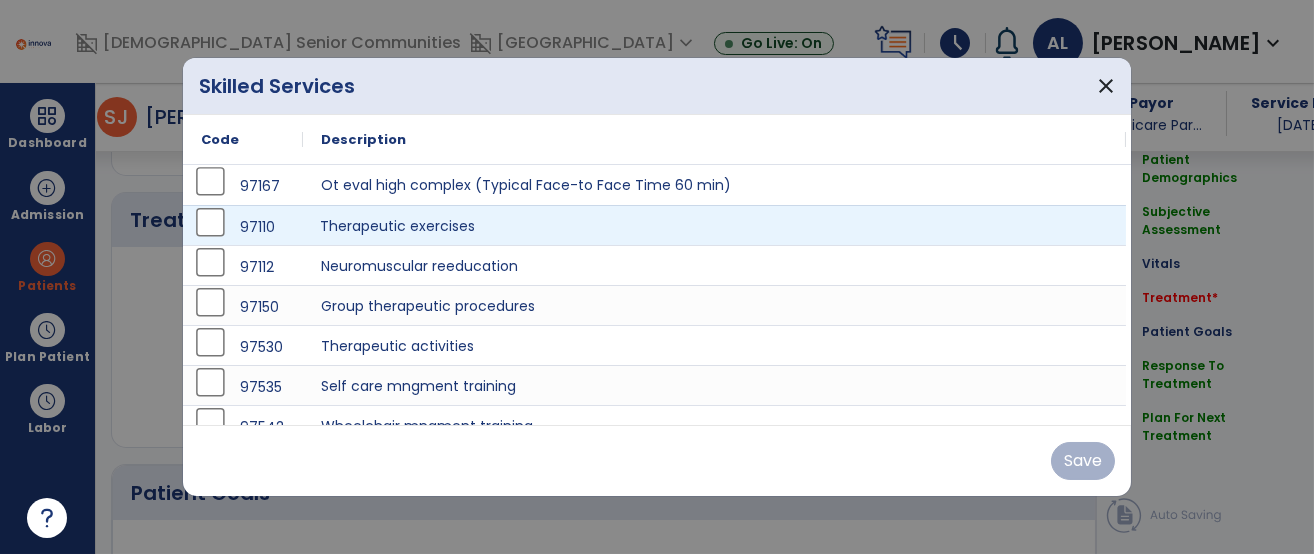 click on "Therapeutic exercises" at bounding box center (714, 225) 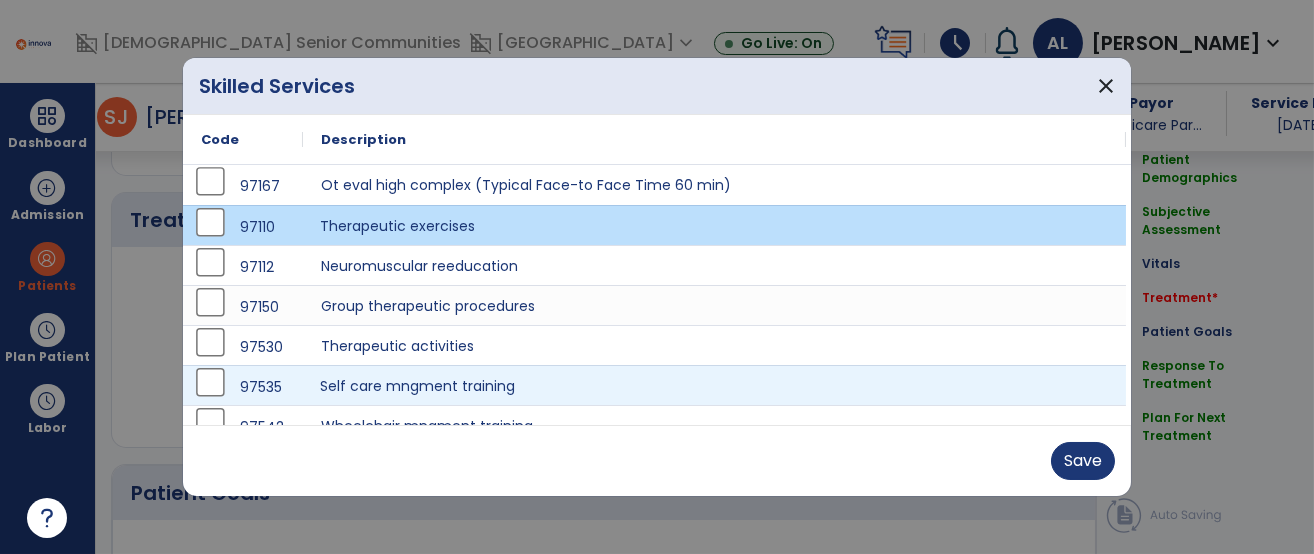 click on "Self care mngment training" at bounding box center [714, 385] 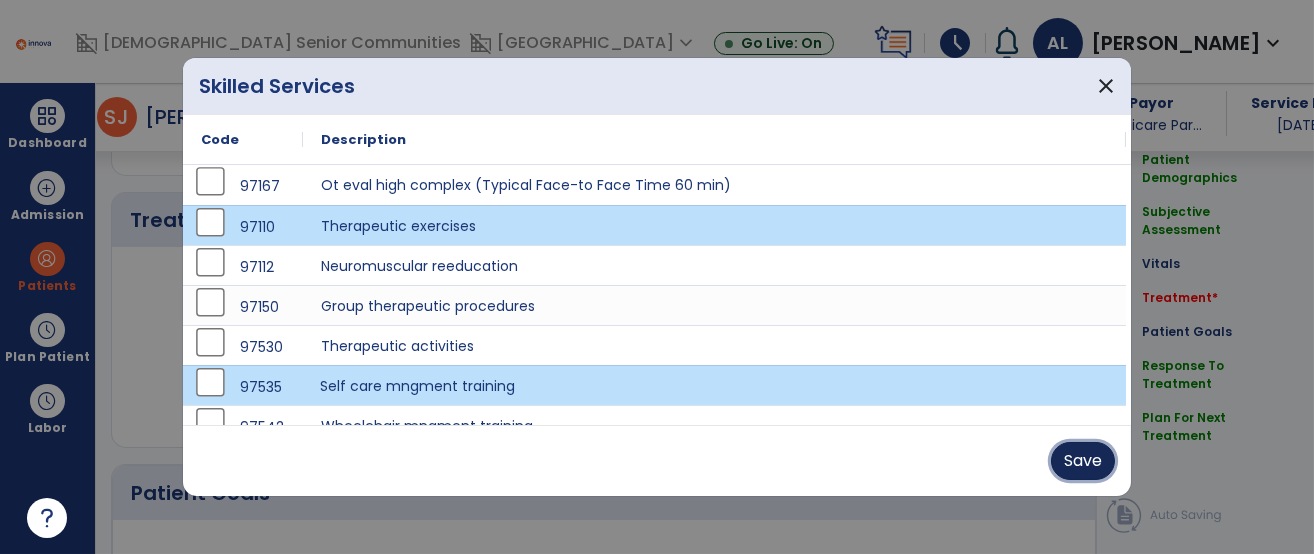 click on "Save" at bounding box center (1083, 461) 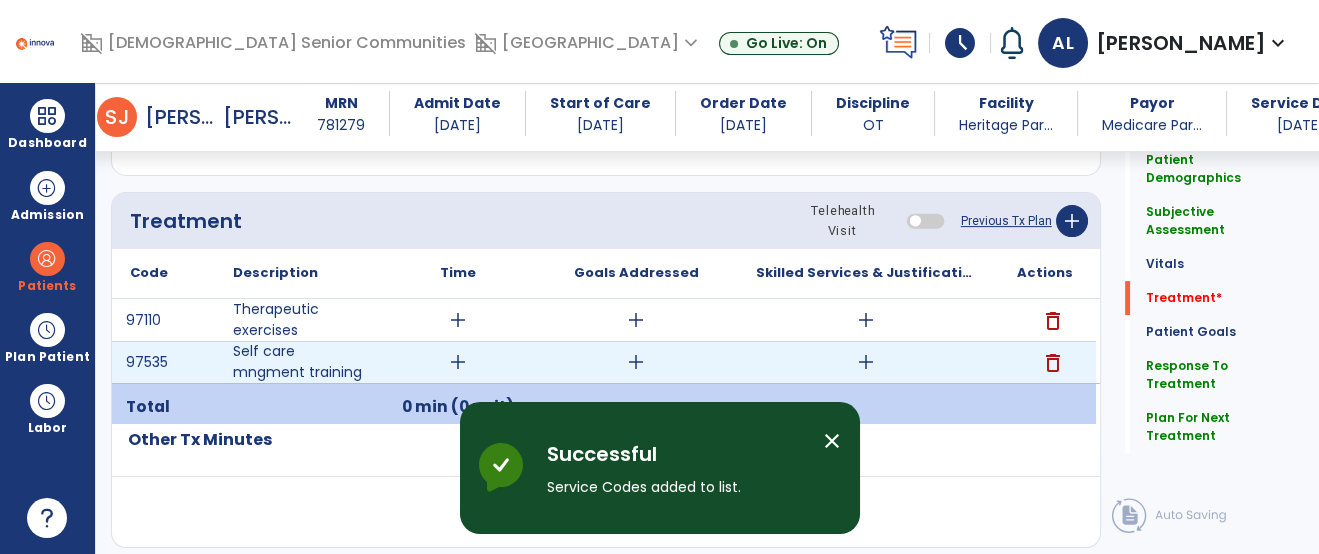click on "add" at bounding box center [866, 362] 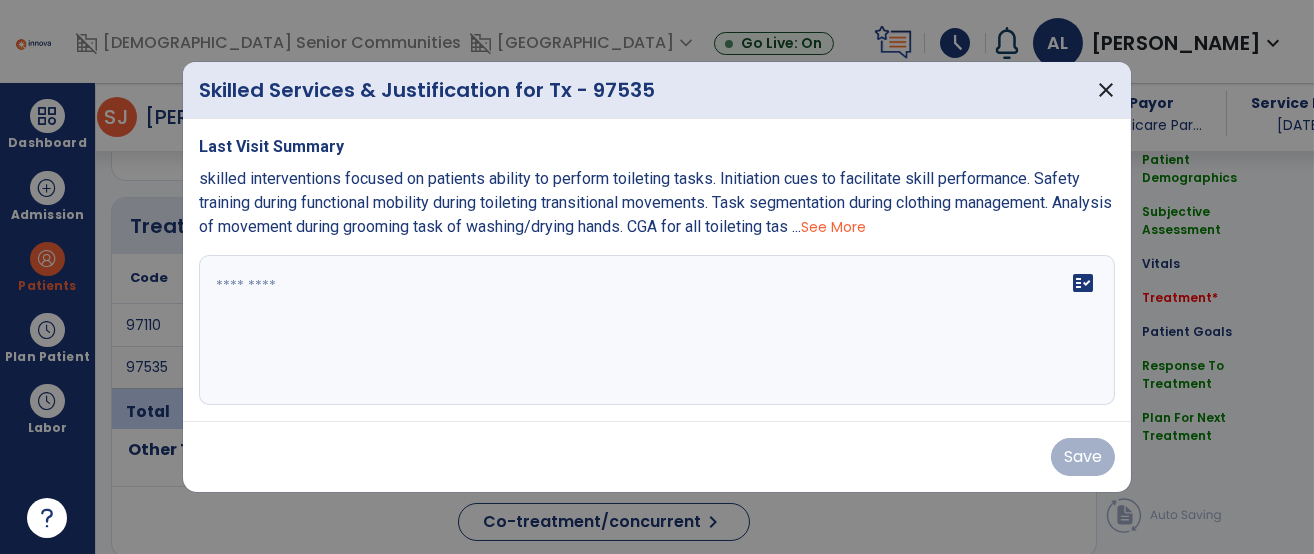 scroll, scrollTop: 1057, scrollLeft: 0, axis: vertical 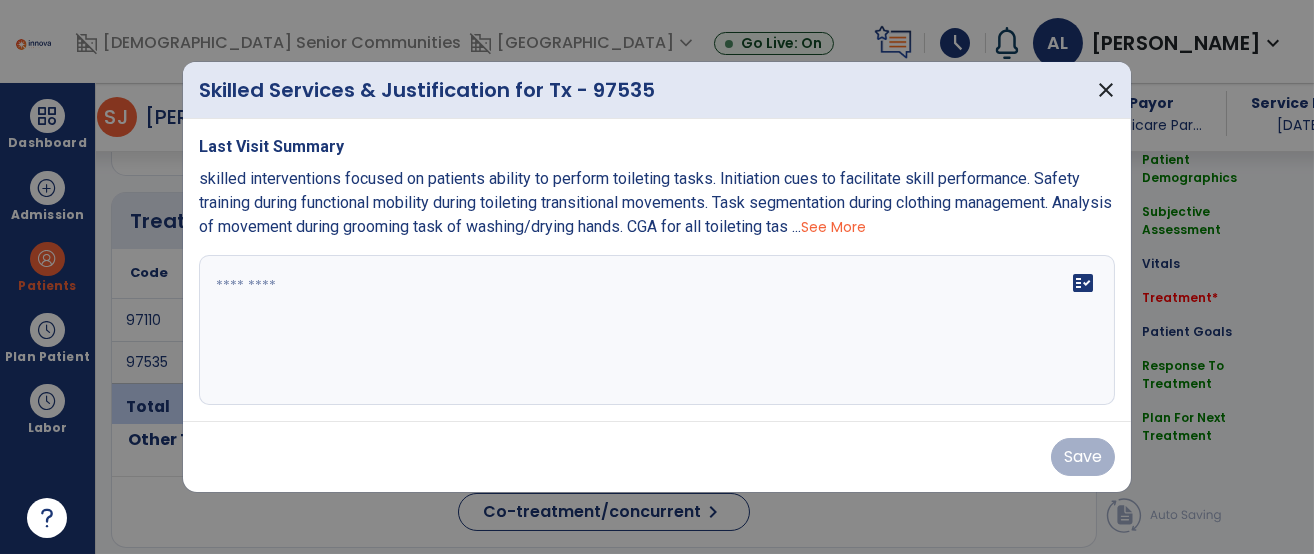 click on "fact_check" at bounding box center (657, 330) 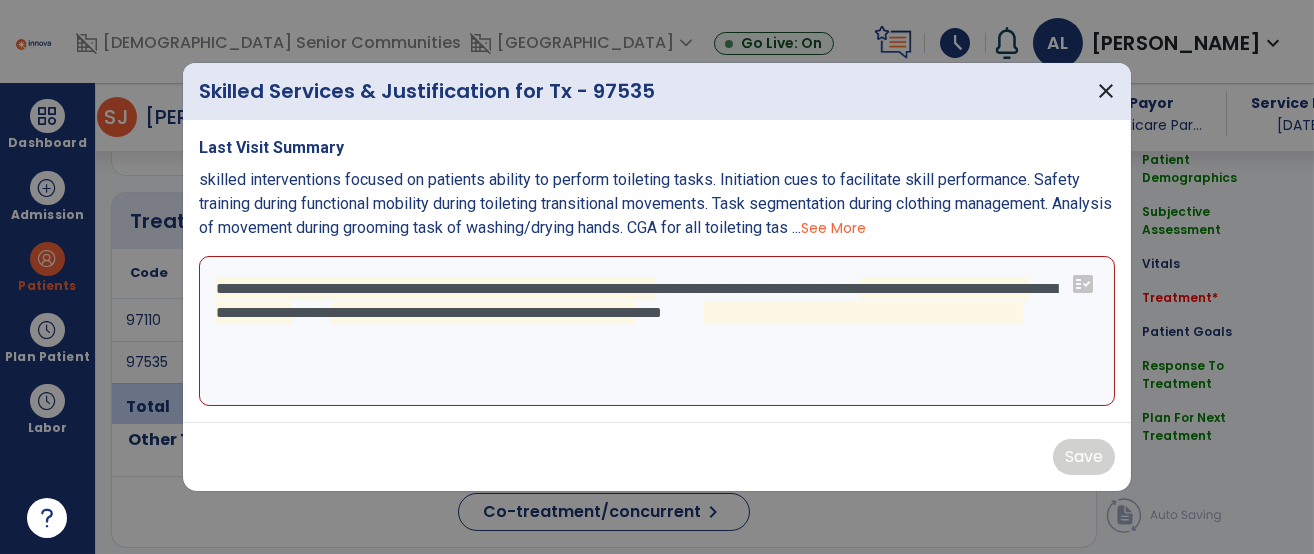 click on "**********" at bounding box center (657, 331) 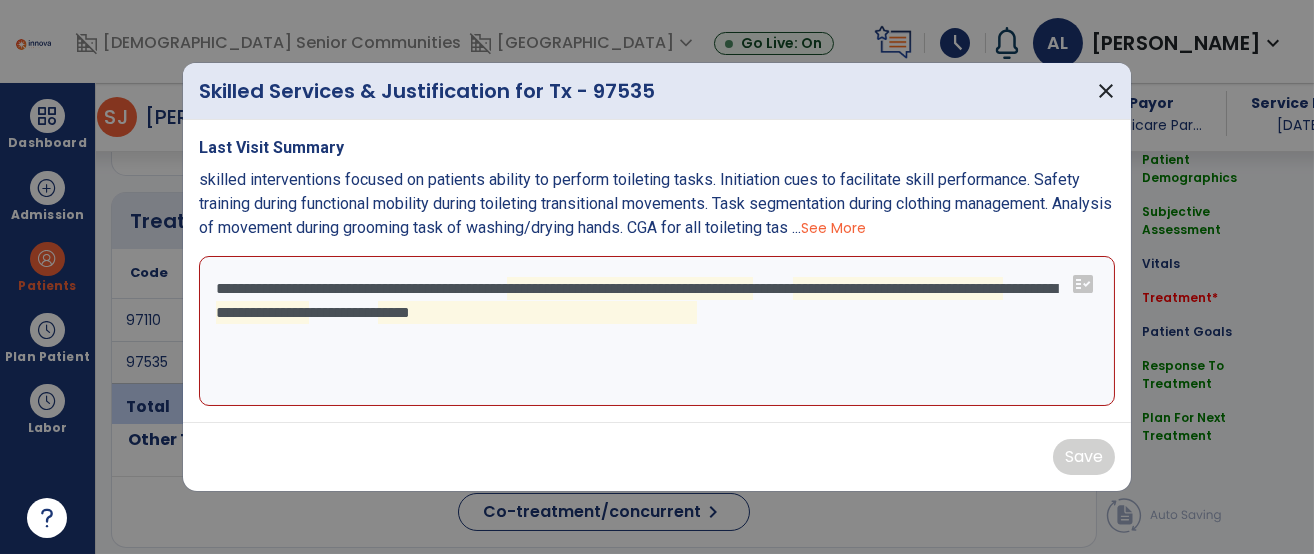 click on "**********" at bounding box center (657, 331) 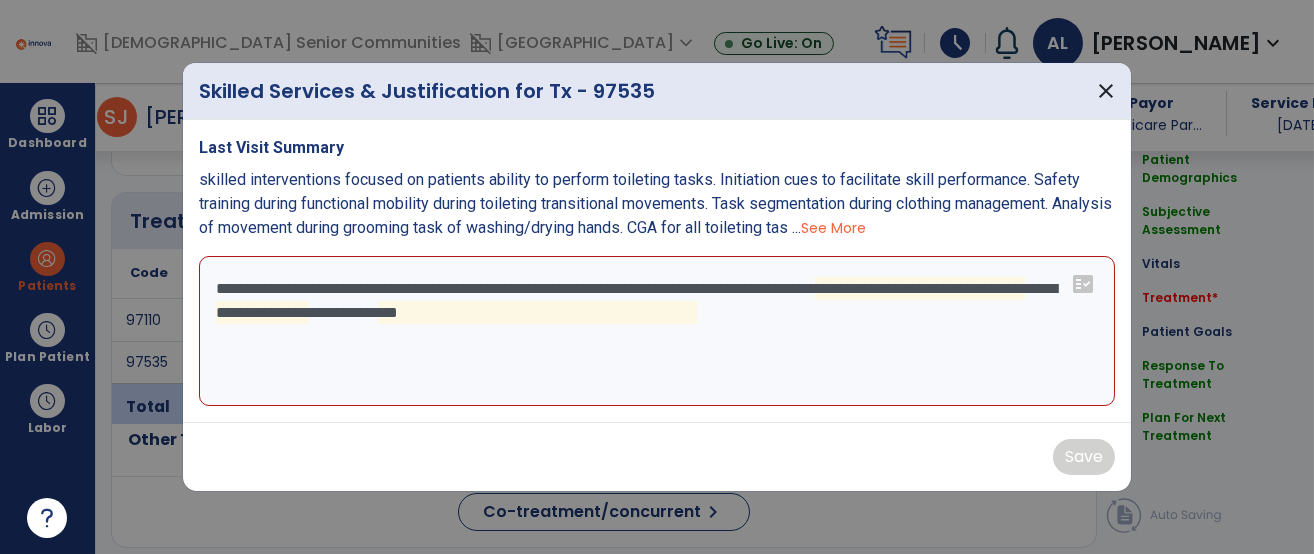 click on "**********" at bounding box center (657, 331) 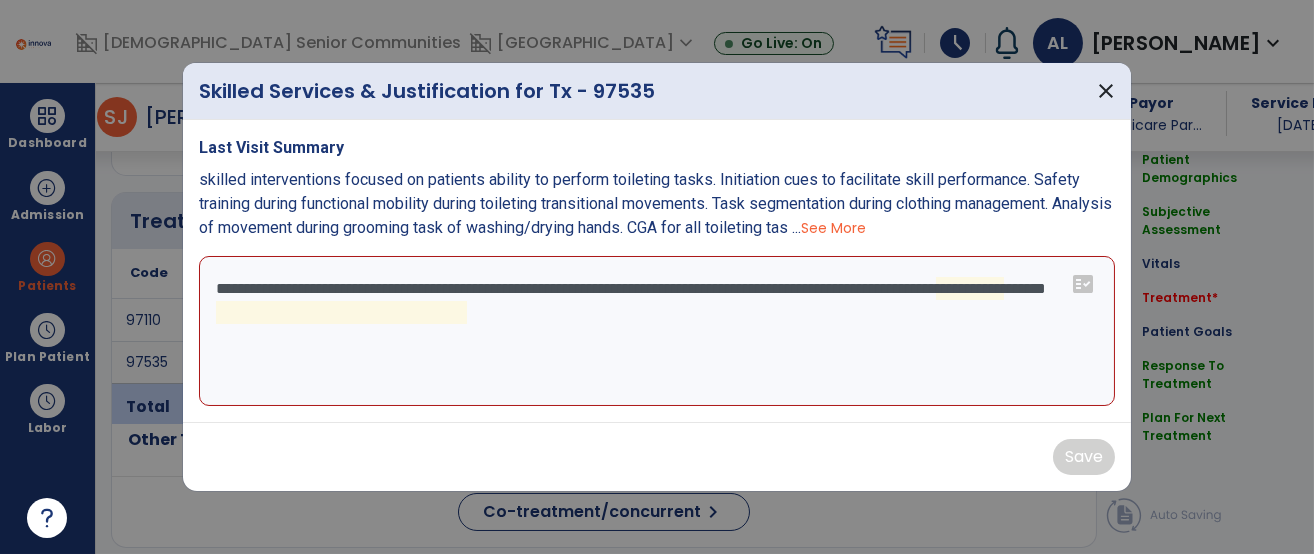 click on "**********" at bounding box center (657, 331) 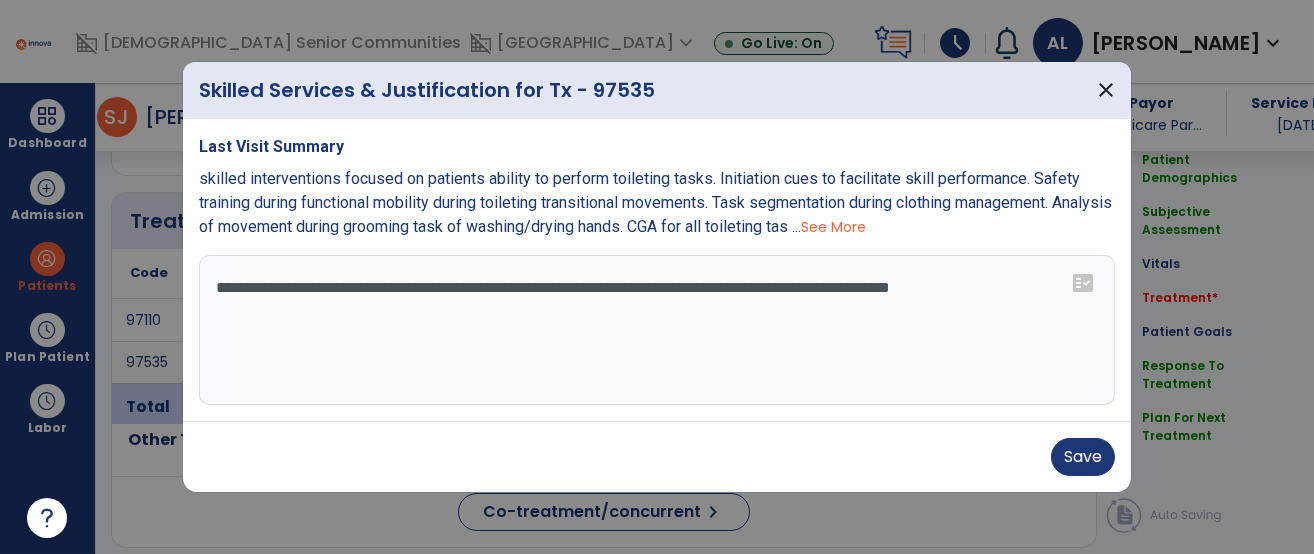 type on "**********" 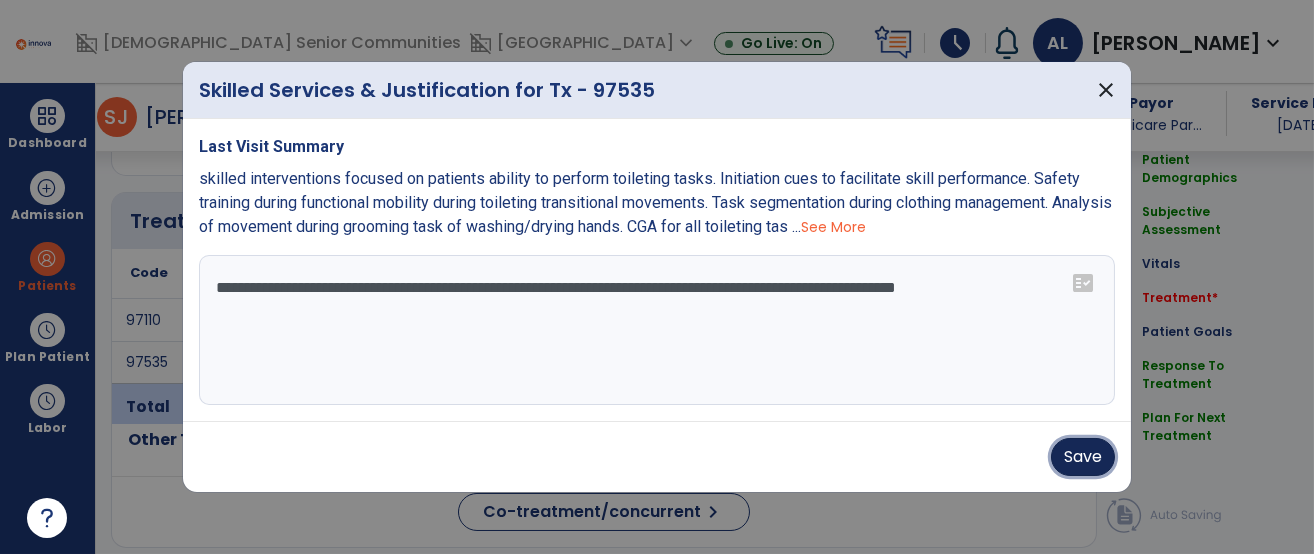 click on "Save" at bounding box center (1083, 457) 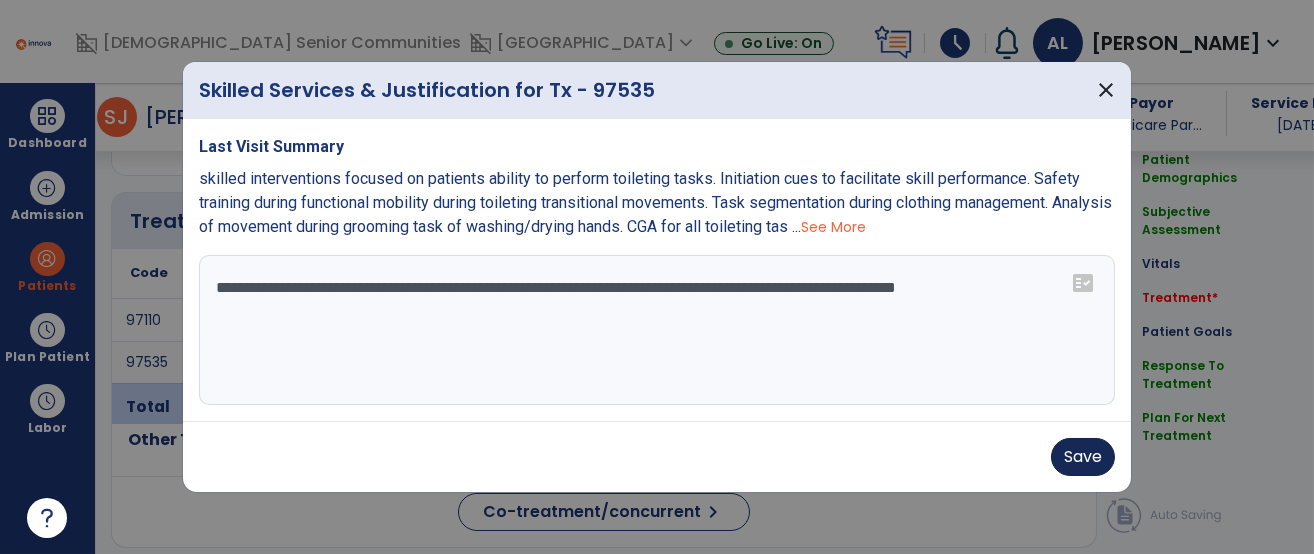 click on "Save" at bounding box center [657, 457] 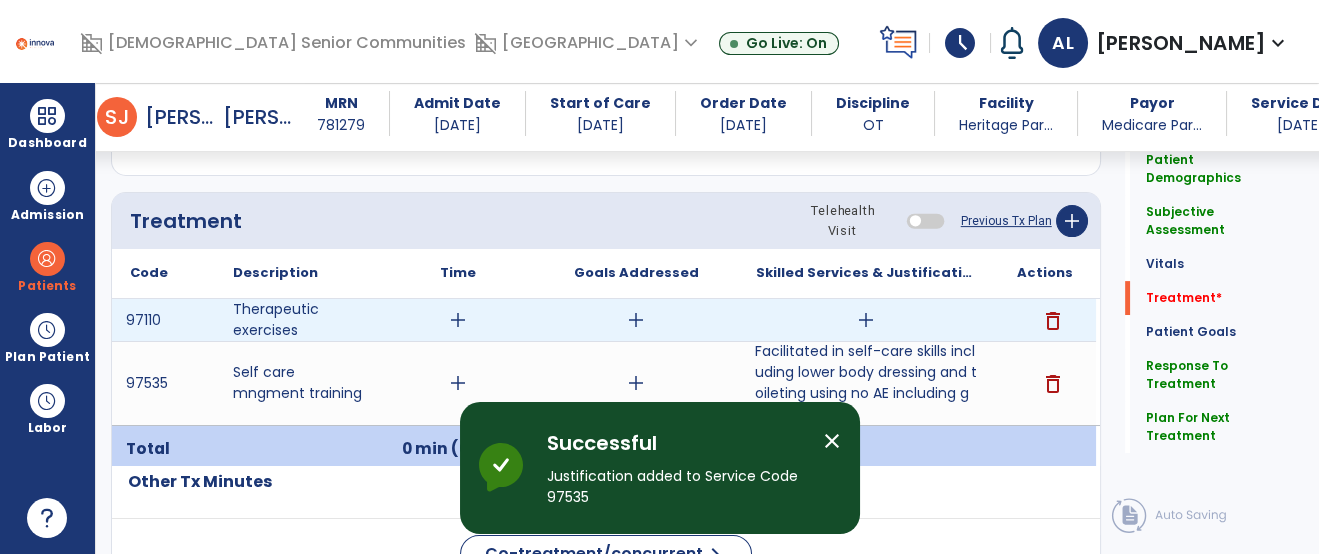 click on "add" at bounding box center (866, 320) 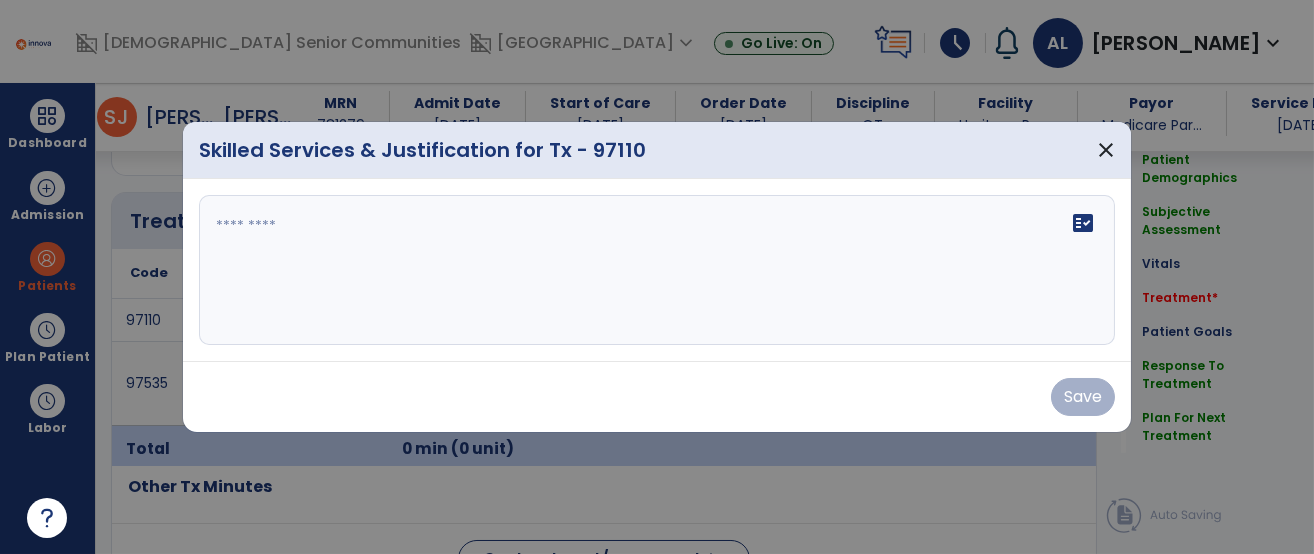 click on "fact_check" at bounding box center (657, 270) 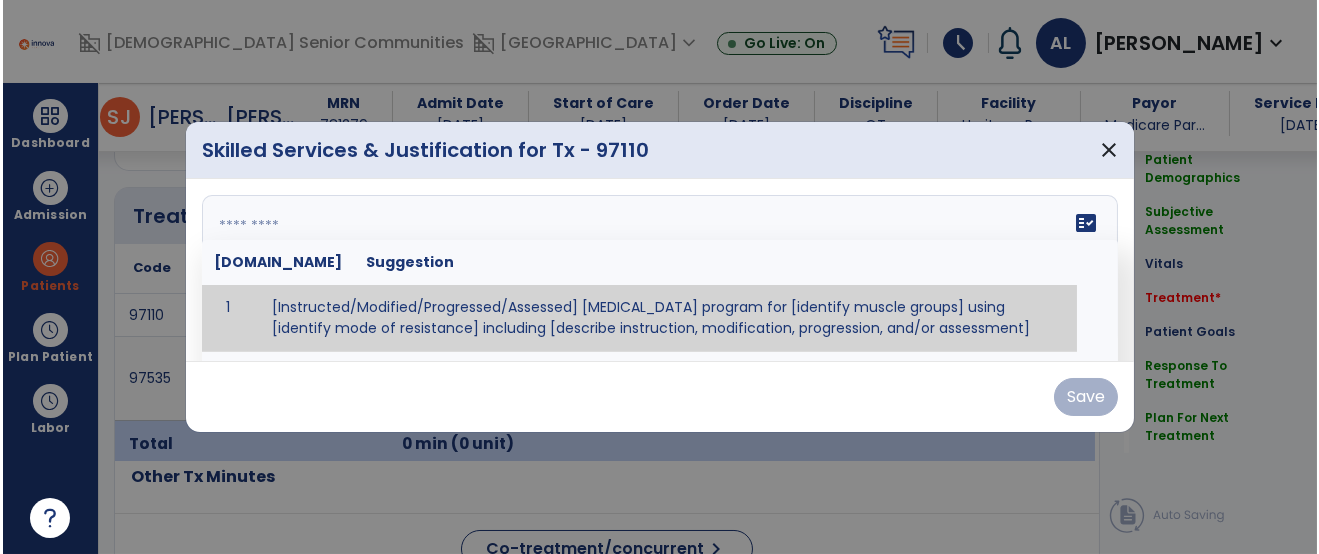 scroll, scrollTop: 1057, scrollLeft: 0, axis: vertical 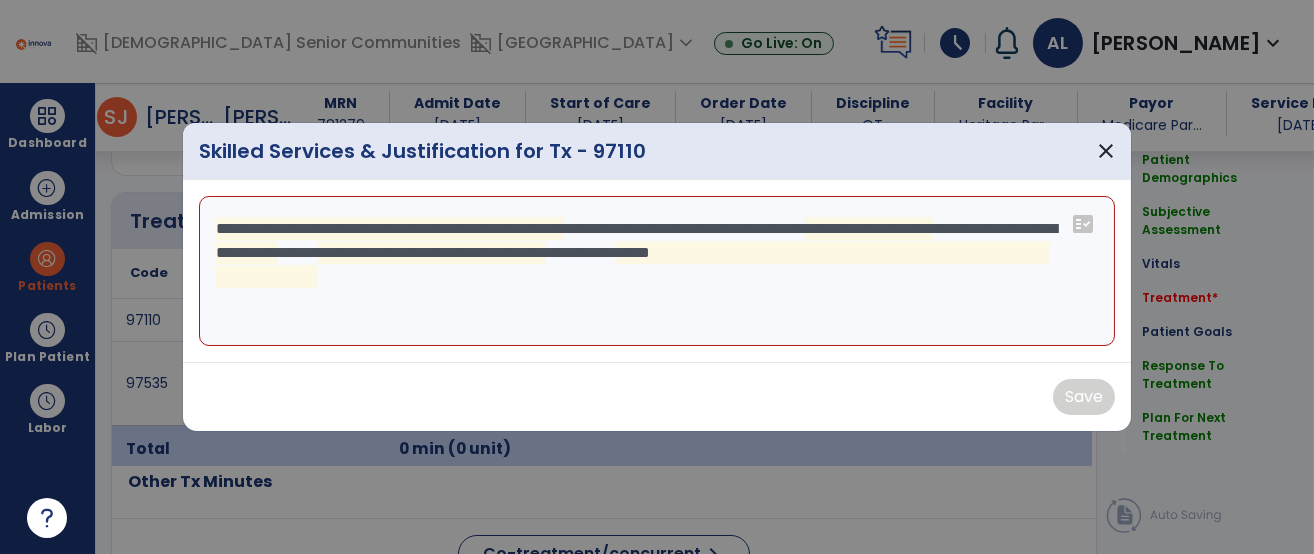 click on "**********" at bounding box center [657, 271] 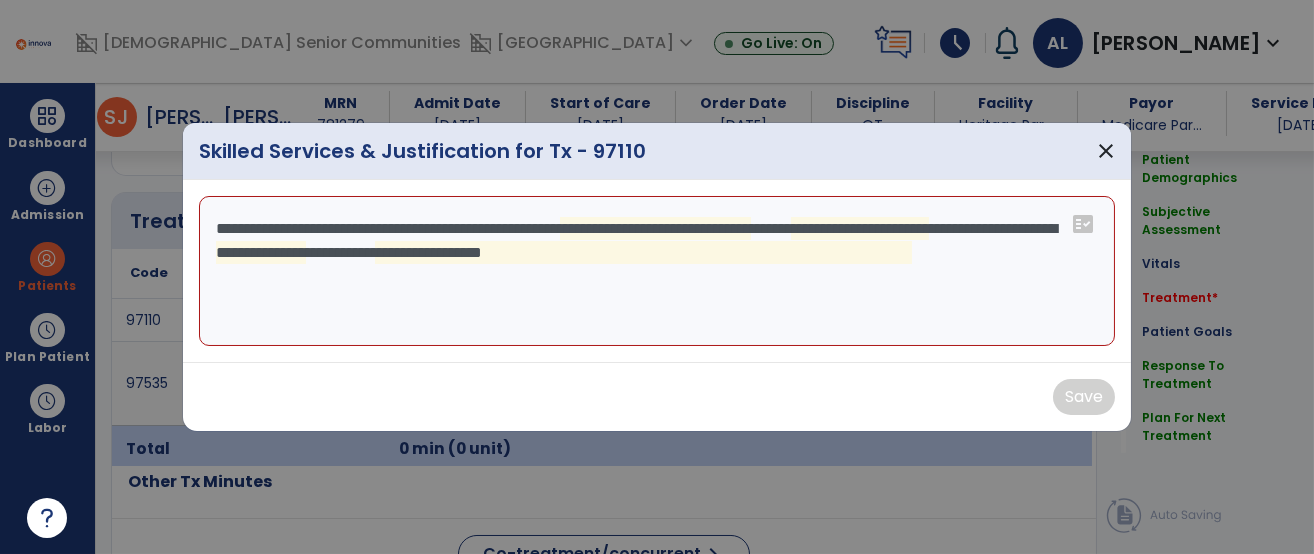 click on "**********" at bounding box center [657, 271] 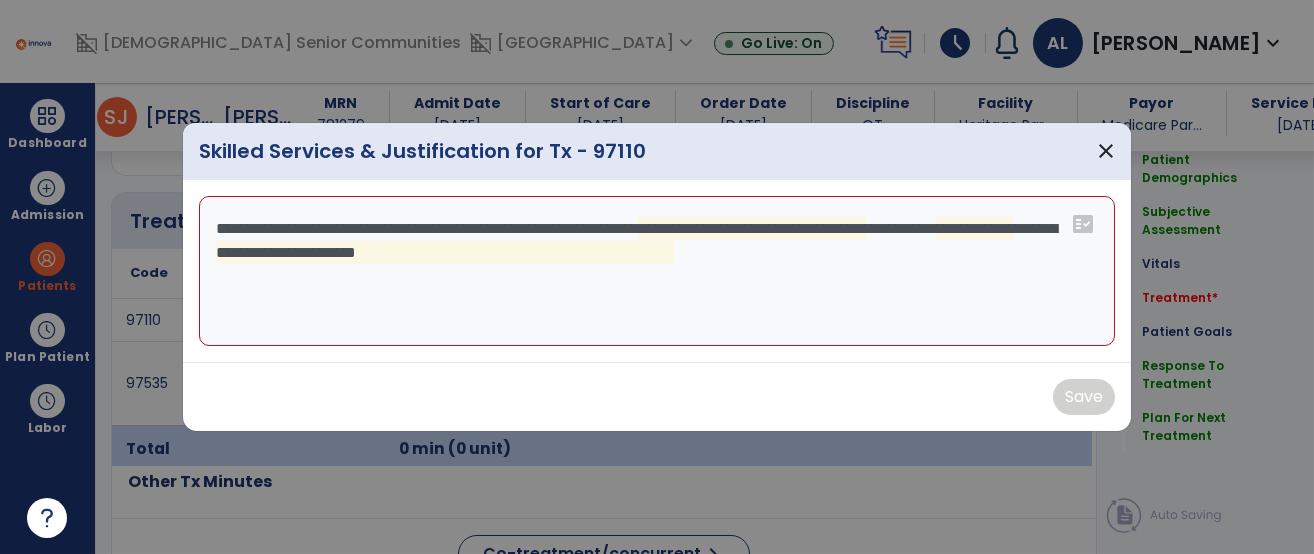 click on "**********" at bounding box center [657, 271] 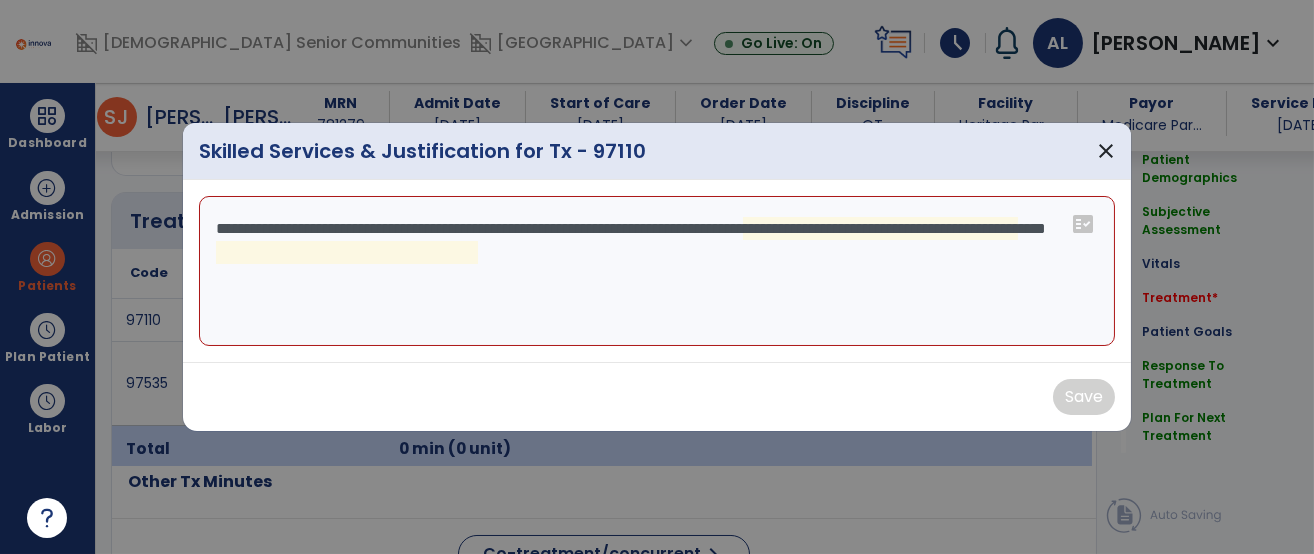 click on "**********" at bounding box center (657, 271) 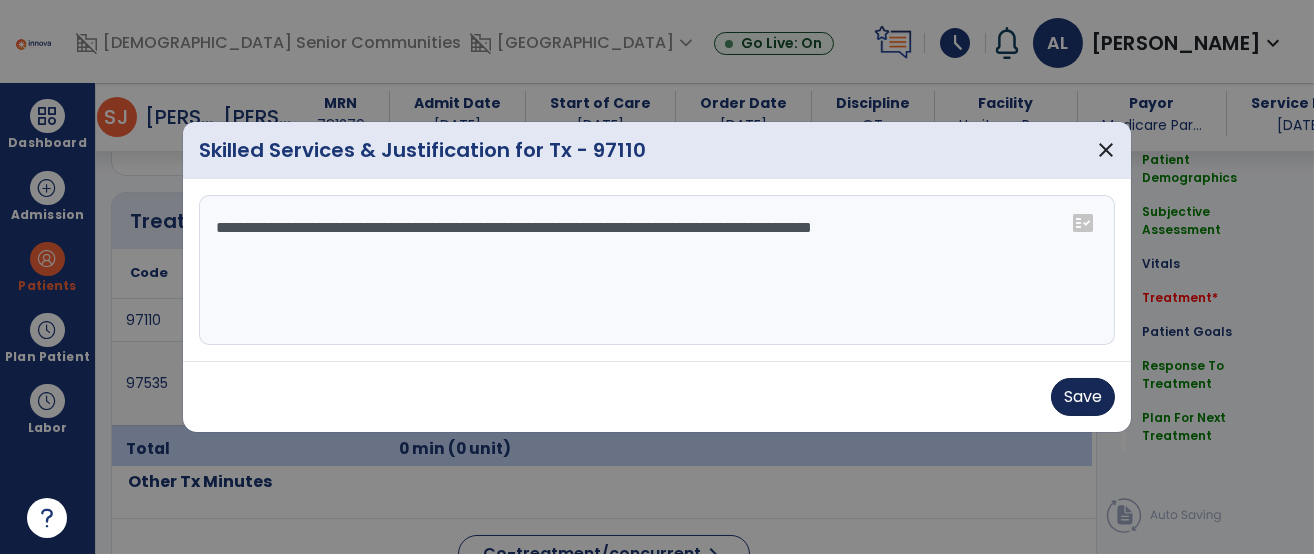 type on "**********" 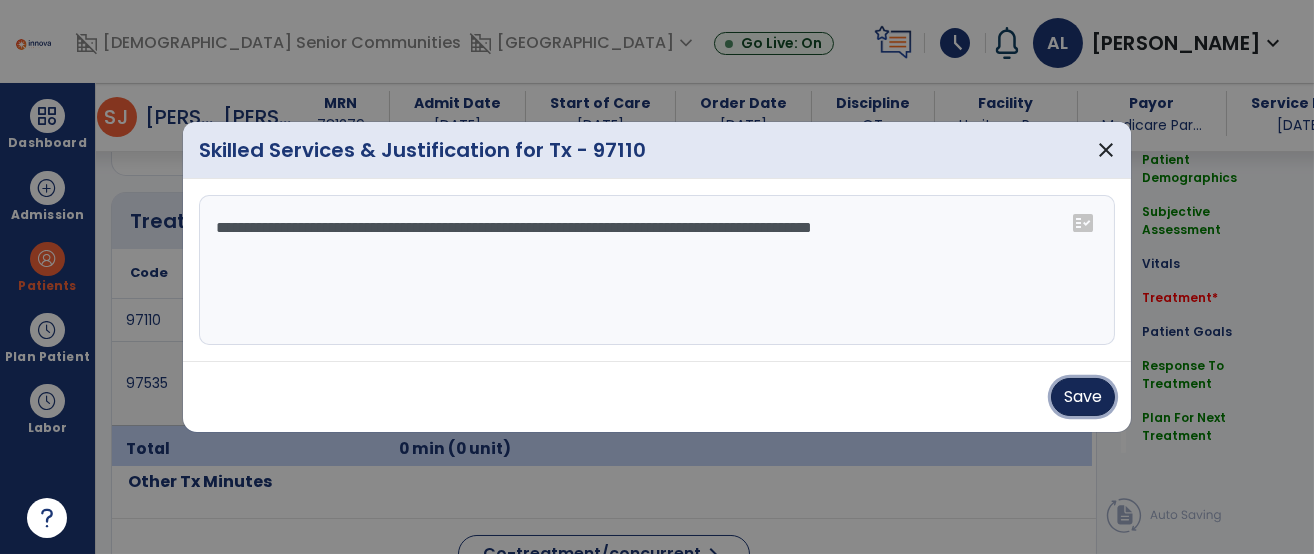 click on "Save" at bounding box center (1083, 397) 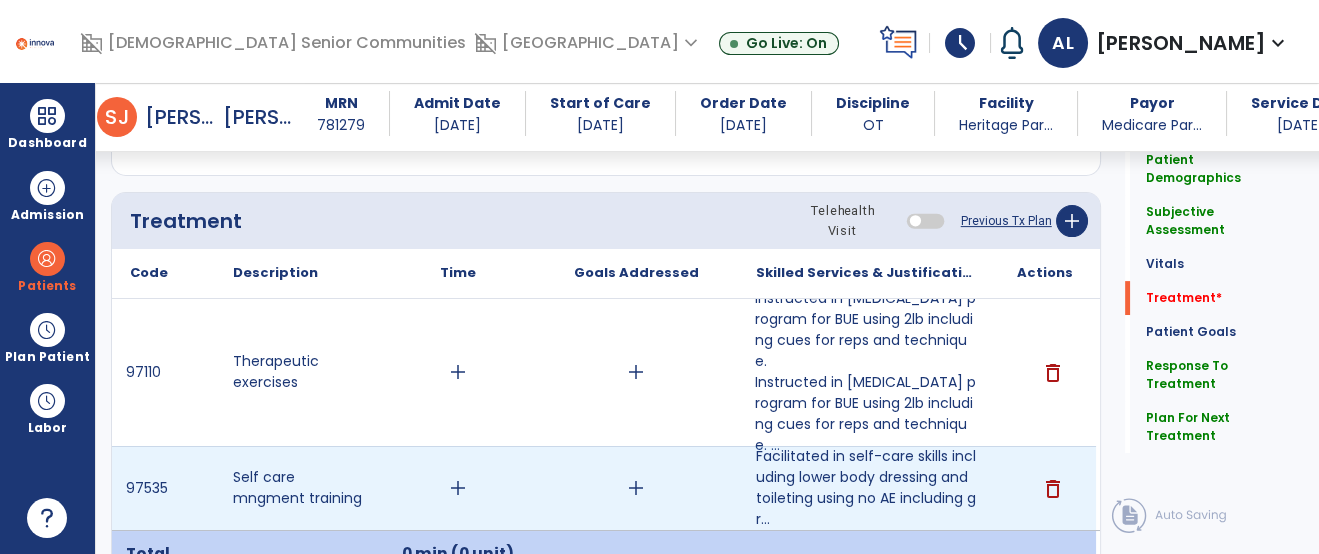 click on "add" at bounding box center [458, 488] 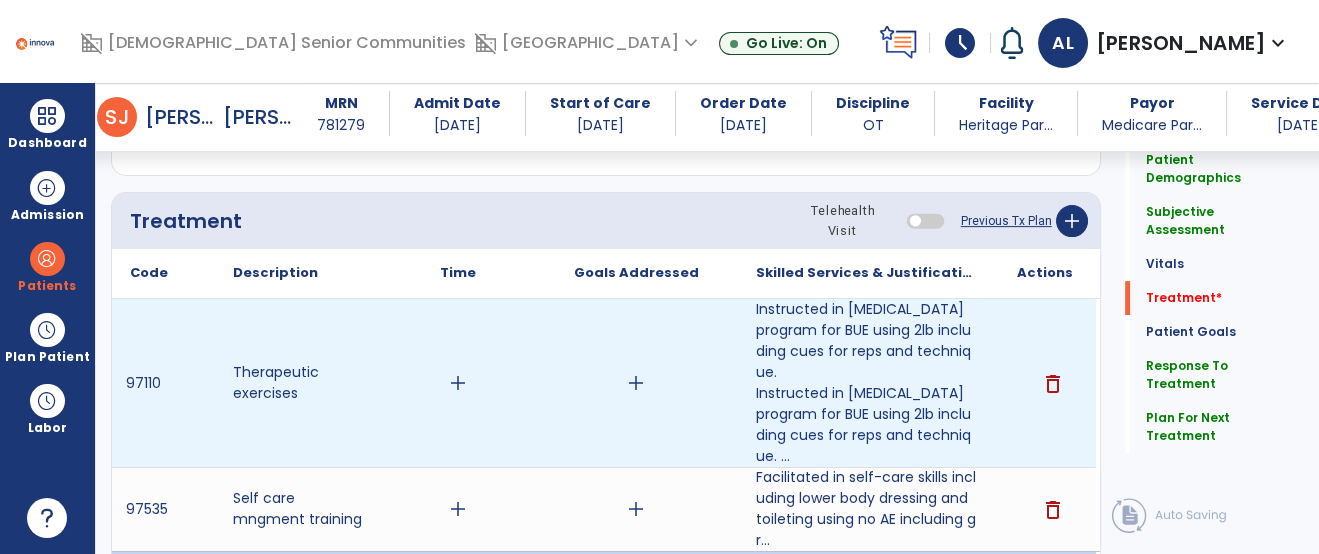 click on "add" at bounding box center [457, 383] 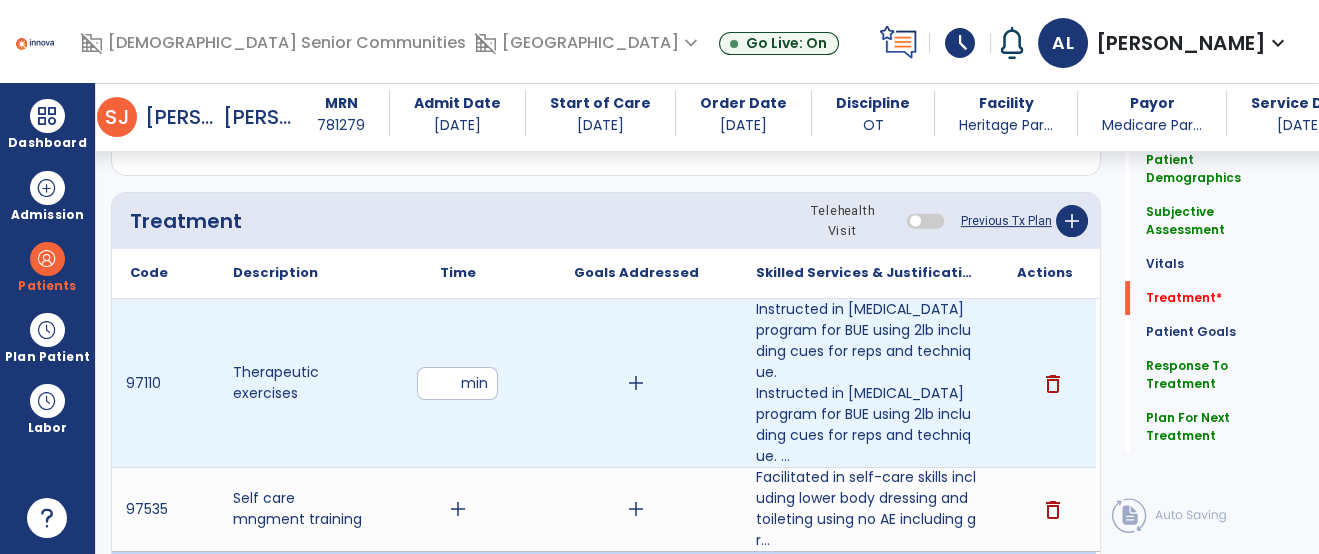 type on "**" 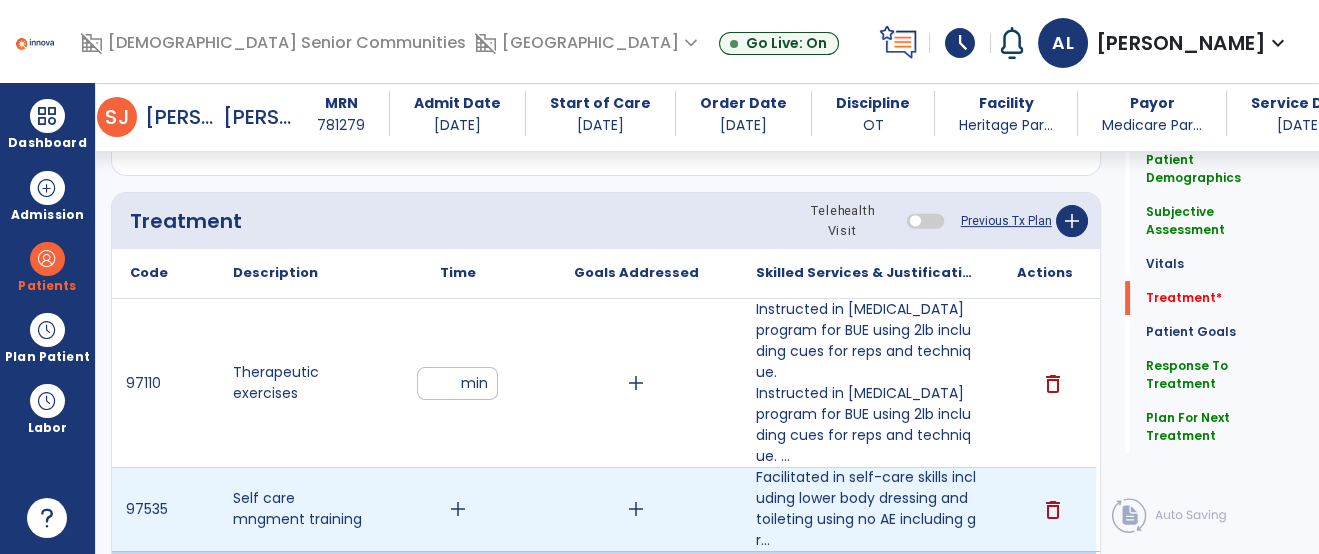 click on "add" at bounding box center (458, 509) 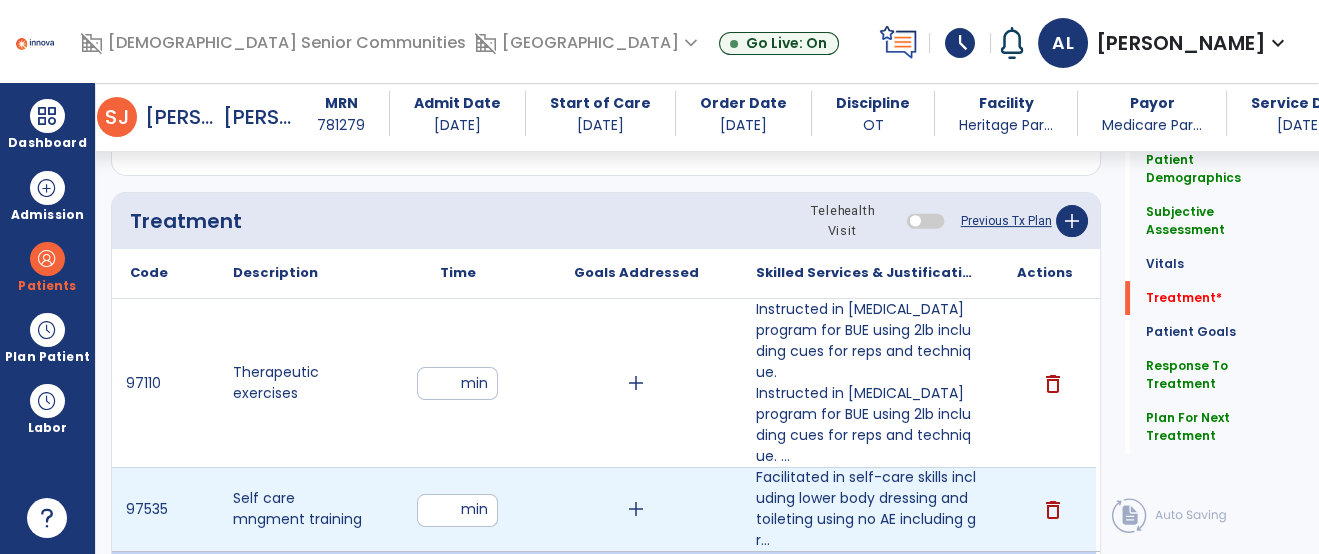 type on "**" 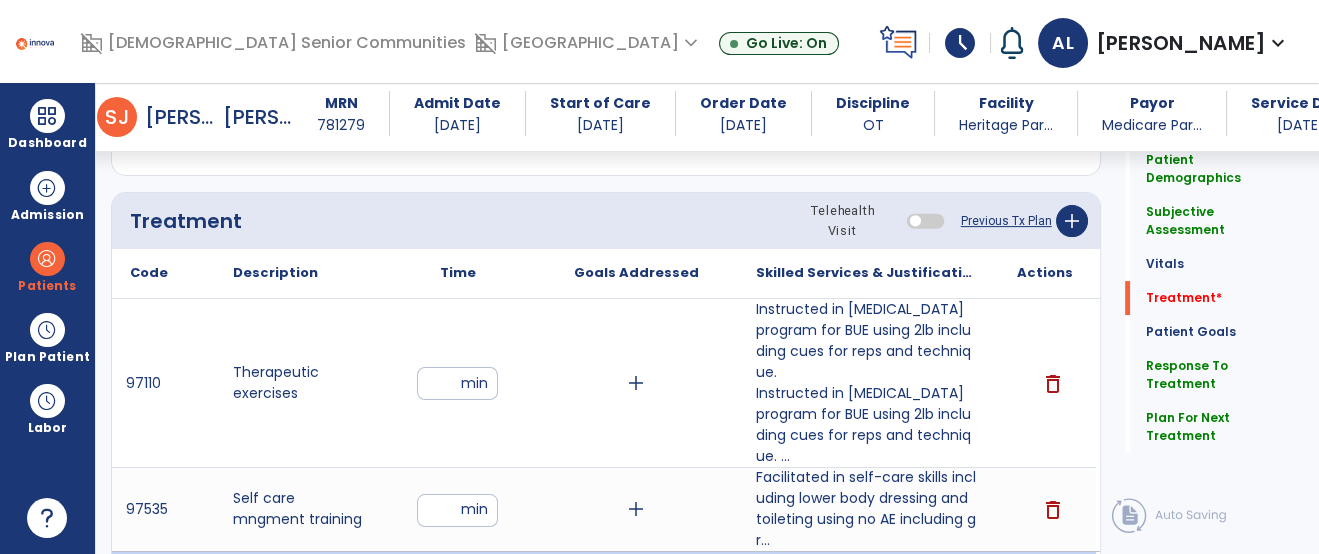 click on "Quick Links  Patient Demographics   Patient Demographics   Subjective Assessment   Subjective Assessment   Vitals   Vitals   Treatment   *  Treatment   *  Patient Goals   Patient Goals   Response To Treatment   Response To Treatment   Plan For Next Treatment   Plan For Next Treatment" 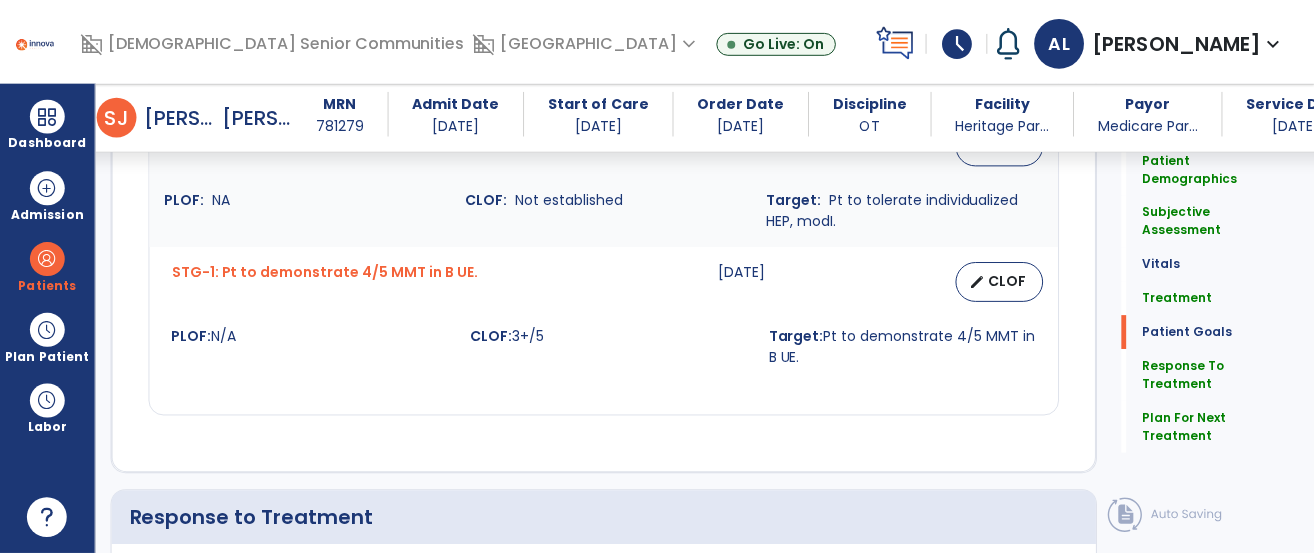 scroll, scrollTop: 3497, scrollLeft: 0, axis: vertical 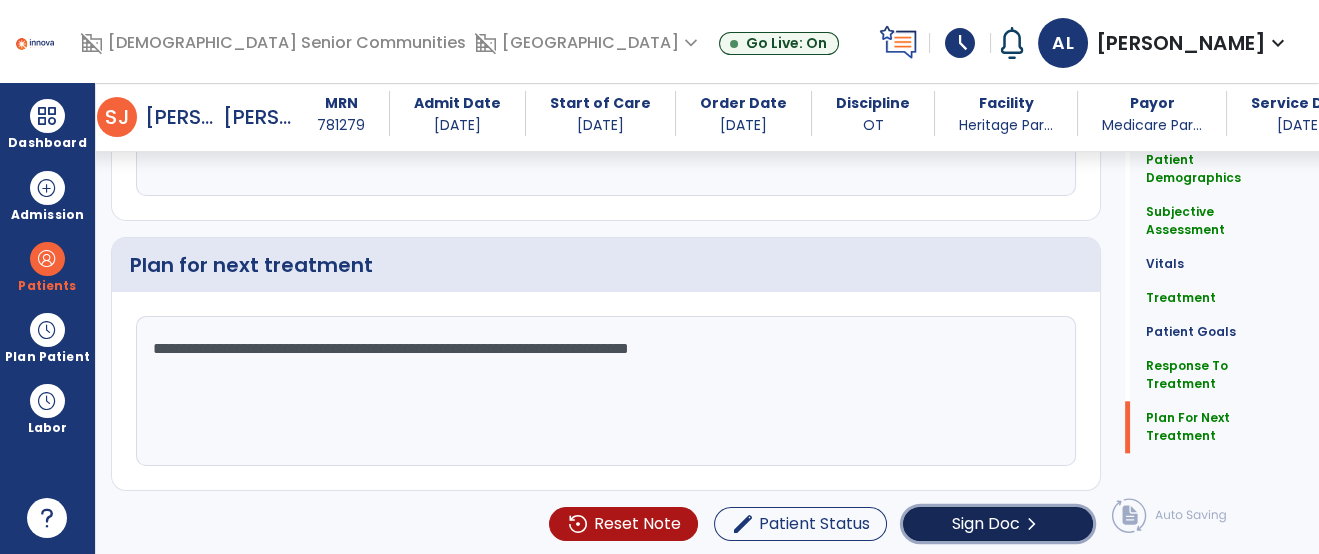 click on "Sign Doc" 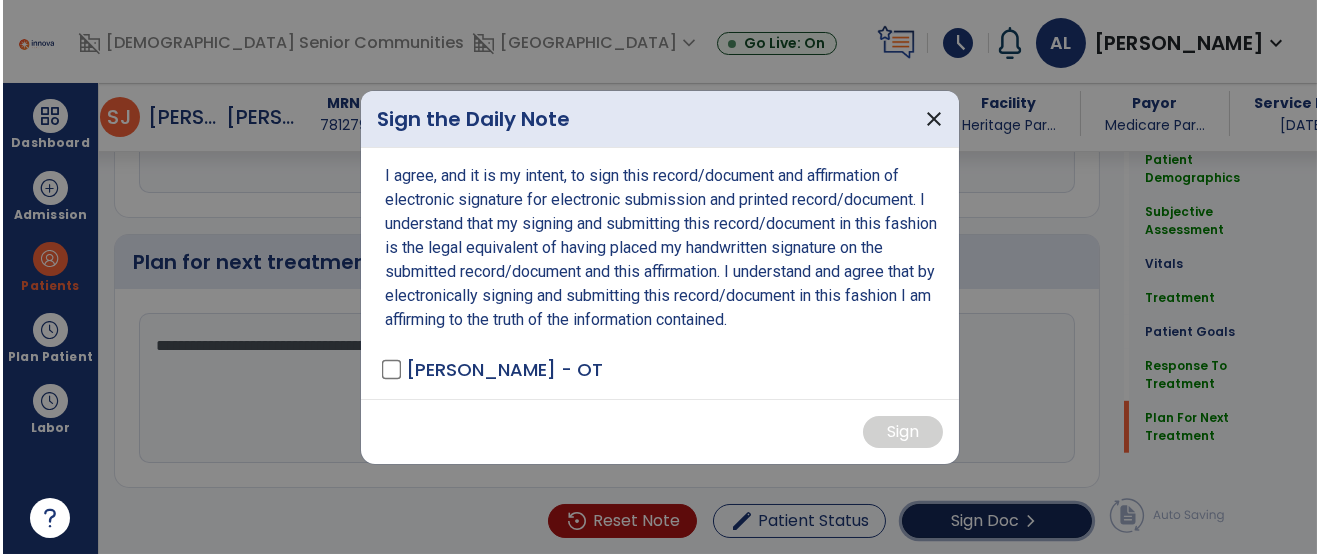scroll, scrollTop: 3518, scrollLeft: 0, axis: vertical 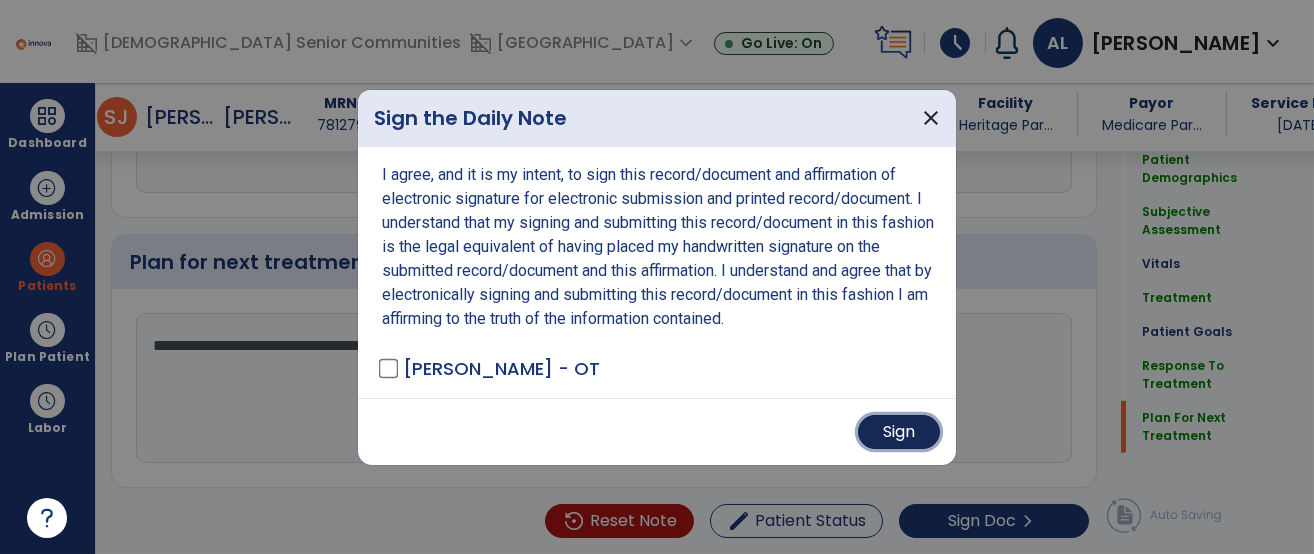 click on "Sign" at bounding box center [899, 432] 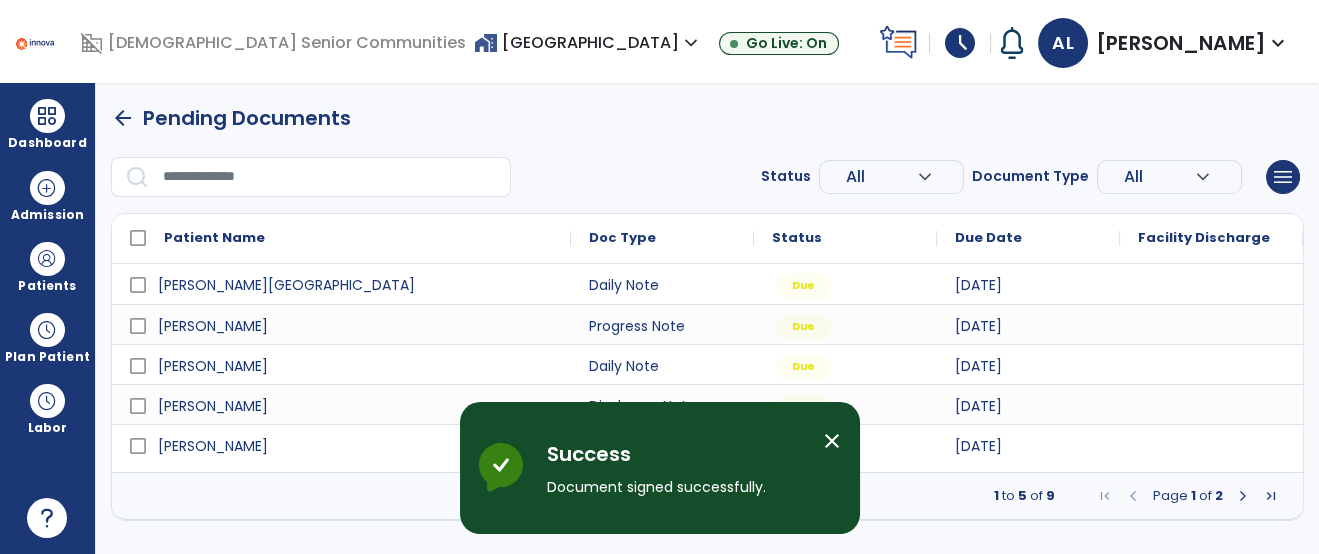 scroll, scrollTop: 0, scrollLeft: 0, axis: both 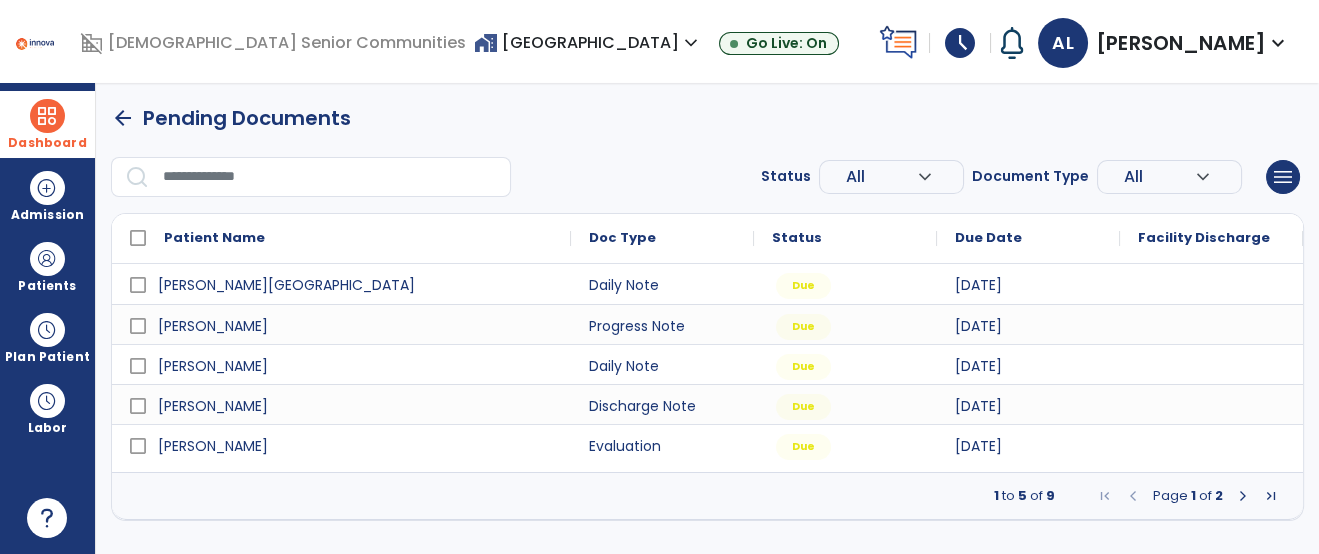 click on "Dashboard" at bounding box center [47, 124] 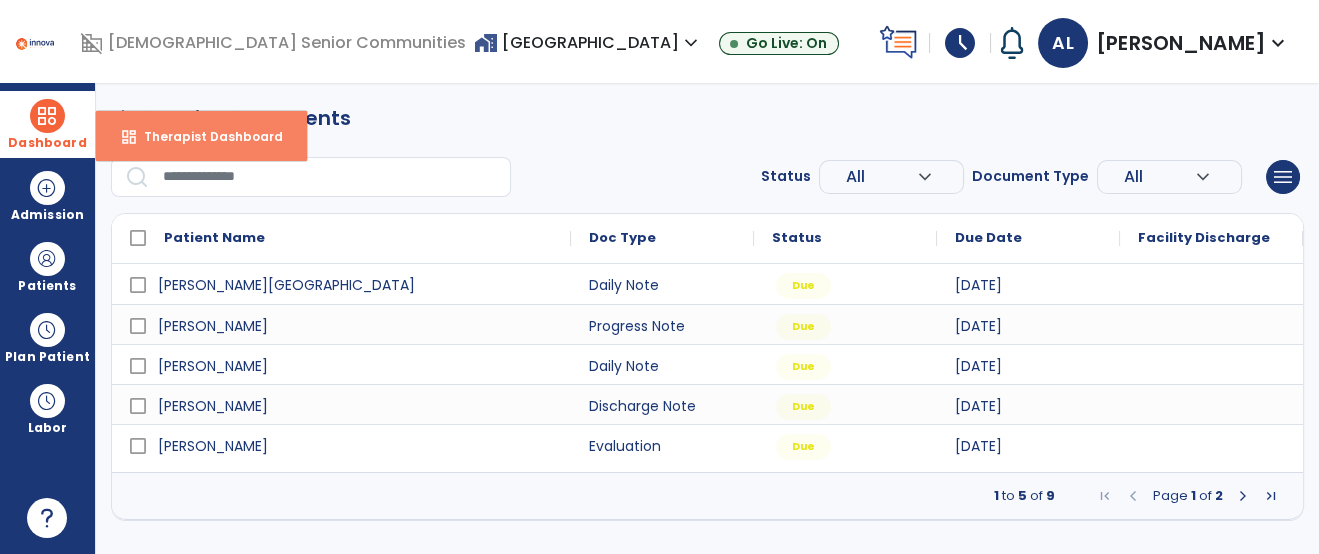 click on "Therapist Dashboard" at bounding box center (205, 136) 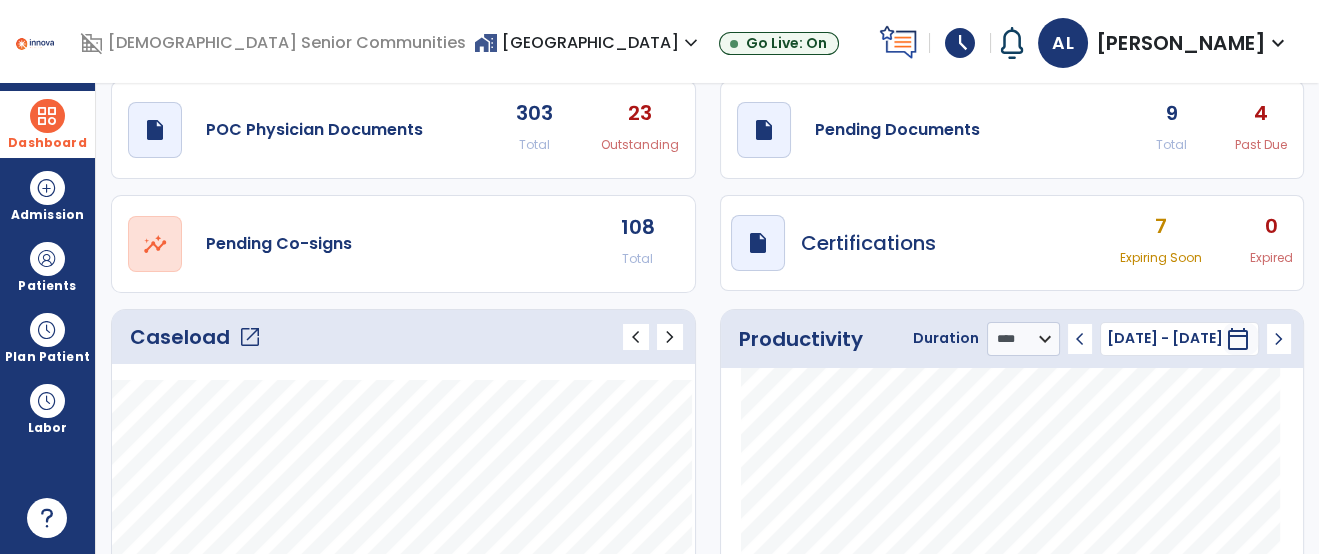 scroll, scrollTop: 0, scrollLeft: 0, axis: both 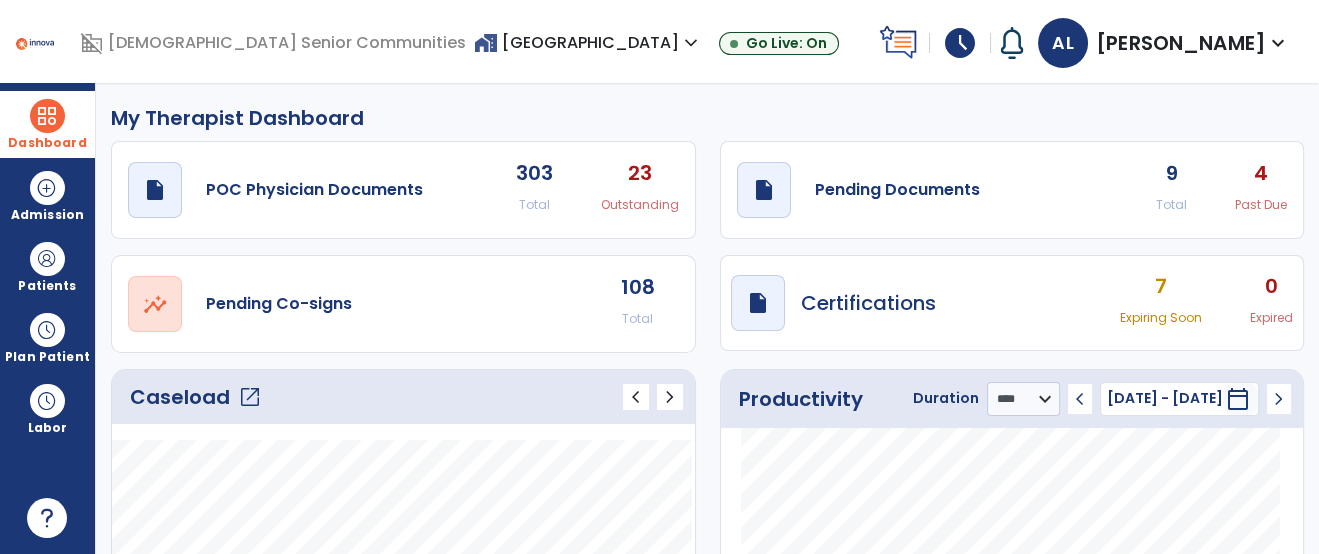click on "draft   open_in_new  Pending Documents 9 Total 4 Past Due" 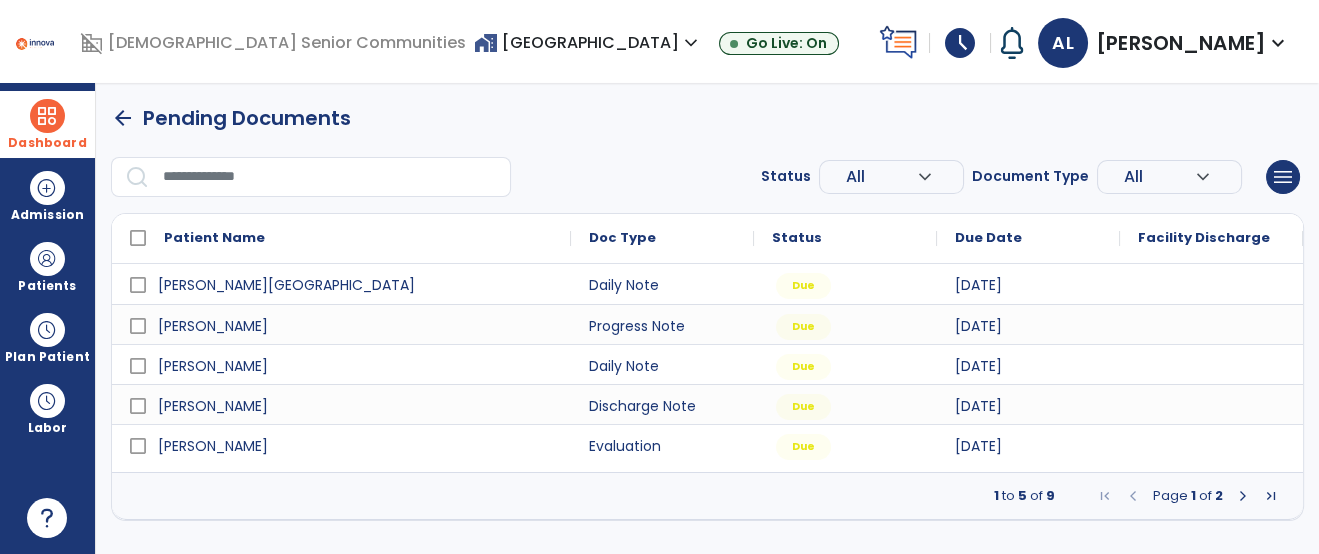 click at bounding box center (1243, 496) 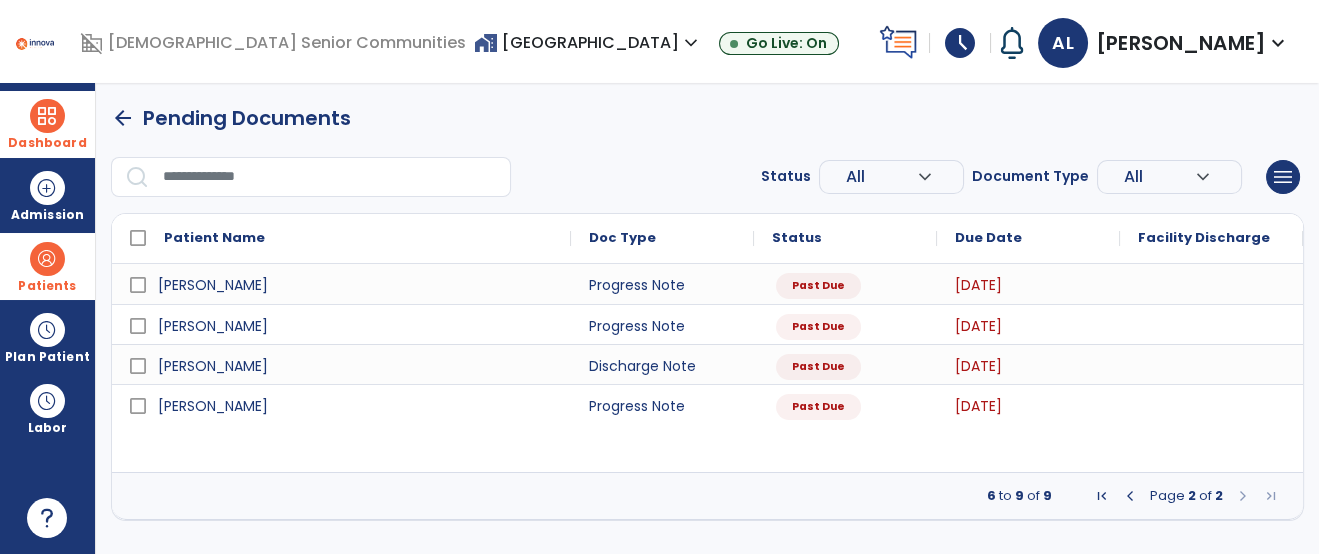 click at bounding box center (47, 259) 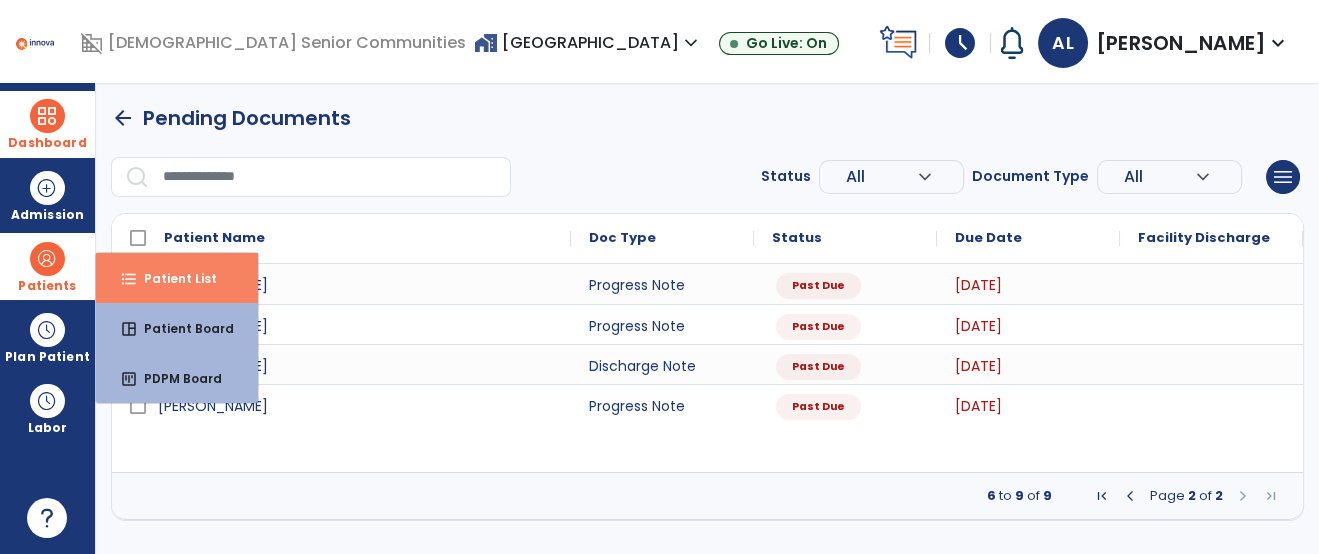 click on "Patient List" at bounding box center (172, 278) 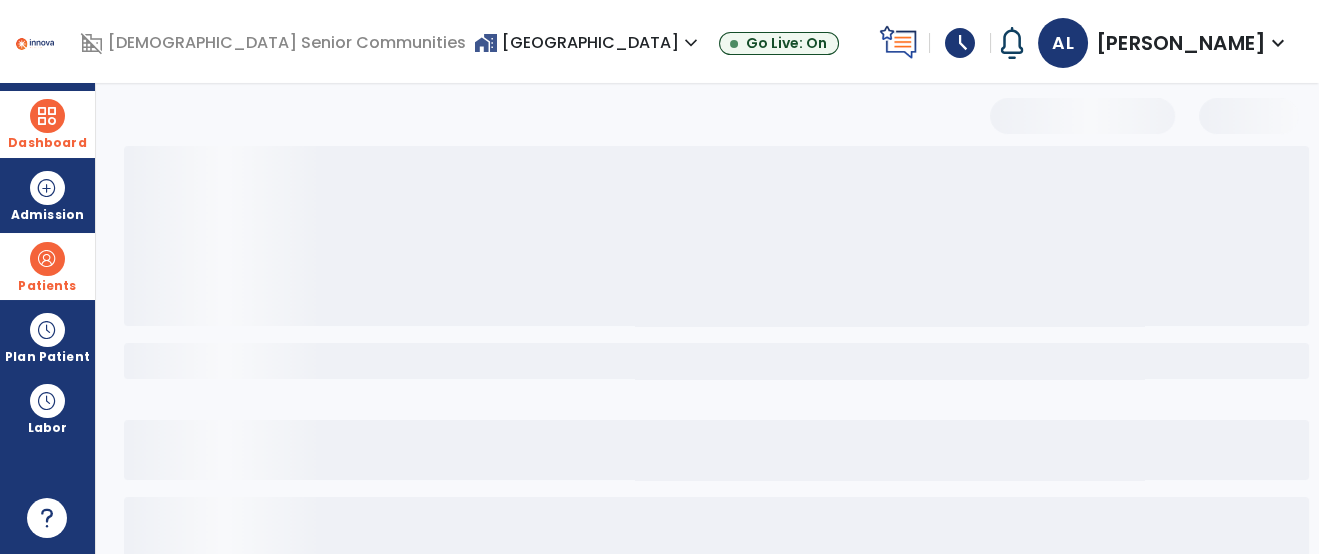 select on "***" 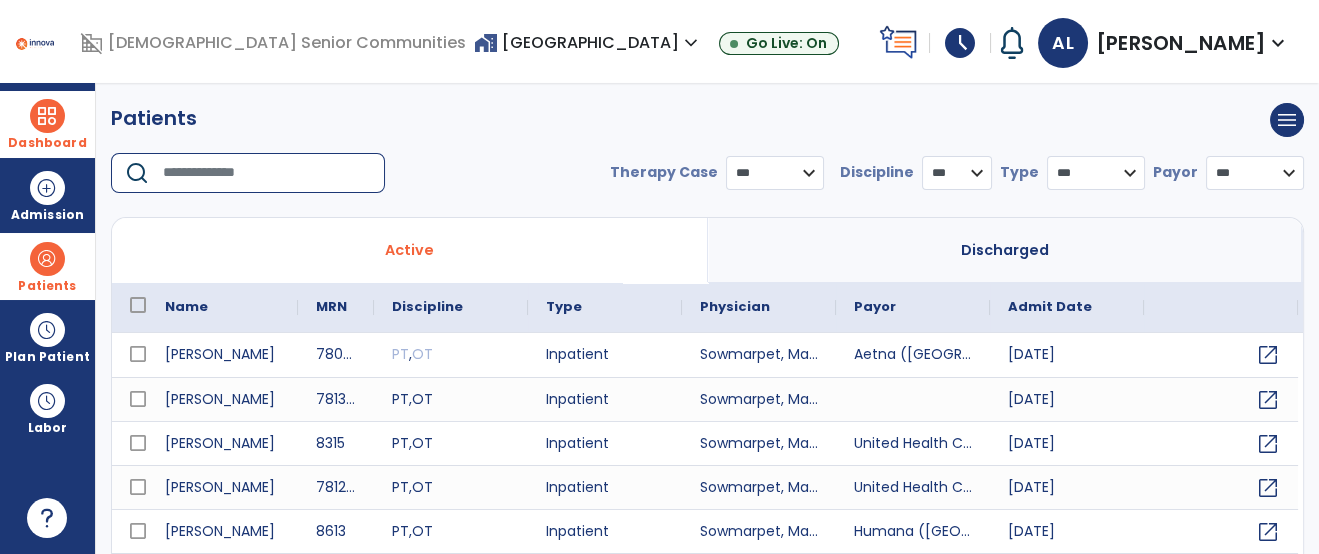 click at bounding box center (267, 173) 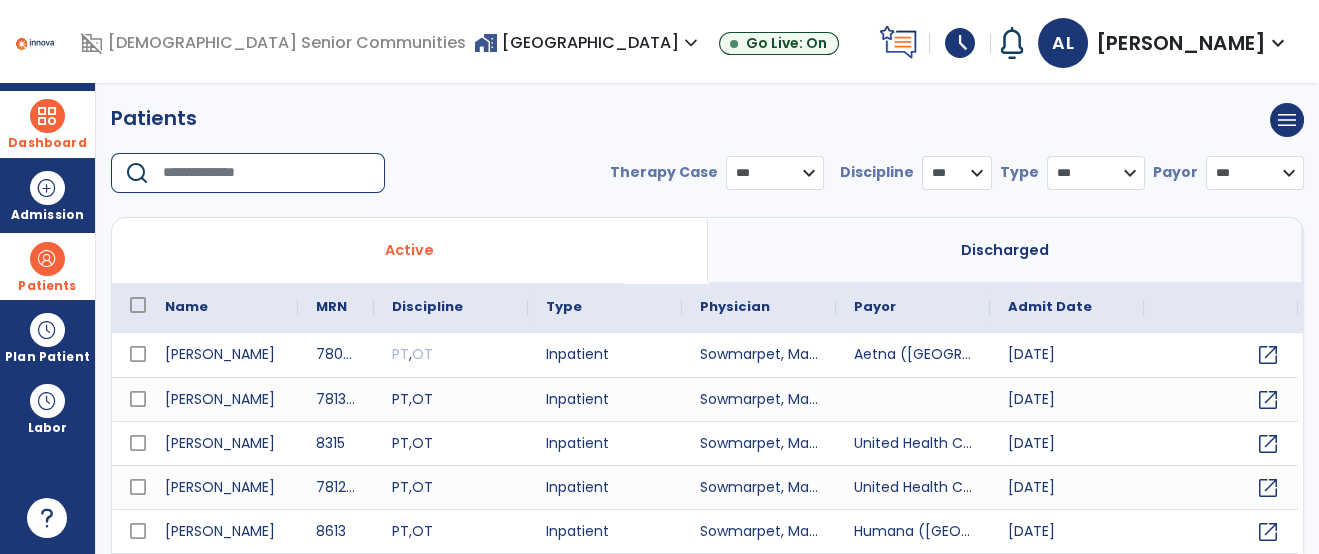 click at bounding box center (267, 173) 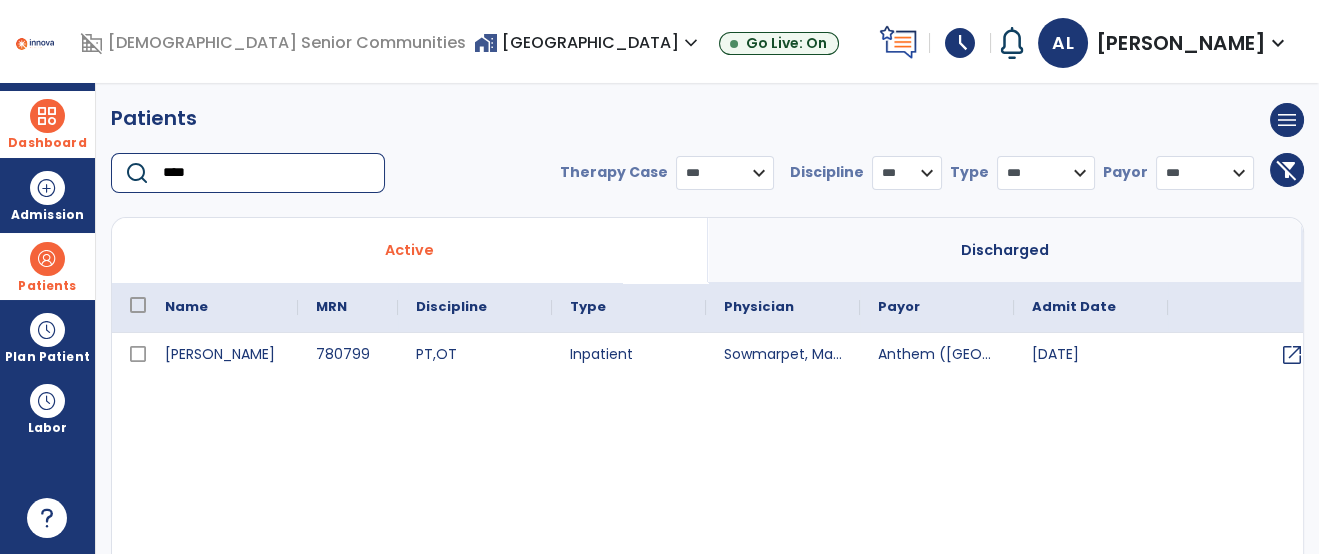 type on "****" 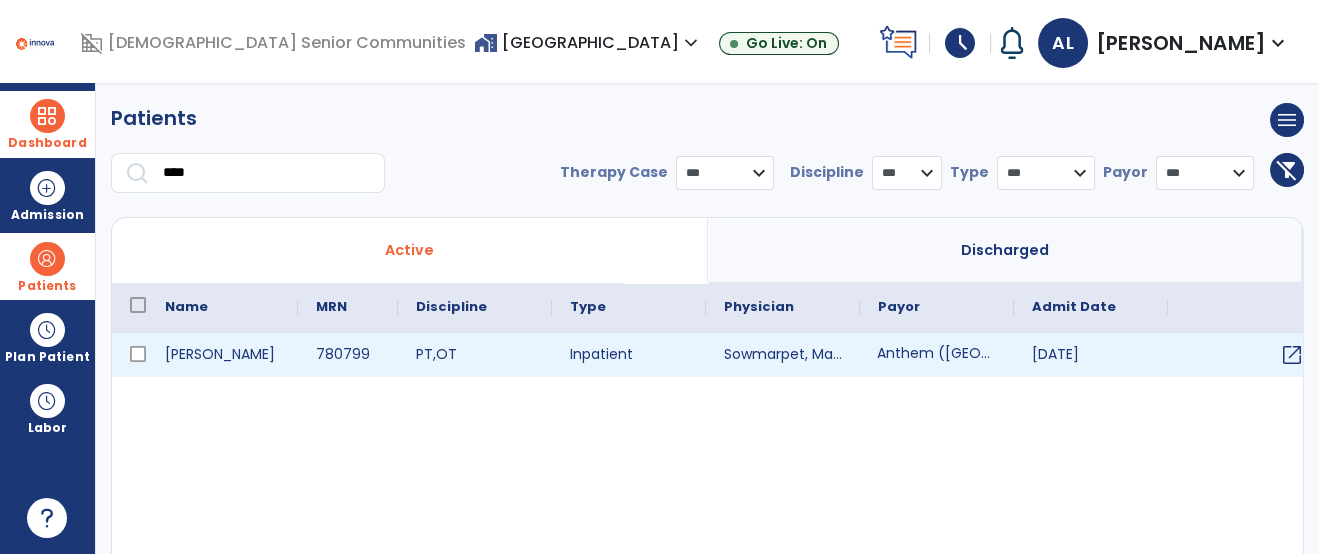 click on "Anthem (MI)" at bounding box center [937, 355] 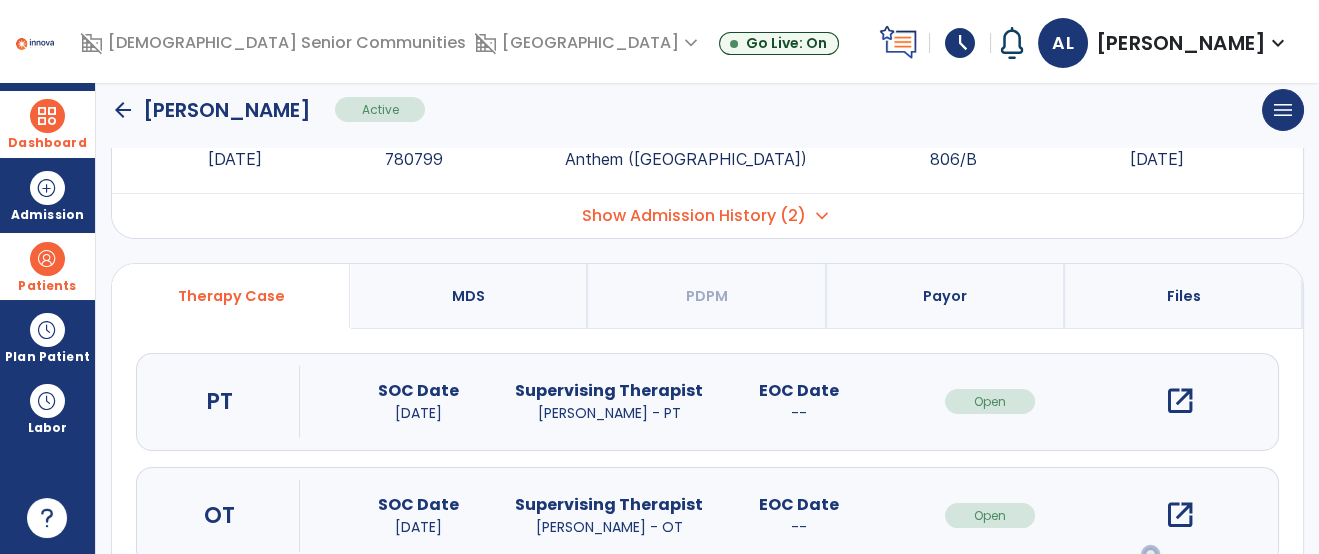 scroll, scrollTop: 251, scrollLeft: 0, axis: vertical 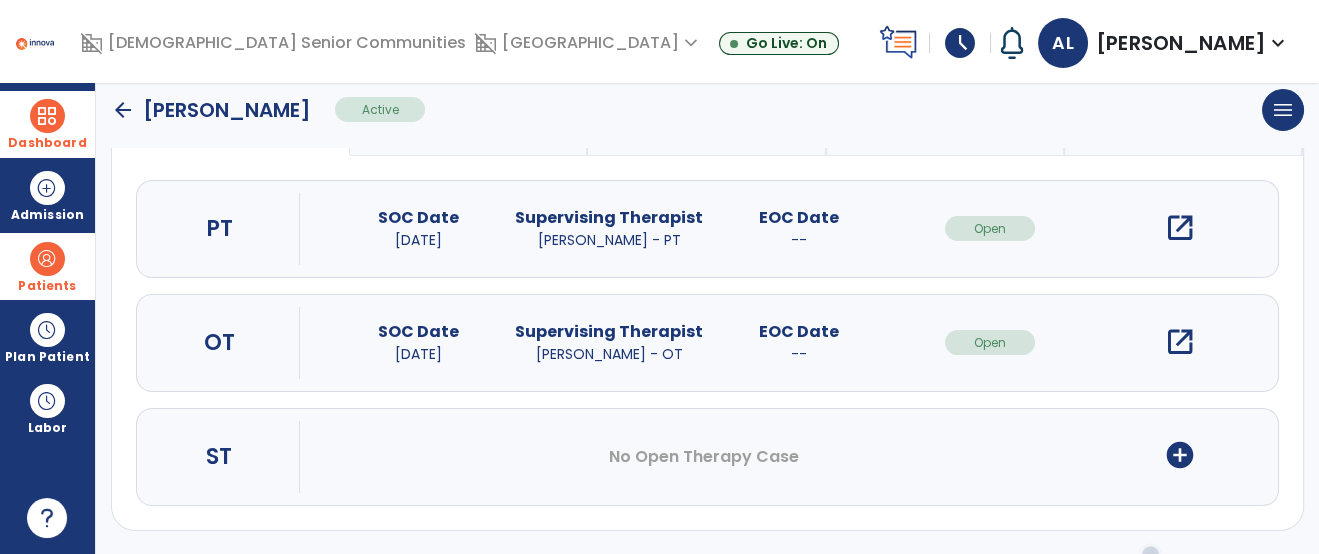 click on "open_in_new" at bounding box center [1180, 342] 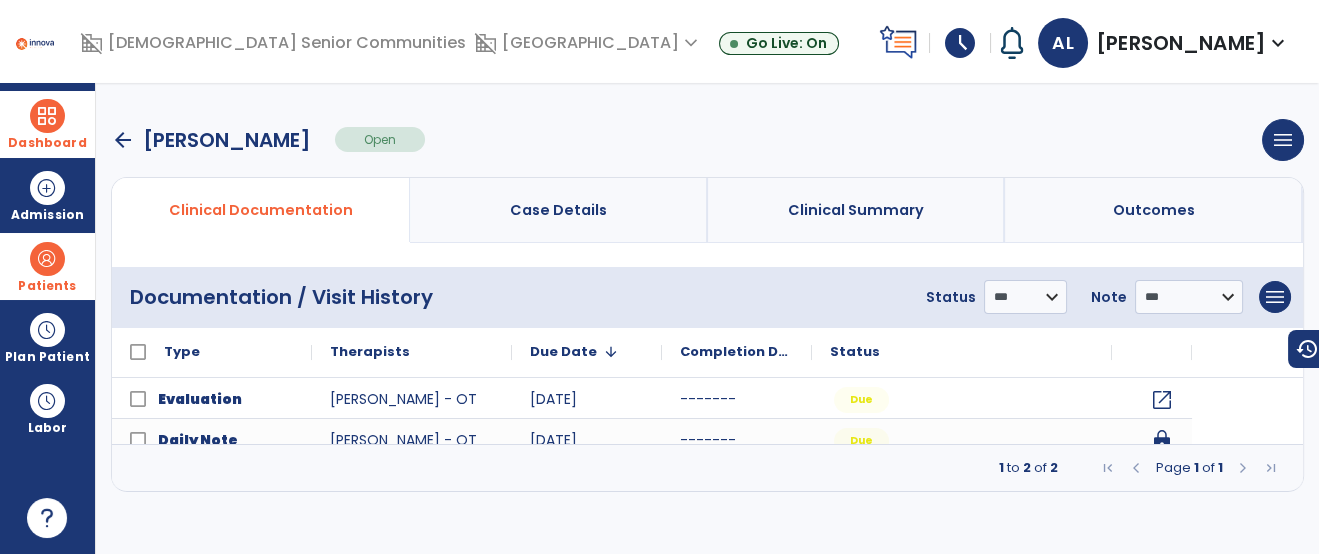 scroll, scrollTop: 0, scrollLeft: 0, axis: both 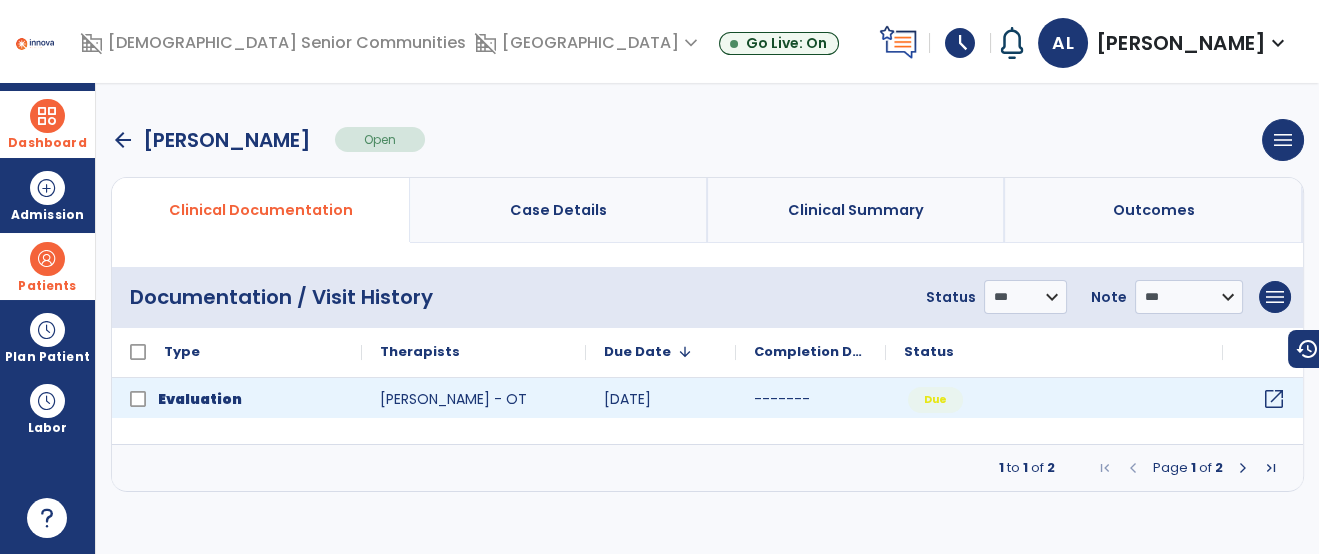 click on "open_in_new" 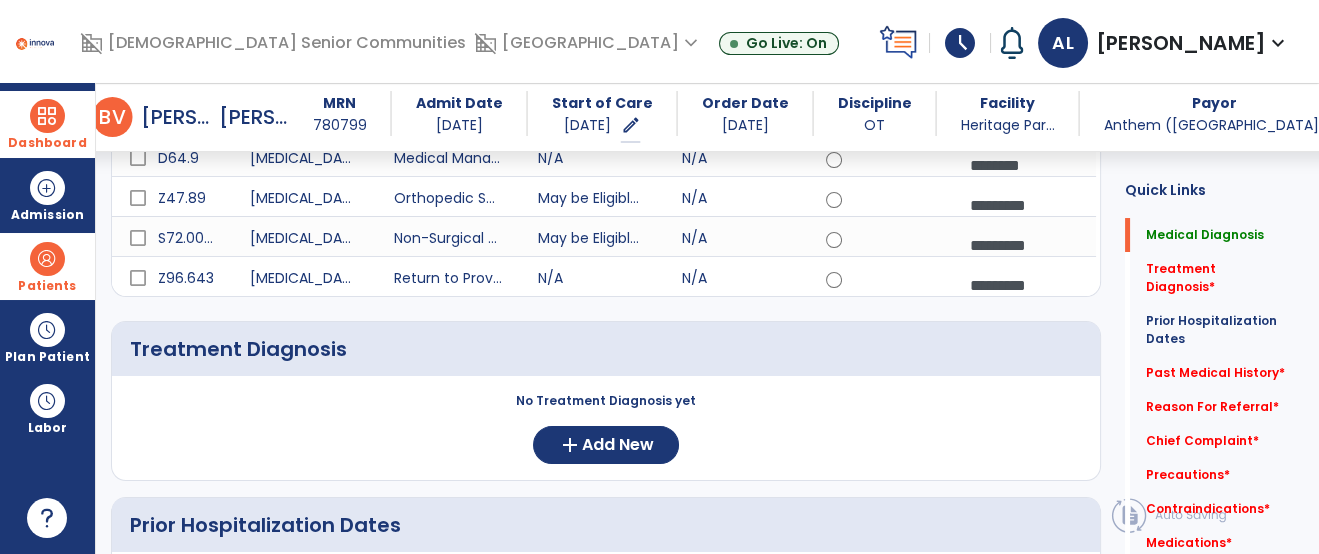 scroll, scrollTop: 457, scrollLeft: 0, axis: vertical 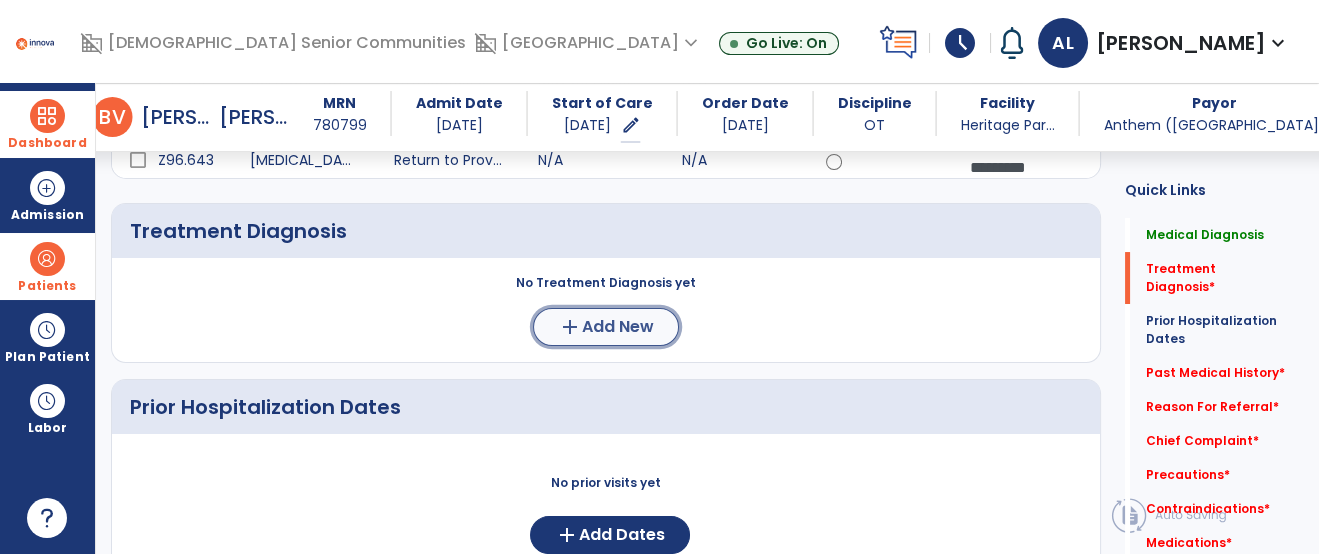click on "add  Add New" 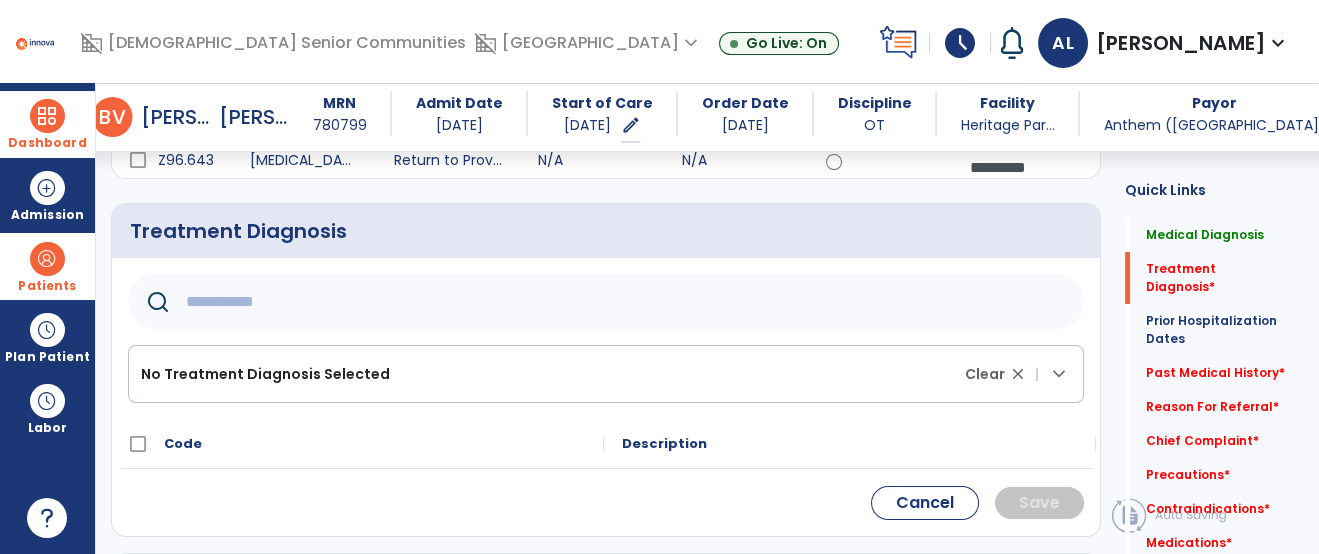 click 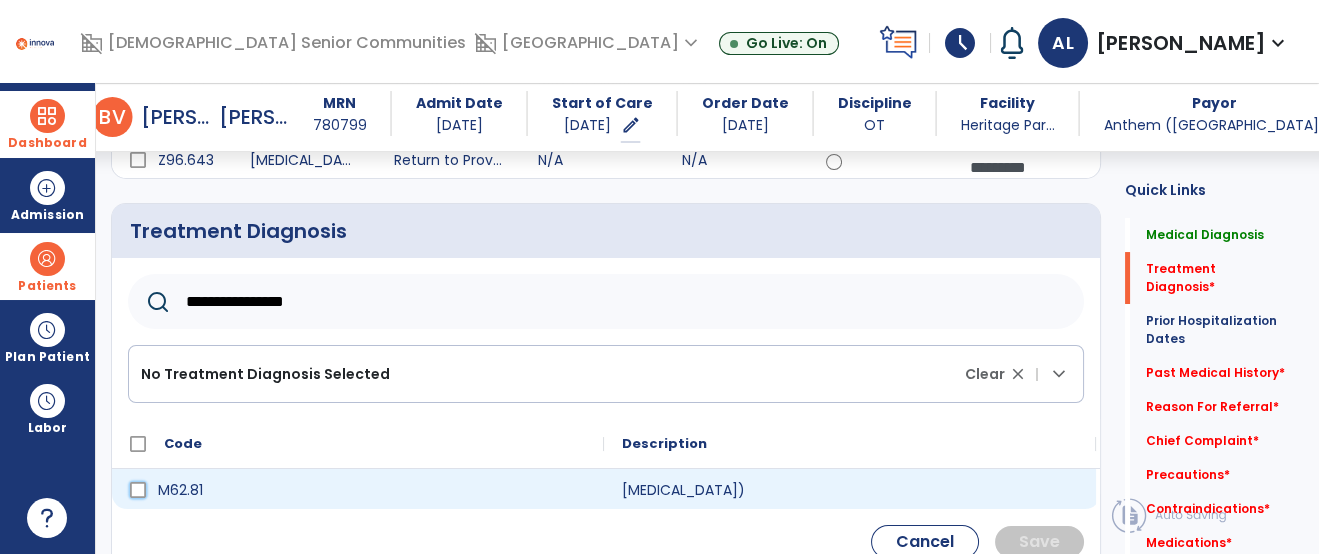 click 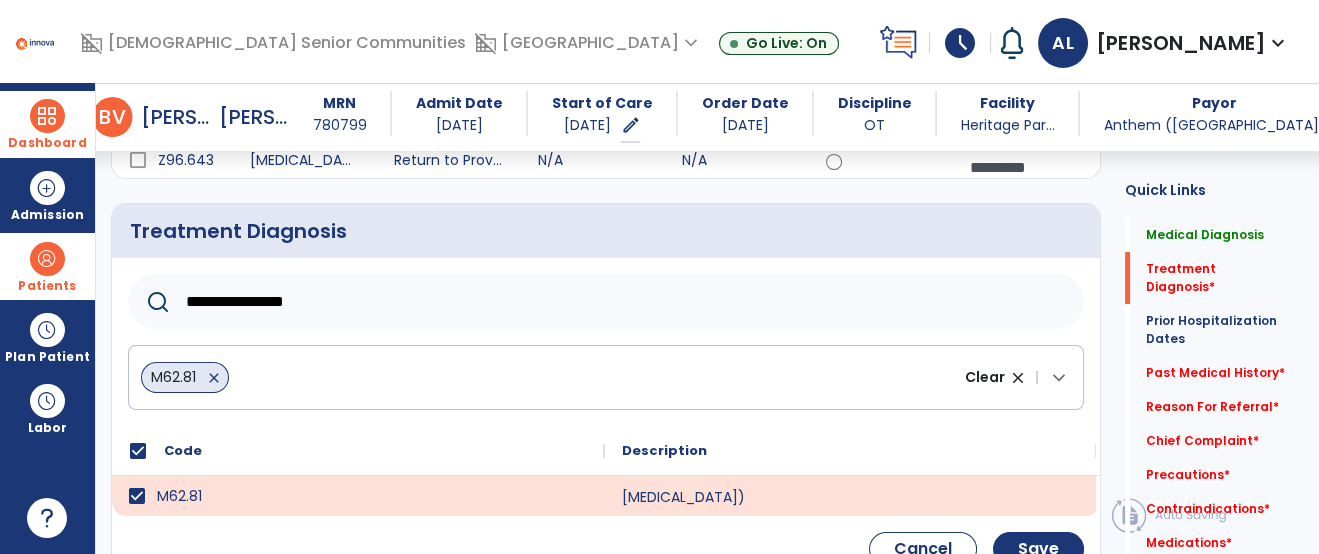 drag, startPoint x: 370, startPoint y: 325, endPoint x: 121, endPoint y: 357, distance: 251.0478 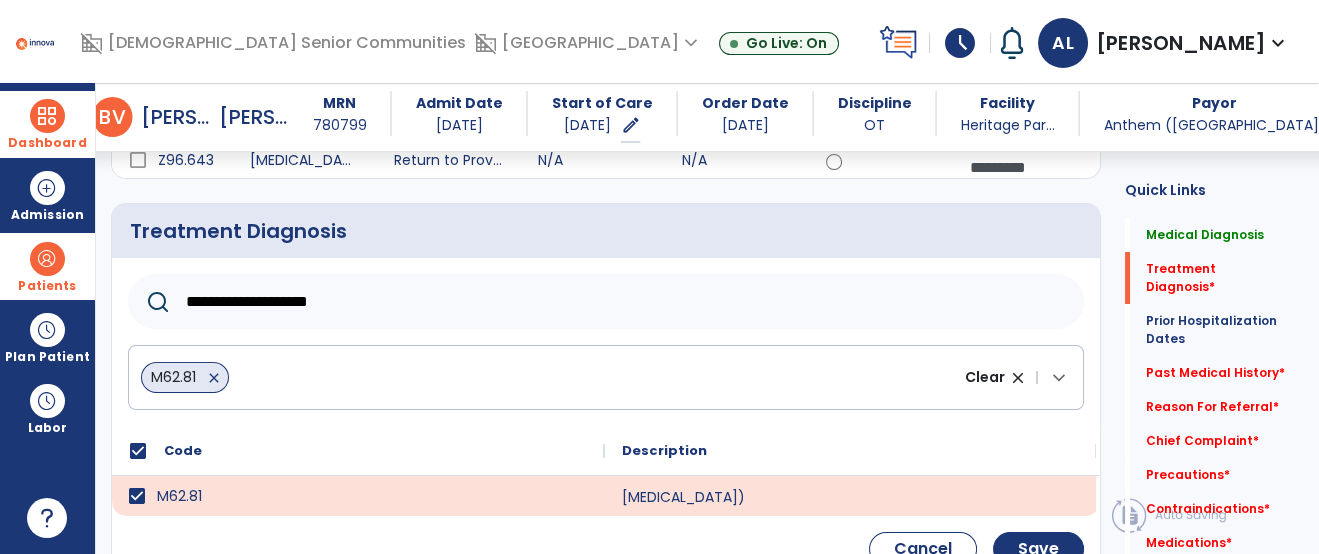 type on "**********" 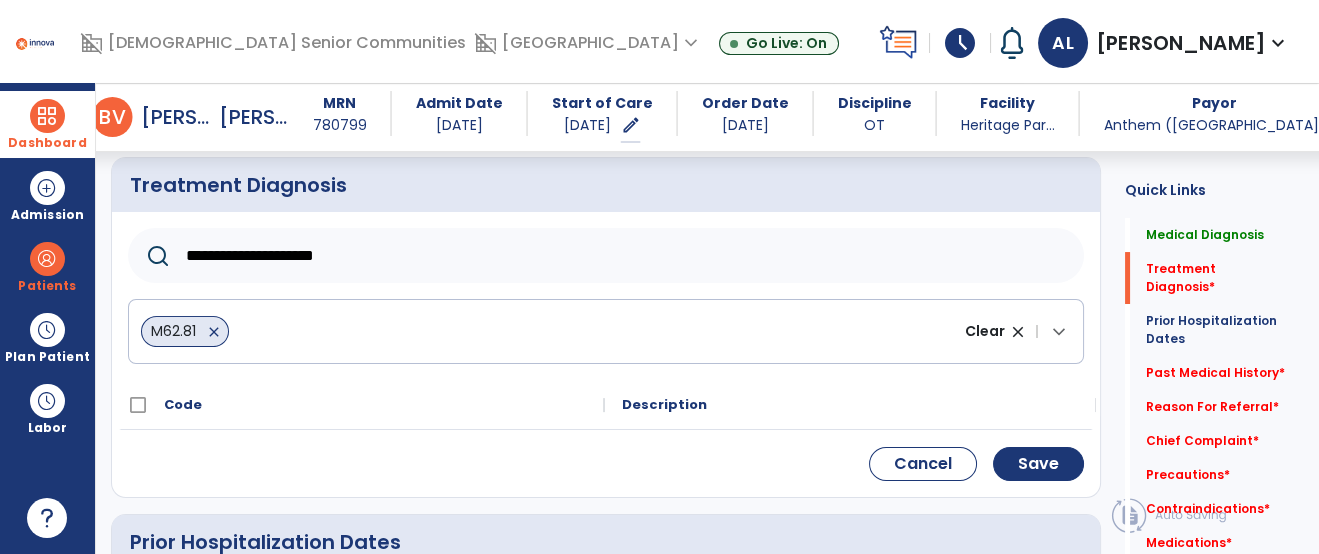 scroll, scrollTop: 516, scrollLeft: 0, axis: vertical 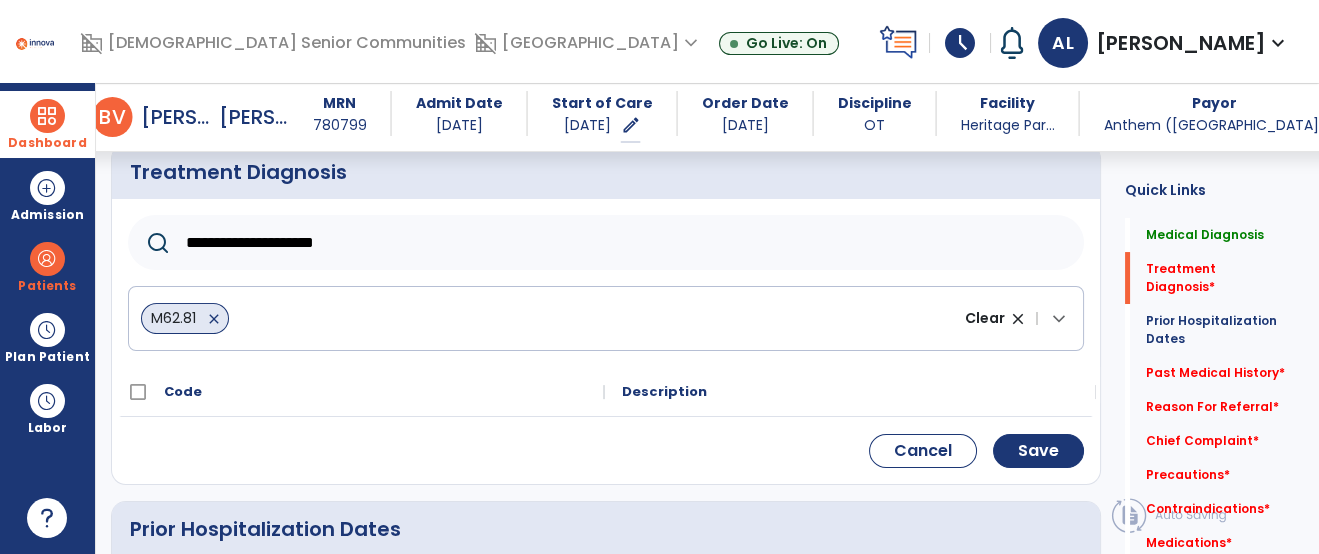 drag, startPoint x: 263, startPoint y: 275, endPoint x: 174, endPoint y: 264, distance: 89.6772 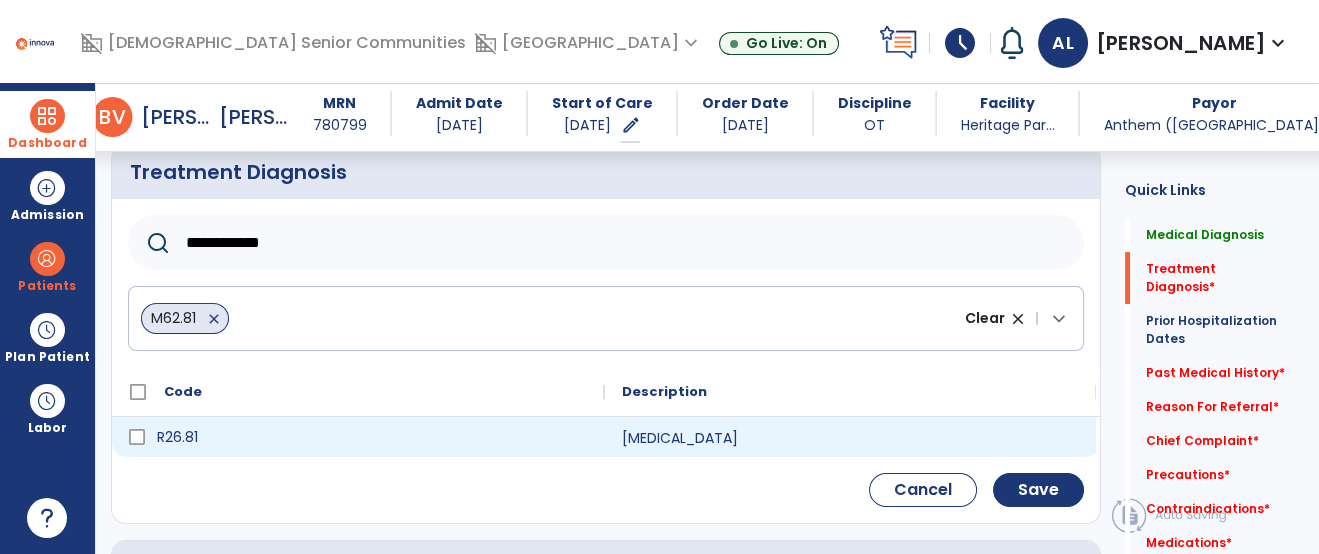 type on "**********" 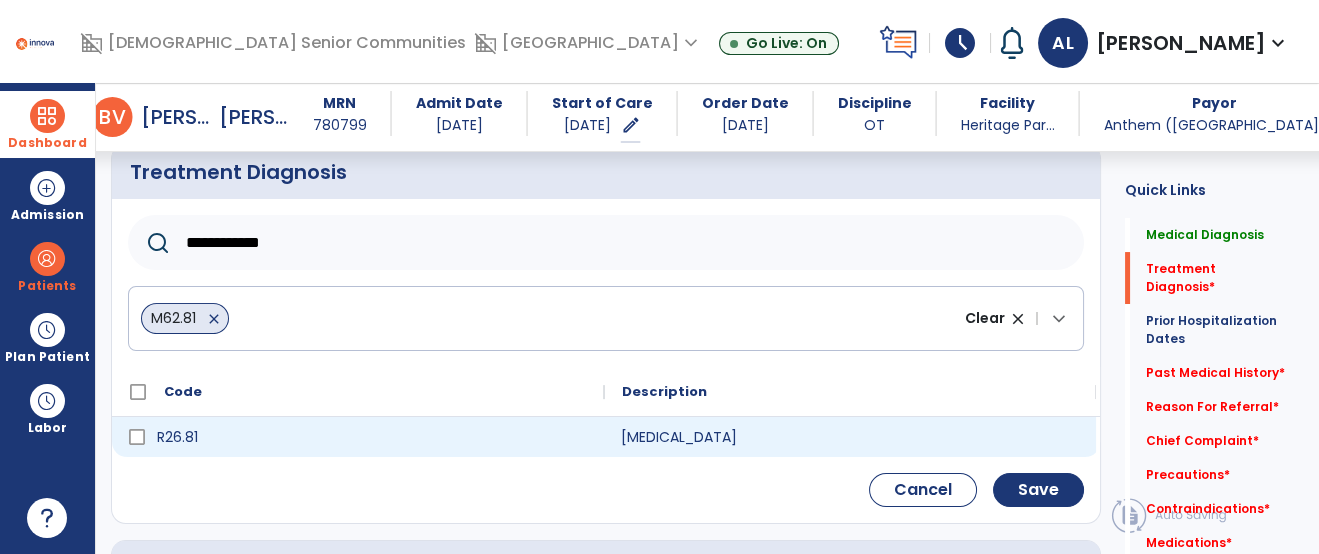 click on "[MEDICAL_DATA]" 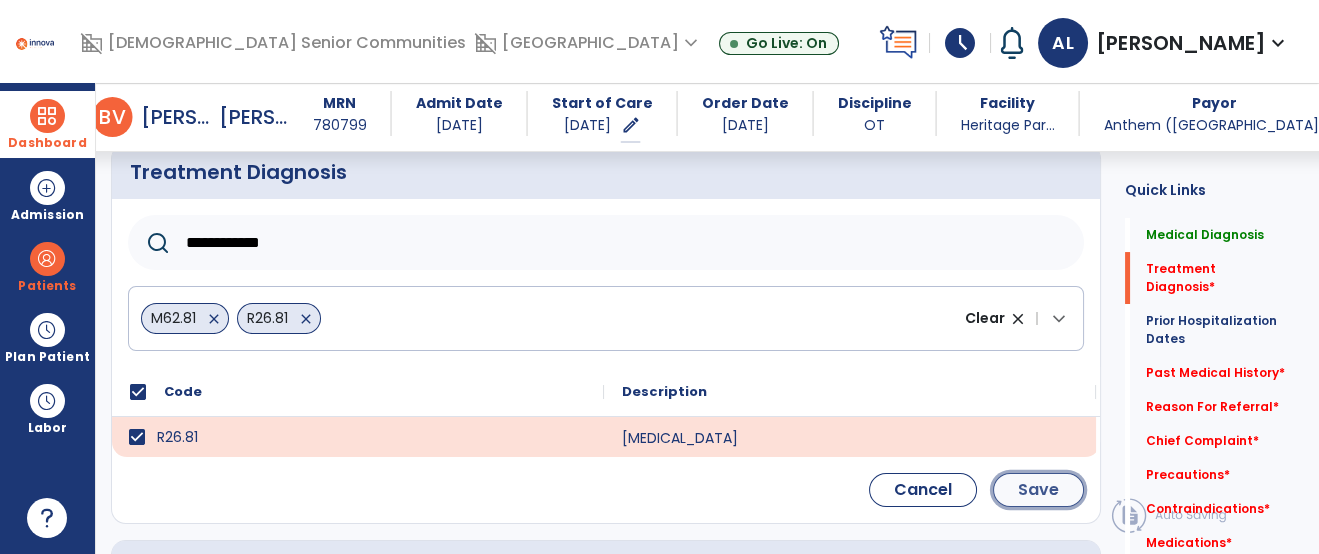 click on "Save" 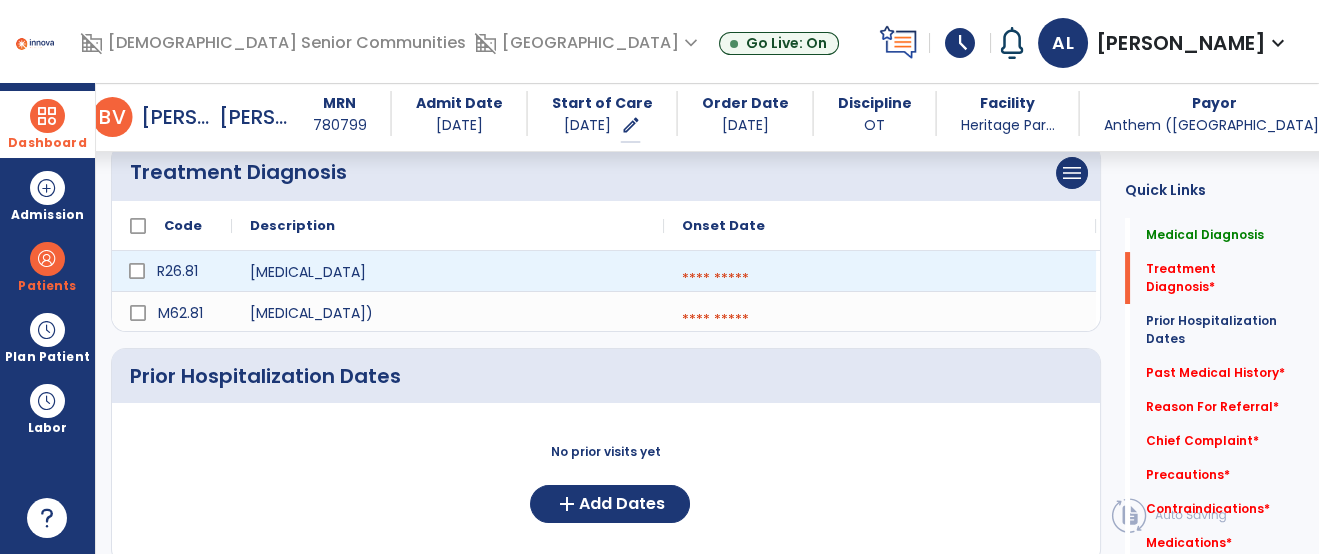 click at bounding box center (880, 279) 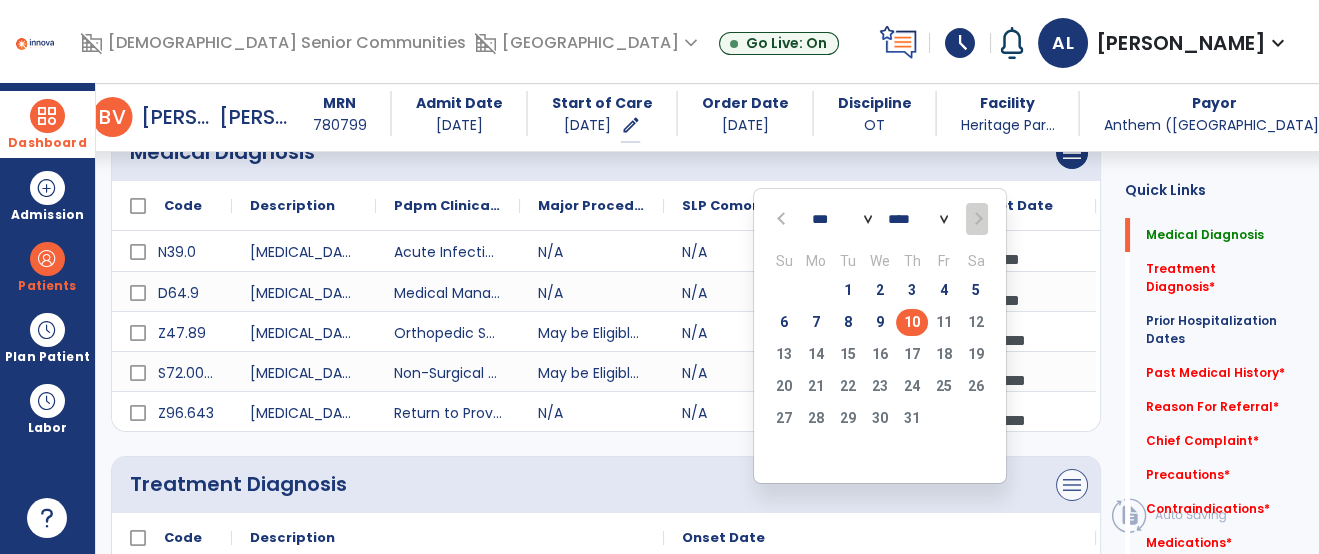 scroll, scrollTop: 134, scrollLeft: 0, axis: vertical 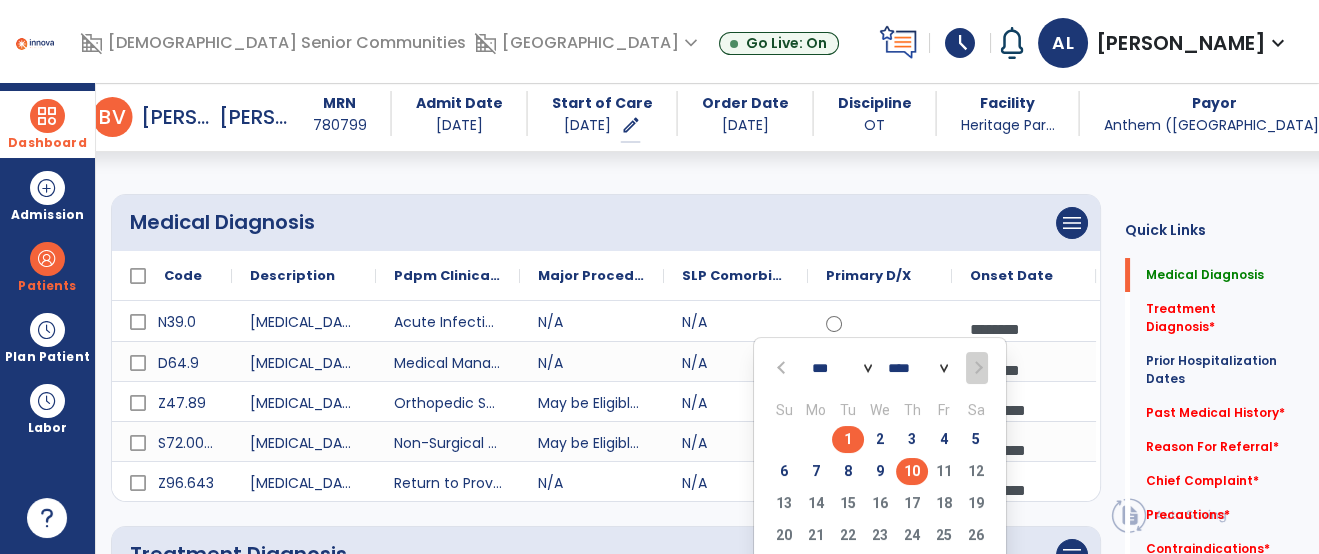 click on "1" 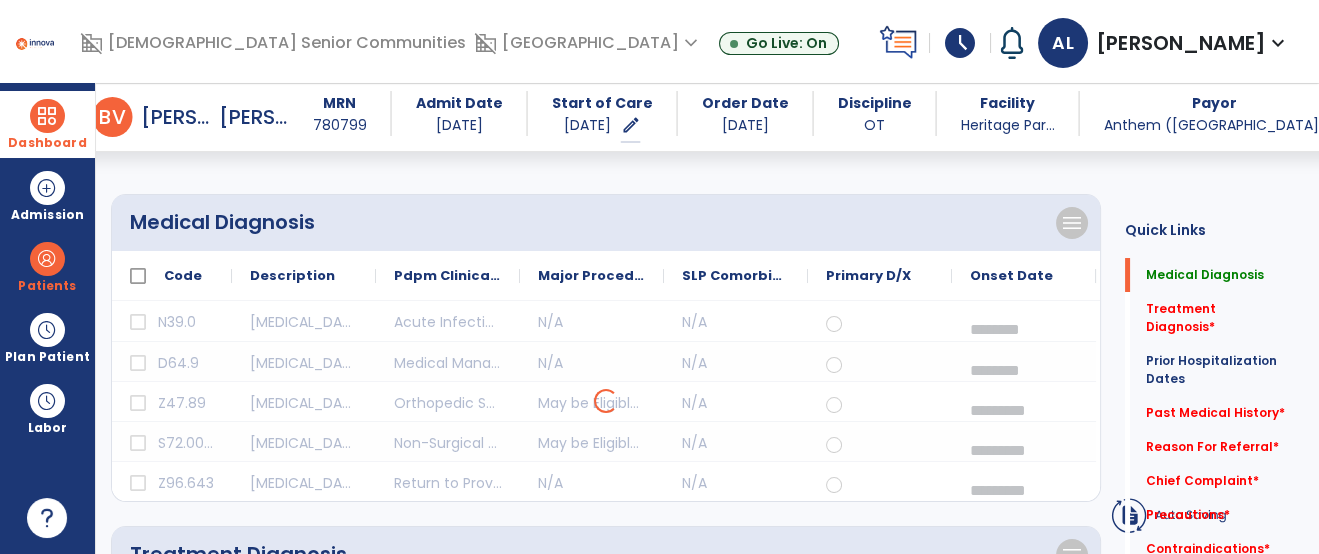 scroll, scrollTop: 468, scrollLeft: 0, axis: vertical 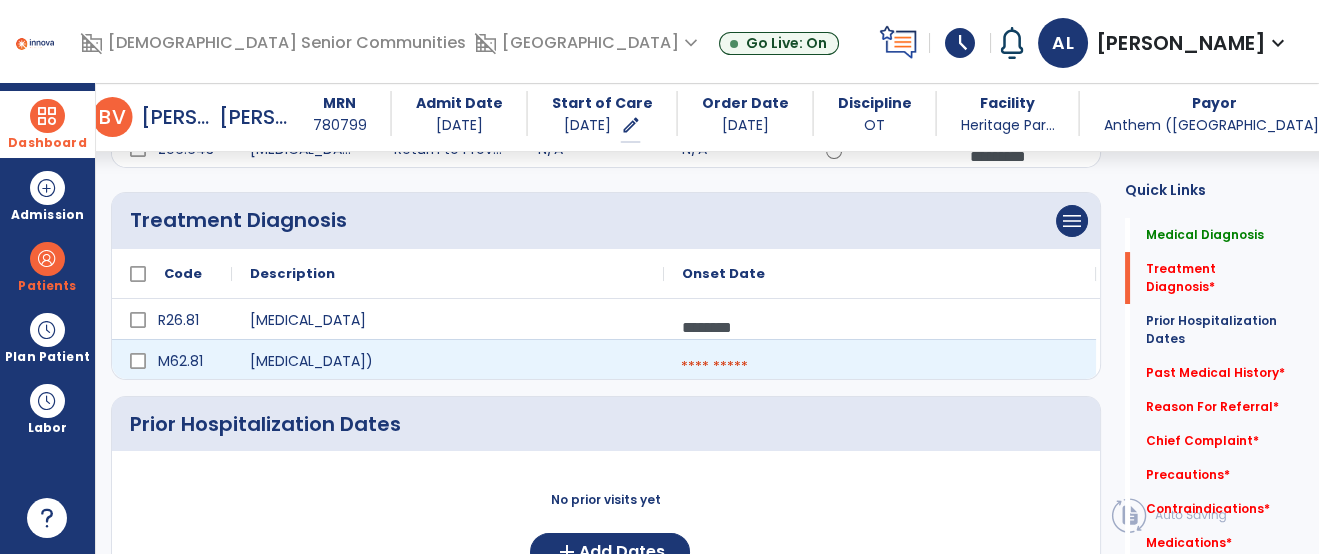 click at bounding box center [880, 367] 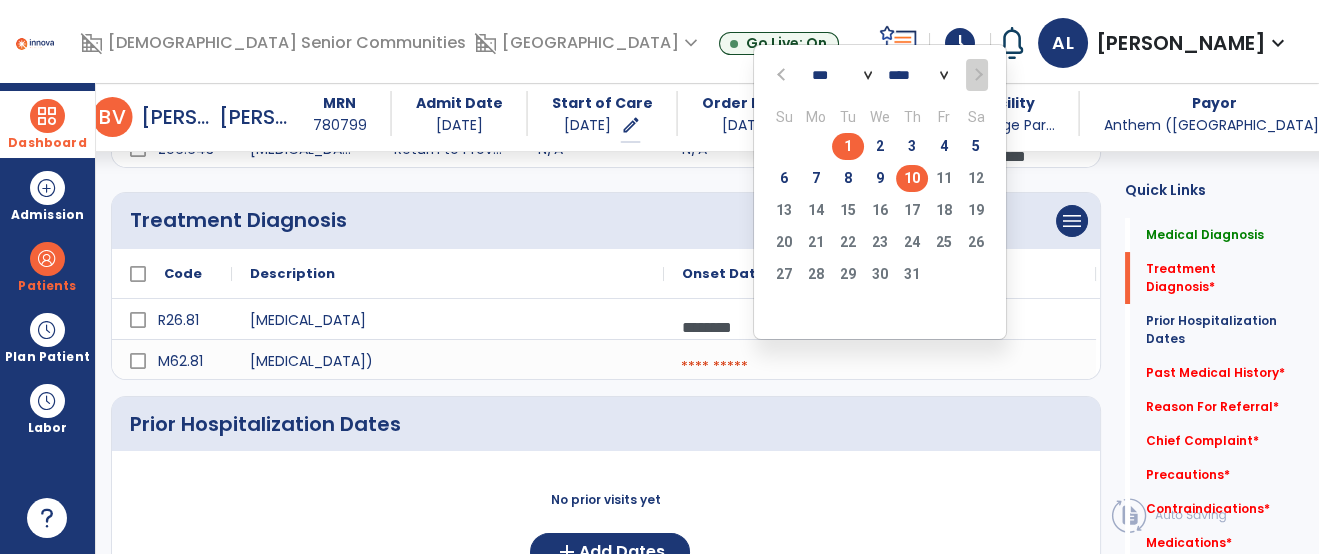 click on "1" 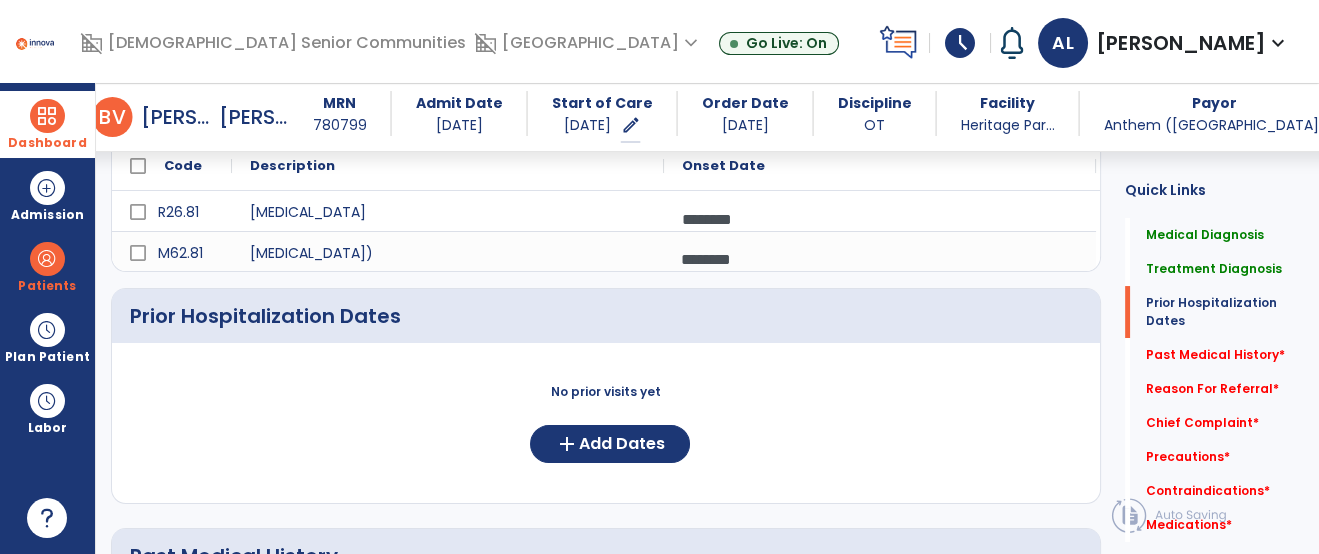 scroll, scrollTop: 719, scrollLeft: 0, axis: vertical 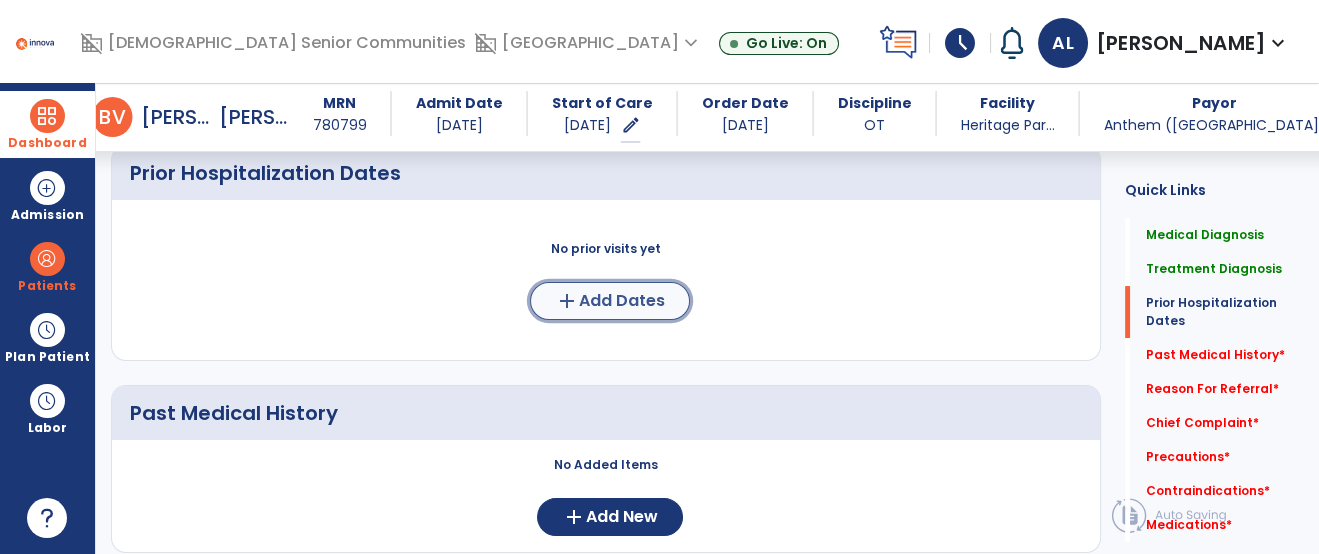click on "add" 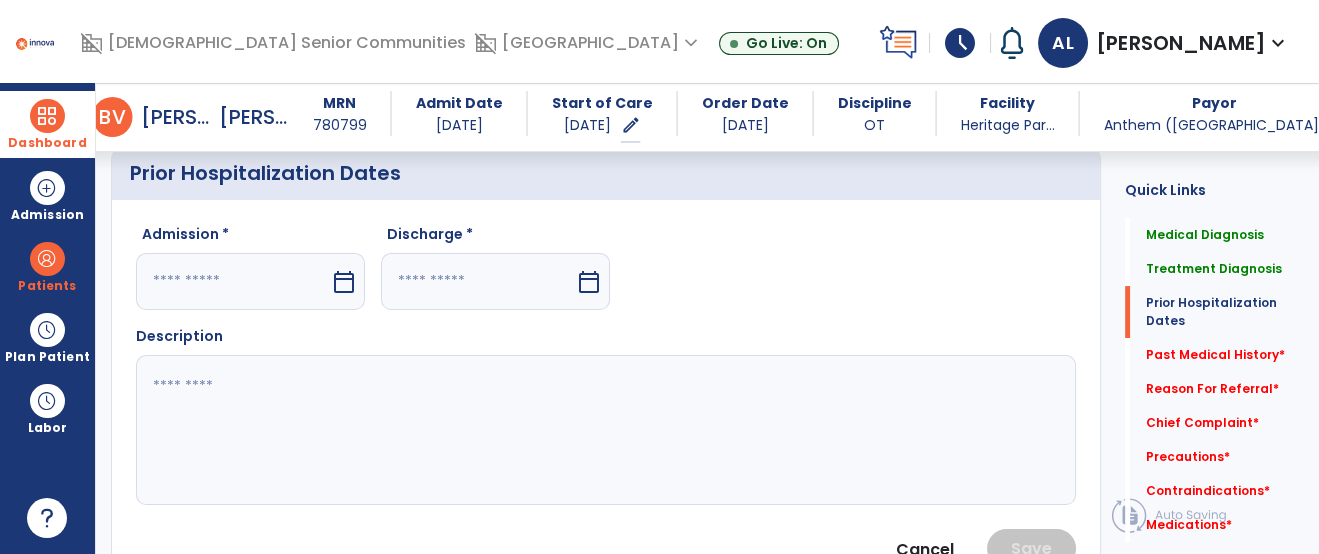 click at bounding box center [233, 281] 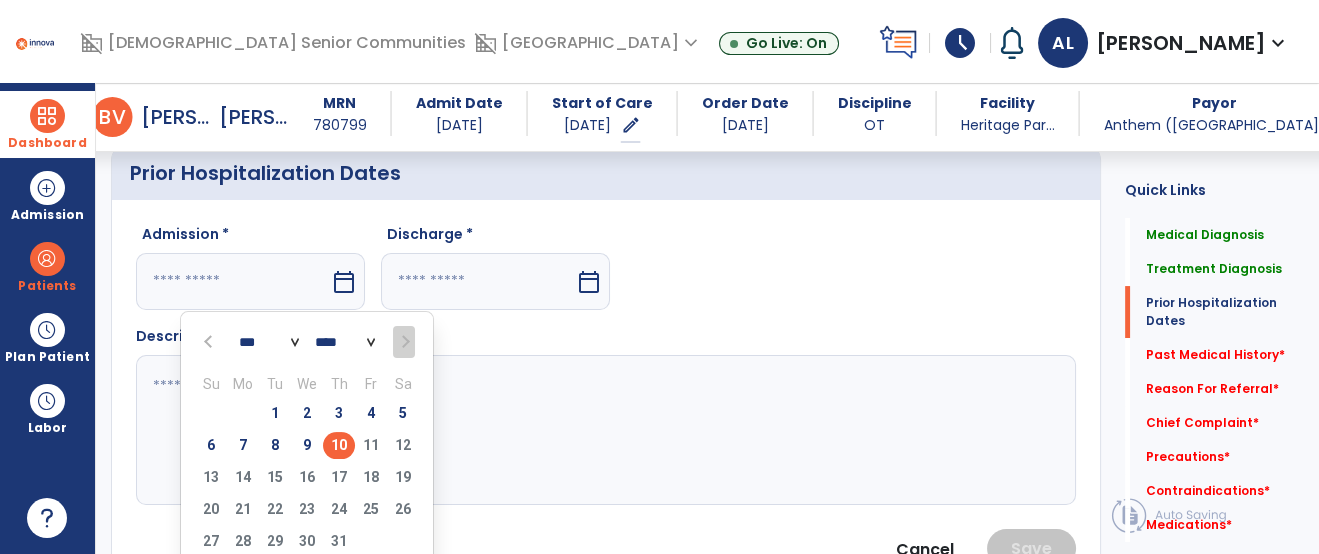 drag, startPoint x: 274, startPoint y: 418, endPoint x: 420, endPoint y: 394, distance: 147.95946 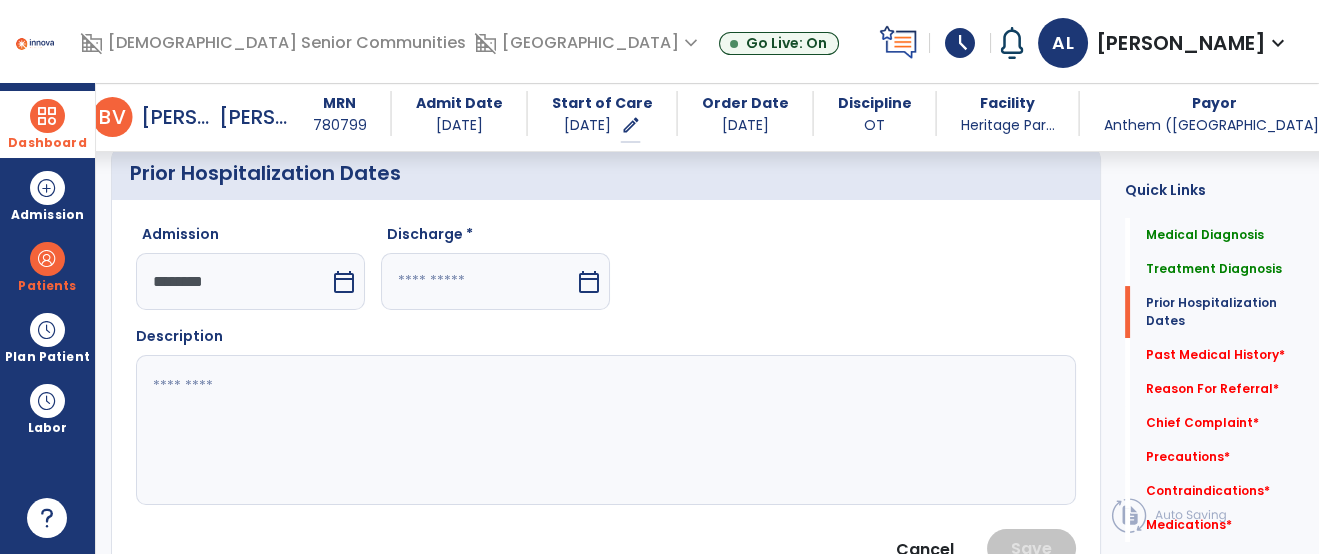 click at bounding box center (478, 281) 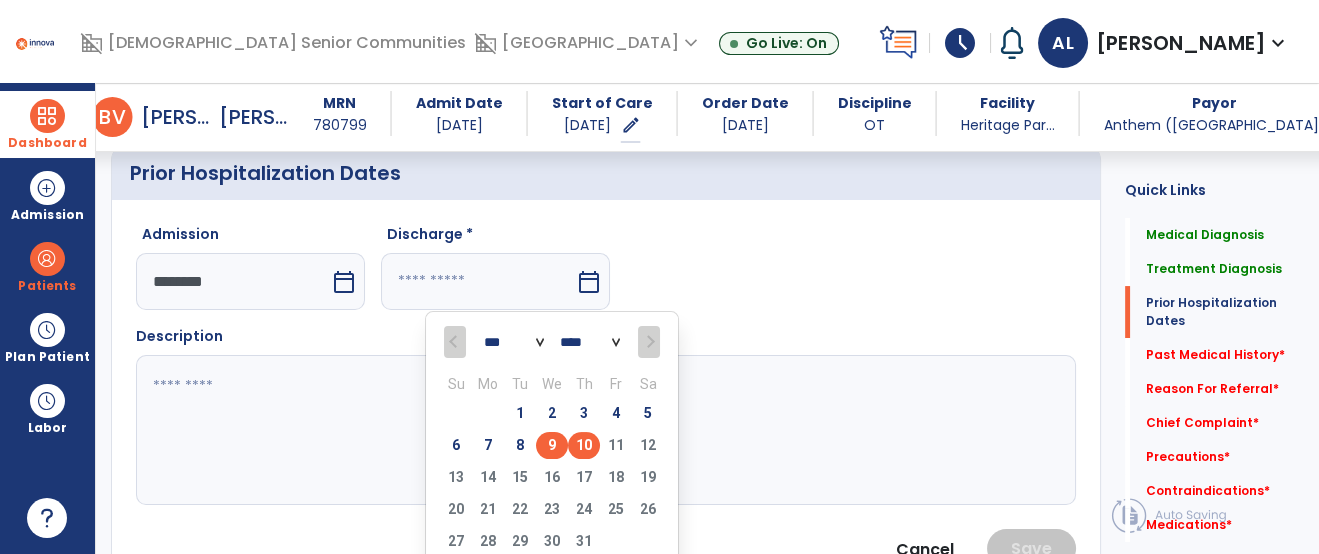 click on "9" at bounding box center [552, 445] 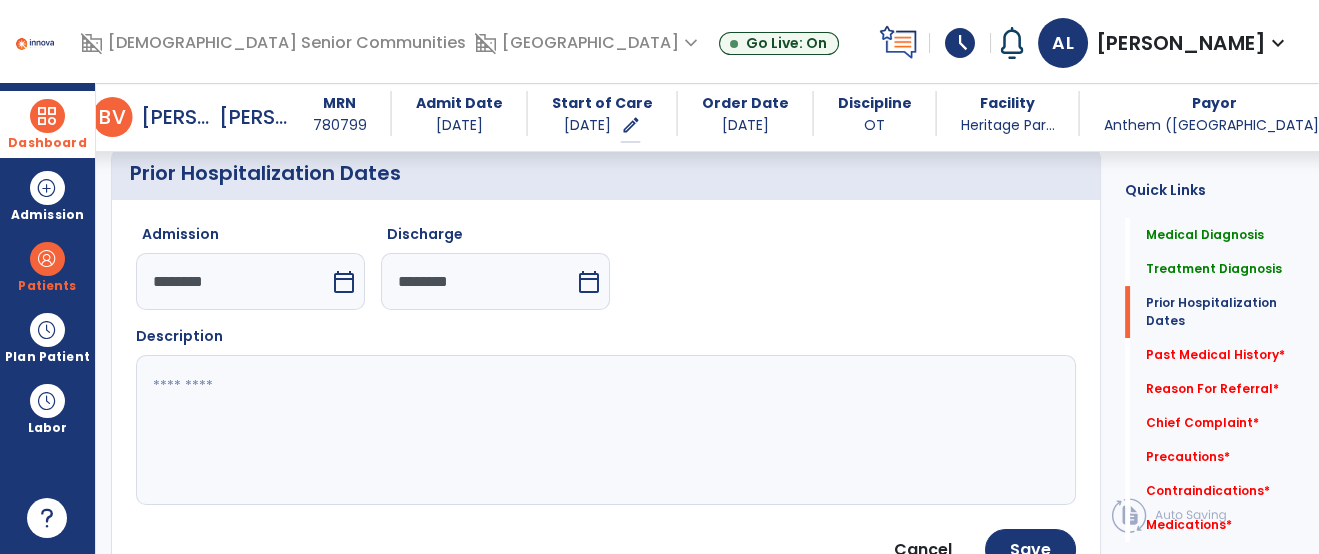 click 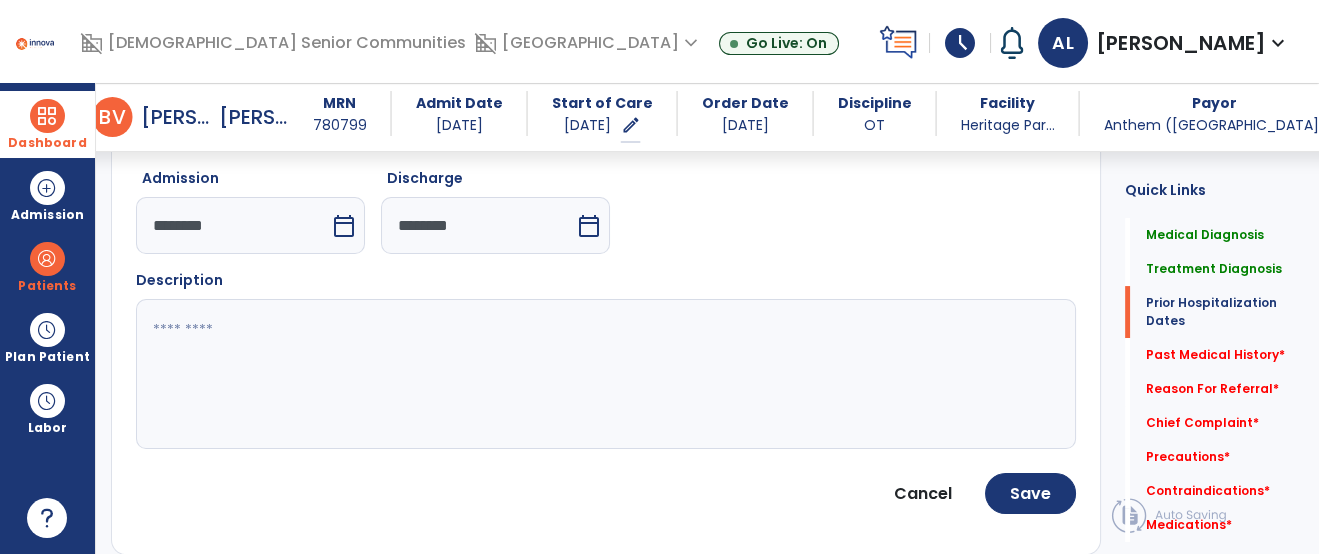 scroll, scrollTop: 776, scrollLeft: 0, axis: vertical 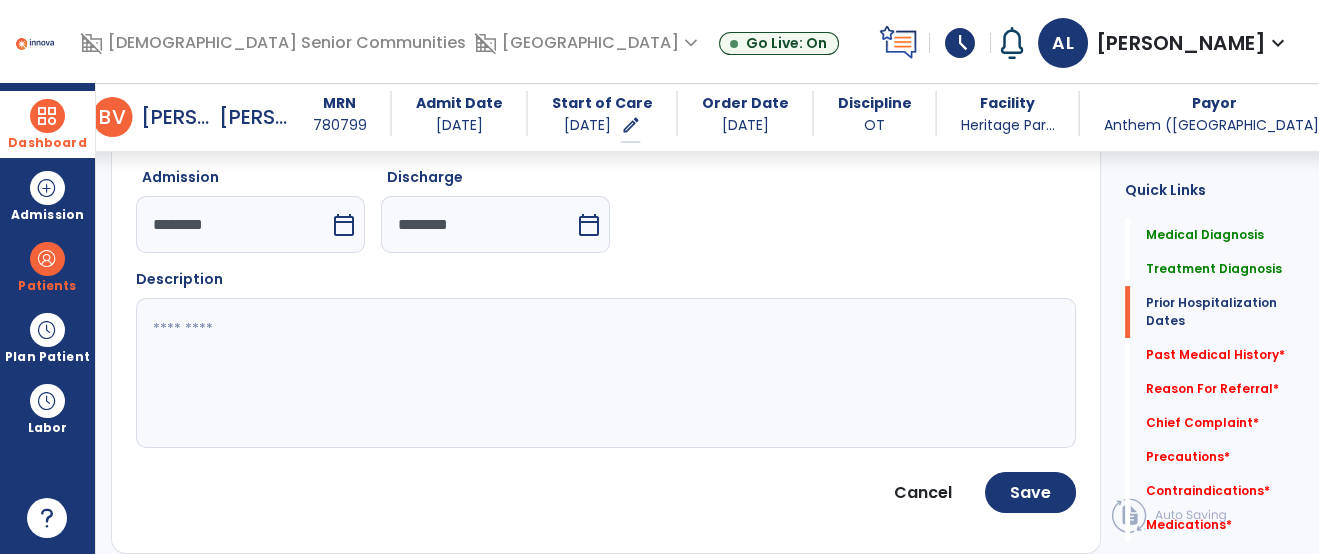 click 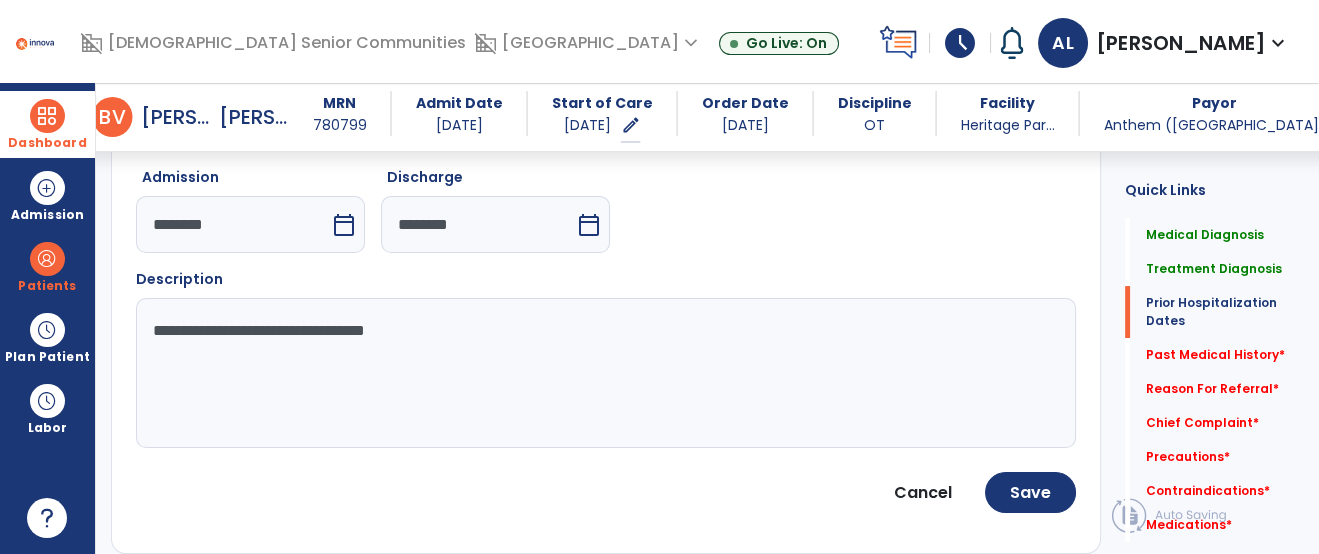 drag, startPoint x: 776, startPoint y: 361, endPoint x: 813, endPoint y: 356, distance: 37.336308 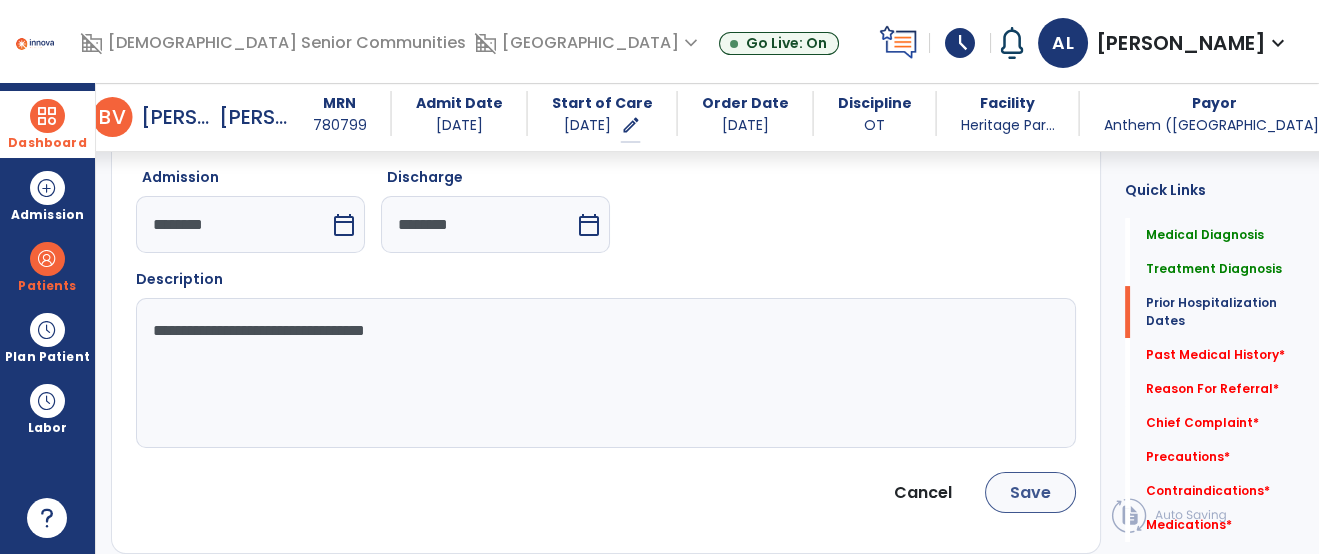 type on "**********" 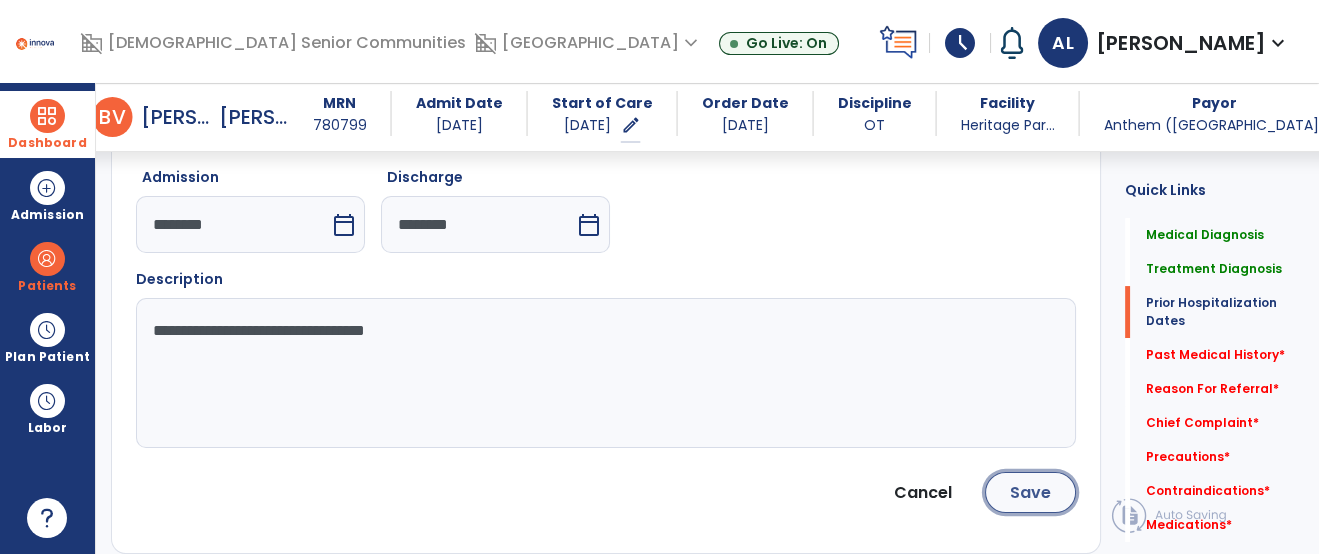 click on "Save" 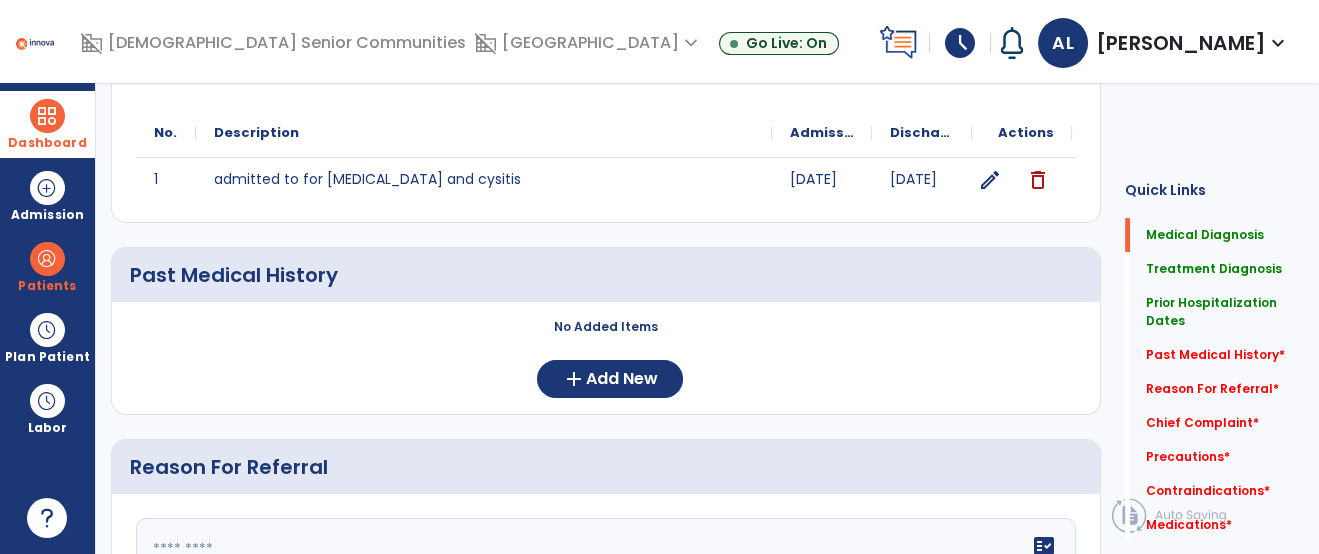 scroll, scrollTop: 0, scrollLeft: 0, axis: both 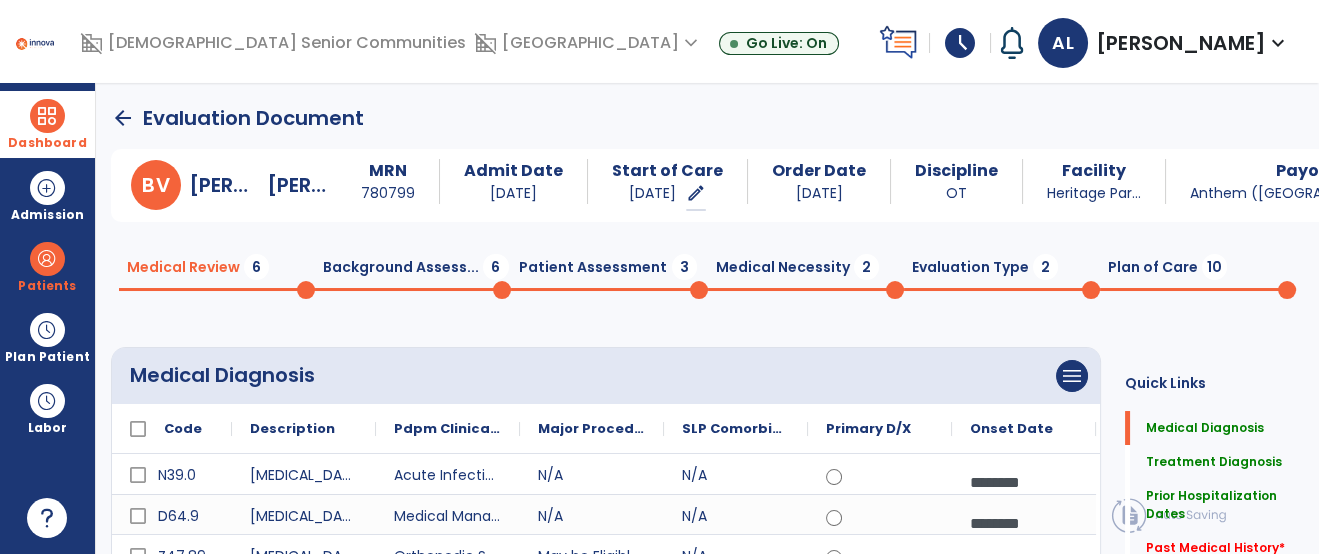 click on "Plan of Care  10" 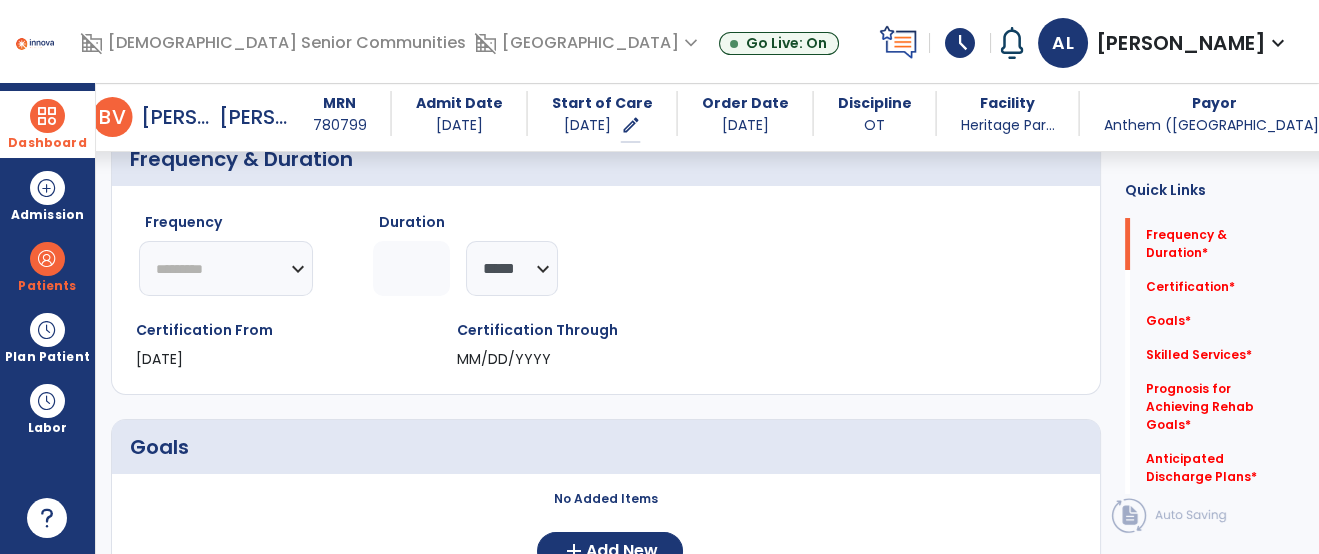 scroll, scrollTop: 200, scrollLeft: 0, axis: vertical 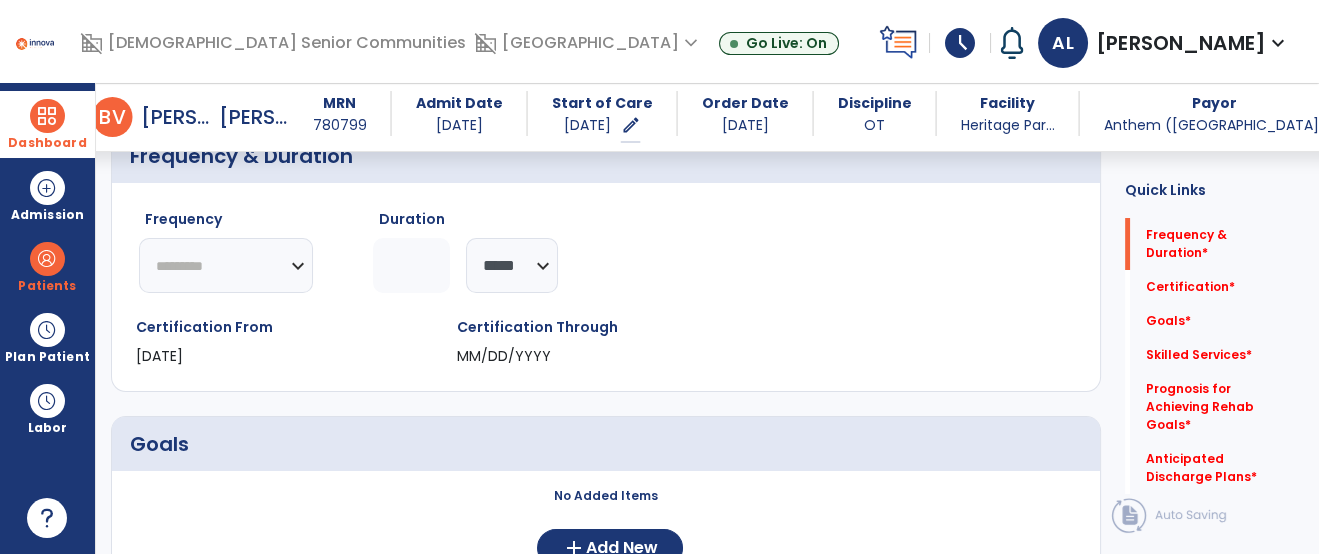 click on "********* ** ** ** ** ** ** **" 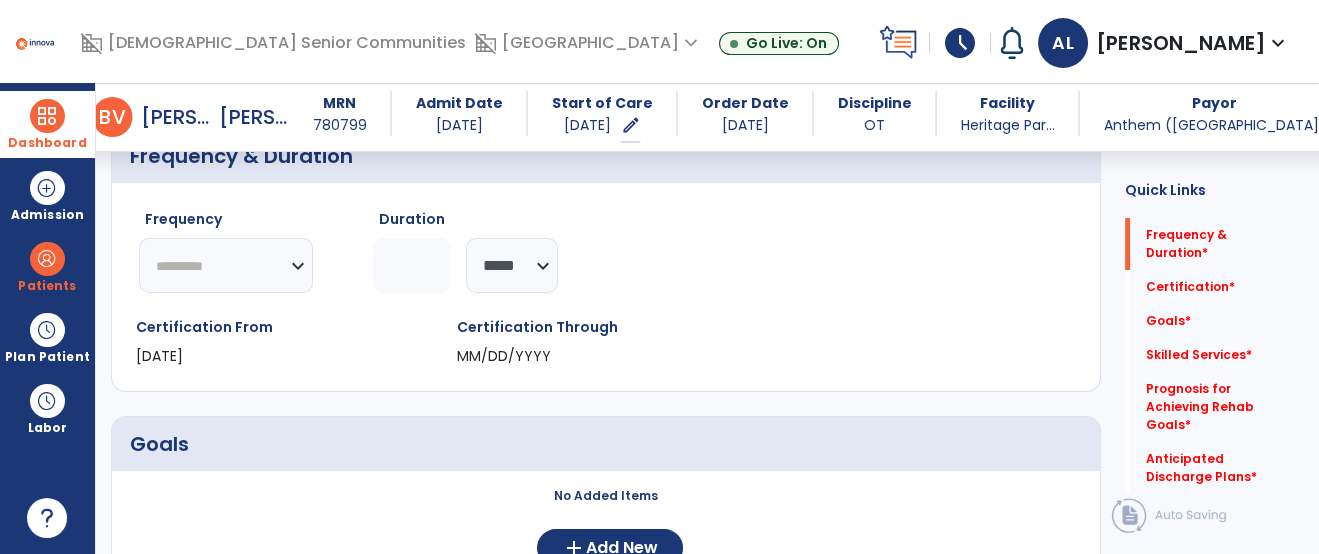 click on "Frequency  ********* ** ** ** ** ** ** **  Duration  ******** ***** Certification From 07/10/2025 Certification Through MM/DD/YYYY" 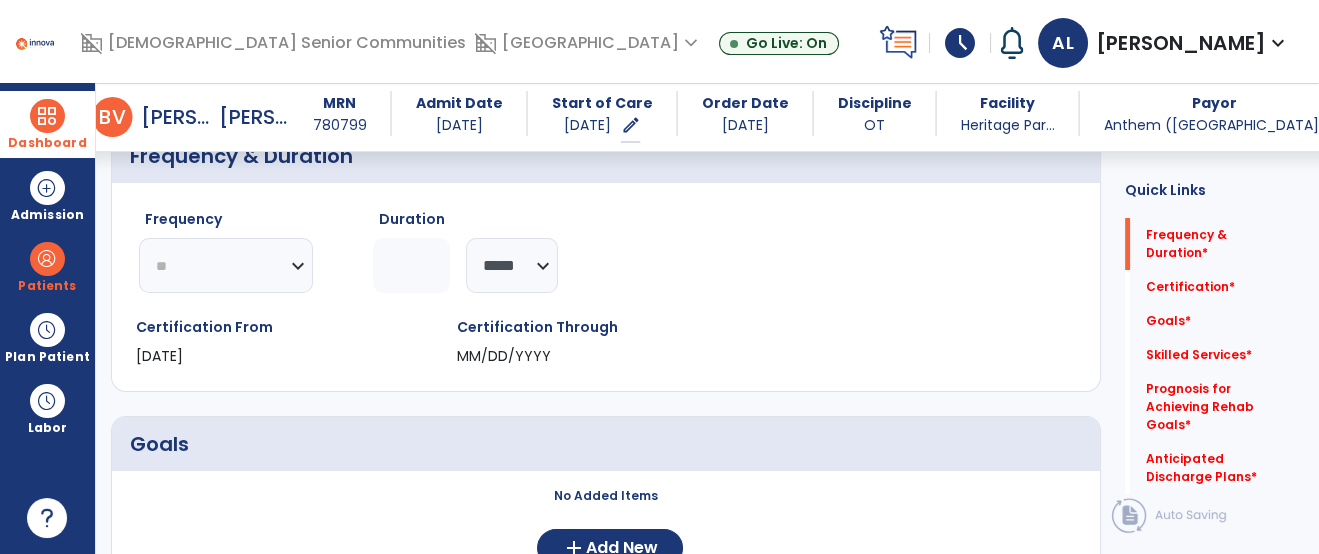 click on "********* ** ** ** ** ** ** **" 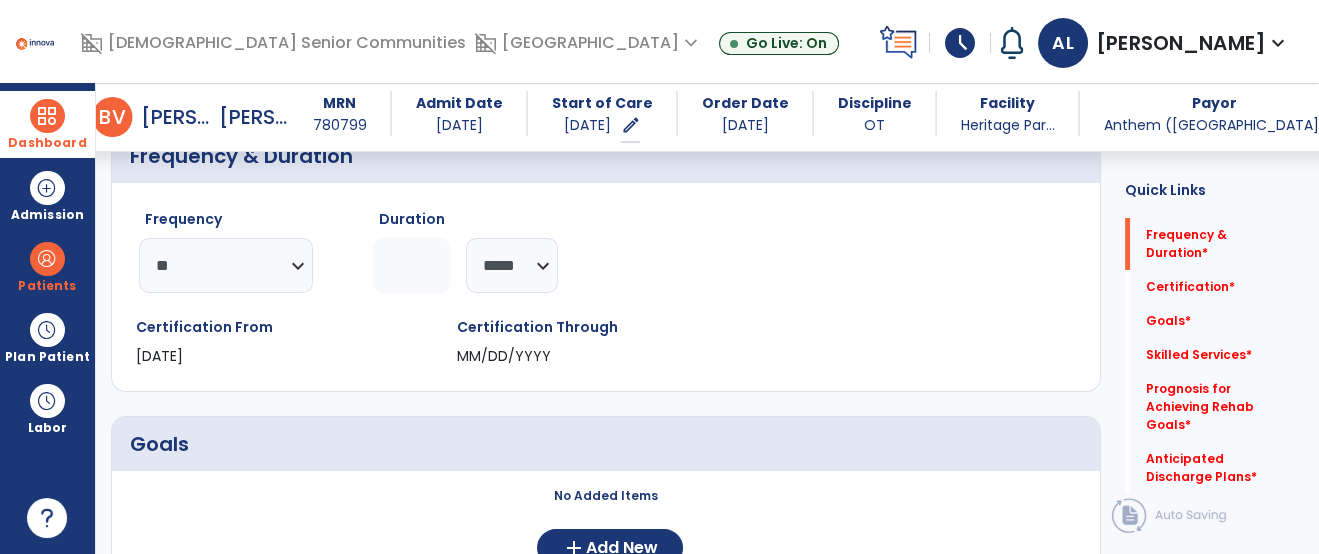 click 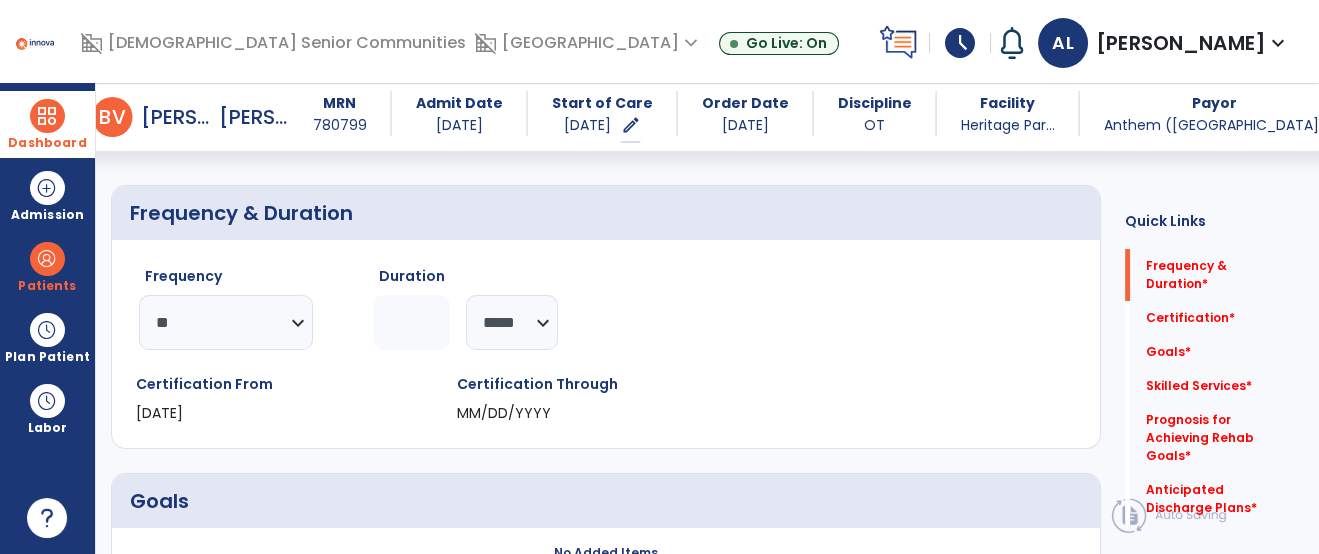 scroll, scrollTop: 142, scrollLeft: 0, axis: vertical 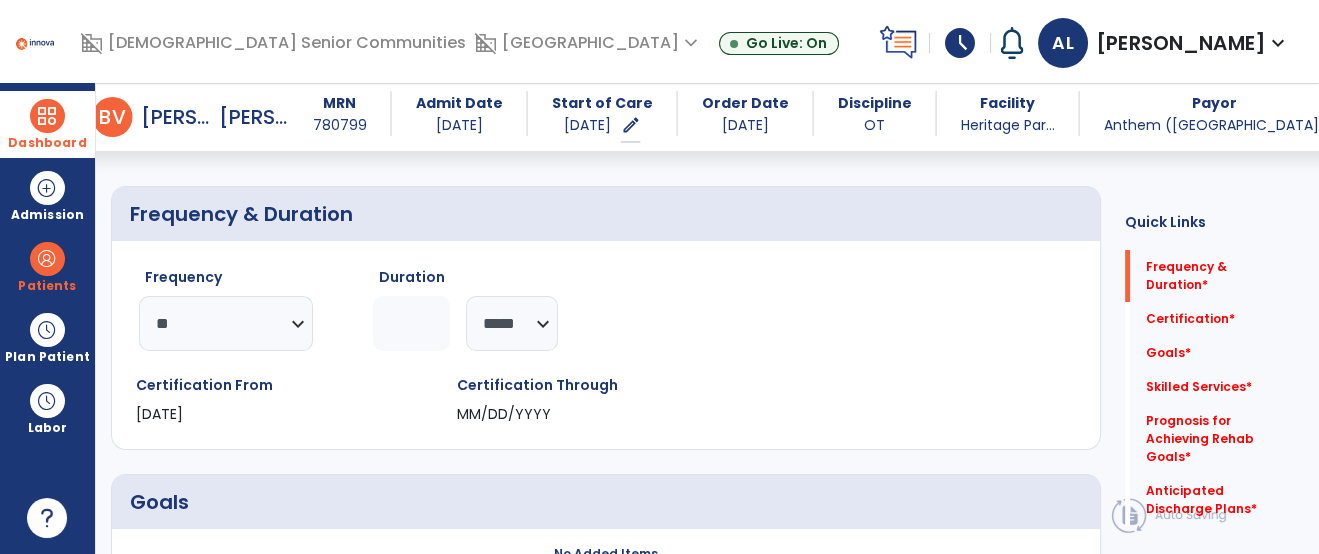 click on "********* ** ** ** ** ** ** **" 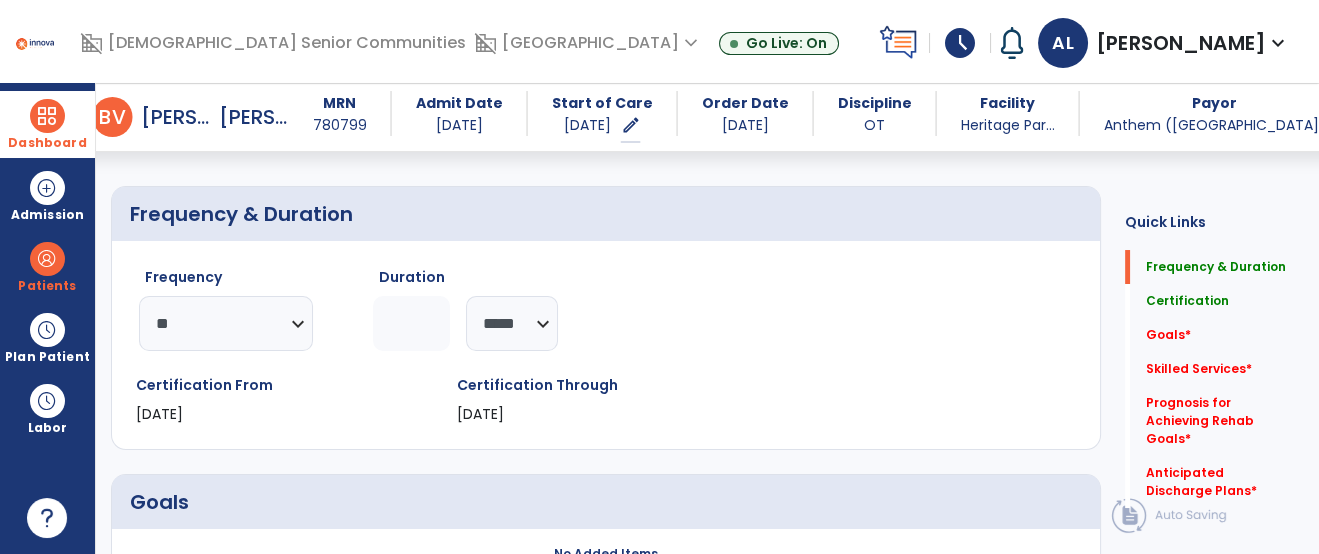 type on "*" 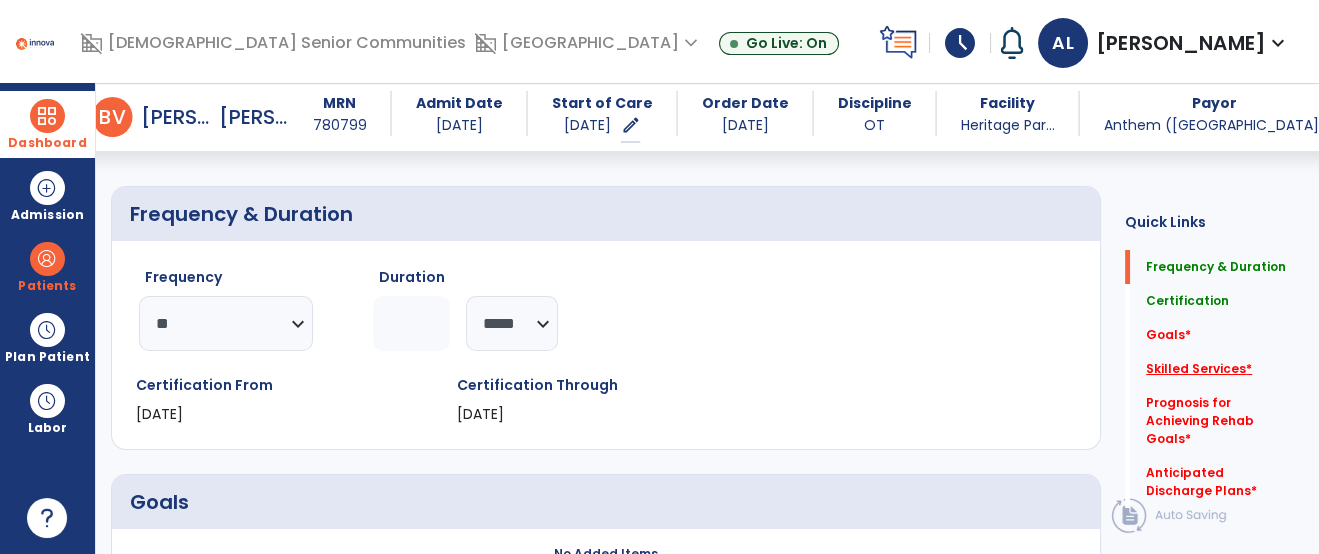 click on "Skilled Services   *" 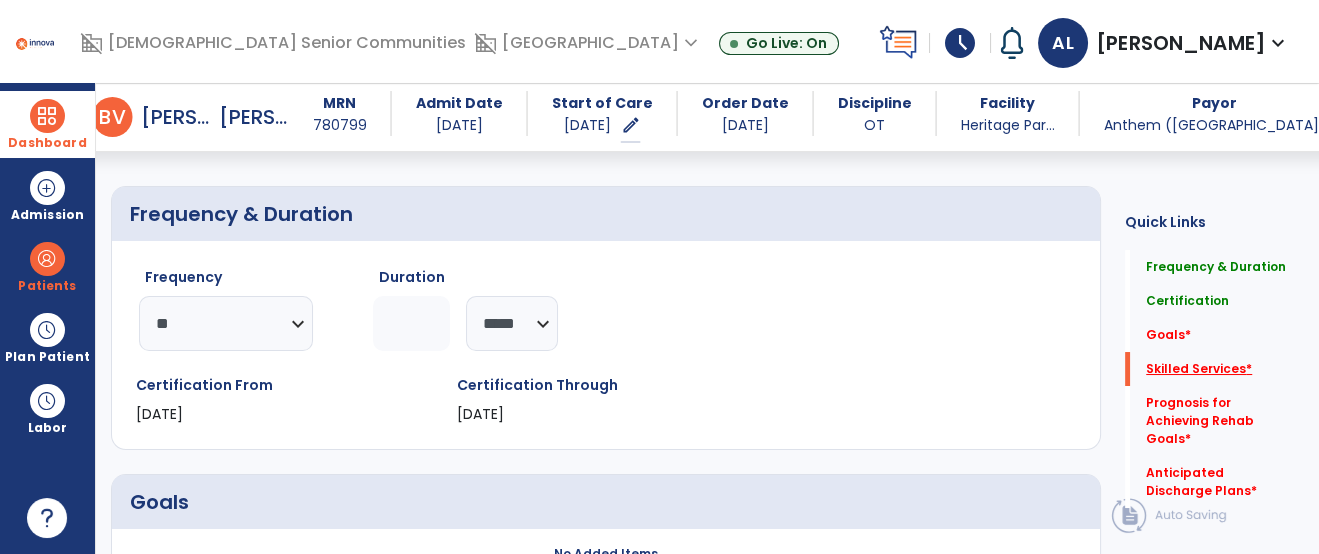 scroll, scrollTop: 40, scrollLeft: 0, axis: vertical 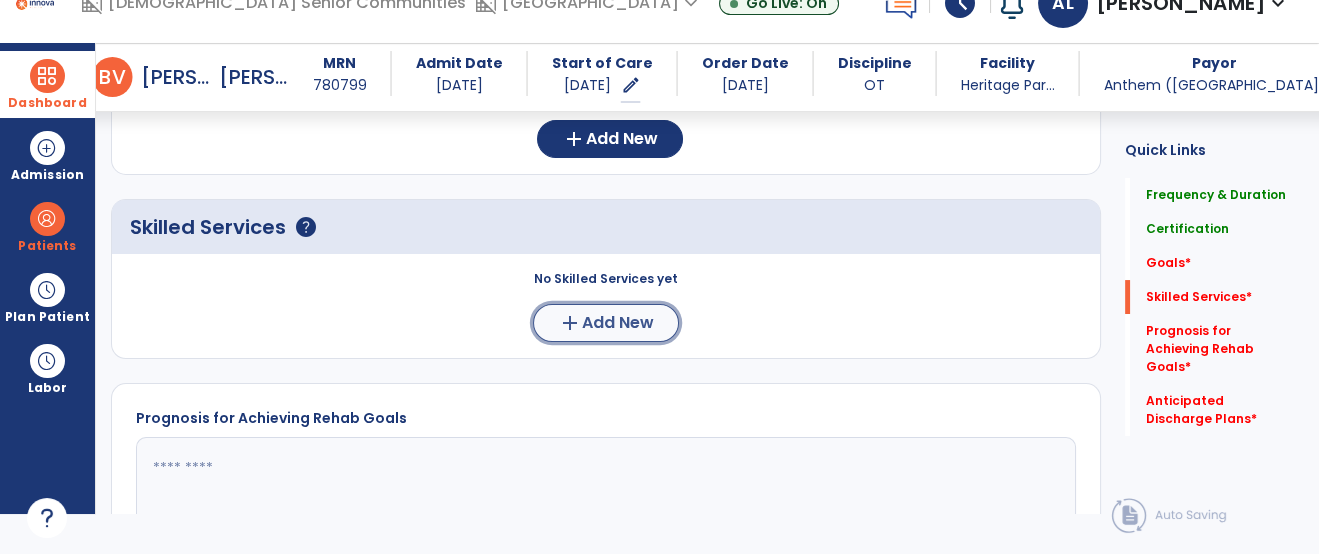 click on "Add New" 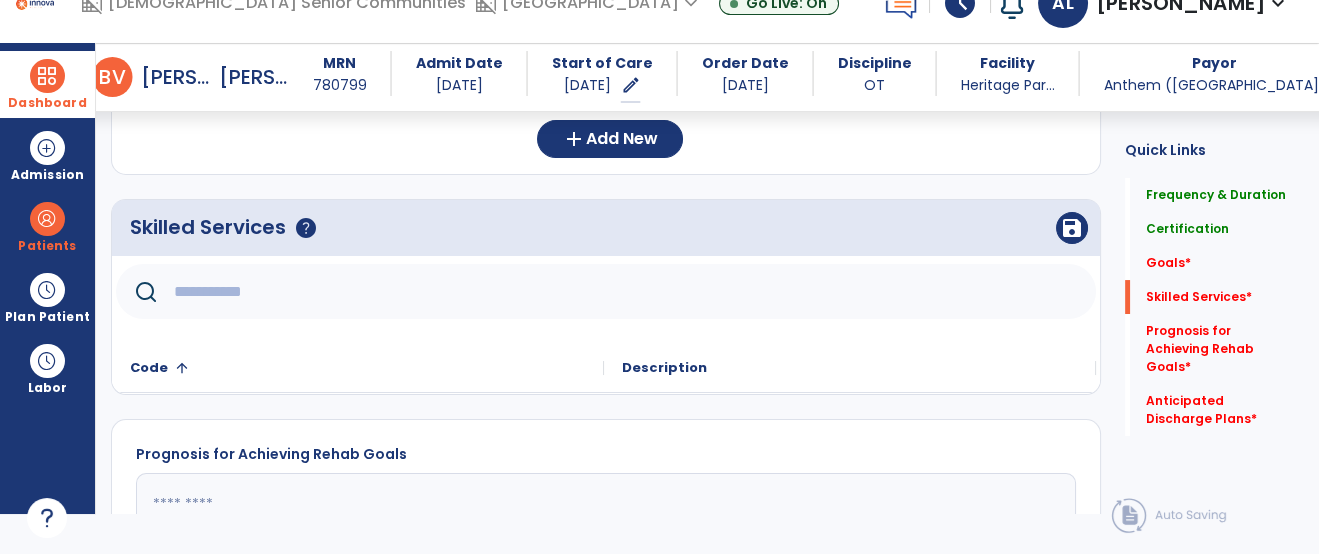 click 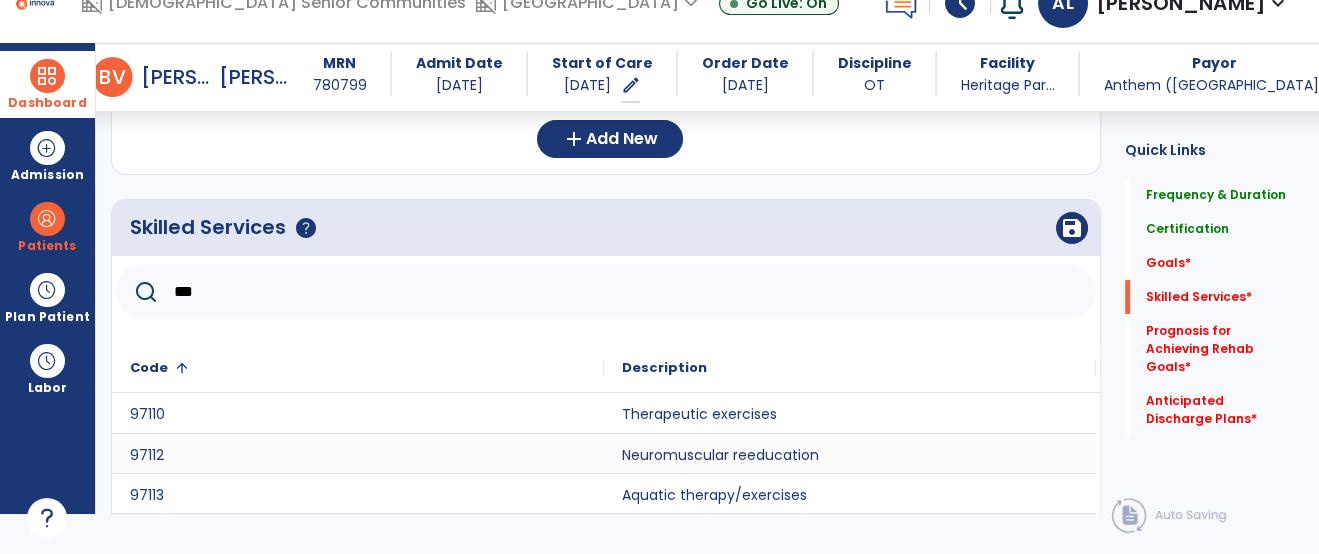 scroll, scrollTop: 893, scrollLeft: 0, axis: vertical 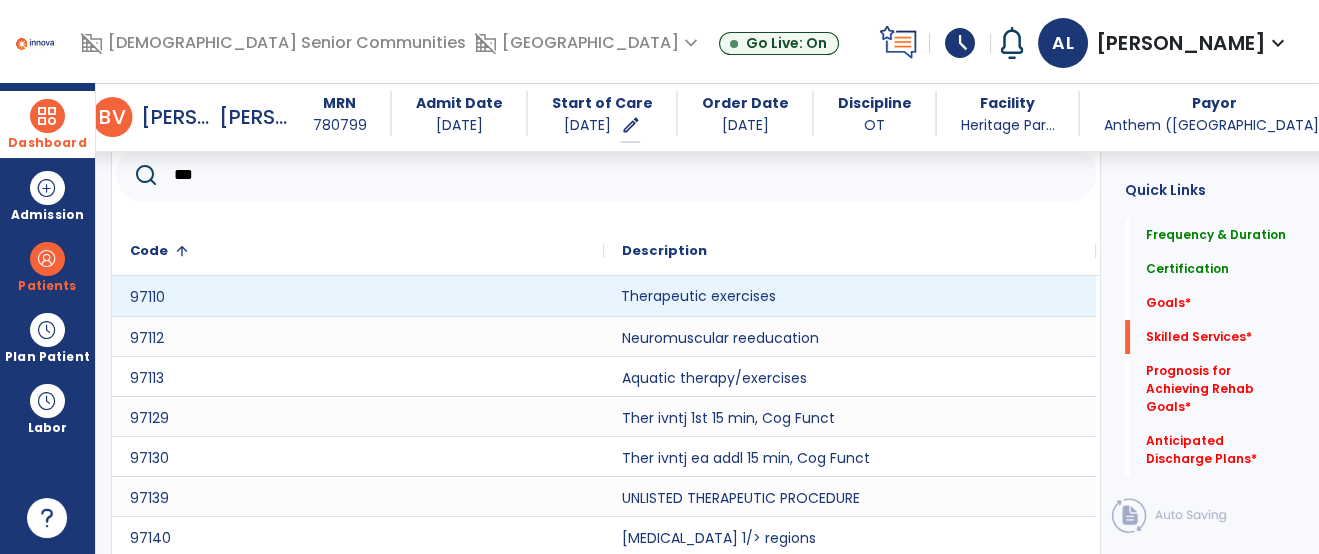 click on "Therapeutic exercises" 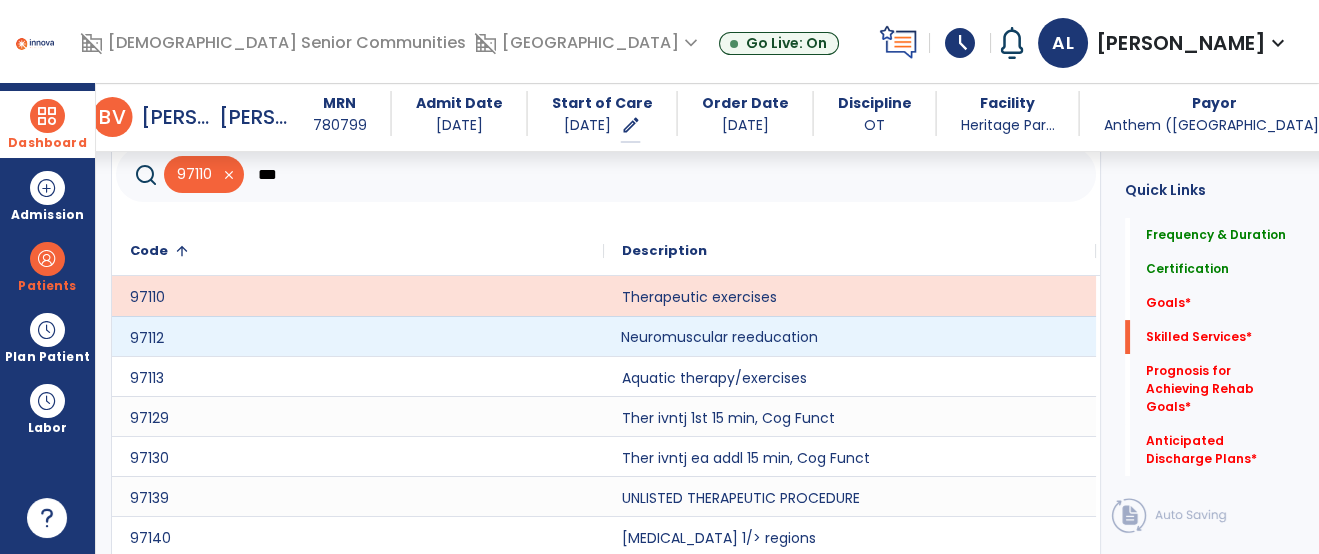 click on "Neuromuscular reeducation" 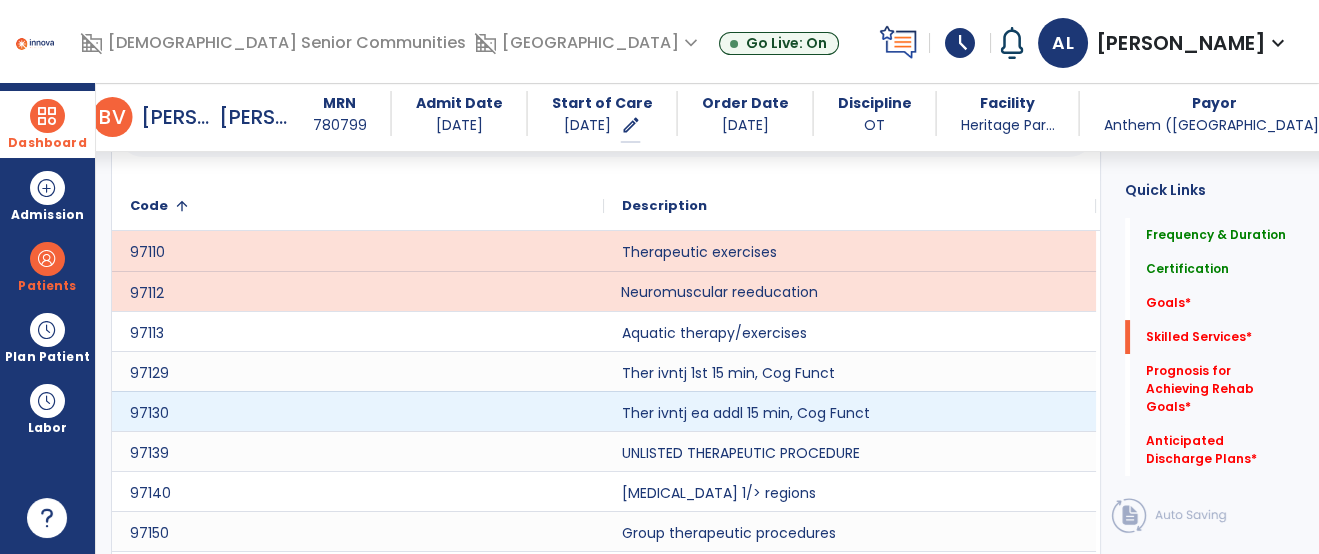 scroll, scrollTop: 825, scrollLeft: 0, axis: vertical 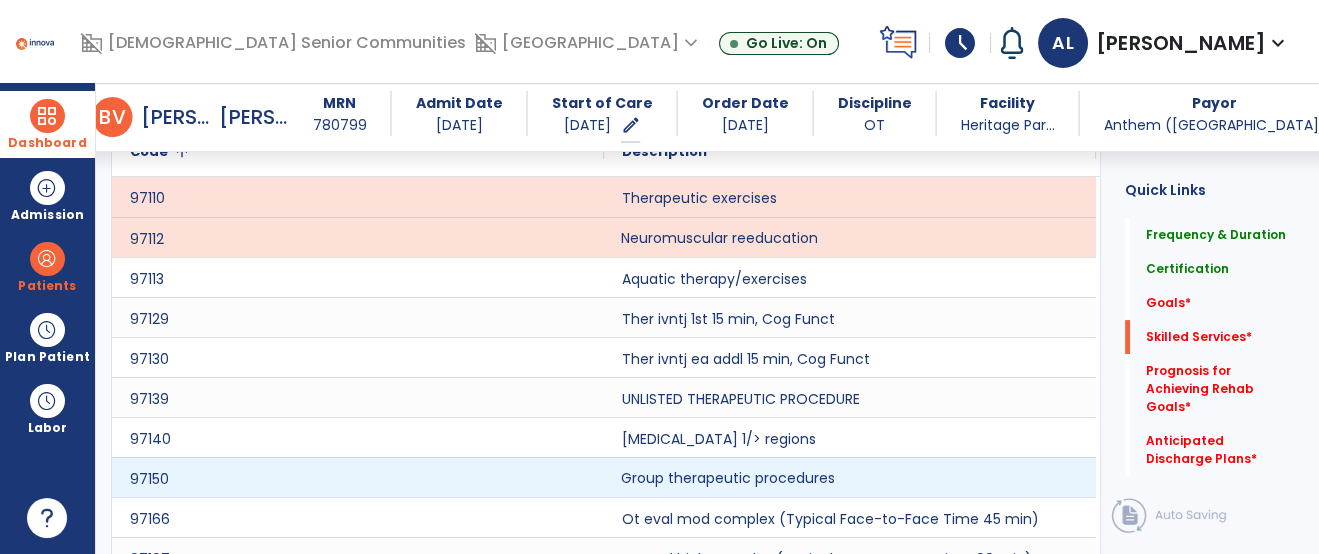 click on "Group therapeutic procedures" 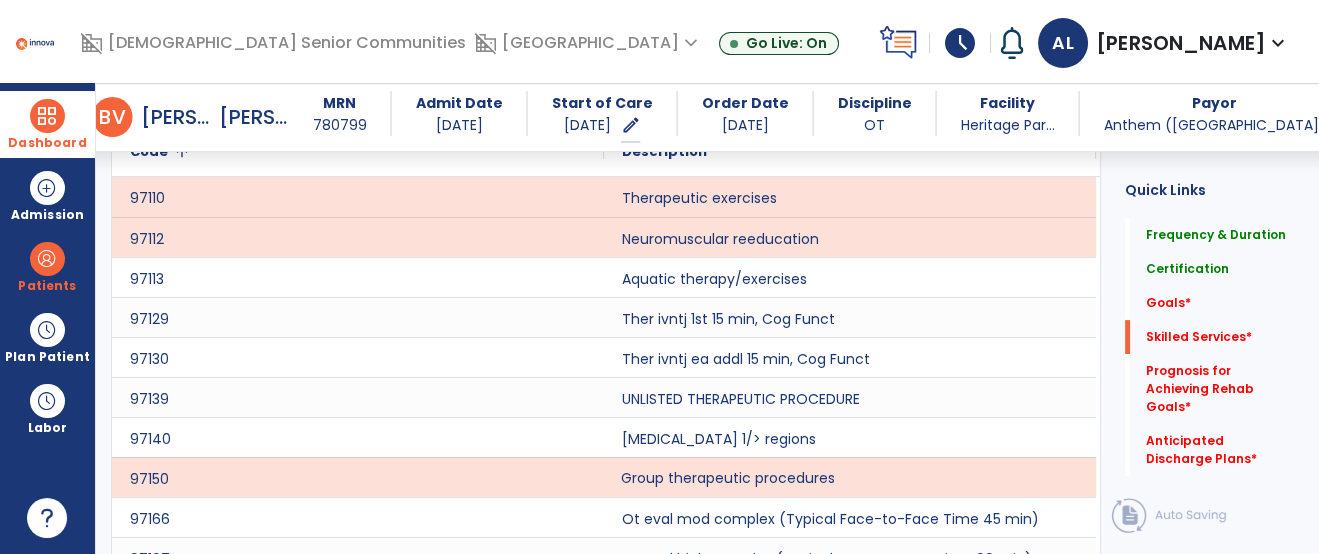 scroll, scrollTop: 584, scrollLeft: 0, axis: vertical 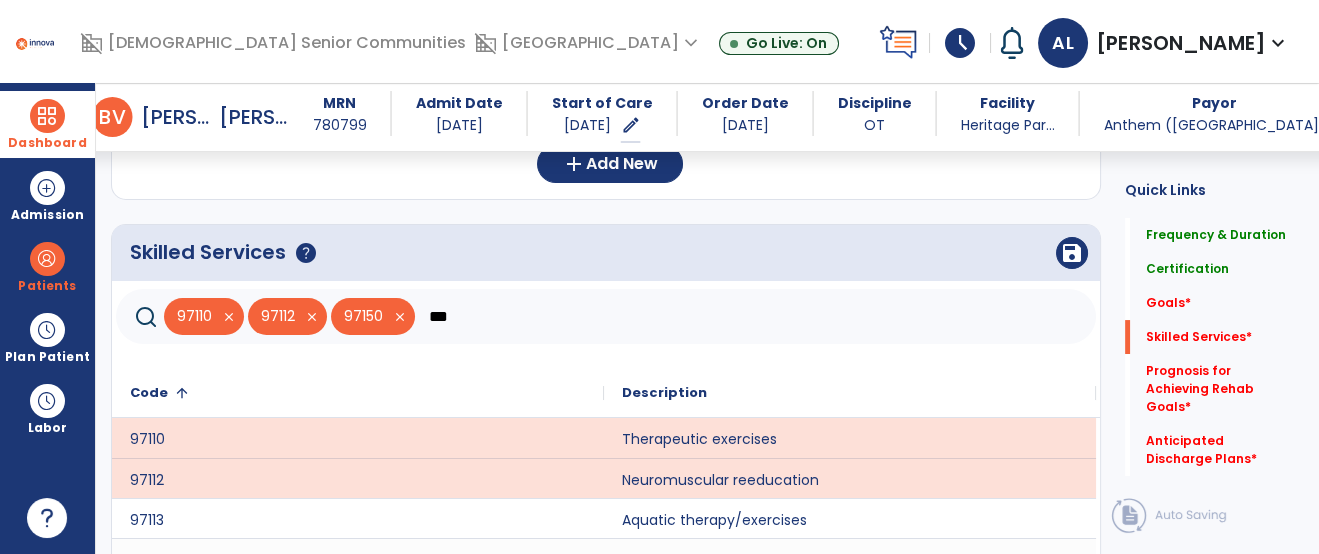 click on "***" 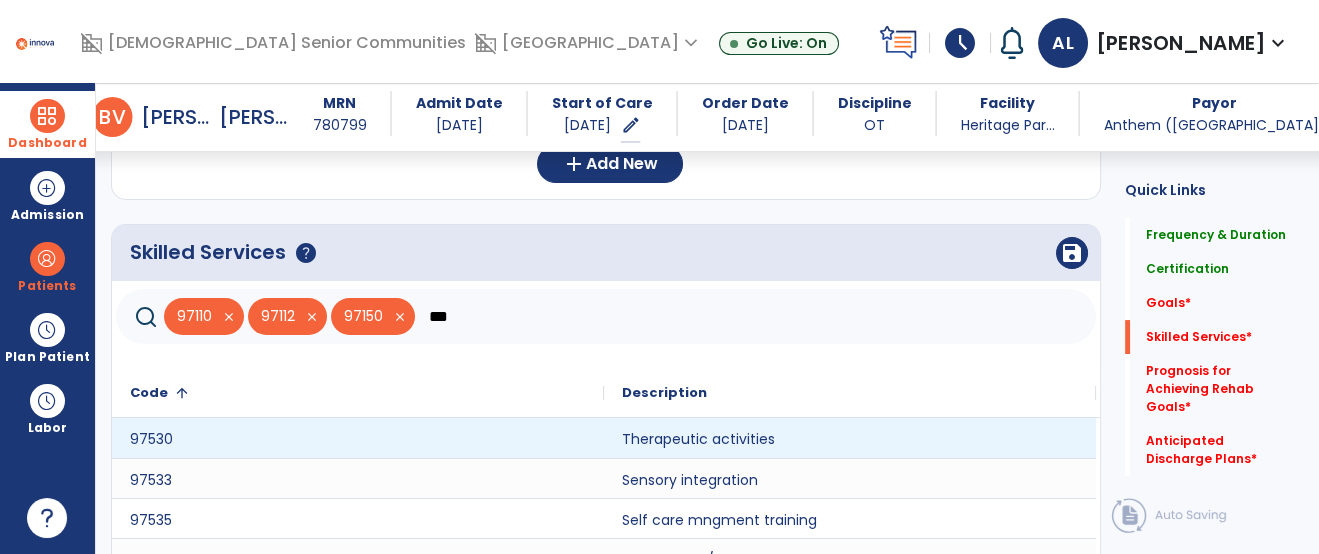 type on "***" 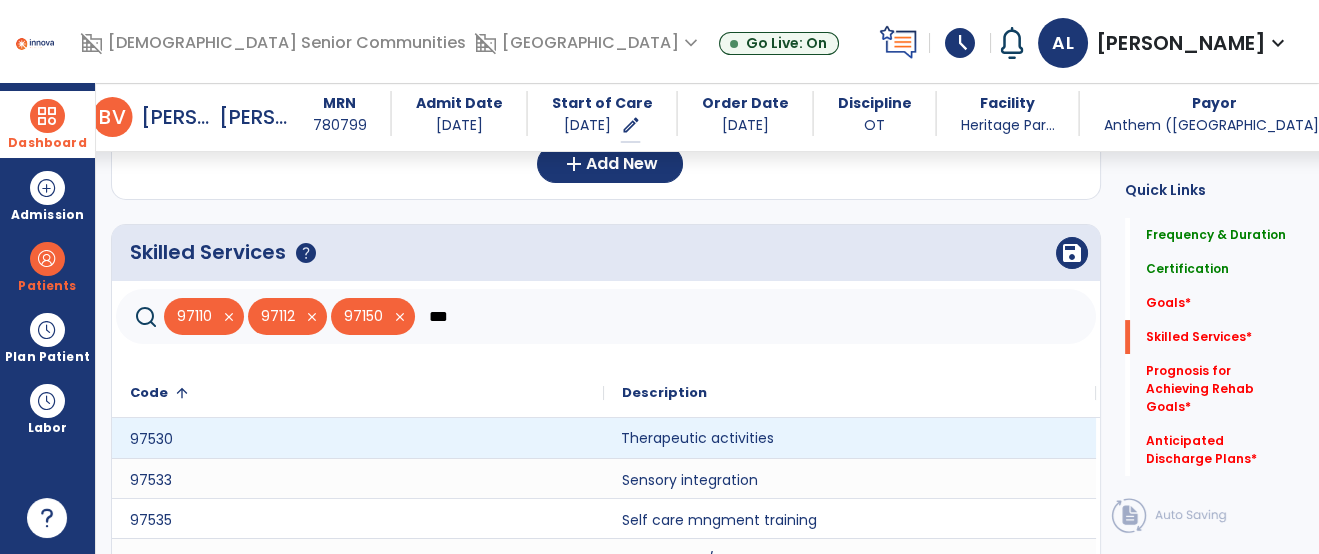 click on "Therapeutic activities" 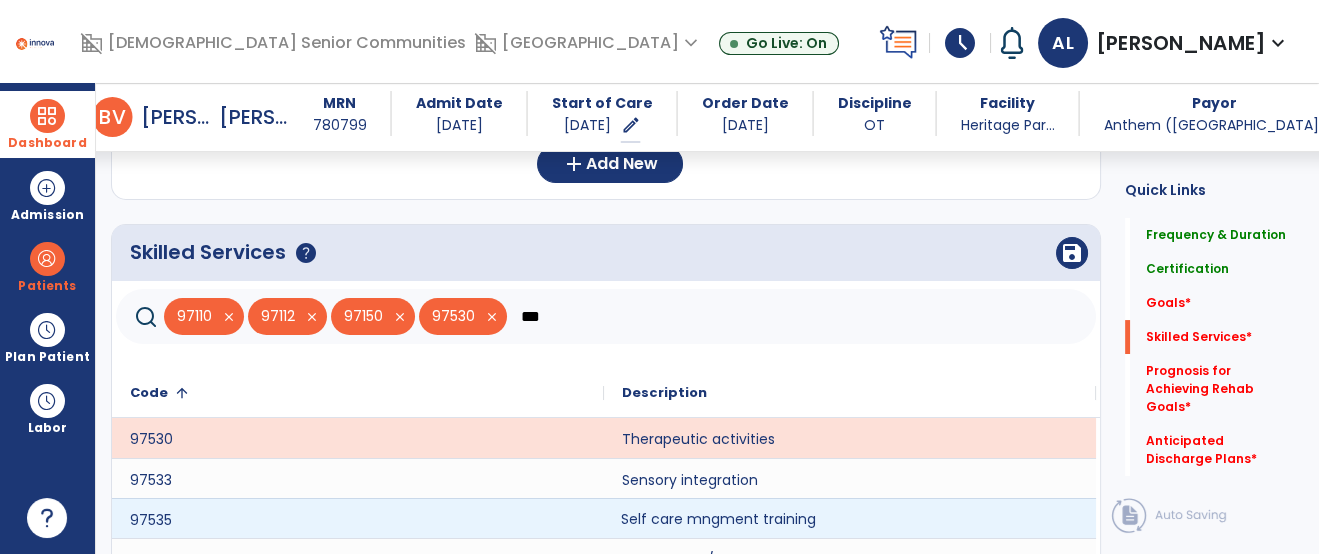 click on "Self care mngment training" 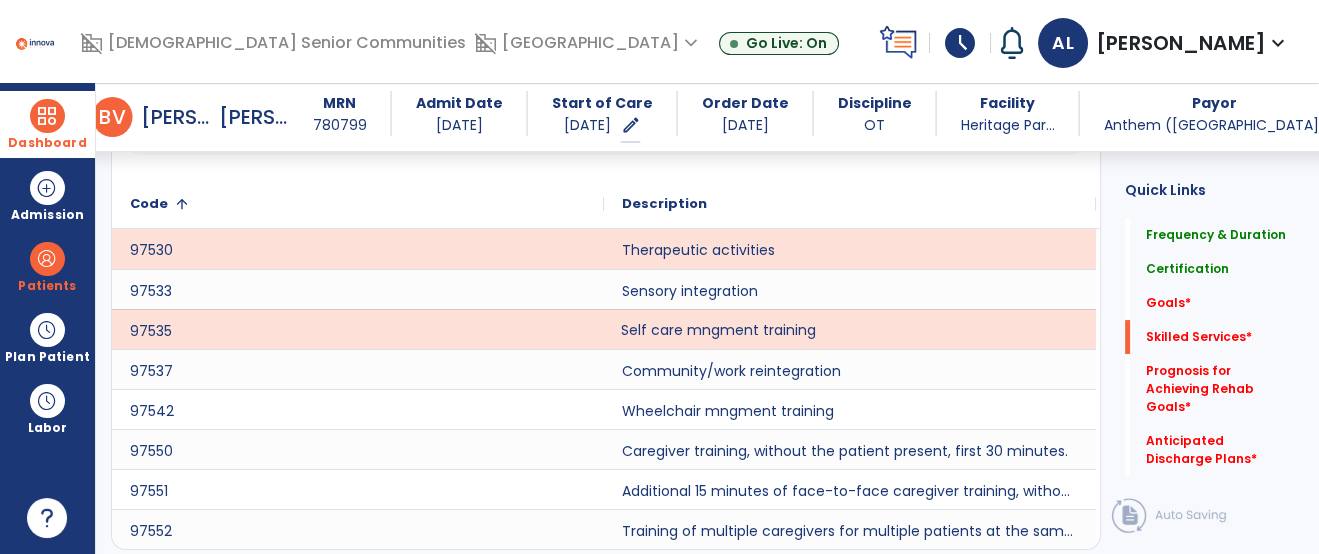 scroll, scrollTop: 577, scrollLeft: 0, axis: vertical 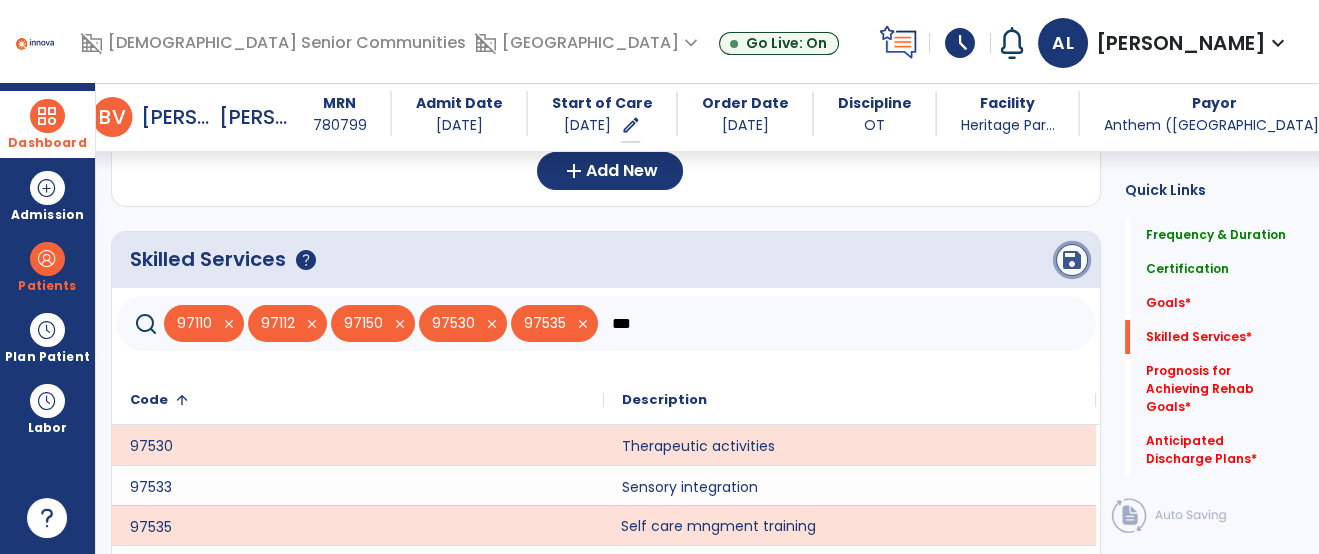 click on "save" 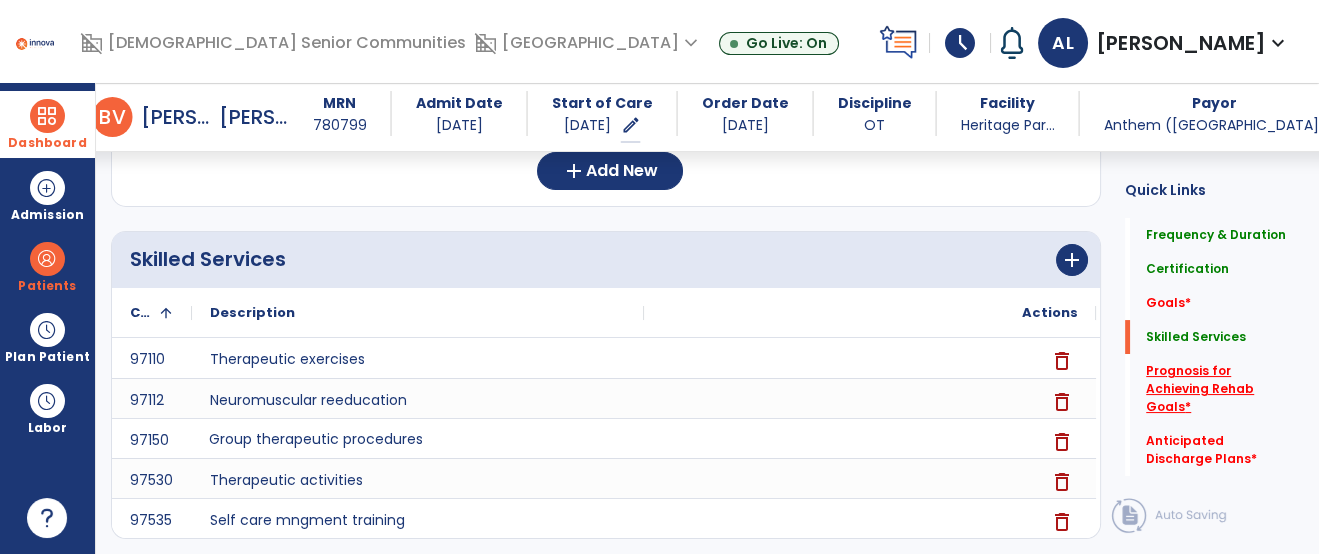 click on "Prognosis for Achieving Rehab Goals   *" 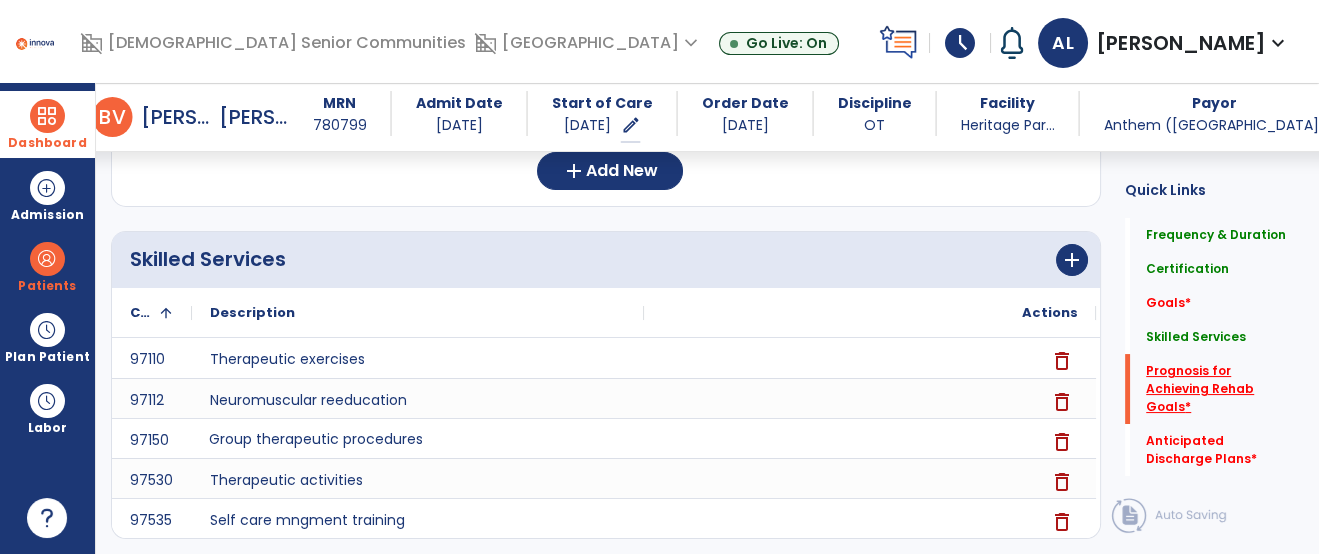 scroll, scrollTop: 41, scrollLeft: 0, axis: vertical 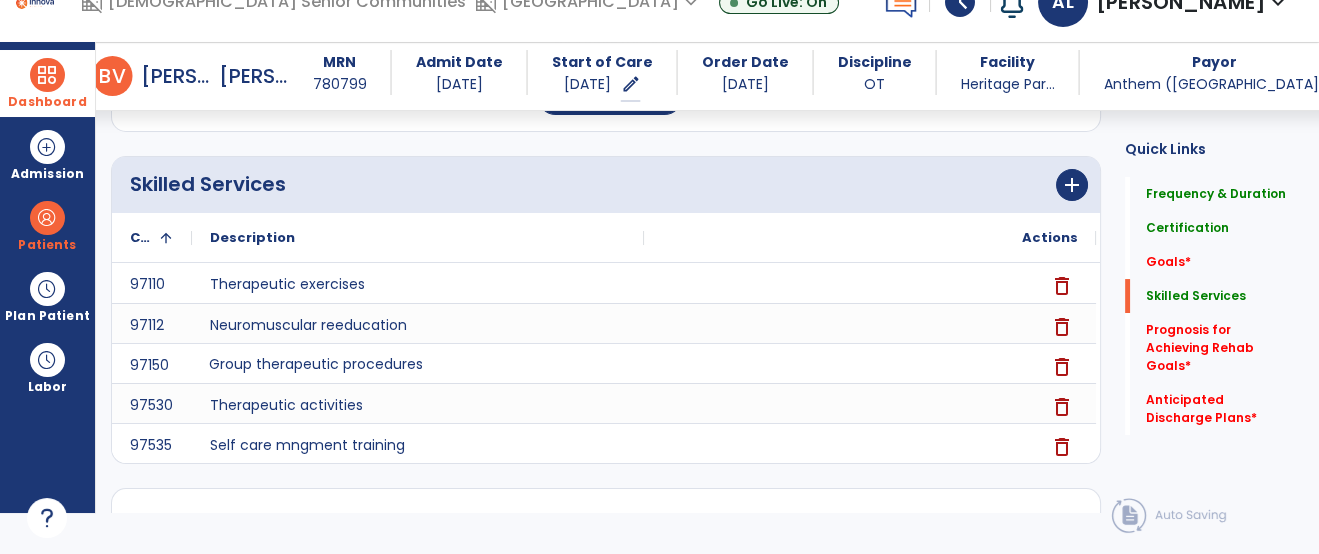 click on "Skilled Services      add" 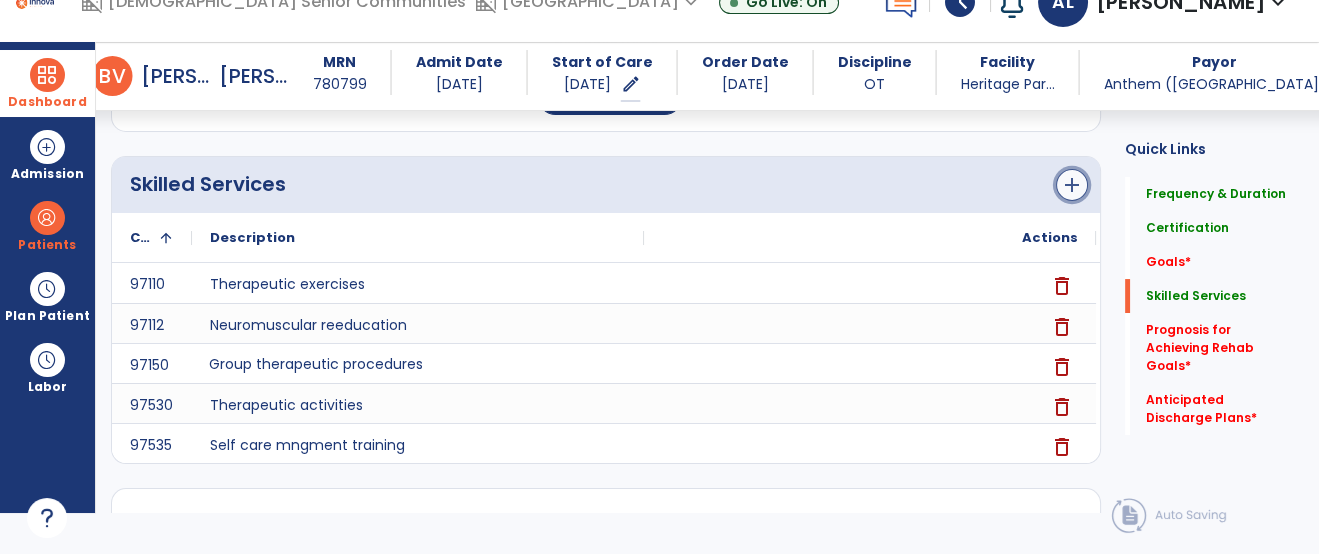 click on "add" 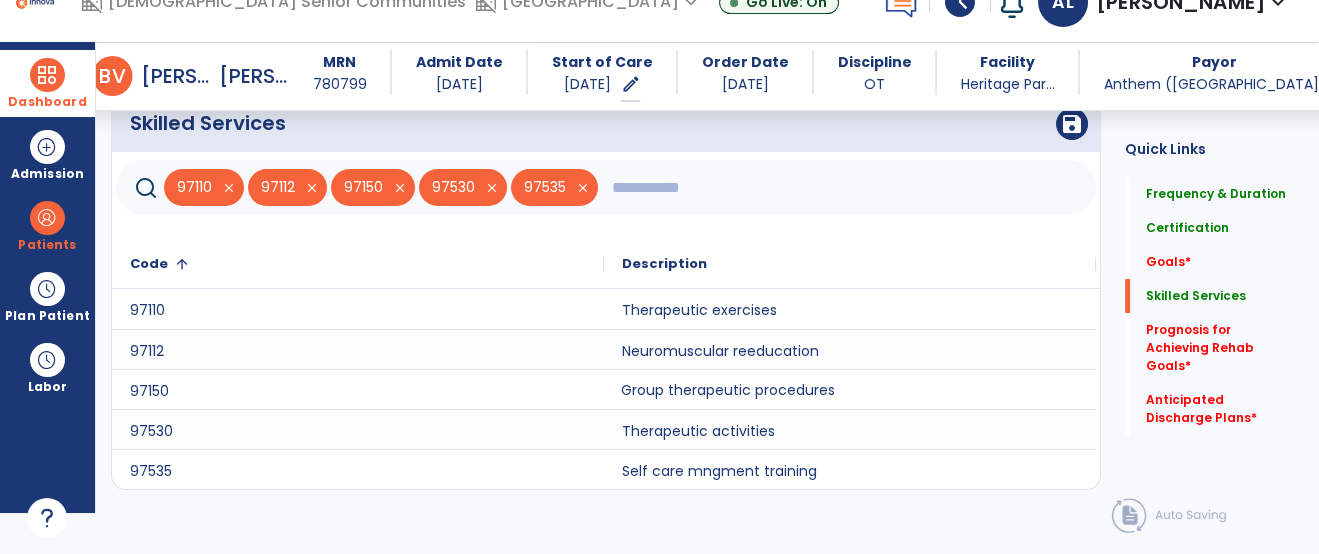scroll, scrollTop: 680, scrollLeft: 0, axis: vertical 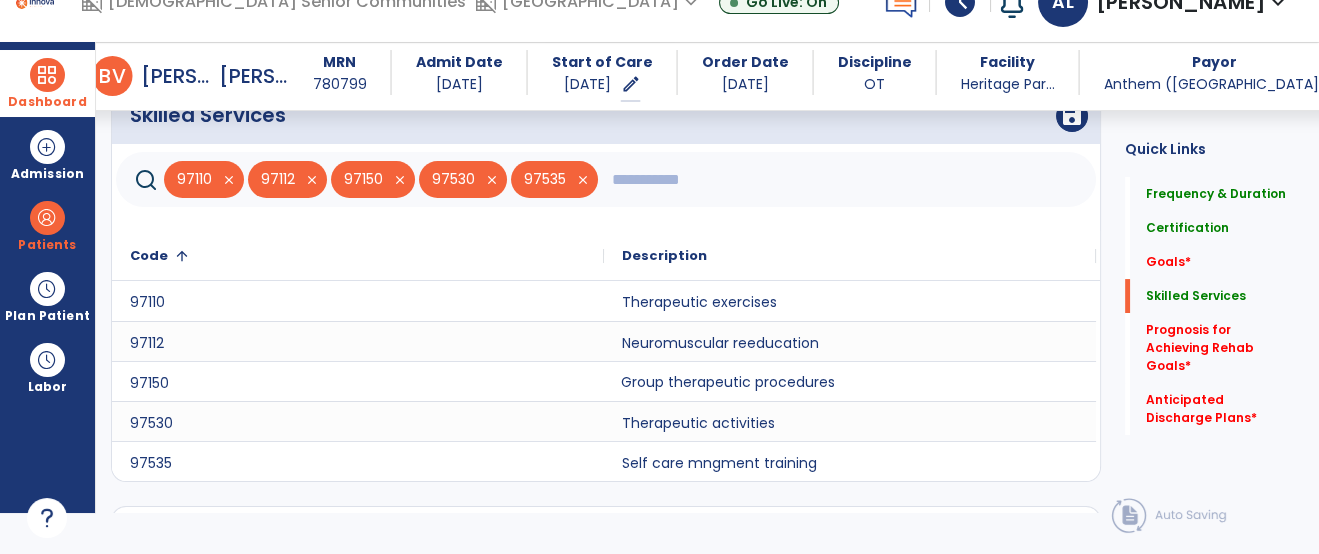 click 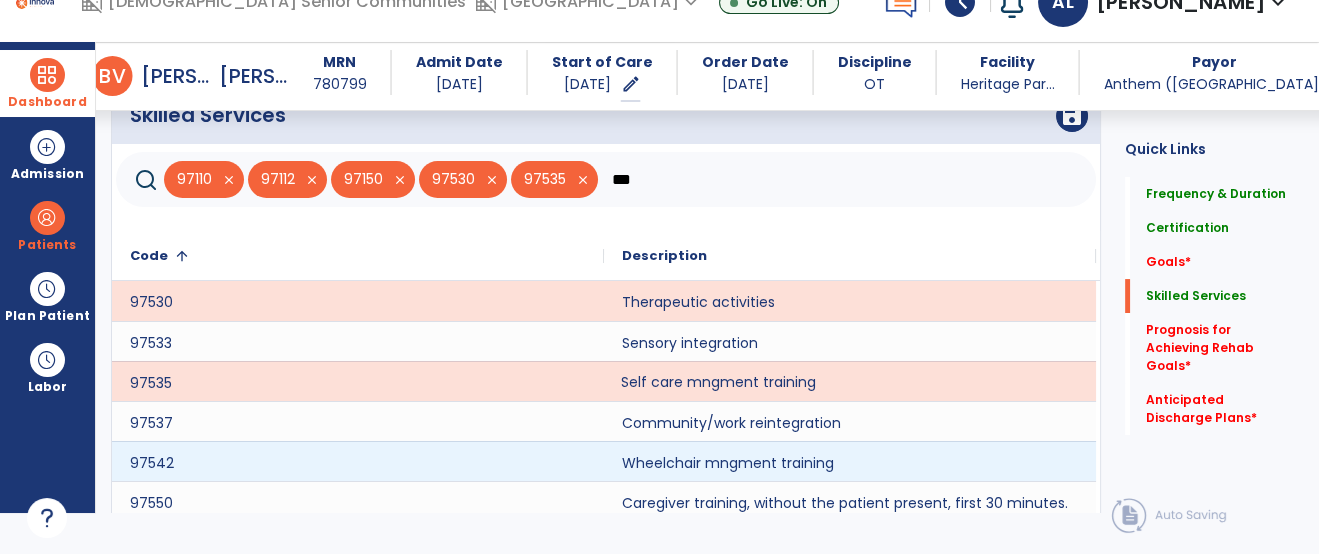 type on "***" 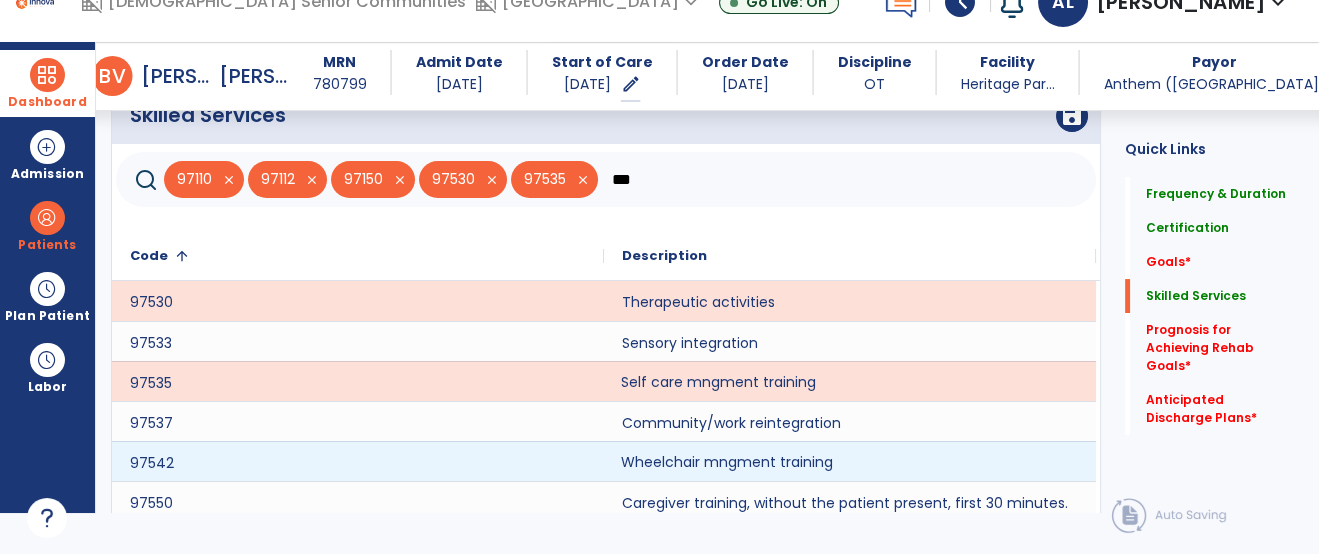 click on "Wheelchair mngment training" 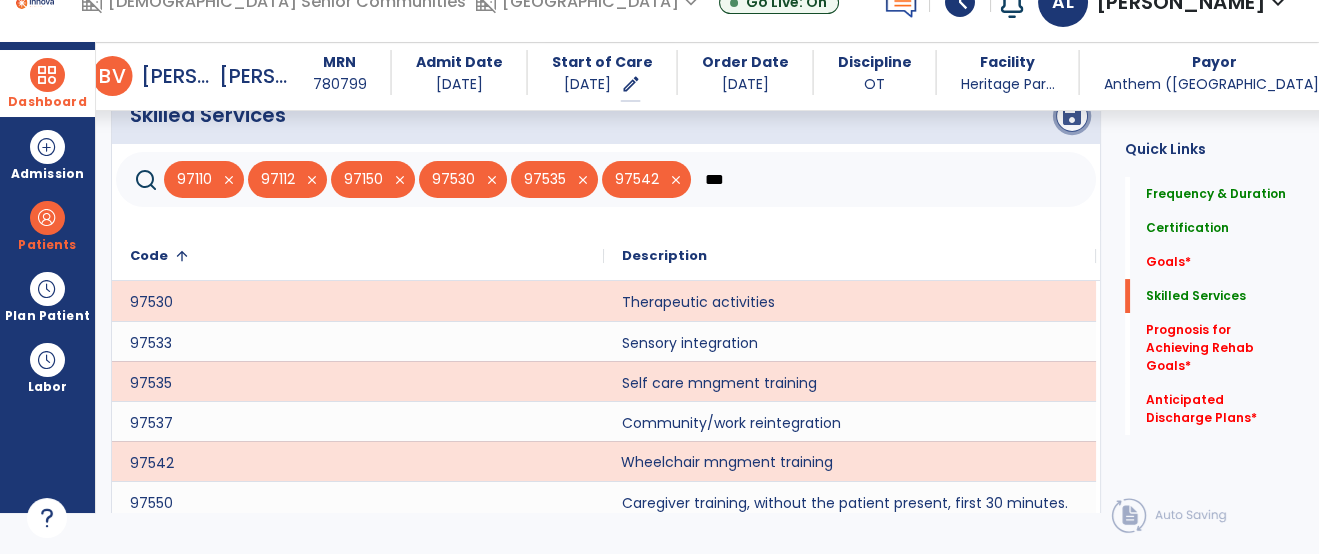 click on "save" 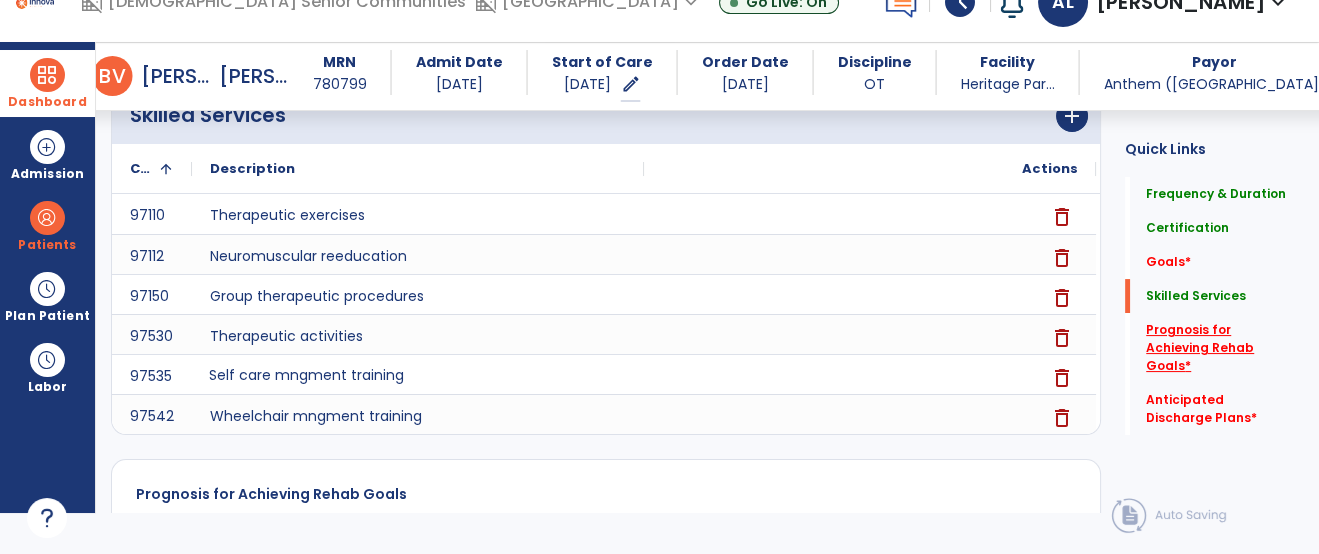 click on "Prognosis for Achieving Rehab Goals   *" 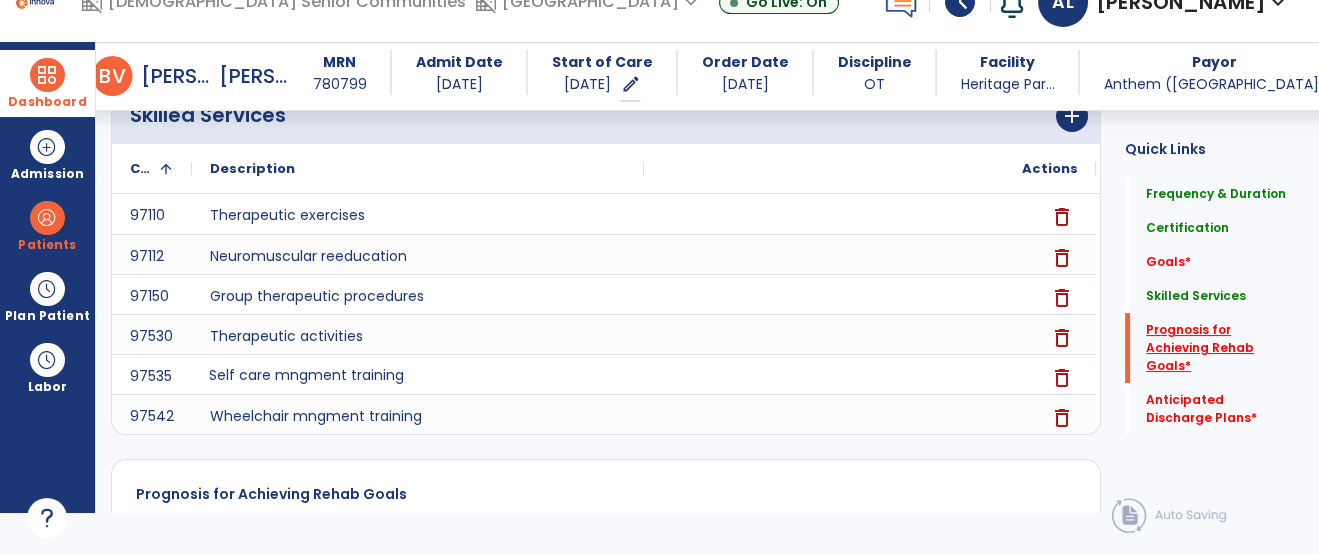 scroll, scrollTop: 797, scrollLeft: 0, axis: vertical 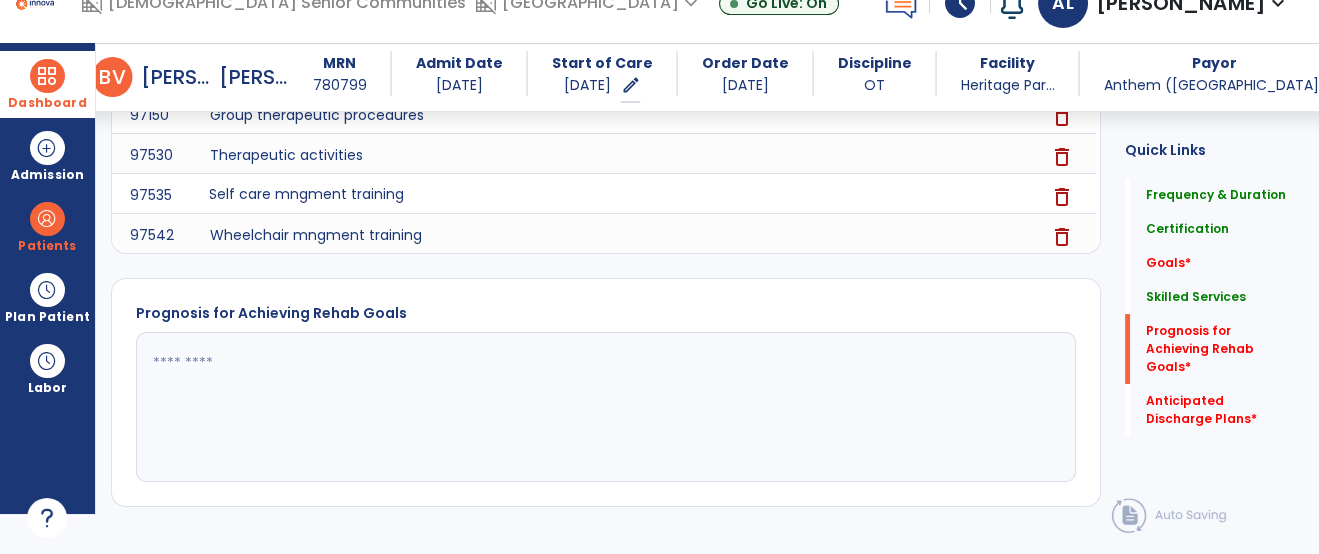 click 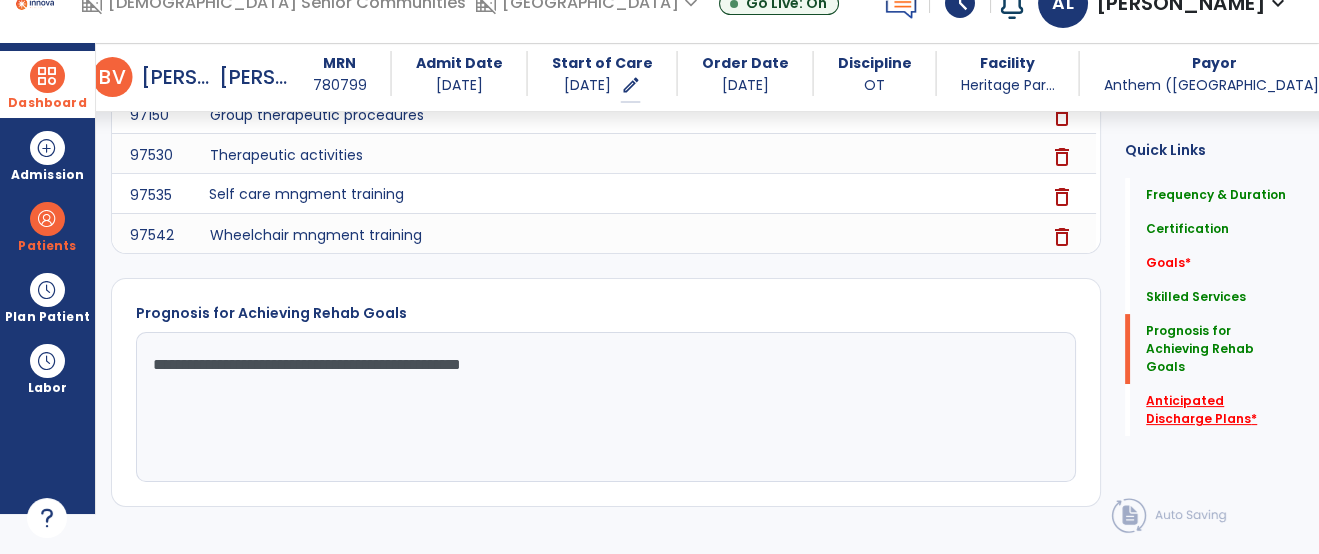 type on "**********" 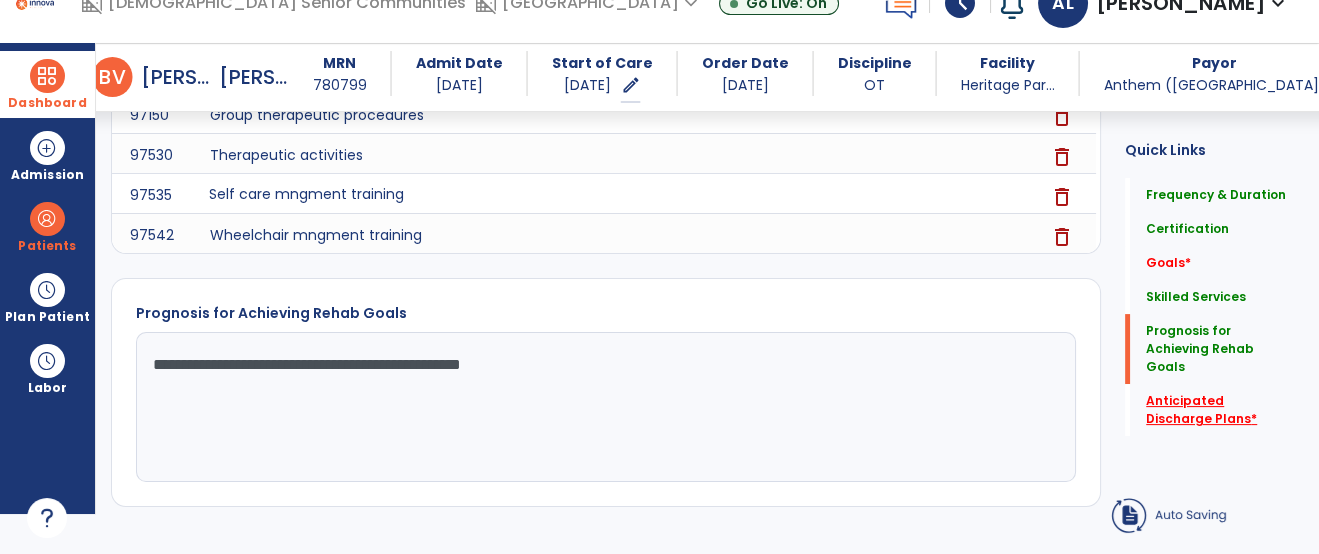 click on "Anticipated Discharge Plans   *" 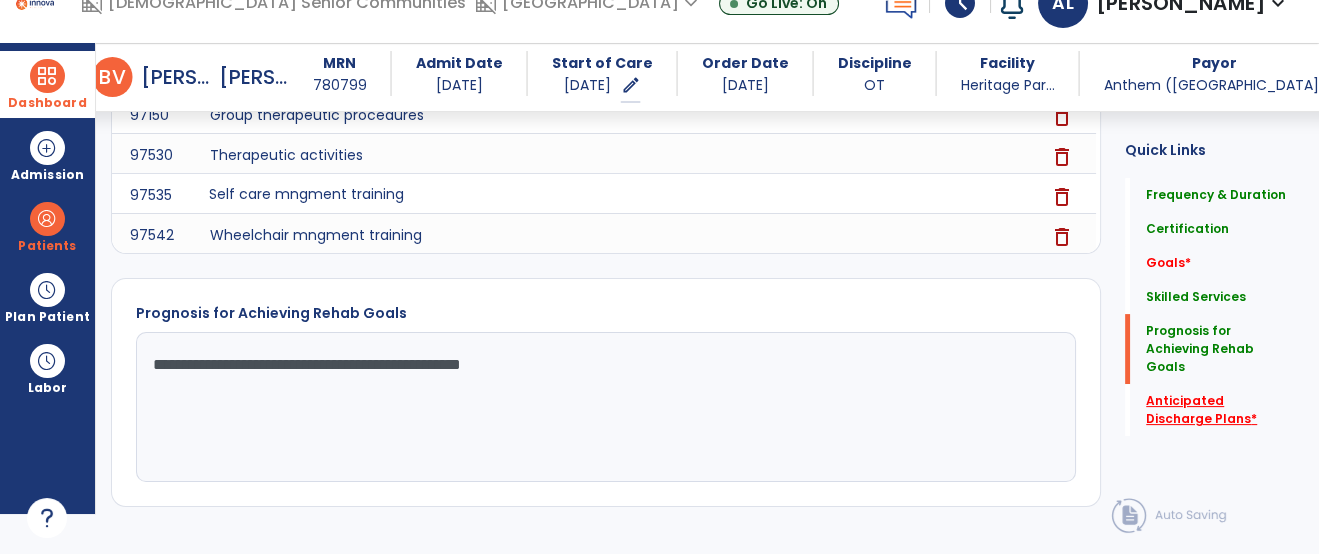 click on "Anticipated Discharge Plans   *" 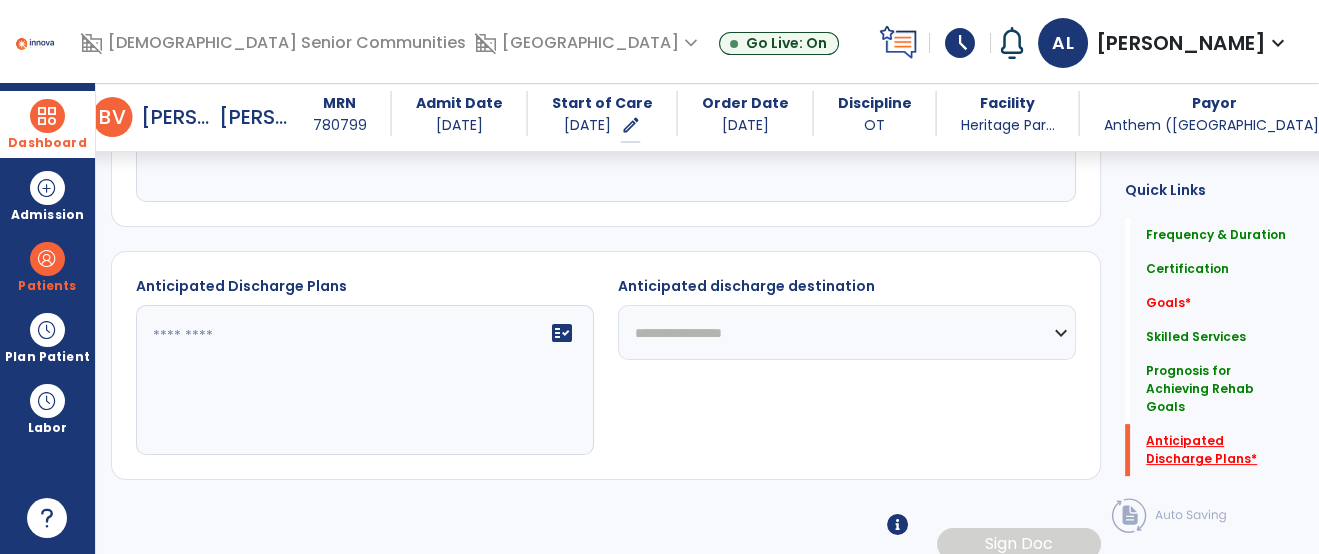 scroll, scrollTop: 1203, scrollLeft: 0, axis: vertical 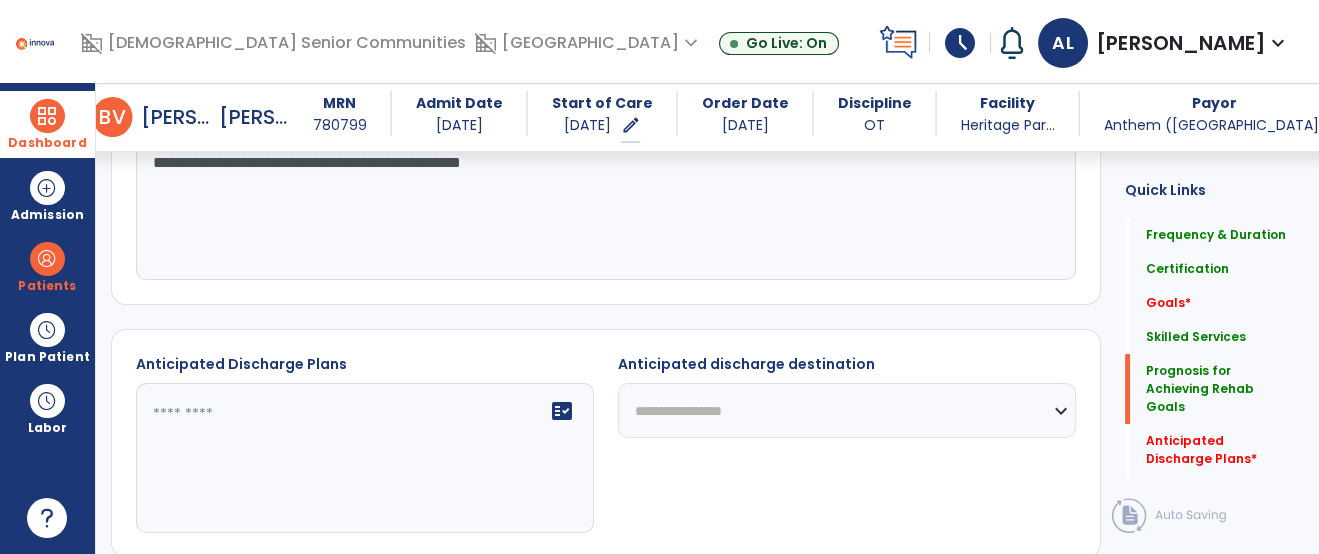 click on "**********" 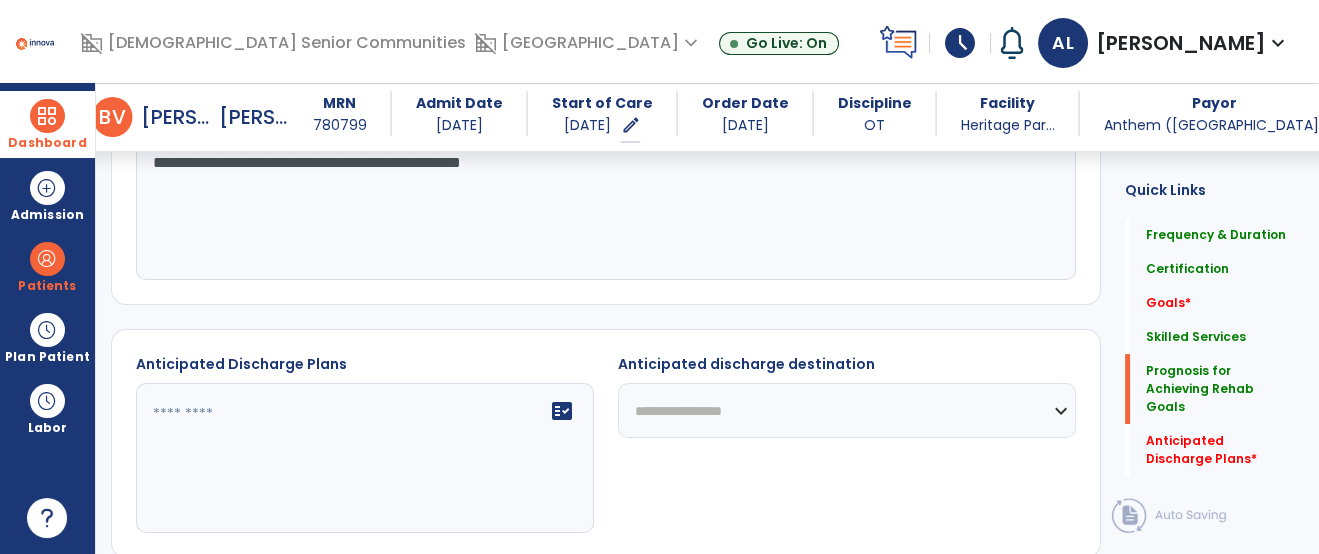 select on "****" 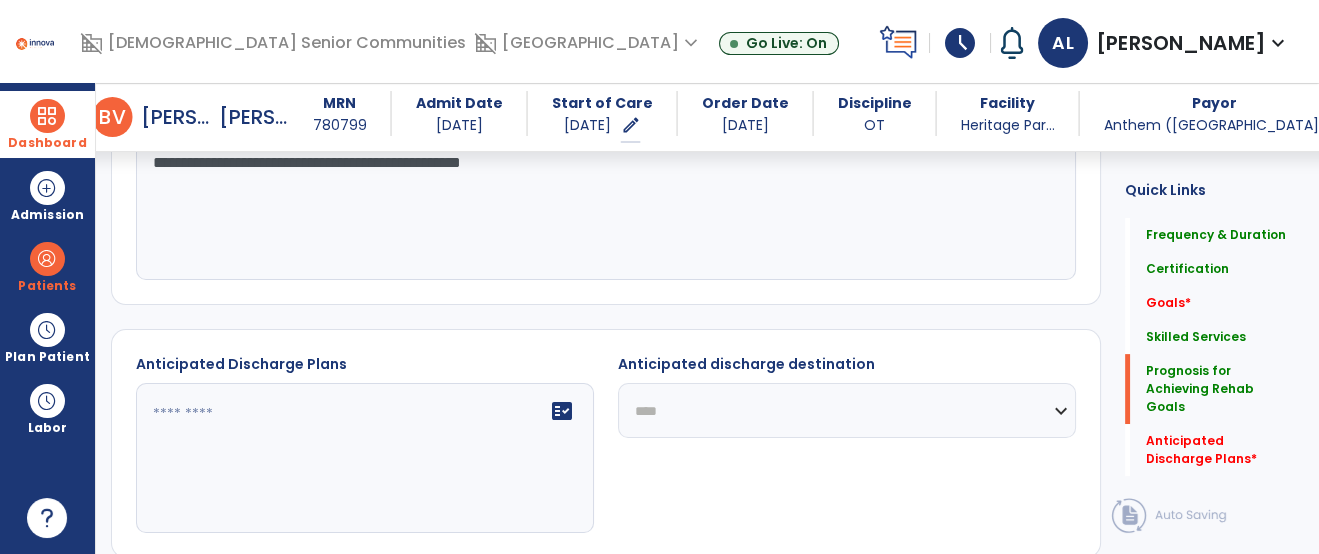 click on "**********" 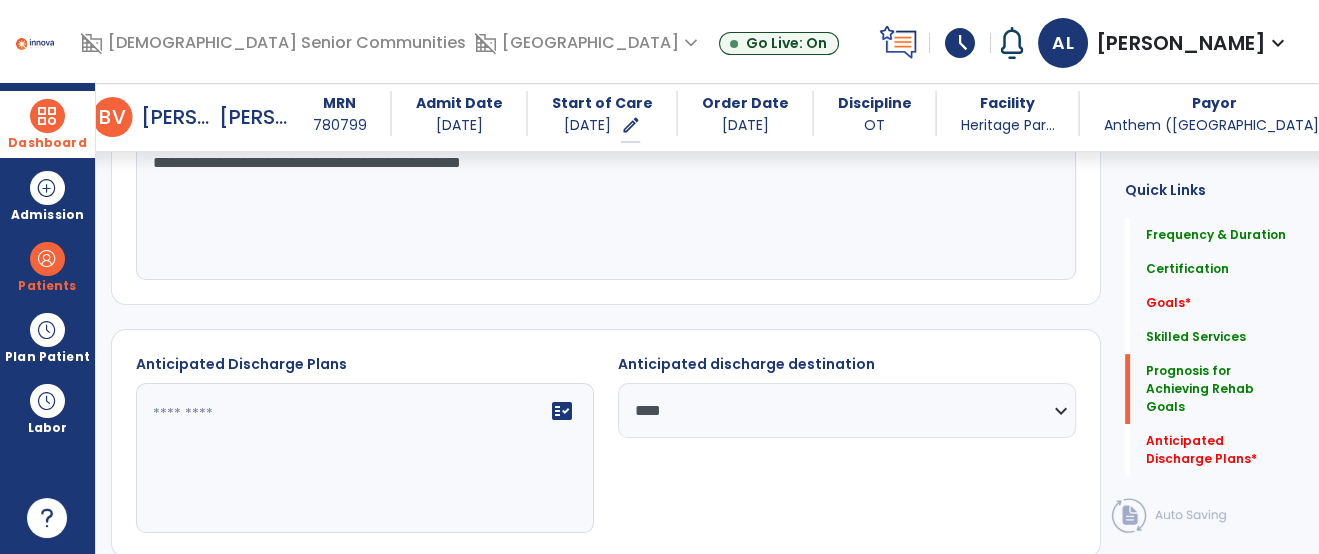 click on "fact_check" 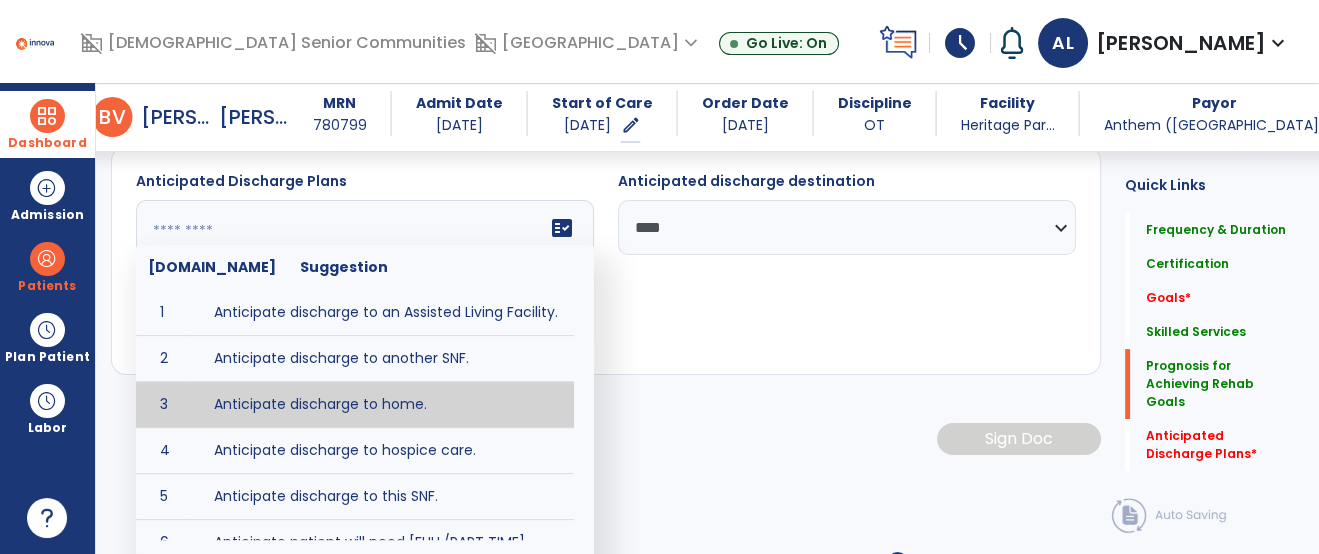 type on "**********" 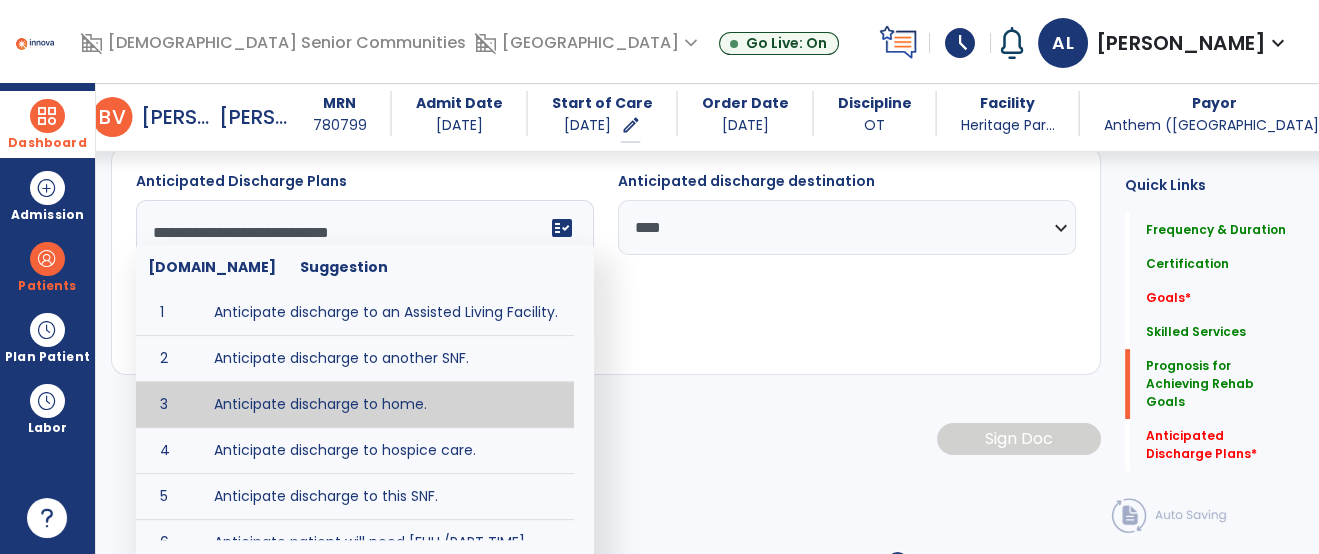 drag, startPoint x: 445, startPoint y: 420, endPoint x: 491, endPoint y: 409, distance: 47.296936 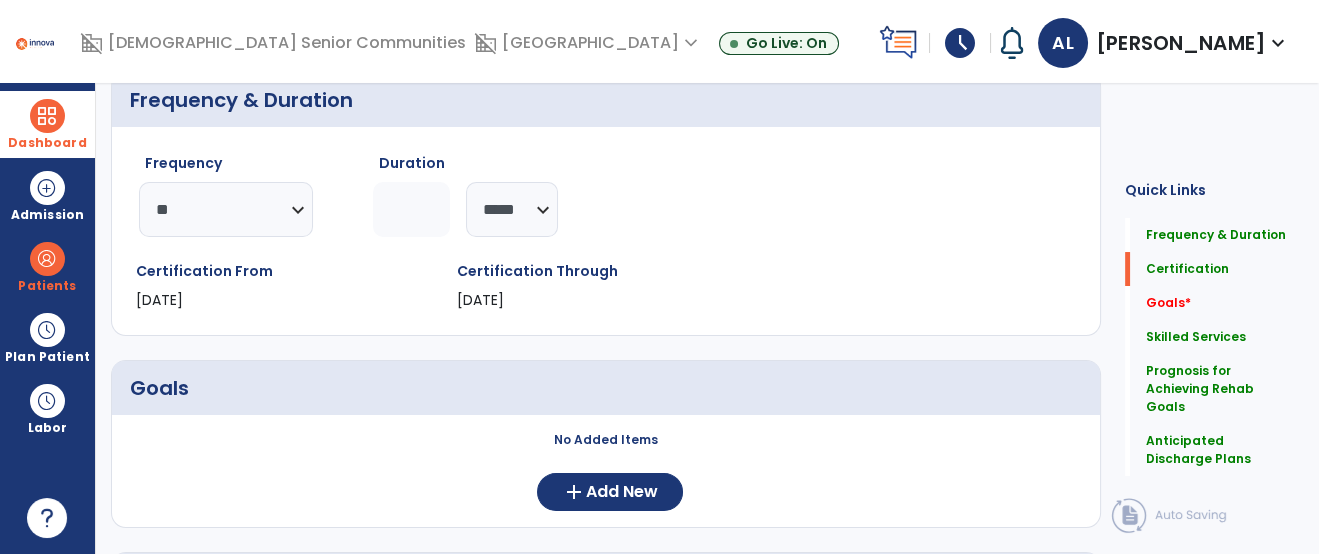 scroll, scrollTop: 0, scrollLeft: 0, axis: both 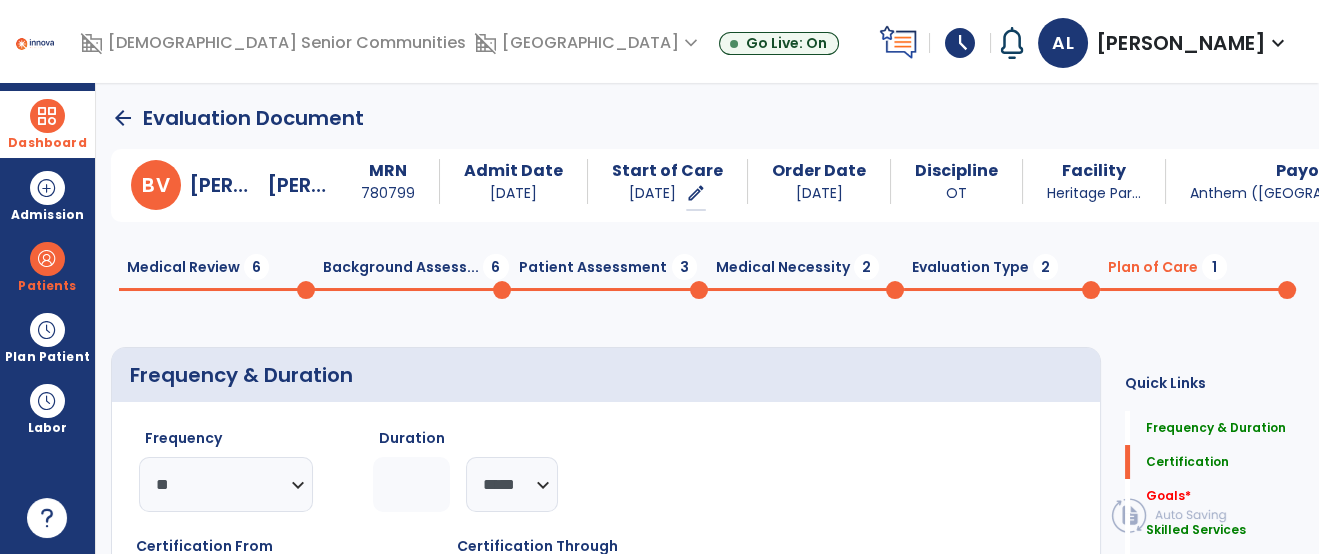 click on "Medical Review  6" 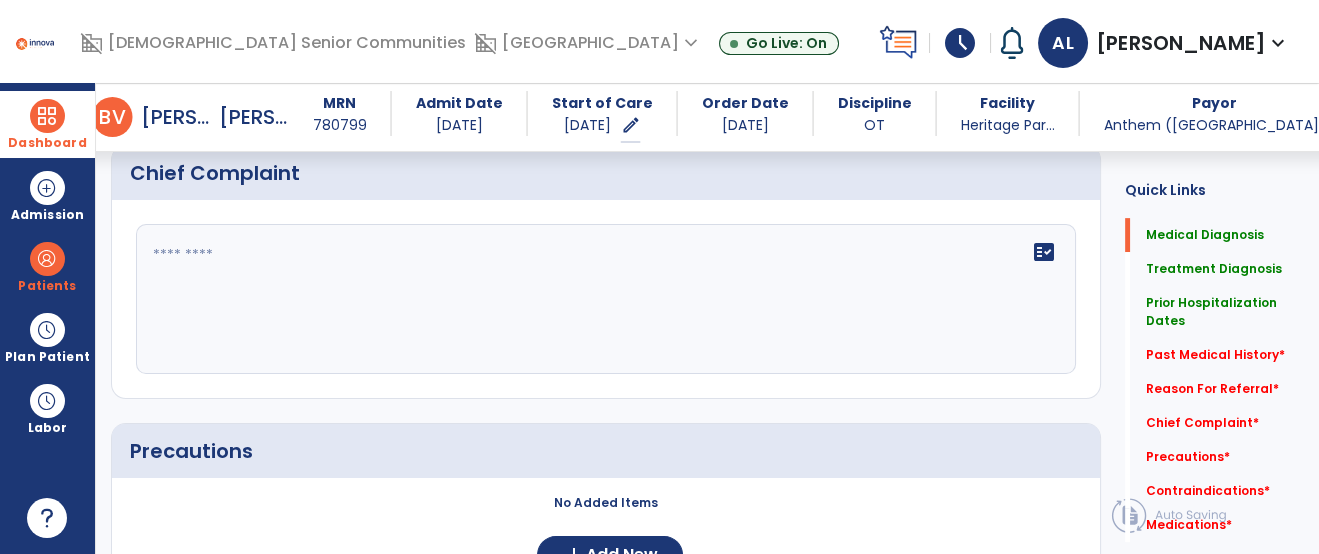 scroll, scrollTop: 1411, scrollLeft: 0, axis: vertical 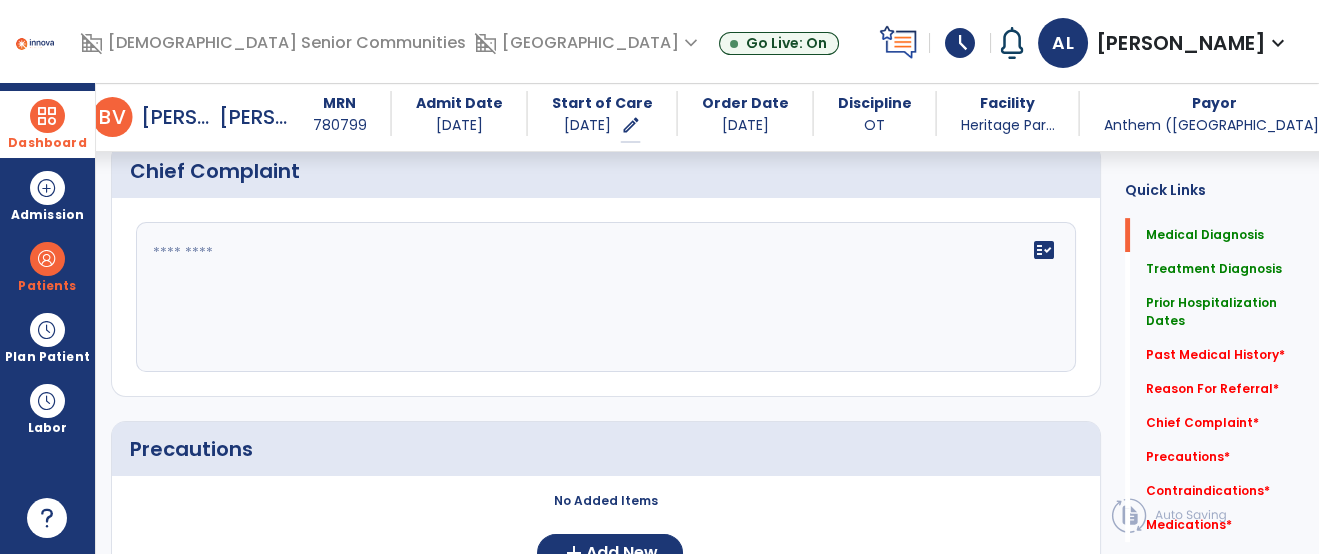 click on "fact_check" 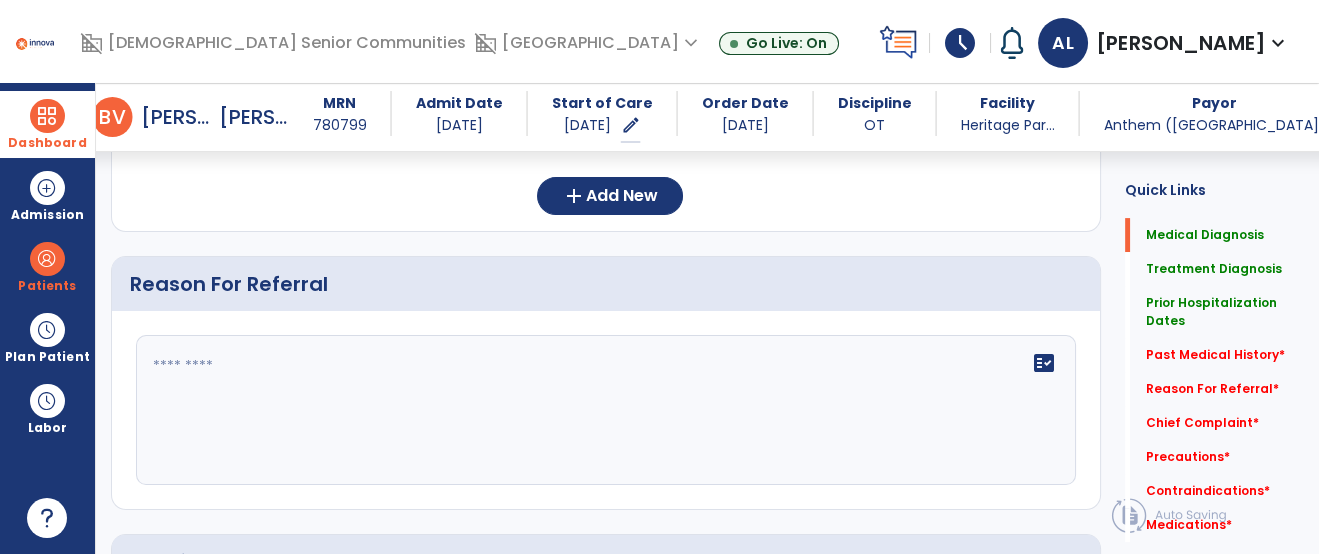 click on "fact_check" 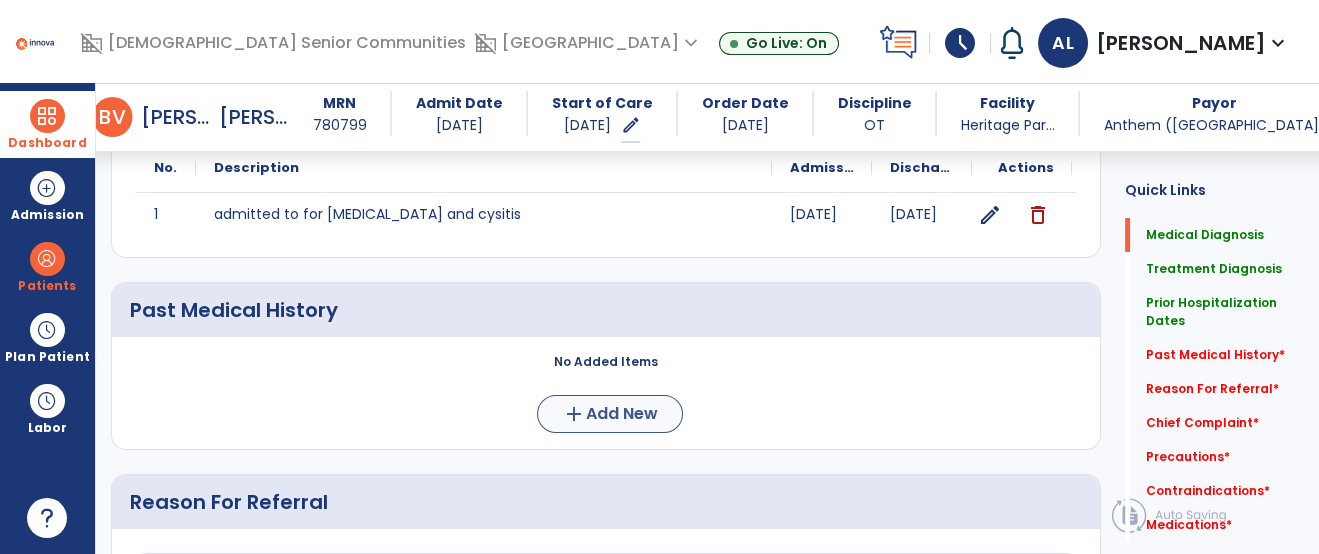 scroll, scrollTop: 786, scrollLeft: 0, axis: vertical 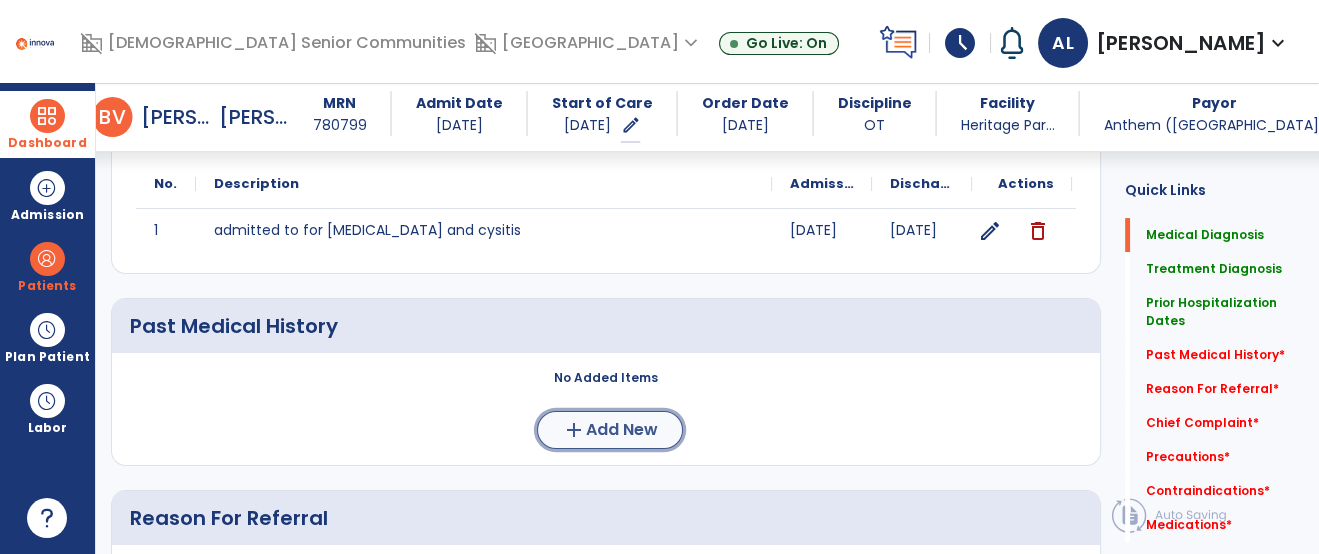 click on "Add New" 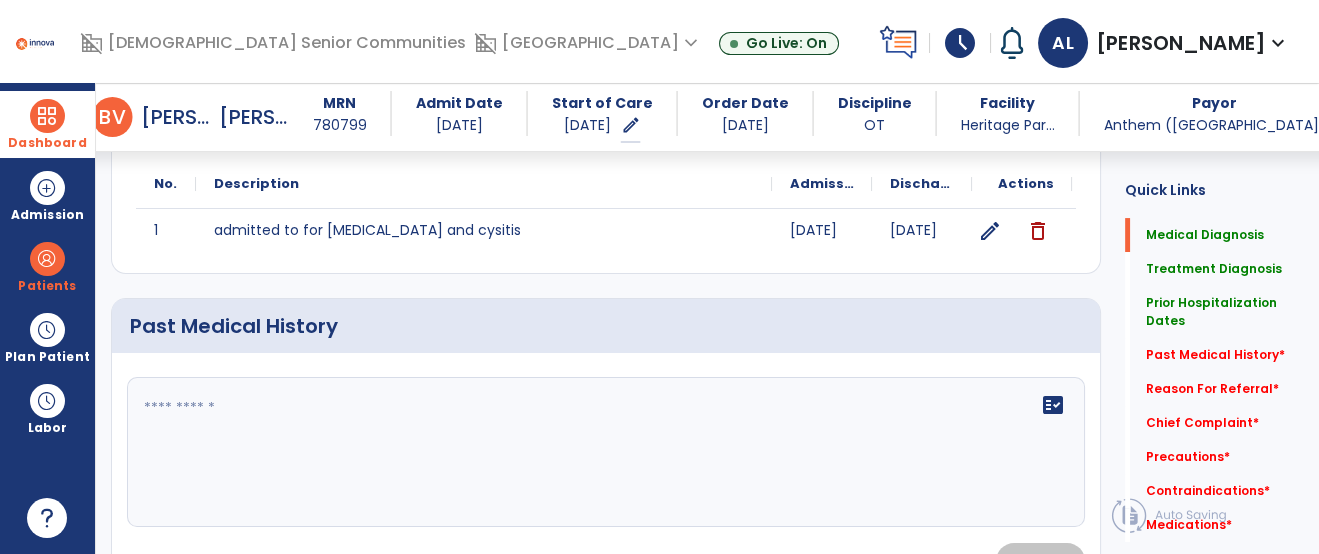 click on "fact_check" 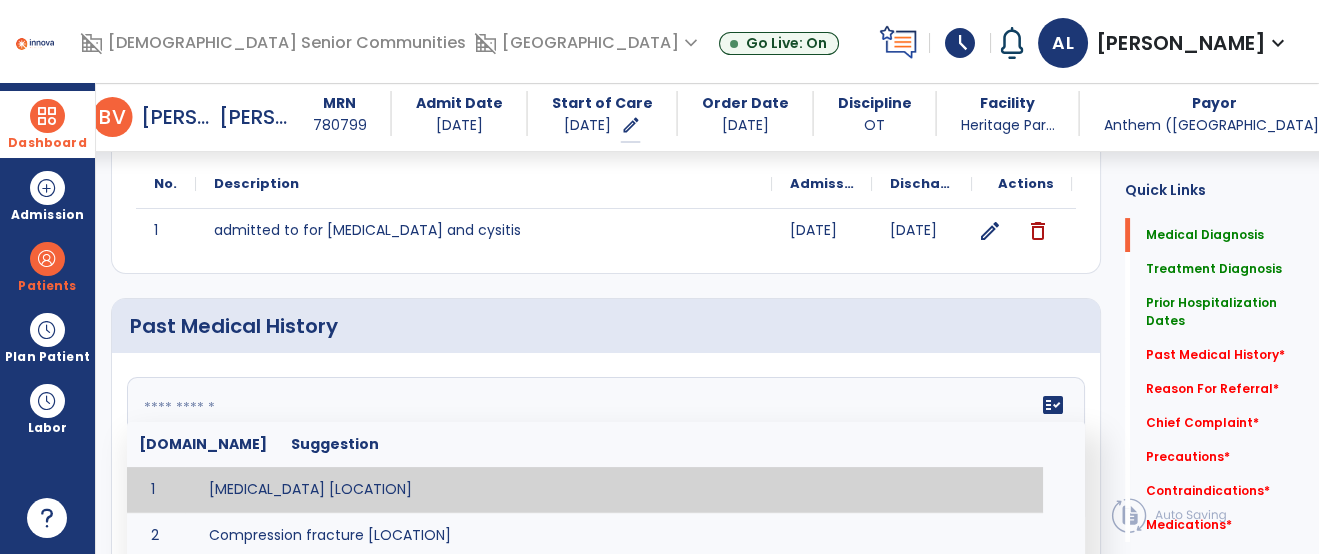 paste on "**********" 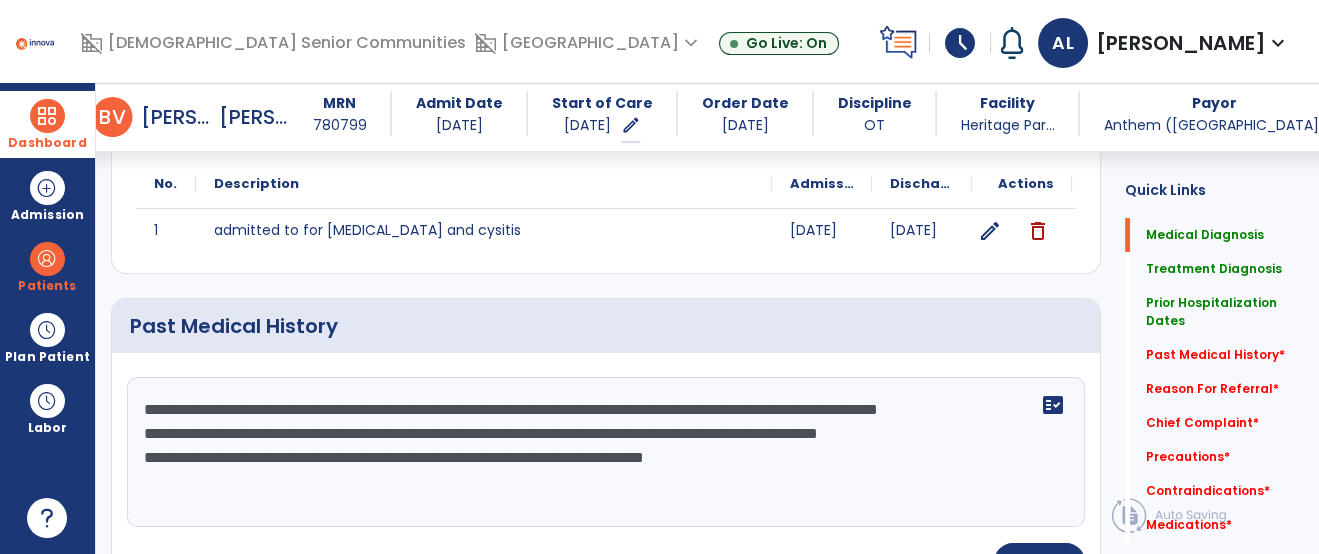 click on "**********" 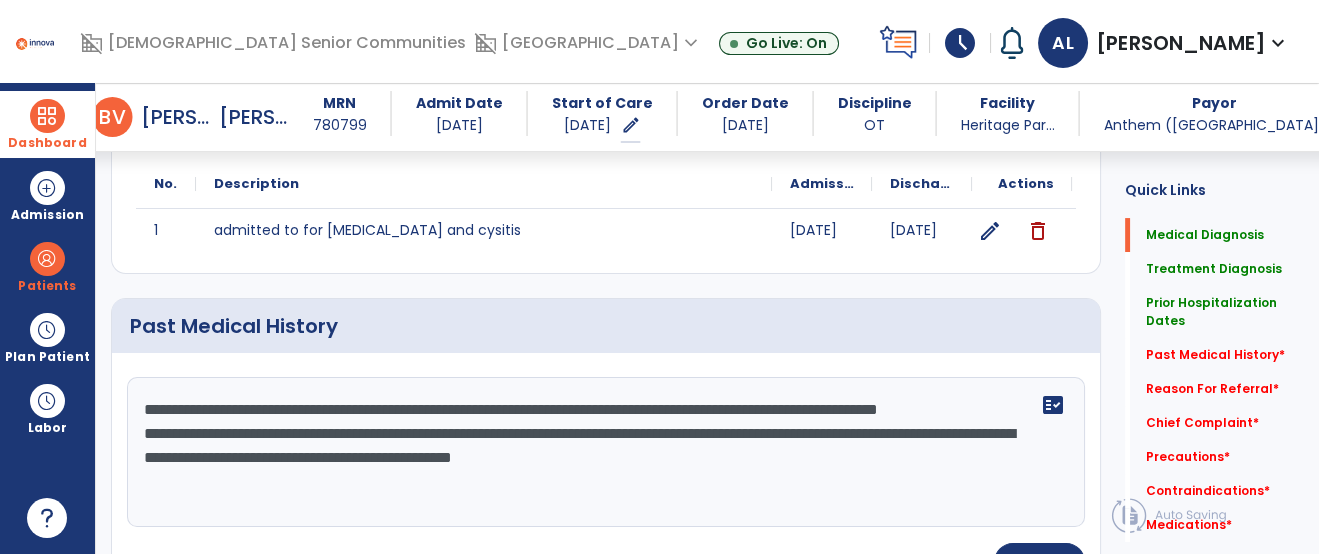 click on "**********" 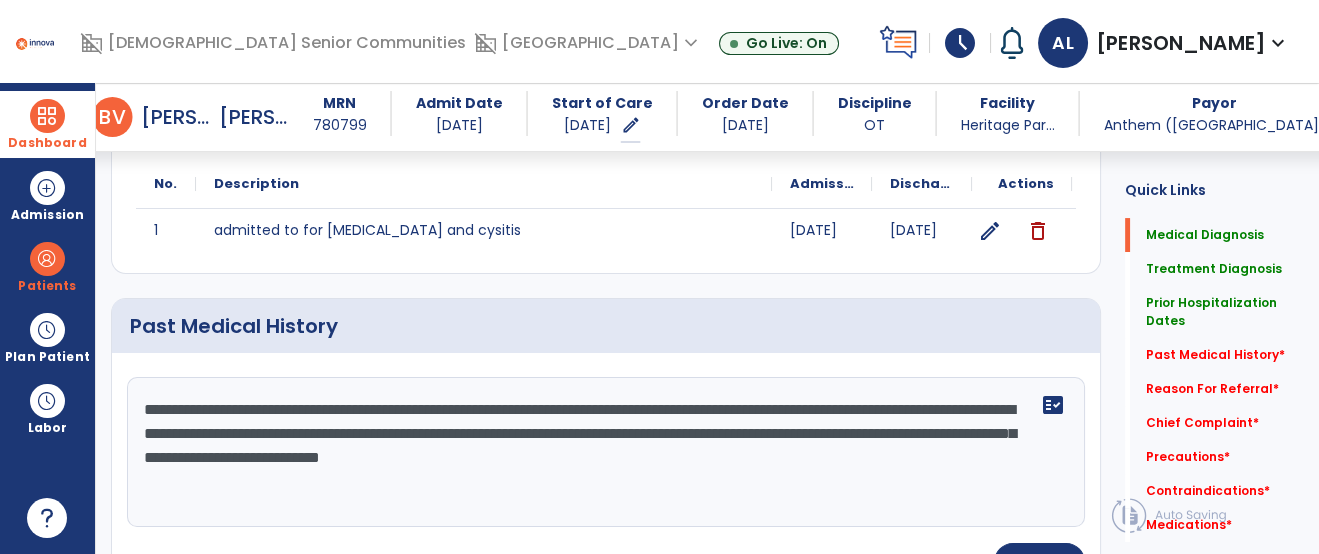 click on "**********" 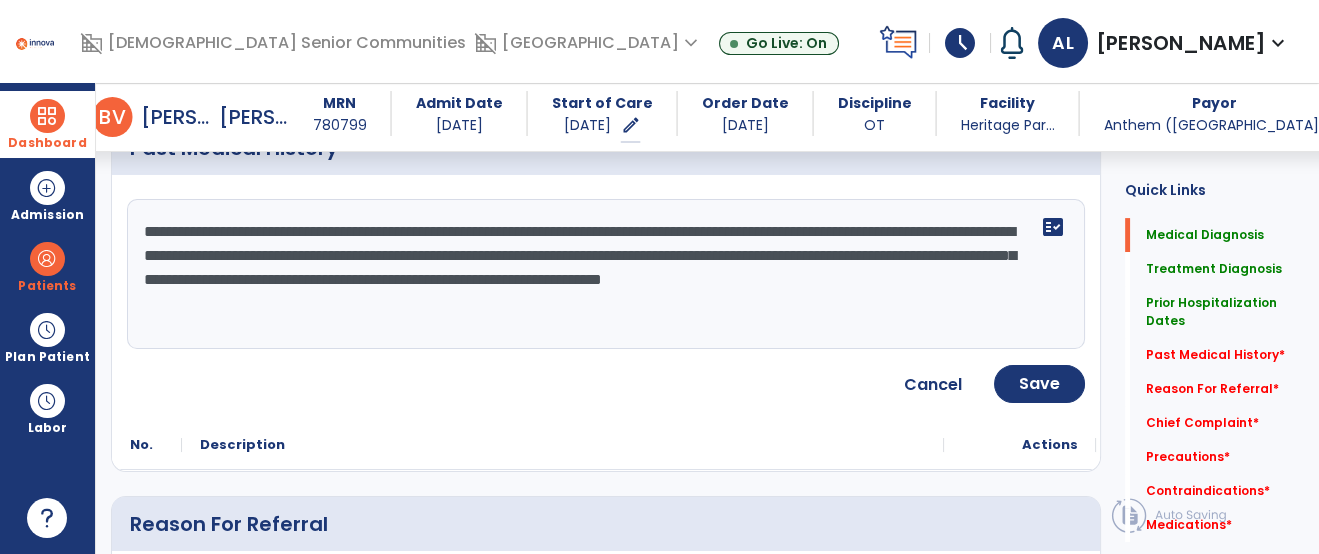 scroll, scrollTop: 972, scrollLeft: 0, axis: vertical 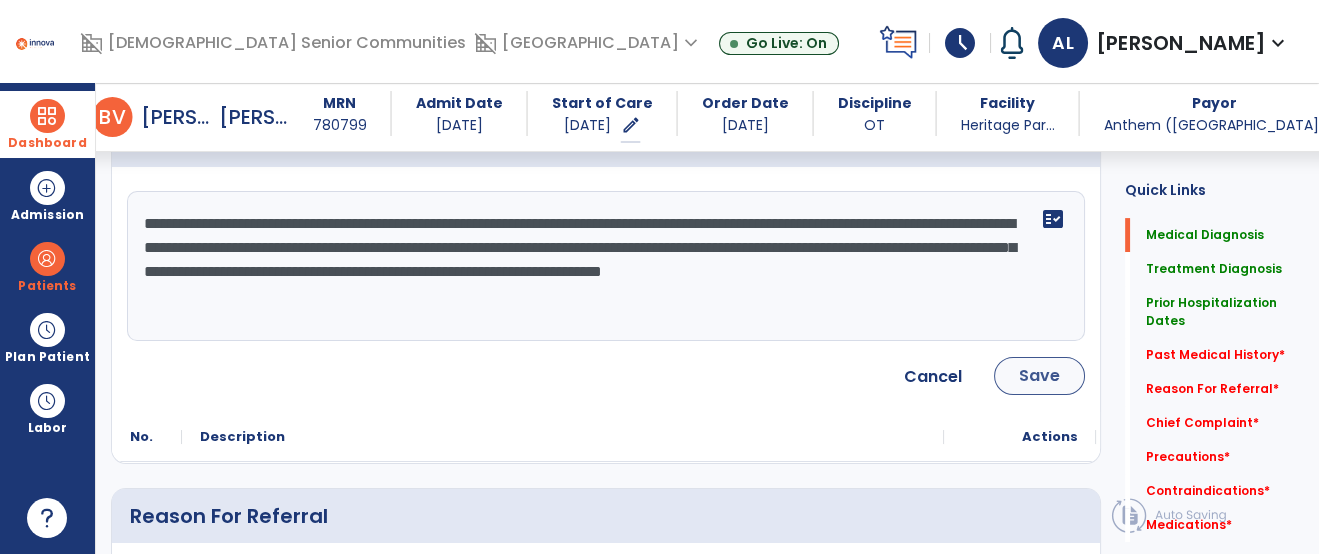 type on "**********" 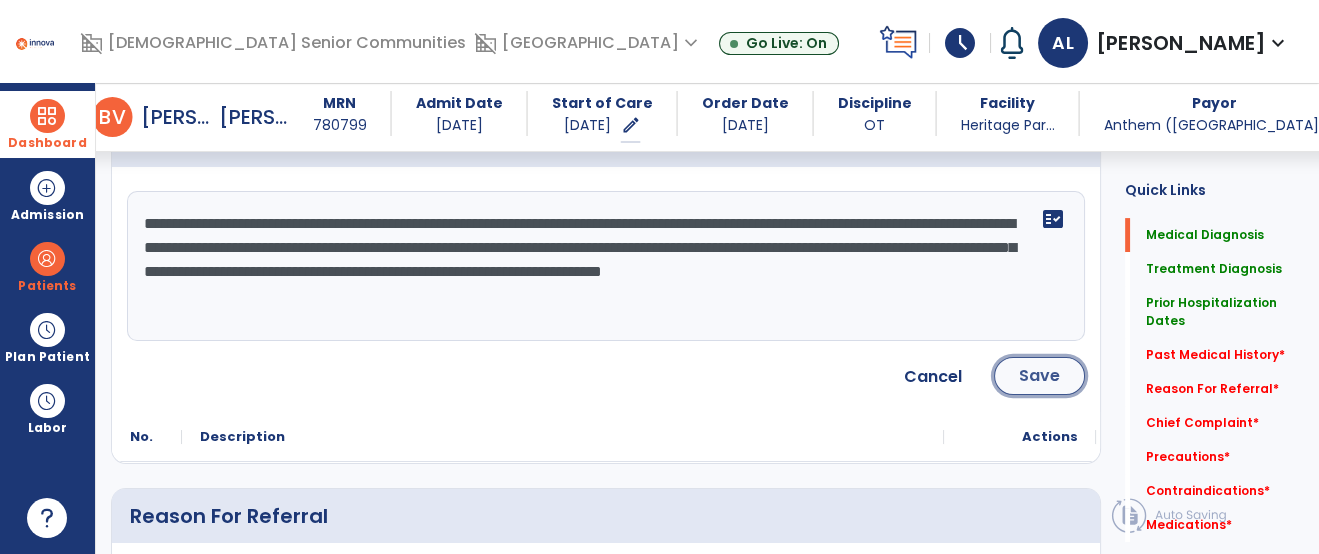 click on "Save" 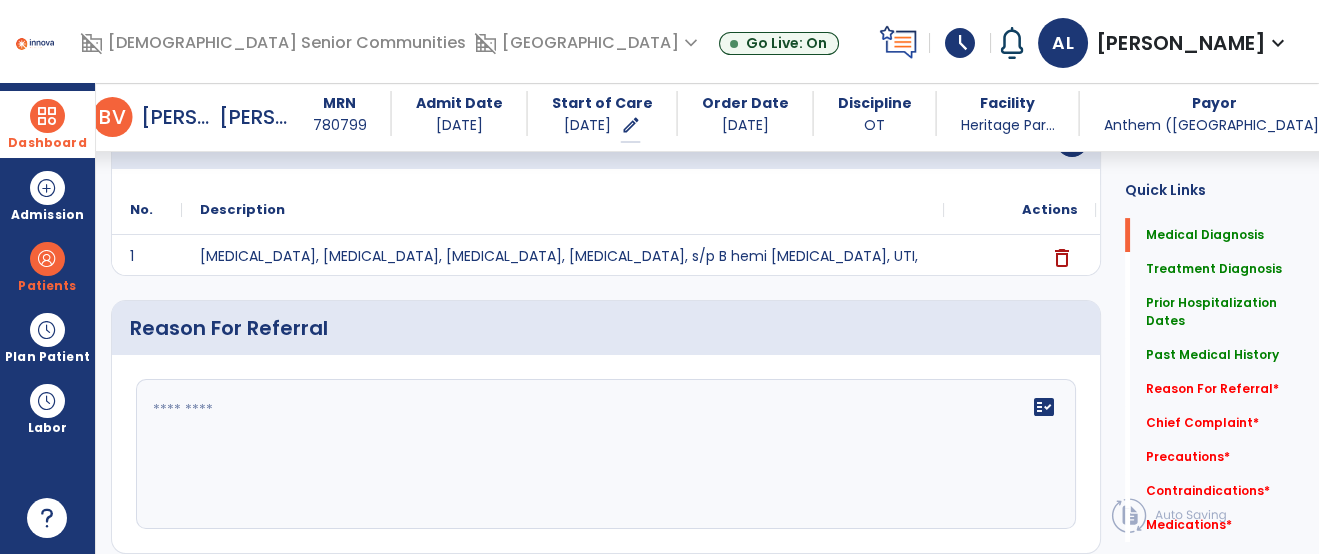scroll, scrollTop: 1112, scrollLeft: 0, axis: vertical 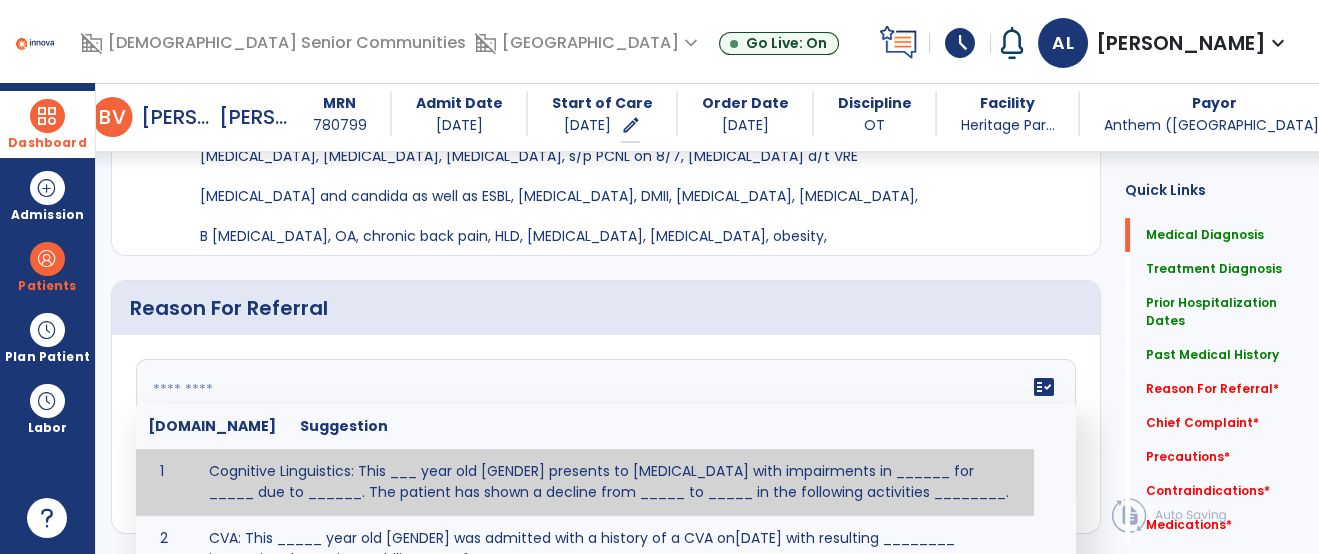 click on "fact_check  Sr.No Suggestion 1 Cognitive Linguistics: This ___ year old [GENDER] presents to occupational therapy with impairments in ______ for _____ due to ______.  The patient has shown a decline from _____ to _____ in the following activities ________. 2 CVA: This _____ year old [GENDER] was admitted with a history of a CVA on[DATE] with resulting ________ impacting the patients ability to perform _________. 3 Fall: This _____ year old [GENDER] presents to therapy due to a fall on [DATE] as a result of _______ resulting in _______.  Patient has complaints of _________ with resulting impairments in _________. 4 5 Fall at Home: This _____ year old [GENDER] fell at home, resulting  in ________.  This has impacted this patient's _______.  As a result of these noted limitations in functional activities, this patient is unable to safely return to home.  This patient requires skilled therapy in order to improve safety and function. 6 7 8 9 10 11" 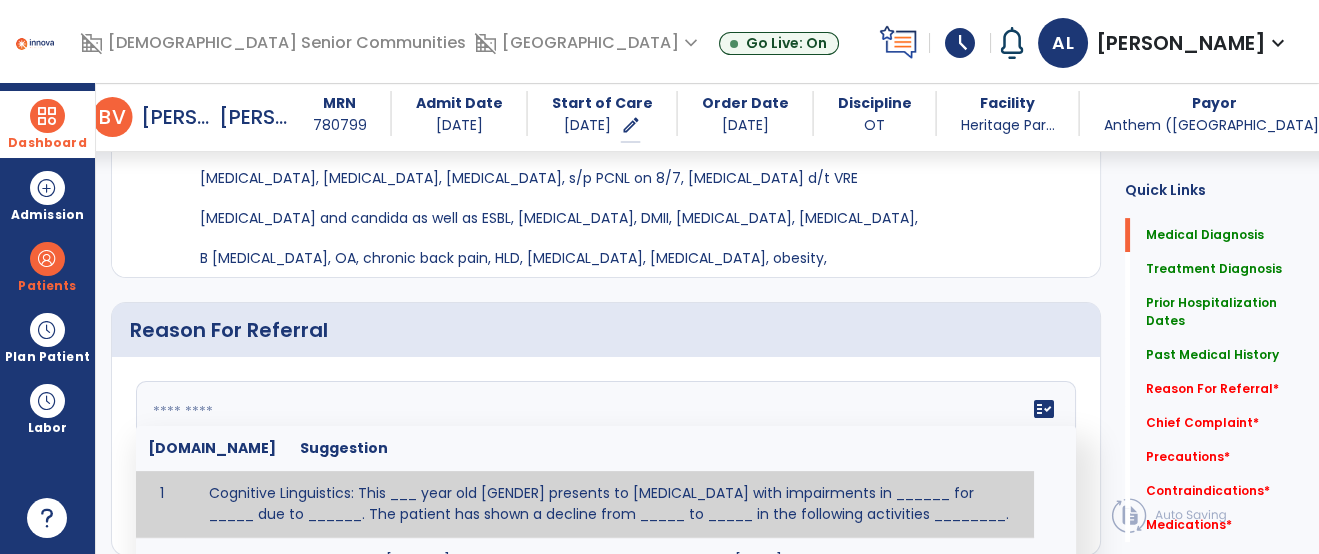 click on "Reason For Referral" 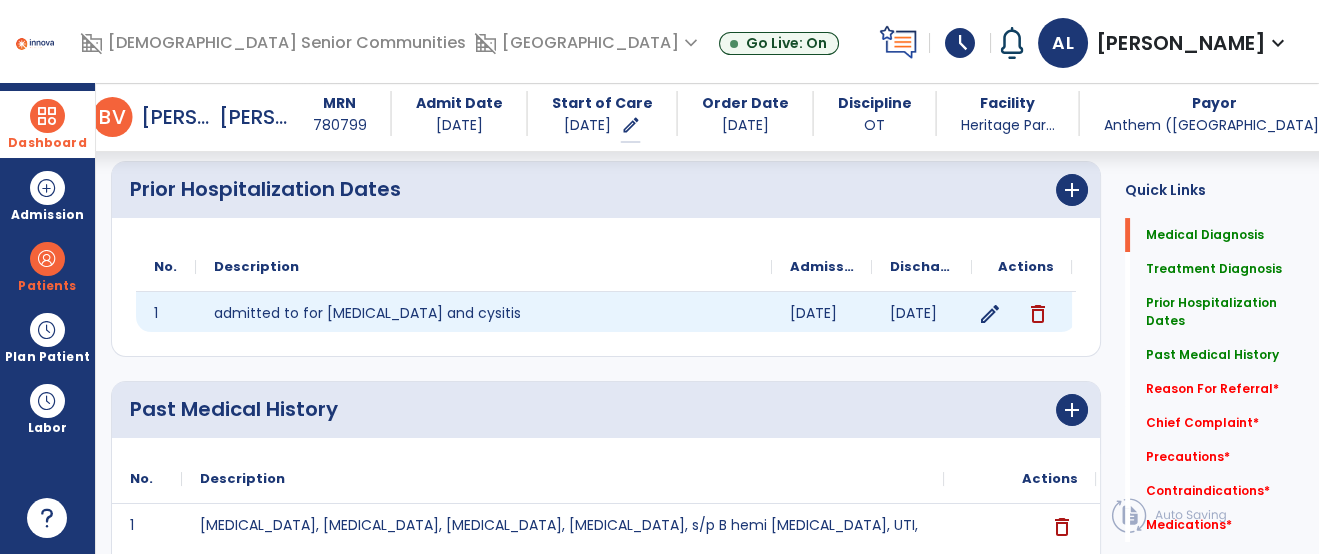 scroll, scrollTop: 659, scrollLeft: 0, axis: vertical 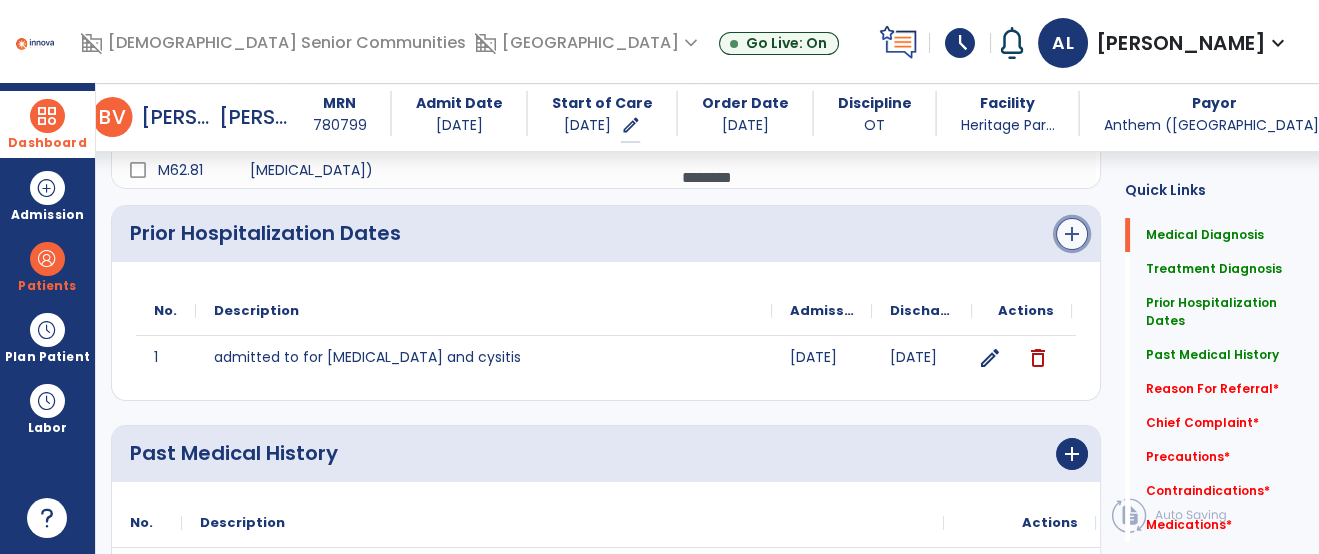 click on "add" 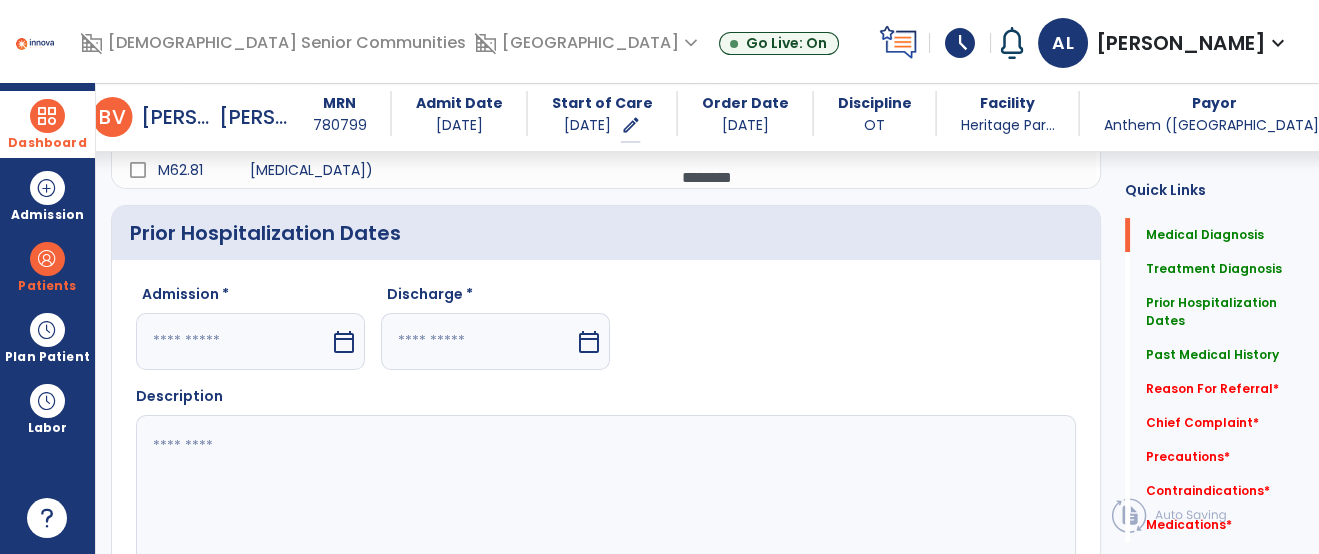 click at bounding box center (233, 341) 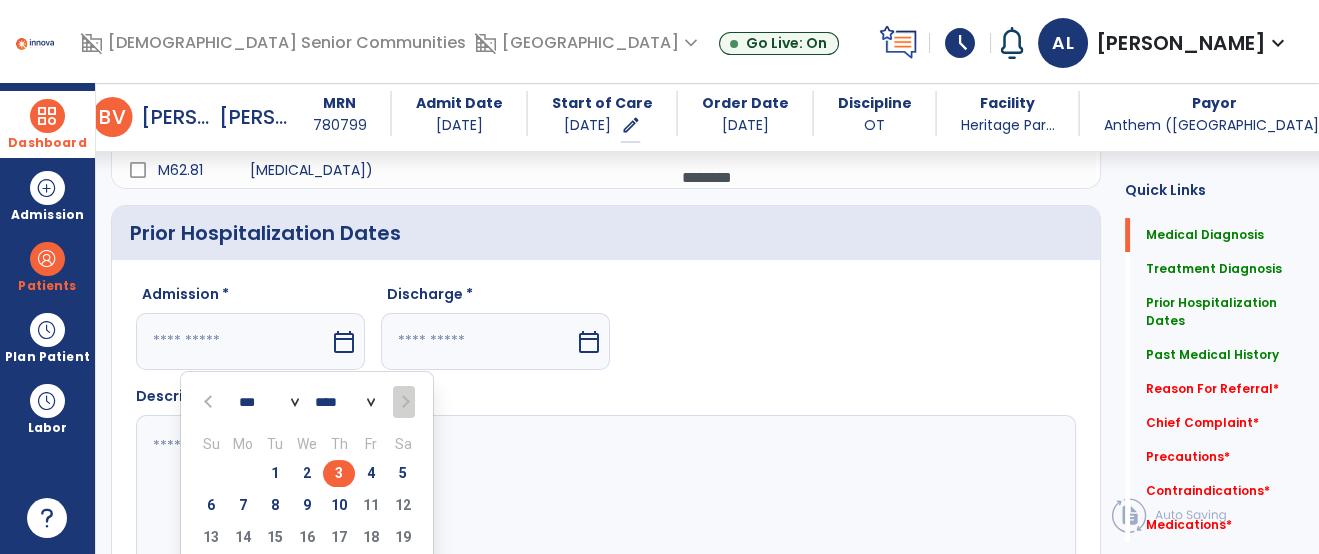 select on "*" 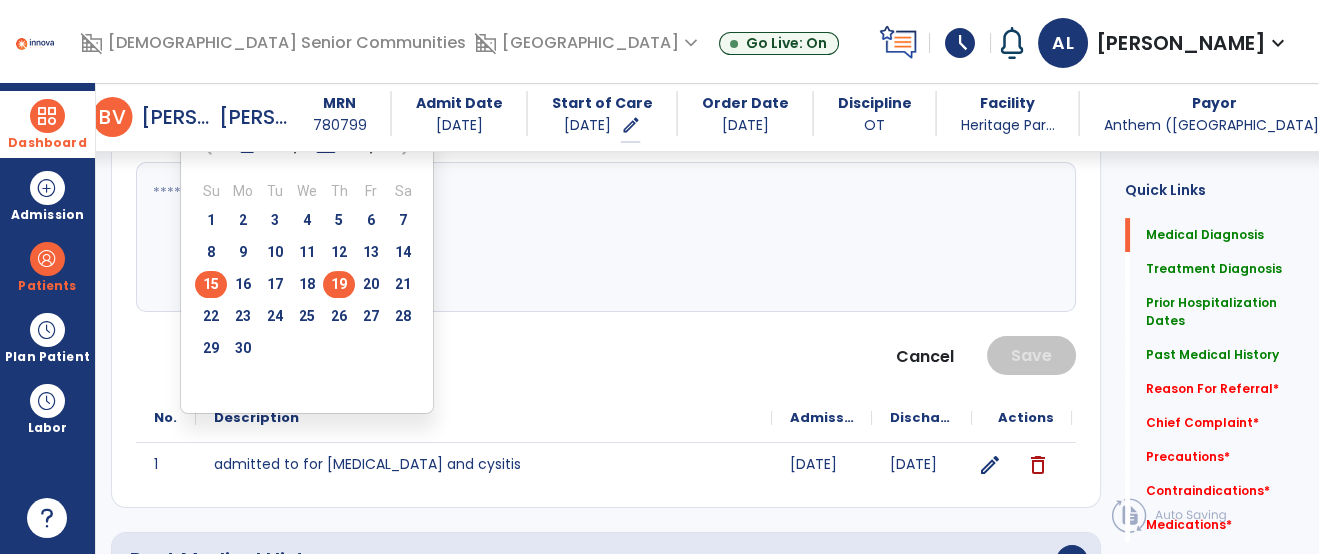 click on "15" at bounding box center (211, 284) 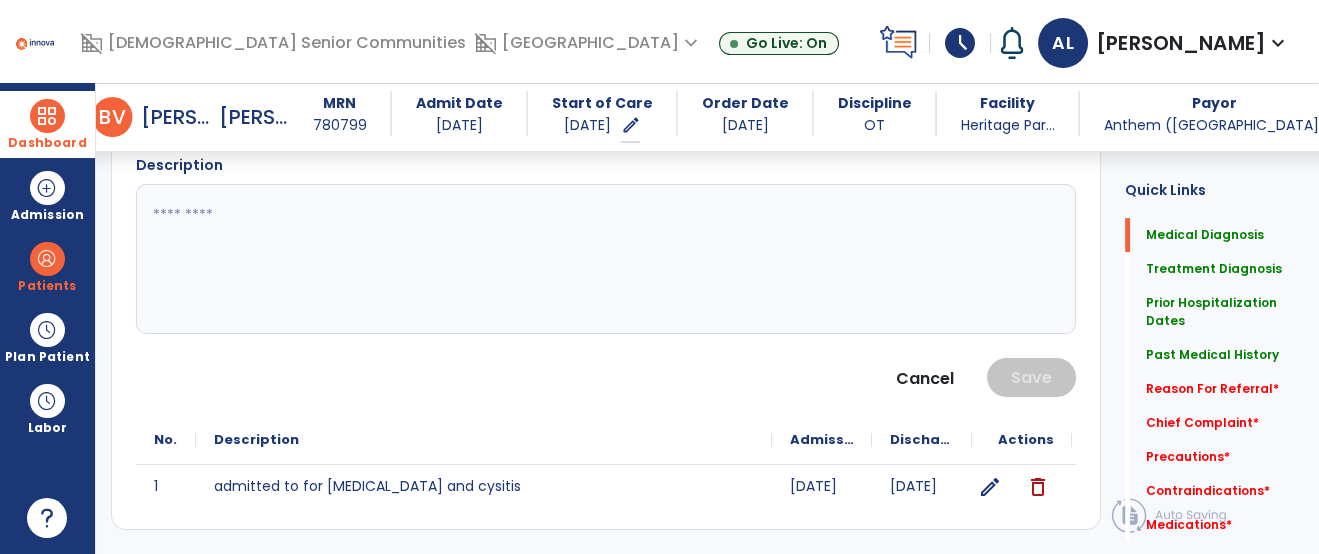 click on "Cancel Save" 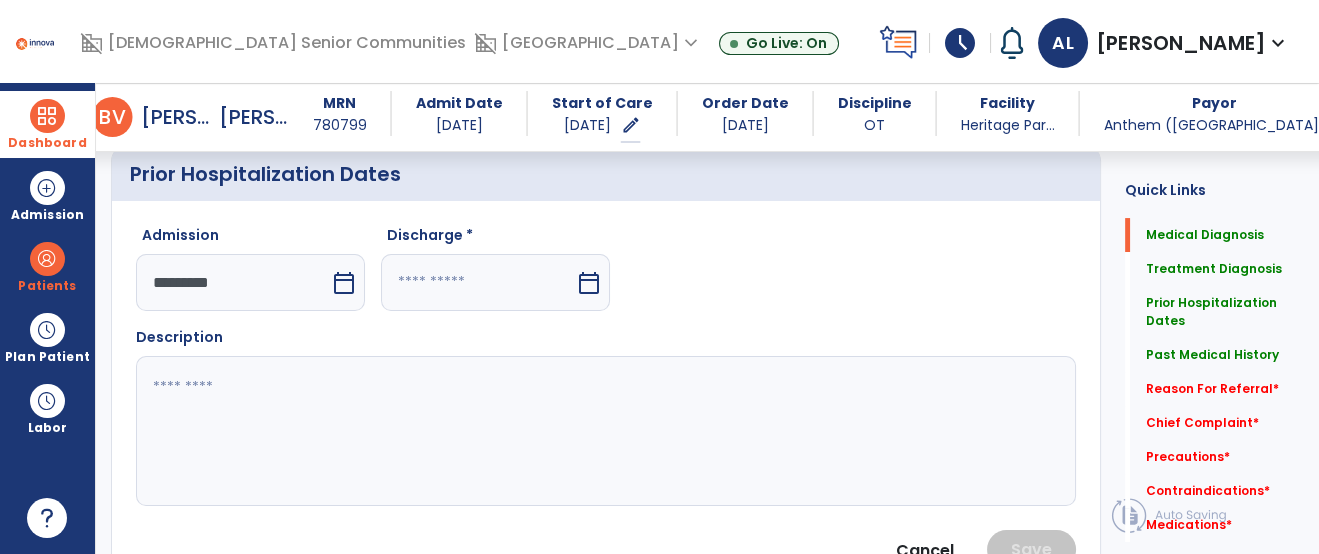 scroll, scrollTop: 716, scrollLeft: 0, axis: vertical 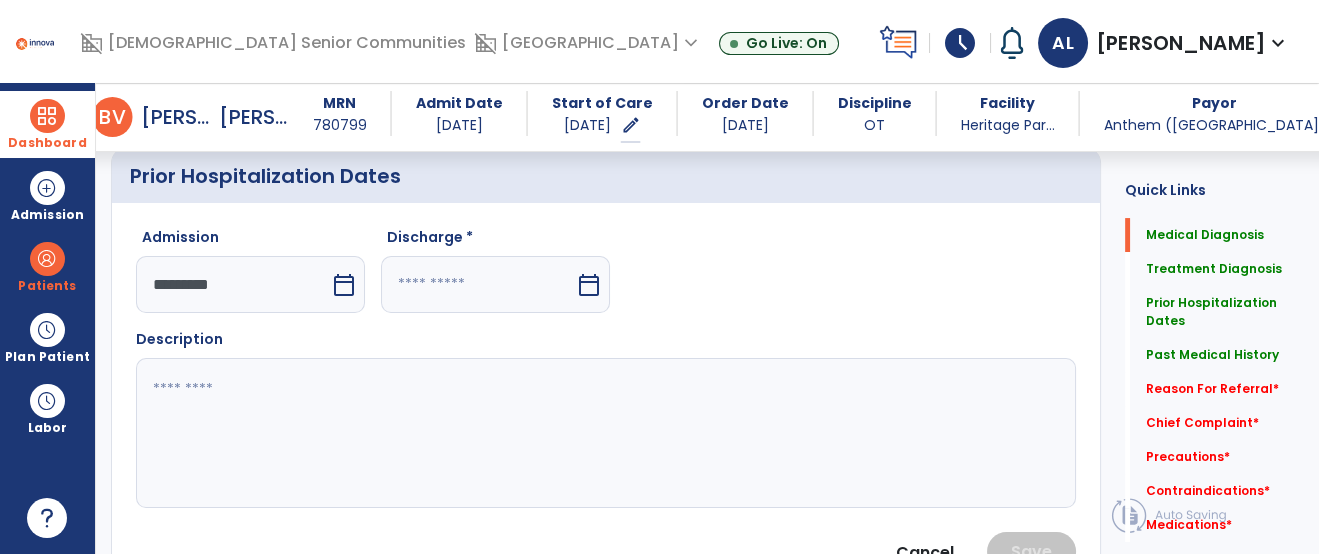 click at bounding box center (478, 284) 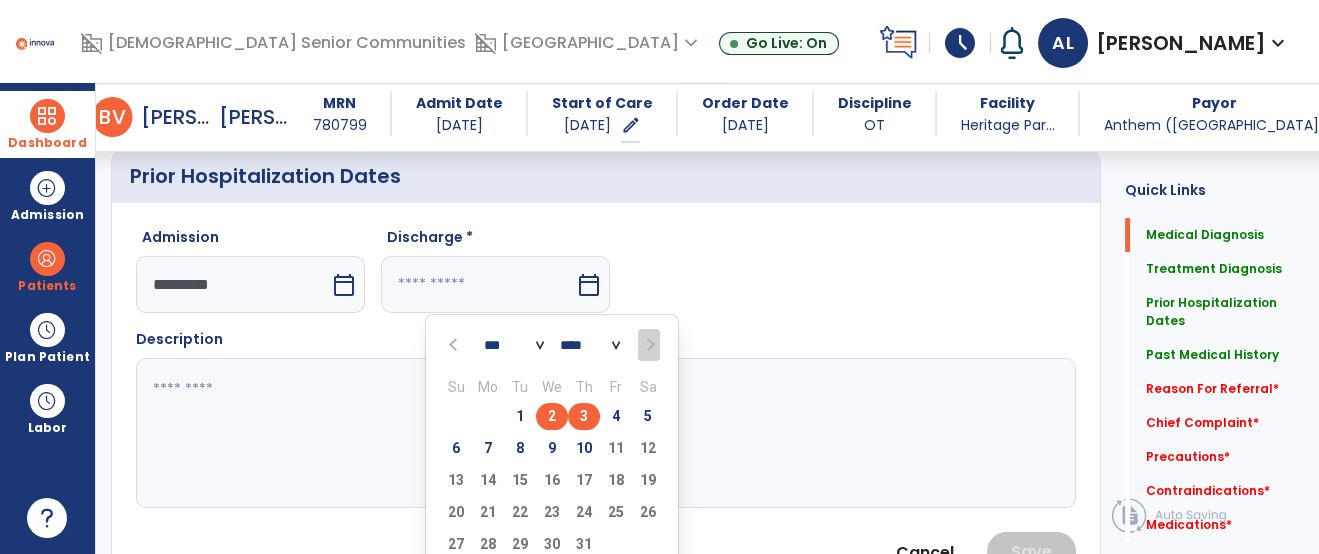 select on "*" 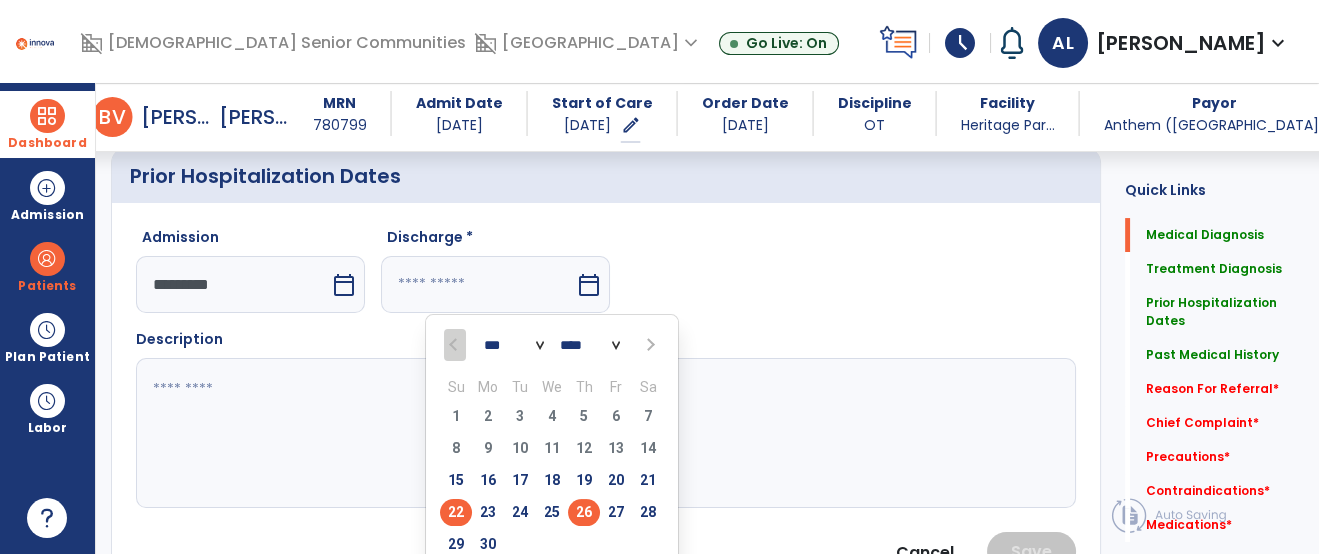 click on "22" at bounding box center [456, 512] 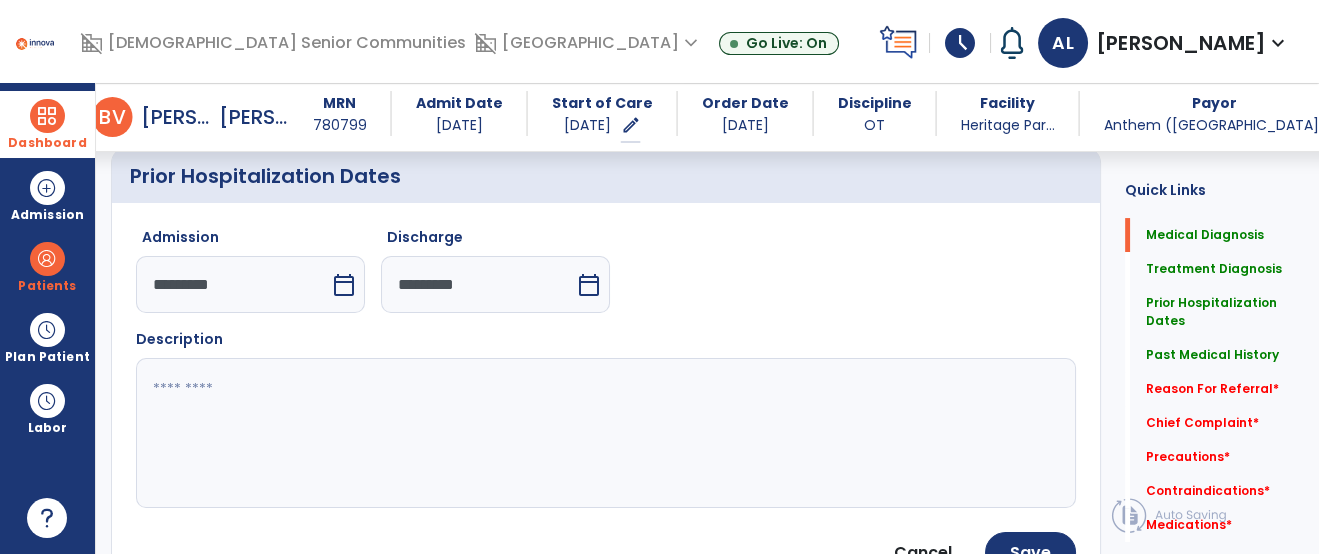 click 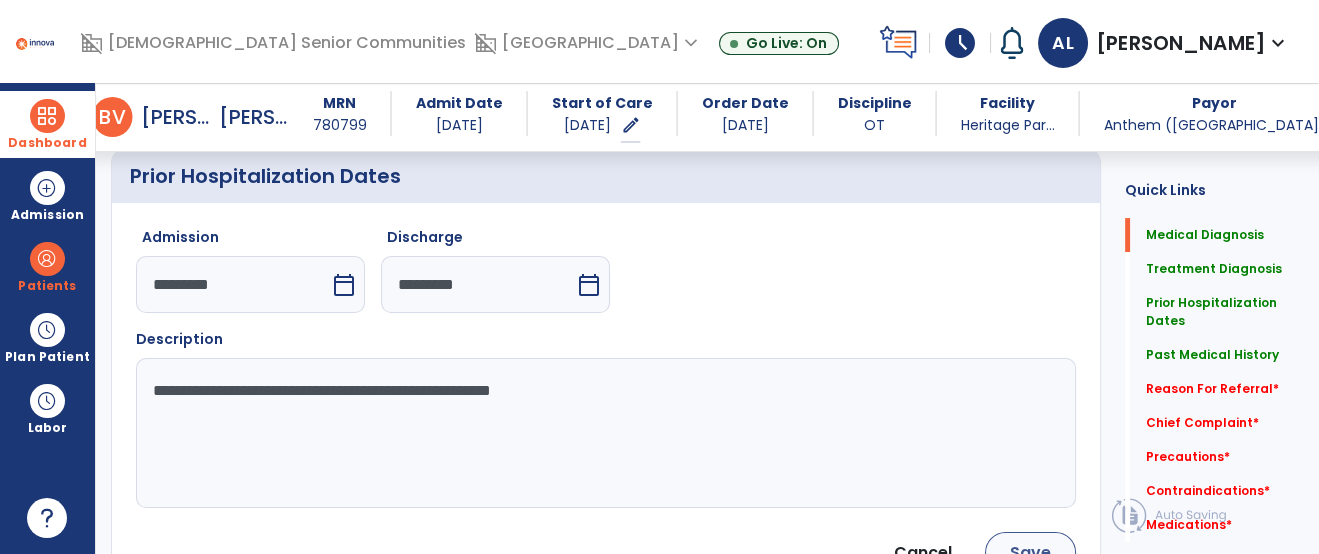 type on "**********" 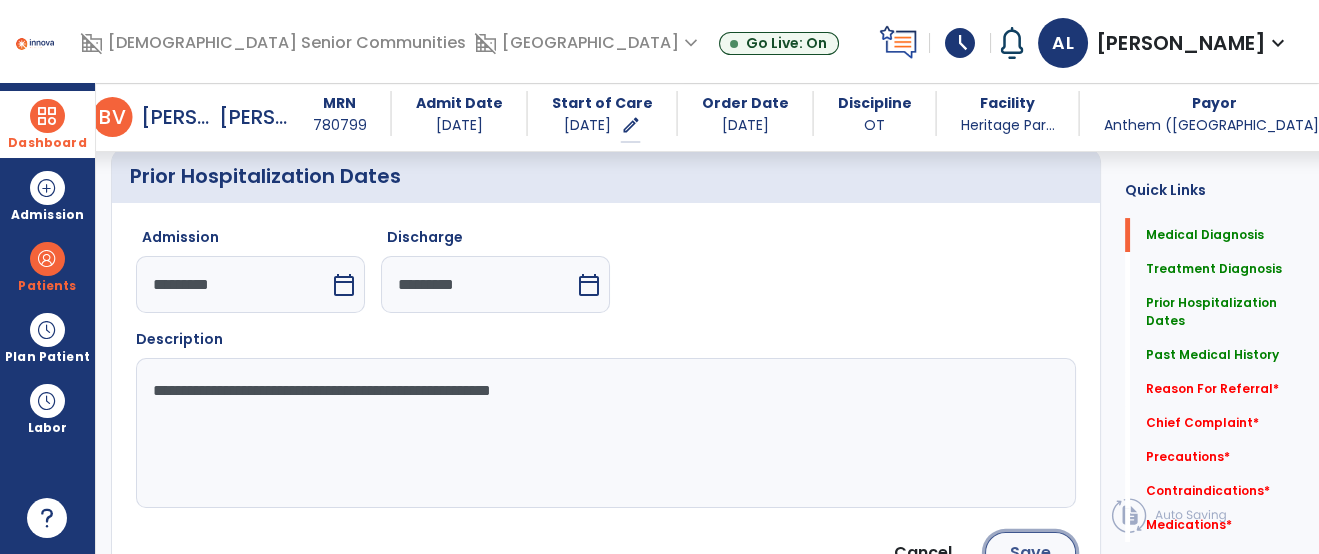 click on "Save" 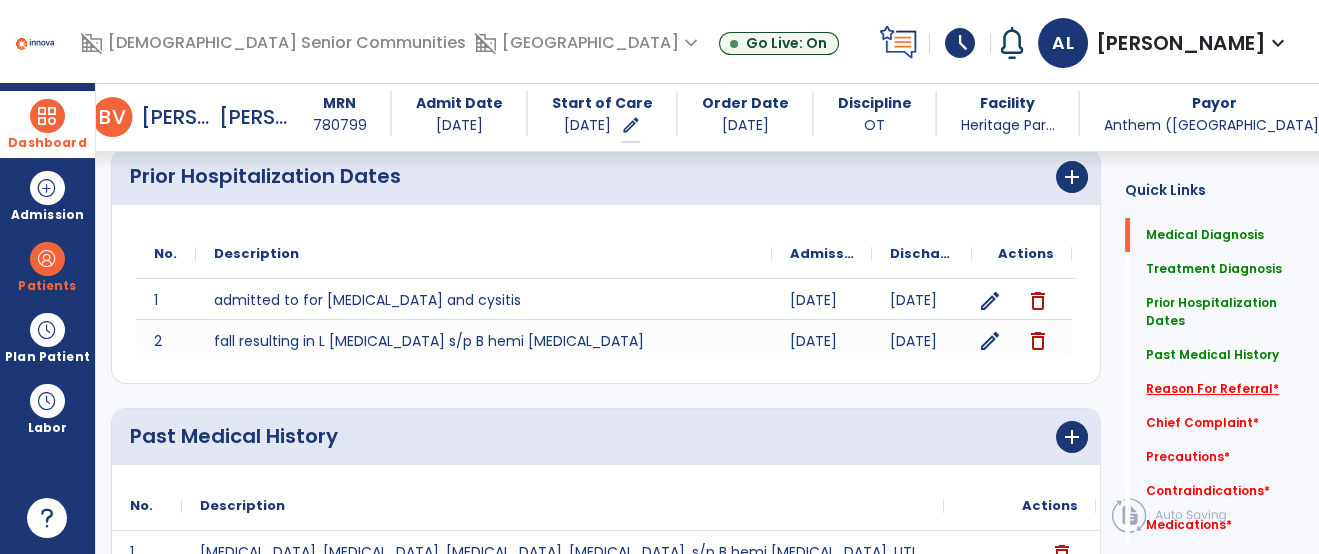 click on "Reason For Referral   *" 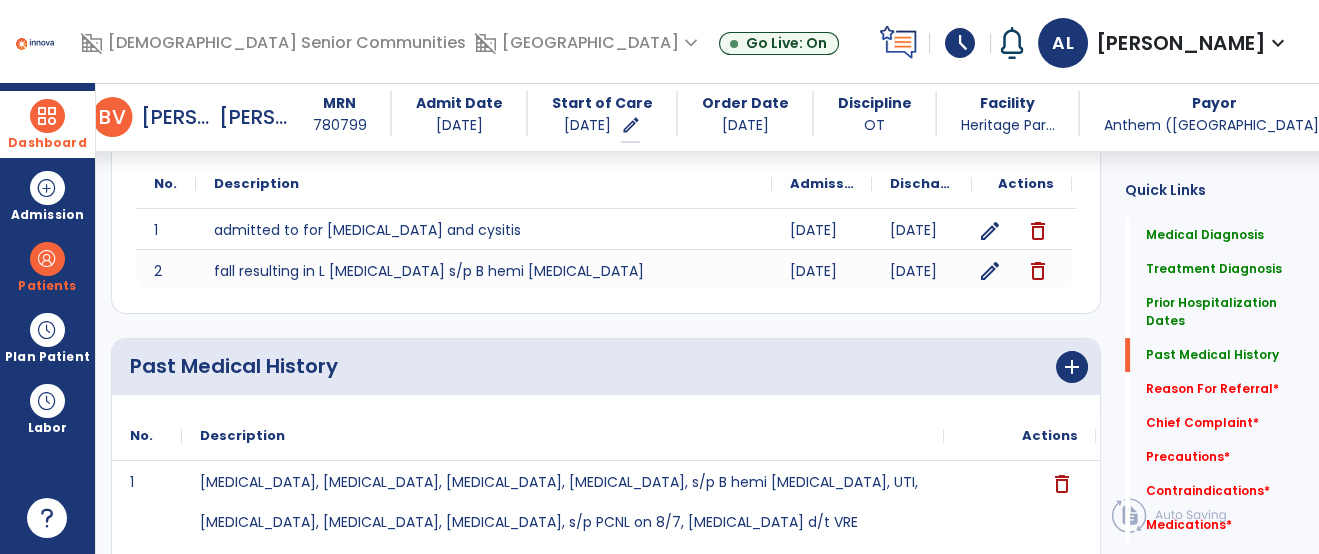 scroll, scrollTop: 1240, scrollLeft: 0, axis: vertical 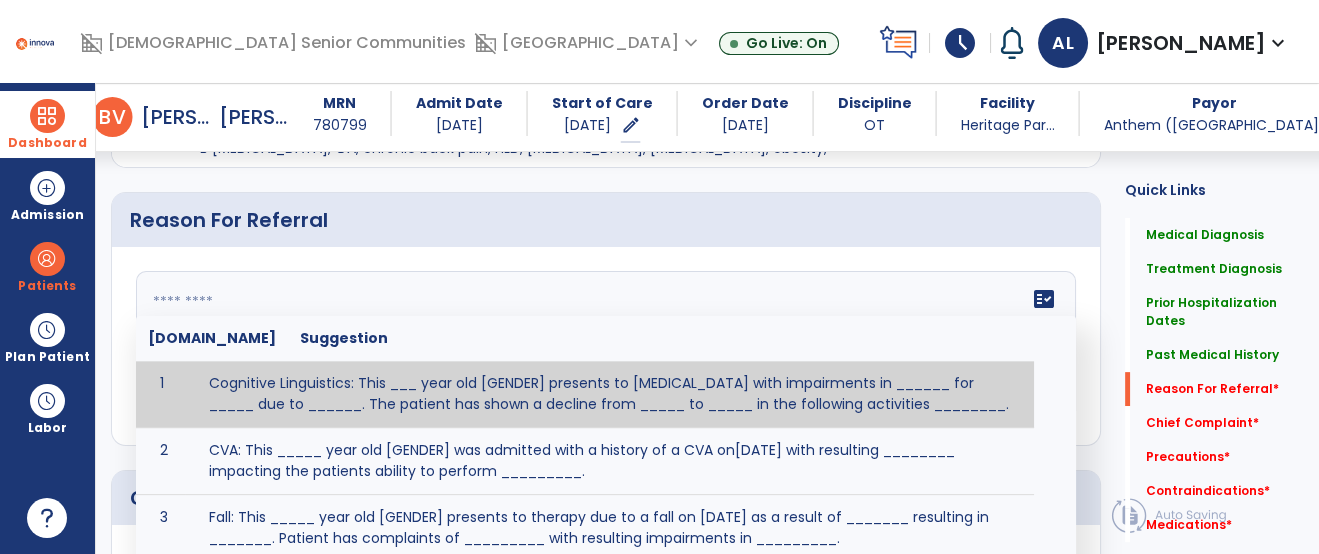 click on "fact_check  Sr.No Suggestion 1 Cognitive Linguistics: This ___ year old [GENDER] presents to occupational therapy with impairments in ______ for _____ due to ______.  The patient has shown a decline from _____ to _____ in the following activities ________. 2 CVA: This _____ year old [GENDER] was admitted with a history of a CVA on[DATE] with resulting ________ impacting the patients ability to perform _________. 3 Fall: This _____ year old [GENDER] presents to therapy due to a fall on [DATE] as a result of _______ resulting in _______.  Patient has complaints of _________ with resulting impairments in _________. 4 5 Fall at Home: This _____ year old [GENDER] fell at home, resulting  in ________.  This has impacted this patient's _______.  As a result of these noted limitations in functional activities, this patient is unable to safely return to home.  This patient requires skilled therapy in order to improve safety and function. 6 7 8 9 10 11" 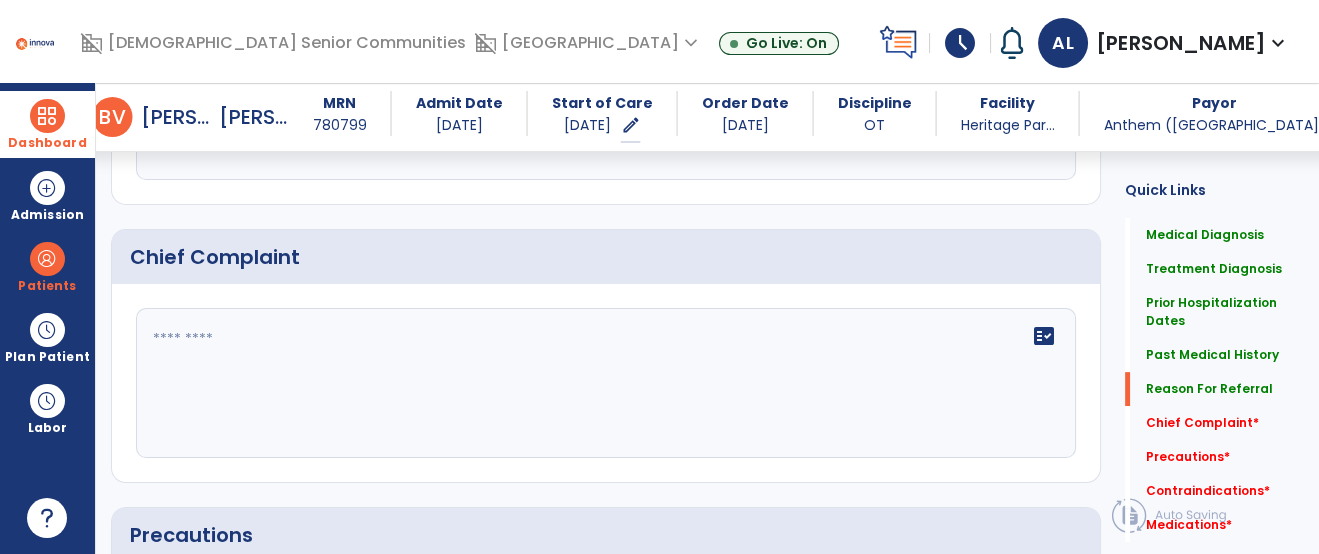 scroll, scrollTop: 1361, scrollLeft: 0, axis: vertical 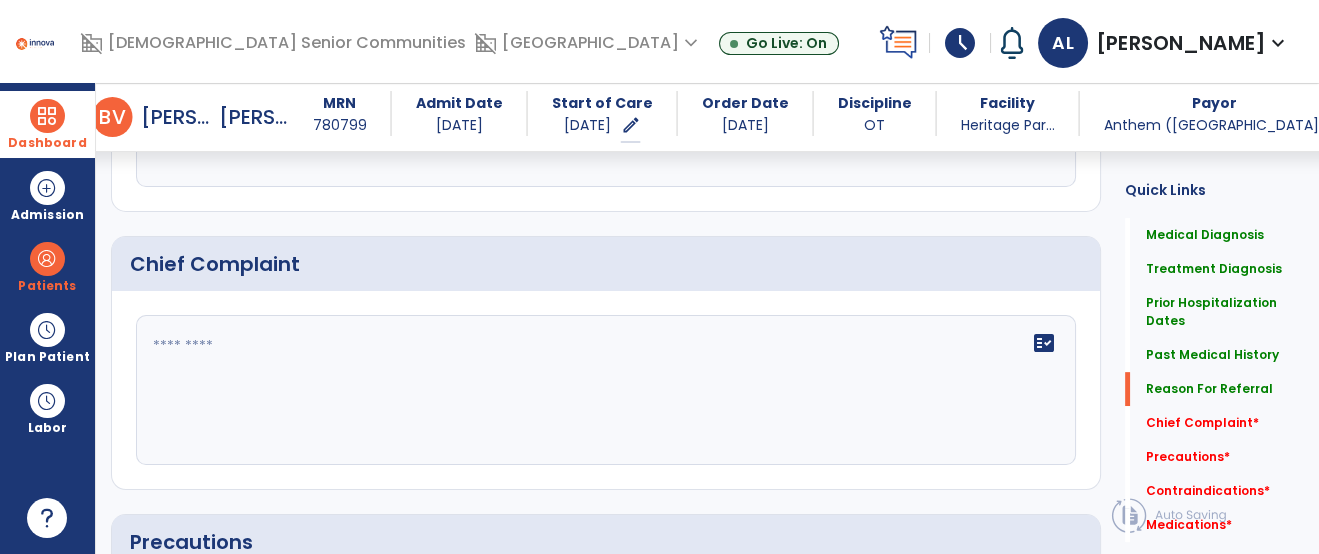 type on "**********" 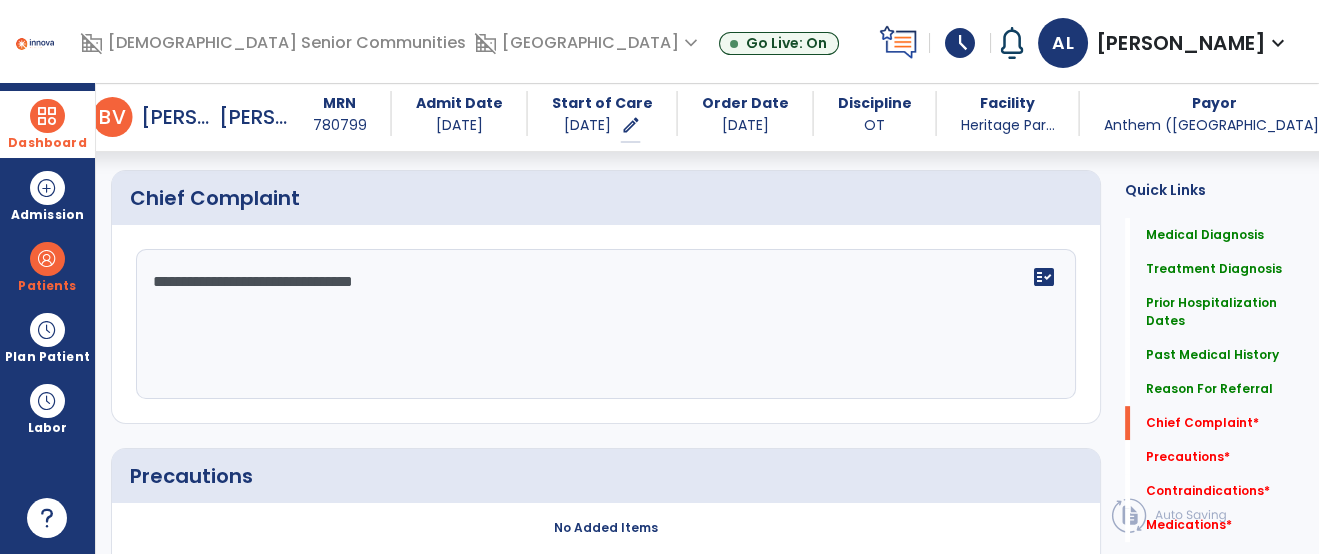 scroll, scrollTop: 1702, scrollLeft: 0, axis: vertical 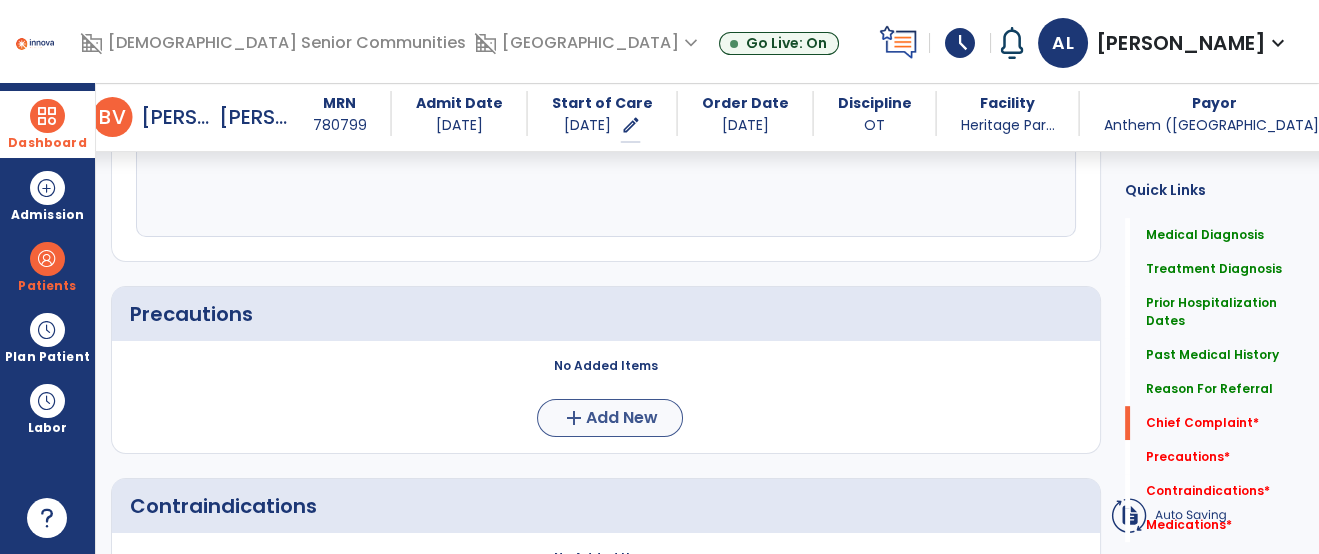 type on "**********" 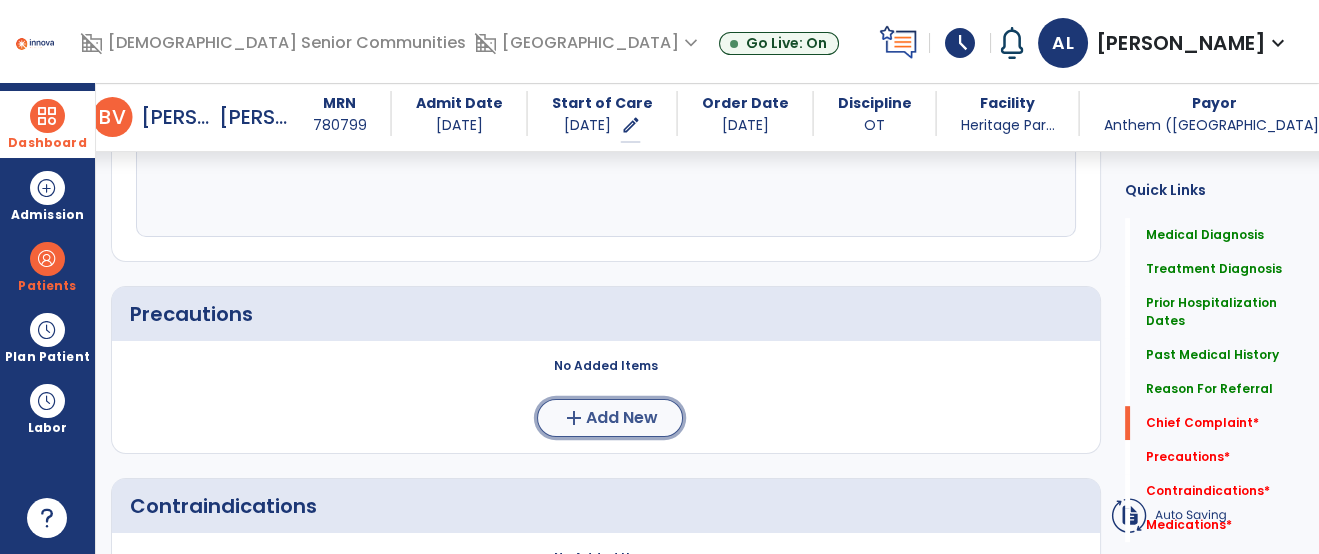click on "add" 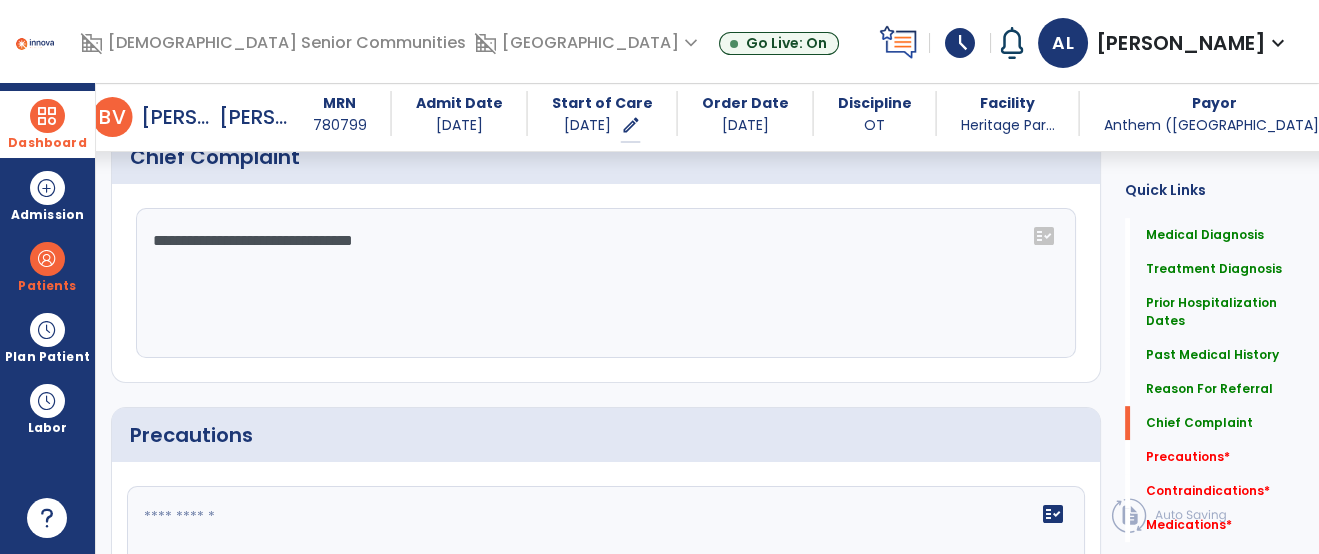 scroll, scrollTop: 1702, scrollLeft: 0, axis: vertical 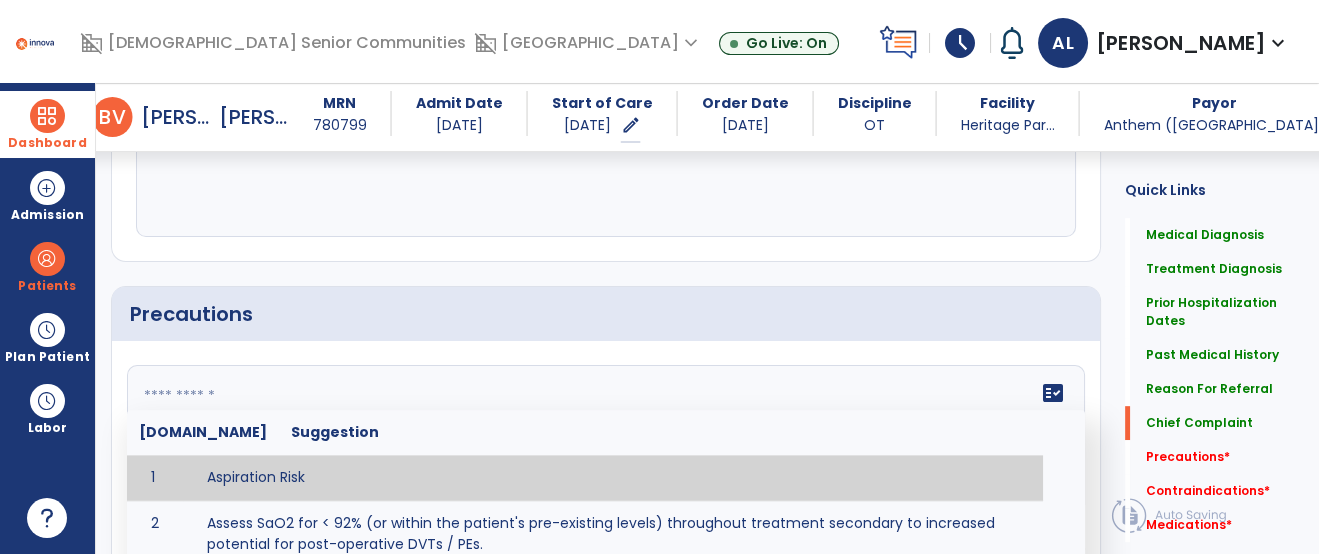 click on "fact_check  Sr.No Suggestion 1 Aspiration Risk 2 Assess SaO2 for < 92% (or within the patient's pre-existing levels) throughout treatment secondary to increased potential for post-operative DVTs / PEs. 3 Decreased sensation or non-intact skin. 4 Cardiac 5 Cease exercise/activity SpO2 < 88 - 90%, RPE > 16, RR > 45 6 Check for modified diet / oral intake restrictions related to swallowing impairments. Consult ST as appropriate. 7 Check INR lab results prior to activity if patient on blood thinners. 8 Closely monitor anxiety or stress due to increased SOB/dyspnea and cease activity/exercise until patient is able to control this response 9 Code Status:  10 Confirm surgical approach and discoloration or other precautions. 11 Confirm surgical procedure and specific precautions based on procedure (e.g., no twisting/bending/lifting, need for post-op brace, limiting time in sitting, etc.). 12 Confirm weight bearing status as defined by the surgeon. 13 14 Precautions for exercise include:  15 Depression 16 17 18 19 20" 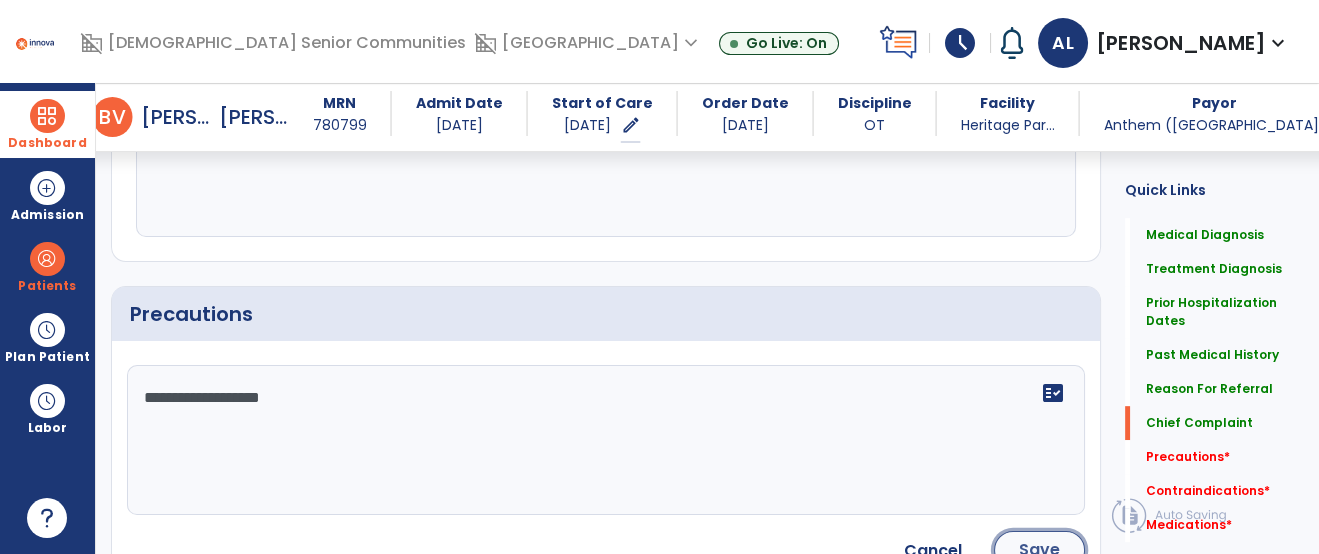 click on "Save" 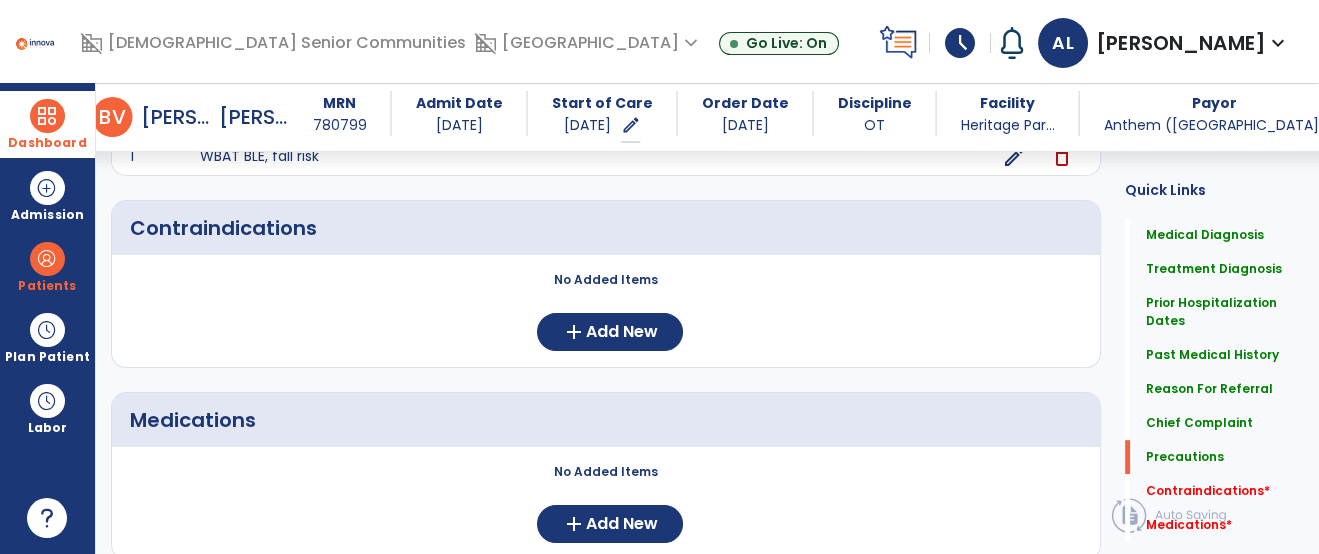 scroll, scrollTop: 2002, scrollLeft: 0, axis: vertical 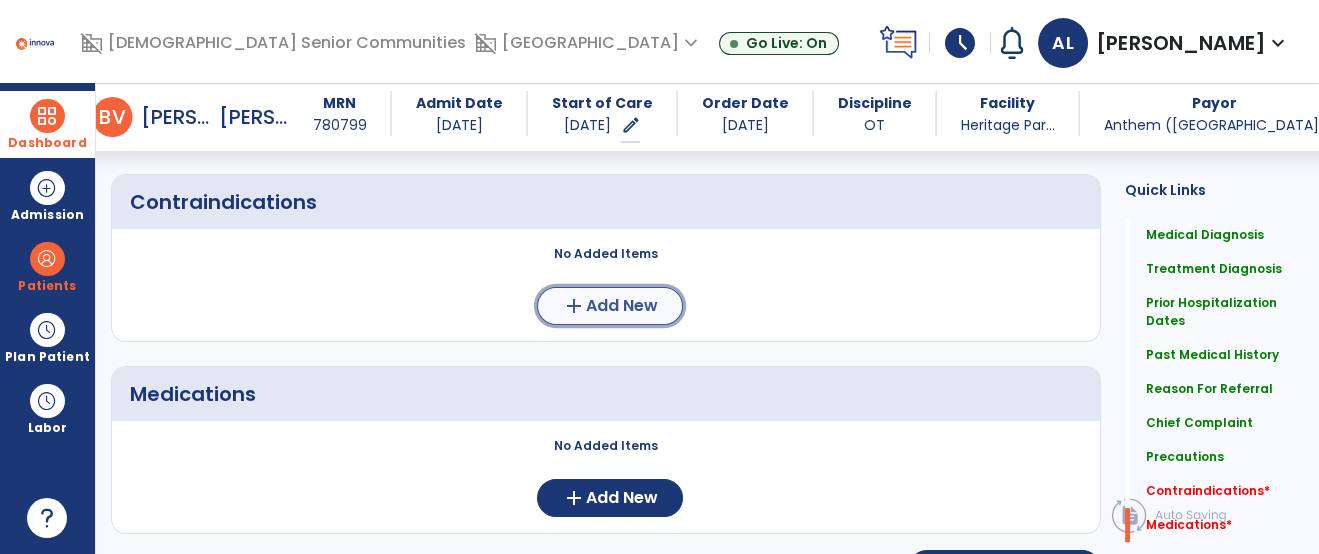 click on "Add New" 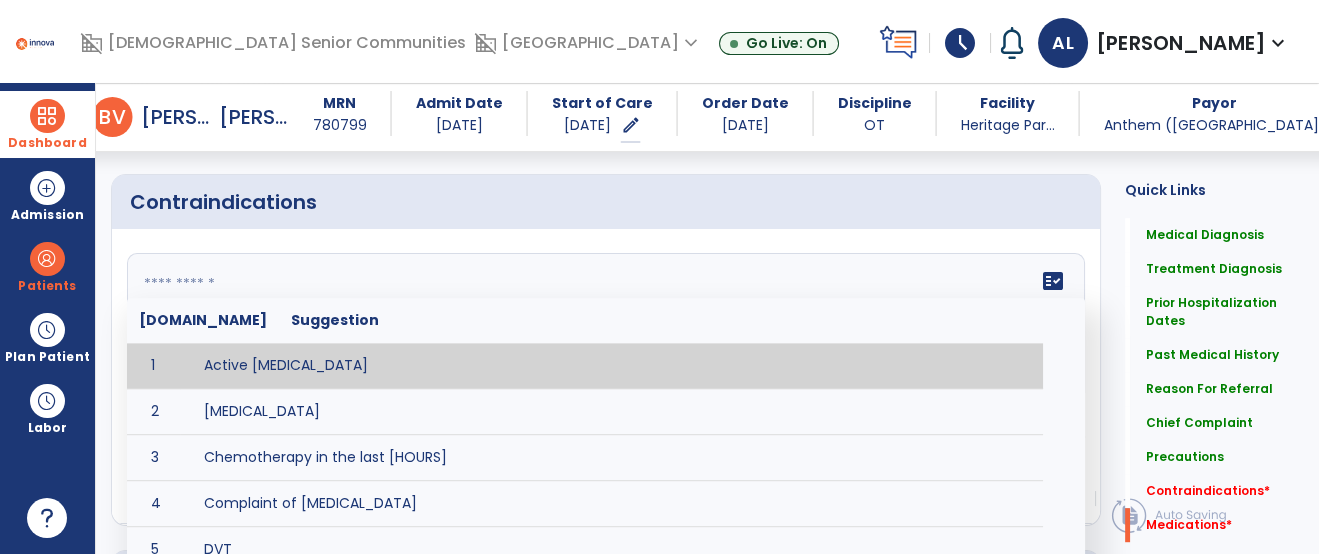 click on "fact_check  Sr.No Suggestion 1 Active blood transfusion 2 Cardiac Arrhythmia 3 Chemotherapy in the last [HOURS] 4 Complaint of chest pain 5 DVT 6 Hypertension [VALUES] 7 Inflammation or infection in the heart. 8 Oxygen saturation lower than [VALUE] 9 Pacemaker 10 Pulmonary infarction 11 Recent changes in EKG 12 Severe aortic stenosis 13 Severe dehydration 14 Severe diaphoresis 15 Severe orthostatic hypotension 16 Severe shortness of breath/dyspnea 17 Significantly elevated potassium levels 18 Significantly low potassium levels 19 Suspected or known dissecting aneurysm 20 Systemic infection 21 Uncontrolled diabetes with blood sugar levels greater than [VALUE] or less than [Value]  22 Unstable angina 23 Untreated blood clots" 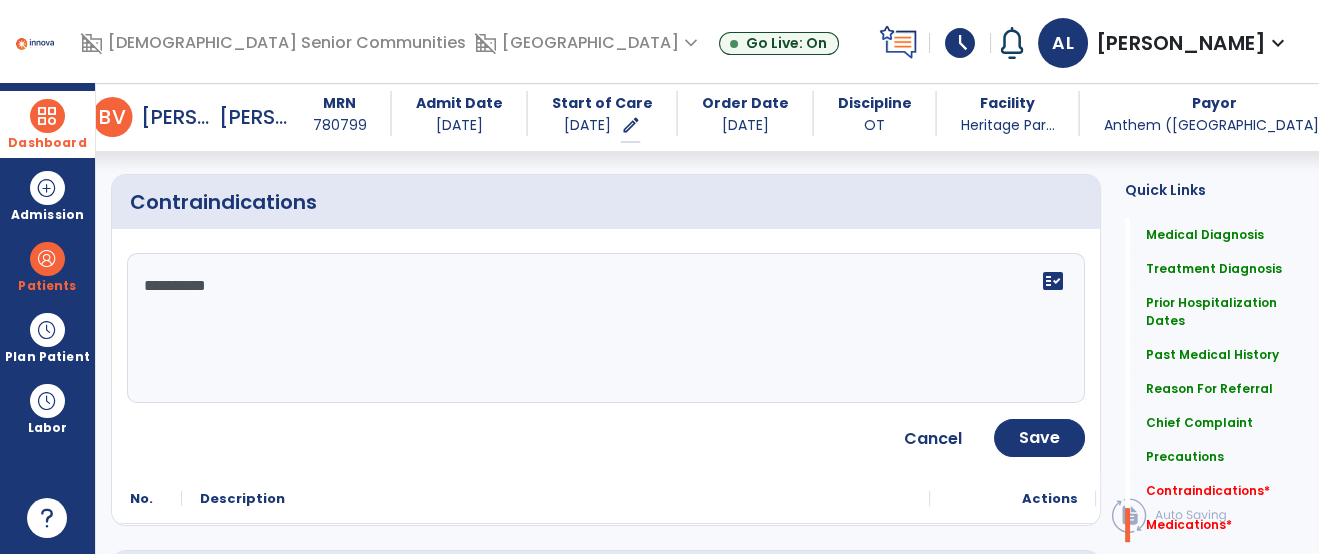 type on "**********" 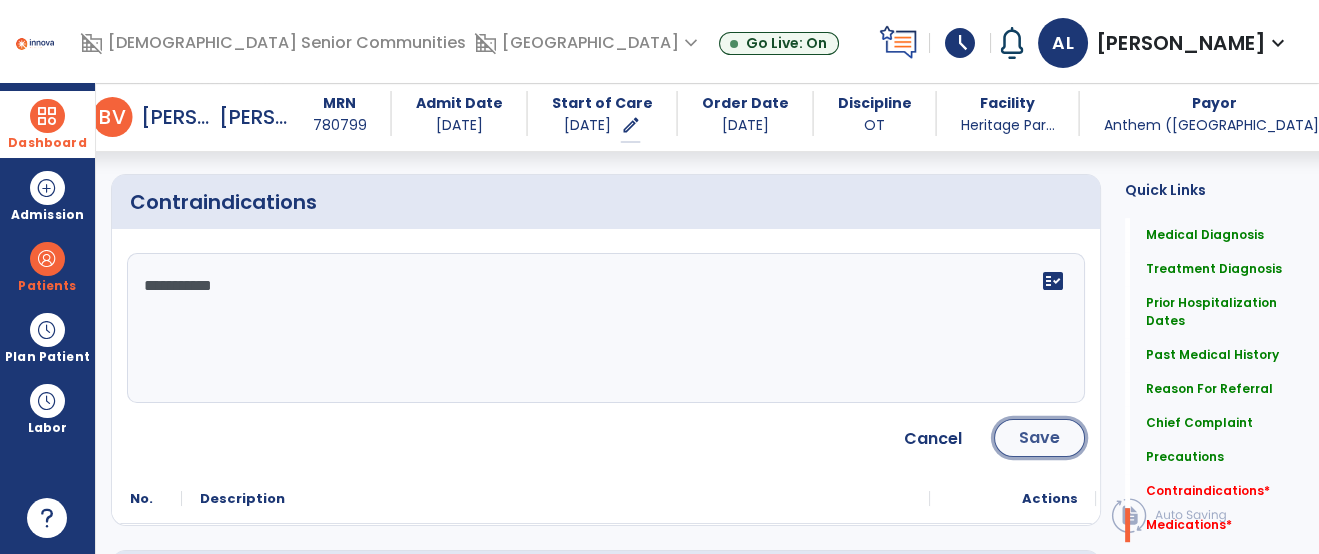 click on "Save" 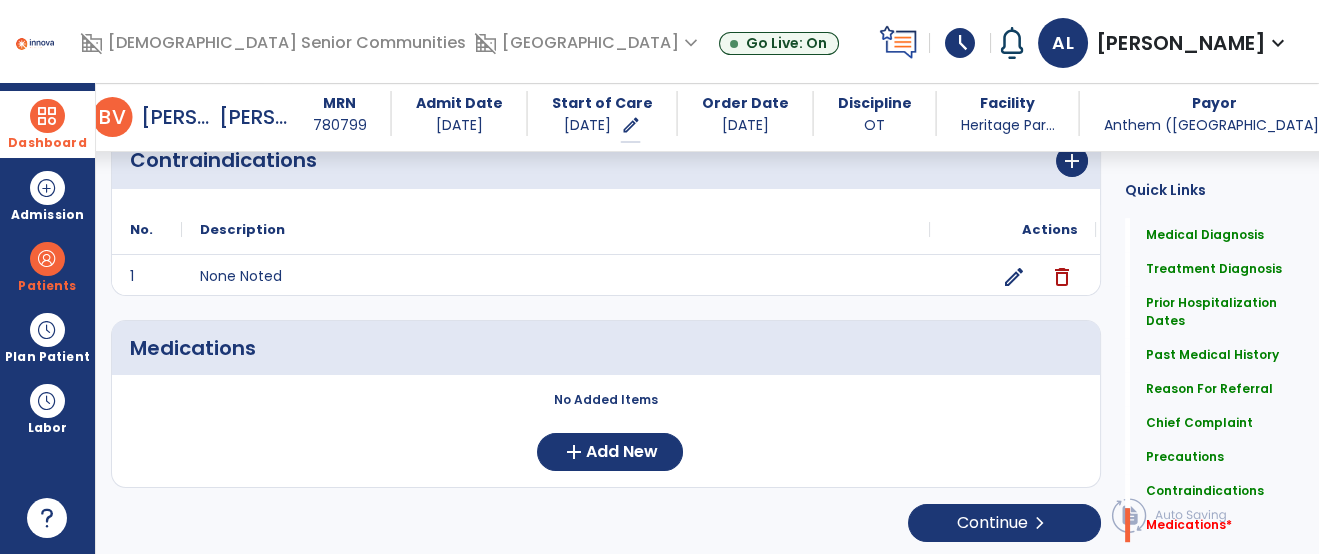 scroll, scrollTop: 2046, scrollLeft: 0, axis: vertical 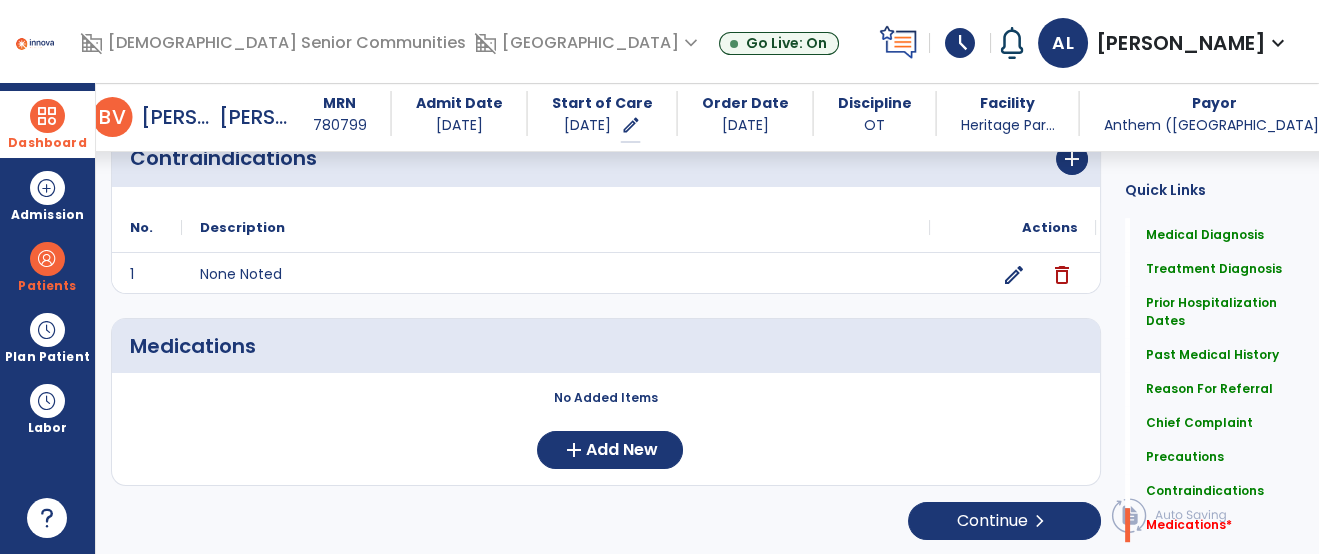 click on "No Added Items  add  Add New" 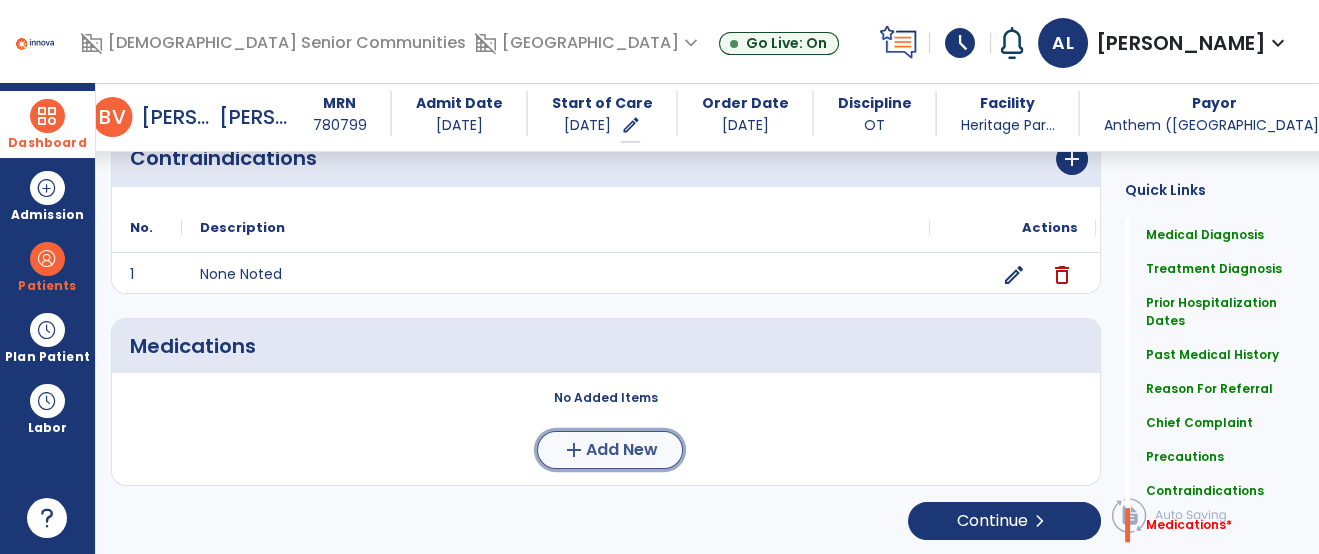 click on "Add New" 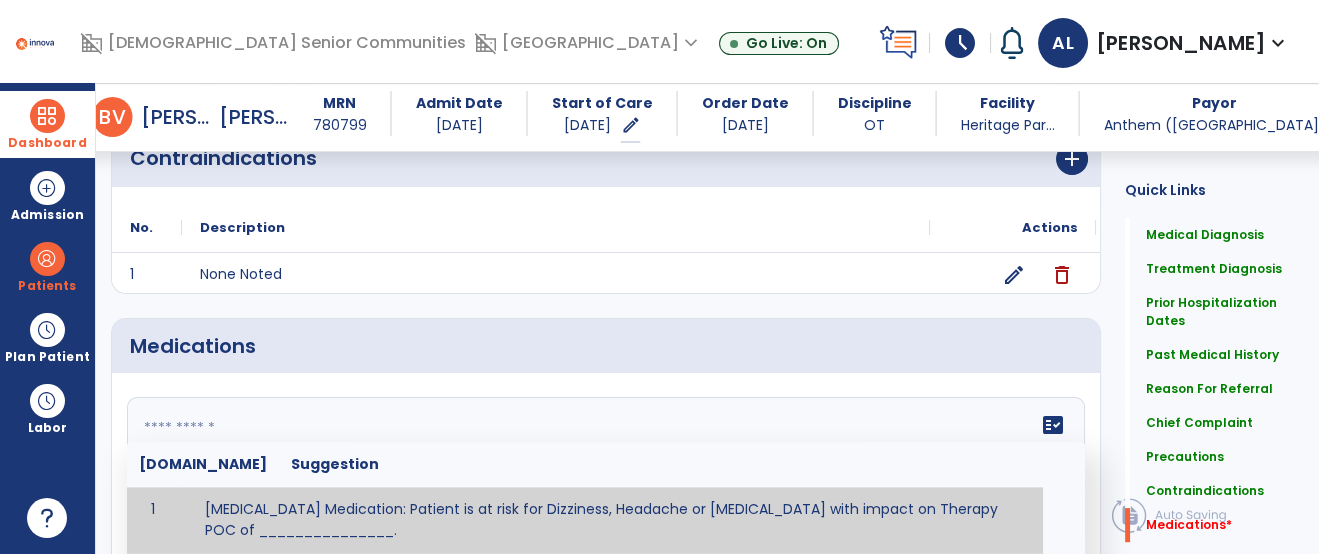 click 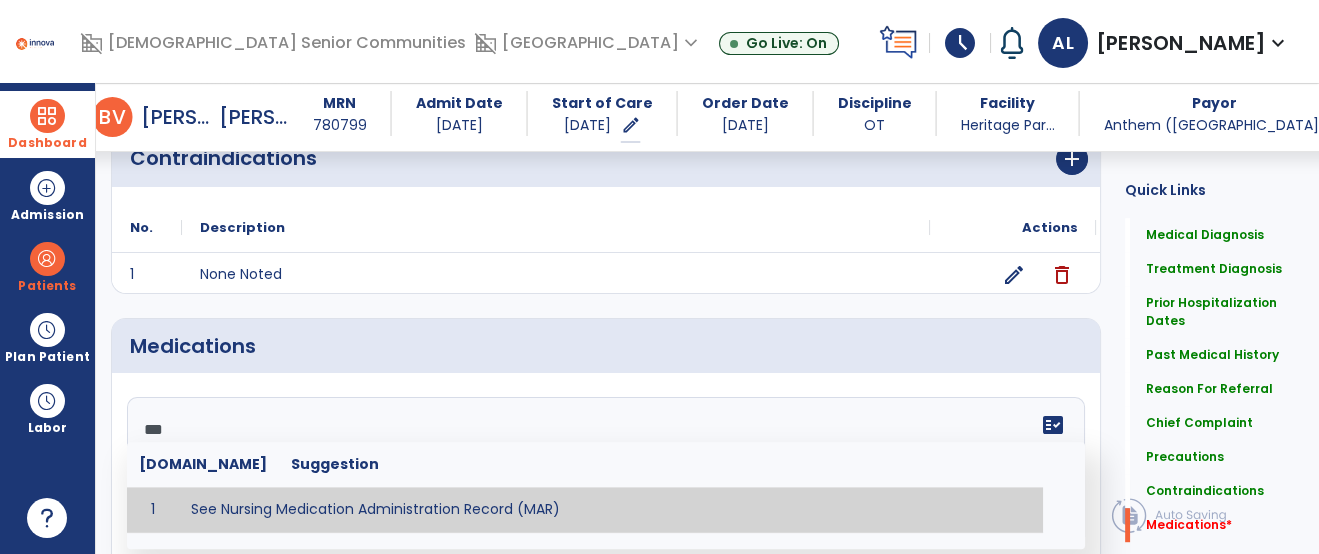 type on "**********" 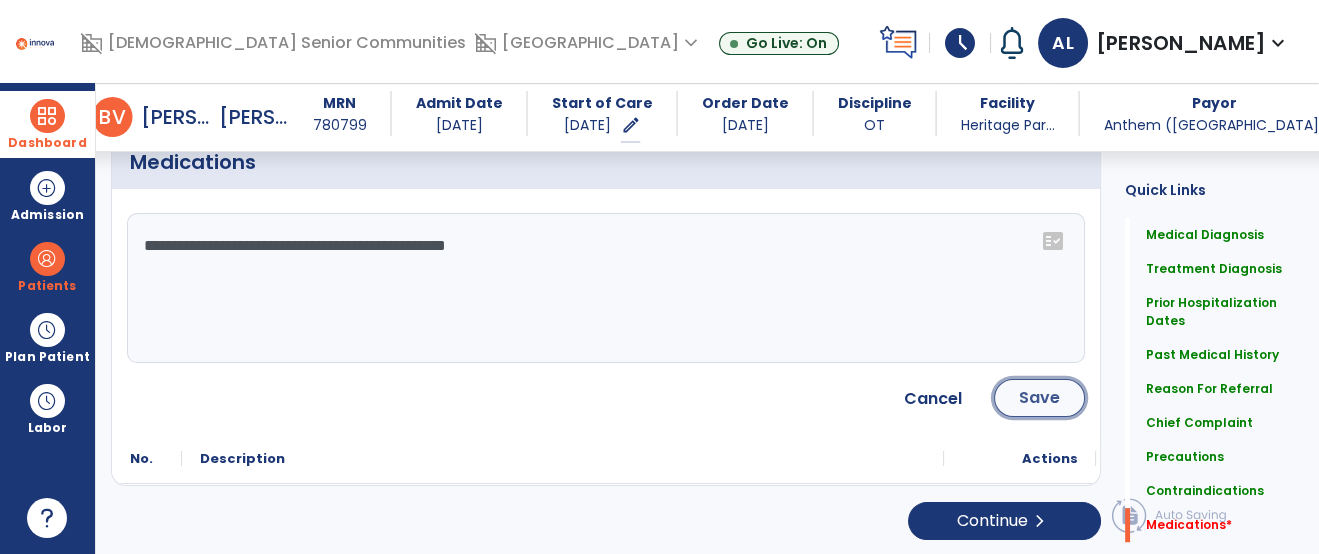click on "Save" 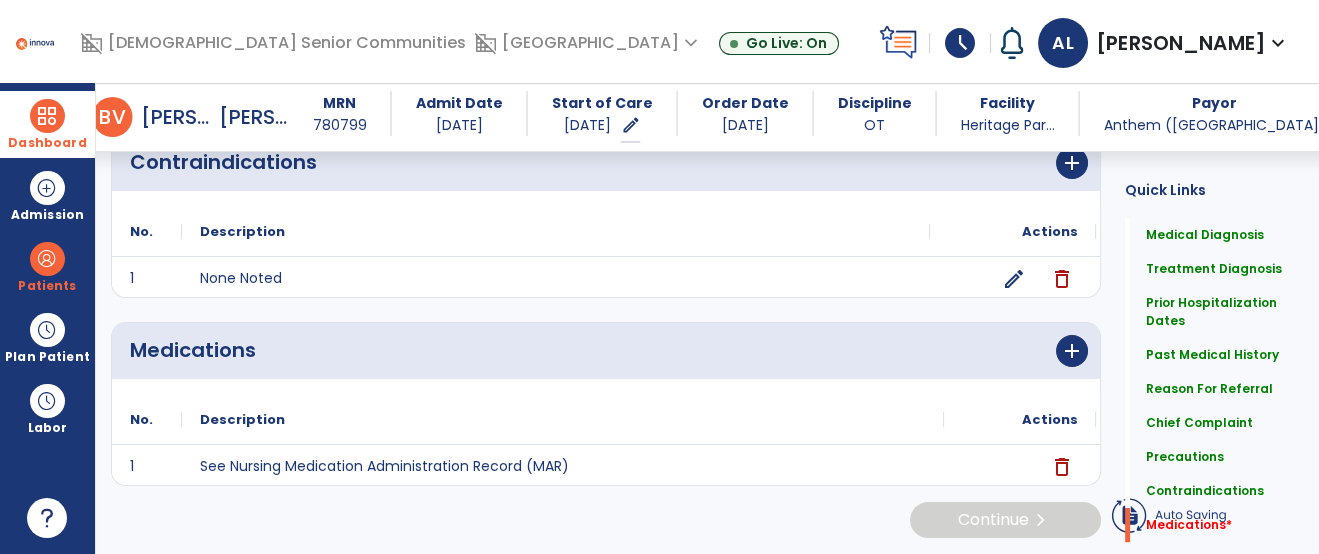 scroll, scrollTop: 2041, scrollLeft: 0, axis: vertical 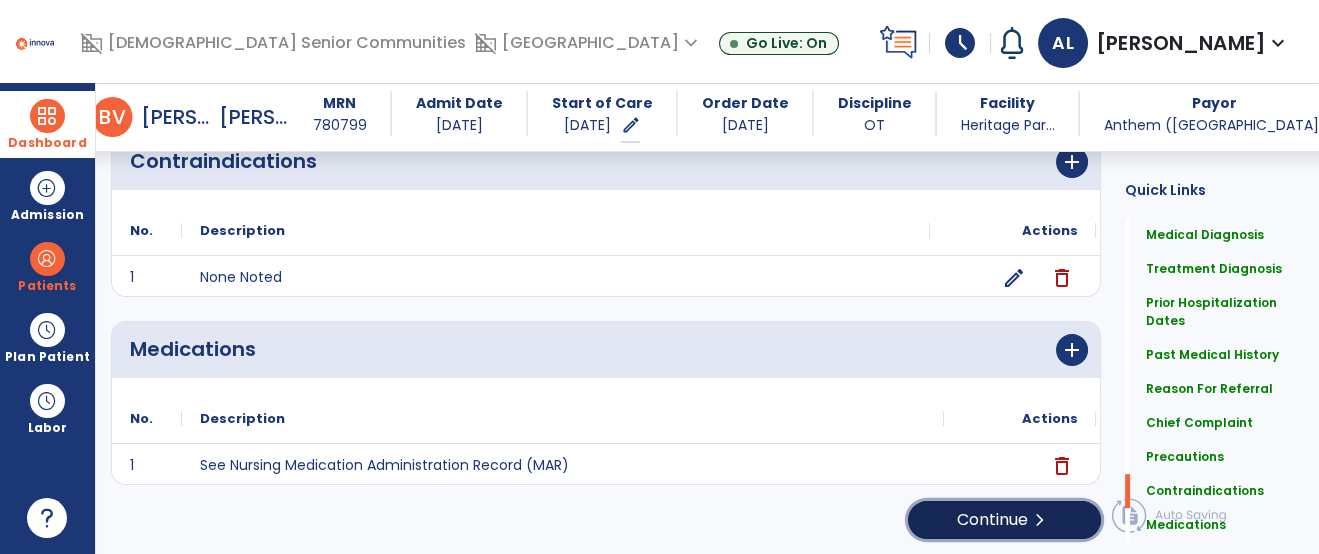 click on "Continue  chevron_right" 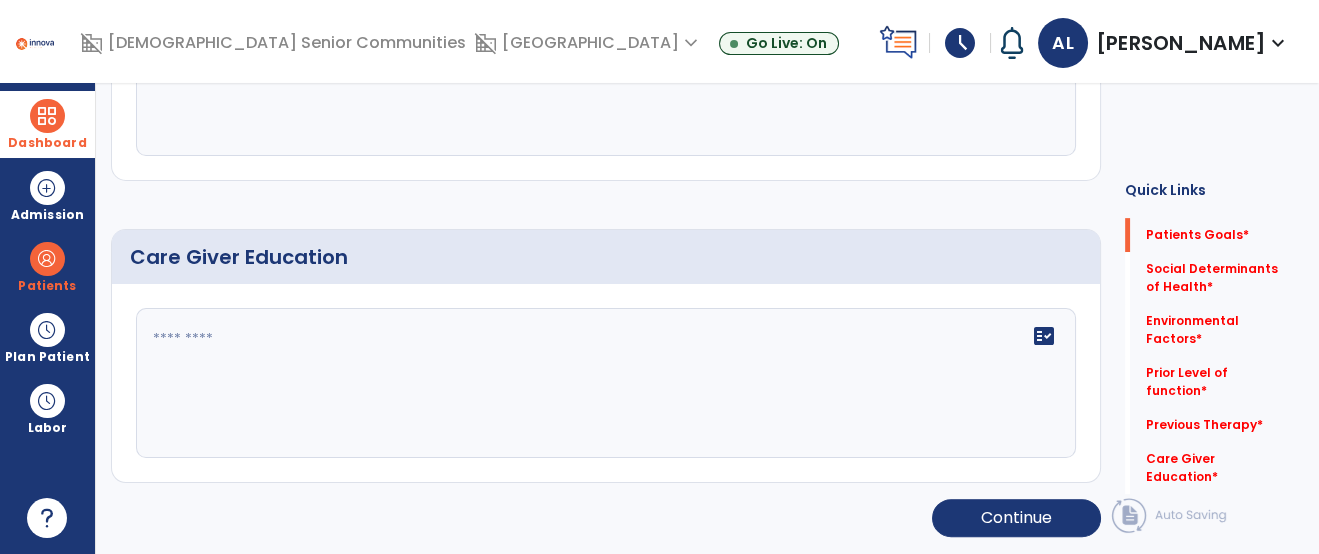 scroll, scrollTop: 19, scrollLeft: 0, axis: vertical 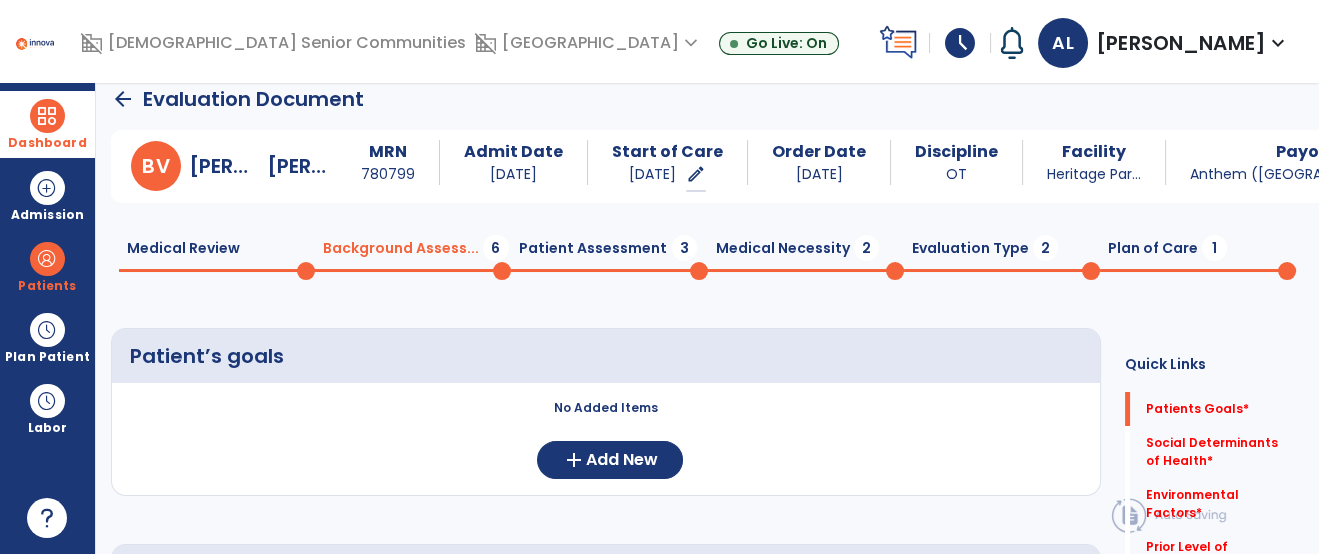 click on "No Added Items  add  Add New" 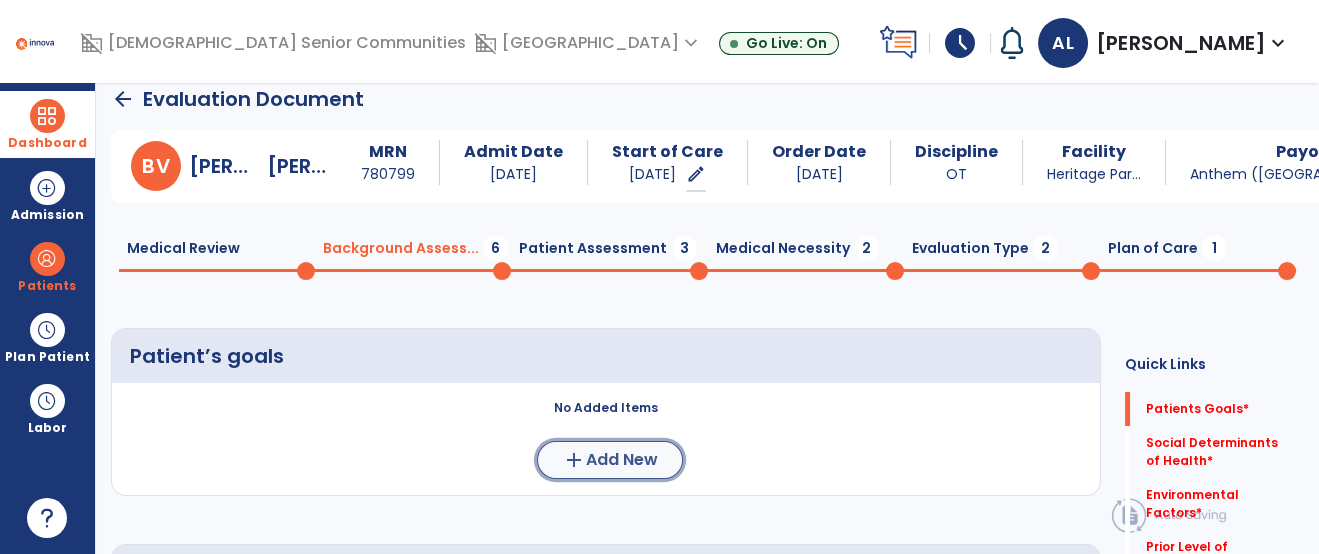 click on "Add New" 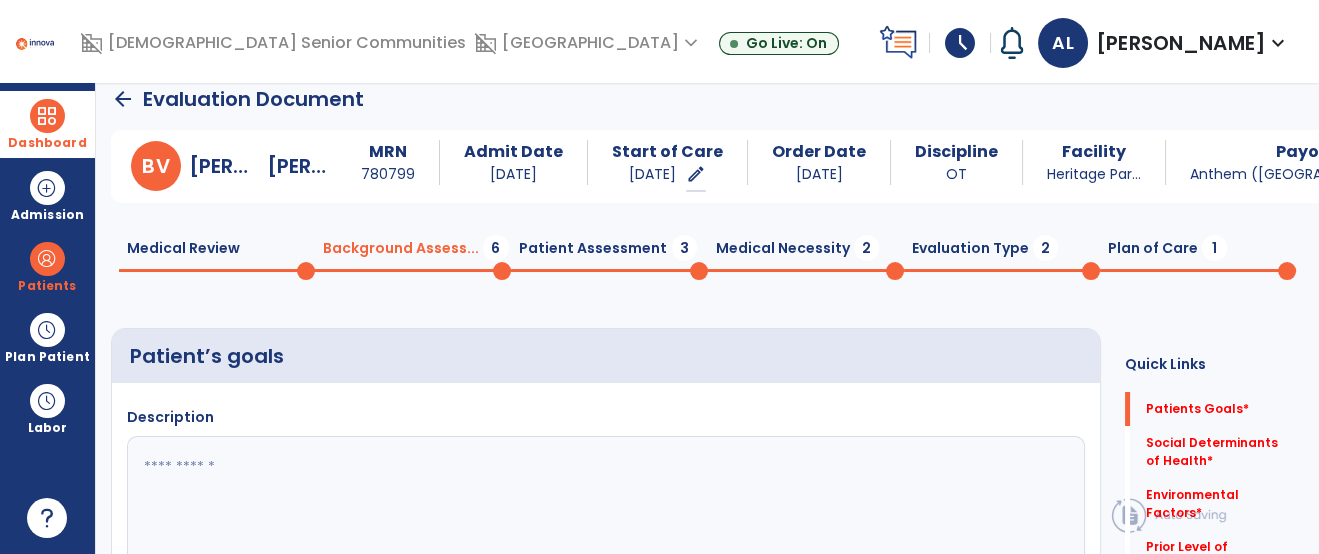 click 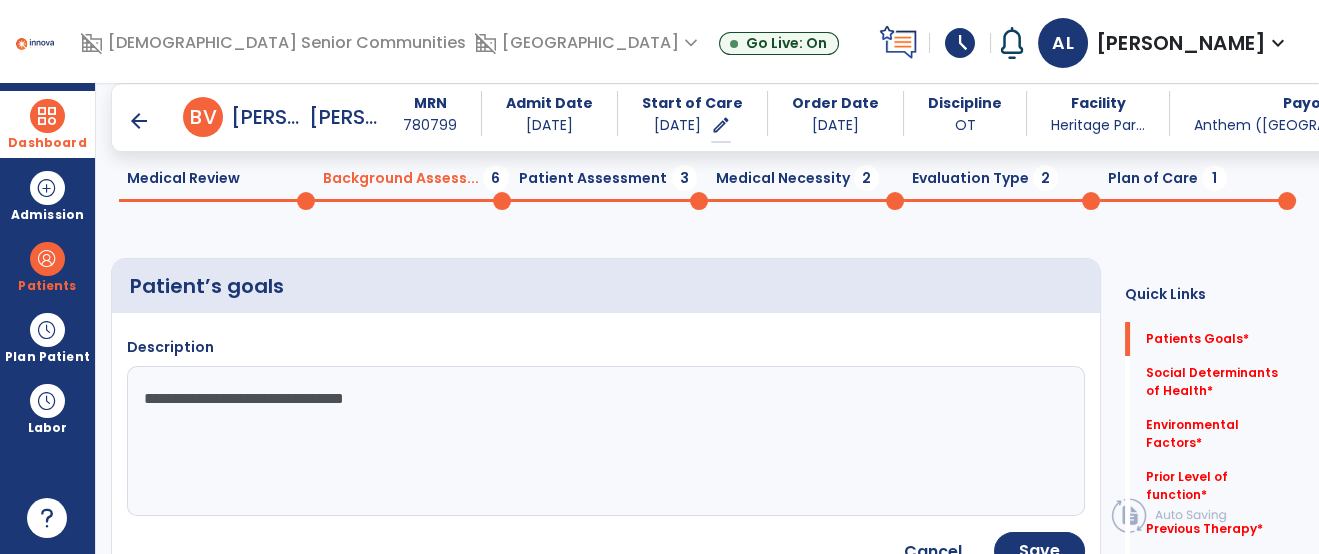 scroll, scrollTop: 414, scrollLeft: 0, axis: vertical 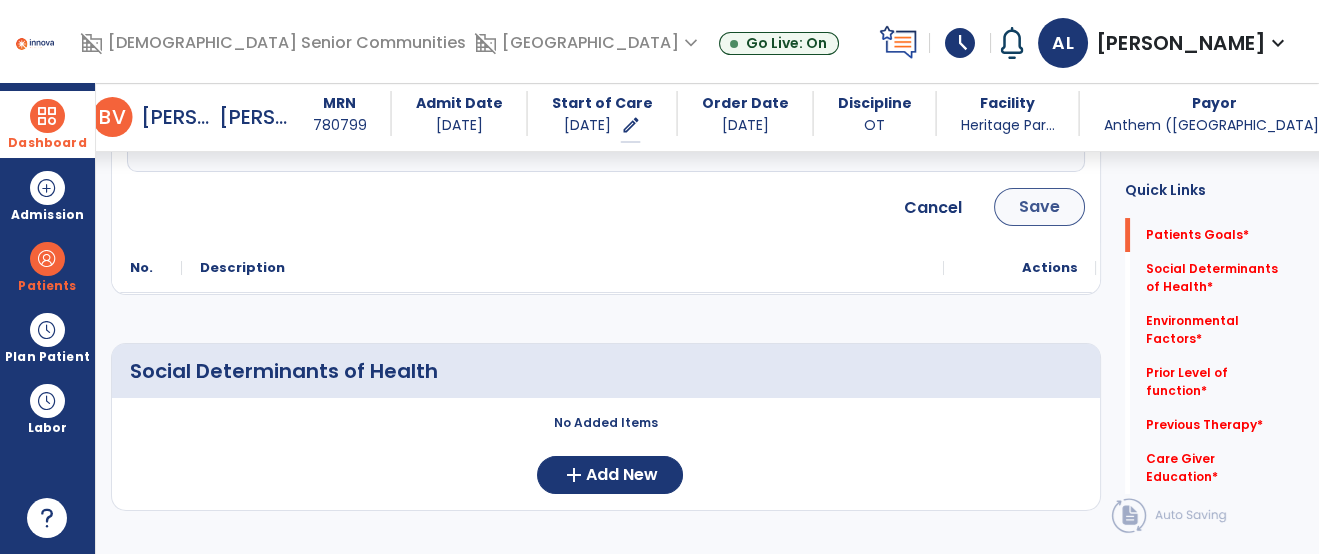 type on "**********" 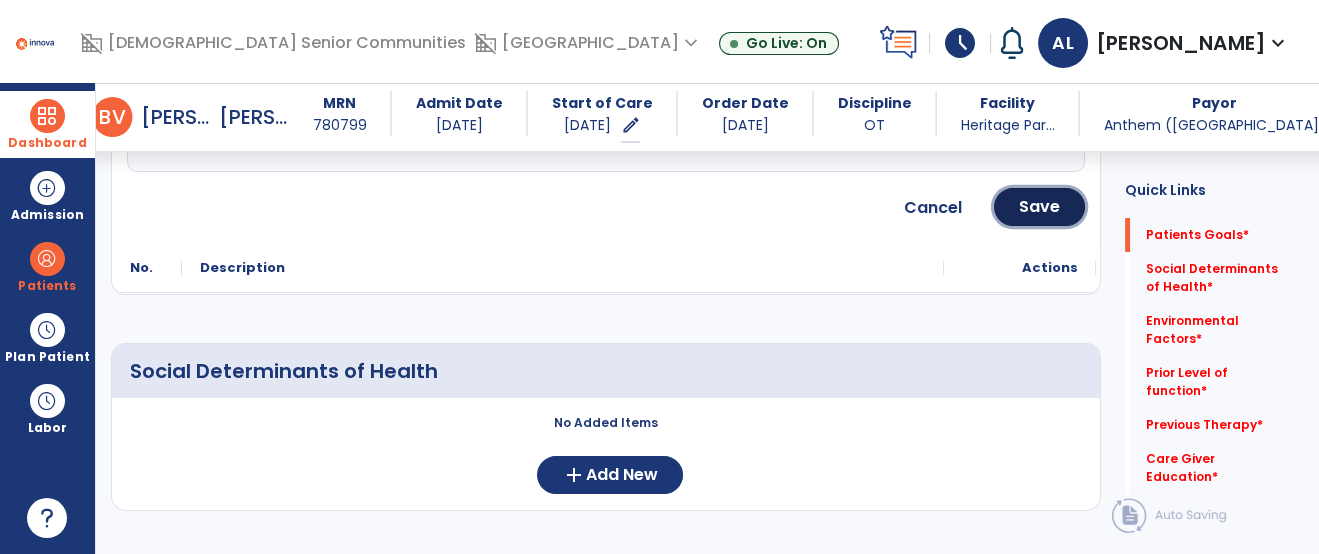 click on "Save" 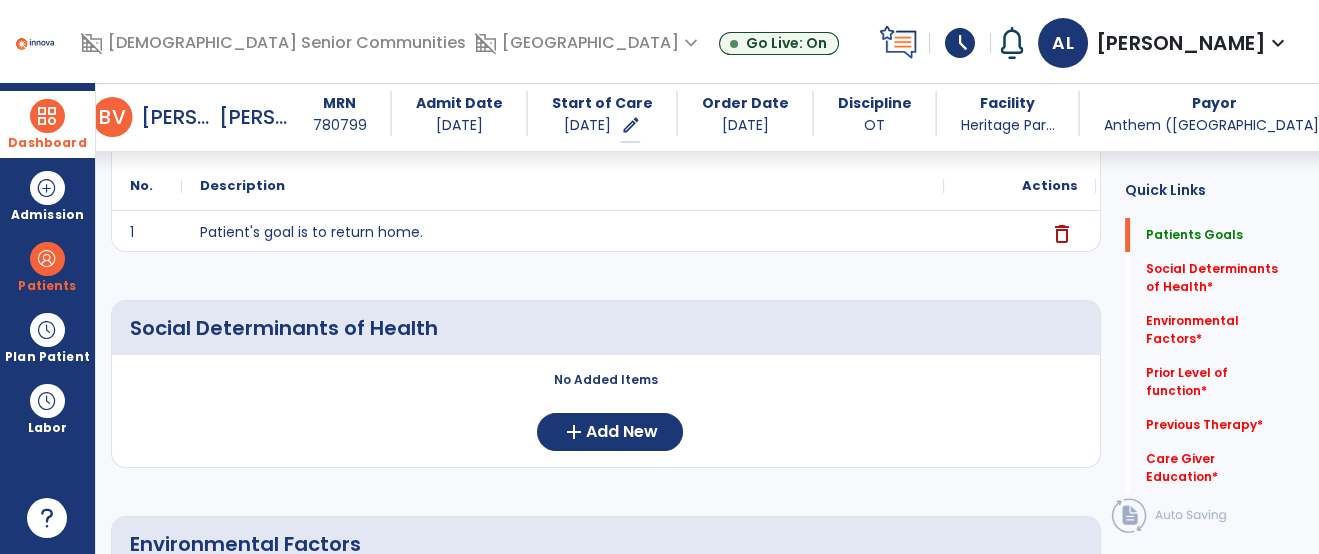 scroll, scrollTop: 520, scrollLeft: 0, axis: vertical 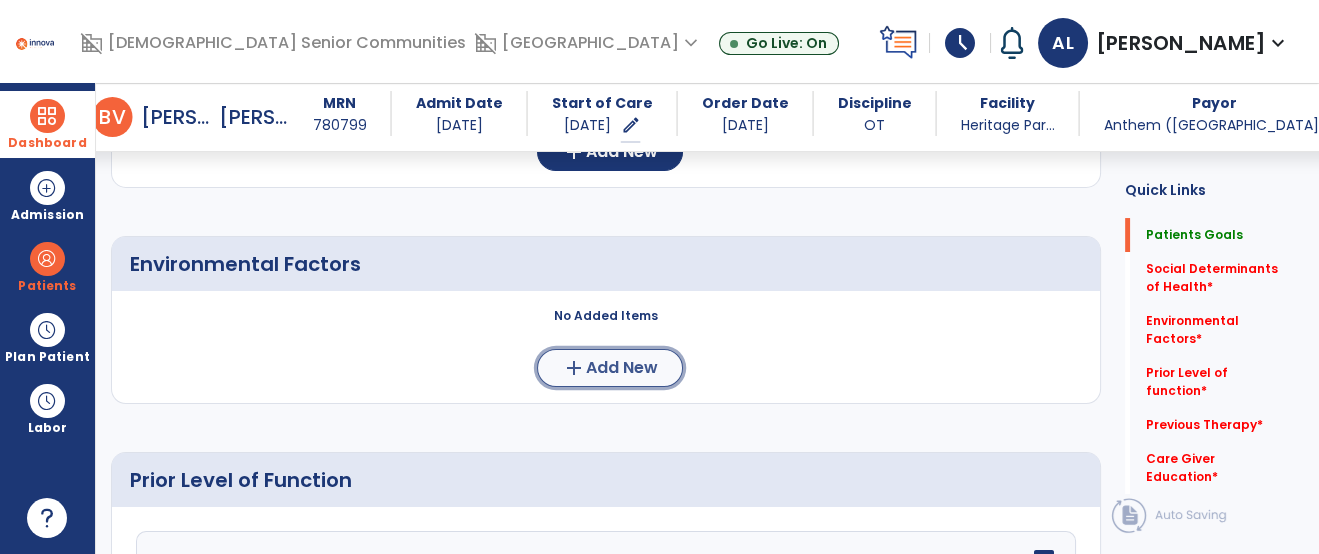 click on "add  Add New" 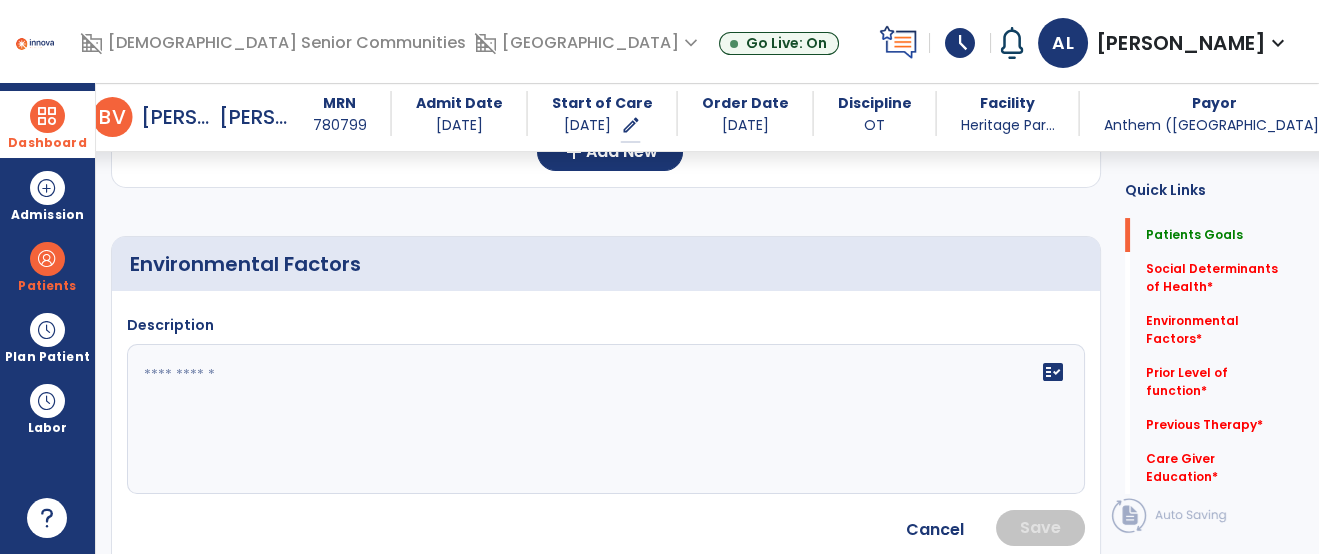 click 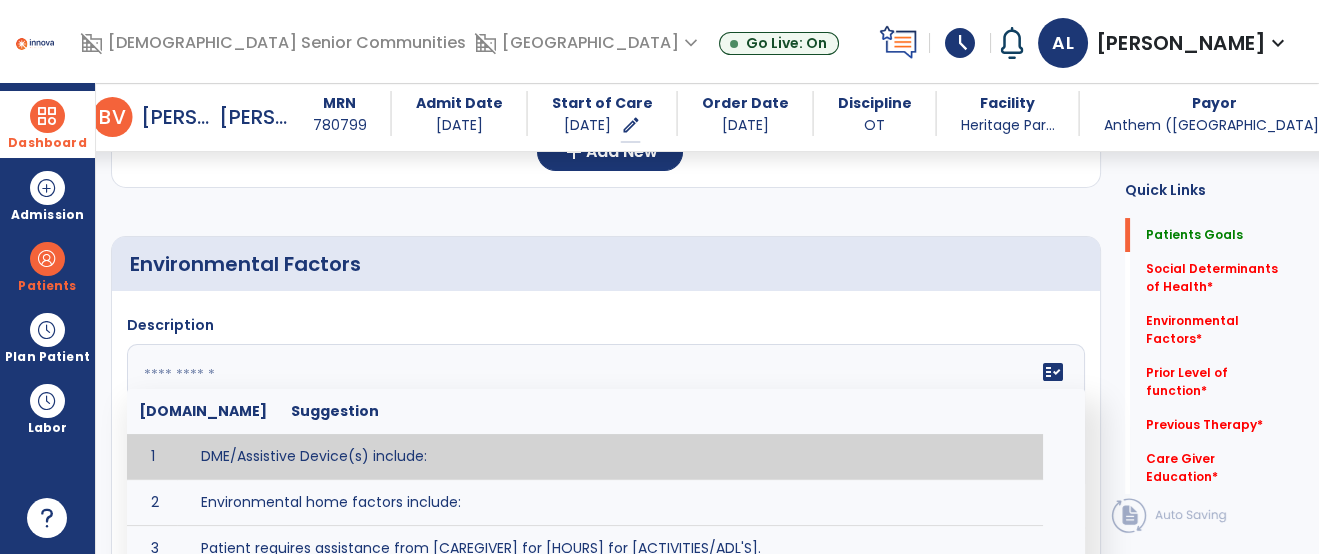 paste on "**********" 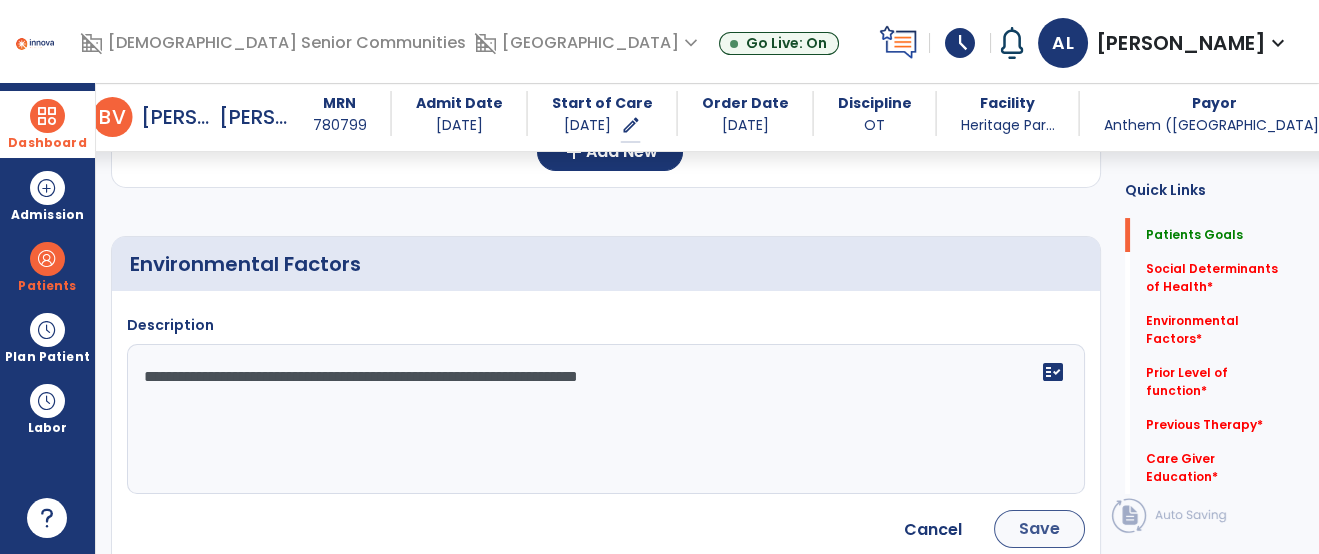 type on "**********" 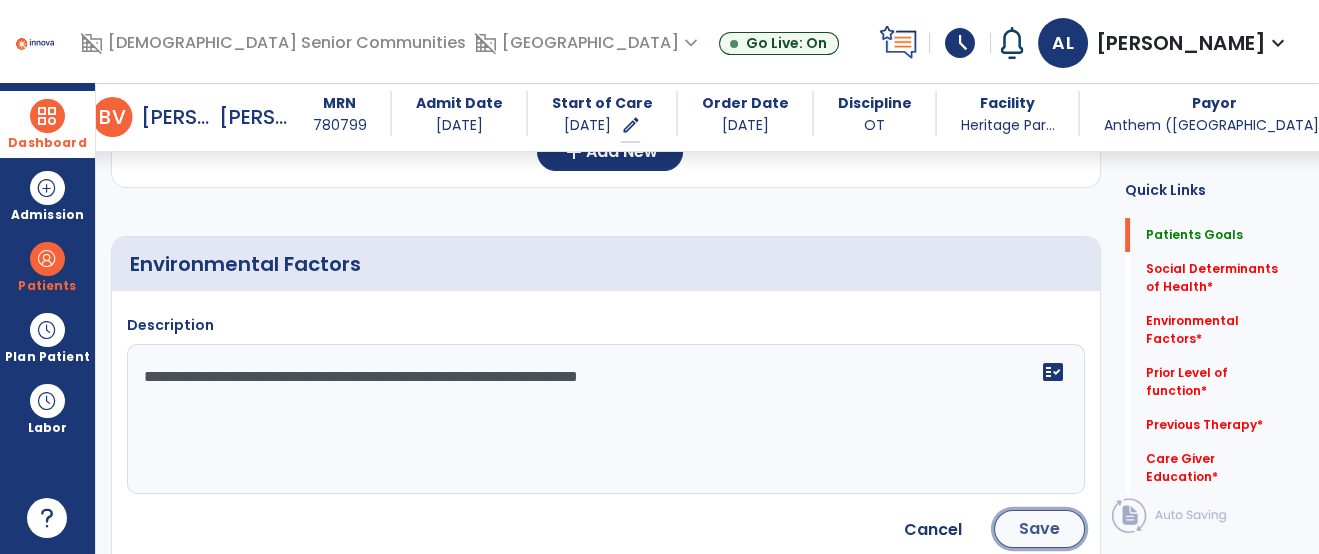click on "Save" 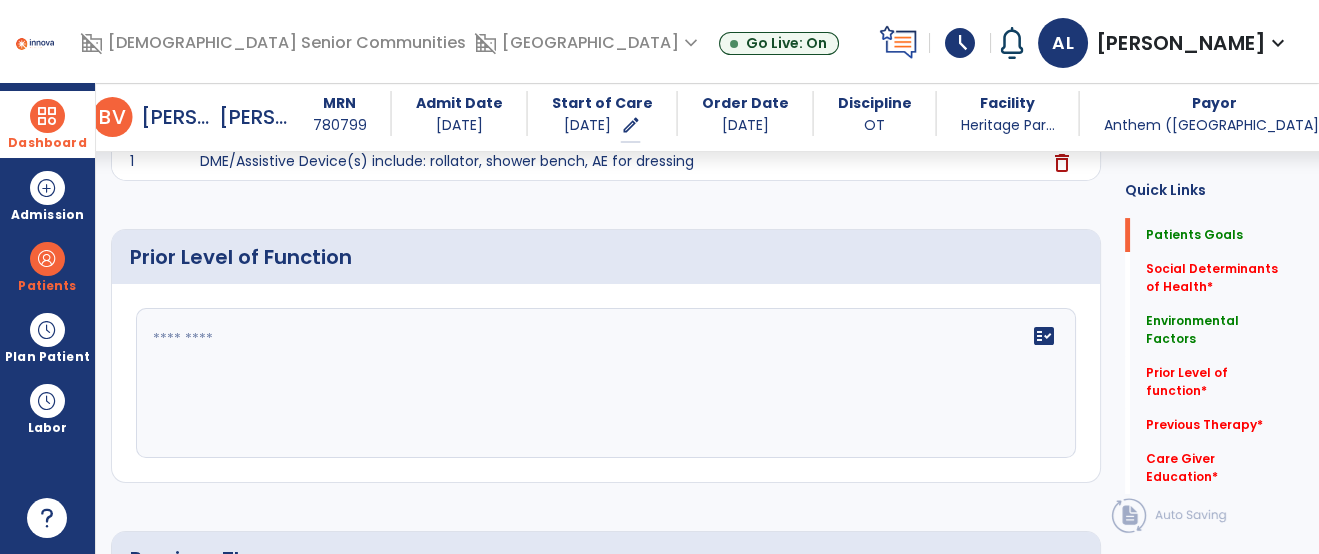 scroll, scrollTop: 837, scrollLeft: 0, axis: vertical 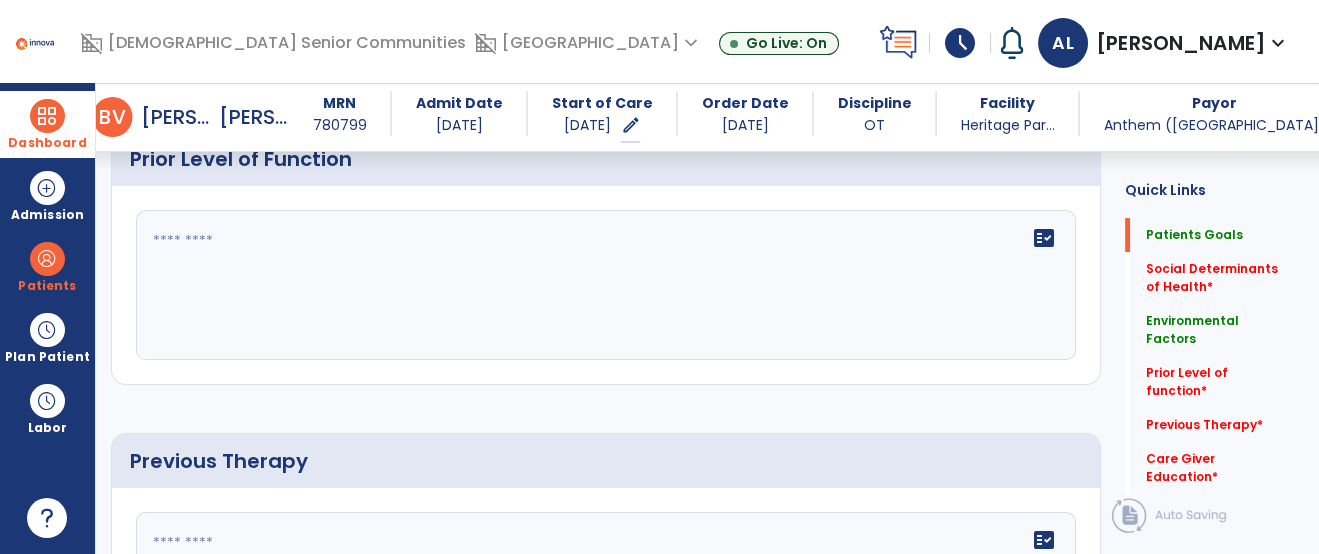 click on "fact_check" 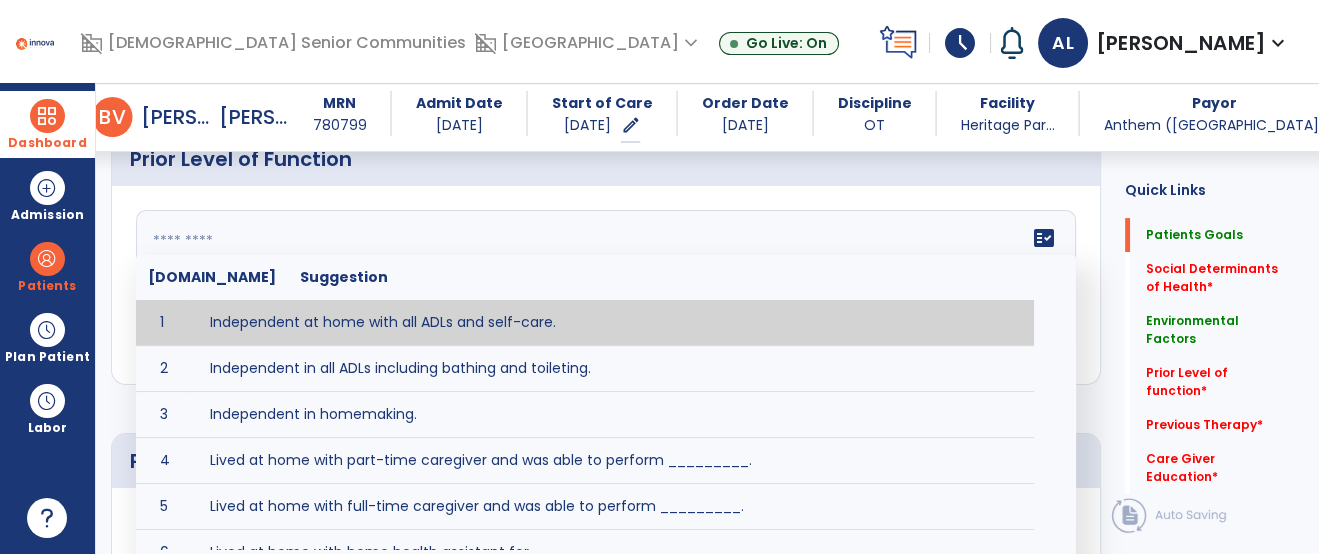 paste on "**********" 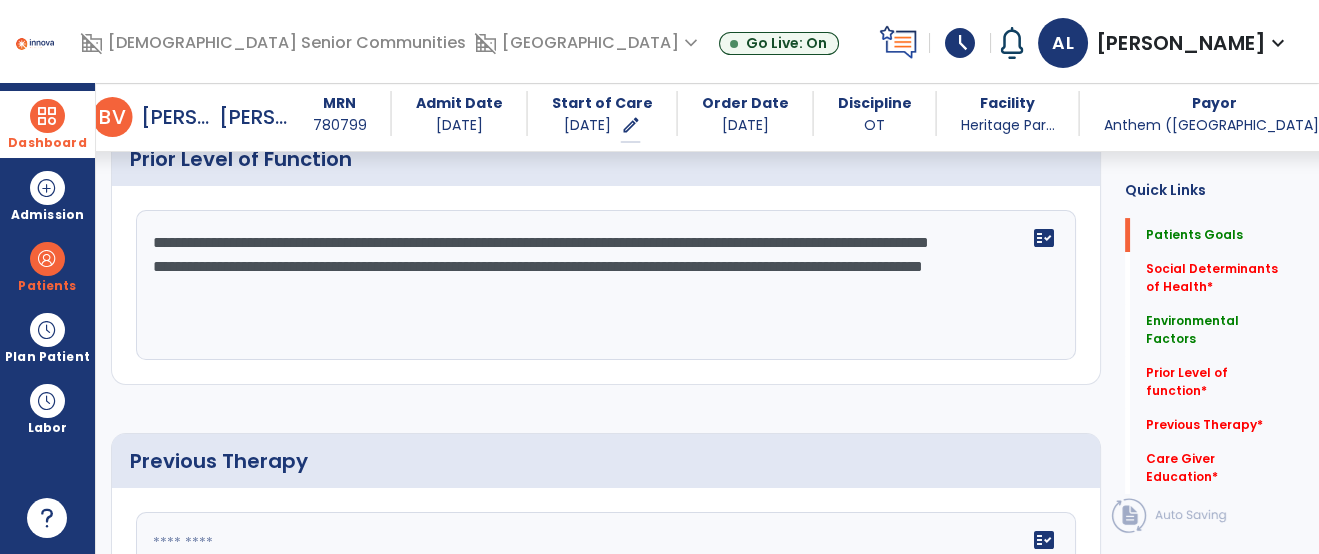 click on "**********" 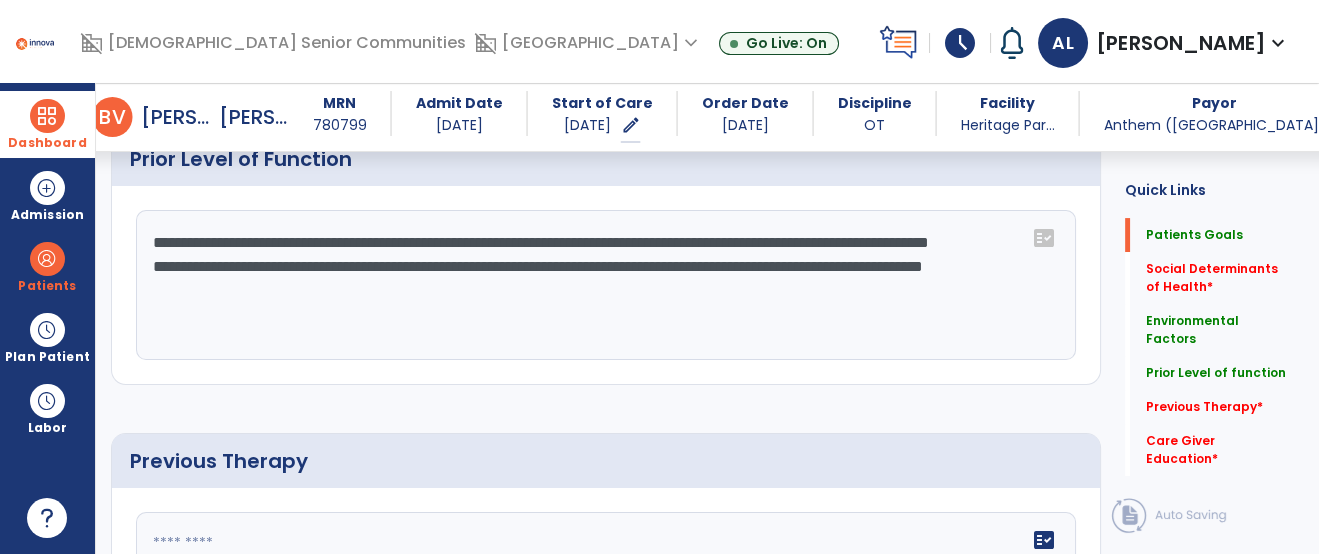 click on "**********" 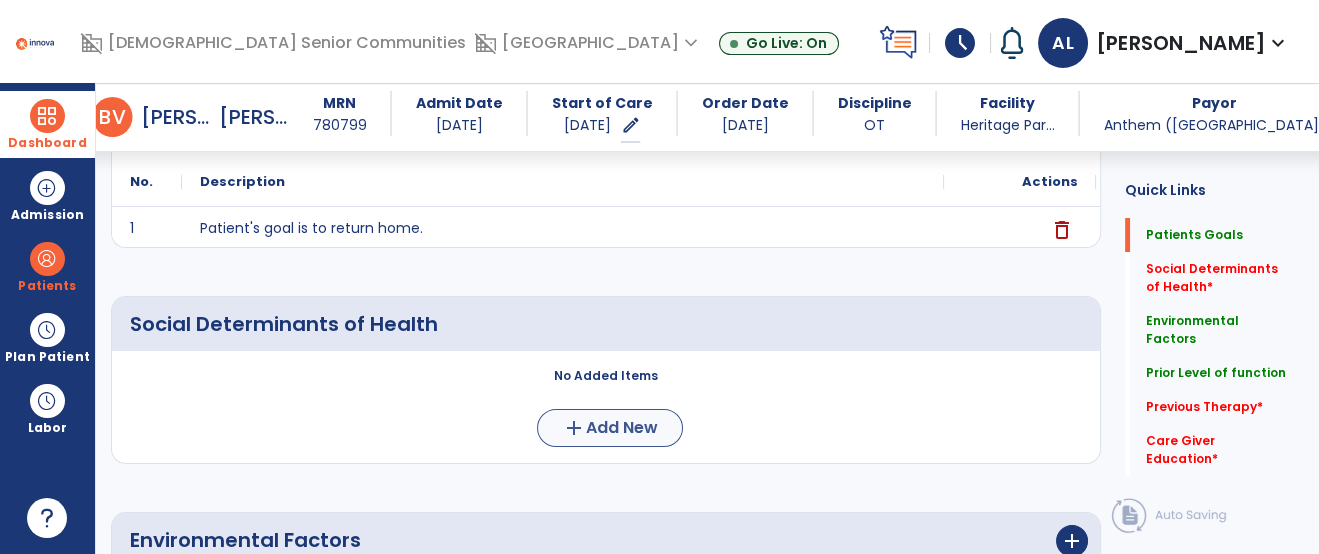 scroll, scrollTop: 277, scrollLeft: 0, axis: vertical 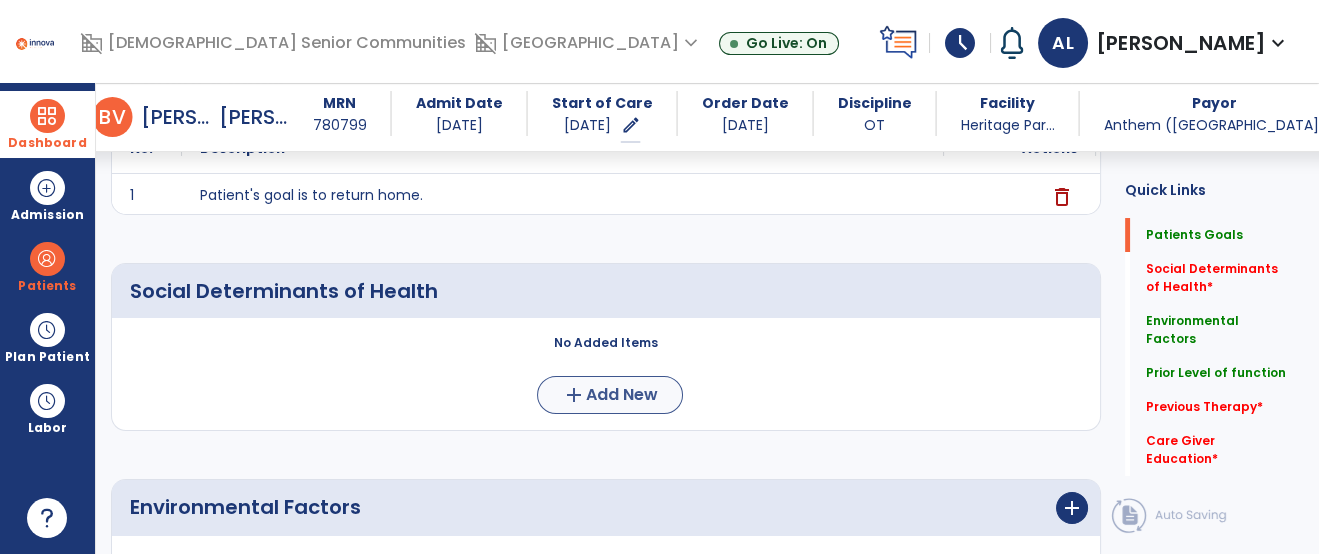 type on "**********" 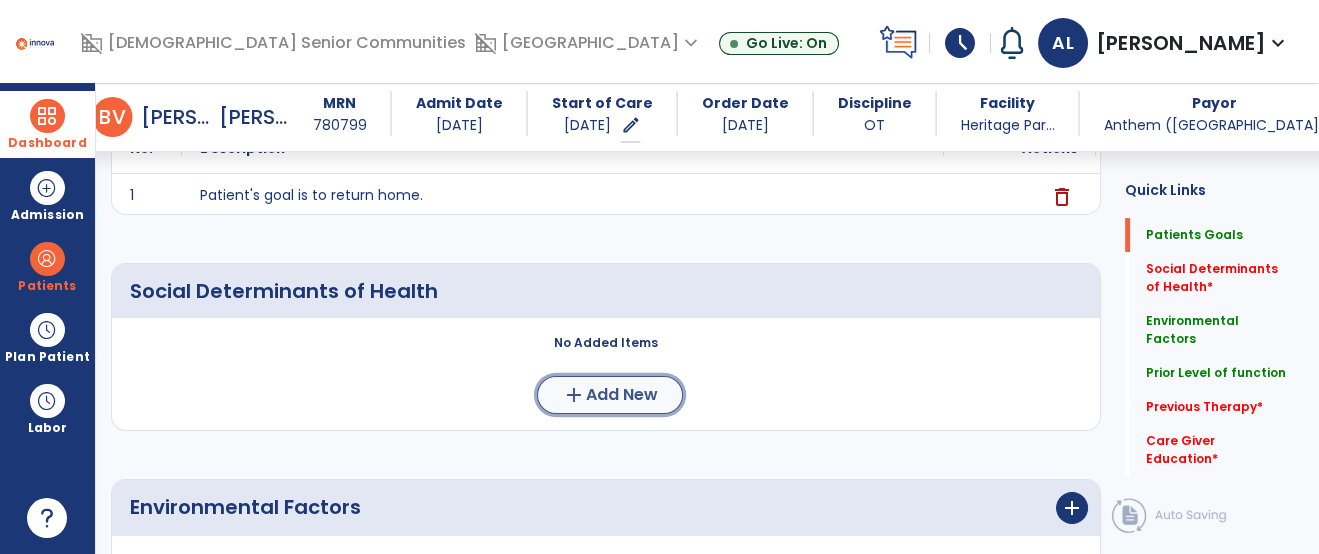 click on "Add New" 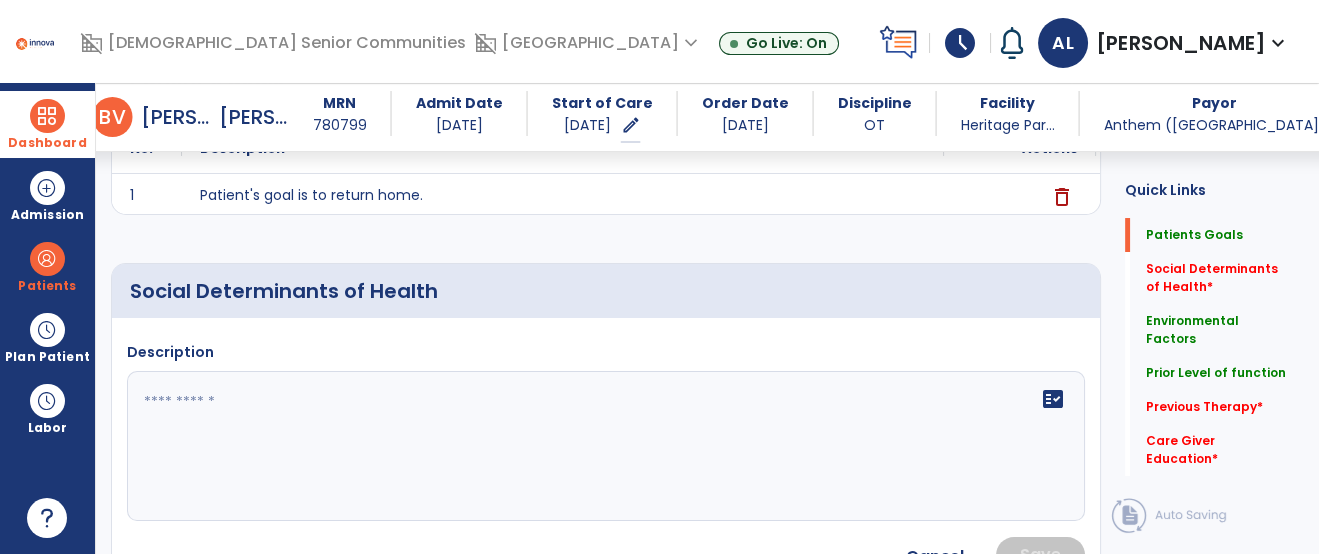click 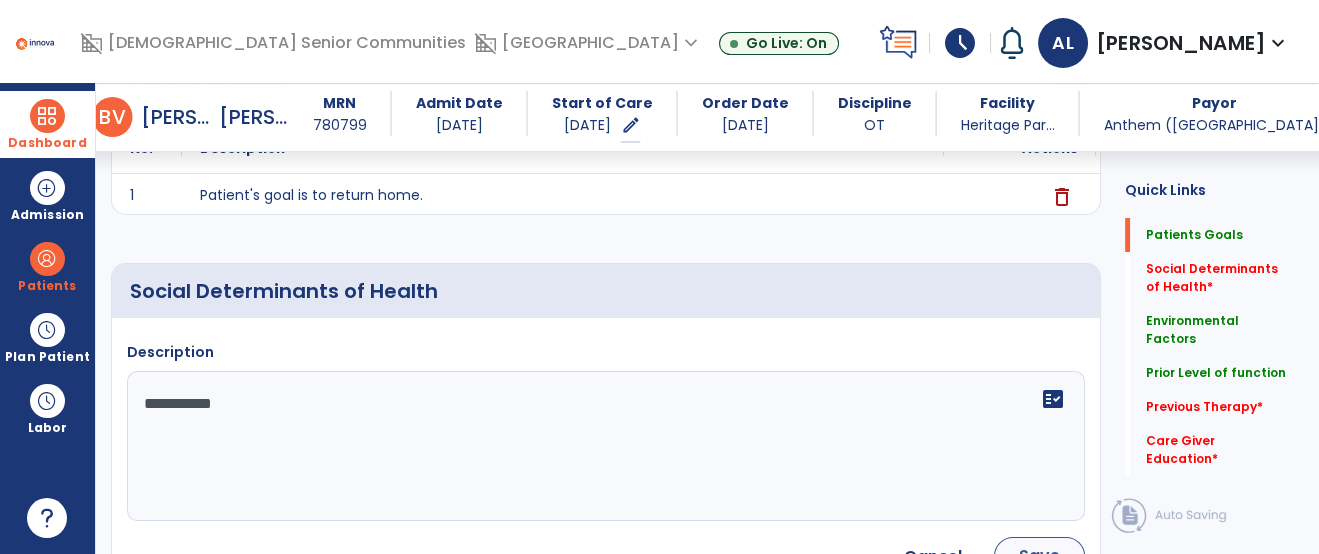 type on "**********" 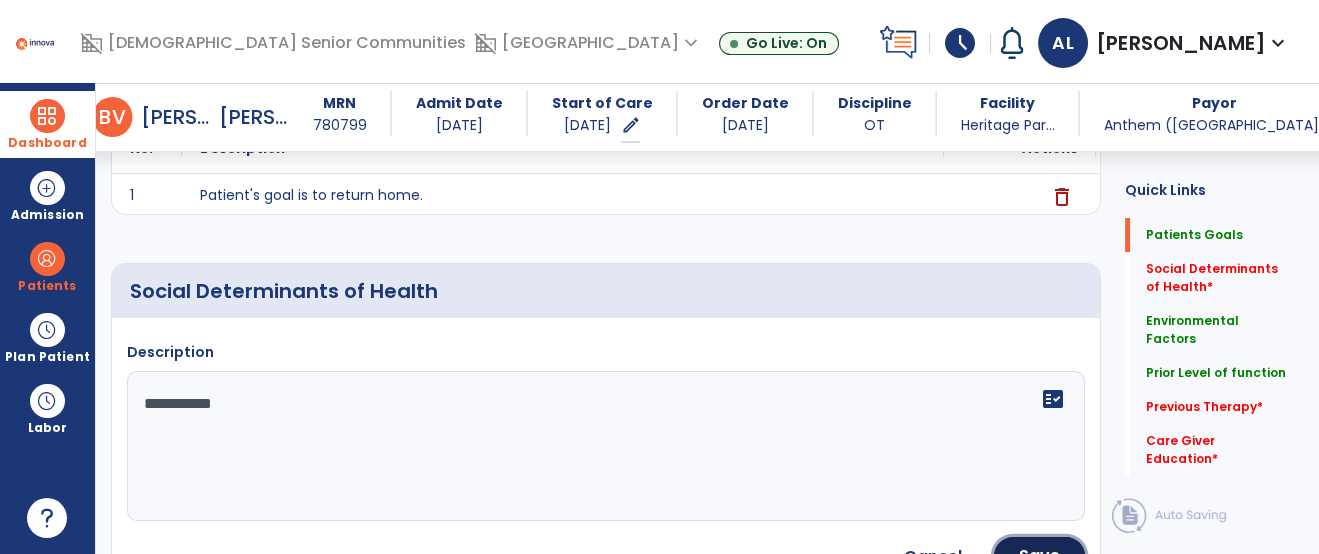 drag, startPoint x: 1062, startPoint y: 552, endPoint x: 1073, endPoint y: 508, distance: 45.35416 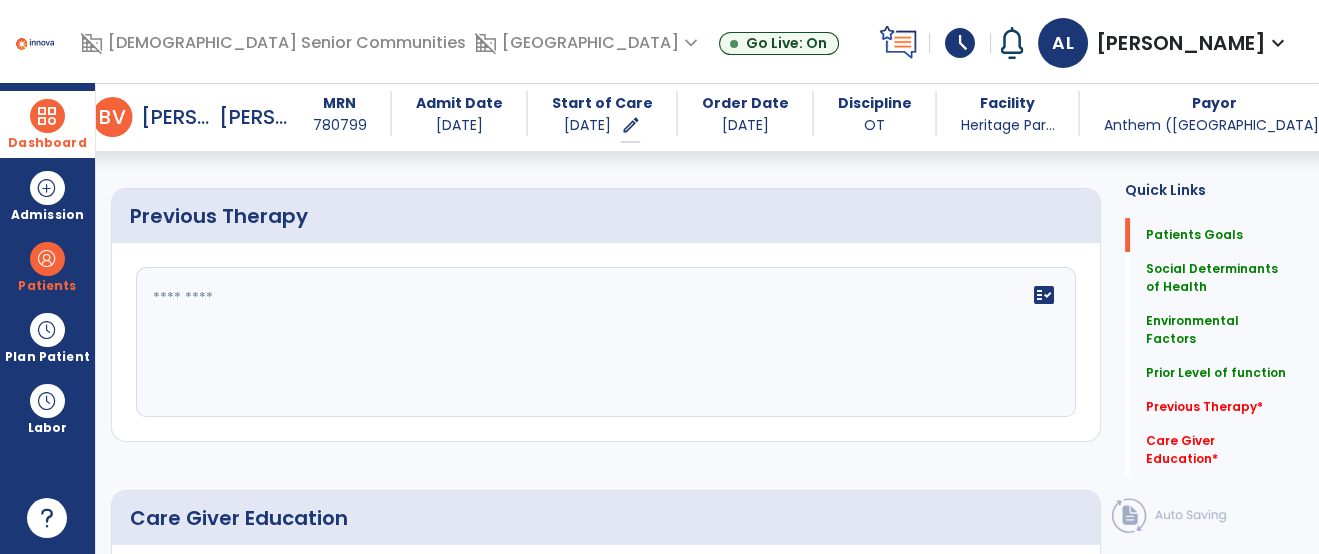scroll, scrollTop: 1105, scrollLeft: 0, axis: vertical 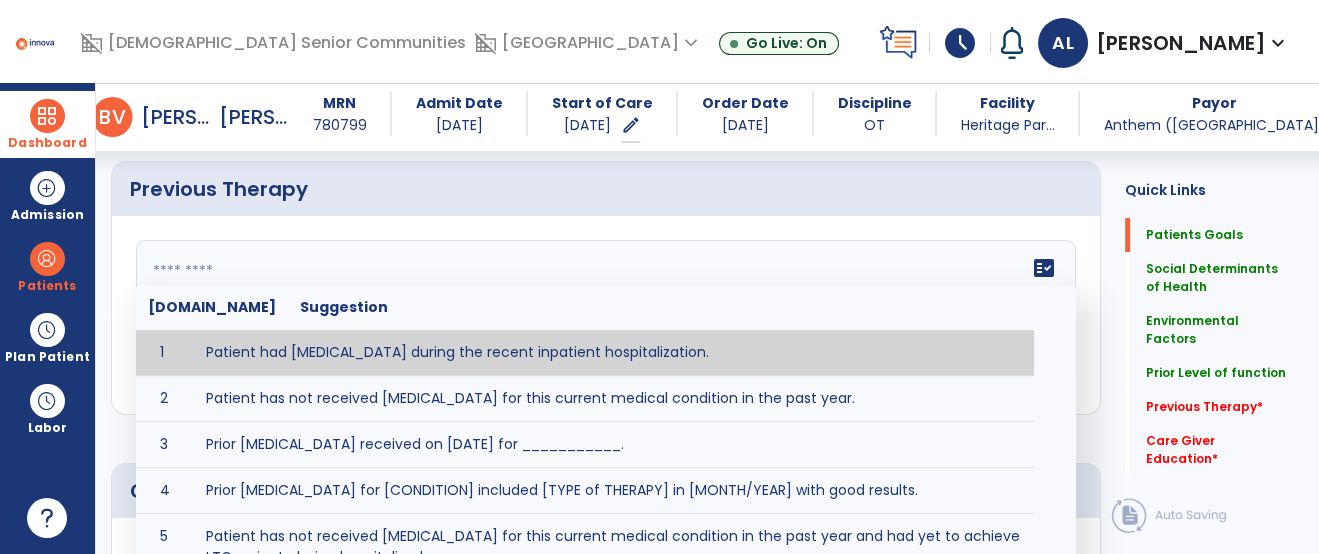click on "fact_check  Sr.No Suggestion 1 Patient had occupational therapy during the recent inpatient hospitalization. 2 Patient has not received Occupational Therapy for this current medical condition in the past year. 3 Prior Occupational Therapy received on [DATE] for ___________. 4 Prior Occupational Therapy for [CONDITION] included [TYPE of THERAPY] in [MONTH/YEAR] with good results. 5 Patient has not received Occupational Therapy for this current medical condition in the past year and had yet to achieve LTGs prior to being hospitalized. 6 Prior to this recent hospitalization, the patient had been on therapy case load for [TIME]and was still working to achieve LTGs before being hospitalized." 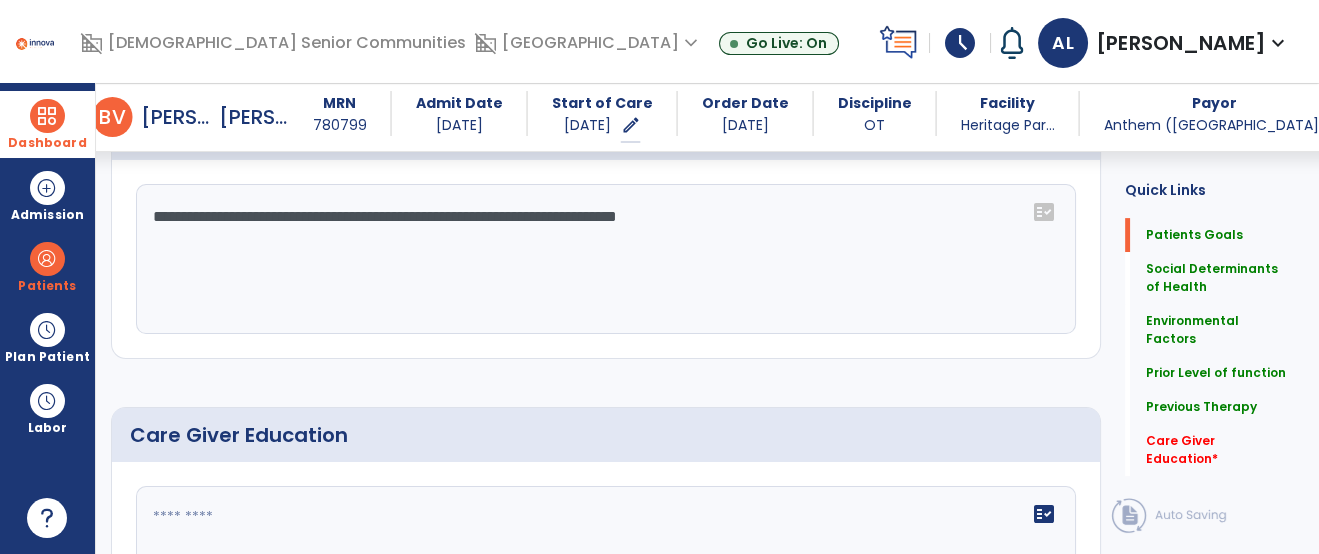 scroll, scrollTop: 1337, scrollLeft: 0, axis: vertical 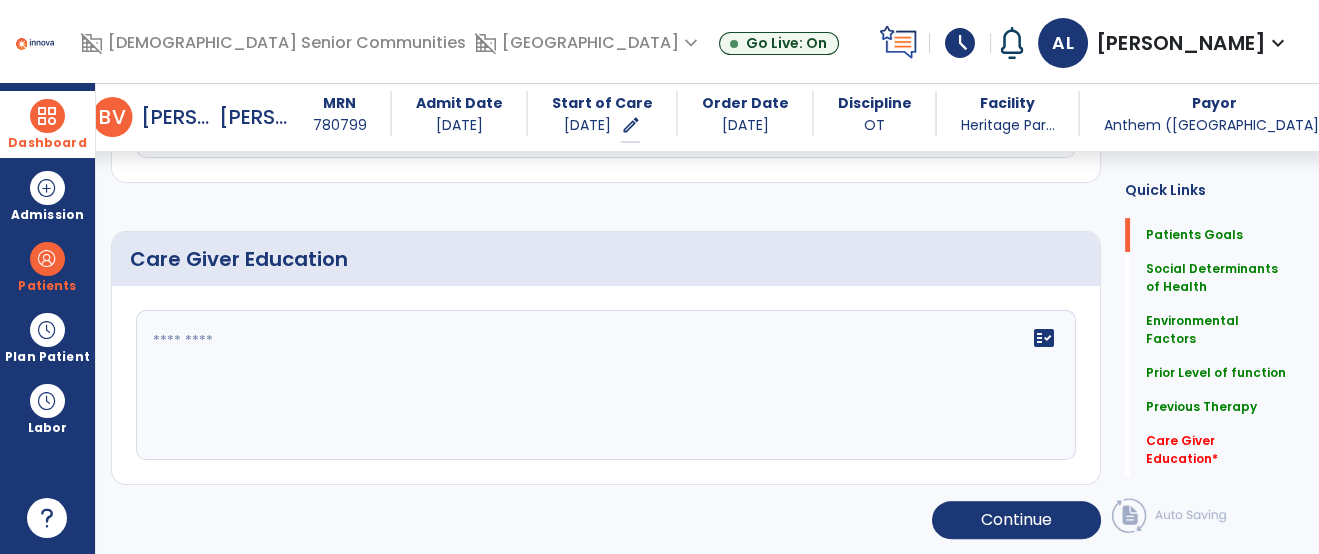 click on "fact_check" 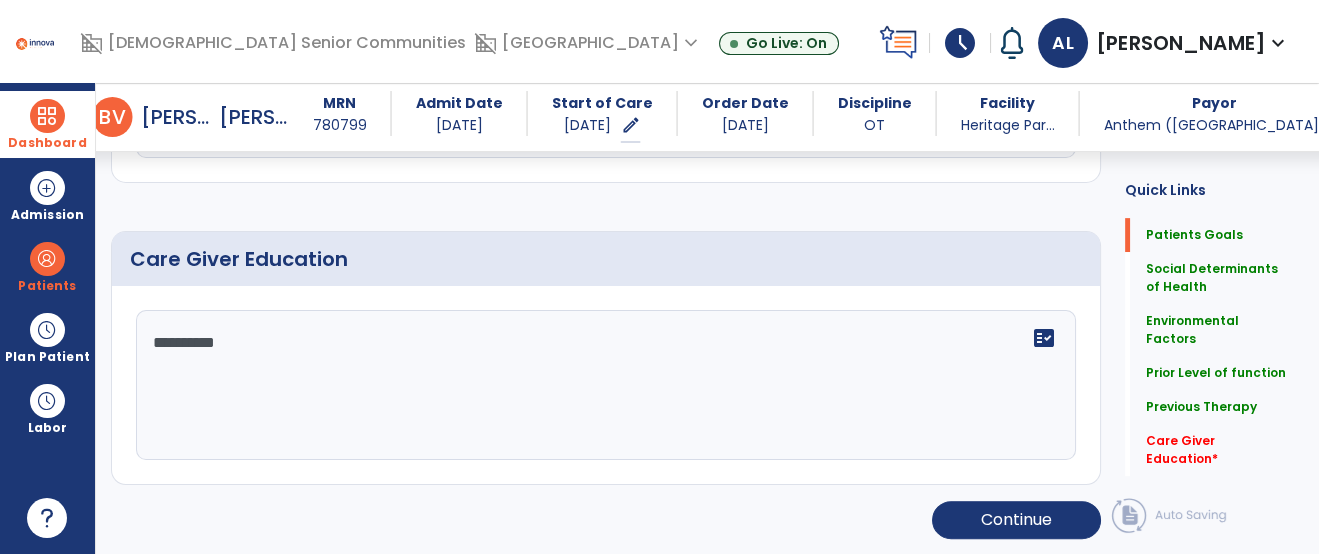 type on "**********" 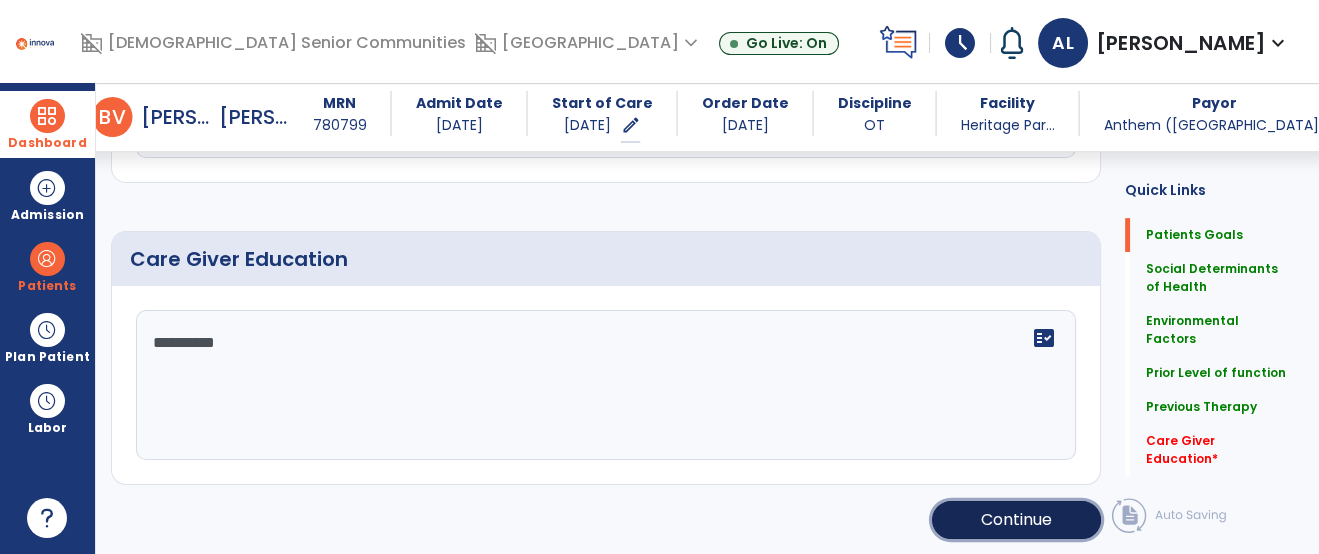 click on "Patient’s goals      add
No.
Description
Actions
1" 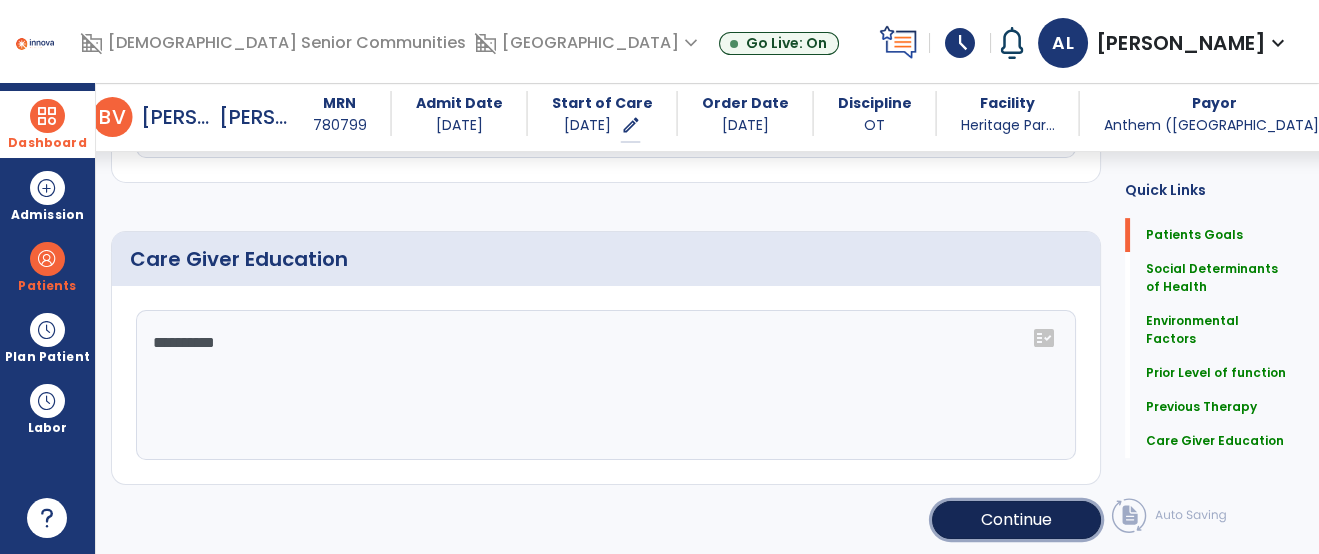 click on "Continue" 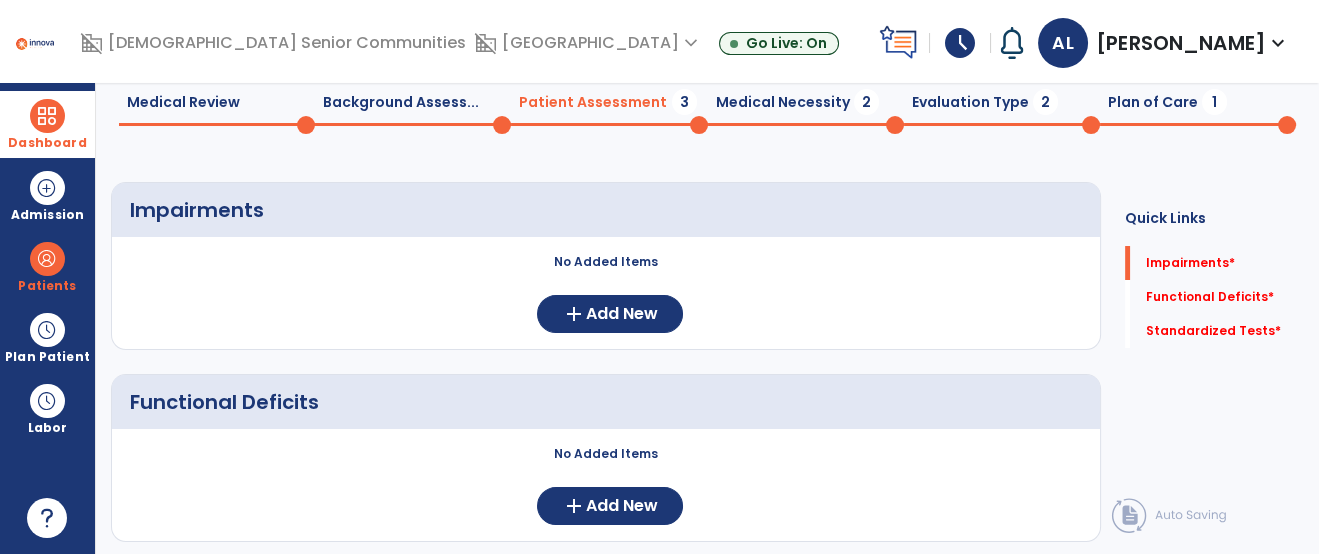 scroll, scrollTop: 0, scrollLeft: 0, axis: both 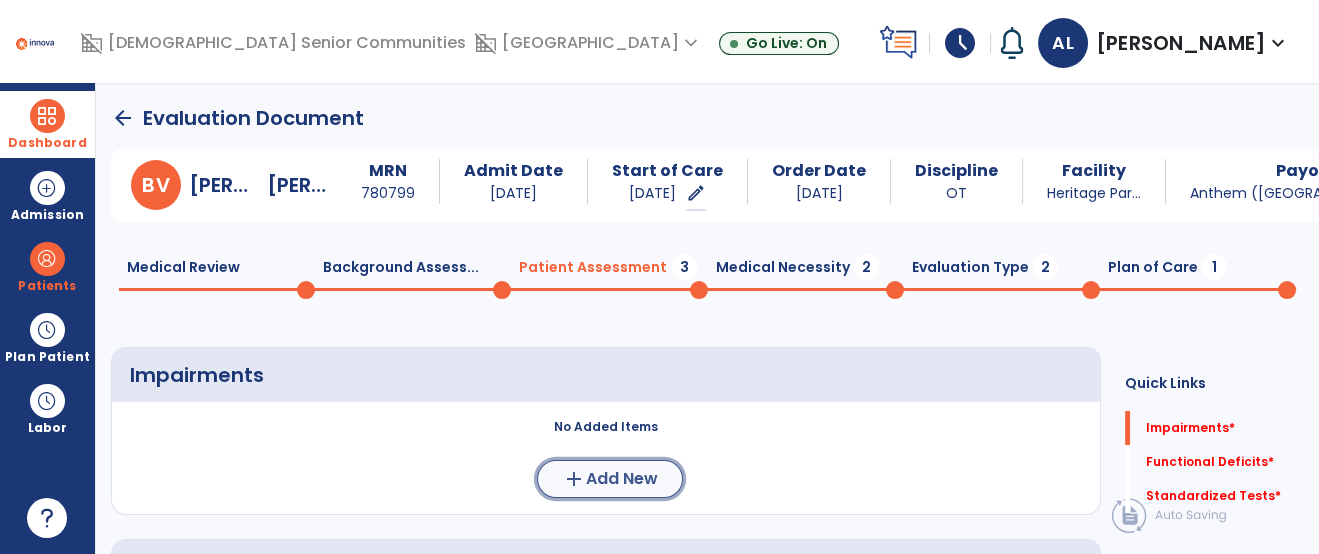 click on "add" 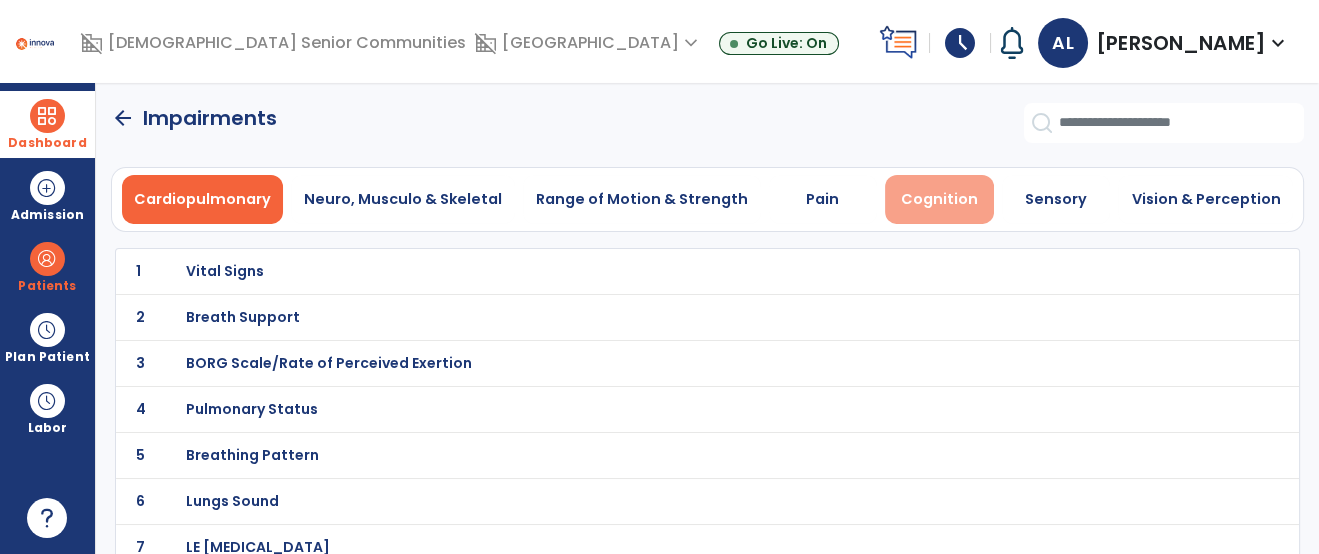 click on "Cognition" at bounding box center [939, 199] 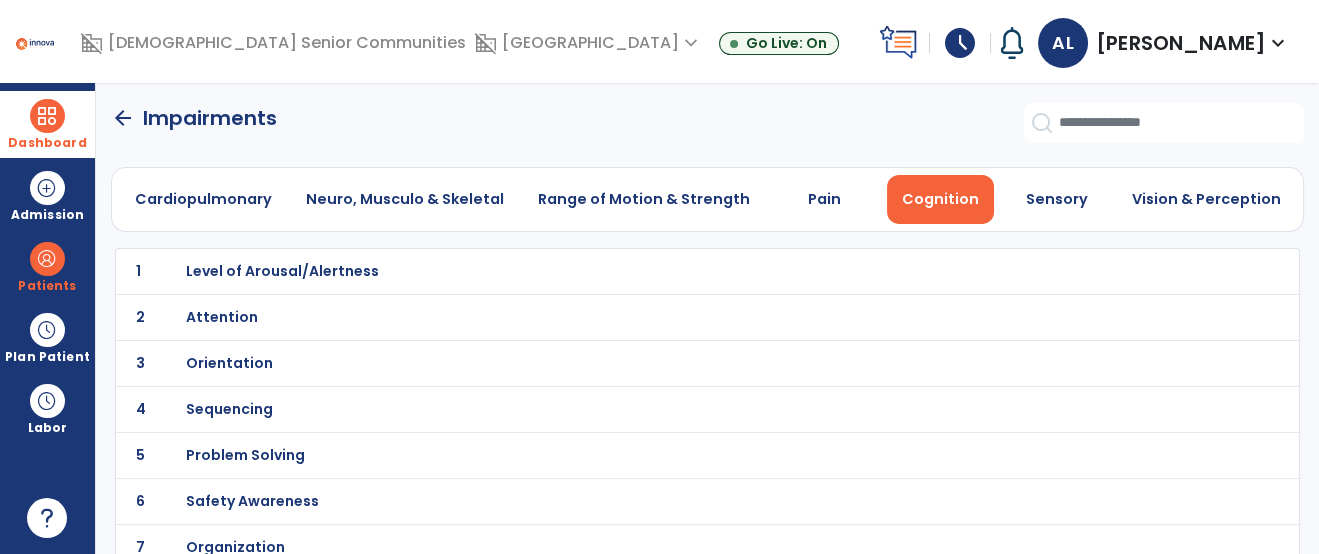 click on "Orientation" at bounding box center [282, 271] 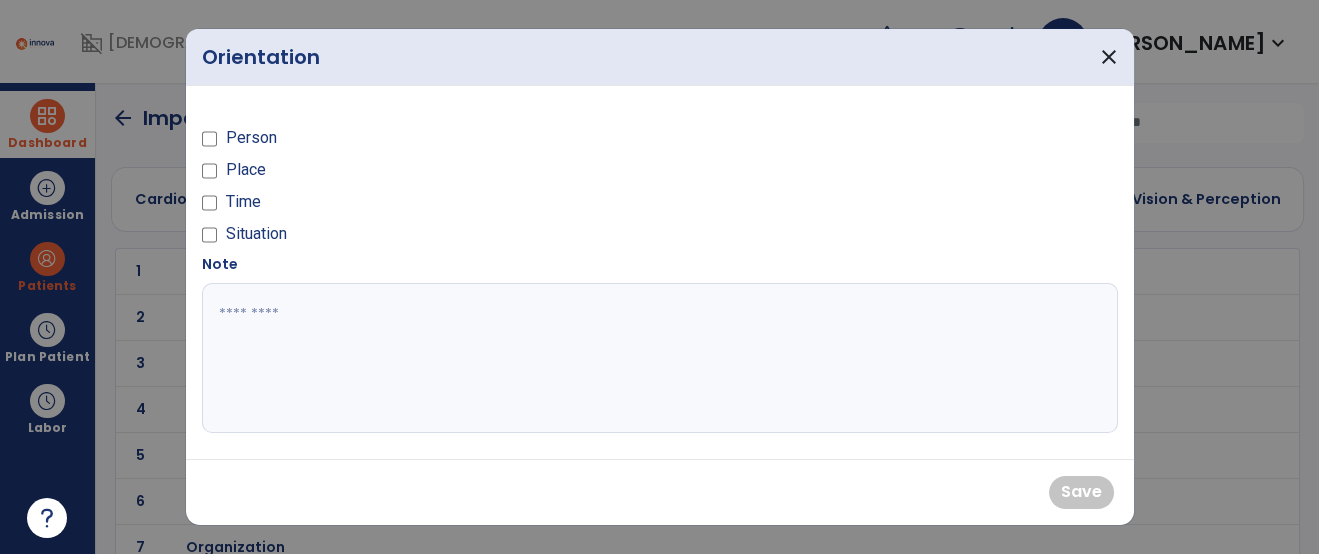 click on "Person" at bounding box center [250, 138] 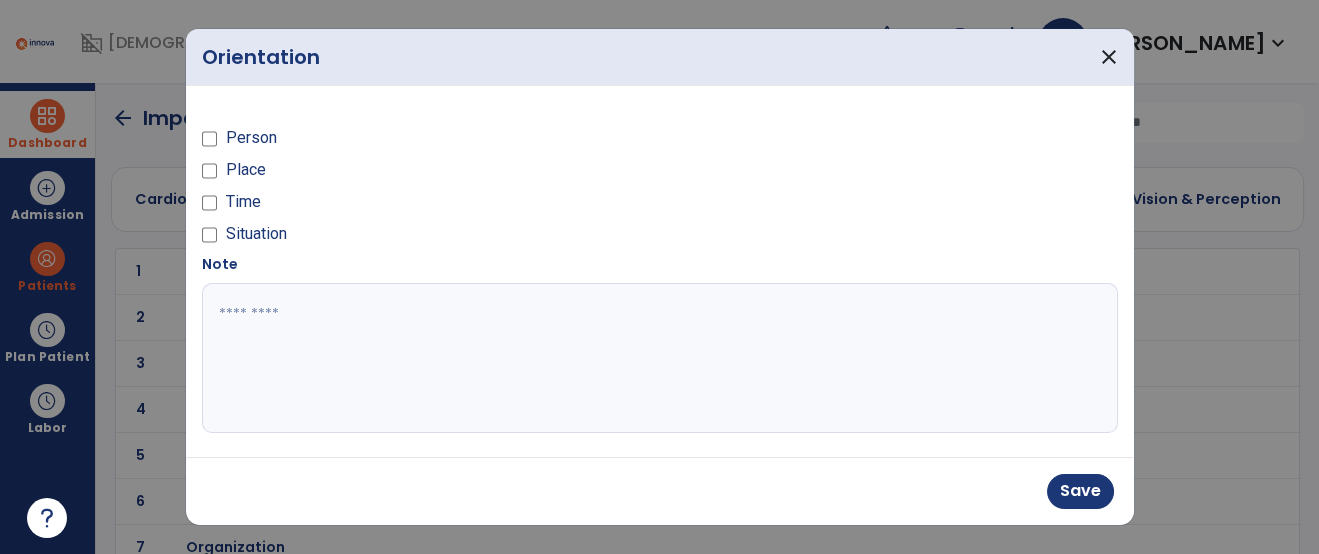 click on "Place" at bounding box center [245, 170] 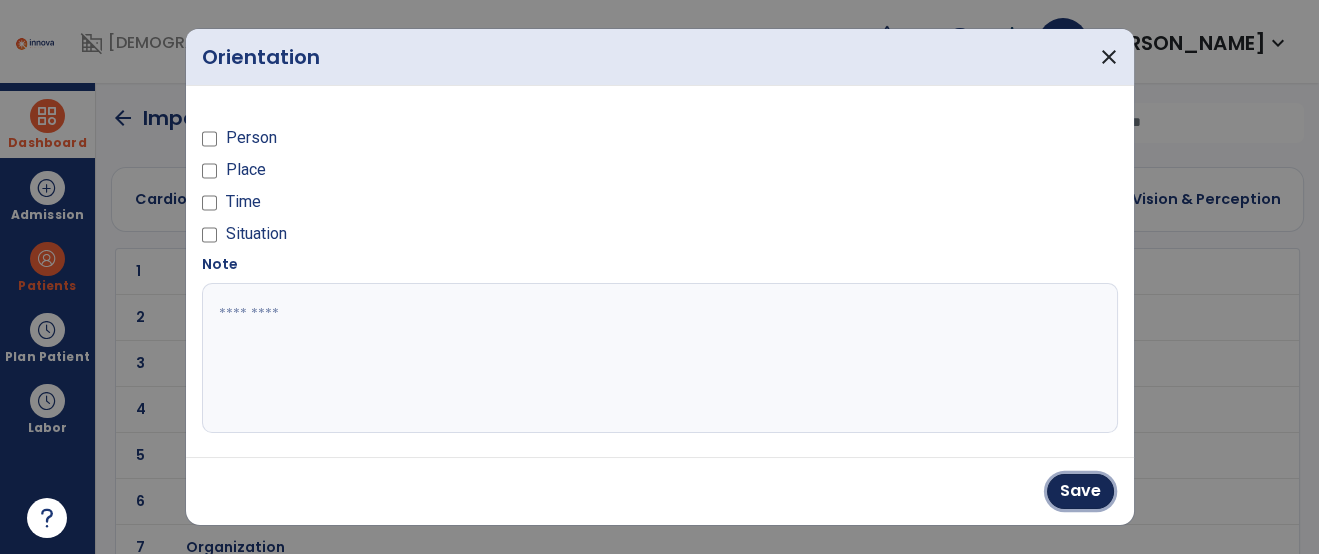 click on "Save" at bounding box center [1080, 491] 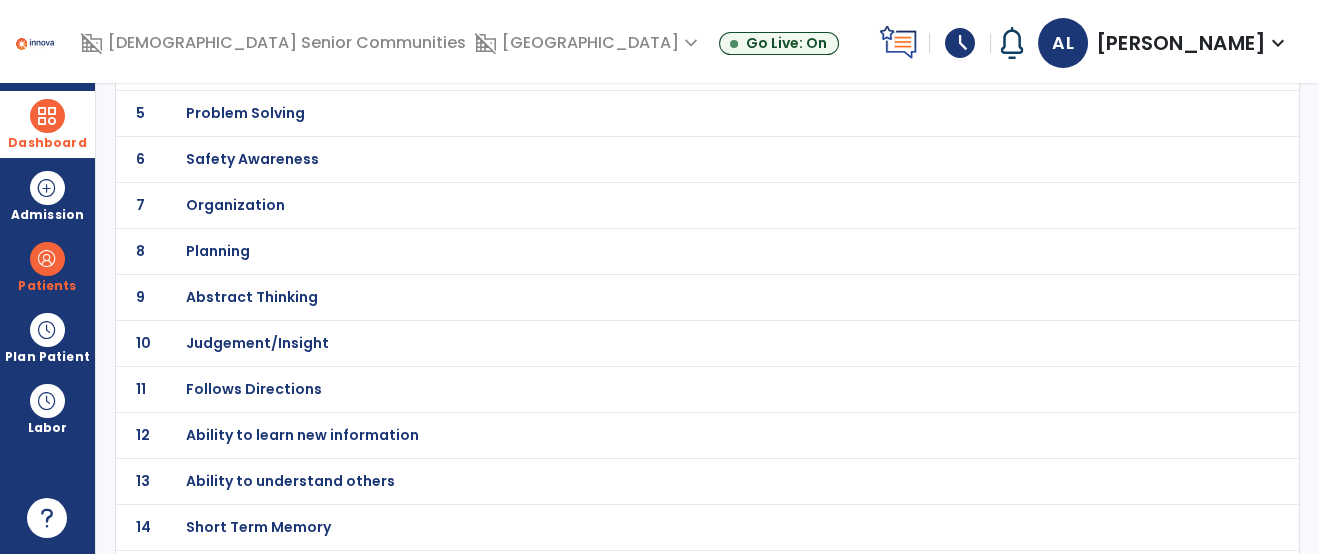 scroll, scrollTop: 368, scrollLeft: 0, axis: vertical 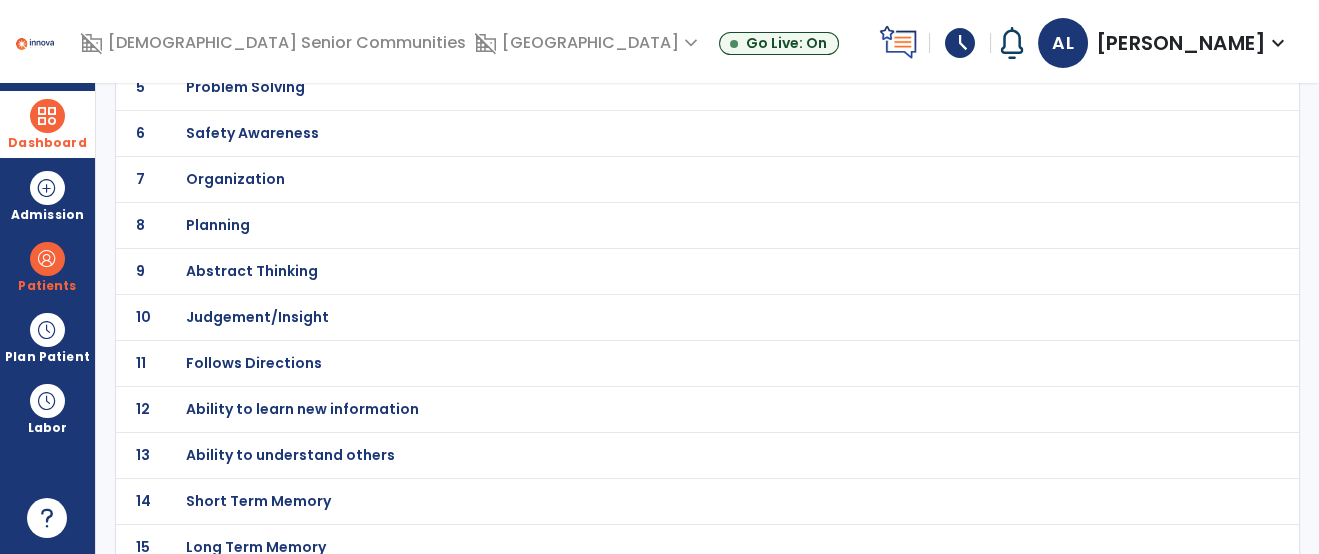 click on "11 Follows Directions" 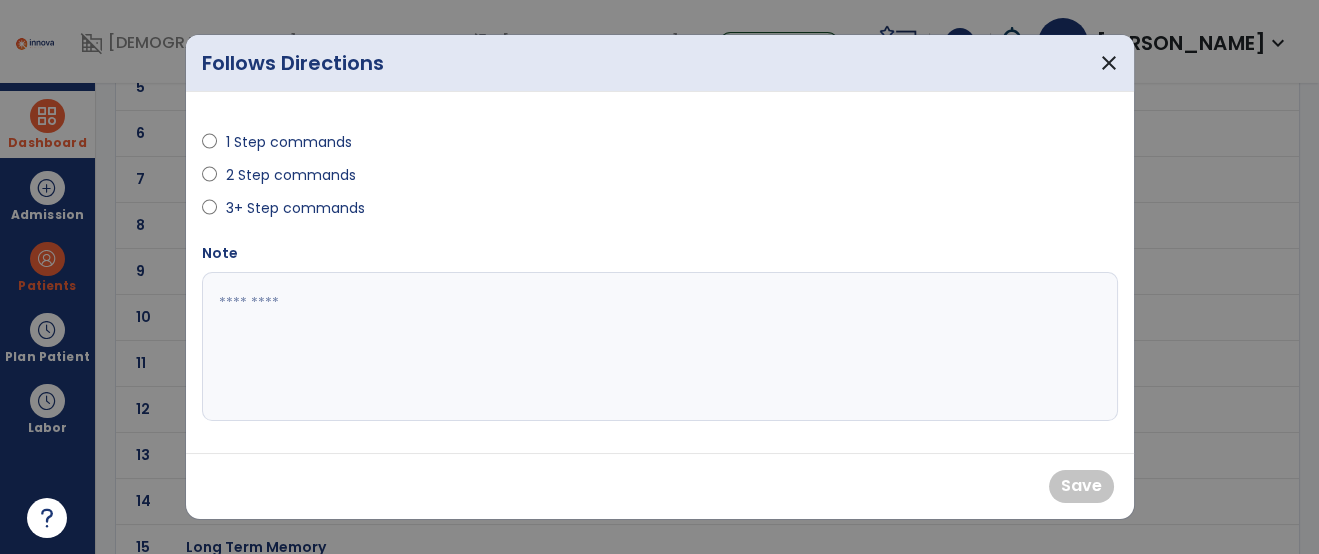 click on "1 Step commands" at bounding box center (288, 142) 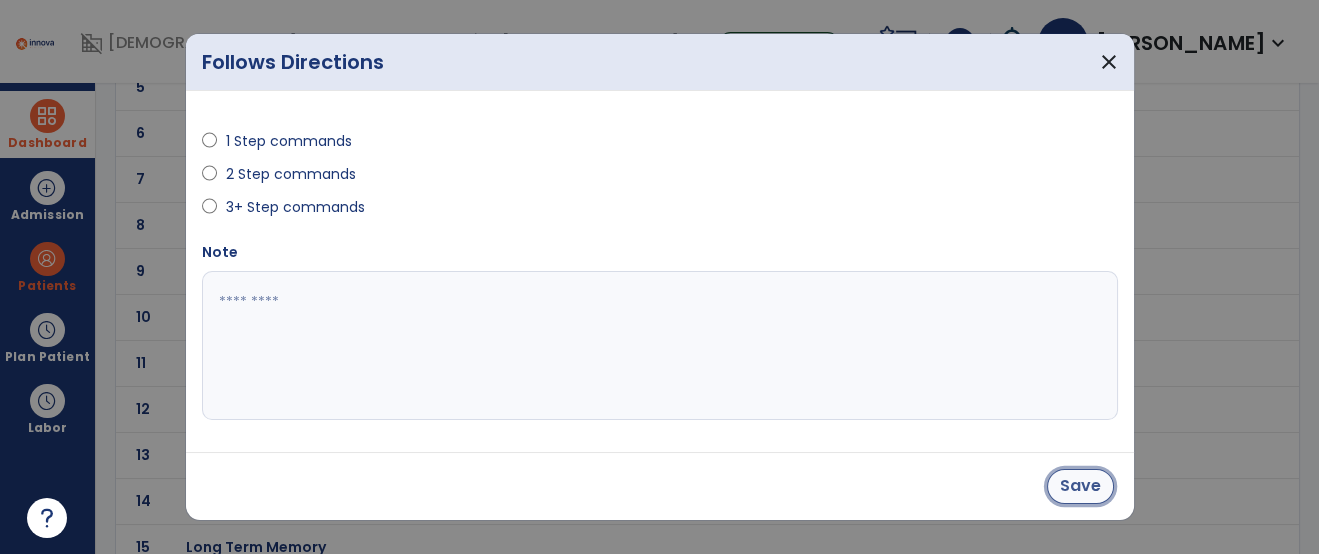 click on "Save" at bounding box center (1080, 486) 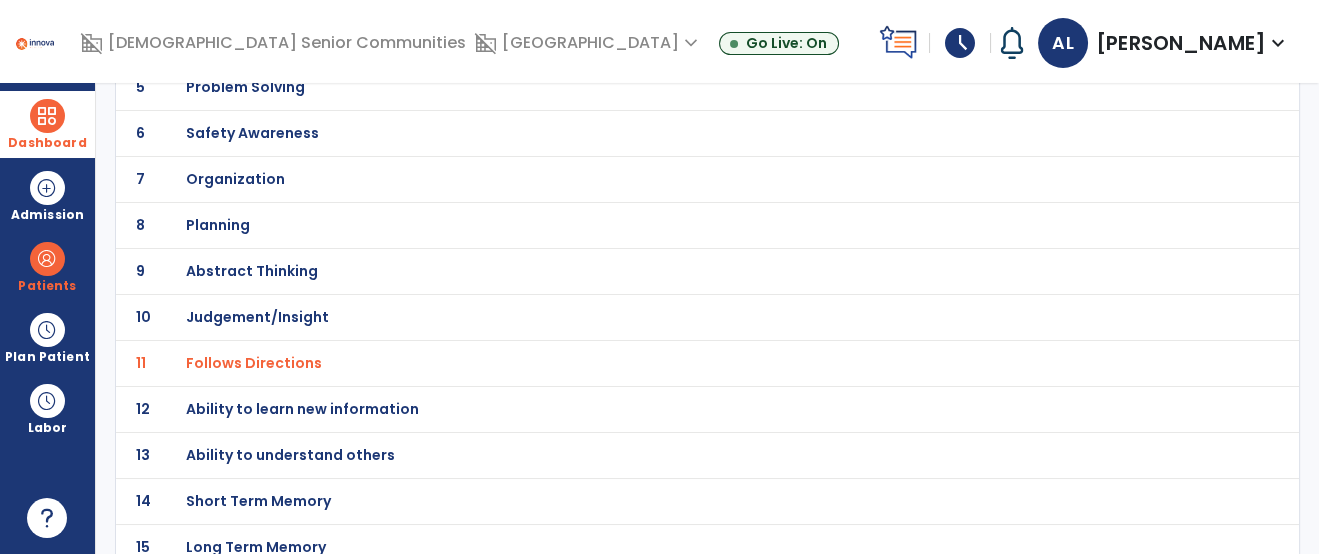 click on "Ability to learn new information" at bounding box center [282, -97] 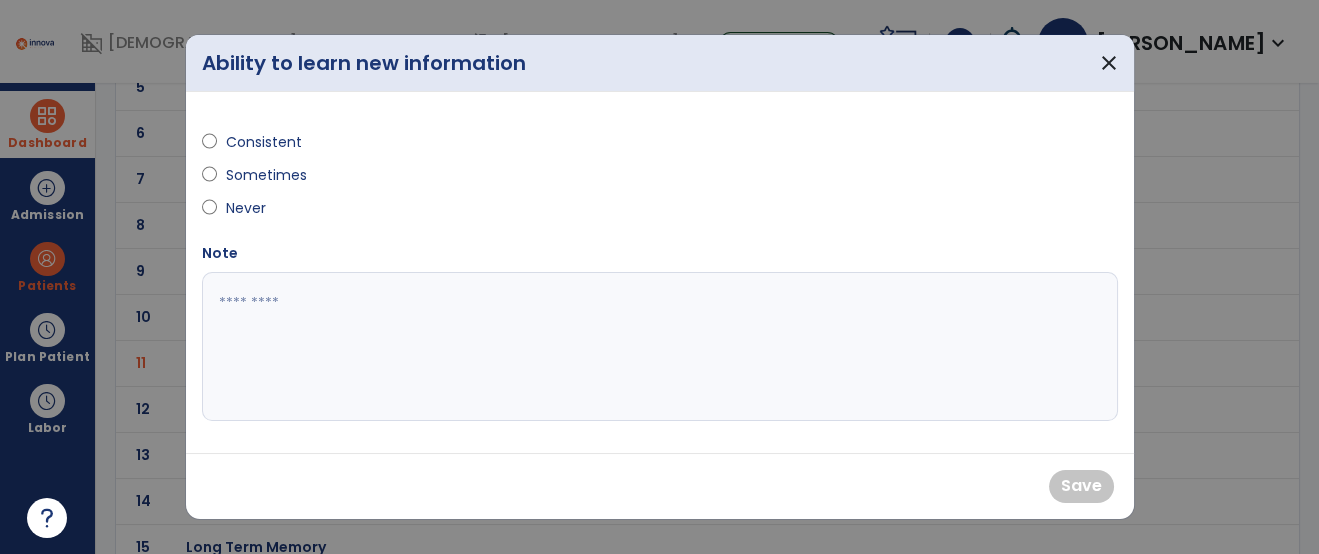 click on "Consistent" at bounding box center (263, 142) 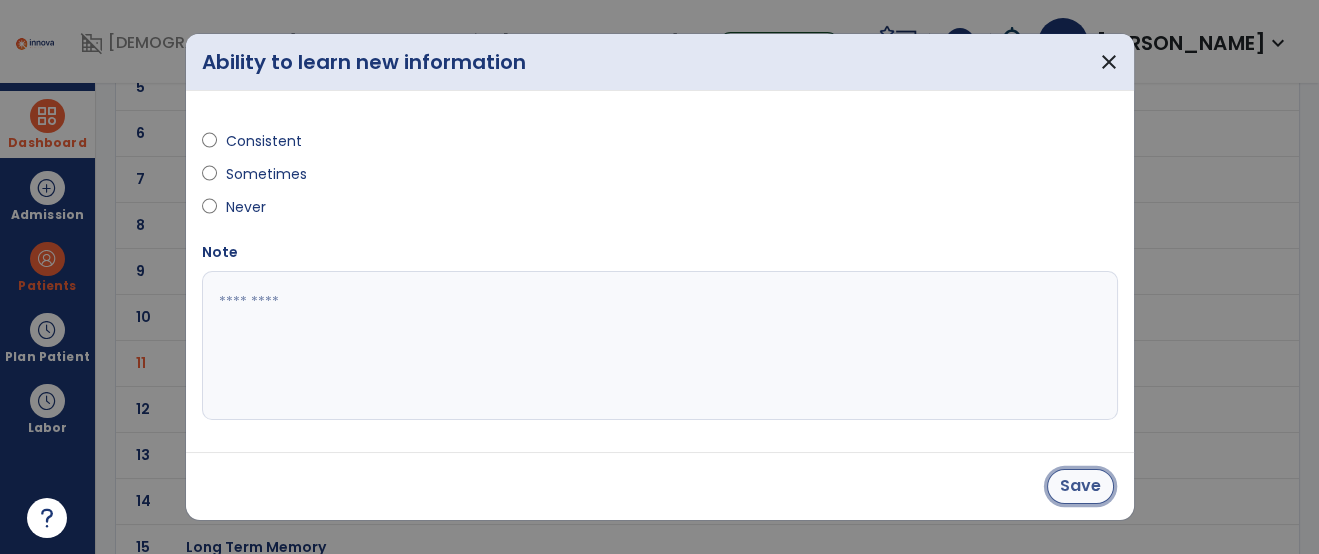 click on "Save" at bounding box center (1080, 486) 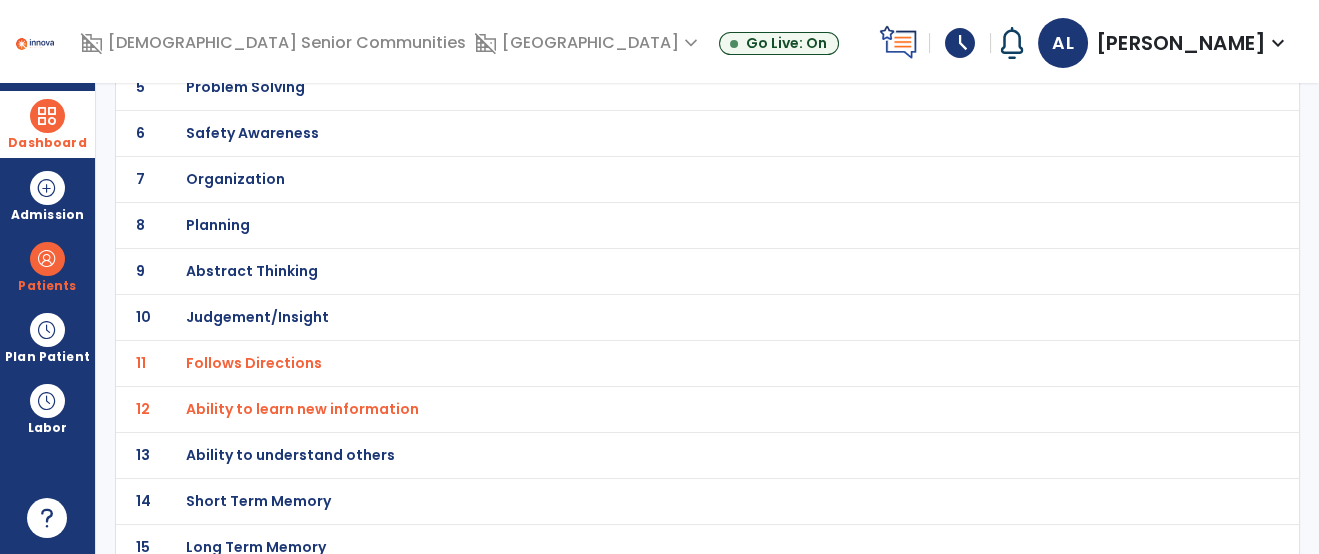 click on "Ability to understand others" at bounding box center (282, -97) 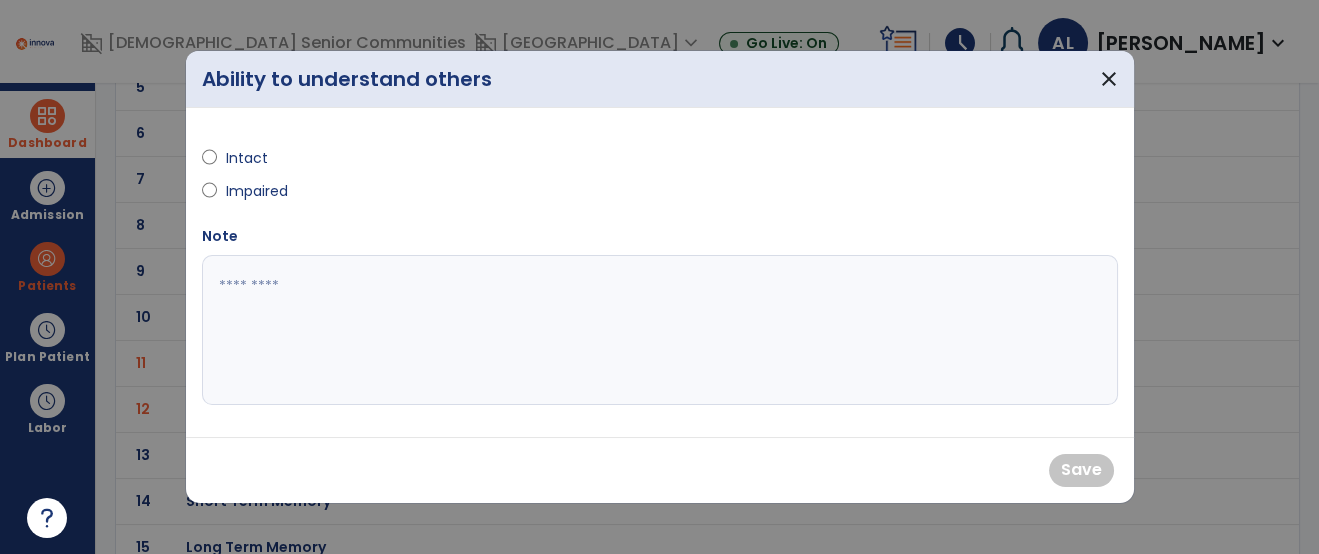click on "Intact Impaired" at bounding box center (425, 167) 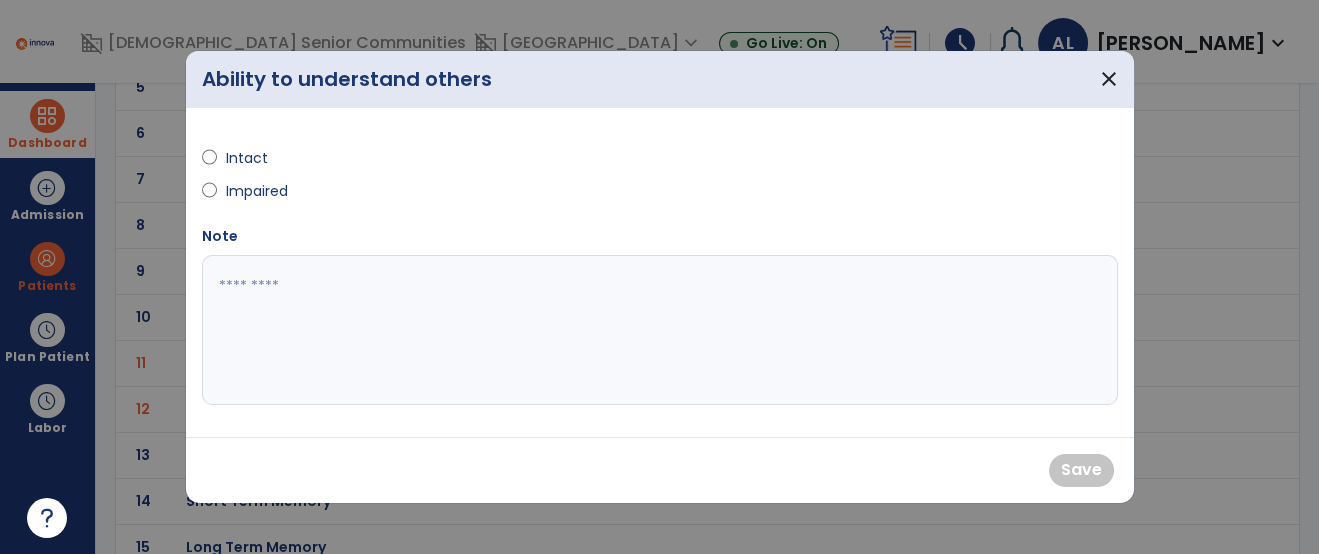 click on "Intact" at bounding box center (260, 158) 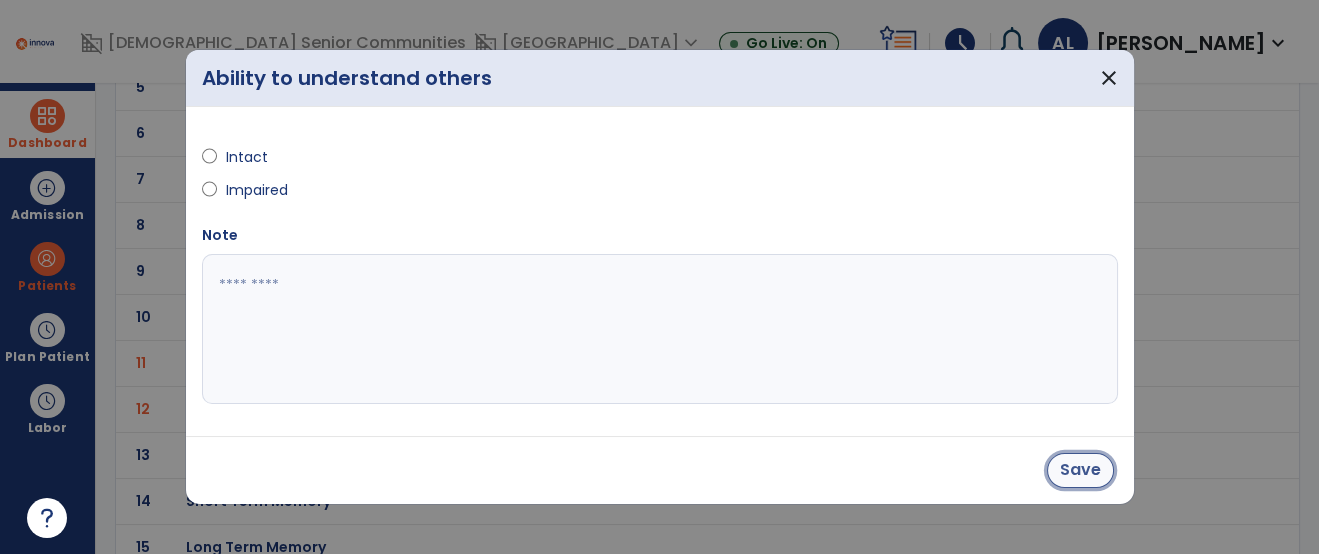 click on "Save" at bounding box center [1080, 470] 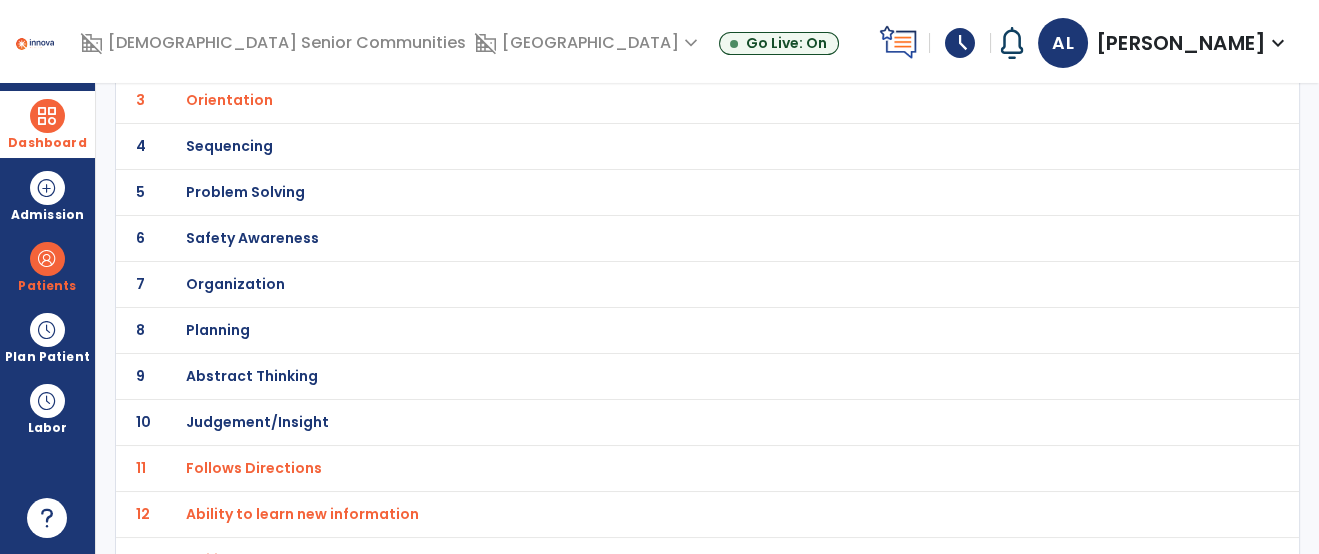 scroll, scrollTop: 0, scrollLeft: 0, axis: both 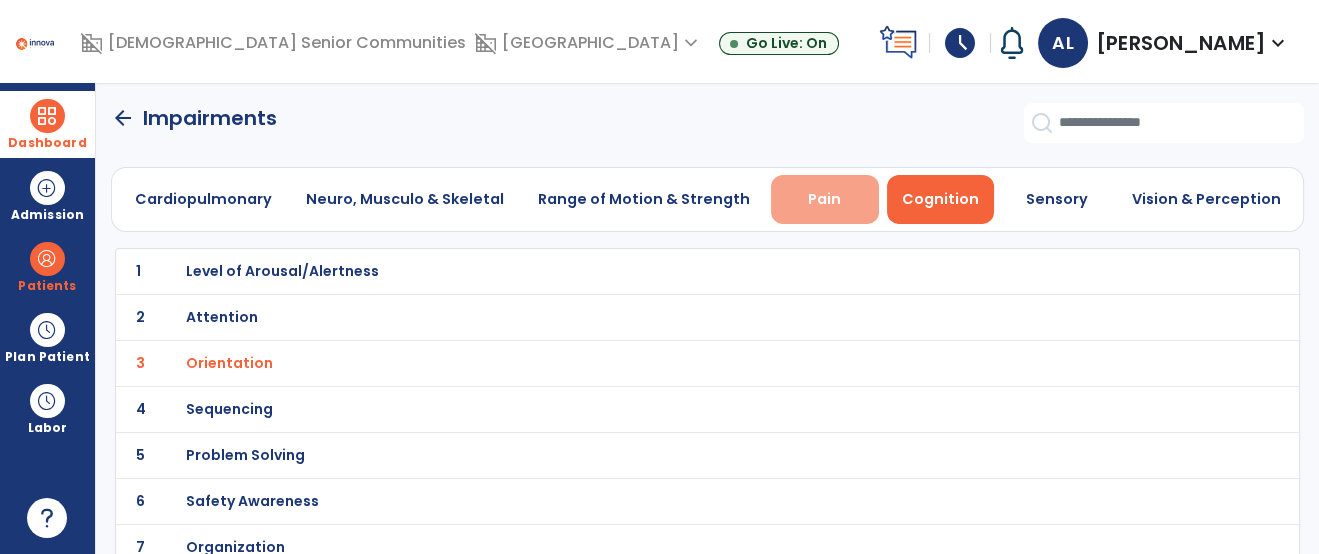 click on "Pain" at bounding box center [825, 199] 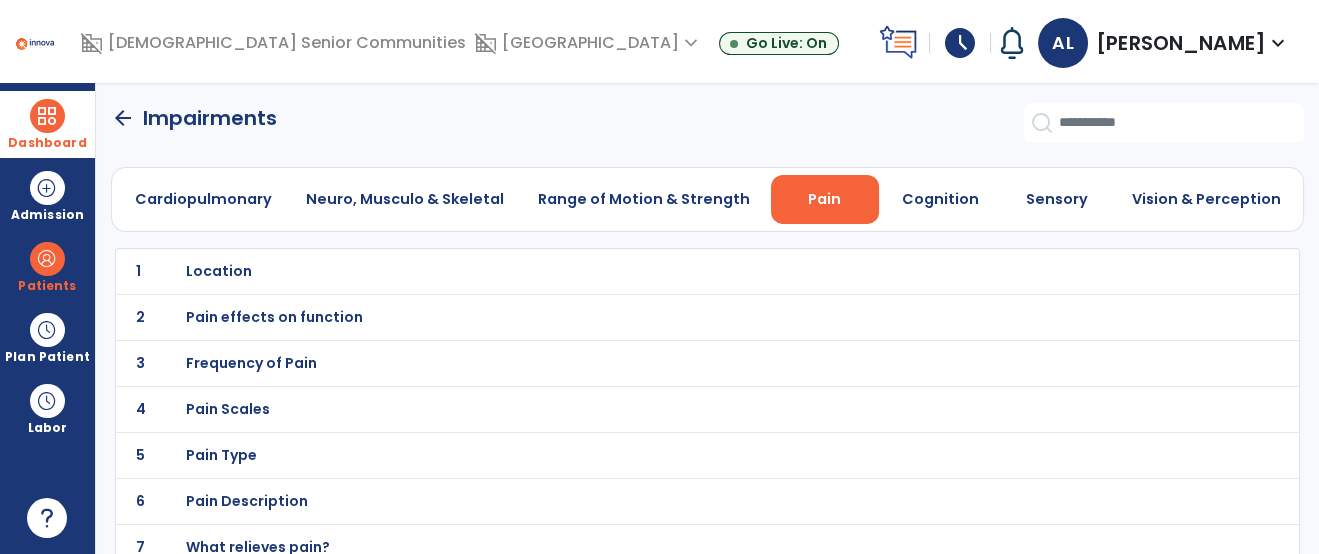 click on "Pain Scales" at bounding box center (663, 271) 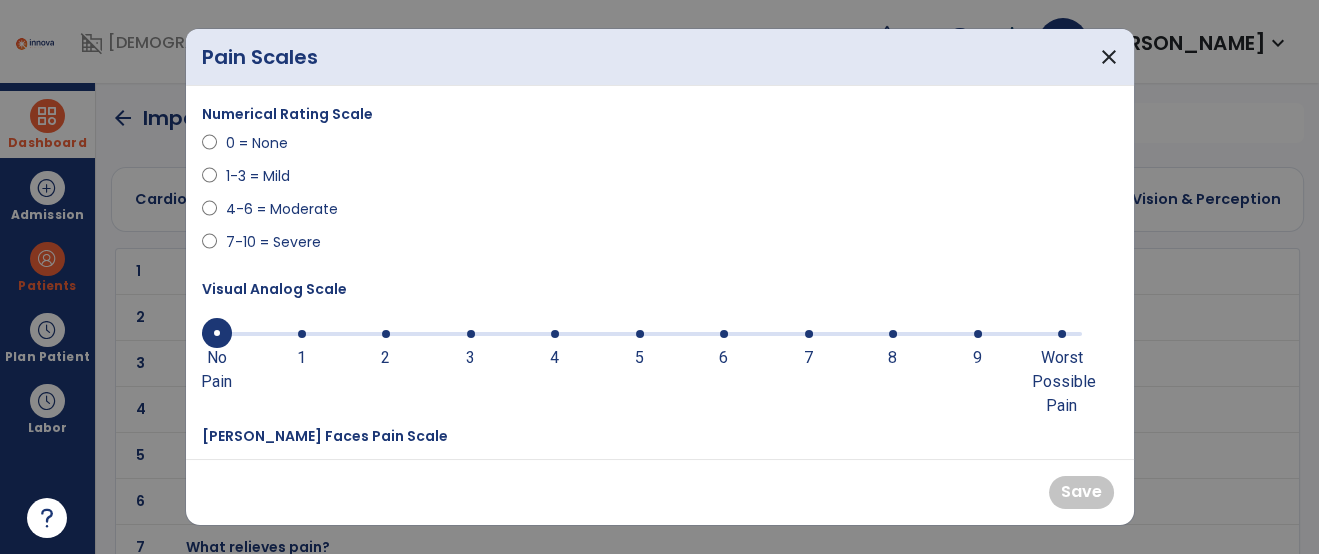 click on "0    No Pain    1    2    3    4    5    6    7    8    9    Worst Possible Pain" at bounding box center [642, 334] 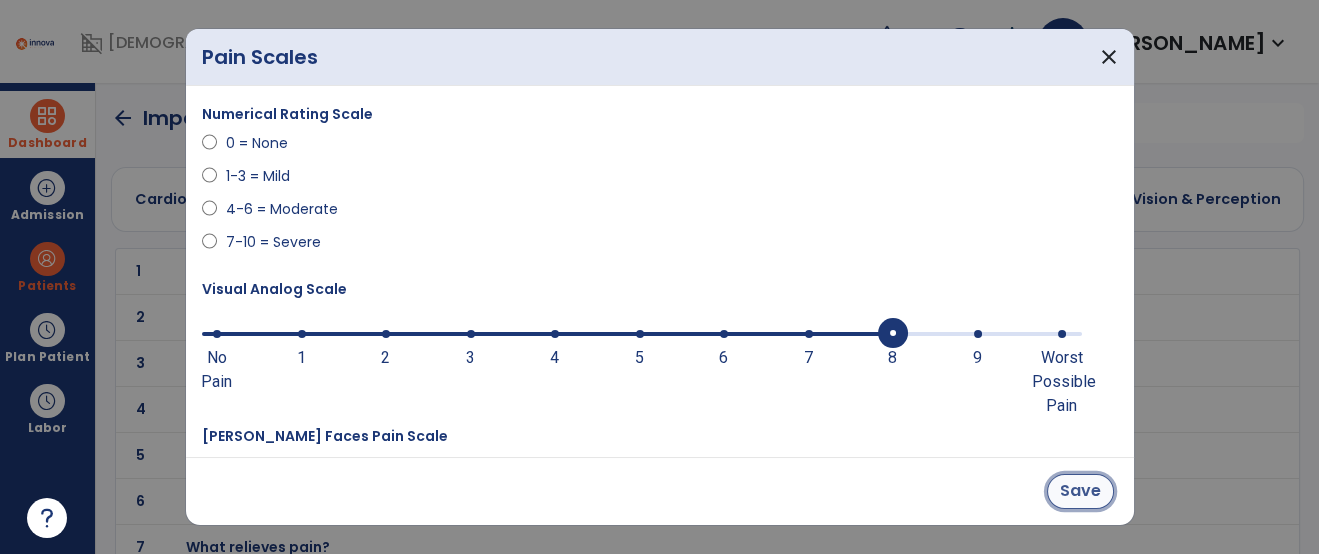 click on "Save" at bounding box center [1080, 491] 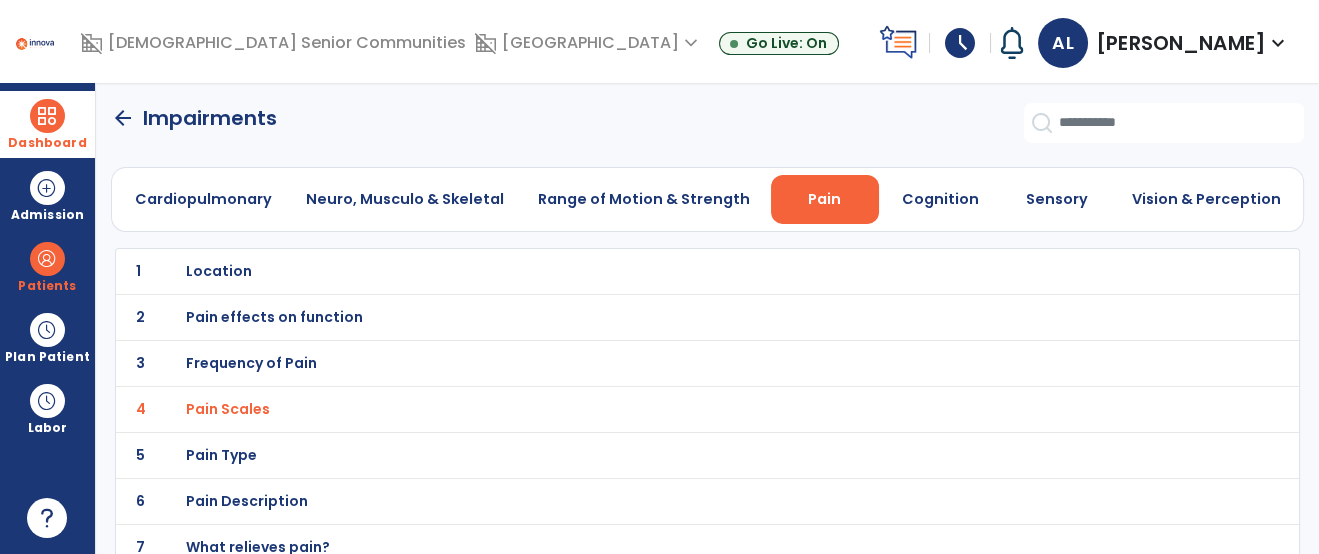 click on "1 Location" 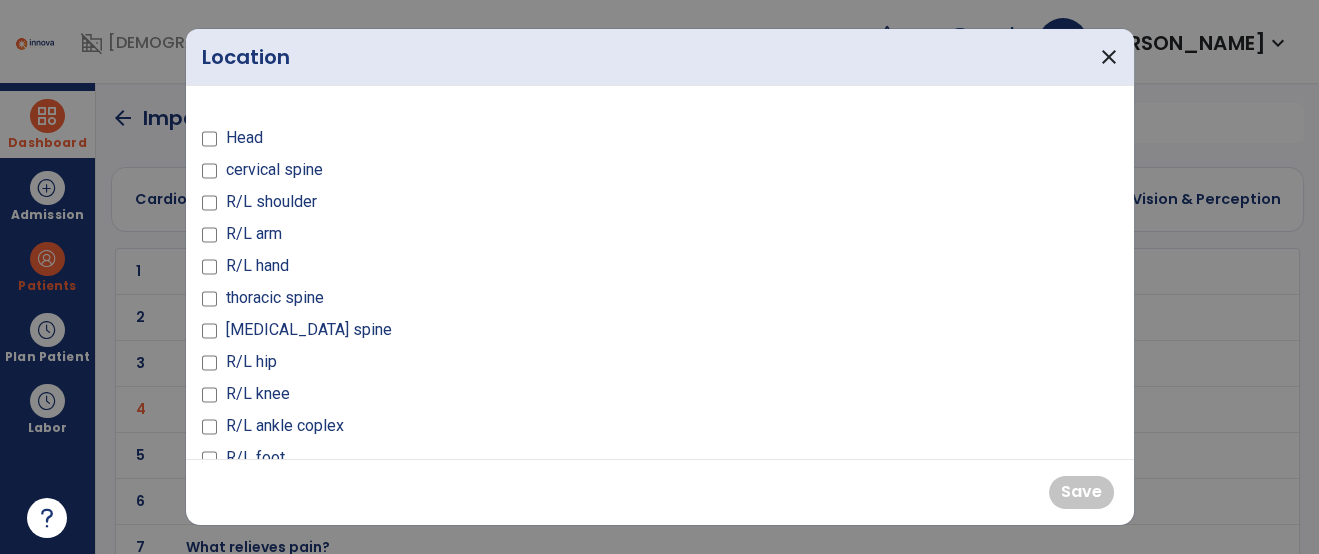 click on "R/L hip" at bounding box center (250, 362) 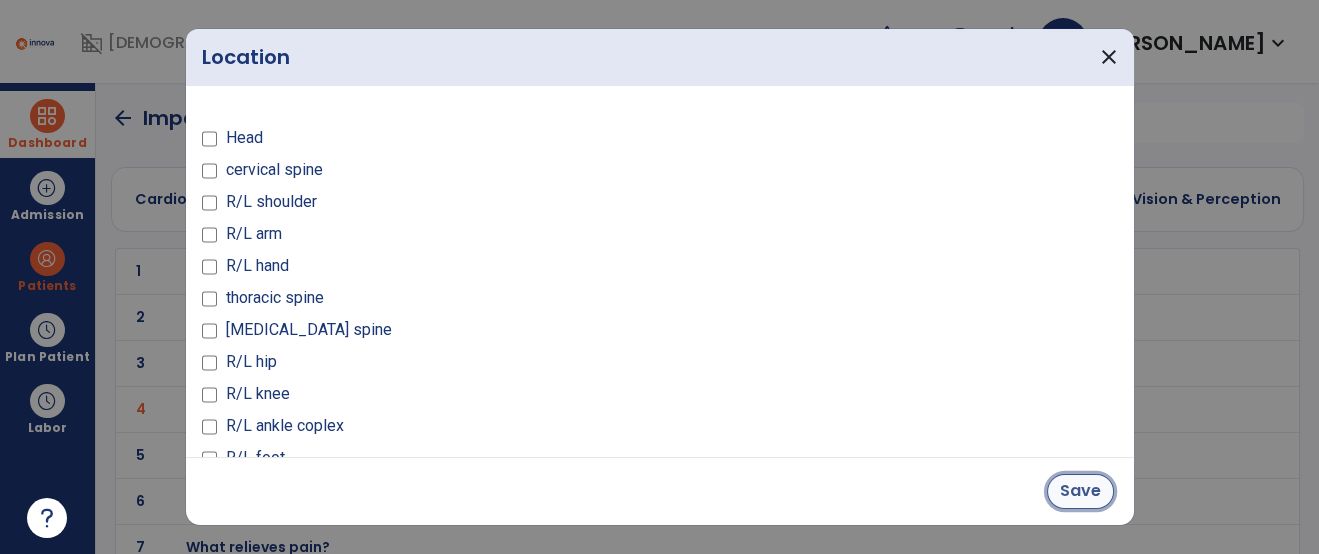 click on "Save" at bounding box center [1080, 491] 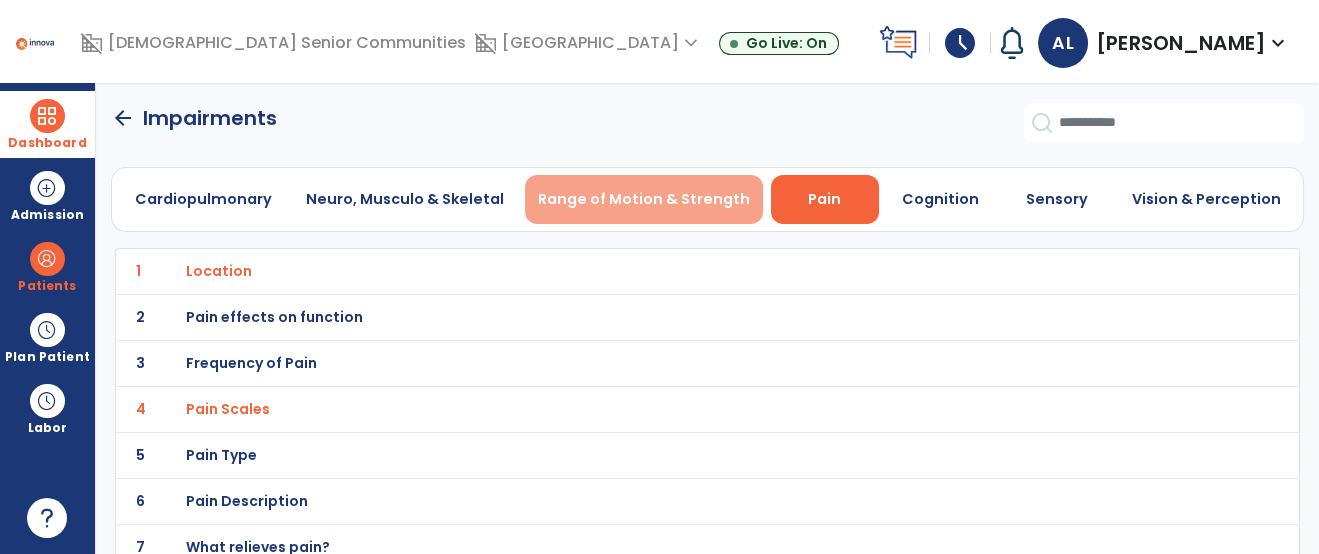 click on "Range of Motion & Strength" at bounding box center [644, 199] 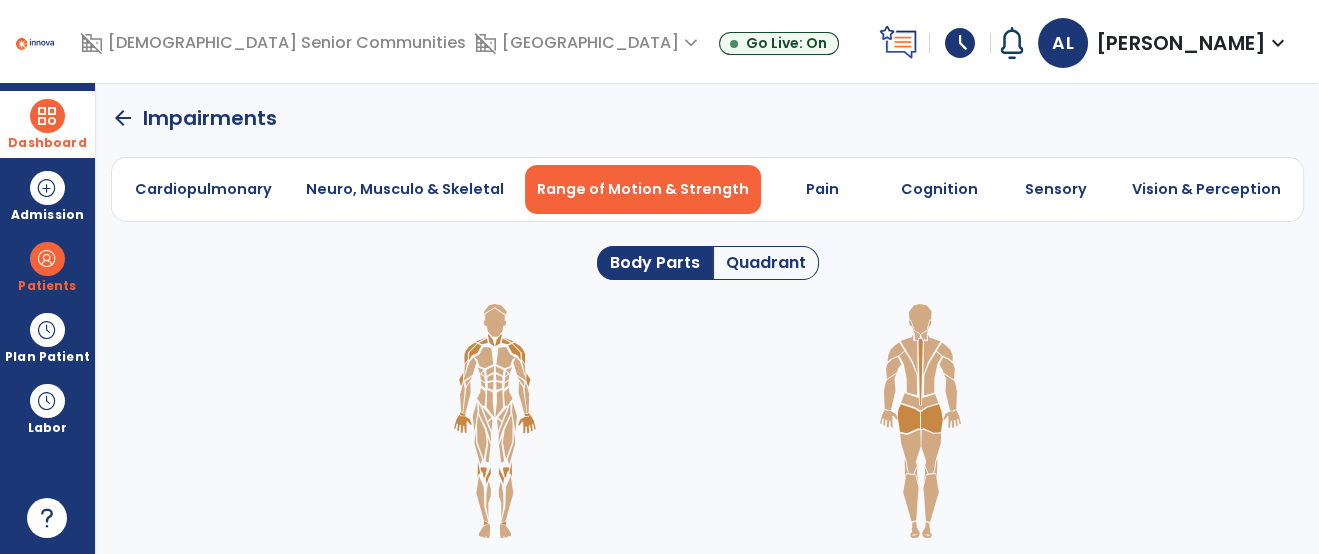 click on "Quadrant" 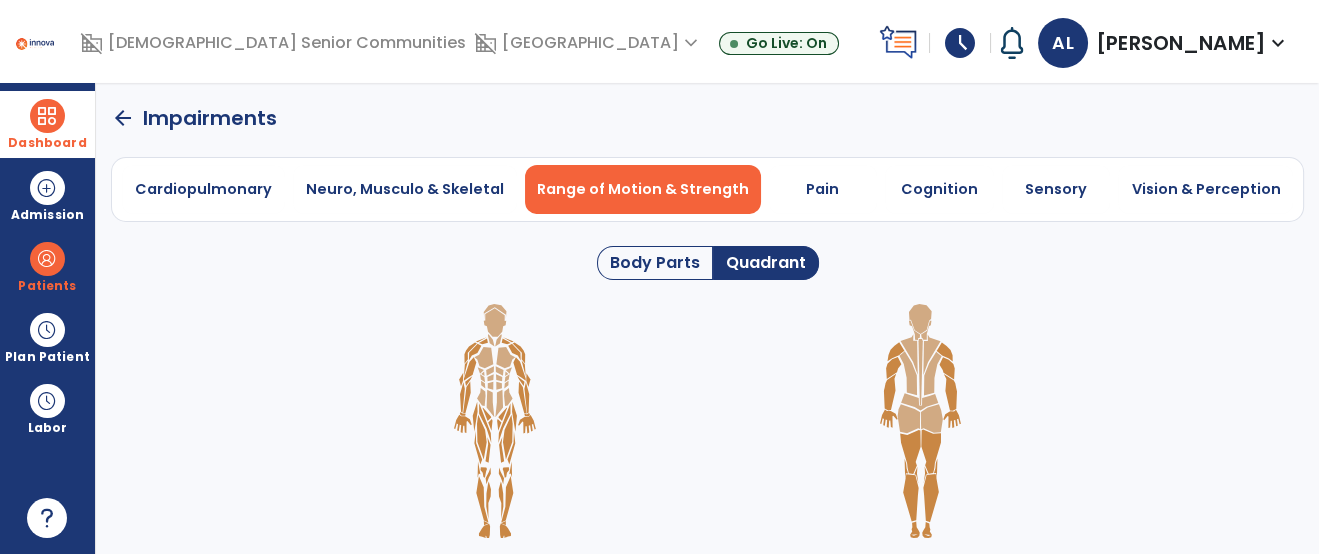 click 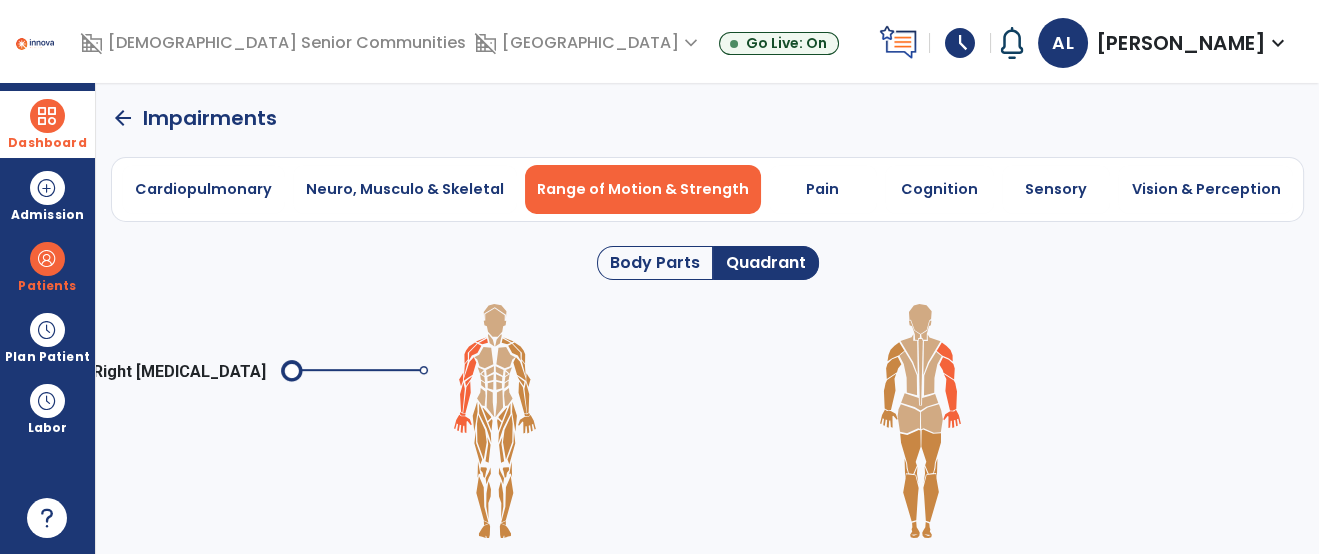 click 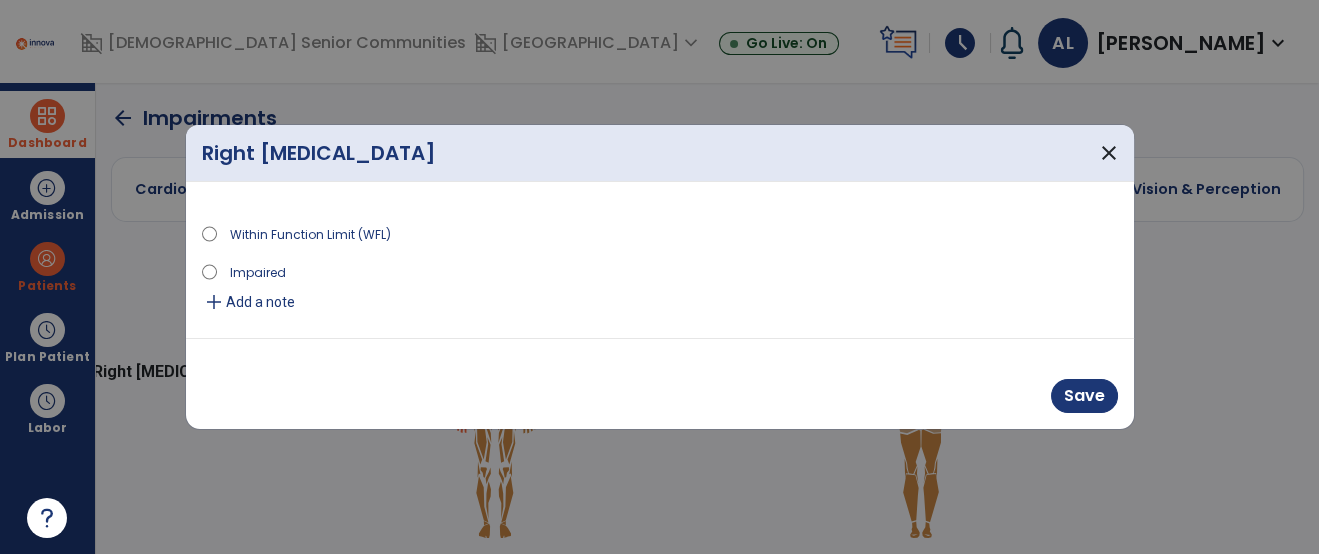 click on "Add a note" at bounding box center [260, 302] 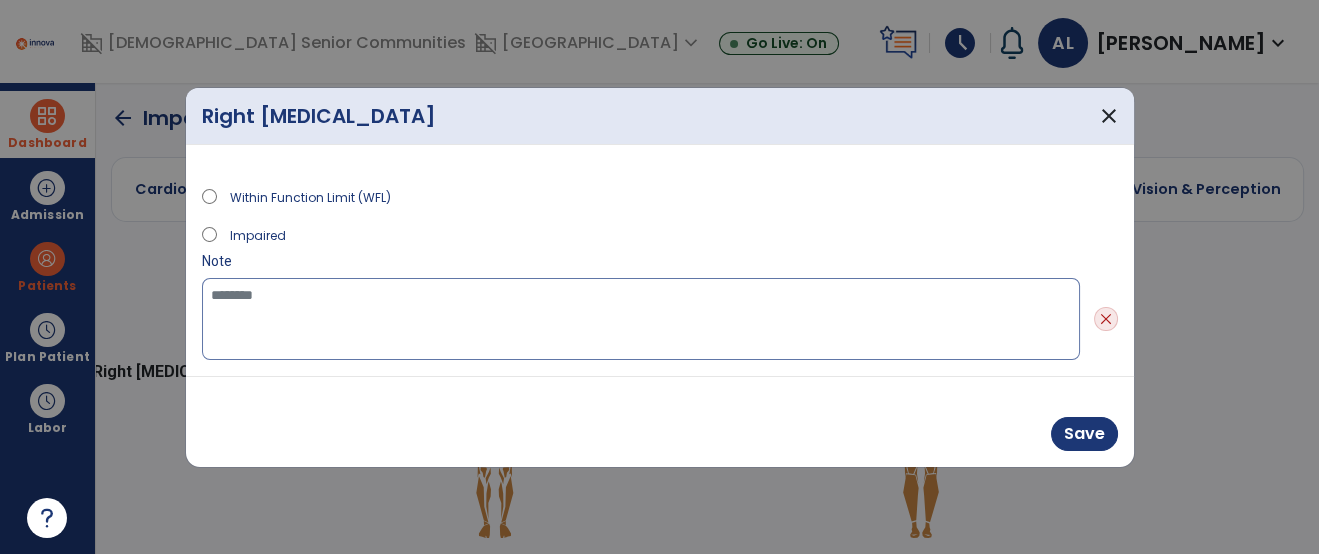 click at bounding box center [641, 319] 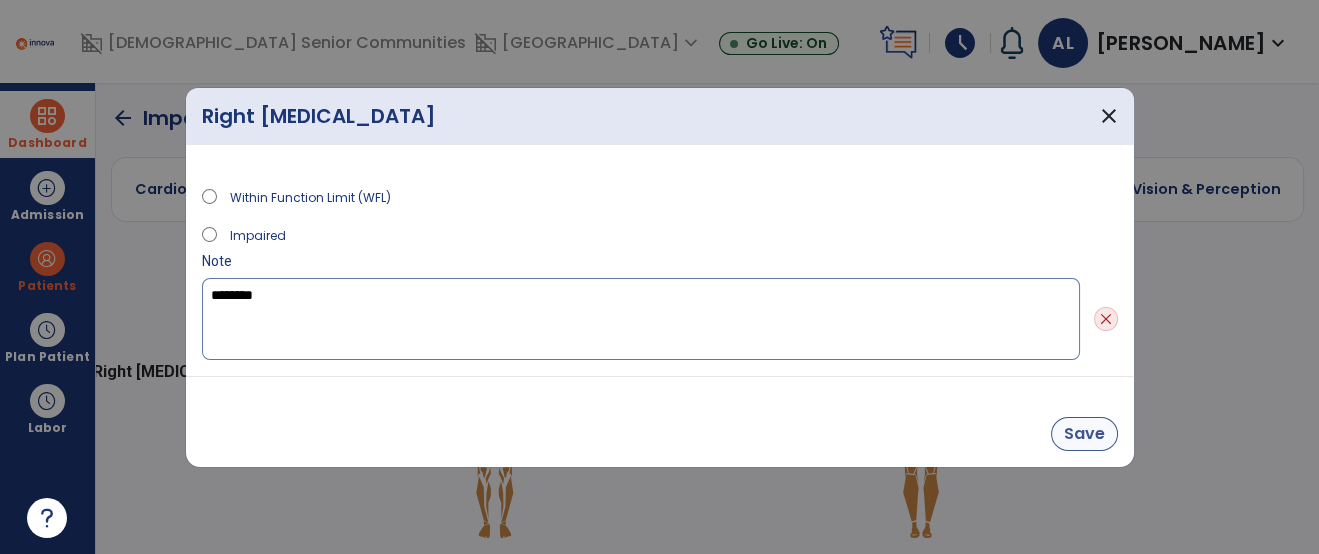 type on "********" 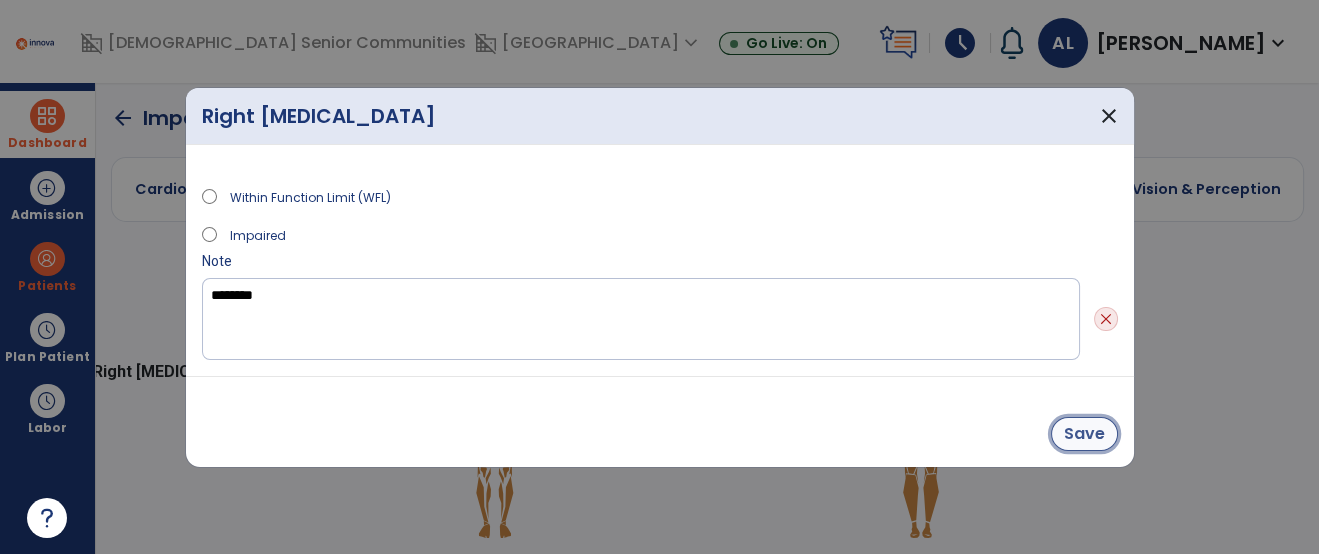 click on "Save" at bounding box center [1084, 434] 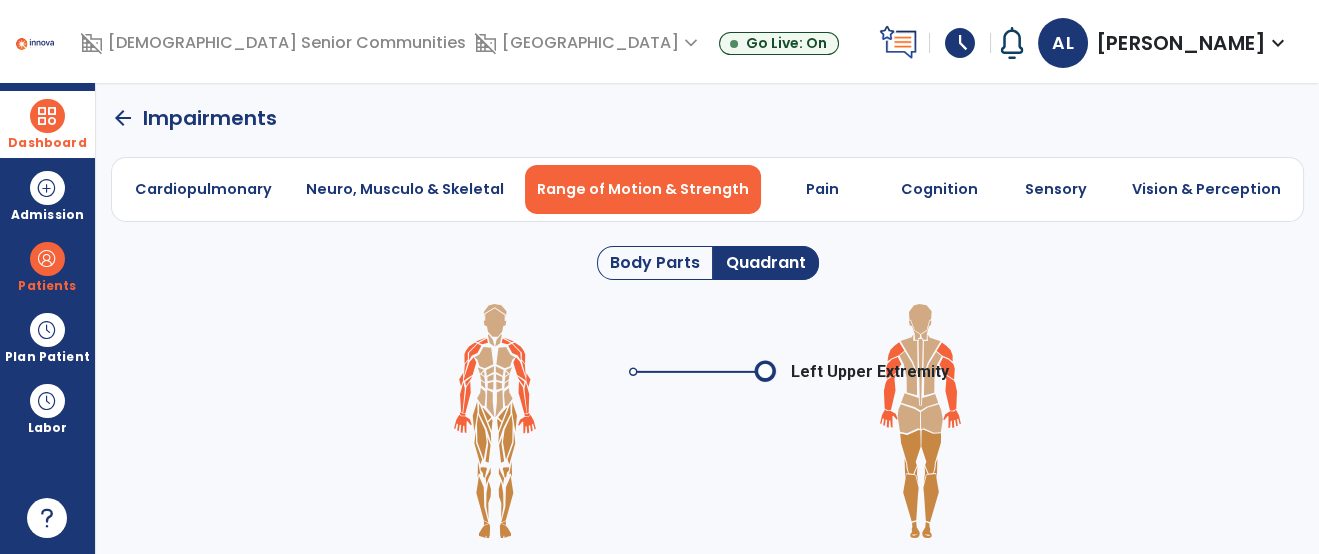 click 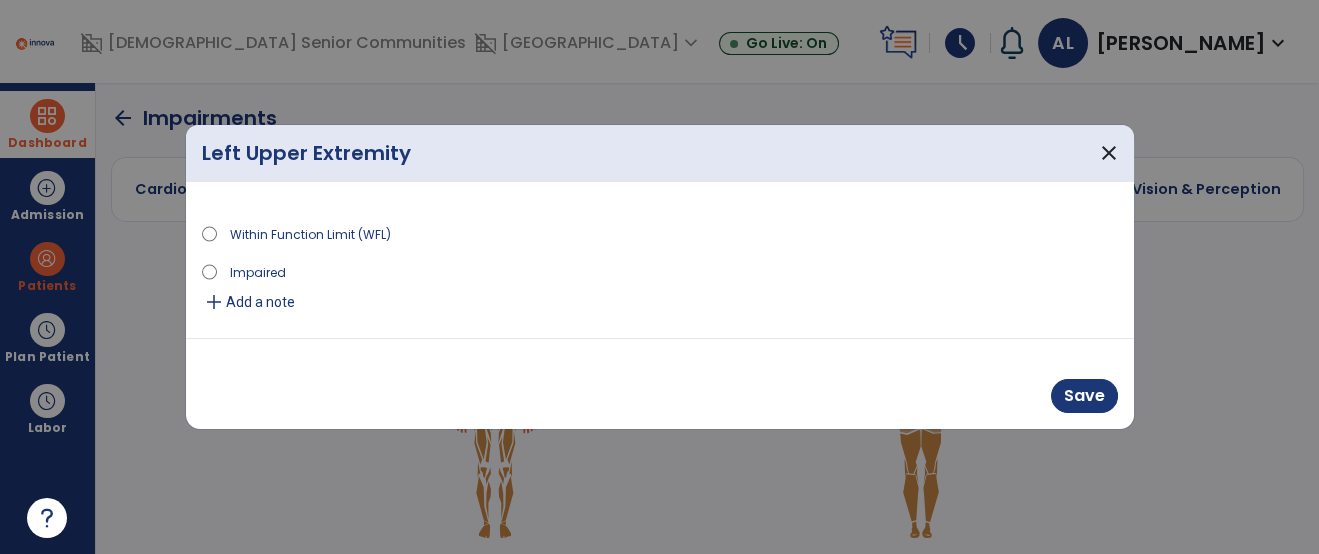 click on "Impaired" at bounding box center [257, 271] 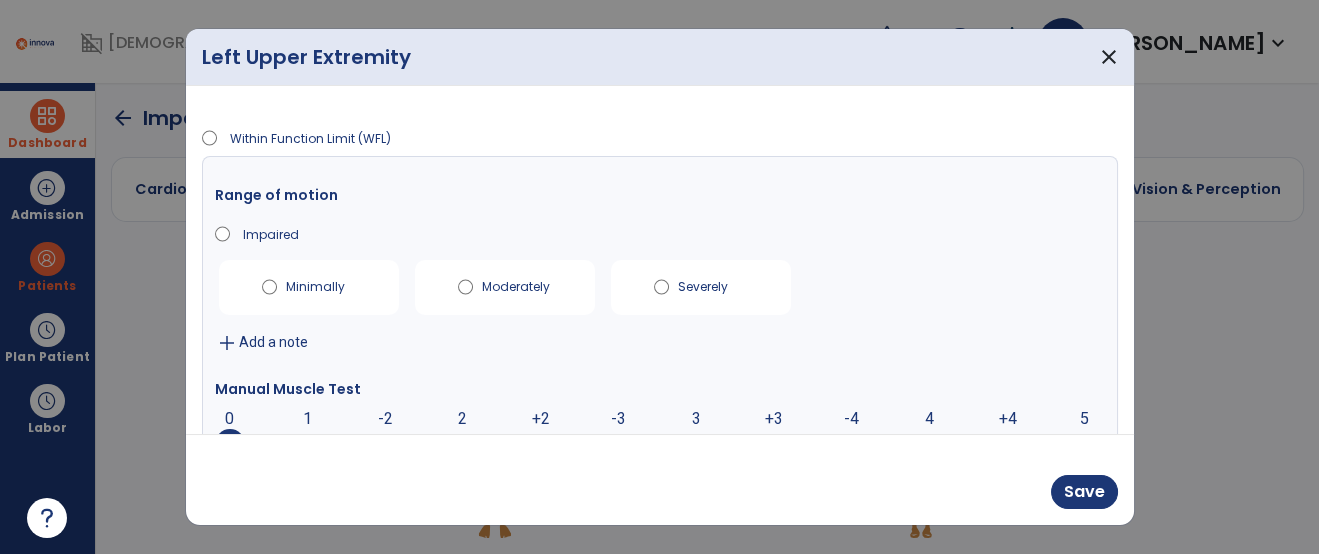 click on "Minimally" at bounding box center (309, 287) 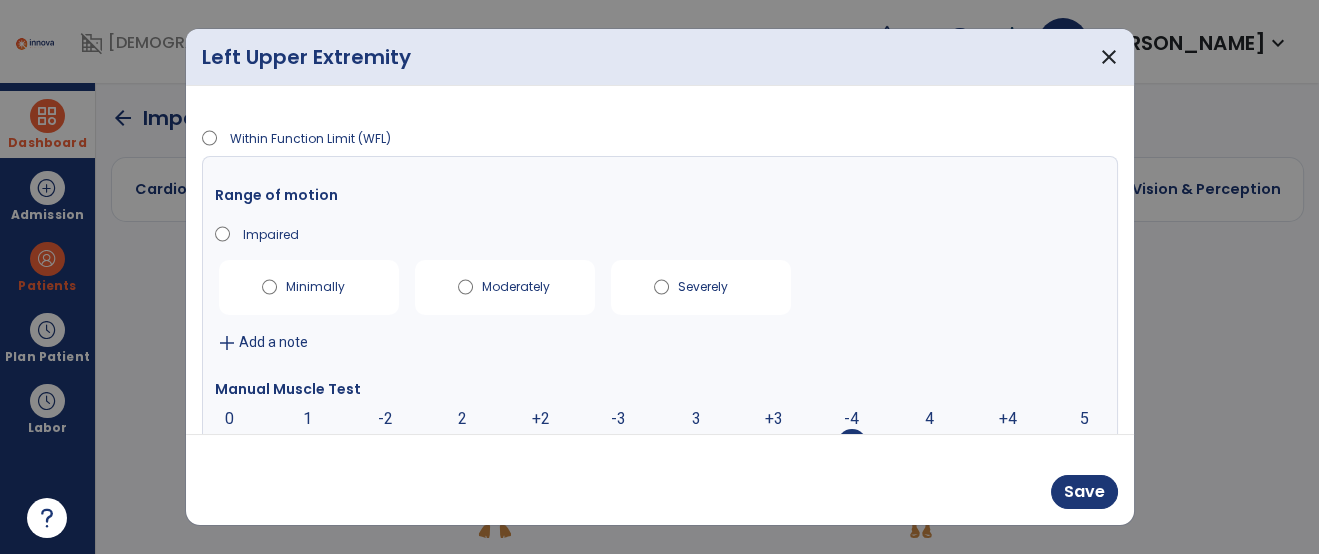 scroll, scrollTop: 24, scrollLeft: 0, axis: vertical 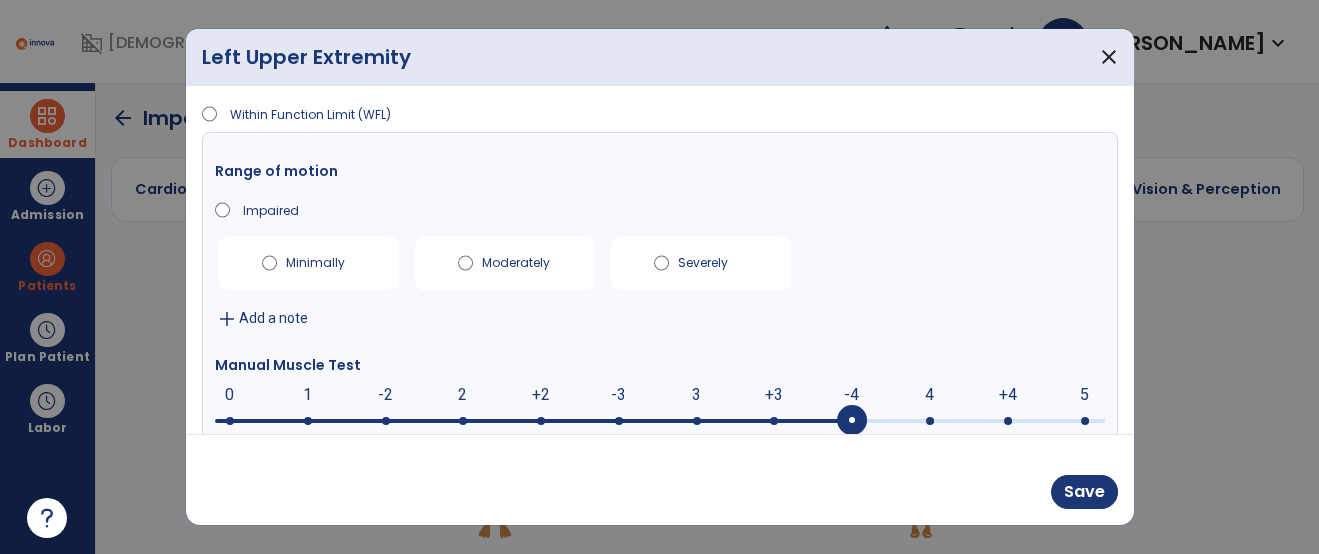 click on "Within Function Limit (WFL)" at bounding box center (309, 113) 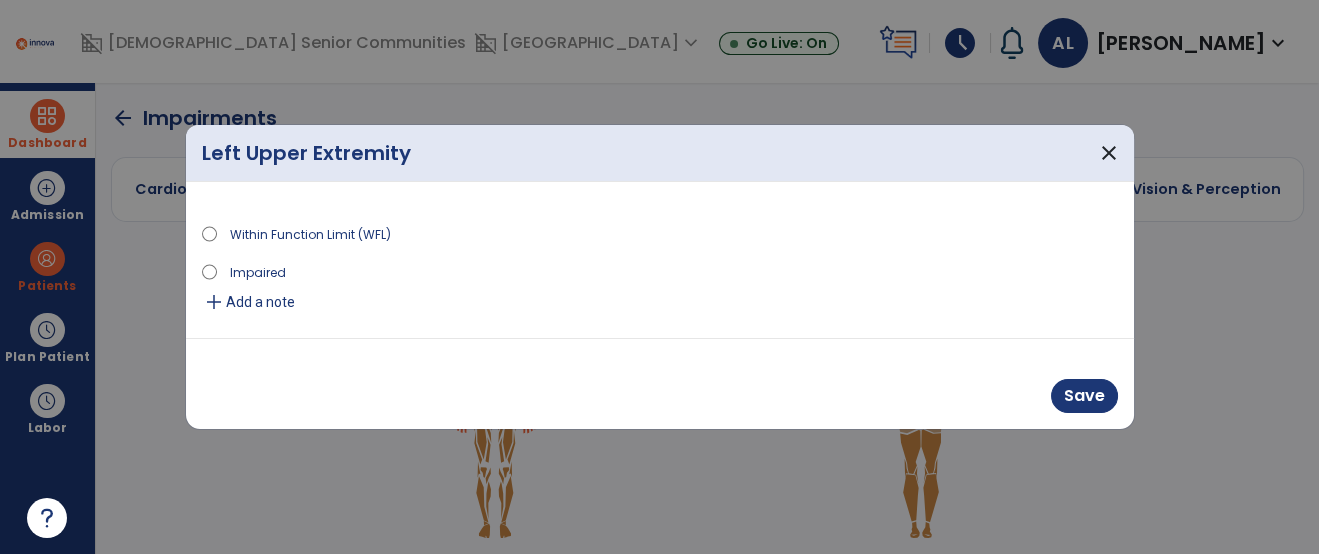 click on "Add a note" at bounding box center [260, 302] 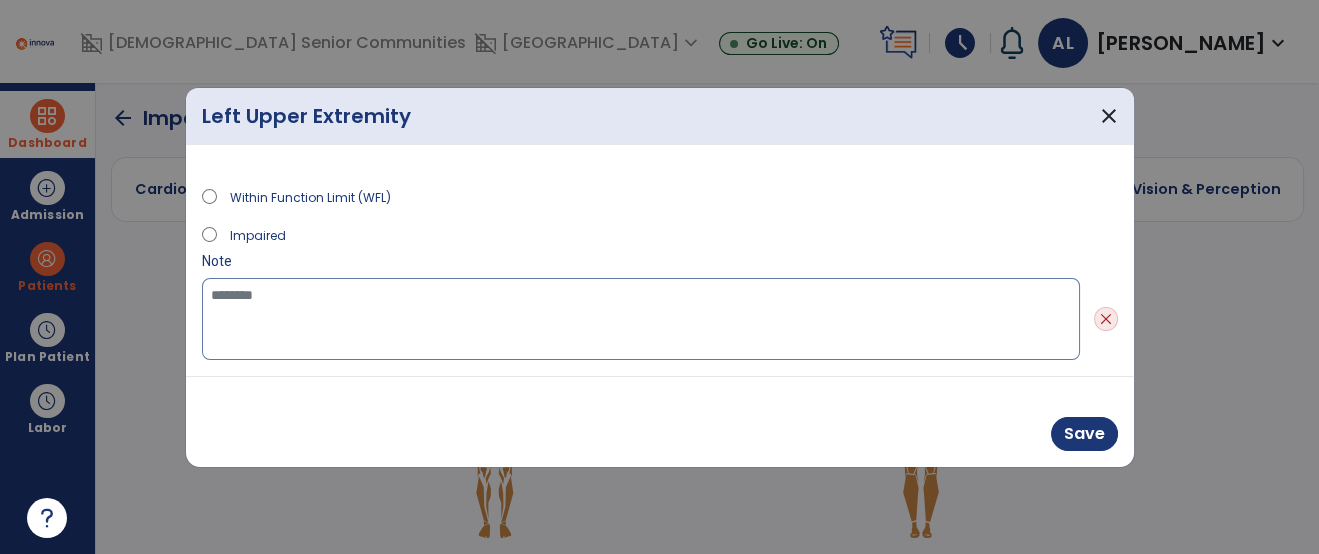 click at bounding box center [641, 319] 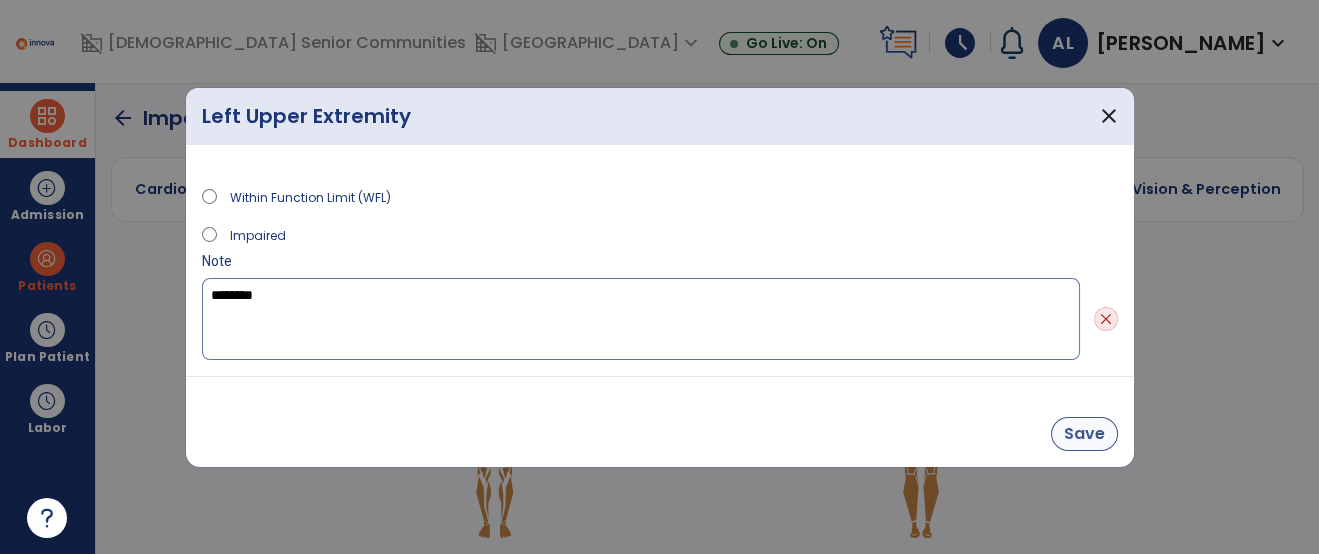 type on "********" 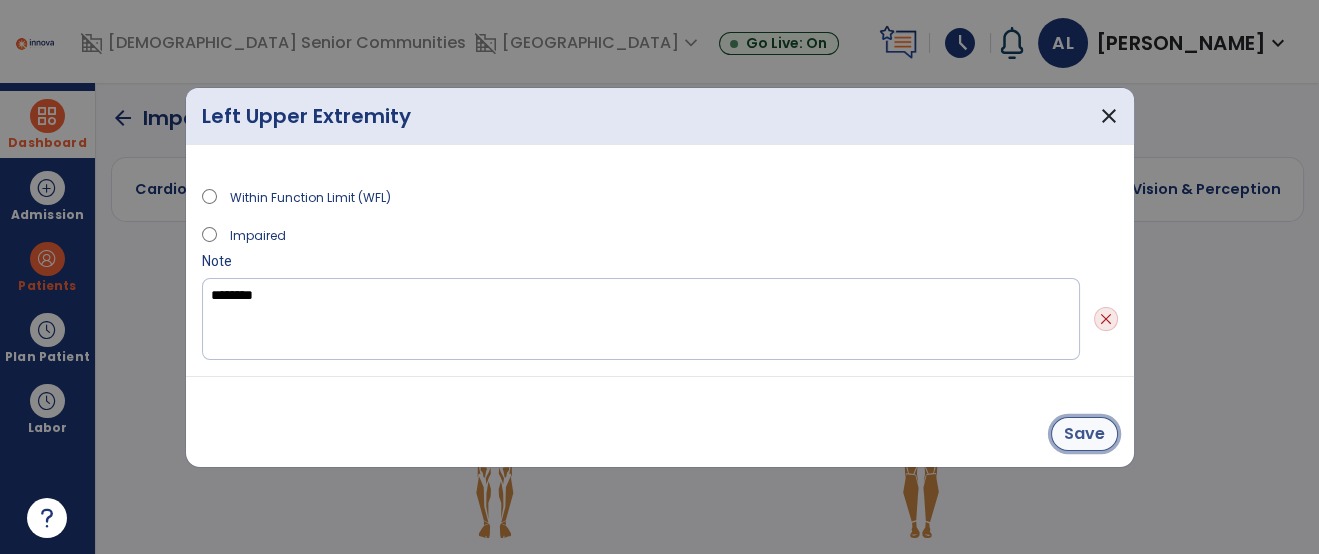 click on "Save" at bounding box center (1084, 434) 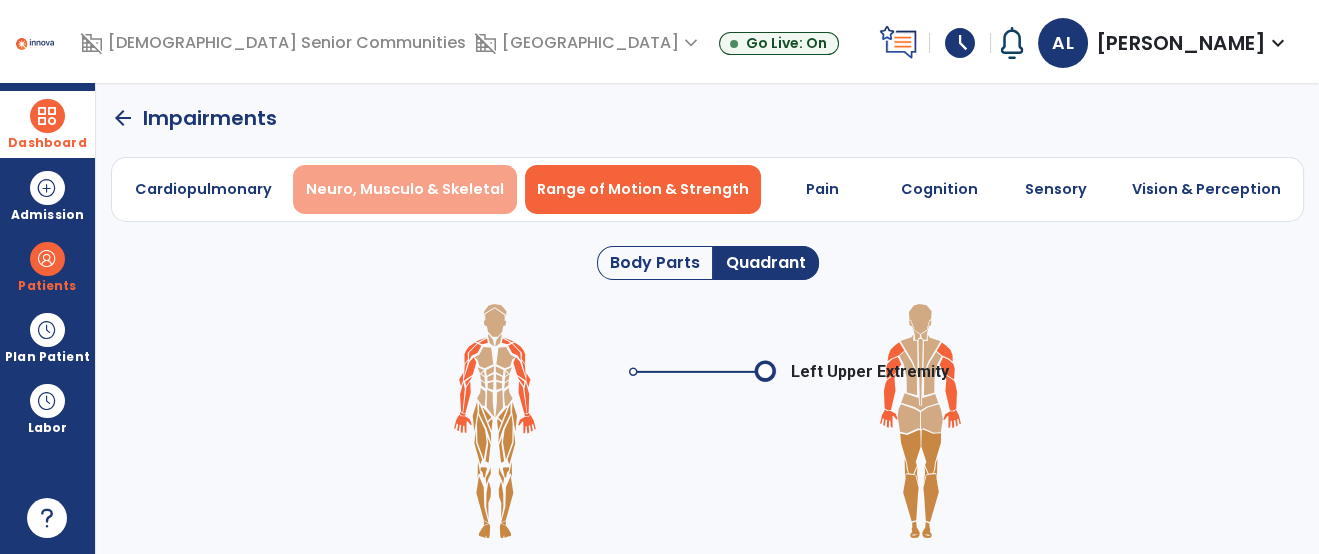 click on "Neuro, Musculo & Skeletal" at bounding box center (405, 189) 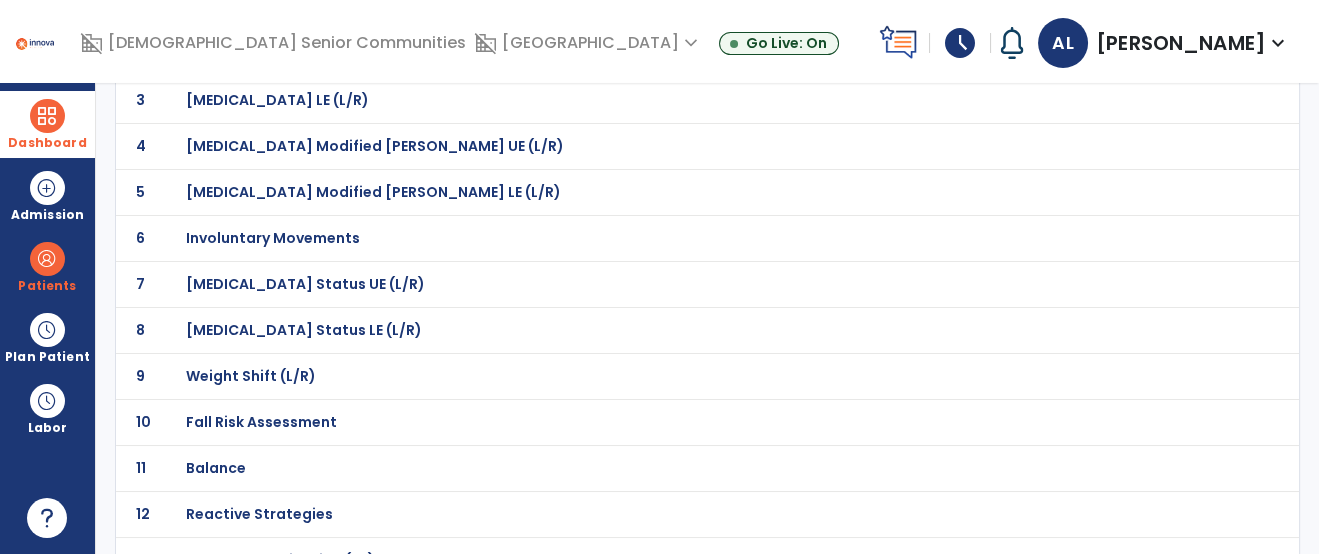 scroll, scrollTop: 268, scrollLeft: 0, axis: vertical 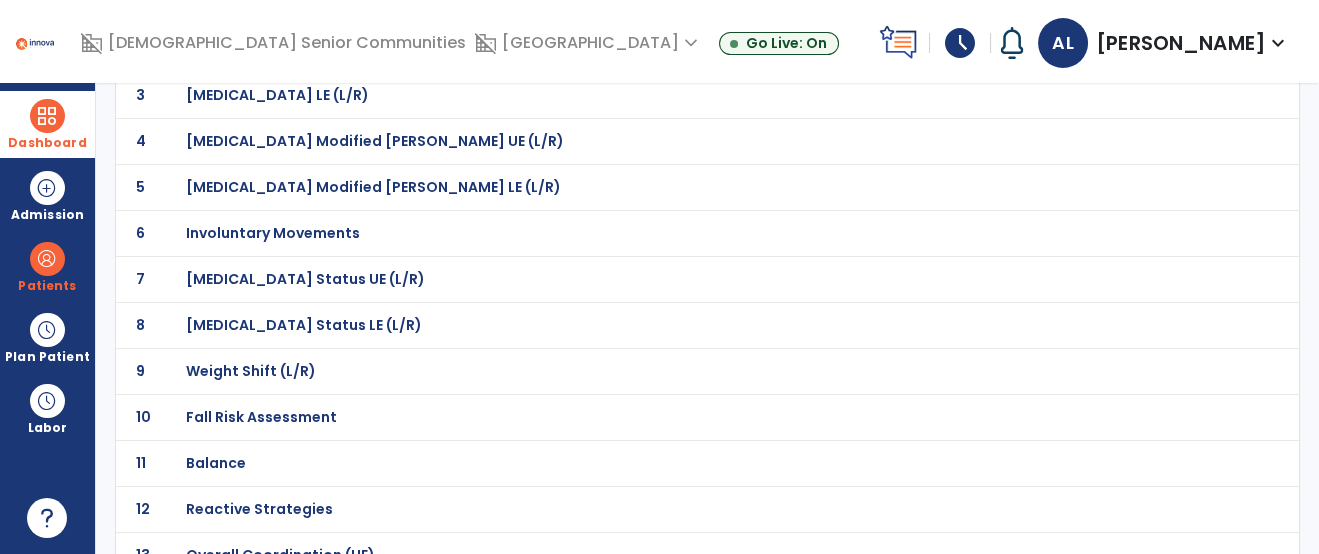 click on "Balance" at bounding box center (257, 3) 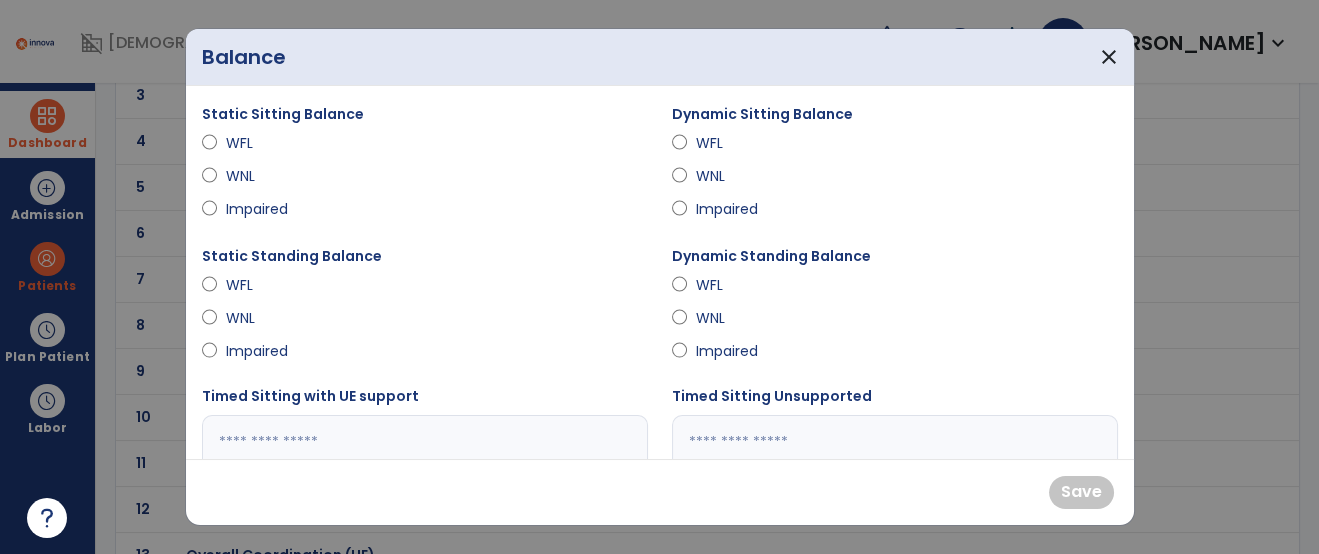 drag, startPoint x: 741, startPoint y: 210, endPoint x: 732, endPoint y: 204, distance: 10.816654 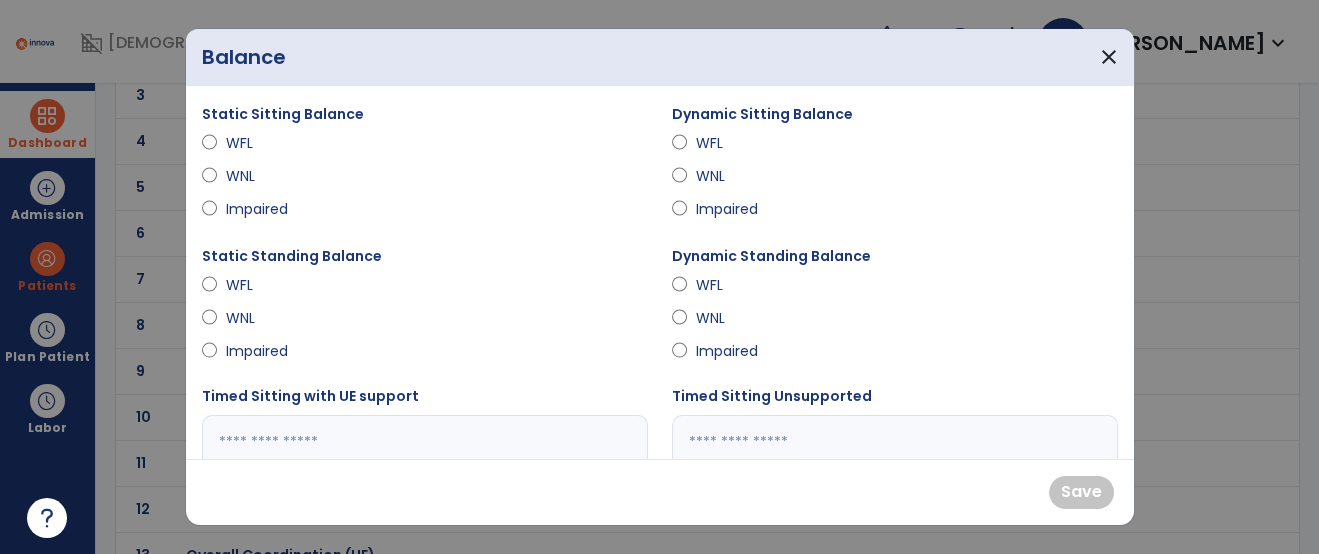 click on "Impaired" at bounding box center [730, 209] 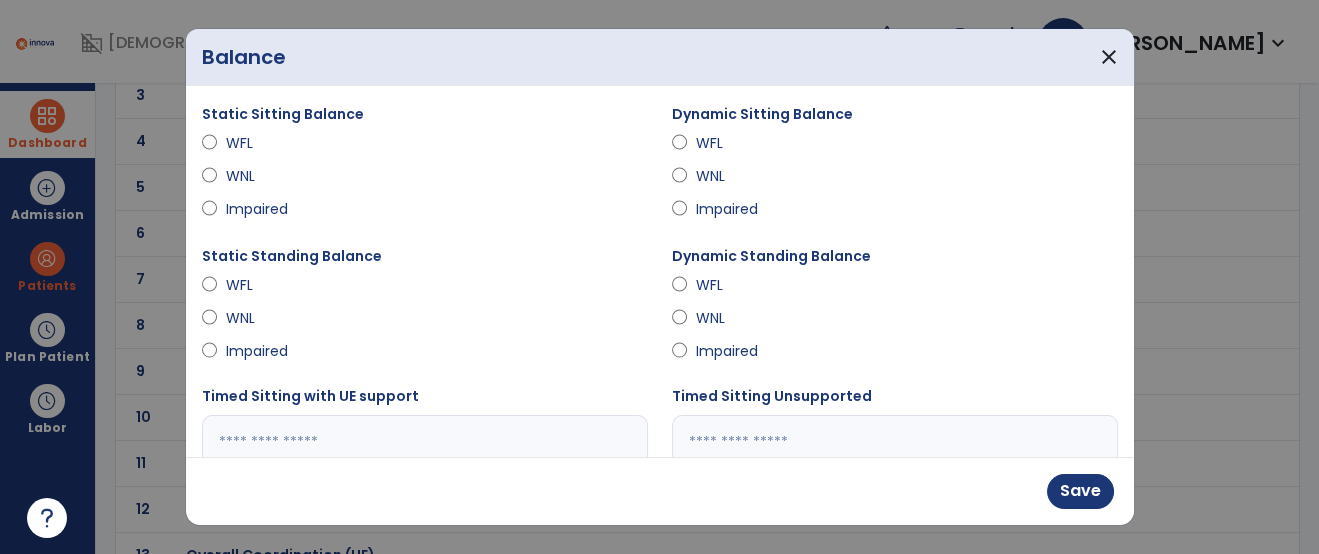 click on "WFL" at bounding box center [260, 143] 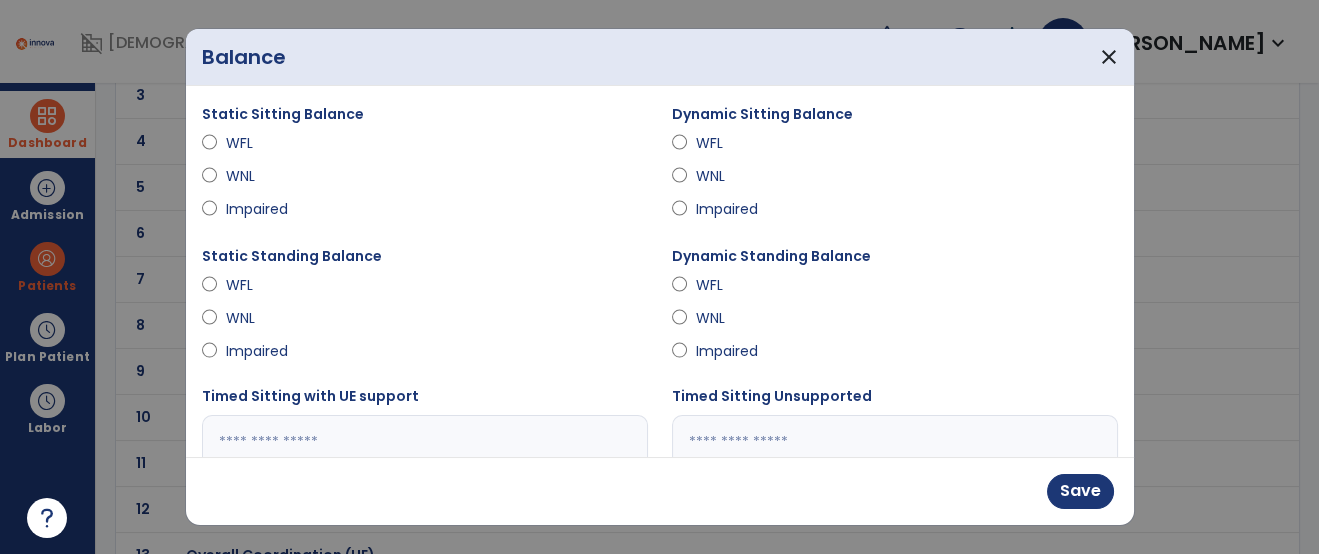 click on "WNL" at bounding box center [425, 322] 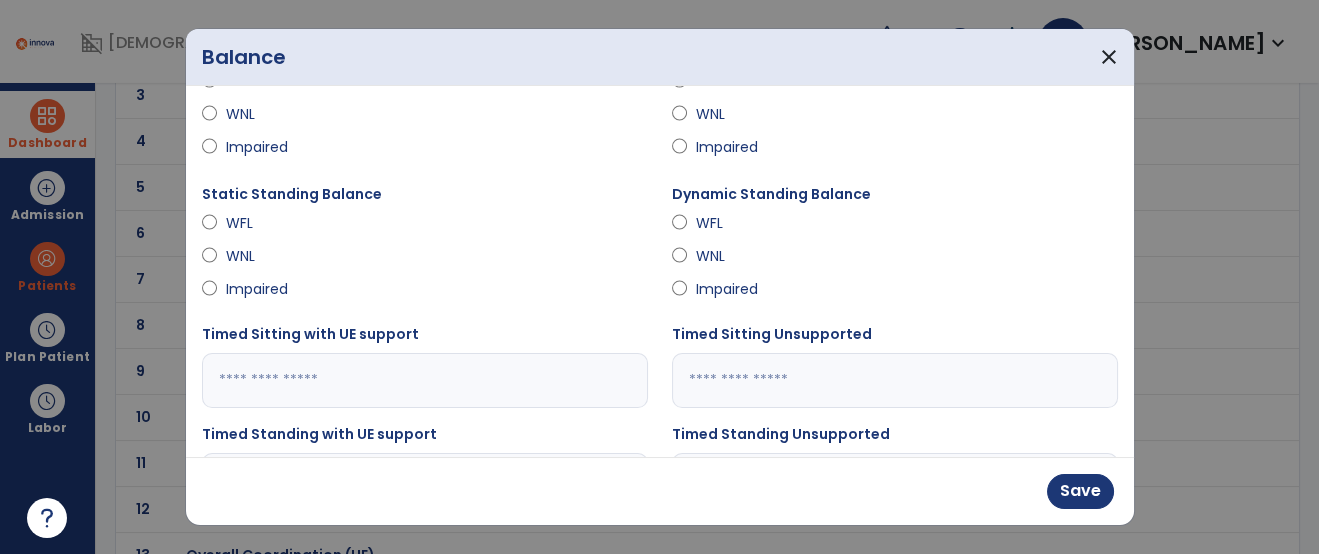 scroll, scrollTop: 59, scrollLeft: 0, axis: vertical 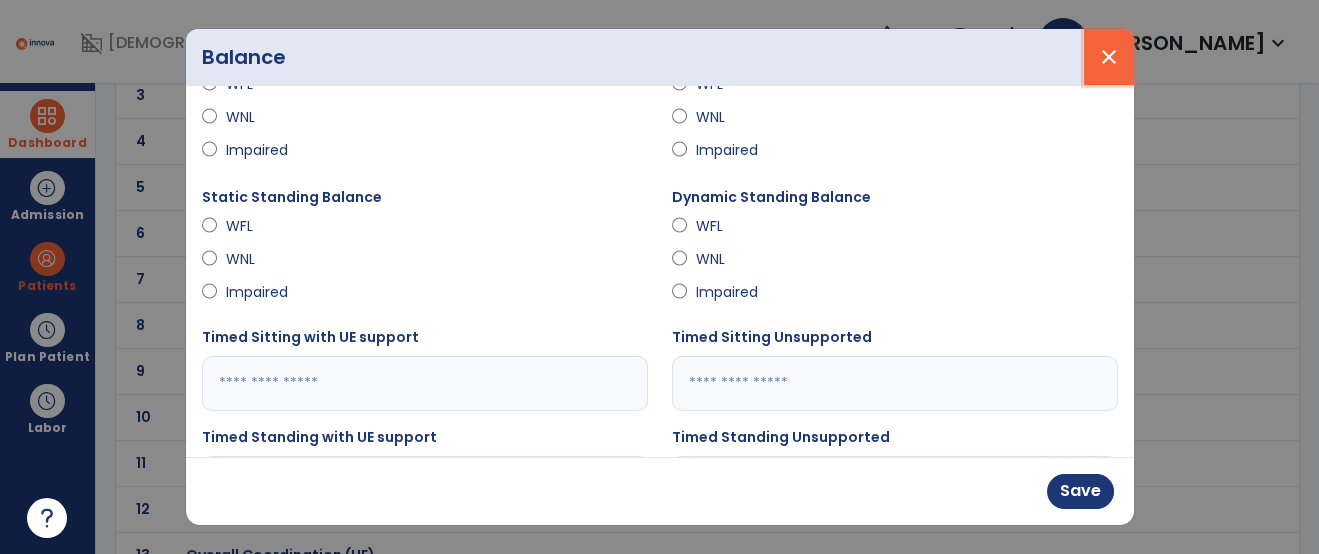 click on "close" at bounding box center [1109, 57] 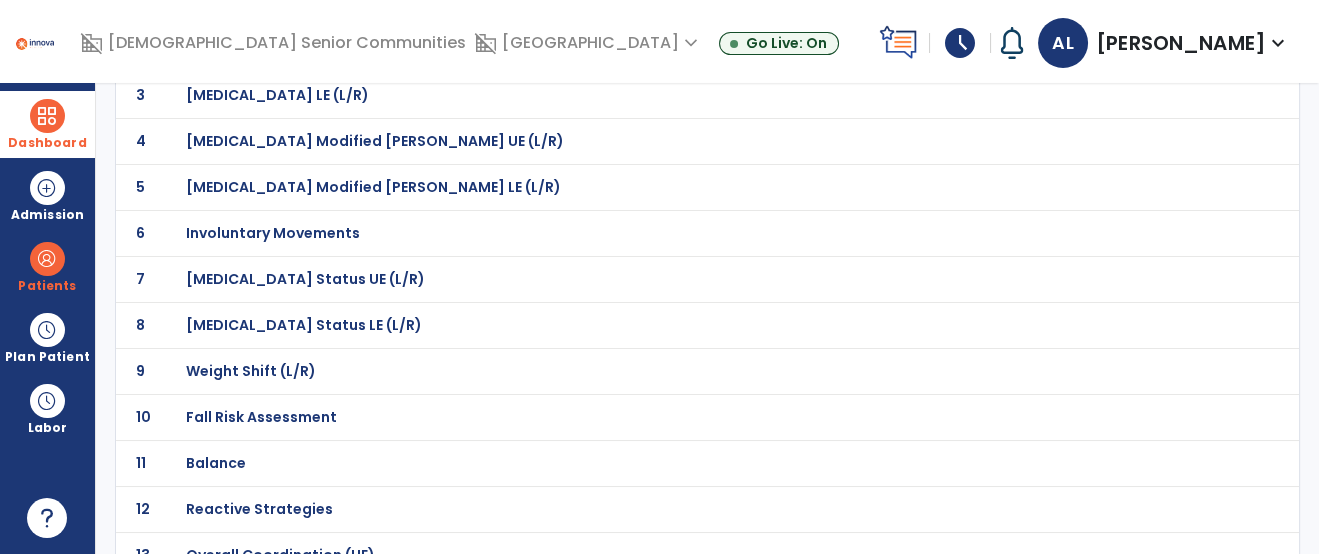 click on "Balance" at bounding box center [663, 3] 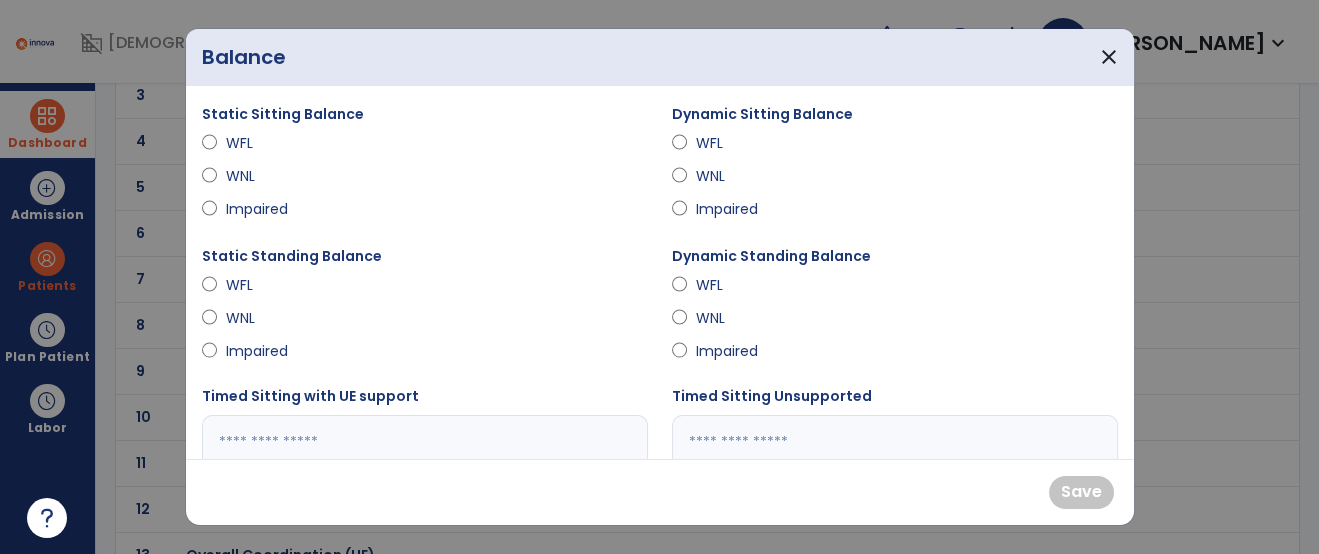 click on "Impaired" at bounding box center (260, 209) 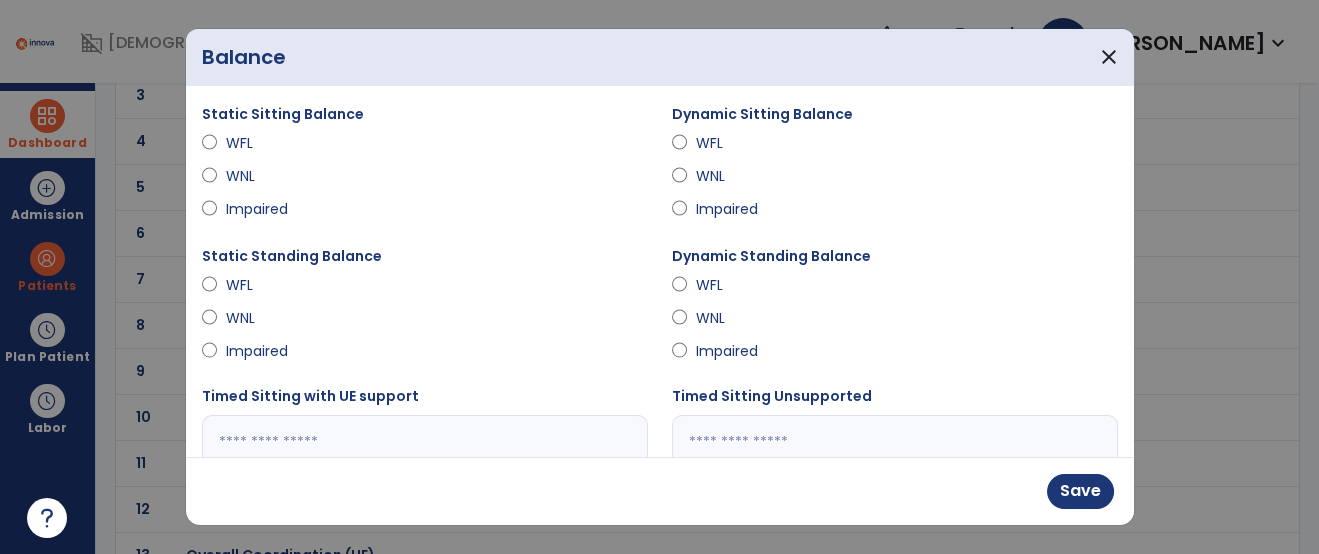 click on "WFL" at bounding box center (260, 143) 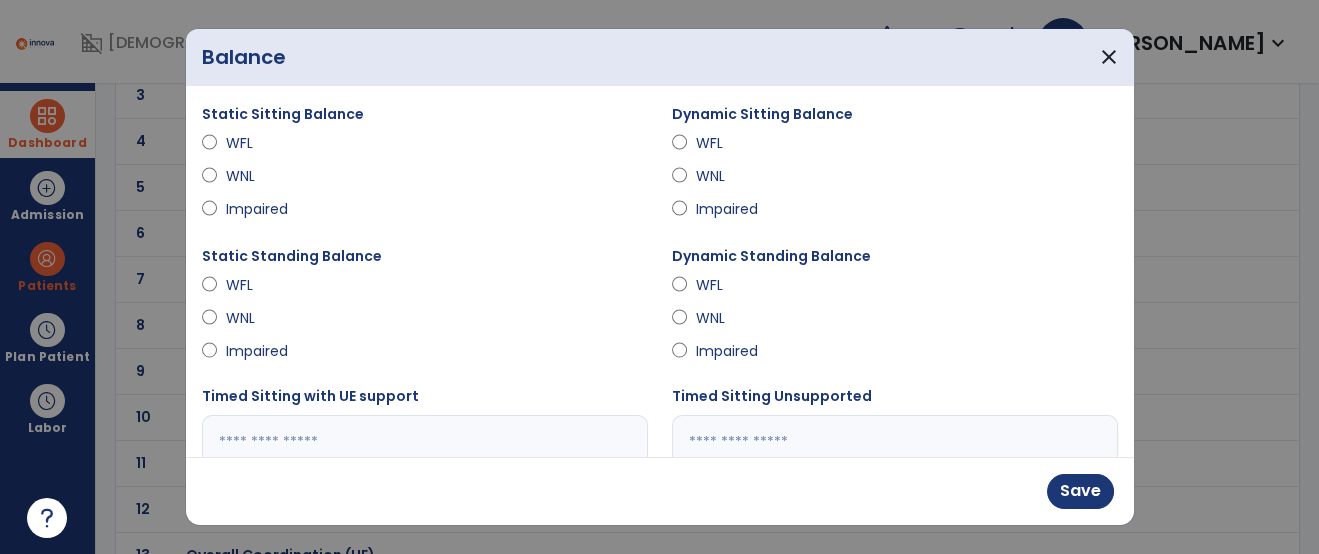click on "Impaired" at bounding box center (895, 213) 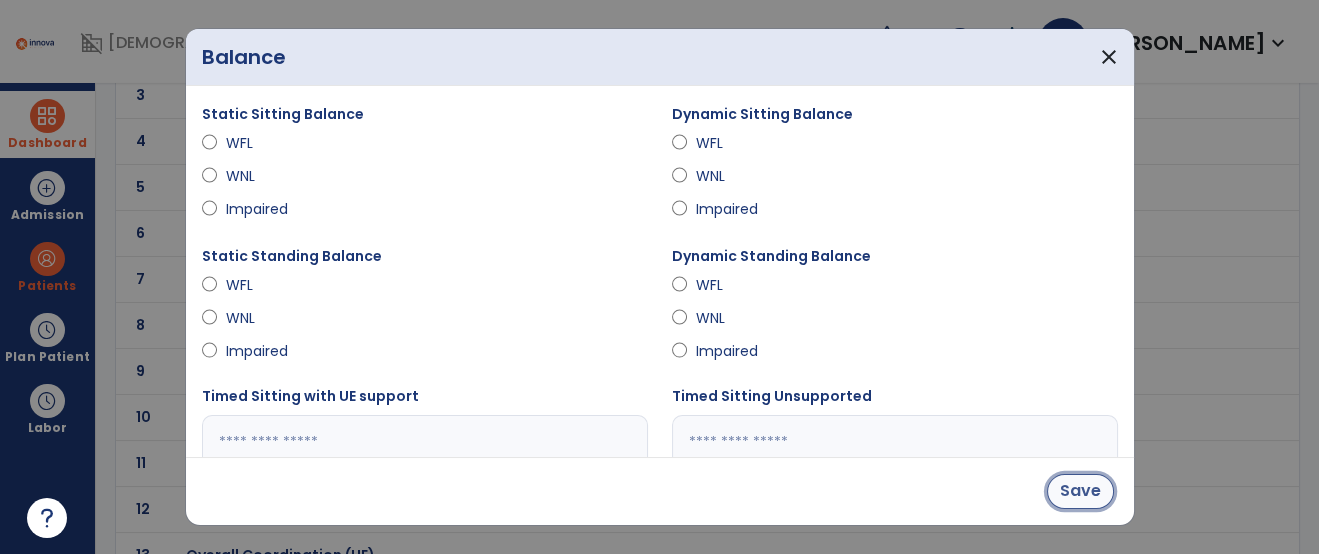 click on "Save" at bounding box center (1080, 491) 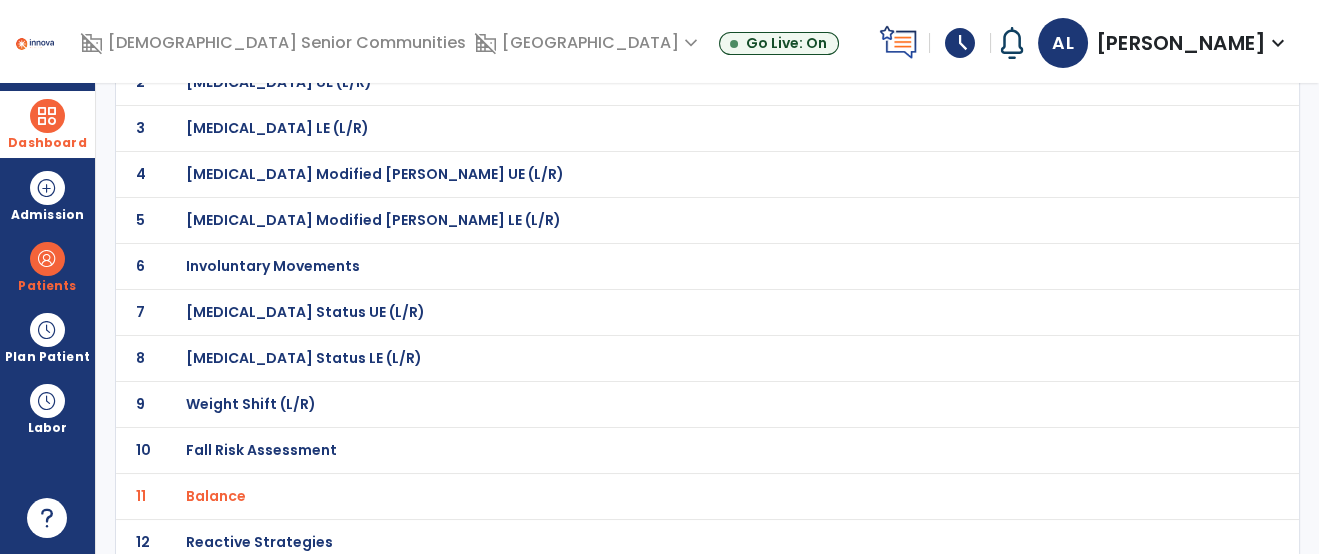 scroll, scrollTop: 234, scrollLeft: 0, axis: vertical 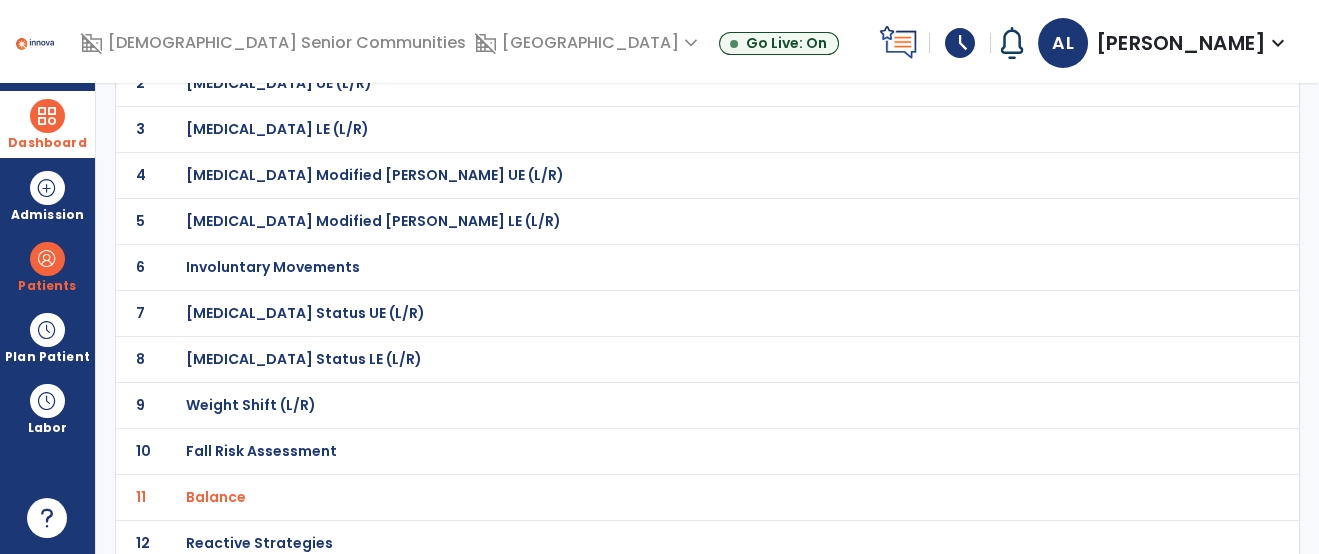 click on "Fall Risk Assessment" at bounding box center [257, 37] 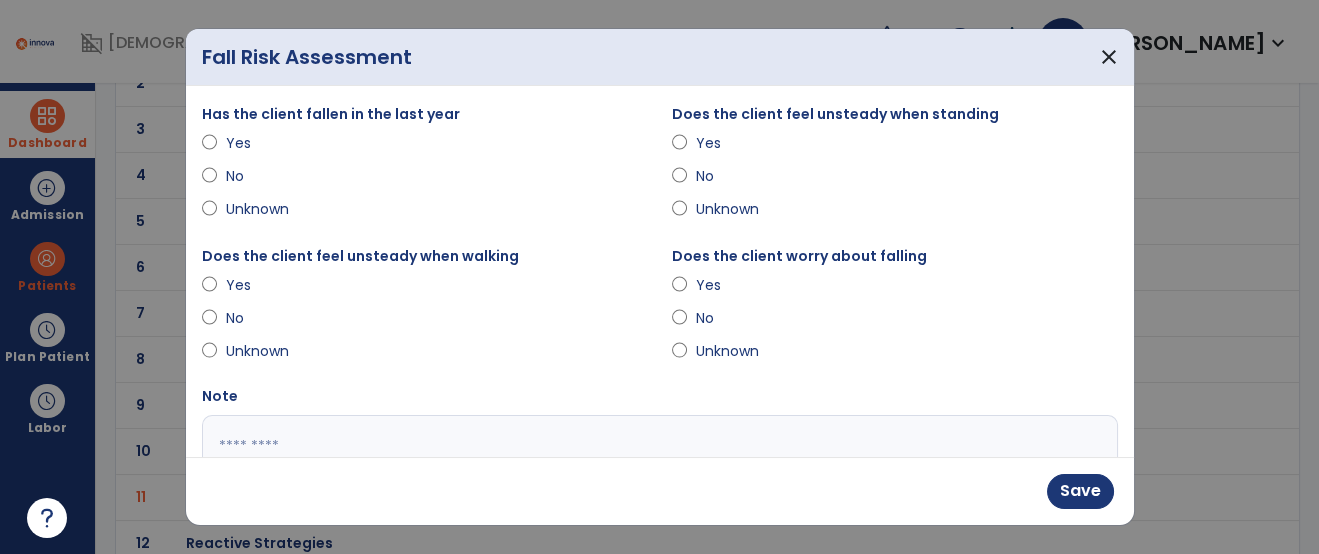 click on "Does the client feel unsteady when walking Yes No Unknown" at bounding box center (425, 315) 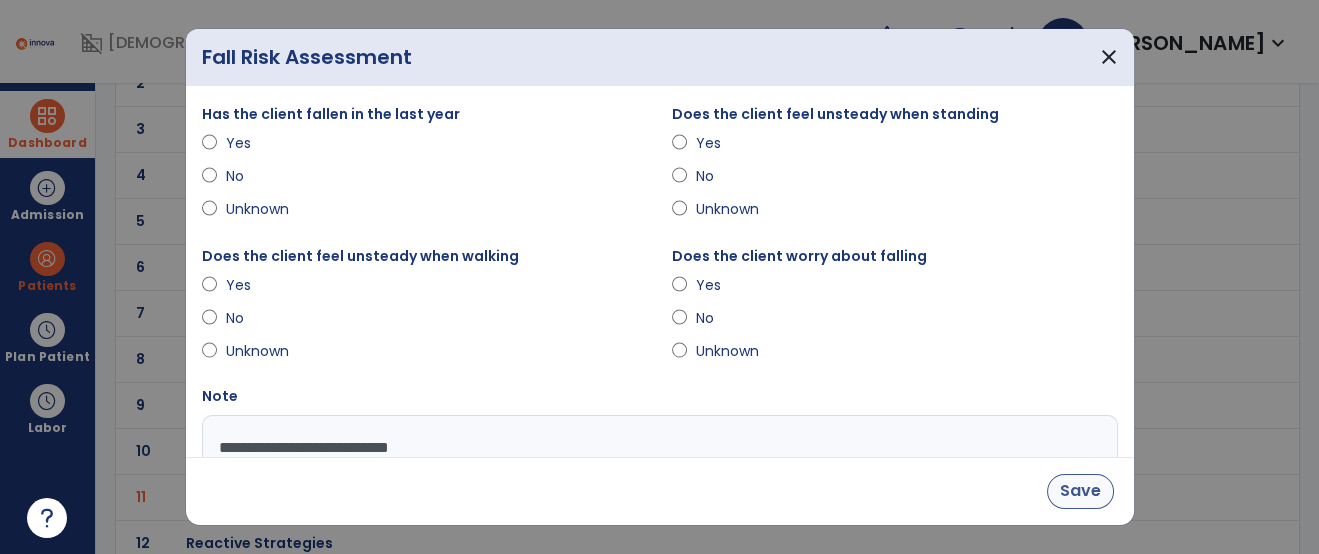 type on "**********" 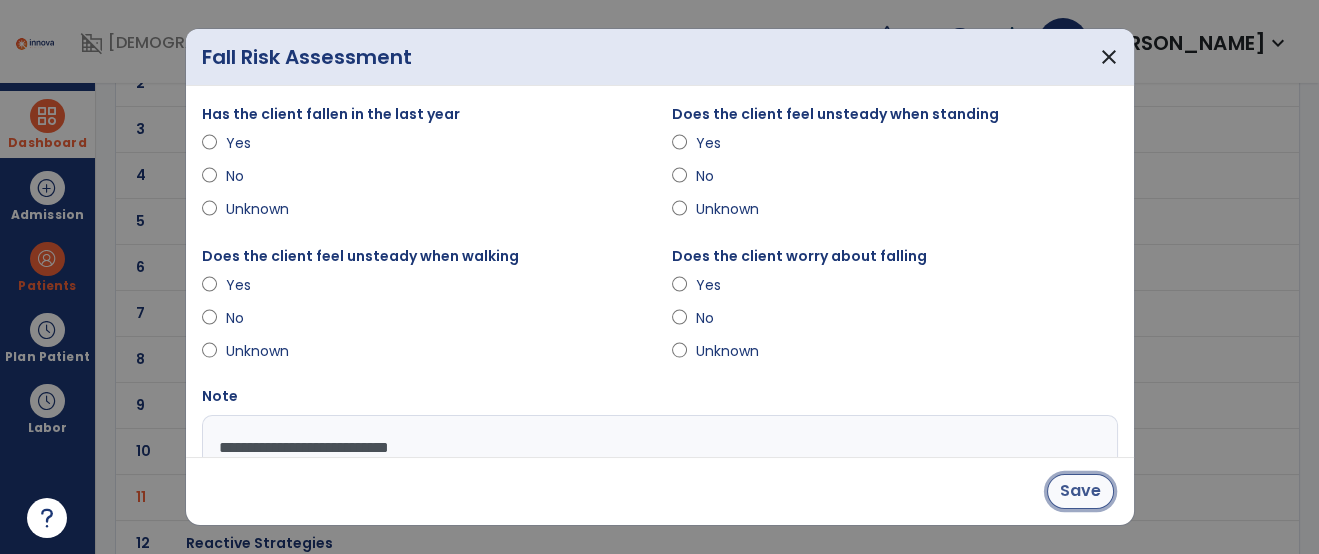 click on "Save" at bounding box center (1080, 491) 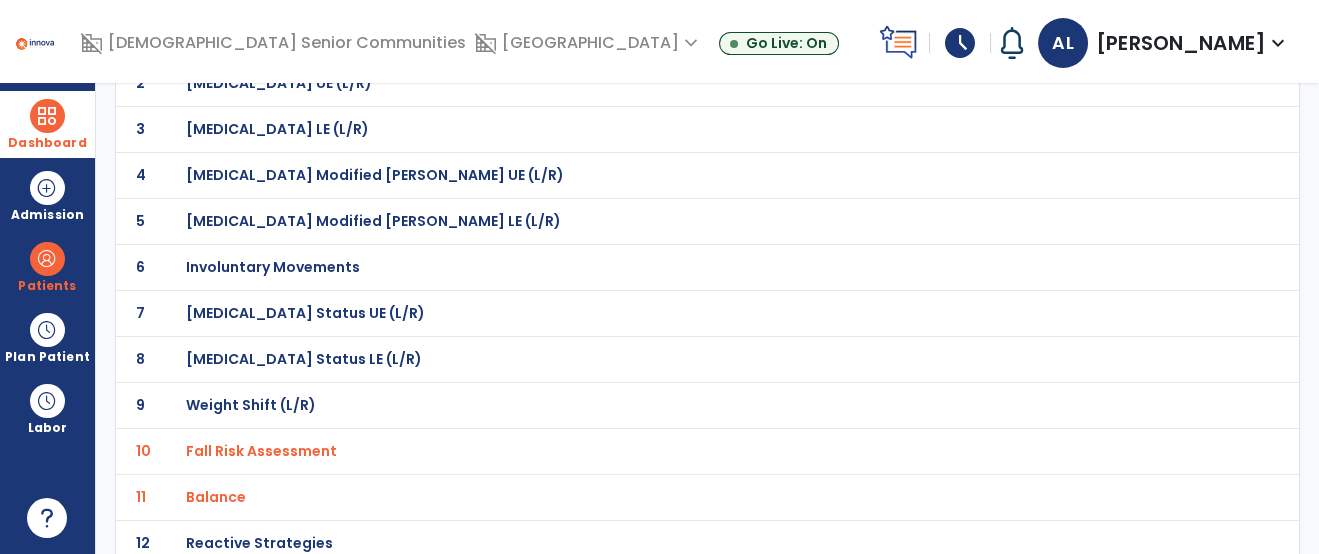 click on "10 Fall Risk Assessment" 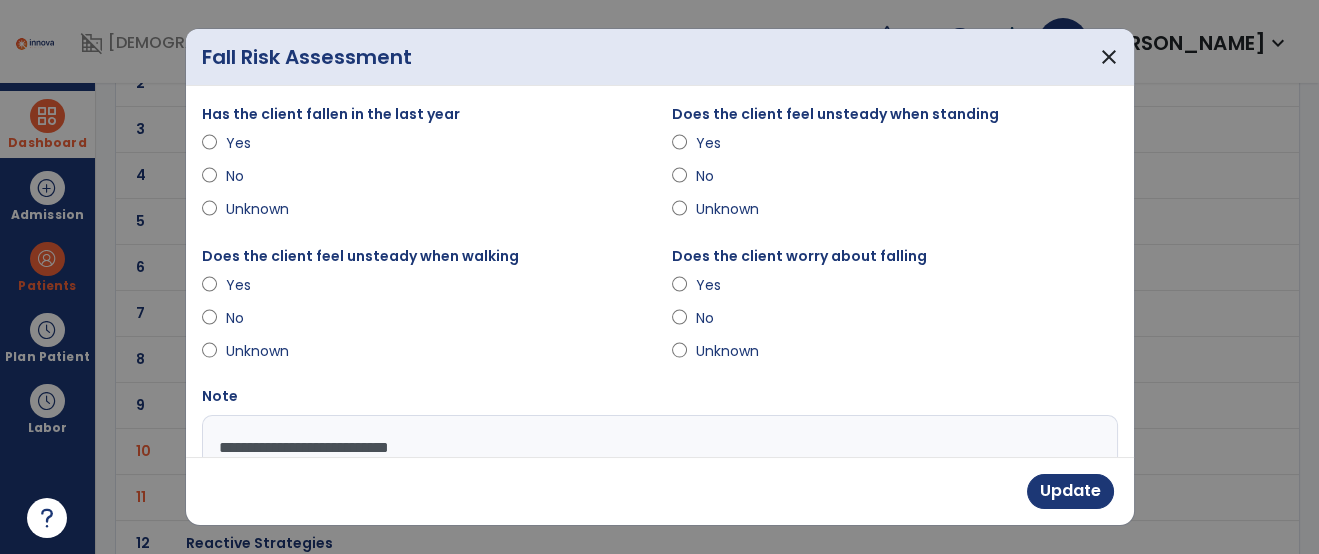 click on "**********" at bounding box center [657, 490] 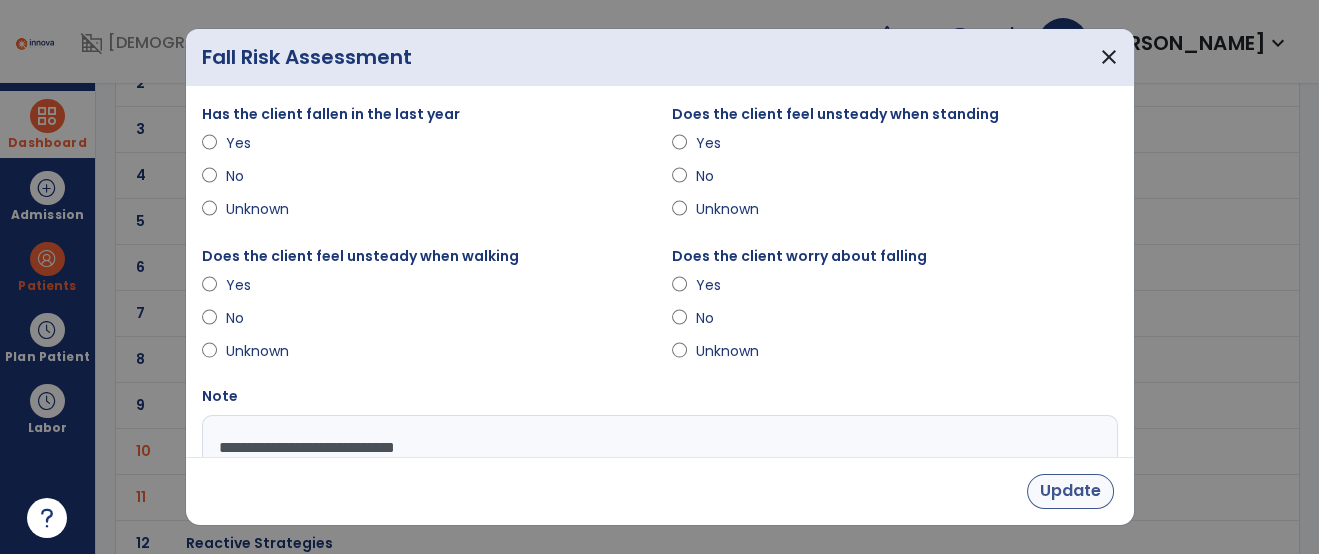 type on "**********" 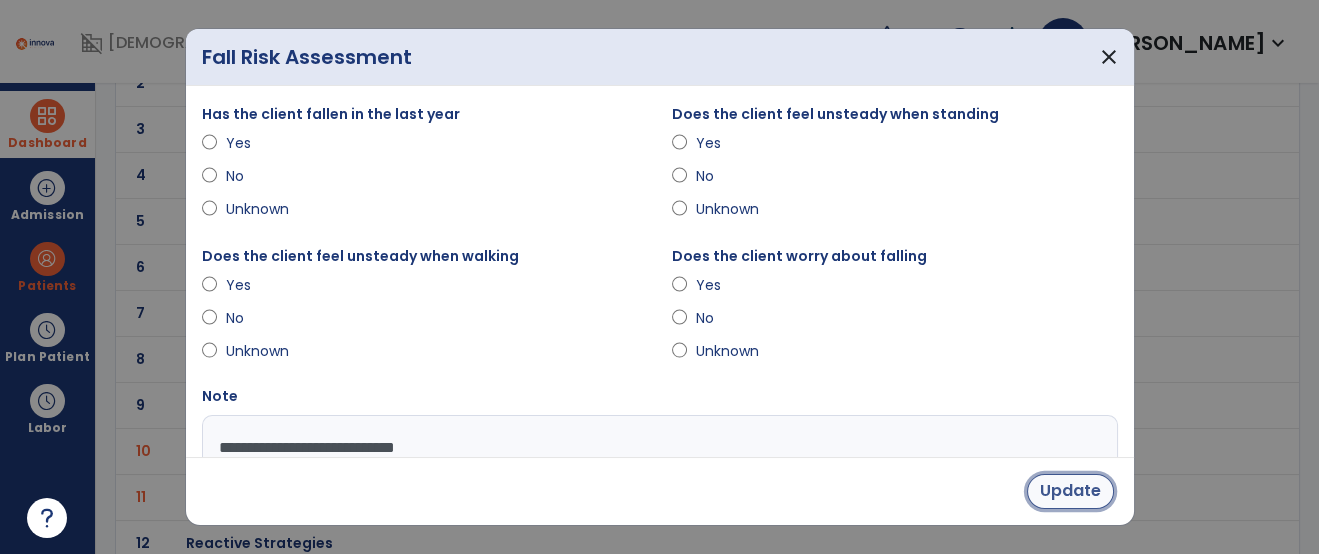 click on "Update" at bounding box center (1070, 491) 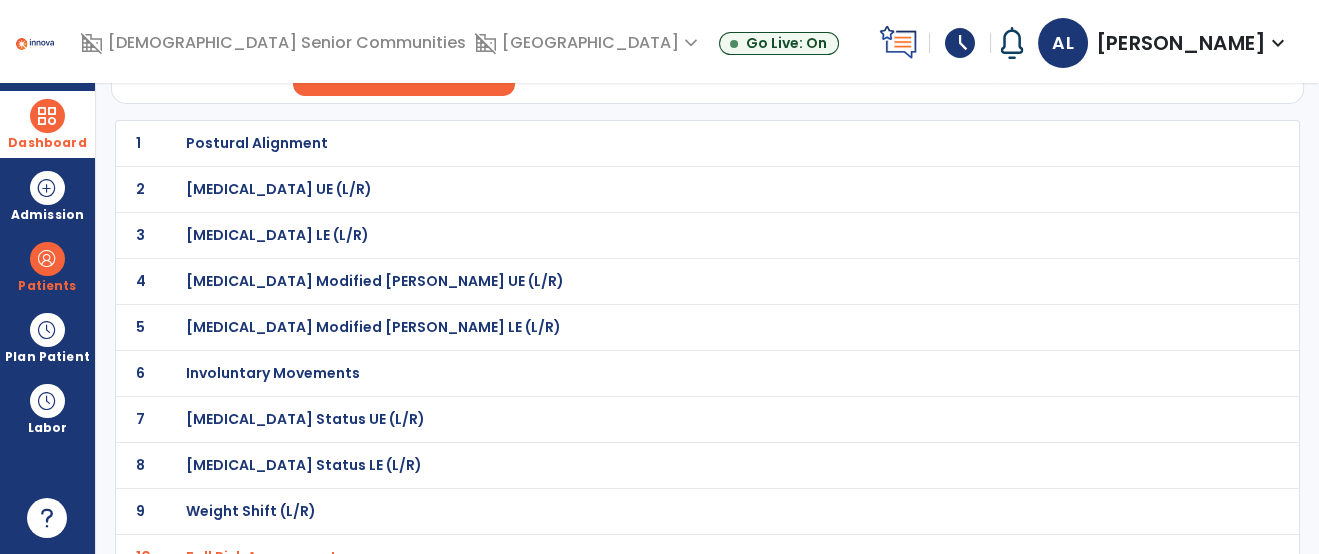 scroll, scrollTop: 112, scrollLeft: 0, axis: vertical 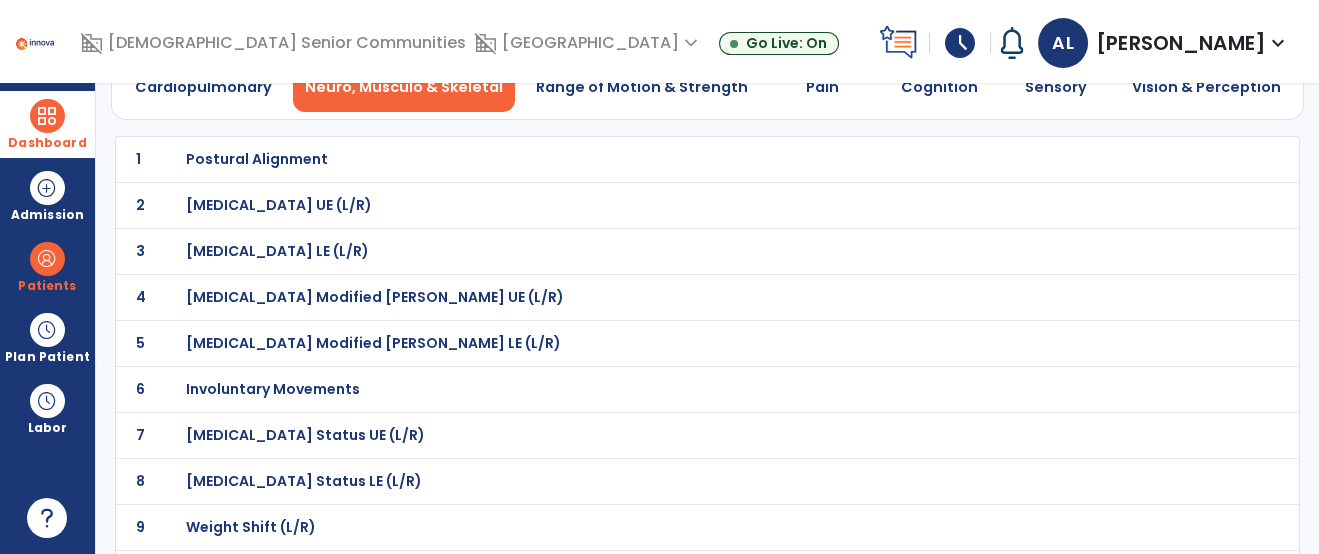 click on "Weight Bearing Status LE (L/R)" at bounding box center [257, 159] 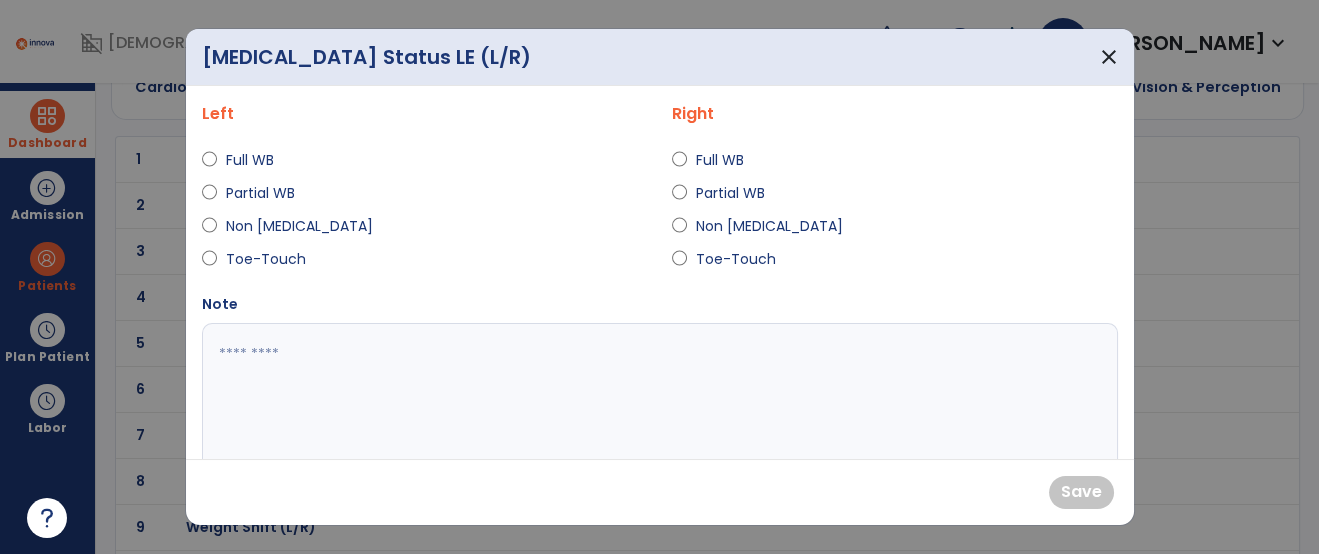 click on "Full WB" at bounding box center [260, 160] 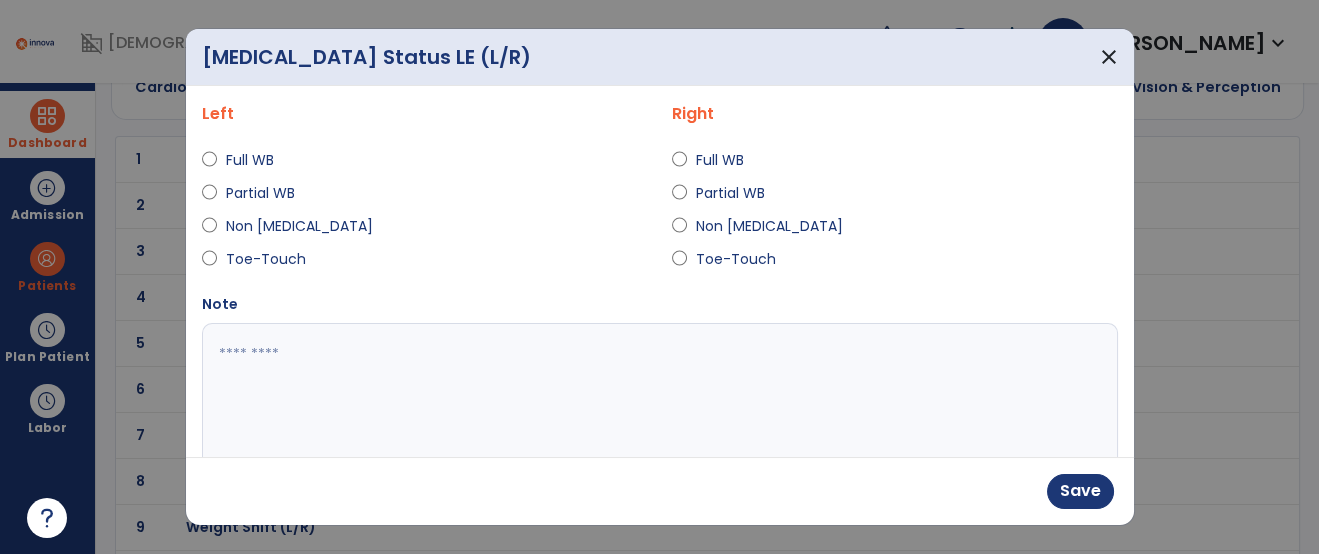 click on "Full WB" at bounding box center (260, 160) 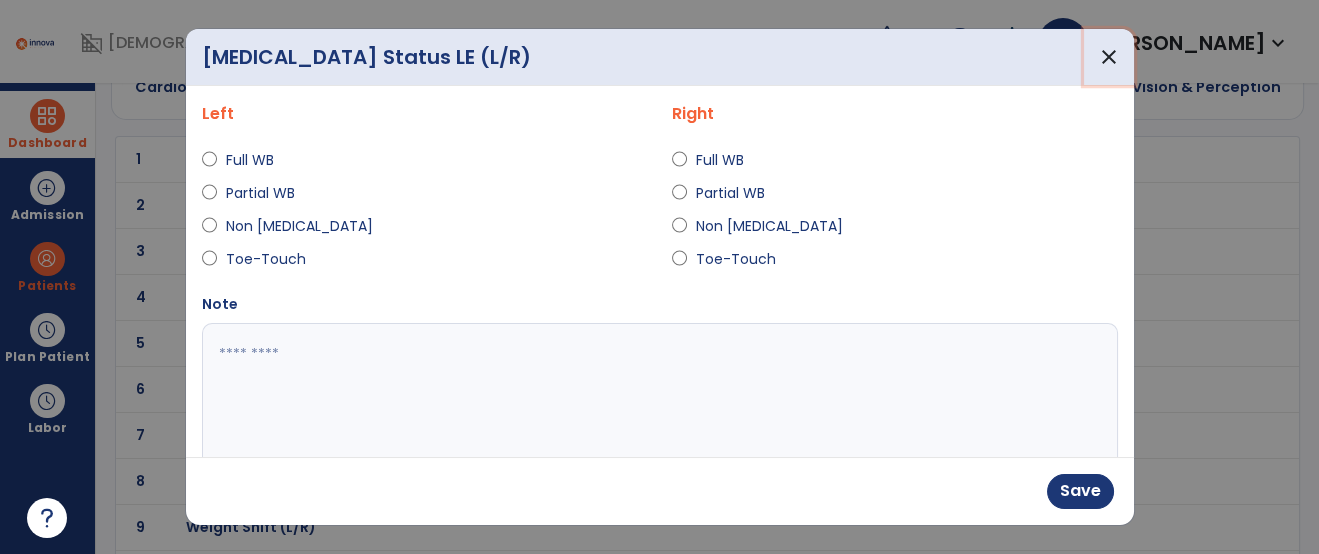 drag, startPoint x: 1126, startPoint y: 69, endPoint x: 1098, endPoint y: 70, distance: 28.01785 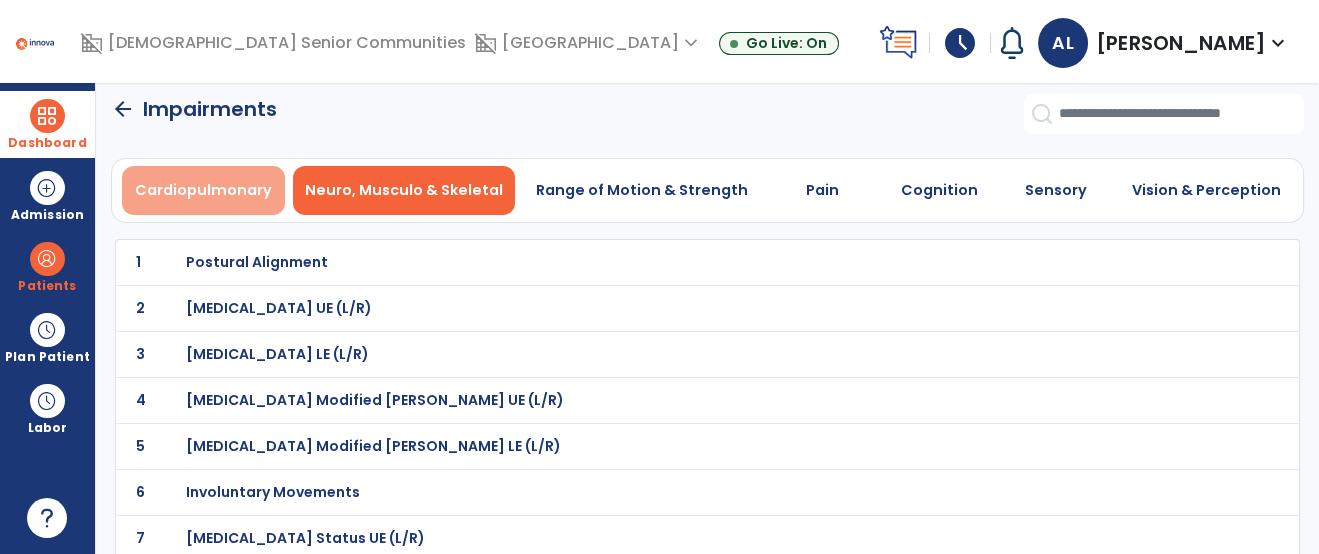 scroll, scrollTop: 0, scrollLeft: 0, axis: both 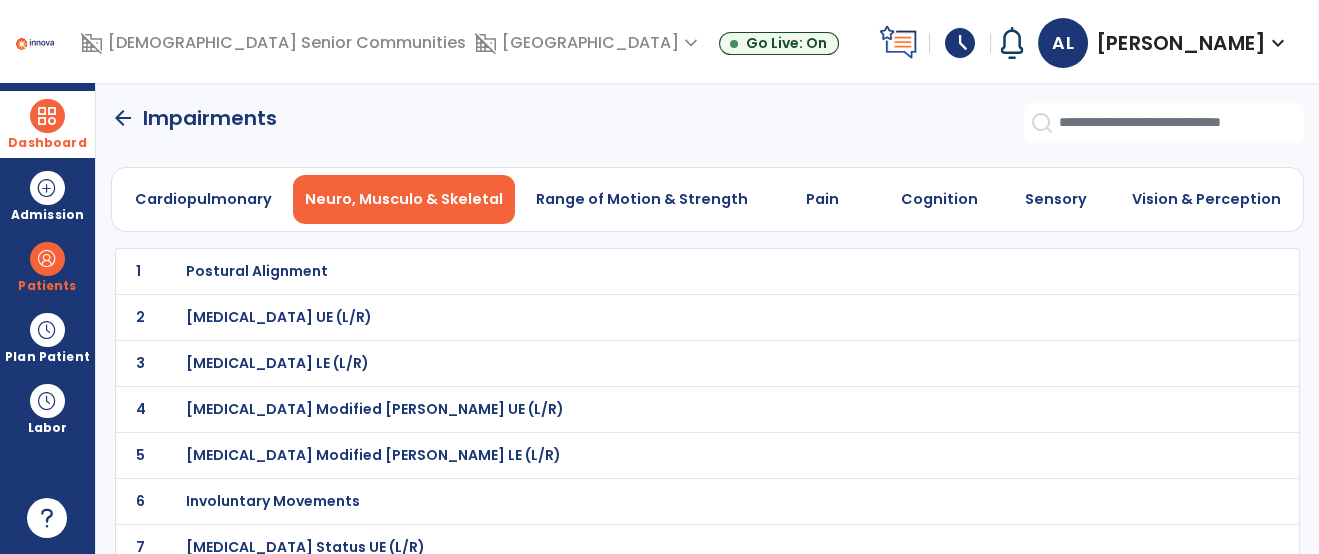 click on "arrow_back   Impairments" 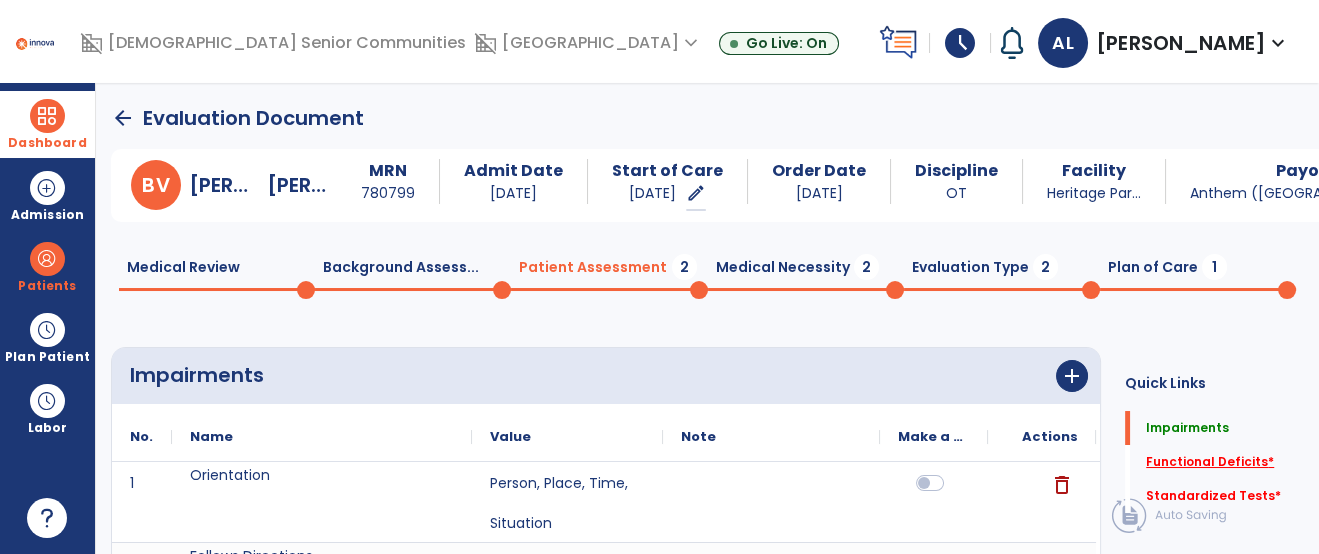 click on "Functional Deficits   *" 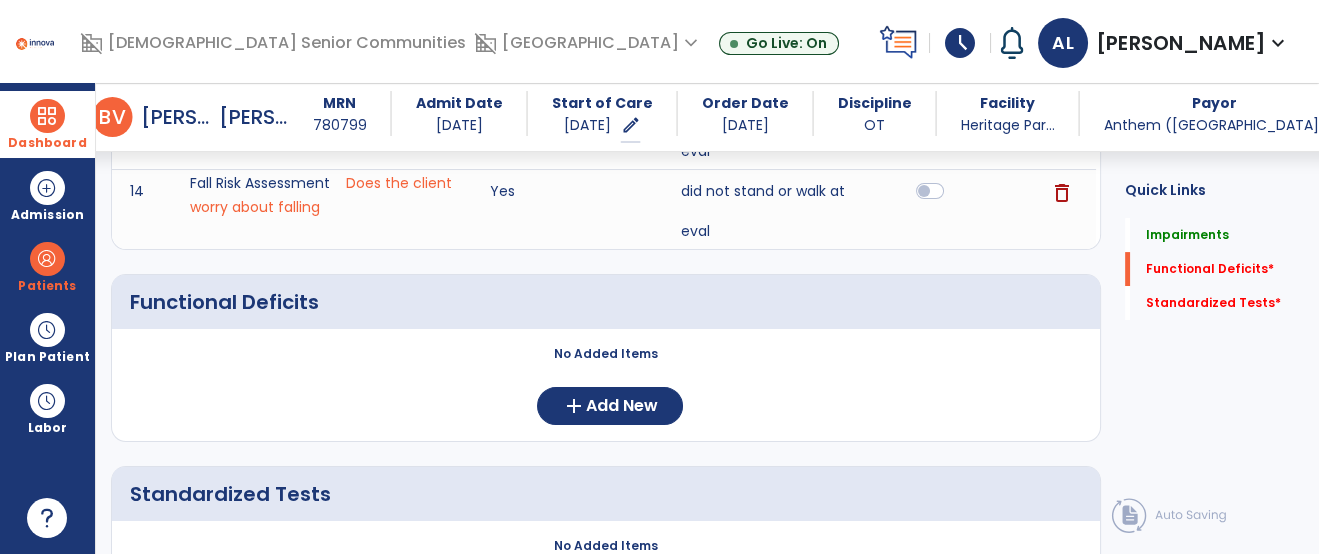 scroll, scrollTop: 1012, scrollLeft: 0, axis: vertical 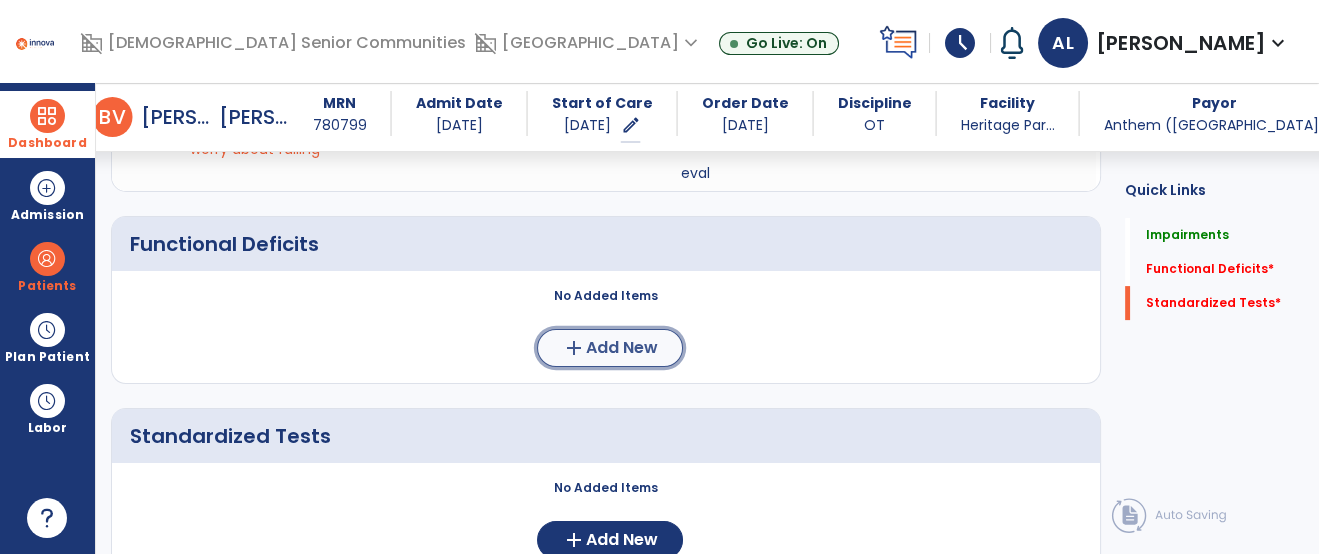click on "Add New" 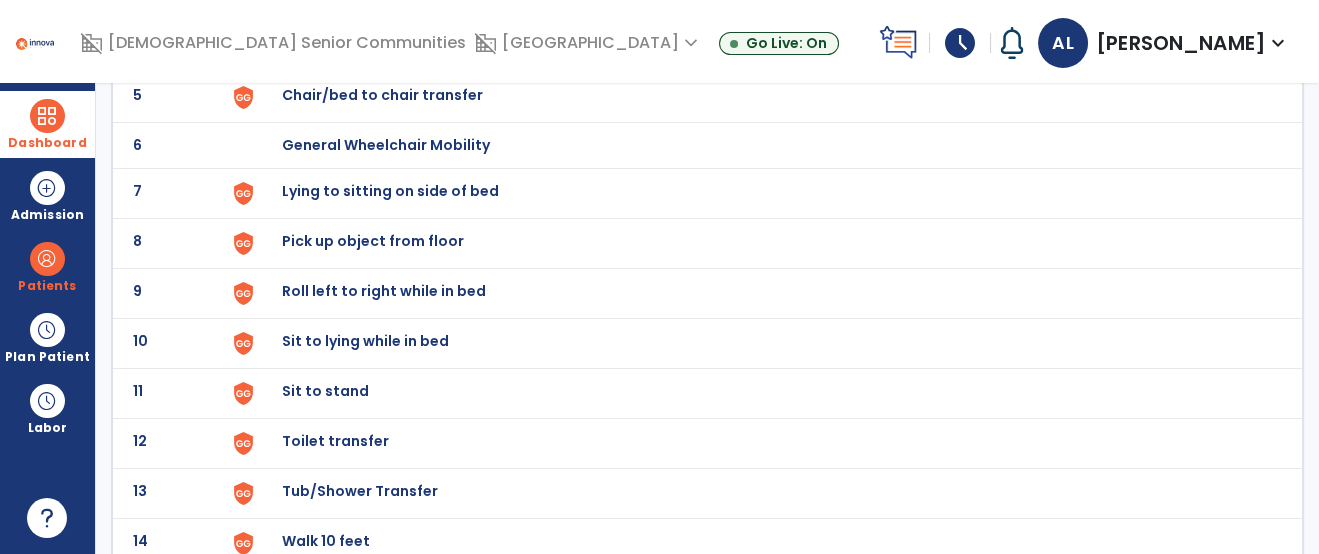 scroll, scrollTop: 437, scrollLeft: 0, axis: vertical 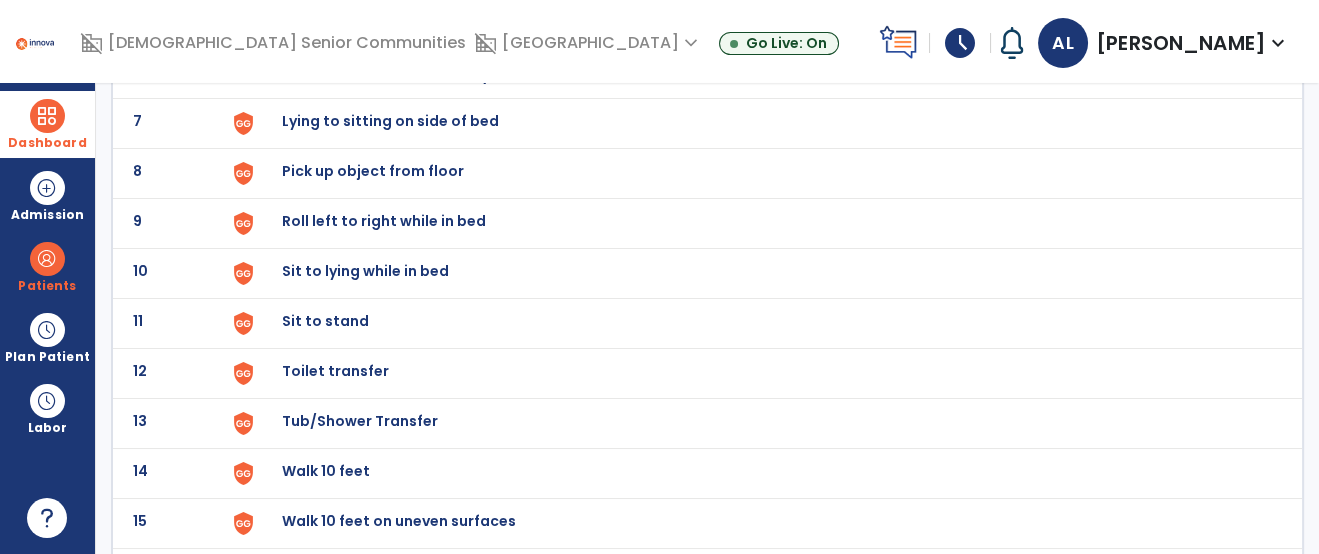 click on "Toilet transfer" at bounding box center (328, -175) 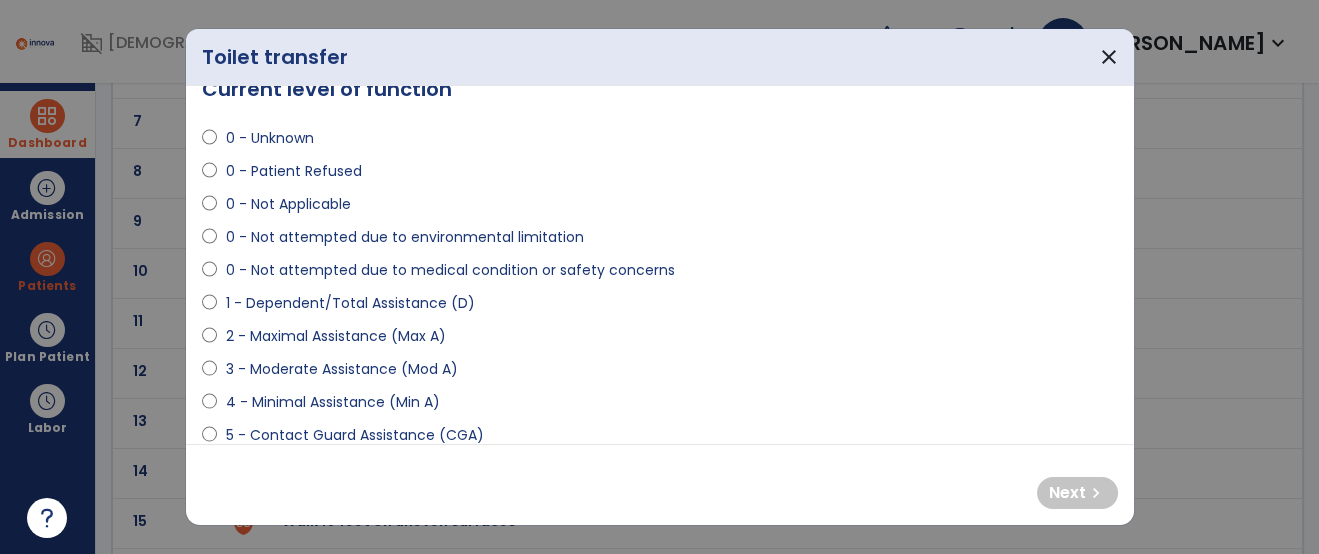 scroll, scrollTop: 34, scrollLeft: 0, axis: vertical 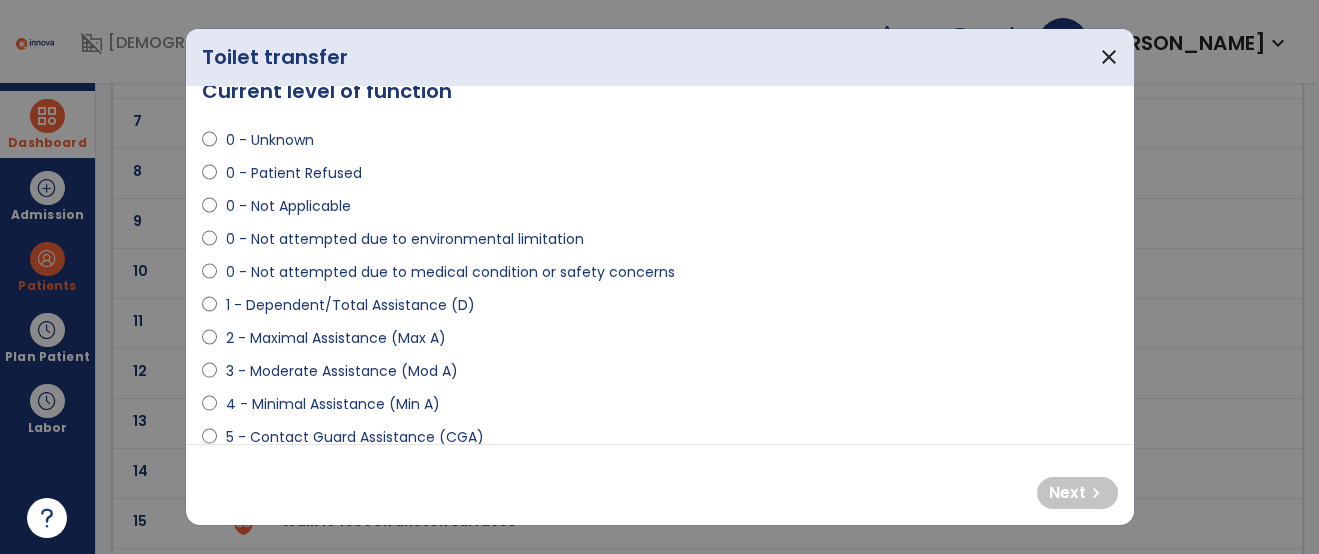 click on "0 - Not attempted due to medical condition or safety concerns" at bounding box center (449, 272) 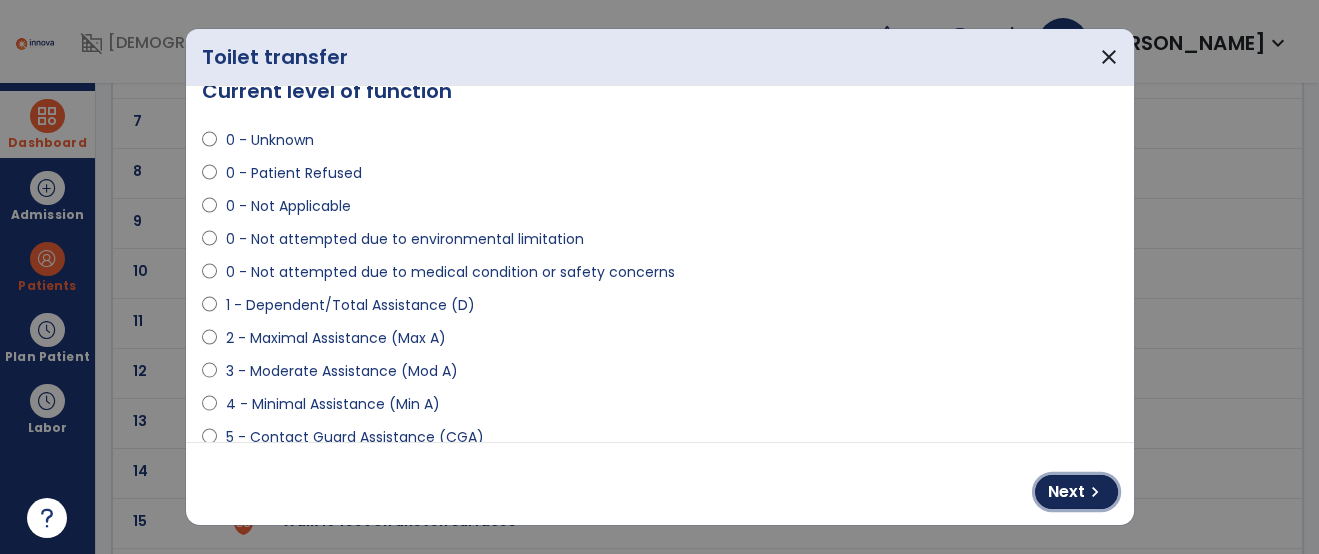 drag, startPoint x: 1057, startPoint y: 487, endPoint x: 1035, endPoint y: 467, distance: 29.732138 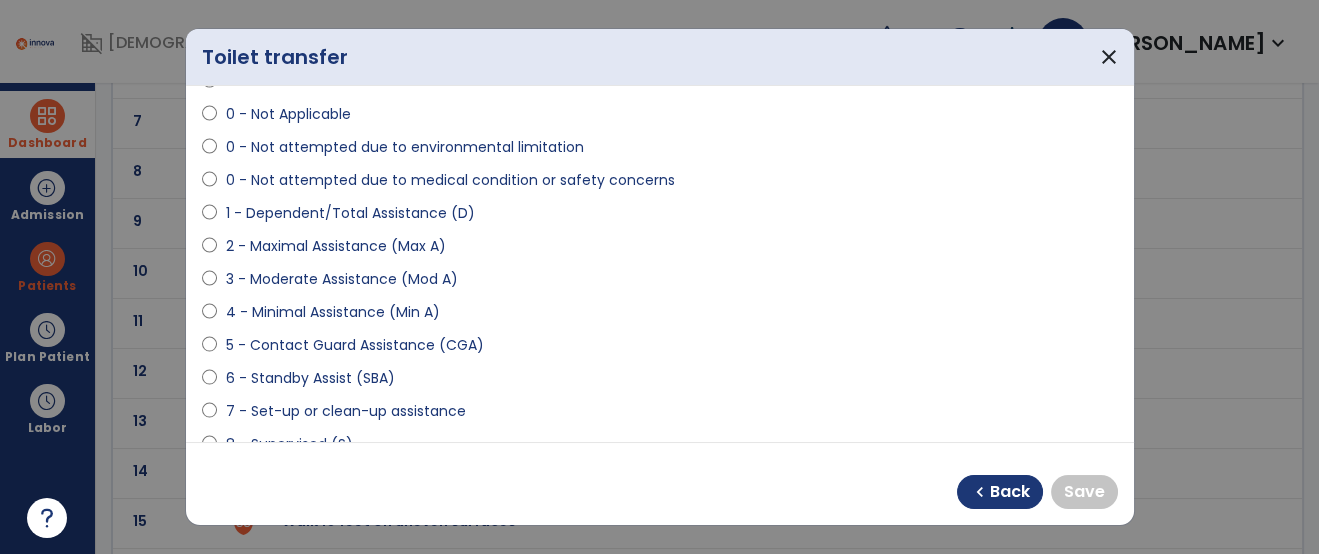 scroll, scrollTop: 305, scrollLeft: 0, axis: vertical 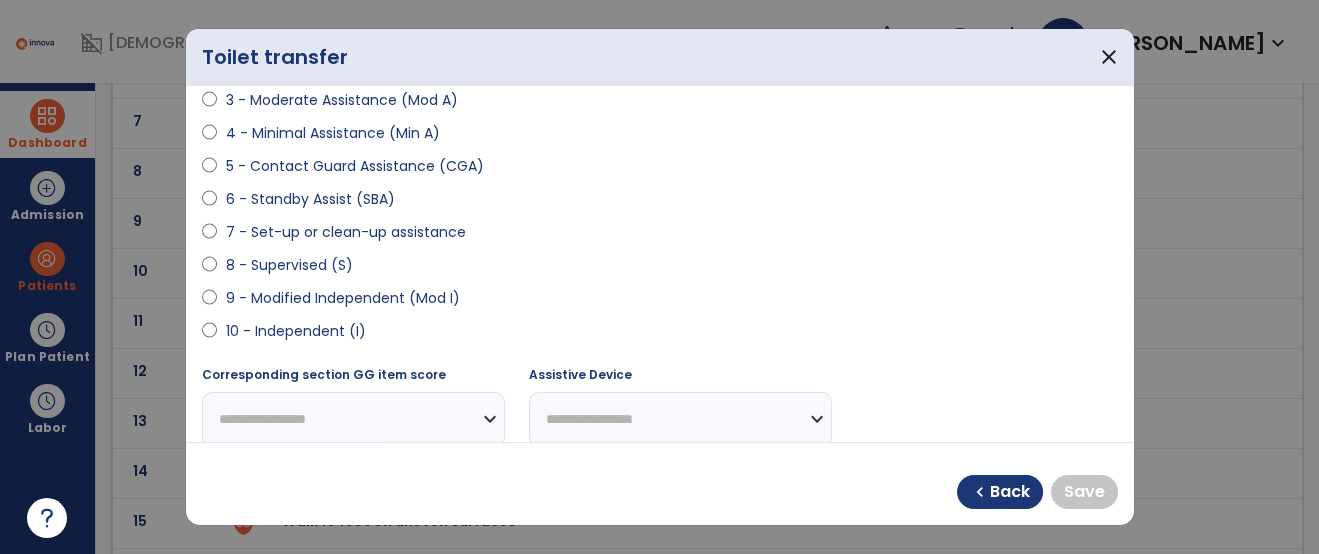 click on "9 - Modified Independent (Mod I)" at bounding box center (342, 298) 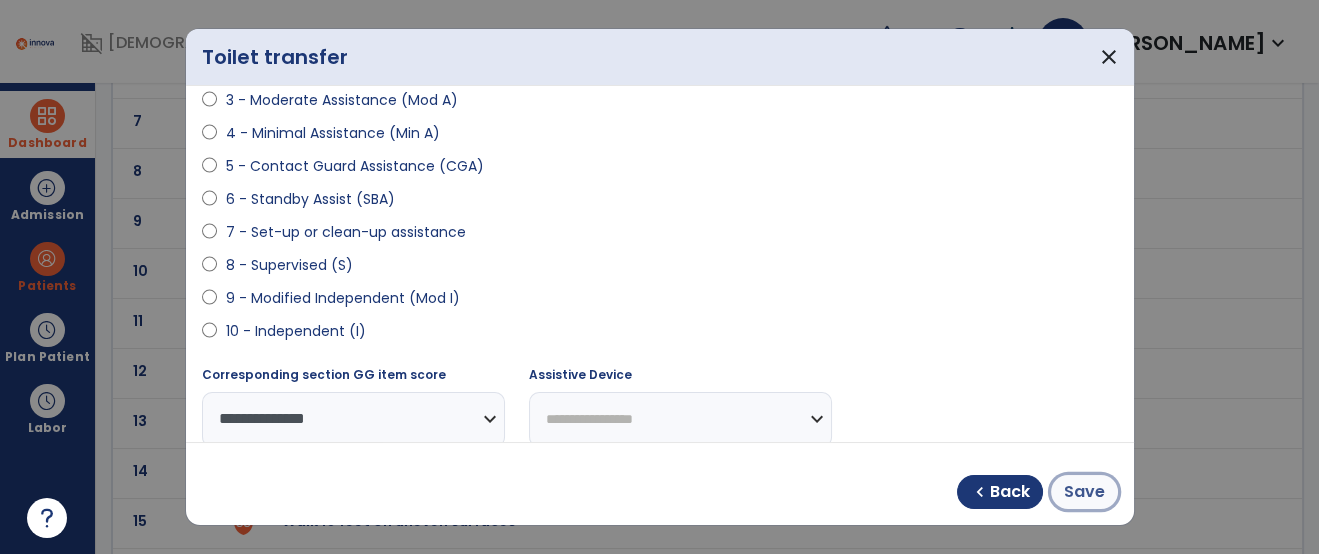 click on "Save" at bounding box center (1084, 492) 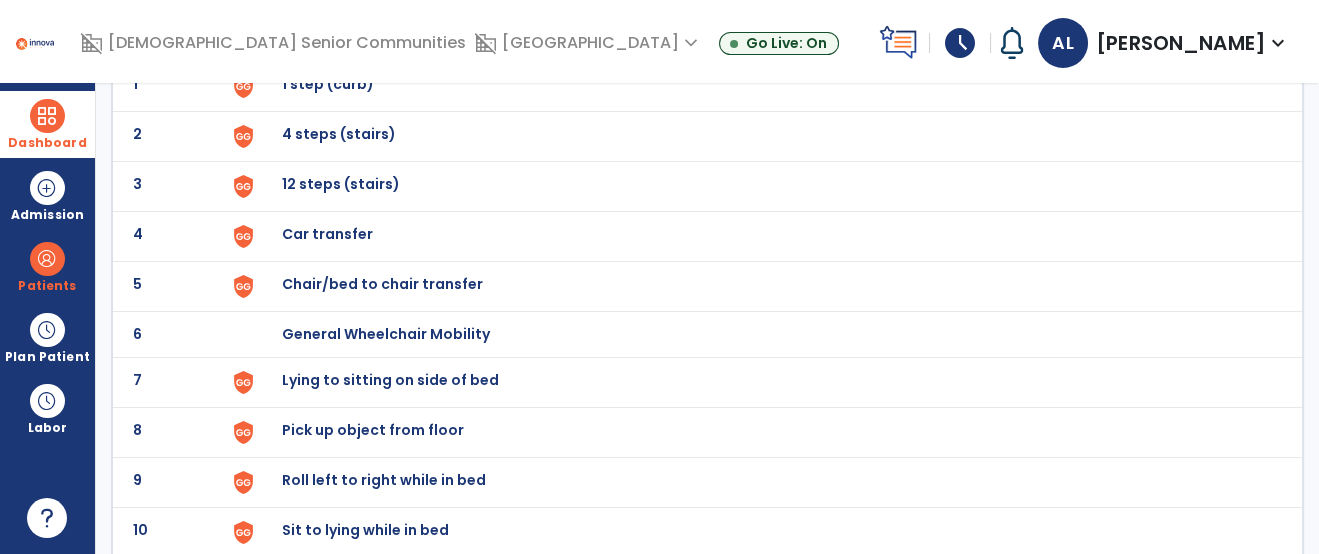 scroll, scrollTop: 0, scrollLeft: 0, axis: both 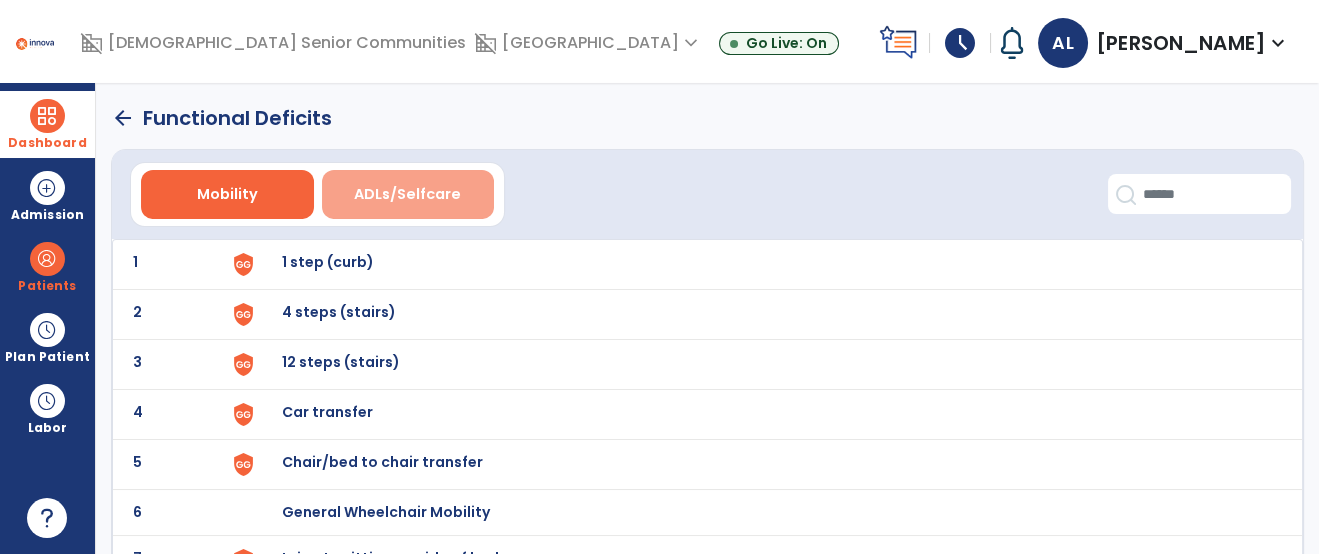 click on "ADLs/Selfcare" at bounding box center [408, 194] 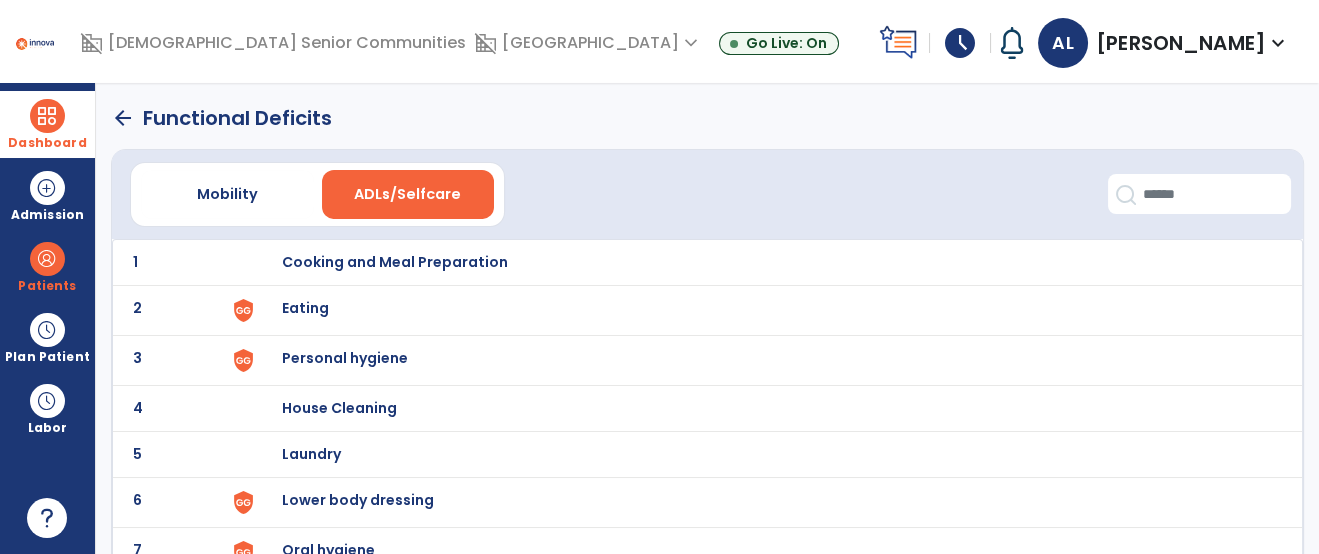 click on "2 Eating" 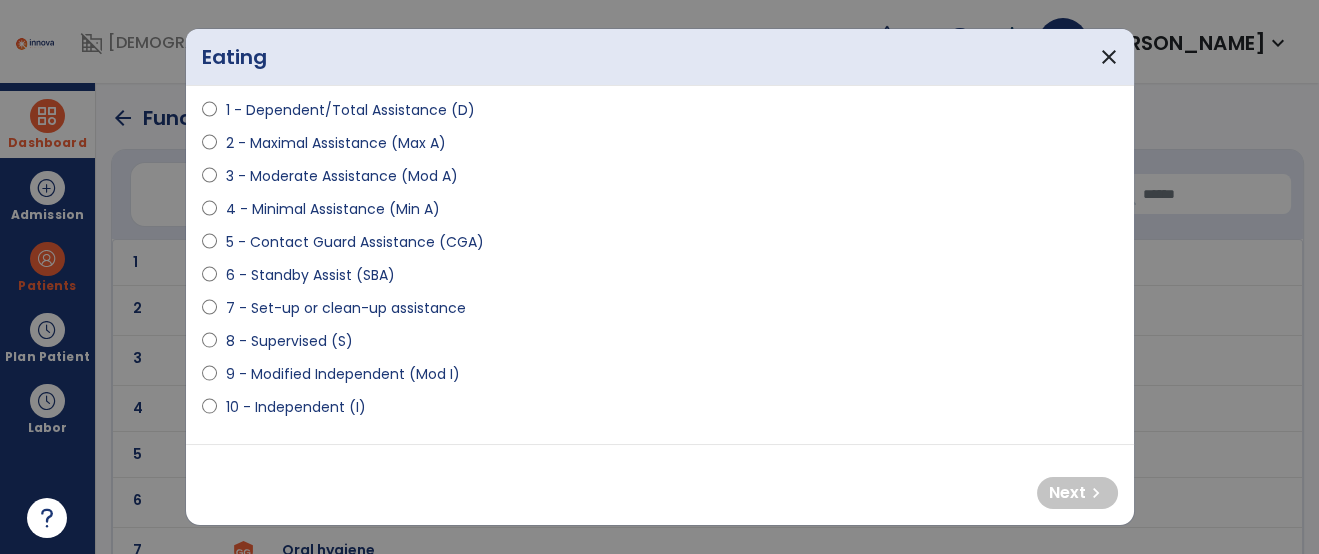 scroll, scrollTop: 251, scrollLeft: 0, axis: vertical 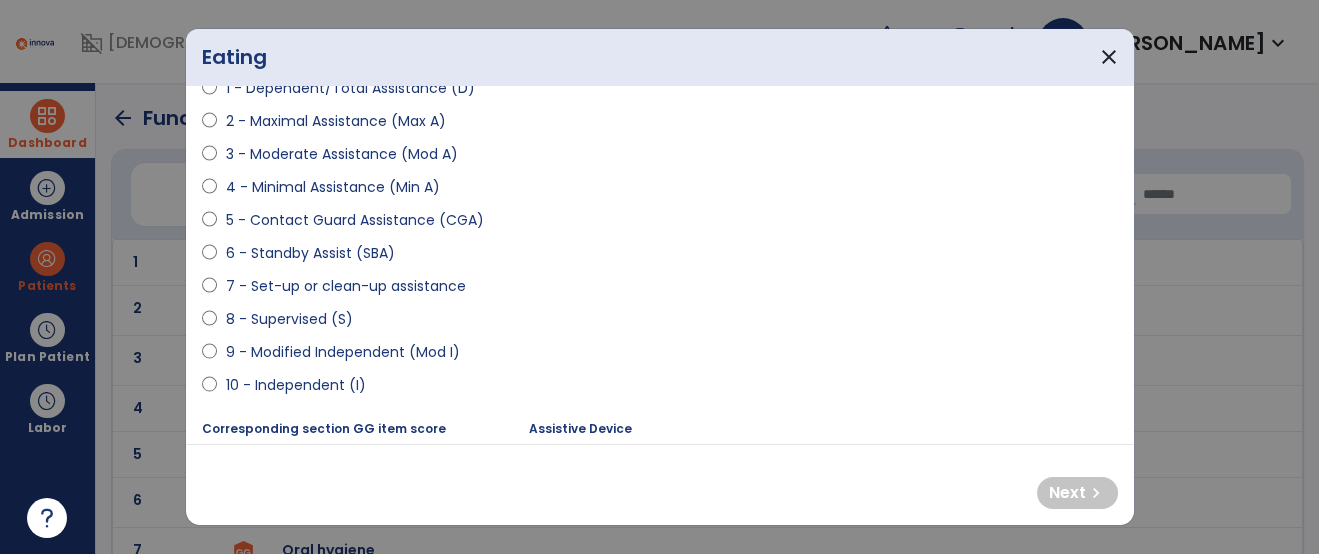 click on "9 - Modified Independent (Mod I)" at bounding box center (342, 352) 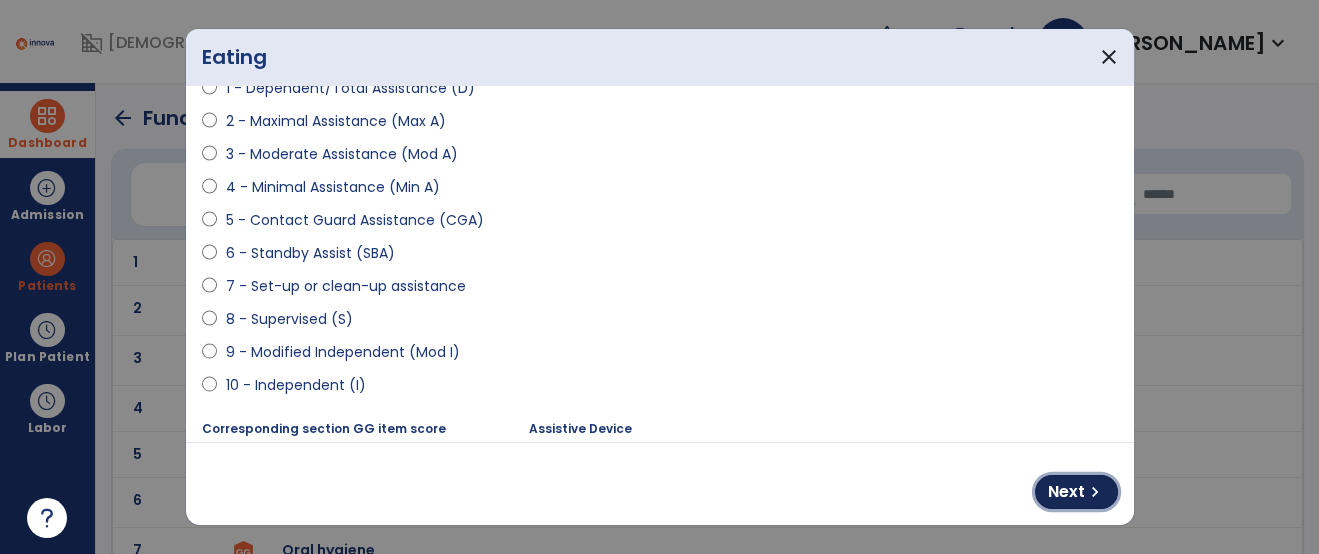 drag, startPoint x: 1050, startPoint y: 493, endPoint x: 987, endPoint y: 462, distance: 70.21396 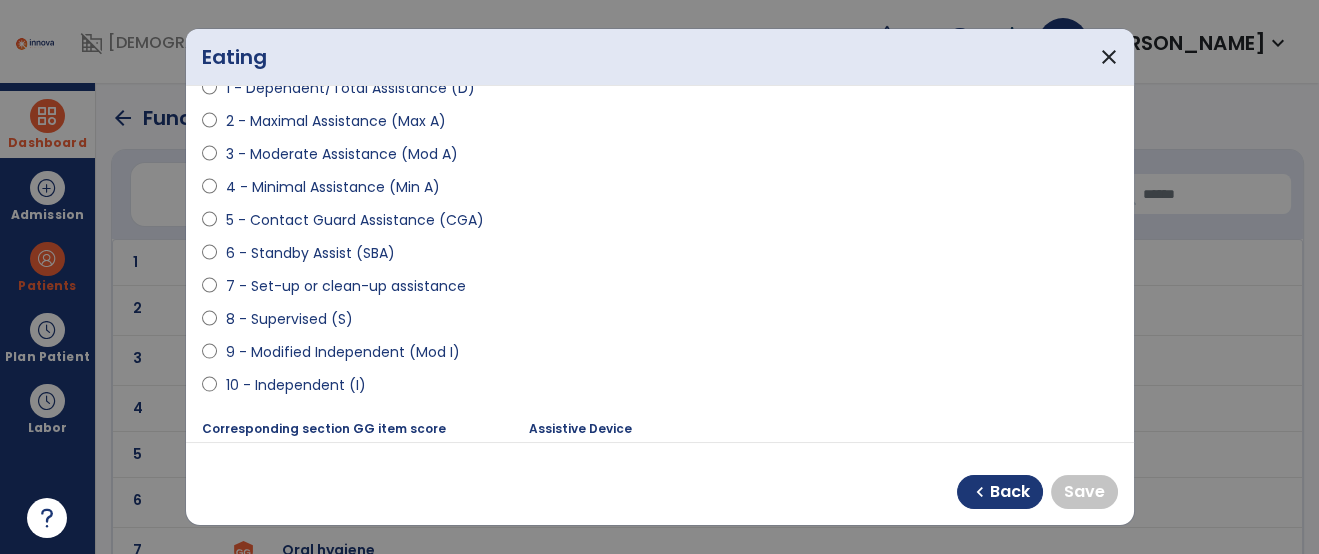 drag, startPoint x: 341, startPoint y: 351, endPoint x: 382, endPoint y: 359, distance: 41.773197 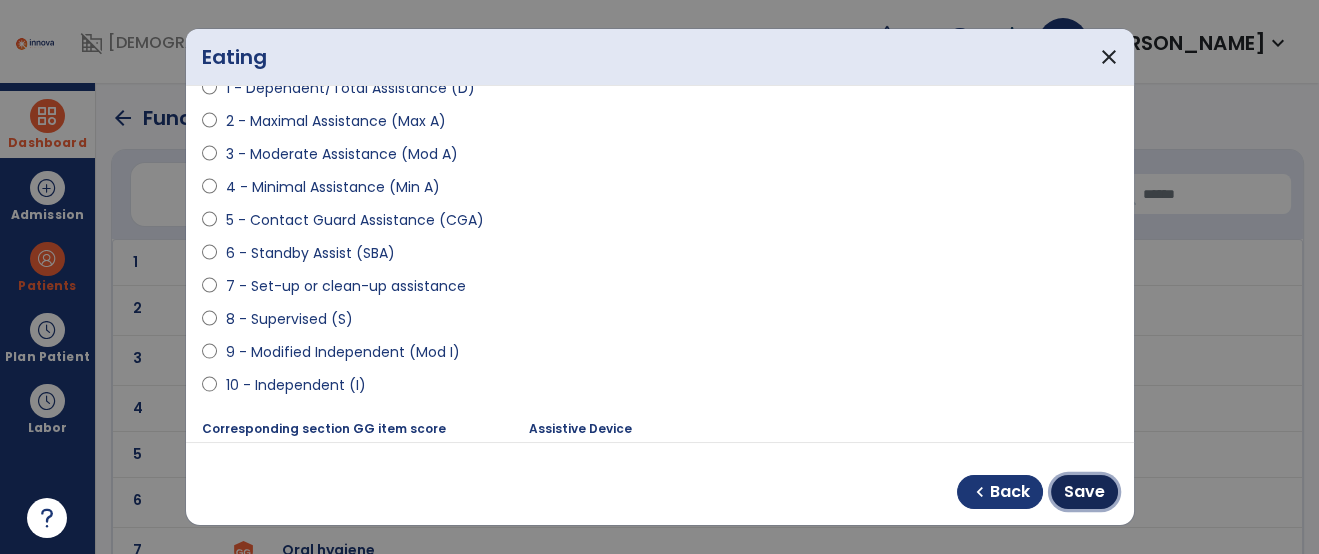 drag, startPoint x: 1097, startPoint y: 502, endPoint x: 1079, endPoint y: 488, distance: 22.803509 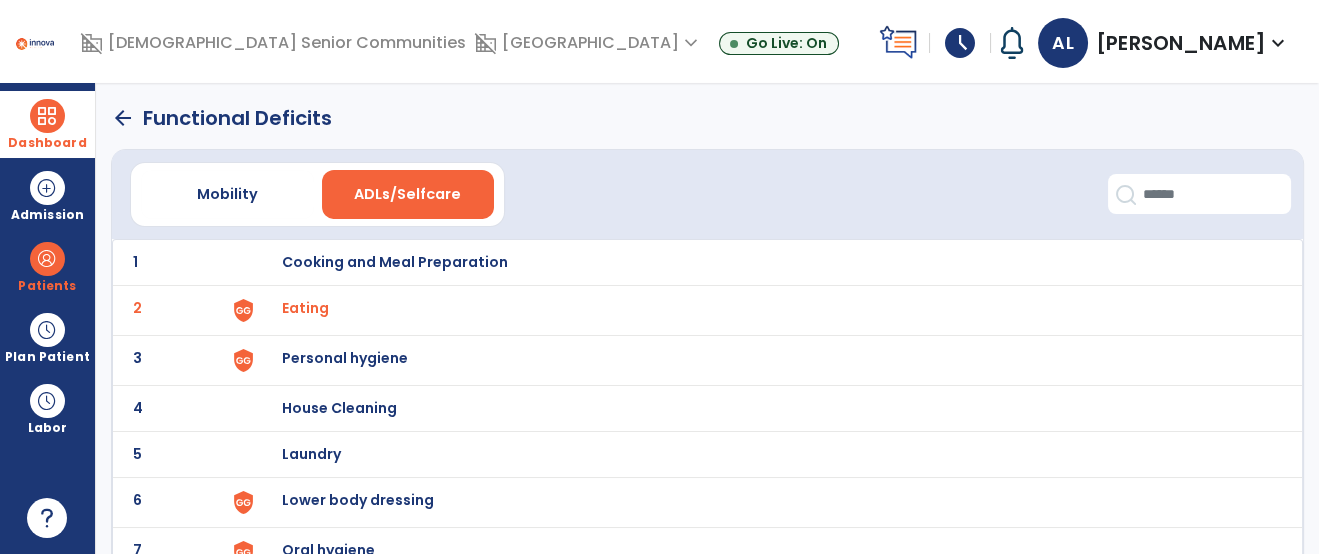 click on "Personal hygiene" at bounding box center (395, 262) 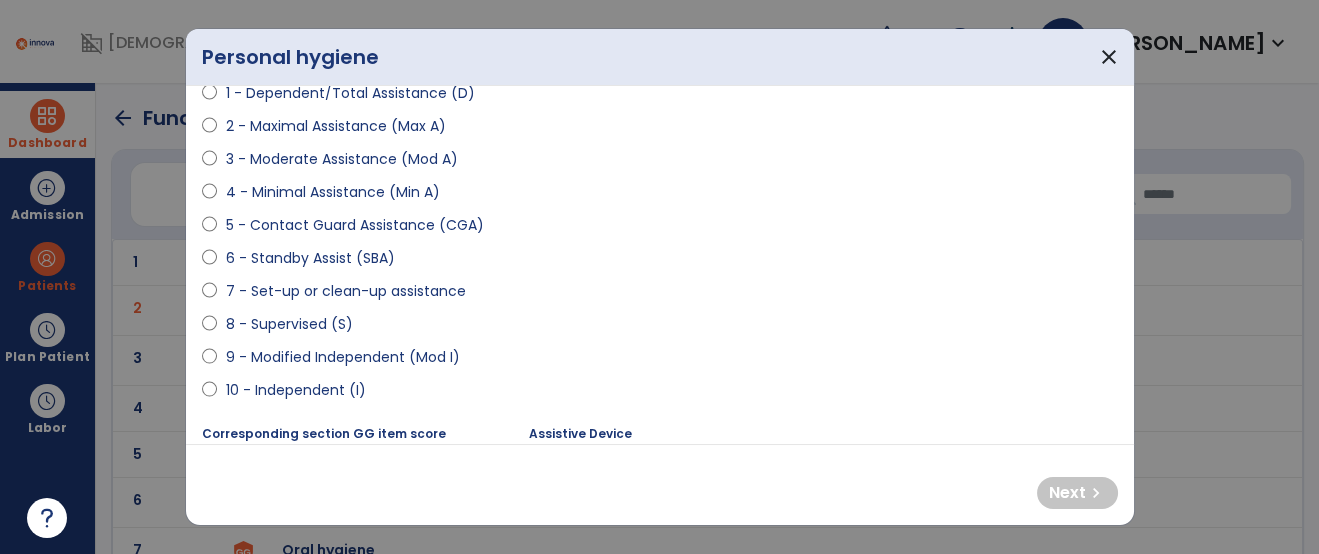 scroll, scrollTop: 249, scrollLeft: 0, axis: vertical 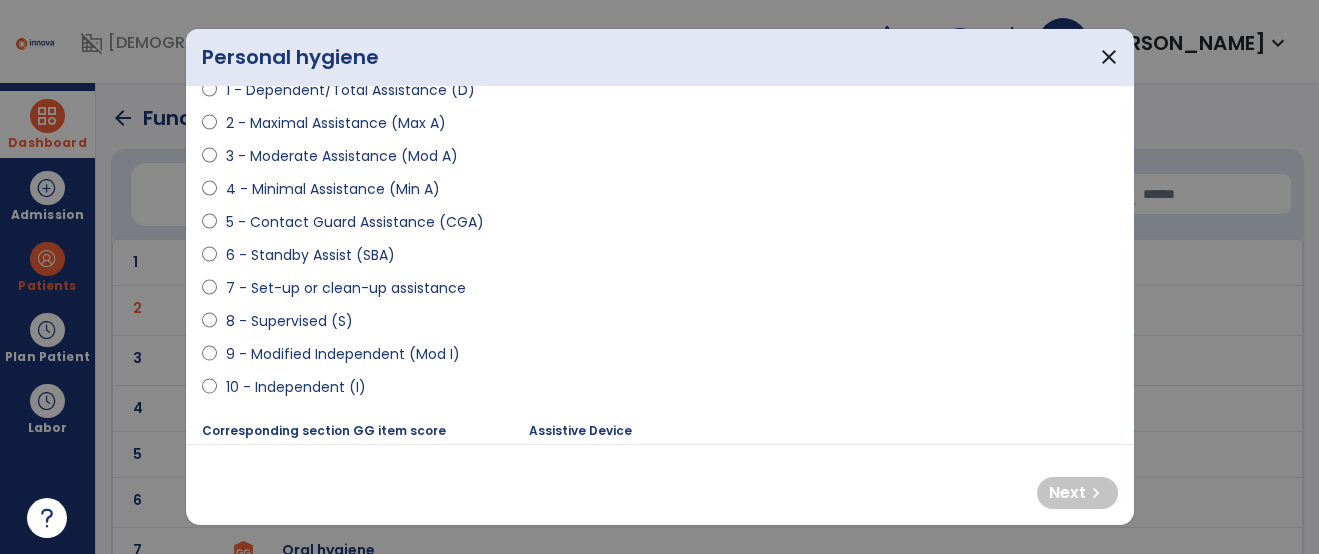 click on "8 - Supervised (S)" at bounding box center (288, 321) 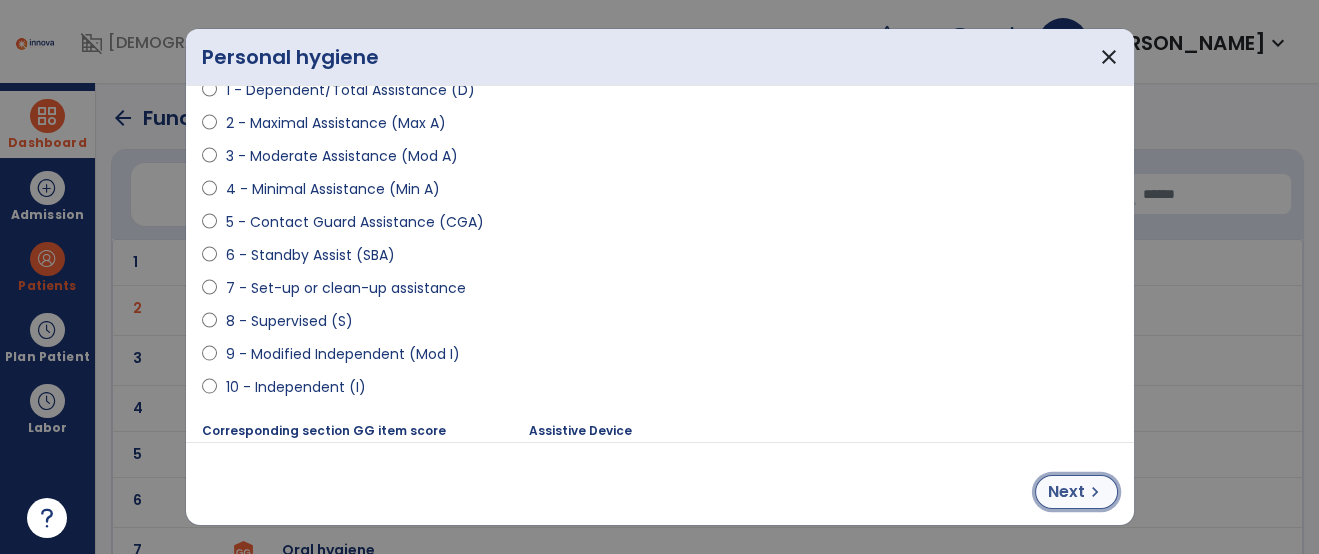 click on "Next" at bounding box center [1066, 492] 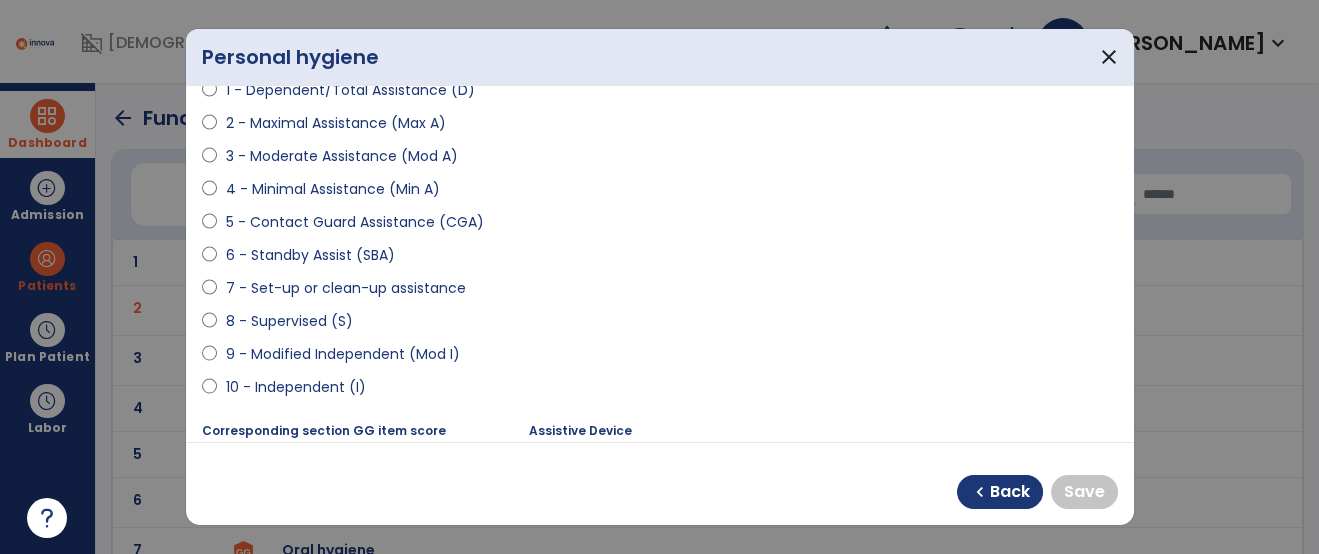 drag, startPoint x: 385, startPoint y: 348, endPoint x: 546, endPoint y: 382, distance: 164.5509 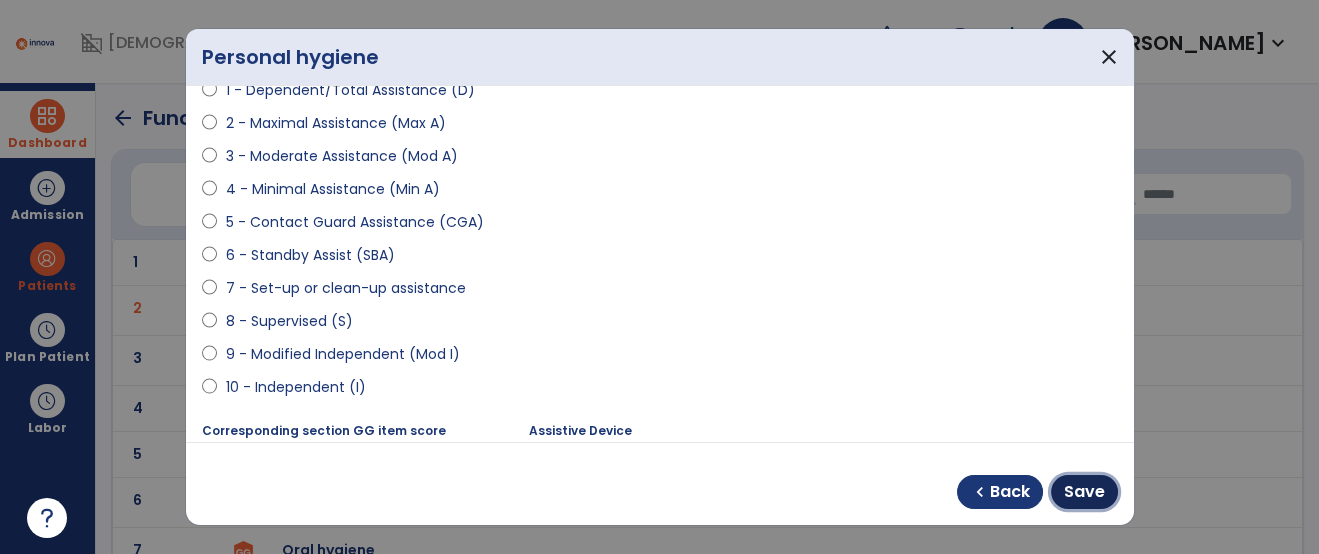 click on "Save" at bounding box center [1084, 492] 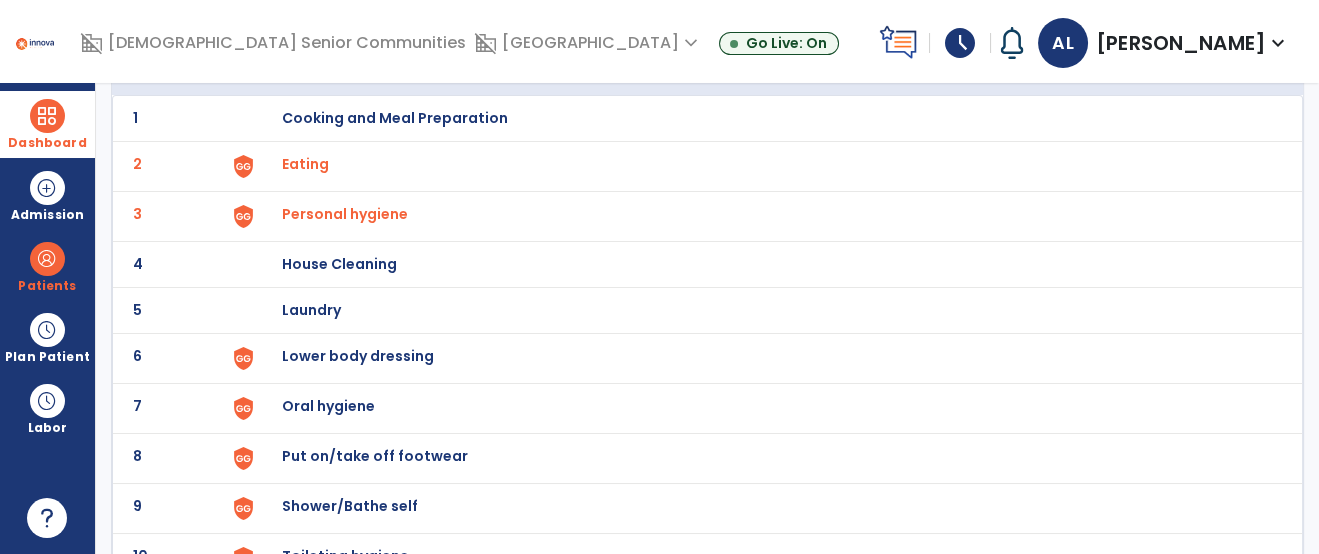 scroll, scrollTop: 182, scrollLeft: 0, axis: vertical 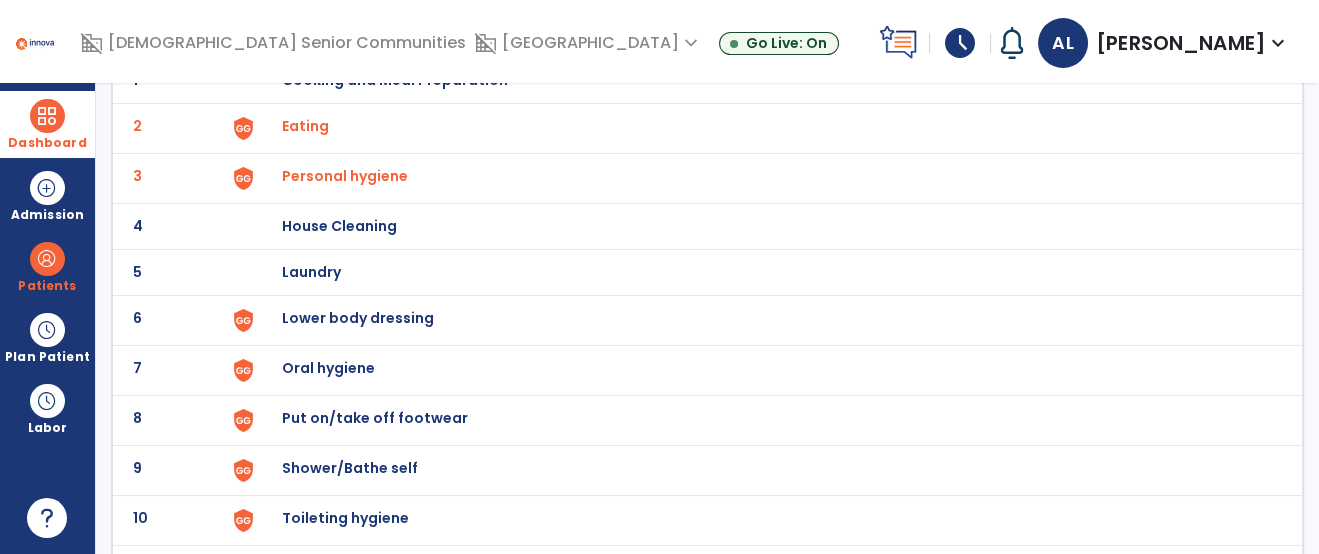 click on "Lower body dressing" at bounding box center [395, 80] 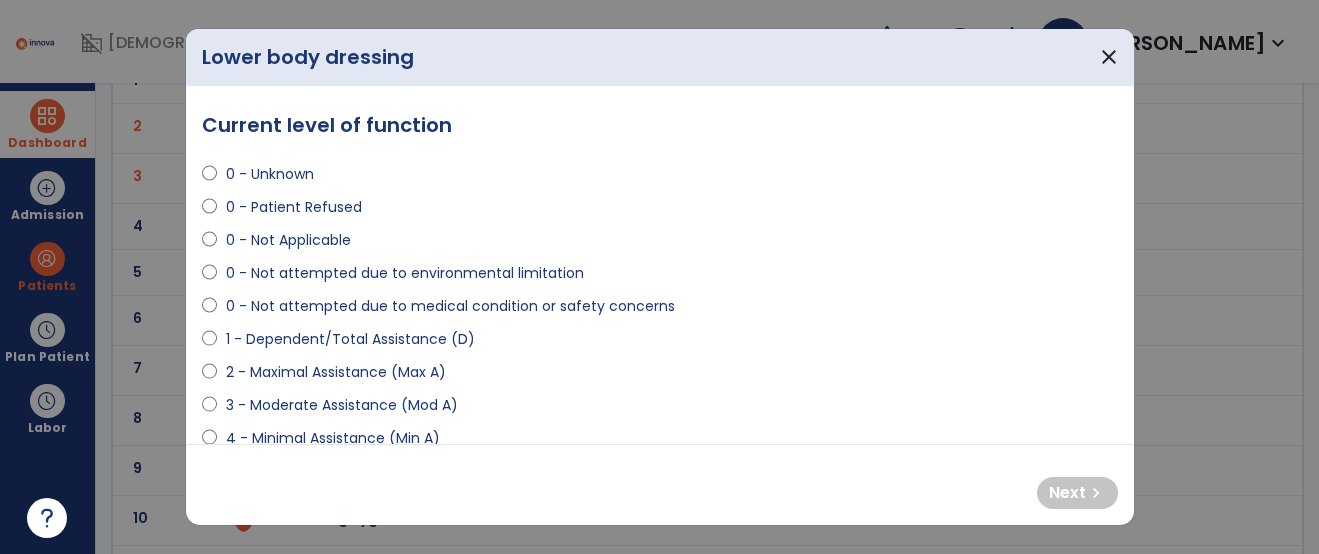 drag, startPoint x: 369, startPoint y: 345, endPoint x: 413, endPoint y: 359, distance: 46.173584 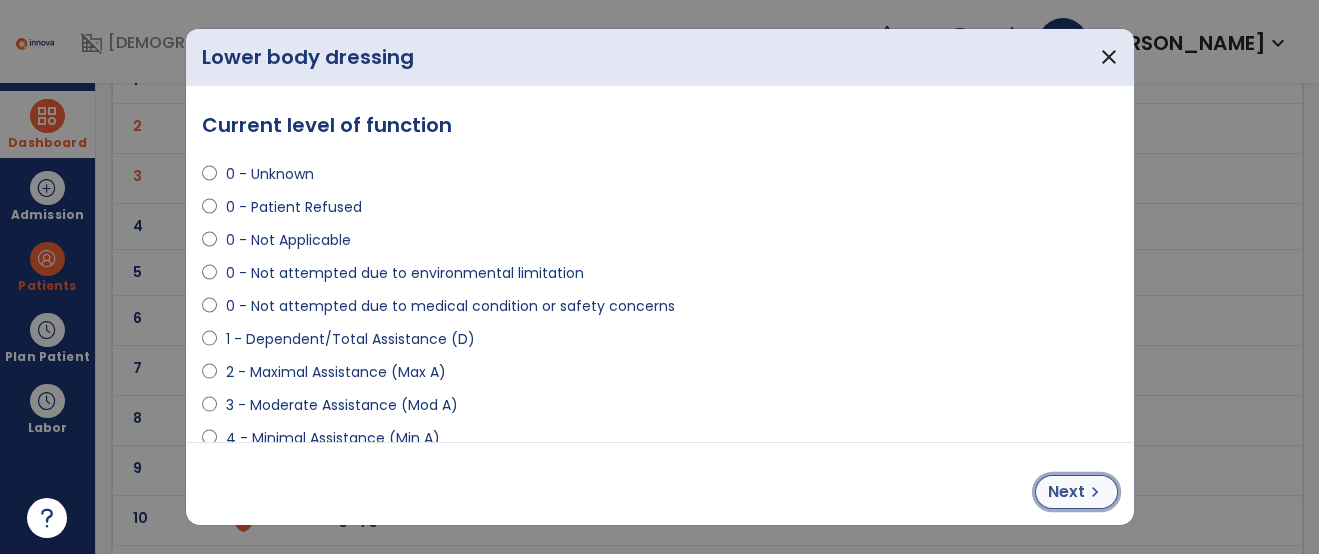 click on "Next" at bounding box center (1066, 492) 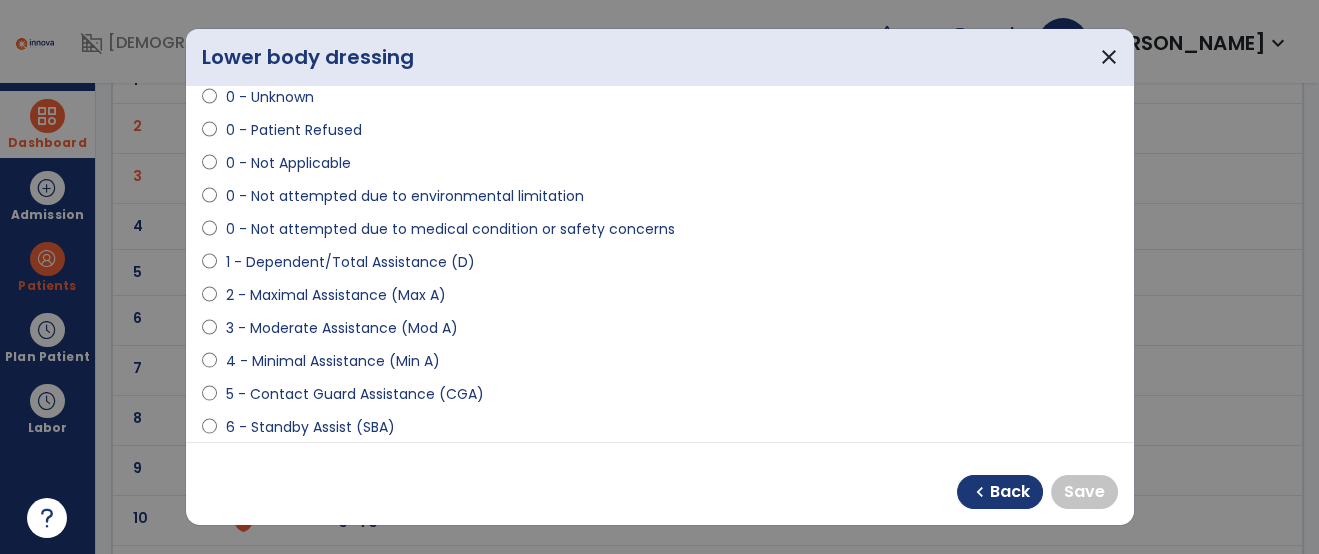 scroll, scrollTop: 378, scrollLeft: 0, axis: vertical 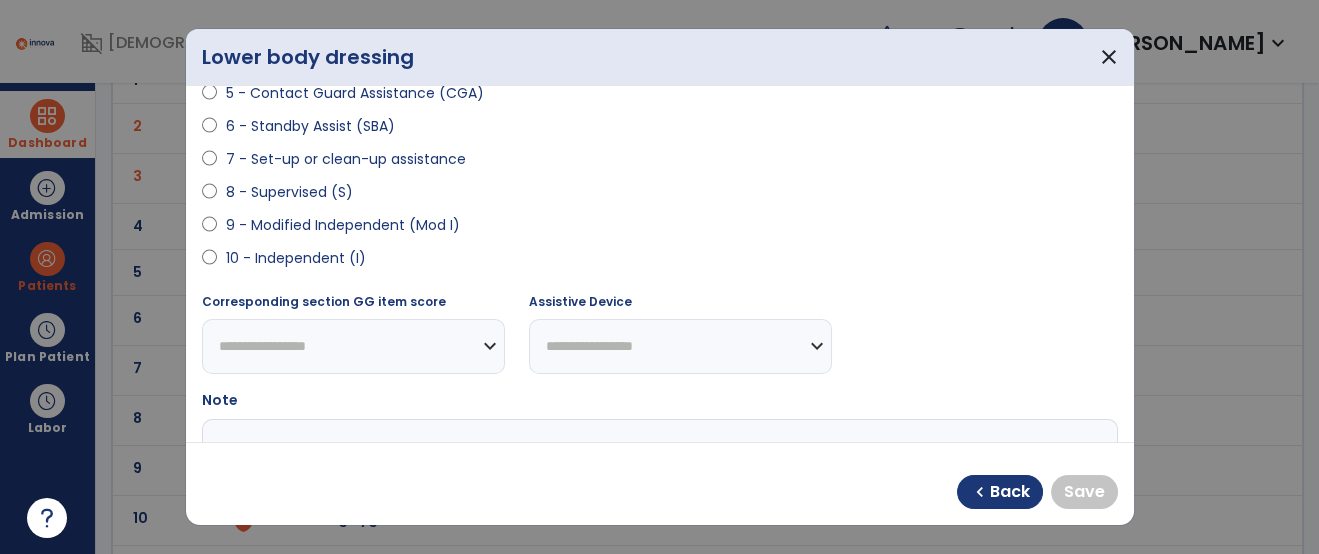 click on "9 - Modified Independent (Mod I)" at bounding box center (342, 225) 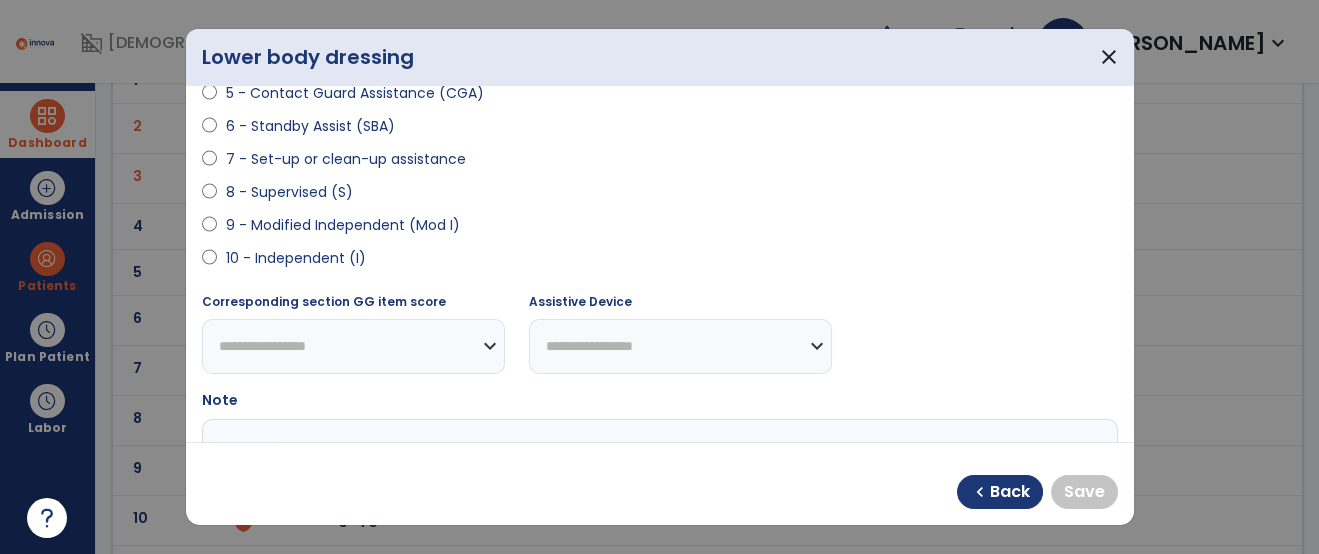 select on "**********" 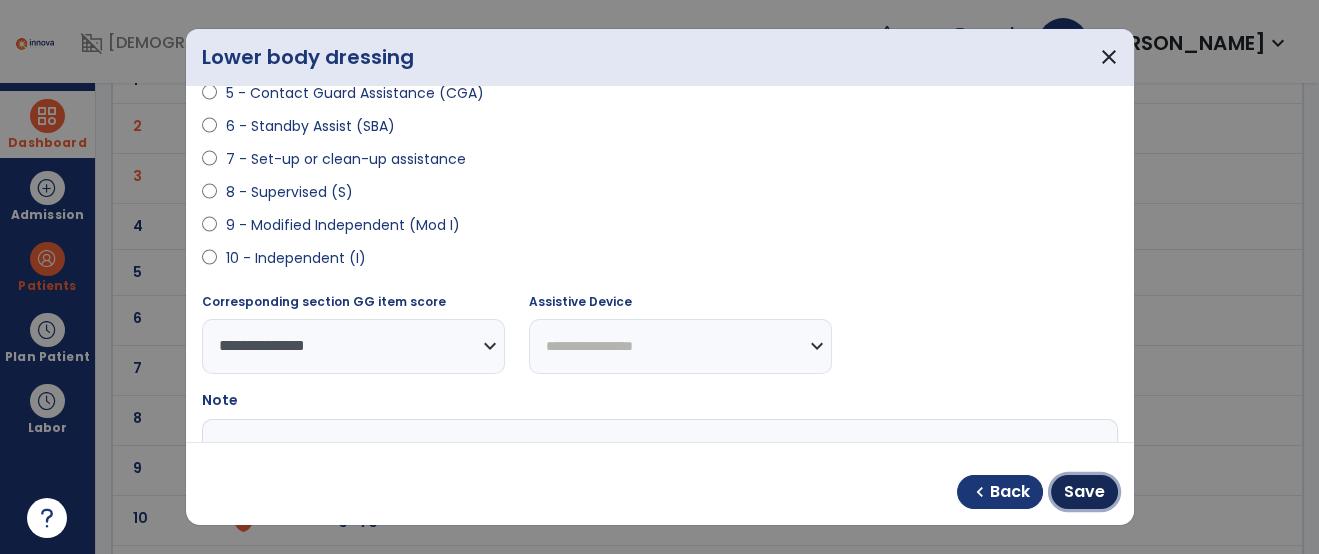 click on "Save" at bounding box center (1084, 492) 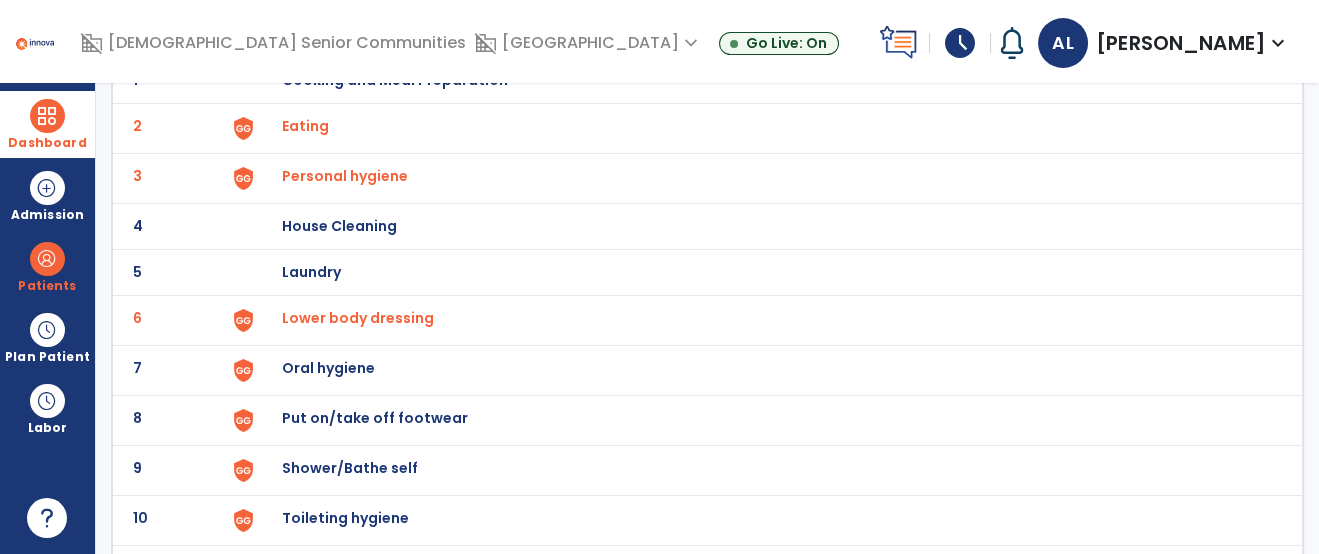 click on "Oral hygiene" at bounding box center [395, 80] 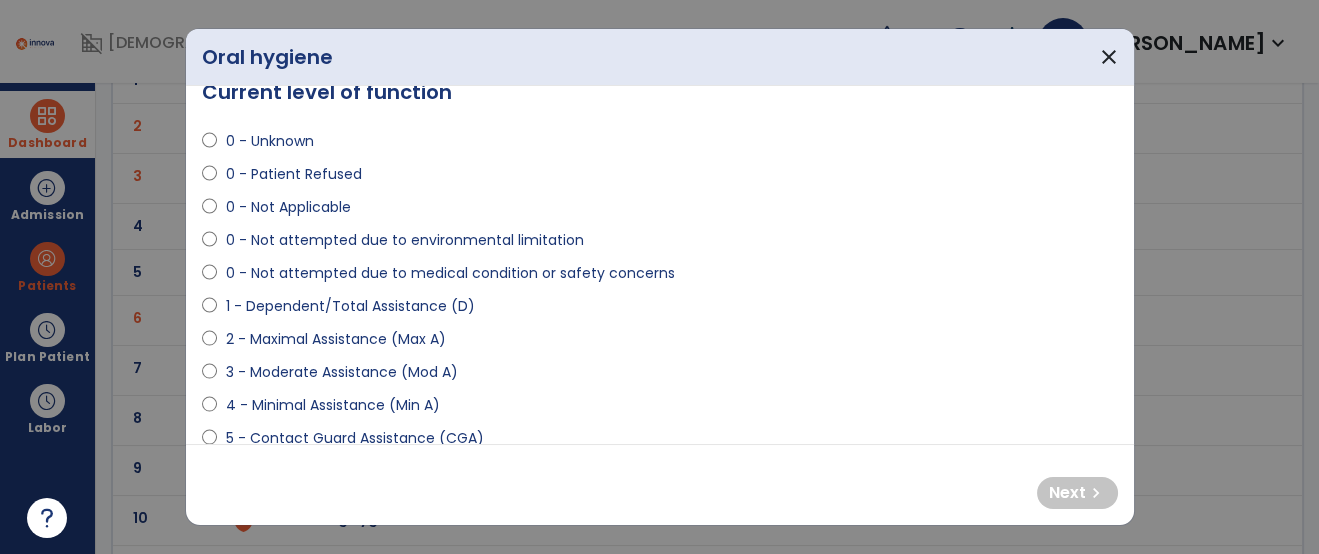 scroll, scrollTop: 210, scrollLeft: 0, axis: vertical 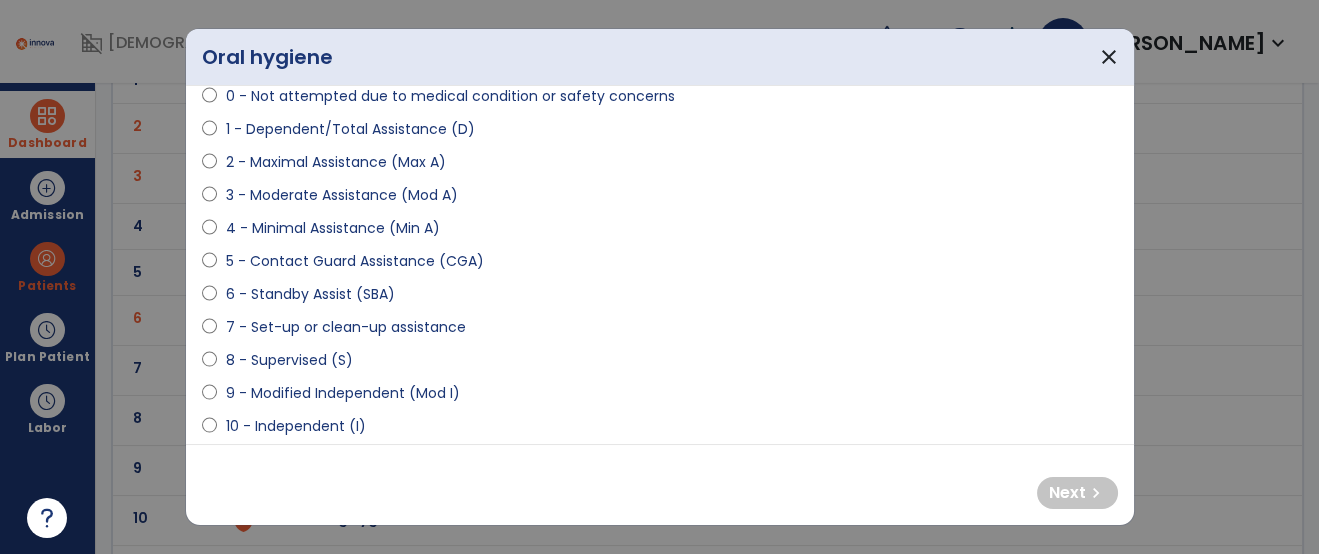 click on "8 - Supervised (S)" at bounding box center [288, 360] 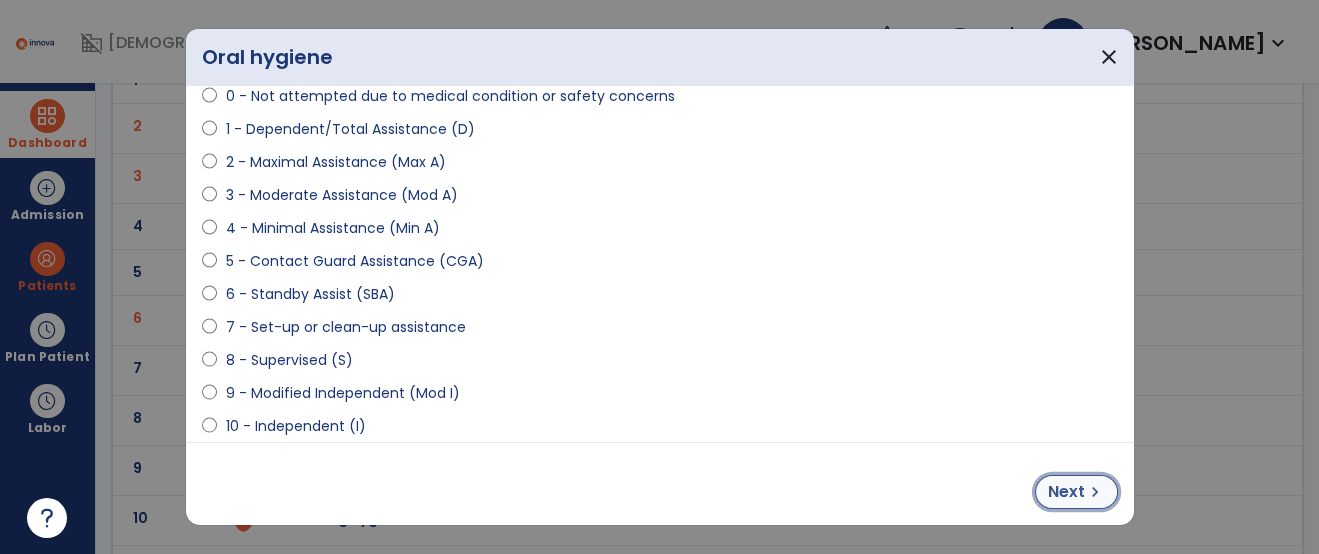 click on "Next  chevron_right" at bounding box center [1076, 492] 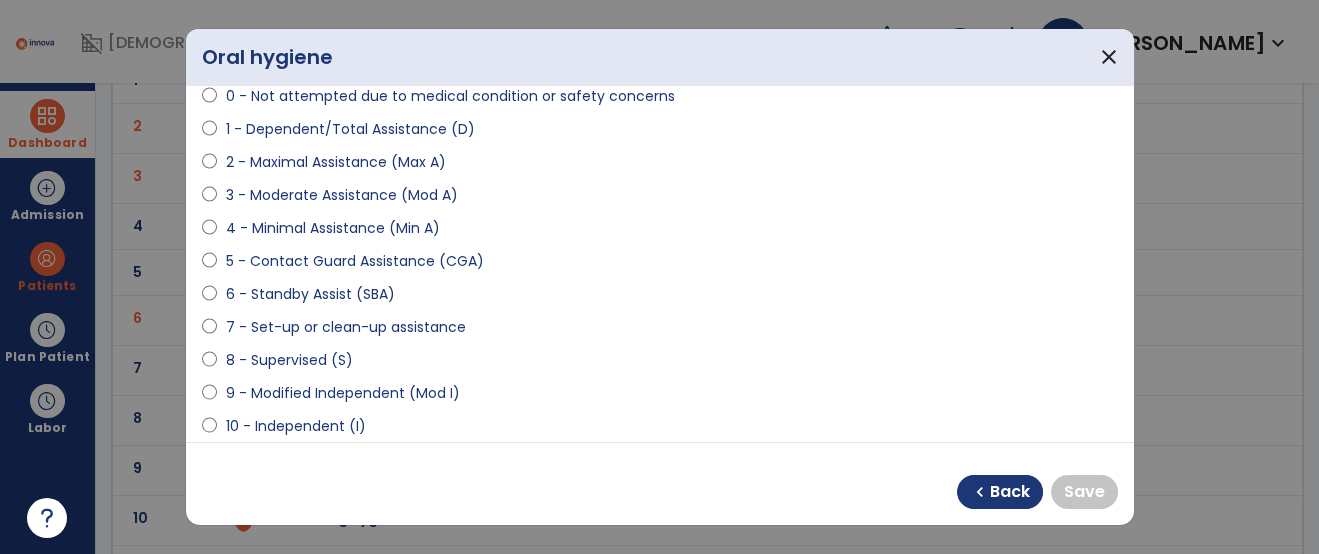 click on "9 - Modified Independent (Mod I)" at bounding box center [342, 393] 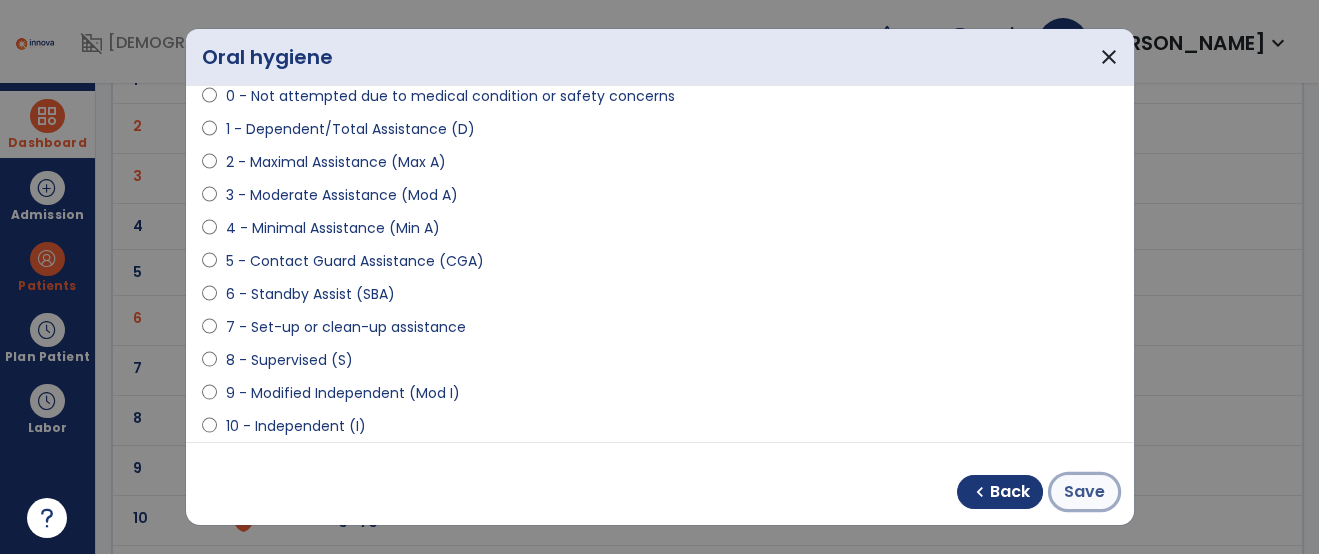 click on "Save" at bounding box center (1084, 492) 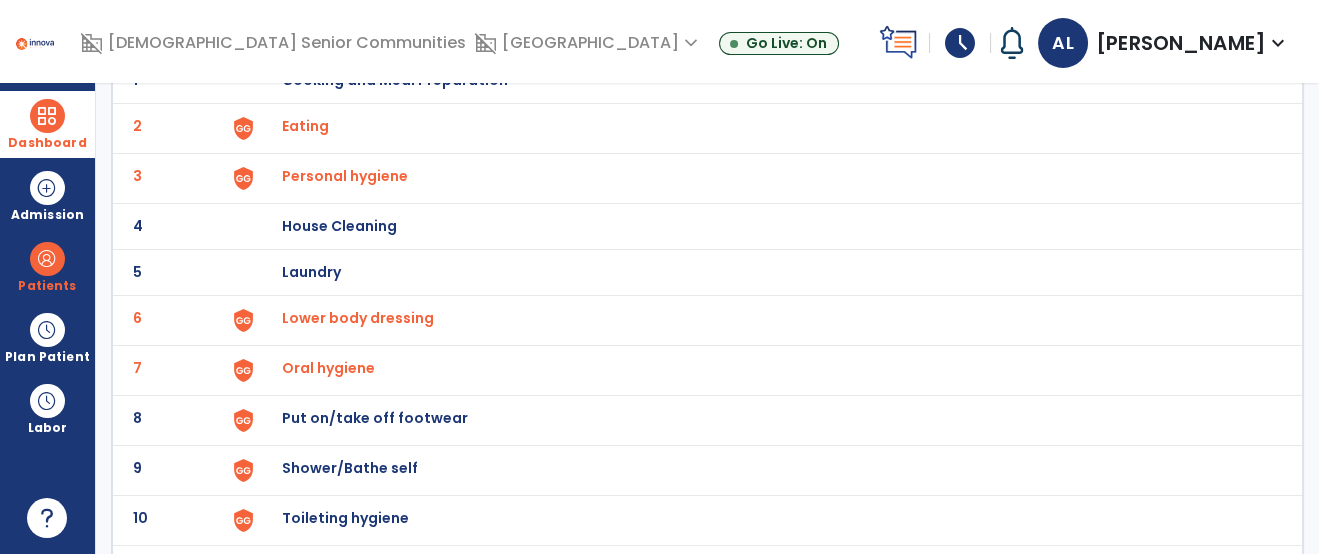 click on "Put on/take off footwear" at bounding box center [395, 80] 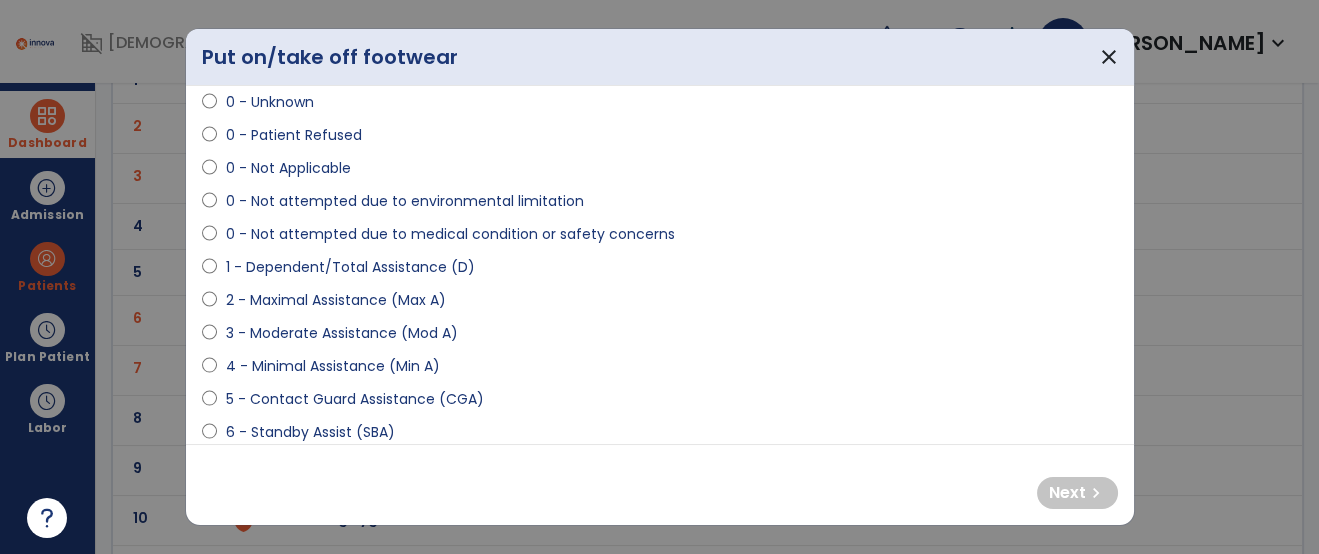 scroll, scrollTop: 125, scrollLeft: 0, axis: vertical 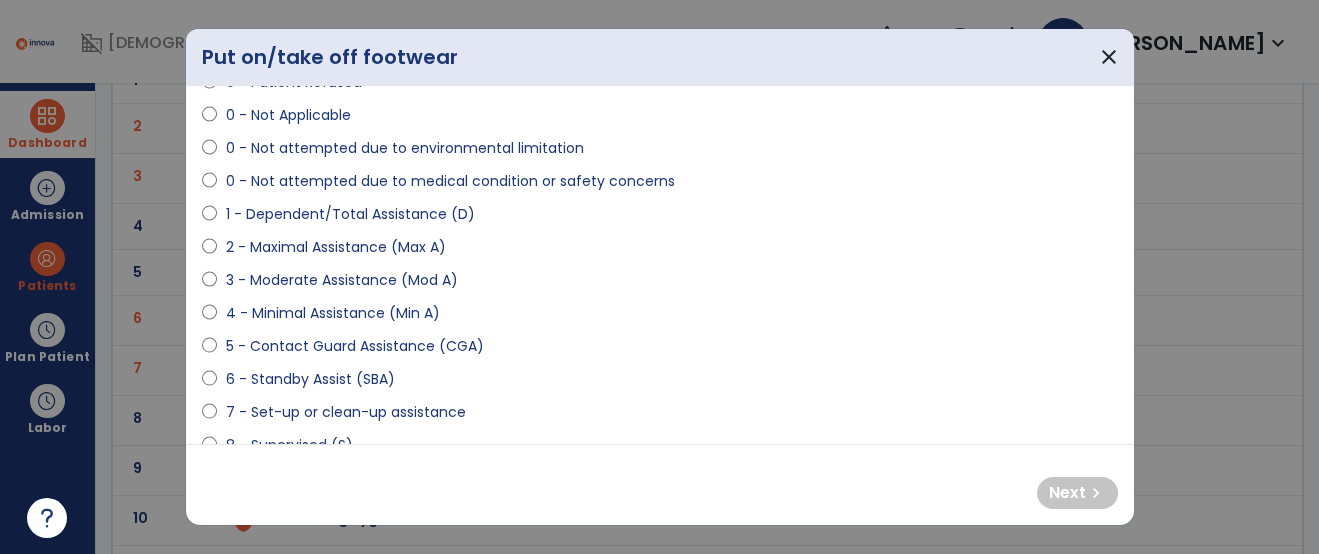 click on "1 - Dependent/Total Assistance (D)" at bounding box center [349, 214] 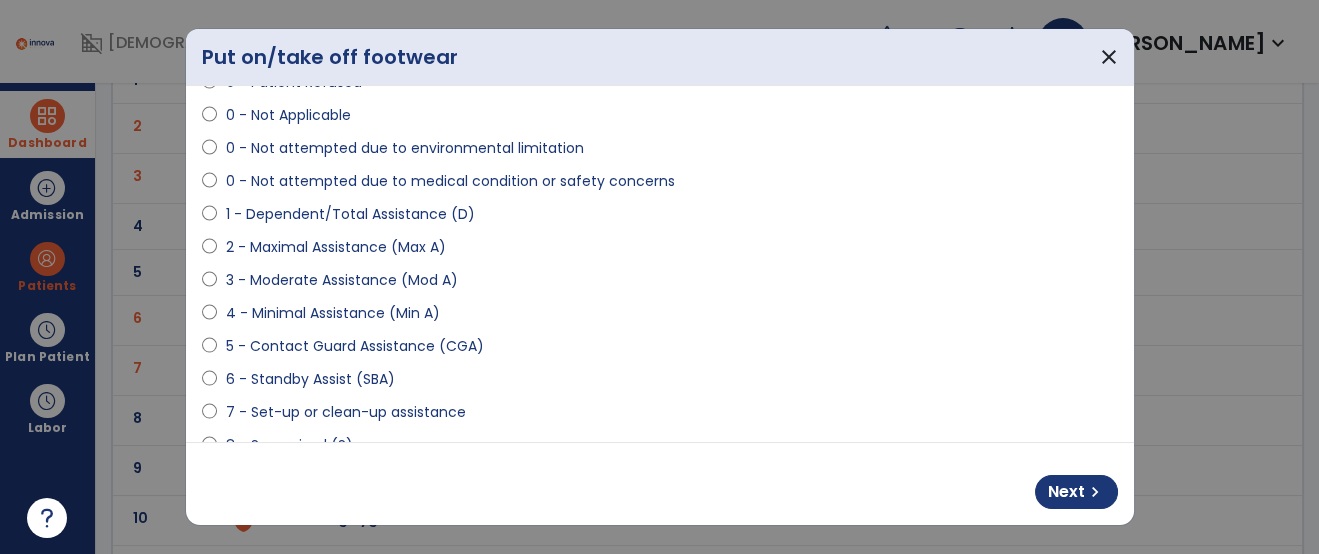 click on "Next  chevron_right" at bounding box center [660, 484] 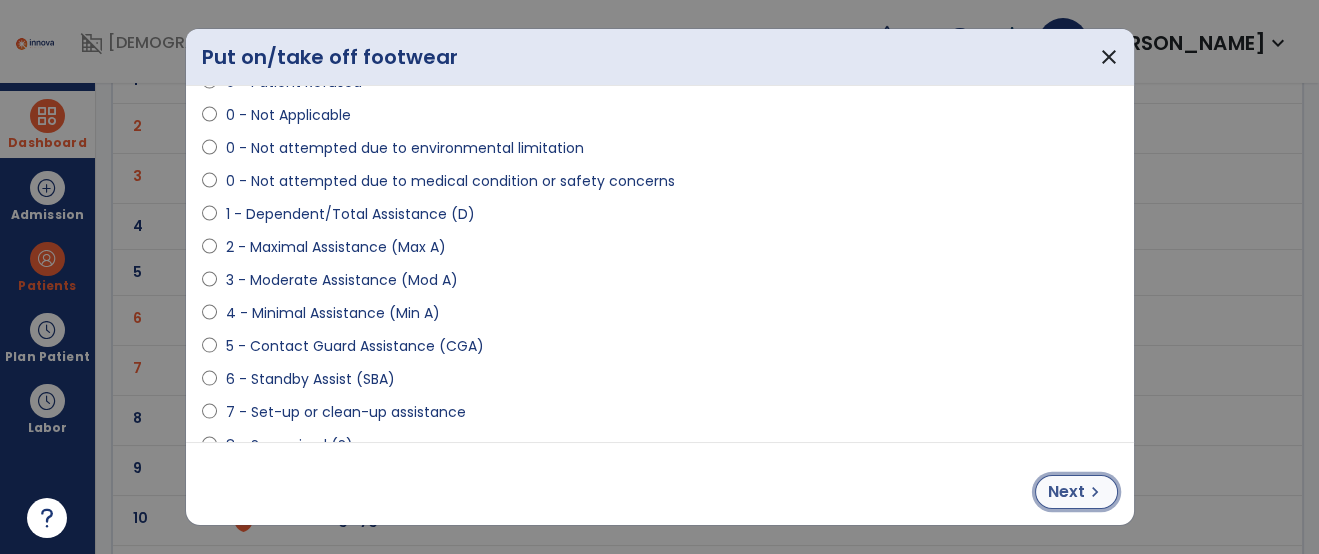 click on "chevron_right" at bounding box center [1095, 492] 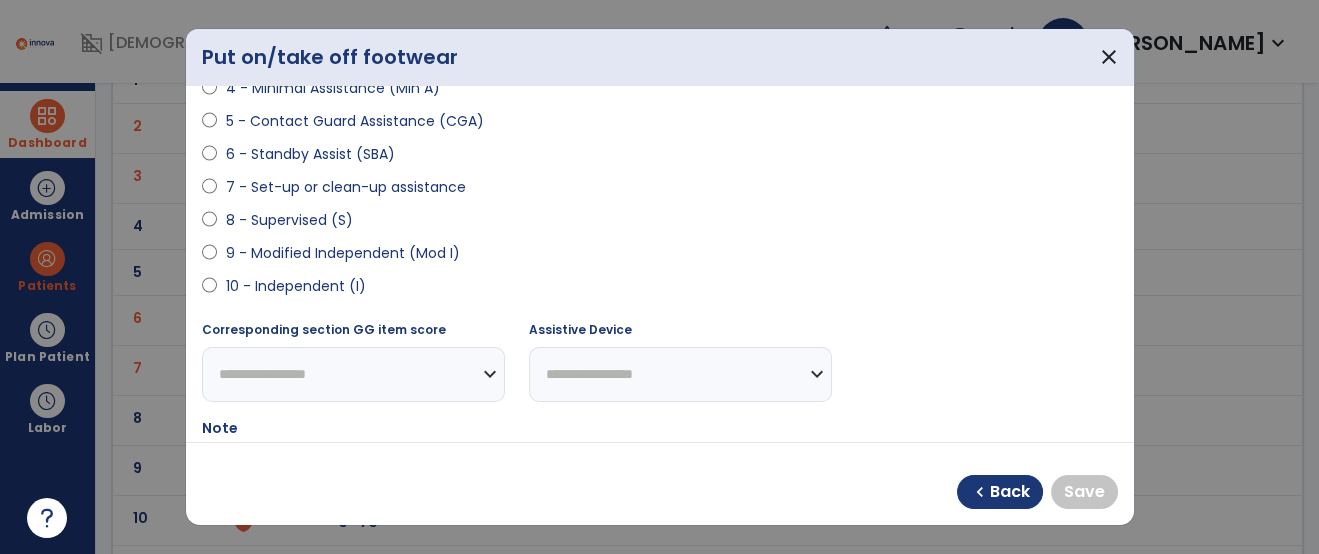 scroll, scrollTop: 382, scrollLeft: 0, axis: vertical 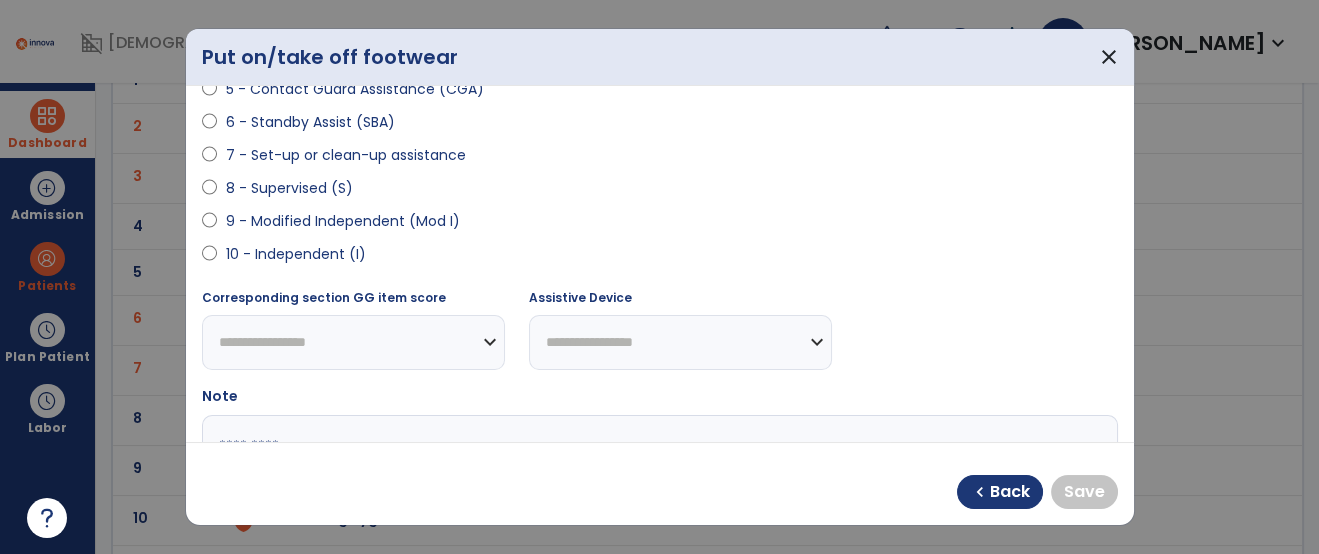 click on "9 - Modified Independent (Mod I)" at bounding box center (660, 225) 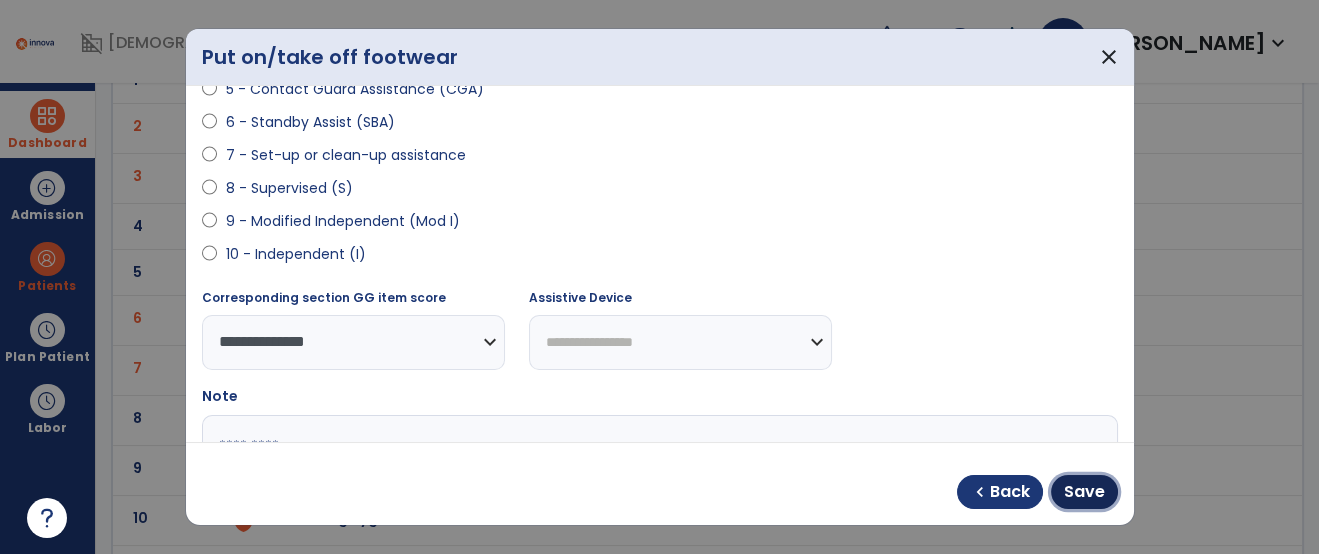 click on "Save" at bounding box center [1084, 492] 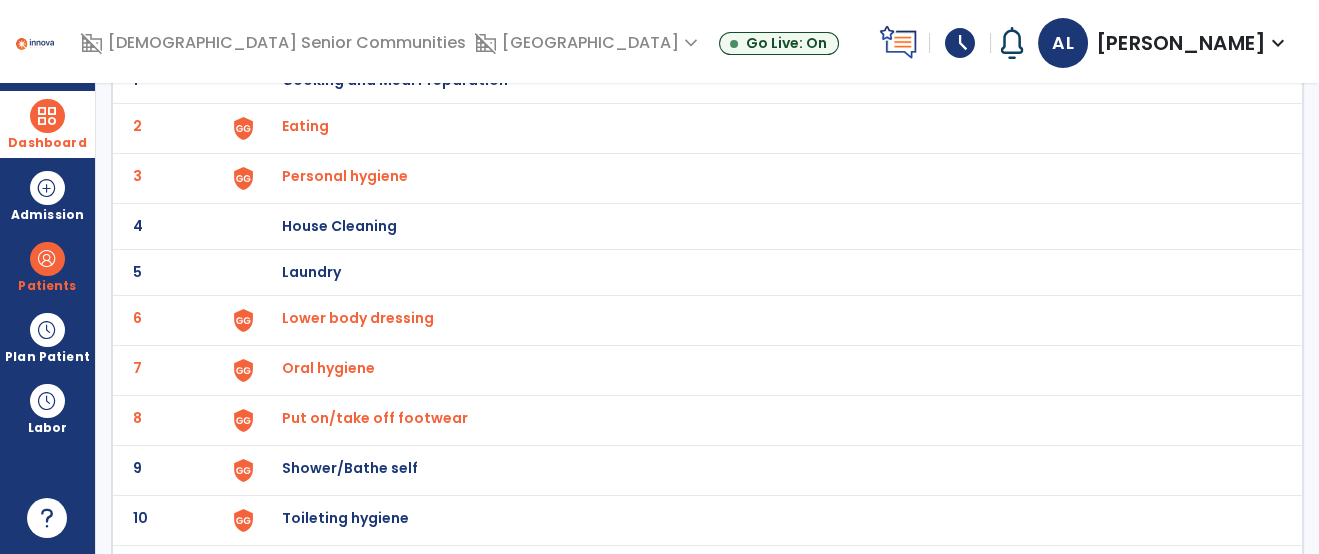 click on "Shower/Bathe self" at bounding box center (395, 80) 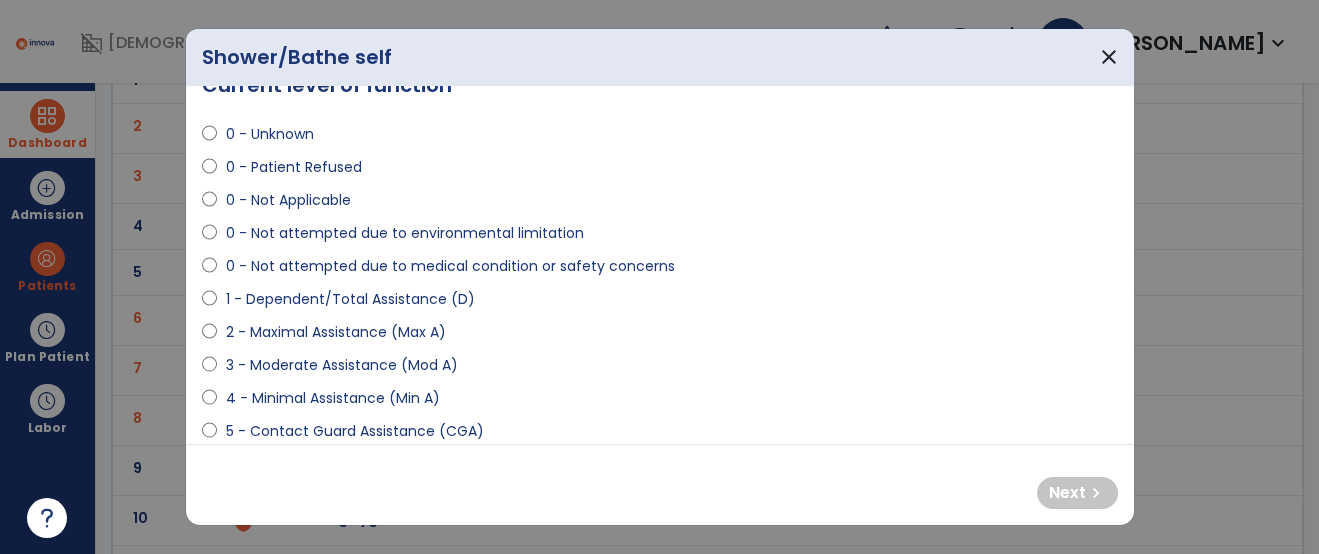 scroll, scrollTop: 72, scrollLeft: 0, axis: vertical 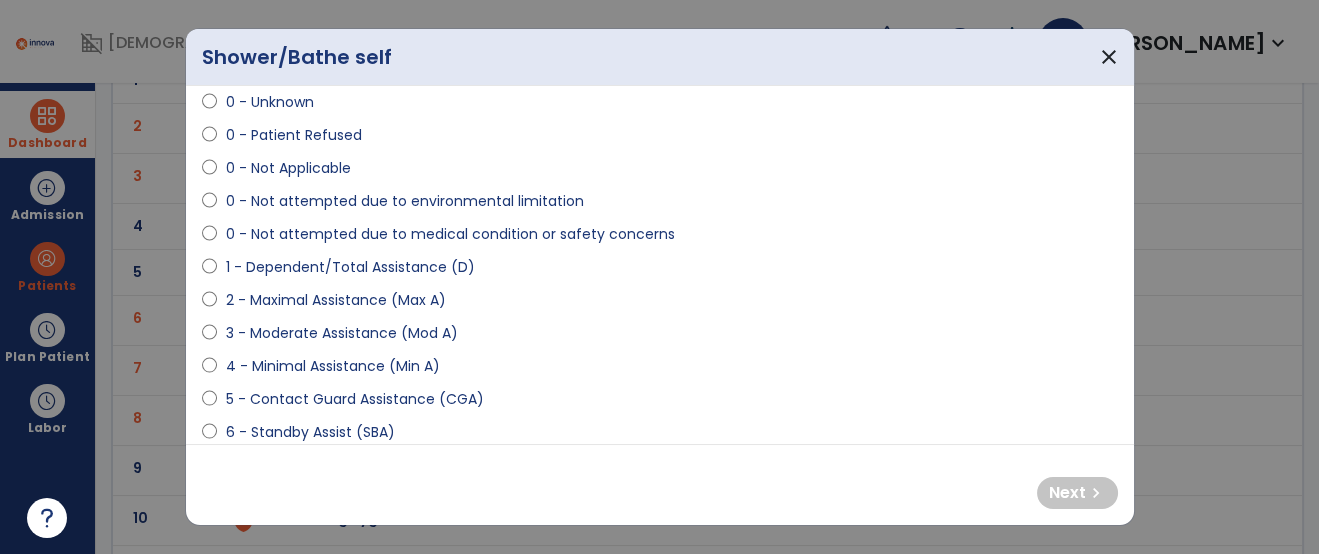 click on "3 - Moderate Assistance (Mod A)" at bounding box center (341, 333) 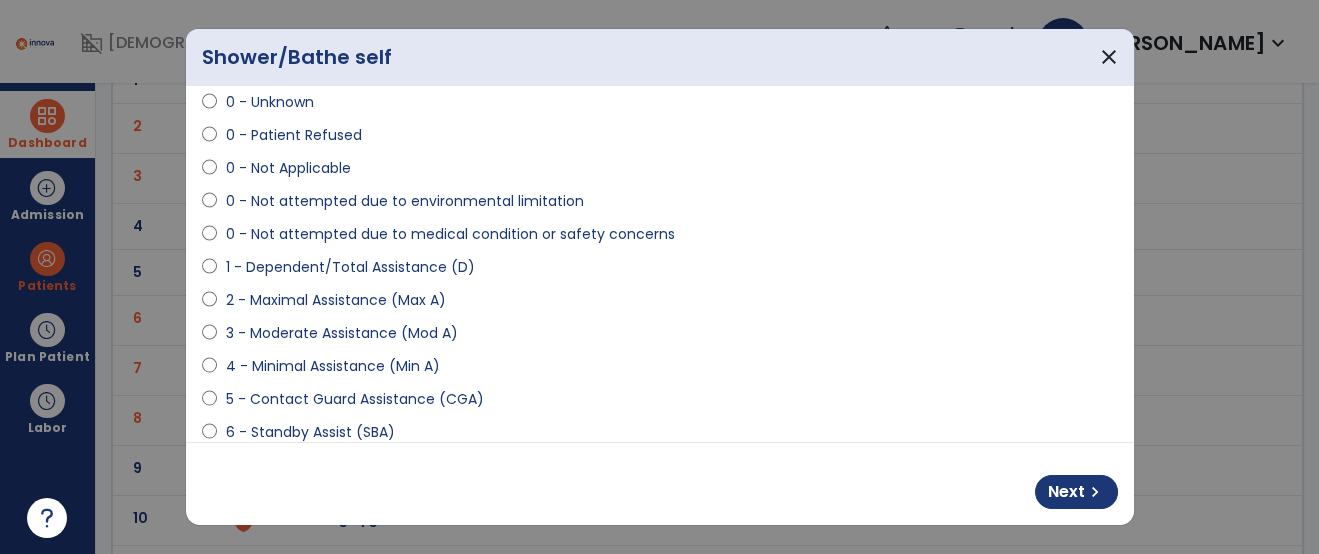 click on "2 - Maximal Assistance (Max A)" at bounding box center (335, 300) 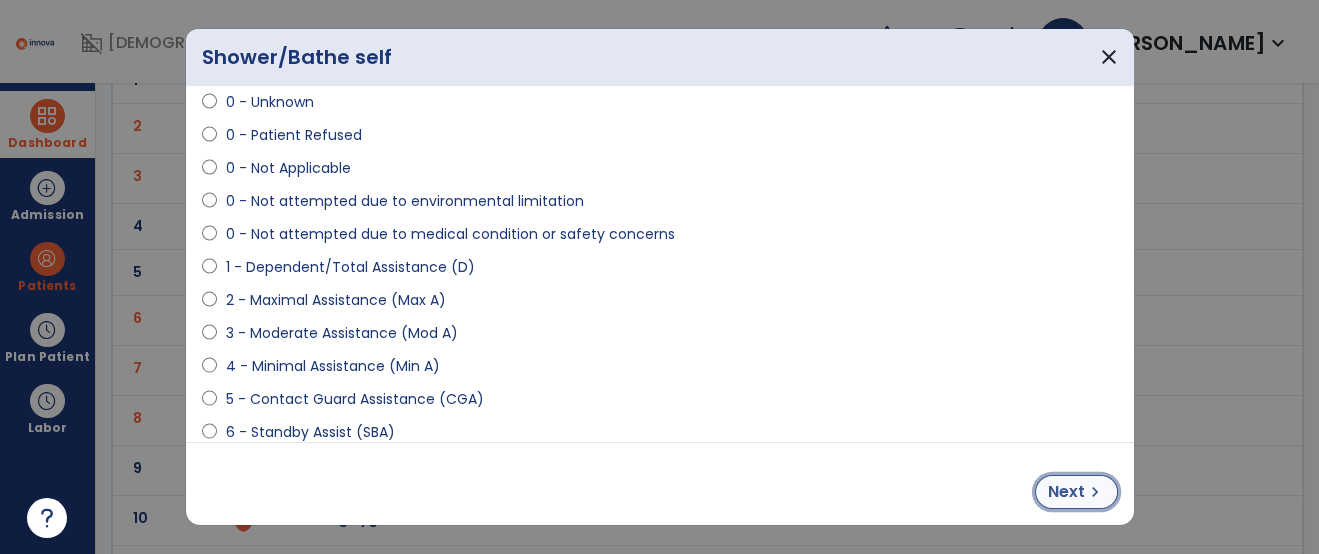 click on "Next" at bounding box center [1066, 492] 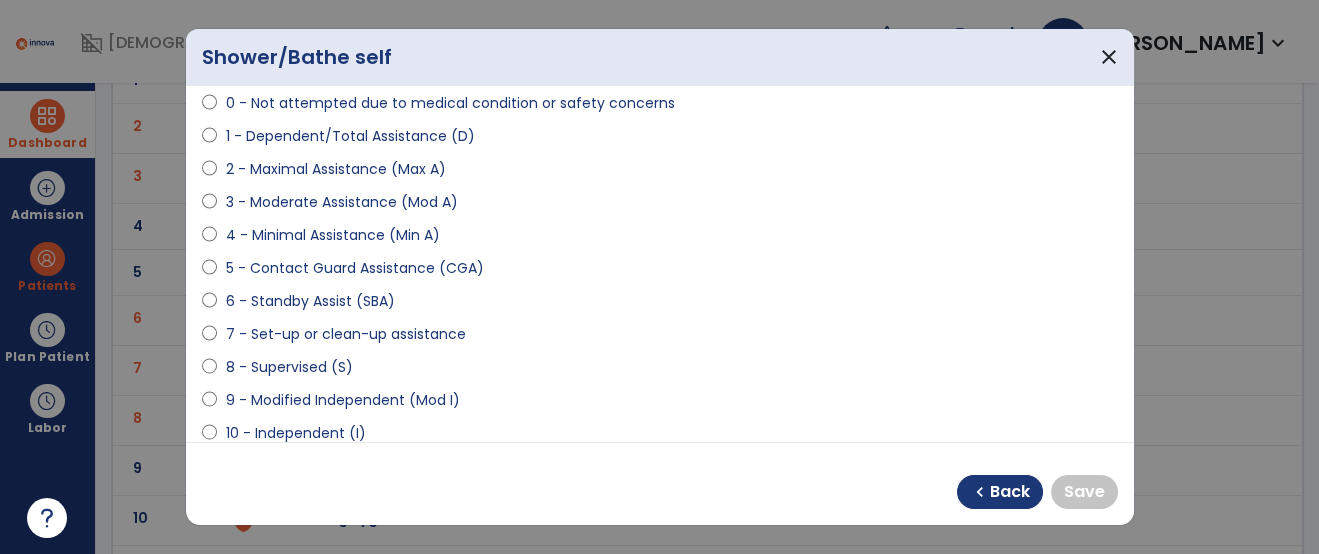 scroll, scrollTop: 270, scrollLeft: 0, axis: vertical 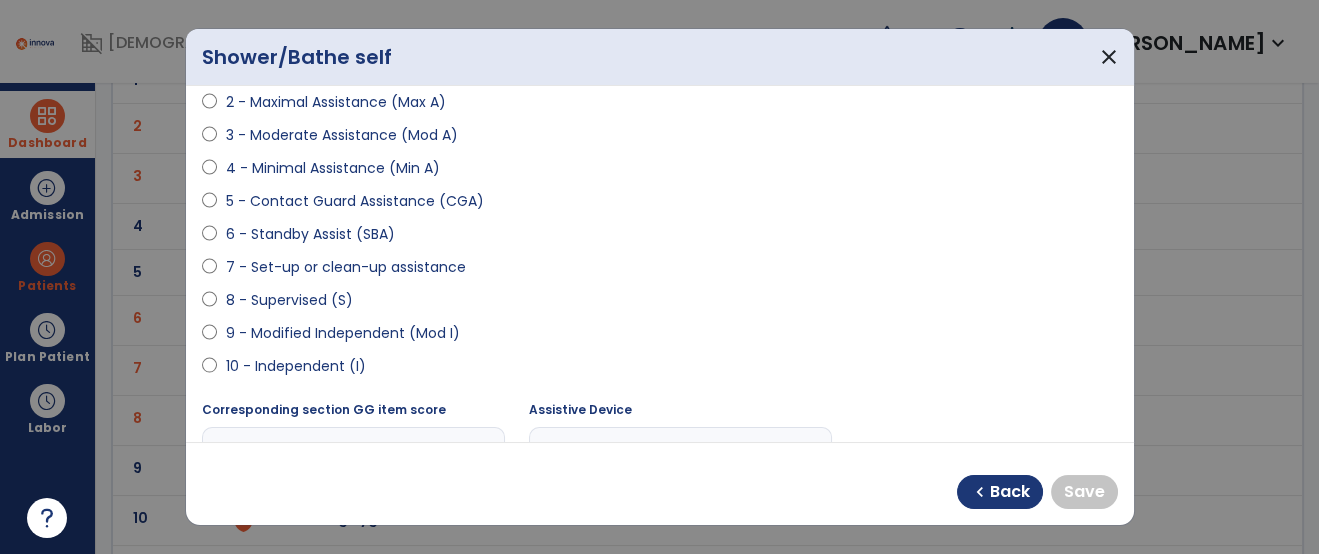 click on "9 - Modified Independent (Mod I)" at bounding box center (342, 333) 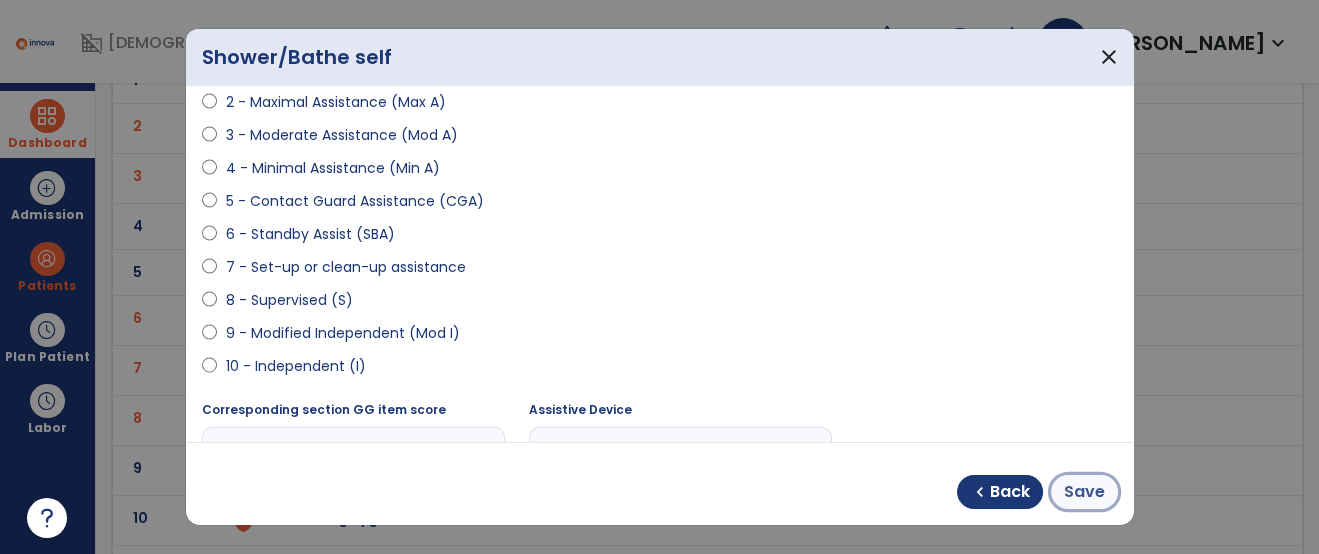 click on "Save" at bounding box center [1084, 492] 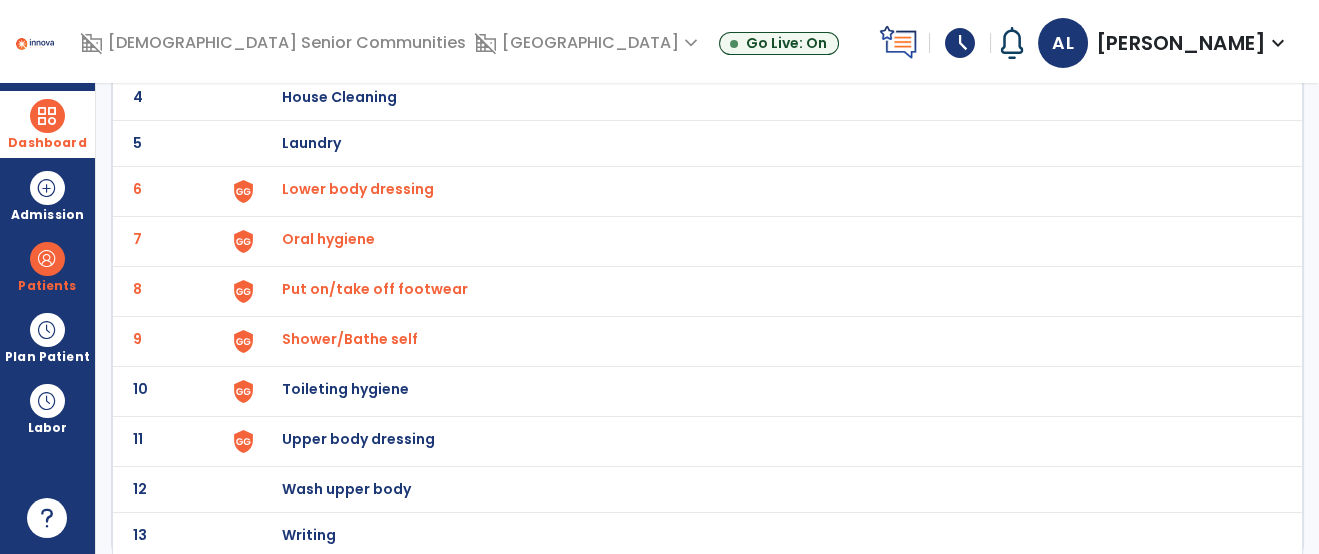 scroll, scrollTop: 315, scrollLeft: 0, axis: vertical 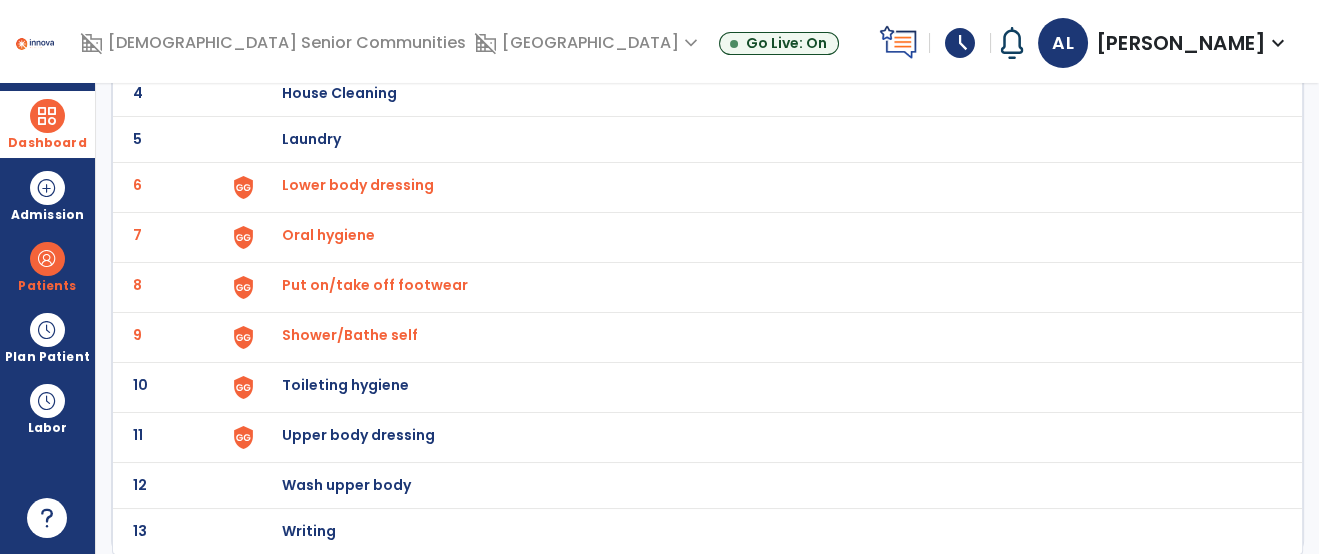 click on "10 Toileting hygiene" 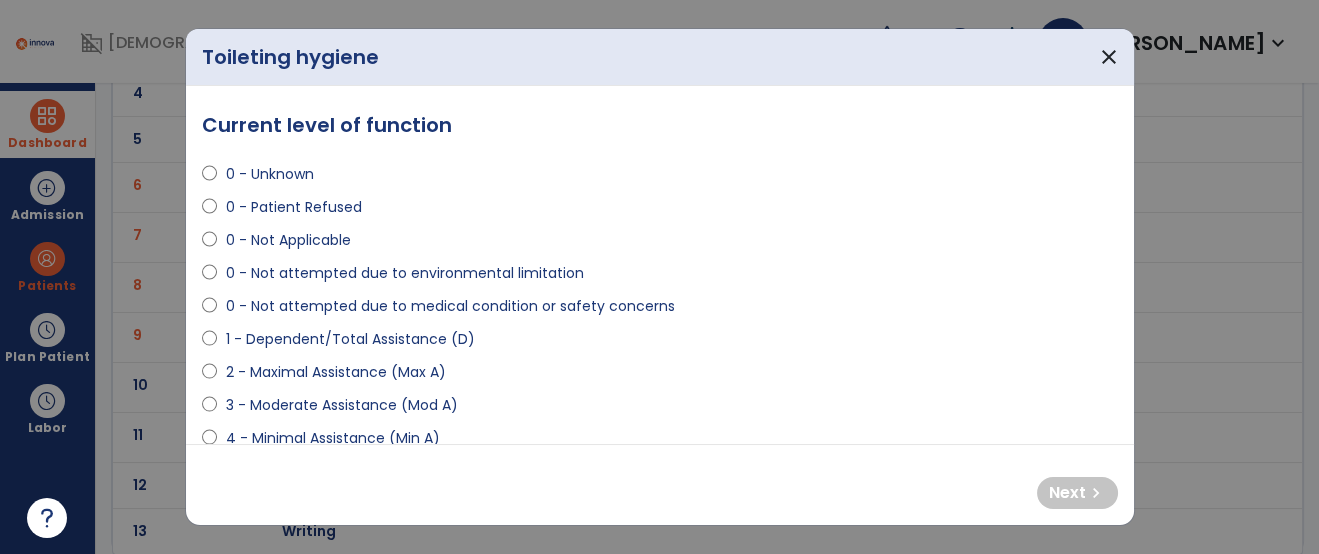 click on "1 - Dependent/Total Assistance (D)" at bounding box center [349, 339] 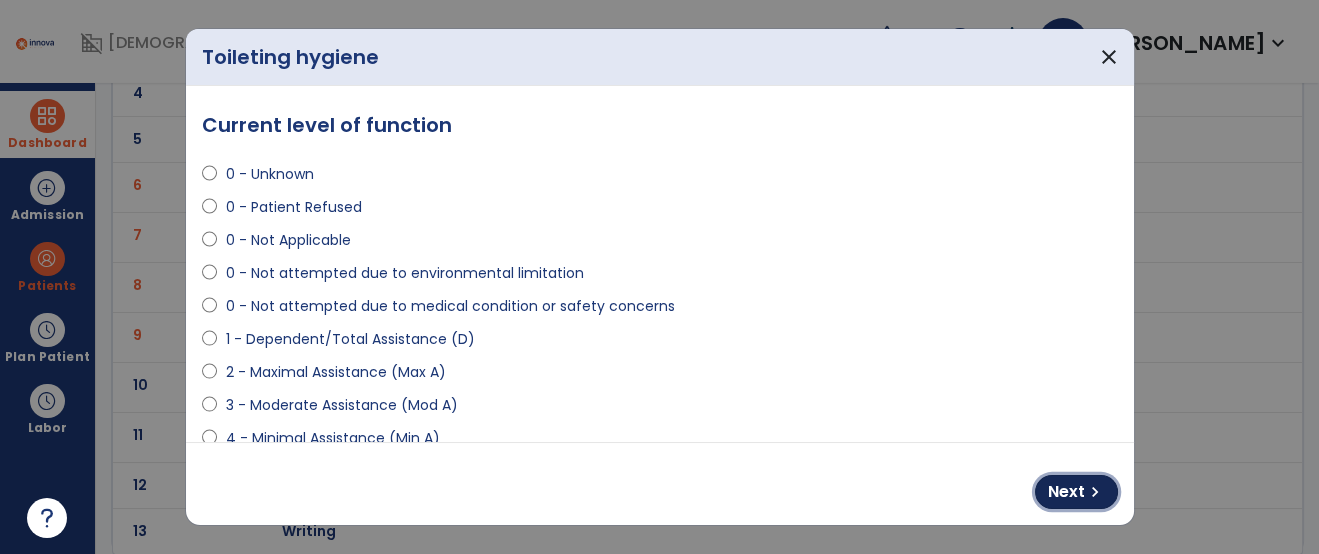 drag, startPoint x: 1076, startPoint y: 488, endPoint x: 1012, endPoint y: 453, distance: 72.94518 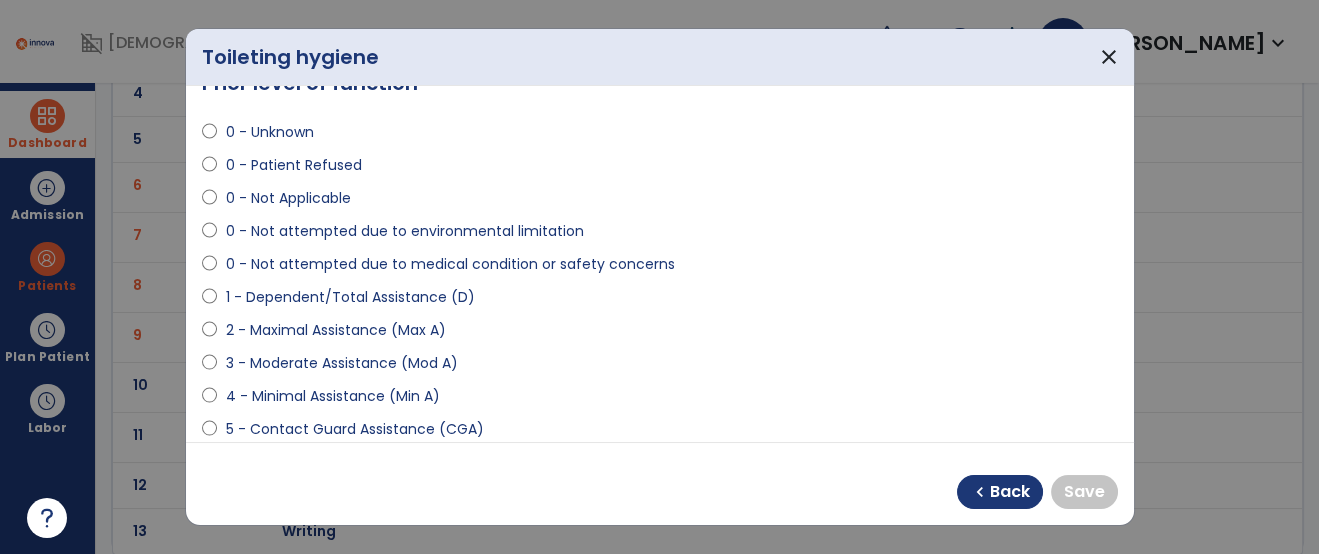 scroll, scrollTop: 219, scrollLeft: 0, axis: vertical 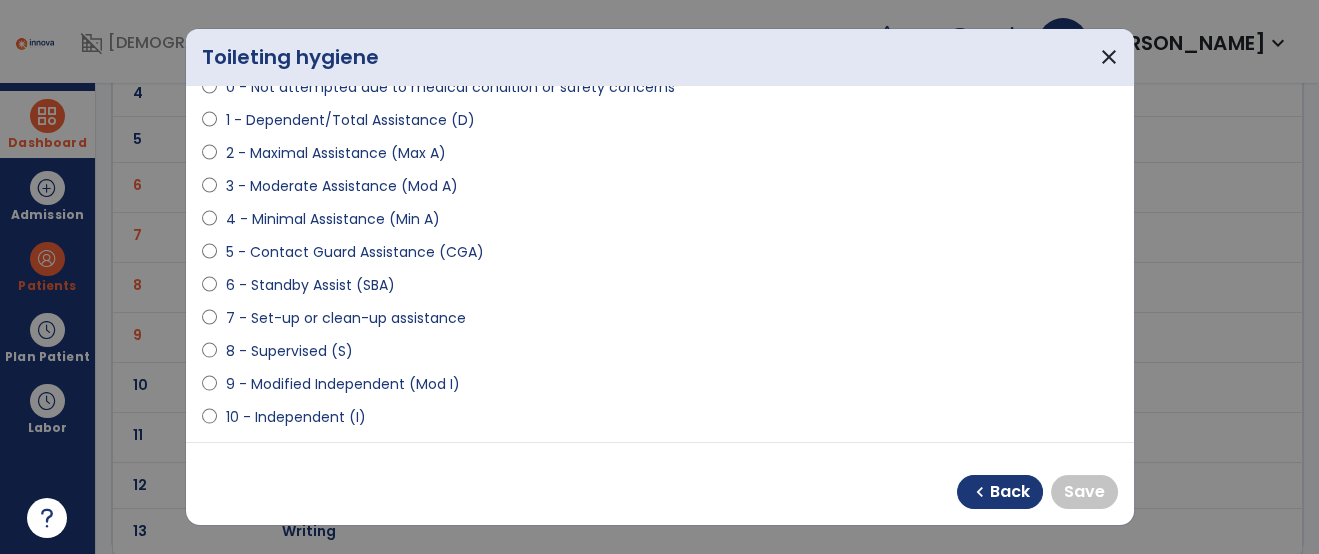 click on "9 - Modified Independent (Mod I)" at bounding box center [660, 388] 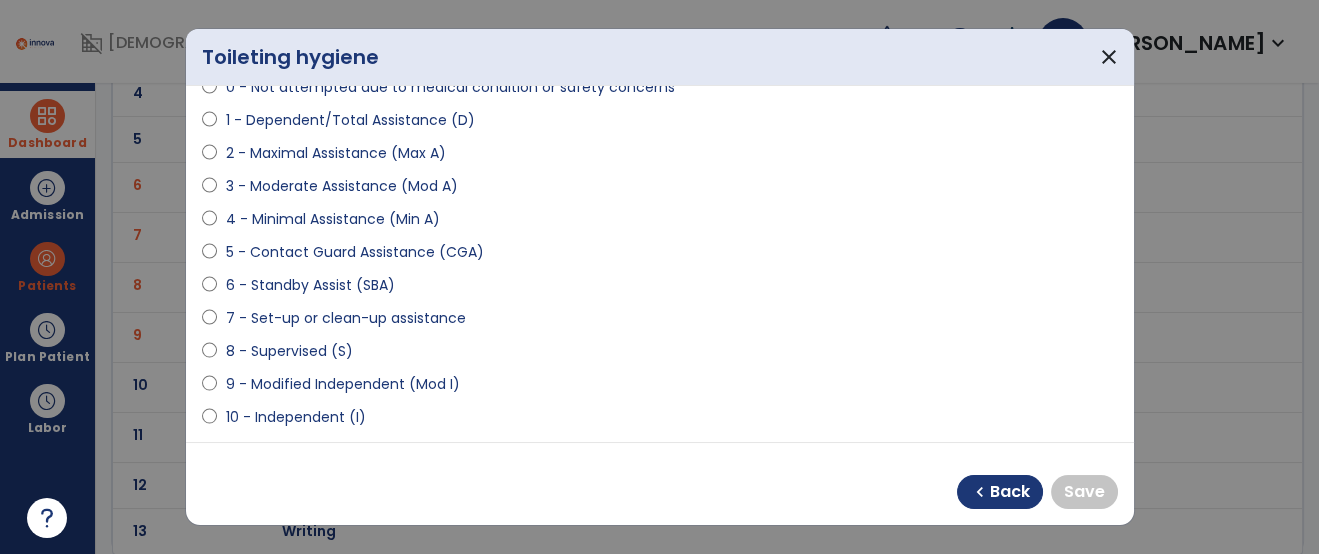 drag, startPoint x: 431, startPoint y: 384, endPoint x: 456, endPoint y: 391, distance: 25.96151 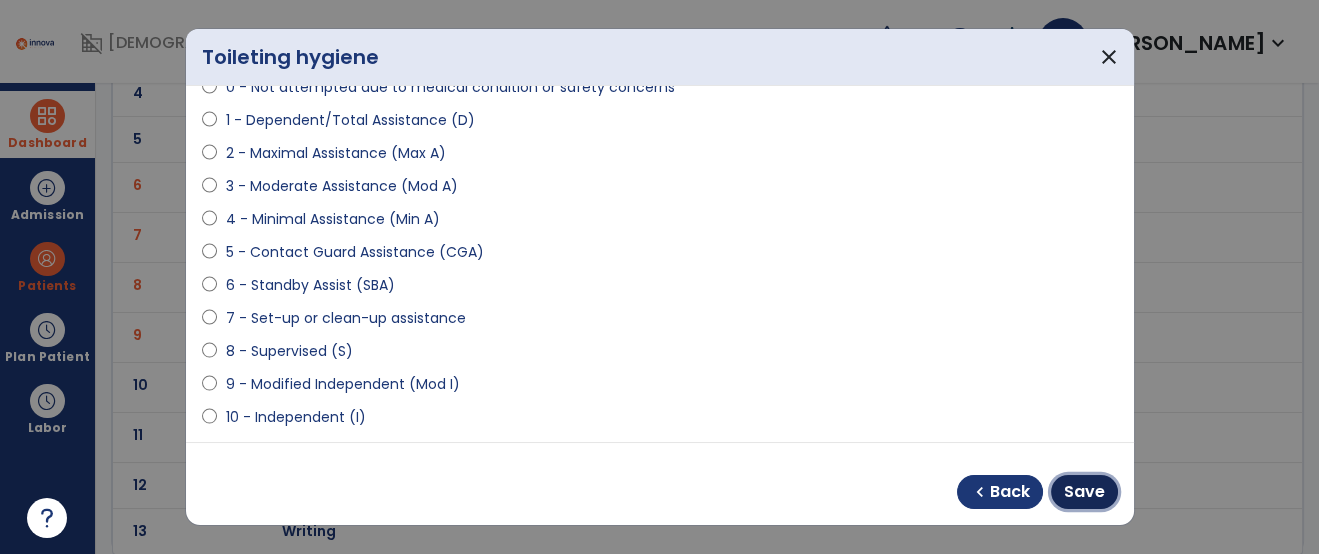drag, startPoint x: 1096, startPoint y: 491, endPoint x: 1073, endPoint y: 483, distance: 24.351591 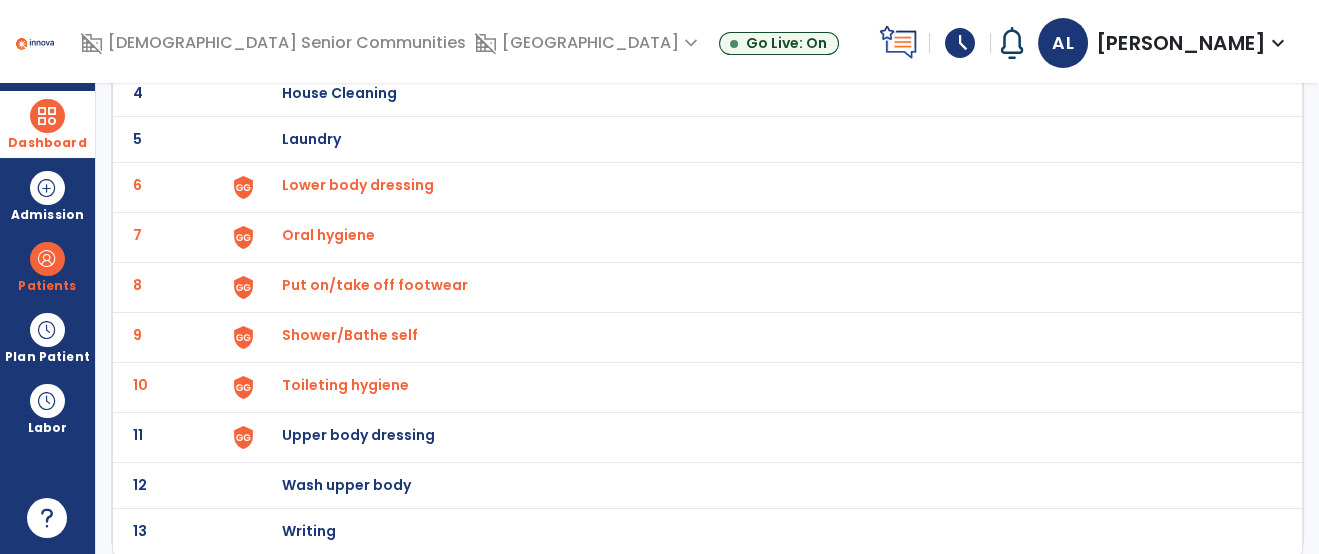 click on "Upper body dressing" at bounding box center (762, -53) 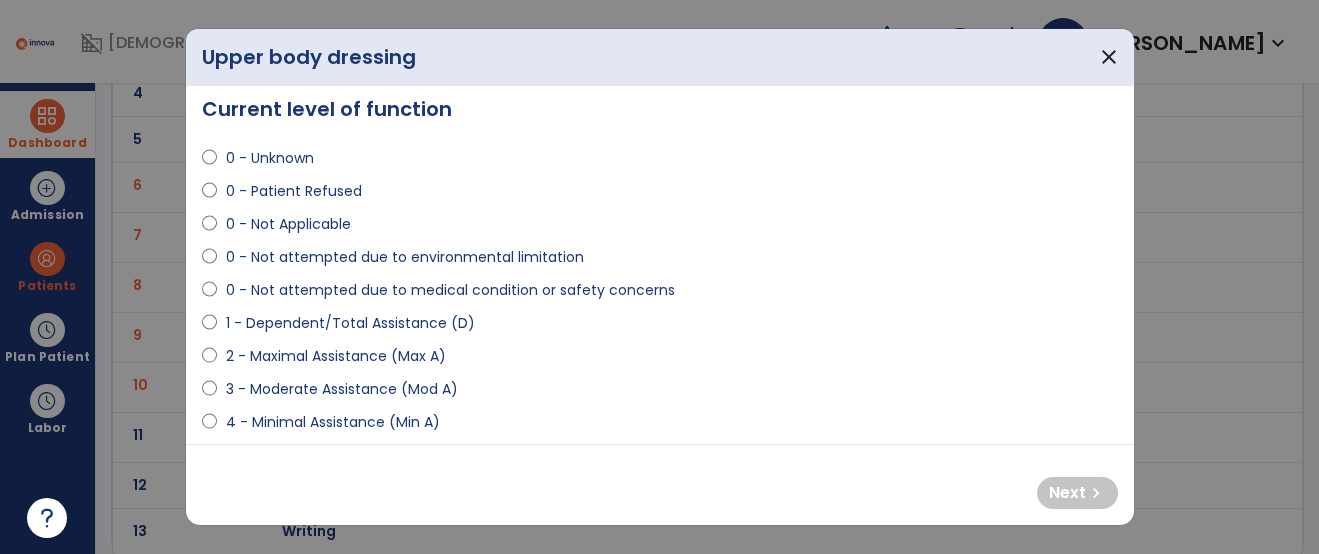 scroll, scrollTop: 34, scrollLeft: 0, axis: vertical 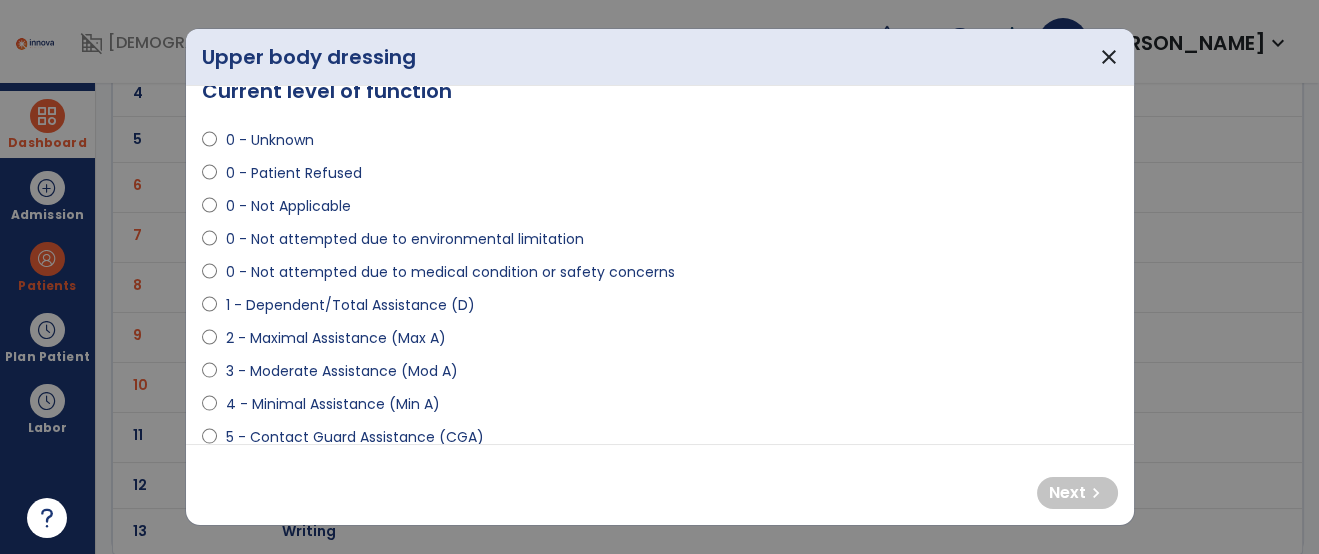 click on "2 - Maximal Assistance (Max A)" at bounding box center [335, 338] 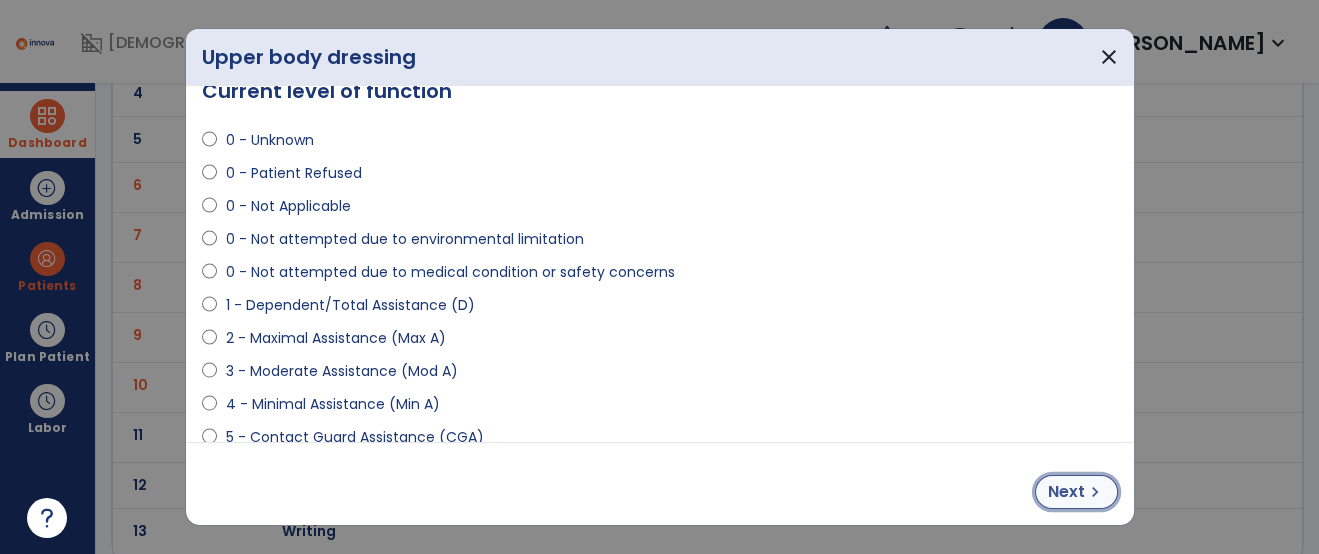 click on "Next  chevron_right" at bounding box center (1076, 492) 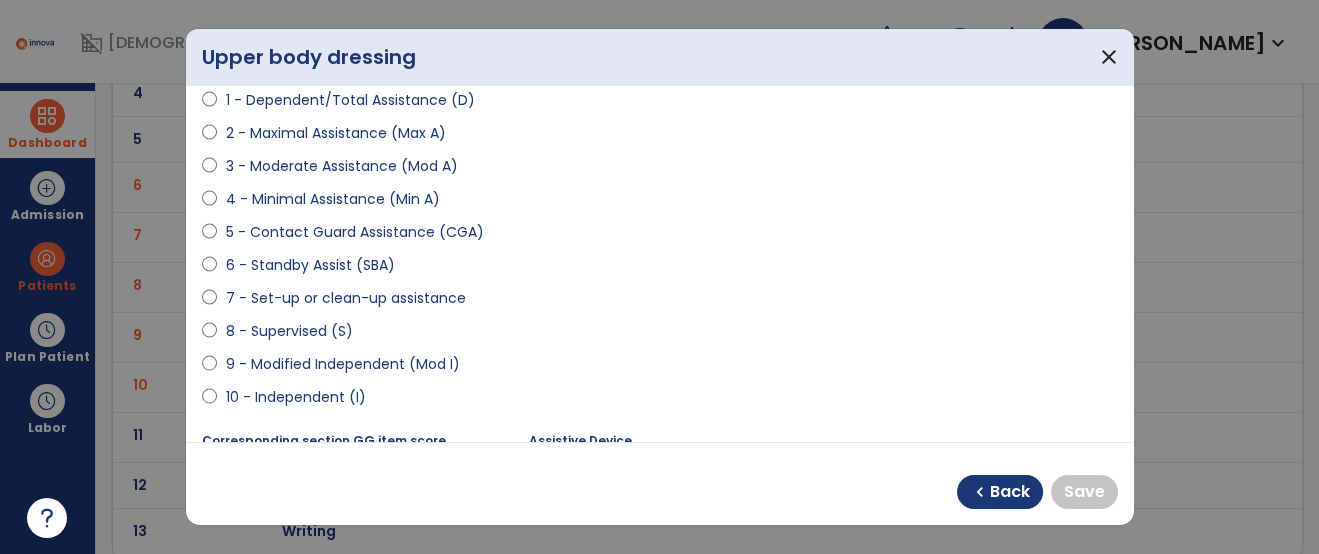 scroll, scrollTop: 292, scrollLeft: 0, axis: vertical 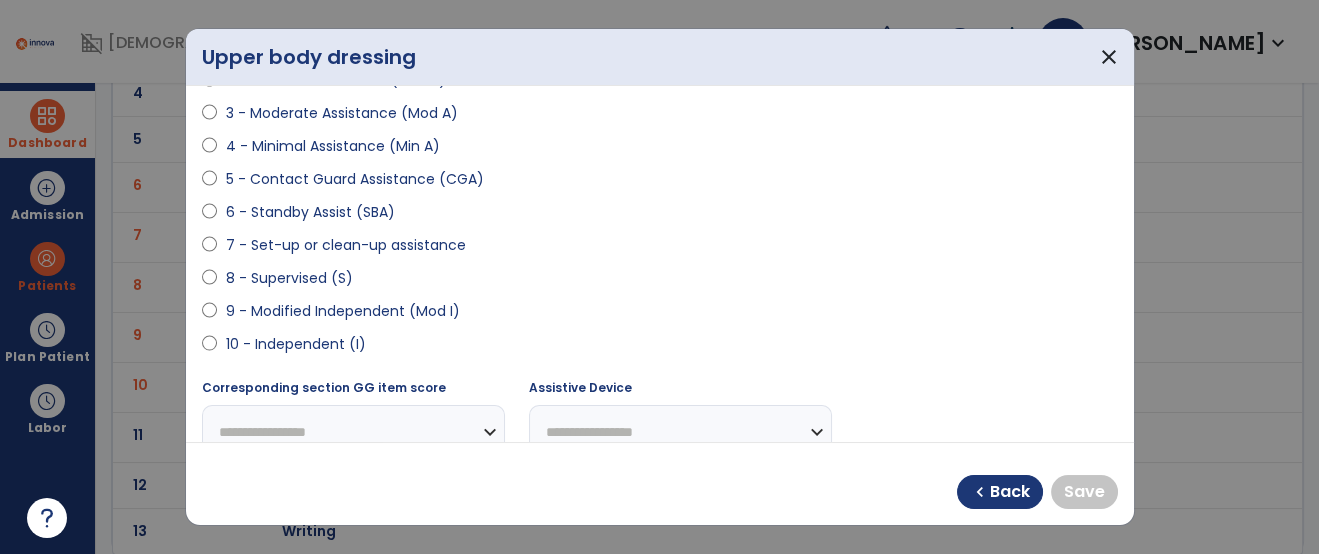 click on "9 - Modified Independent (Mod I)" at bounding box center [342, 311] 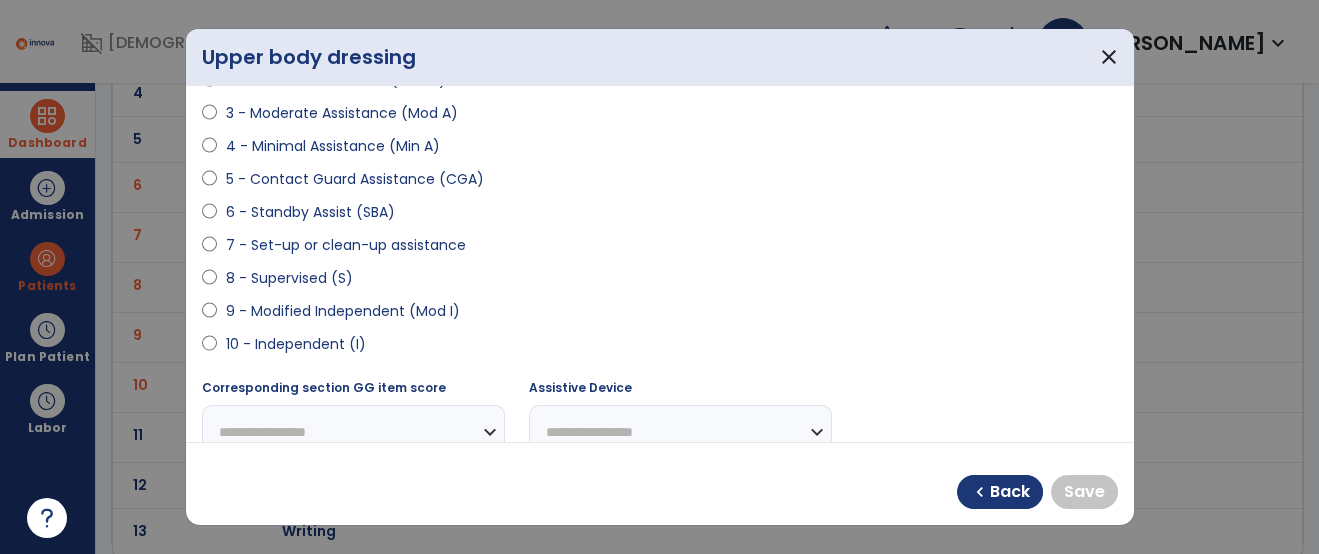 click on "9 - Modified Independent (Mod I)" at bounding box center [342, 311] 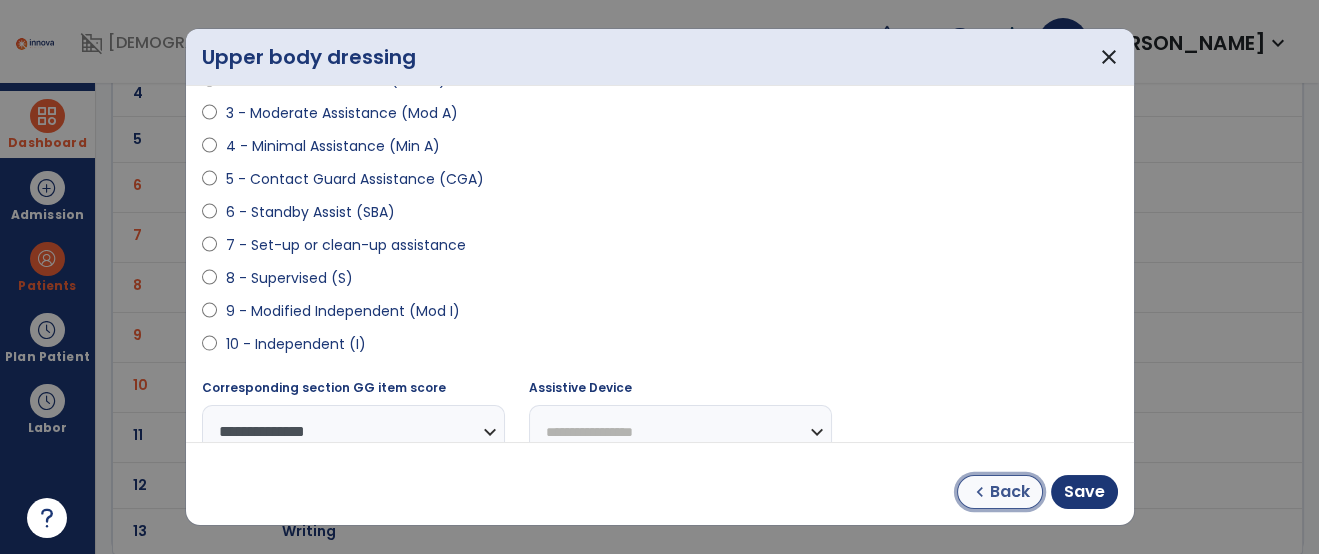 click on "chevron_left  Back" at bounding box center [1000, 492] 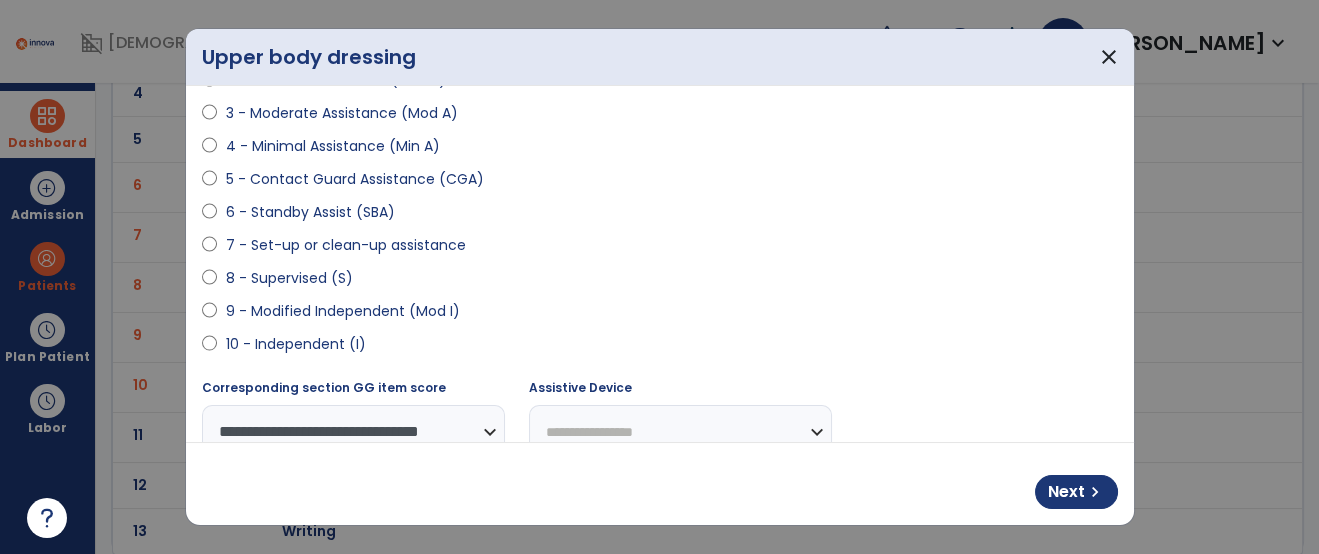 click on "3 - Moderate Assistance (Mod A)" at bounding box center (341, 113) 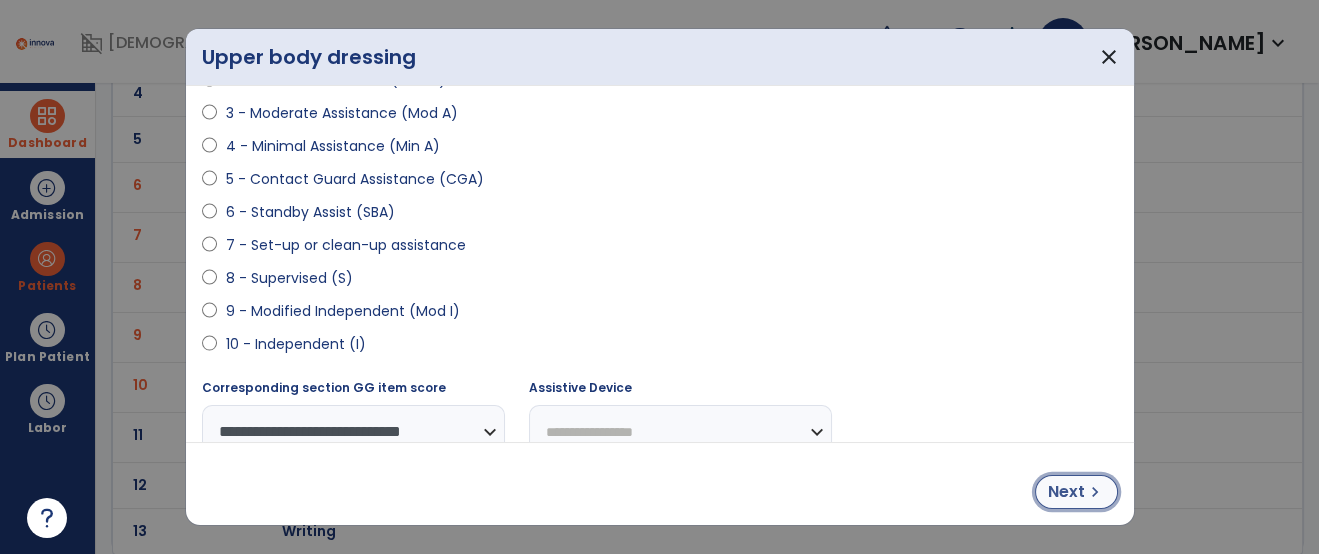 click on "chevron_right" at bounding box center [1095, 492] 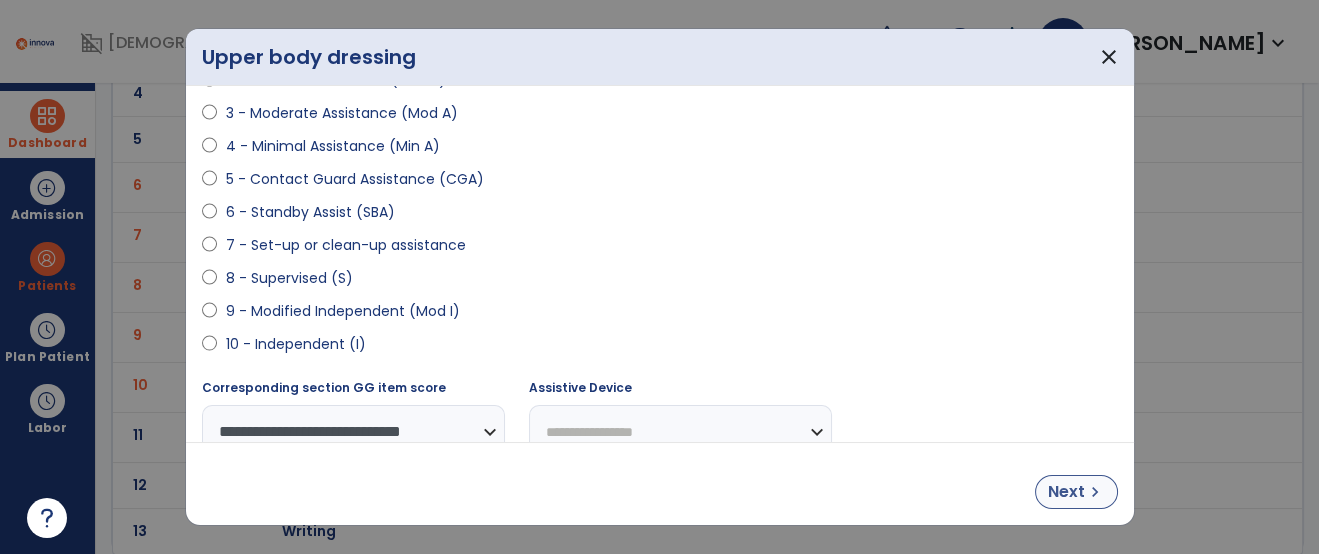 select on "**********" 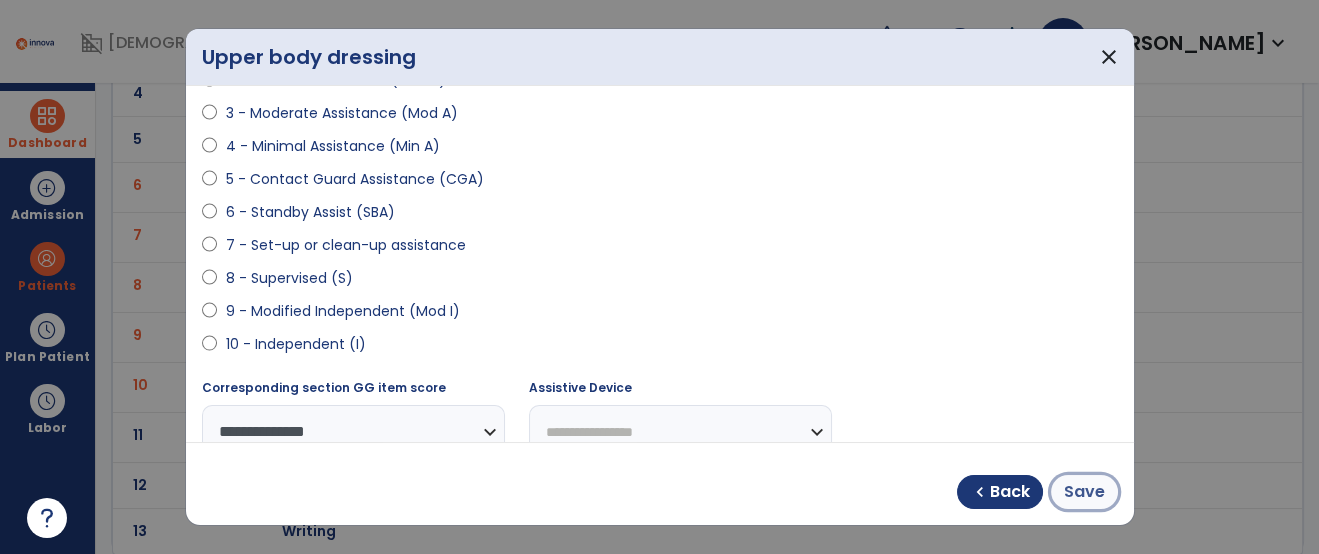 click on "Save" at bounding box center [1084, 492] 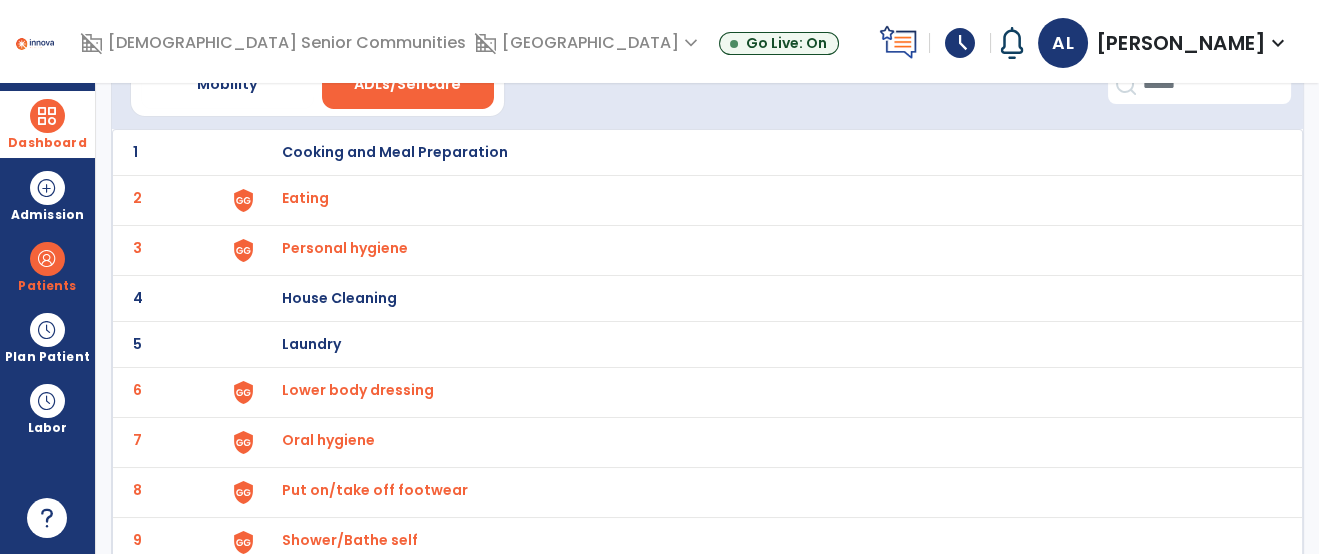 scroll, scrollTop: 0, scrollLeft: 0, axis: both 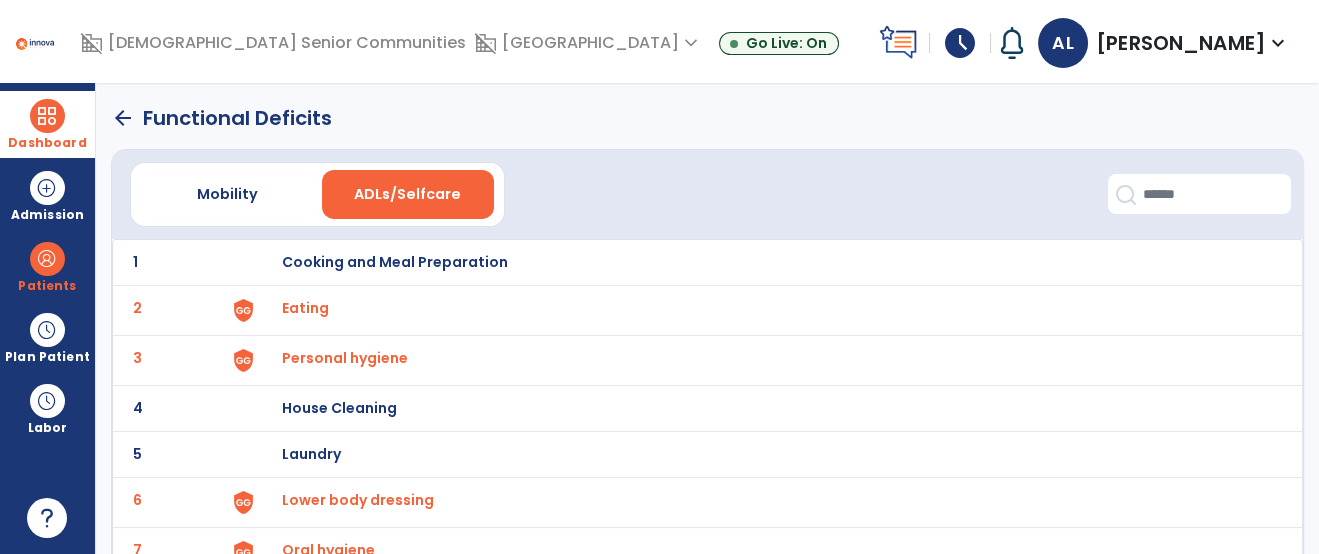 click on "arrow_back" 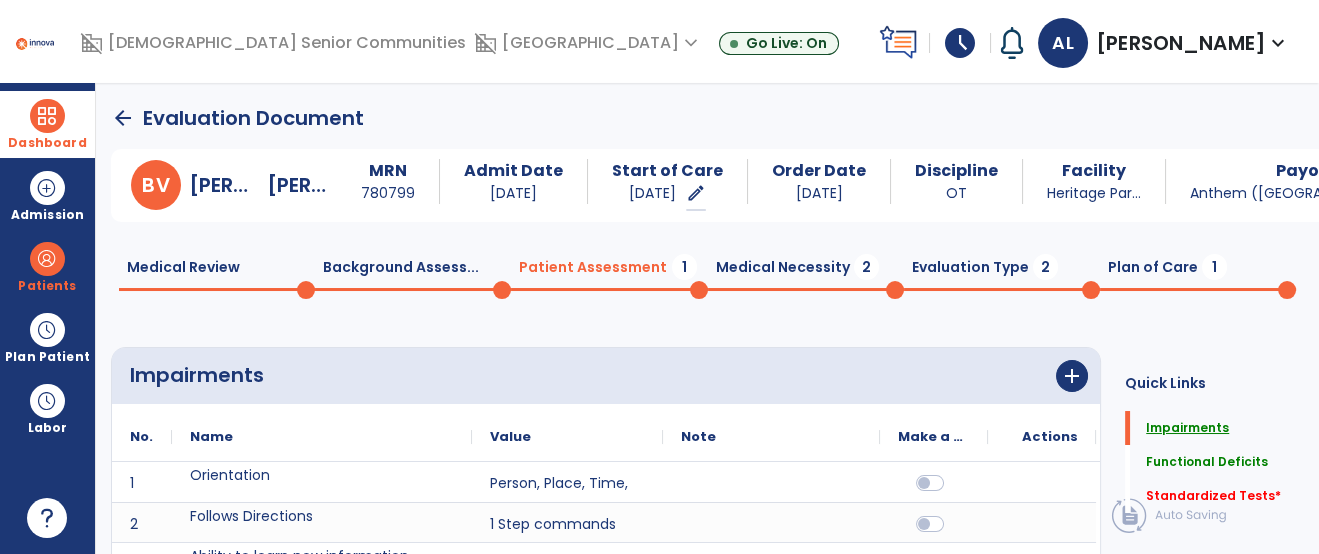 scroll, scrollTop: 20, scrollLeft: 0, axis: vertical 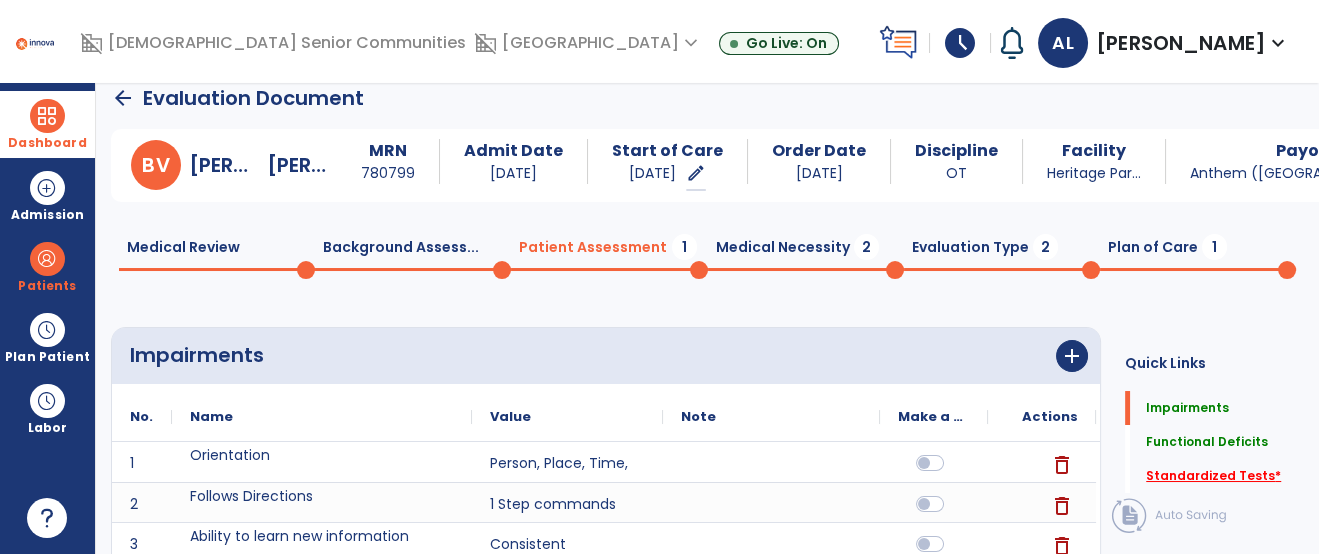 click on "Standardized Tests   *" 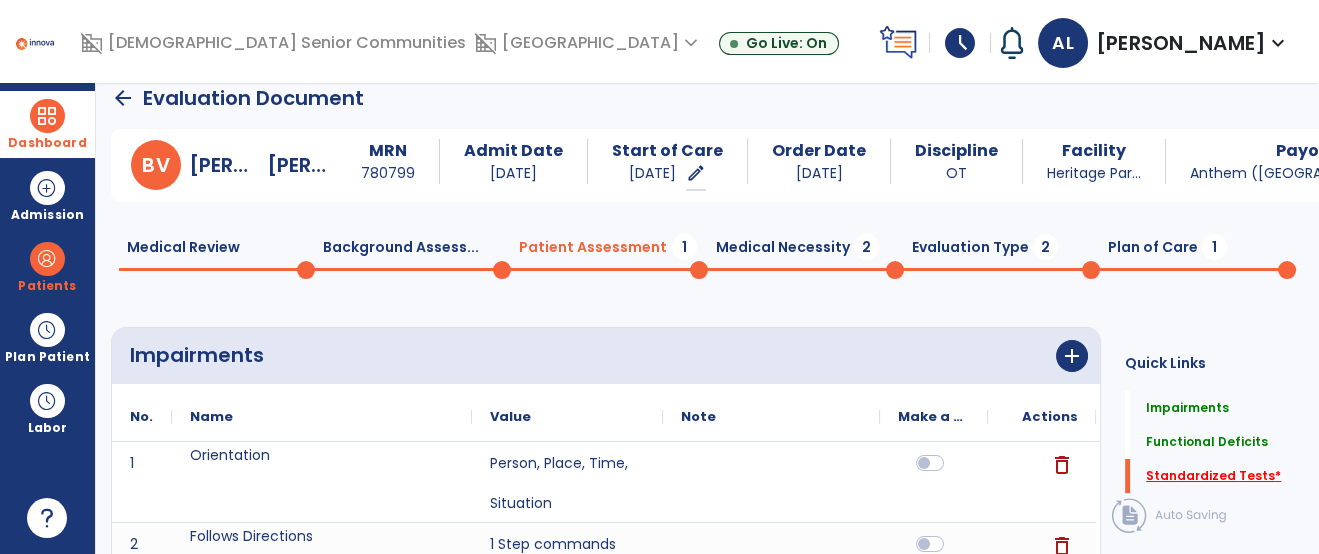 click on "Standardized Tests   *" 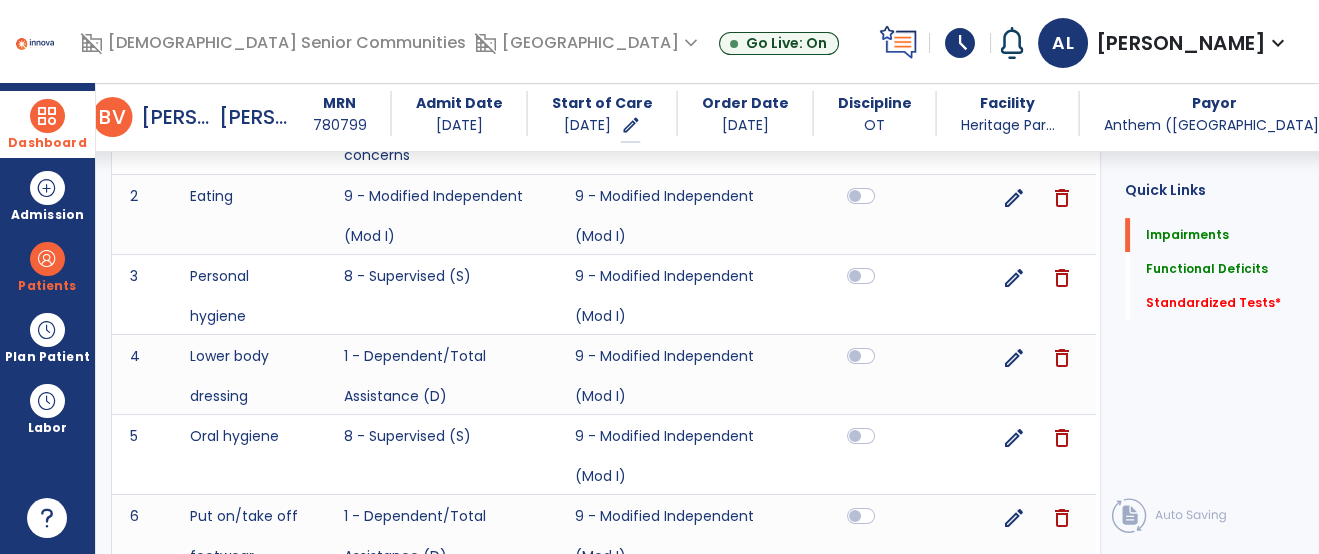 scroll, scrollTop: 1811, scrollLeft: 0, axis: vertical 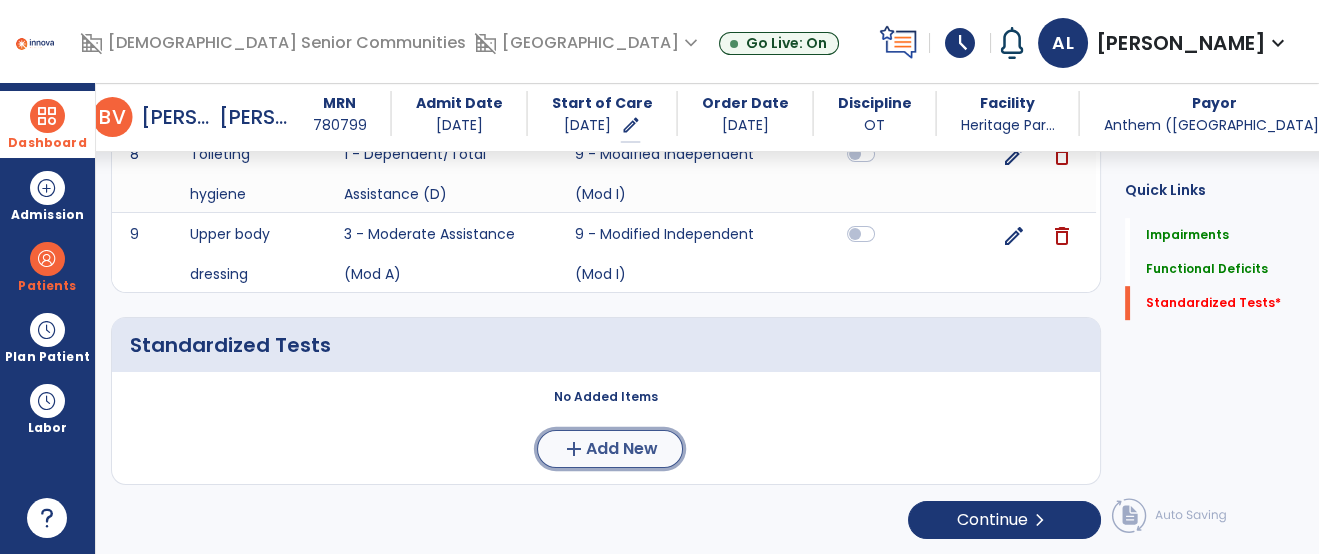 click on "Add New" 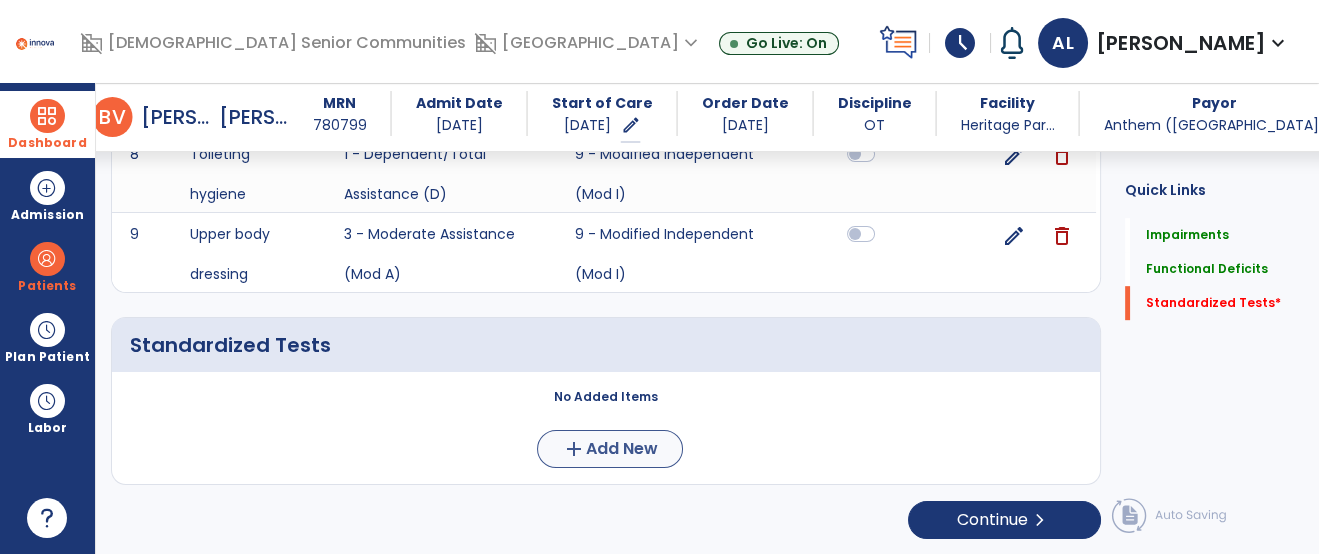 scroll, scrollTop: 0, scrollLeft: 0, axis: both 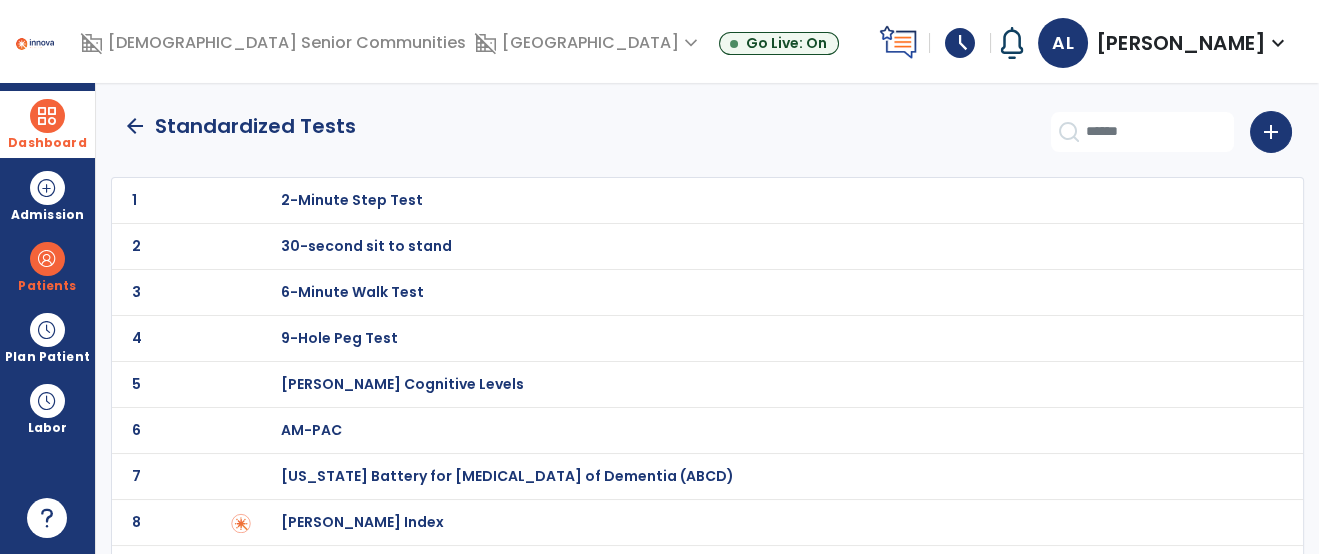 click on "[PERSON_NAME] Index" at bounding box center (352, 200) 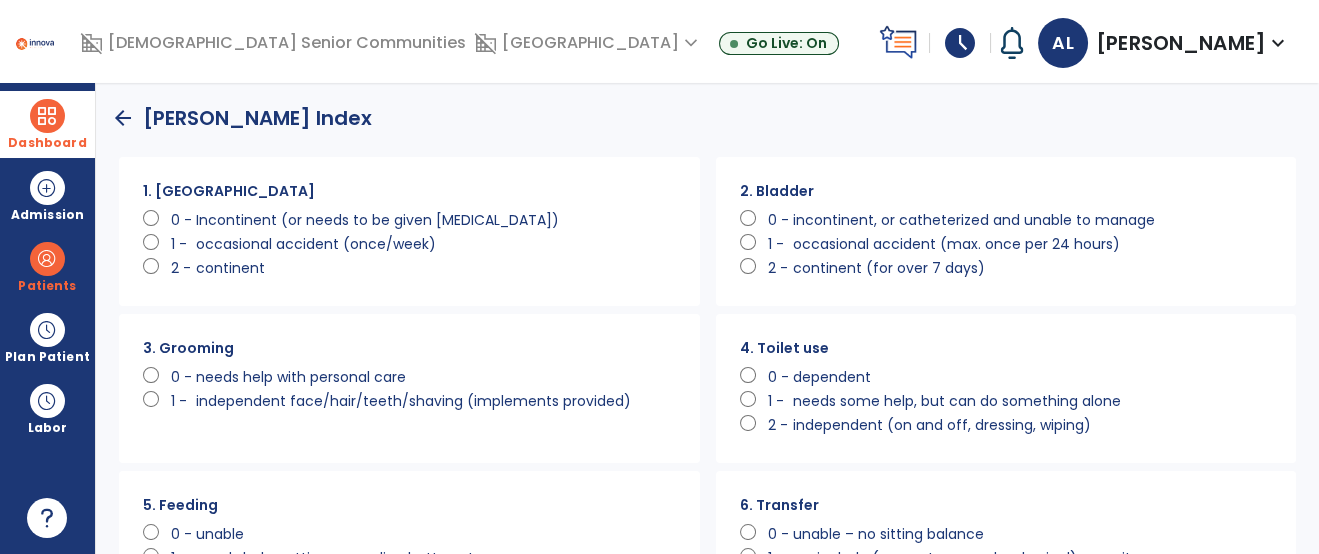 scroll, scrollTop: 0, scrollLeft: 0, axis: both 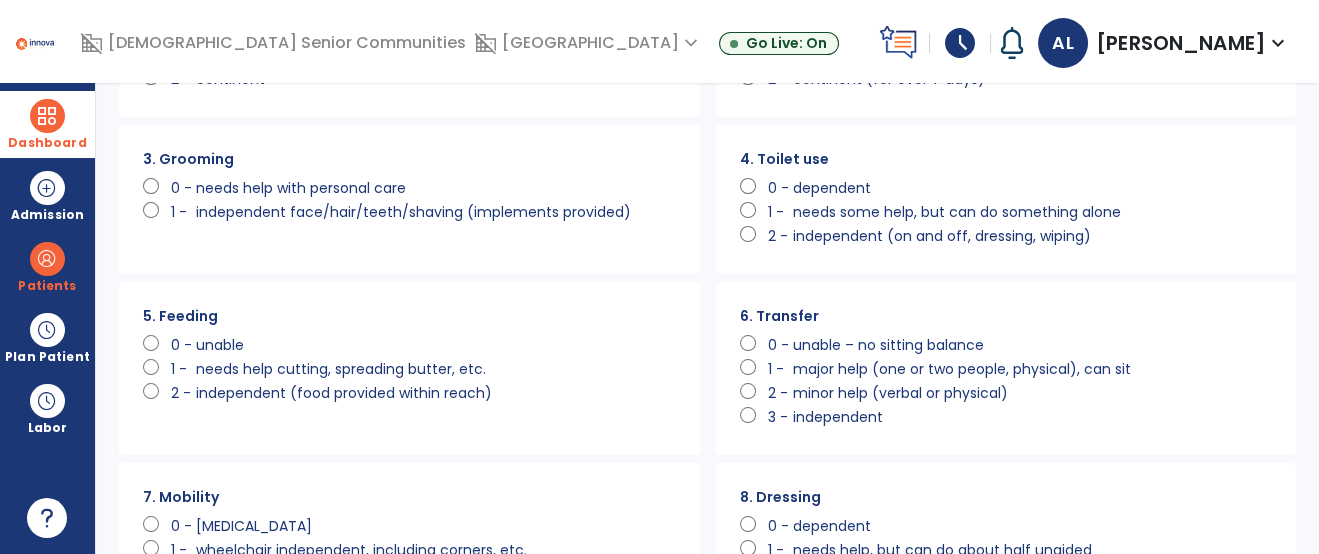 click on "major help (one or two people, physical), can sit" 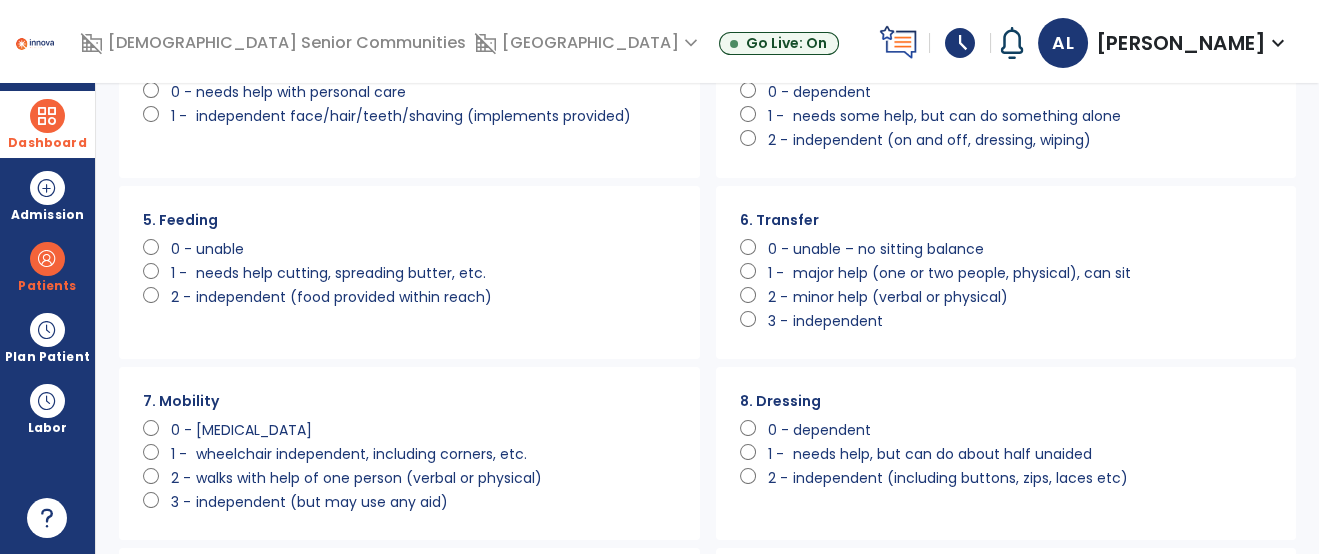 scroll, scrollTop: 286, scrollLeft: 0, axis: vertical 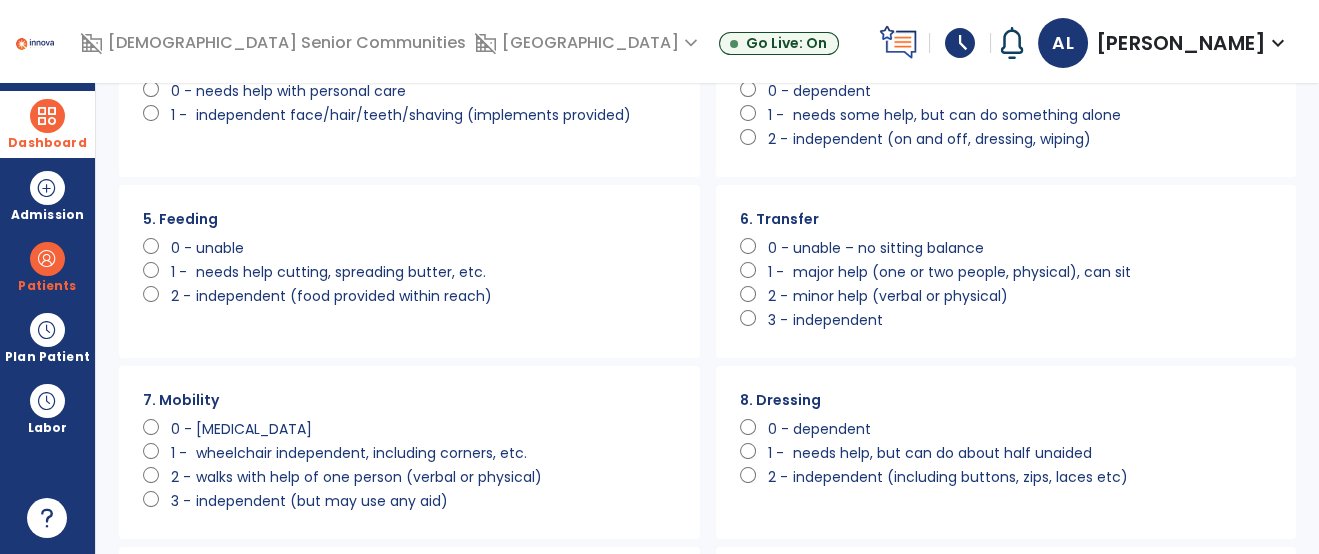 click on "immobile" 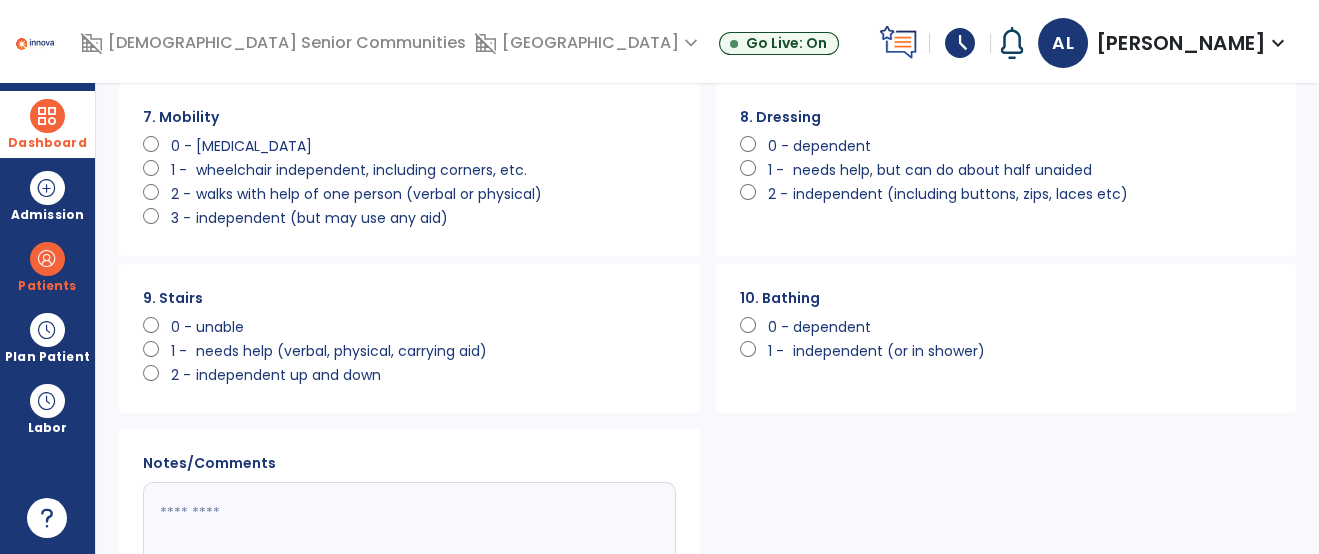 scroll, scrollTop: 576, scrollLeft: 0, axis: vertical 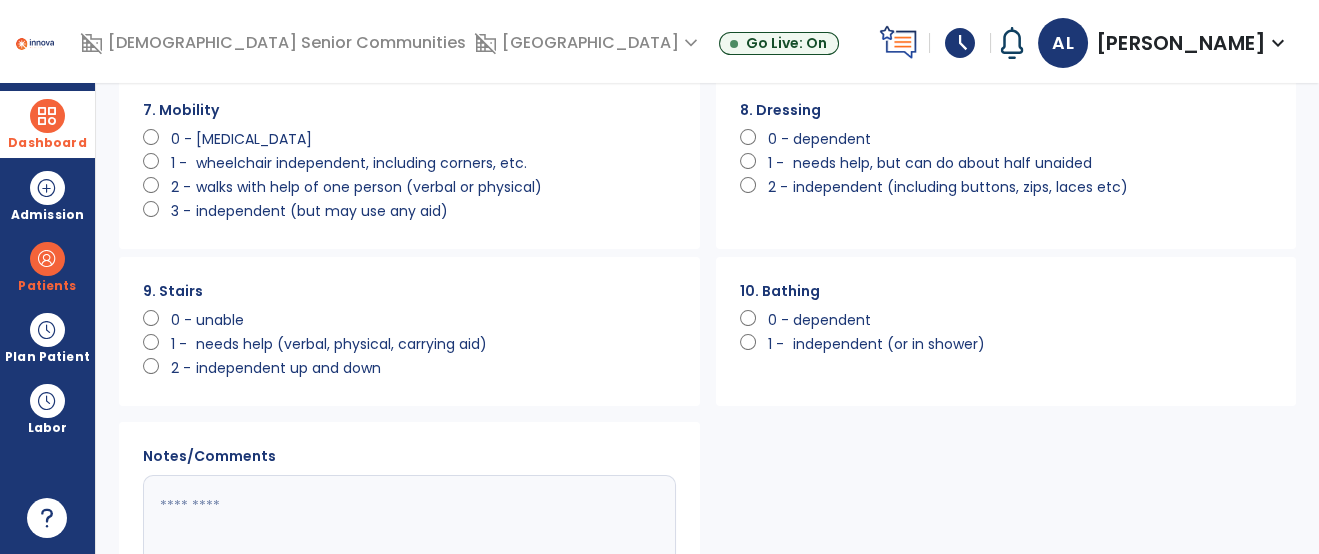 click on "dependent" 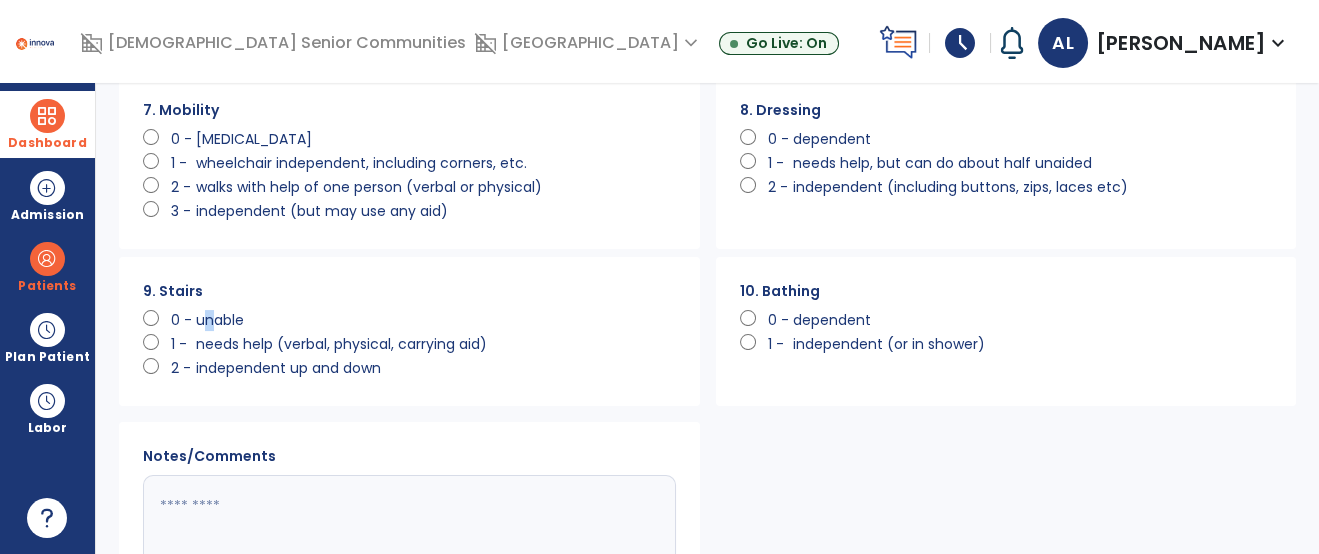 click on "unable" 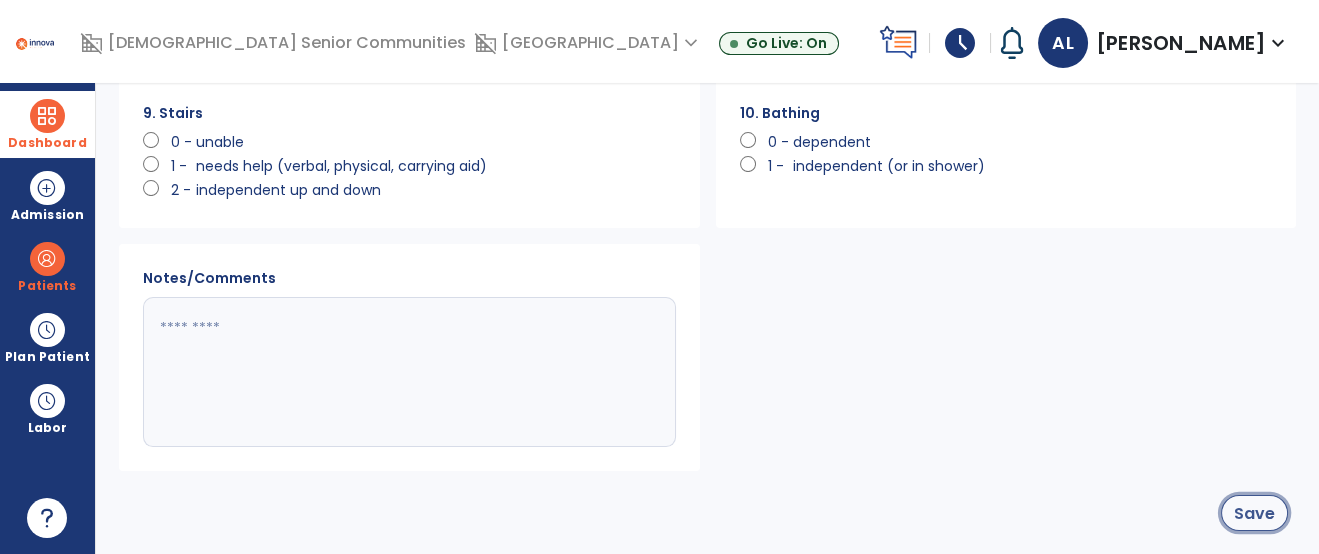 click on "Save" 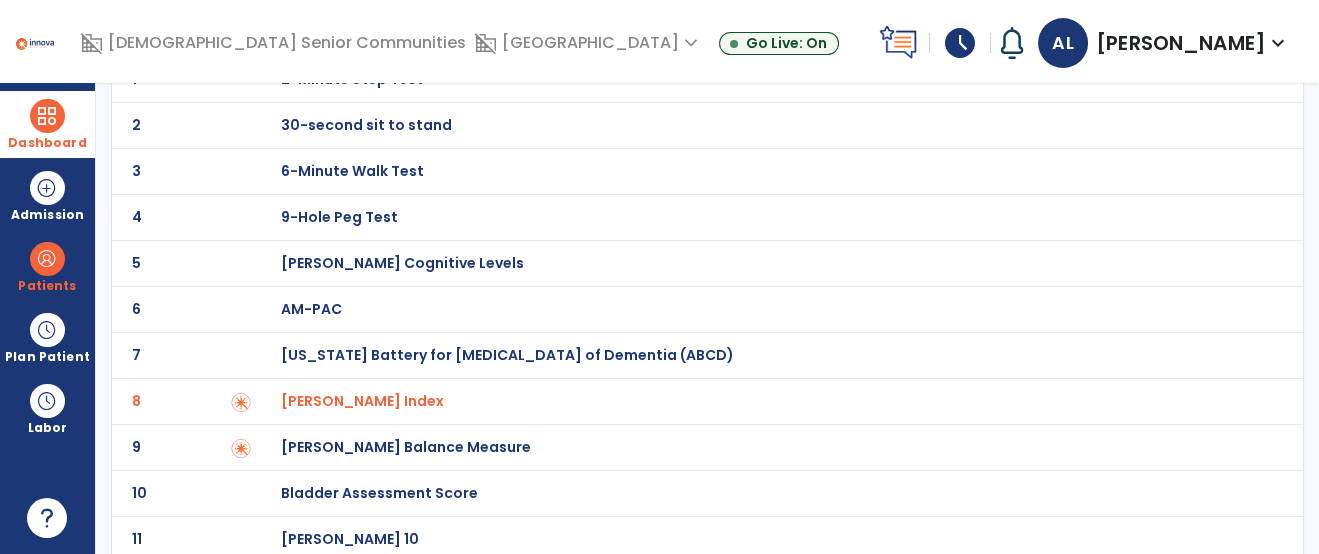scroll, scrollTop: 0, scrollLeft: 0, axis: both 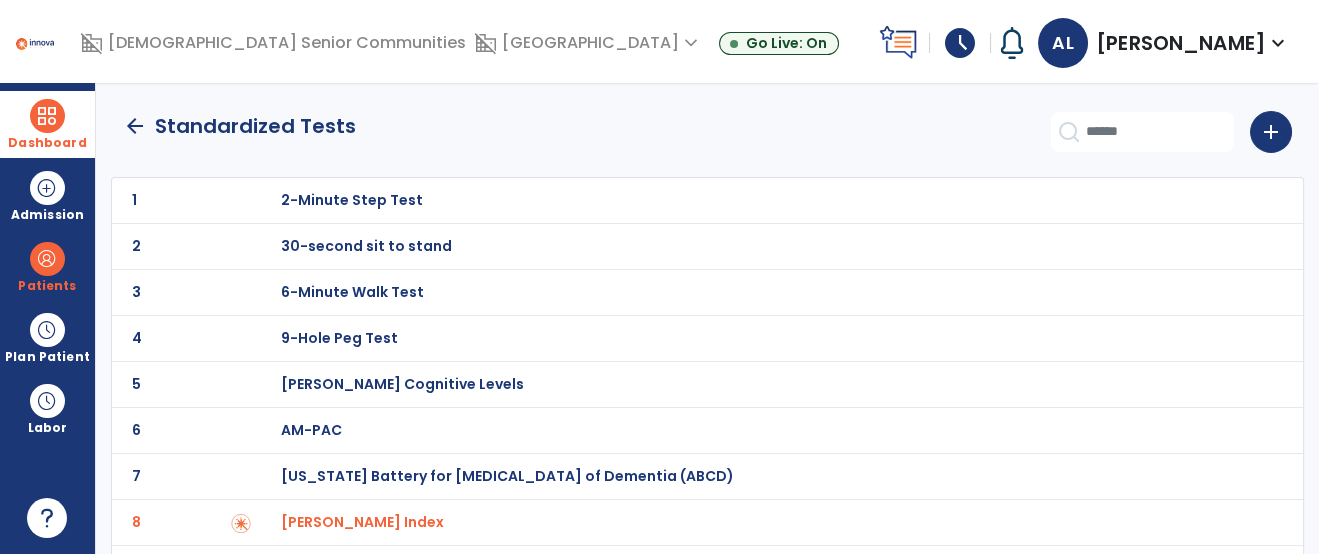 click on "arrow_back" 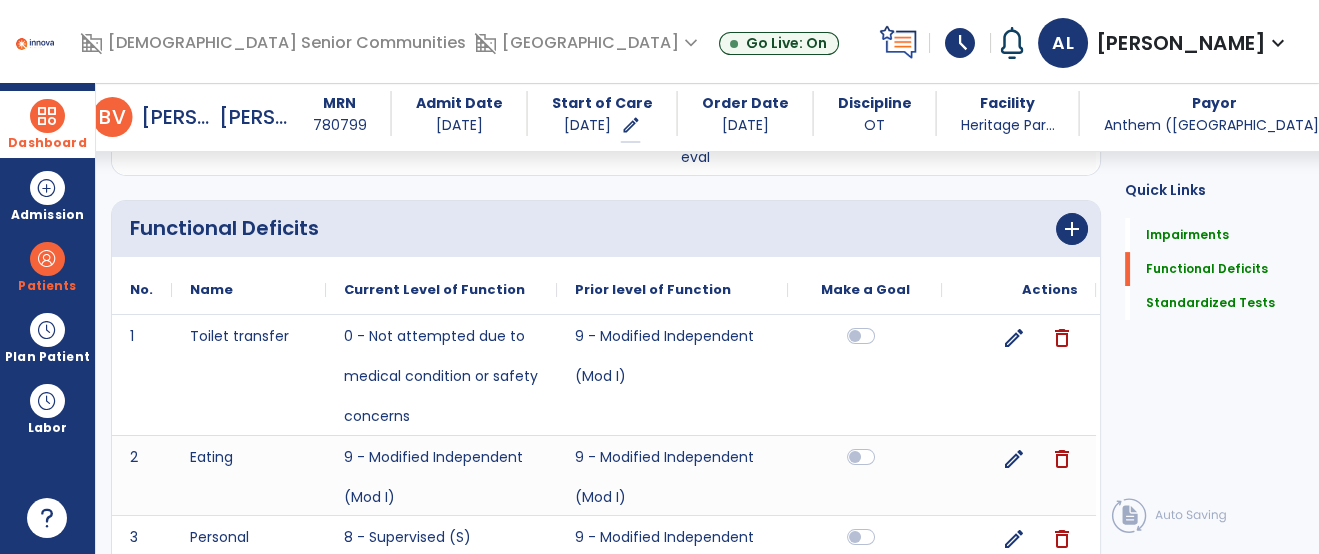 scroll, scrollTop: 957, scrollLeft: 0, axis: vertical 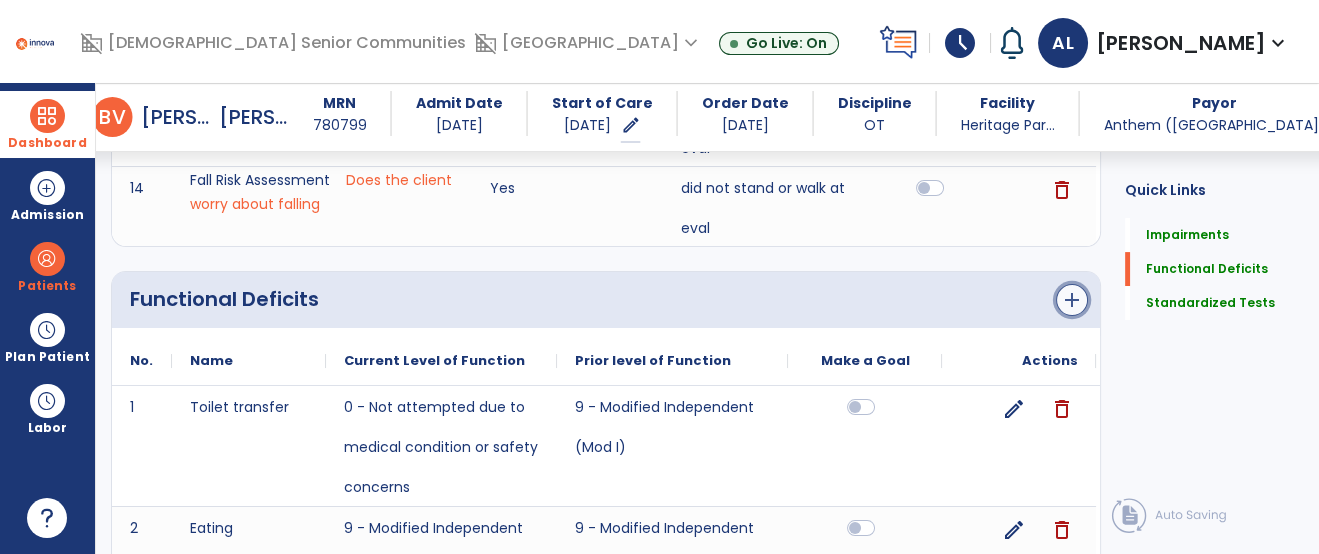 click on "add" 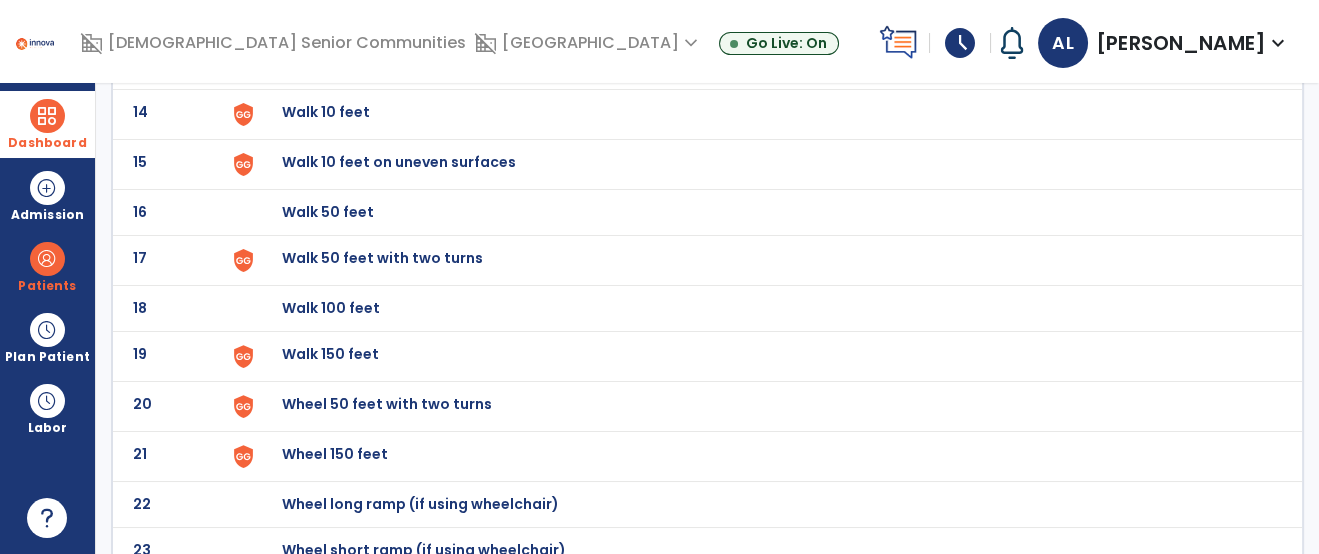 scroll, scrollTop: 814, scrollLeft: 0, axis: vertical 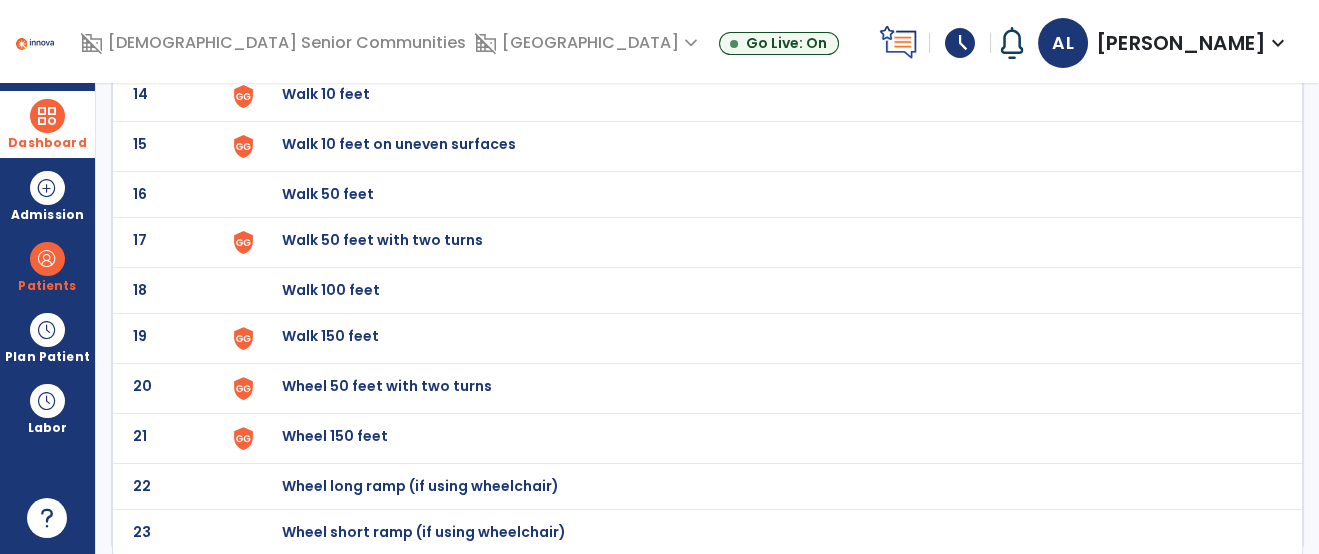 click on "20 Wheel 50 feet with two turns" 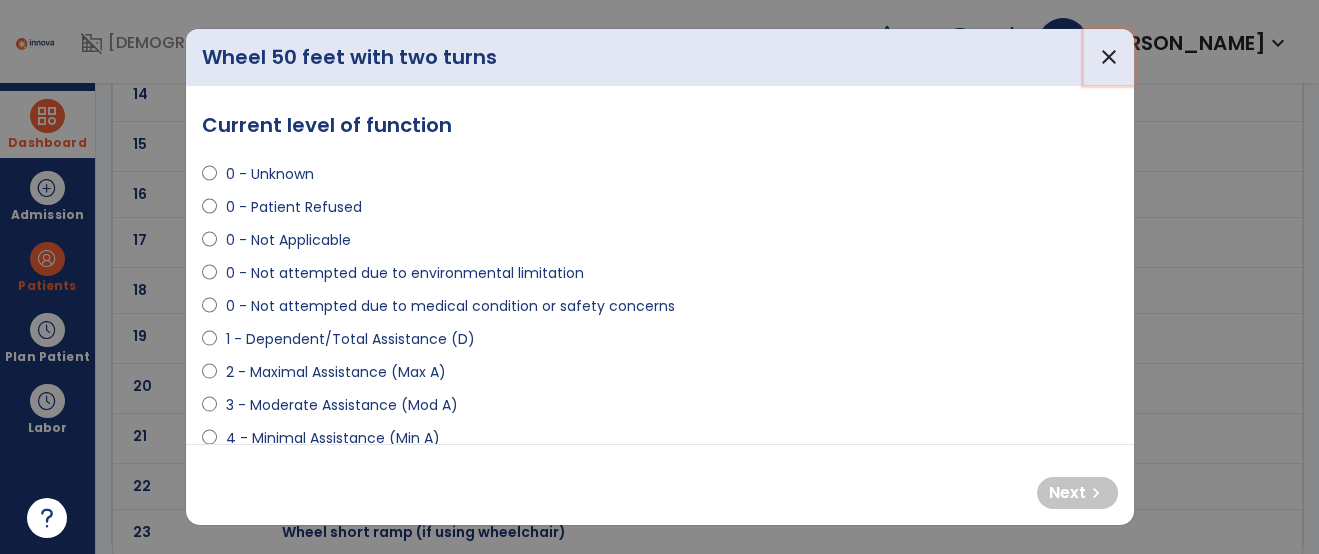 drag, startPoint x: 1110, startPoint y: 58, endPoint x: 1103, endPoint y: 66, distance: 10.630146 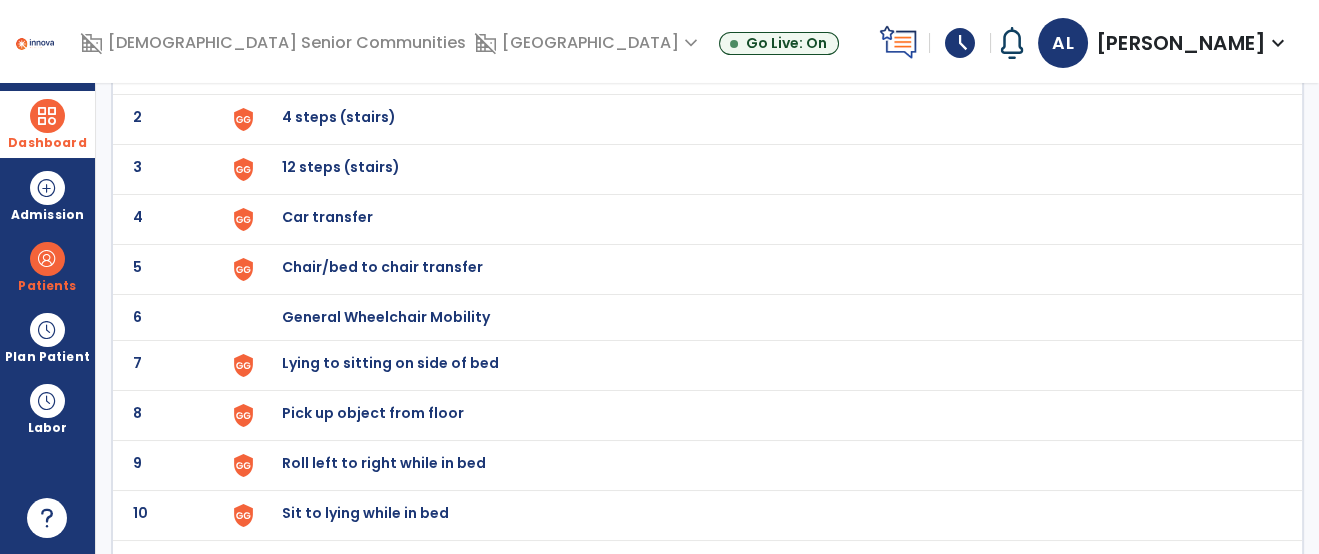 scroll, scrollTop: 167, scrollLeft: 0, axis: vertical 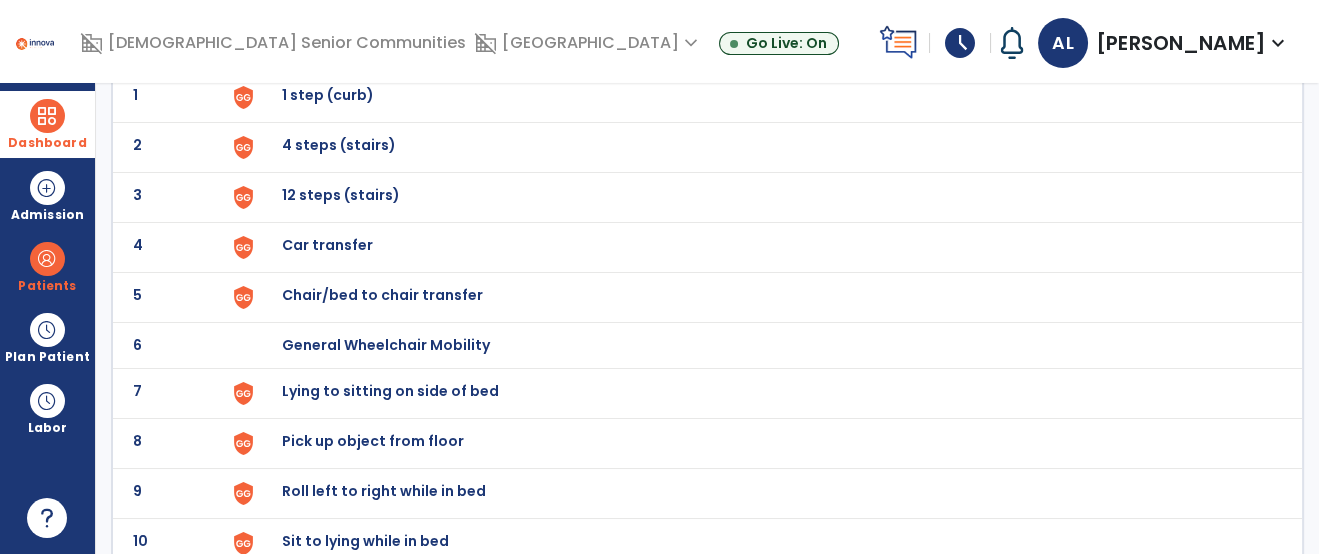 click on "General Wheelchair Mobility" at bounding box center (328, 95) 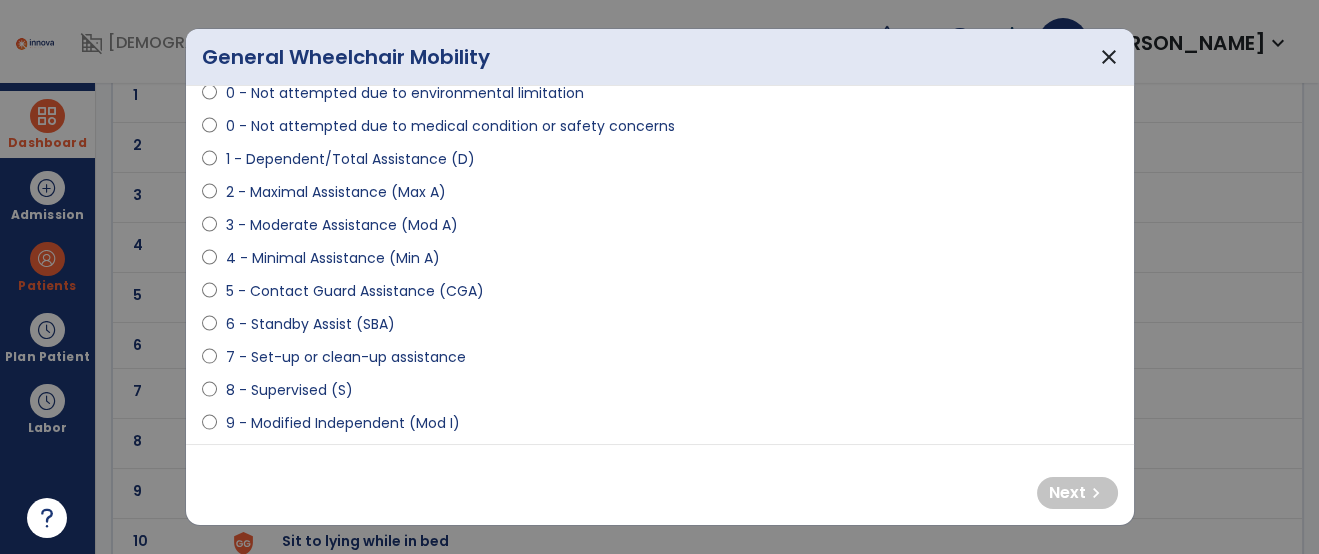 scroll, scrollTop: 196, scrollLeft: 0, axis: vertical 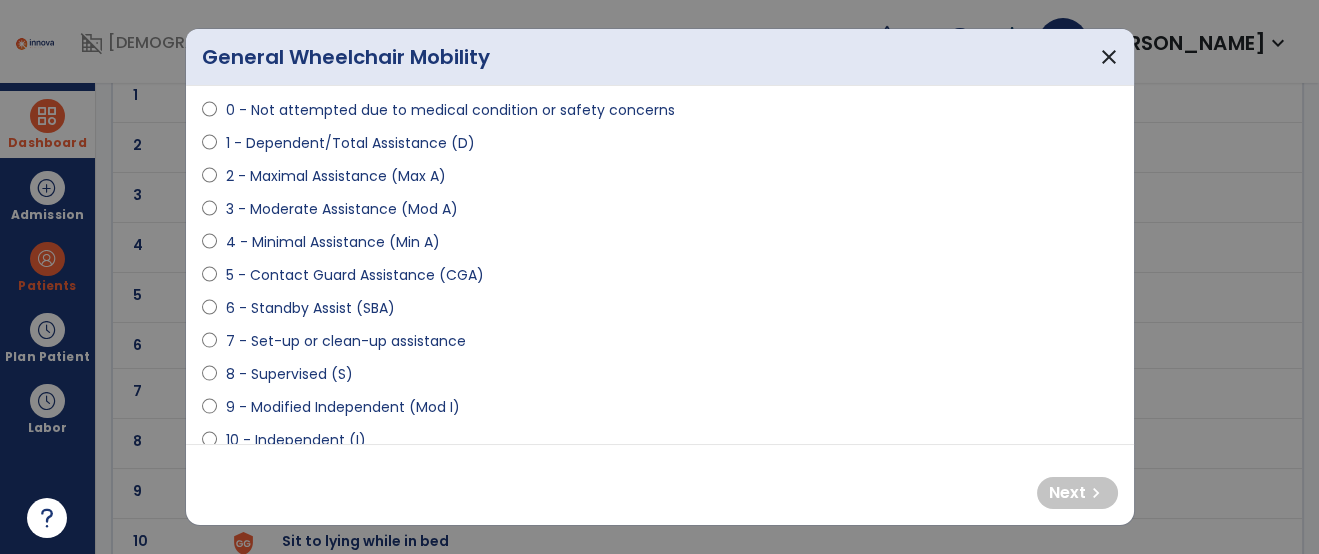 drag, startPoint x: 333, startPoint y: 146, endPoint x: 346, endPoint y: 149, distance: 13.341664 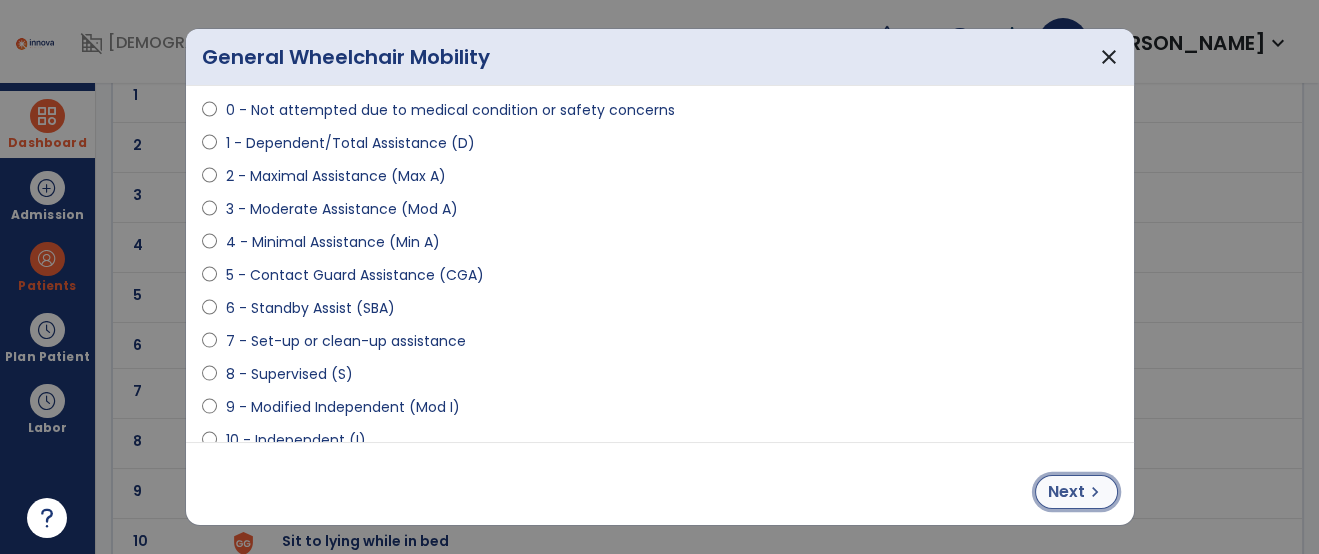 click on "Next" at bounding box center (1066, 492) 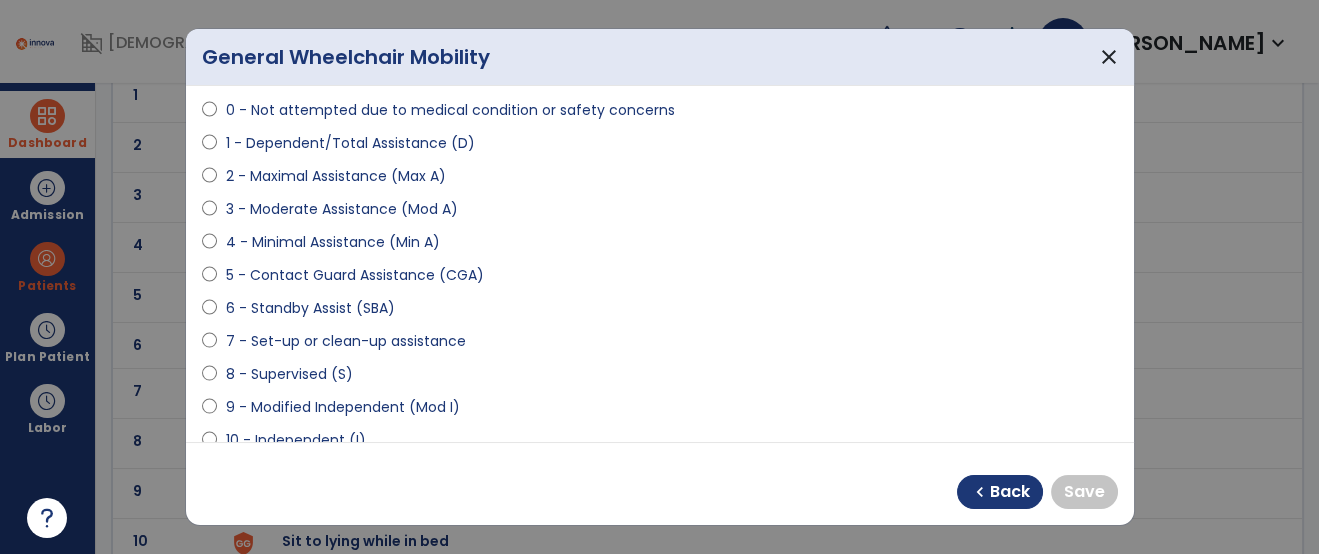 click on "9 - Modified Independent (Mod I)" at bounding box center [342, 407] 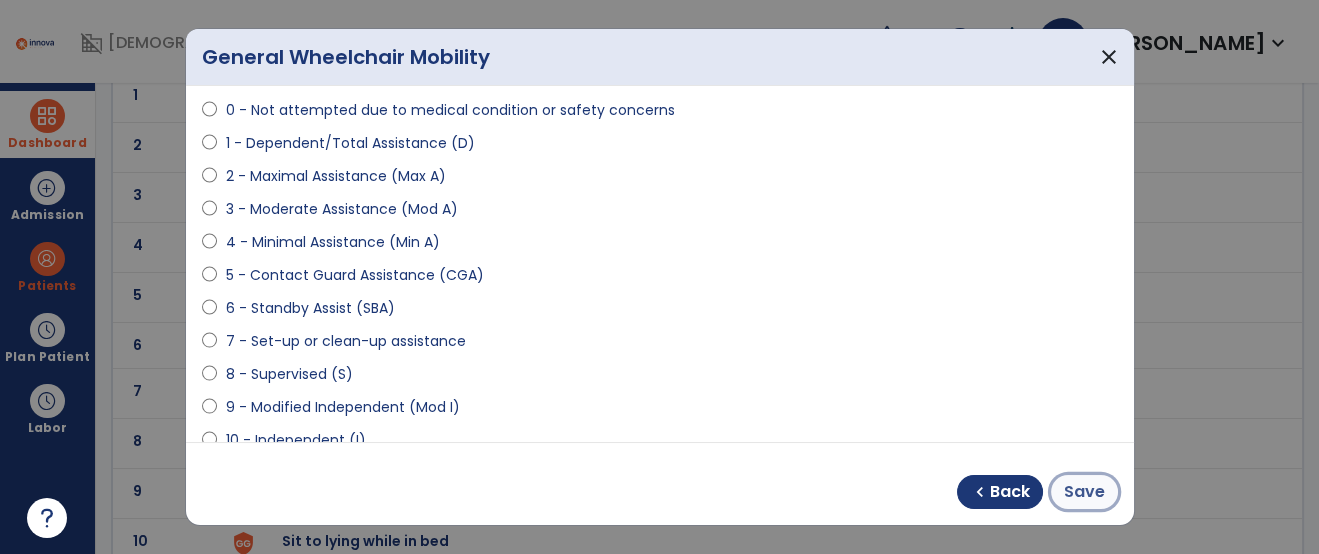 click on "Save" at bounding box center [1084, 492] 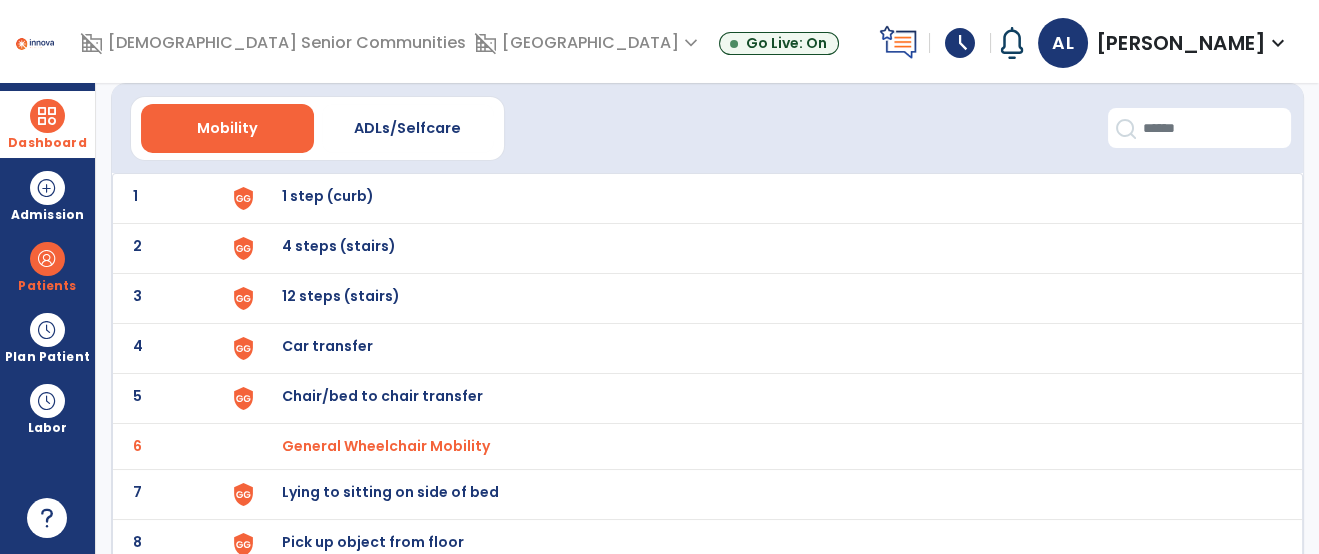 scroll, scrollTop: 0, scrollLeft: 0, axis: both 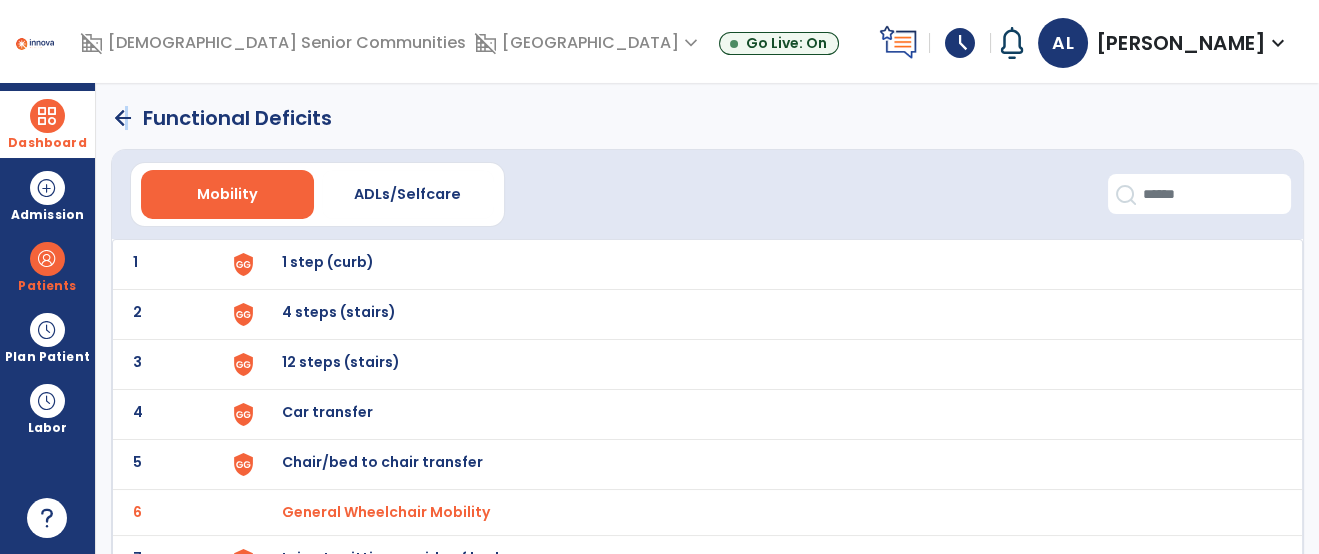 click on "arrow_back" 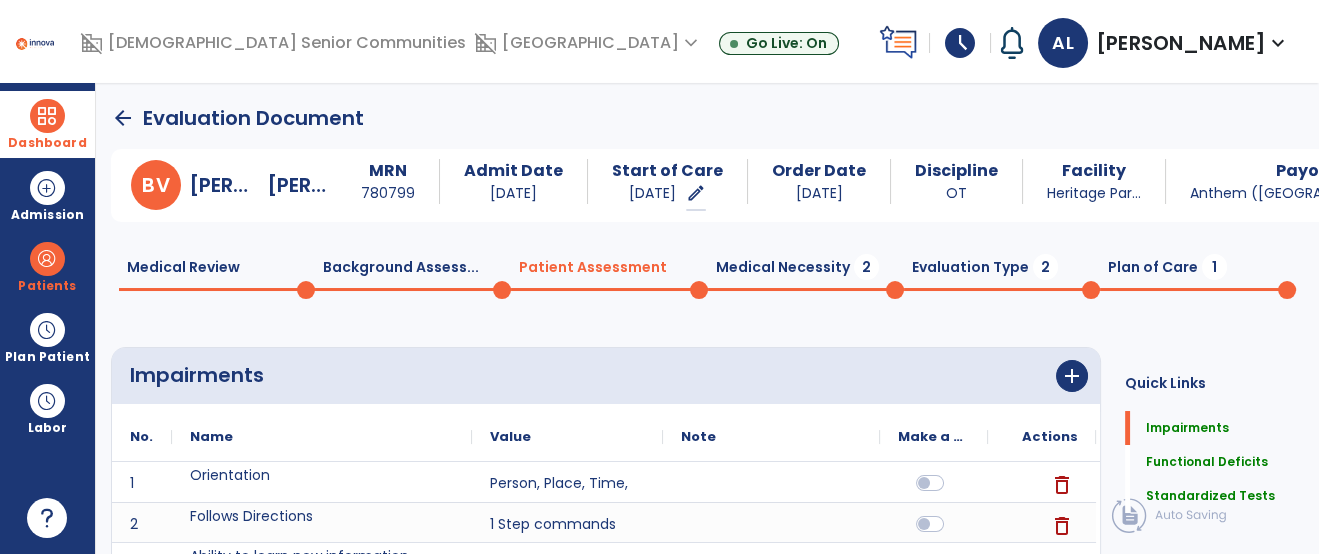 scroll, scrollTop: 20, scrollLeft: 0, axis: vertical 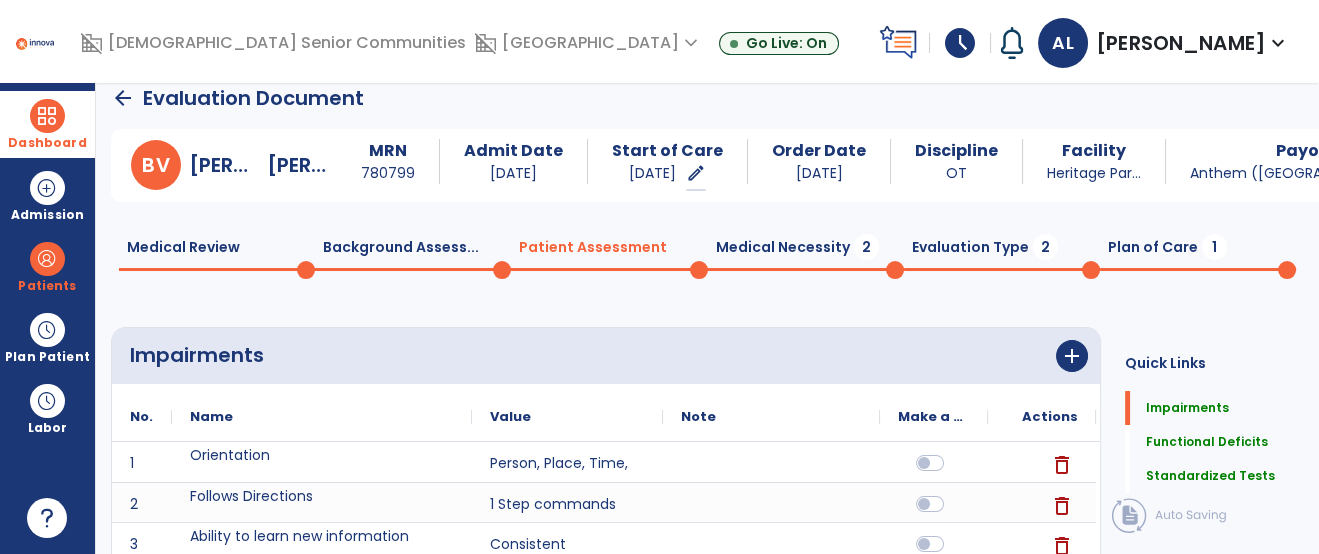 click on "Medical Necessity  2" 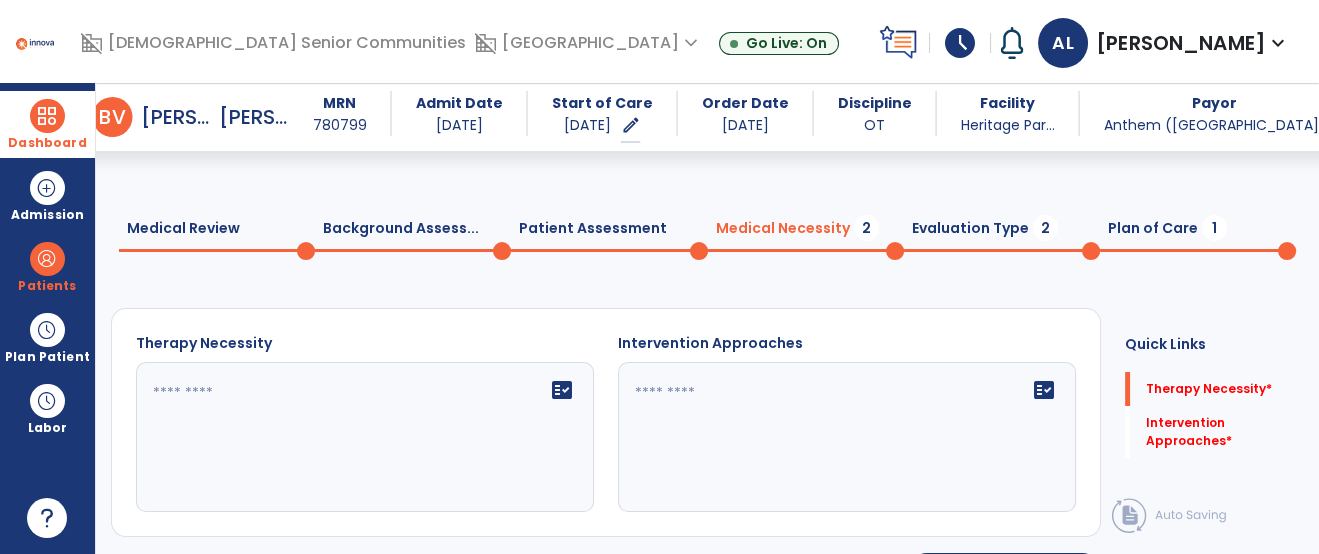 scroll, scrollTop: 73, scrollLeft: 0, axis: vertical 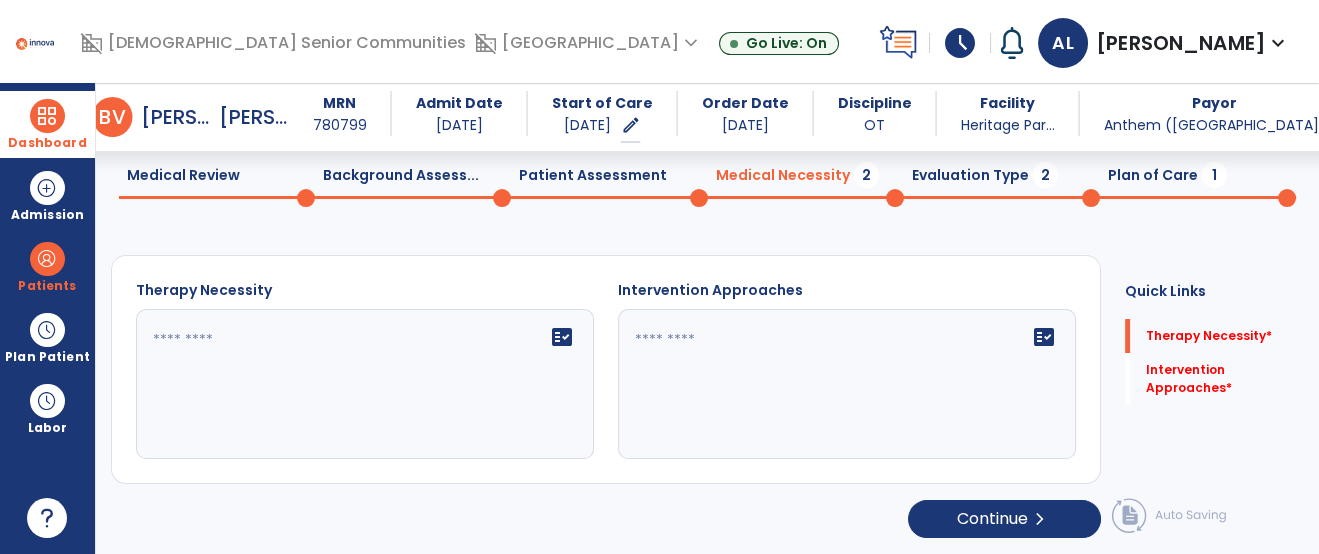 click on "fact_check" 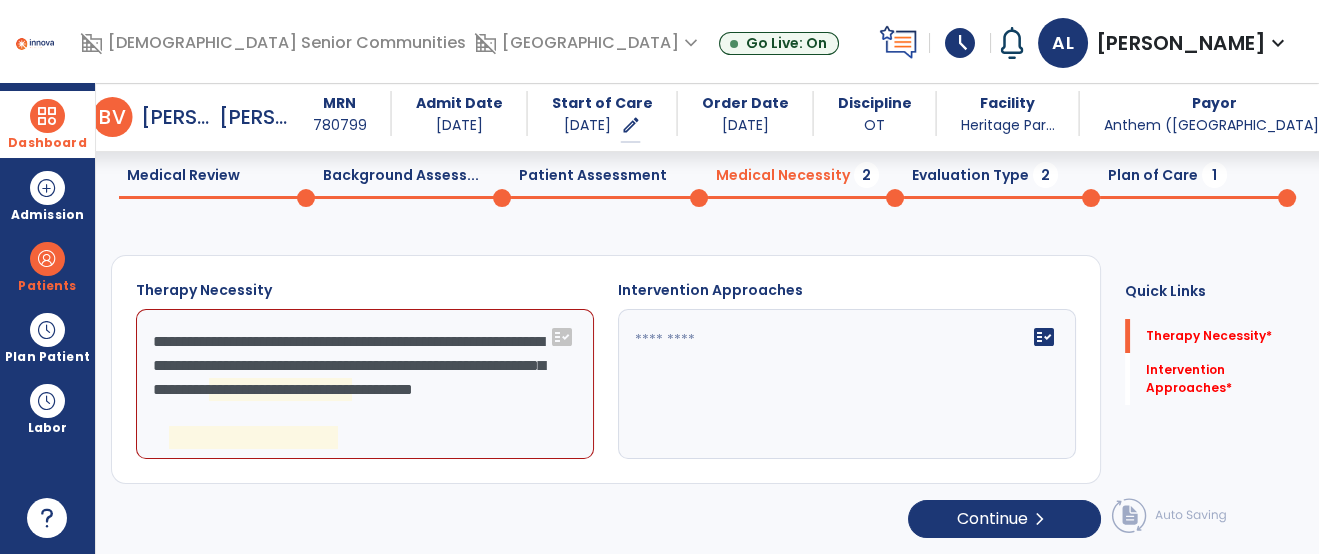 click on "**********" 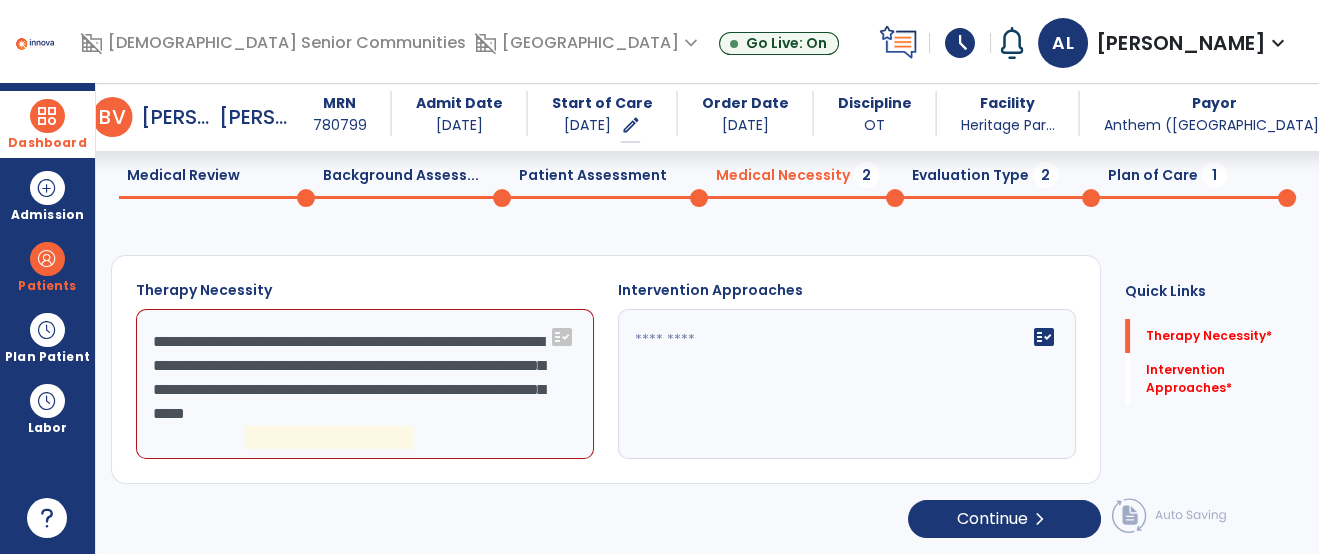 click on "**********" 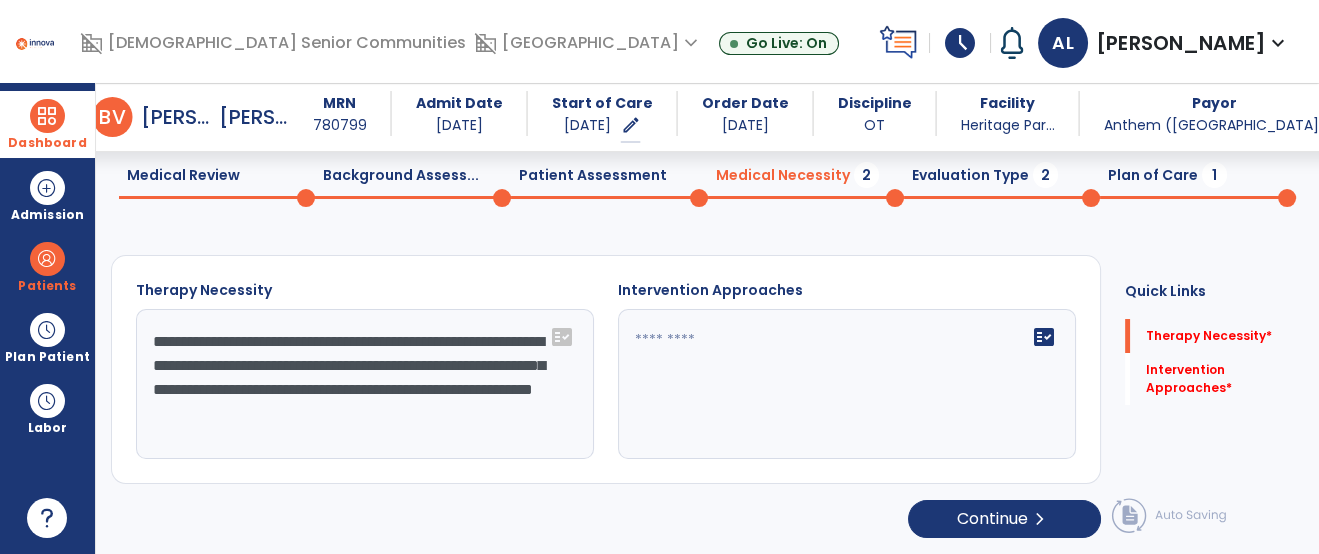 type on "**********" 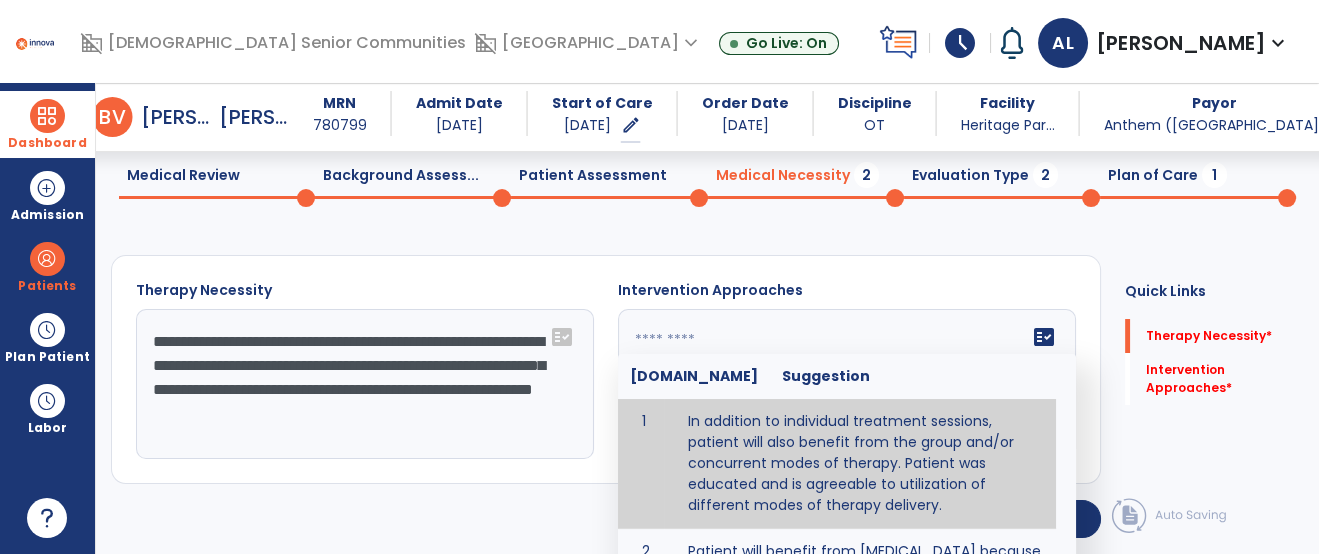 type on "**********" 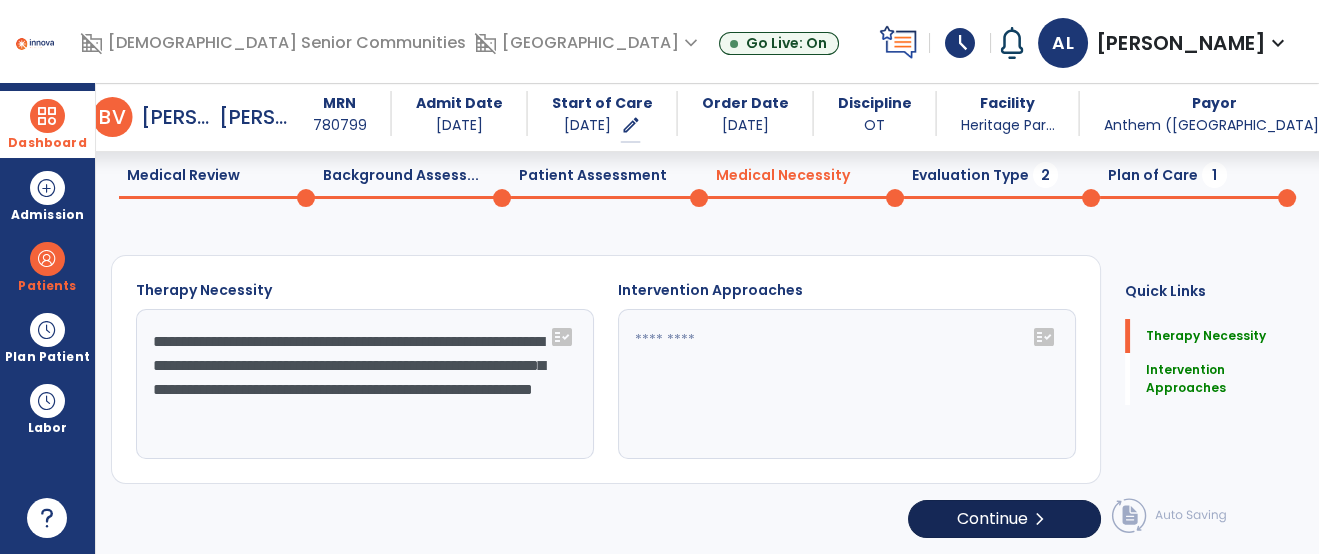 type on "**********" 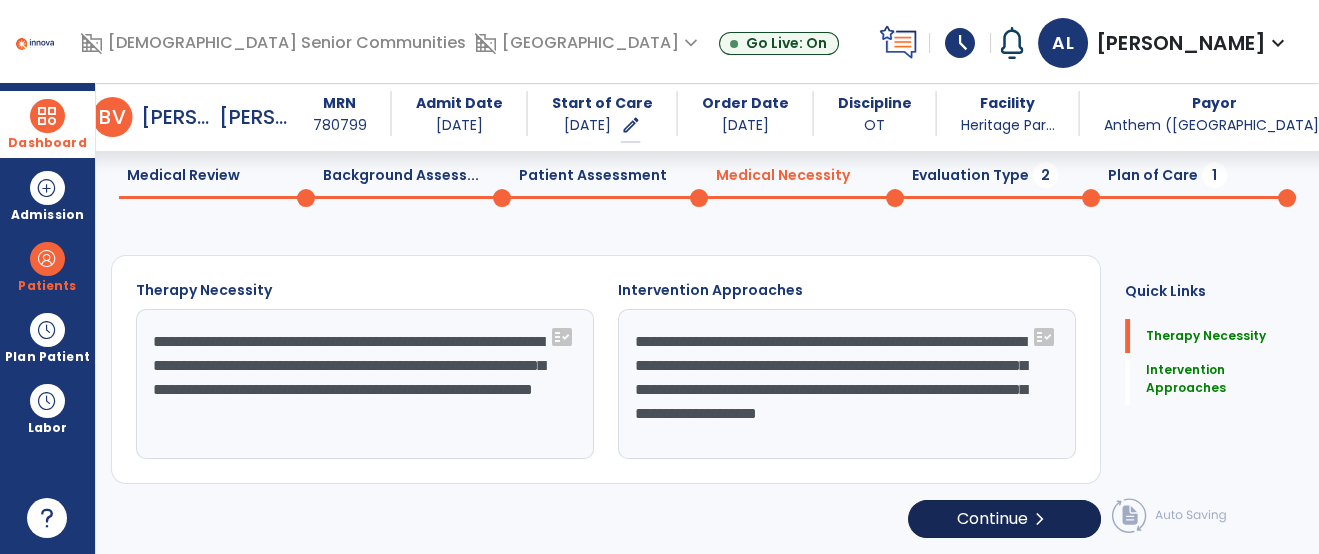 scroll, scrollTop: 71, scrollLeft: 0, axis: vertical 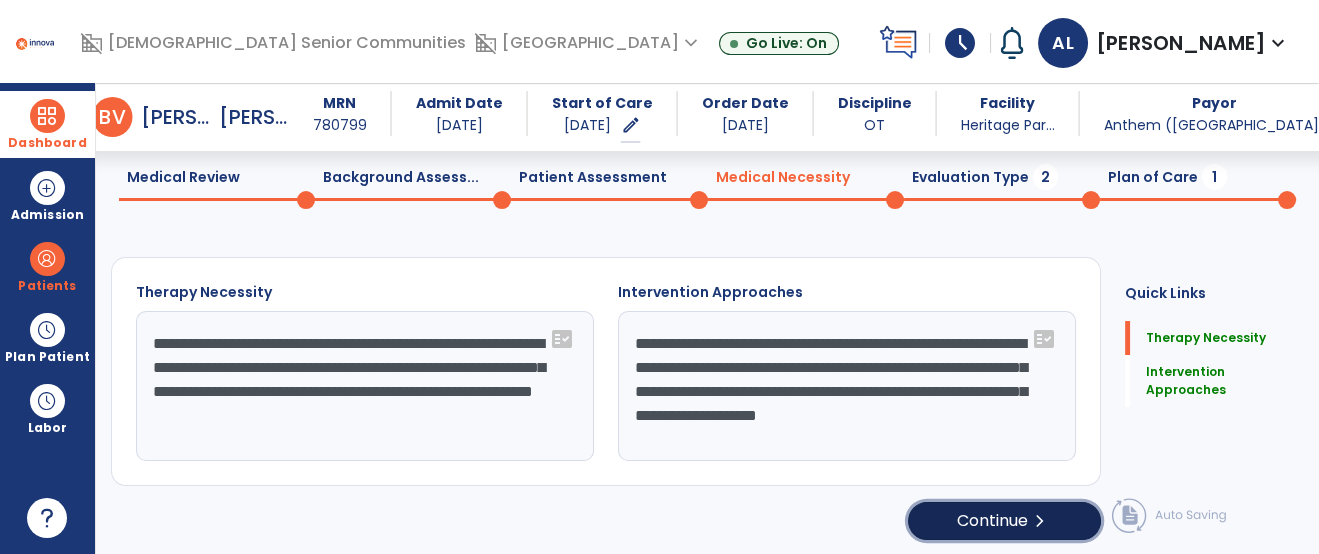 click on "Continue  chevron_right" 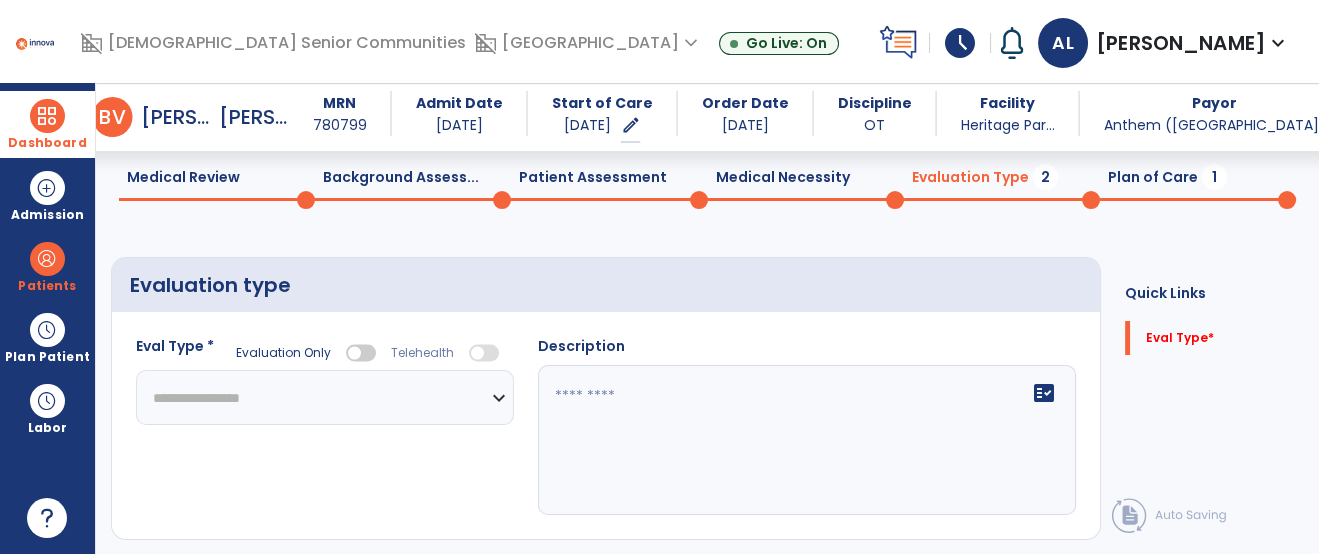 click on "**********" 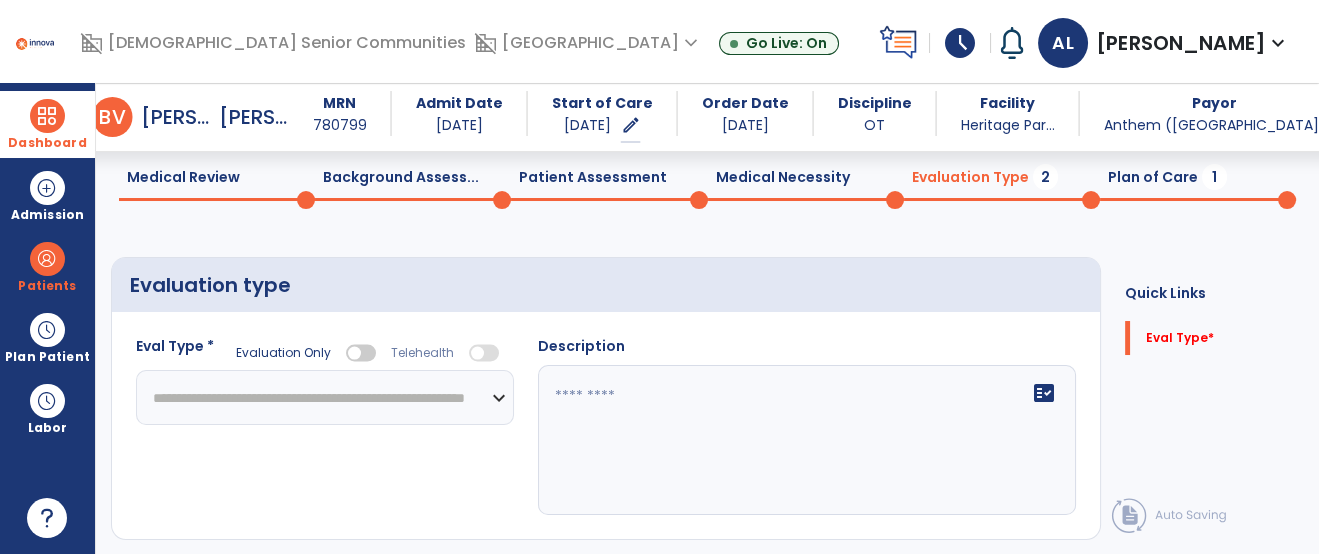 click on "**********" 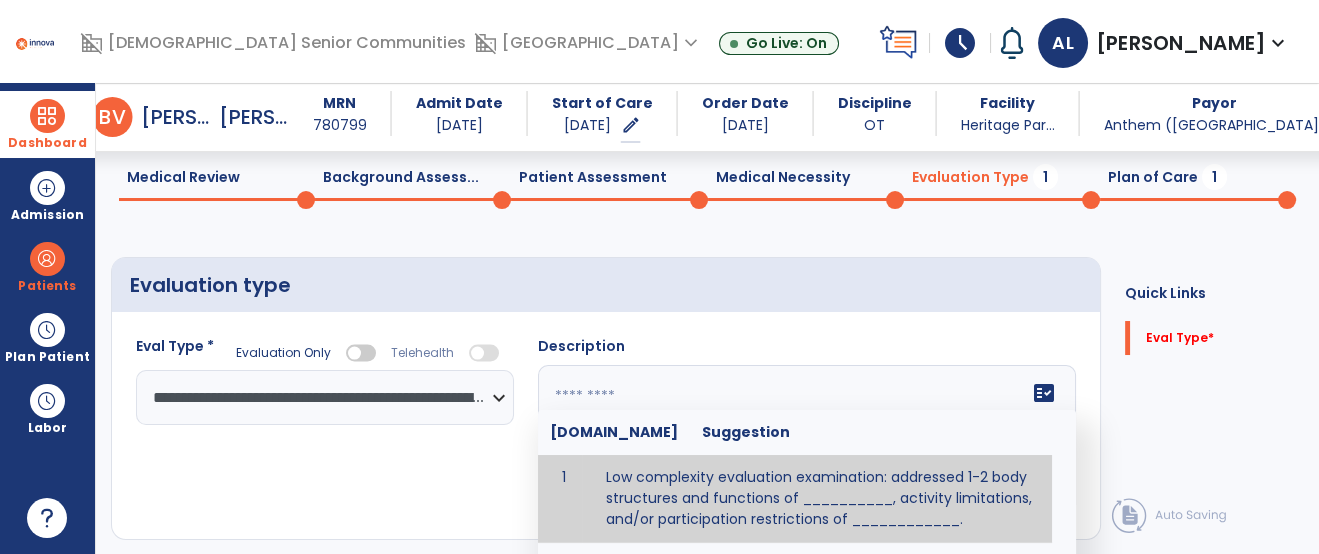 click 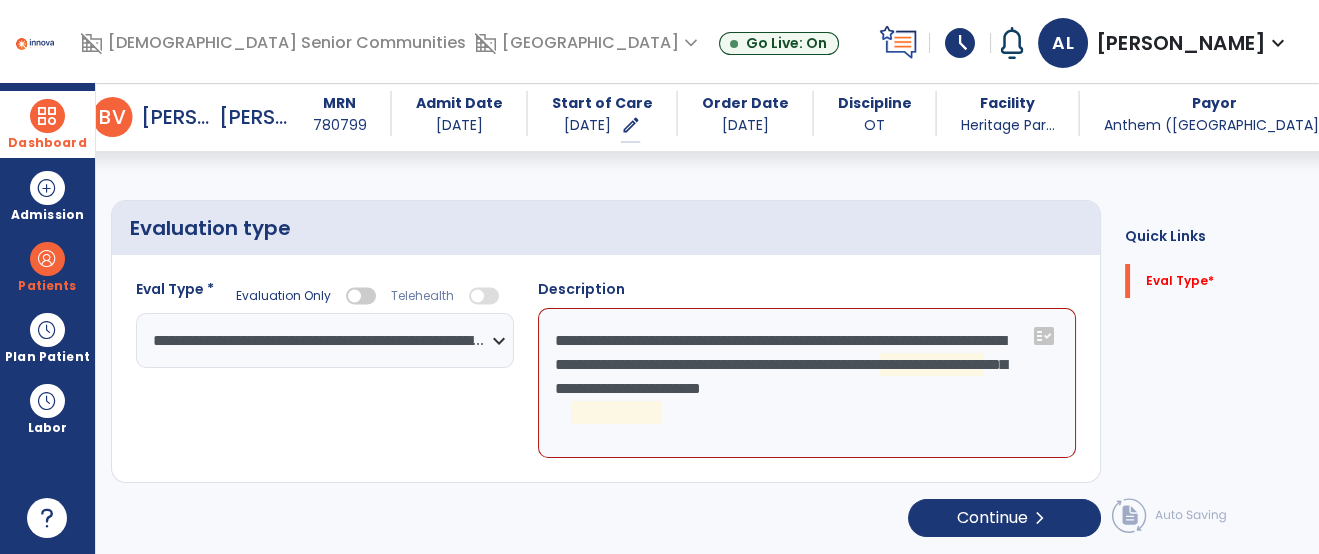 drag, startPoint x: 884, startPoint y: 485, endPoint x: 899, endPoint y: 469, distance: 21.931713 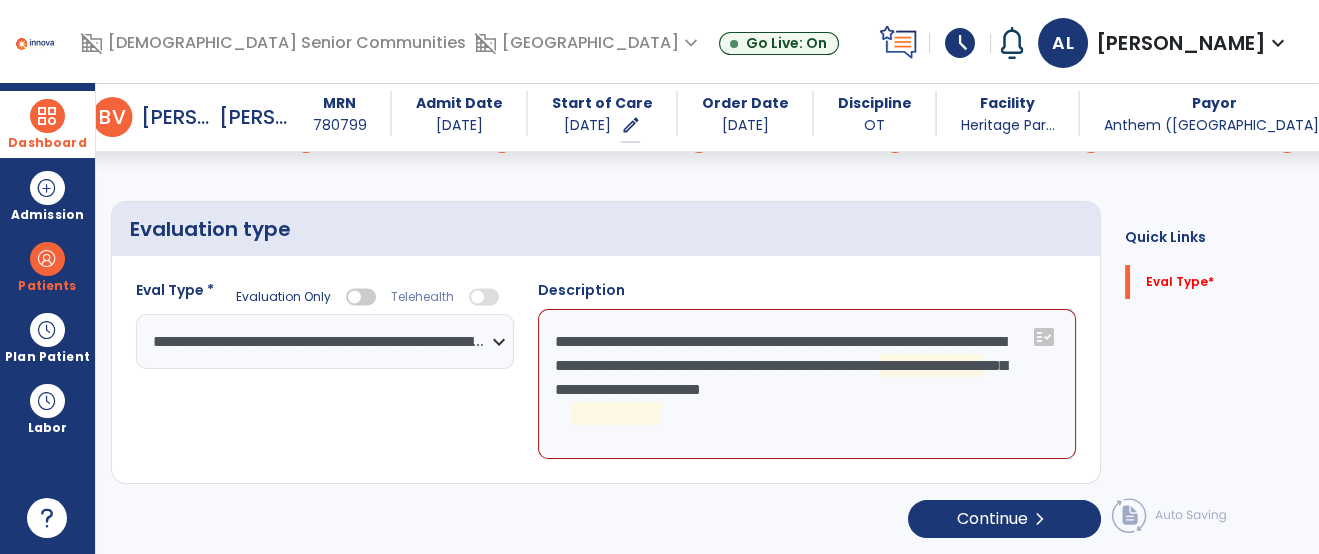 click on "**********" 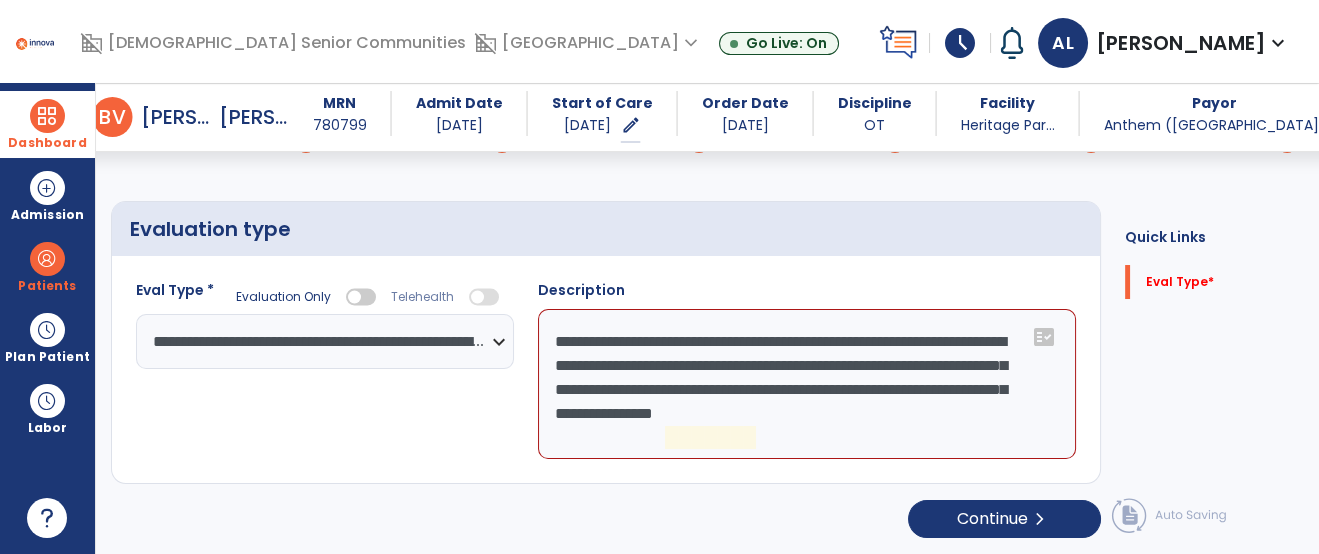 click on "**********" 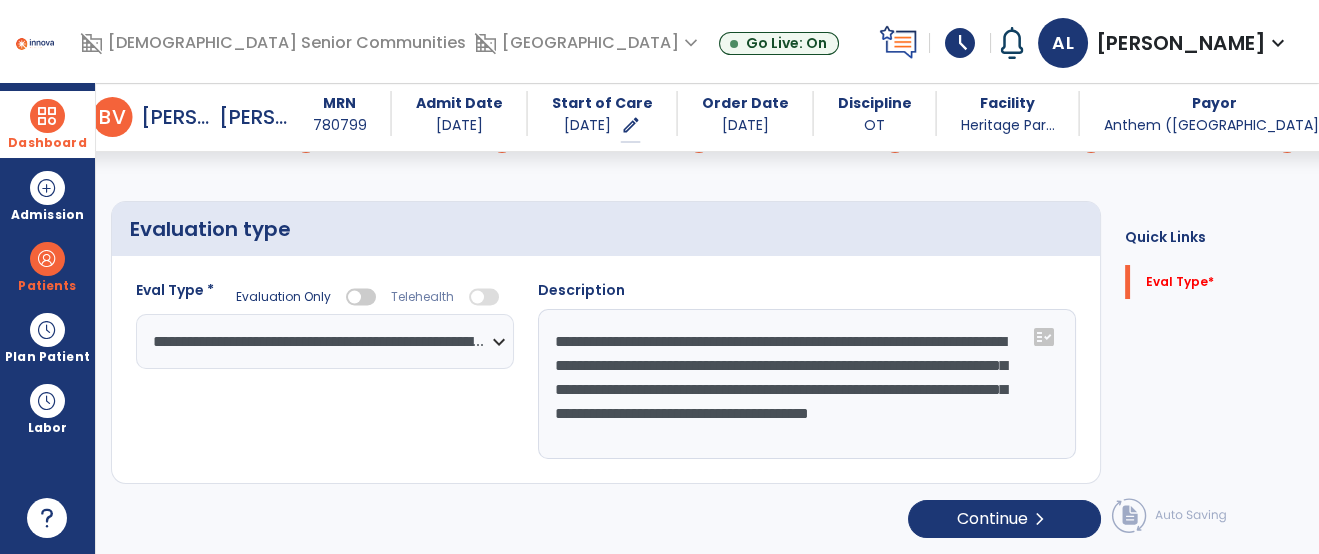 drag, startPoint x: 954, startPoint y: 395, endPoint x: 996, endPoint y: 382, distance: 43.965897 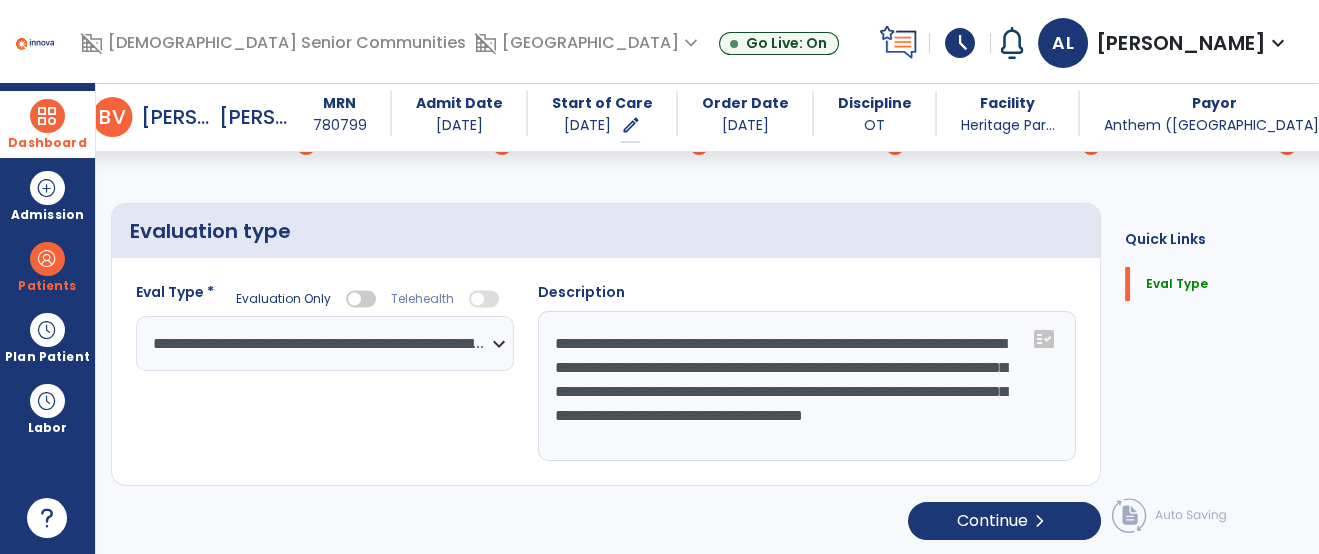 scroll, scrollTop: 127, scrollLeft: 0, axis: vertical 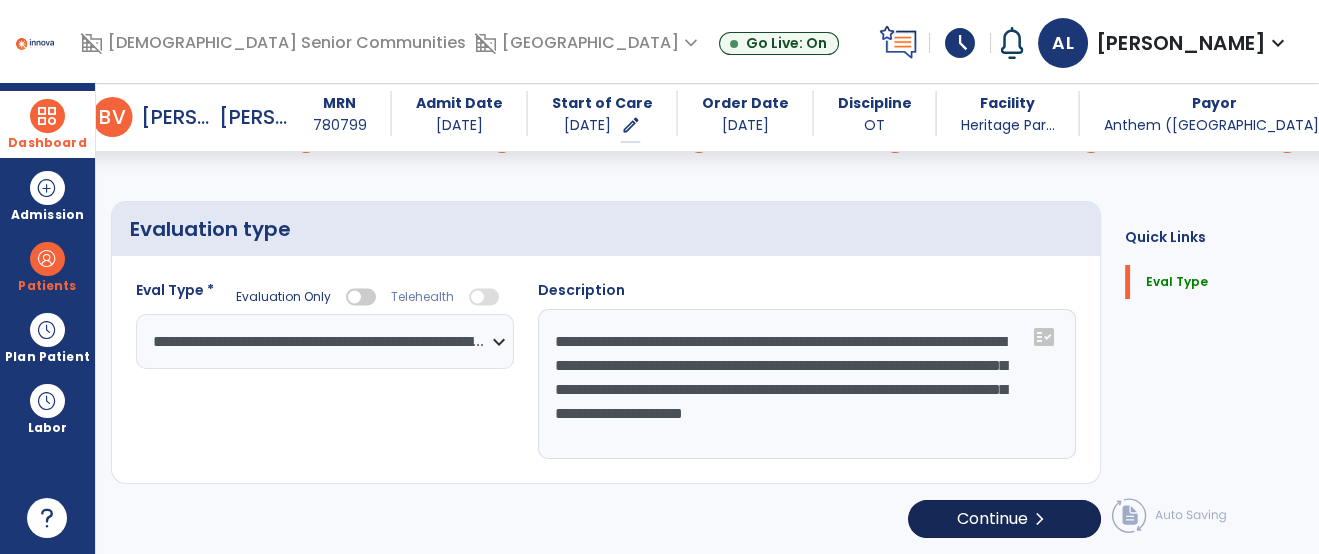 type on "**********" 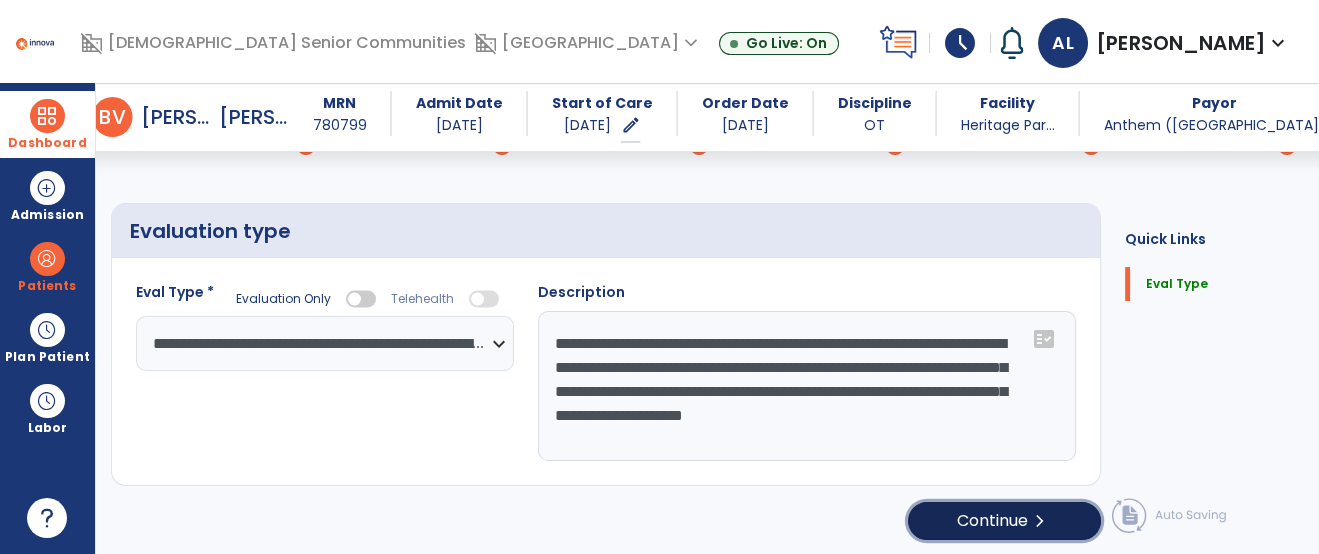 click on "Continue  chevron_right" 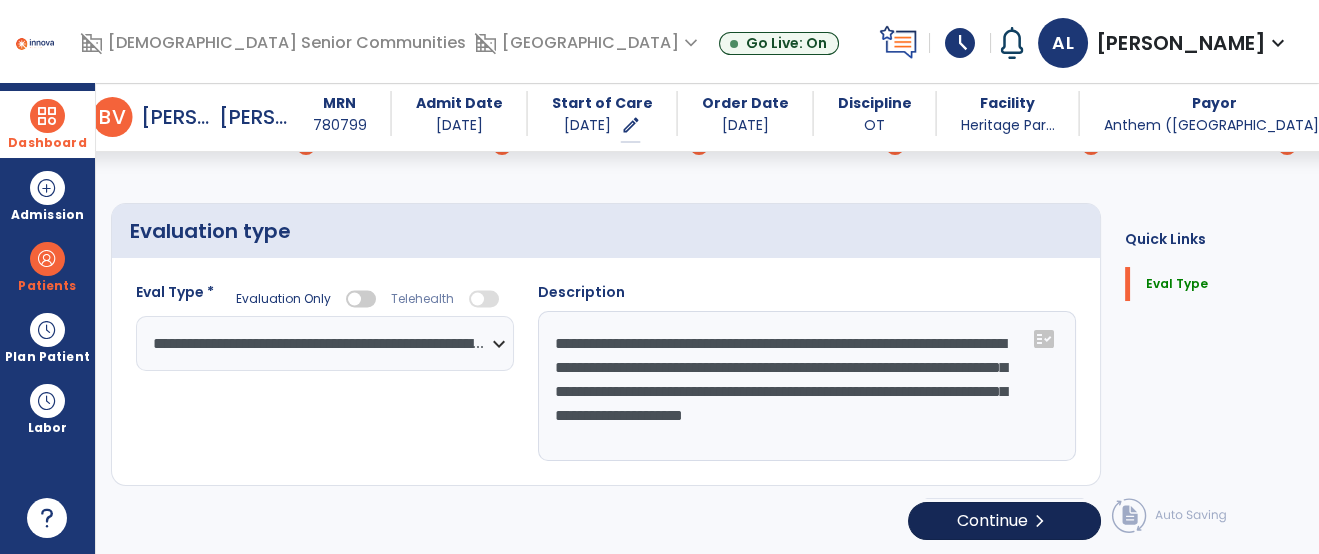 select on "**" 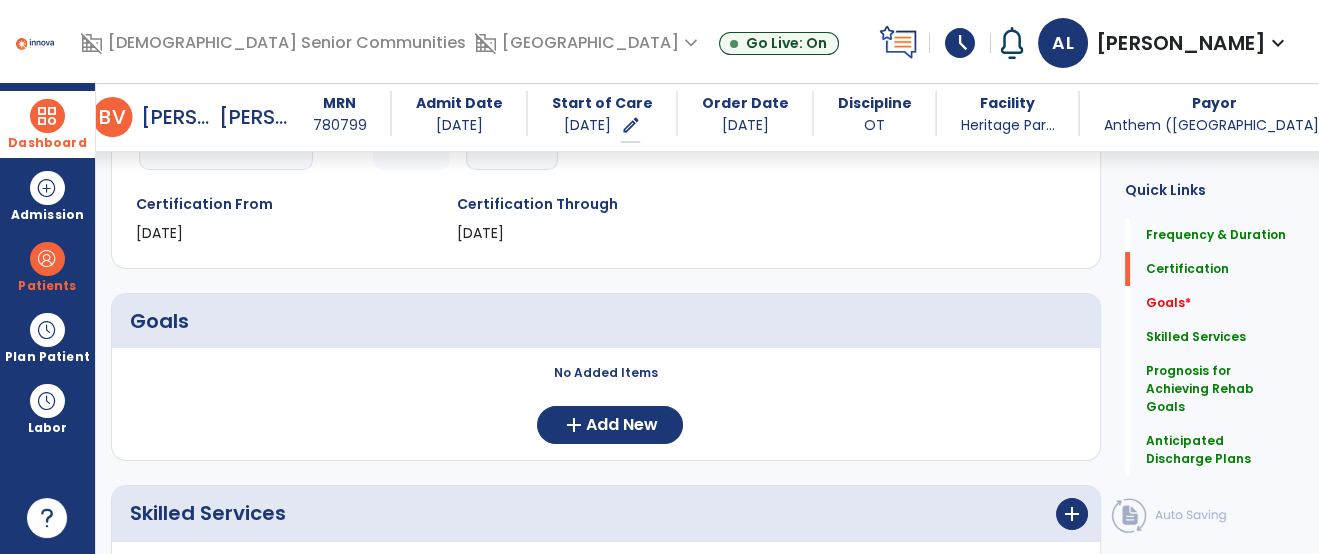 scroll, scrollTop: 352, scrollLeft: 0, axis: vertical 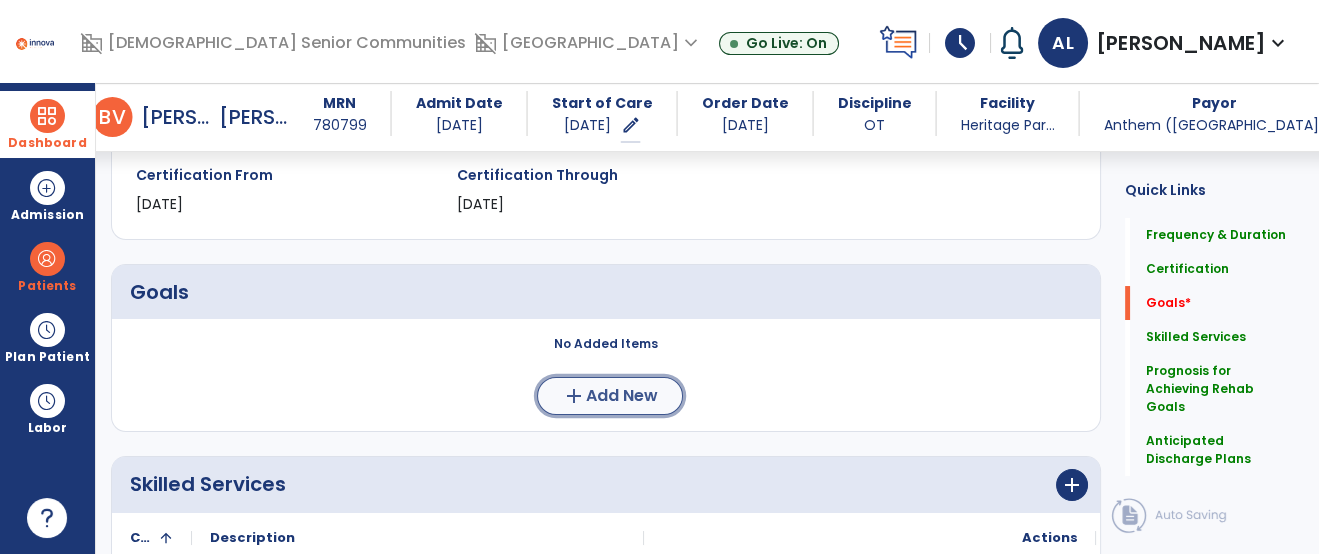 click on "Add New" at bounding box center [622, 396] 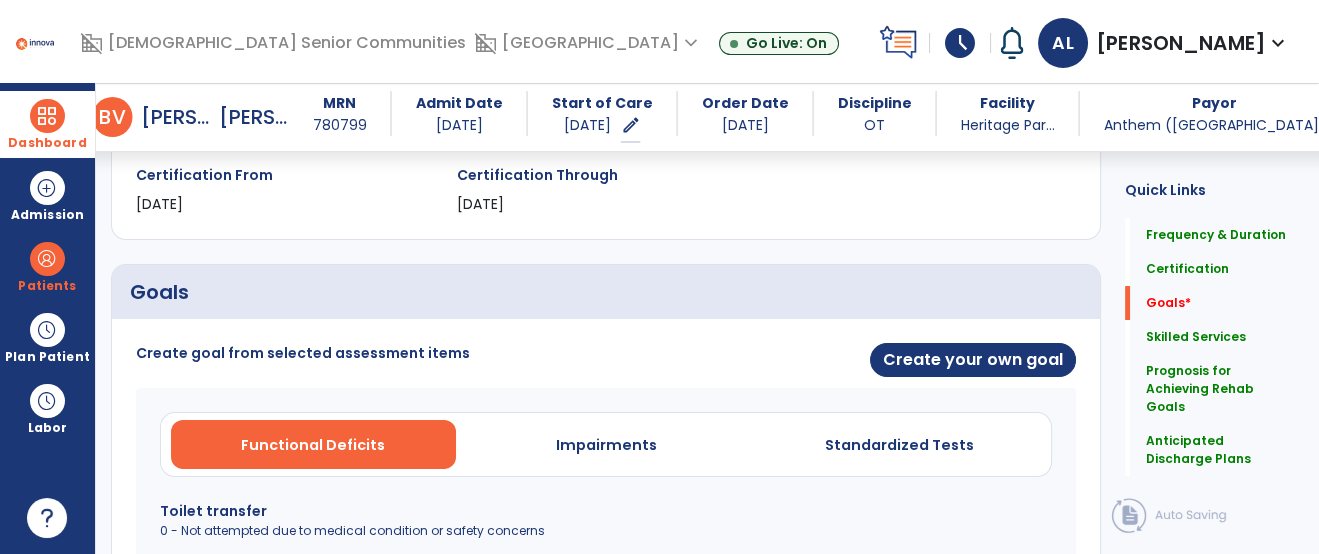 click on "Create goal from selected assessment items  Create your own goal   Functional Deficits   Impairments   Standardized Tests  Toilet transfer 0 - Not attempted due to medical condition or safety concerns Eating 9 - Modified Independent (Mod I) Personal hygiene 8 - Supervised (S) Lower body dressing 1 - Dependent/Total Assistance (D) Oral hygiene 8 - Supervised (S) Put on/take off footwear 1 - Dependent/Total Assistance (D) Shower/Bathe self 2 - Maximal Assistance (Max A) Toileting hygiene 1 - Dependent/Total Assistance (D) Upper body dressing 3 - Moderate Assistance (Mod A) General Wheelchair Mobility 1 - Dependent/Total Assistance (D) Cancel" at bounding box center (606, 830) 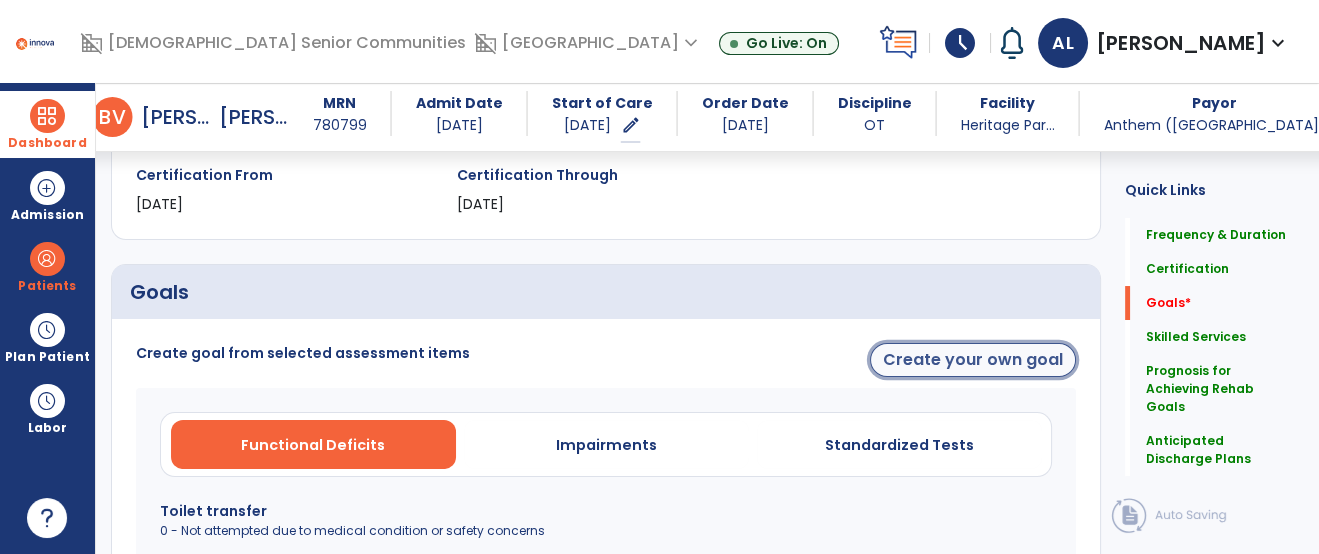 click on "Create your own goal" at bounding box center [973, 360] 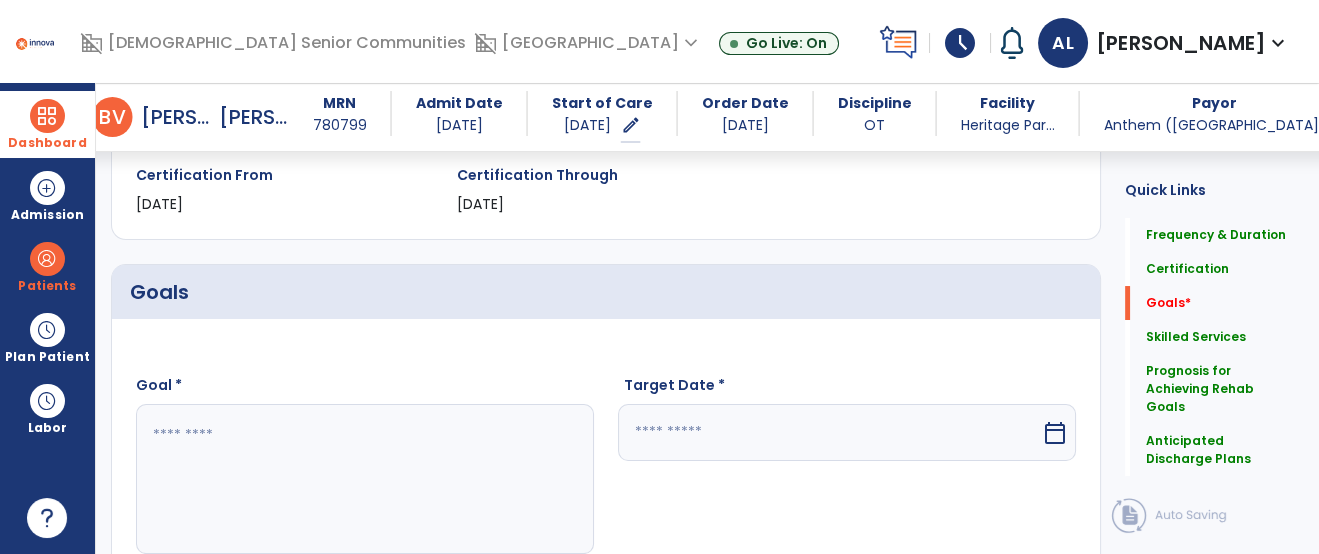 click at bounding box center (364, 479) 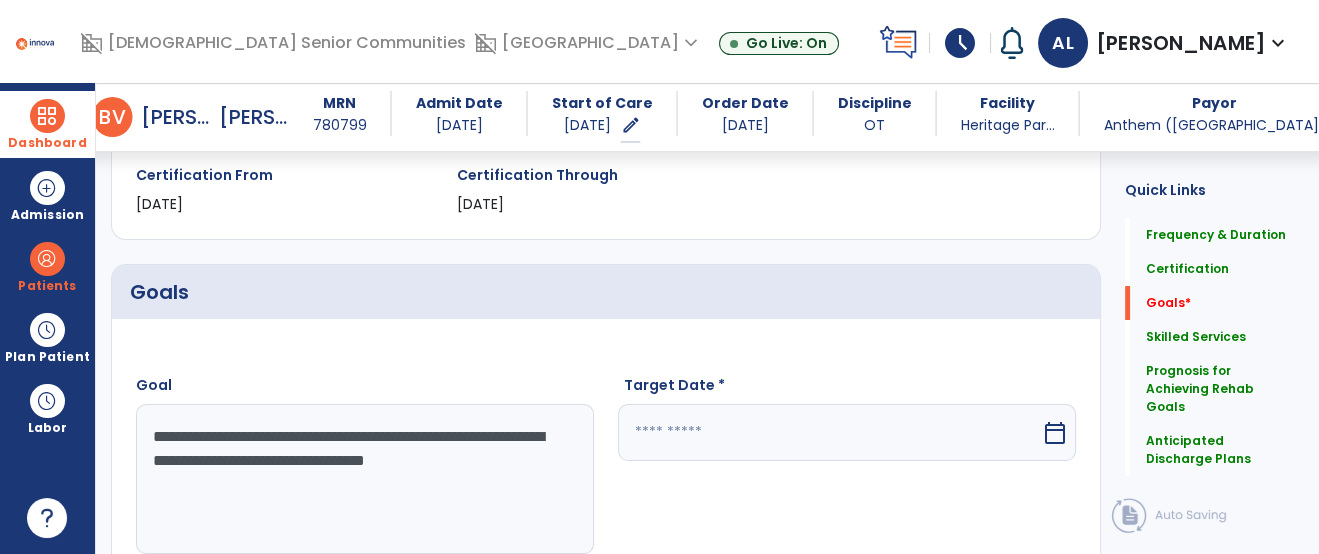 type on "**********" 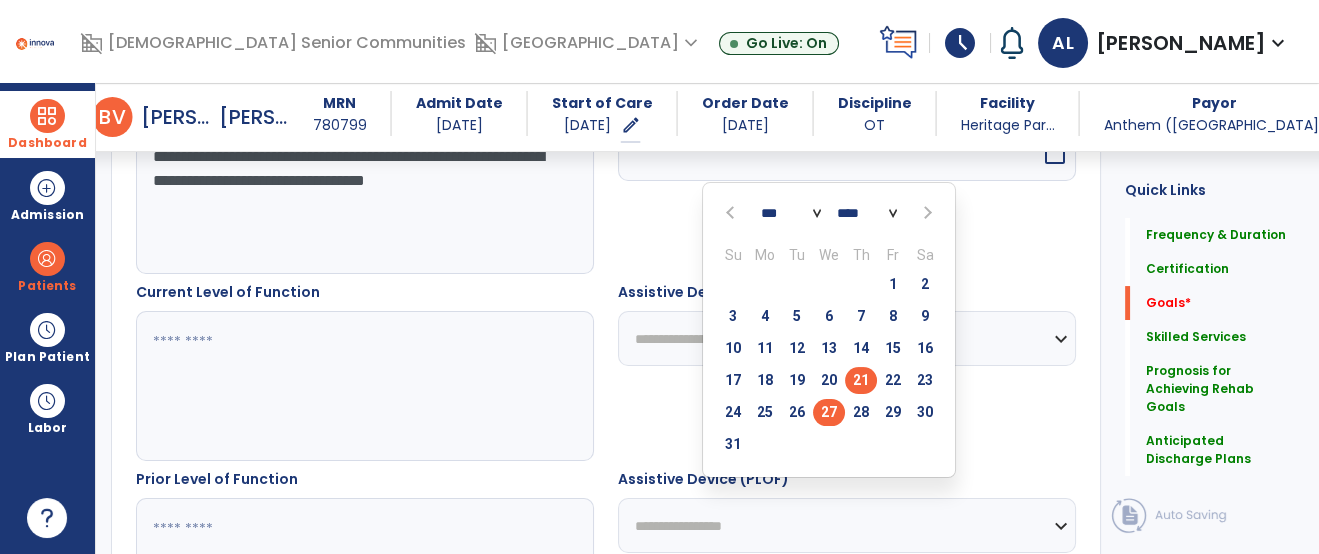 select on "*" 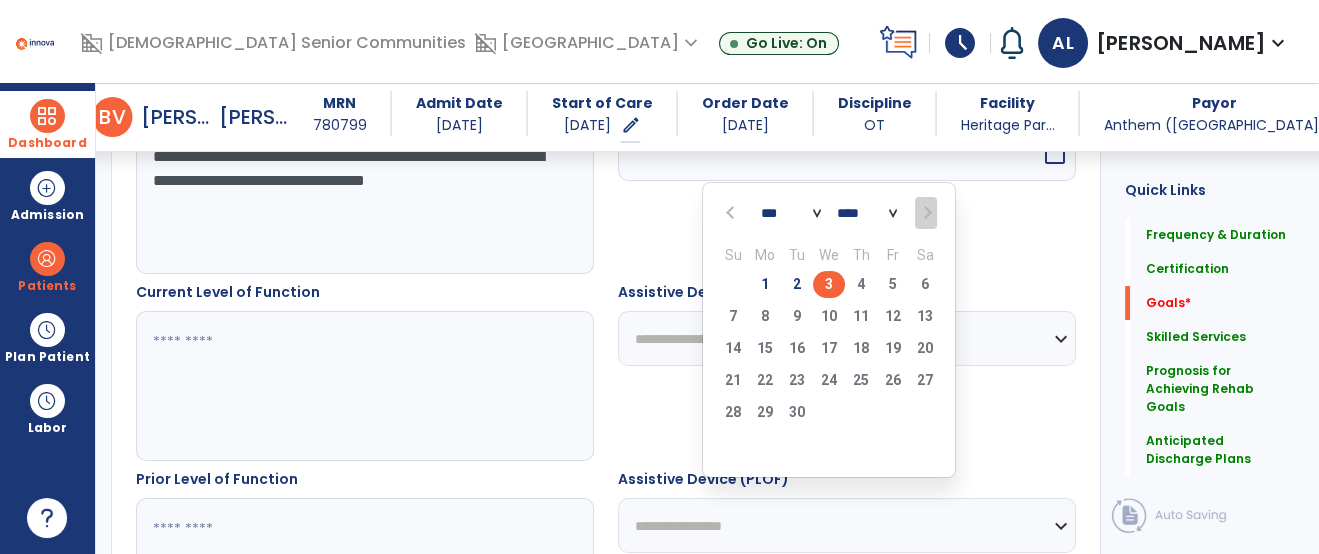 type on "********" 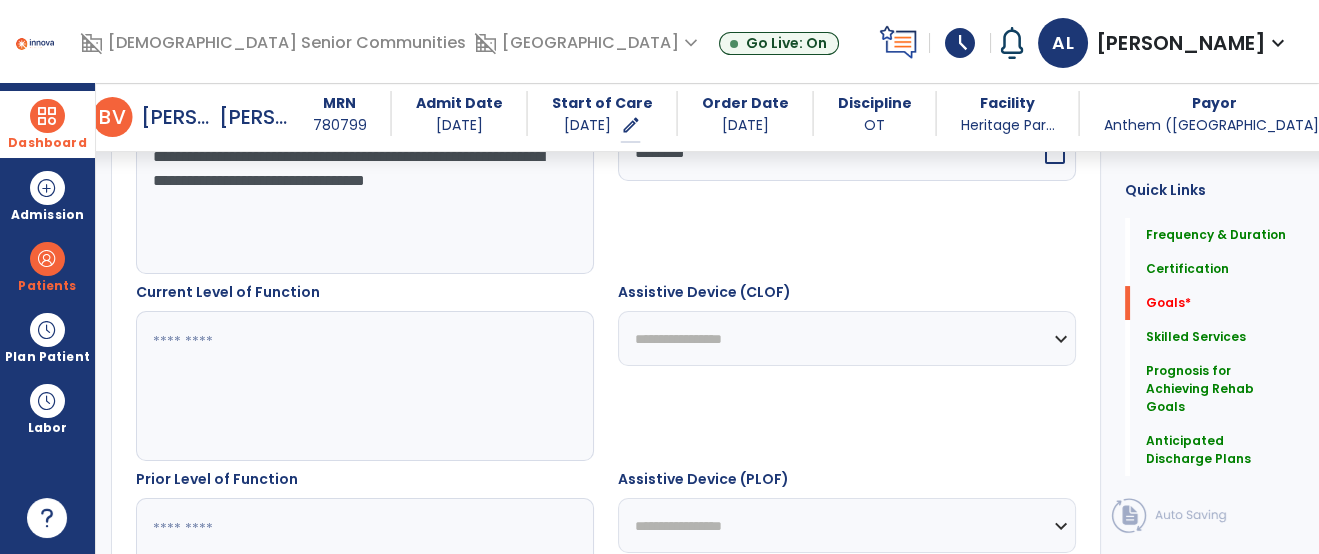 click at bounding box center (364, 386) 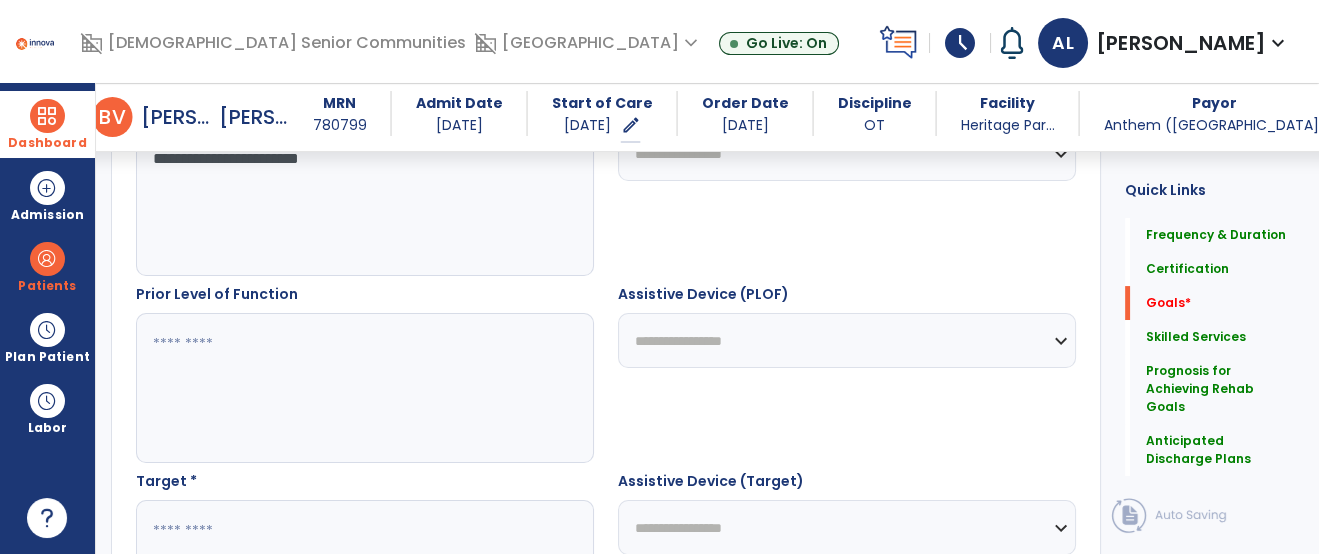 scroll, scrollTop: 819, scrollLeft: 0, axis: vertical 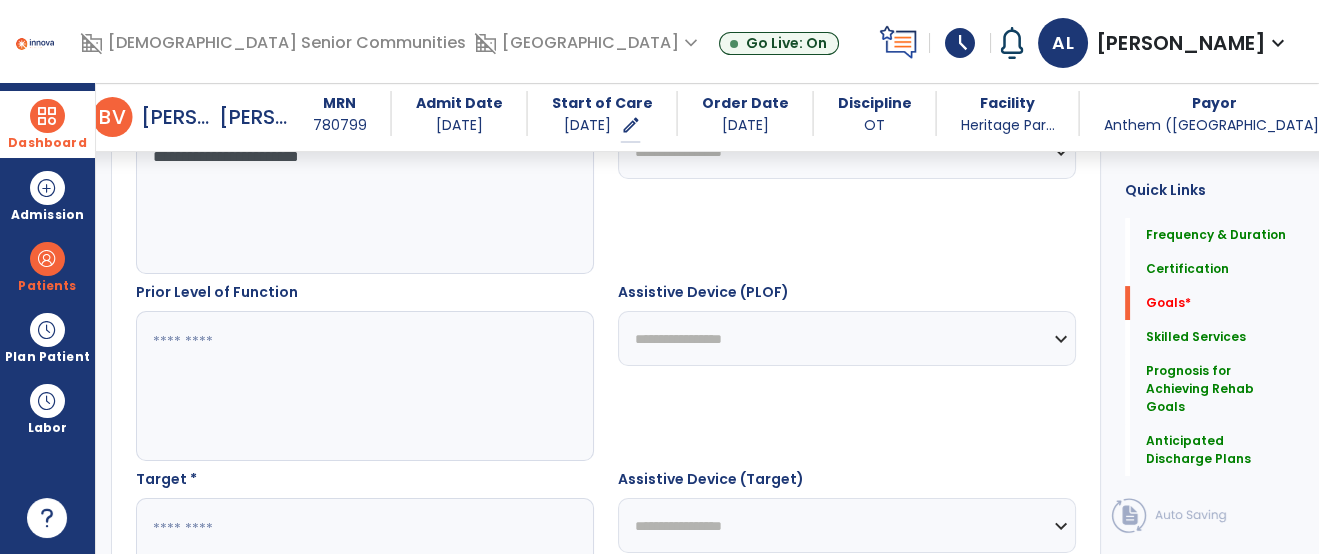 type on "**********" 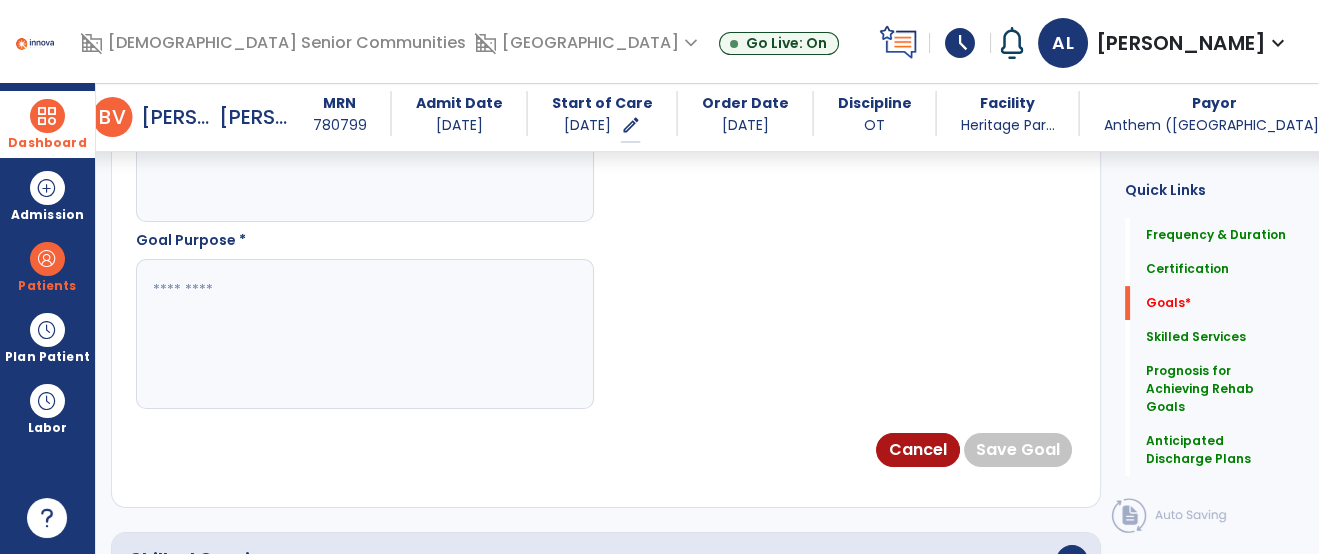 scroll, scrollTop: 1267, scrollLeft: 0, axis: vertical 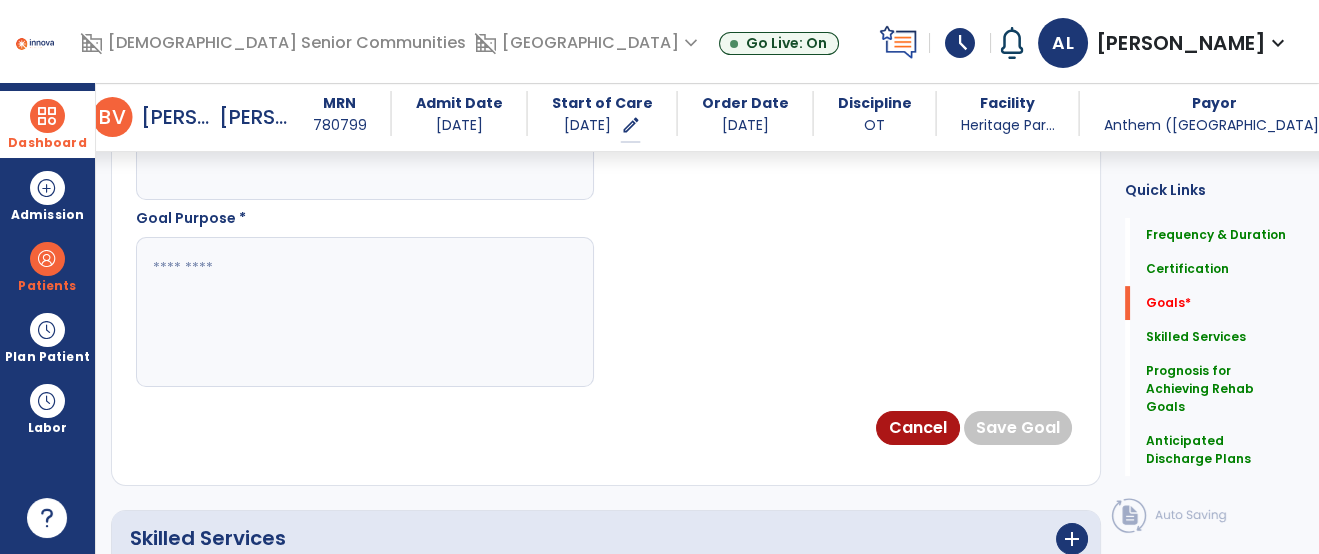 type on "*****" 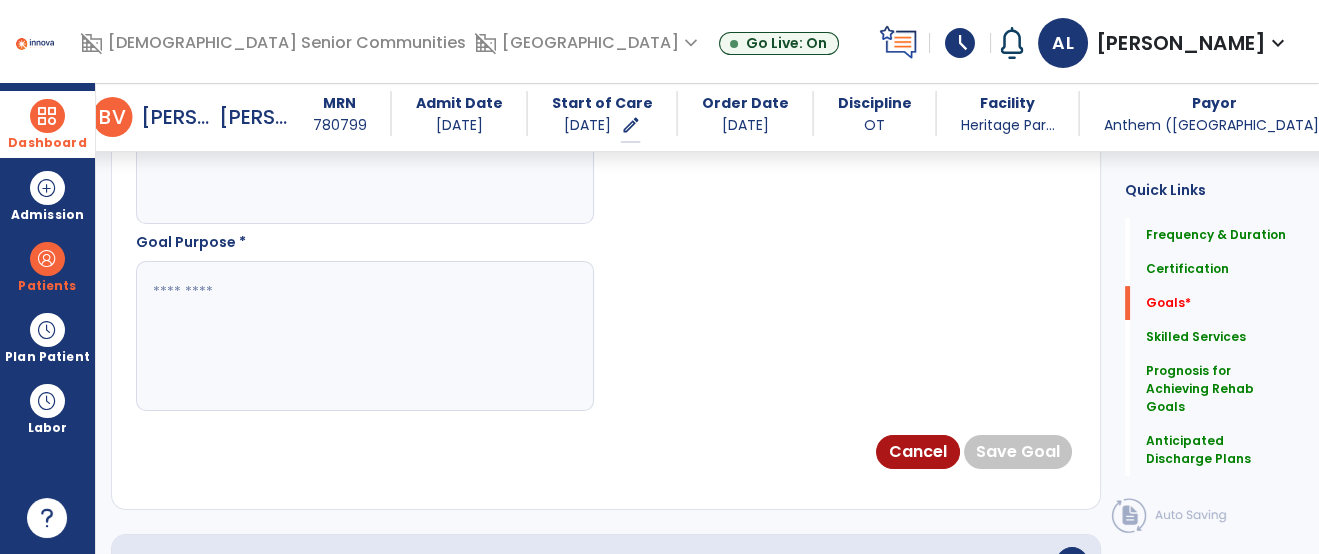 scroll, scrollTop: 1200, scrollLeft: 0, axis: vertical 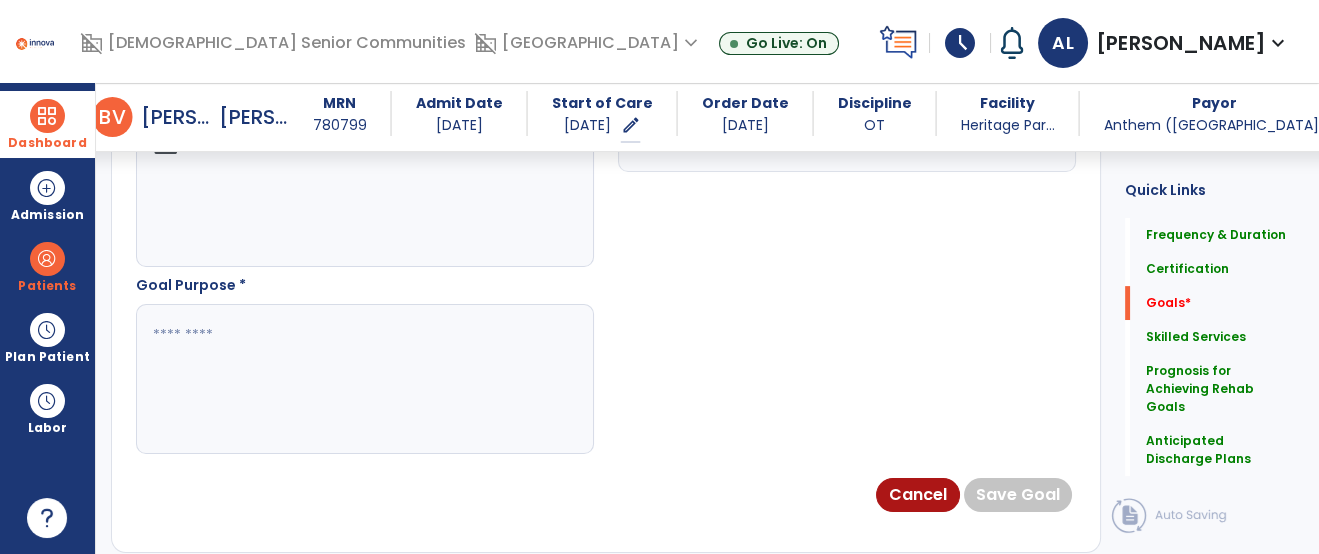 click on "***" at bounding box center (364, 192) 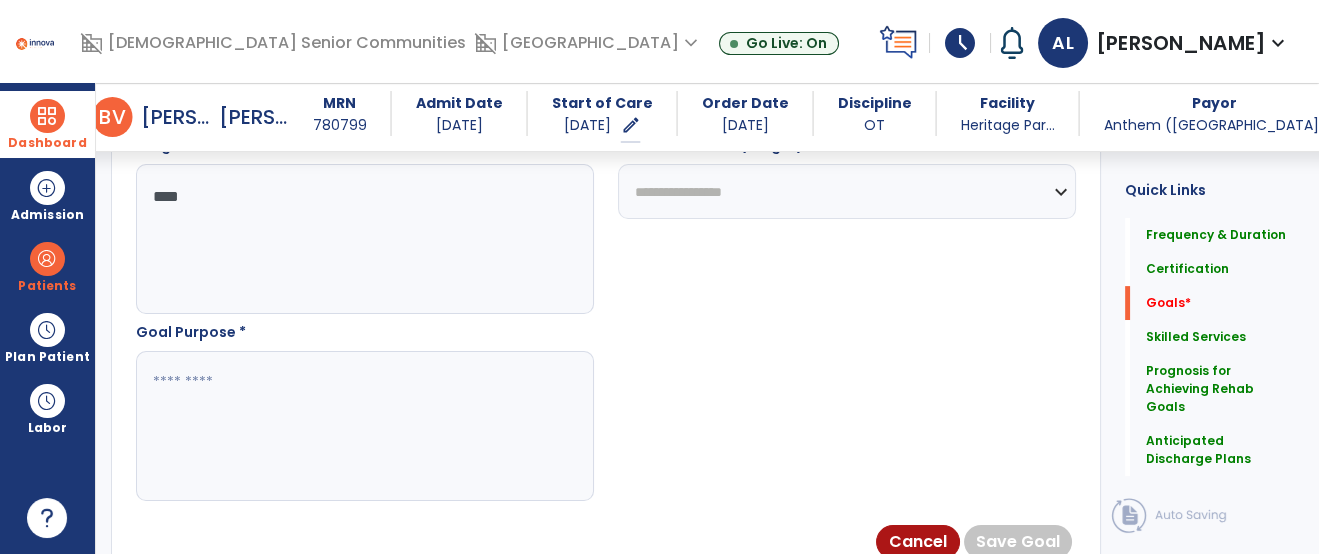 scroll, scrollTop: 1074, scrollLeft: 0, axis: vertical 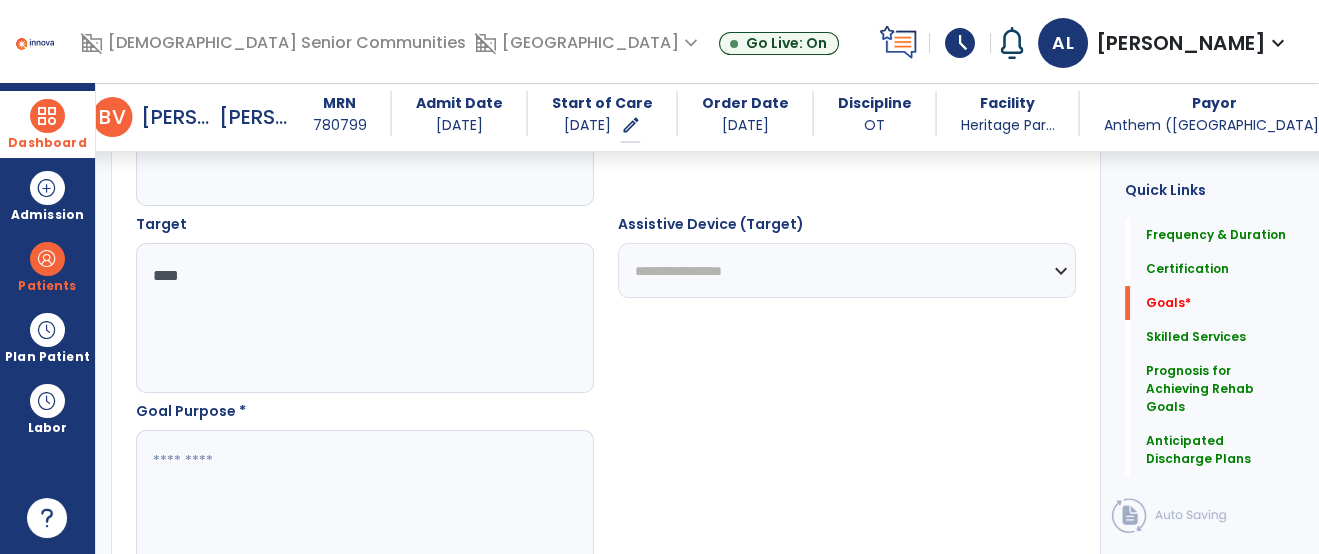 click on "***" at bounding box center (364, 318) 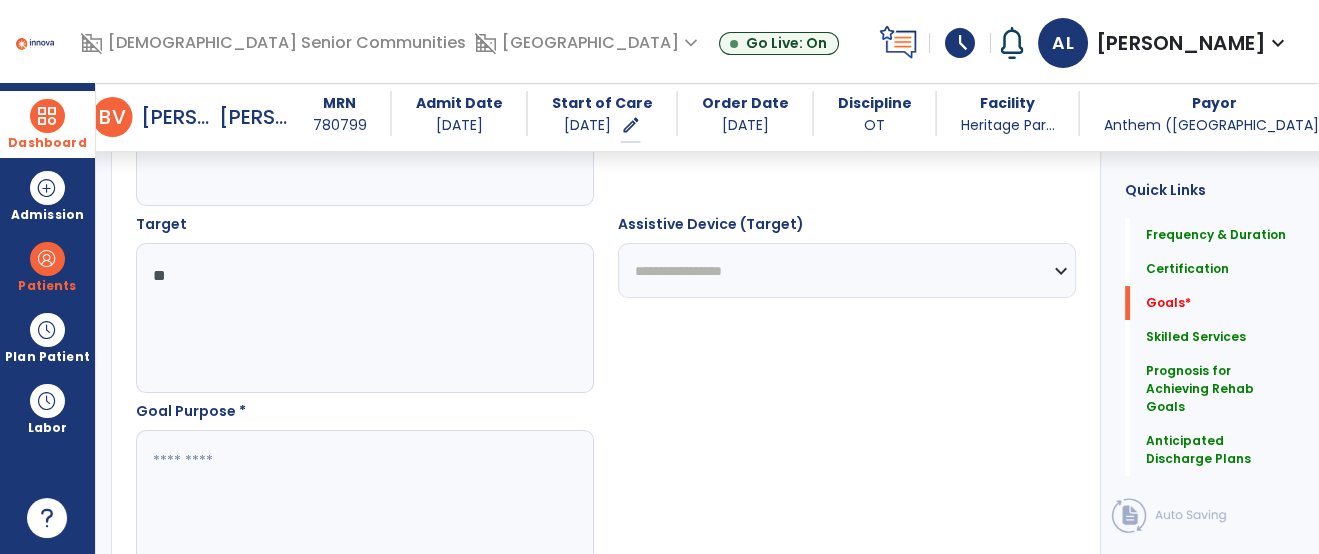 type on "*" 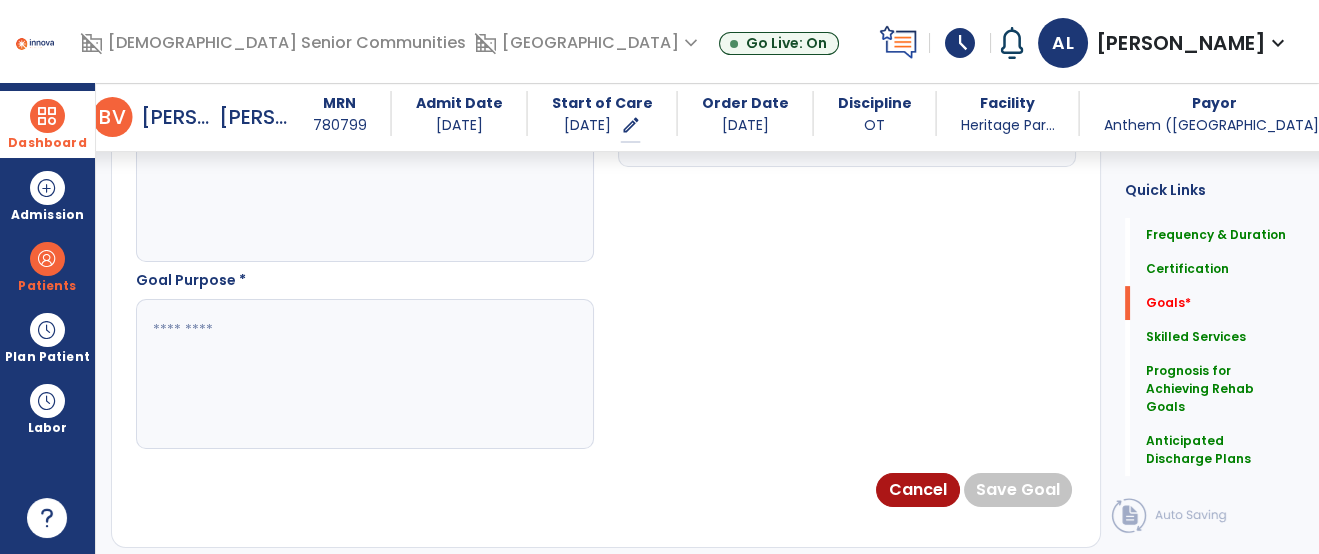 scroll, scrollTop: 1234, scrollLeft: 0, axis: vertical 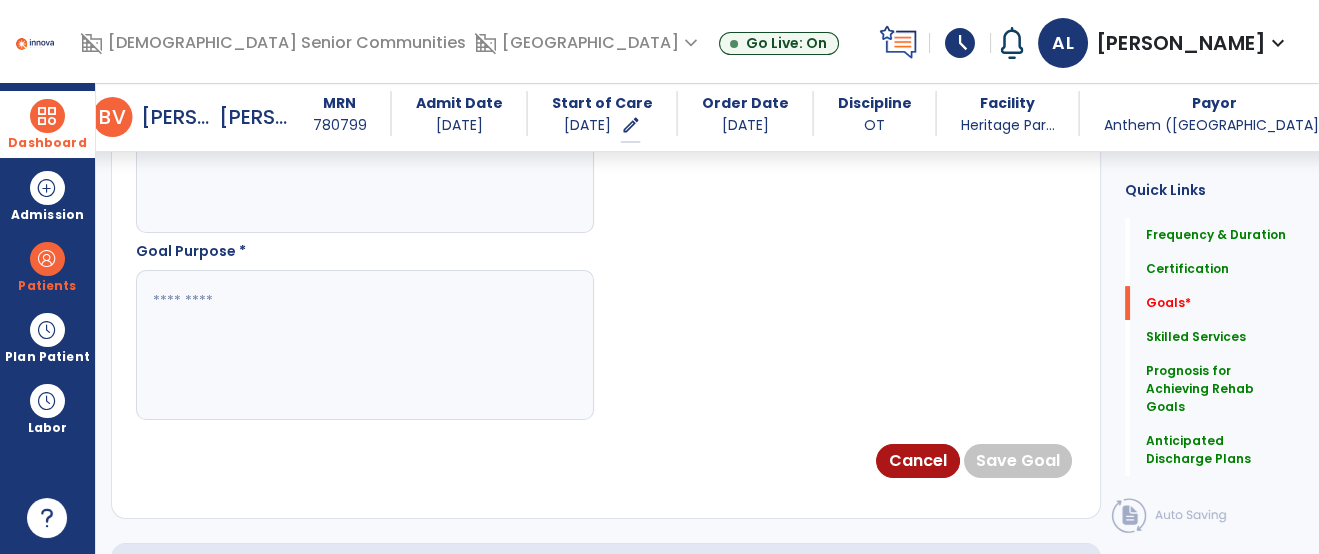 type on "*****" 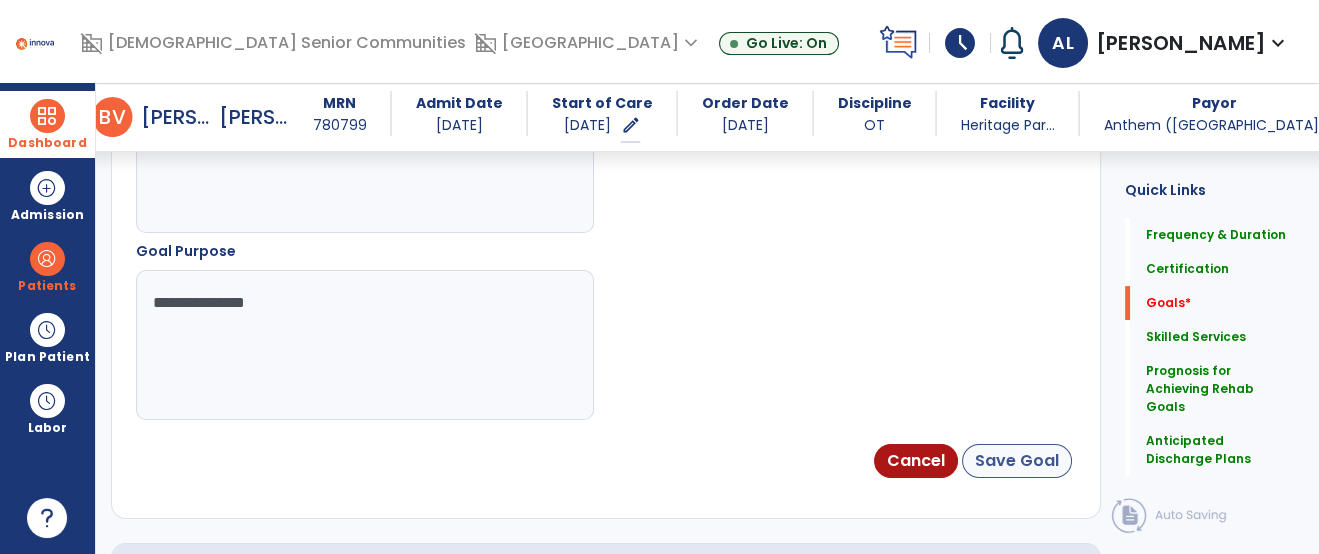 type on "**********" 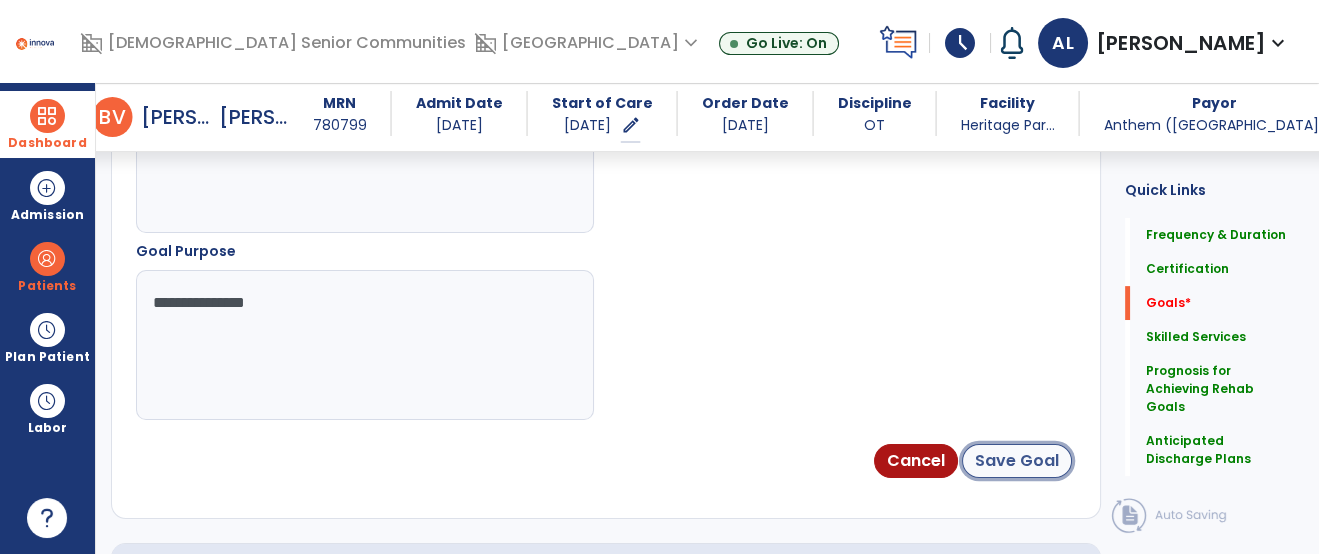 click on "Save Goal" at bounding box center (1017, 461) 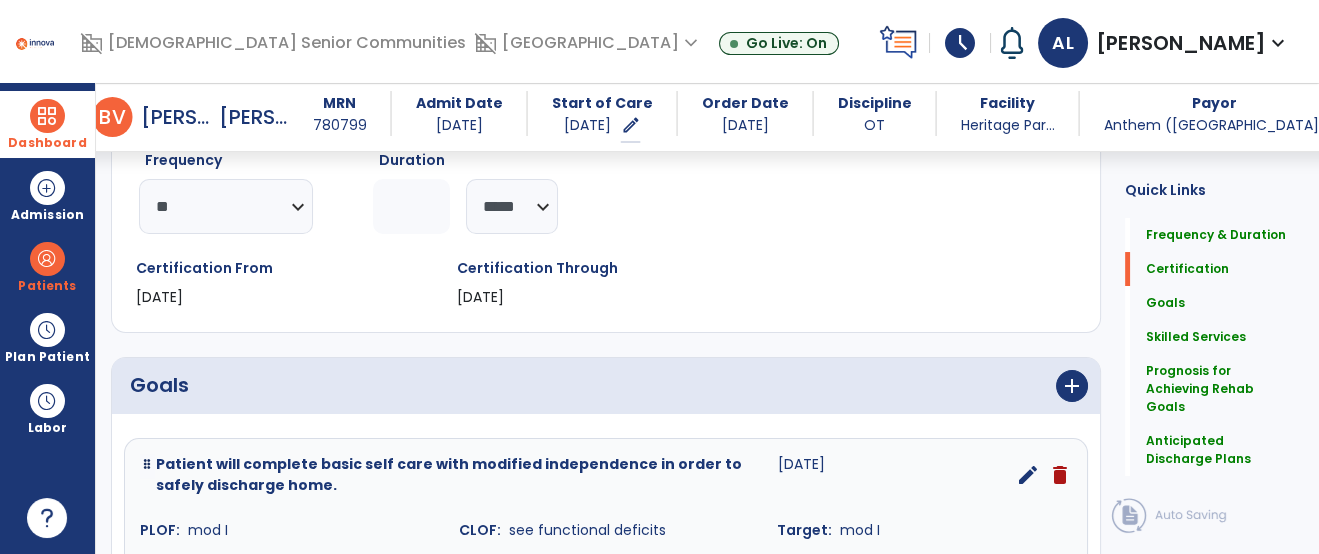 scroll, scrollTop: 483, scrollLeft: 0, axis: vertical 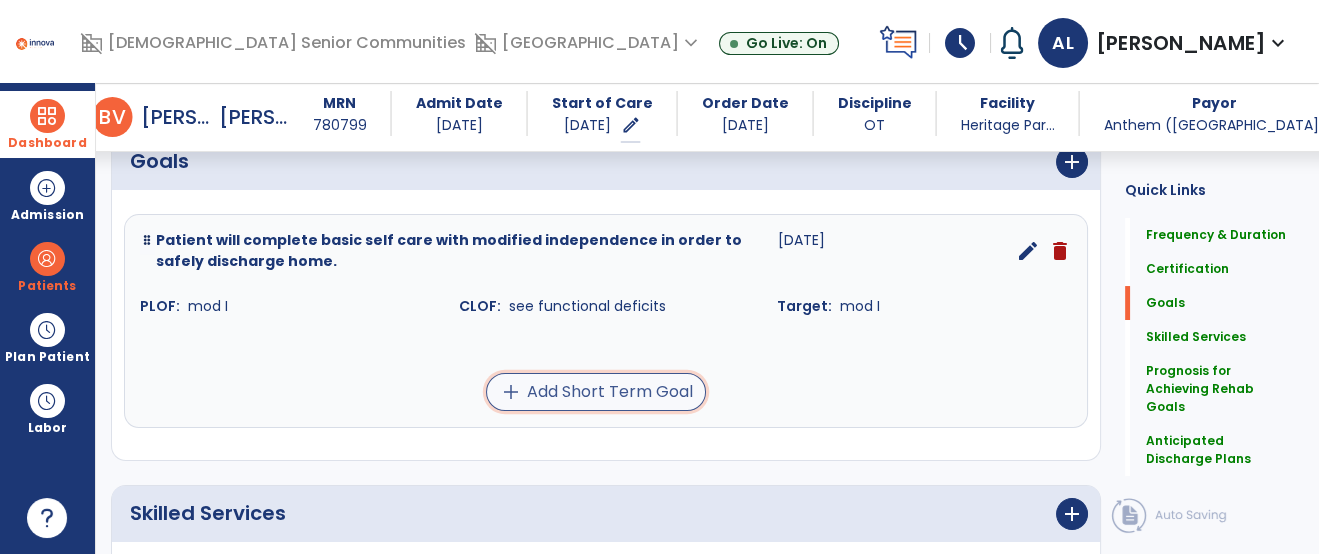 click on "add  Add Short Term Goal" at bounding box center (596, 392) 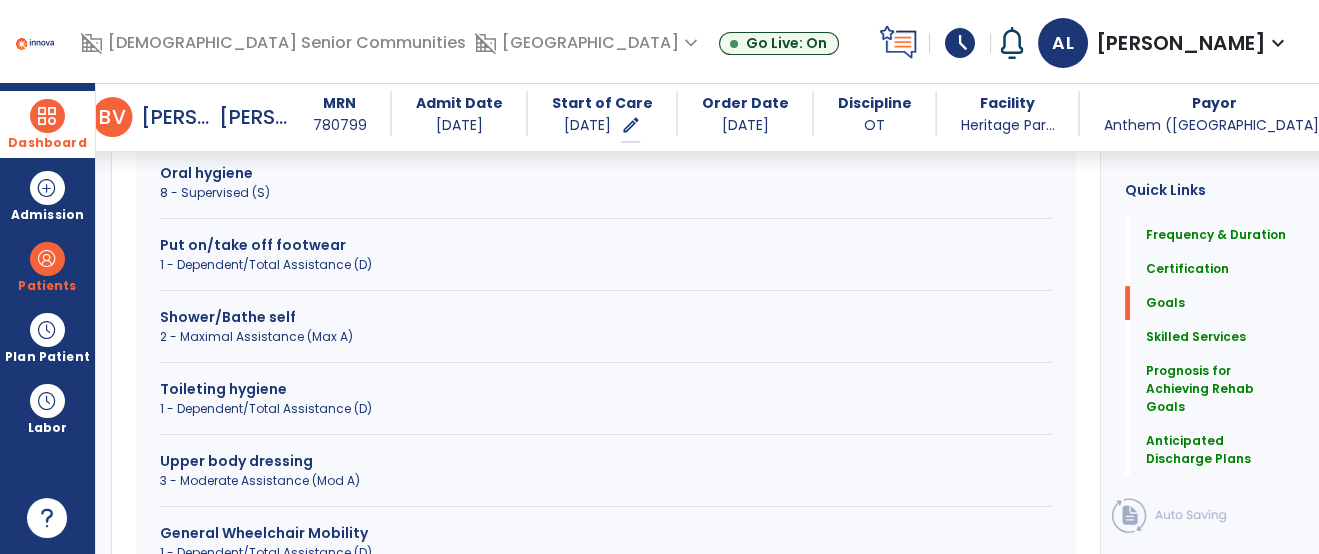 scroll, scrollTop: 1055, scrollLeft: 0, axis: vertical 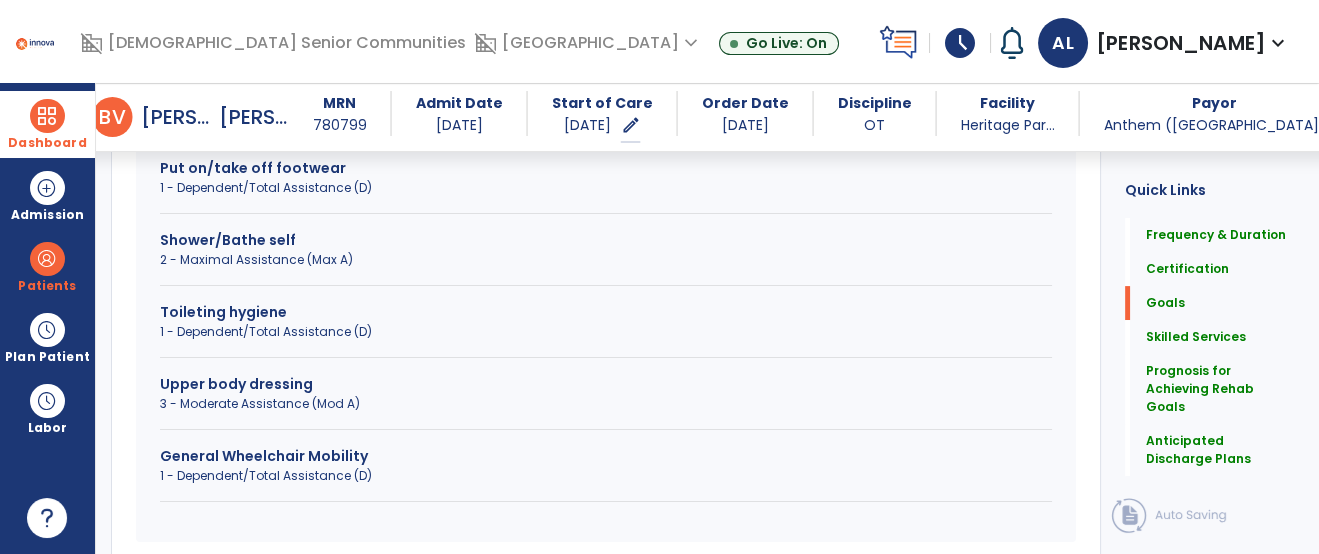 click on "3 - Moderate Assistance (Mod A)" at bounding box center (606, 404) 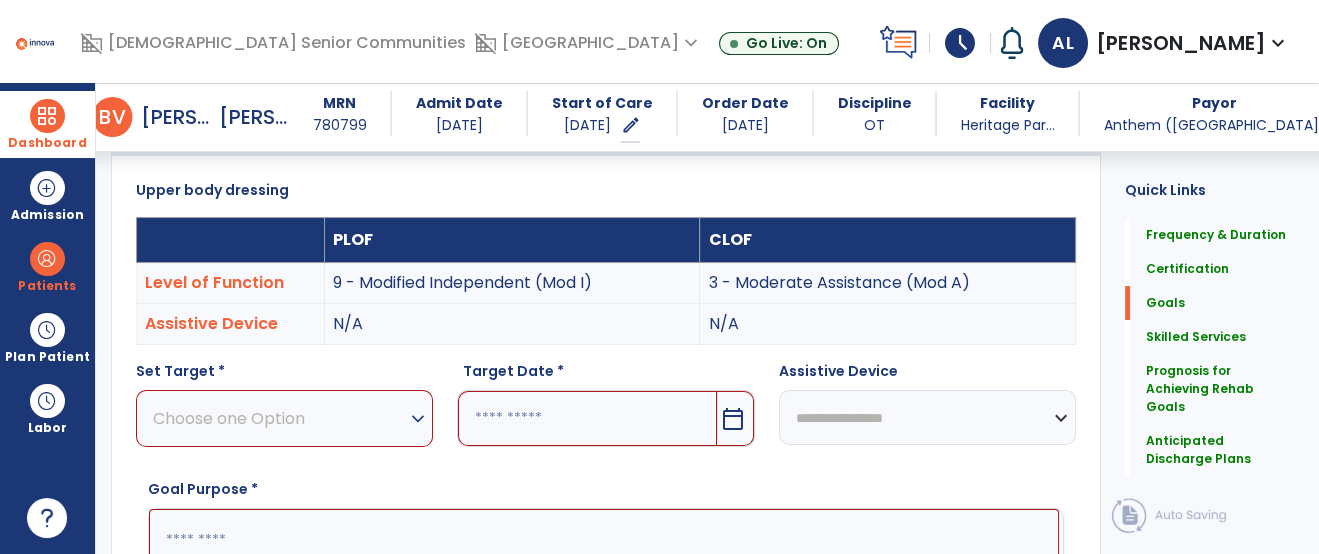 scroll, scrollTop: 537, scrollLeft: 0, axis: vertical 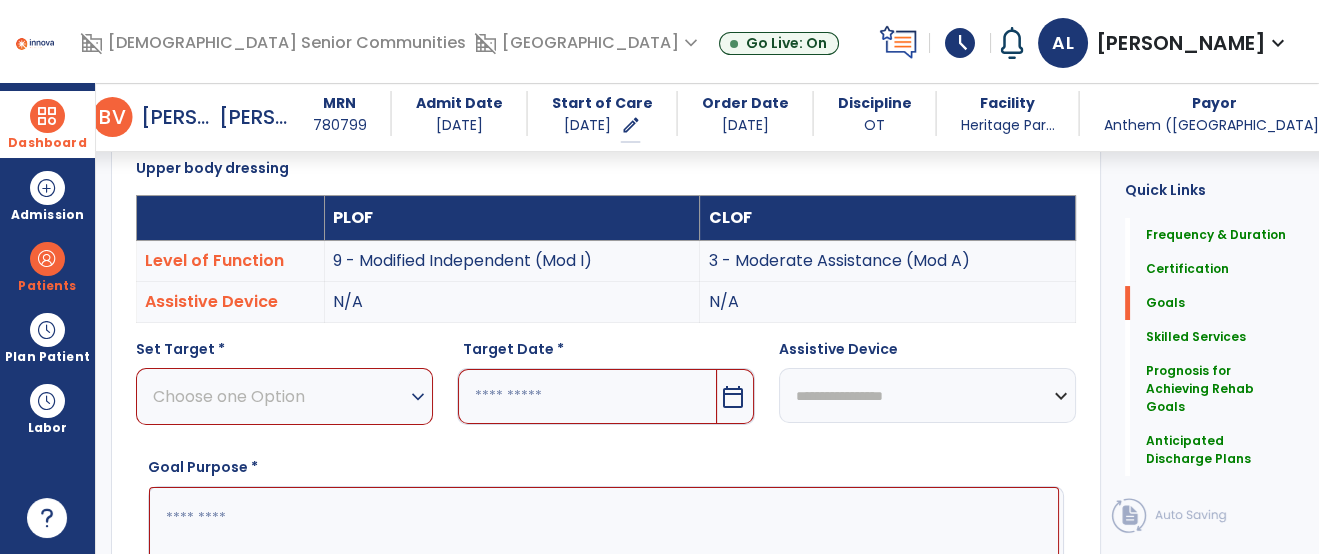 click on "Choose one Option" at bounding box center (279, 396) 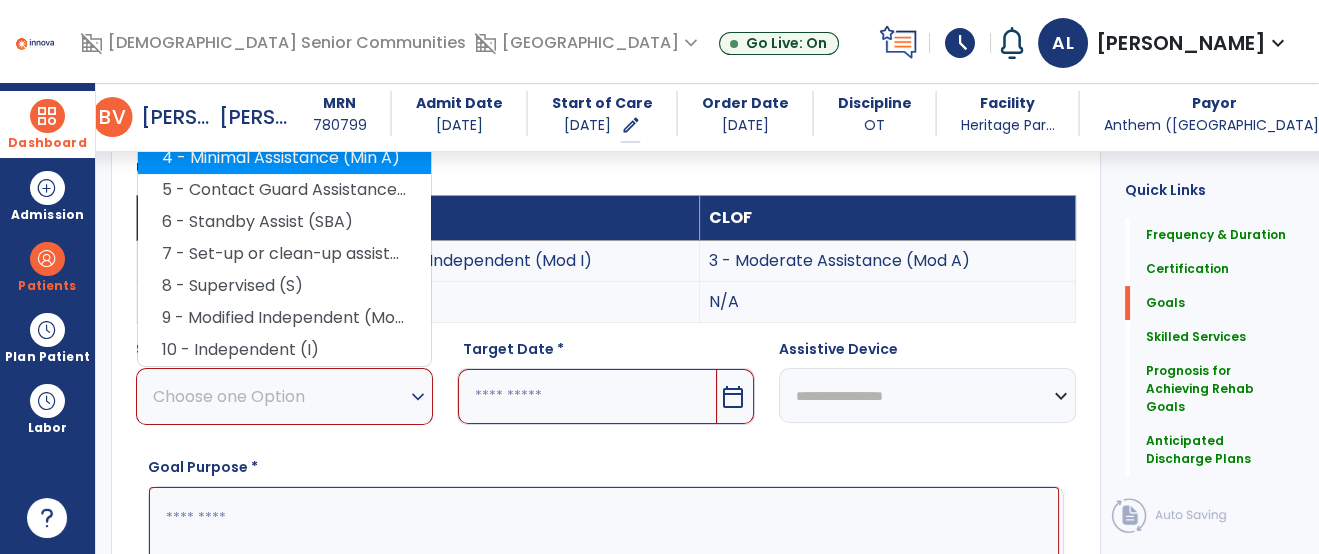click on "4 - Minimal Assistance (Min A)" at bounding box center (284, 158) 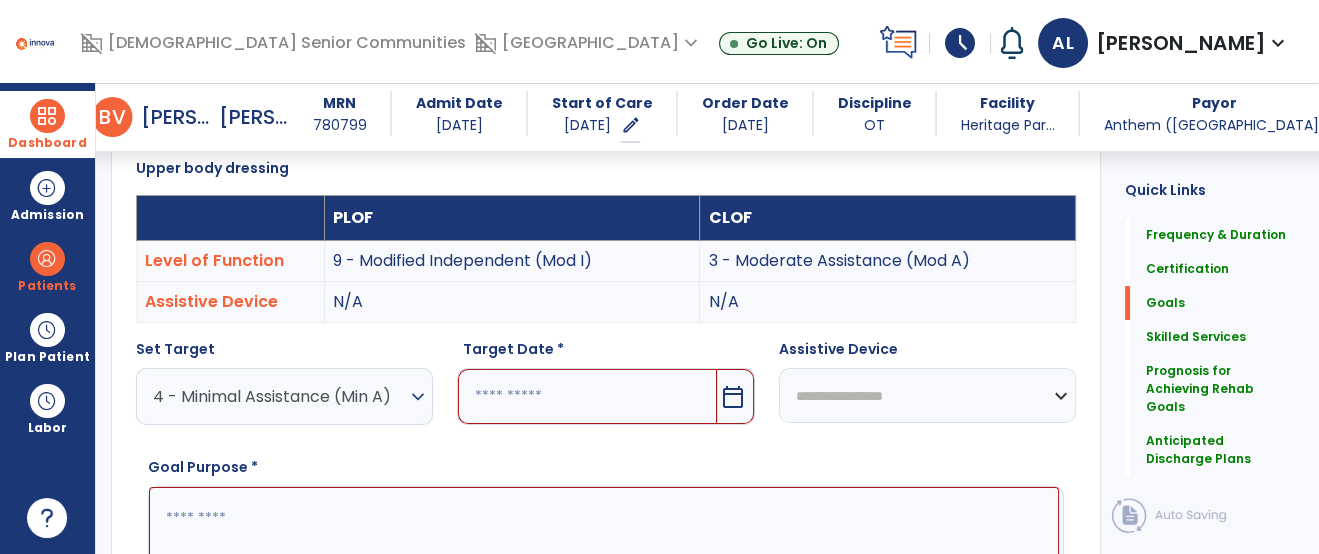 click at bounding box center (587, 396) 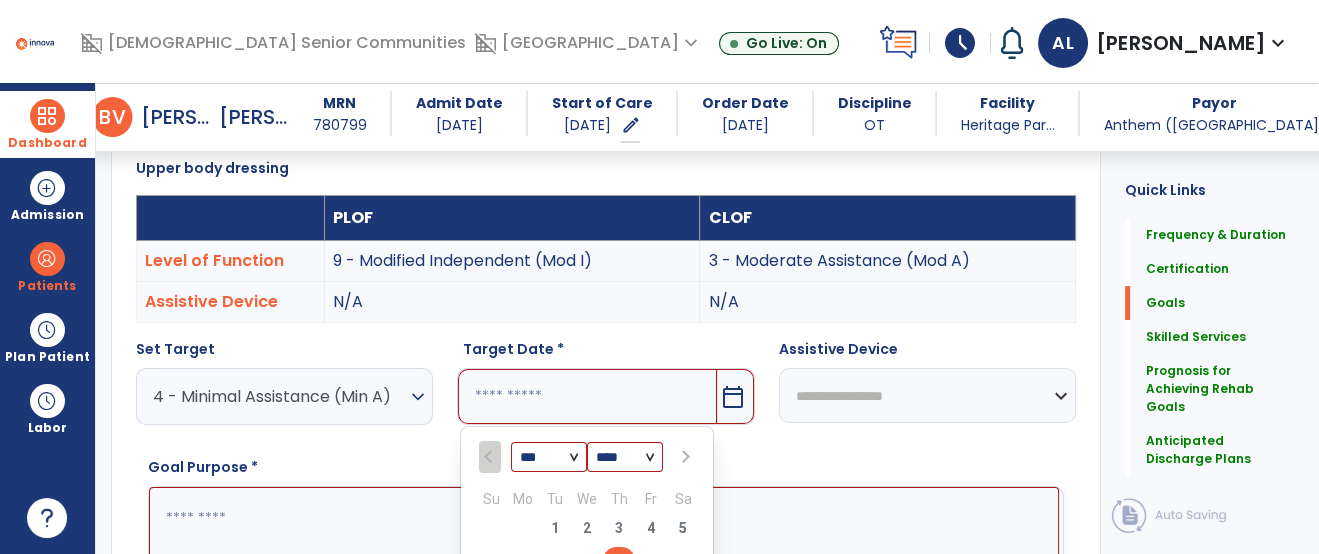 scroll, scrollTop: 561, scrollLeft: 0, axis: vertical 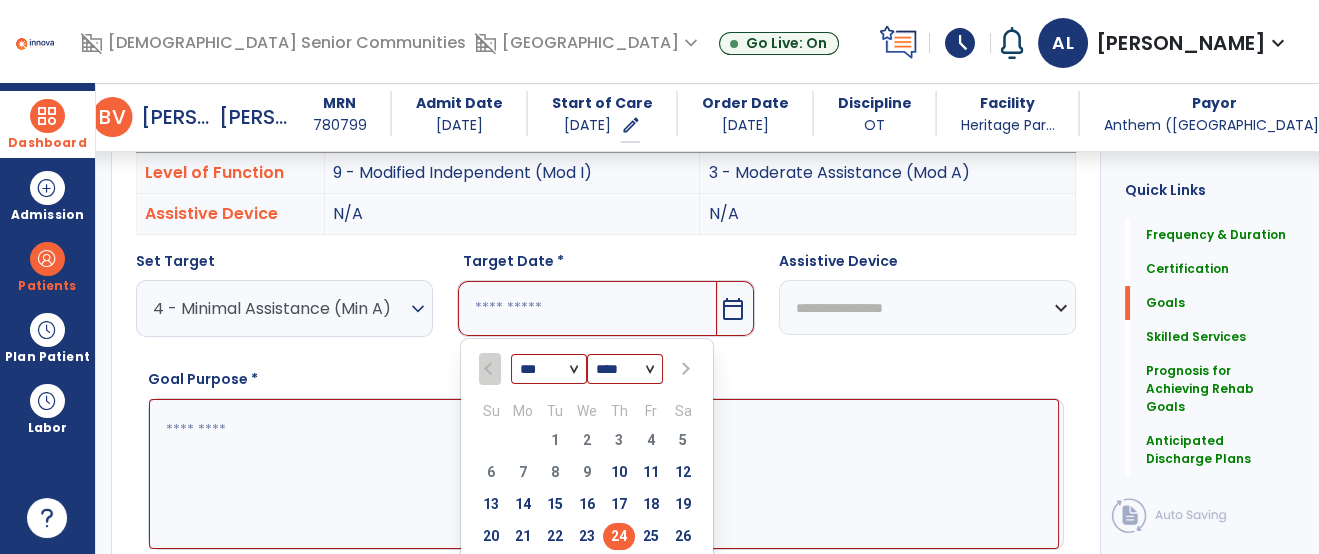click on "24" at bounding box center (619, 536) 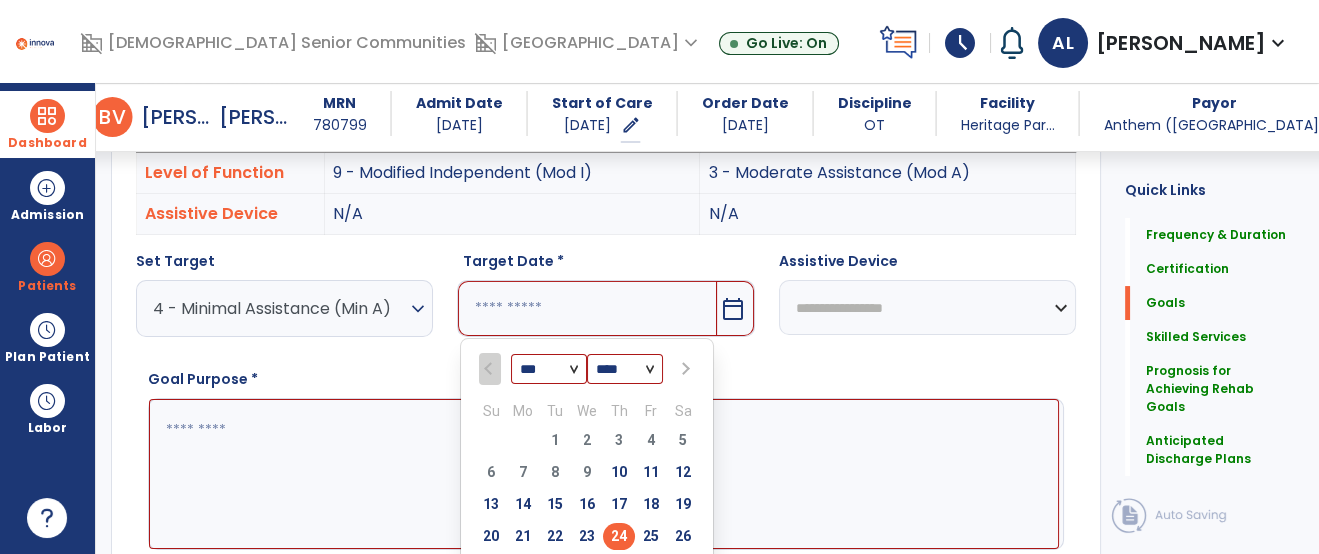 type on "*********" 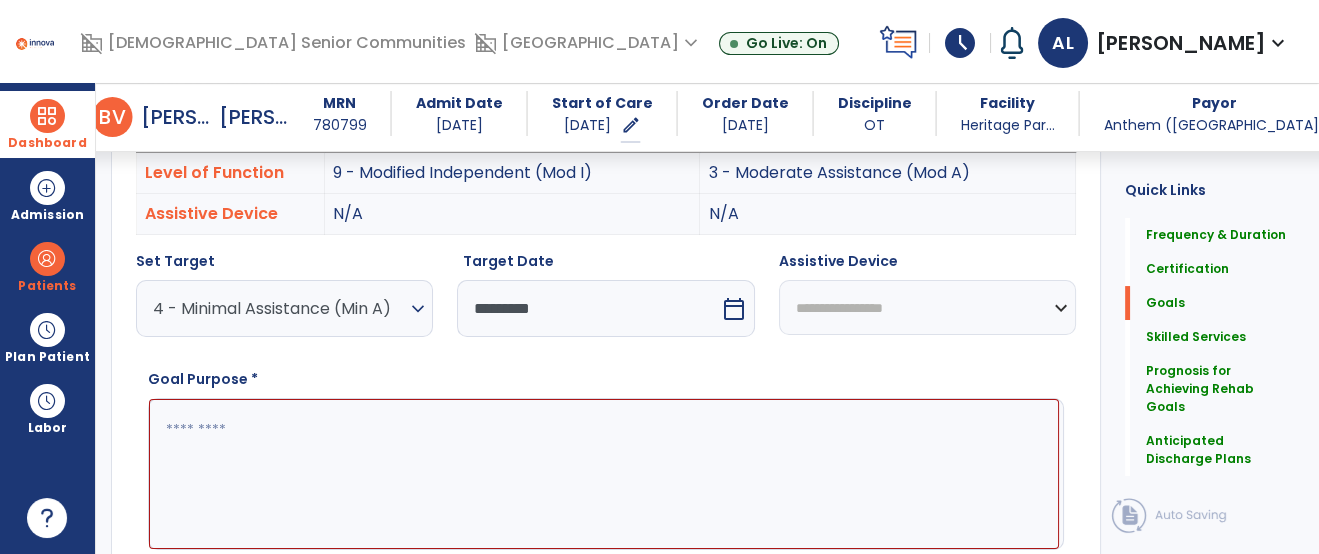 click at bounding box center (604, 474) 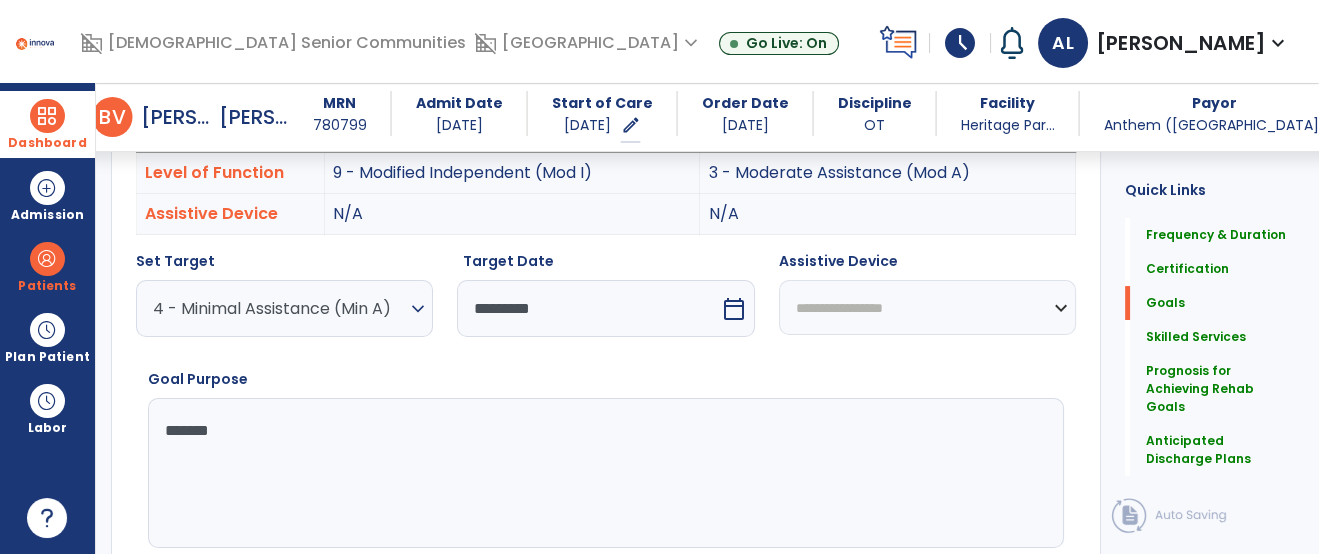 type on "********" 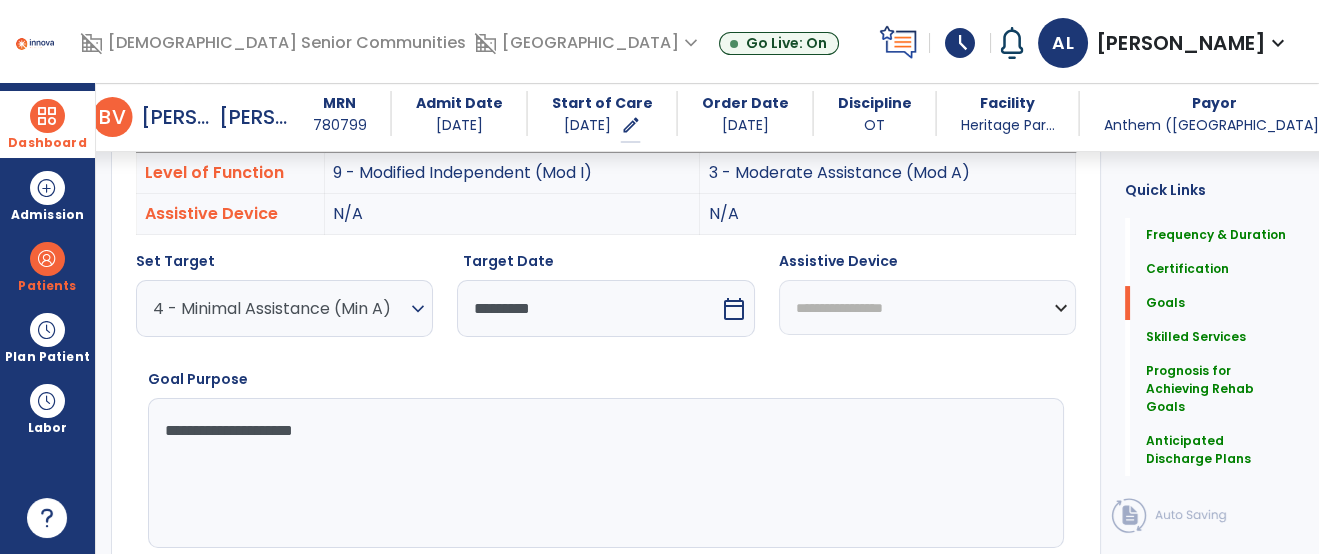 drag, startPoint x: 456, startPoint y: 484, endPoint x: 151, endPoint y: 605, distance: 328.12497 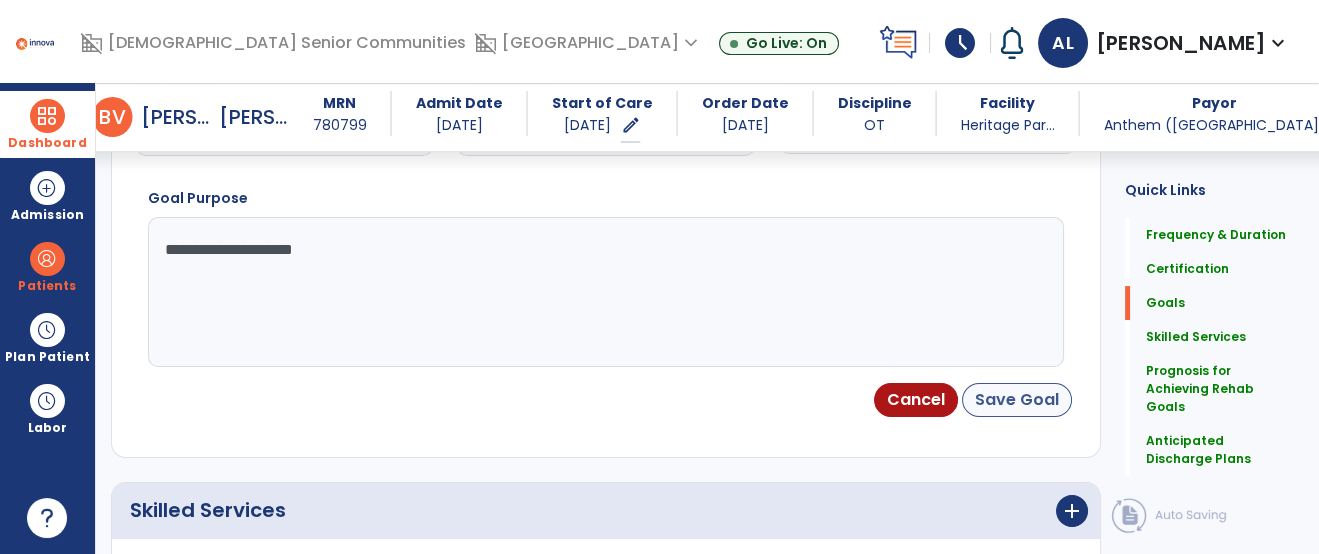 type on "**********" 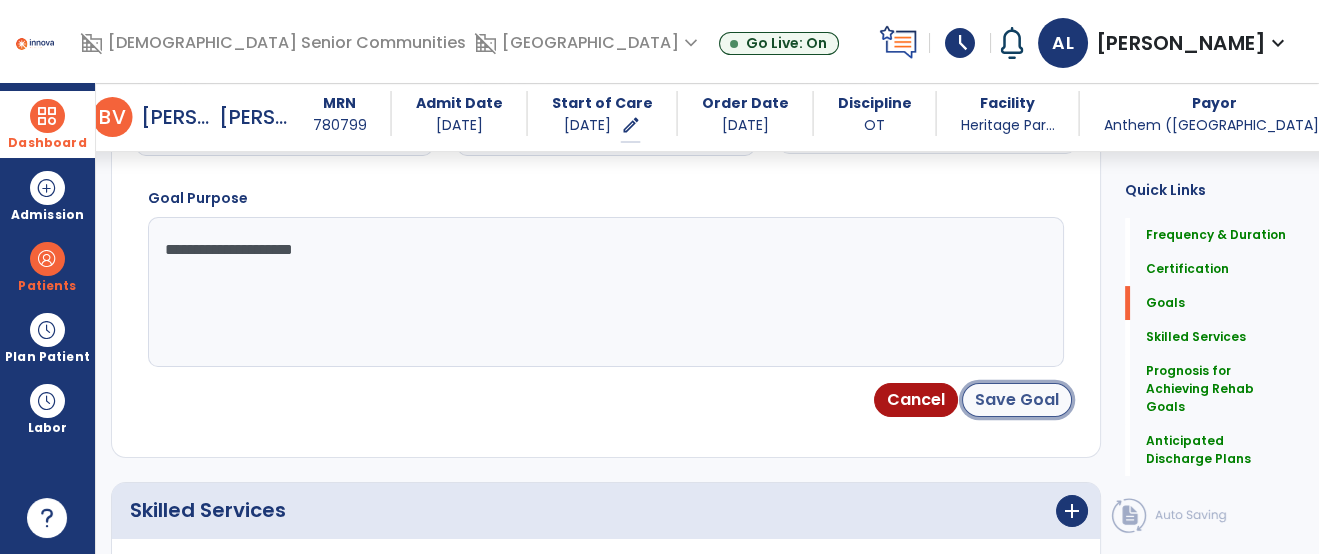click on "Save Goal" at bounding box center (1017, 400) 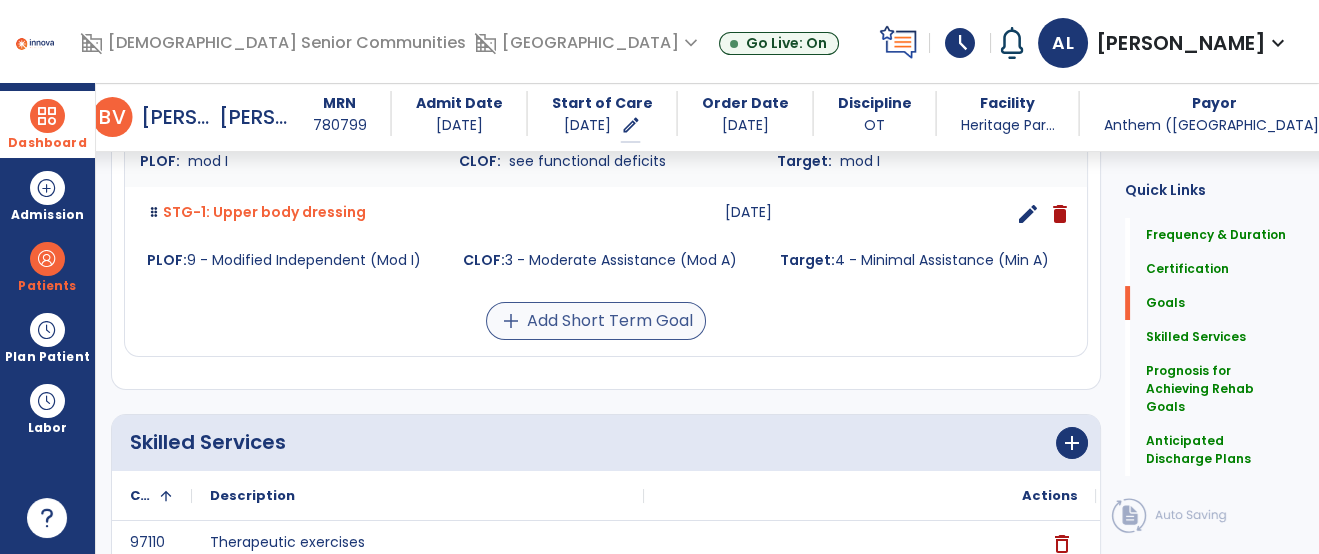 scroll, scrollTop: 571, scrollLeft: 0, axis: vertical 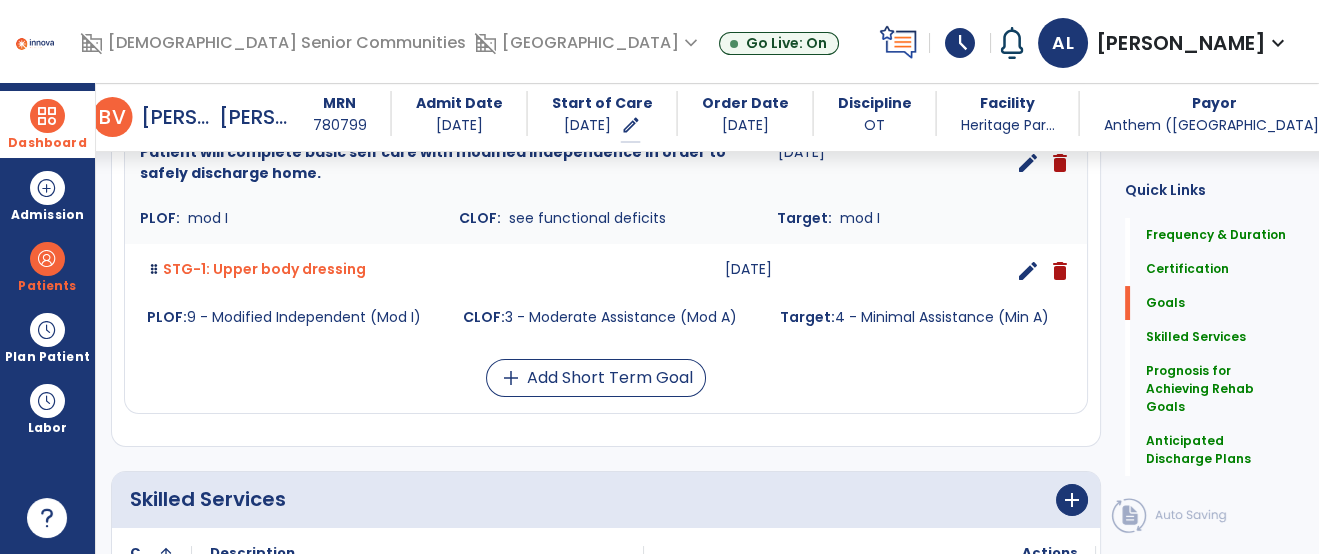 click on "Patient will complete basic self care with modified independence in order to safely discharge home.   09-03-2025  edit delete PLOF:    mod I  CLOF:    see functional deficits  Target:    mod I  STG-1: Upper body dressing  07-24-2025  edit delete PLOF:  9 - Modified Independent (Mod I)  CLOF:  3 - Moderate Assistance (Mod A)  Target:  4 - Minimal Assistance (Min A)  add  Add Short Term Goal" at bounding box center [606, 270] 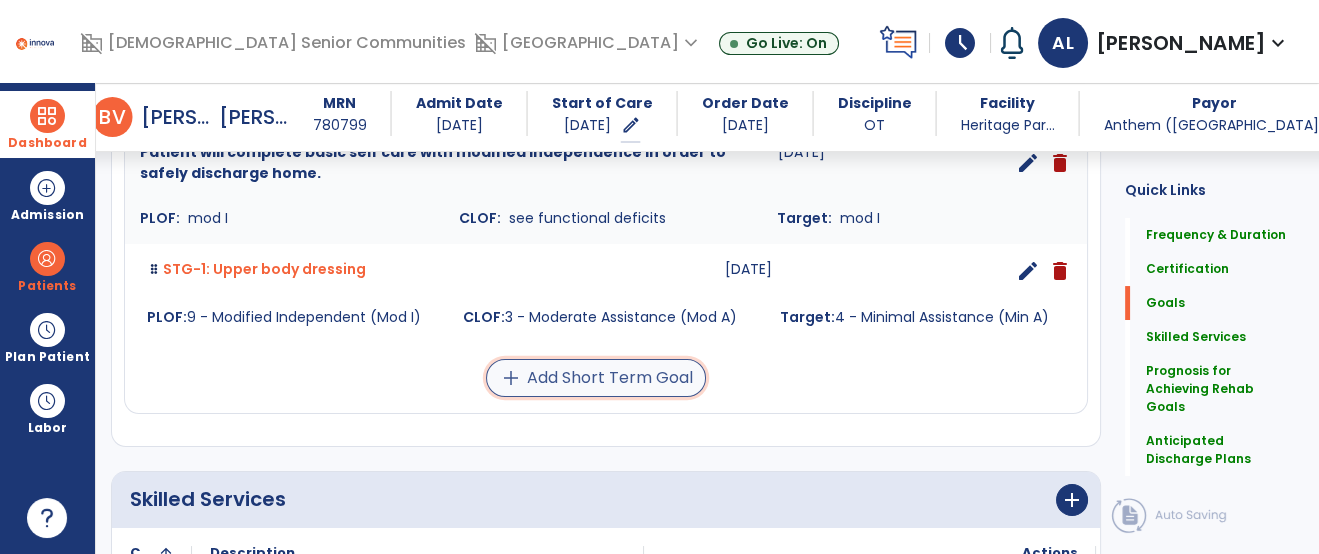 click on "add  Add Short Term Goal" at bounding box center (596, 378) 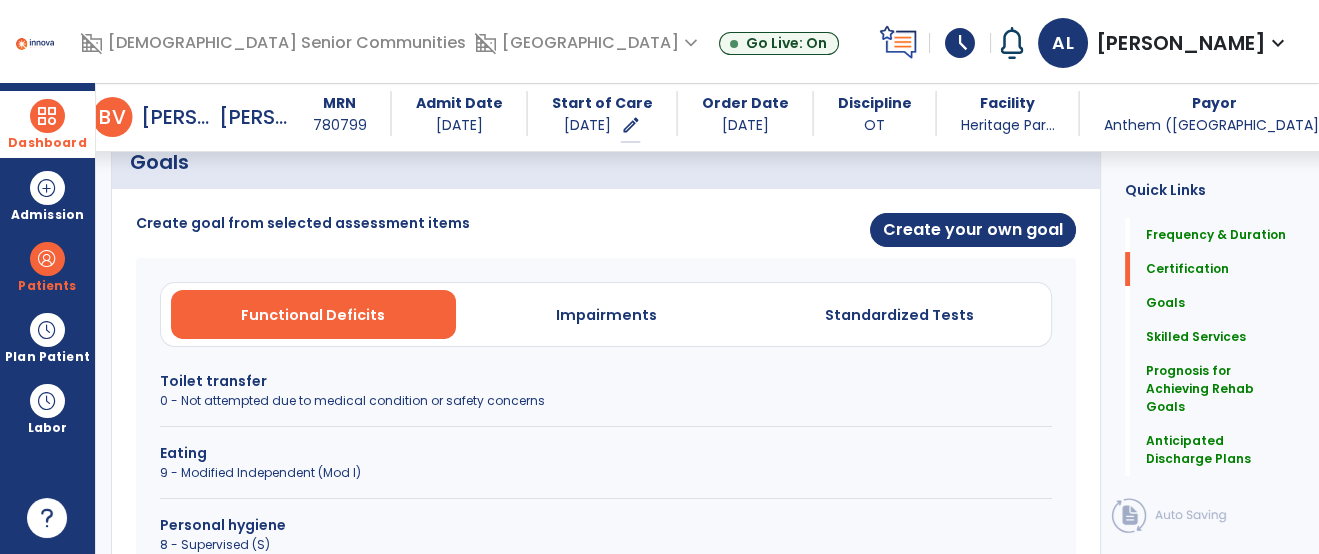 scroll, scrollTop: 213, scrollLeft: 0, axis: vertical 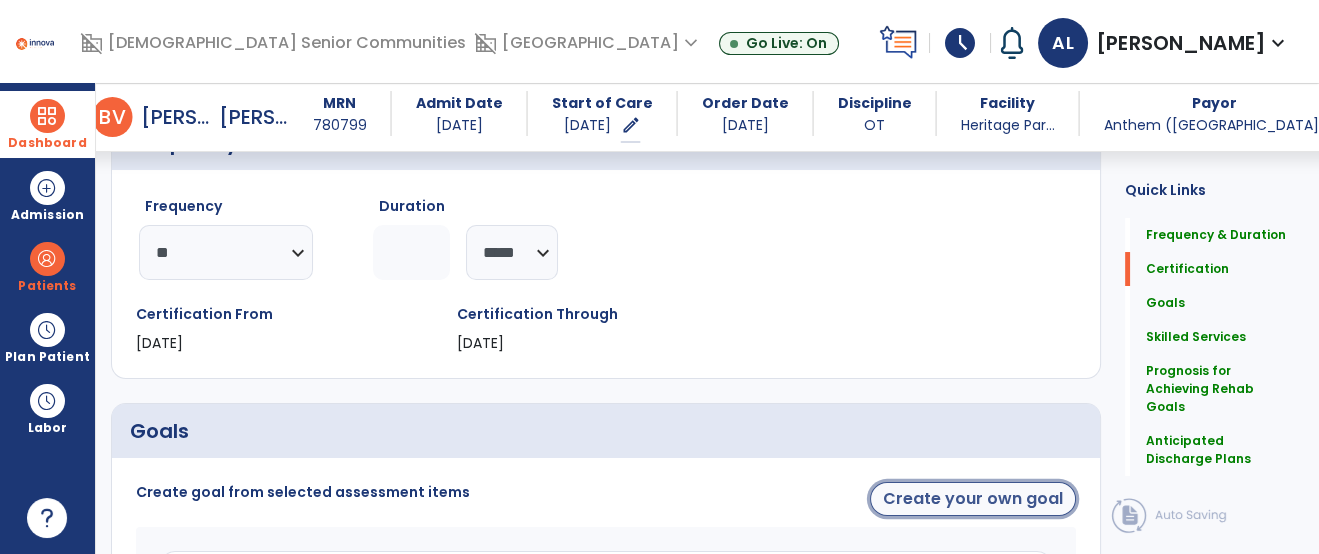 click on "Create your own goal" at bounding box center [973, 499] 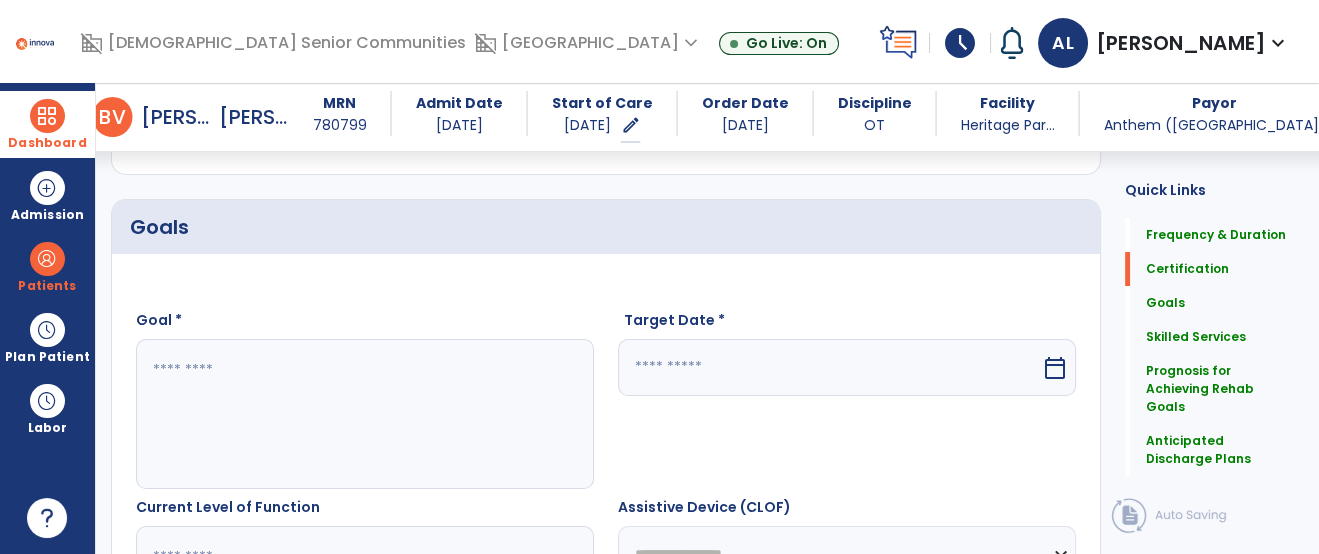 scroll, scrollTop: 426, scrollLeft: 0, axis: vertical 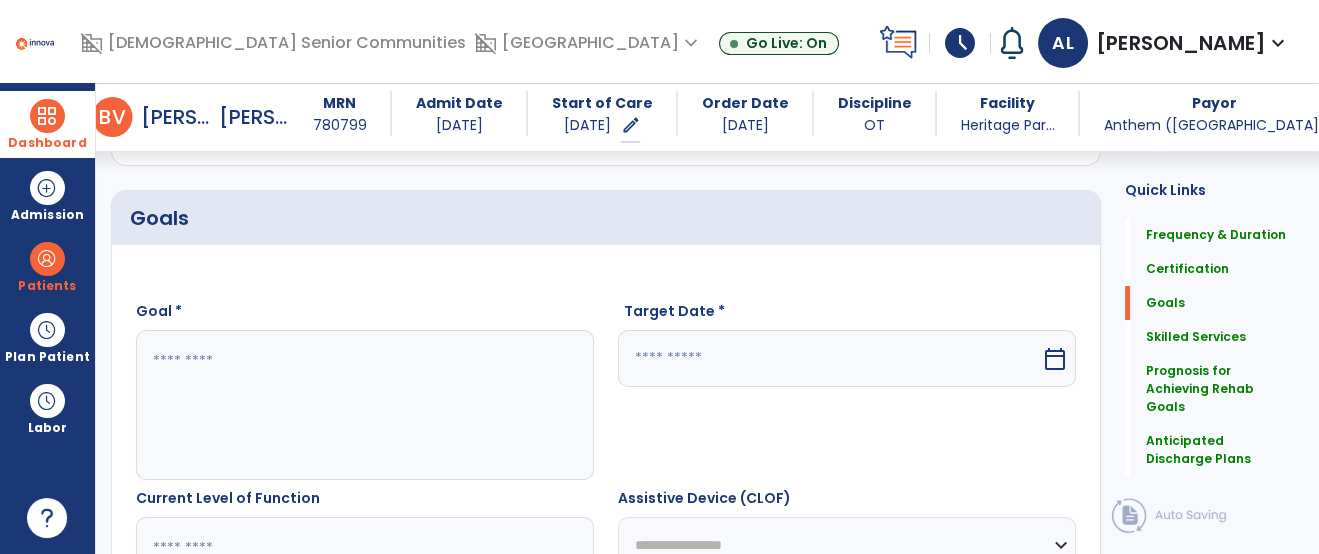 click at bounding box center (364, 405) 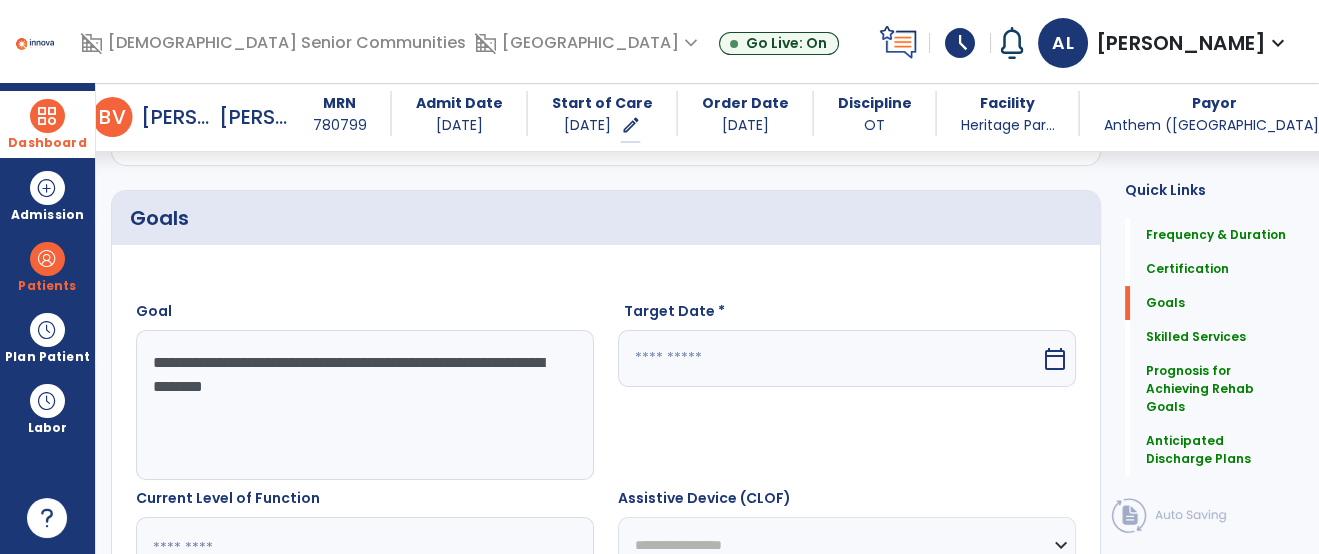 type on "**********" 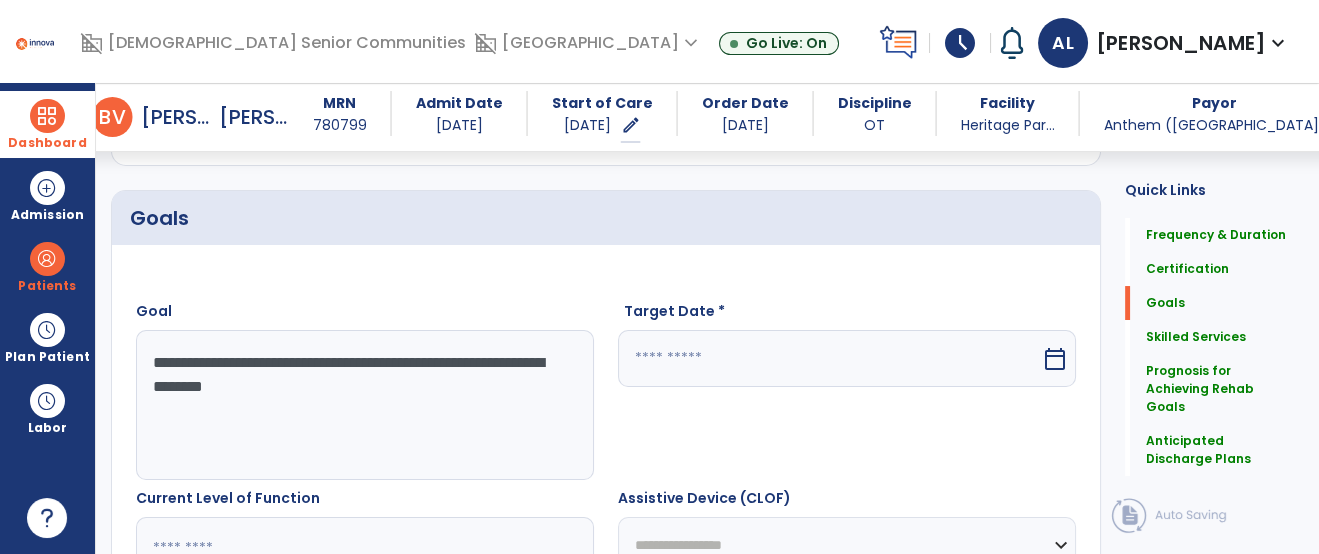 click at bounding box center (829, 358) 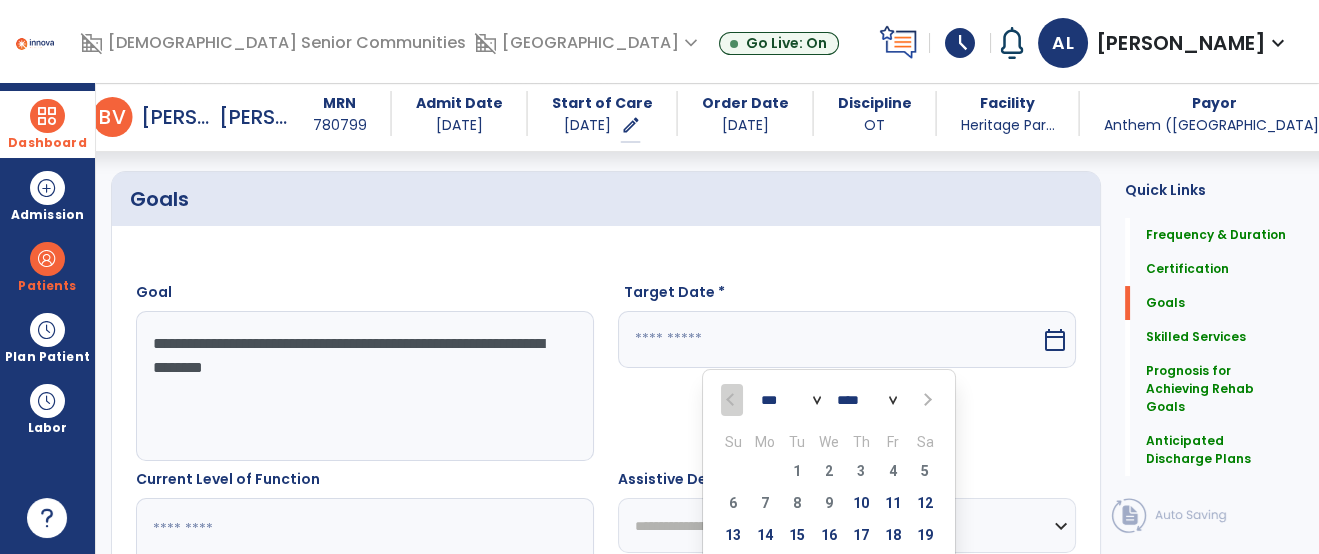 select on "*" 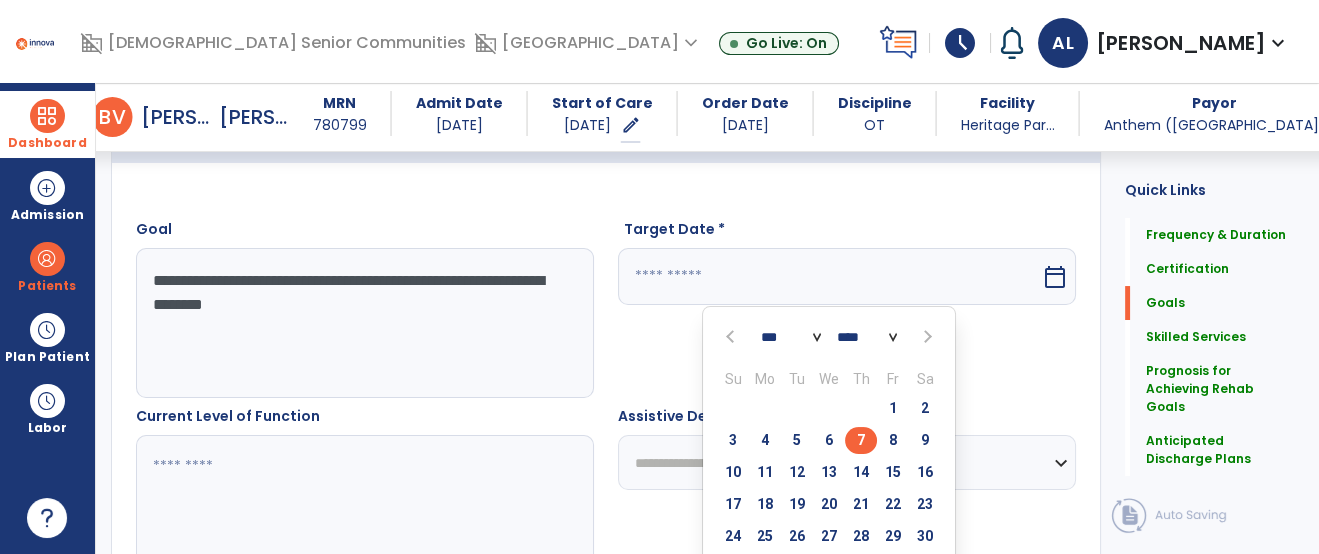 type on "********" 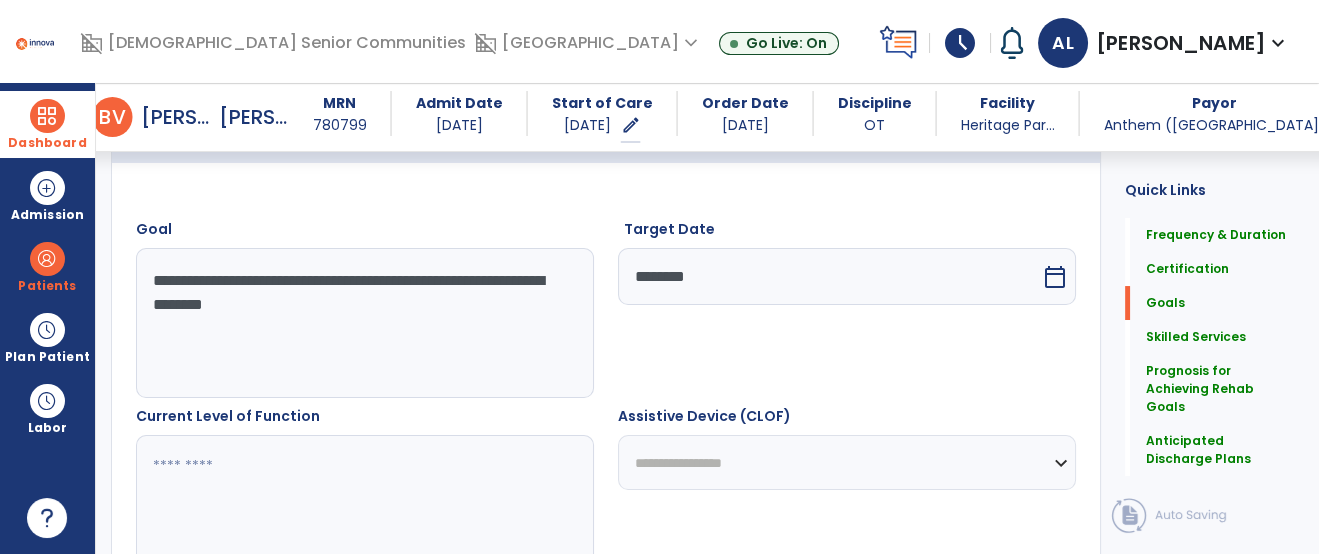 click at bounding box center [364, 510] 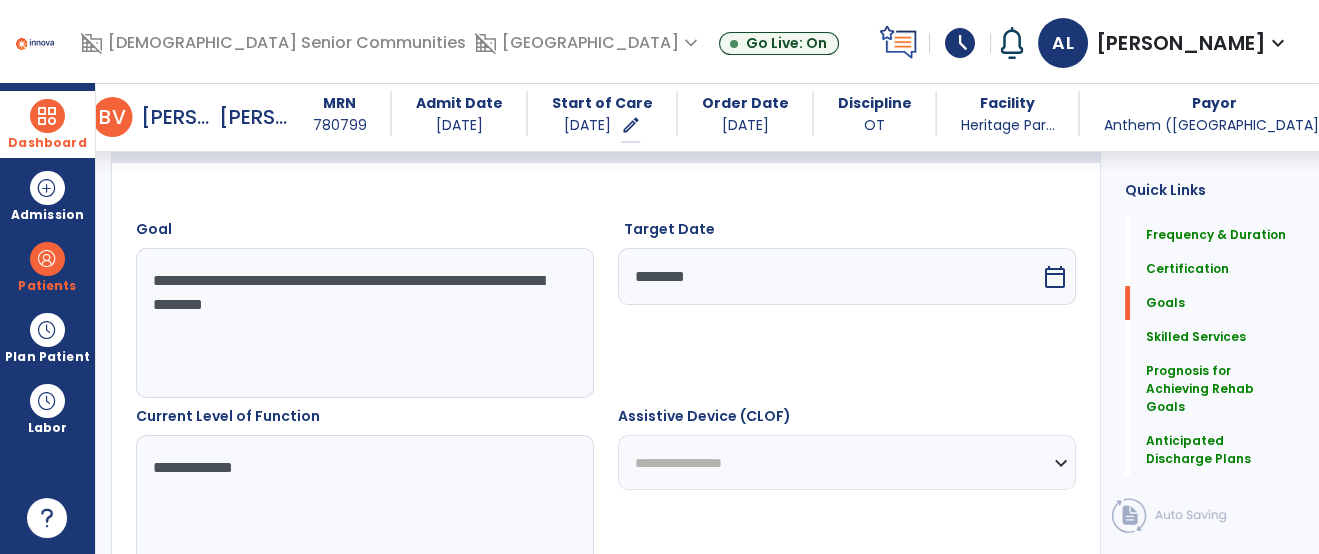 scroll, scrollTop: 787, scrollLeft: 0, axis: vertical 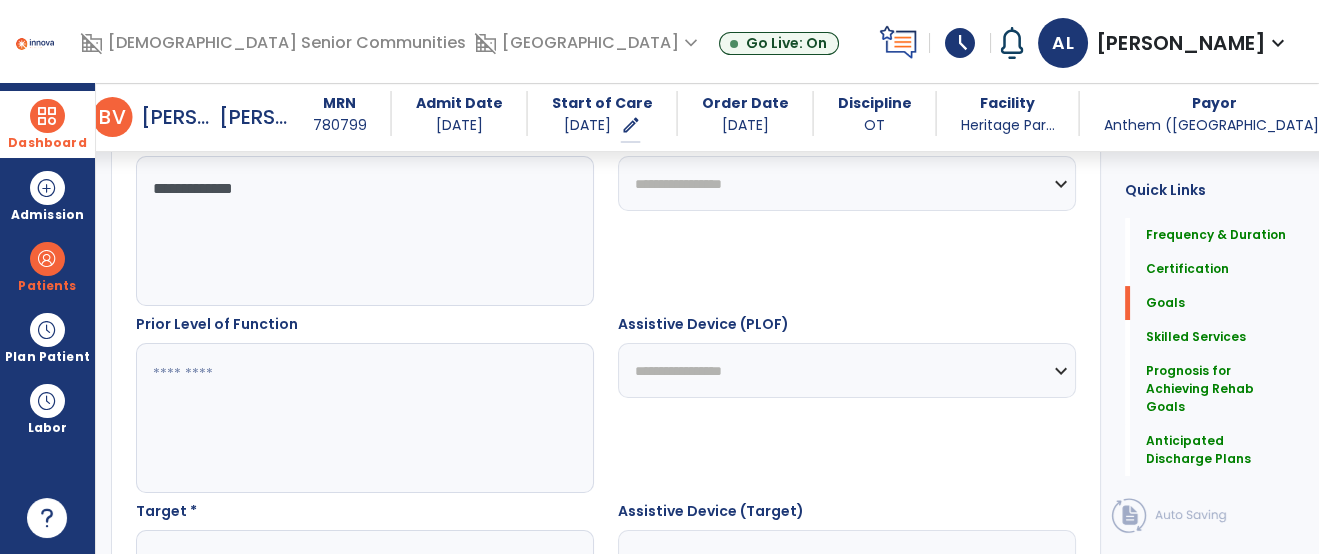 type on "**********" 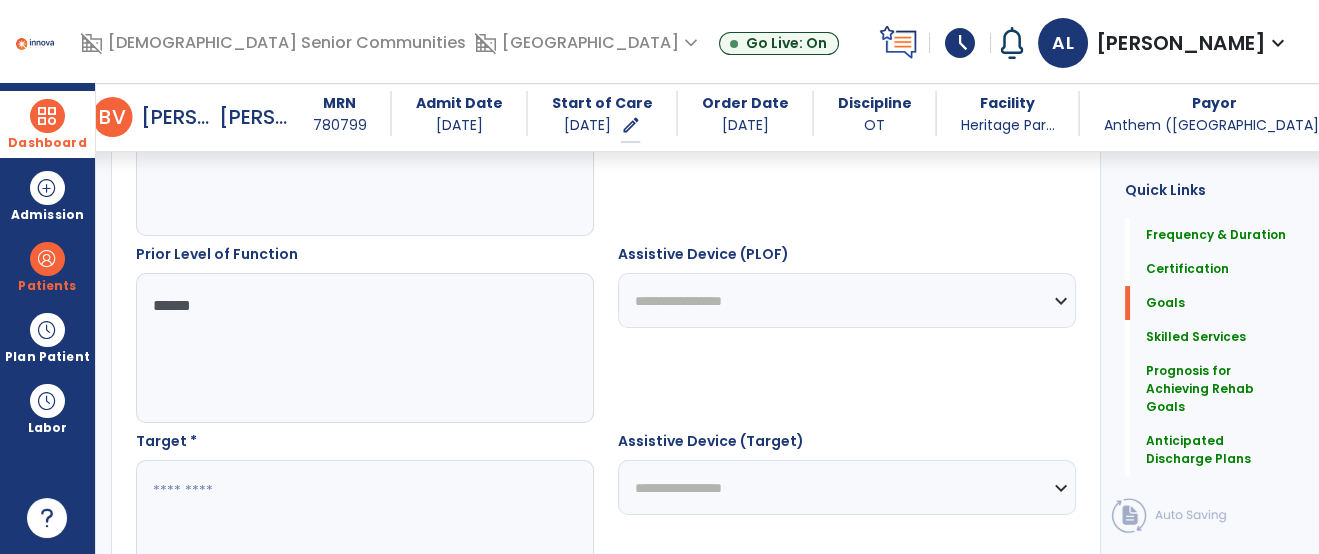 scroll, scrollTop: 952, scrollLeft: 0, axis: vertical 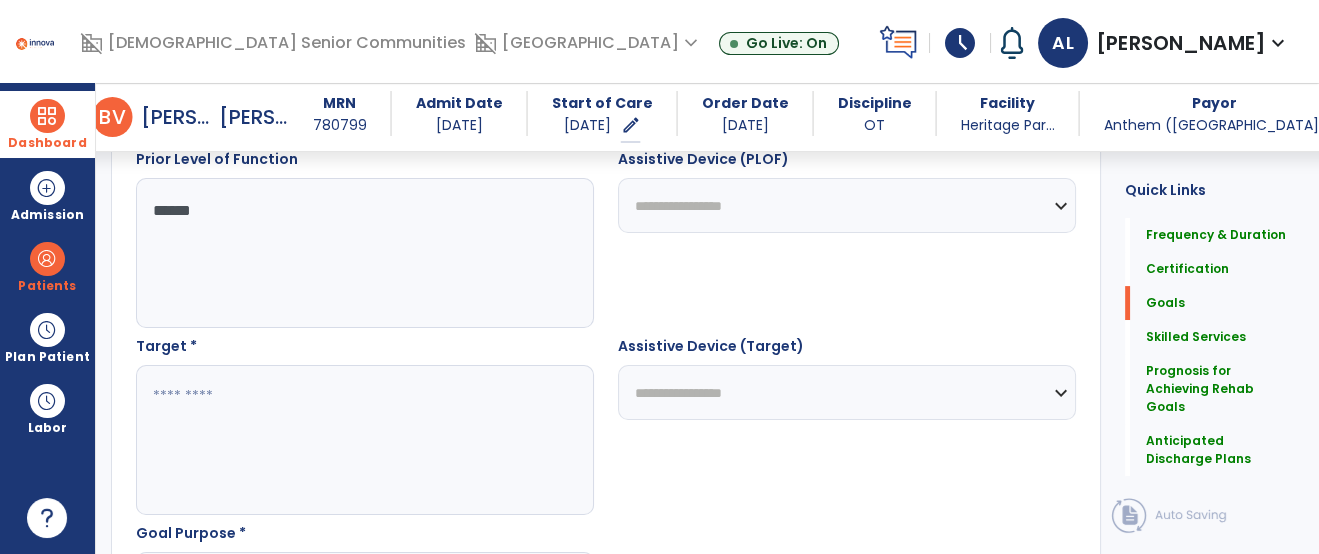 type on "*****" 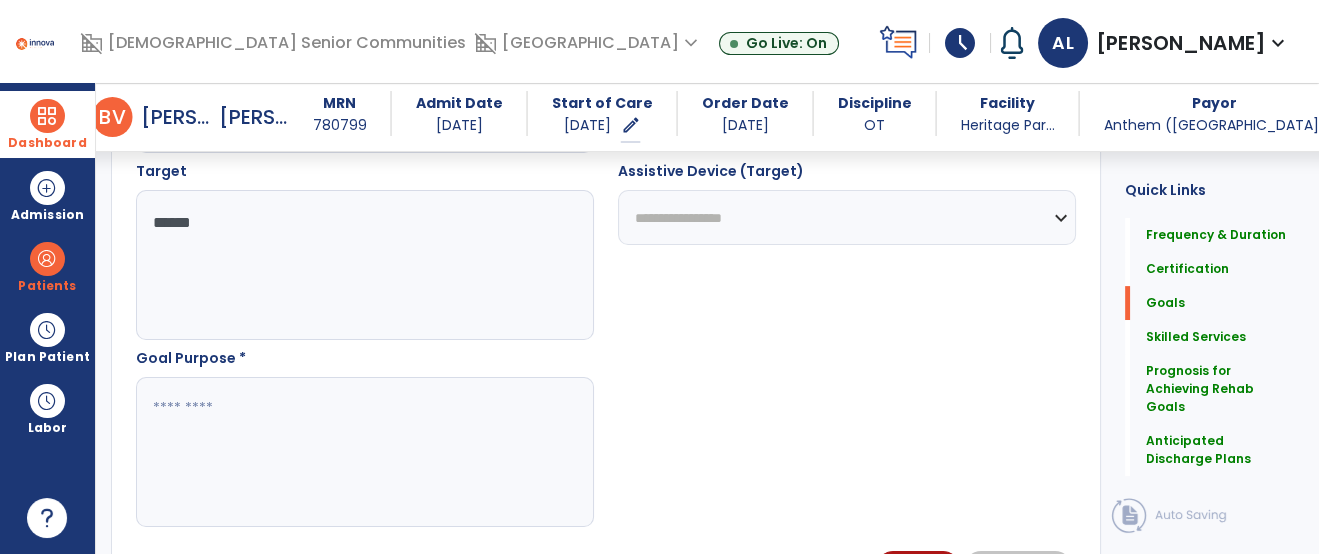 scroll, scrollTop: 1157, scrollLeft: 0, axis: vertical 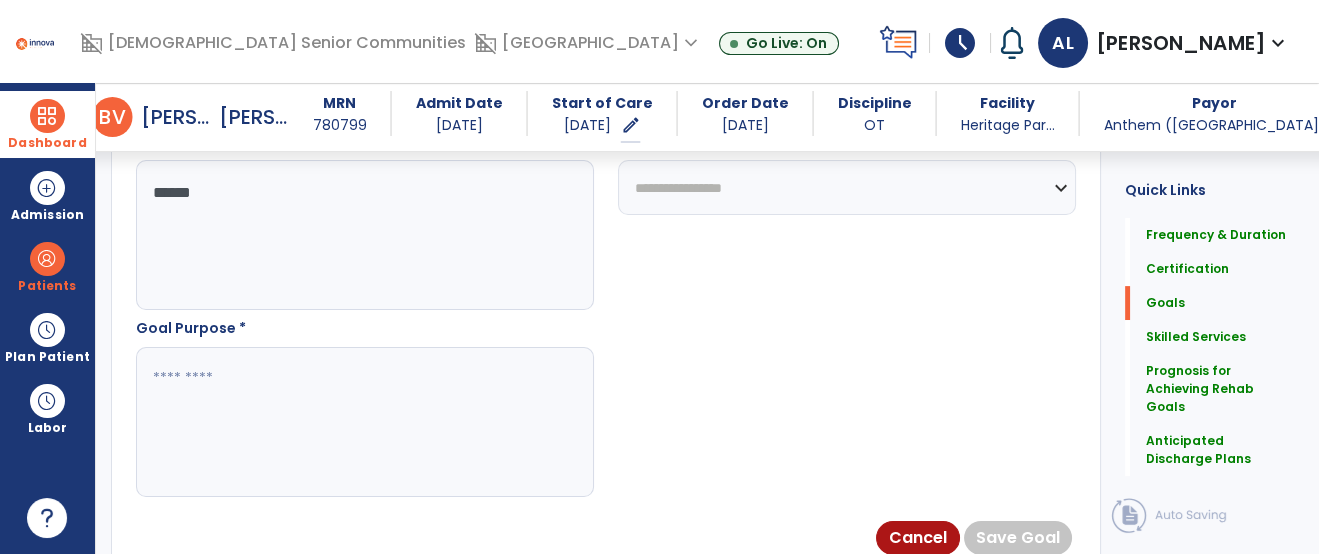 type on "*****" 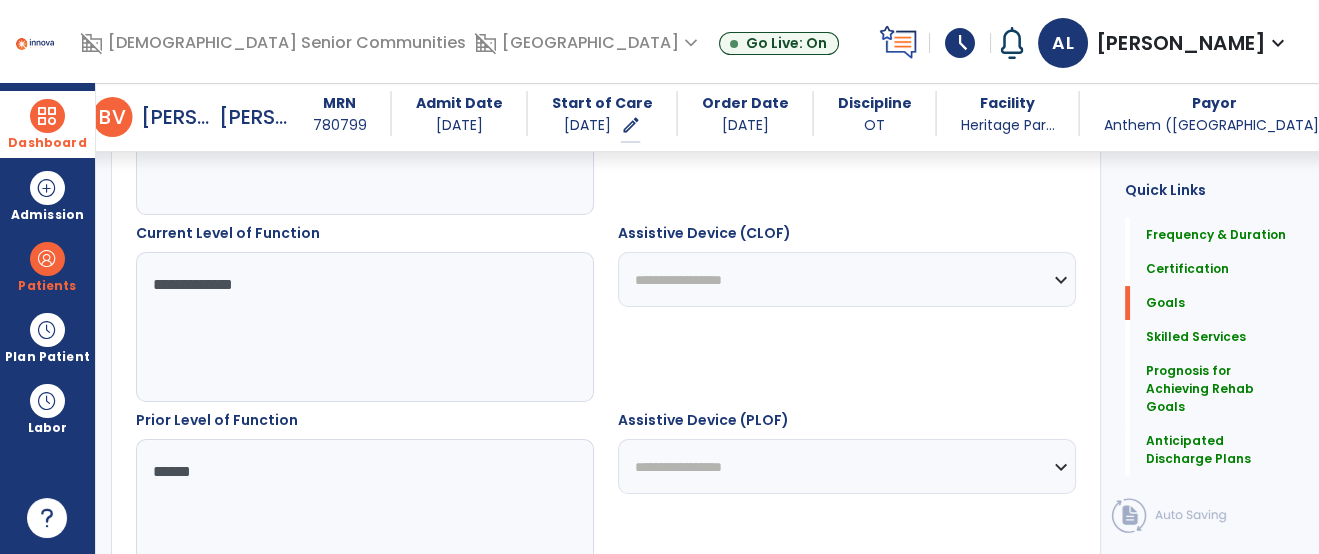 scroll, scrollTop: 323, scrollLeft: 0, axis: vertical 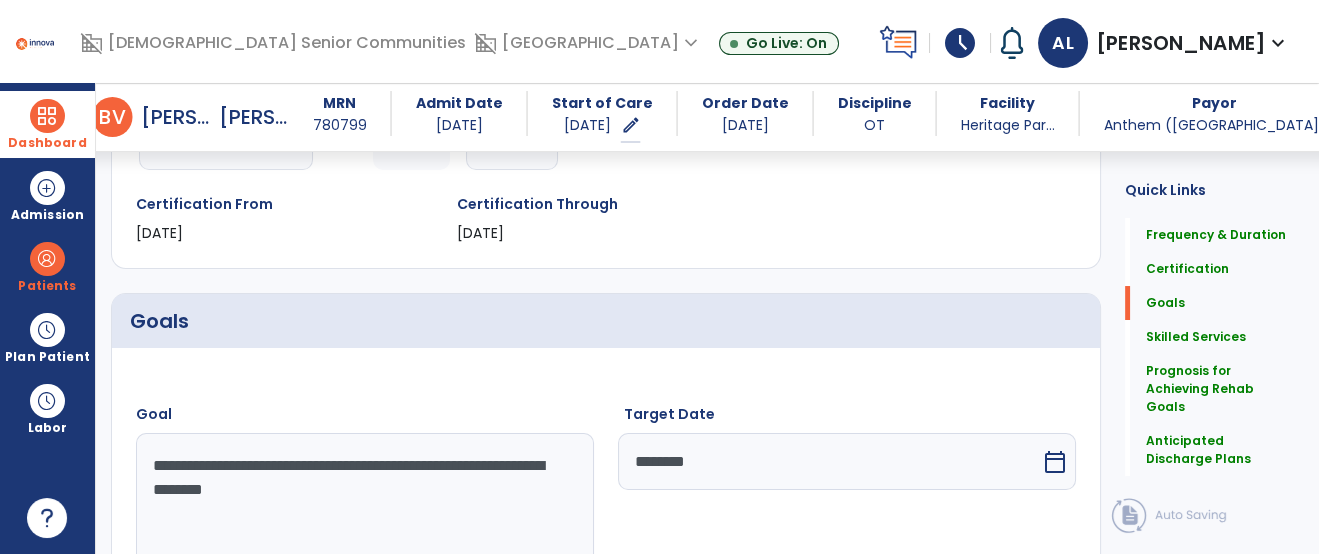 type on "**********" 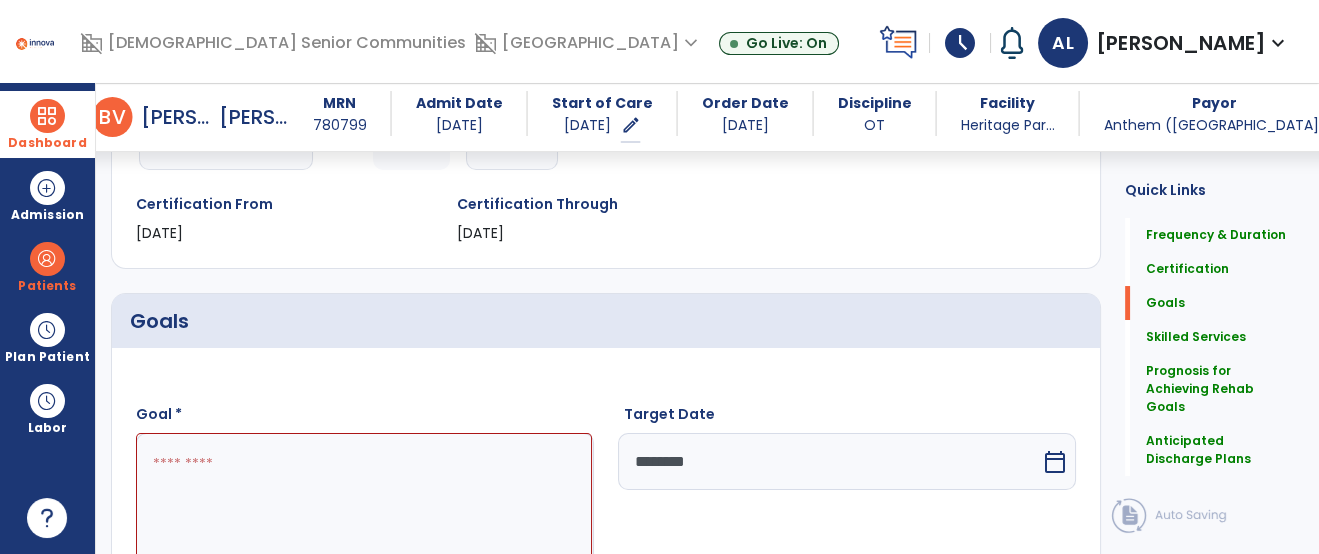 paste on "**********" 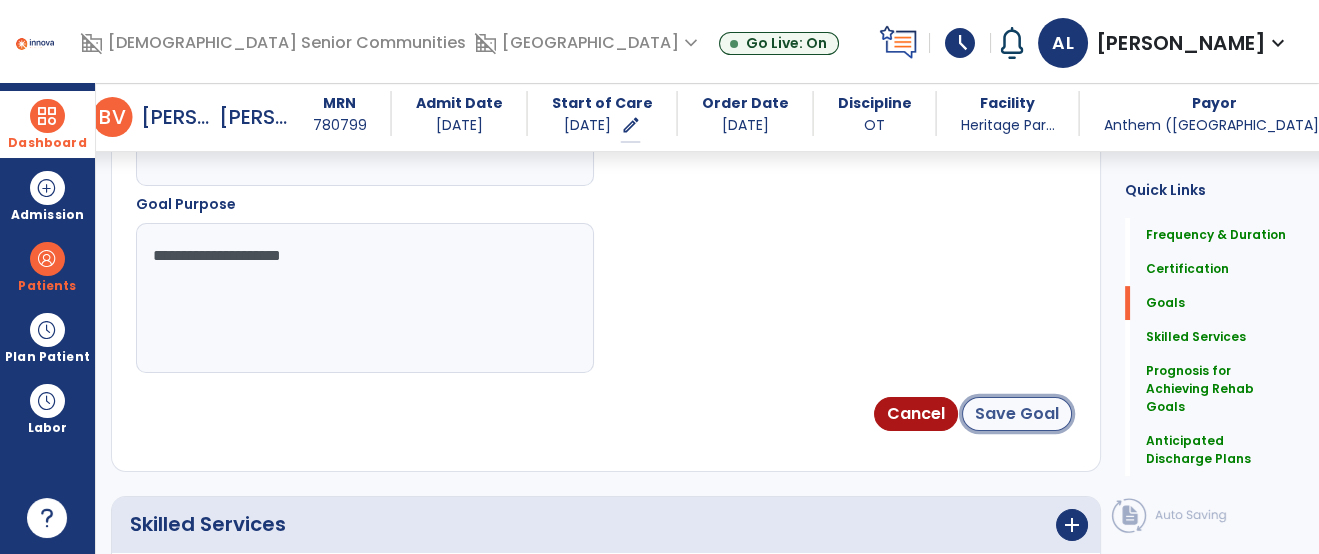 click on "Save Goal" at bounding box center (1017, 414) 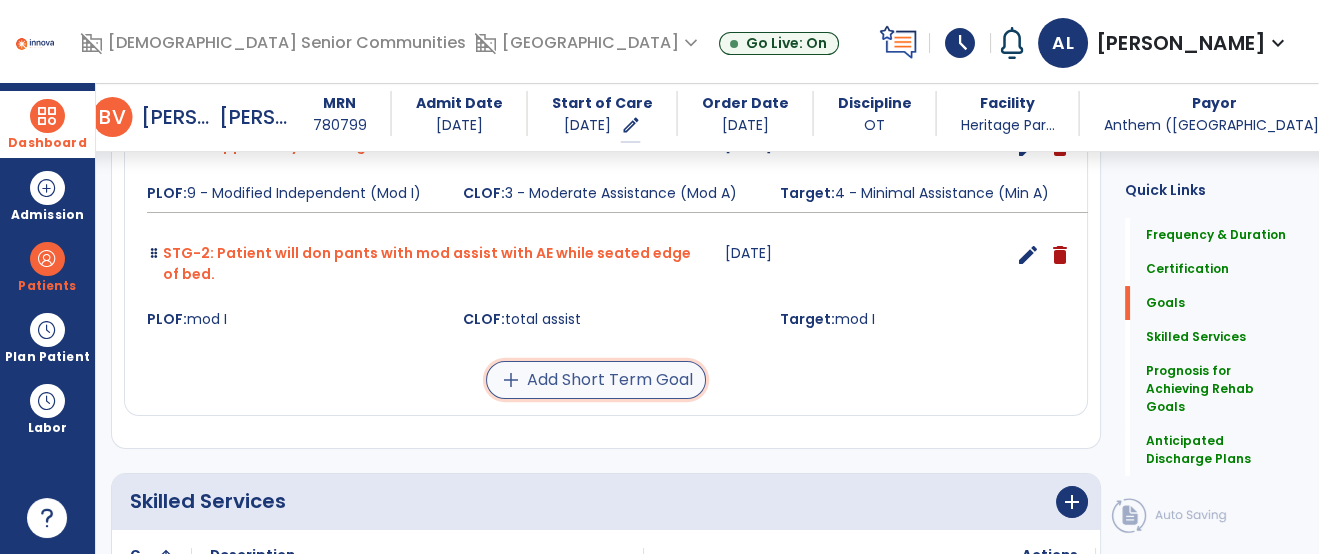 click on "add  Add Short Term Goal" at bounding box center (596, 380) 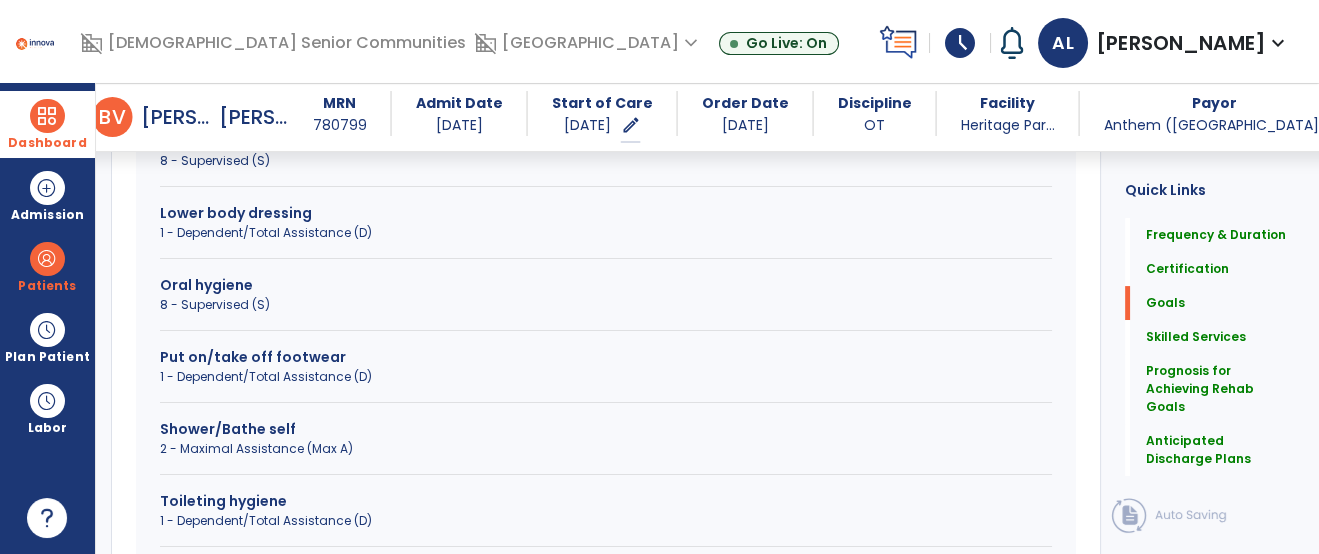 scroll, scrollTop: 510, scrollLeft: 0, axis: vertical 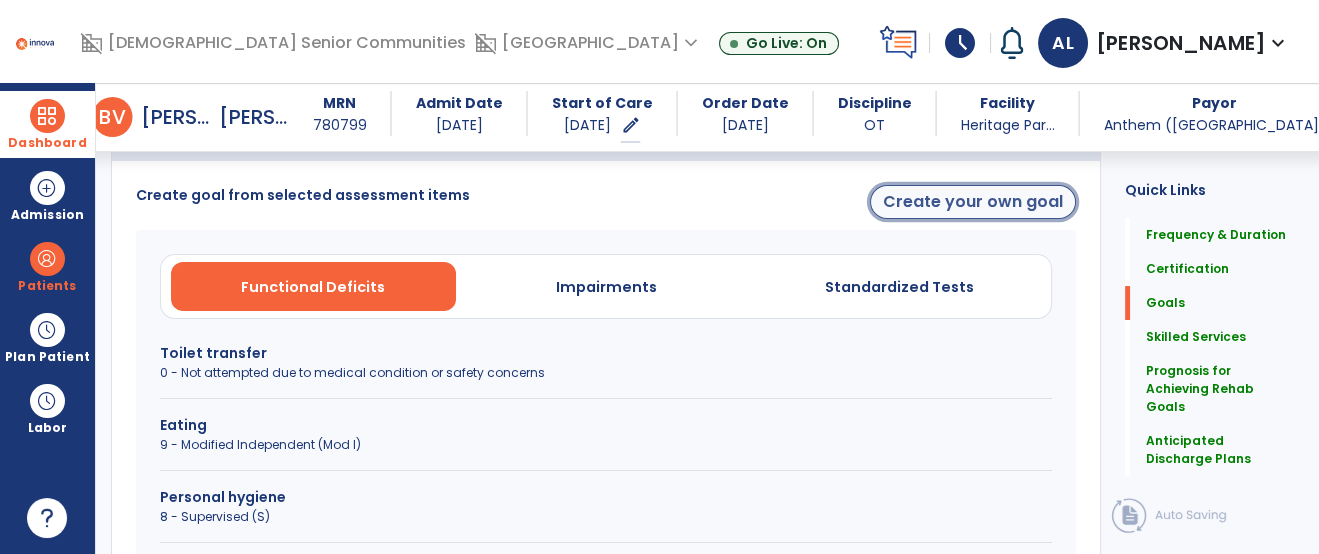 click on "Create your own goal" at bounding box center (973, 202) 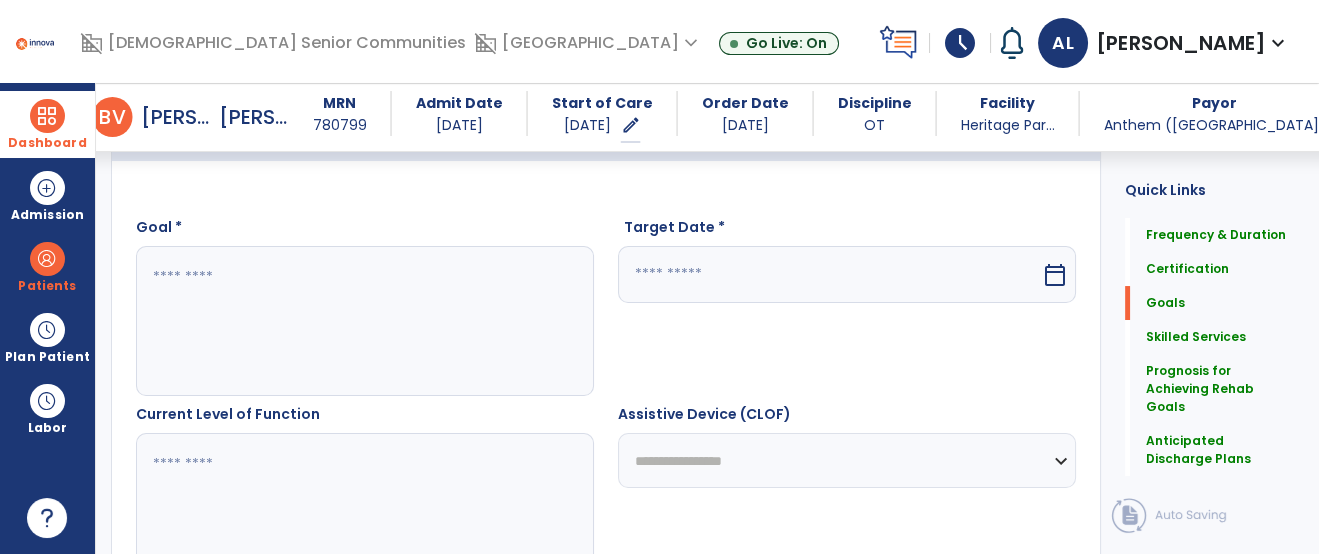 click at bounding box center (364, 321) 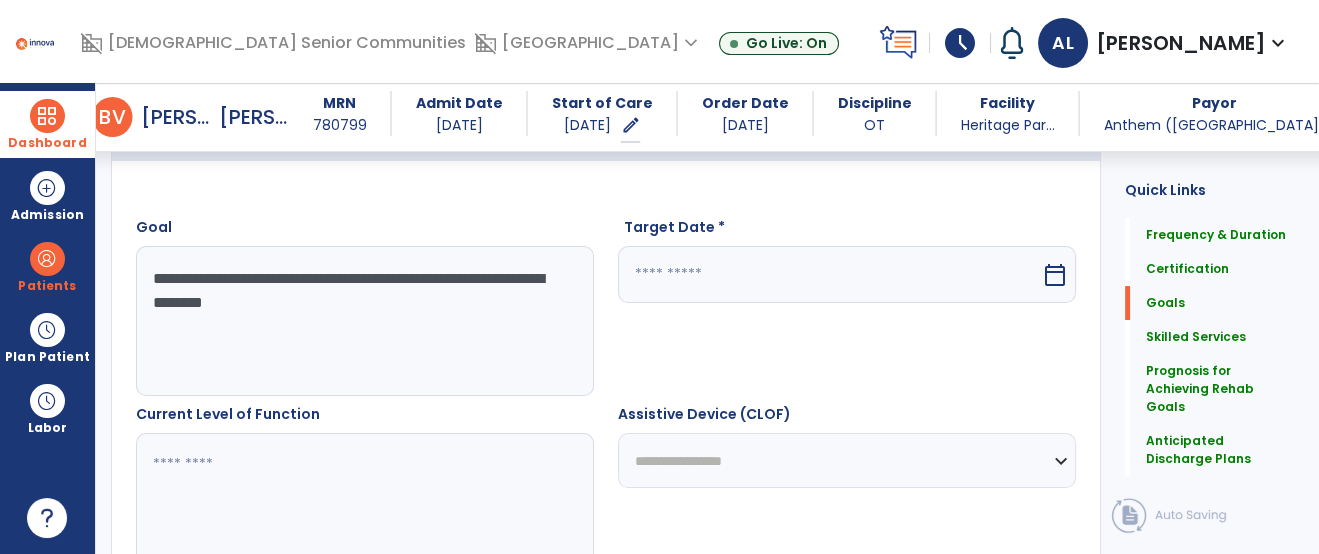 click on "**********" at bounding box center (364, 321) 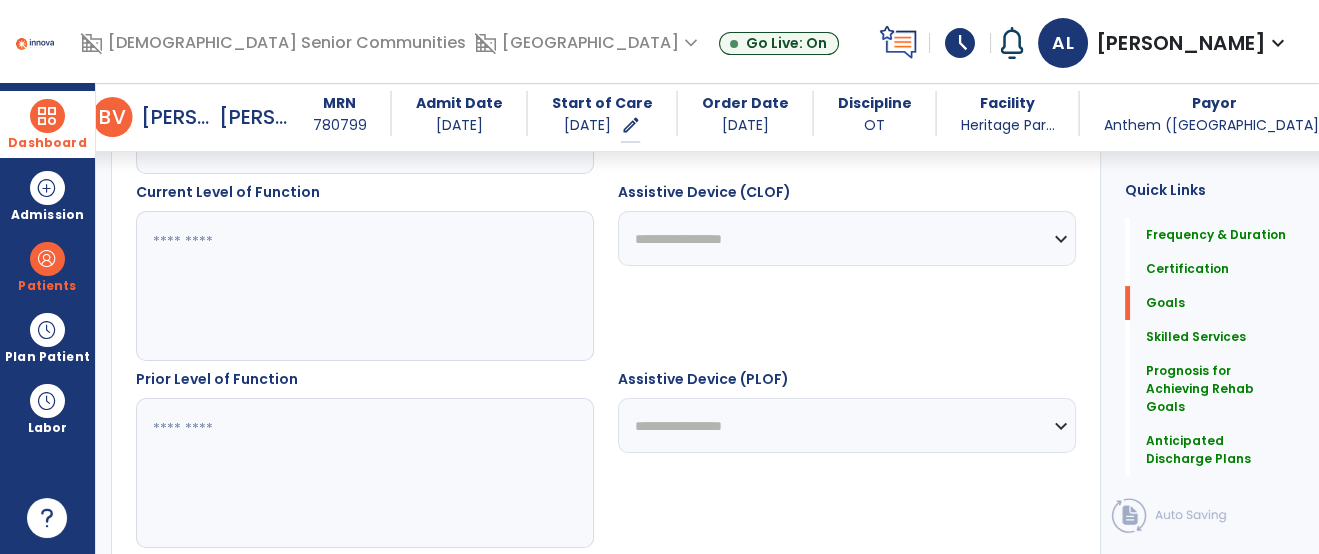 scroll, scrollTop: 742, scrollLeft: 0, axis: vertical 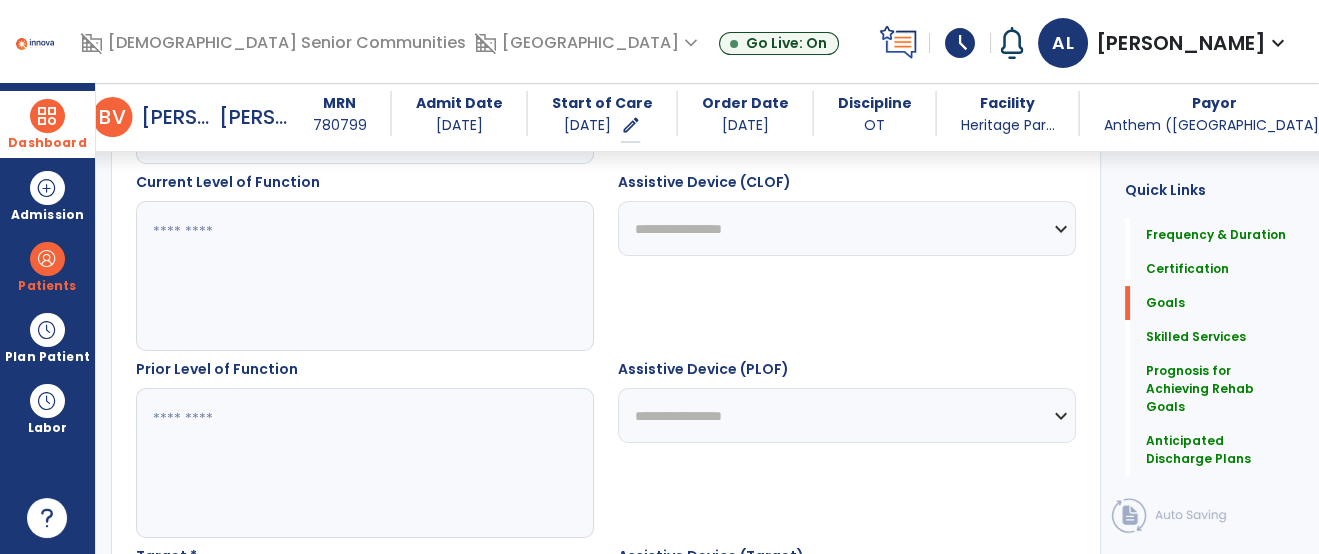 type on "**********" 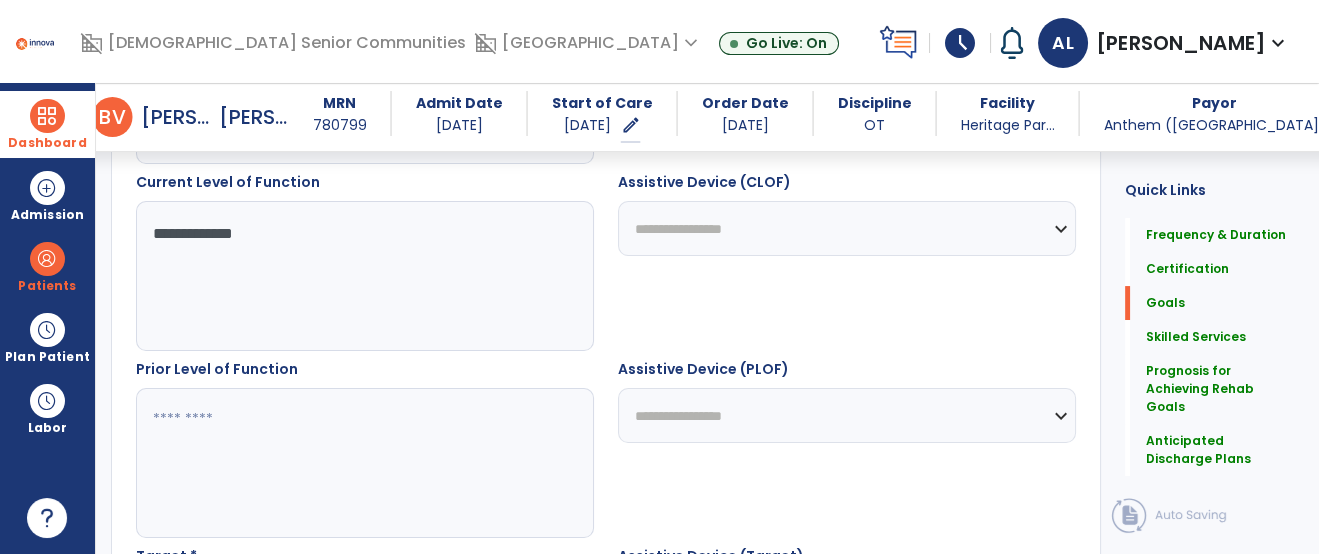type on "**********" 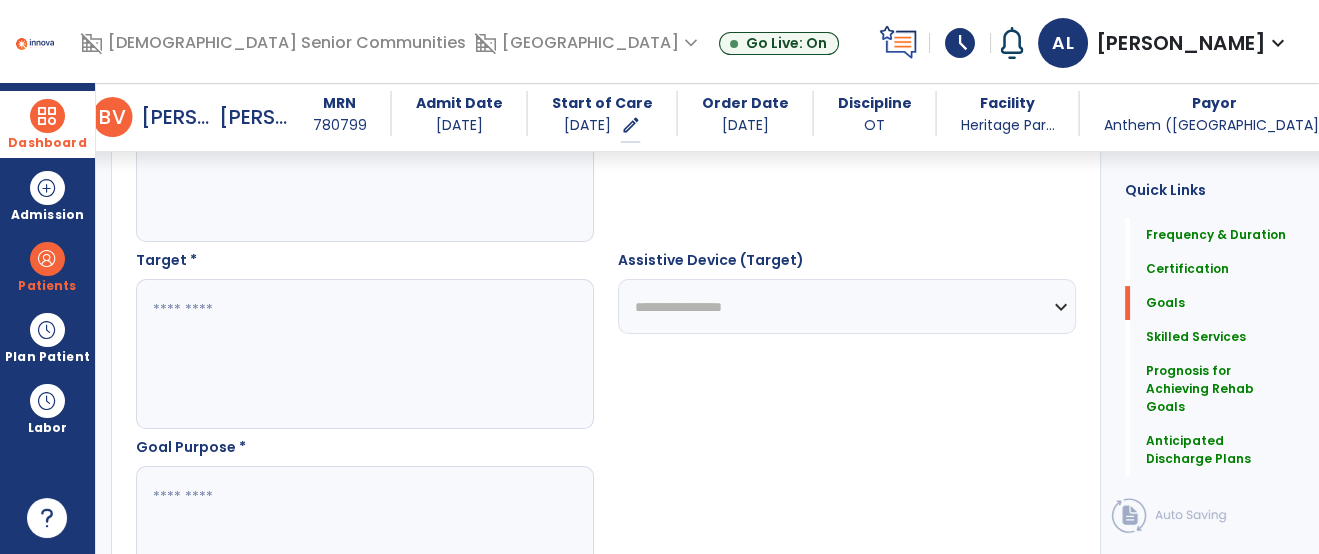 scroll, scrollTop: 1043, scrollLeft: 0, axis: vertical 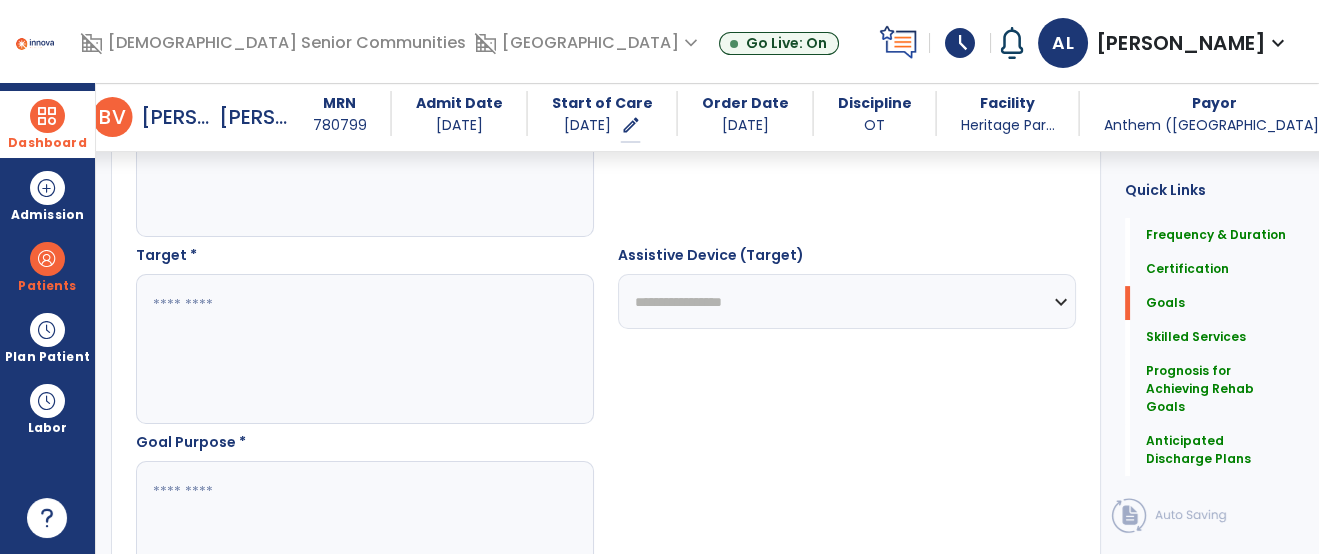 type on "*****" 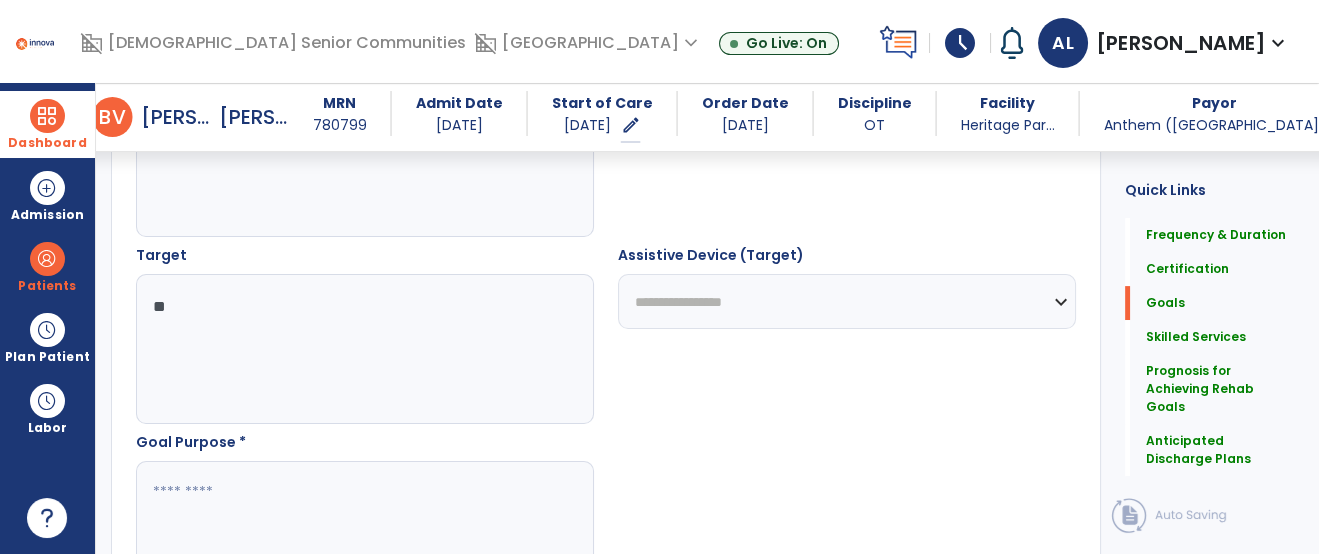 type on "*" 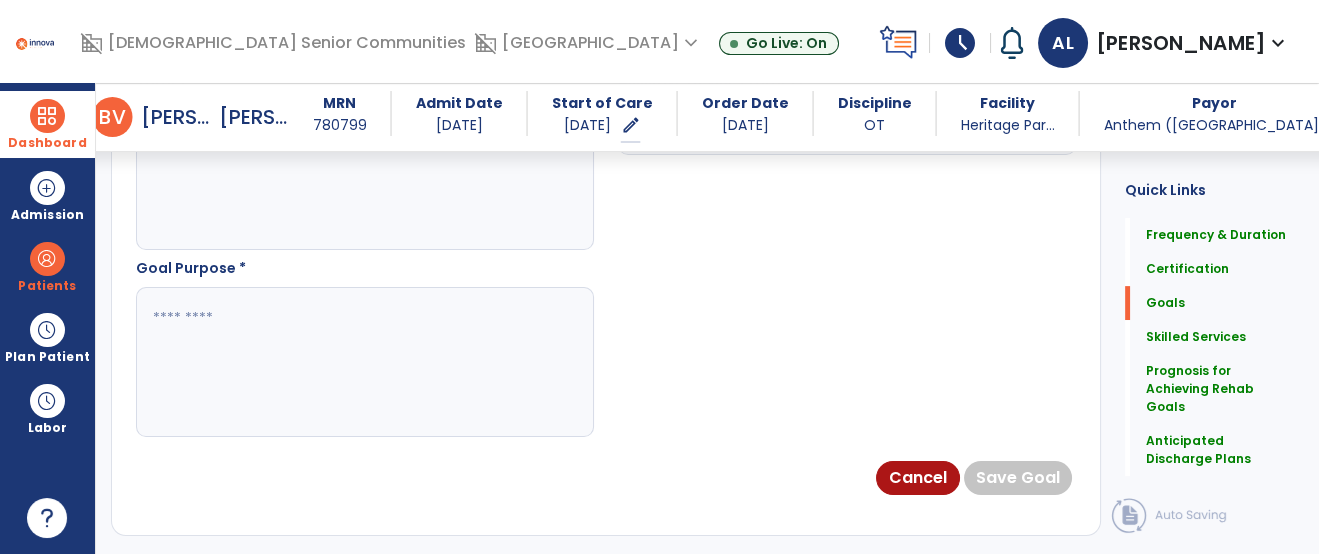 scroll, scrollTop: 1243, scrollLeft: 0, axis: vertical 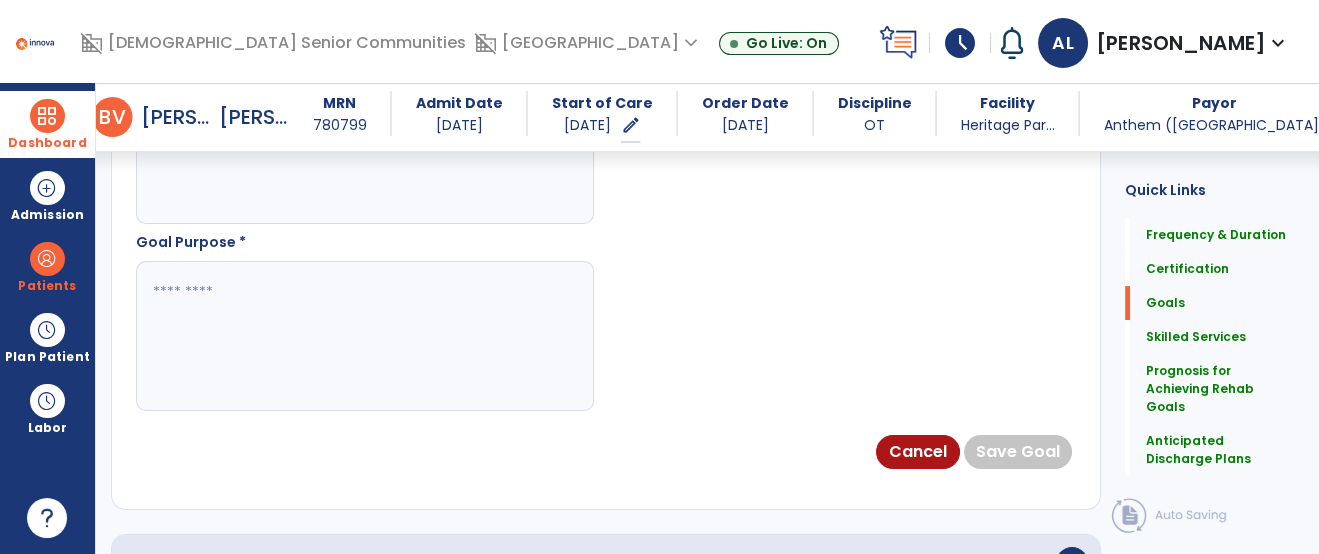 type on "*****" 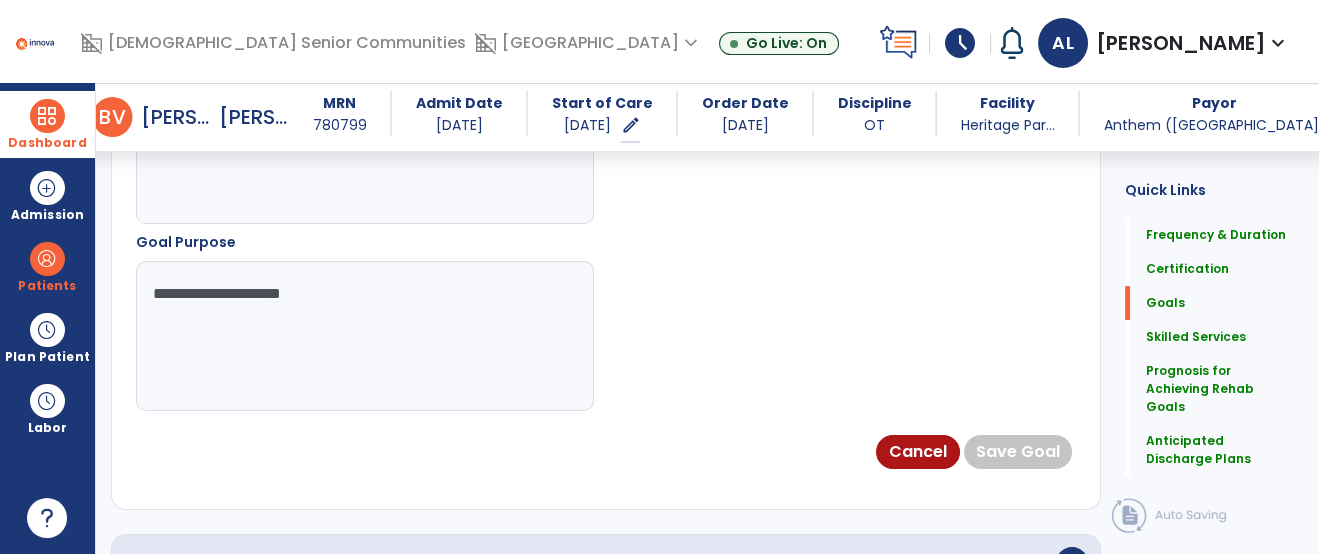 type on "**********" 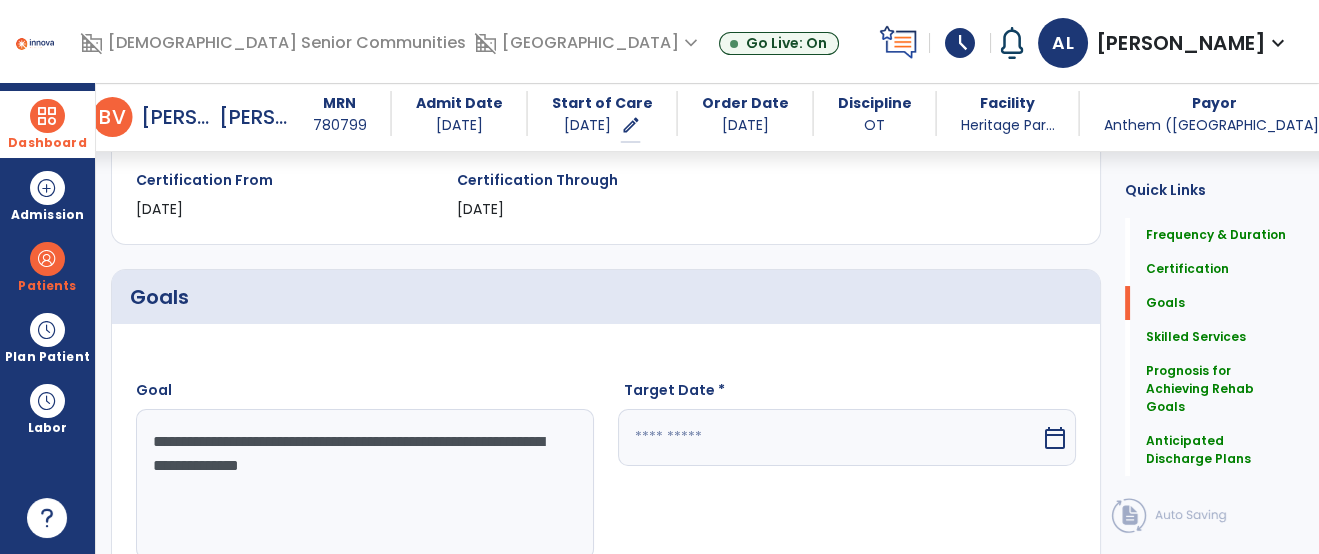 click at bounding box center (829, 437) 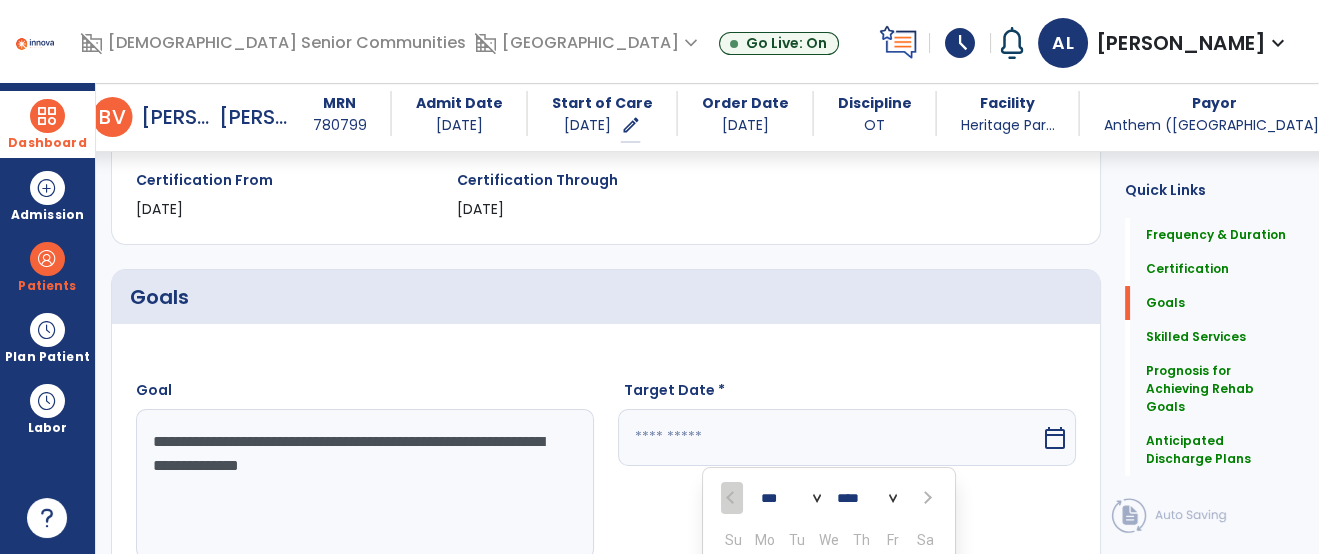 scroll, scrollTop: 632, scrollLeft: 0, axis: vertical 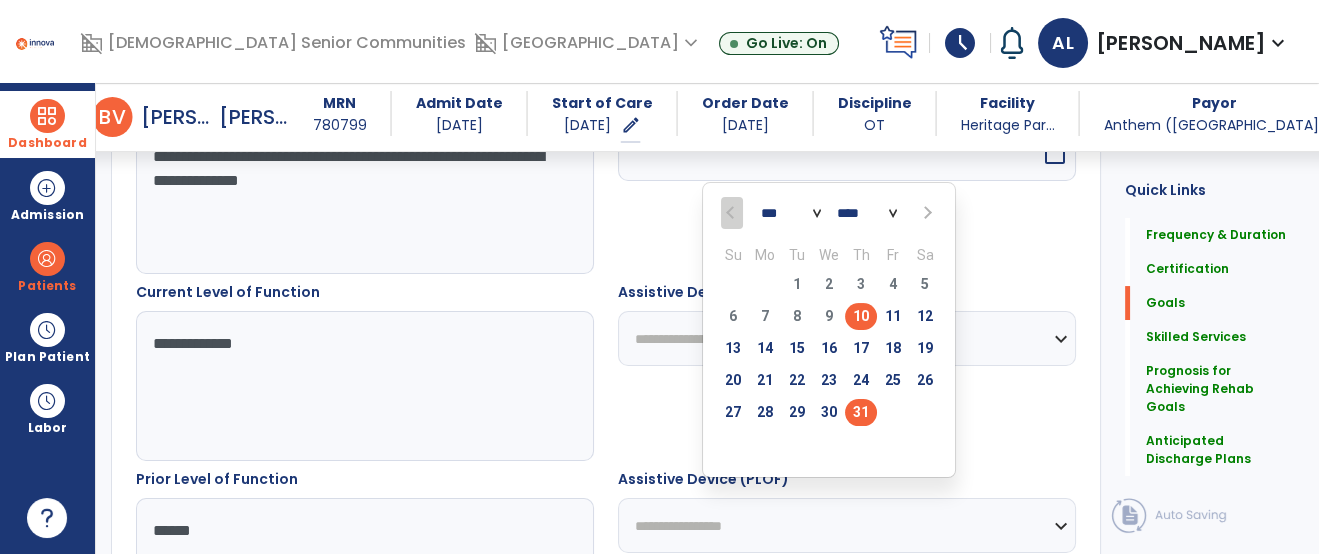 click on "31" at bounding box center [861, 412] 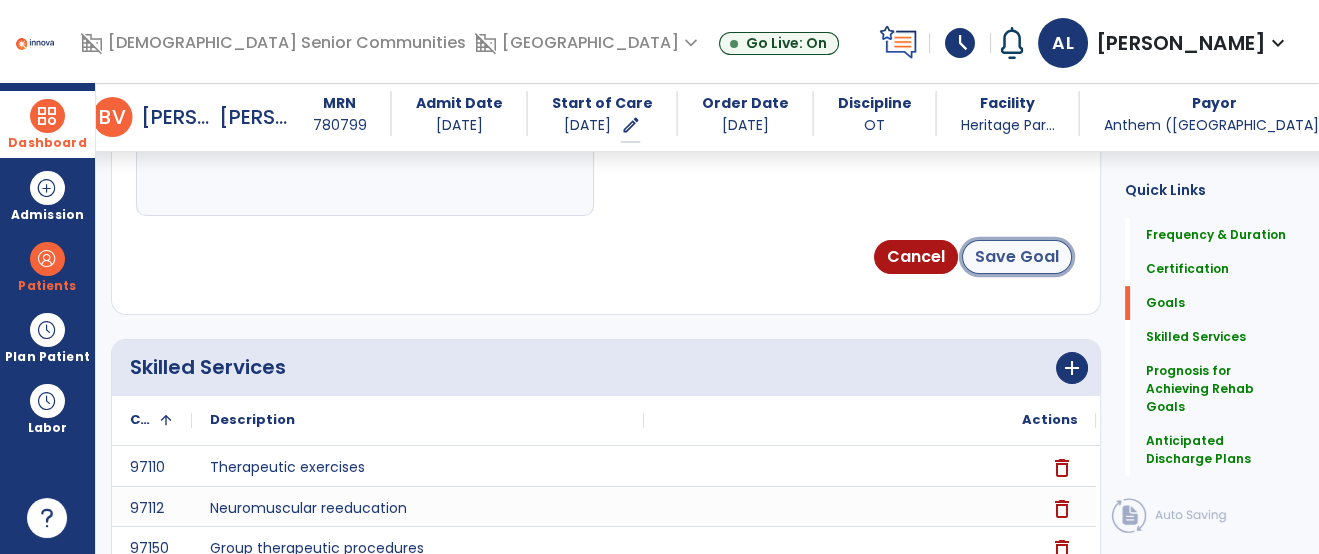click on "Save Goal" at bounding box center [1017, 257] 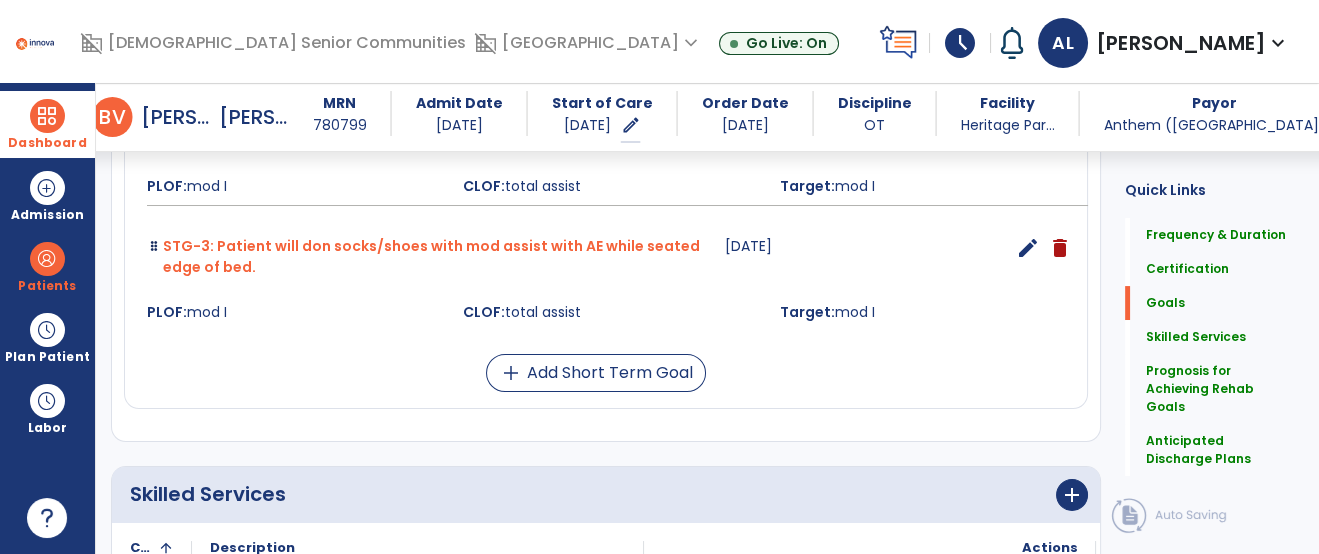 scroll, scrollTop: 829, scrollLeft: 0, axis: vertical 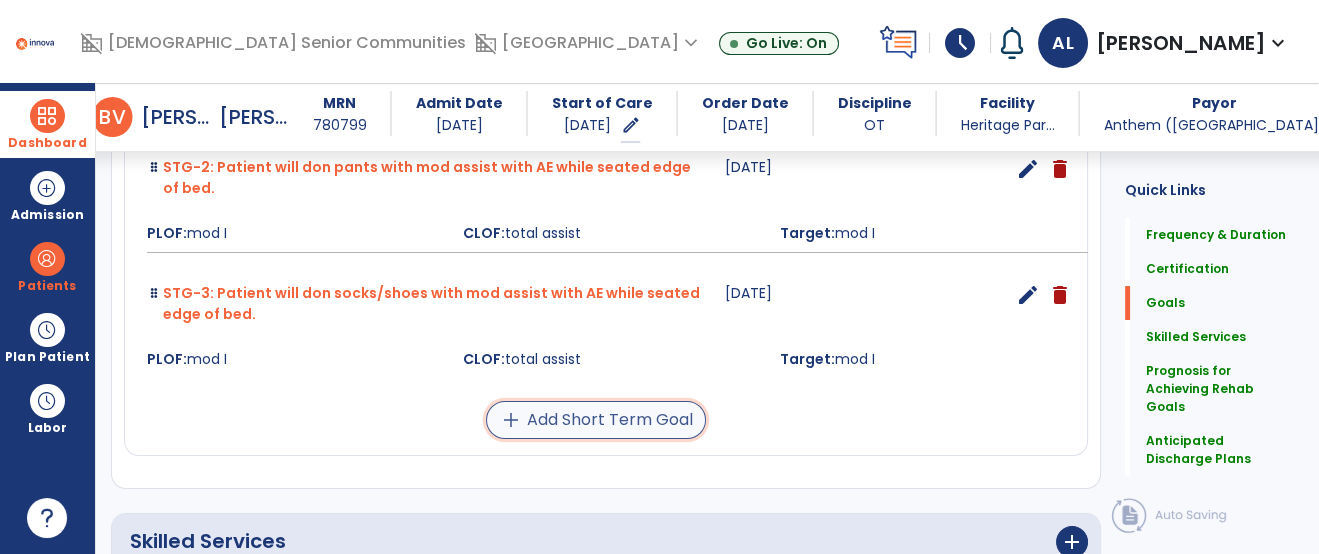 click on "add  Add Short Term Goal" at bounding box center [596, 420] 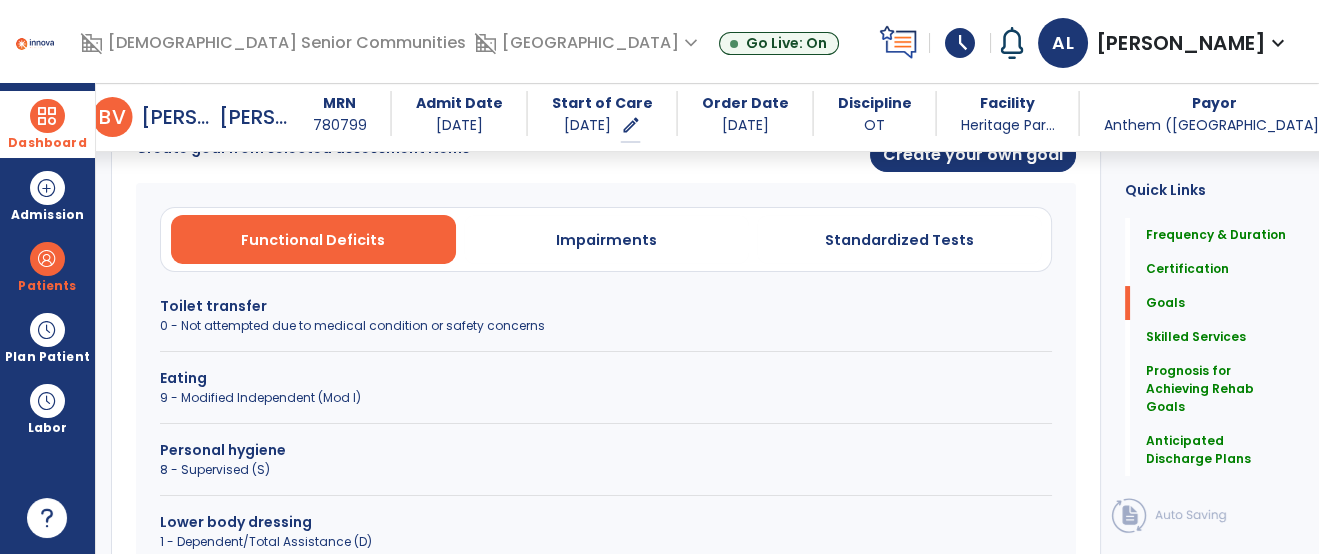 scroll, scrollTop: 550, scrollLeft: 0, axis: vertical 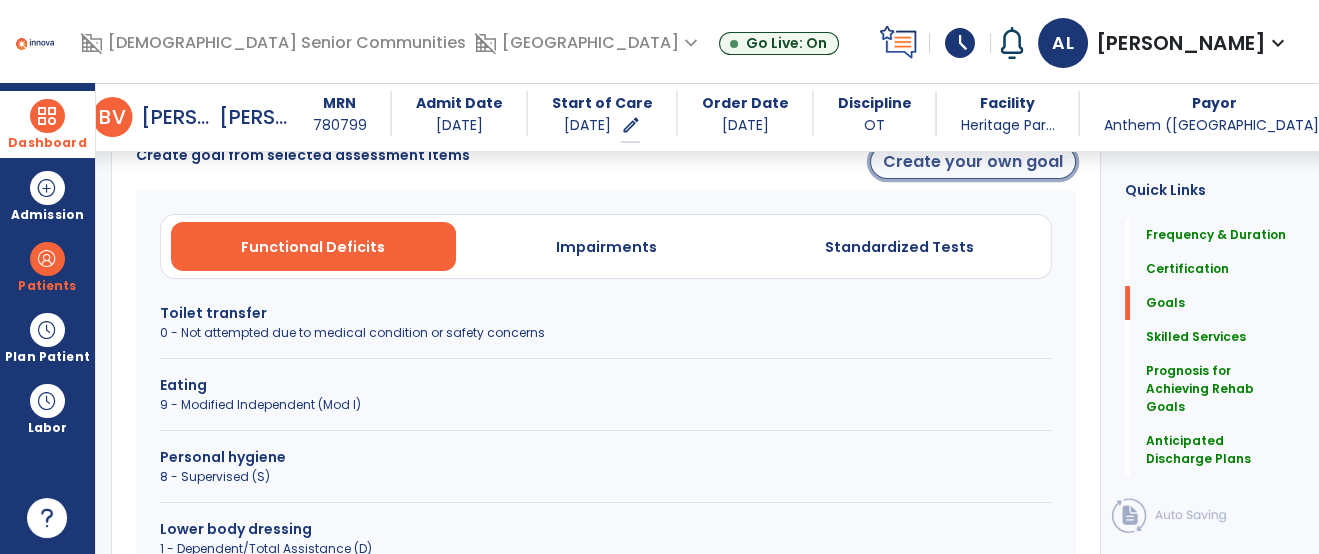 click on "Create your own goal" at bounding box center (973, 162) 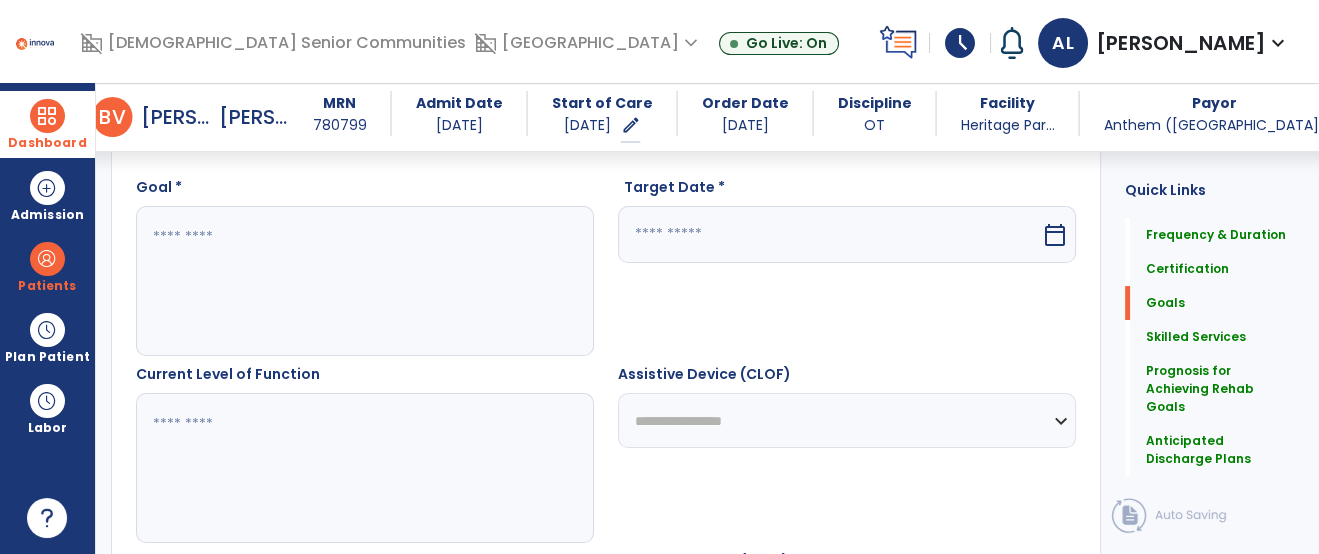 click at bounding box center (364, 281) 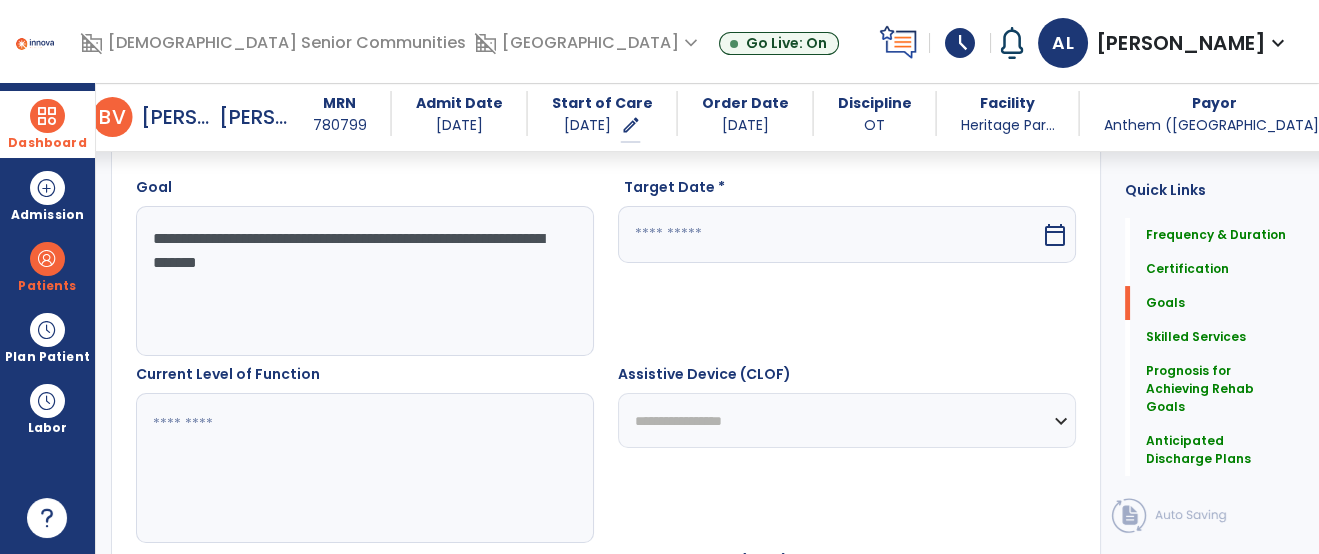type on "**********" 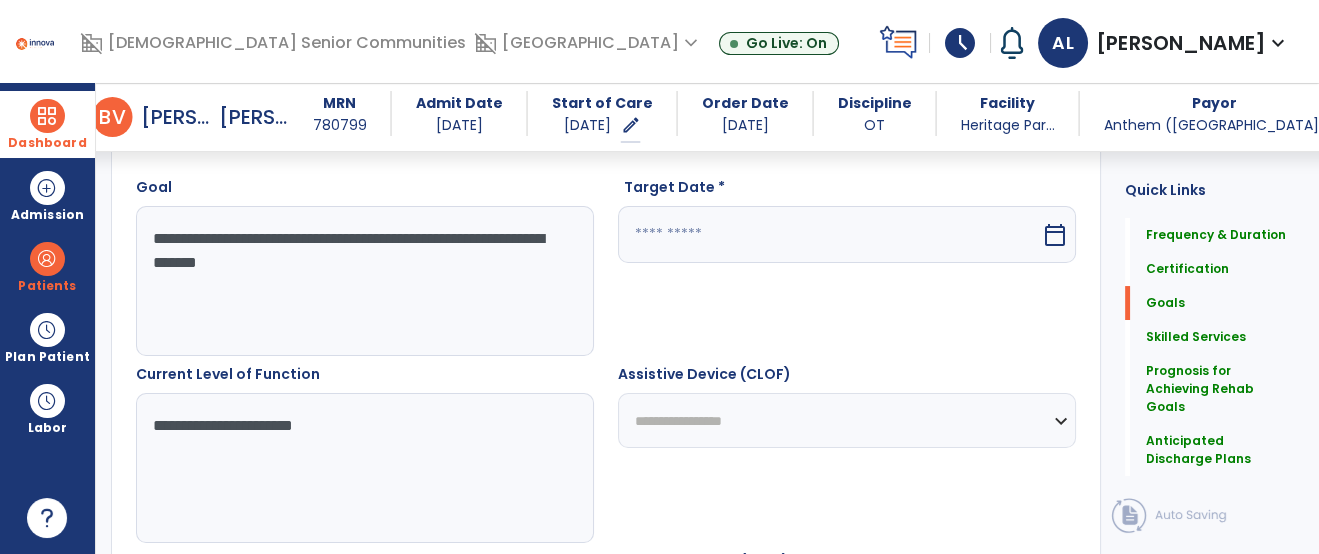type on "**********" 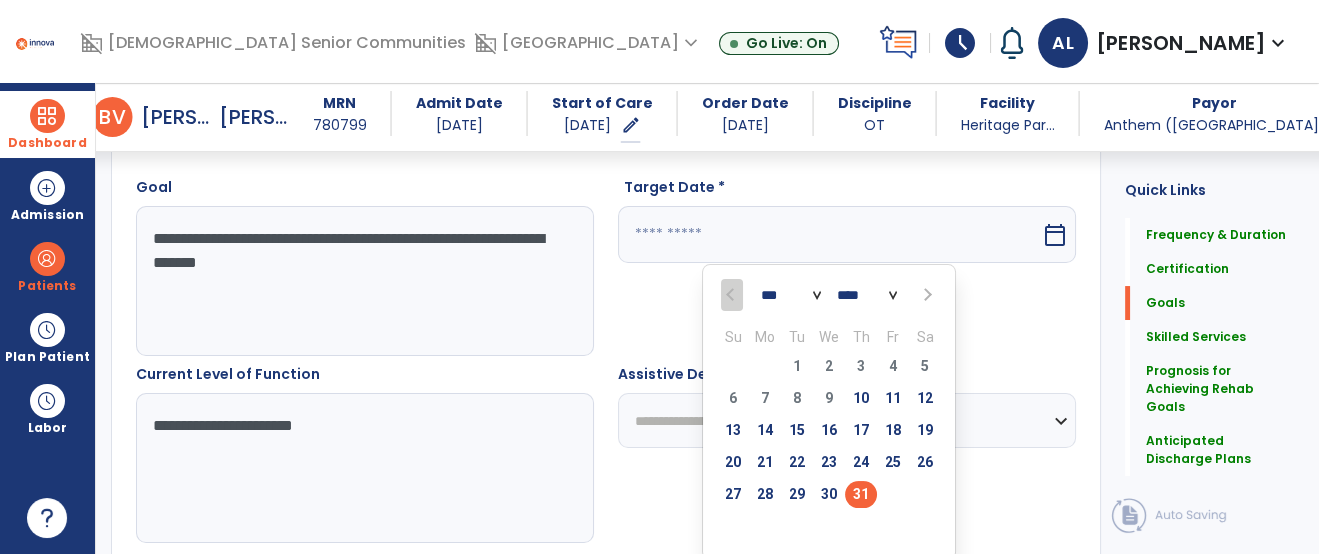 select on "*" 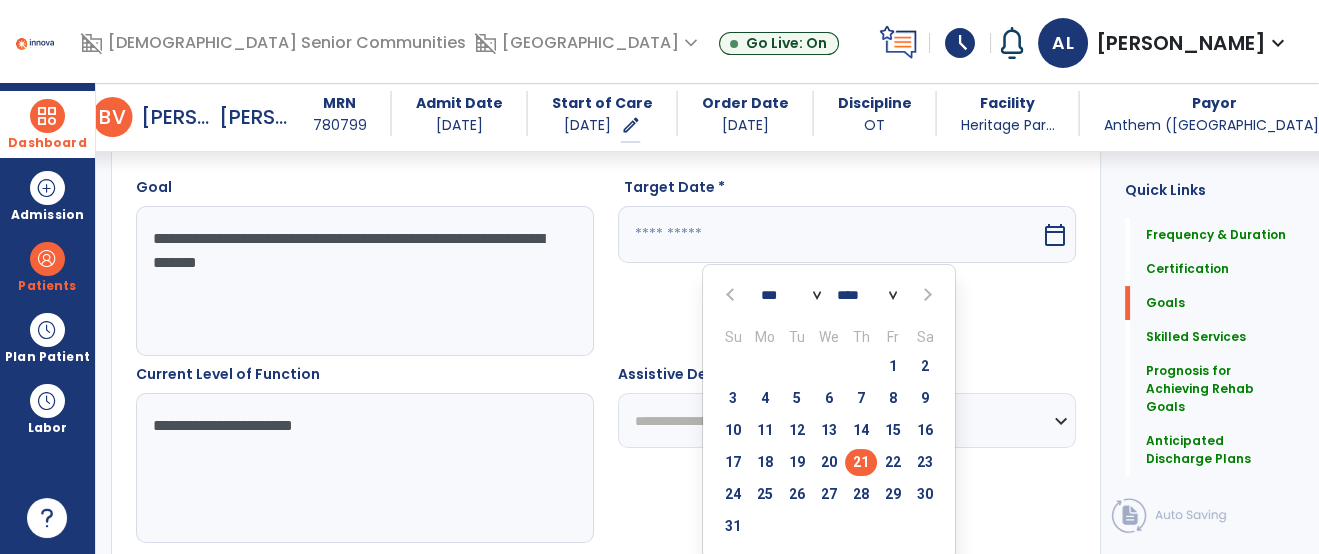 type on "*********" 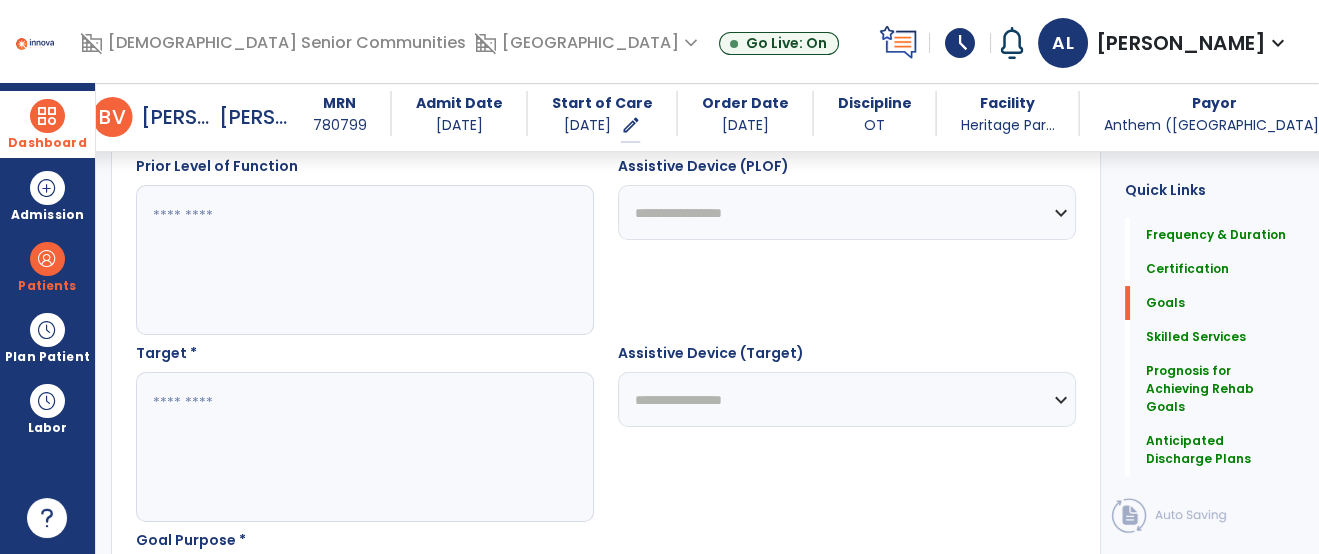 scroll, scrollTop: 871, scrollLeft: 0, axis: vertical 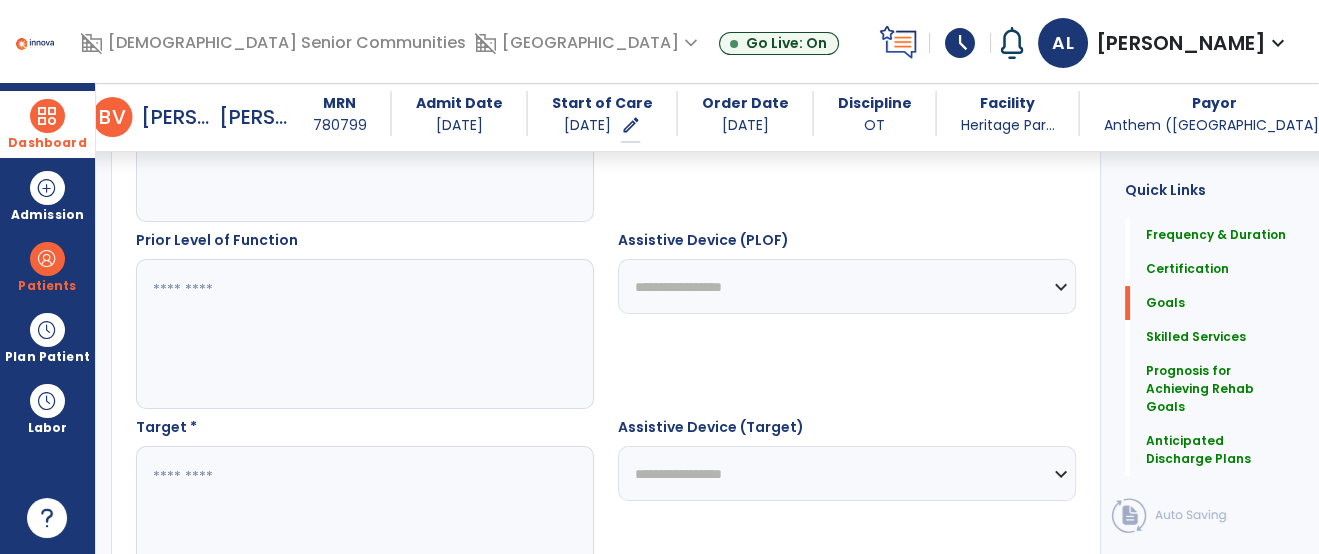 click at bounding box center [364, 334] 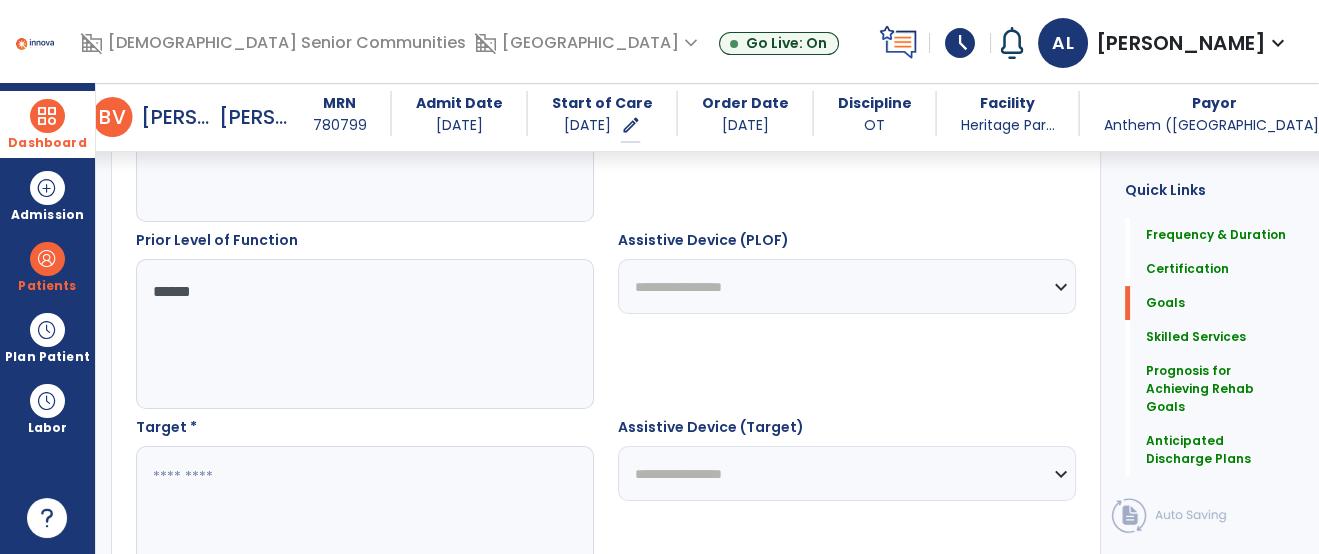 type on "*****" 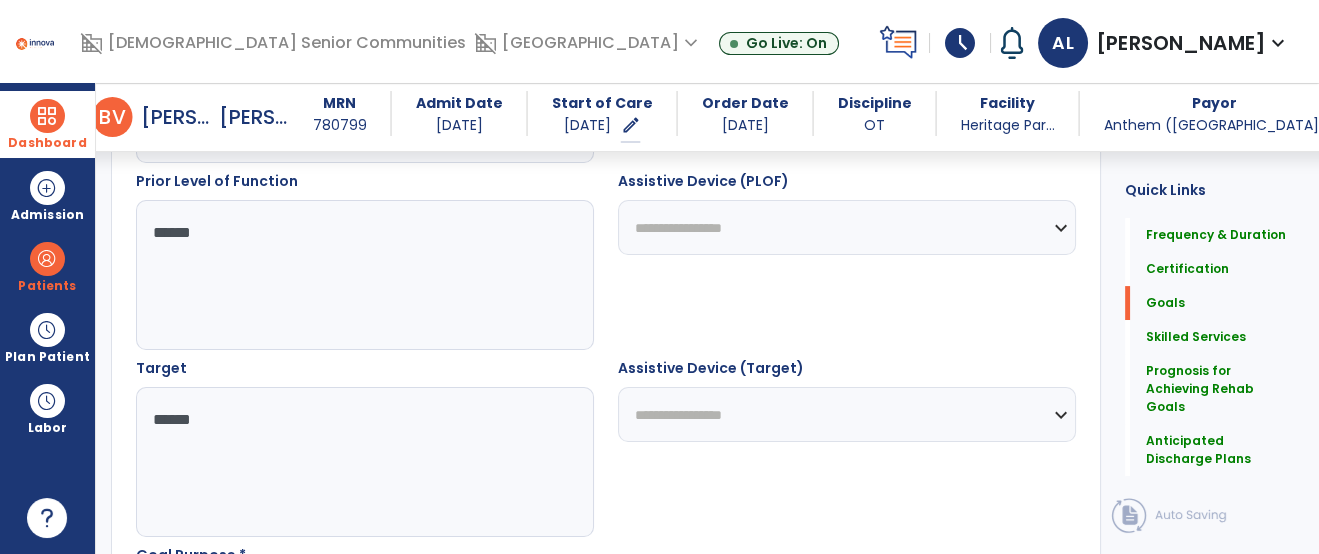 scroll, scrollTop: 1018, scrollLeft: 0, axis: vertical 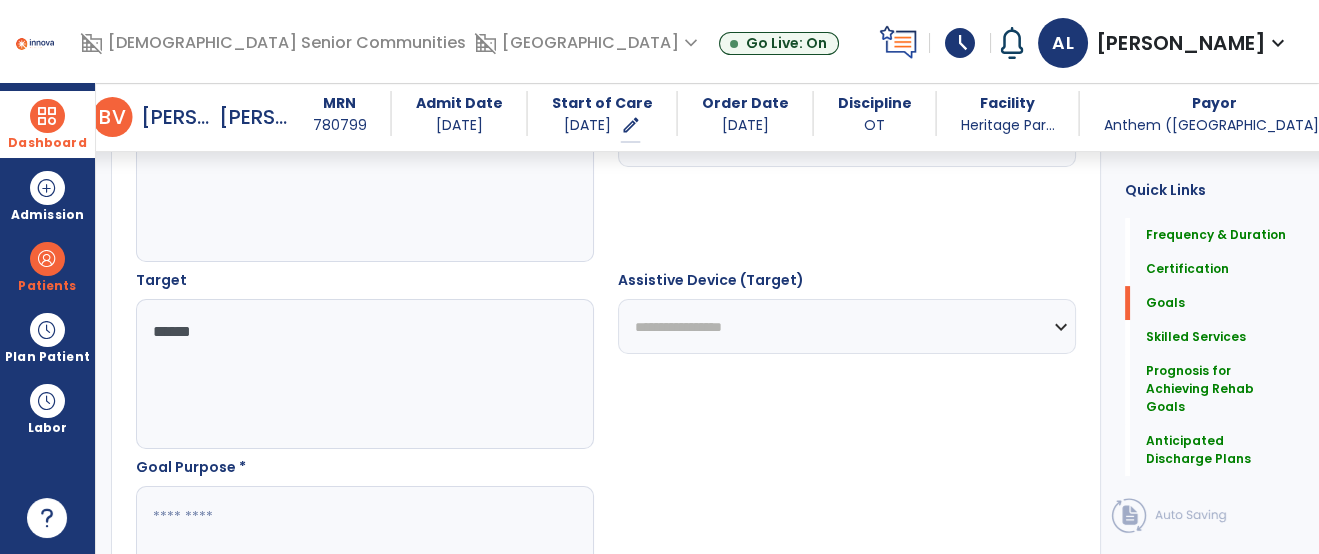 type on "*****" 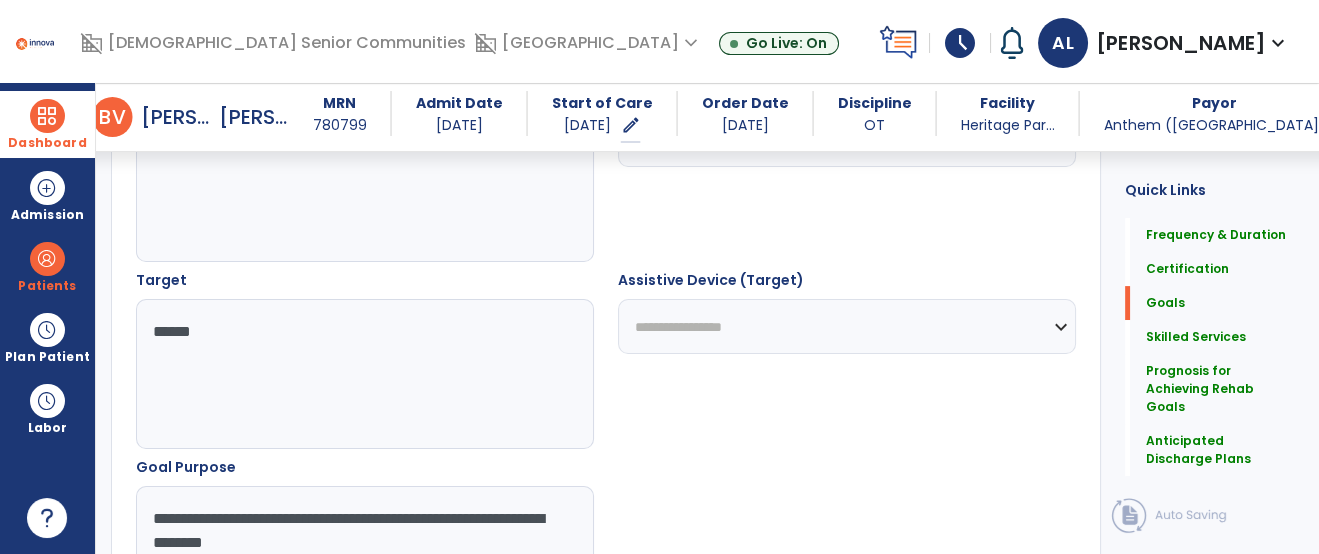 drag, startPoint x: 459, startPoint y: 526, endPoint x: 0, endPoint y: 455, distance: 464.45883 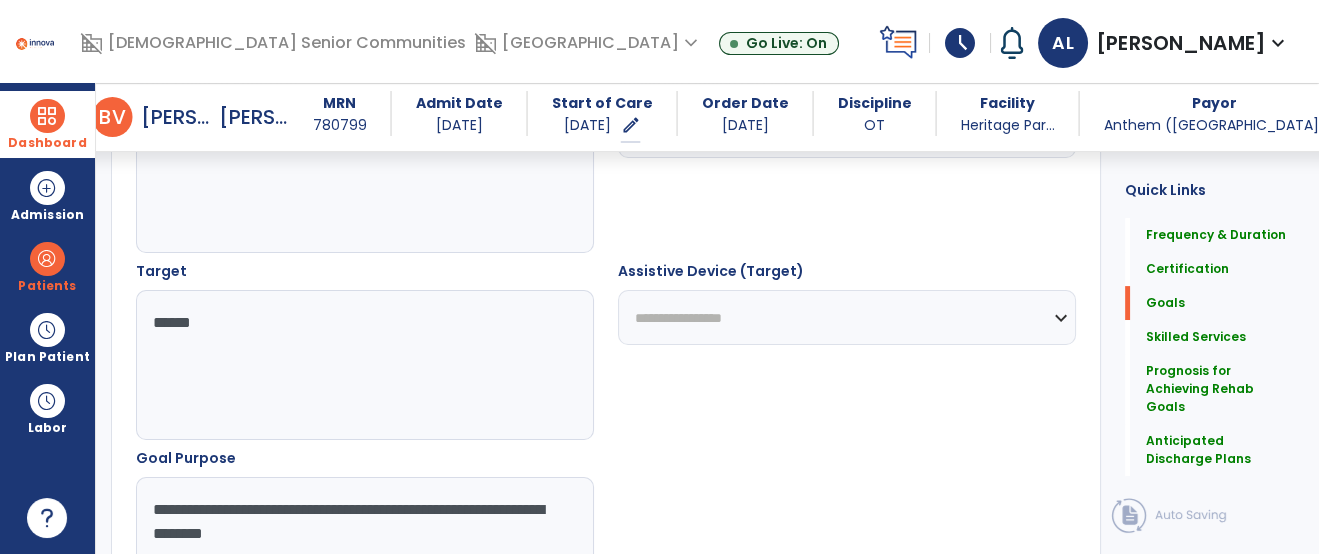 drag, startPoint x: 459, startPoint y: 545, endPoint x: 60, endPoint y: 489, distance: 402.91068 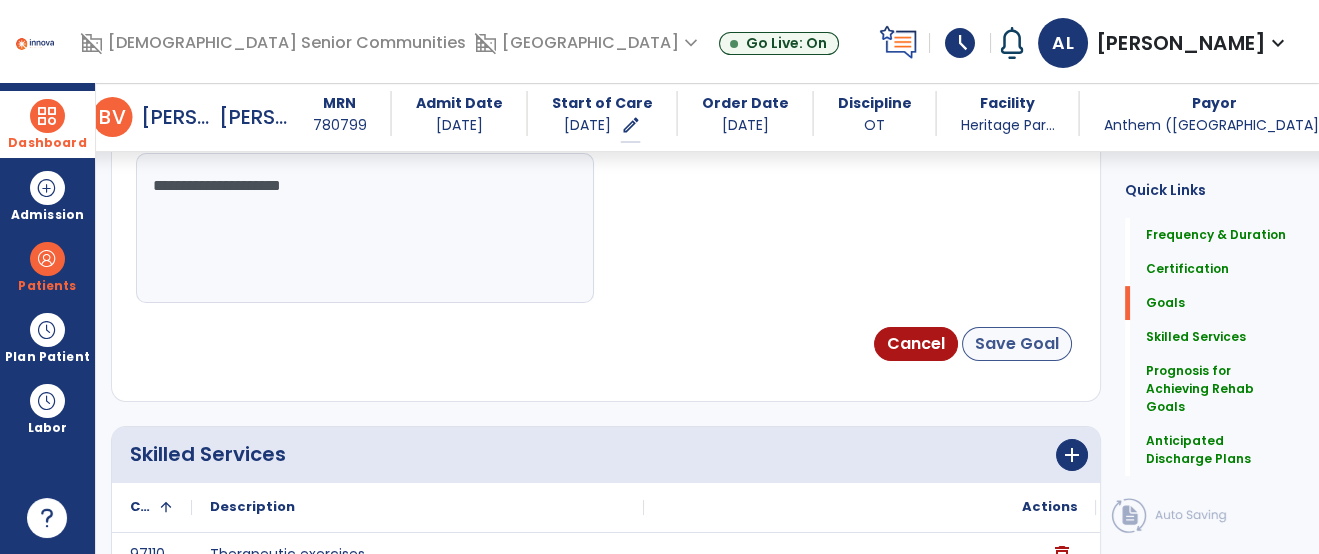 type on "**********" 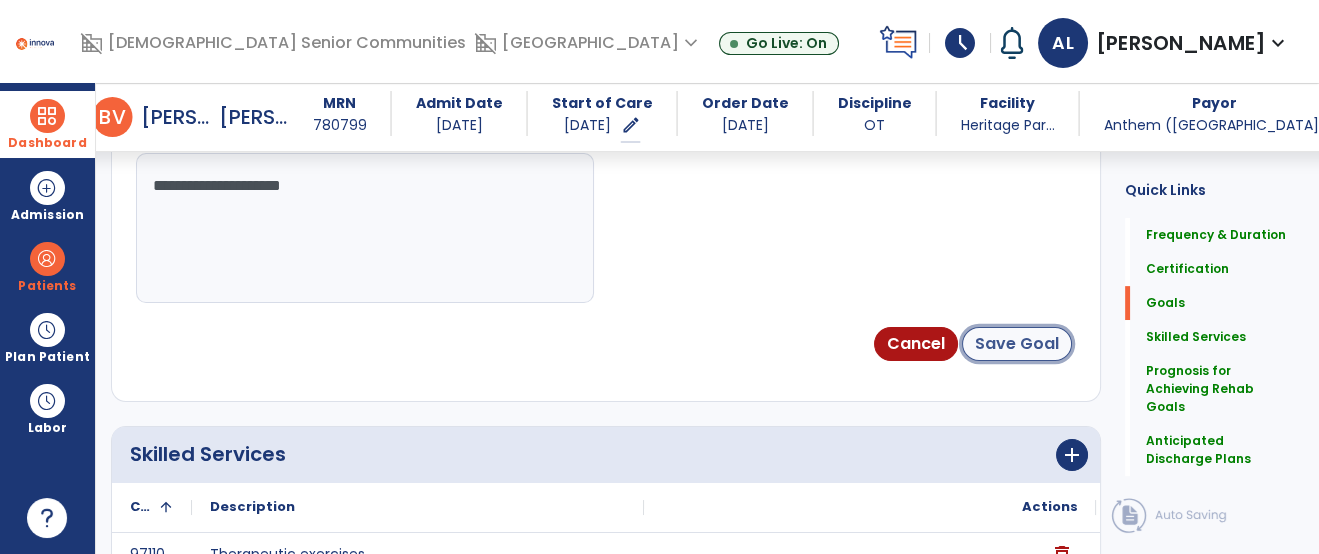 click on "Save Goal" at bounding box center (1017, 344) 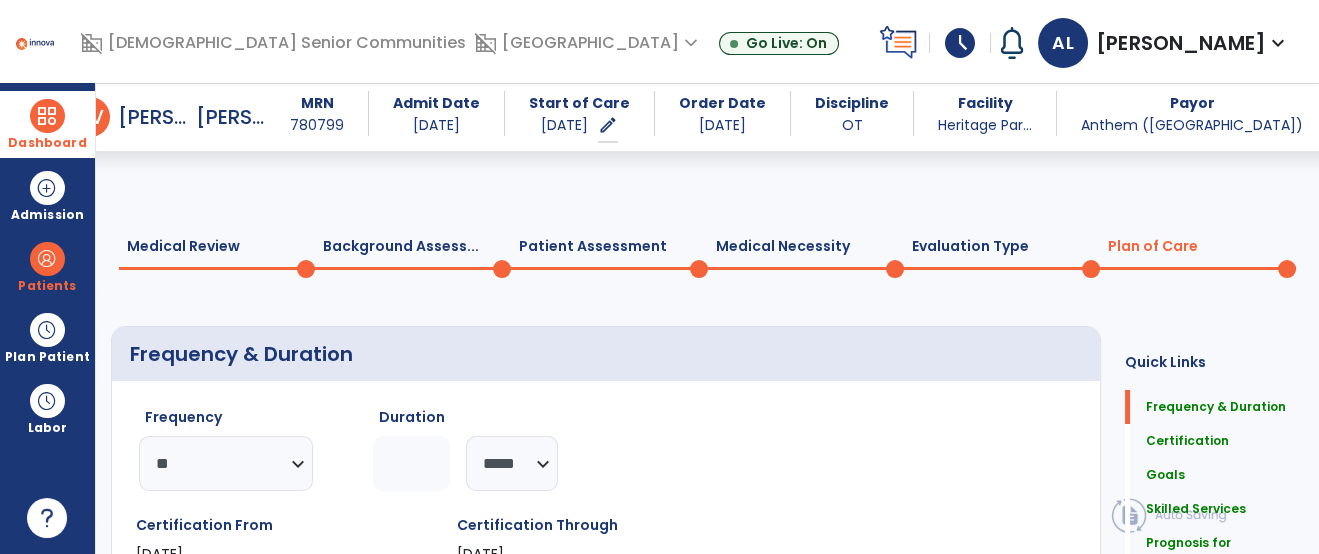 scroll, scrollTop: 307, scrollLeft: 0, axis: vertical 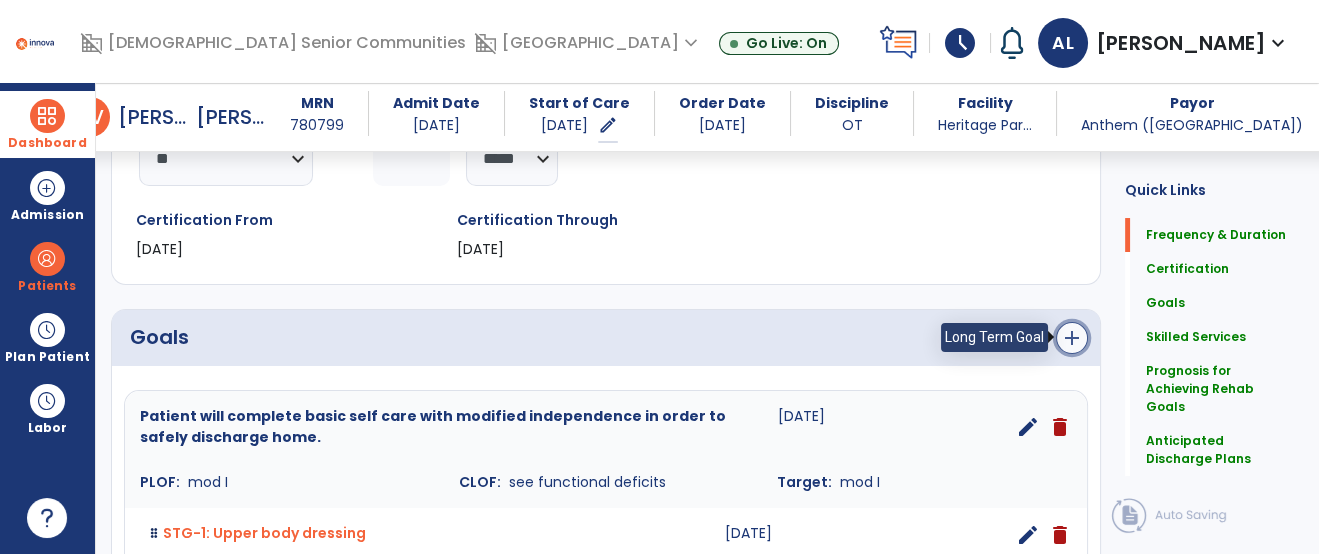 click on "add" at bounding box center [1072, 338] 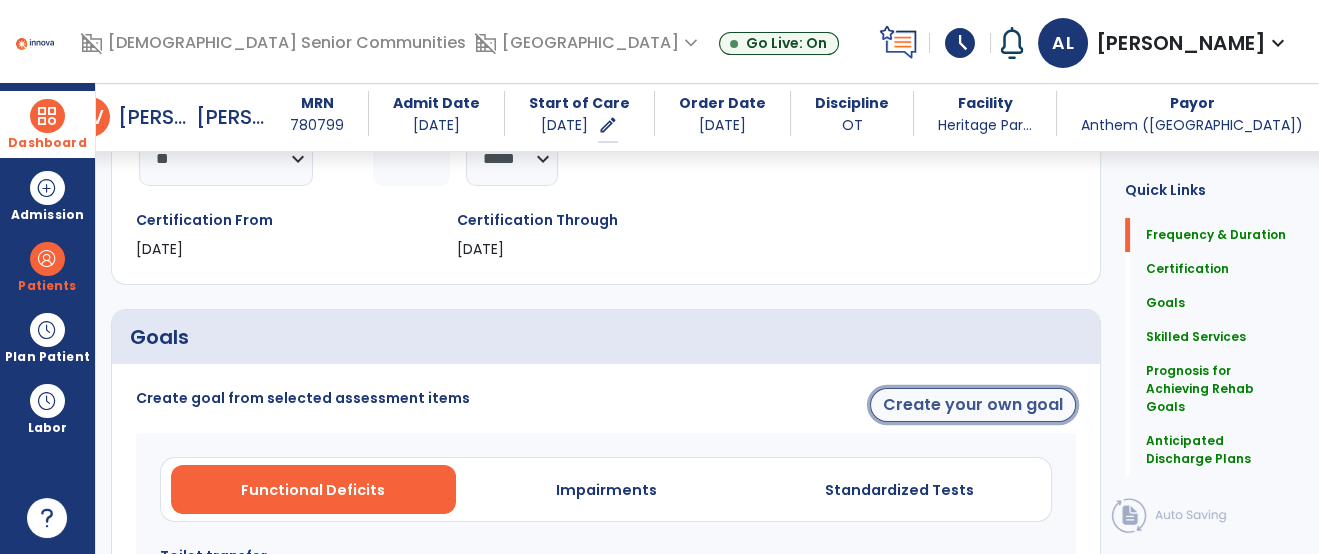 click on "Create your own goal" at bounding box center (973, 405) 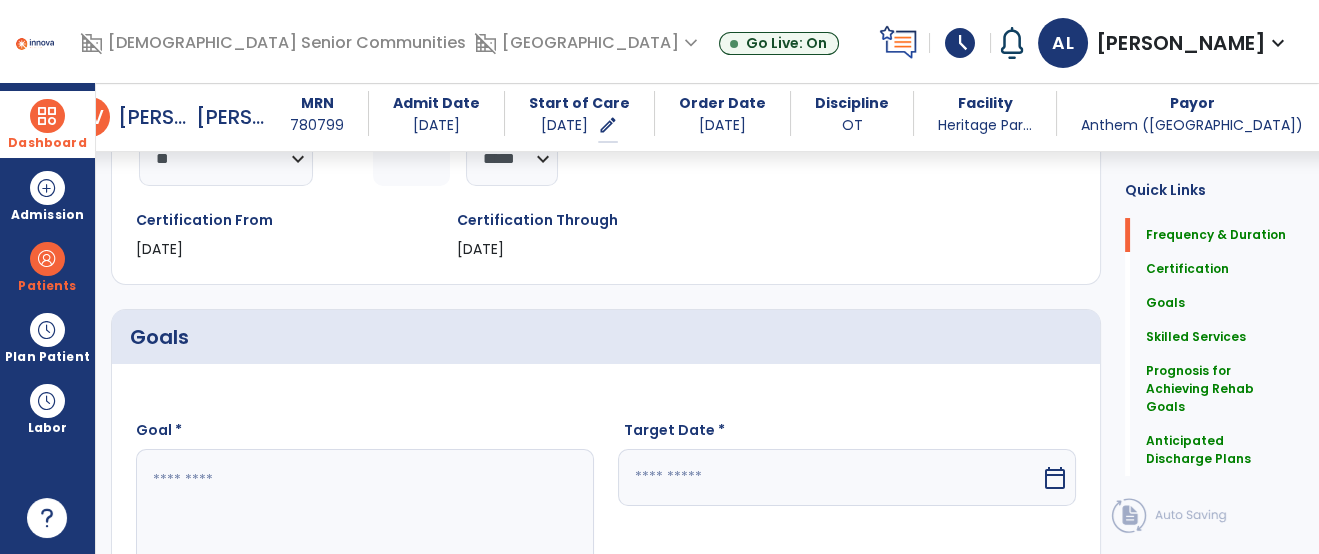 click at bounding box center (364, 524) 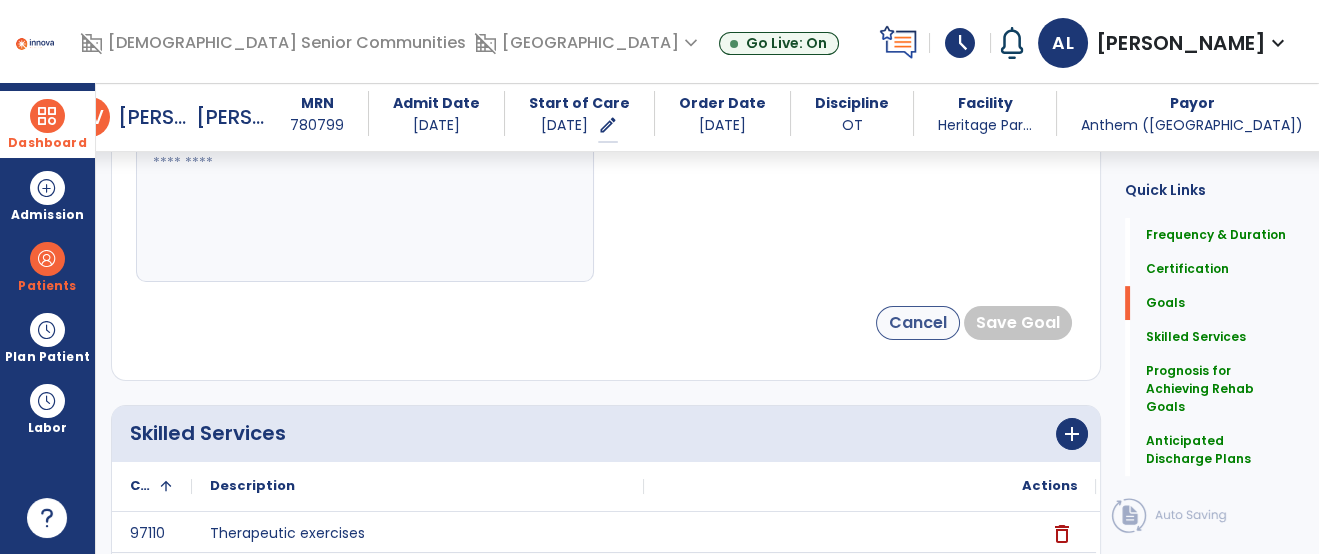 type on "**********" 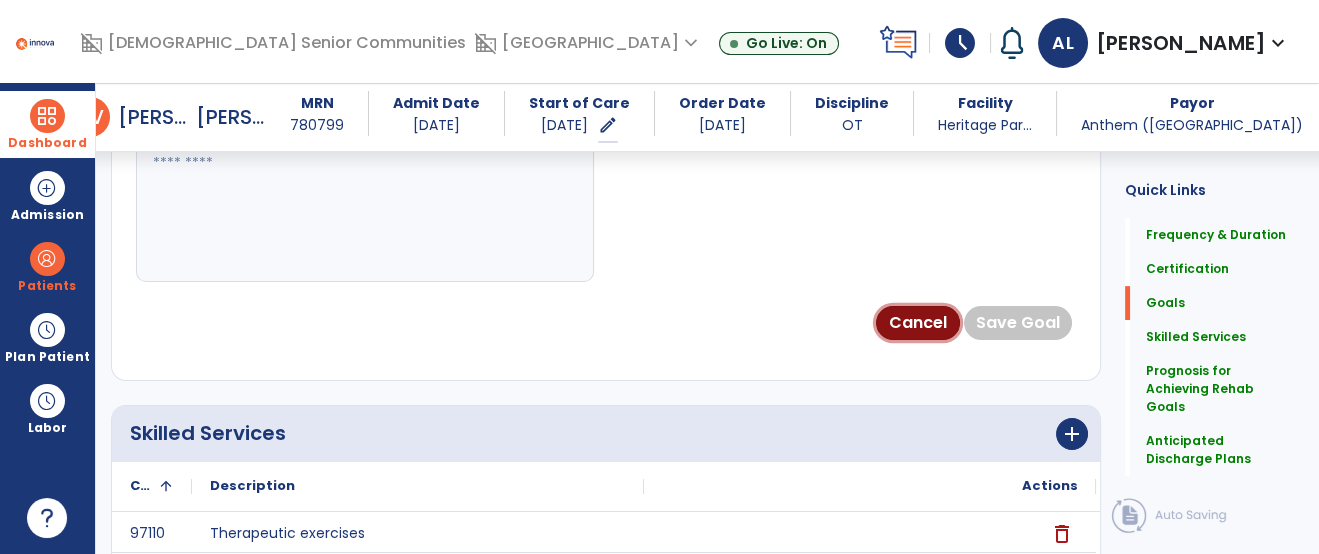 click on "Cancel" at bounding box center [918, 323] 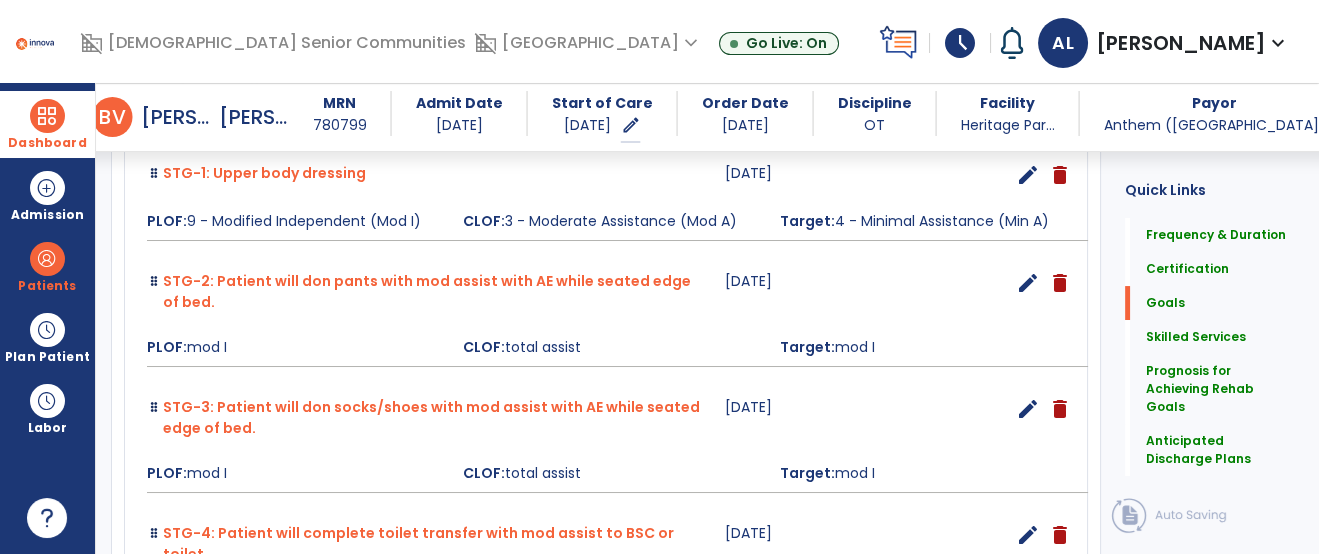 scroll, scrollTop: 400, scrollLeft: 0, axis: vertical 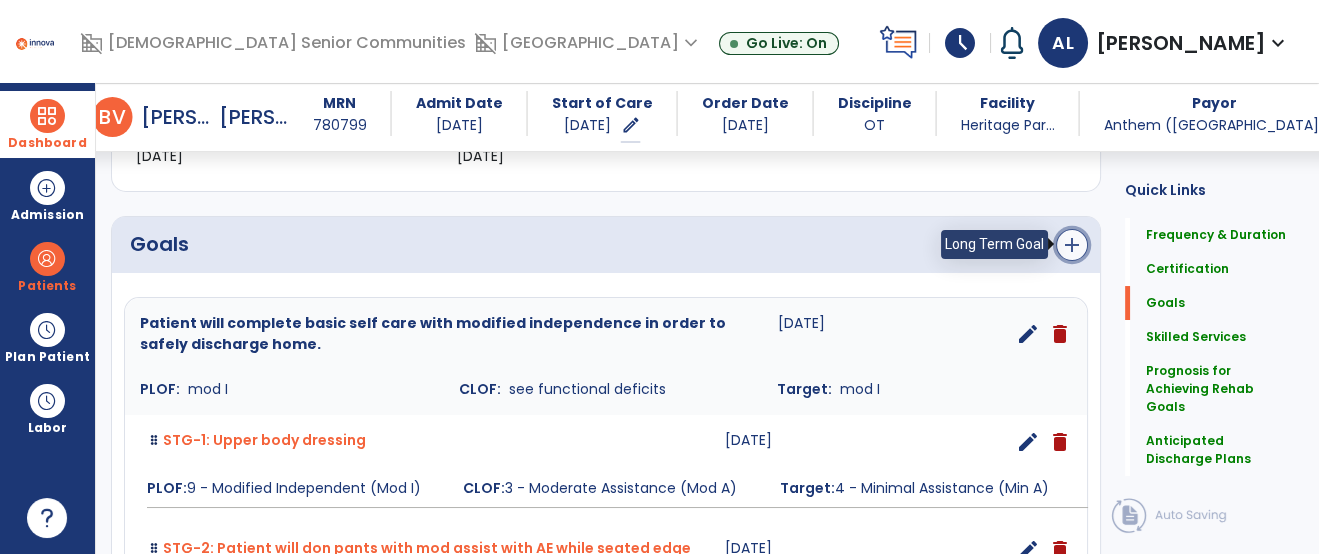 click on "add" at bounding box center (1072, 245) 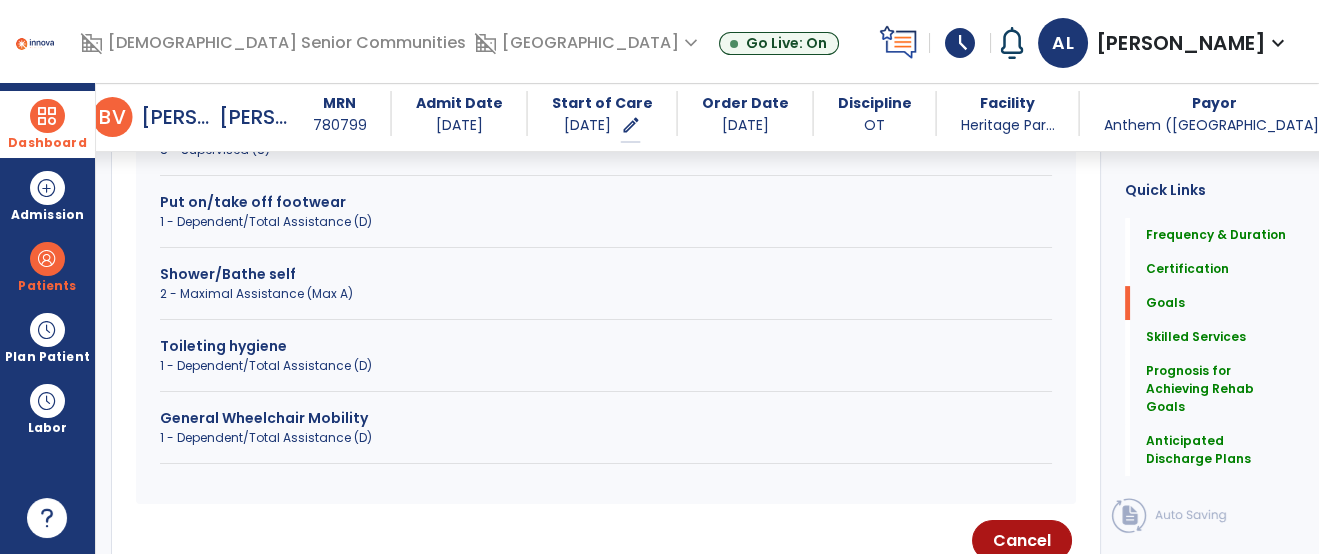 scroll, scrollTop: 1022, scrollLeft: 0, axis: vertical 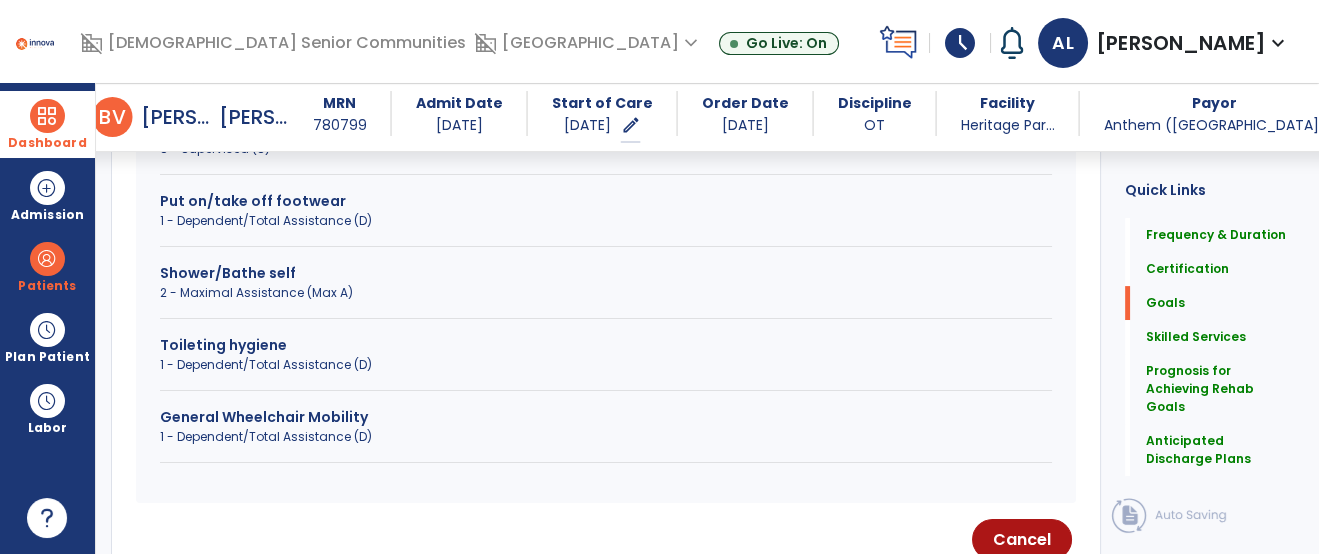 click on "General Wheelchair Mobility" at bounding box center [606, 417] 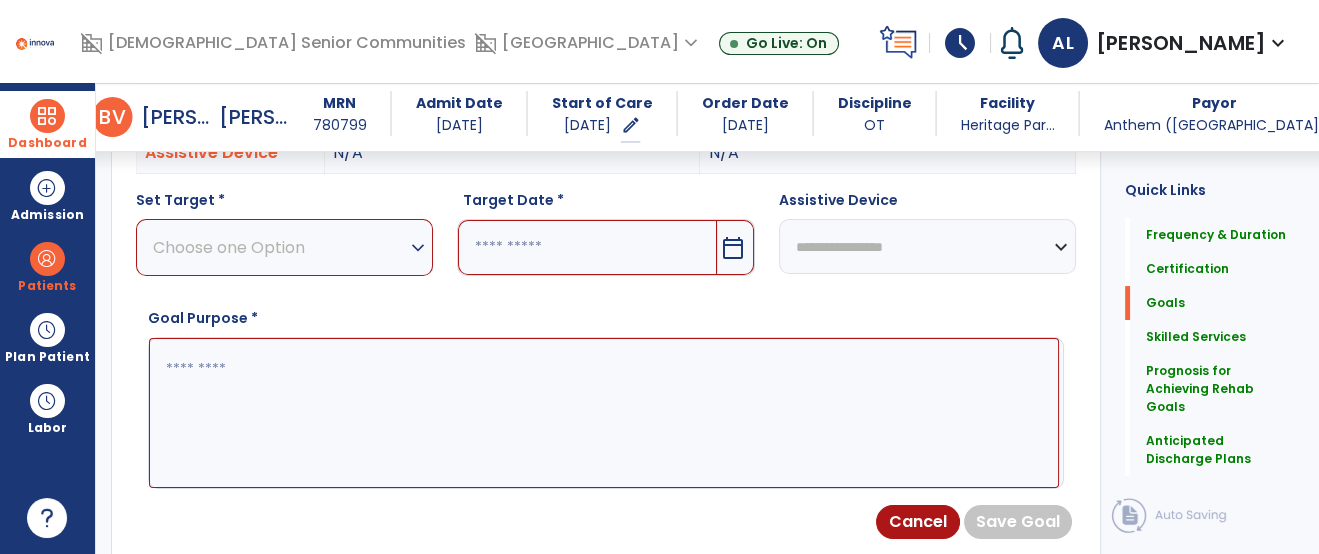 scroll, scrollTop: 674, scrollLeft: 0, axis: vertical 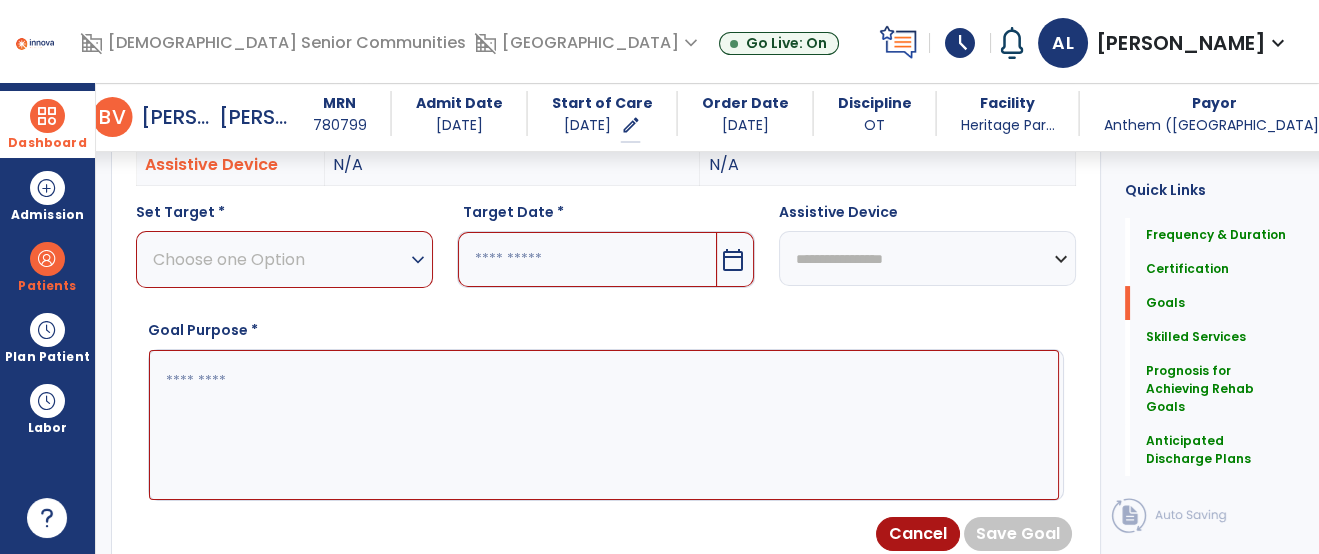 click on "expand_more" at bounding box center [418, 260] 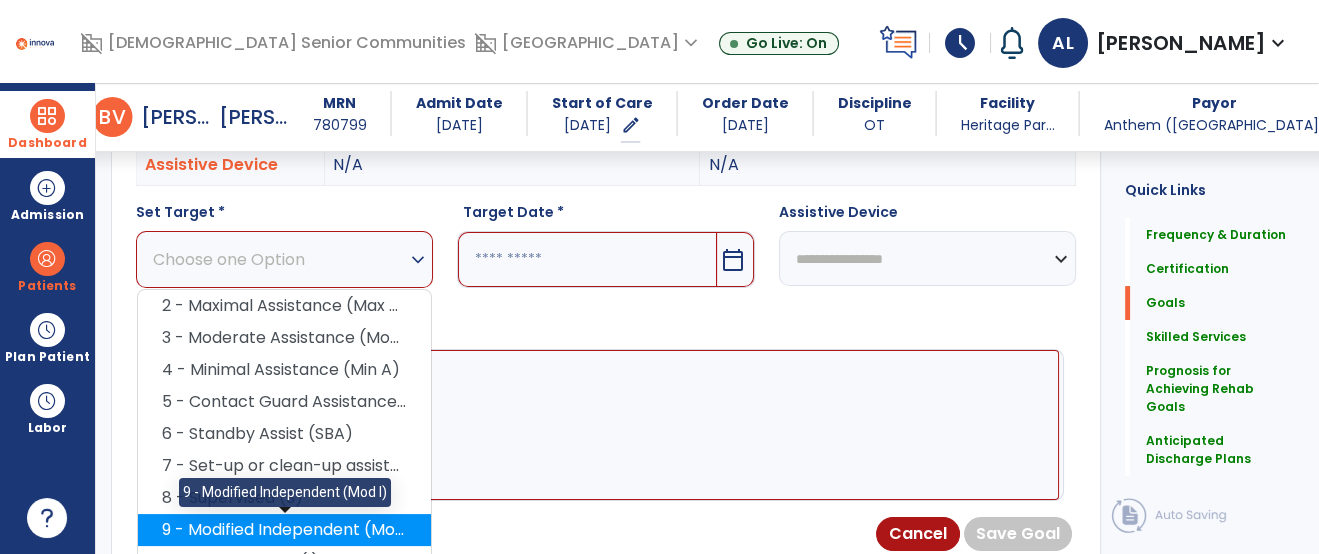 click on "9 - Modified Independent (Mod I)" at bounding box center [284, 530] 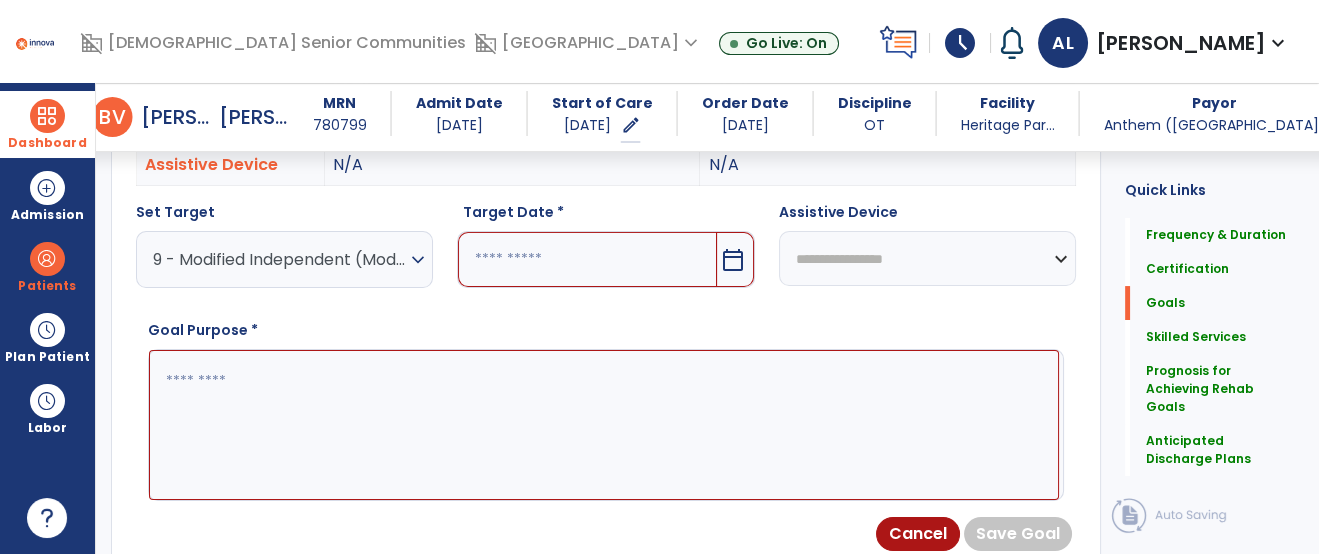 click at bounding box center (587, 259) 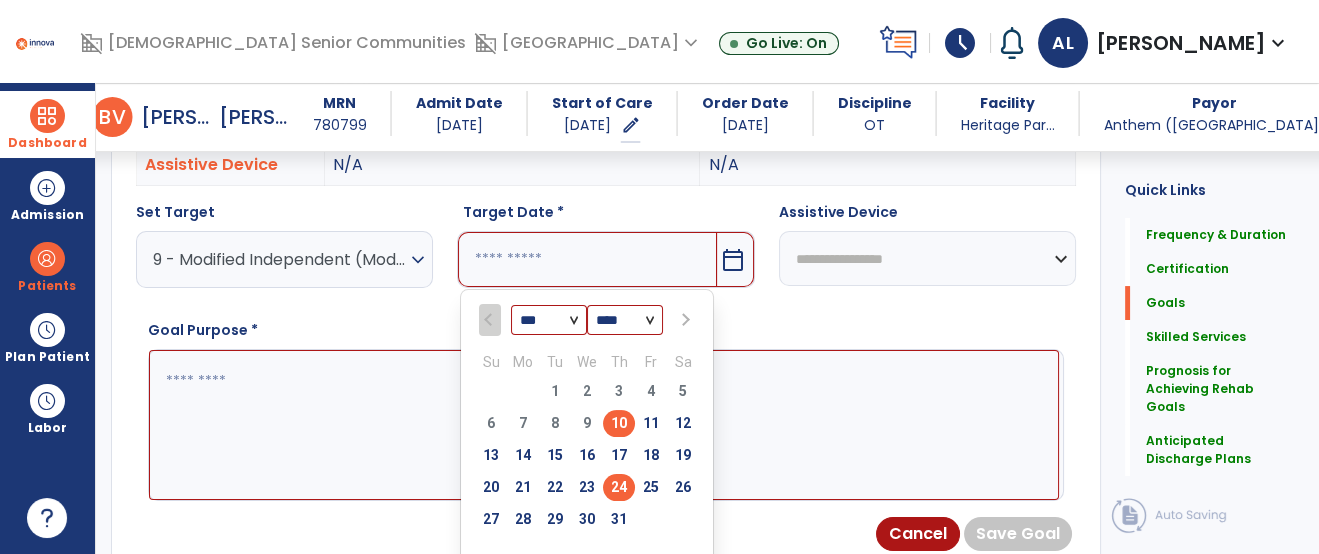 click on "24" at bounding box center (619, 487) 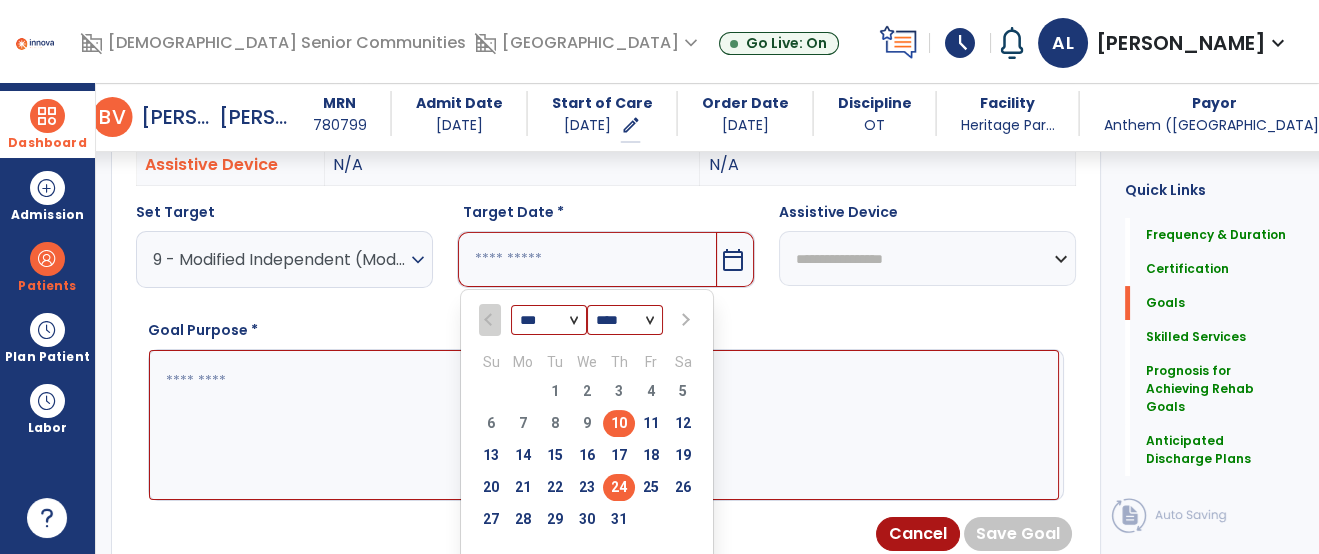 type on "*********" 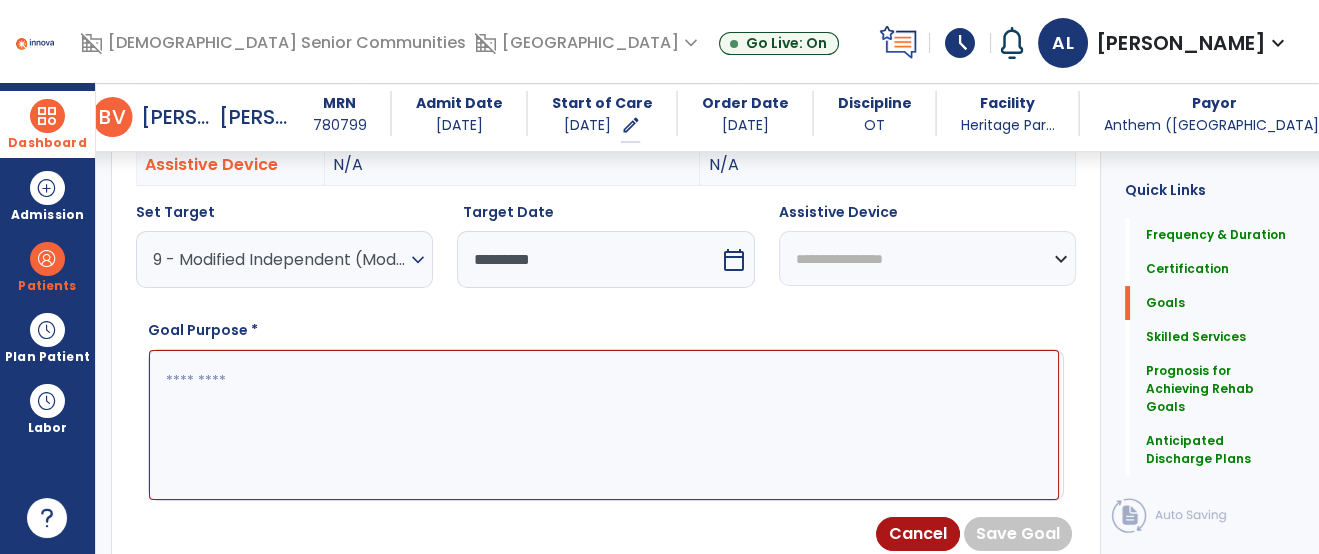 click at bounding box center [604, 425] 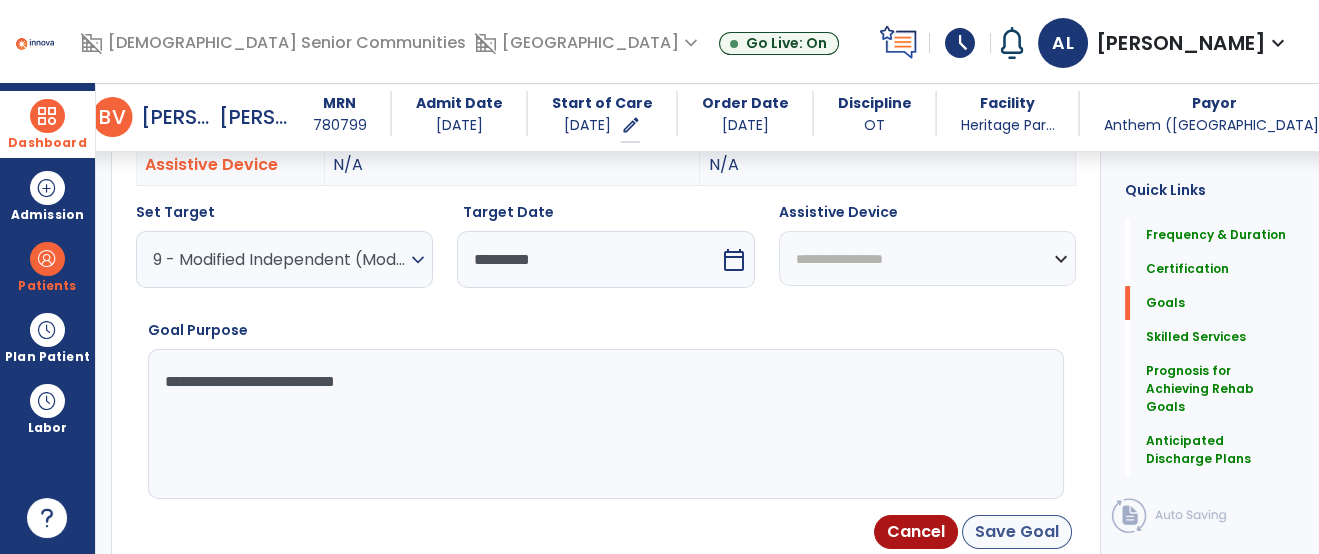 type on "**********" 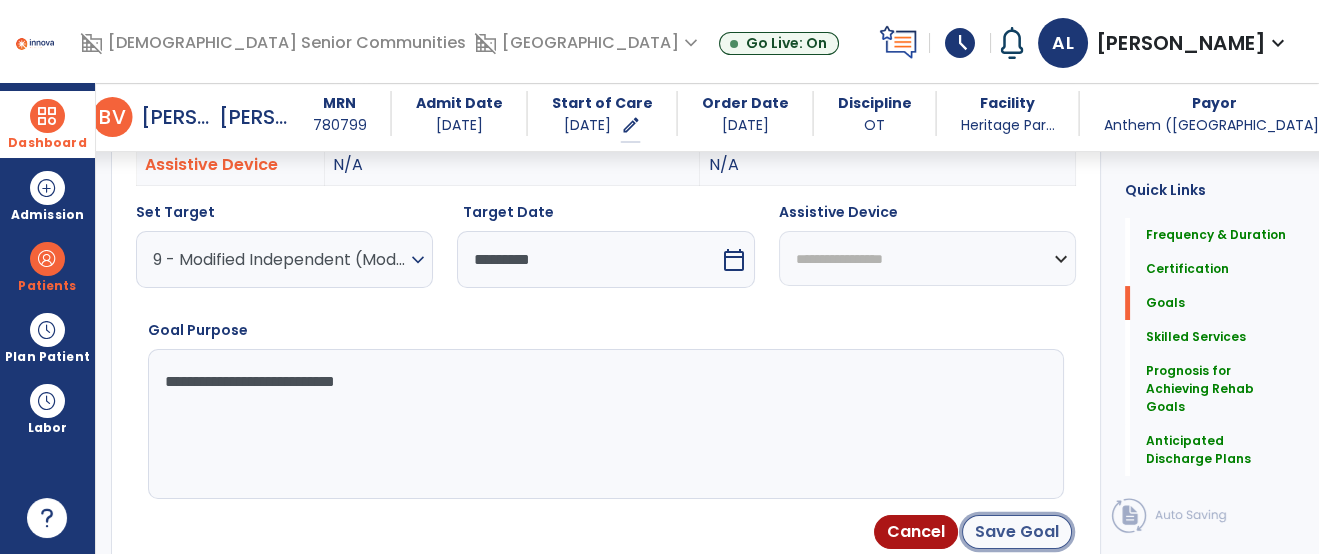 click on "Save Goal" at bounding box center [1017, 532] 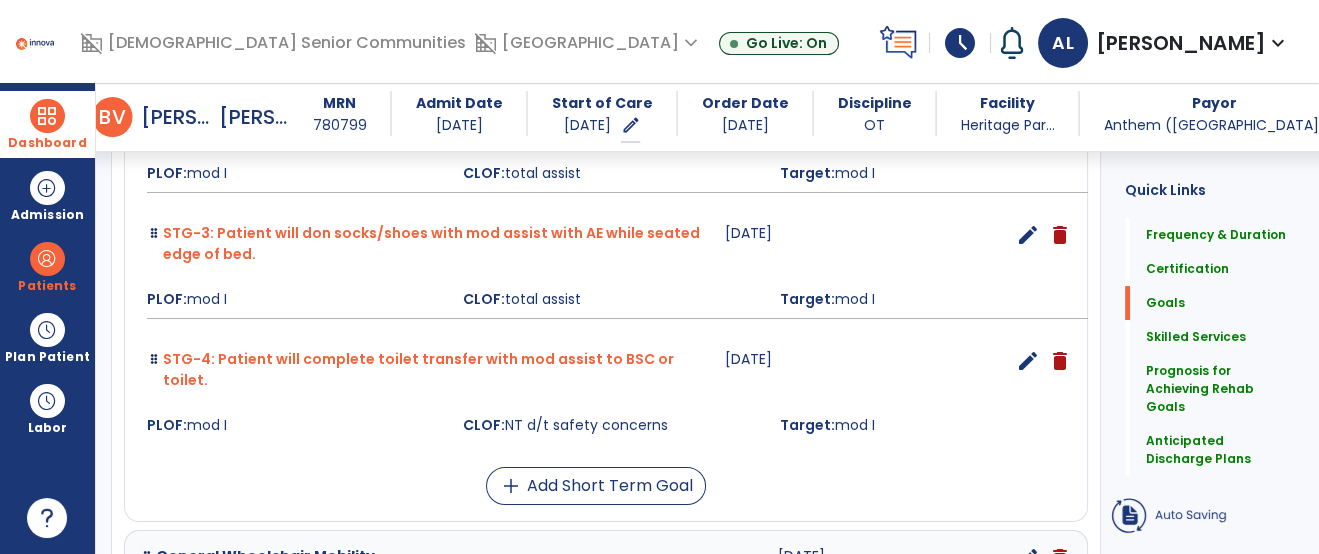 scroll, scrollTop: 1063, scrollLeft: 0, axis: vertical 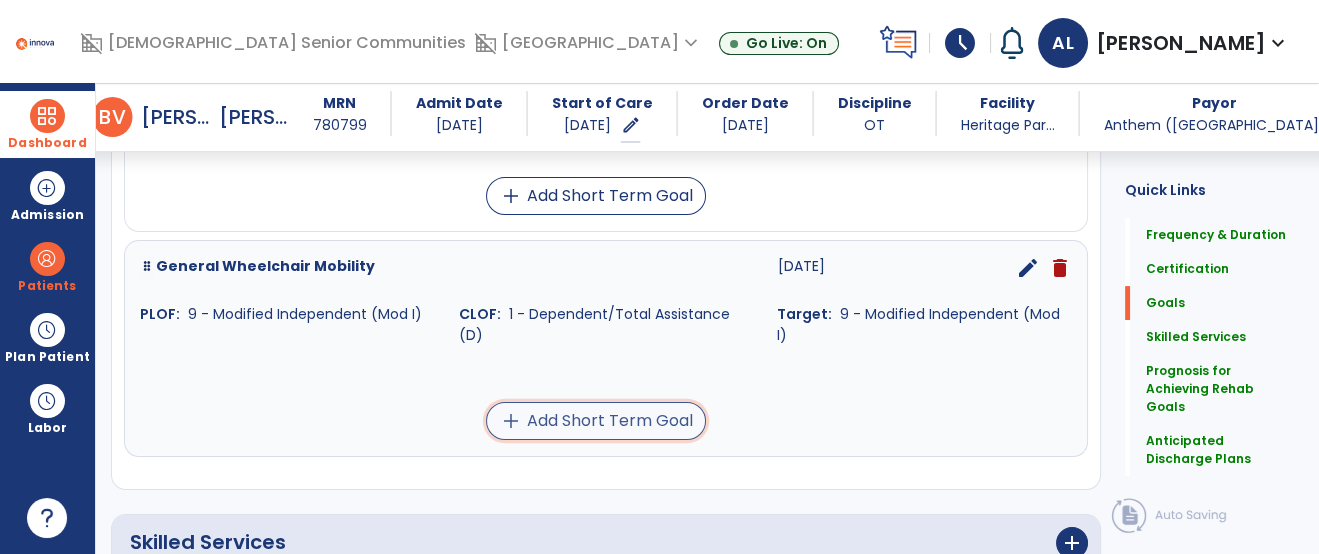 click on "add  Add Short Term Goal" at bounding box center (596, 421) 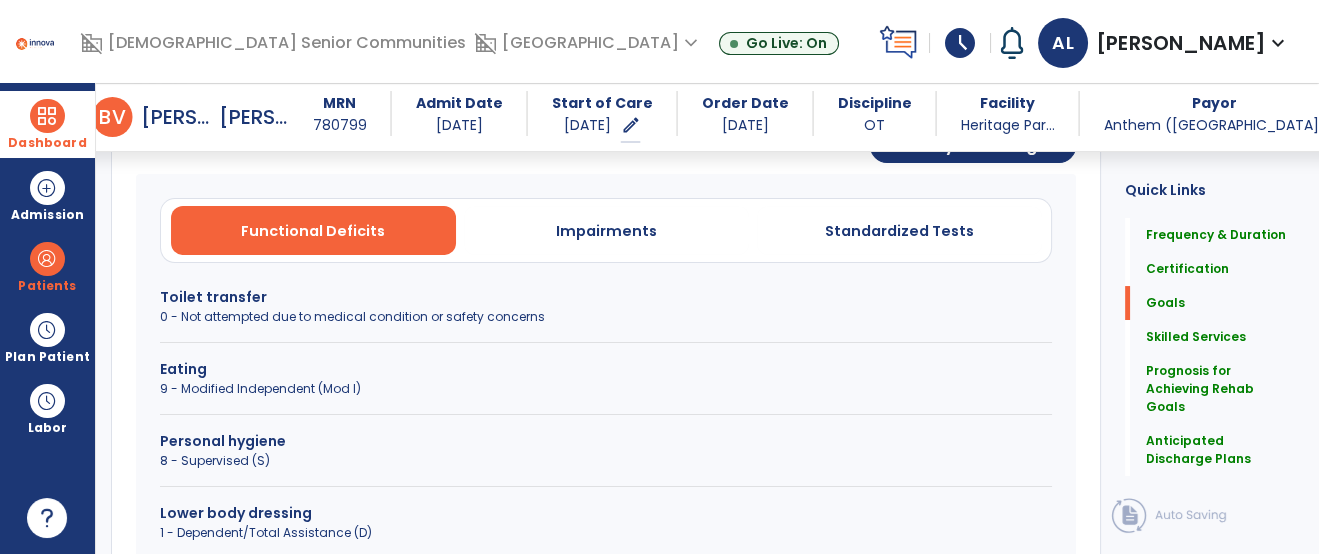 scroll, scrollTop: 546, scrollLeft: 0, axis: vertical 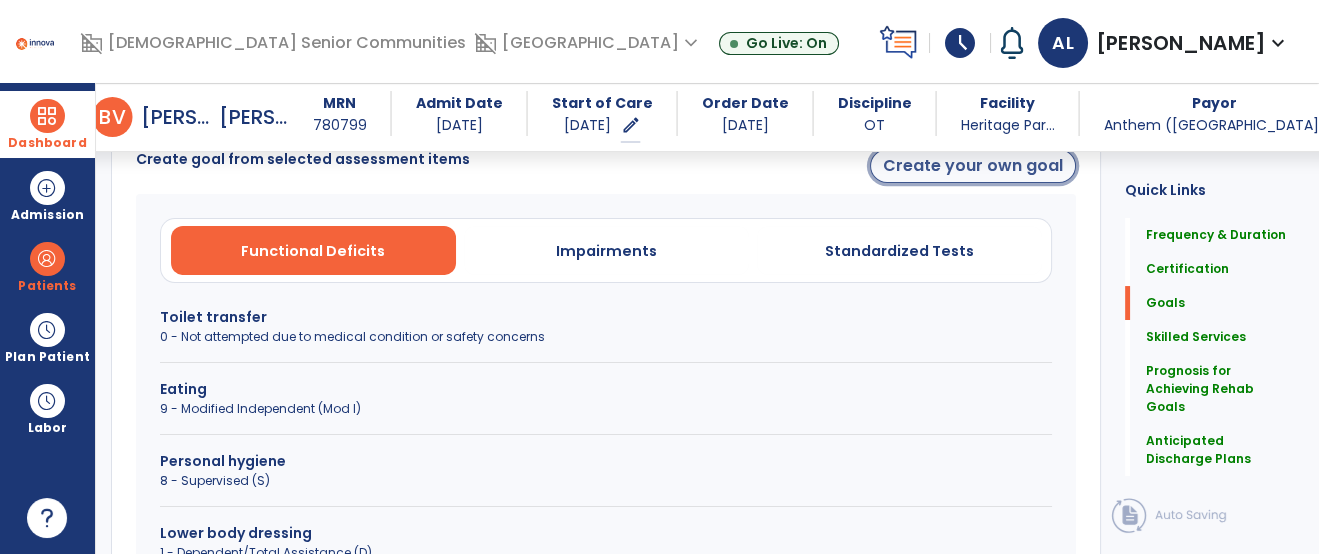click on "Create your own goal" at bounding box center (973, 166) 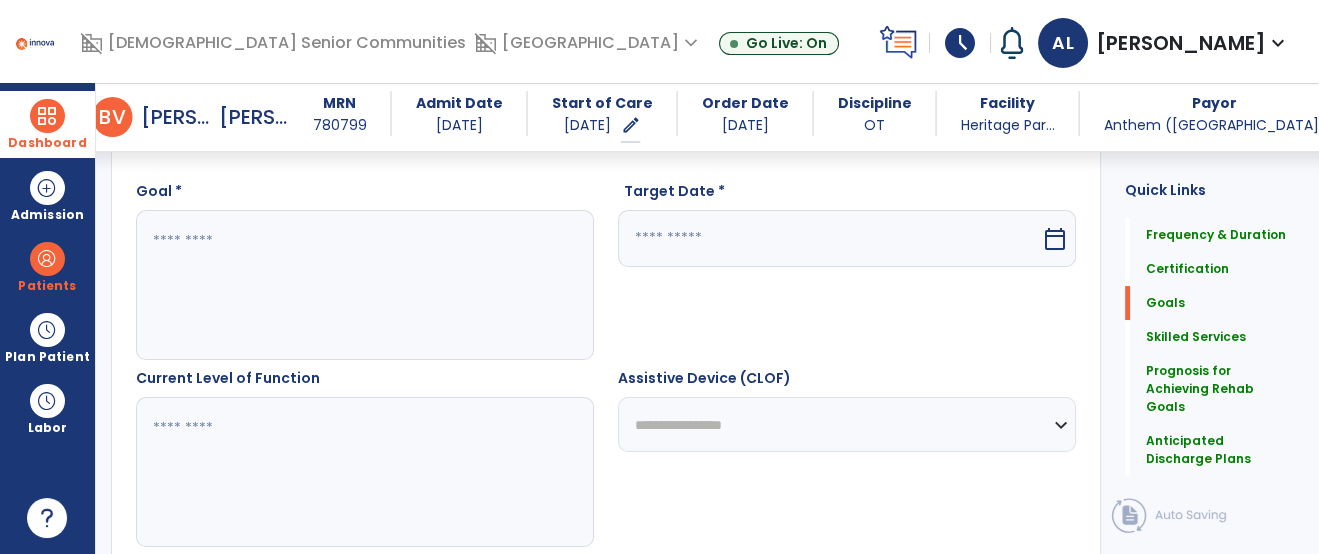 click at bounding box center (364, 285) 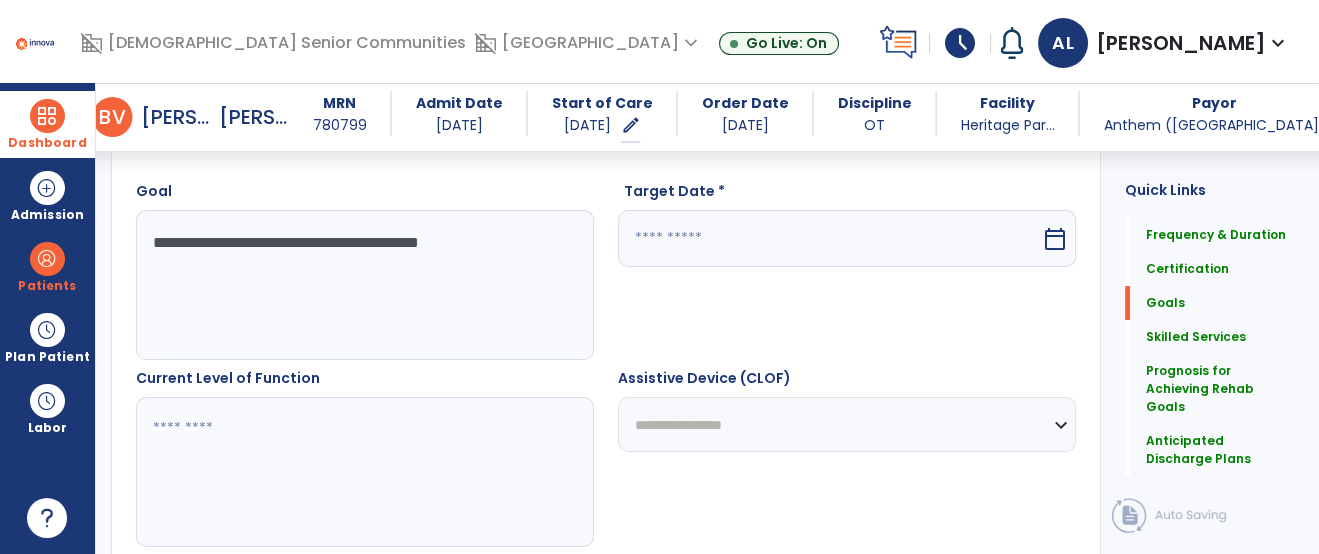 click on "**********" at bounding box center [364, 285] 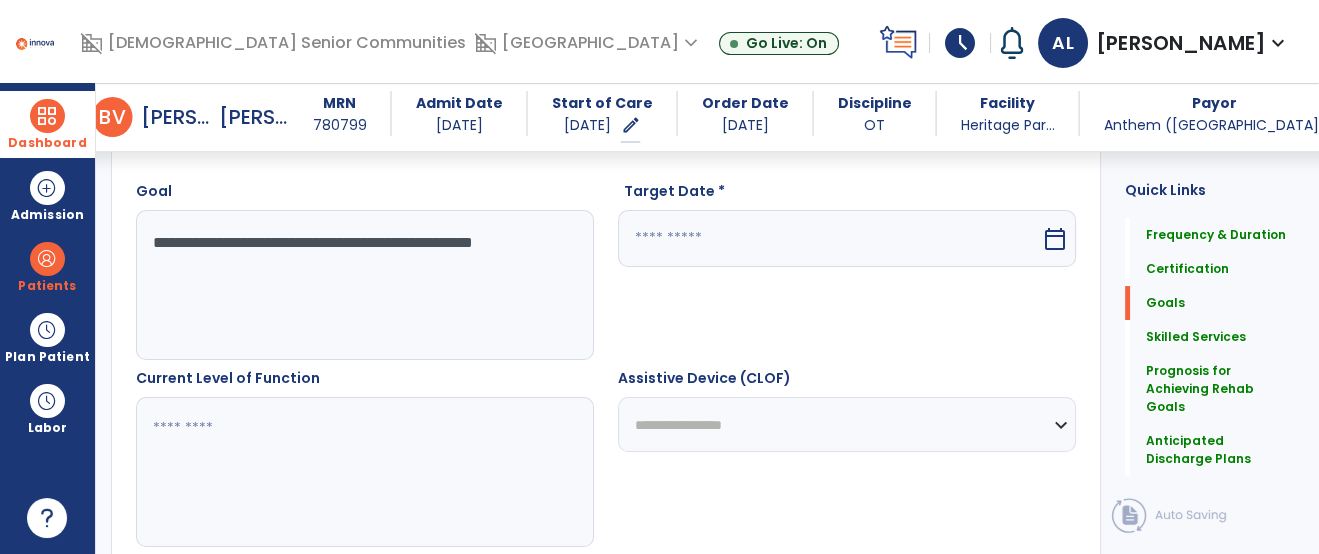 type on "**********" 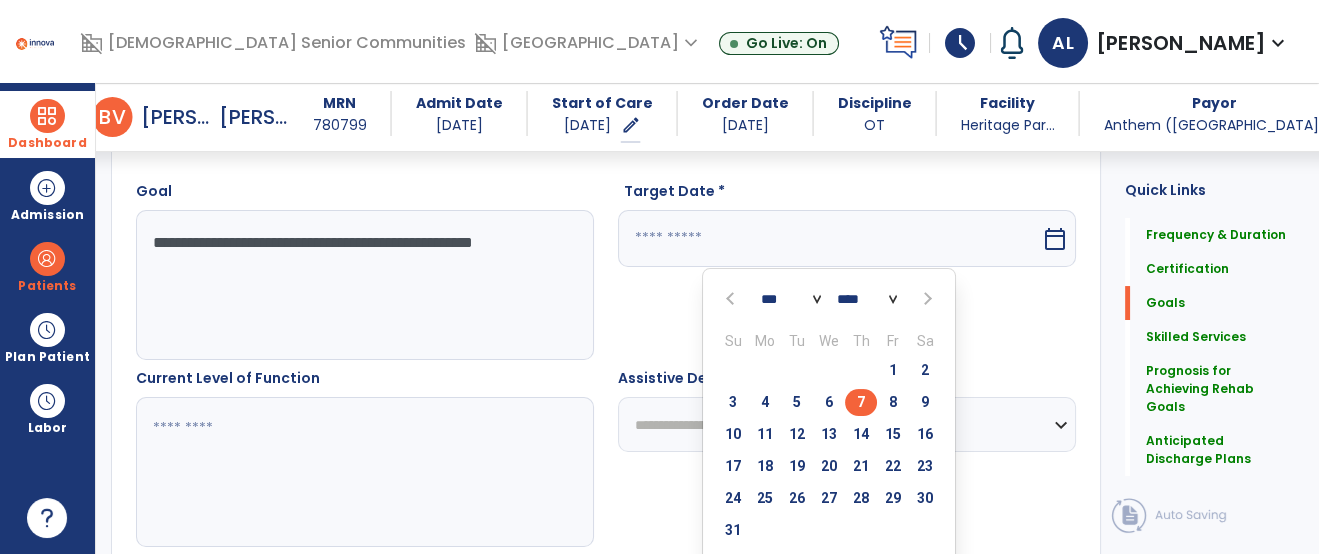 select on "*" 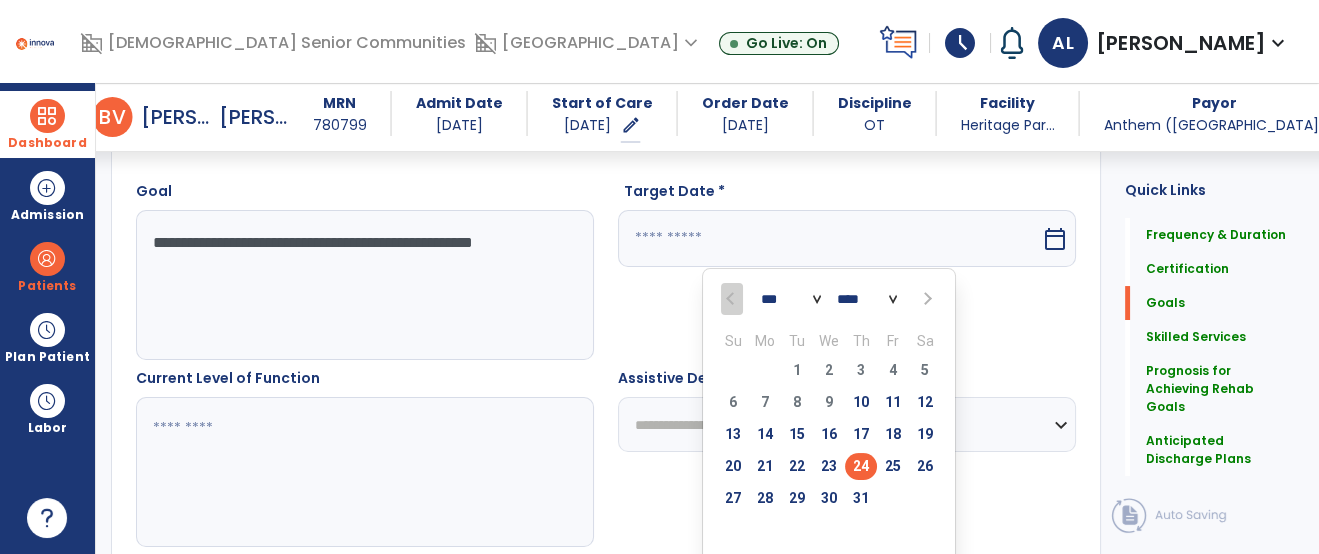 type on "*********" 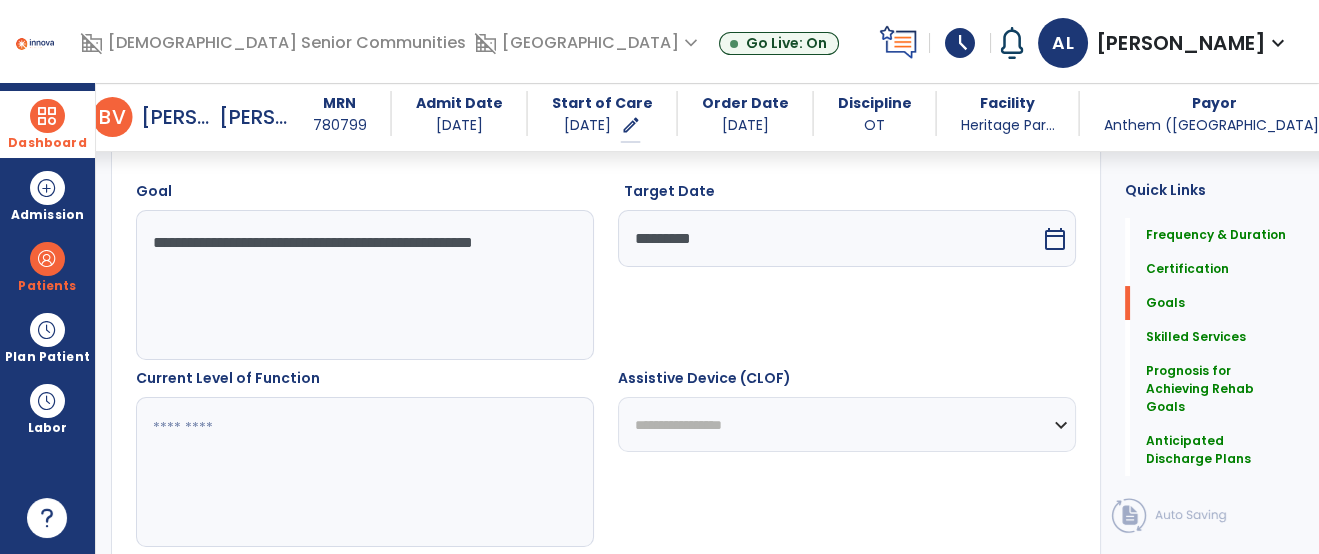 click at bounding box center [364, 472] 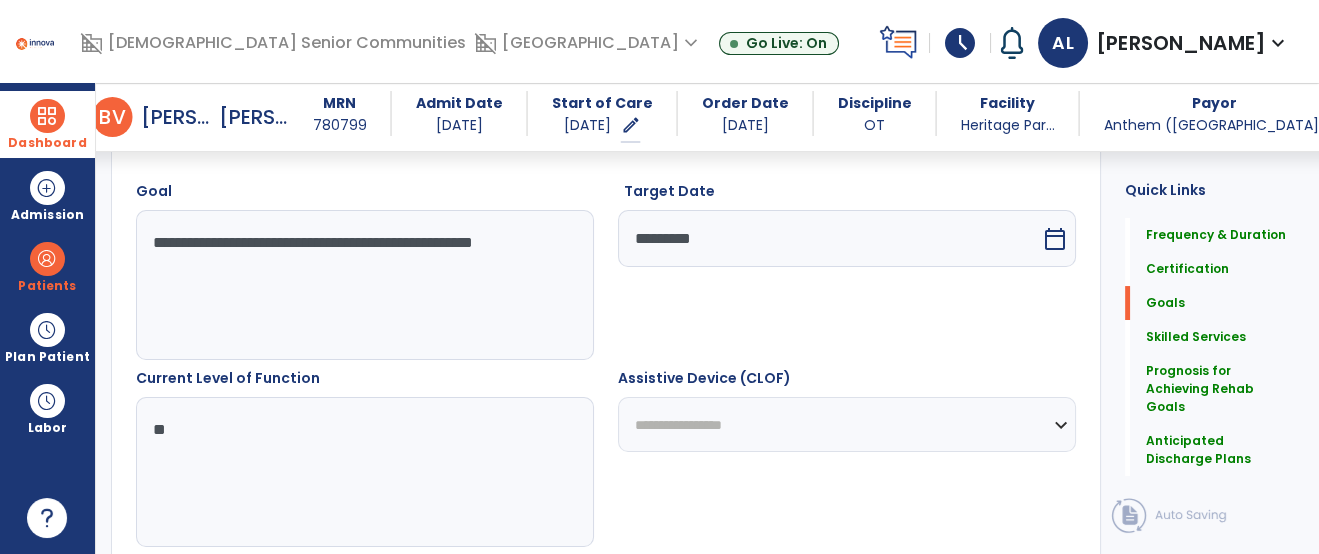 type on "*" 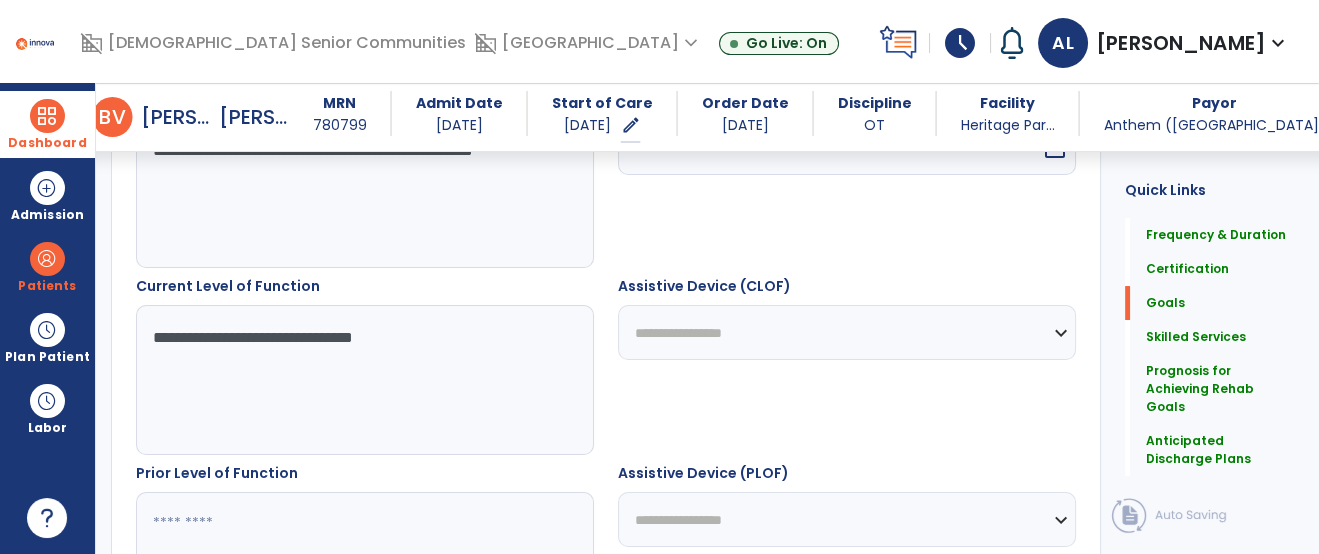 scroll, scrollTop: 748, scrollLeft: 0, axis: vertical 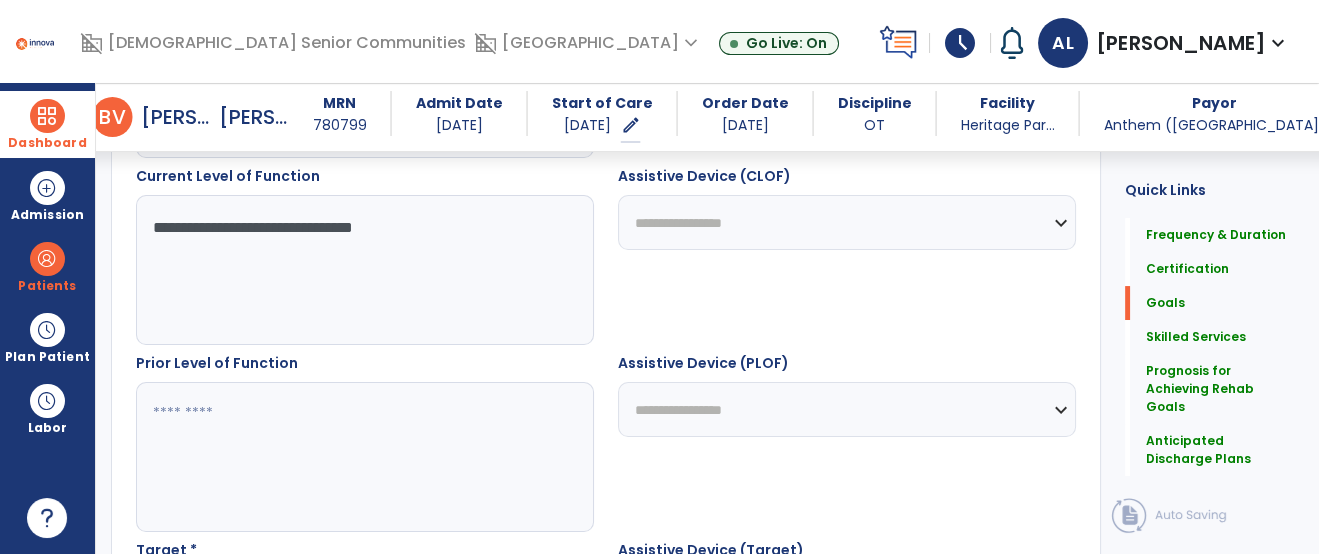 type on "**********" 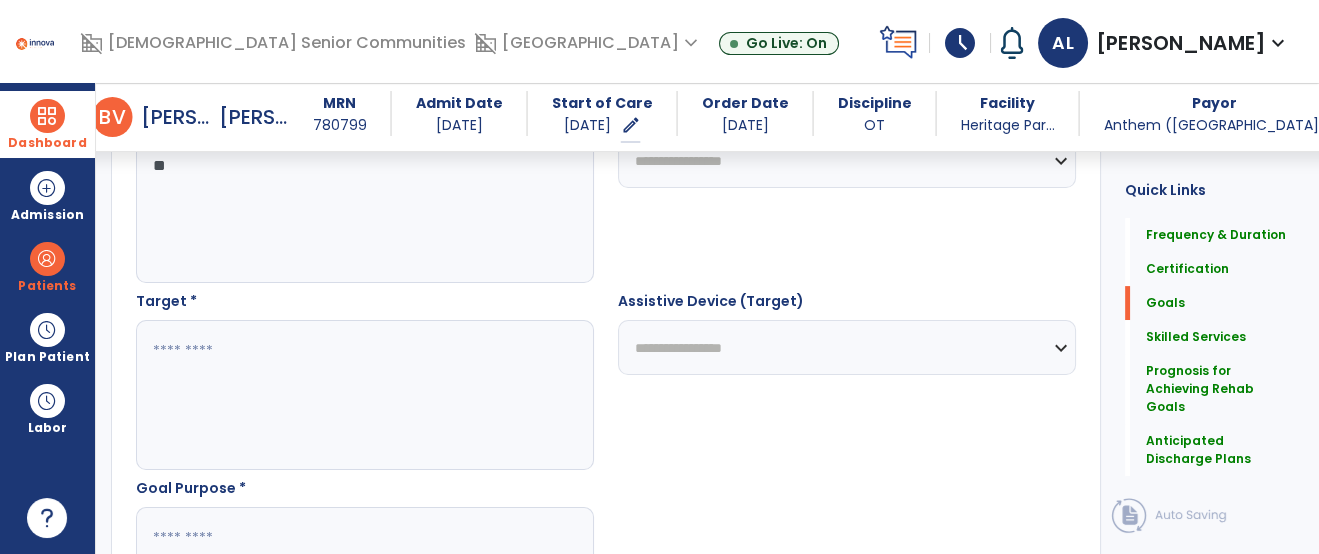 scroll, scrollTop: 1057, scrollLeft: 0, axis: vertical 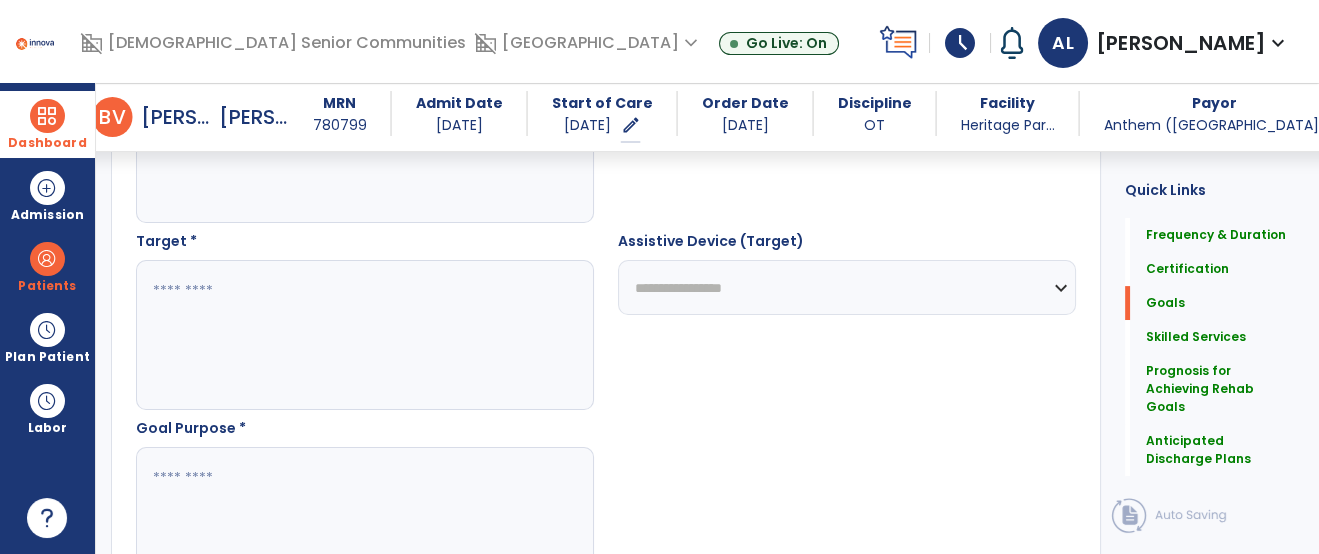 type on "**" 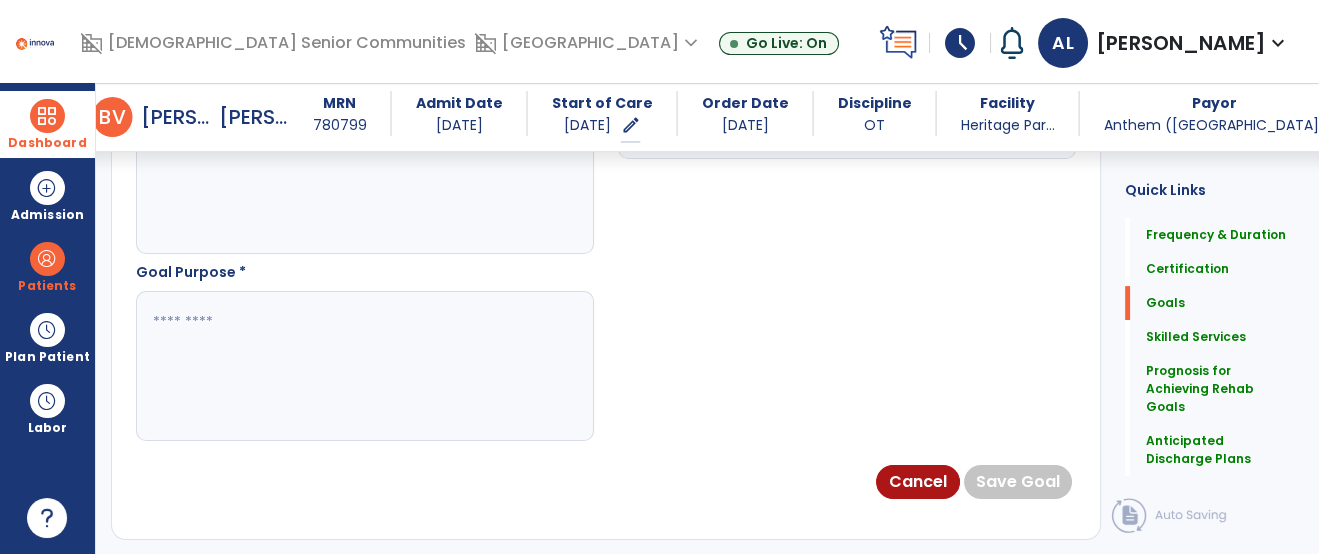 scroll, scrollTop: 1222, scrollLeft: 0, axis: vertical 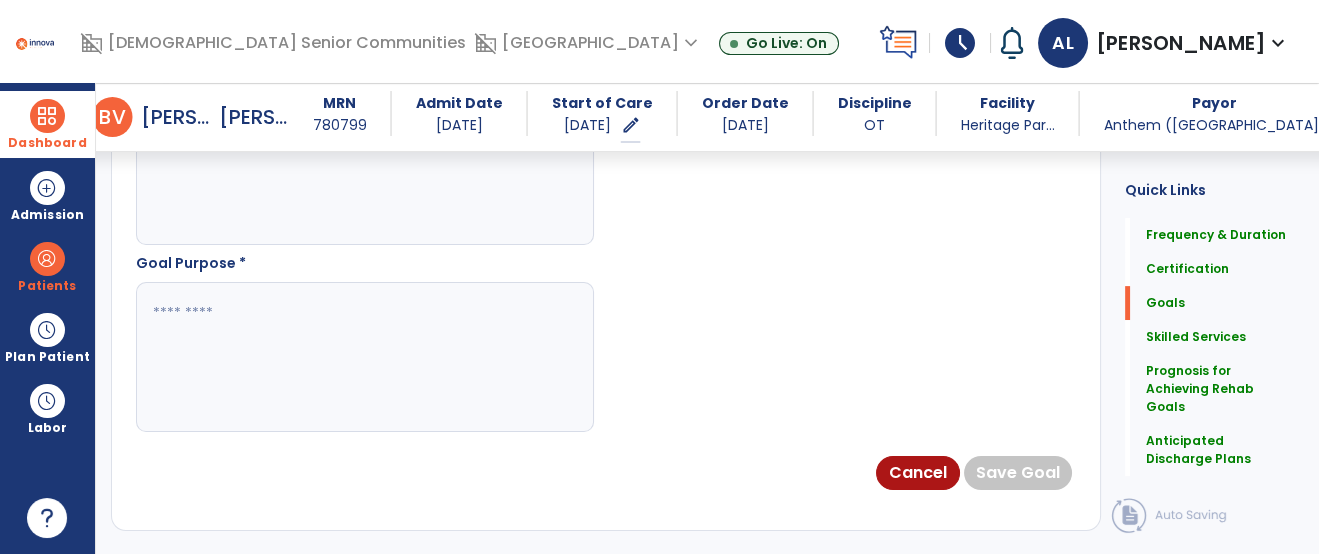 type on "*******" 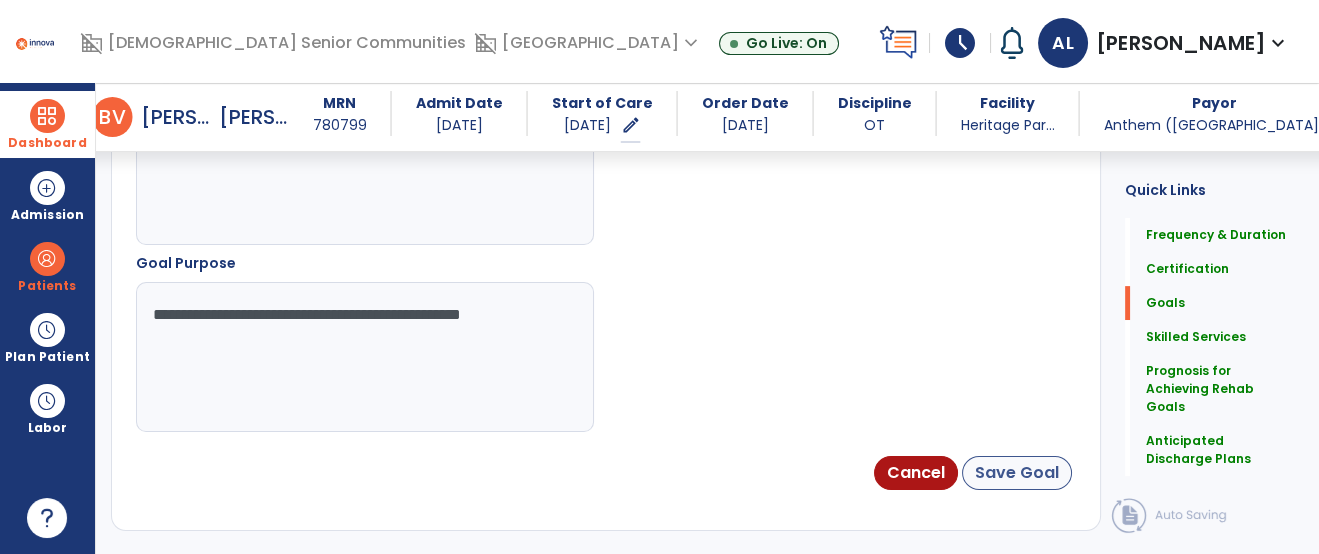 type on "**********" 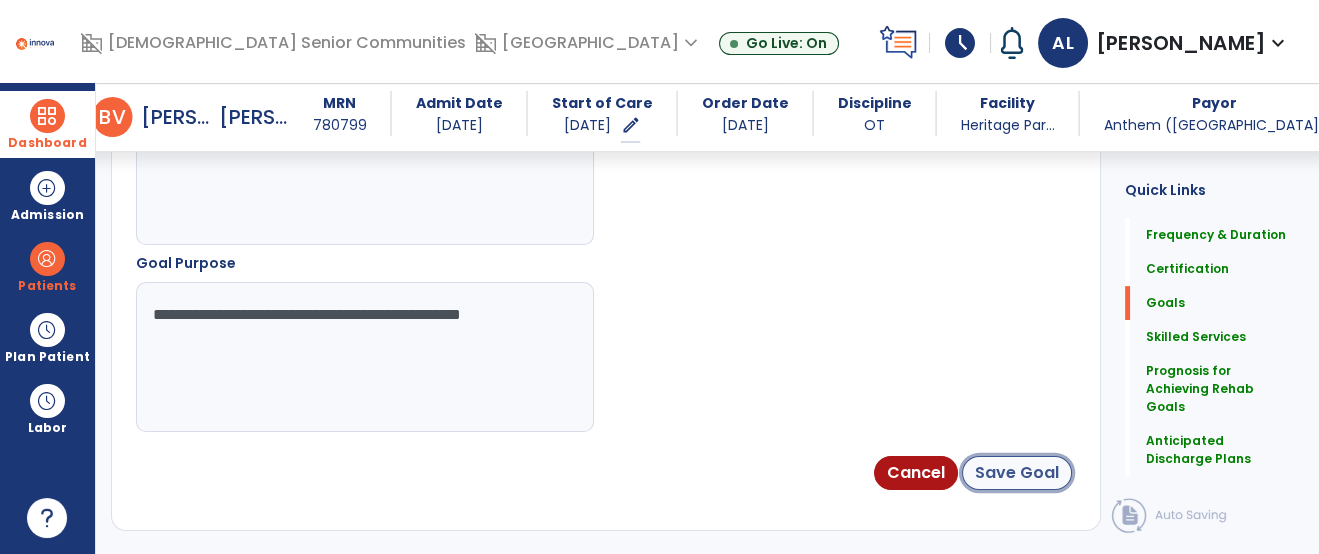 click on "Save Goal" at bounding box center (1017, 473) 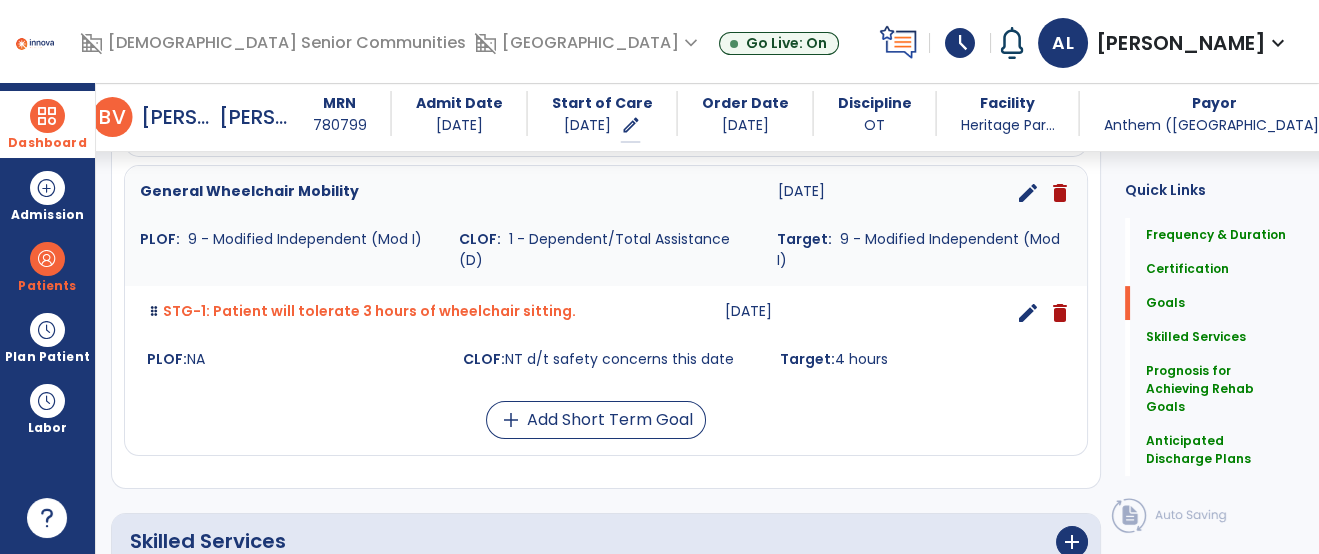 scroll, scrollTop: 1310, scrollLeft: 0, axis: vertical 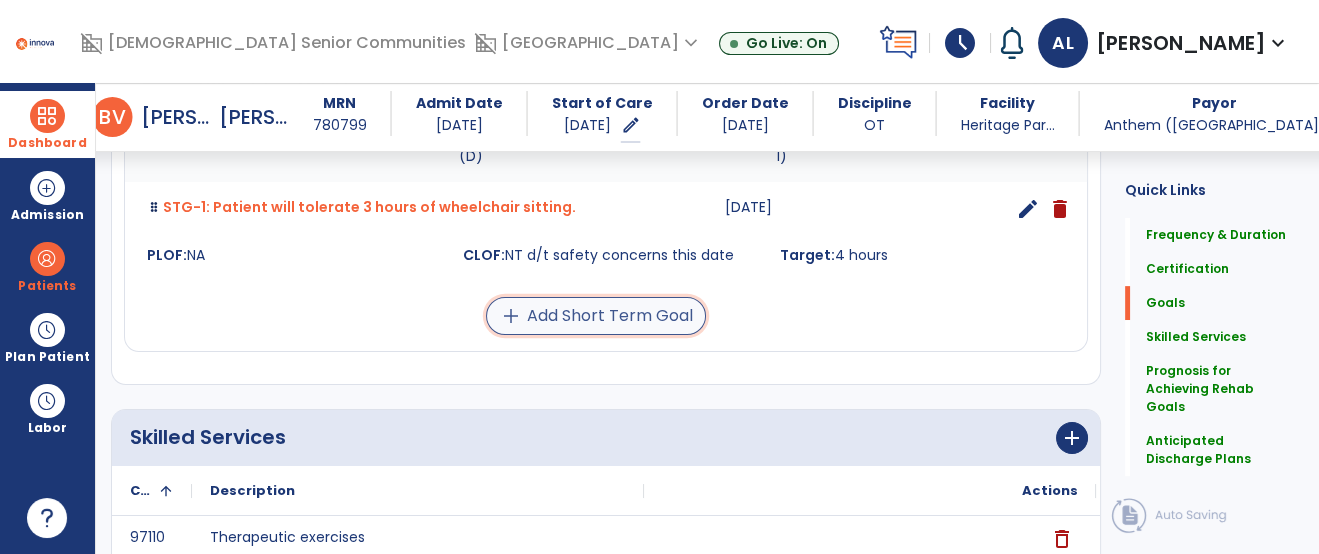 click on "add  Add Short Term Goal" at bounding box center [596, 316] 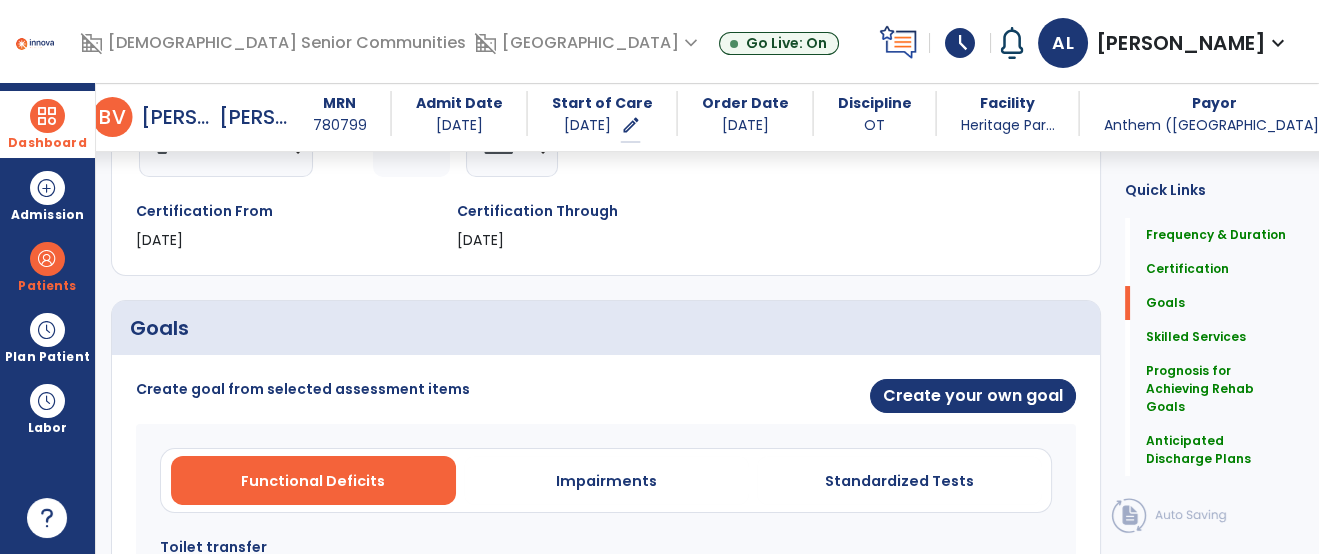 scroll, scrollTop: 315, scrollLeft: 0, axis: vertical 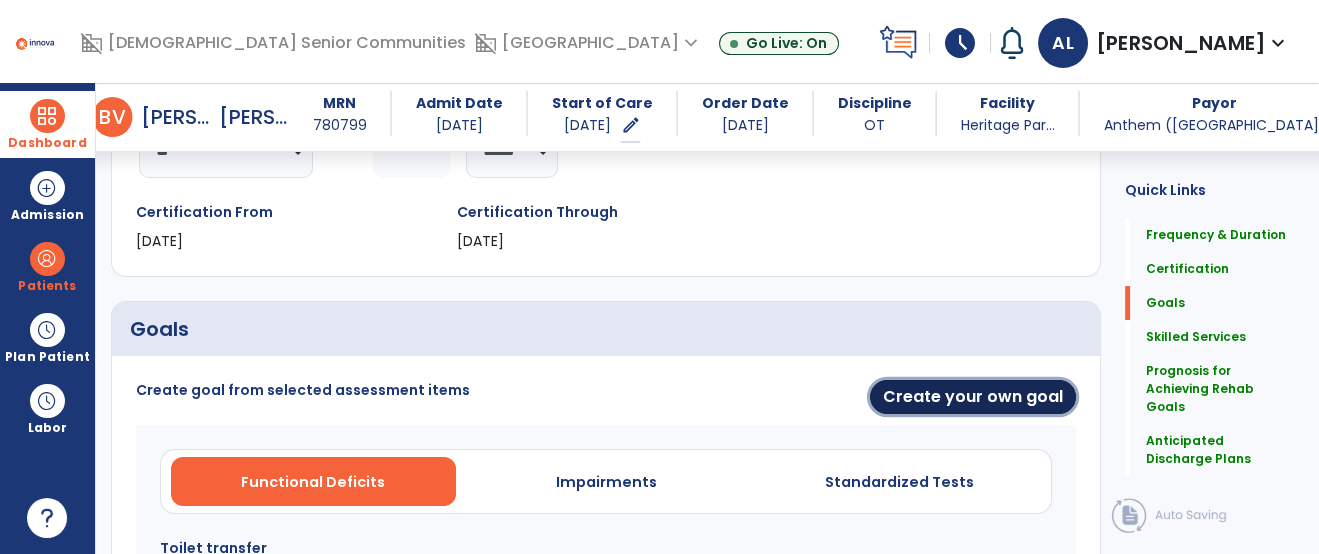 click on "Create your own goal" at bounding box center (973, 397) 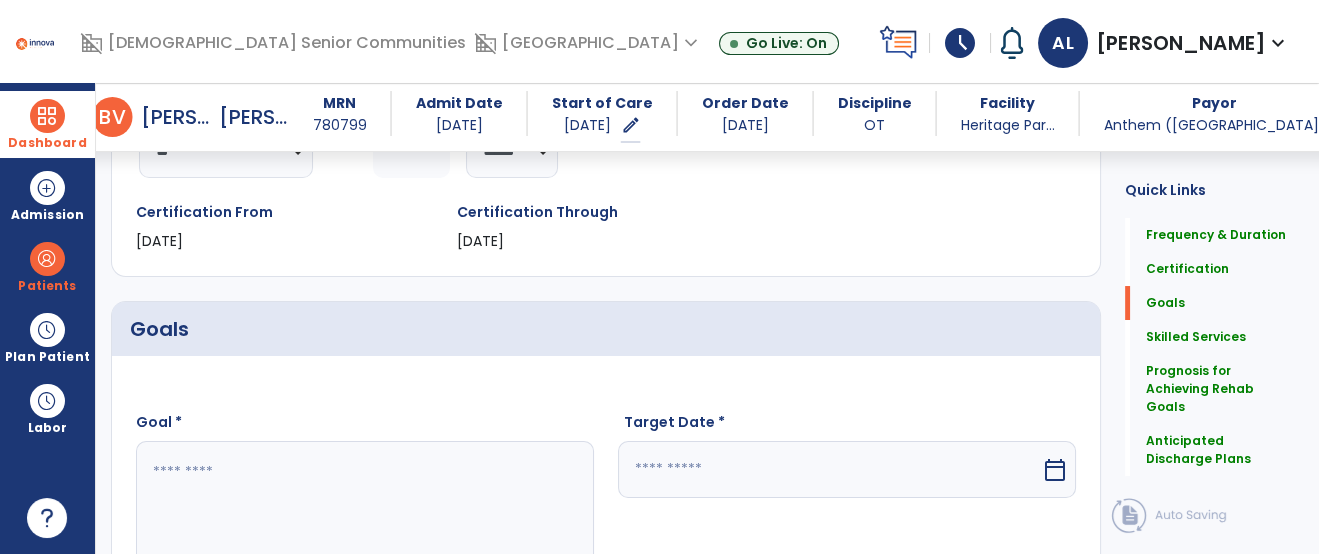 click at bounding box center (364, 516) 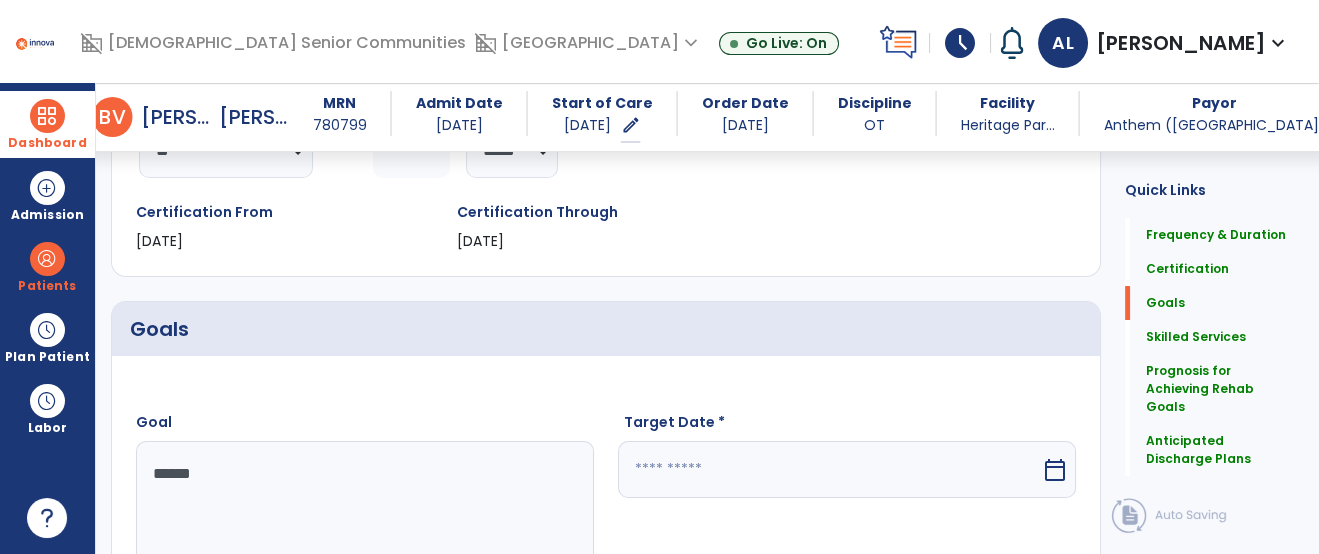 type on "*******" 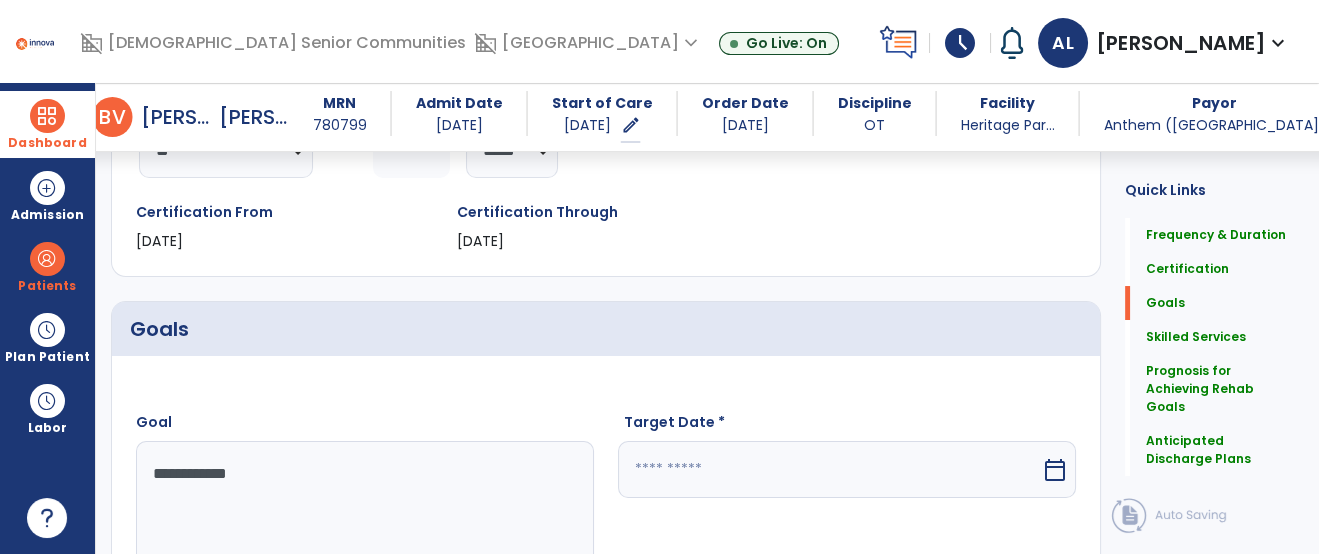 type on "**********" 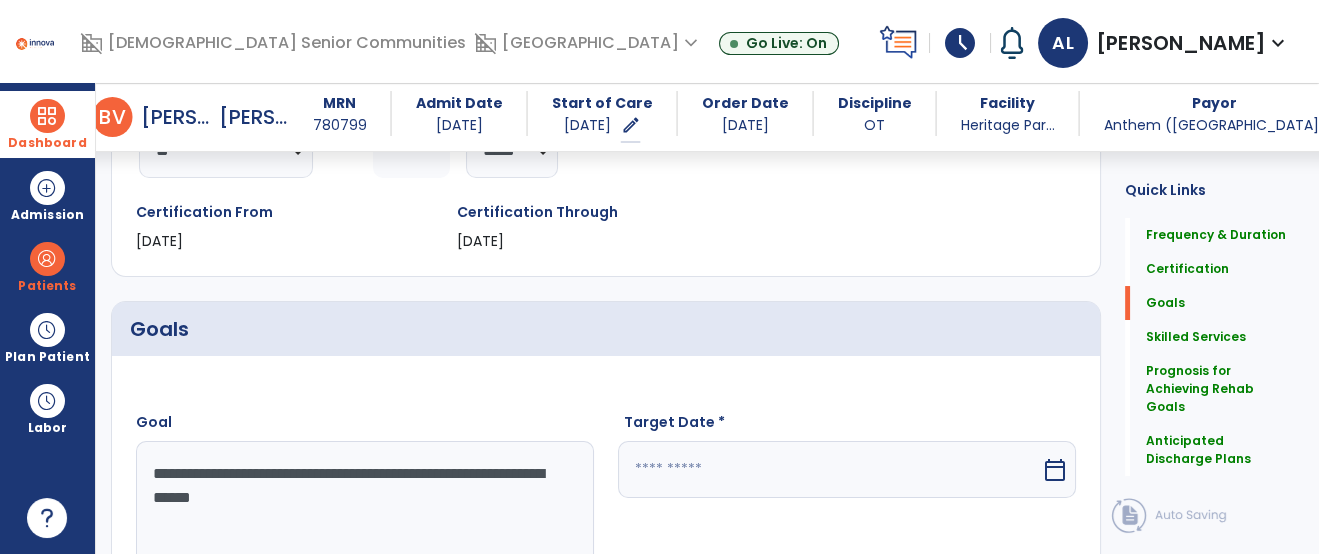 type on "**********" 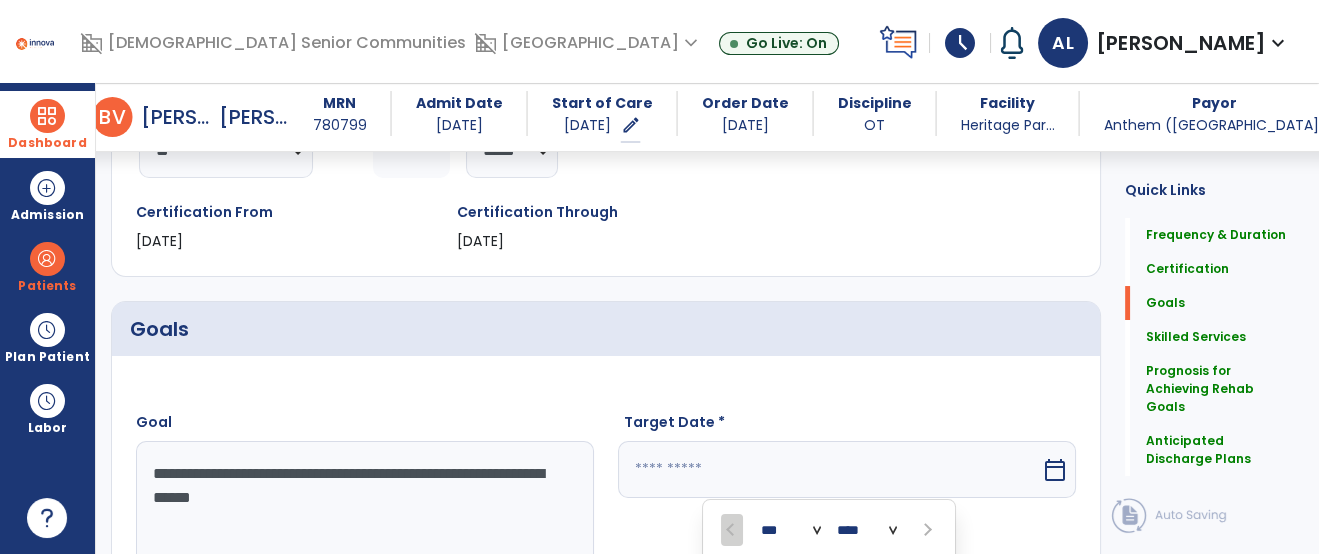 scroll, scrollTop: 632, scrollLeft: 0, axis: vertical 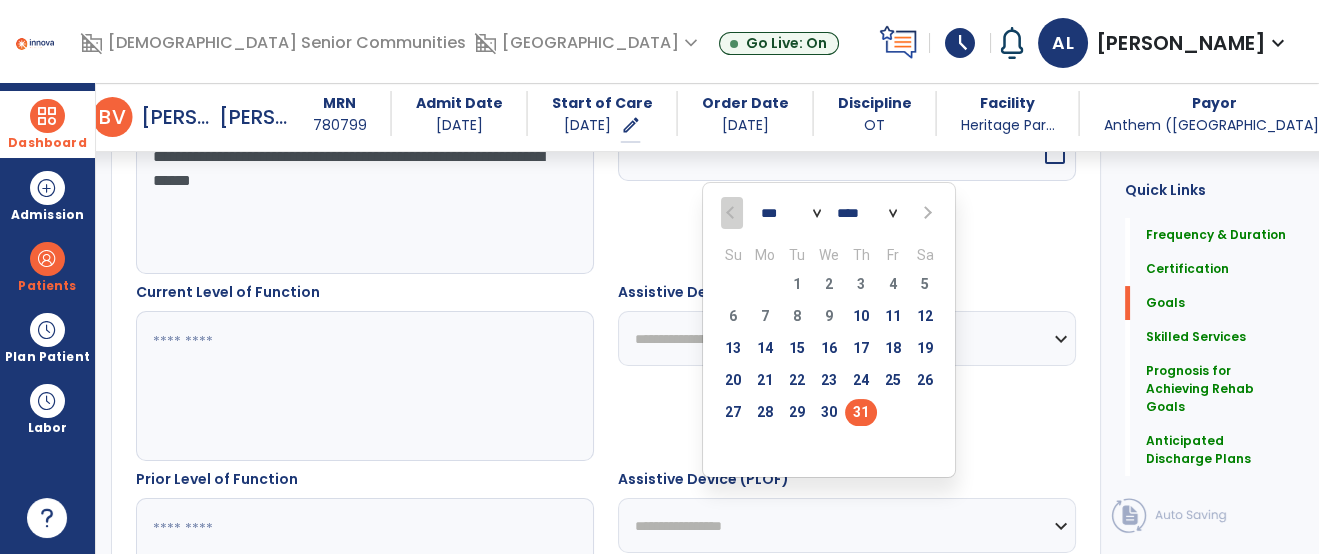 type on "*********" 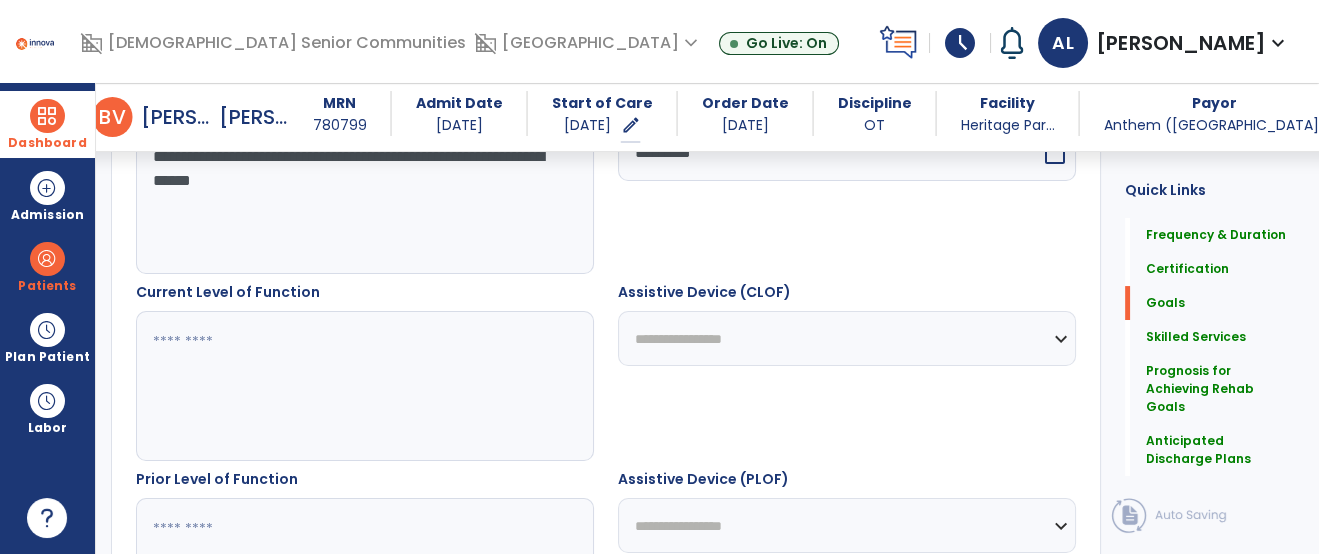 click at bounding box center [364, 386] 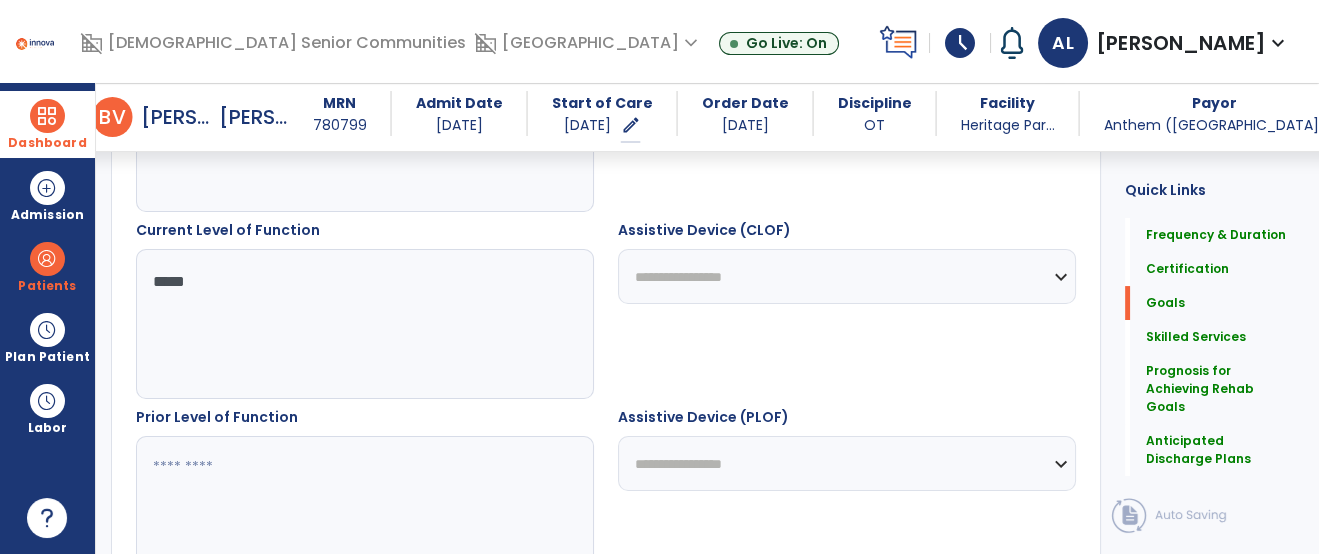scroll, scrollTop: 877, scrollLeft: 0, axis: vertical 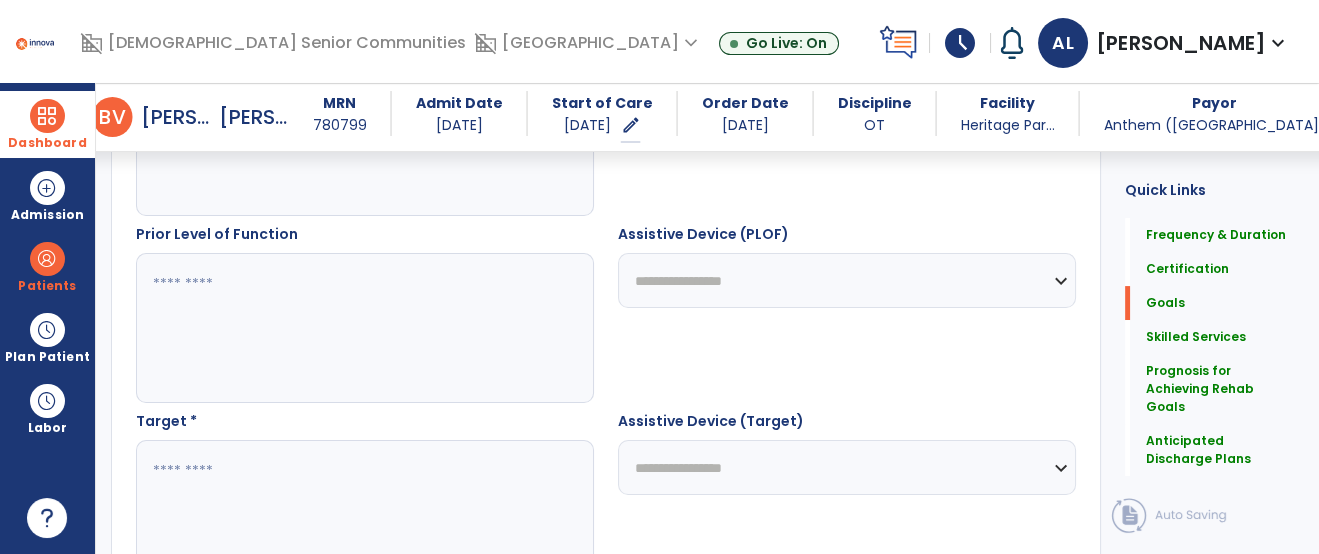 type on "****" 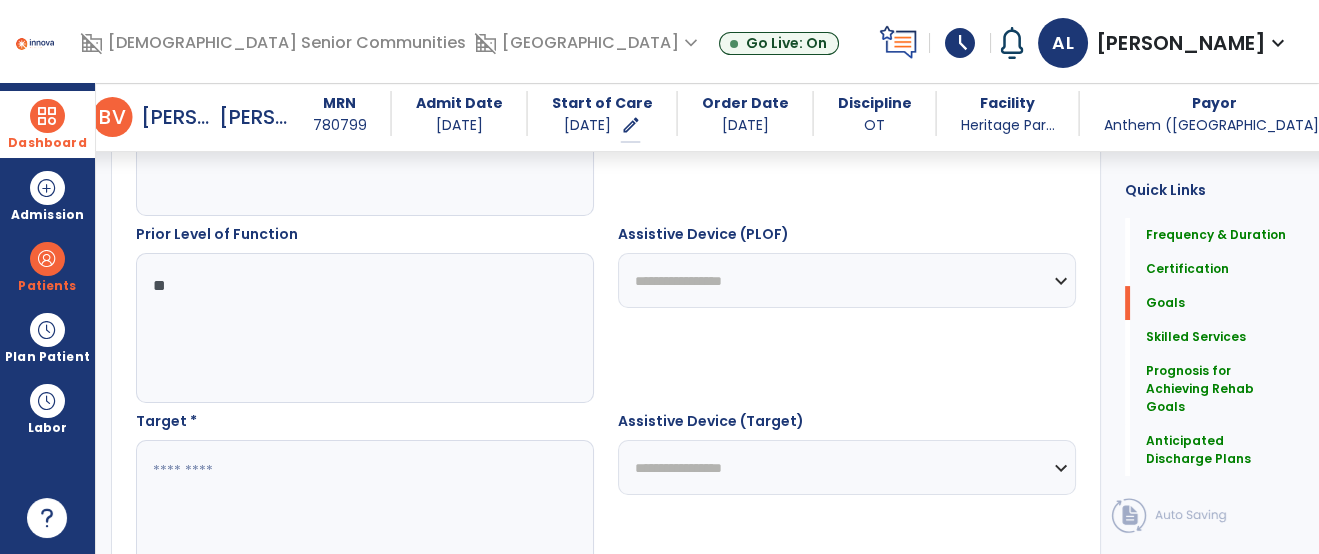 type on "**" 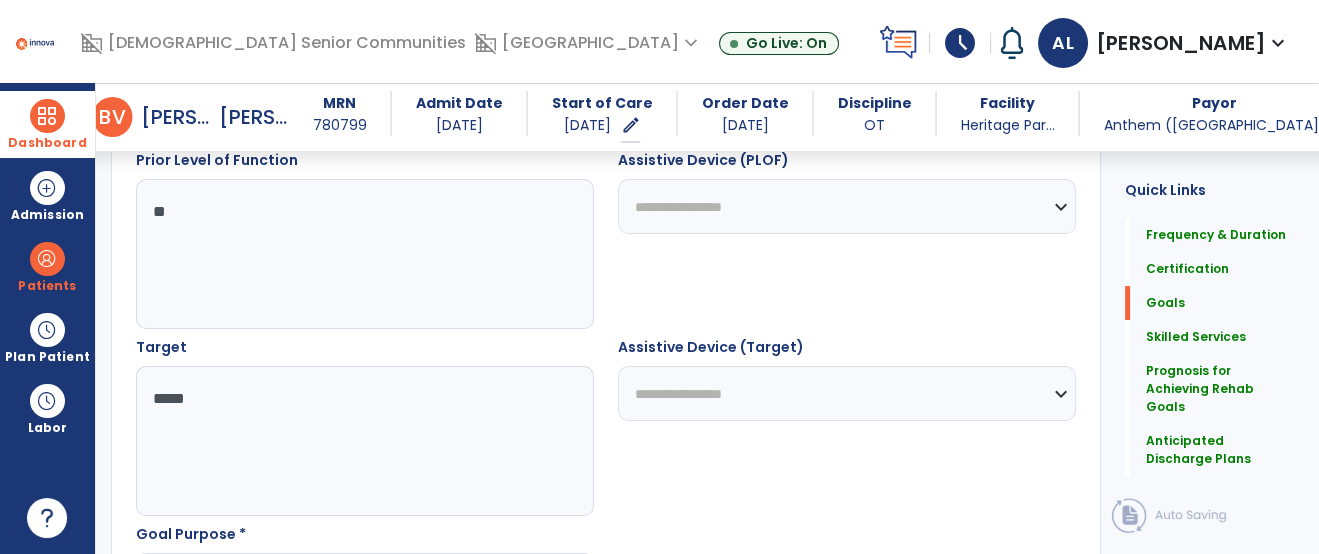 scroll, scrollTop: 1182, scrollLeft: 0, axis: vertical 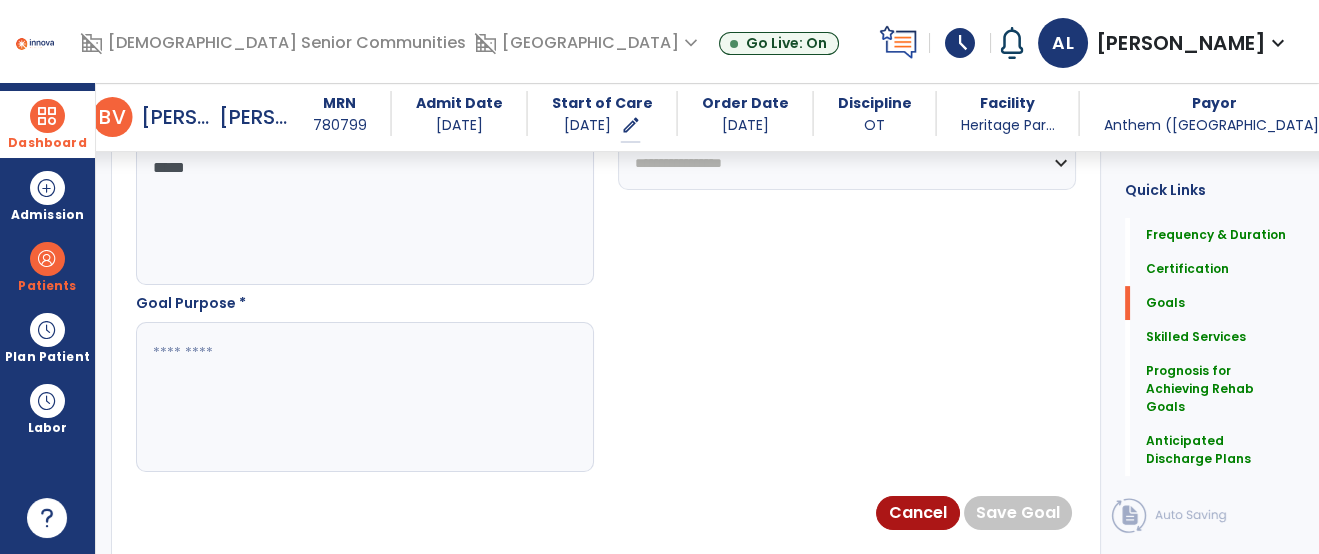 type on "****" 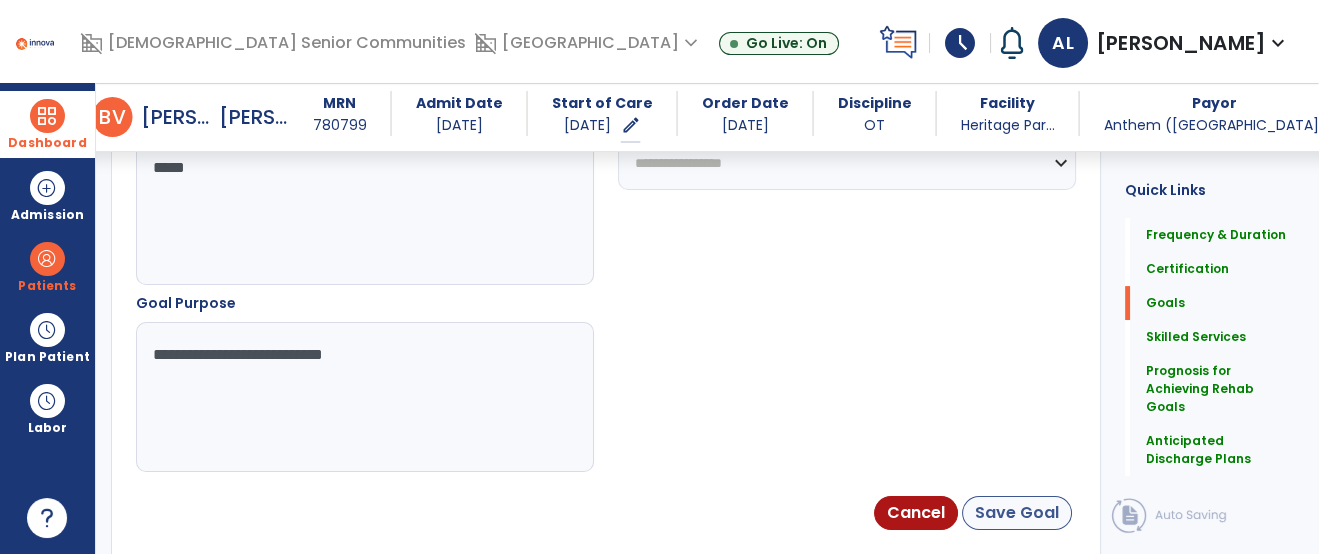 type on "**********" 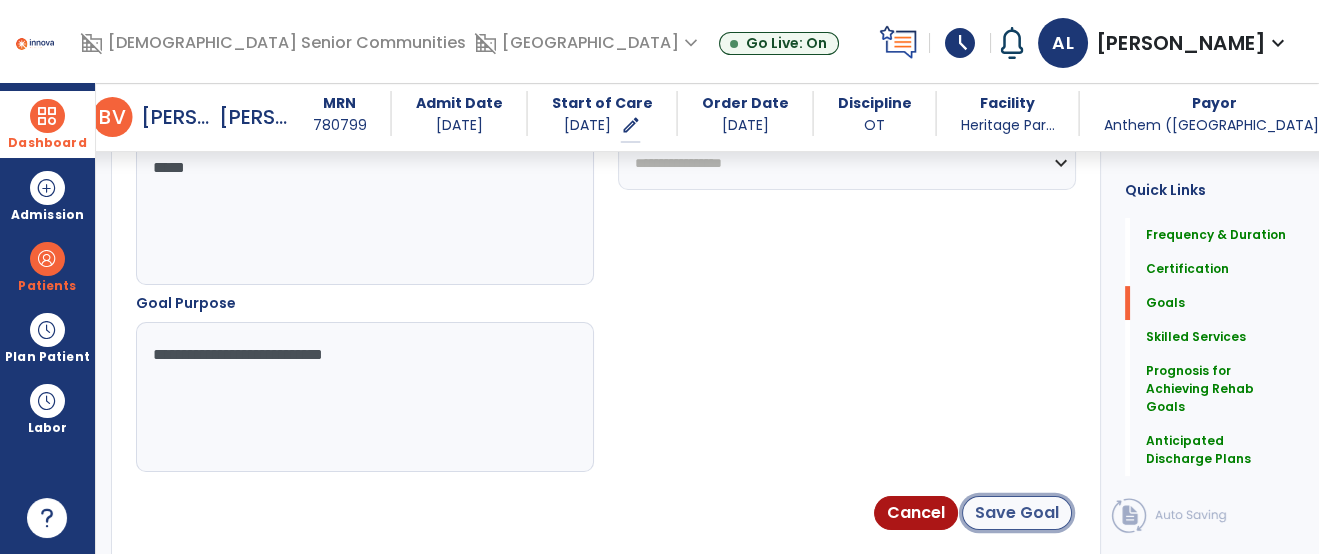 click on "Save Goal" at bounding box center (1017, 513) 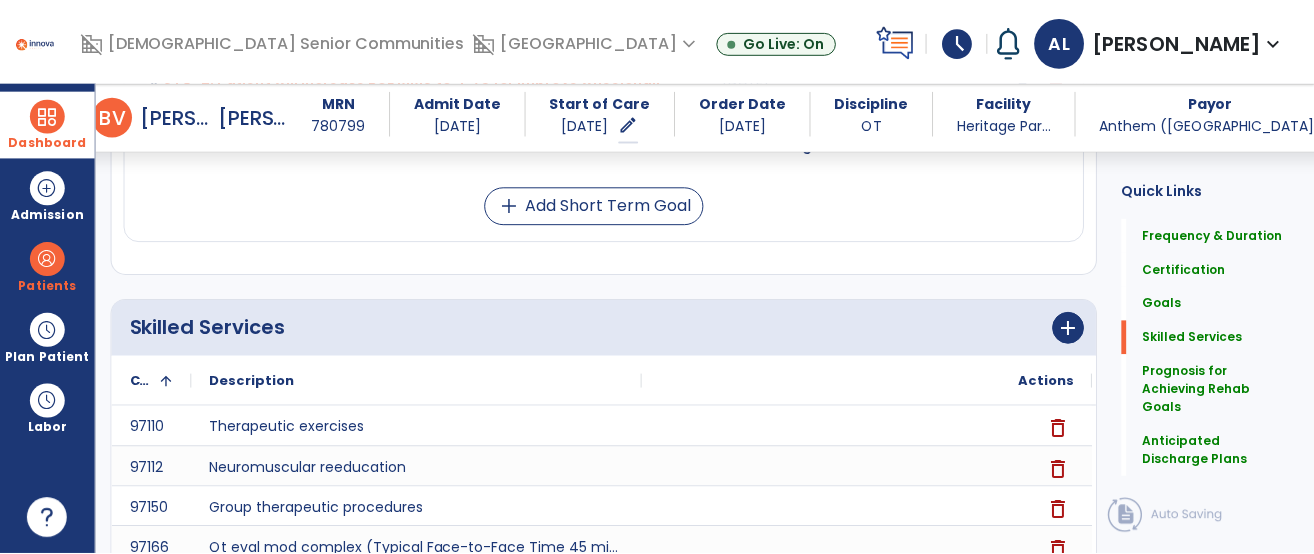 scroll, scrollTop: 2241, scrollLeft: 0, axis: vertical 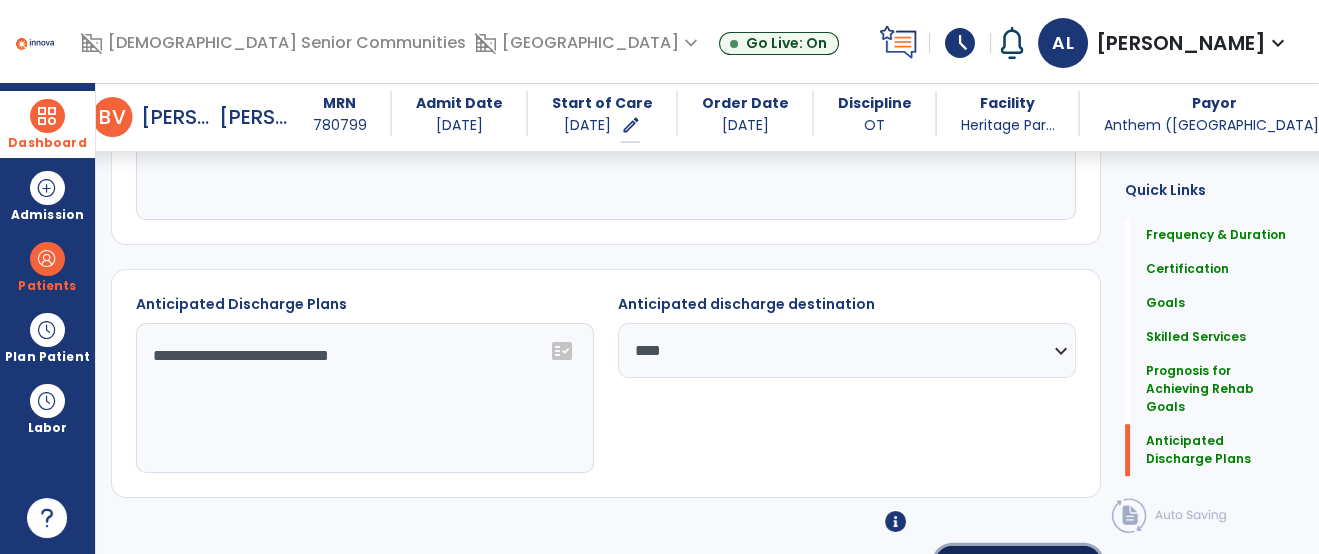 click on "Sign Doc" 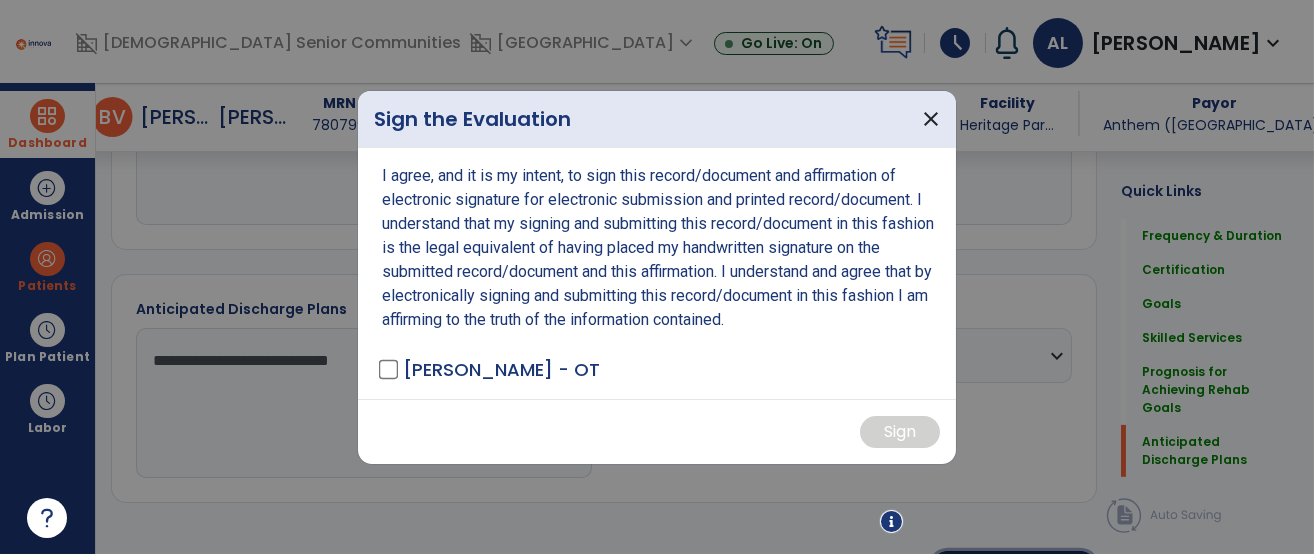 scroll, scrollTop: 2241, scrollLeft: 0, axis: vertical 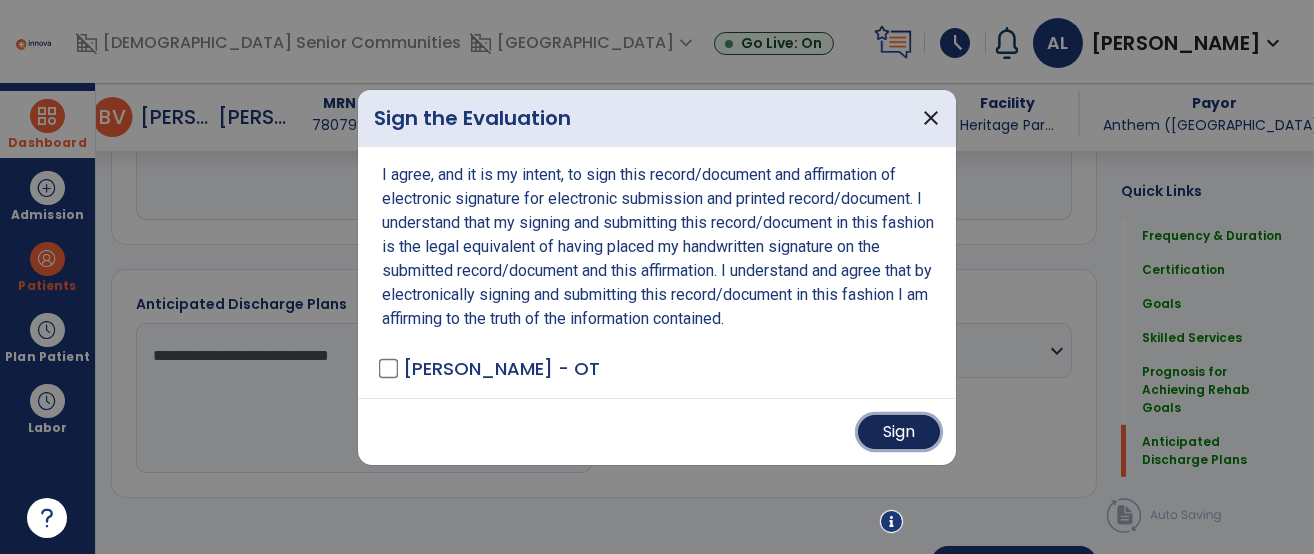 click on "Sign" at bounding box center (899, 432) 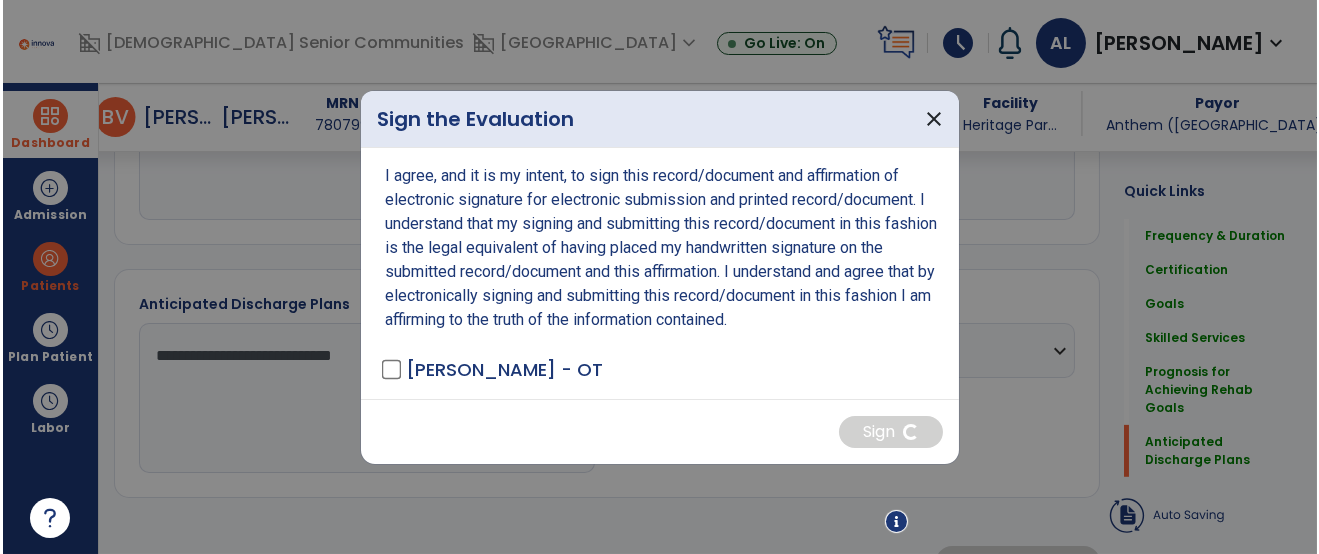 scroll, scrollTop: 2240, scrollLeft: 0, axis: vertical 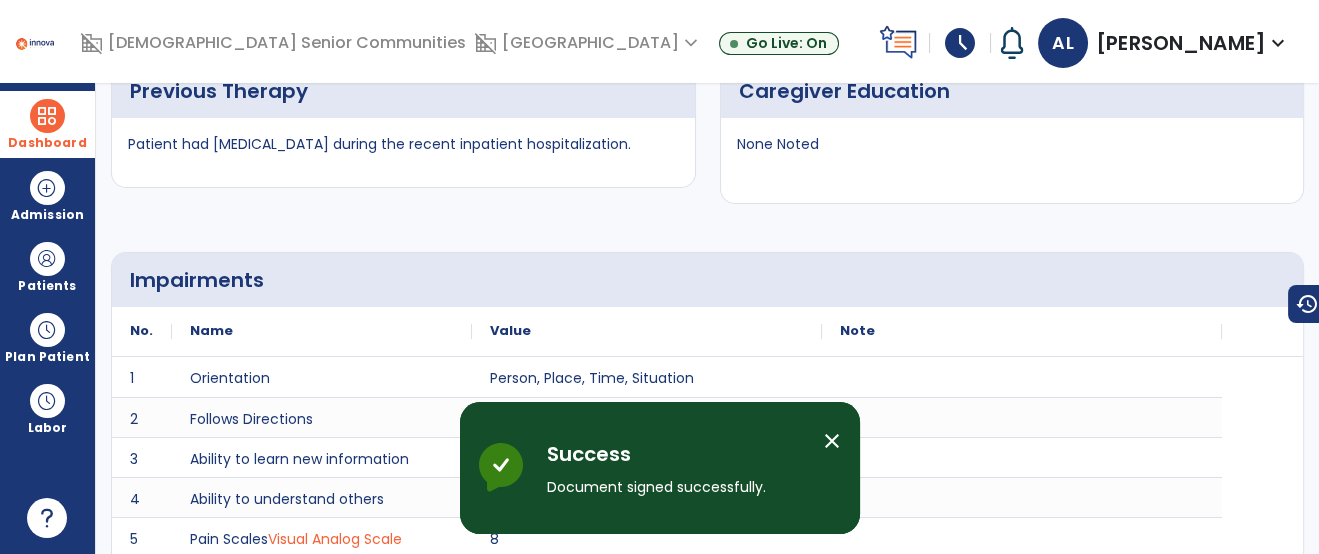 click on "arrow_back" 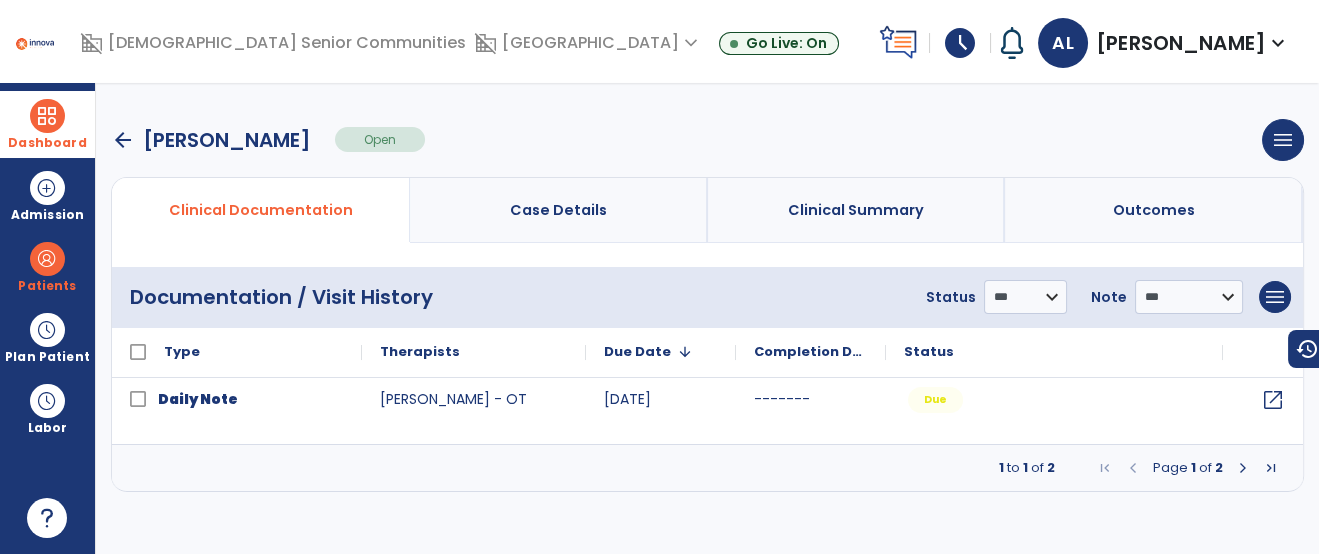 drag, startPoint x: 50, startPoint y: 113, endPoint x: 97, endPoint y: 118, distance: 47.26521 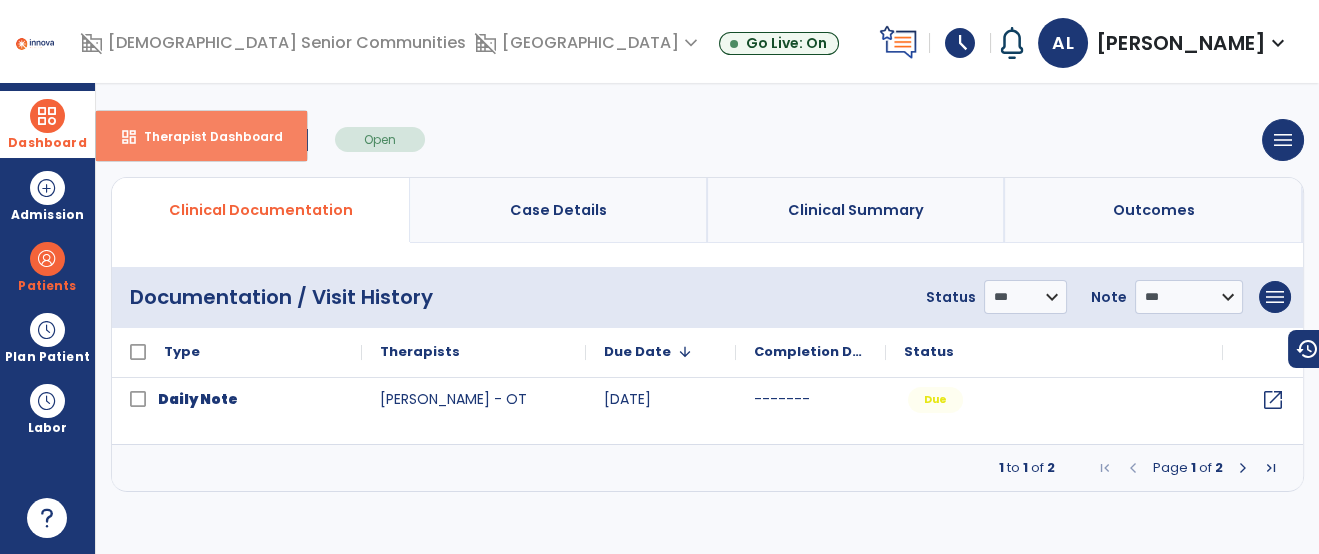 click on "Therapist Dashboard" at bounding box center (205, 136) 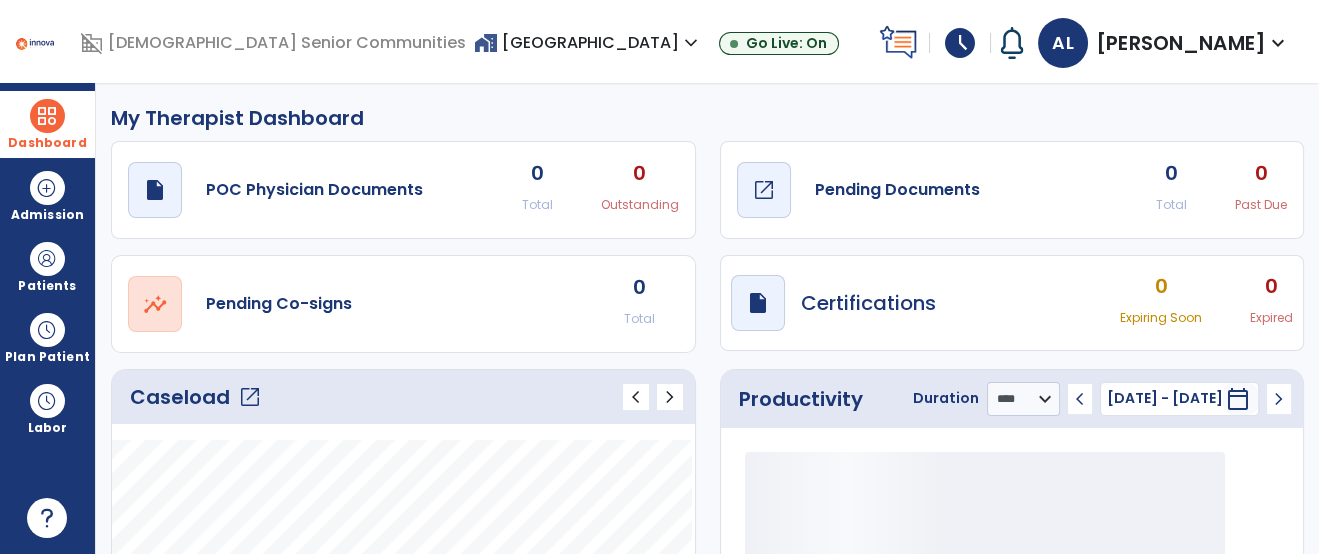 click on "Pending Documents" 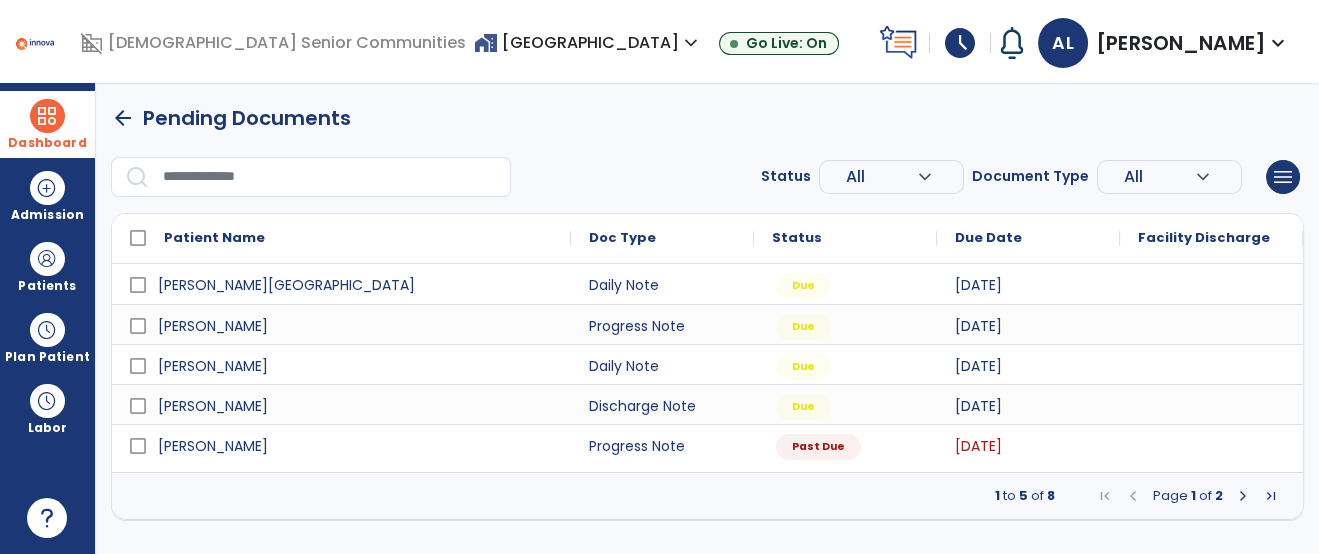 click at bounding box center (330, 177) 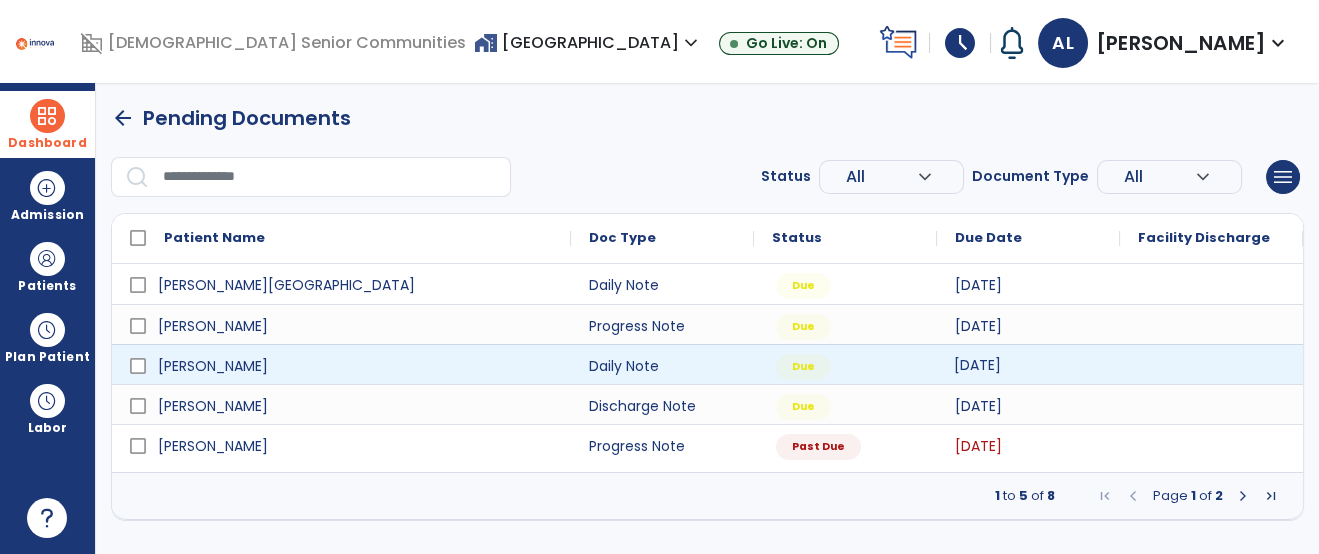 click on "[DATE]" at bounding box center (1028, 364) 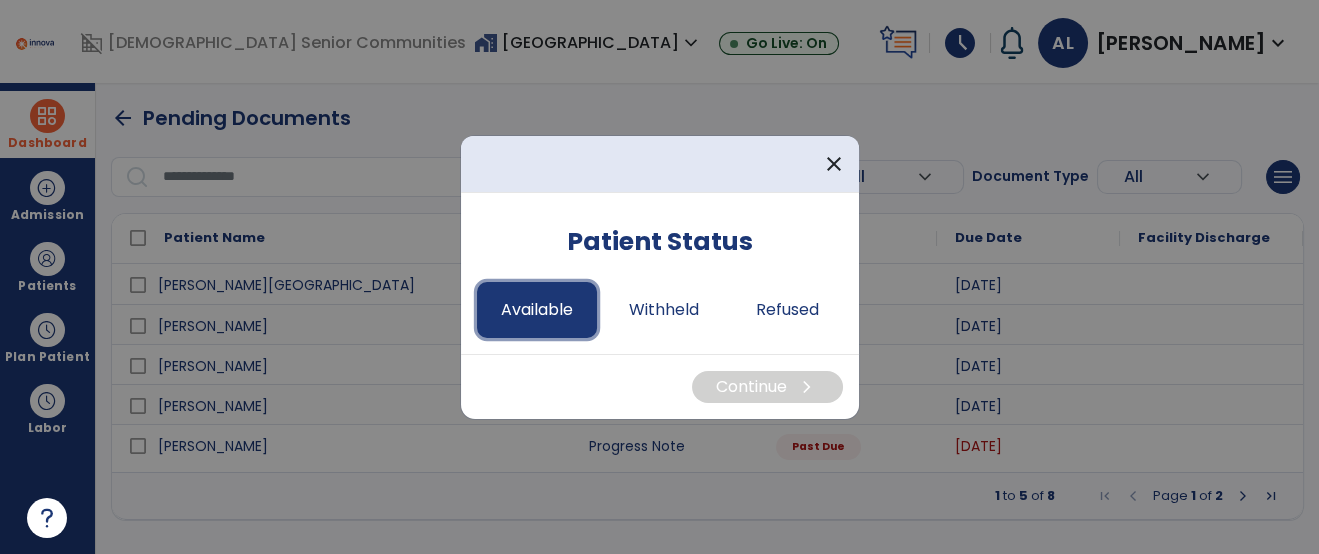 click on "Available" at bounding box center (537, 310) 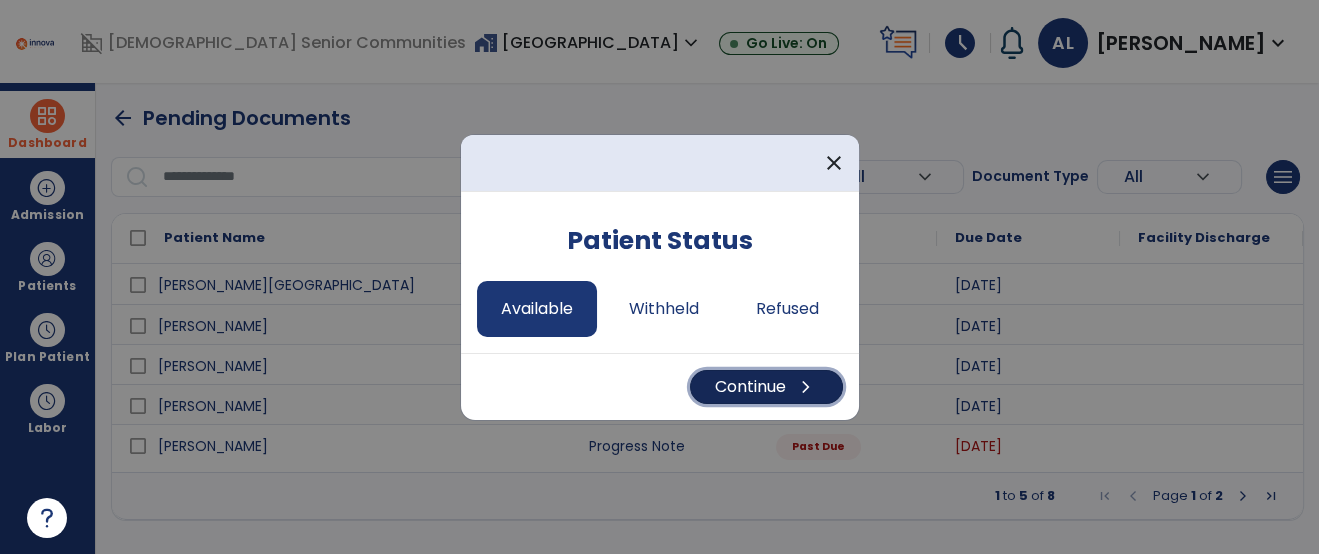 click on "Continue   chevron_right" at bounding box center (766, 387) 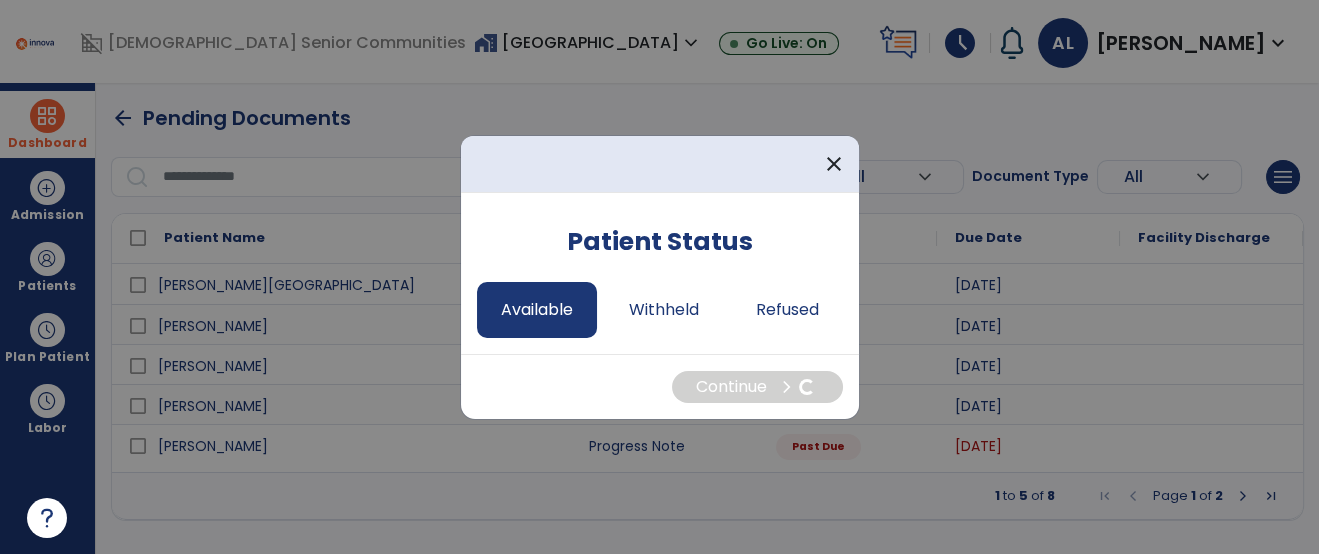 select on "*" 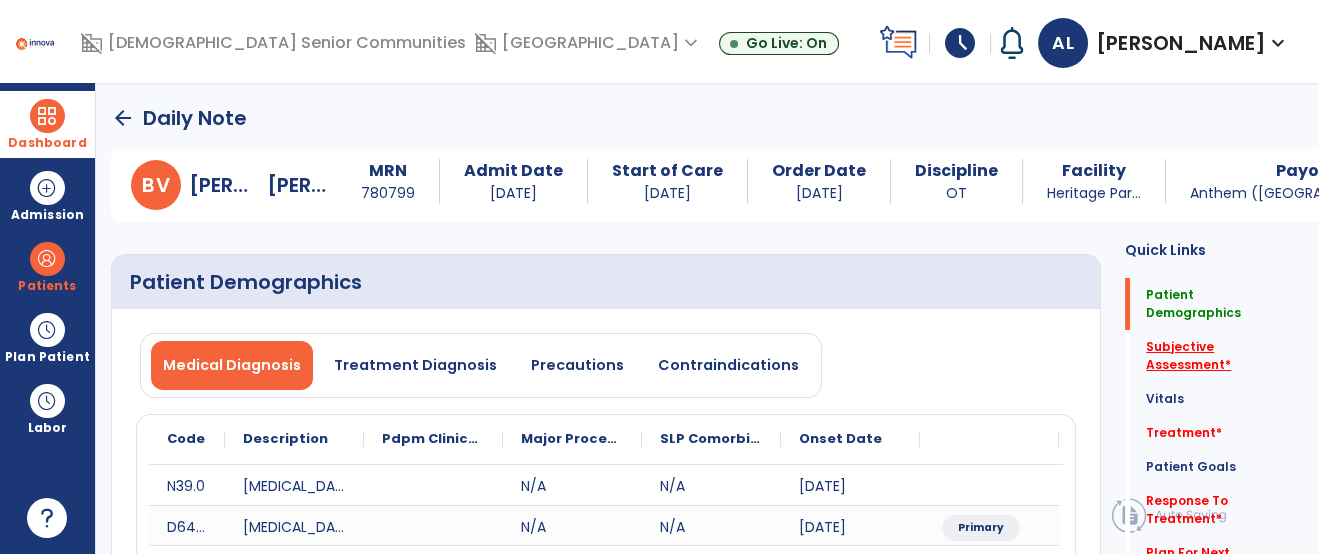 click on "Subjective Assessment   *" 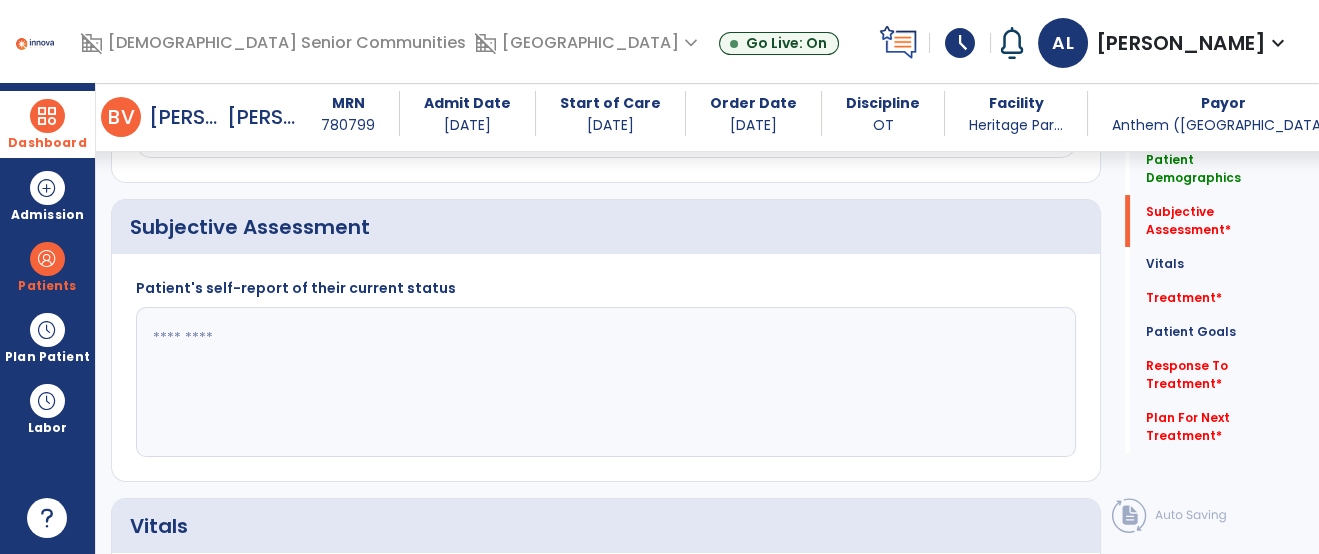 scroll, scrollTop: 529, scrollLeft: 0, axis: vertical 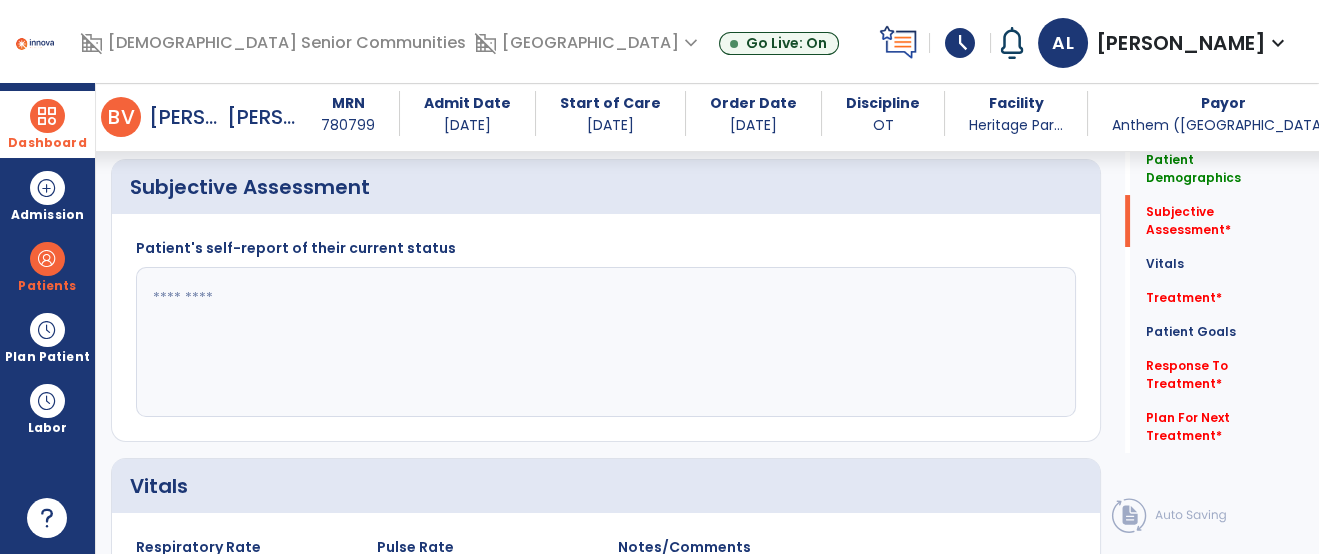 click 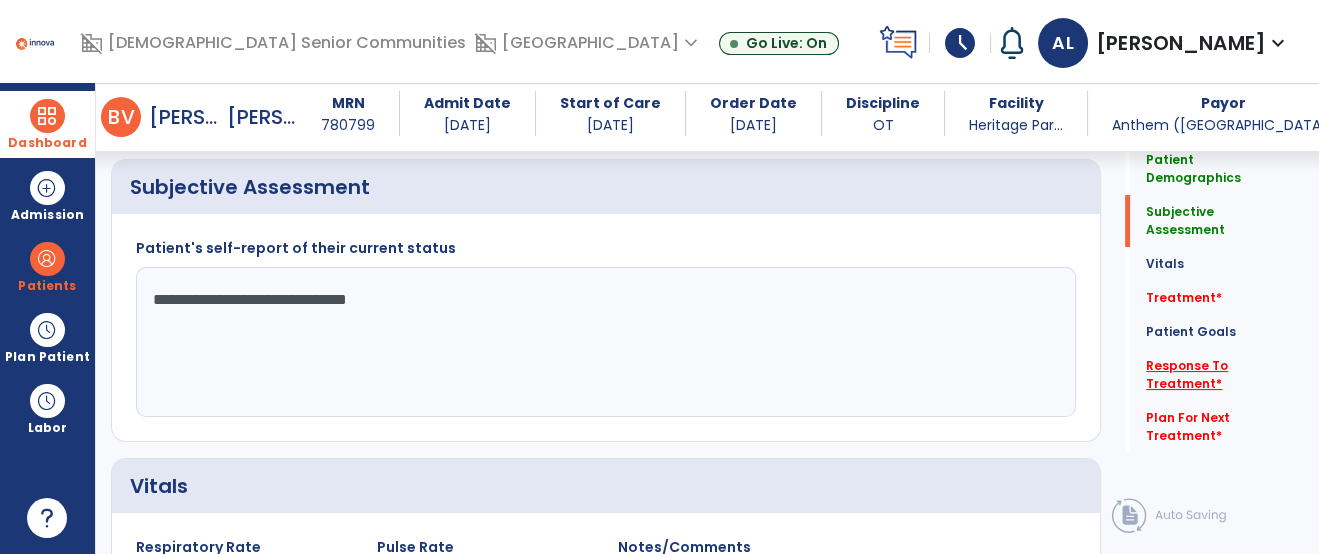 type on "**********" 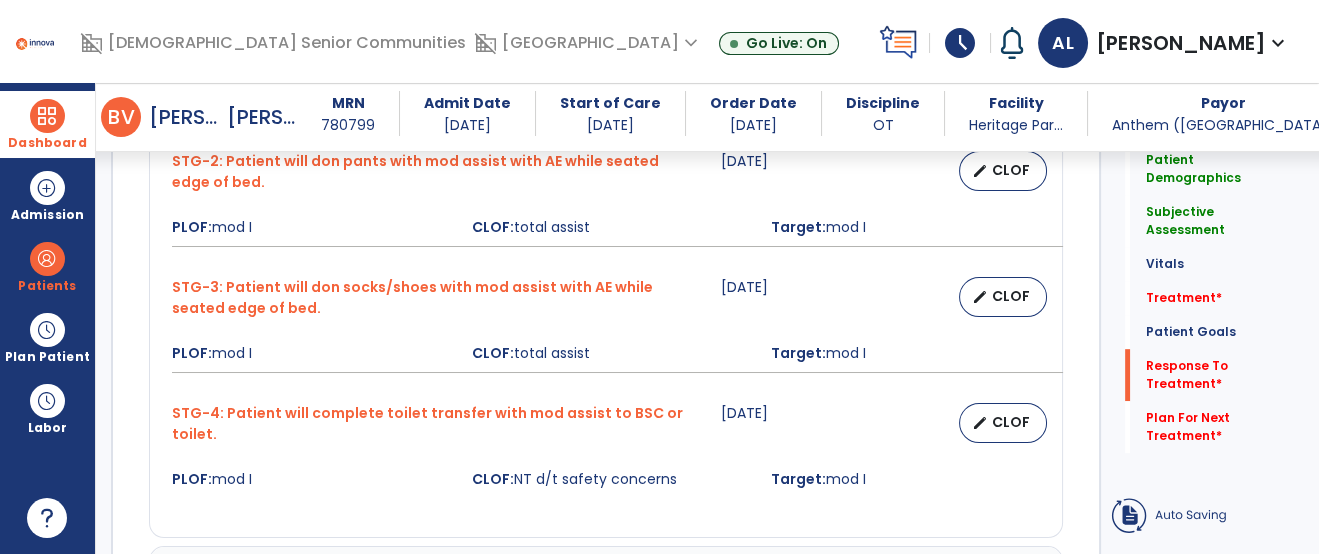 scroll, scrollTop: 2728, scrollLeft: 0, axis: vertical 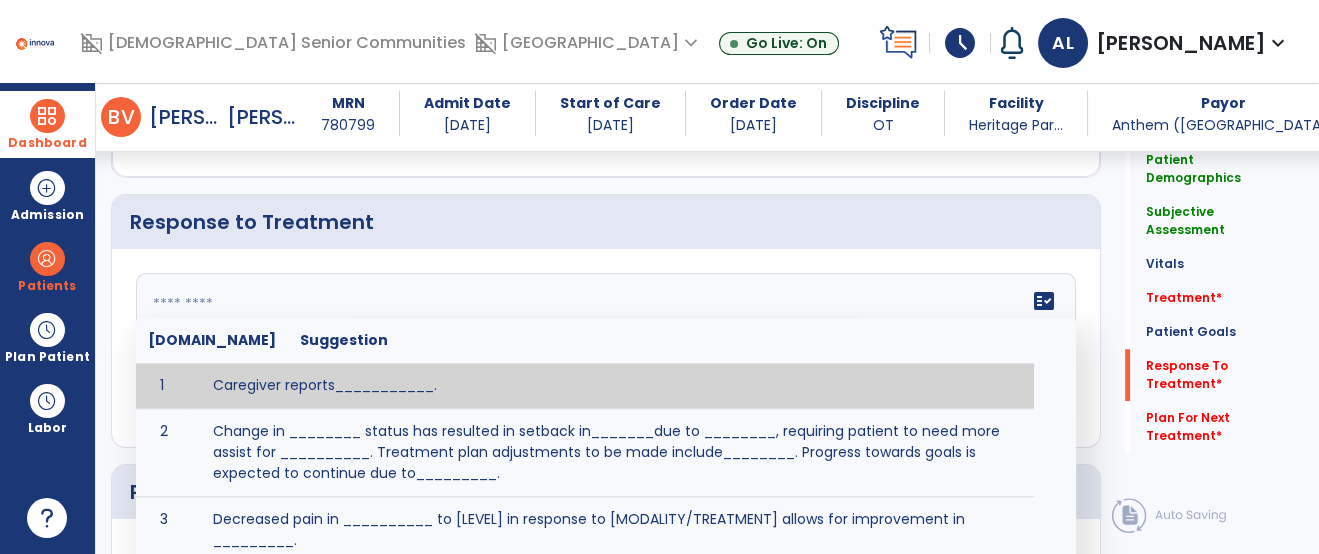 click on "fact_check  Sr.No Suggestion 1 Caregiver reports___________. 2 Change in ________ status has resulted in setback in_______due to ________, requiring patient to need more assist for __________.   Treatment plan adjustments to be made include________.  Progress towards goals is expected to continue due to_________. 3 Decreased pain in __________ to [LEVEL] in response to [MODALITY/TREATMENT] allows for improvement in _________. 4 Functional gains in _______ have impacted the patient's ability to perform_________ with a reduction in assist levels to_________. 5 Functional progress this week has been significant due to__________. 6 Gains in ________ have improved the patient's ability to perform ______with decreased levels of assist to___________. 7 Improvement in ________allows patient to tolerate higher levels of challenges in_________. 8 Pain in [AREA] has decreased to [LEVEL] in response to [TREATMENT/MODALITY], allowing fore ease in completing__________. 9 10 11 12 13 14 15 16 17 18 19 20 21" 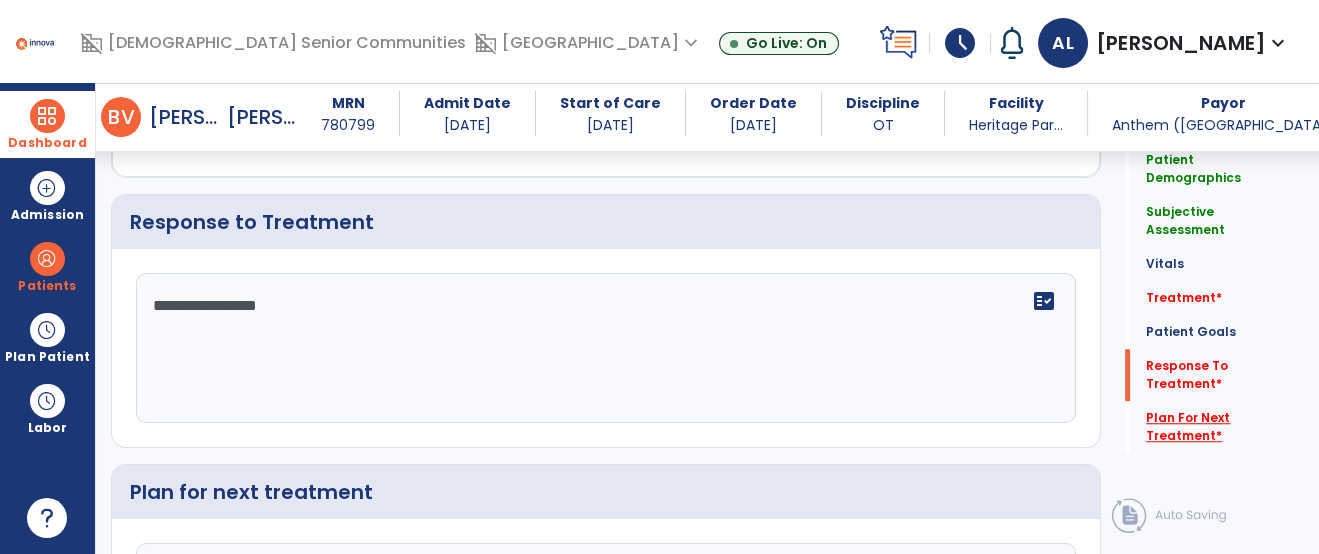 type on "**********" 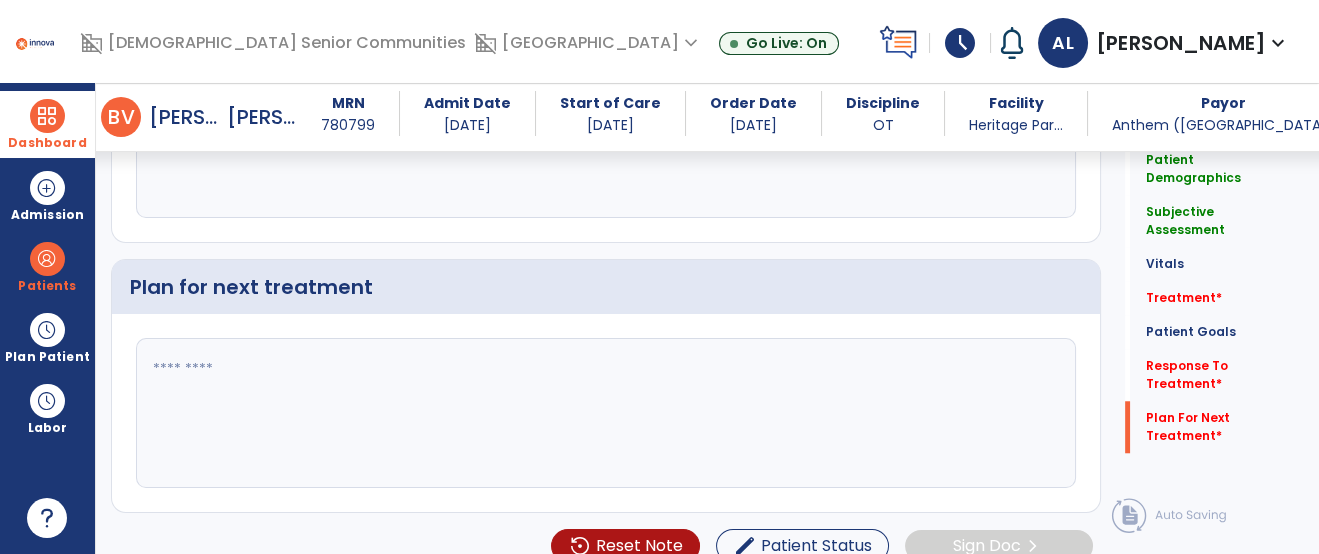scroll, scrollTop: 2955, scrollLeft: 0, axis: vertical 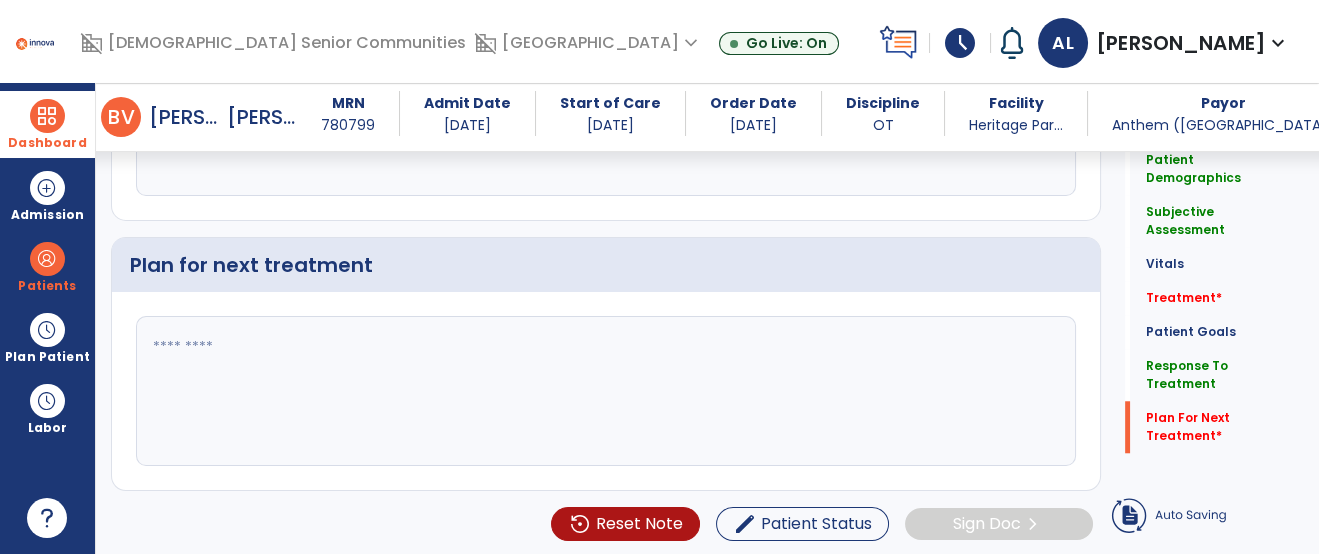 click 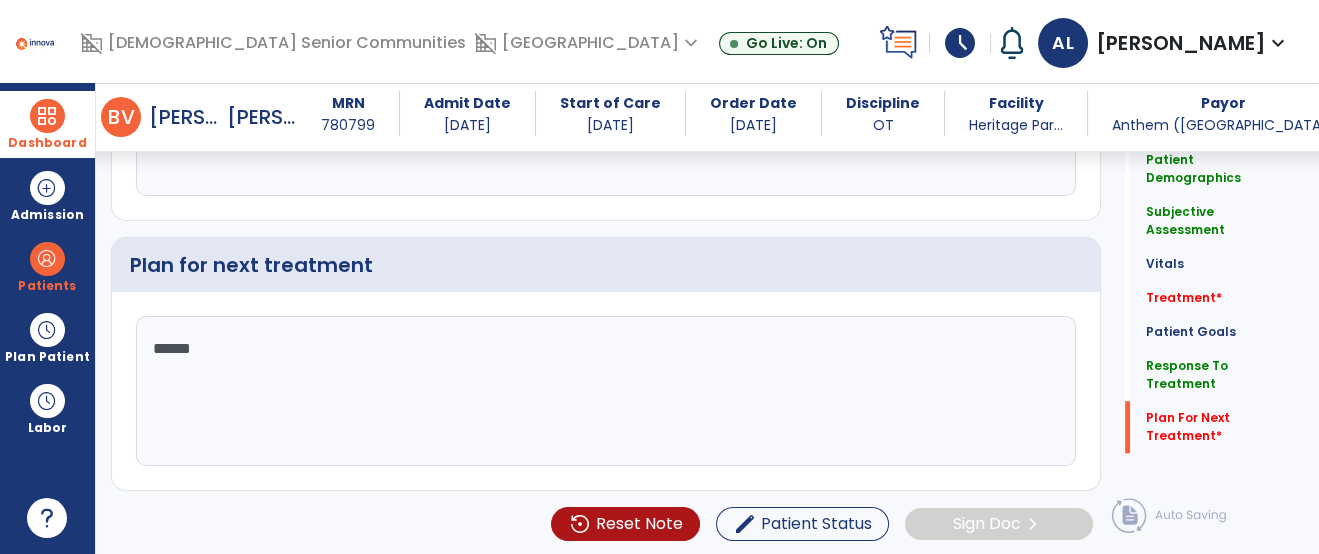 type on "*******" 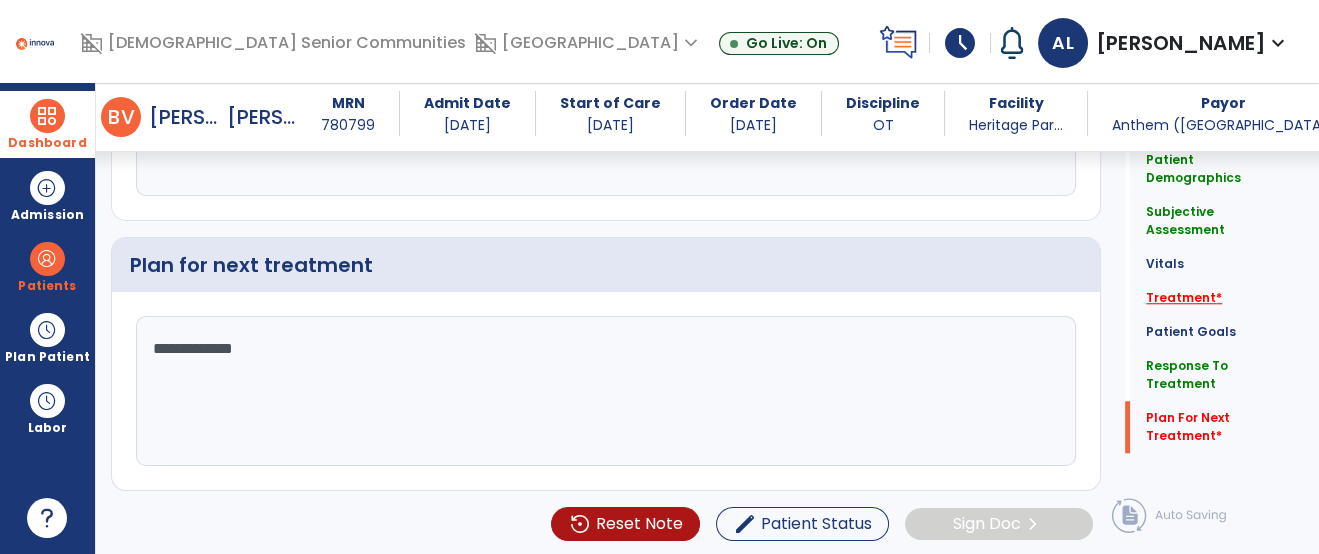 type on "**********" 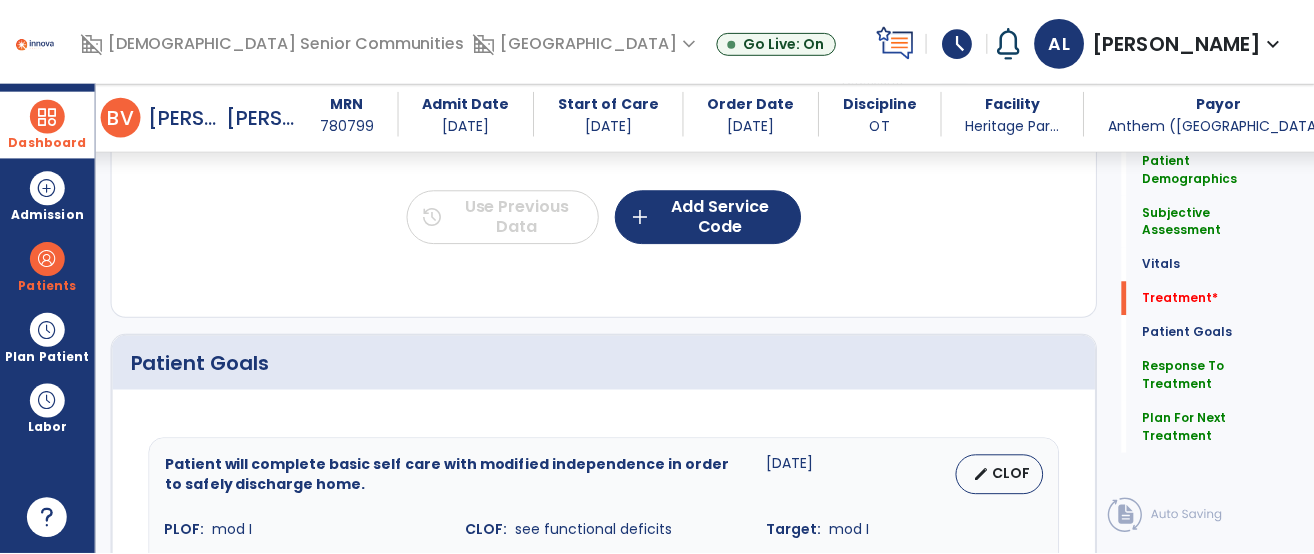 scroll, scrollTop: 1217, scrollLeft: 0, axis: vertical 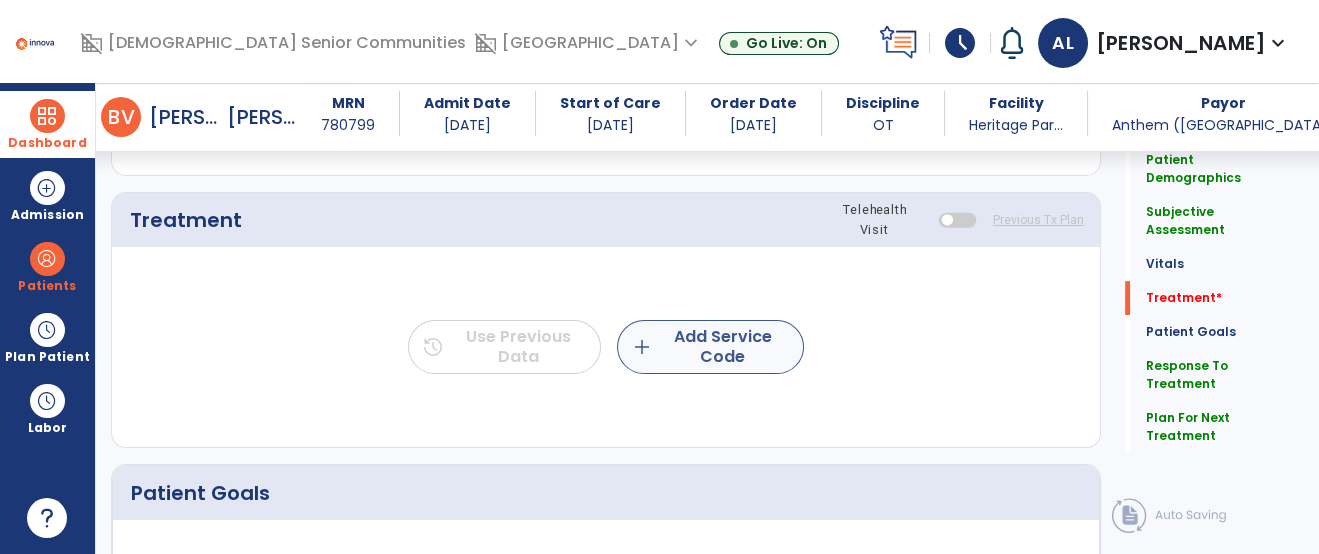 drag, startPoint x: 712, startPoint y: 309, endPoint x: 733, endPoint y: 351, distance: 46.957428 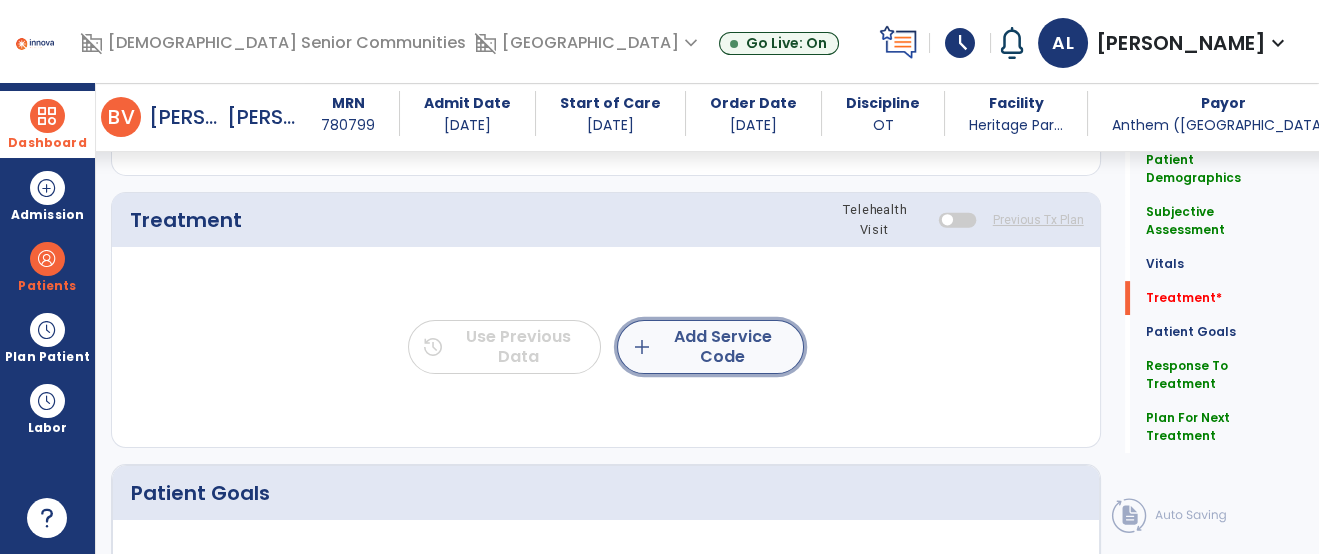 click on "add  Add Service Code" 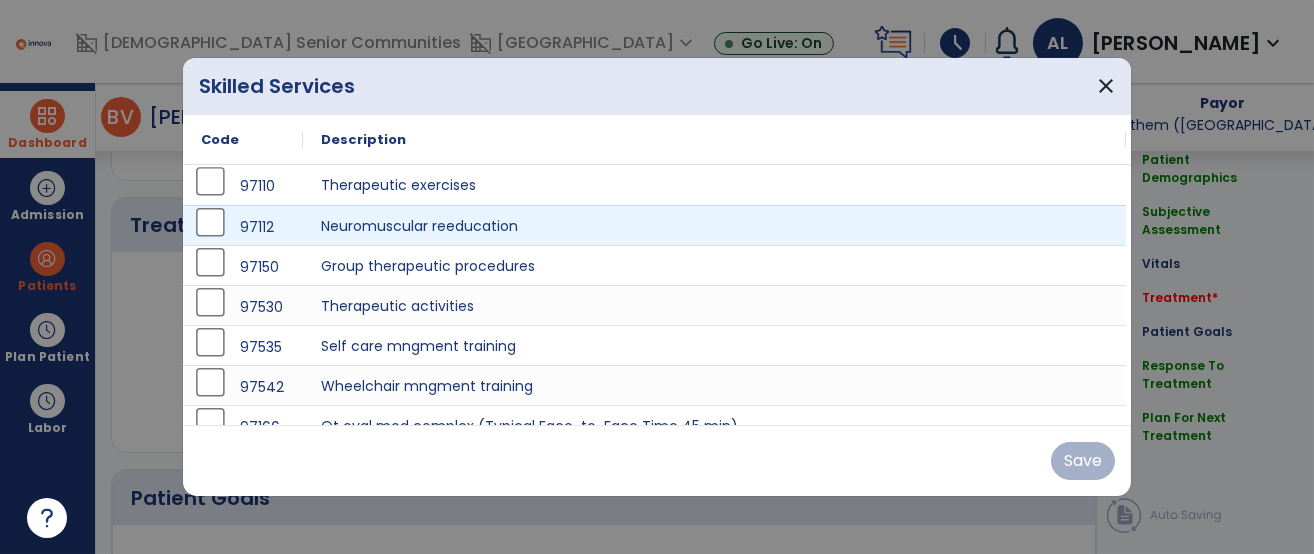 scroll, scrollTop: 1217, scrollLeft: 0, axis: vertical 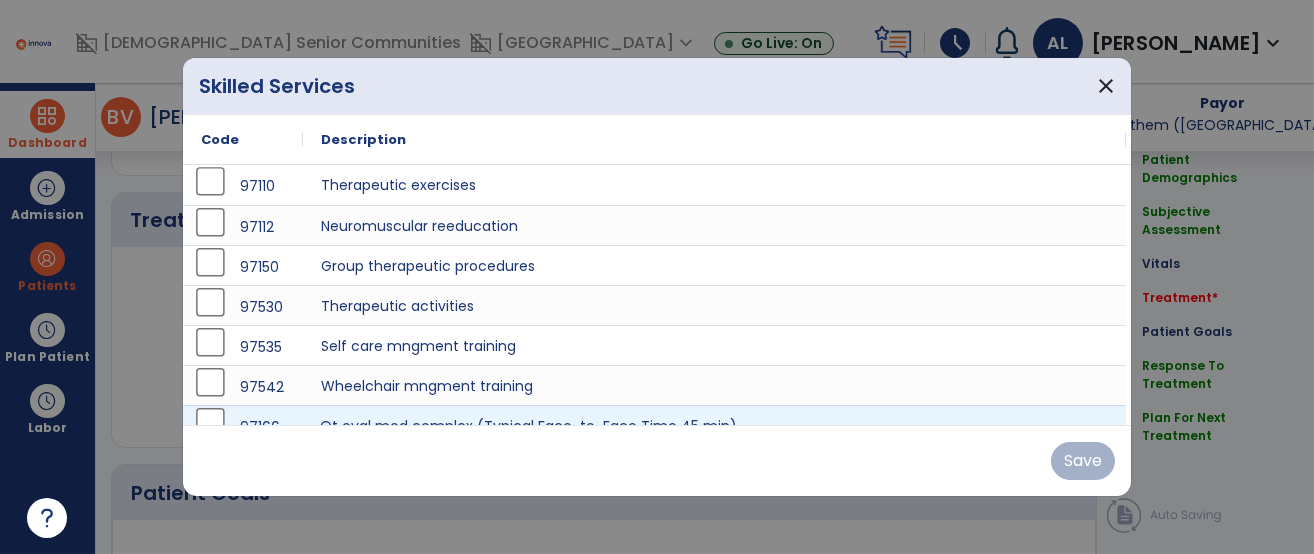 click on "Ot eval mod complex (Typical Face-to-Face Time 45 min)" at bounding box center [714, 425] 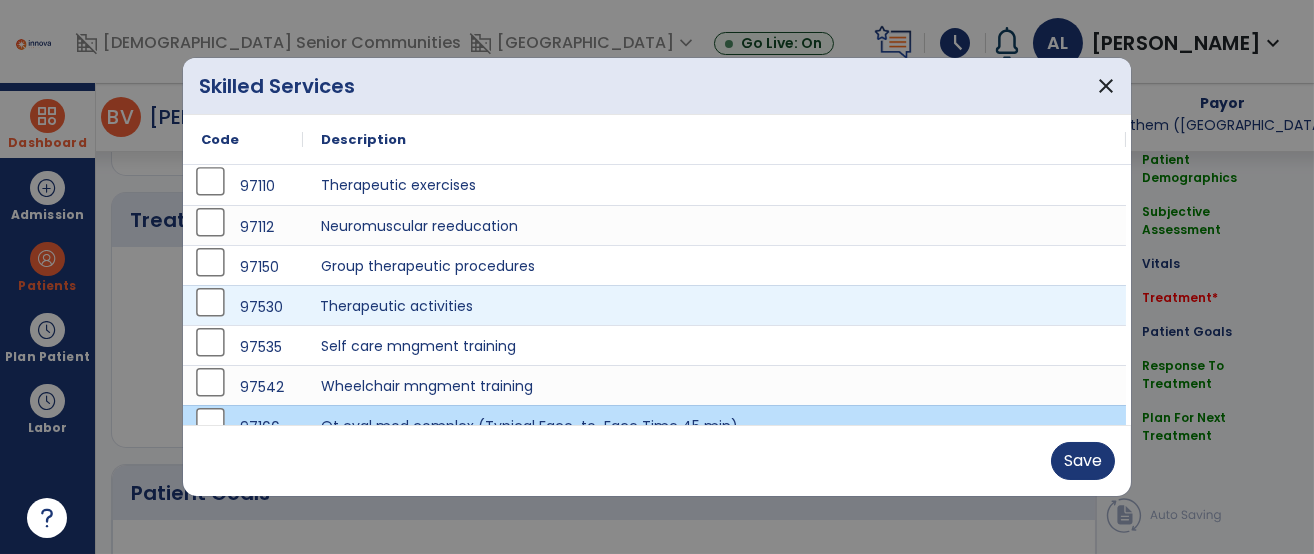 click on "Therapeutic activities" at bounding box center (714, 305) 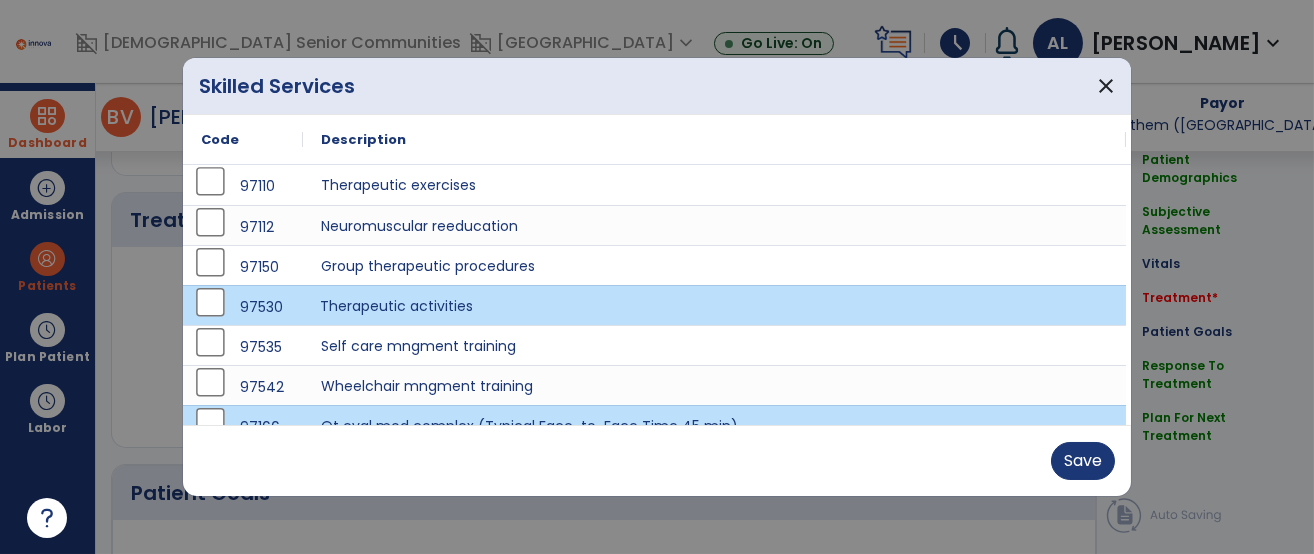 click on "Therapeutic activities" at bounding box center (714, 305) 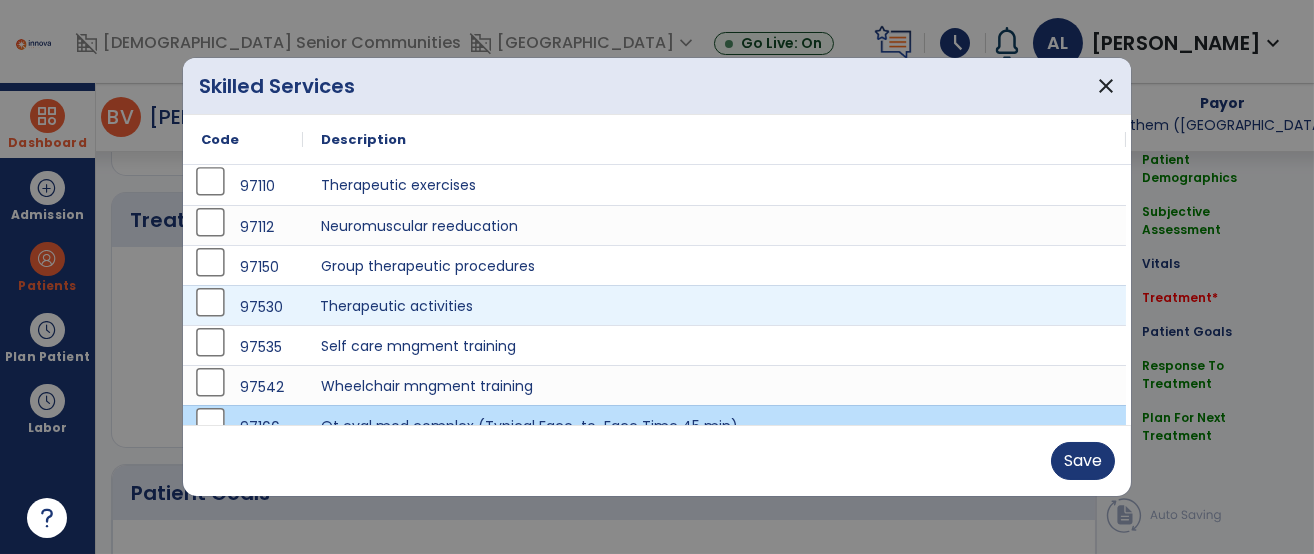 click on "Therapeutic activities" at bounding box center (714, 305) 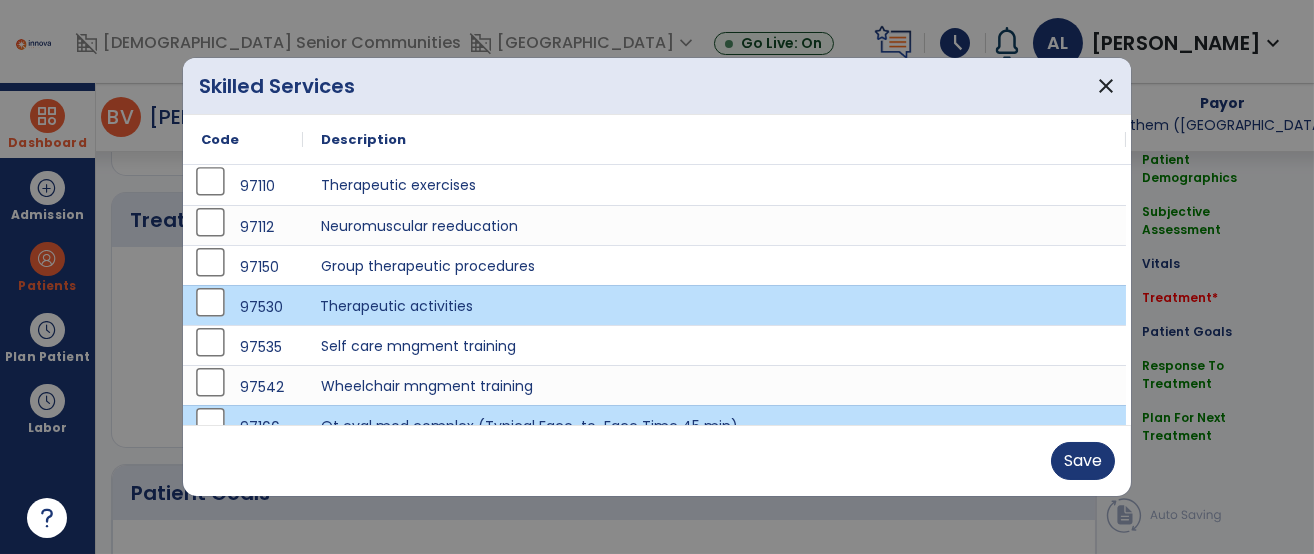 click on "Therapeutic activities" at bounding box center (714, 305) 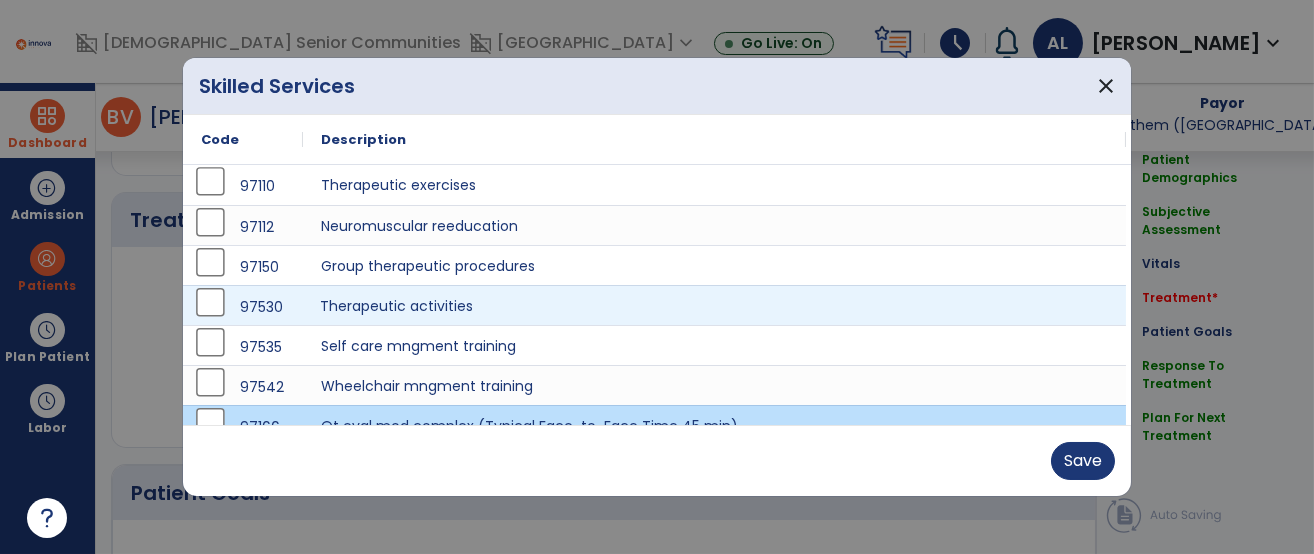click on "Therapeutic activities" at bounding box center [714, 305] 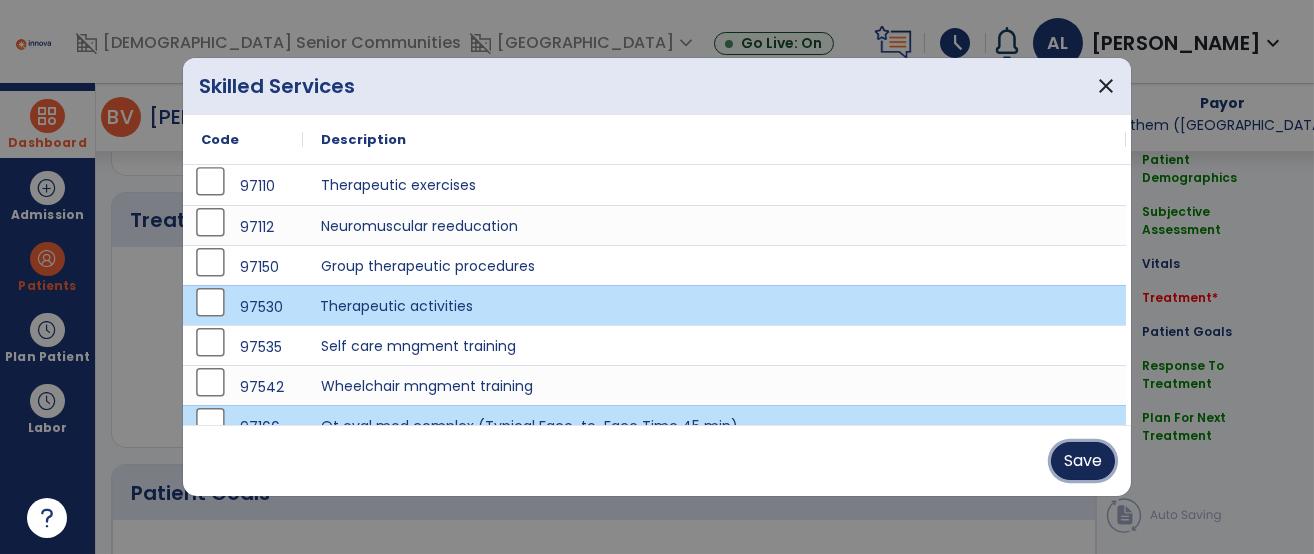 click on "Save" at bounding box center (1083, 461) 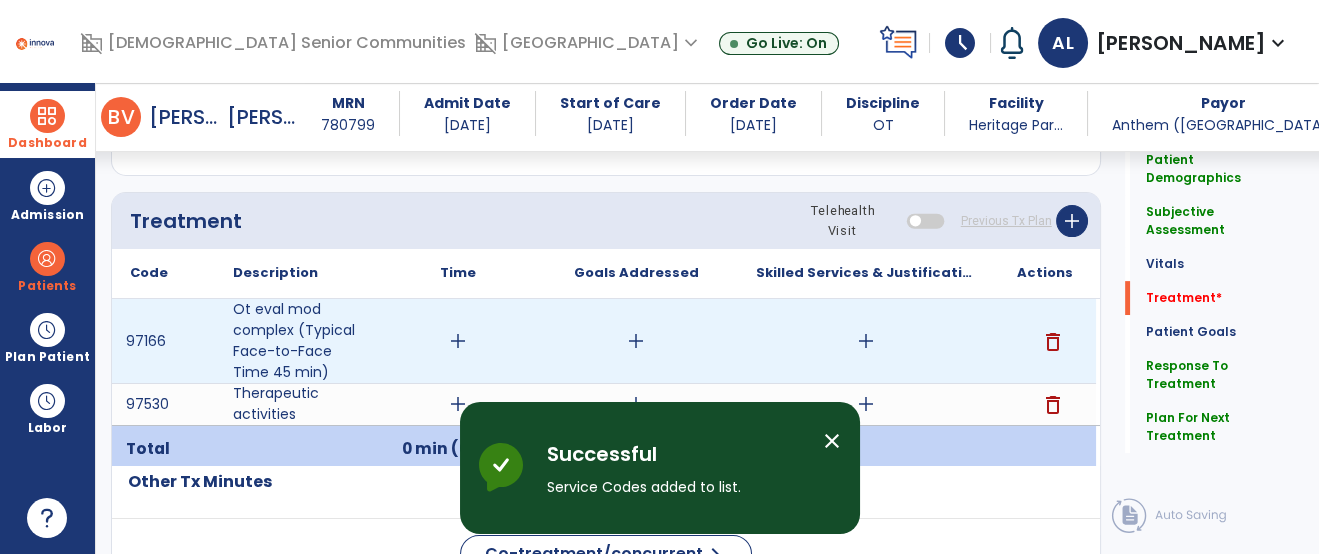 click on "add" at bounding box center [866, 341] 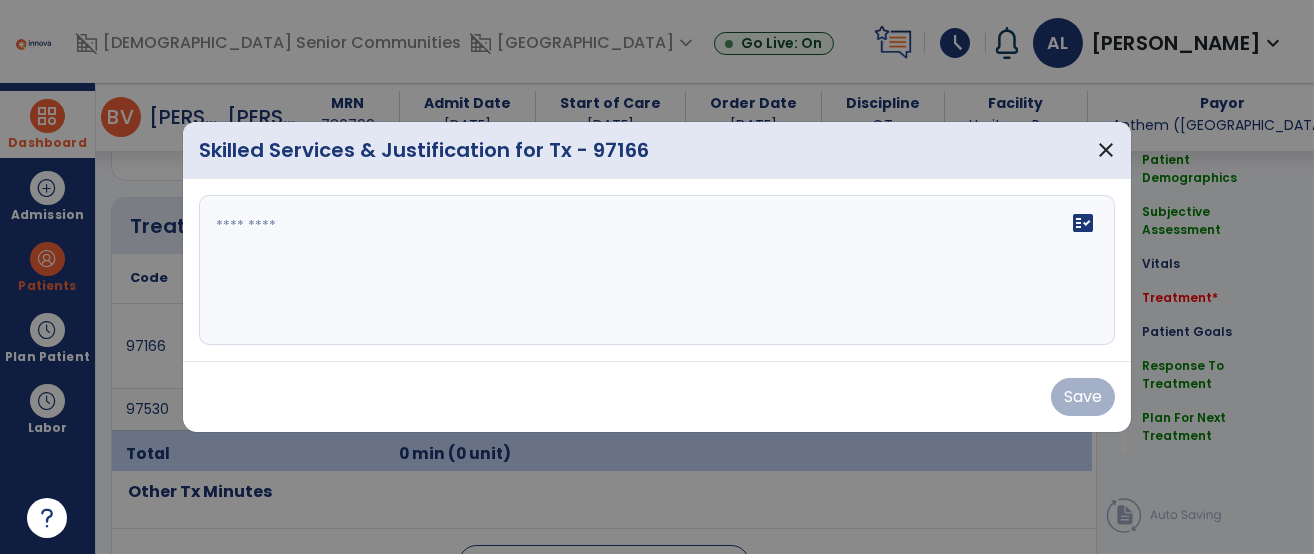 scroll, scrollTop: 1217, scrollLeft: 0, axis: vertical 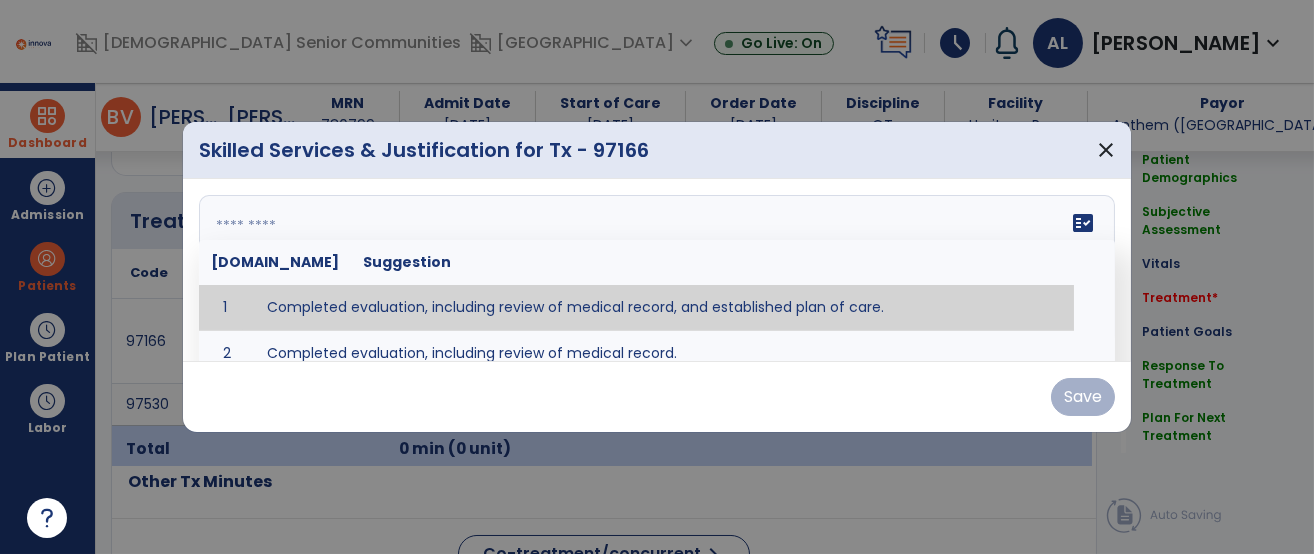 click on "fact_check  Sr.No Suggestion 1 Completed evaluation, including review of medical record, and established plan of care. 2 Completed evaluation, including review of medical record." at bounding box center (657, 270) 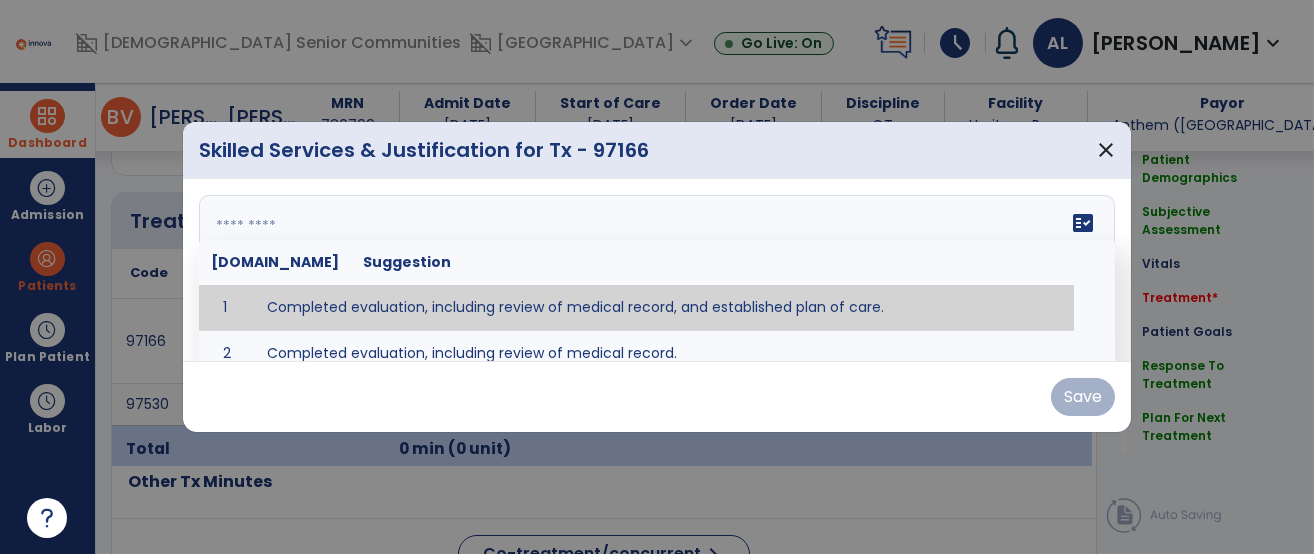 type on "**********" 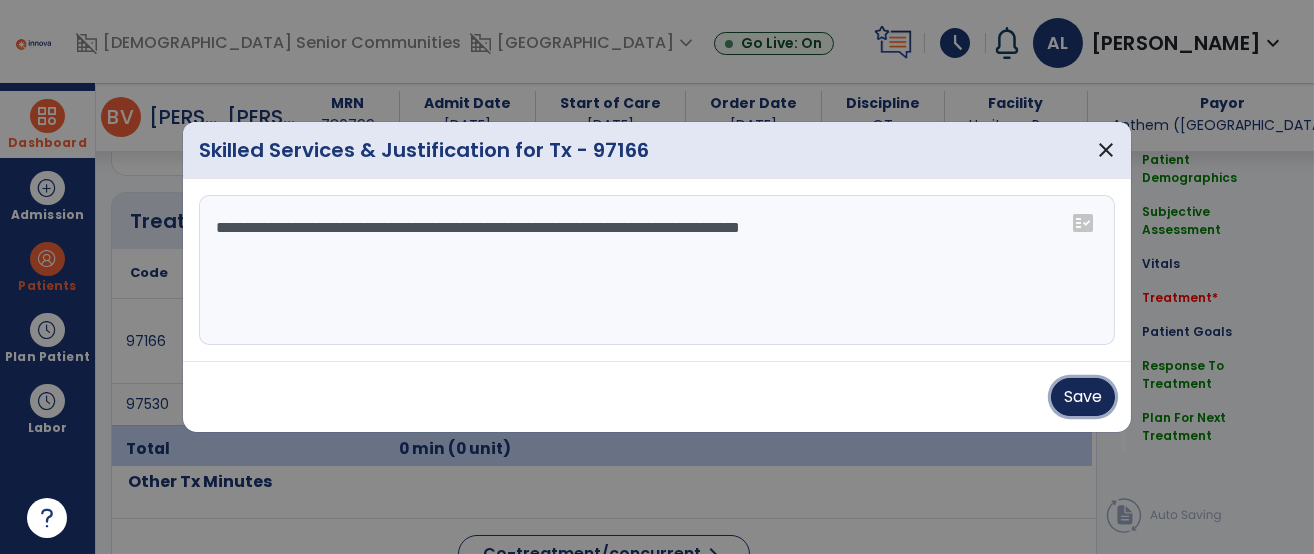 click on "Save" at bounding box center [1083, 397] 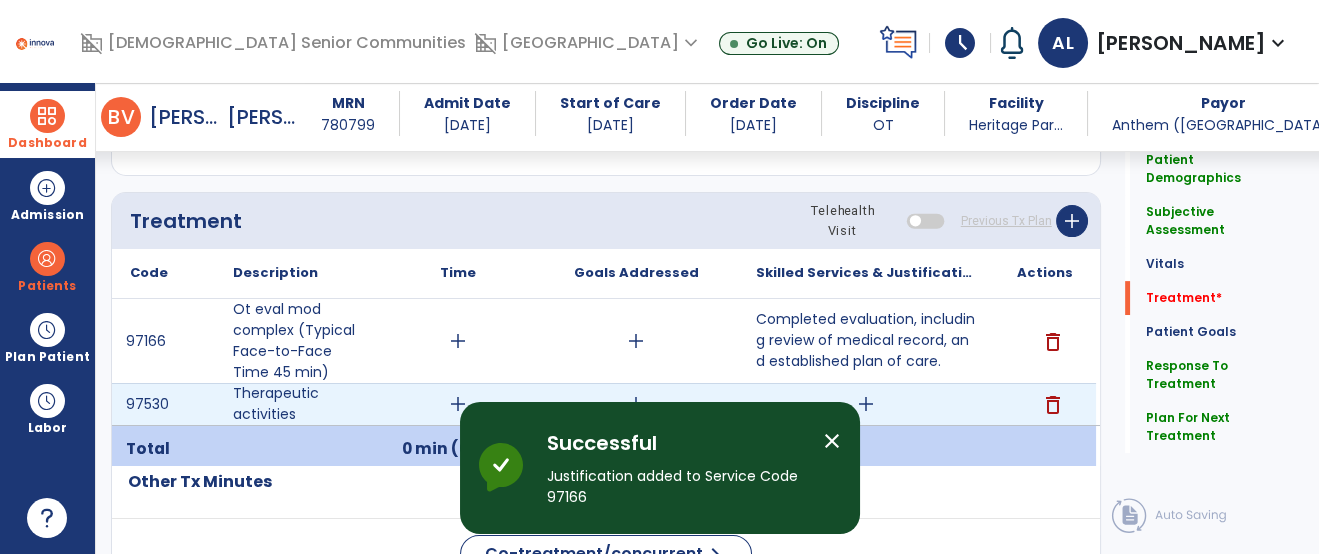 click on "add" at bounding box center [866, 404] 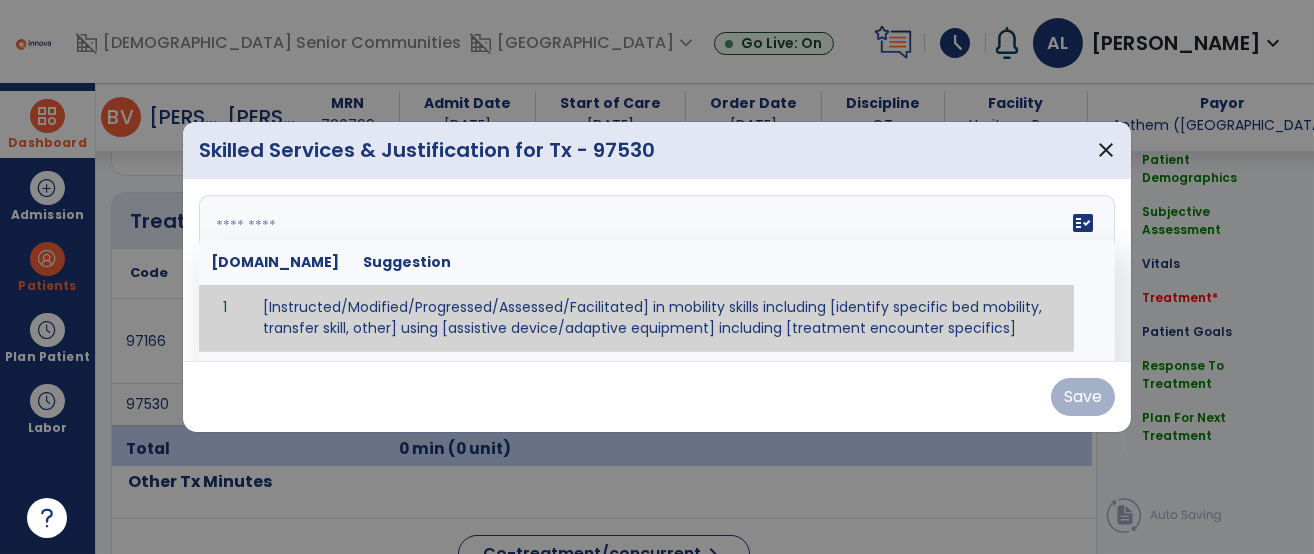 click on "fact_check  Sr.No Suggestion 1 [Instructed/Modified/Progressed/Assessed/Facilitated] in mobility skills including [identify specific bed mobility, transfer skill, other] using [assistive device/adaptive equipment] including [treatment encounter specifics]" at bounding box center [657, 270] 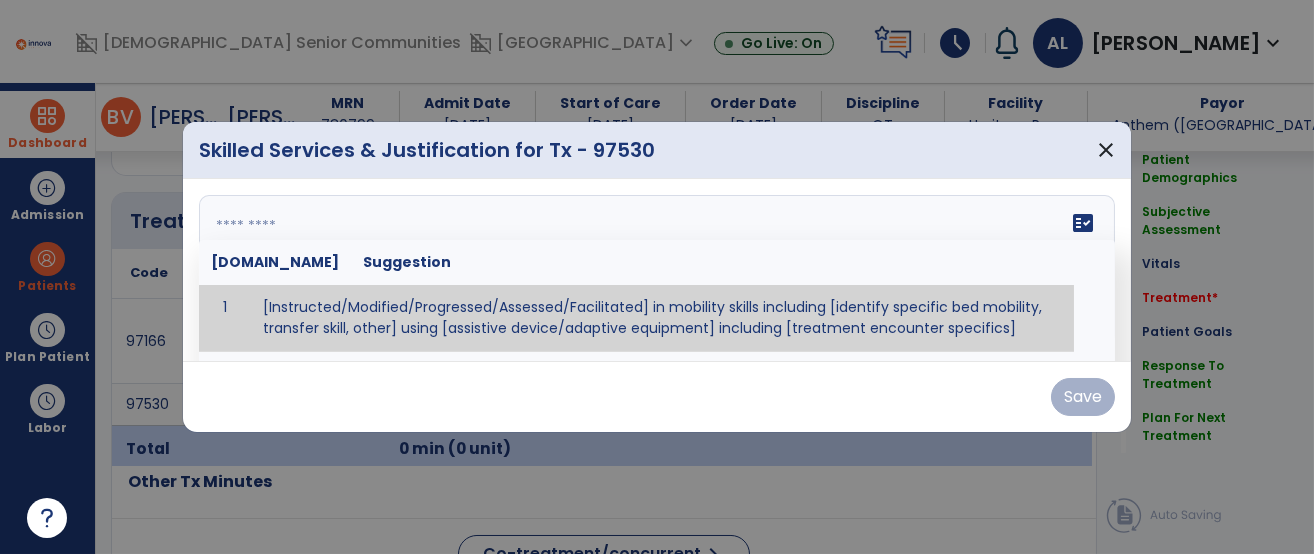 scroll, scrollTop: 1217, scrollLeft: 0, axis: vertical 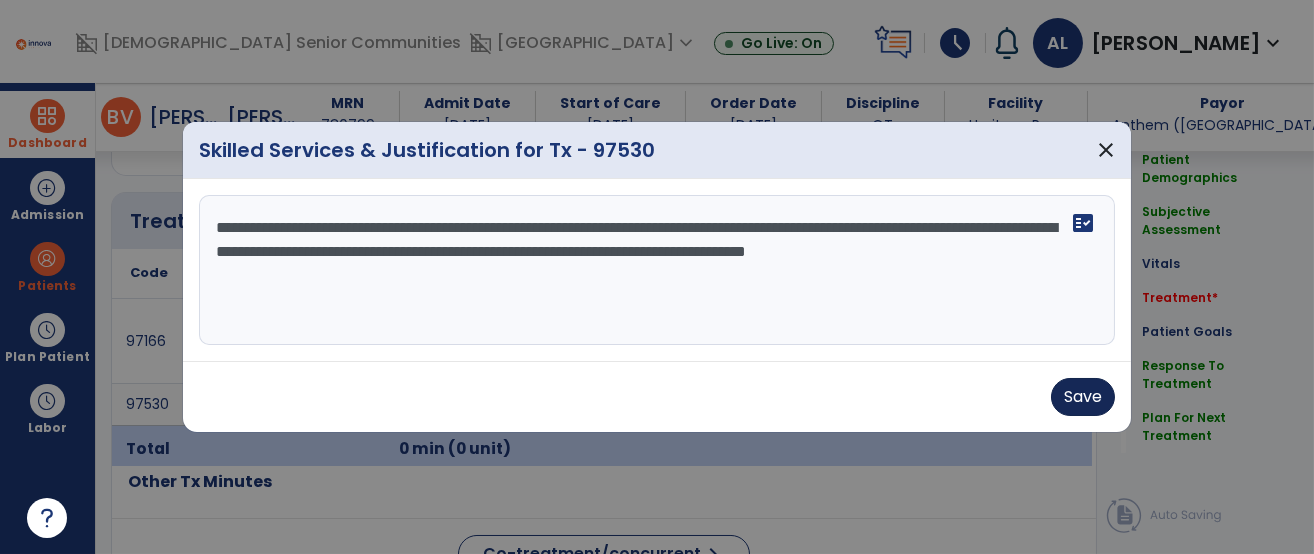 type on "**********" 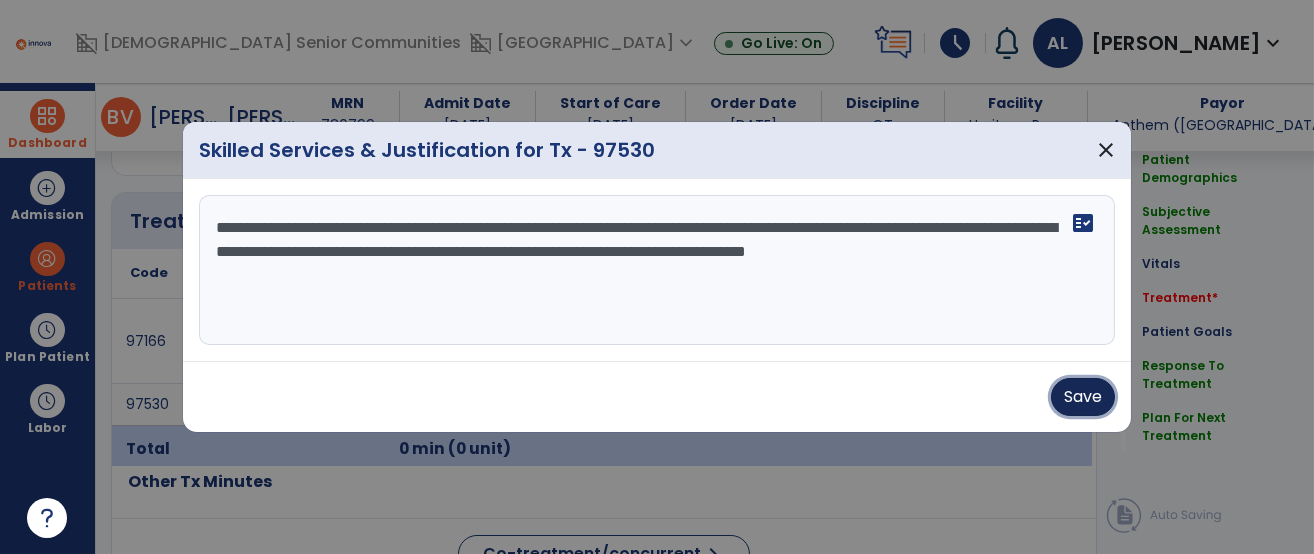 click on "Save" at bounding box center [1083, 397] 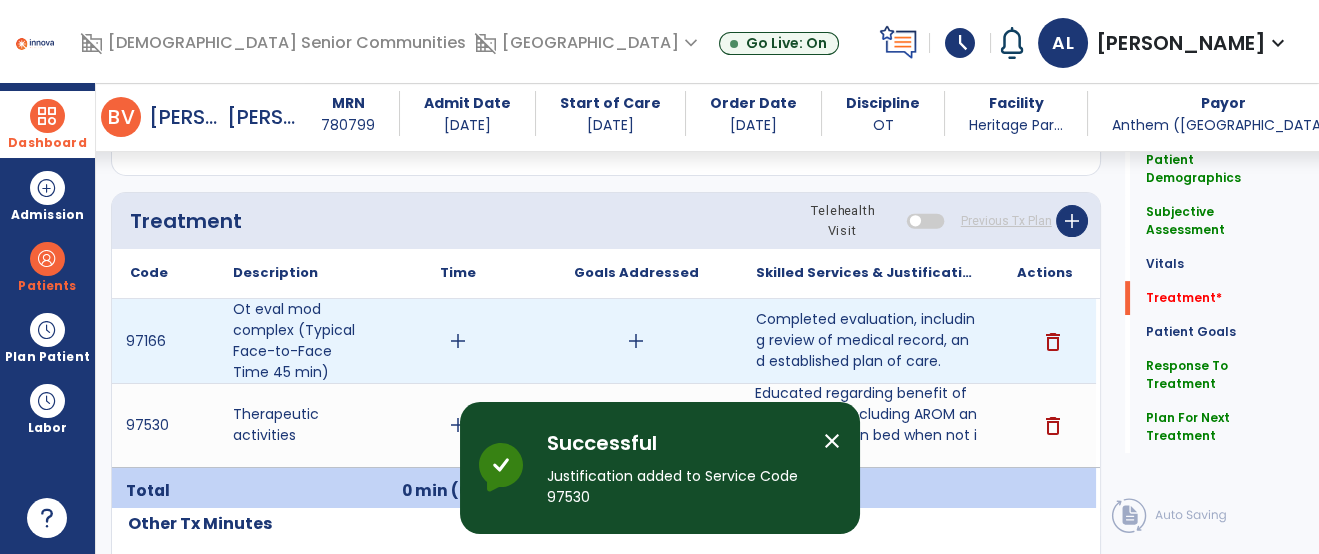 click on "add" at bounding box center (458, 341) 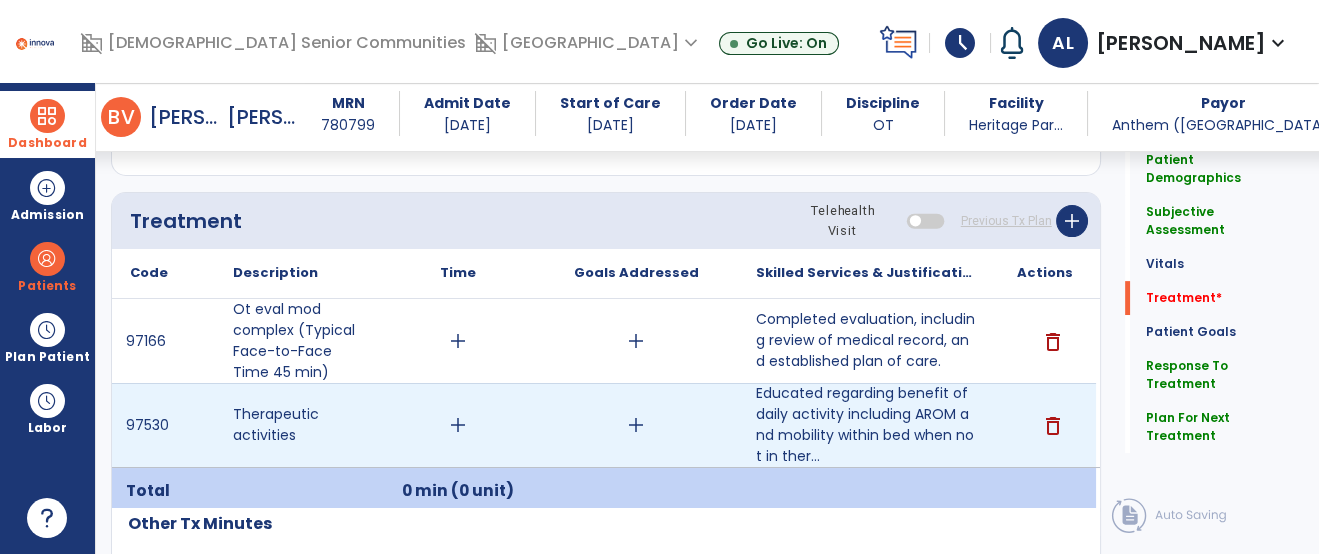 click on "add" at bounding box center [458, 425] 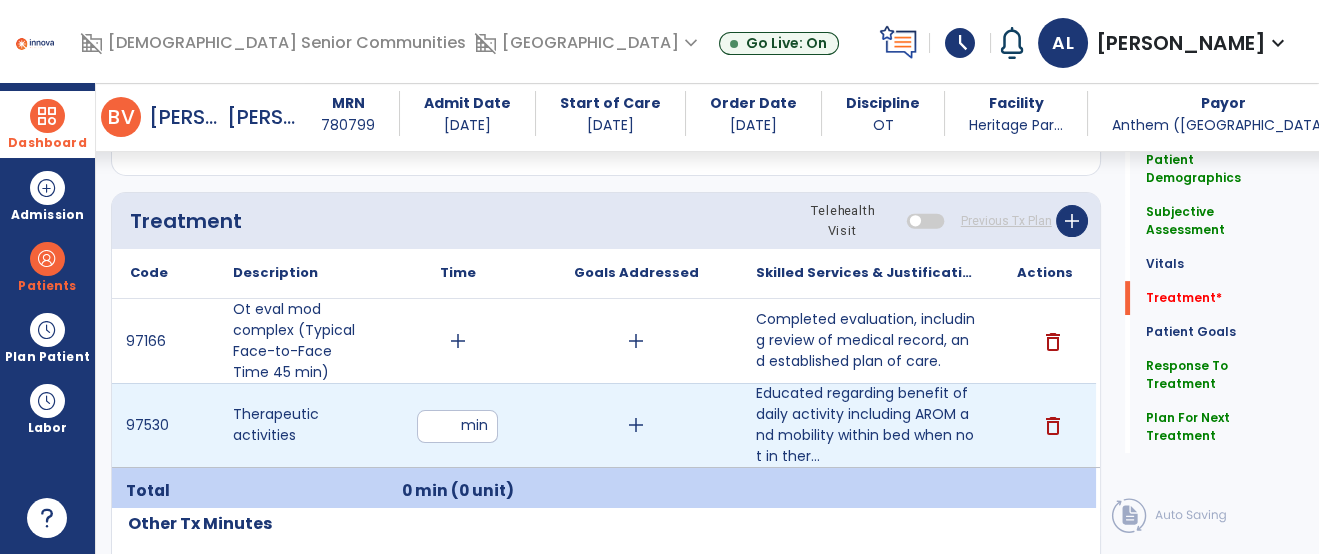type on "**" 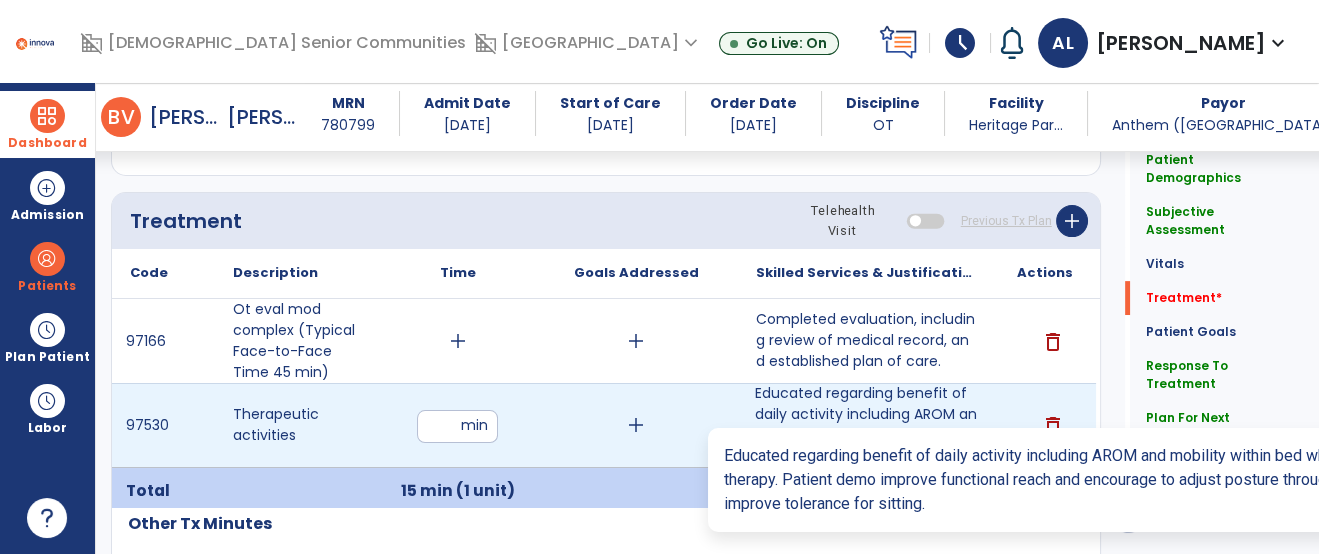 click on "Educated regarding benefit of daily activity including AROM and mobility within bed when not in ther..." at bounding box center (866, 425) 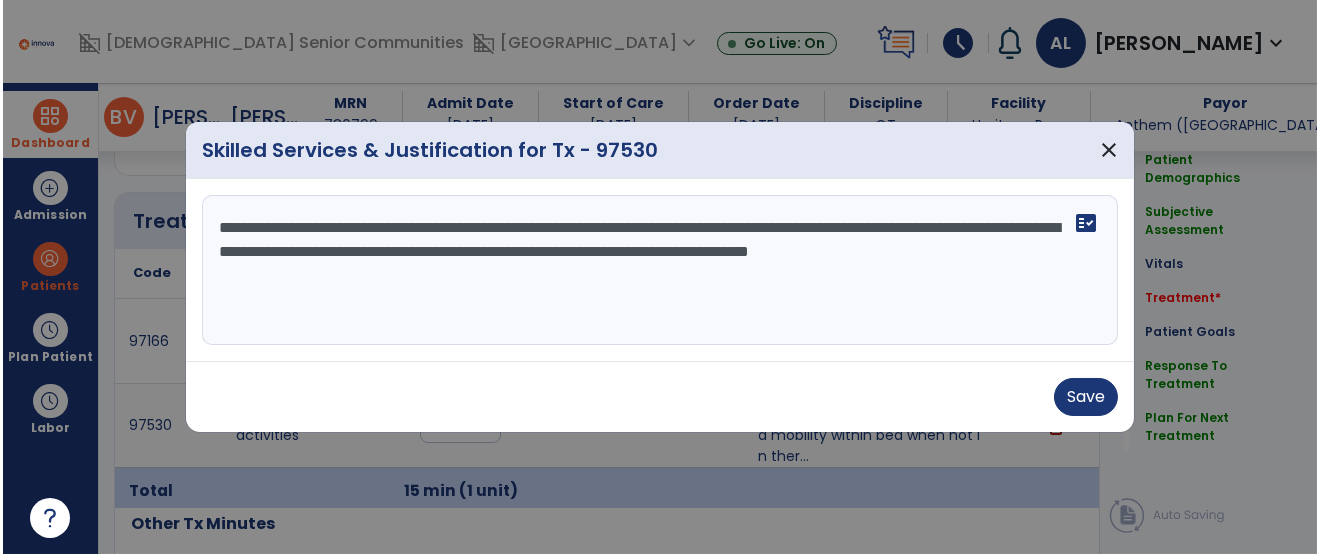 scroll, scrollTop: 1217, scrollLeft: 0, axis: vertical 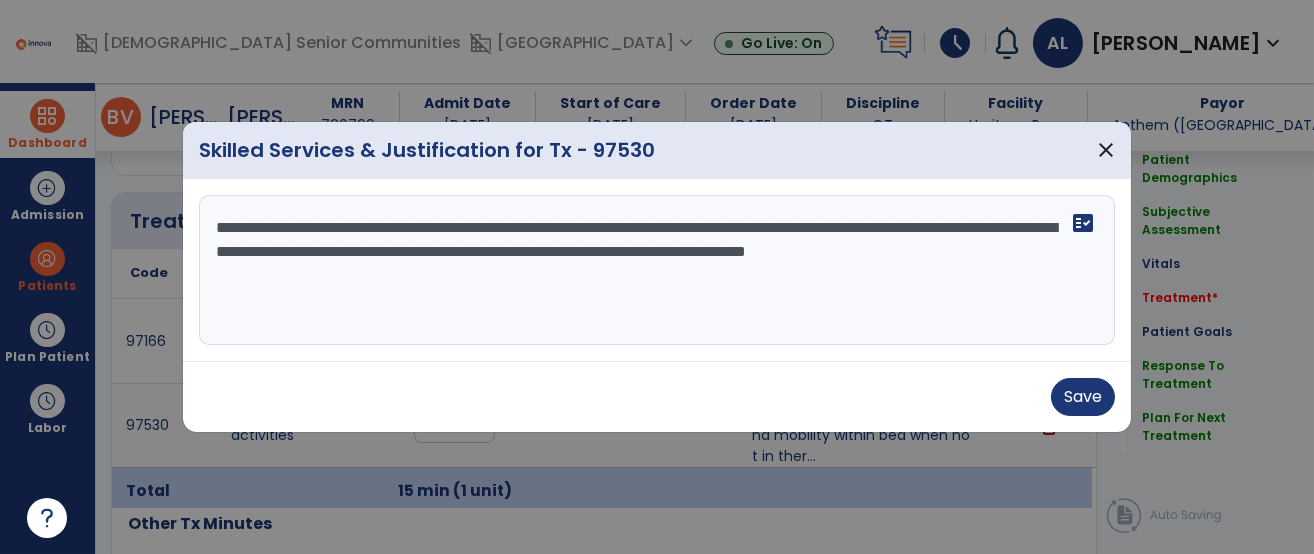click on "**********" at bounding box center (657, 270) 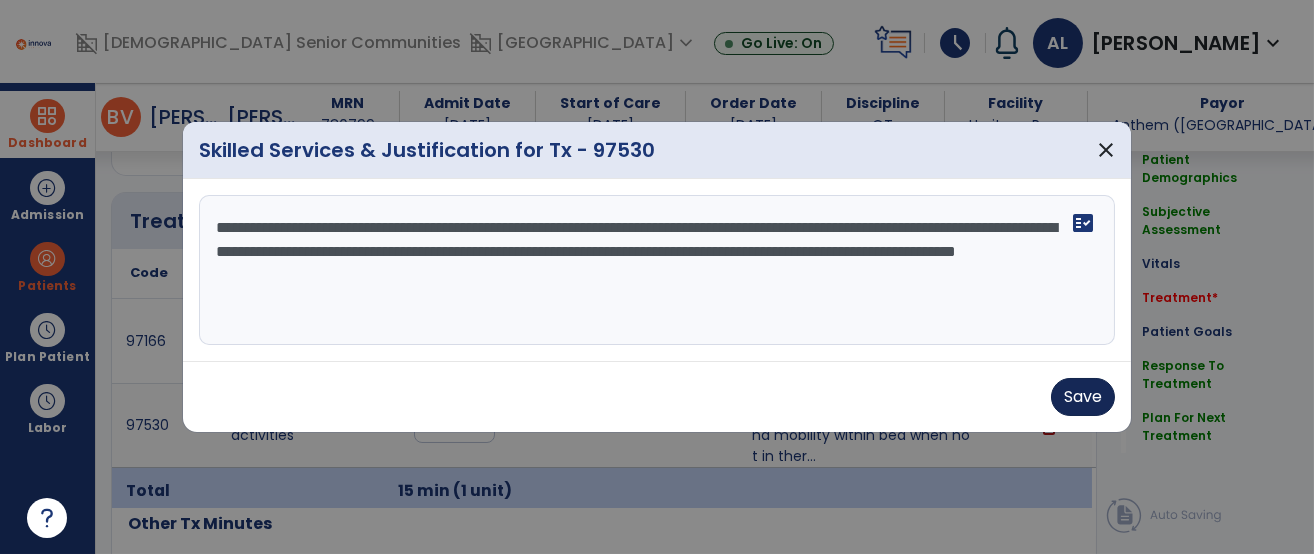 type on "**********" 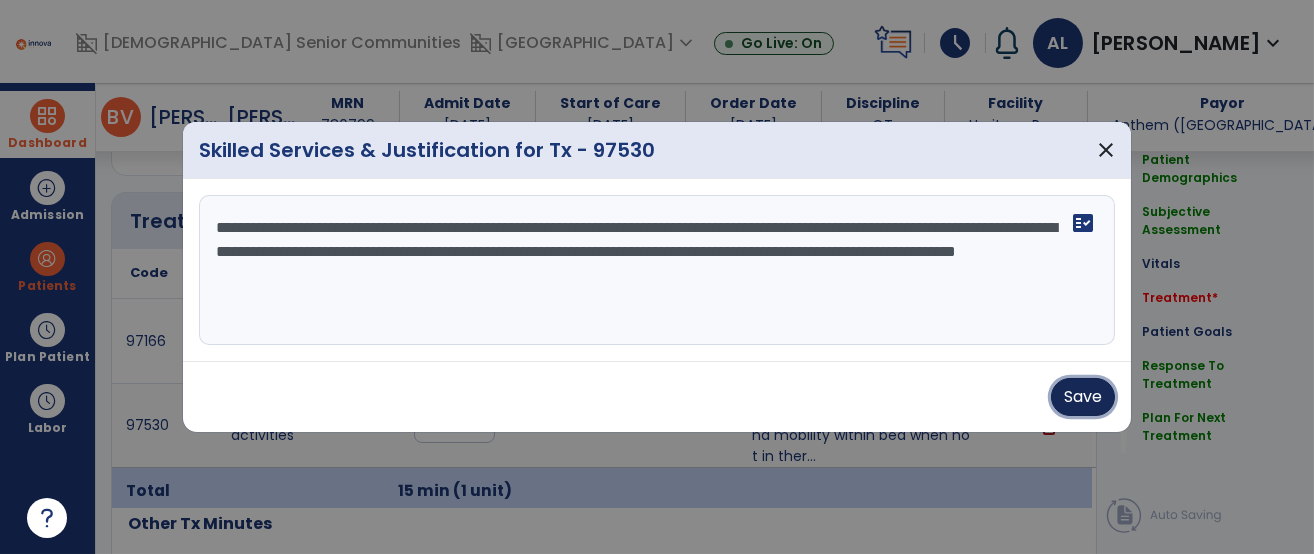 click on "Save" at bounding box center [1083, 397] 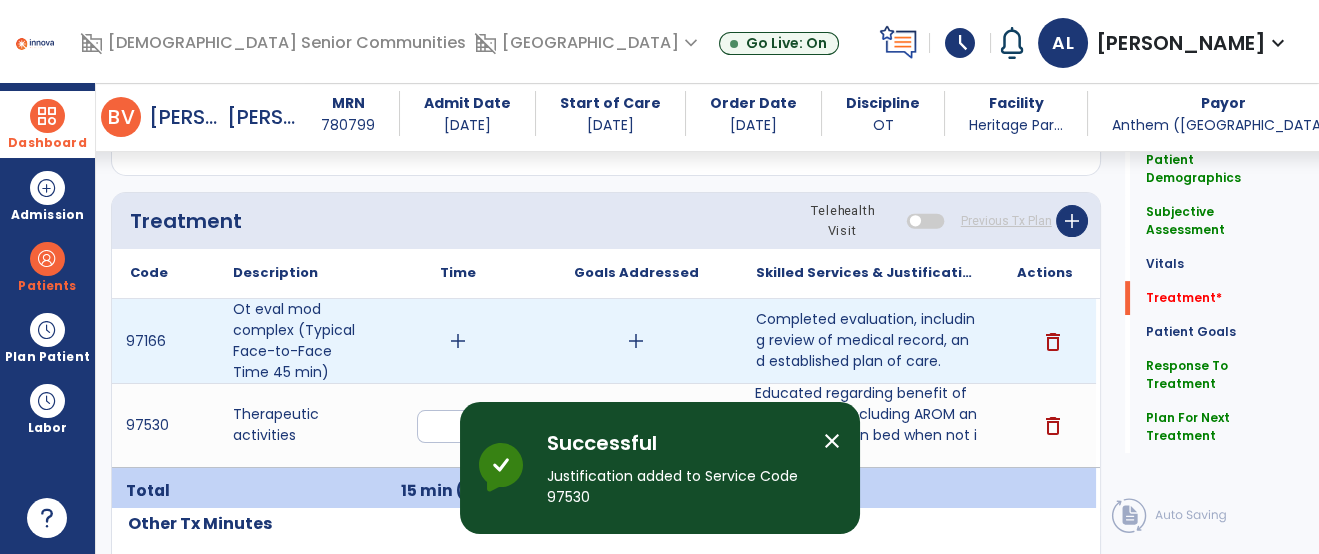 click on "add" at bounding box center [458, 341] 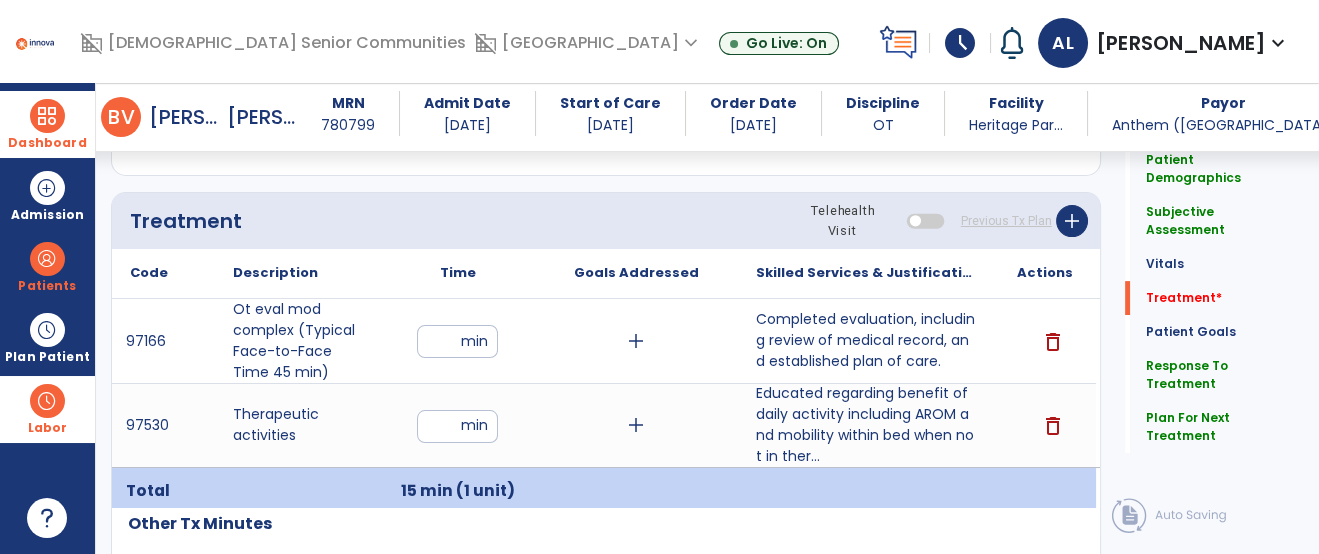 type on "**" 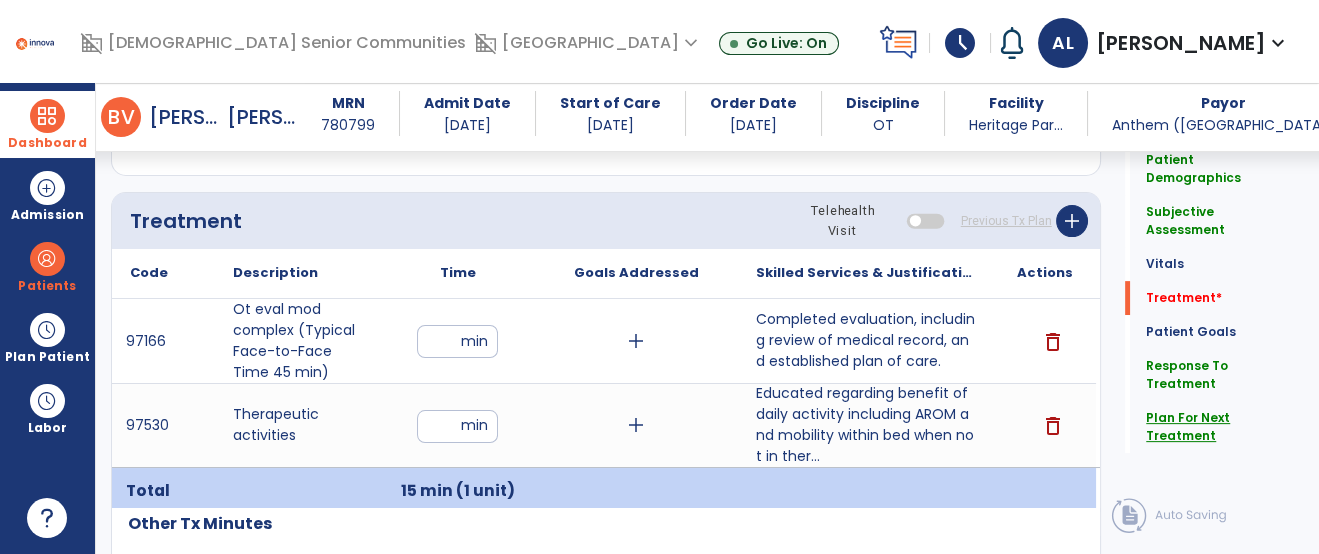 click on "Plan For Next Treatment" 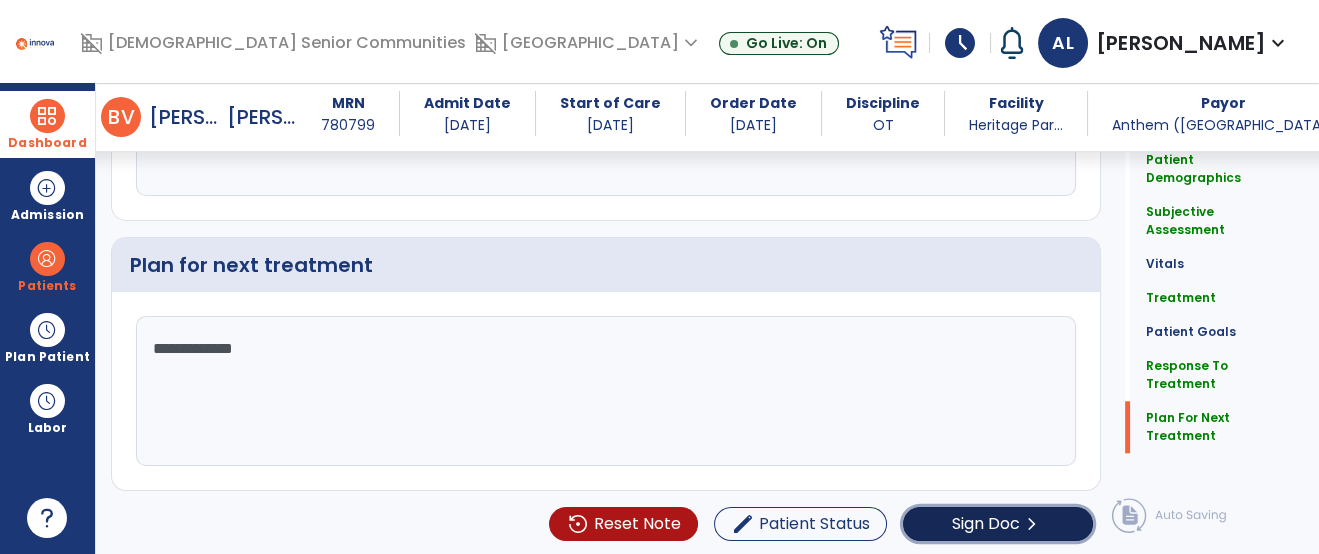 click on "chevron_right" 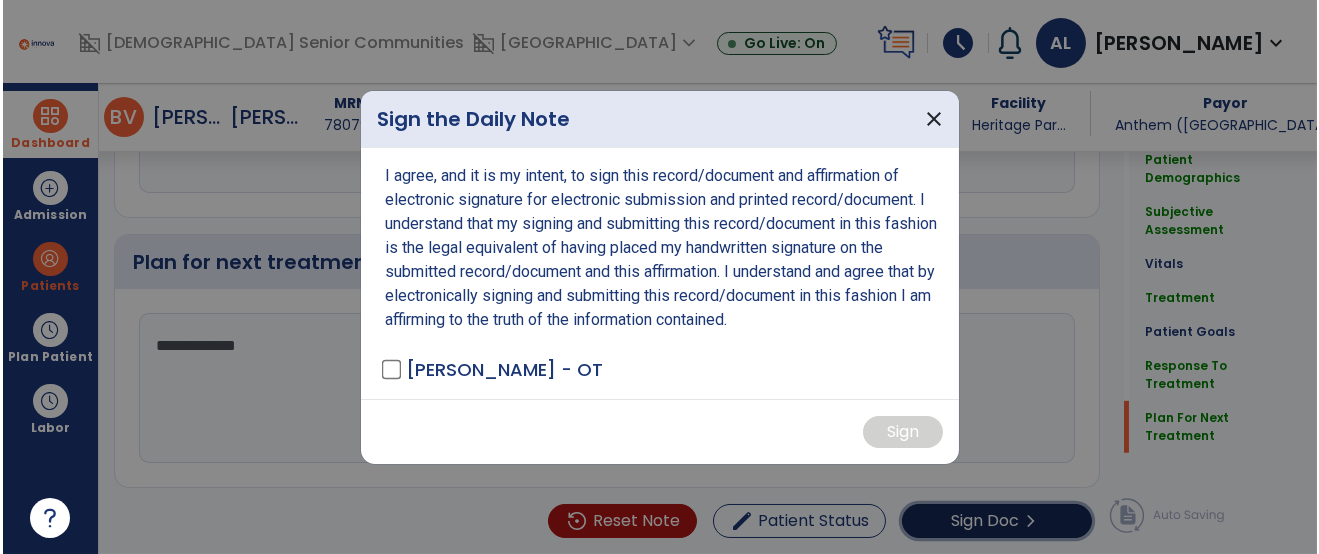scroll, scrollTop: 3160, scrollLeft: 0, axis: vertical 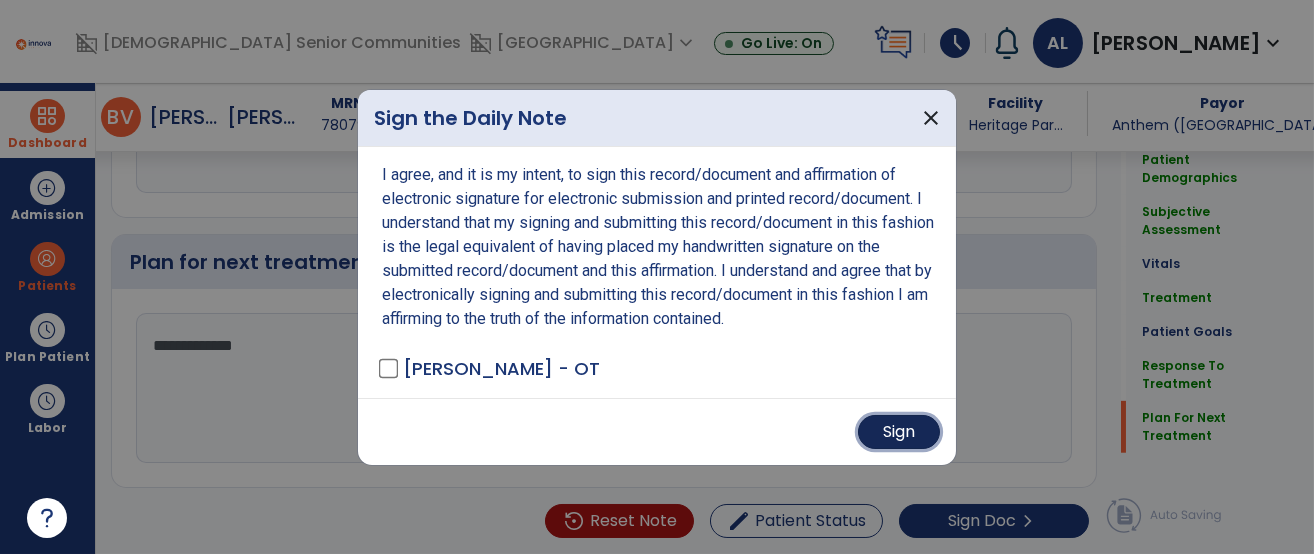 click on "Sign" at bounding box center [899, 432] 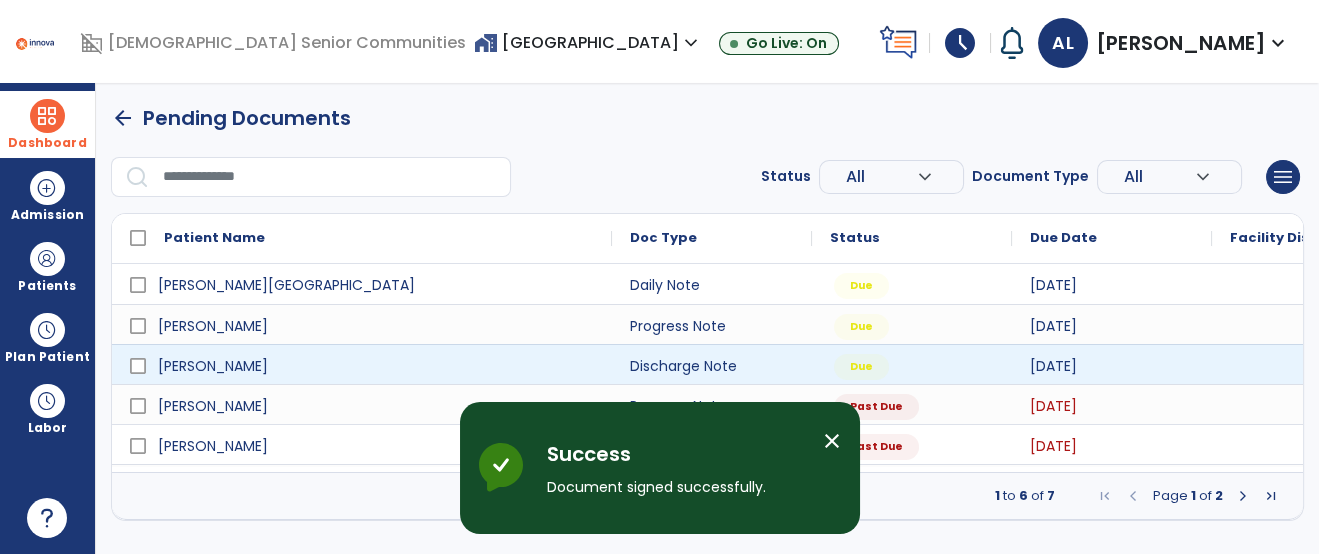 scroll, scrollTop: 0, scrollLeft: 0, axis: both 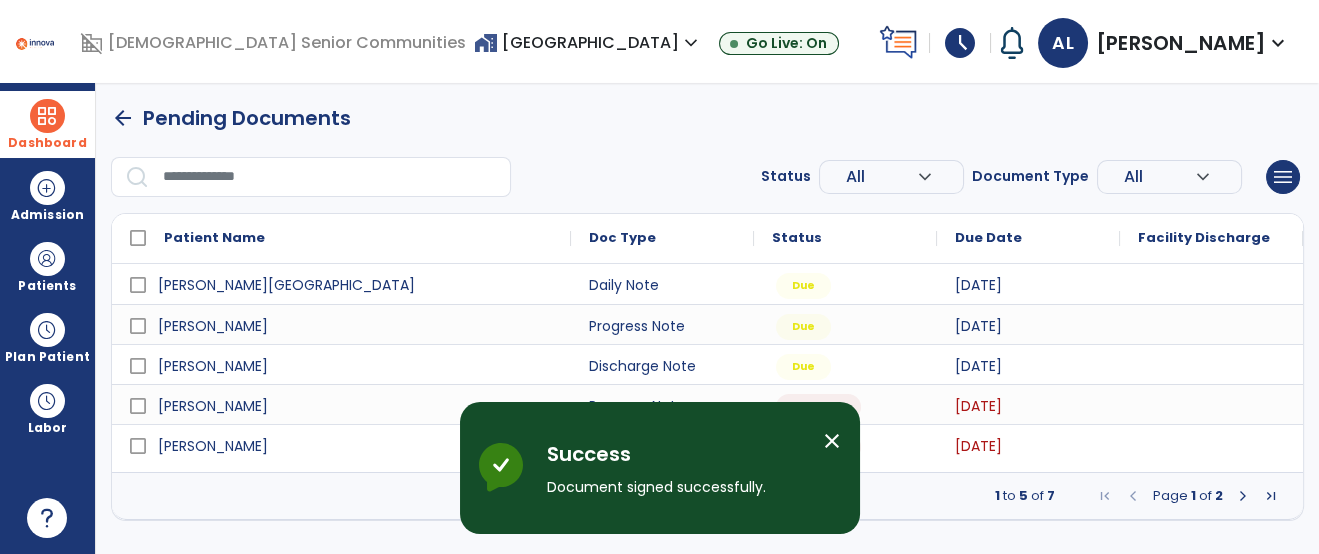 click on "close" at bounding box center [832, 441] 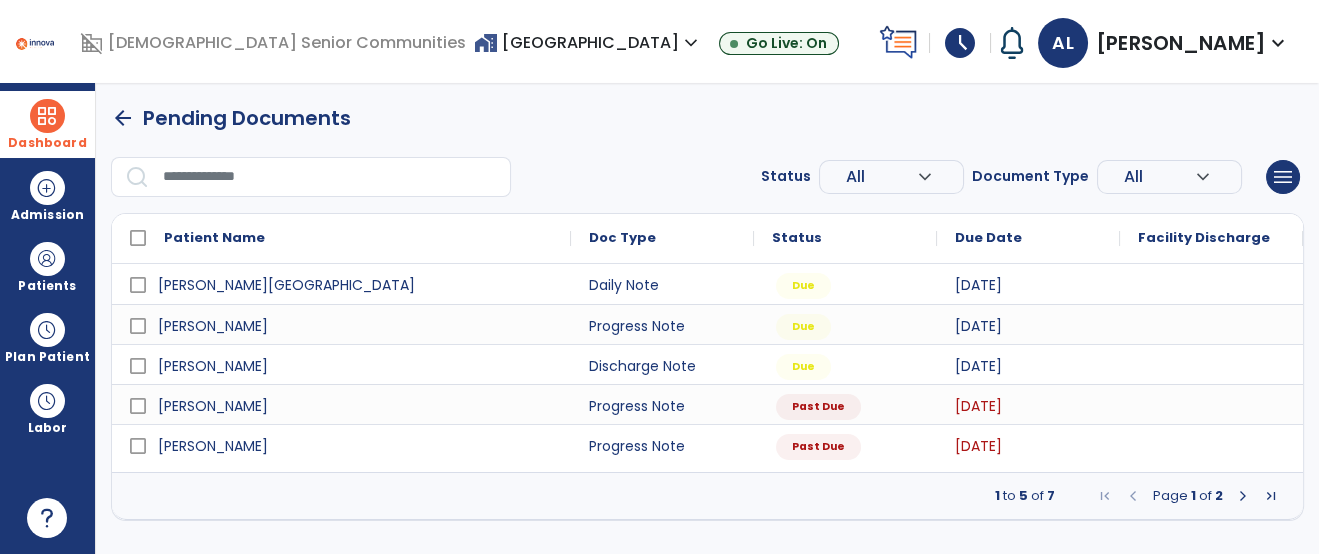 click at bounding box center (1243, 496) 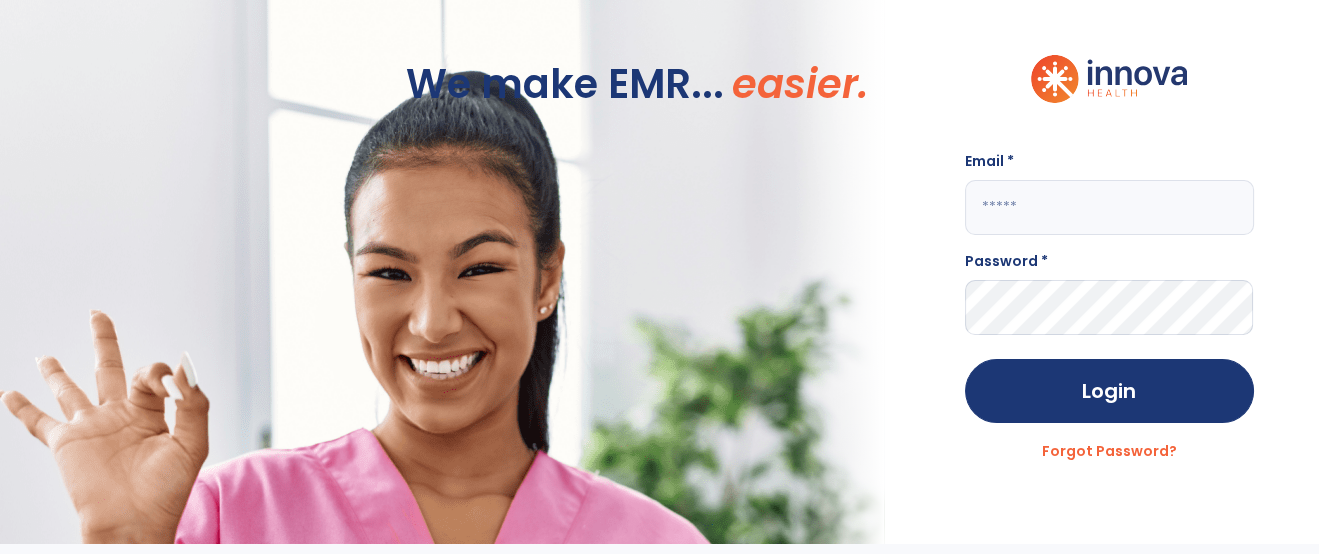 scroll, scrollTop: -9, scrollLeft: 0, axis: vertical 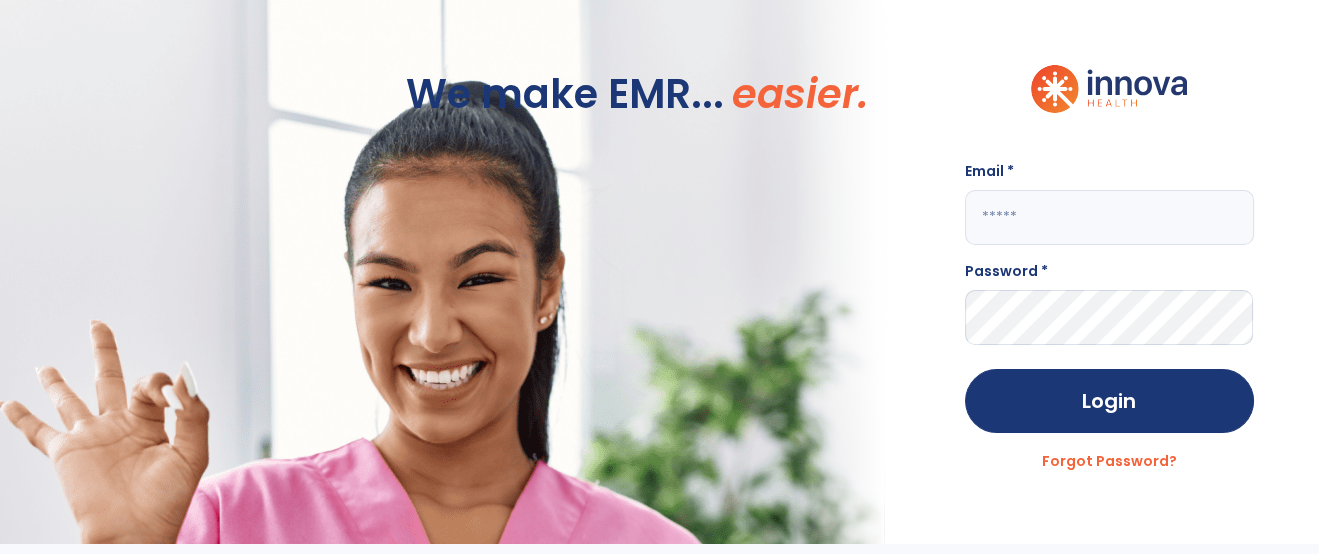 click 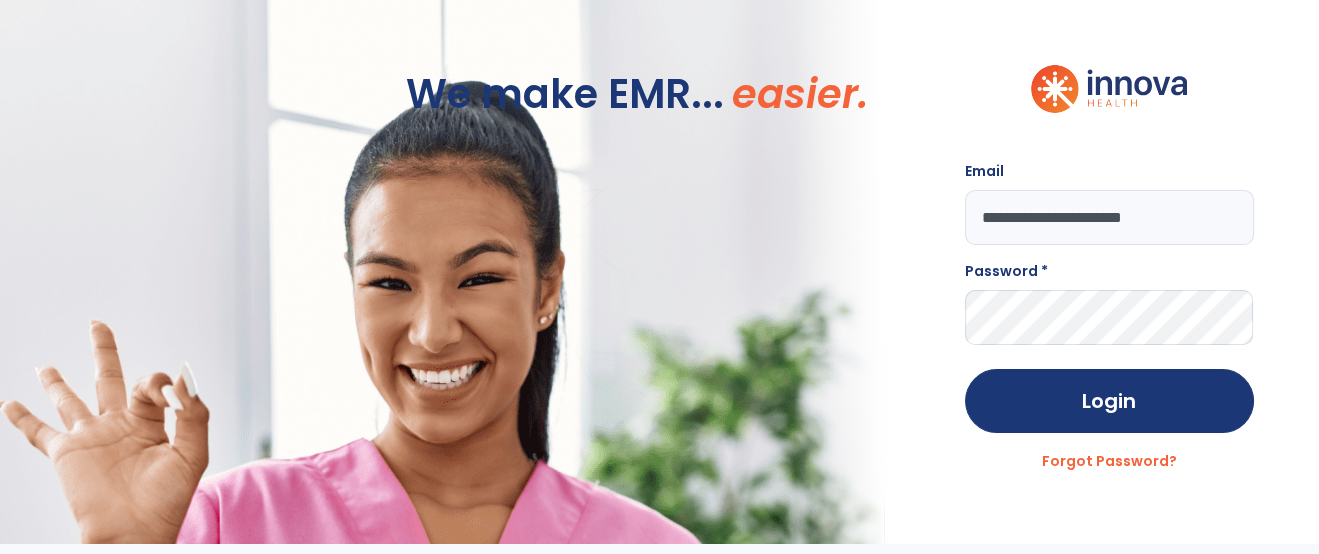 type on "**********" 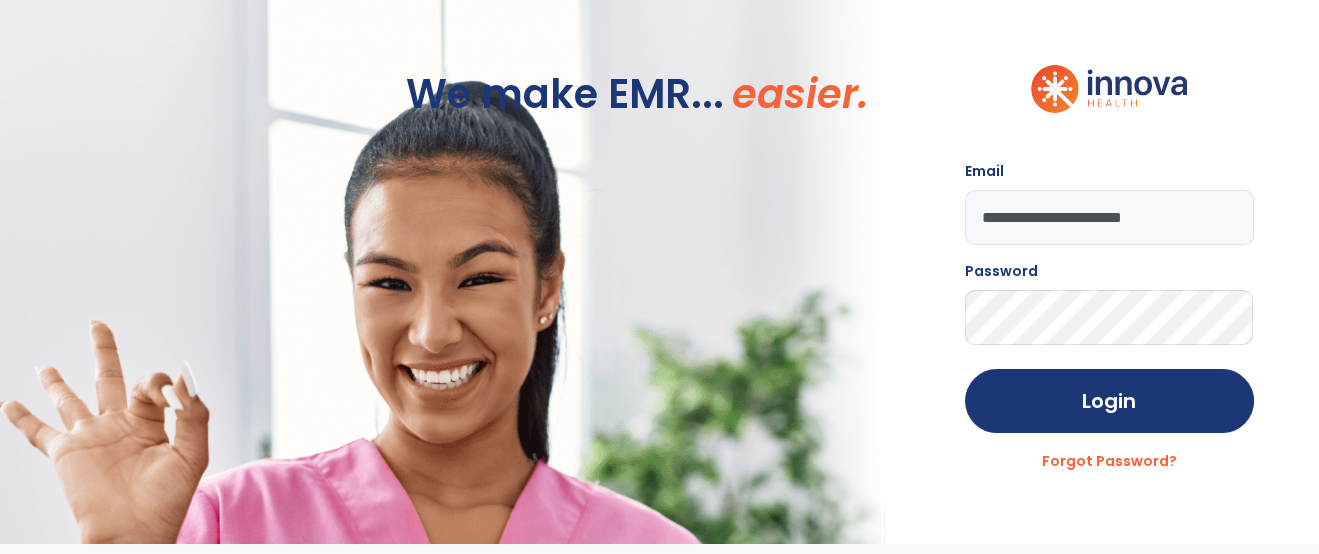 click on "Login" 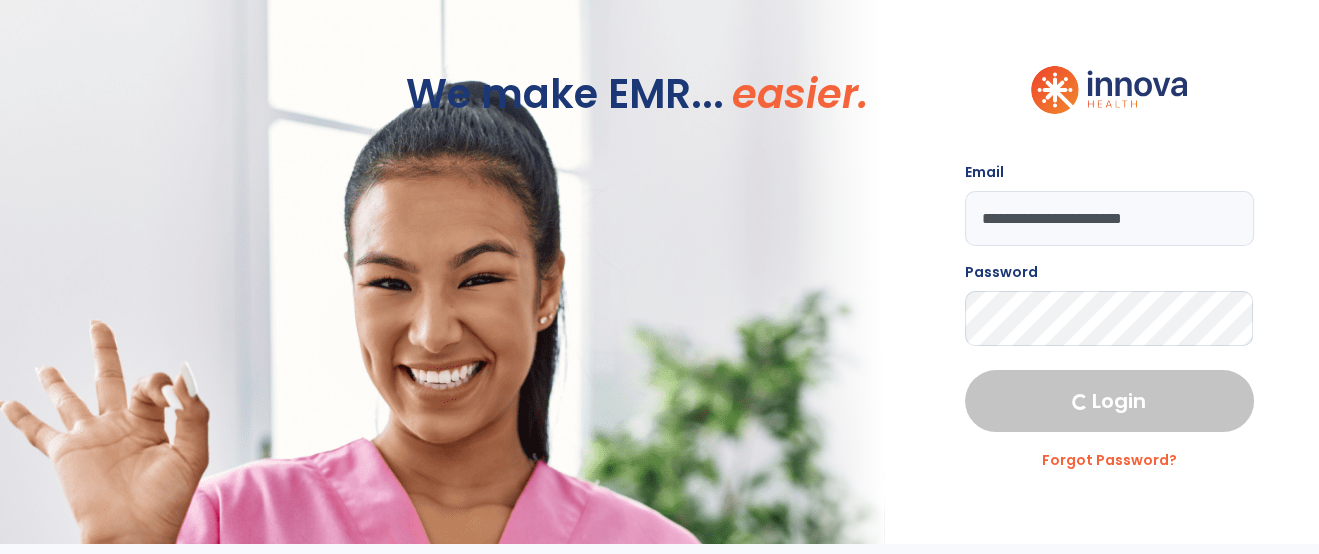 select on "****" 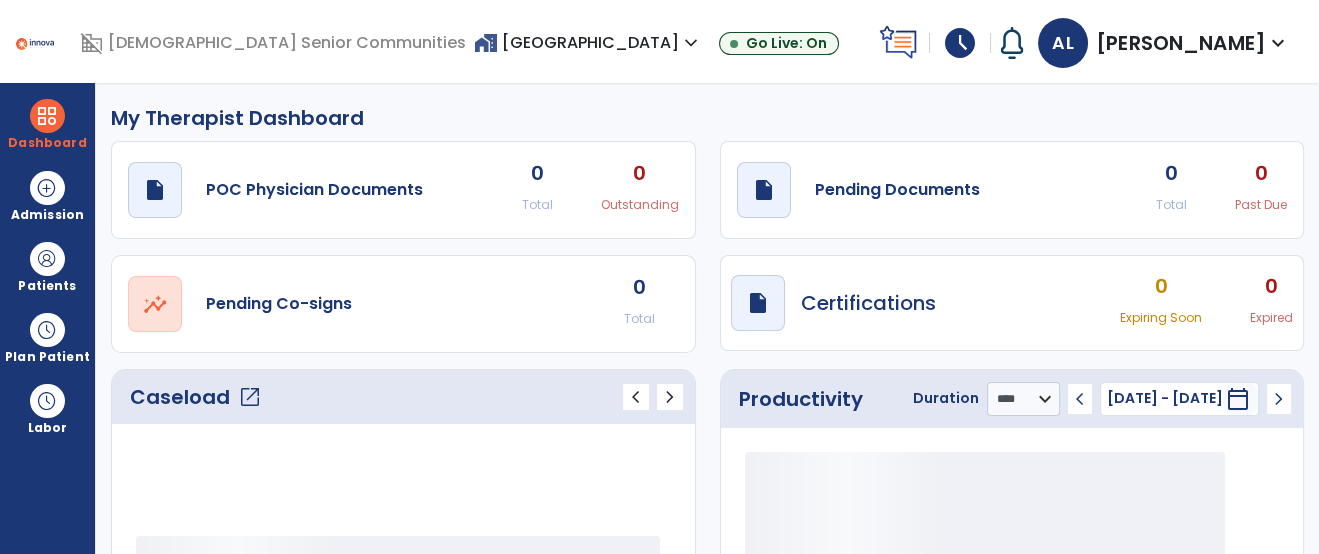 scroll, scrollTop: 0, scrollLeft: 0, axis: both 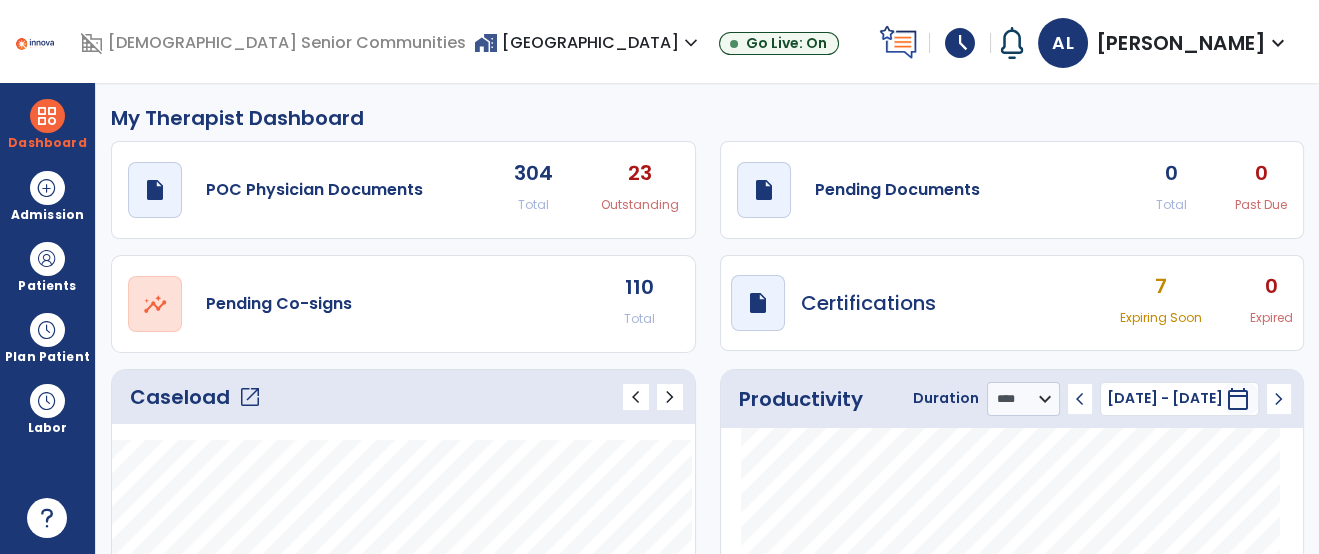 click on "open_in_new  Pending Co-signs 110 Total" 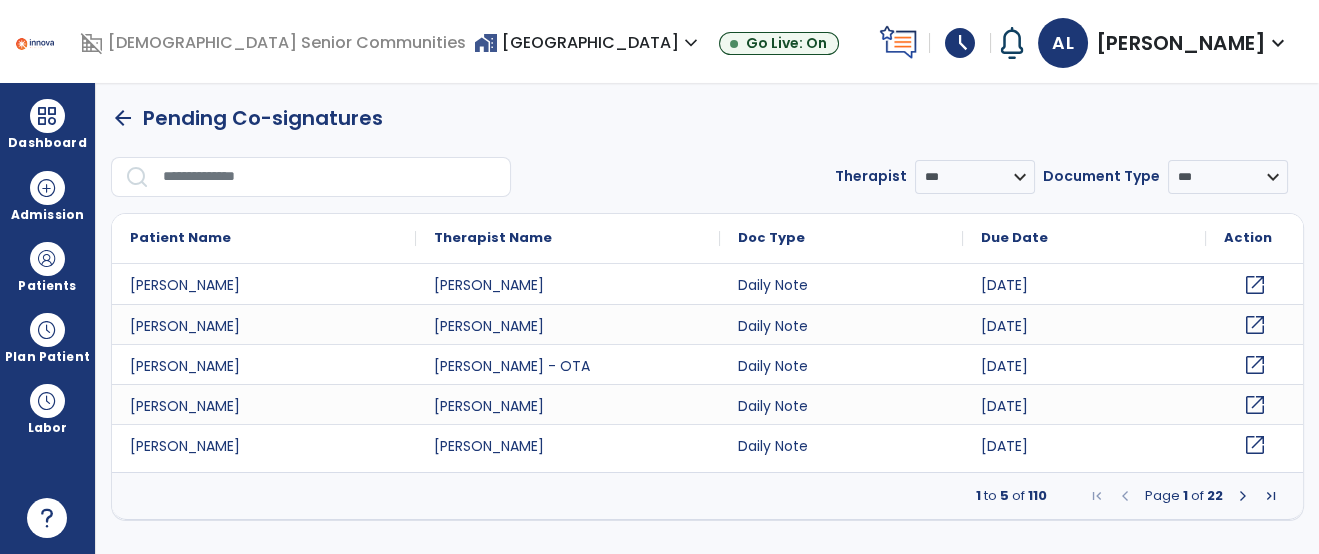 click at bounding box center (330, 177) 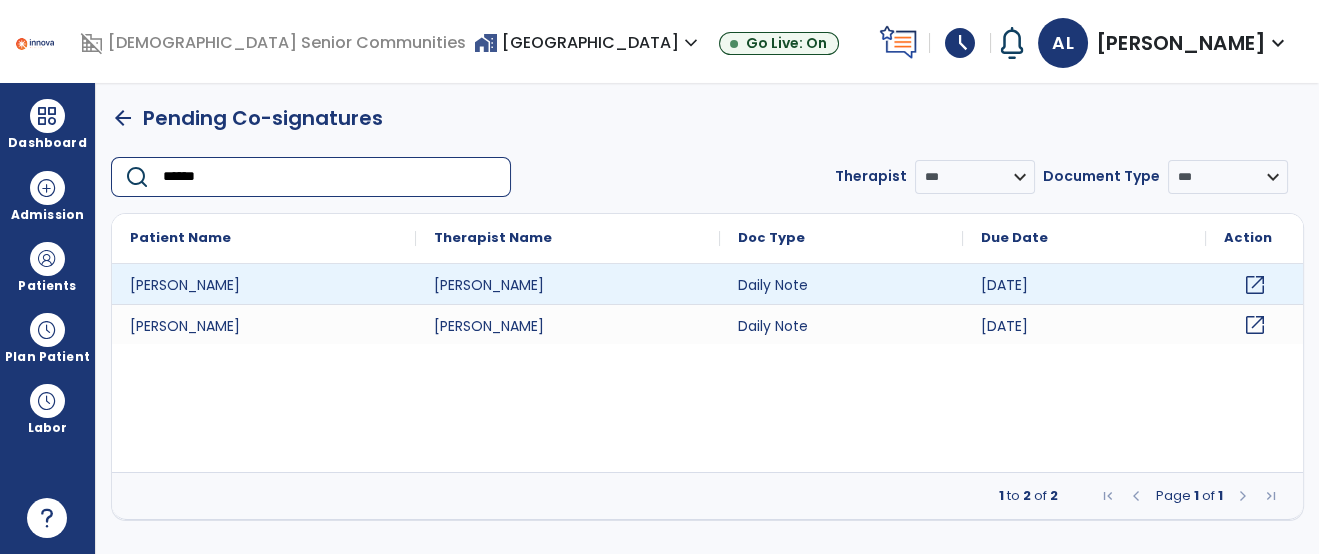 type on "******" 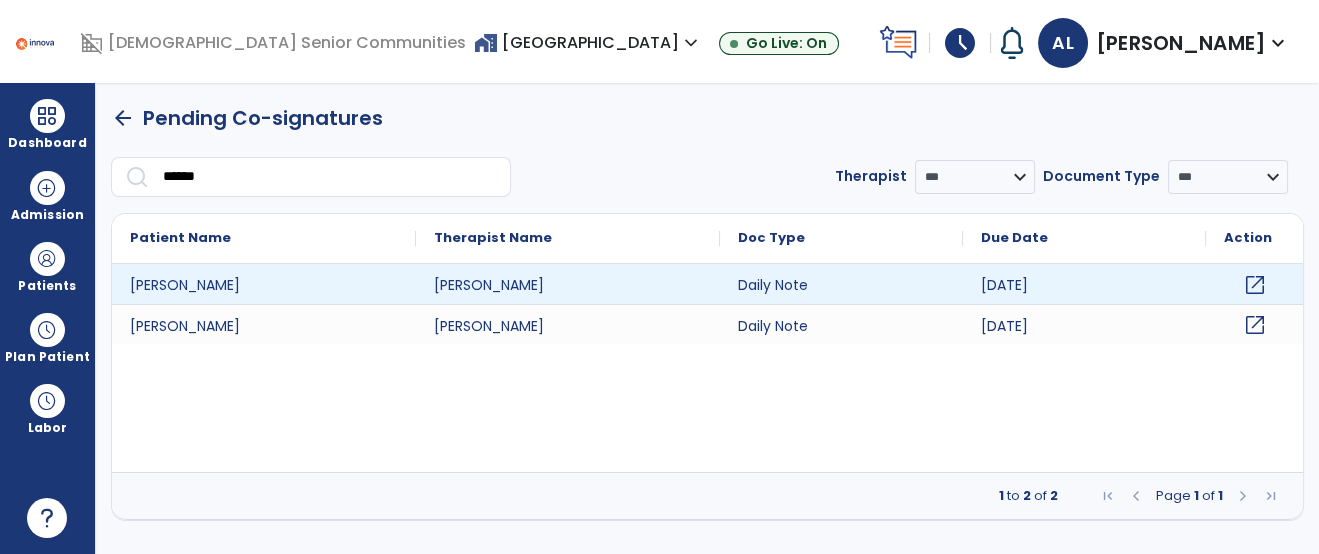 click on "open_in_new" 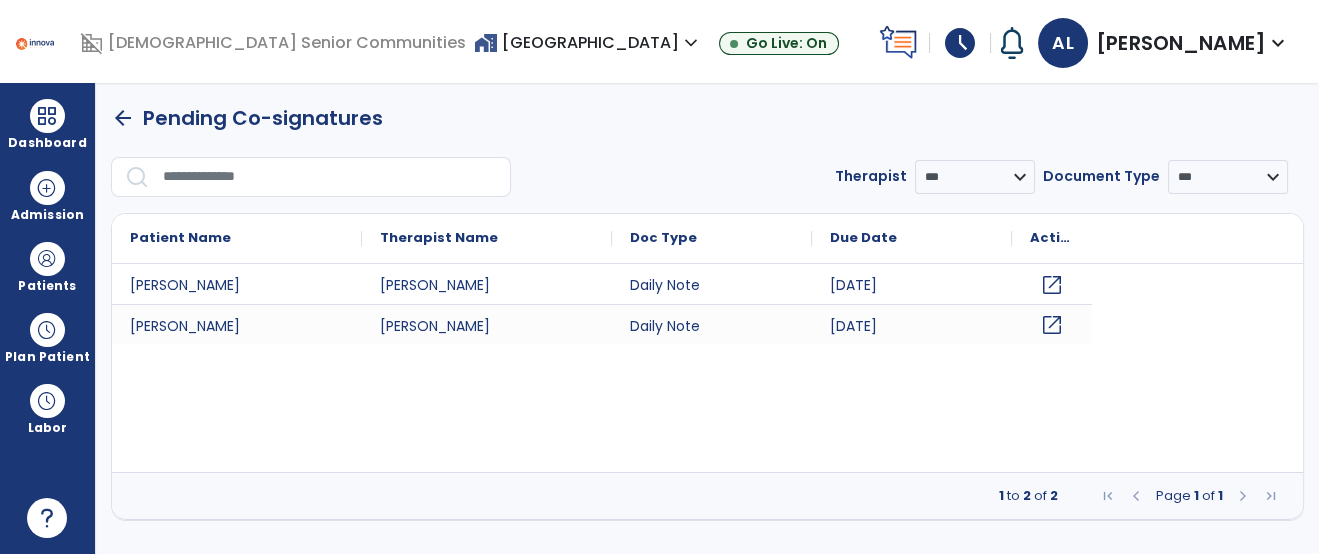 scroll, scrollTop: 0, scrollLeft: 0, axis: both 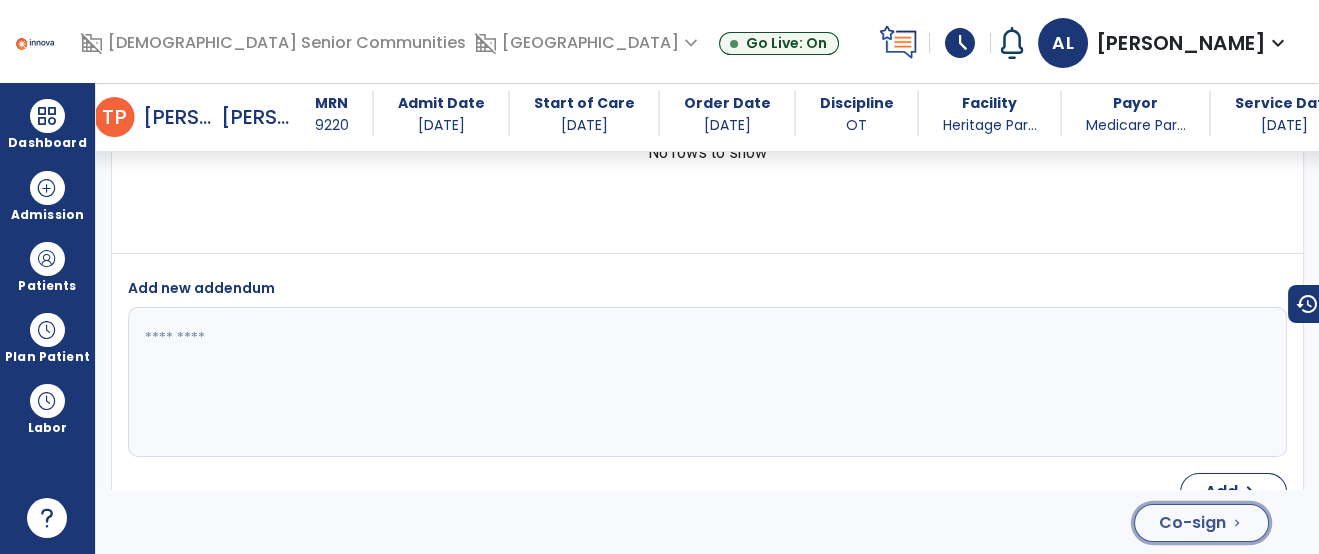 click on "Co-sign  chevron_right" 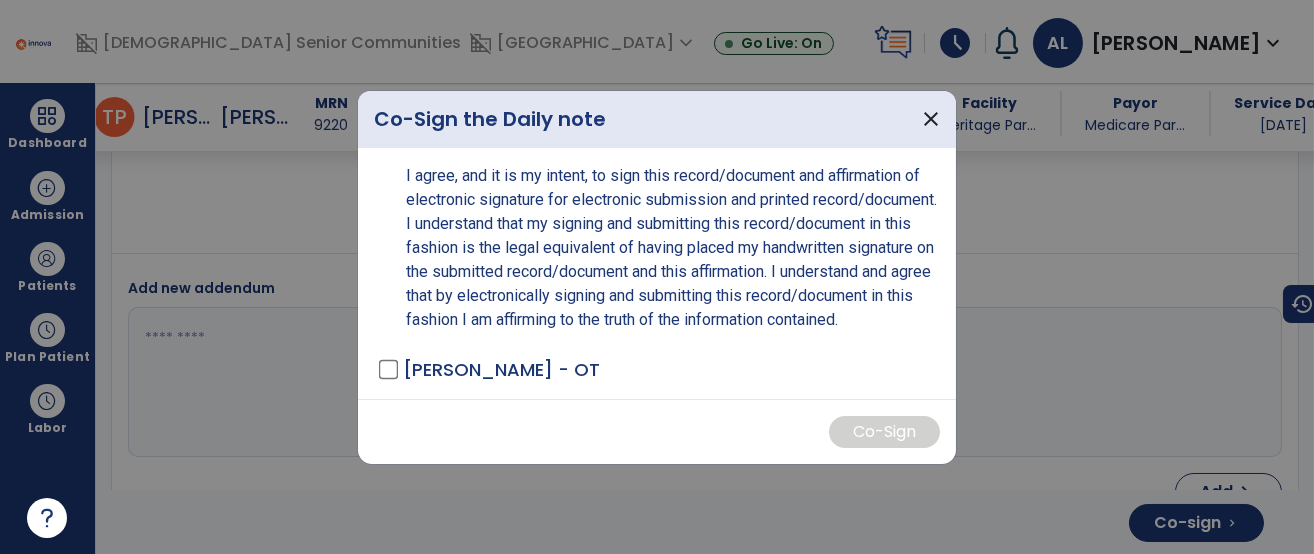 click on "I agree, and it is my intent, to sign this record/document and affirmation of electronic signature for electronic submission and printed record/document. I understand that my signing and submitting this record/document in this fashion is the legal equivalent of having placed my handwritten signature on the submitted record/document and this affirmation. I understand and agree that by electronically signing and submitting this record/document in this fashion I am affirming to the truth of the information contained.  [PERSON_NAME]  - OT" at bounding box center [657, 273] 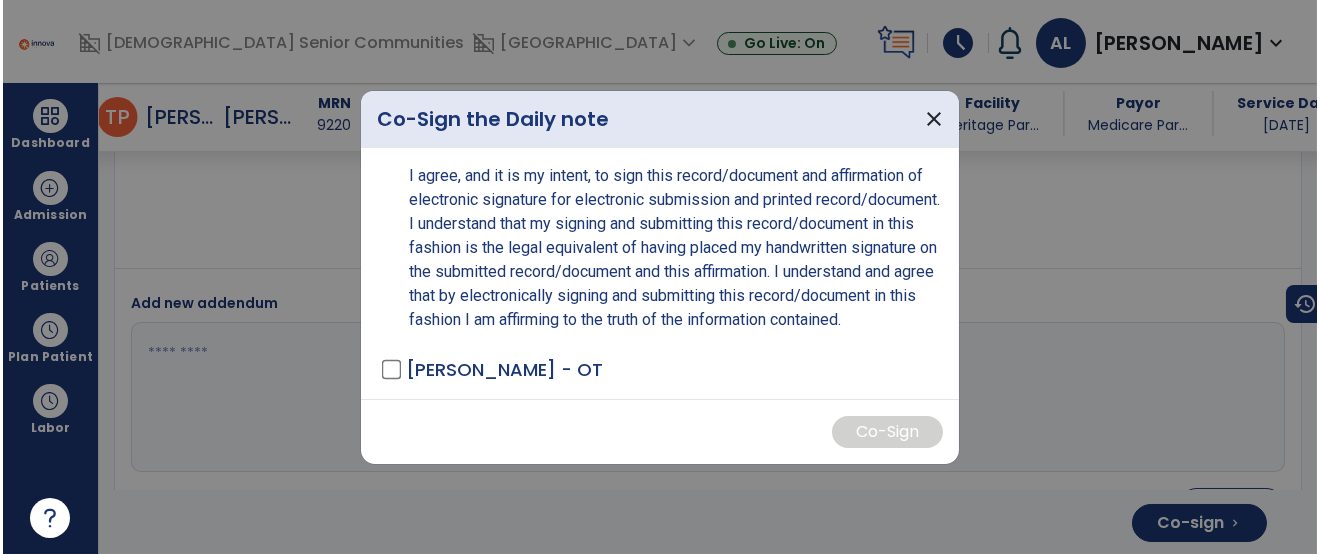 scroll, scrollTop: 3673, scrollLeft: 0, axis: vertical 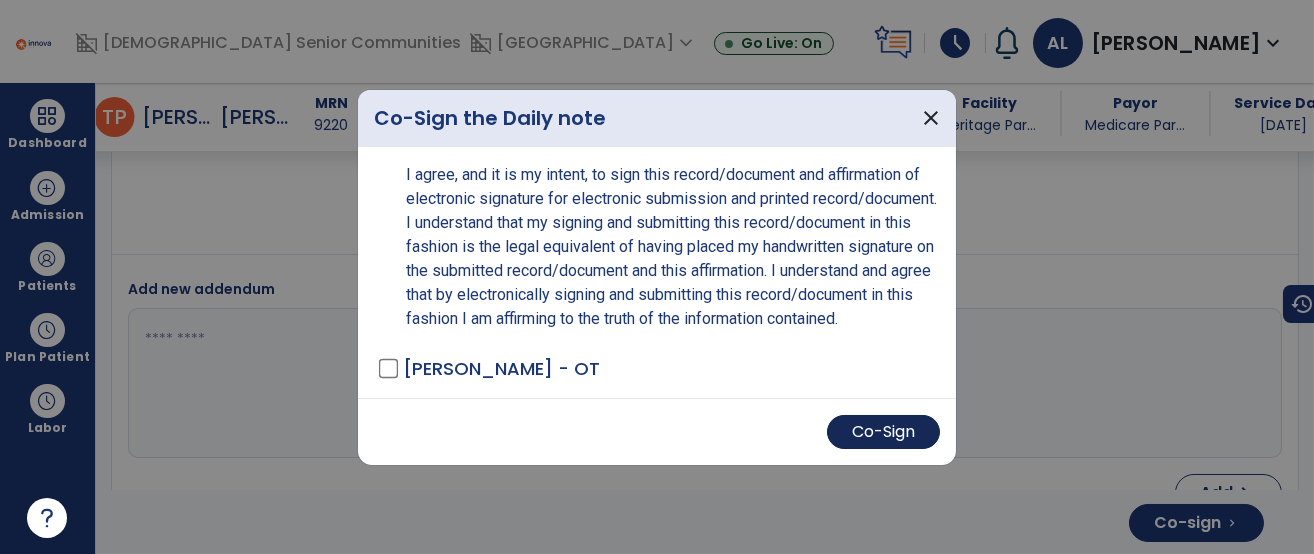 click on "Co-Sign" at bounding box center [883, 432] 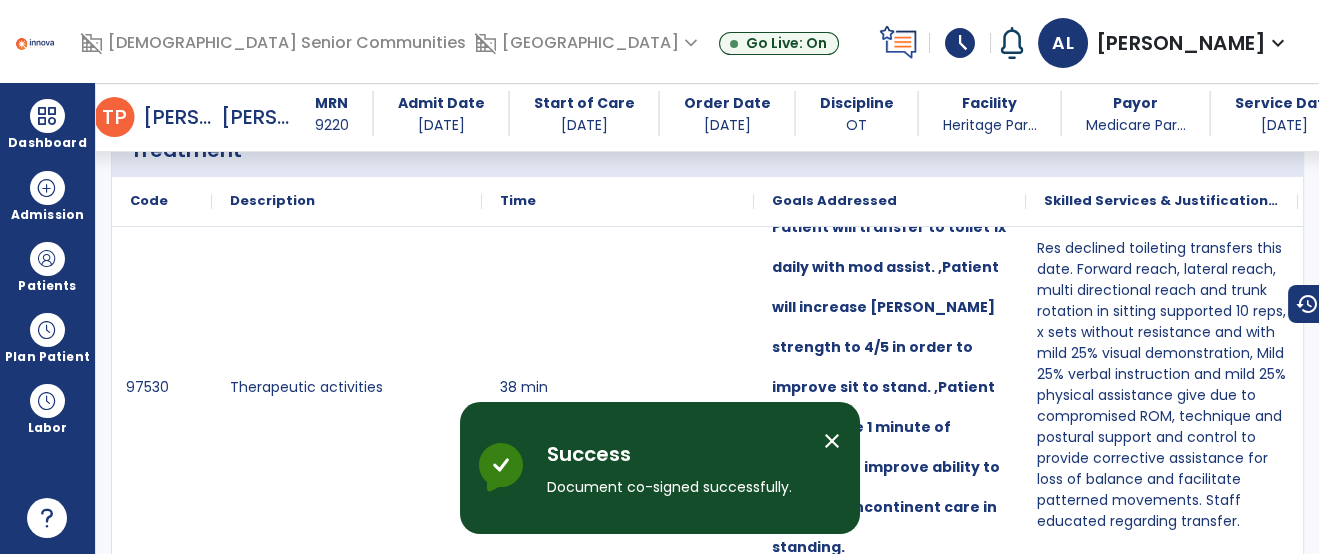 scroll, scrollTop: 0, scrollLeft: 0, axis: both 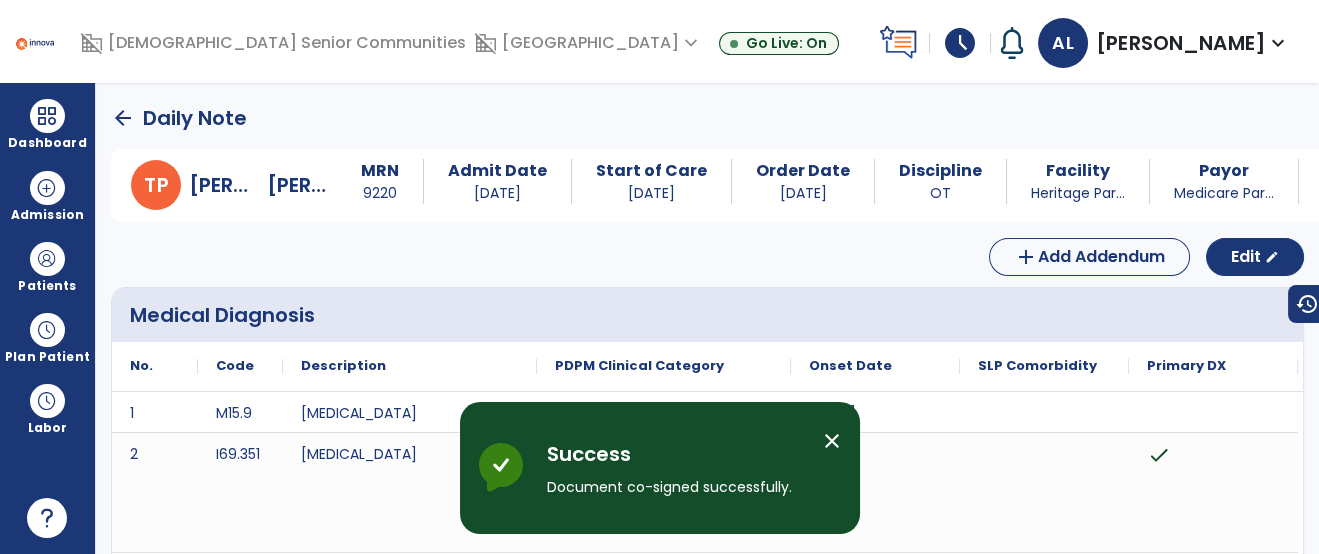 click on "arrow_back" 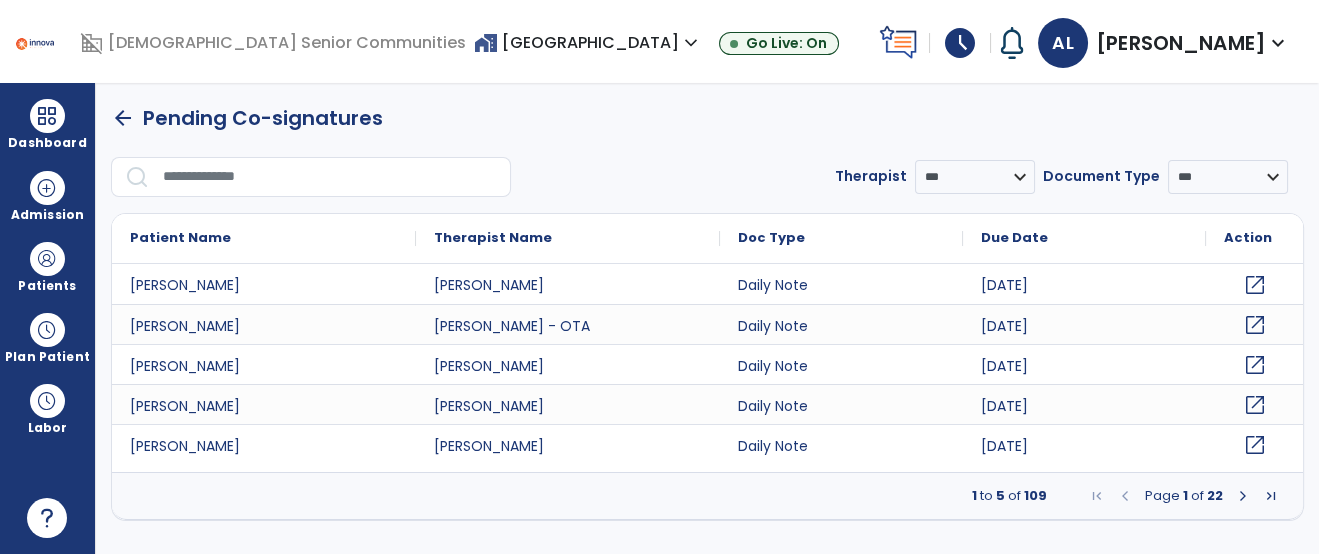 click at bounding box center (330, 177) 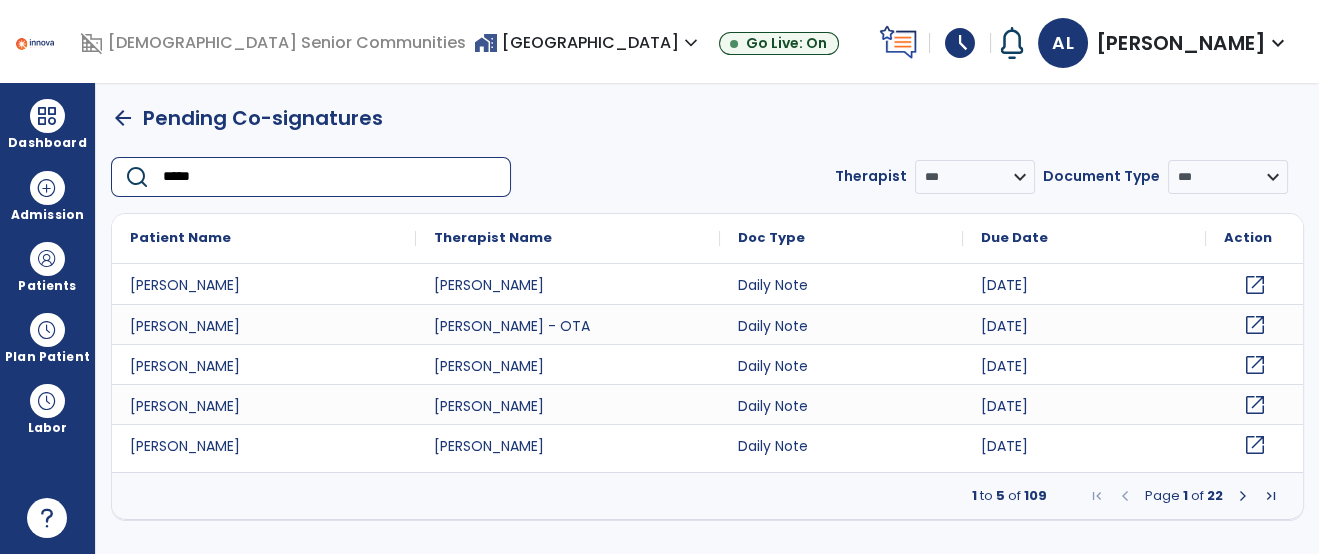 type on "******" 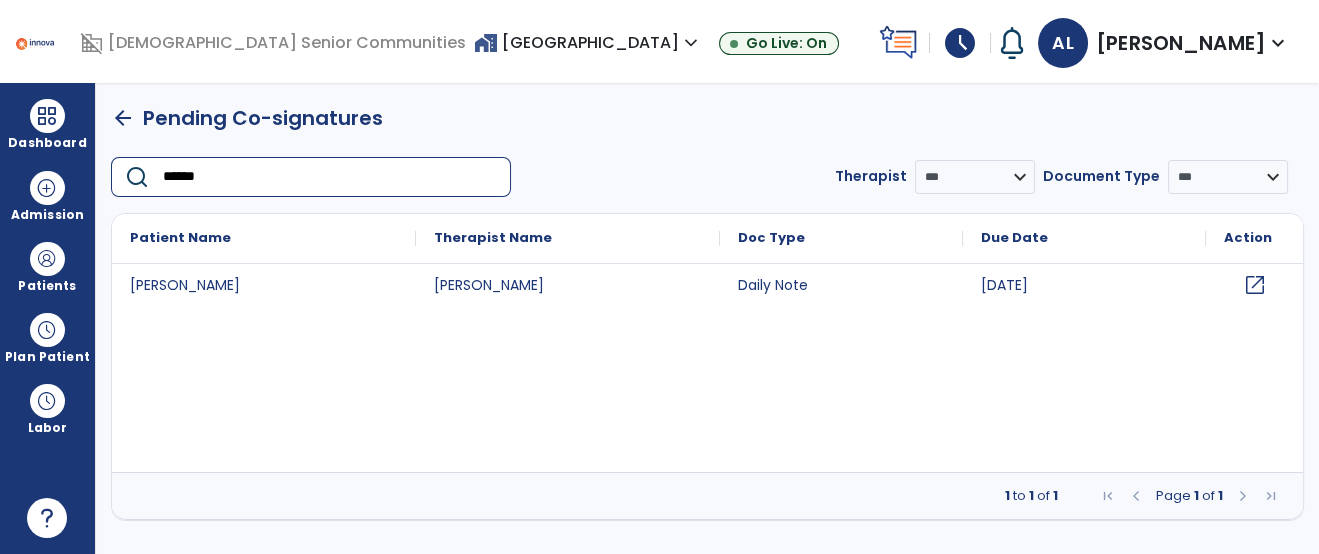 click on "open_in_new" 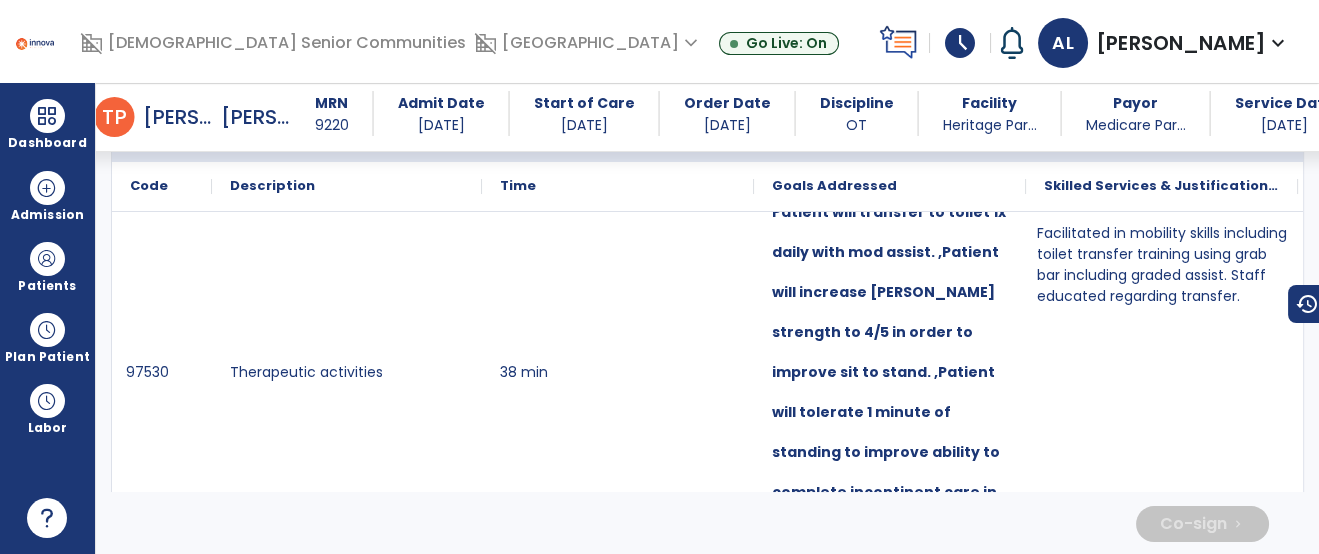scroll, scrollTop: 1359, scrollLeft: 0, axis: vertical 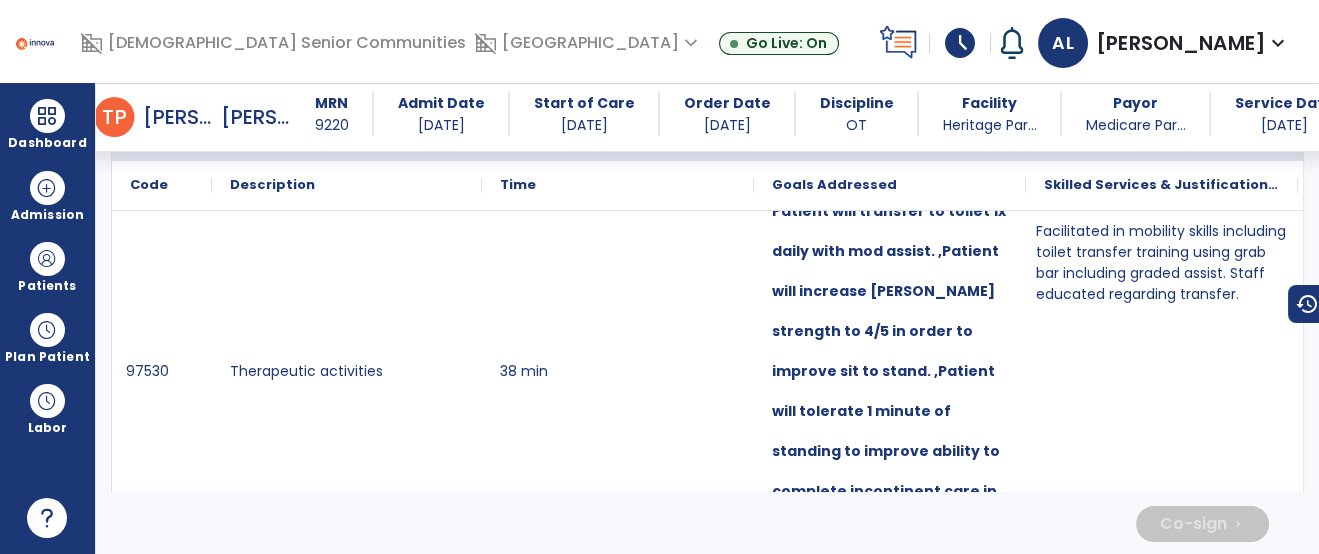 click on "Facilitated in mobility skills including toilet transfer training using grab bar including graded assist. Staff educated regarding transfer." at bounding box center (1162, 379) 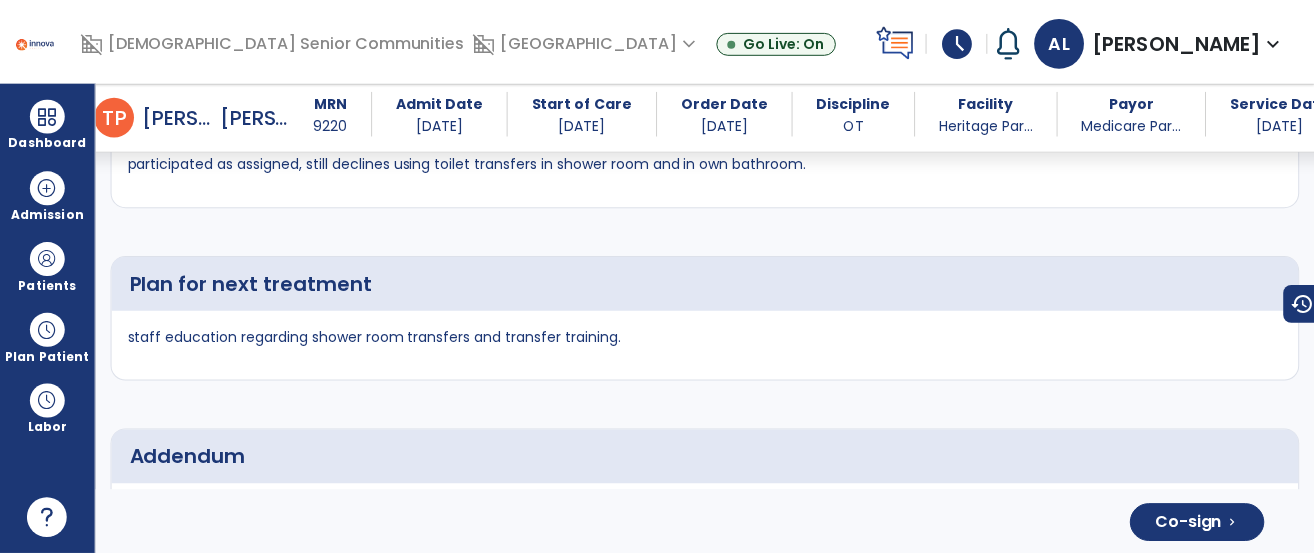 scroll, scrollTop: 3659, scrollLeft: 0, axis: vertical 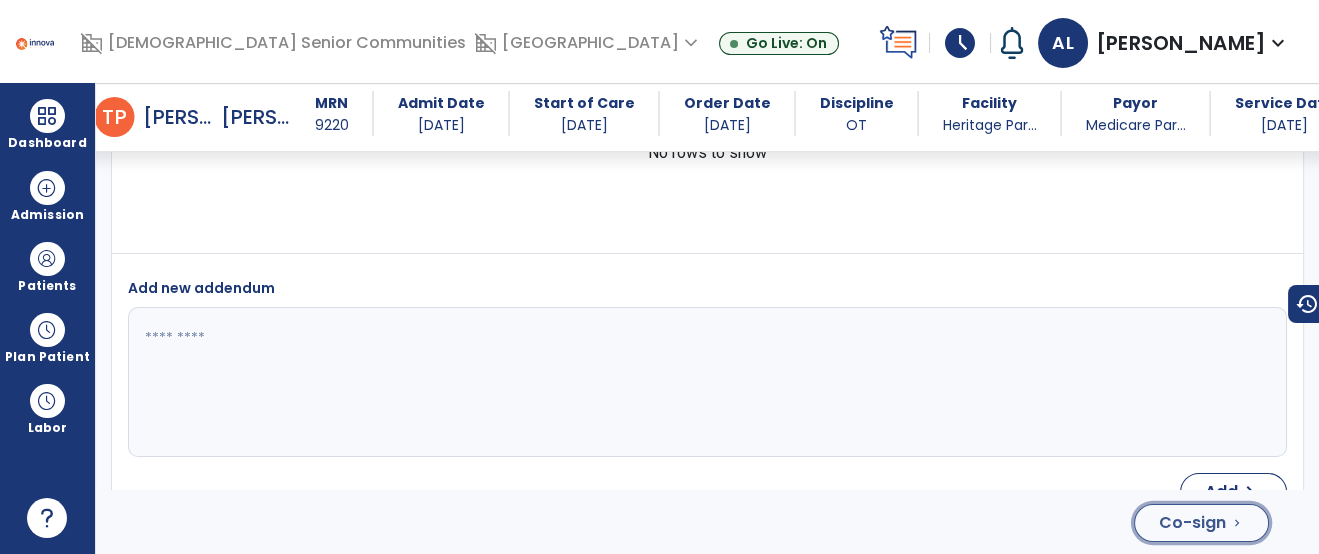 click on "Co-sign" 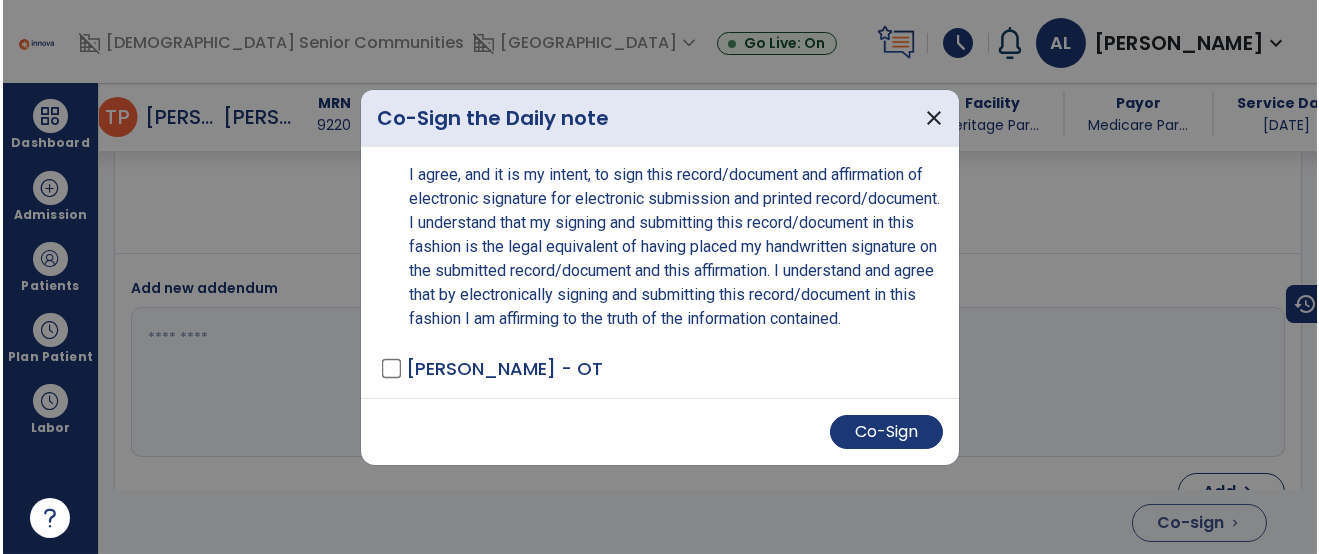 scroll, scrollTop: 3659, scrollLeft: 0, axis: vertical 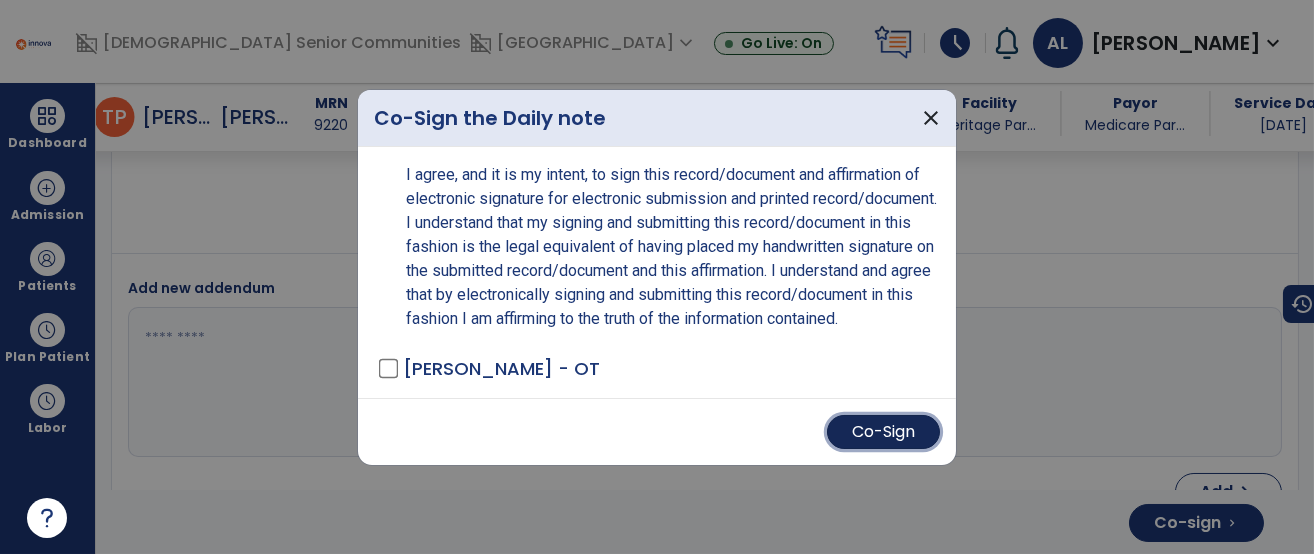 click on "Co-Sign" at bounding box center (883, 432) 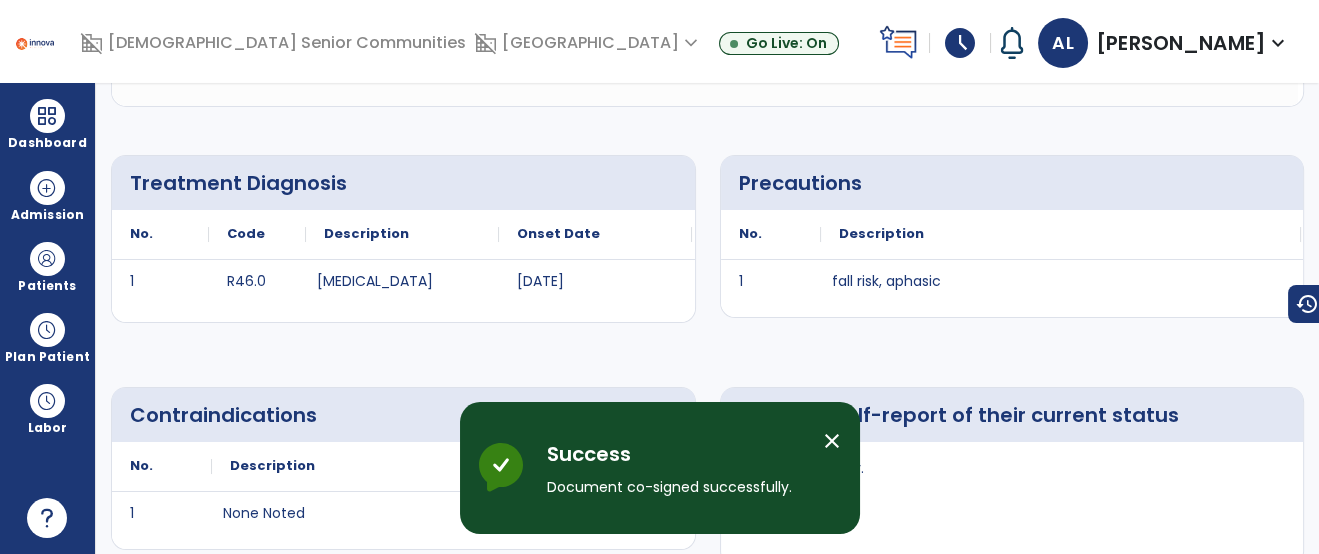 scroll, scrollTop: 0, scrollLeft: 0, axis: both 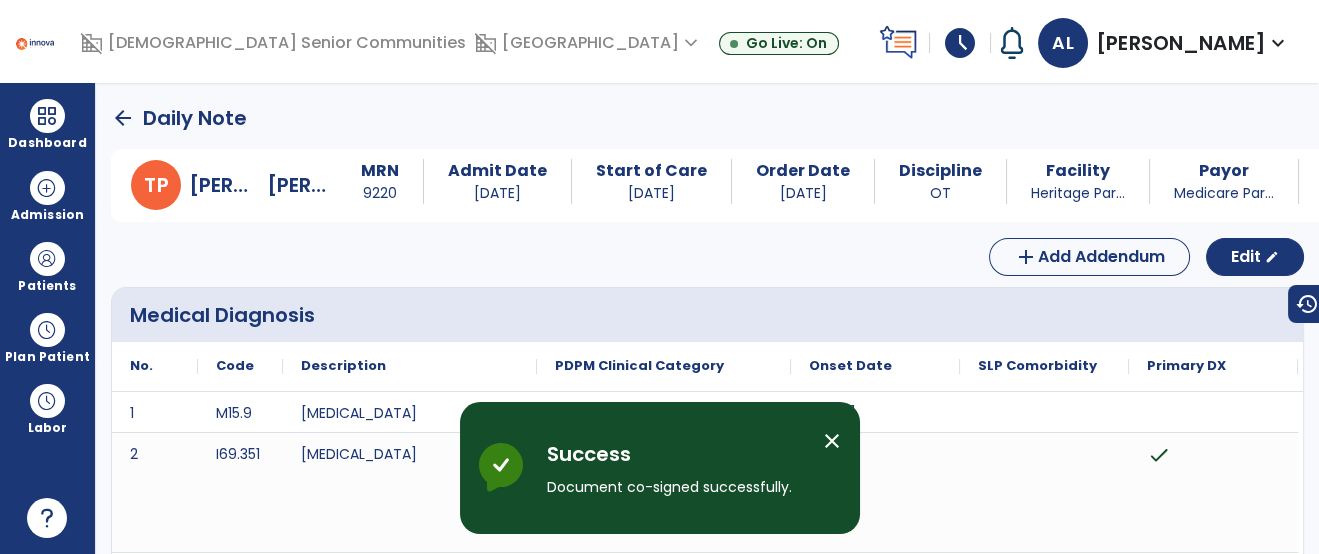 click on "arrow_back" 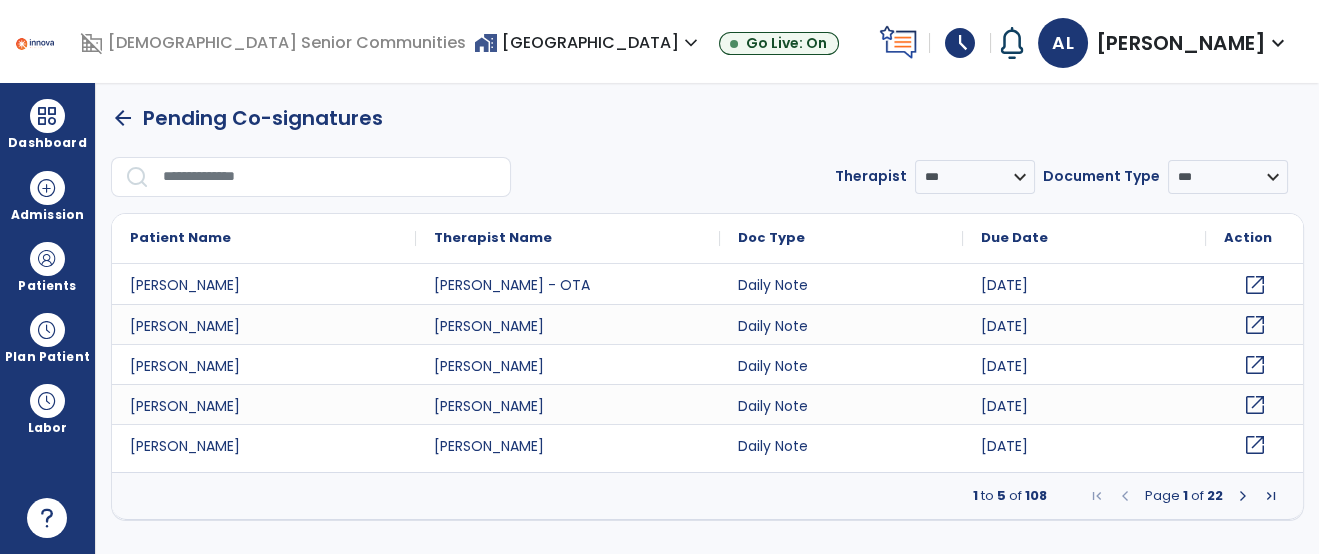 click at bounding box center (330, 177) 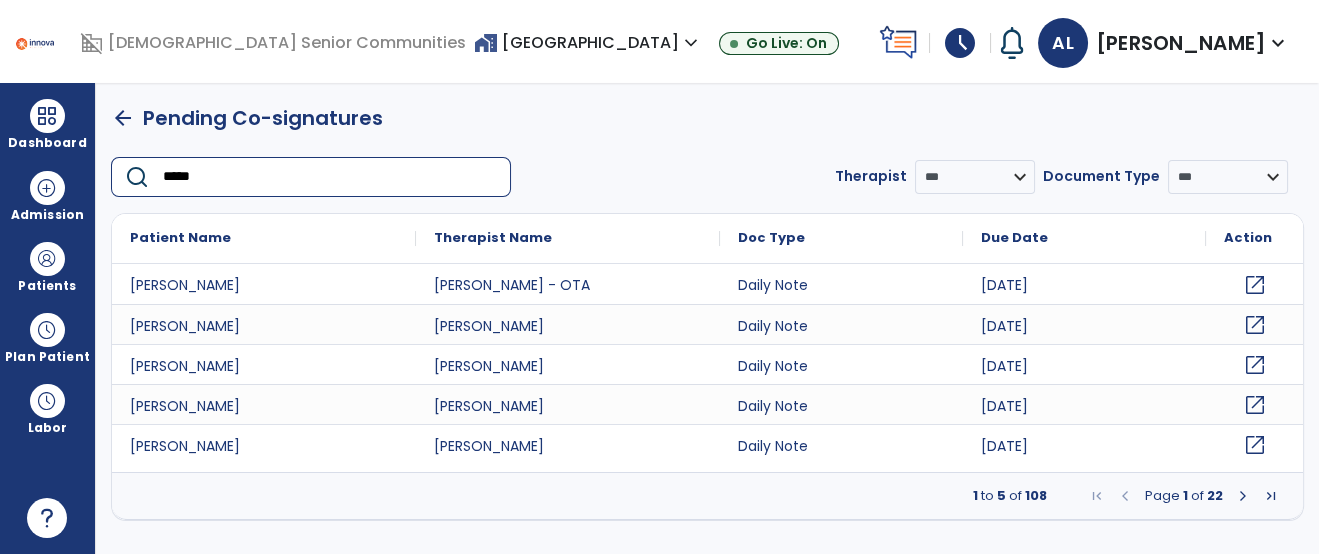 type on "******" 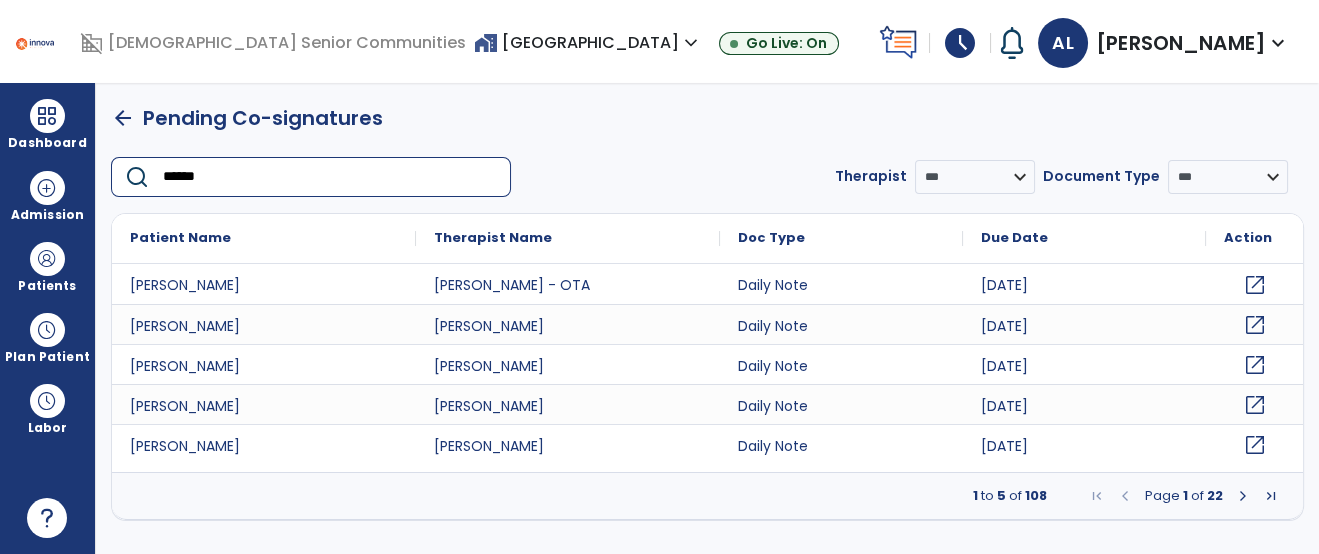 click on "arrow_back" 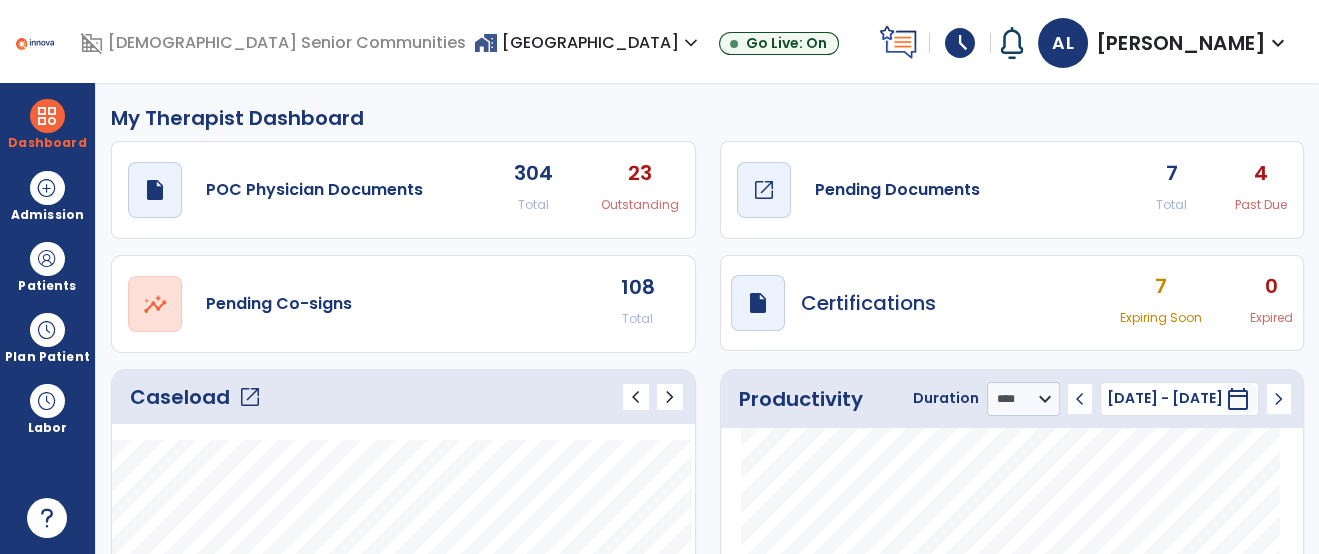 click on "draft   open_in_new  Pending Documents" 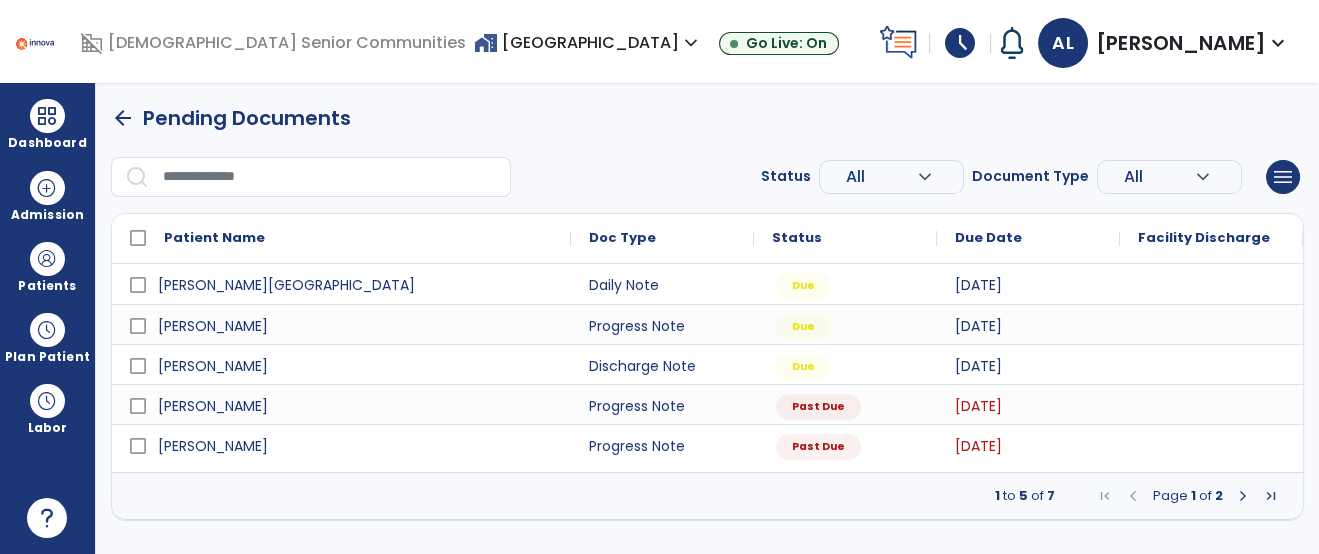 click at bounding box center [330, 177] 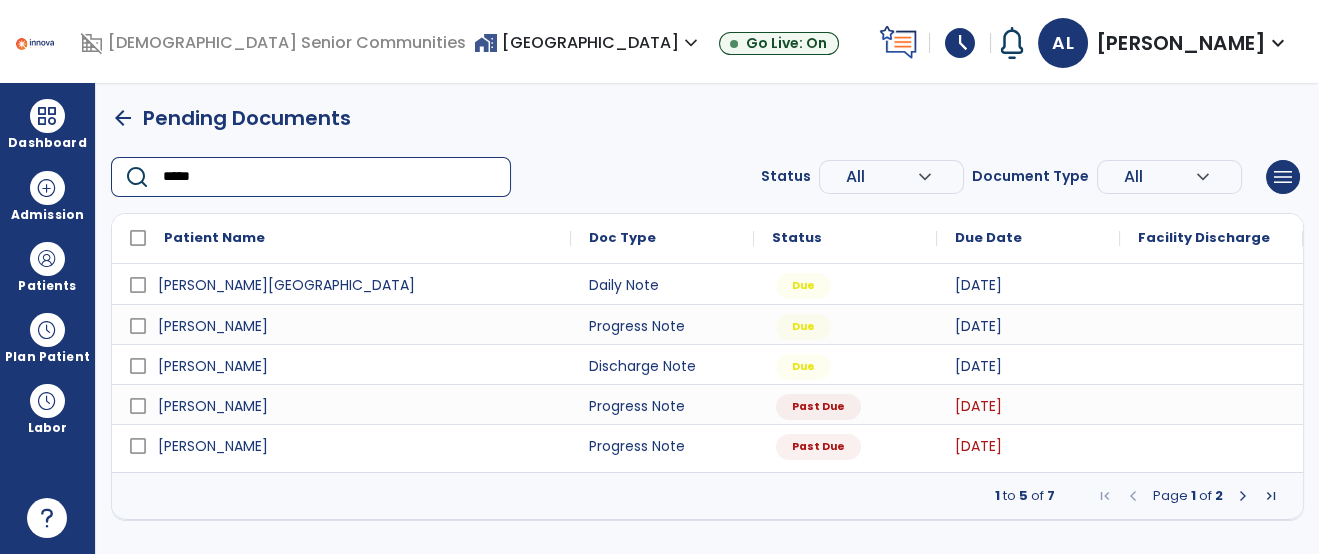 type on "******" 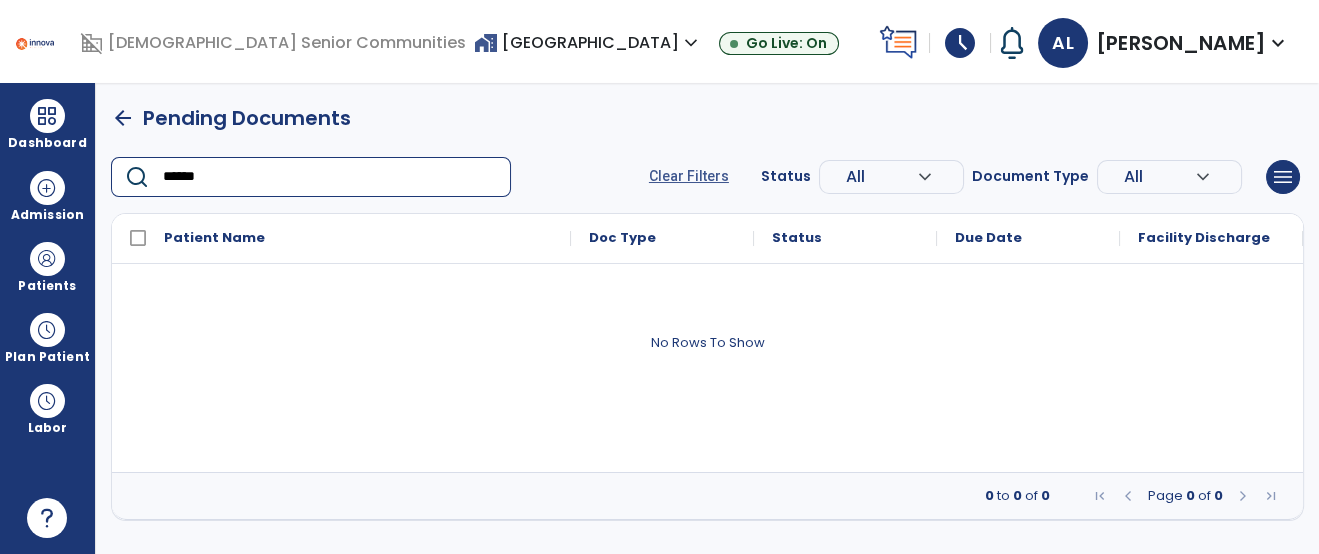 click on "arrow_back" at bounding box center (123, 118) 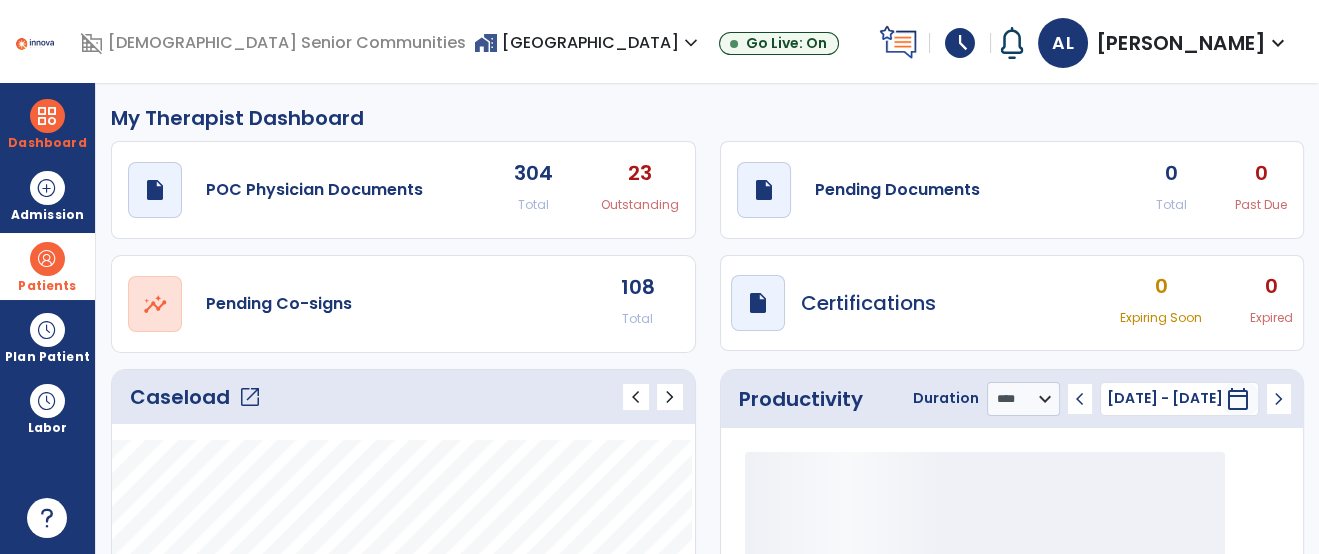 click on "Patients" at bounding box center (47, 286) 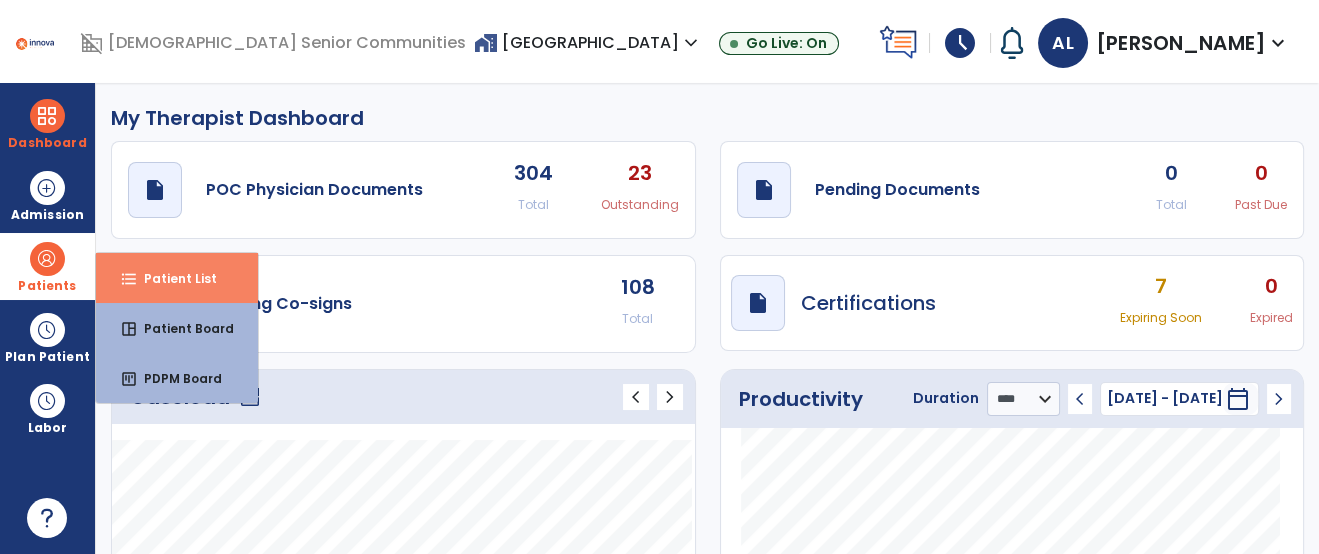 click on "Patient List" at bounding box center (172, 278) 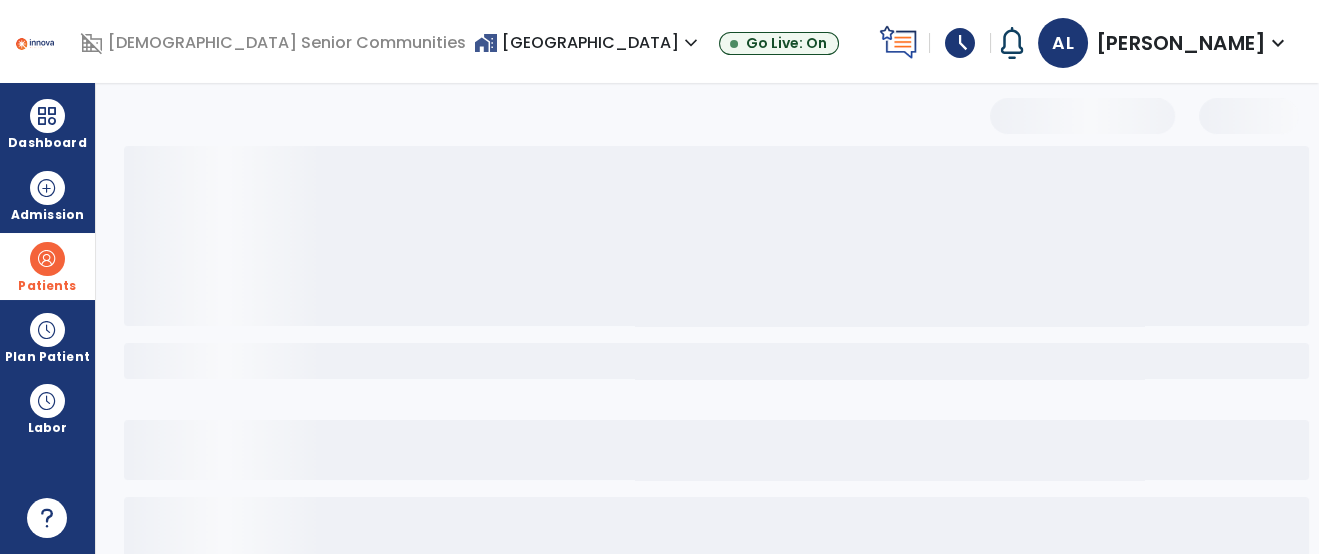 select on "***" 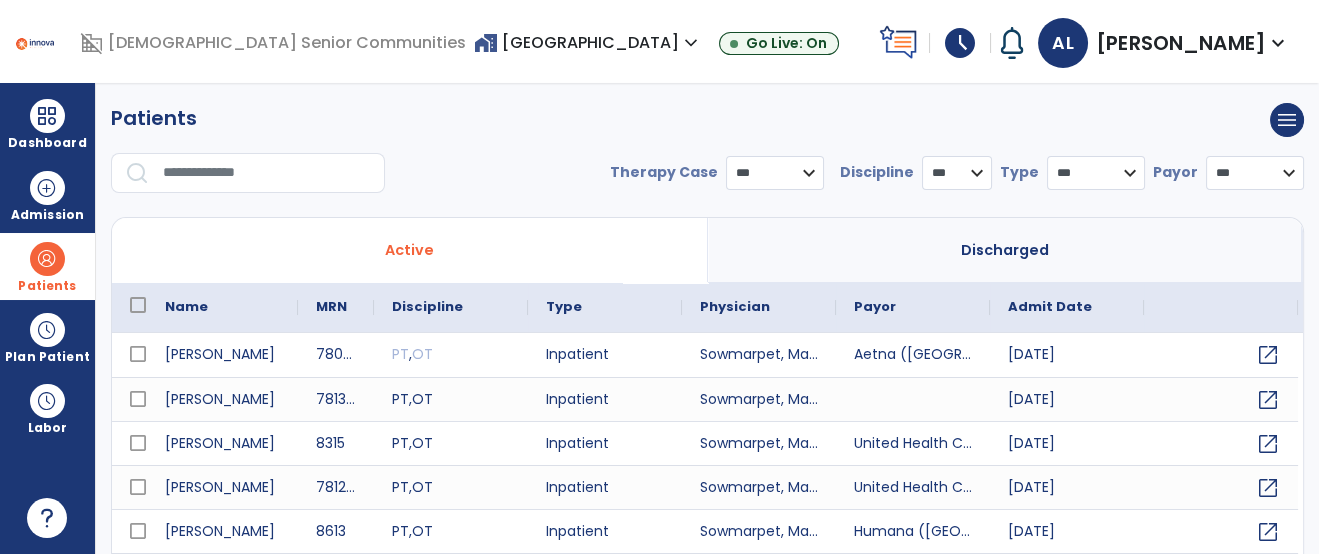 click at bounding box center (267, 173) 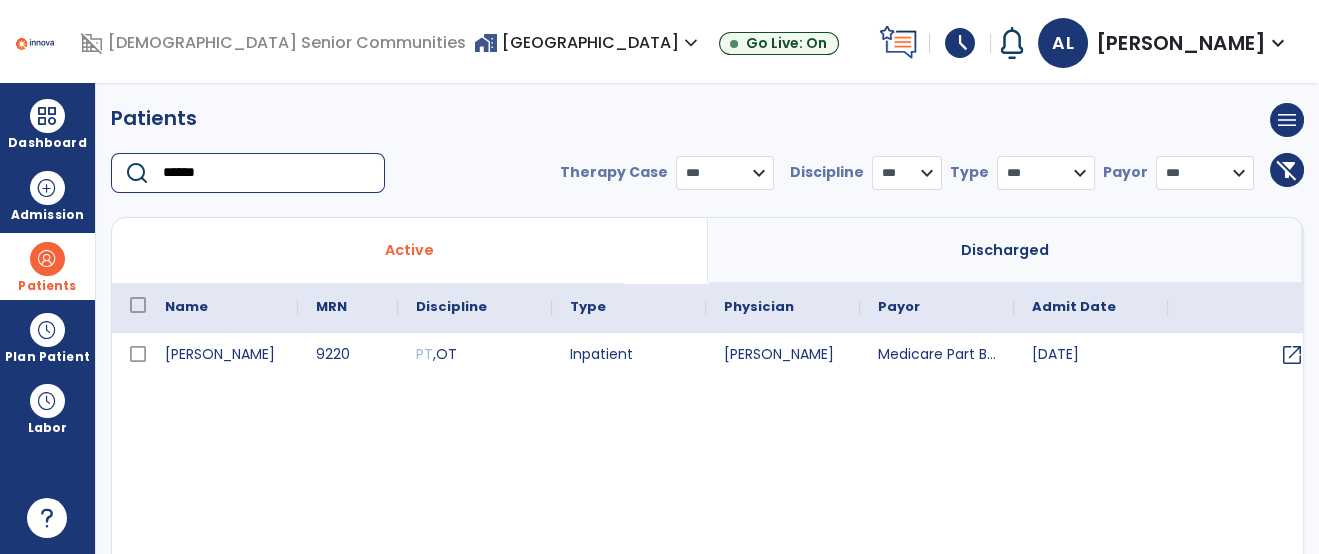 type on "******" 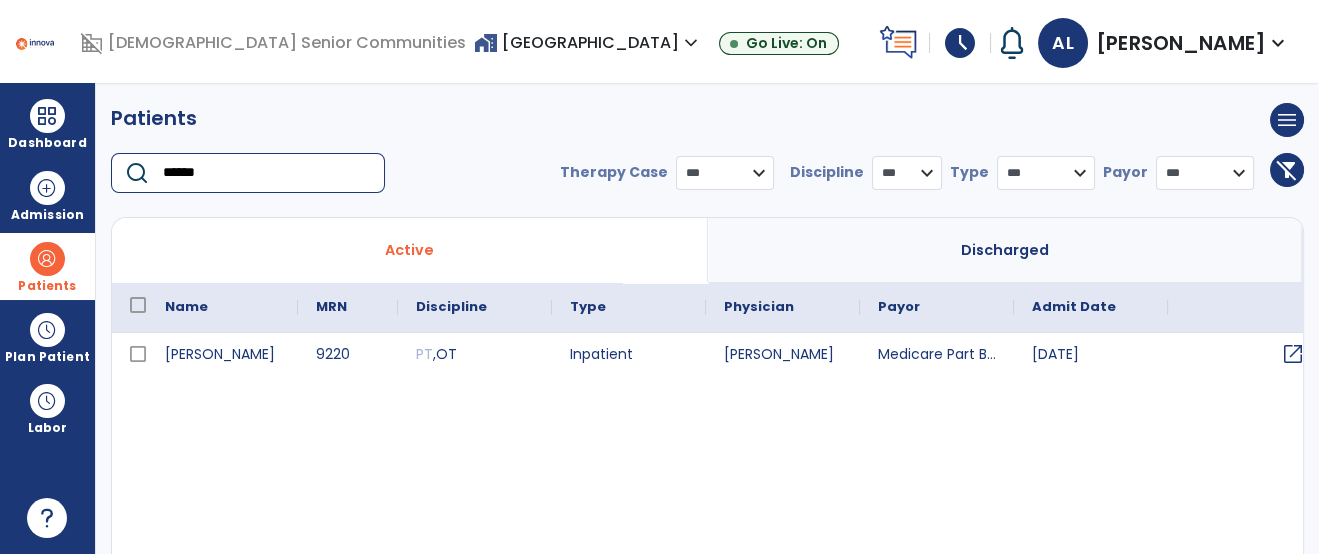 click on "open_in_new" at bounding box center [1245, 355] 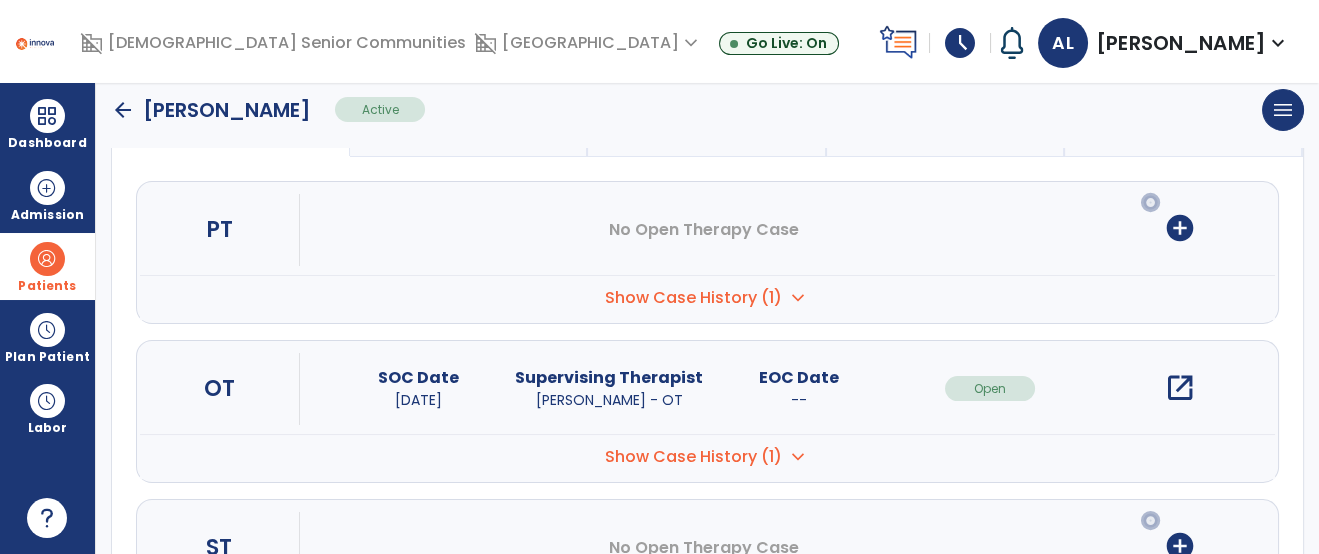 scroll, scrollTop: 246, scrollLeft: 0, axis: vertical 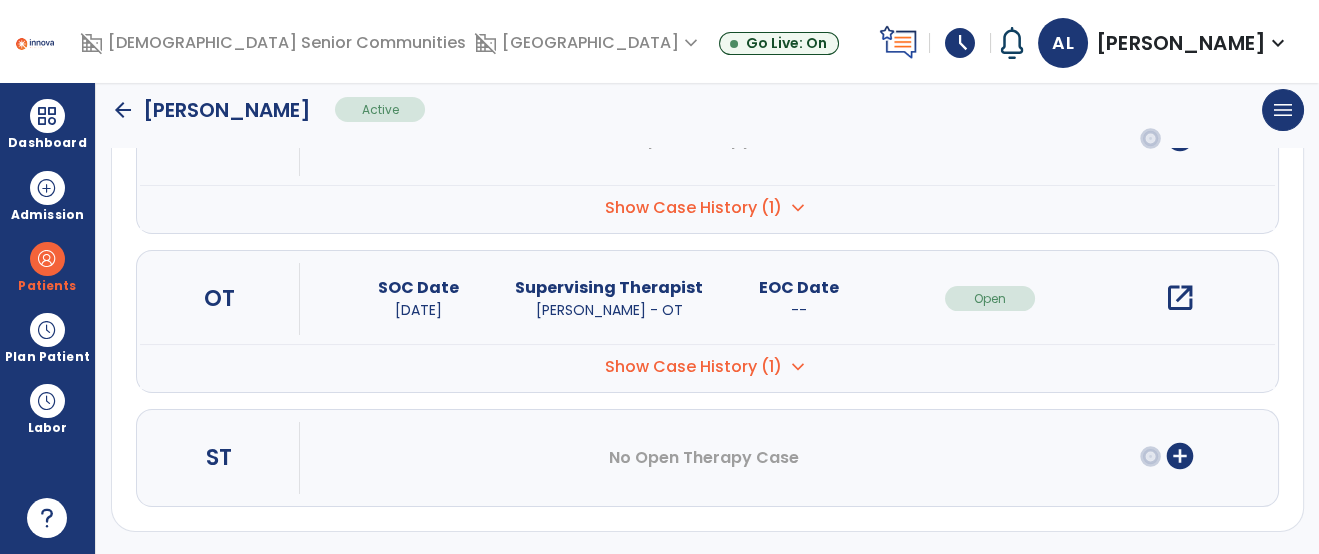 click on "open_in_new" at bounding box center [1180, 298] 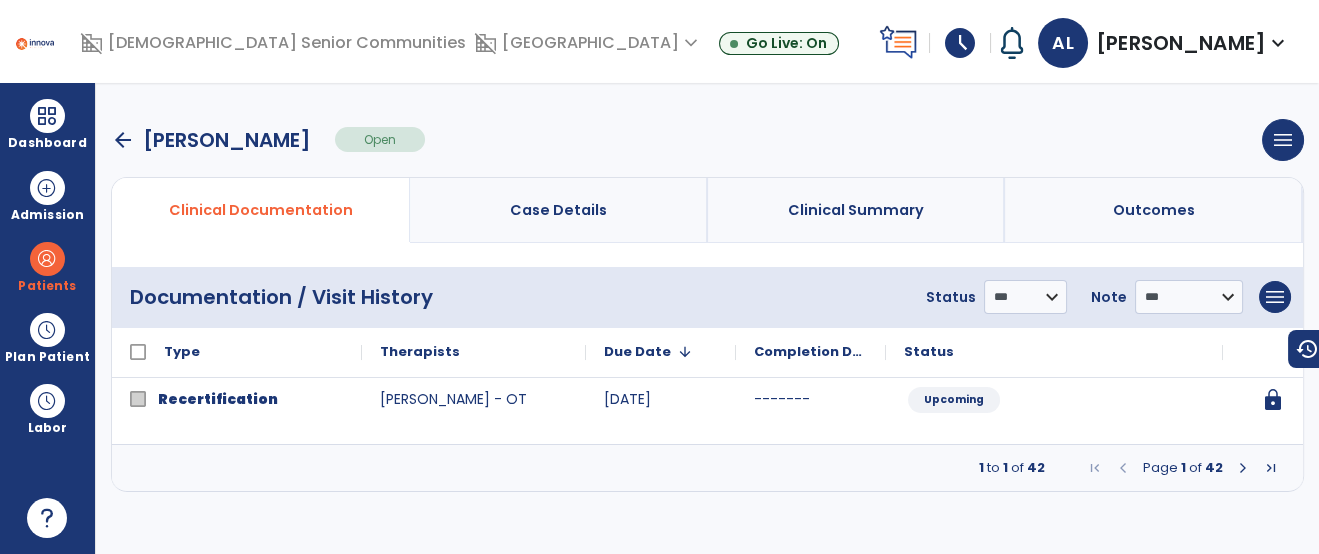 scroll, scrollTop: 0, scrollLeft: 0, axis: both 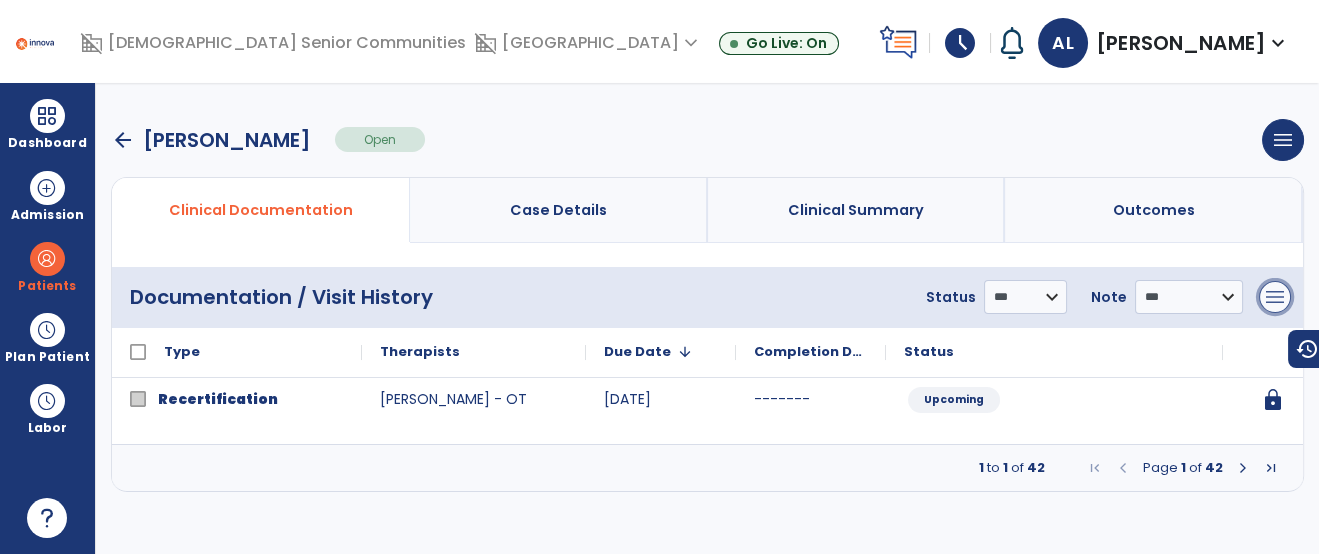 click on "menu" at bounding box center [1275, 297] 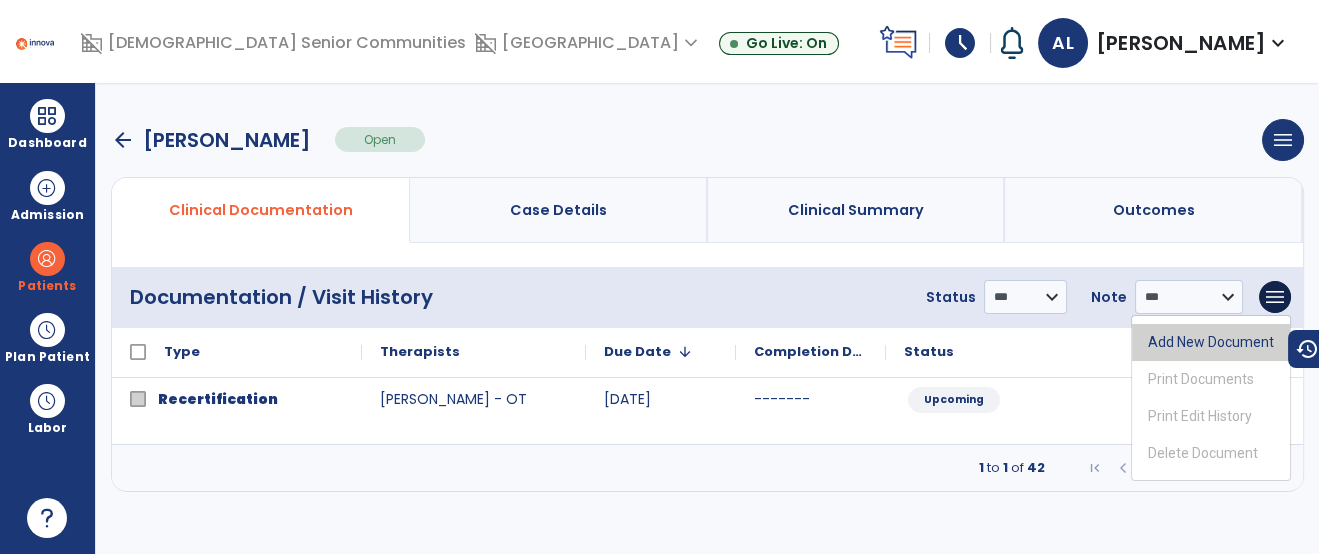 click on "Add New Document" at bounding box center (1211, 342) 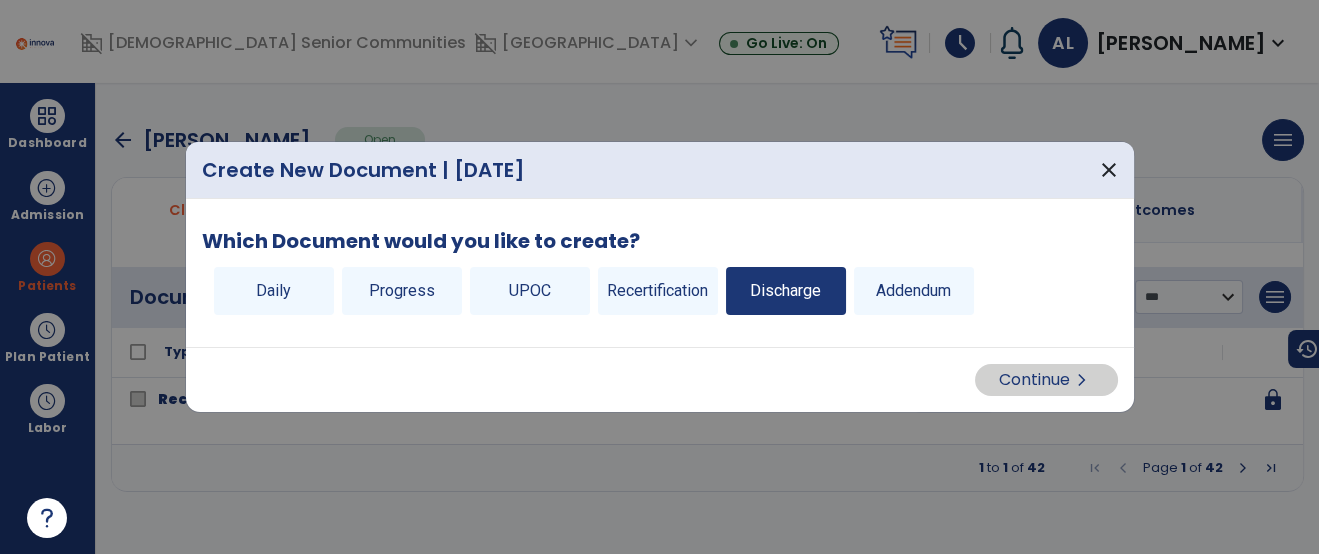 click on "Discharge" at bounding box center (786, 291) 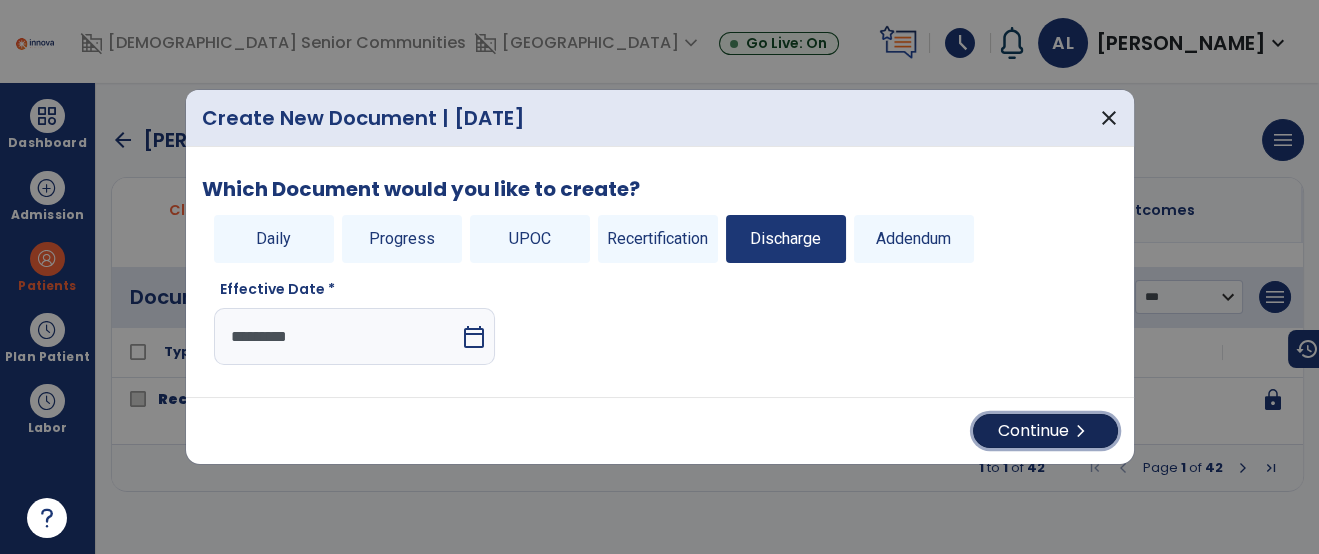 click on "chevron_right" at bounding box center [1081, 431] 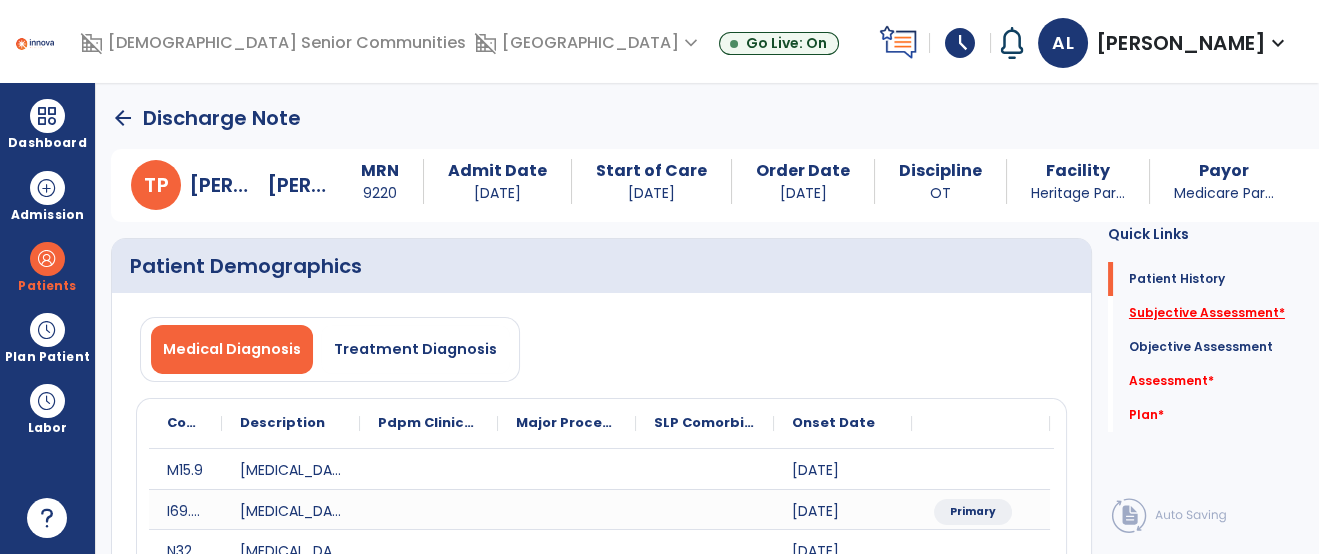 click on "Subjective Assessment   *" 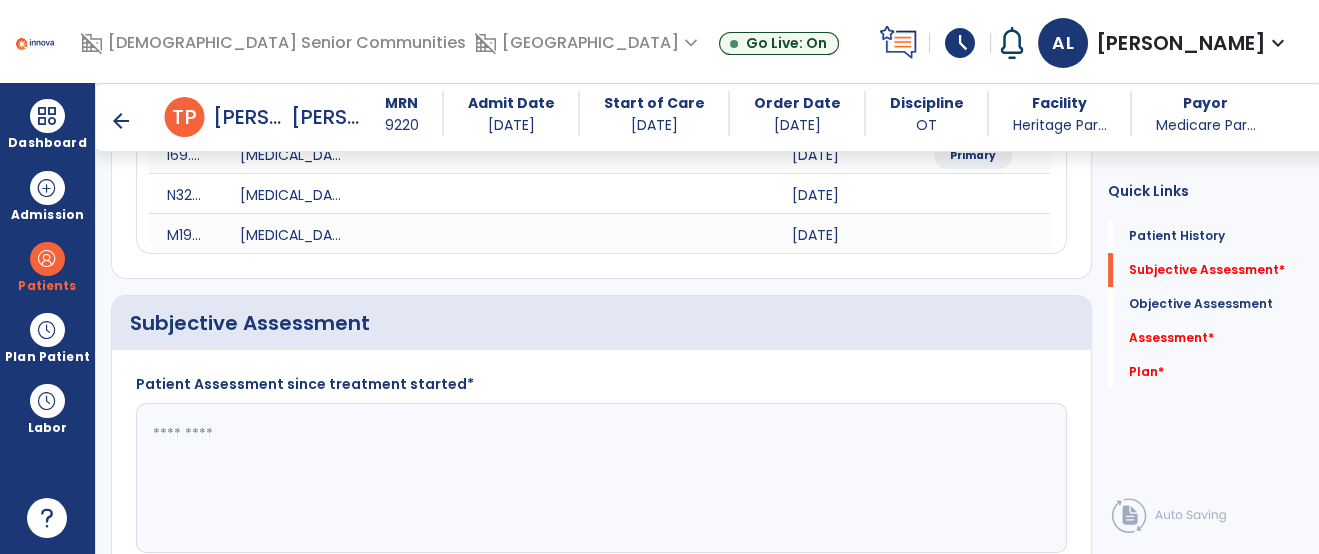 scroll, scrollTop: 473, scrollLeft: 0, axis: vertical 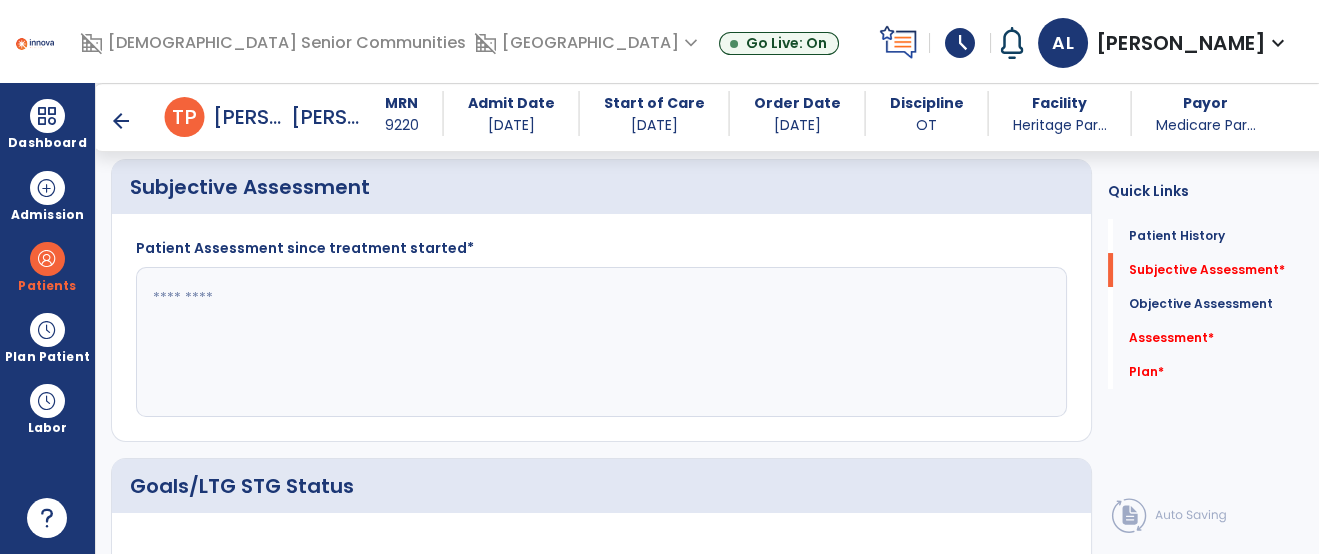 click 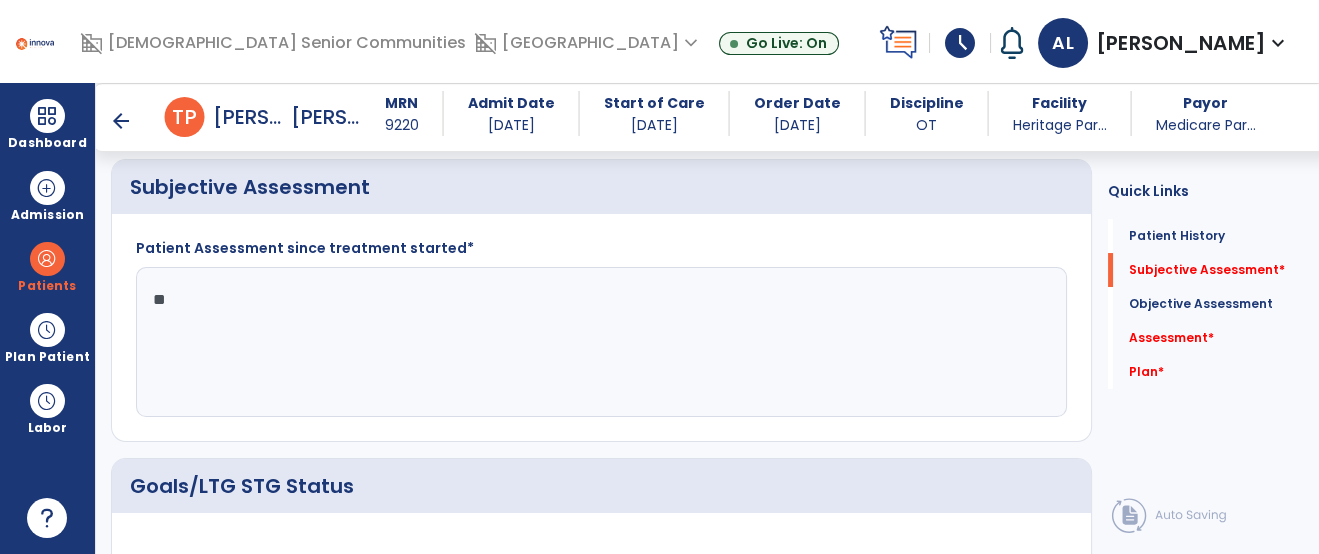 type on "*" 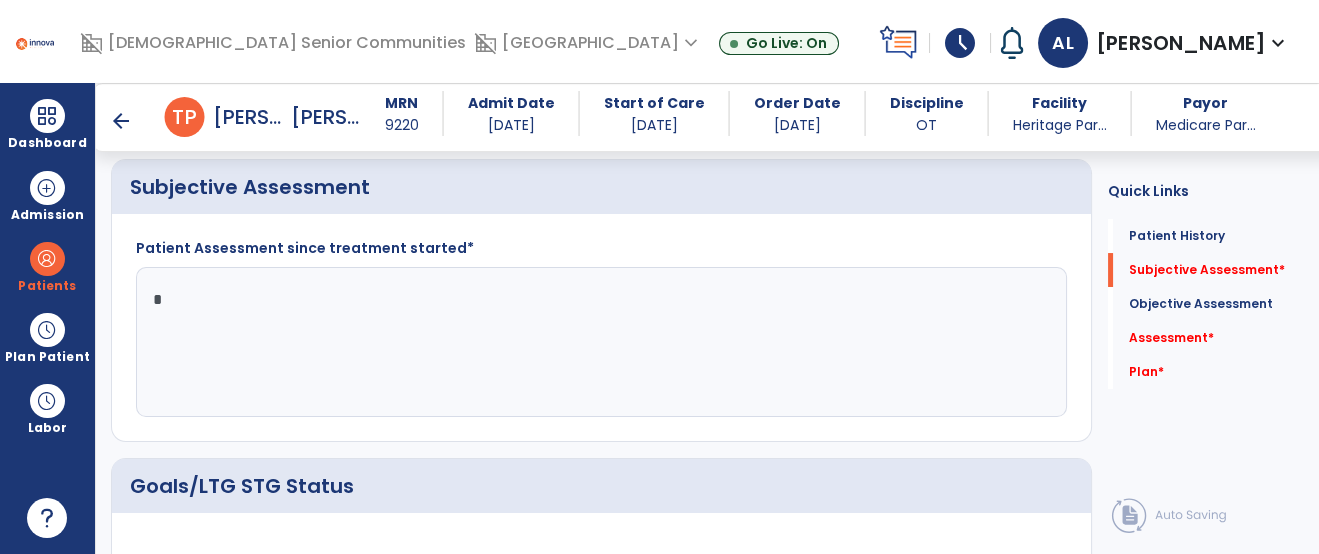 type 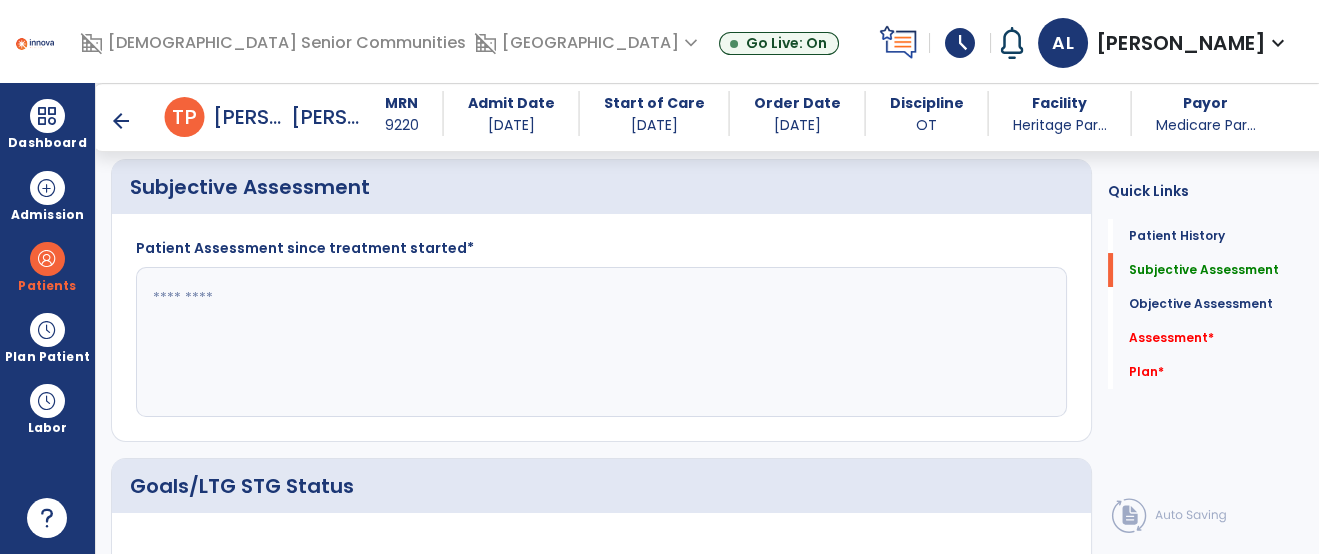 click on "Quick Links  Patient History   Patient History   Subjective Assessment   Subjective Assessment   Objective Assessment   Objective Assessment   Assessment   *  Assessment   *  Plan   *  Plan   *" 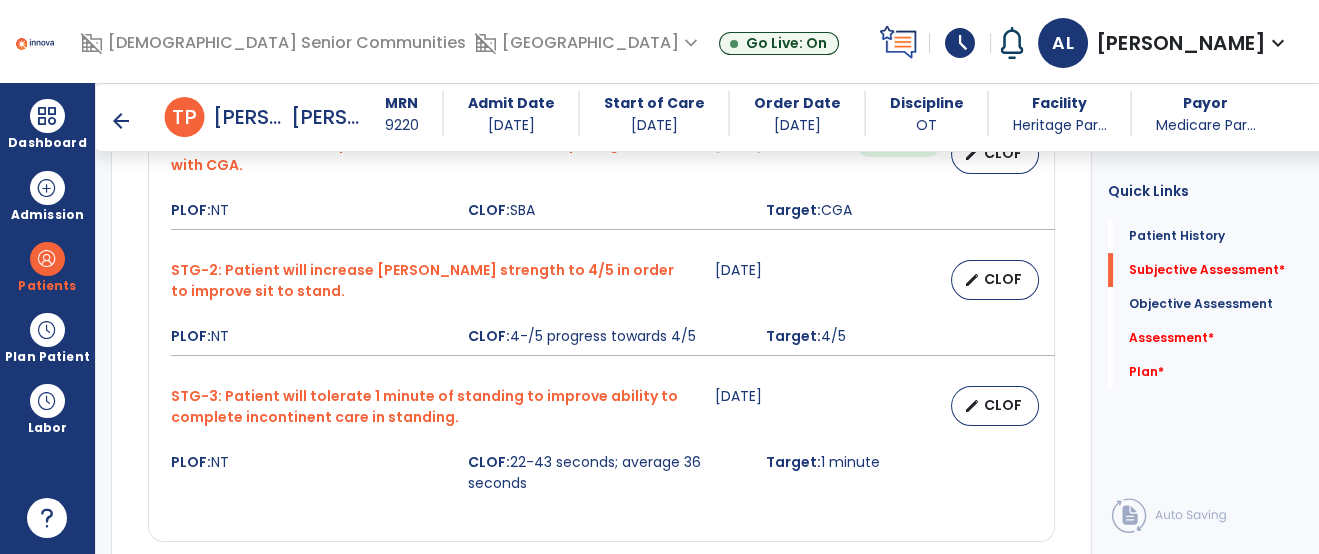 scroll, scrollTop: 1139, scrollLeft: 0, axis: vertical 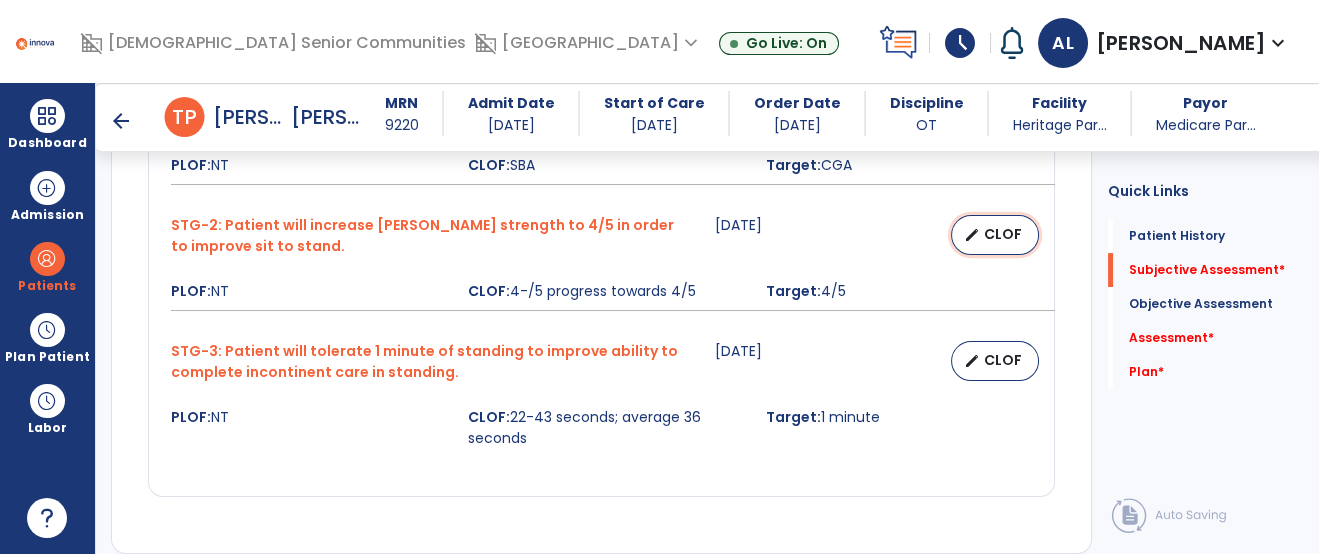 click on "CLOF" at bounding box center [1003, 234] 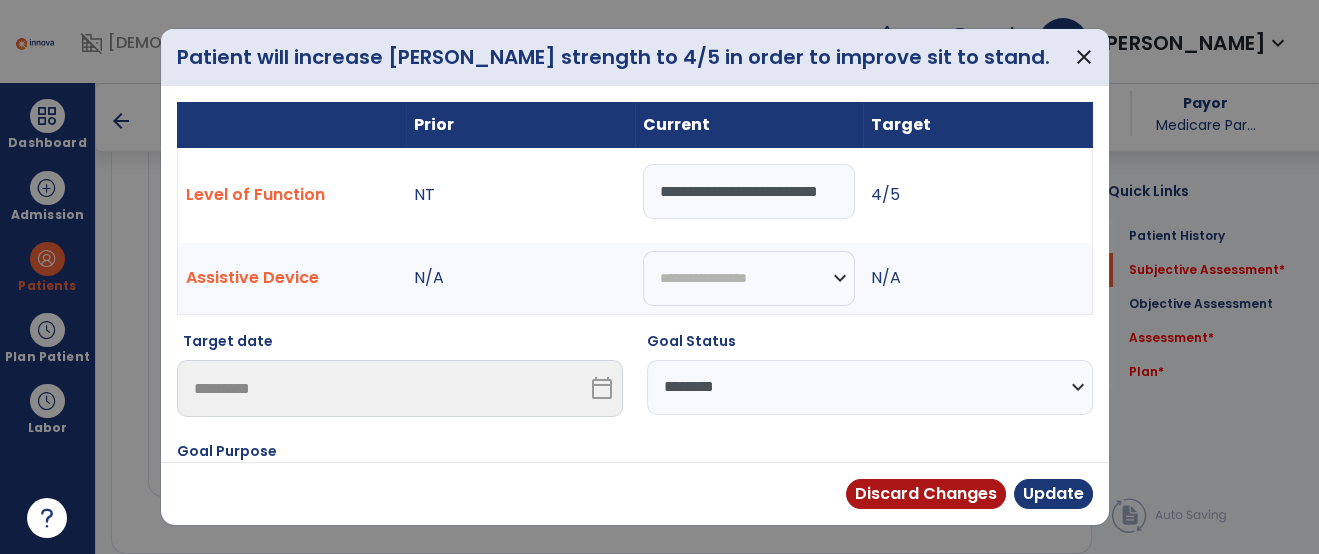 click on "**********" at bounding box center (749, 191) 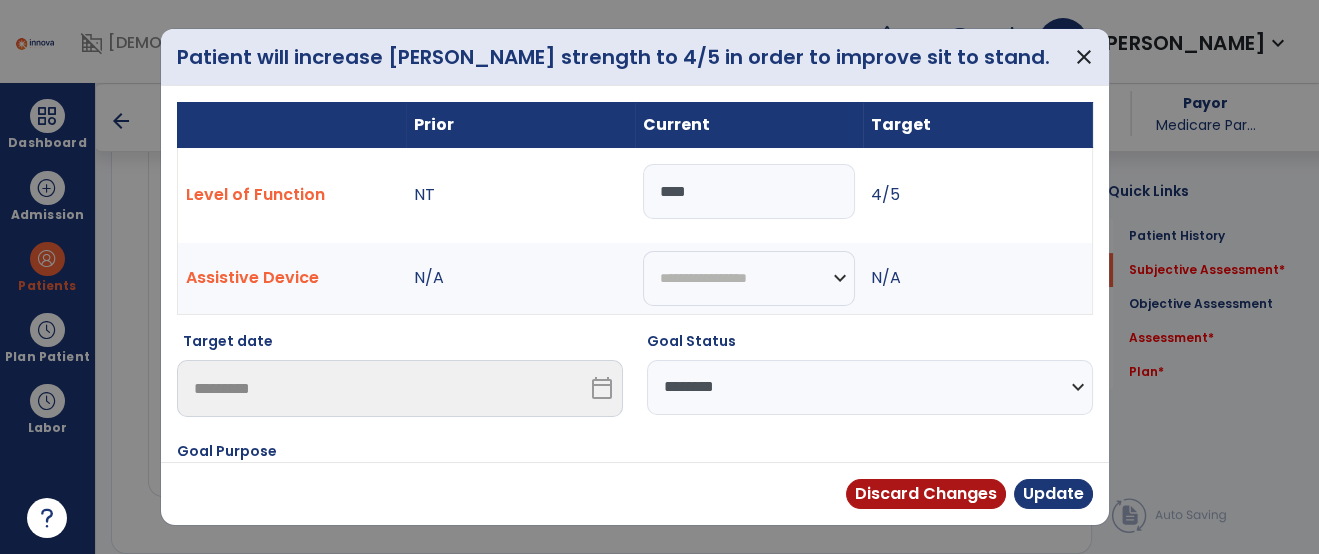 type on "***" 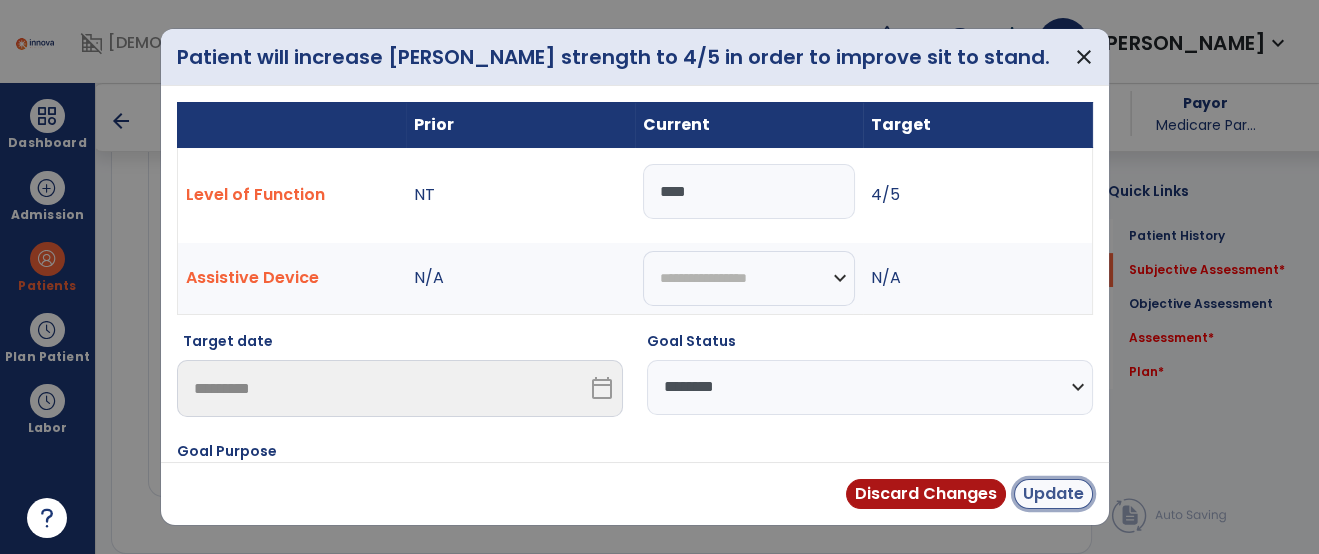 click on "Update" at bounding box center (1053, 494) 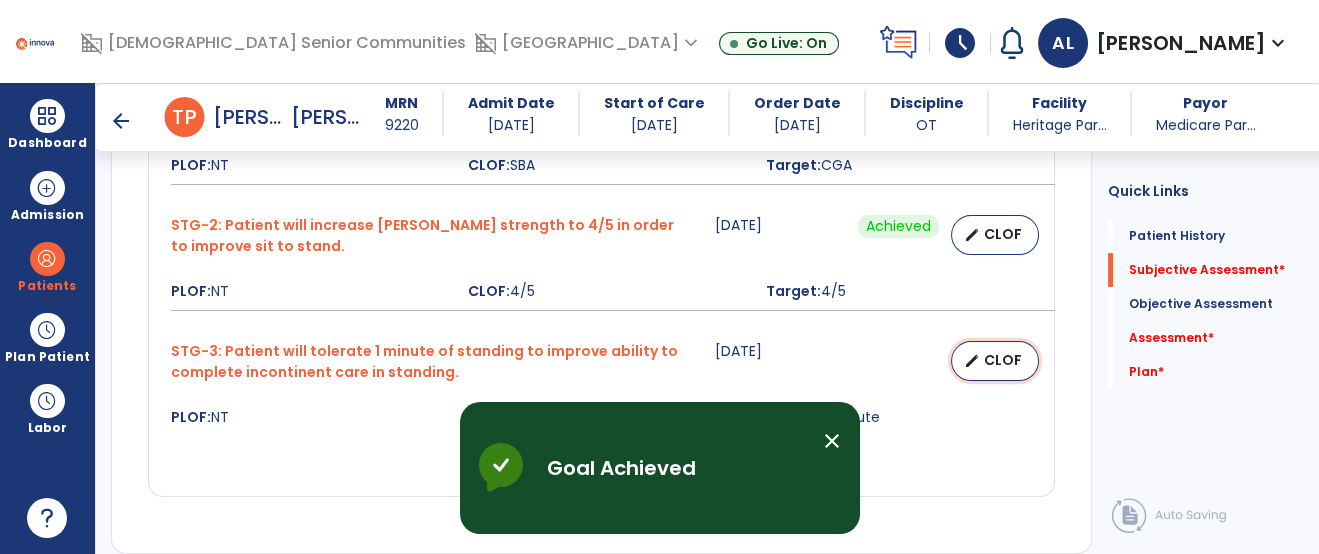 click on "CLOF" at bounding box center (1003, 360) 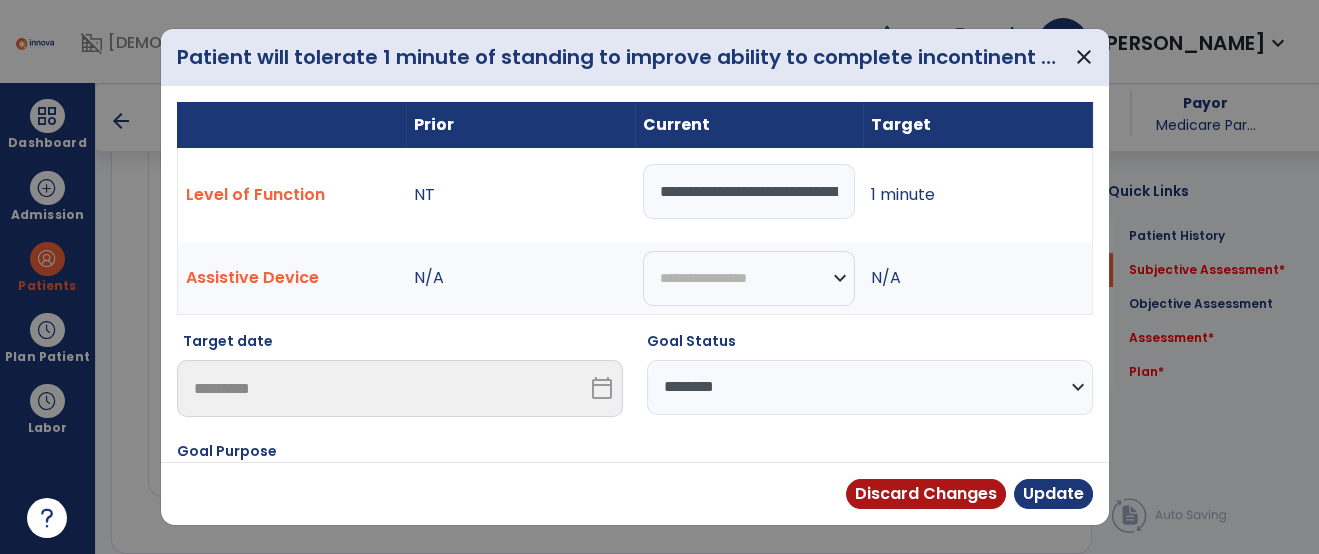 click on "**********" at bounding box center (870, 387) 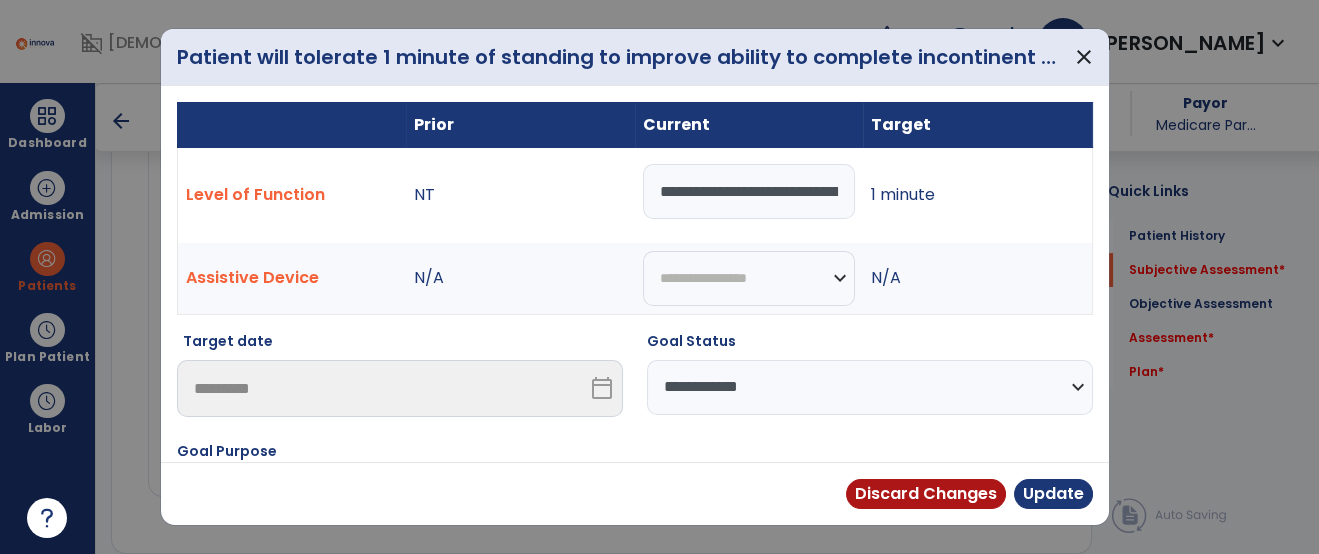 click on "**********" at bounding box center (870, 387) 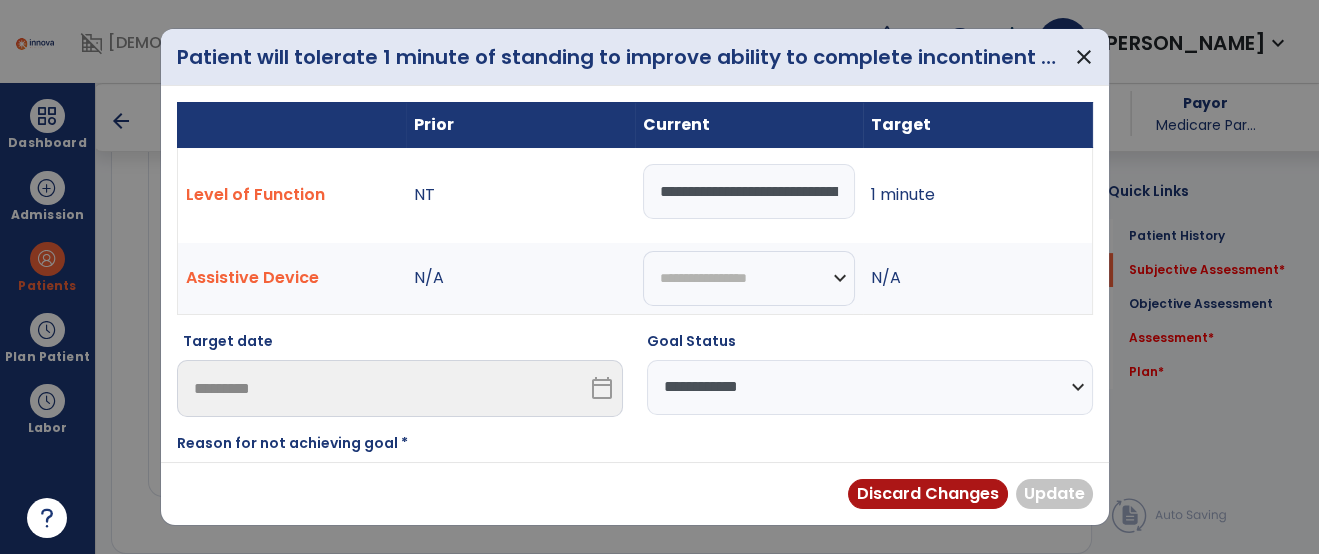 click on "Reason for not achieving goal *" at bounding box center (321, 447) 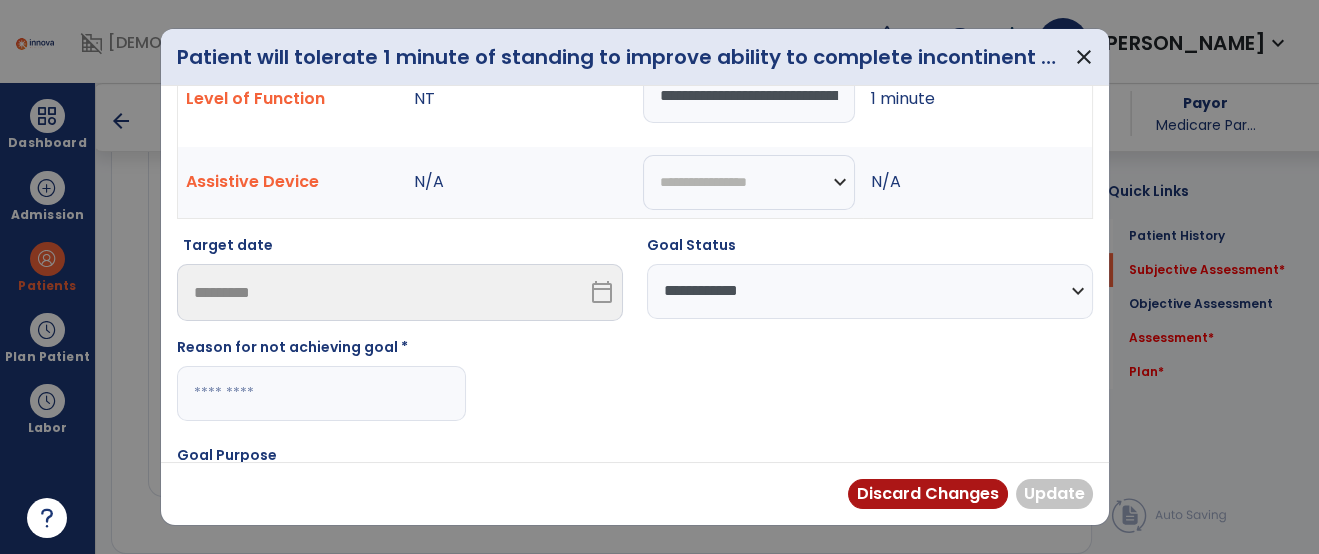 scroll, scrollTop: 133, scrollLeft: 0, axis: vertical 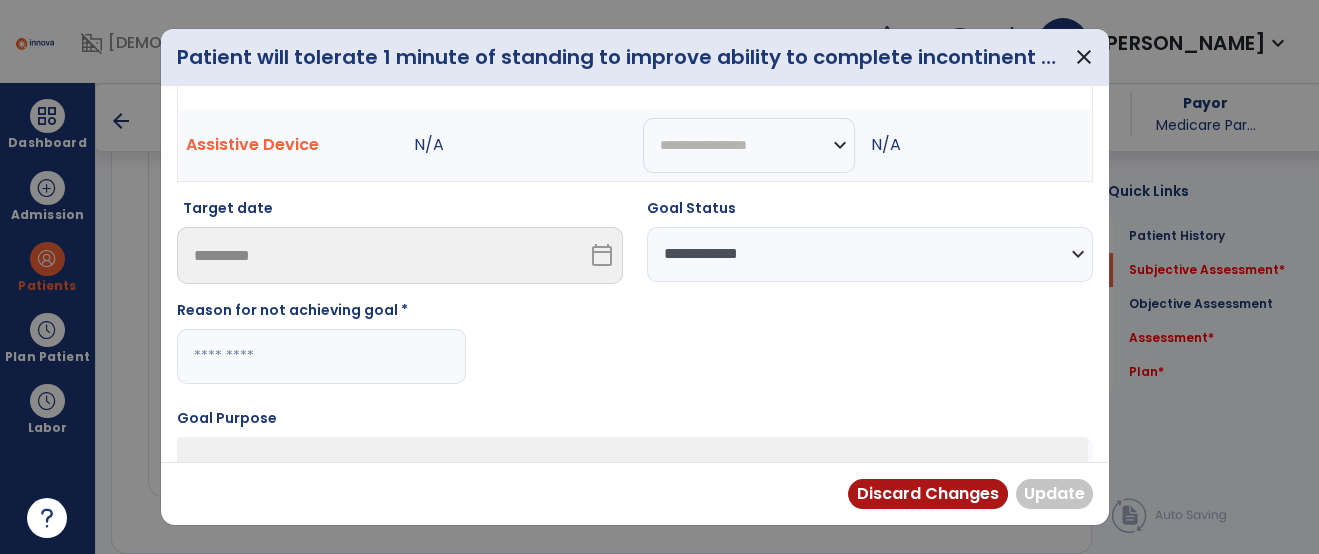 click at bounding box center [321, 356] 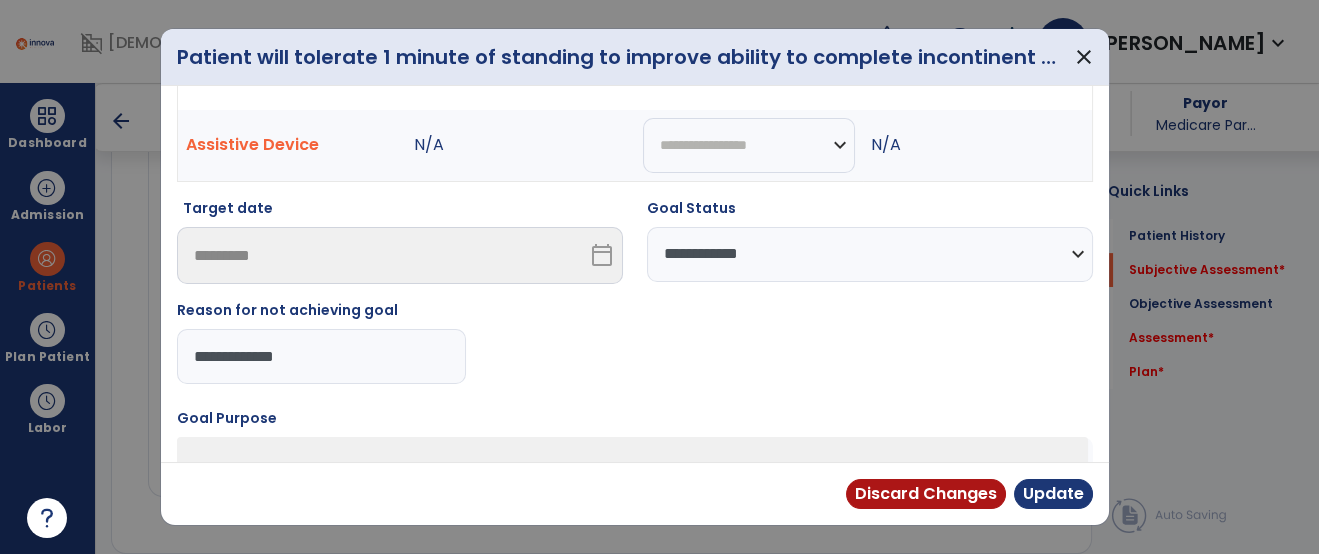 type on "**********" 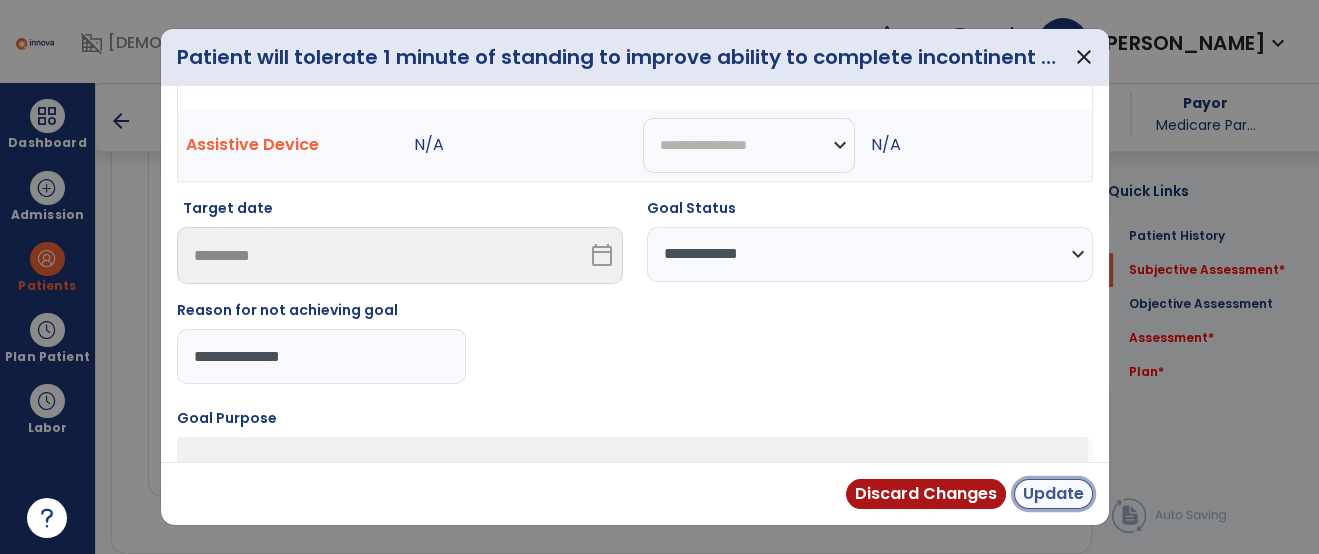 click on "Update" at bounding box center [1053, 494] 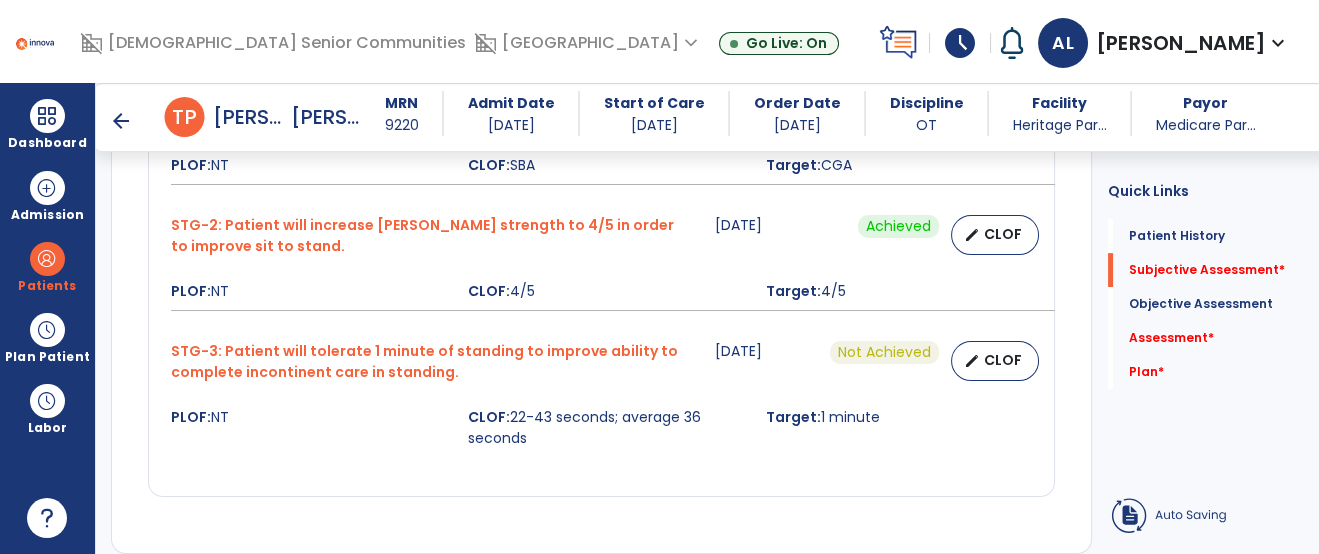 click on "Quick Links  Patient History   Patient History   Subjective Assessment   *  Subjective Assessment   *  Objective Assessment   Objective Assessment   Assessment   *  Assessment   *  Plan   *  Plan   *" 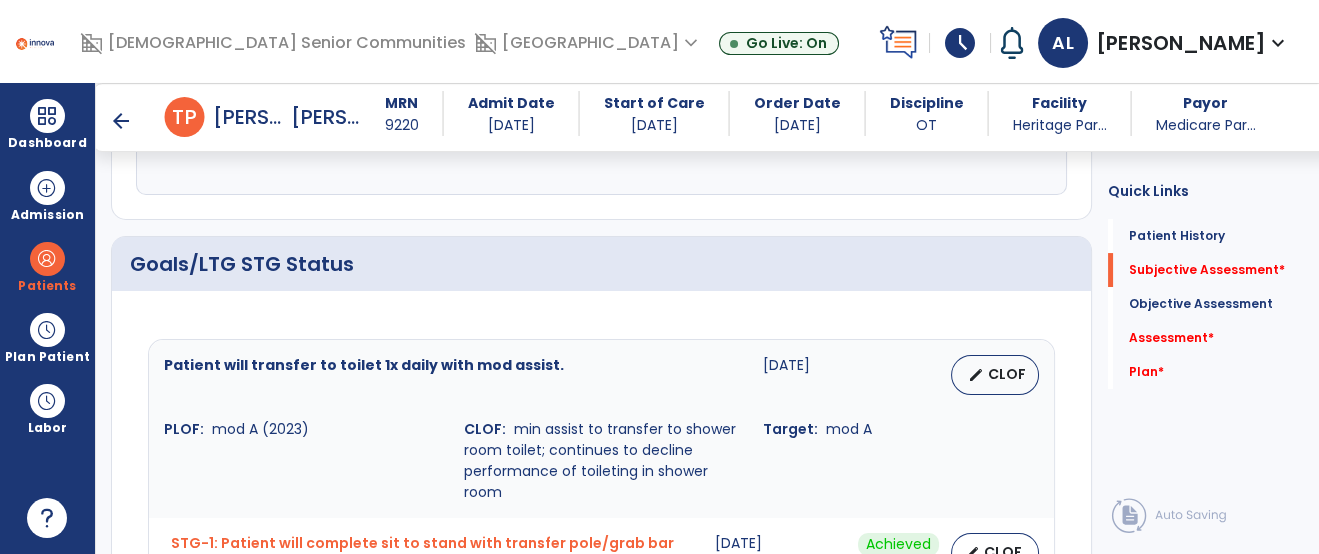scroll, scrollTop: 739, scrollLeft: 0, axis: vertical 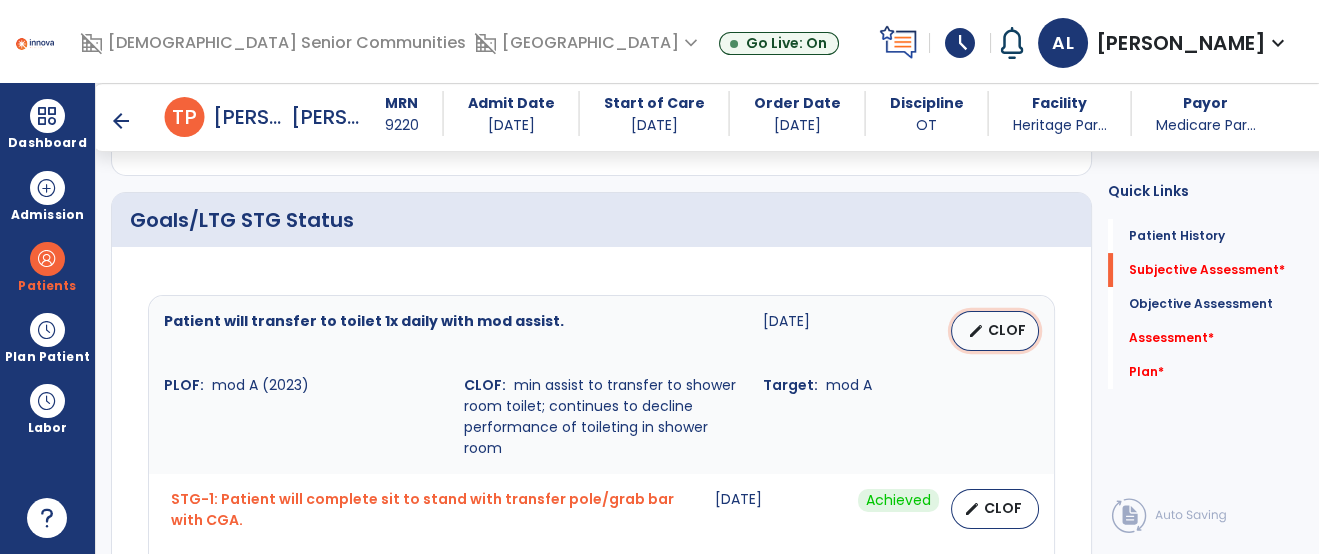 click on "edit" at bounding box center (976, 331) 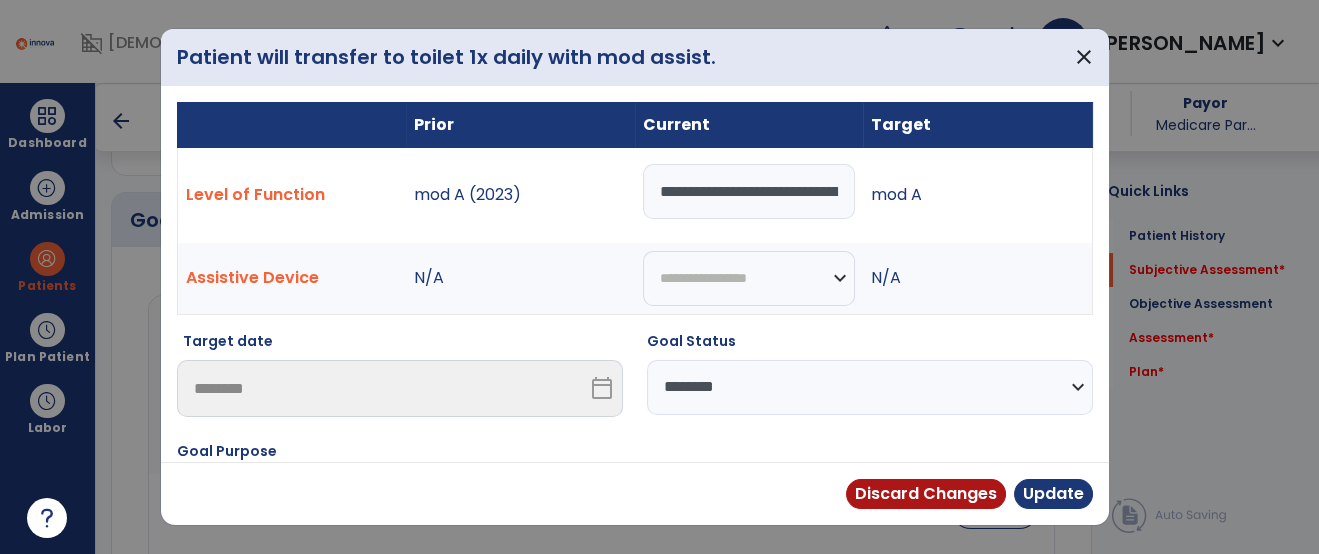click on "**********" at bounding box center [749, 191] 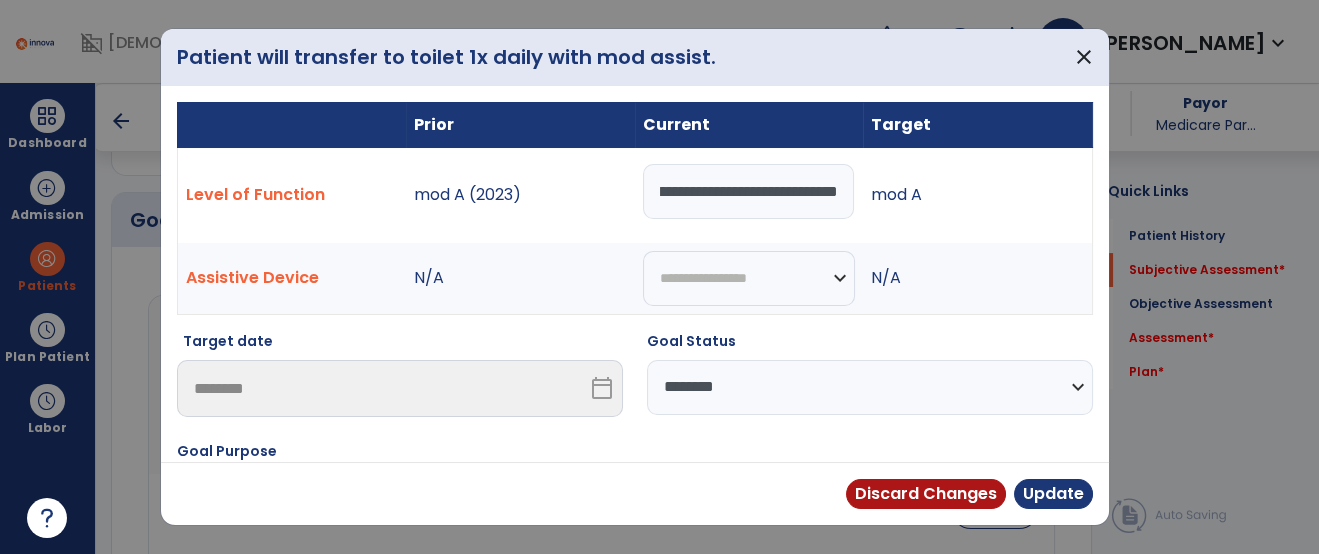 scroll, scrollTop: 0, scrollLeft: 619, axis: horizontal 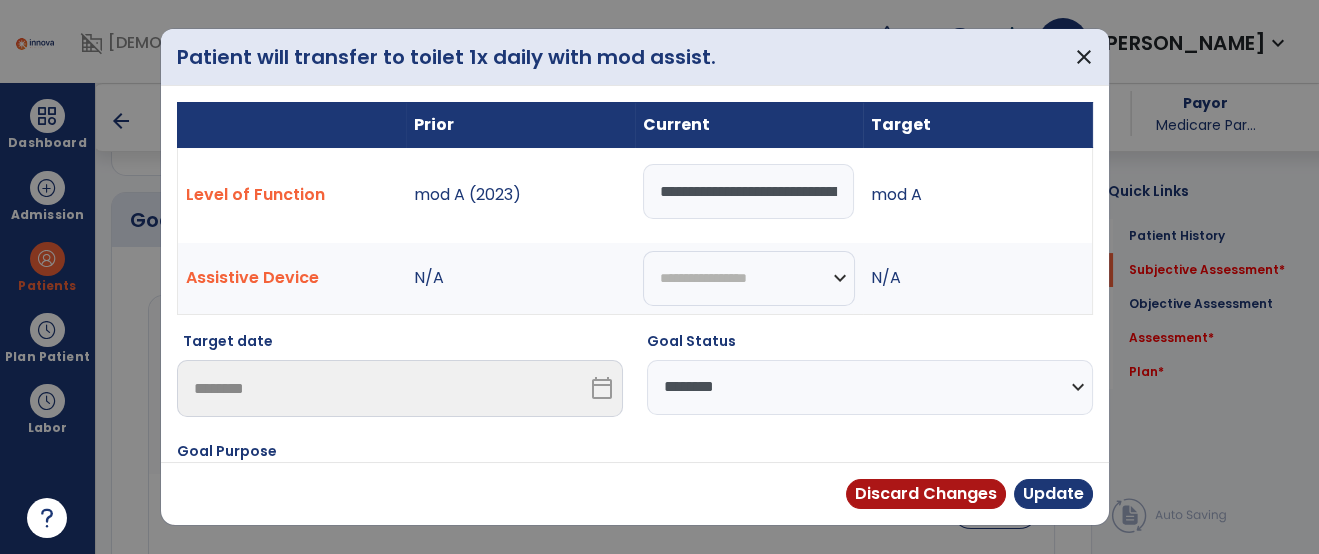 select on "**********" 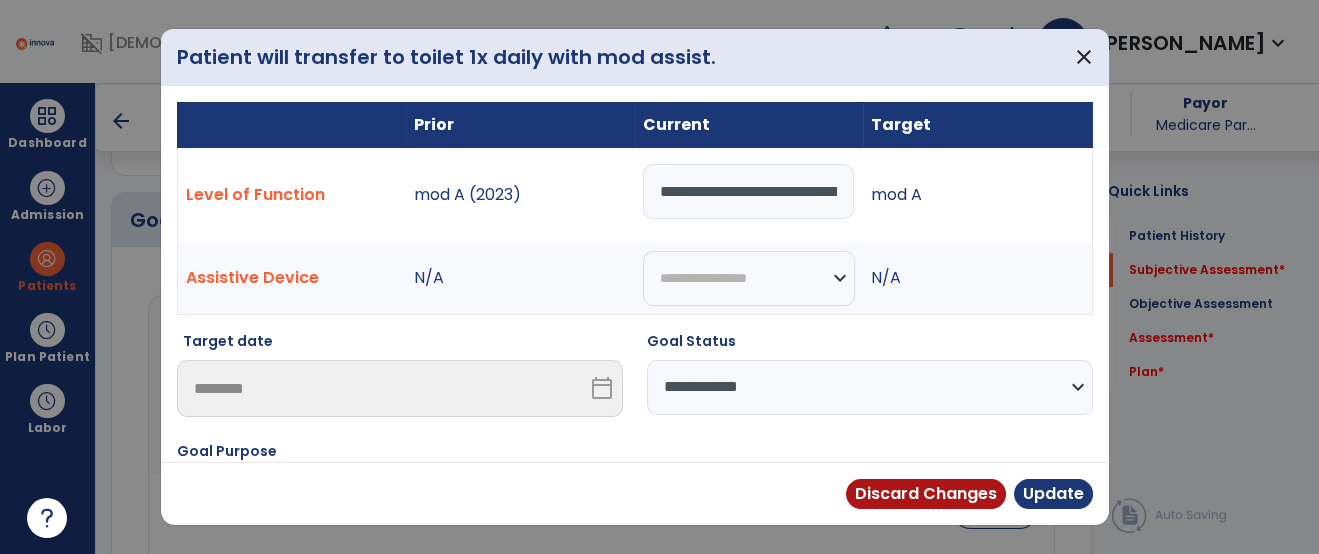 click on "**********" at bounding box center (870, 387) 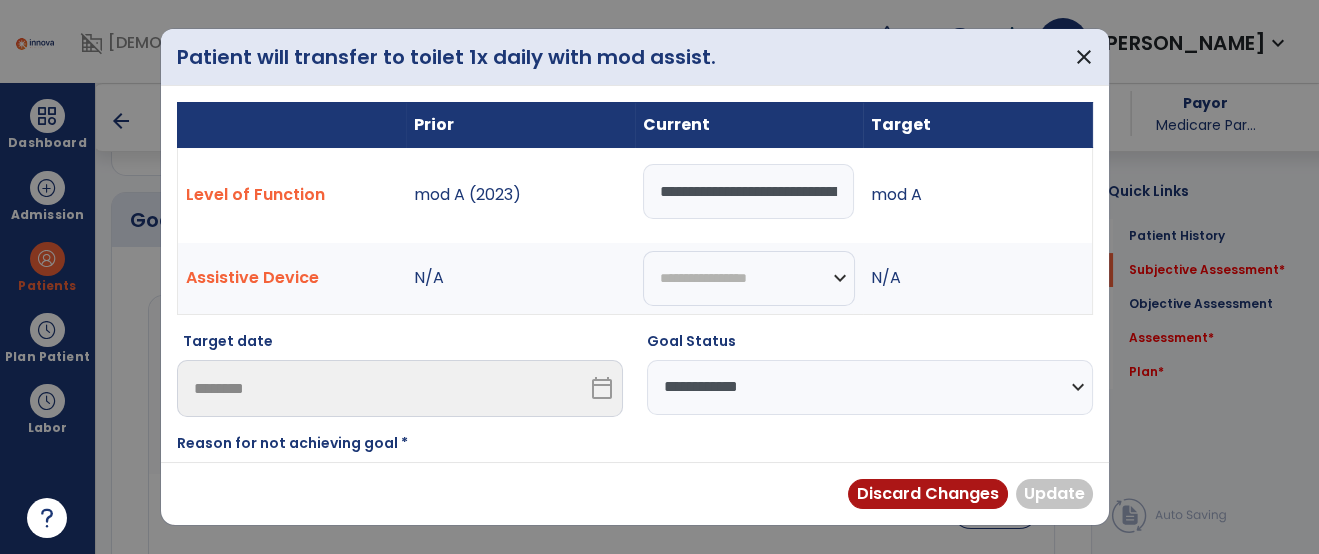 click on "**********" at bounding box center [635, 410] 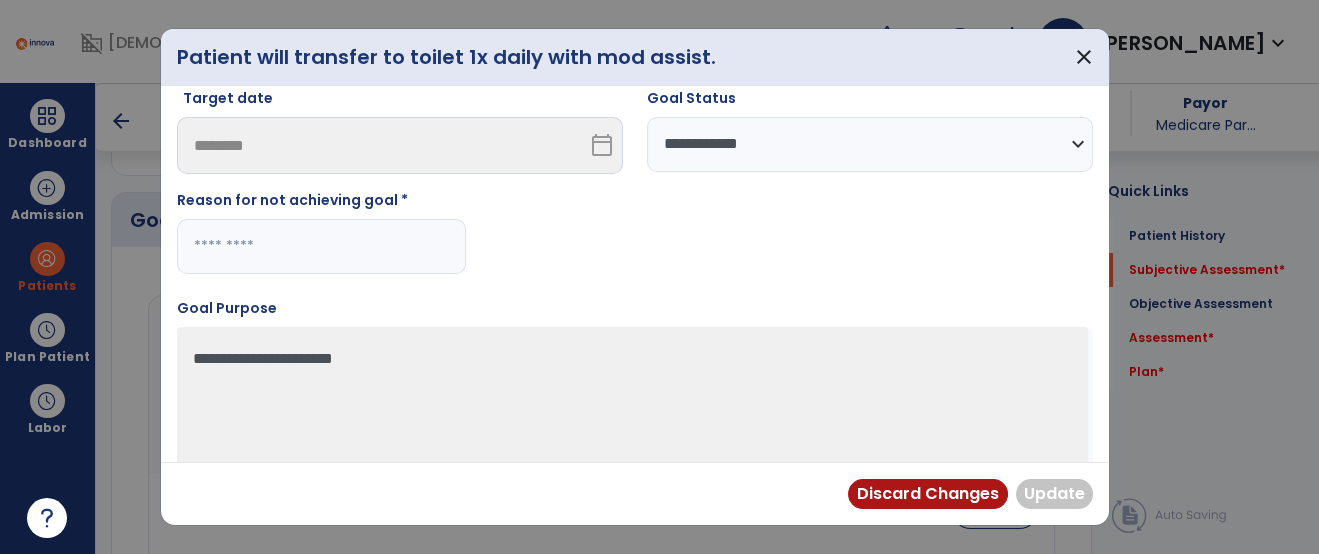 scroll, scrollTop: 270, scrollLeft: 0, axis: vertical 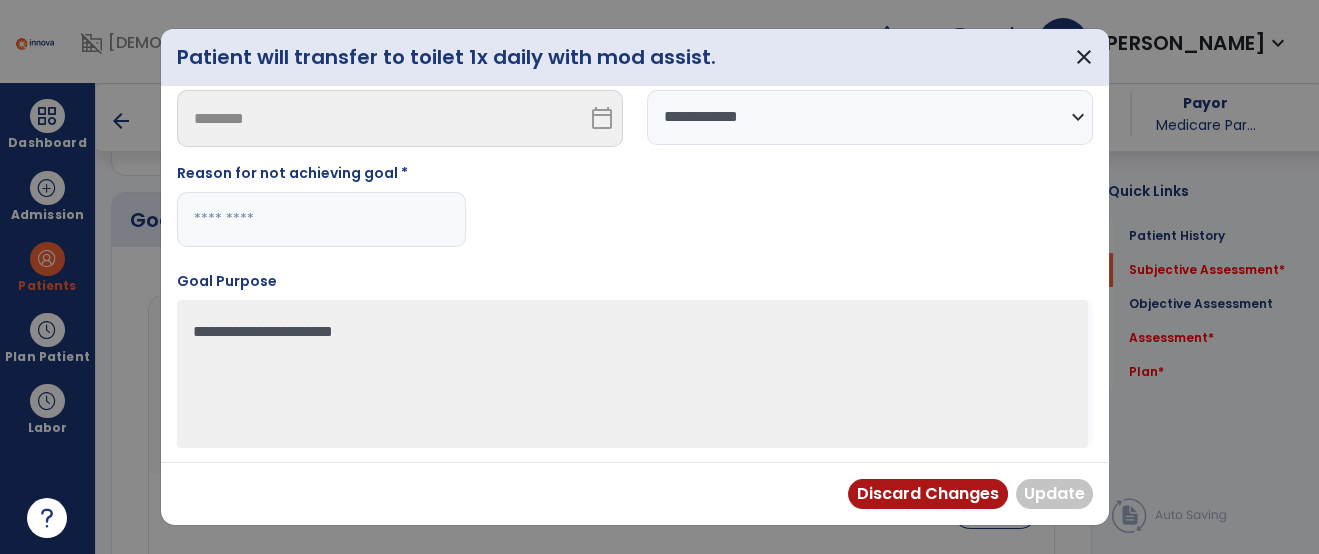 click at bounding box center (321, 219) 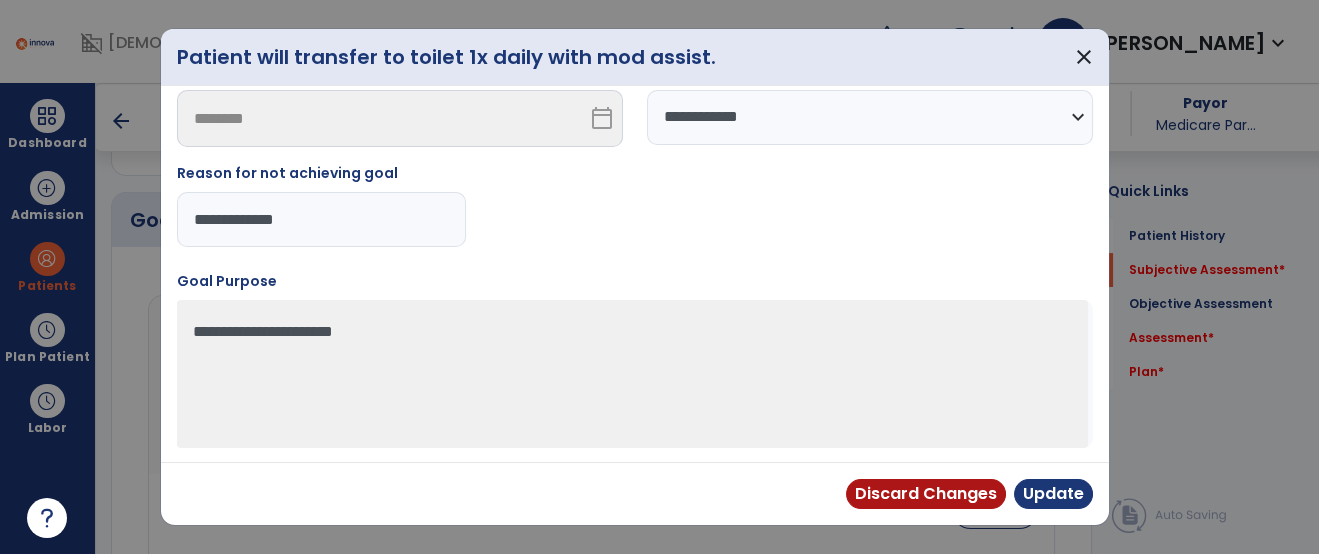 type on "**********" 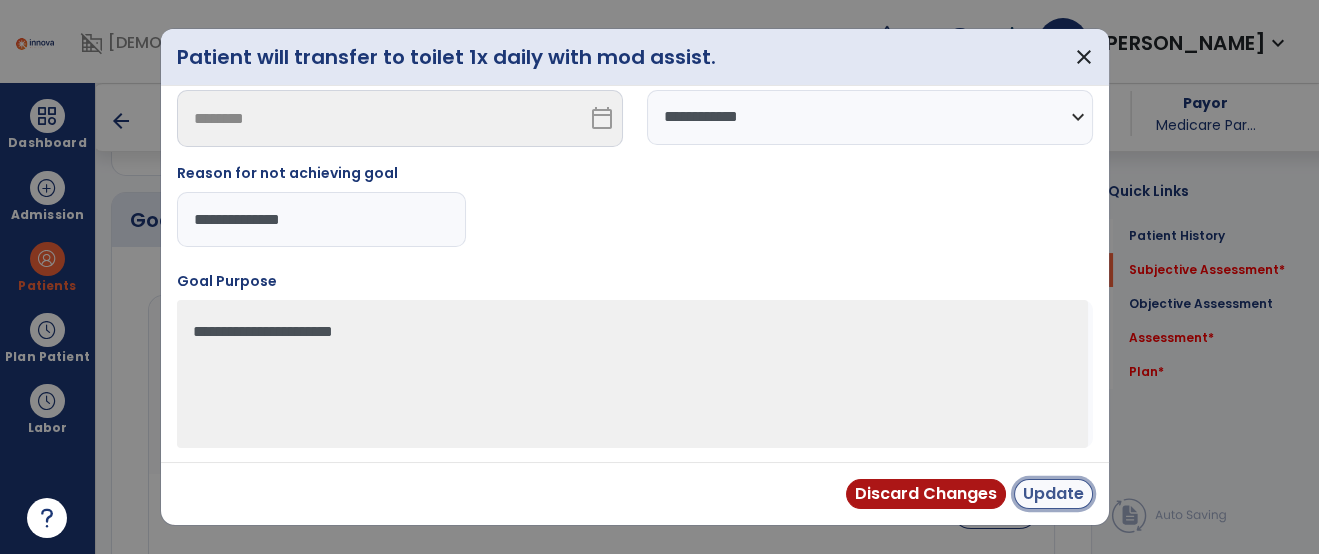click on "Update" at bounding box center (1053, 494) 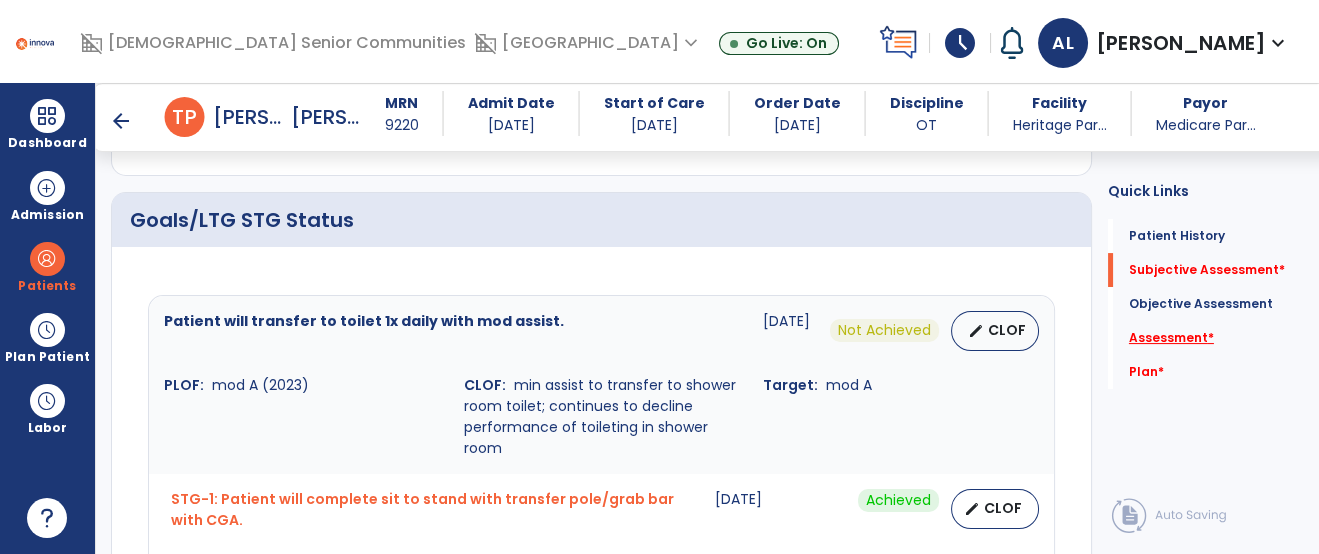 click on "Assessment   *" 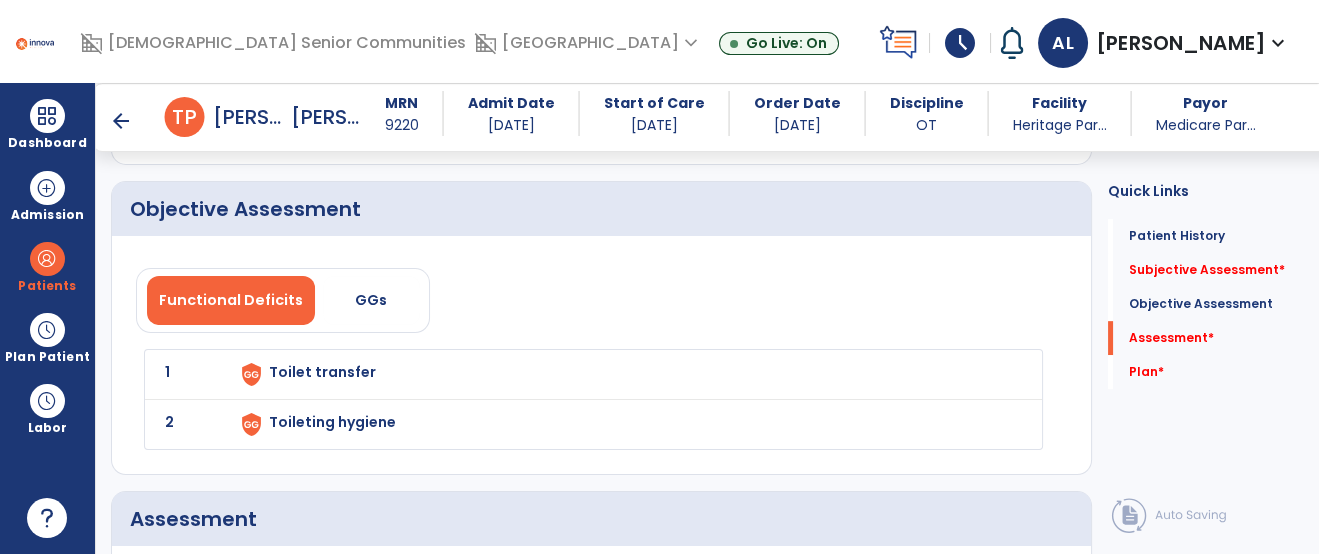 scroll, scrollTop: 1937, scrollLeft: 0, axis: vertical 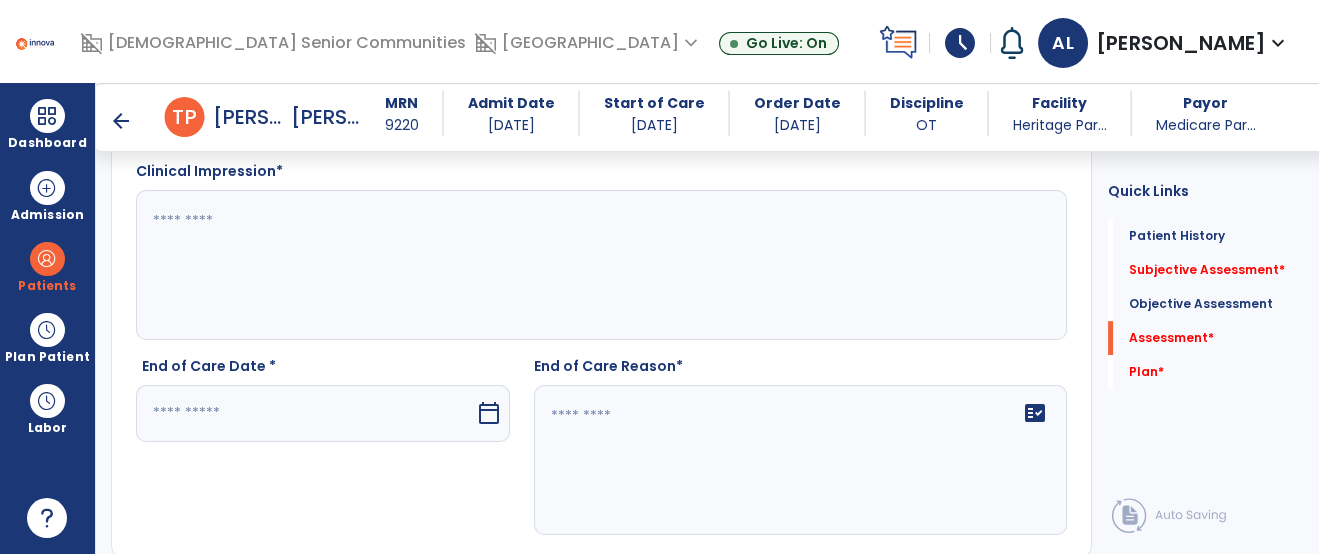 click on "Quick Links  Patient History   Patient History   Subjective Assessment   *  Subjective Assessment   *  Objective Assessment   Objective Assessment   Assessment   *  Assessment   *  Plan   *  Plan   *" 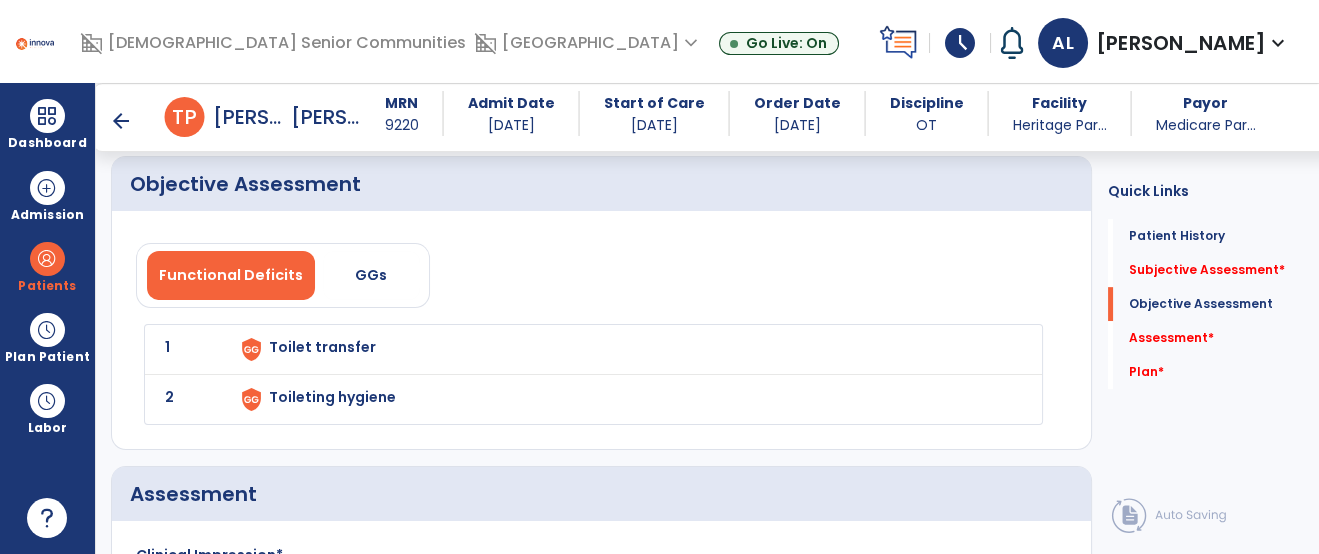 scroll, scrollTop: 1493, scrollLeft: 0, axis: vertical 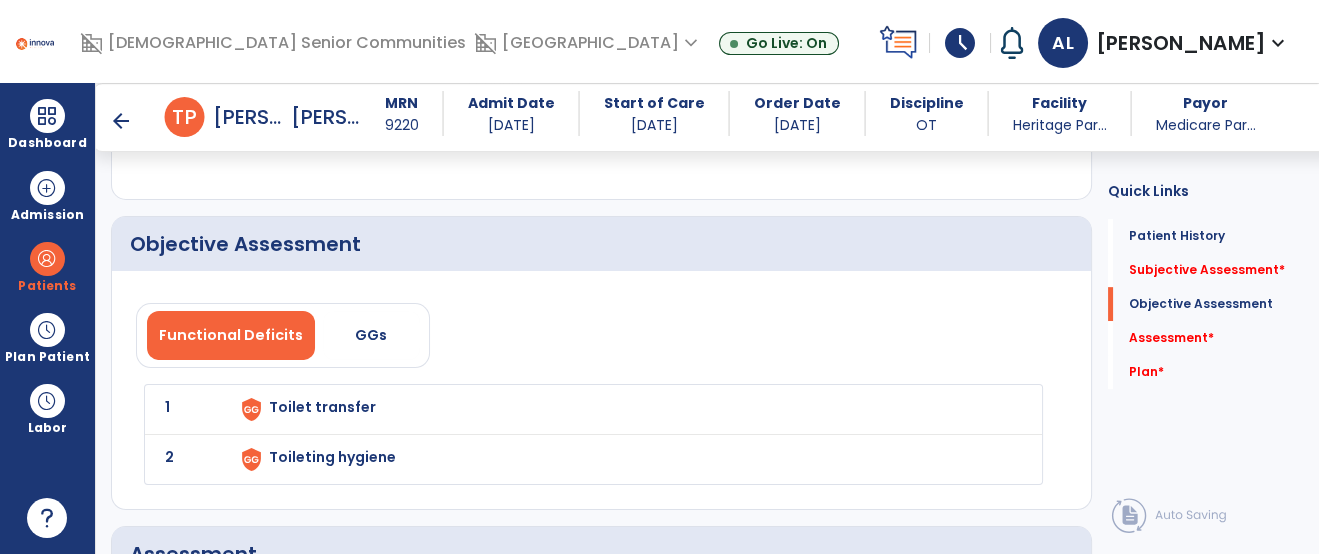 click on "Toilet transfer" at bounding box center [623, 409] 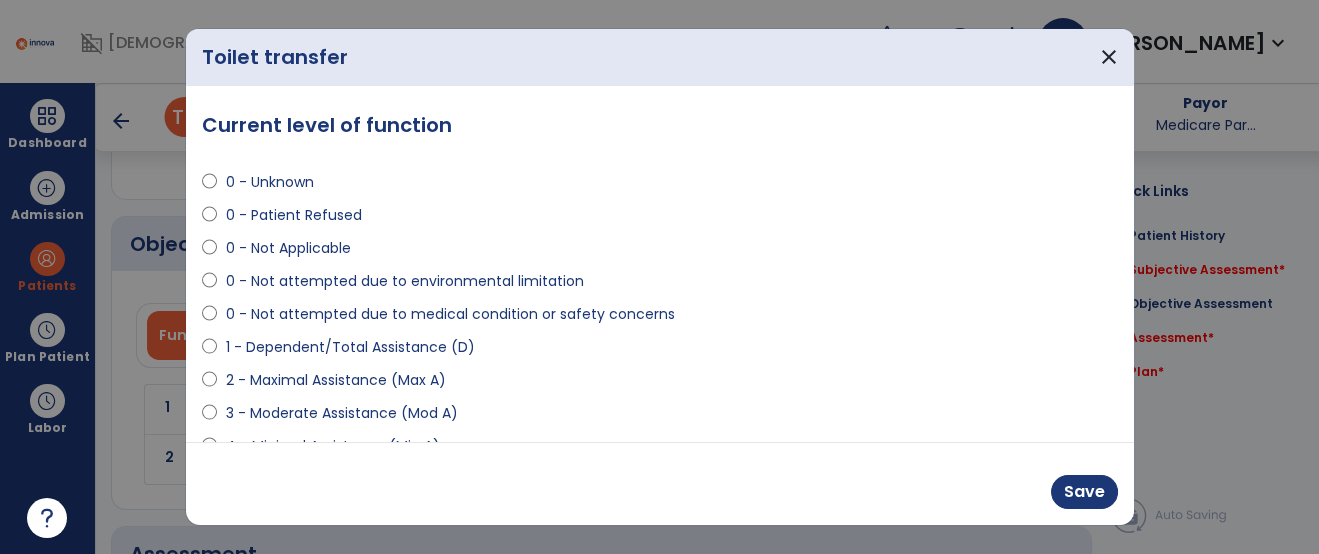 click on "0 - Unknown" at bounding box center (660, 186) 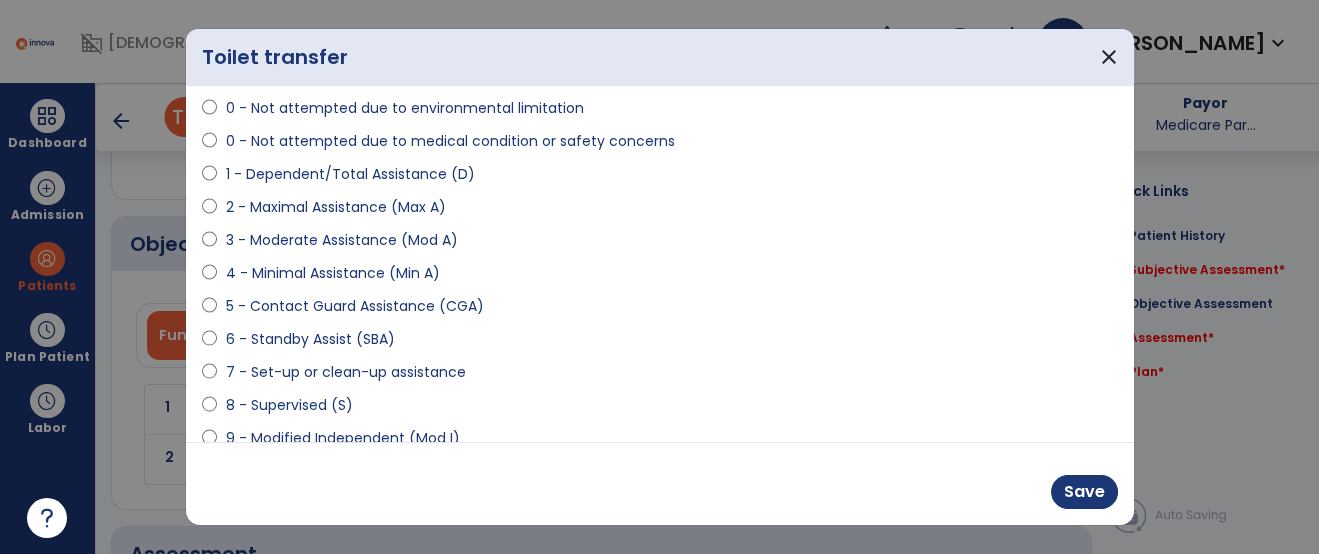 scroll, scrollTop: 222, scrollLeft: 0, axis: vertical 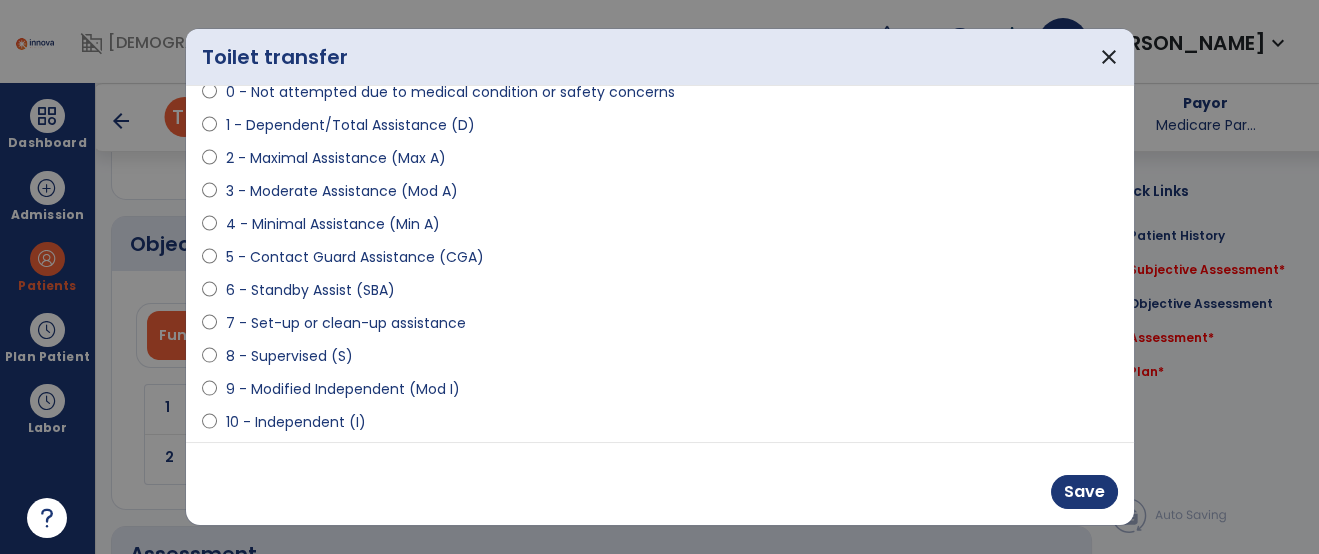 click on "4 - Minimal Assistance (Min A)" at bounding box center (332, 224) 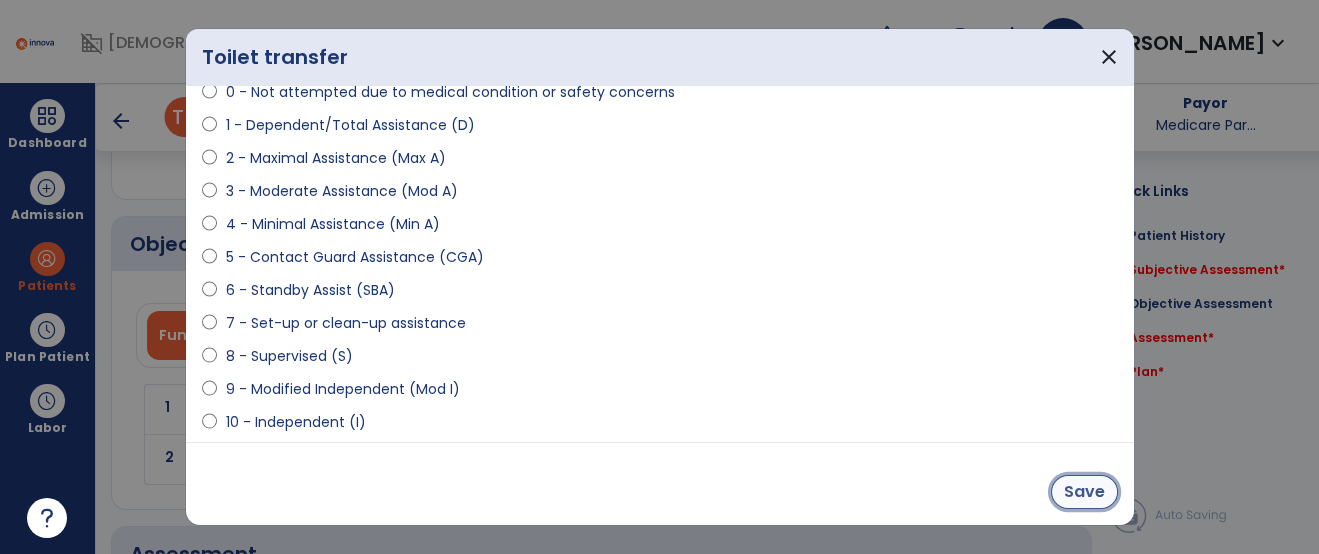 click on "Save" at bounding box center (1084, 492) 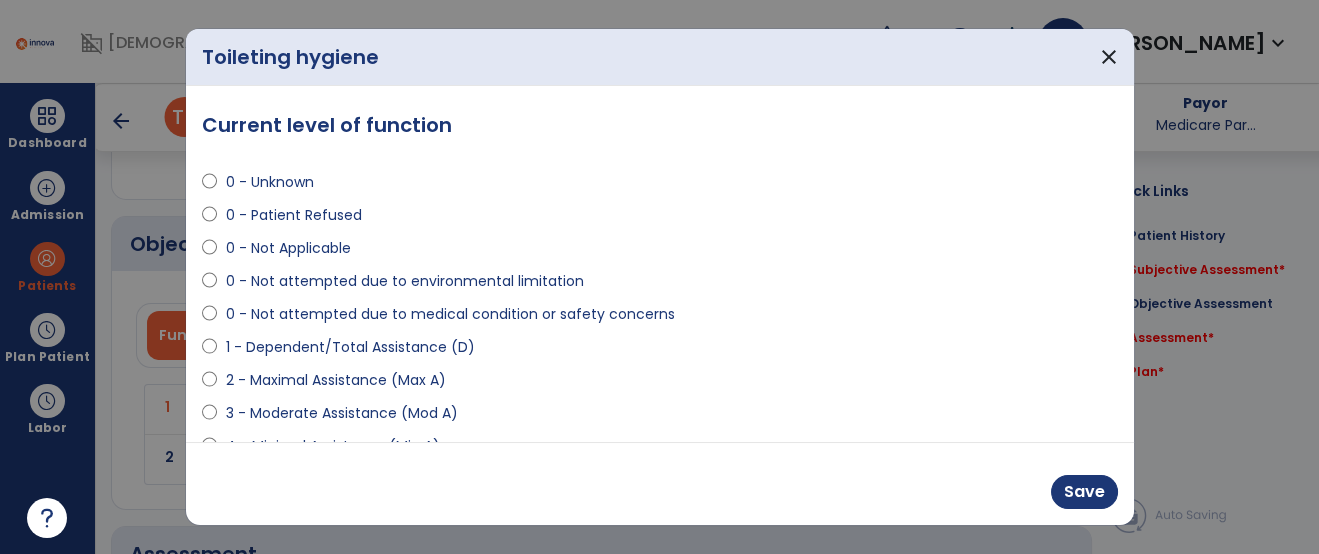 click on "2 - Maximal Assistance (Max A)" at bounding box center [660, 384] 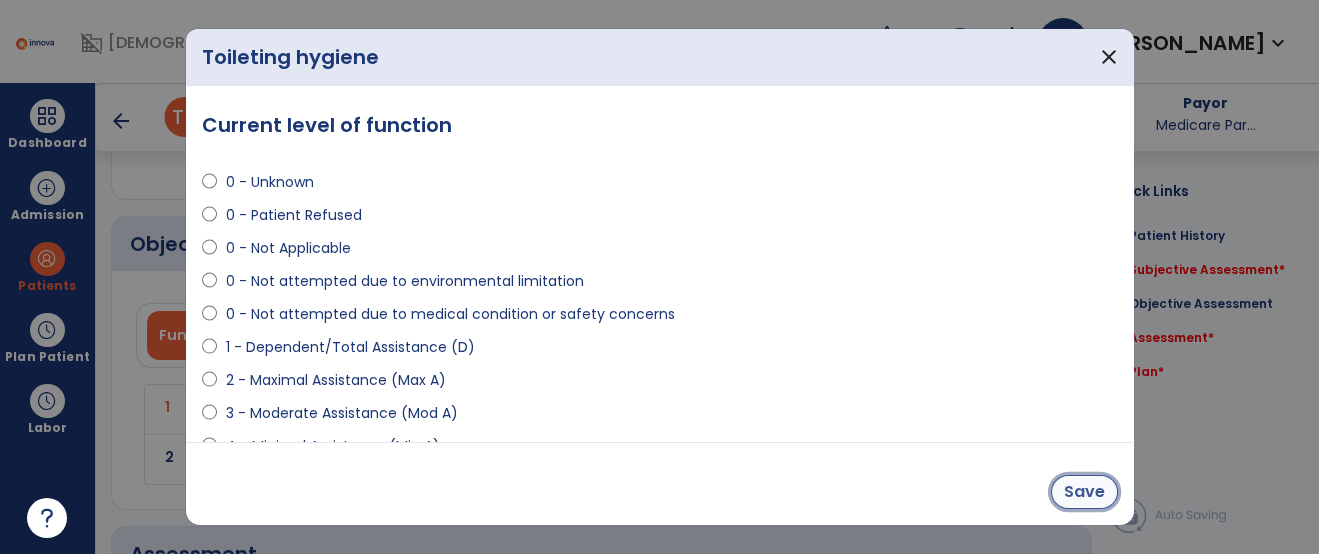 click on "Save" at bounding box center [1084, 492] 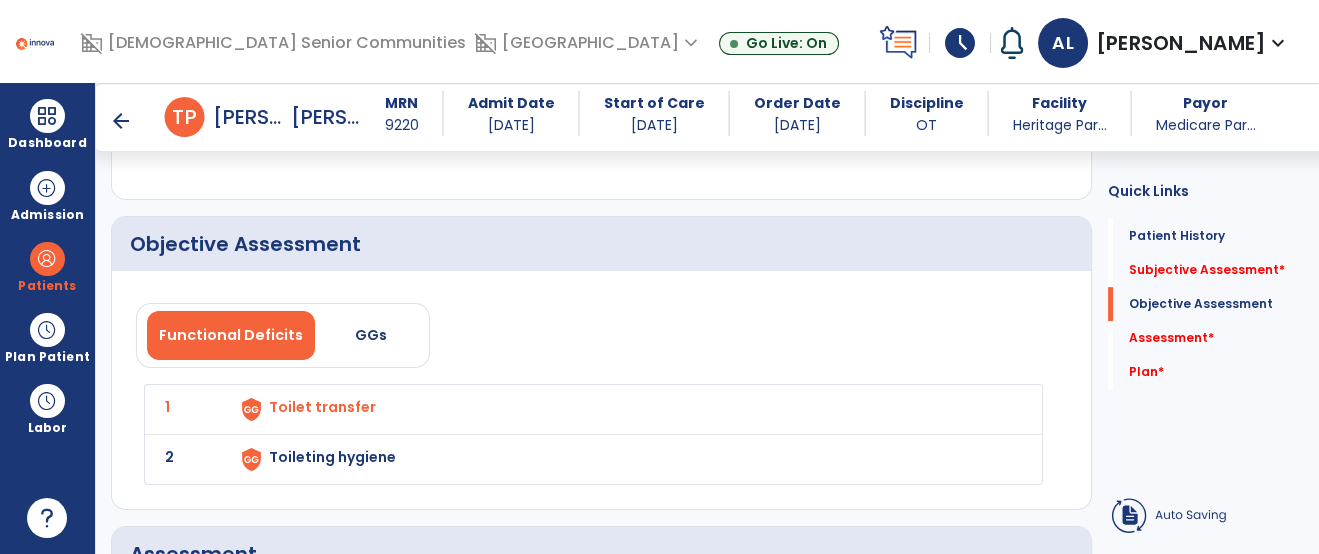 click on "Quick Links  Patient History   Patient History   Subjective Assessment   *  Subjective Assessment   *  Objective Assessment   Objective Assessment   Assessment   *  Assessment   *  Plan   *  Plan   *" 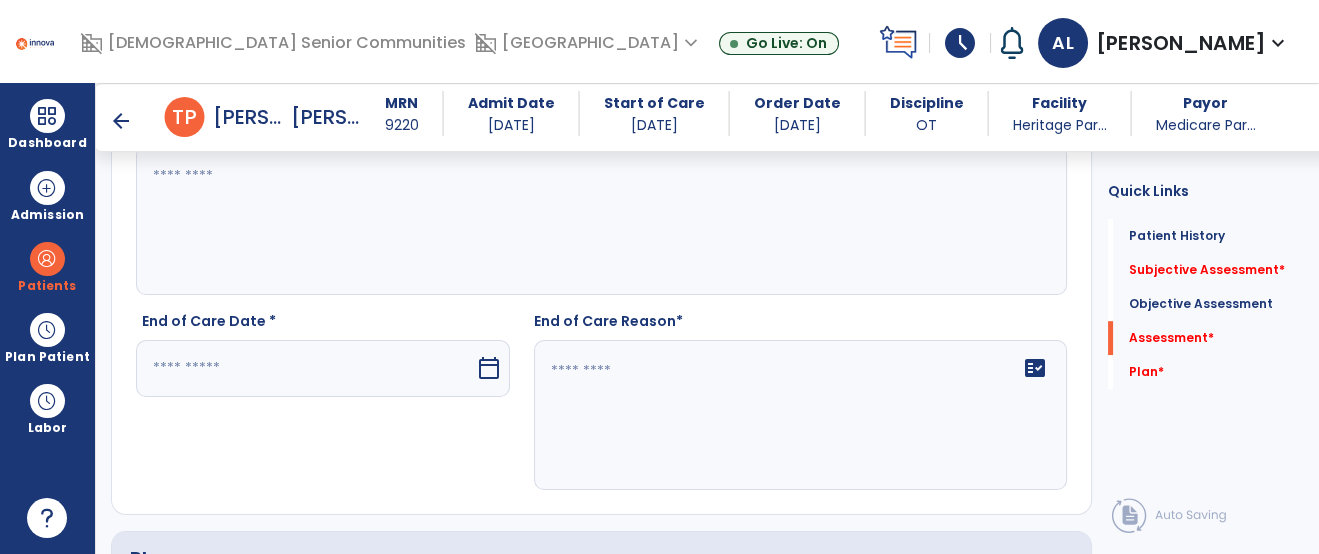 scroll, scrollTop: 1937, scrollLeft: 0, axis: vertical 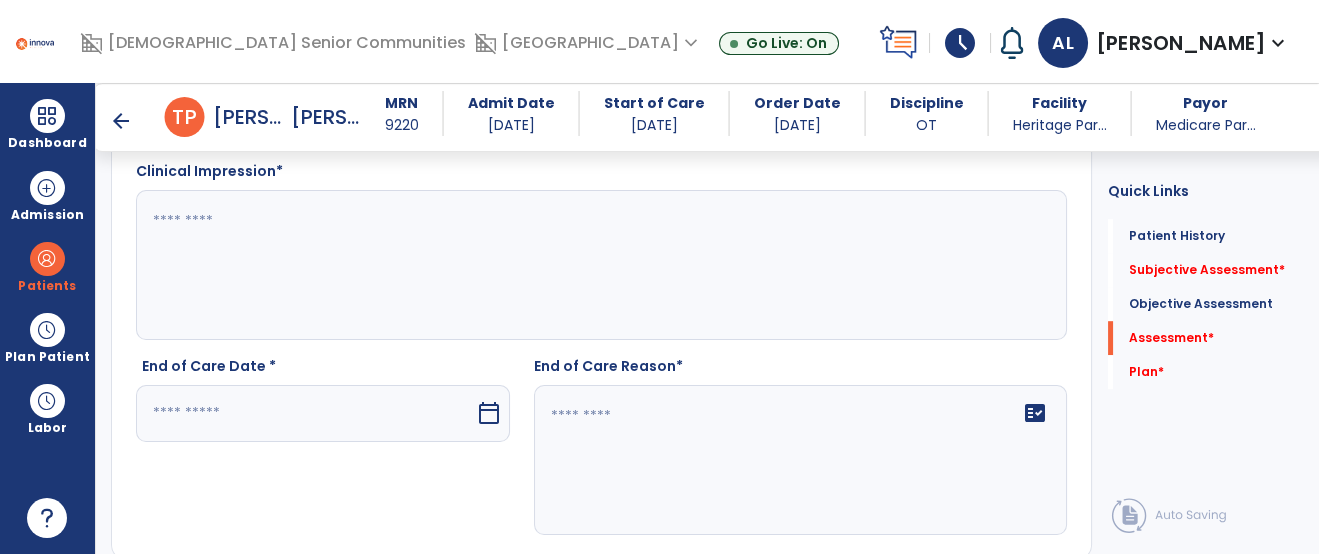 click 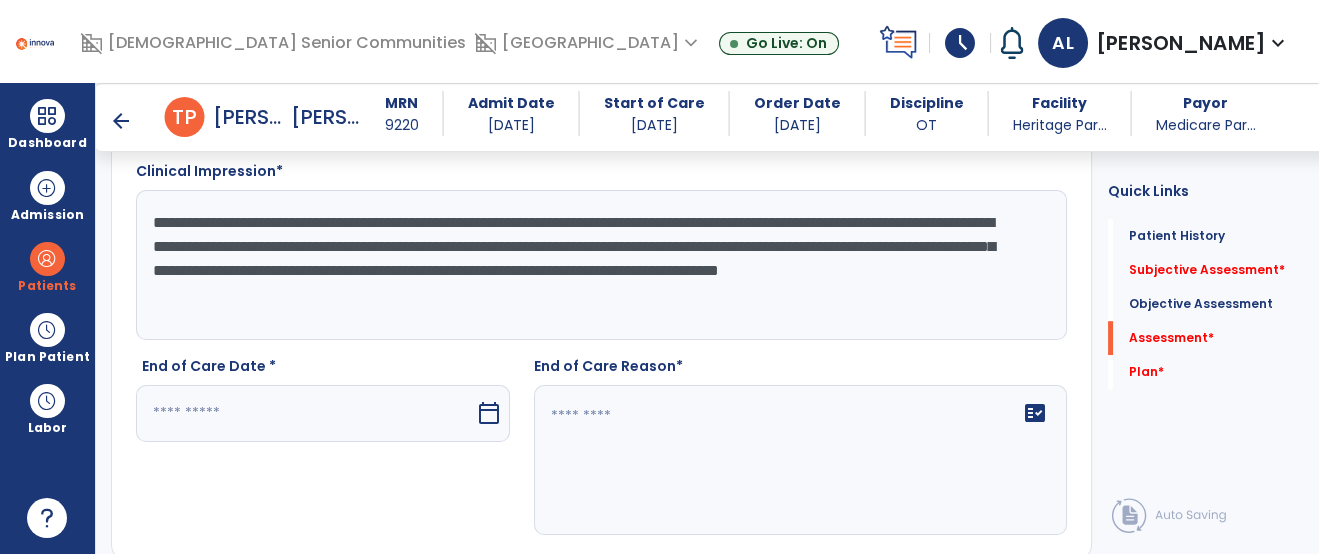type on "**********" 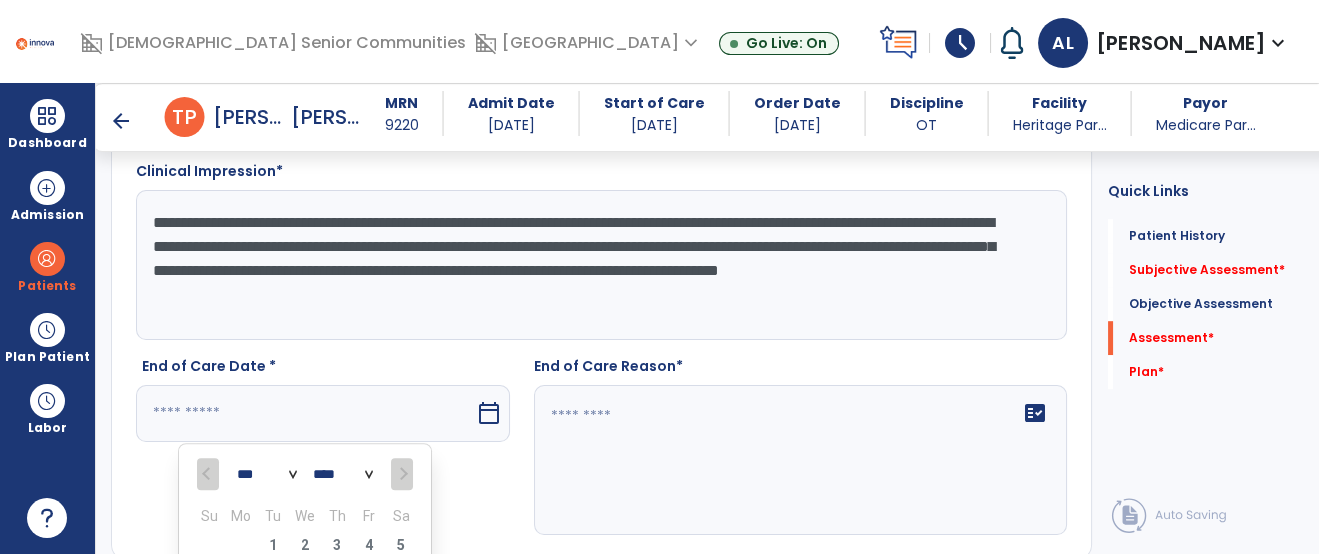 scroll, scrollTop: 2196, scrollLeft: 0, axis: vertical 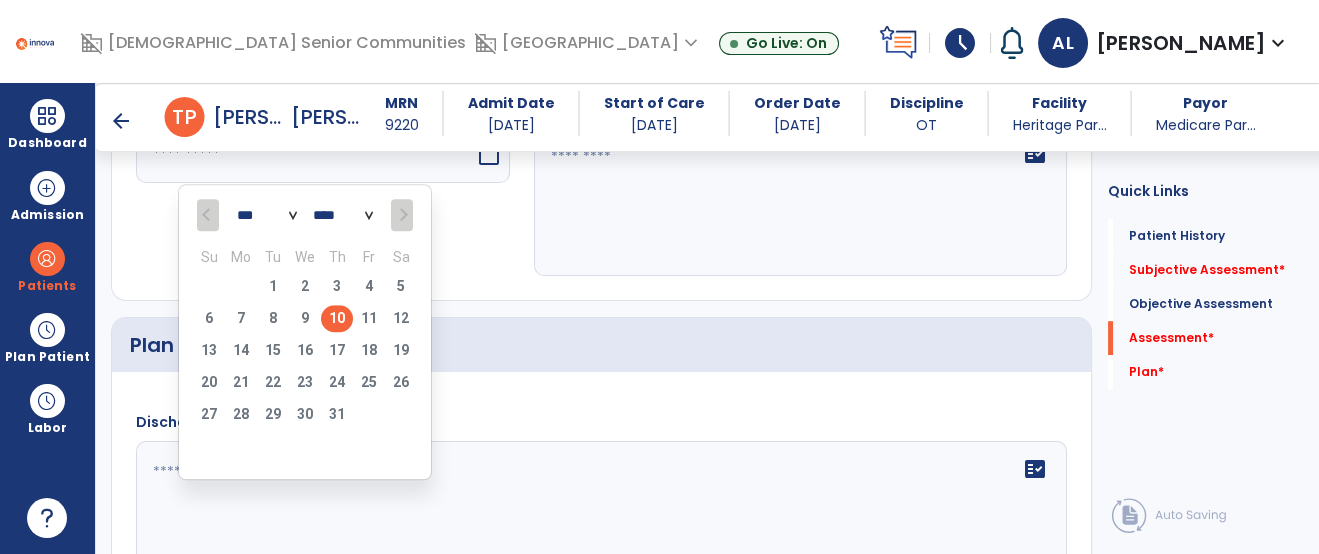 click on "10" at bounding box center (337, 318) 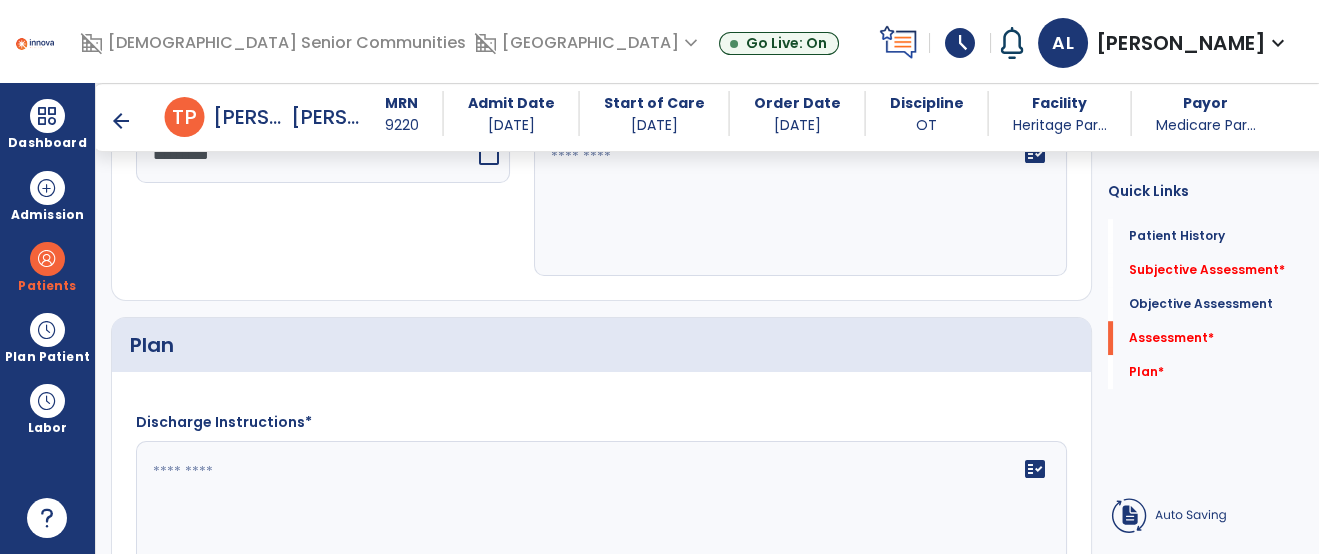 click on "Plan" 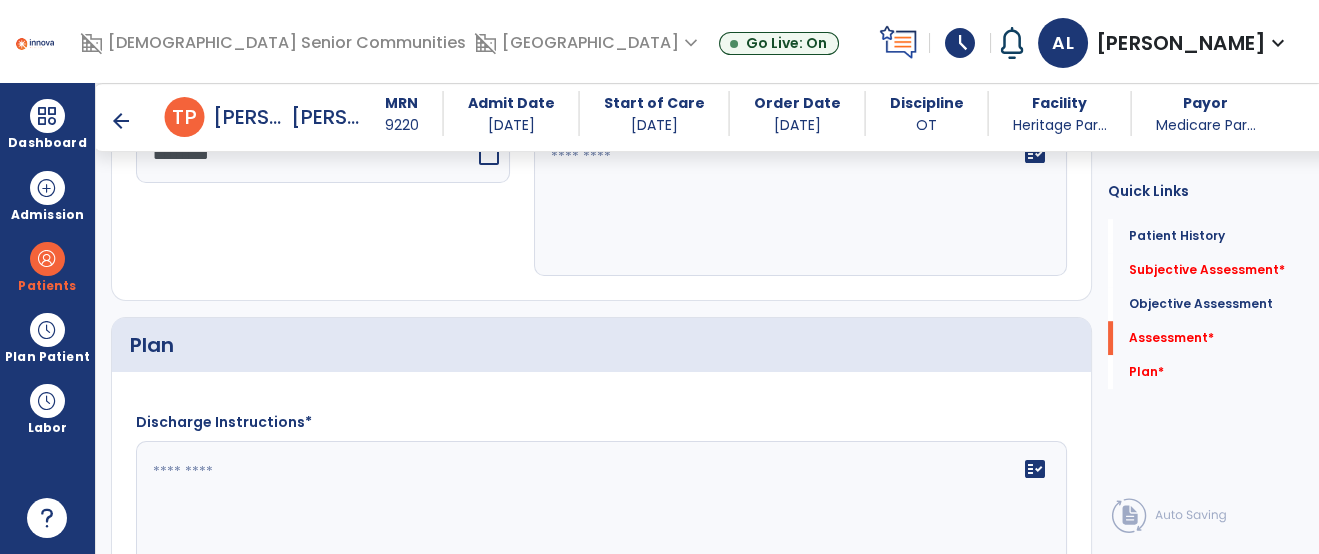 scroll, scrollTop: 2107, scrollLeft: 0, axis: vertical 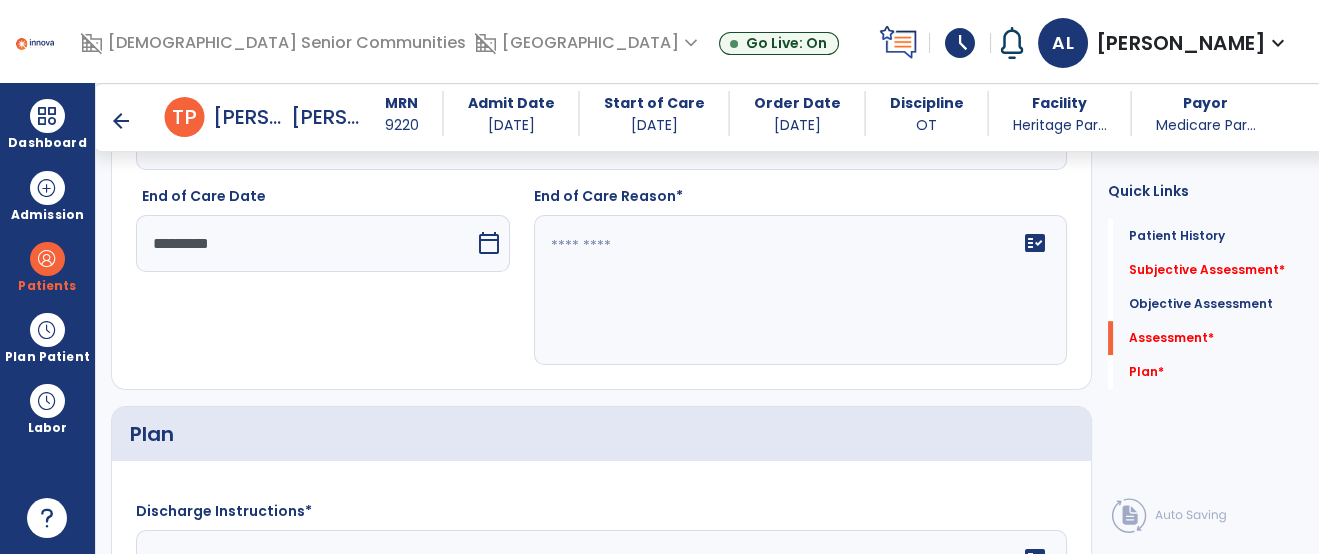 click on "fact_check" 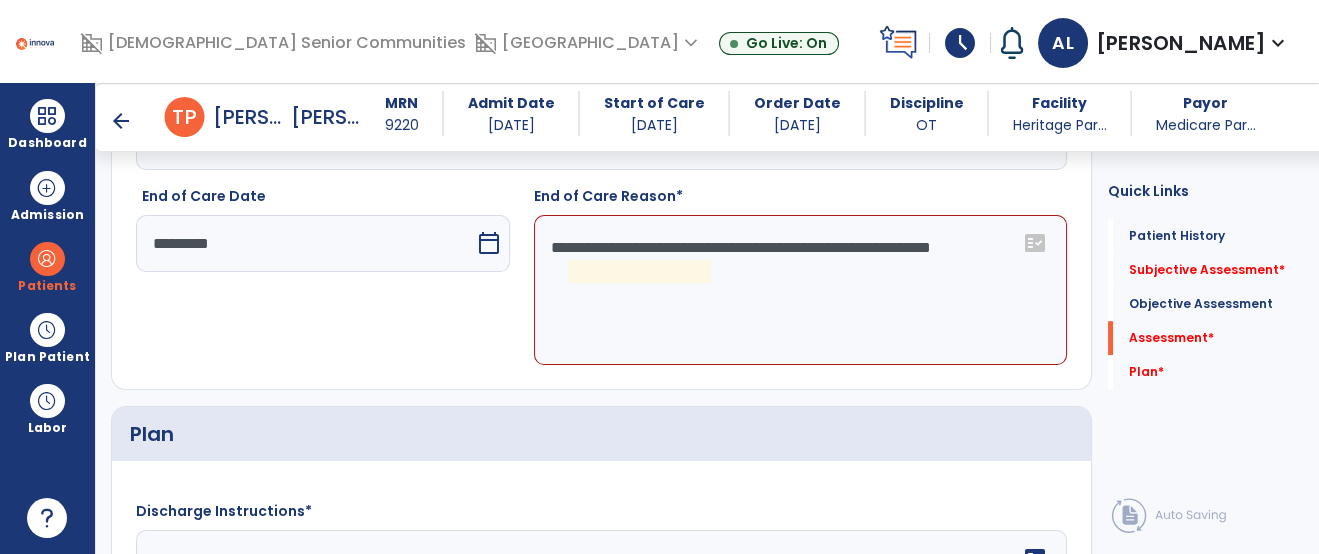 click on "**********" 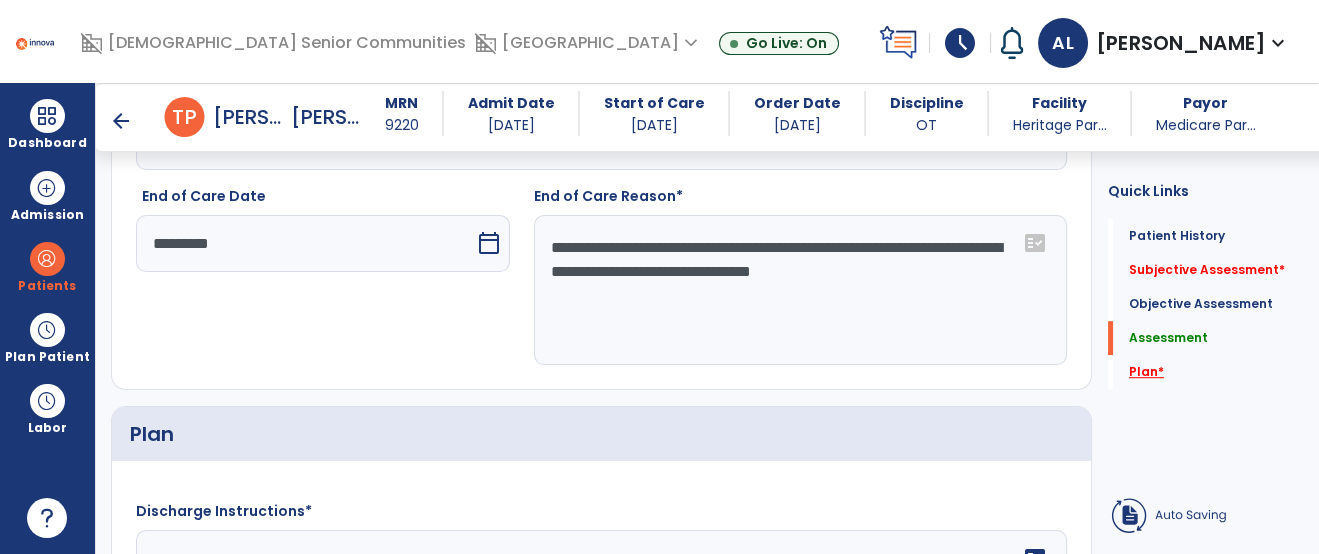type on "**********" 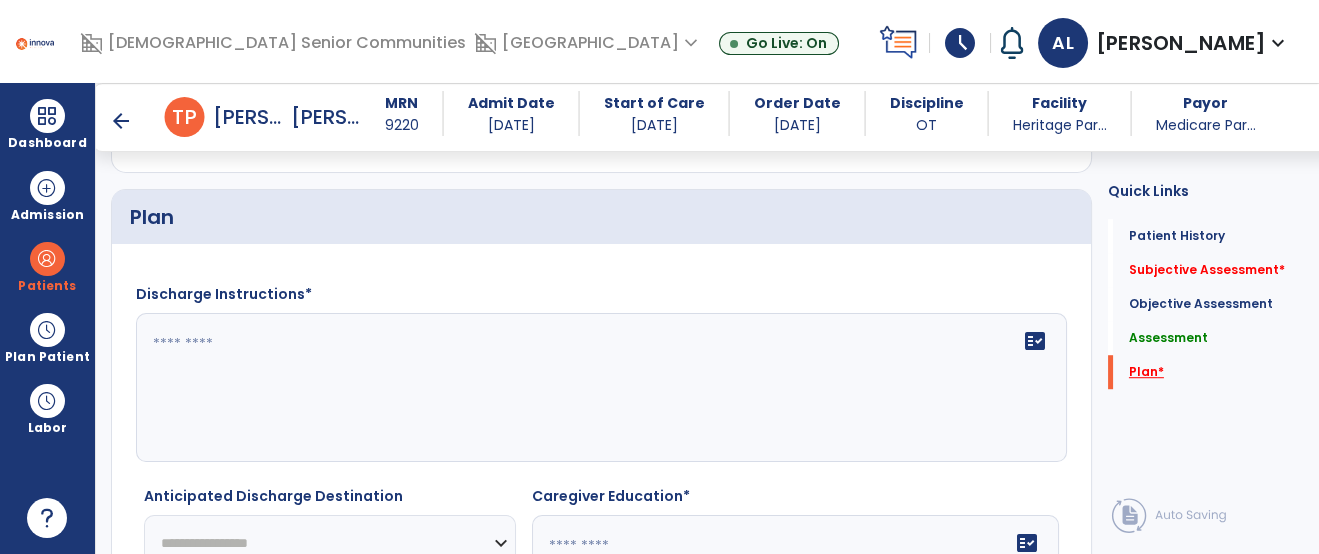 scroll, scrollTop: 2316, scrollLeft: 0, axis: vertical 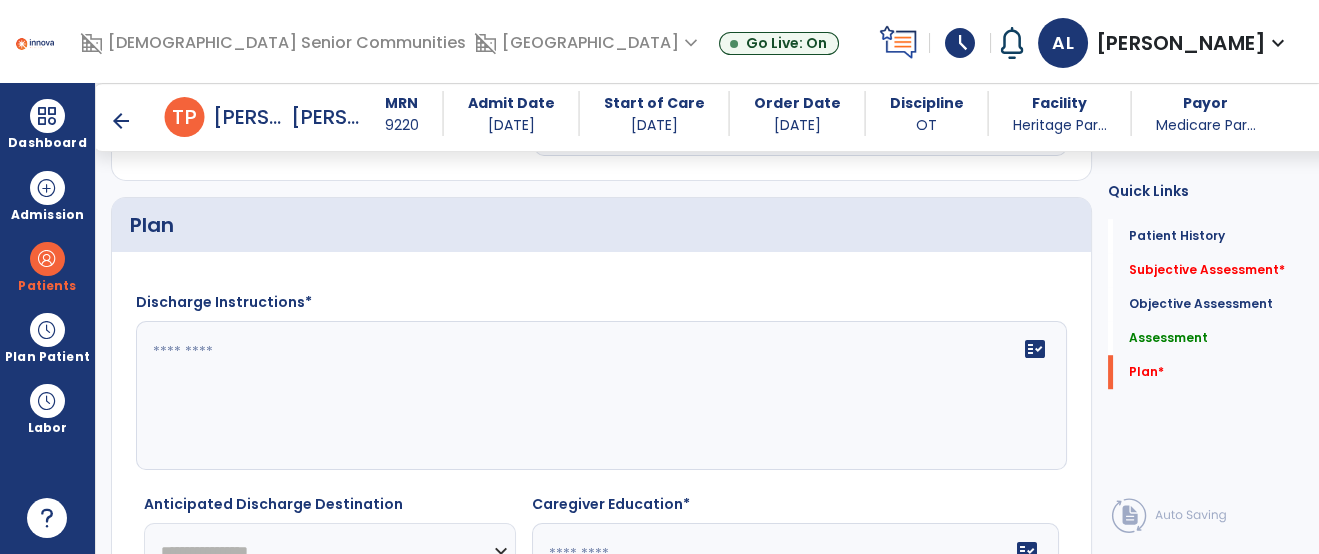 click on "fact_check" 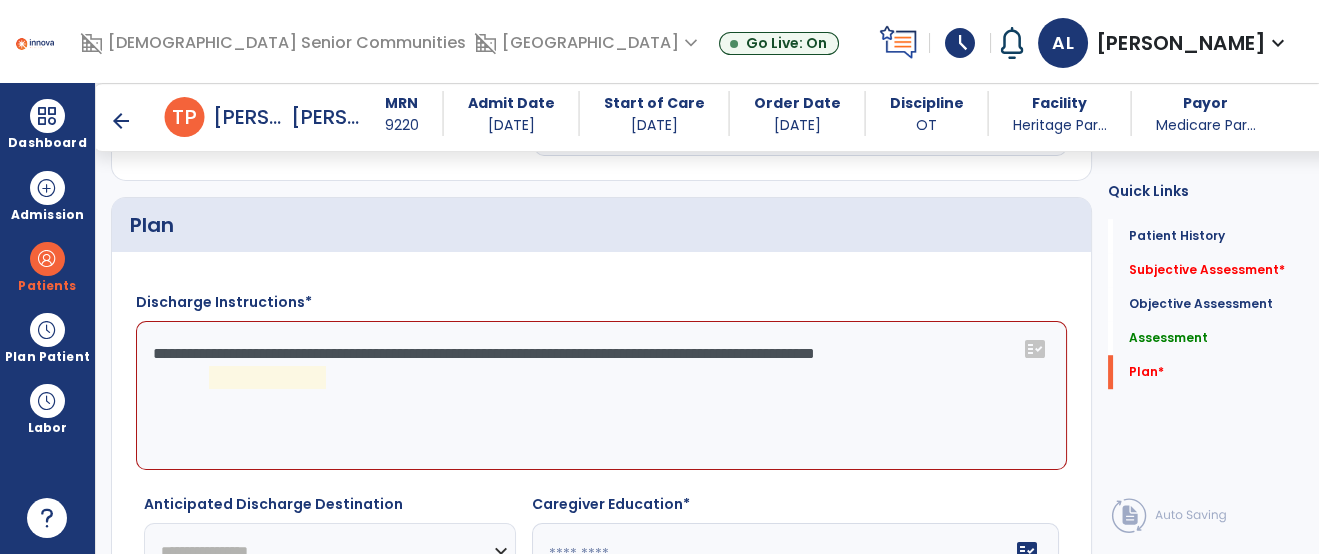click on "**********" 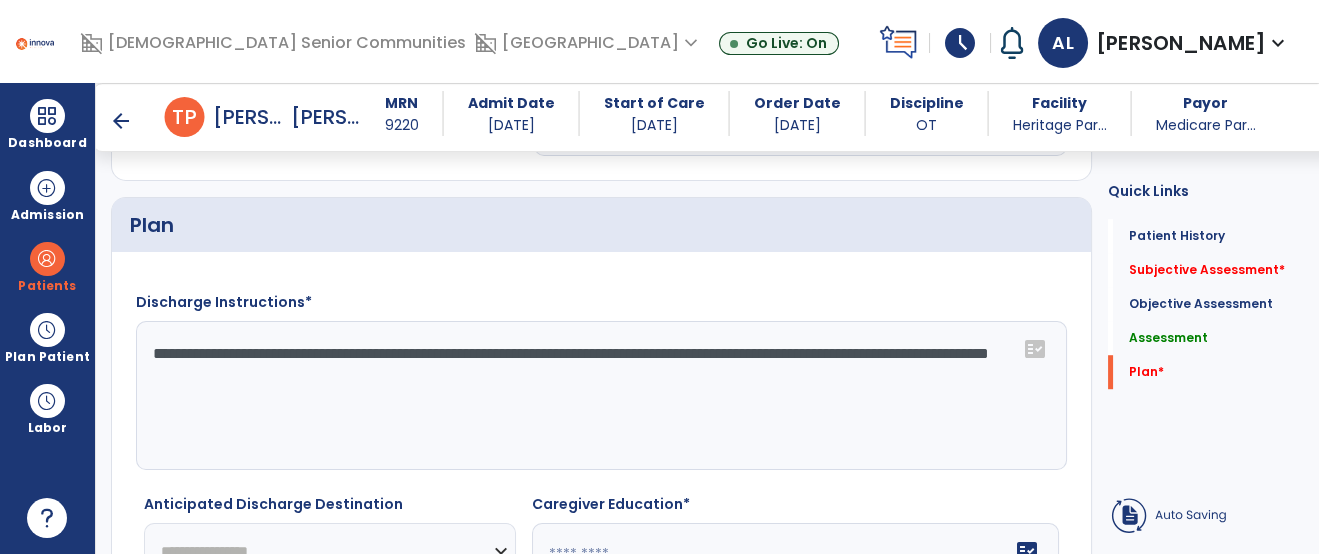 type on "**********" 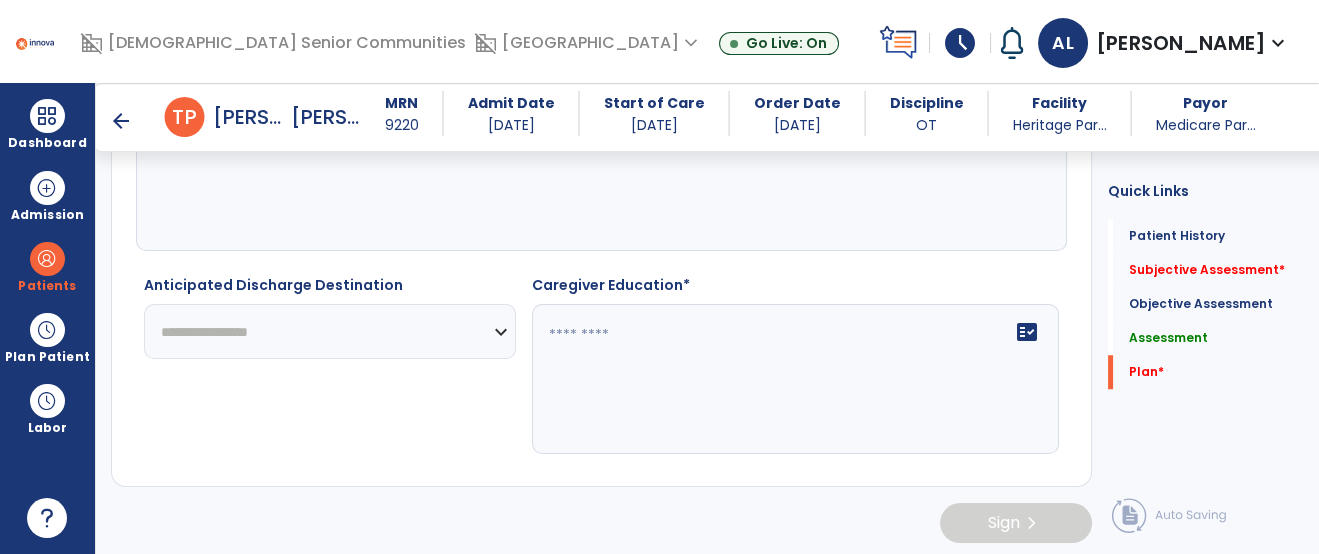scroll, scrollTop: 2538, scrollLeft: 0, axis: vertical 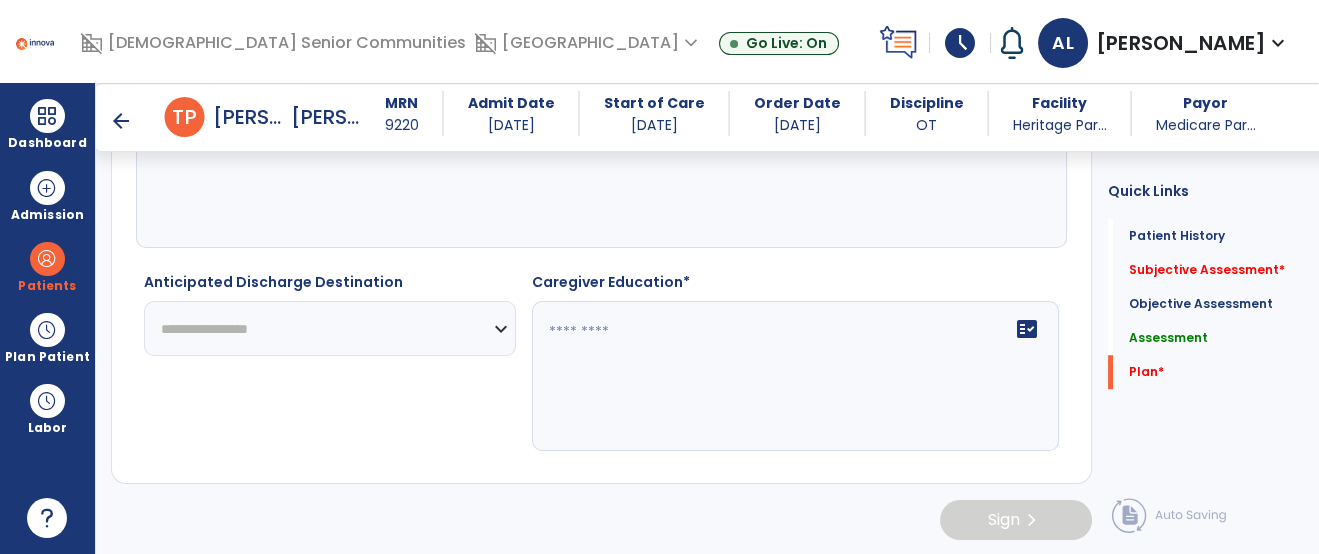 click on "**********" 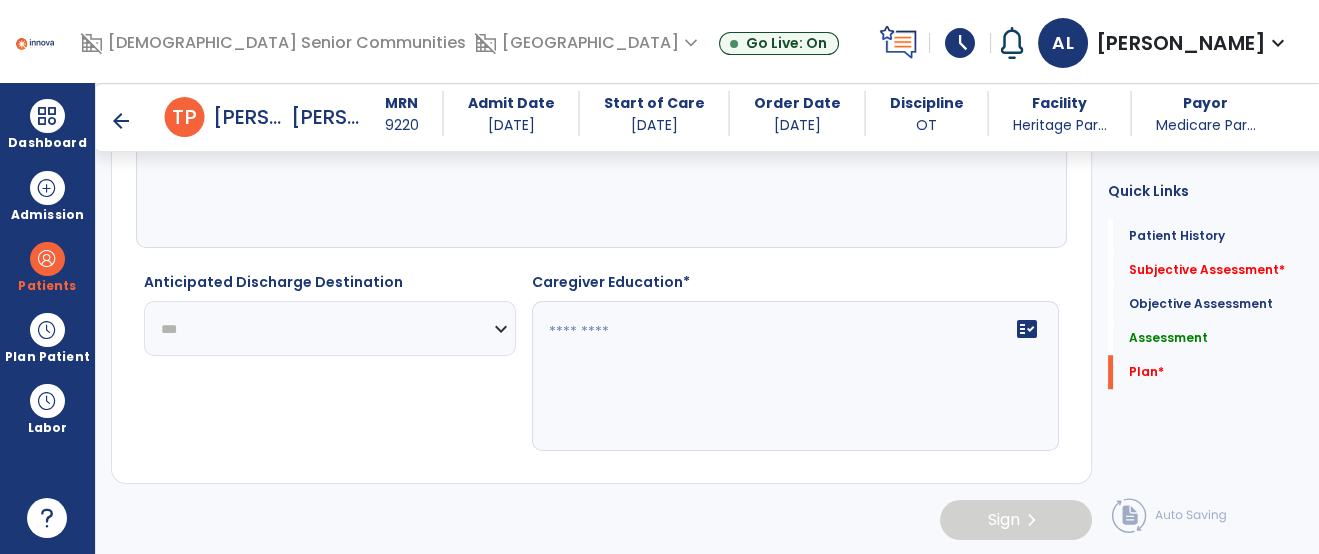 click on "**********" 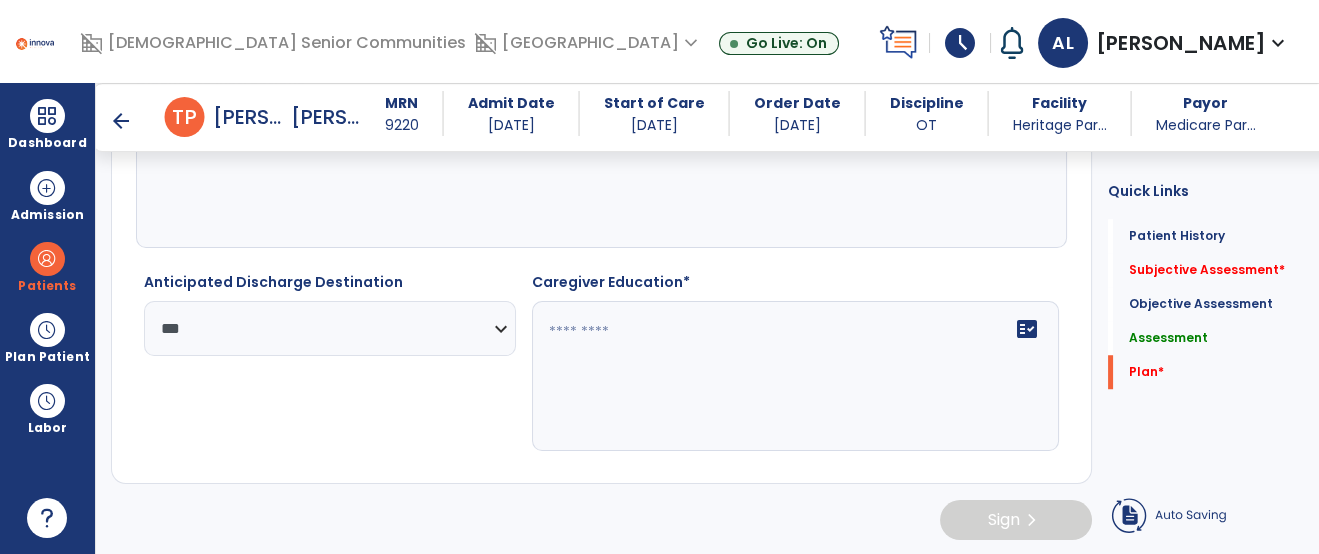 click on "fact_check" 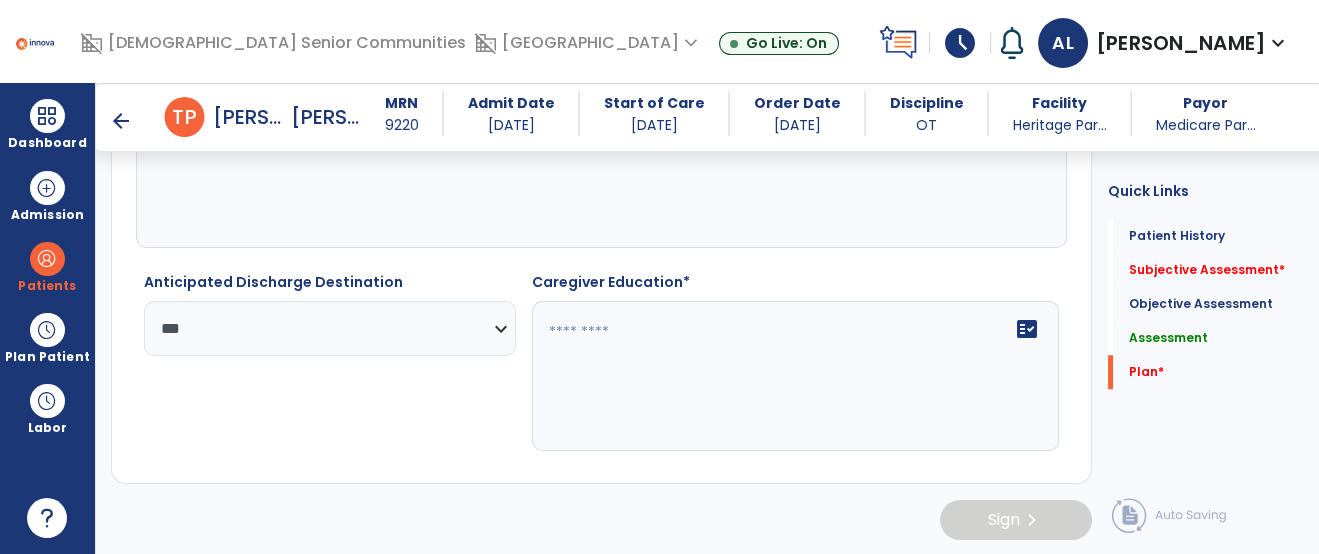 click on "fact_check" 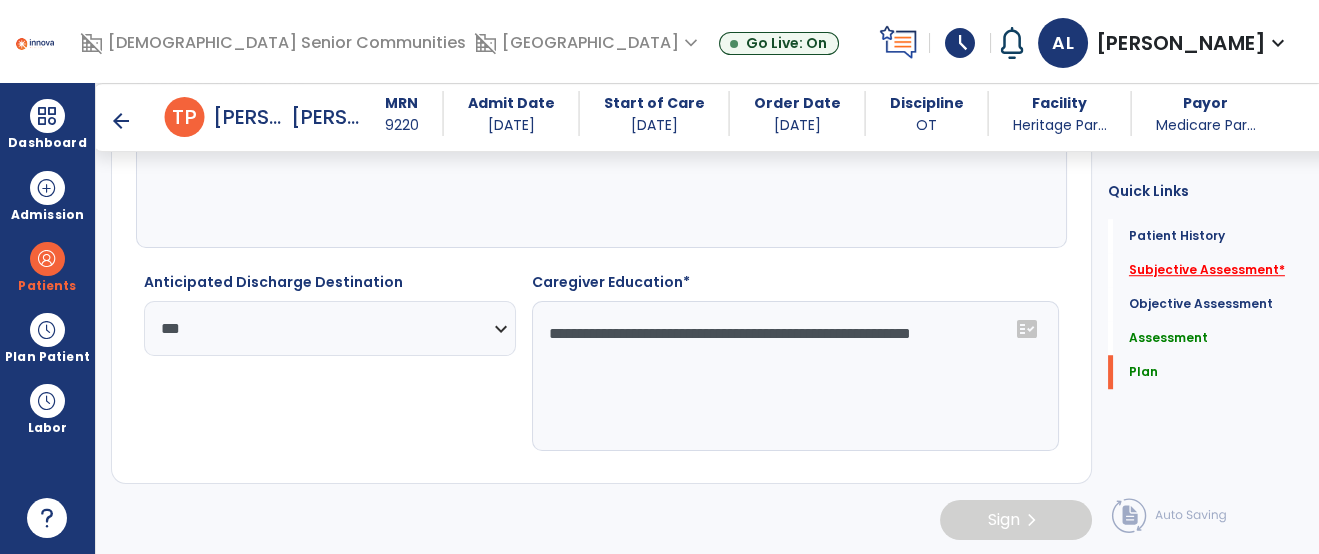 type on "**********" 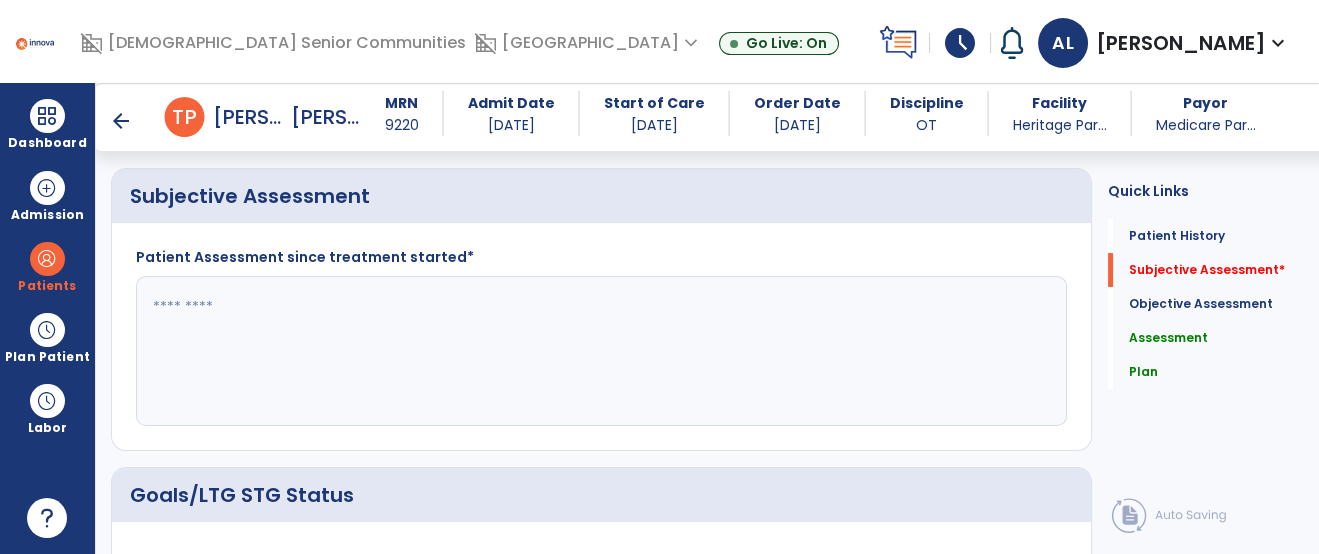 scroll, scrollTop: 454, scrollLeft: 0, axis: vertical 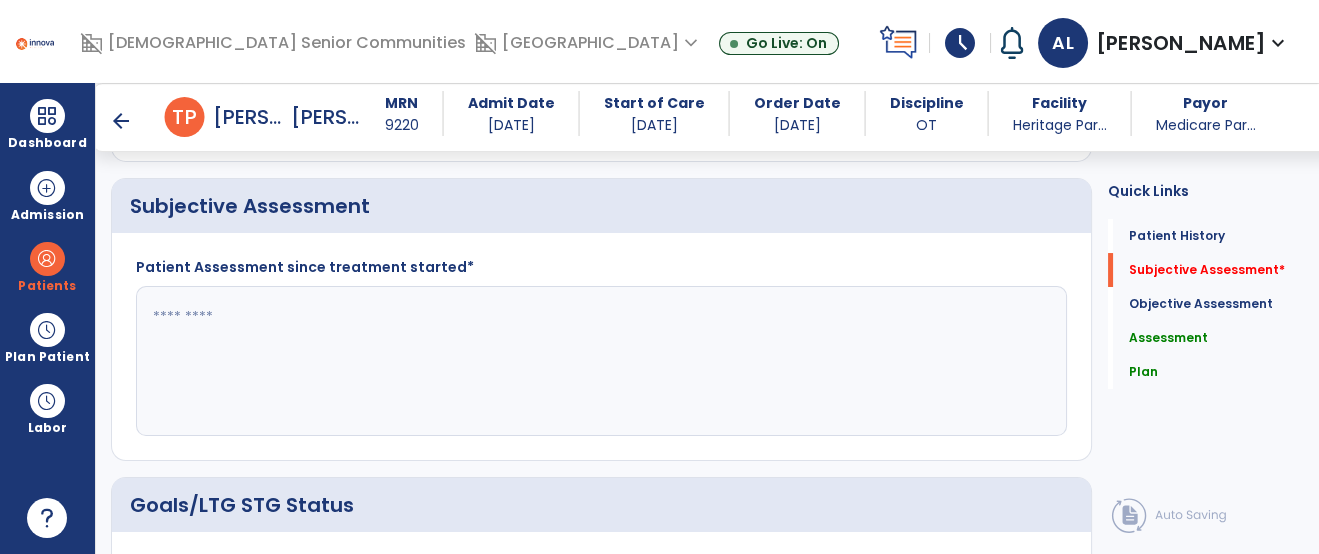 click 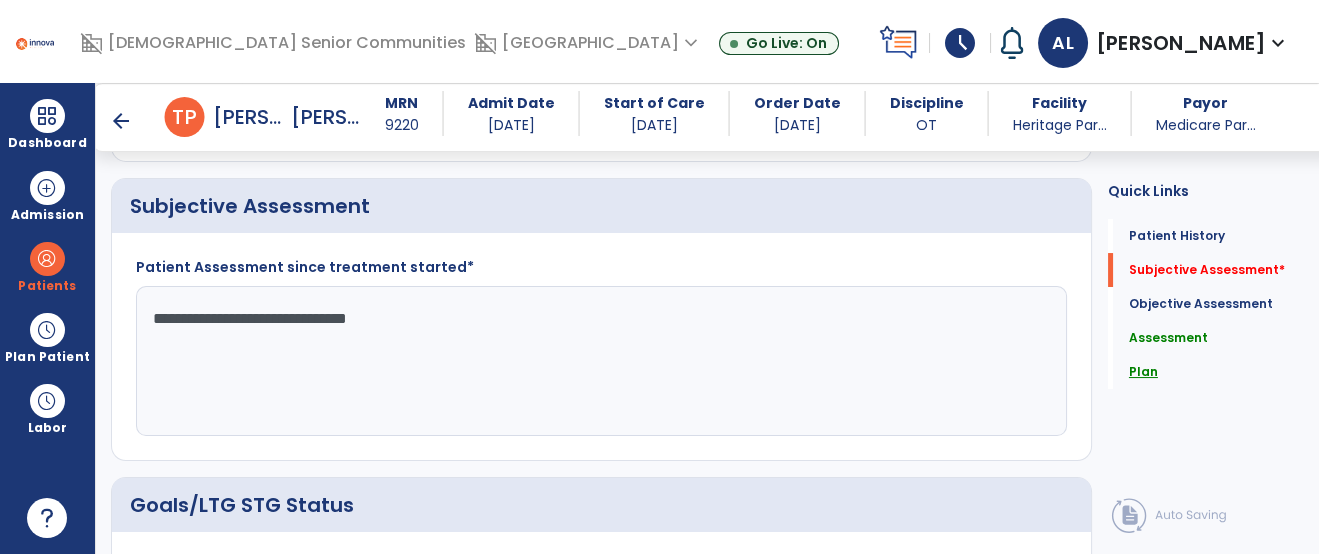 type on "**********" 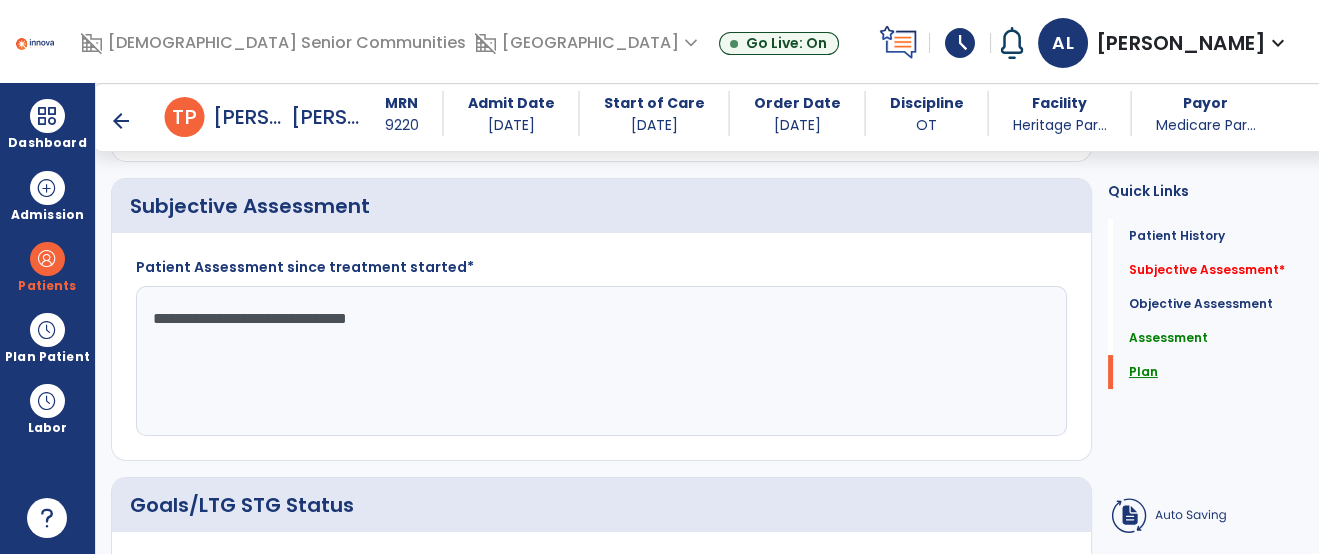 scroll, scrollTop: 513, scrollLeft: 0, axis: vertical 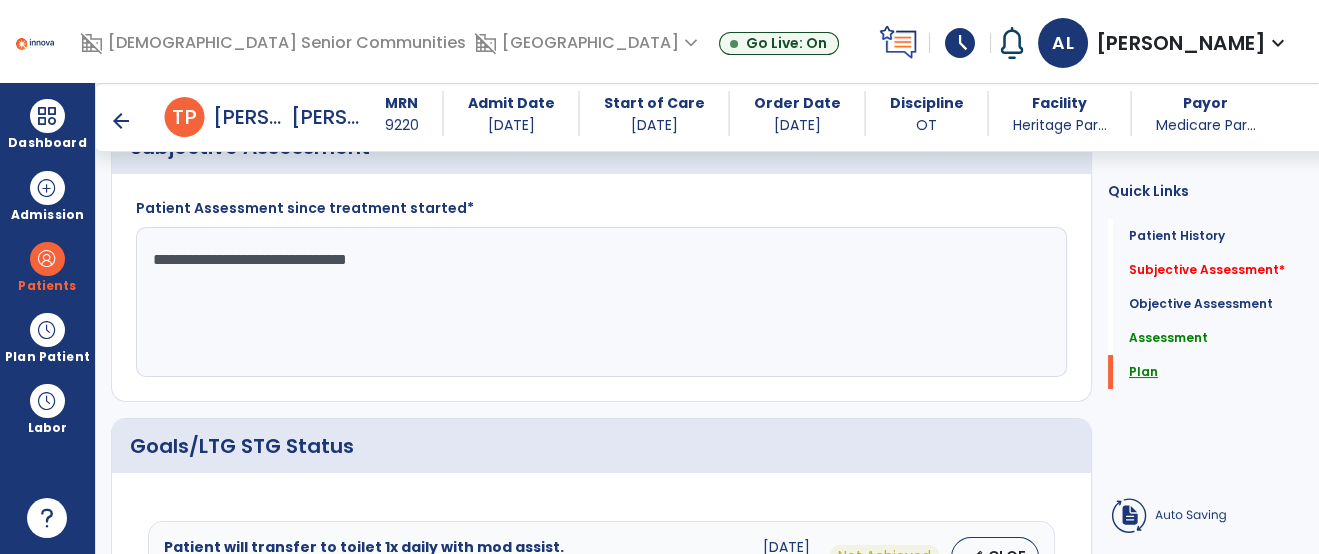 click on "Plan" 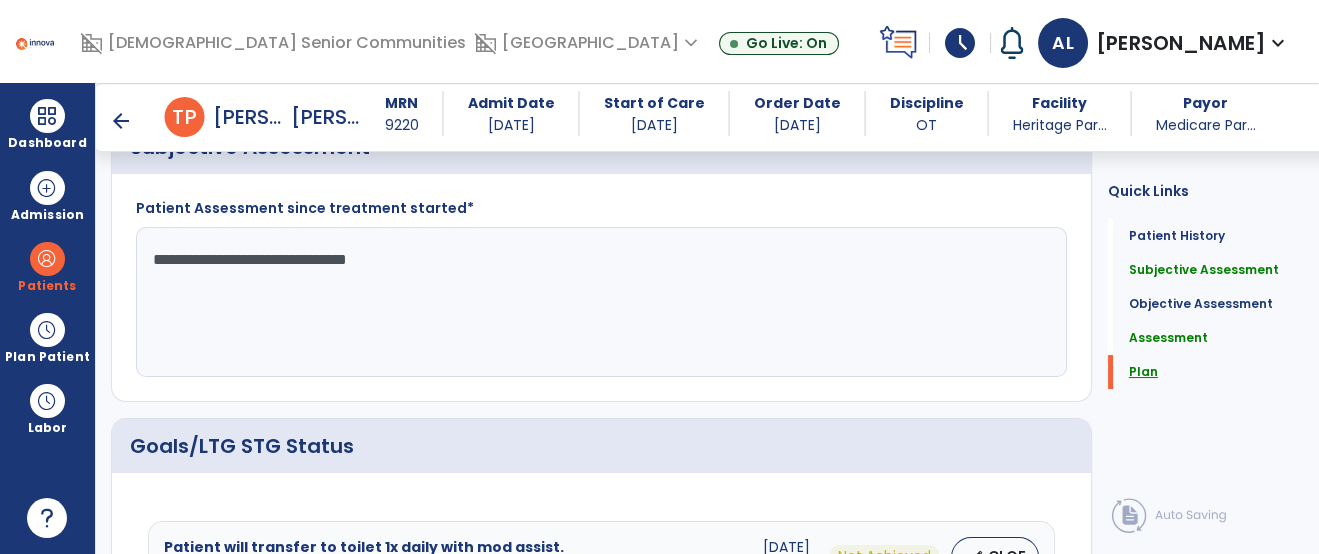 scroll, scrollTop: 2540, scrollLeft: 0, axis: vertical 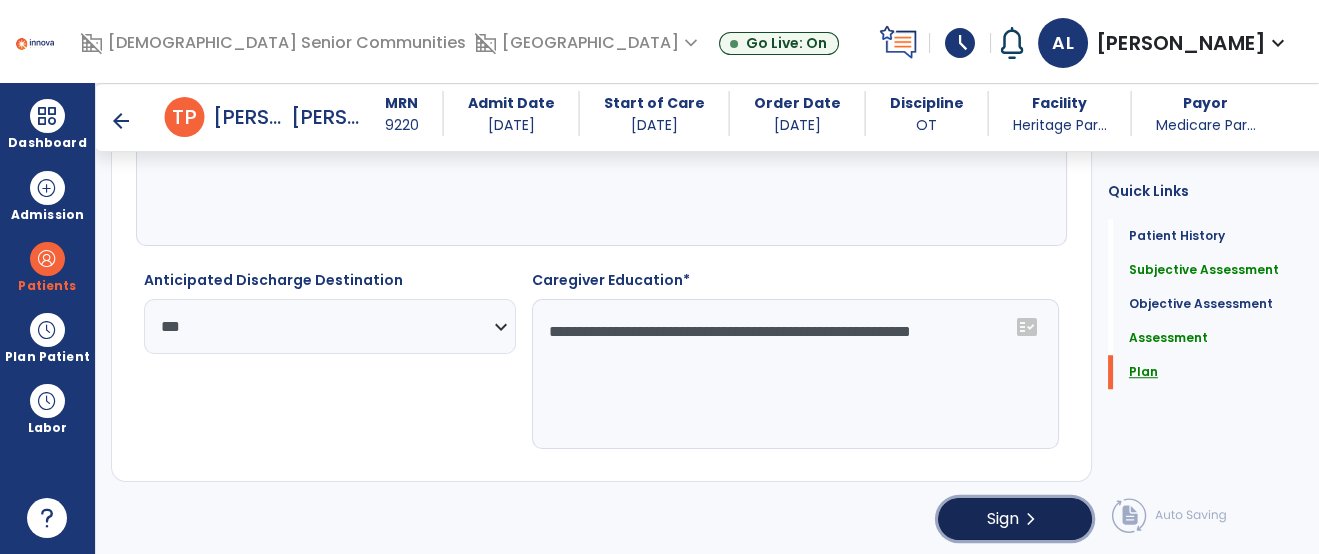 click on "Sign  chevron_right" 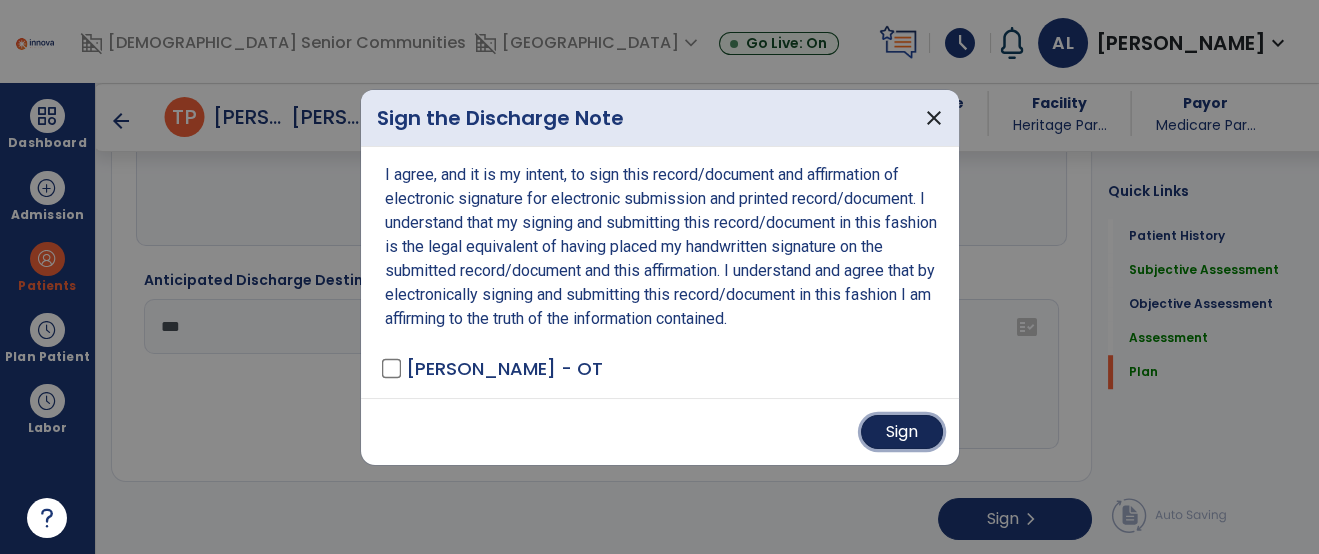 click on "Sign" at bounding box center (902, 432) 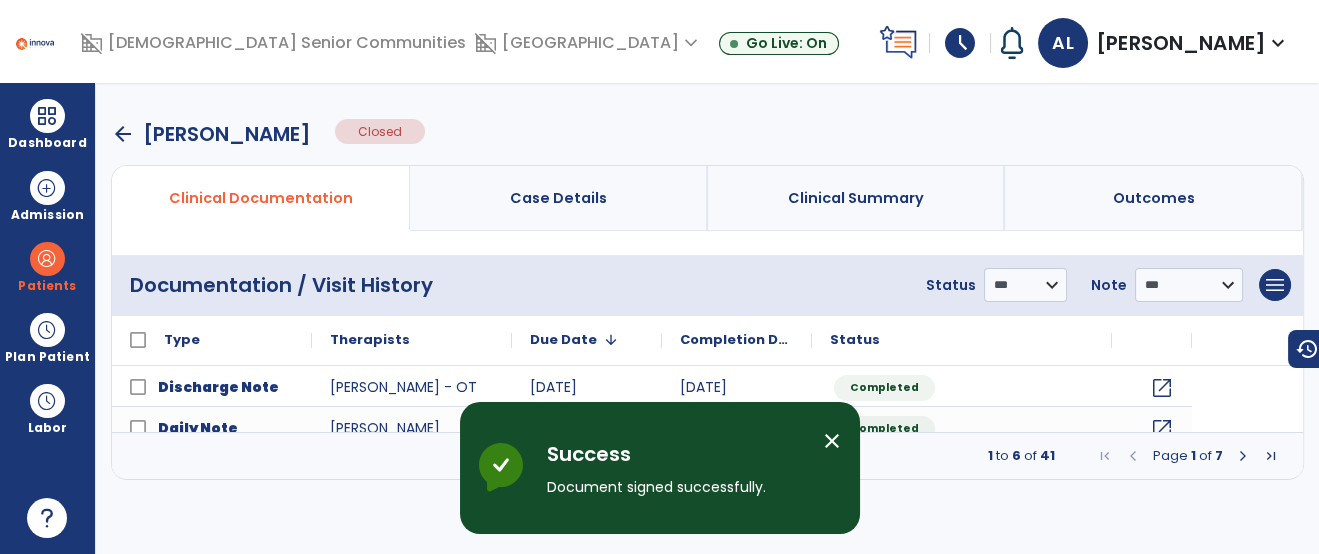 scroll, scrollTop: 0, scrollLeft: 0, axis: both 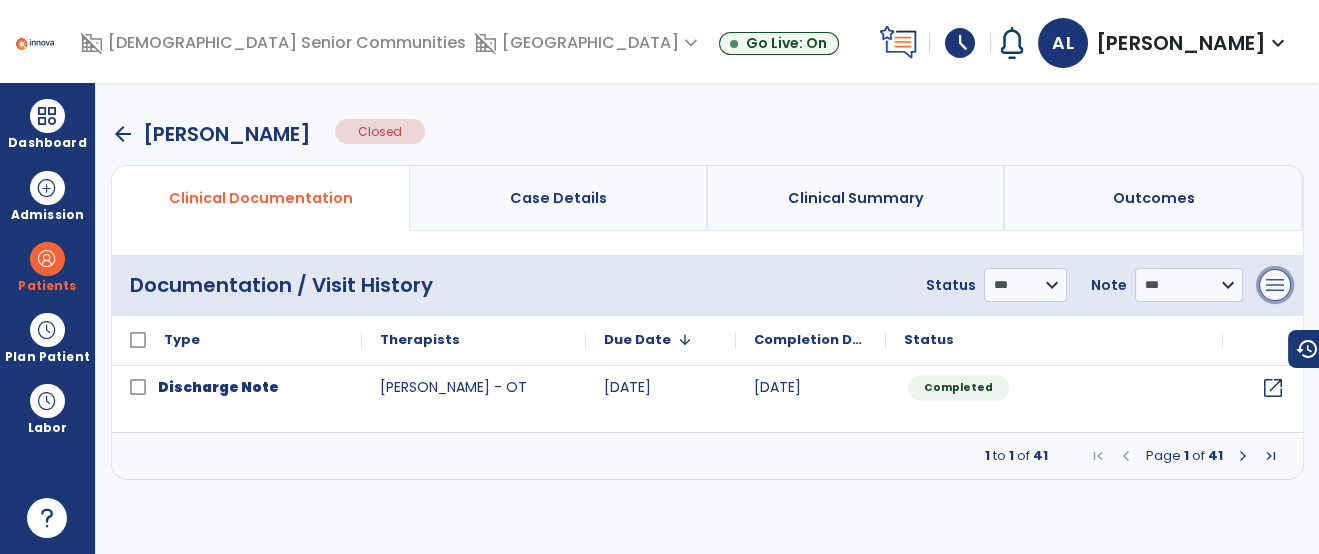 click on "menu" at bounding box center (1275, 285) 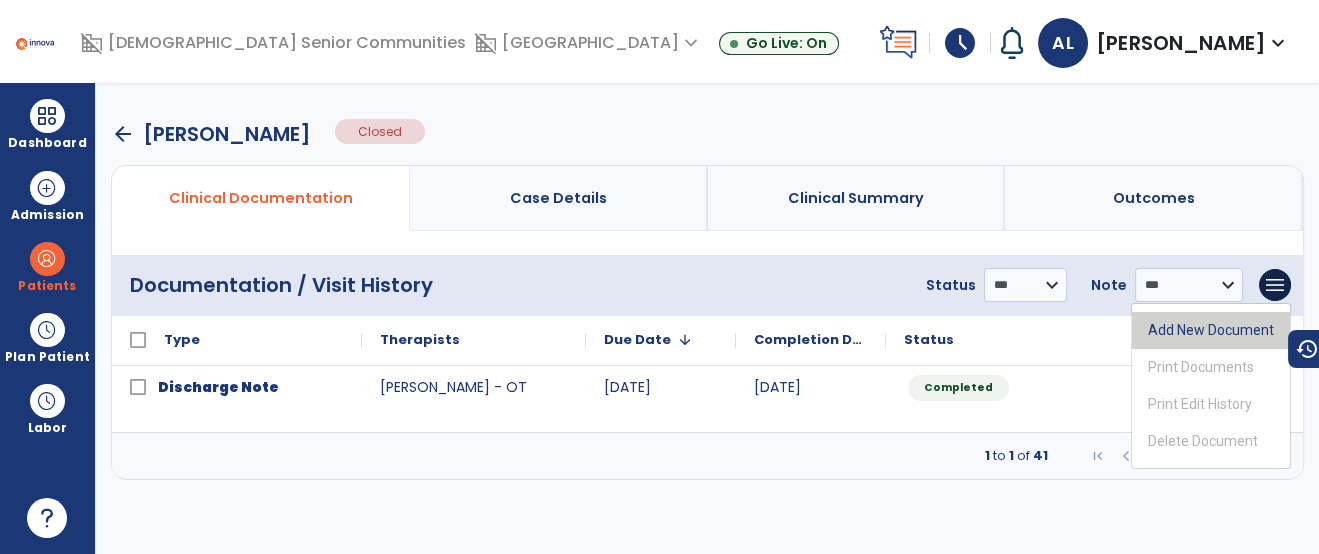 click on "Add New Document" at bounding box center [1211, 330] 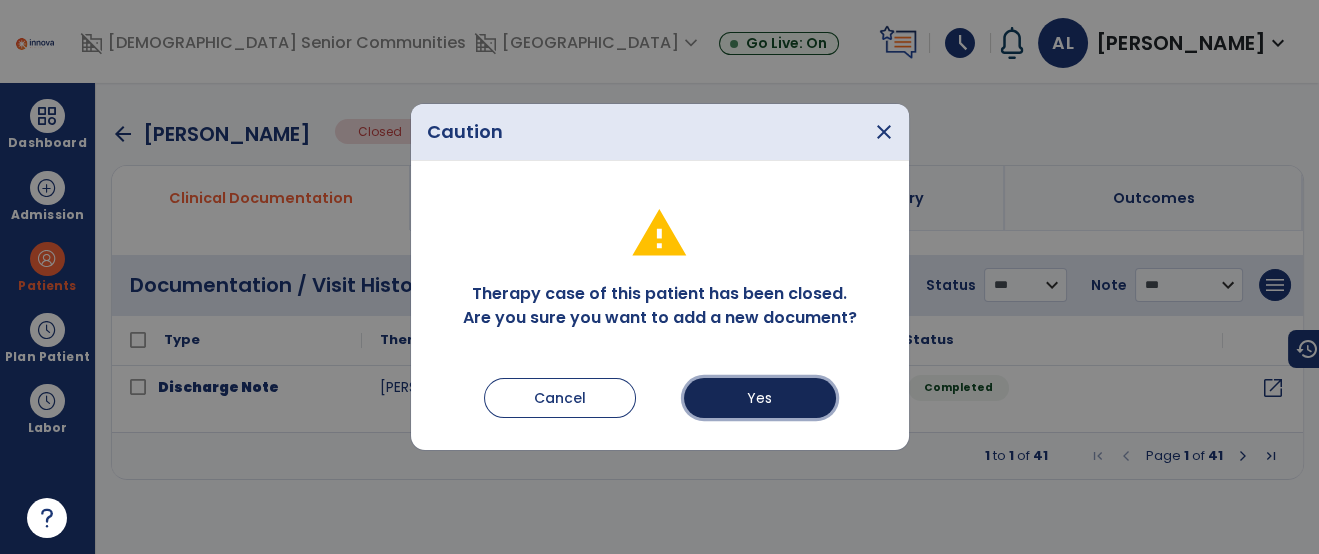 click on "Yes" at bounding box center [760, 398] 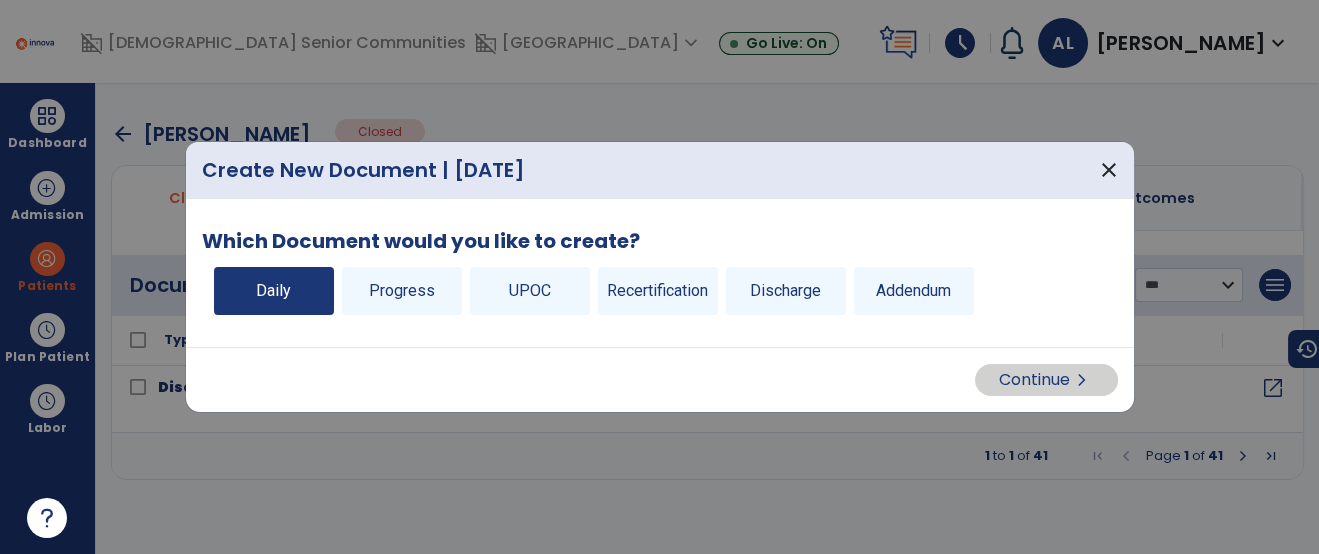 click on "Daily" at bounding box center (274, 291) 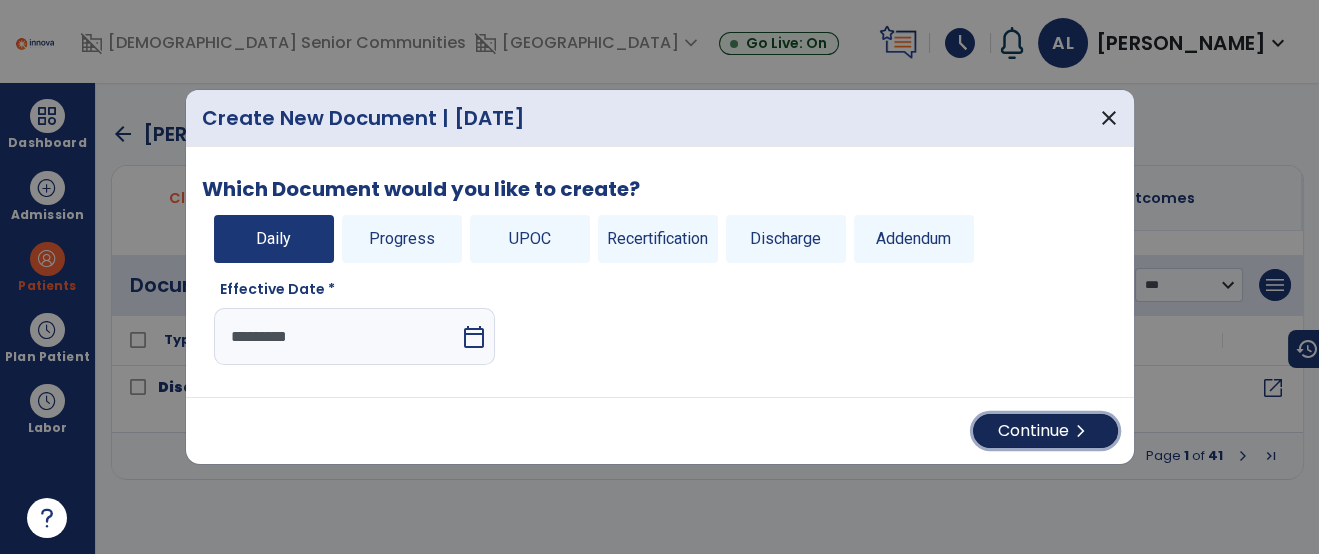 click on "Continue   chevron_right" at bounding box center [1045, 431] 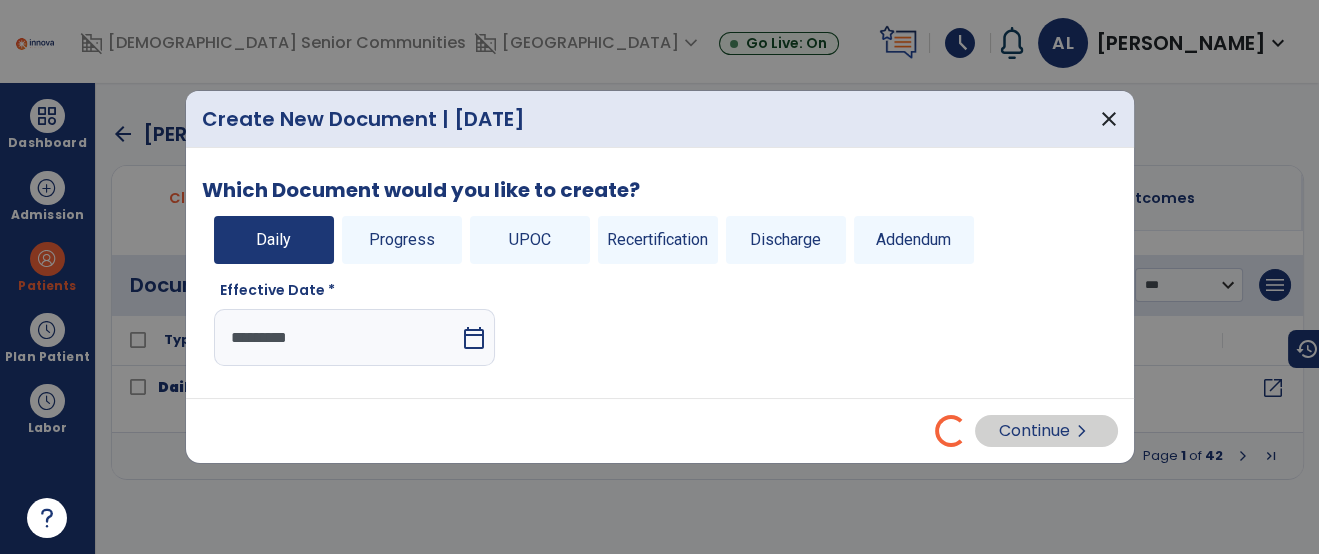 select on "*" 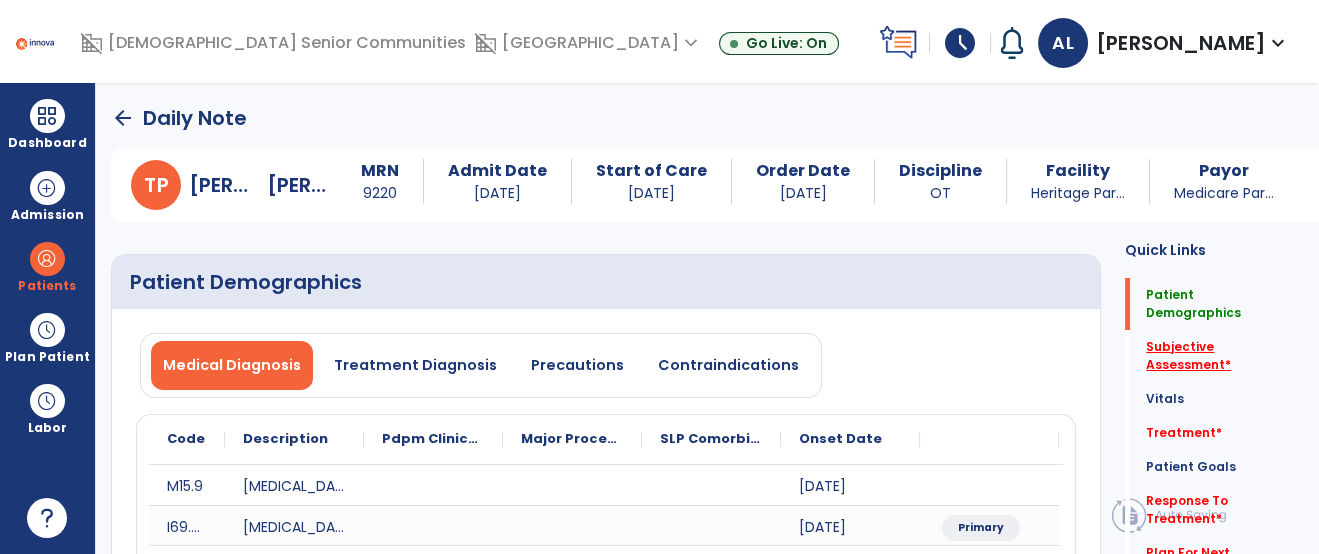 click on "Subjective Assessment   *" 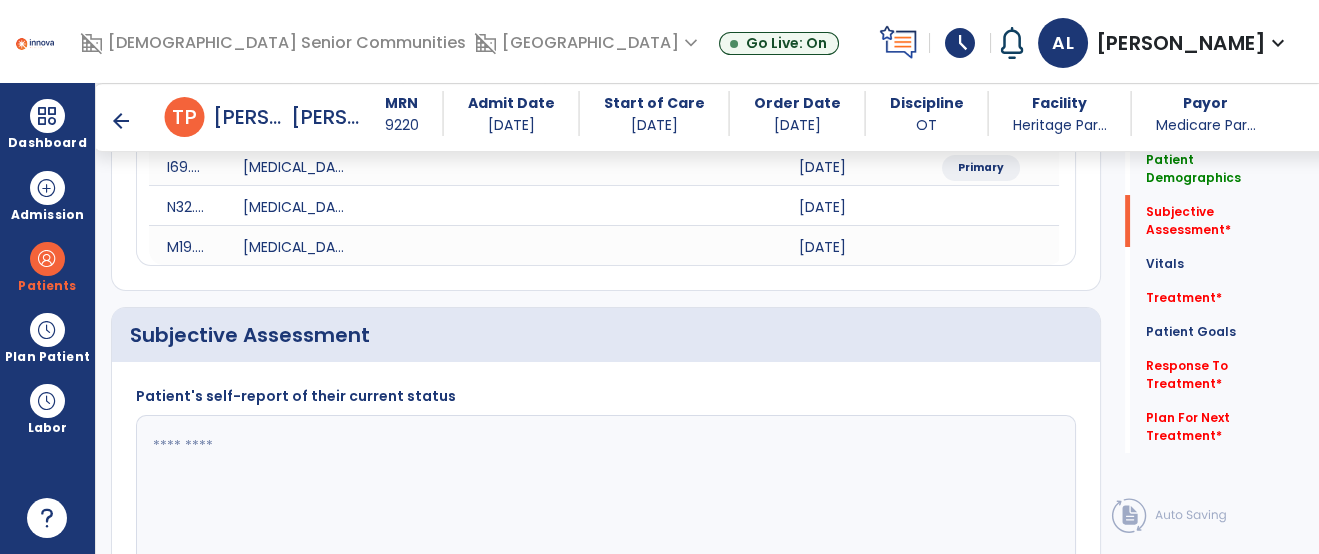 scroll, scrollTop: 489, scrollLeft: 0, axis: vertical 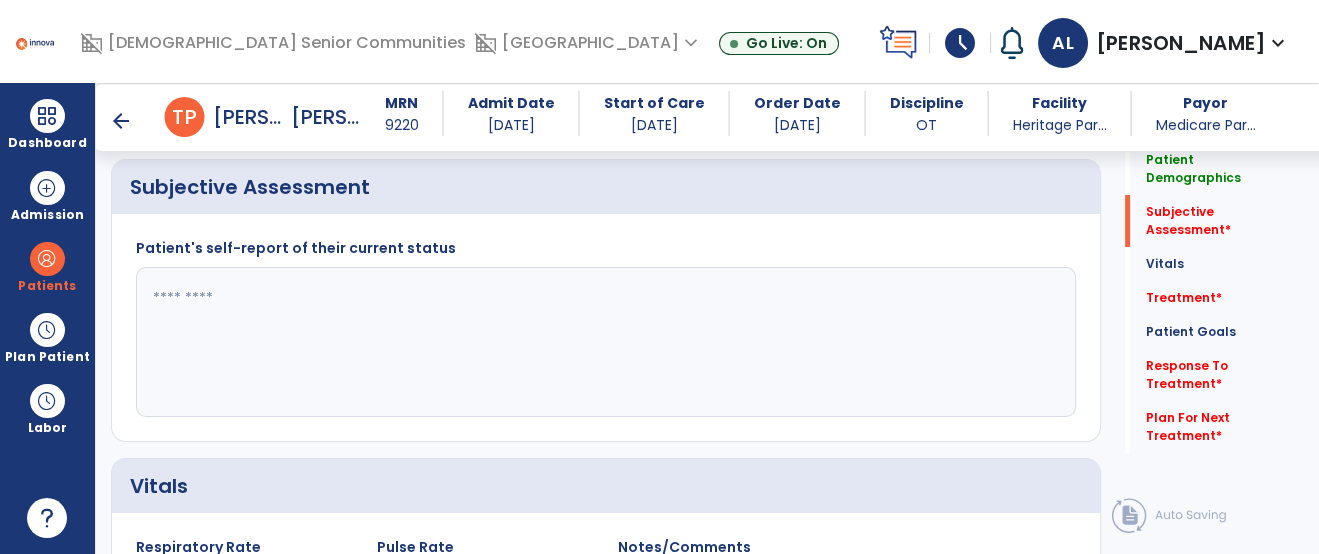 click 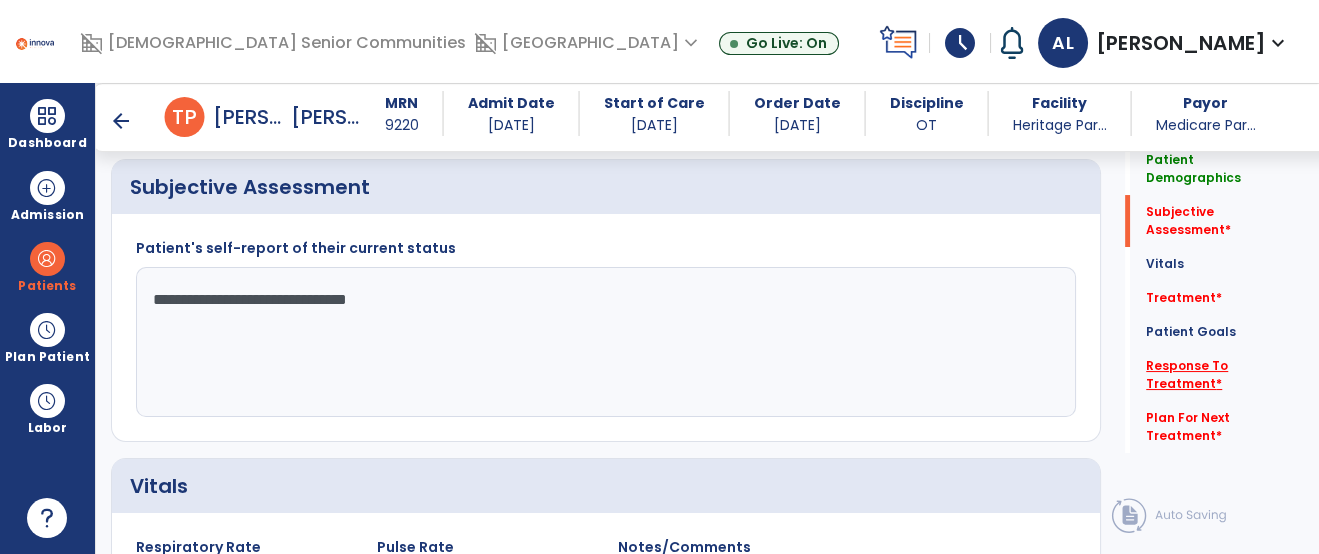 type on "**********" 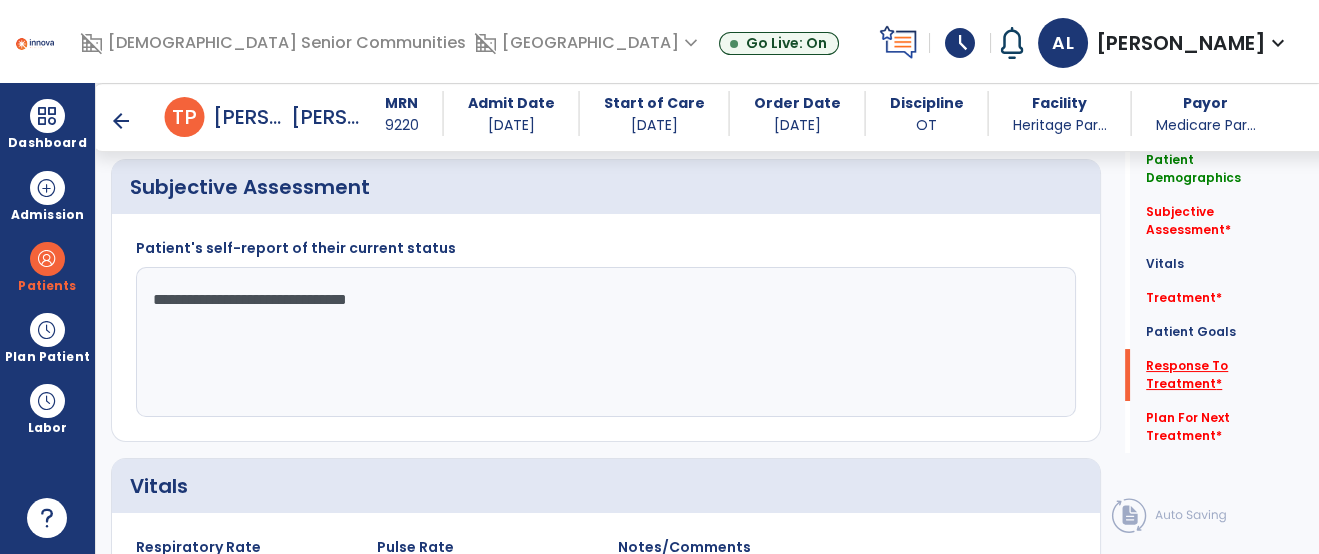 scroll, scrollTop: 587, scrollLeft: 0, axis: vertical 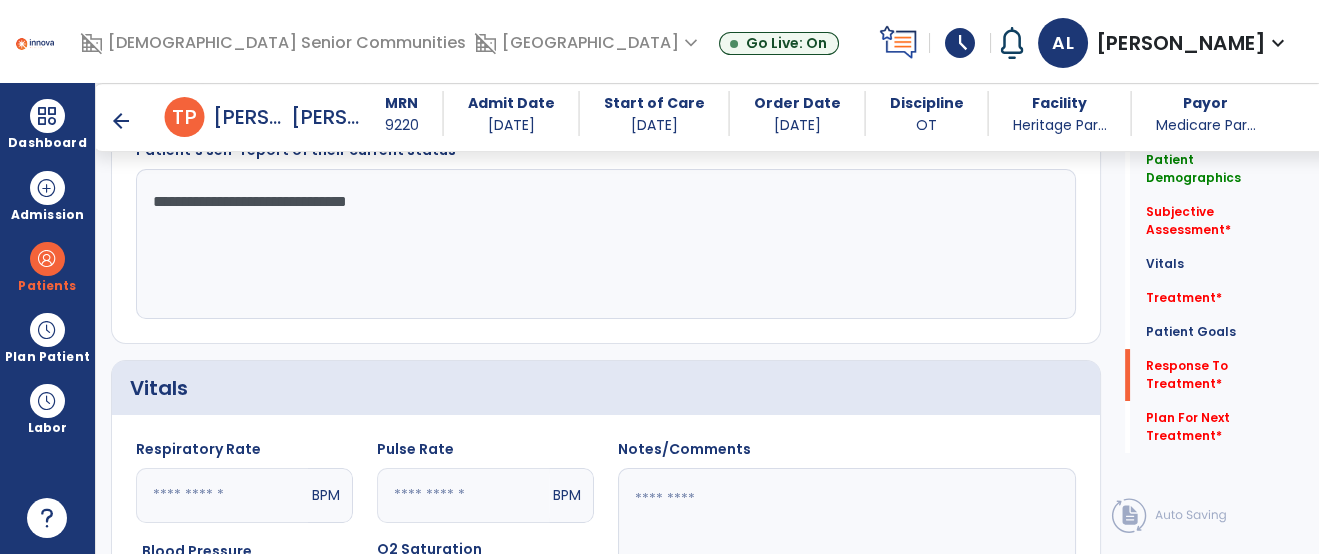 click 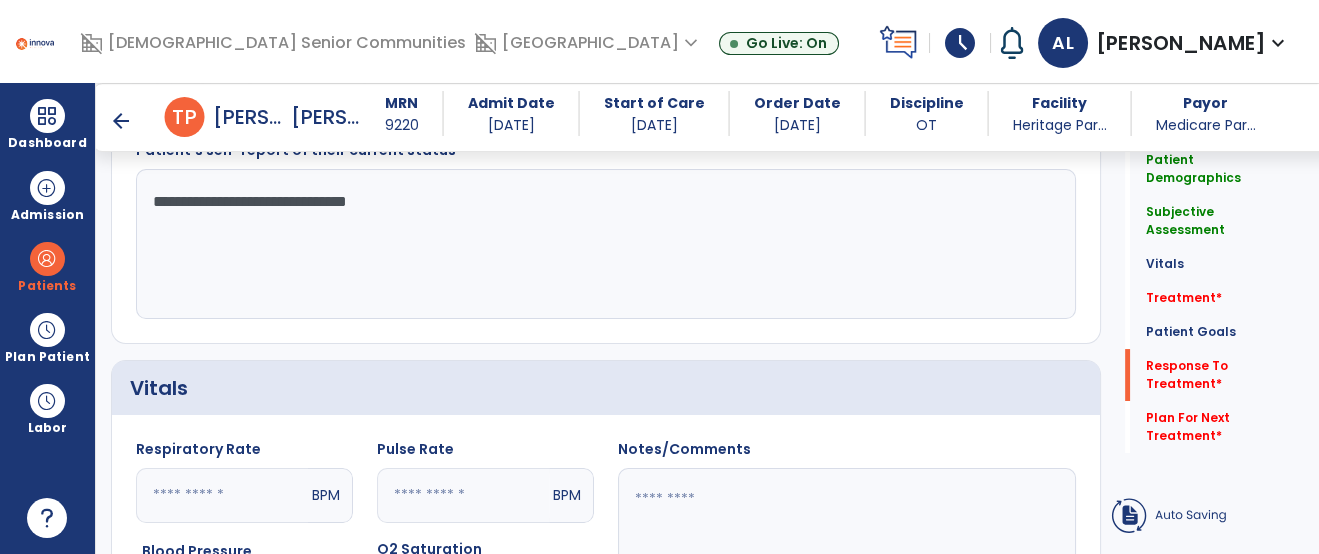 click on "fact_check" 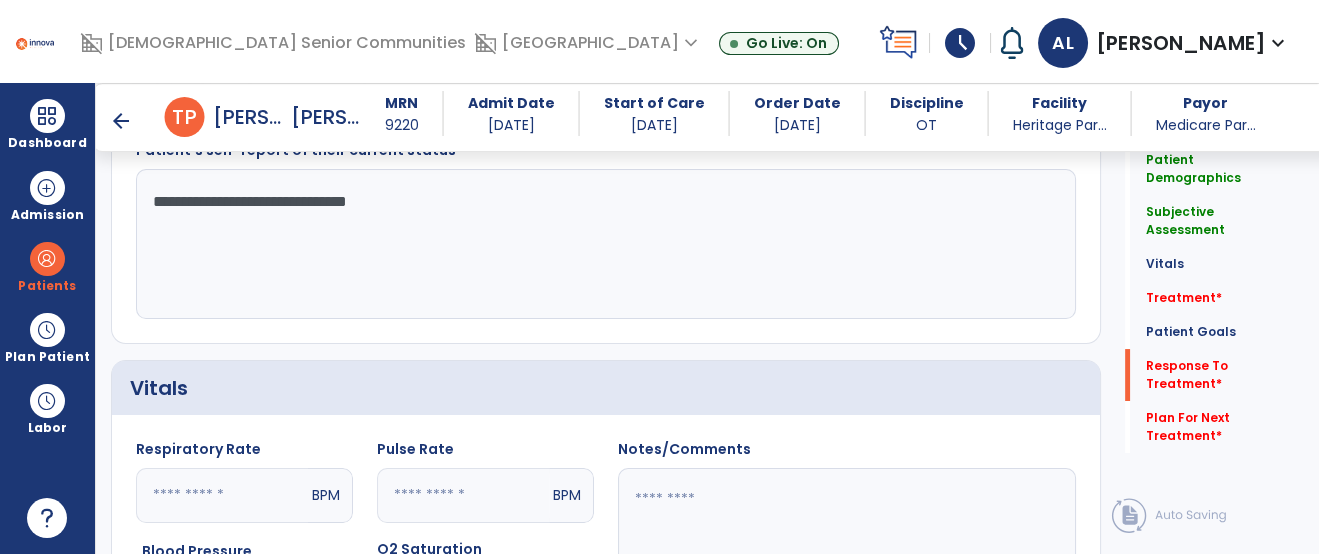 scroll, scrollTop: 2227, scrollLeft: 0, axis: vertical 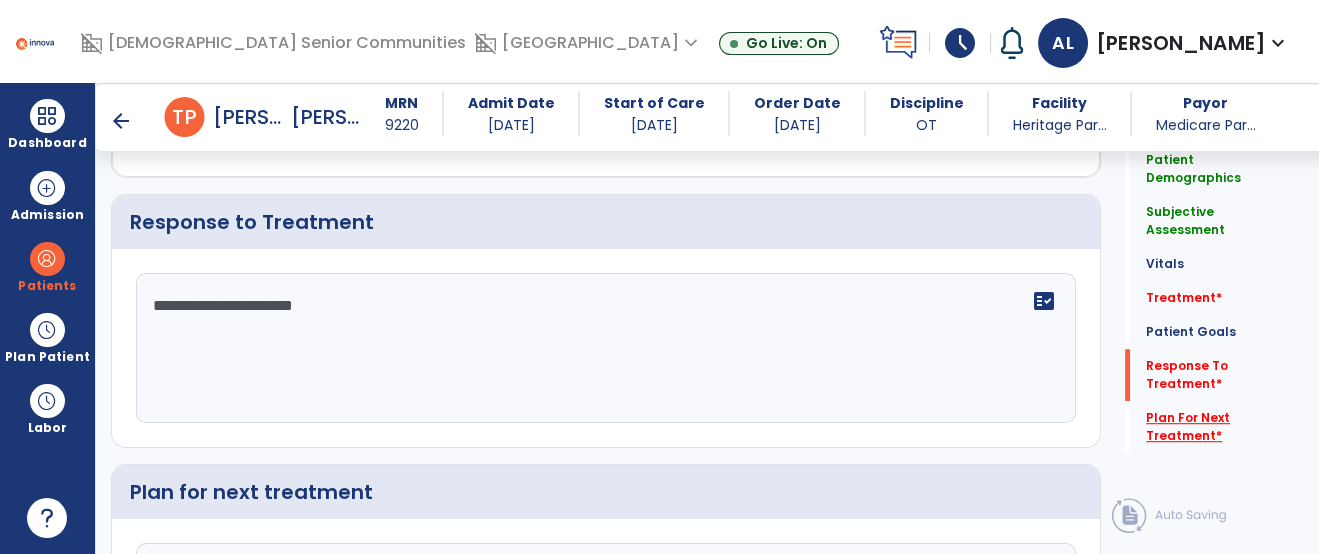 type on "**********" 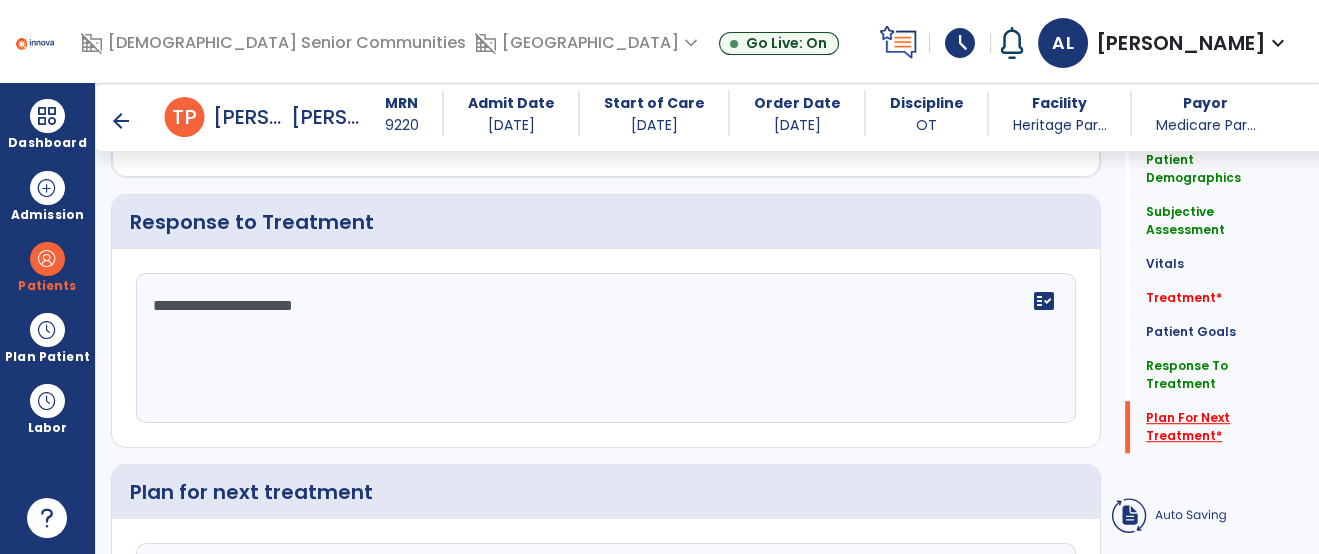 click on "Plan For Next Treatment   *" 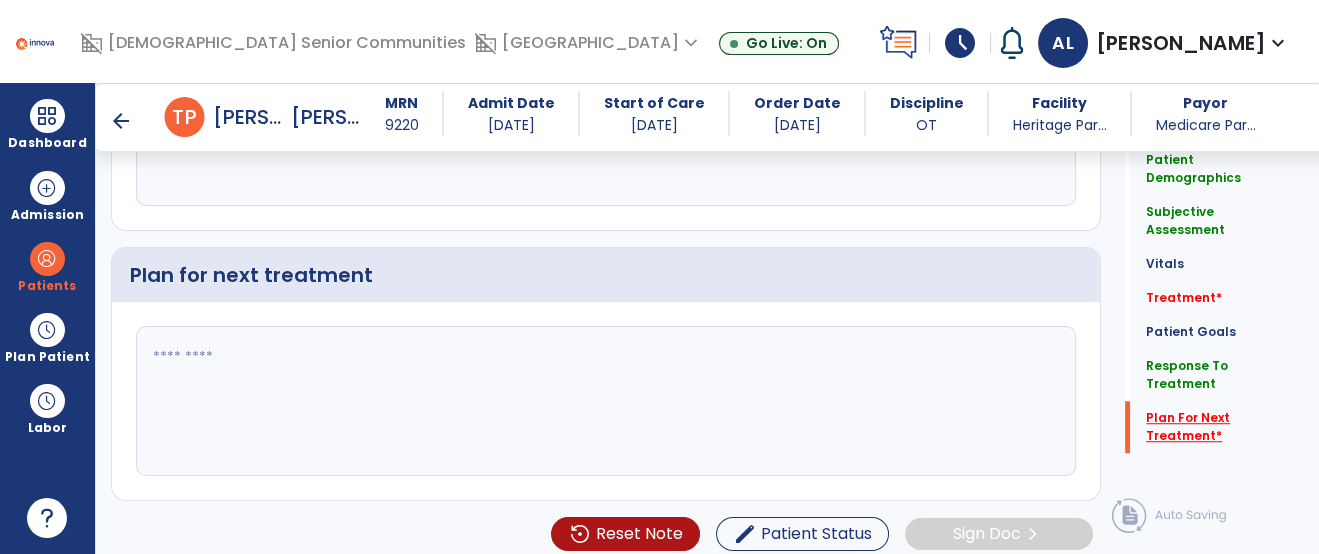 scroll, scrollTop: 2454, scrollLeft: 0, axis: vertical 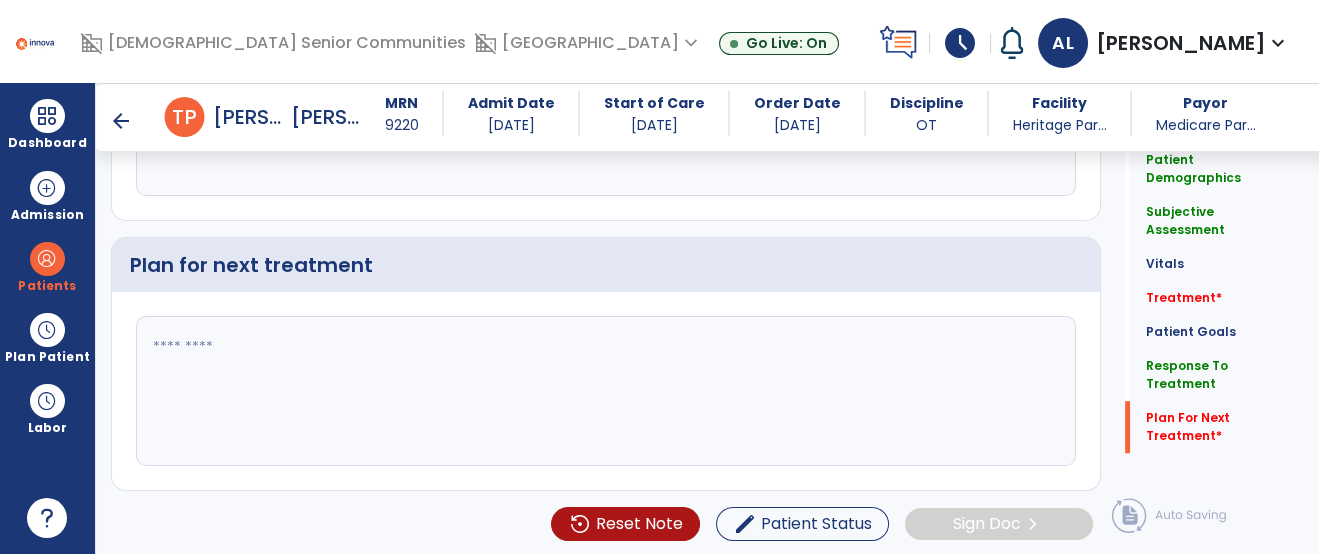 click 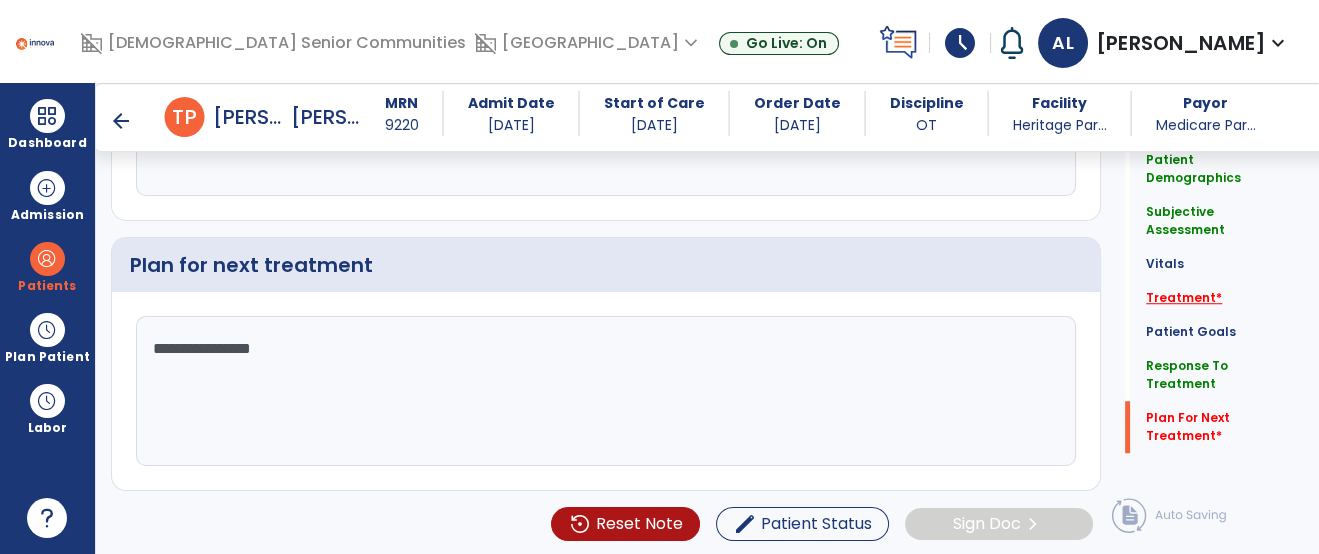 type on "**********" 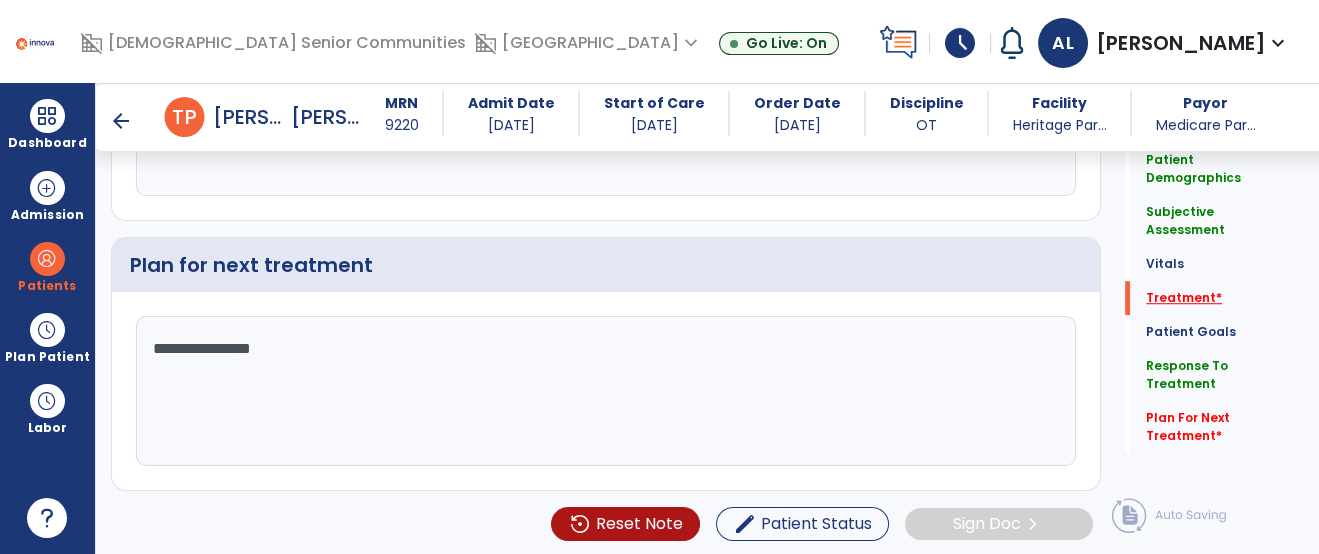 scroll, scrollTop: 2166, scrollLeft: 0, axis: vertical 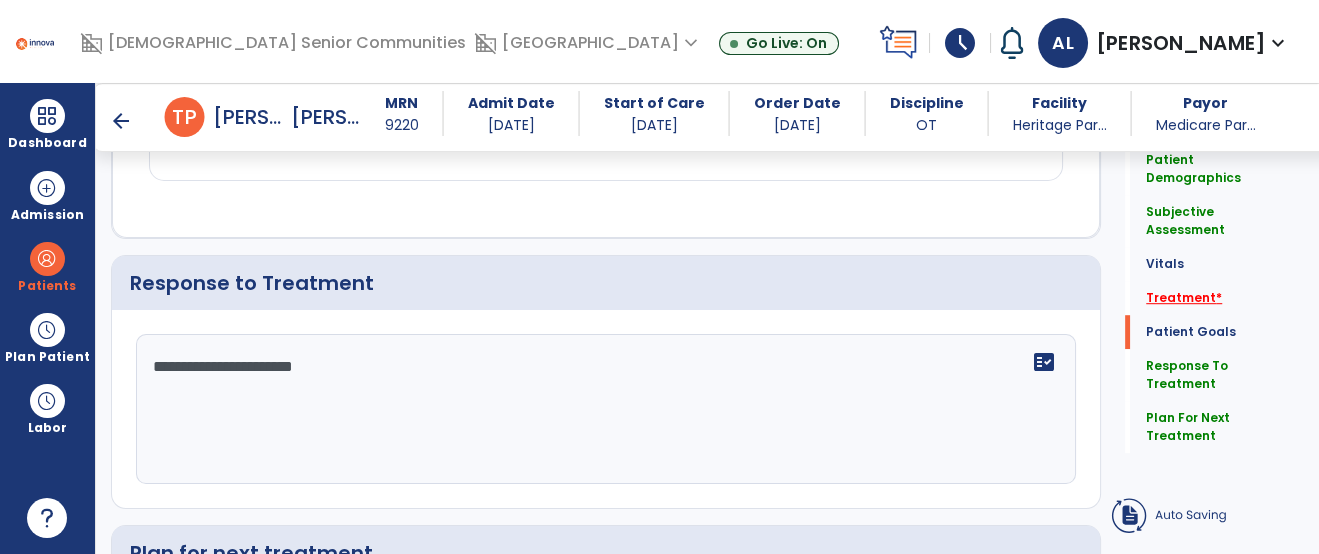 click on "add  Add Service Code" 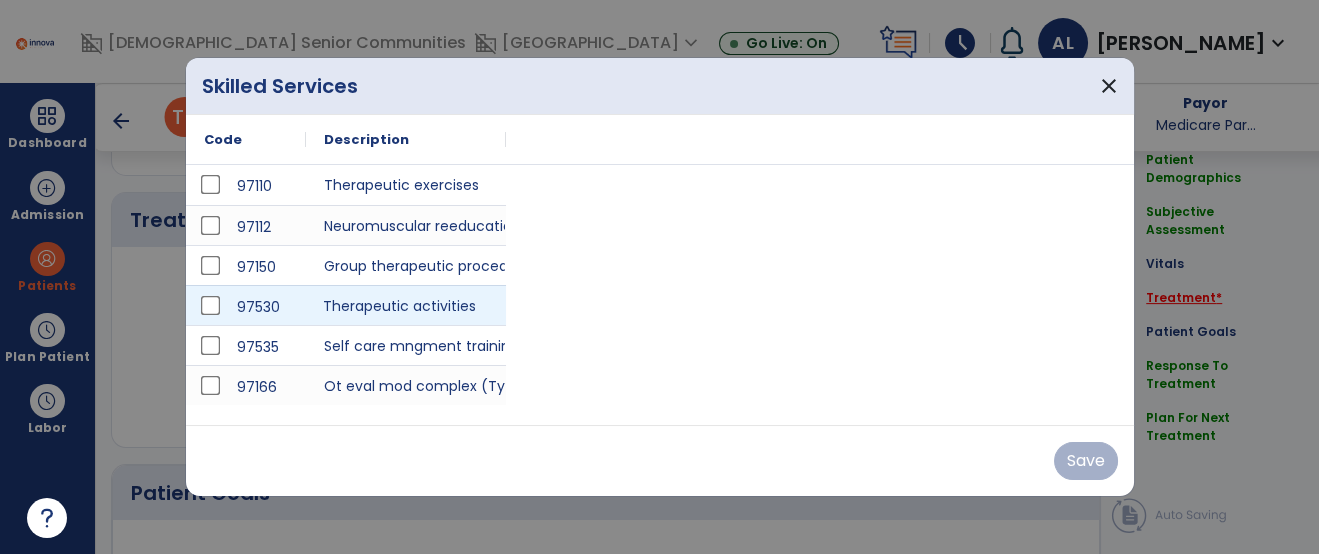 click on "Therapeutic activities" at bounding box center [406, 305] 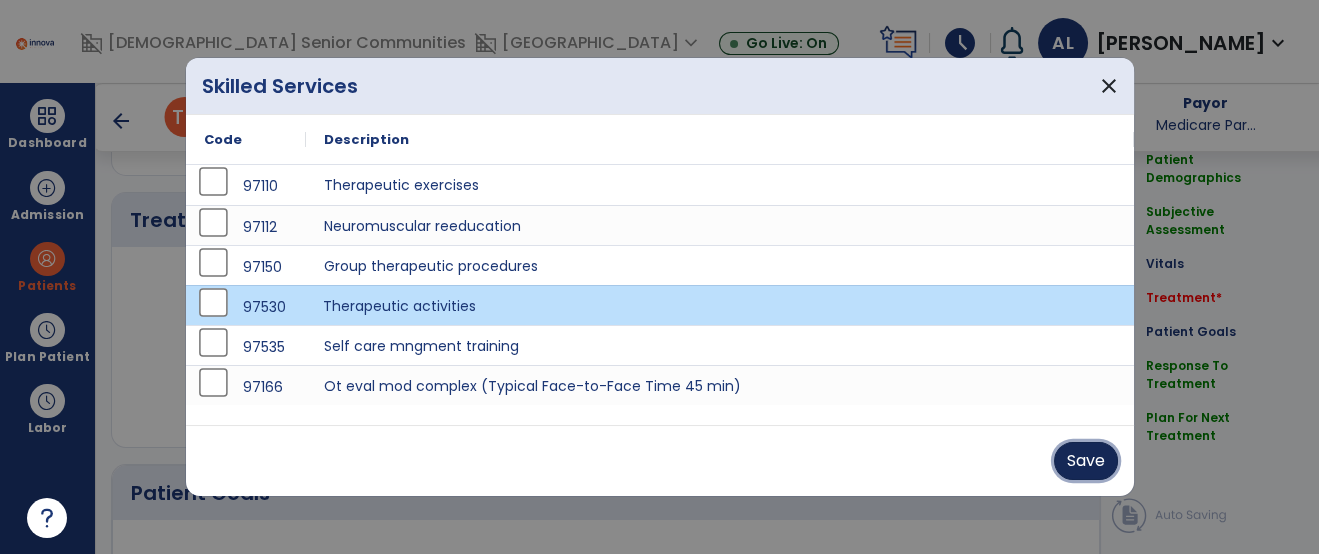 click on "Save" at bounding box center [1086, 461] 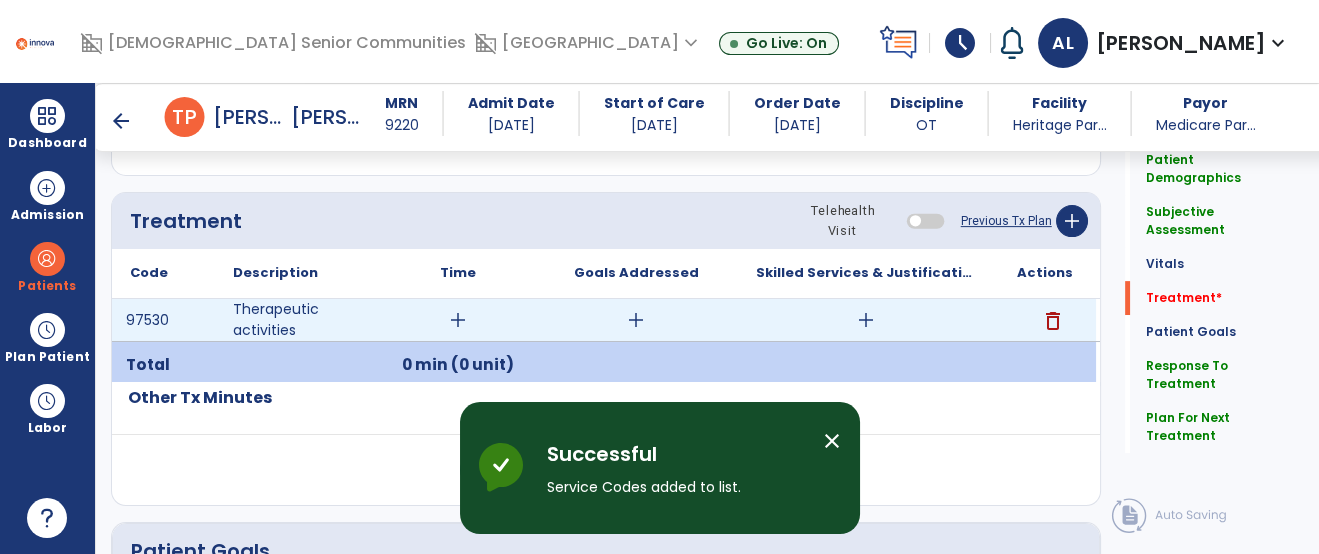 click on "add" at bounding box center (866, 320) 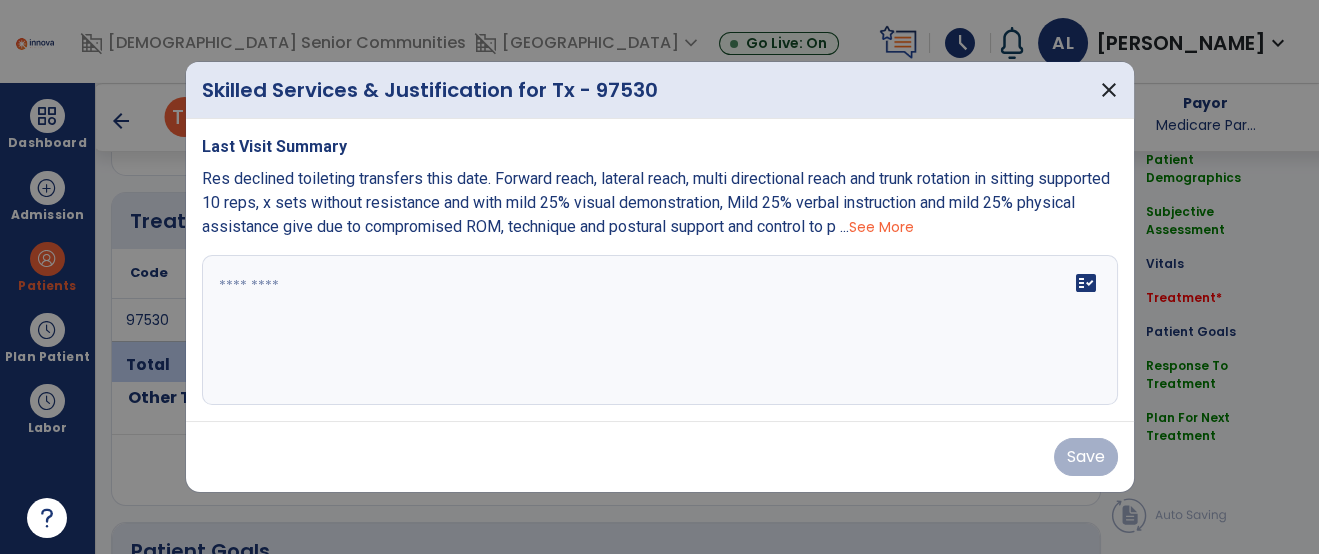click at bounding box center [660, 330] 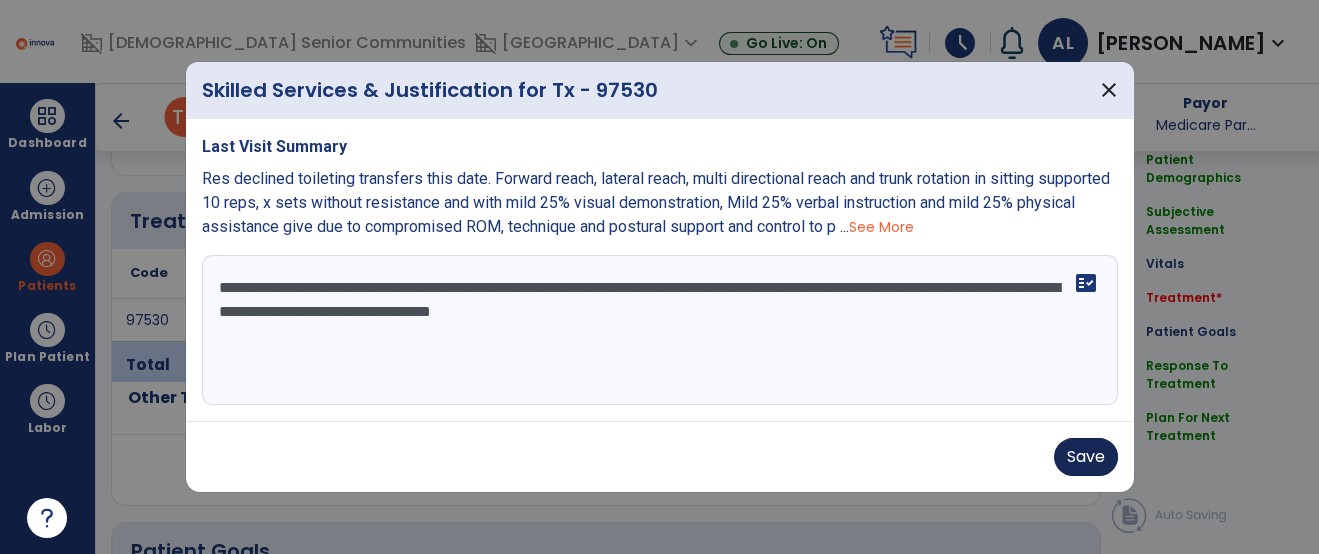 type on "**********" 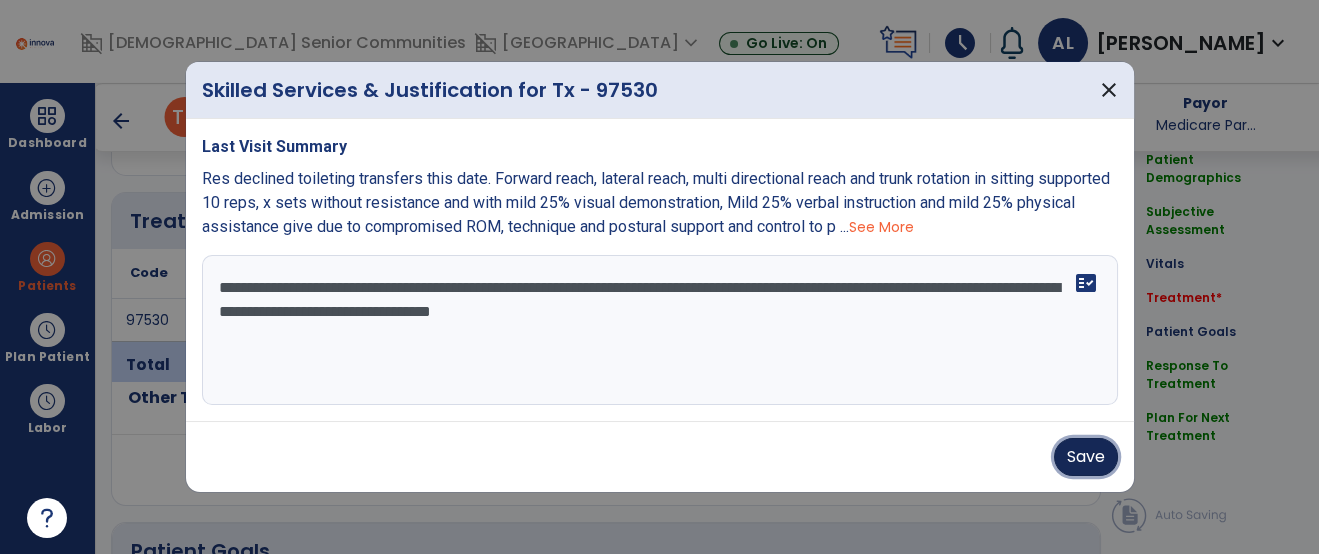 click on "Save" at bounding box center (1086, 457) 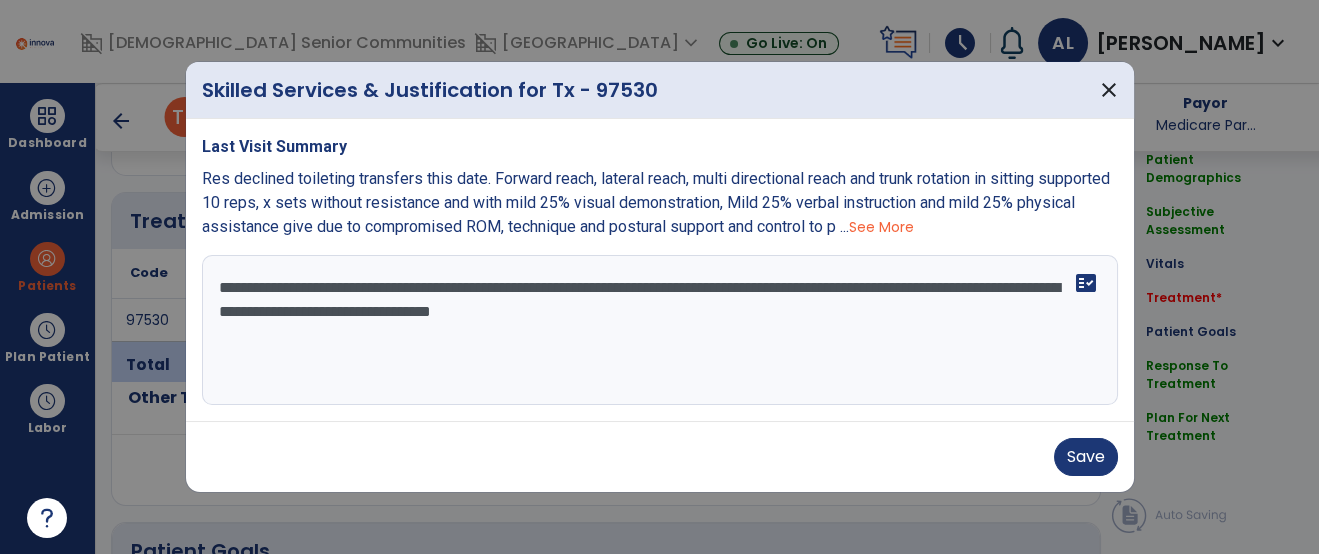 click on "Save" at bounding box center (660, 457) 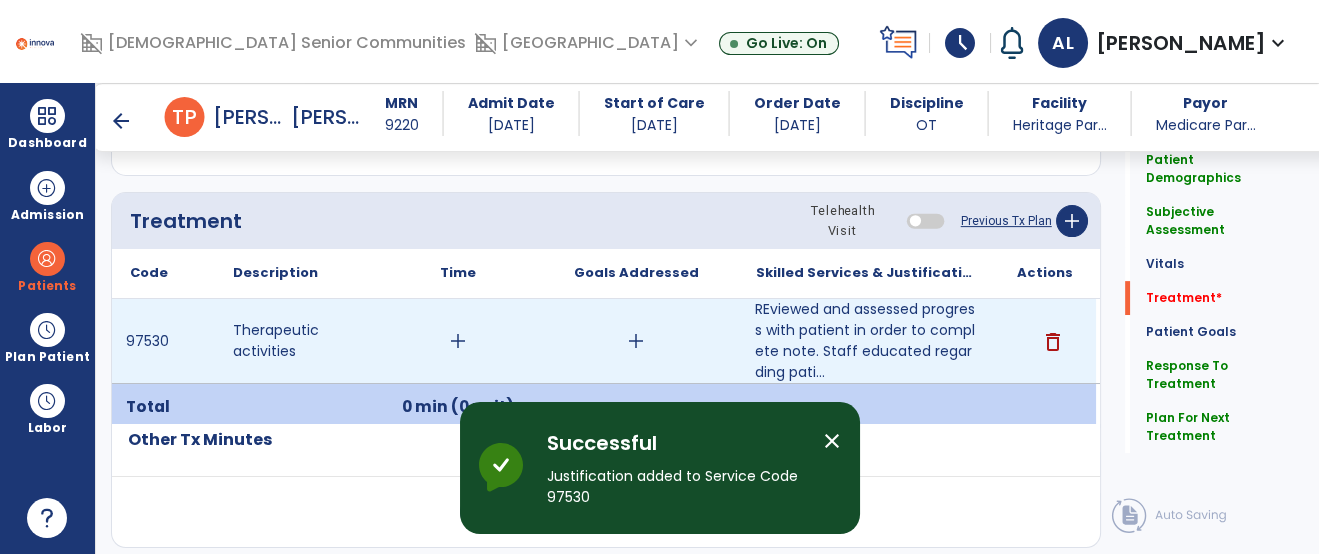 click on "add" at bounding box center [458, 341] 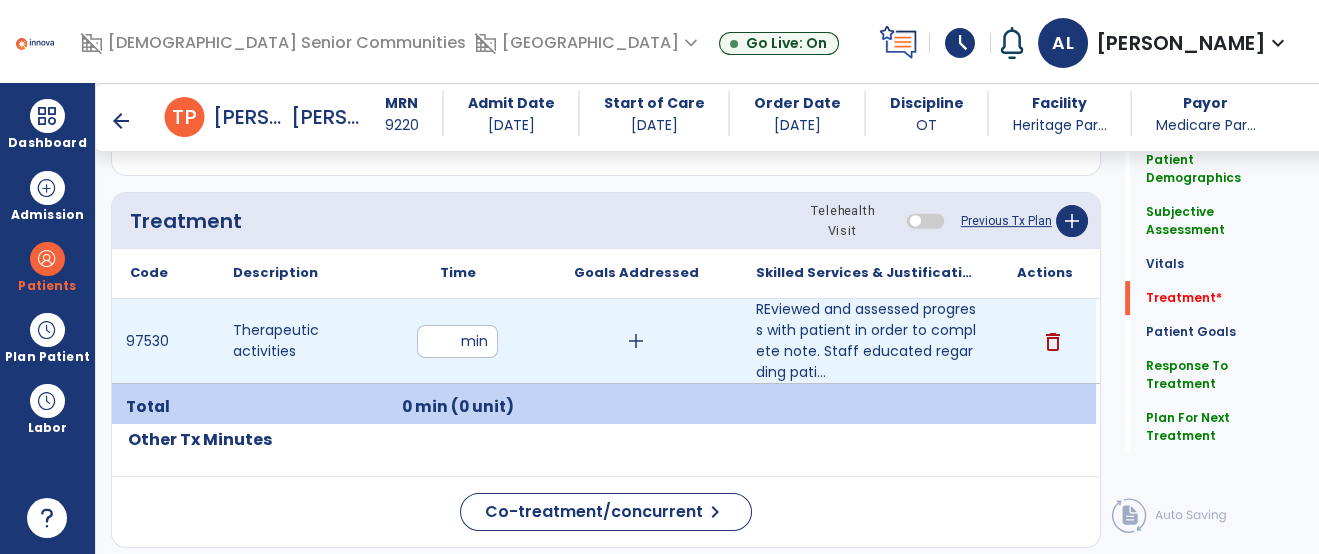 type on "**" 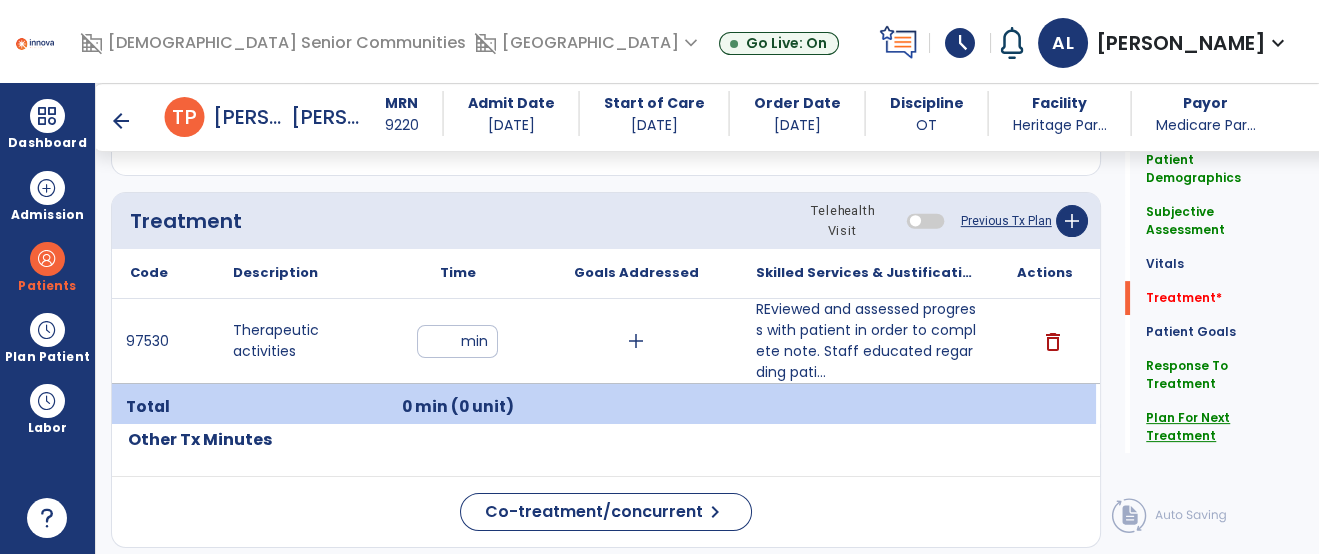 click on "Plan For Next Treatment" 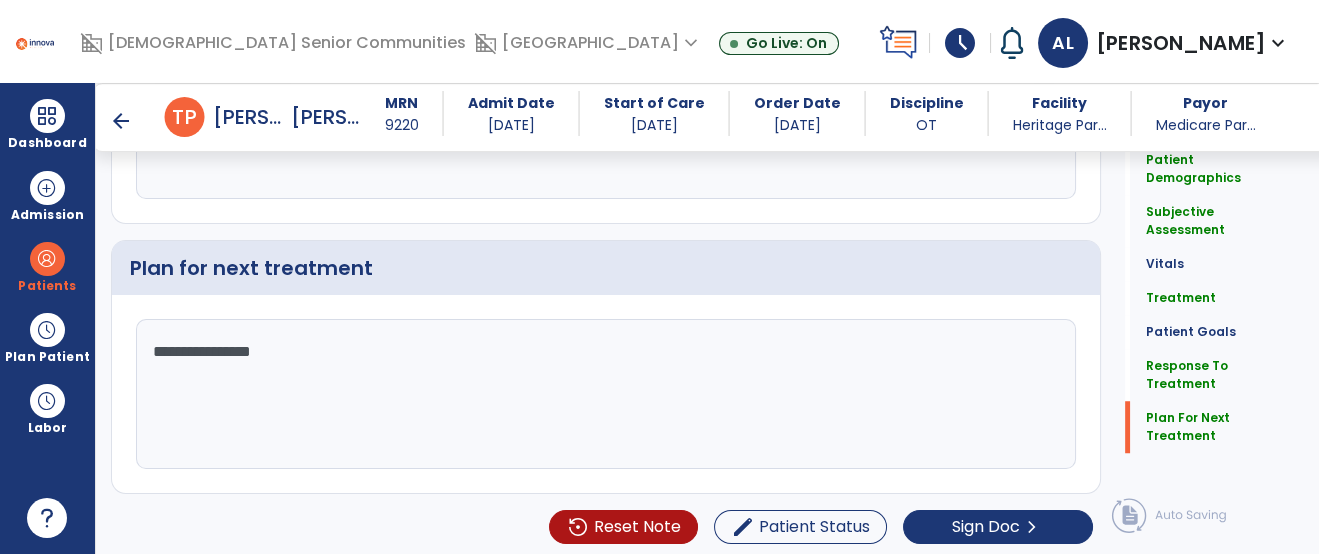scroll, scrollTop: 2554, scrollLeft: 0, axis: vertical 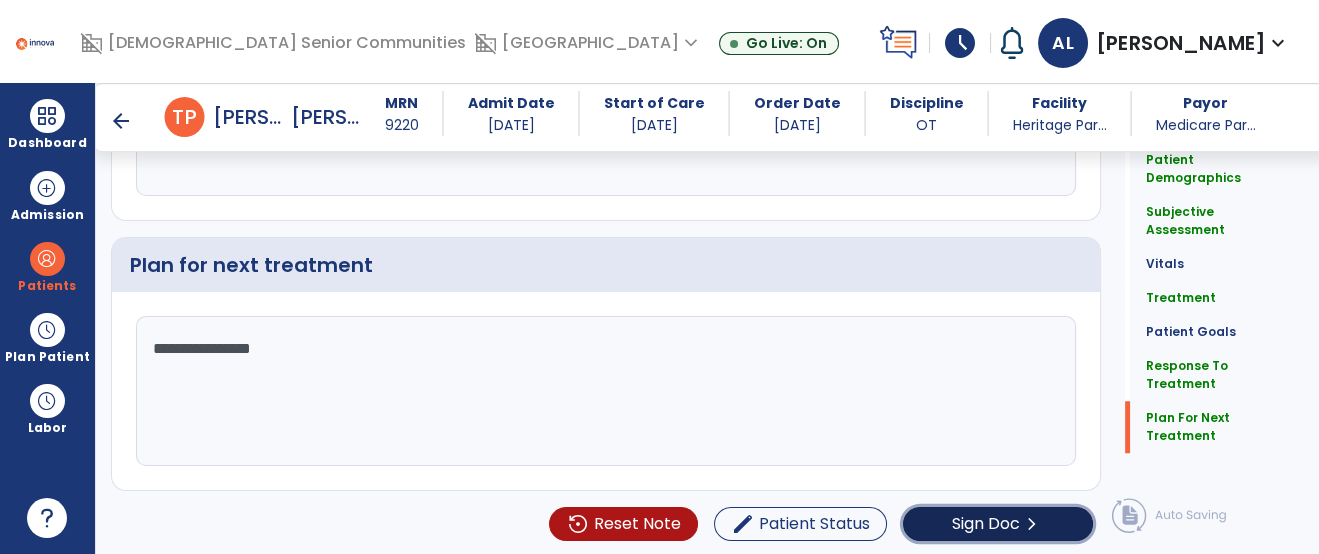 click on "Sign Doc  chevron_right" 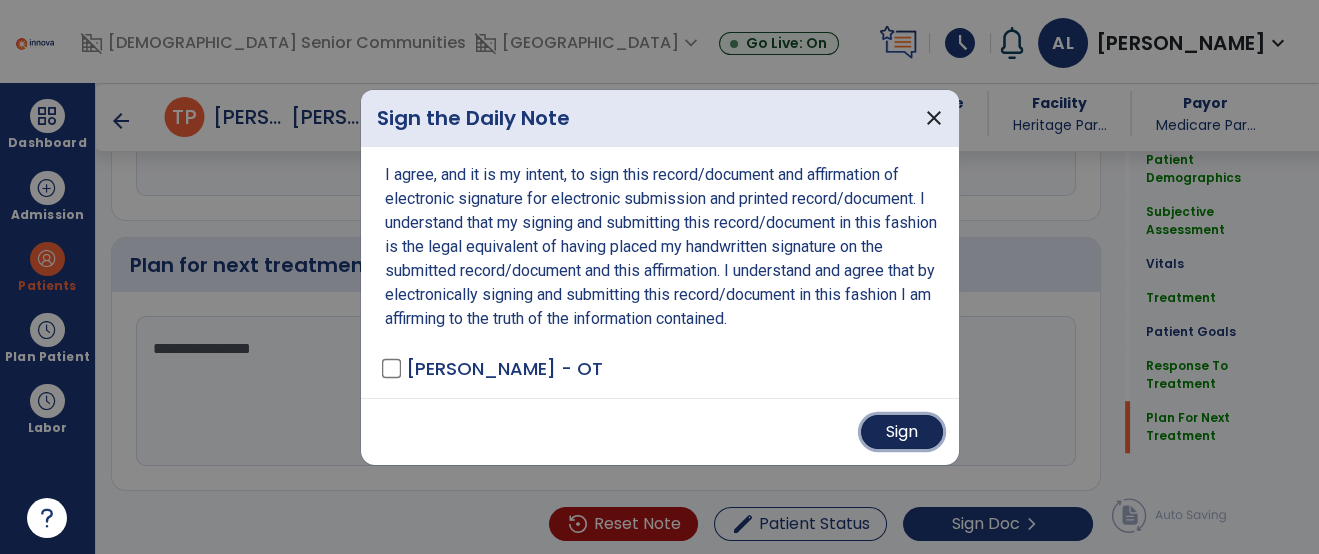 click on "Sign" at bounding box center (902, 432) 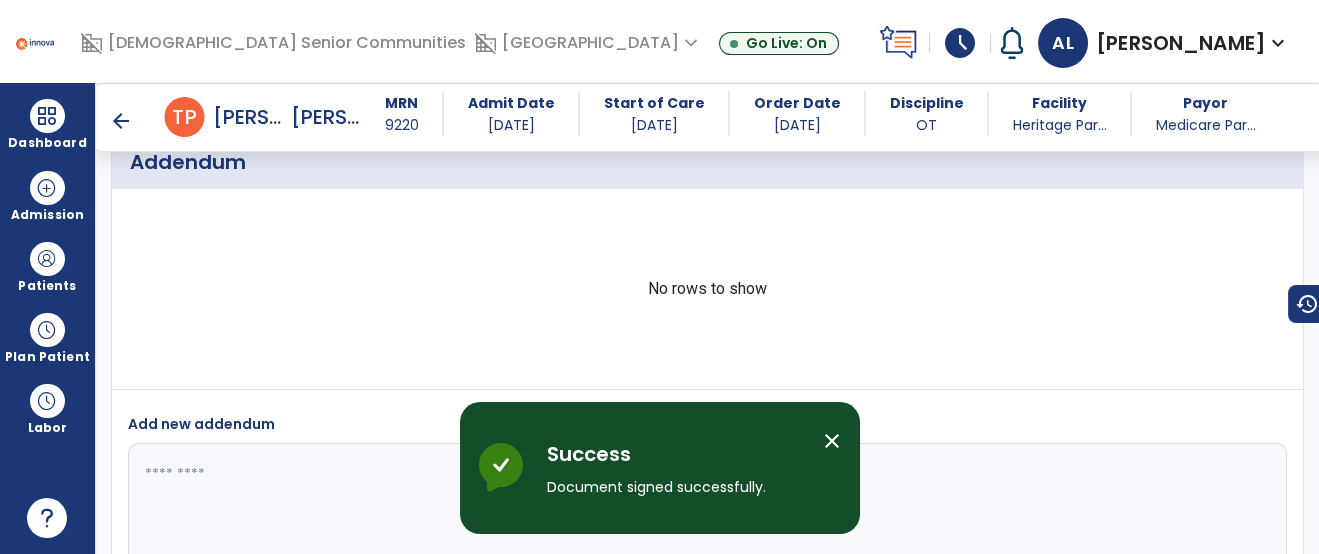 scroll, scrollTop: 3426, scrollLeft: 0, axis: vertical 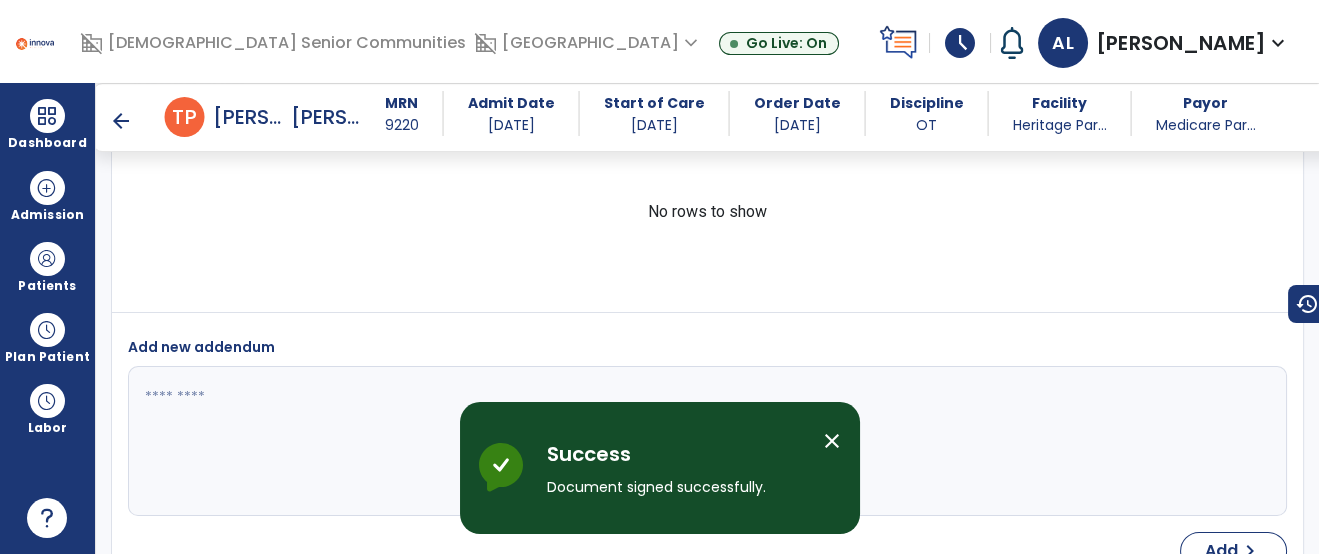 click on "arrow_back" at bounding box center [121, 121] 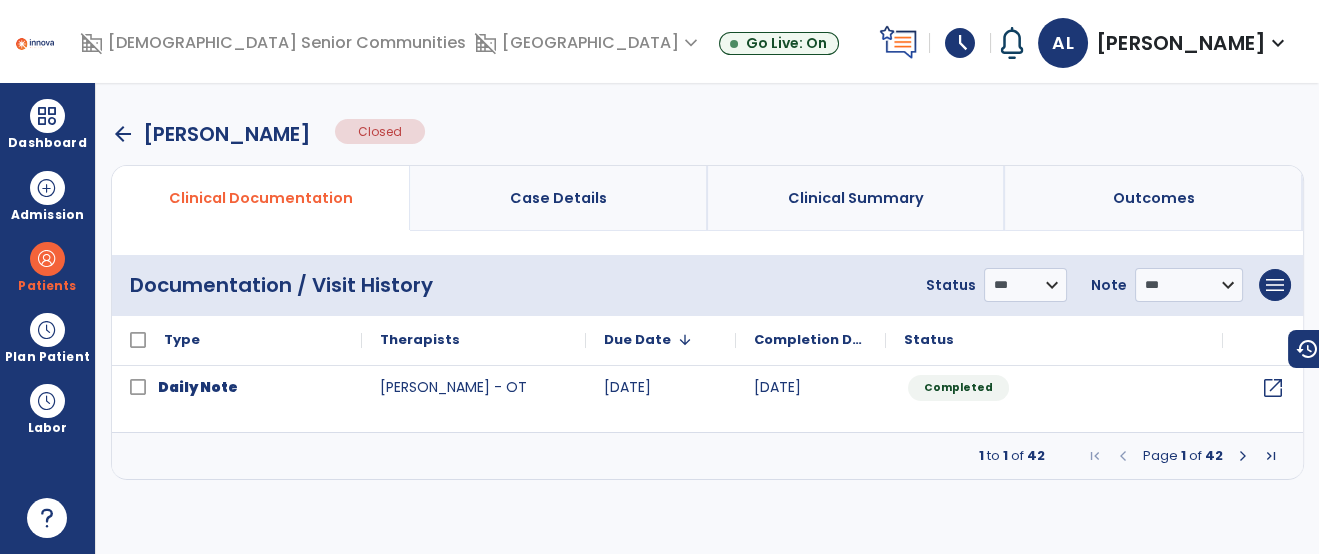 scroll, scrollTop: 0, scrollLeft: 0, axis: both 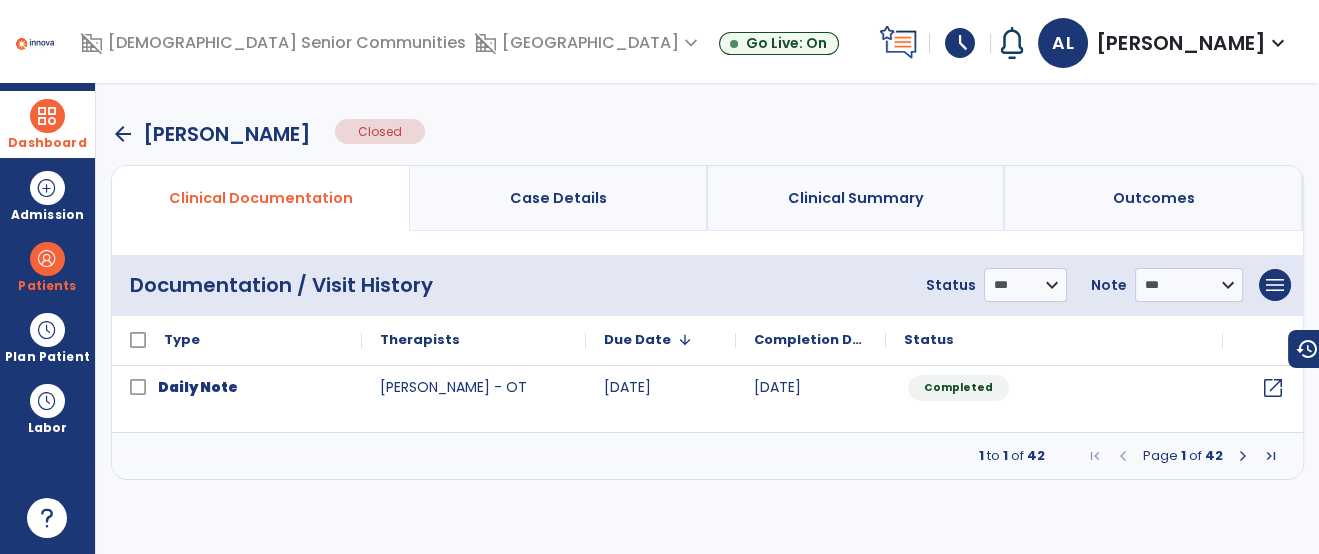 click at bounding box center [47, 116] 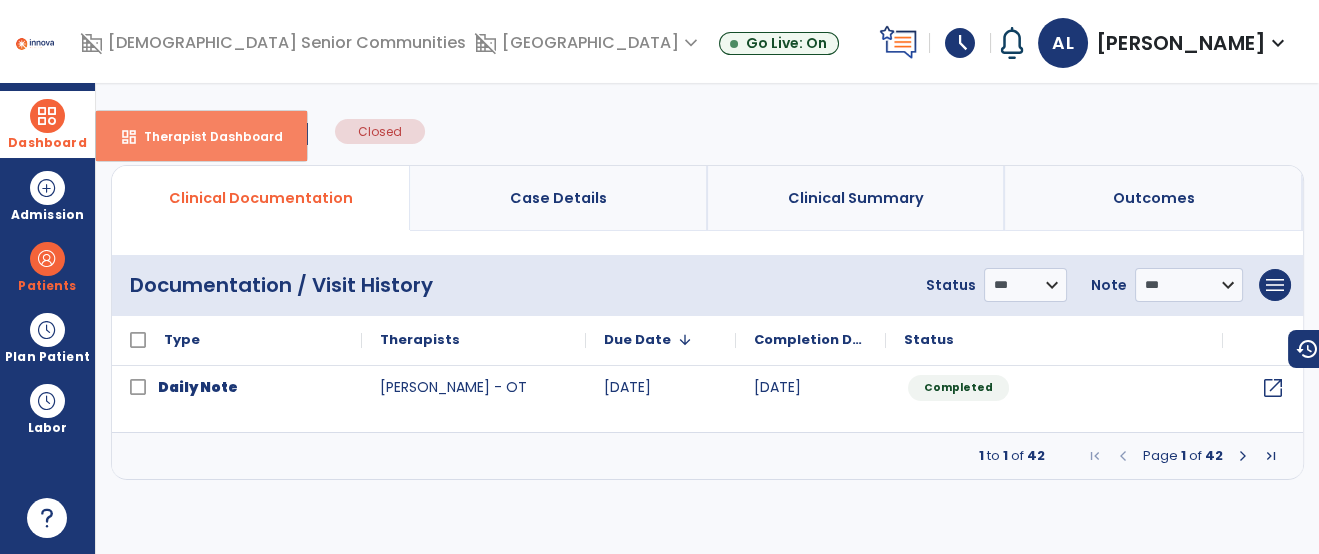 click on "dashboard  Therapist Dashboard" at bounding box center (201, 136) 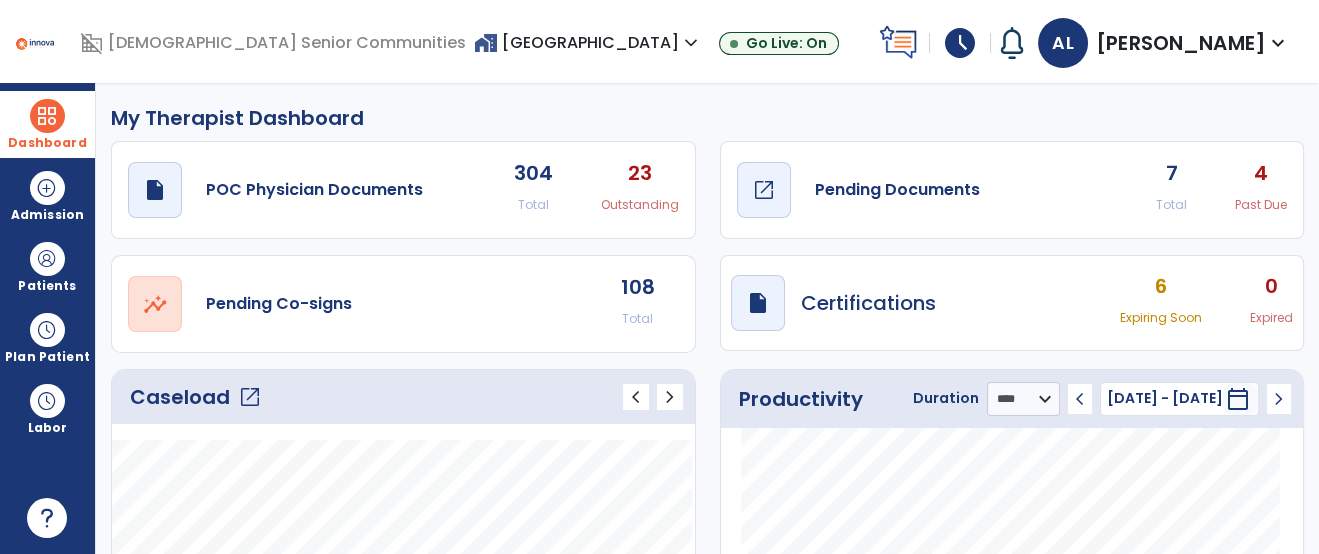 click on "draft   open_in_new  Pending Documents" 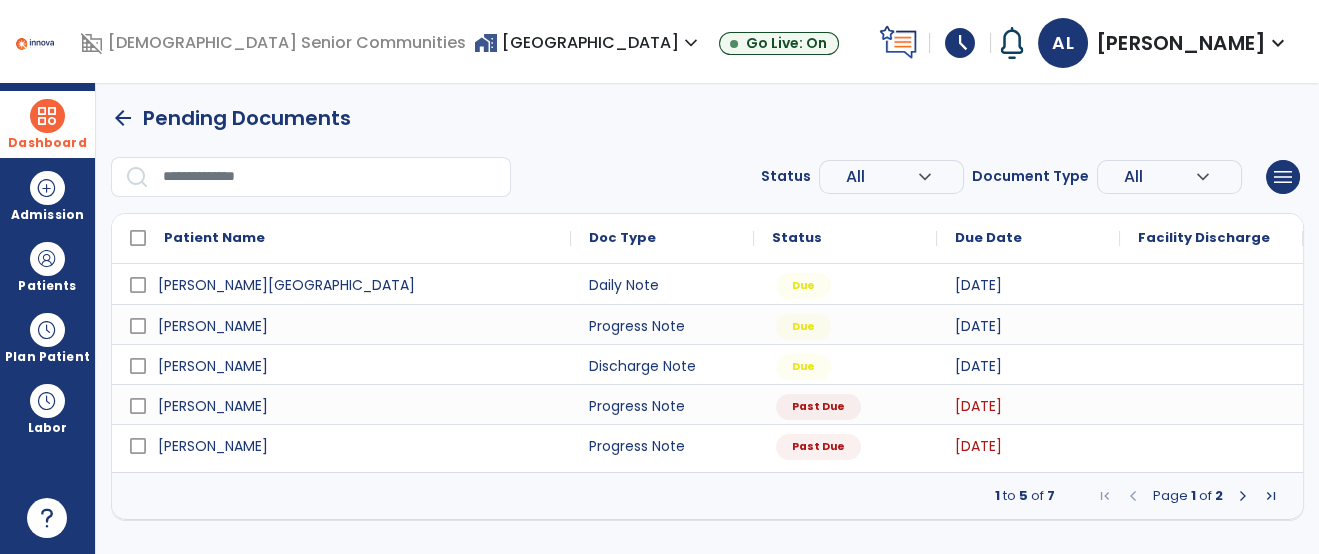 click at bounding box center [1243, 496] 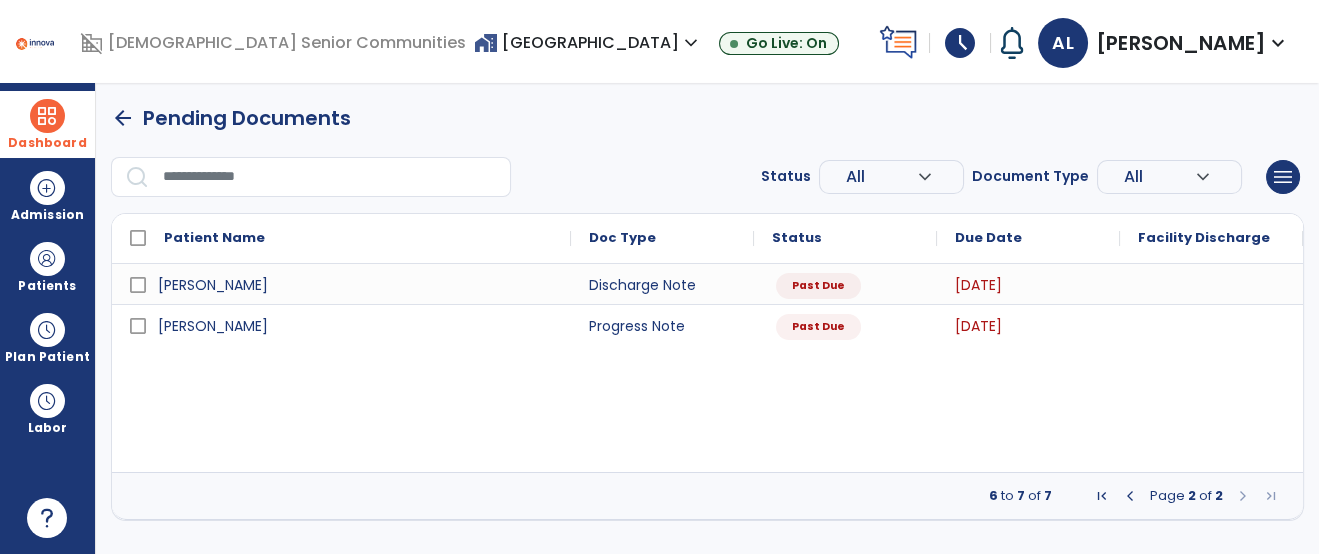 click at bounding box center (1130, 496) 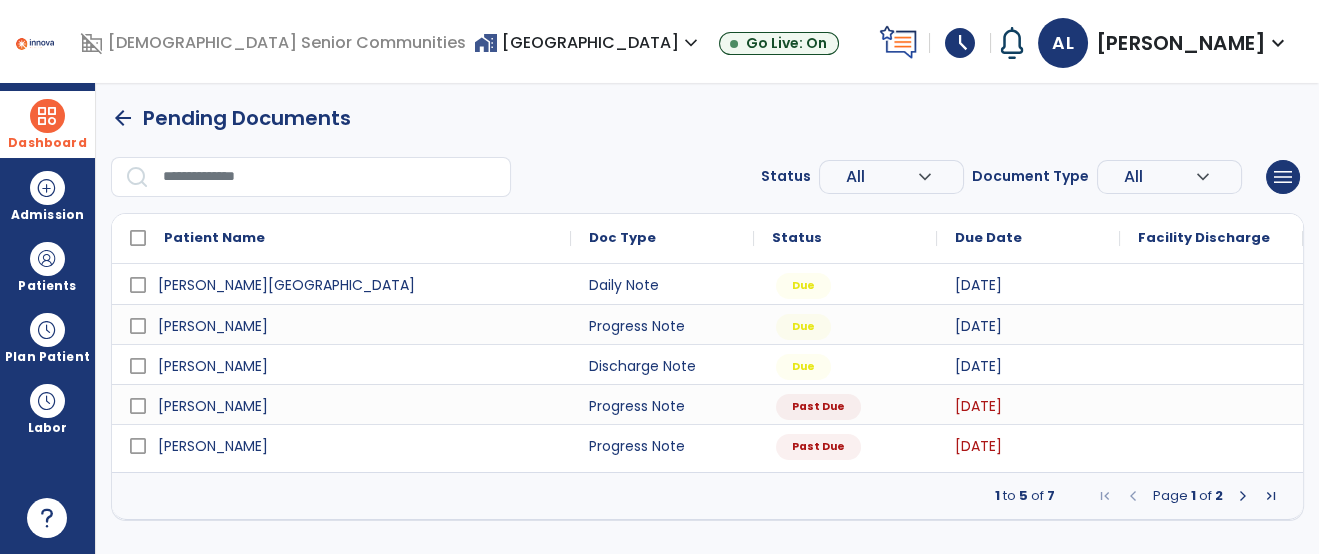 click at bounding box center [1243, 496] 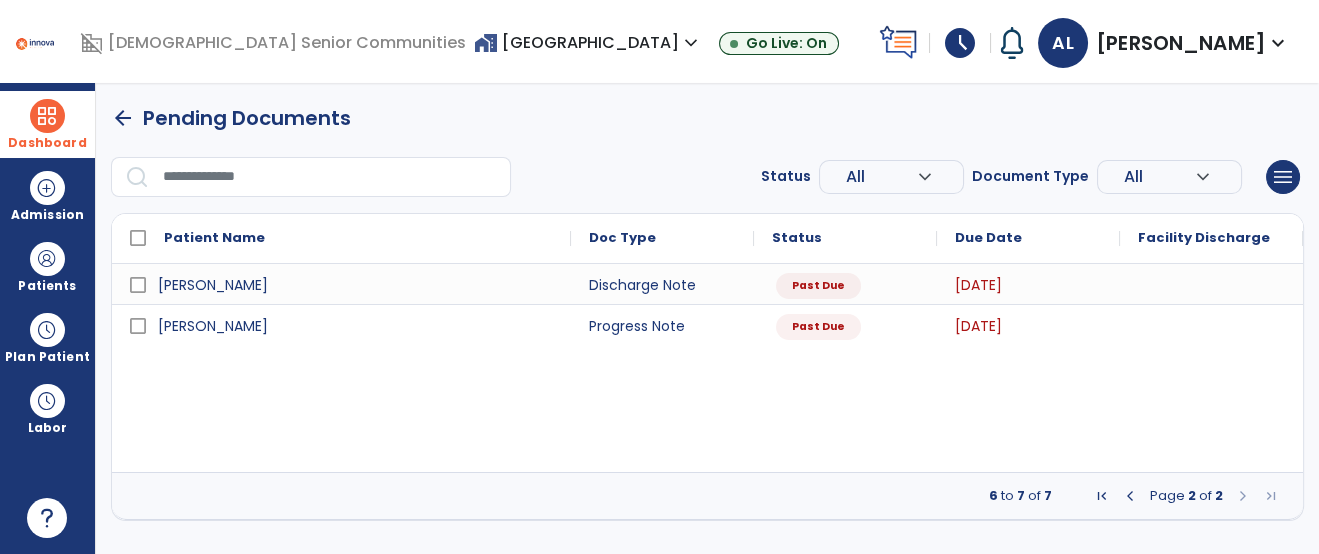 click at bounding box center [1130, 496] 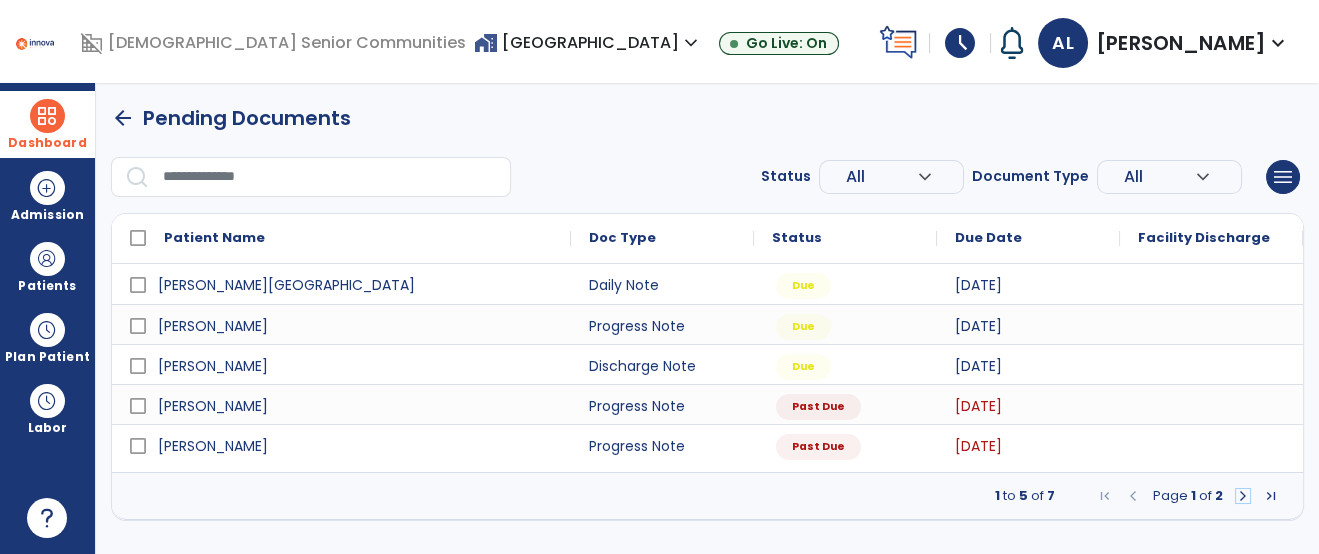 click at bounding box center (1243, 496) 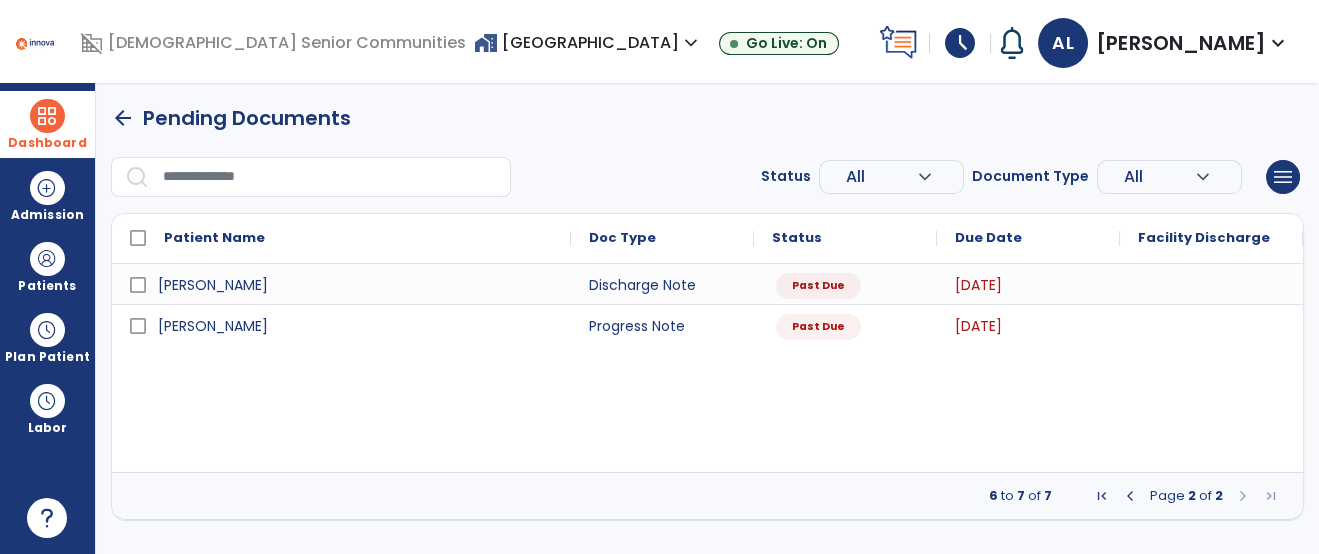 click at bounding box center [47, 116] 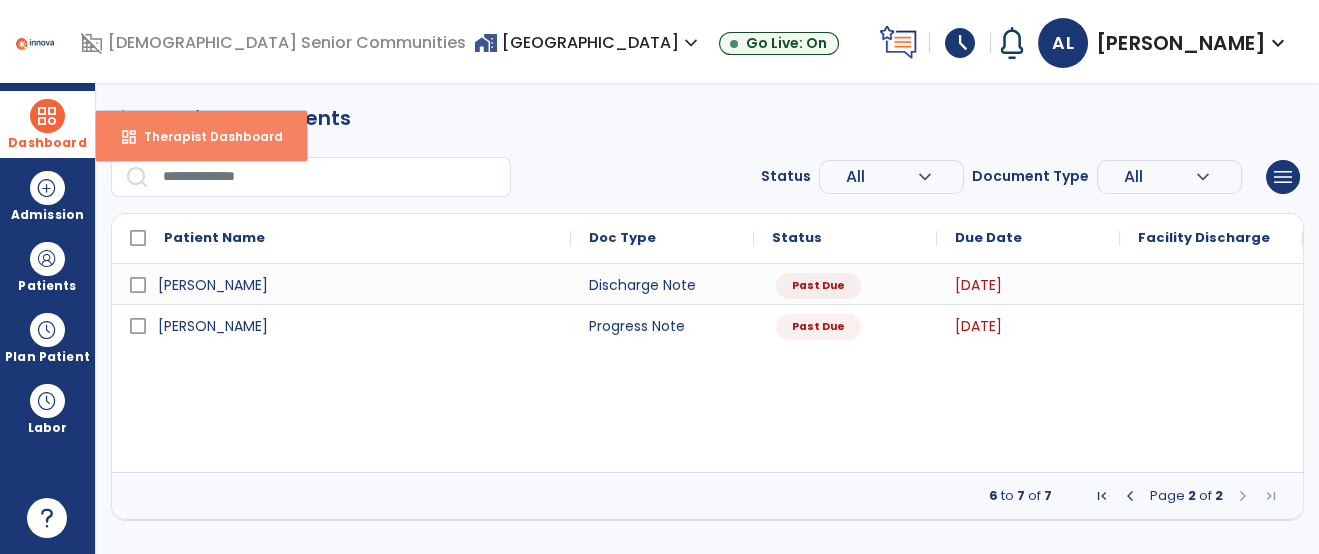 click on "dashboard  Therapist Dashboard" at bounding box center (201, 136) 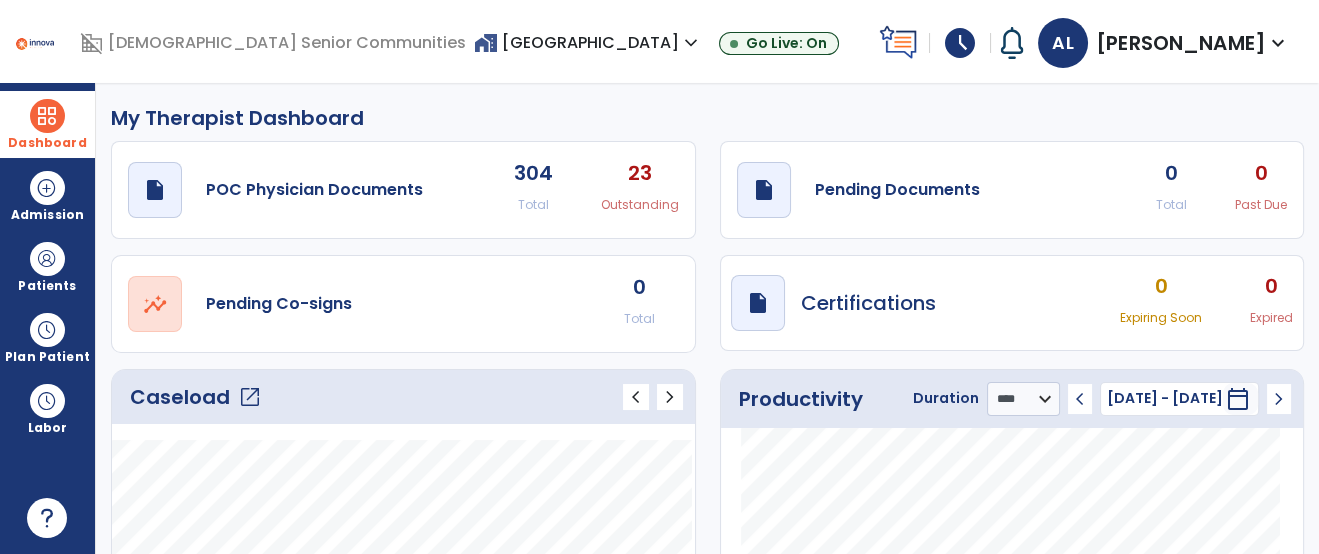 click on "open_in_new  Pending Co-signs 0 Total" 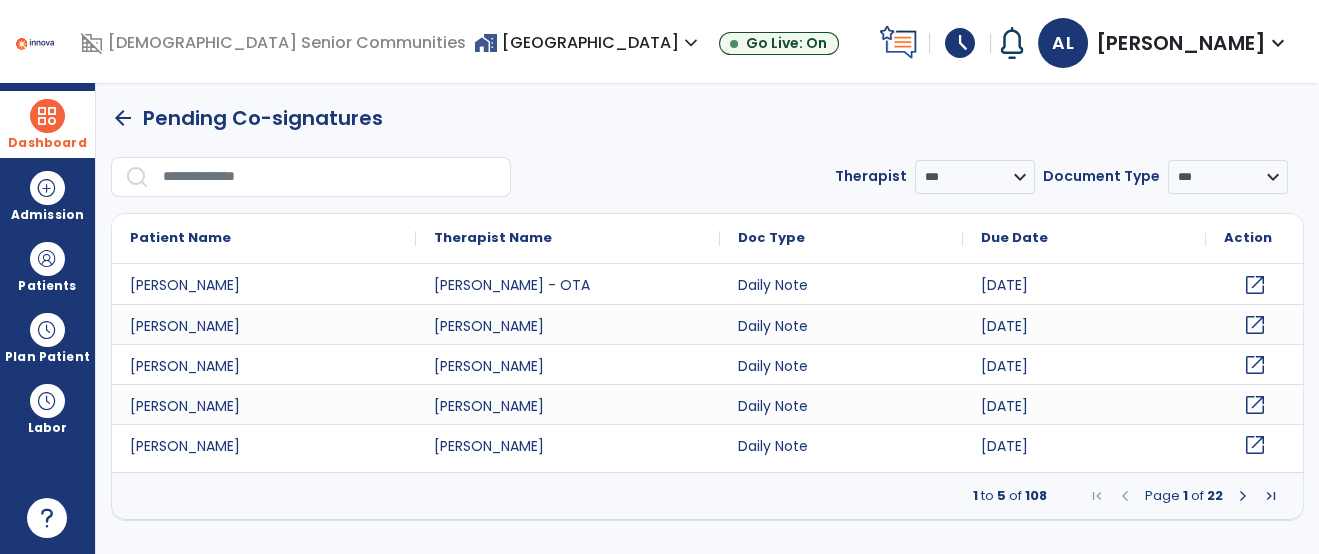 click at bounding box center [330, 177] 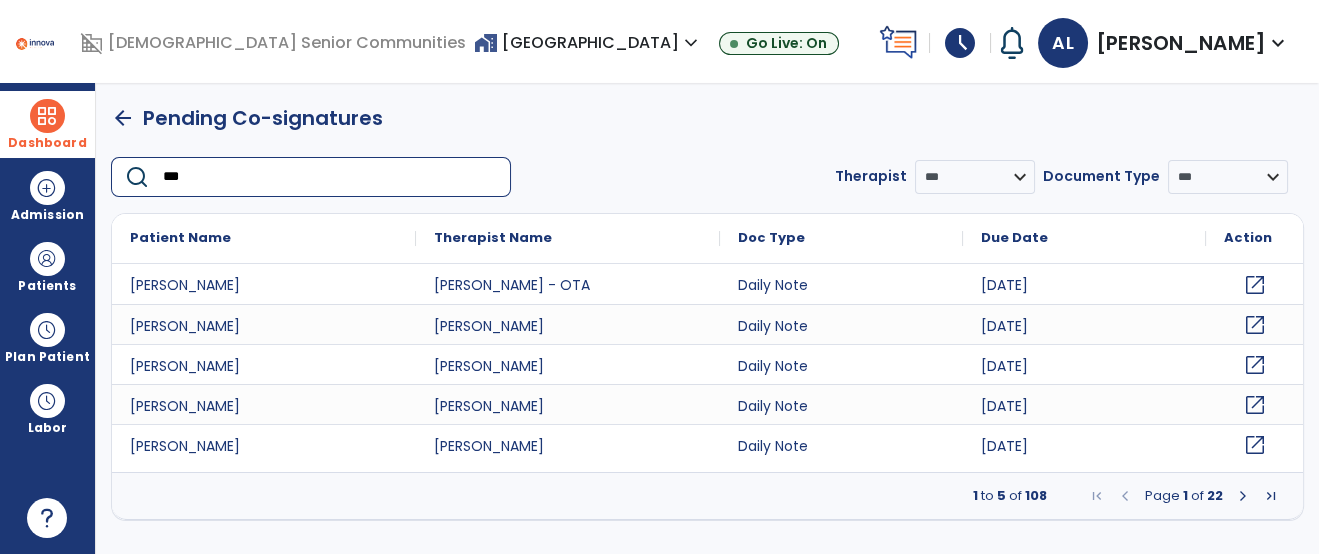 type on "****" 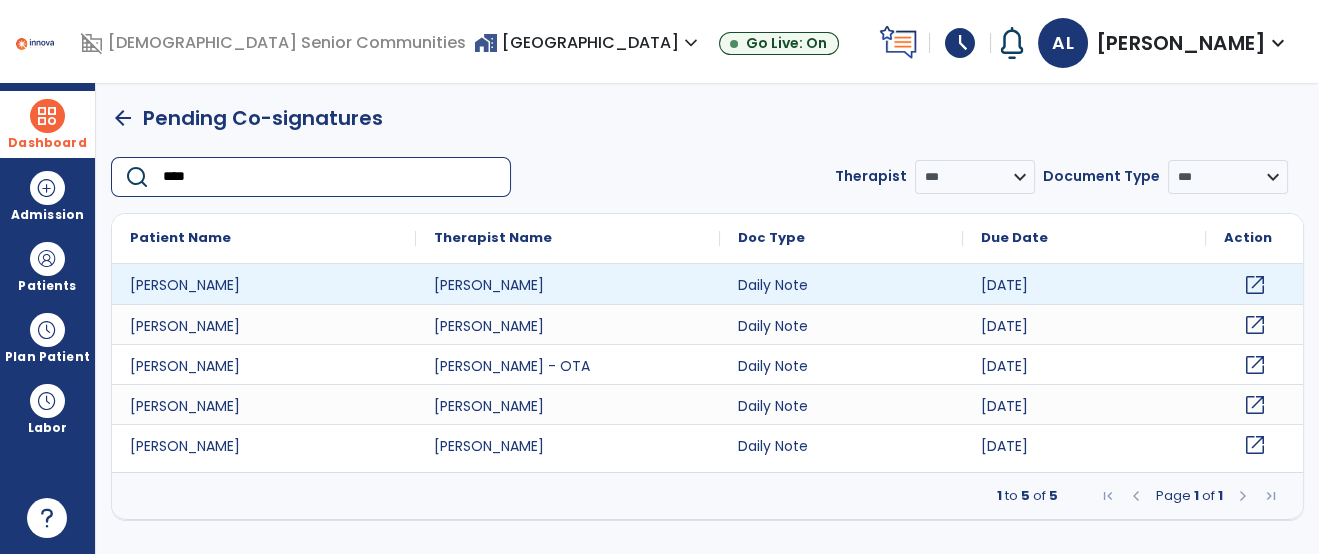 click on "open_in_new" 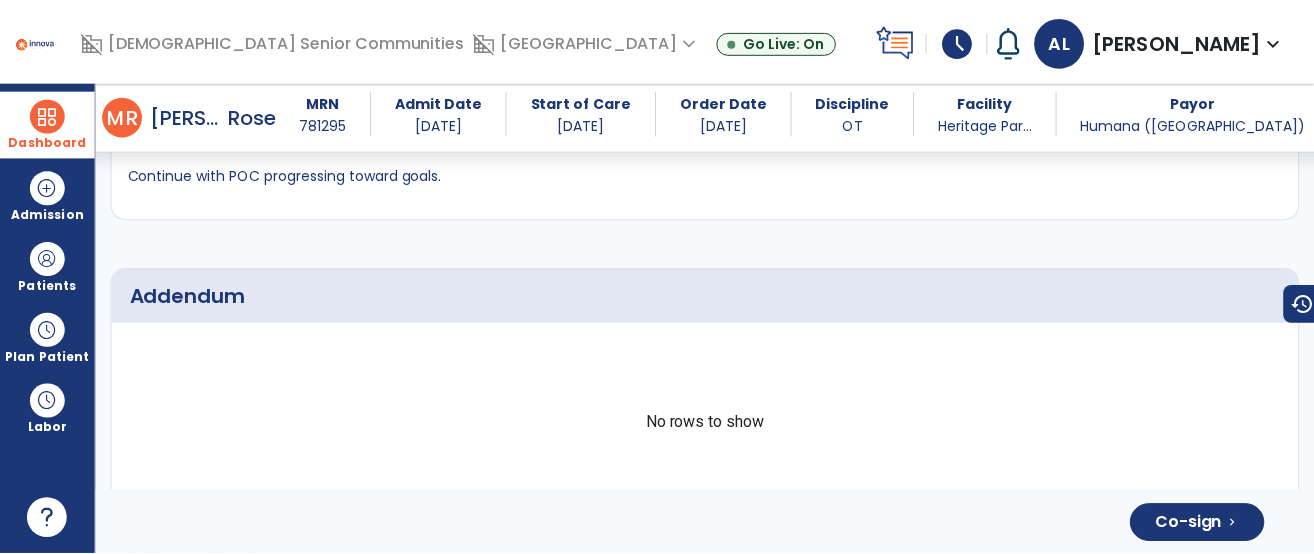 scroll, scrollTop: 3810, scrollLeft: 0, axis: vertical 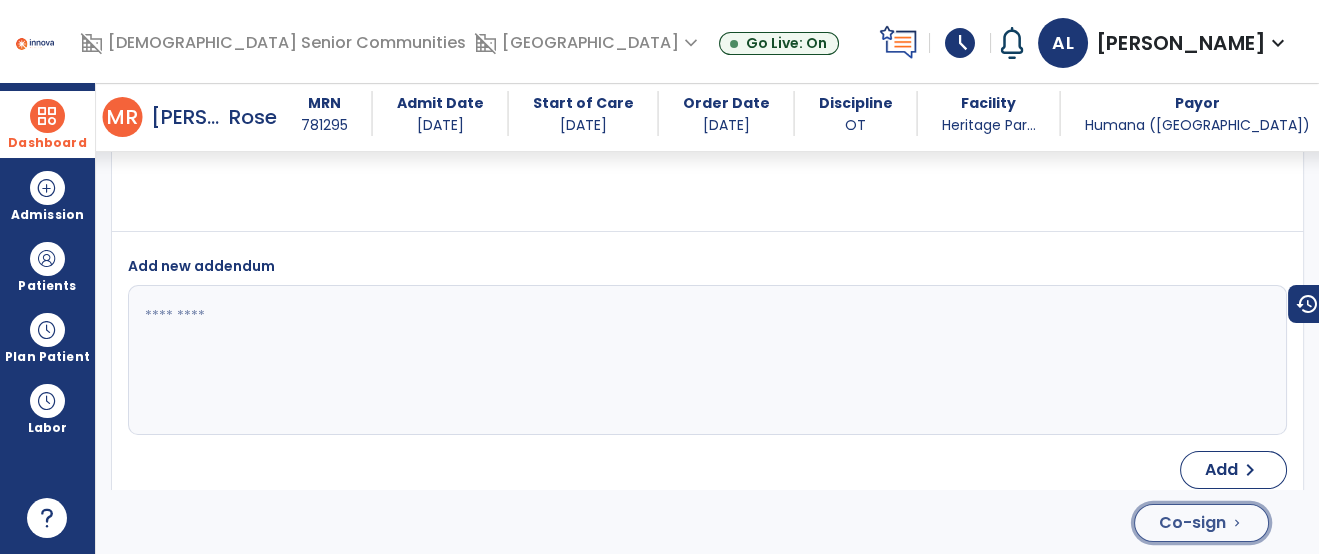 click on "Co-sign  chevron_right" 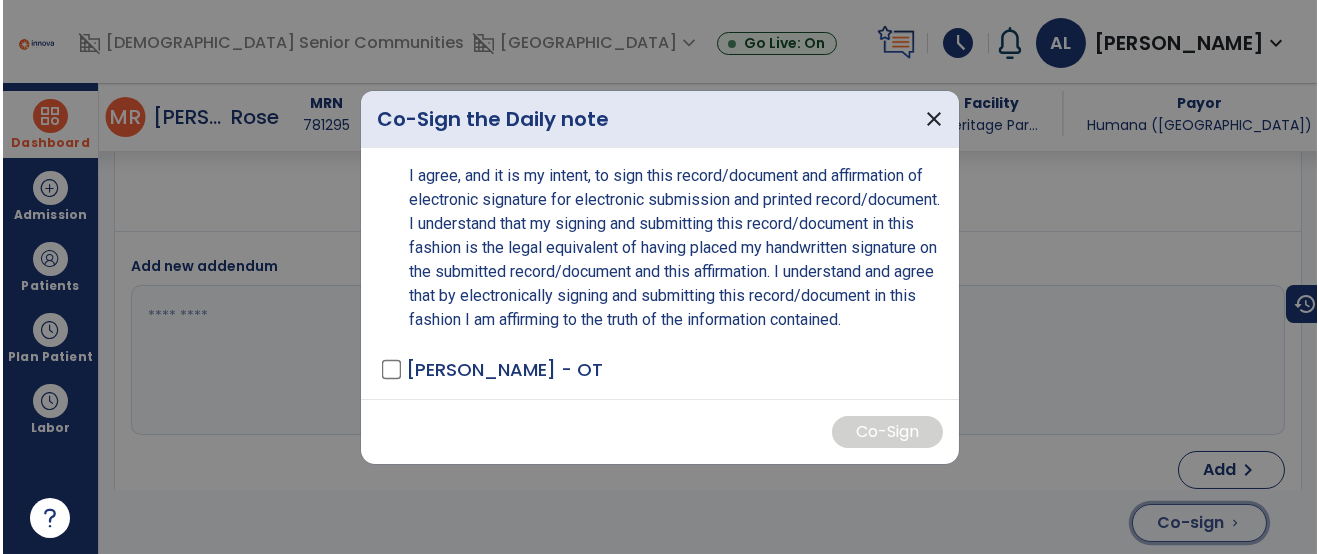 scroll, scrollTop: 3835, scrollLeft: 0, axis: vertical 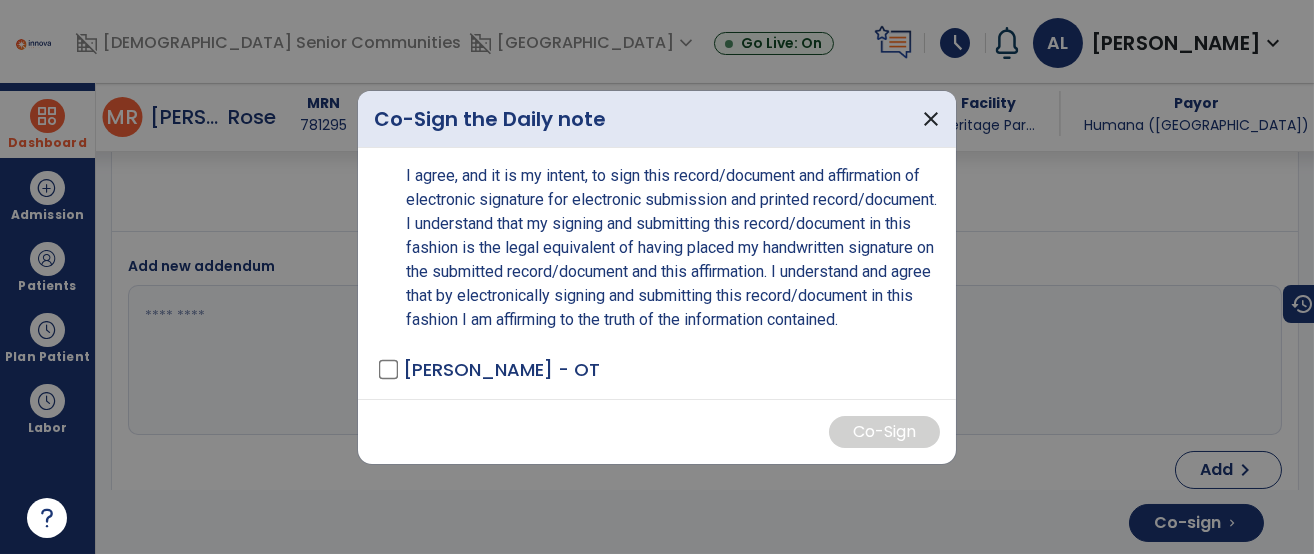 click on "I agree, and it is my intent, to sign this record/document and affirmation of electronic signature for electronic submission and printed record/document. I understand that my signing and submitting this record/document in this fashion is the legal equivalent of having placed my handwritten signature on the submitted record/document and this affirmation. I understand and agree that by electronically signing and submitting this record/document in this fashion I am affirming to the truth of the information contained.  [PERSON_NAME]  - OT" at bounding box center (657, 273) 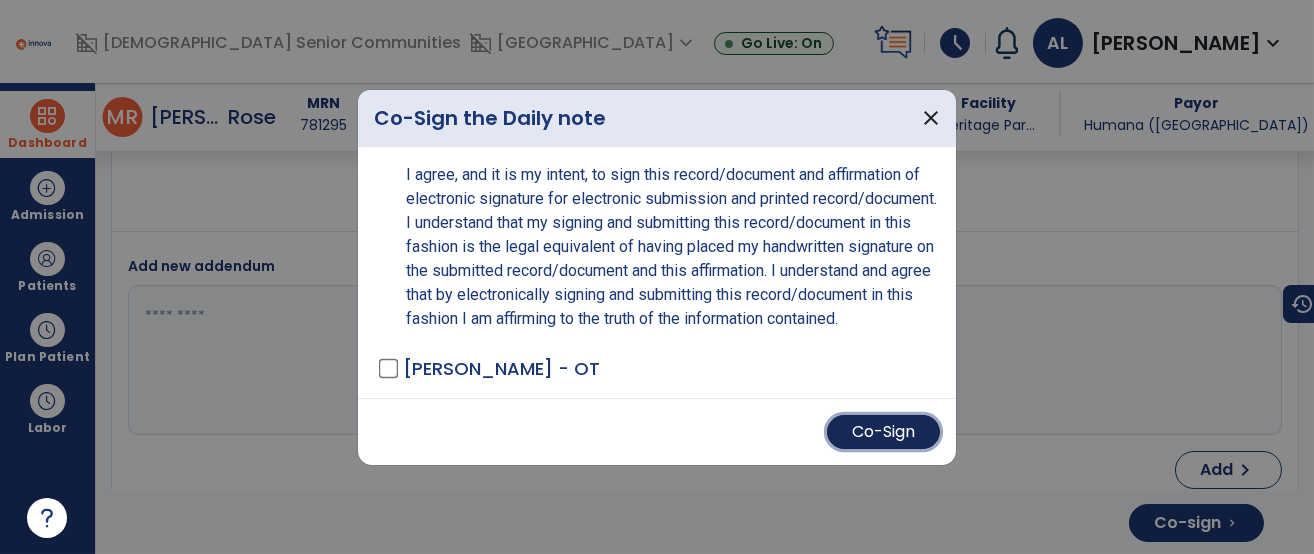 click on "Co-Sign" at bounding box center [883, 432] 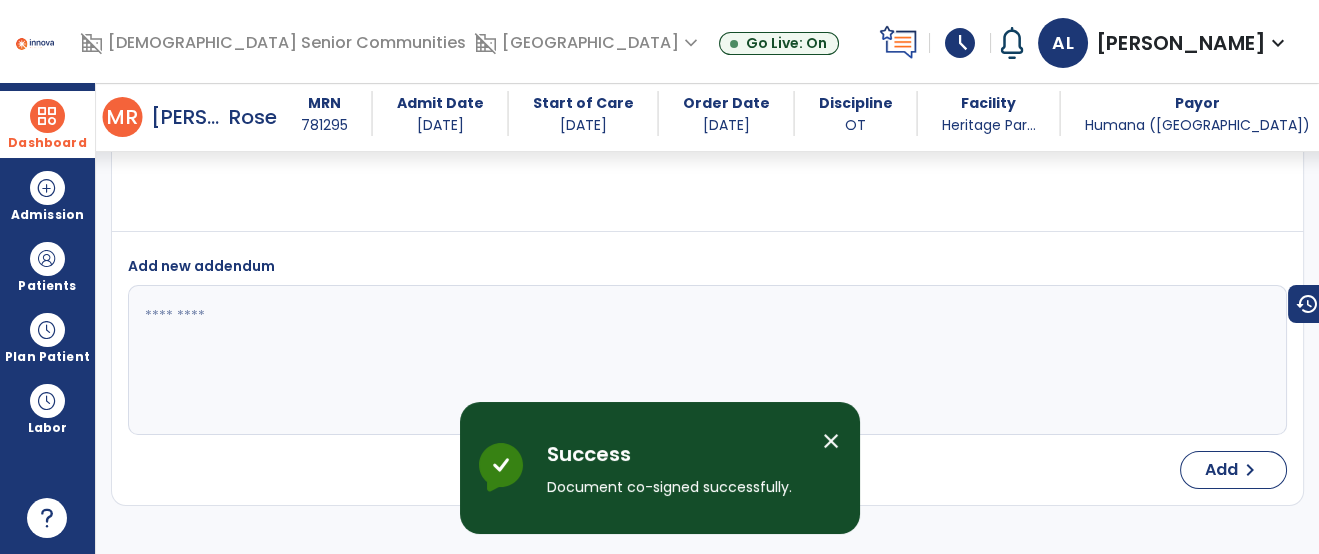 scroll, scrollTop: 3810, scrollLeft: 0, axis: vertical 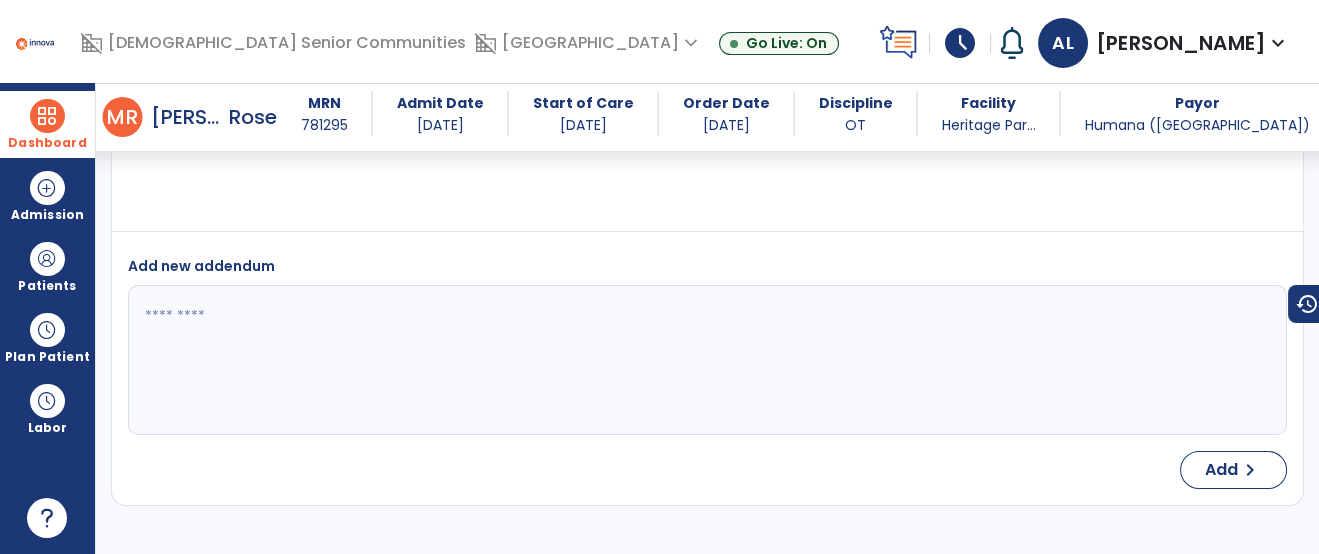 click on "Dashboard" at bounding box center [47, 124] 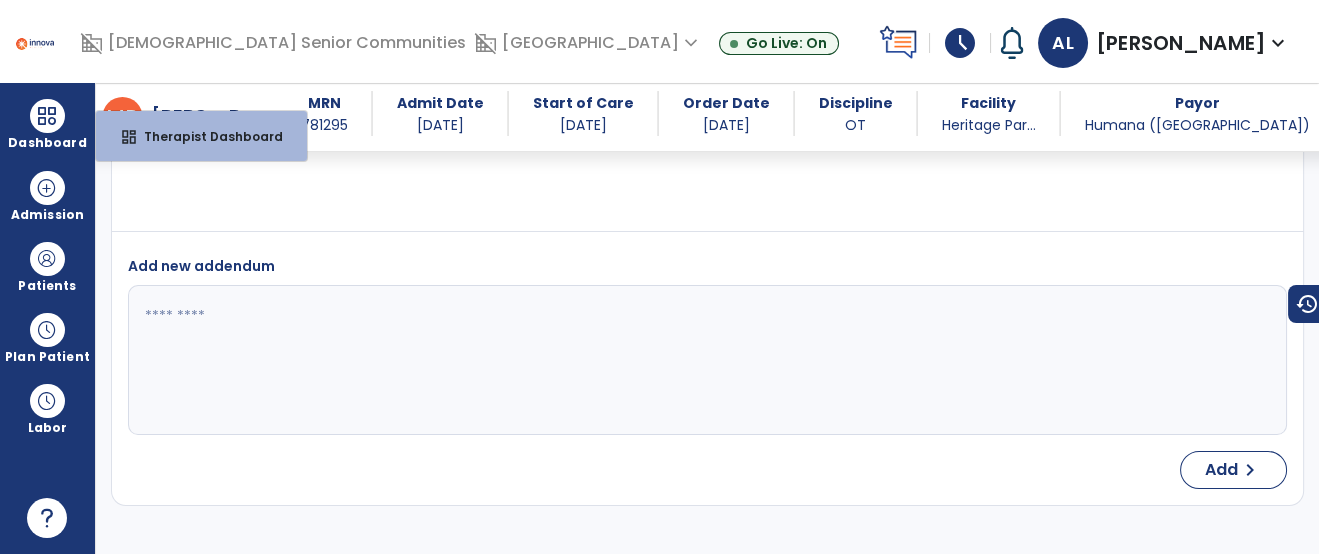 click on "No rows to show" at bounding box center (707, 131) 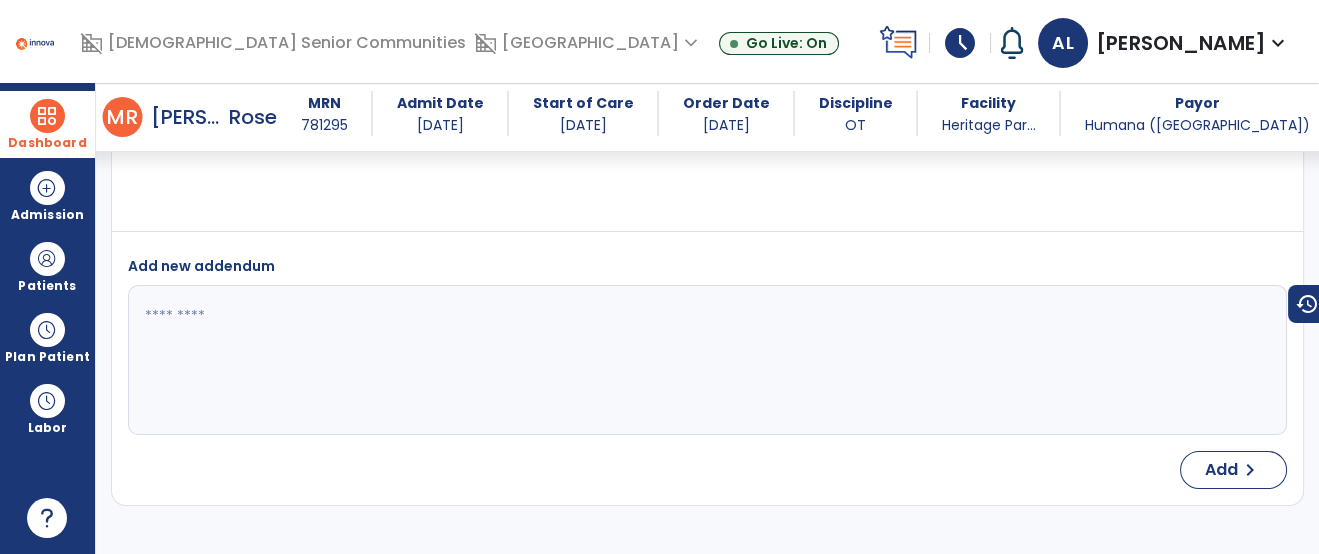click on "Dashboard" at bounding box center (47, 124) 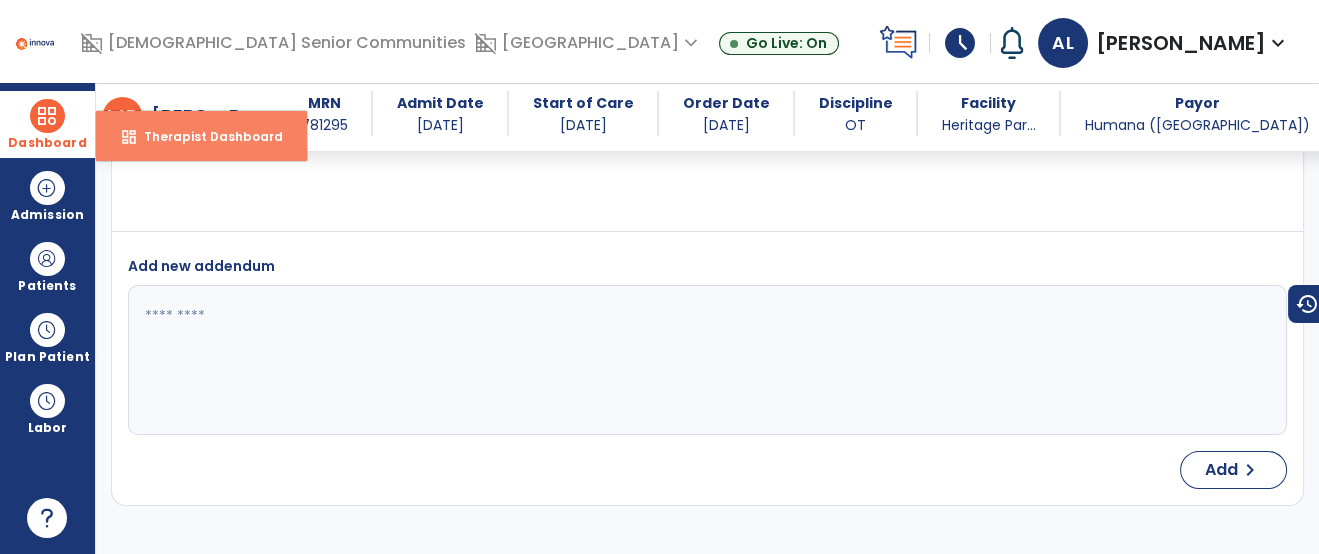 click on "dashboard  Therapist Dashboard" at bounding box center [201, 136] 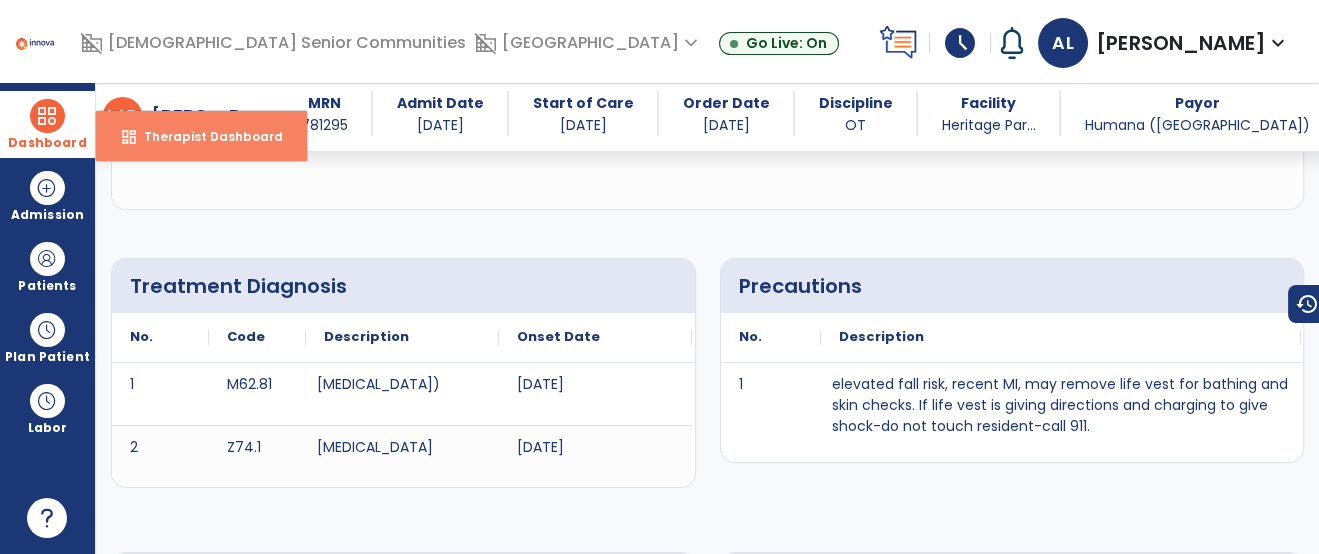 select on "****" 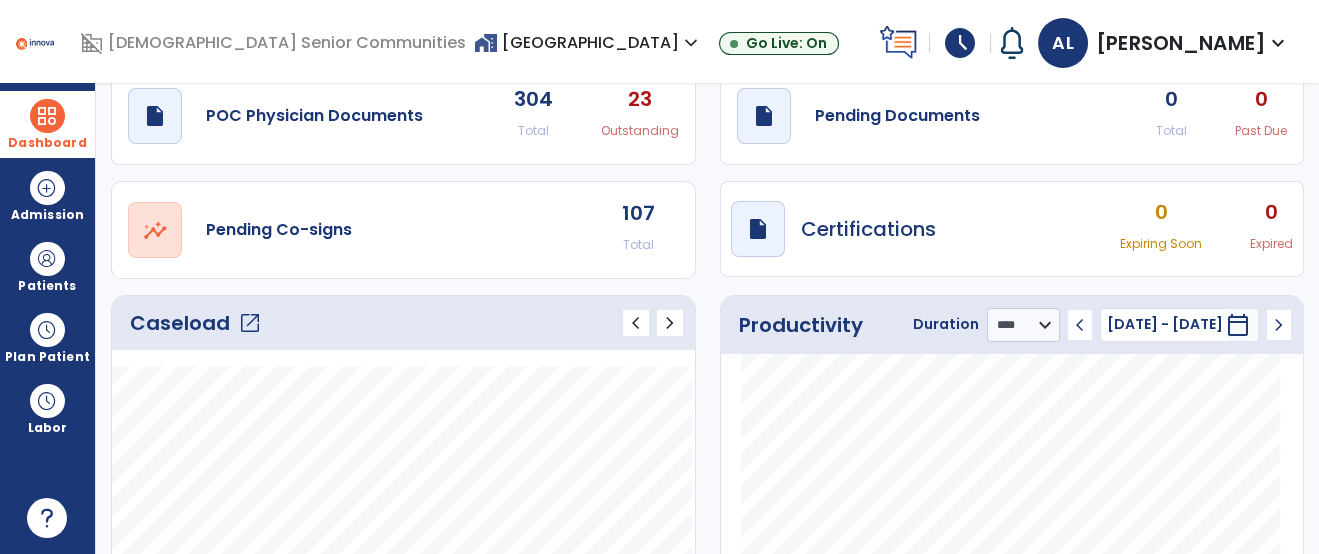 scroll, scrollTop: 0, scrollLeft: 0, axis: both 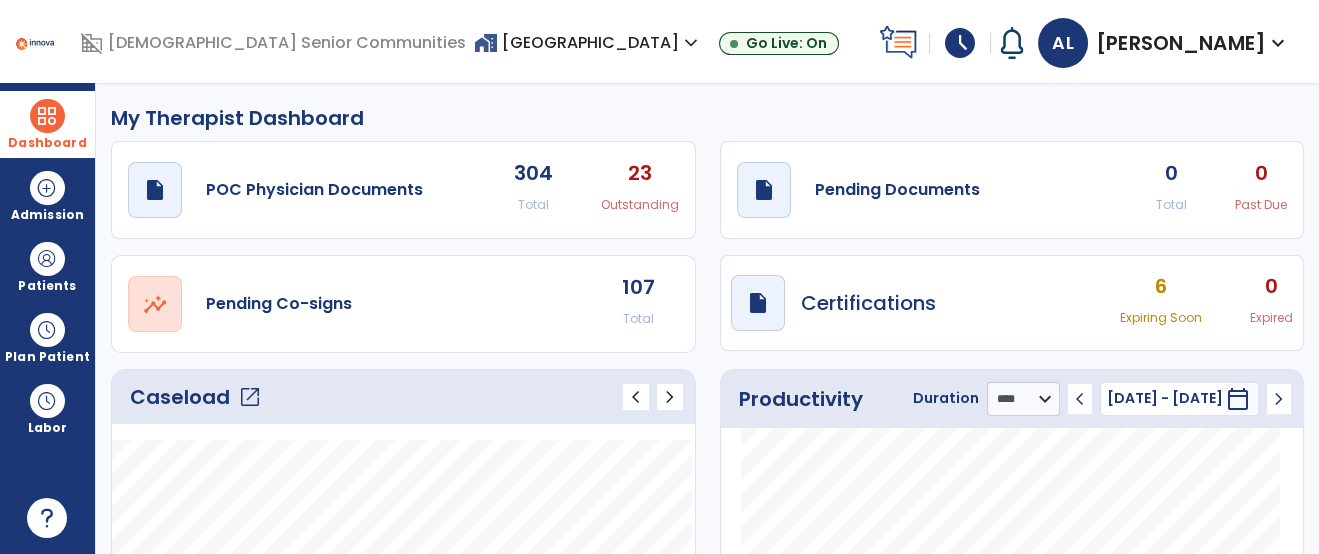 click on "open_in_new  Pending Co-signs 107 Total" 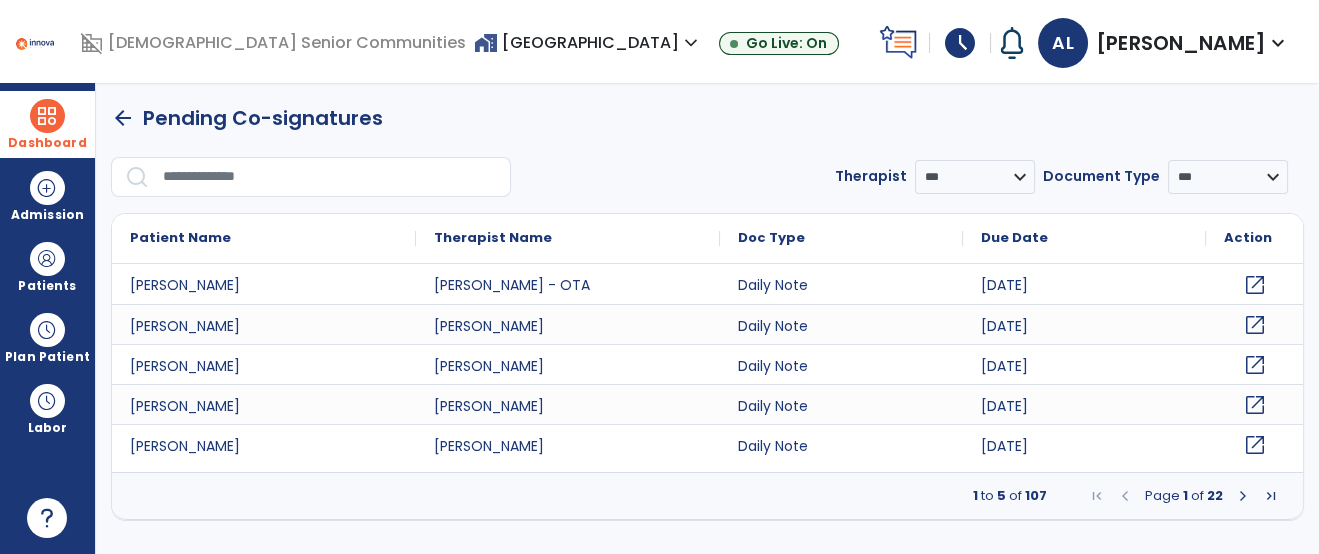 click at bounding box center (330, 177) 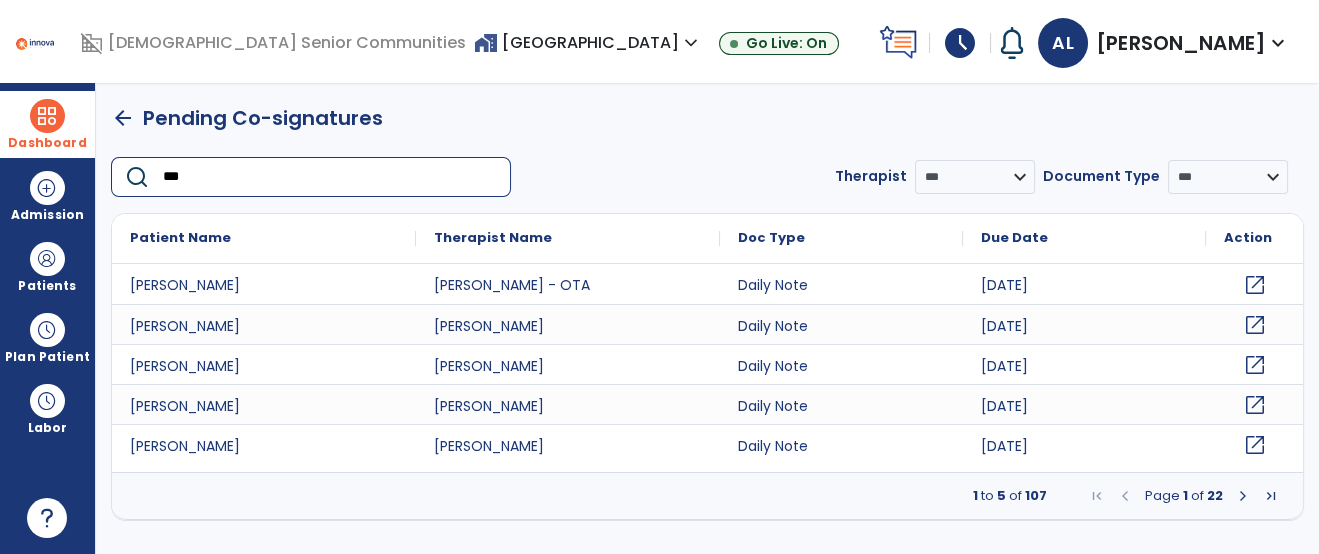 type on "****" 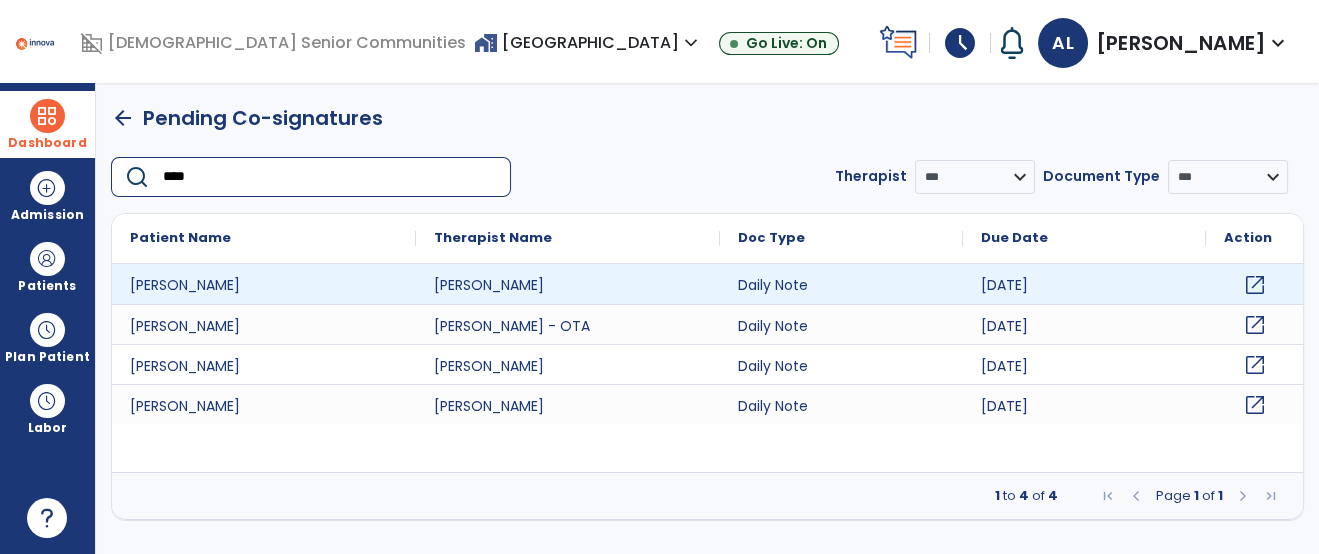 click on "open_in_new" 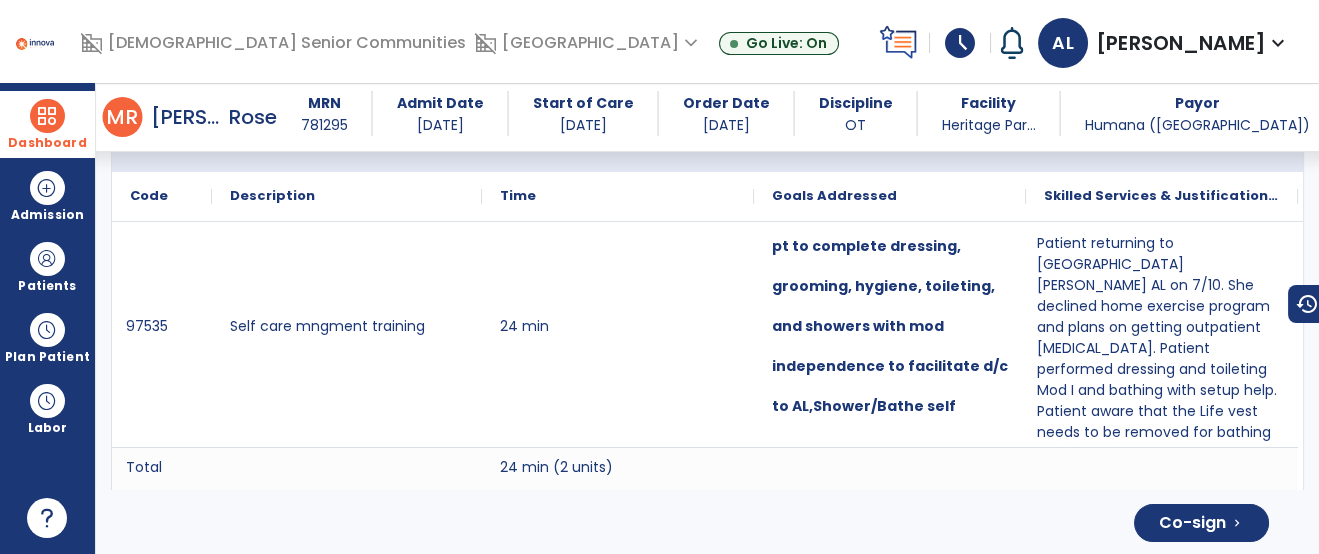 scroll, scrollTop: 1291, scrollLeft: 0, axis: vertical 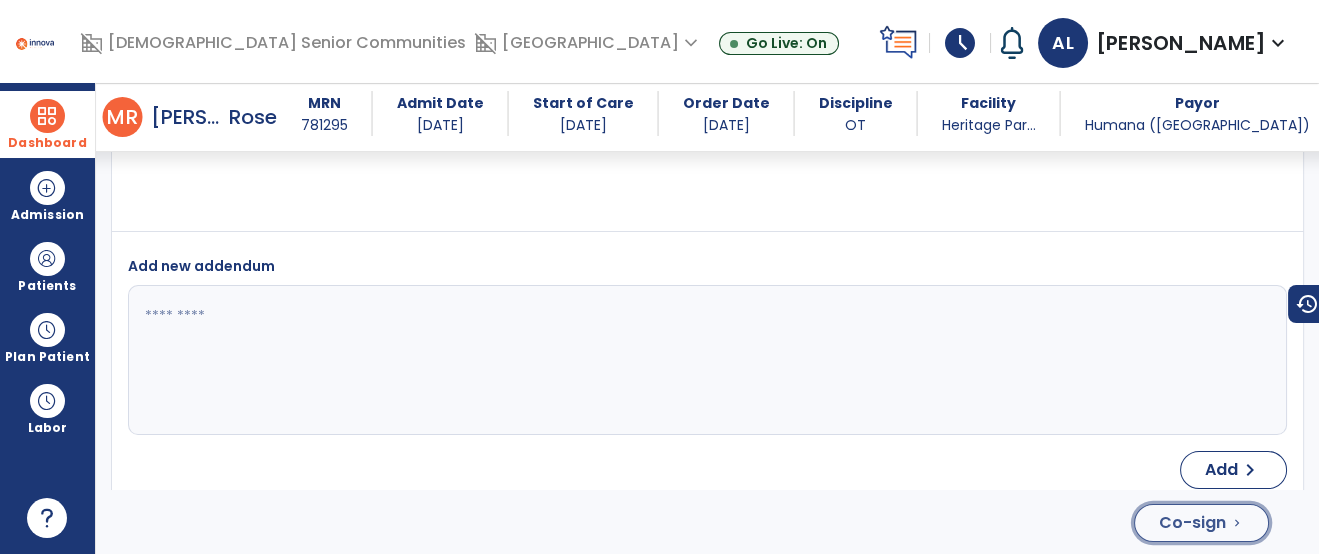 click on "Co-sign" 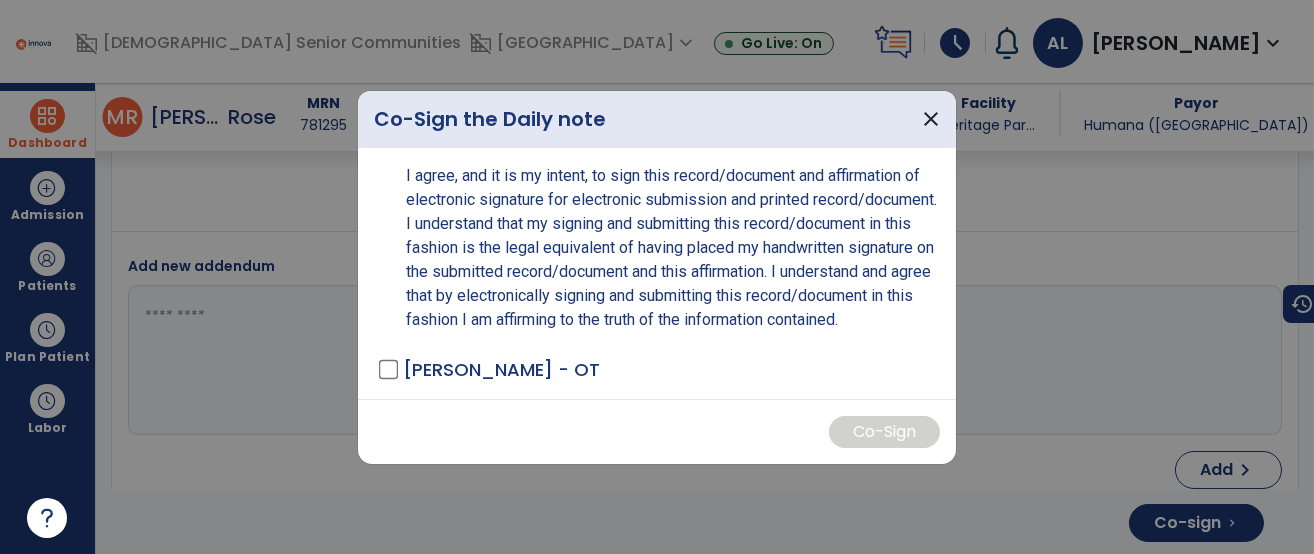 click on "[PERSON_NAME]  - OT" at bounding box center (501, 369) 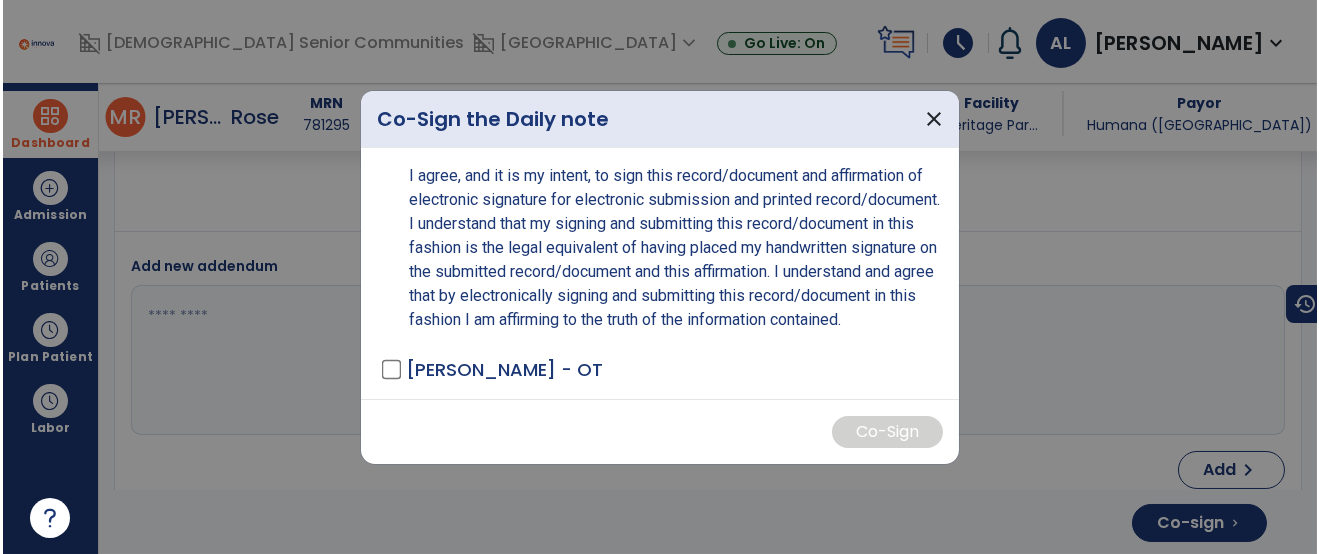 scroll, scrollTop: 3798, scrollLeft: 0, axis: vertical 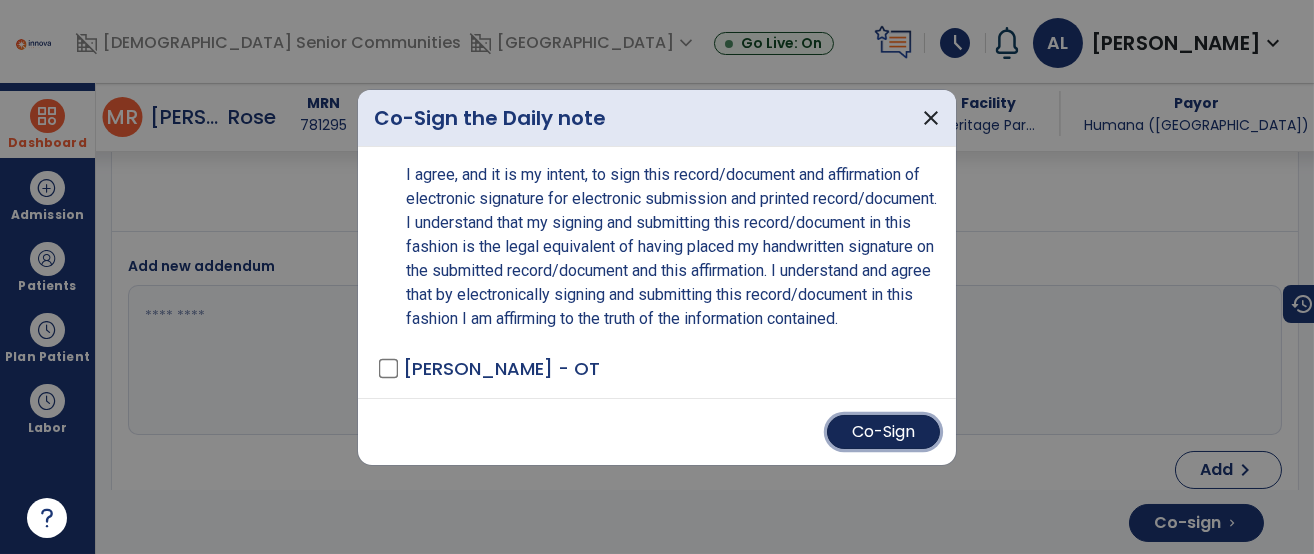 click on "Co-Sign" at bounding box center (883, 432) 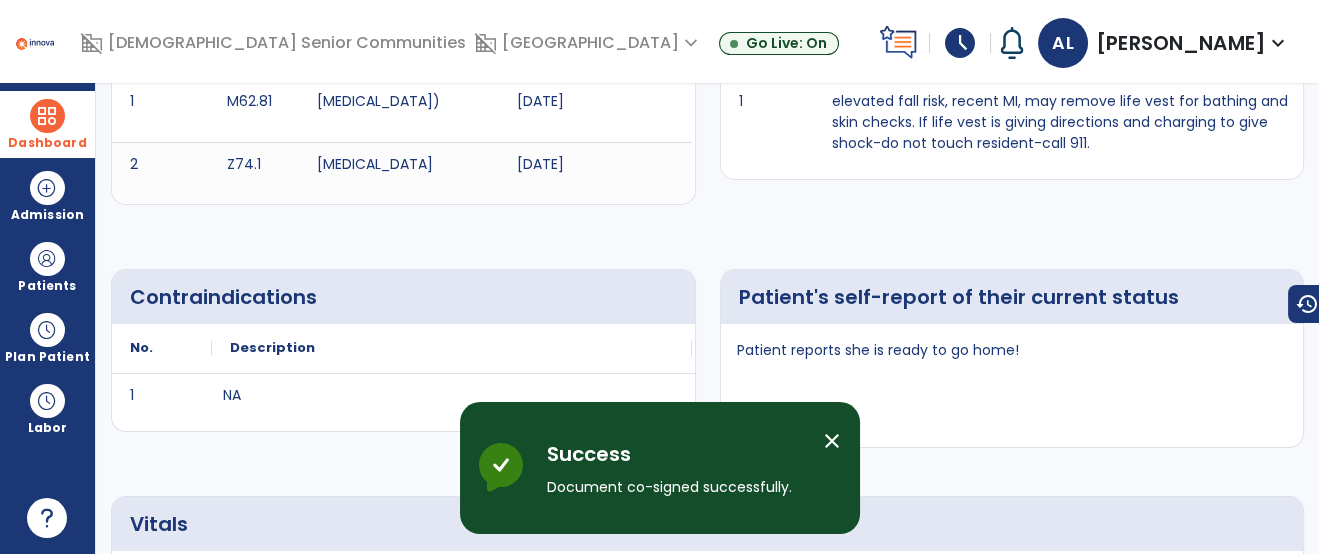 scroll, scrollTop: 0, scrollLeft: 0, axis: both 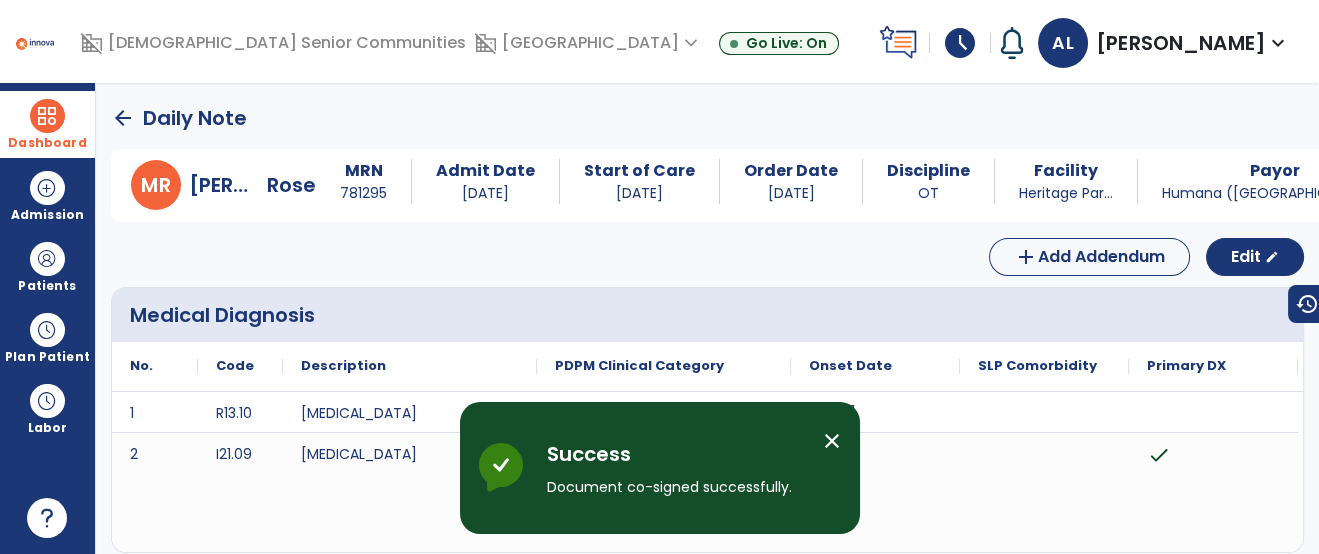 click on "arrow_back" 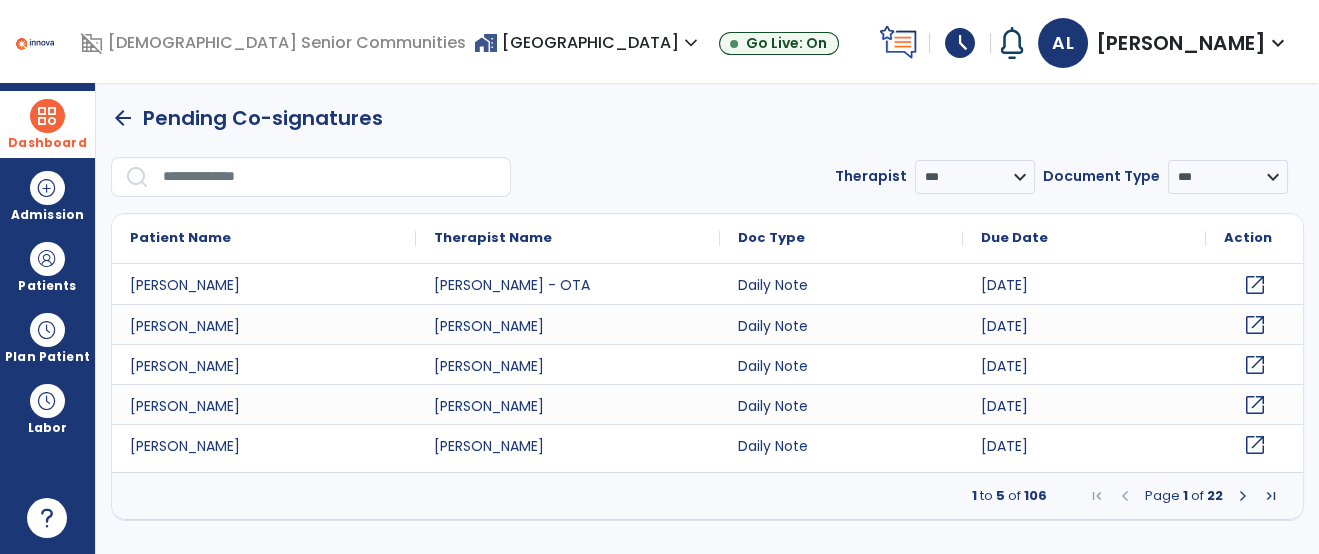 click at bounding box center [330, 177] 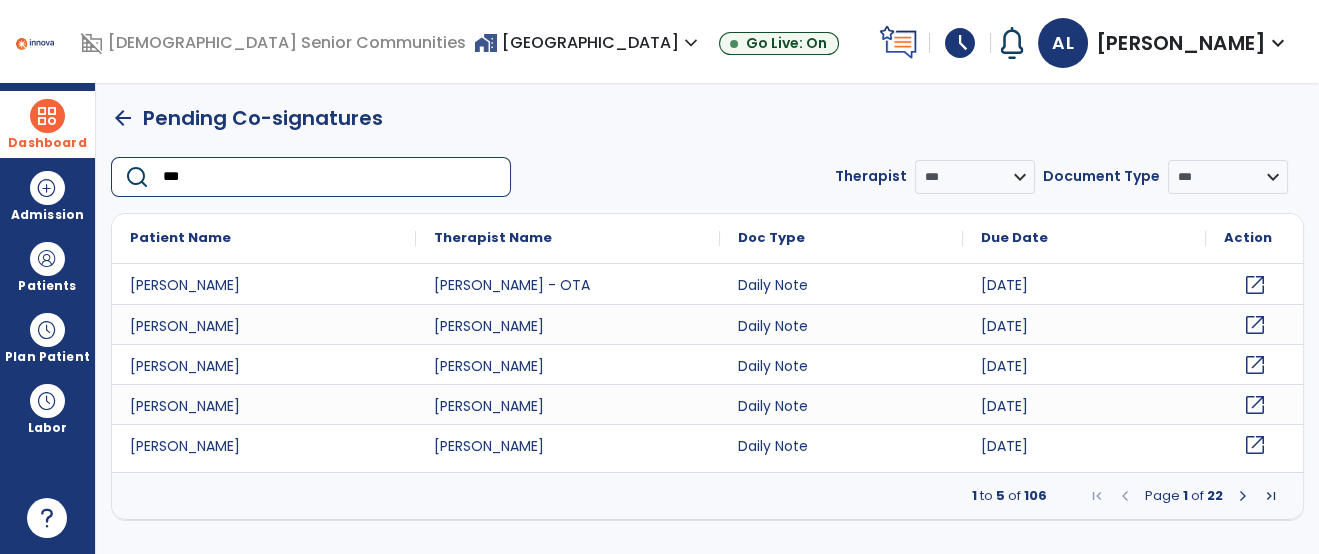 type on "****" 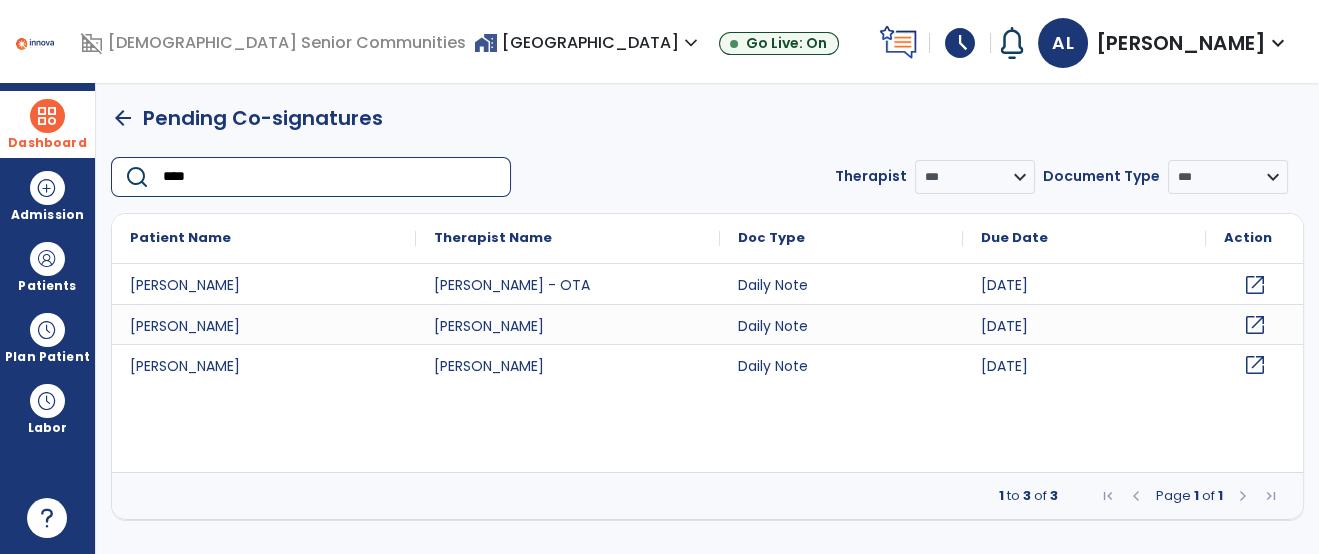 click on "open_in_new" 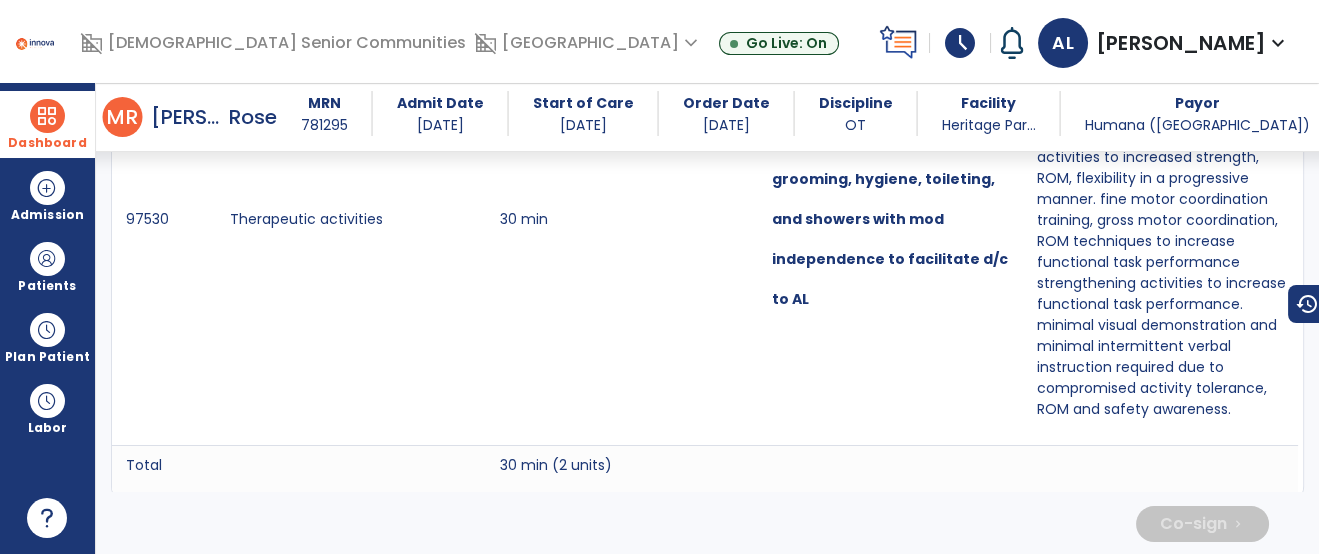 scroll, scrollTop: 1499, scrollLeft: 0, axis: vertical 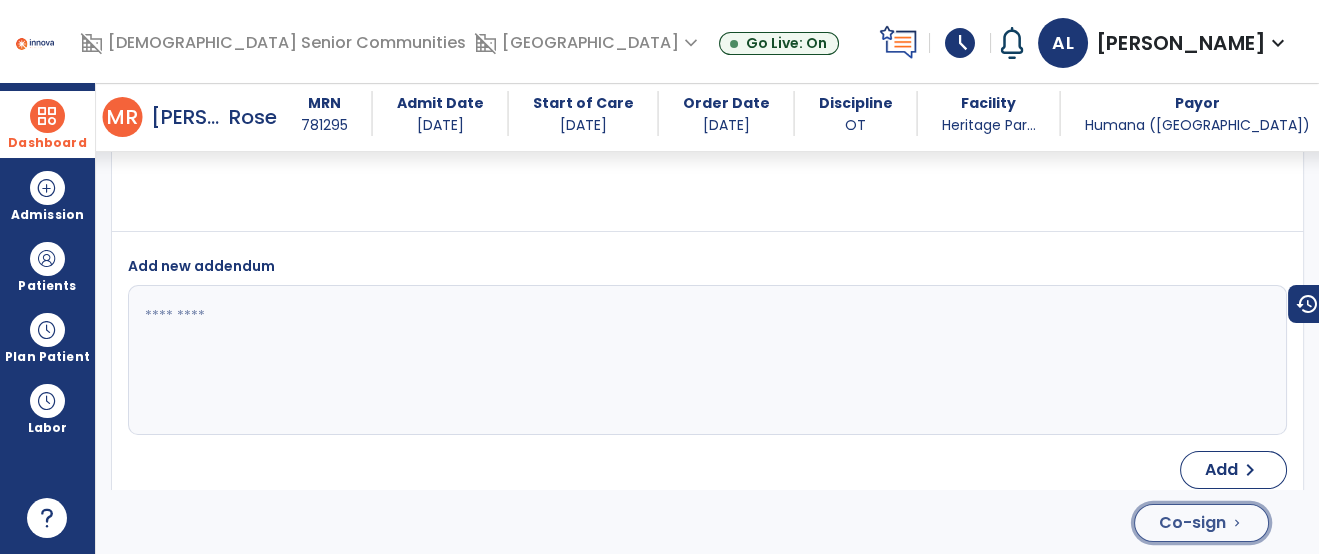 click on "Co-sign" 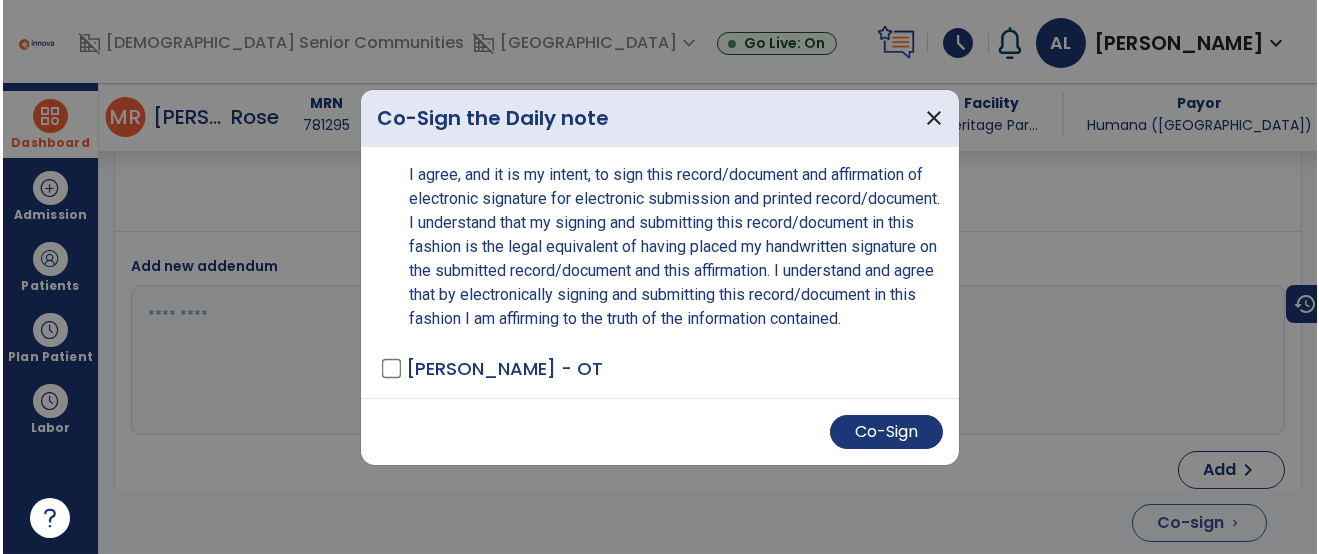 scroll, scrollTop: 4008, scrollLeft: 0, axis: vertical 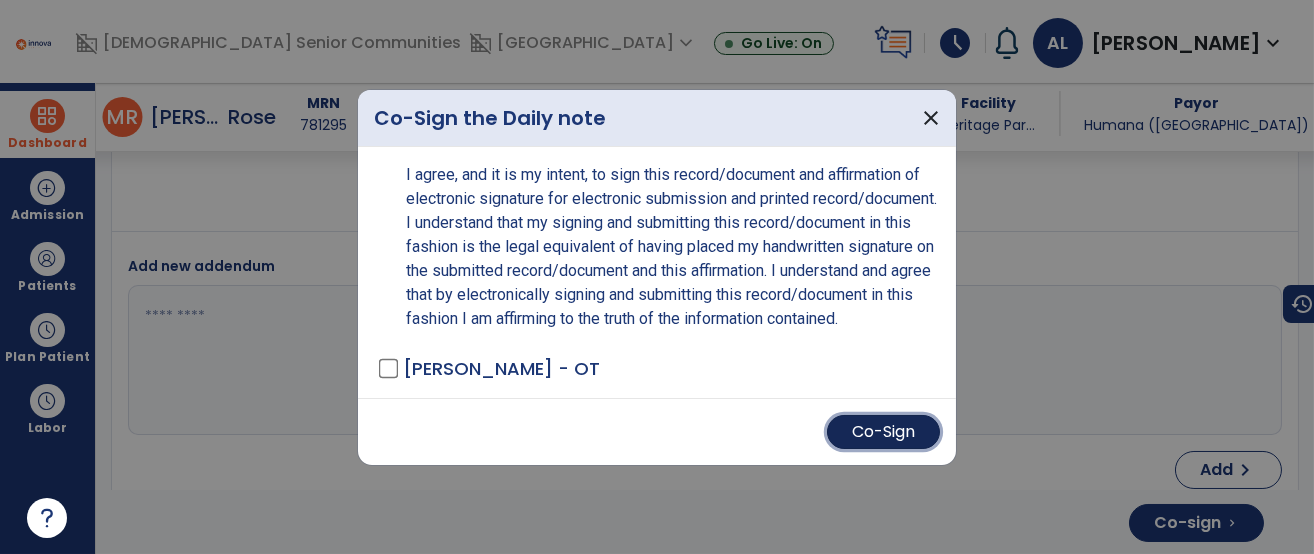 click on "Co-Sign" at bounding box center [883, 432] 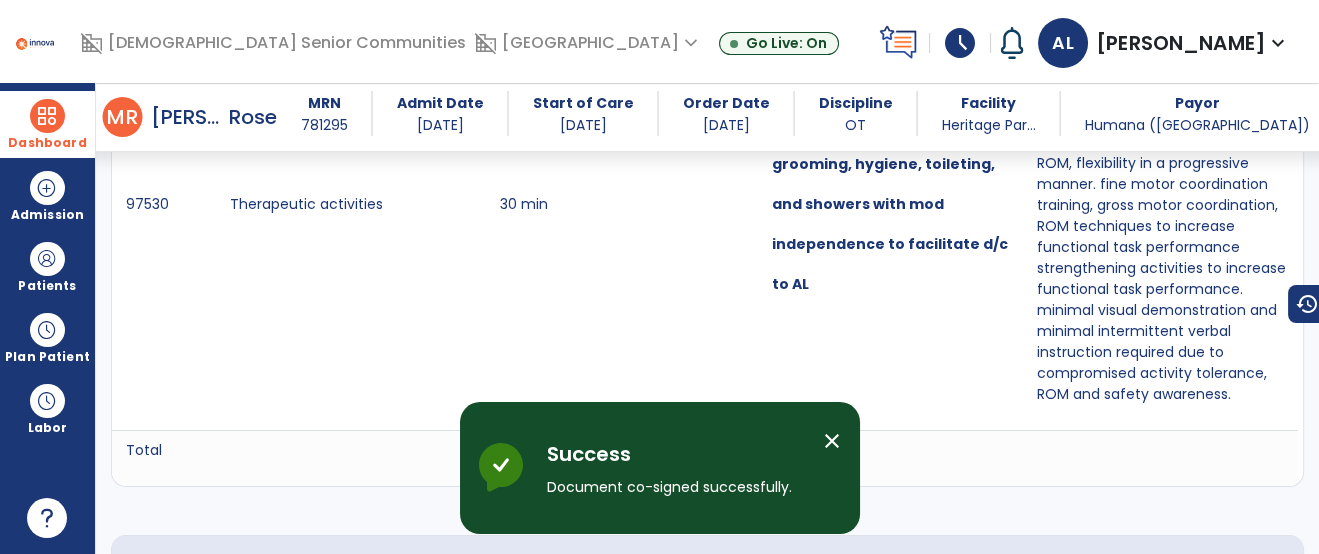 scroll, scrollTop: 0, scrollLeft: 0, axis: both 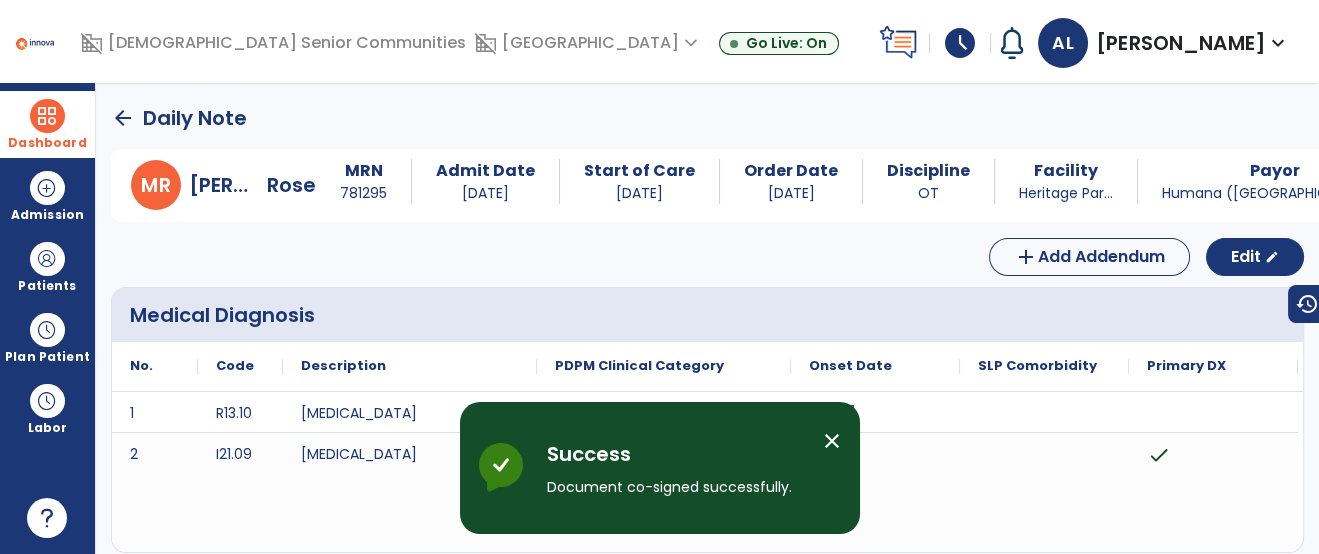 click on "arrow_back" 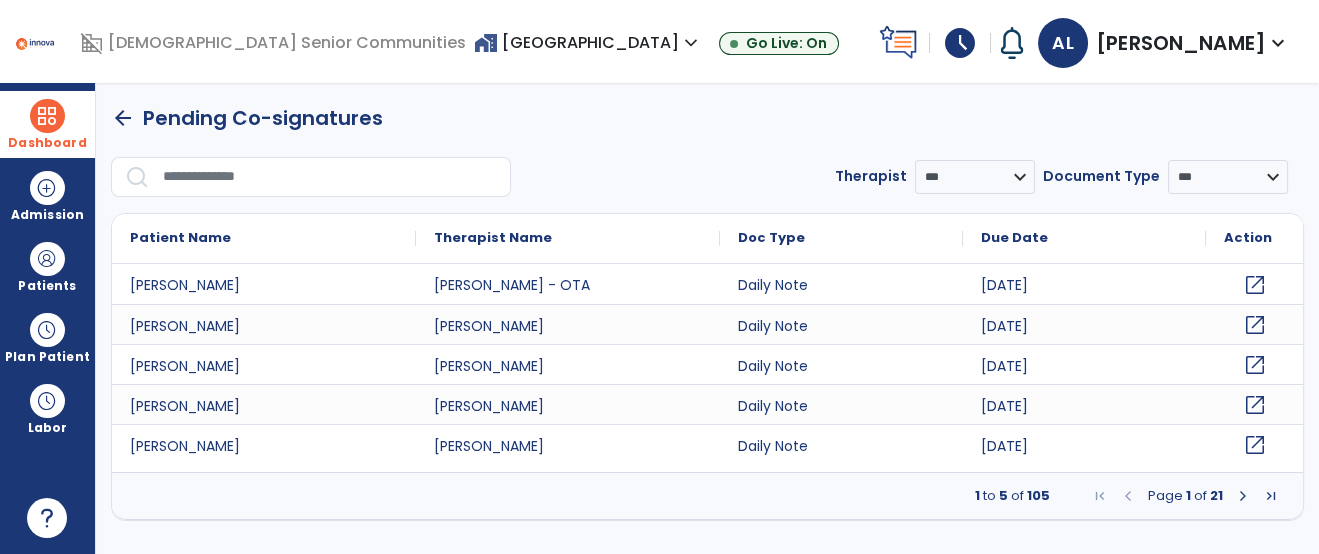 click at bounding box center (330, 177) 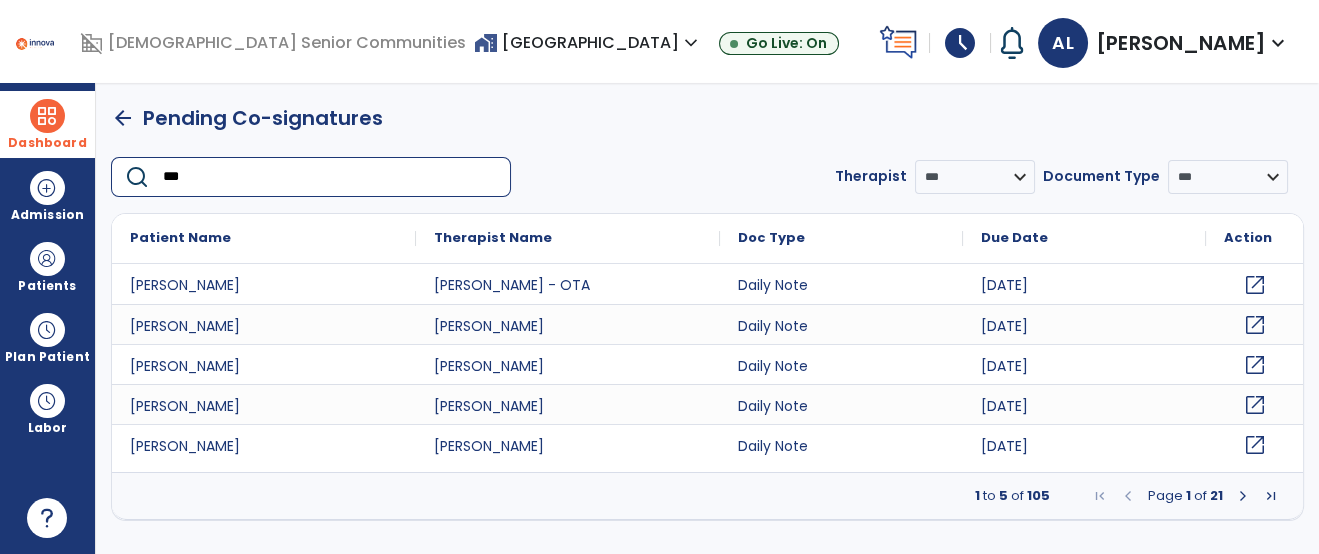 type on "****" 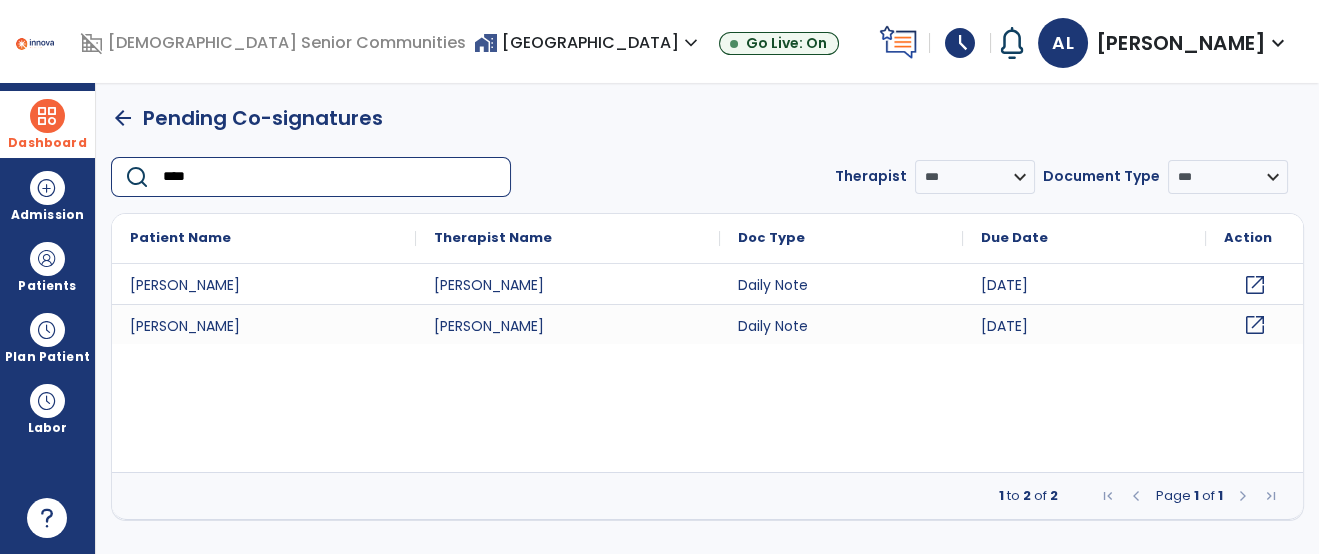 click on "open_in_new" 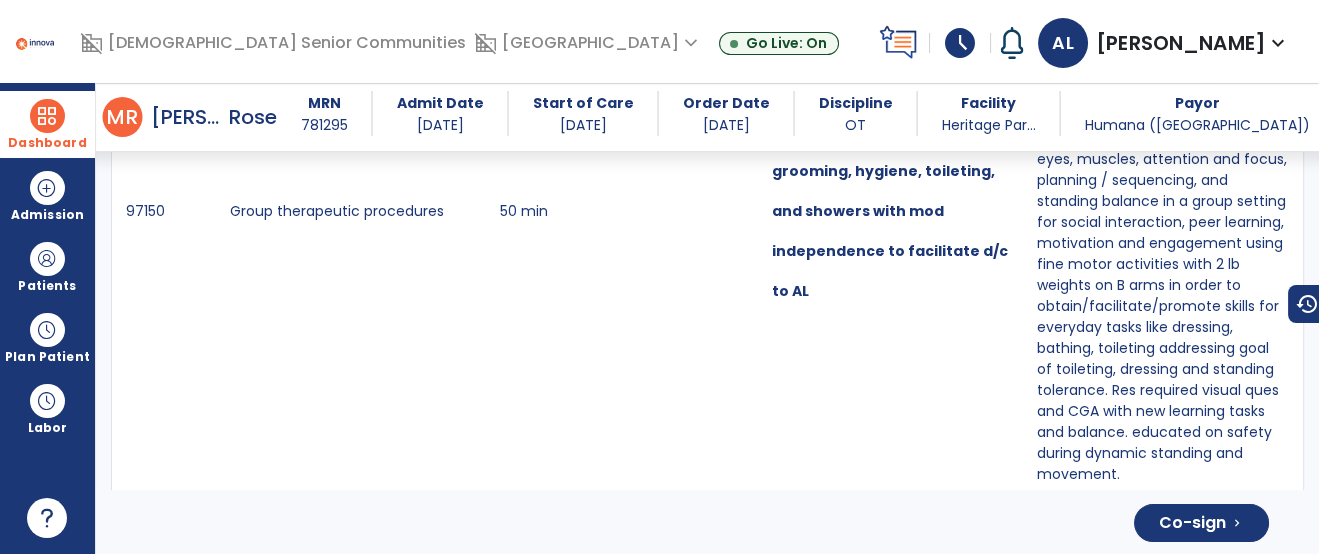 scroll, scrollTop: 1581, scrollLeft: 0, axis: vertical 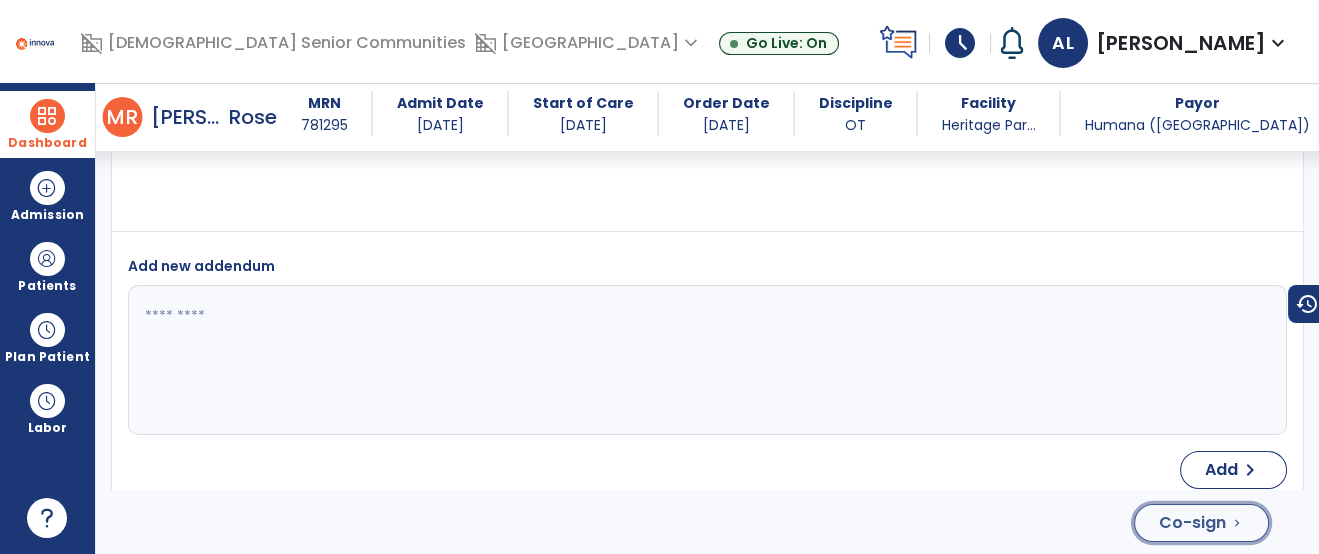 click on "Co-sign" 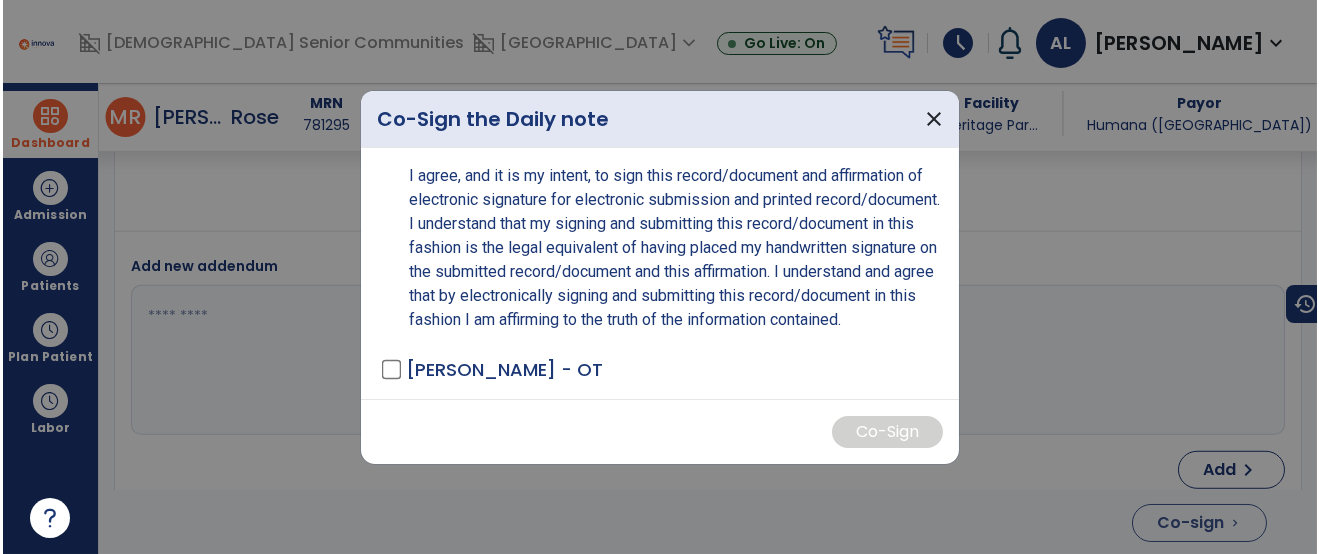 scroll, scrollTop: 4155, scrollLeft: 0, axis: vertical 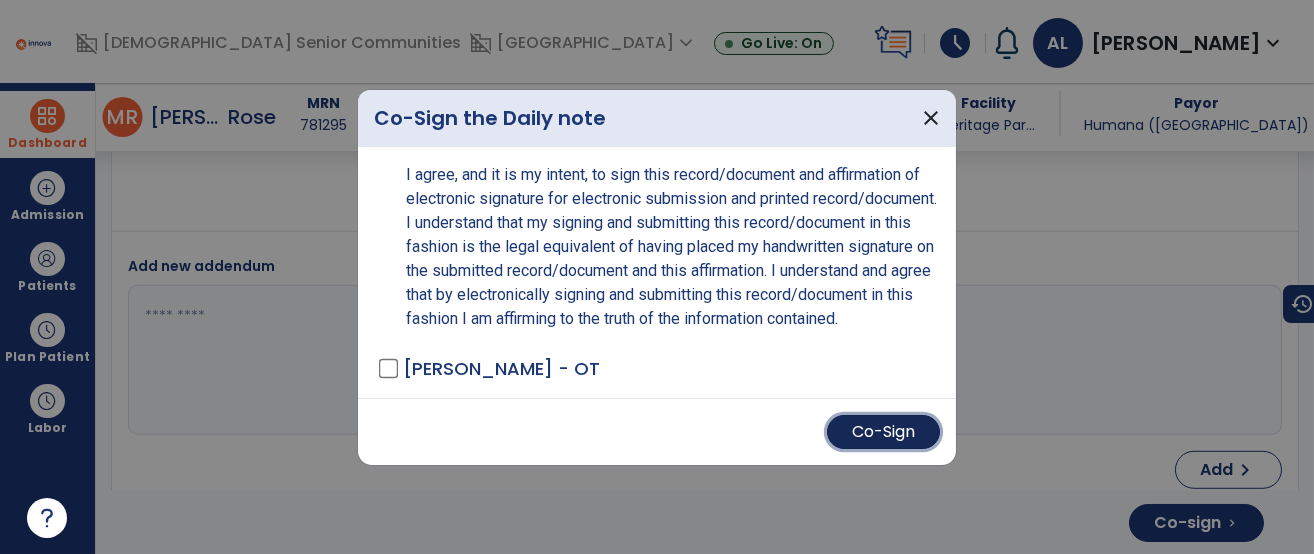 click on "Co-Sign" at bounding box center (883, 432) 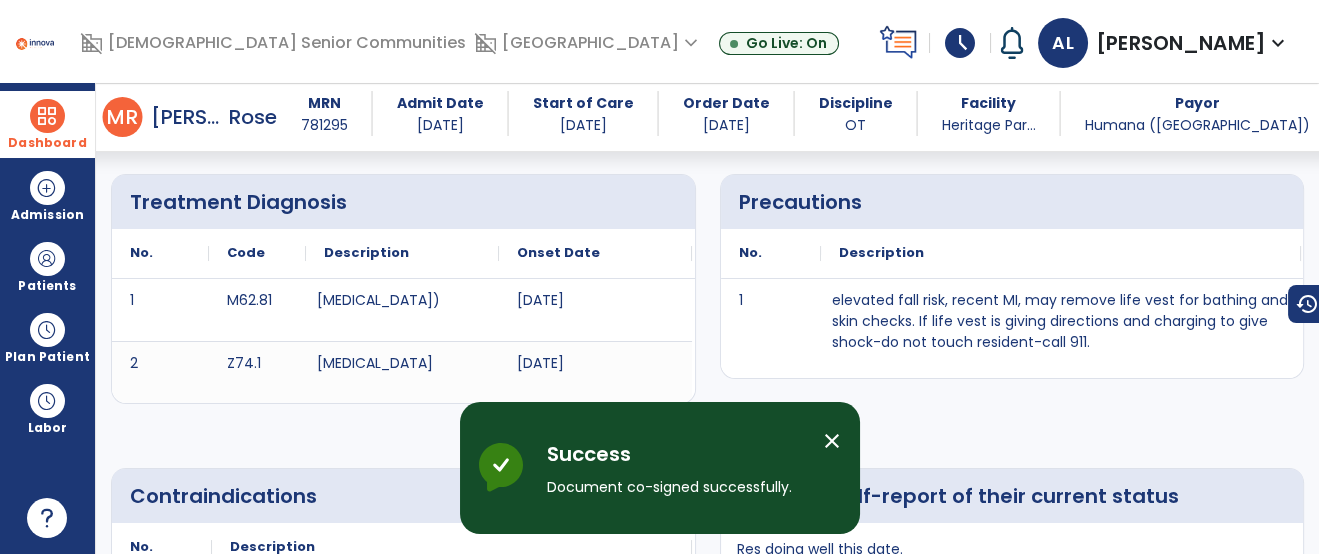 scroll, scrollTop: 0, scrollLeft: 0, axis: both 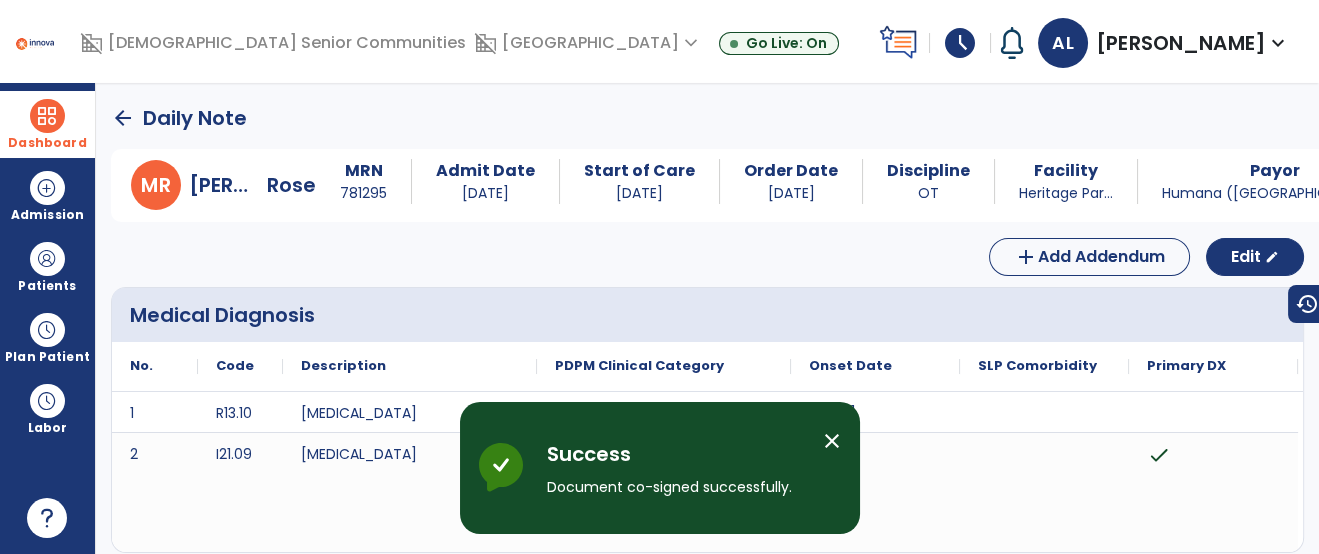 click on "arrow_back" 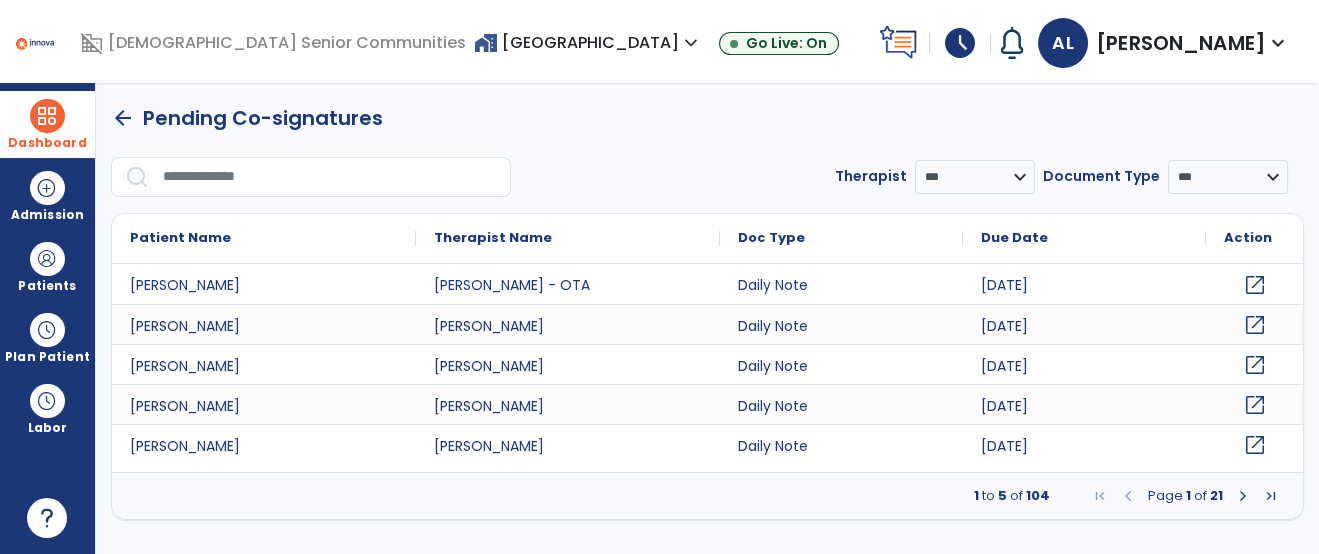 click at bounding box center [330, 177] 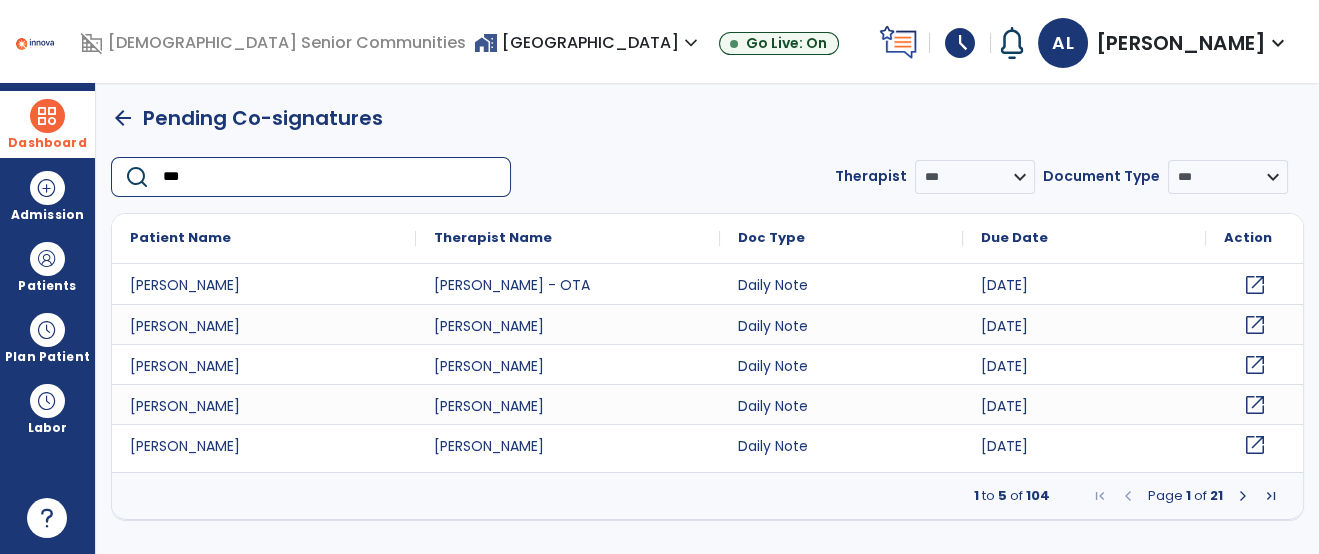 type on "****" 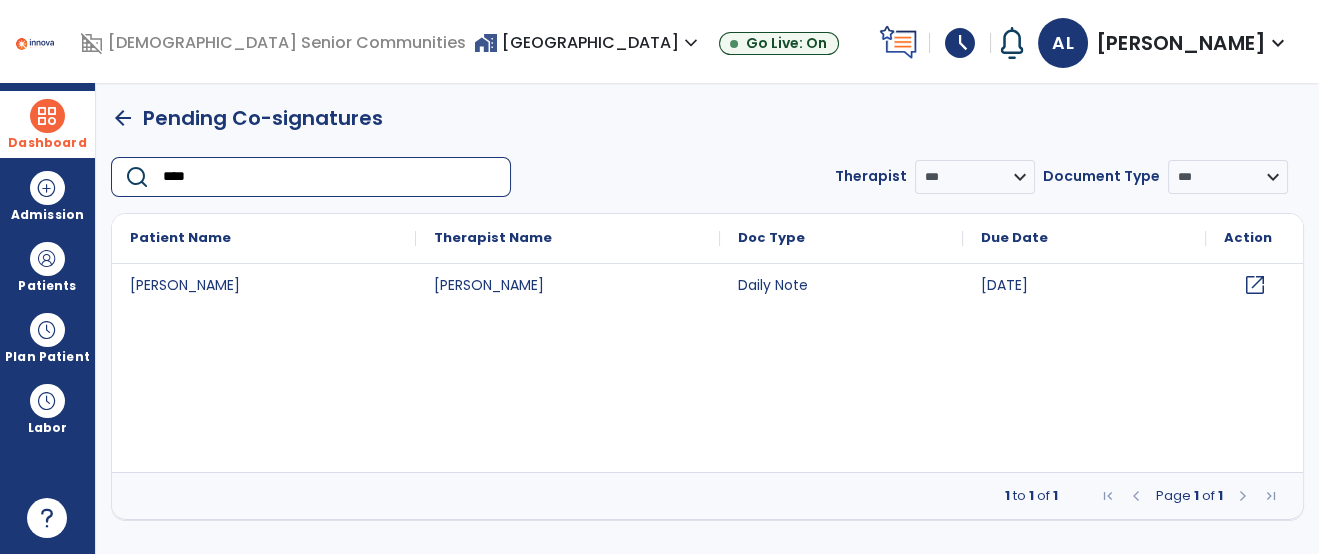 click on "open_in_new" 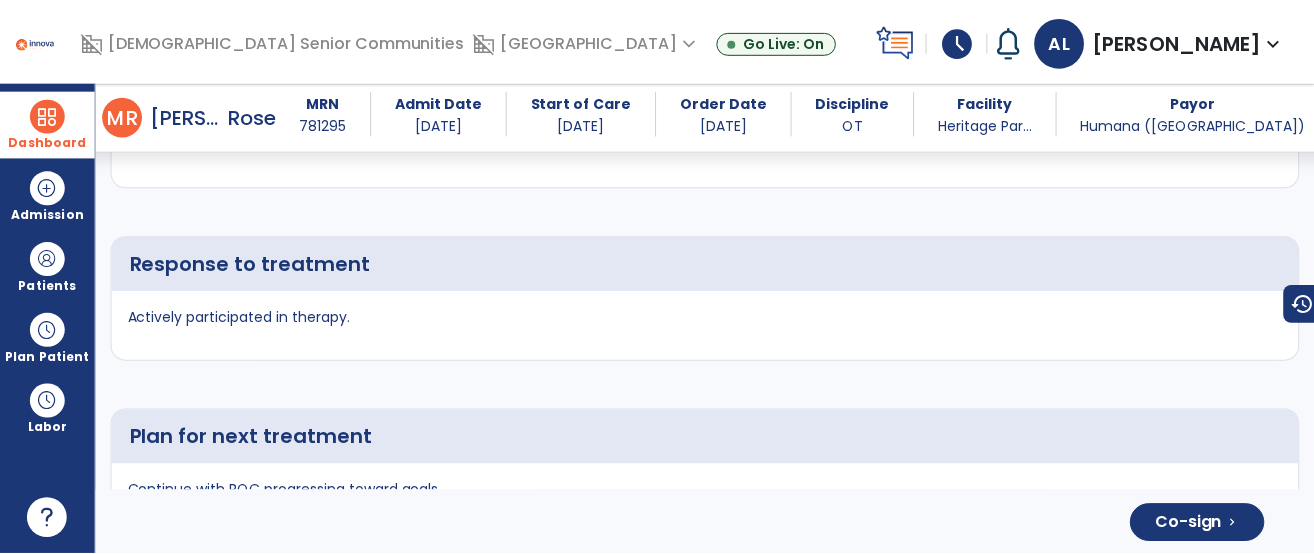 scroll, scrollTop: 3775, scrollLeft: 0, axis: vertical 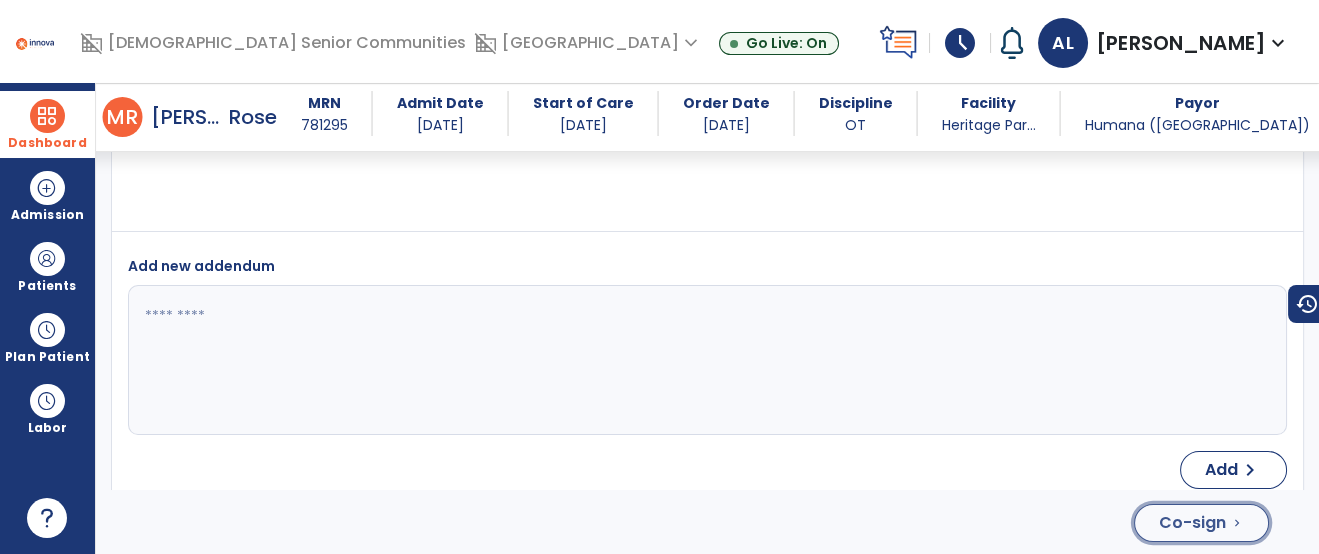click on "Co-sign  chevron_right" 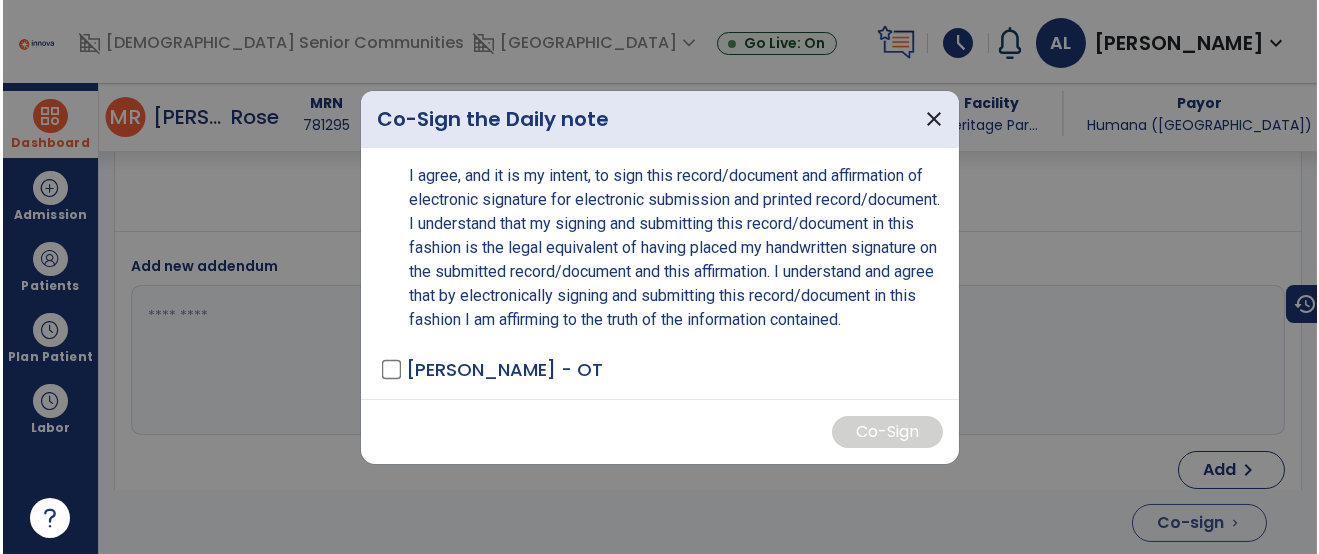 scroll, scrollTop: 3798, scrollLeft: 0, axis: vertical 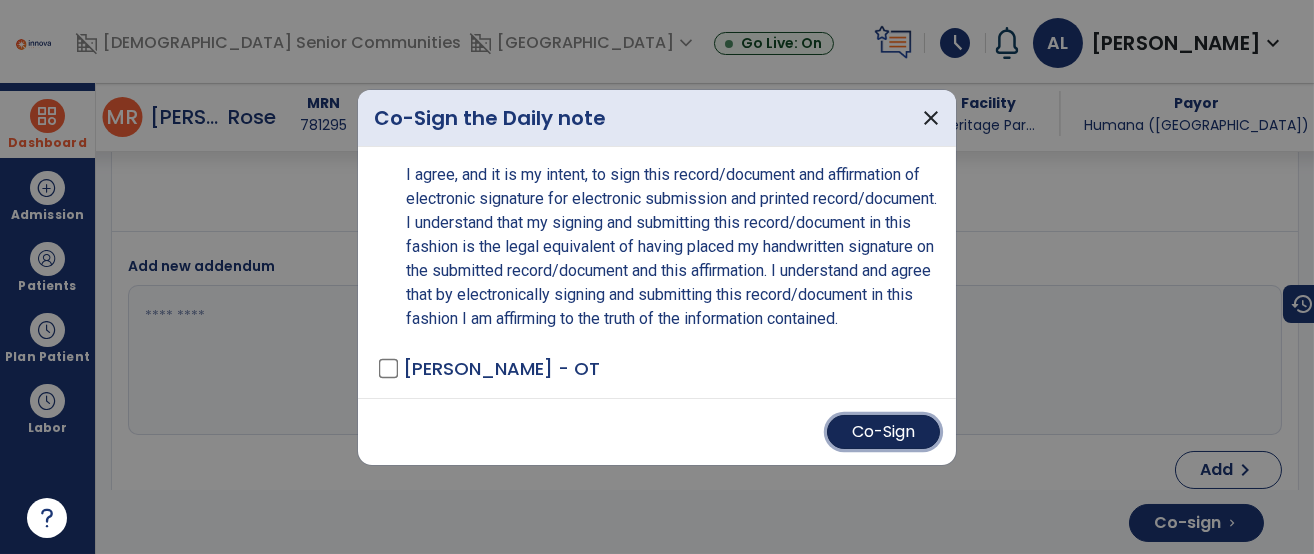 click on "Co-Sign" at bounding box center (883, 432) 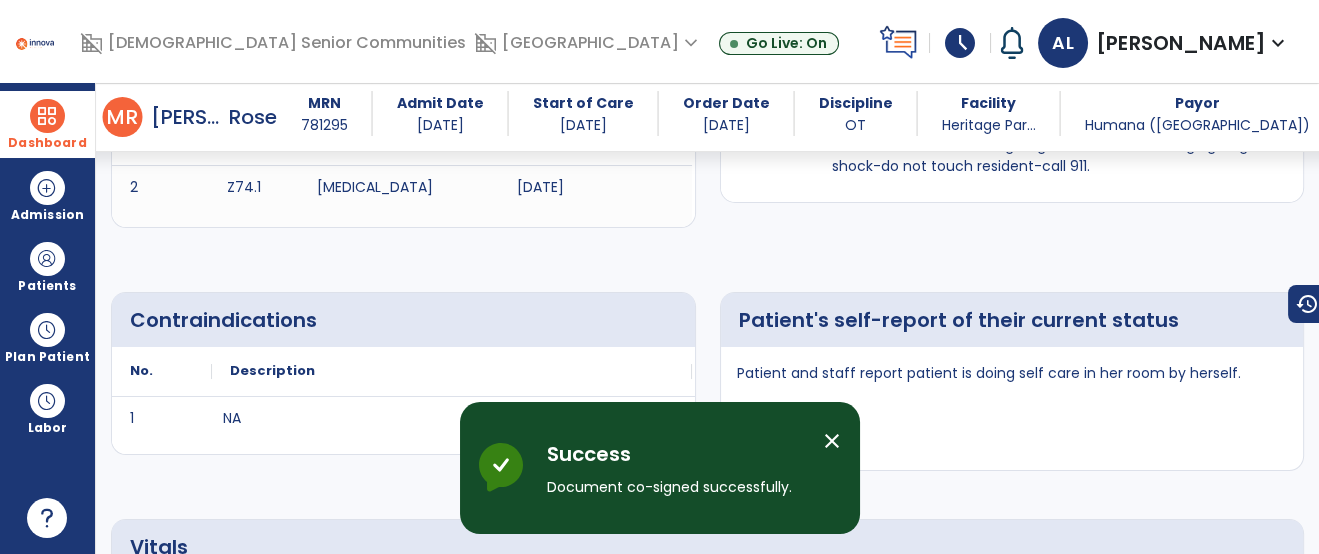 scroll, scrollTop: 0, scrollLeft: 0, axis: both 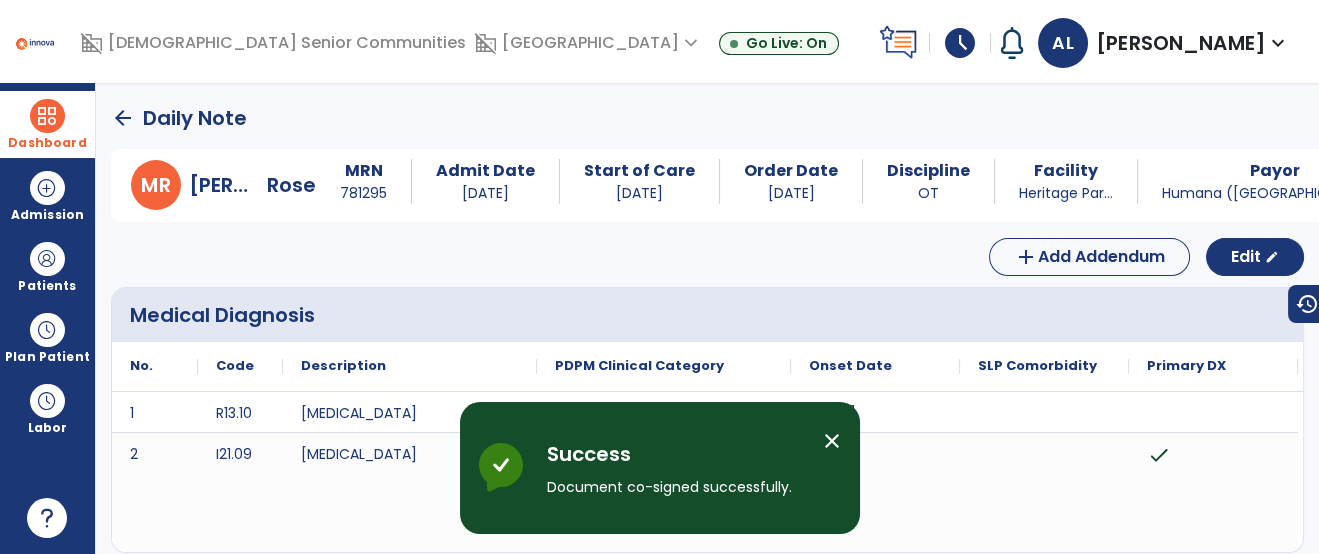 click on "arrow_back" 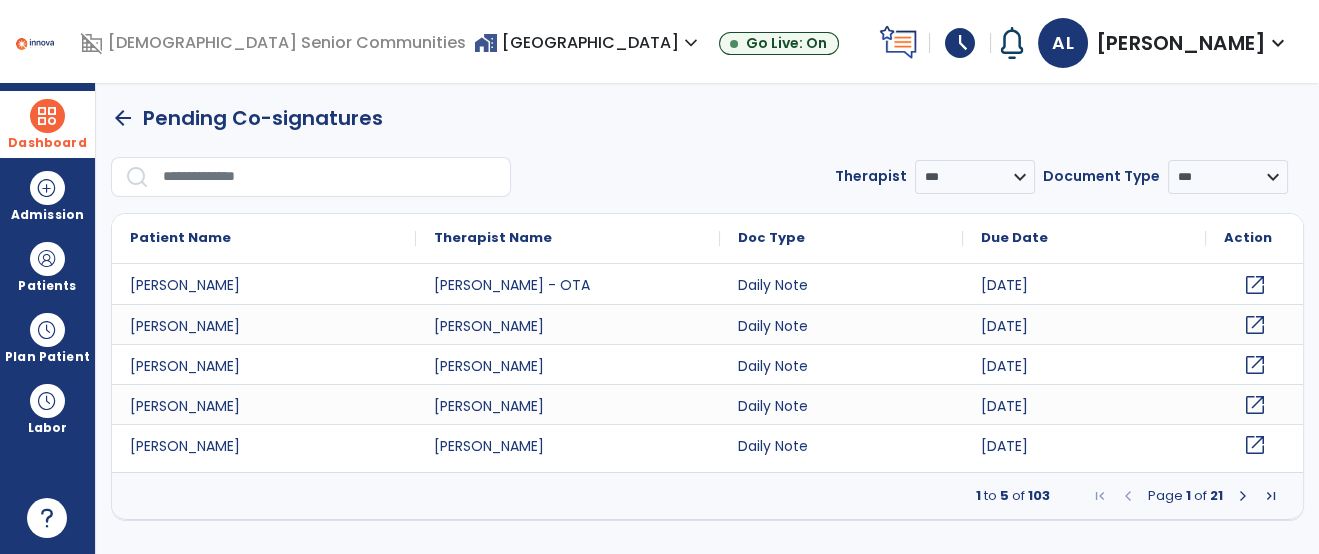 click at bounding box center [330, 177] 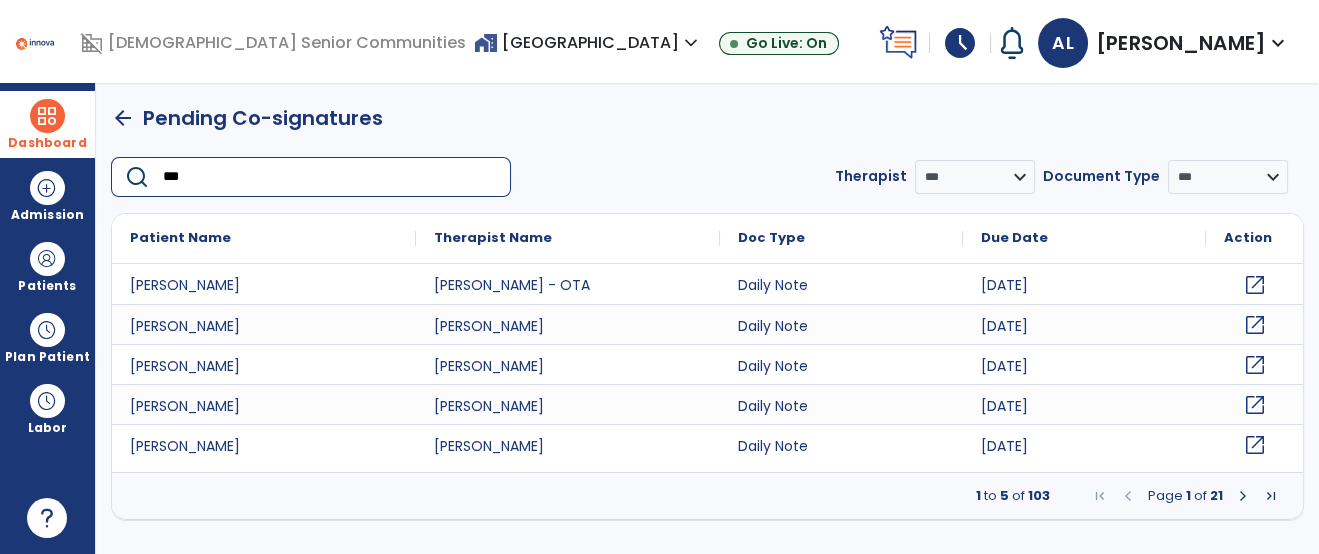 type on "****" 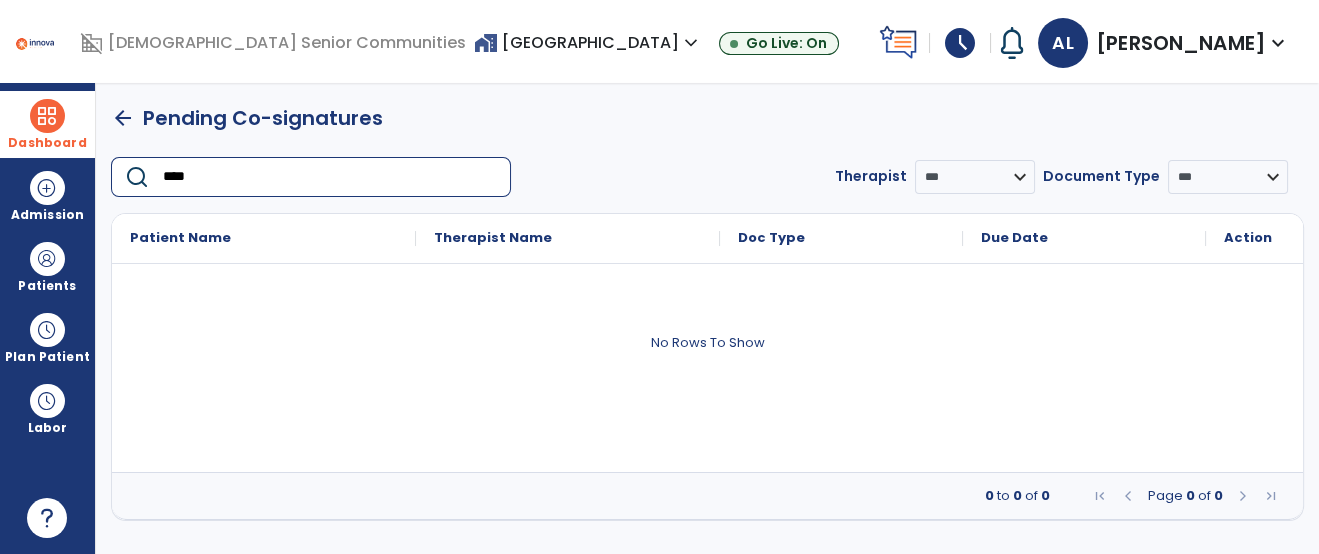click on "arrow_back" 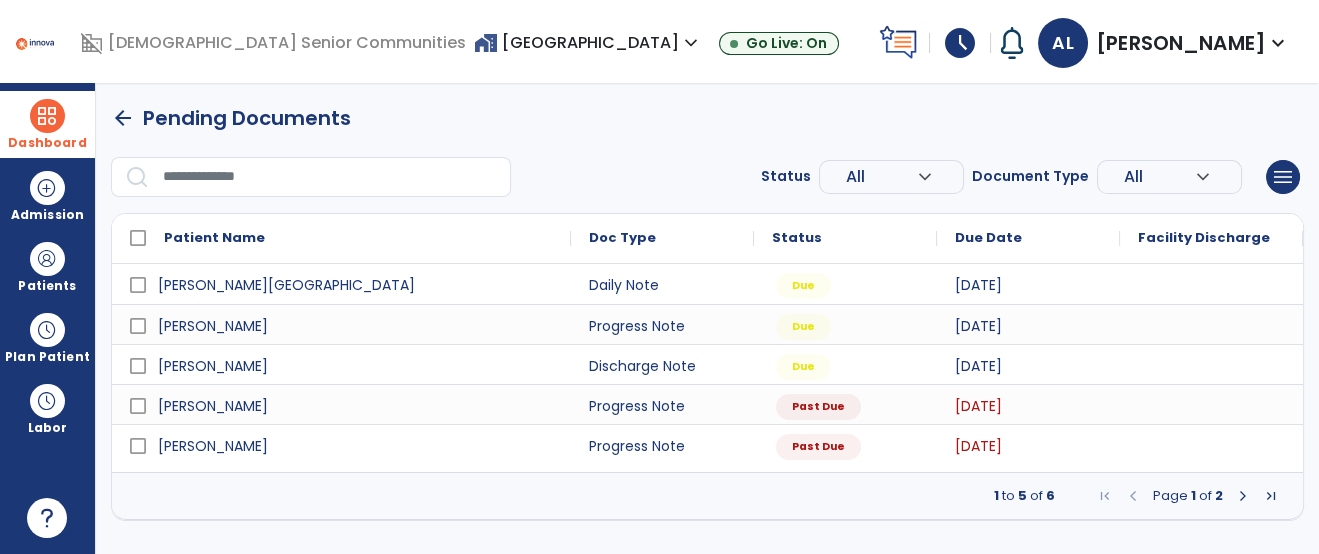 click at bounding box center [330, 177] 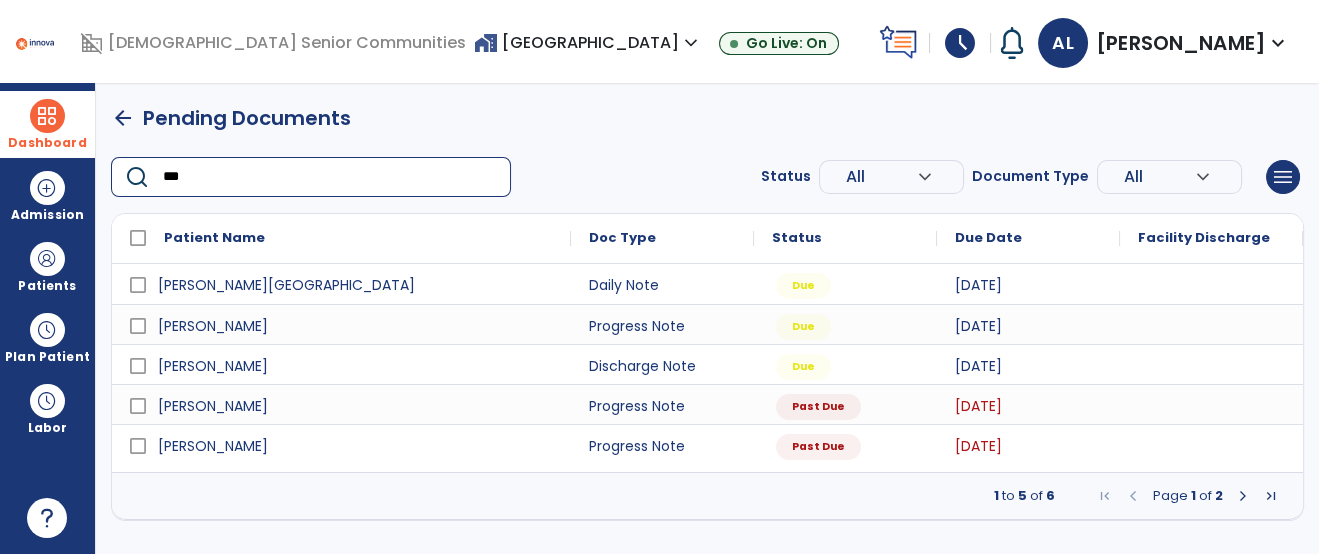 type on "****" 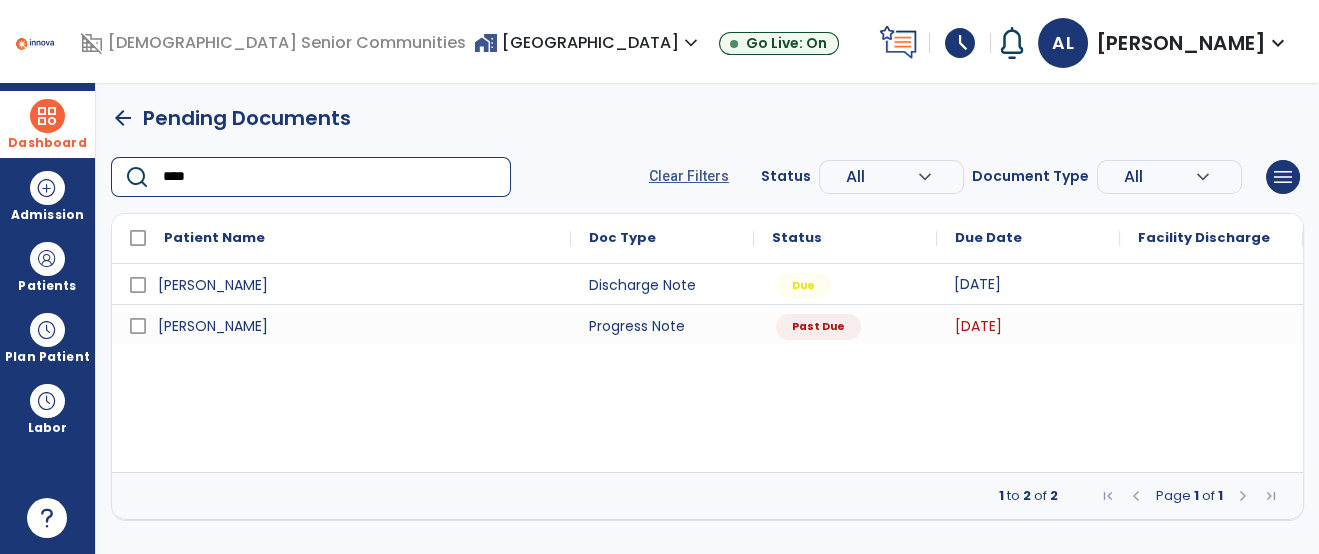 click on "[DATE]" at bounding box center (977, 284) 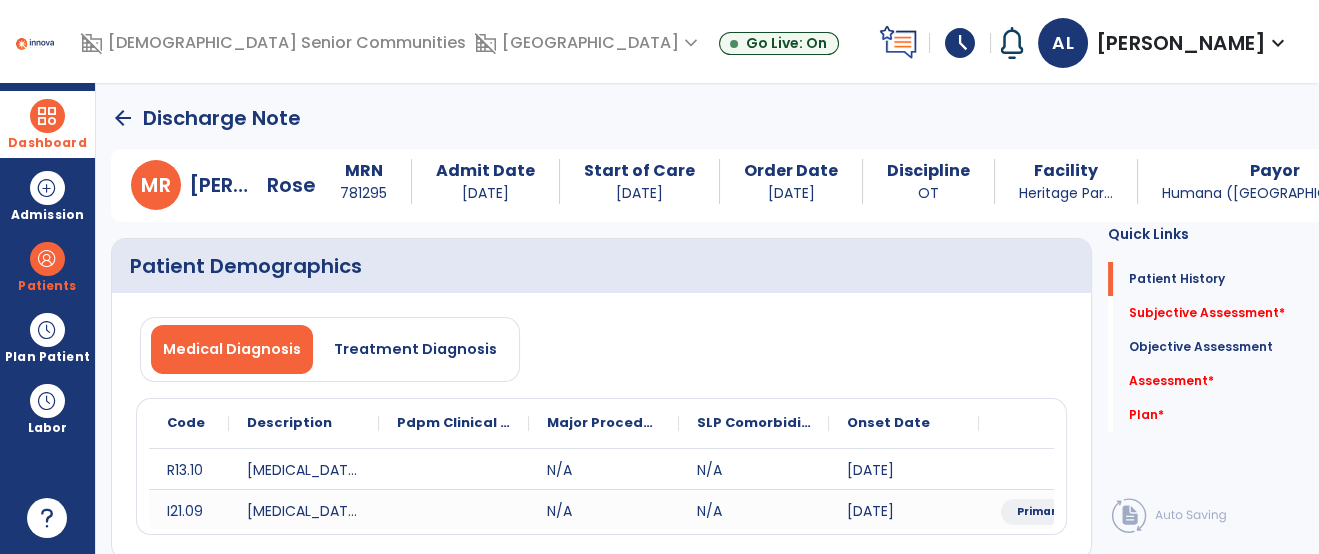 click on "Patient Demographics" 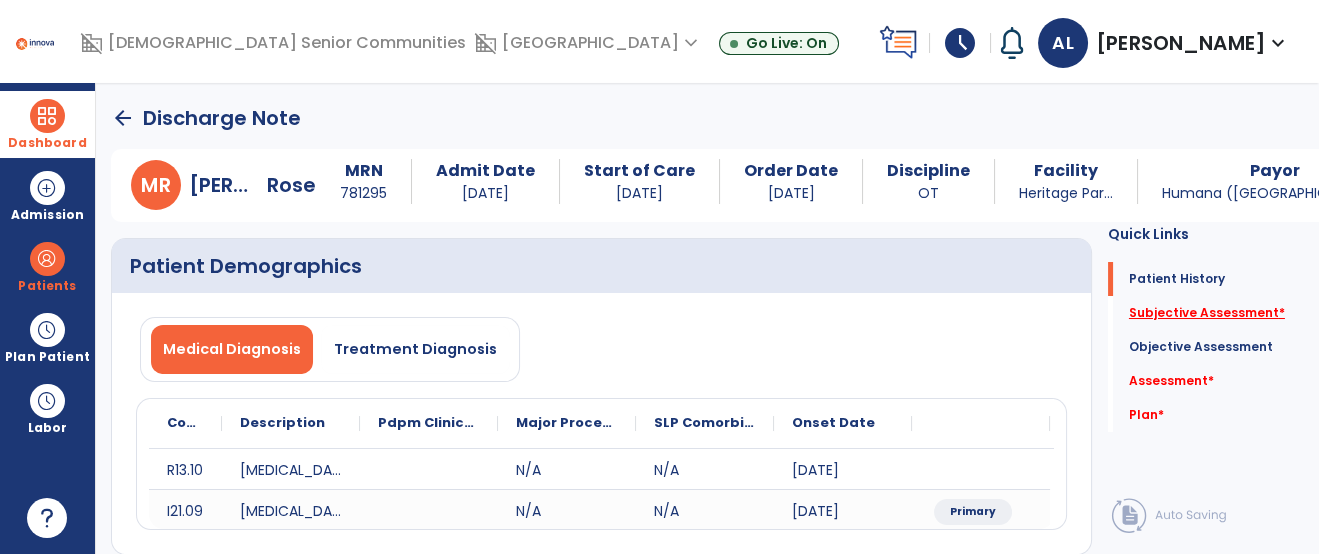 click on "Subjective Assessment   *" 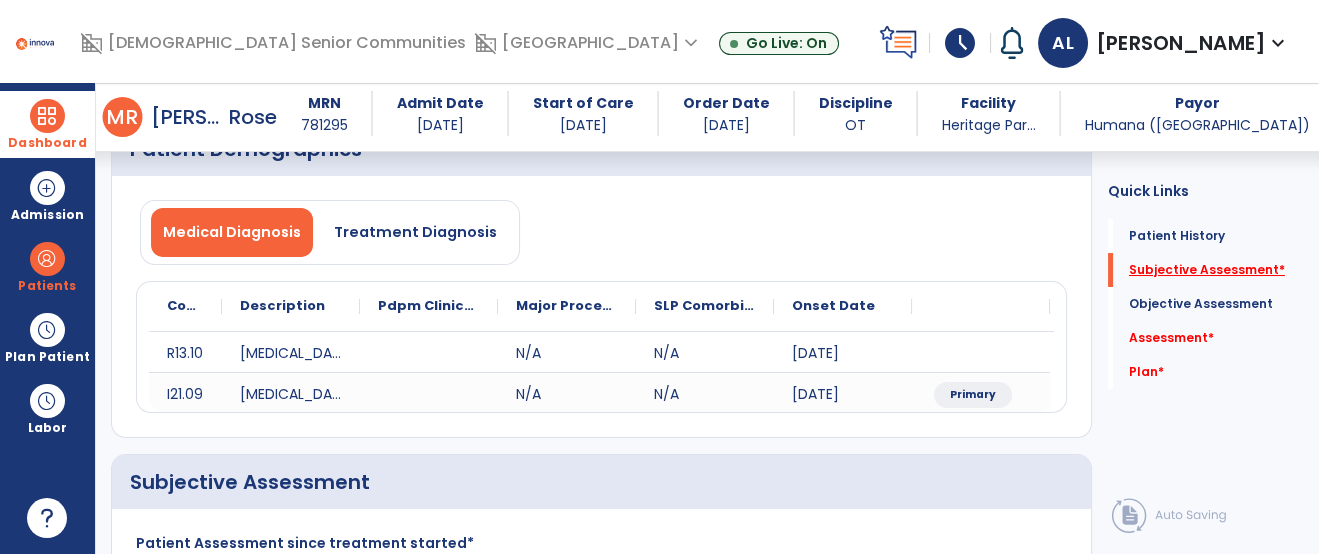 scroll, scrollTop: 392, scrollLeft: 0, axis: vertical 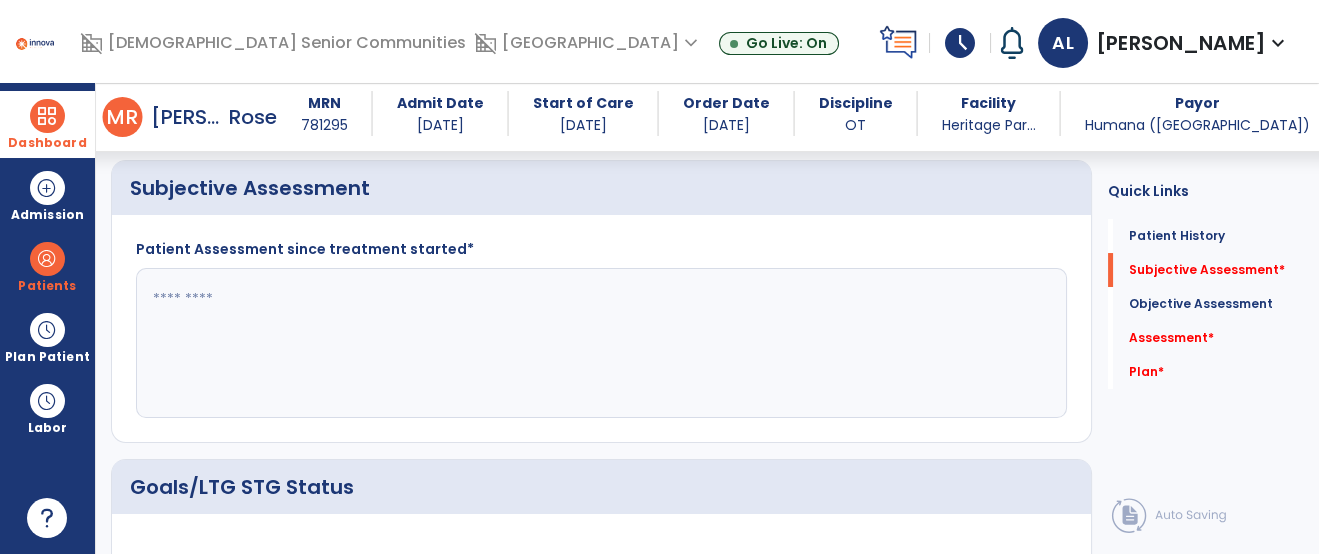 click 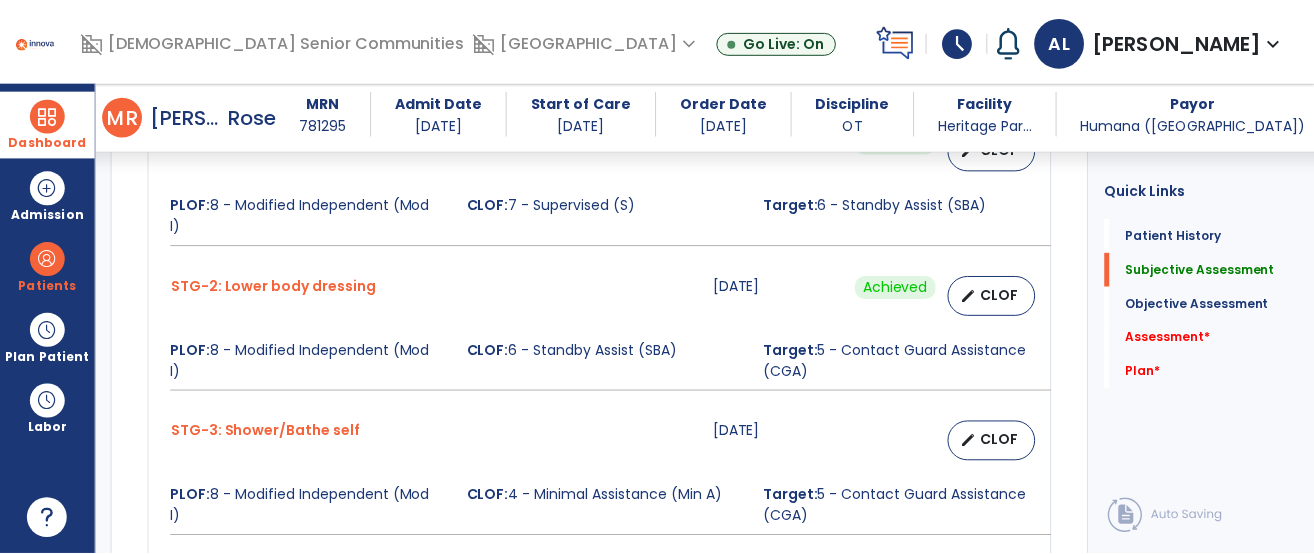 scroll, scrollTop: 963, scrollLeft: 0, axis: vertical 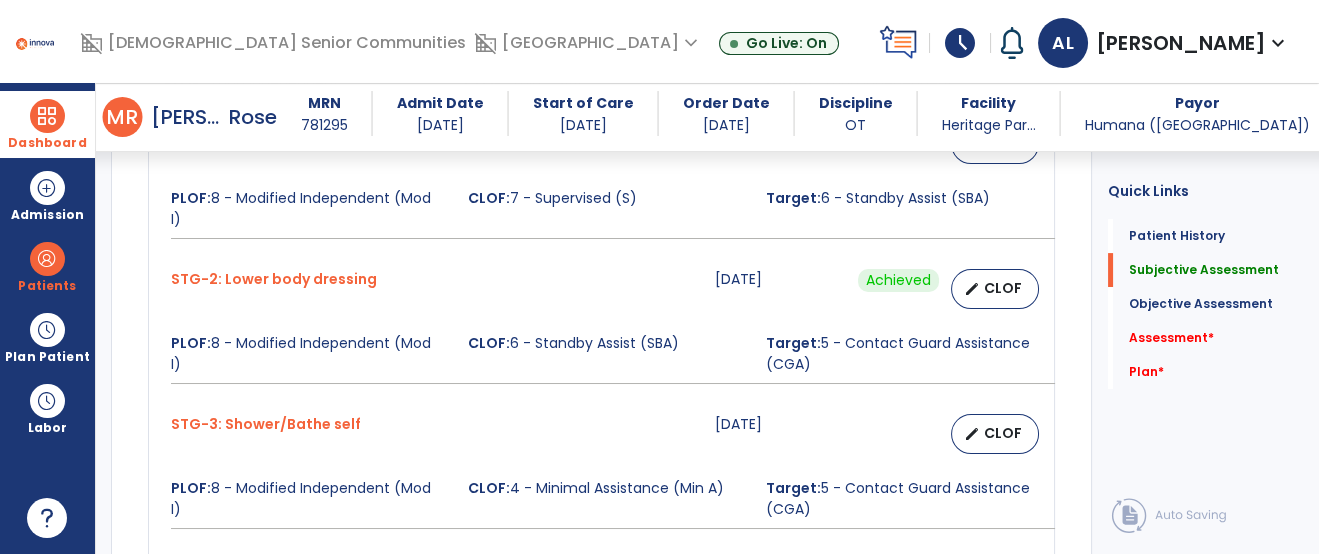 type on "**********" 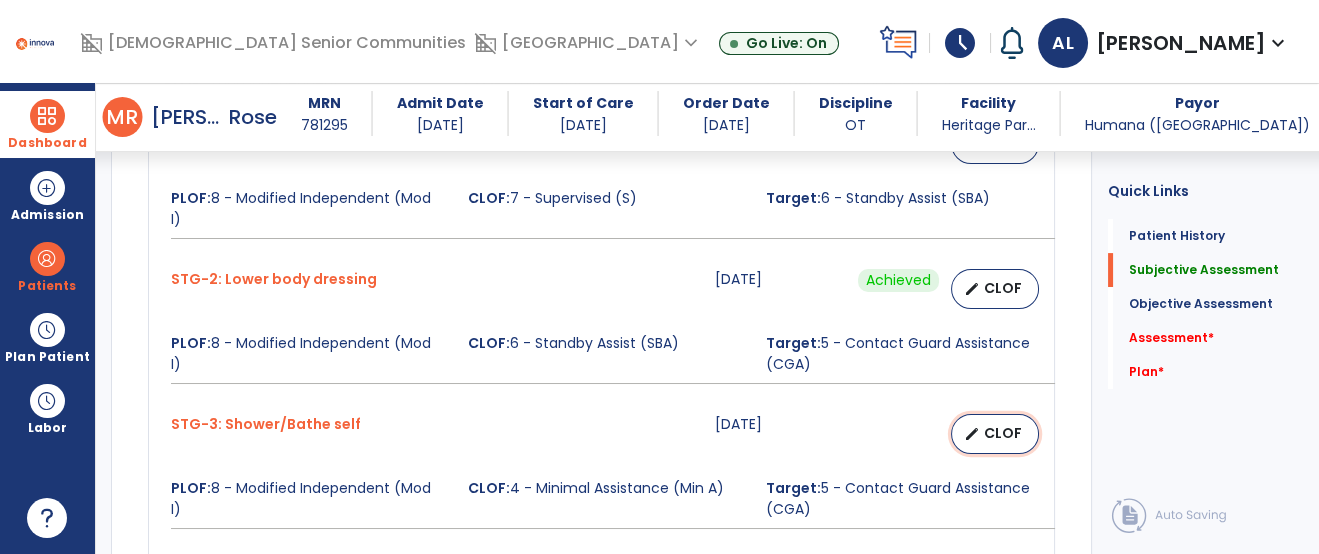 click on "edit   CLOF" at bounding box center (995, 434) 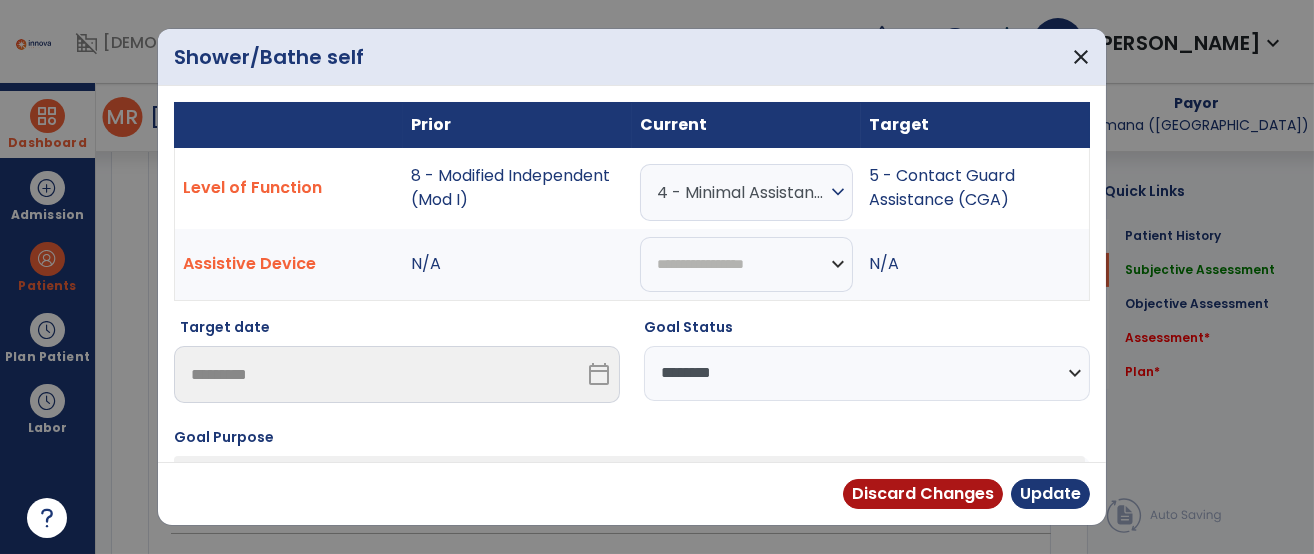 scroll, scrollTop: 963, scrollLeft: 0, axis: vertical 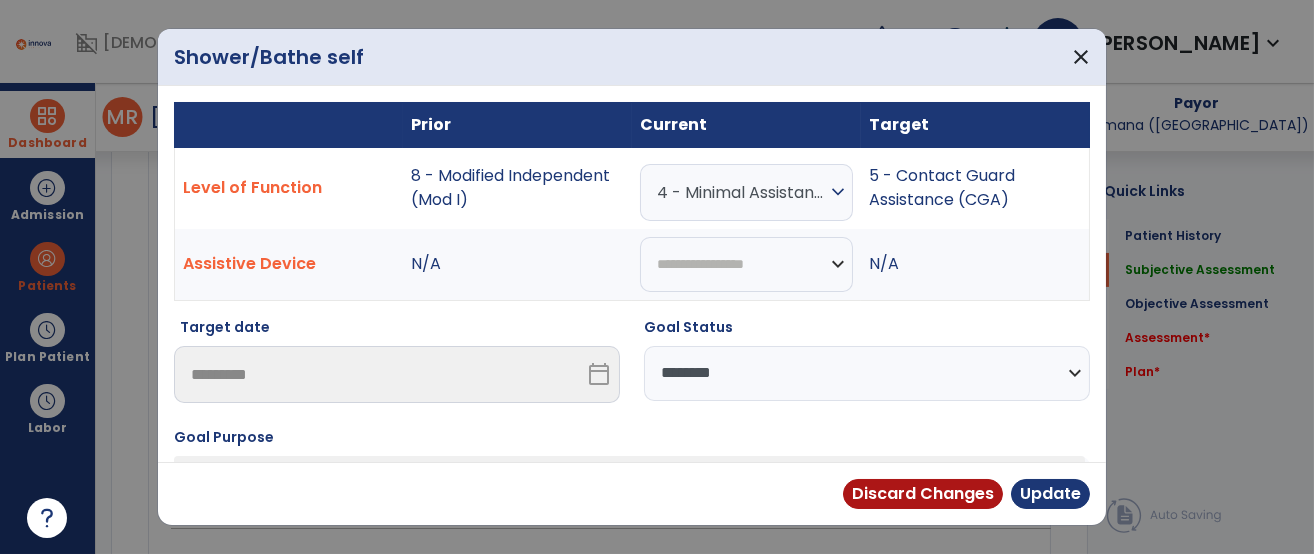 click on "4 - Minimal Assistance (Min A)" at bounding box center [741, 192] 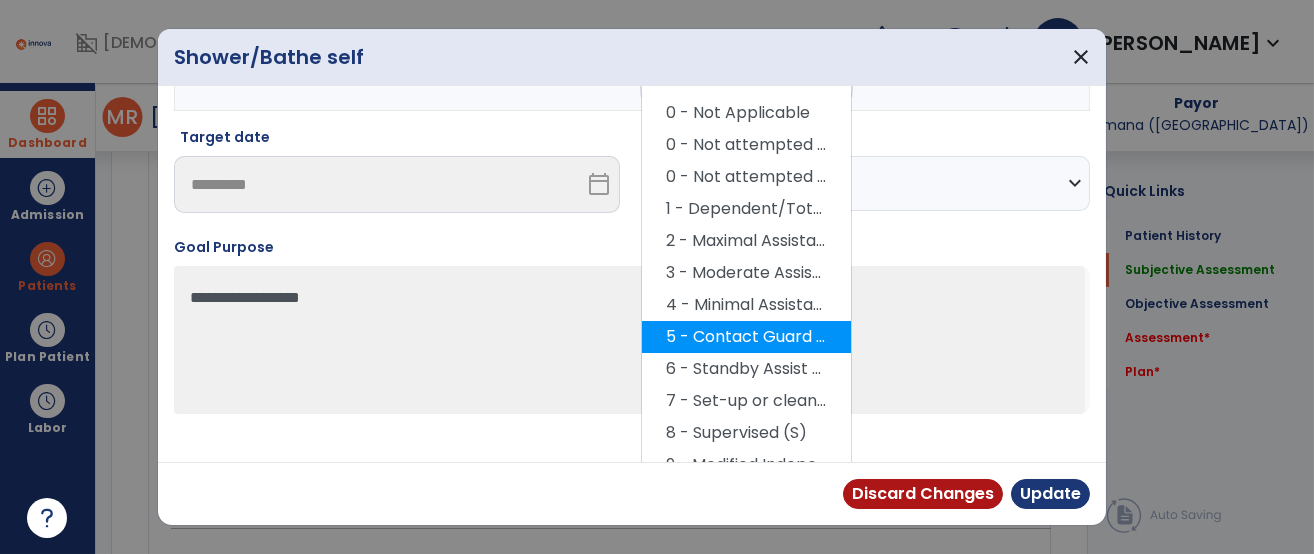 click on "5 - Contact Guard Assistance (CGA)" at bounding box center (746, 337) 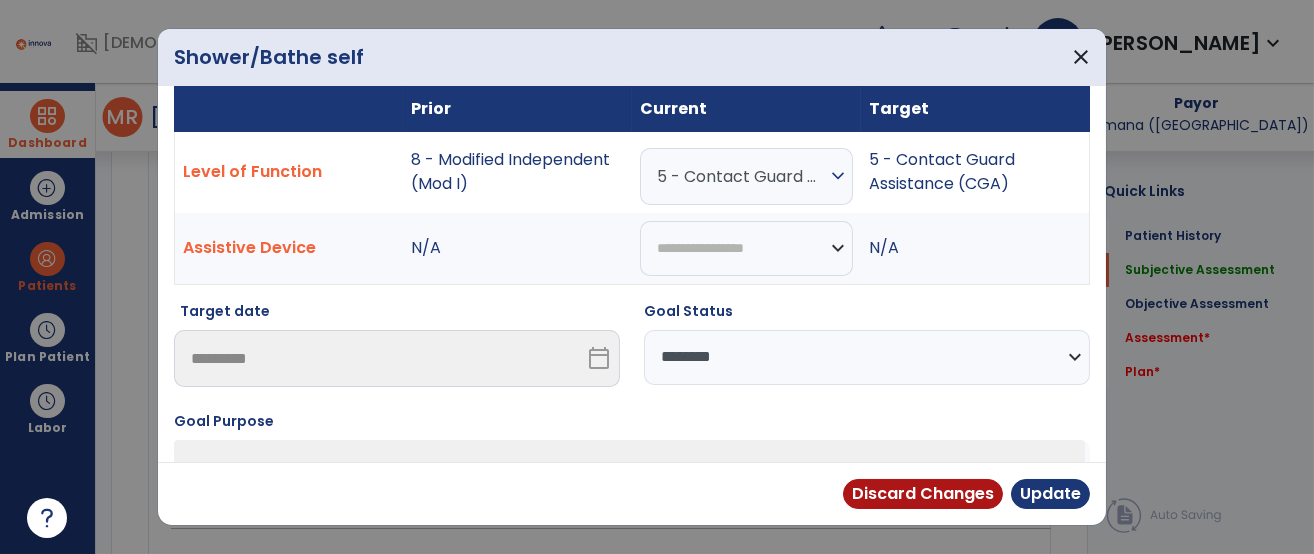 scroll, scrollTop: 0, scrollLeft: 0, axis: both 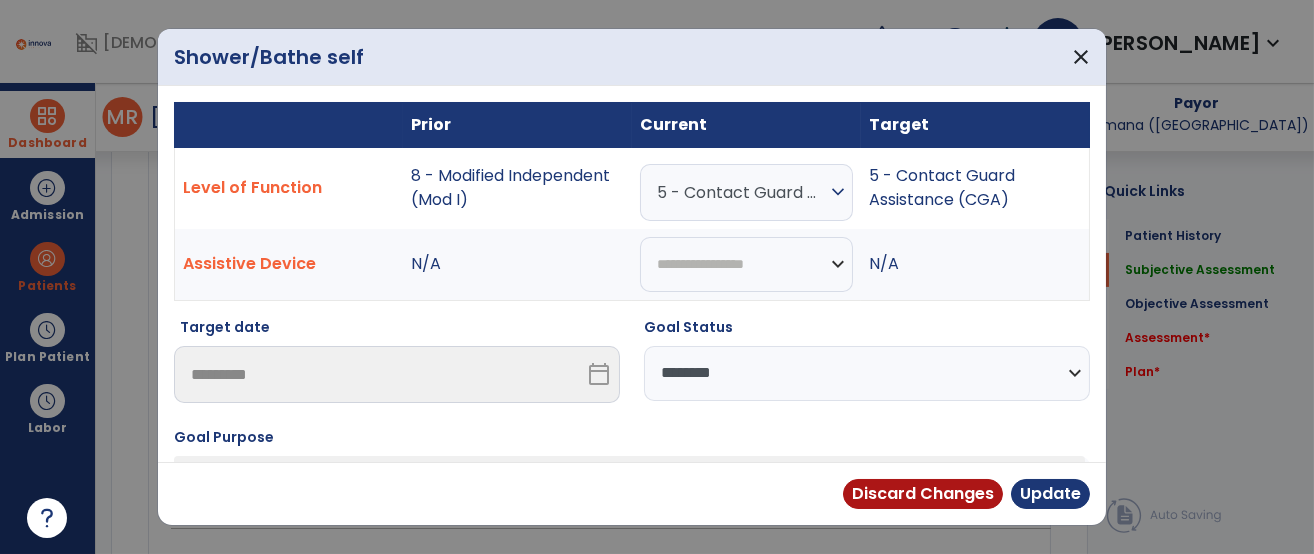 click on "**********" at bounding box center [867, 373] 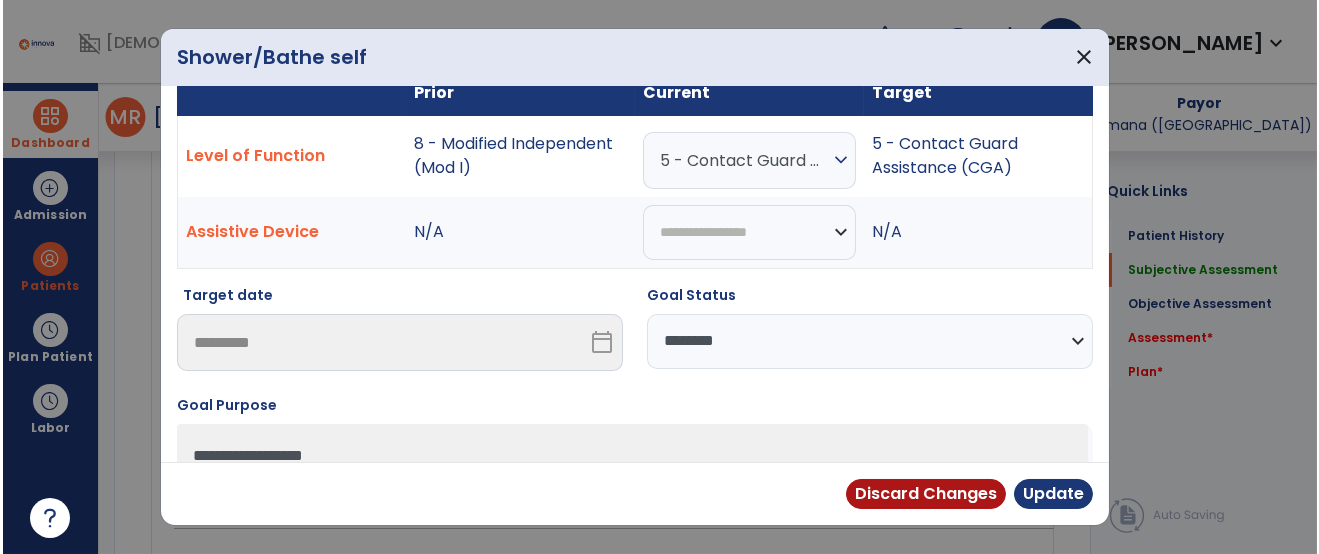 scroll, scrollTop: 0, scrollLeft: 0, axis: both 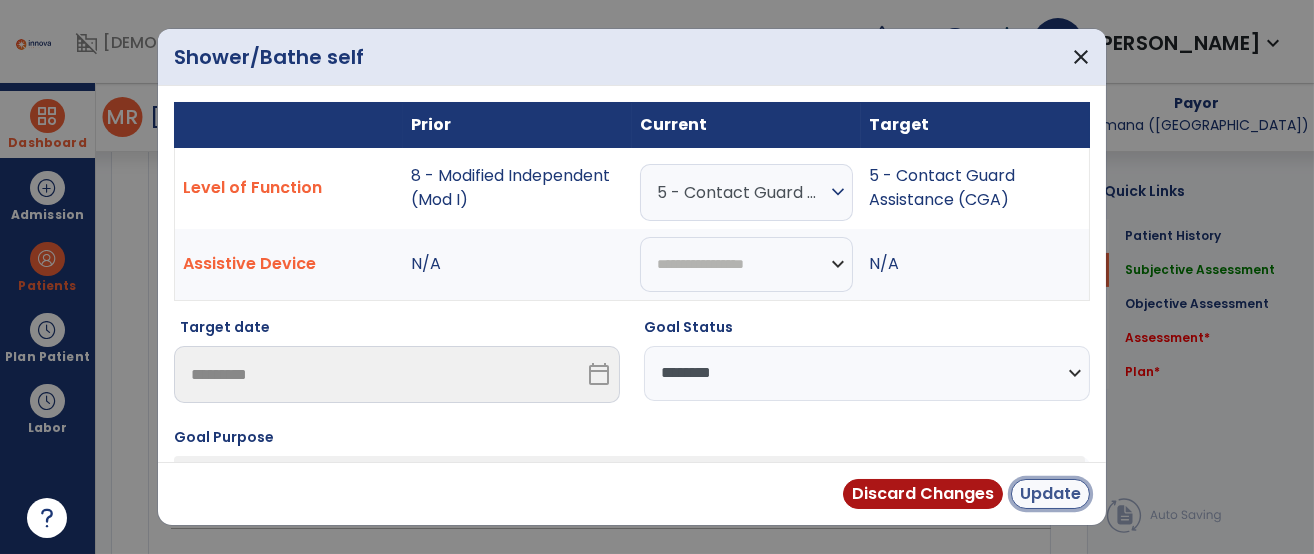 click on "Update" at bounding box center (1050, 494) 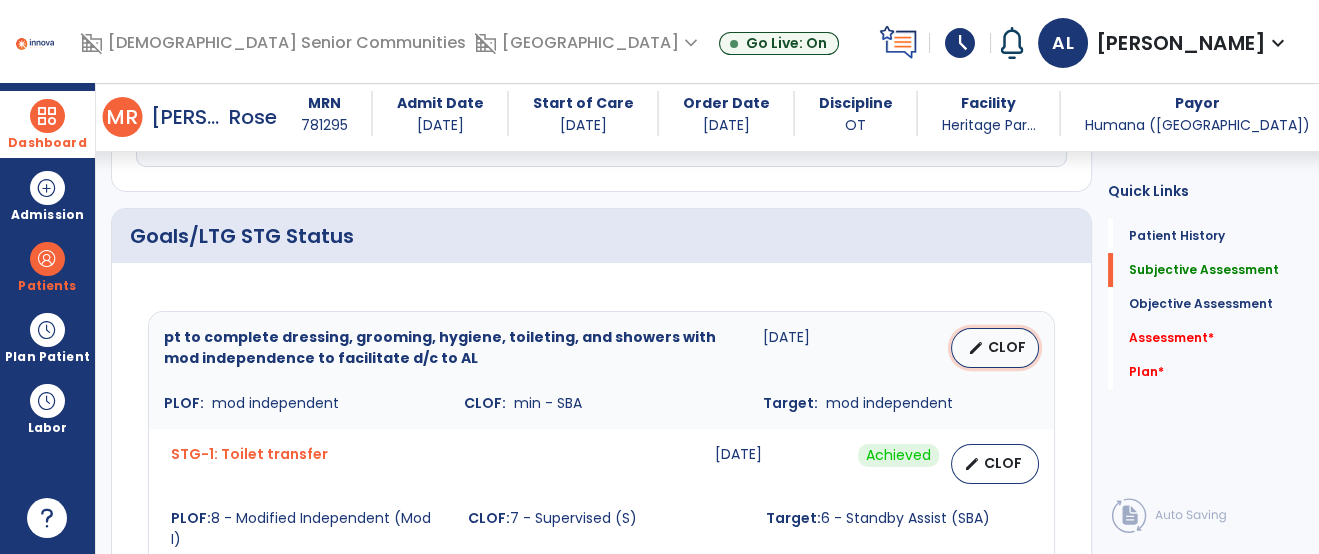 click on "CLOF" at bounding box center (1007, 347) 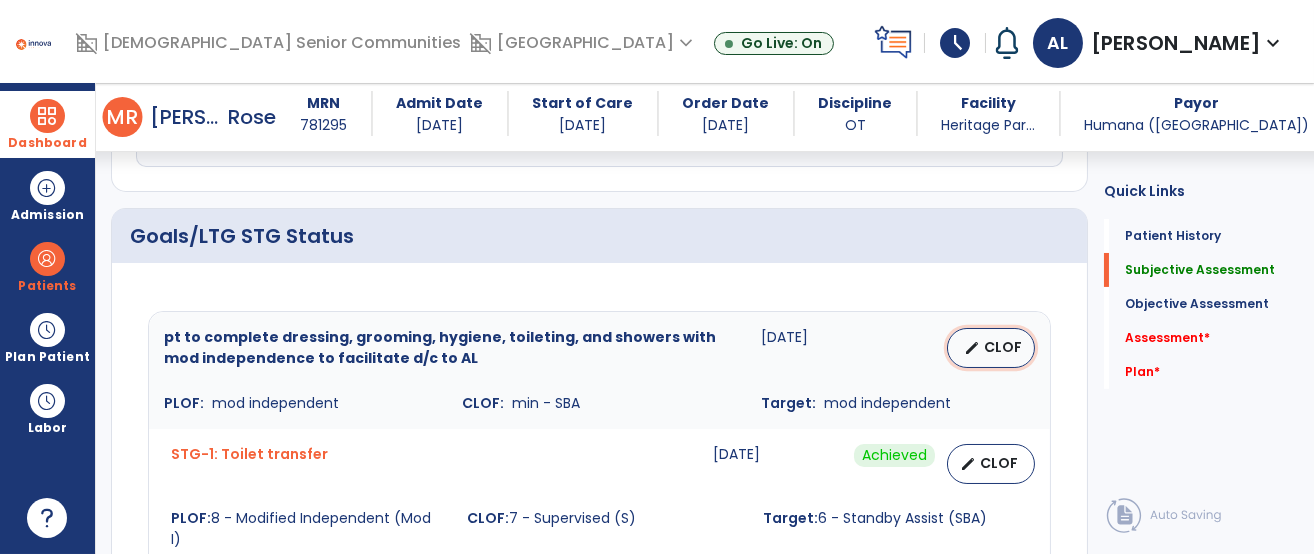 select on "********" 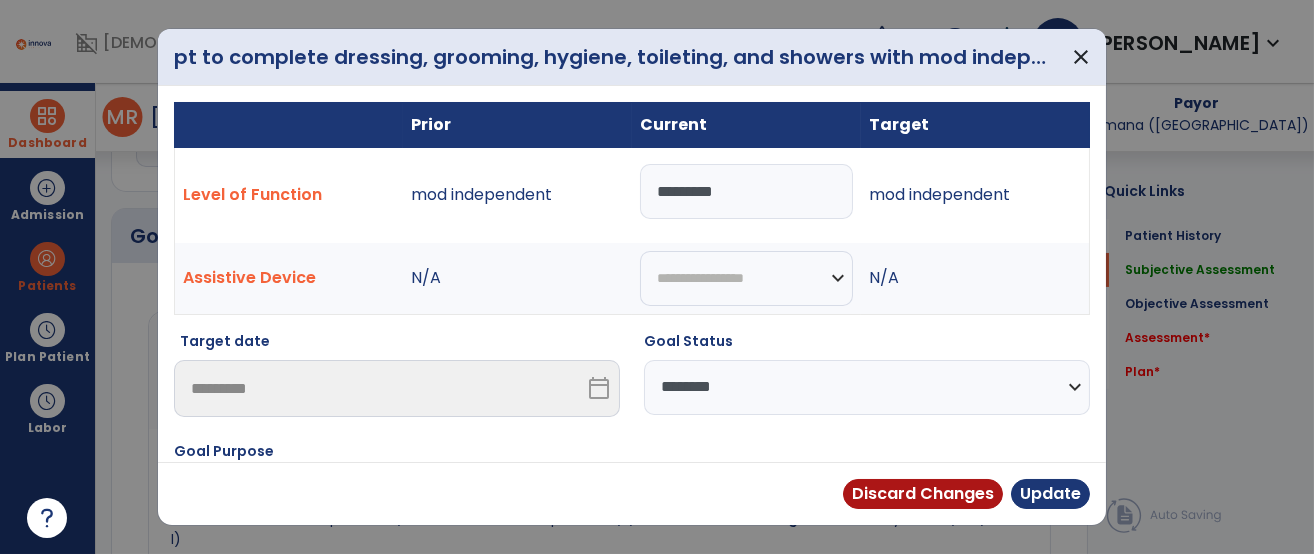 scroll, scrollTop: 643, scrollLeft: 0, axis: vertical 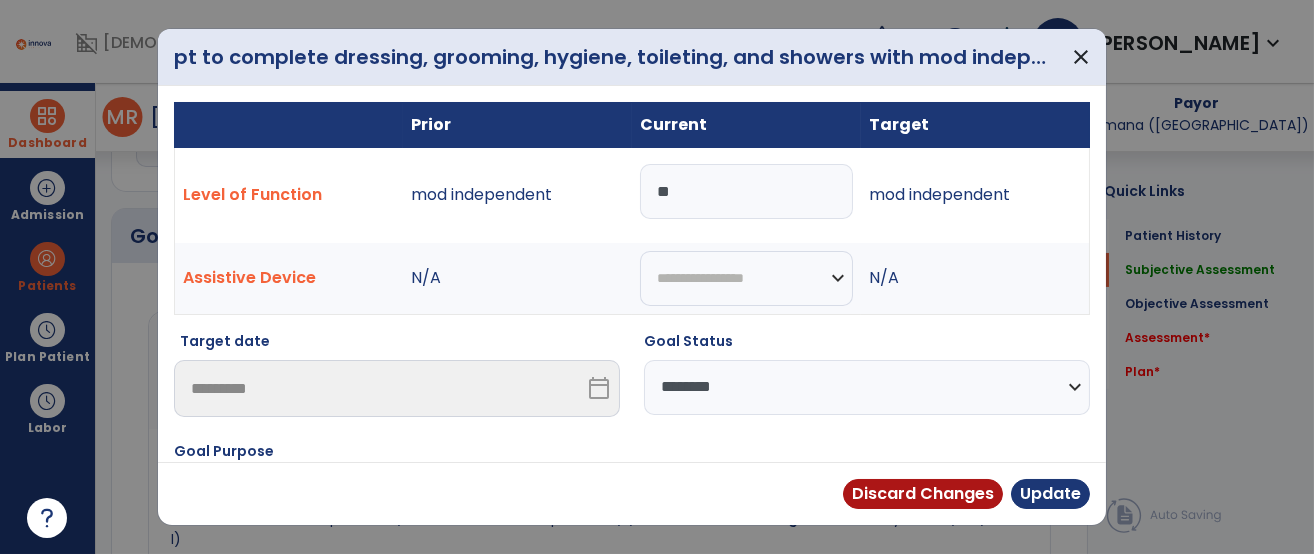 type on "*" 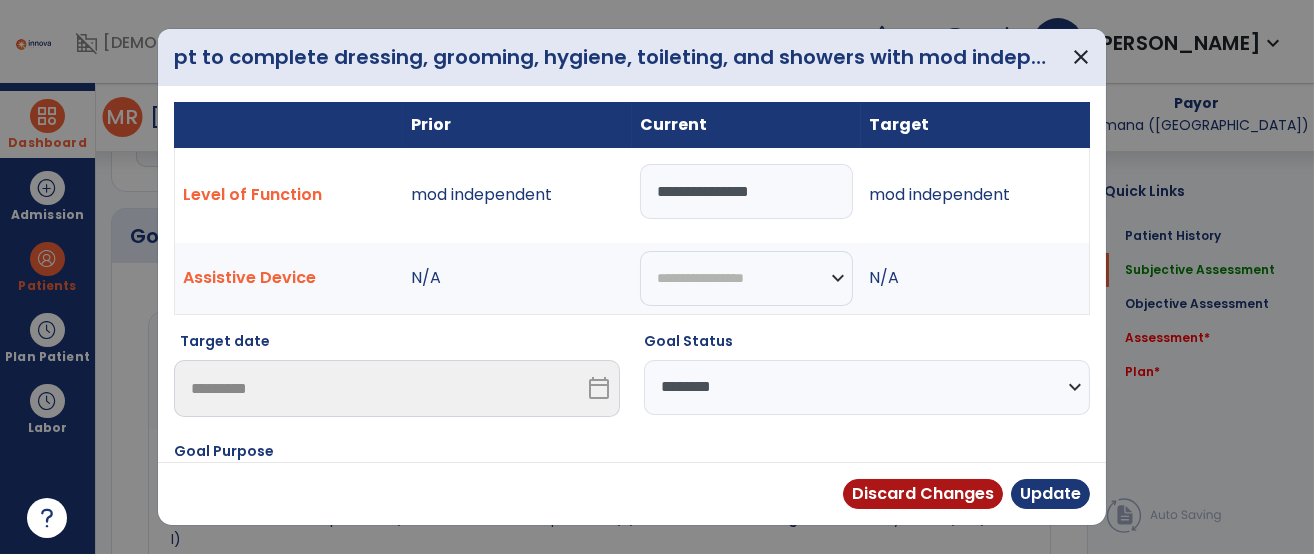 type on "**********" 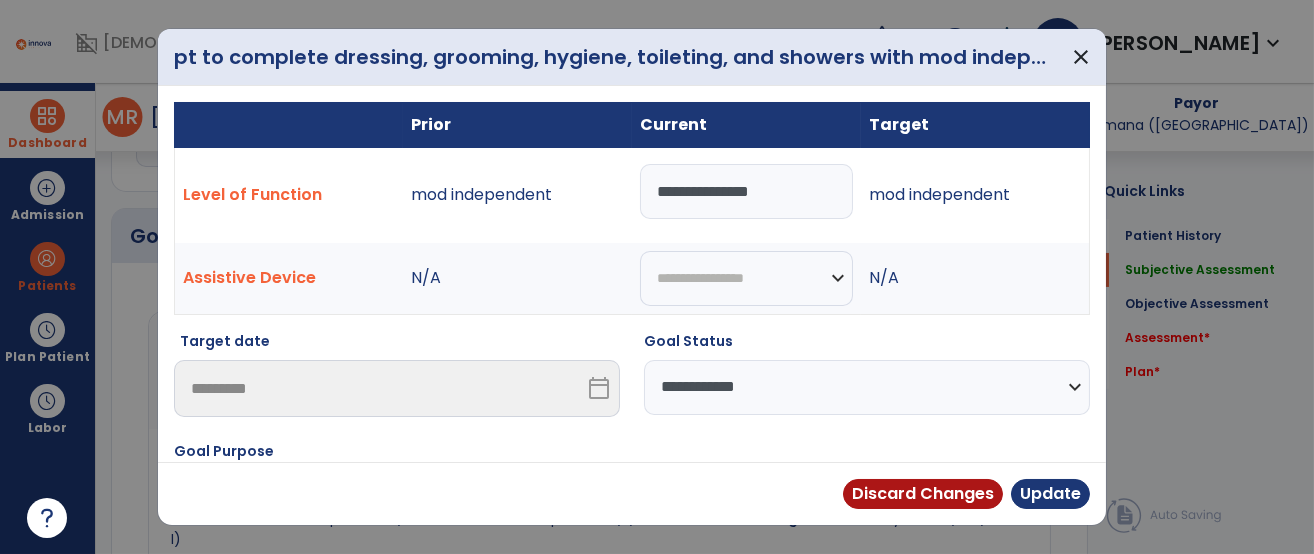 click on "**********" at bounding box center (867, 387) 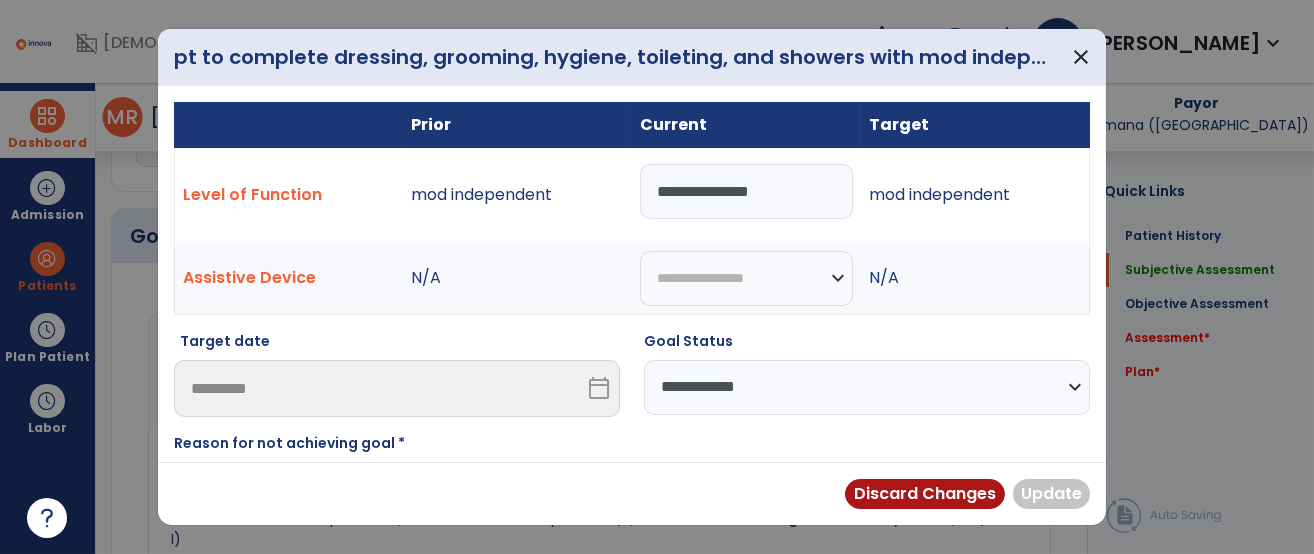 click on "**********" at bounding box center (746, 191) 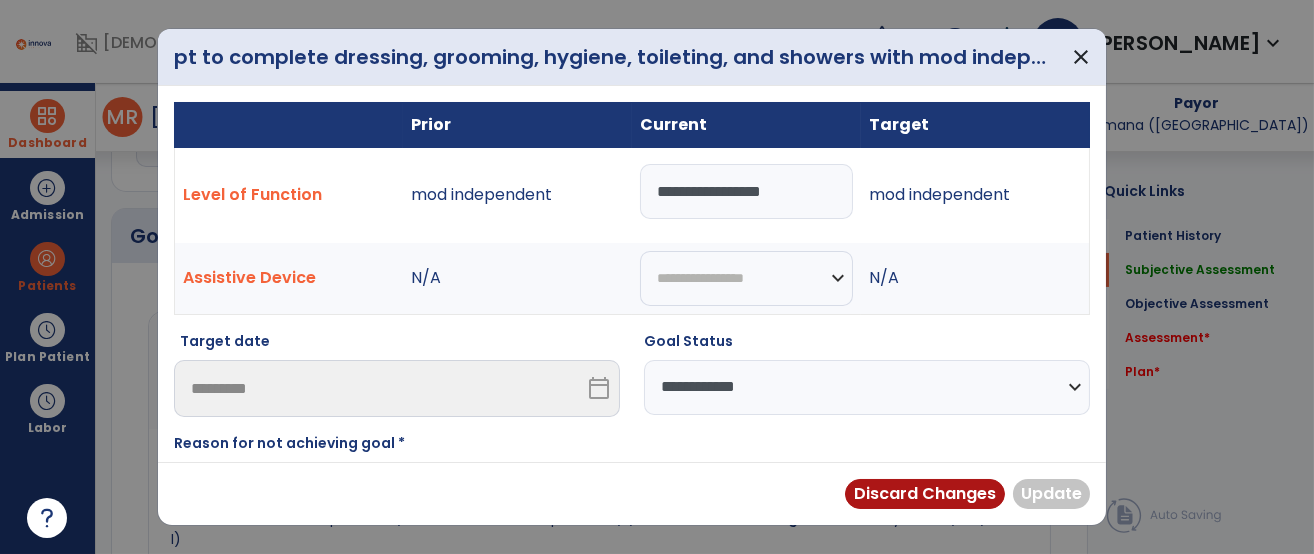 type on "**********" 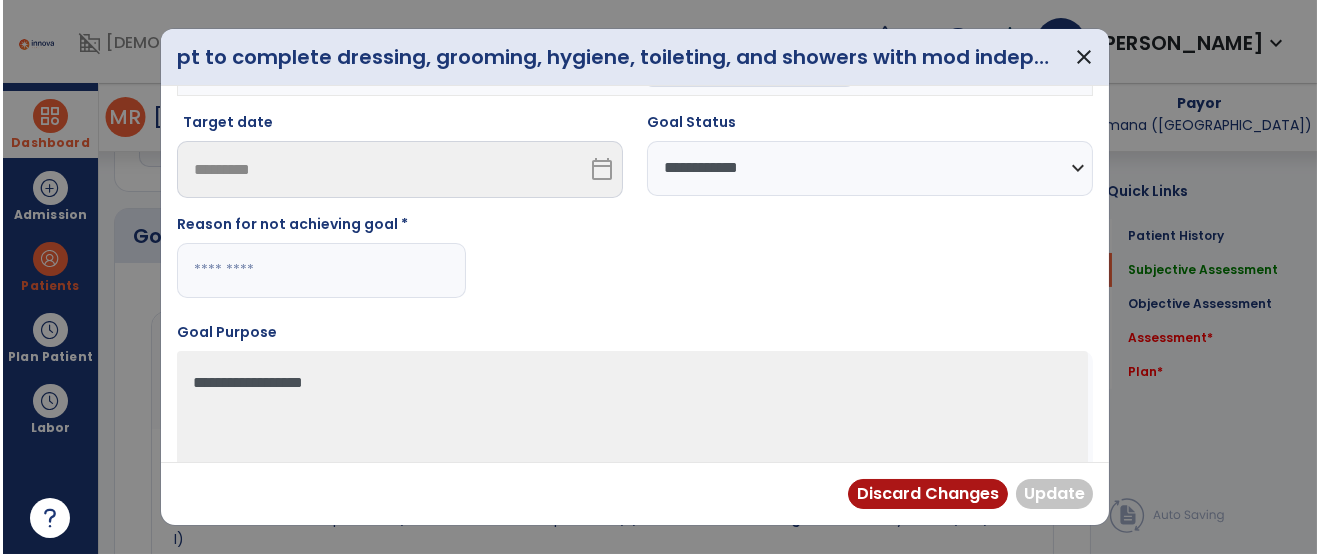scroll, scrollTop: 201, scrollLeft: 0, axis: vertical 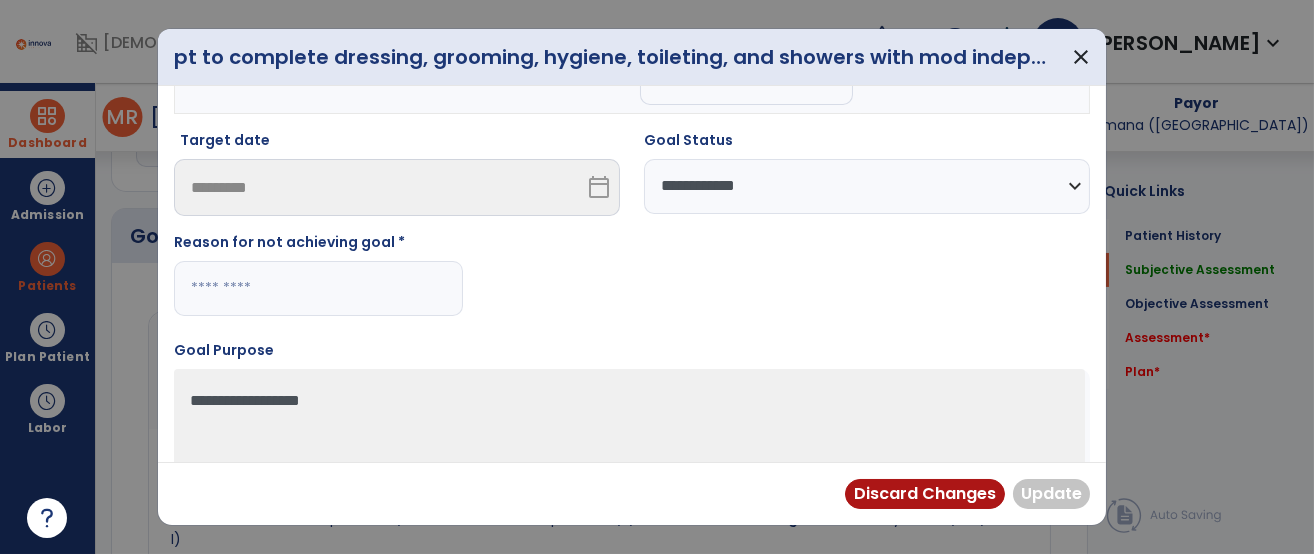 click at bounding box center (318, 288) 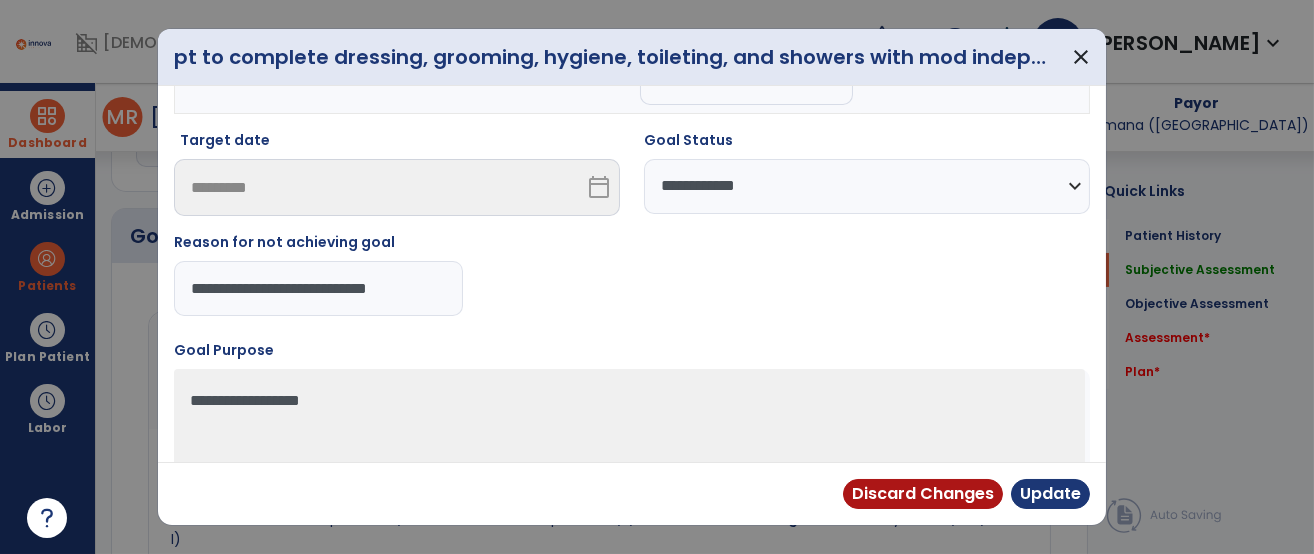 type on "**********" 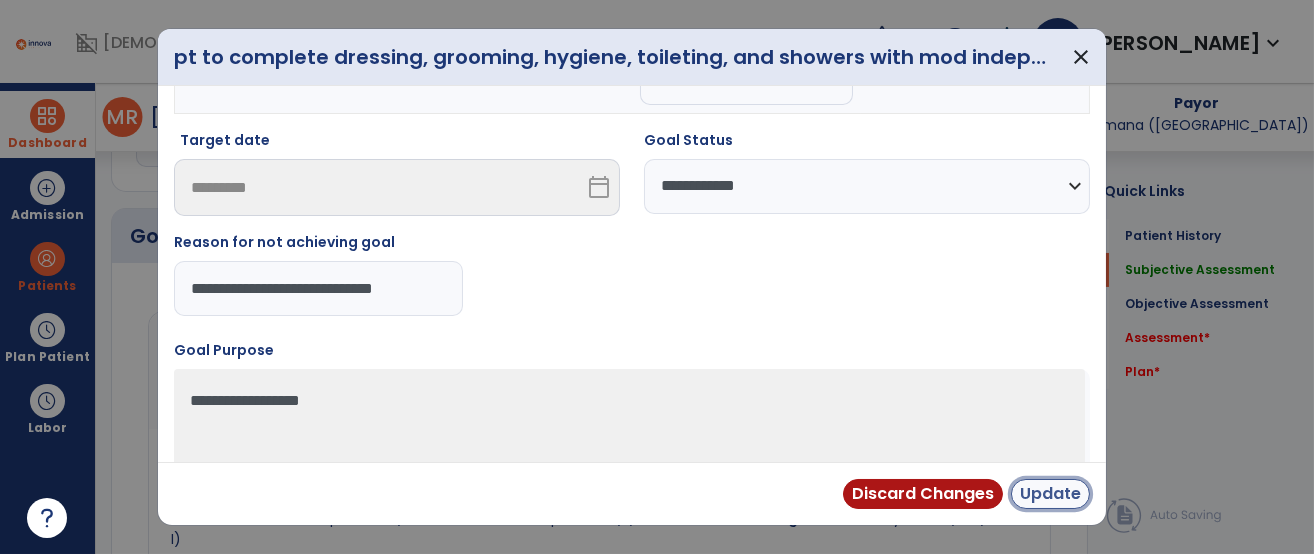 click on "Update" at bounding box center [1050, 494] 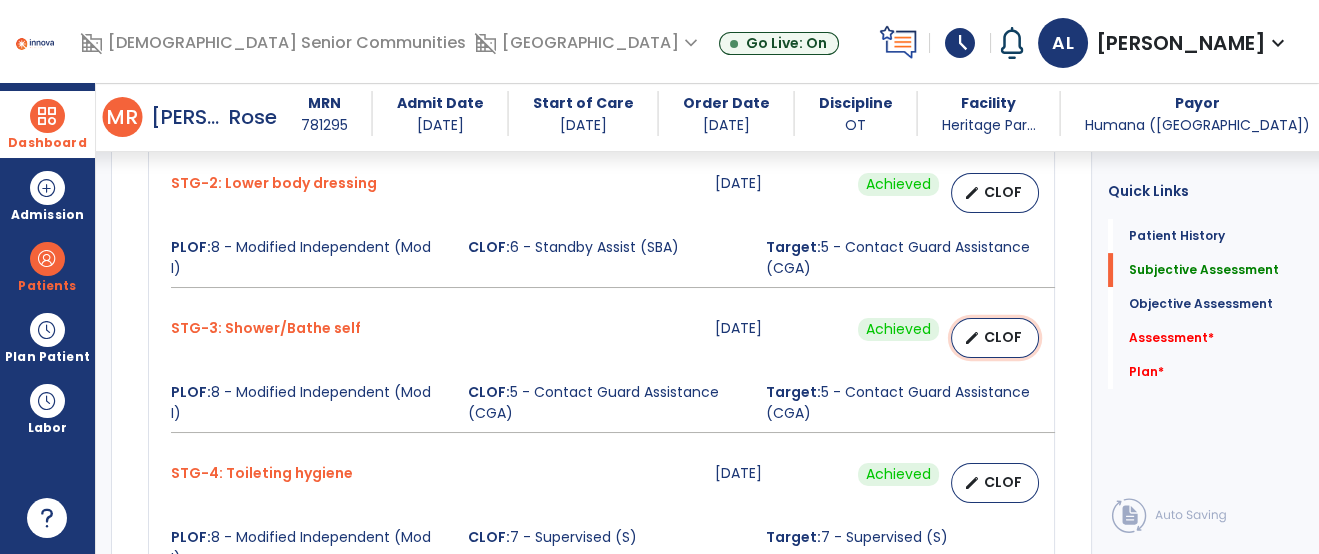click on "edit" at bounding box center [972, 338] 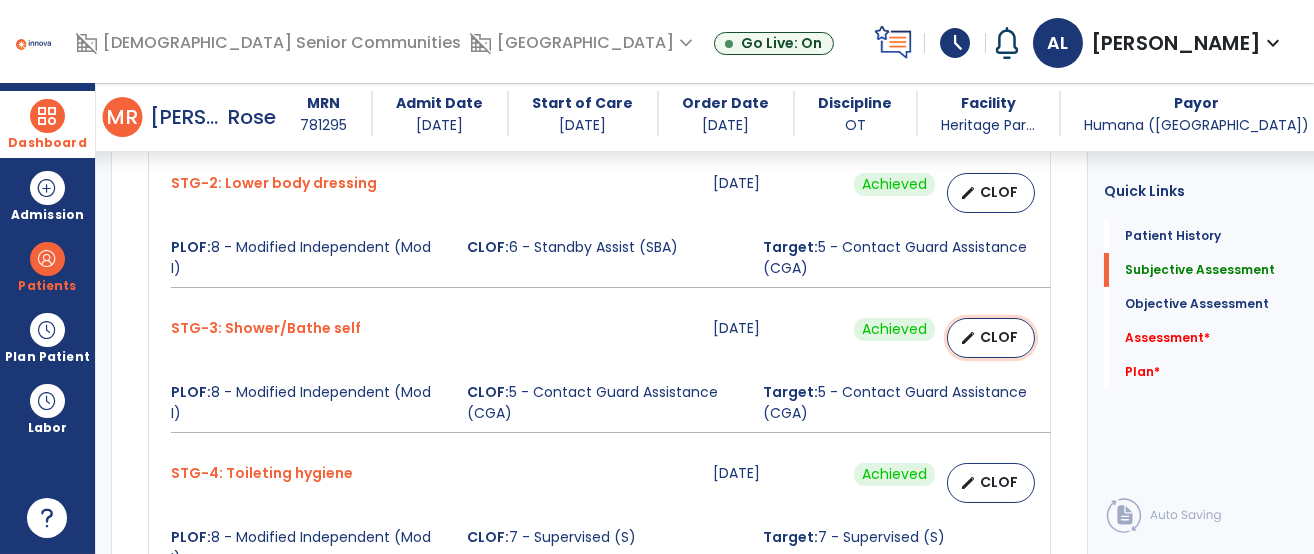 select on "********" 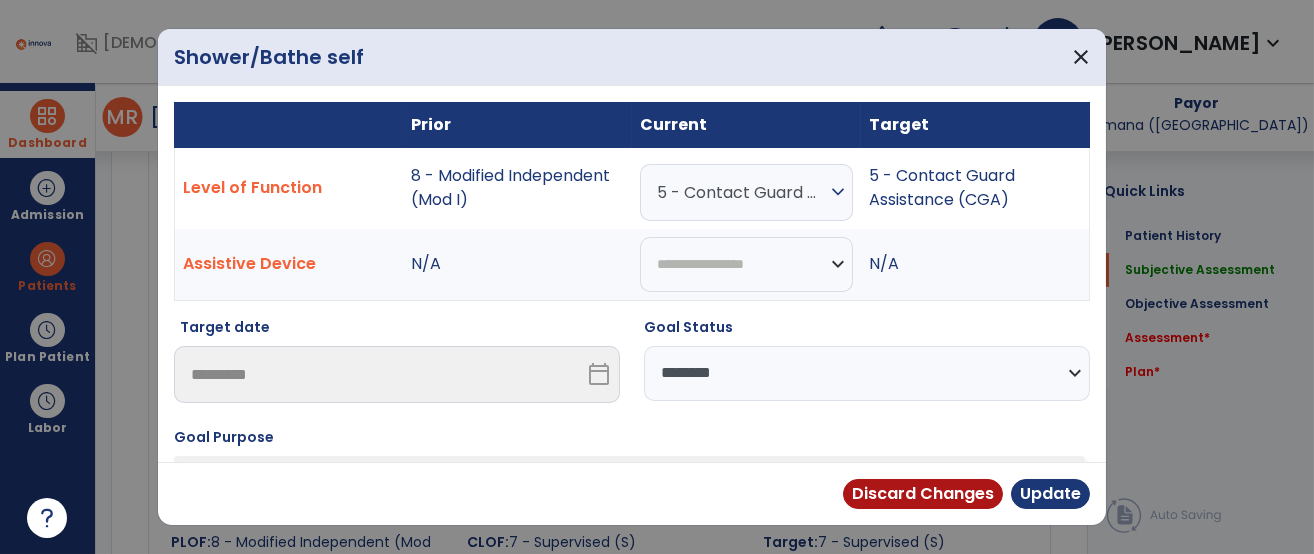 scroll, scrollTop: 1059, scrollLeft: 0, axis: vertical 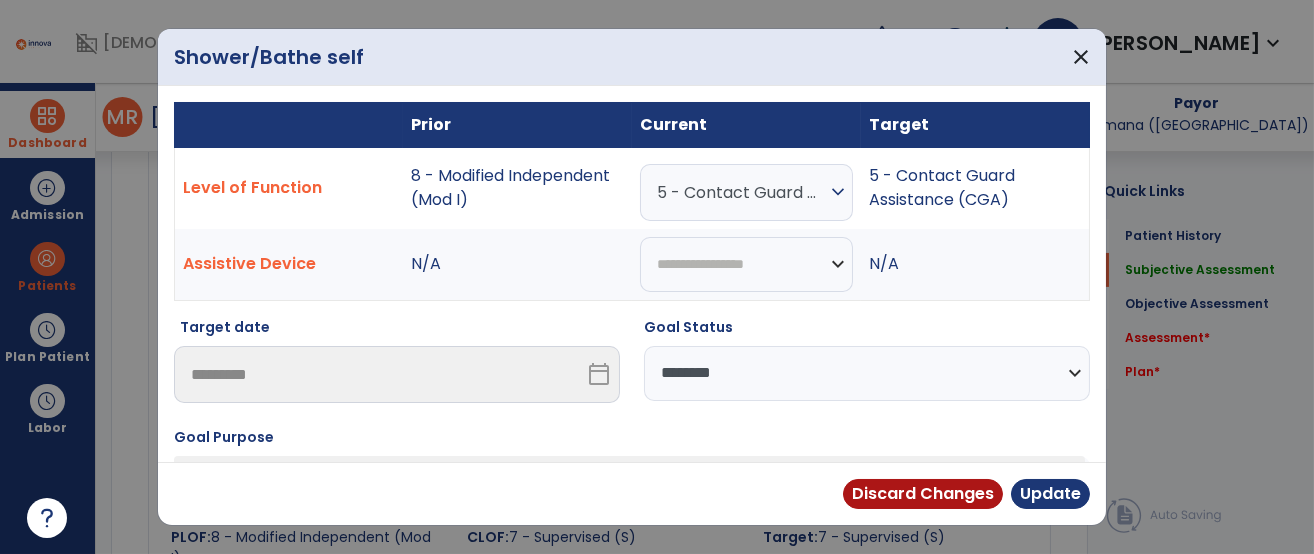 click on "5 - Contact Guard Assistance (CGA)" at bounding box center (741, 192) 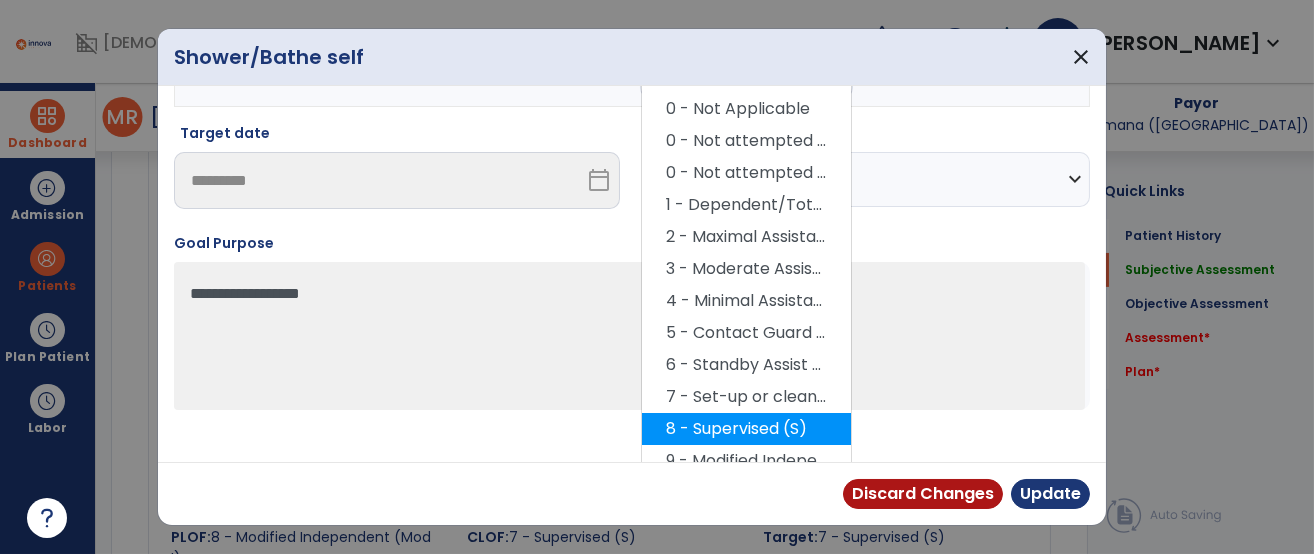 click on "8 - Supervised (S)" at bounding box center (746, 429) 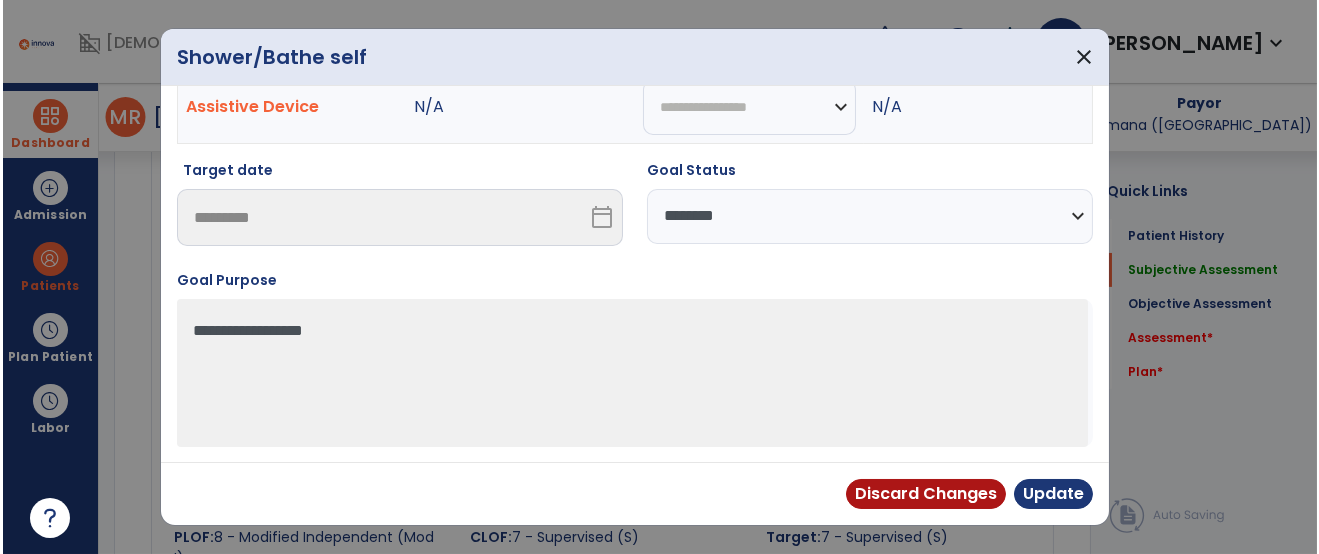 scroll, scrollTop: 157, scrollLeft: 0, axis: vertical 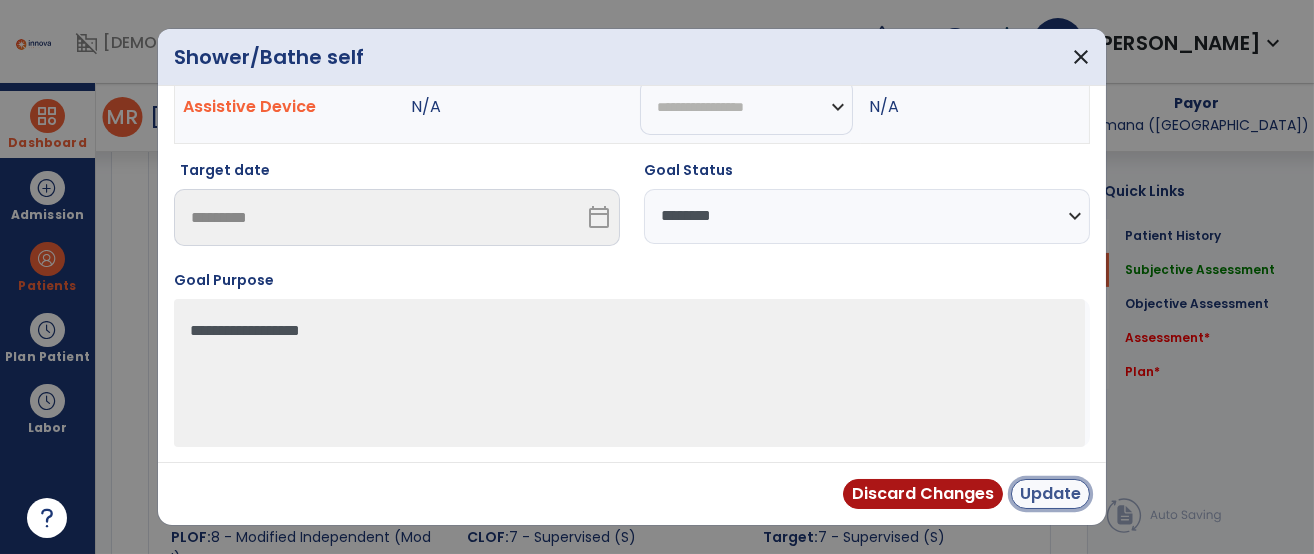 click on "Update" at bounding box center [1050, 494] 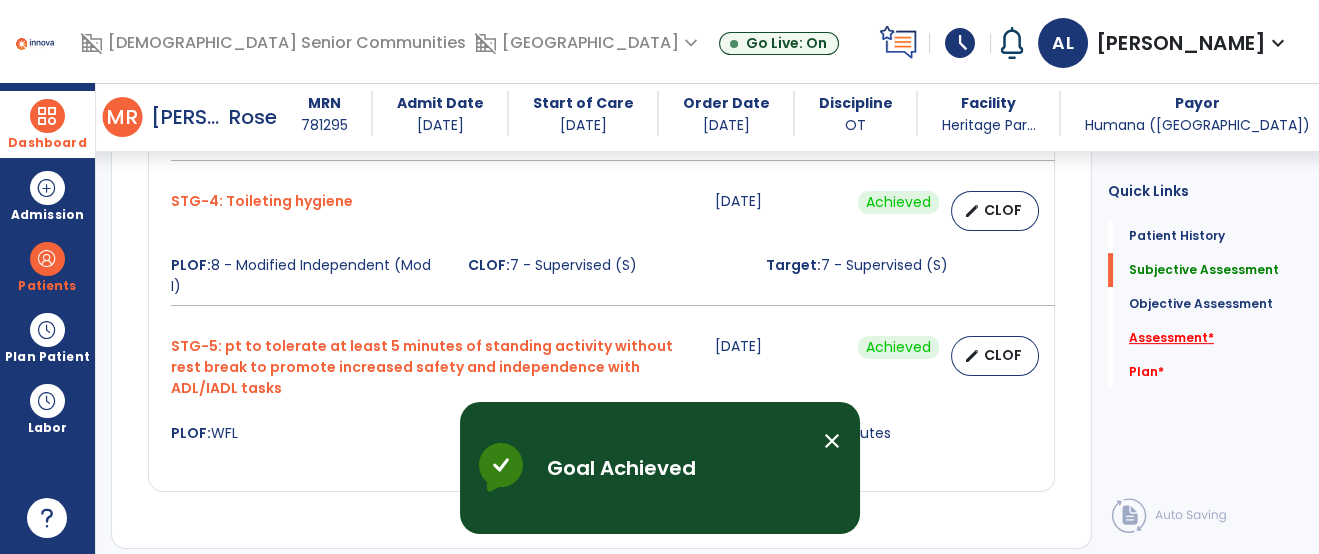 click on "Assessment   *" 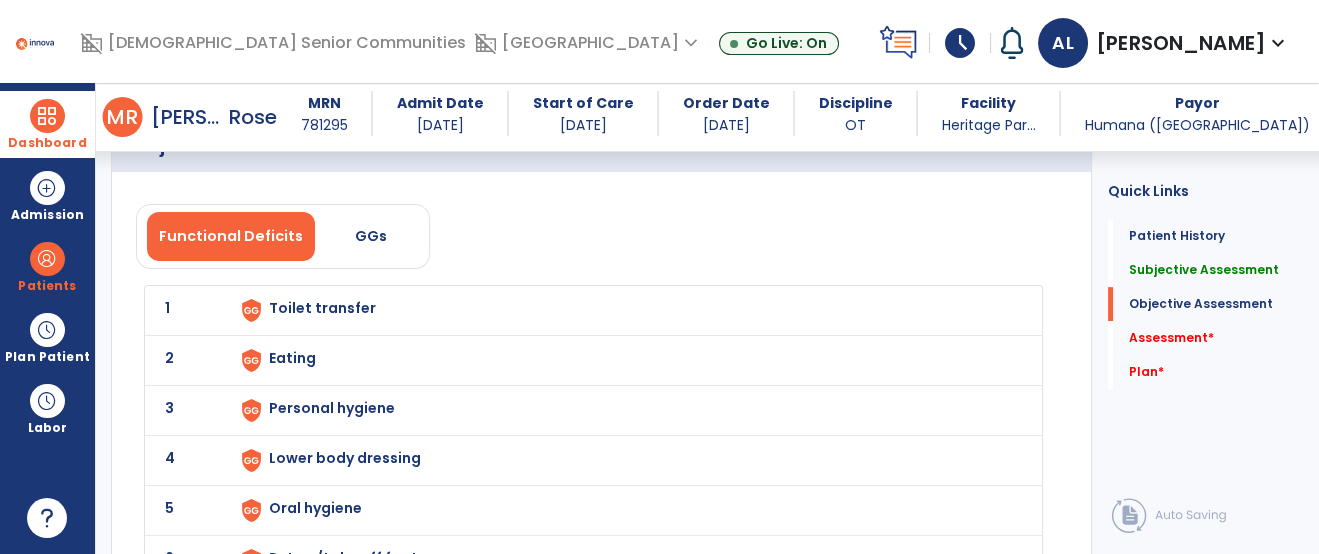 click on "Toilet transfer" at bounding box center [623, 310] 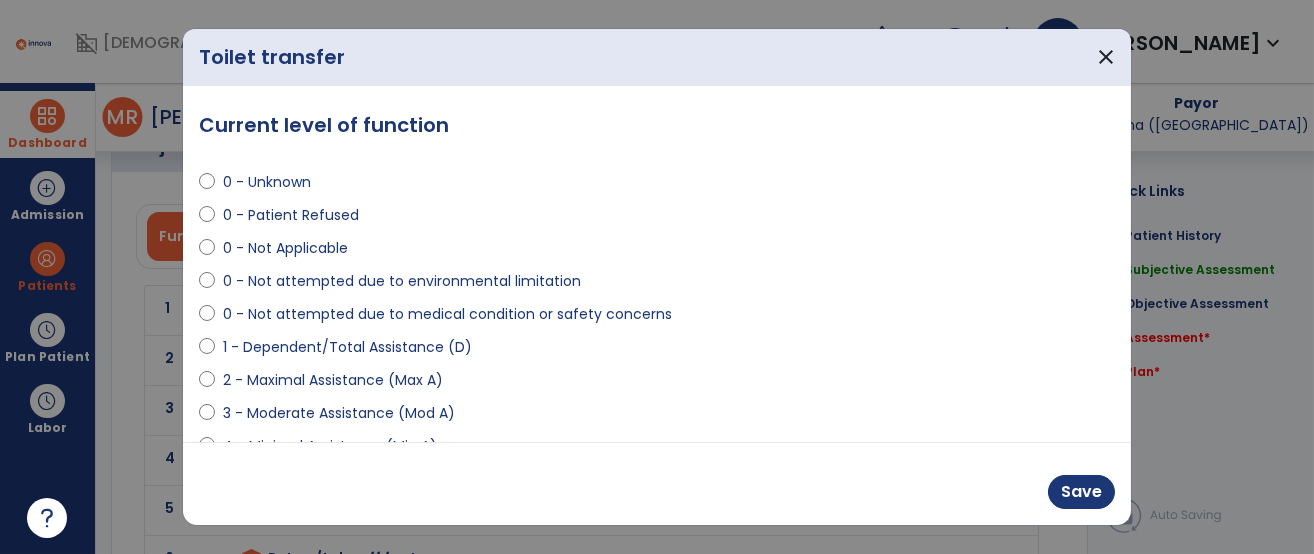 scroll, scrollTop: 1779, scrollLeft: 0, axis: vertical 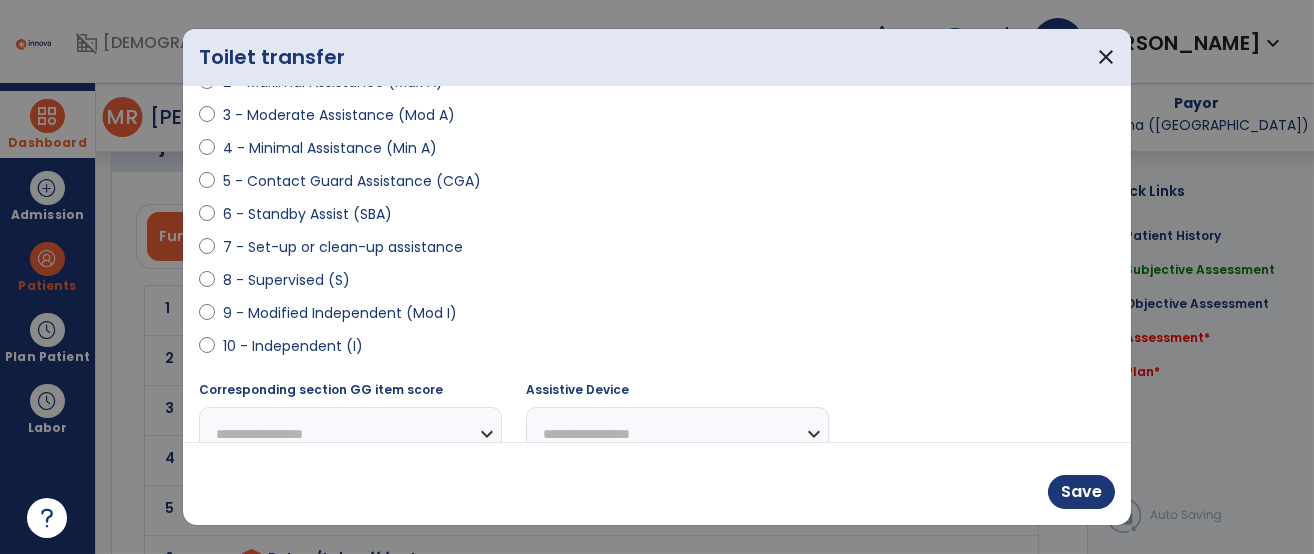 click on "9 - Modified Independent (Mod I)" at bounding box center [340, 313] 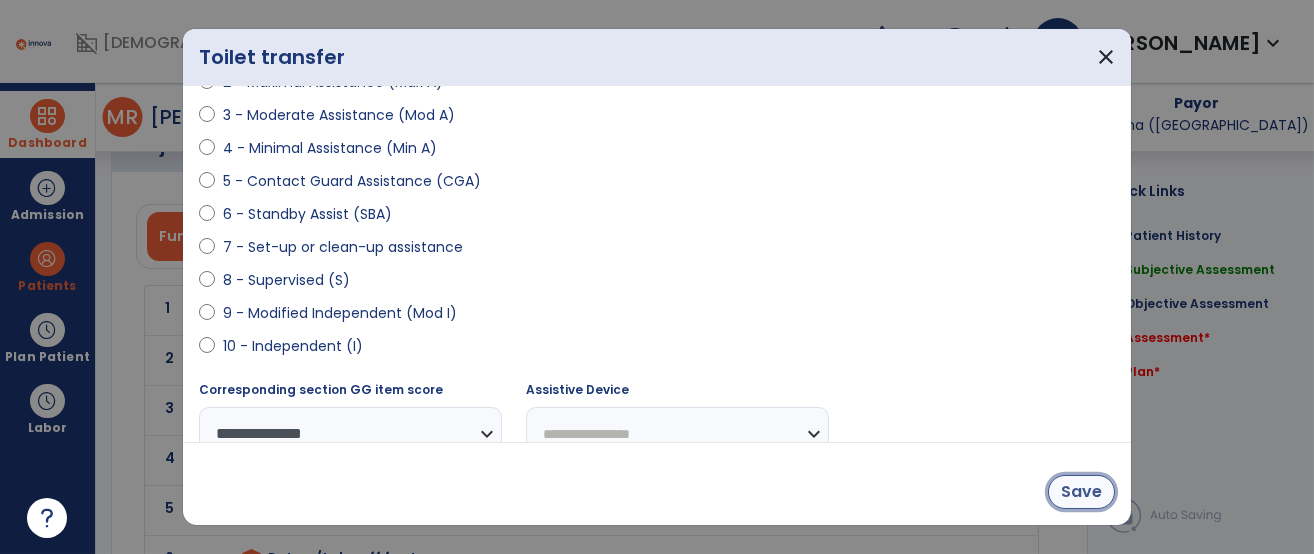 click on "Save" at bounding box center (1081, 492) 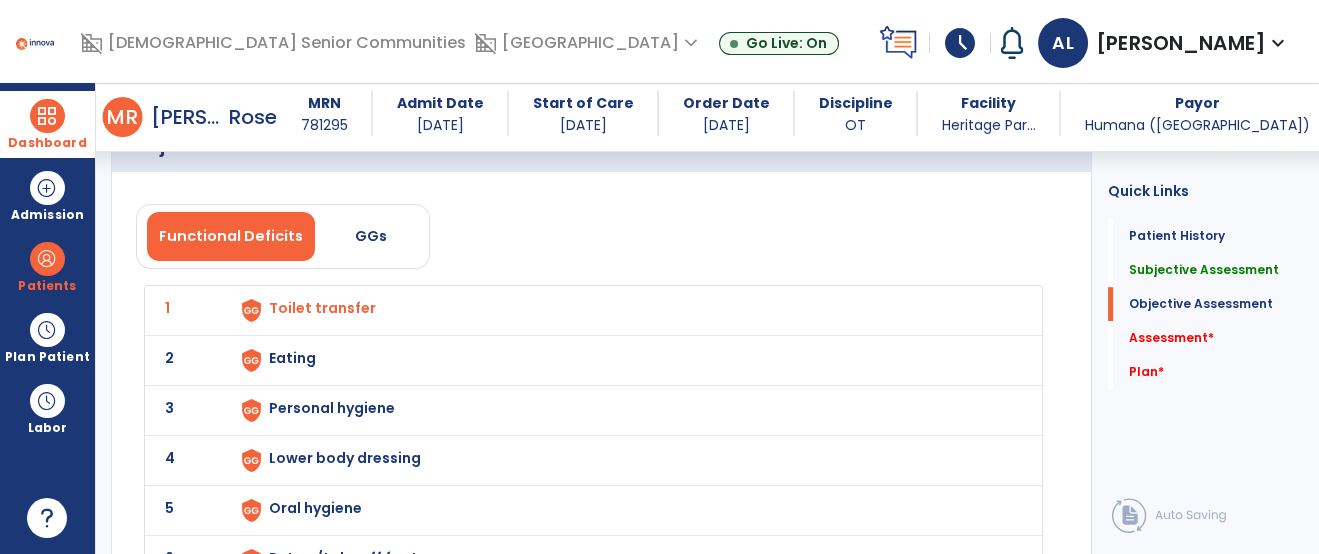 click on "Eating" at bounding box center [623, 310] 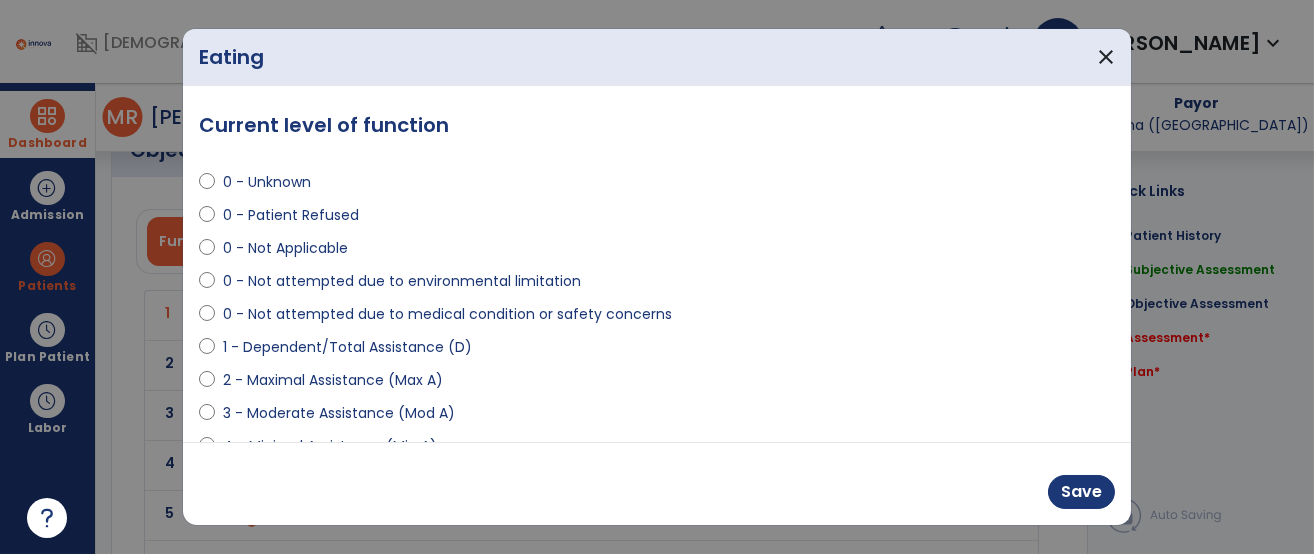 scroll, scrollTop: 1779, scrollLeft: 0, axis: vertical 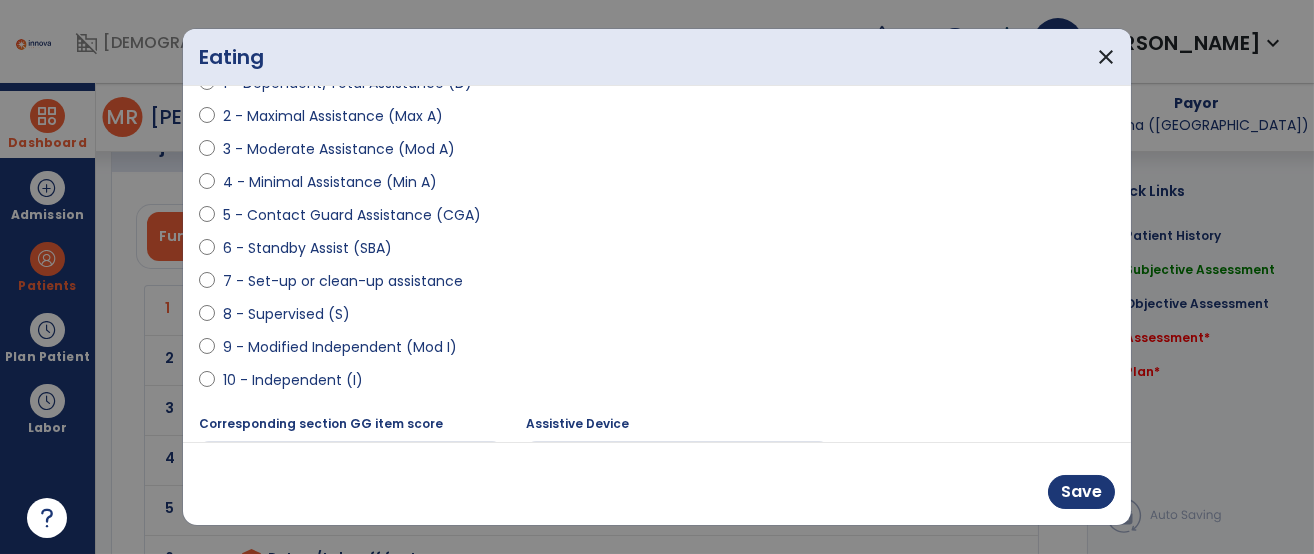 click on "9 - Modified Independent (Mod I)" at bounding box center [340, 347] 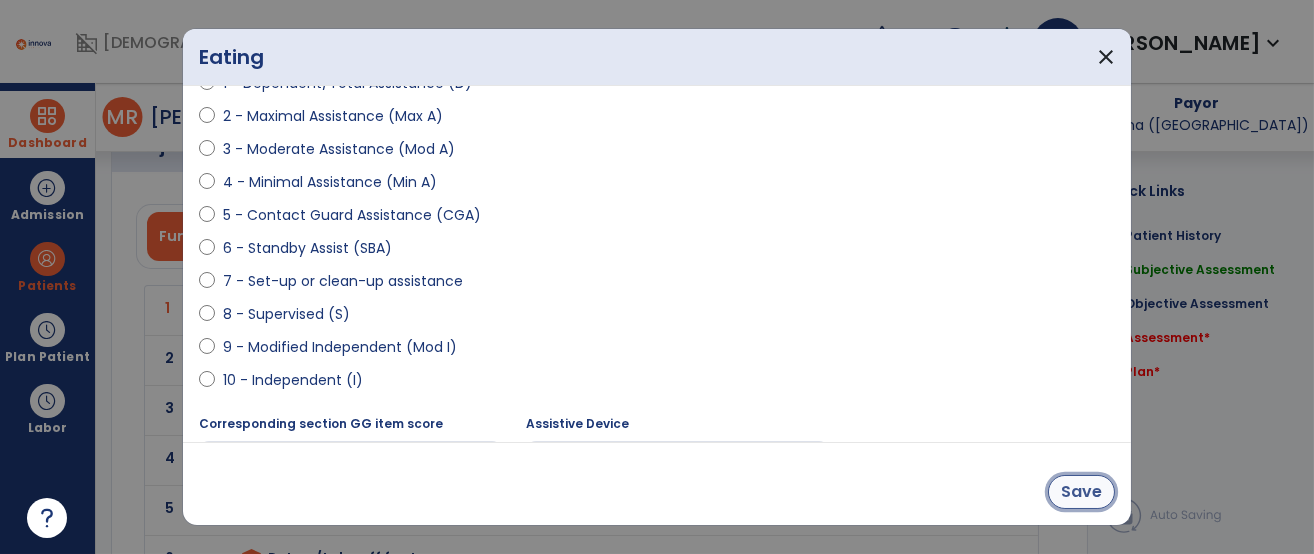 click on "Save" at bounding box center (1081, 492) 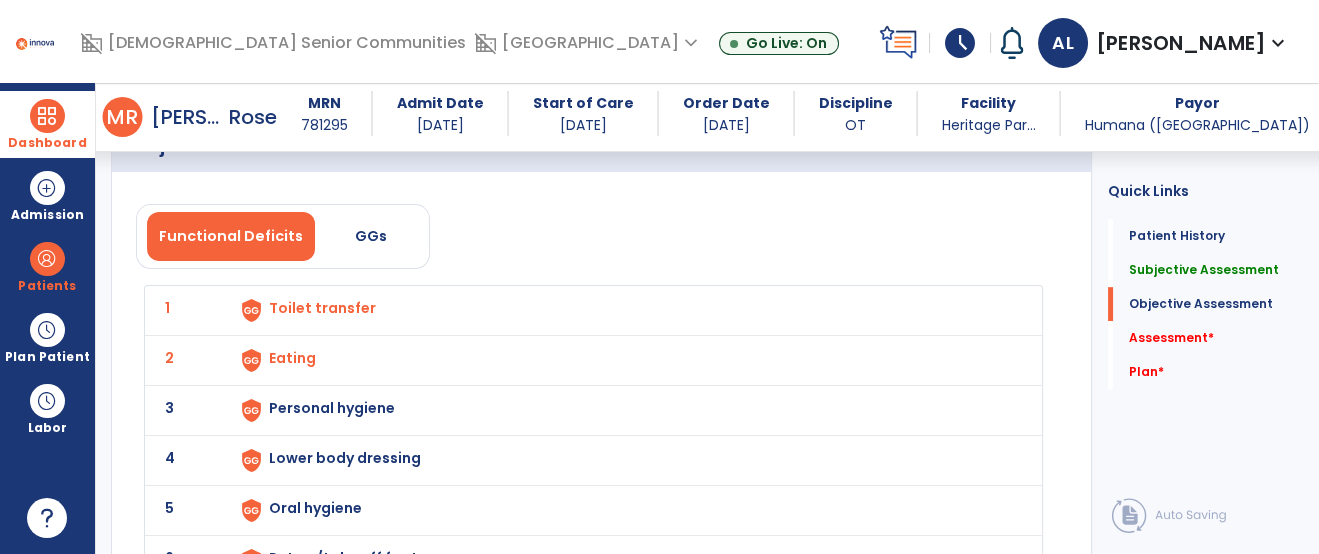 click on "Personal hygiene" at bounding box center (623, 310) 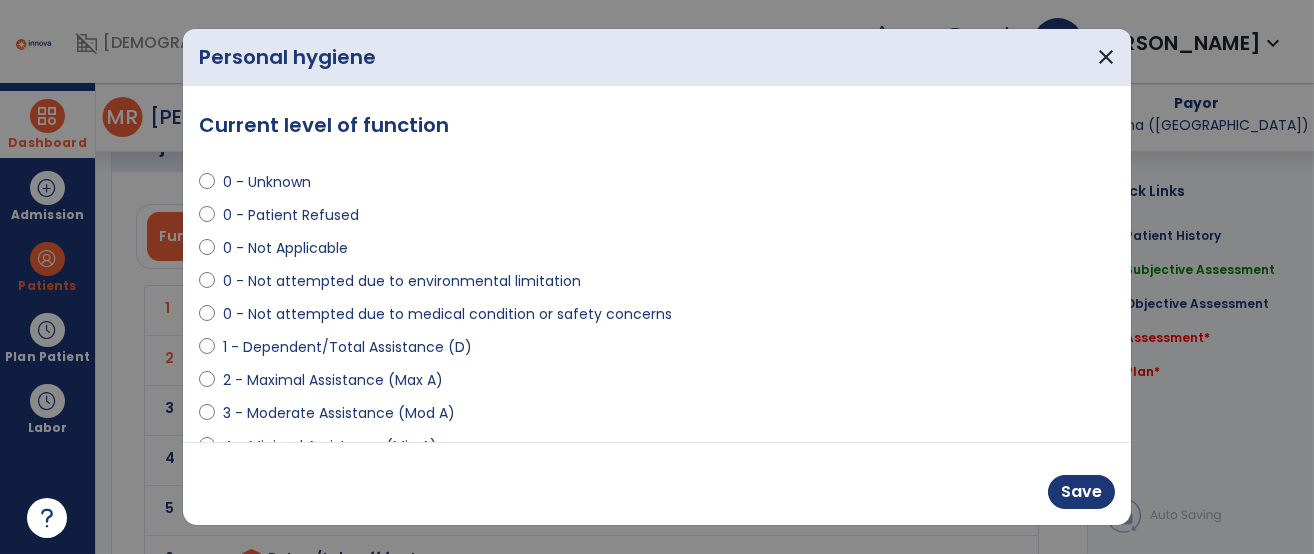 scroll, scrollTop: 1779, scrollLeft: 0, axis: vertical 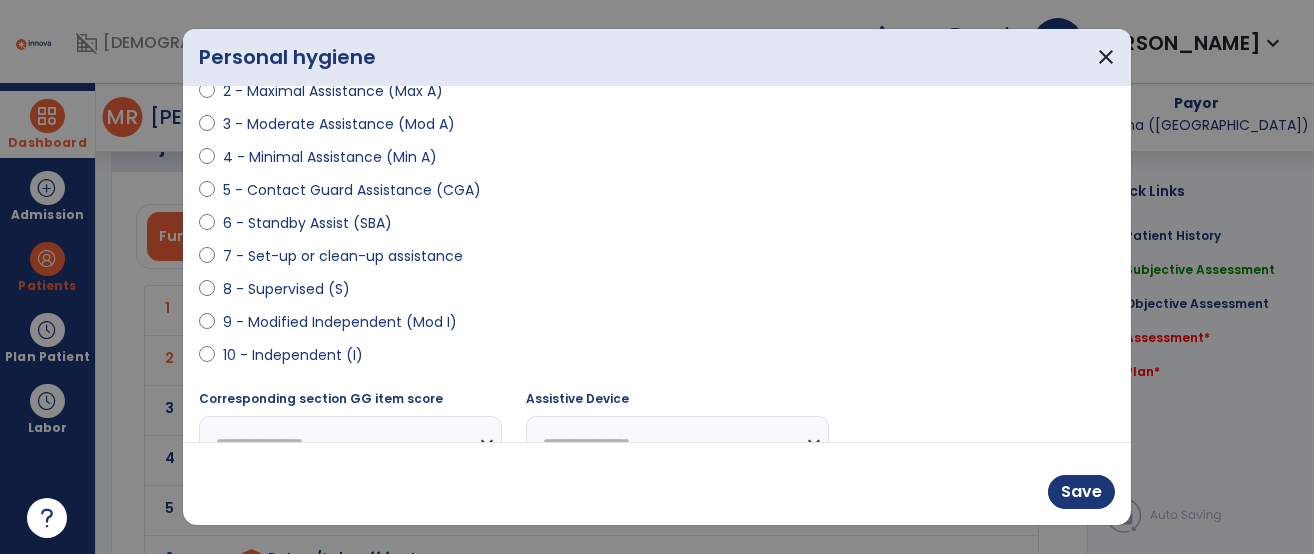 click on "9 - Modified Independent (Mod I)" at bounding box center [340, 322] 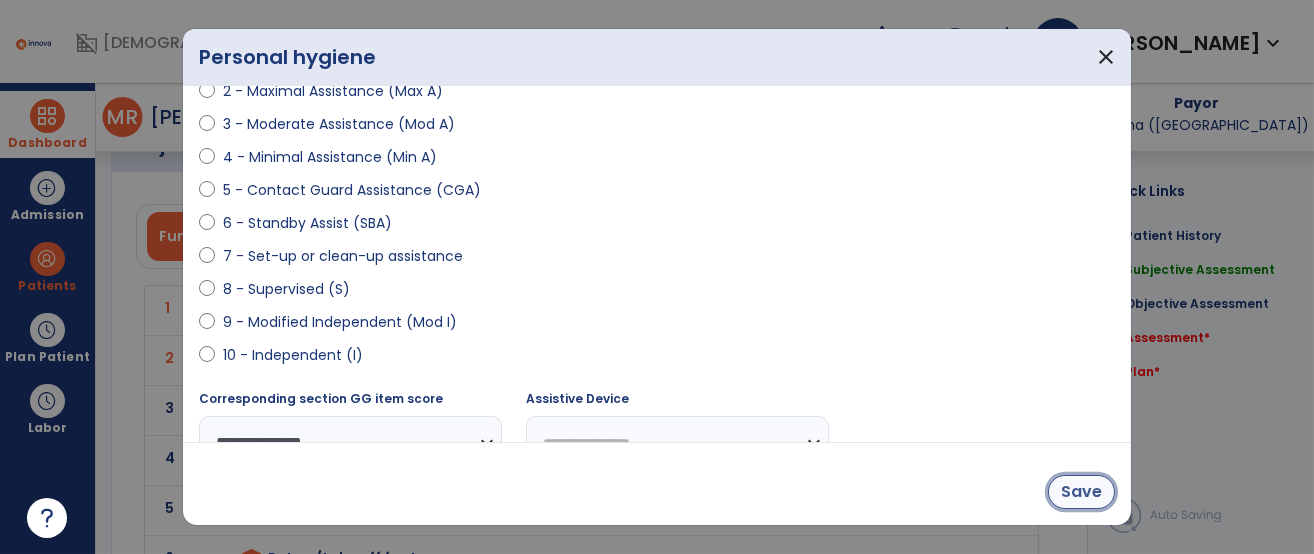 click on "Save" at bounding box center (1081, 492) 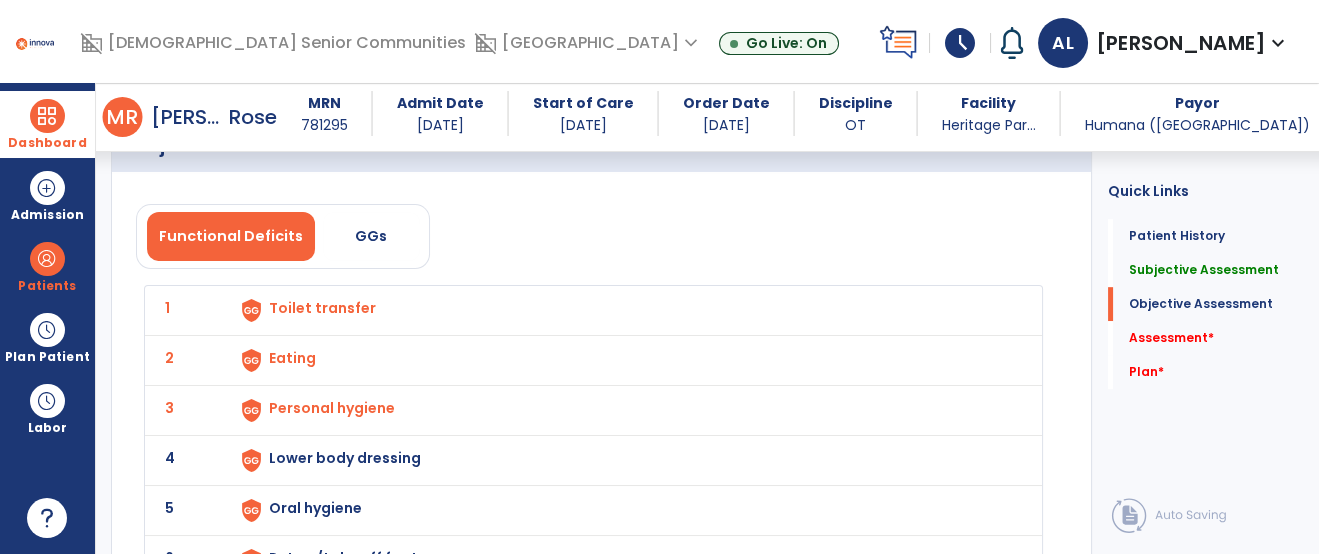 click on "Lower body dressing" at bounding box center [322, 308] 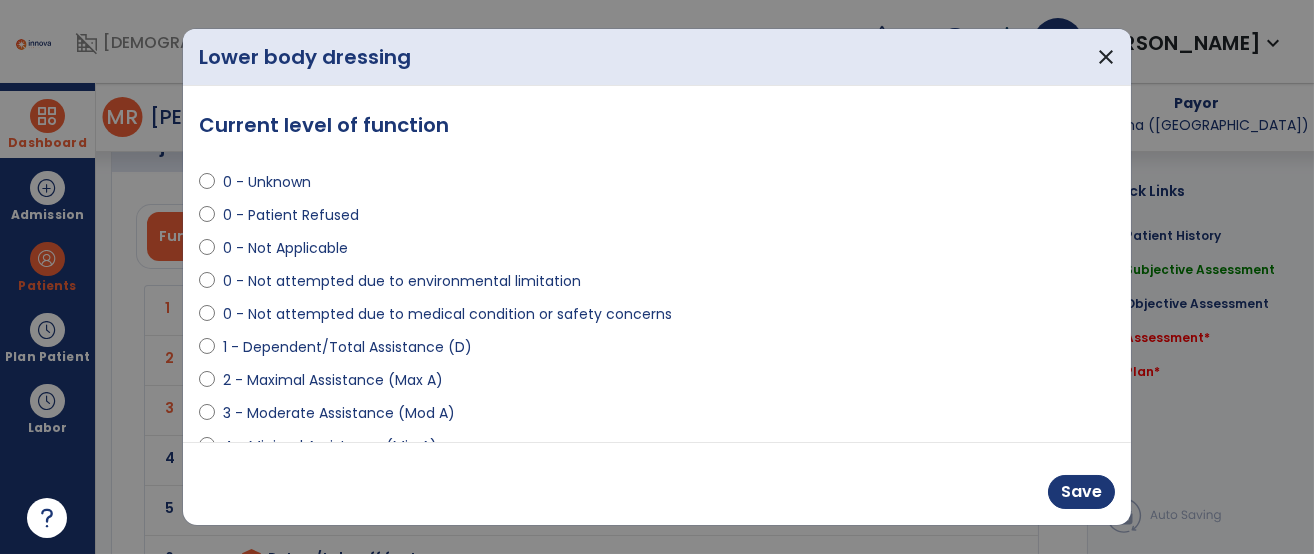scroll, scrollTop: 1779, scrollLeft: 0, axis: vertical 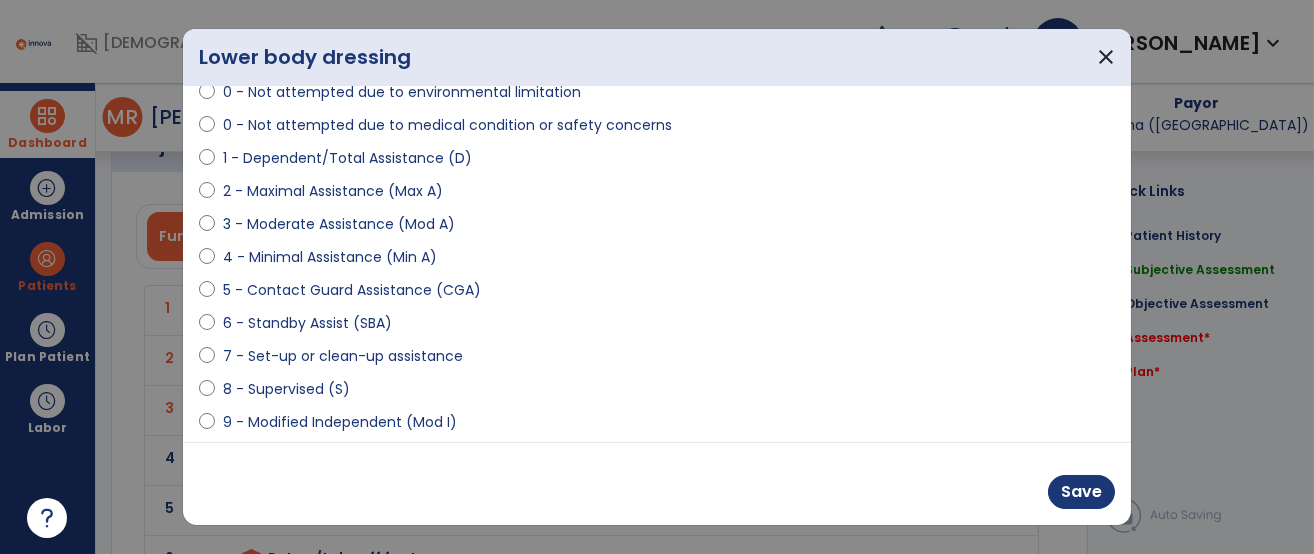 click on "6 - Standby Assist (SBA)" at bounding box center [307, 323] 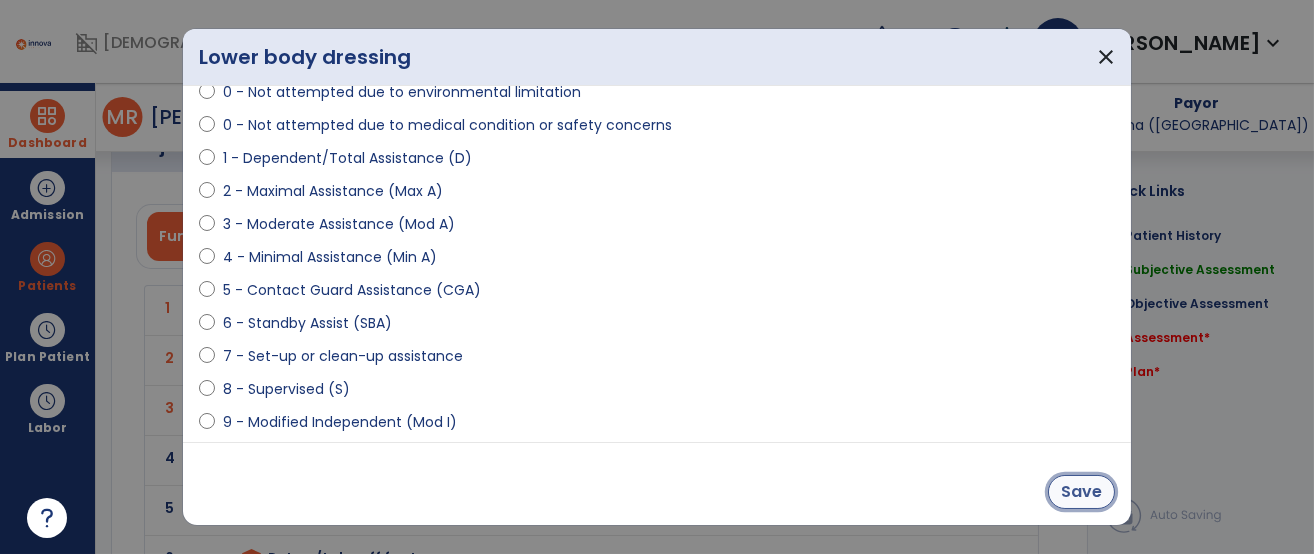 click on "Save" at bounding box center (1081, 492) 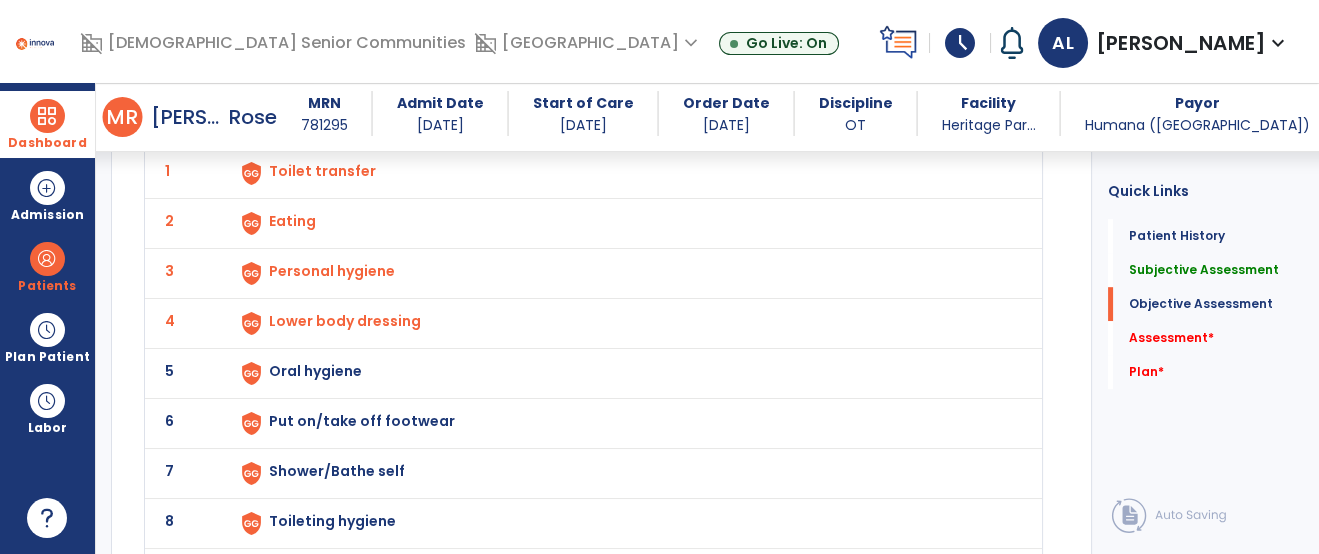 click on "Oral hygiene" at bounding box center (623, 173) 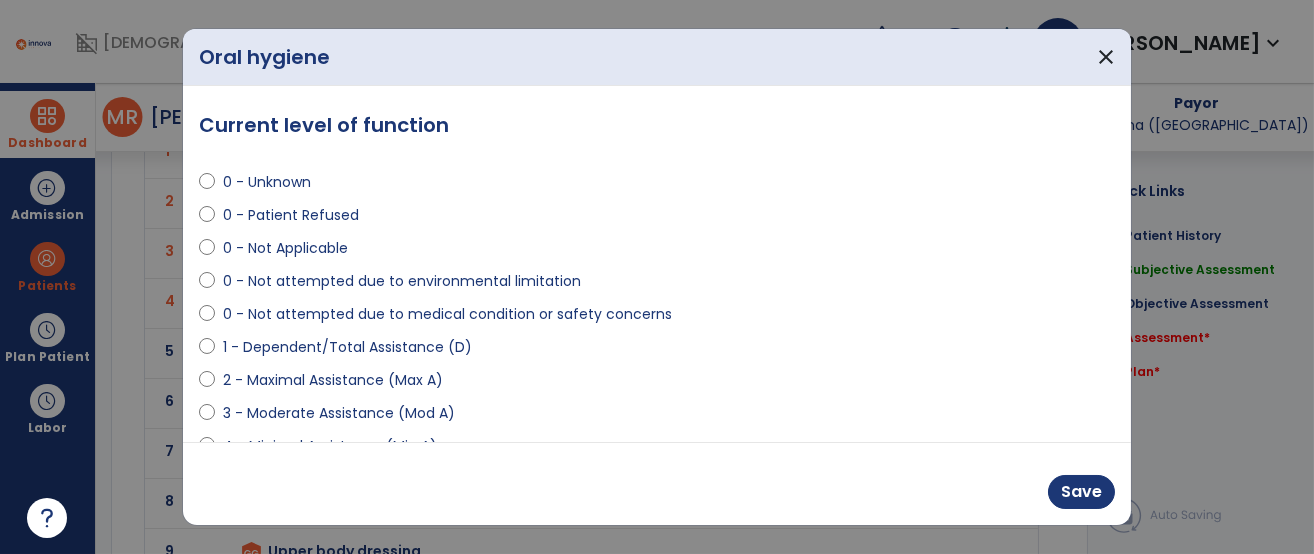 scroll, scrollTop: 1936, scrollLeft: 0, axis: vertical 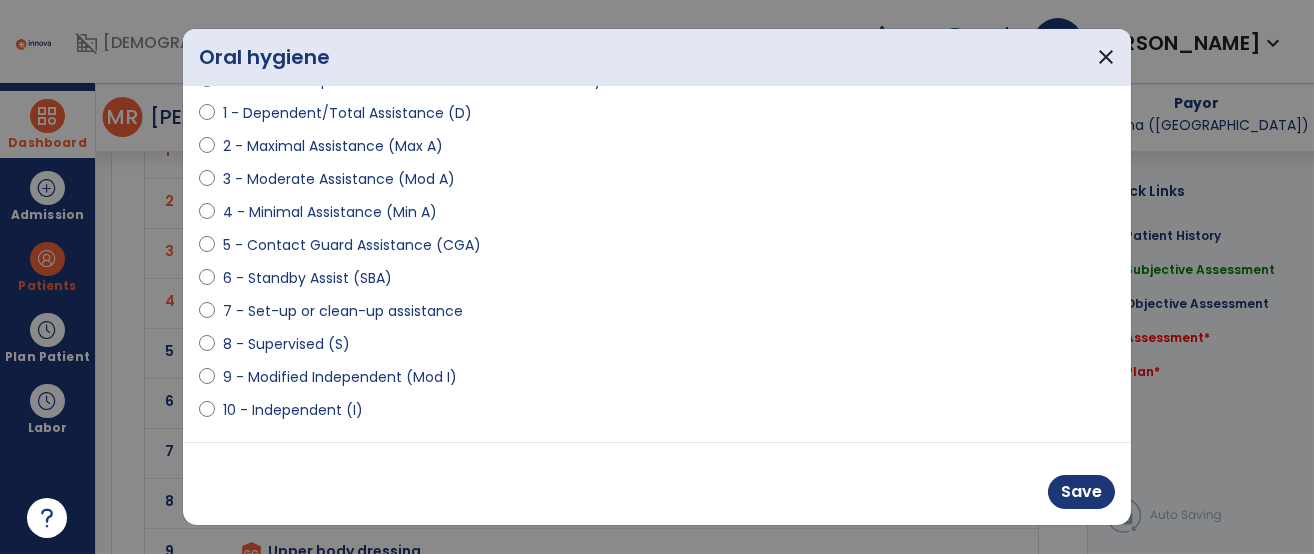 click on "9 - Modified Independent (Mod I)" at bounding box center [340, 377] 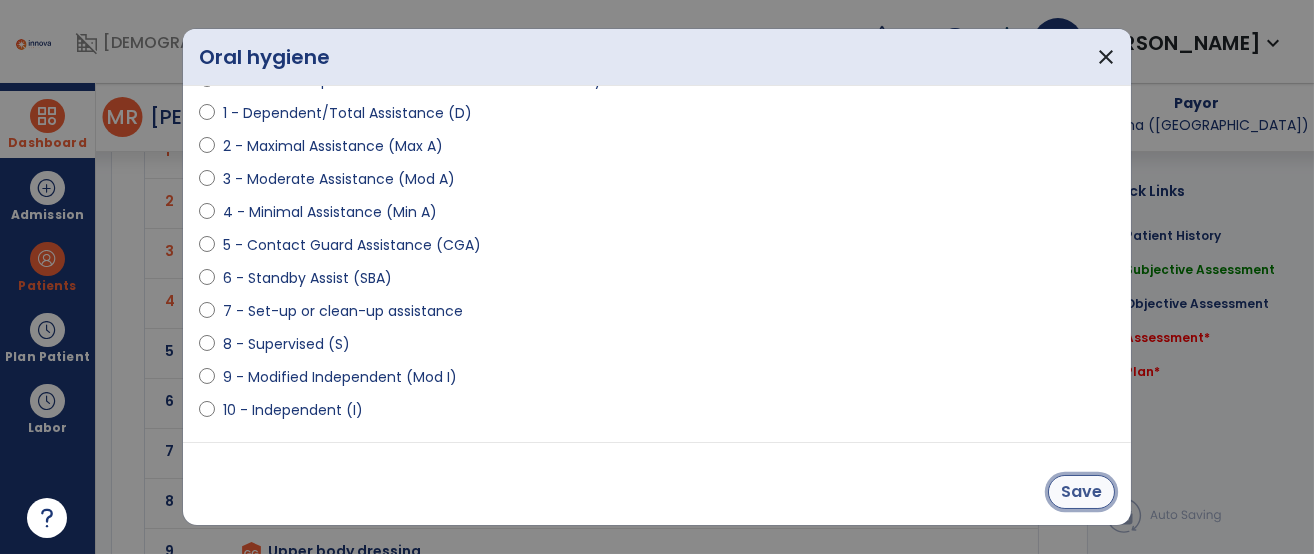click on "Save" at bounding box center [1081, 492] 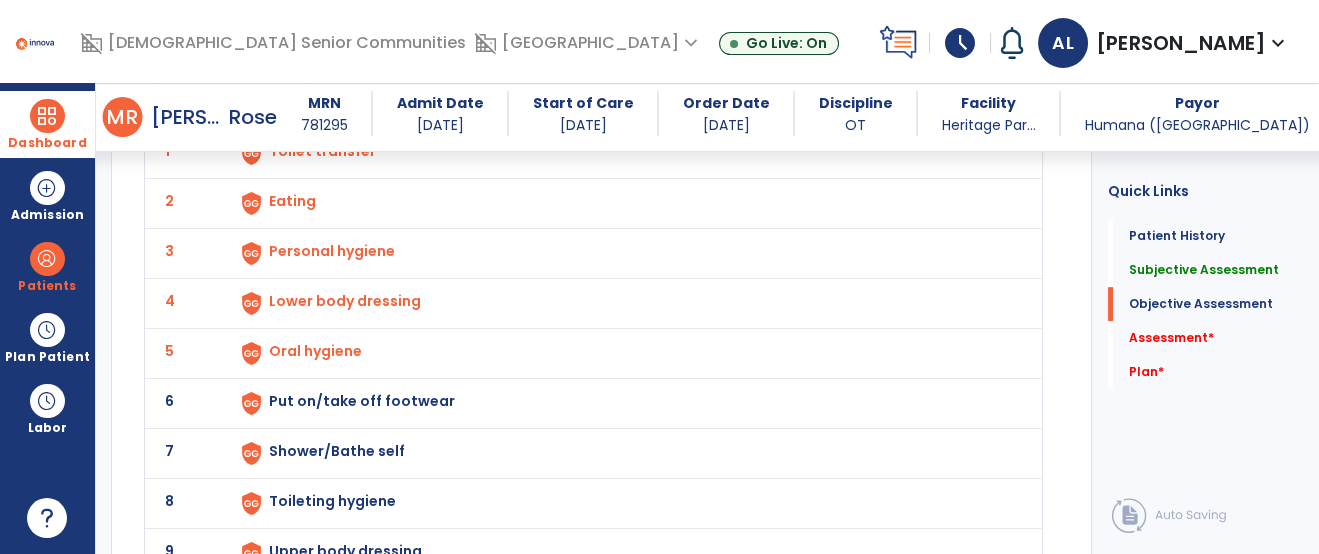 click on "Put on/take off footwear" at bounding box center [623, 153] 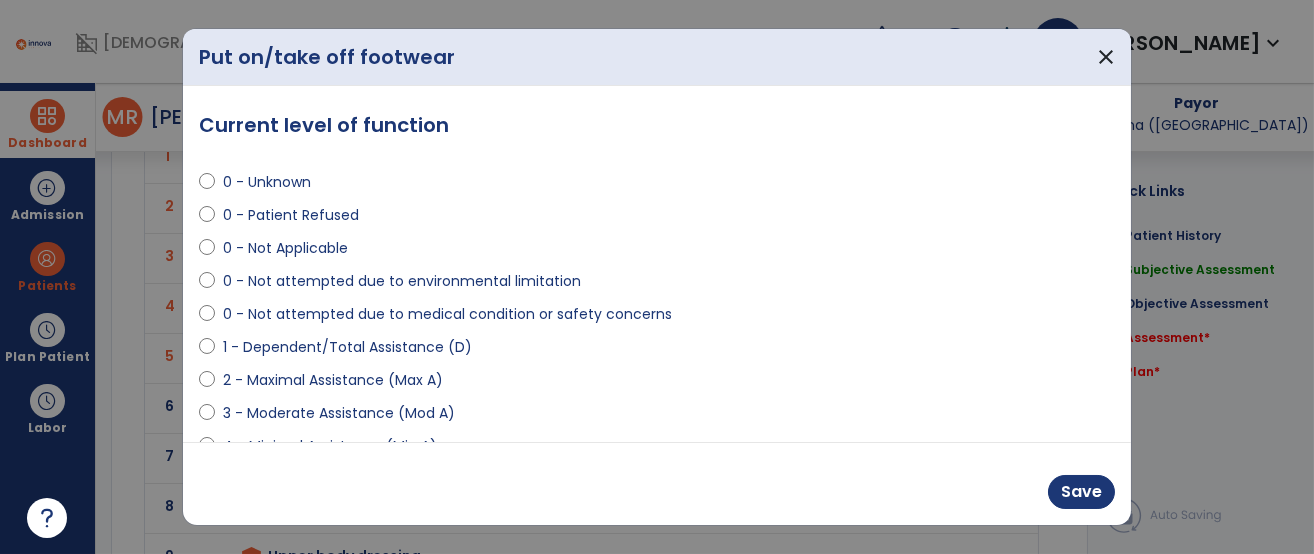 scroll, scrollTop: 1936, scrollLeft: 0, axis: vertical 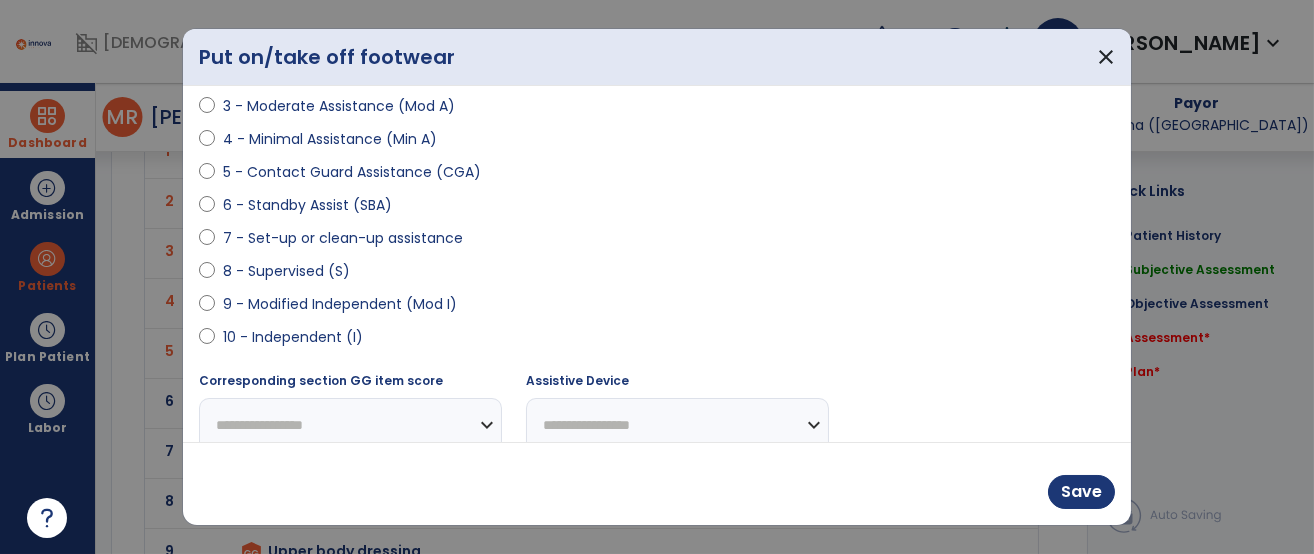 click on "8 - Supervised (S)" at bounding box center (286, 271) 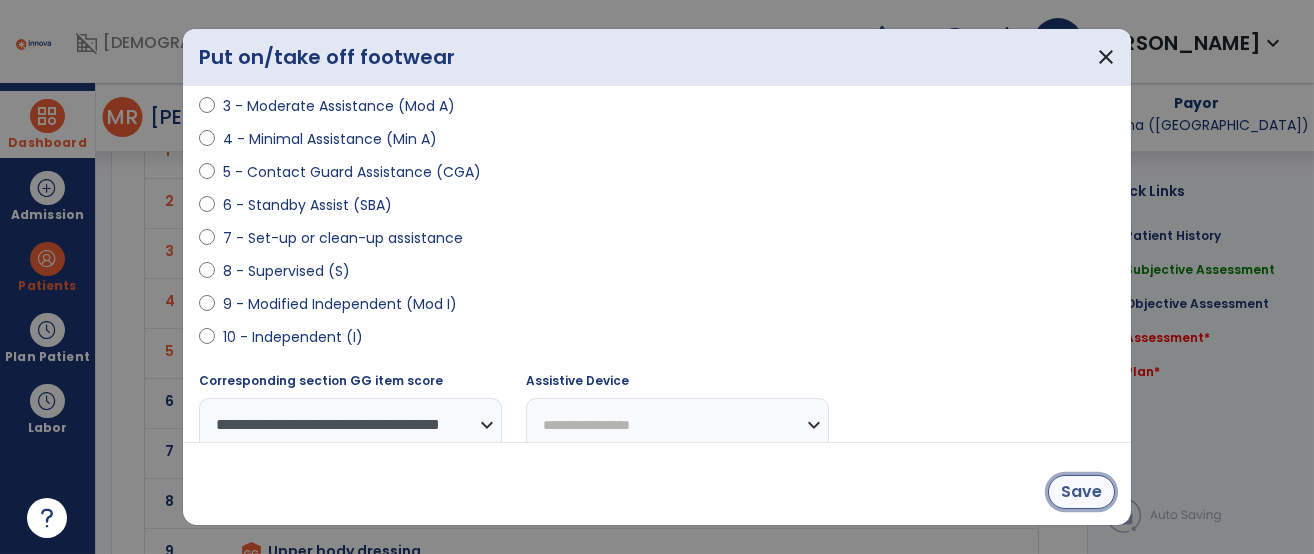 click on "Save" at bounding box center [1081, 492] 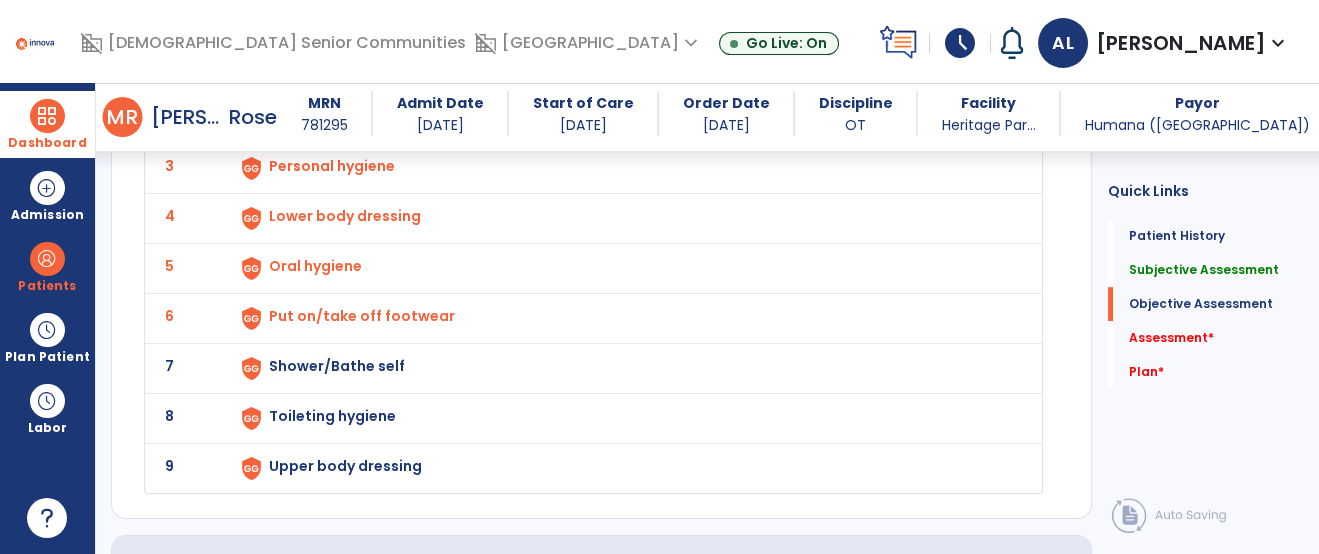 click on "Shower/Bathe self" at bounding box center [623, 68] 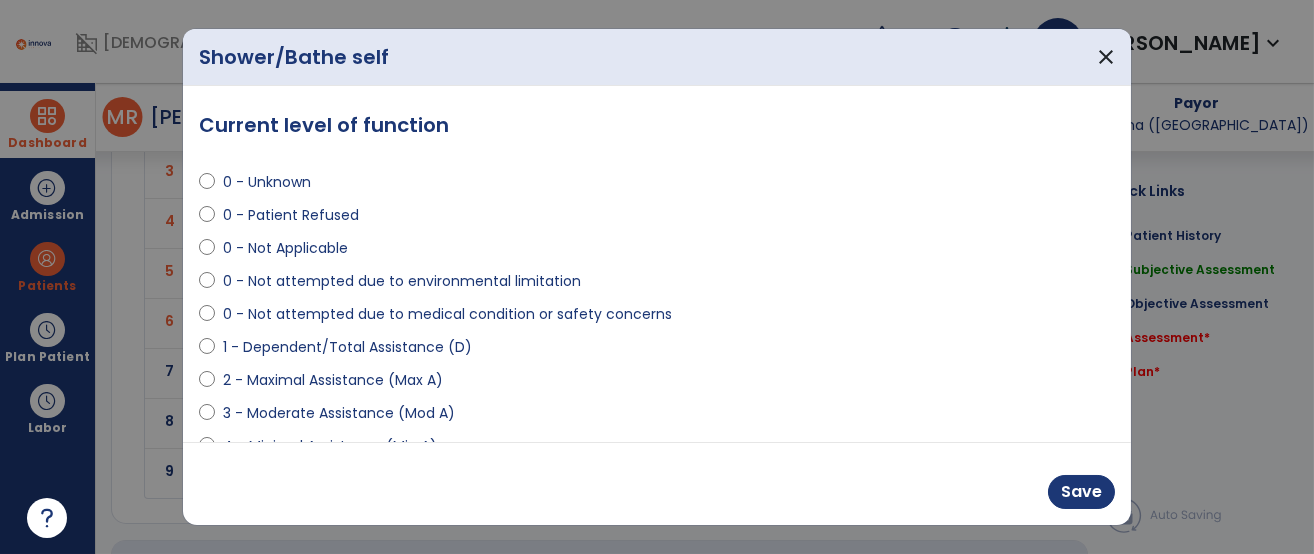 scroll, scrollTop: 2021, scrollLeft: 0, axis: vertical 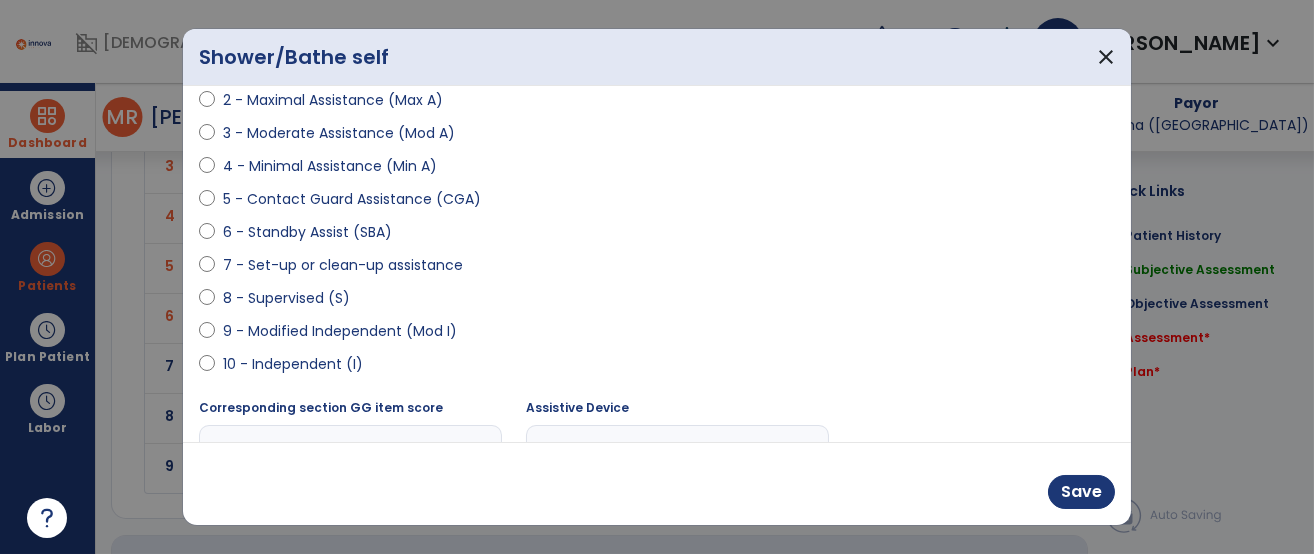 click on "8 - Supervised (S)" at bounding box center (286, 298) 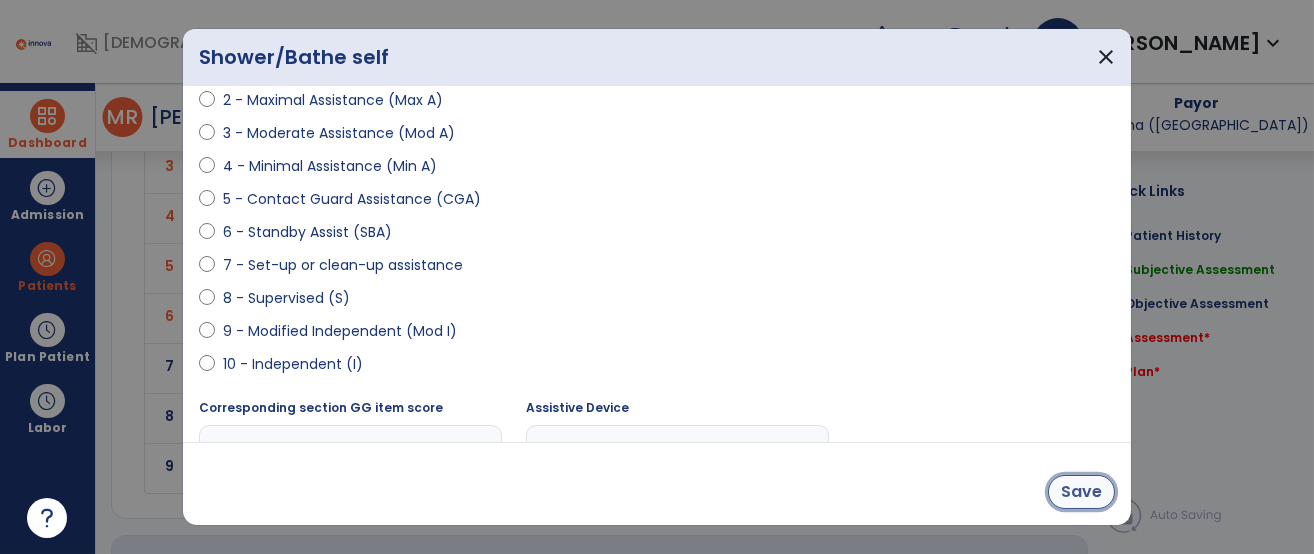 click on "Save" at bounding box center (1081, 492) 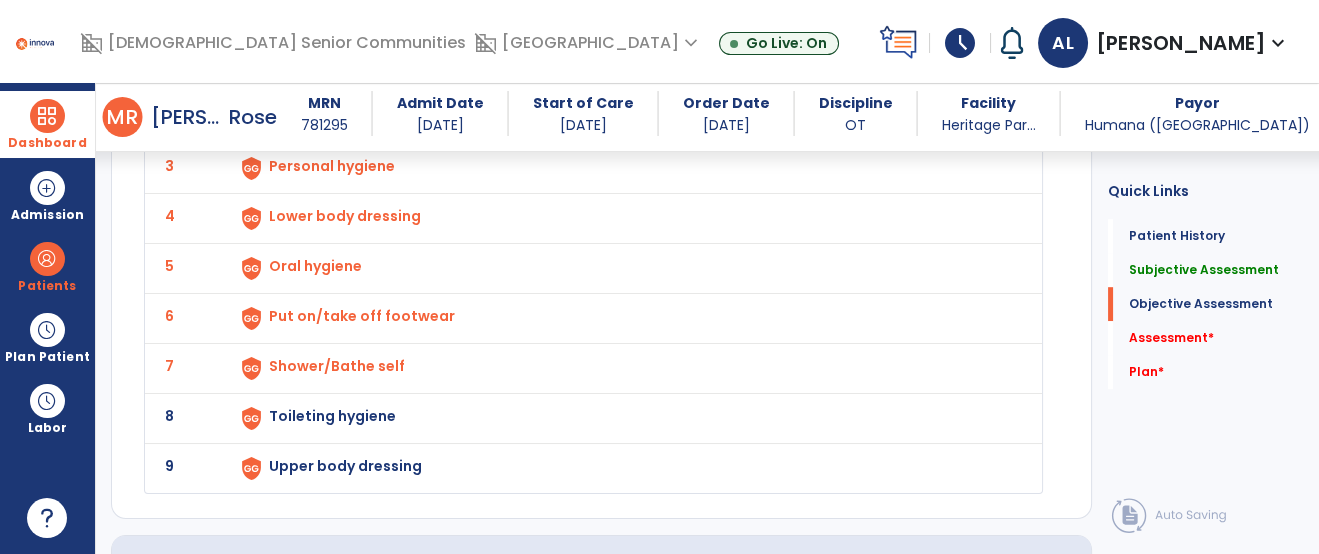 click on "Toileting hygiene" at bounding box center (623, 68) 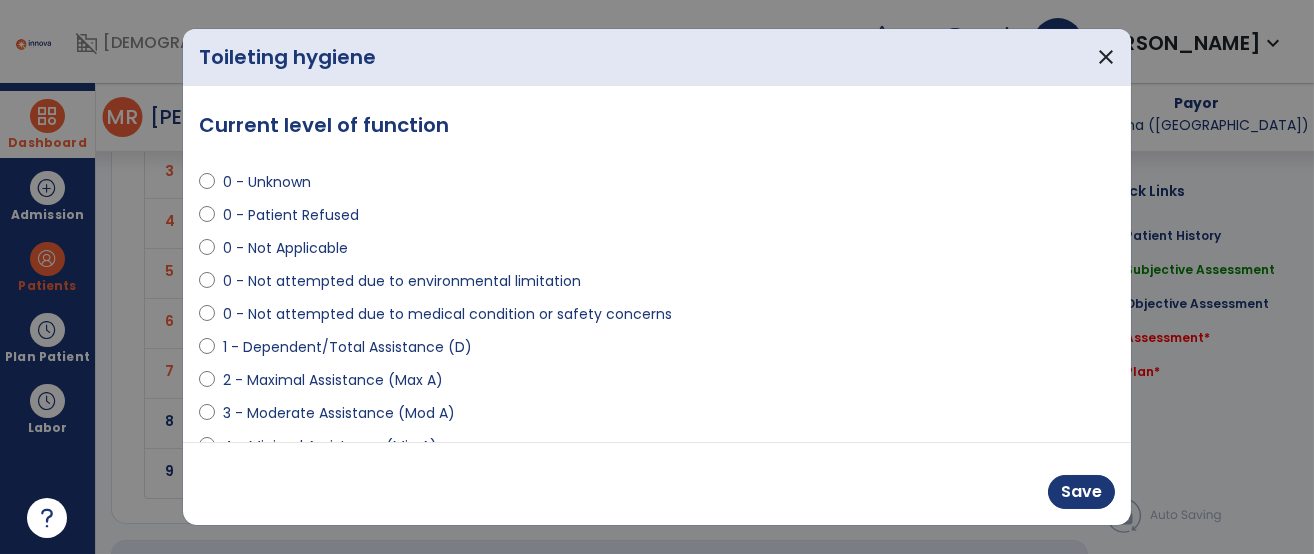 scroll, scrollTop: 2021, scrollLeft: 0, axis: vertical 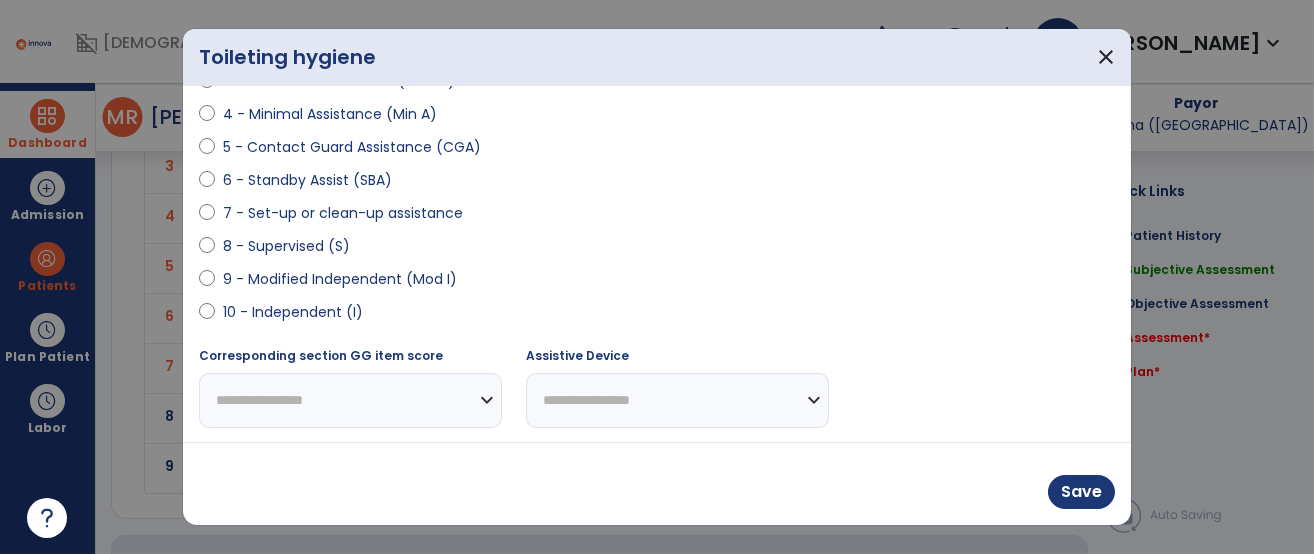 click on "10 - Independent (I)" at bounding box center [293, 312] 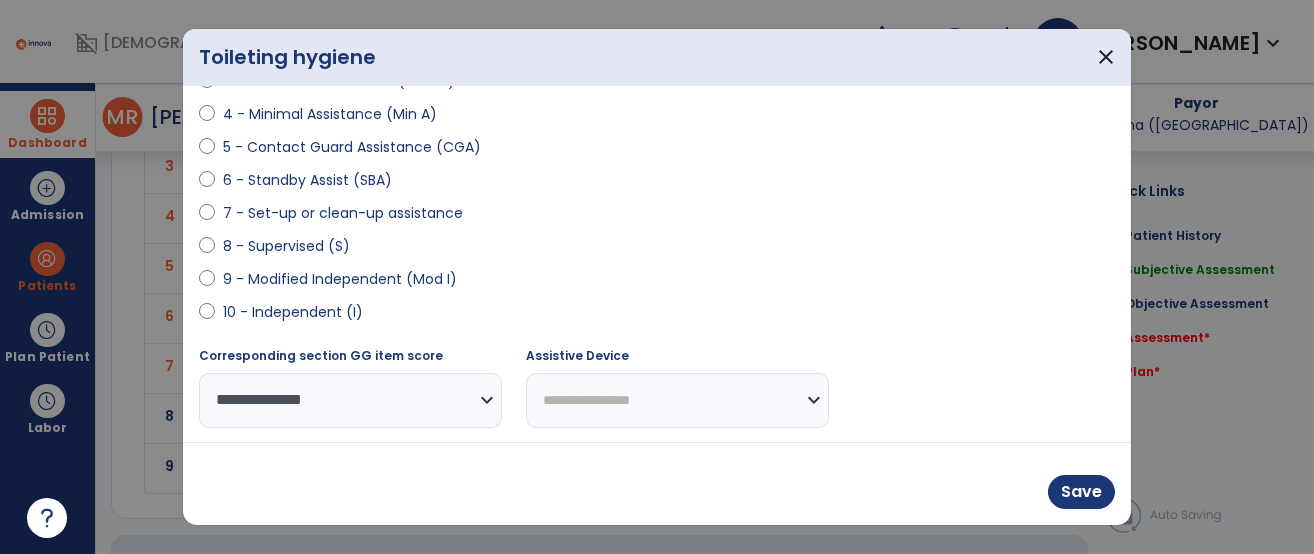 click on "9 - Modified Independent (Mod I)" at bounding box center (340, 279) 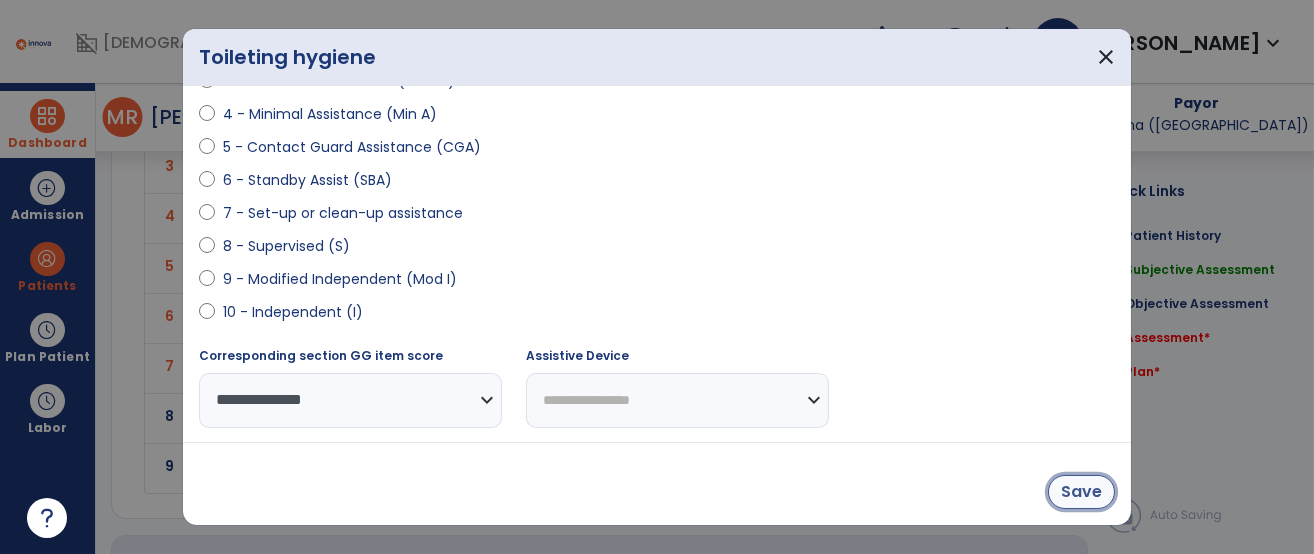 click on "Save" at bounding box center [1081, 492] 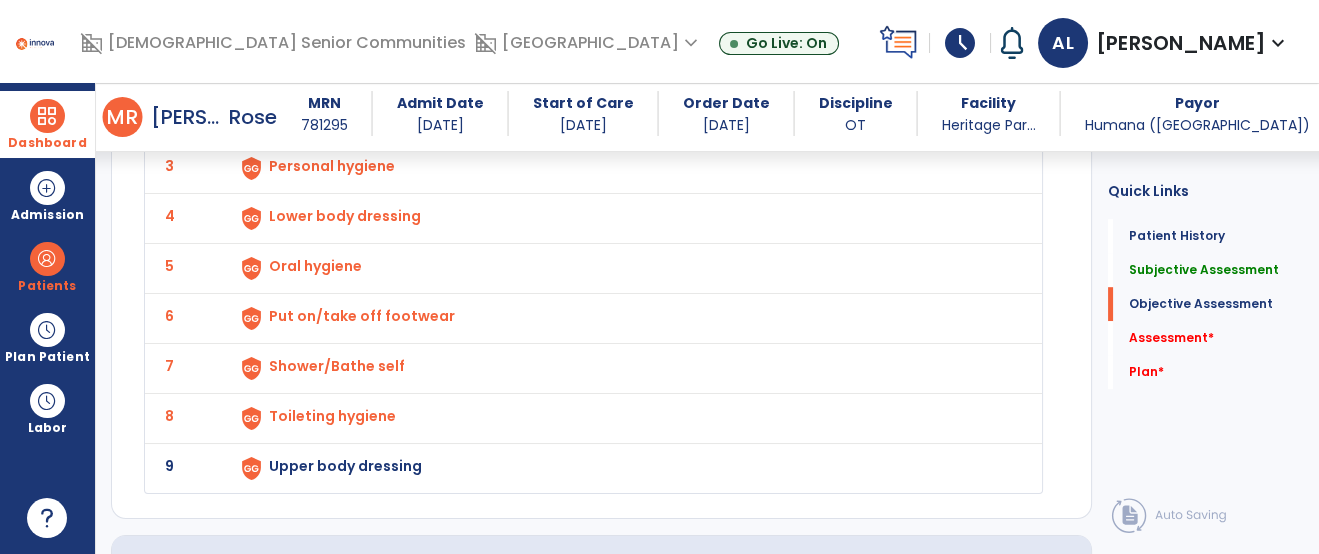 click on "Upper body dressing" at bounding box center [623, 68] 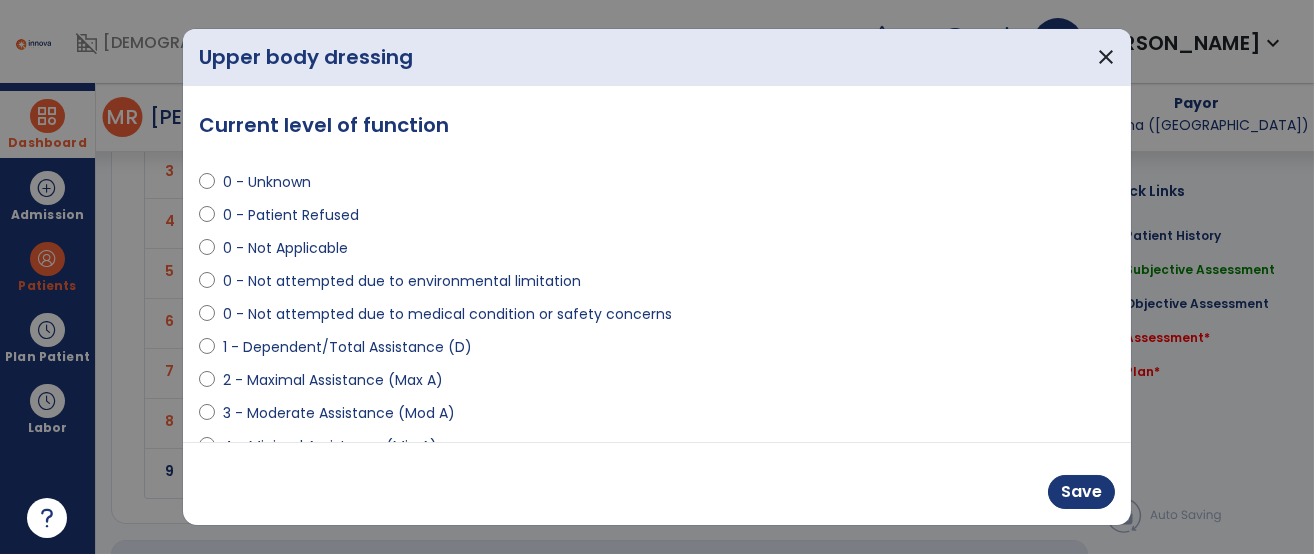 scroll, scrollTop: 2021, scrollLeft: 0, axis: vertical 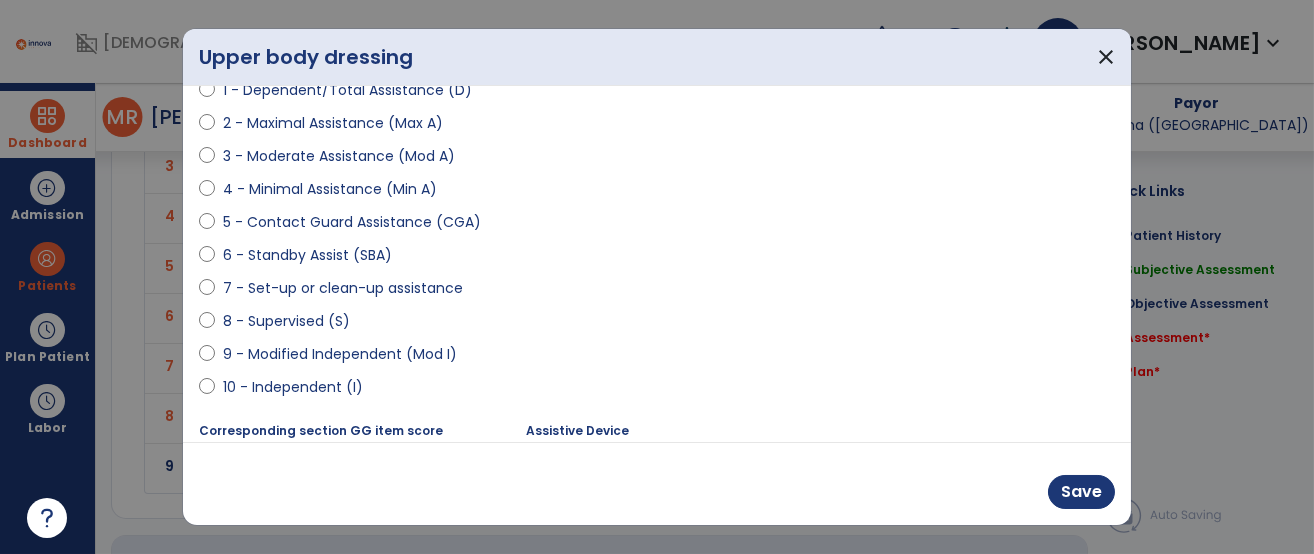 click on "7 - Set-up or clean-up assistance" at bounding box center (343, 288) 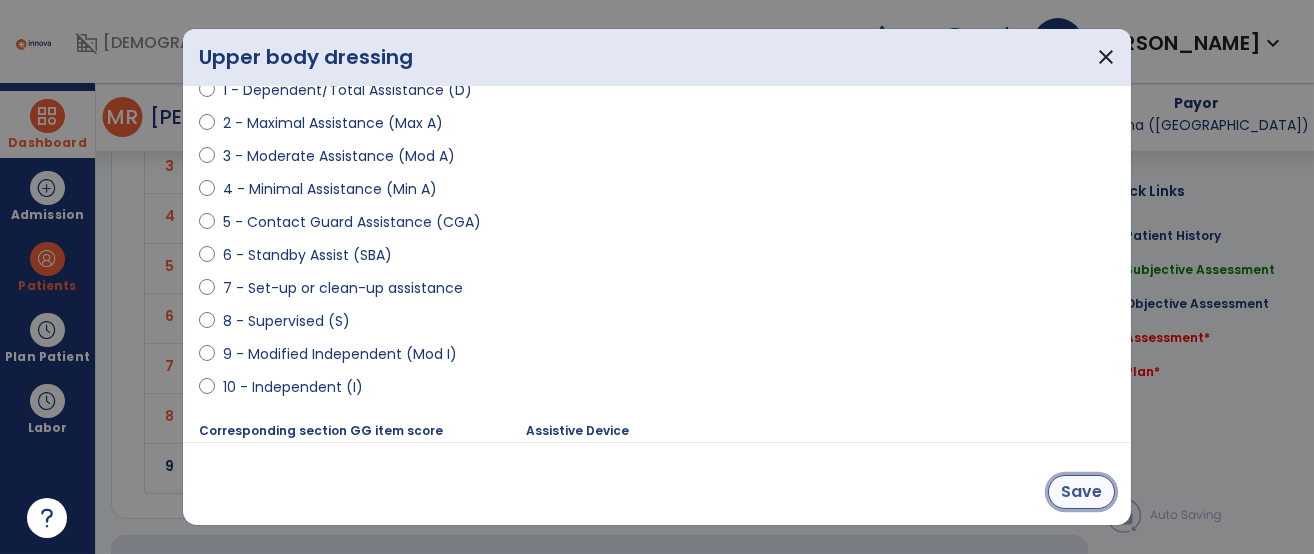 click on "Save" at bounding box center [1081, 492] 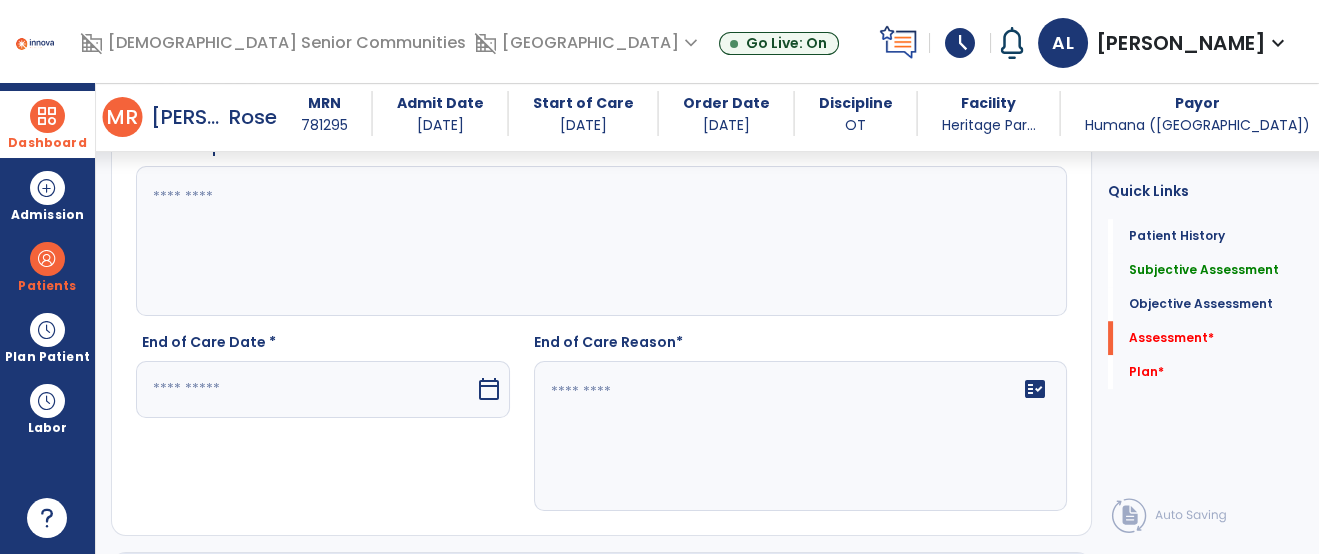 click on "calendar_today" at bounding box center [489, 389] 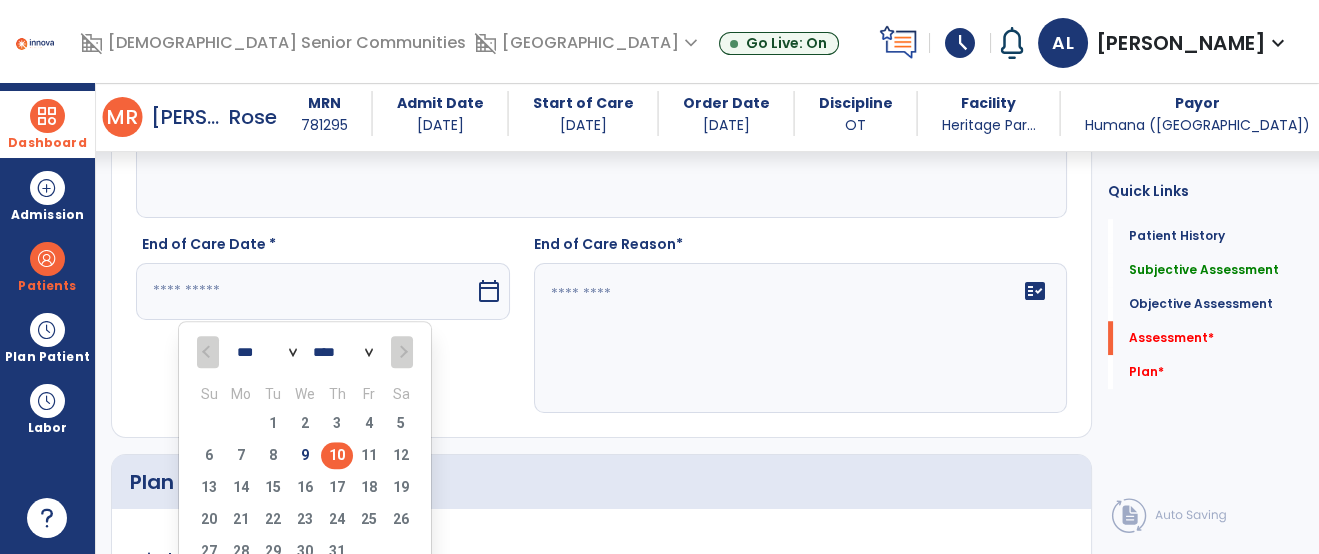 scroll, scrollTop: 2604, scrollLeft: 0, axis: vertical 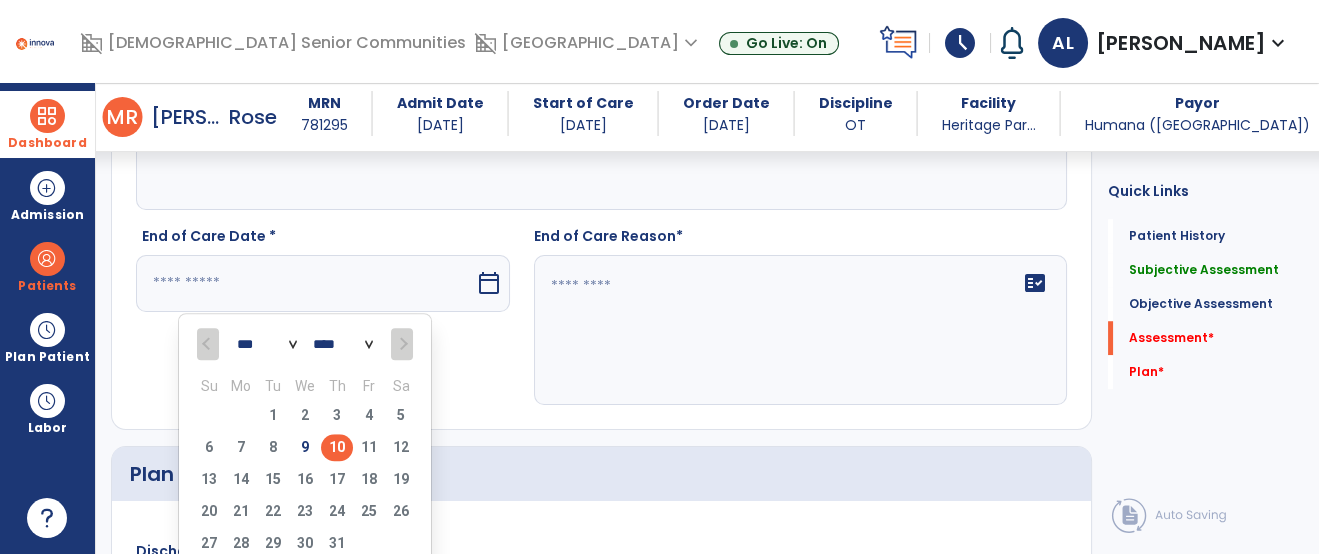 click on "10" at bounding box center [337, 450] 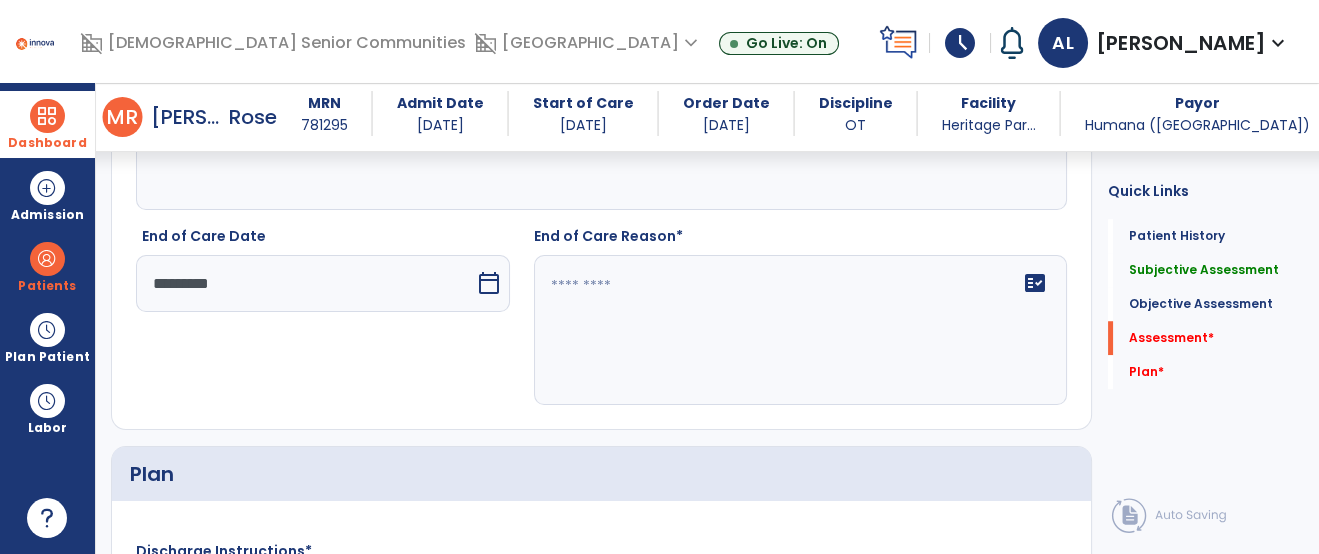 click on "*********" at bounding box center [305, 283] 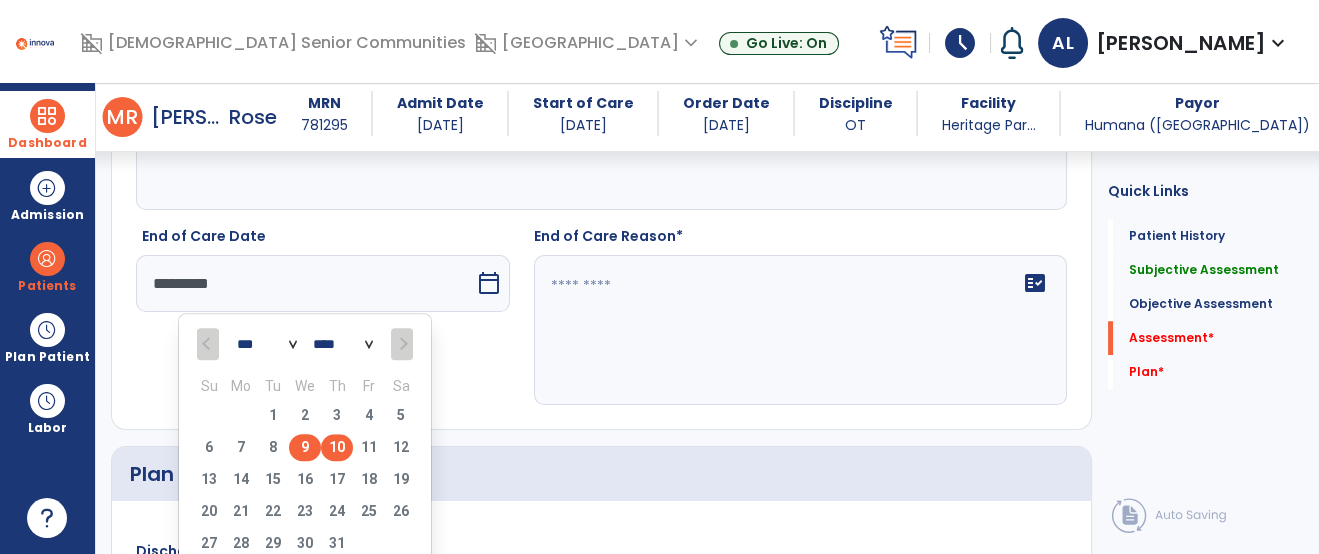 click on "9" at bounding box center (305, 447) 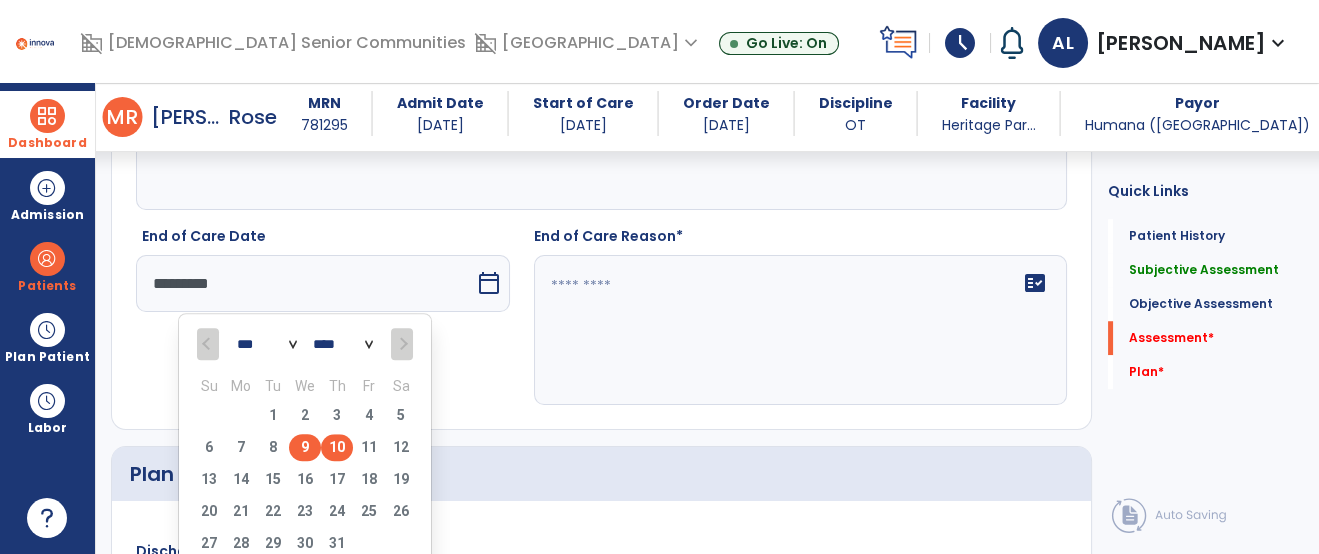 type on "********" 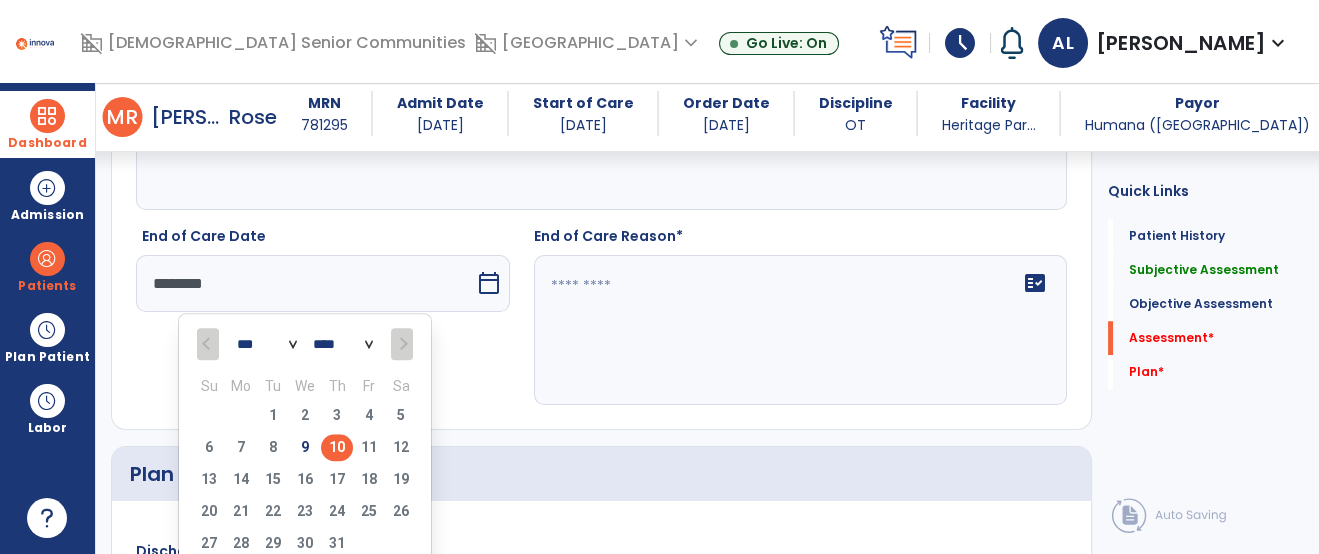 click on "fact_check" 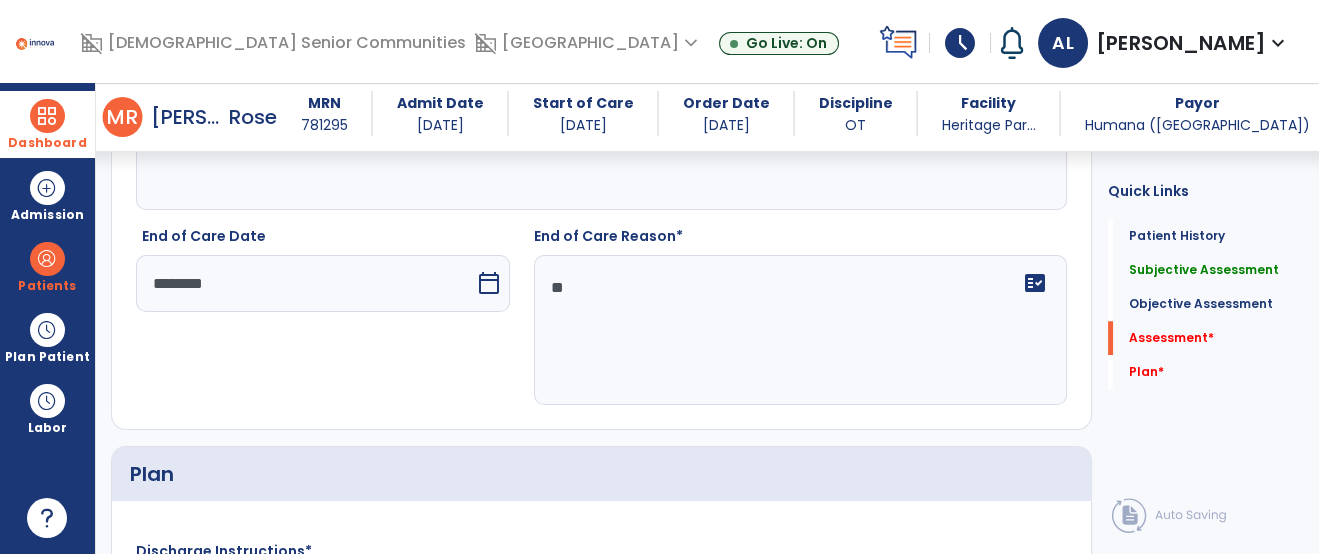 type on "*" 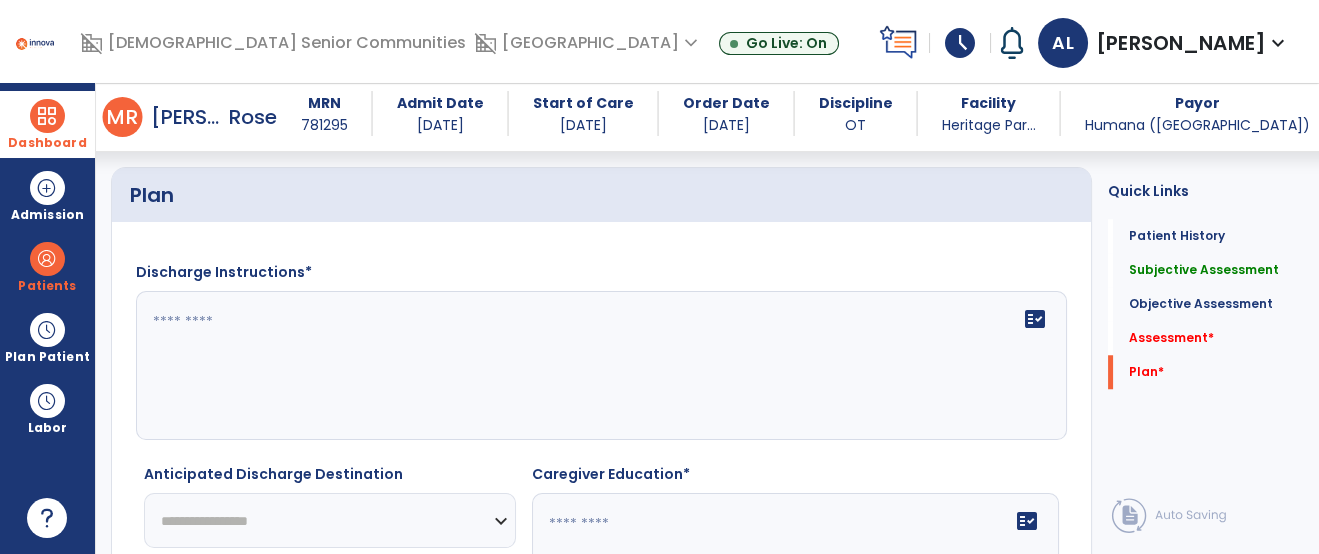 scroll, scrollTop: 3073, scrollLeft: 0, axis: vertical 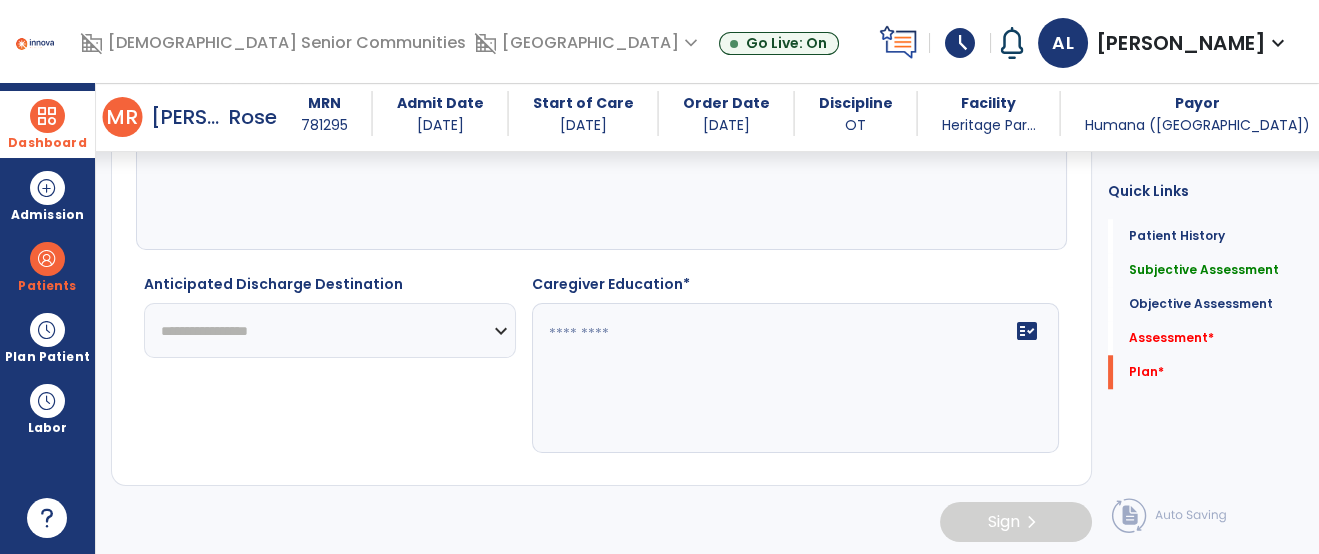 type on "**********" 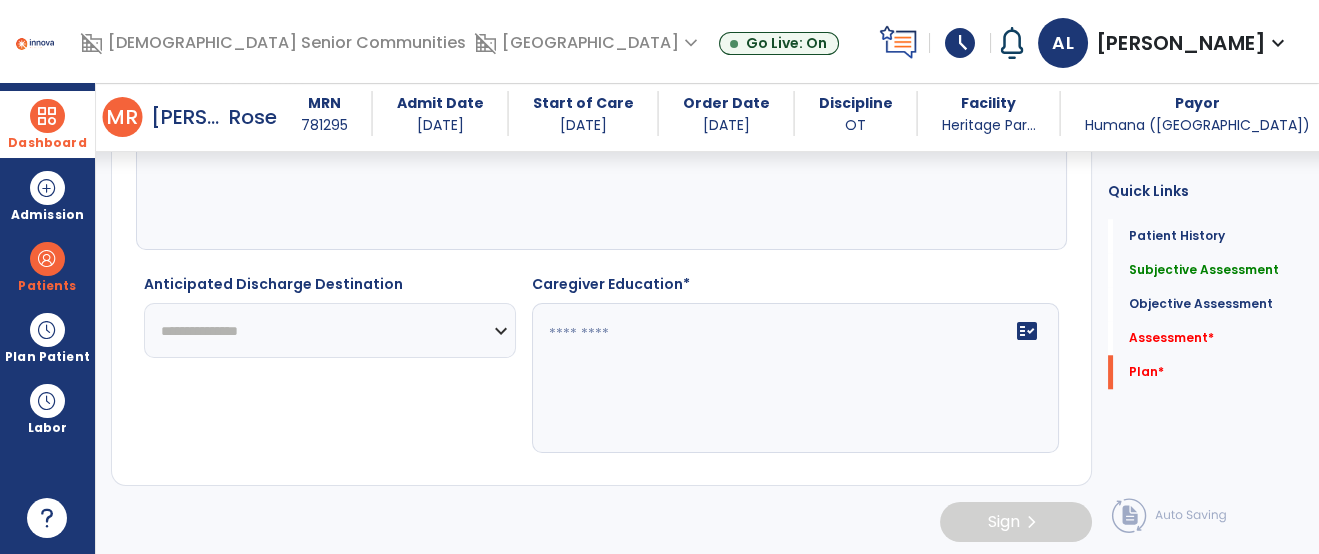 click on "**********" 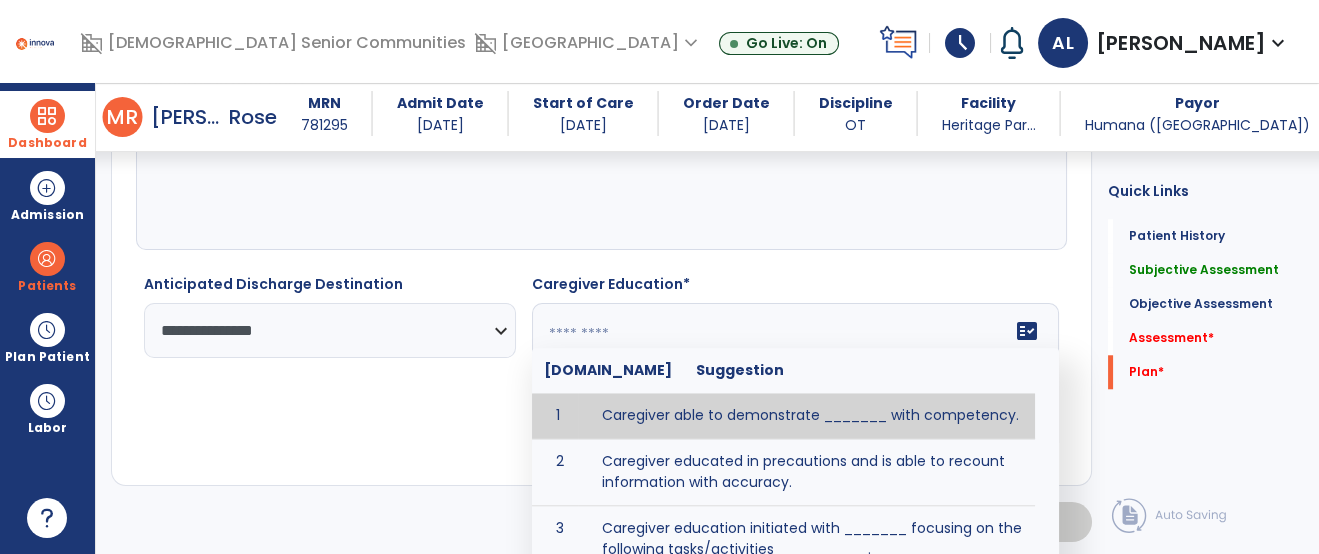 click on "fact_check" 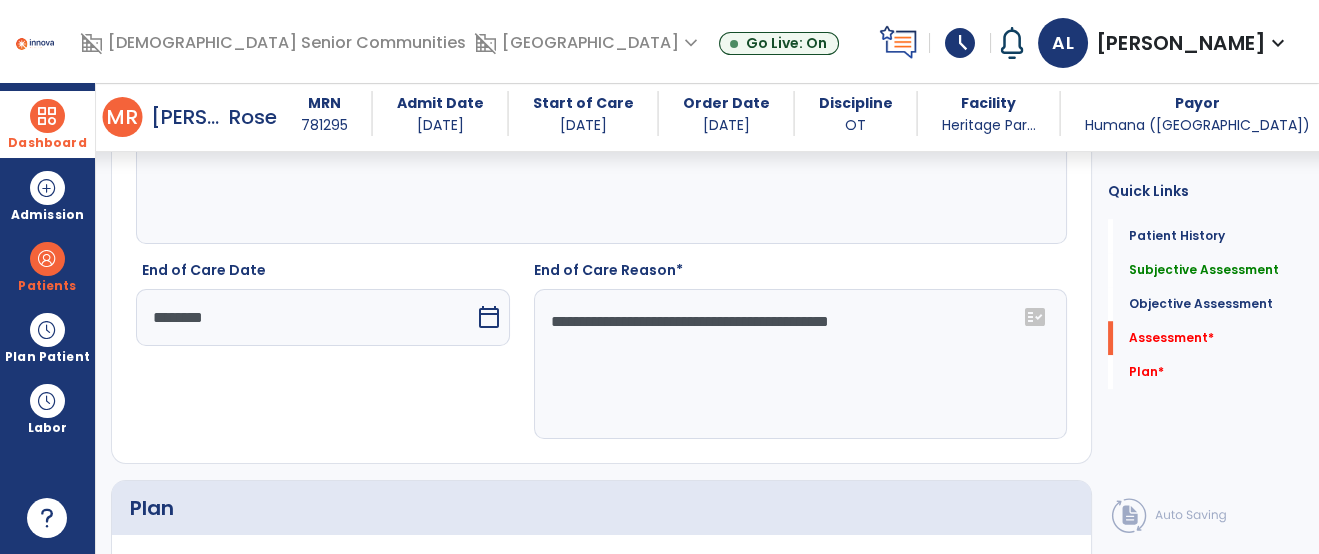 scroll, scrollTop: 2569, scrollLeft: 0, axis: vertical 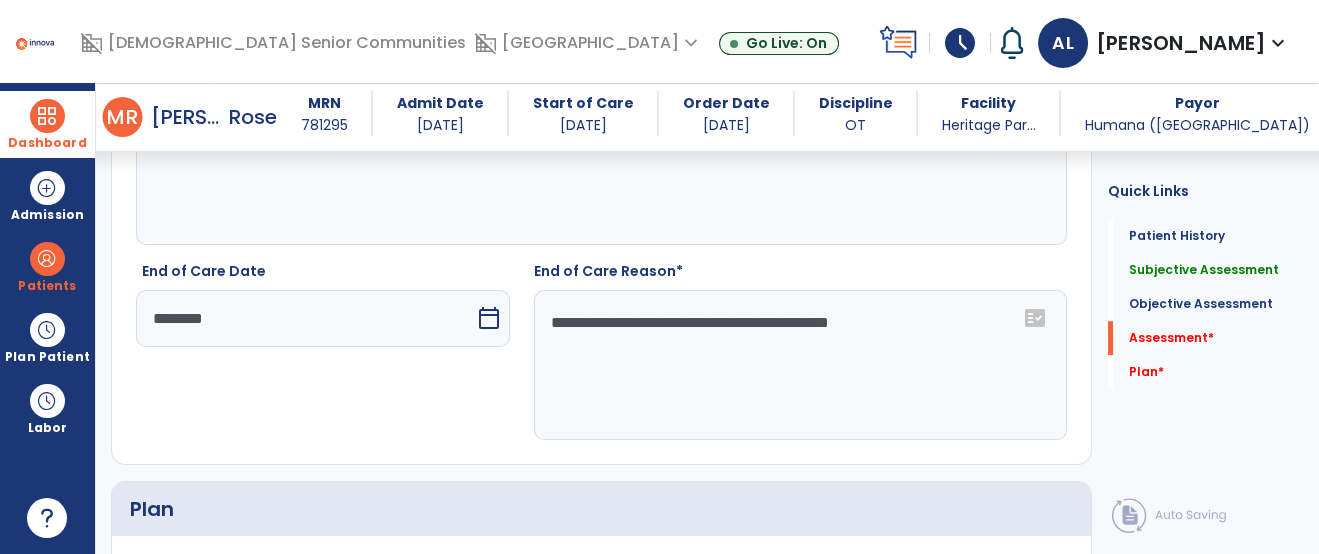 click on "**********" 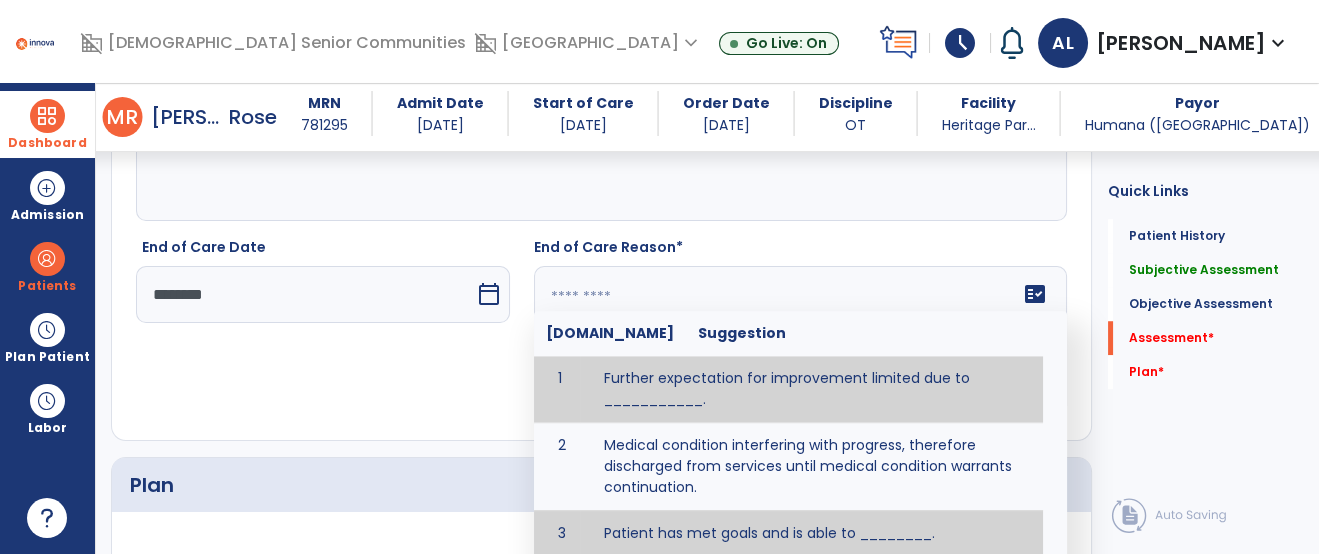 scroll, scrollTop: 2642, scrollLeft: 0, axis: vertical 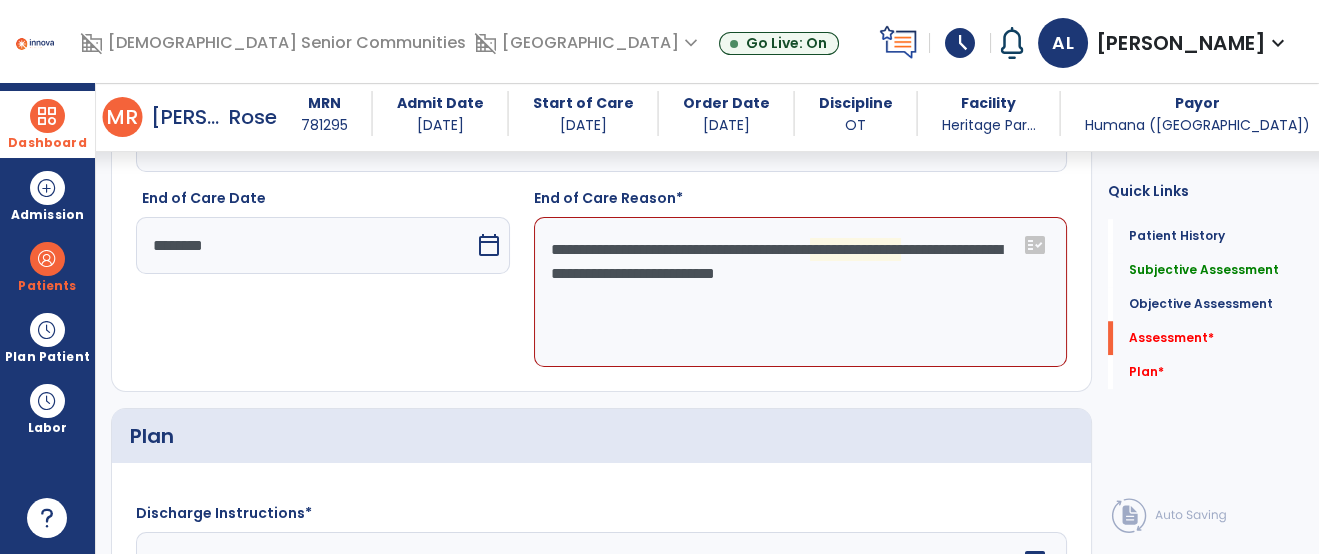 click on "**********" 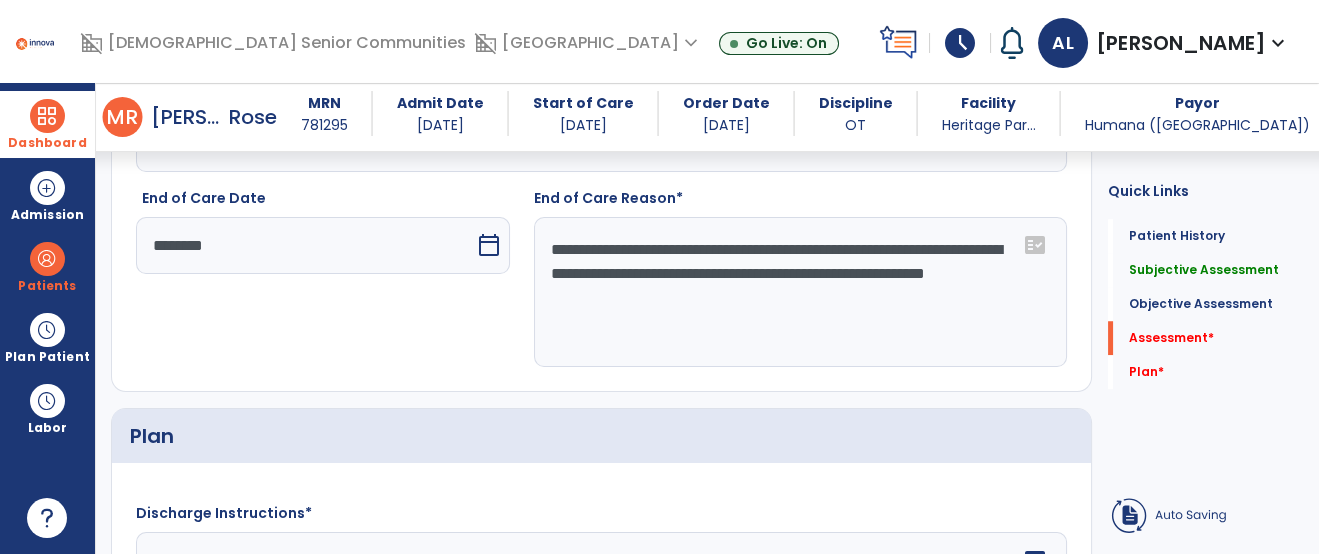 drag, startPoint x: 684, startPoint y: 270, endPoint x: 745, endPoint y: 306, distance: 70.83079 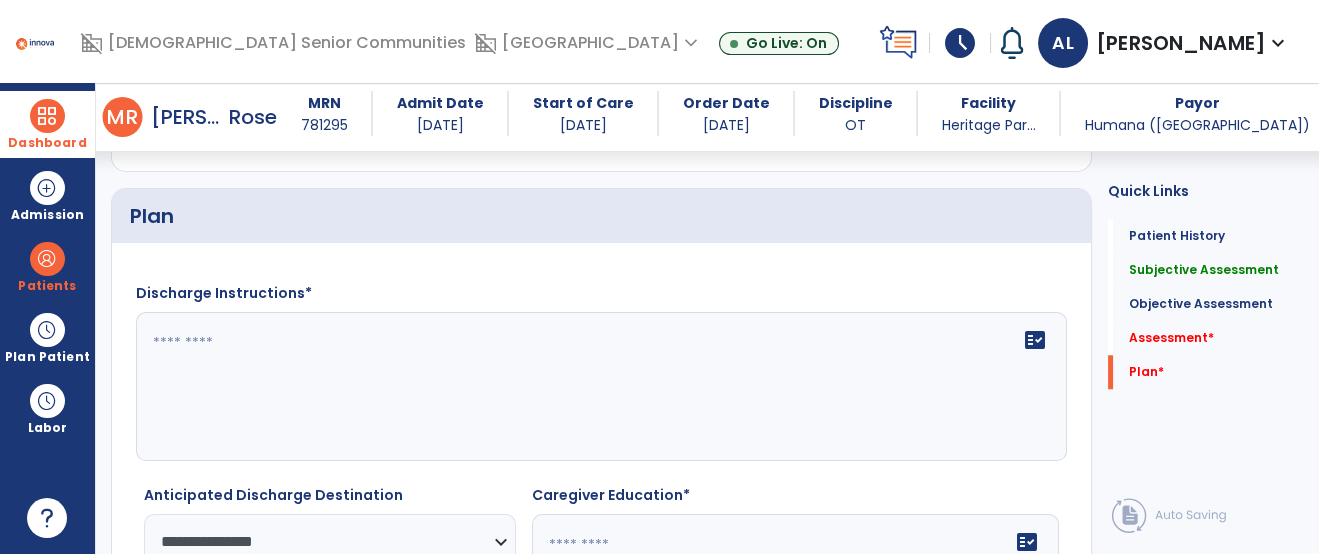 scroll, scrollTop: 2880, scrollLeft: 0, axis: vertical 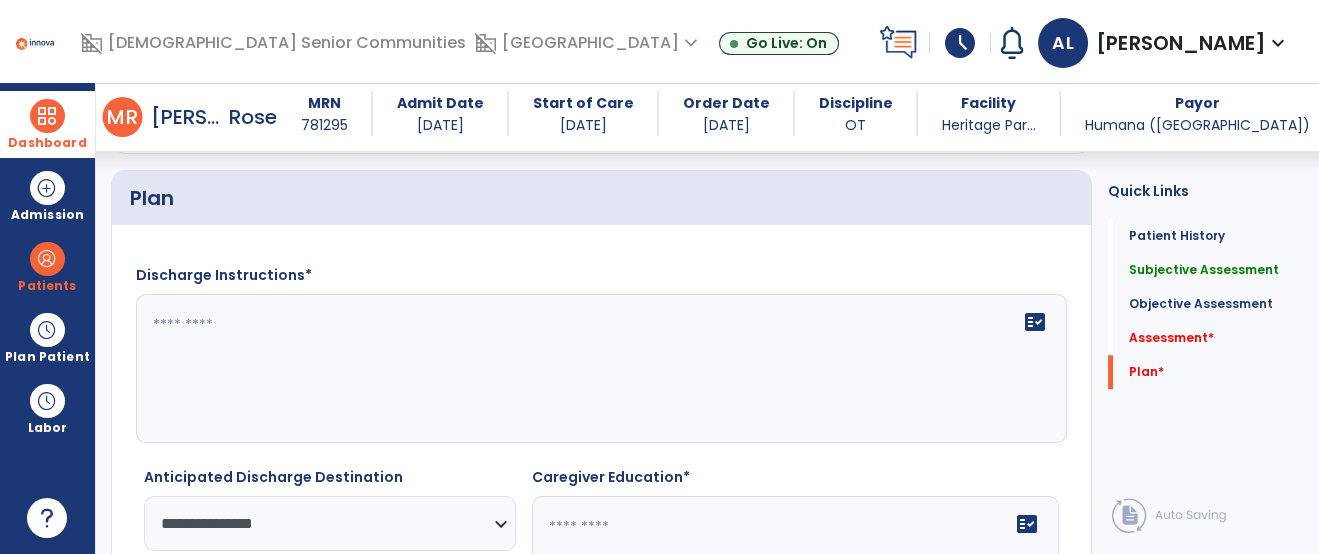 type on "**********" 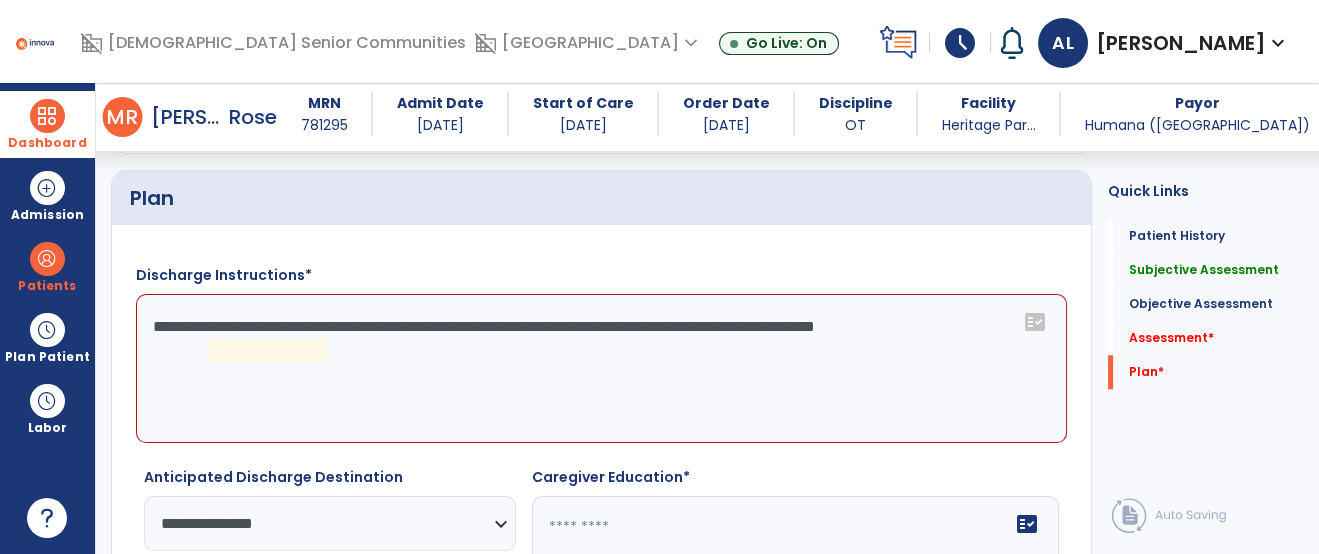 click on "**********" 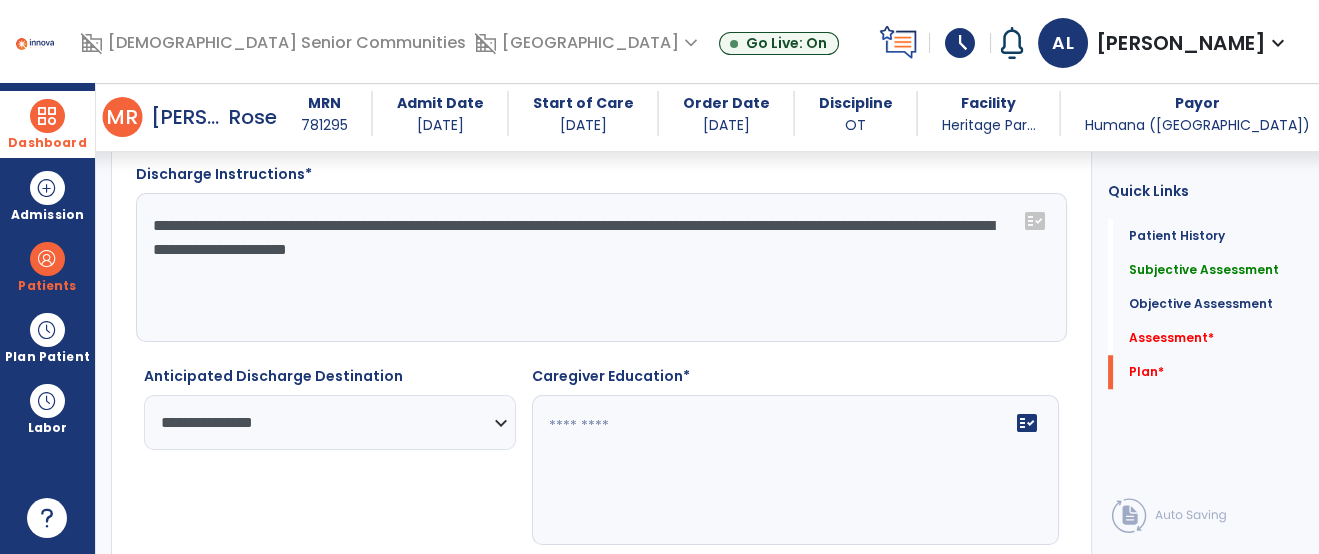 scroll, scrollTop: 3044, scrollLeft: 0, axis: vertical 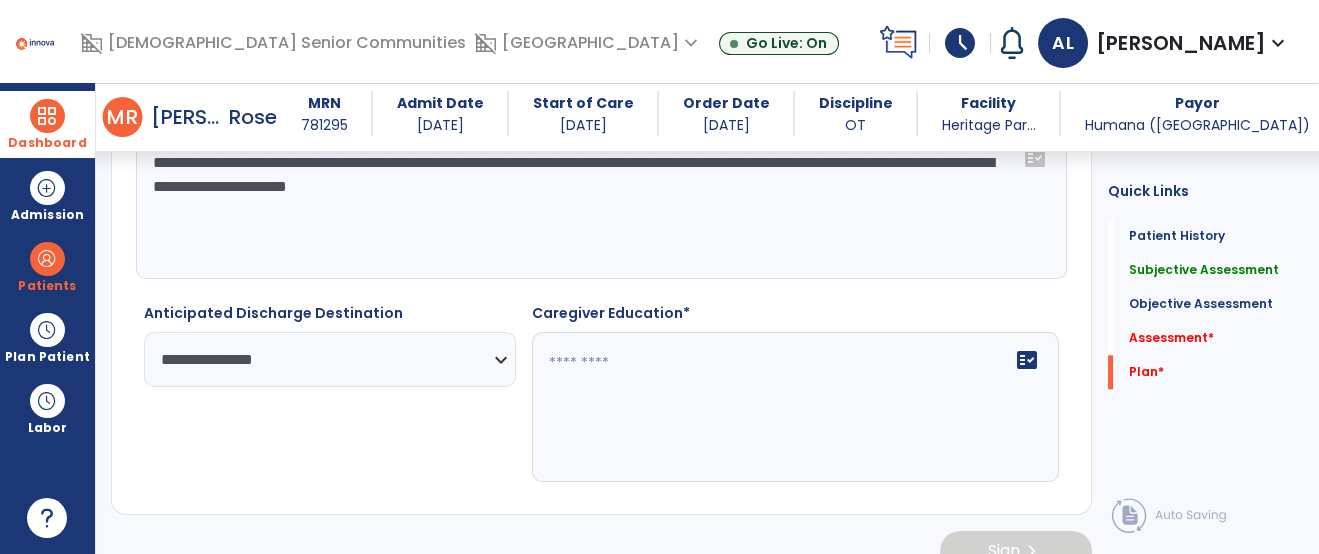 type on "**********" 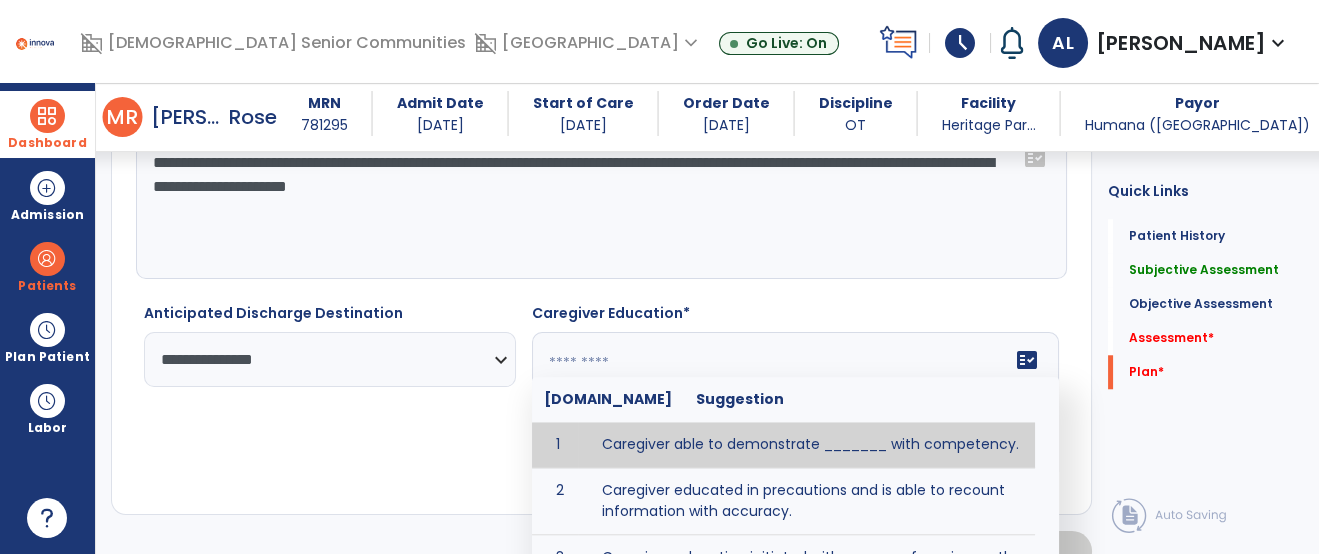 paste on "**********" 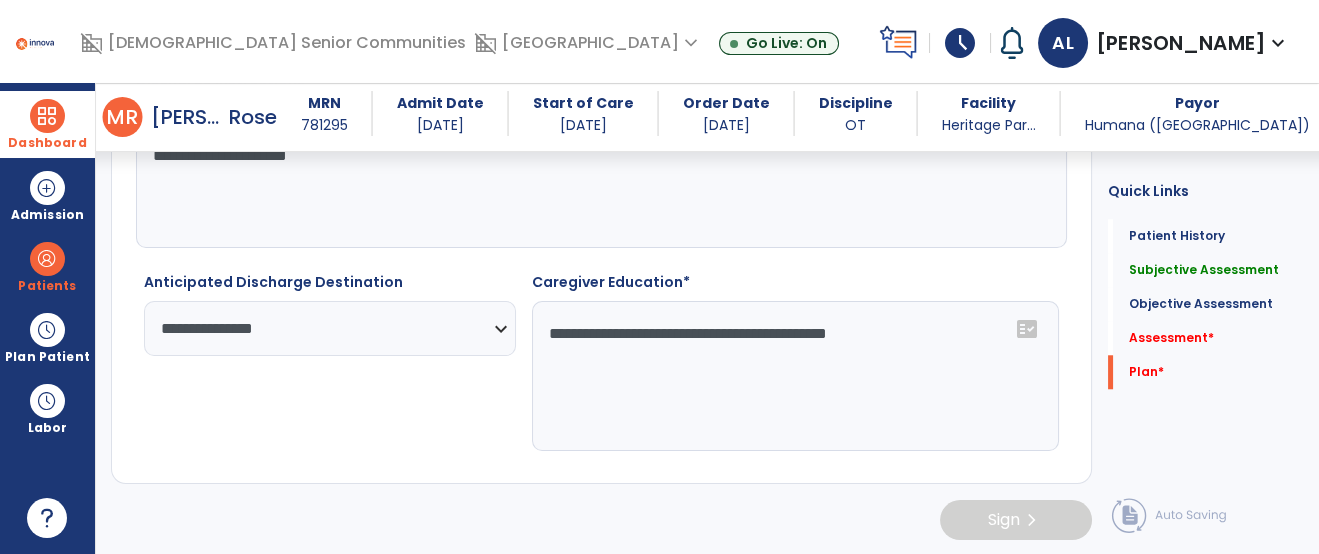 scroll, scrollTop: 3074, scrollLeft: 0, axis: vertical 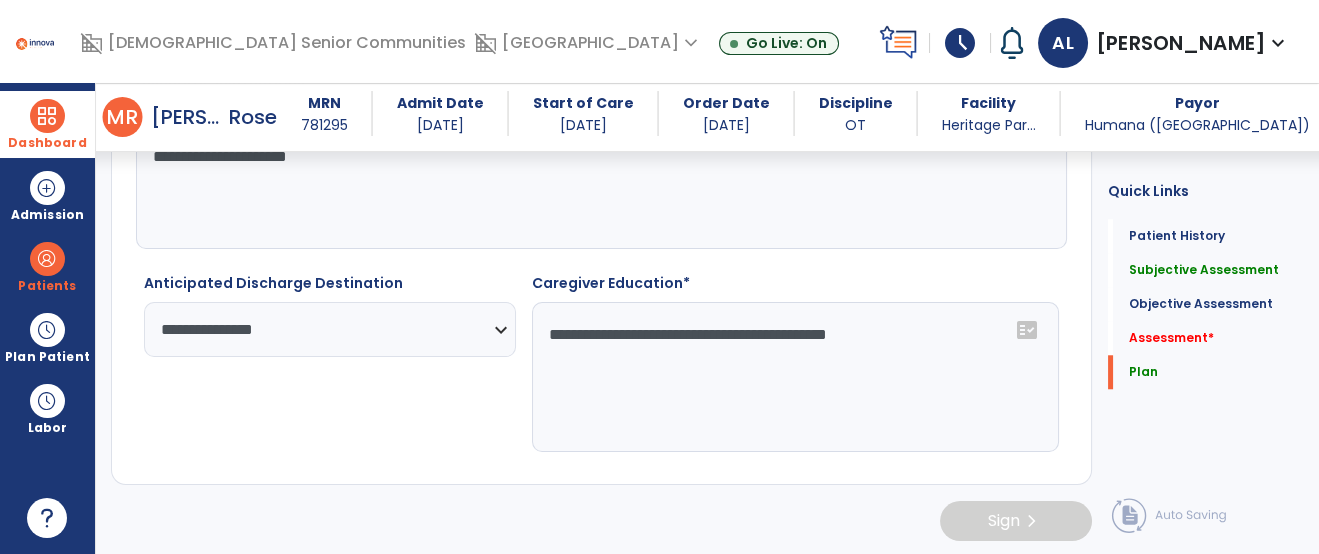 type on "**********" 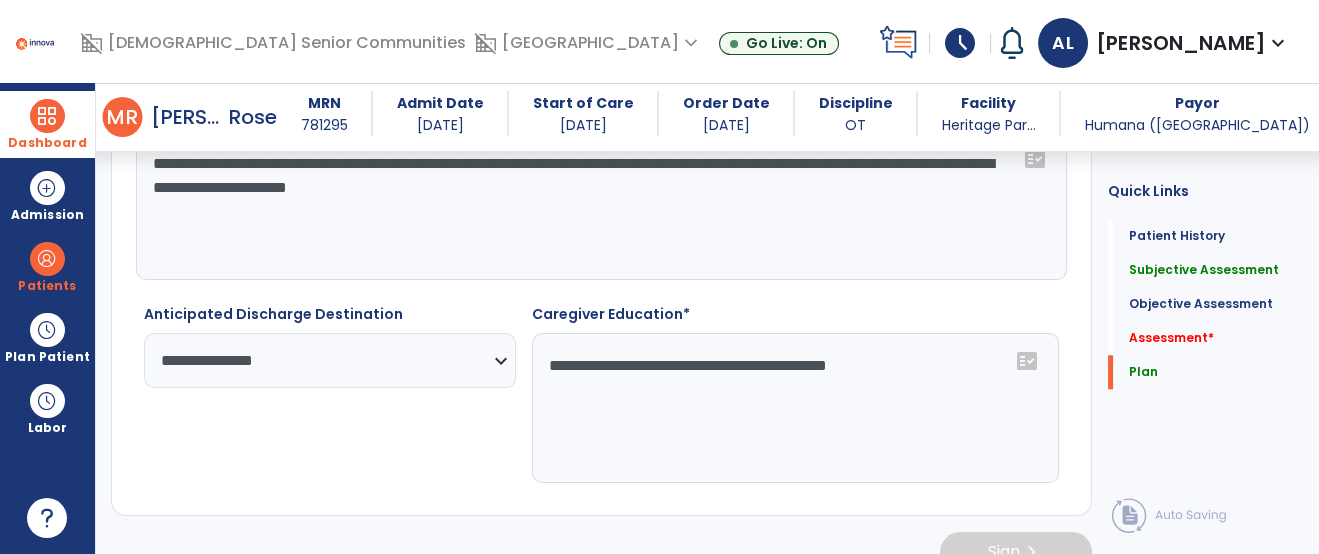 scroll, scrollTop: 3075, scrollLeft: 0, axis: vertical 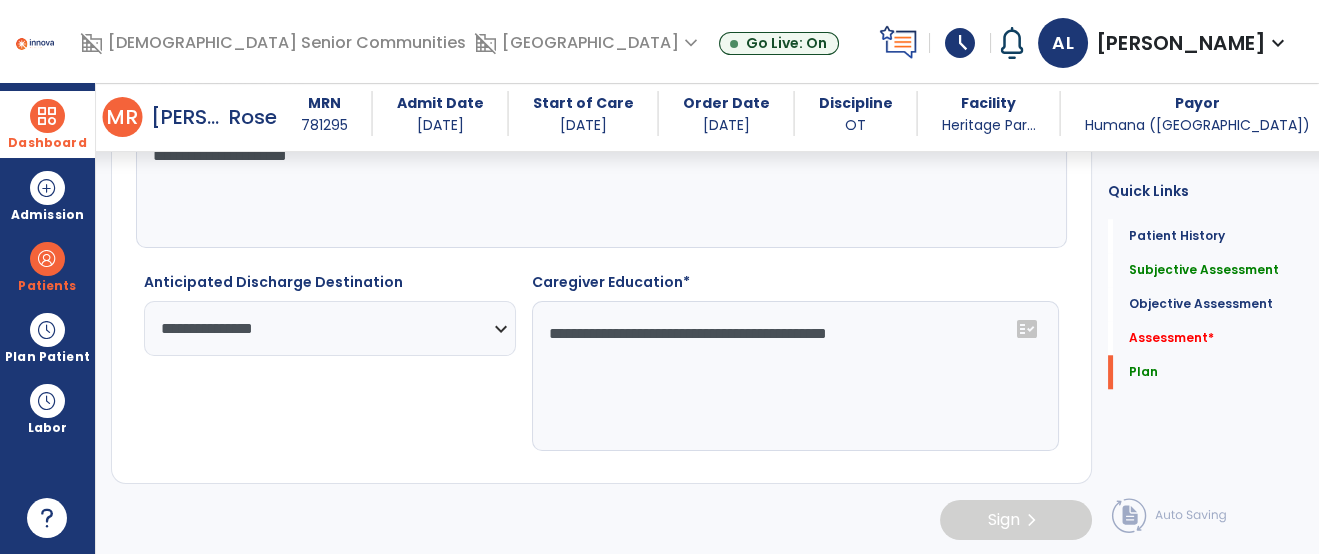 click on "**********" 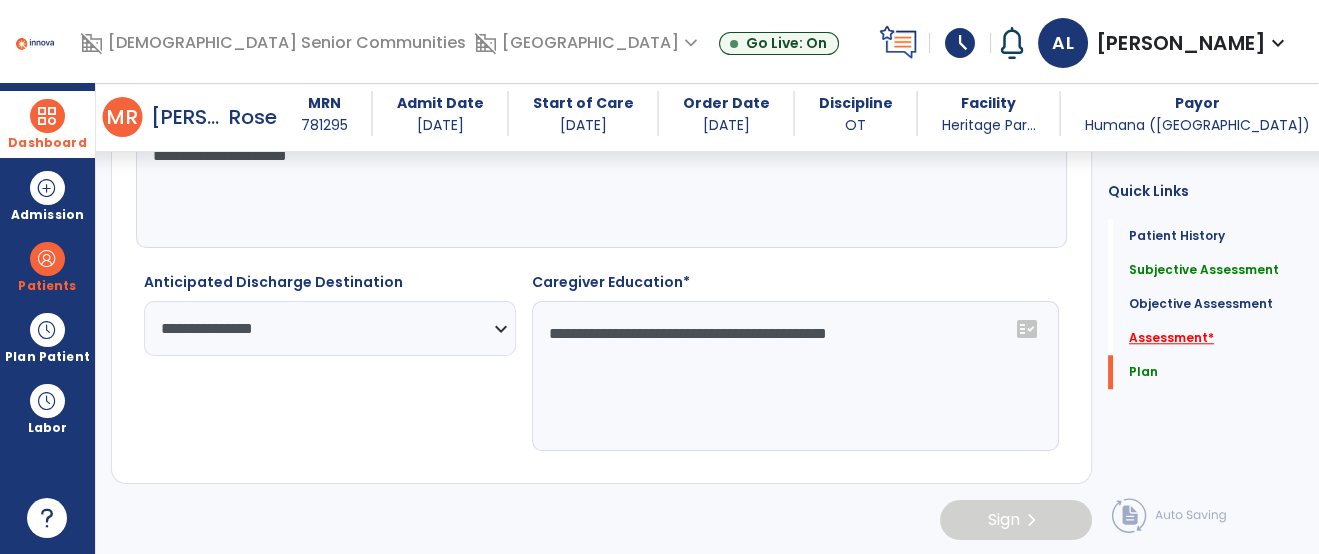 click on "Assessment   *" 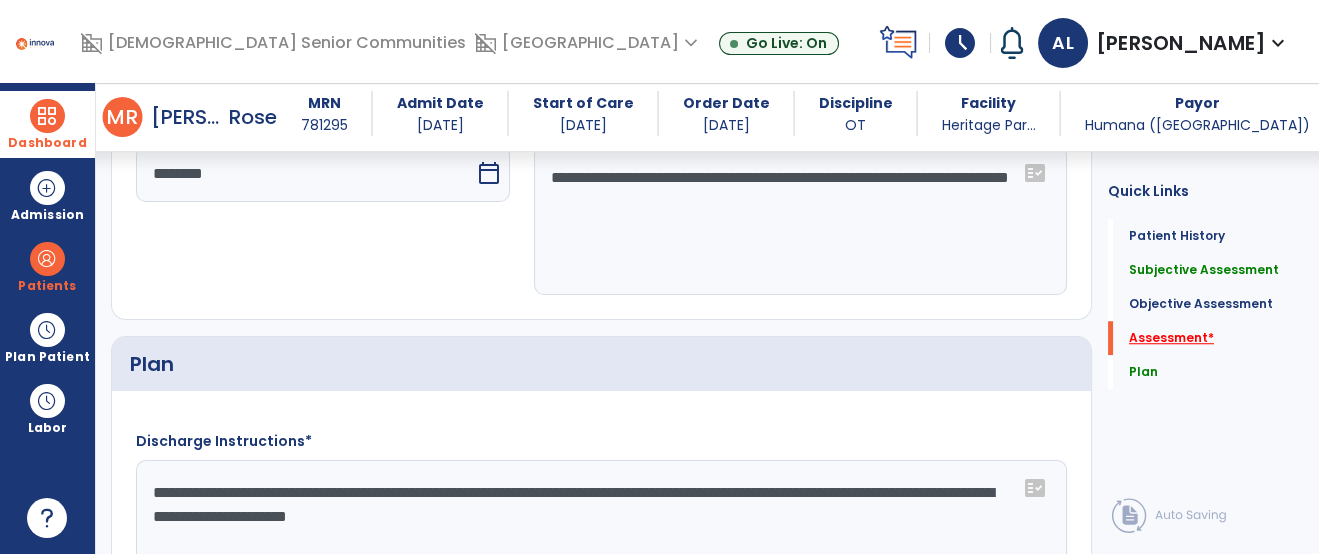 scroll, scrollTop: 2474, scrollLeft: 0, axis: vertical 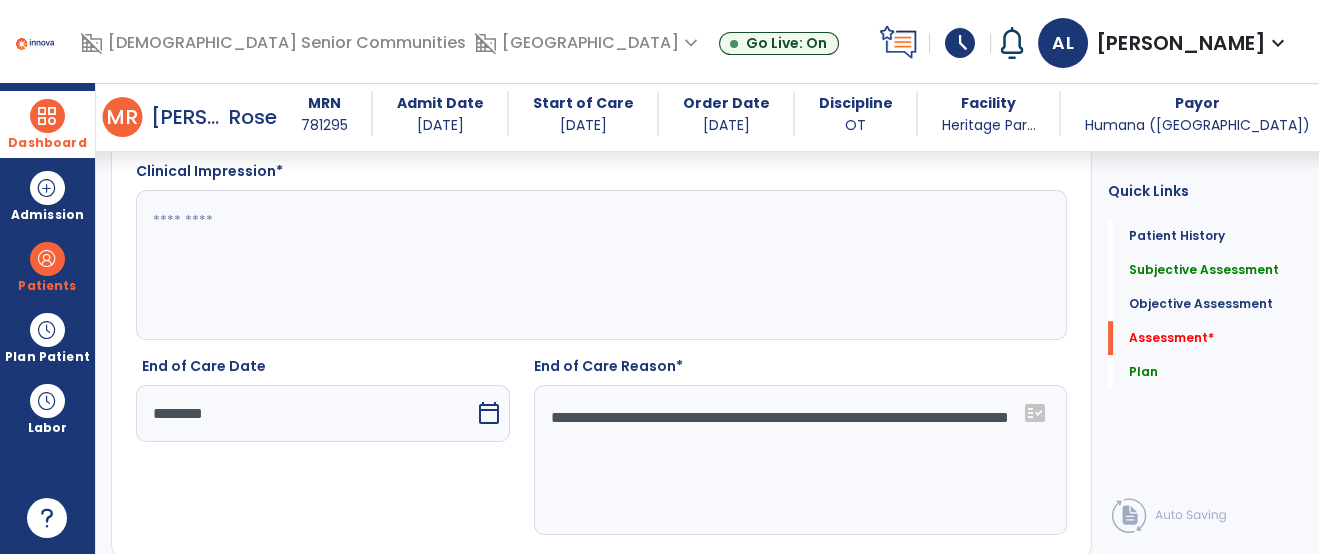 click 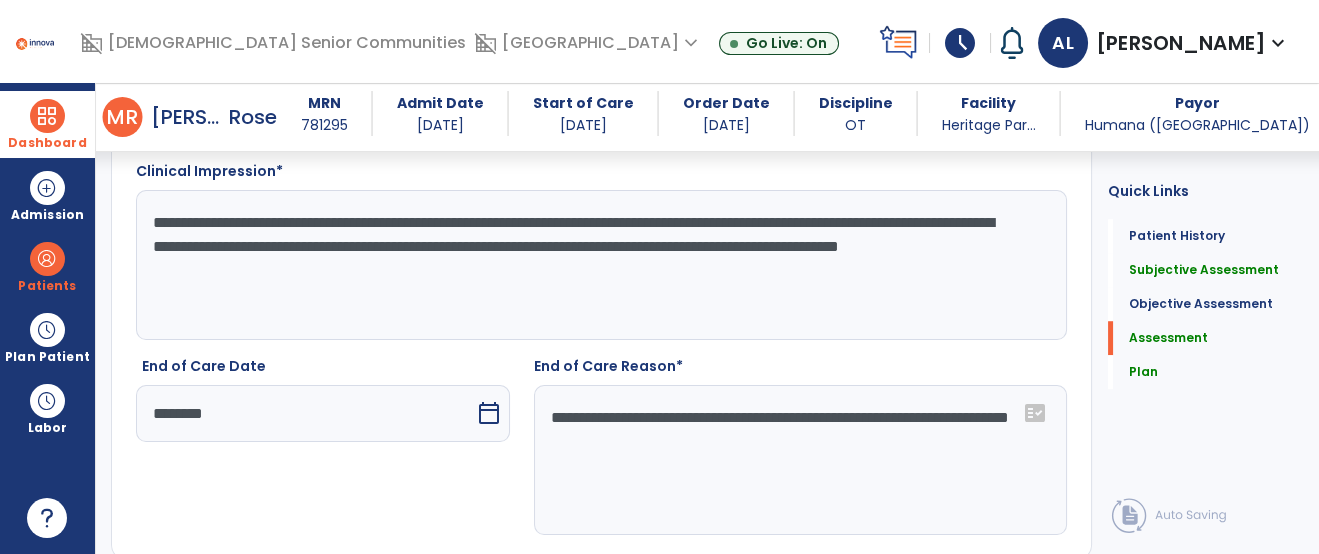 type on "**********" 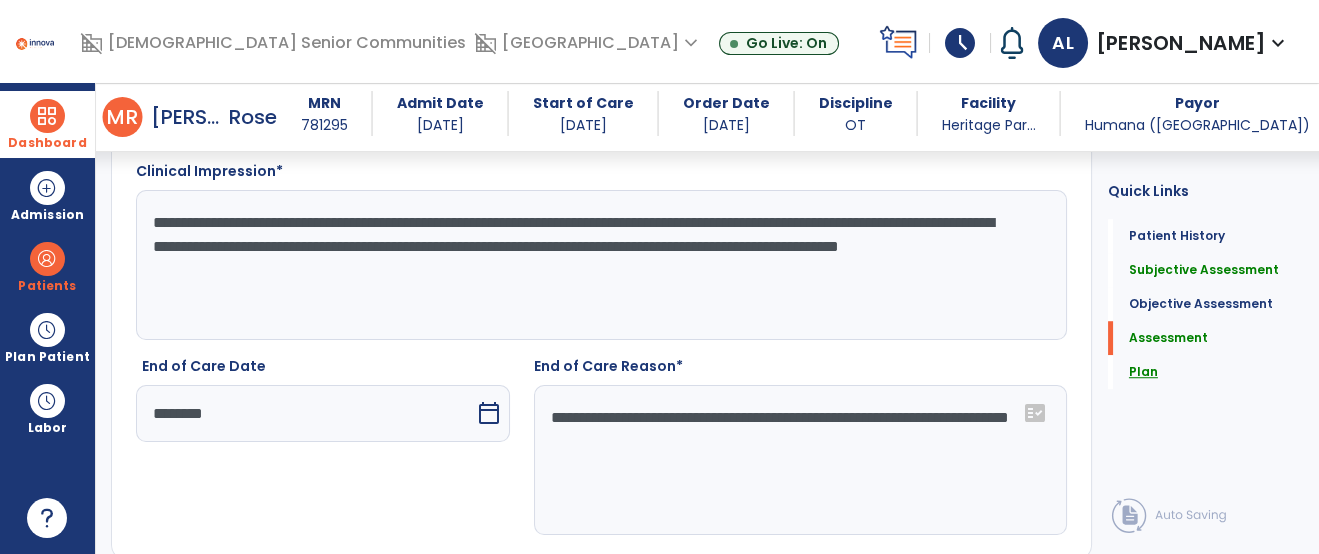 click on "Plan" 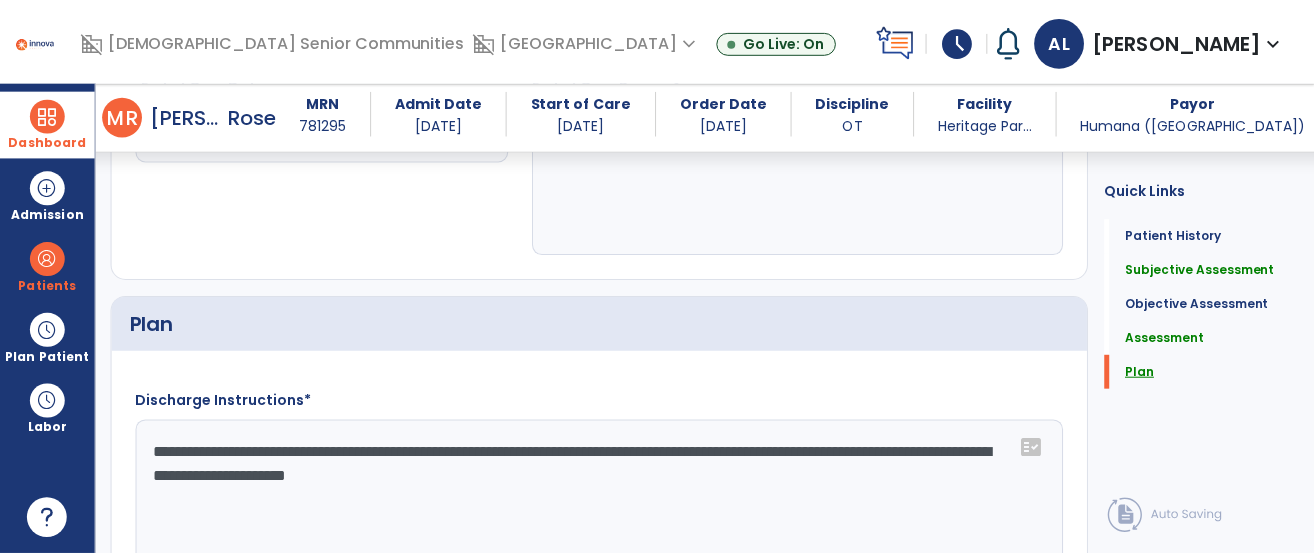 scroll, scrollTop: 3077, scrollLeft: 0, axis: vertical 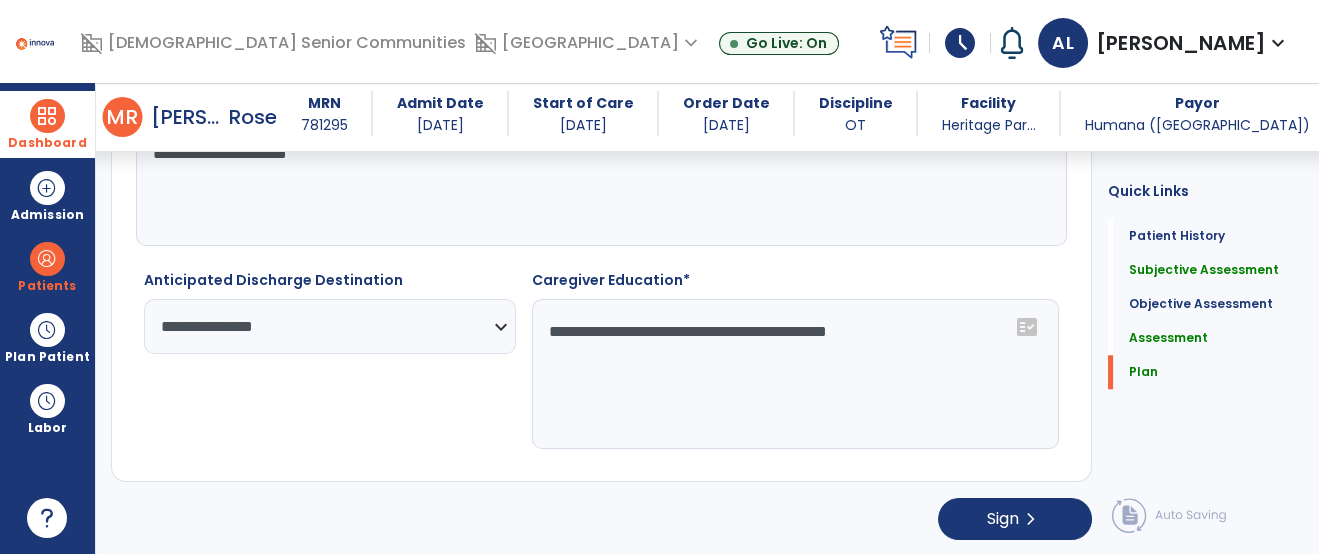 click on "Quick Links  Patient History   Patient History   Subjective Assessment   Subjective Assessment   Objective Assessment   Objective Assessment   Assessment   Assessment   Plan   Plan" 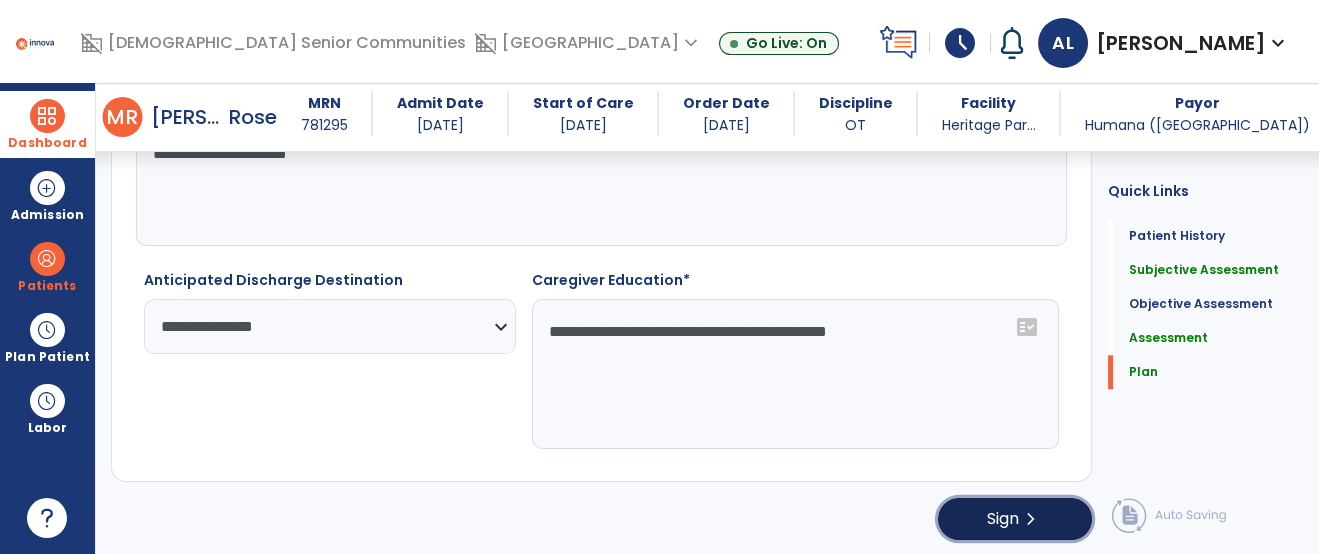 click on "chevron_right" 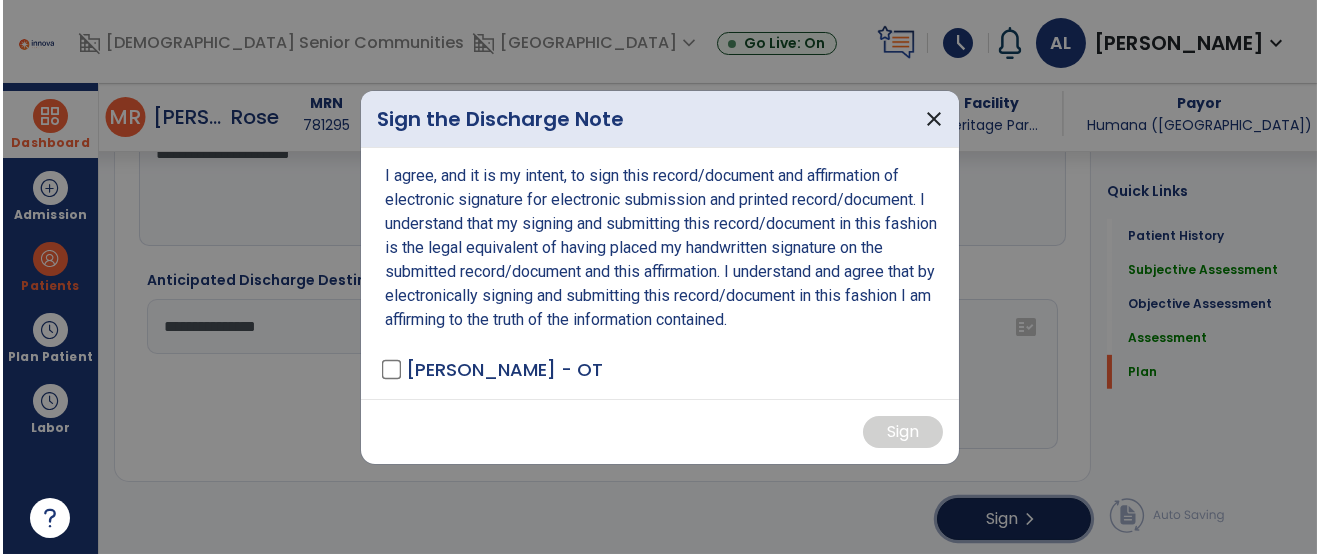 scroll, scrollTop: 3077, scrollLeft: 0, axis: vertical 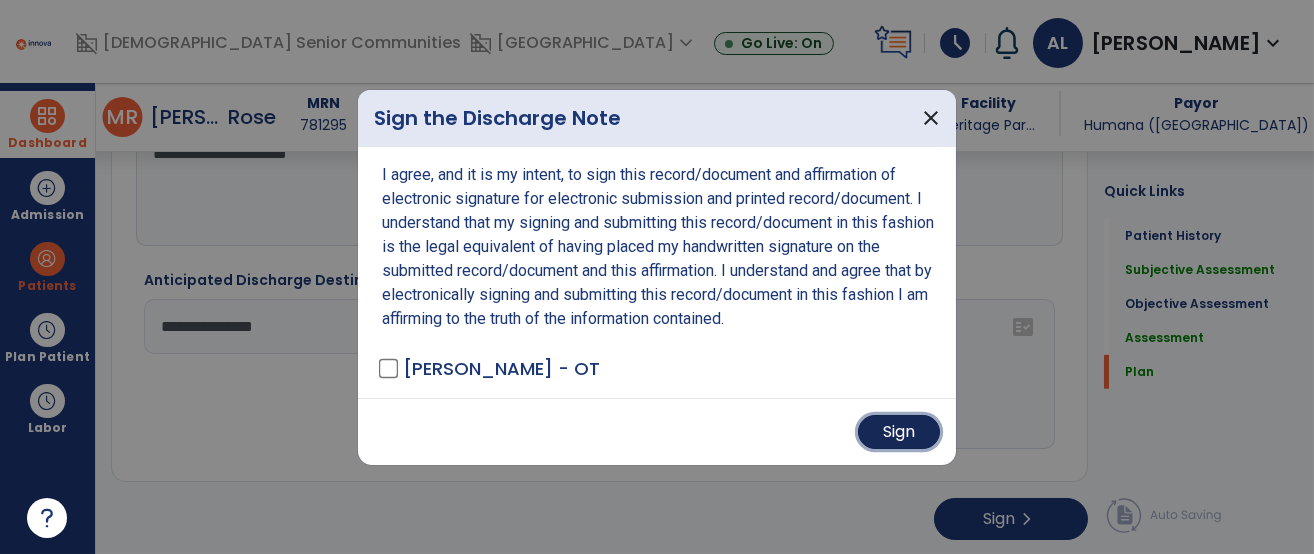 click on "Sign" at bounding box center (899, 432) 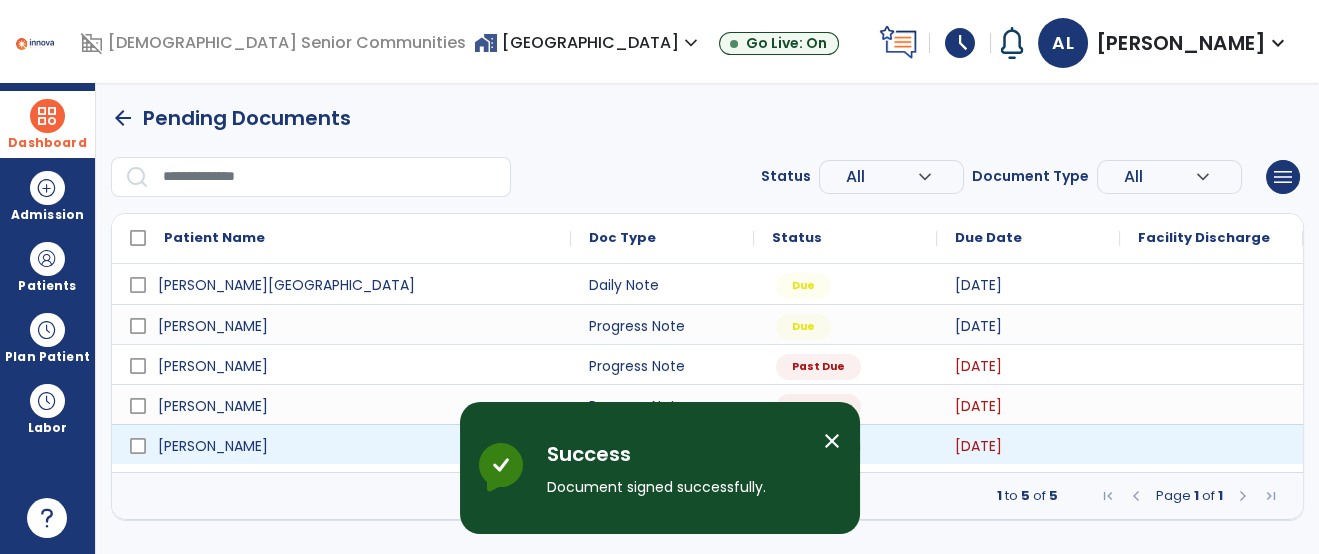 scroll, scrollTop: 0, scrollLeft: 0, axis: both 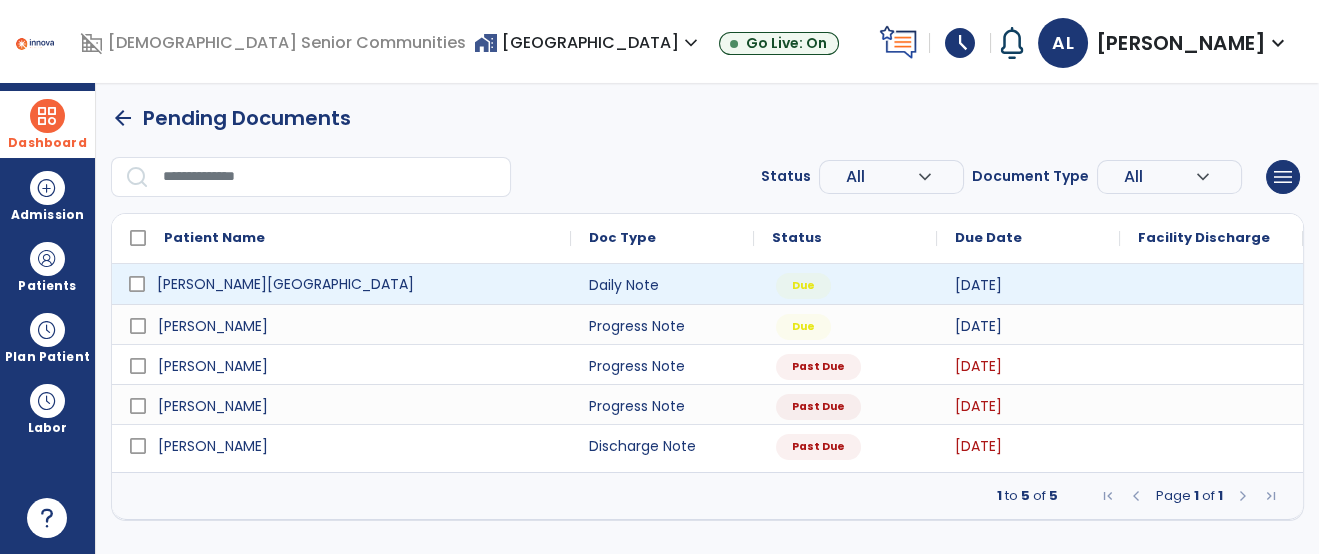click on "Steckbeck, Victoria" at bounding box center [355, 284] 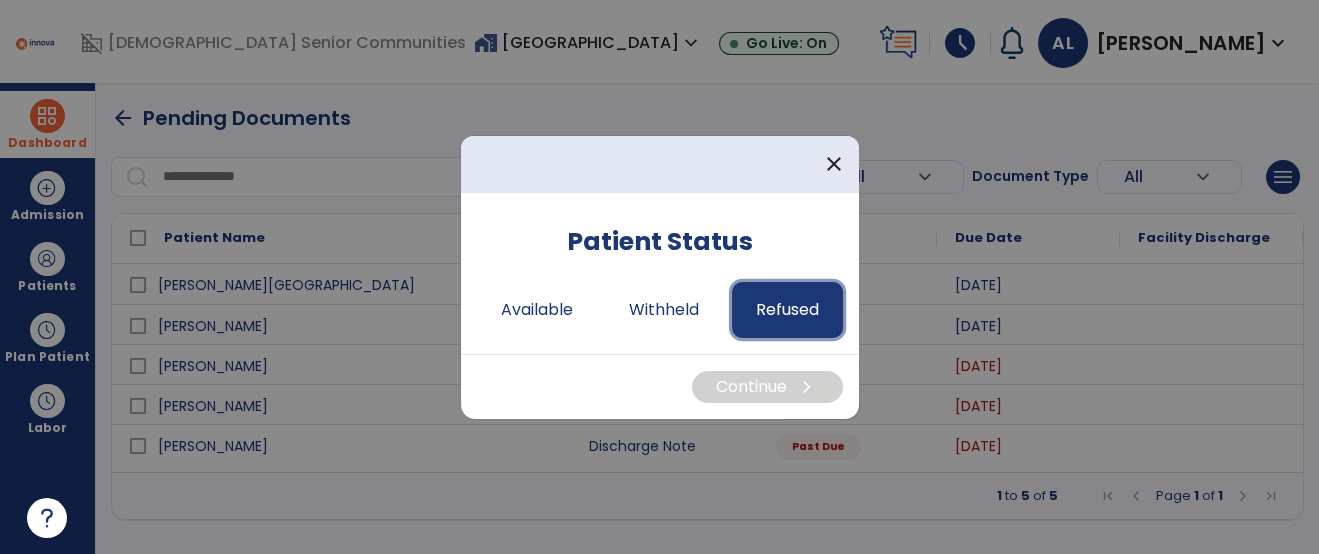 click on "Refused" at bounding box center [787, 310] 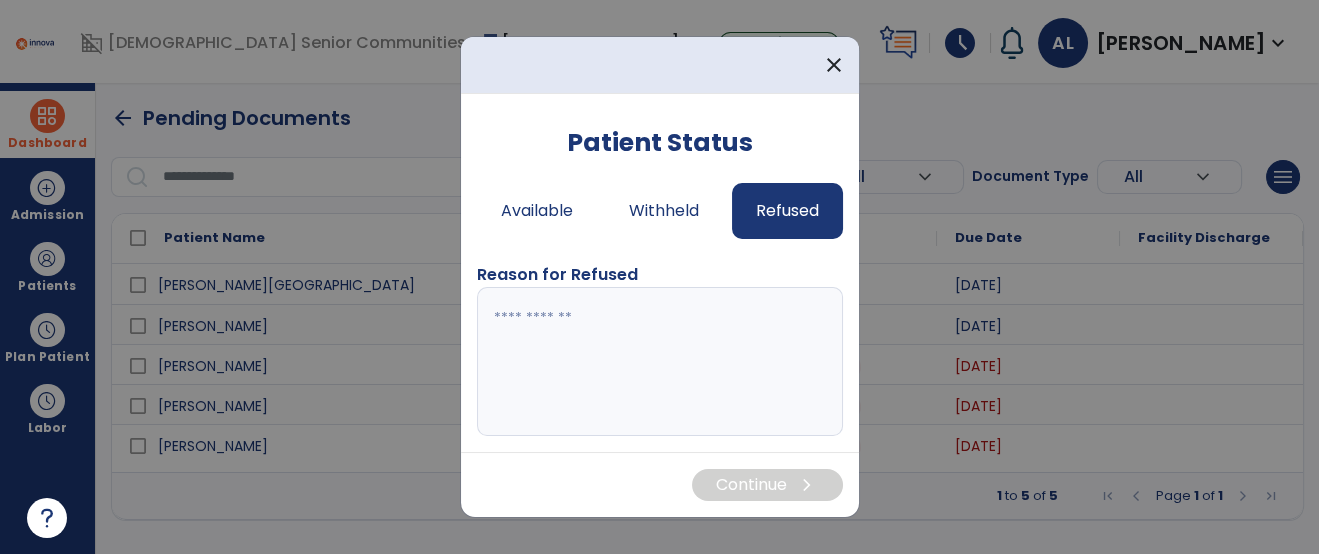click at bounding box center [660, 362] 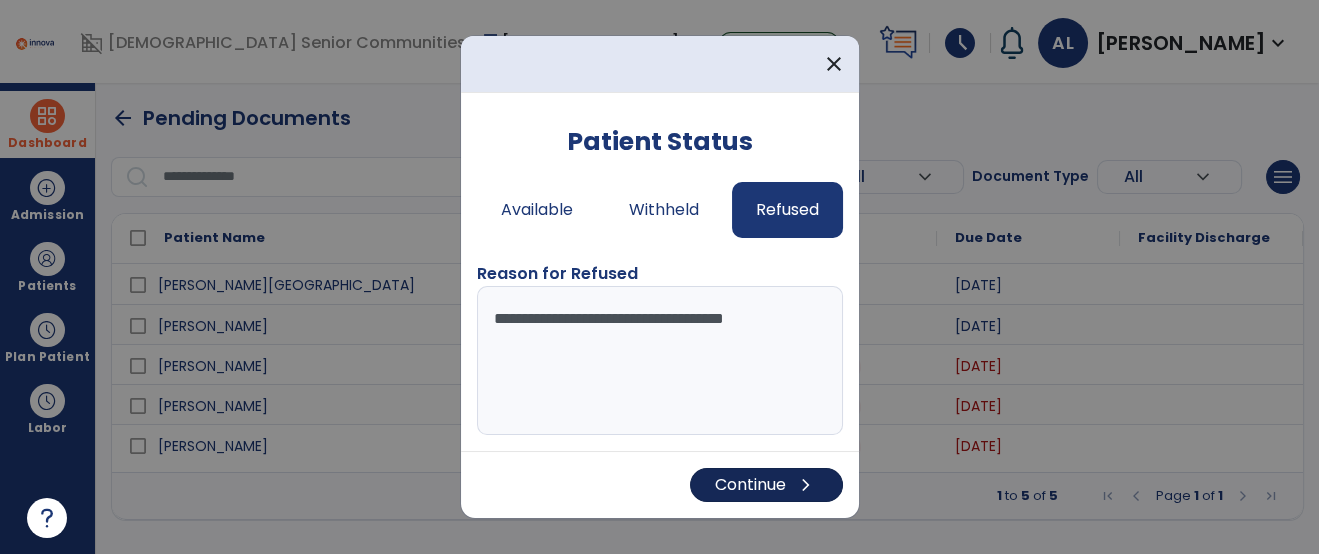 type on "**********" 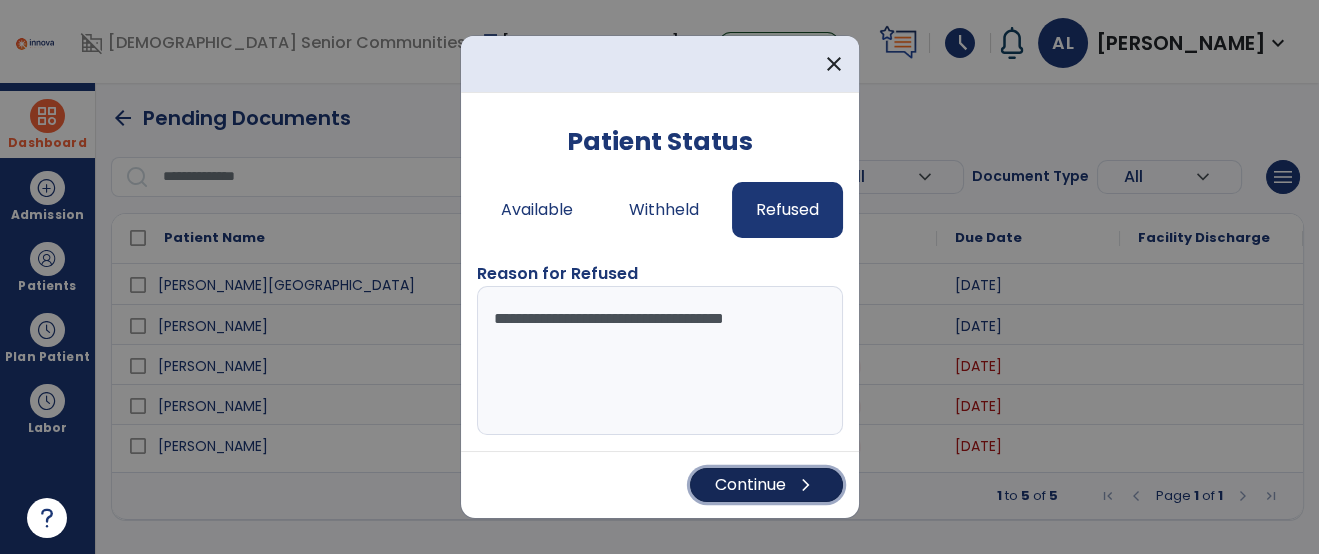 click on "chevron_right" at bounding box center [806, 485] 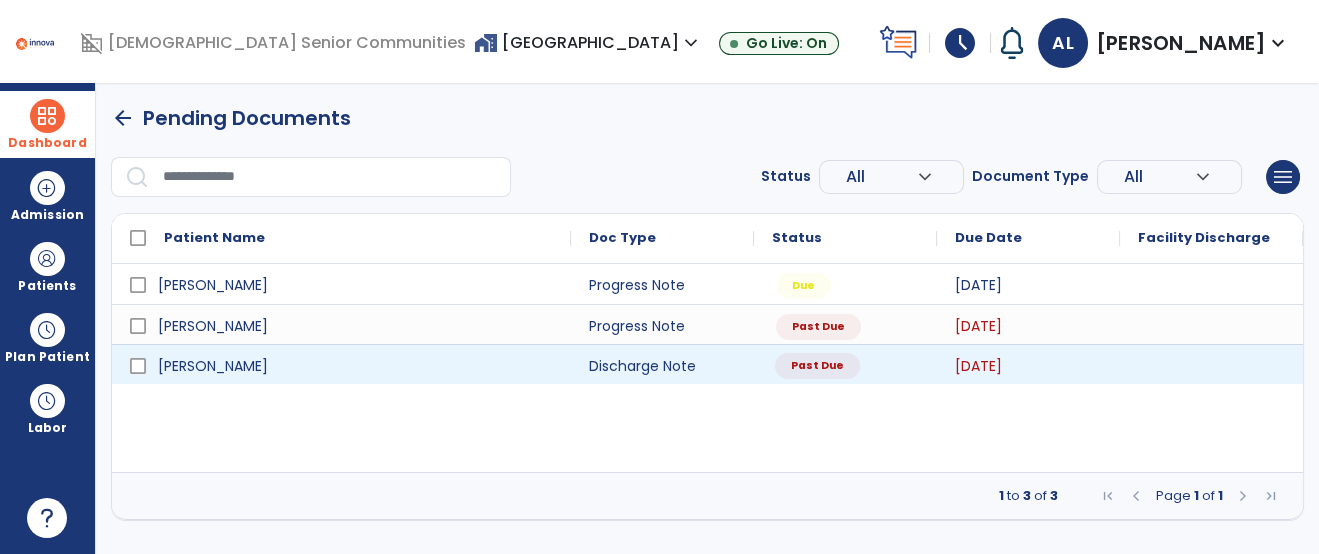 click on "Past Due" at bounding box center (845, 364) 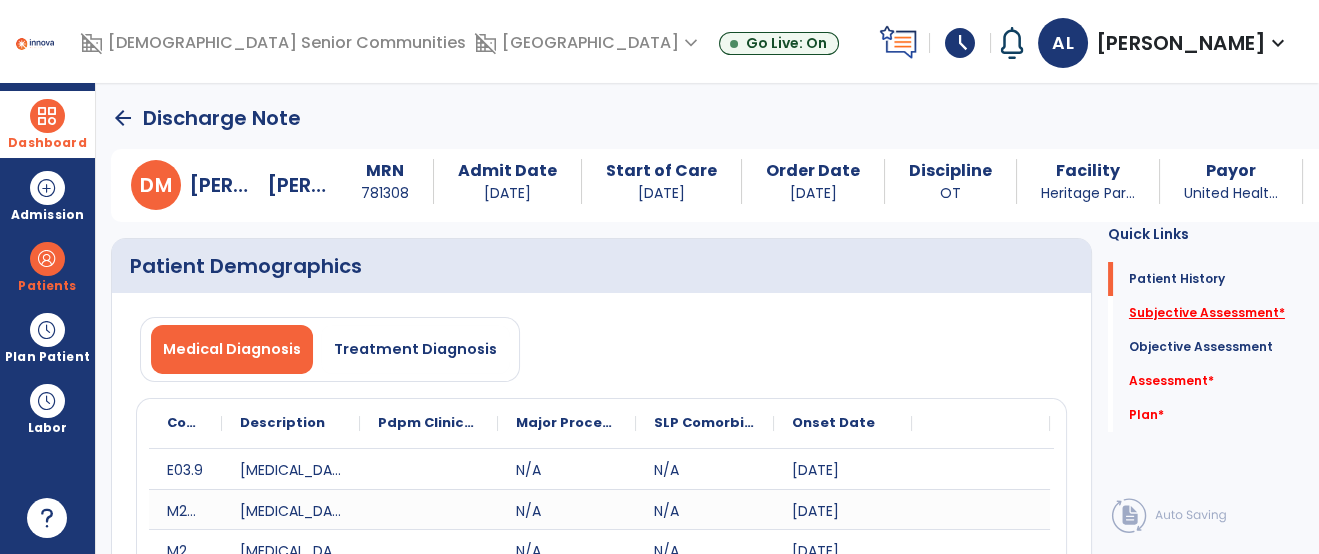 click on "Subjective Assessment   *" 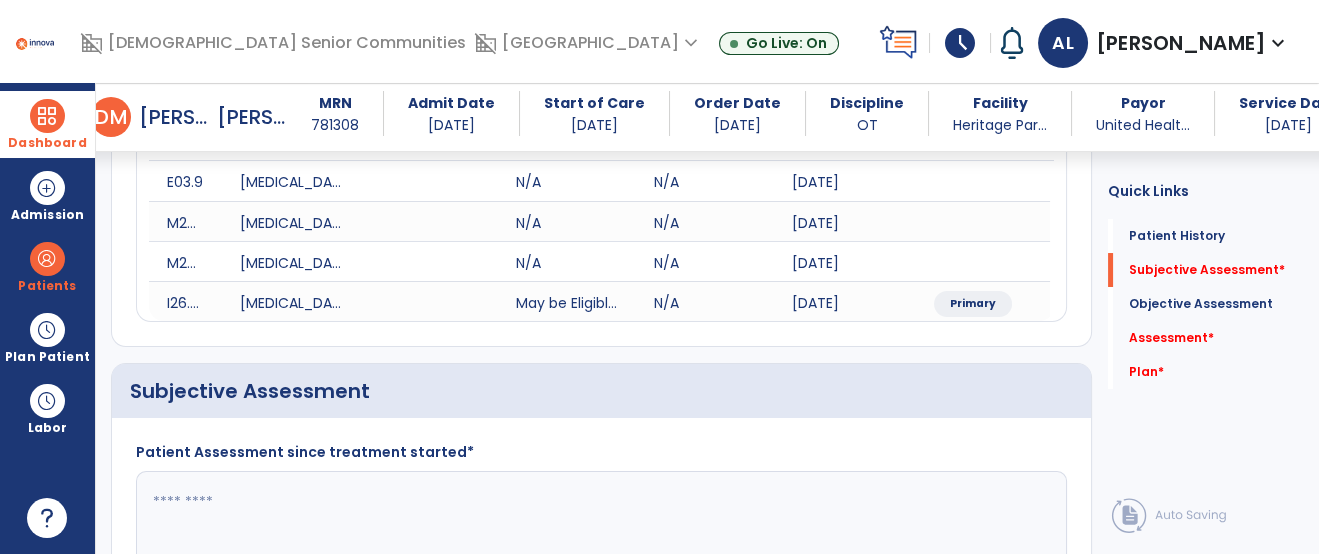 scroll, scrollTop: 473, scrollLeft: 0, axis: vertical 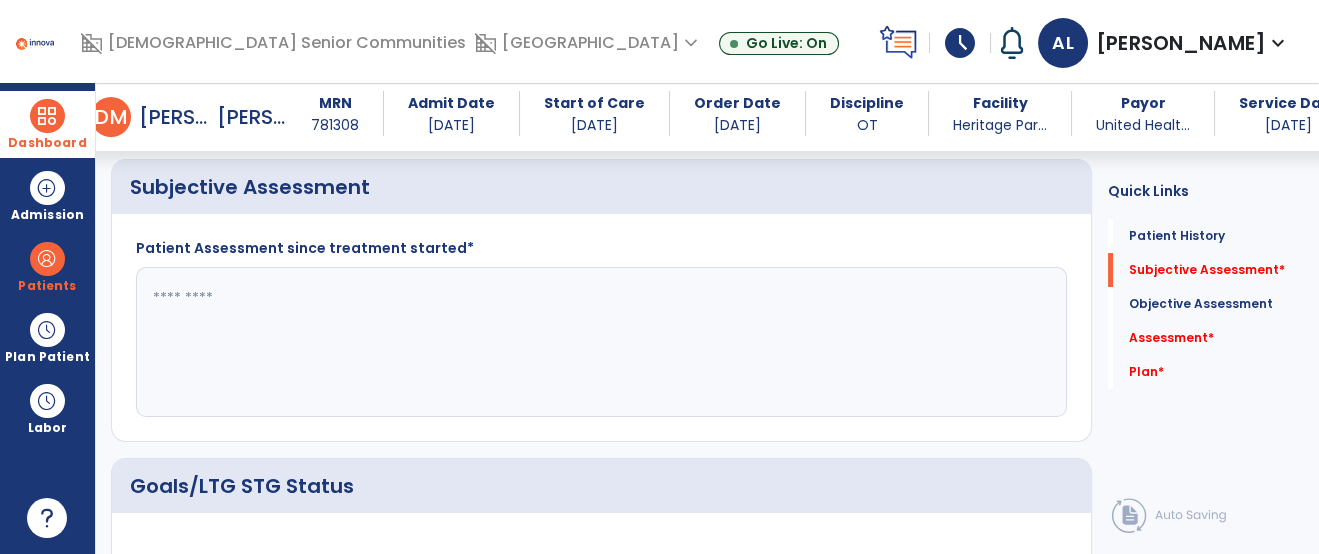 click 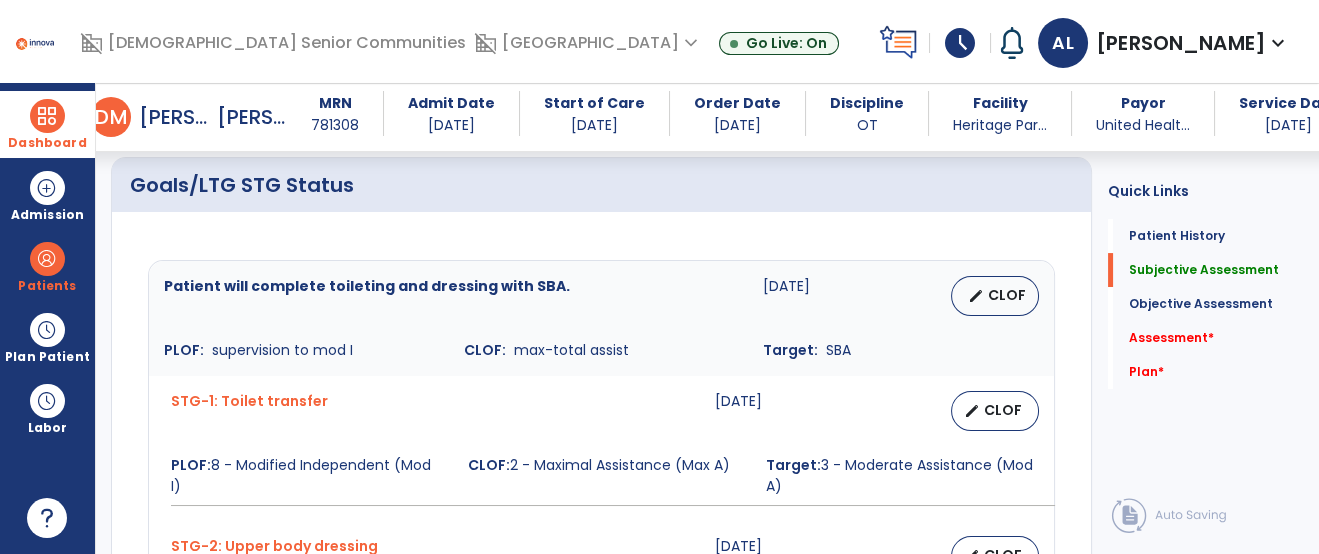 scroll, scrollTop: 0, scrollLeft: 0, axis: both 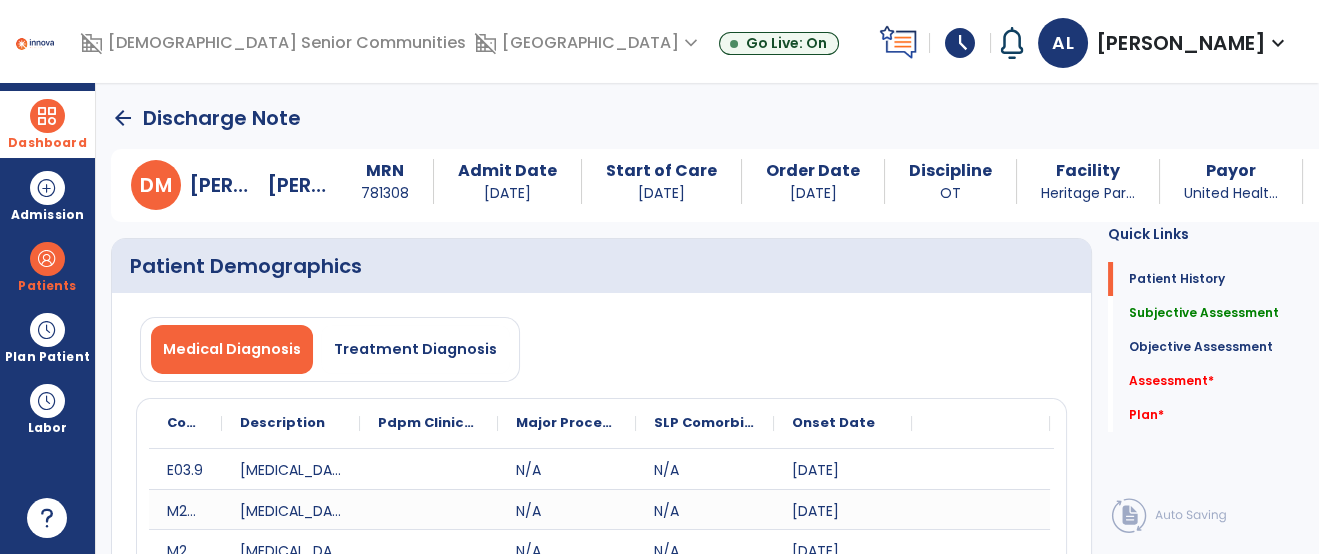 type on "**********" 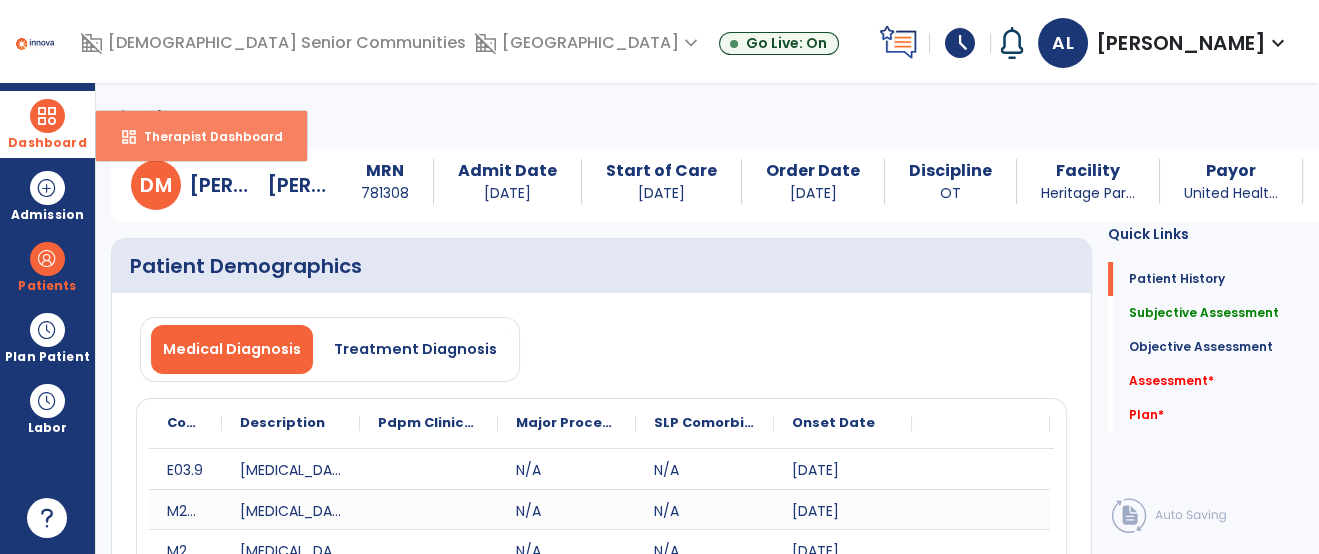 click on "dashboard" at bounding box center [129, 137] 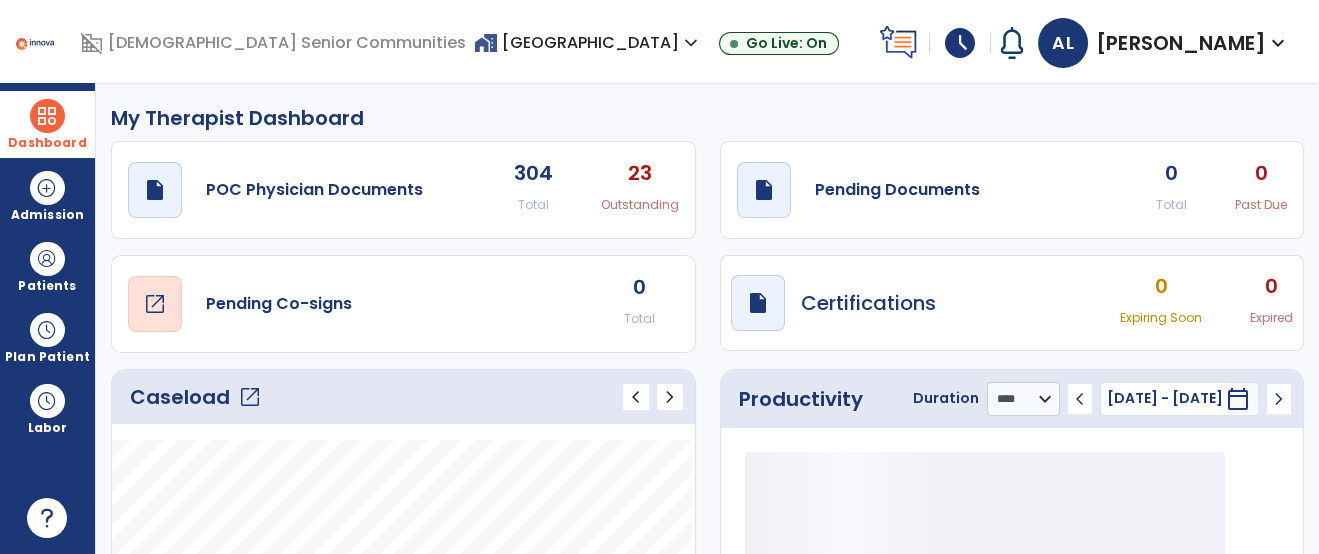 click on "Pending Co-signs" 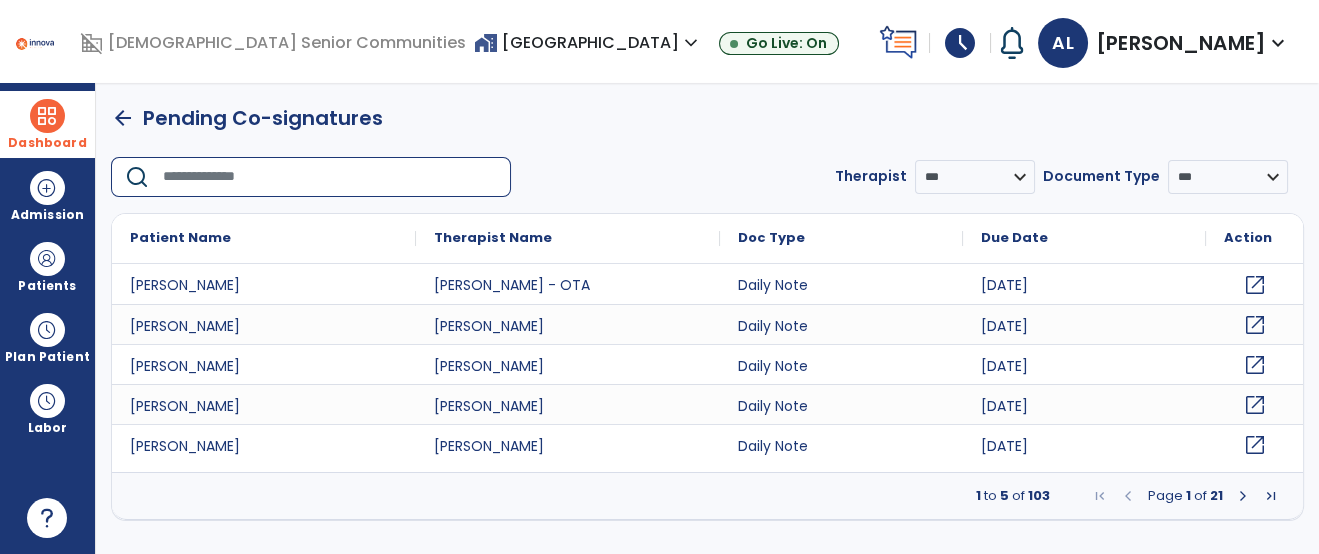 drag, startPoint x: 360, startPoint y: 186, endPoint x: 292, endPoint y: 173, distance: 69.2315 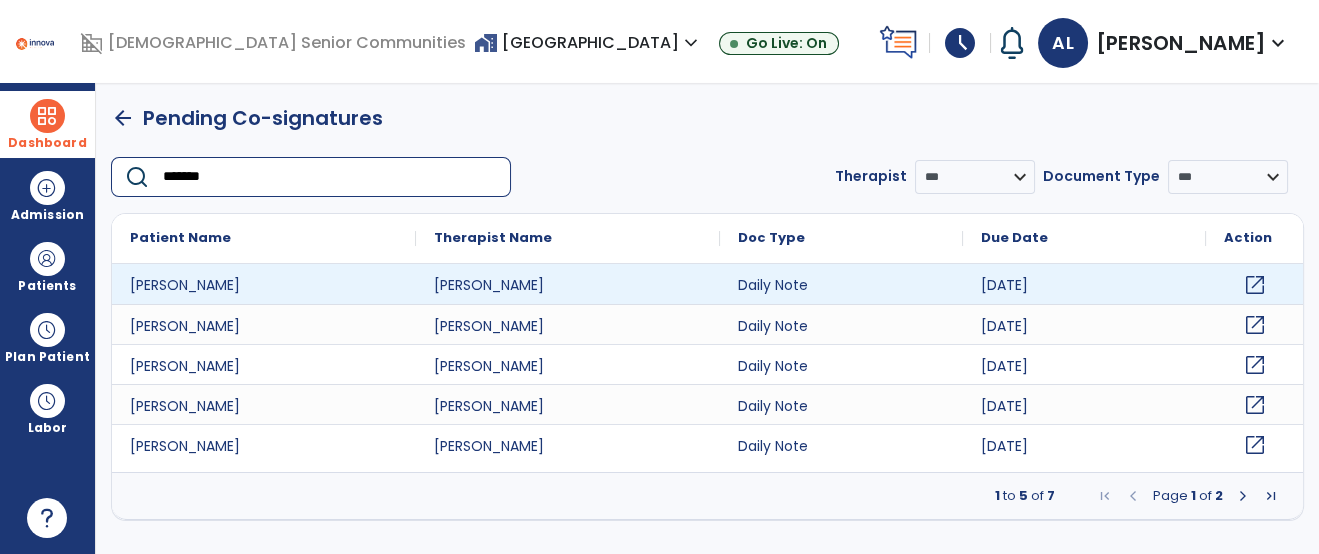 type on "*******" 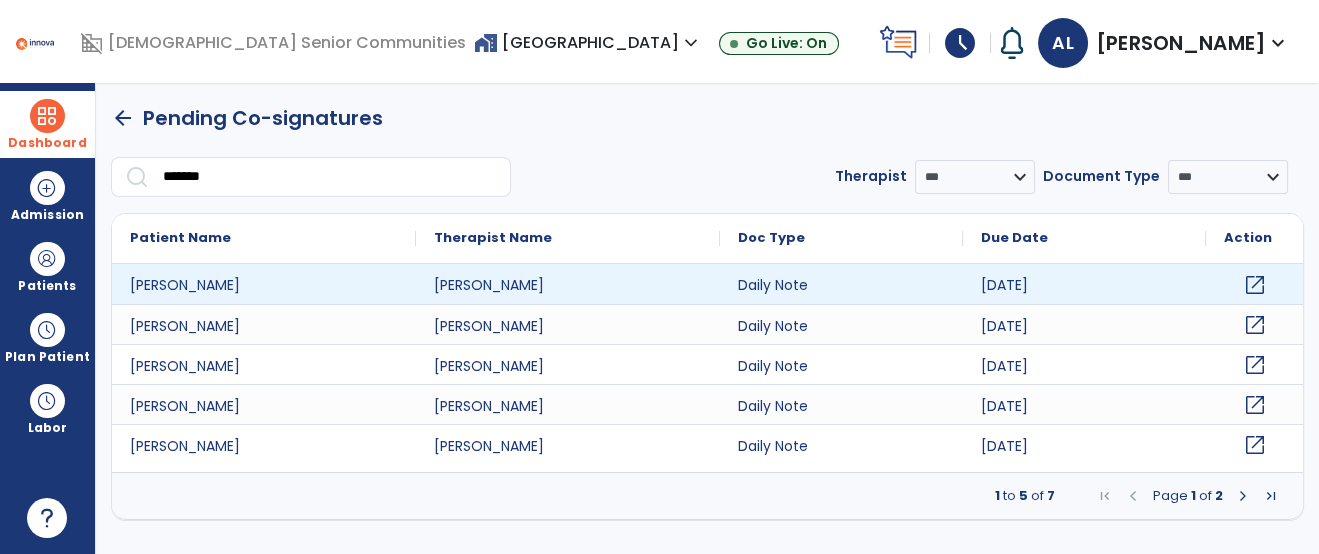 click on "open_in_new" 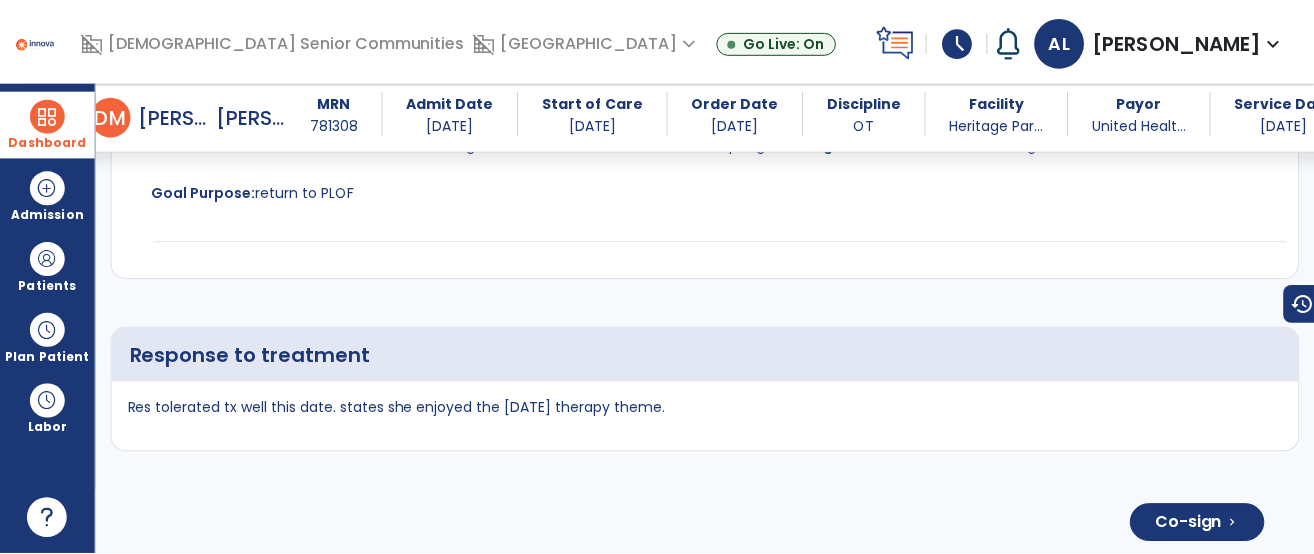 scroll, scrollTop: 4125, scrollLeft: 0, axis: vertical 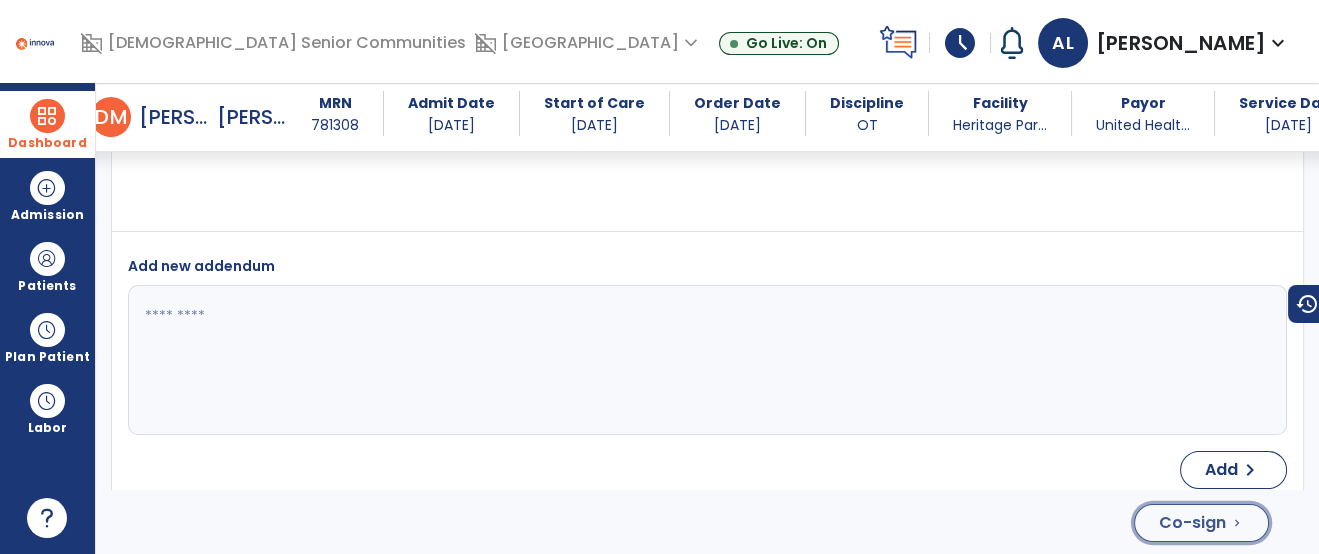 click on "Co-sign" 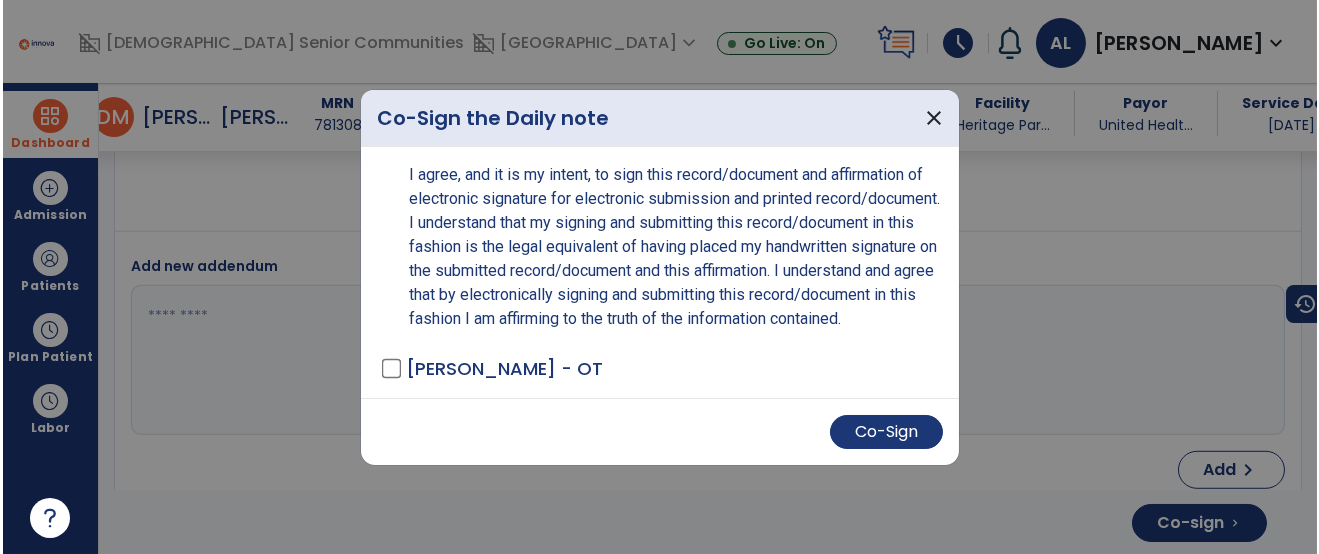 scroll, scrollTop: 4125, scrollLeft: 0, axis: vertical 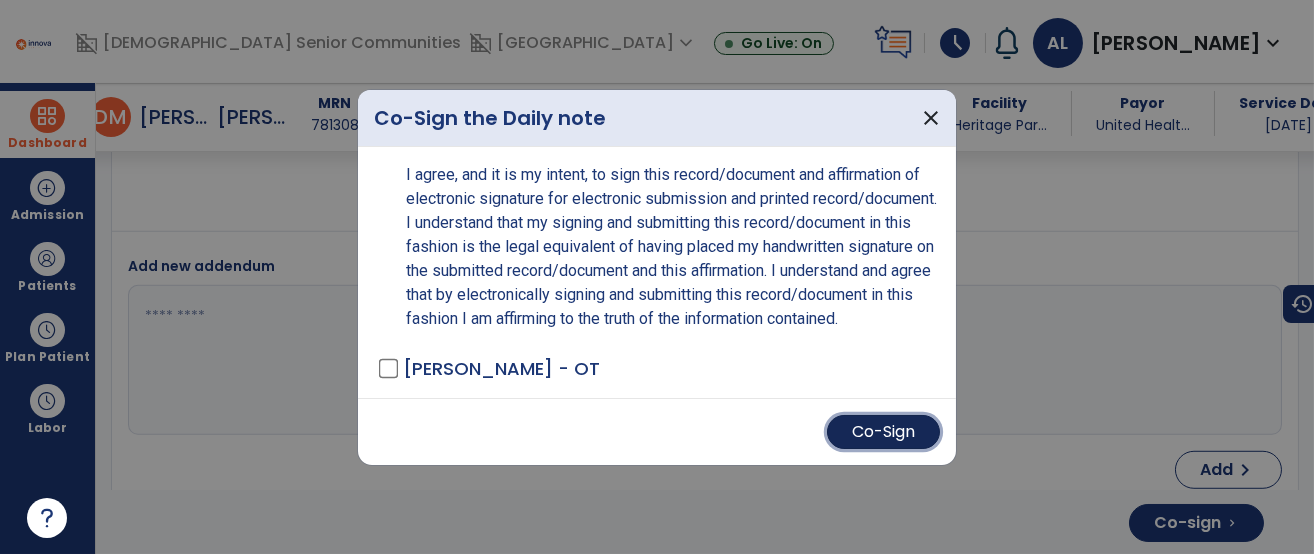 click on "Co-Sign" at bounding box center [883, 432] 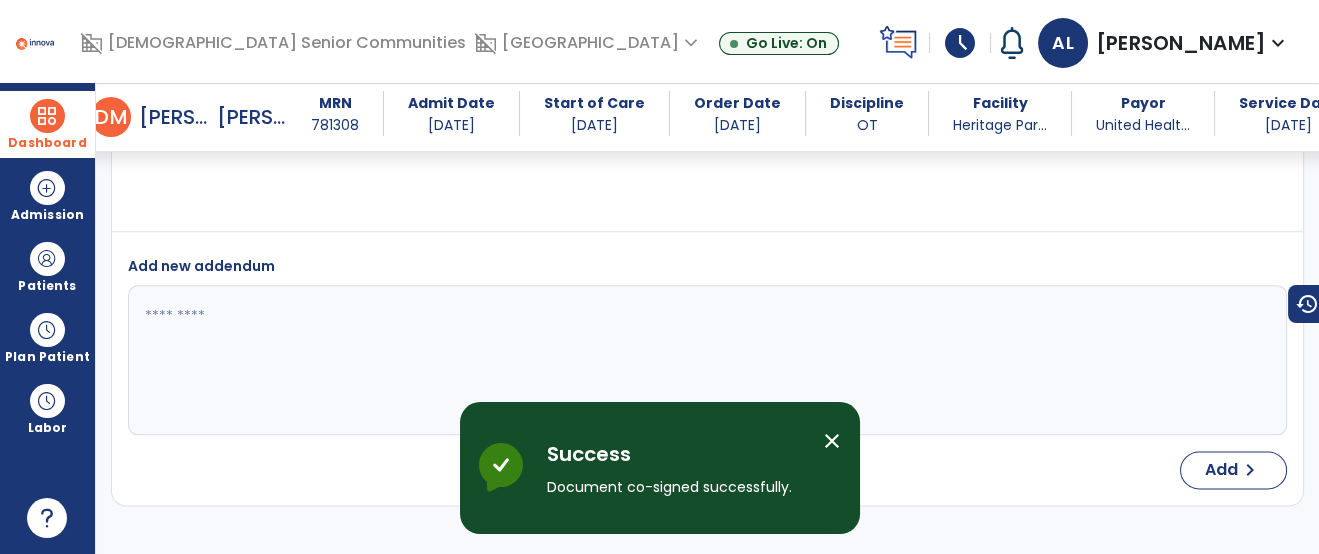 click on "Dashboard" at bounding box center [47, 124] 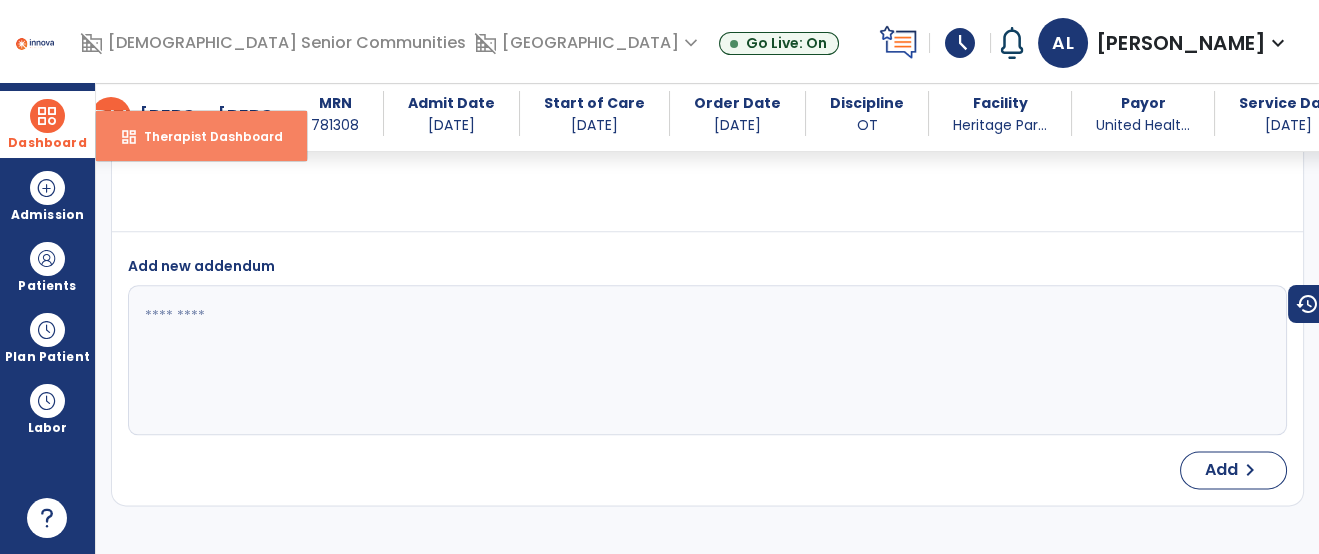 click on "dashboard  Therapist Dashboard" at bounding box center (201, 136) 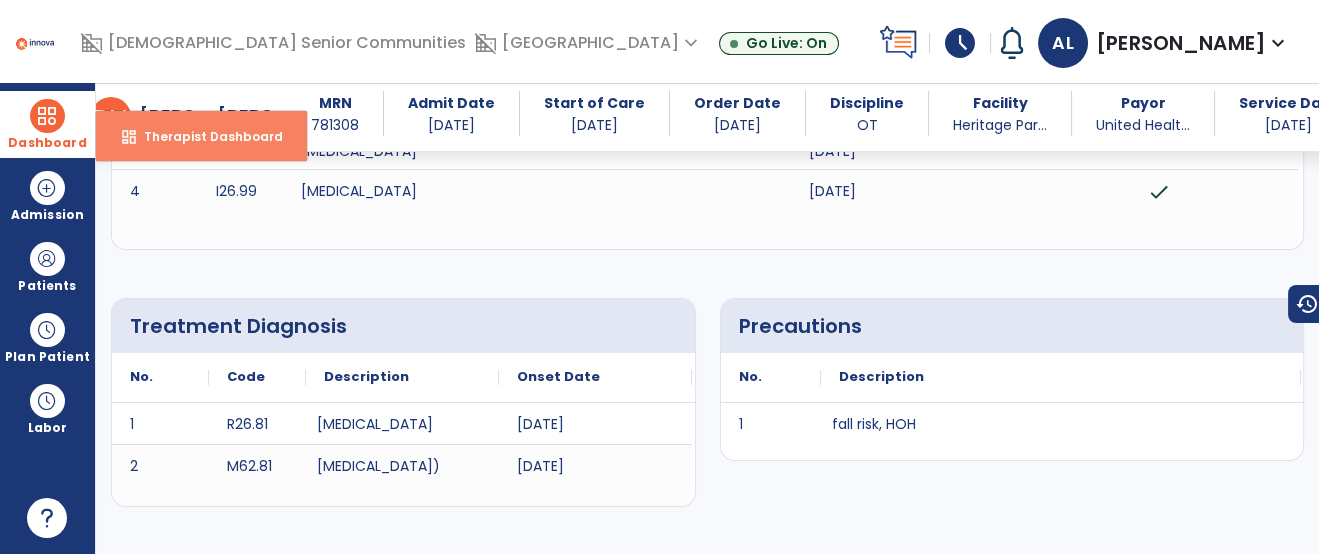 select on "****" 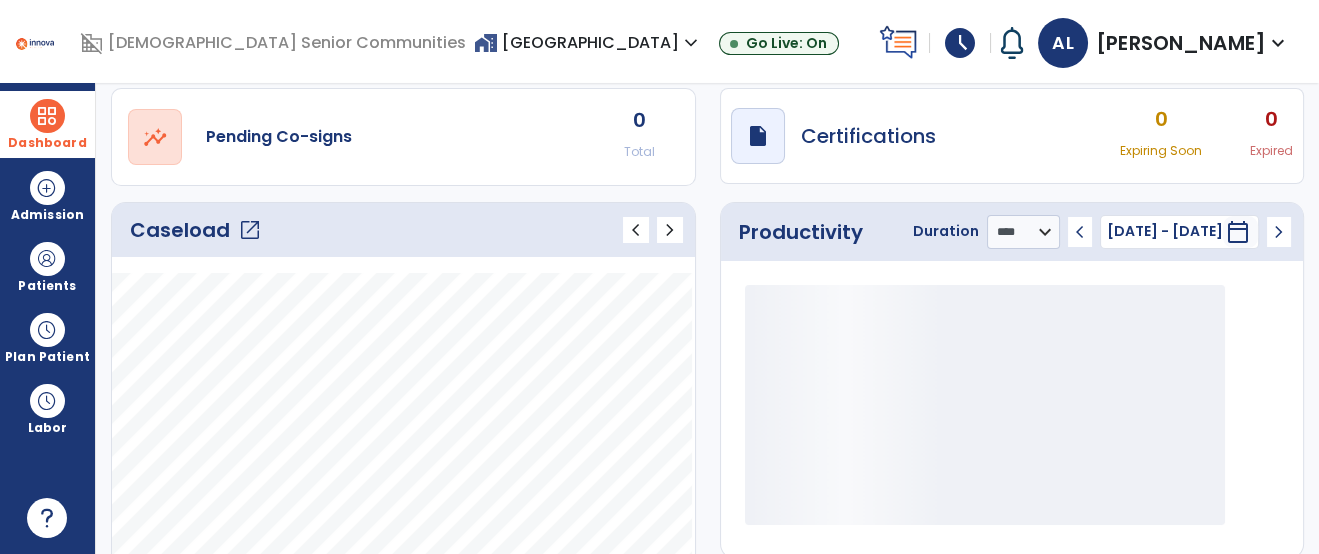 scroll, scrollTop: 113, scrollLeft: 0, axis: vertical 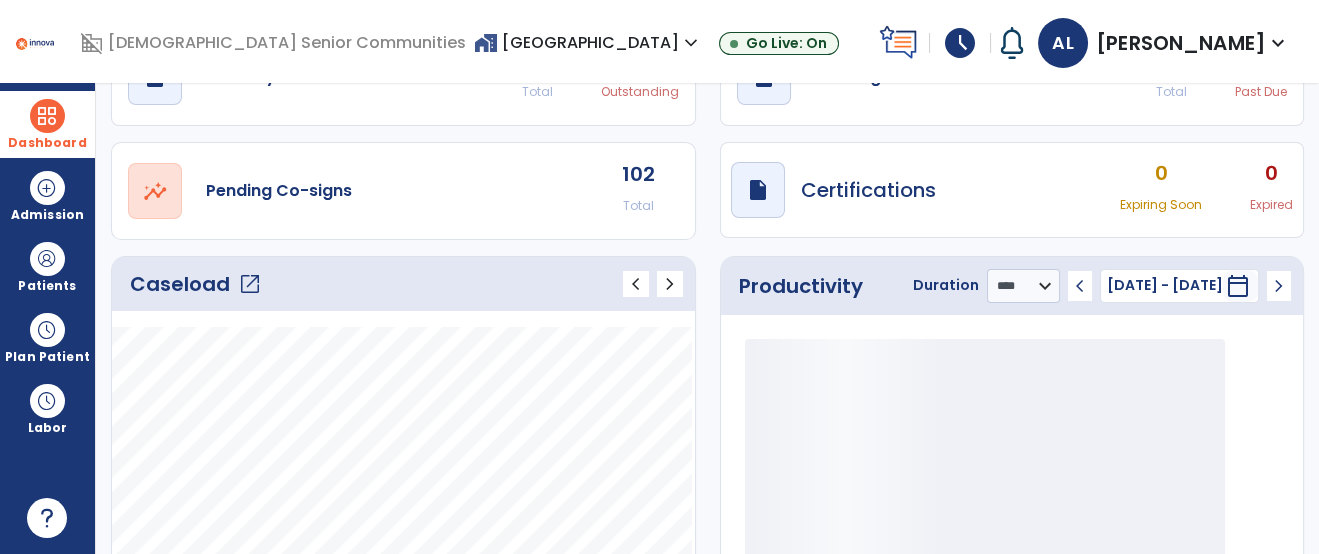 click on "open_in_new  Pending Co-signs 102 Total" 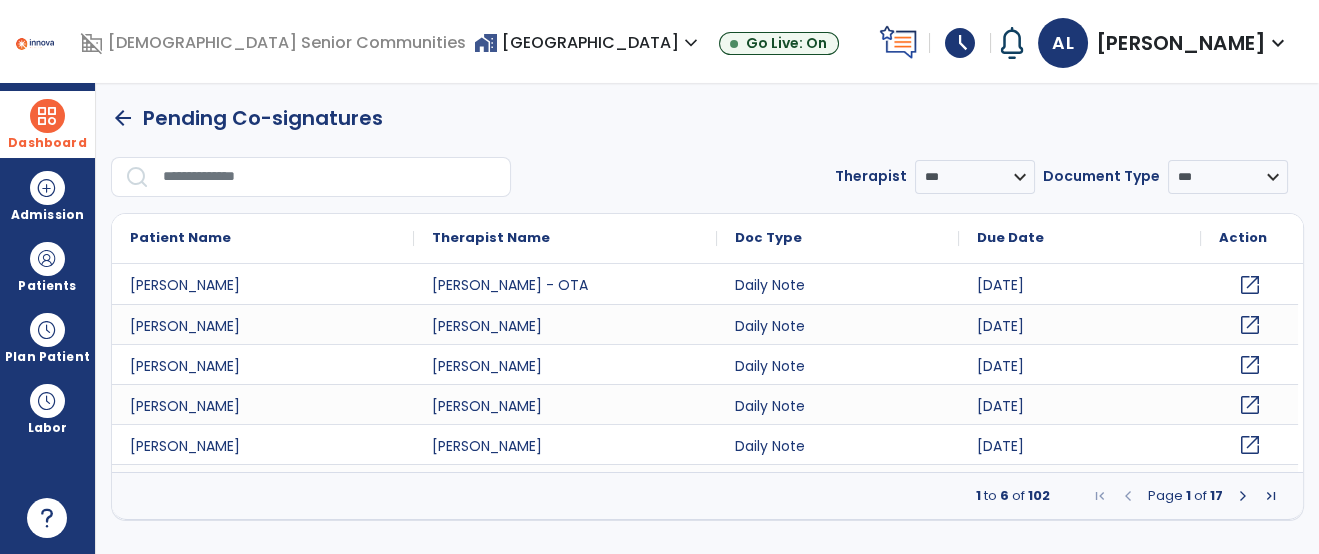 scroll, scrollTop: 0, scrollLeft: 0, axis: both 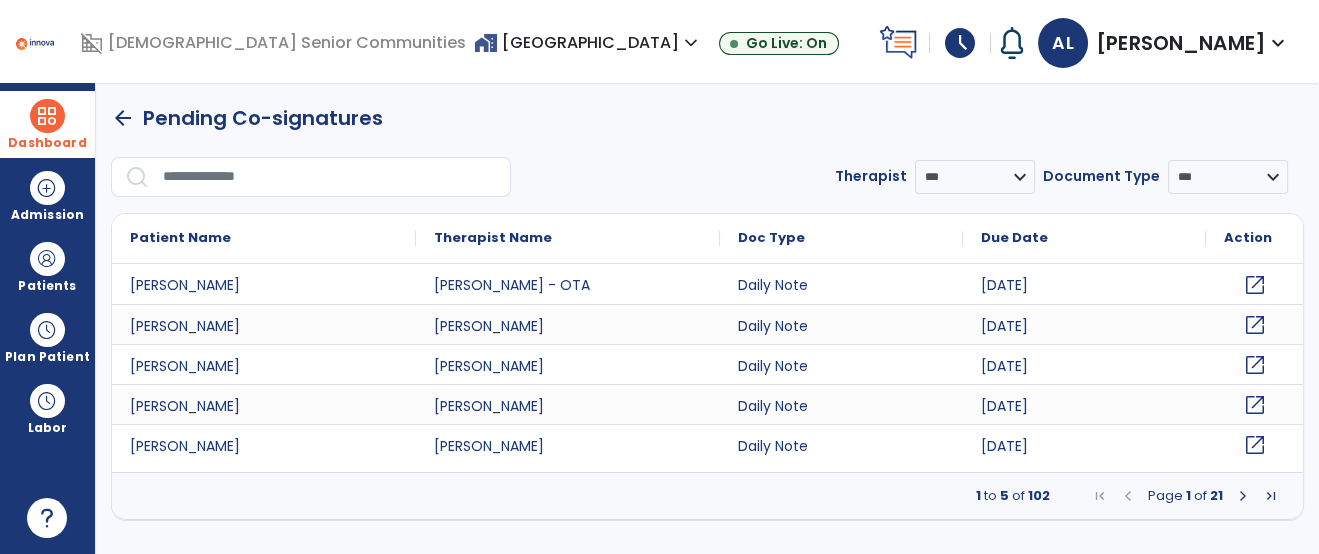 click on "**********" 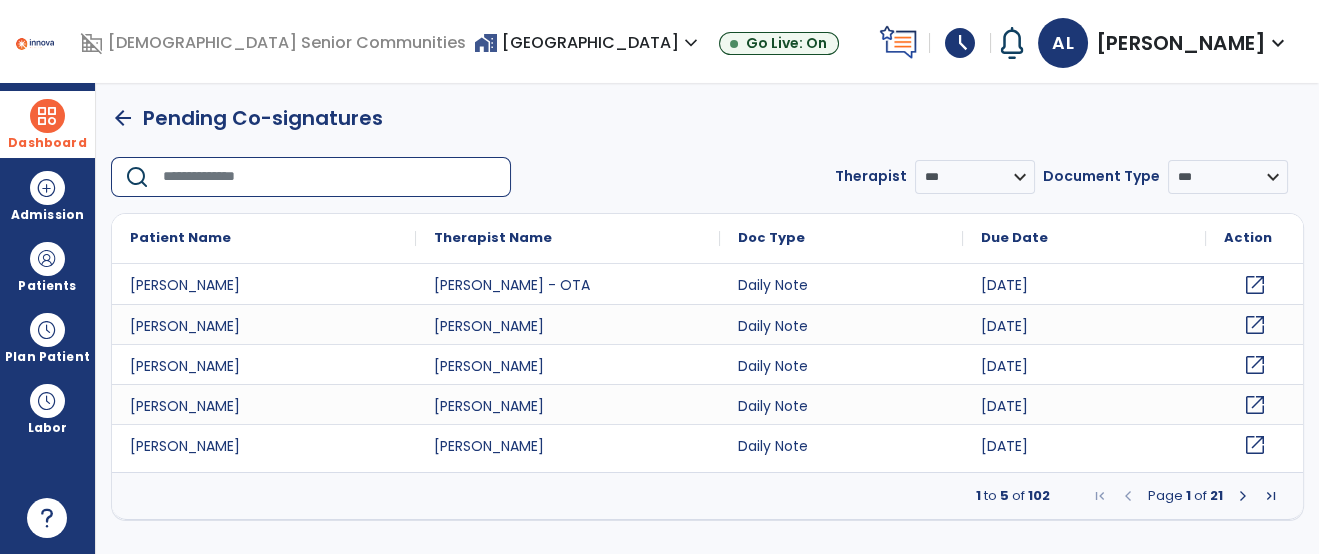 click at bounding box center (330, 177) 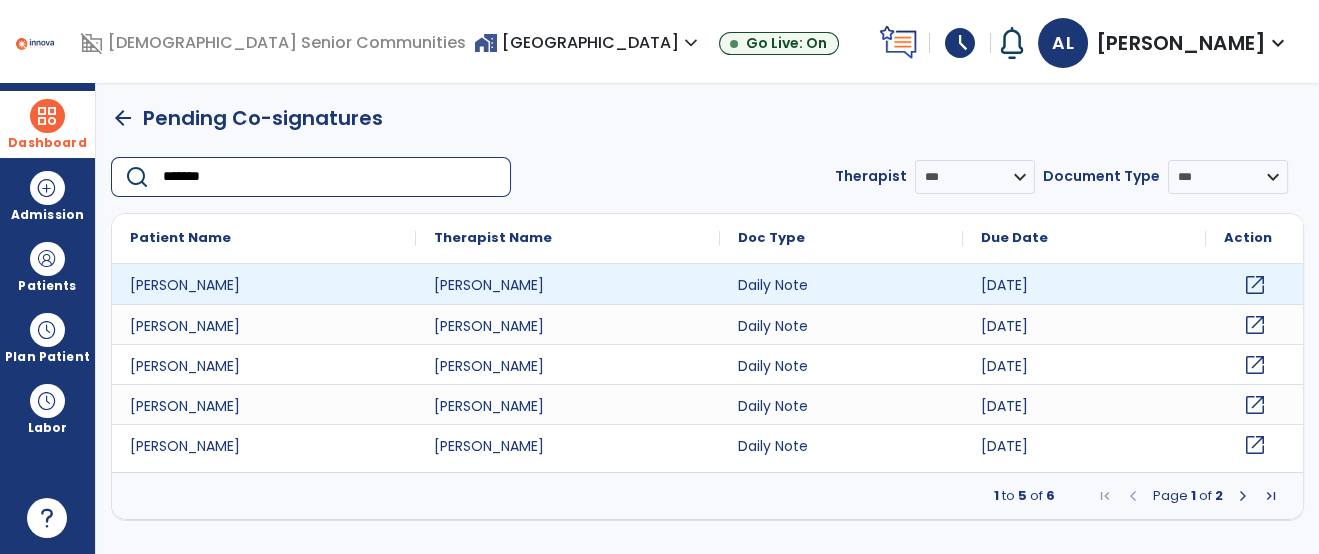 type on "*******" 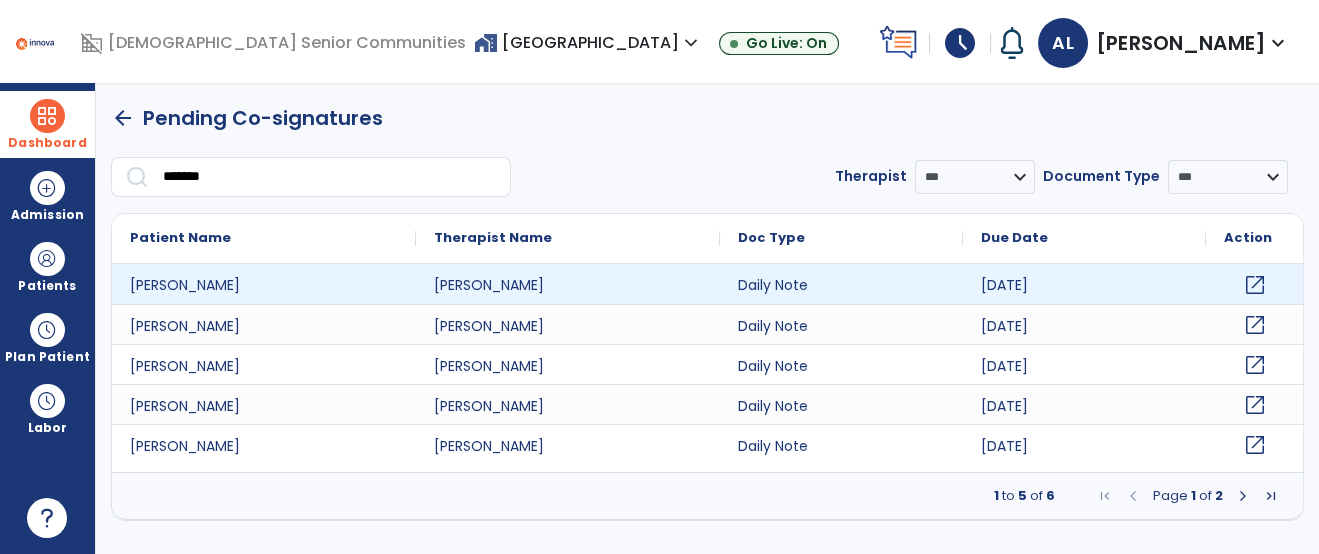 click on "open_in_new" 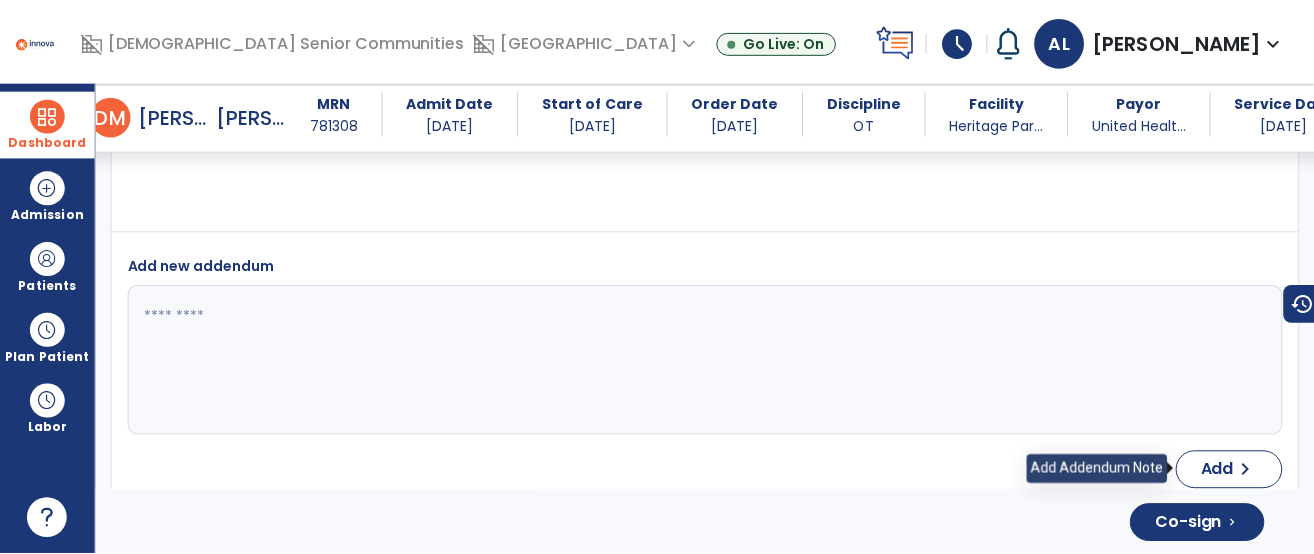scroll, scrollTop: 4250, scrollLeft: 0, axis: vertical 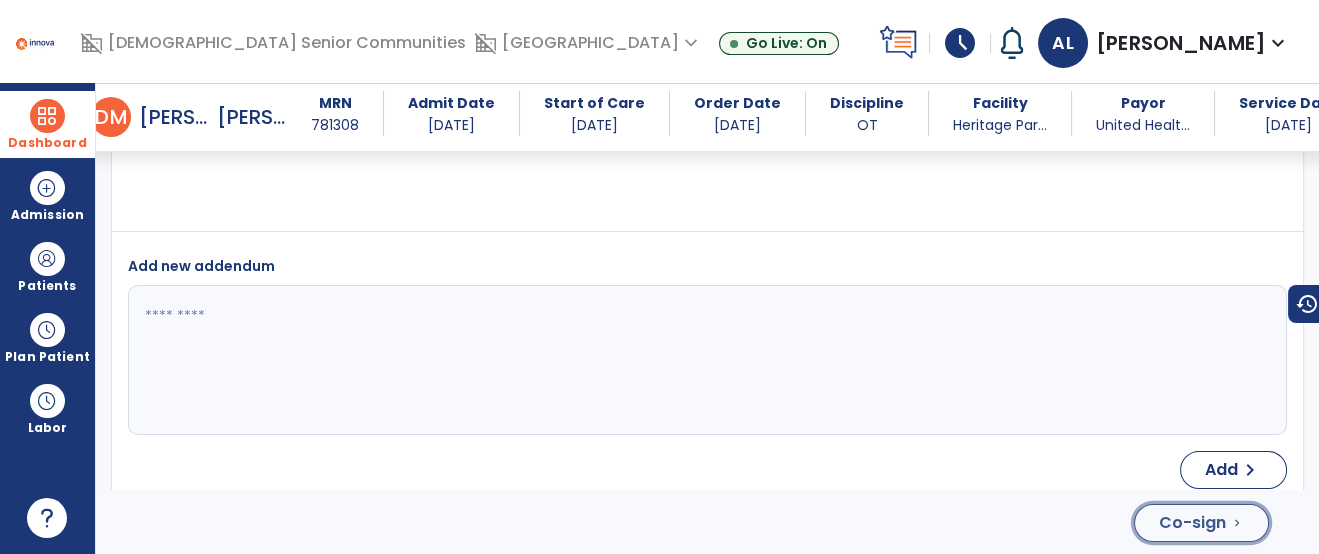 click on "Co-sign" 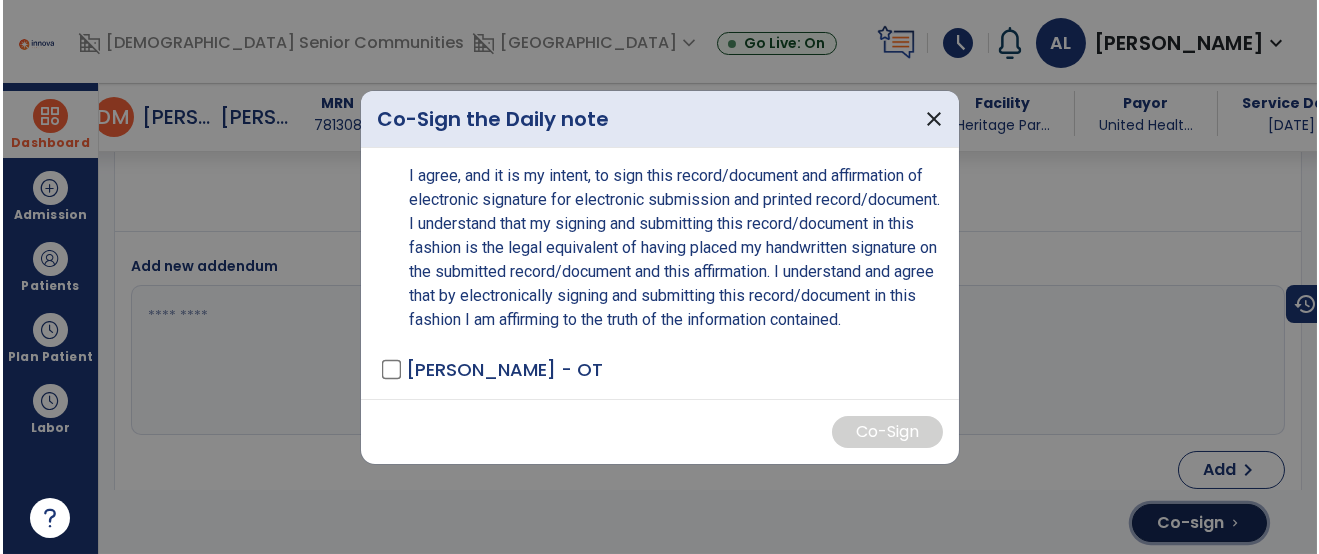 scroll, scrollTop: 4250, scrollLeft: 0, axis: vertical 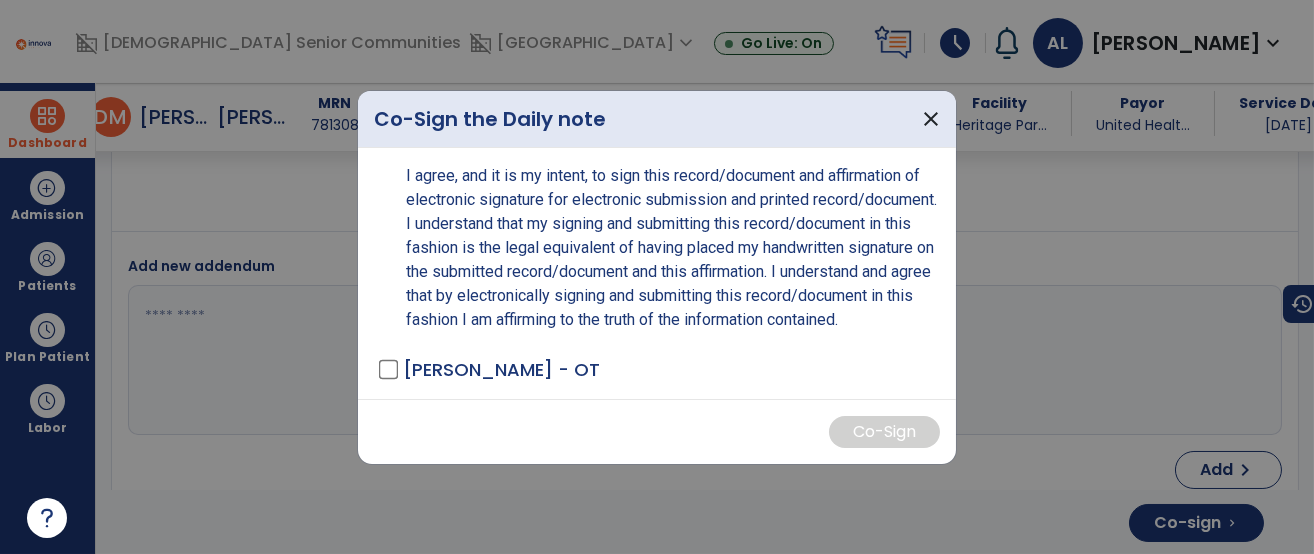 click on "I agree, and it is my intent, to sign this record/document and affirmation of electronic signature for electronic submission and printed record/document. I understand that my signing and submitting this record/document in this fashion is the legal equivalent of having placed my handwritten signature on the submitted record/document and this affirmation. I understand and agree that by electronically signing and submitting this record/document in this fashion I am affirming to the truth of the information contained.  [PERSON_NAME]  - OT" at bounding box center [657, 273] 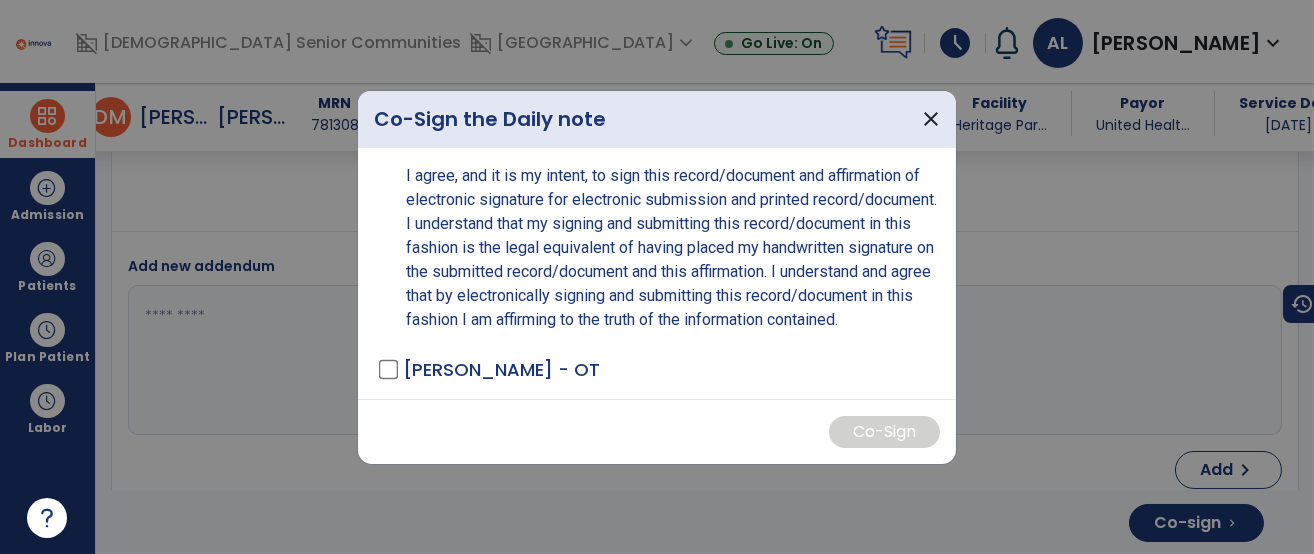 click on "I agree, and it is my intent, to sign this record/document and affirmation of electronic signature for electronic submission and printed record/document. I understand that my signing and submitting this record/document in this fashion is the legal equivalent of having placed my handwritten signature on the submitted record/document and this affirmation. I understand and agree that by electronically signing and submitting this record/document in this fashion I am affirming to the truth of the information contained.  [PERSON_NAME]  - OT" at bounding box center (657, 273) 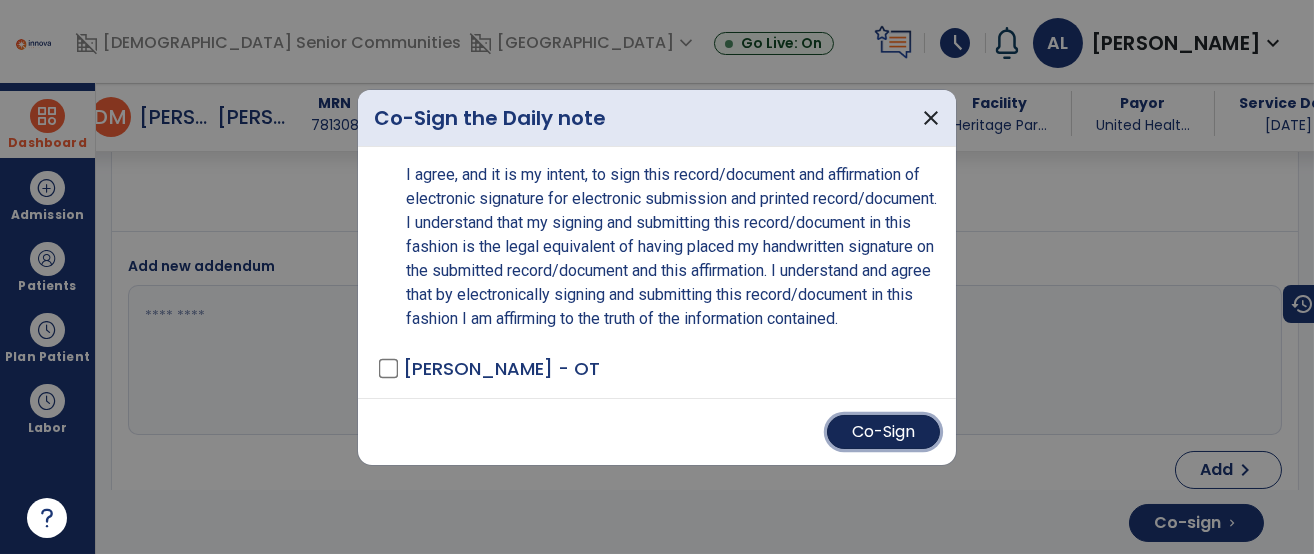 click on "Co-Sign" at bounding box center (883, 432) 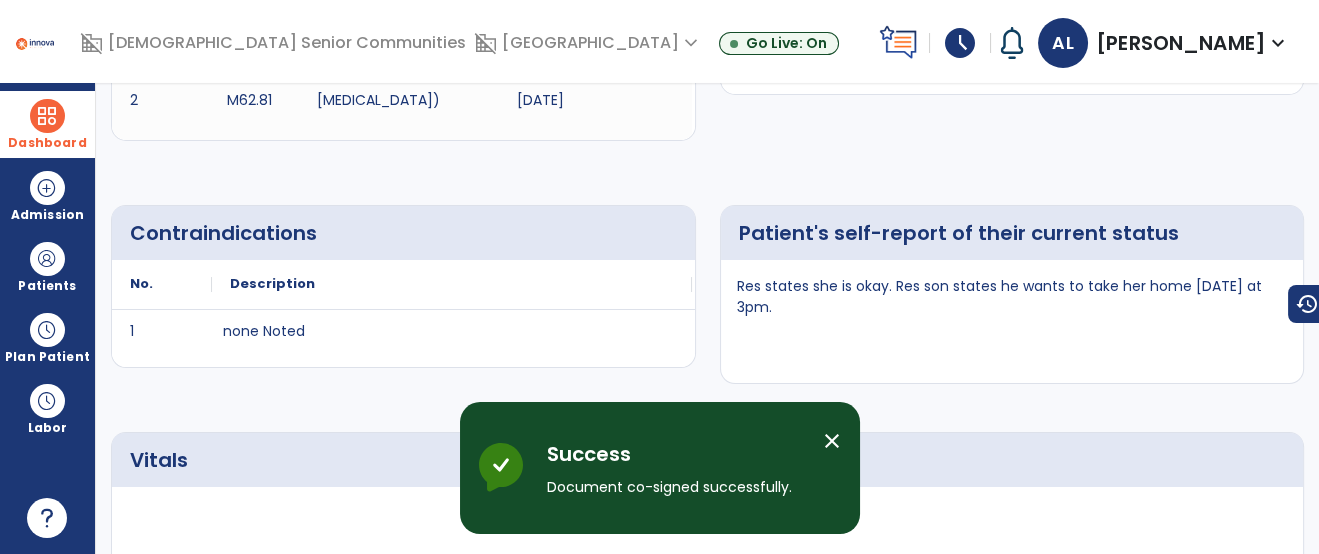 scroll, scrollTop: 0, scrollLeft: 0, axis: both 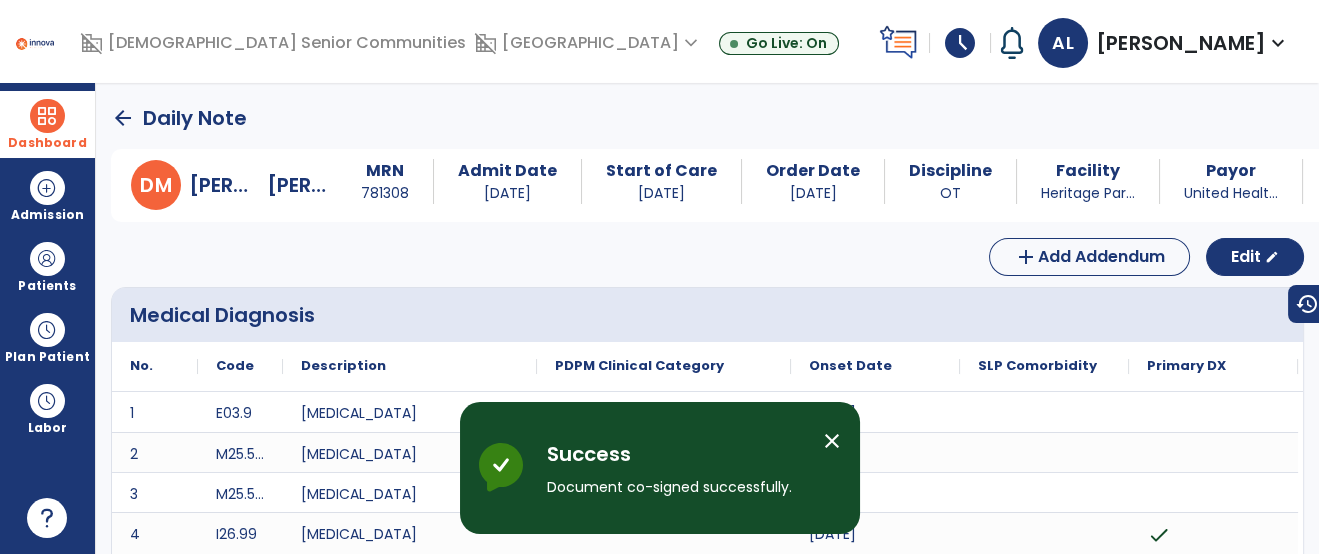 click on "arrow_back" 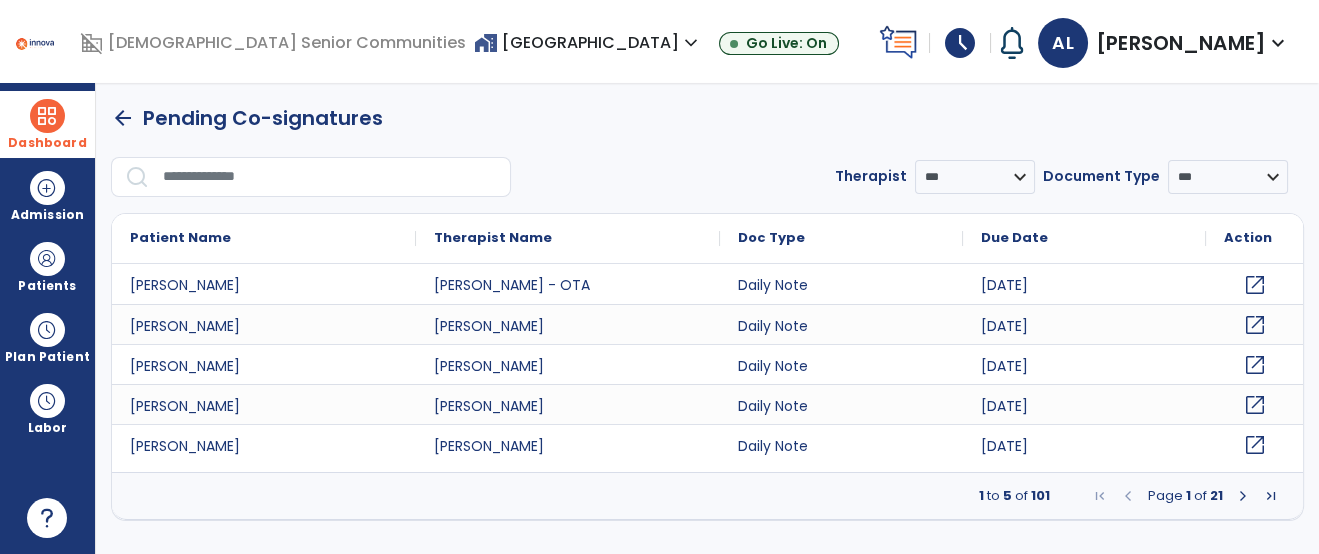 click on "**********" 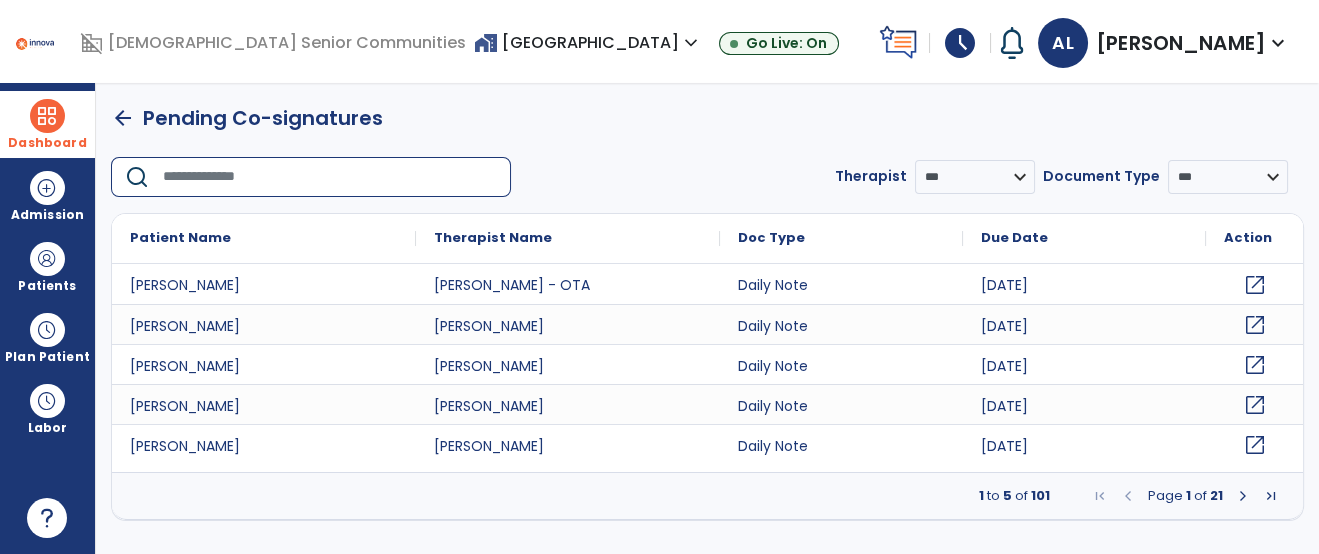 click at bounding box center (330, 177) 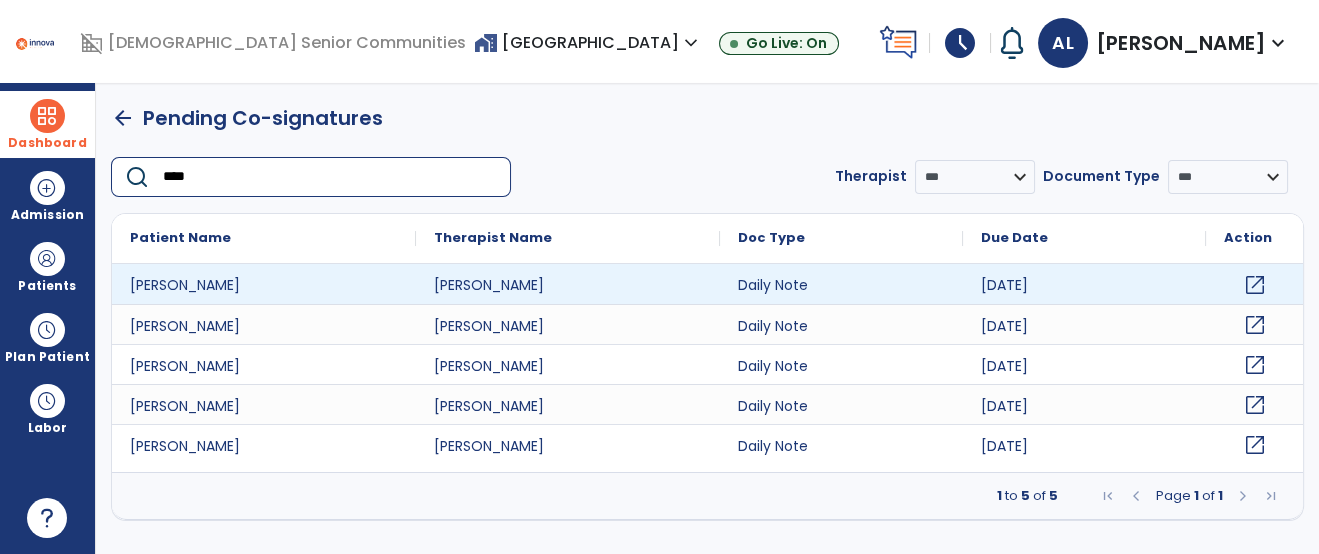 type on "****" 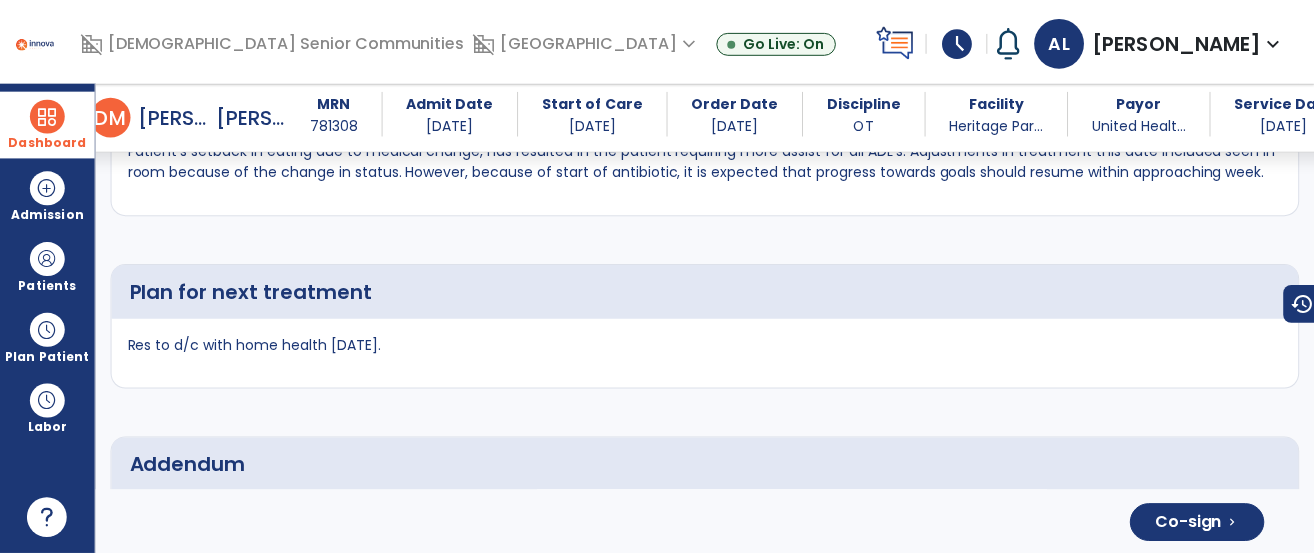 scroll, scrollTop: 3832, scrollLeft: 0, axis: vertical 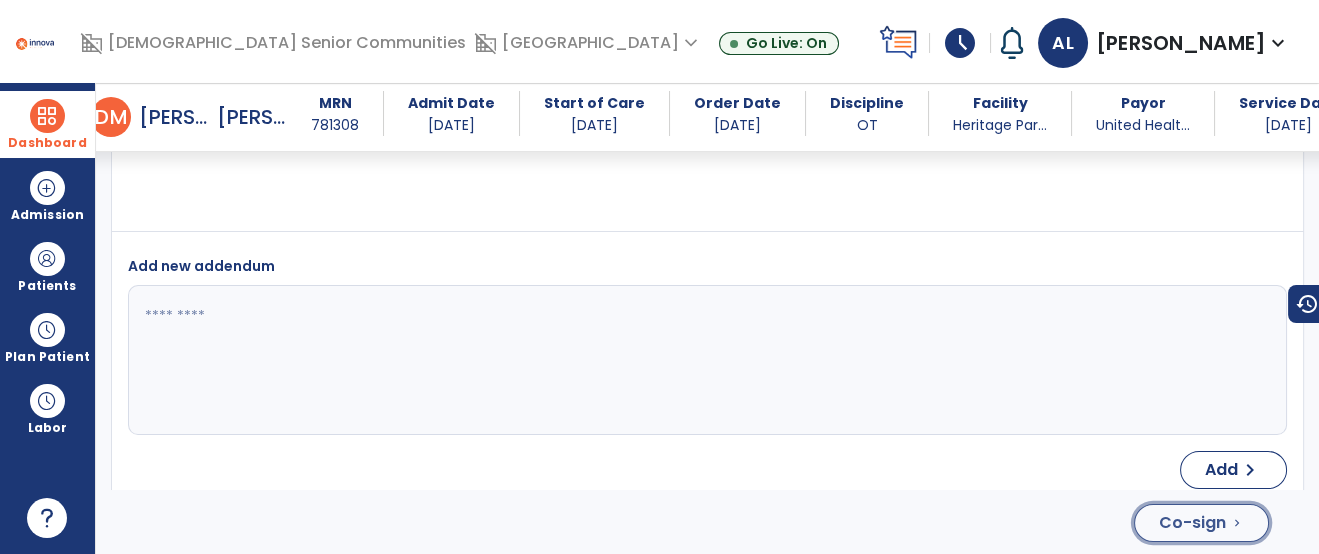 click on "Co-sign  chevron_right" 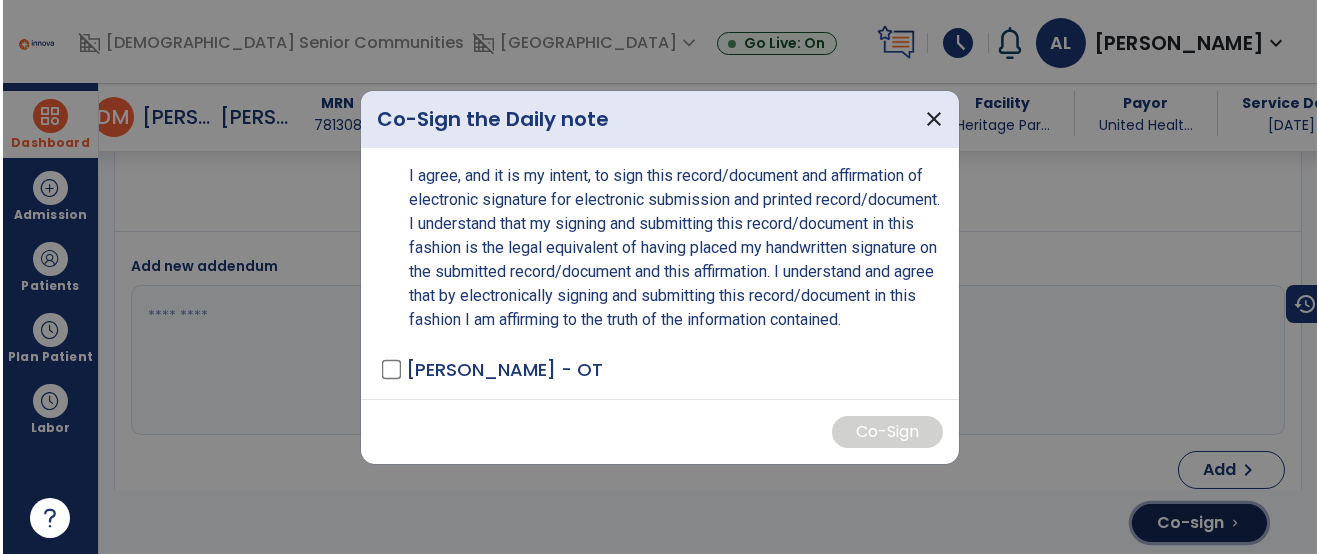 scroll, scrollTop: 3832, scrollLeft: 0, axis: vertical 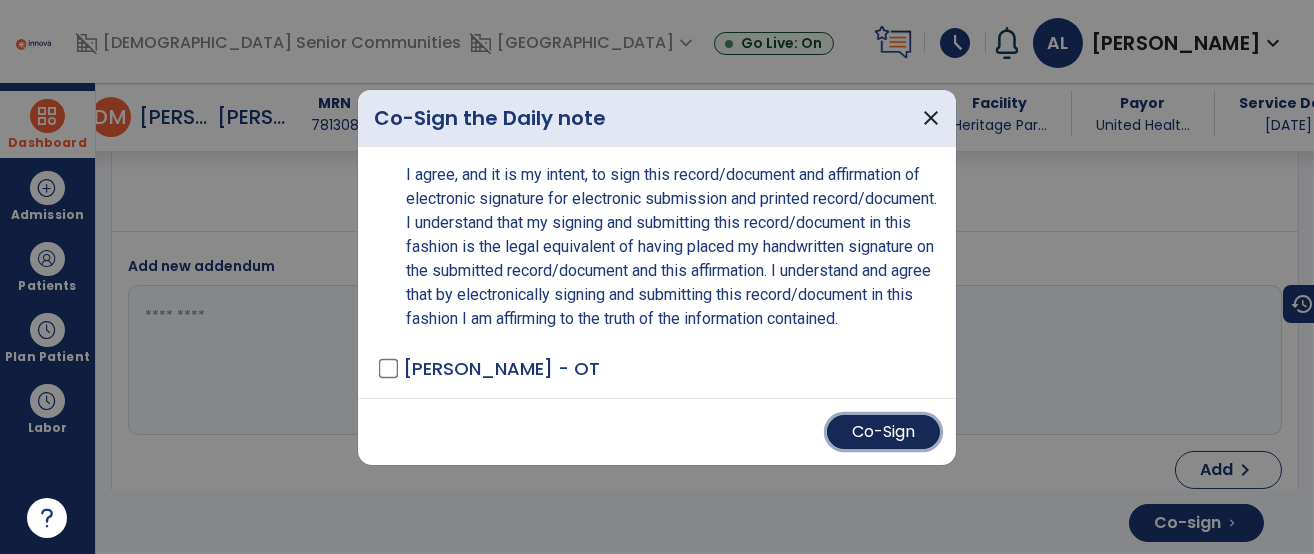 click on "Co-Sign" at bounding box center (883, 432) 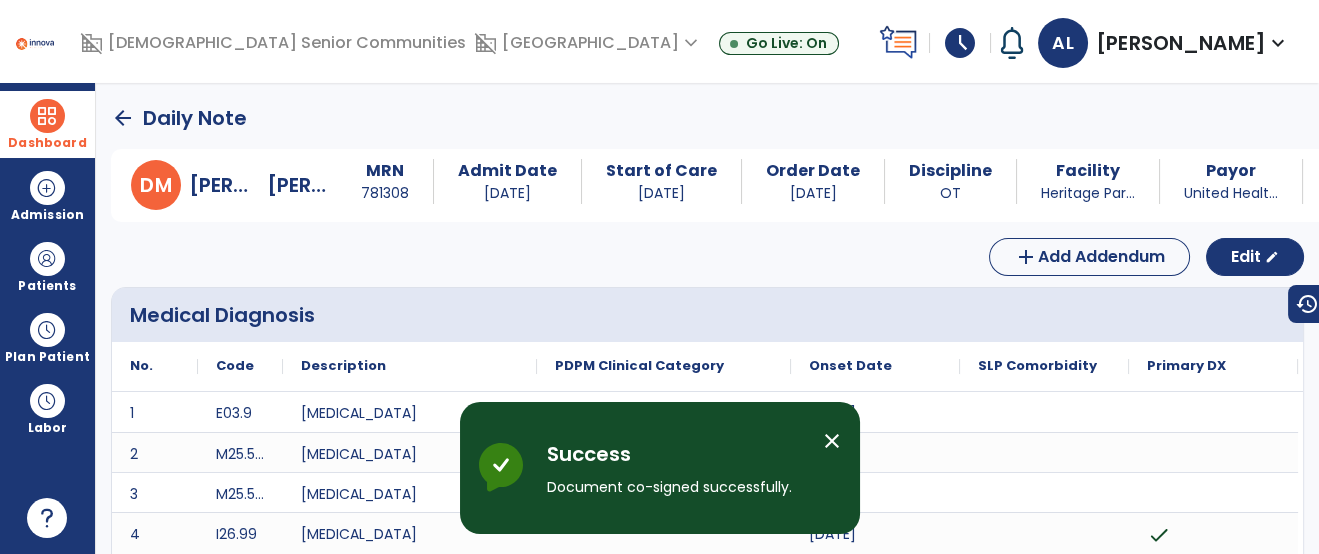 scroll, scrollTop: 0, scrollLeft: 0, axis: both 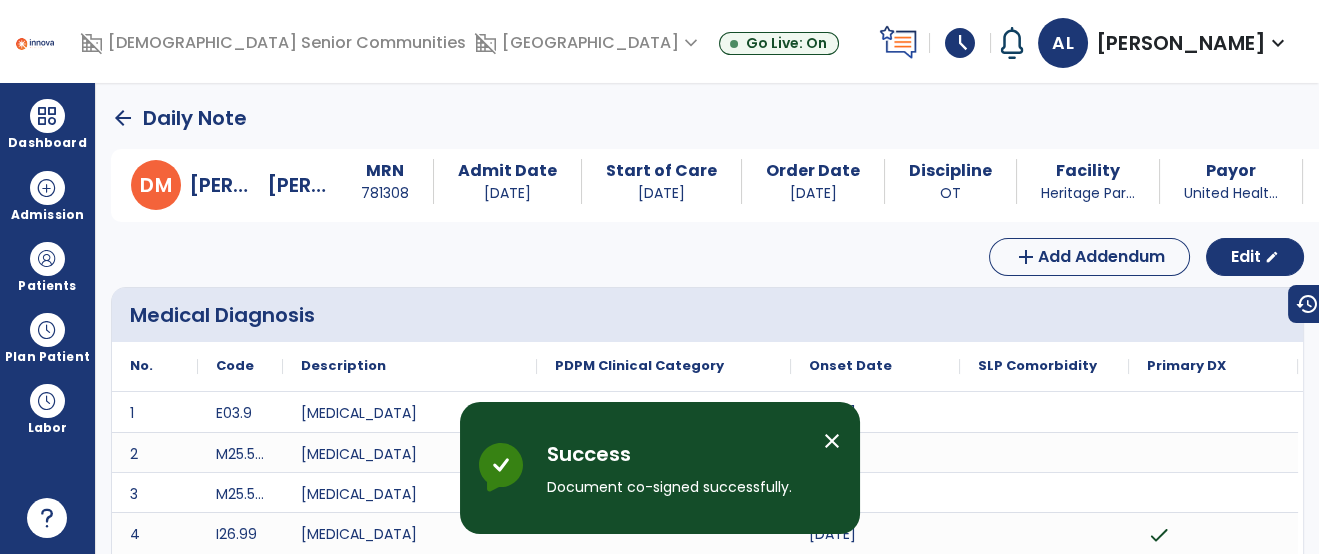 click on "arrow_back" 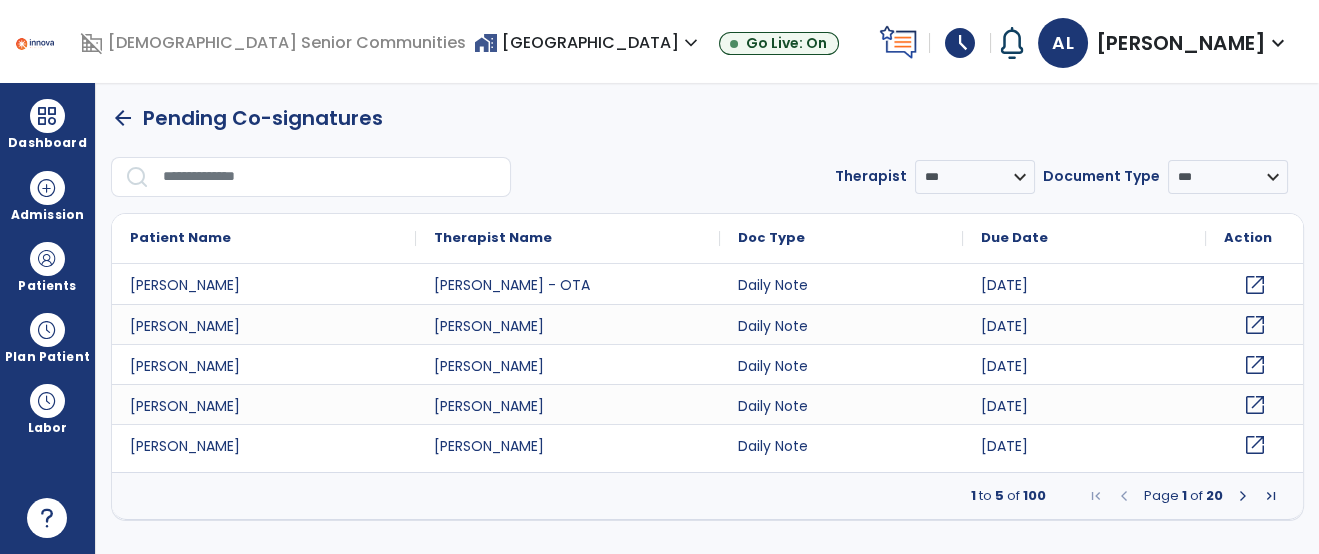 click at bounding box center [330, 177] 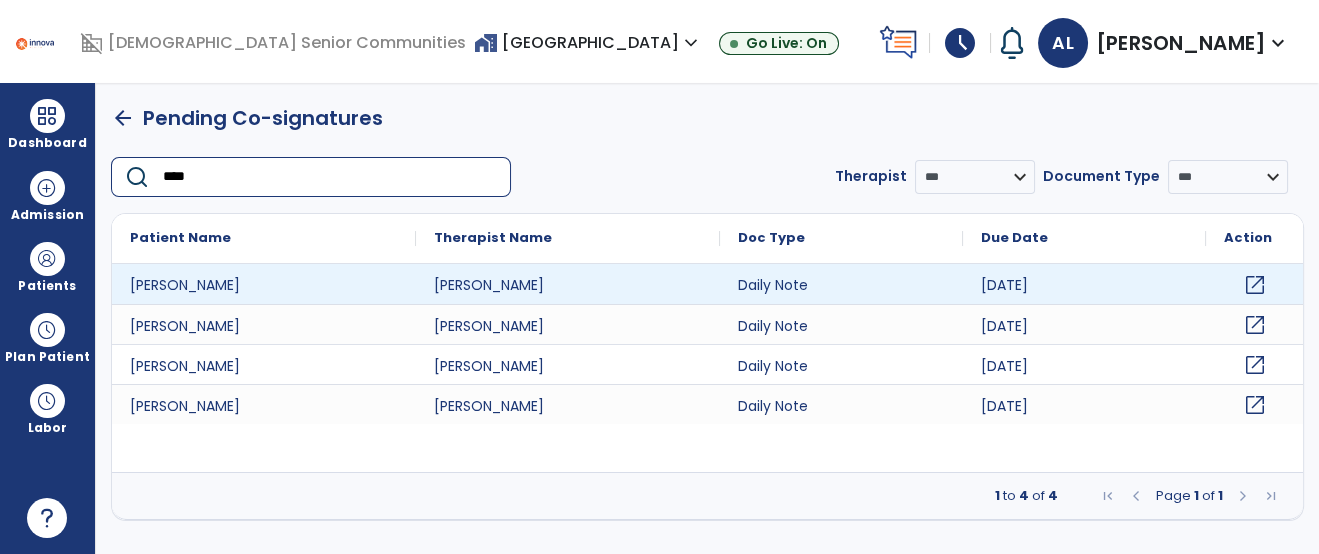type on "****" 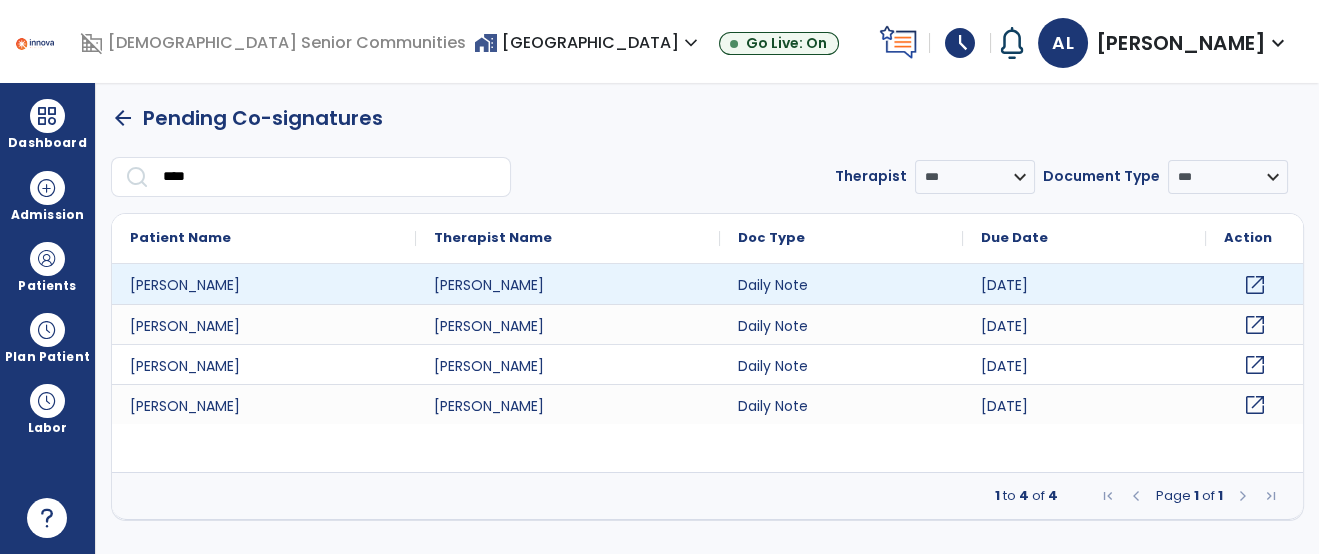 click on "open_in_new" 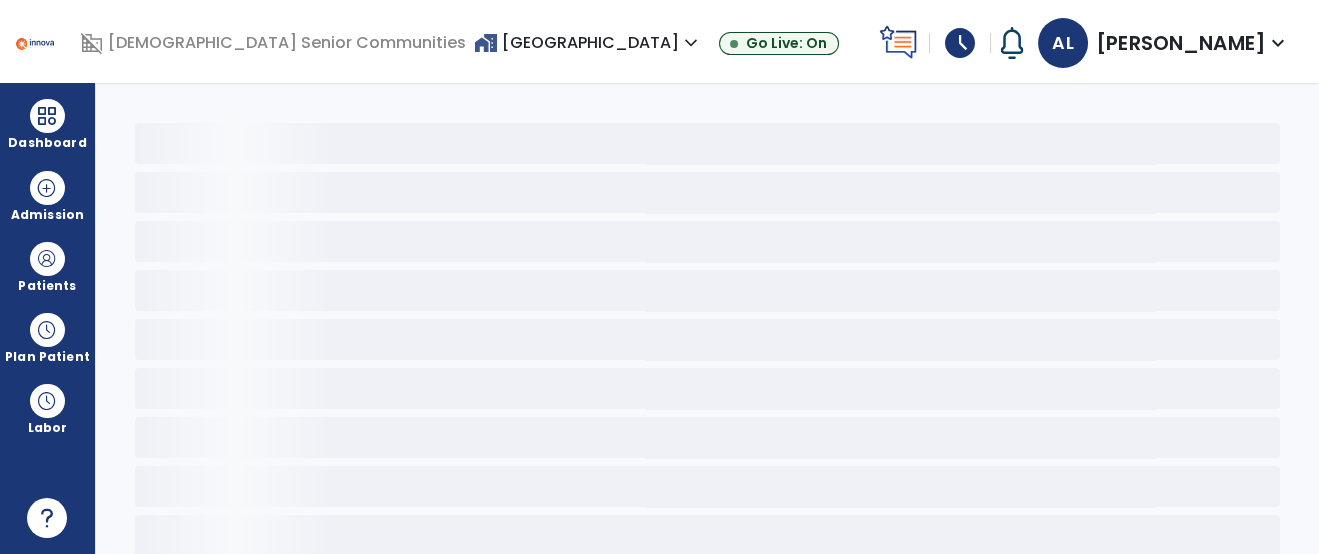 scroll, scrollTop: 0, scrollLeft: 0, axis: both 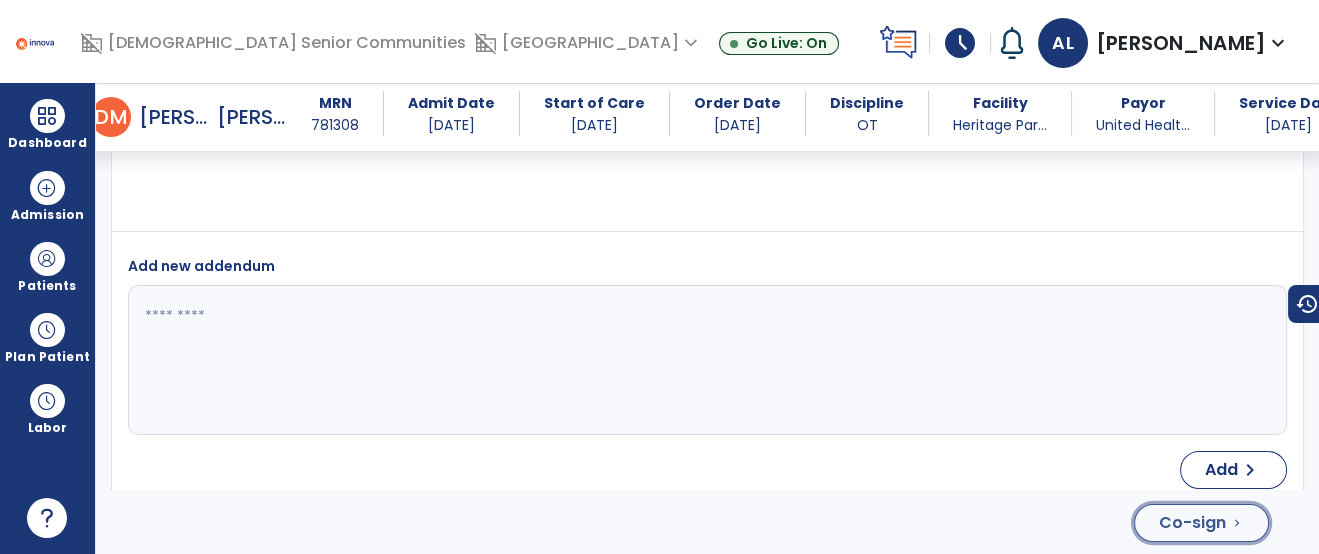 click on "Co-sign" 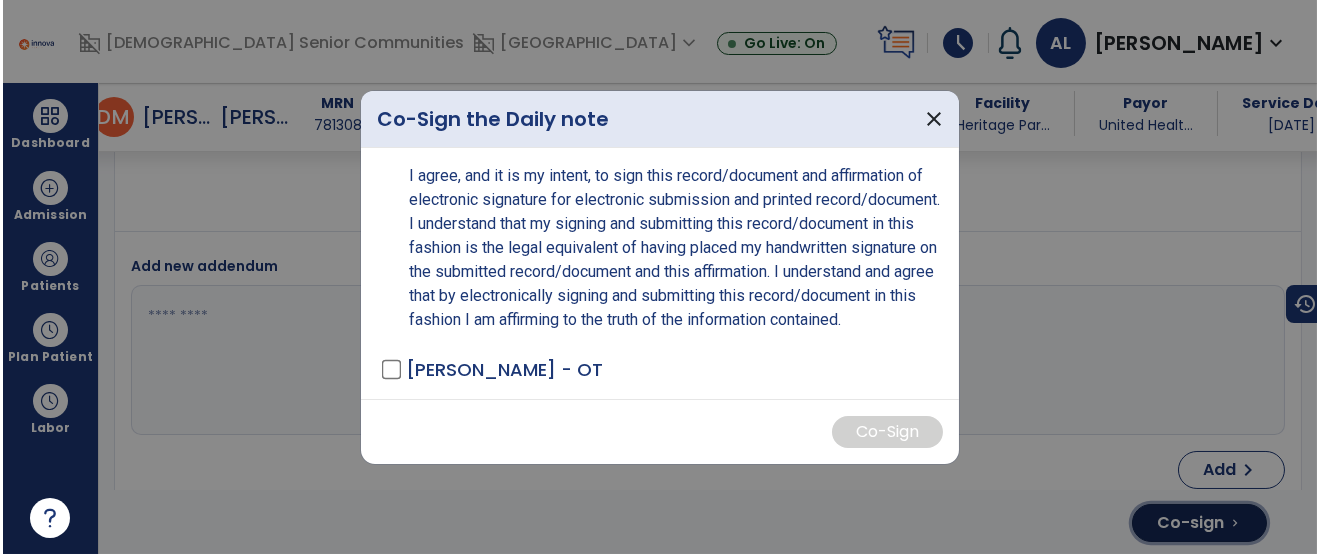 scroll, scrollTop: 4497, scrollLeft: 0, axis: vertical 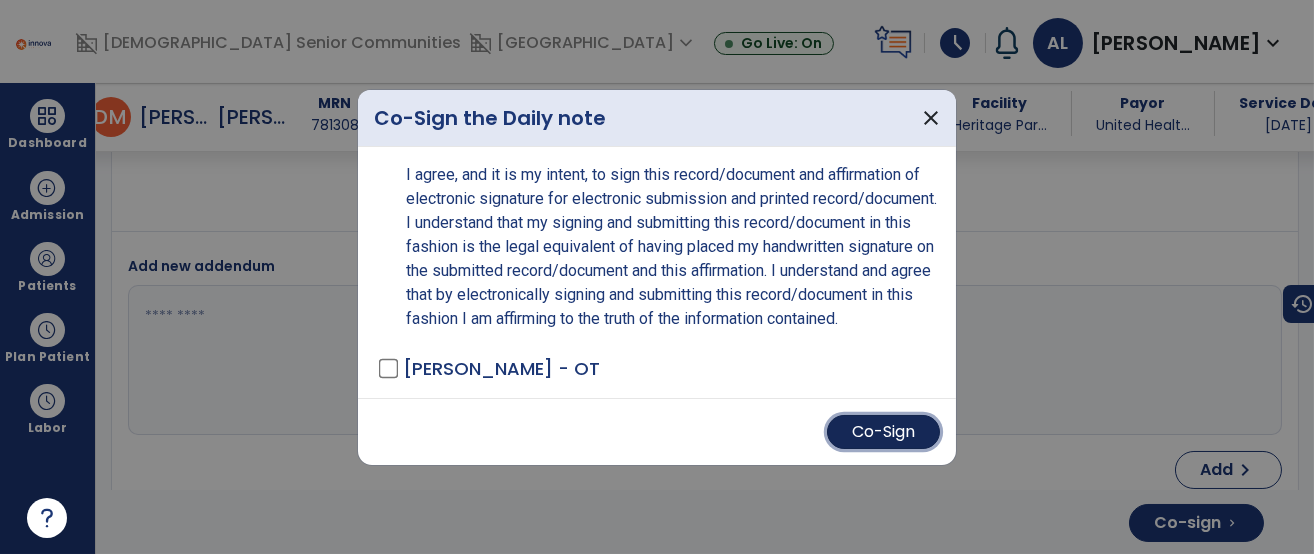 click on "Co-Sign" at bounding box center [883, 432] 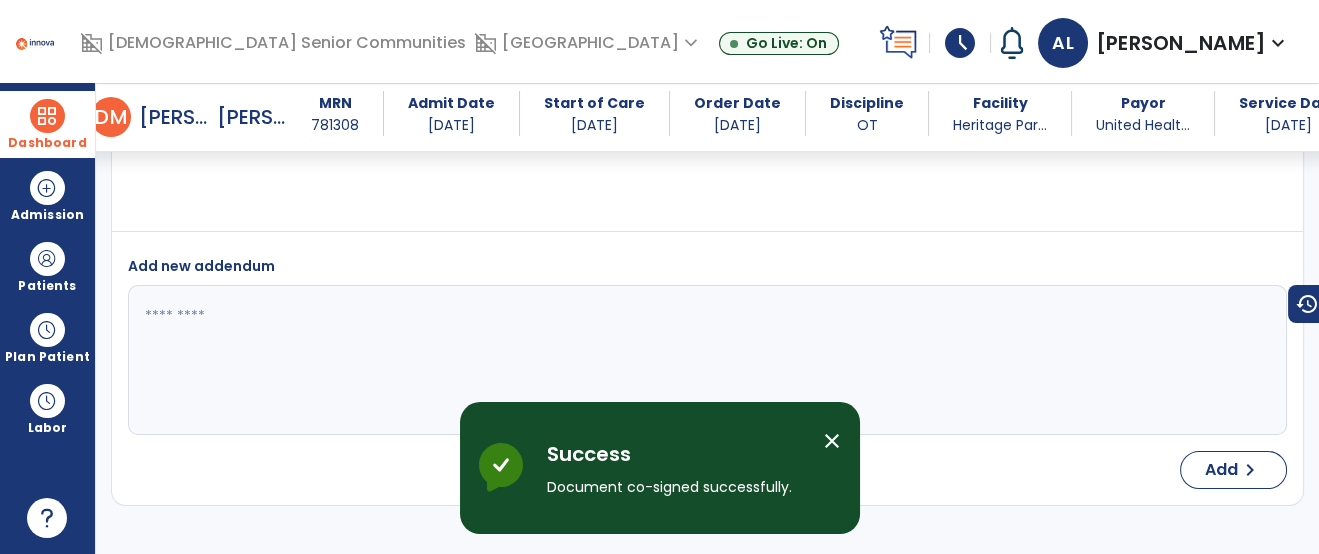 click at bounding box center (47, 116) 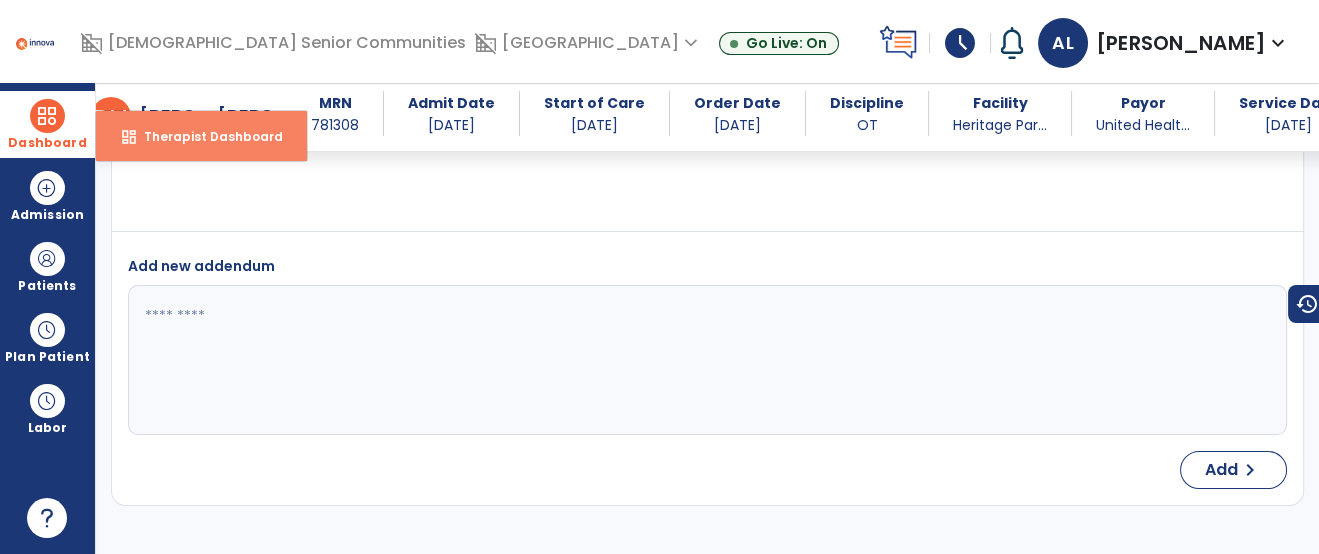 click on "dashboard  Therapist Dashboard" at bounding box center (201, 136) 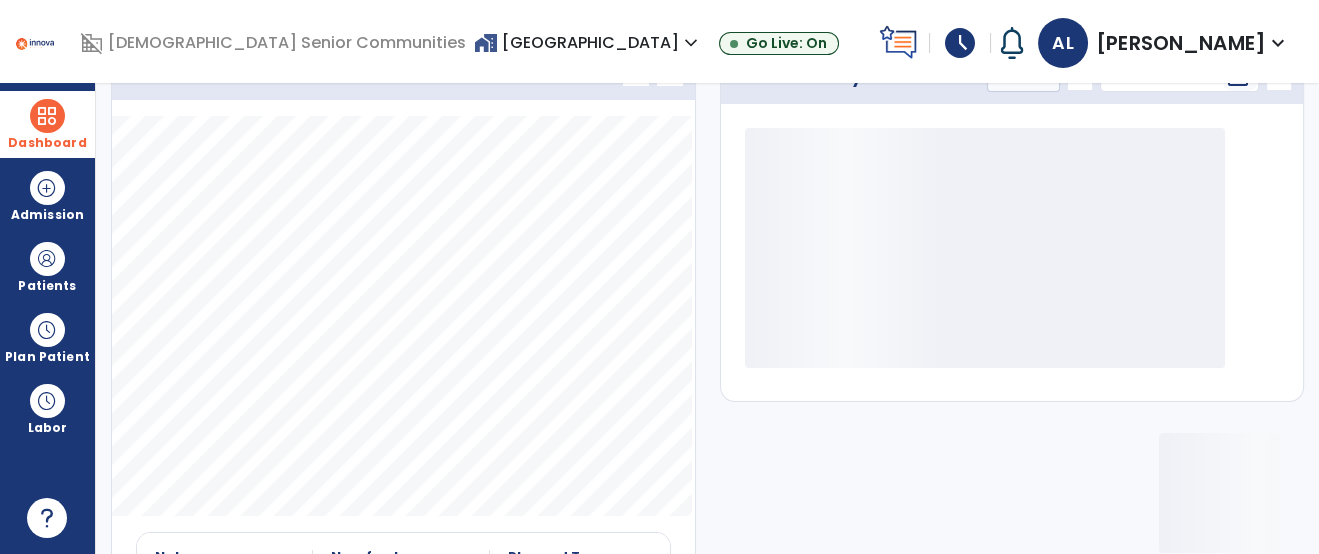 scroll, scrollTop: 0, scrollLeft: 0, axis: both 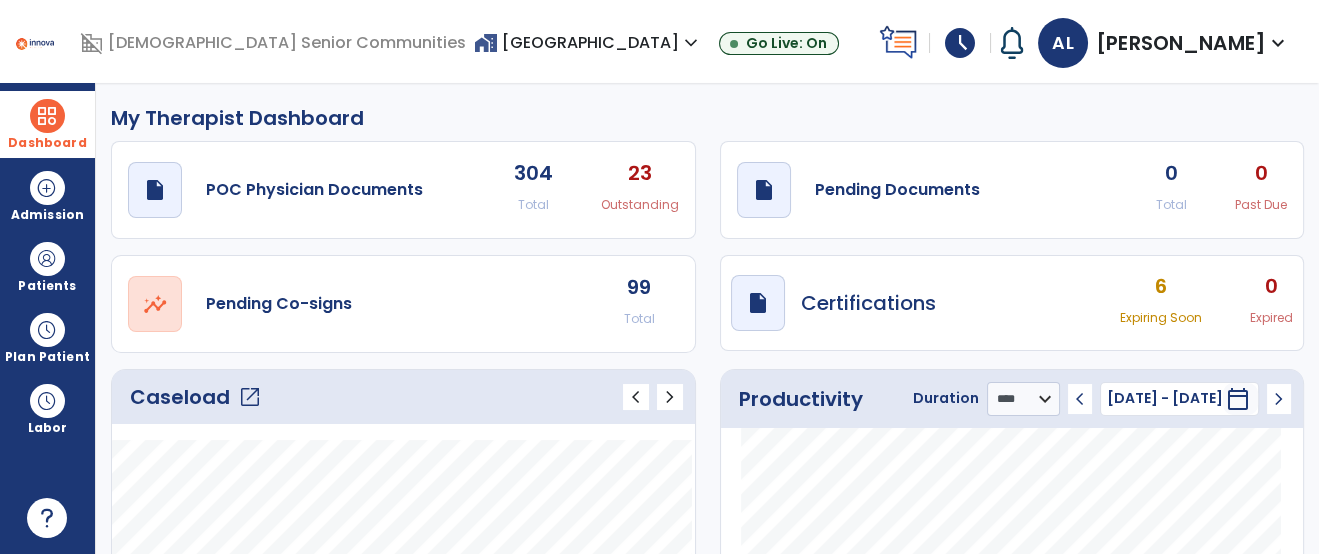 click on "open_in_new  Pending Co-signs 99 Total" 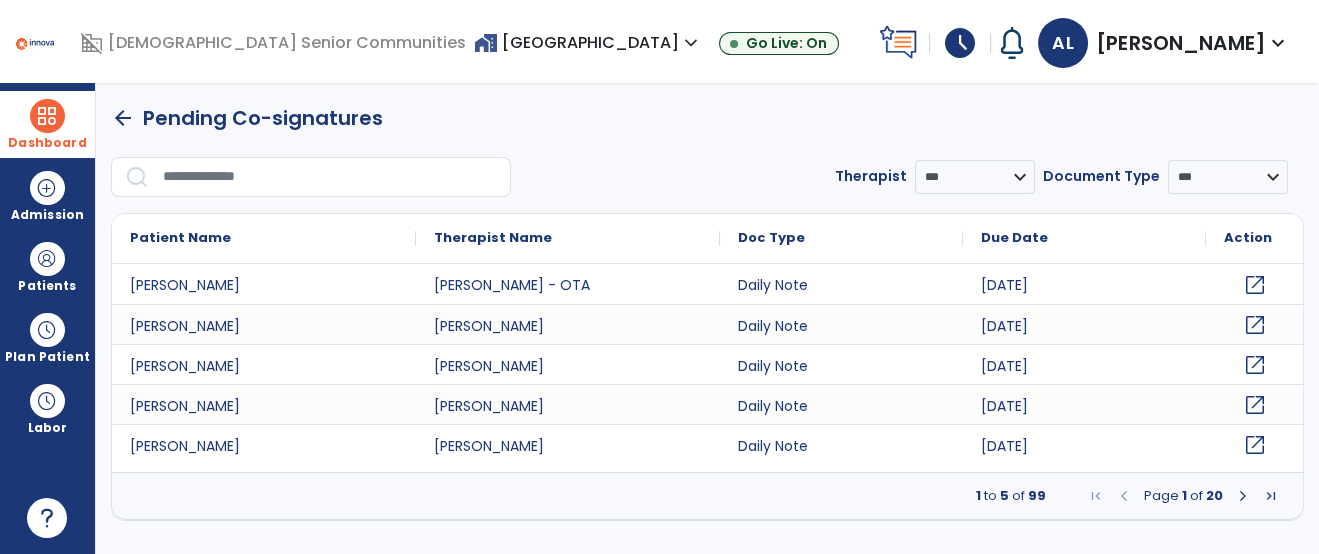 click at bounding box center (330, 177) 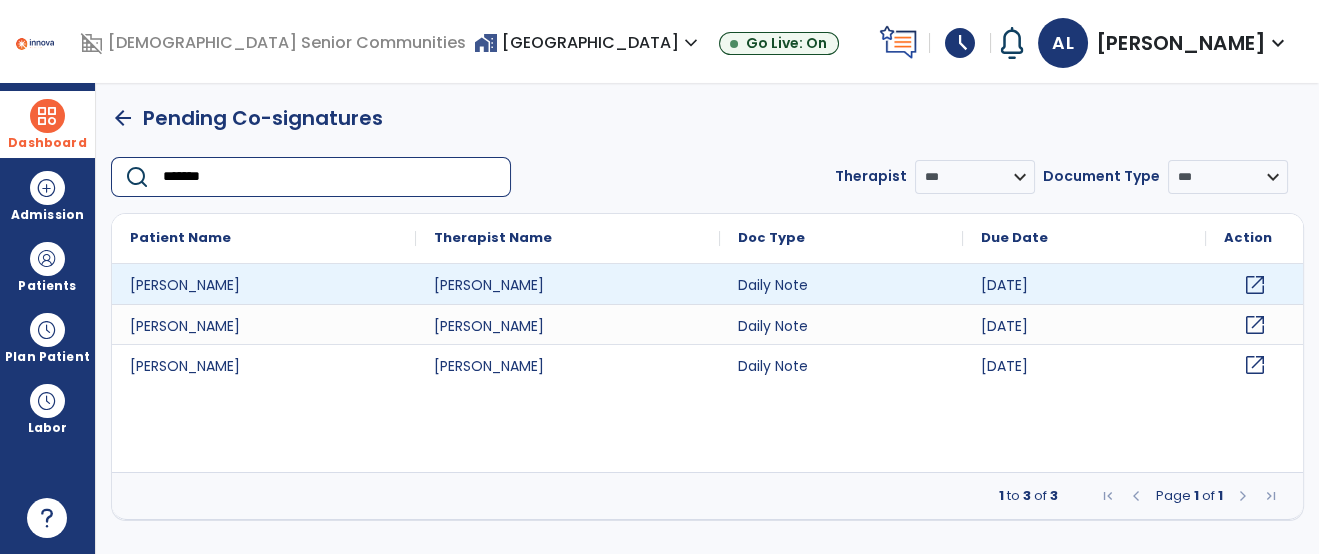 type on "*******" 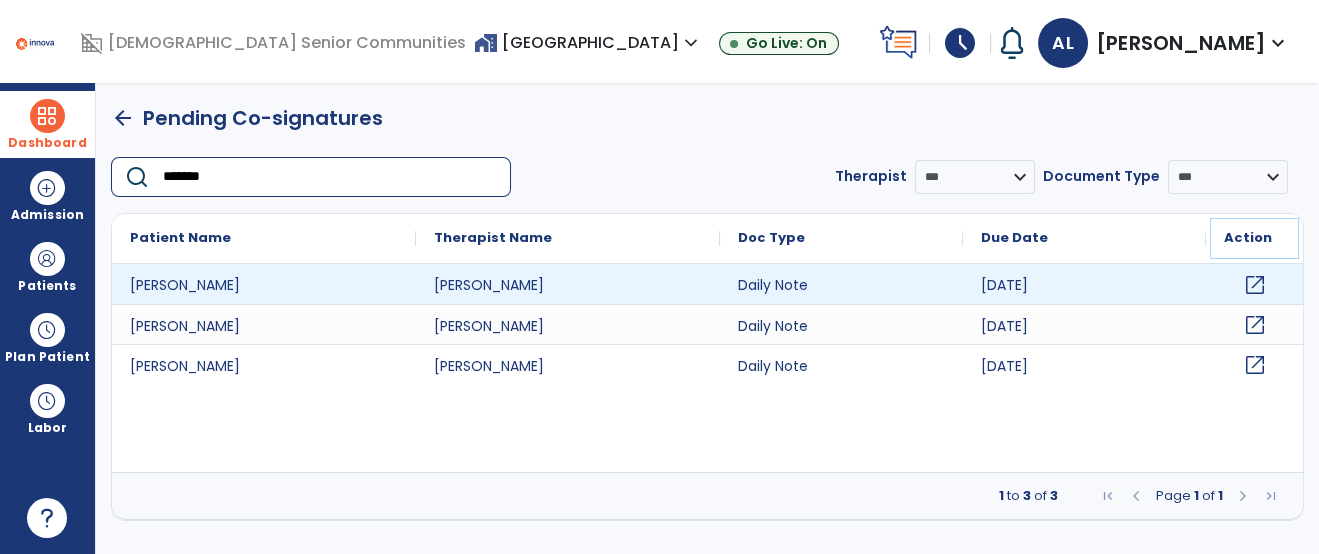click on "Action" 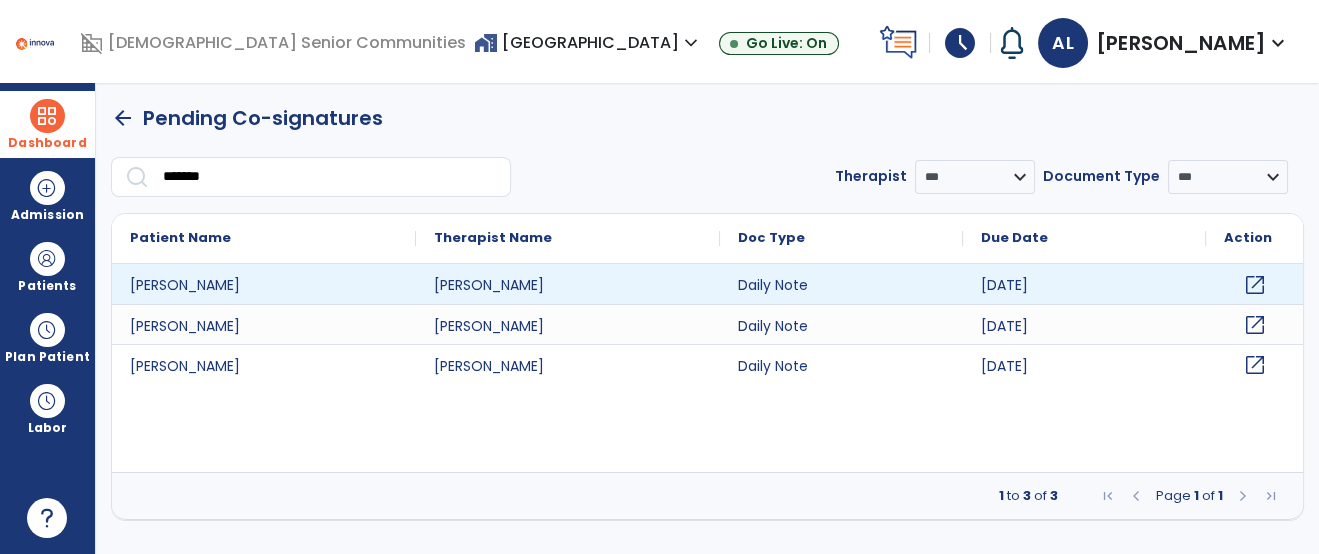 click on "open_in_new" 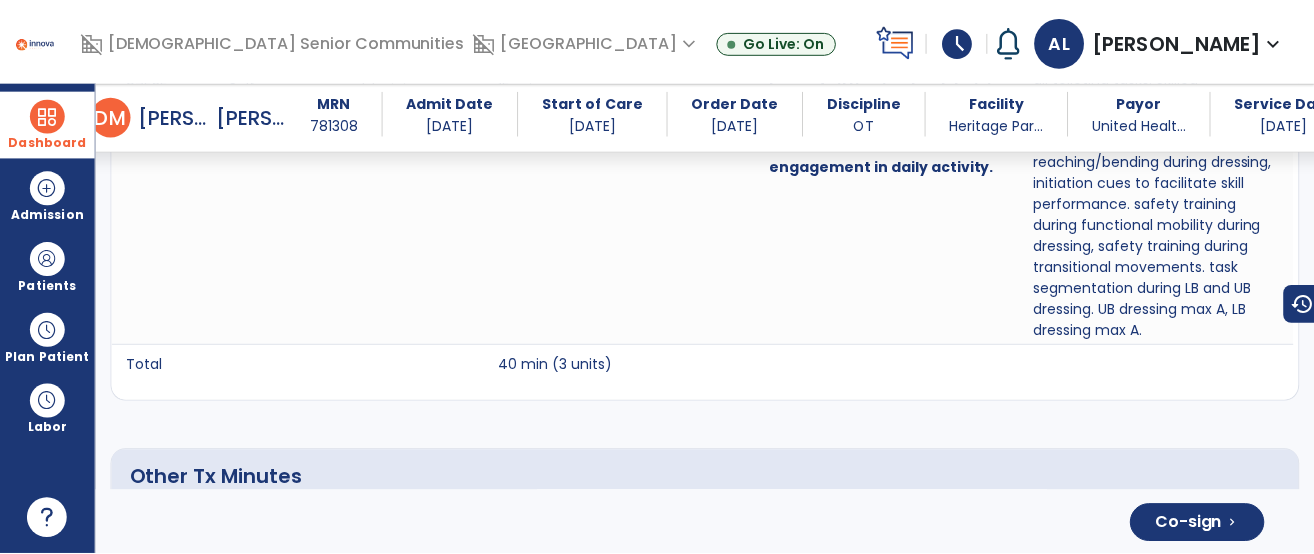 scroll, scrollTop: 4477, scrollLeft: 0, axis: vertical 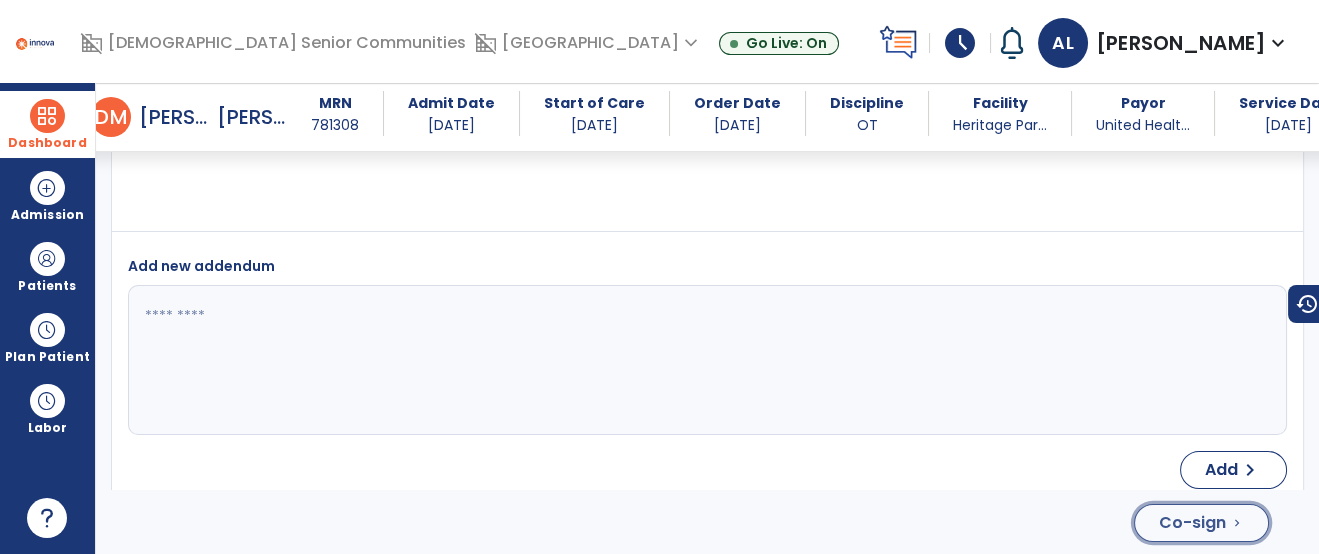 click on "Co-sign  chevron_right" 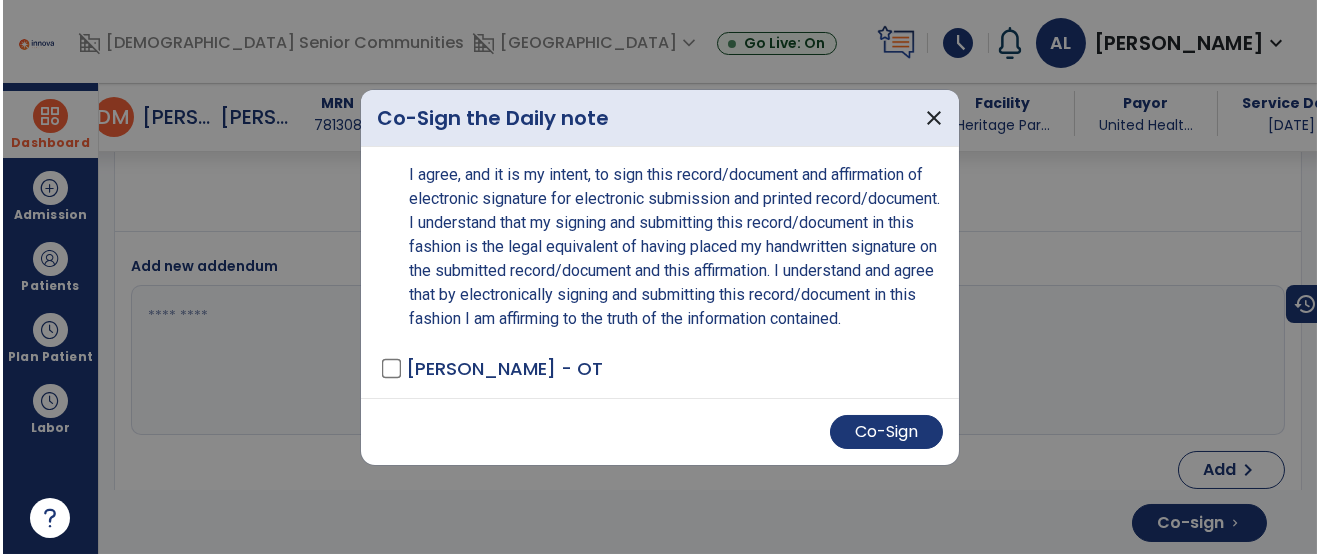 scroll, scrollTop: 4497, scrollLeft: 0, axis: vertical 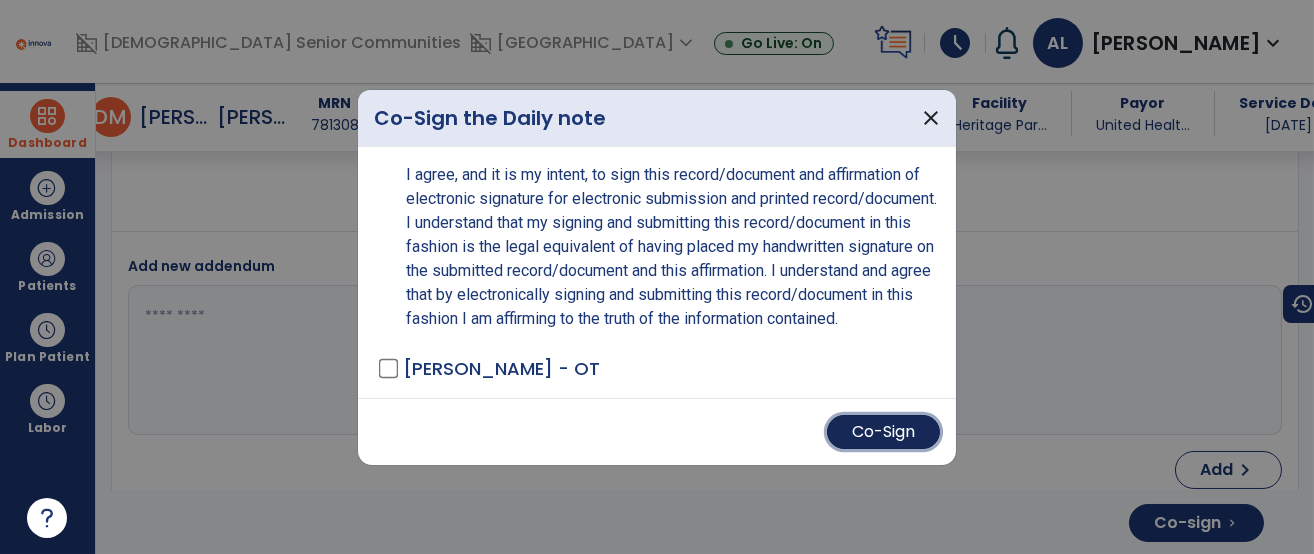 drag, startPoint x: 908, startPoint y: 435, endPoint x: 906, endPoint y: 424, distance: 11.18034 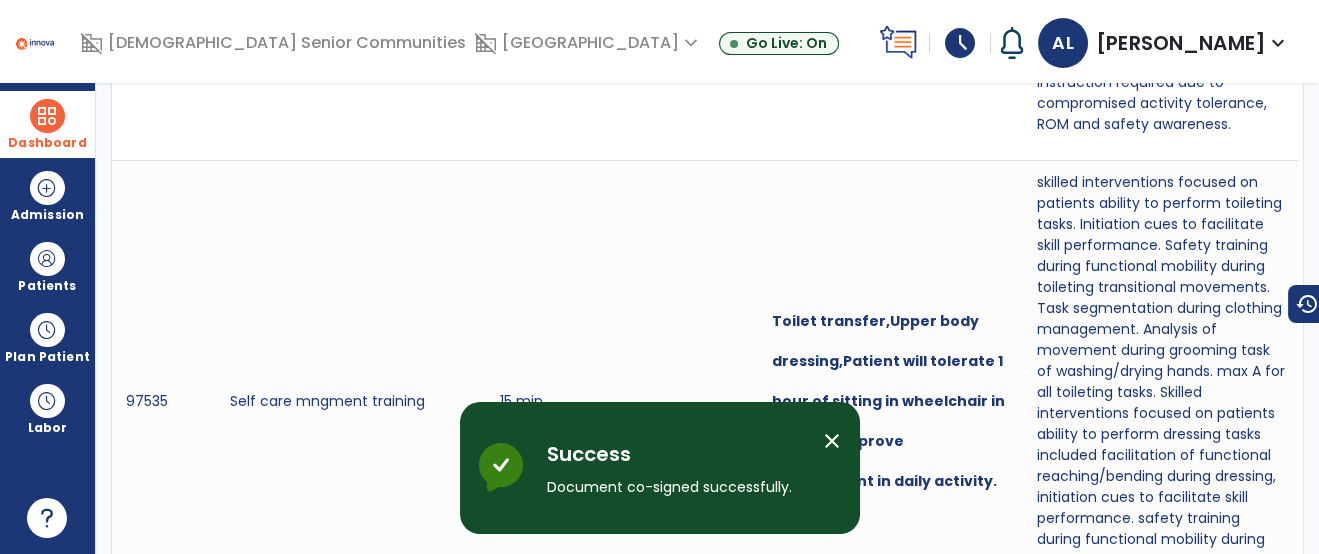 scroll, scrollTop: 0, scrollLeft: 0, axis: both 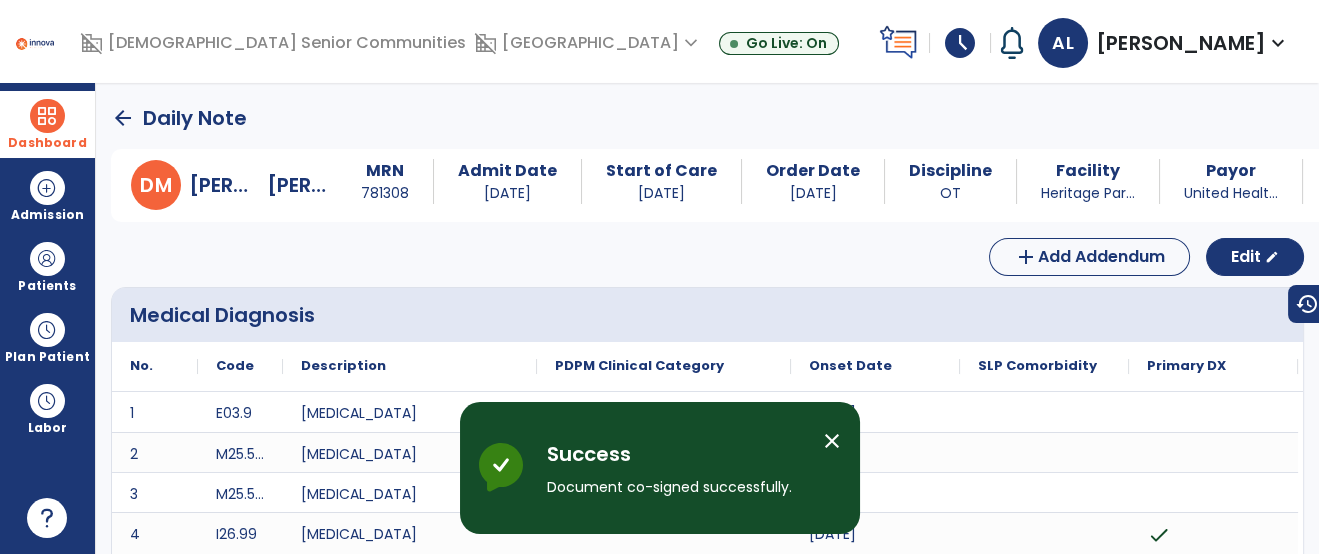 click on "arrow_back" 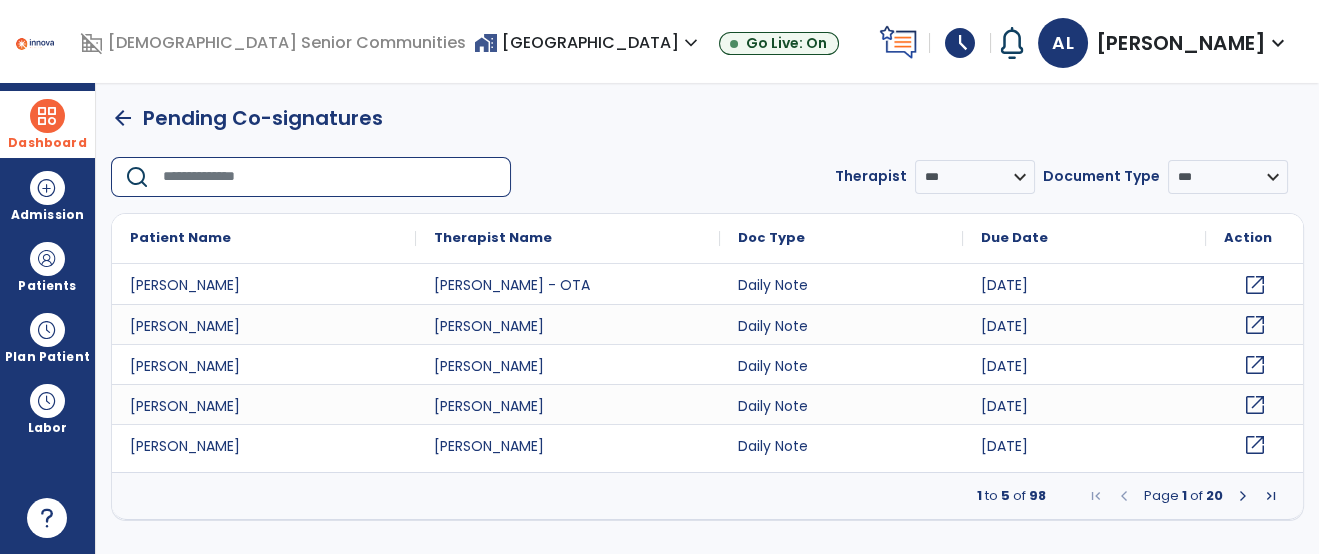 click at bounding box center (330, 177) 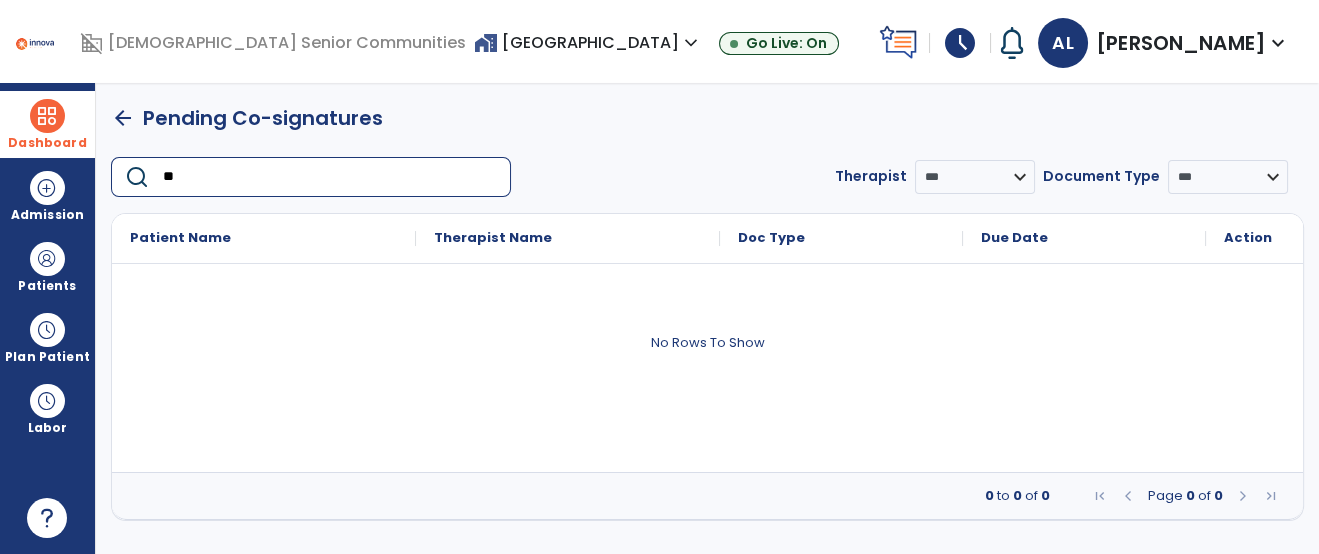 type on "*" 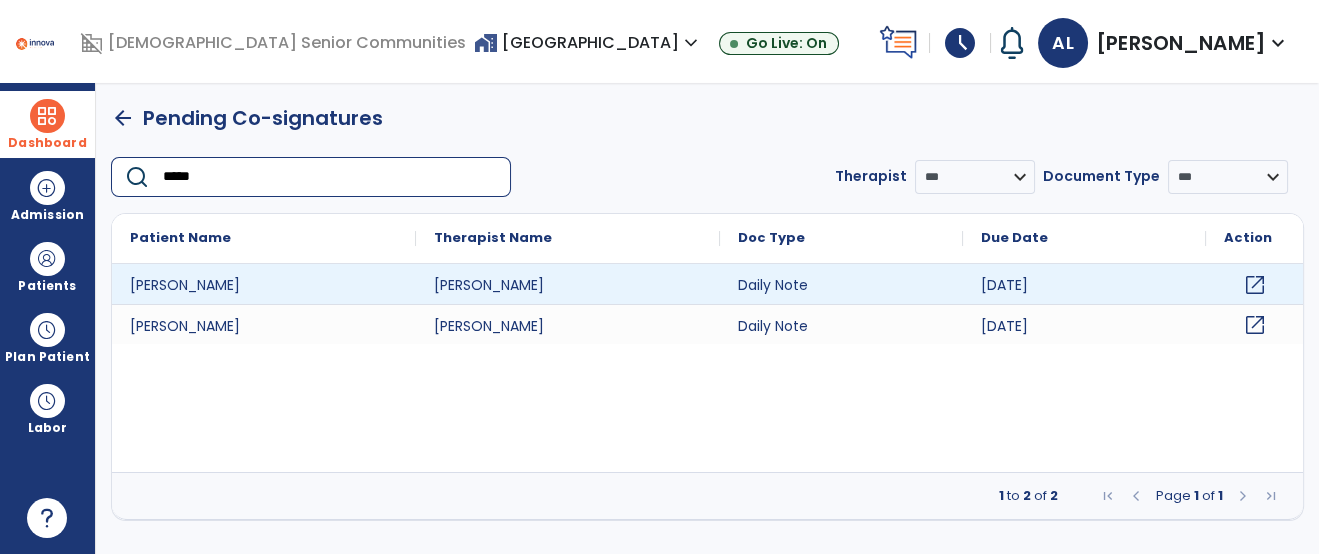 type on "*****" 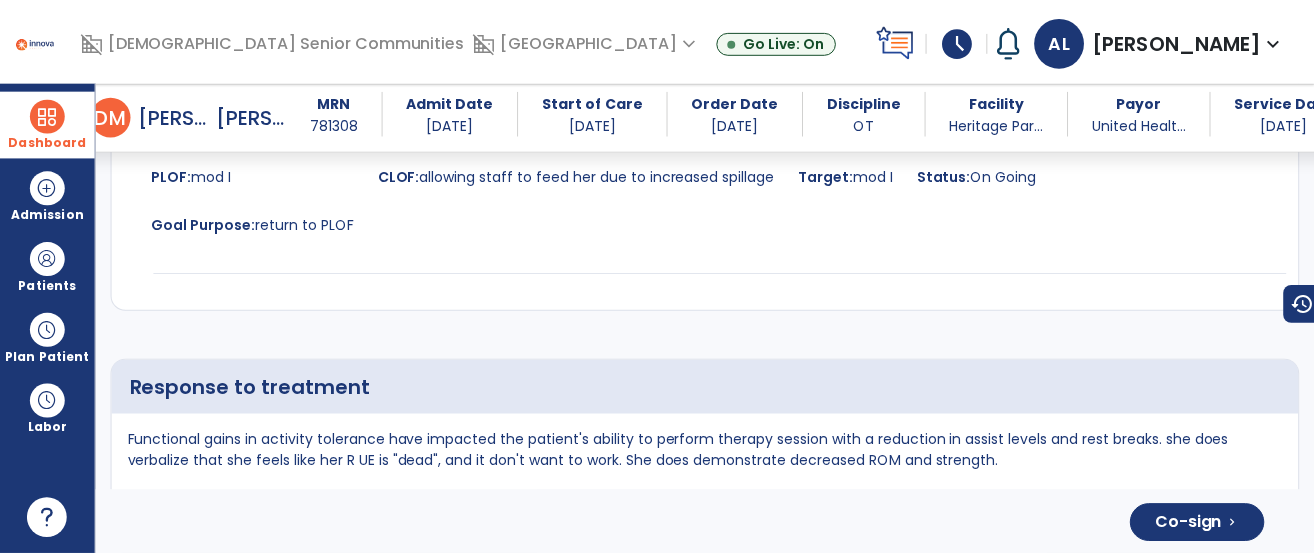 scroll, scrollTop: 4142, scrollLeft: 0, axis: vertical 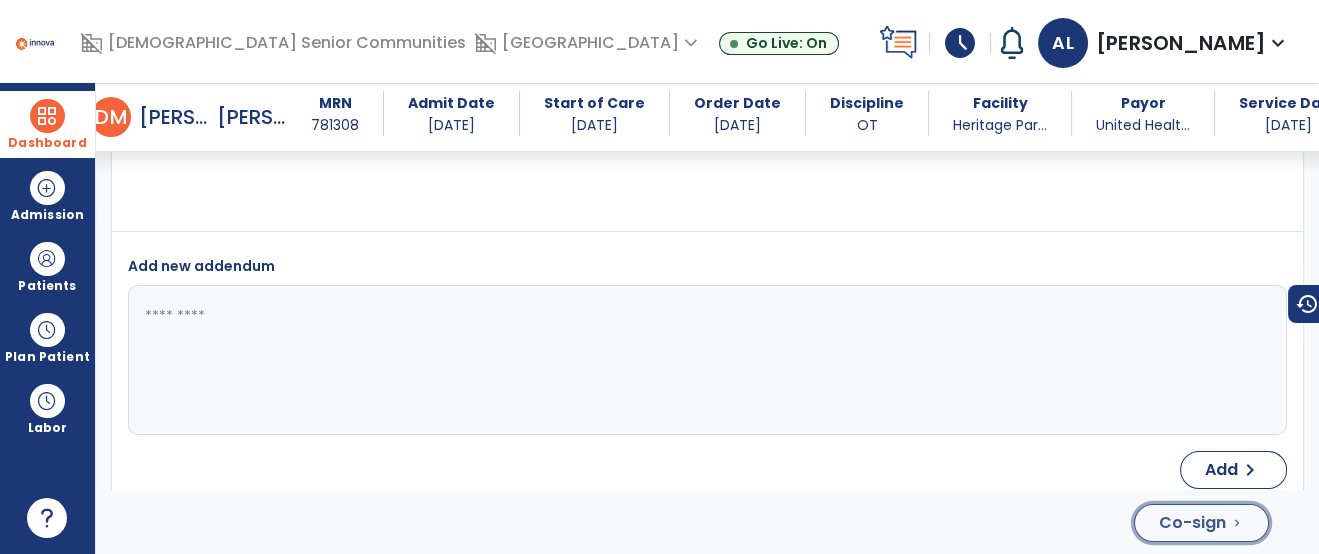 click on "Co-sign  chevron_right" 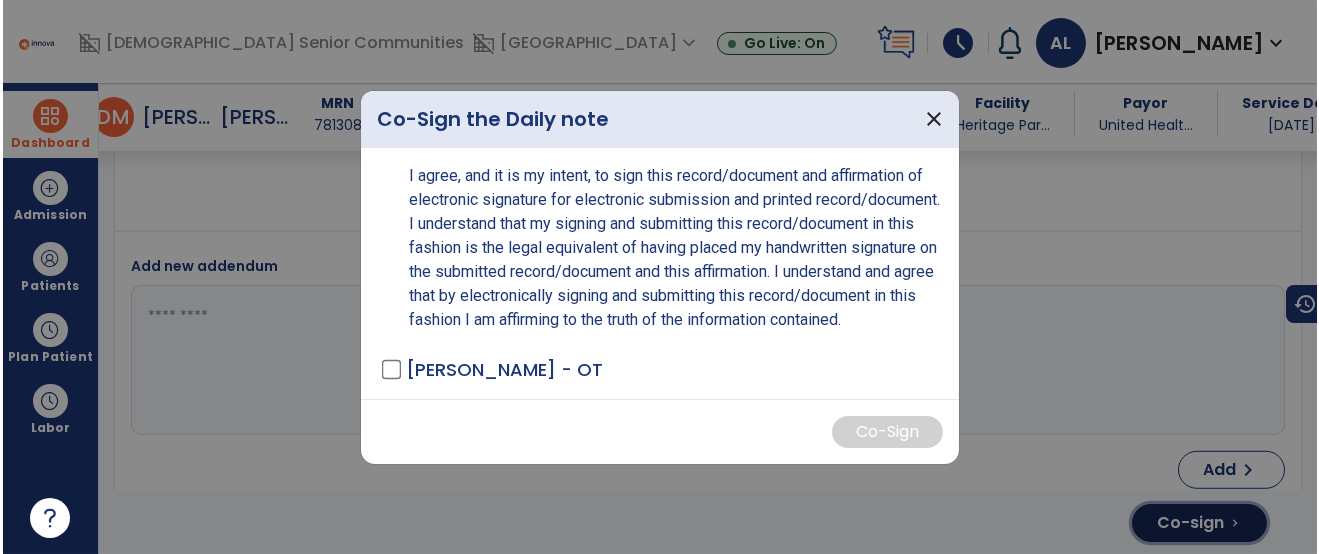 scroll, scrollTop: 4142, scrollLeft: 0, axis: vertical 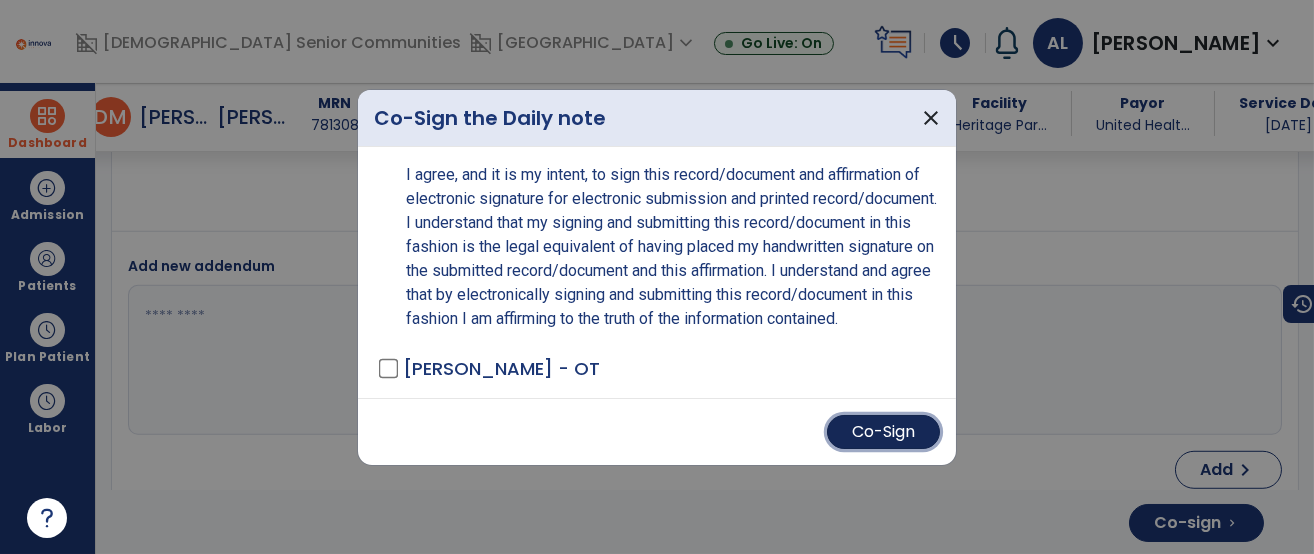 drag, startPoint x: 882, startPoint y: 447, endPoint x: 833, endPoint y: 423, distance: 54.56189 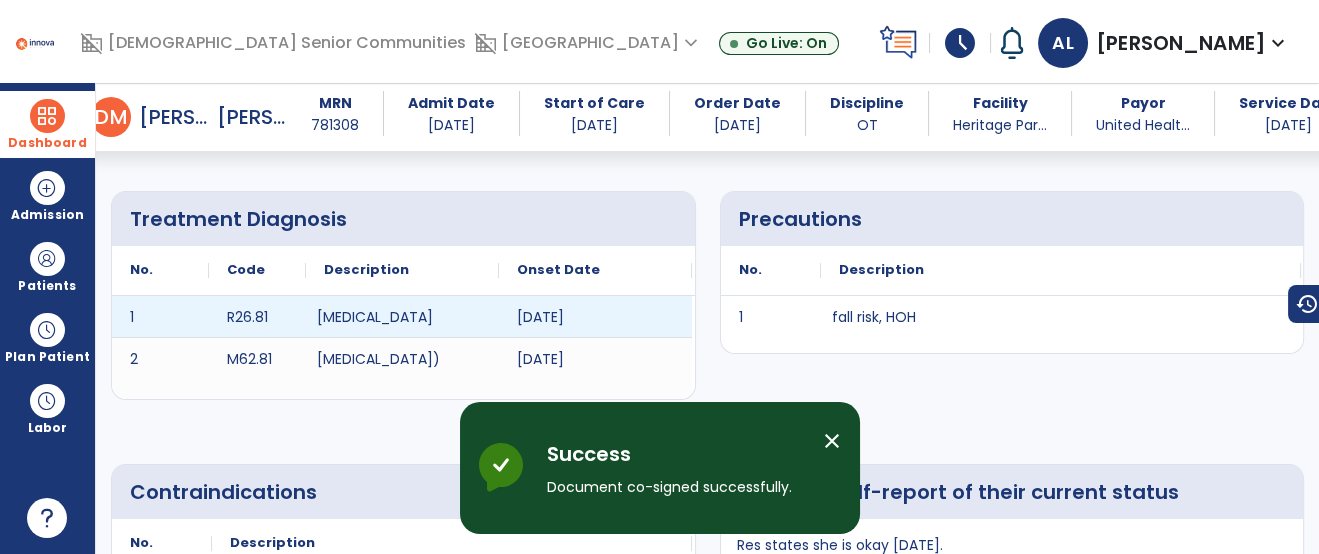 scroll, scrollTop: 0, scrollLeft: 0, axis: both 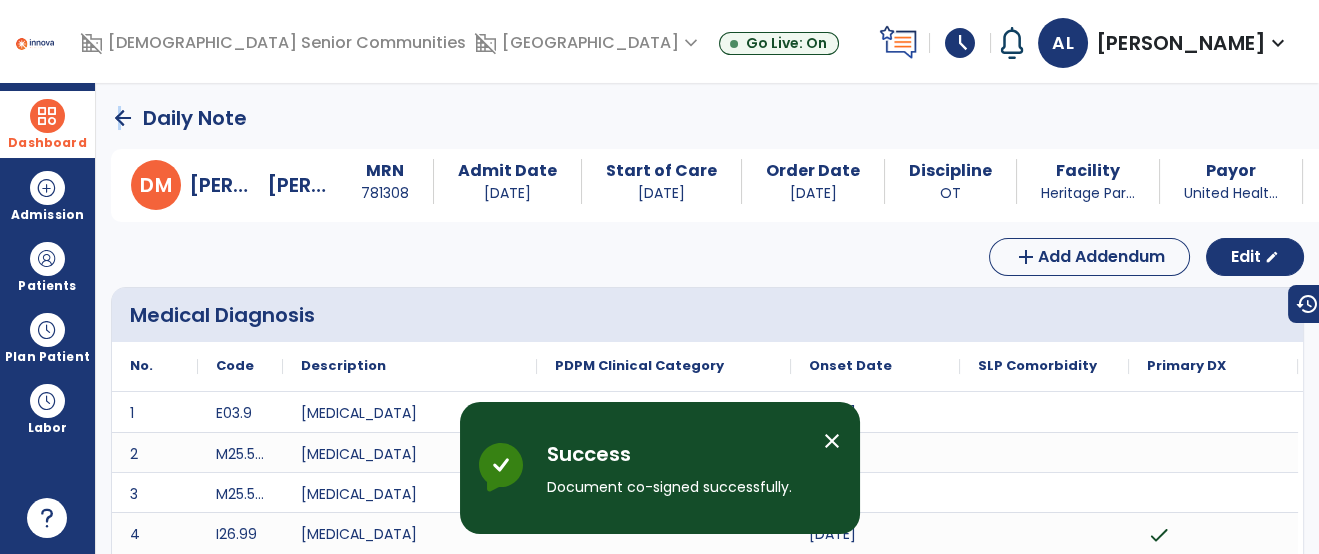click on "arrow_back" 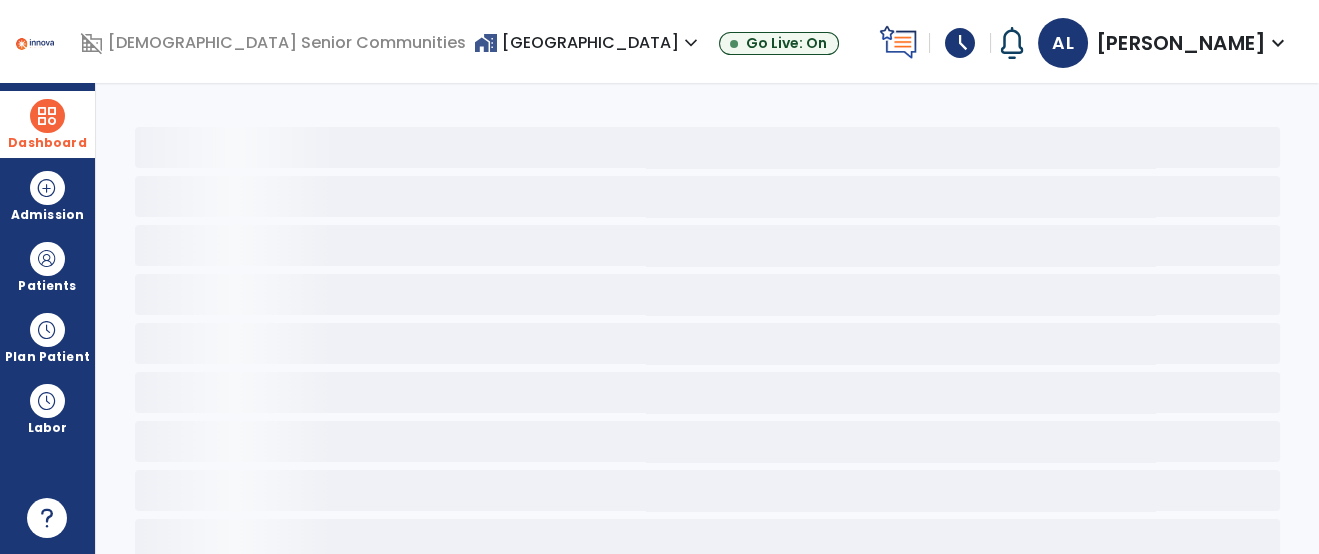 click 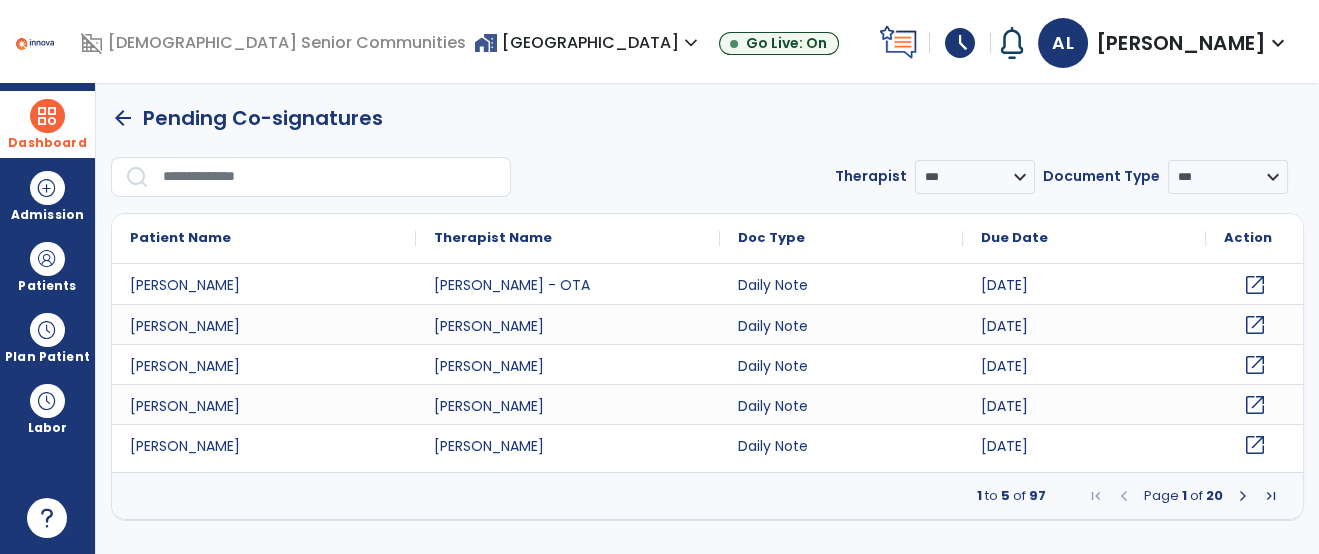 click at bounding box center [330, 177] 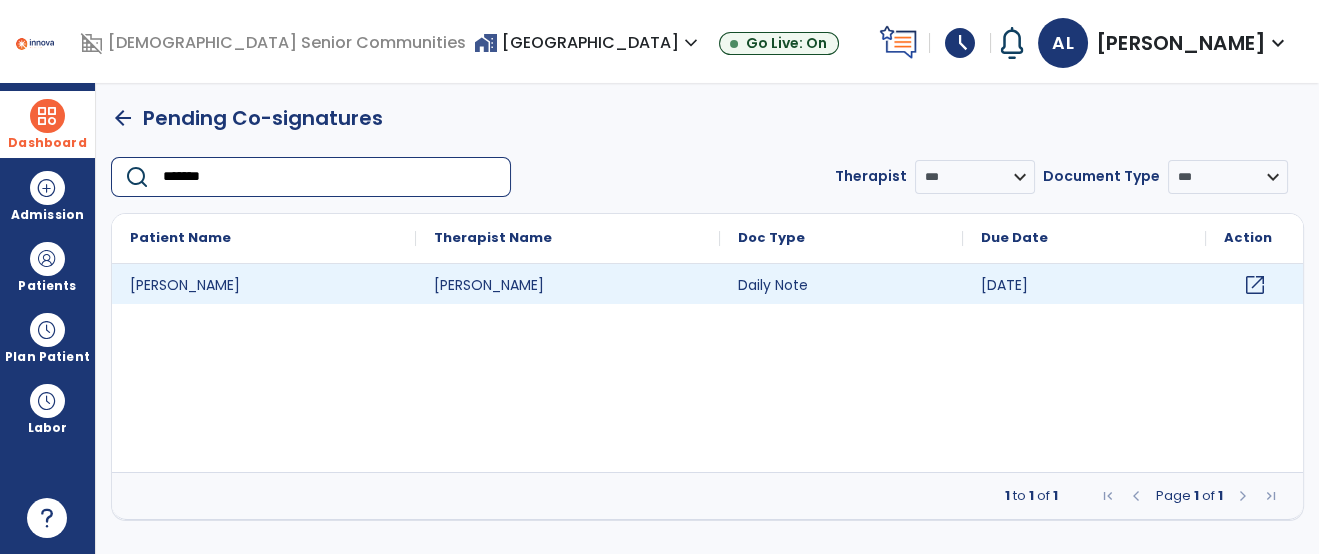 type on "*******" 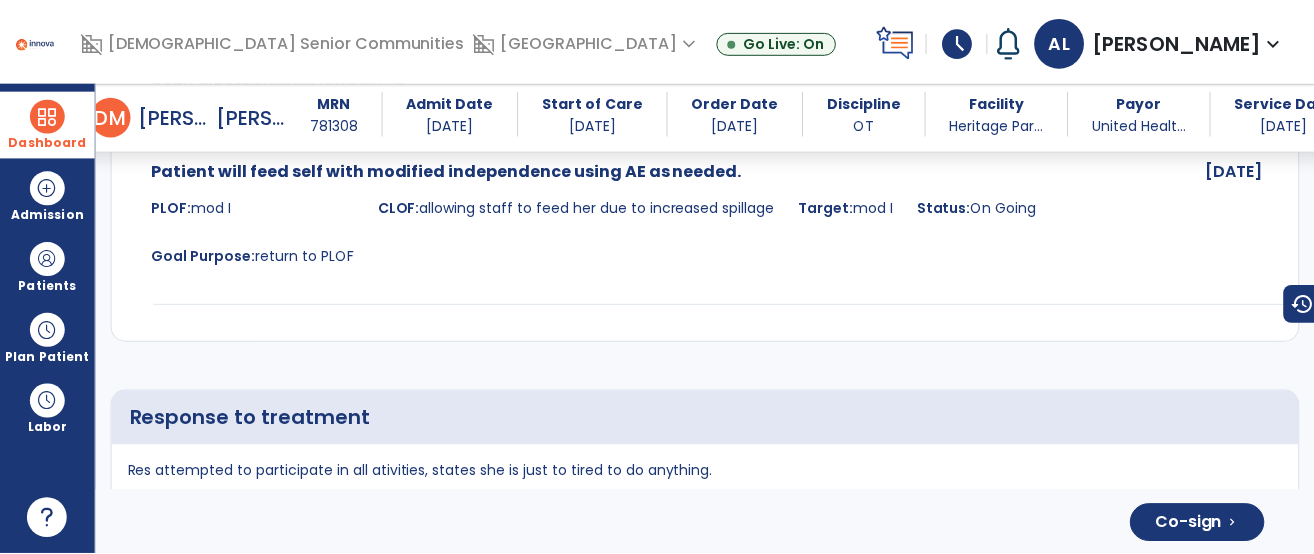 scroll, scrollTop: 3810, scrollLeft: 0, axis: vertical 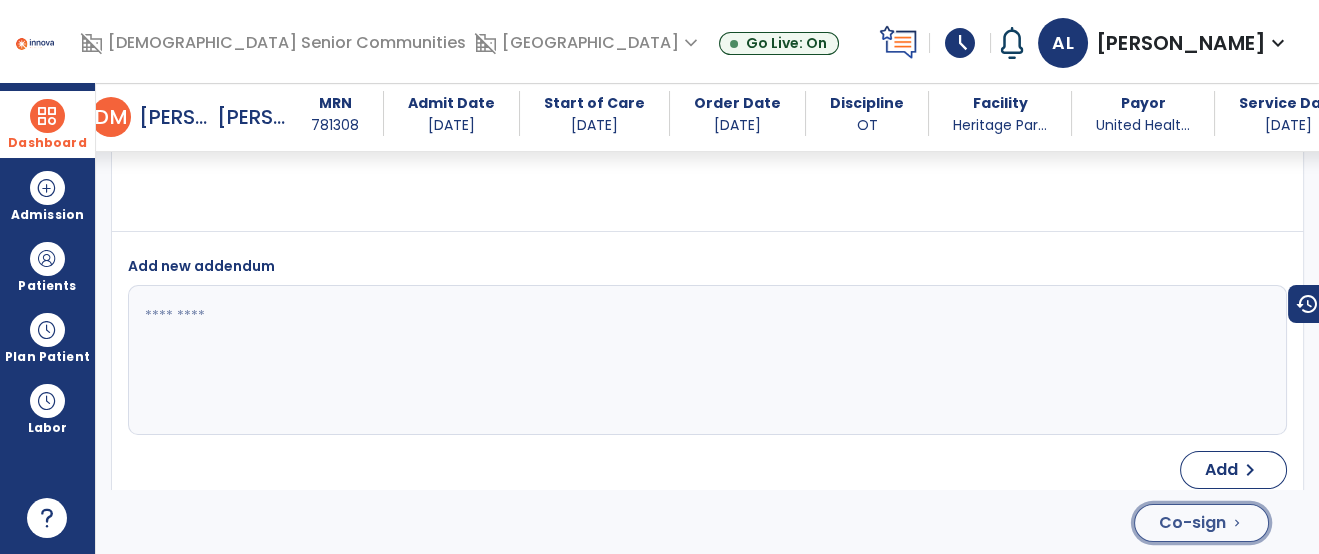 click on "Co-sign" 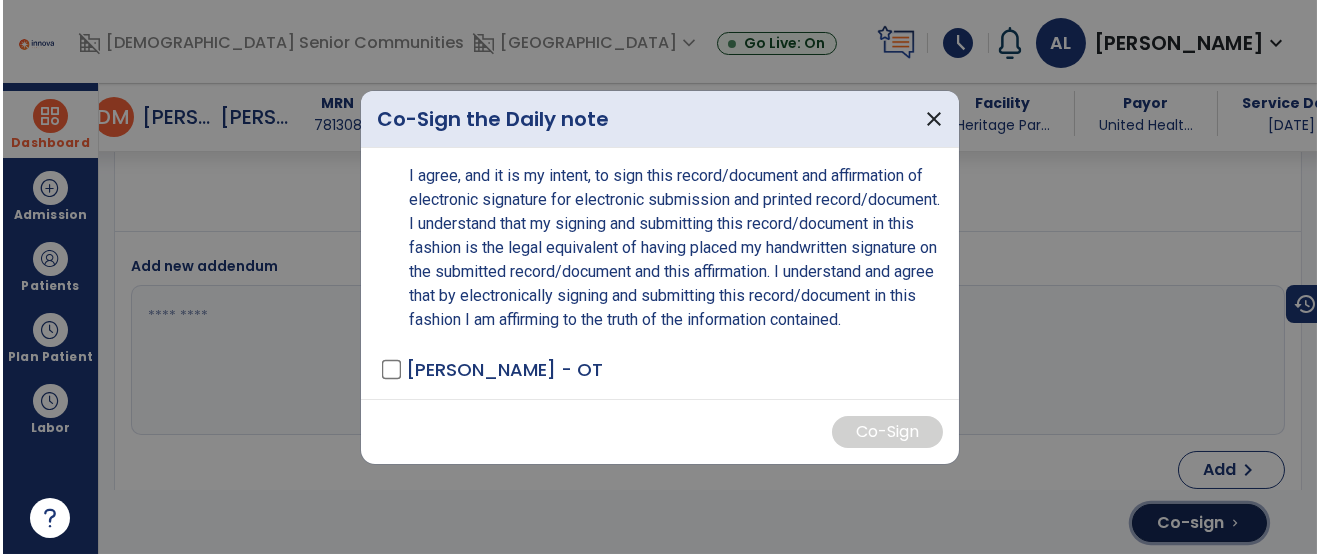 scroll, scrollTop: 3810, scrollLeft: 0, axis: vertical 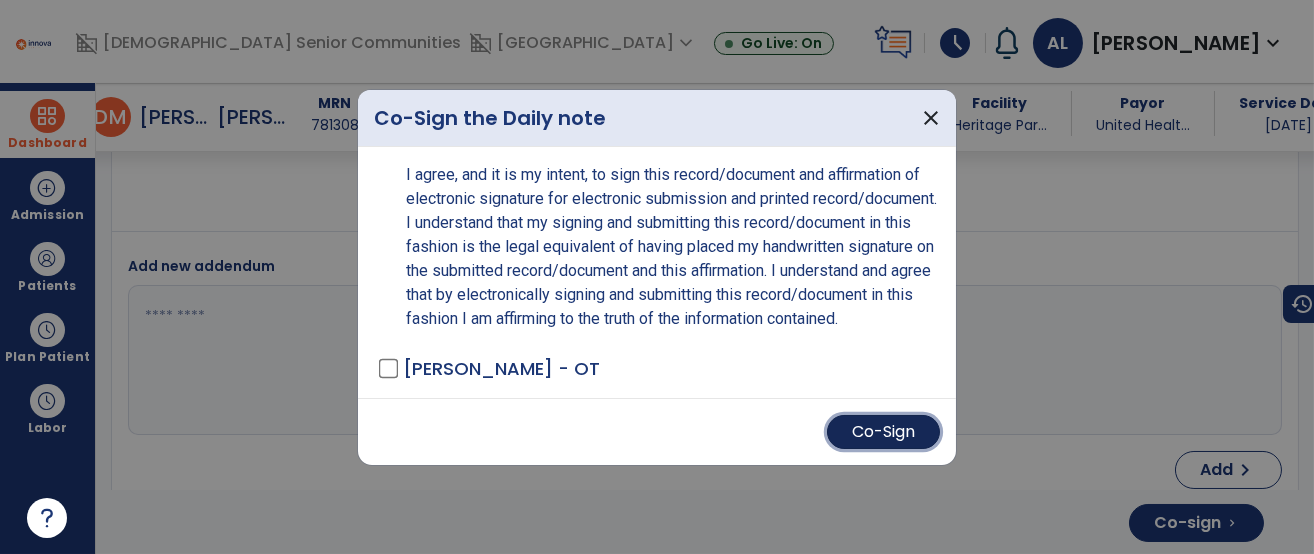 click on "Co-Sign" at bounding box center (883, 432) 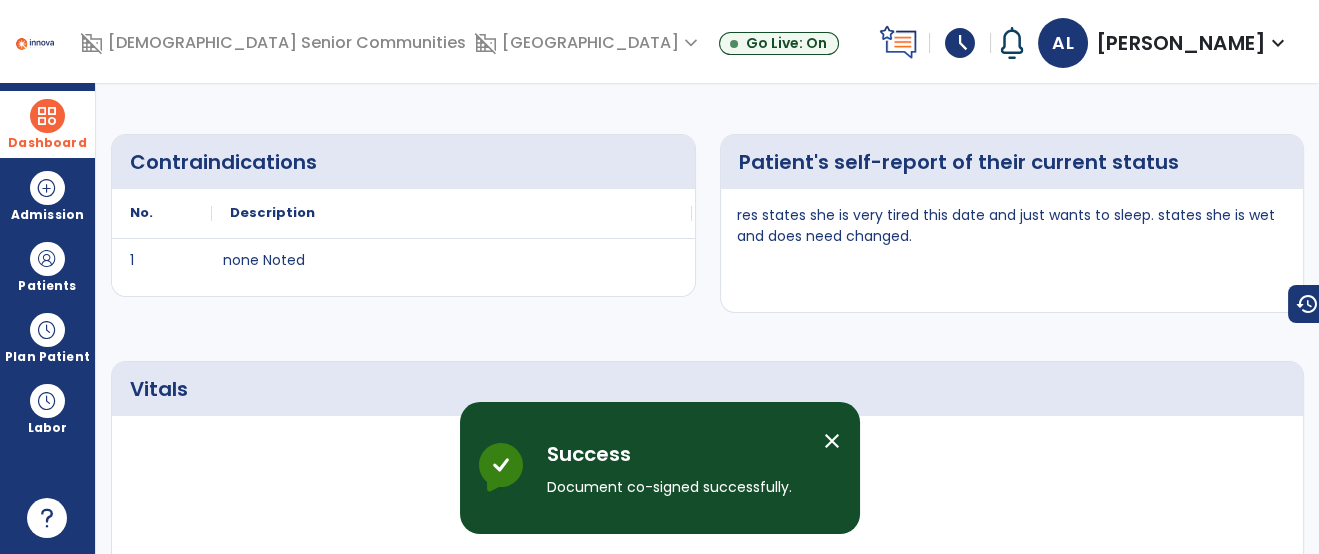 scroll, scrollTop: 0, scrollLeft: 0, axis: both 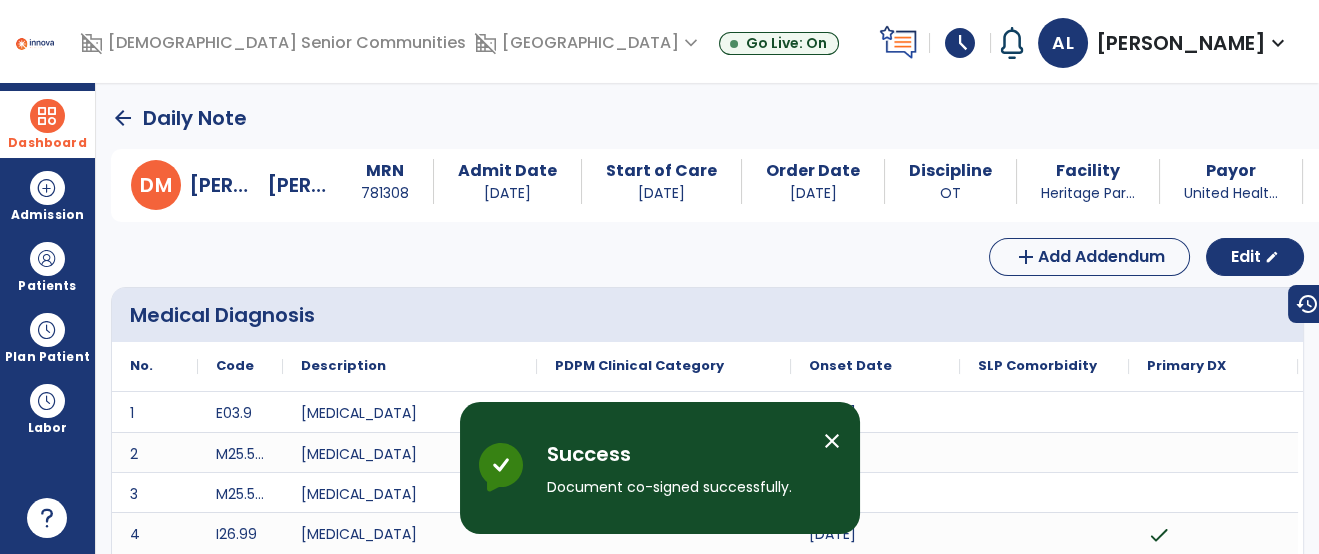 click on "arrow_back" 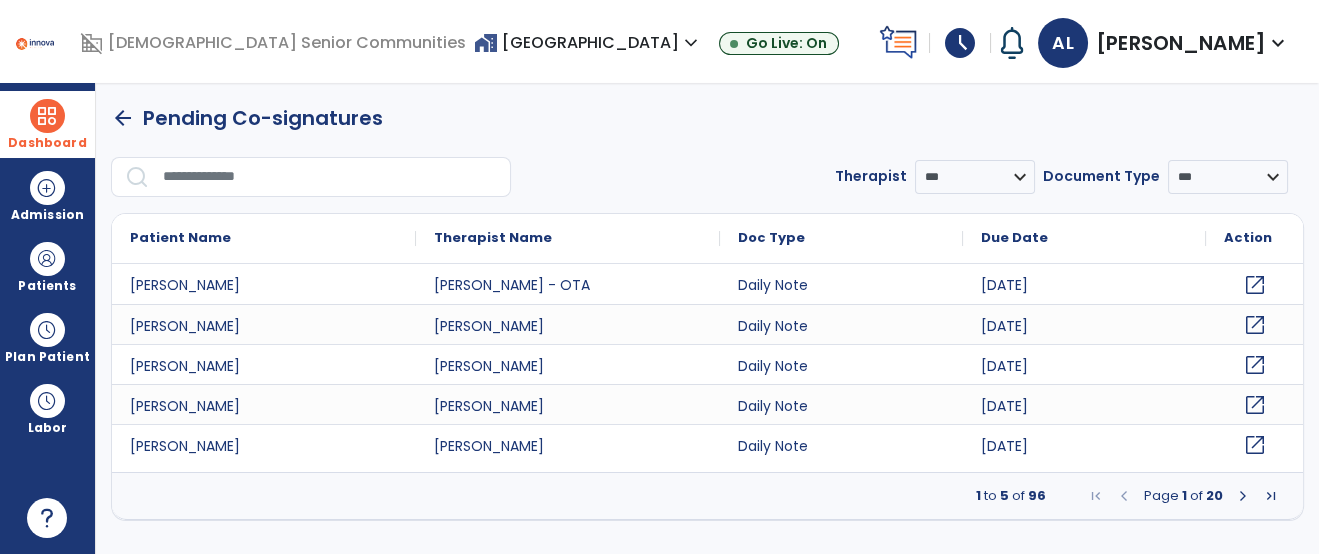 click at bounding box center [330, 177] 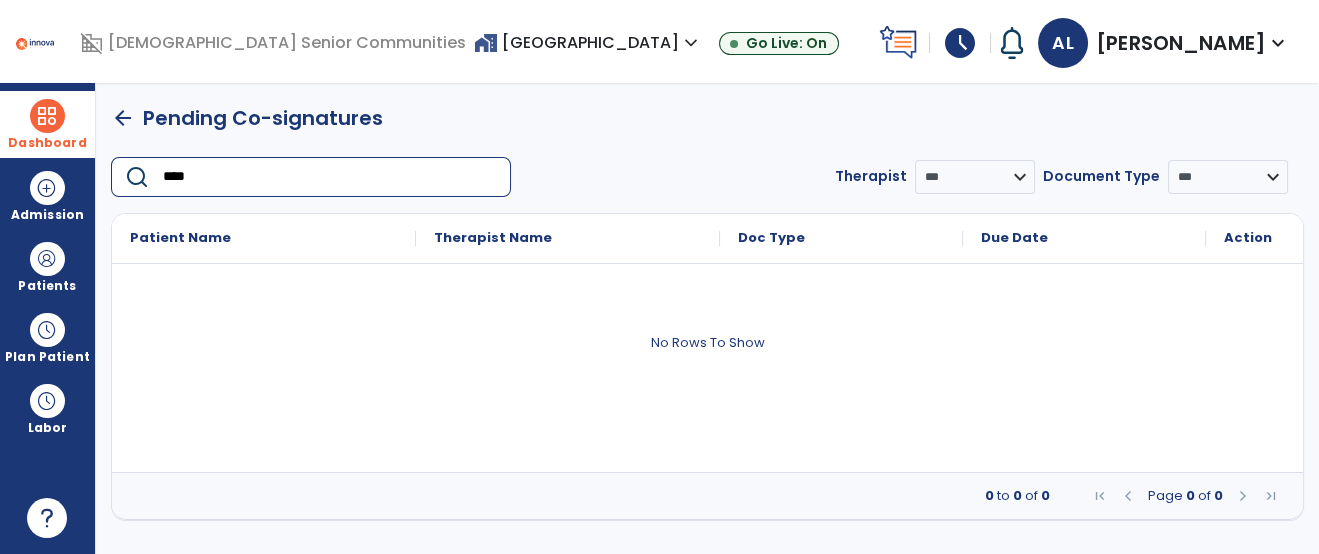 type on "****" 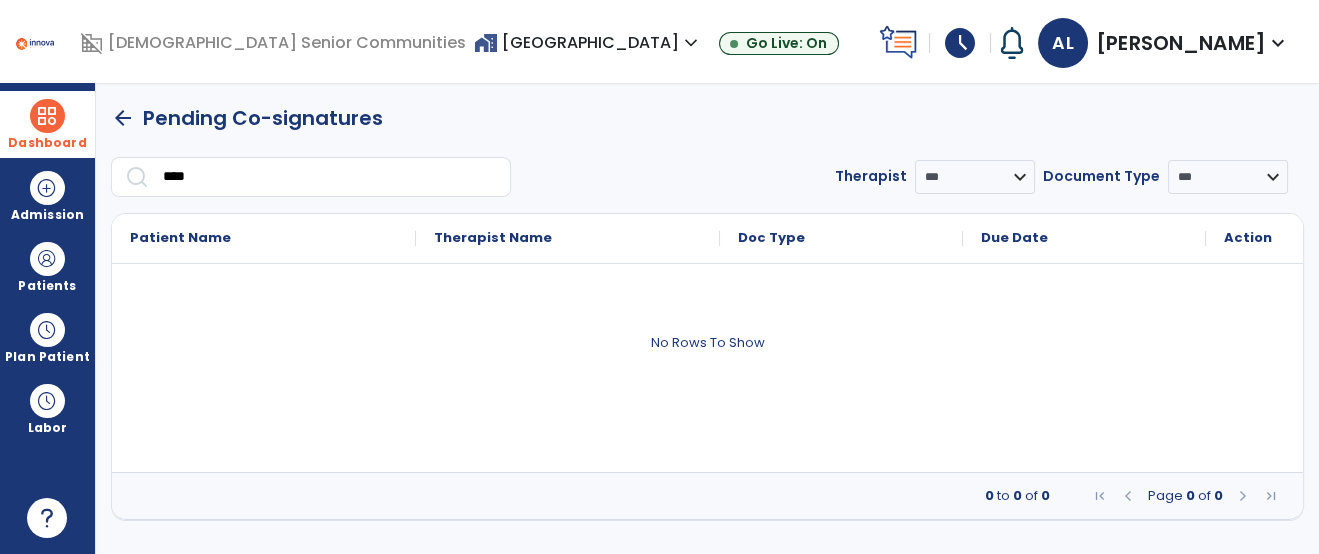 click at bounding box center [47, 116] 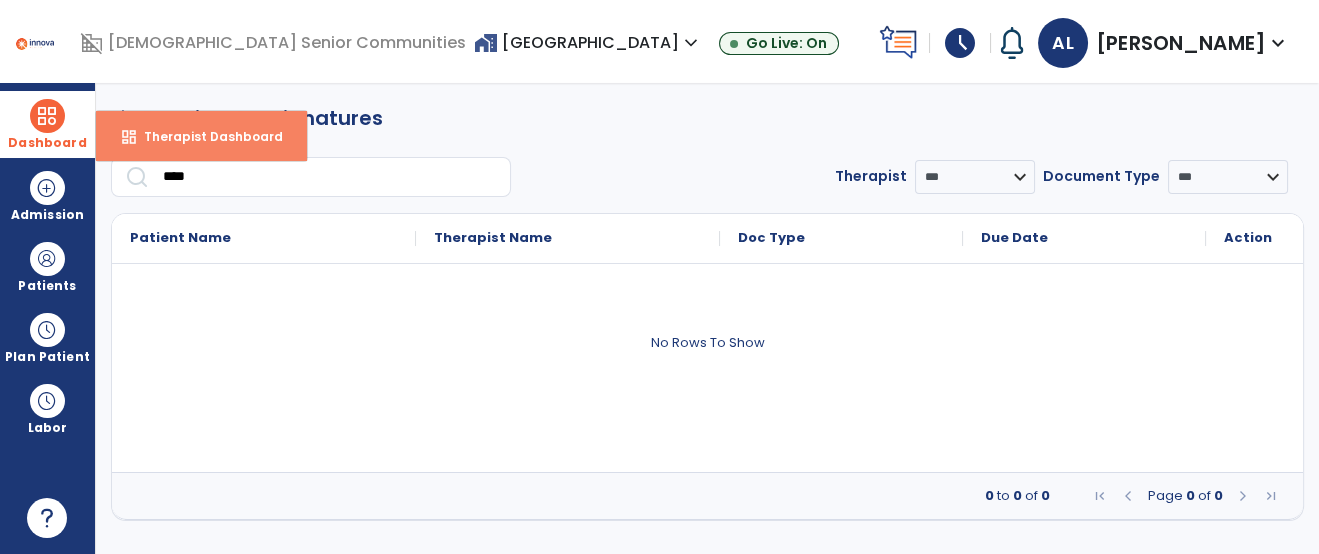 click on "dashboard  Therapist Dashboard" at bounding box center [201, 136] 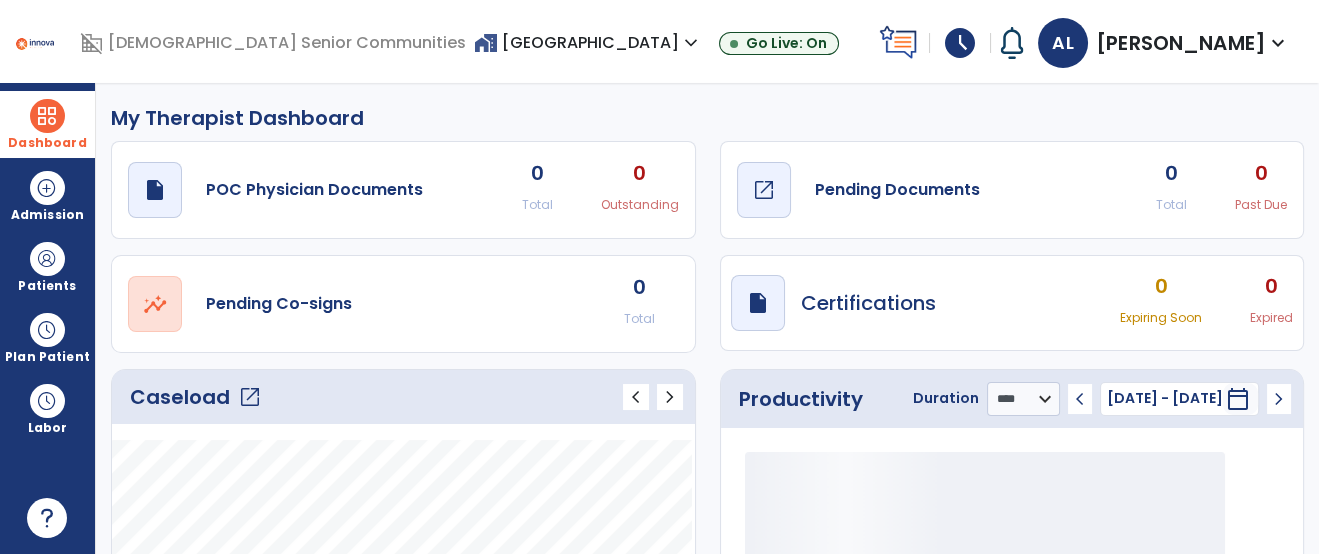 click on "draft   open_in_new  Pending Documents" 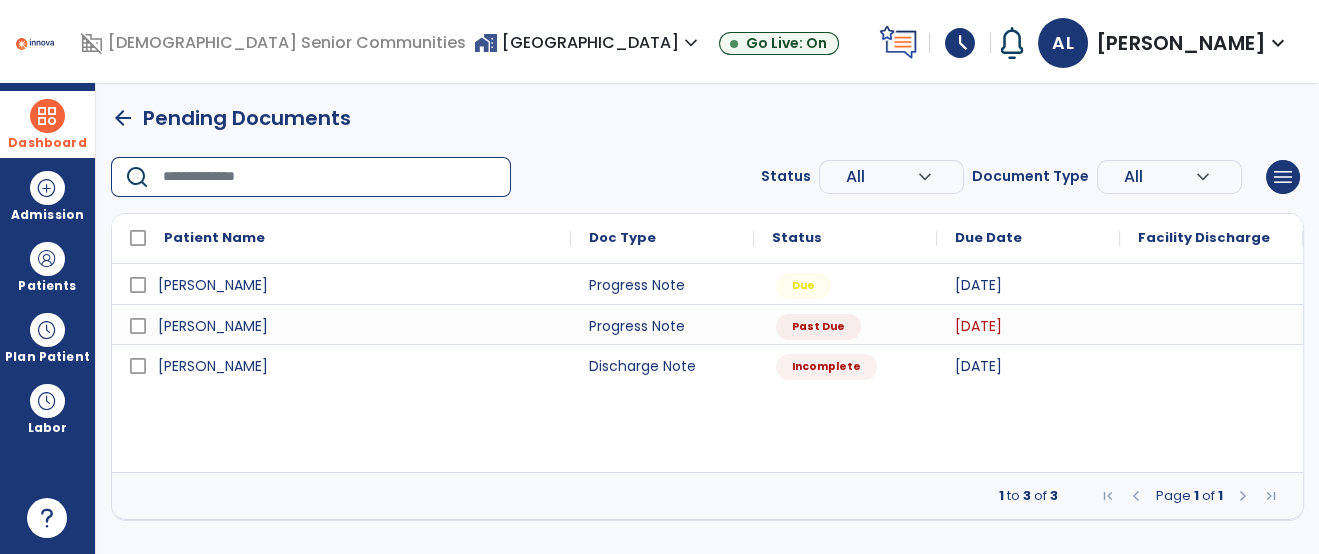 drag, startPoint x: 338, startPoint y: 175, endPoint x: 317, endPoint y: 170, distance: 21.587032 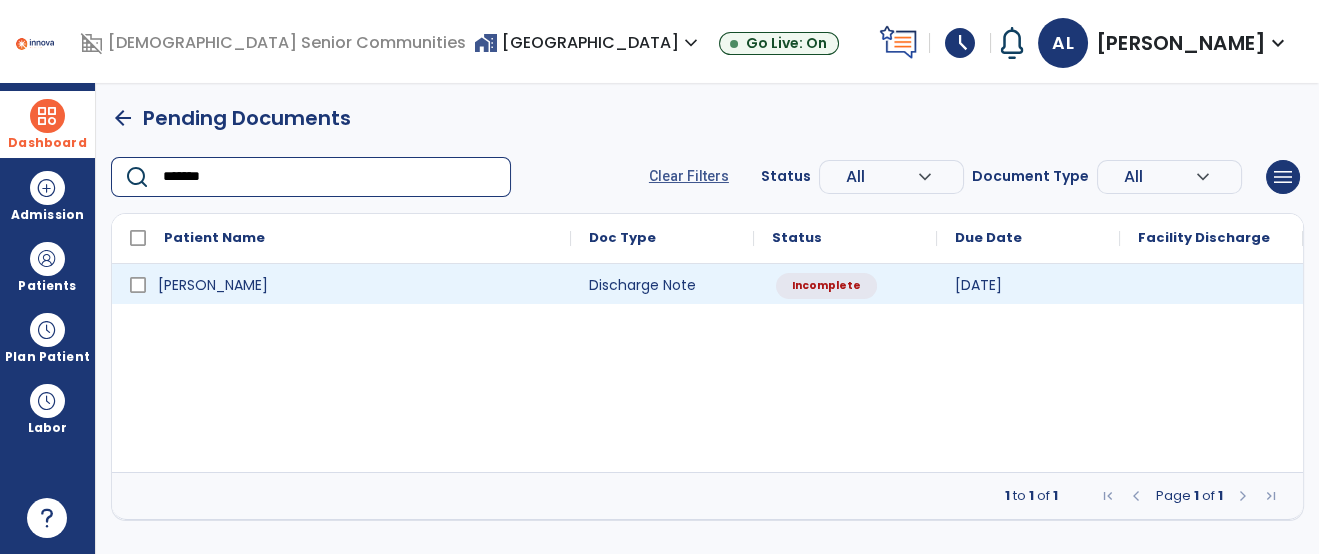 type on "*******" 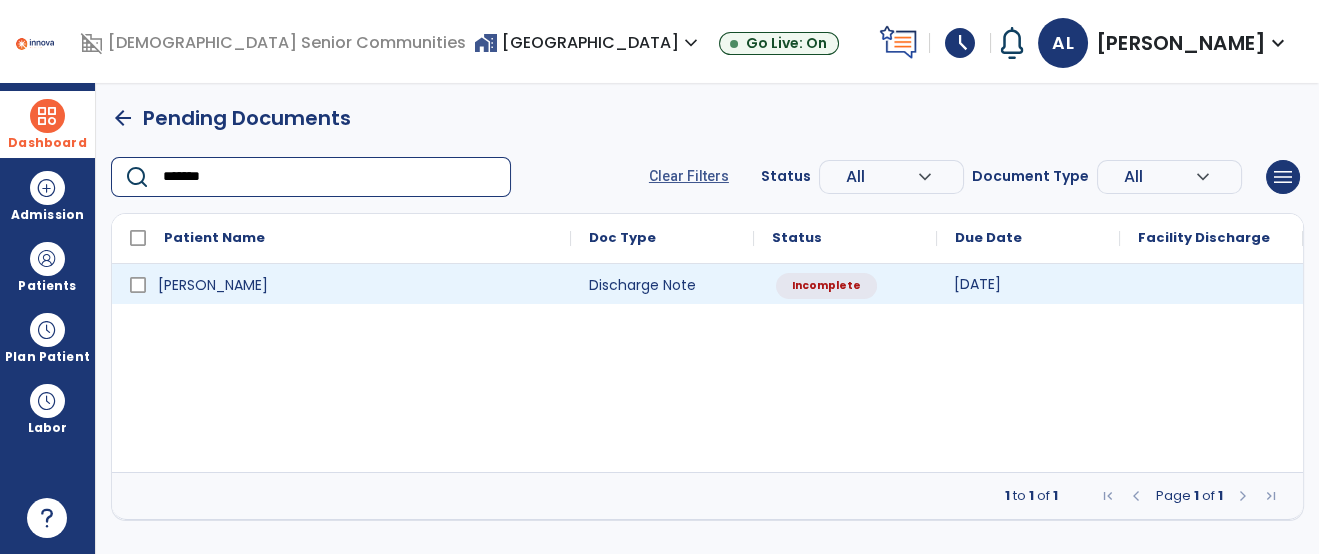 click on "07/09/2025" at bounding box center [977, 284] 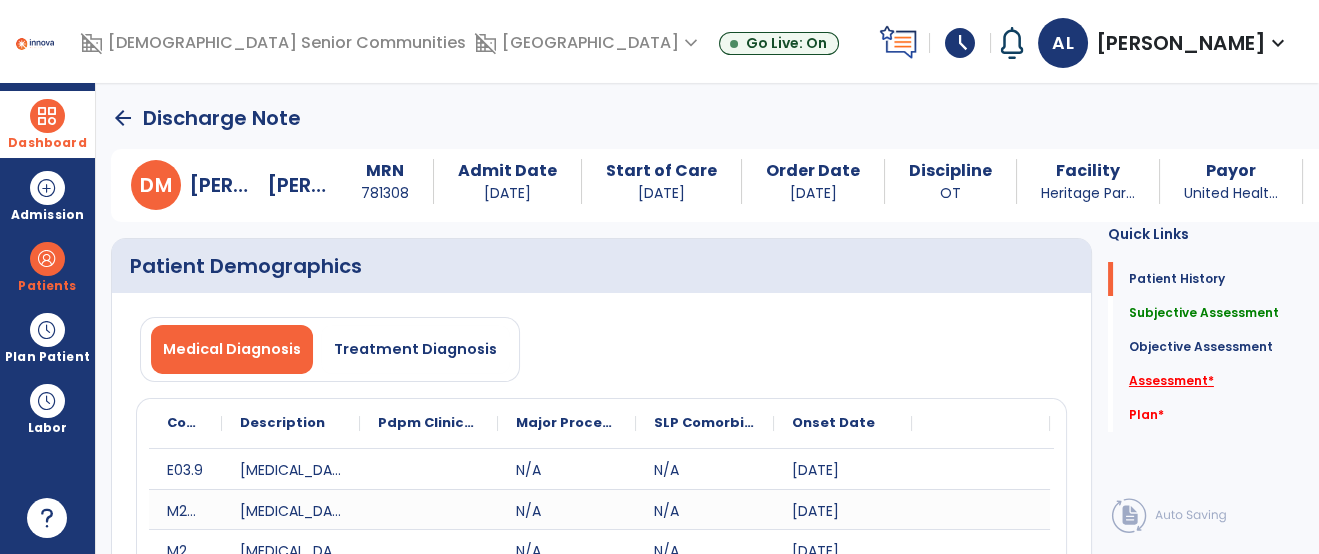 click on "Assessment   *" 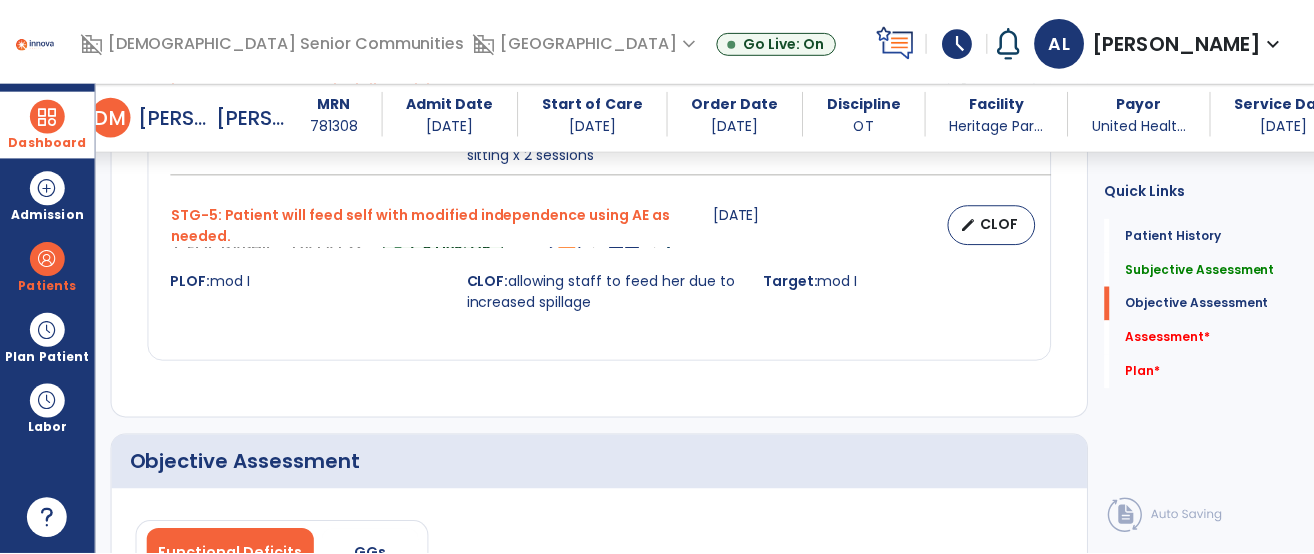 scroll, scrollTop: 1486, scrollLeft: 0, axis: vertical 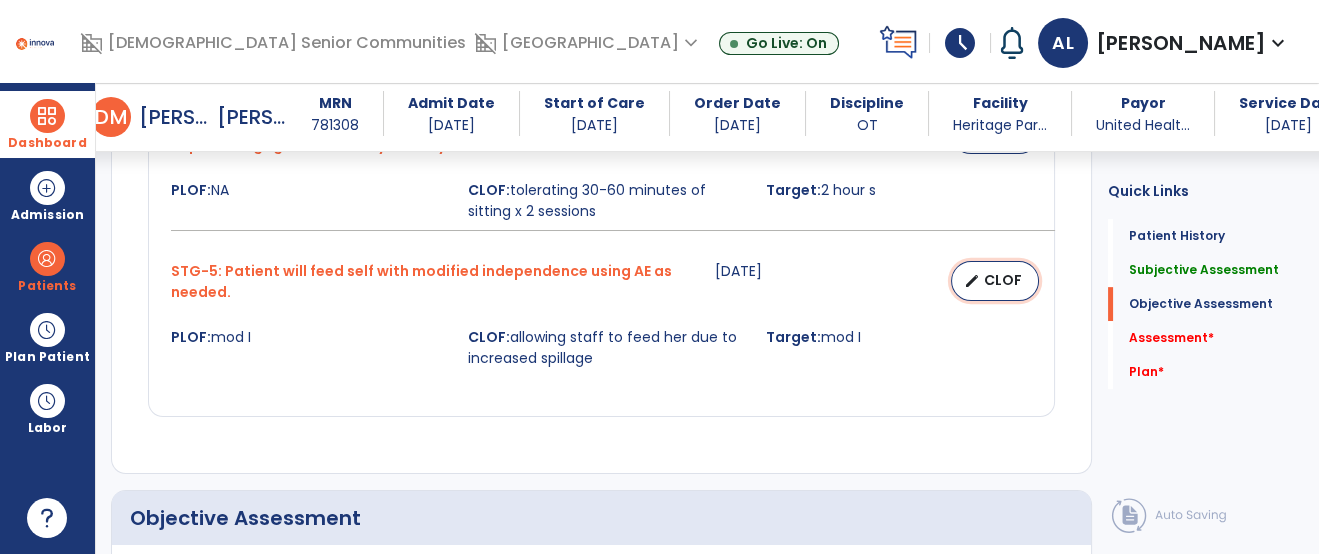click on "edit   CLOF" at bounding box center [995, 281] 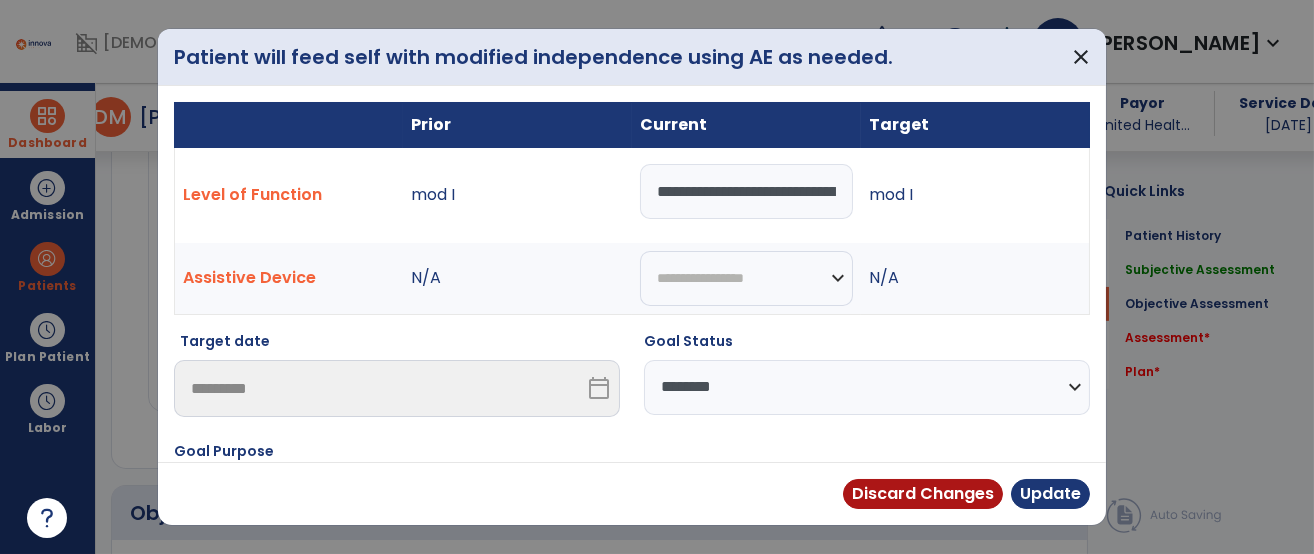 scroll, scrollTop: 1486, scrollLeft: 0, axis: vertical 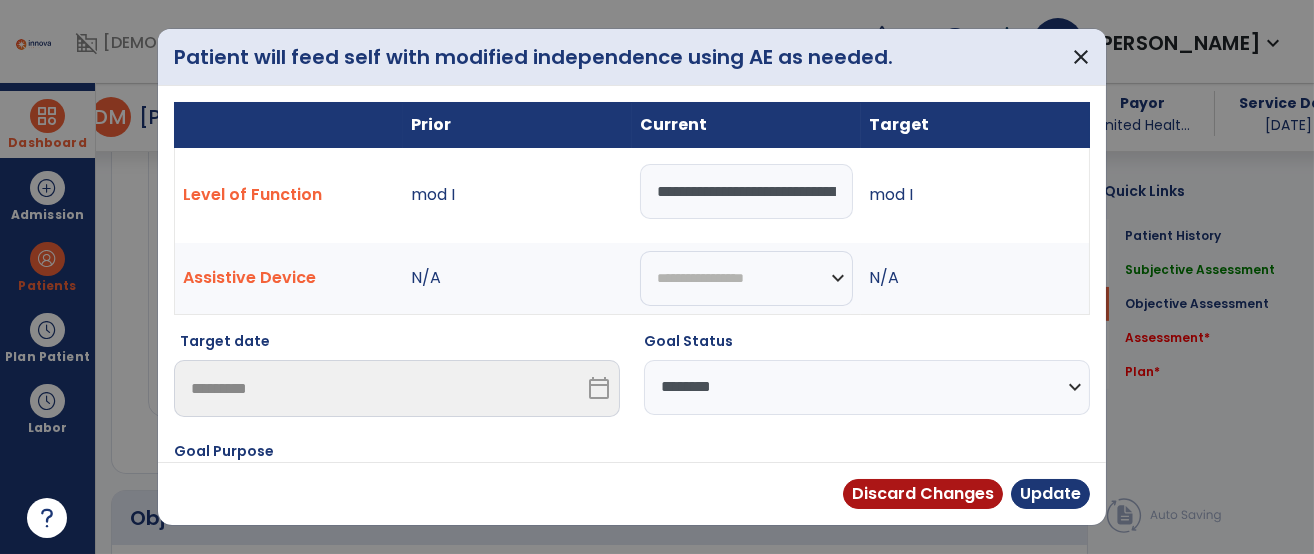 click on "**********" at bounding box center (867, 387) 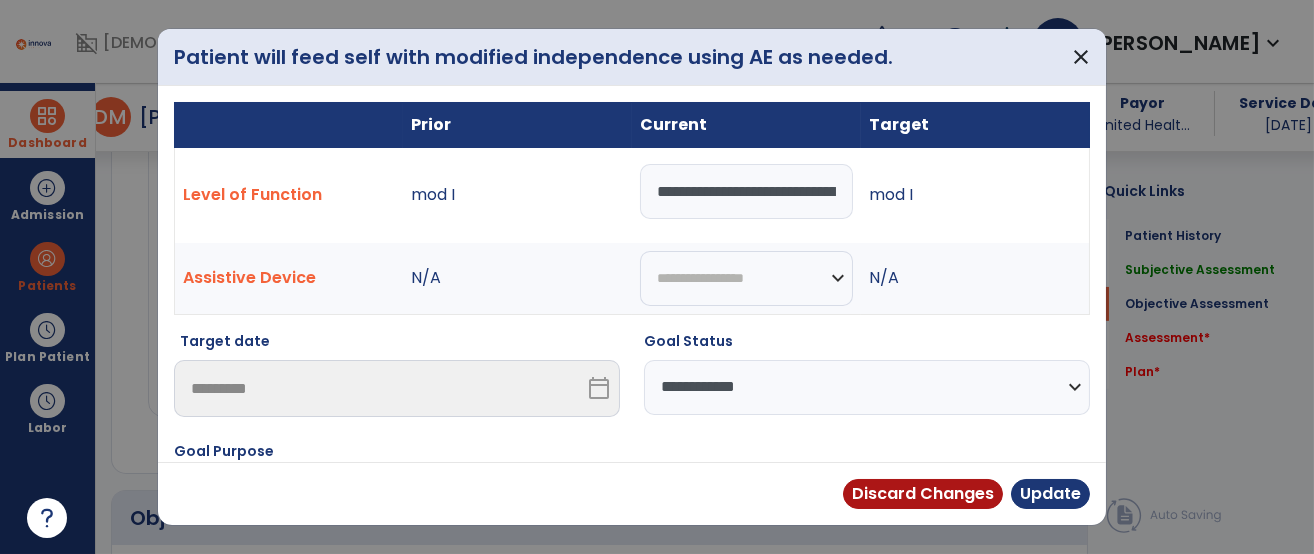 click on "**********" at bounding box center [867, 387] 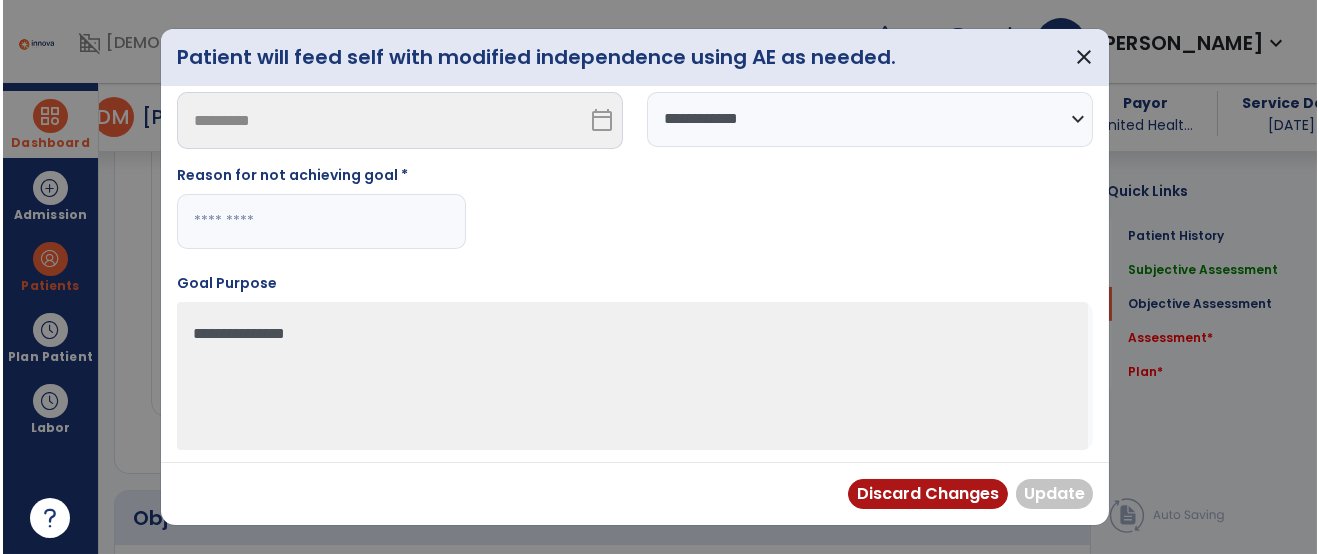 scroll, scrollTop: 270, scrollLeft: 0, axis: vertical 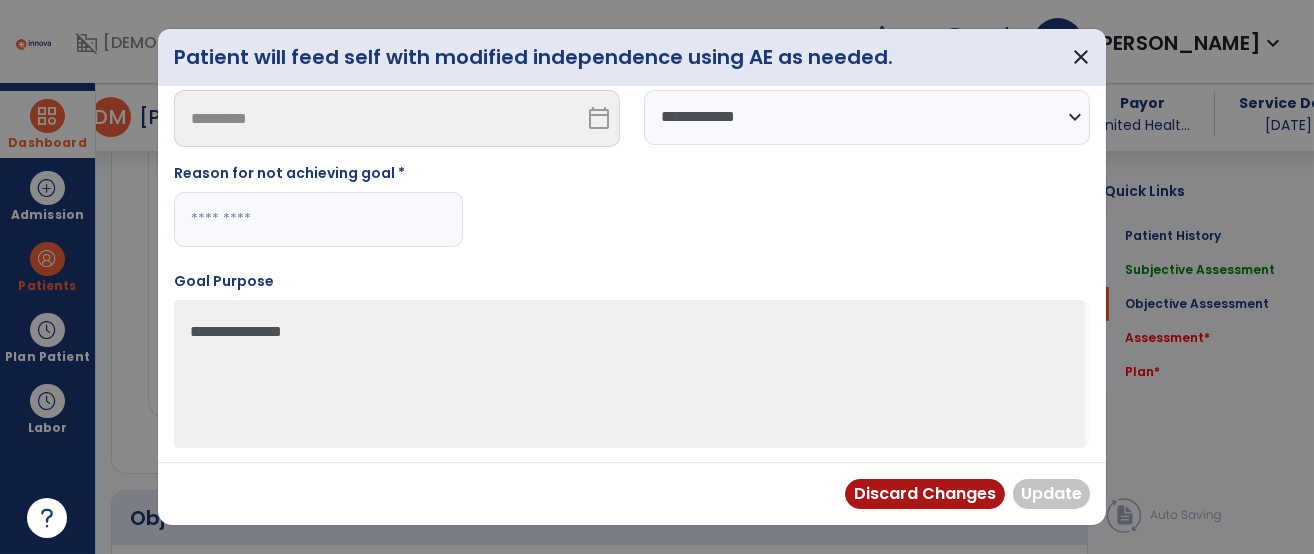 click at bounding box center (318, 219) 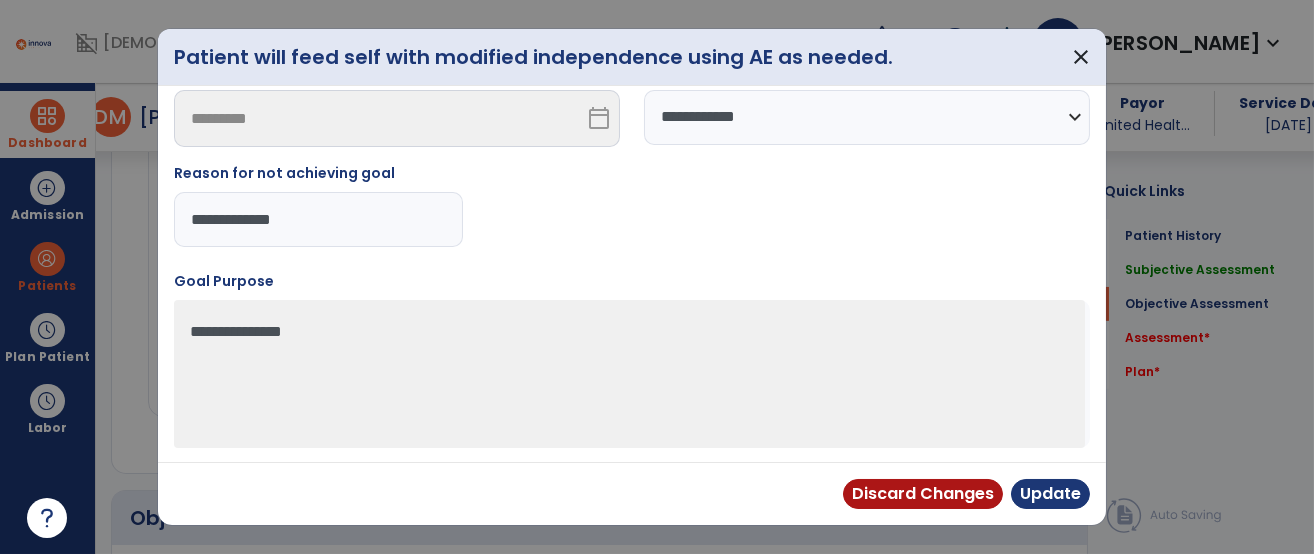 type on "**********" 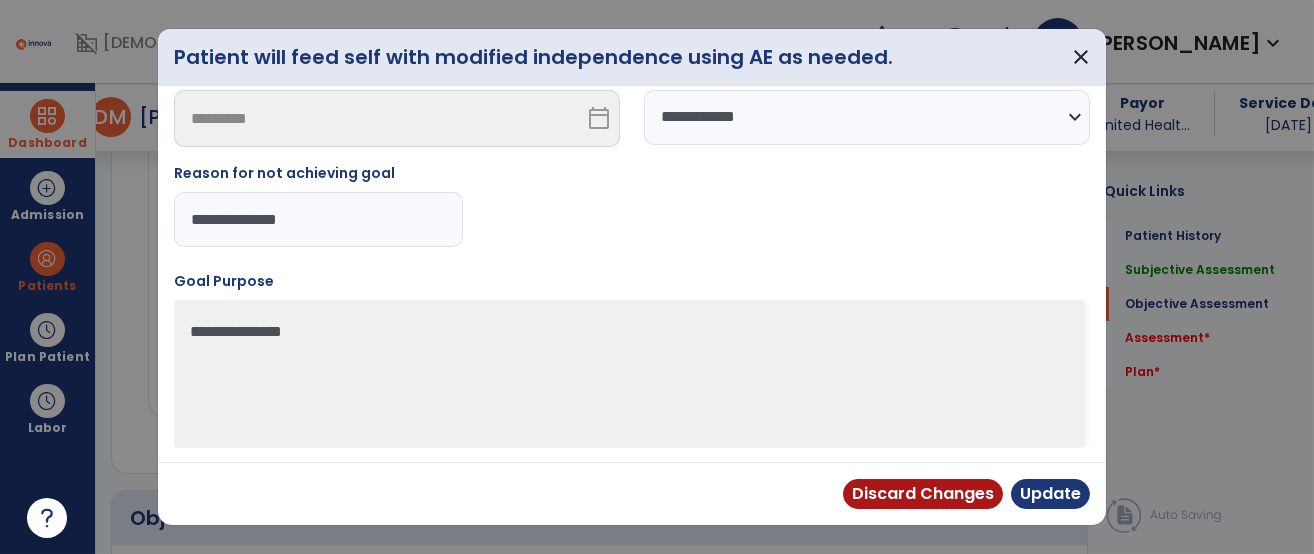 drag, startPoint x: 326, startPoint y: 231, endPoint x: 151, endPoint y: 253, distance: 176.37744 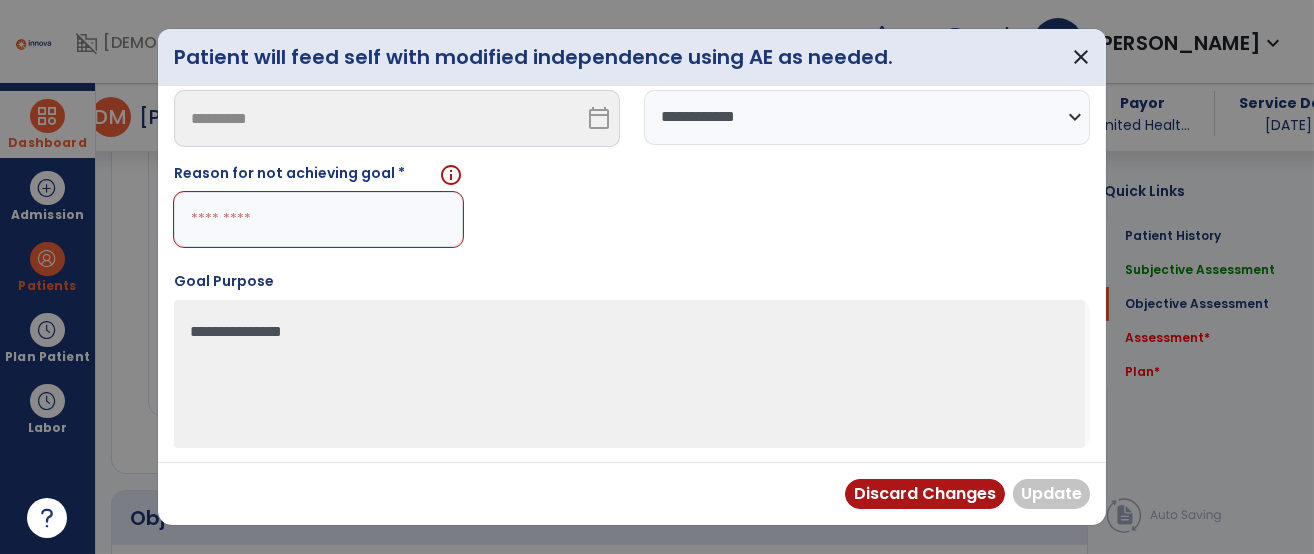 paste on "**********" 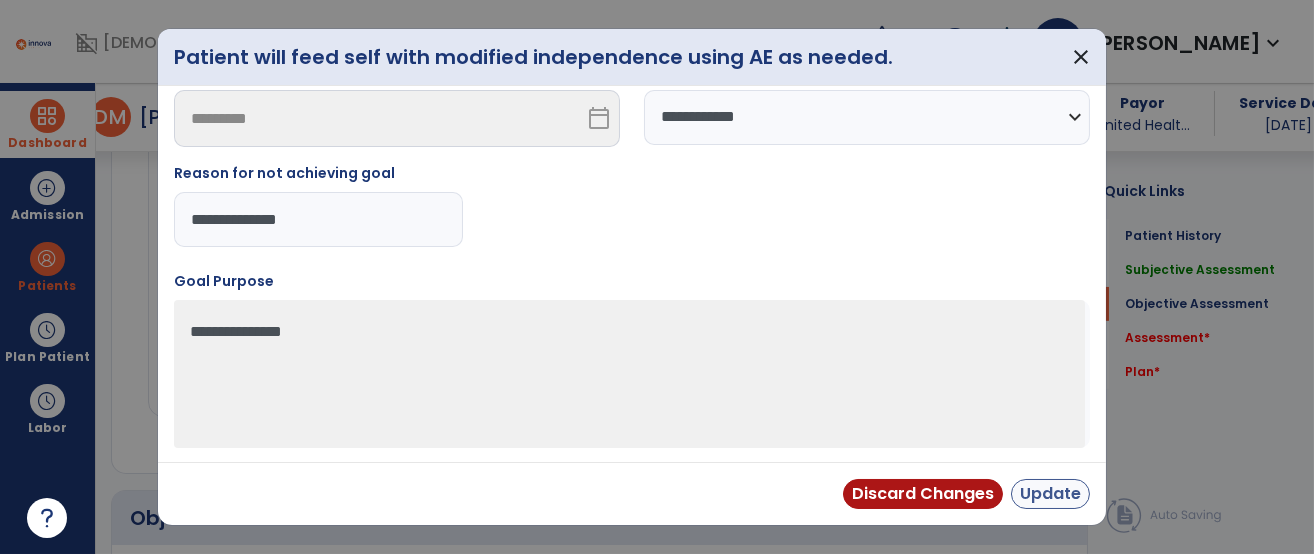 type on "**********" 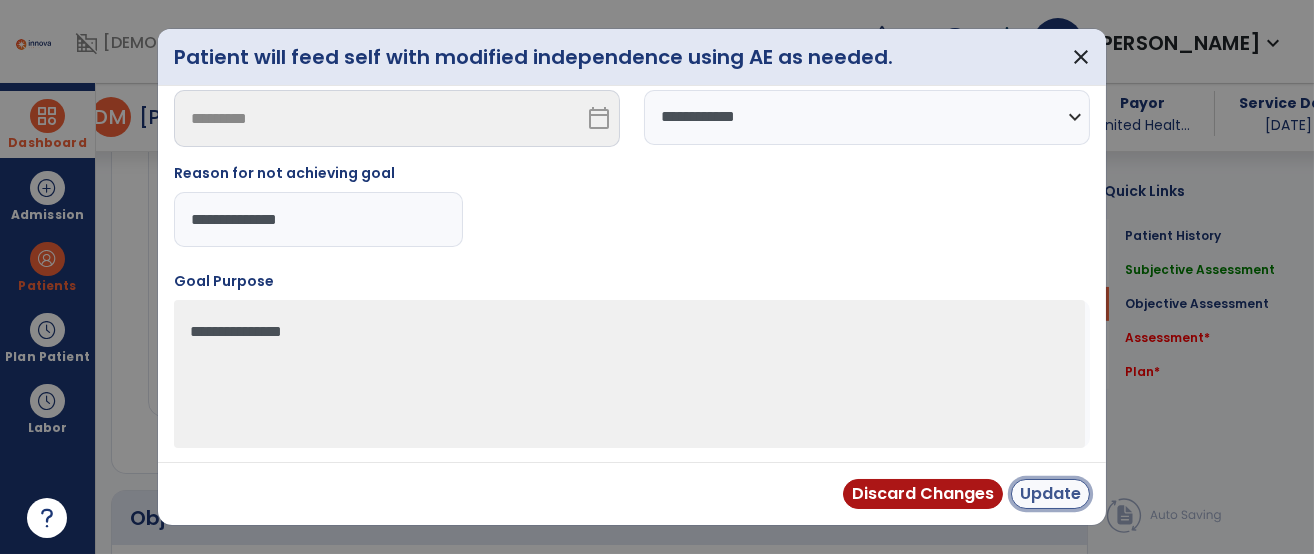 click on "Update" at bounding box center [1050, 494] 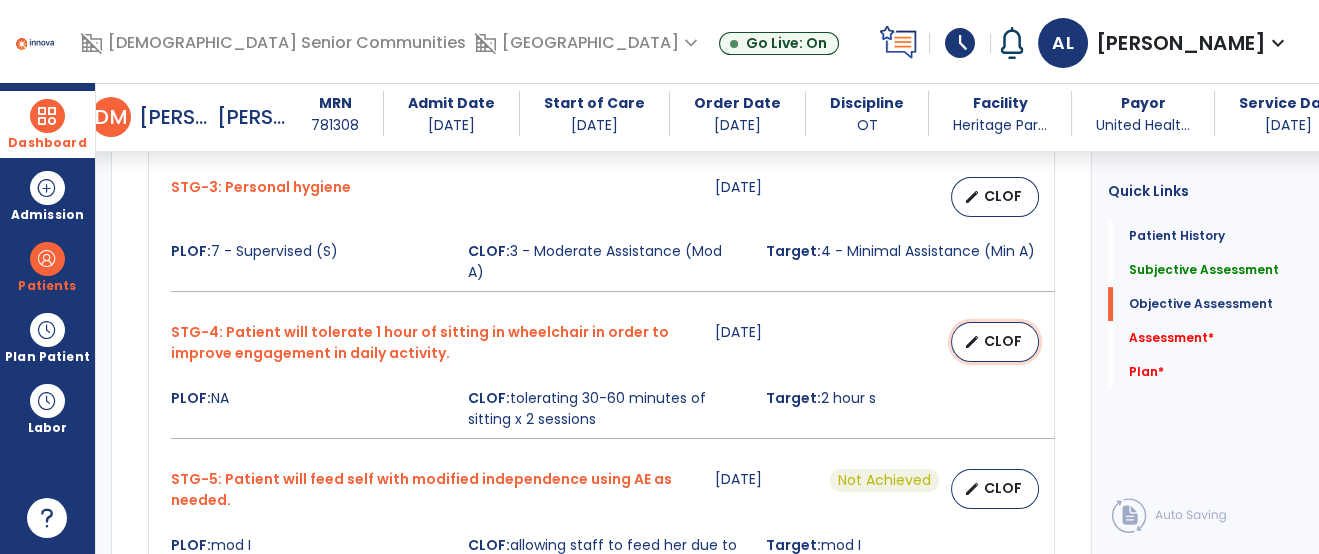 click on "CLOF" at bounding box center [1003, 341] 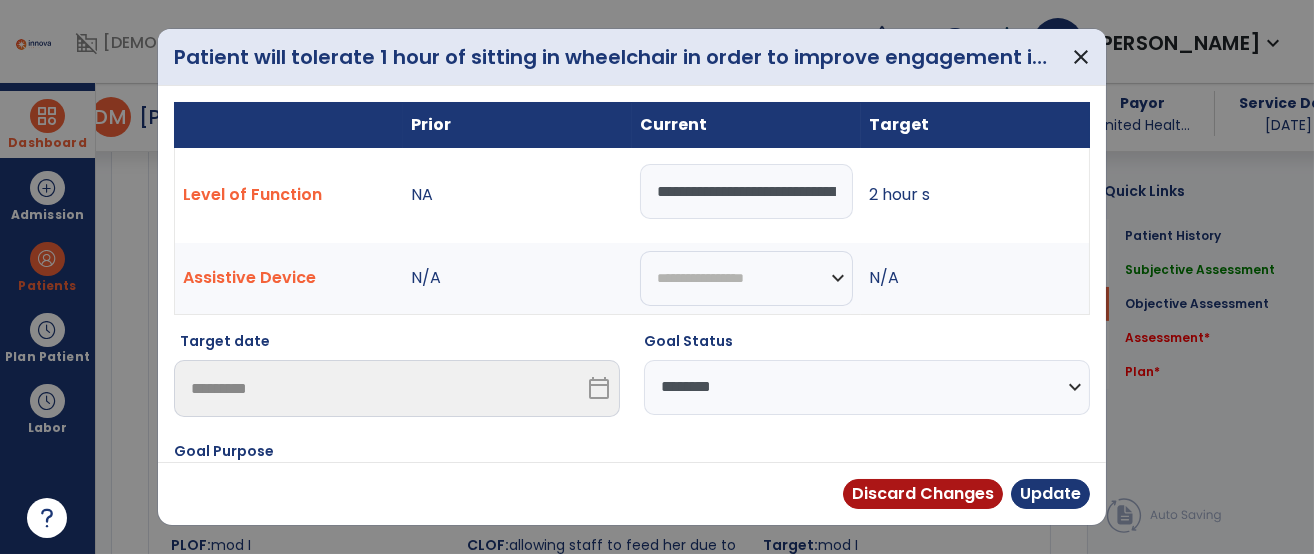 scroll, scrollTop: 1278, scrollLeft: 0, axis: vertical 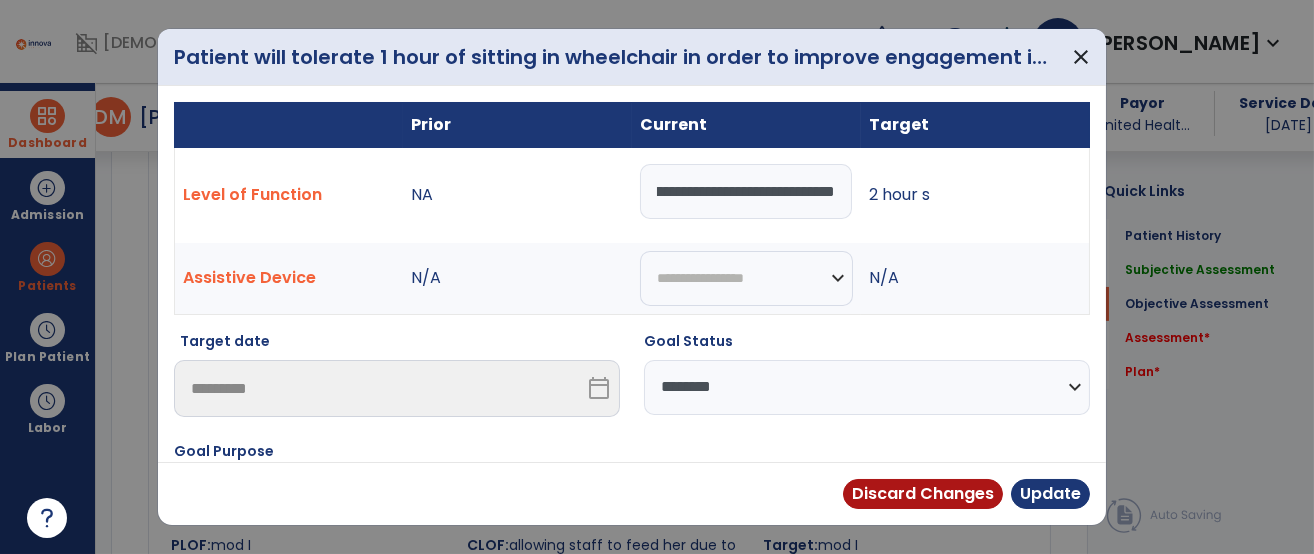 drag, startPoint x: 643, startPoint y: 196, endPoint x: 1049, endPoint y: 208, distance: 406.1773 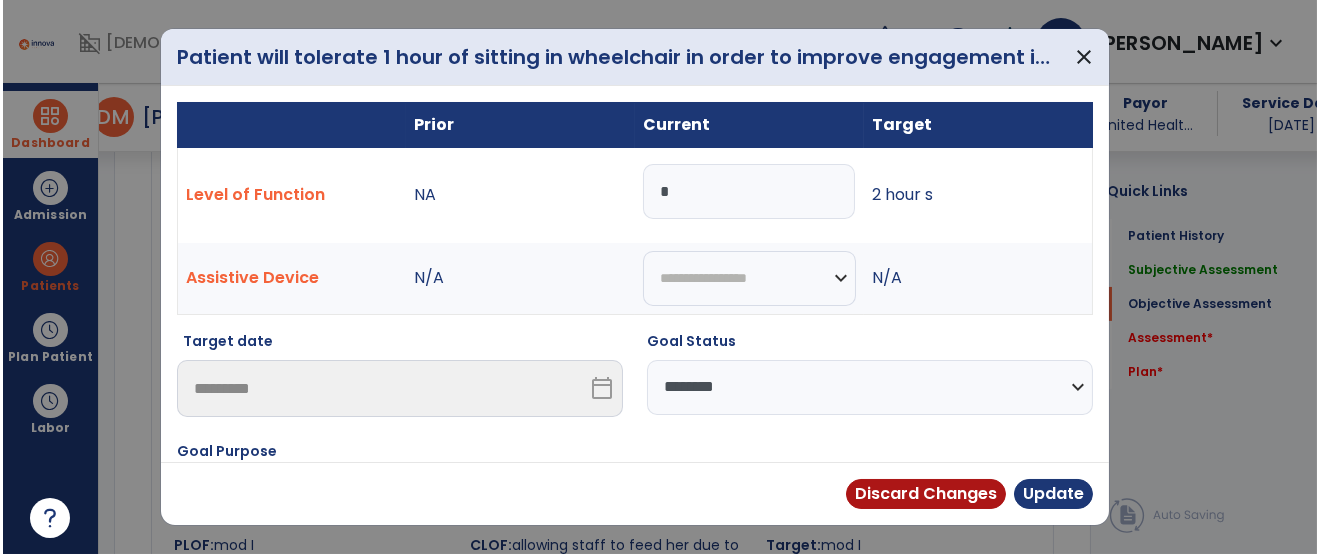scroll, scrollTop: 0, scrollLeft: 0, axis: both 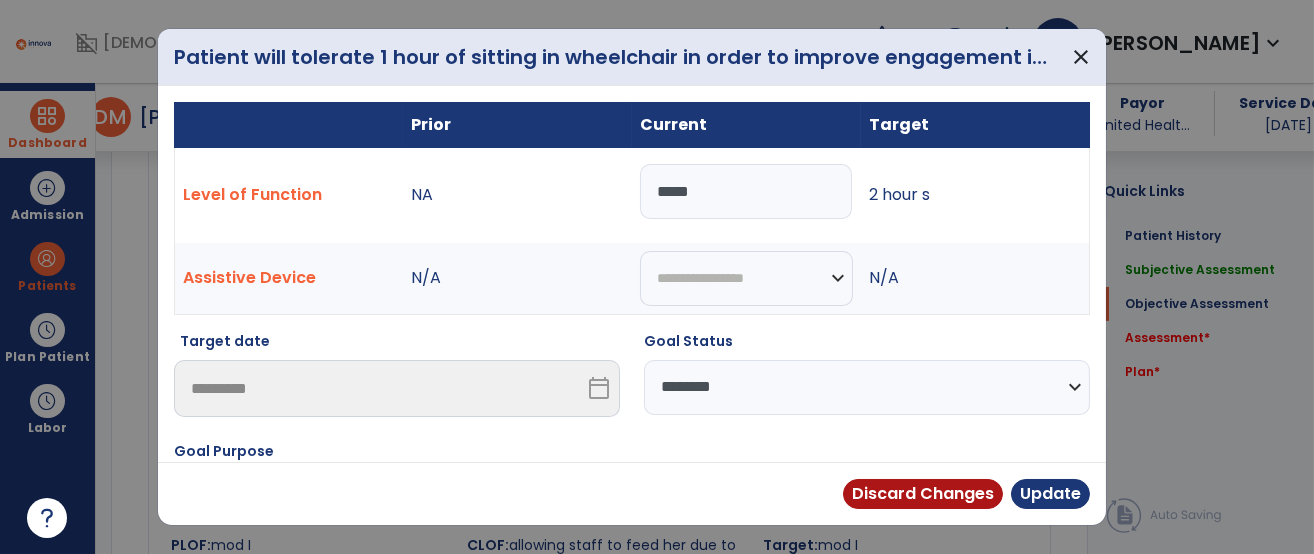 type on "****" 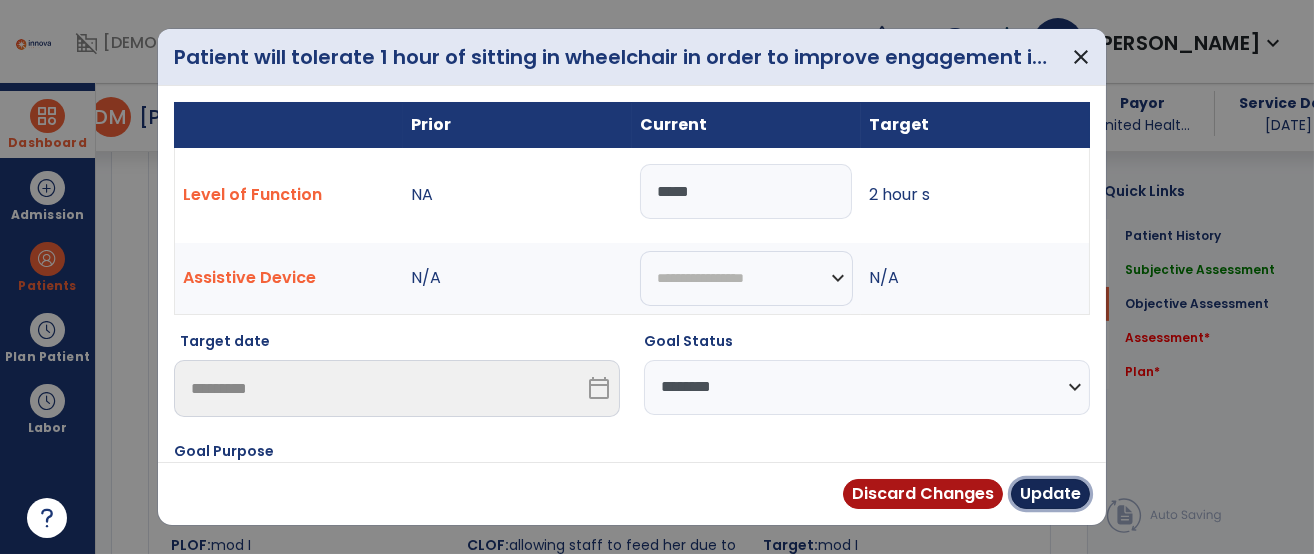 click on "Update" at bounding box center [1050, 494] 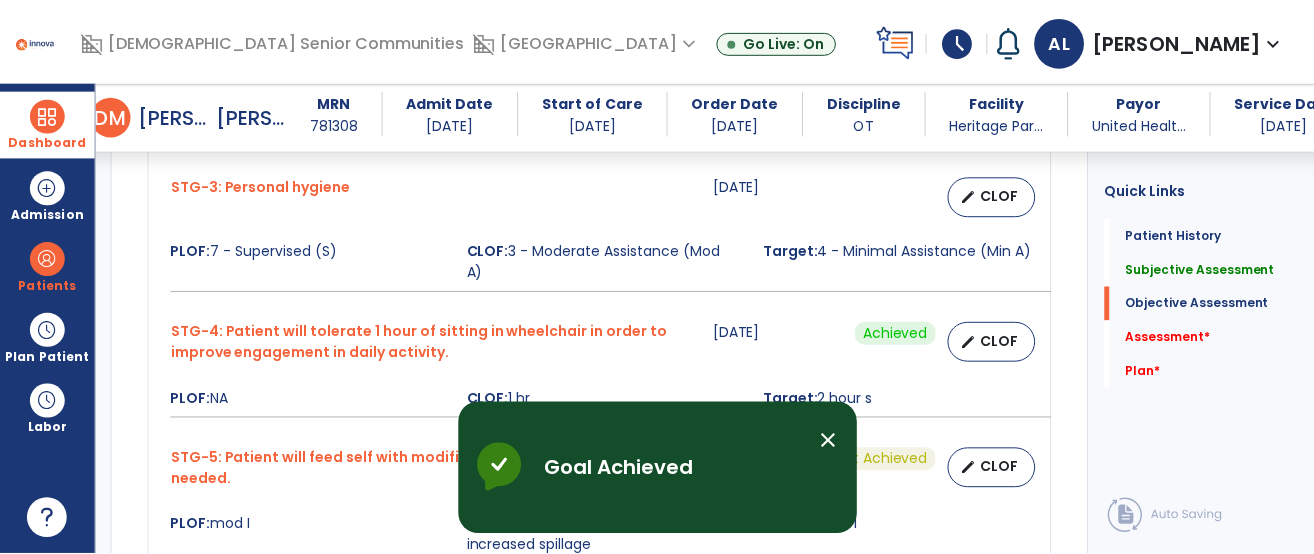 scroll, scrollTop: 1139, scrollLeft: 0, axis: vertical 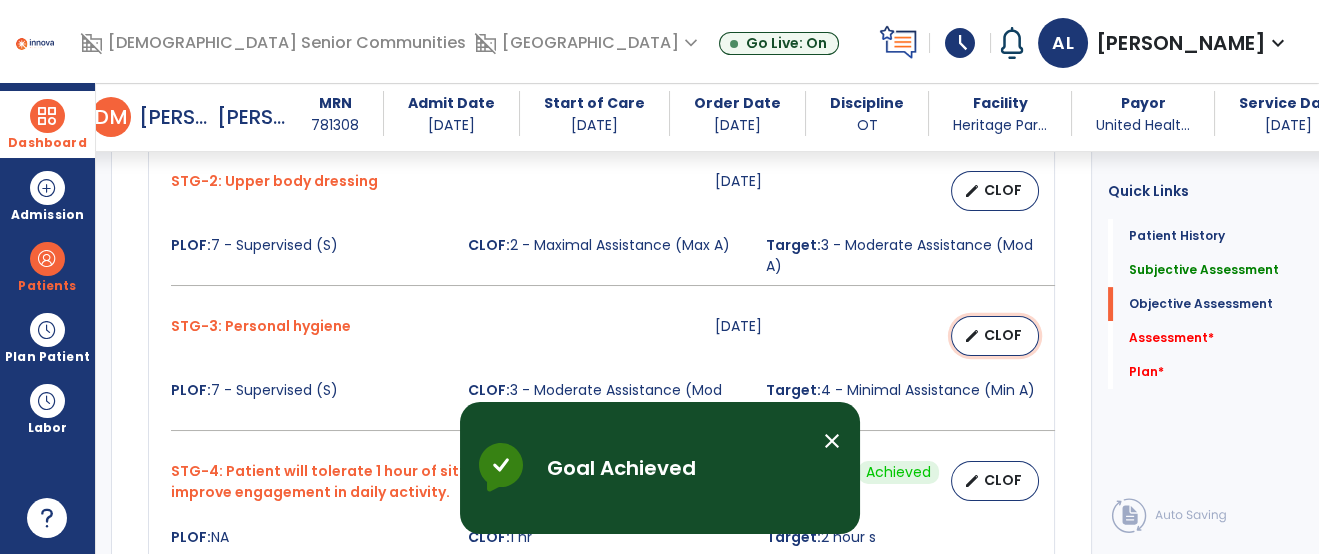 click on "CLOF" at bounding box center (1003, 335) 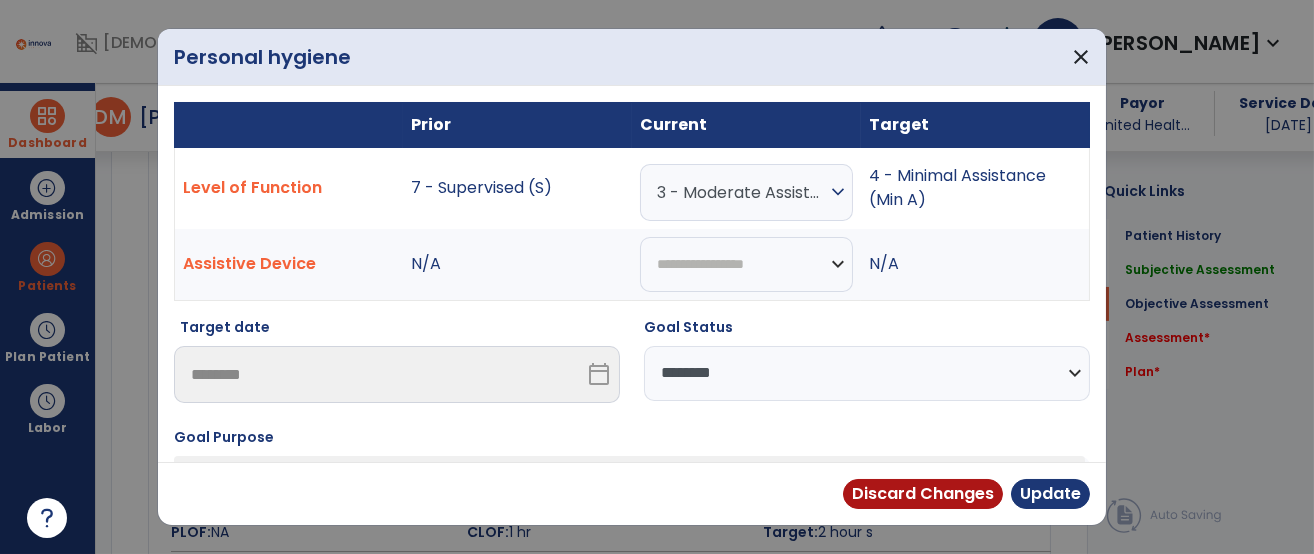 scroll, scrollTop: 1139, scrollLeft: 0, axis: vertical 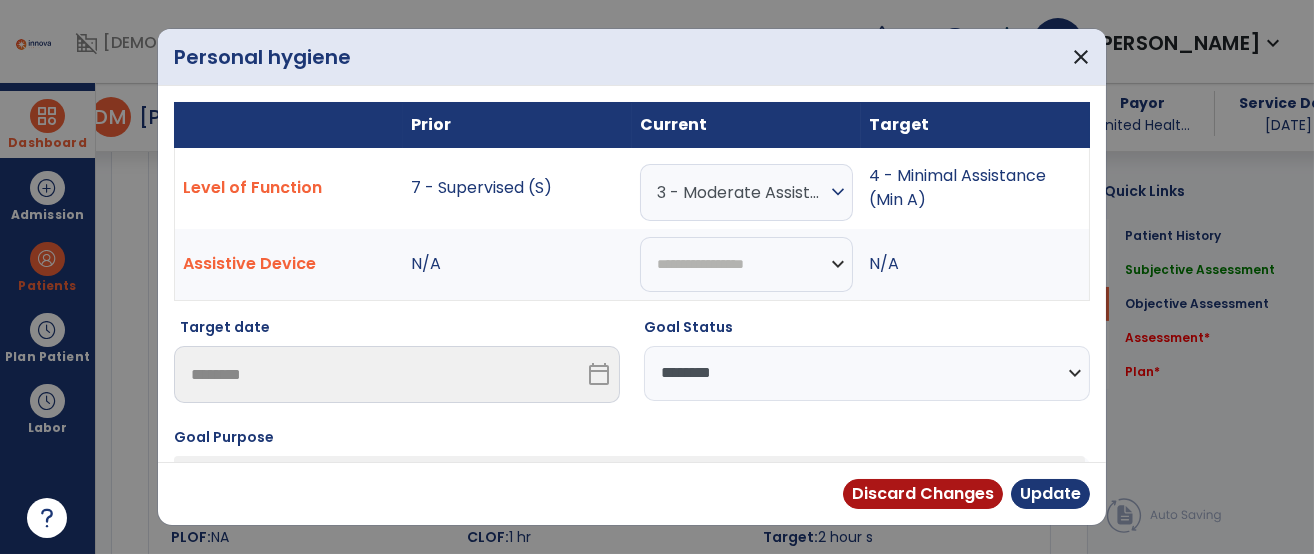 click on "3 - Moderate Assistance (Mod A)" at bounding box center (741, 192) 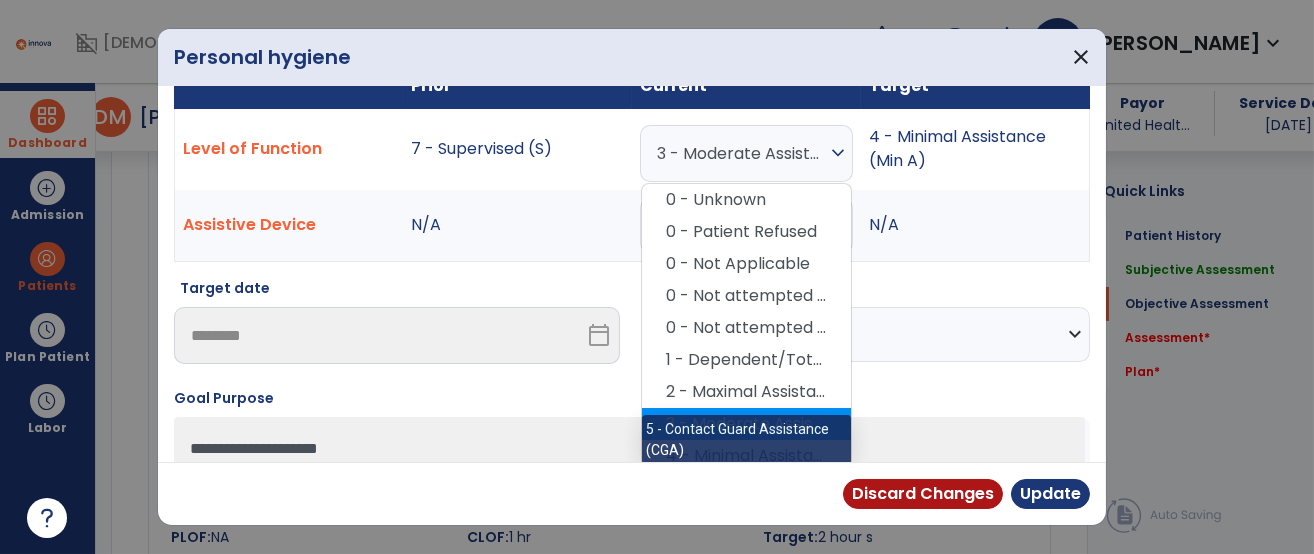 scroll, scrollTop: 148, scrollLeft: 0, axis: vertical 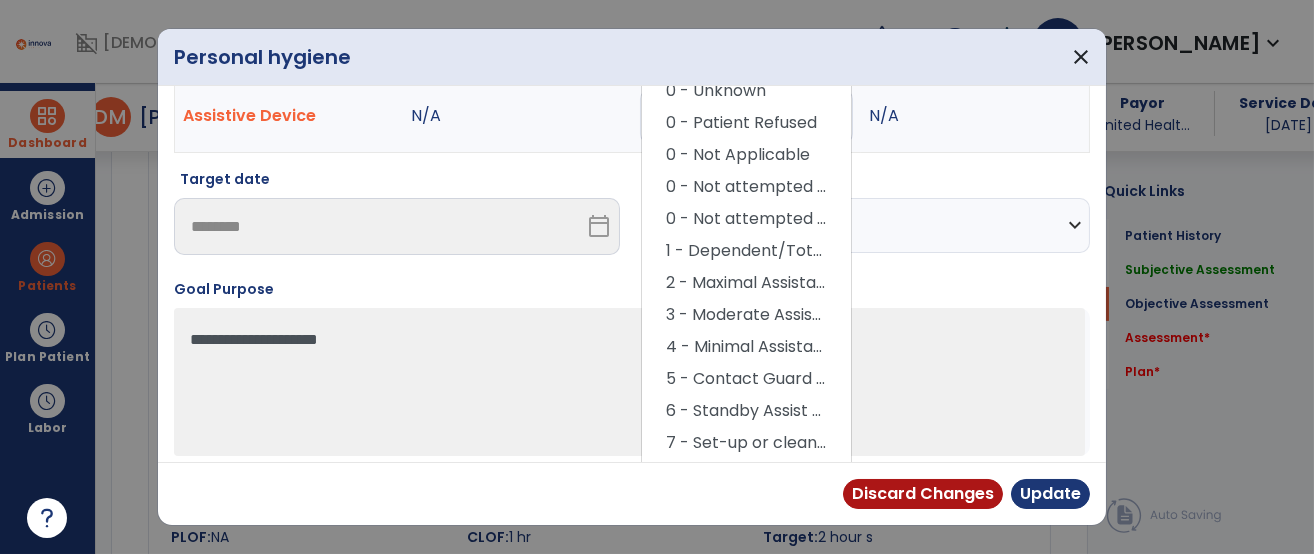 click on "0 - Not attempted due to medical condition or safety concerns" at bounding box center [746, 219] 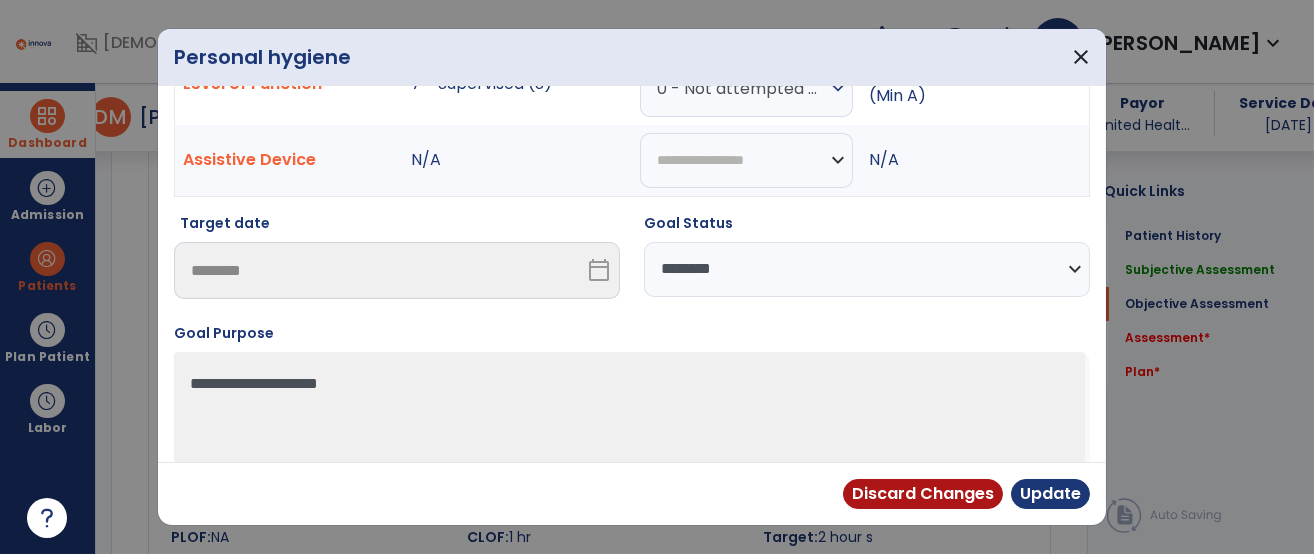 scroll, scrollTop: 27, scrollLeft: 0, axis: vertical 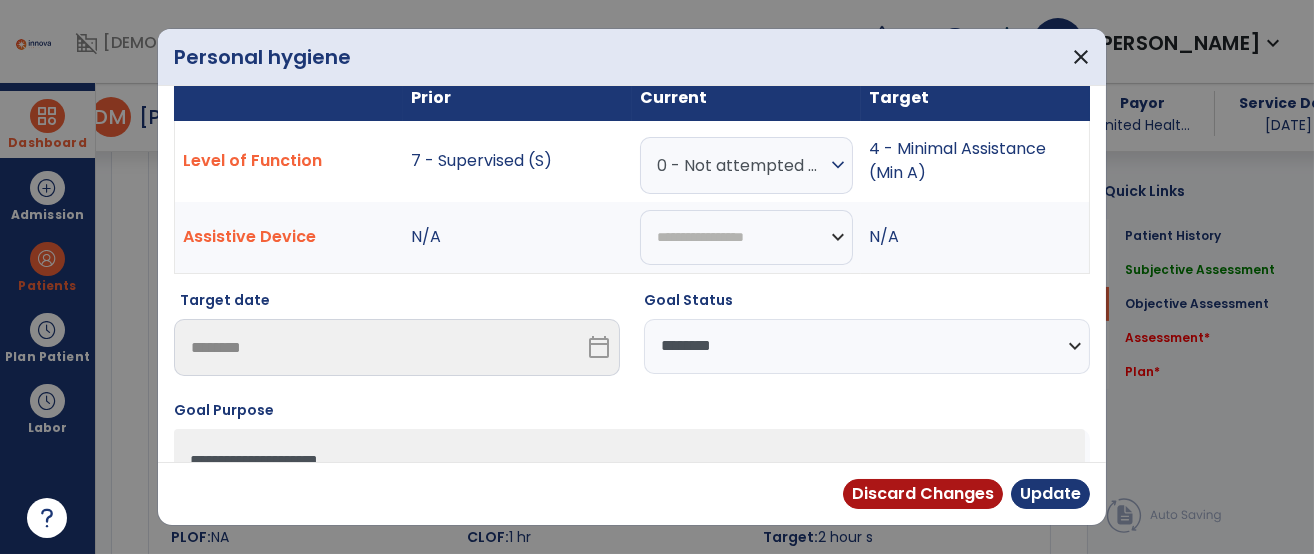 click on "0 - Not attempted due to medical condition or safety concerns" at bounding box center (741, 165) 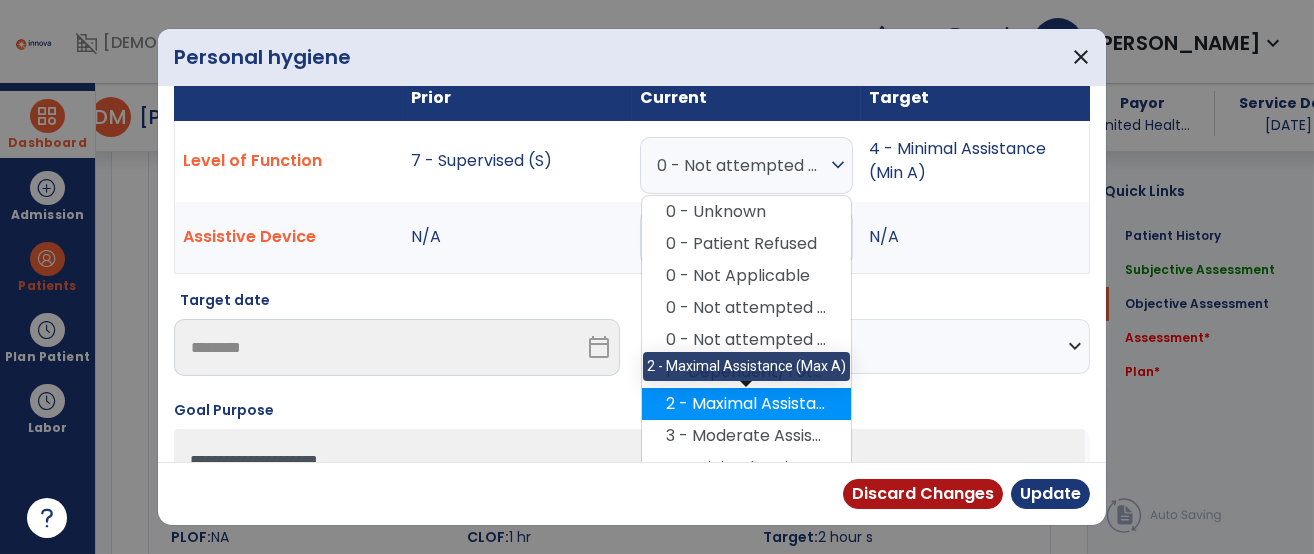 click on "2 - Maximal Assistance (Max A)" at bounding box center [746, 404] 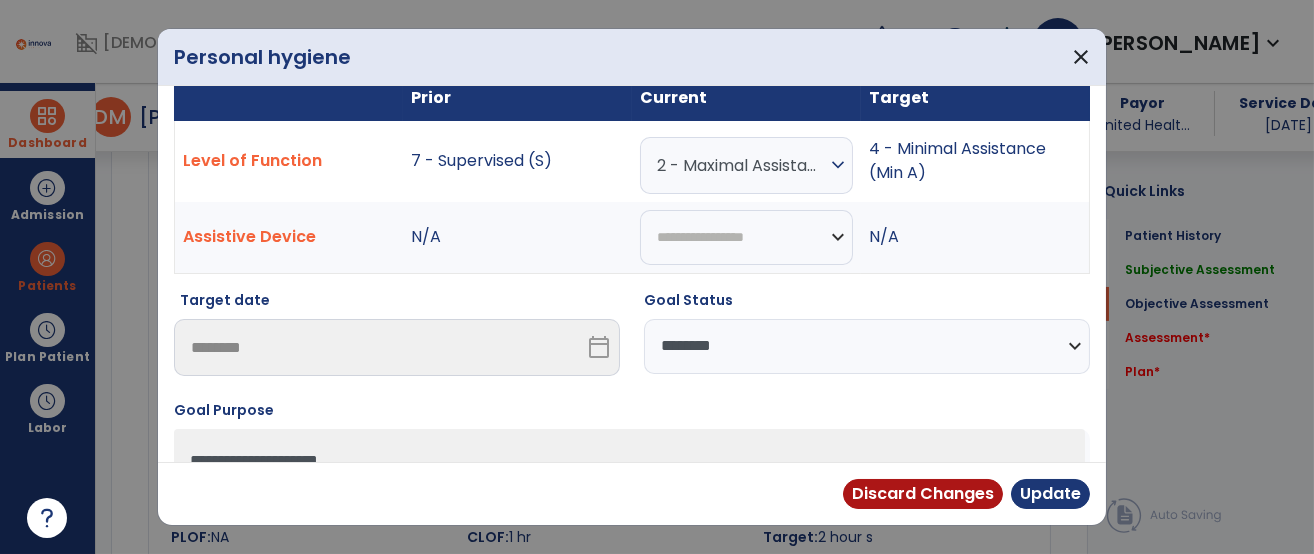 click on "**********" at bounding box center (867, 346) 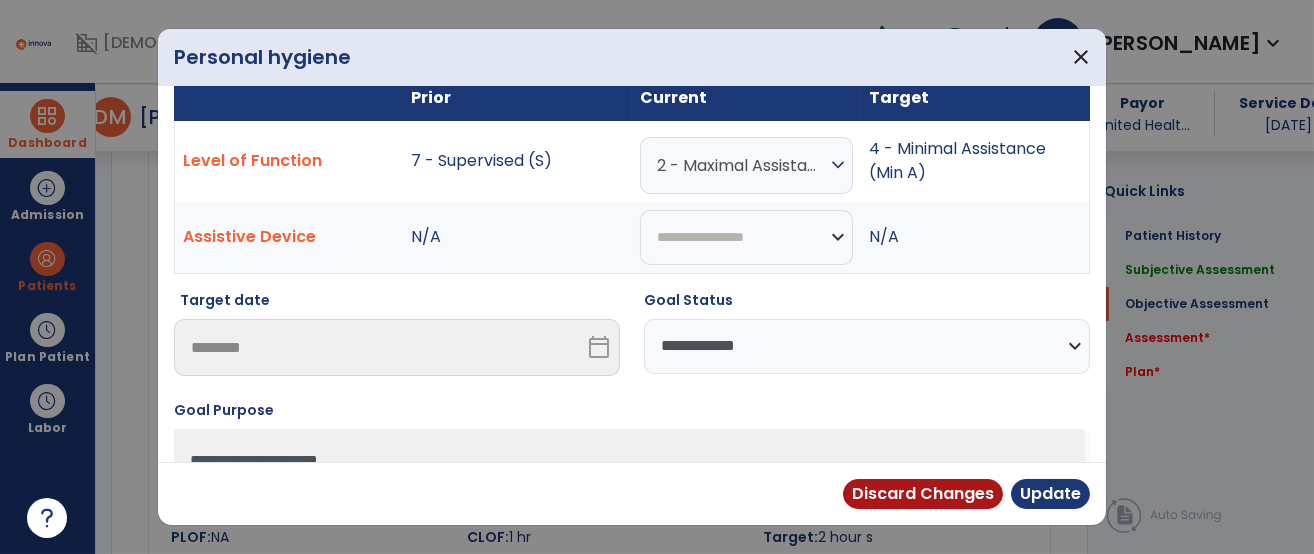 click on "**********" at bounding box center (867, 346) 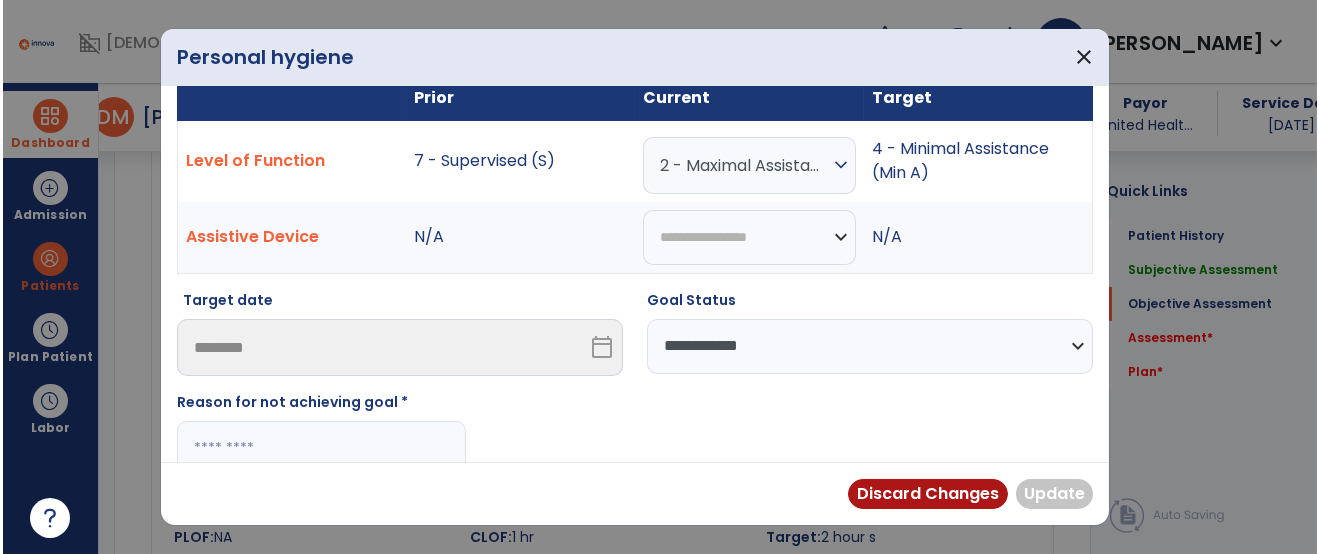 scroll, scrollTop: 61, scrollLeft: 0, axis: vertical 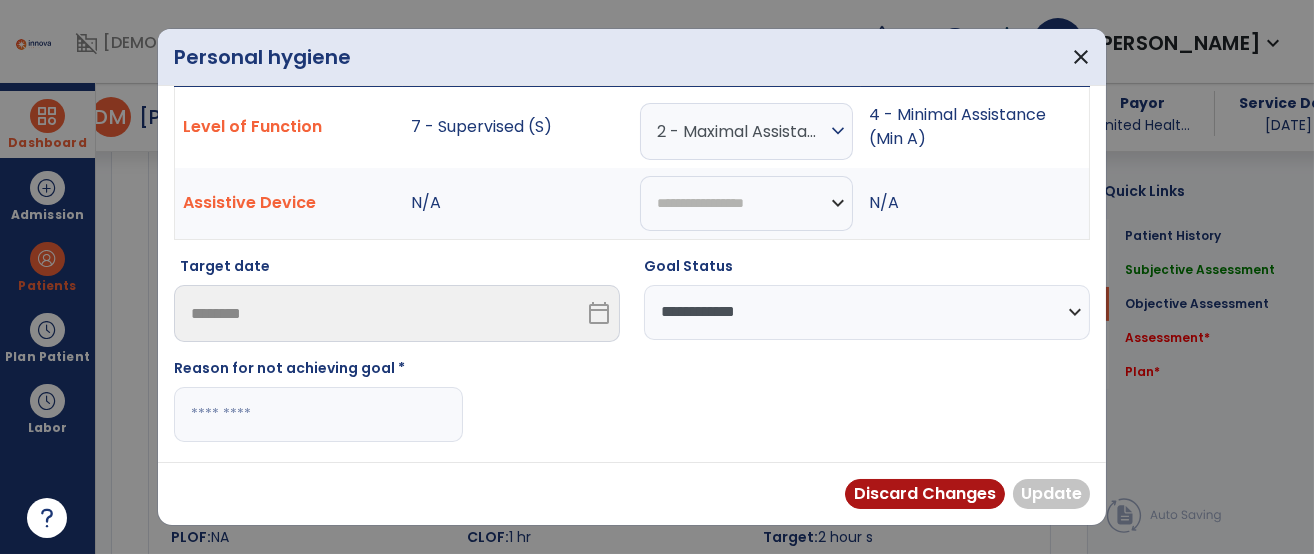 click at bounding box center [318, 414] 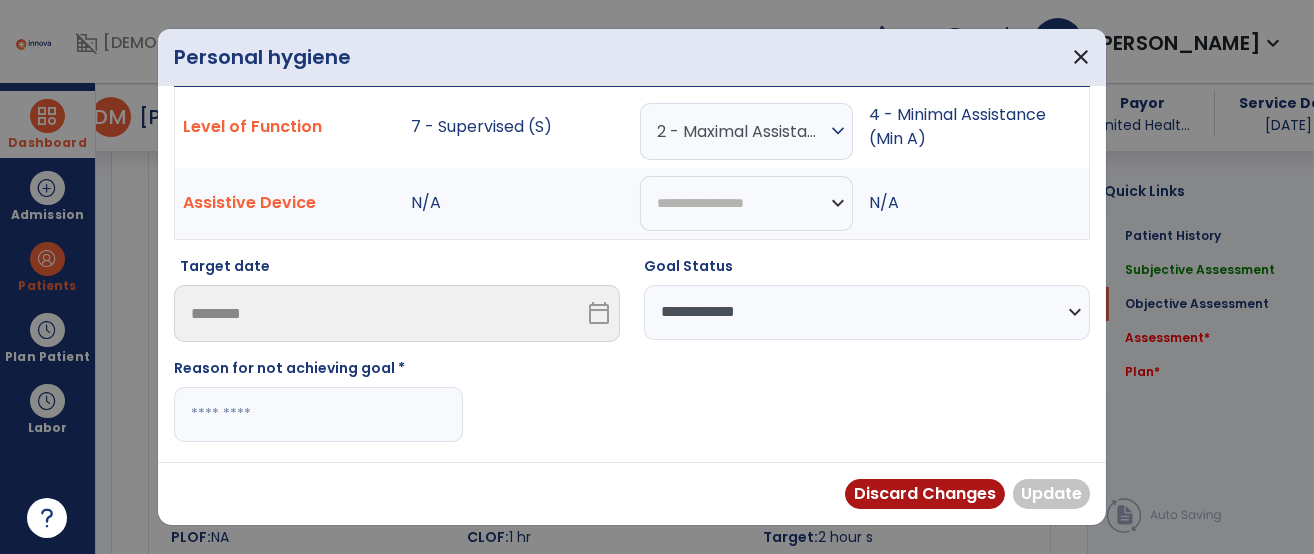 paste on "**********" 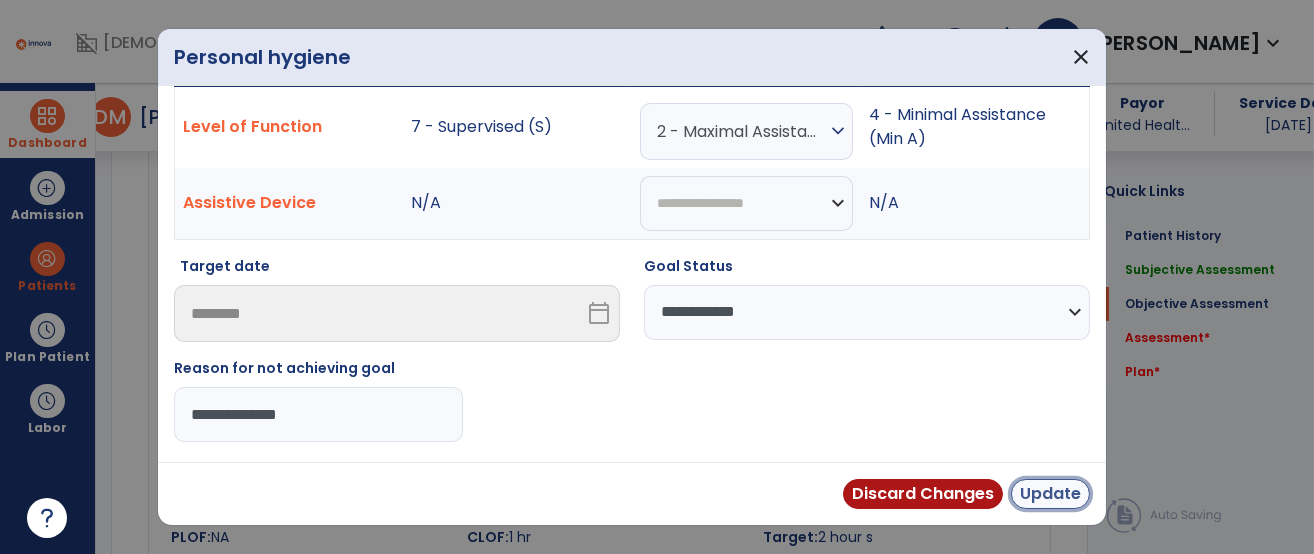 click on "Update" at bounding box center [1050, 494] 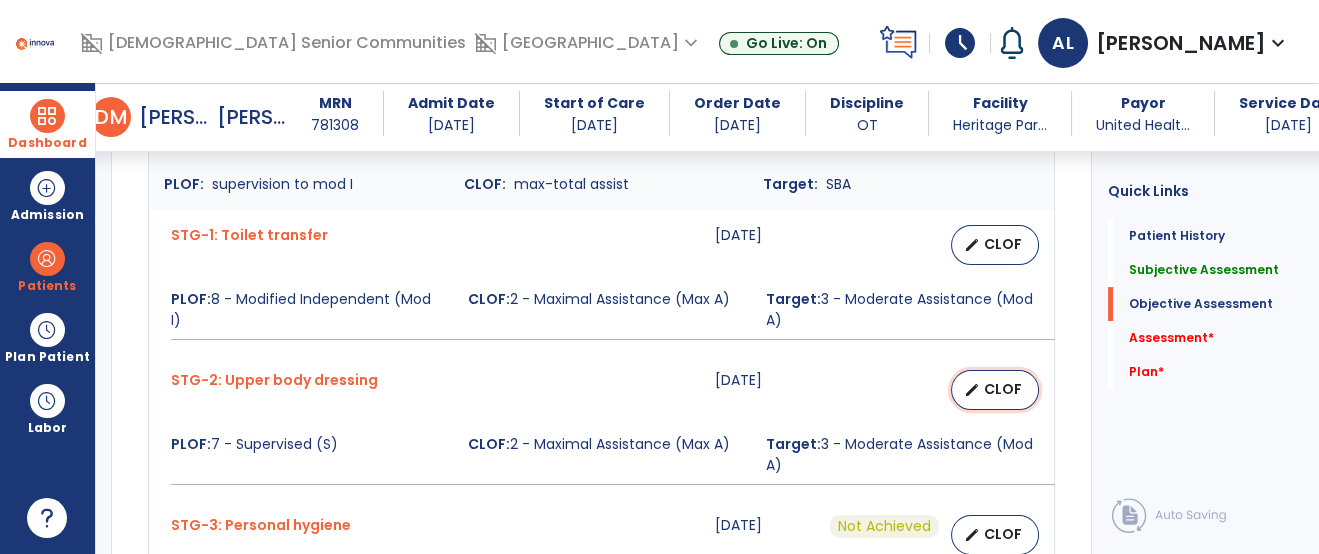 click on "CLOF" at bounding box center (1003, 389) 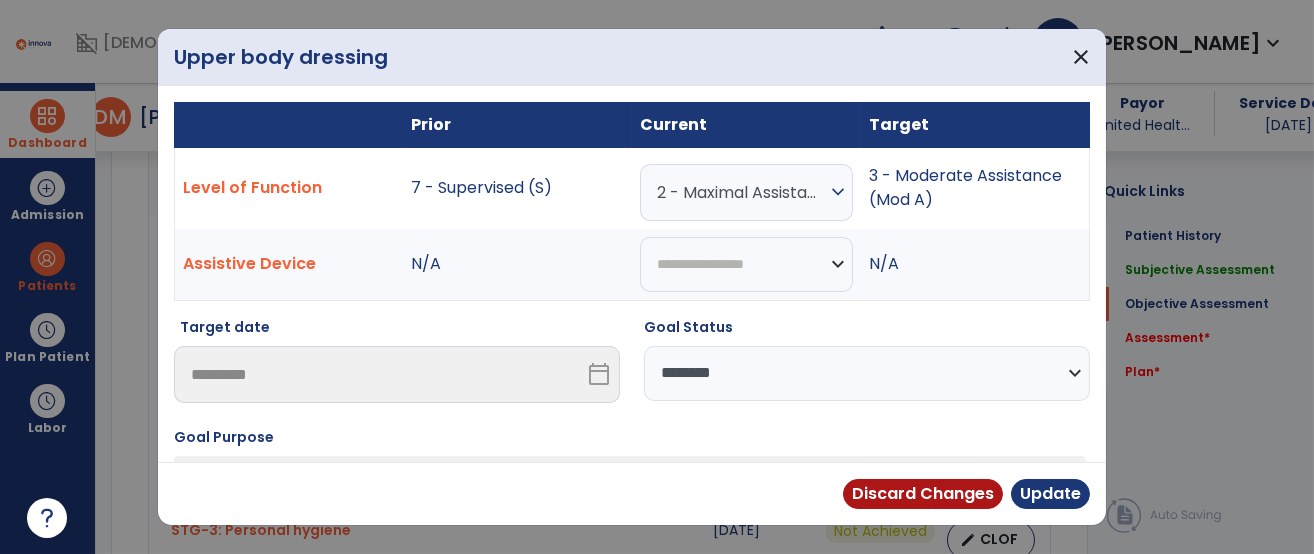 scroll, scrollTop: 940, scrollLeft: 0, axis: vertical 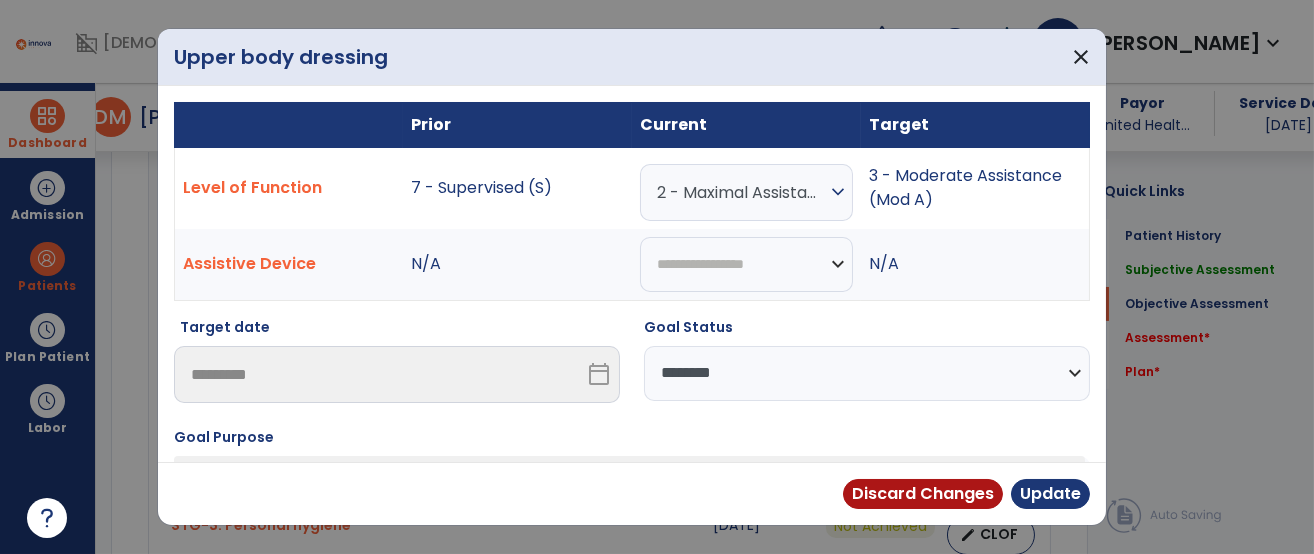 click on "**********" at bounding box center (867, 373) 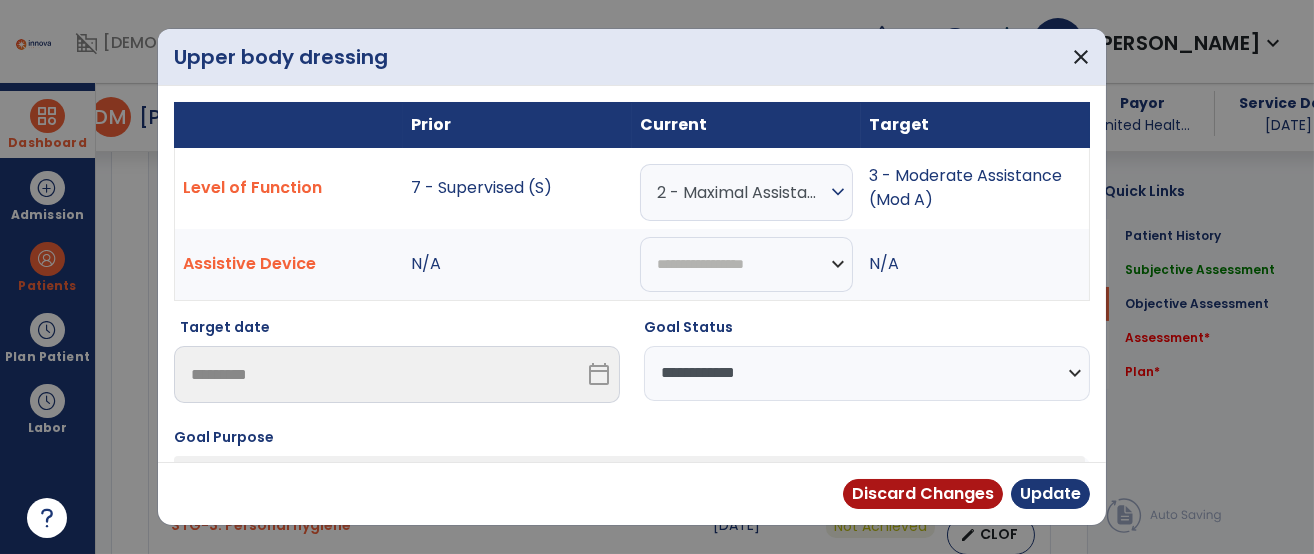 click on "**********" at bounding box center [867, 373] 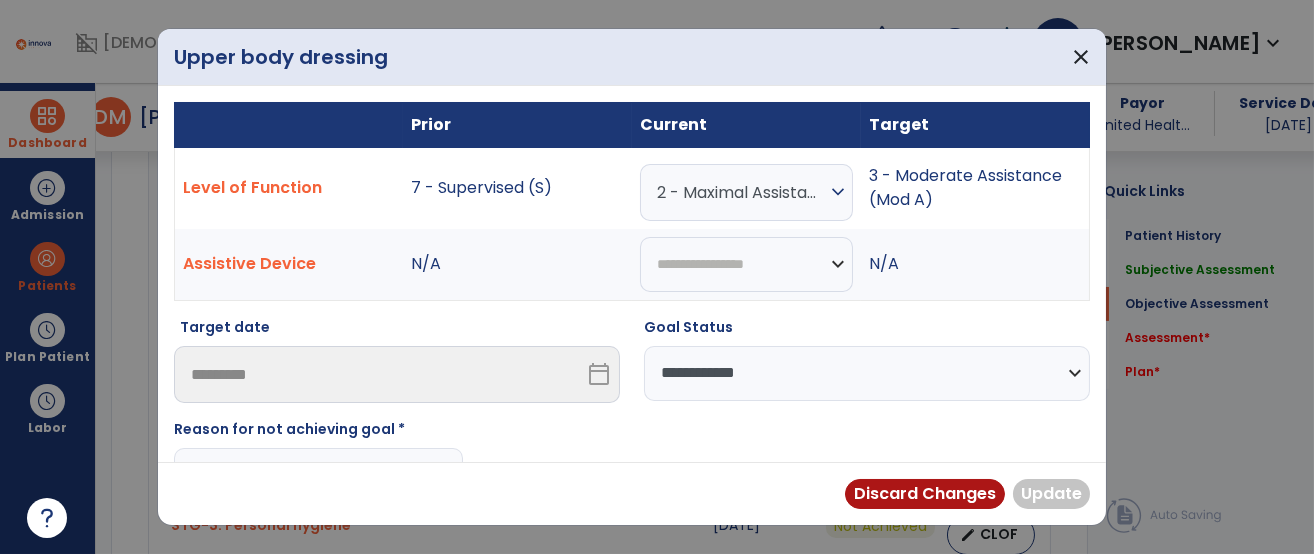 click at bounding box center (318, 475) 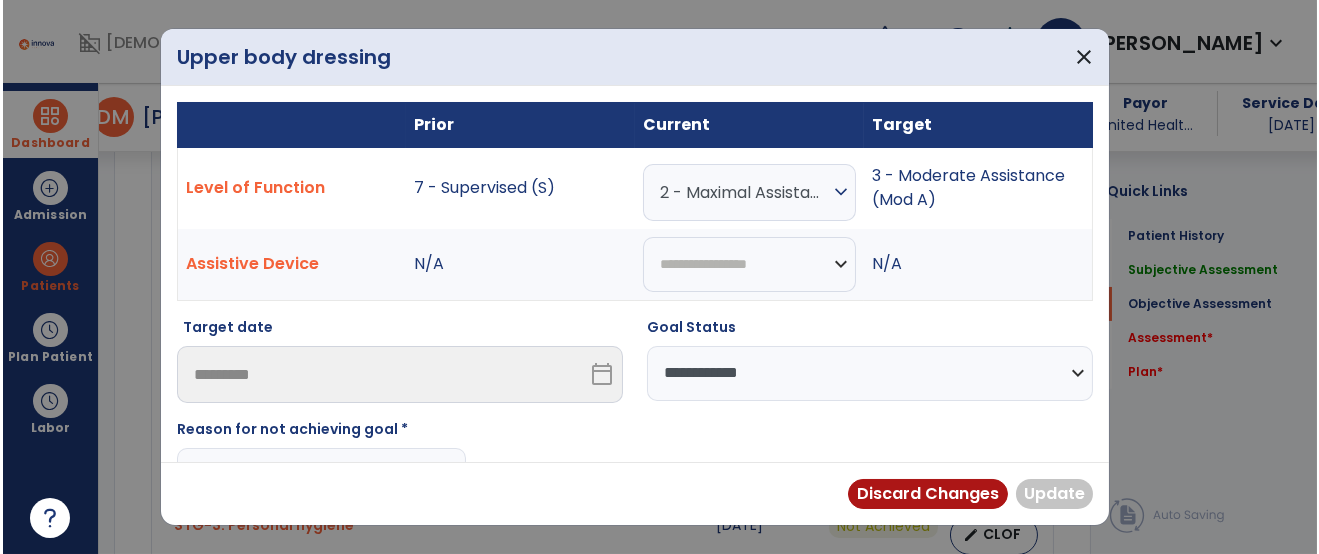 scroll, scrollTop: 24, scrollLeft: 0, axis: vertical 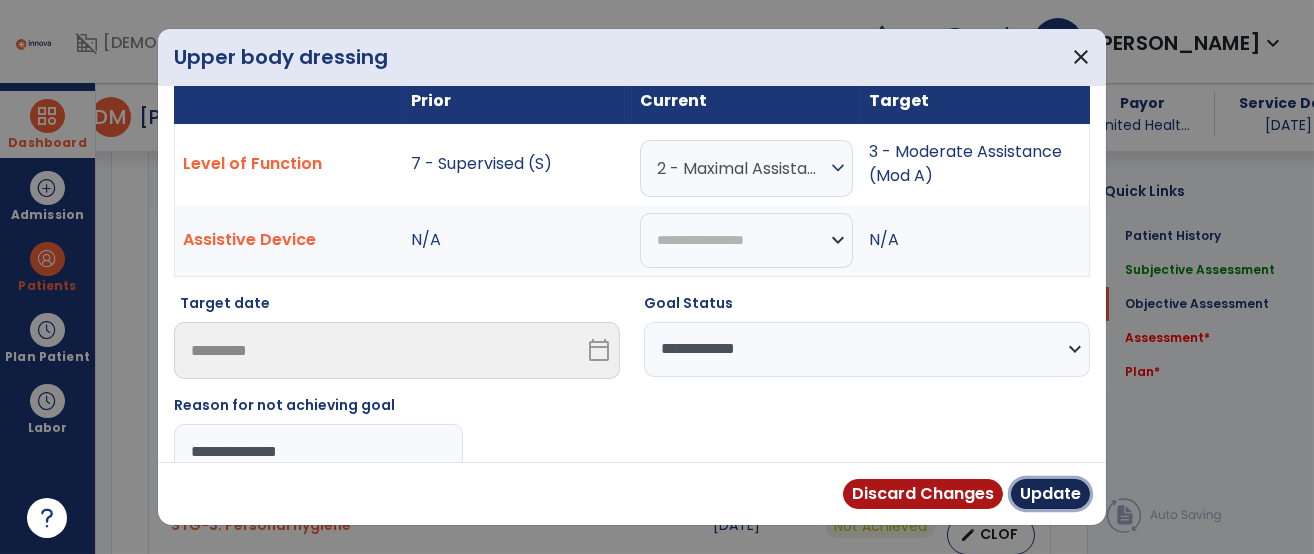 click on "Update" at bounding box center (1050, 494) 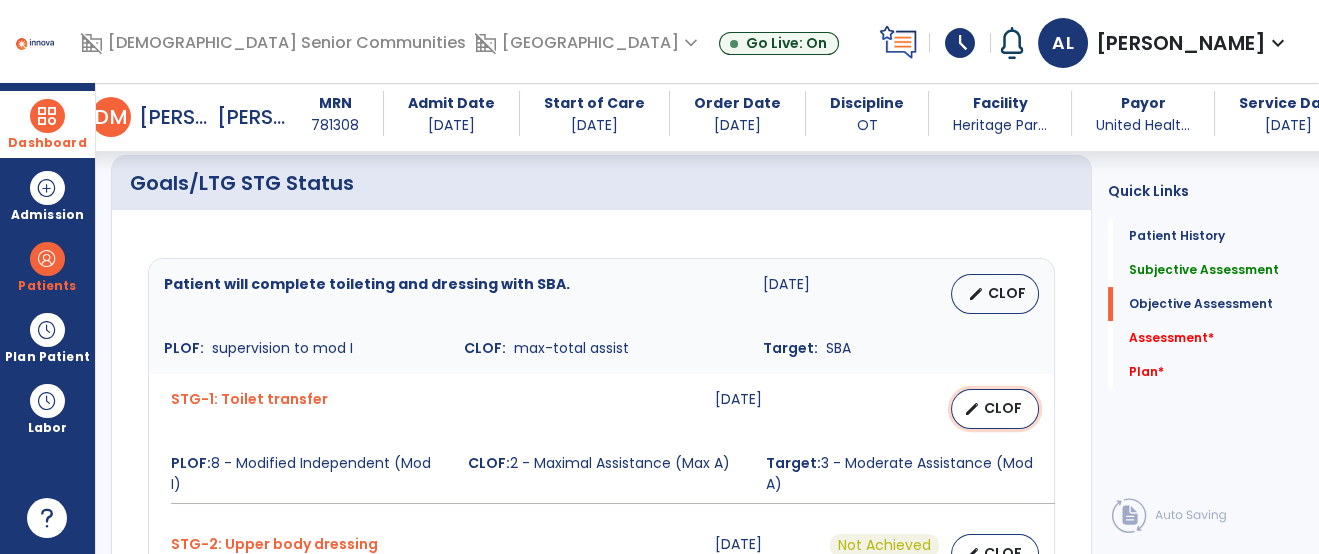 click on "CLOF" at bounding box center [1003, 408] 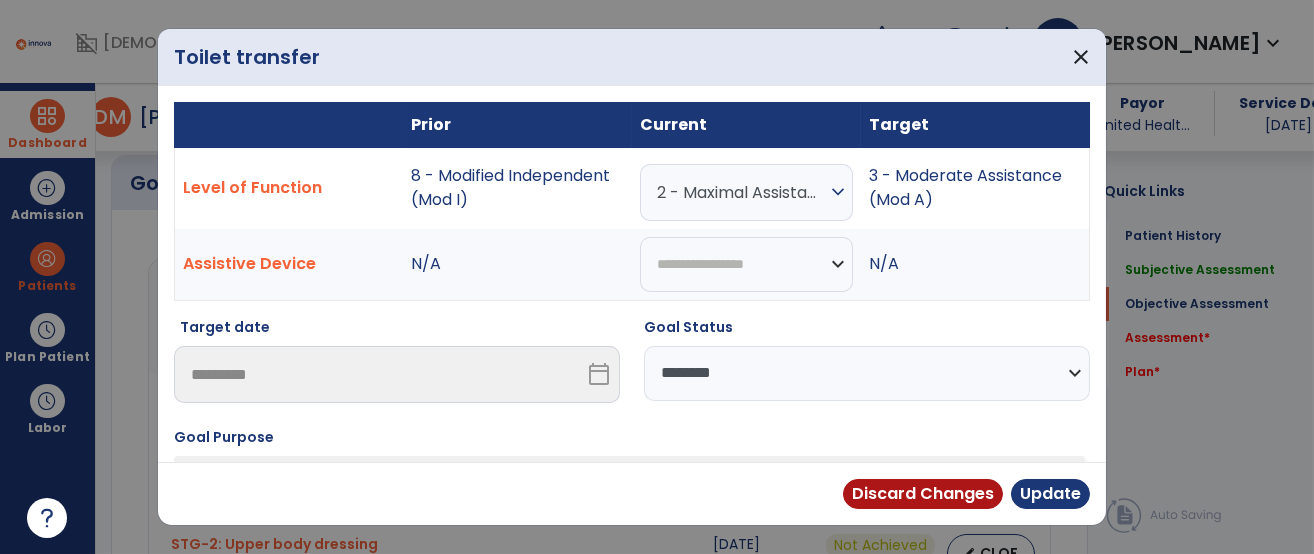 scroll, scrollTop: 776, scrollLeft: 0, axis: vertical 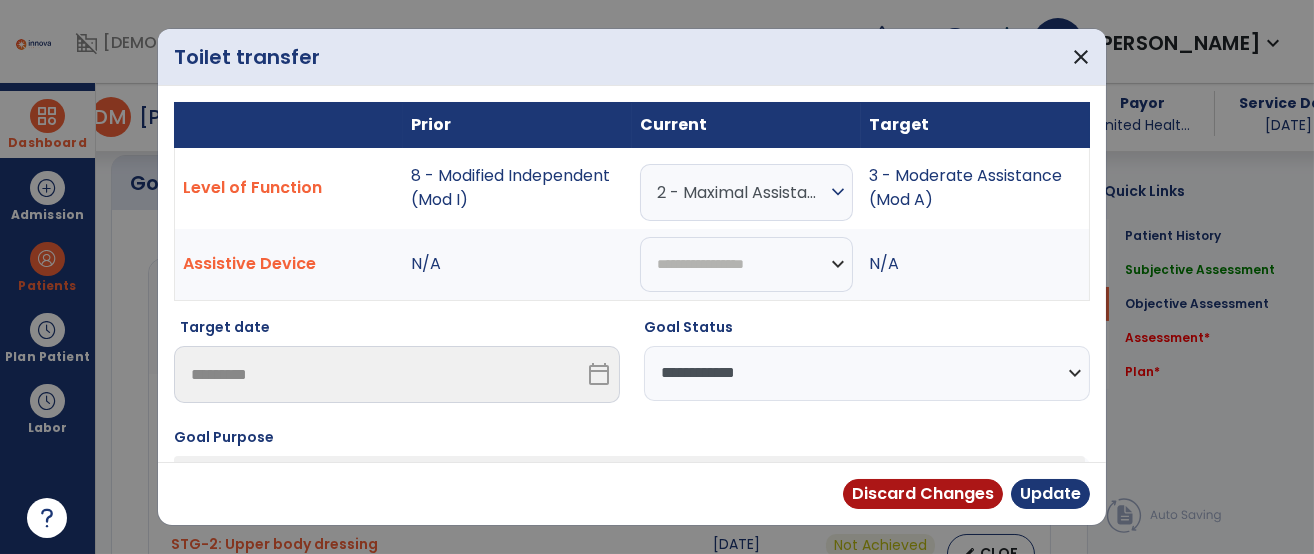 click on "**********" at bounding box center (867, 373) 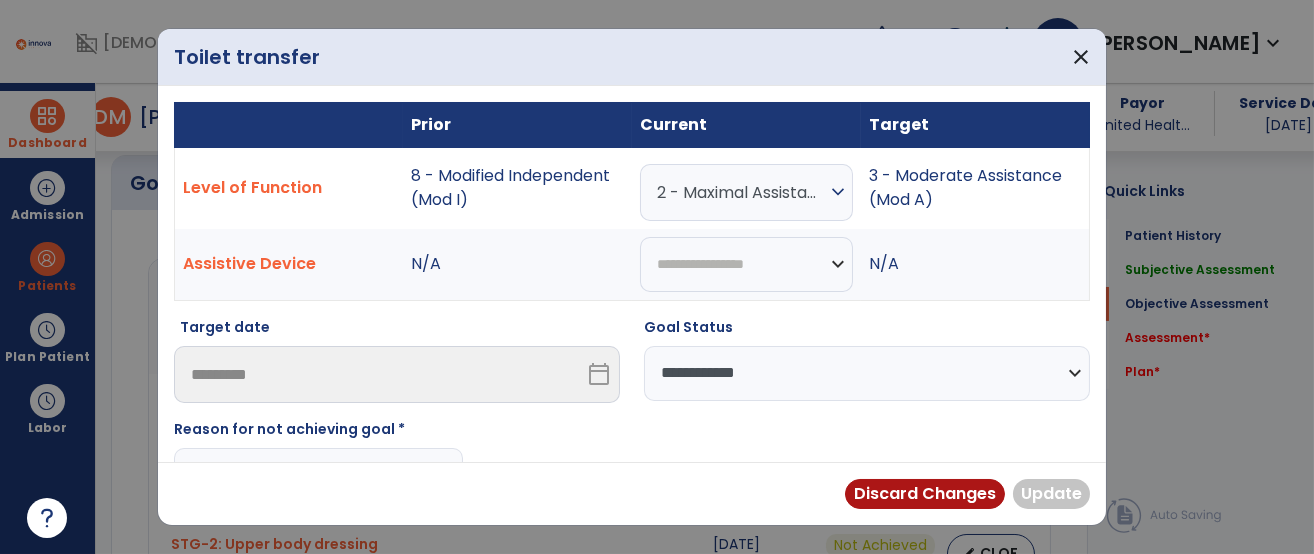 scroll, scrollTop: 120, scrollLeft: 0, axis: vertical 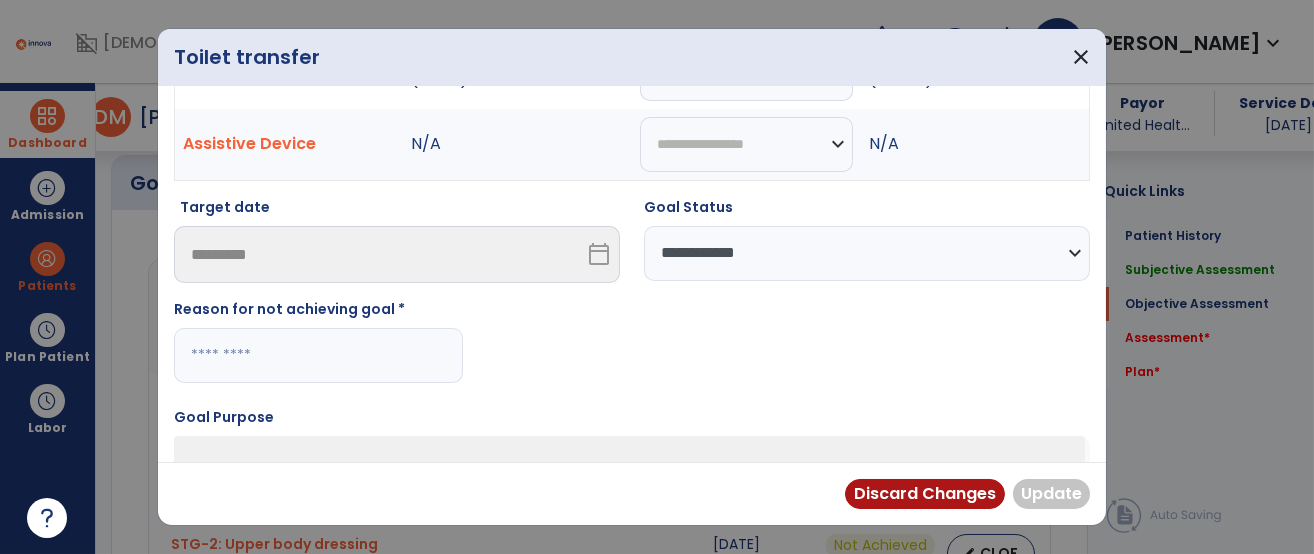 click at bounding box center [318, 355] 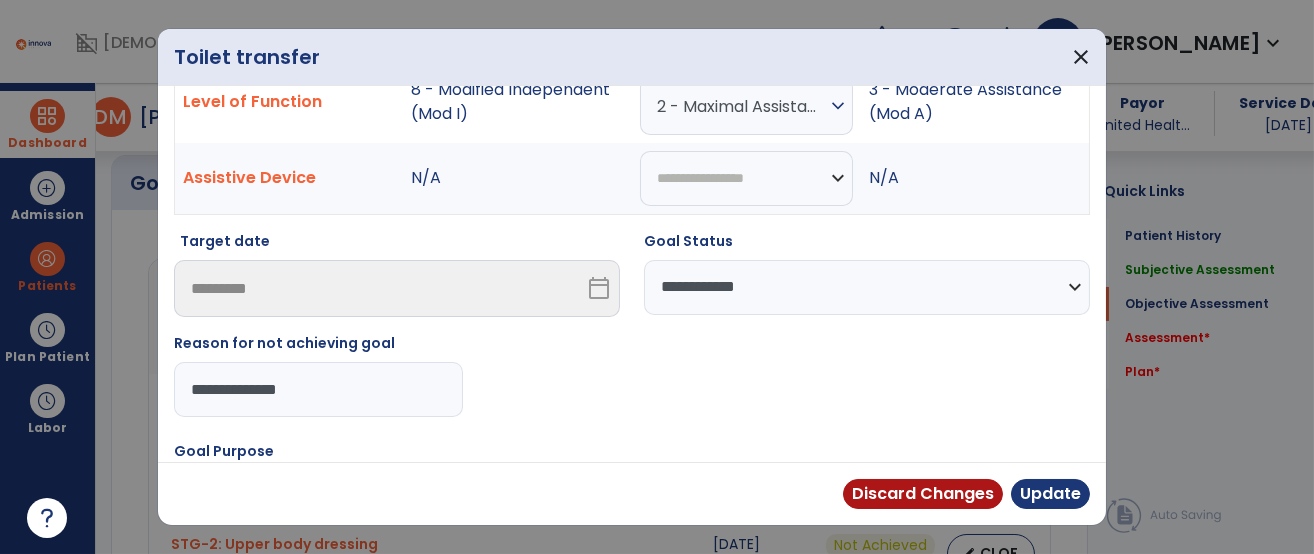 scroll, scrollTop: 0, scrollLeft: 0, axis: both 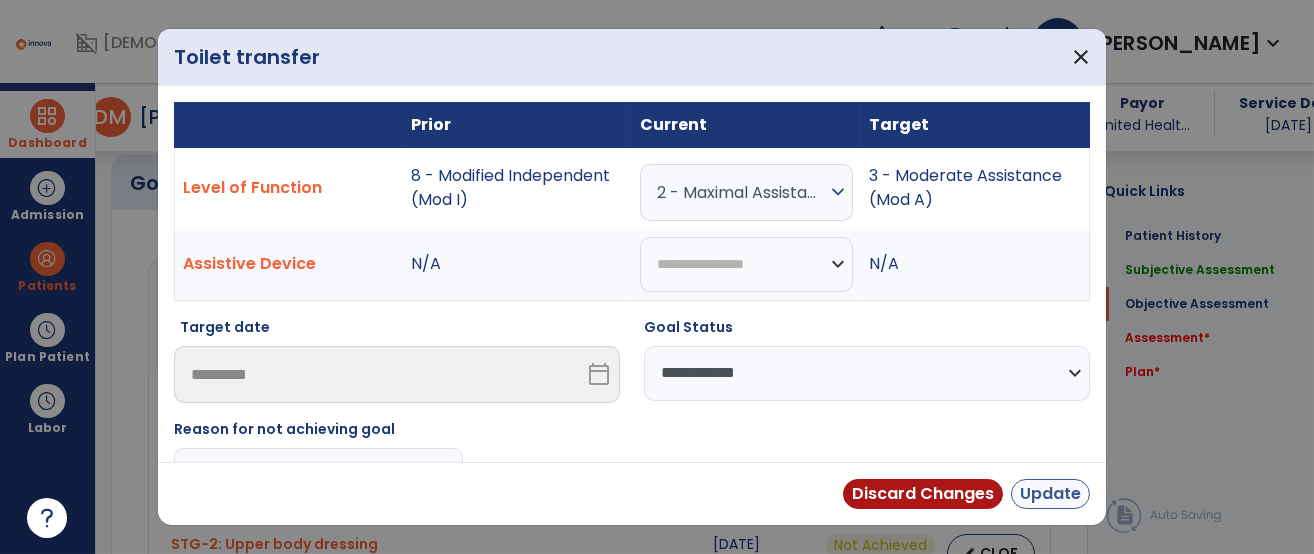 type on "**********" 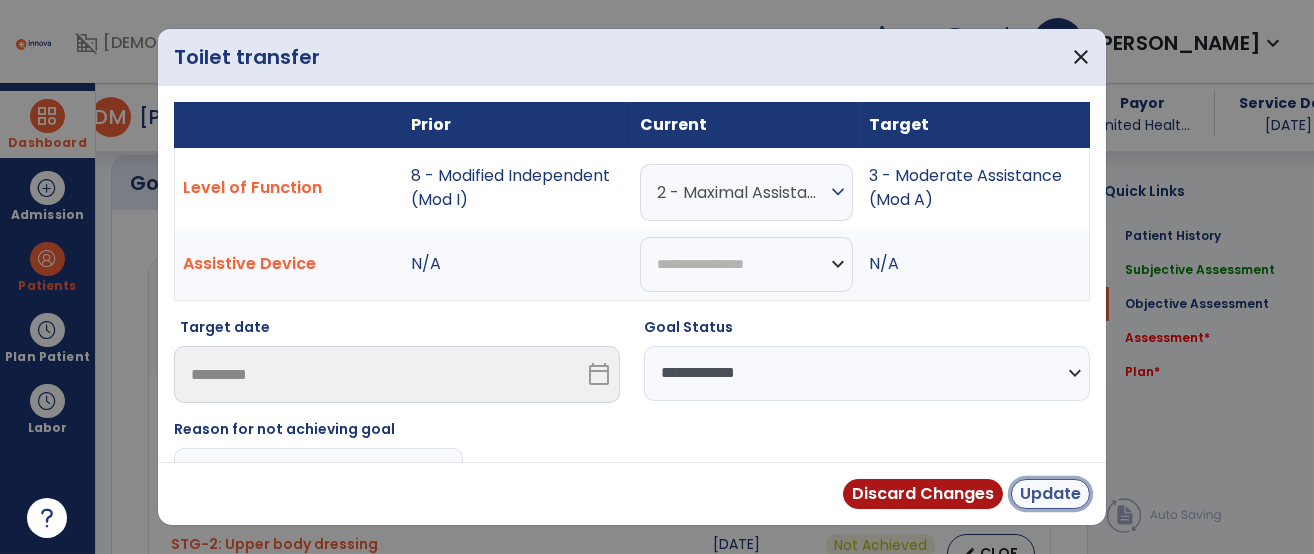 click on "Update" at bounding box center (1050, 494) 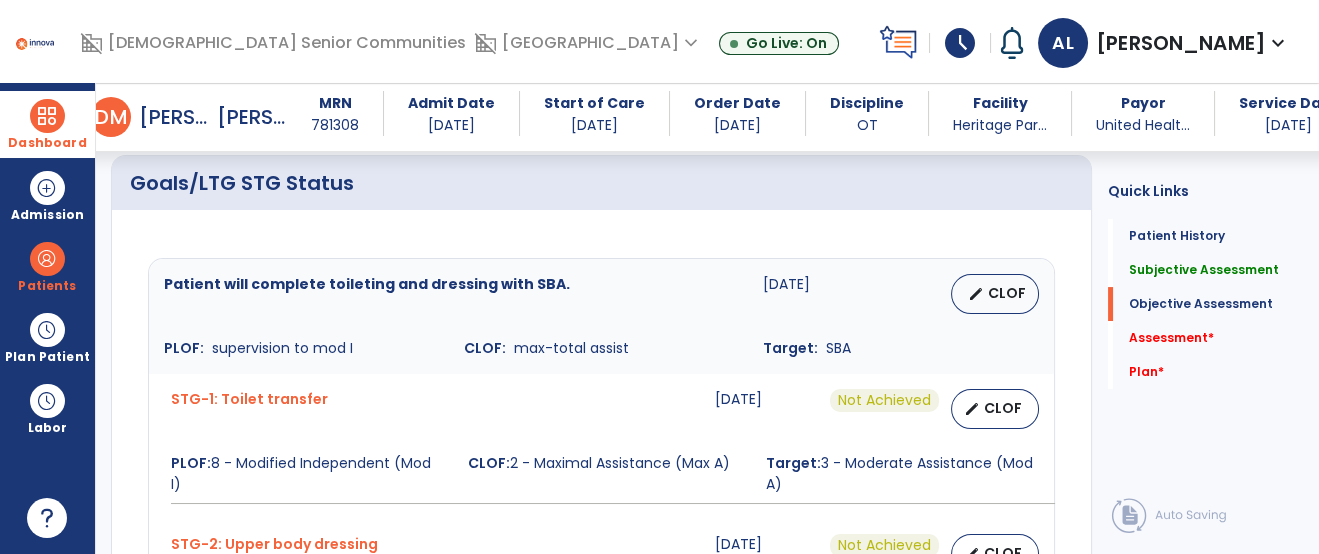 click on "CLOF" at bounding box center (1007, 293) 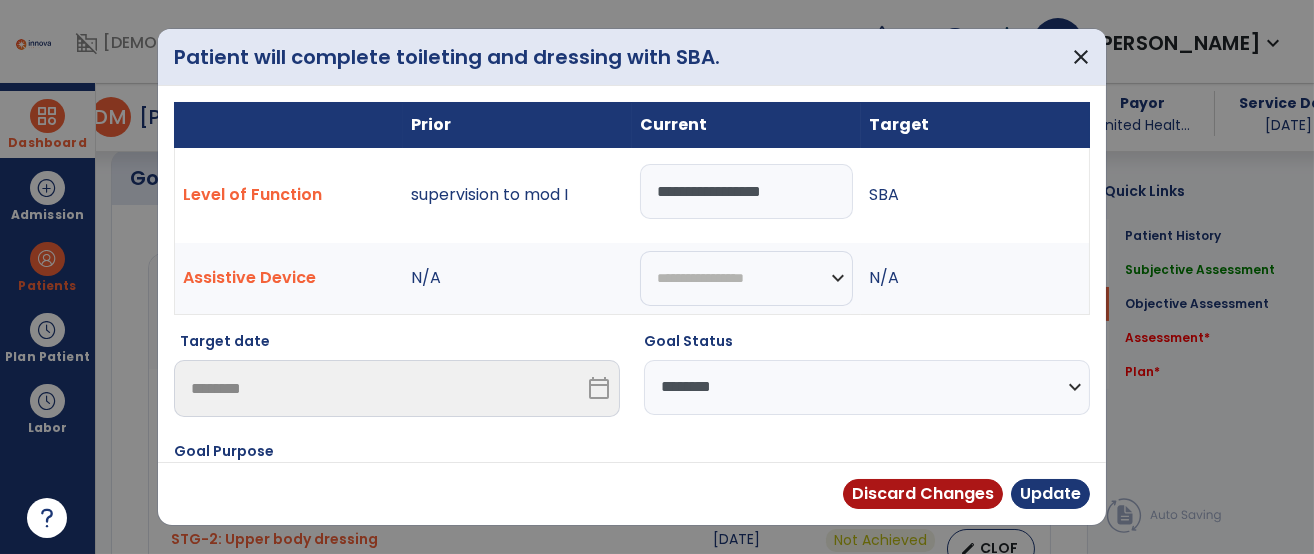 scroll, scrollTop: 776, scrollLeft: 0, axis: vertical 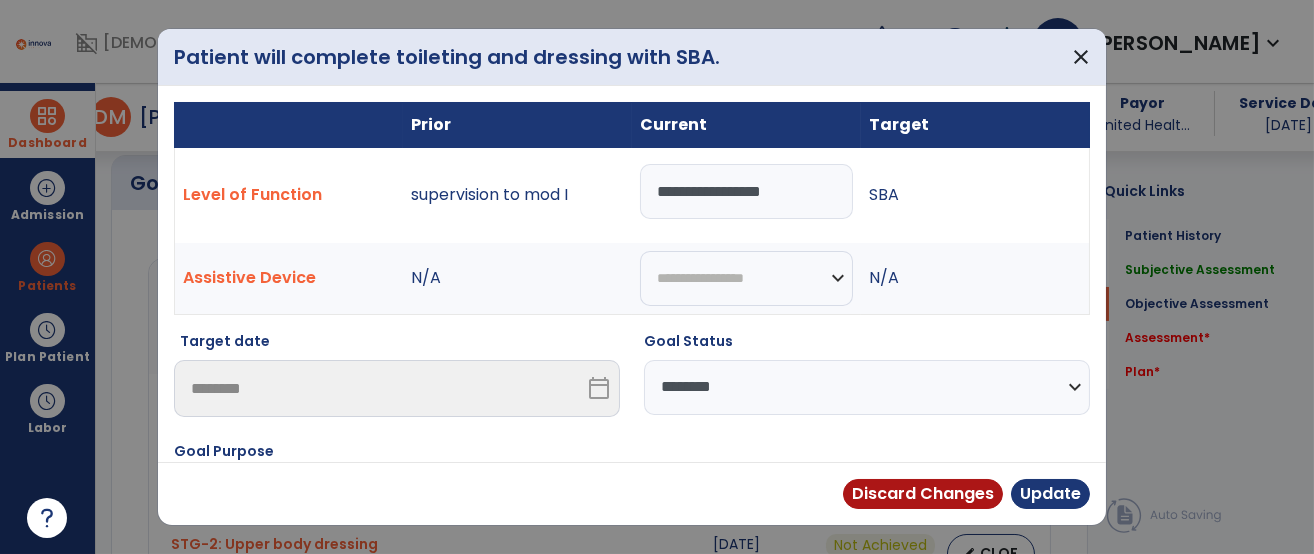 click on "**********" at bounding box center (867, 387) 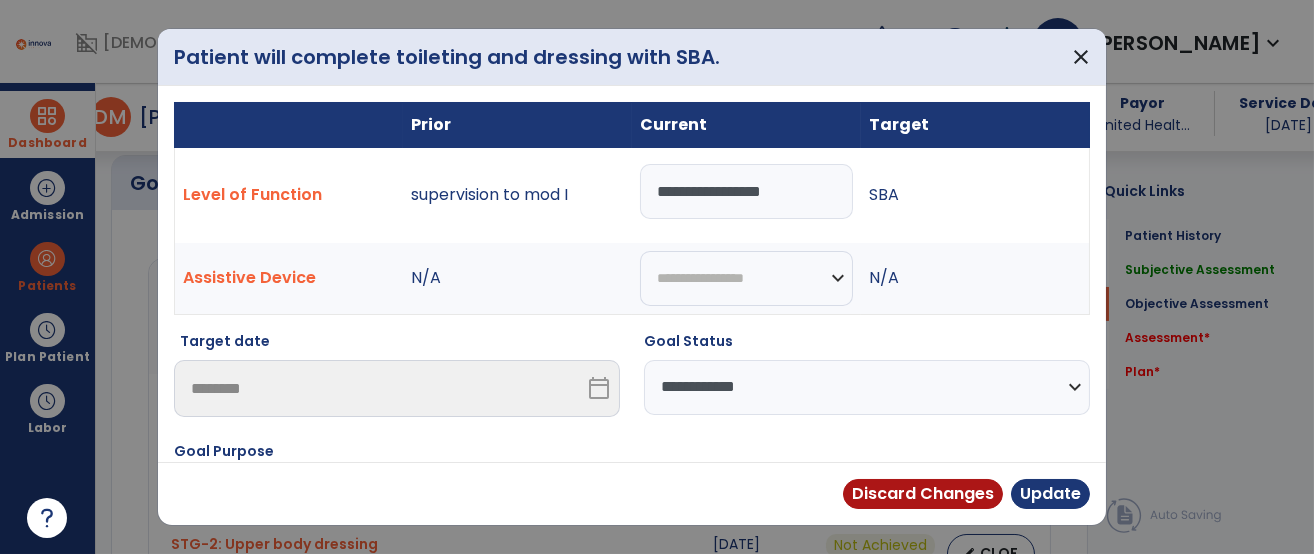 click on "**********" at bounding box center (867, 387) 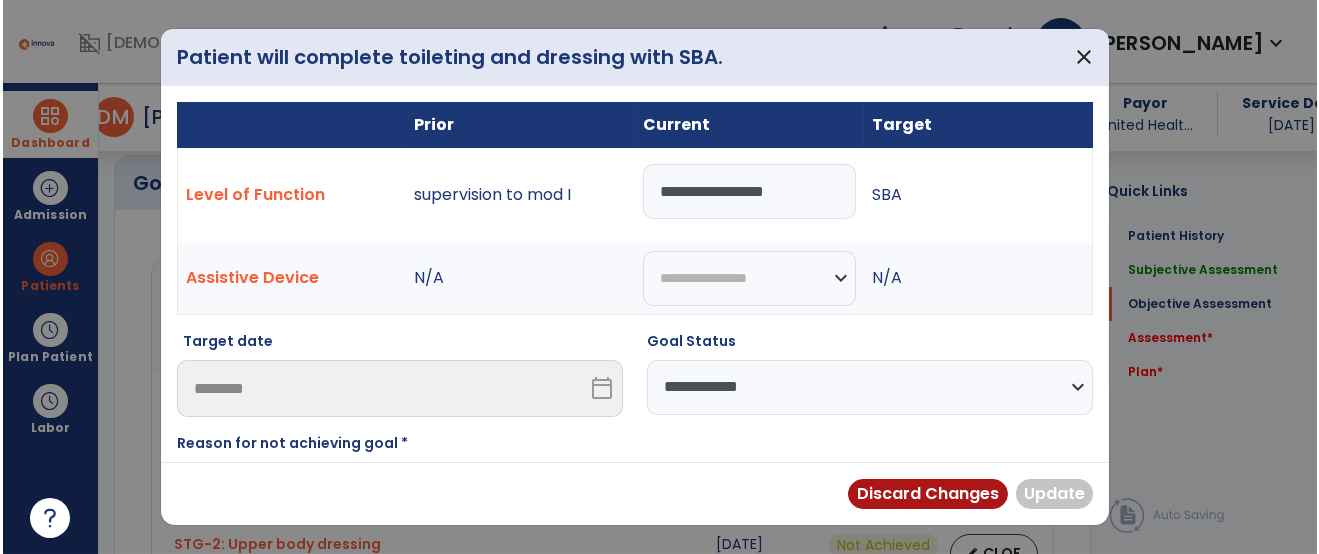 scroll, scrollTop: 92, scrollLeft: 0, axis: vertical 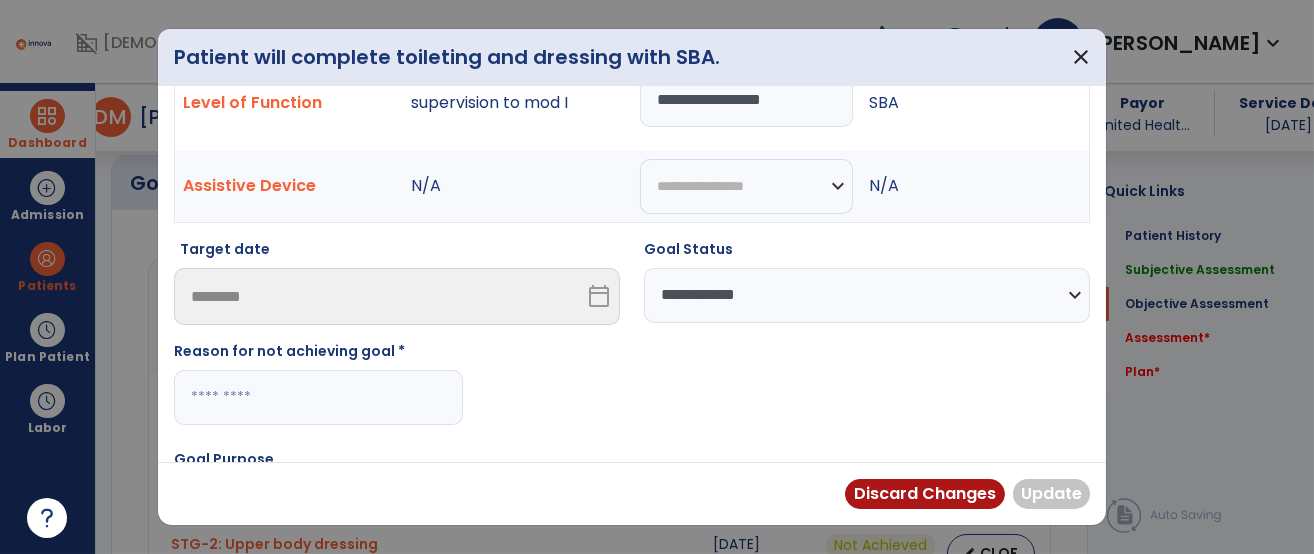click on "Reason for not achieving goal *" at bounding box center [318, 355] 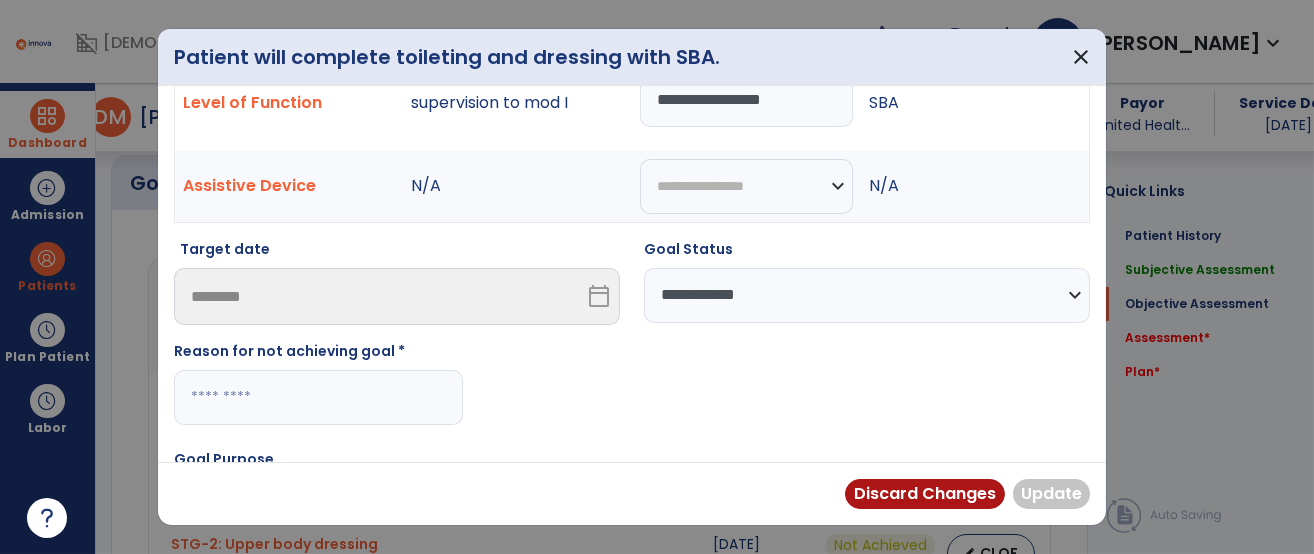 click at bounding box center [318, 397] 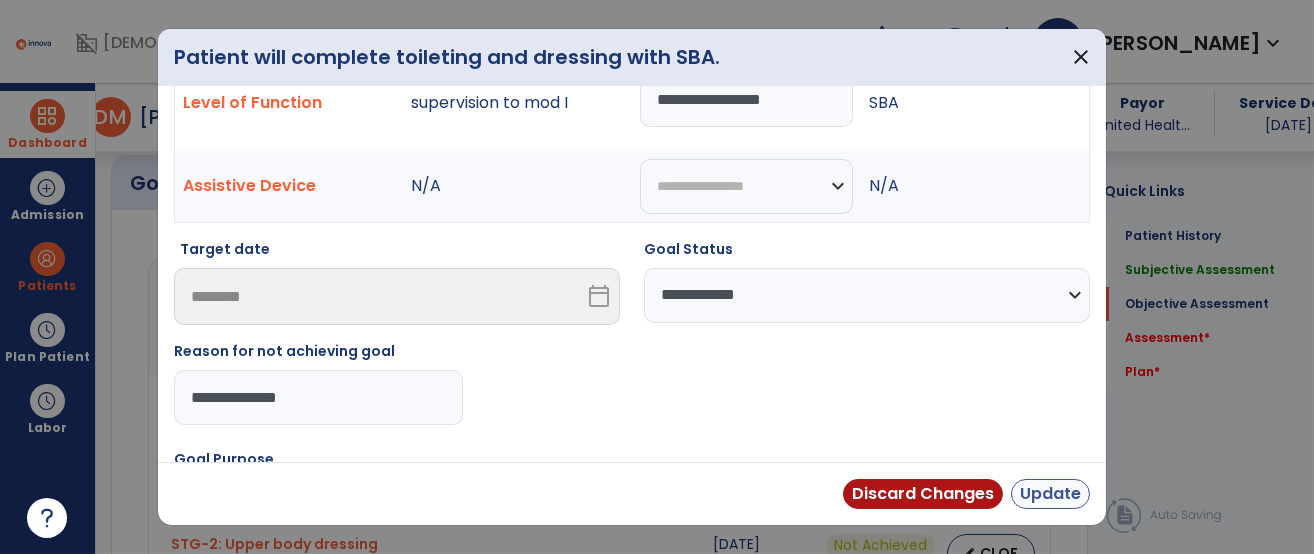 type on "**********" 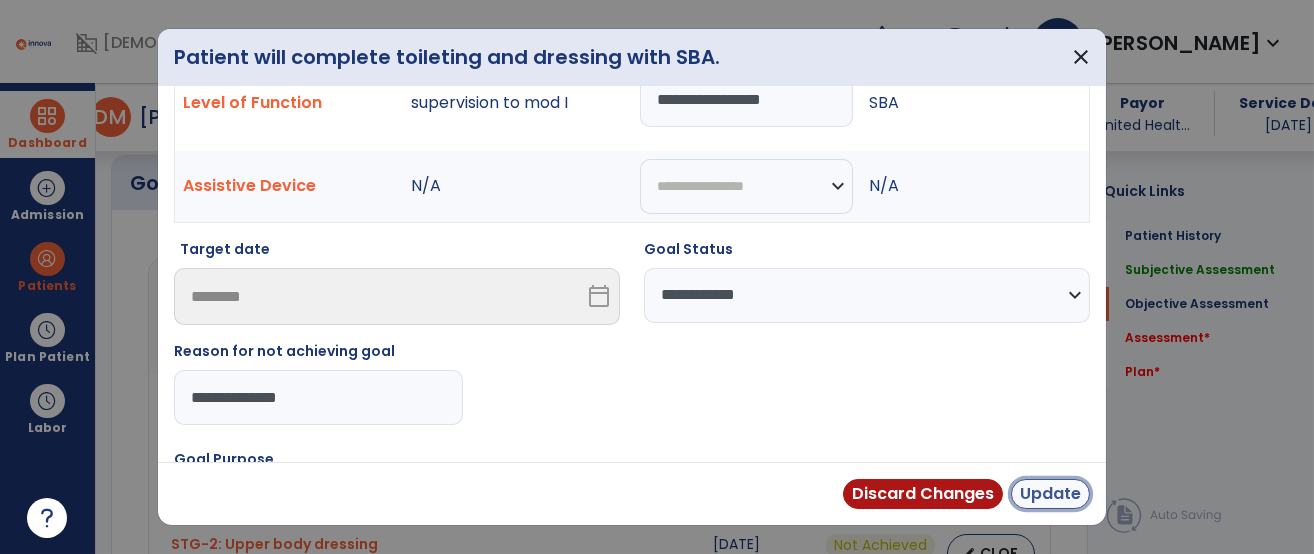 click on "Update" at bounding box center [1050, 494] 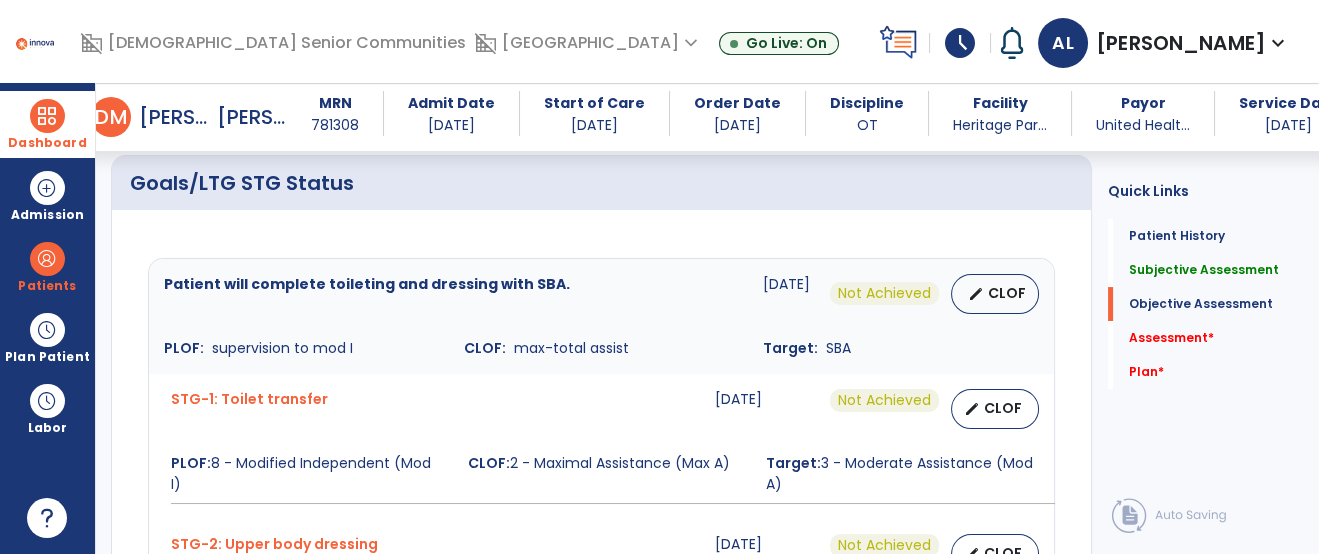 click on "Assessment   *  Assessment   *" 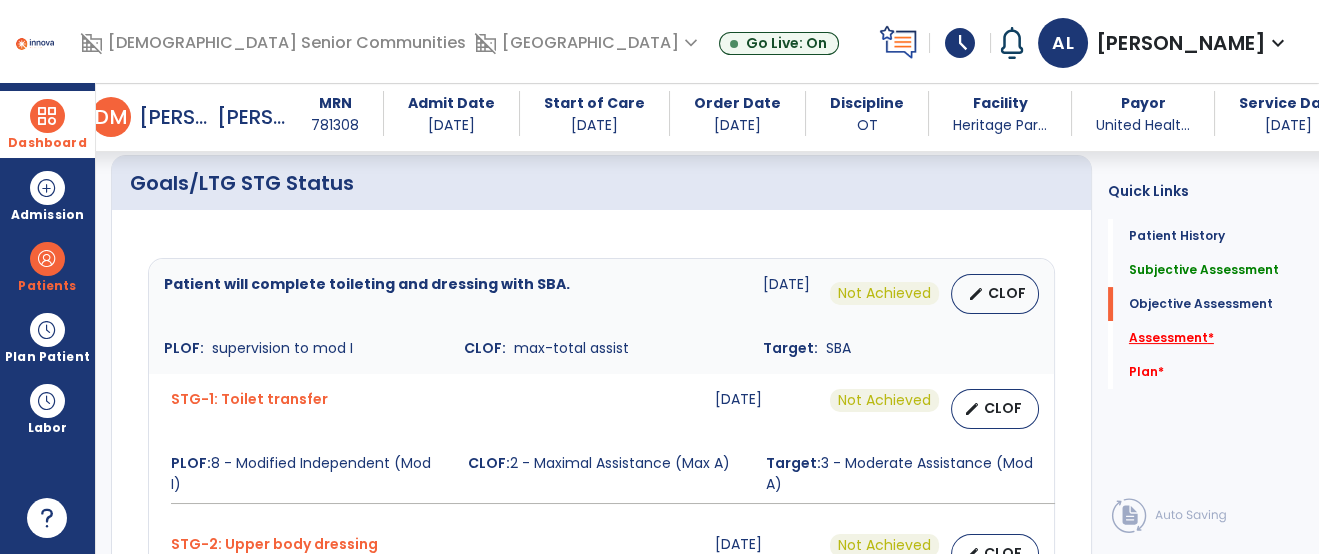 click on "Assessment   *" 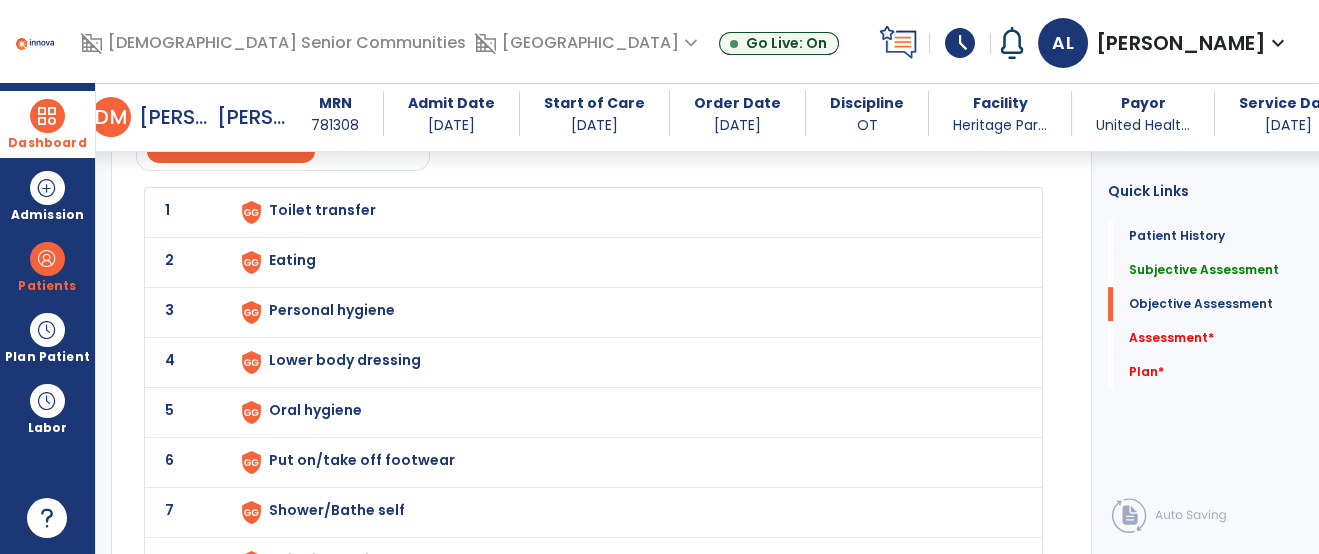 click on "1 Toilet transfer" 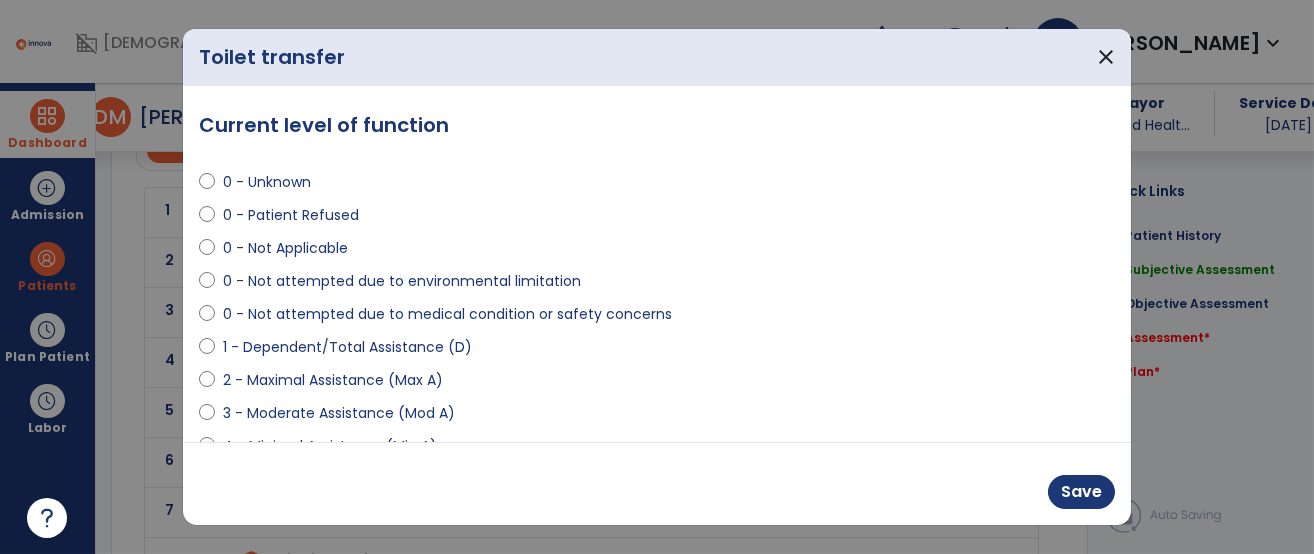 scroll, scrollTop: 1915, scrollLeft: 0, axis: vertical 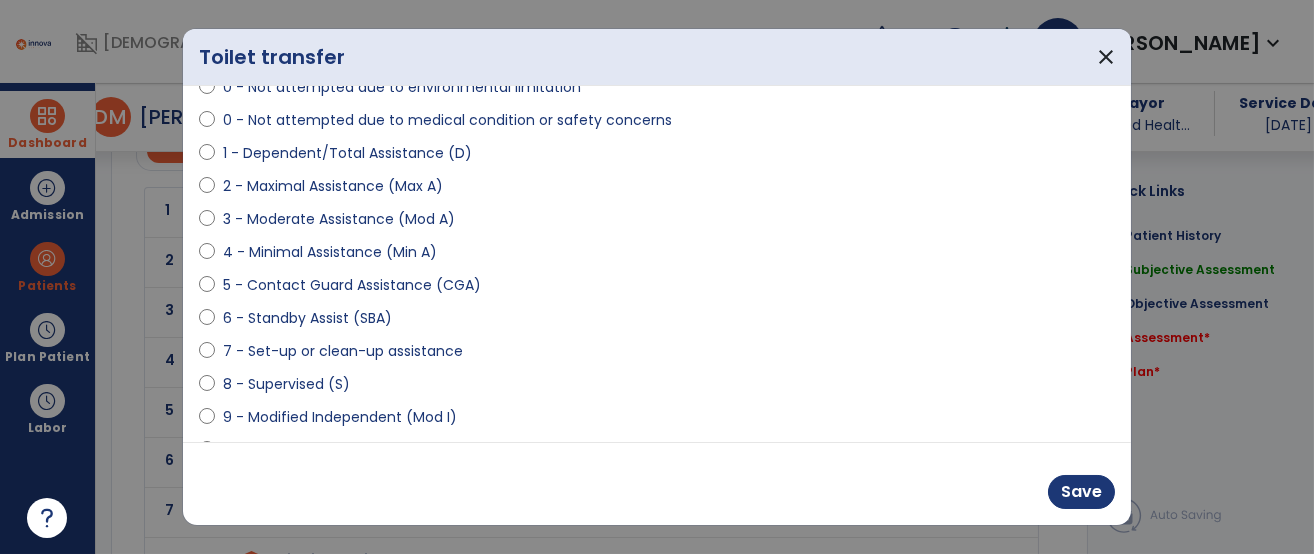 click on "1 - Dependent/Total Assistance (D)" at bounding box center [347, 153] 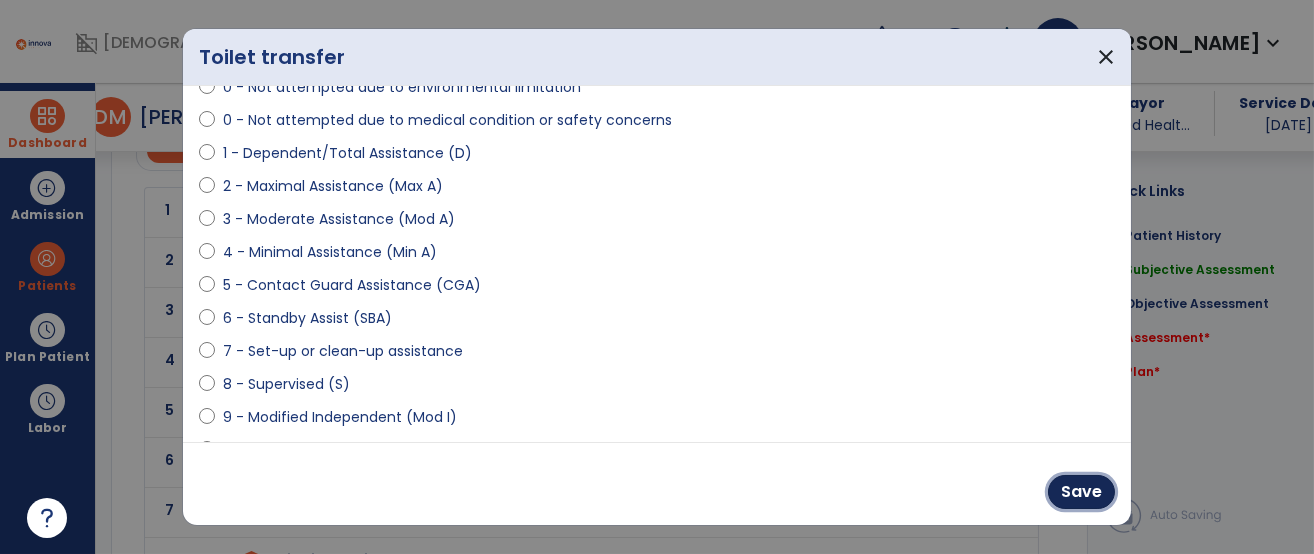 drag, startPoint x: 1091, startPoint y: 483, endPoint x: 1052, endPoint y: 473, distance: 40.261642 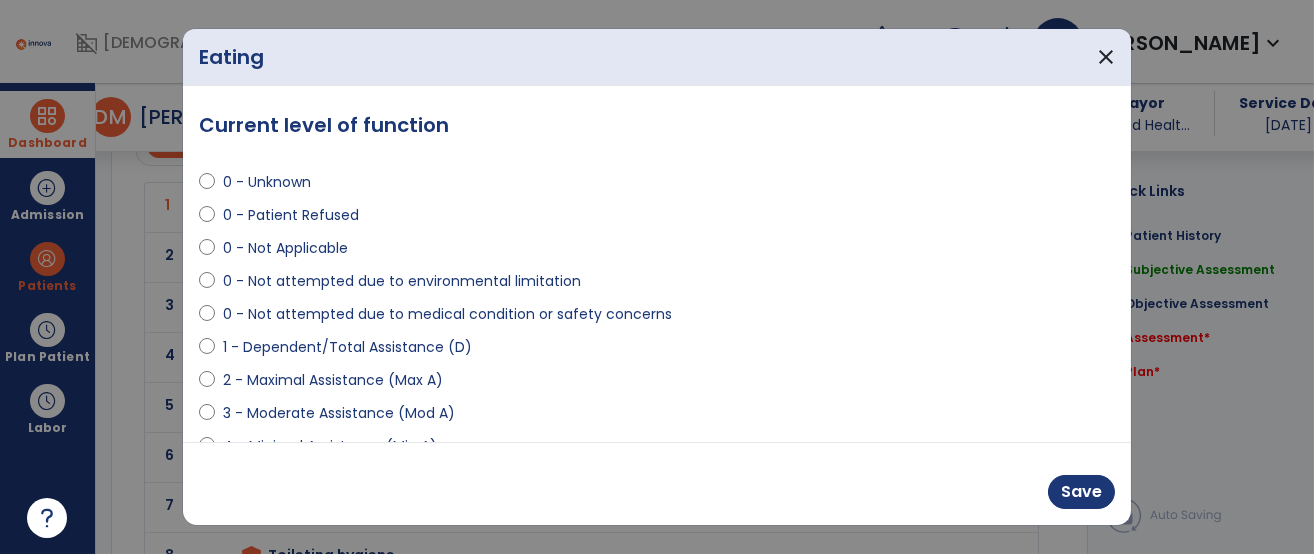scroll, scrollTop: 1915, scrollLeft: 0, axis: vertical 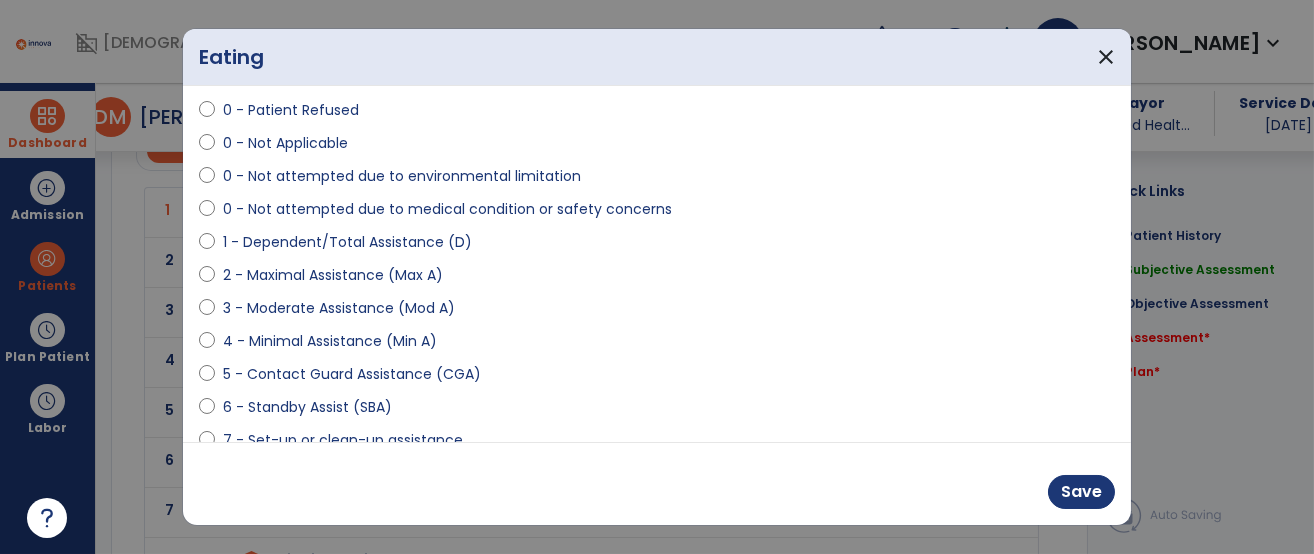 click on "2 - Maximal Assistance (Max A)" at bounding box center [333, 275] 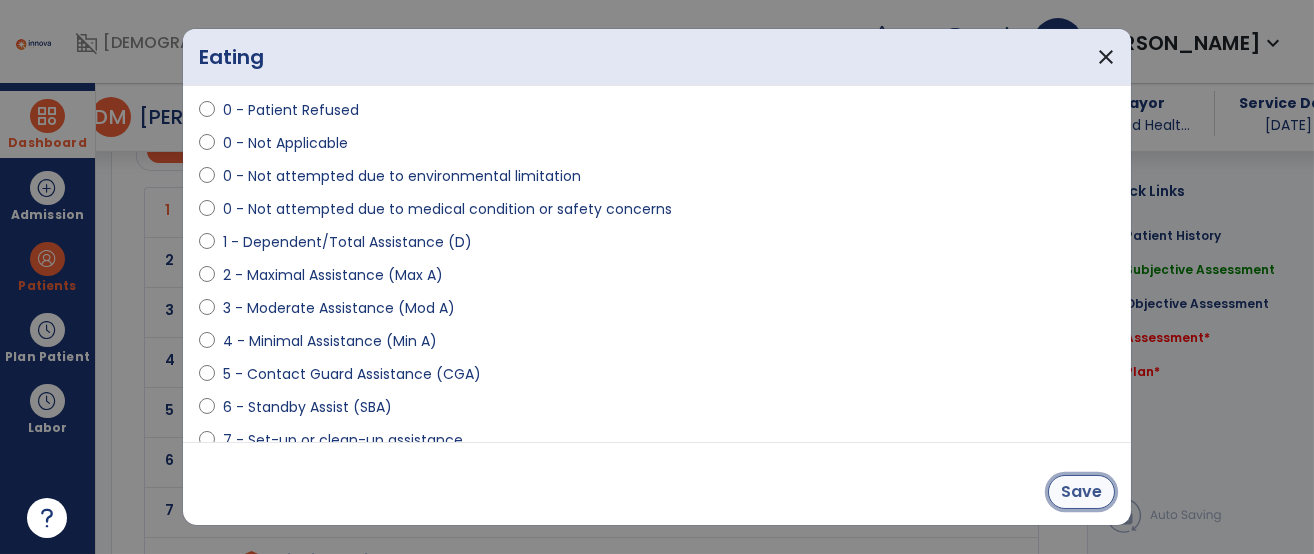 click on "Save" at bounding box center (1081, 492) 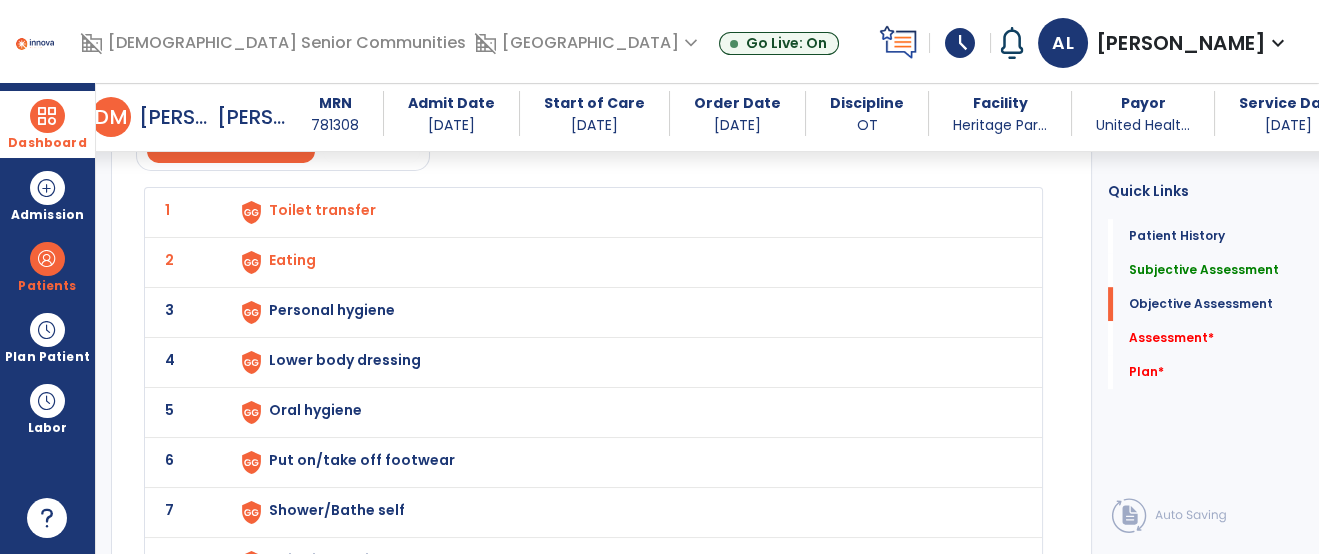 click on "Personal hygiene" at bounding box center (322, 210) 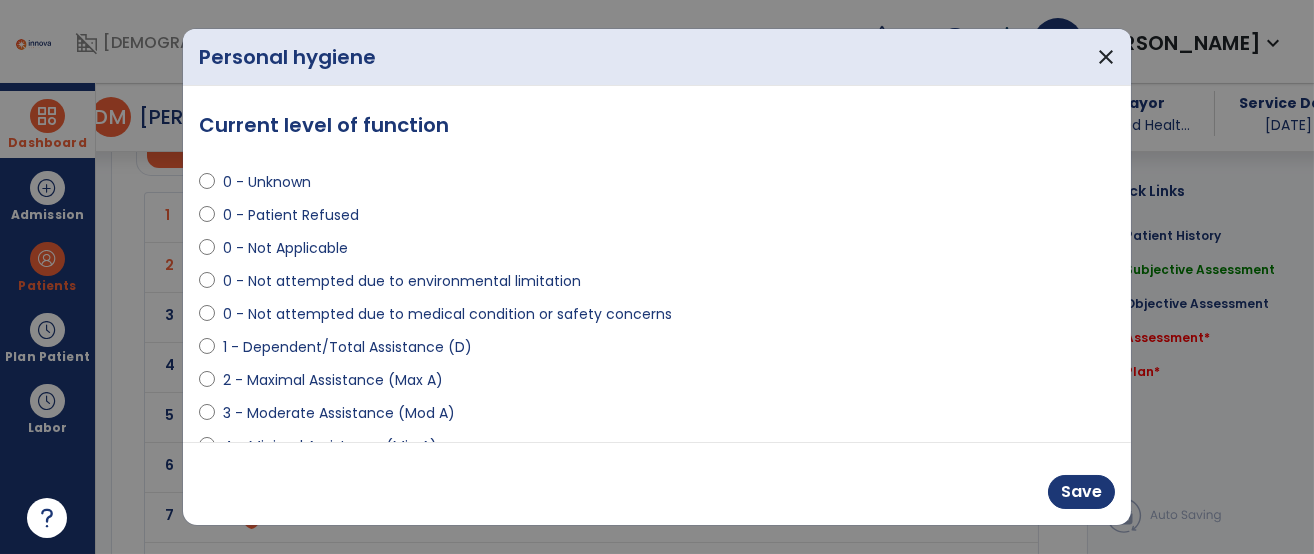 scroll, scrollTop: 1915, scrollLeft: 0, axis: vertical 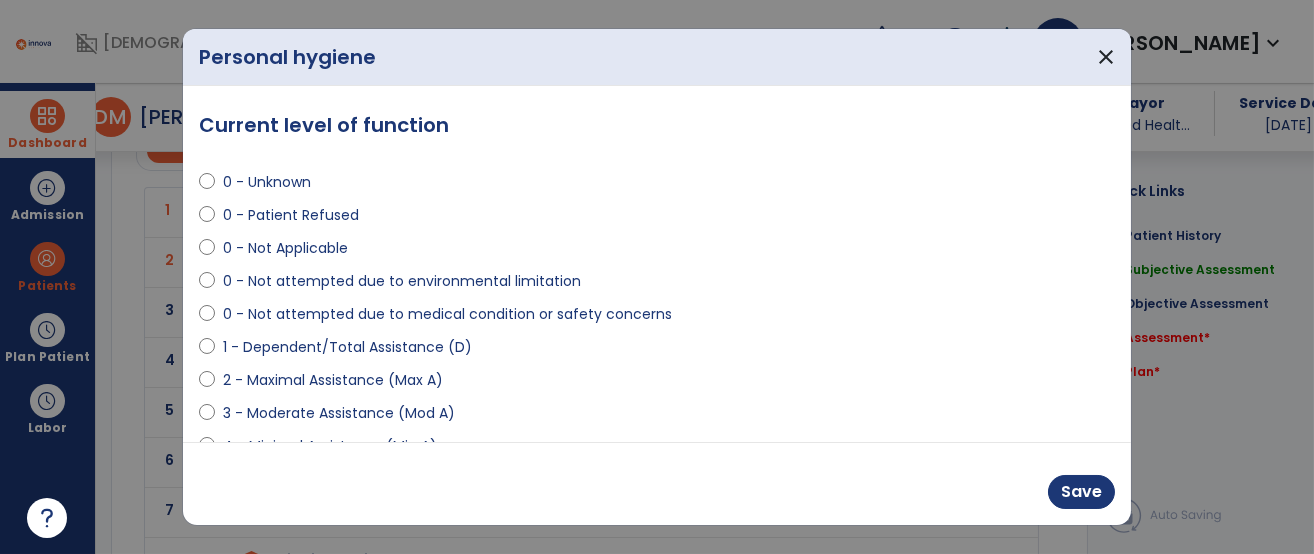 click on "2 - Maximal Assistance (Max A)" at bounding box center (333, 380) 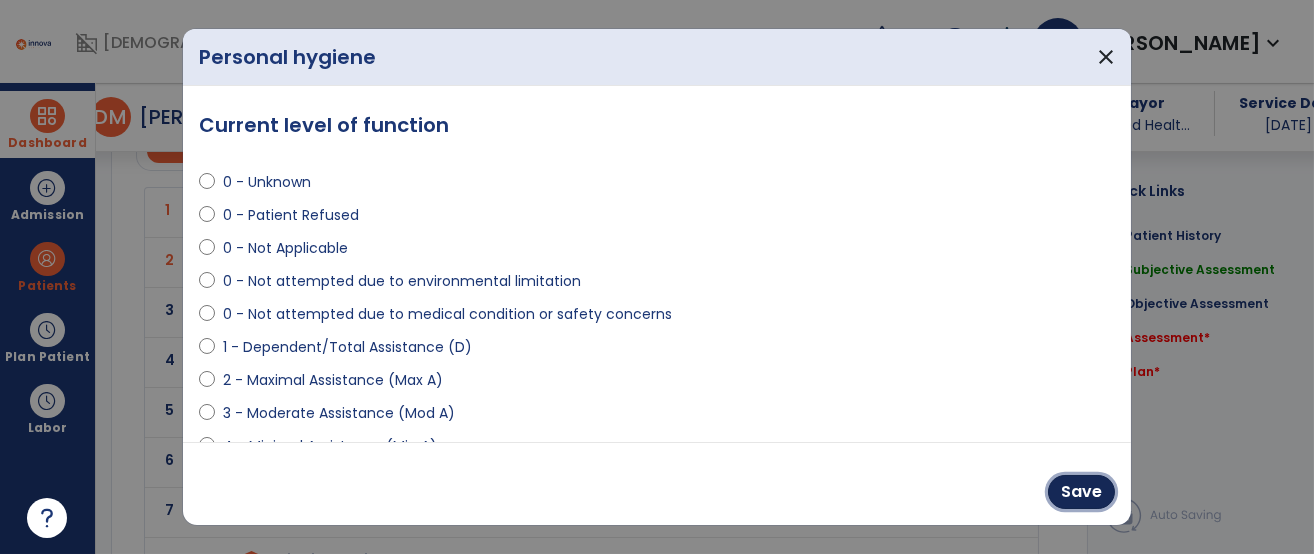 drag, startPoint x: 1108, startPoint y: 499, endPoint x: 1067, endPoint y: 494, distance: 41.303753 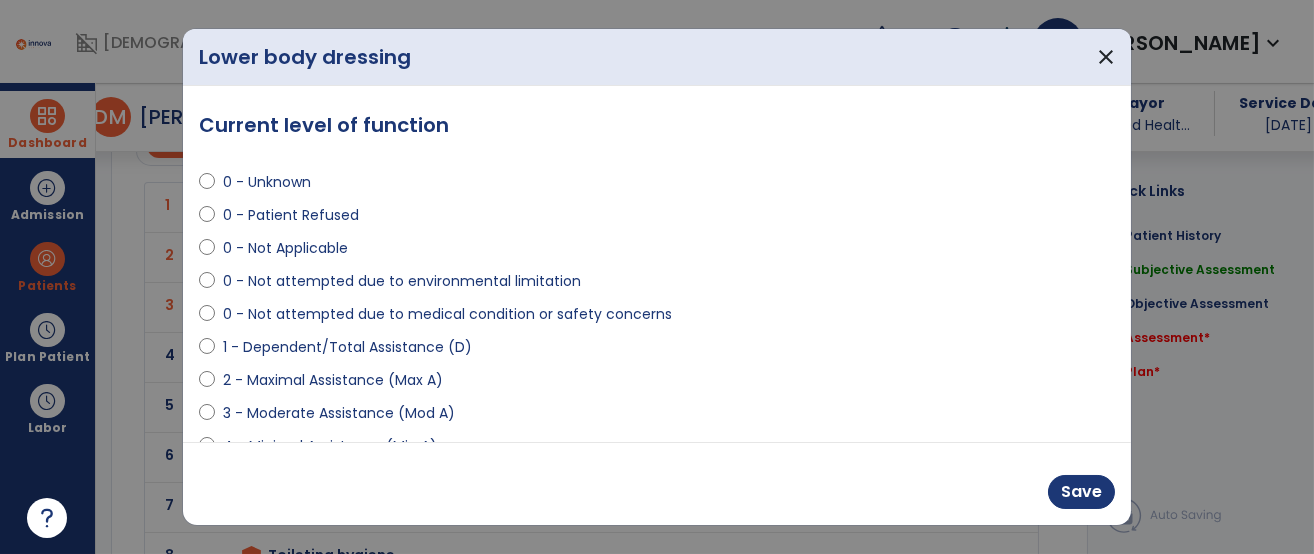 scroll, scrollTop: 1915, scrollLeft: 0, axis: vertical 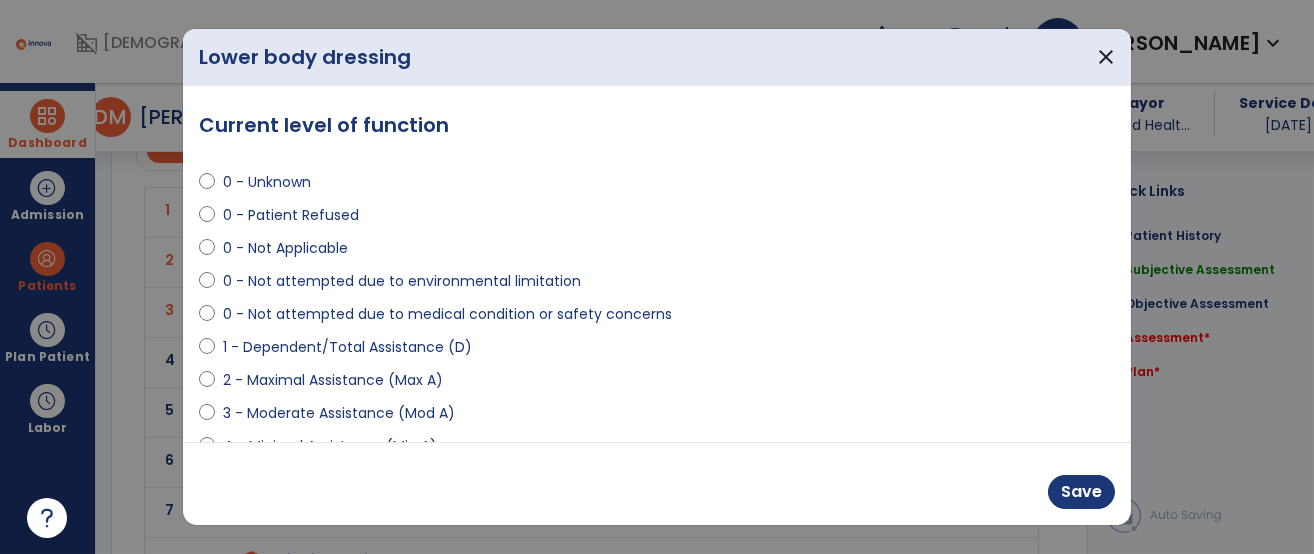 drag, startPoint x: 397, startPoint y: 346, endPoint x: 432, endPoint y: 345, distance: 35.014282 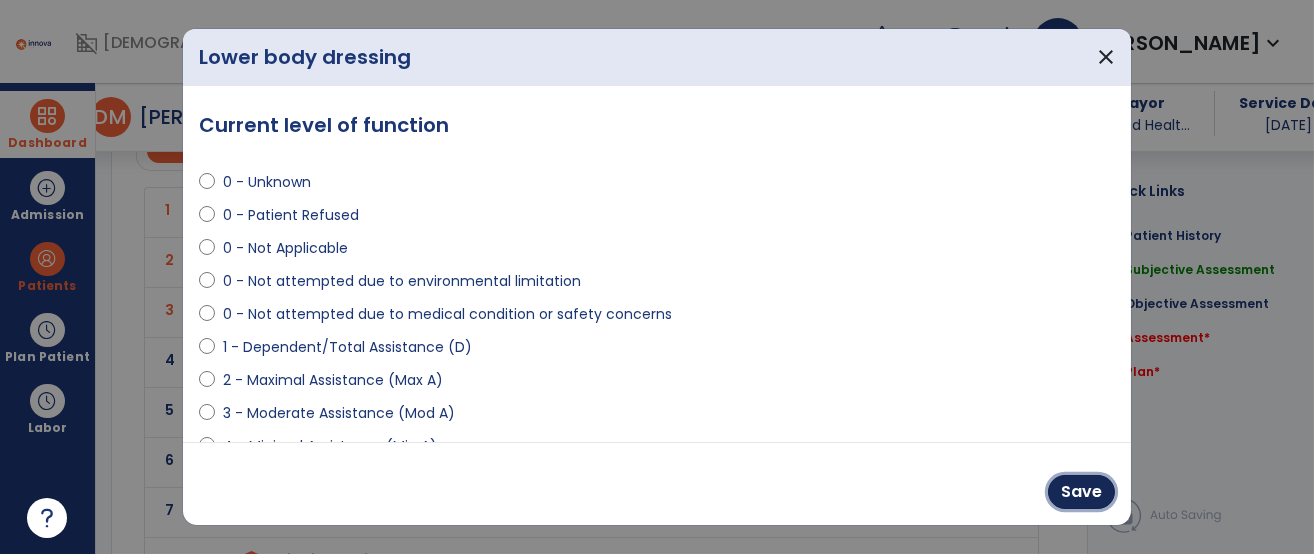 click on "Save" at bounding box center (1081, 492) 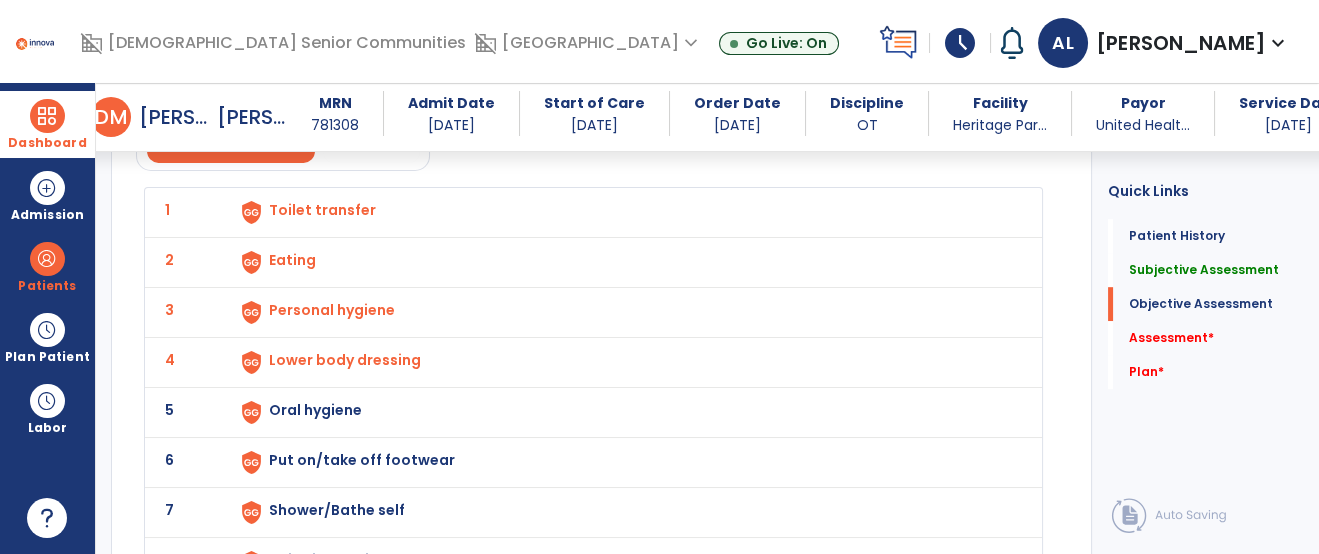click on "Put on/take off footwear" at bounding box center [322, 210] 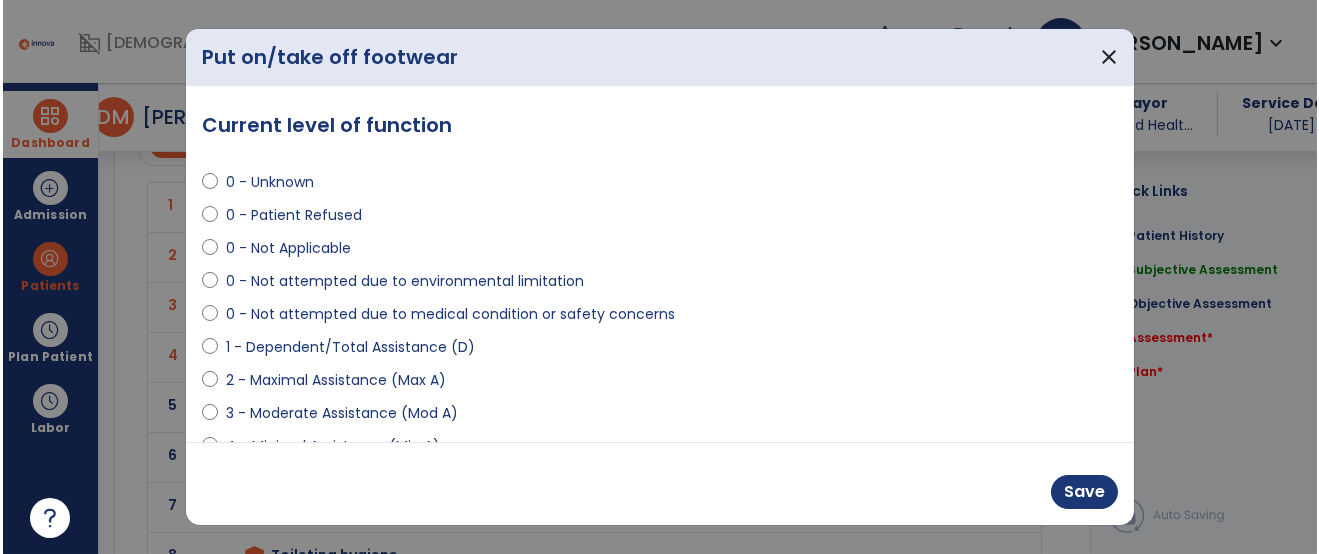 scroll, scrollTop: 1915, scrollLeft: 0, axis: vertical 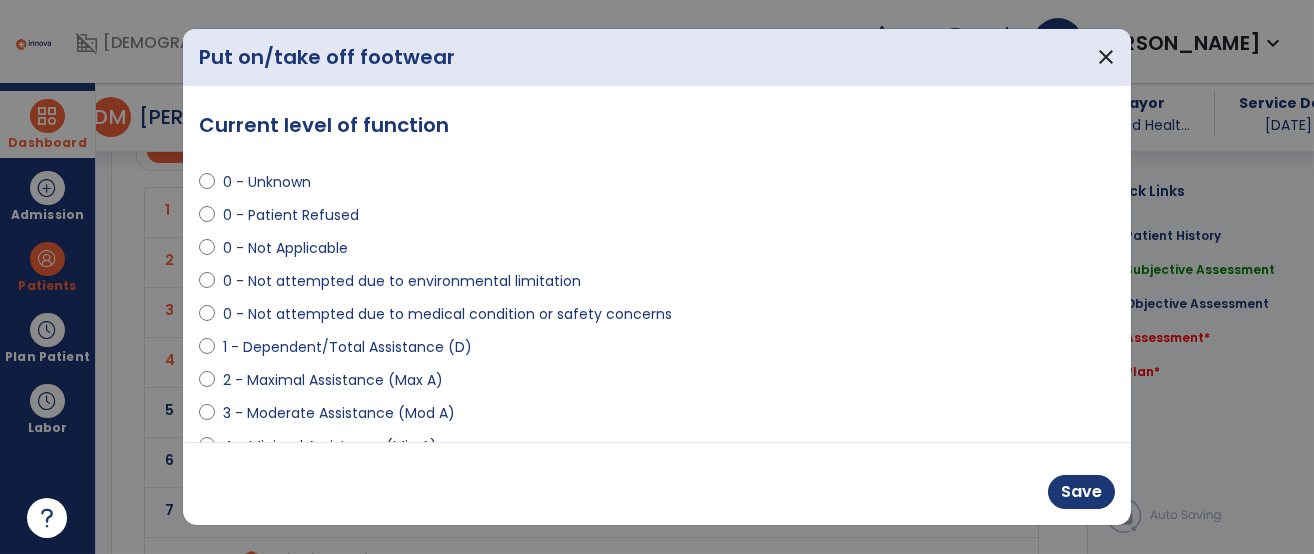 click on "1 - Dependent/Total Assistance (D)" at bounding box center [347, 347] 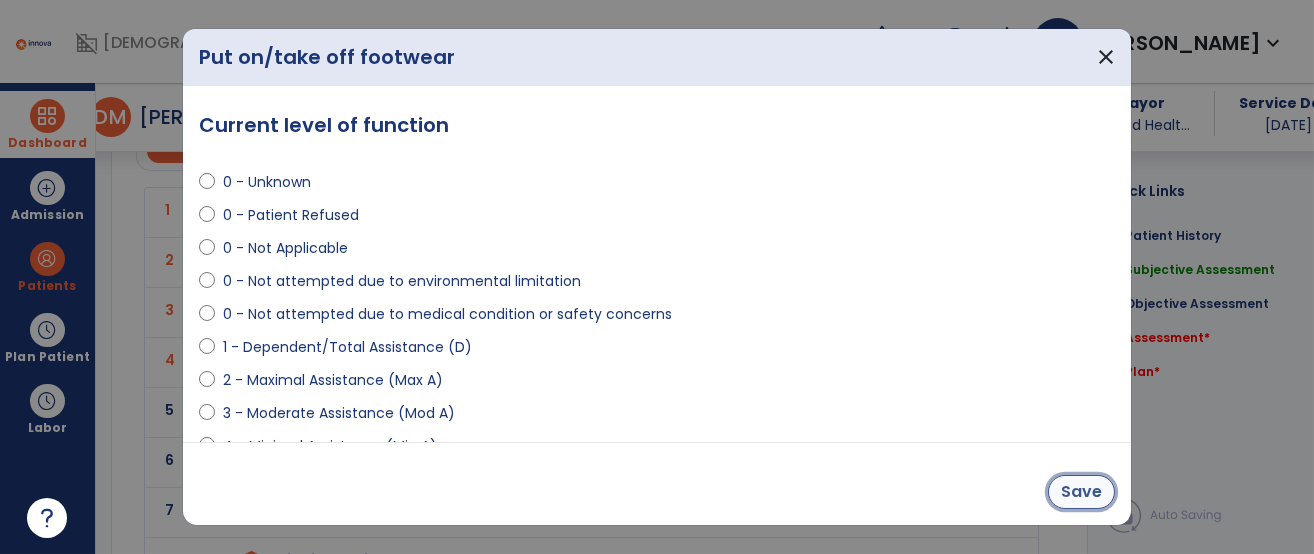 click on "Save" at bounding box center [1081, 492] 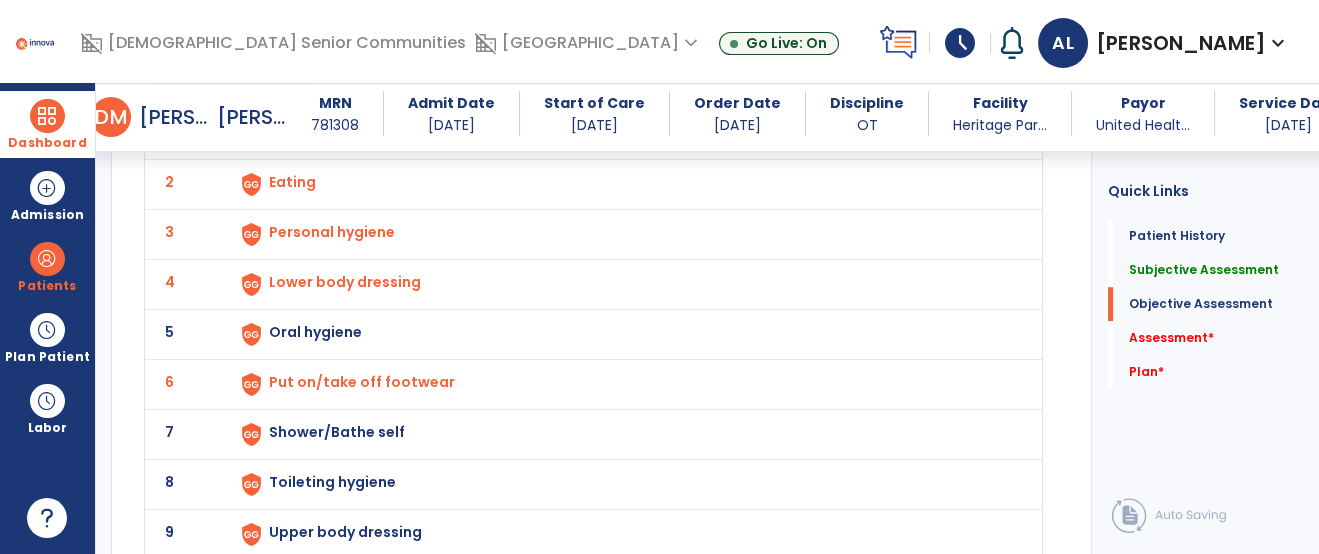 click on "Upper body dressing" at bounding box center [322, 132] 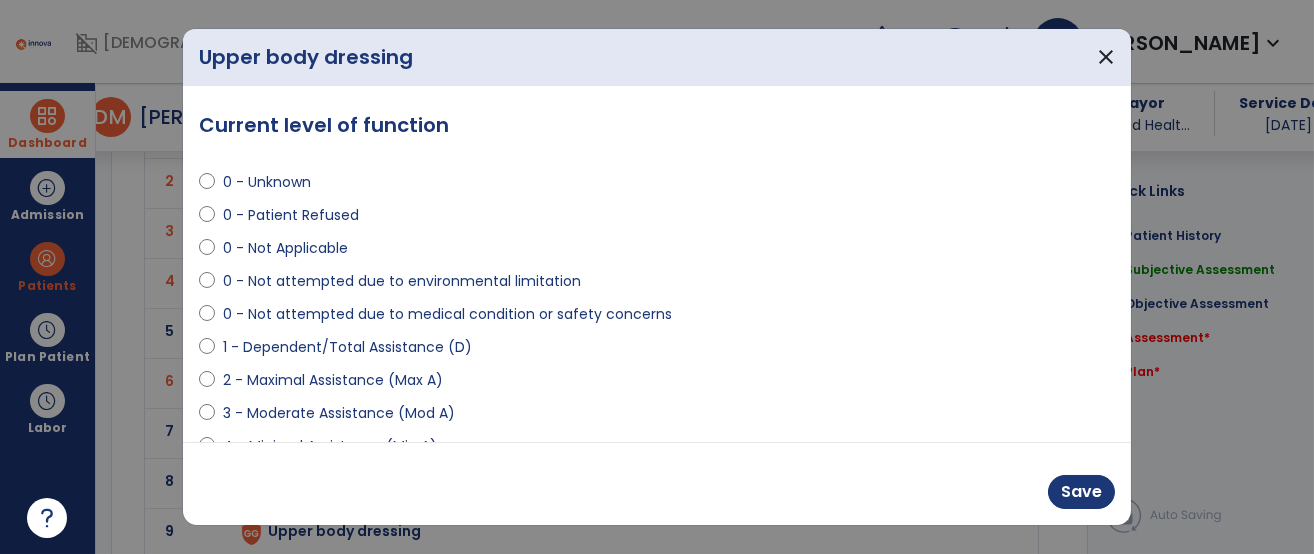 scroll, scrollTop: 1993, scrollLeft: 0, axis: vertical 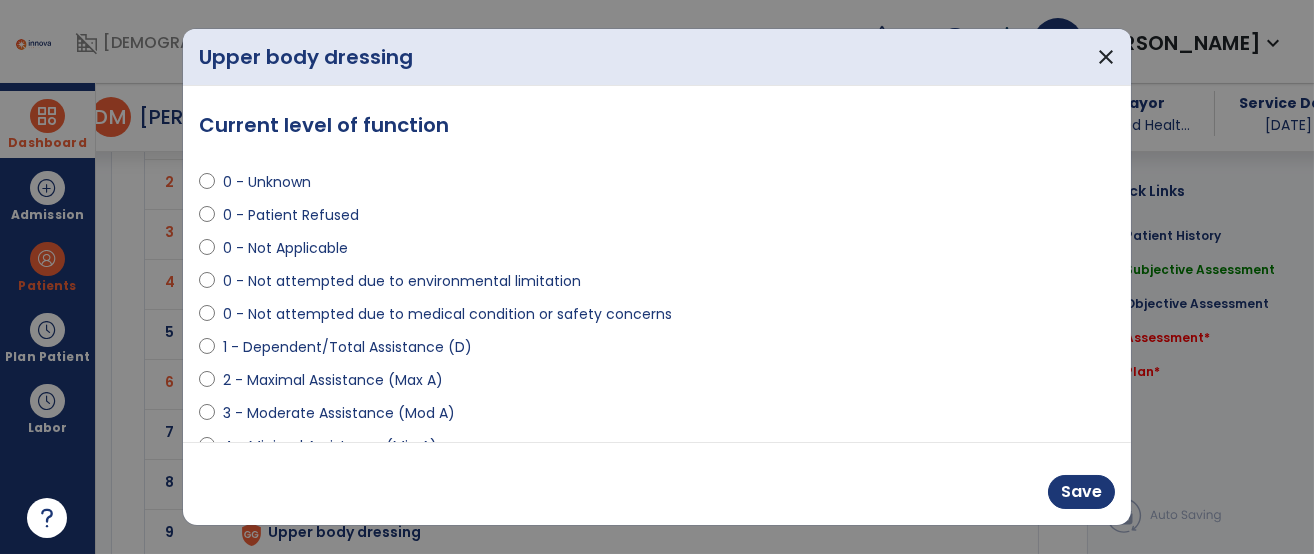 click on "2 - Maximal Assistance (Max A)" at bounding box center [333, 380] 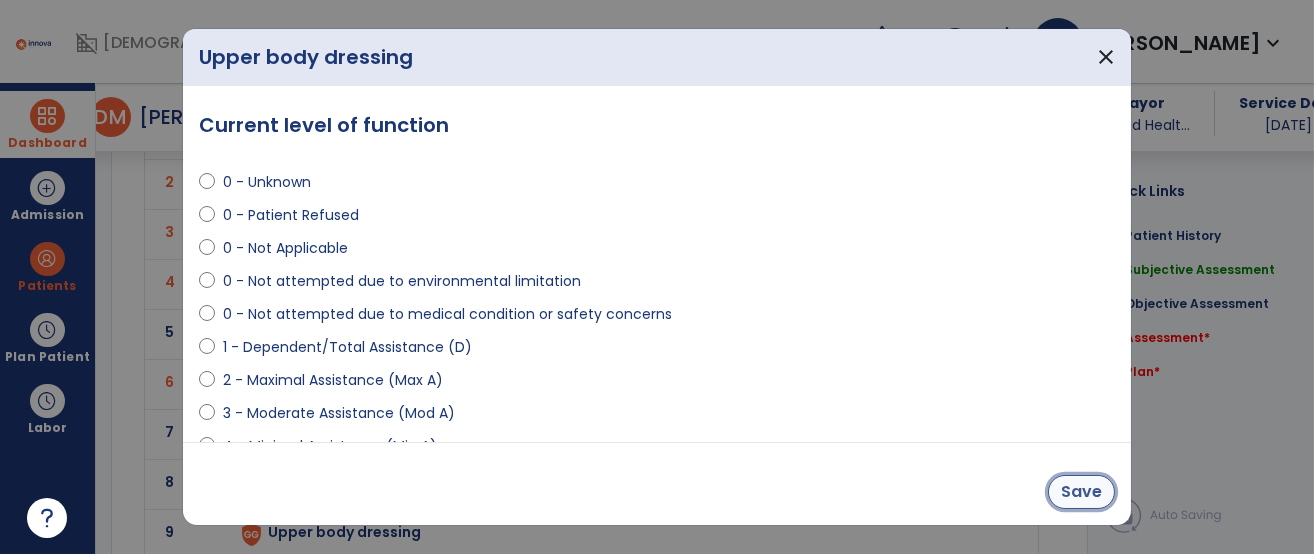 click on "Save" at bounding box center (1081, 492) 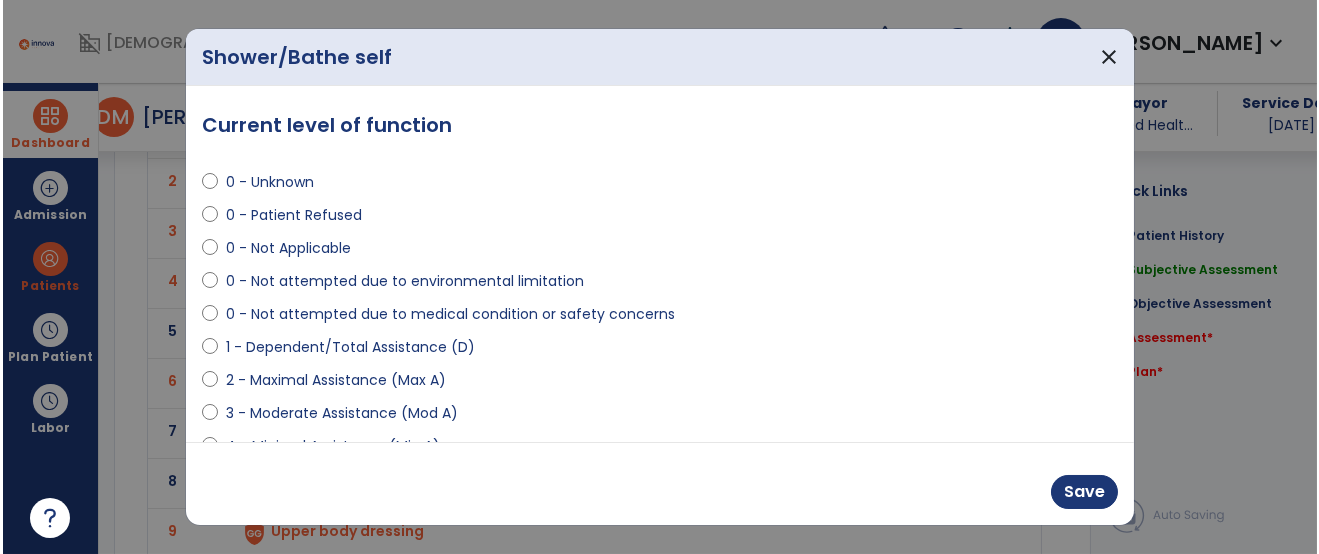 scroll, scrollTop: 1993, scrollLeft: 0, axis: vertical 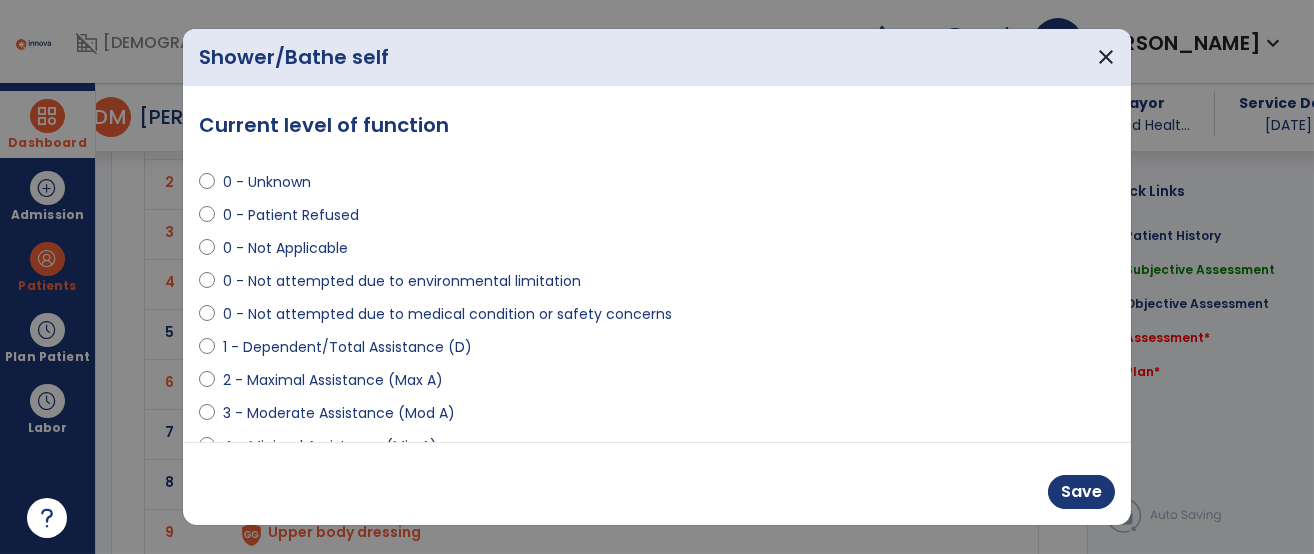 drag, startPoint x: 380, startPoint y: 378, endPoint x: 429, endPoint y: 382, distance: 49.162994 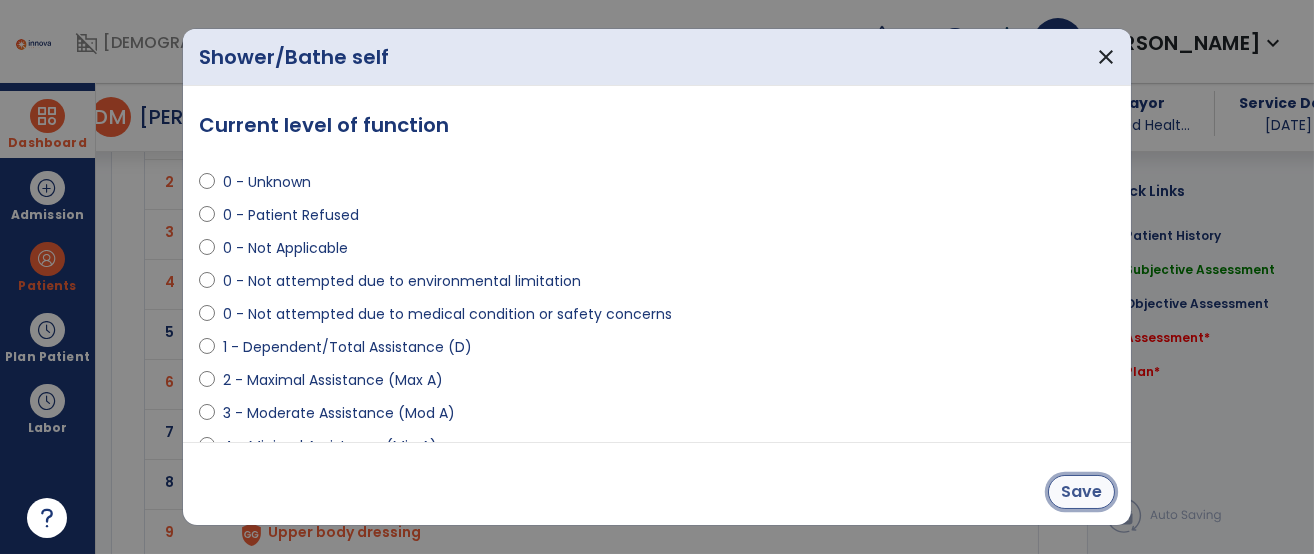 click on "Save" at bounding box center [1081, 492] 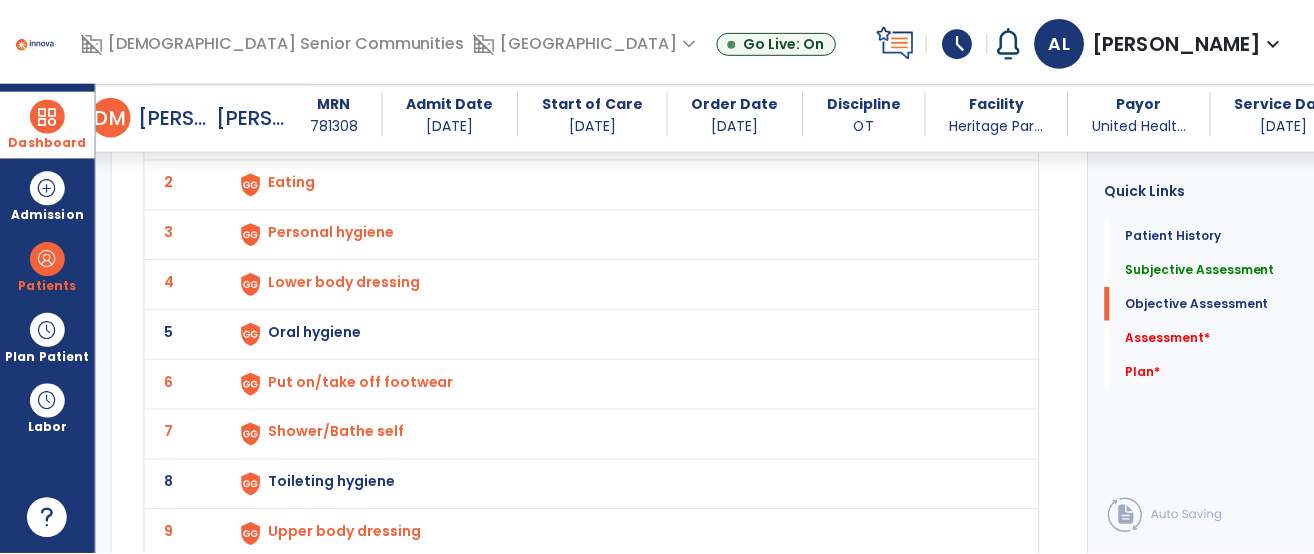 scroll, scrollTop: 2131, scrollLeft: 0, axis: vertical 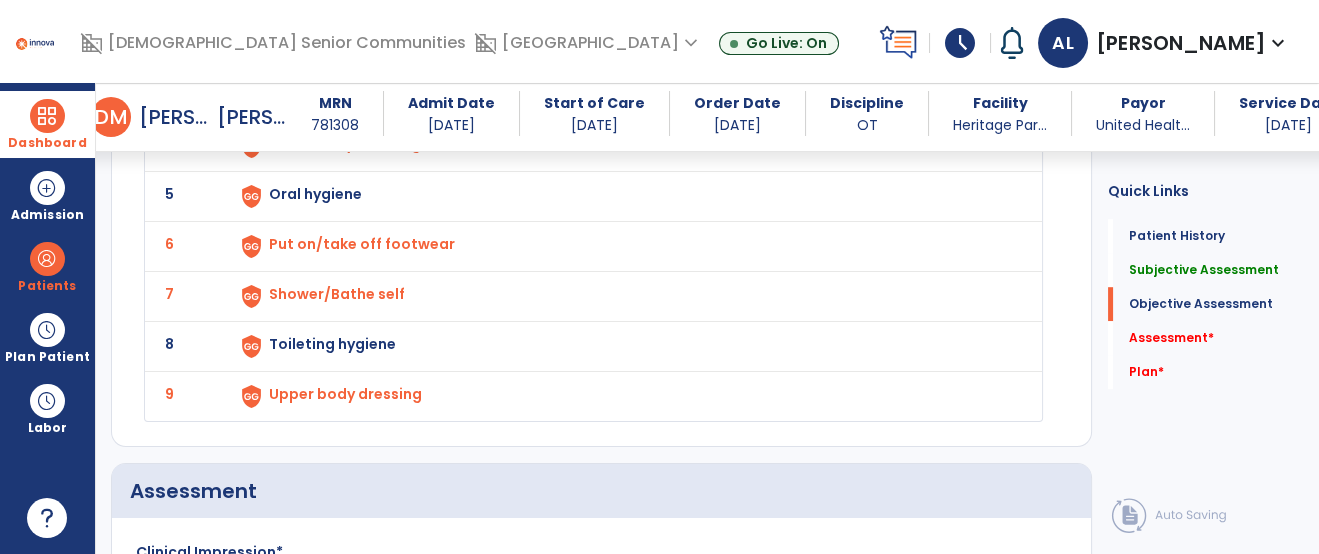 click on "Toileting hygiene" at bounding box center [322, -6] 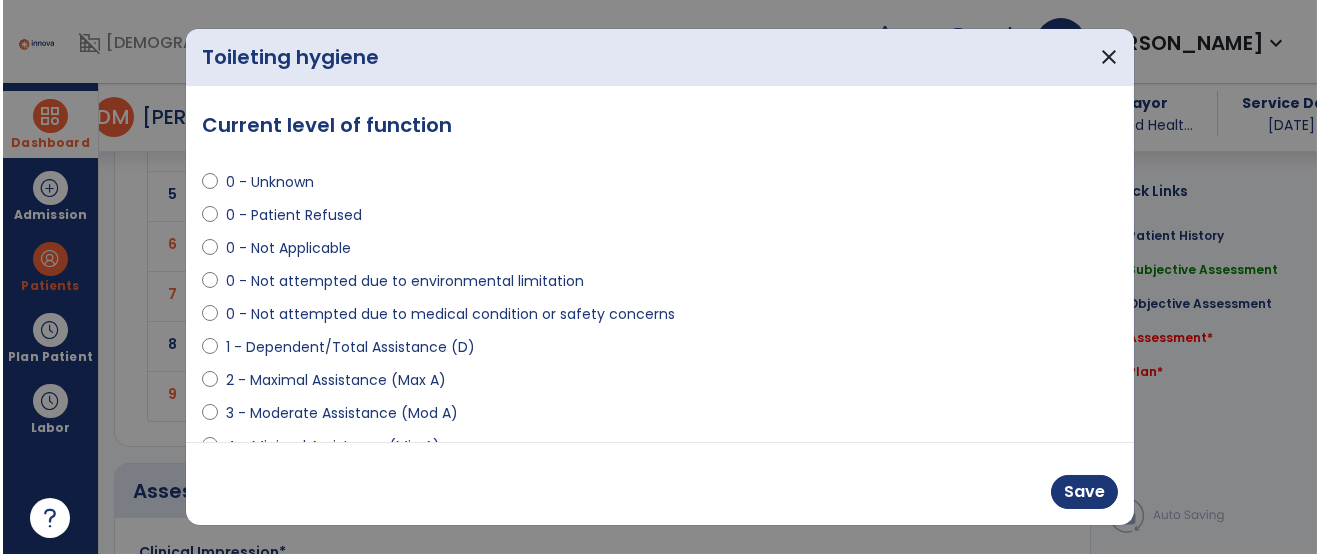 scroll, scrollTop: 2131, scrollLeft: 0, axis: vertical 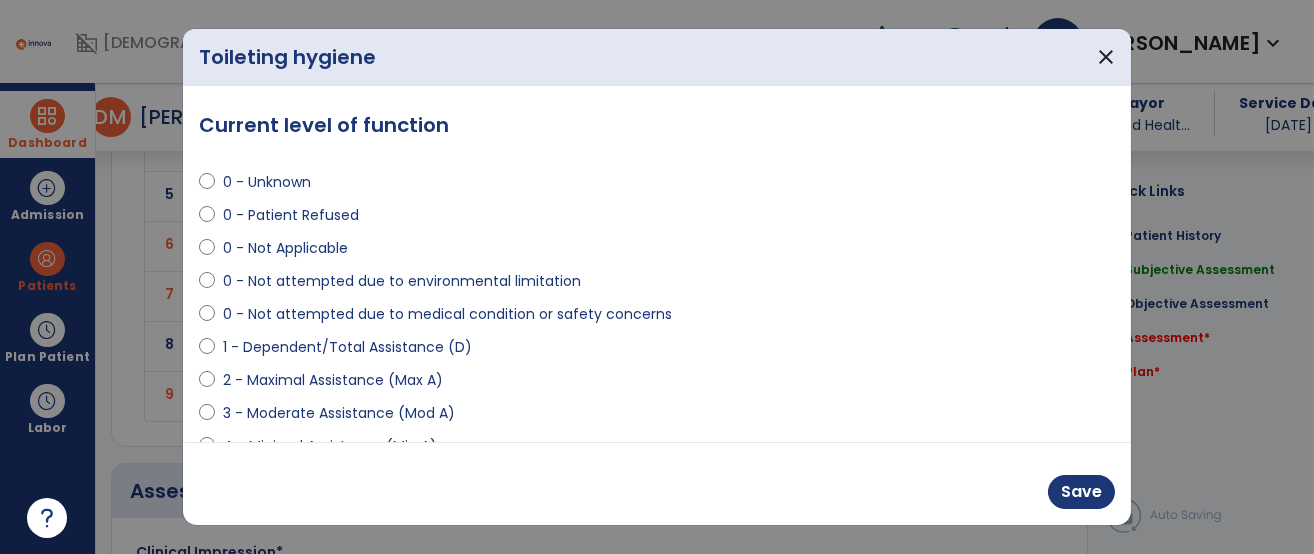click on "1 - Dependent/Total Assistance (D)" at bounding box center (347, 347) 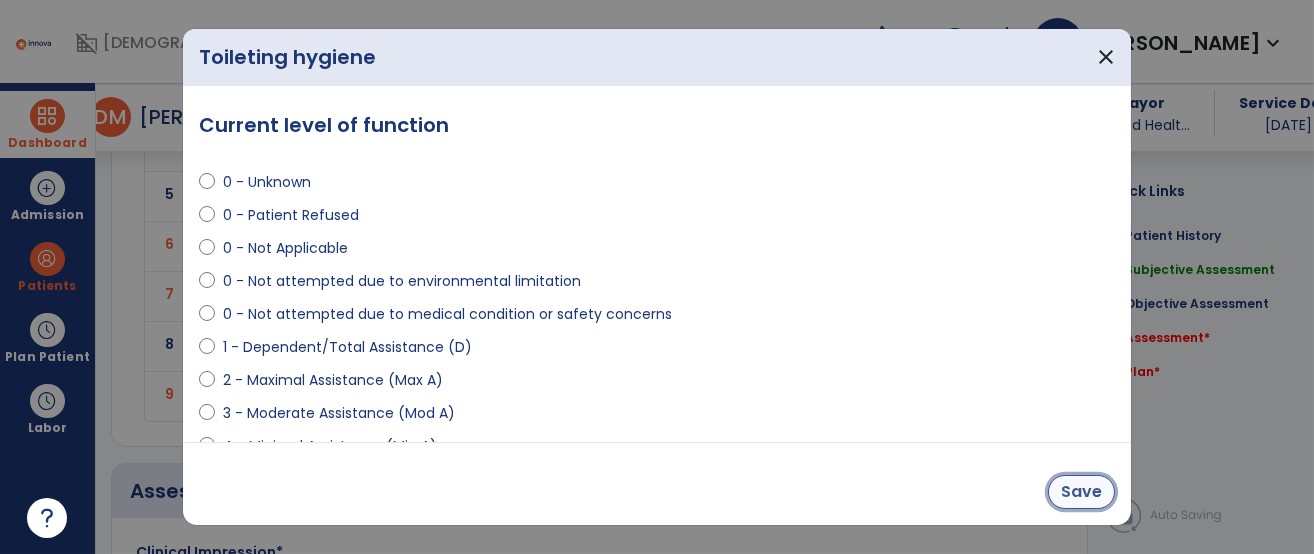 click on "Save" at bounding box center [1081, 492] 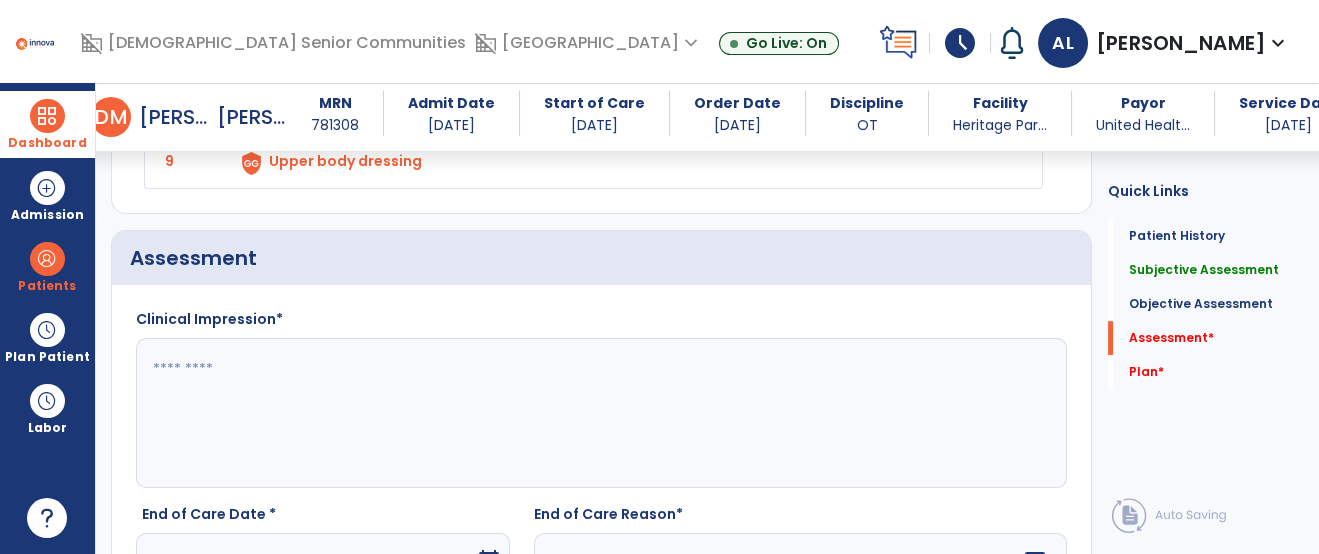 scroll, scrollTop: 2367, scrollLeft: 0, axis: vertical 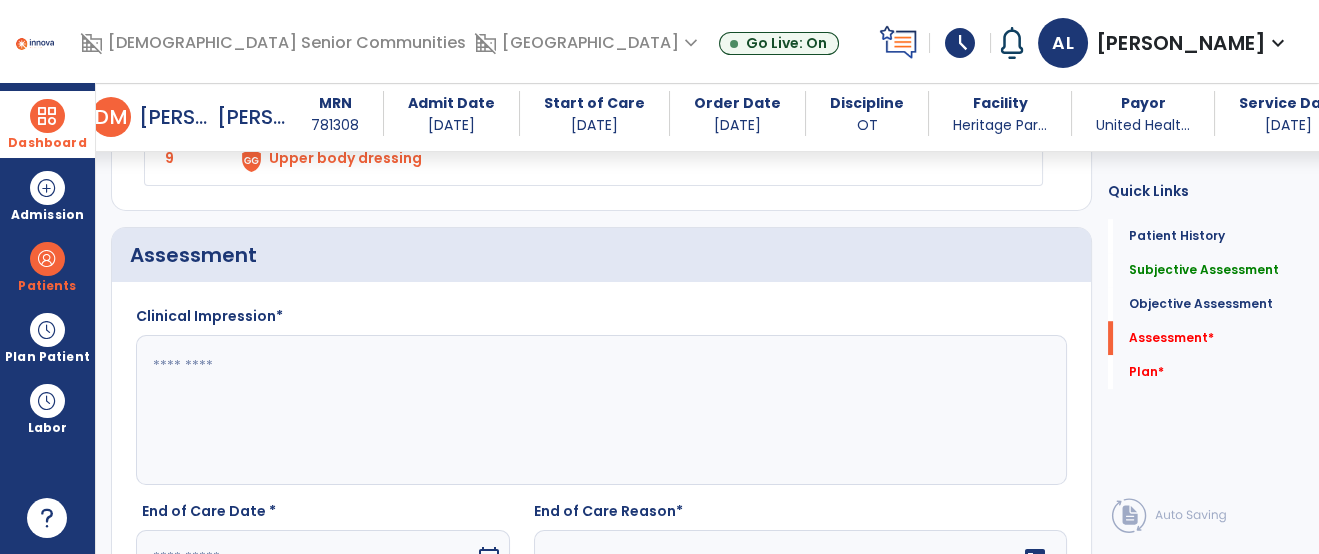 click 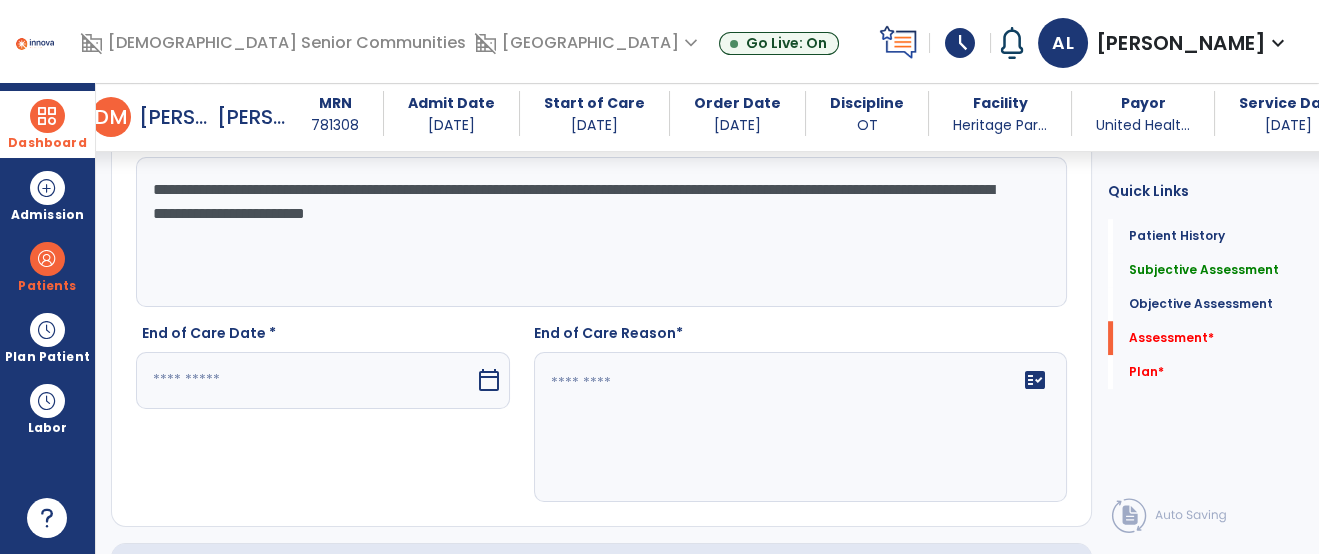 type on "**********" 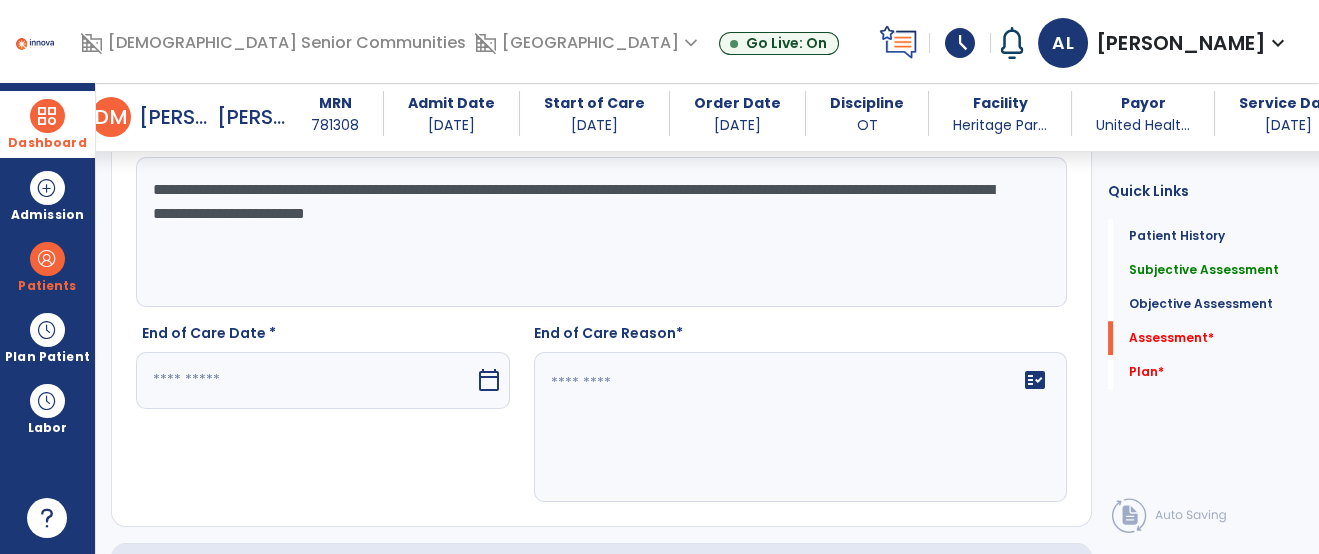 click at bounding box center (305, 380) 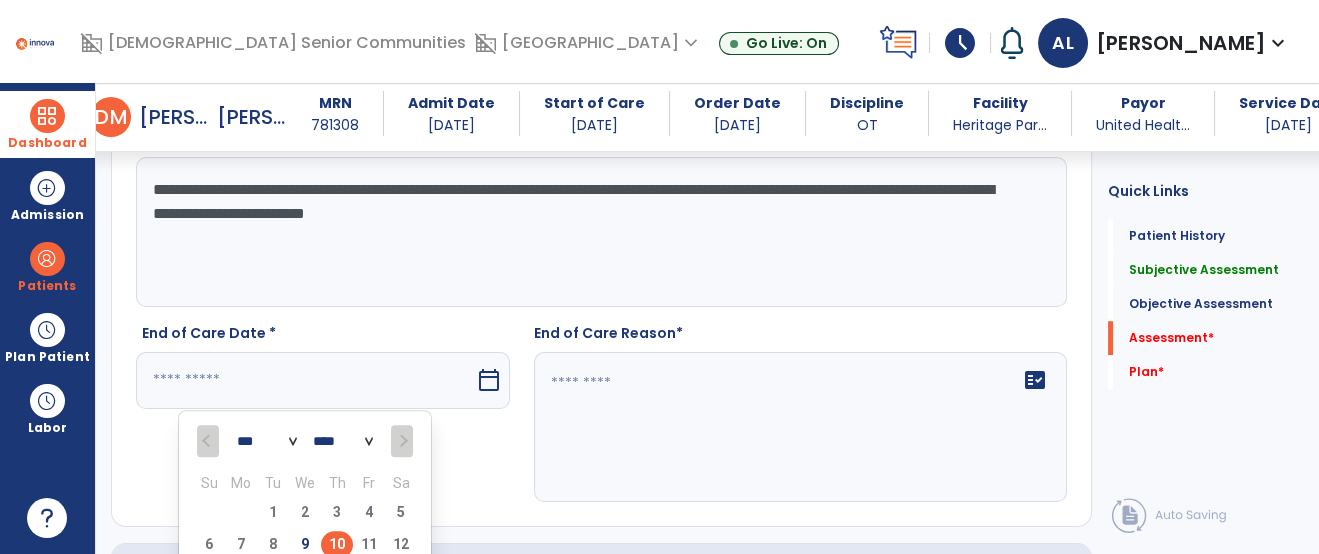 scroll, scrollTop: 2551, scrollLeft: 0, axis: vertical 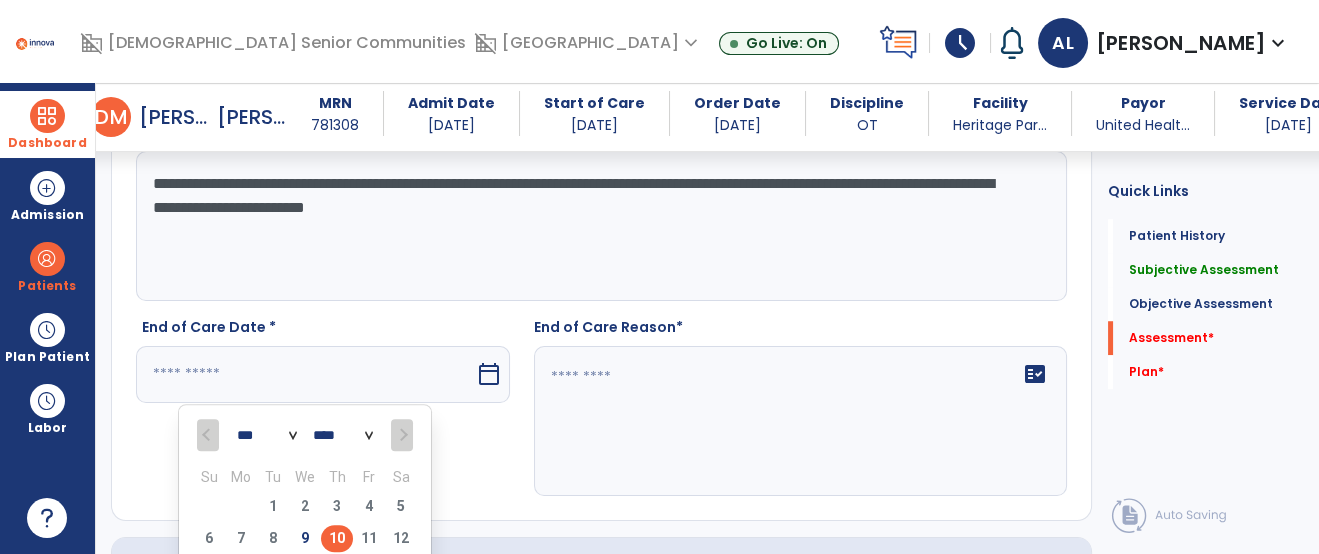 drag, startPoint x: 331, startPoint y: 541, endPoint x: 360, endPoint y: 530, distance: 31.016125 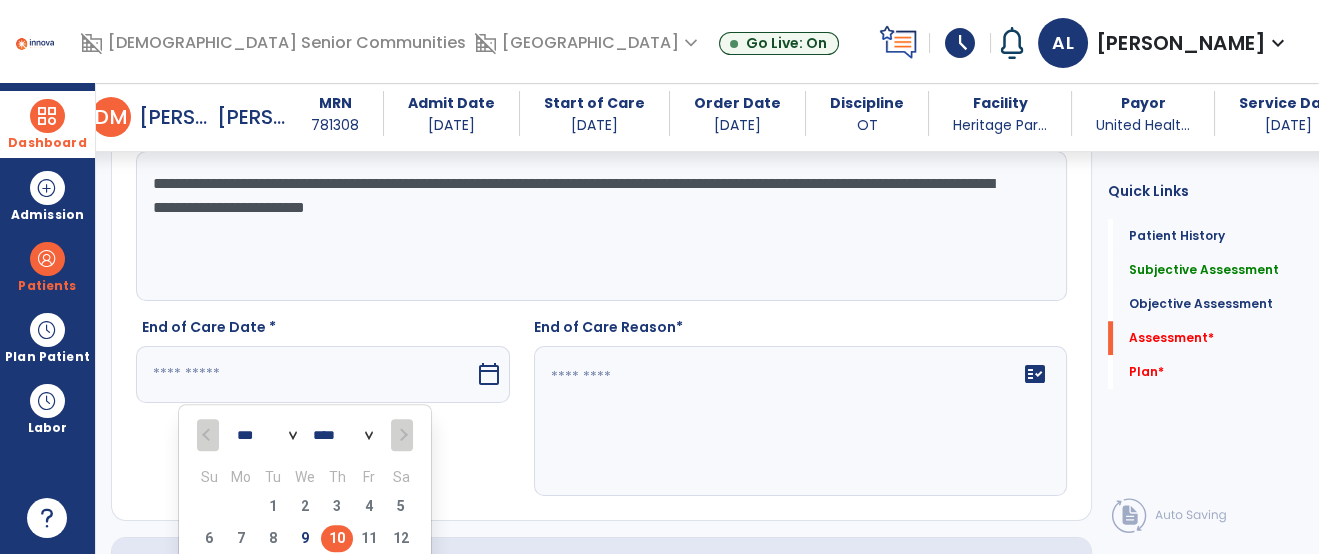 click on "10" at bounding box center (337, 538) 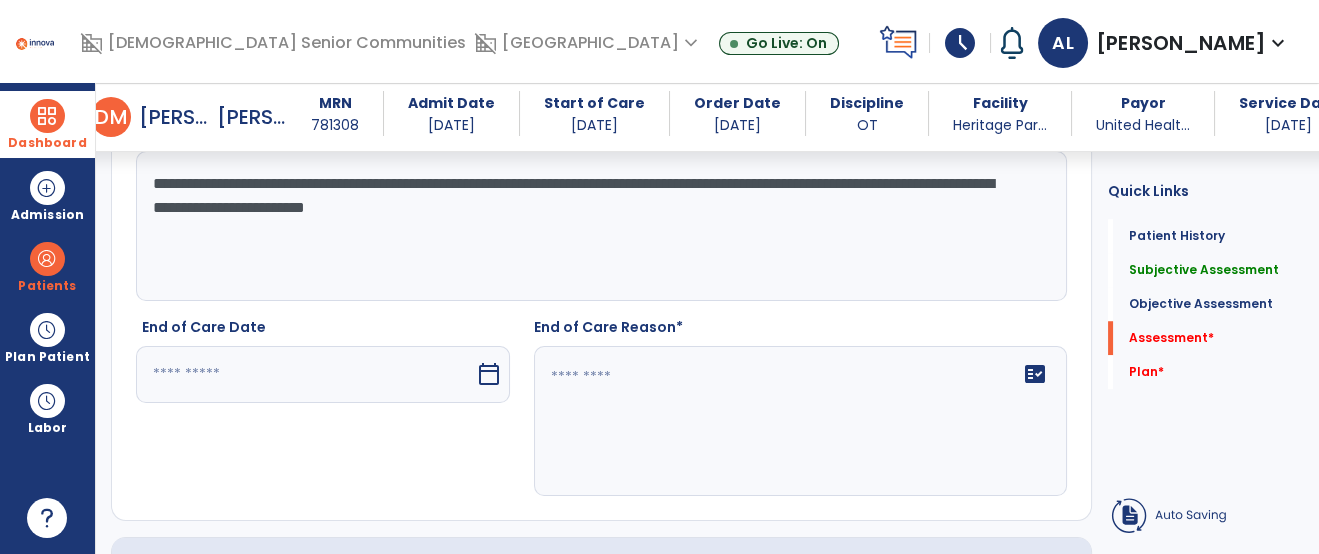 type on "*********" 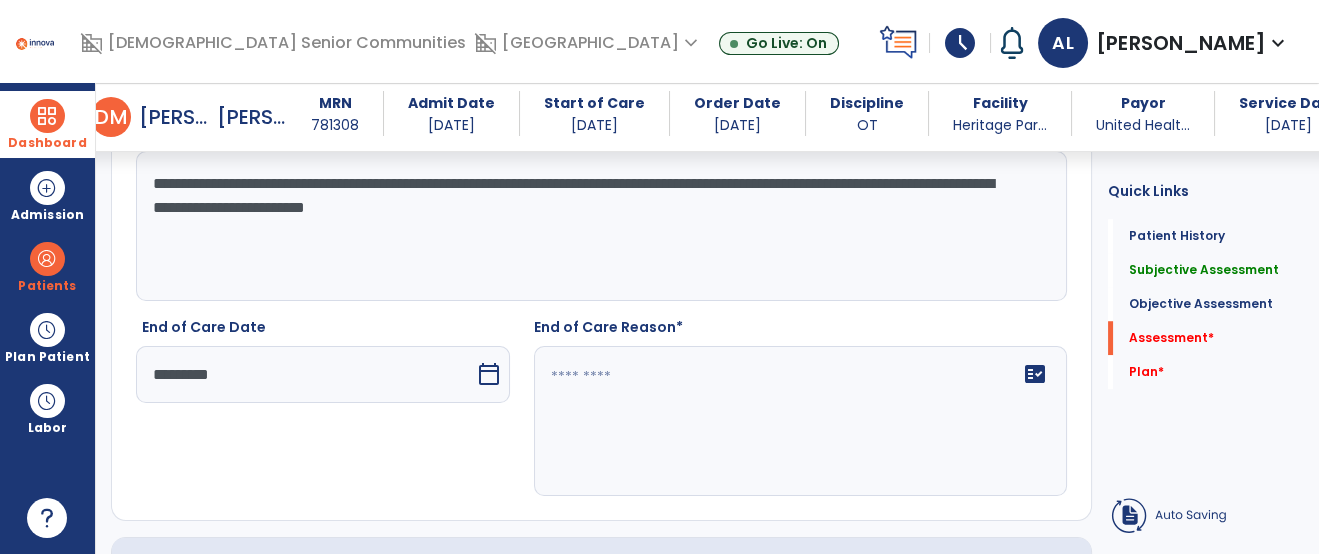 click on "fact_check" 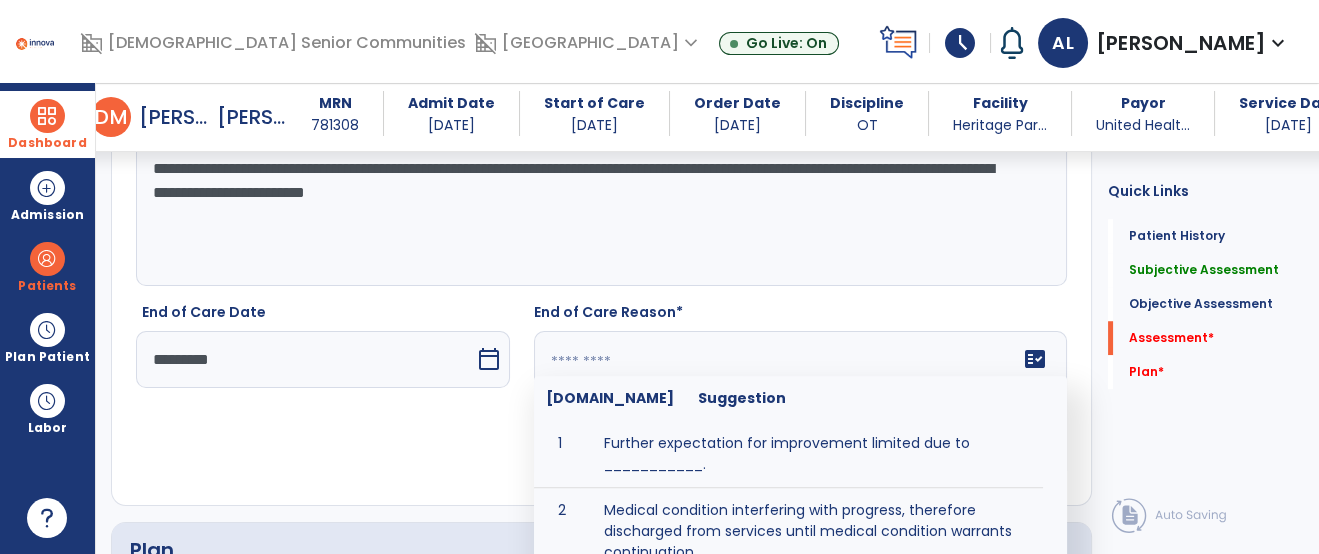 scroll, scrollTop: 2747, scrollLeft: 0, axis: vertical 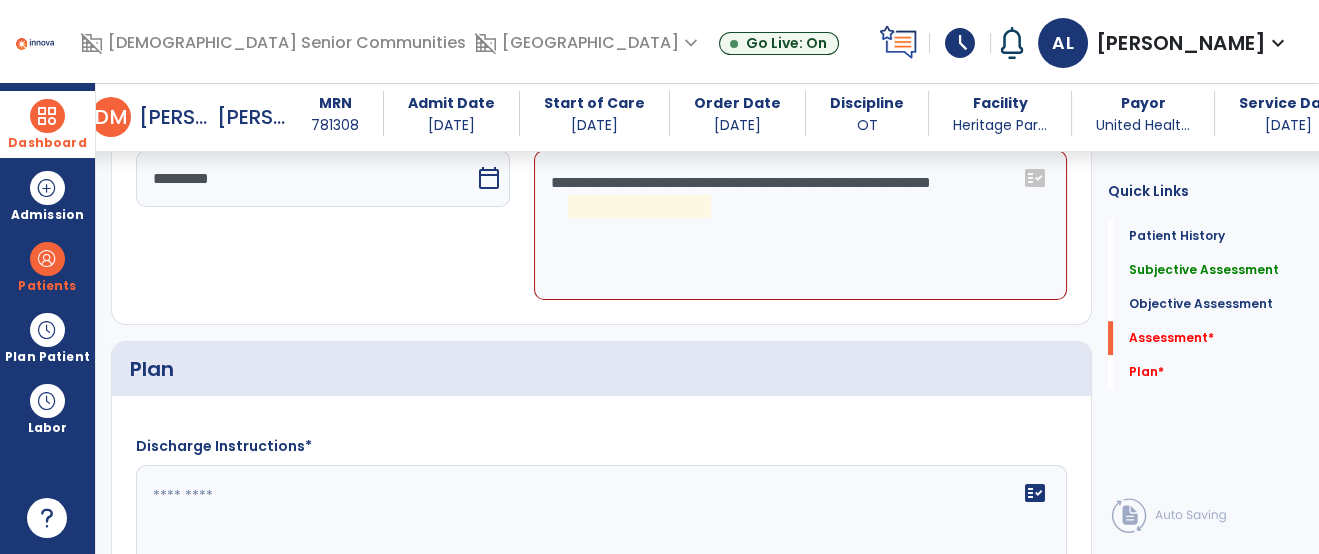 click on "**********" 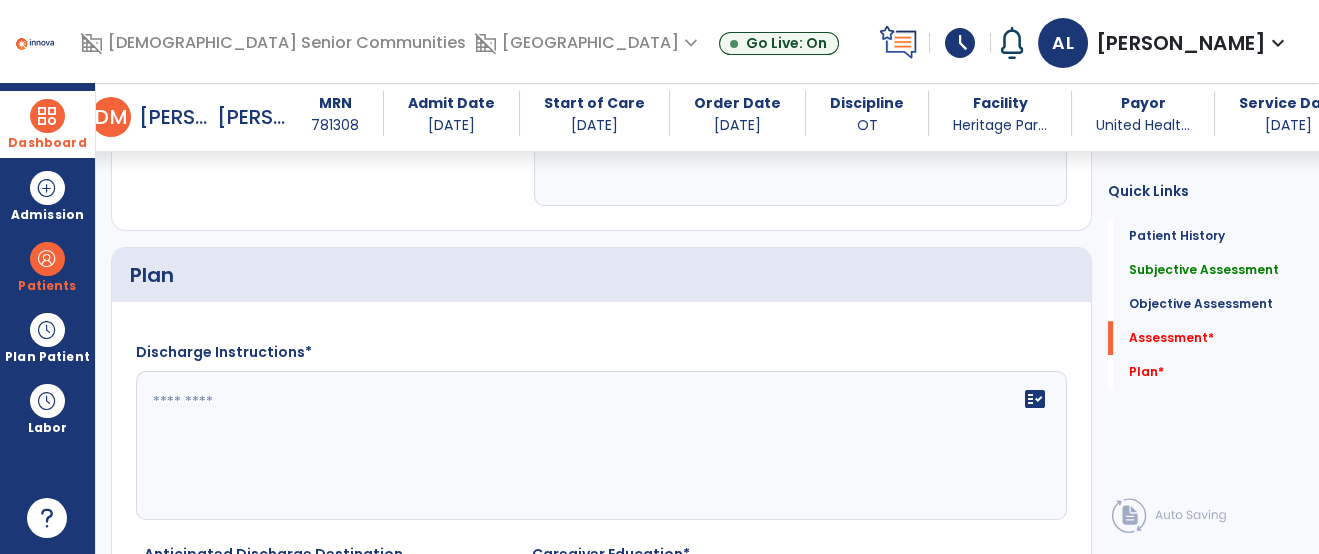 scroll, scrollTop: 2869, scrollLeft: 0, axis: vertical 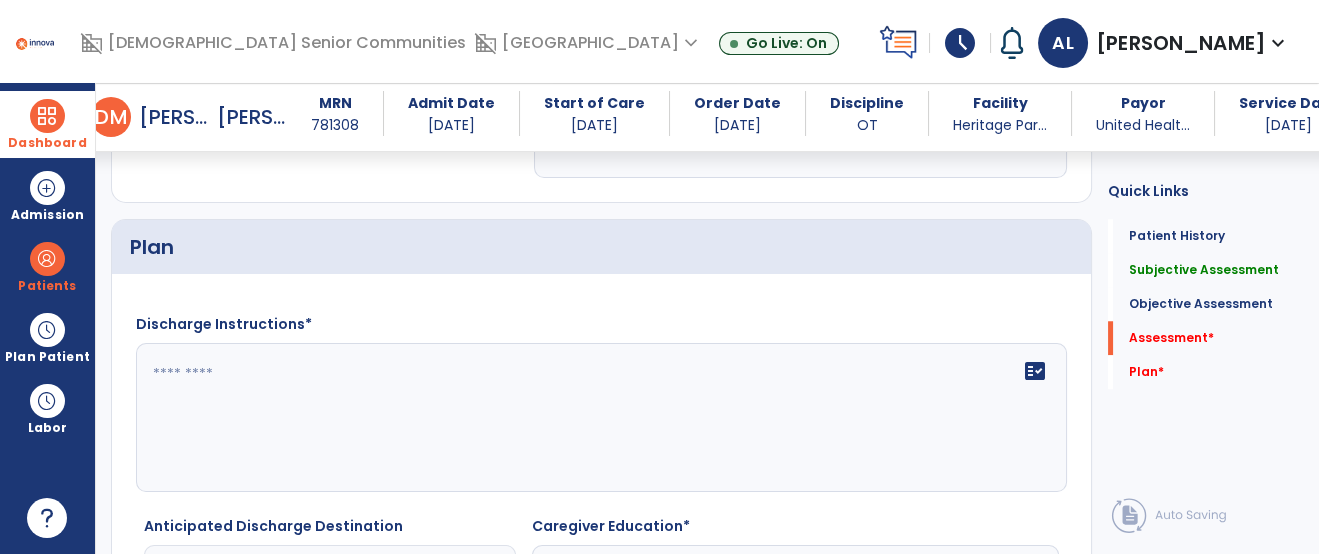 type on "**********" 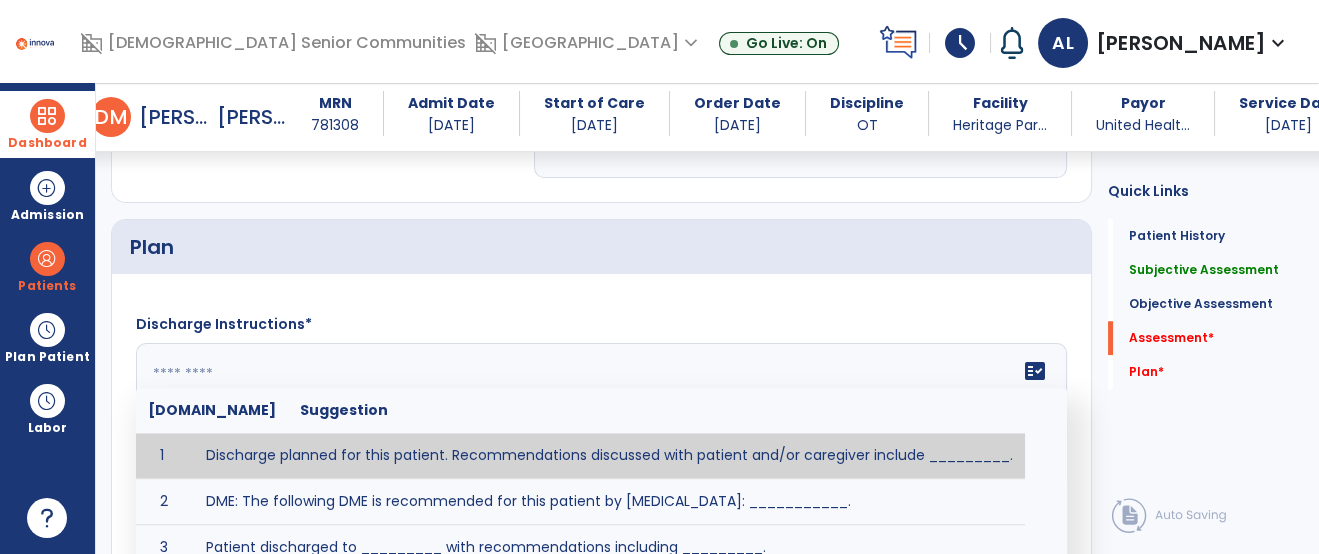 click on "fact_check  Sr.No Suggestion 1 Discharge planned for this patient. Recommendations discussed with patient and/or caregiver include _________. 2 DME: The following DME is recommended for this patient by Occupational Therapy: ___________. 3 Patient discharged to _________ with recommendations including _________. 4 Patient discharged unexpectedly to __________. Recommendations include ____________." 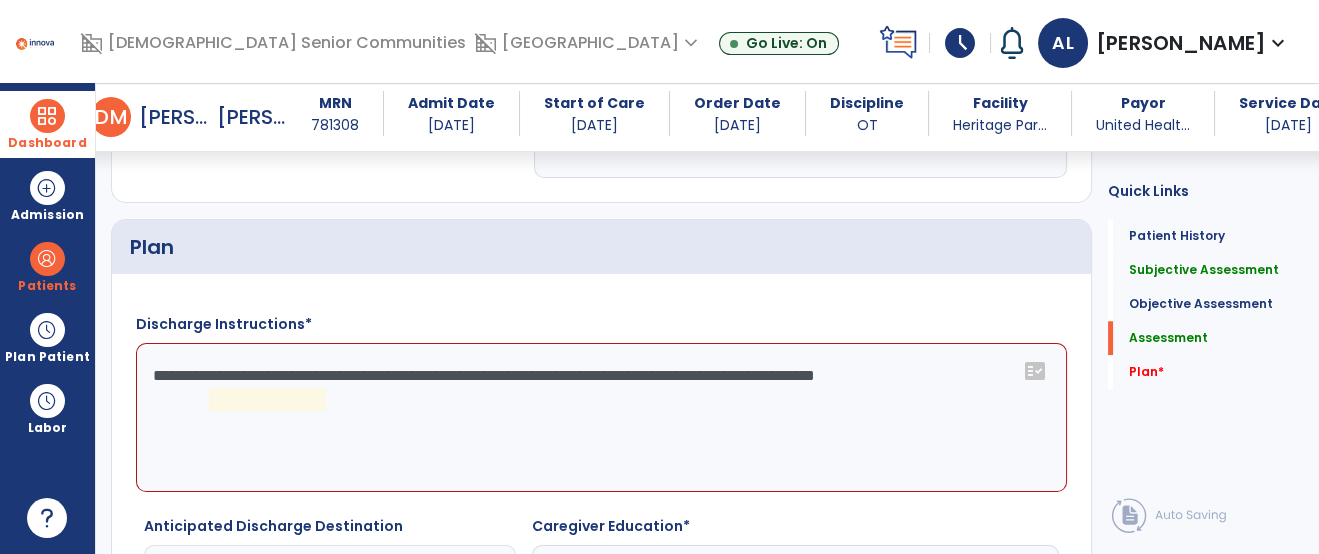 click on "**********" 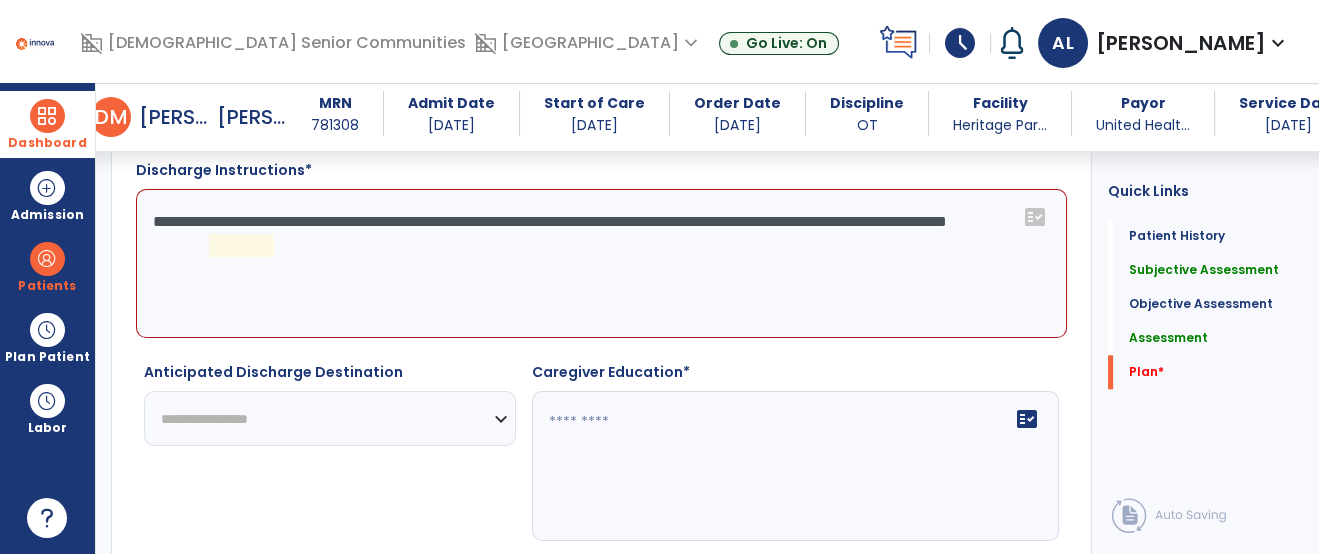 scroll, scrollTop: 3112, scrollLeft: 0, axis: vertical 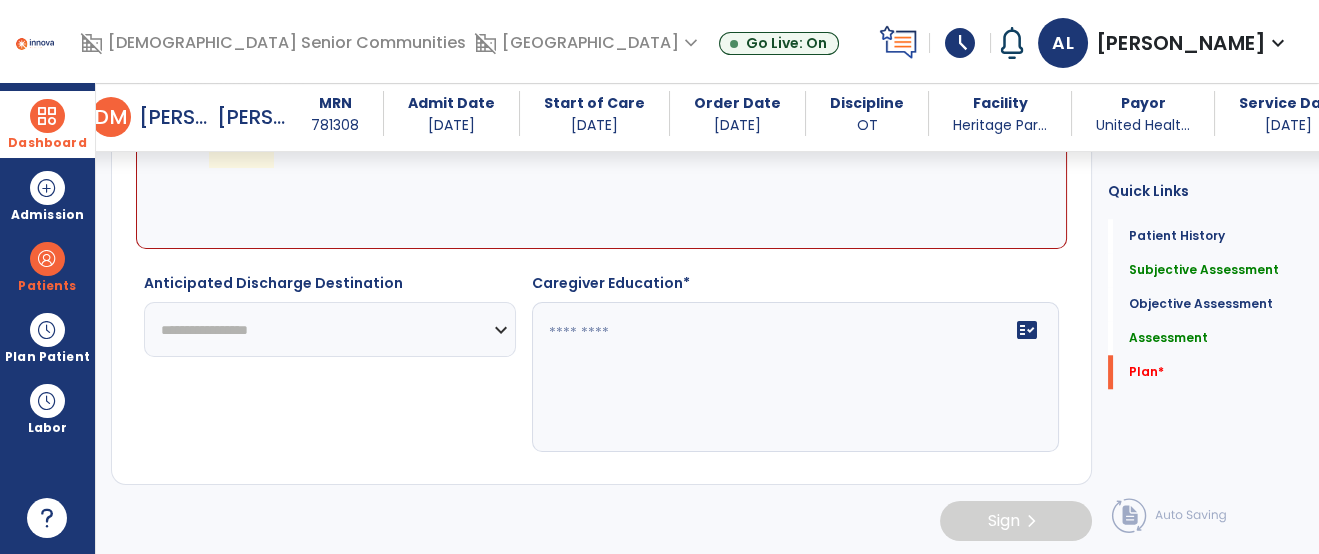 type on "**********" 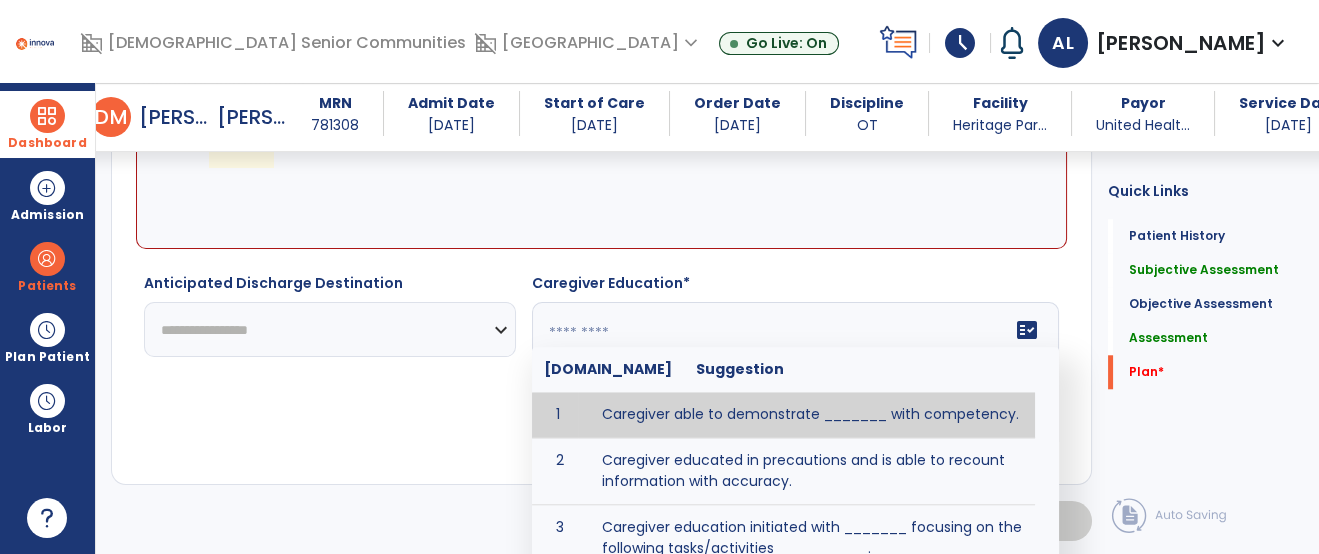click on "fact_check  Sr.No Suggestion 1 Caregiver able to demonstrate _______ with competency. 2 Caregiver educated in precautions and is able to recount information with accuracy. 3 Caregiver education initiated with _______ focusing on the following tasks/activities __________. 4 Home exercise program initiated with caregiver focusing on __________. 5 Patient educated in precautions and is able to recount information with [VALUE]% accuracy." 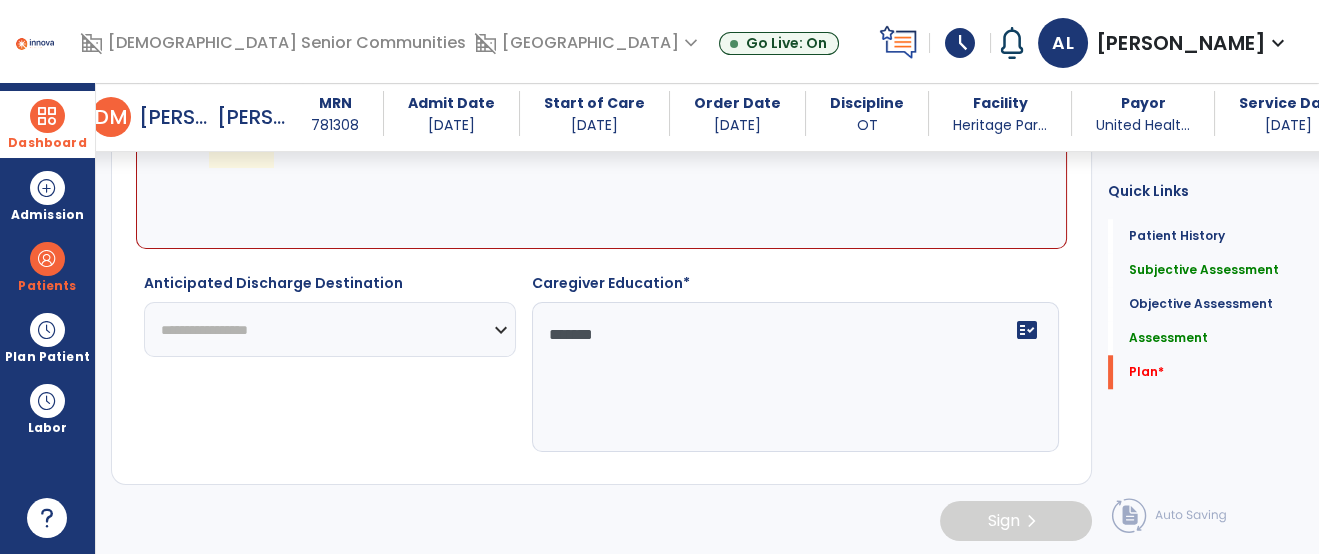 type on "********" 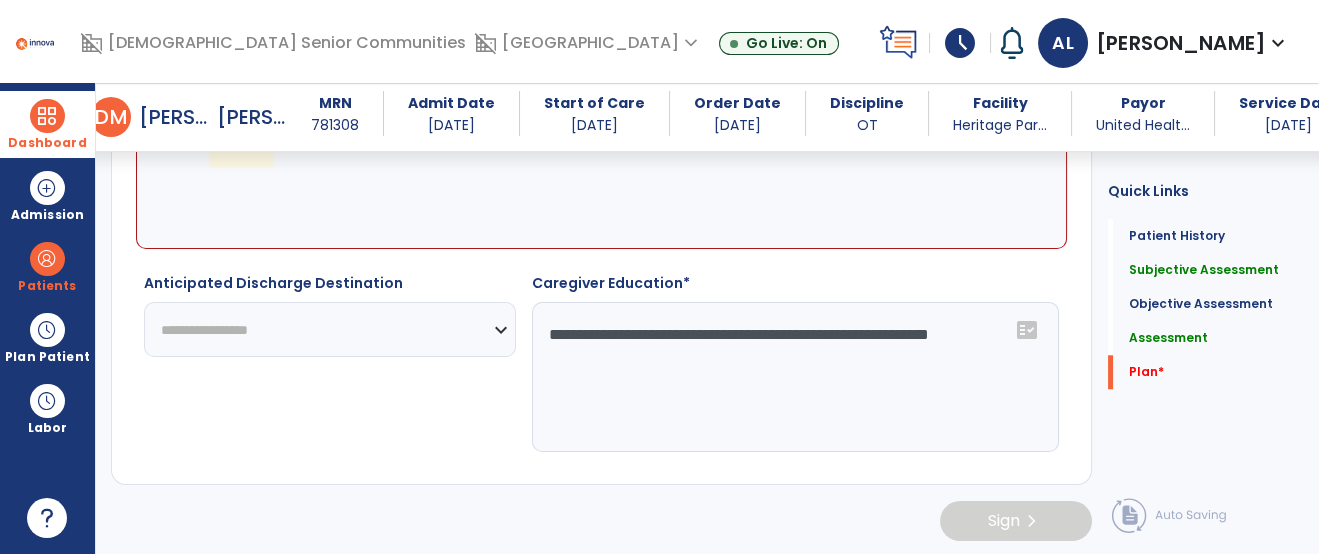 type on "**********" 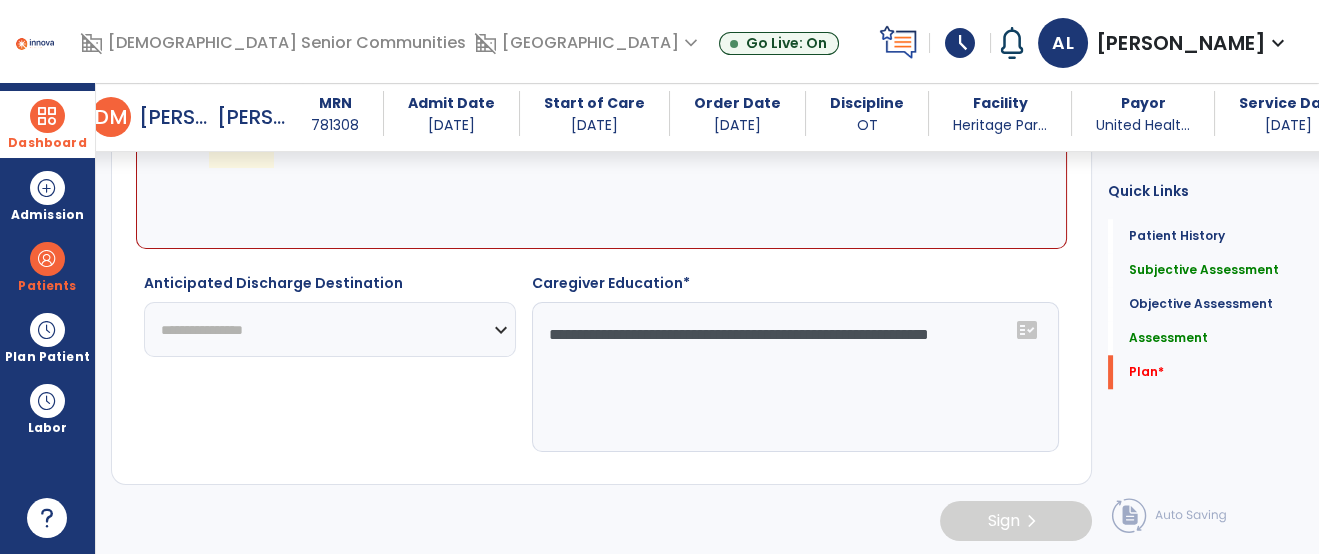 click on "**********" 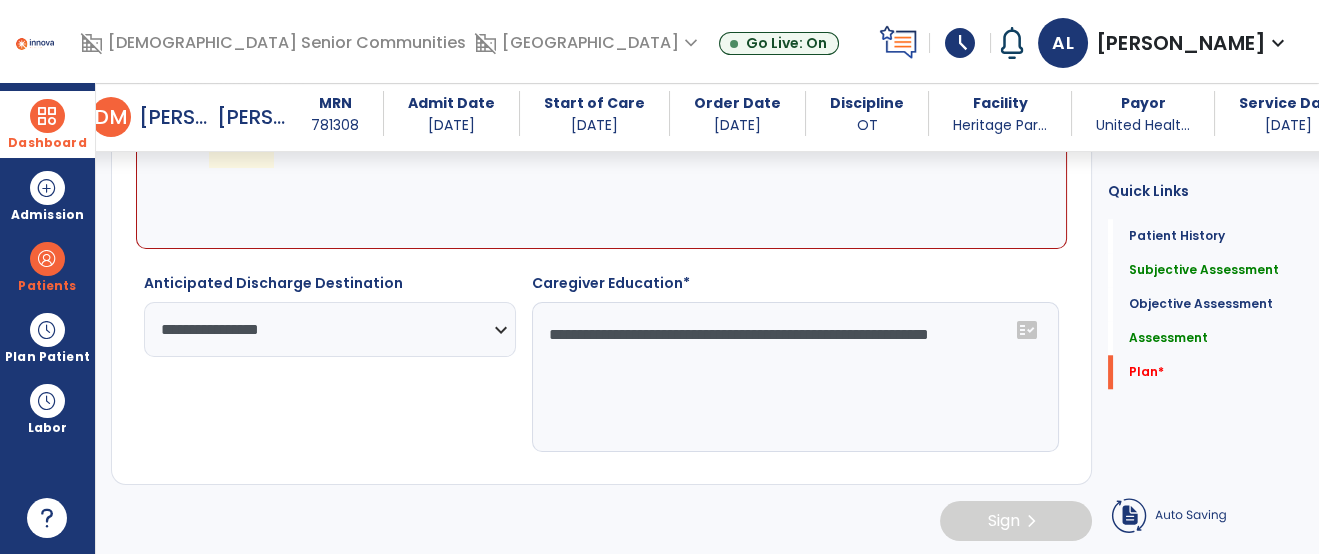 click on "Quick Links  Patient History   Patient History   Subjective Assessment   Subjective Assessment   Objective Assessment   Objective Assessment   Assessment   Assessment   Plan   *  Plan   *" 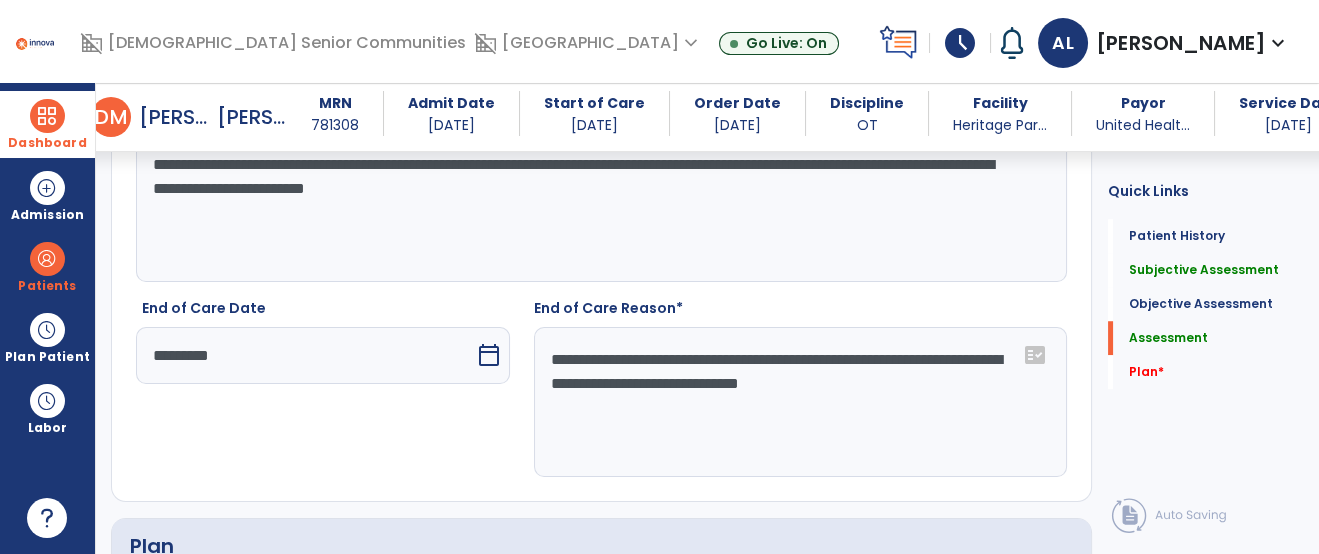 scroll, scrollTop: 2774, scrollLeft: 0, axis: vertical 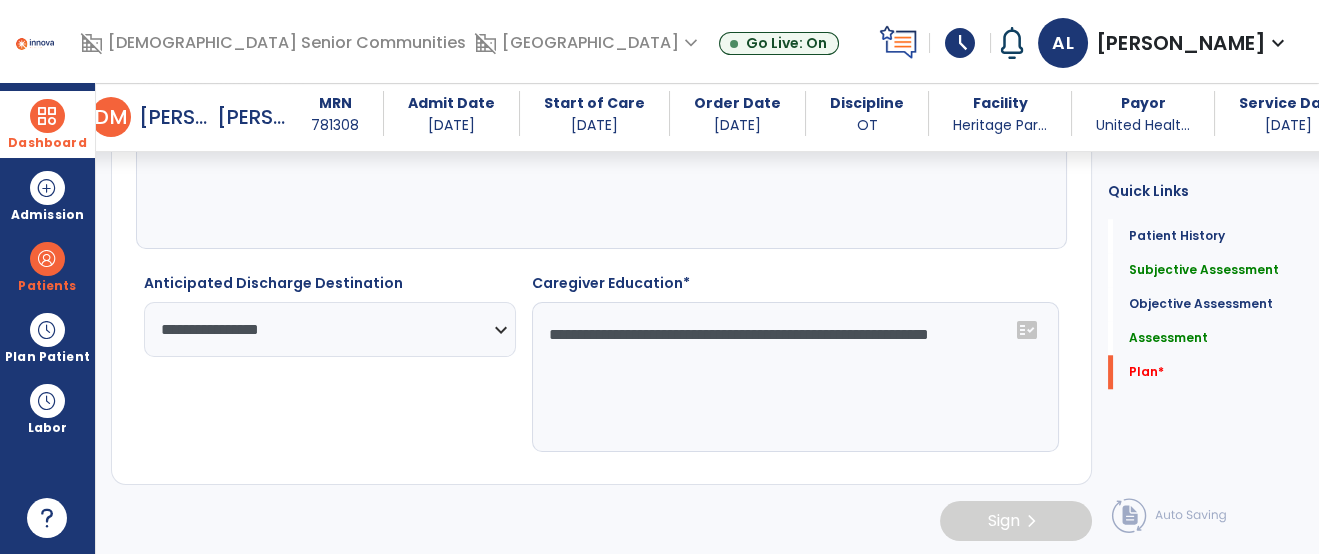 type on "**********" 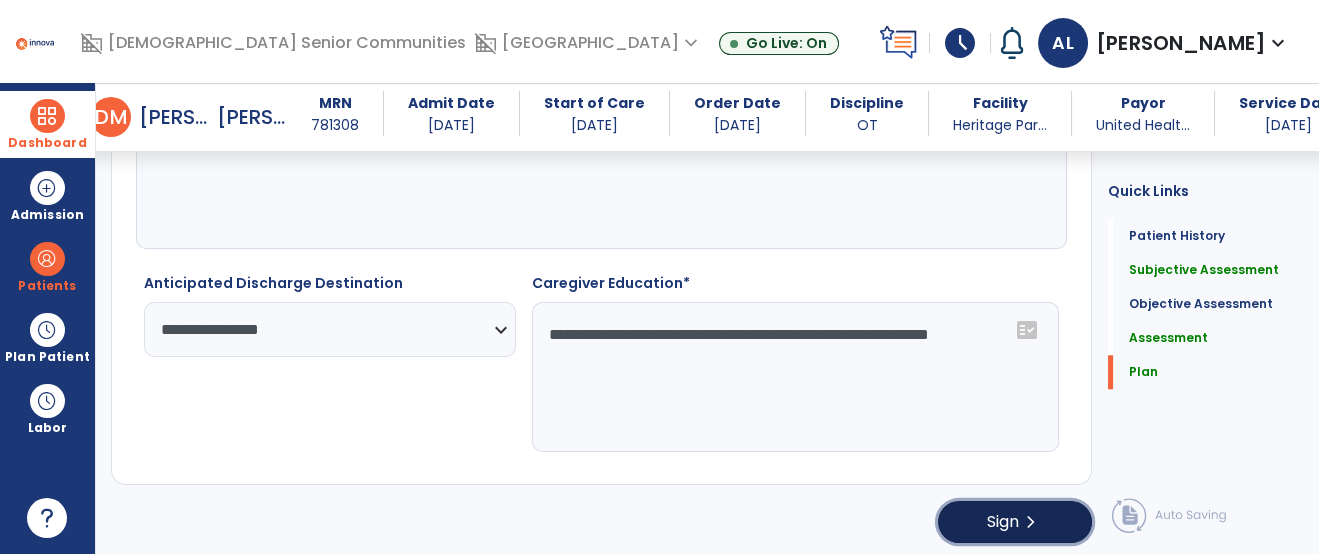 click on "chevron_right" 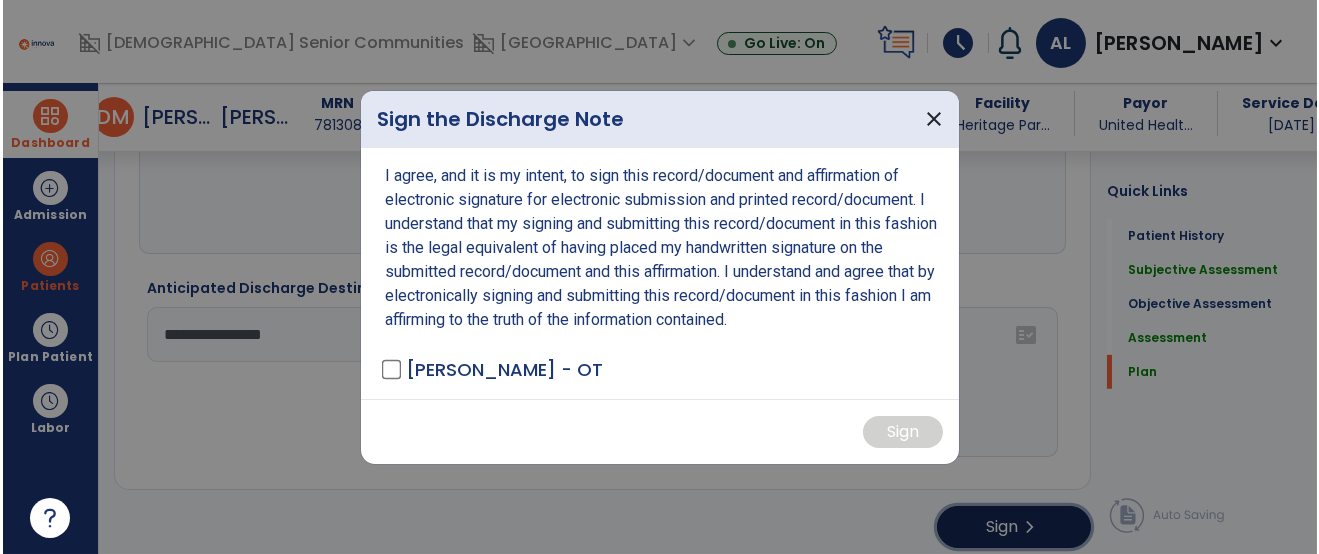 scroll, scrollTop: 3112, scrollLeft: 0, axis: vertical 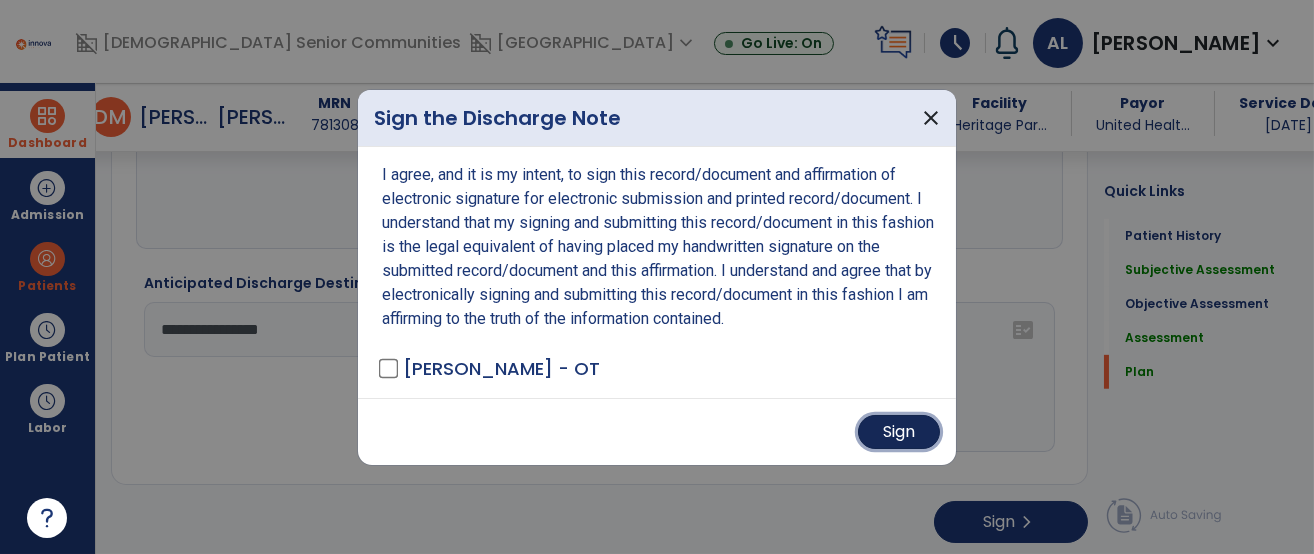 click on "Sign" at bounding box center (899, 432) 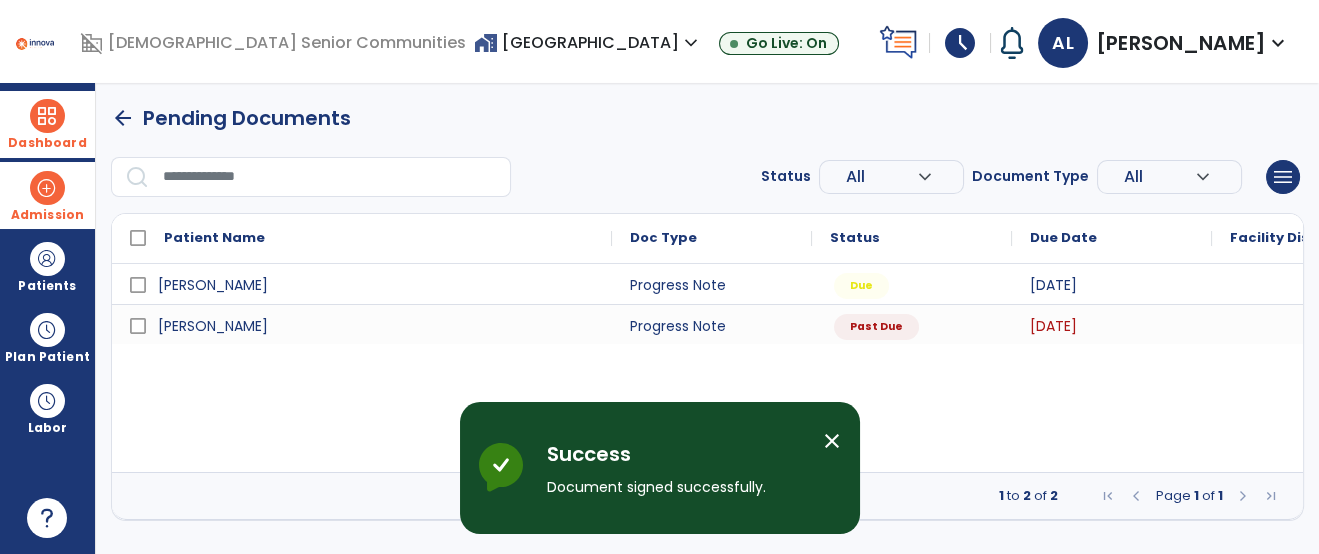 scroll, scrollTop: 0, scrollLeft: 0, axis: both 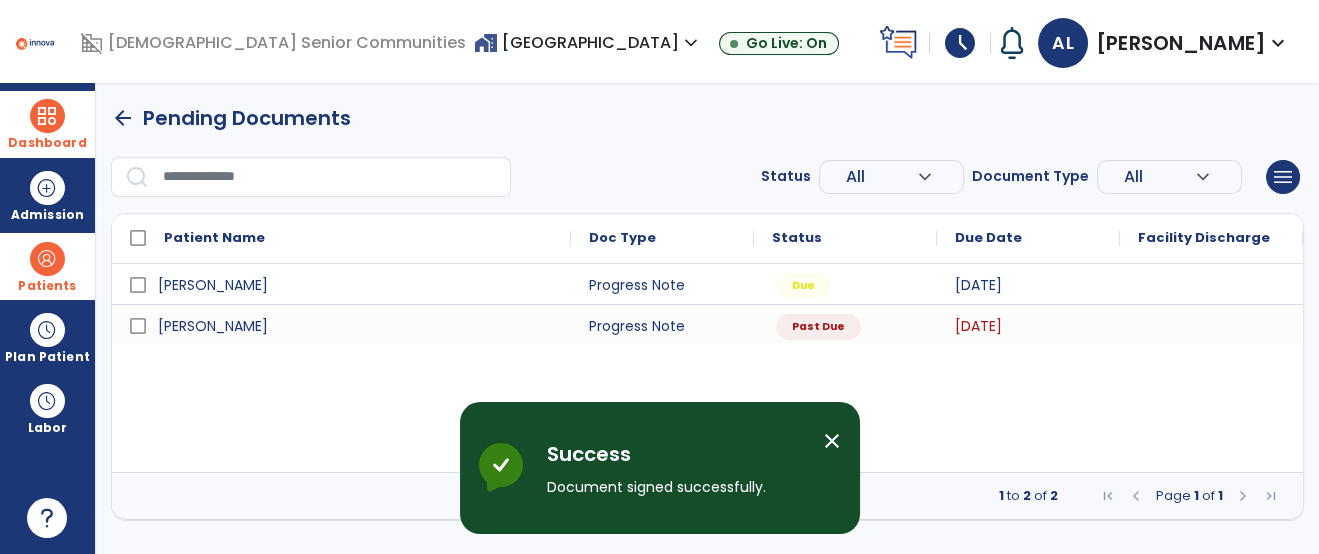 click at bounding box center [47, 259] 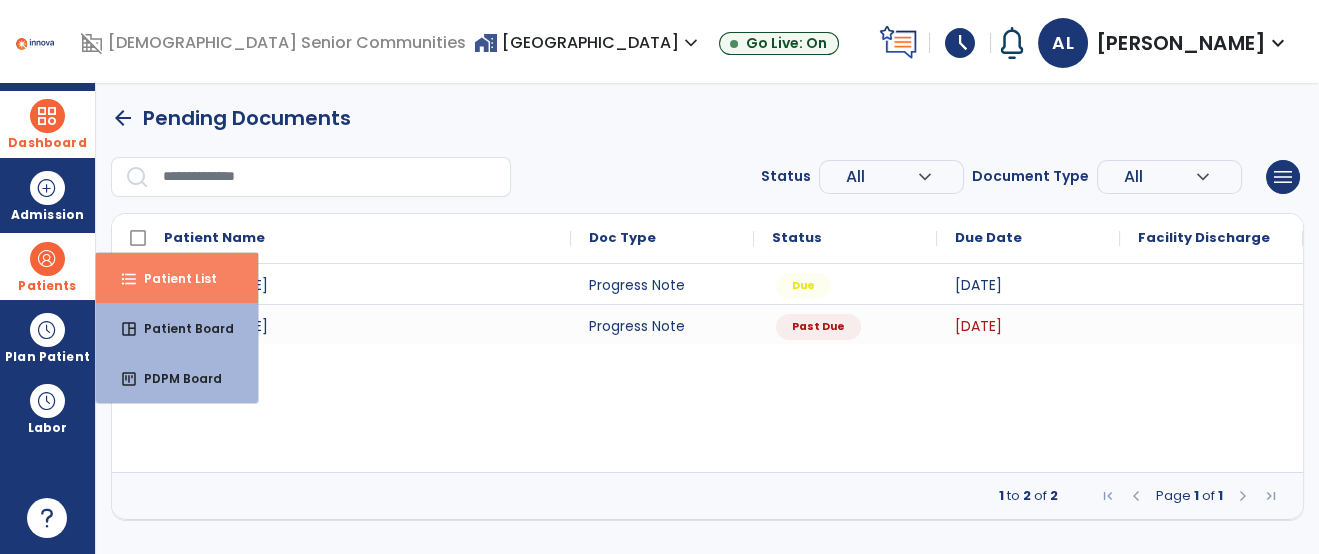 drag, startPoint x: 208, startPoint y: 281, endPoint x: 222, endPoint y: 276, distance: 14.866069 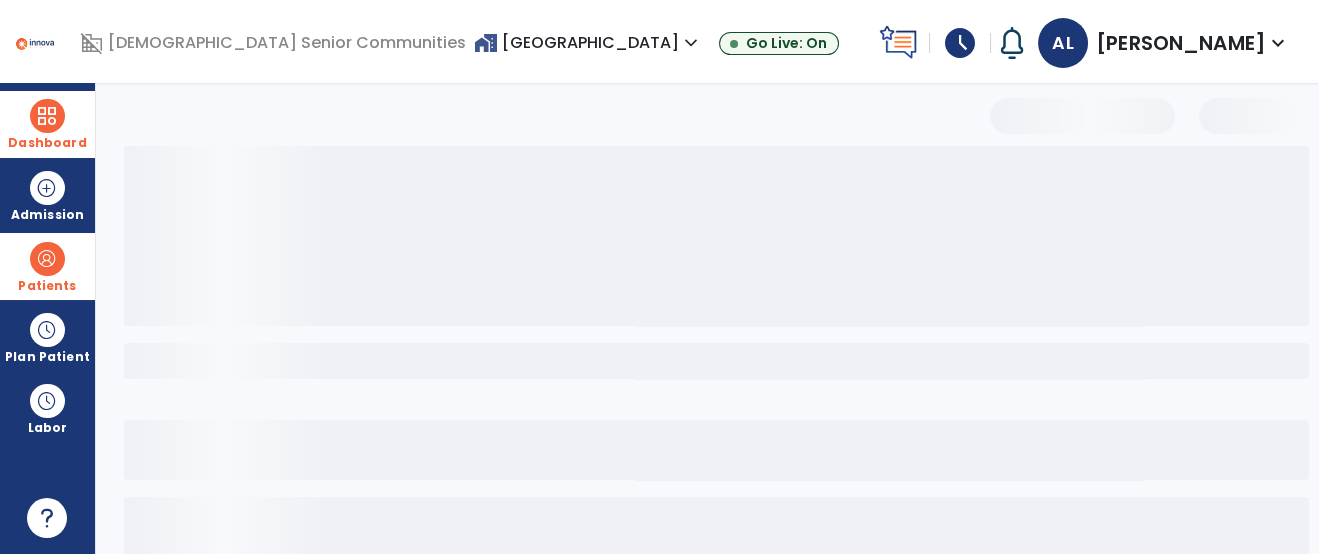 select on "***" 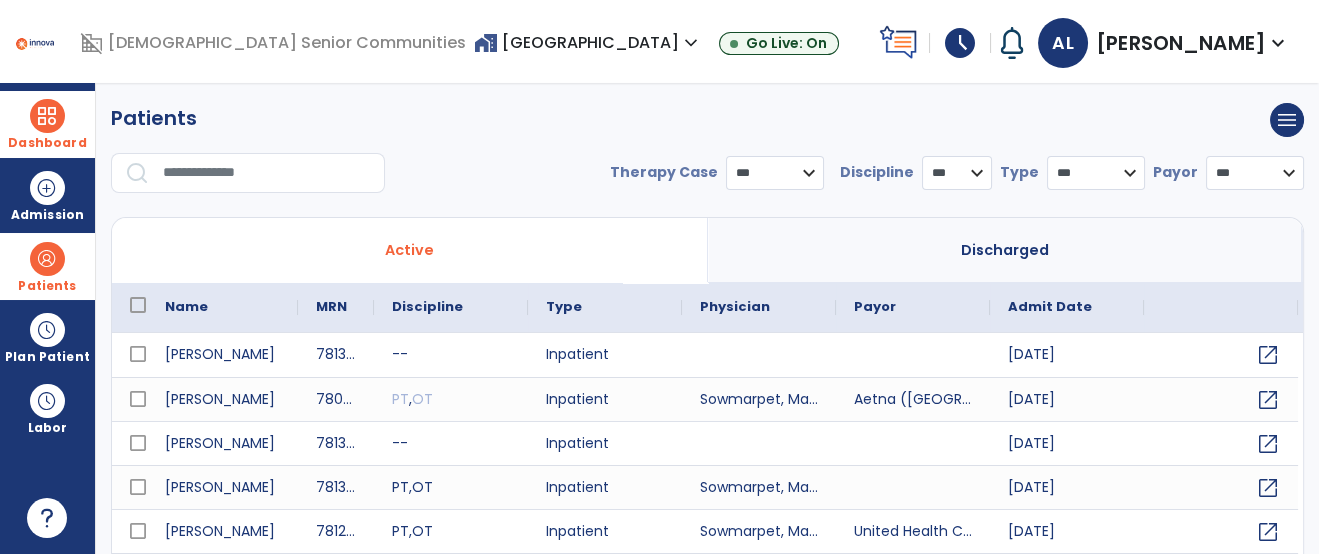 click at bounding box center [267, 173] 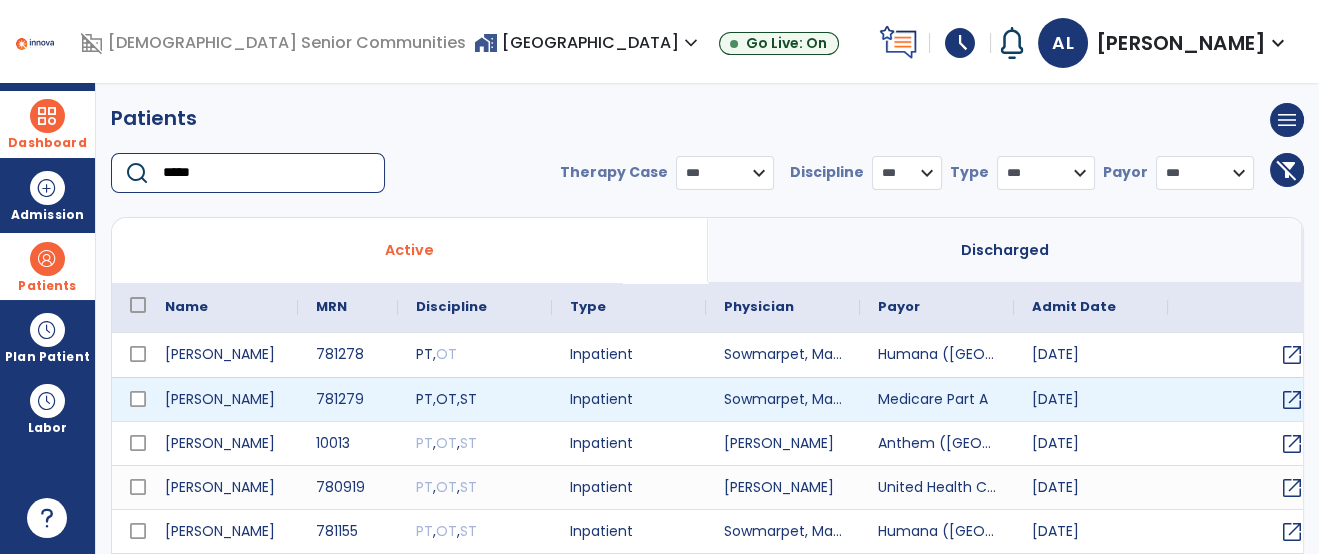 type on "*****" 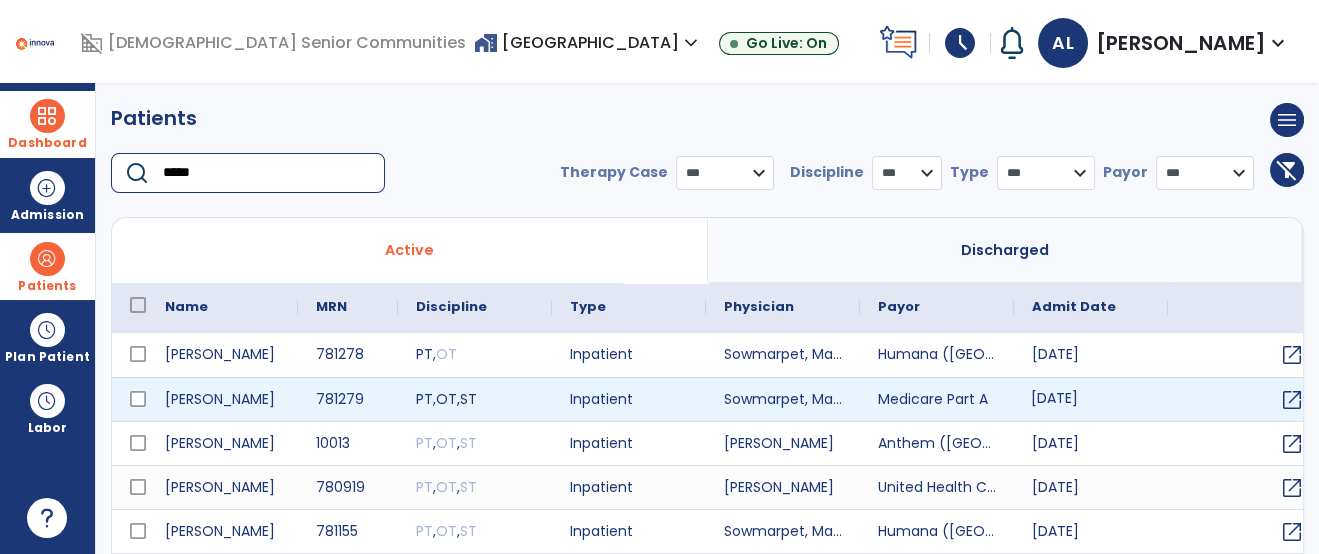 click on "[DATE]" at bounding box center [1091, 399] 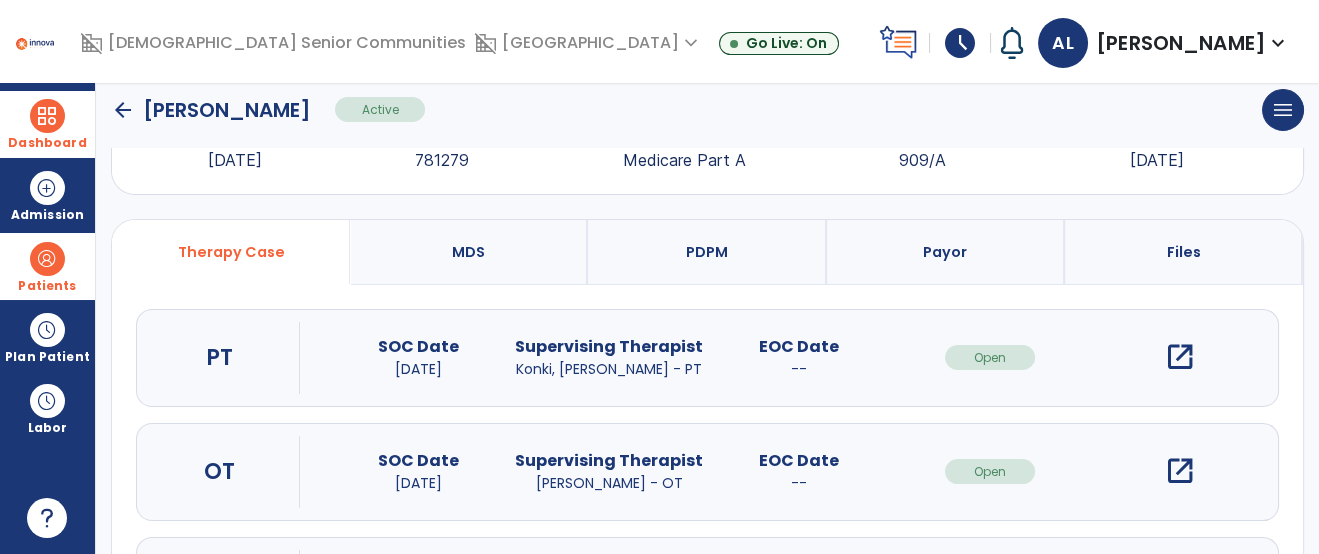 scroll, scrollTop: 171, scrollLeft: 0, axis: vertical 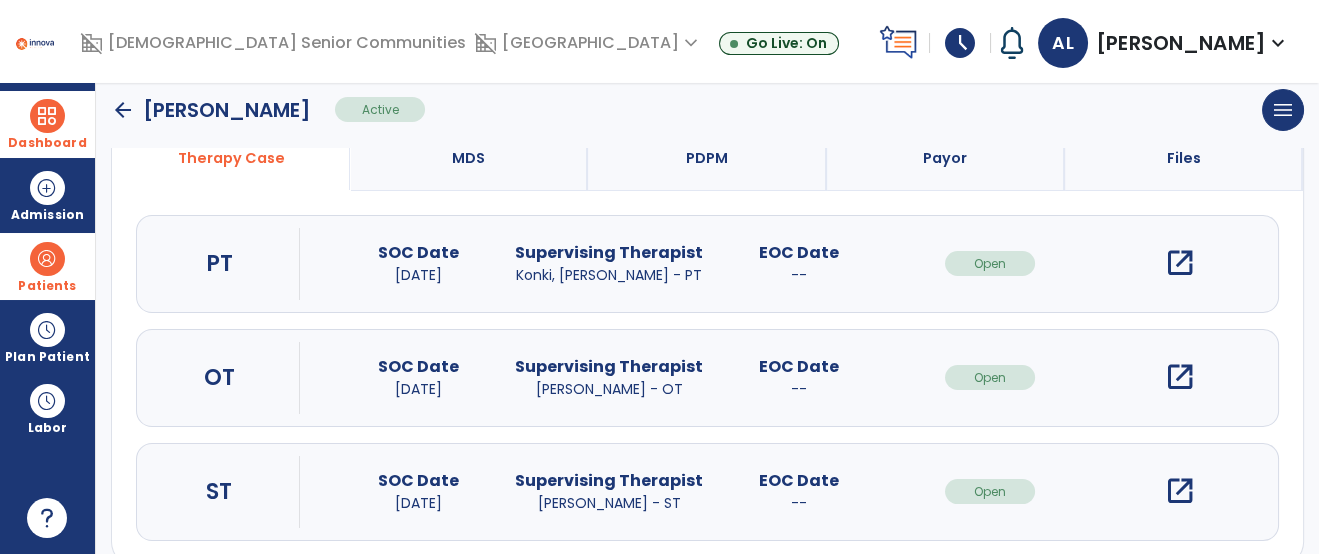click on "open_in_new" at bounding box center [1180, 377] 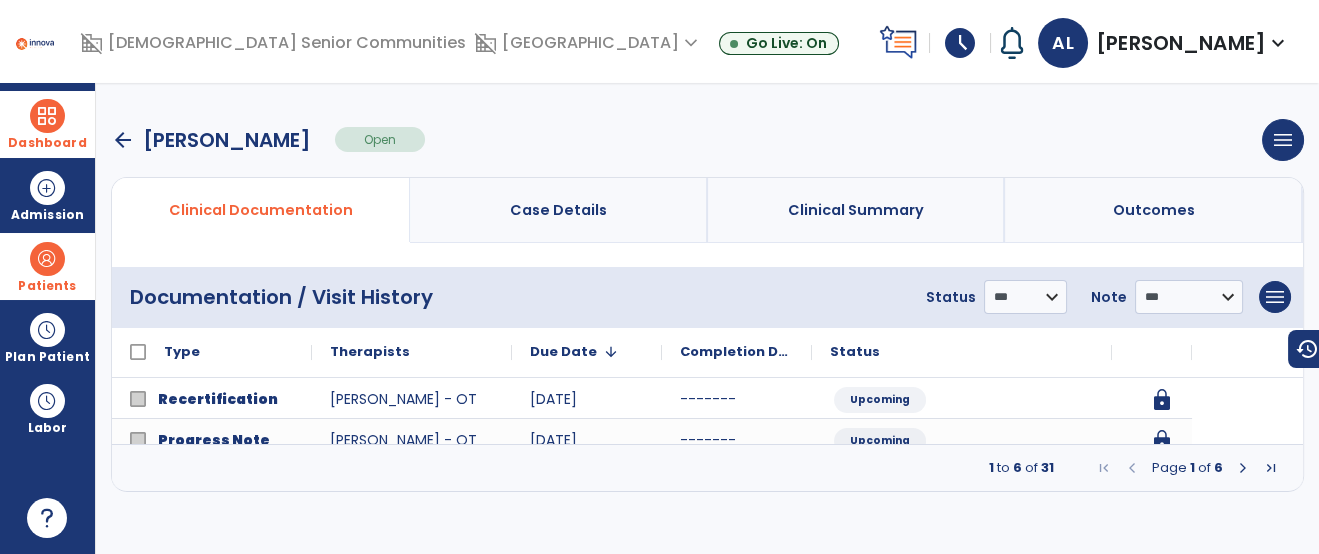 scroll, scrollTop: 0, scrollLeft: 0, axis: both 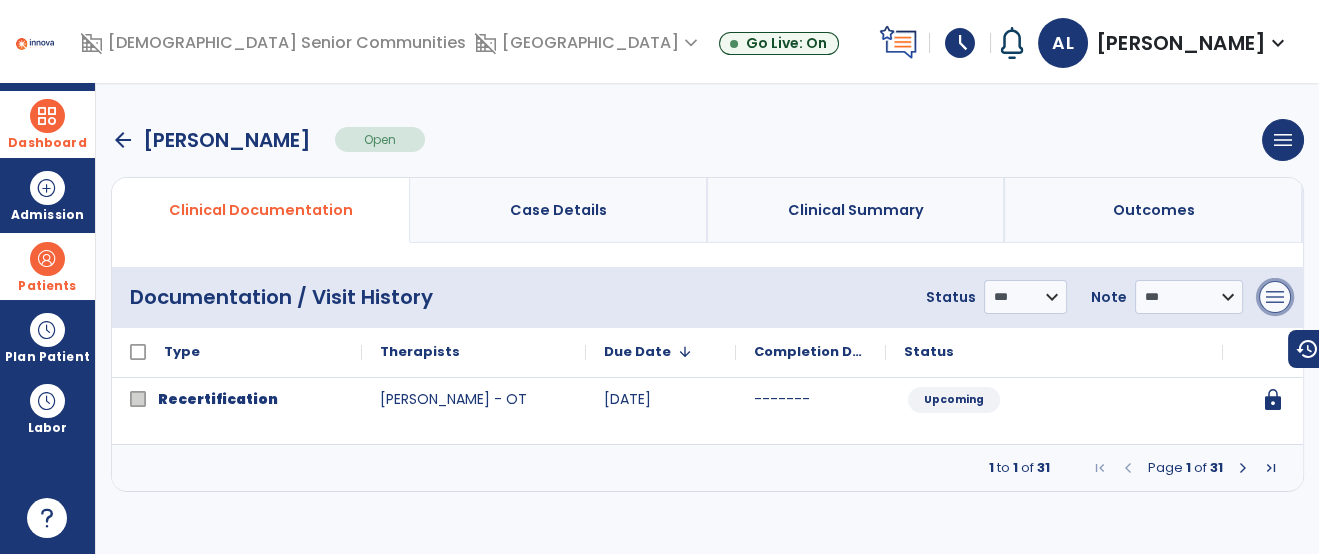 click on "menu" at bounding box center [1275, 297] 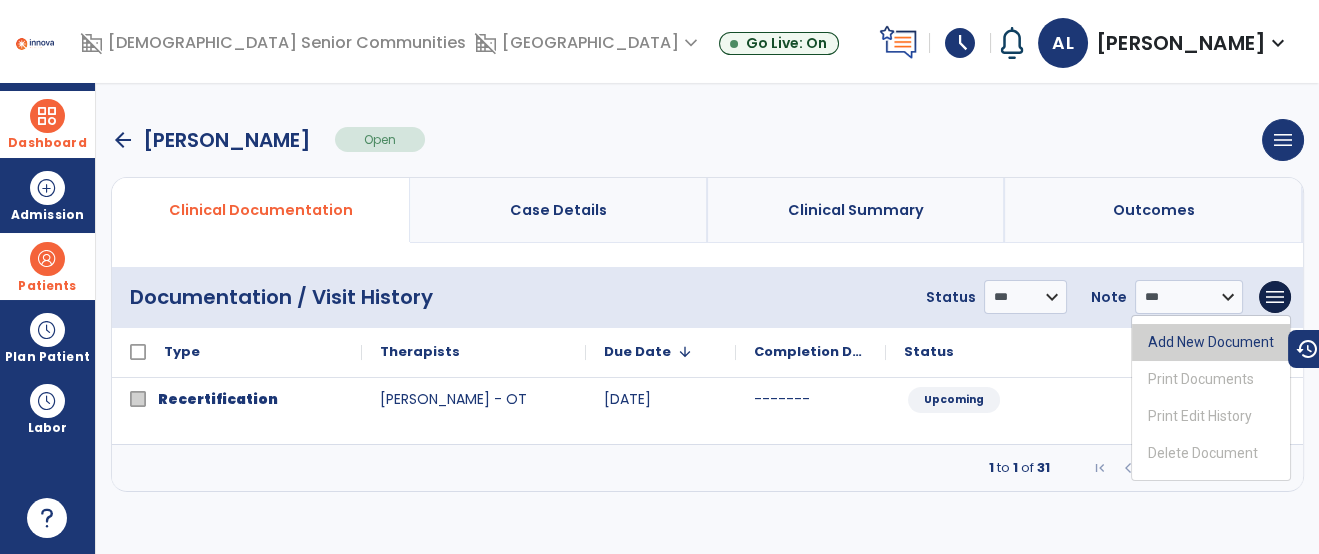 click on "Add New Document" at bounding box center (1211, 342) 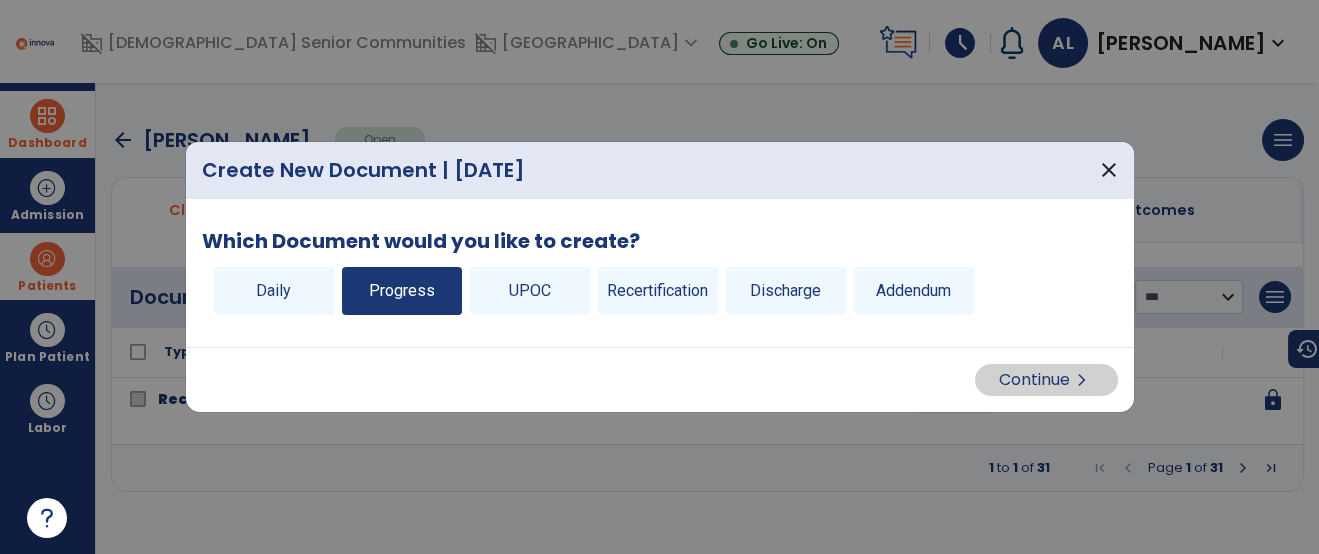 click on "Progress" at bounding box center (402, 291) 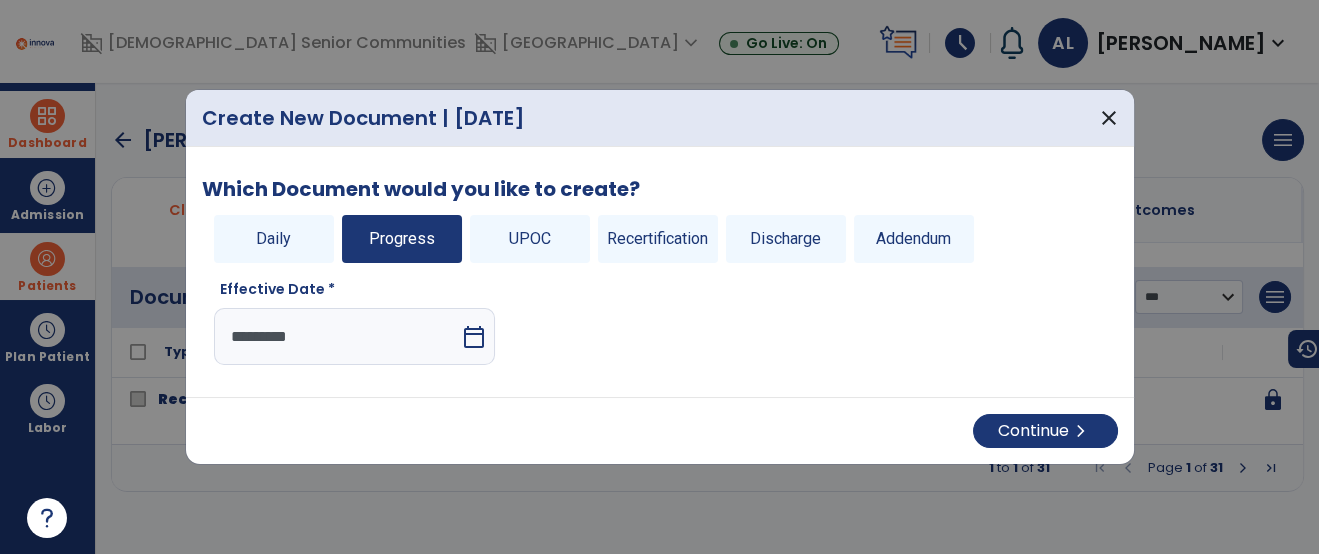 click on "*********" at bounding box center (337, 336) 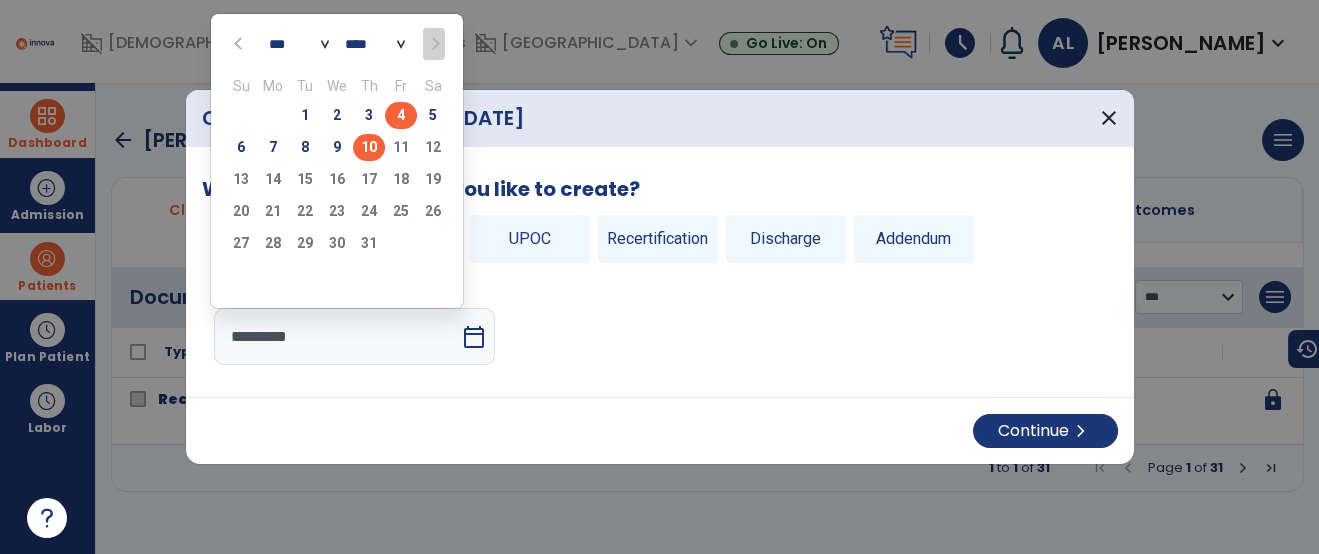 click on "4" 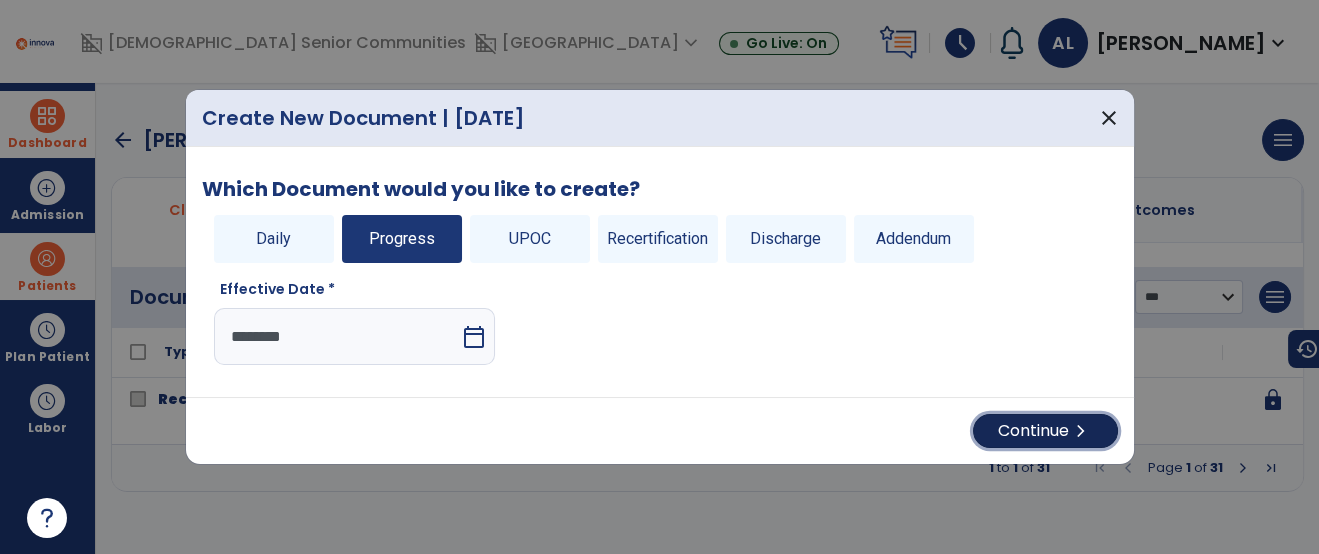 click on "Continue   chevron_right" at bounding box center [1045, 431] 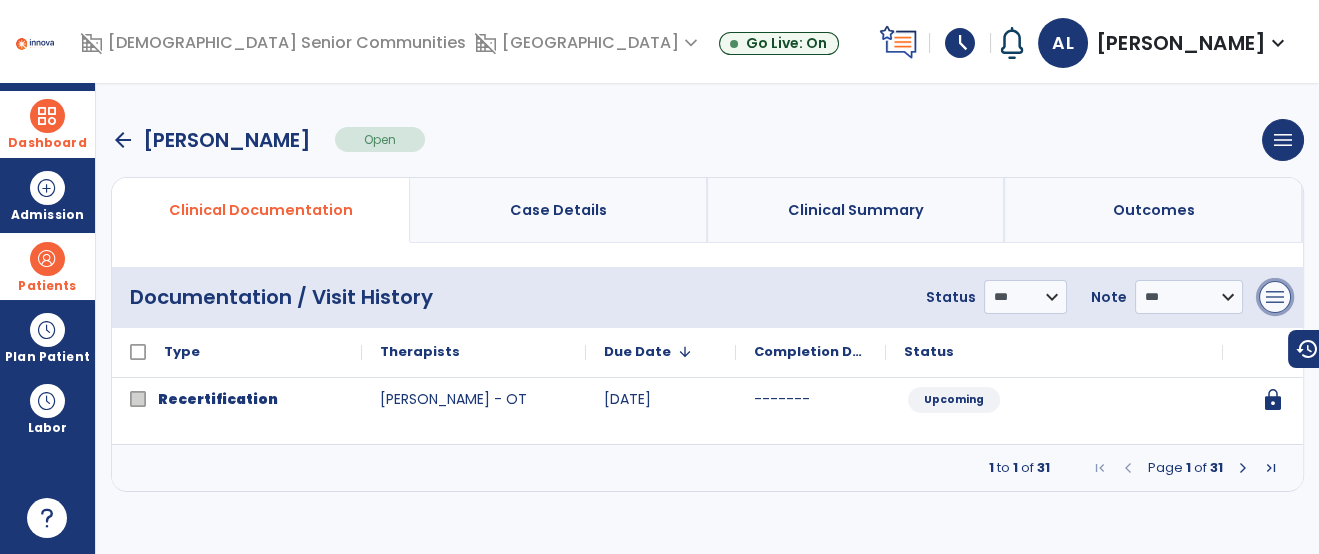 click on "menu" at bounding box center (1275, 297) 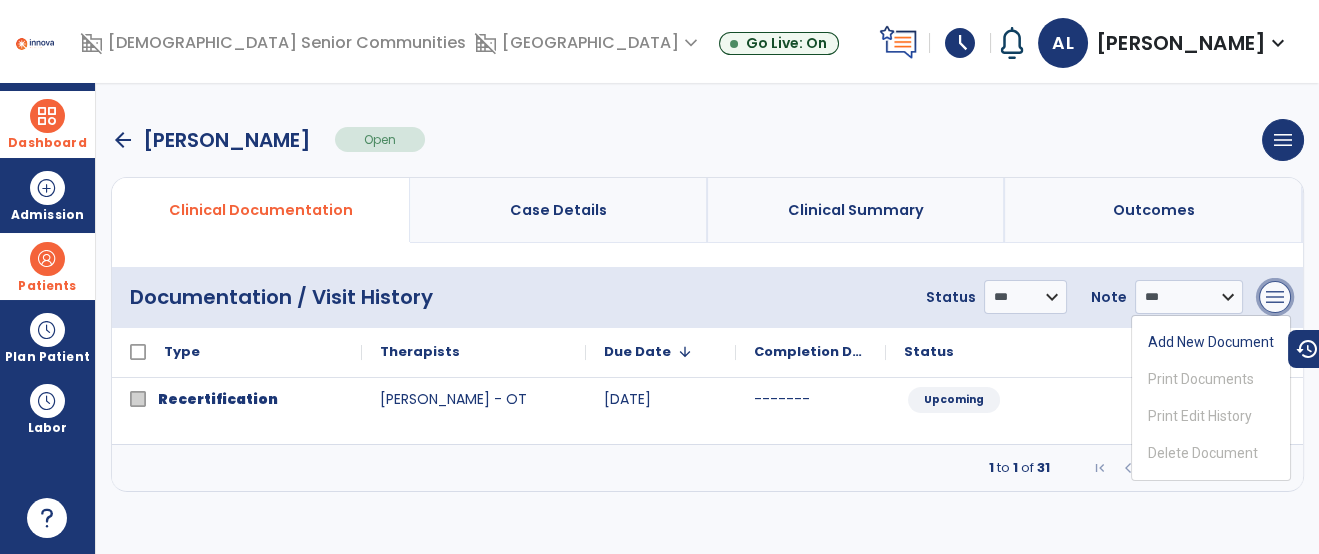 click on "menu" at bounding box center (1275, 297) 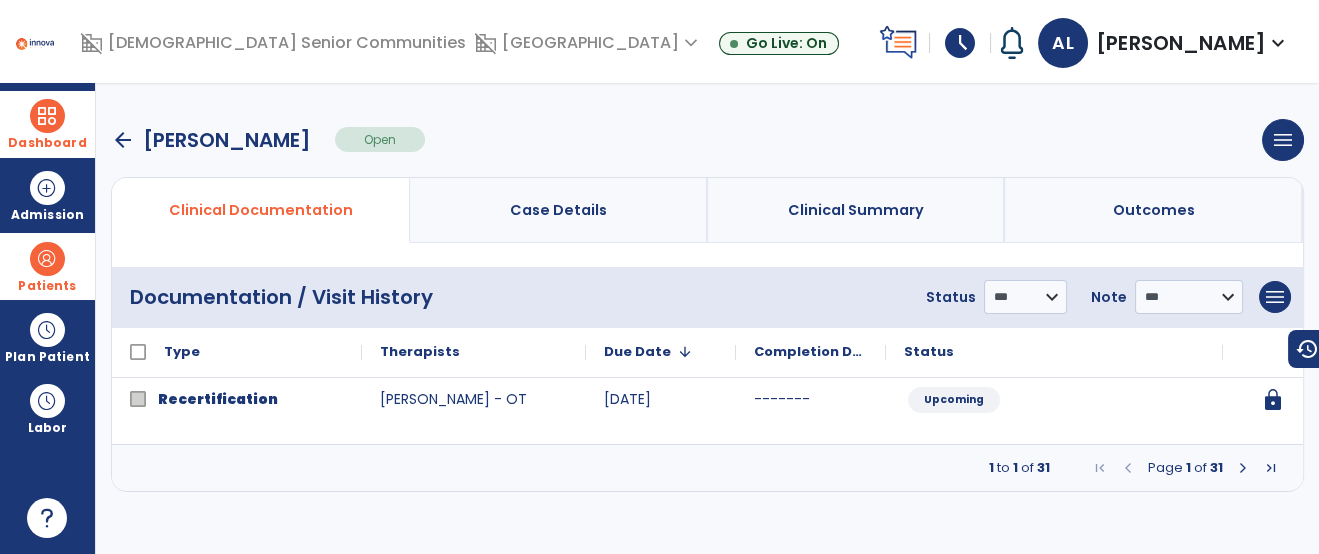 click on "Dashboard" at bounding box center [47, 124] 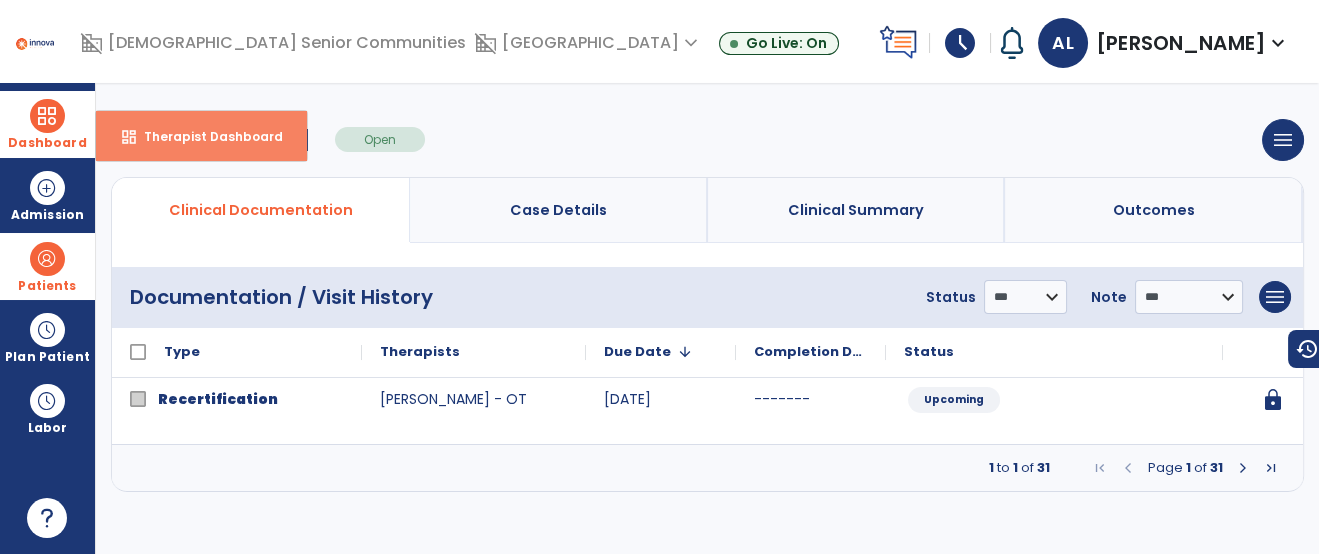 drag, startPoint x: 205, startPoint y: 145, endPoint x: 224, endPoint y: 156, distance: 21.954498 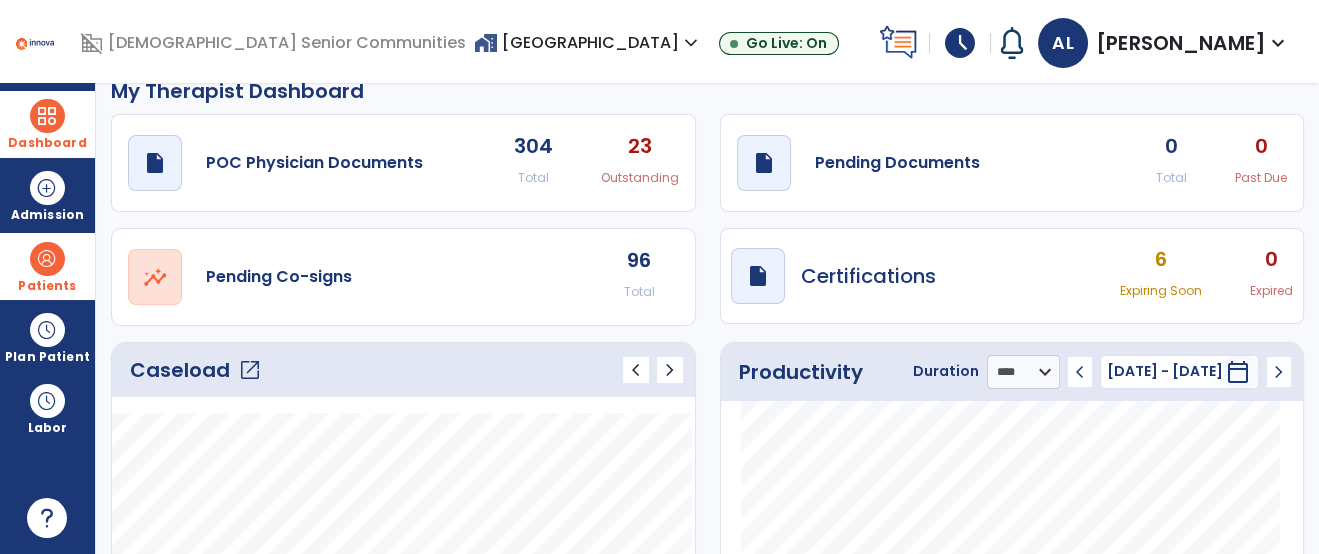 scroll, scrollTop: 167, scrollLeft: 0, axis: vertical 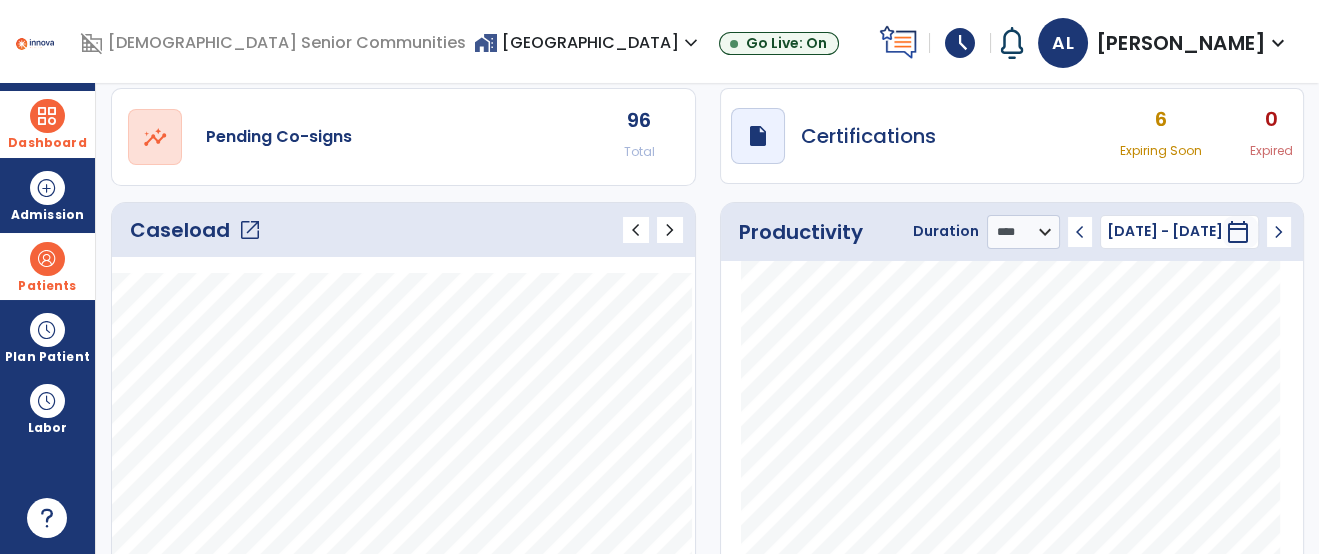 click on "open_in_new  Pending Co-signs 96 Total" 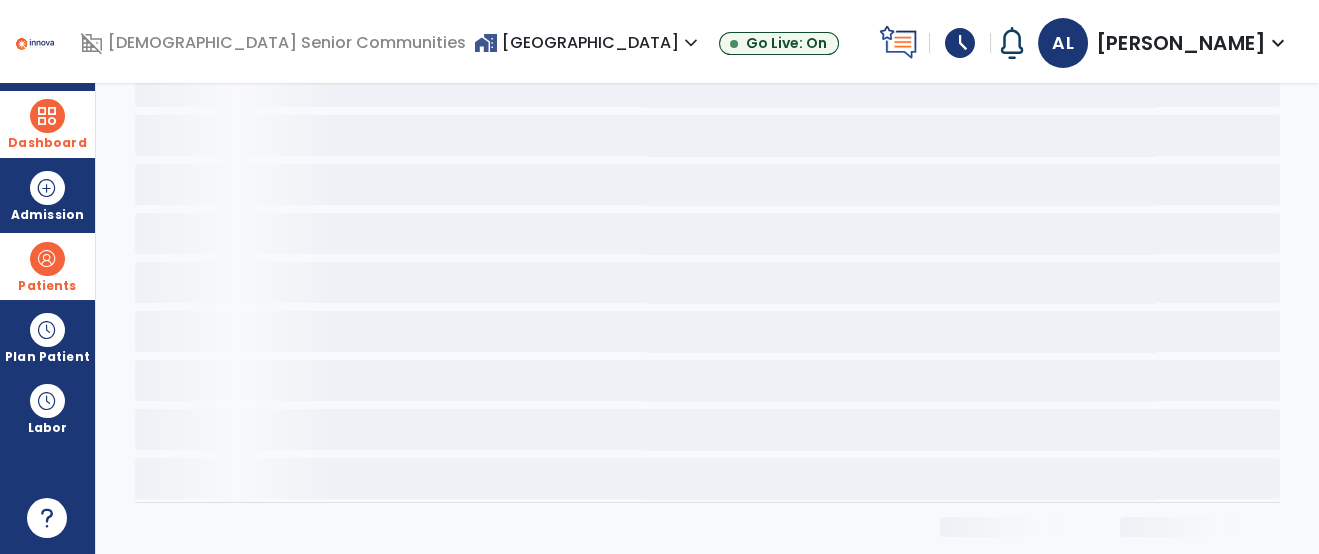 scroll, scrollTop: 0, scrollLeft: 0, axis: both 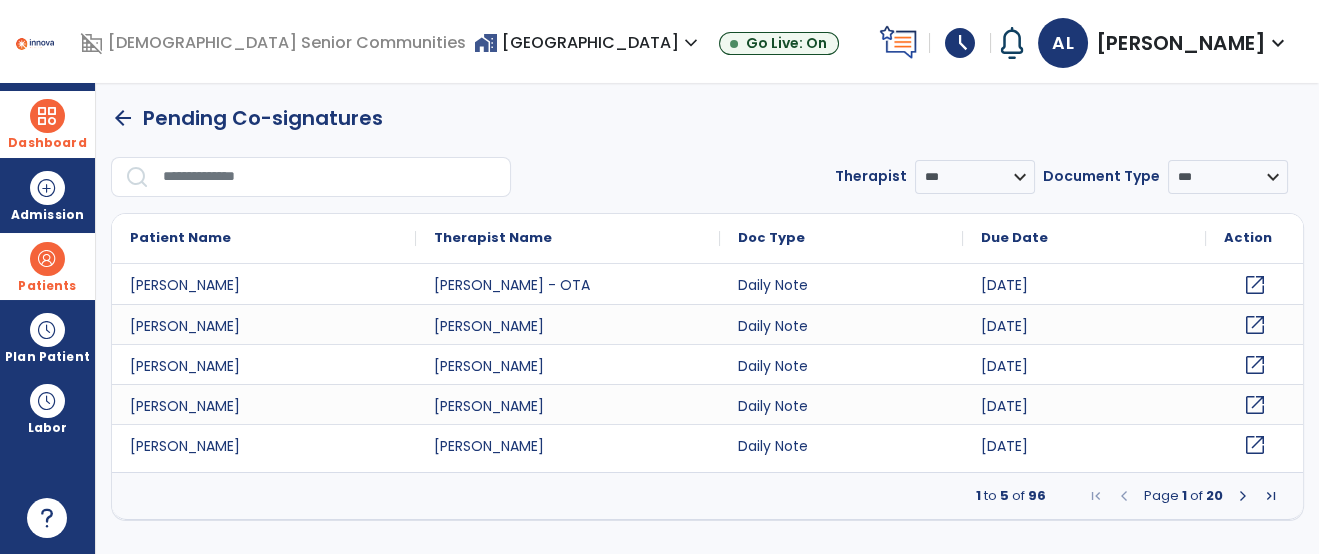 click at bounding box center [1243, 496] 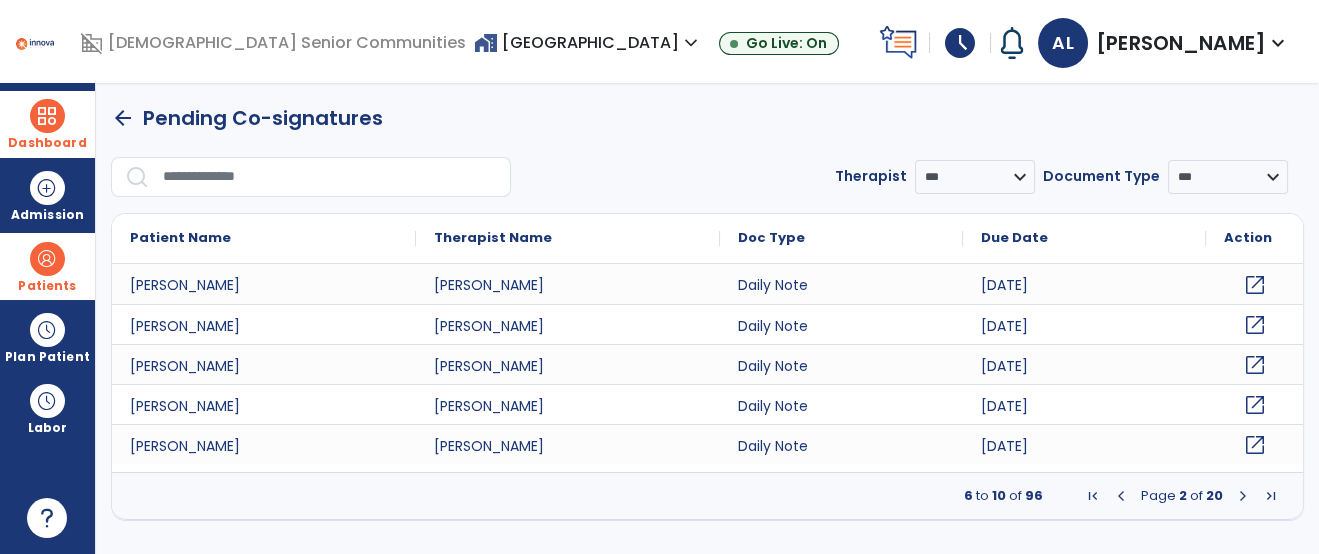 click at bounding box center (1243, 496) 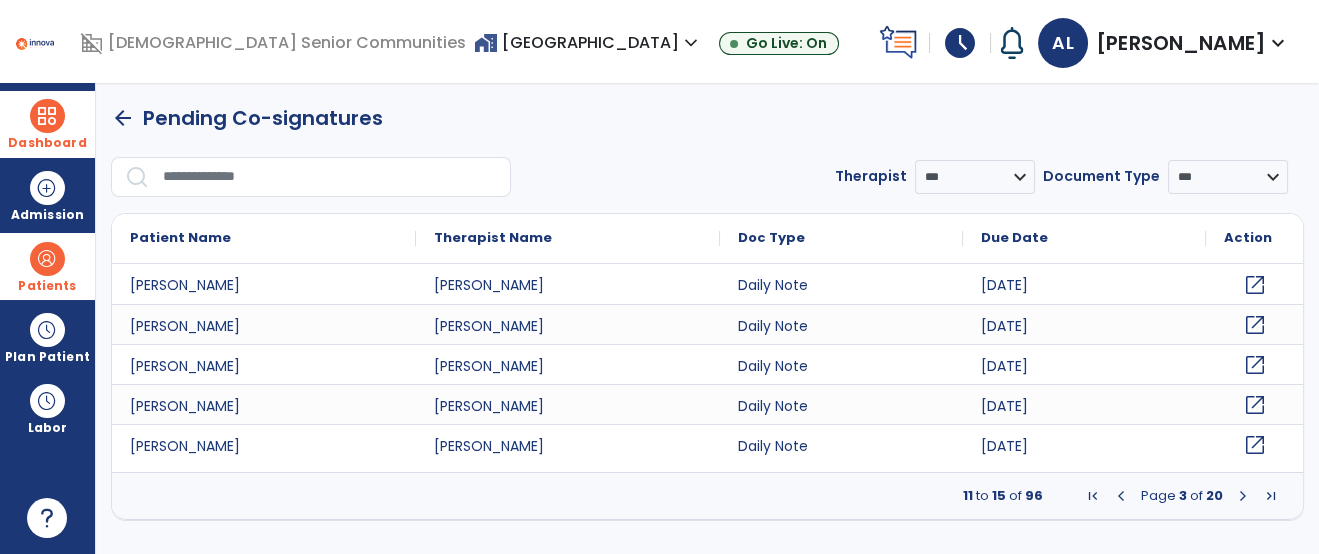 click at bounding box center (1243, 496) 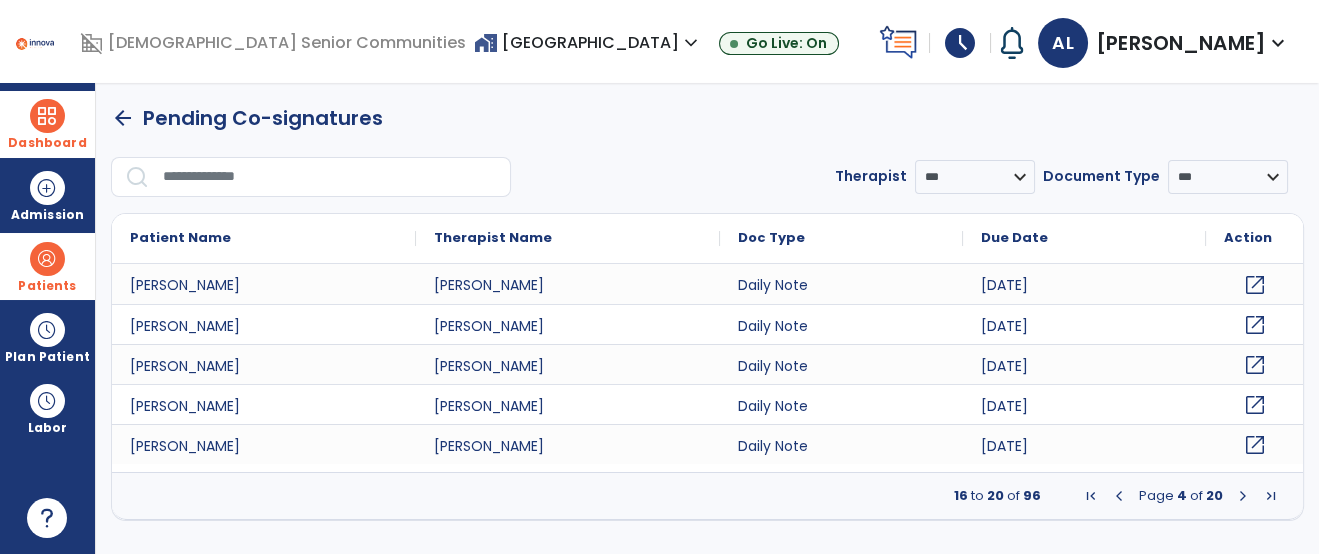 click at bounding box center [1243, 496] 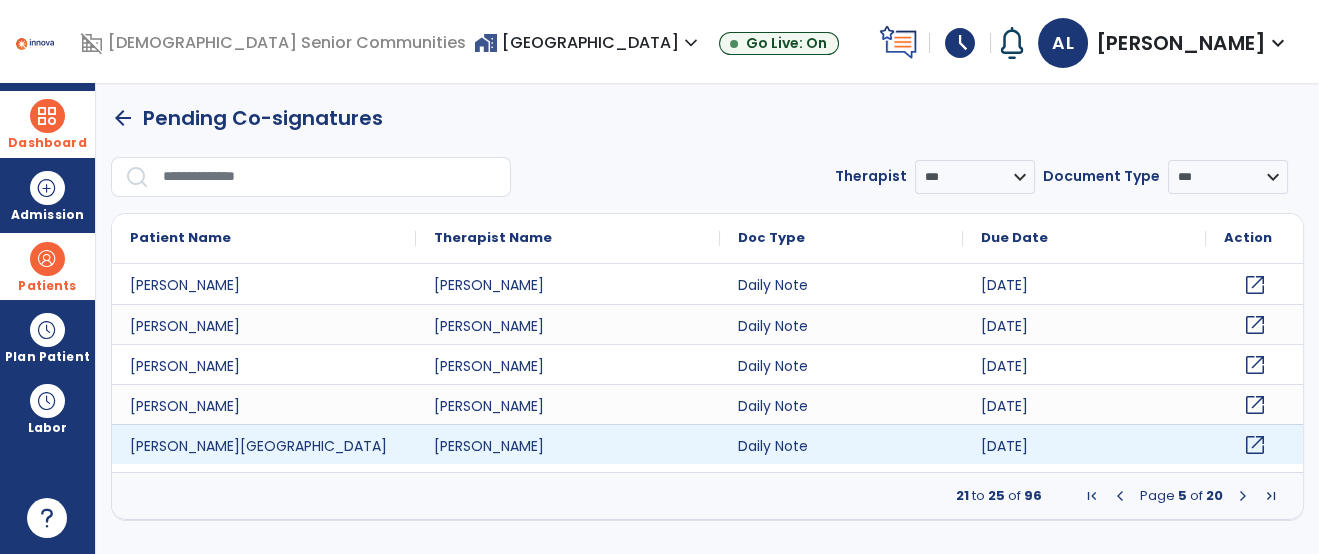 click on "open_in_new" 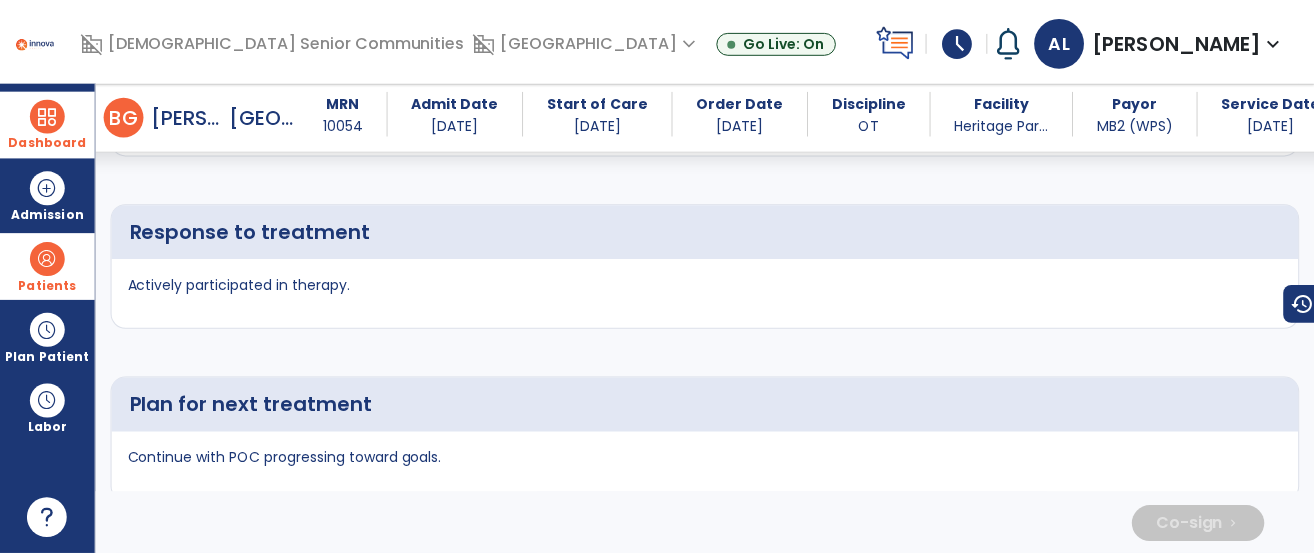 scroll, scrollTop: 3748, scrollLeft: 0, axis: vertical 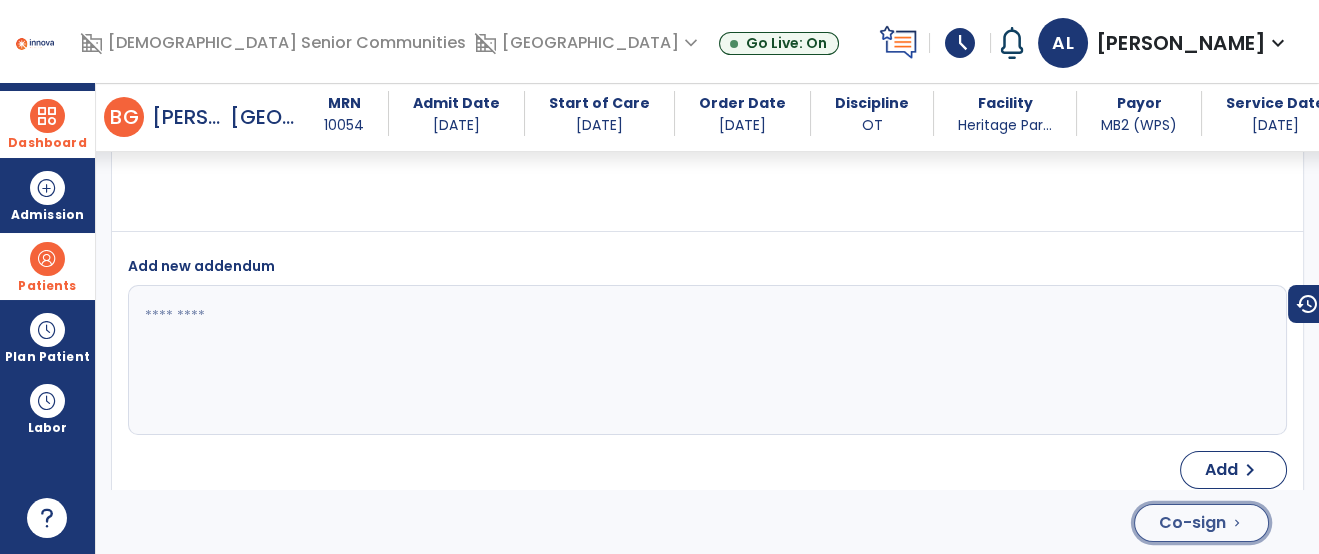 click on "Co-sign" 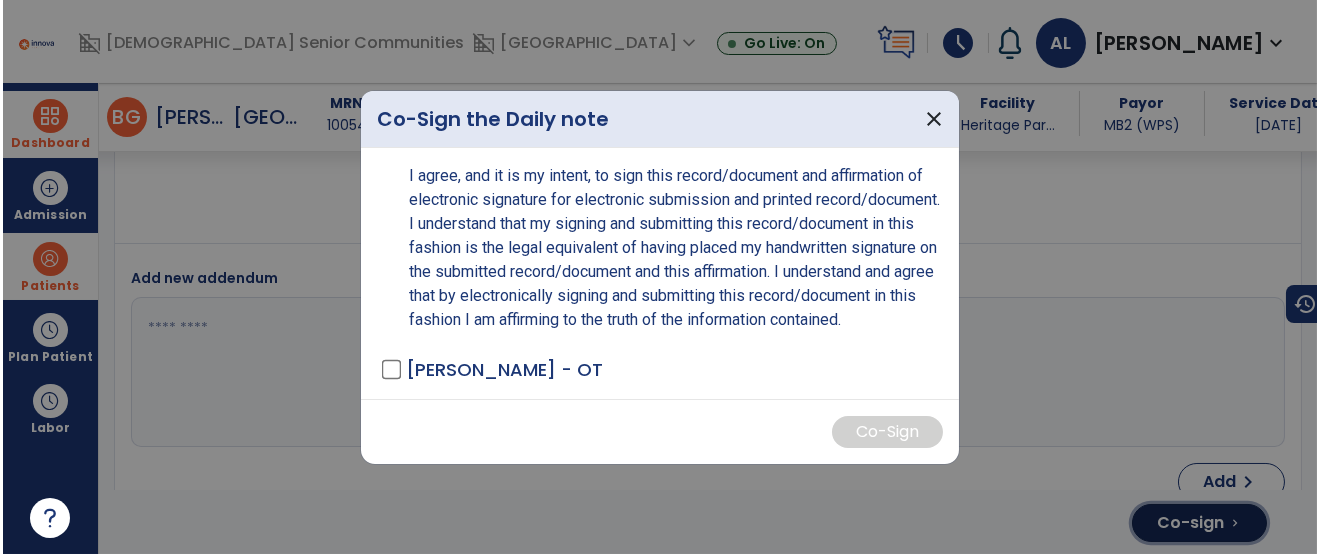 scroll, scrollTop: 3748, scrollLeft: 0, axis: vertical 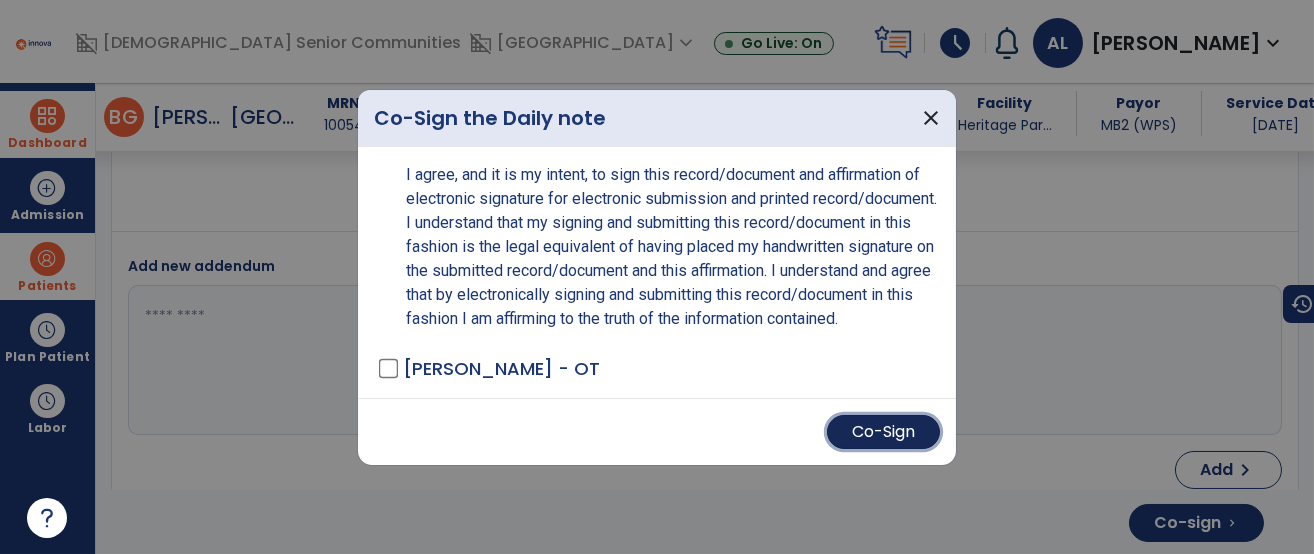 click on "Co-Sign" at bounding box center [883, 432] 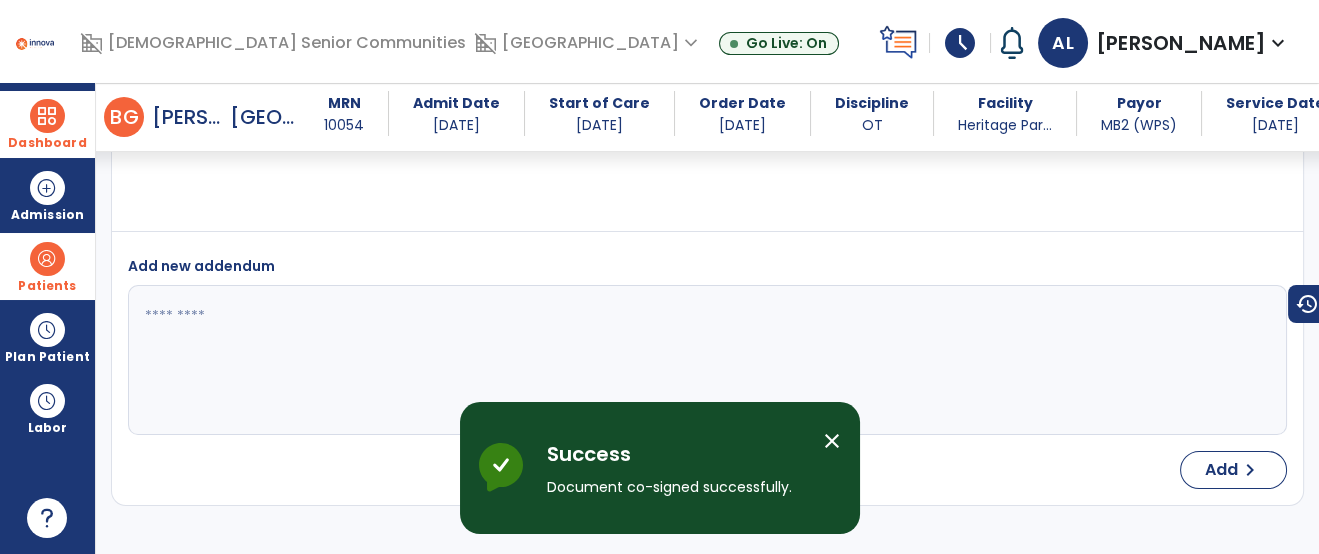 click on "Dashboard" at bounding box center [47, 124] 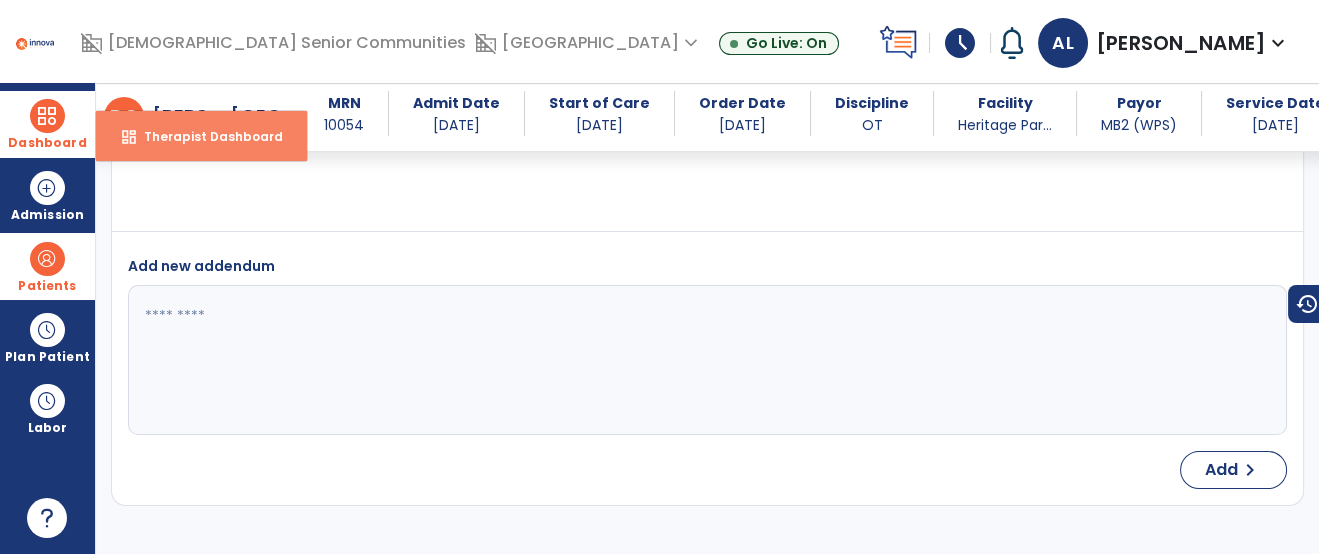 click on "Therapist Dashboard" at bounding box center [205, 136] 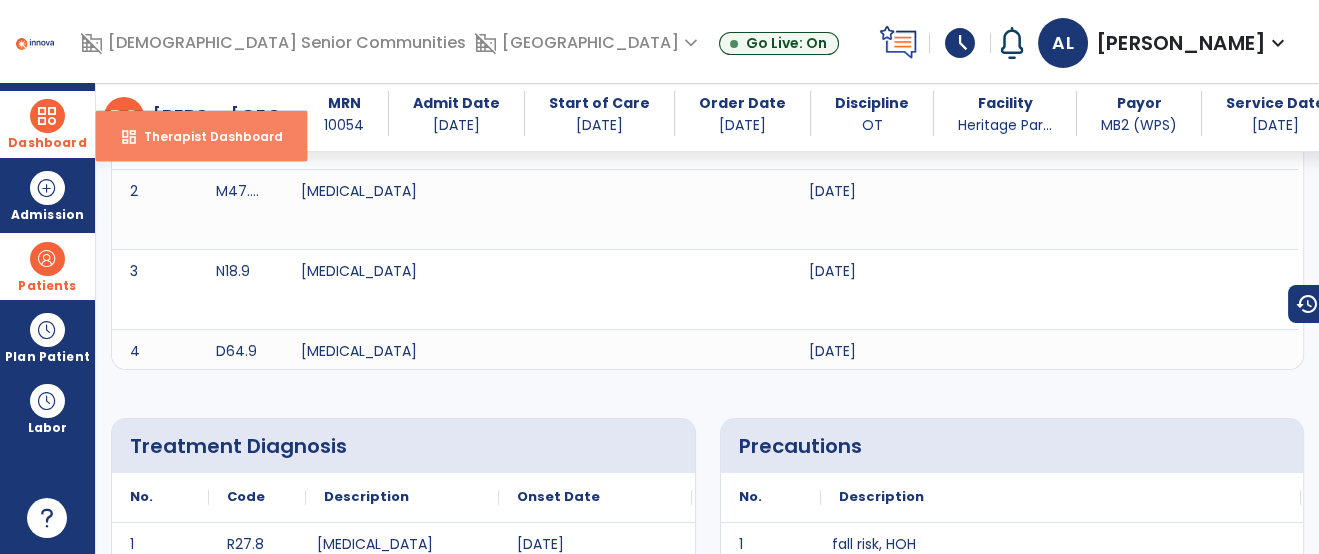select on "****" 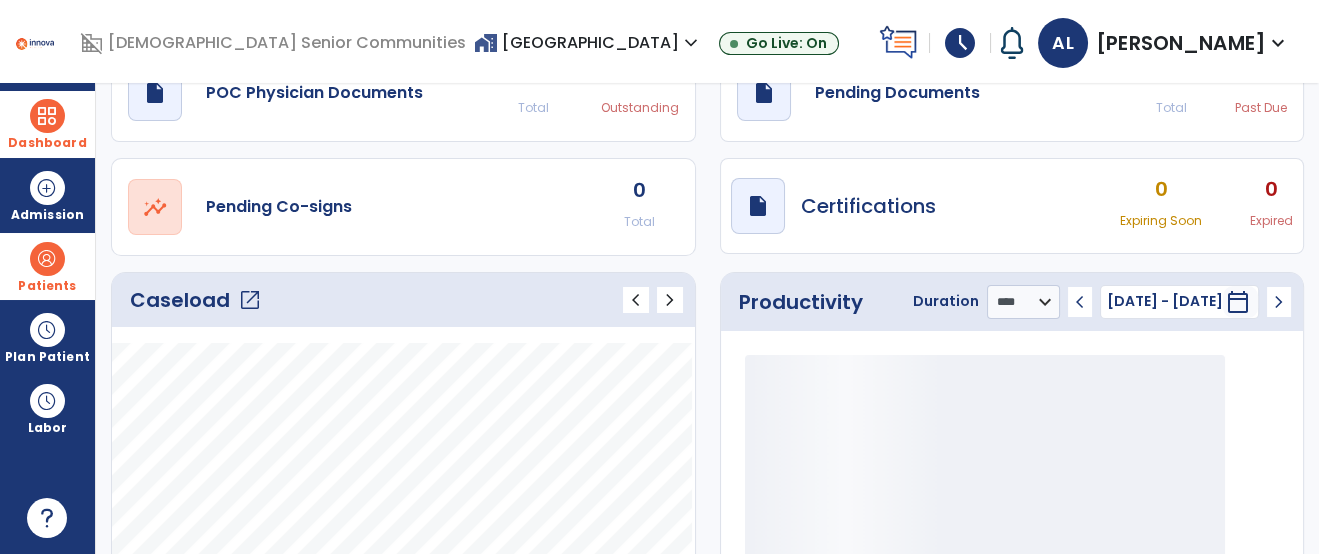 scroll, scrollTop: 0, scrollLeft: 0, axis: both 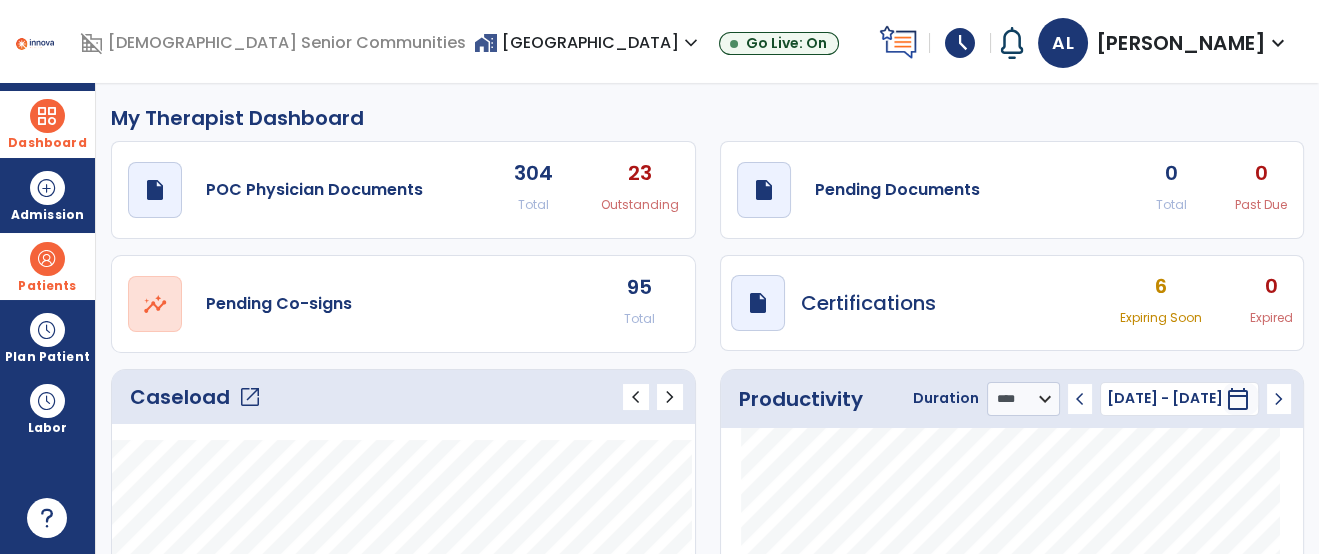 click on "open_in_new  Pending Co-signs 95 Total" 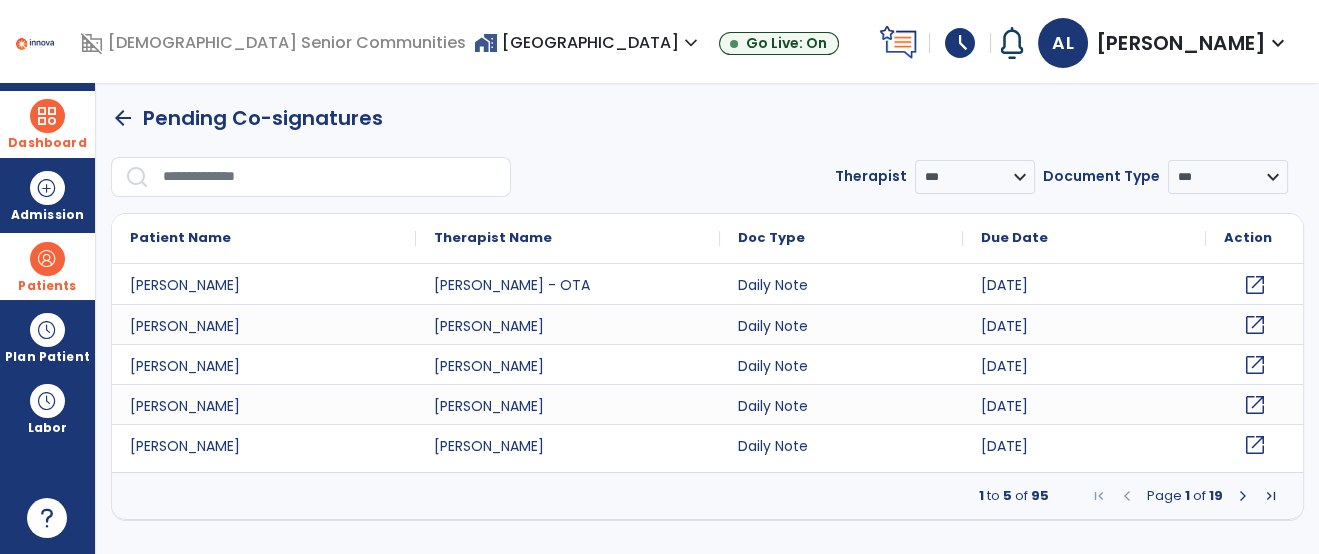 click at bounding box center (47, 259) 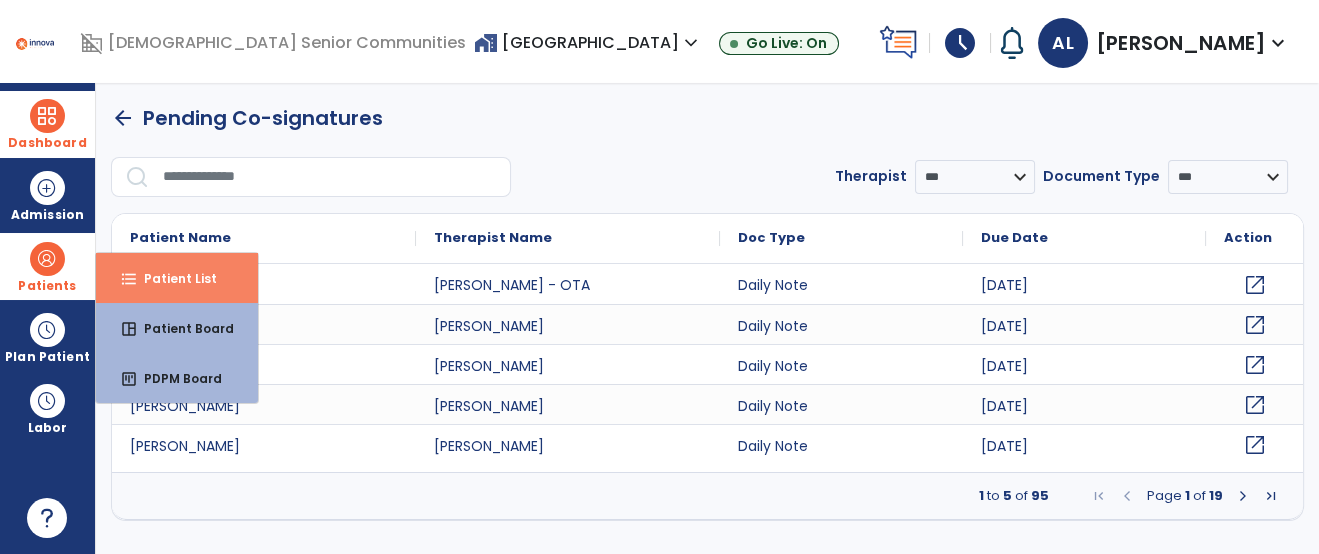 click on "format_list_bulleted  Patient List" at bounding box center (177, 278) 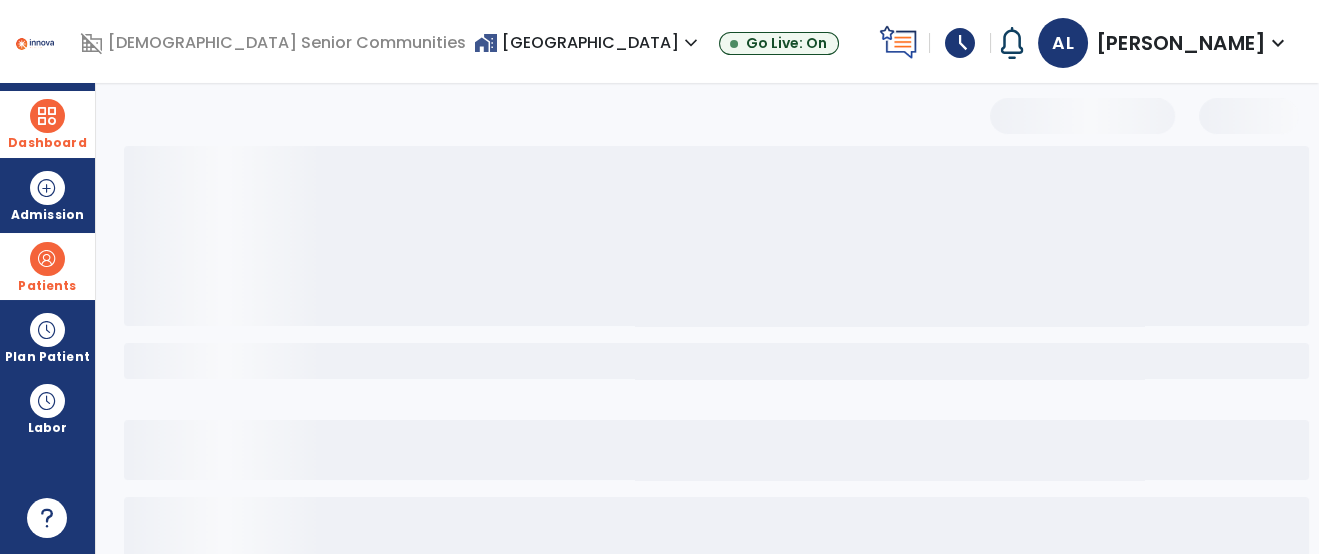 select on "***" 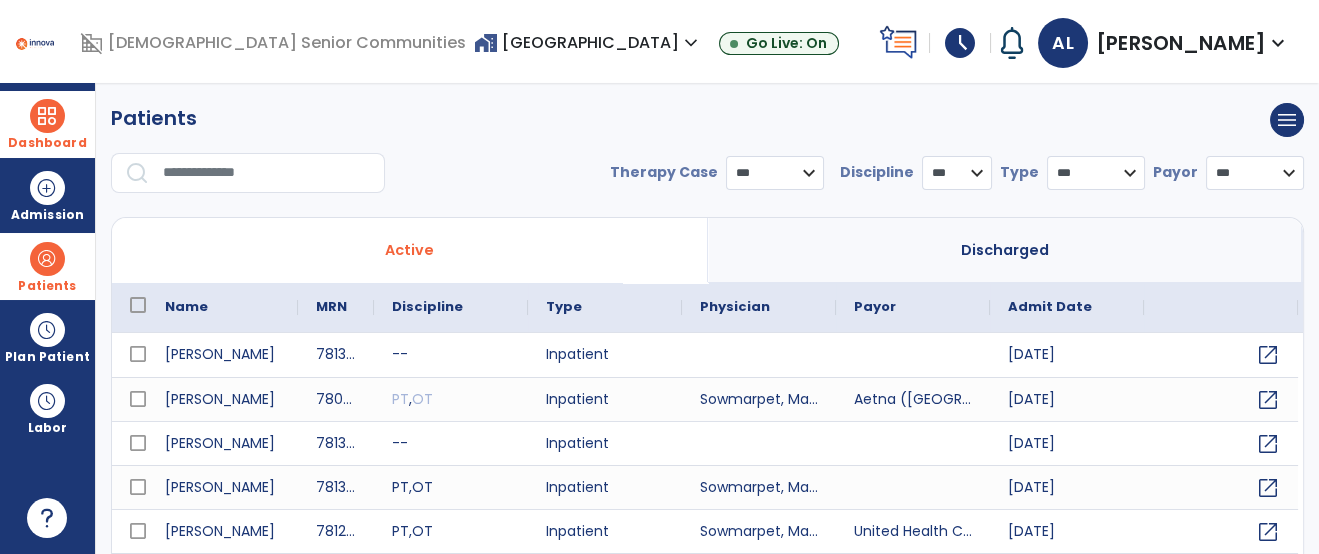 click at bounding box center (267, 173) 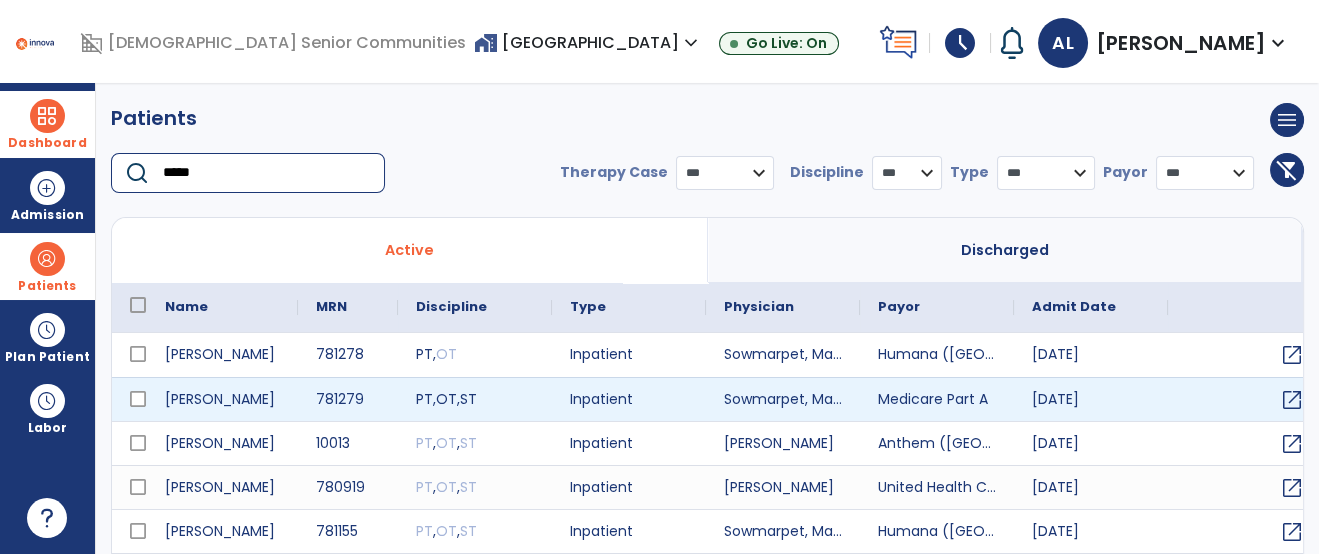 type on "*****" 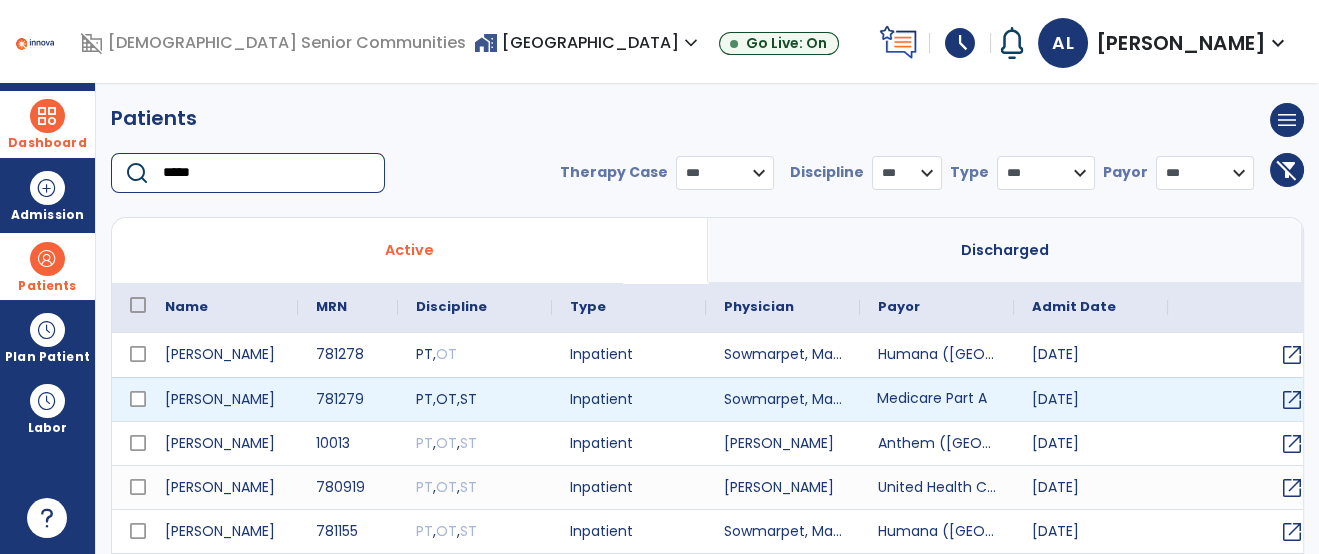 click on "Medicare Part A" at bounding box center [937, 399] 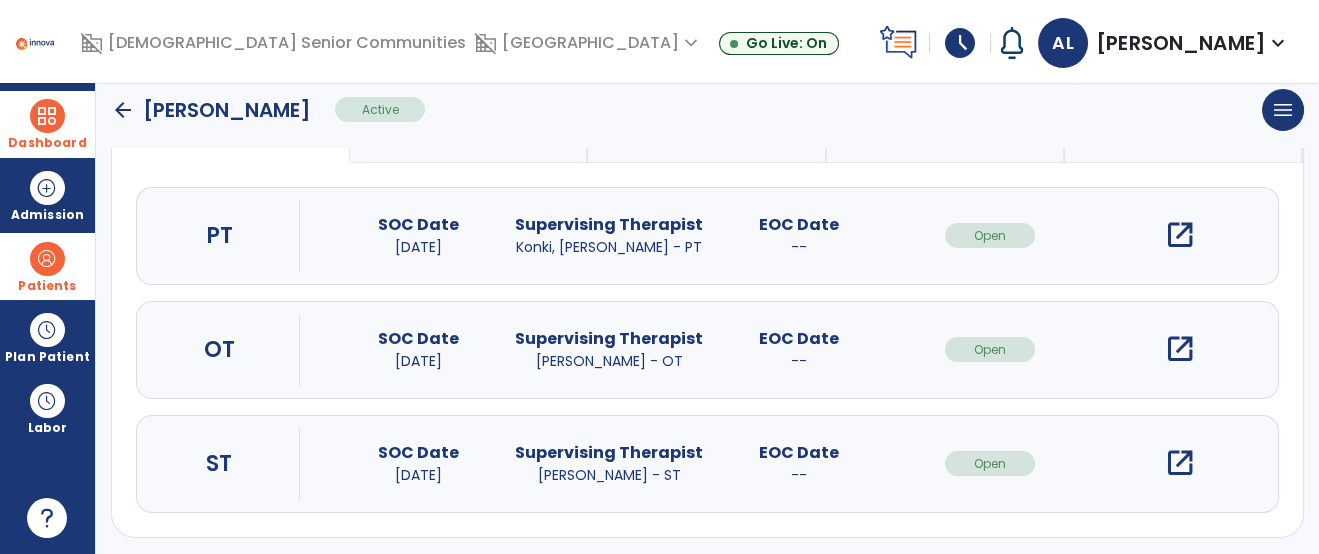 scroll, scrollTop: 205, scrollLeft: 0, axis: vertical 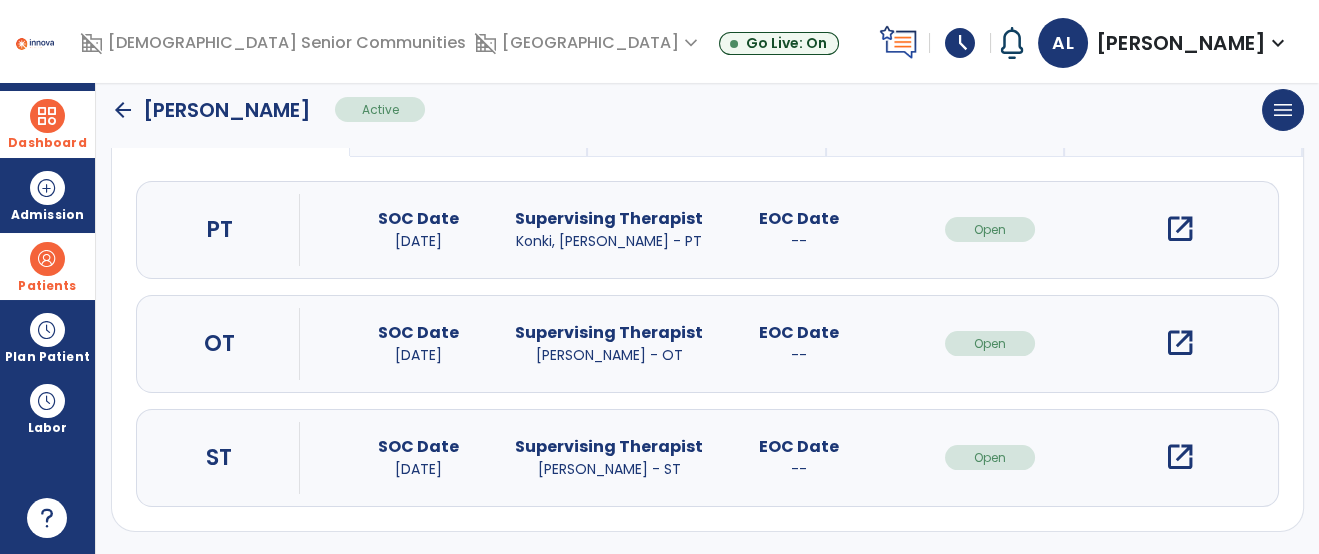 click on "open_in_new" at bounding box center [1180, 343] 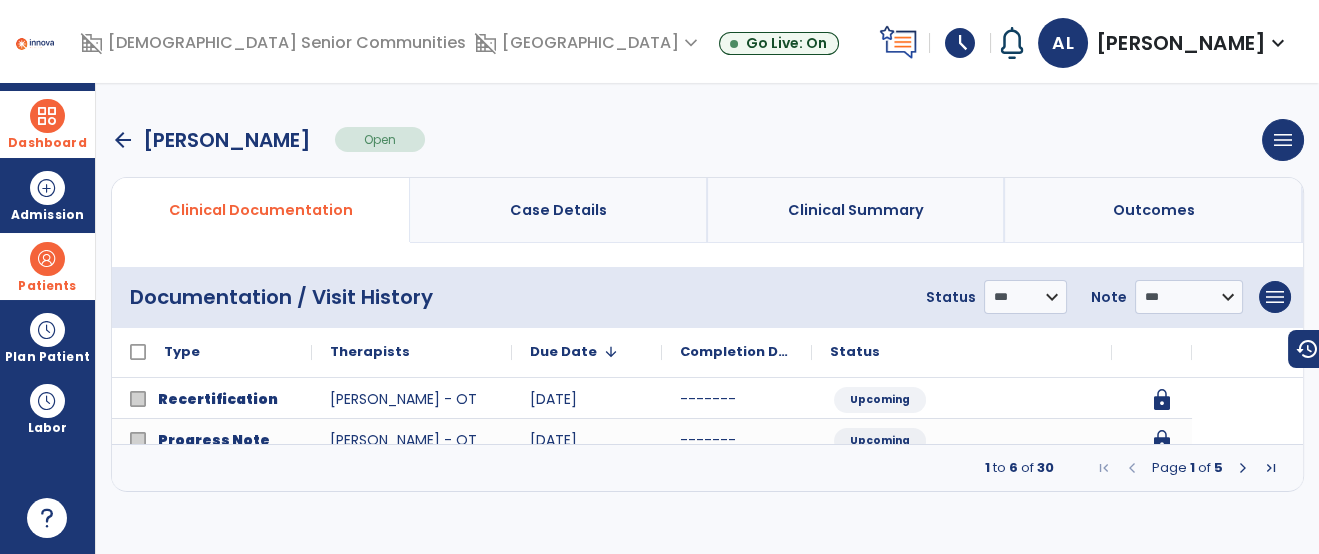 scroll, scrollTop: 0, scrollLeft: 0, axis: both 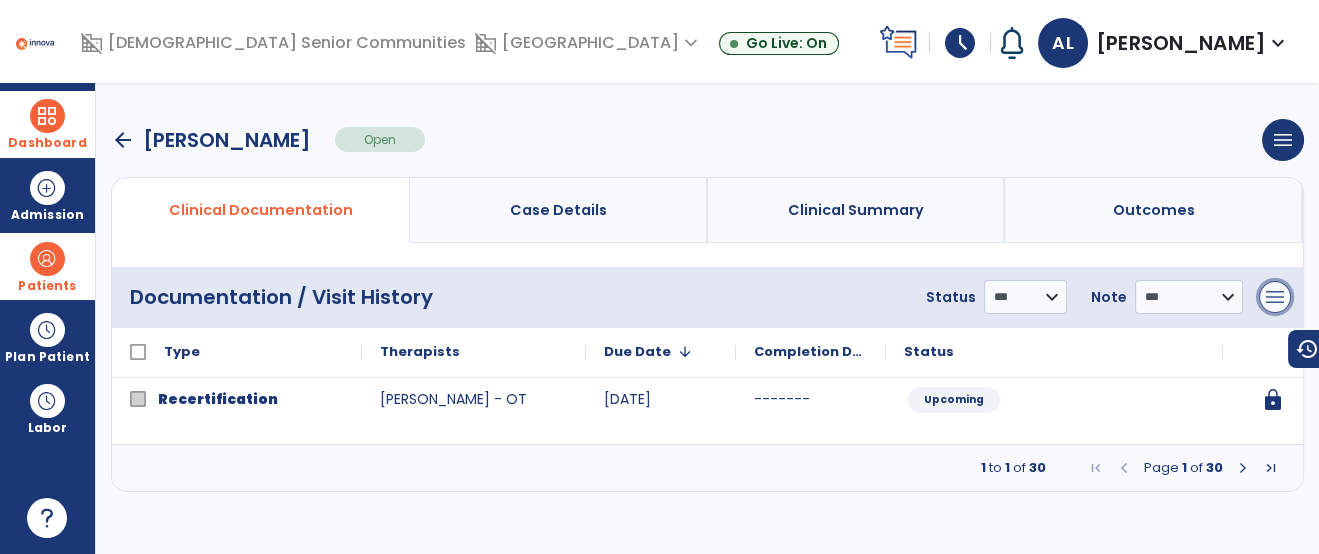 click on "menu" at bounding box center (1275, 297) 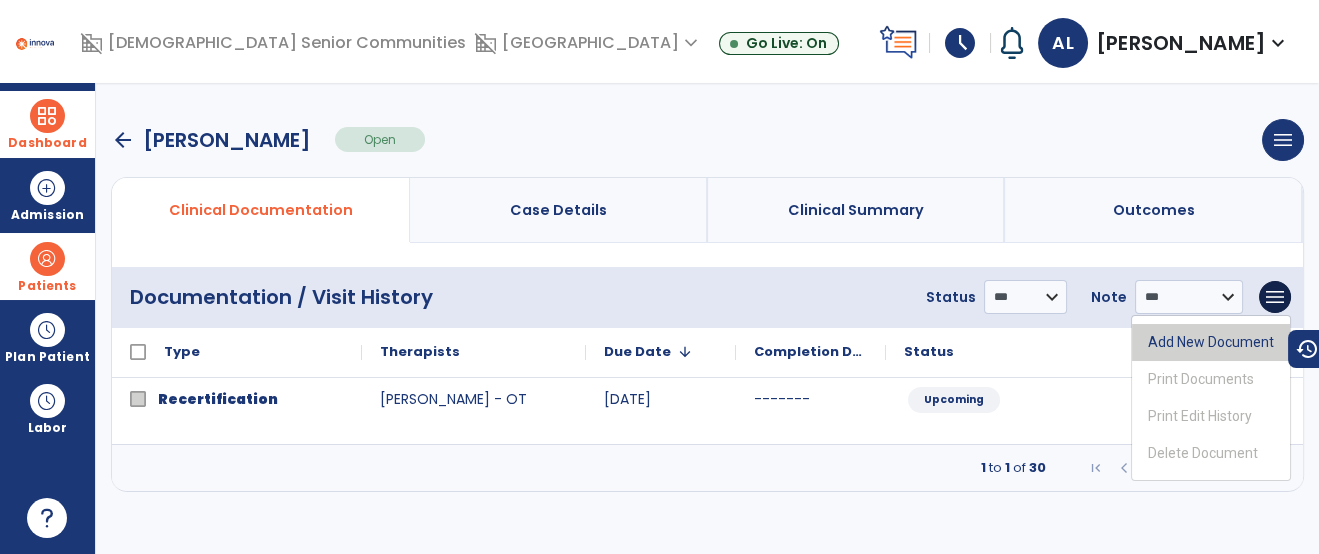 click on "Add New Document" at bounding box center (1211, 342) 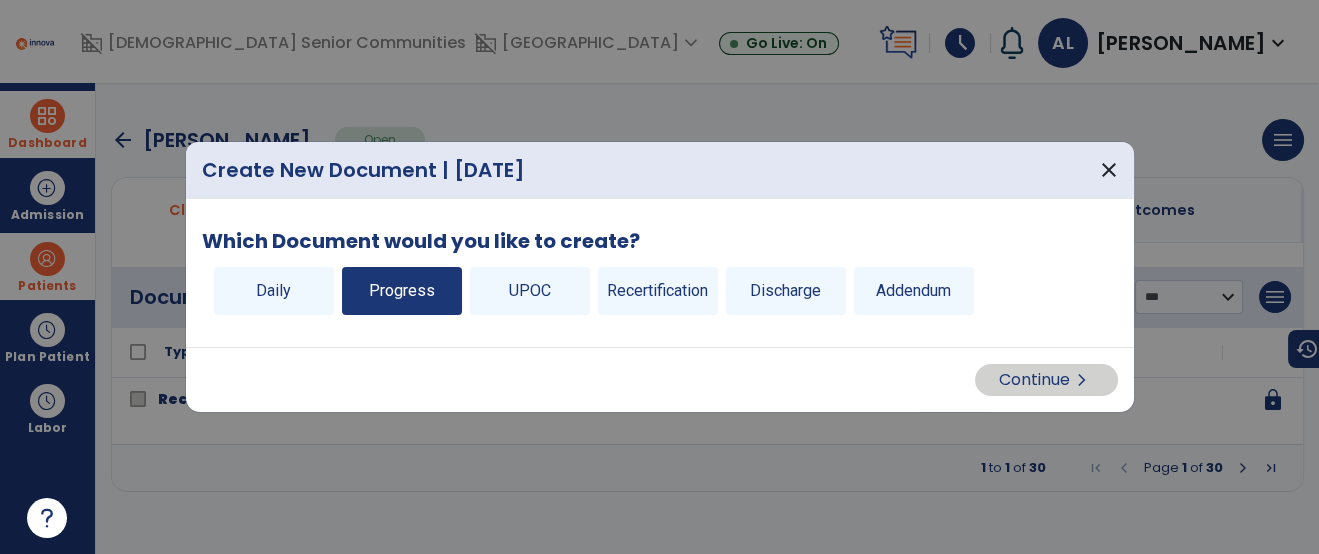 click on "Progress" at bounding box center (402, 291) 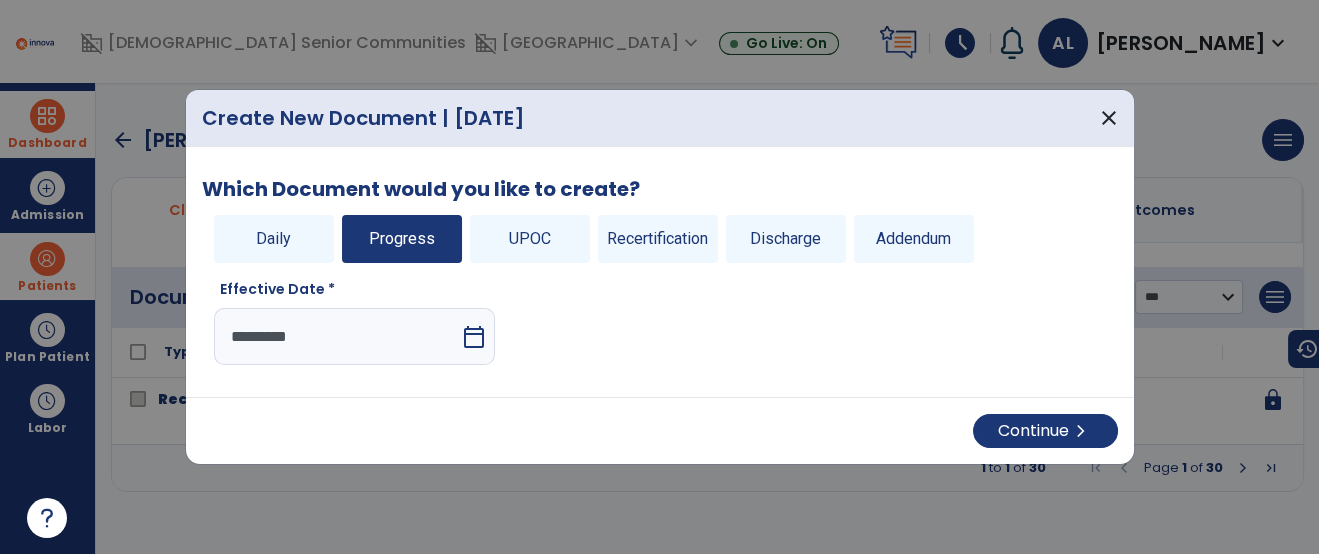 click on "*********" at bounding box center (337, 336) 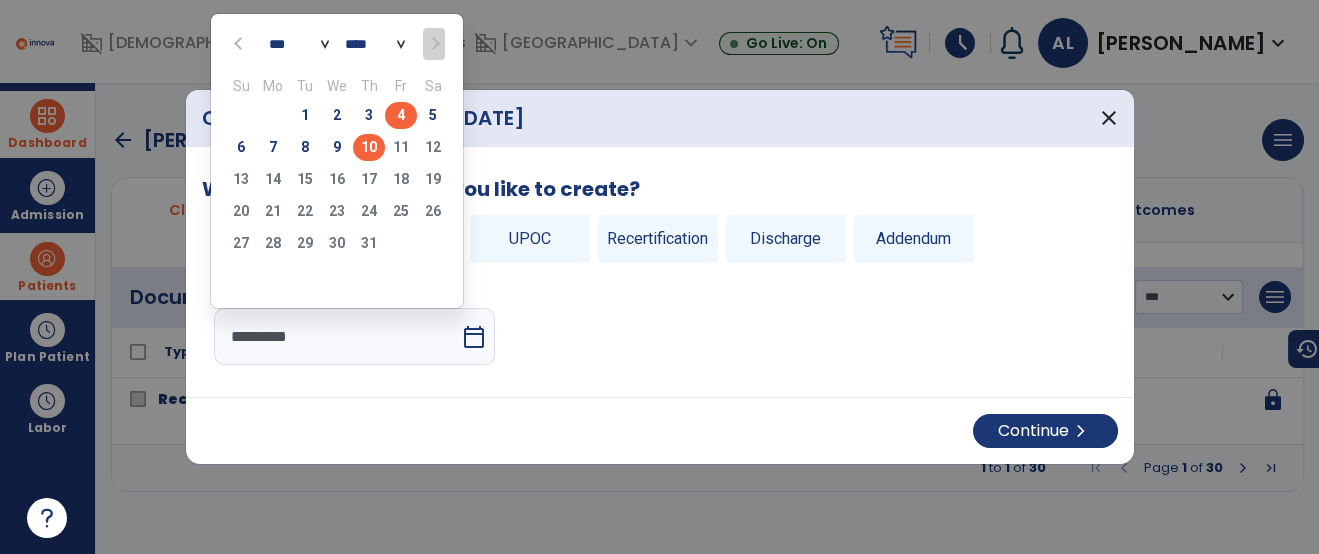 click on "4" 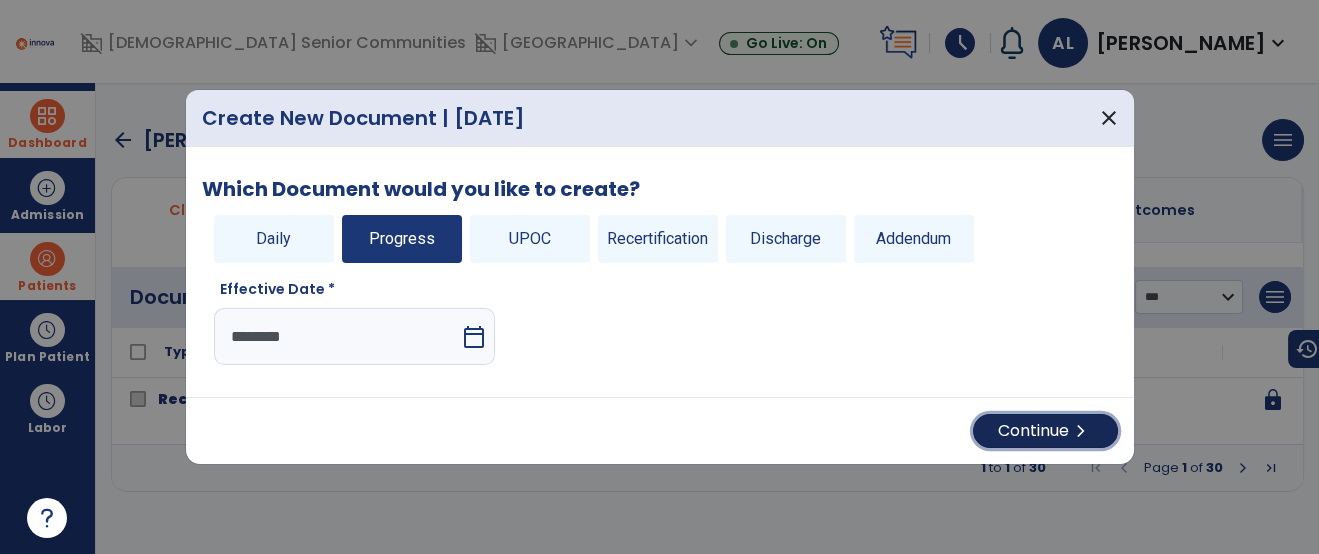click on "Continue   chevron_right" at bounding box center (1045, 431) 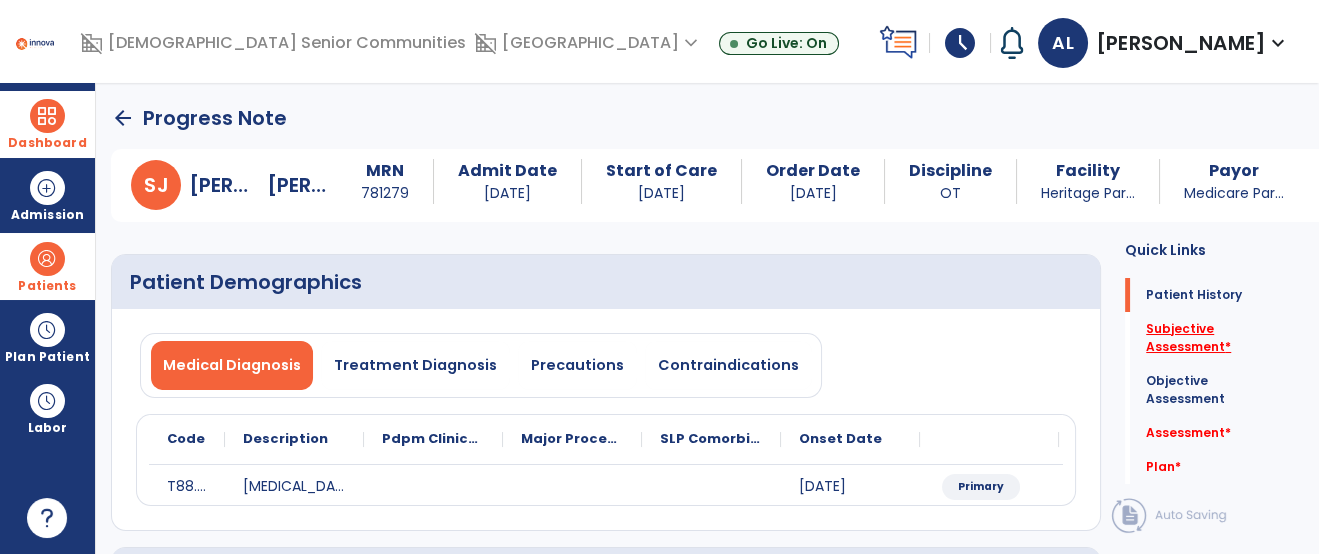 click on "Subjective Assessment   *" 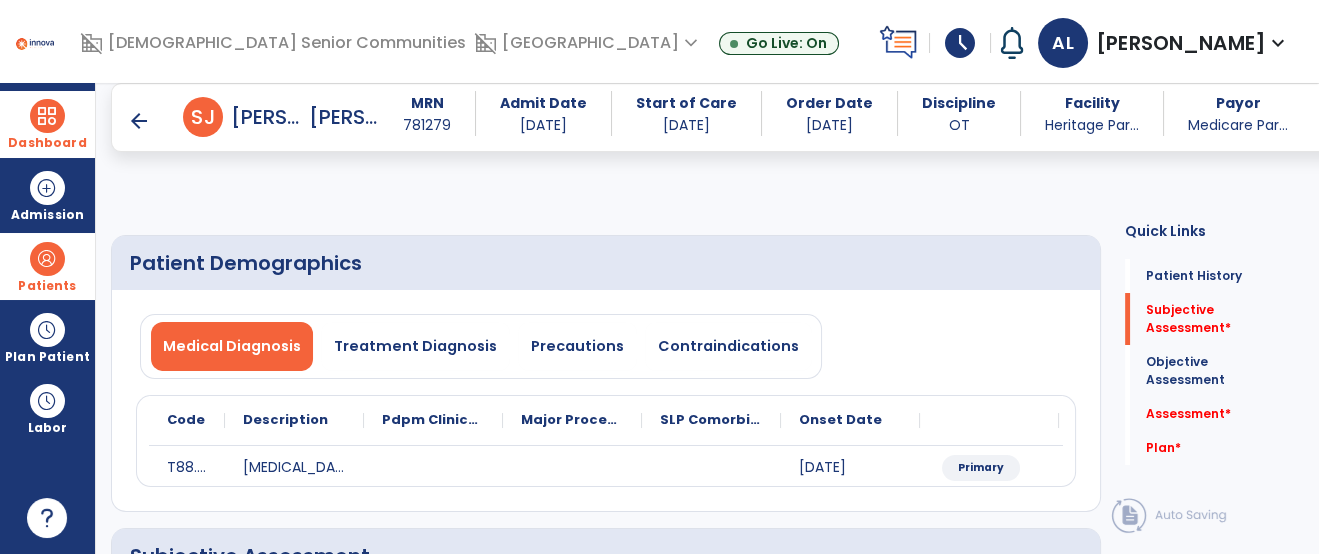 scroll, scrollTop: 159, scrollLeft: 0, axis: vertical 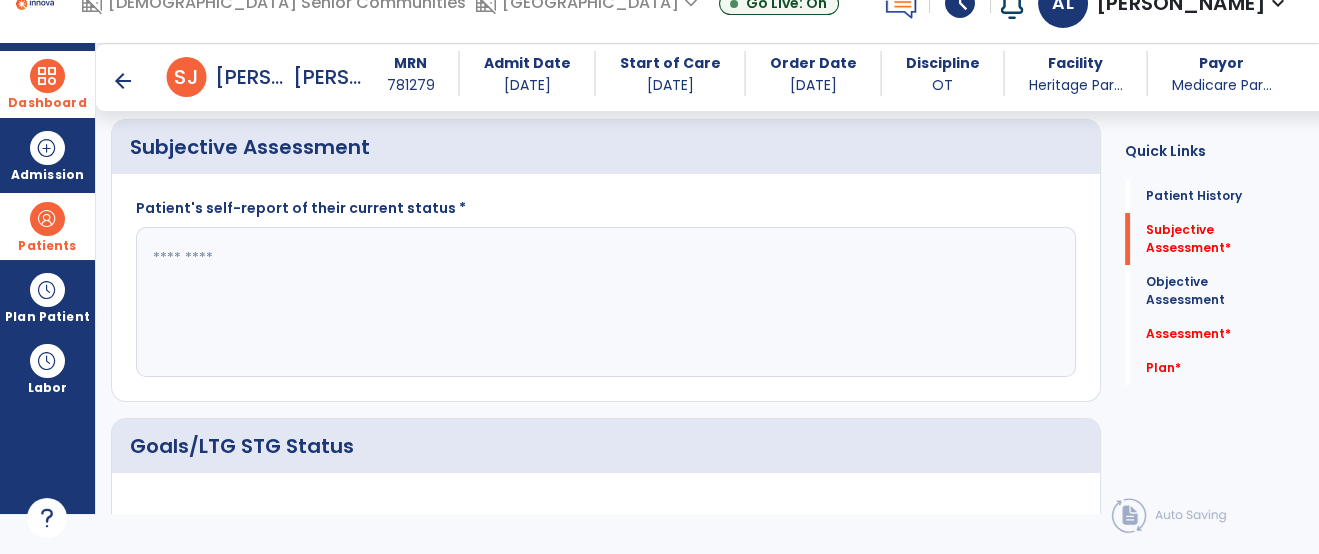 click 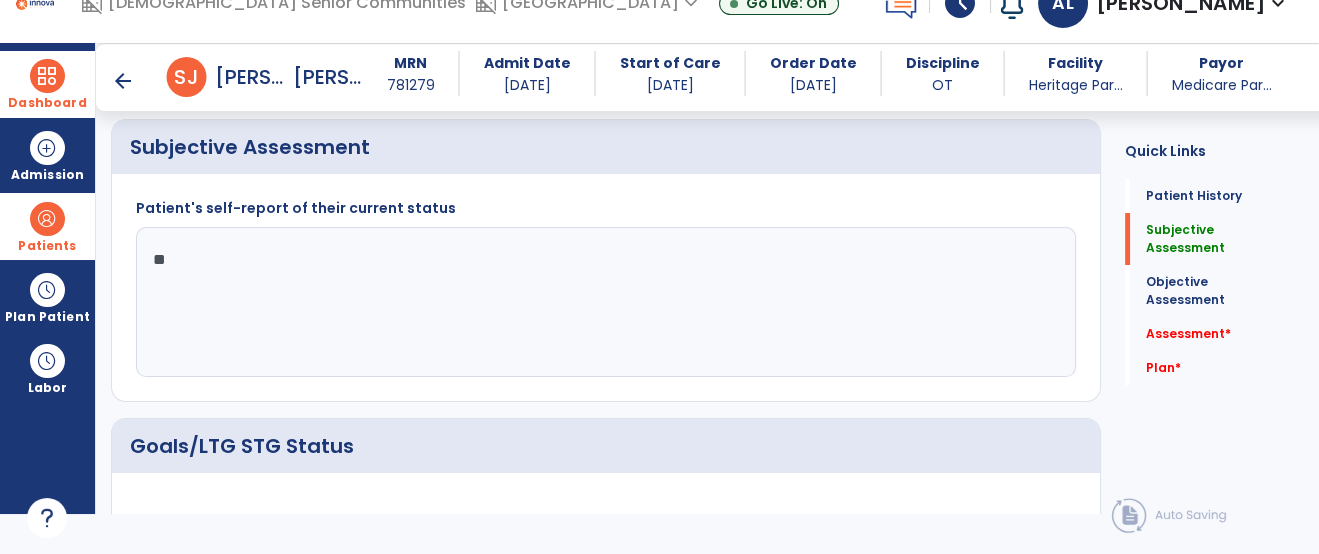 type on "*" 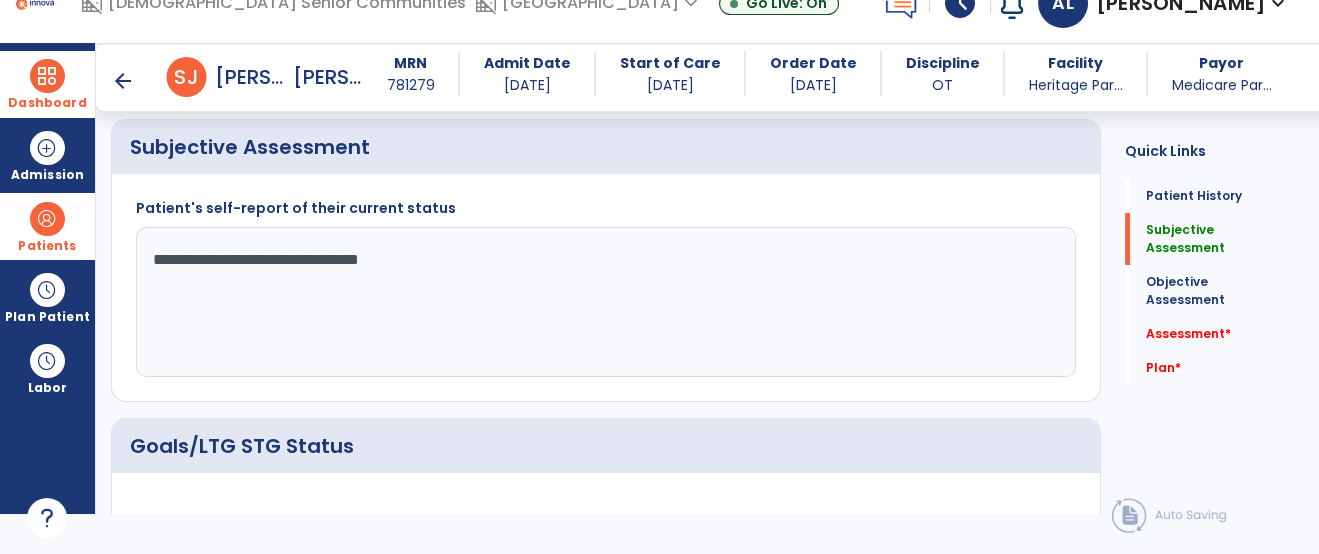 click on "**********" 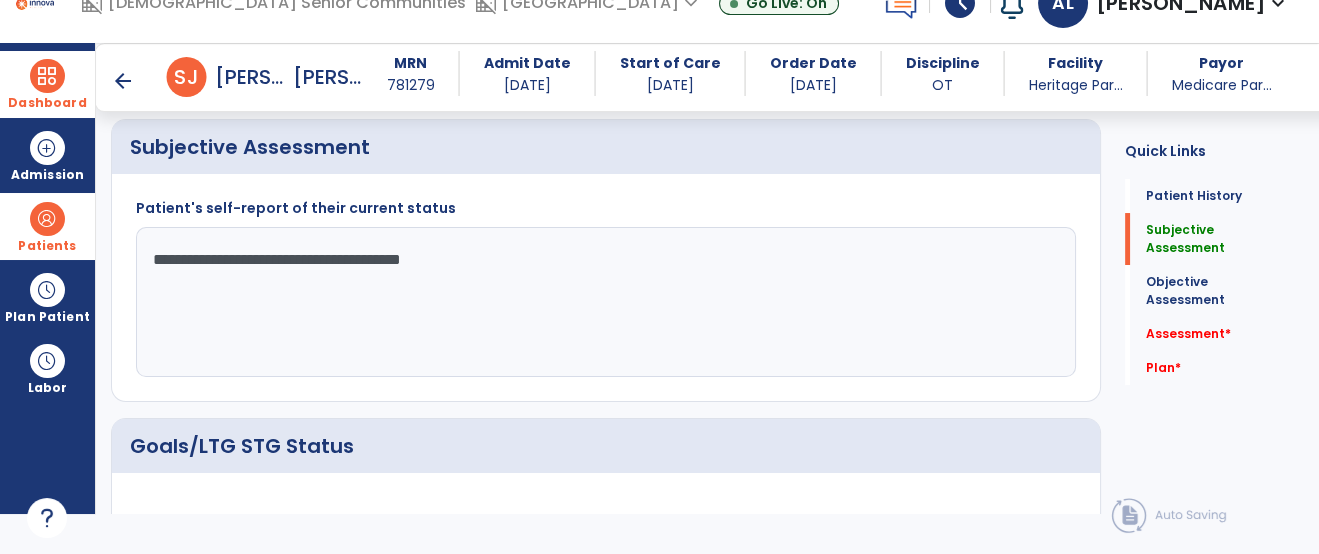 type on "**********" 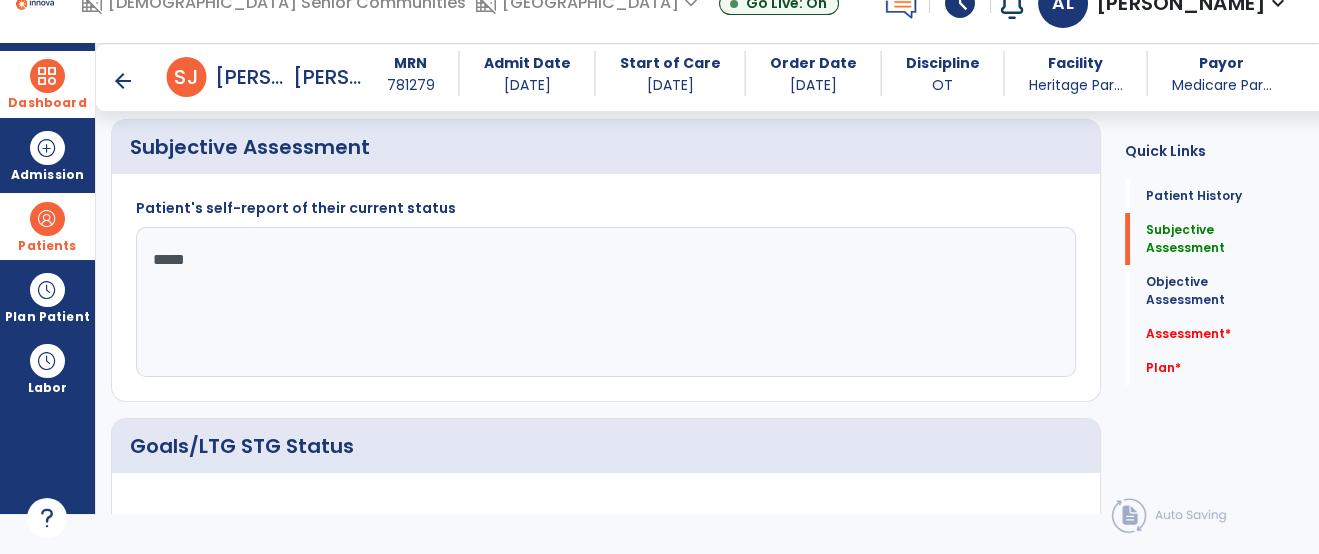 type on "******" 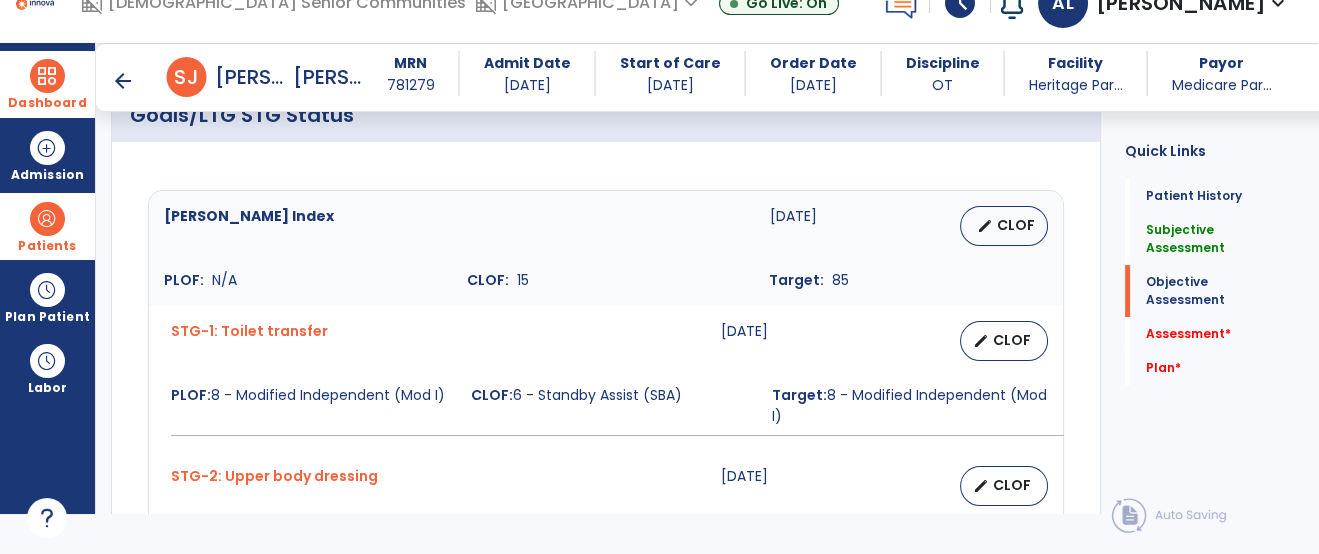 scroll, scrollTop: 788, scrollLeft: 0, axis: vertical 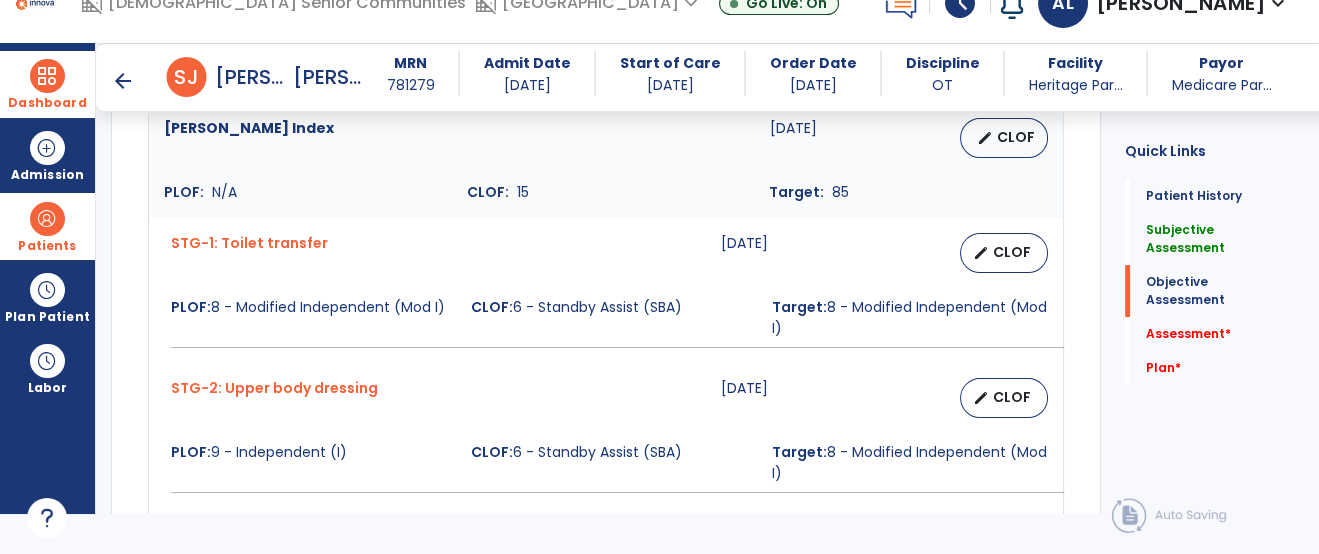 type on "**********" 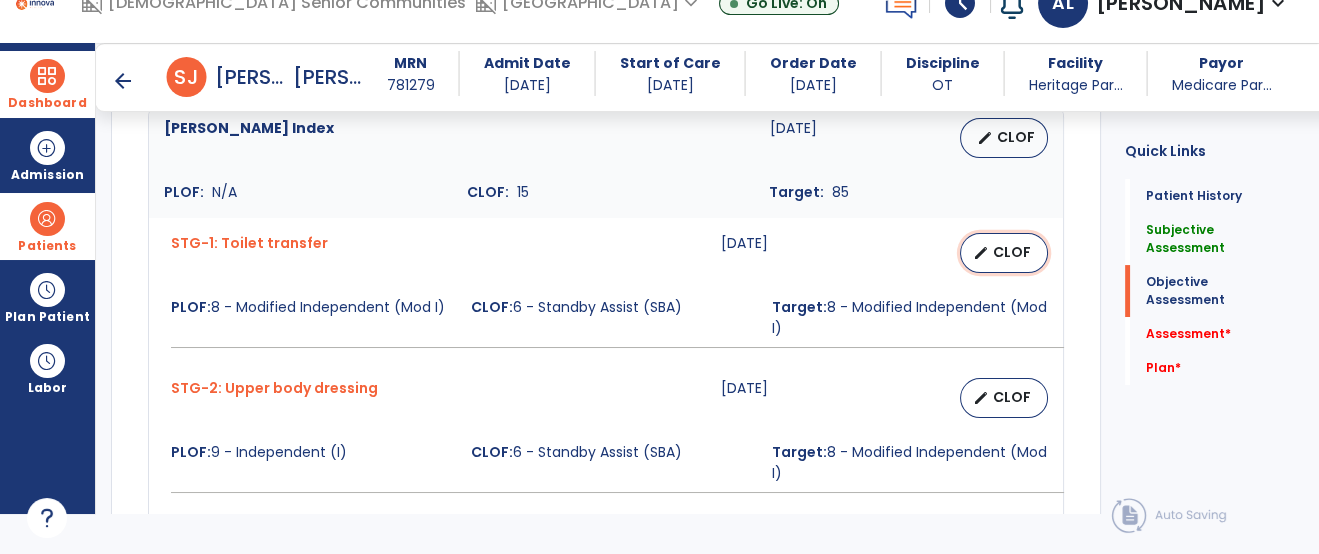 click on "CLOF" at bounding box center [1012, 252] 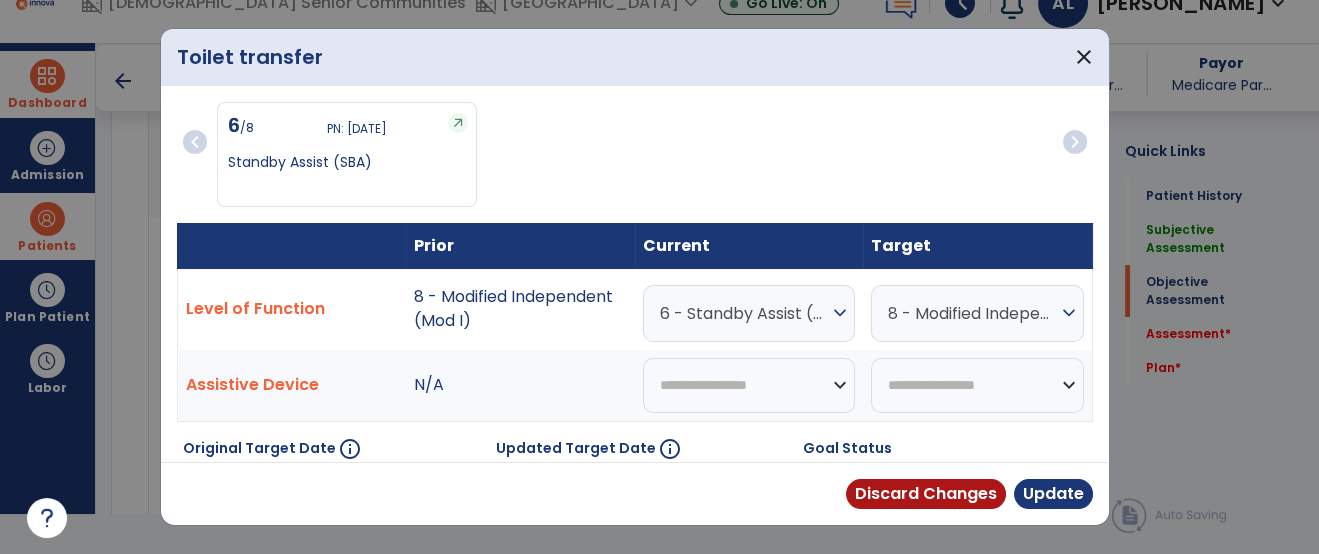 click on "6 - Standby Assist (SBA)" at bounding box center [744, 313] 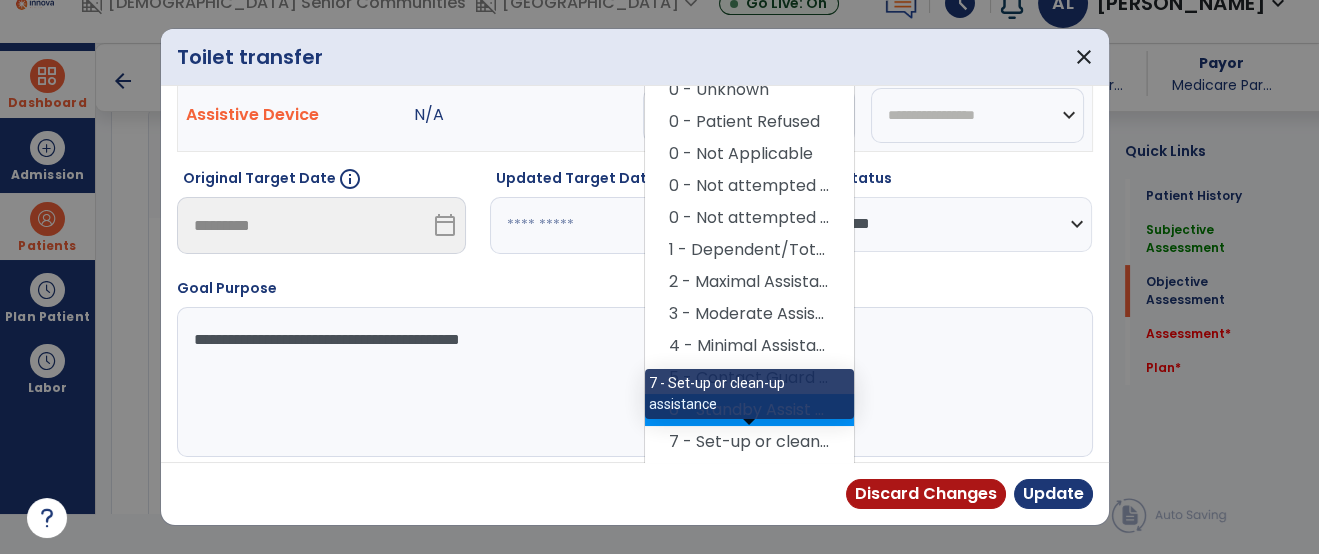 scroll, scrollTop: 279, scrollLeft: 0, axis: vertical 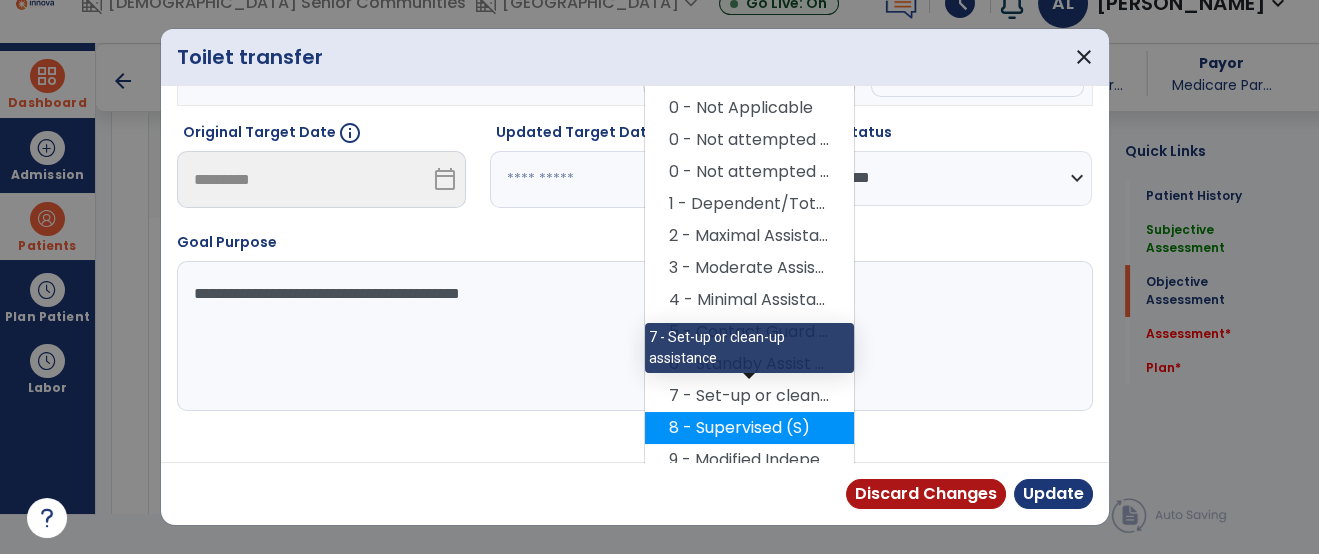 click on "8 - Supervised (S)" at bounding box center (749, 428) 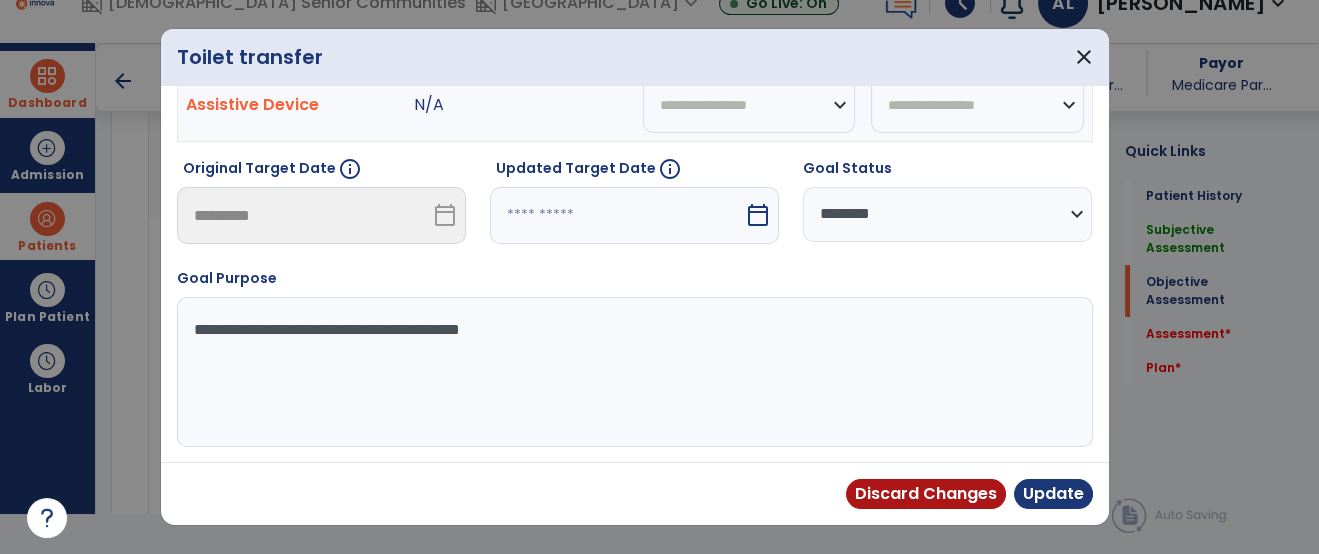 scroll, scrollTop: 279, scrollLeft: 0, axis: vertical 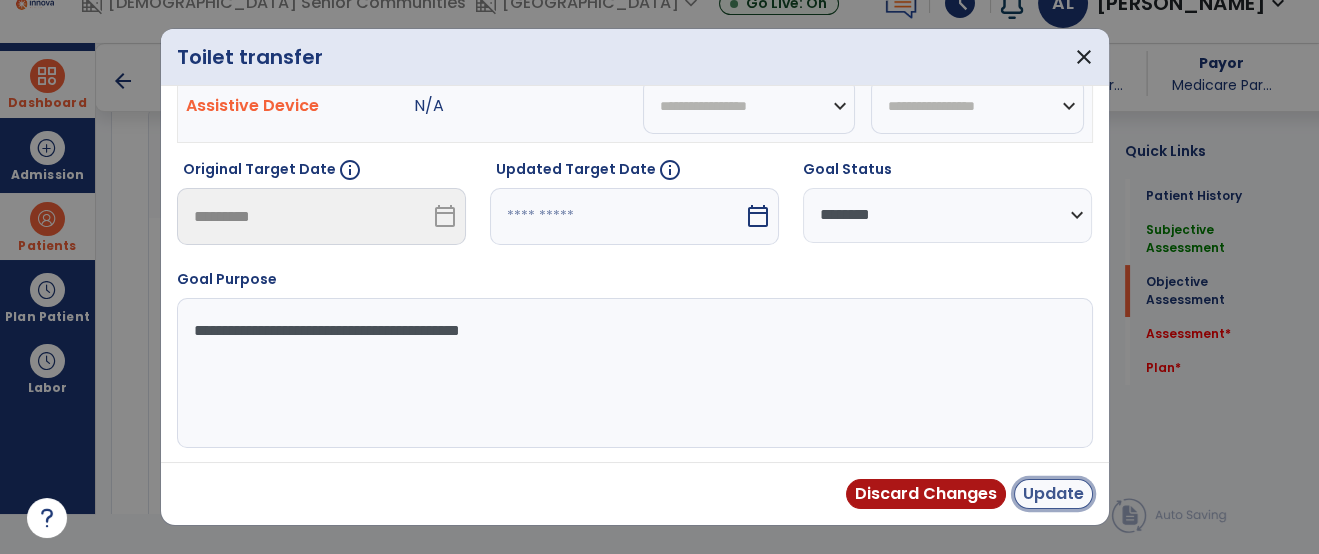 click on "Update" at bounding box center [1053, 494] 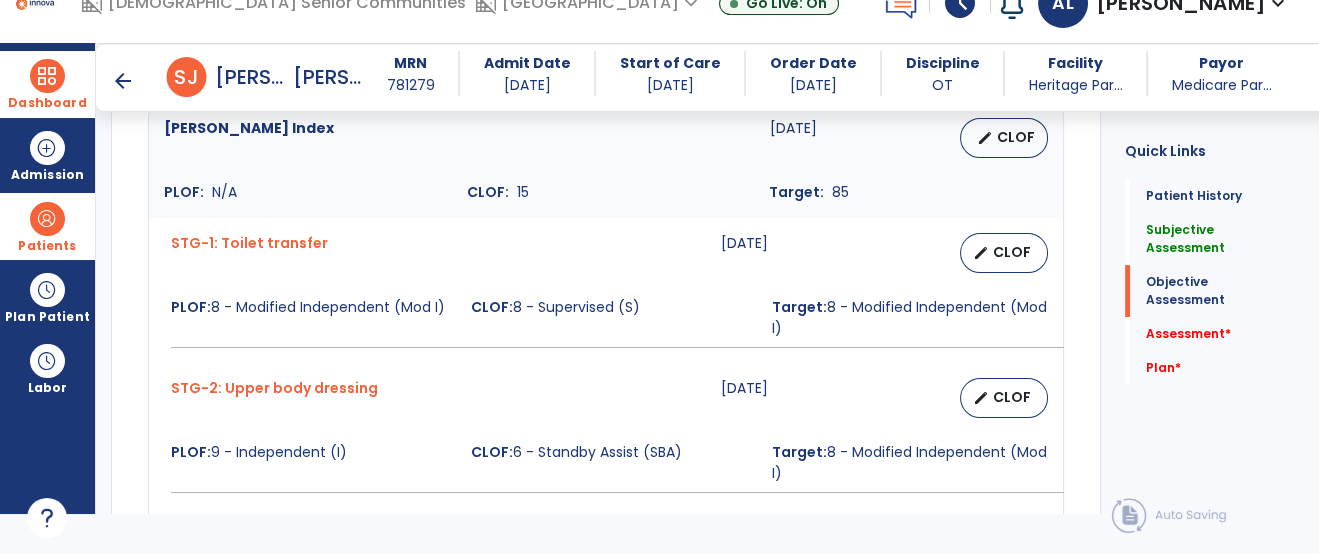 scroll, scrollTop: 699, scrollLeft: 0, axis: vertical 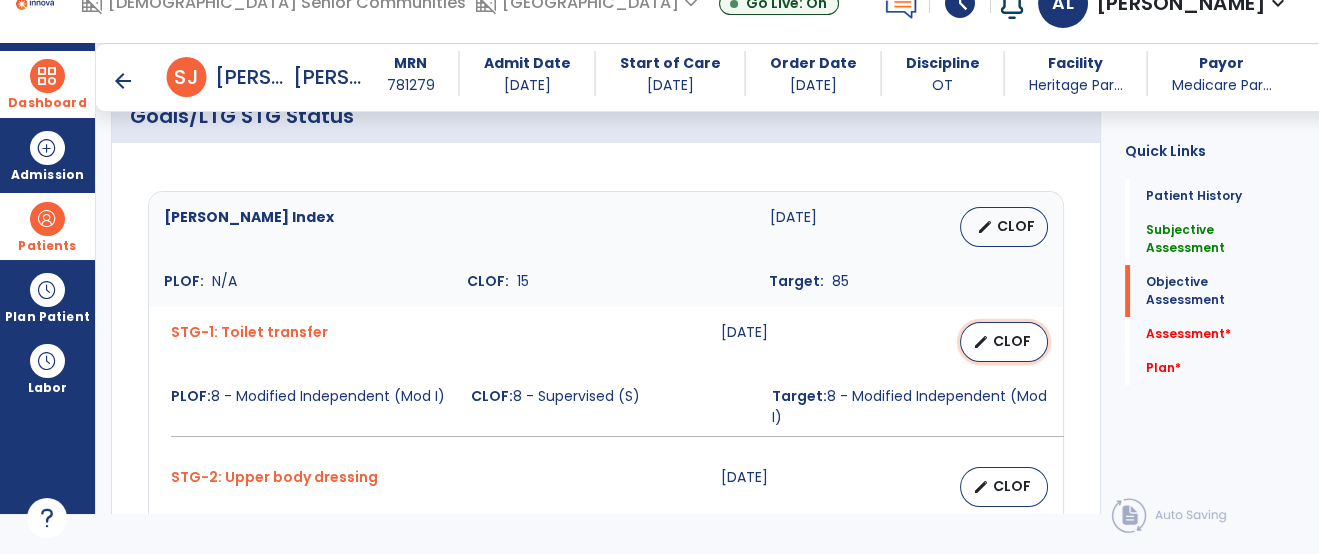 click on "CLOF" at bounding box center (1012, 341) 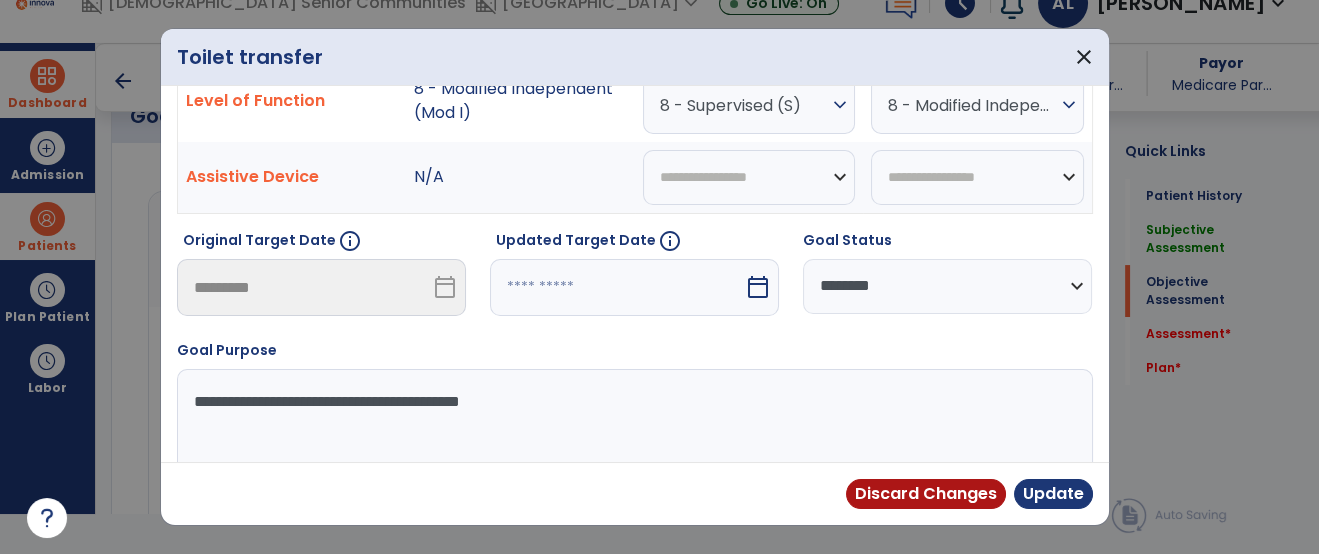 click at bounding box center (617, 287) 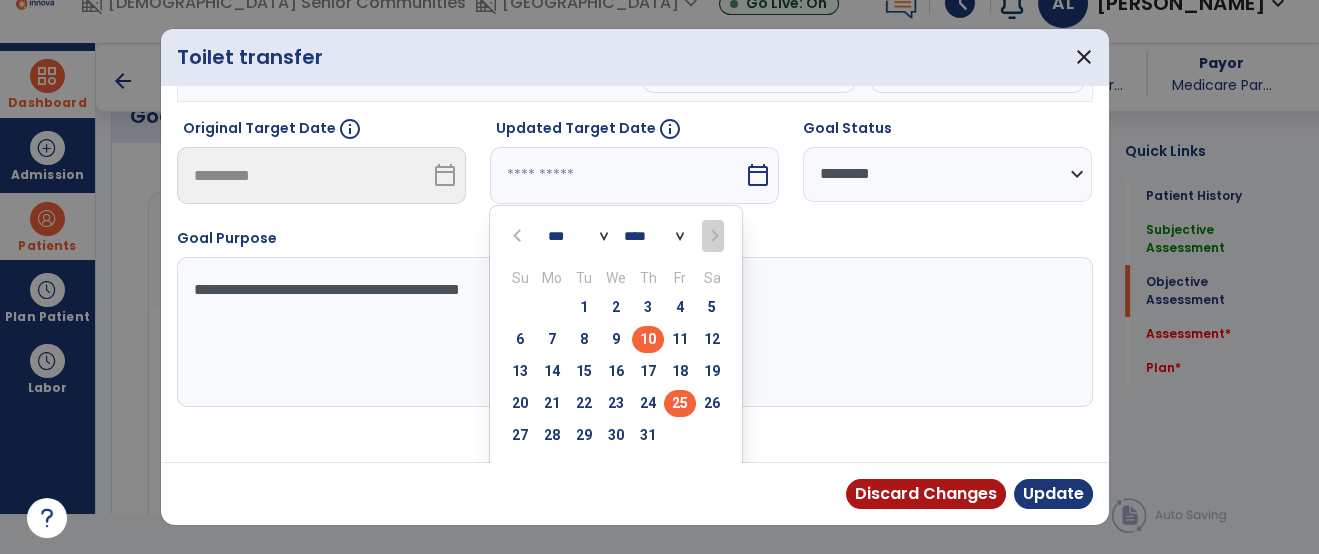 scroll, scrollTop: 325, scrollLeft: 0, axis: vertical 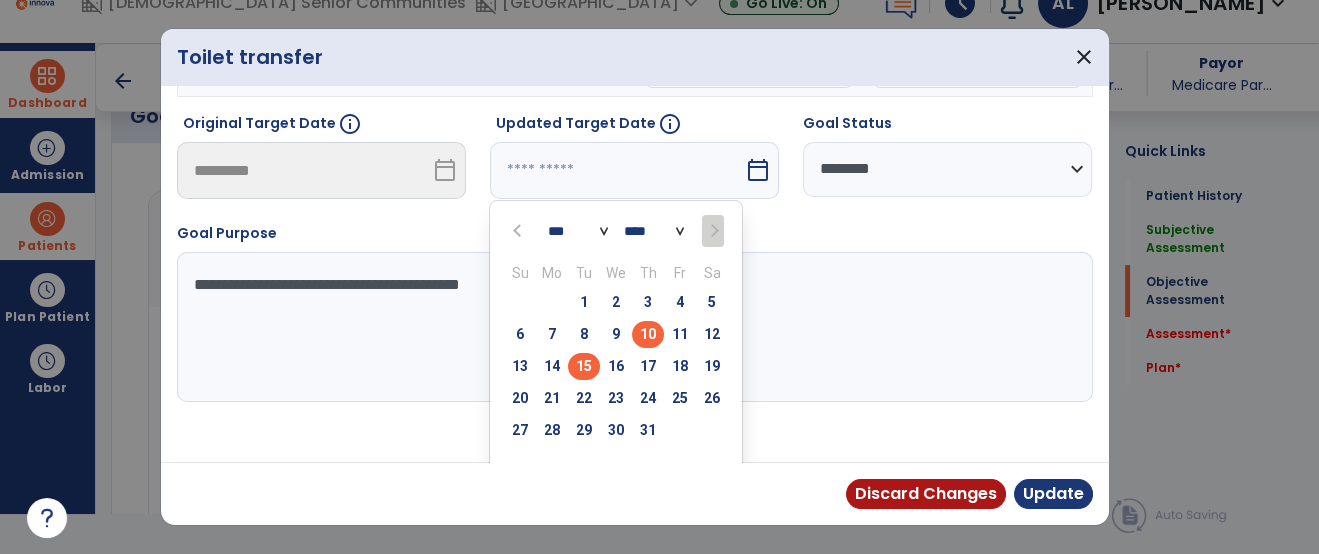 click on "15" at bounding box center (584, 366) 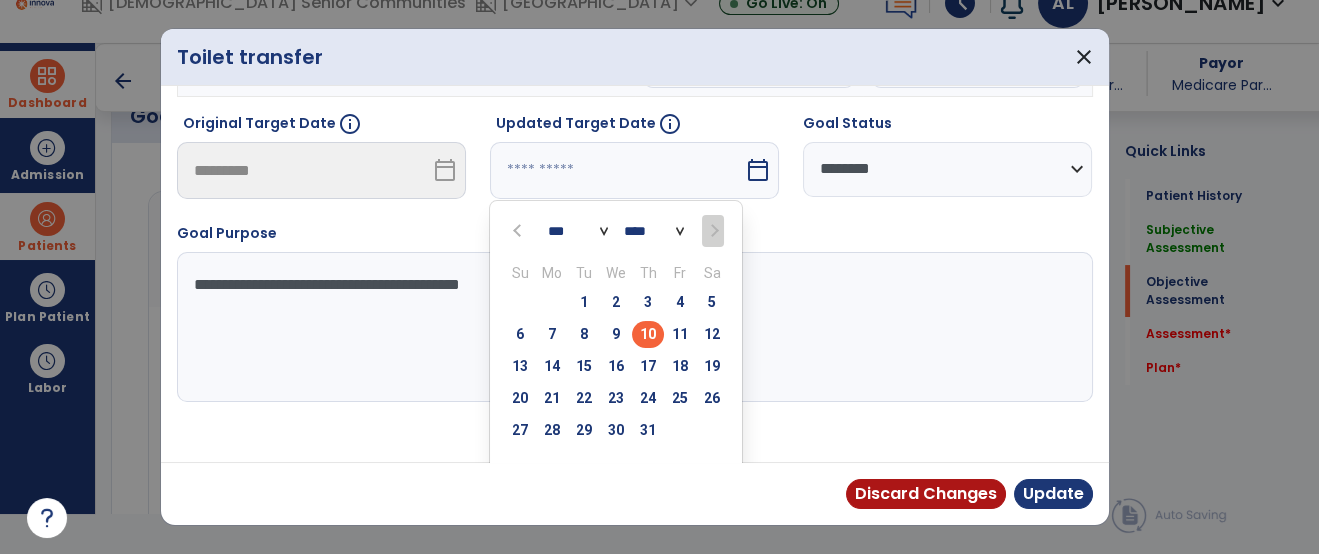 type on "*********" 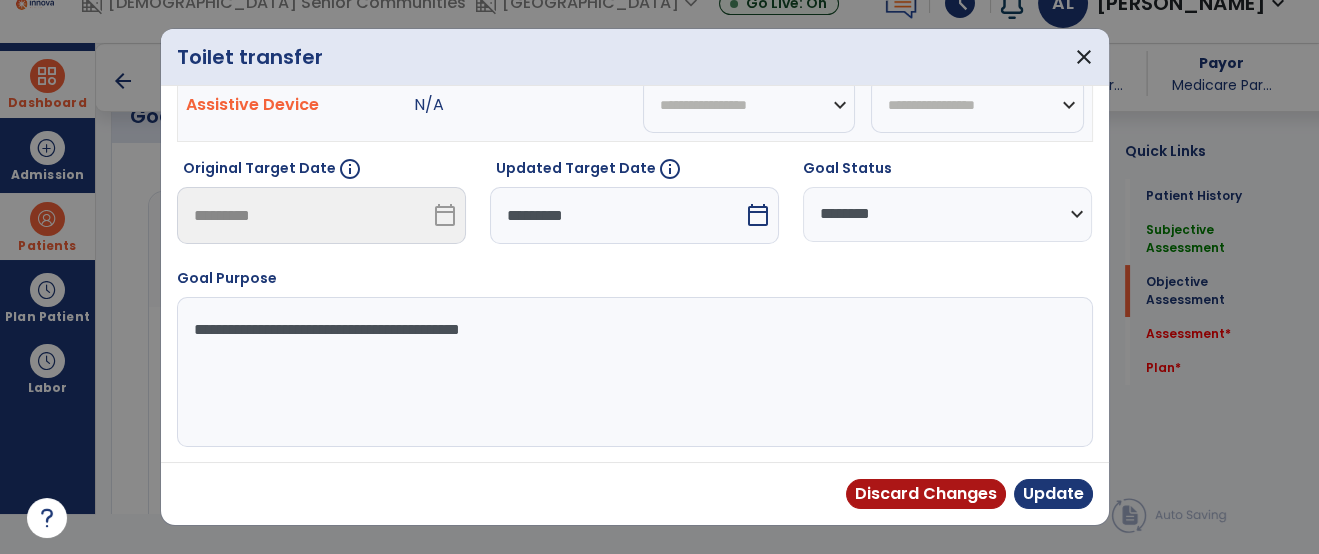 scroll, scrollTop: 279, scrollLeft: 0, axis: vertical 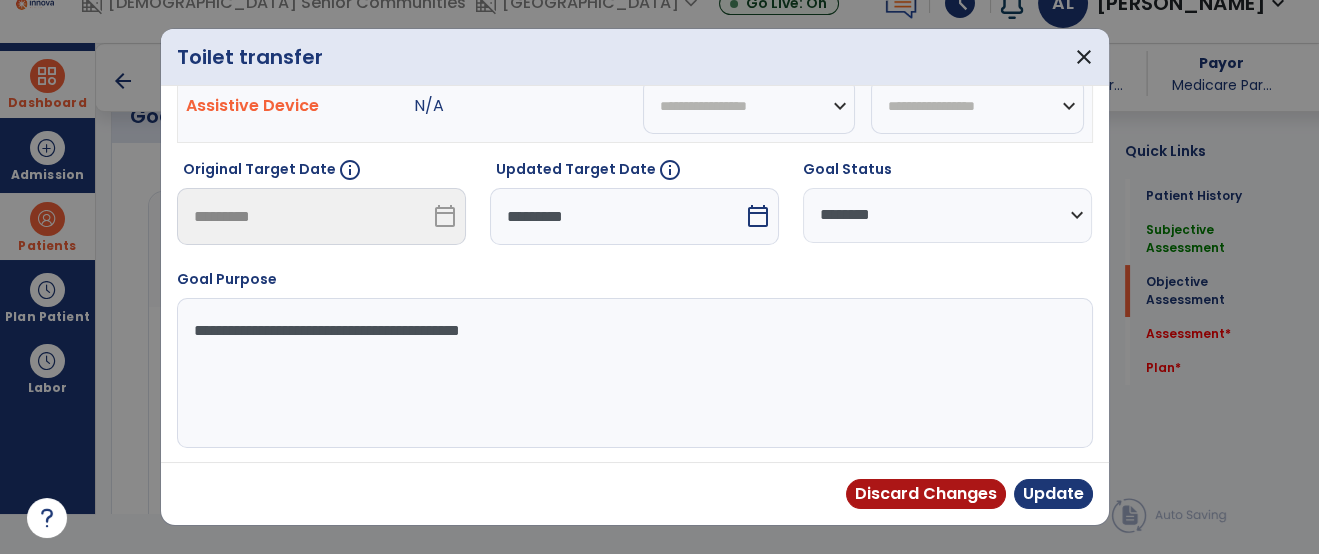 click on "Discard Changes  Update" at bounding box center (635, 493) 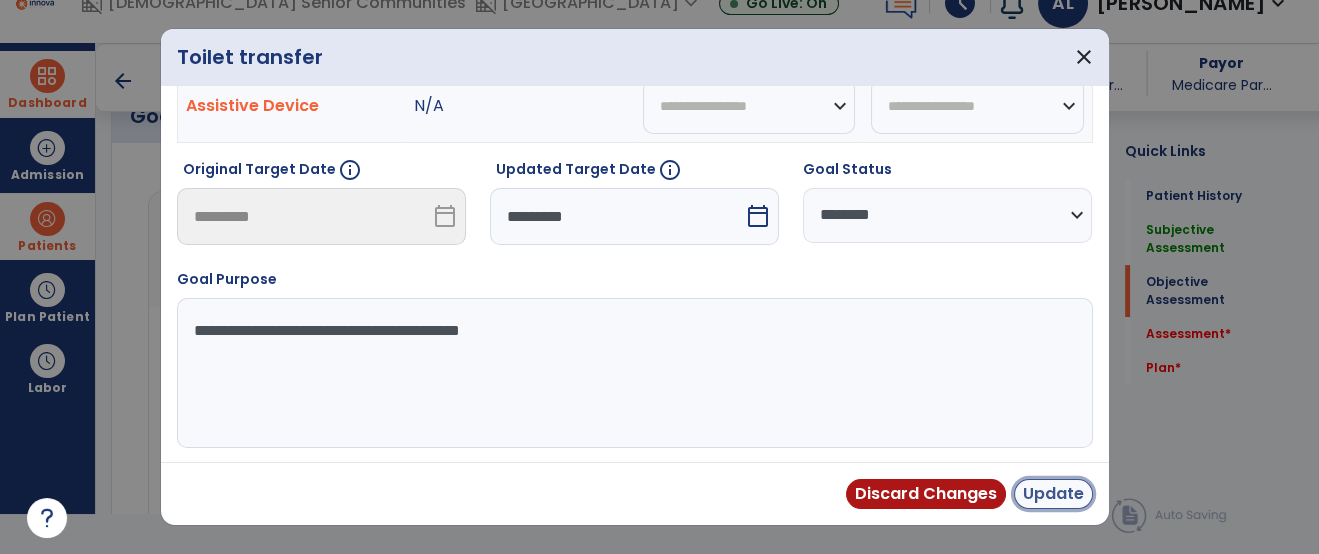 click on "Update" at bounding box center (1053, 494) 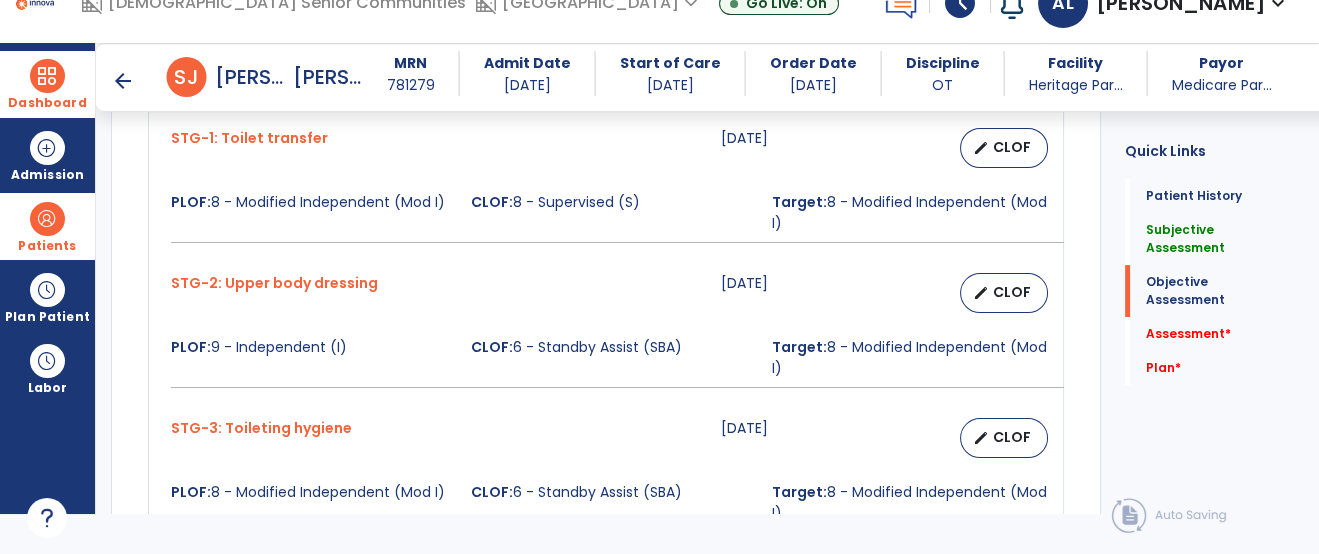 scroll, scrollTop: 972, scrollLeft: 0, axis: vertical 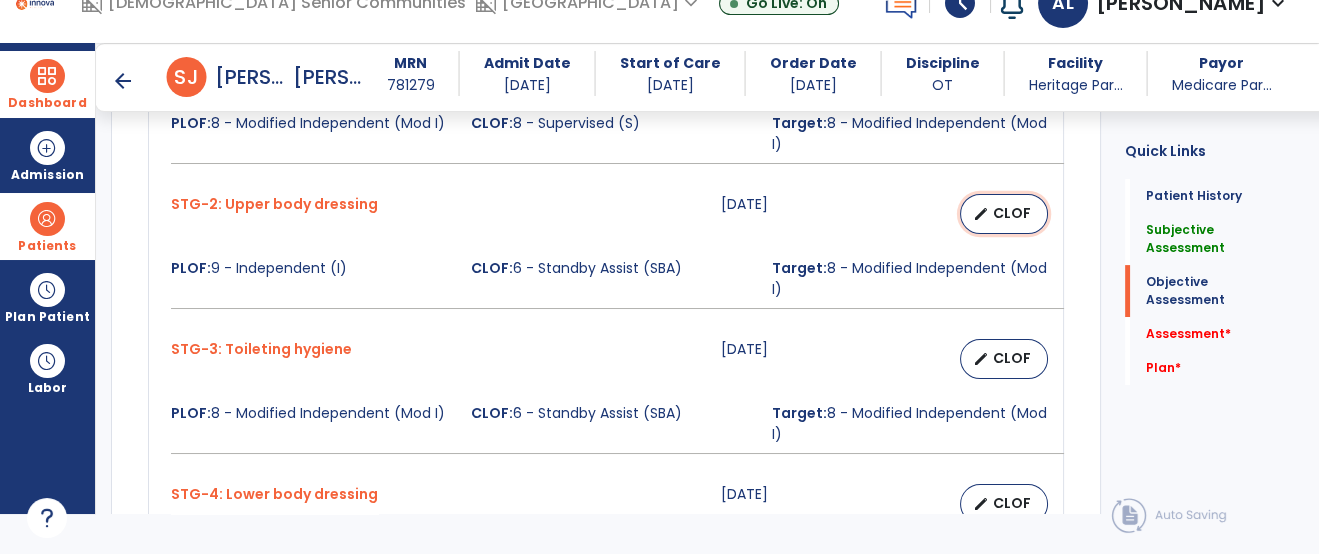 click on "CLOF" at bounding box center [1012, 213] 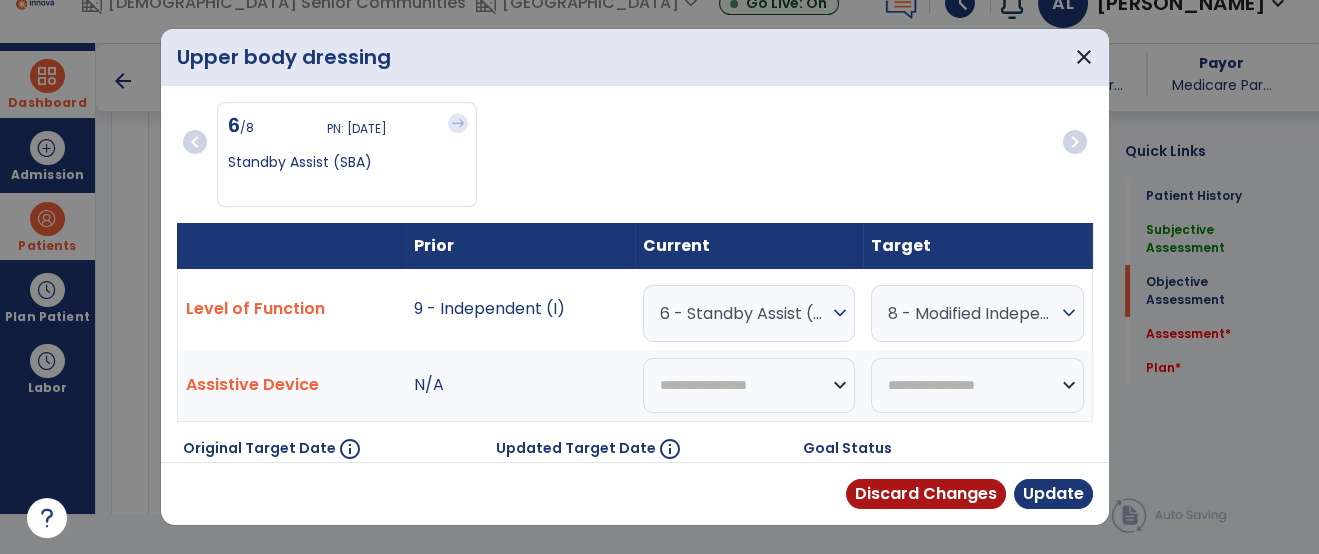 click on "6 - Standby Assist (SBA)" at bounding box center (744, 313) 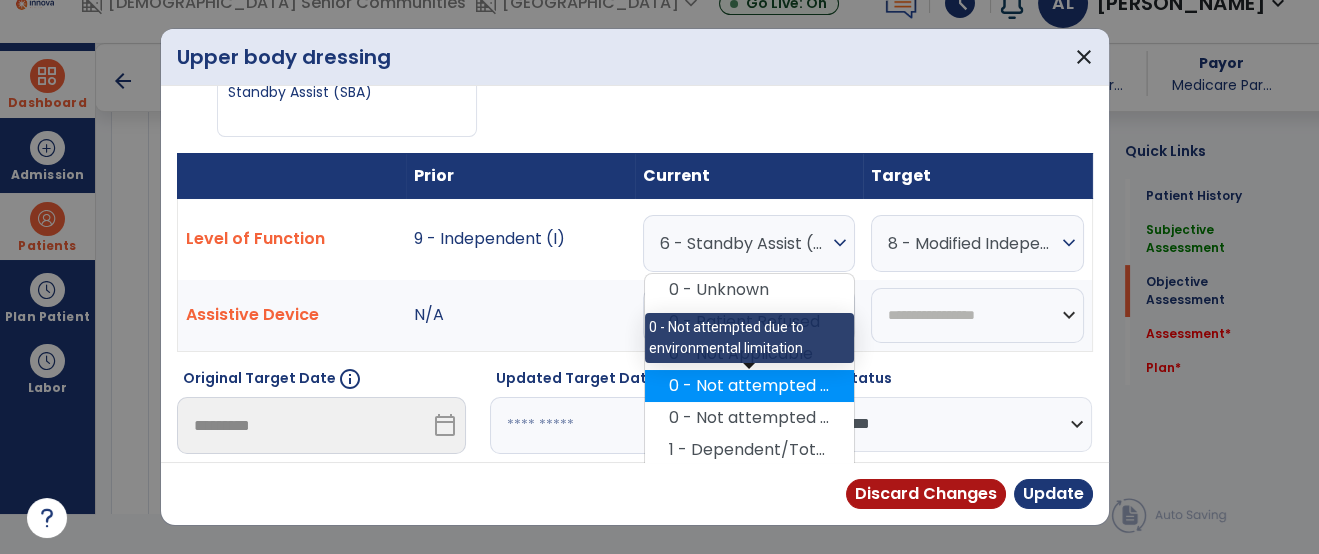 scroll, scrollTop: 227, scrollLeft: 0, axis: vertical 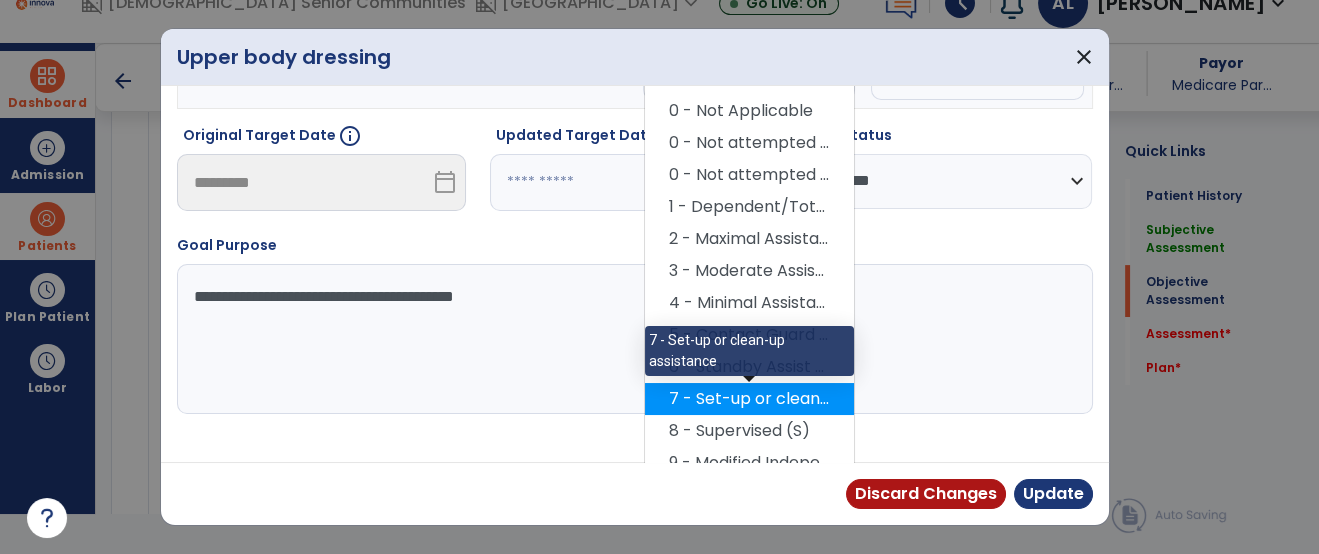 click on "7 - Set-up or clean-up assistance" at bounding box center (749, 399) 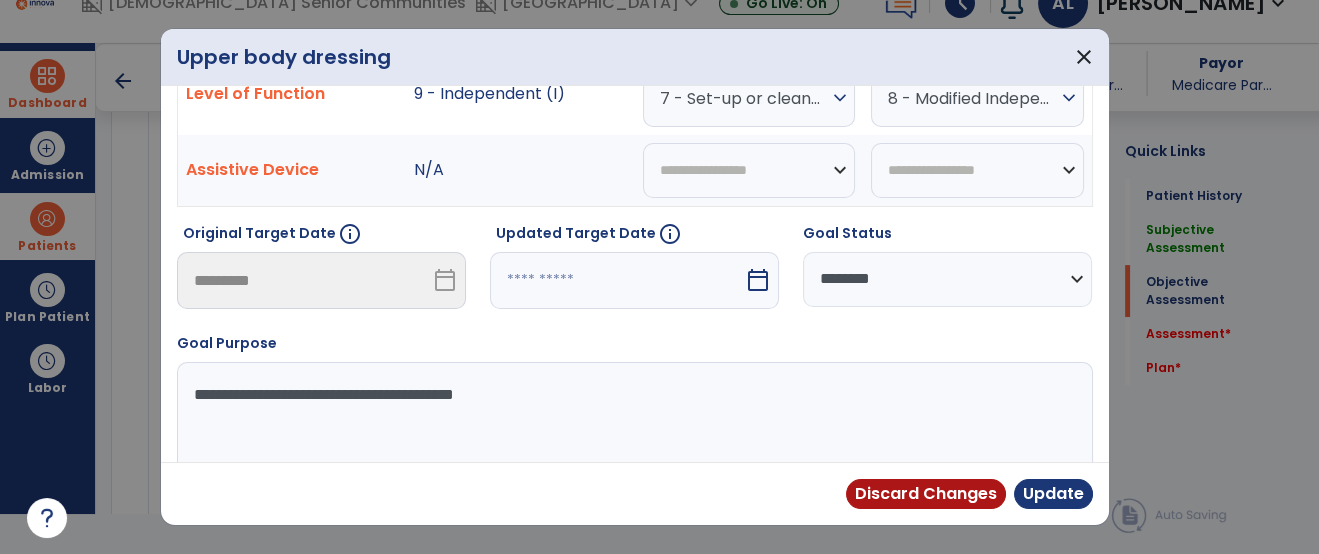 scroll, scrollTop: 267, scrollLeft: 0, axis: vertical 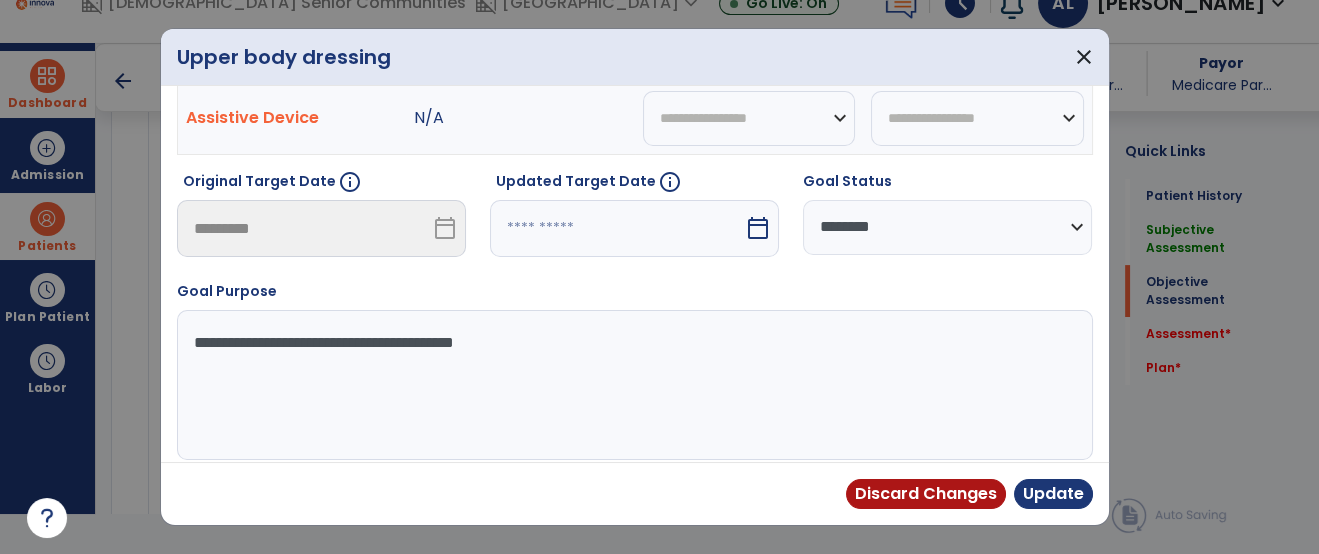 click at bounding box center (617, 228) 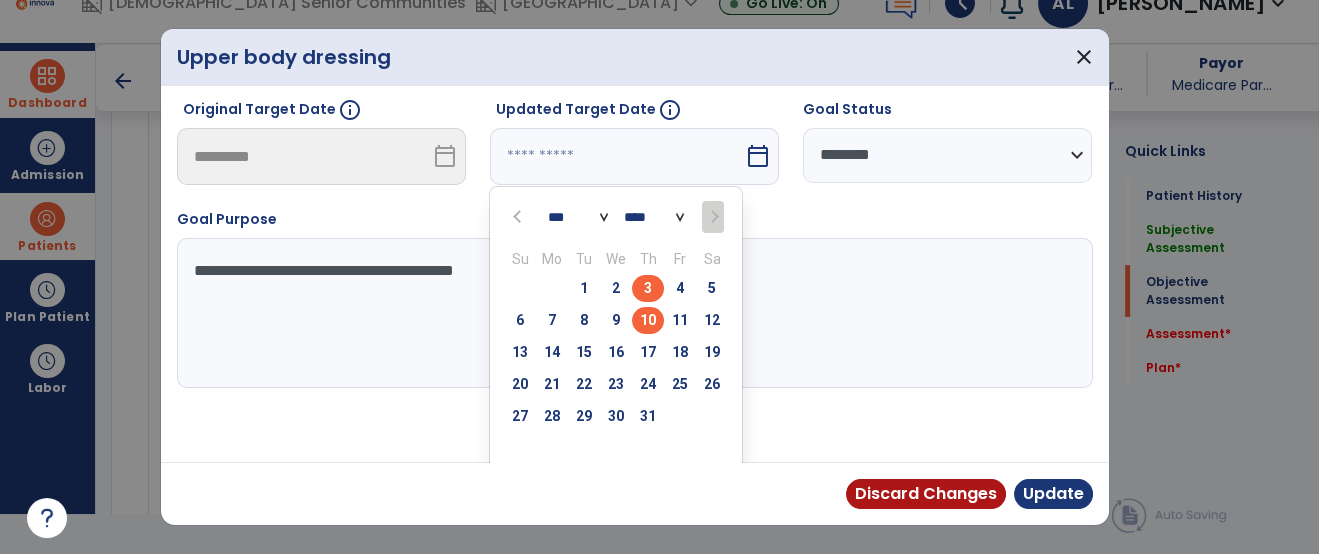 scroll, scrollTop: 351, scrollLeft: 0, axis: vertical 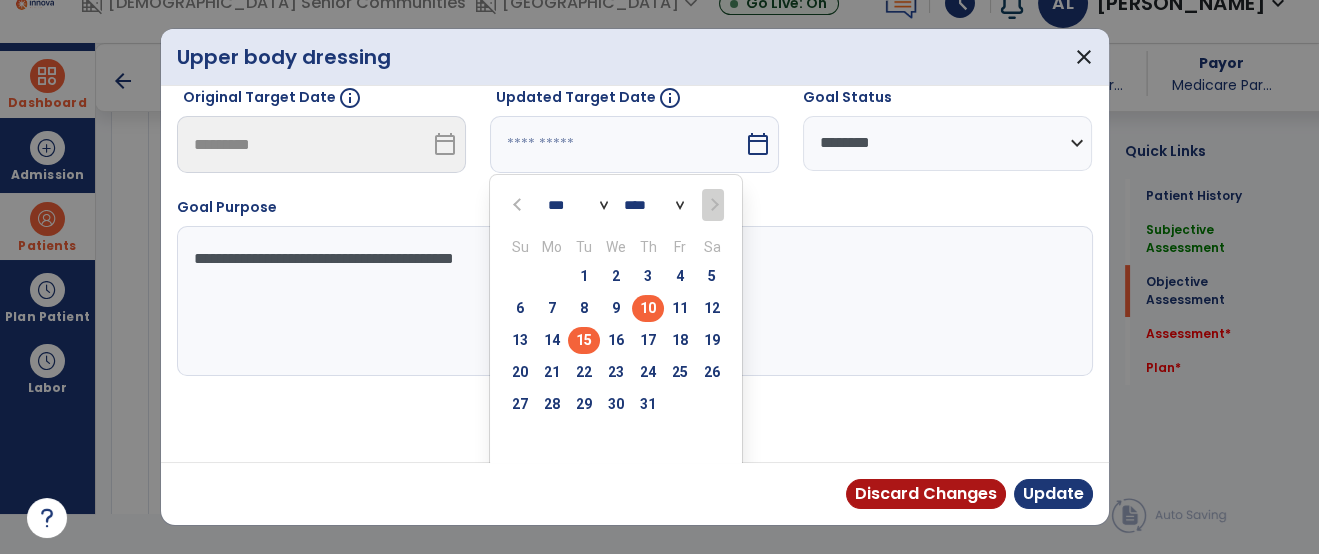 click on "15" at bounding box center [584, 340] 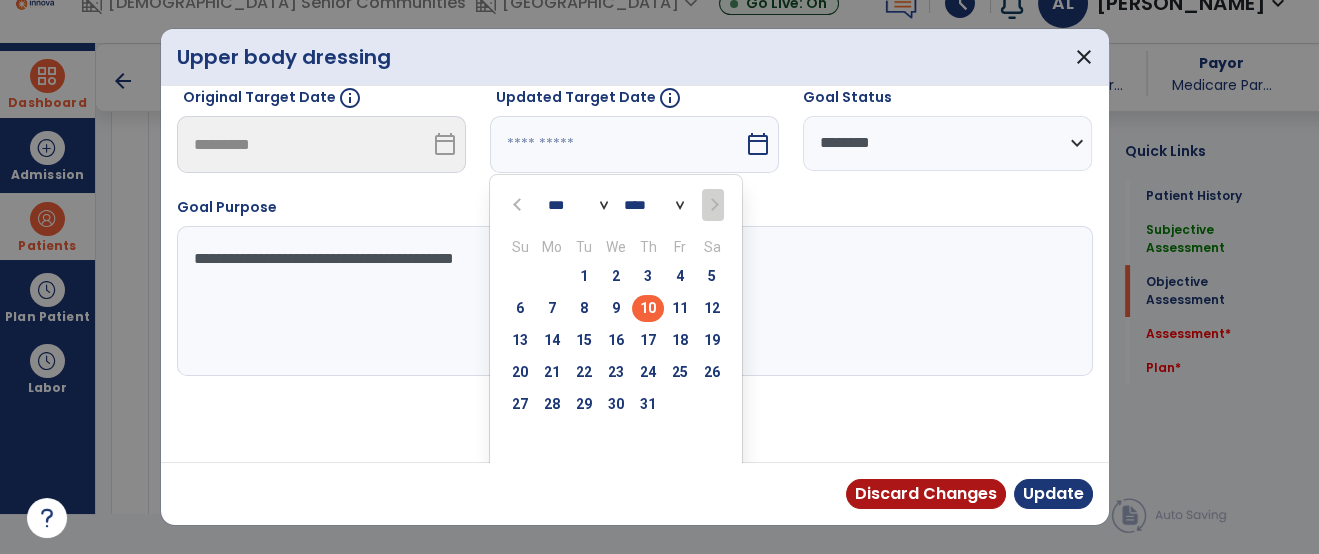 type on "*********" 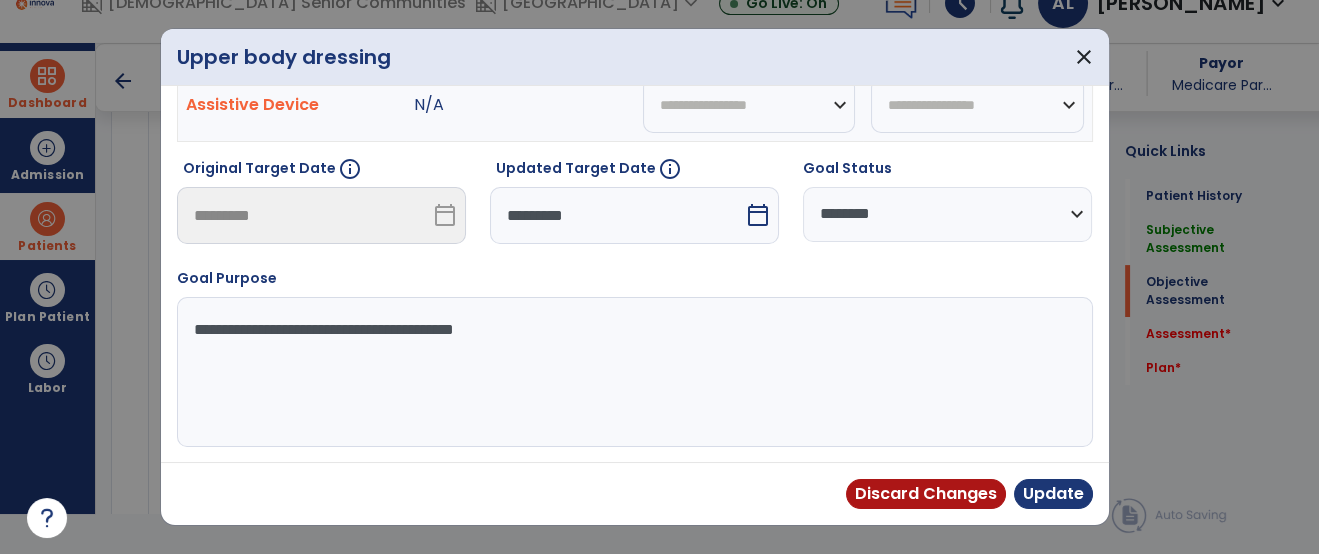 scroll, scrollTop: 279, scrollLeft: 0, axis: vertical 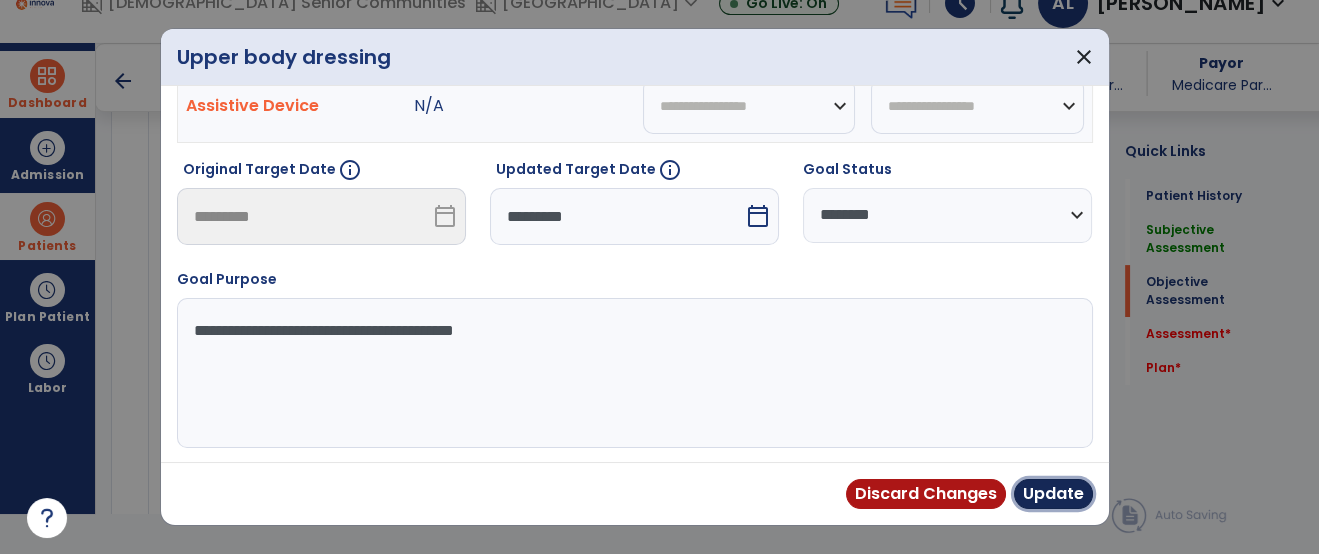 click on "Update" at bounding box center (1053, 494) 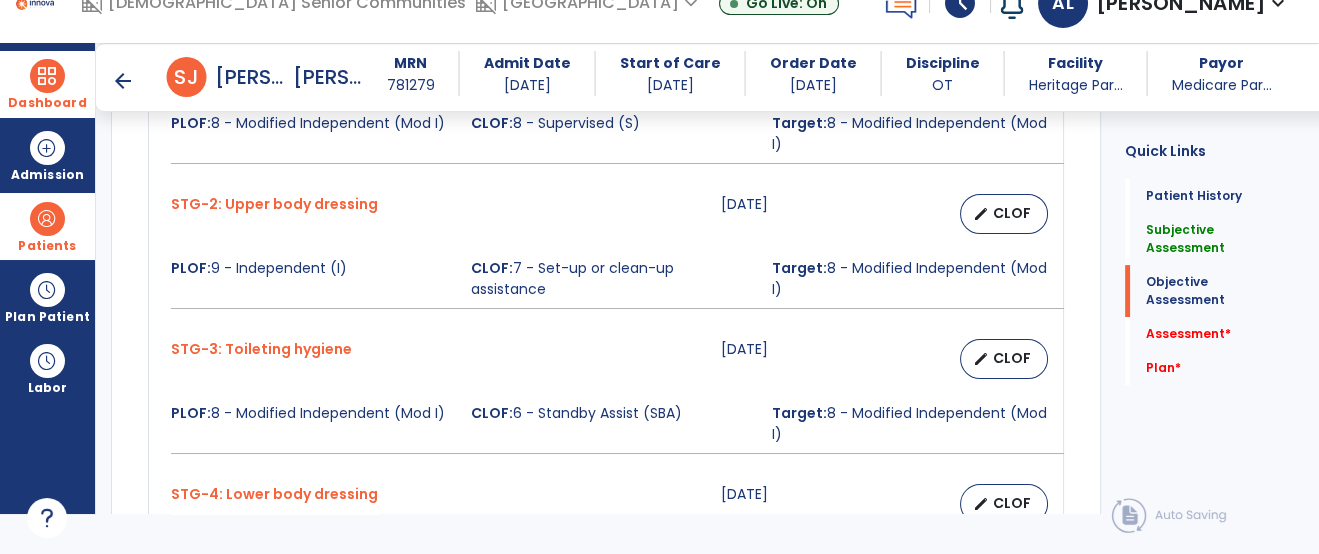 scroll, scrollTop: 1121, scrollLeft: 0, axis: vertical 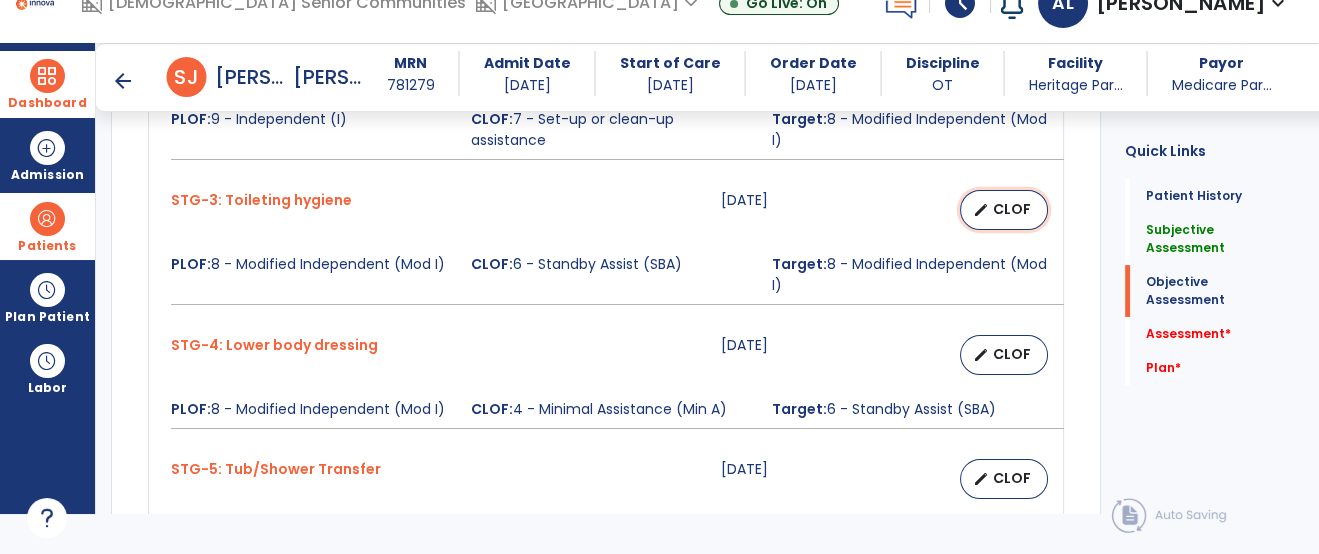 click on "edit" at bounding box center [981, 210] 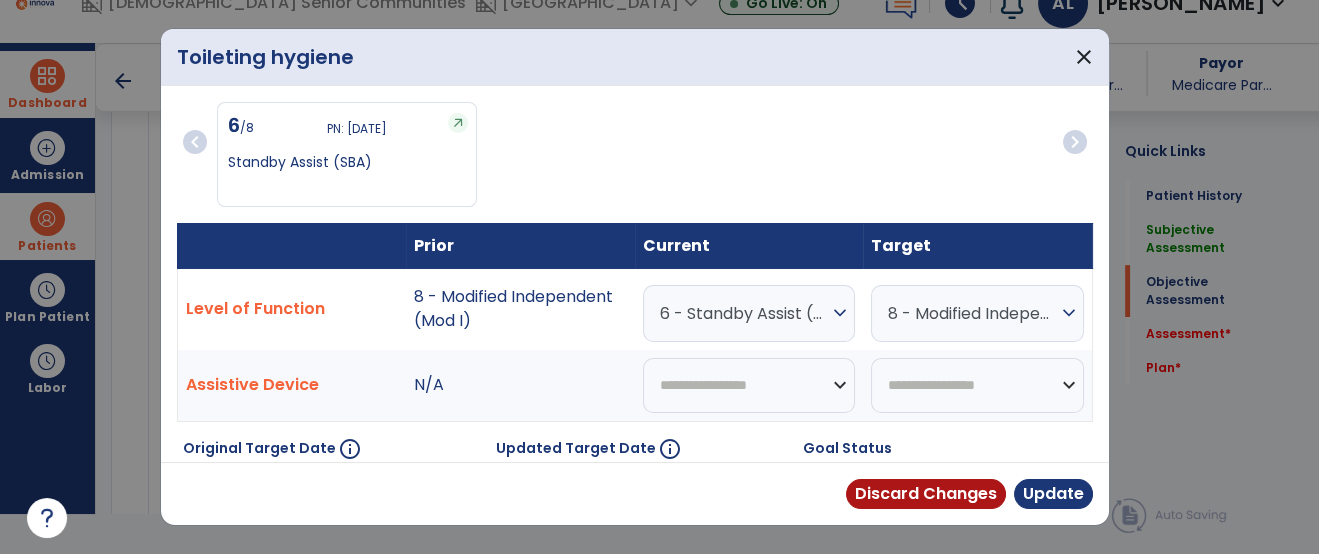 click on "6 - Standby Assist (SBA)" at bounding box center (744, 313) 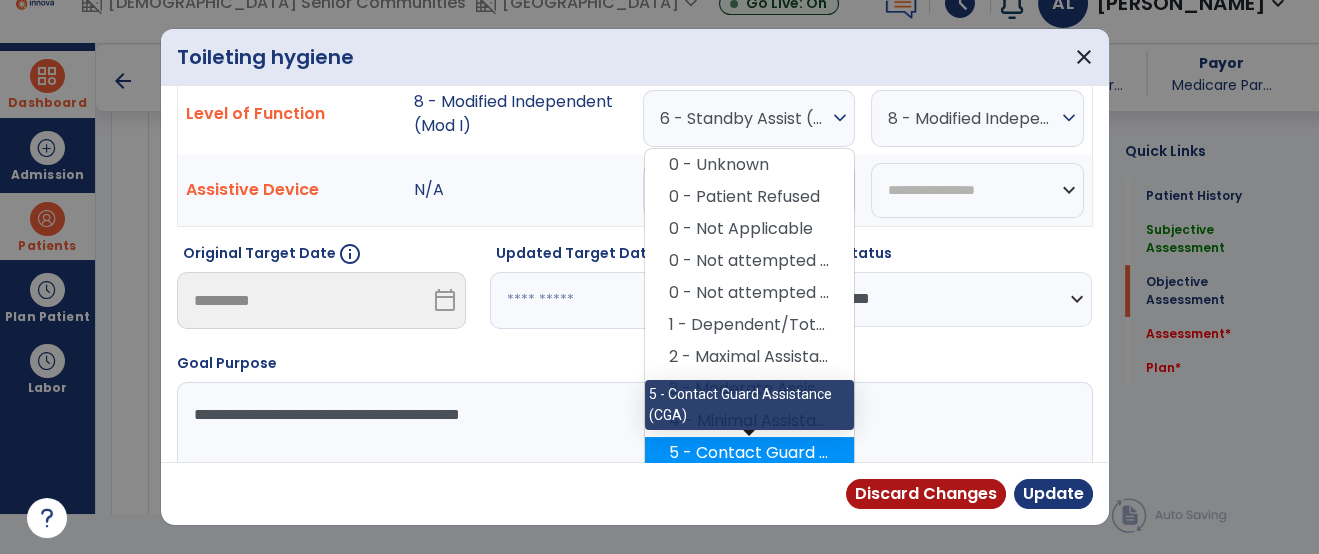 scroll, scrollTop: 272, scrollLeft: 0, axis: vertical 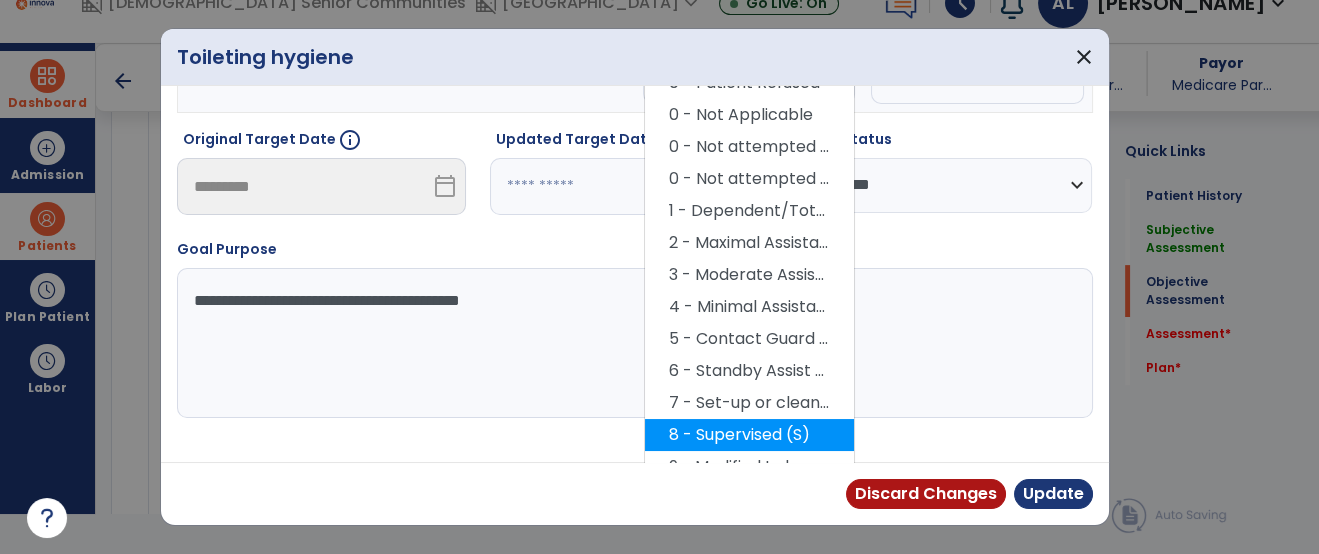 click on "8 - Supervised (S)" at bounding box center [749, 435] 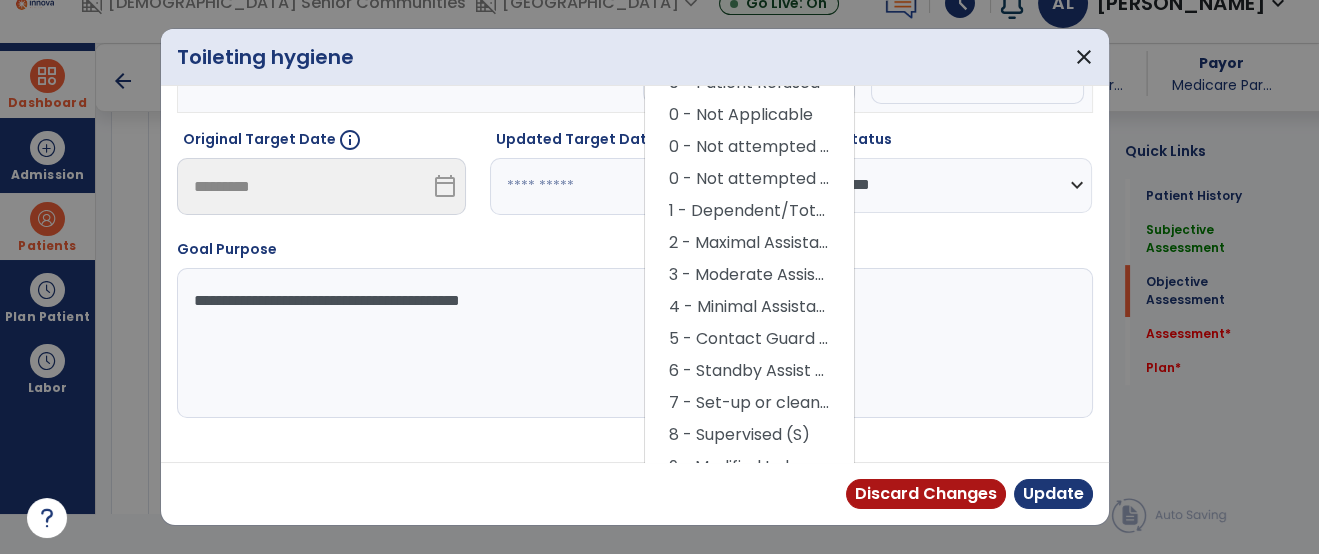 scroll, scrollTop: 279, scrollLeft: 0, axis: vertical 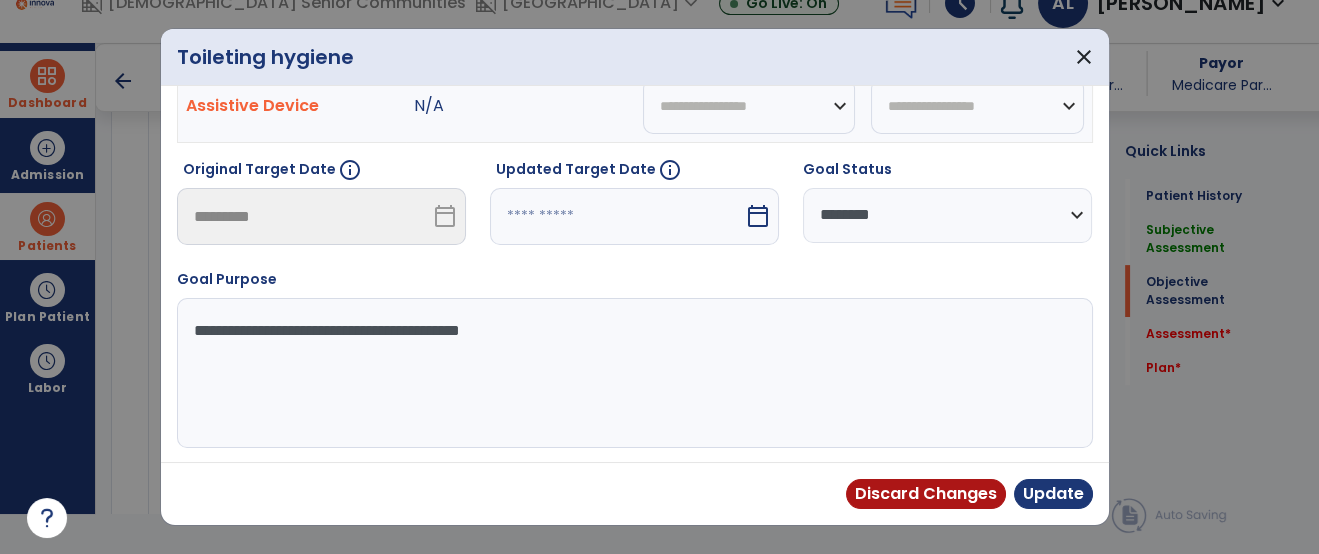 click at bounding box center [617, 216] 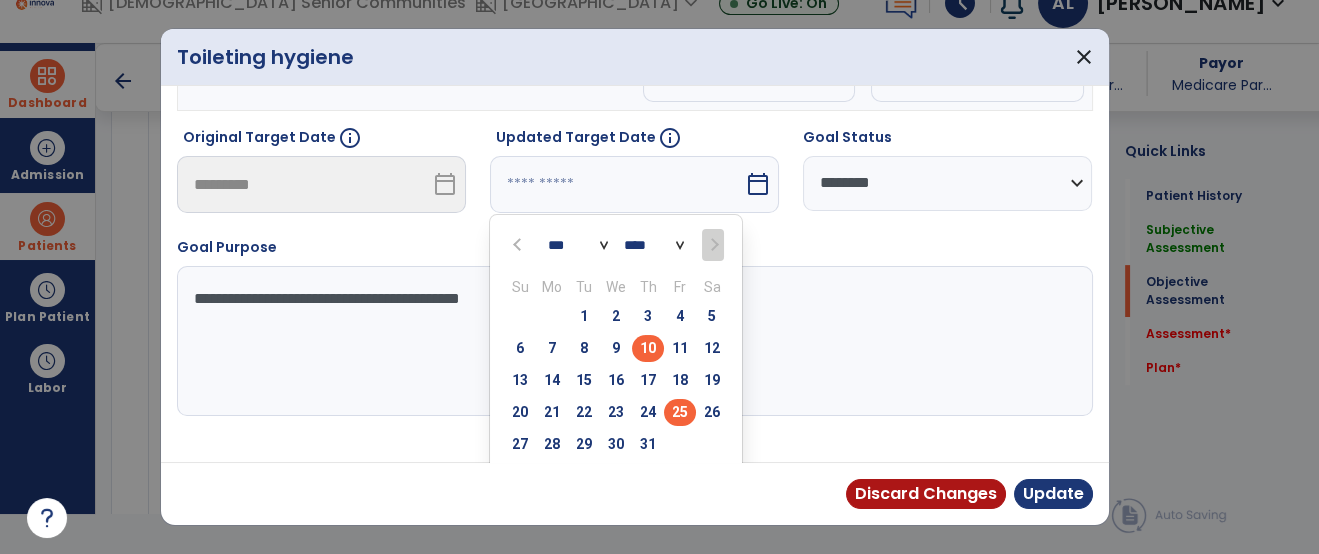 scroll, scrollTop: 358, scrollLeft: 0, axis: vertical 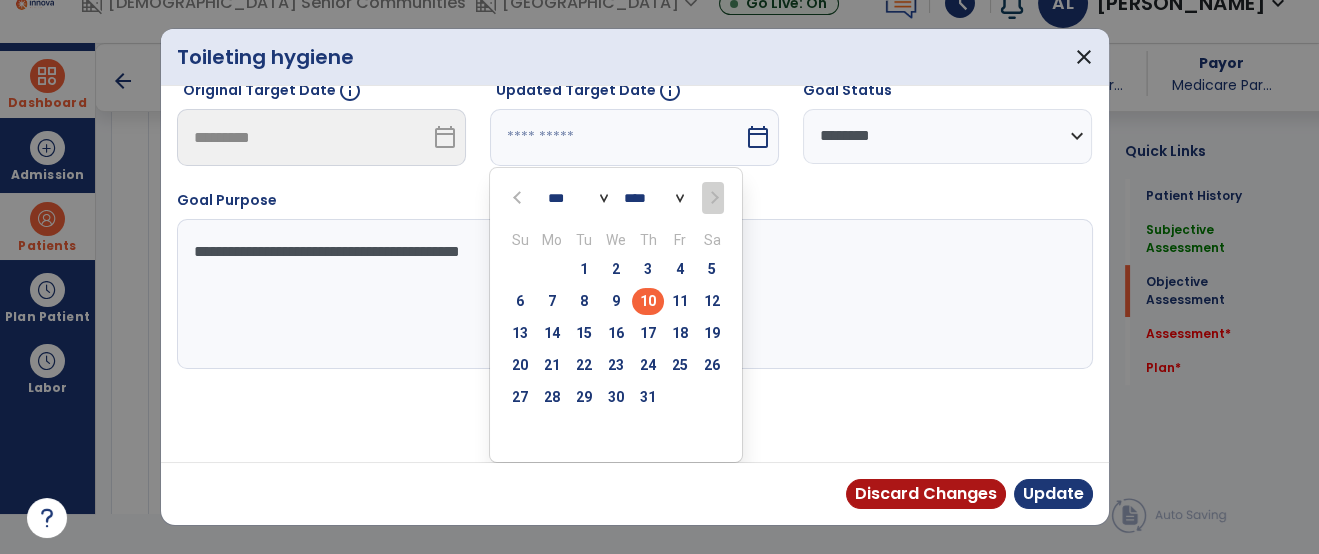 click on "24" at bounding box center (648, 365) 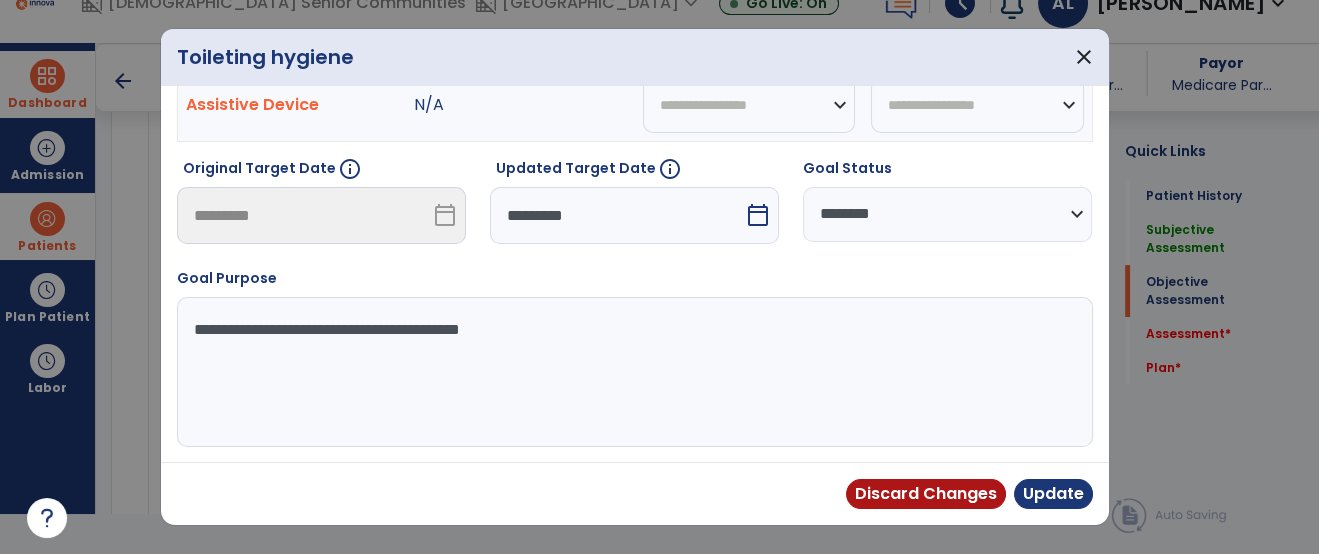 scroll, scrollTop: 279, scrollLeft: 0, axis: vertical 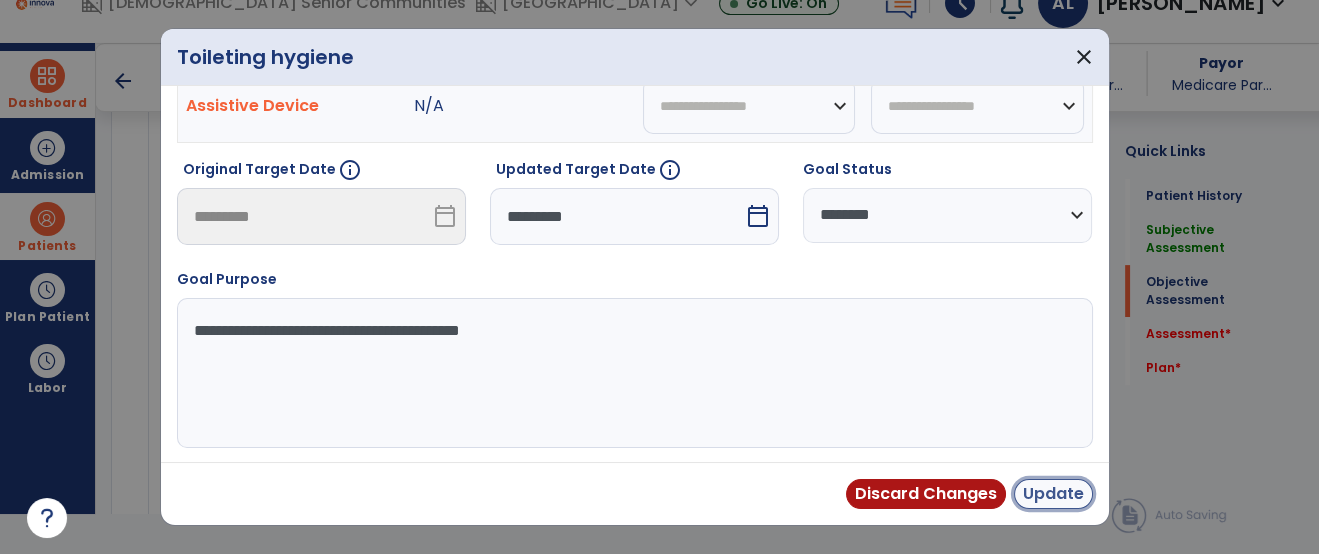 click on "Update" at bounding box center (1053, 494) 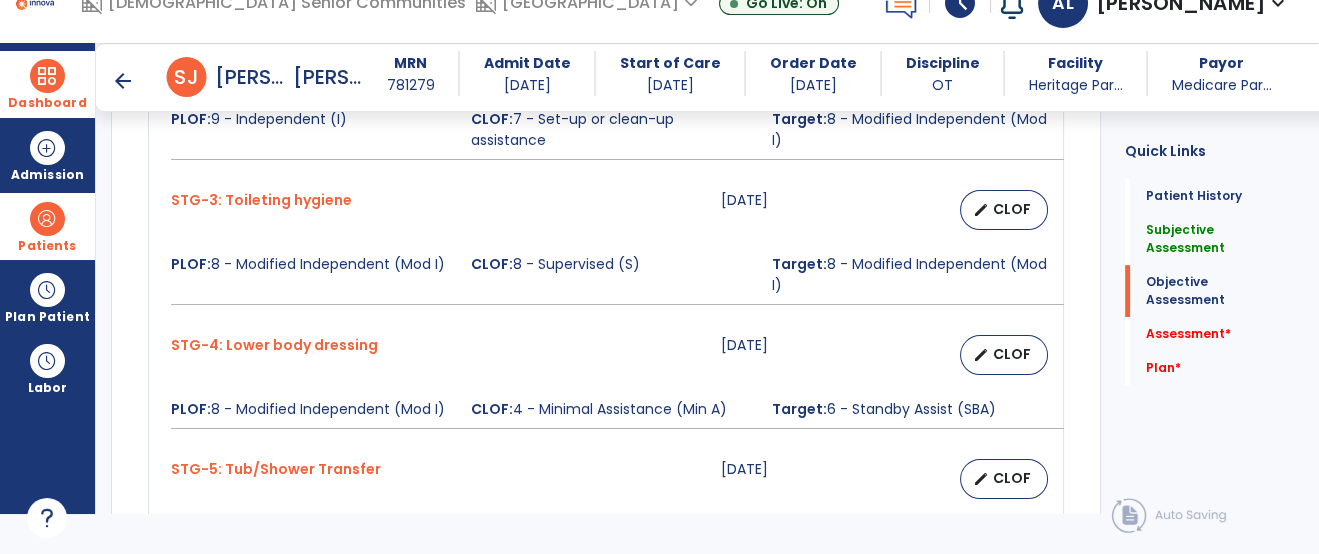 scroll, scrollTop: 1234, scrollLeft: 0, axis: vertical 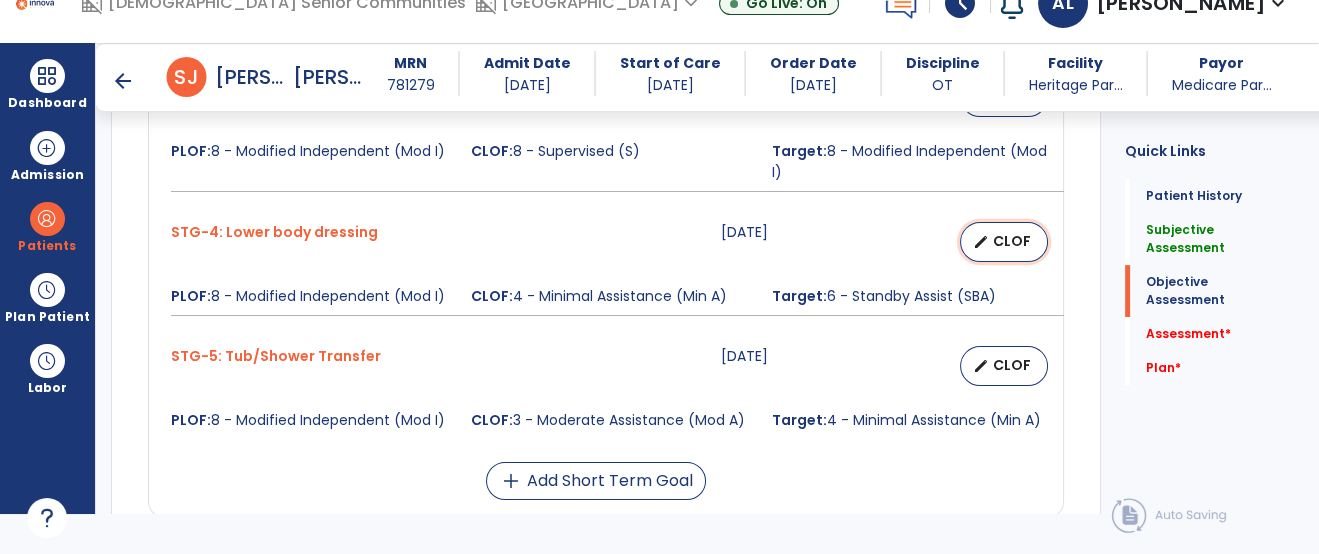 click on "CLOF" at bounding box center (1012, 241) 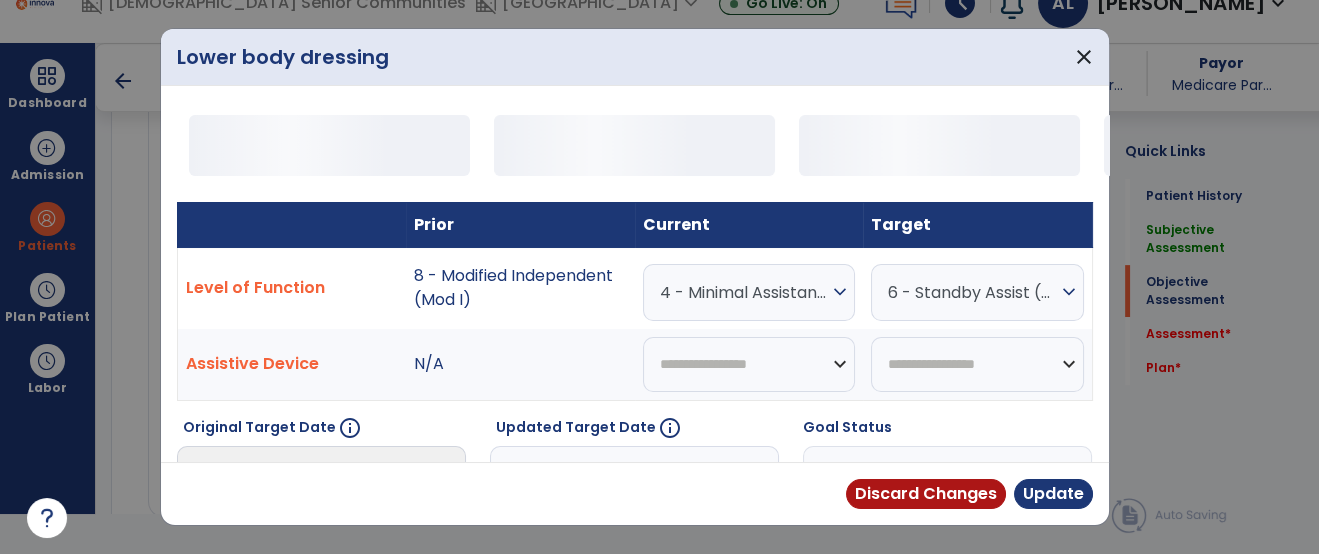 click on "4 - Minimal Assistance (Min A)" at bounding box center [744, 292] 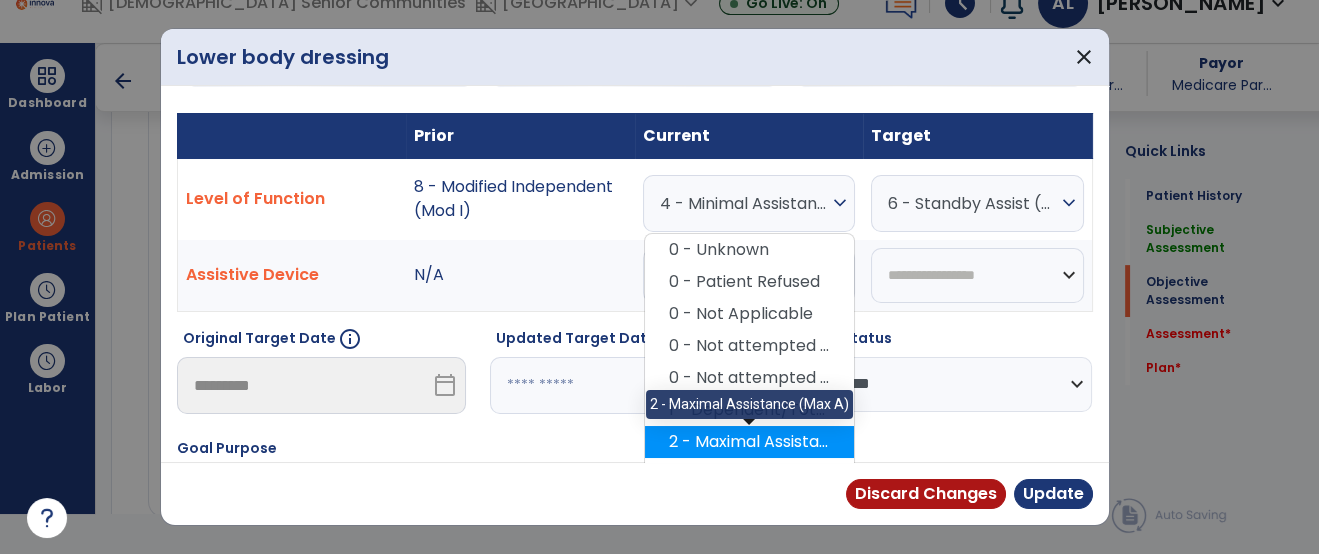 scroll, scrollTop: 212, scrollLeft: 0, axis: vertical 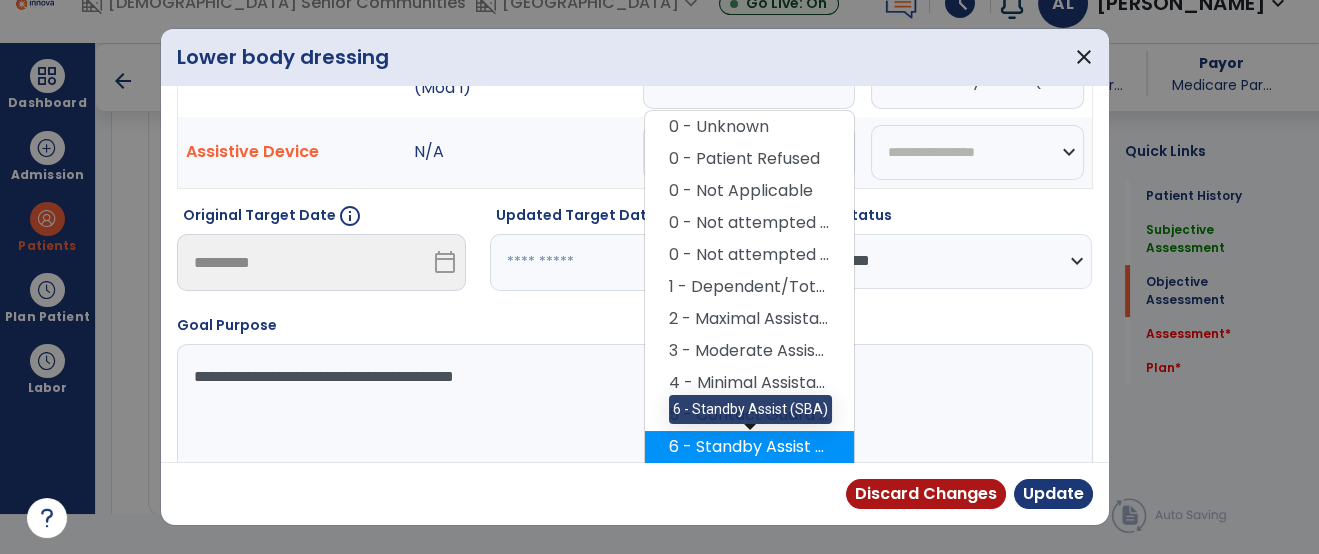 click on "6 - Standby Assist (SBA)" at bounding box center [749, 447] 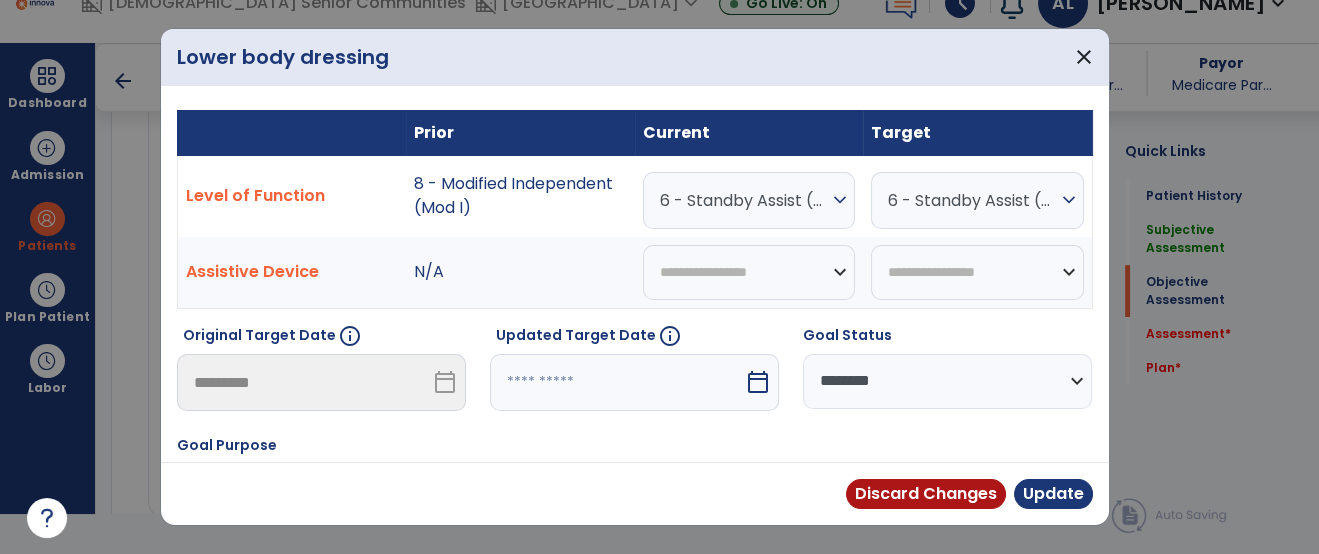 scroll, scrollTop: 75, scrollLeft: 0, axis: vertical 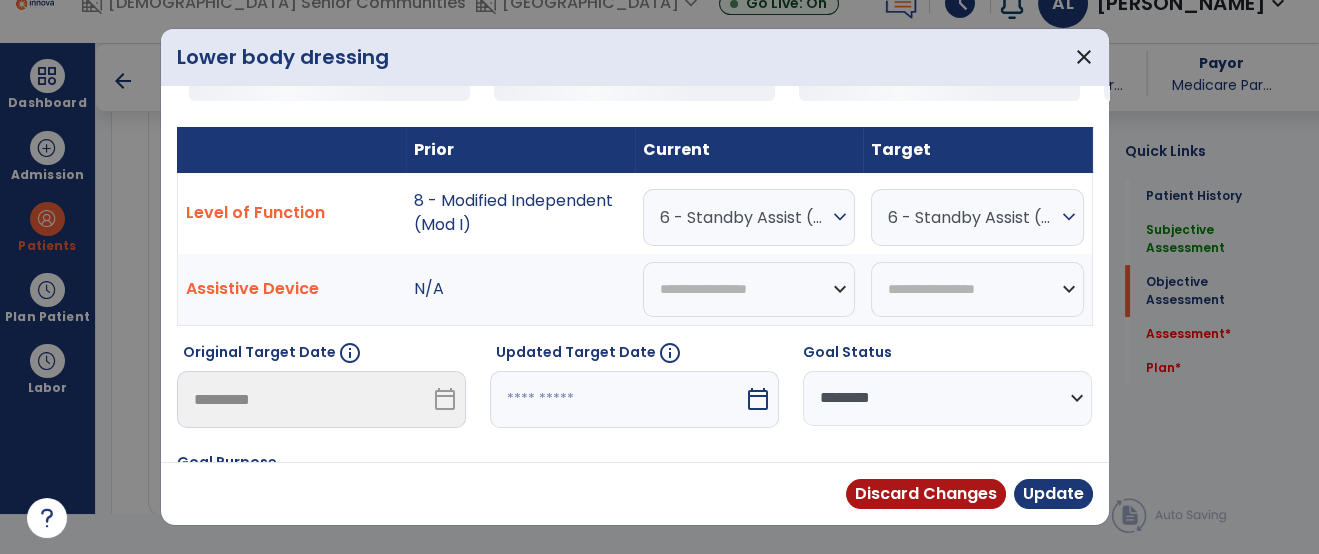 click on "6 - Standby Assist (SBA)" at bounding box center [972, 217] 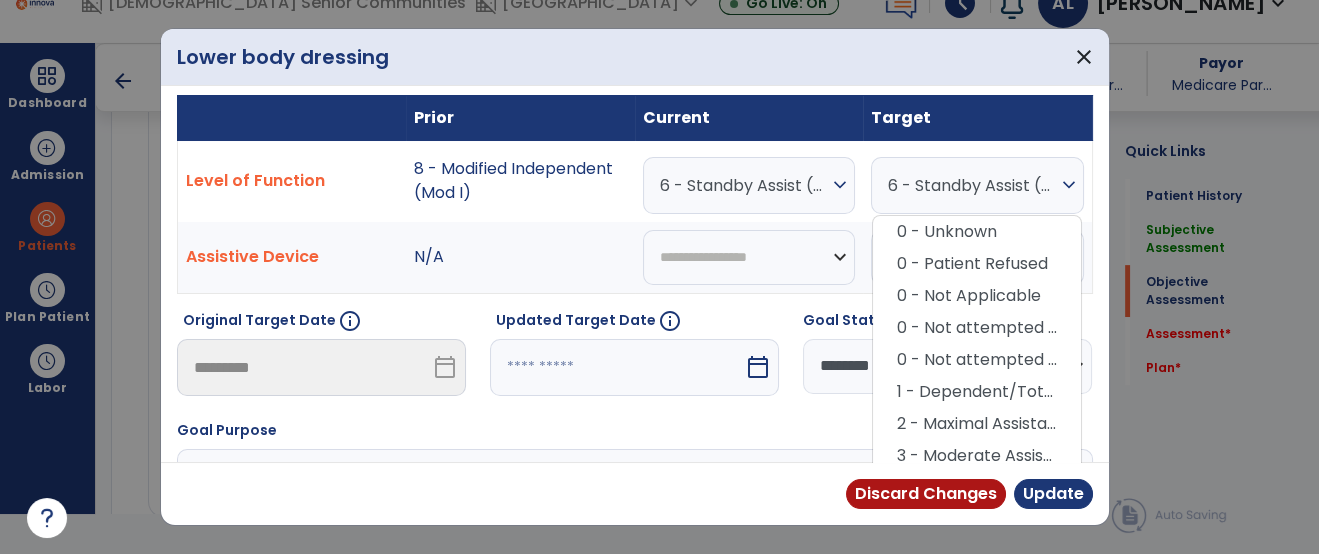 scroll, scrollTop: 284, scrollLeft: 0, axis: vertical 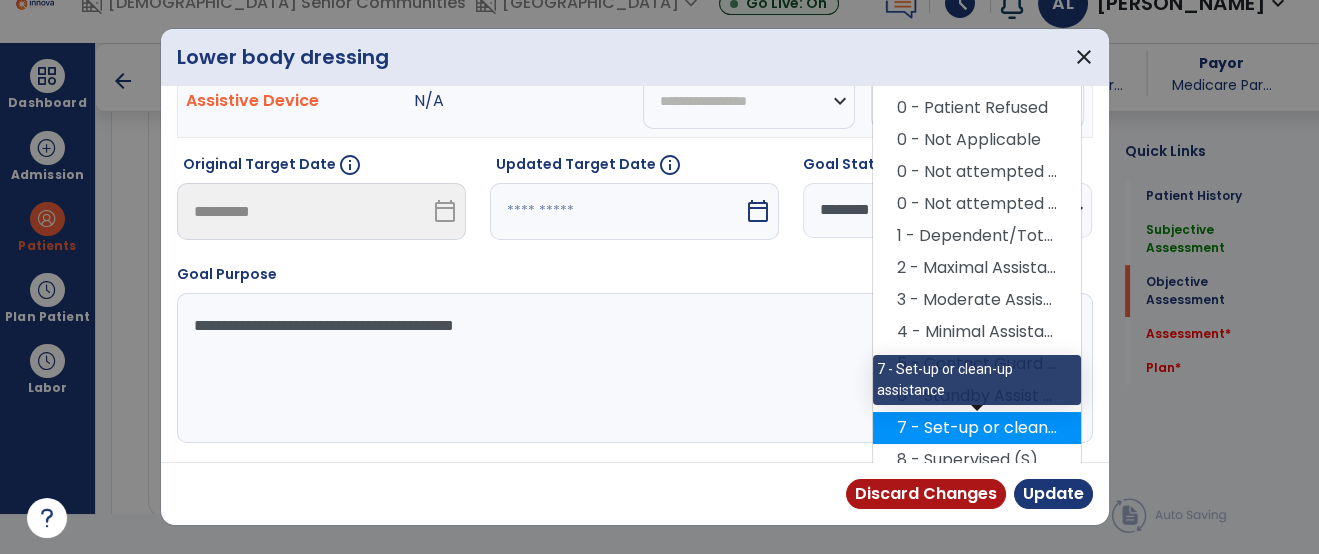 click on "7 - Set-up or clean-up assistance" at bounding box center (977, 428) 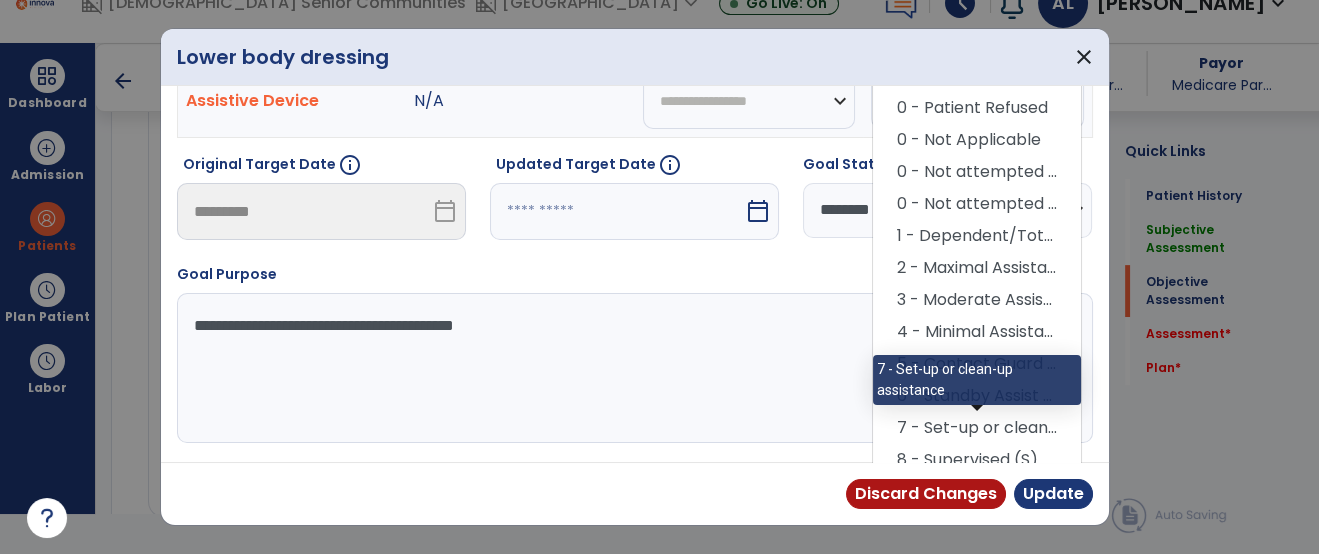 scroll, scrollTop: 279, scrollLeft: 0, axis: vertical 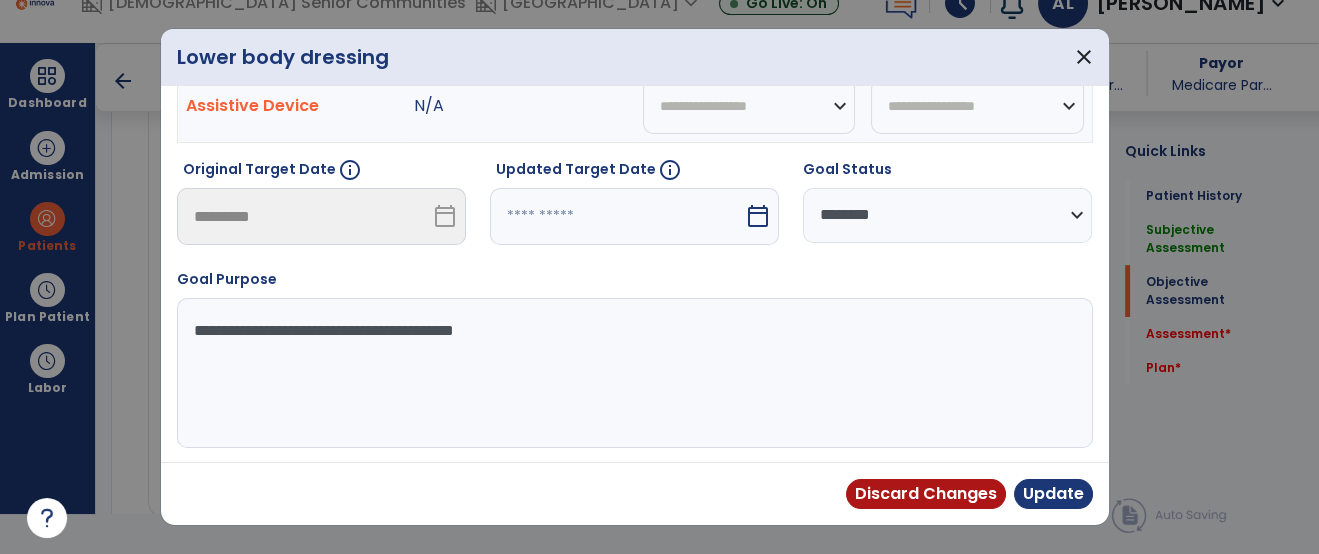 click at bounding box center [617, 216] 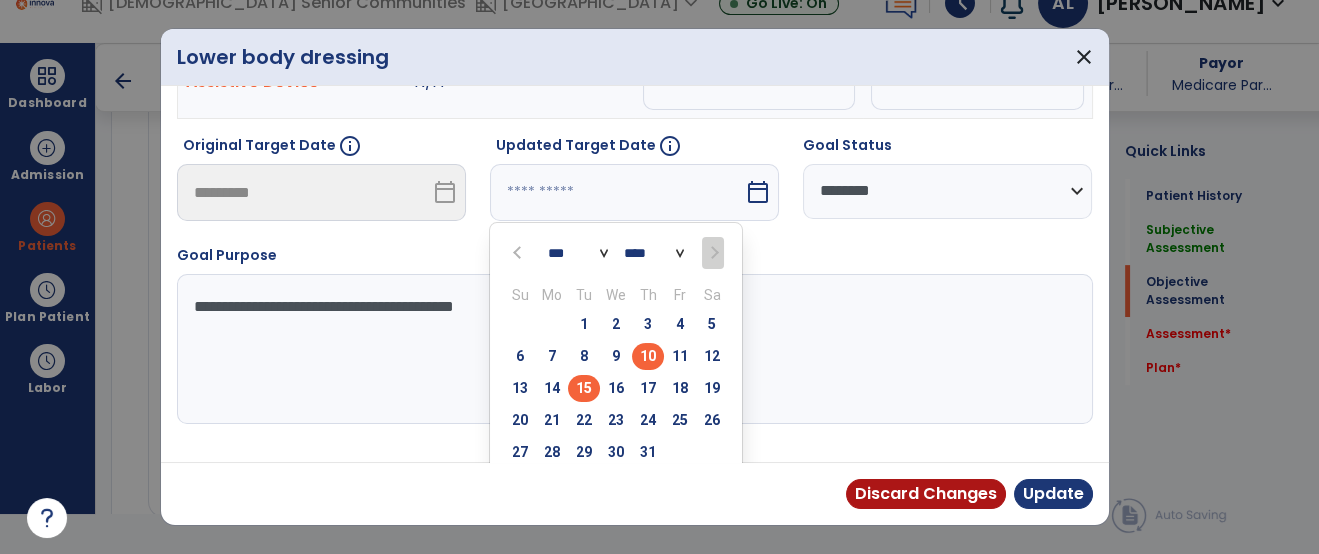 click on "15" at bounding box center (584, 388) 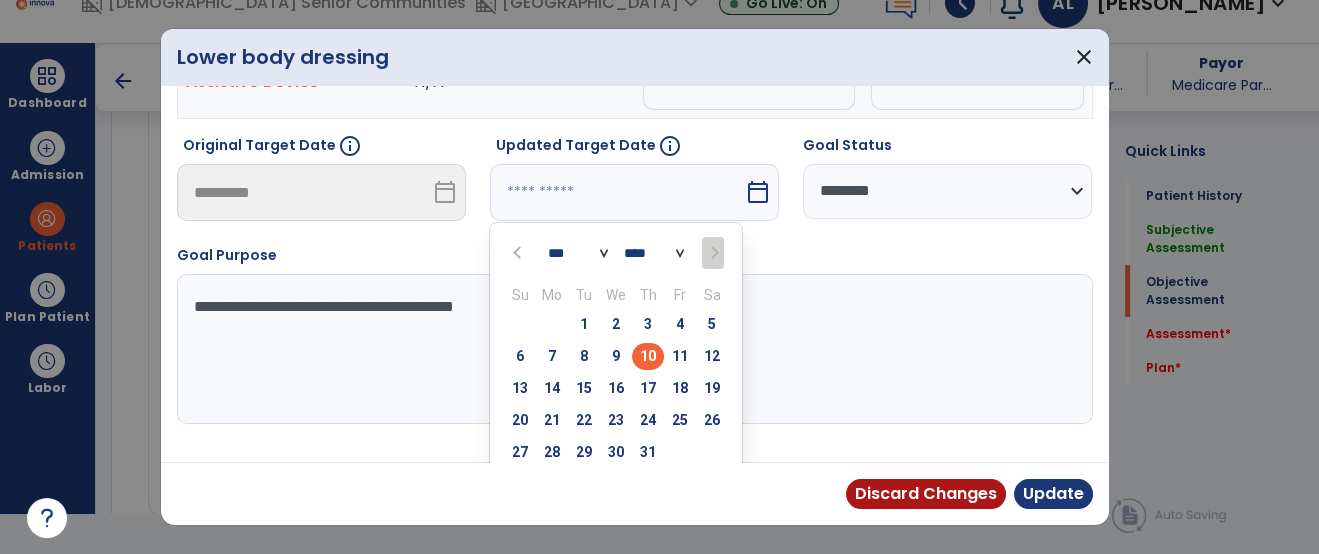 type on "*********" 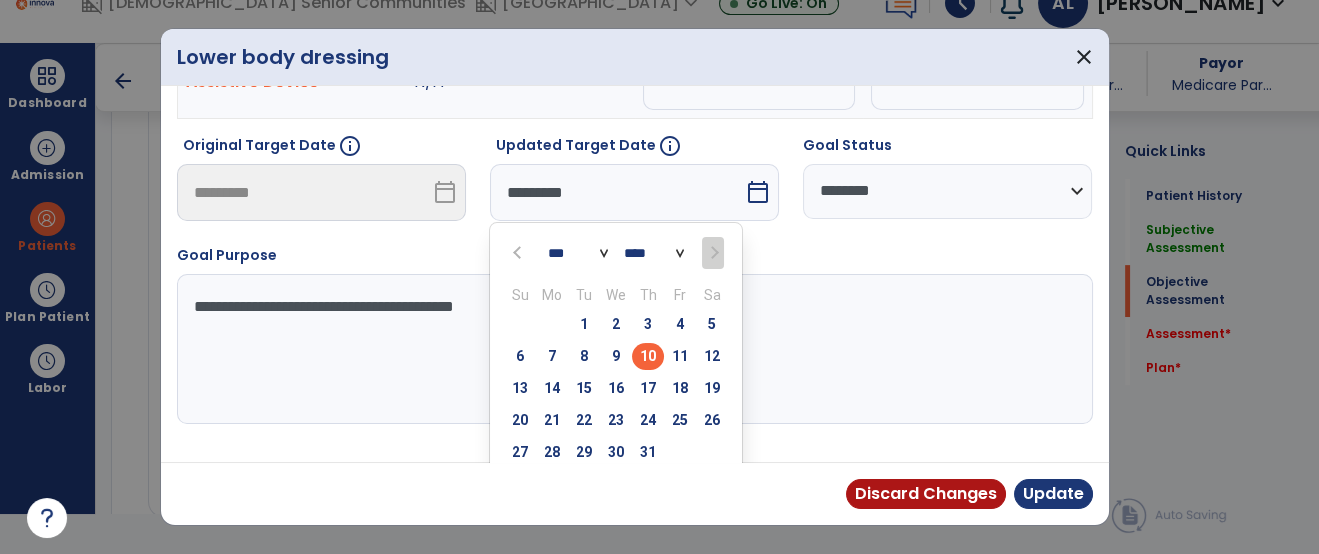 scroll, scrollTop: 279, scrollLeft: 0, axis: vertical 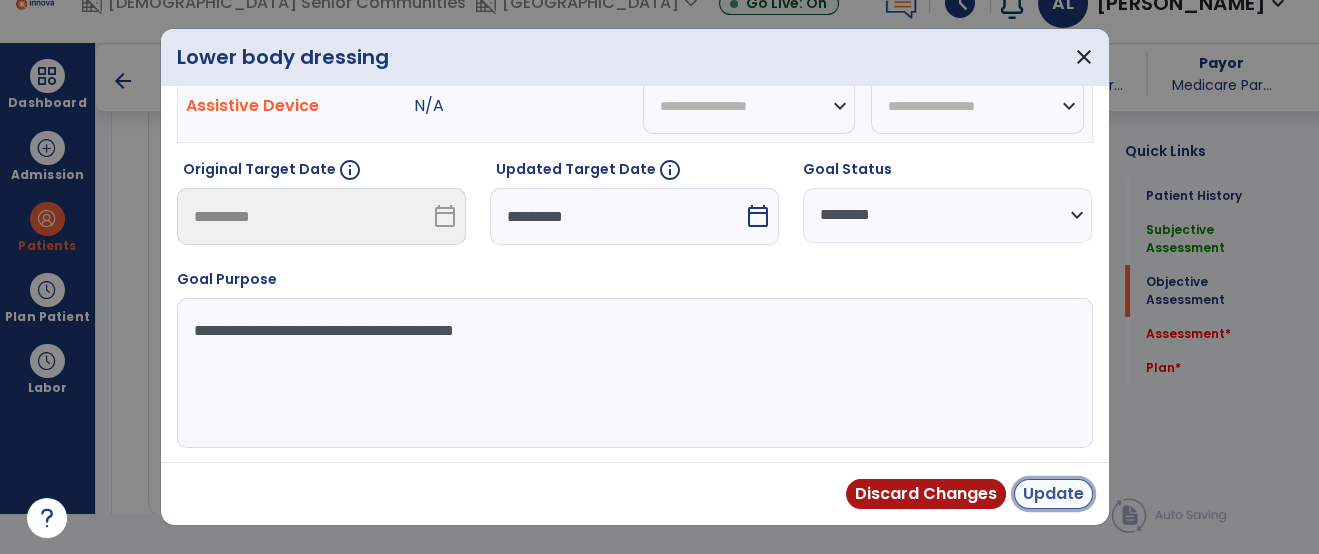 click on "Update" at bounding box center [1053, 494] 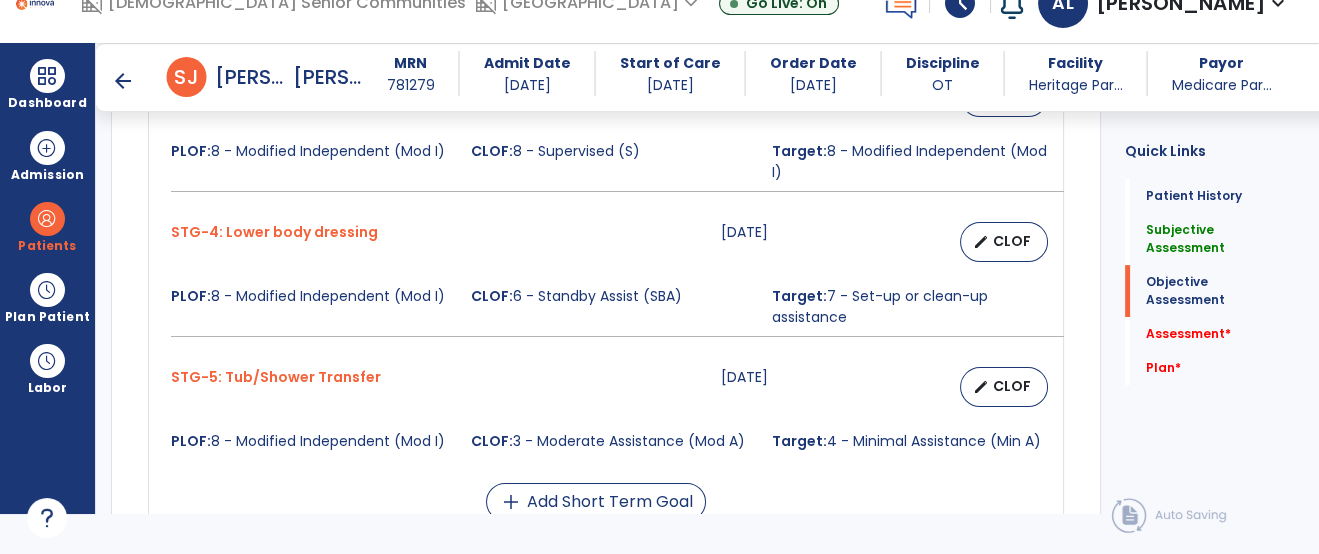 scroll, scrollTop: 1348, scrollLeft: 0, axis: vertical 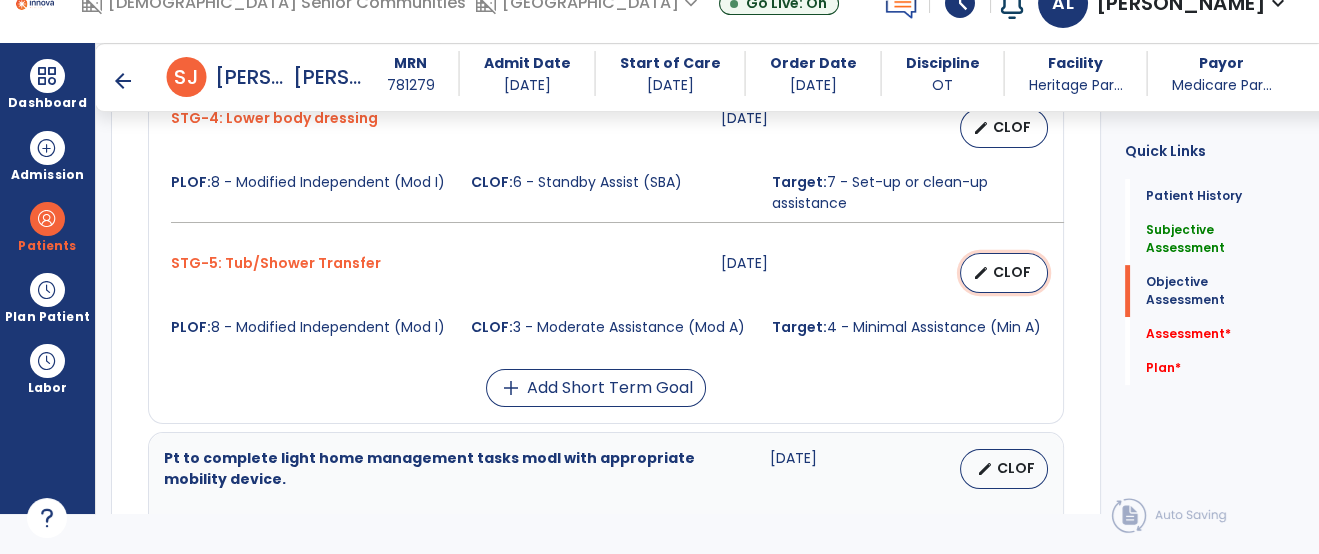 click on "CLOF" at bounding box center [1012, 272] 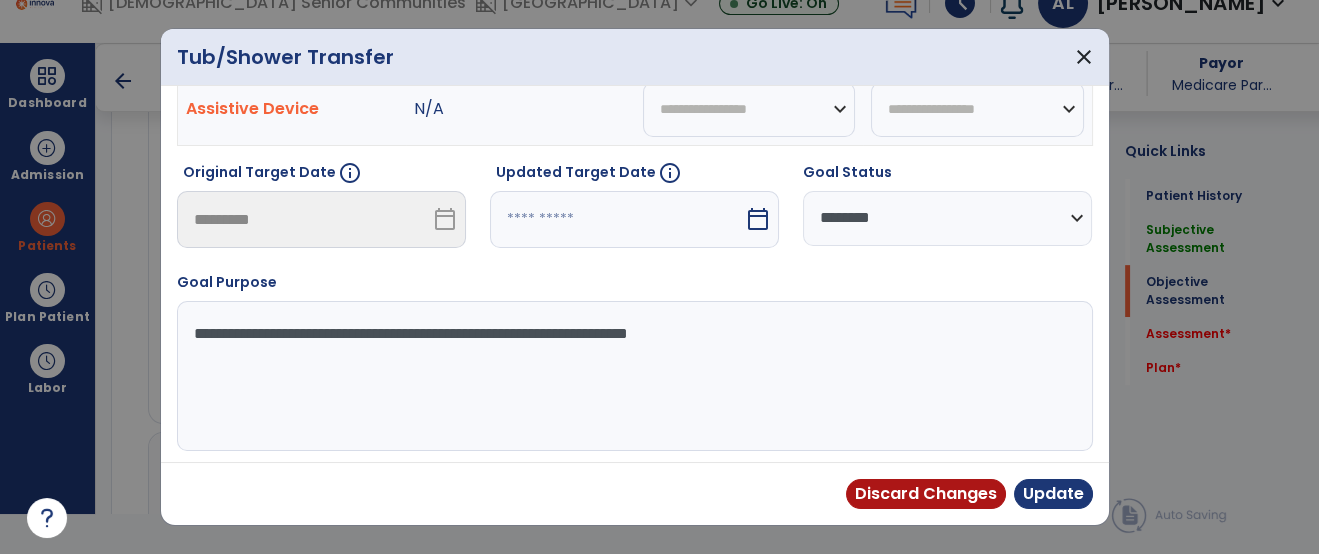 scroll, scrollTop: 279, scrollLeft: 0, axis: vertical 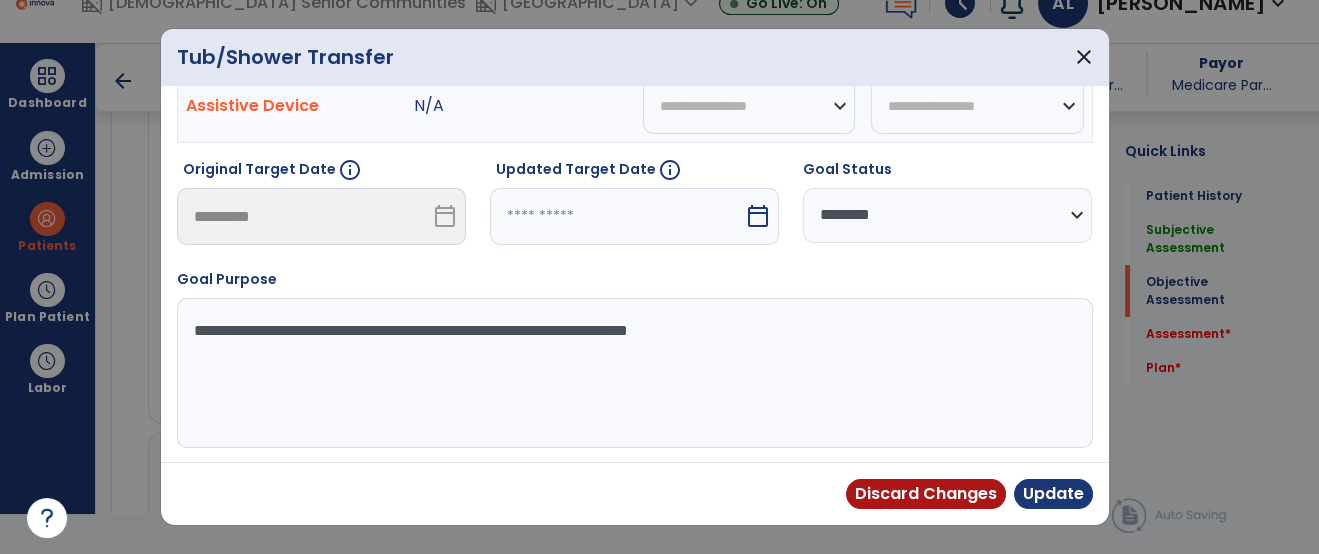 click at bounding box center [617, 216] 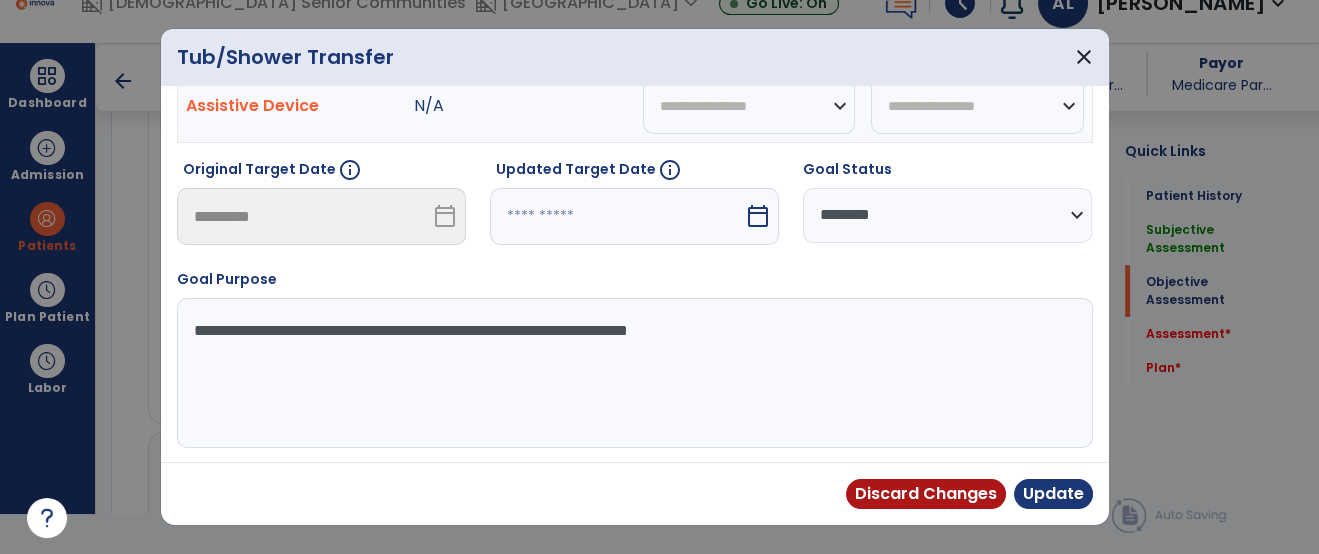 select on "*" 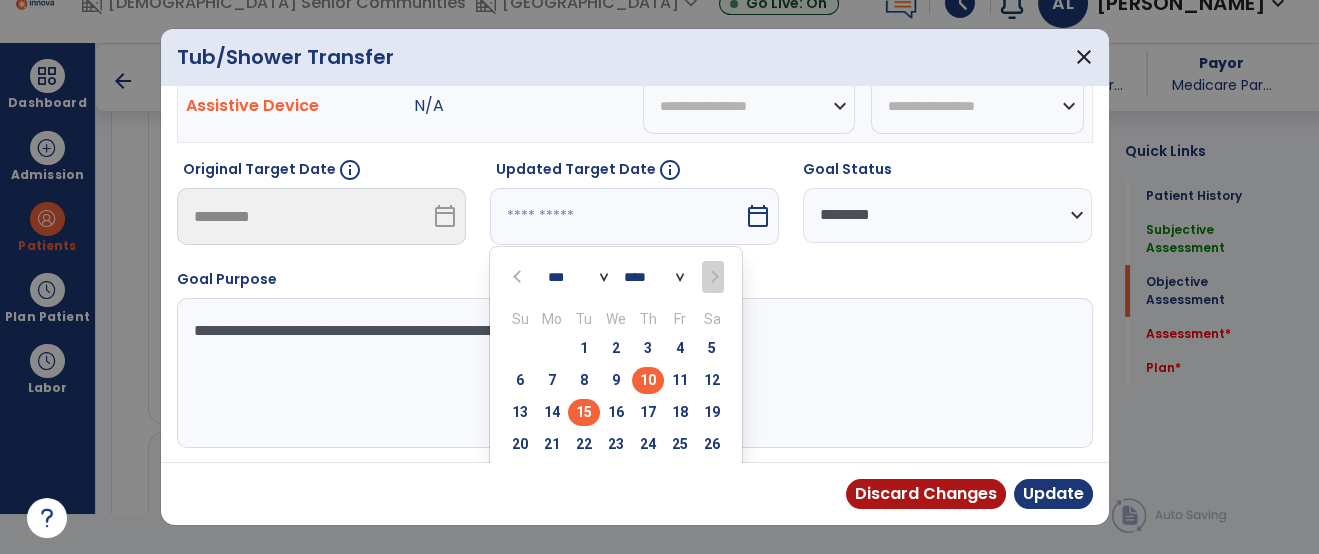 click on "15" at bounding box center [584, 412] 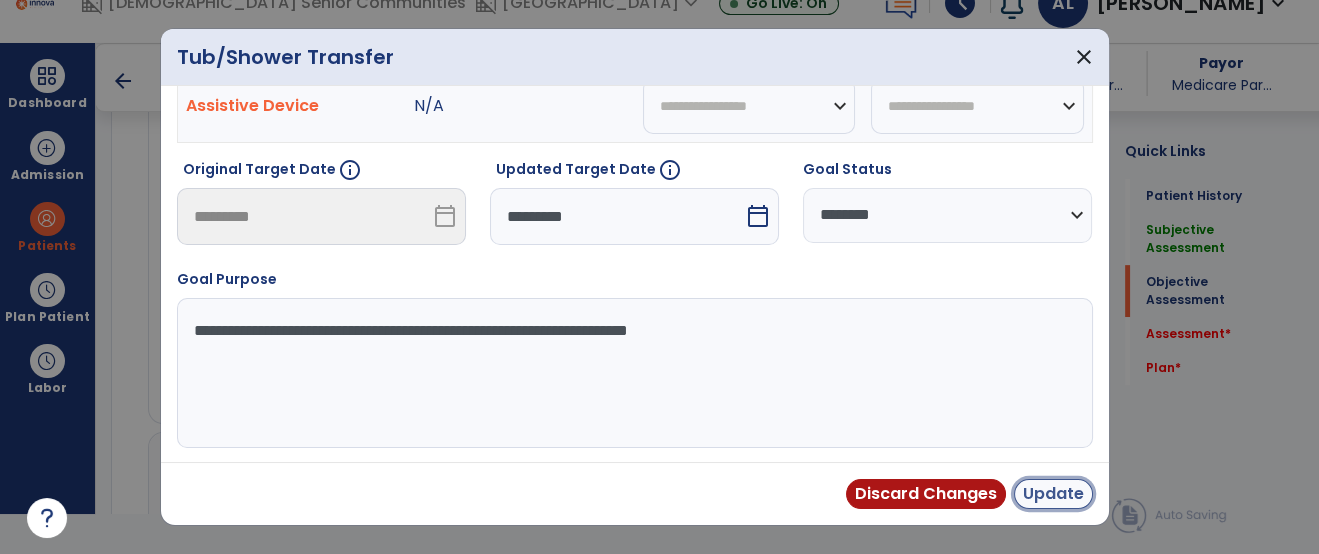 click on "Update" at bounding box center (1053, 494) 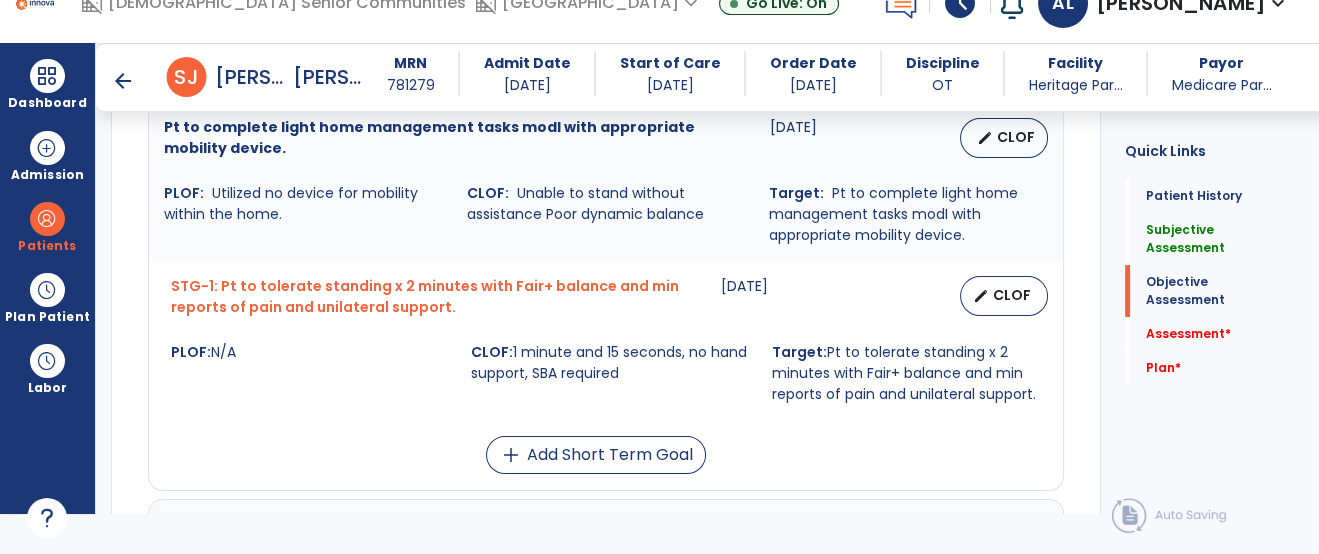 scroll, scrollTop: 1687, scrollLeft: 0, axis: vertical 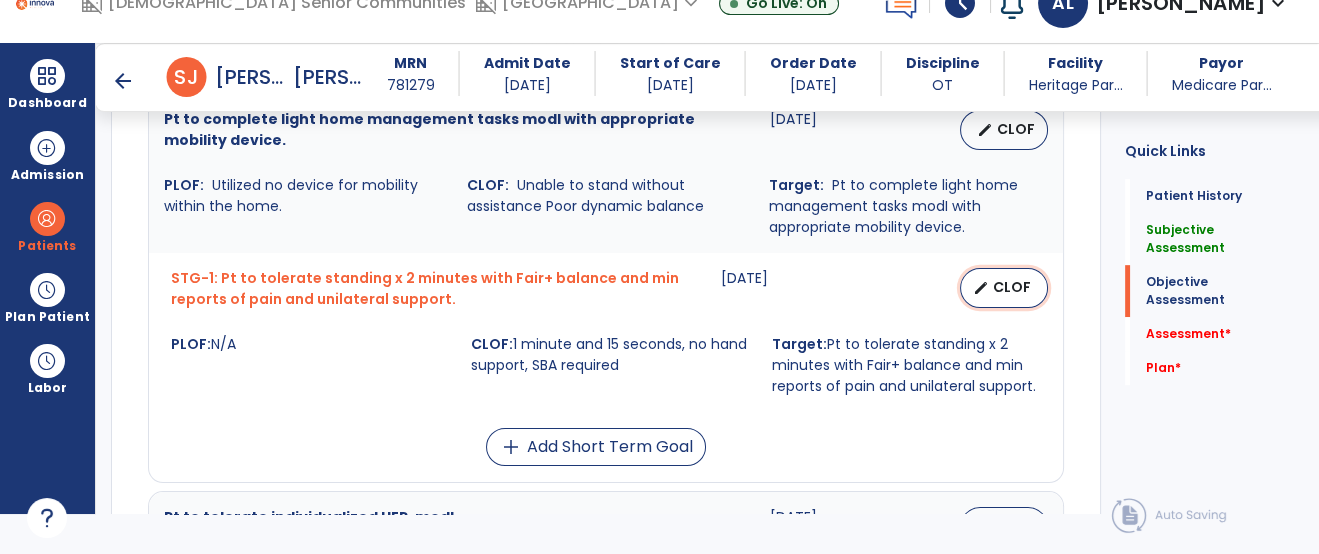 click on "CLOF" at bounding box center [1012, 287] 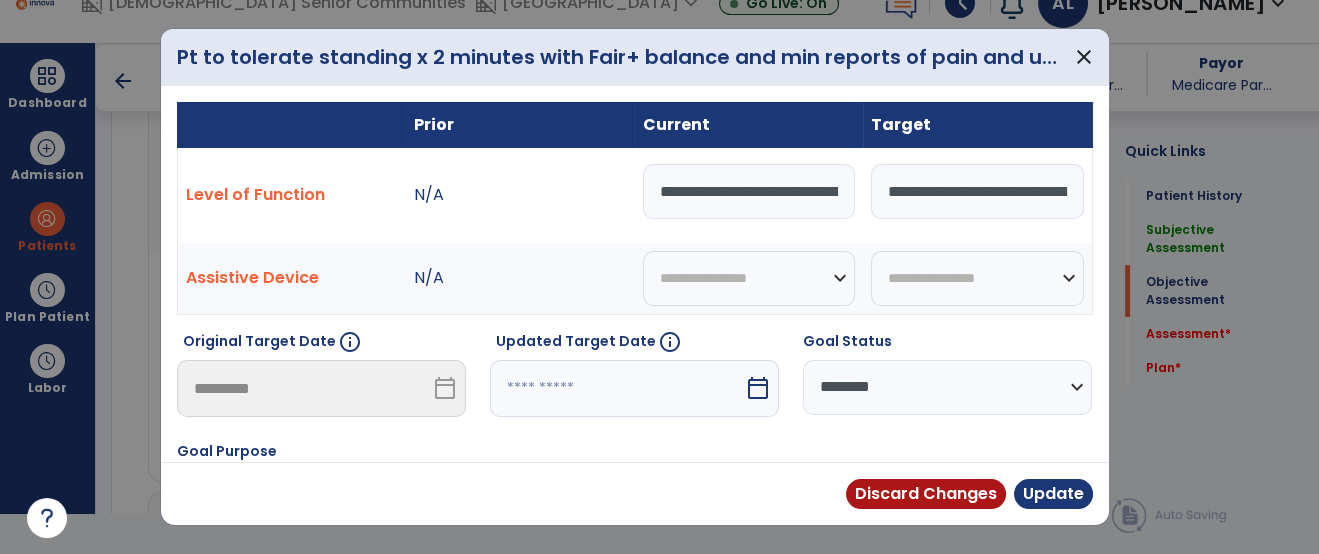 scroll, scrollTop: 0, scrollLeft: 265, axis: horizontal 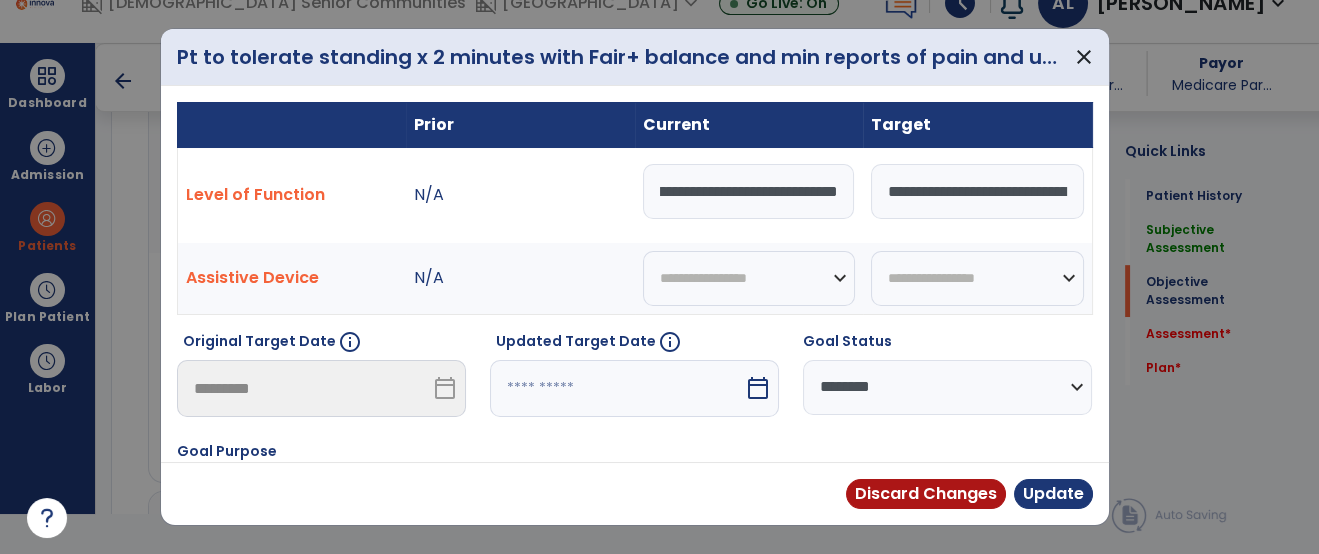 drag, startPoint x: 651, startPoint y: 198, endPoint x: 1317, endPoint y: 176, distance: 666.3633 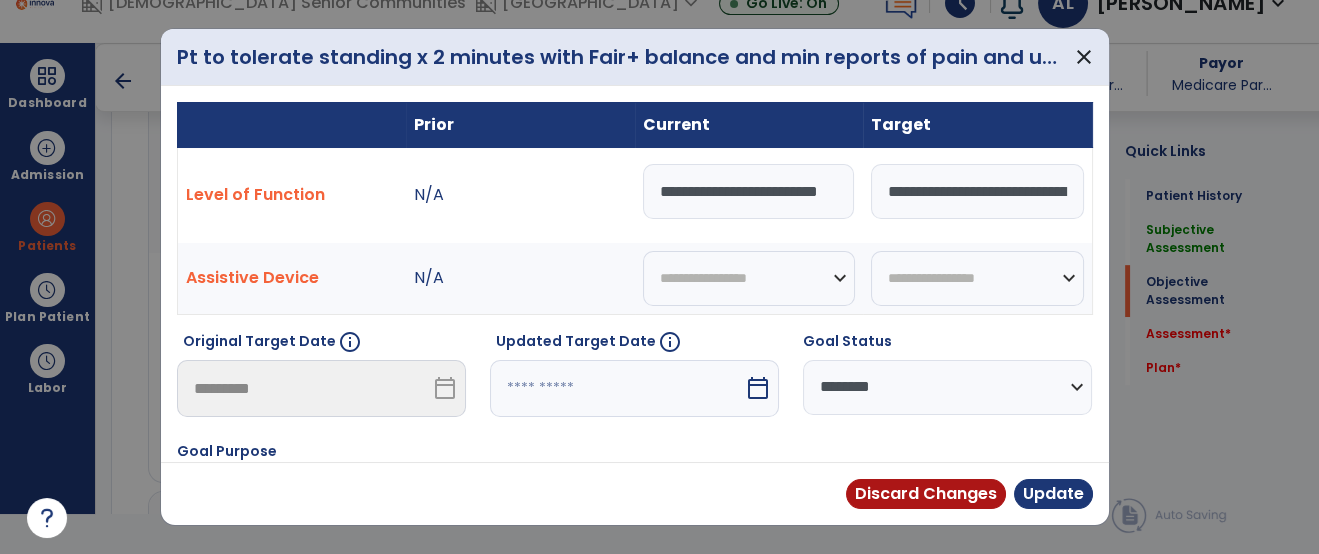 scroll, scrollTop: 0, scrollLeft: 48, axis: horizontal 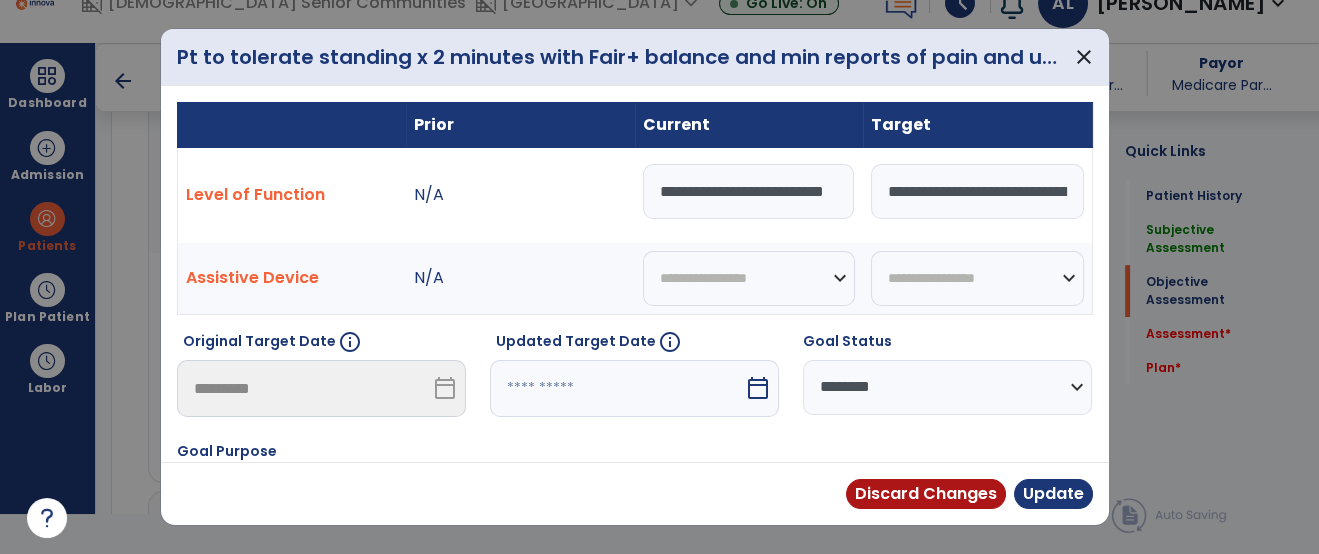 type on "**********" 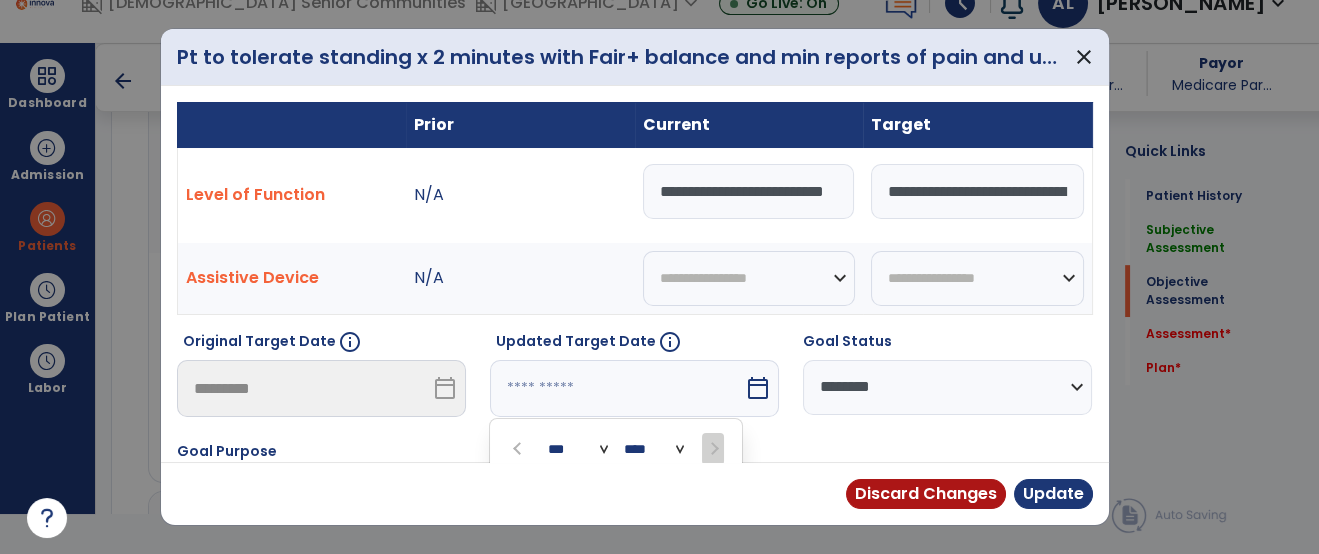scroll, scrollTop: 0, scrollLeft: 0, axis: both 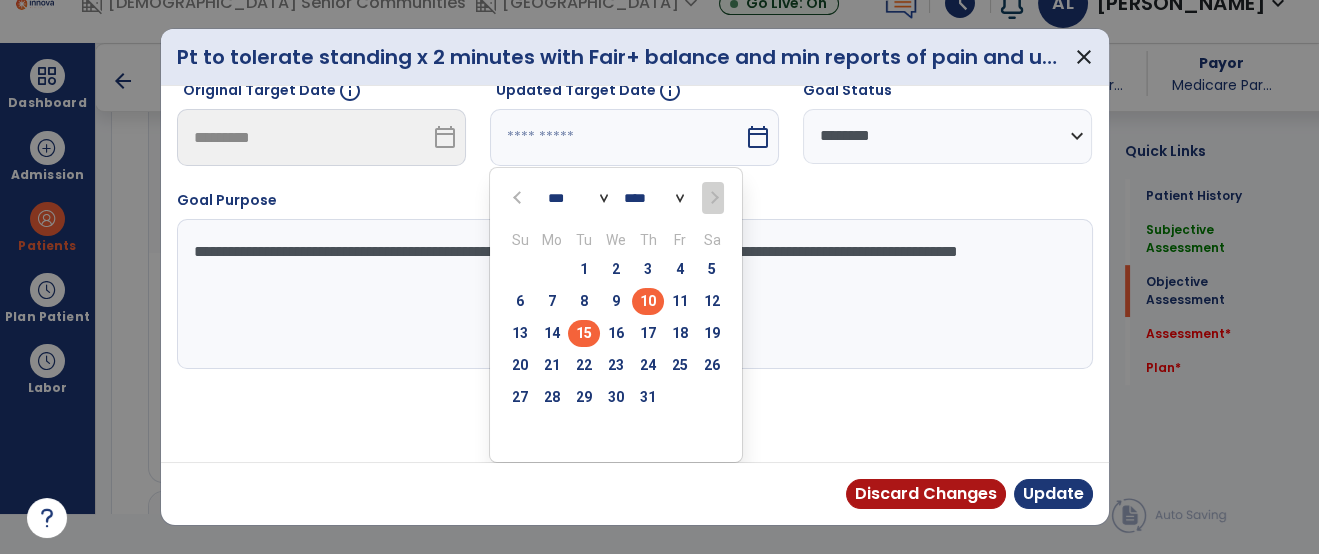click on "15" at bounding box center (584, 333) 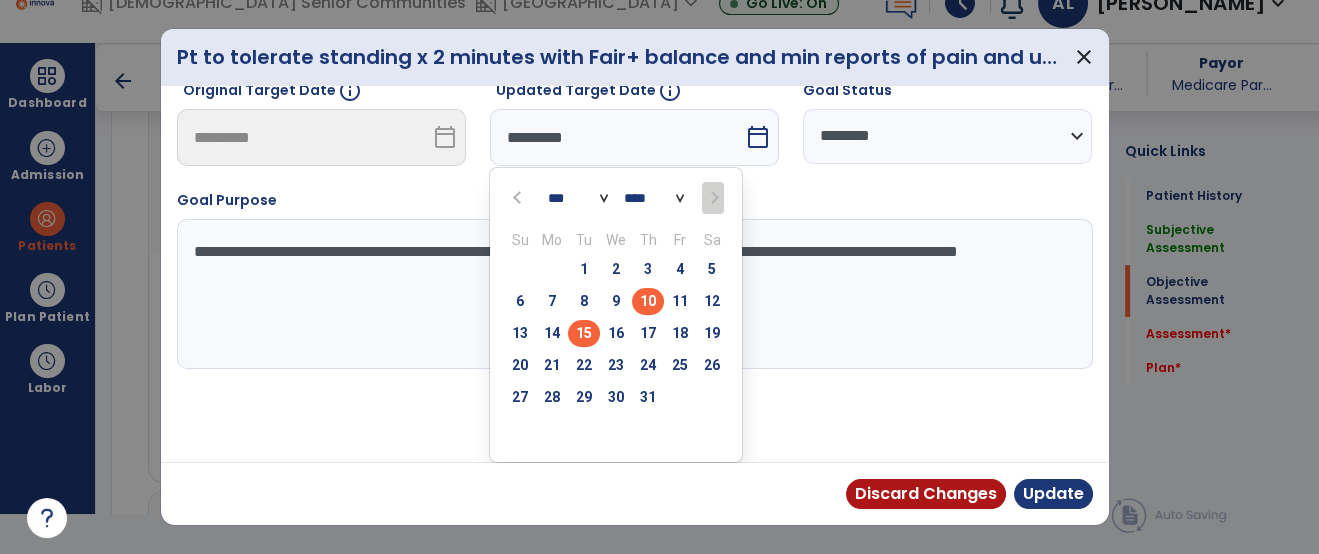 scroll, scrollTop: 172, scrollLeft: 0, axis: vertical 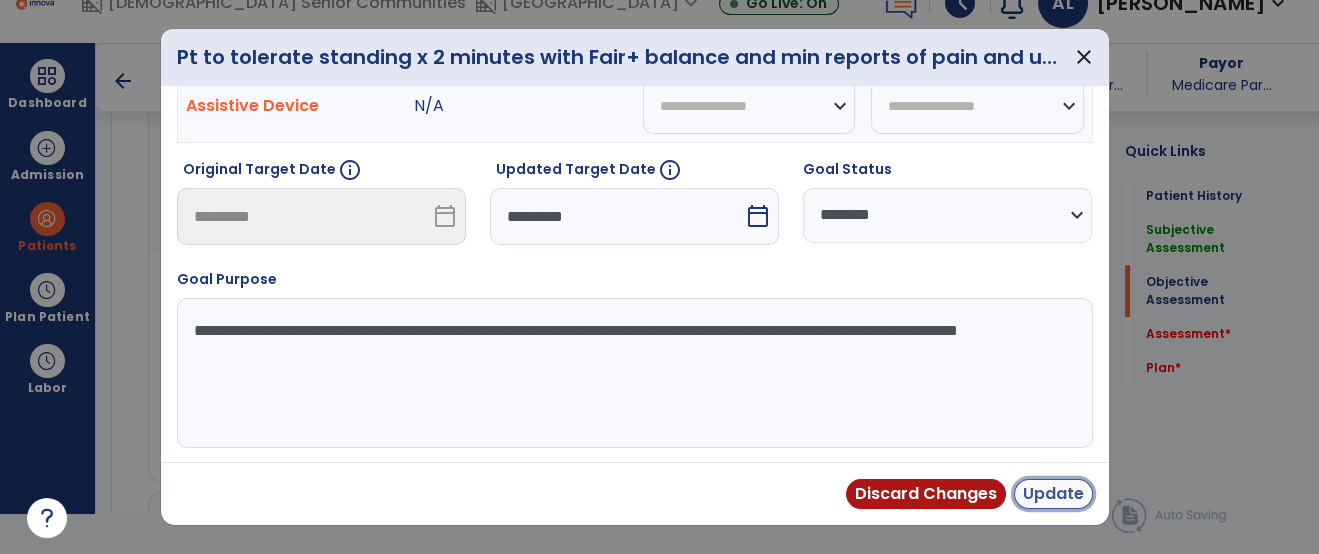 click on "Update" at bounding box center [1053, 494] 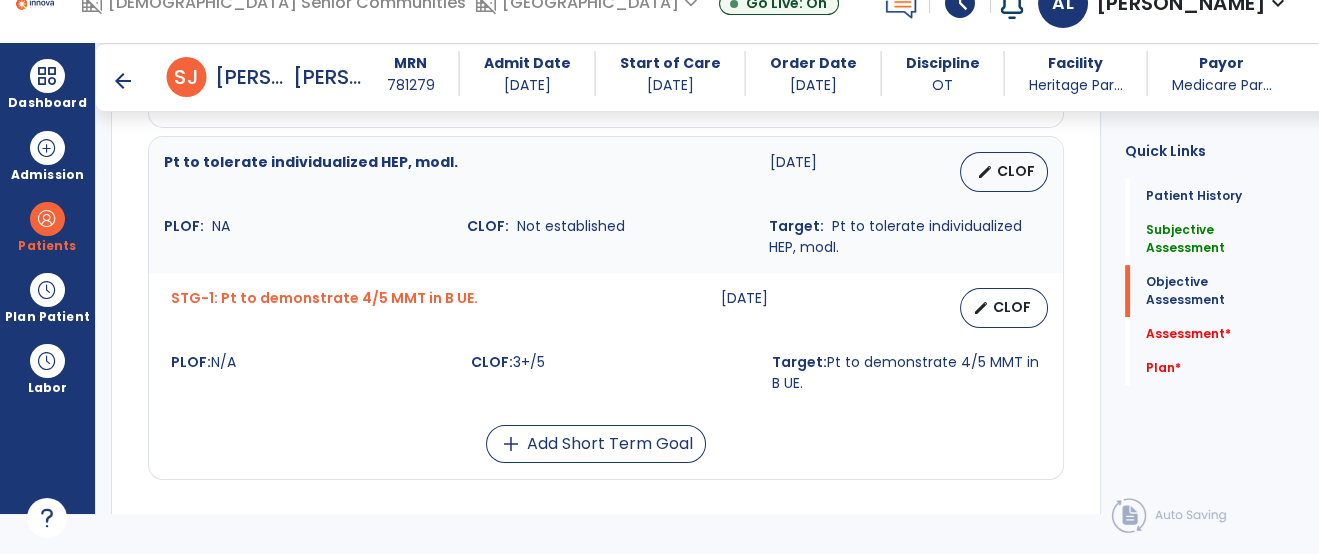 scroll, scrollTop: 2049, scrollLeft: 0, axis: vertical 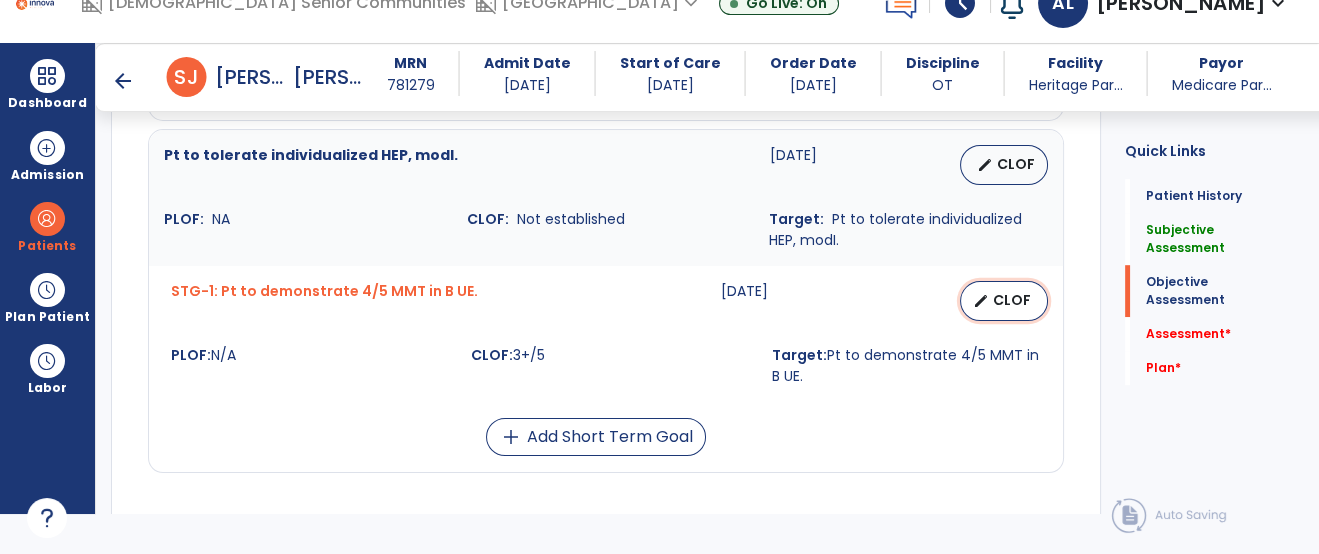 click on "edit   CLOF" at bounding box center (1004, 301) 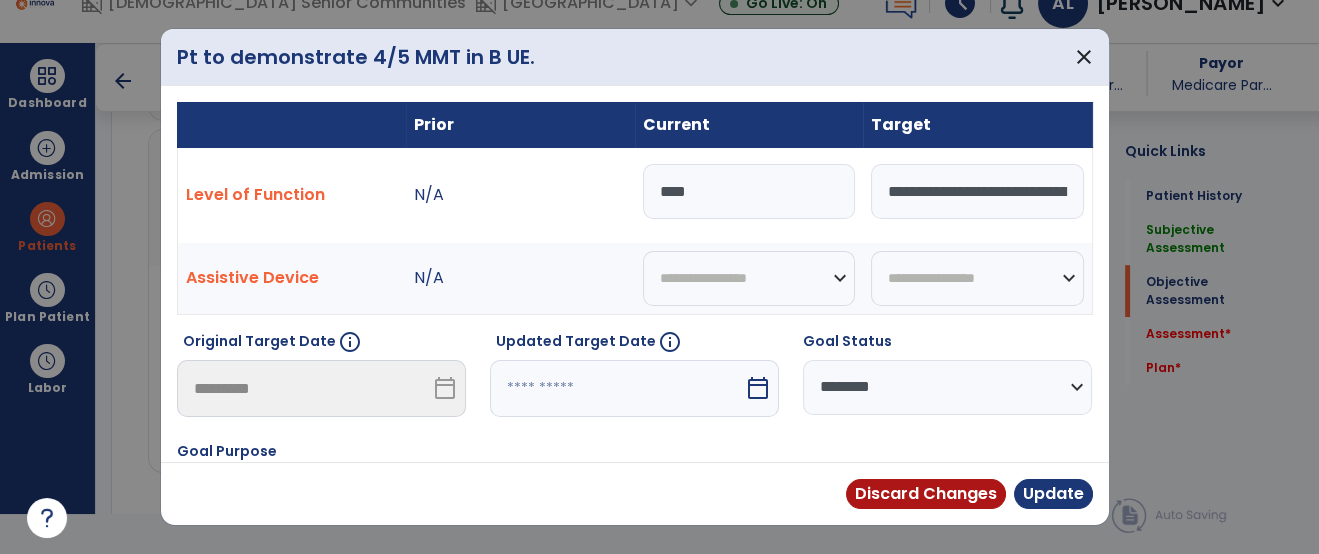 drag, startPoint x: 709, startPoint y: 176, endPoint x: 544, endPoint y: 185, distance: 165.24527 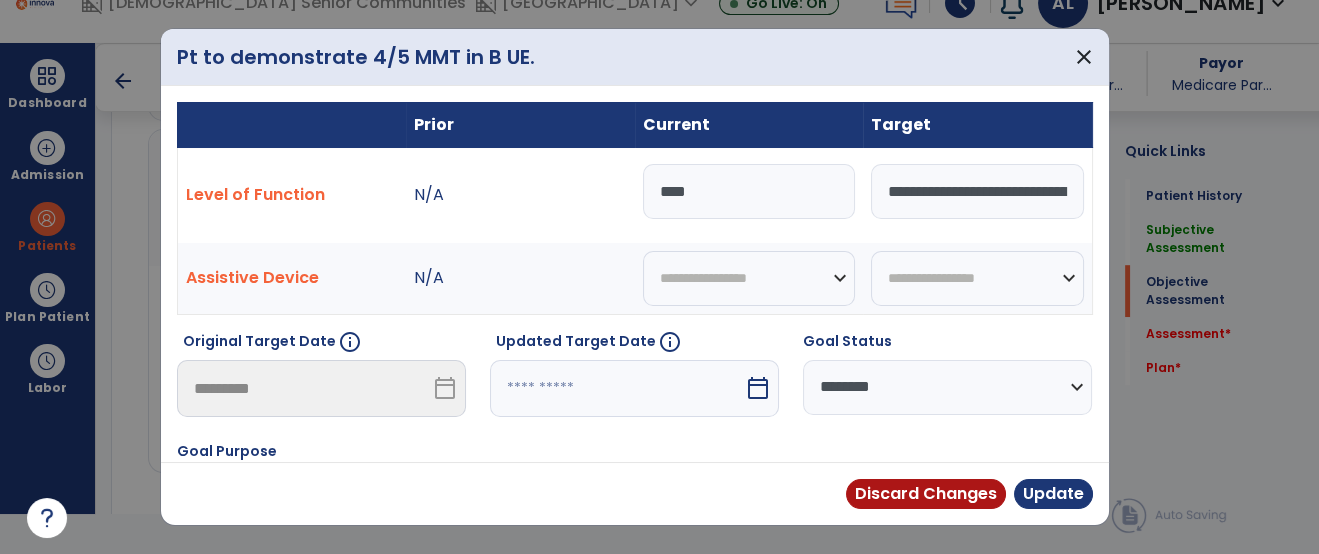 click on "**********" at bounding box center (634, 195) 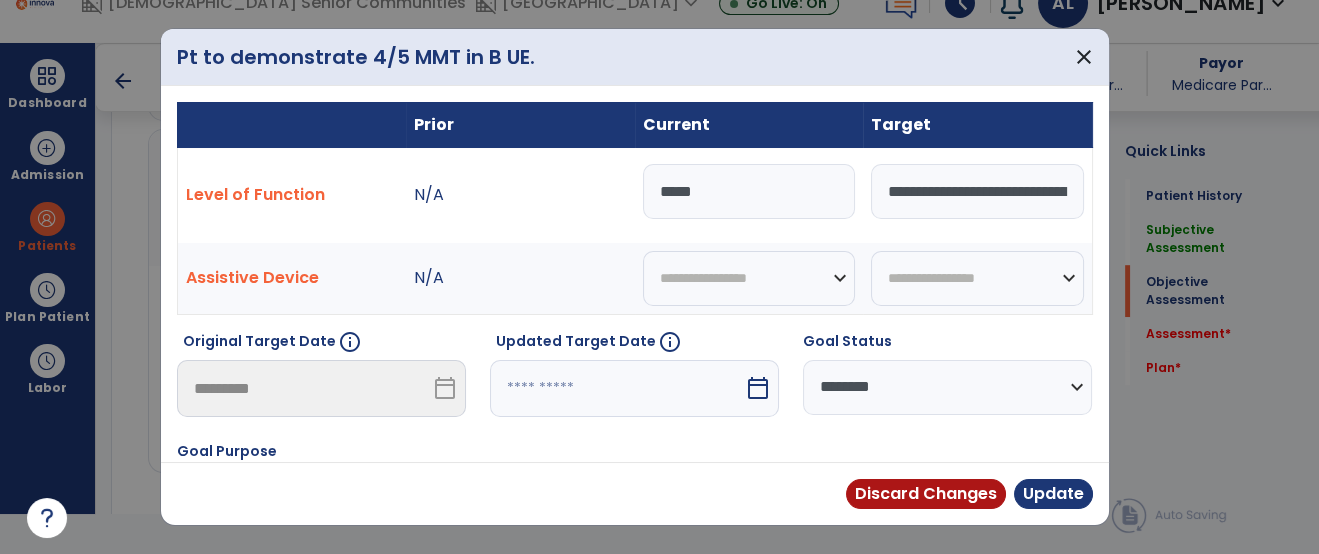 type on "****" 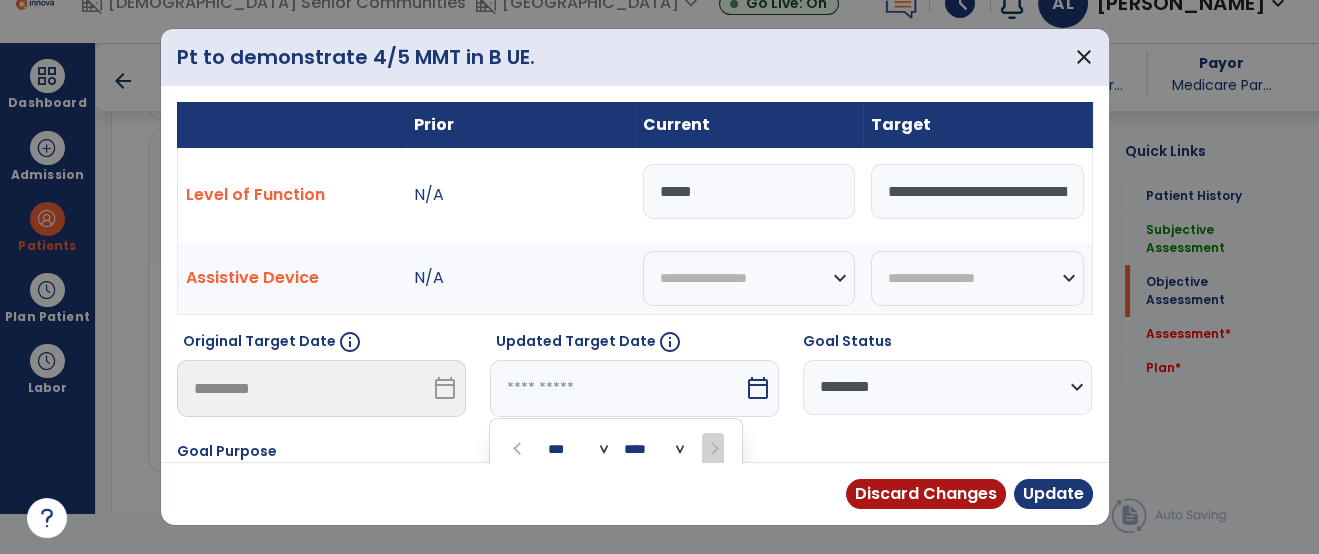 scroll, scrollTop: 251, scrollLeft: 0, axis: vertical 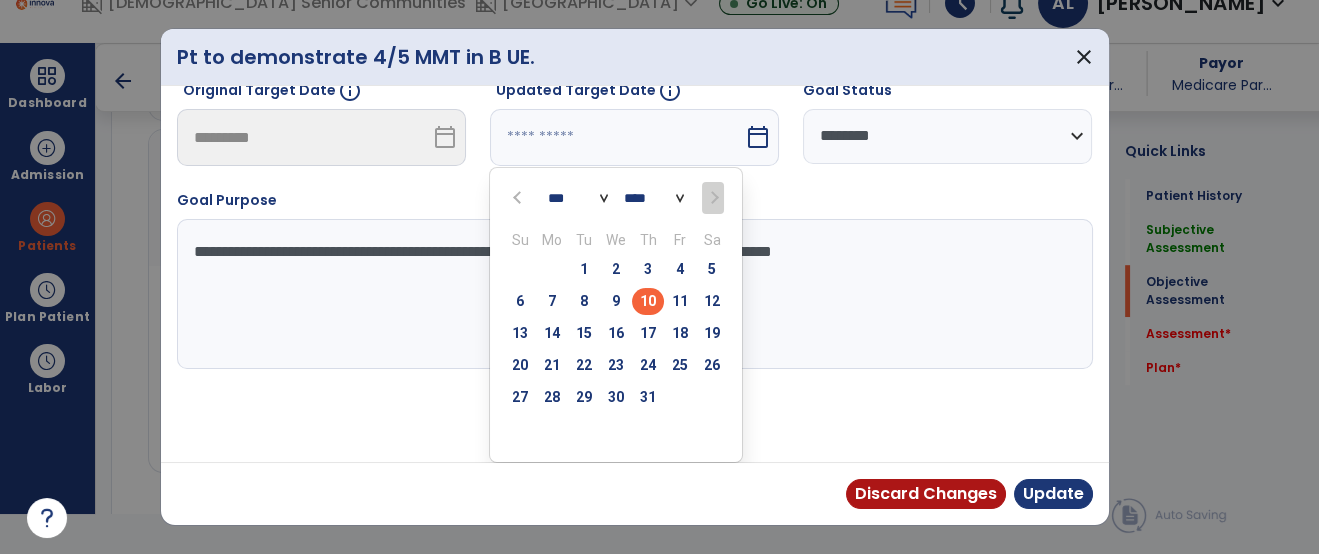 click on "15" at bounding box center (584, 333) 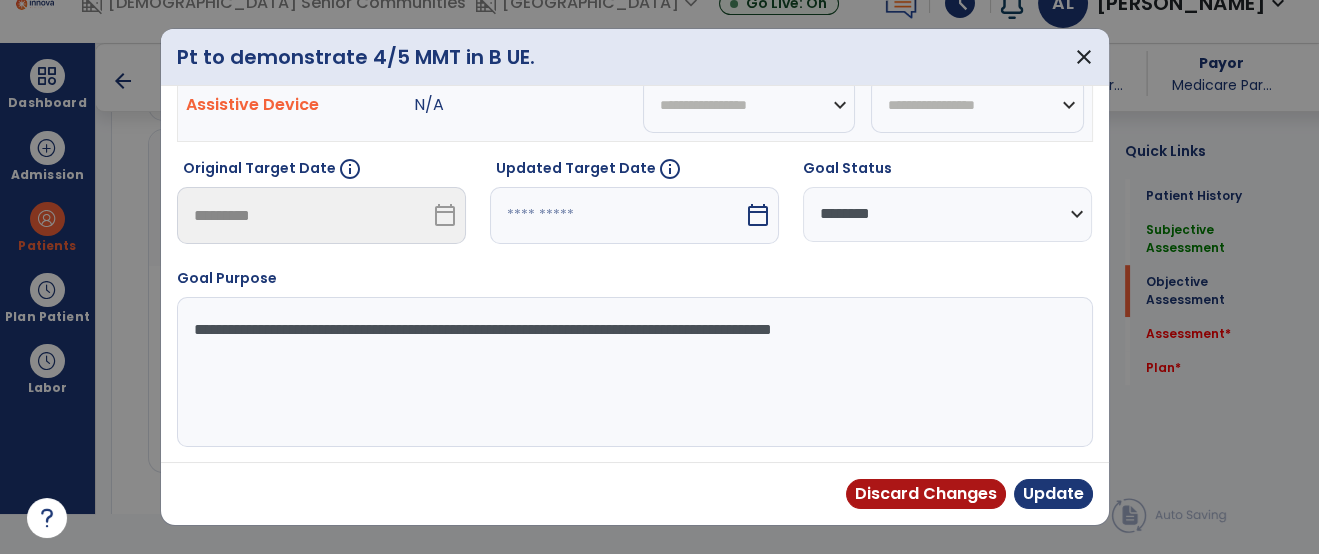 type on "*********" 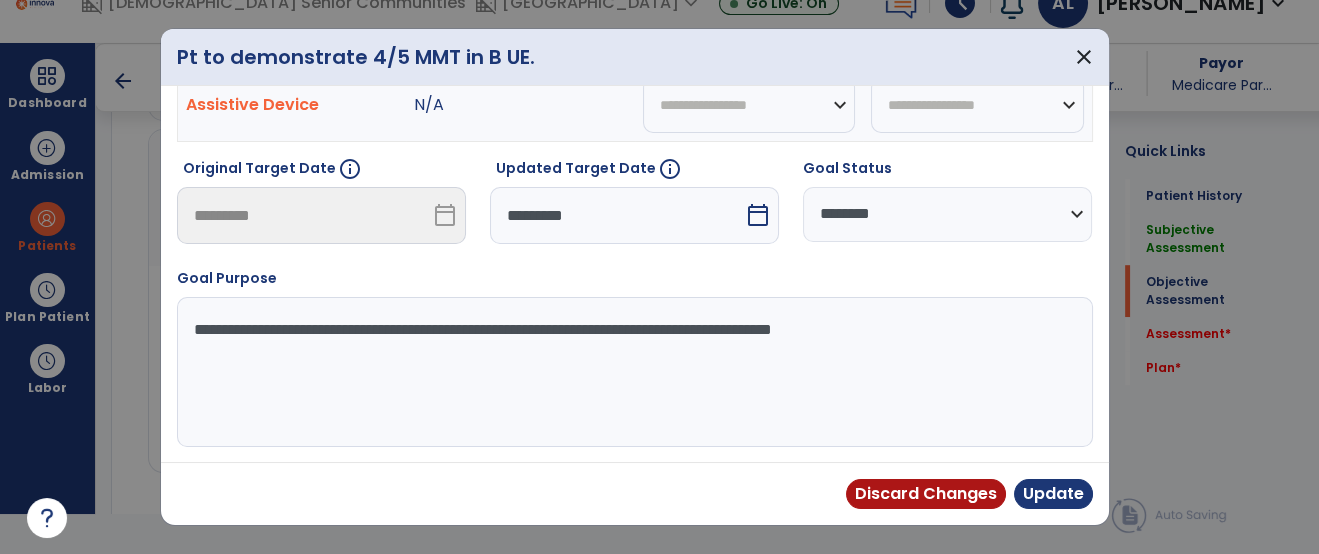 scroll, scrollTop: 172, scrollLeft: 0, axis: vertical 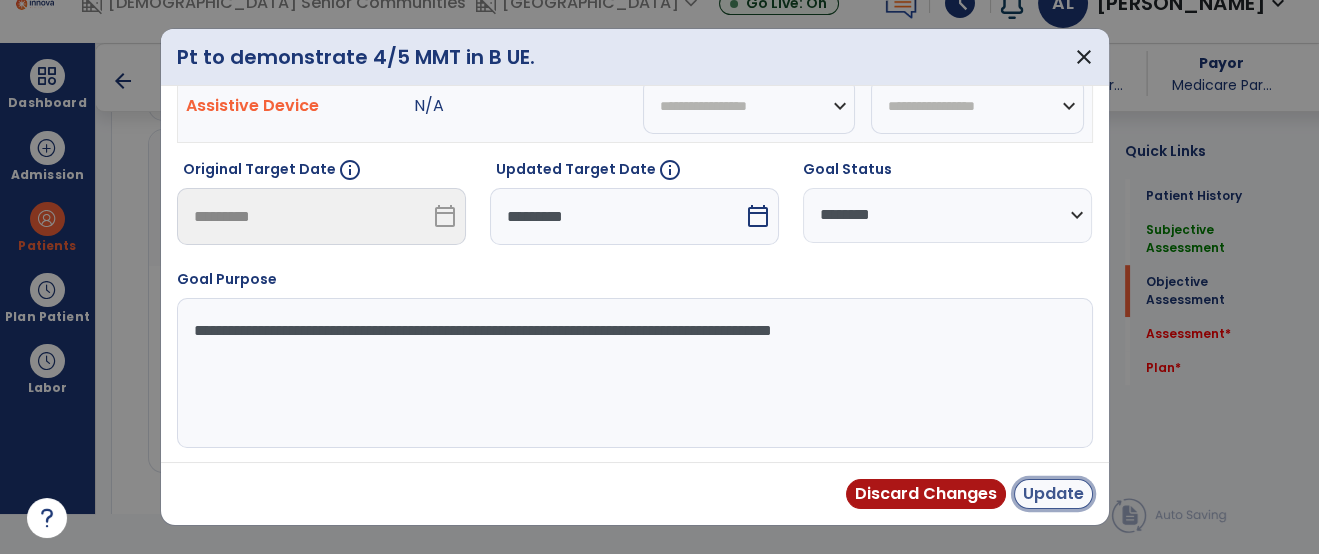 click on "Update" at bounding box center (1053, 494) 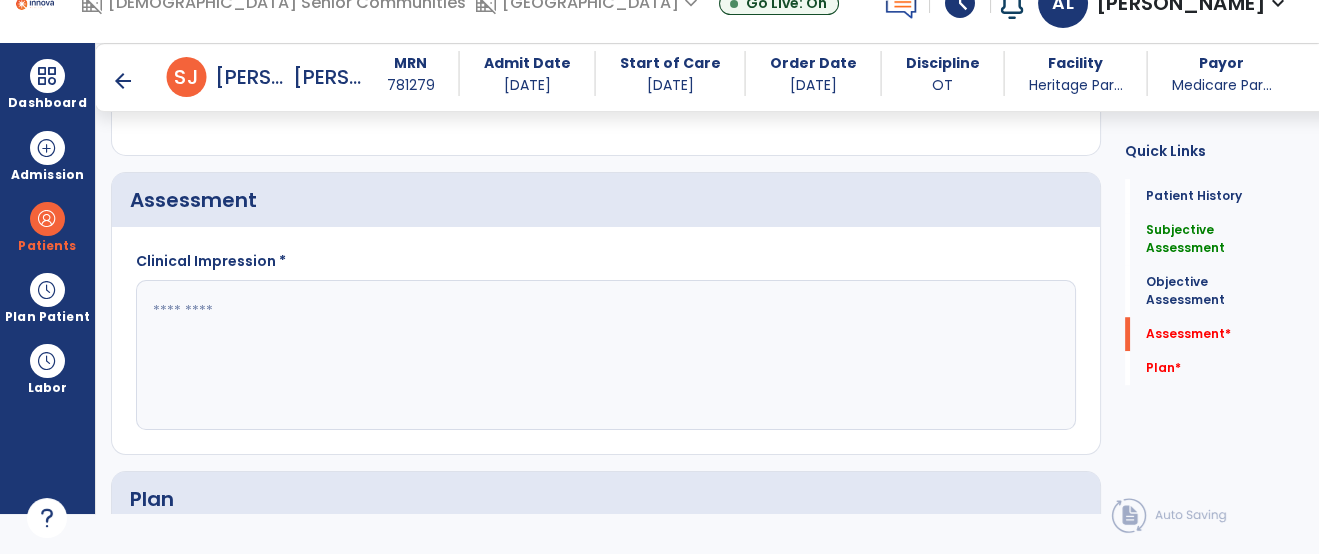 scroll, scrollTop: 2454, scrollLeft: 0, axis: vertical 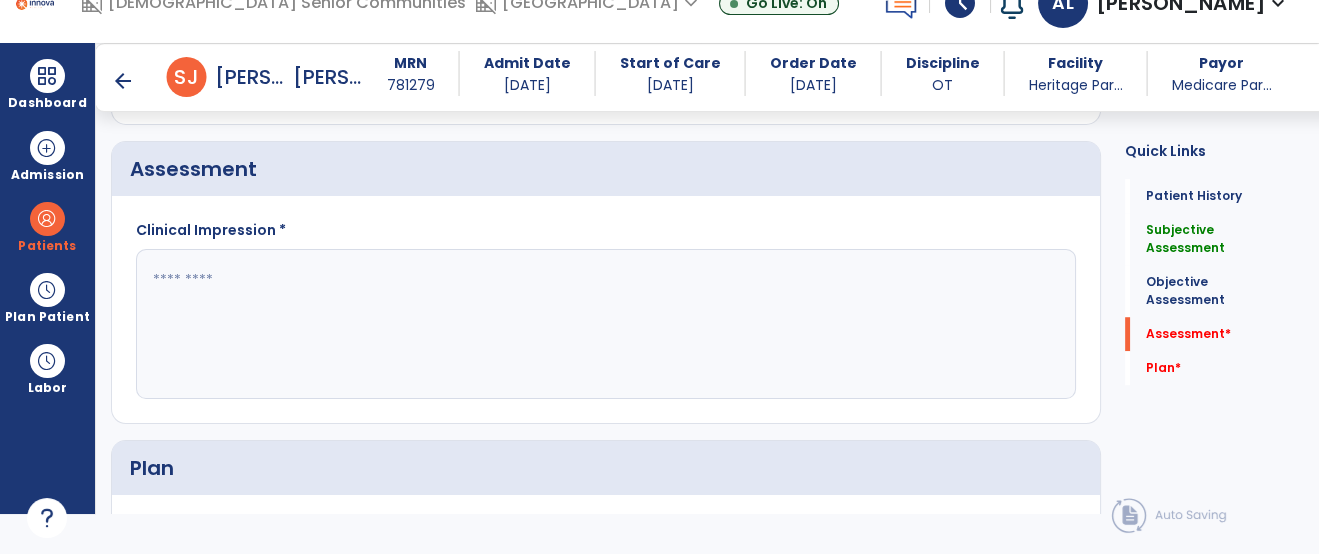 click 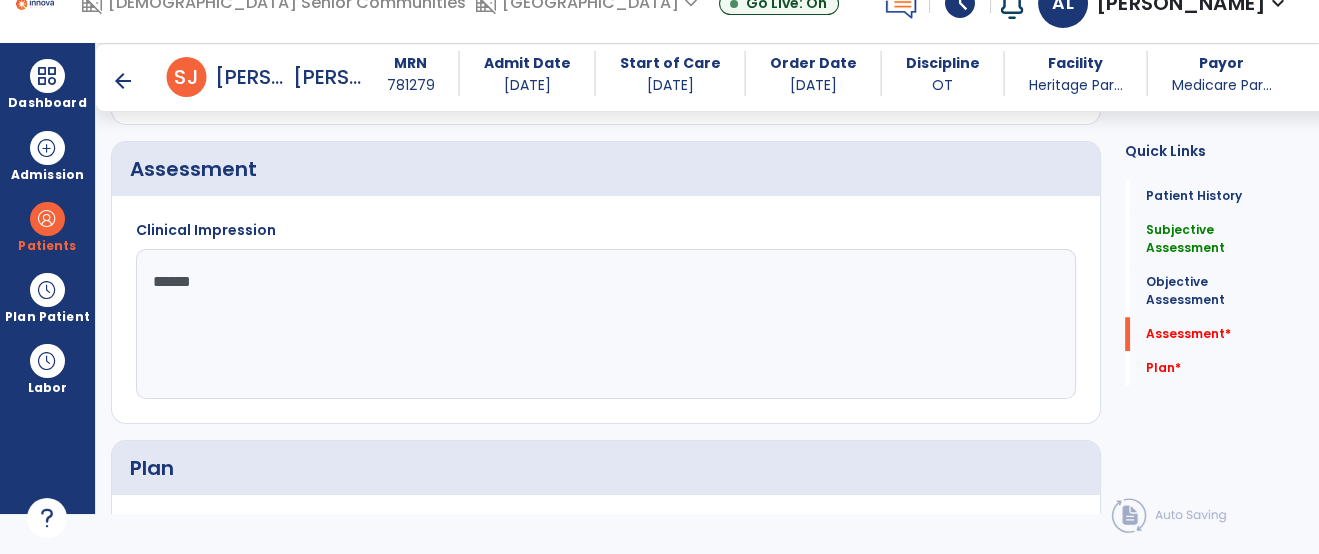 type on "*******" 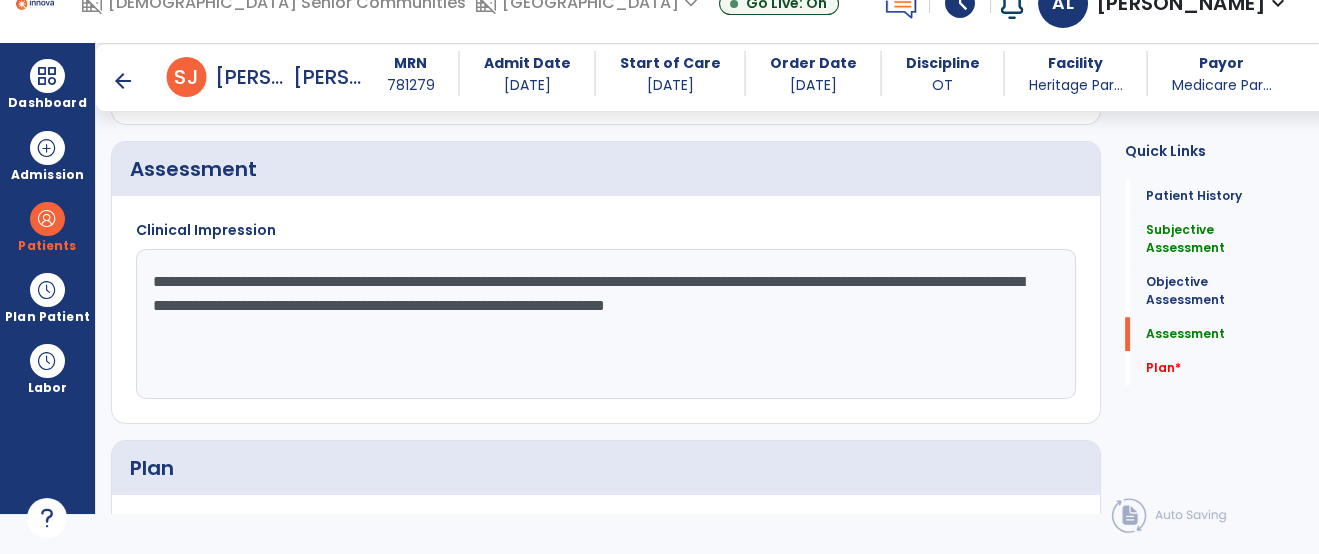 click on "**********" 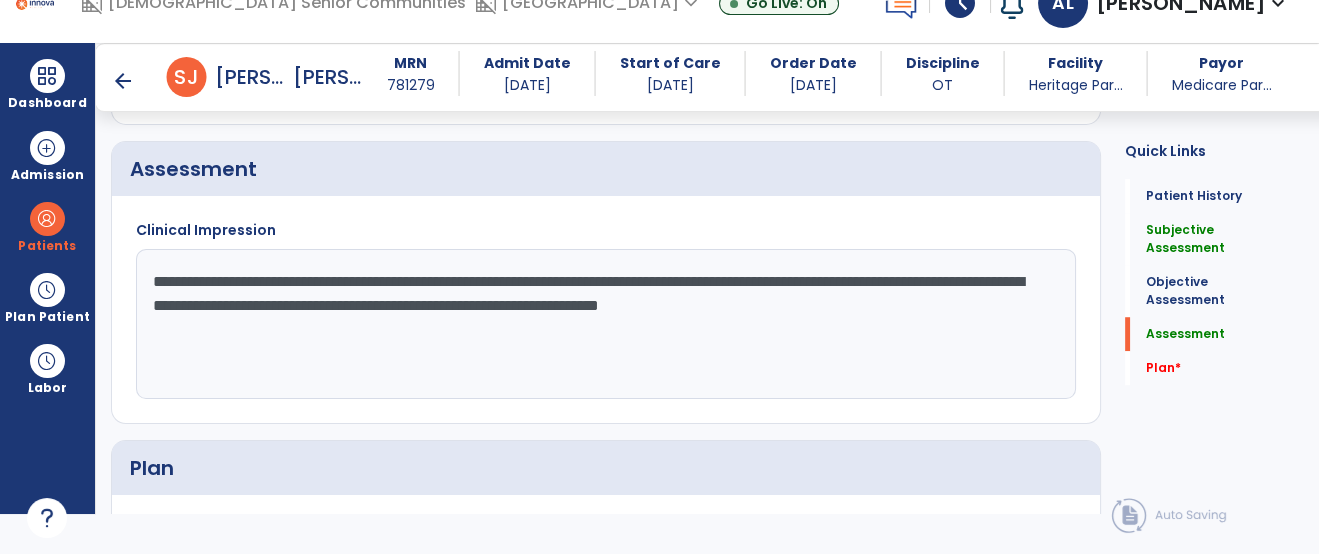 click on "**********" 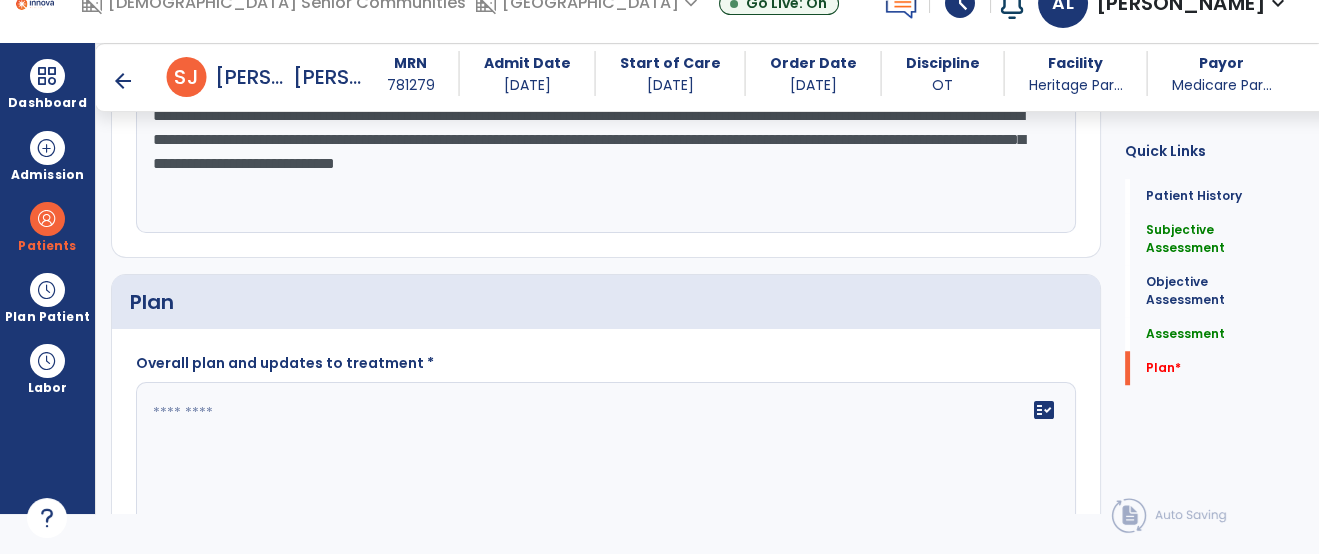 scroll, scrollTop: 2682, scrollLeft: 0, axis: vertical 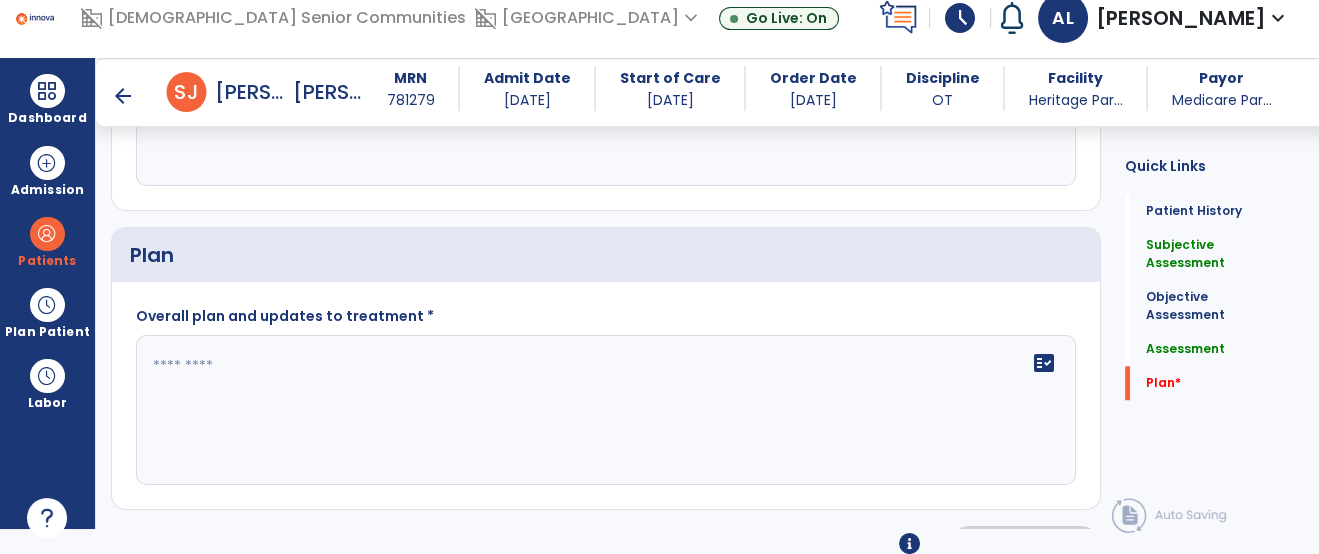 type on "**********" 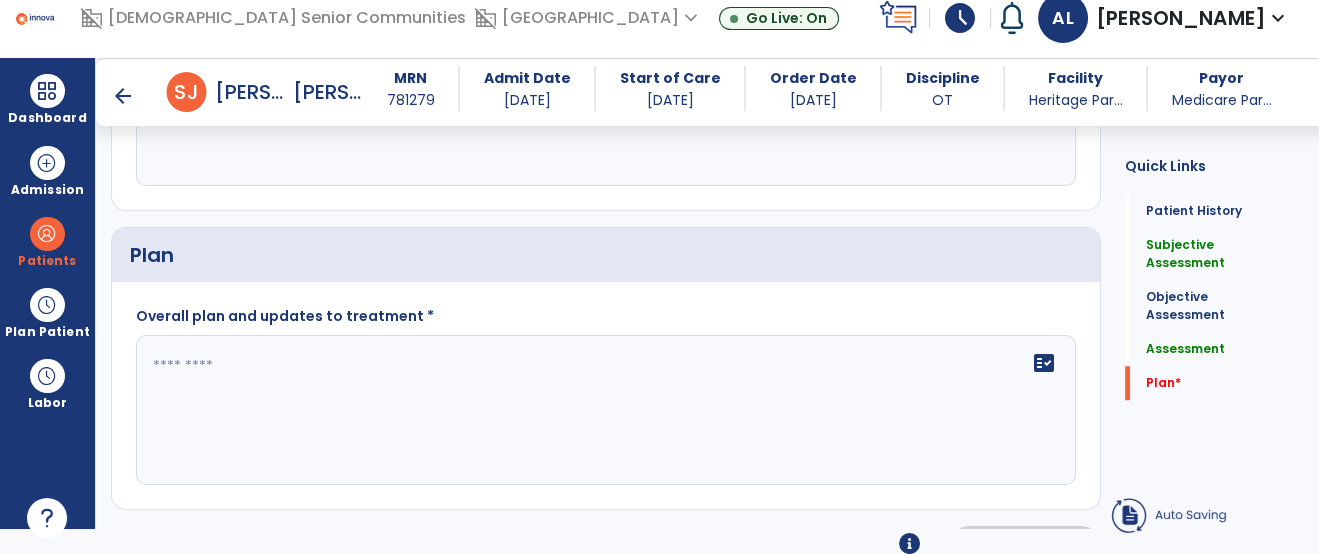 click 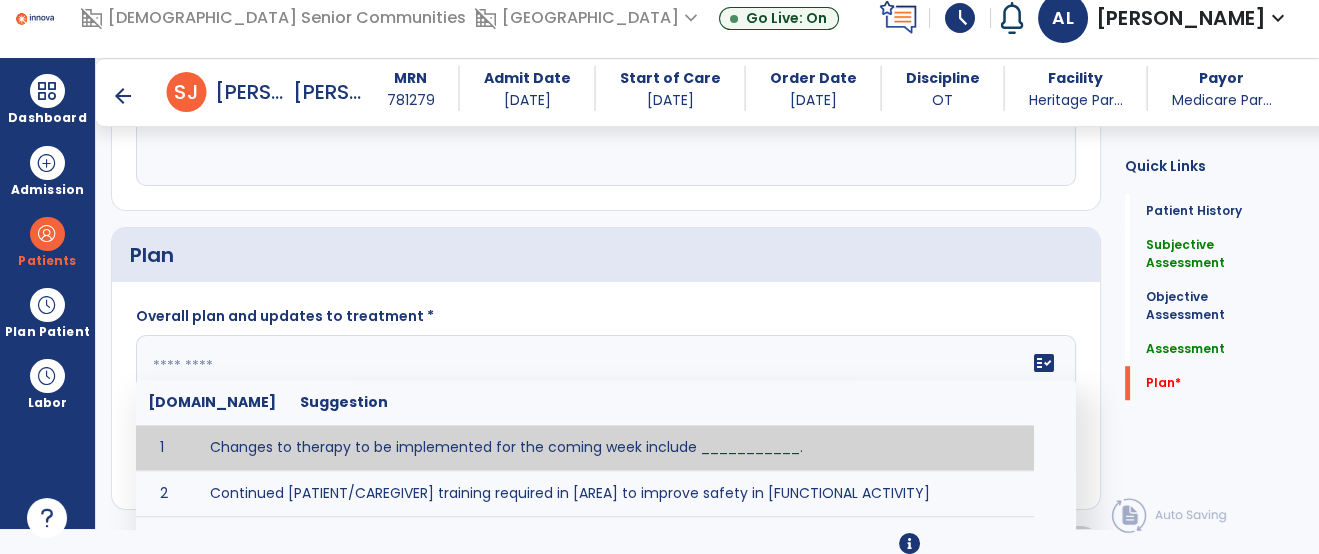 click on "fact_check  [DOMAIN_NAME] Suggestion 1 Changes to therapy to be implemented for the coming week include ___________. 2 Continued [PATIENT/CAREGIVER] training required in [AREA] to improve safety in [FUNCTIONAL ACTIVITY] 3 Due to [STATUS CHANGE] the treatment plan will be modified to [ADD/DISCONTINUE] [SPECIFIC MODALITY/TREATMENT TECHNIQUE]. 4 Goals related to ___________ have been met.  Will add new STG's to address _______ in the upcoming week. 5 Updated precautions include ________. 6 Progress treatment to include ____________. 7 Requires further [PATIENT/CAREGIVER] training in ______ to improve safety in ________. 8 Short term goals related to _________ have been met and new short term goals to be added as appropriate for patient. 9 STGs have been met, will now focus on LTGs. 10 The plan for next week's visits include [INTERVENTIONS] with the objective of improving [IMPAIRMENTS] to continue to progress toward long term goal(s). 11 12 13 Changes to therapy to be implemented for the coming week include ___________." 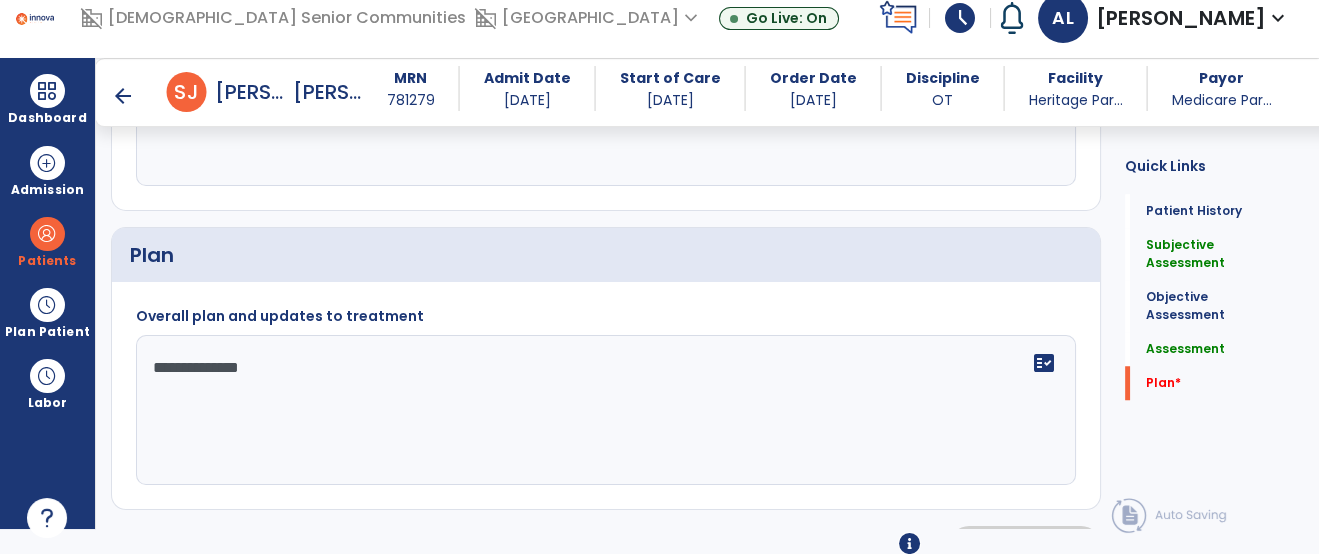 scroll, scrollTop: 18, scrollLeft: 0, axis: vertical 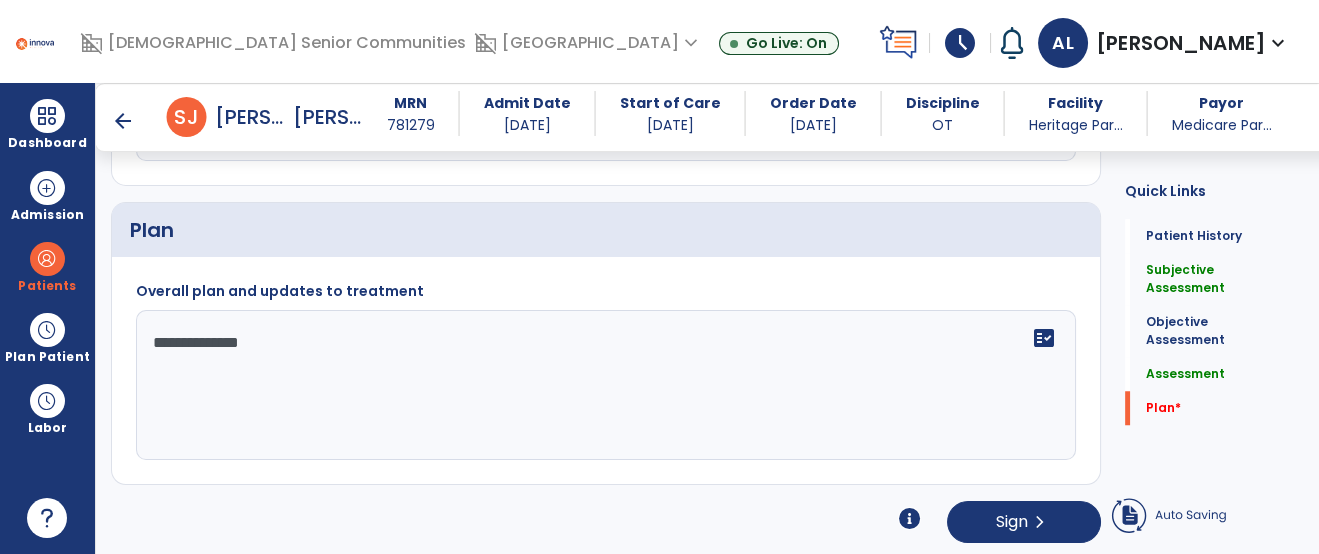 type on "**********" 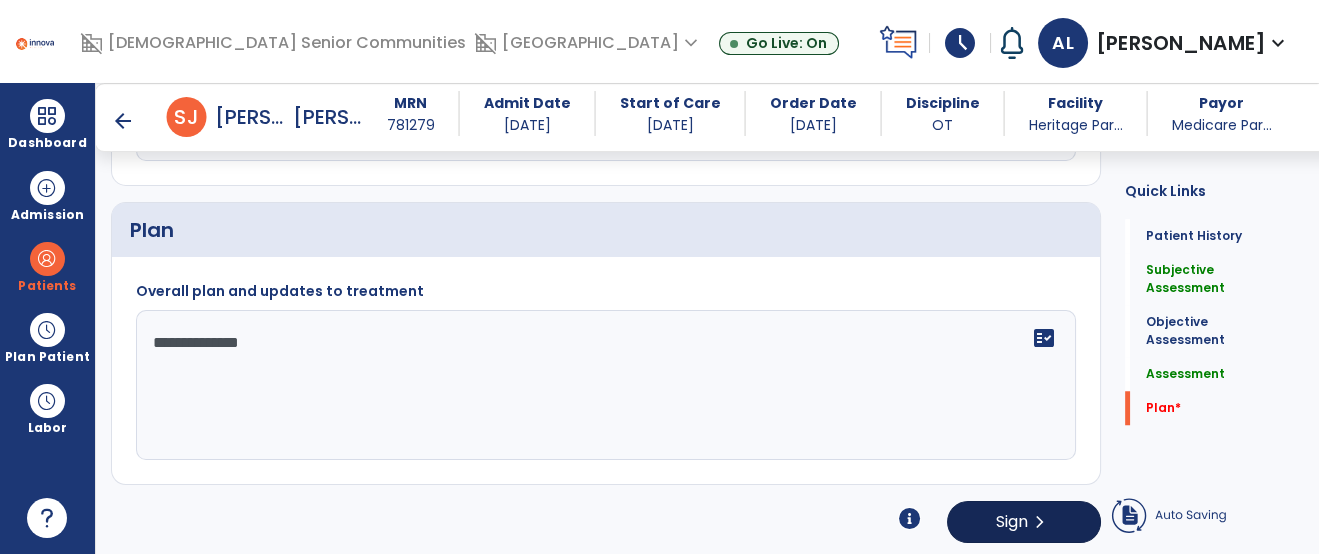 drag, startPoint x: 1172, startPoint y: 469, endPoint x: 1039, endPoint y: 532, distance: 147.16656 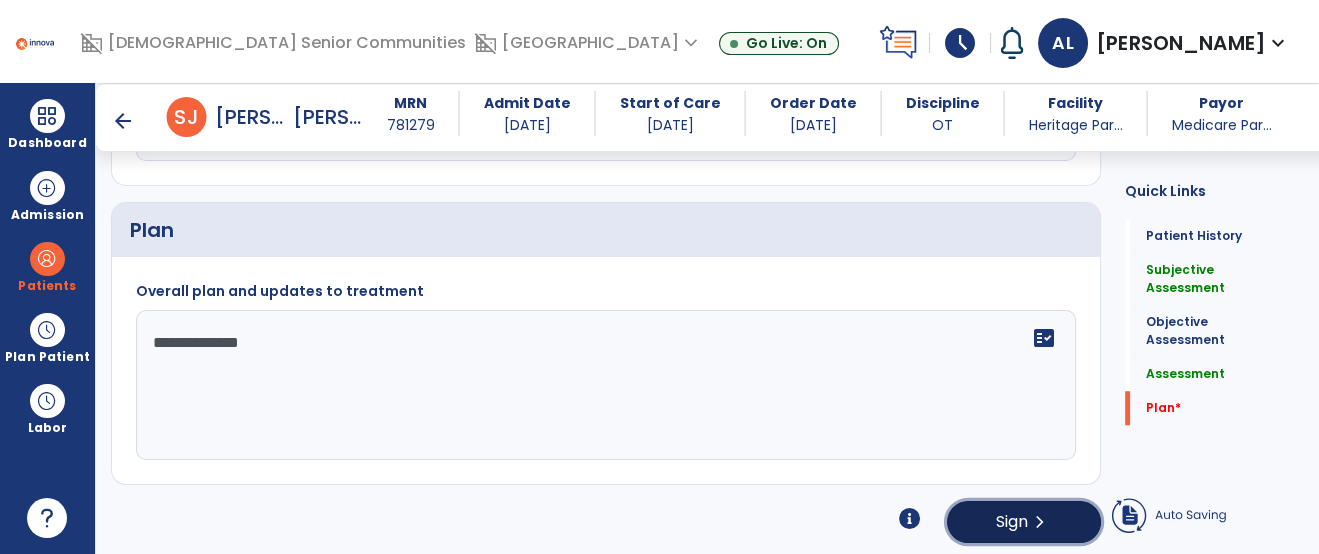 click on "Sign  chevron_right" 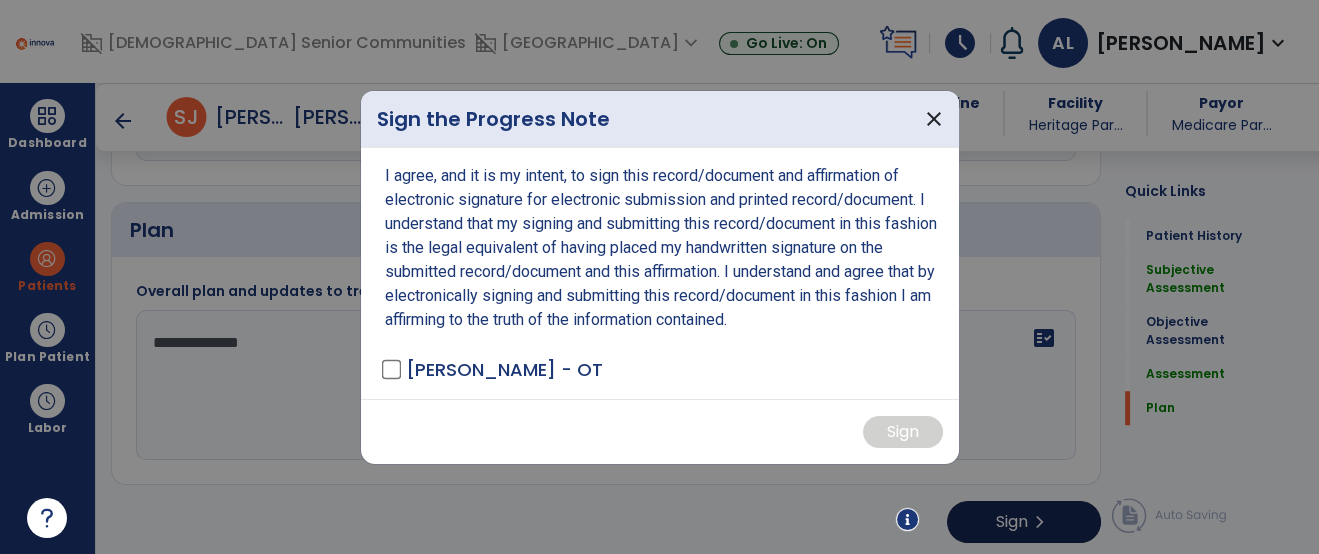 click at bounding box center (659, 277) 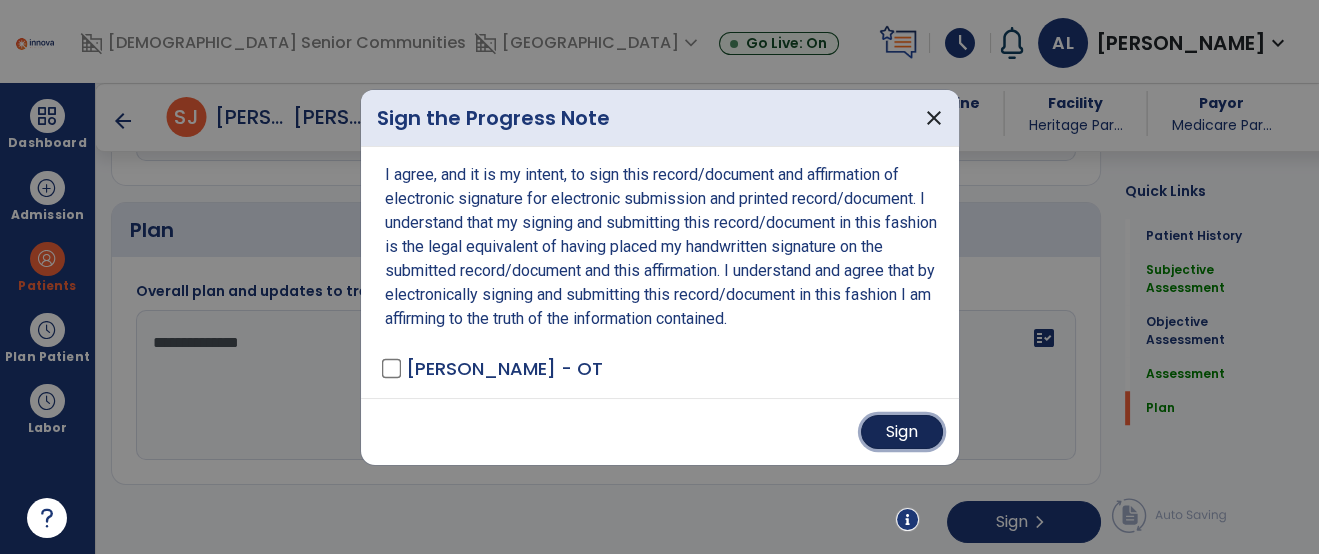 click on "Sign" at bounding box center [902, 432] 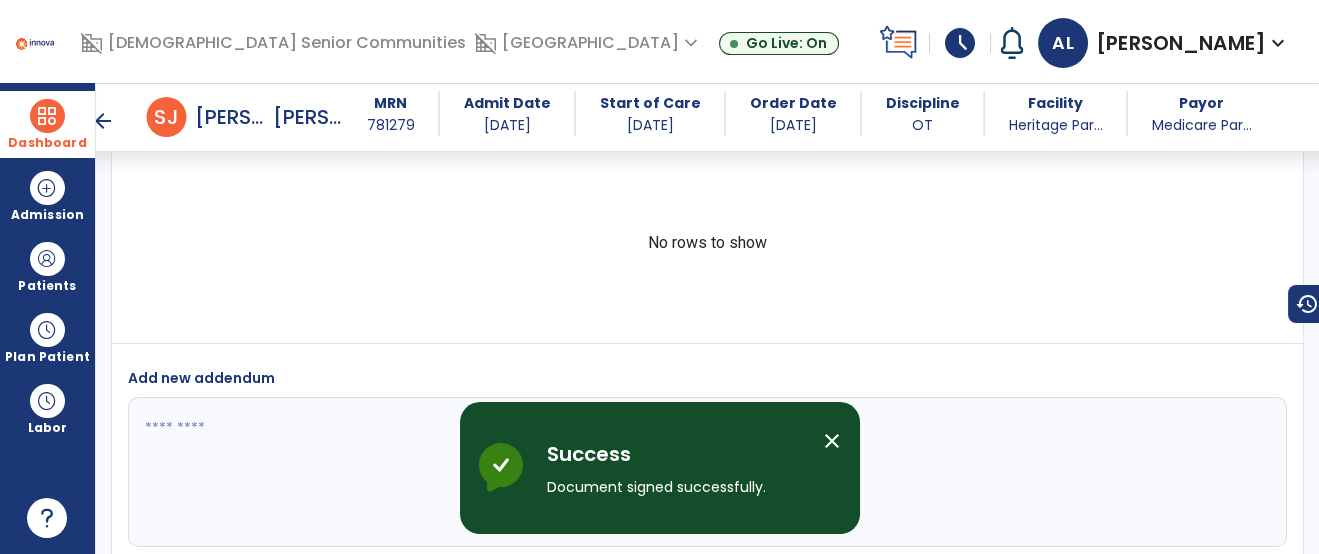 scroll, scrollTop: 3919, scrollLeft: 0, axis: vertical 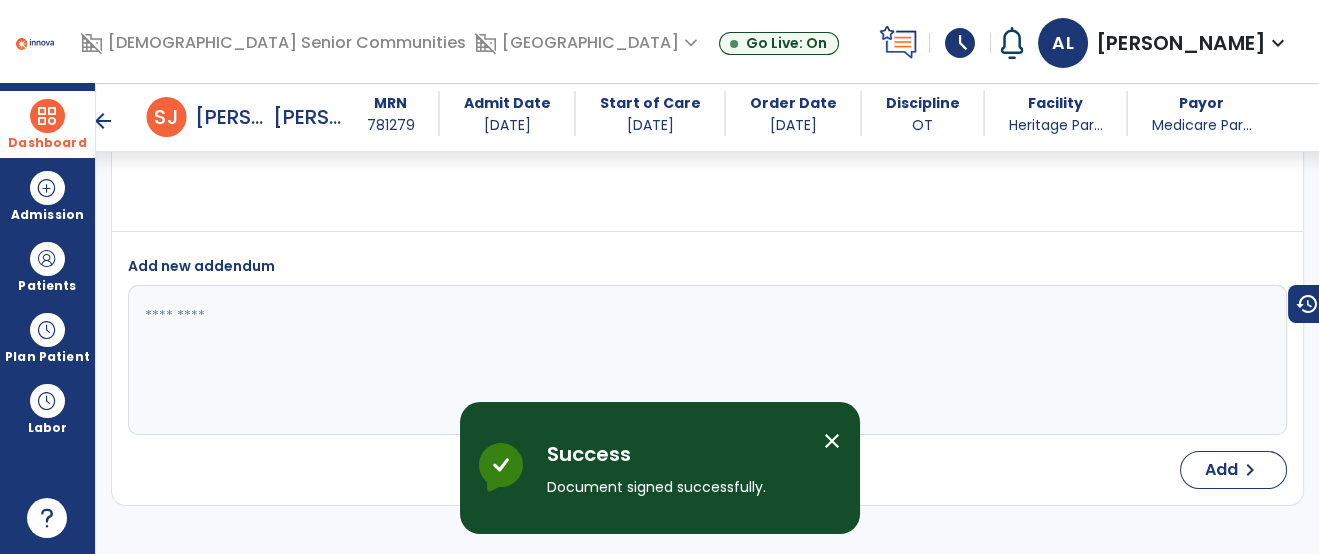 click at bounding box center (47, 116) 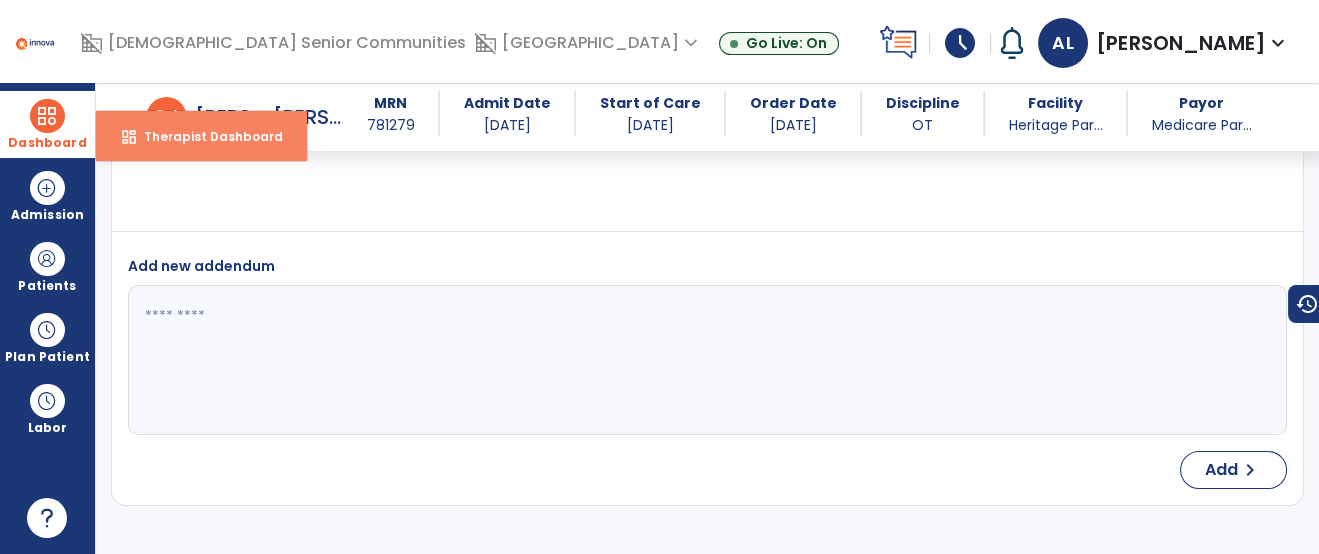 click on "dashboard  Therapist Dashboard" at bounding box center [201, 136] 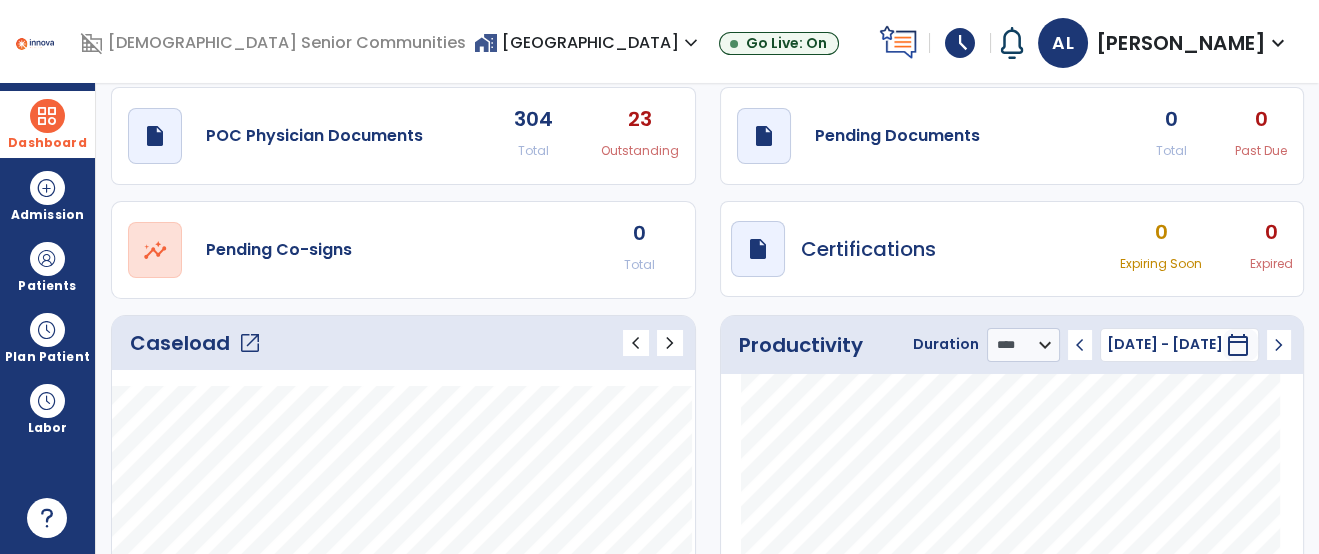 scroll, scrollTop: 0, scrollLeft: 0, axis: both 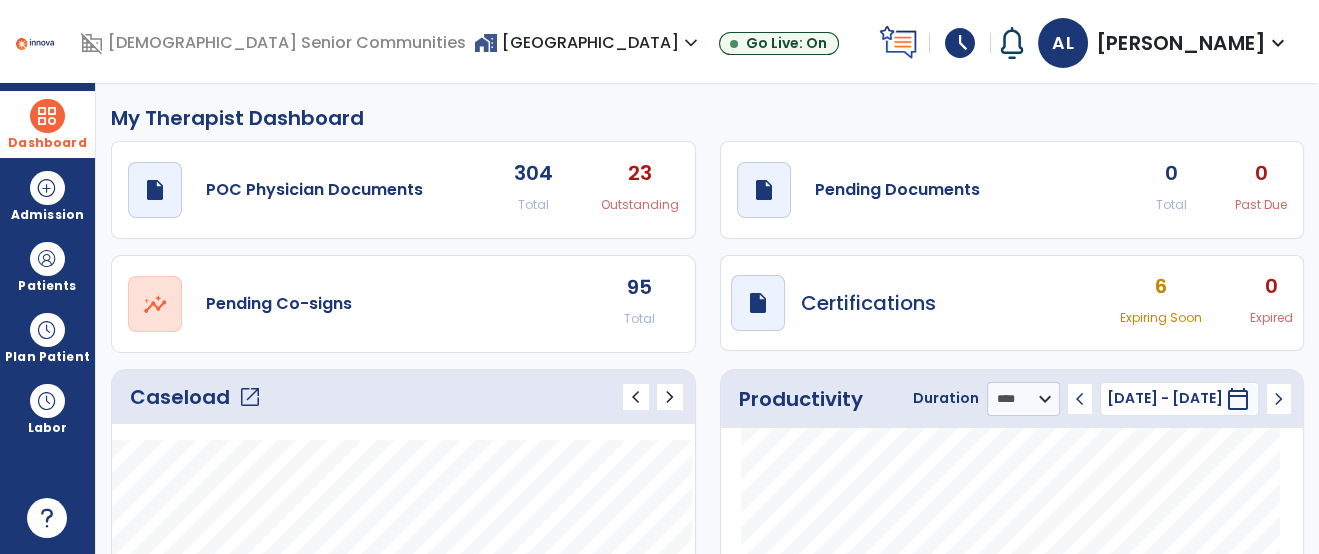 click on "open_in_new  Pending Co-signs 95 Total" 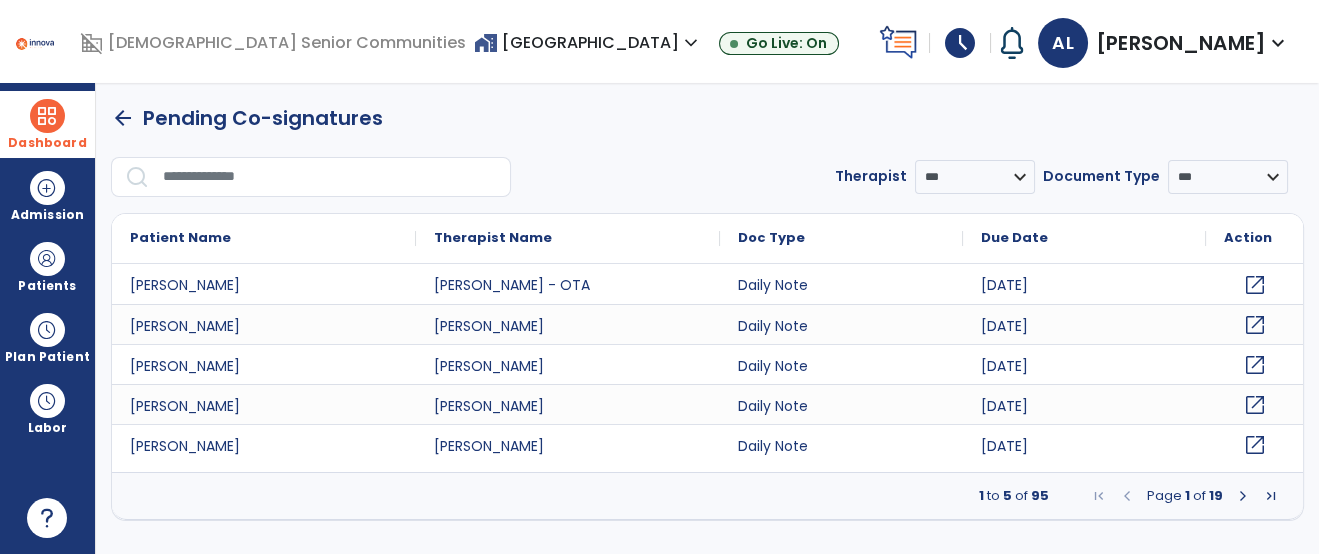click on "**********" 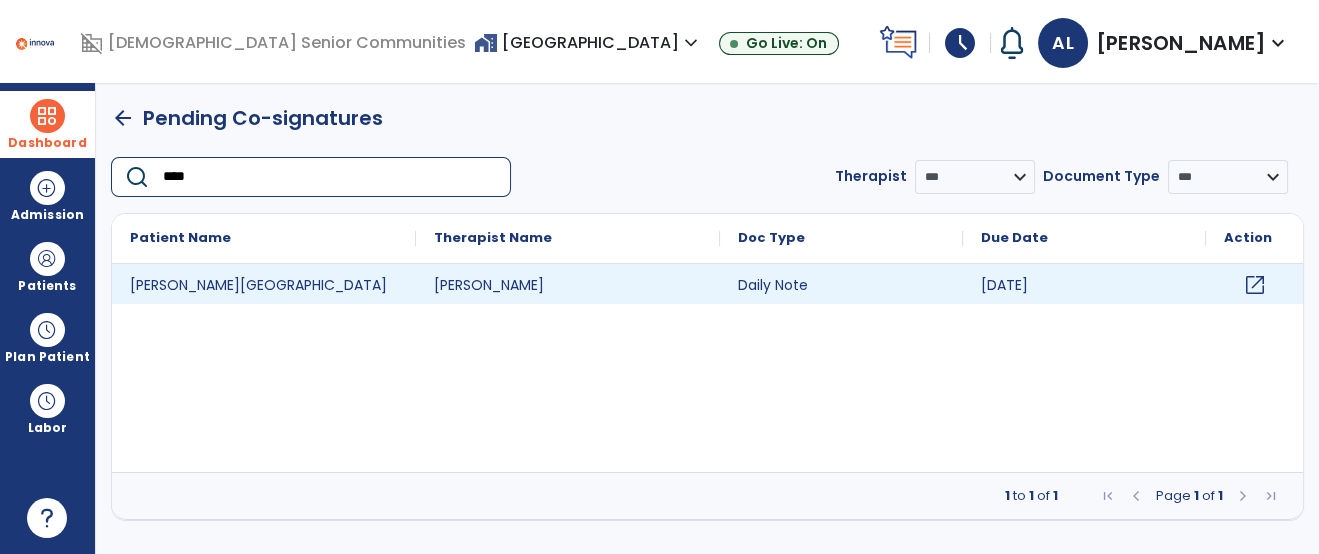 type on "****" 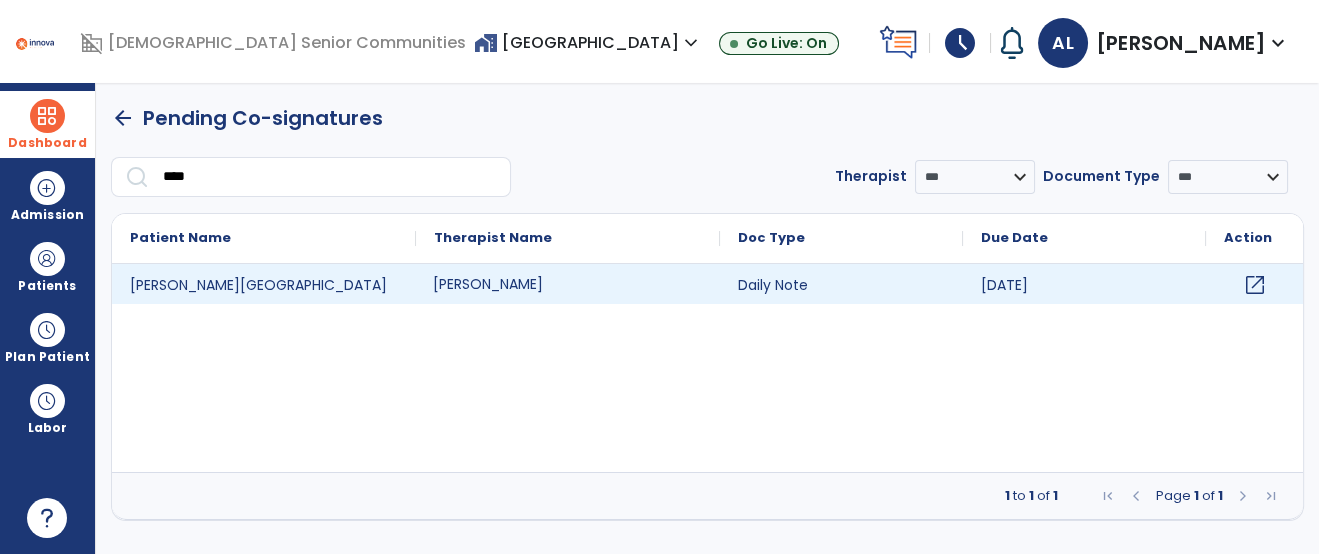 click on "[PERSON_NAME]" 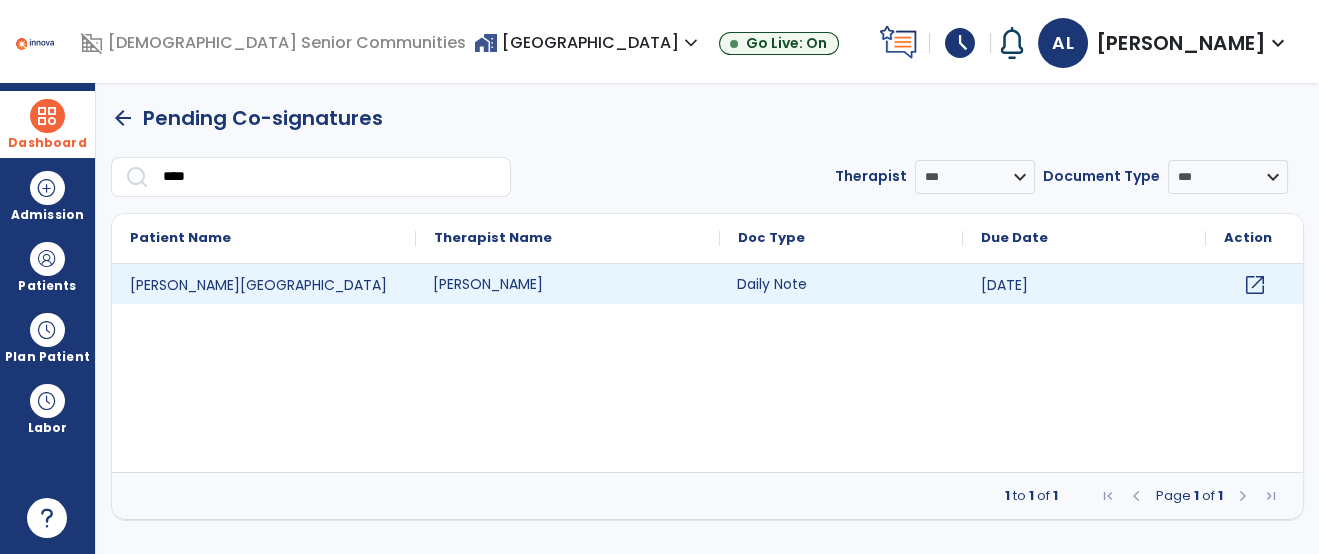 click on "Daily Note" 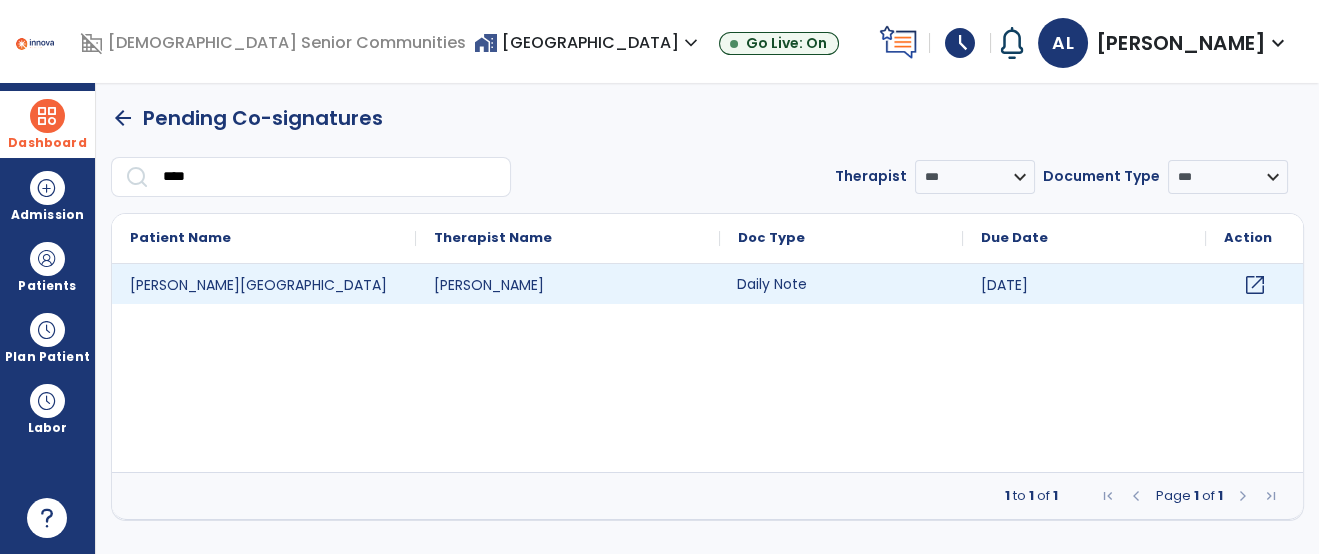 click on "open_in_new" 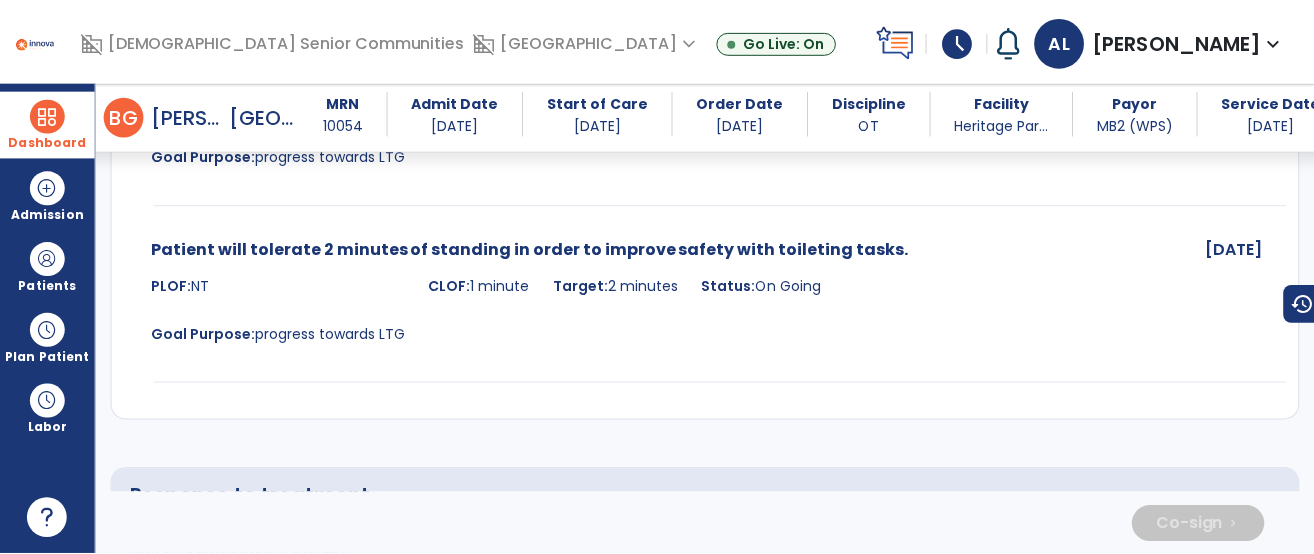 scroll, scrollTop: 3869, scrollLeft: 0, axis: vertical 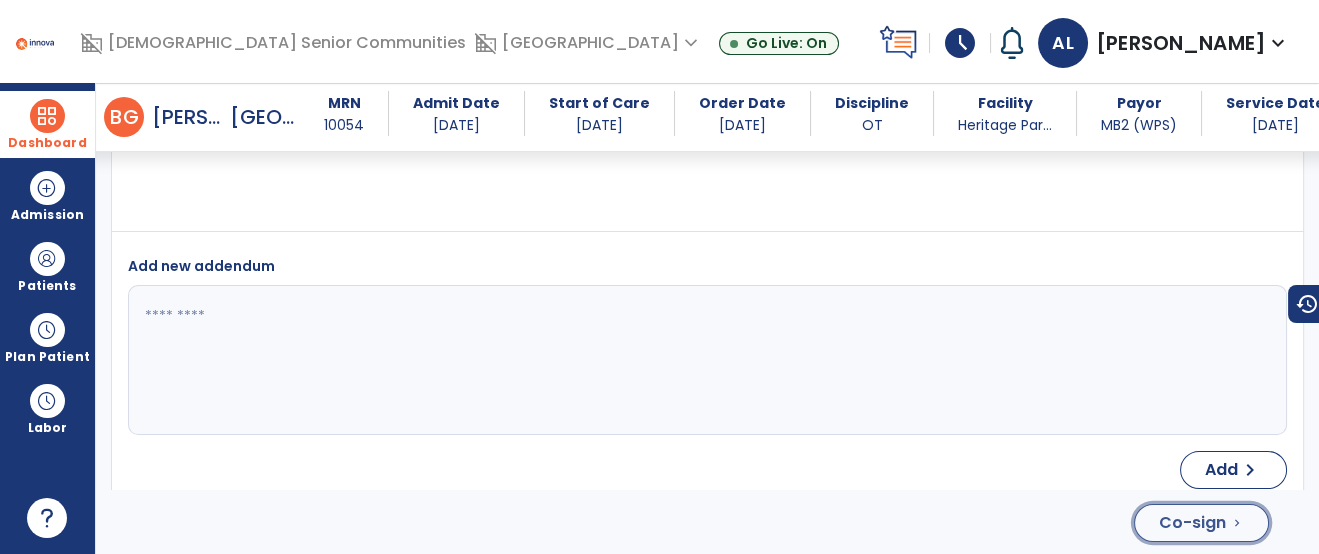 click on "Co-sign" 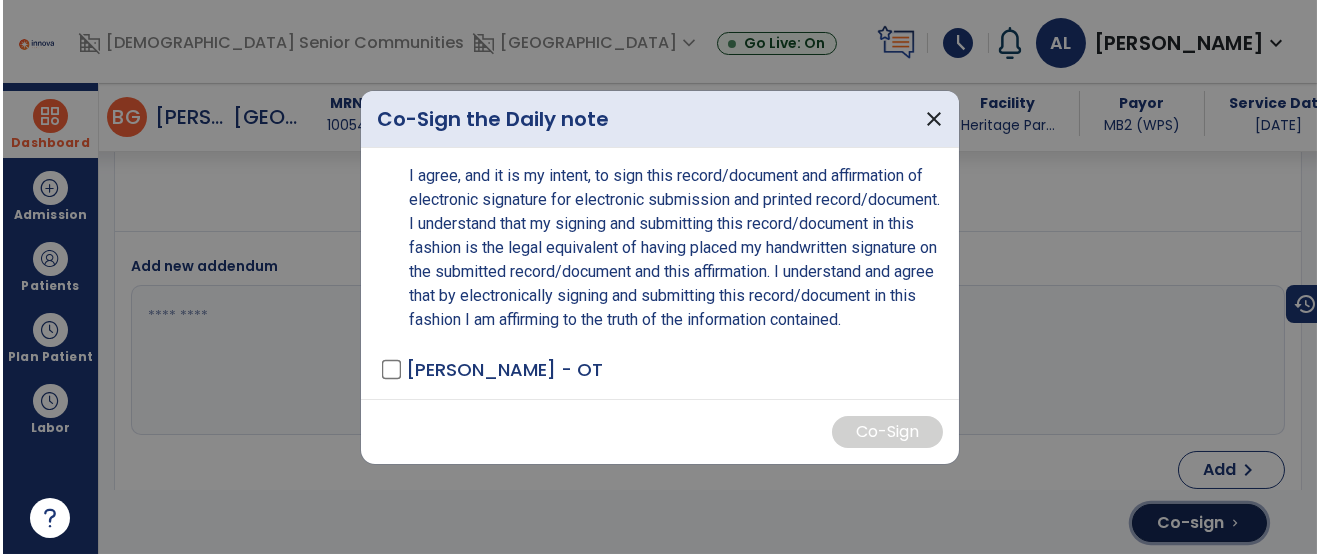 scroll, scrollTop: 3869, scrollLeft: 0, axis: vertical 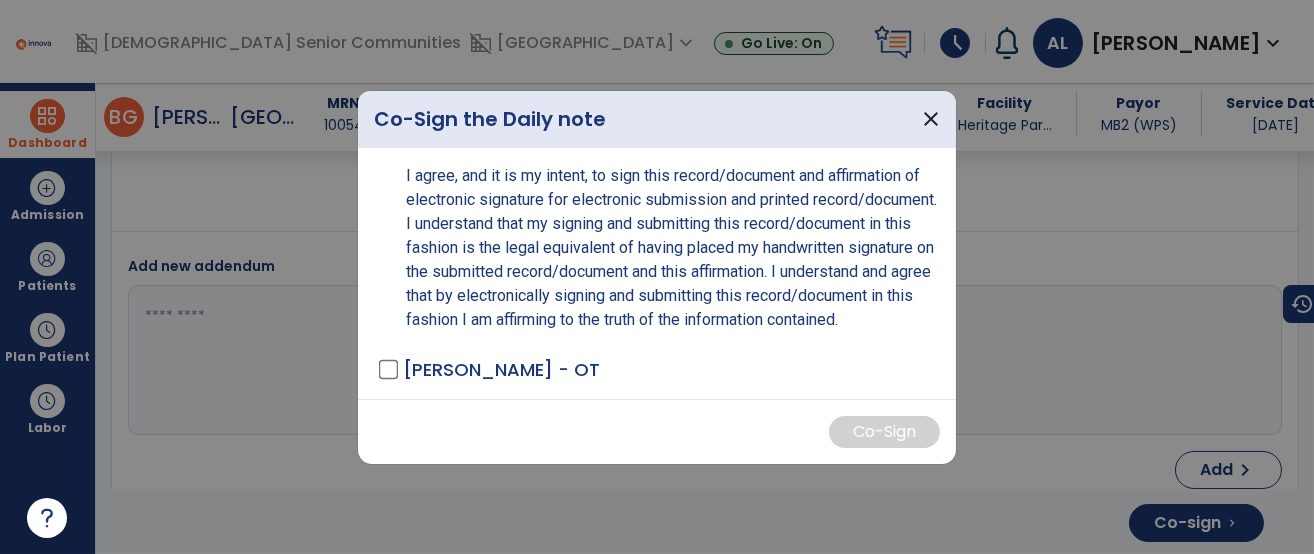 click on "I agree, and it is my intent, to sign this record/document and affirmation of electronic signature for electronic submission and printed record/document. I understand that my signing and submitting this record/document in this fashion is the legal equivalent of having placed my handwritten signature on the submitted record/document and this affirmation. I understand and agree that by electronically signing and submitting this record/document in this fashion I am affirming to the truth of the information contained.  [PERSON_NAME]  - OT" at bounding box center (657, 273) 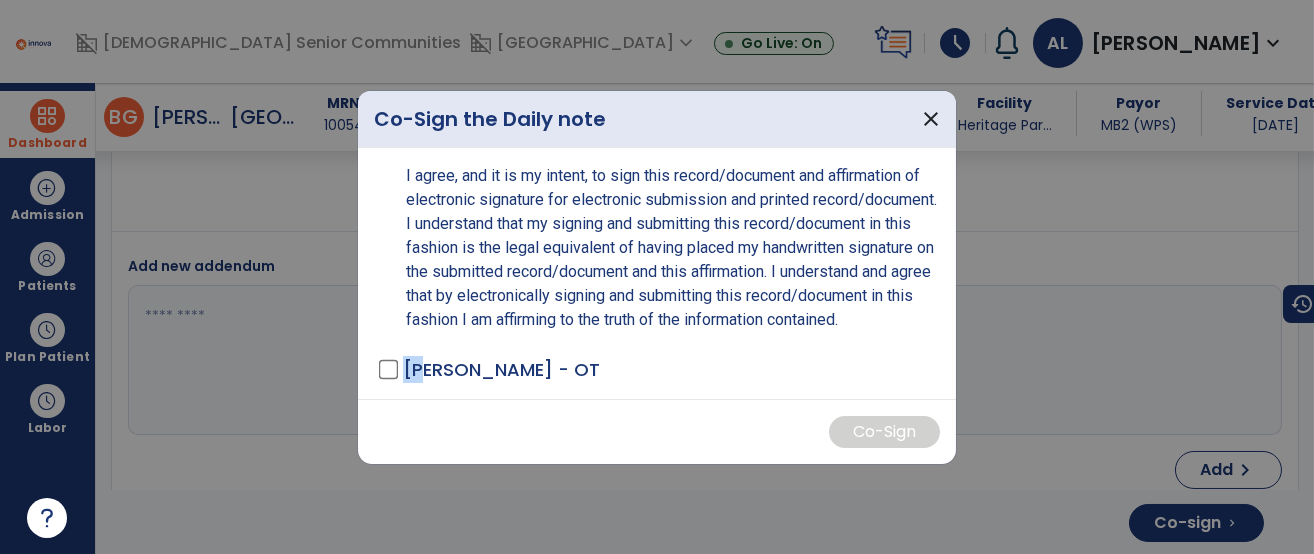 click on "[PERSON_NAME]  - OT" at bounding box center (661, 369) 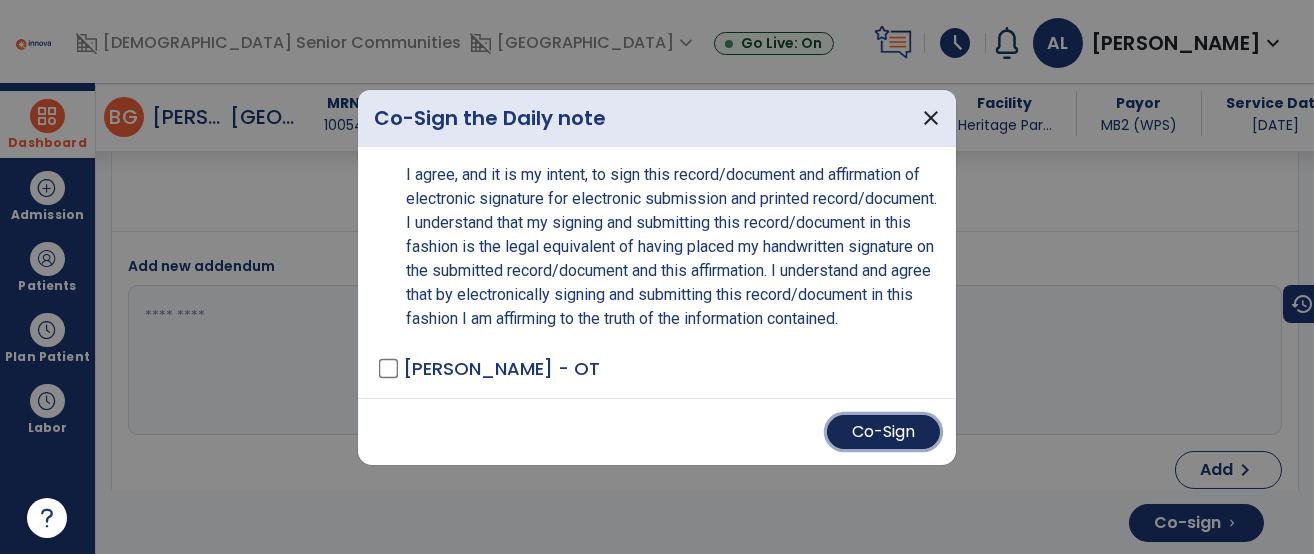 click on "Co-Sign" at bounding box center (883, 432) 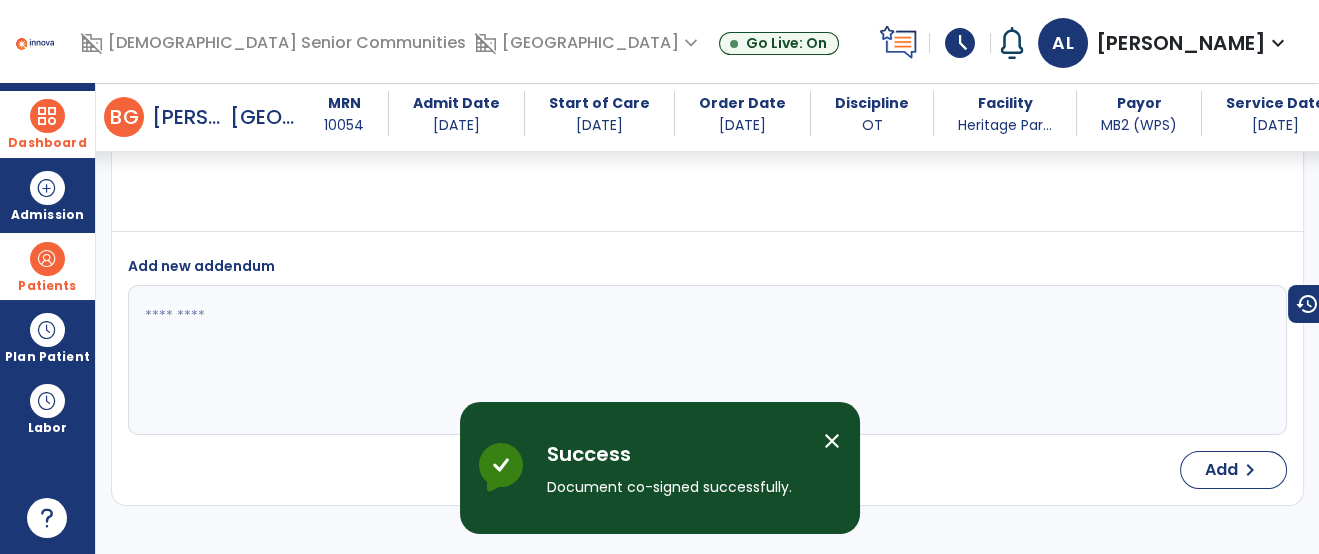 click on "Patients" at bounding box center [47, 286] 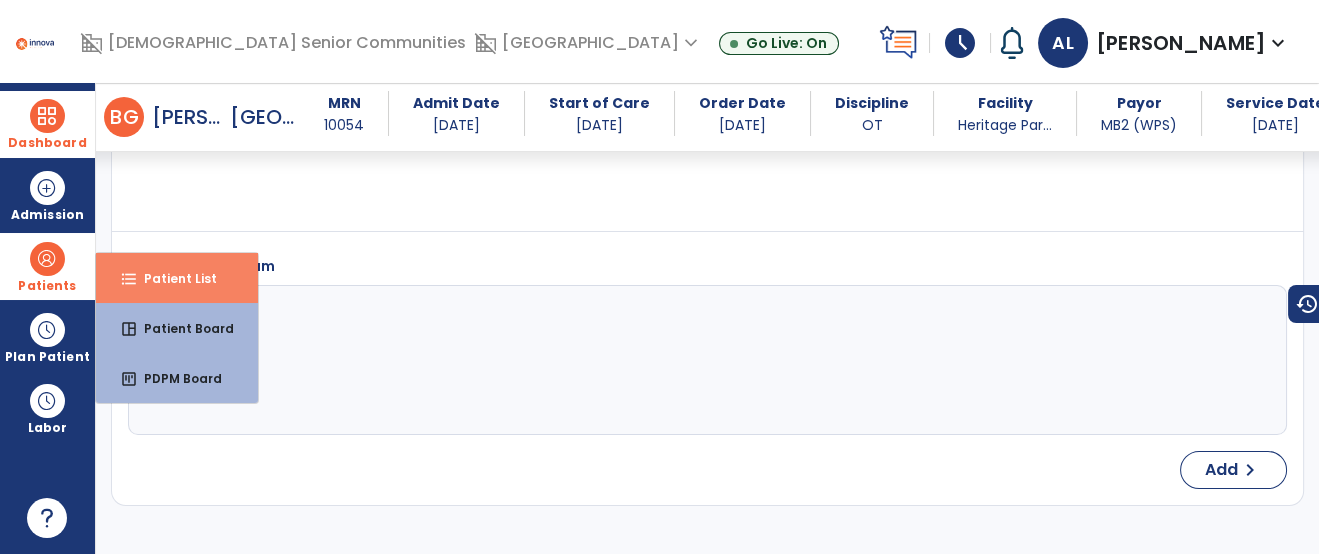 click on "format_list_bulleted  Patient List" at bounding box center [177, 278] 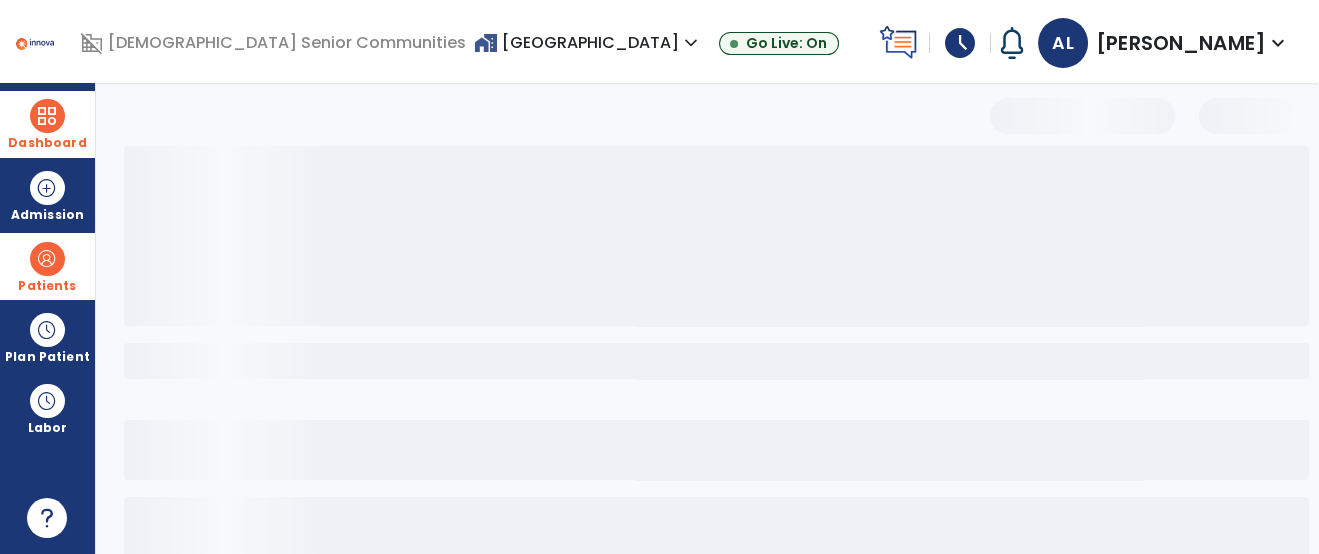 scroll, scrollTop: 0, scrollLeft: 0, axis: both 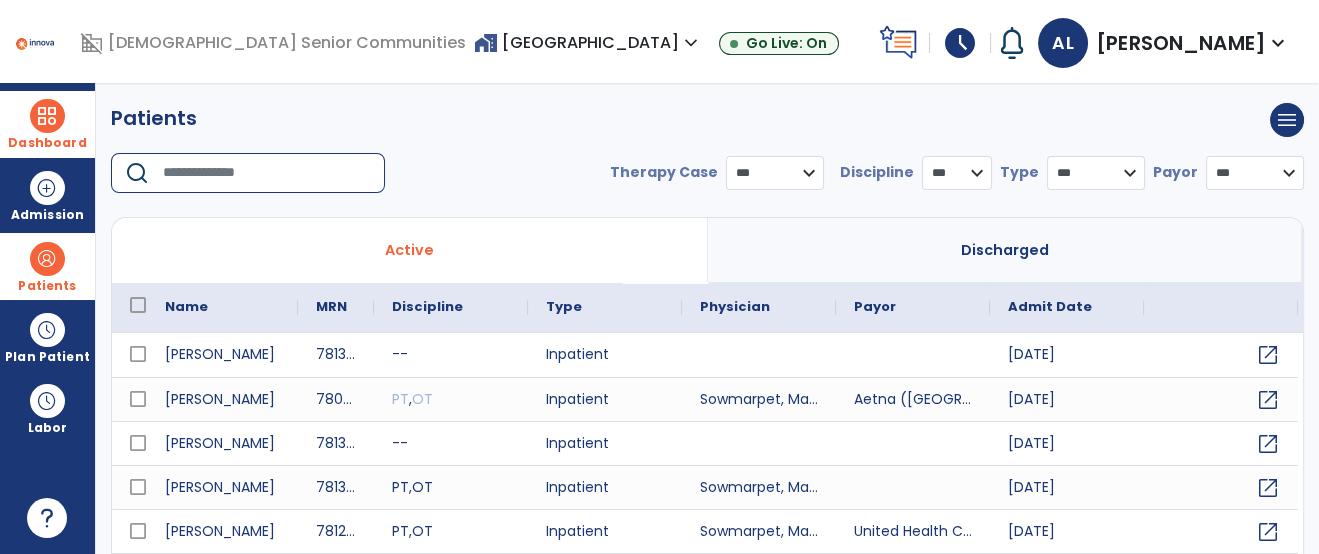 click at bounding box center (267, 173) 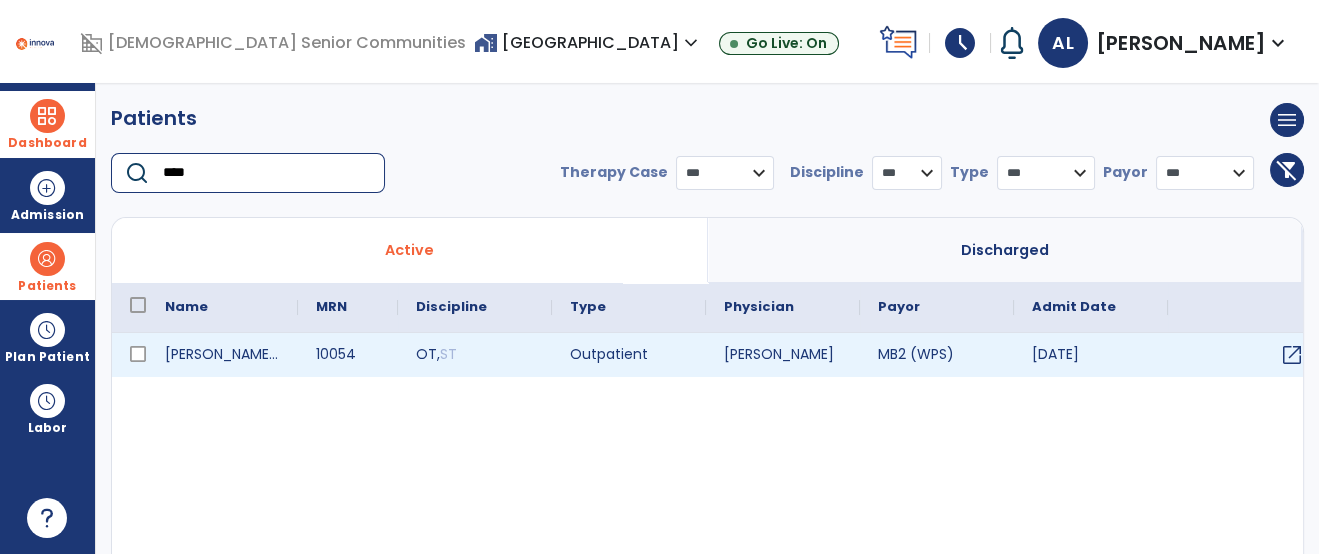type on "****" 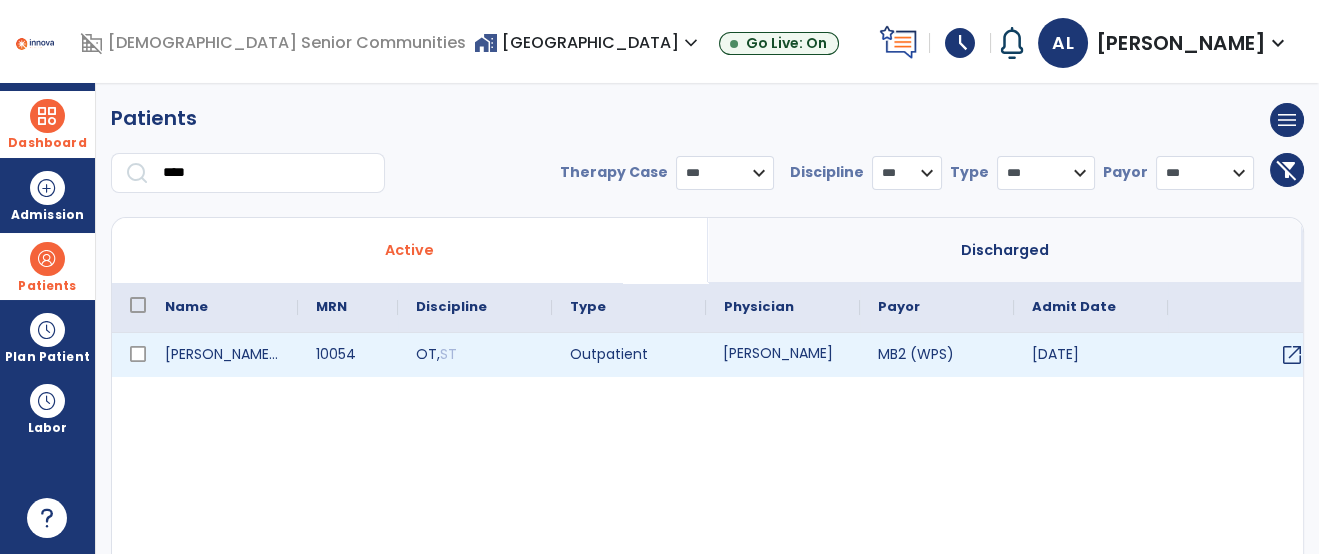 click on "[PERSON_NAME]" at bounding box center (783, 355) 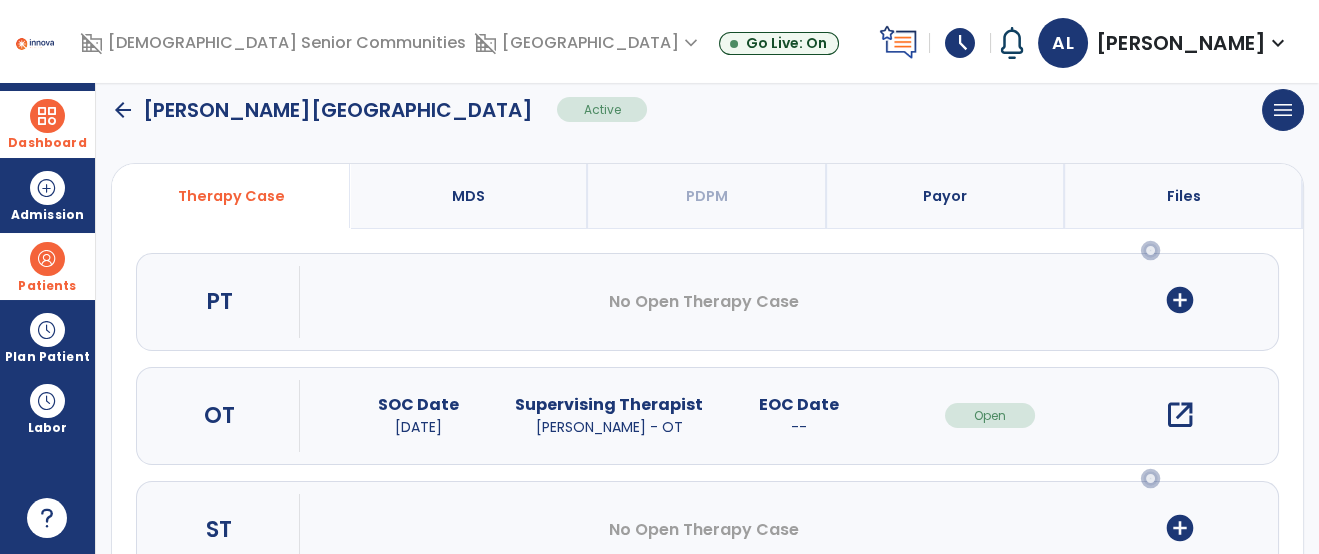 scroll, scrollTop: 183, scrollLeft: 0, axis: vertical 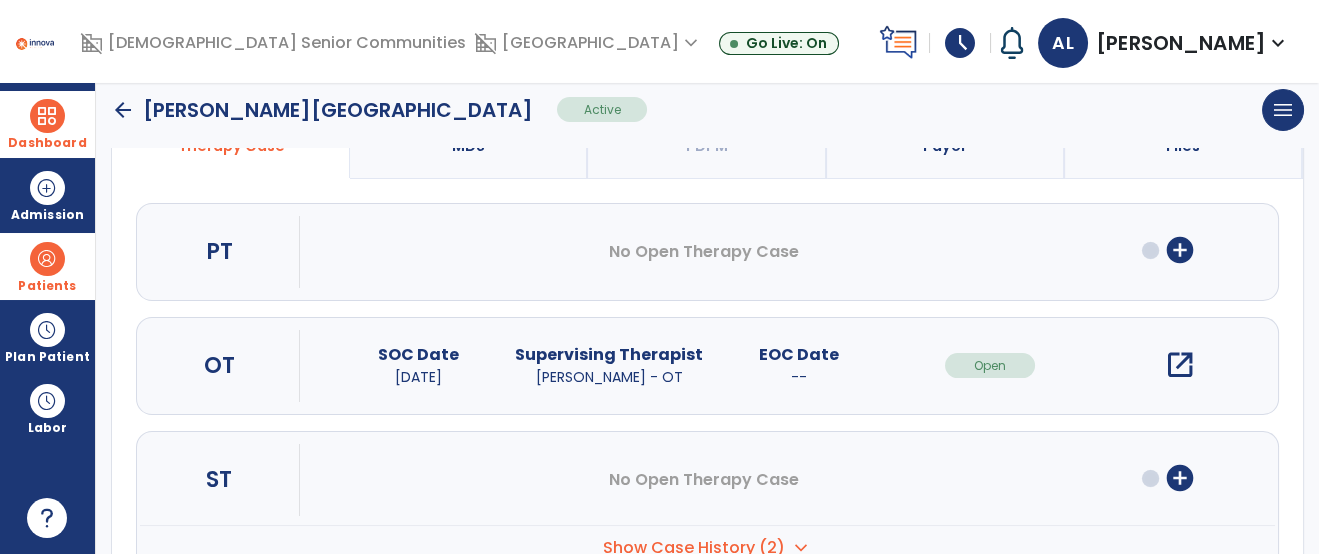 click on "open_in_new" at bounding box center (1180, 365) 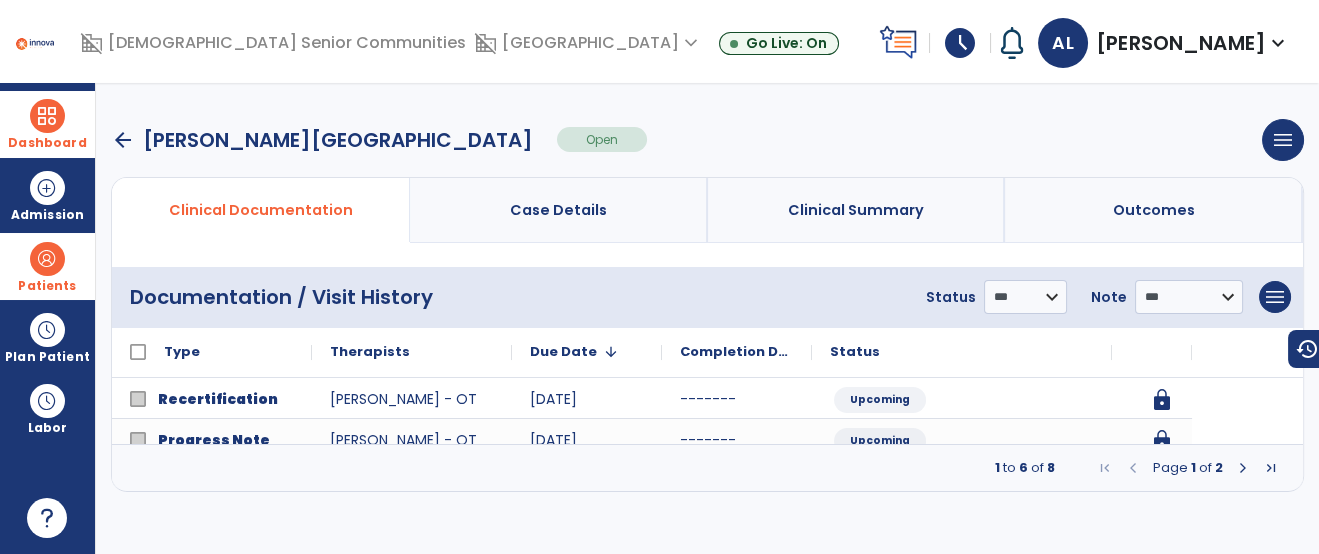 scroll, scrollTop: 0, scrollLeft: 0, axis: both 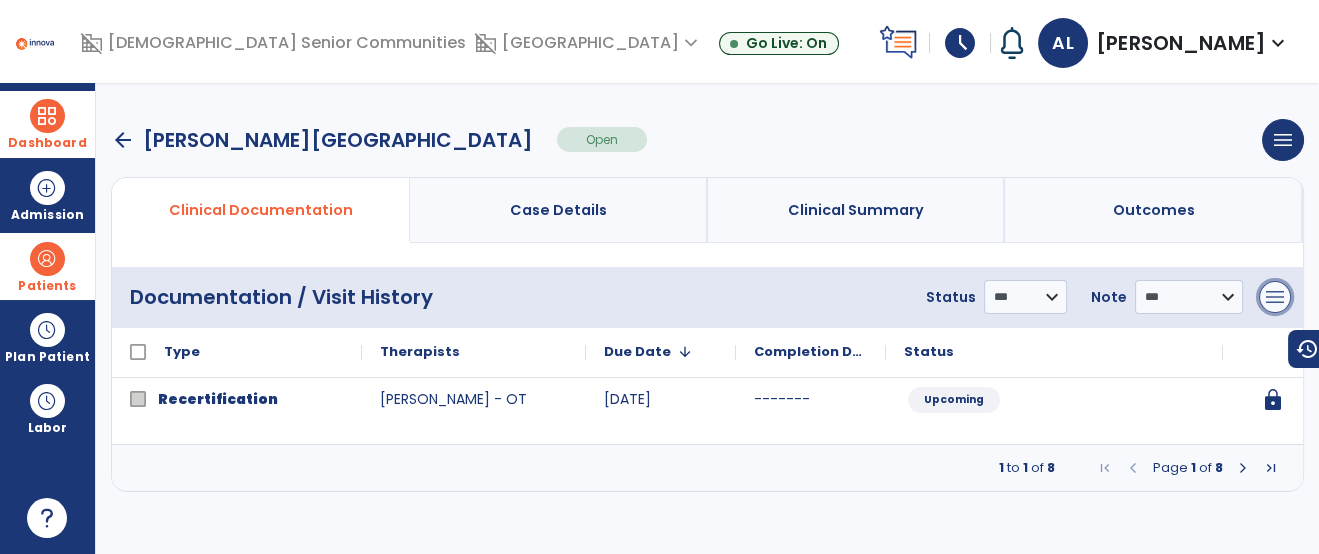 click on "menu" at bounding box center (1275, 297) 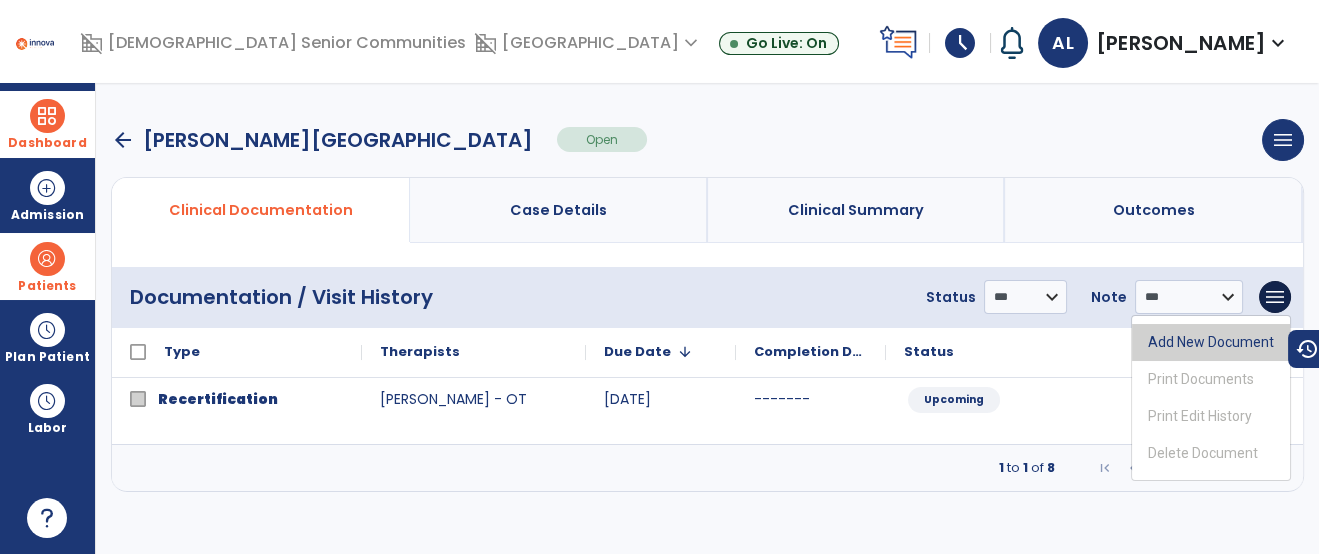 click on "Add New Document" at bounding box center [1211, 342] 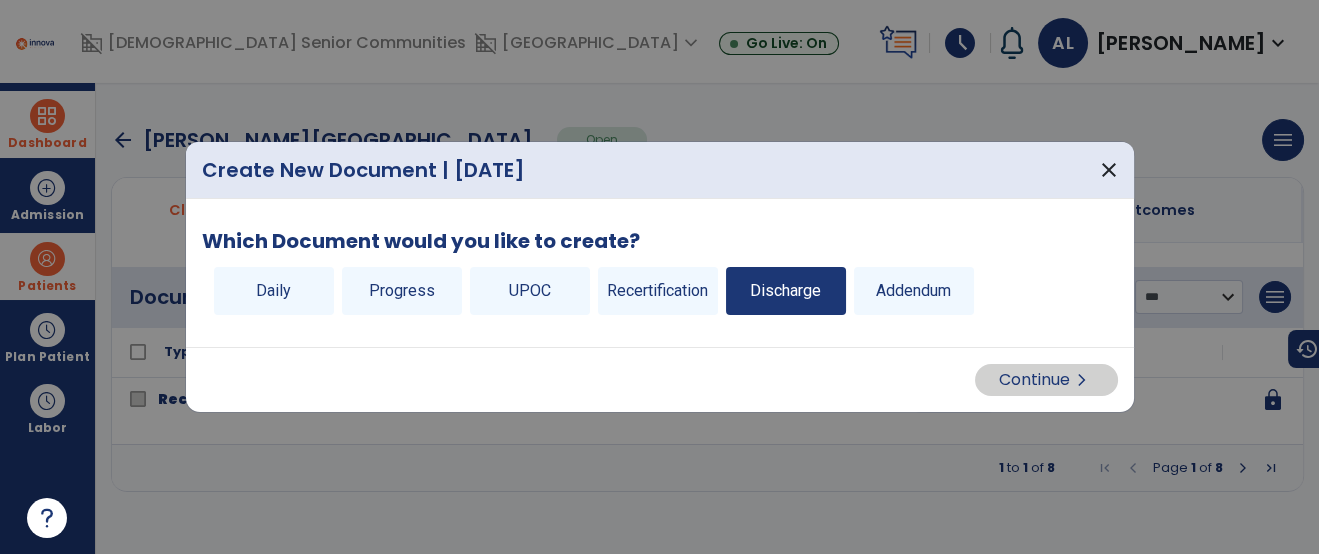 click on "Discharge" at bounding box center [786, 291] 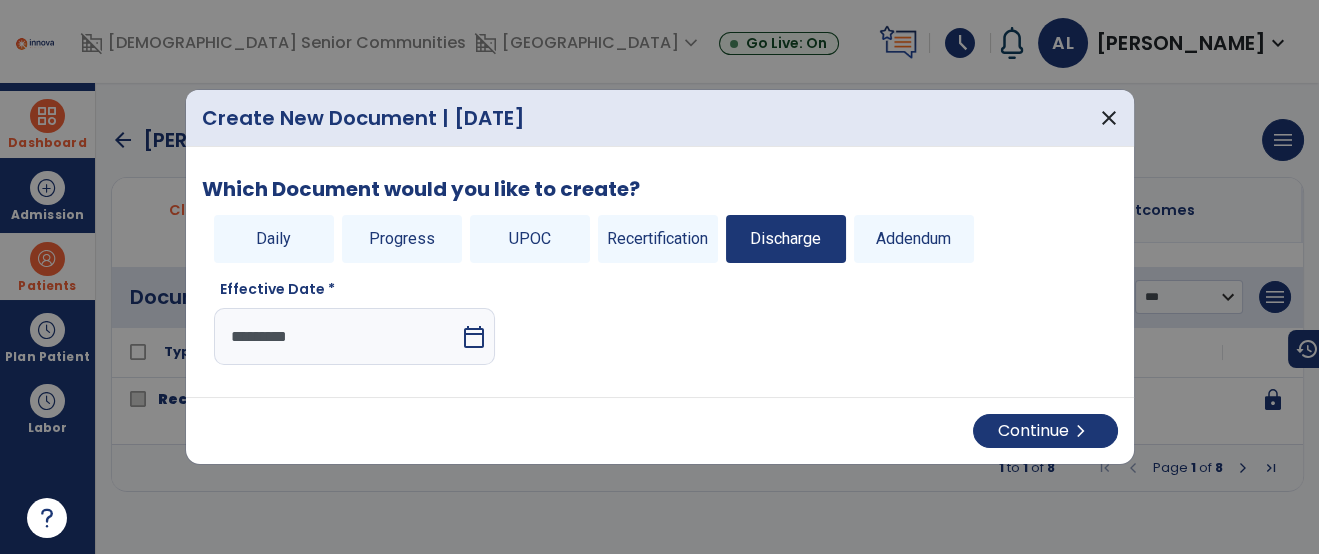 click on "calendar_today" at bounding box center (474, 337) 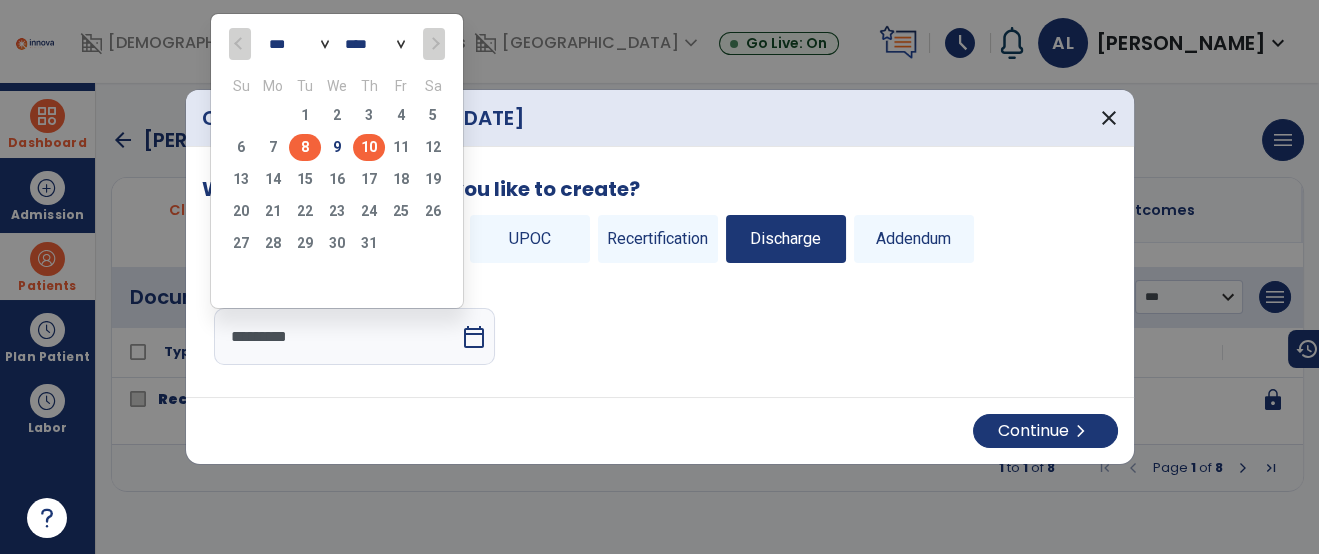 click on "8" 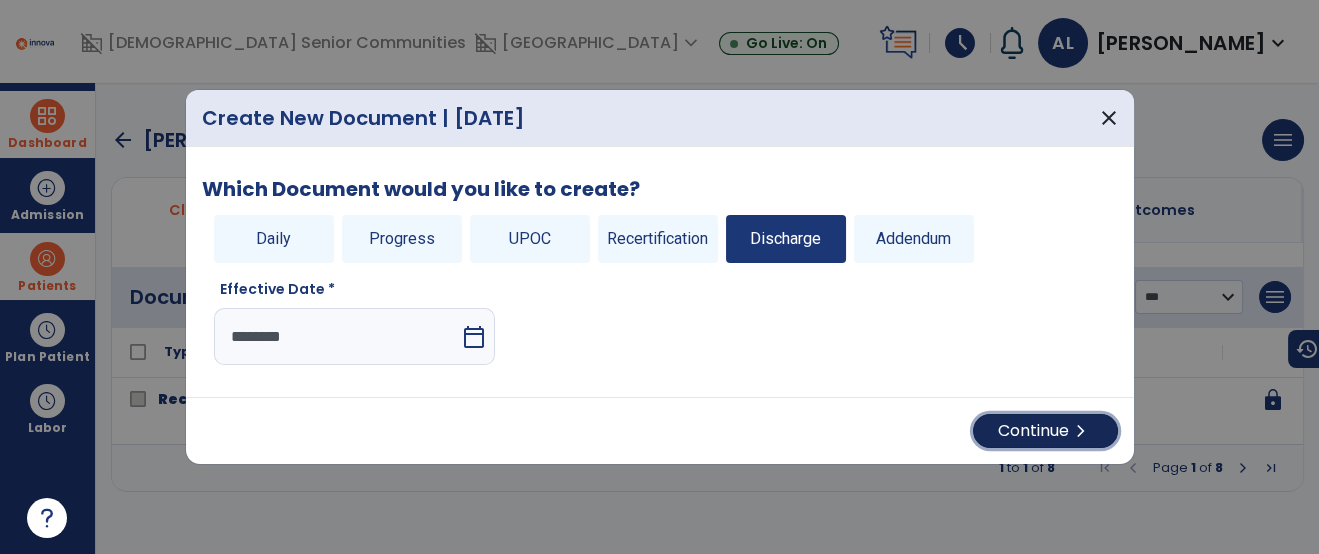 click on "Continue   chevron_right" at bounding box center (1045, 431) 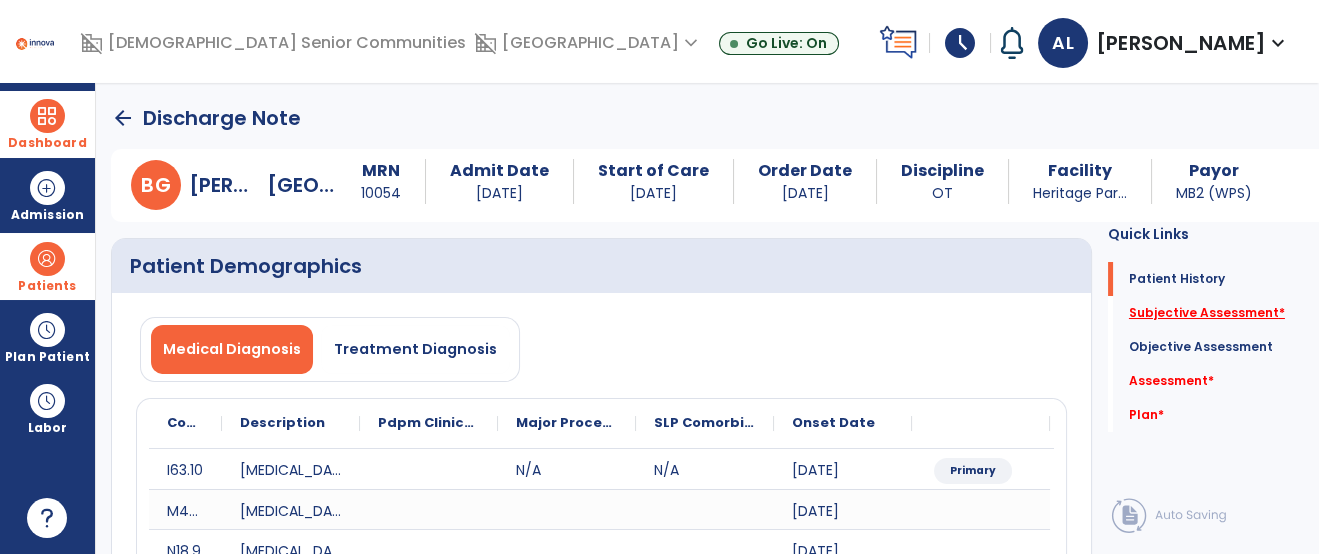 click on "Subjective Assessment   *" 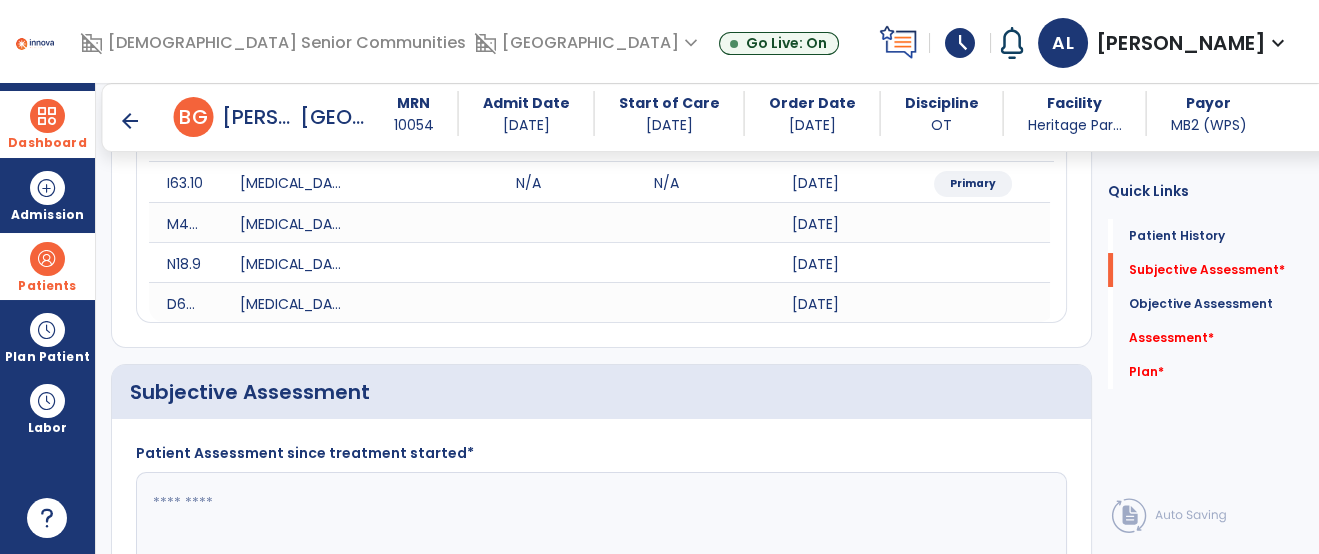 scroll, scrollTop: 473, scrollLeft: 0, axis: vertical 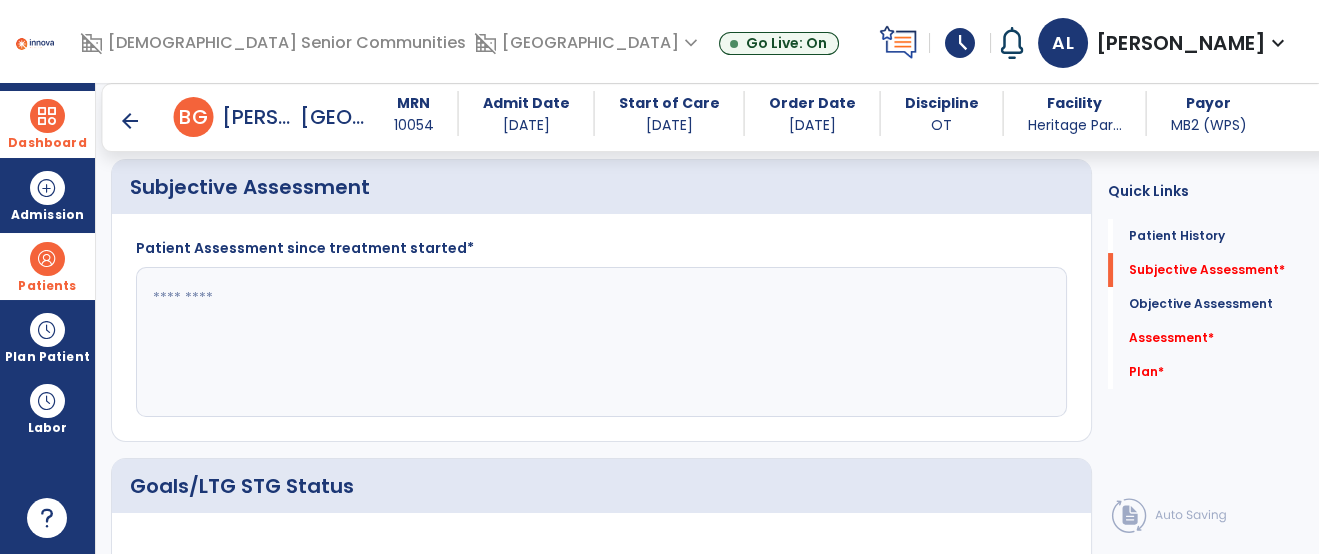 click 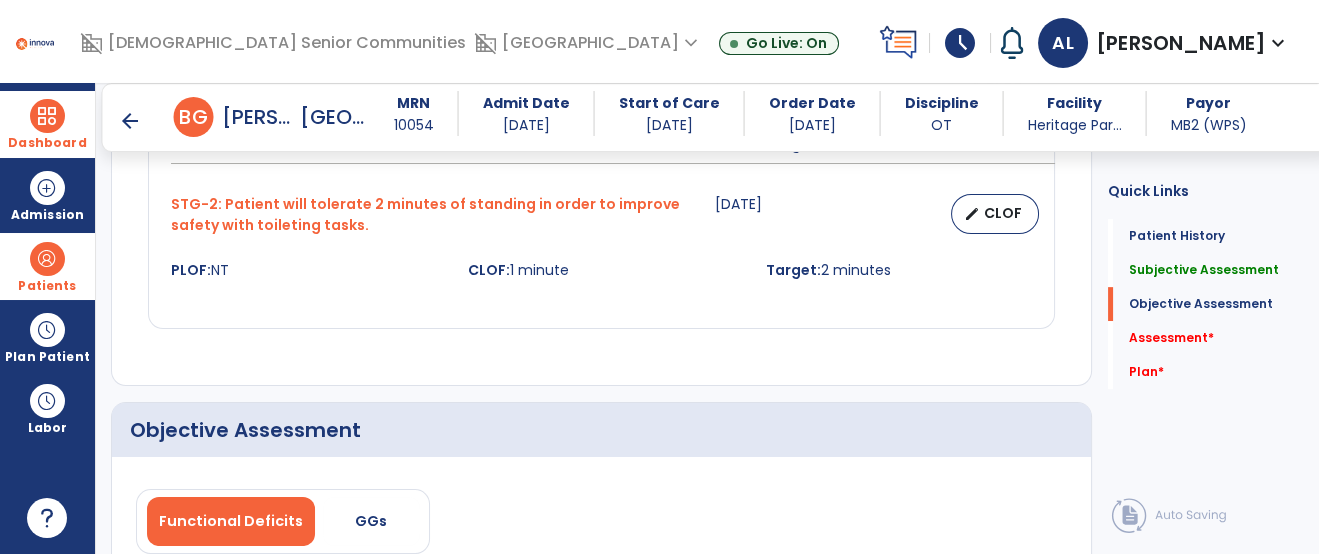 scroll, scrollTop: 1371, scrollLeft: 0, axis: vertical 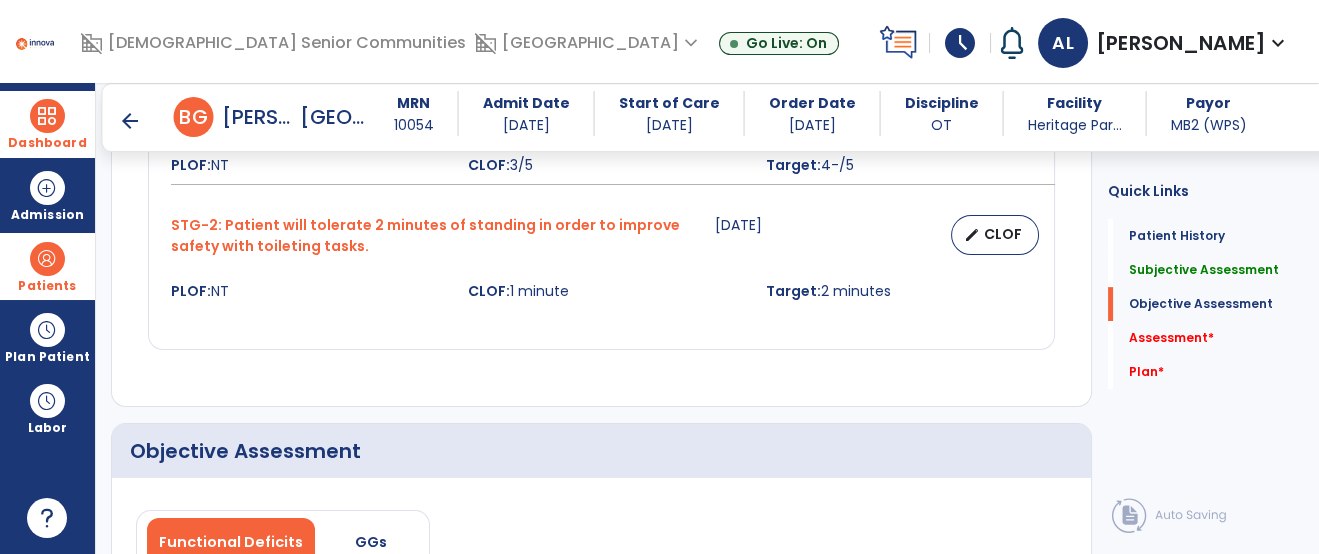 type on "**********" 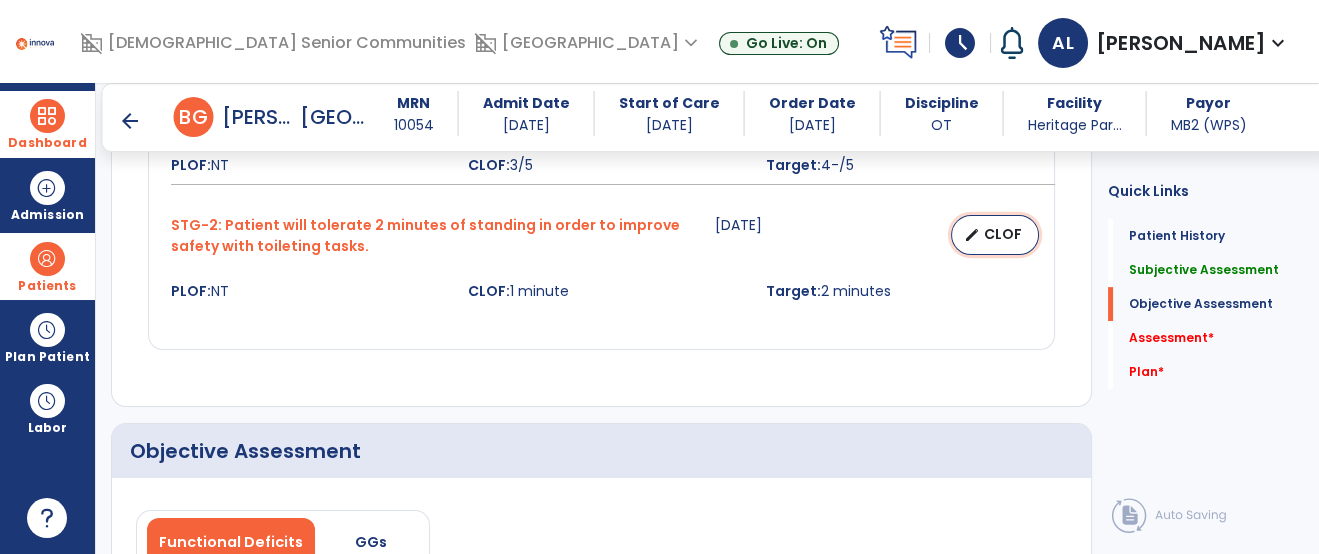 click on "edit   CLOF" at bounding box center [995, 235] 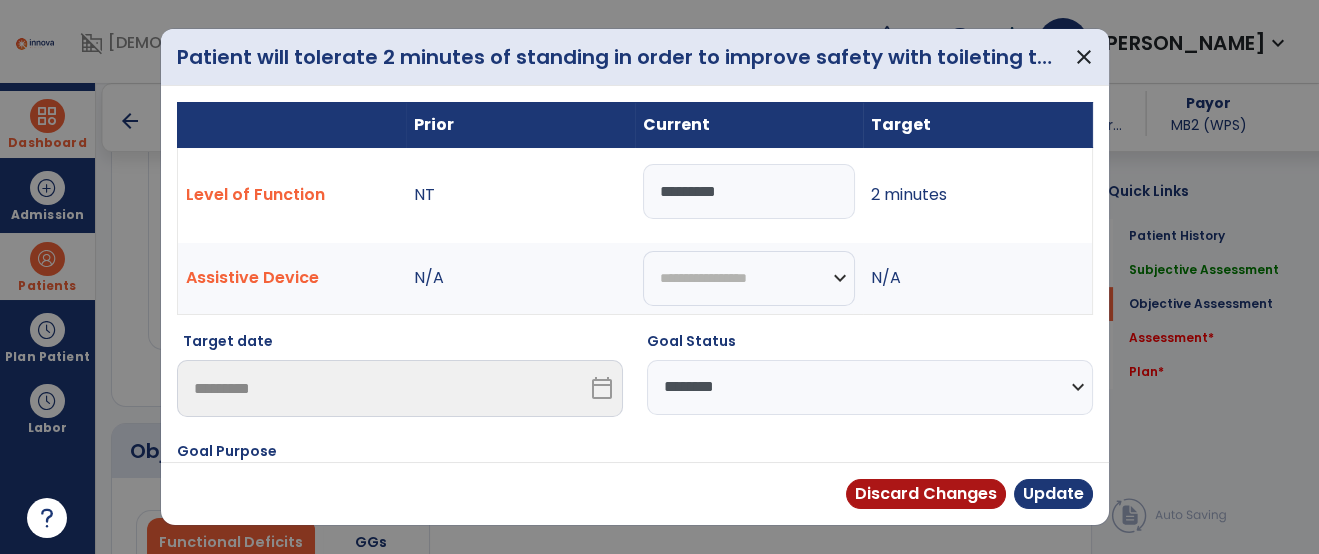 click on "********" at bounding box center [749, 191] 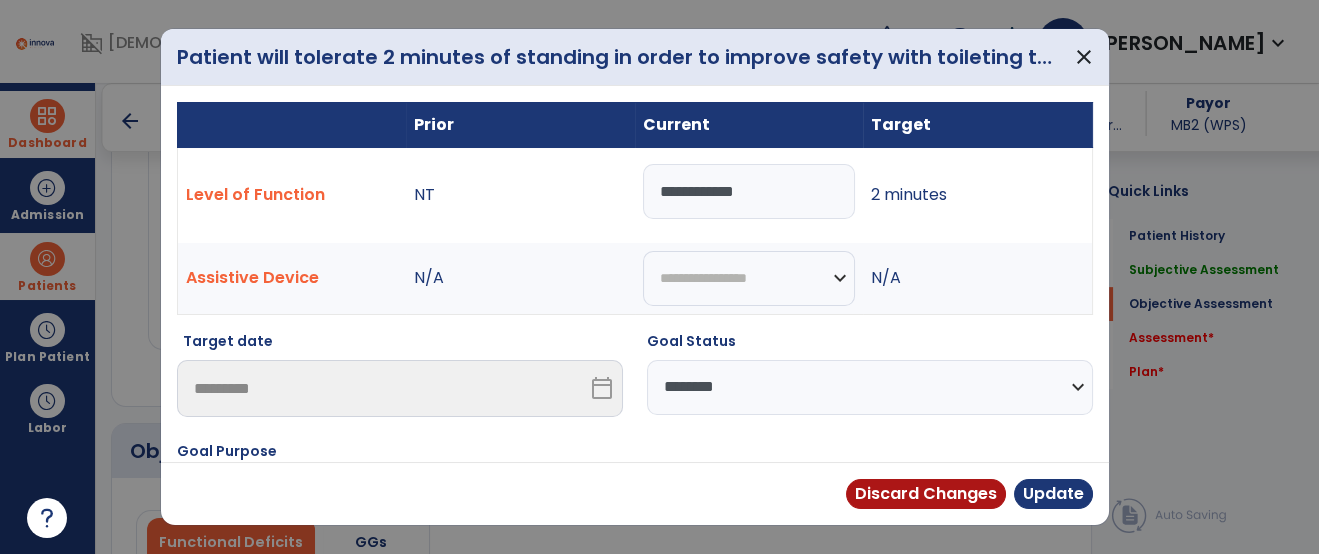 type on "**********" 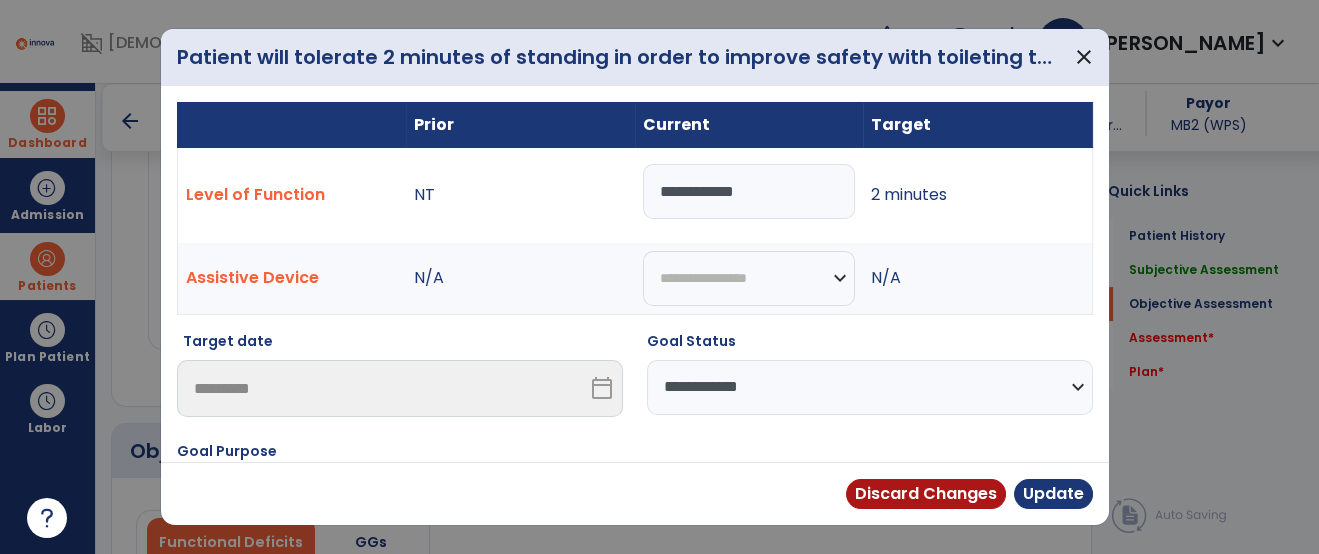 click on "**********" at bounding box center (870, 387) 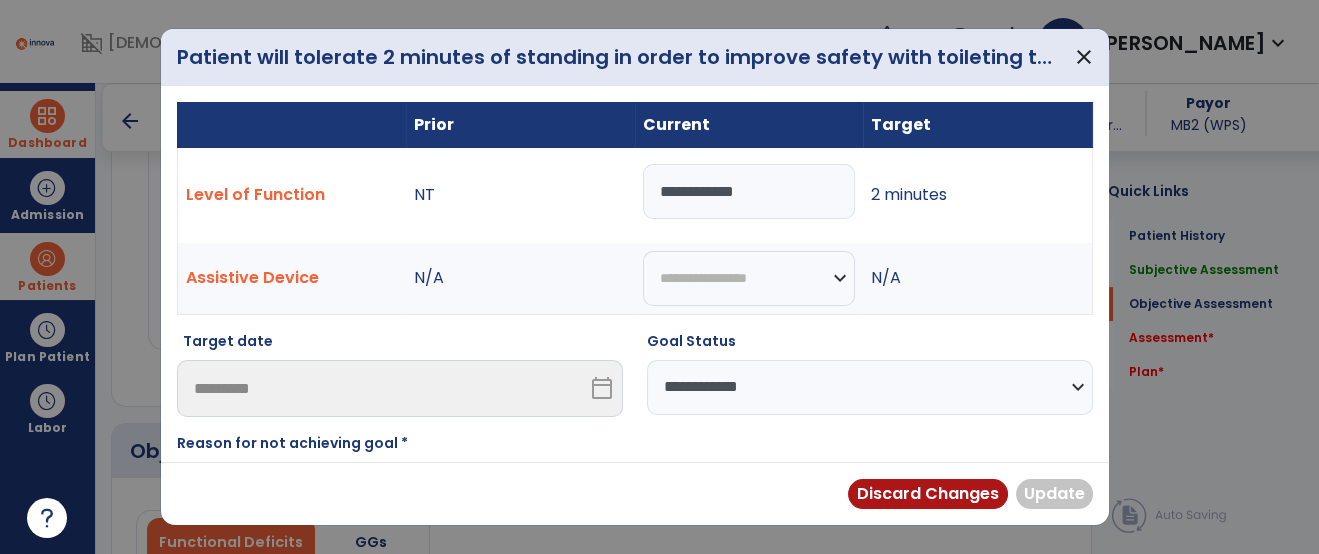 scroll, scrollTop: 133, scrollLeft: 0, axis: vertical 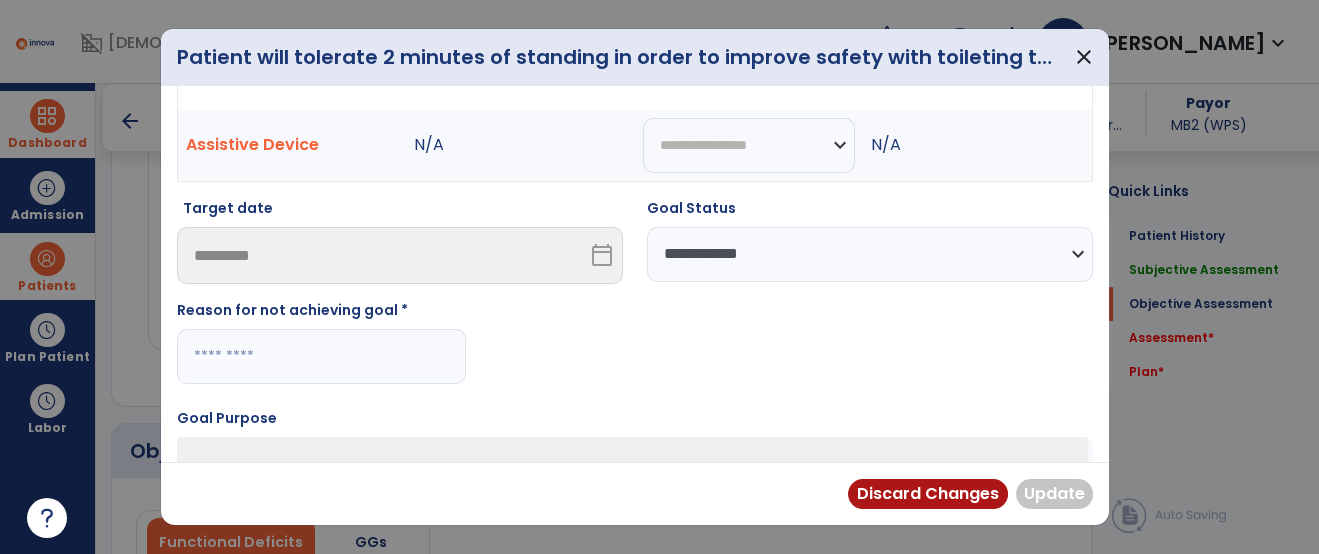 click at bounding box center (321, 356) 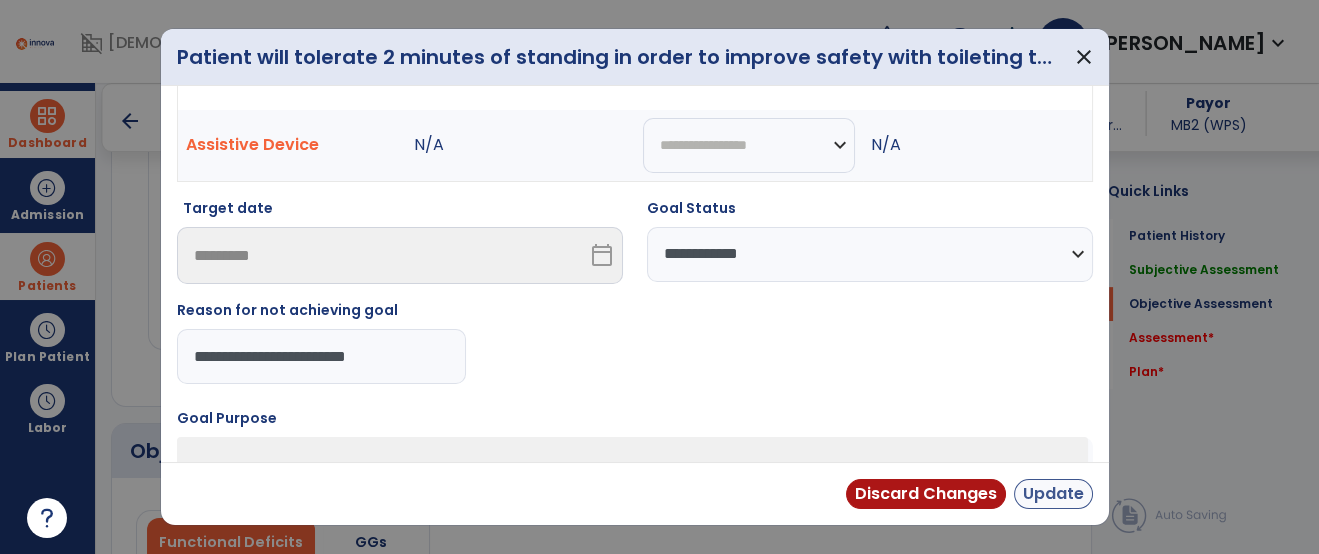 type on "**********" 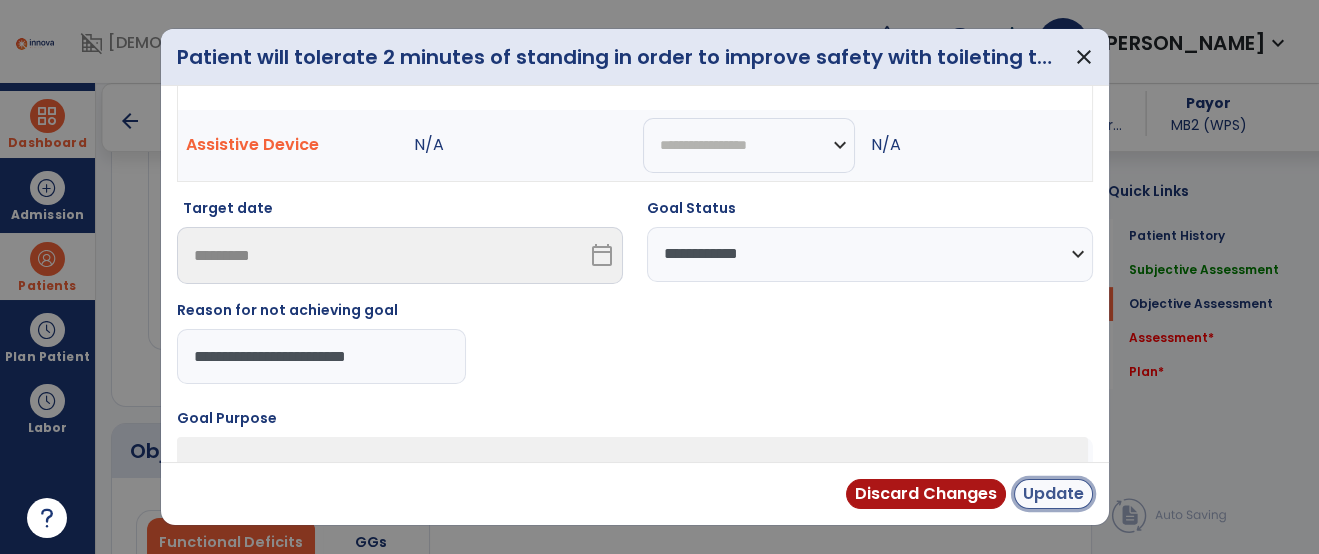 click on "Update" at bounding box center [1053, 494] 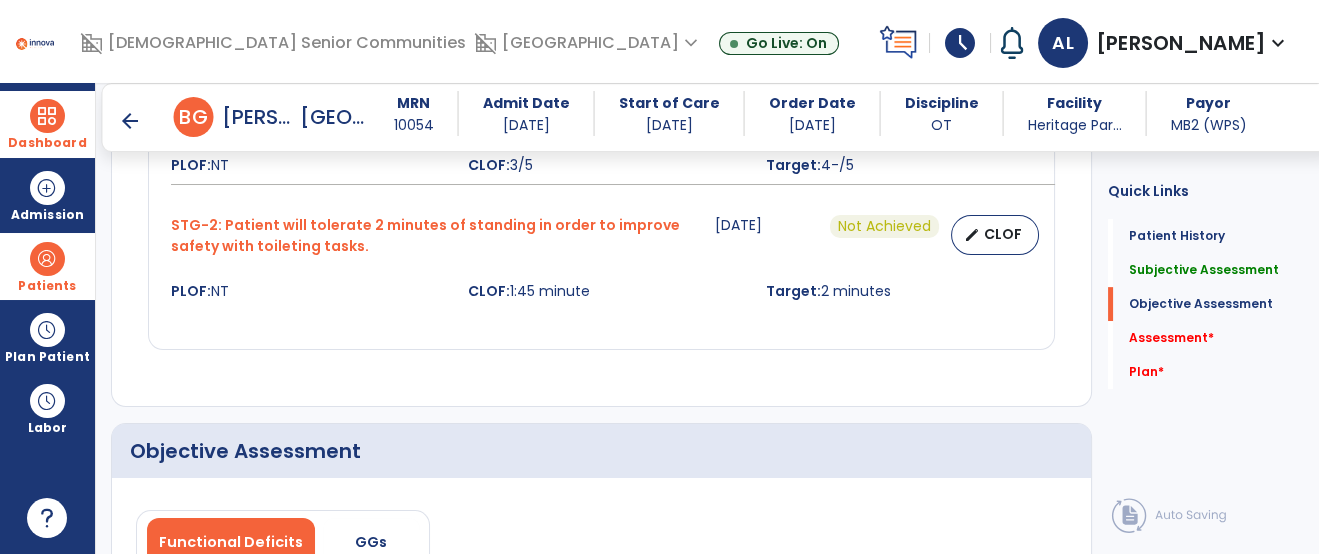 scroll, scrollTop: 1203, scrollLeft: 0, axis: vertical 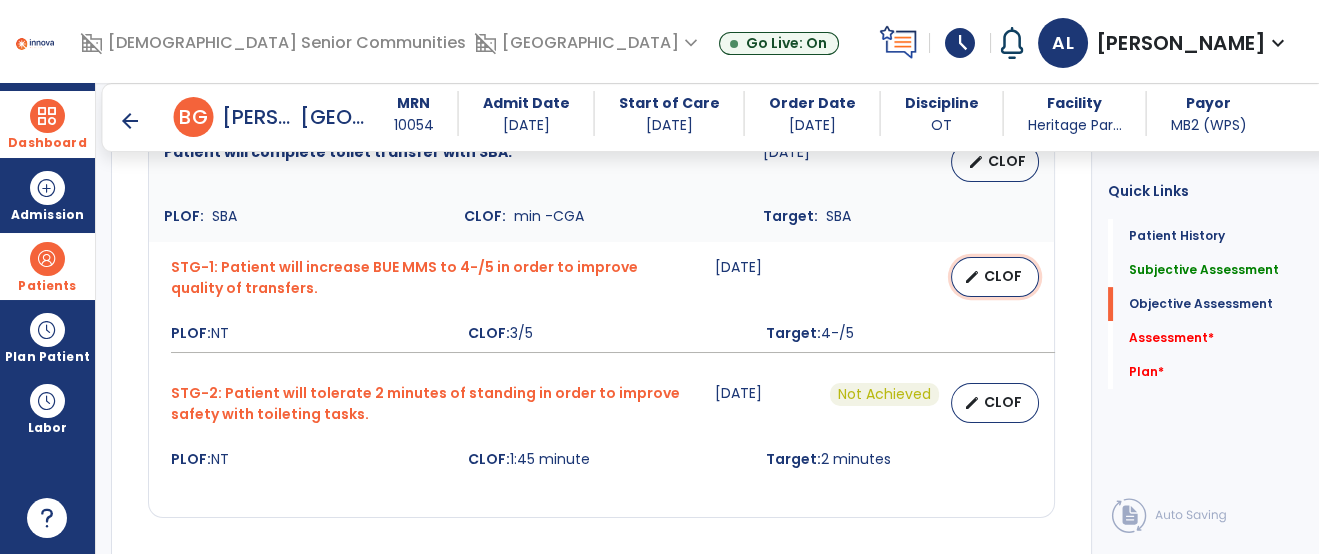 click on "edit" at bounding box center [972, 277] 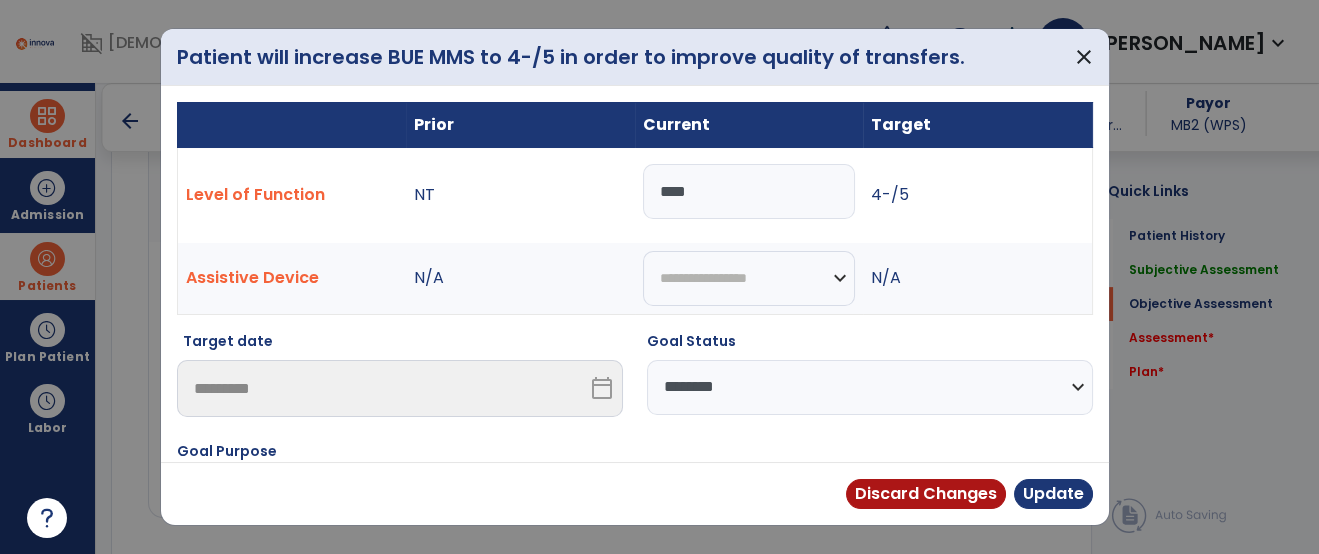 click on "**********" at bounding box center [870, 387] 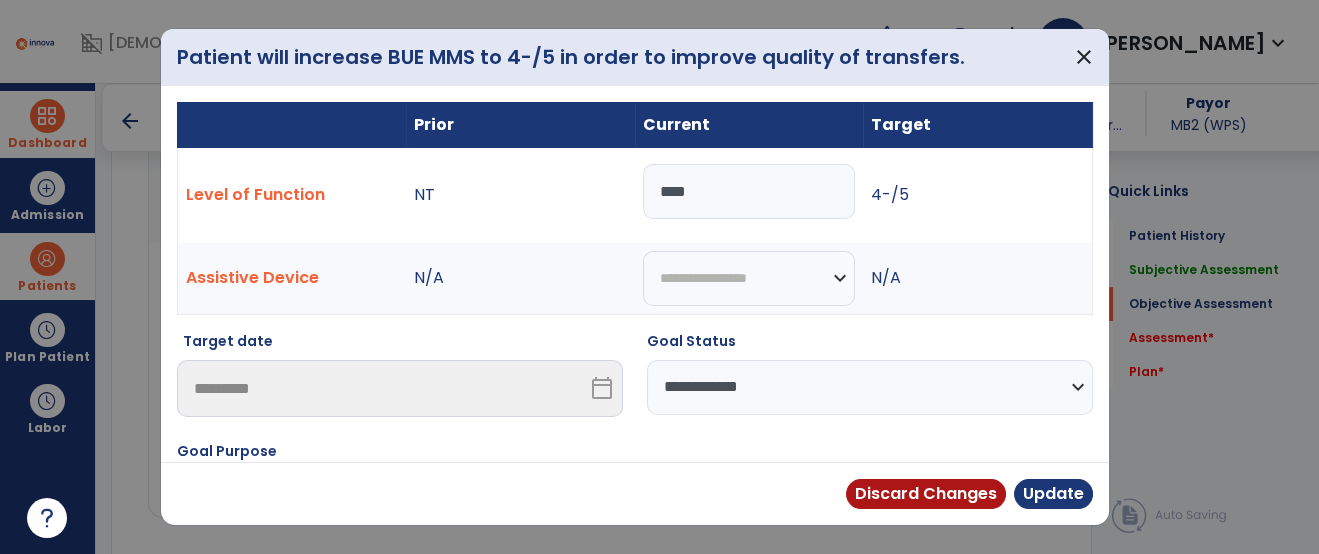 click on "**********" at bounding box center (870, 387) 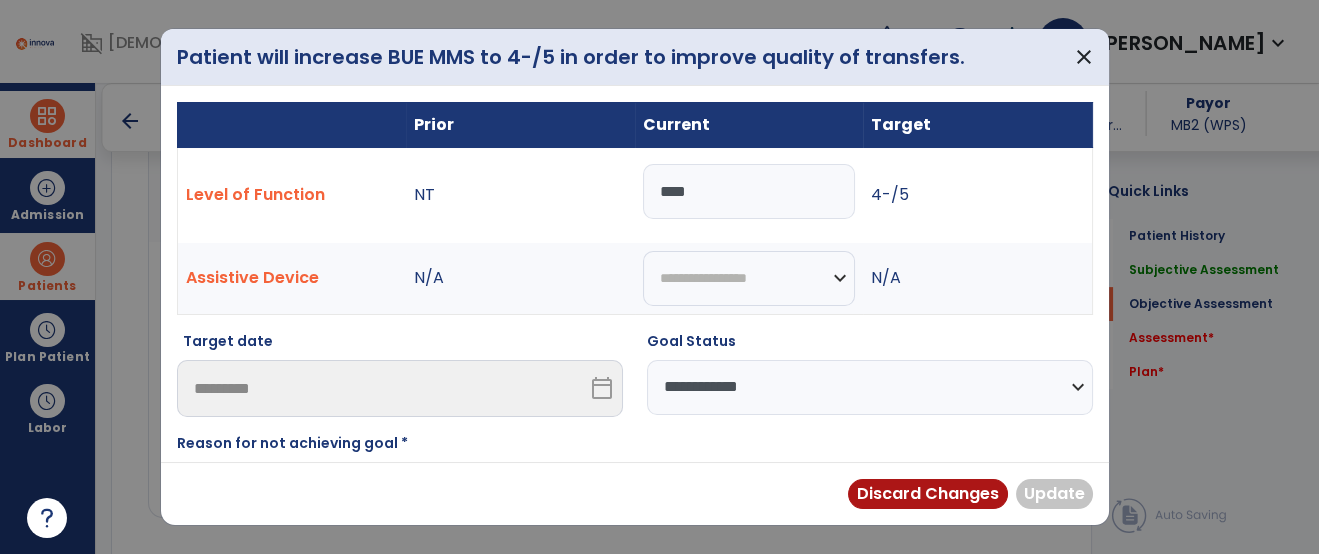 scroll, scrollTop: 170, scrollLeft: 0, axis: vertical 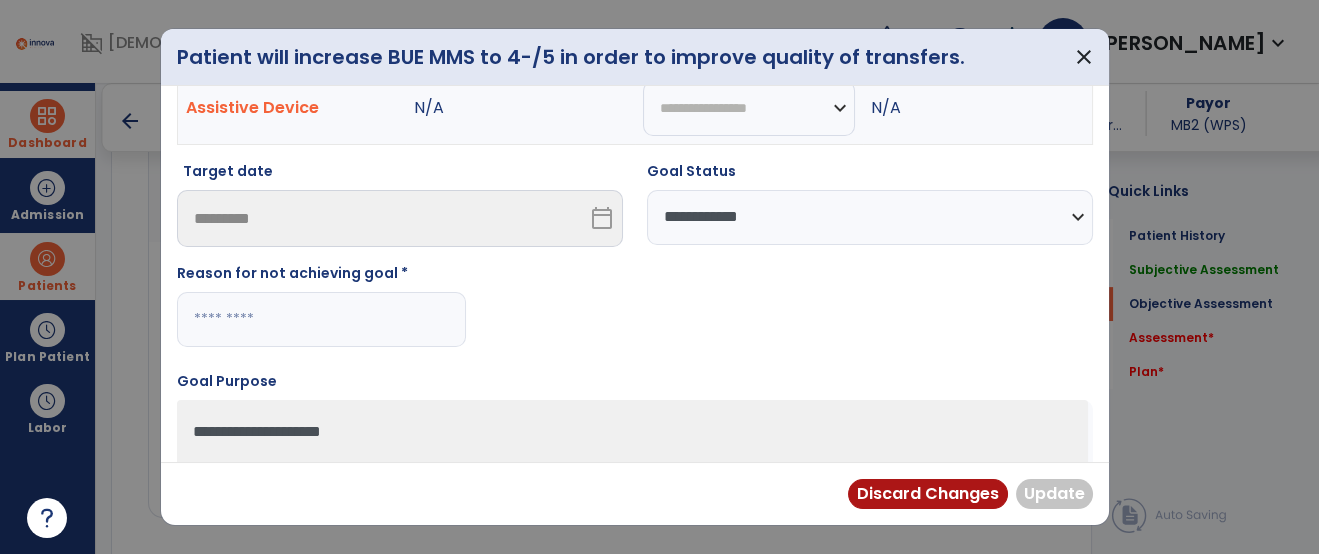 click at bounding box center (321, 319) 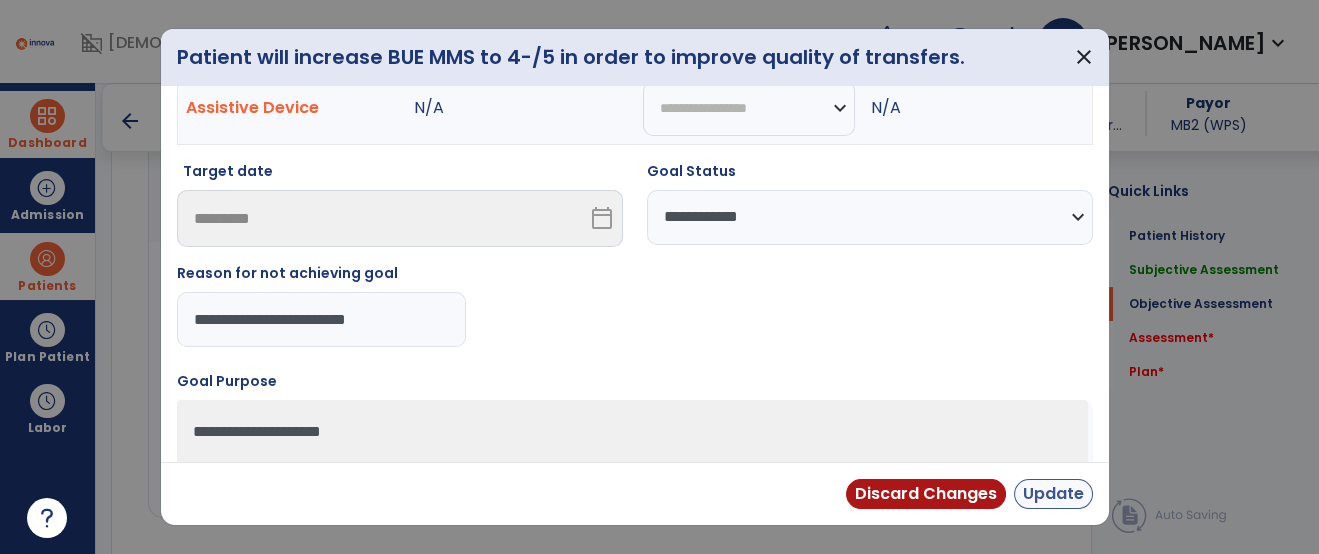 type on "**********" 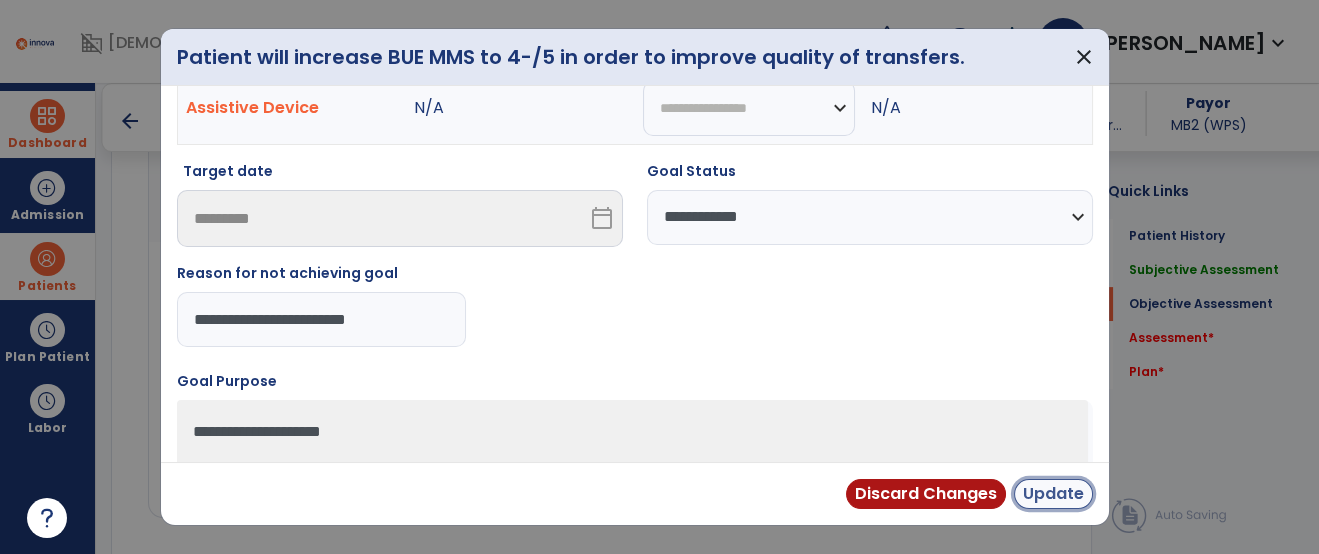 click on "Update" at bounding box center (1053, 494) 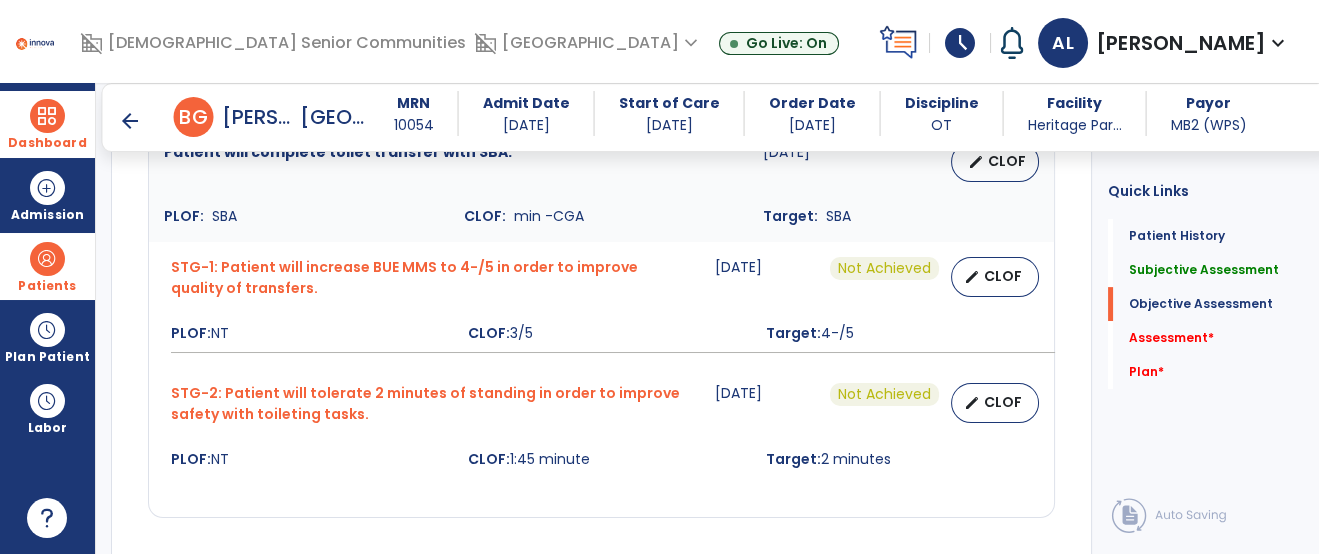 scroll, scrollTop: 1053, scrollLeft: 0, axis: vertical 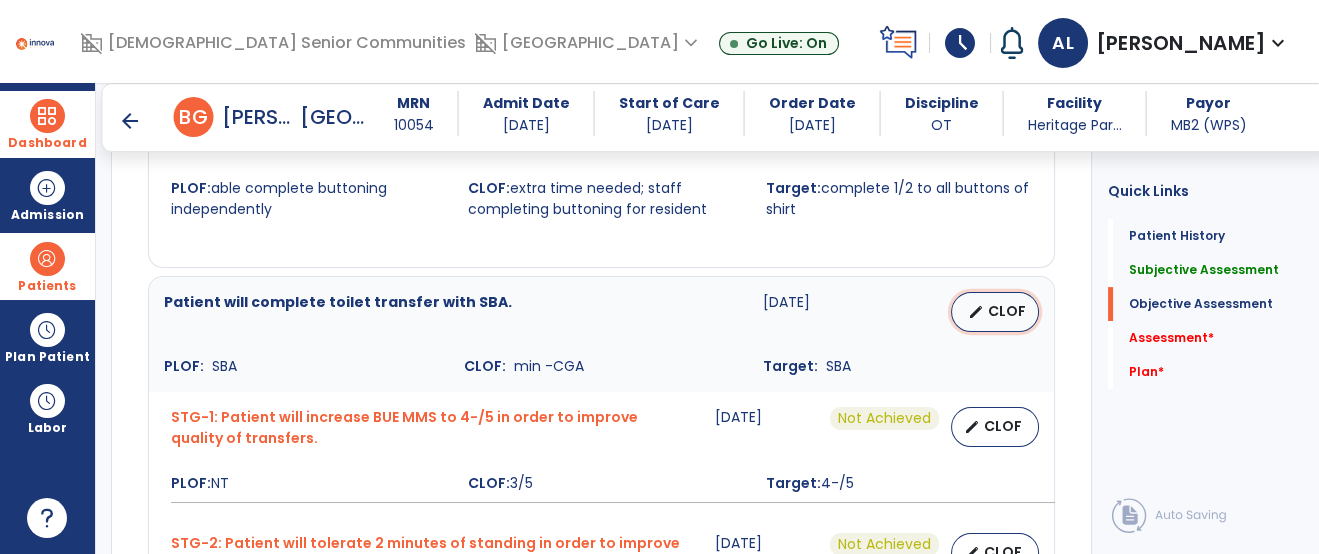 click on "edit   CLOF" at bounding box center (995, 312) 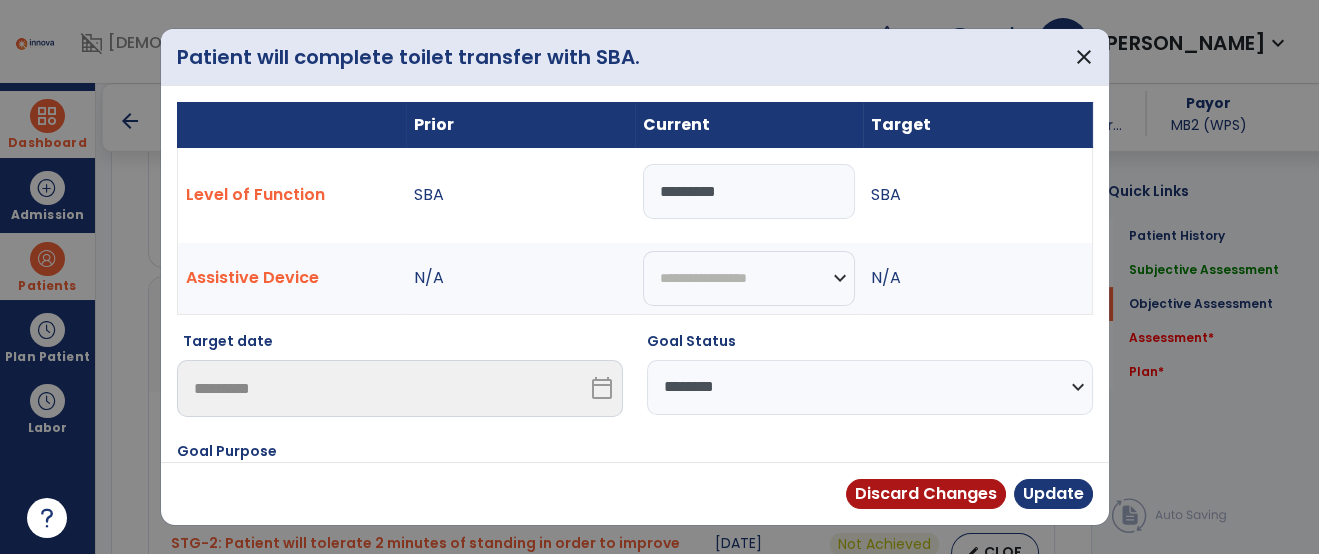 click on "**********" at bounding box center [870, 387] 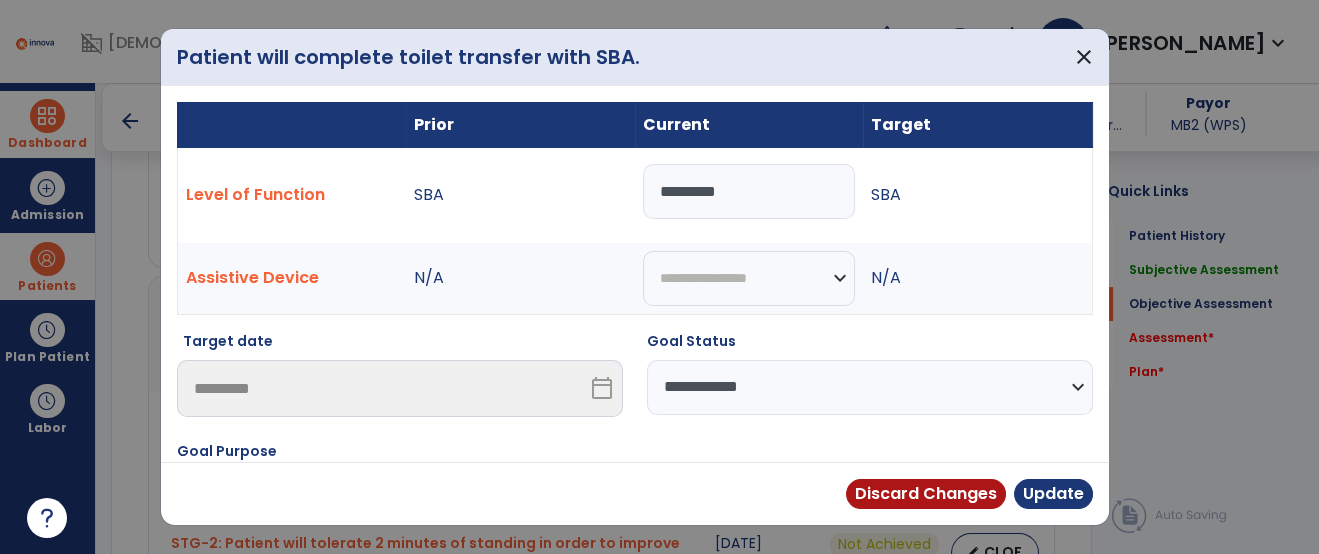 click on "**********" at bounding box center (870, 387) 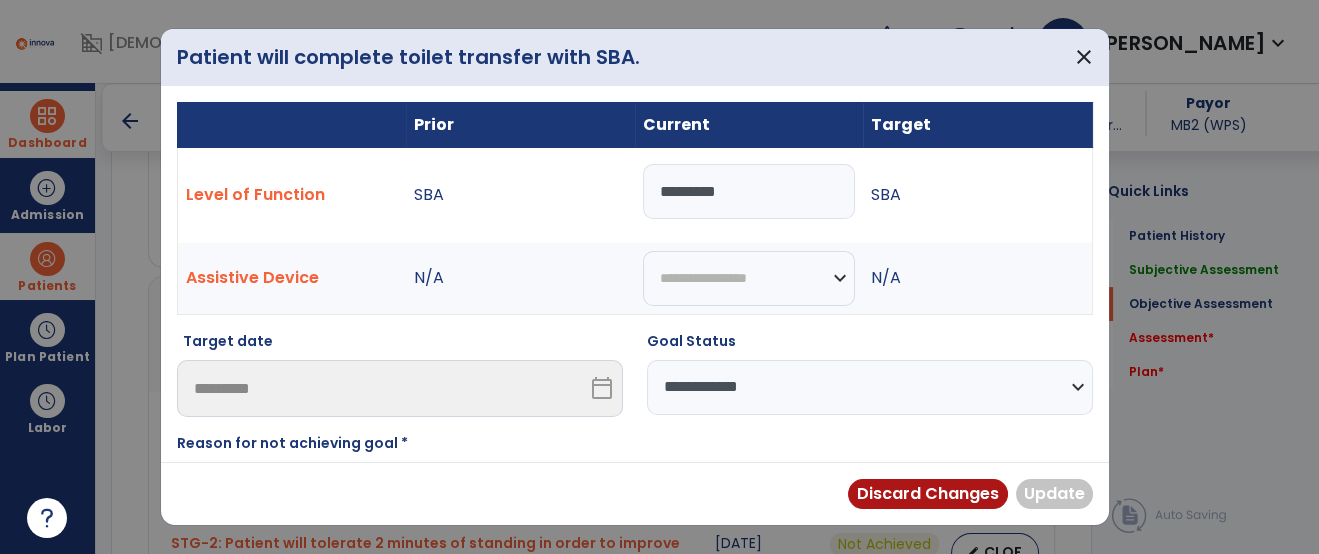 scroll, scrollTop: 165, scrollLeft: 0, axis: vertical 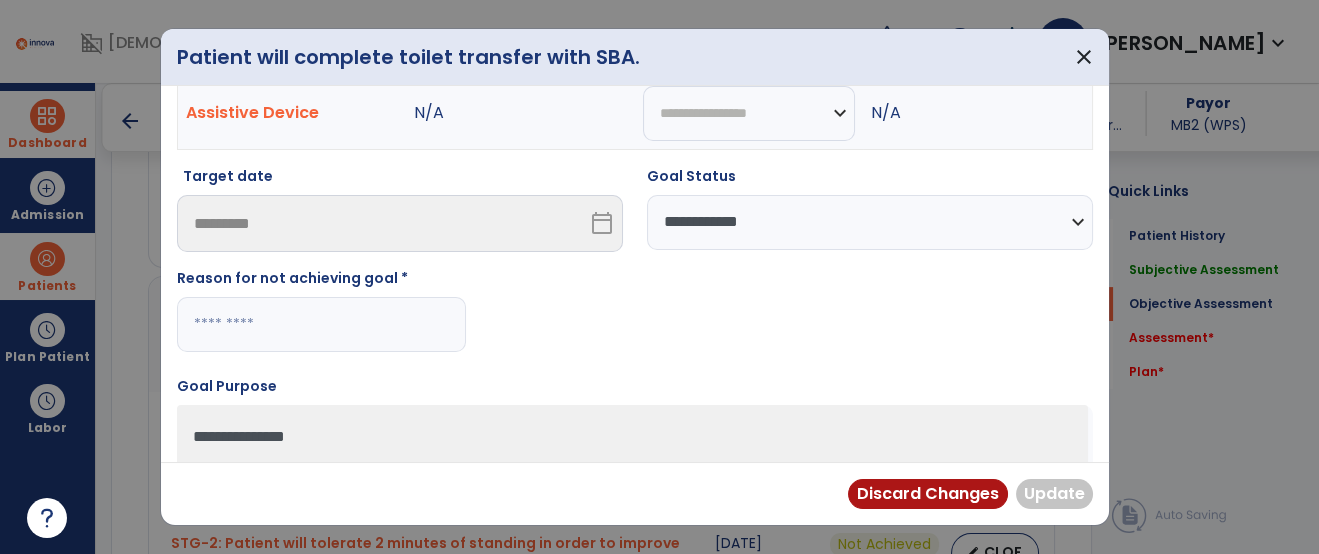 click at bounding box center [321, 324] 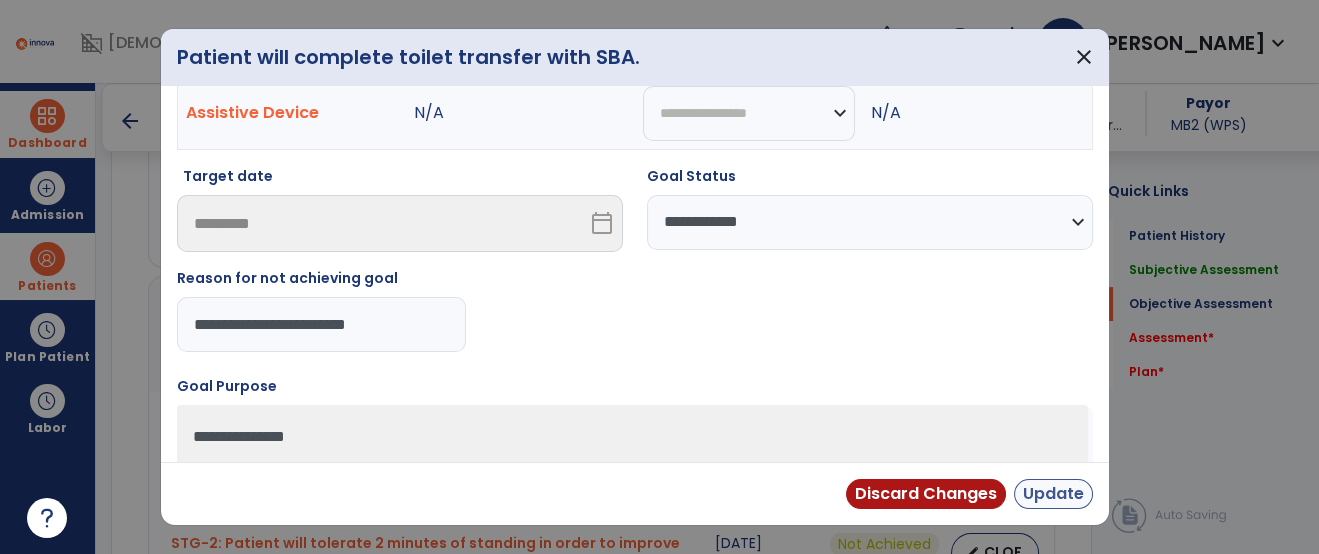 type on "**********" 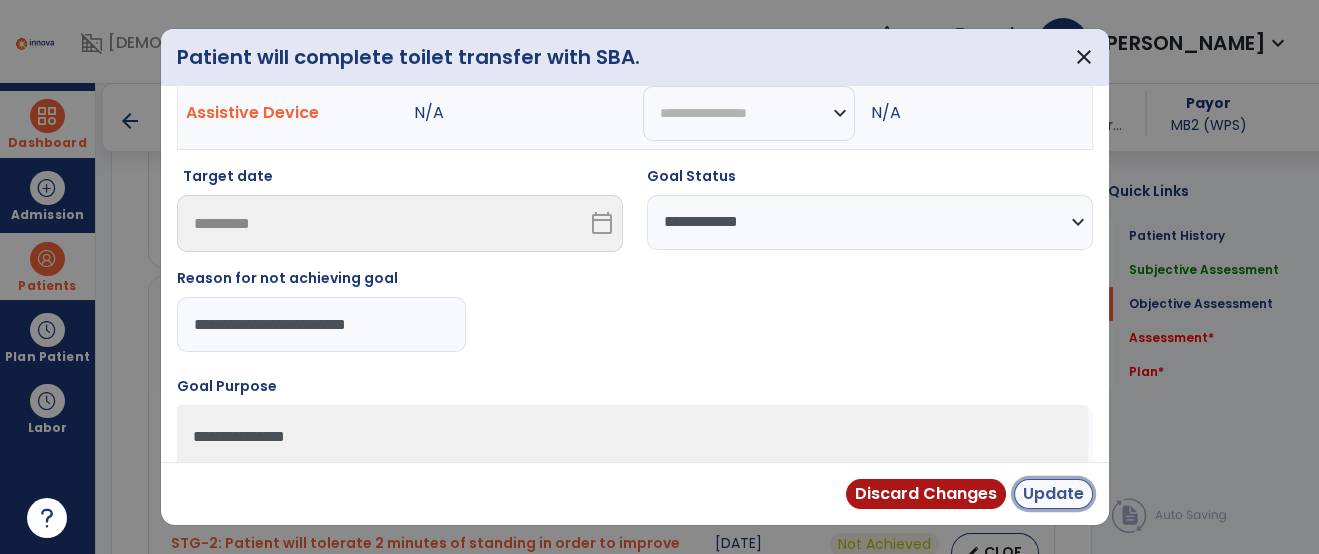 click on "Update" at bounding box center (1053, 494) 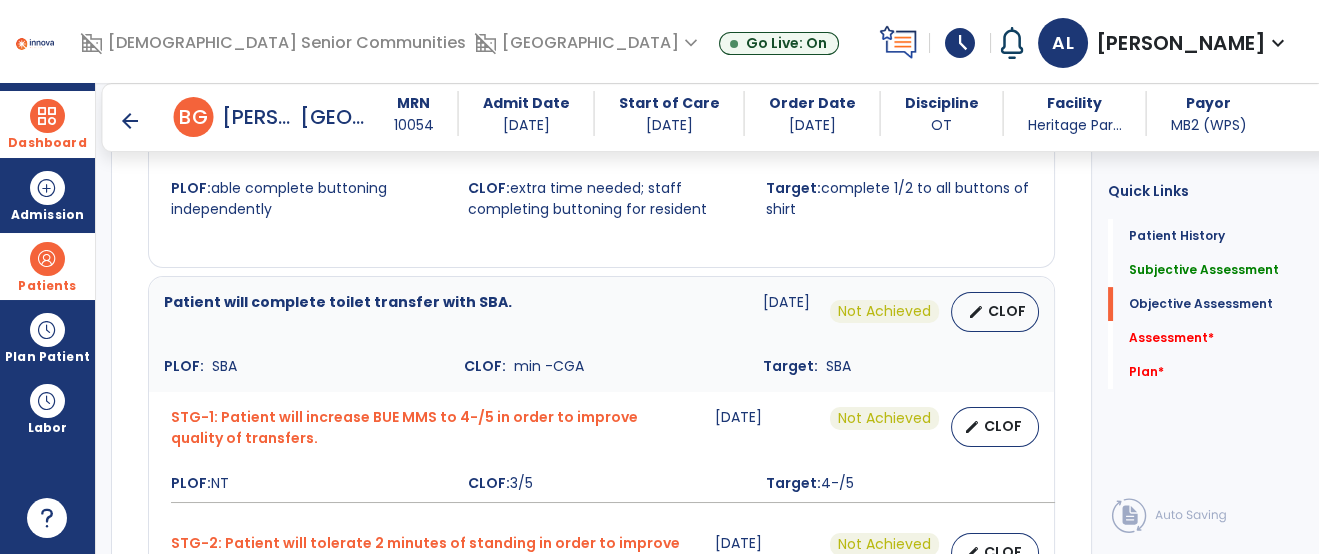 scroll, scrollTop: 847, scrollLeft: 0, axis: vertical 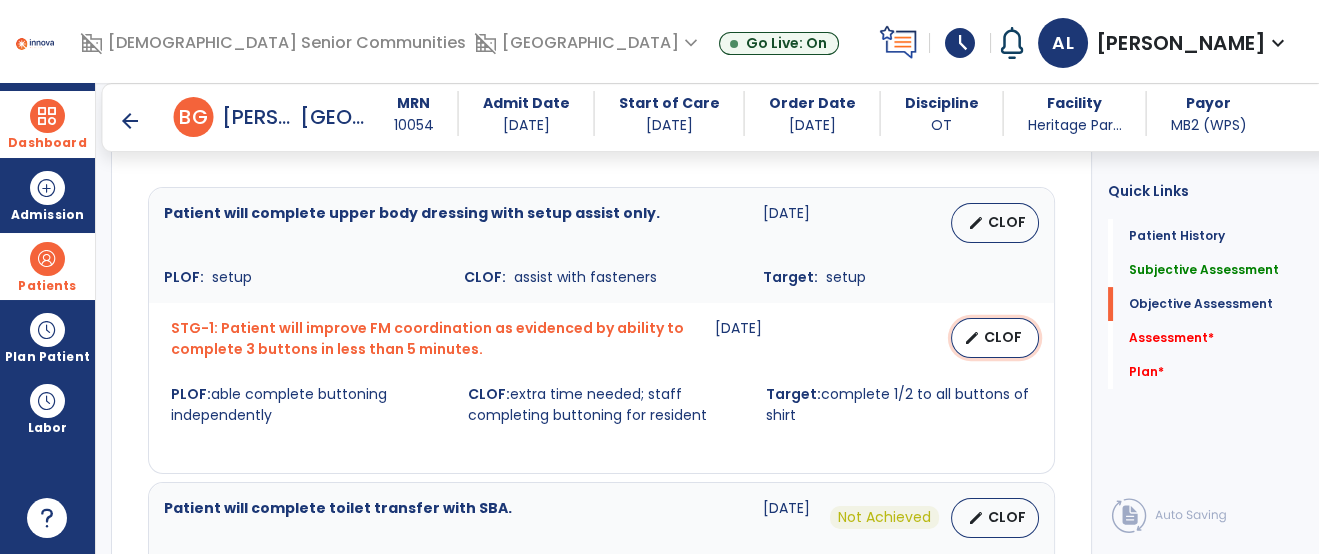 click on "CLOF" at bounding box center (1003, 337) 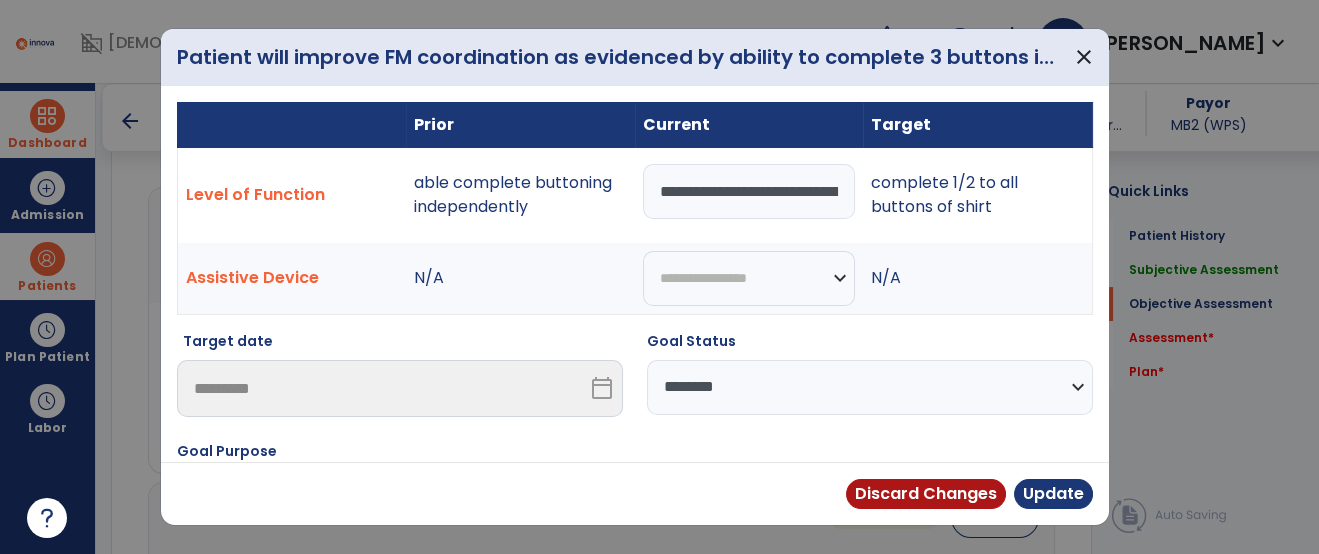 click on "**********" at bounding box center (870, 387) 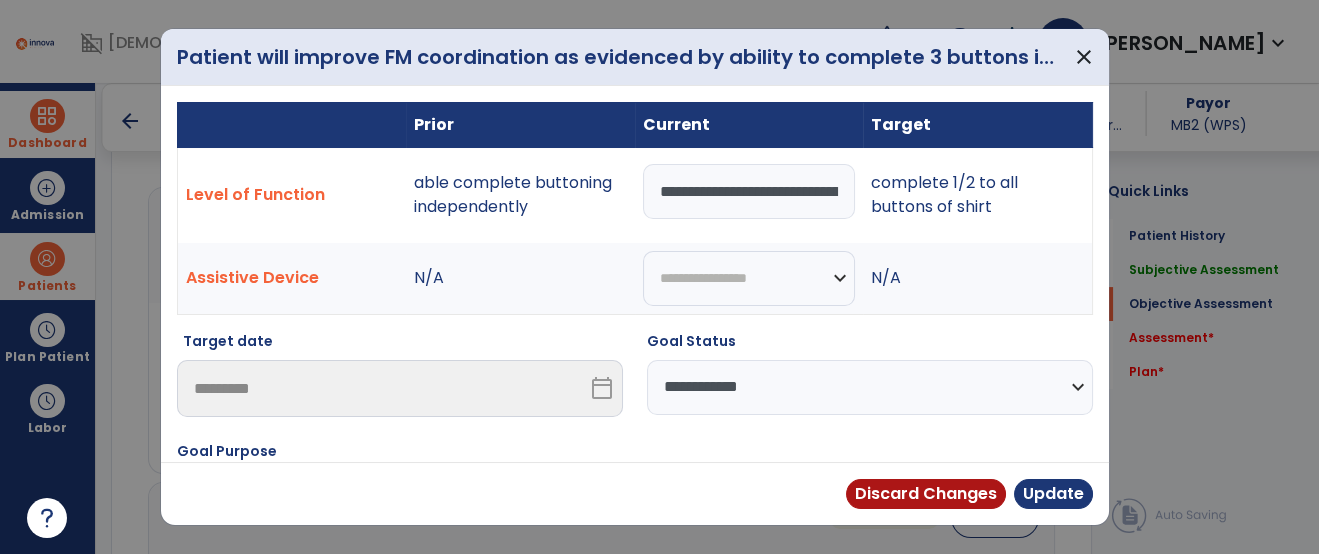 click on "**********" at bounding box center [870, 387] 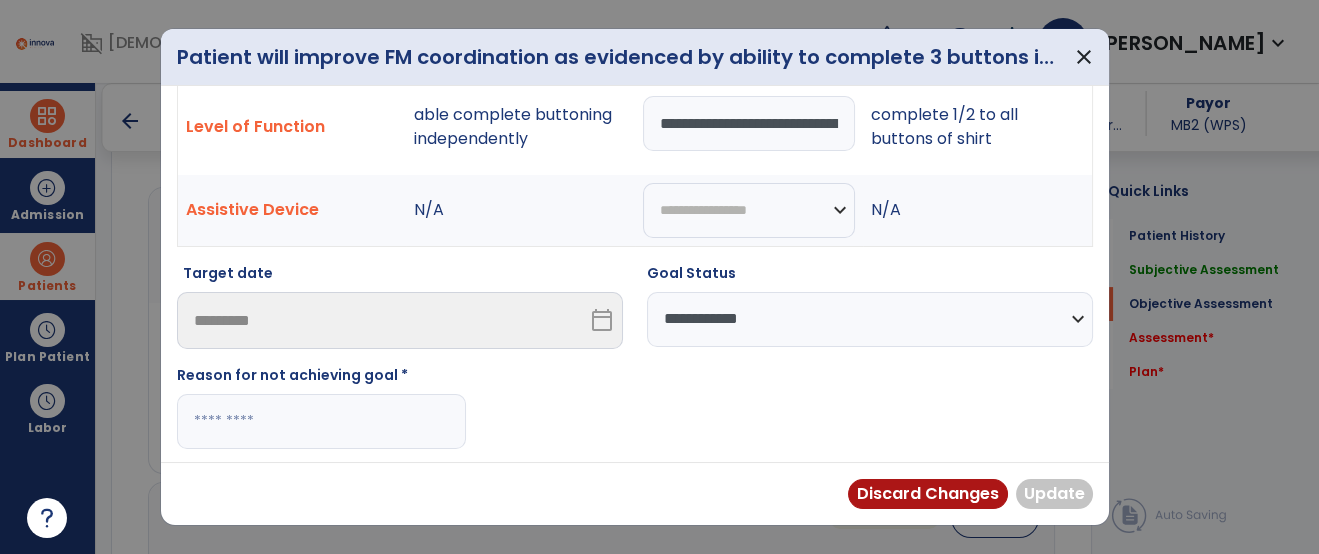 scroll, scrollTop: 82, scrollLeft: 0, axis: vertical 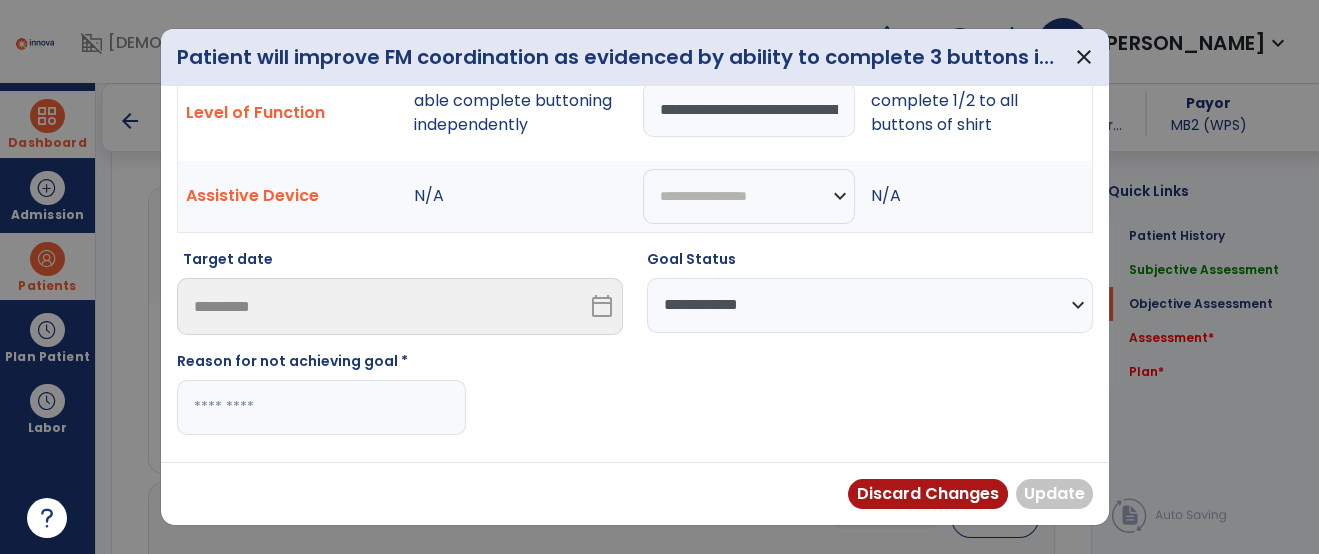 click at bounding box center [321, 407] 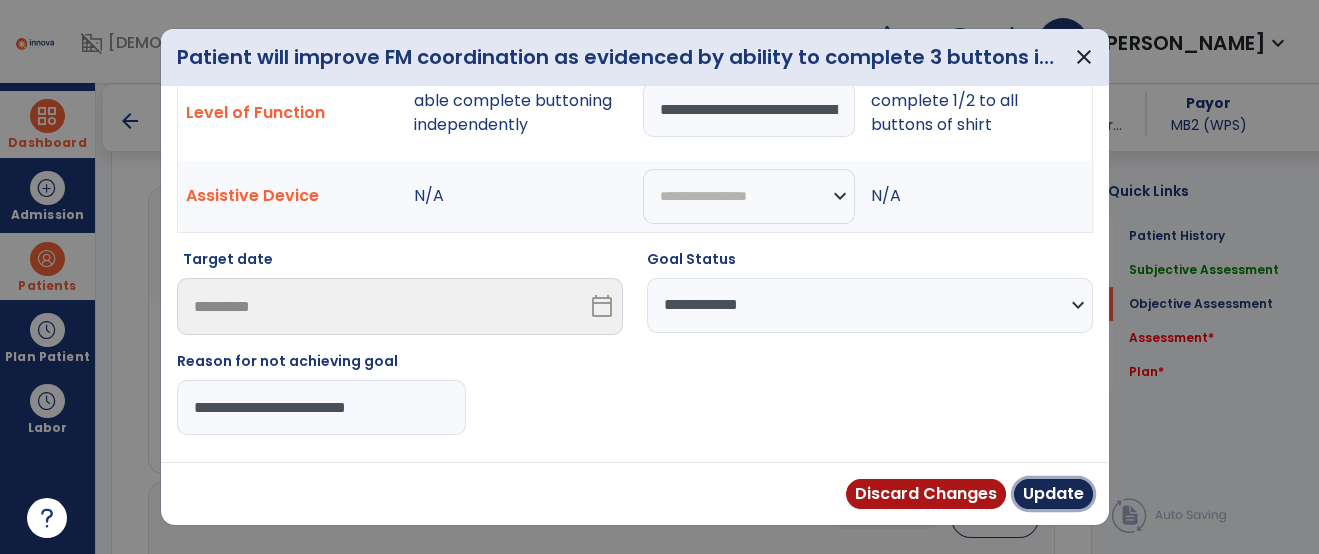 click on "Update" at bounding box center [1053, 494] 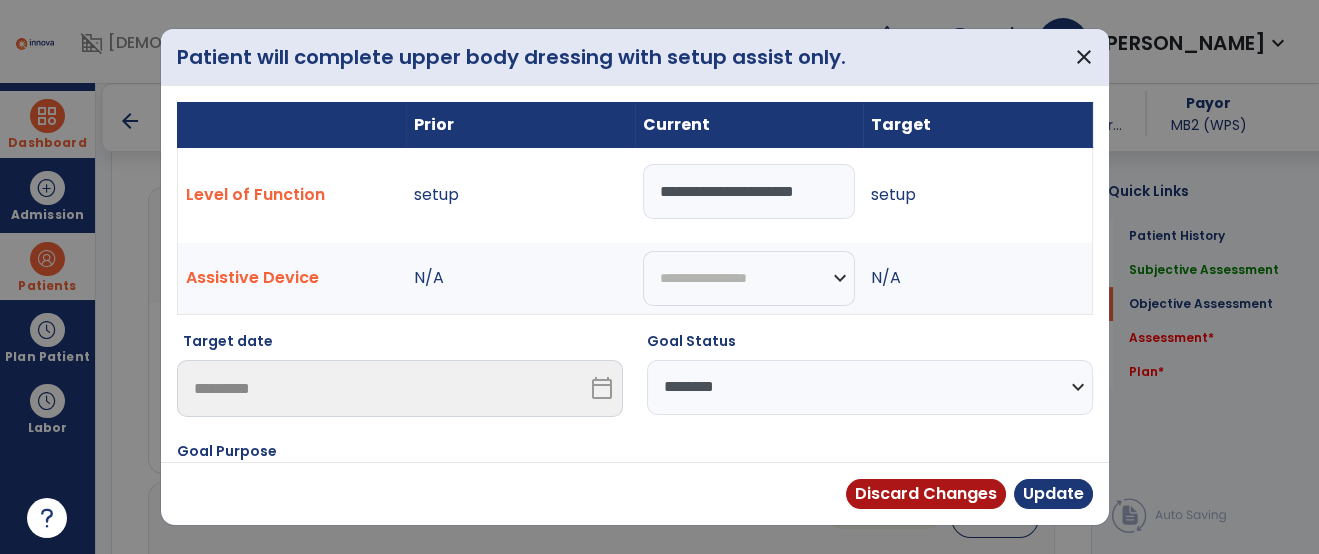 click on "**********" at bounding box center [870, 387] 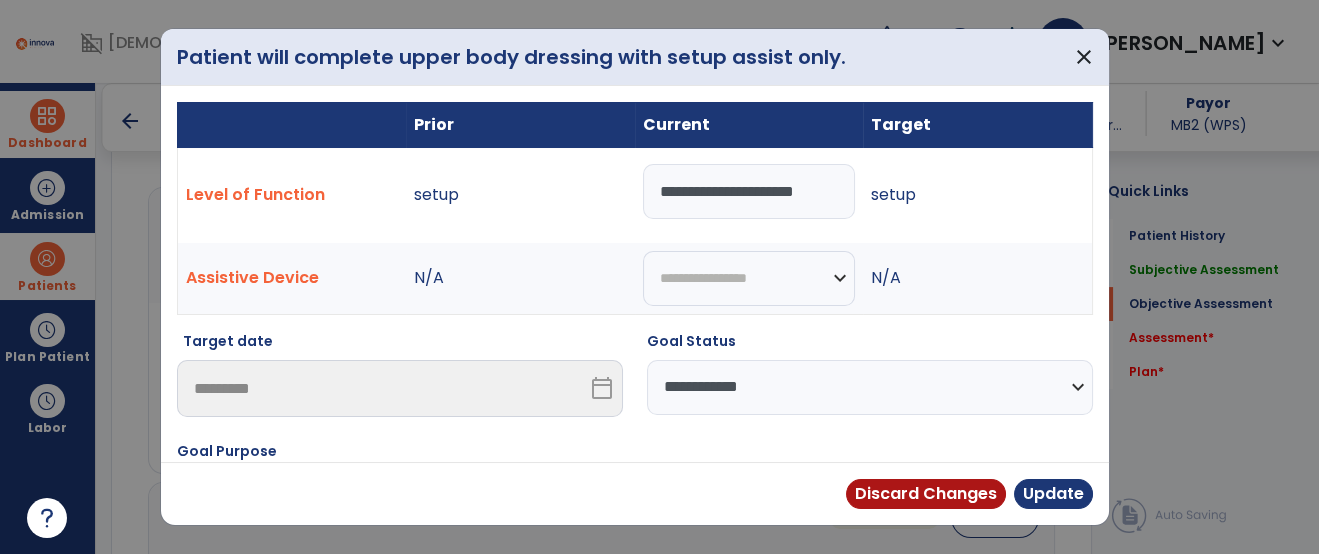 click on "**********" at bounding box center [870, 387] 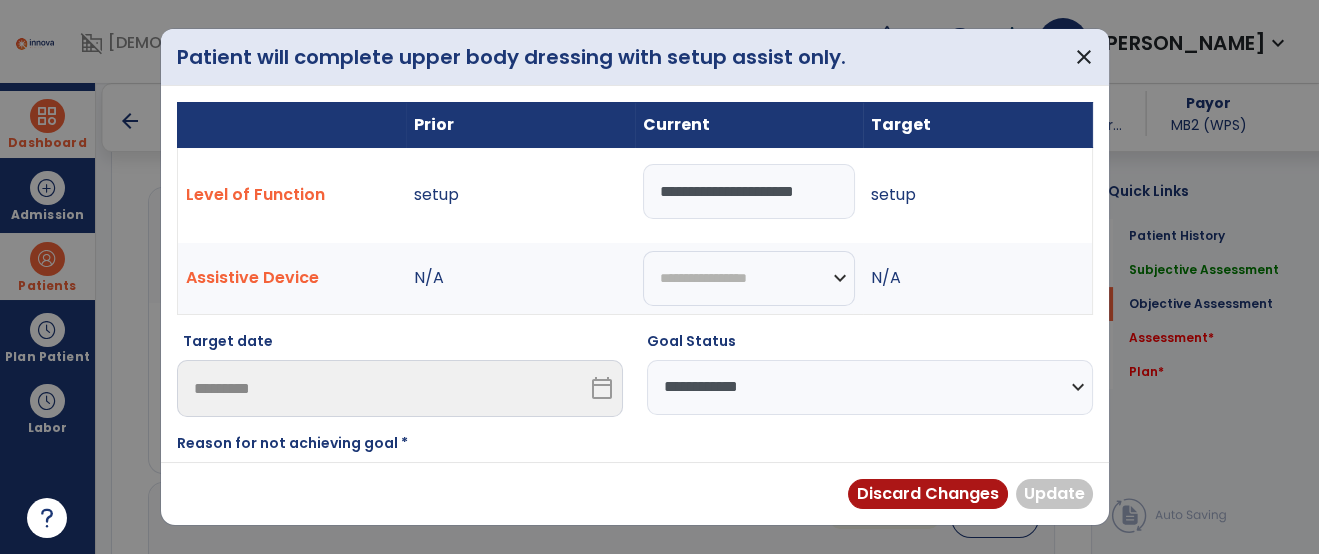 scroll, scrollTop: 170, scrollLeft: 0, axis: vertical 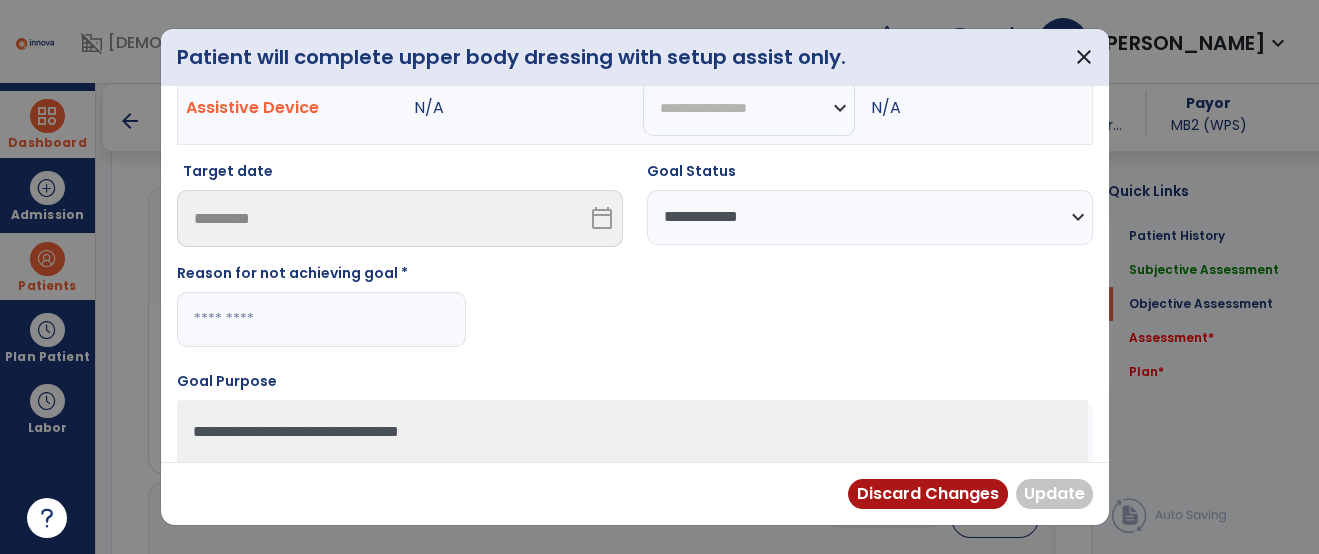 click at bounding box center [321, 319] 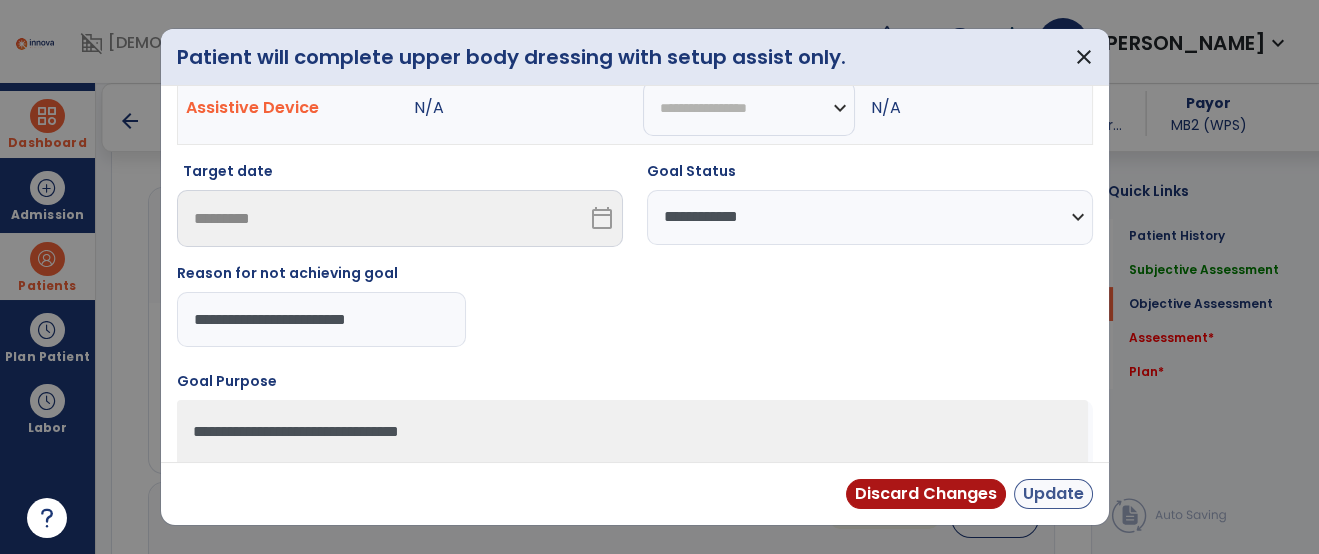 type on "**********" 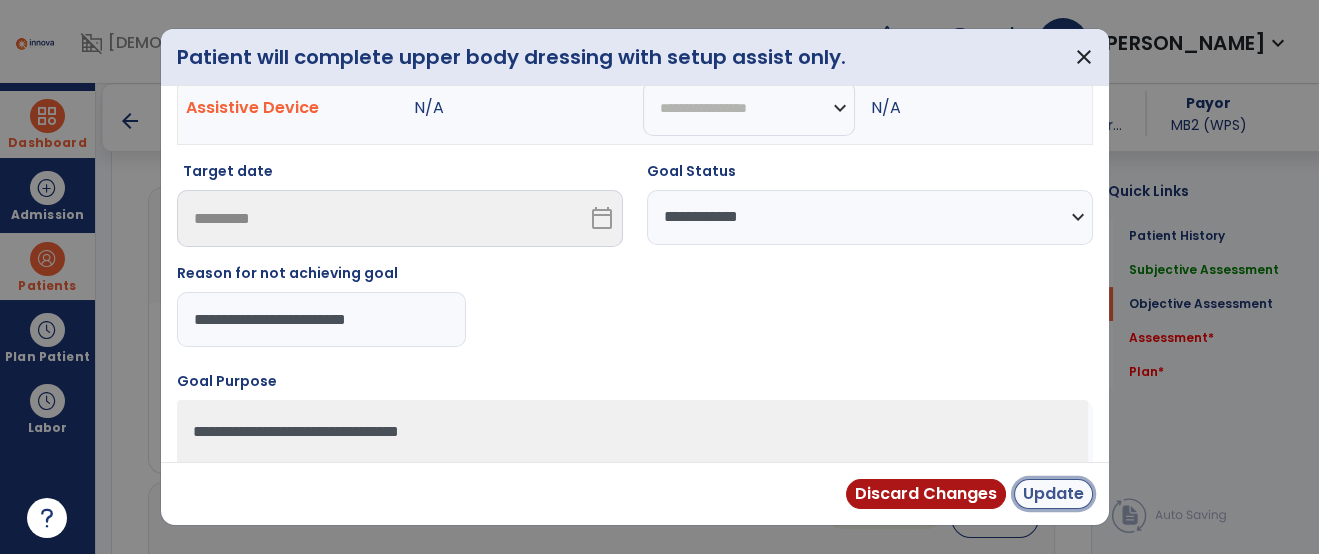 click on "Update" at bounding box center [1053, 494] 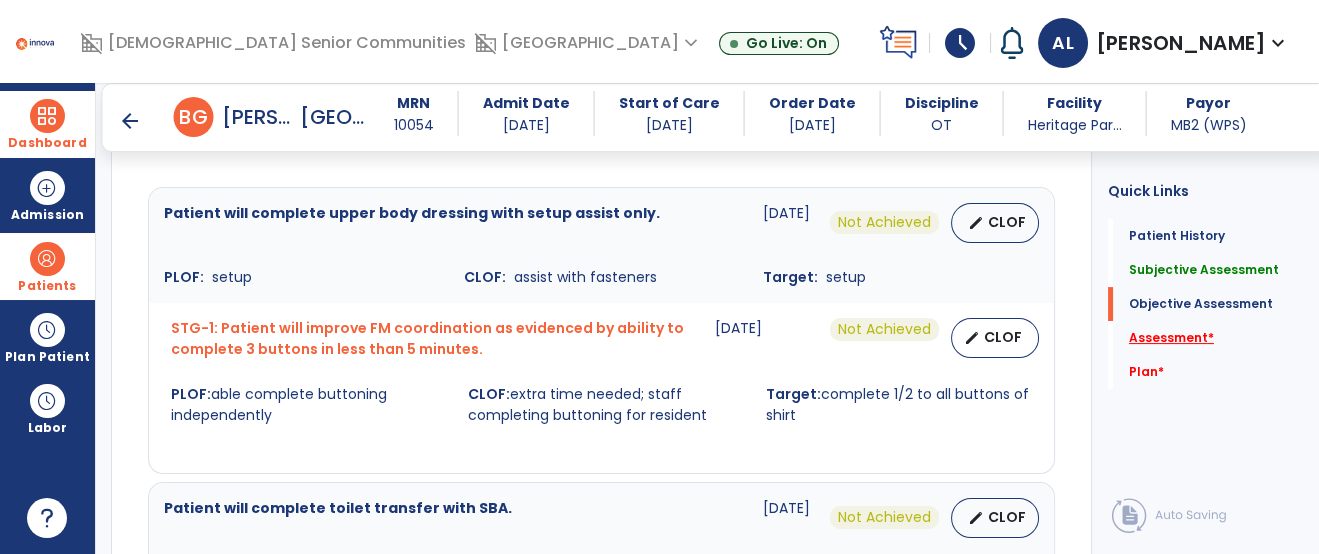 click on "Assessment   *" 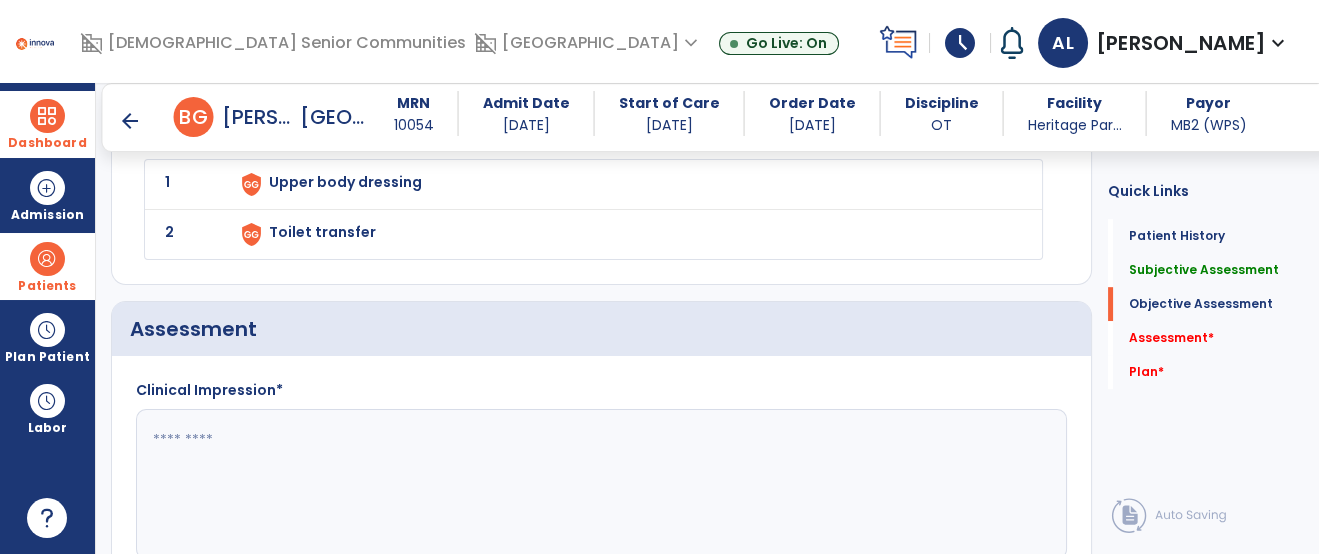 scroll, scrollTop: 1811, scrollLeft: 0, axis: vertical 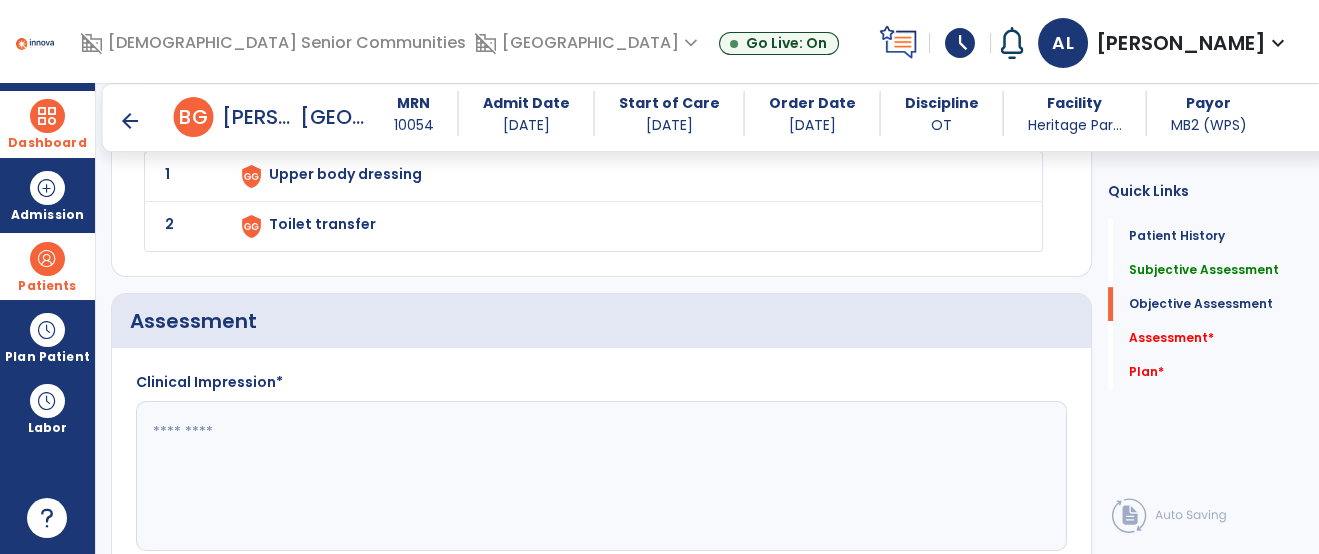drag, startPoint x: 542, startPoint y: 459, endPoint x: 529, endPoint y: 461, distance: 13.152946 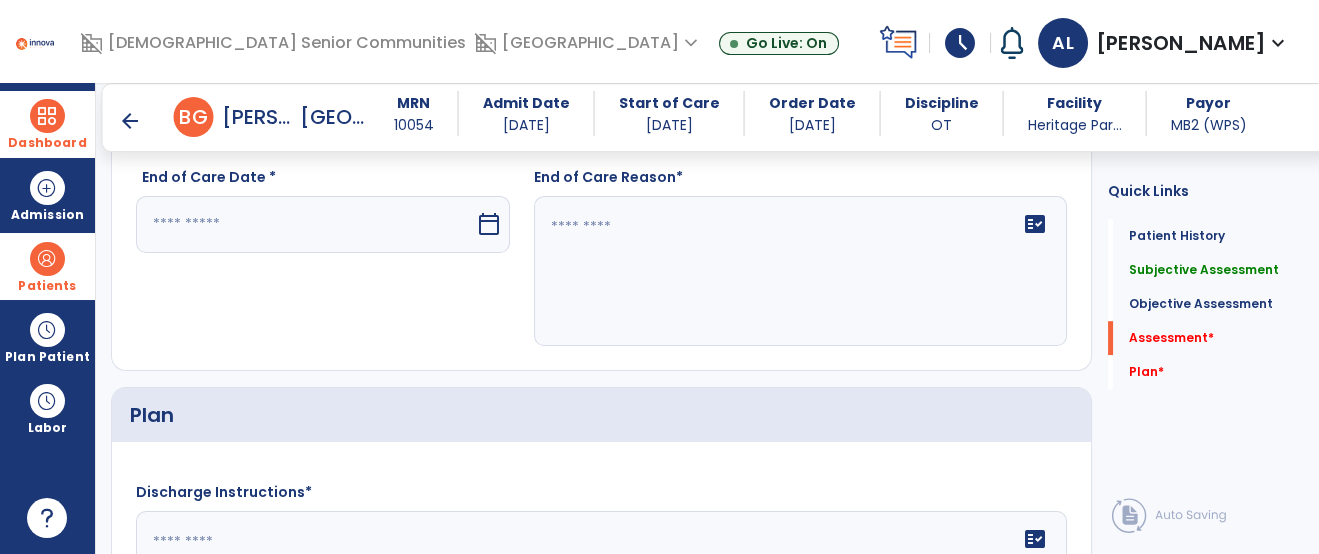 scroll, scrollTop: 2014, scrollLeft: 0, axis: vertical 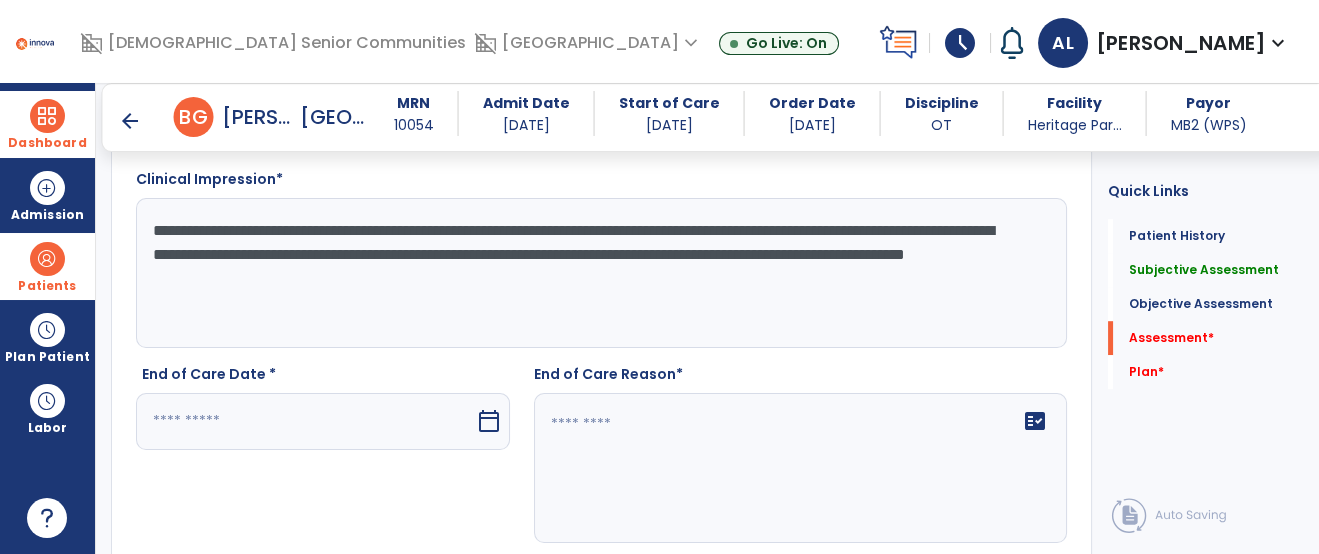 type on "**********" 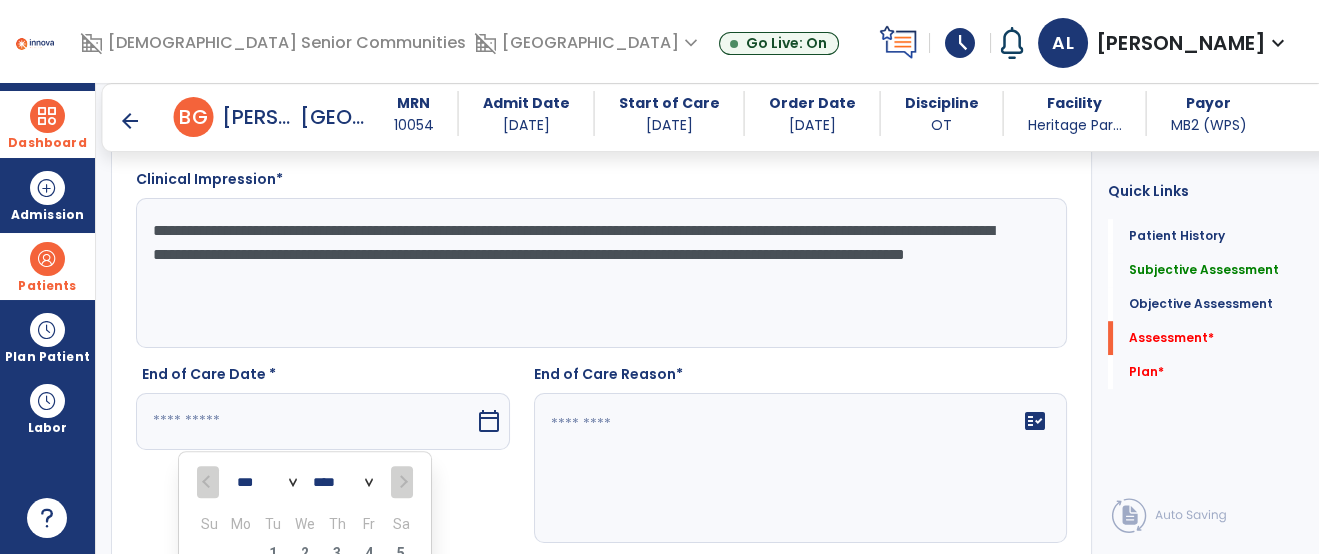 scroll, scrollTop: 2281, scrollLeft: 0, axis: vertical 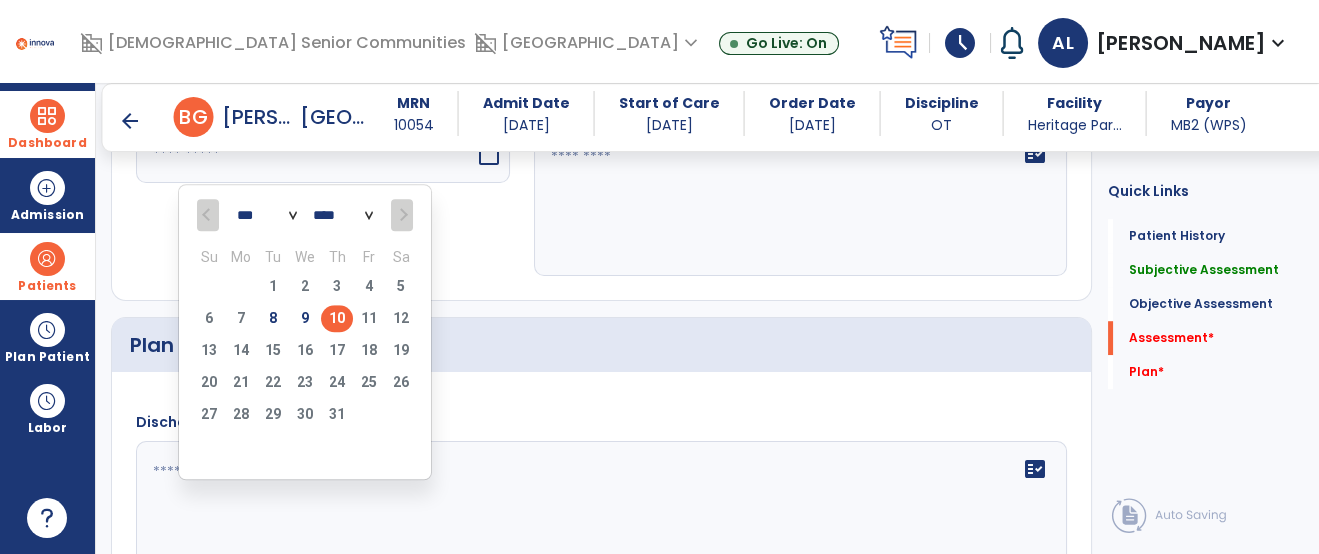 click on "6   7   8   9   10   11   12" at bounding box center (305, 321) 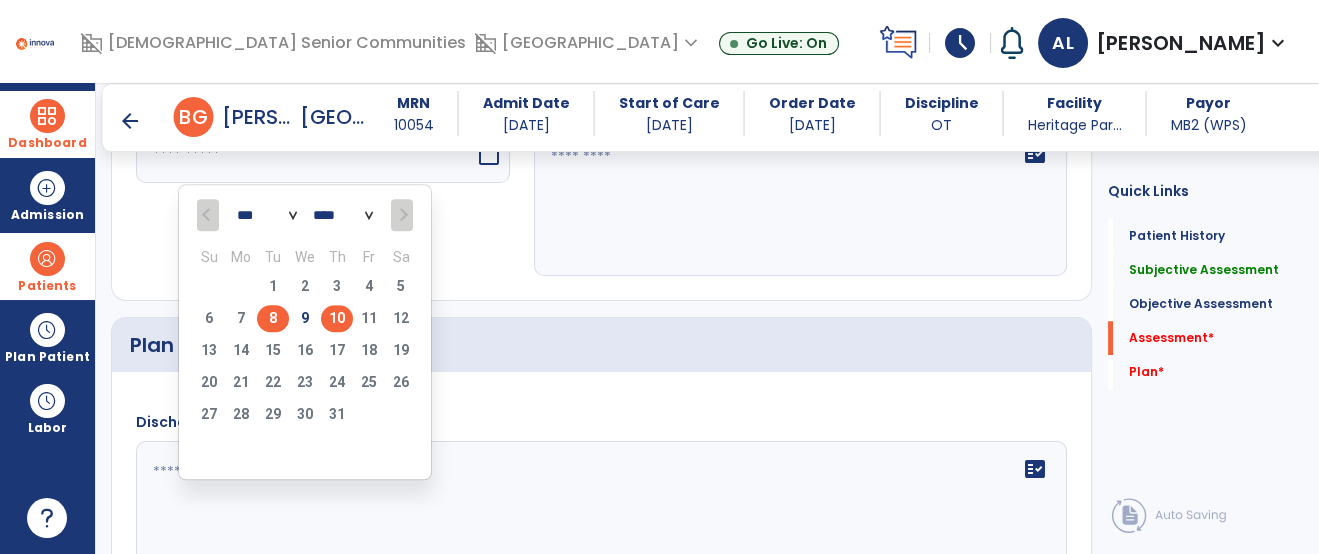 click on "8" at bounding box center (273, 318) 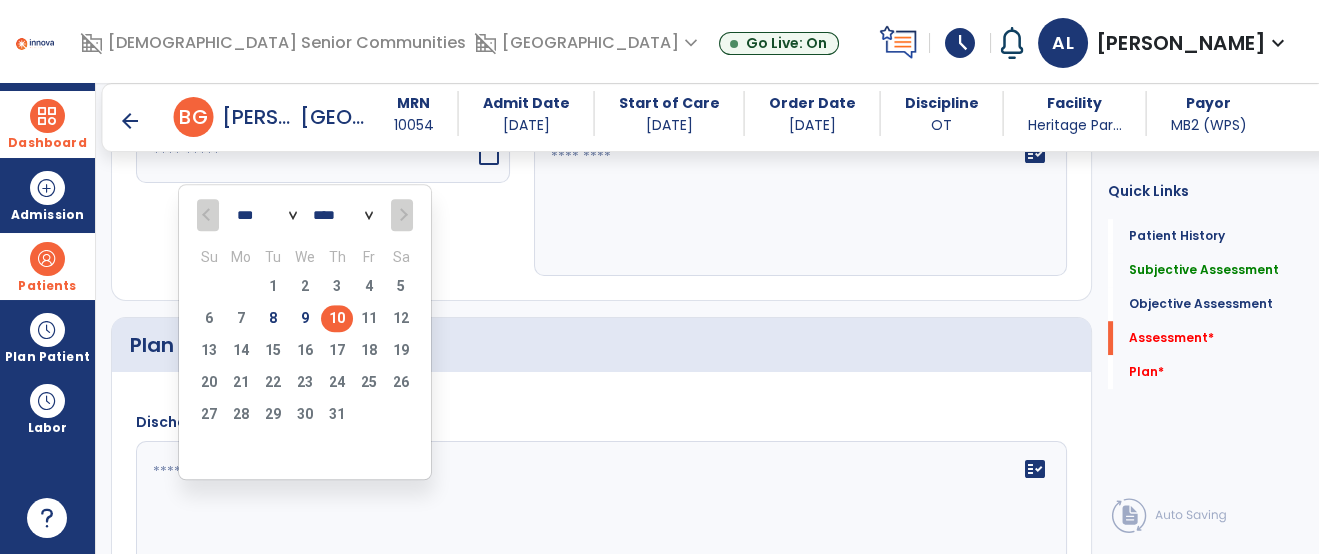 type on "********" 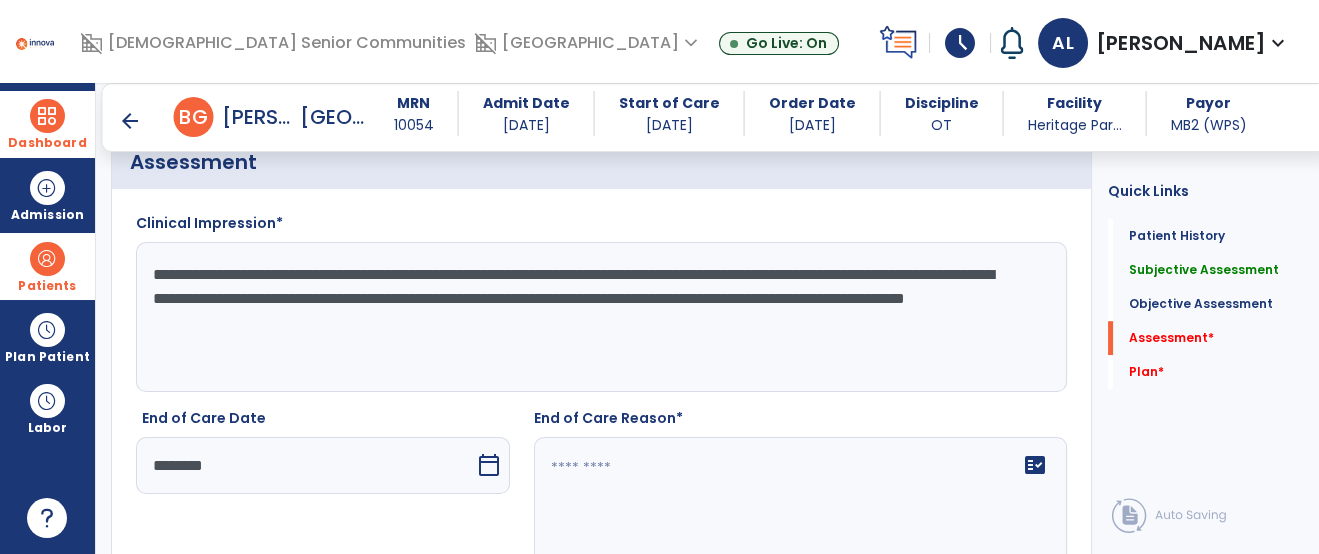 scroll, scrollTop: 2083, scrollLeft: 0, axis: vertical 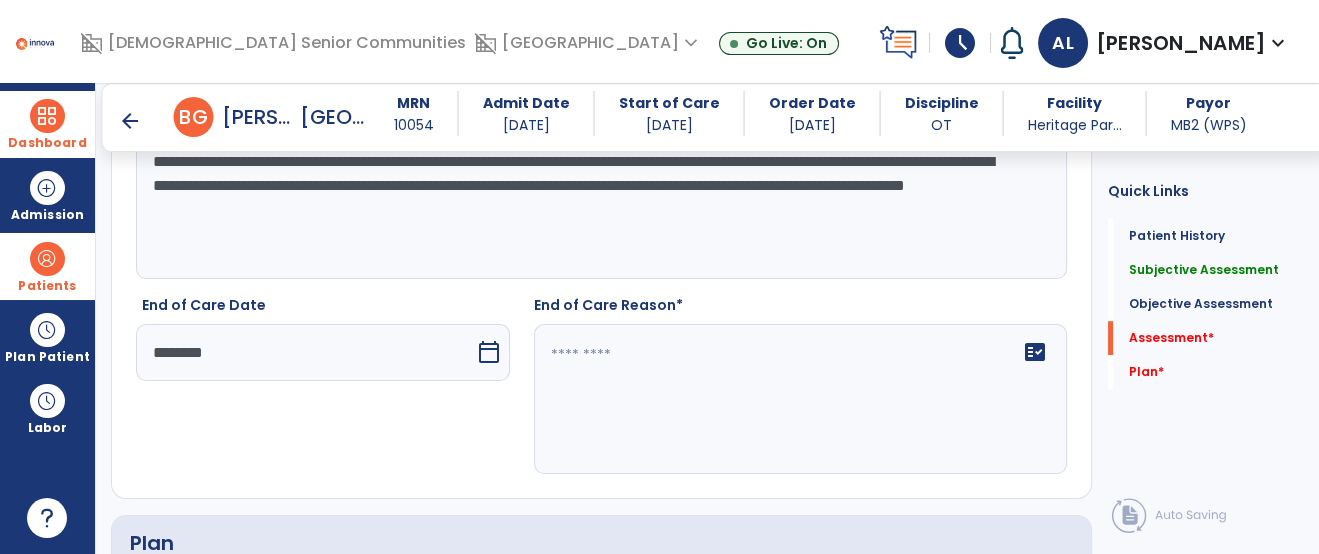 click on "fact_check" 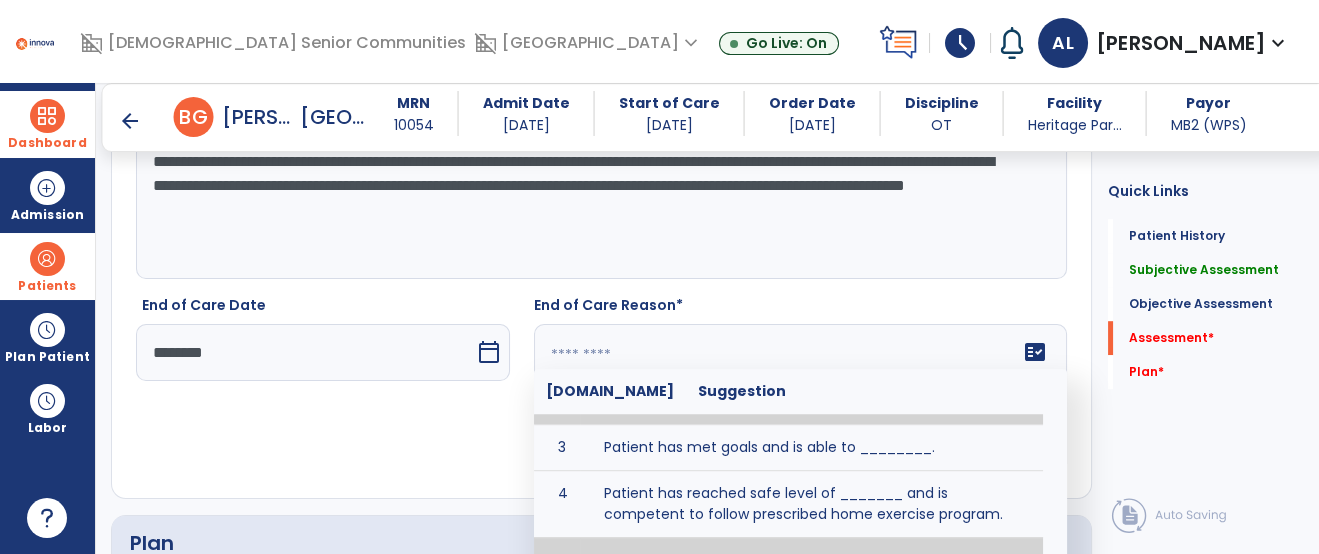 scroll, scrollTop: 218, scrollLeft: 0, axis: vertical 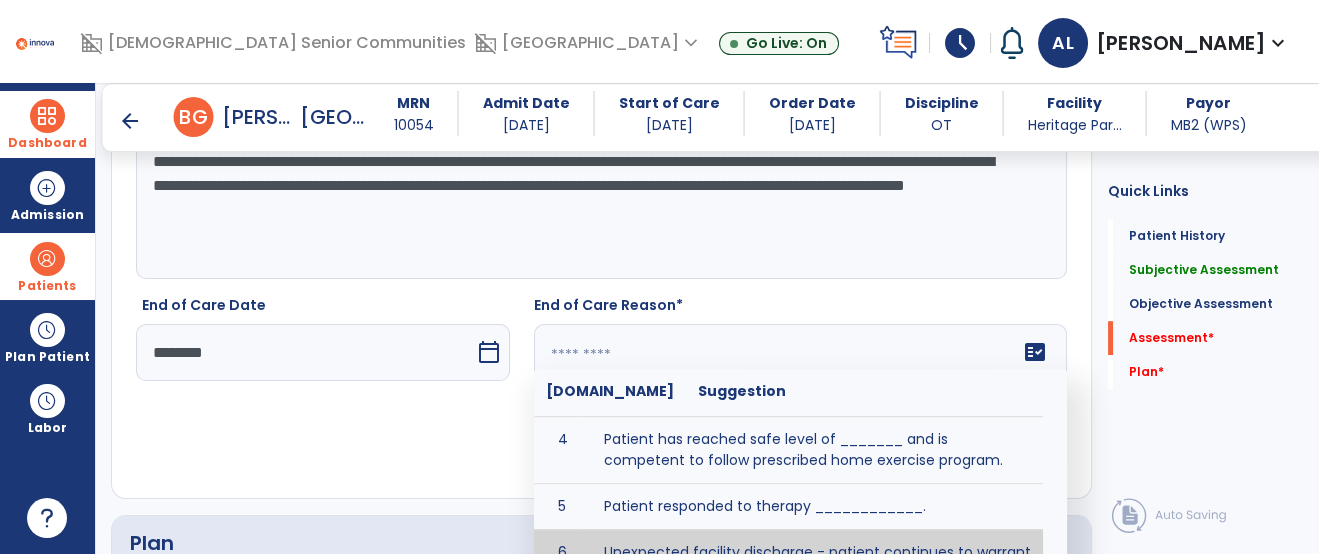 type on "**********" 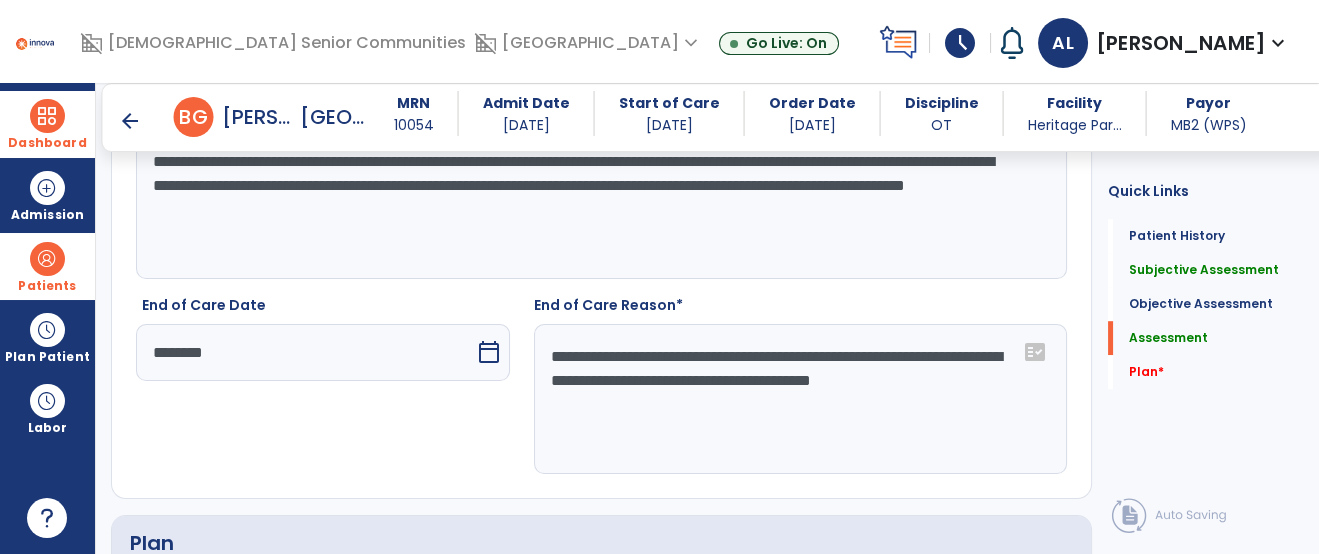 click 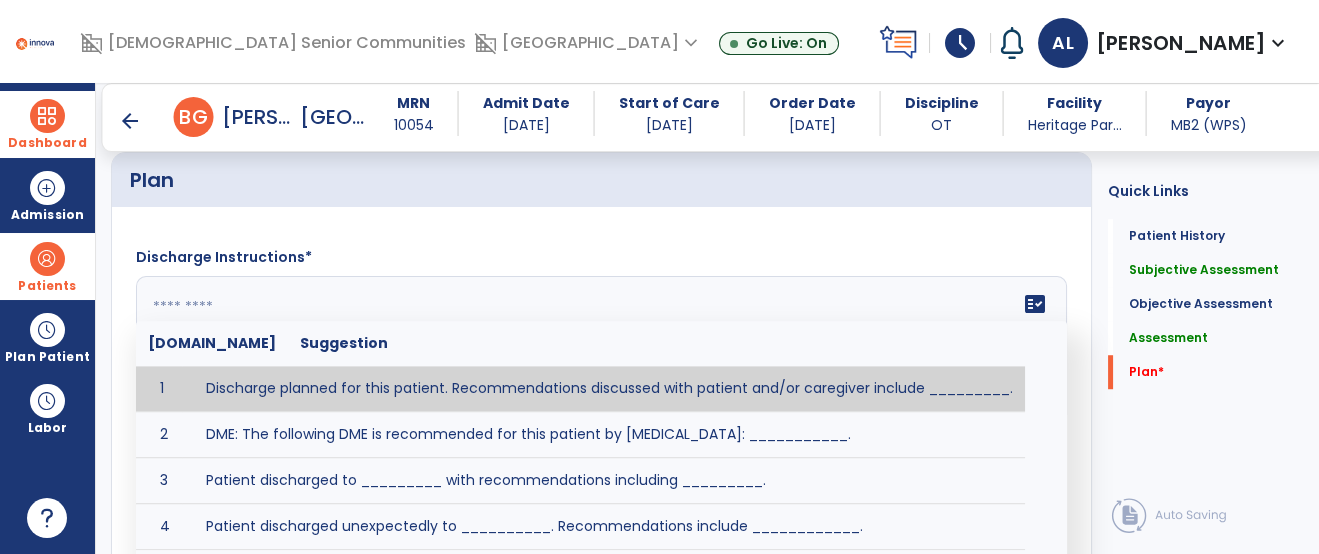 scroll, scrollTop: 2623, scrollLeft: 0, axis: vertical 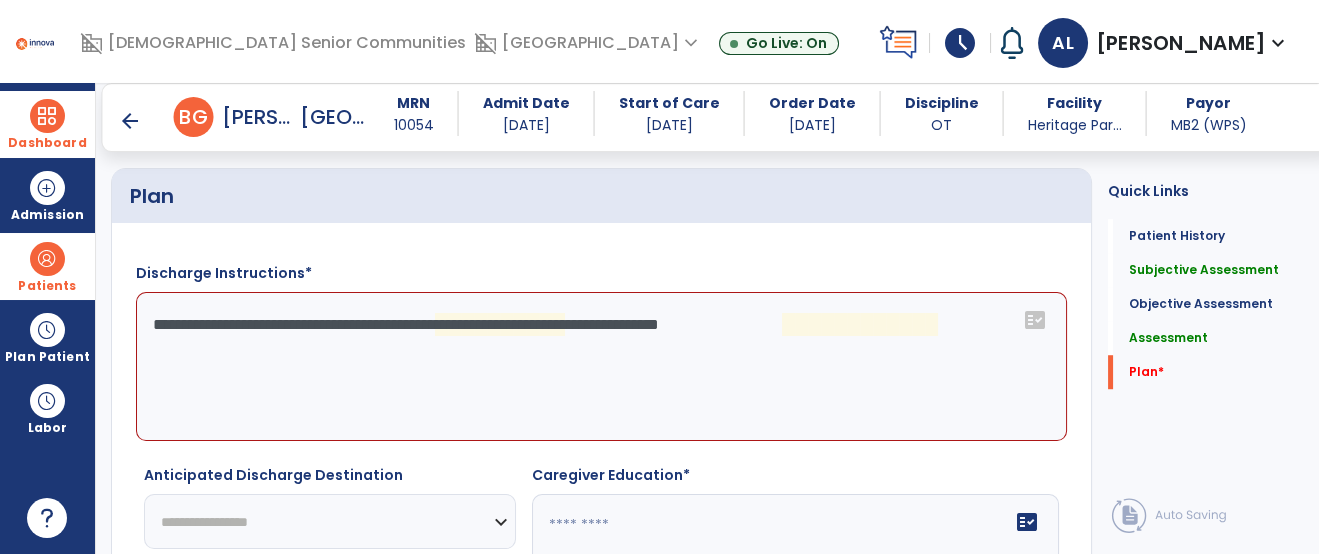 click on "**********" 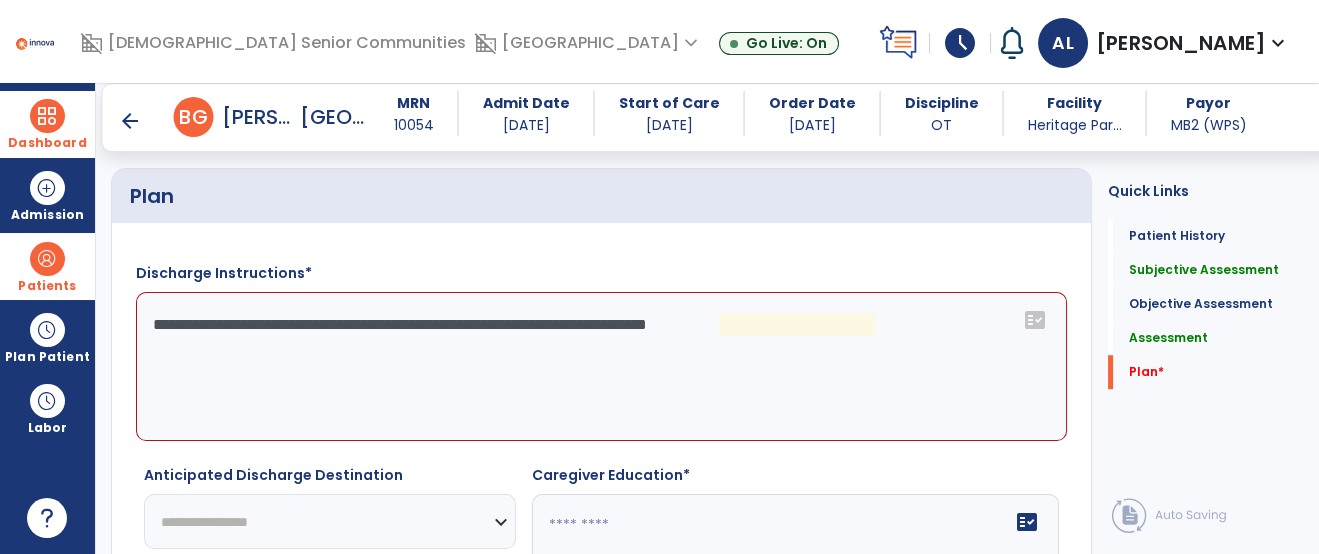 drag, startPoint x: 514, startPoint y: 319, endPoint x: 1076, endPoint y: 328, distance: 562.0721 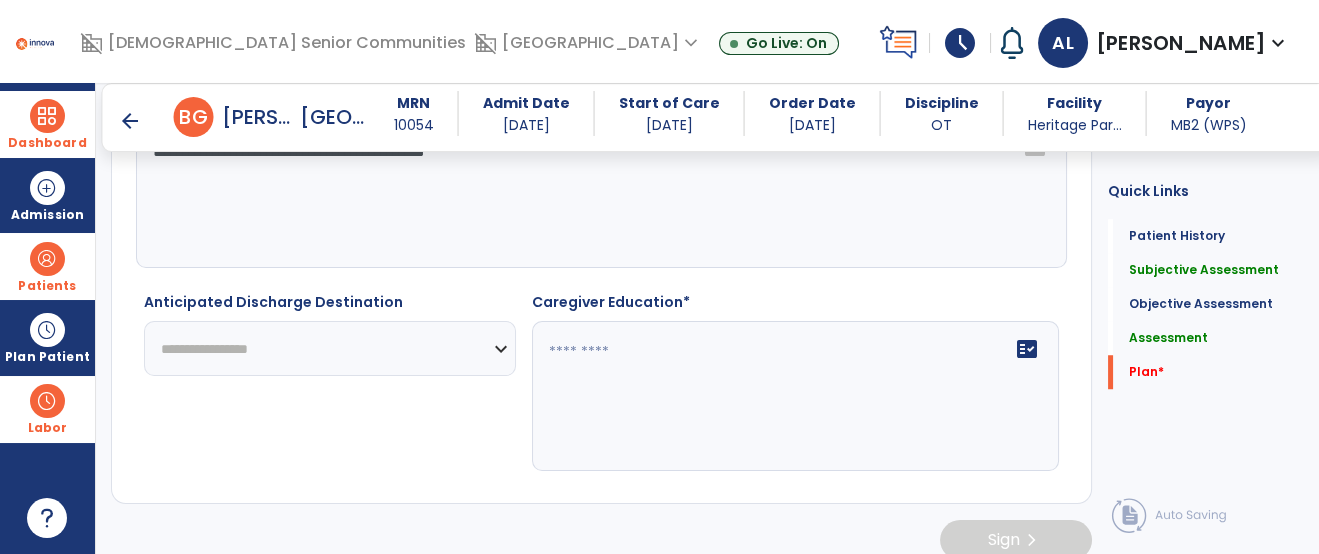 scroll, scrollTop: 2611, scrollLeft: 0, axis: vertical 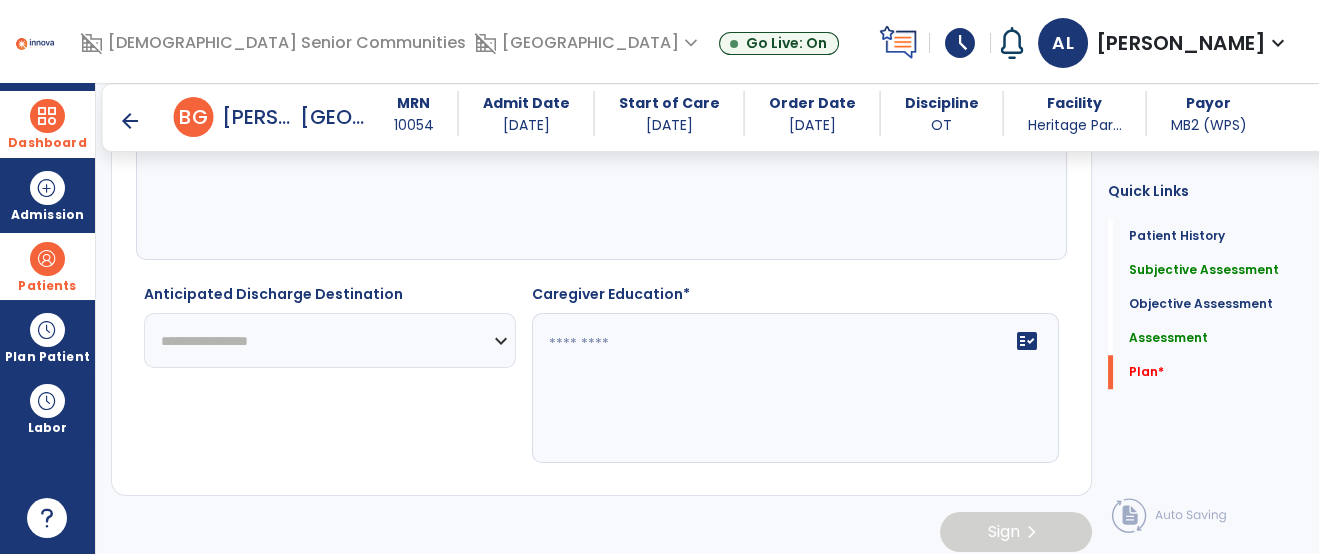 type on "**********" 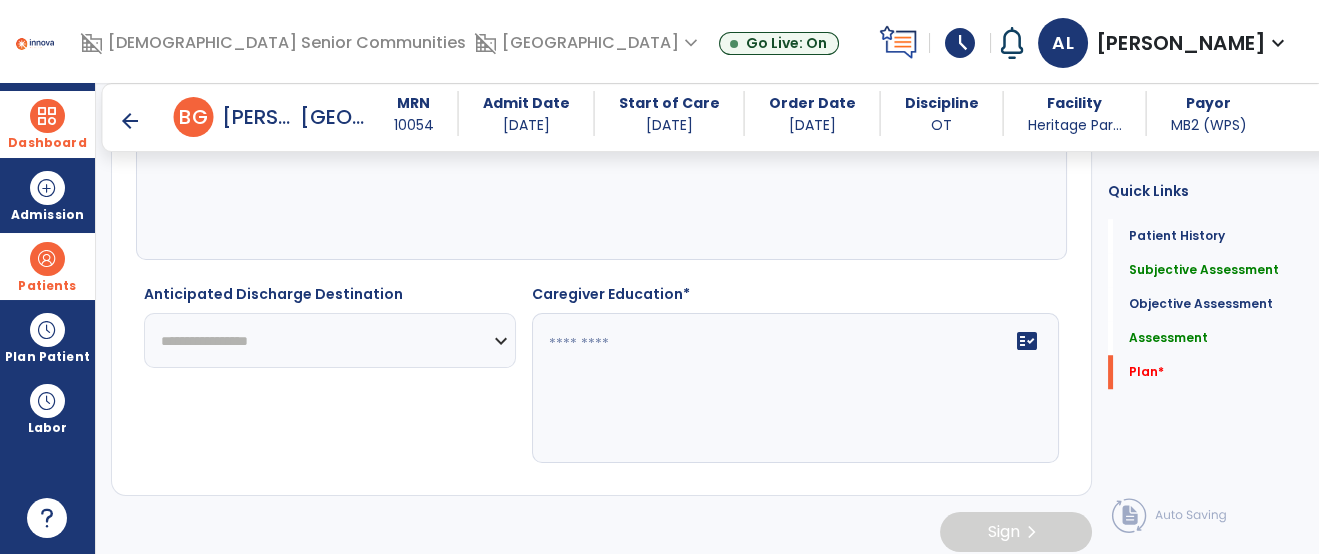 select on "********" 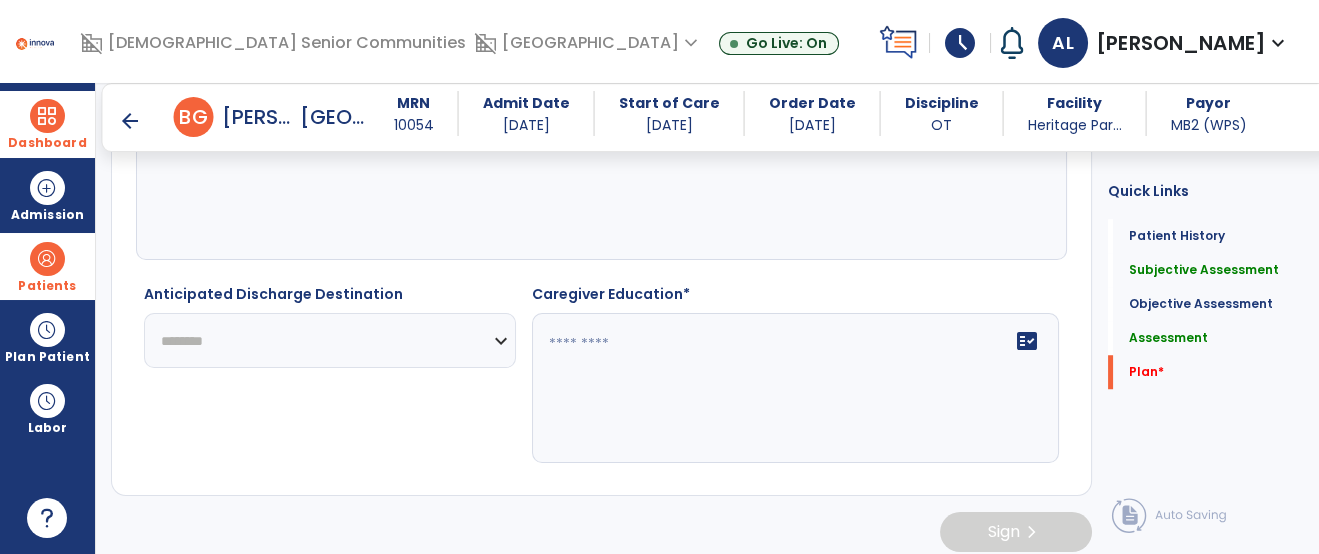 click on "**********" 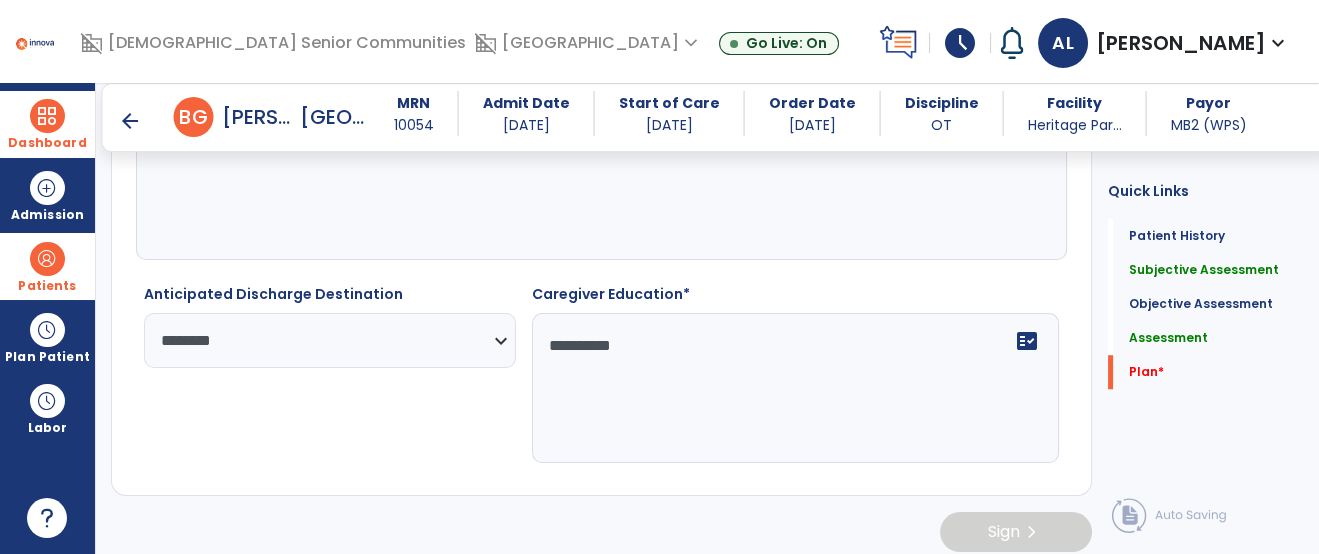 type on "**********" 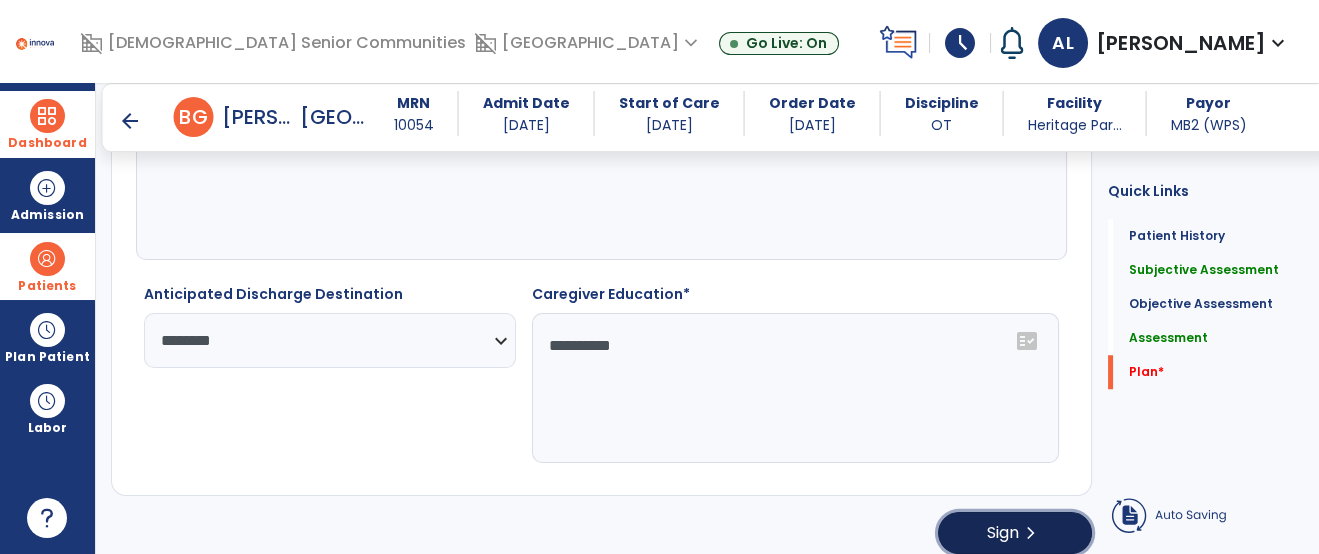 click on "Sign  chevron_right" 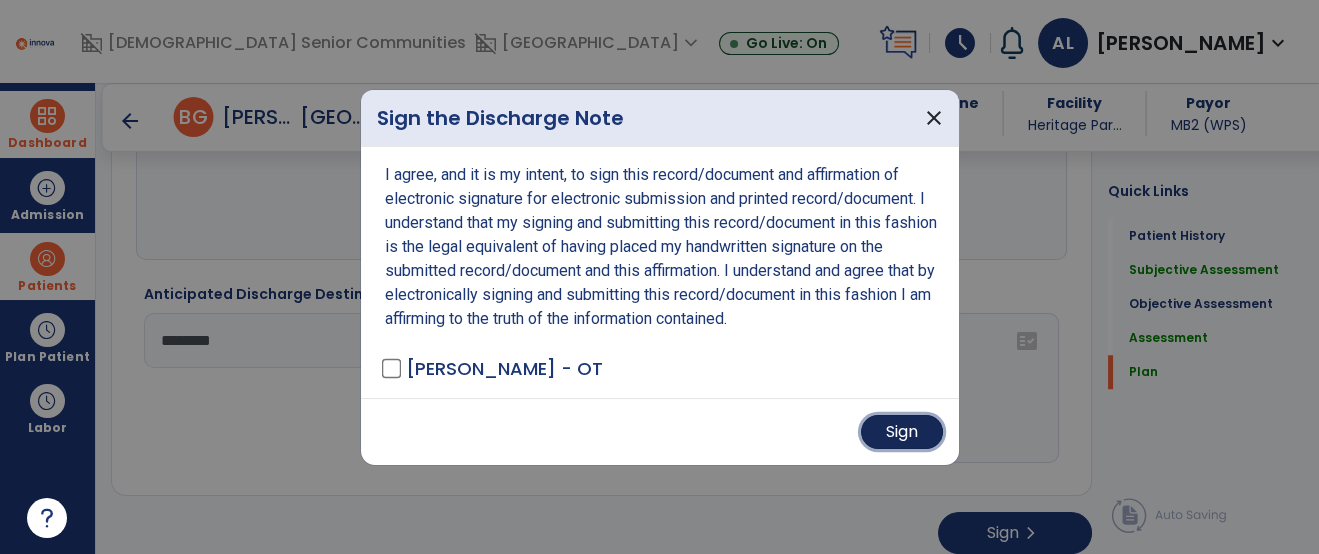 click on "Sign" at bounding box center (902, 432) 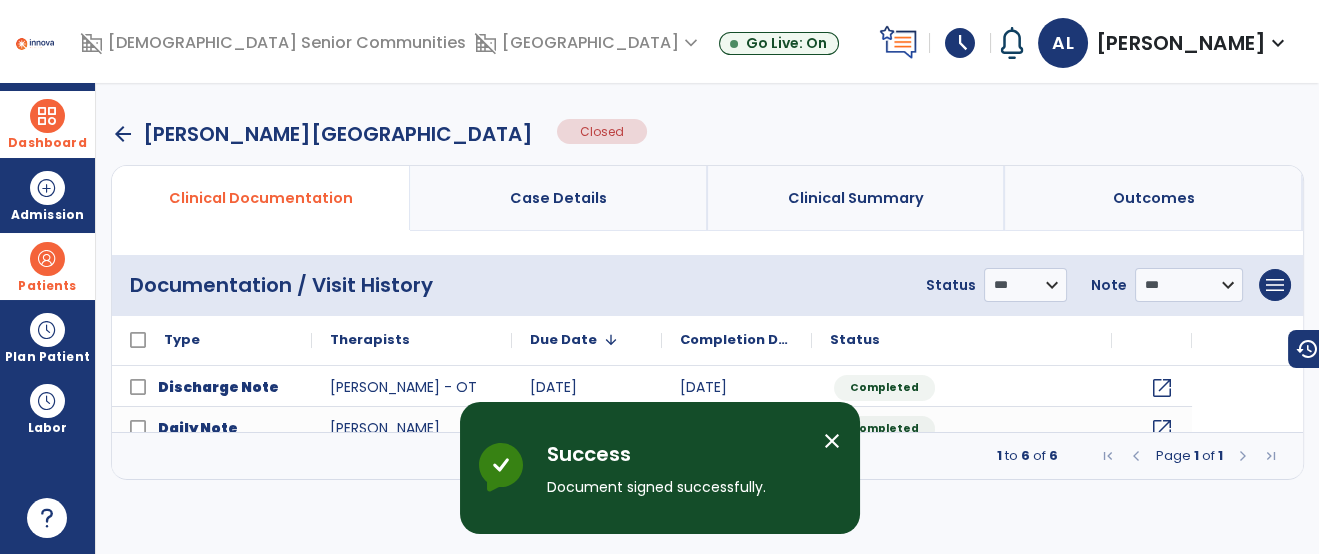 scroll, scrollTop: 0, scrollLeft: 0, axis: both 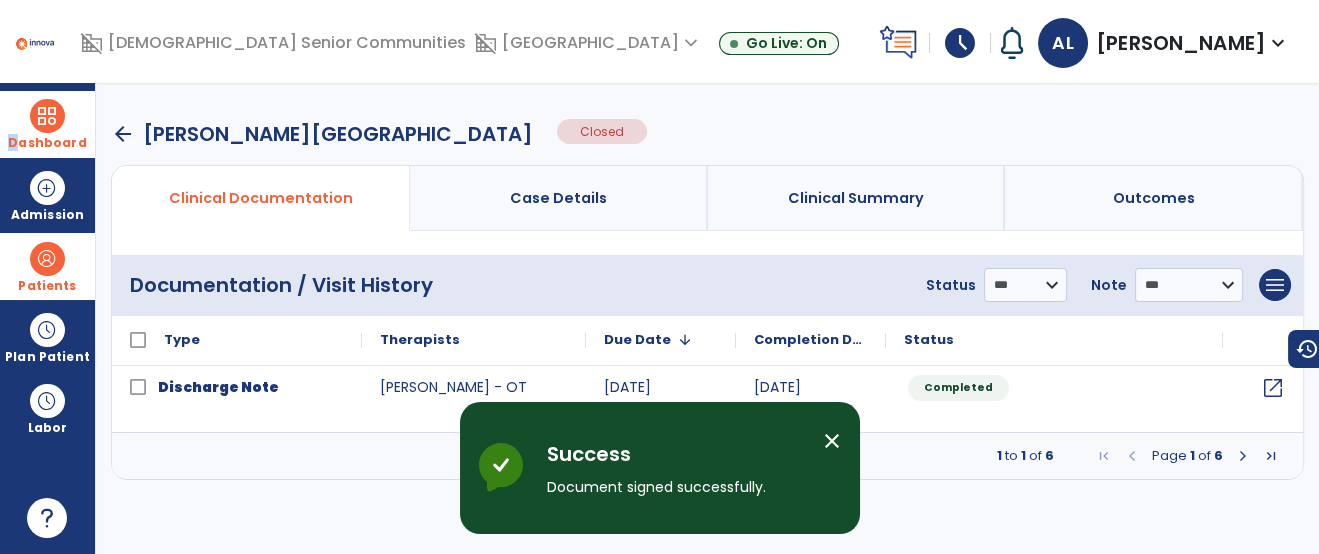 drag, startPoint x: 16, startPoint y: 132, endPoint x: 29, endPoint y: 122, distance: 16.40122 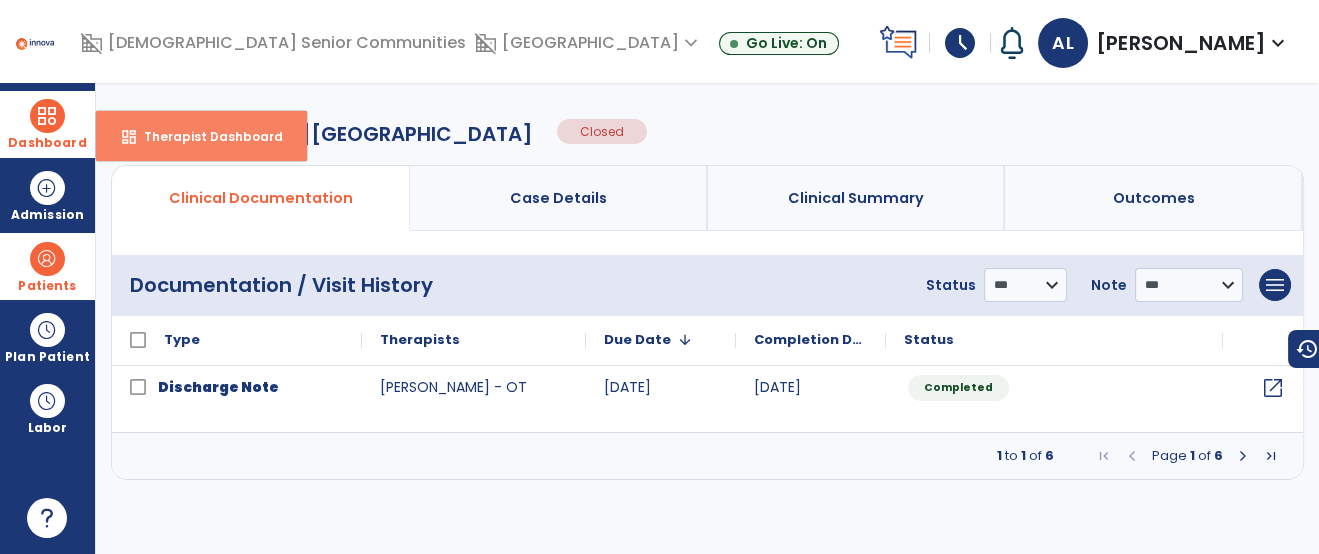 click on "Therapist Dashboard" at bounding box center [205, 136] 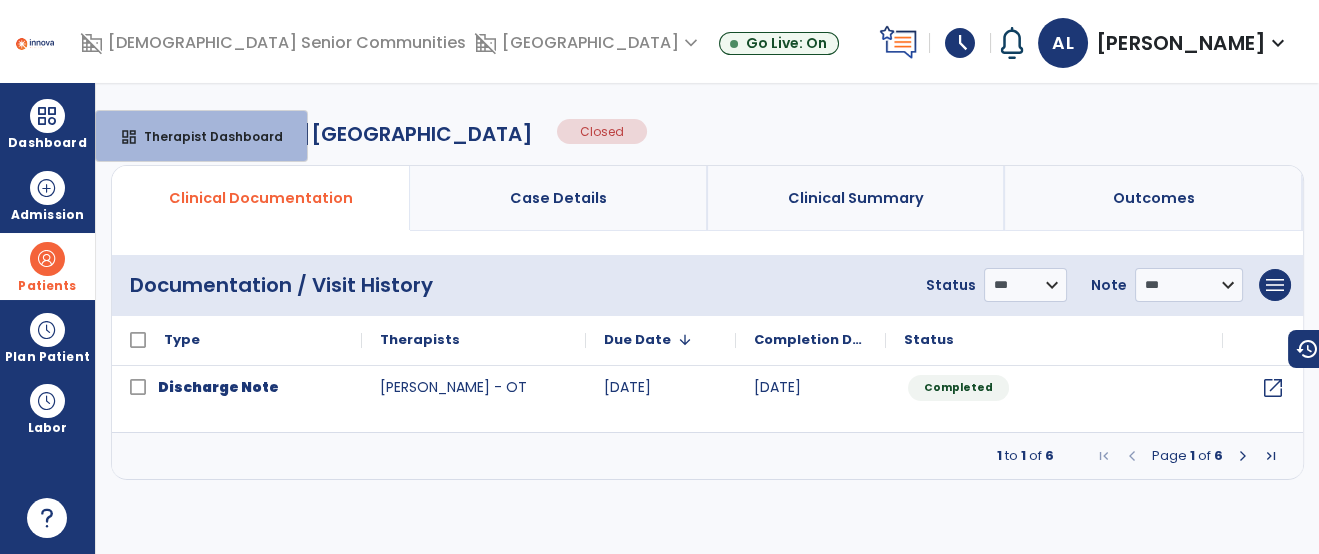select on "****" 